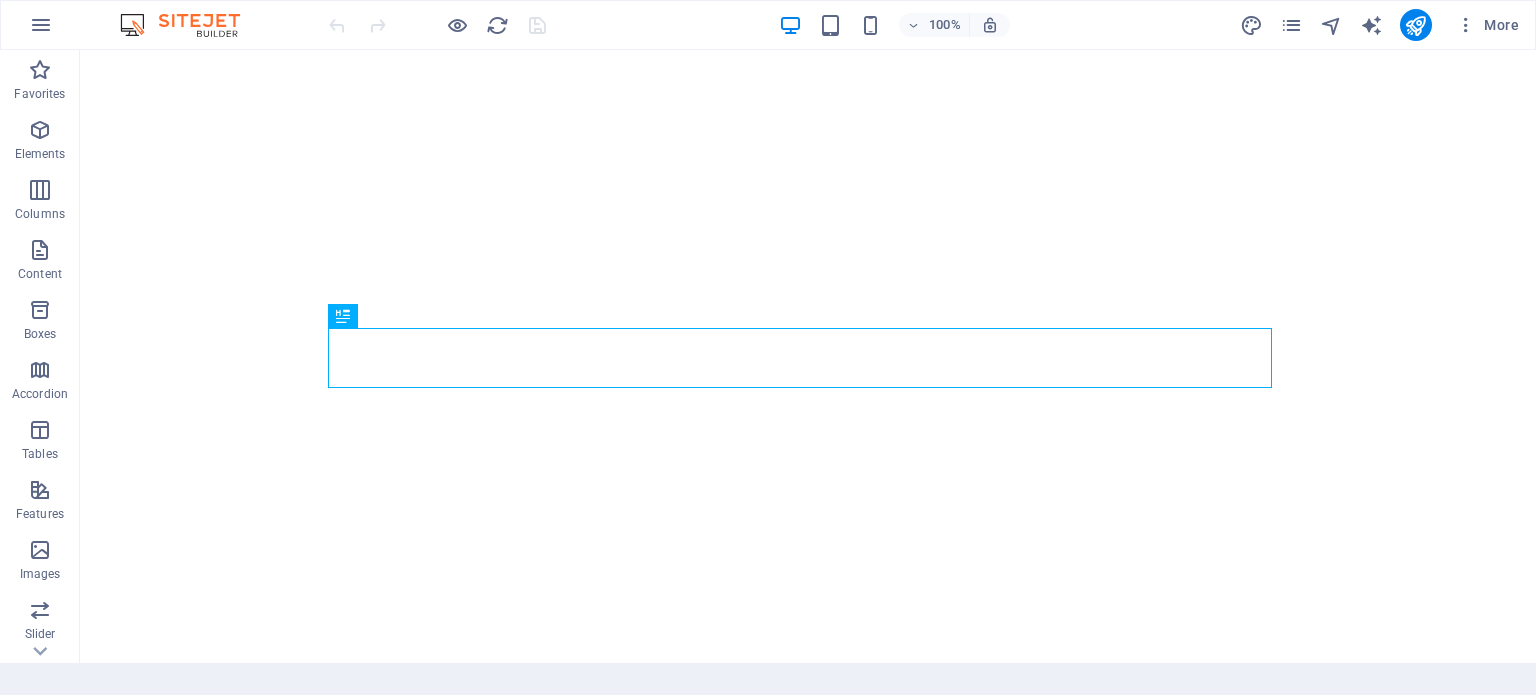 scroll, scrollTop: 0, scrollLeft: 0, axis: both 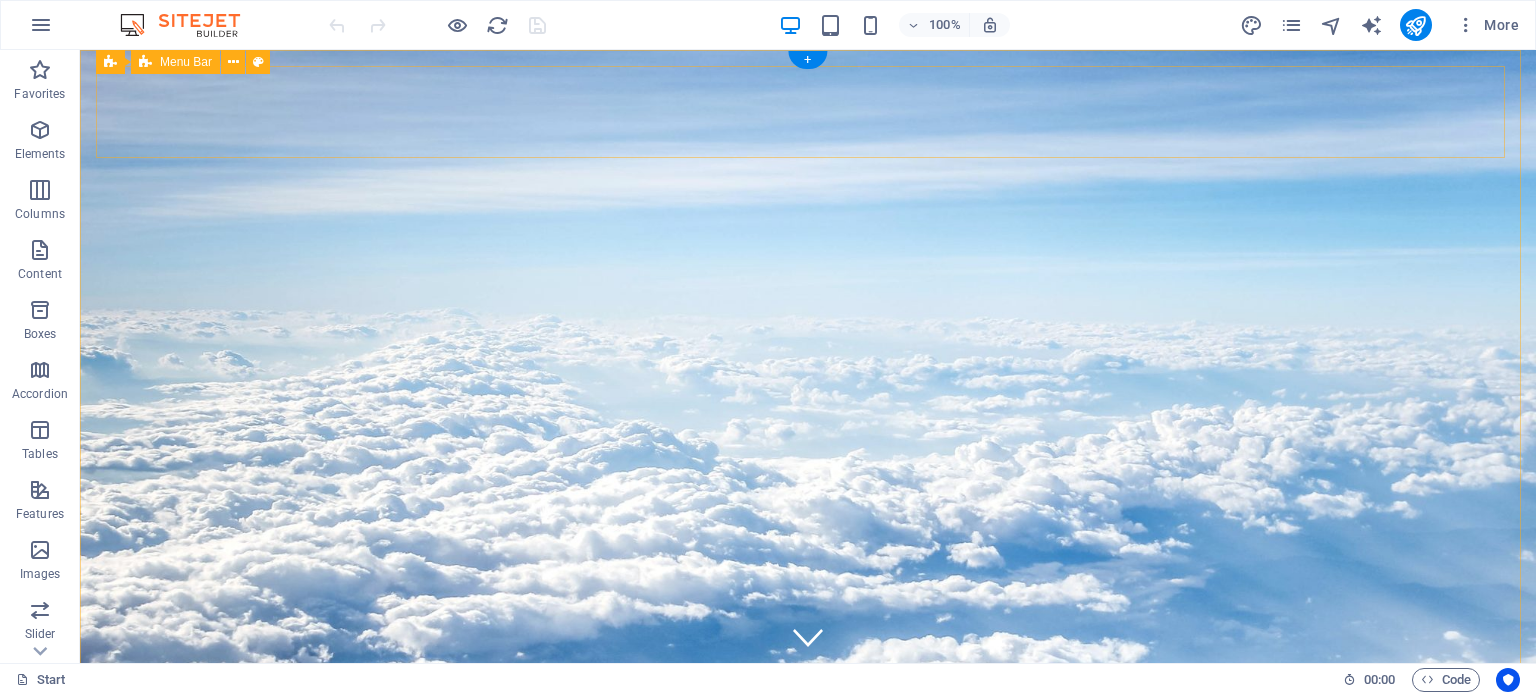 click on "TONIC TRAVEL Start Destinations Monthly Specials All Destinations Our promises to you Partners Contact" at bounding box center [808, 802] 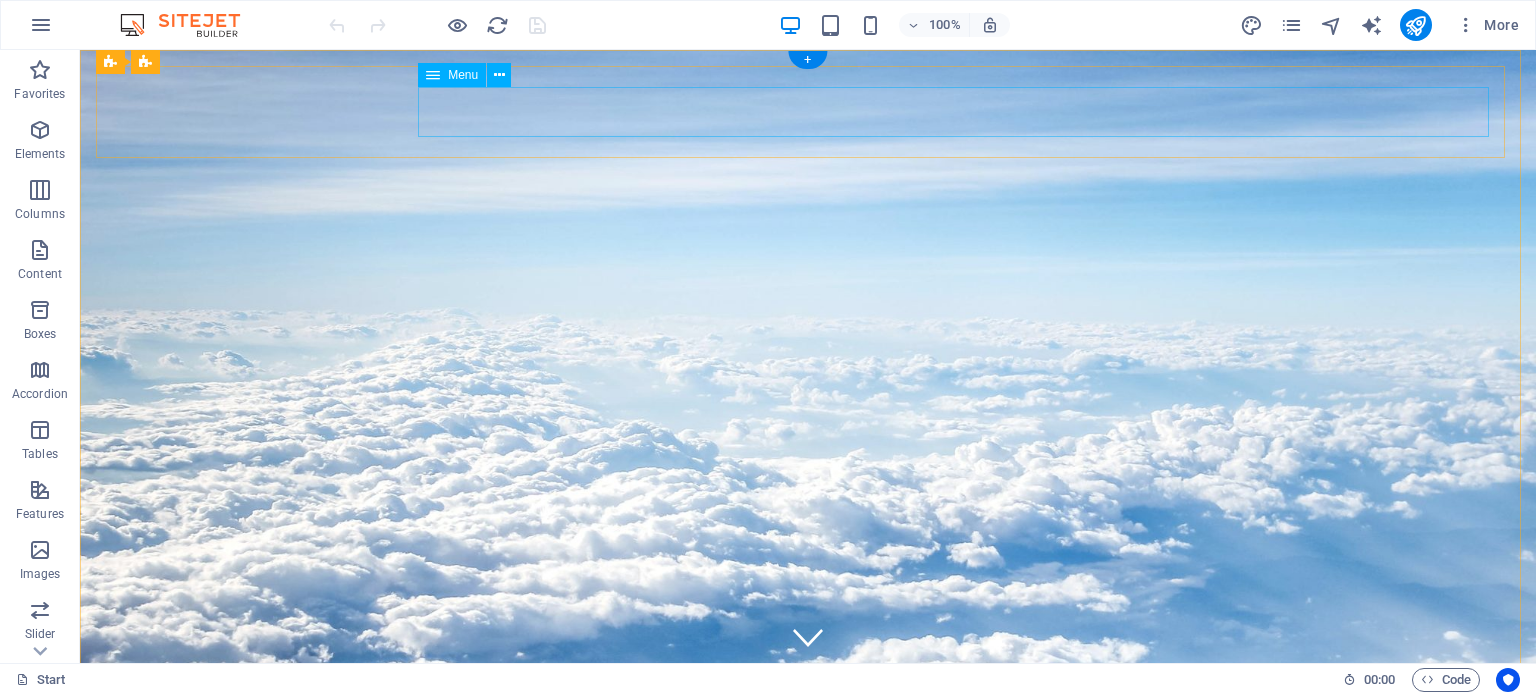 click on "Start Destinations Monthly Specials All Destinations Our promises to you Partners Contact" at bounding box center (808, 832) 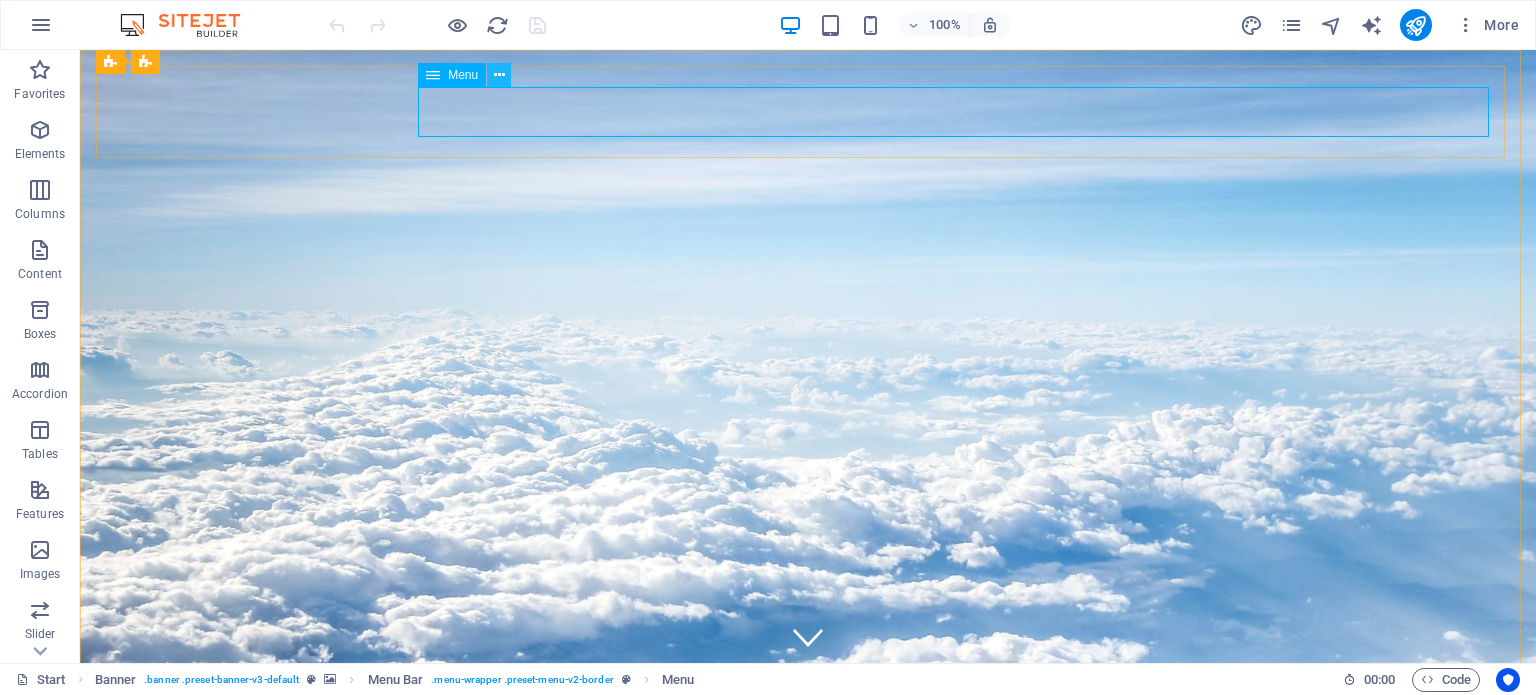 click at bounding box center [499, 75] 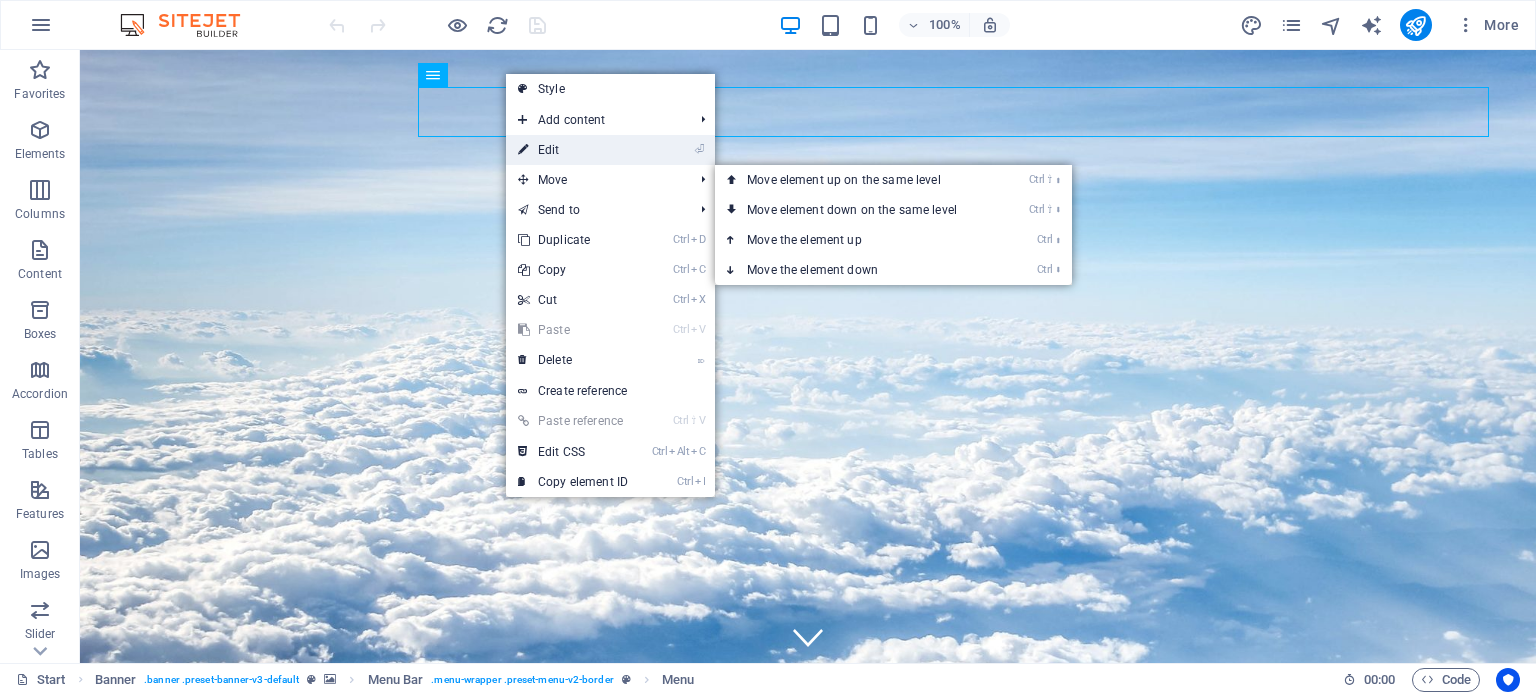 click on "⏎  Edit" at bounding box center [573, 150] 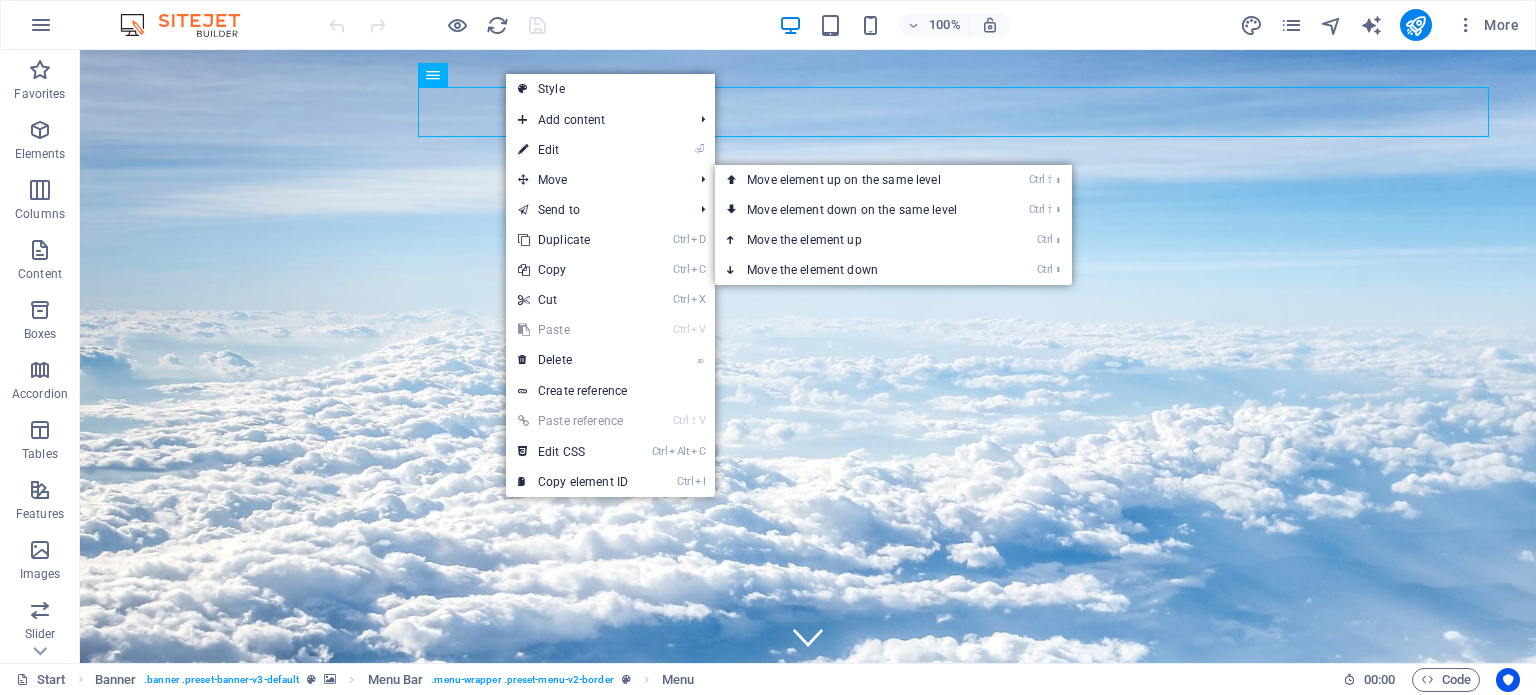select on "1" 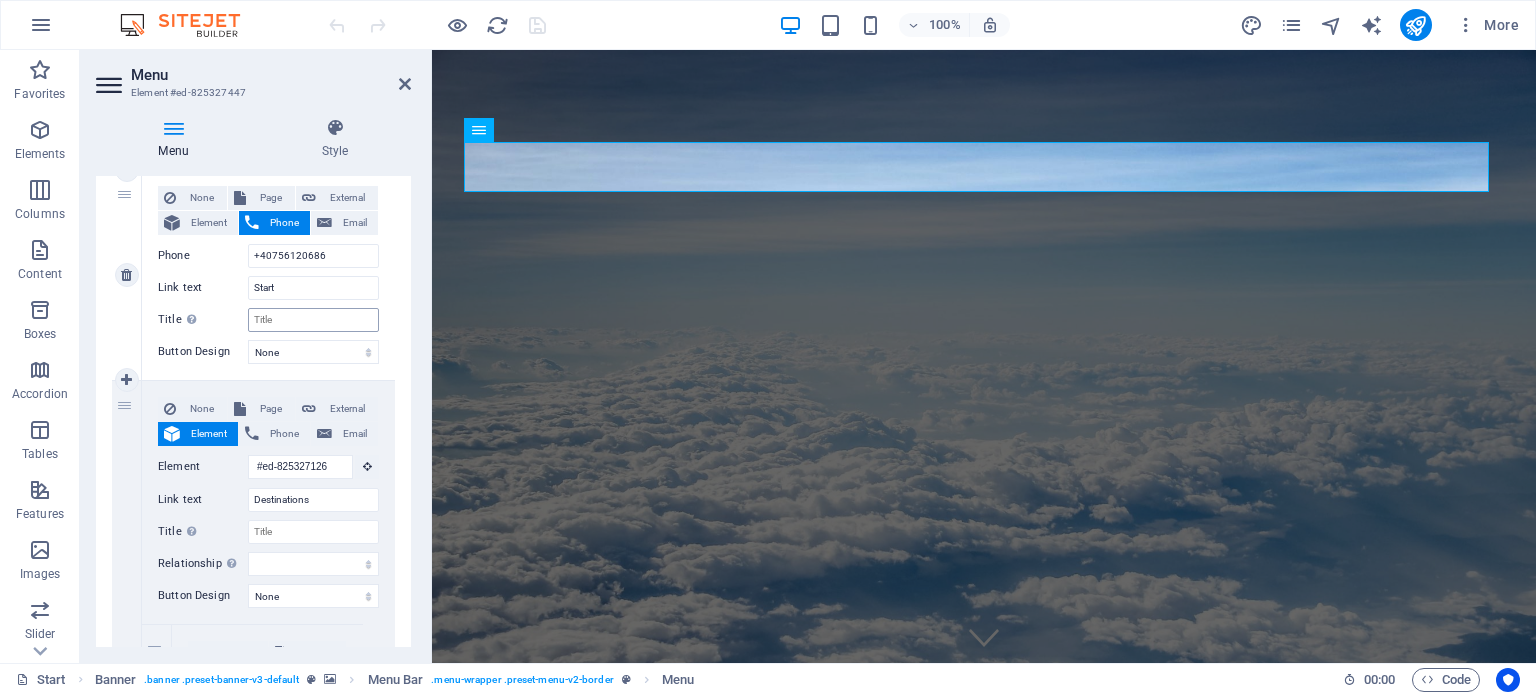 scroll, scrollTop: 200, scrollLeft: 0, axis: vertical 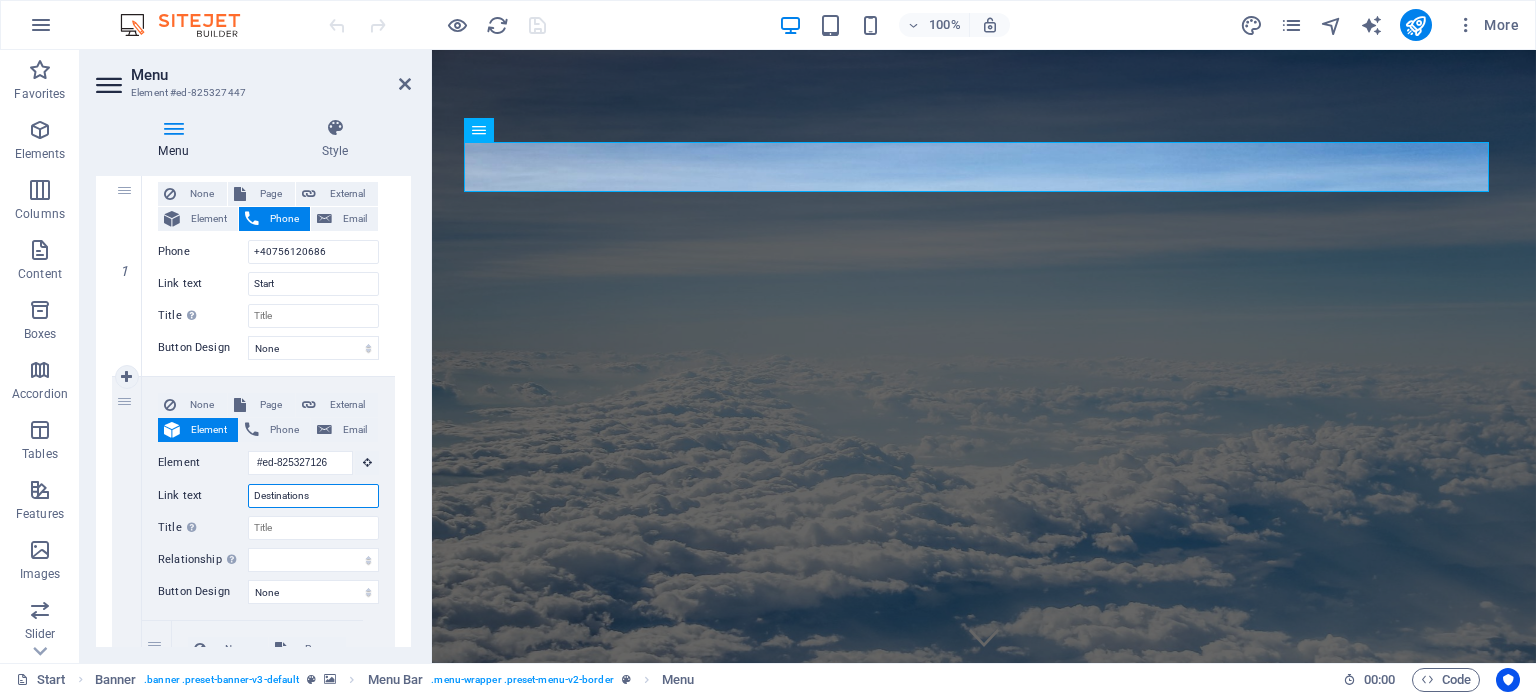 click on "Destinations" at bounding box center (313, 496) 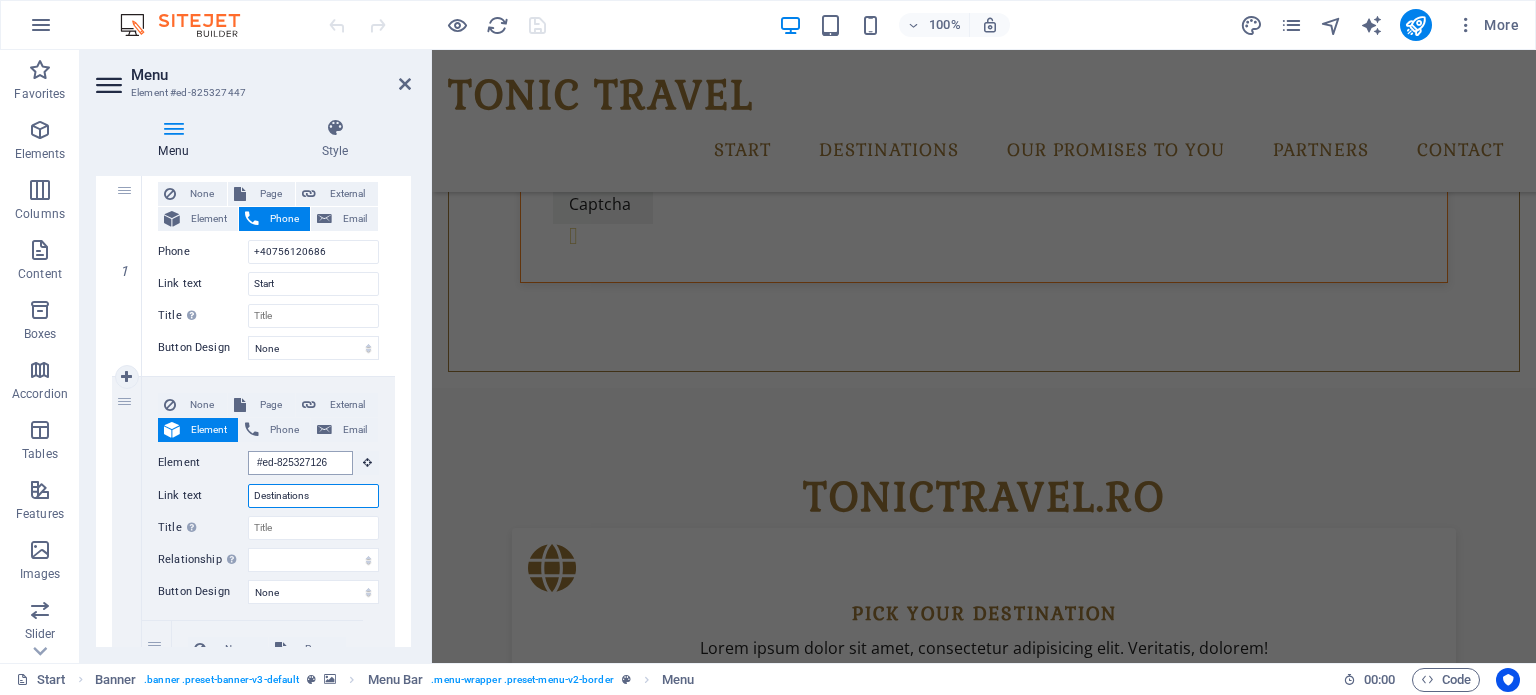 scroll, scrollTop: 1306, scrollLeft: 0, axis: vertical 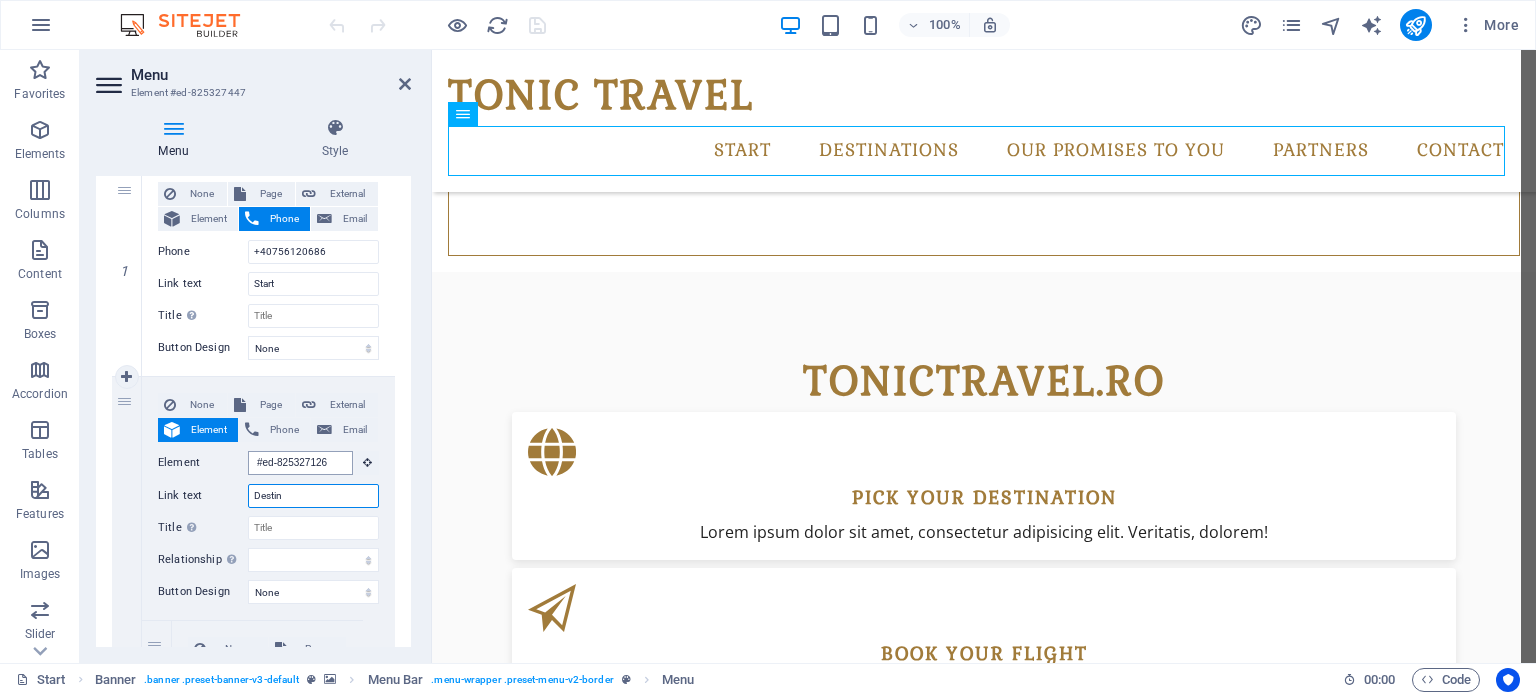 type on "Desti" 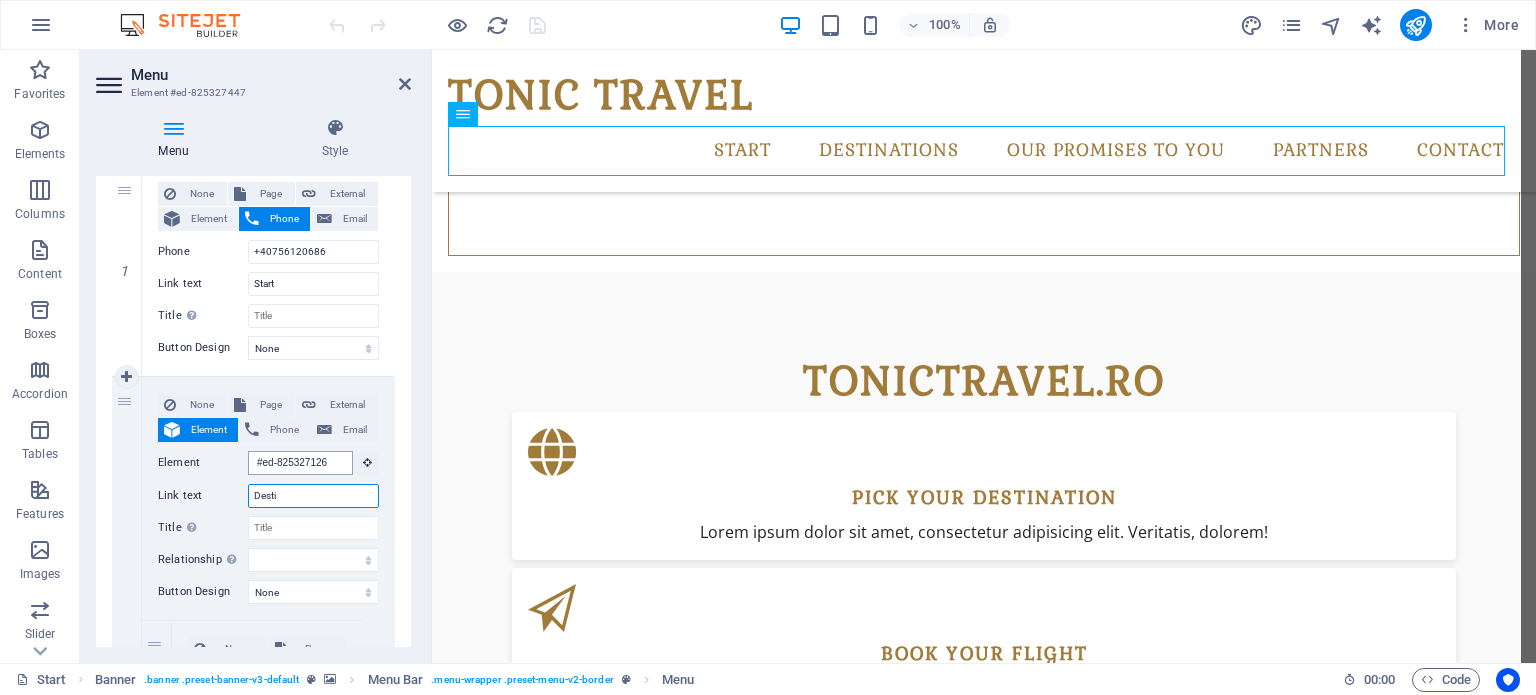 select 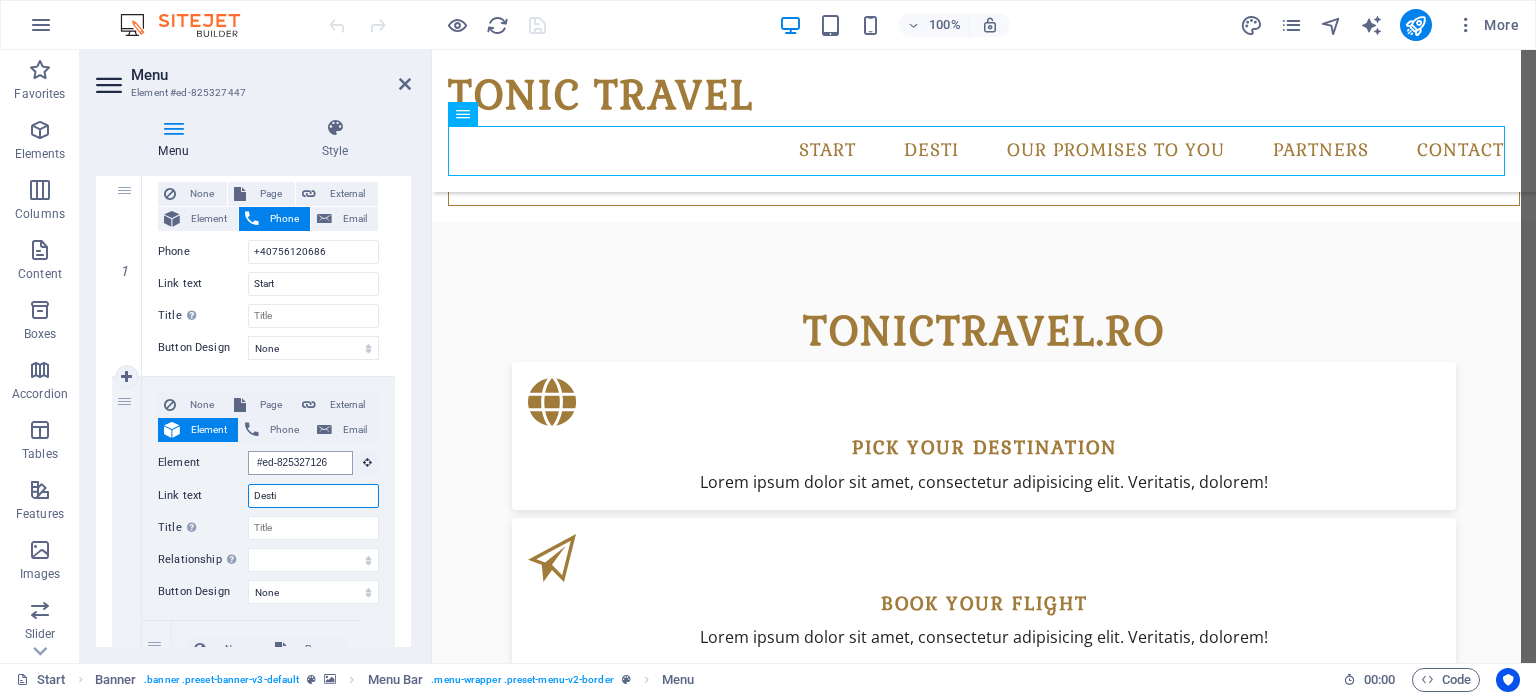 scroll, scrollTop: 1256, scrollLeft: 0, axis: vertical 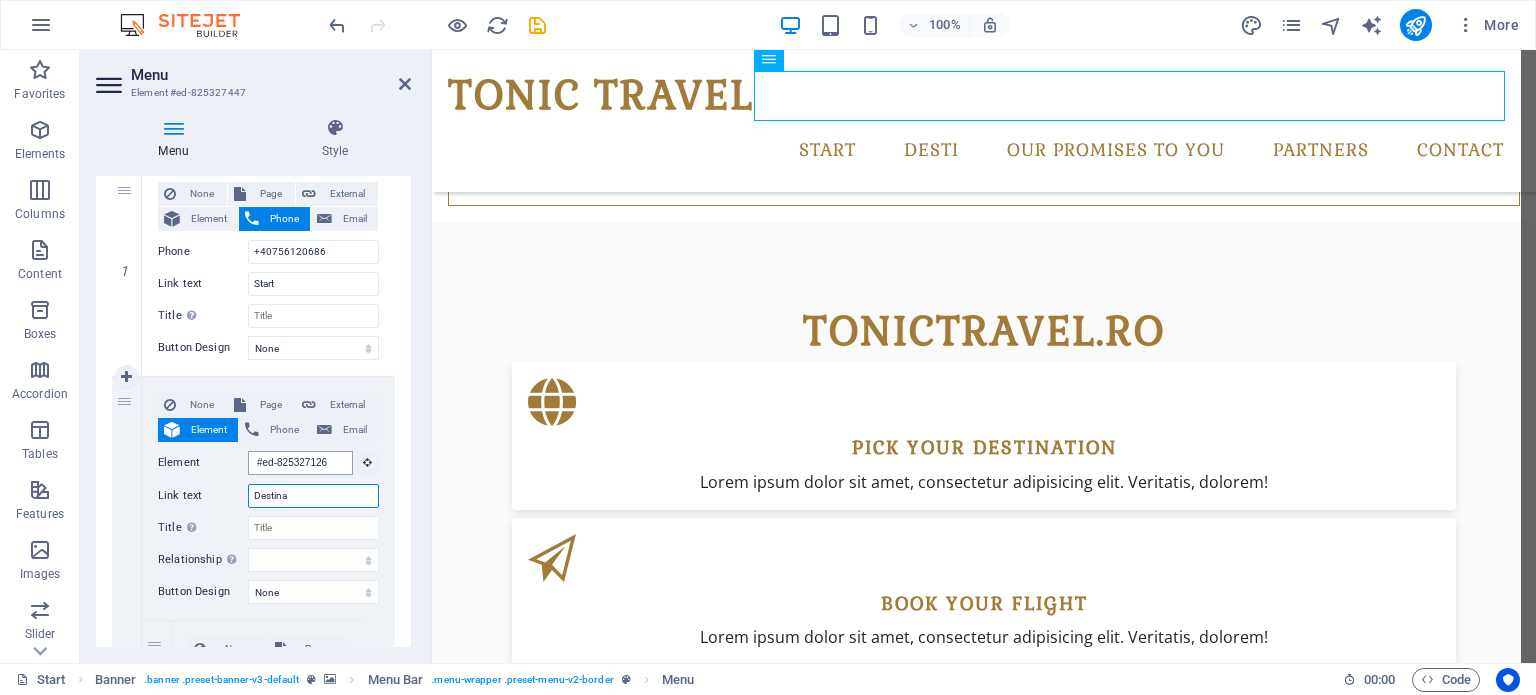type on "Destinaț" 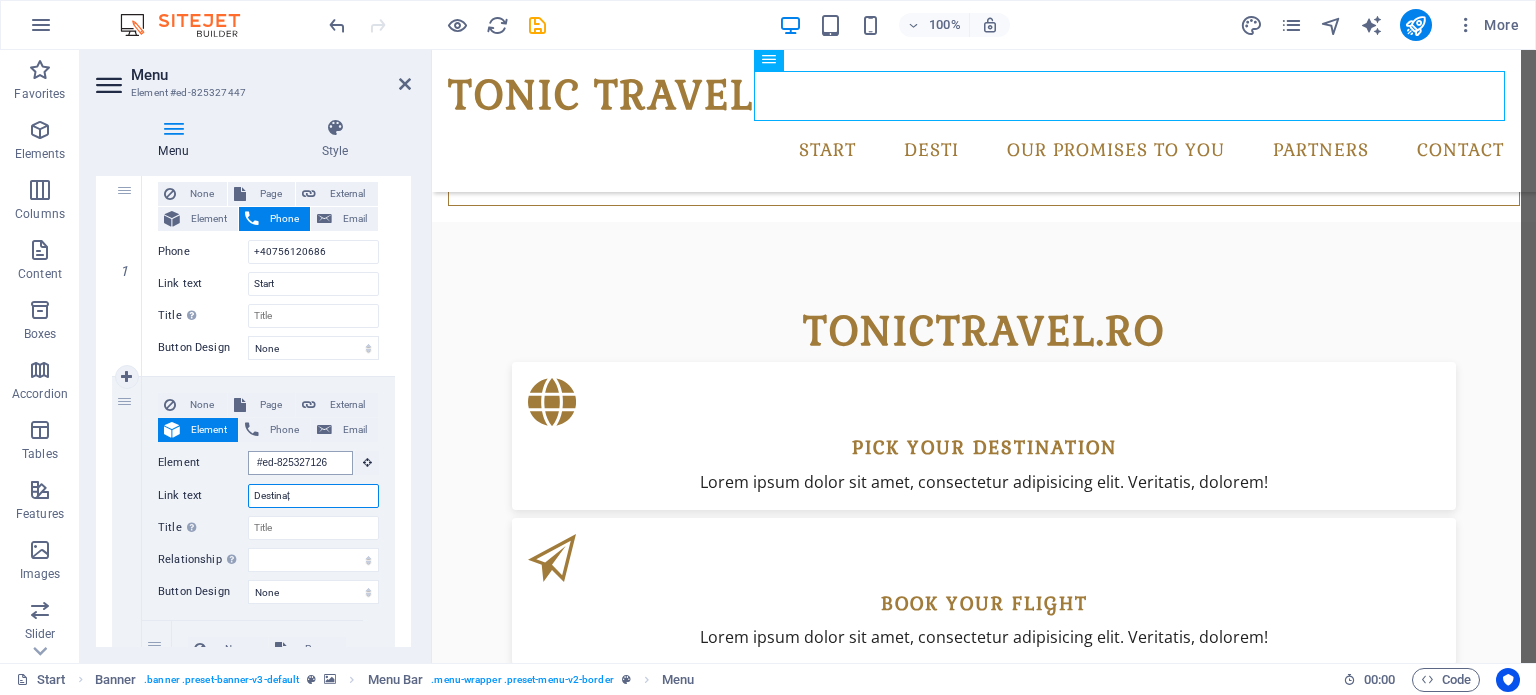 select 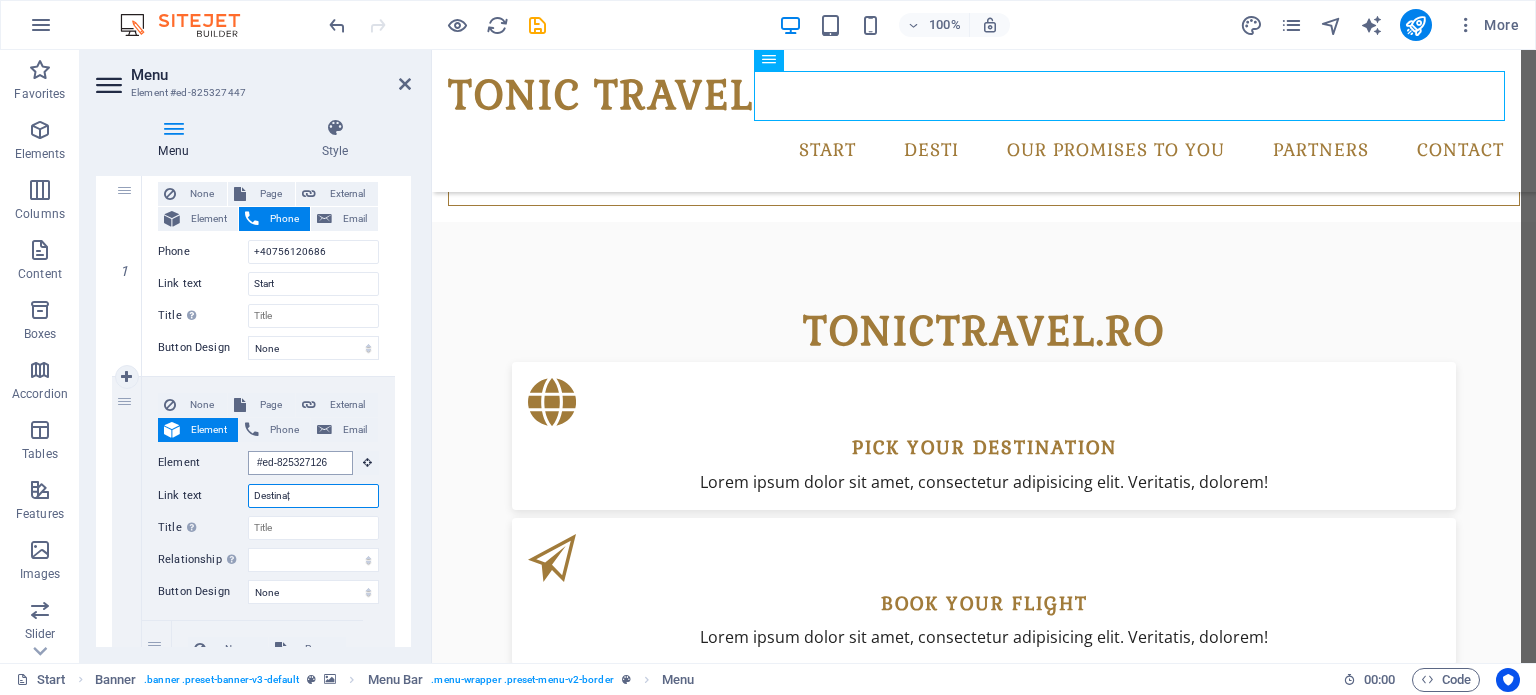 scroll, scrollTop: 1306, scrollLeft: 0, axis: vertical 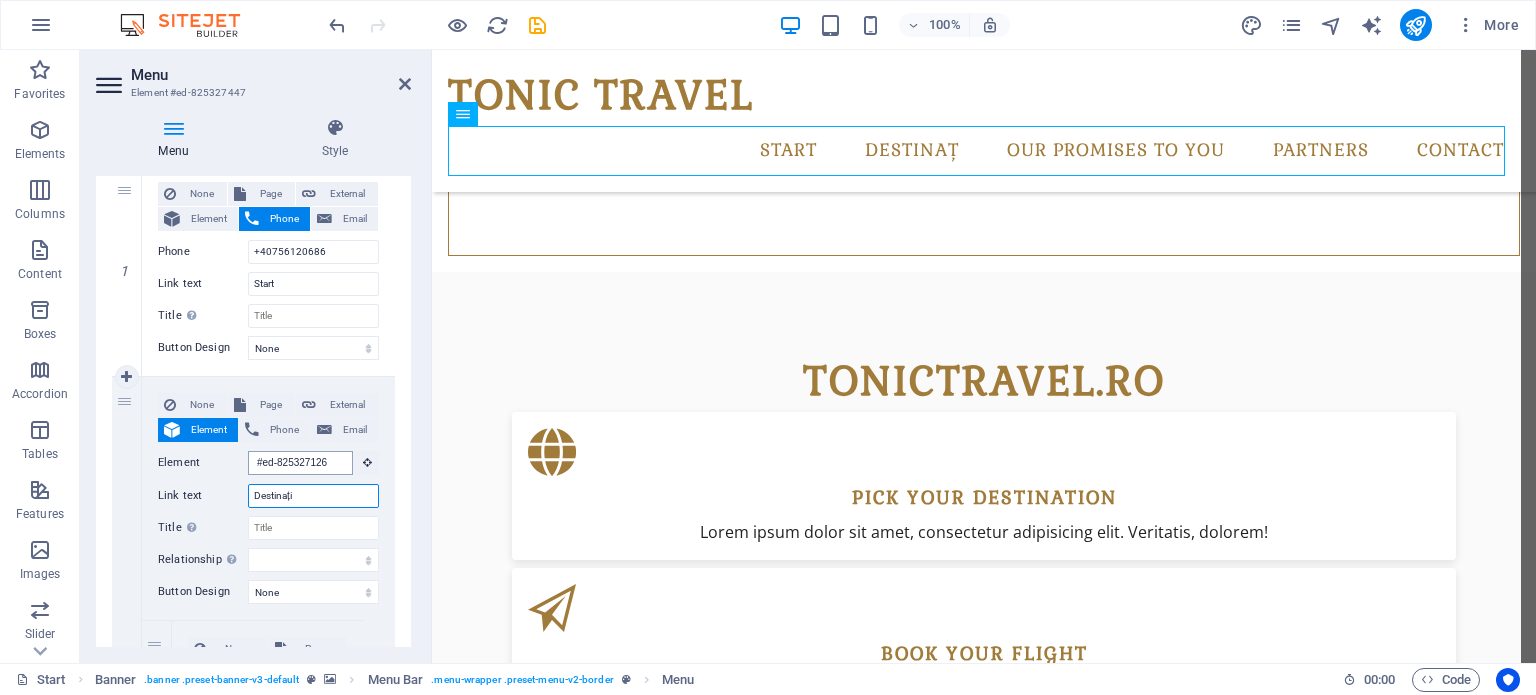 type on "Destinații" 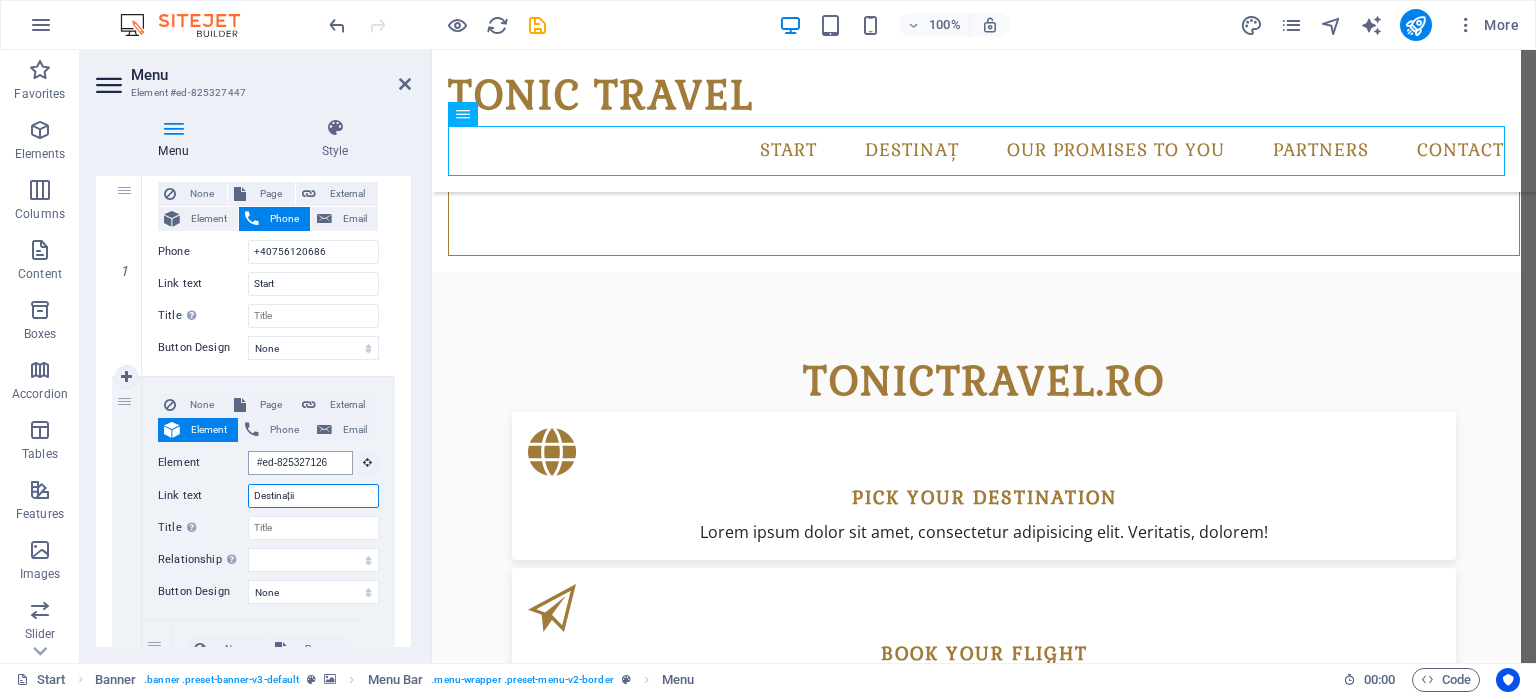 select 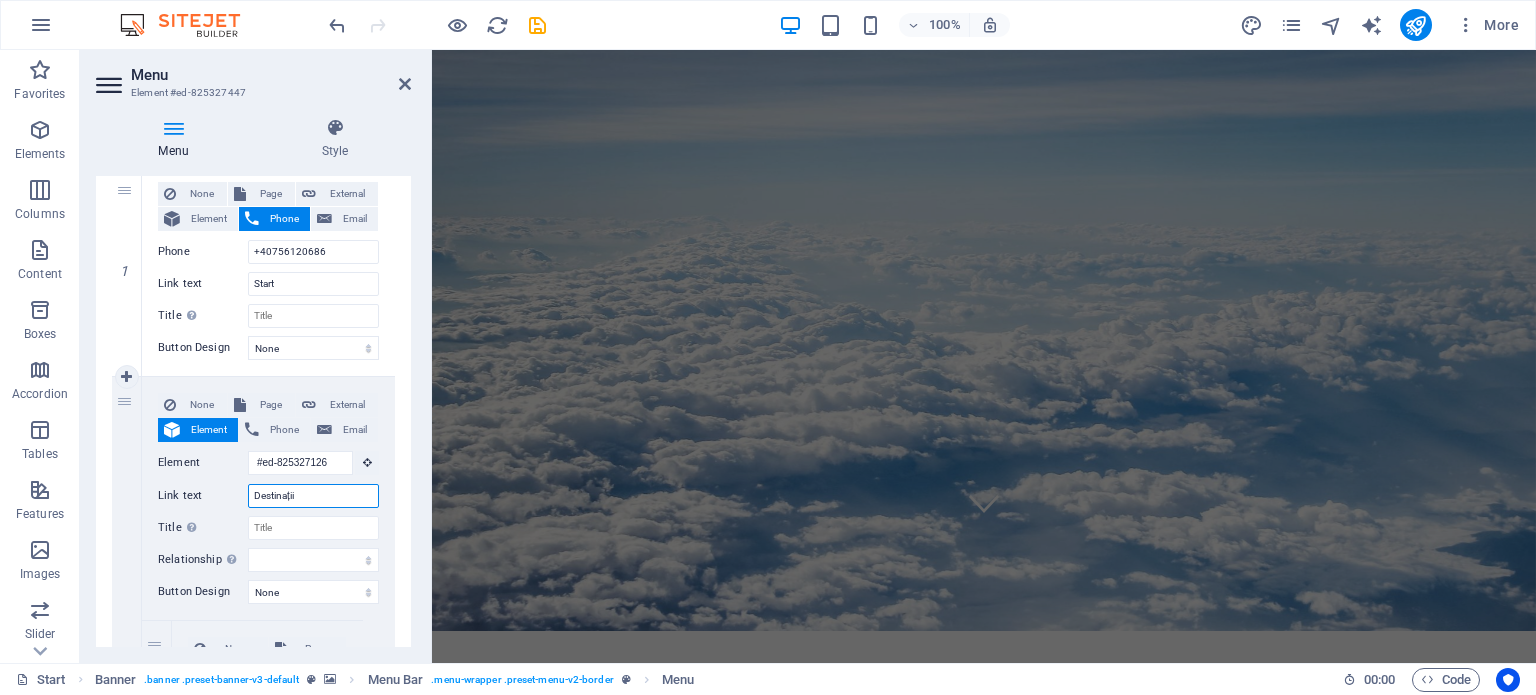 scroll, scrollTop: 0, scrollLeft: 0, axis: both 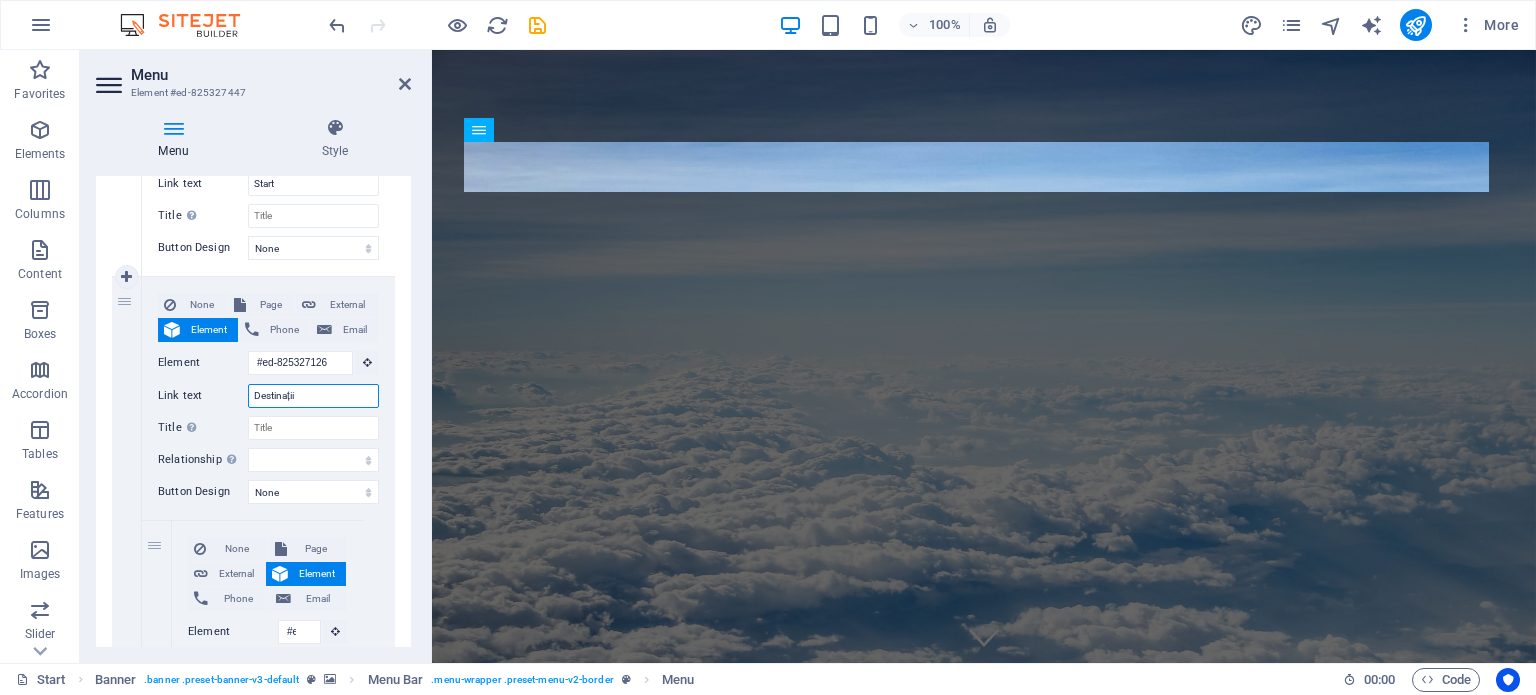 type on "Destinații" 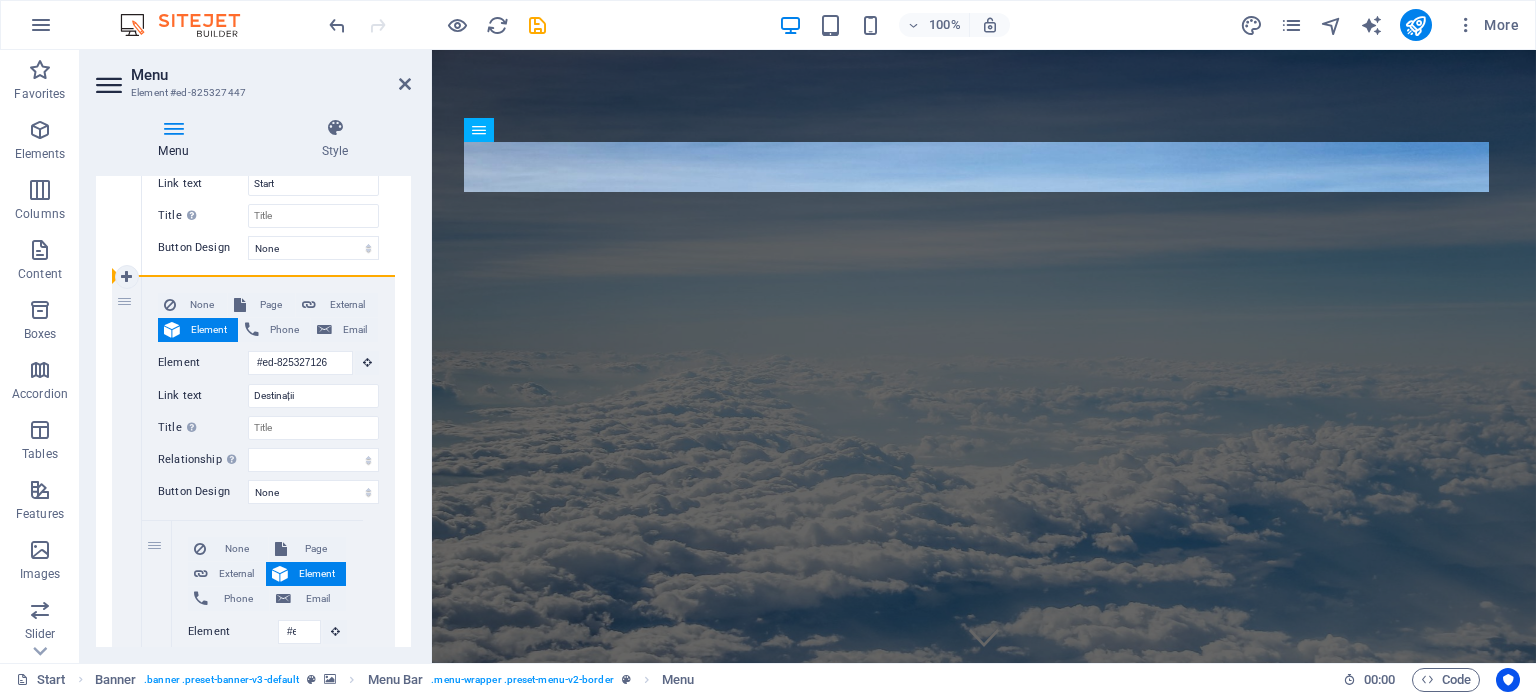 click on "2" at bounding box center [127, 683] 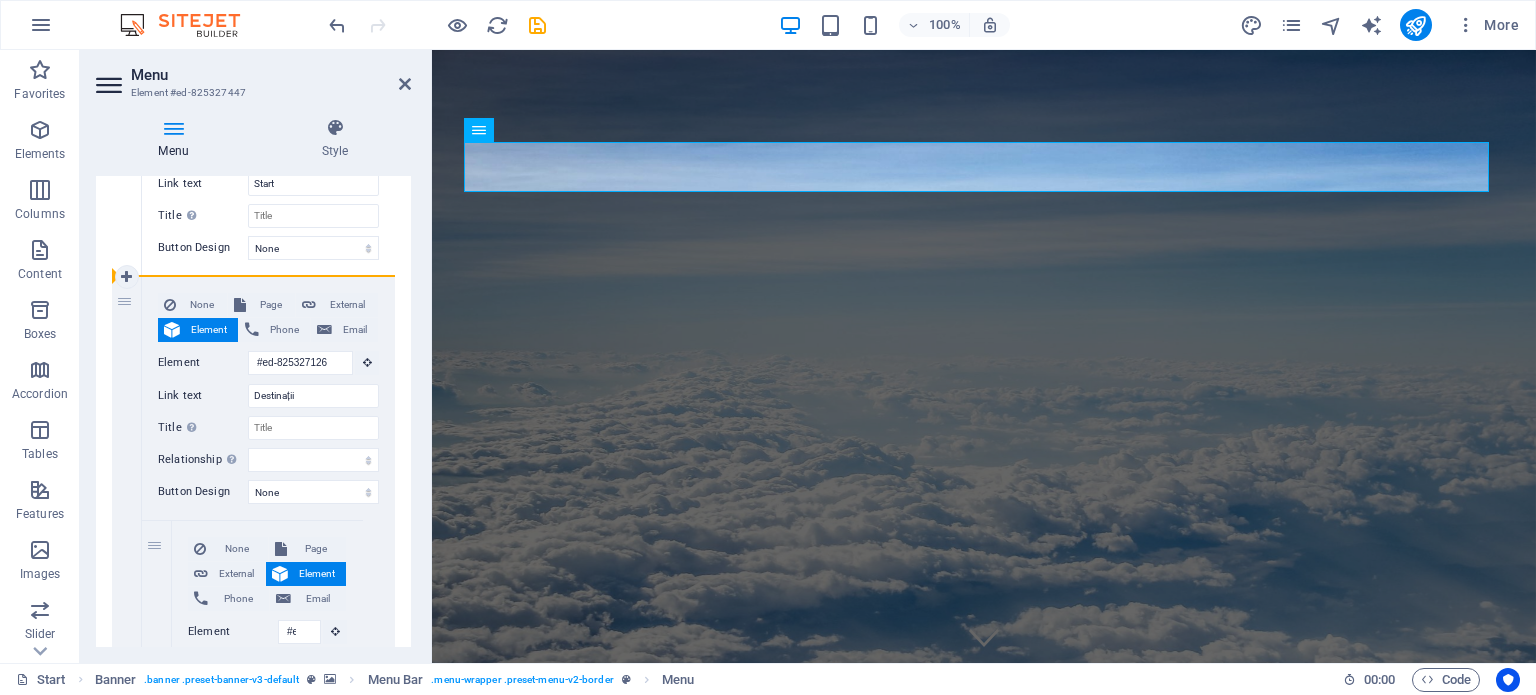 drag, startPoint x: 126, startPoint y: 300, endPoint x: 156, endPoint y: 310, distance: 31.622776 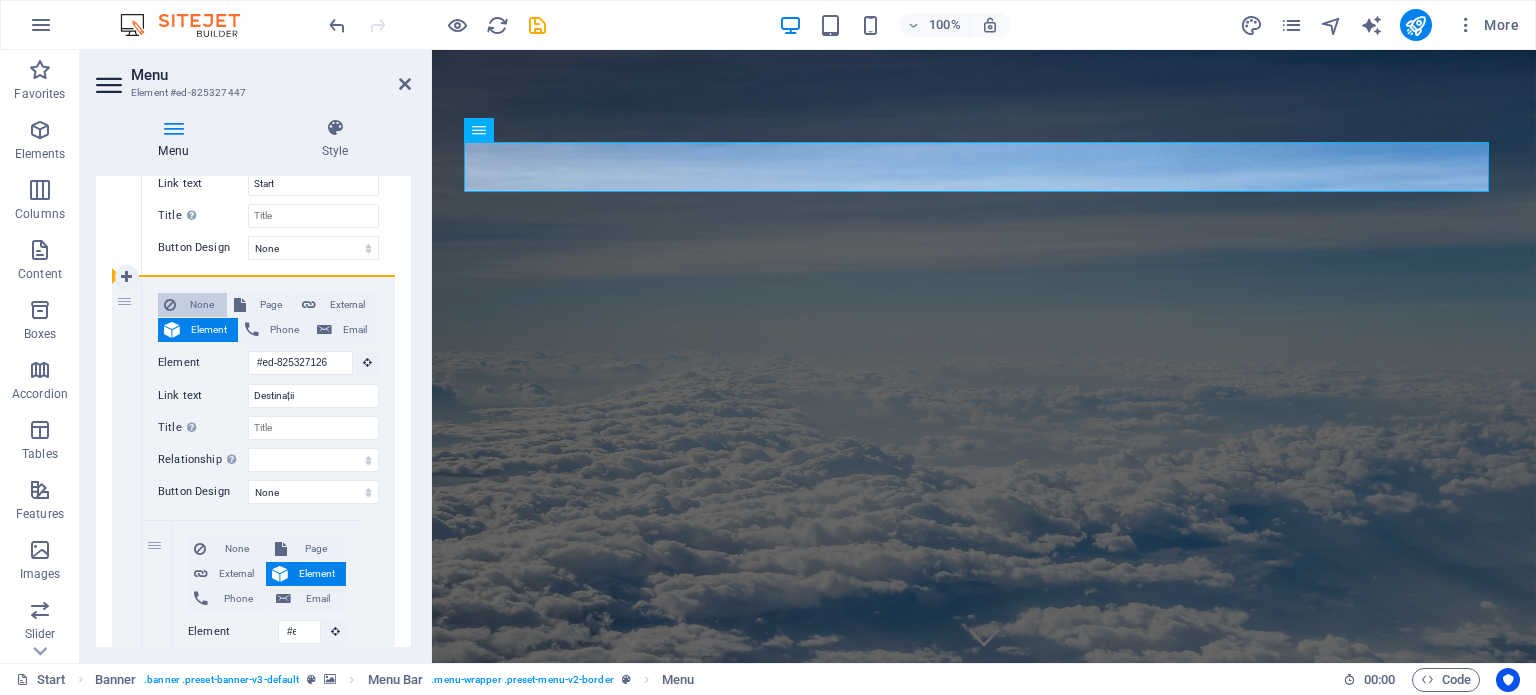 select 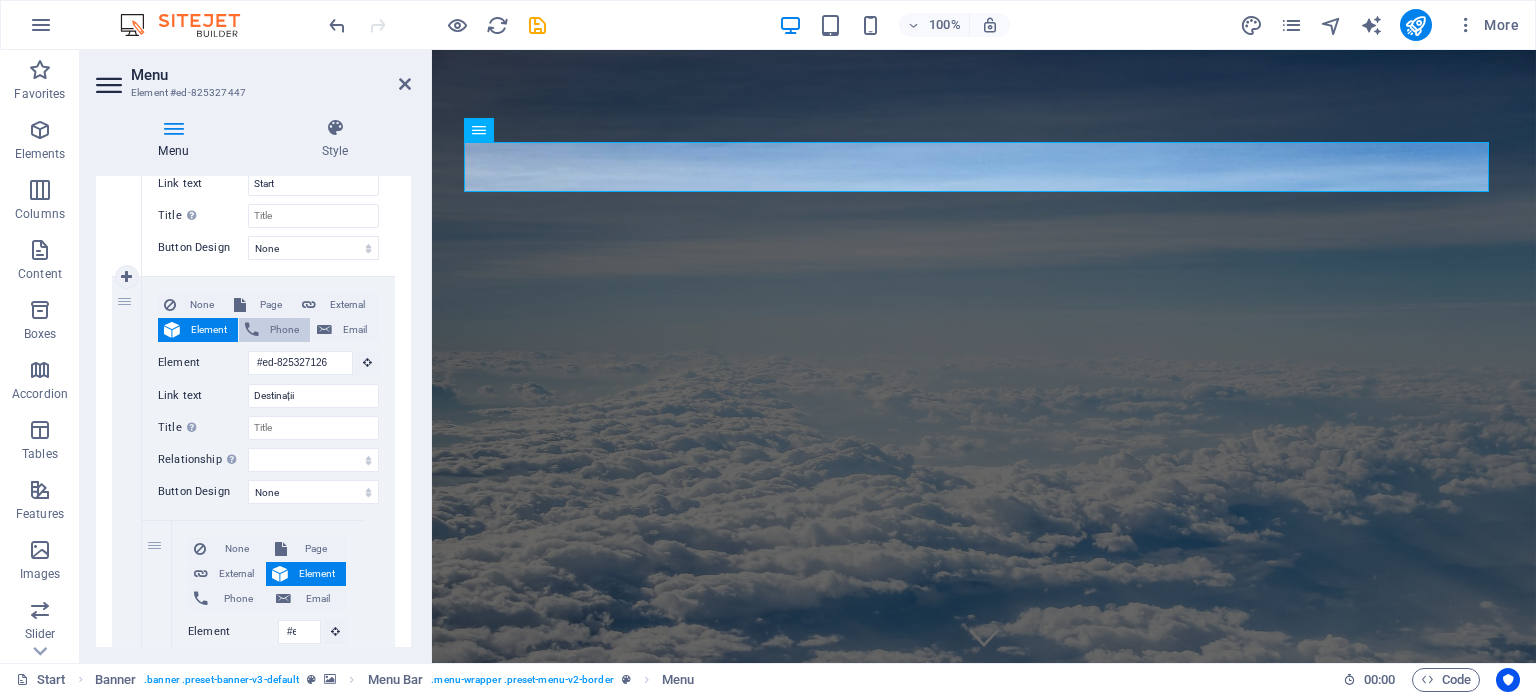 click on "Phone" at bounding box center (274, 330) 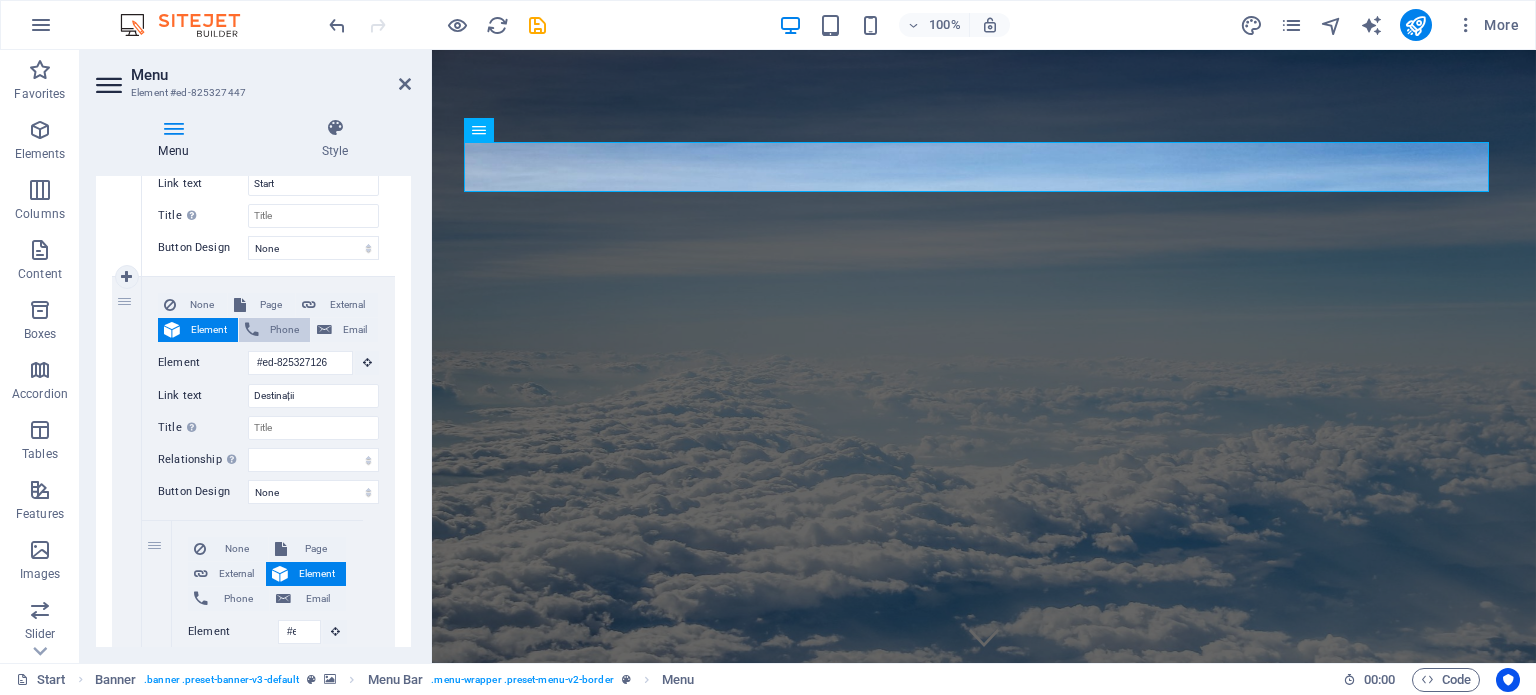 select 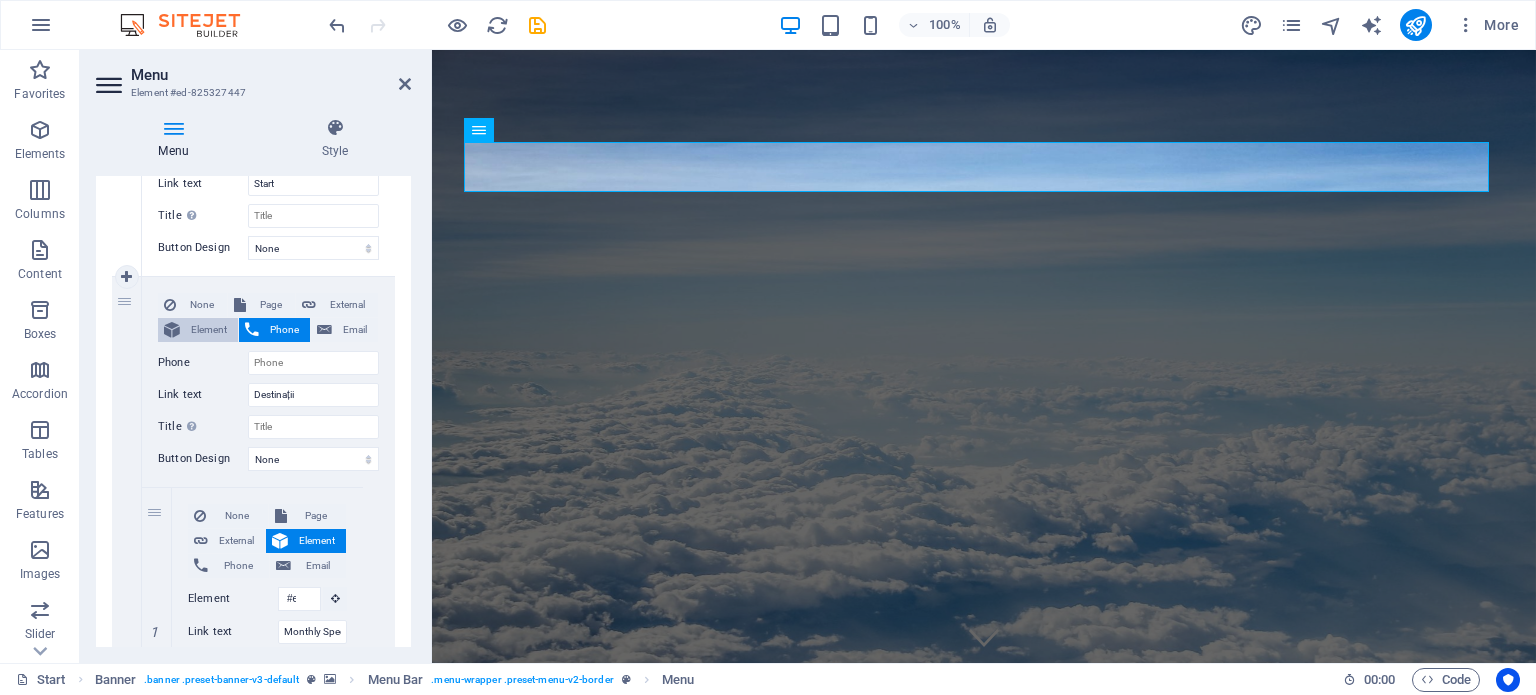 click on "Element" at bounding box center [209, 330] 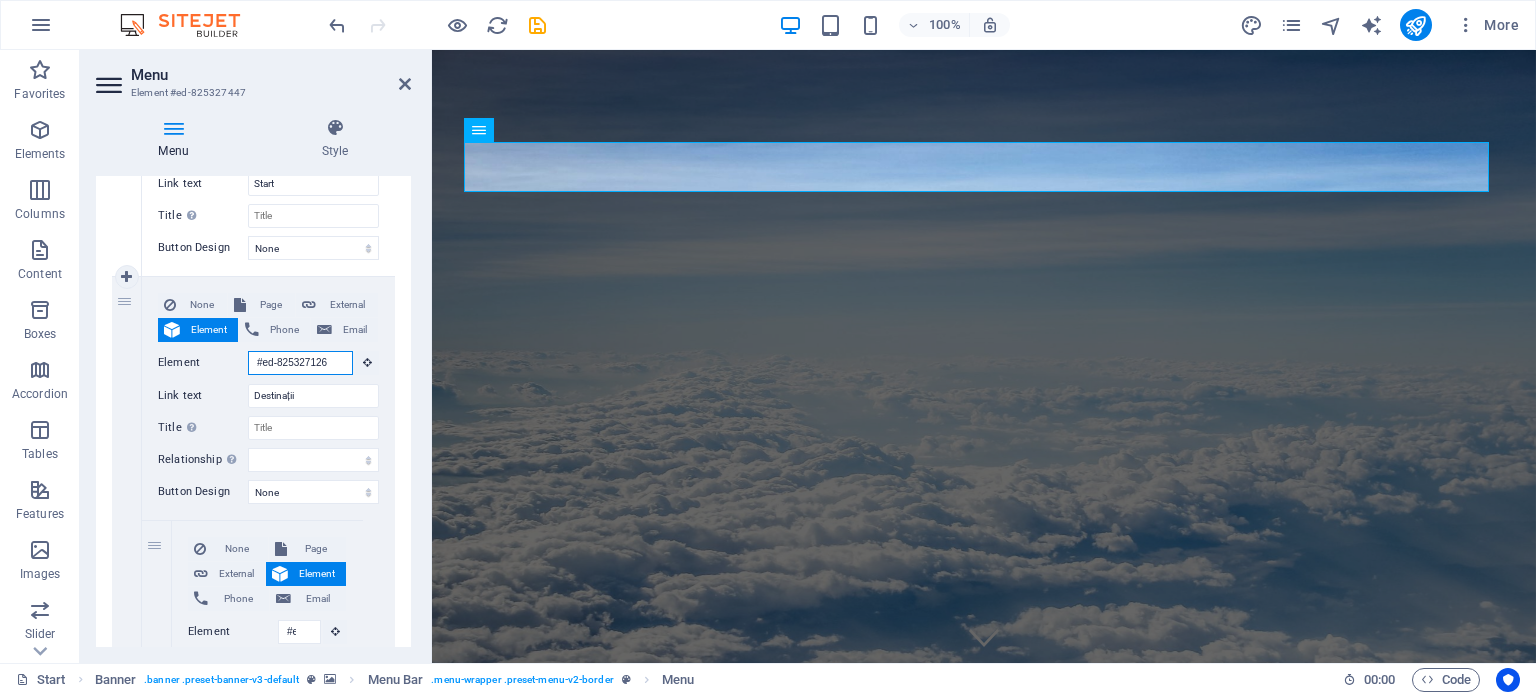 scroll, scrollTop: 0, scrollLeft: 2, axis: horizontal 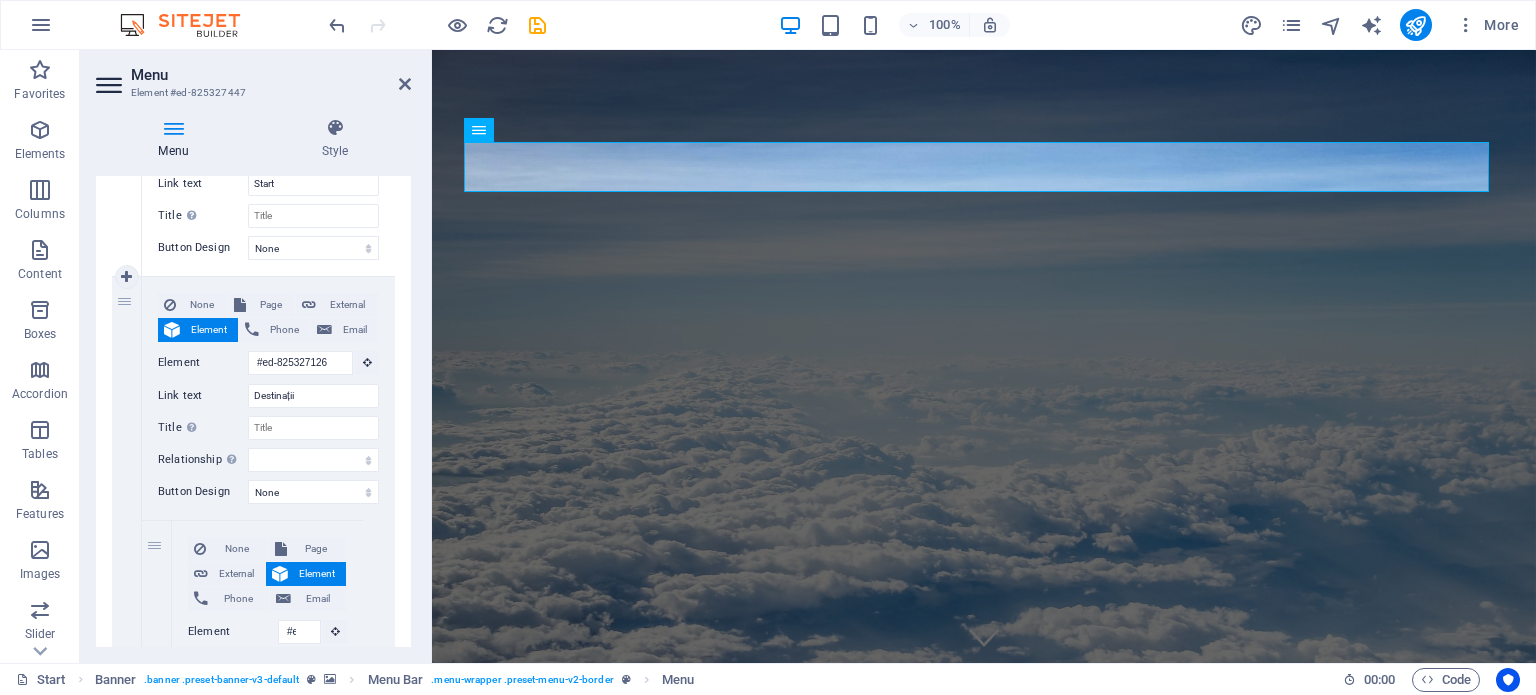 click on "Element" at bounding box center [209, 330] 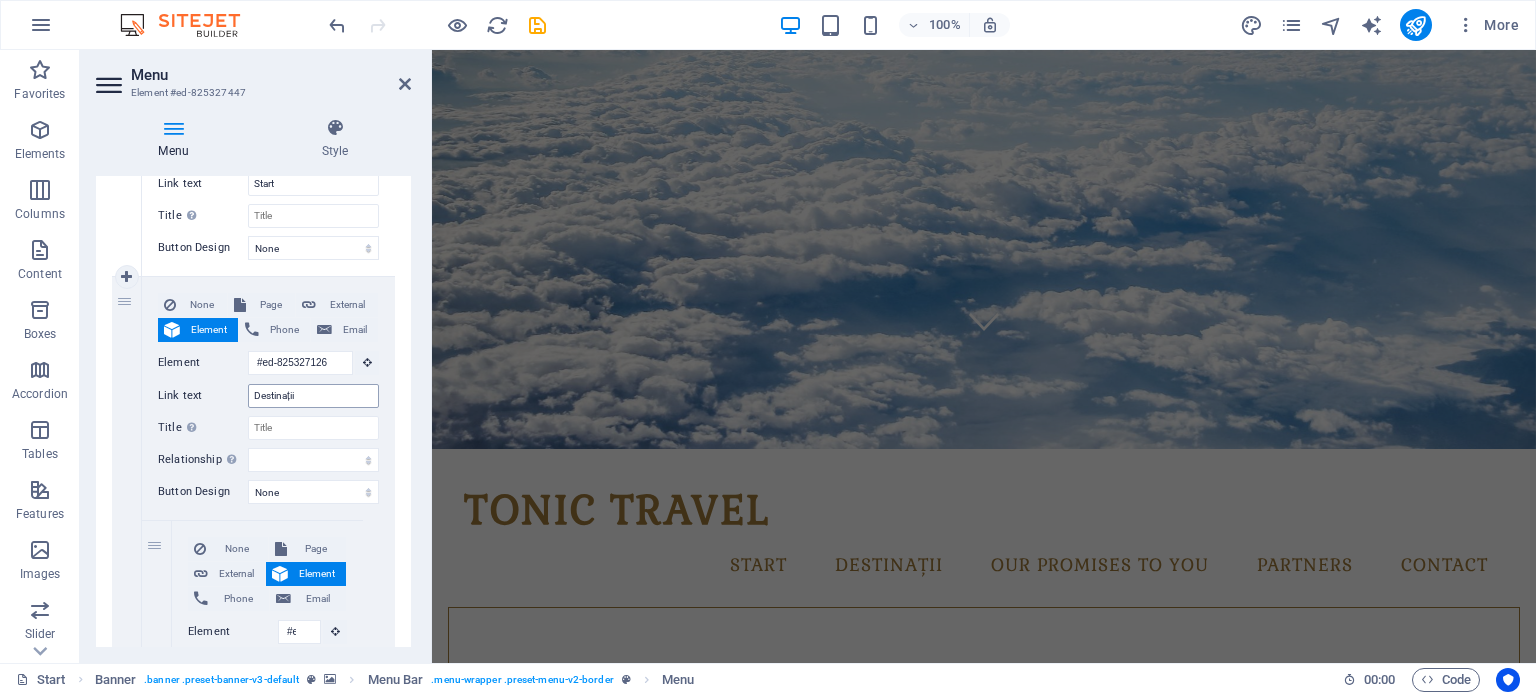 scroll 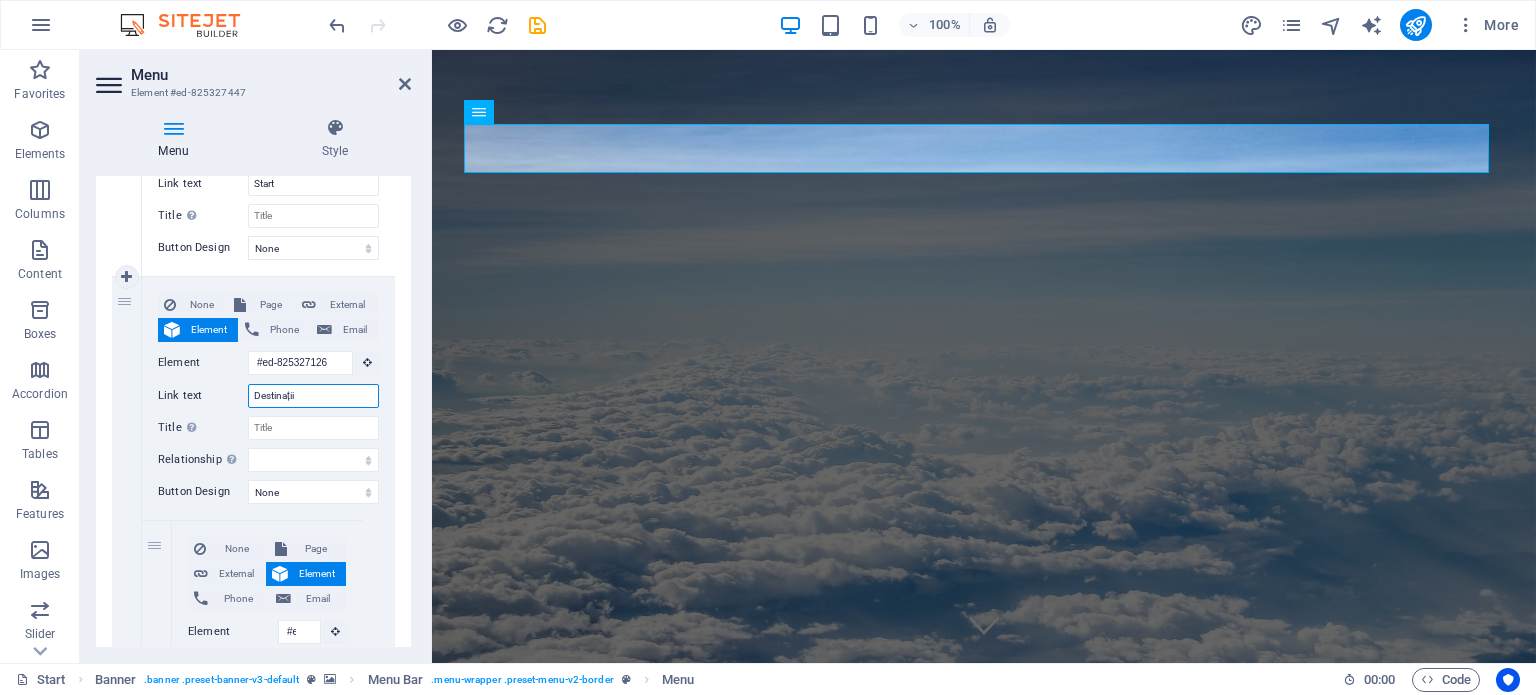 click on "Destinații" at bounding box center (313, 396) 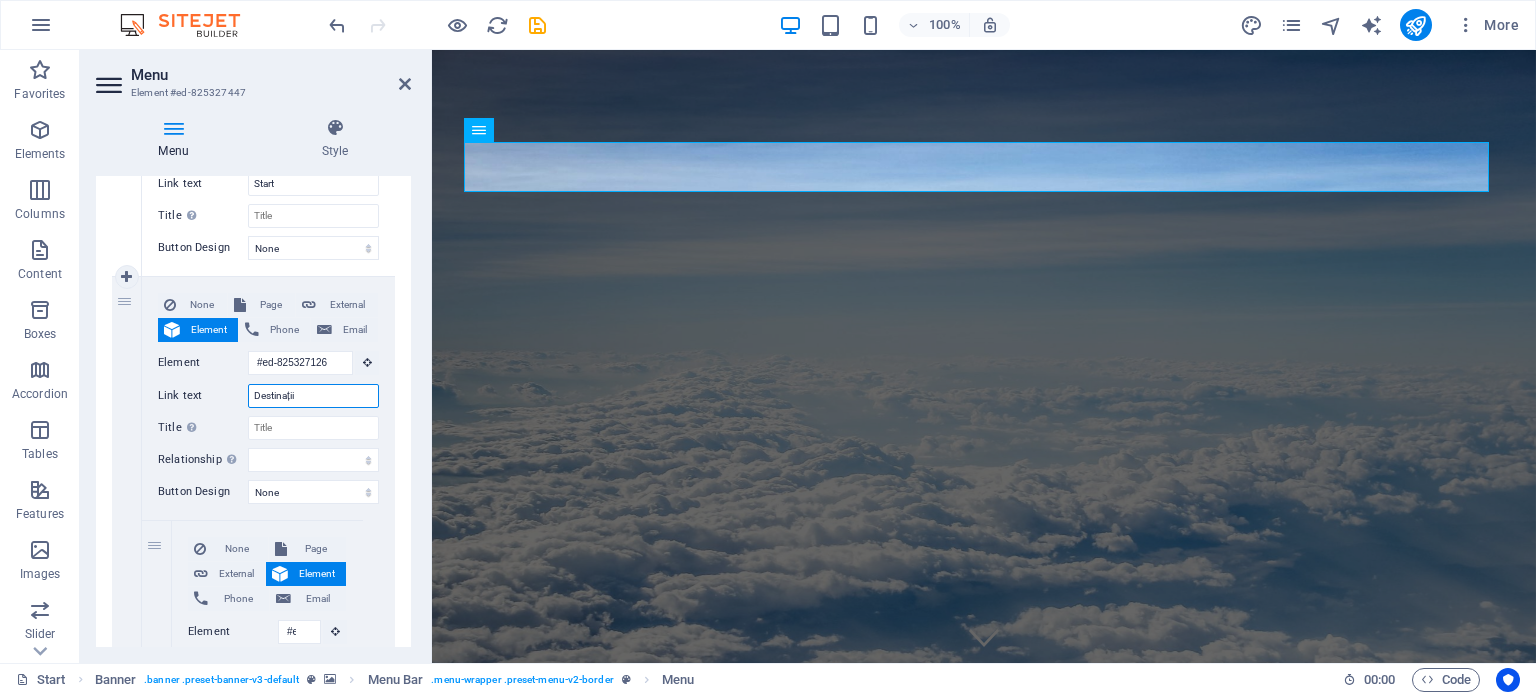 click on "Destinații" at bounding box center [313, 396] 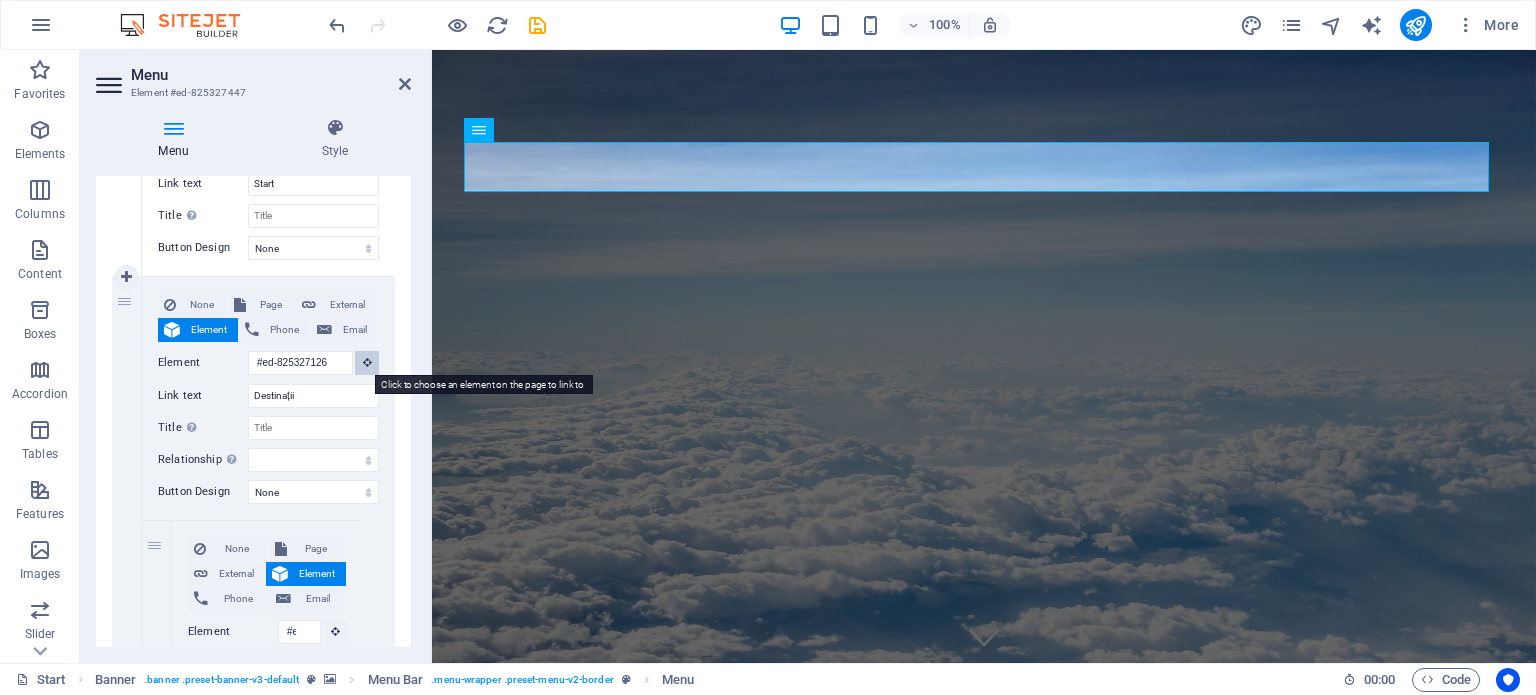 click at bounding box center [367, 362] 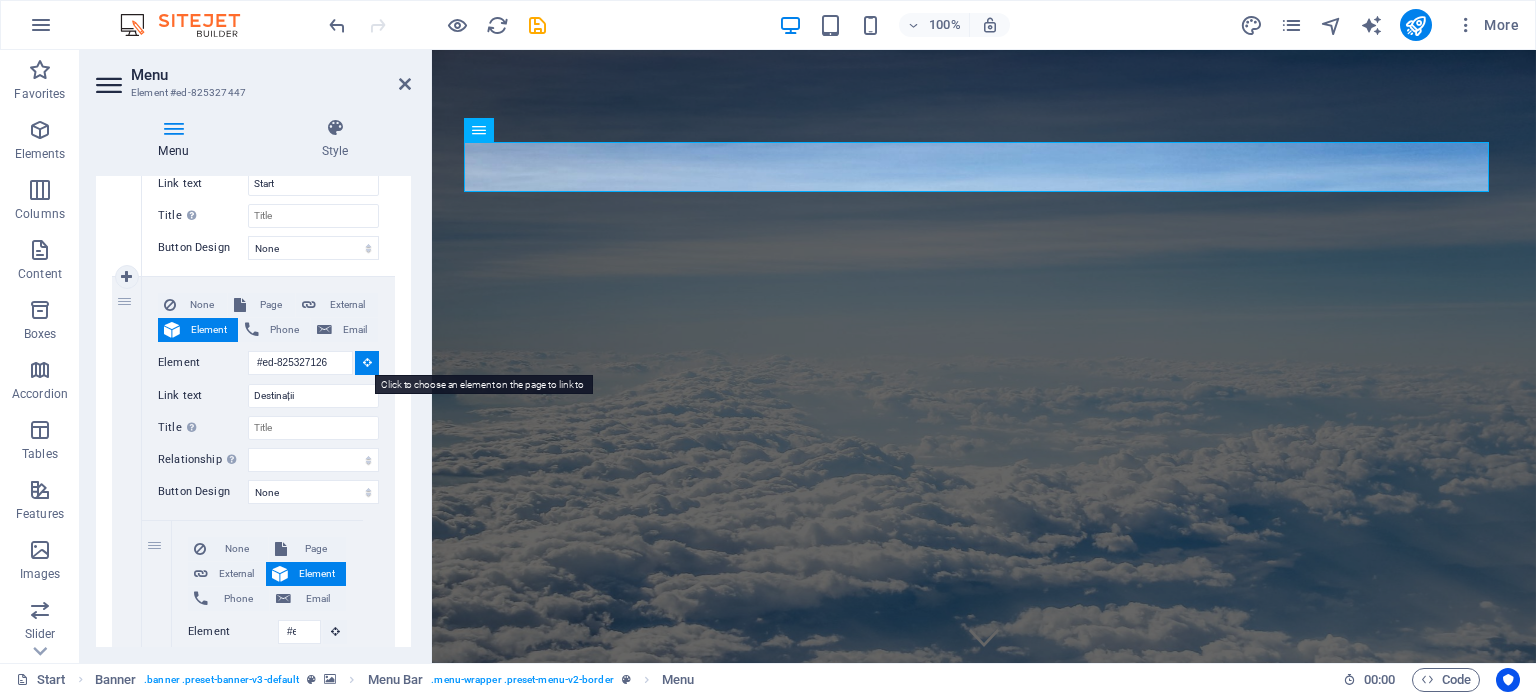 click at bounding box center [367, 362] 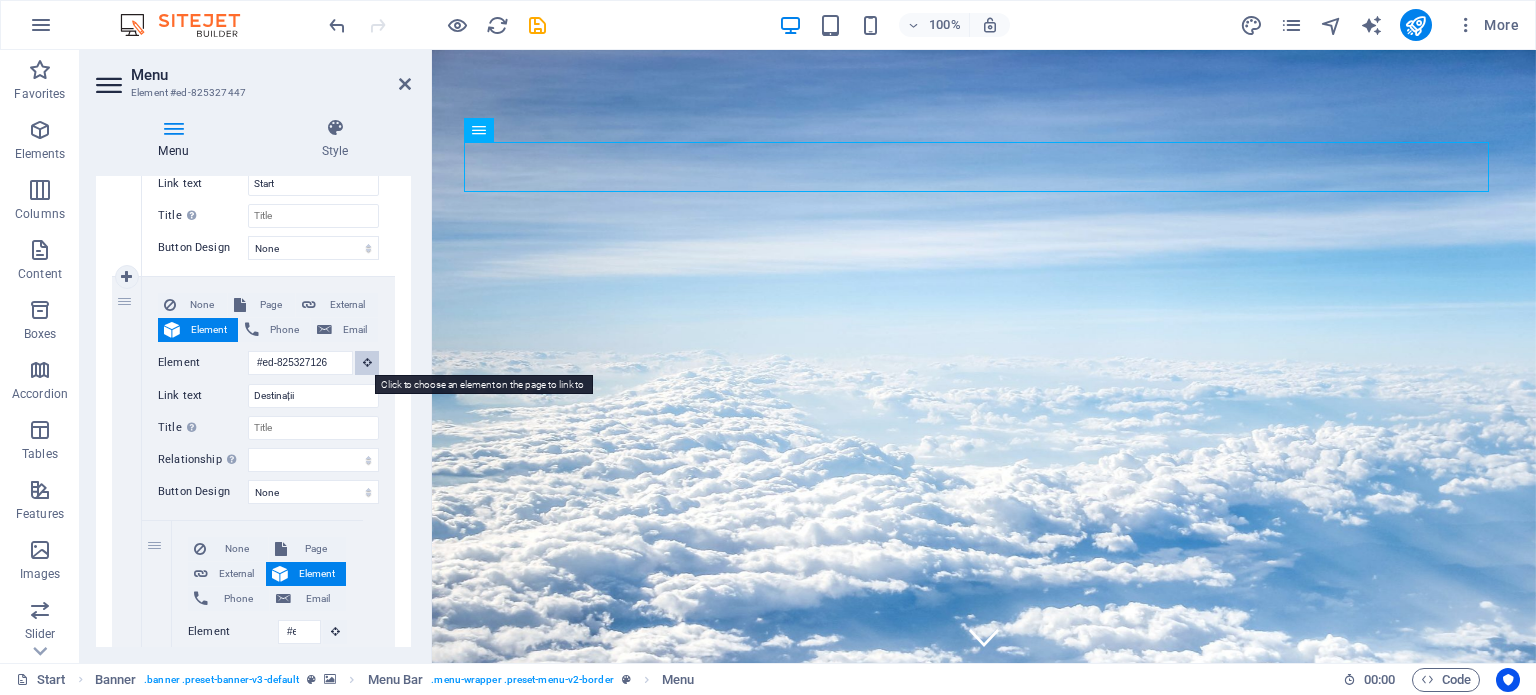 click at bounding box center (367, 362) 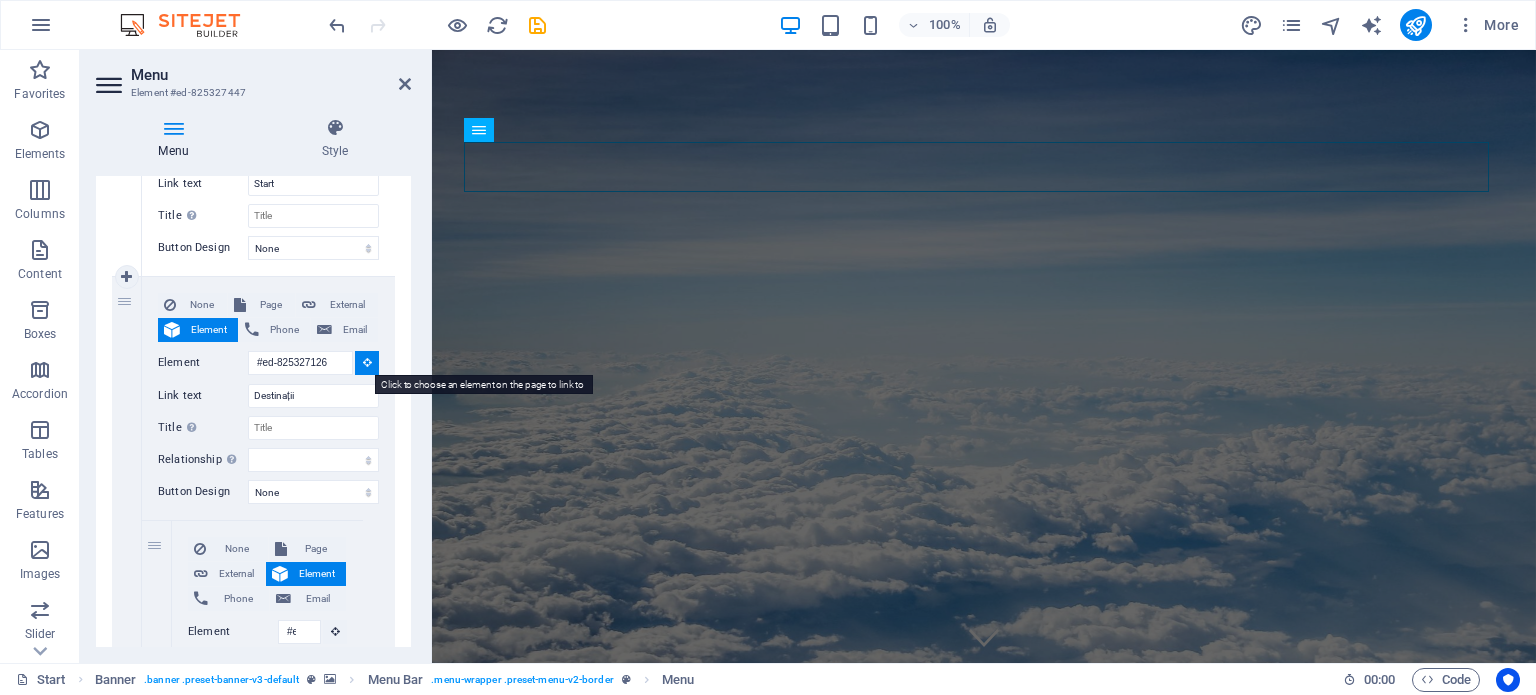 click at bounding box center (367, 362) 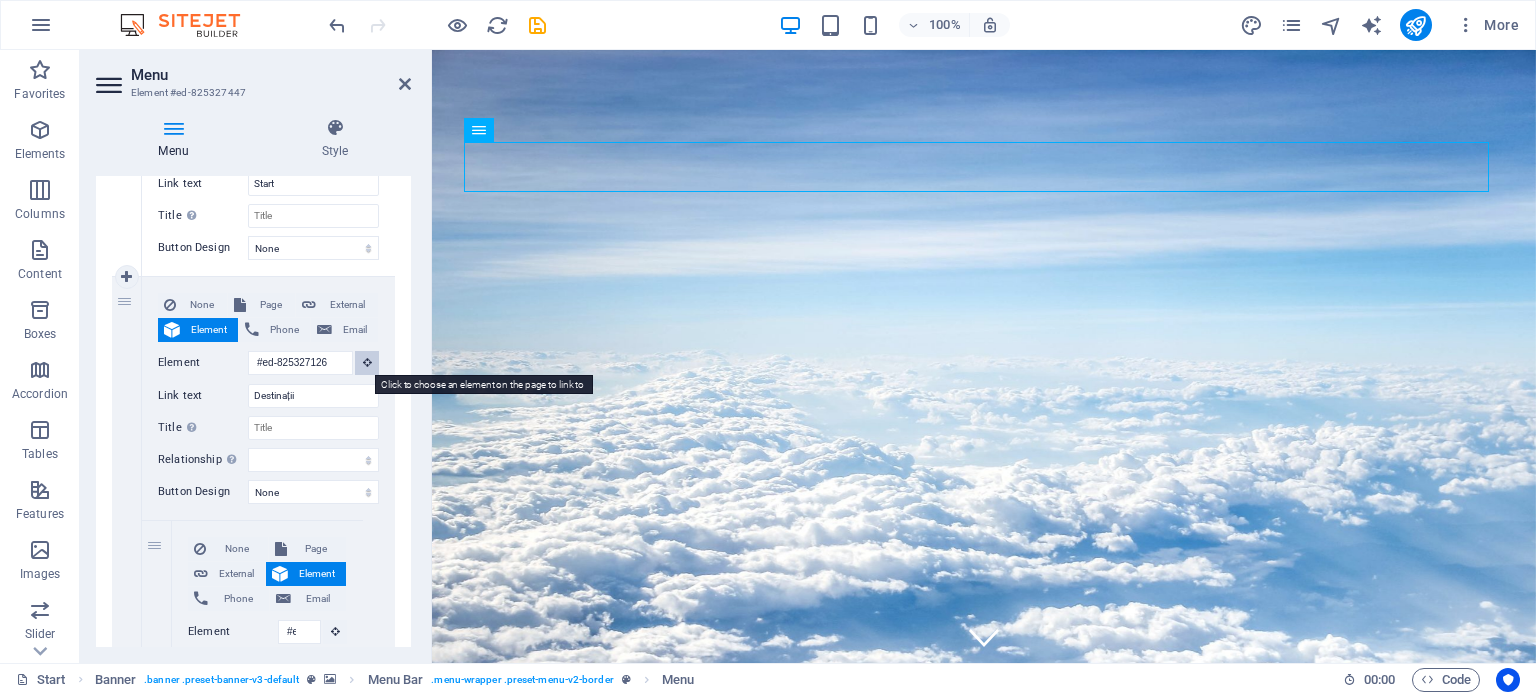 click at bounding box center [367, 362] 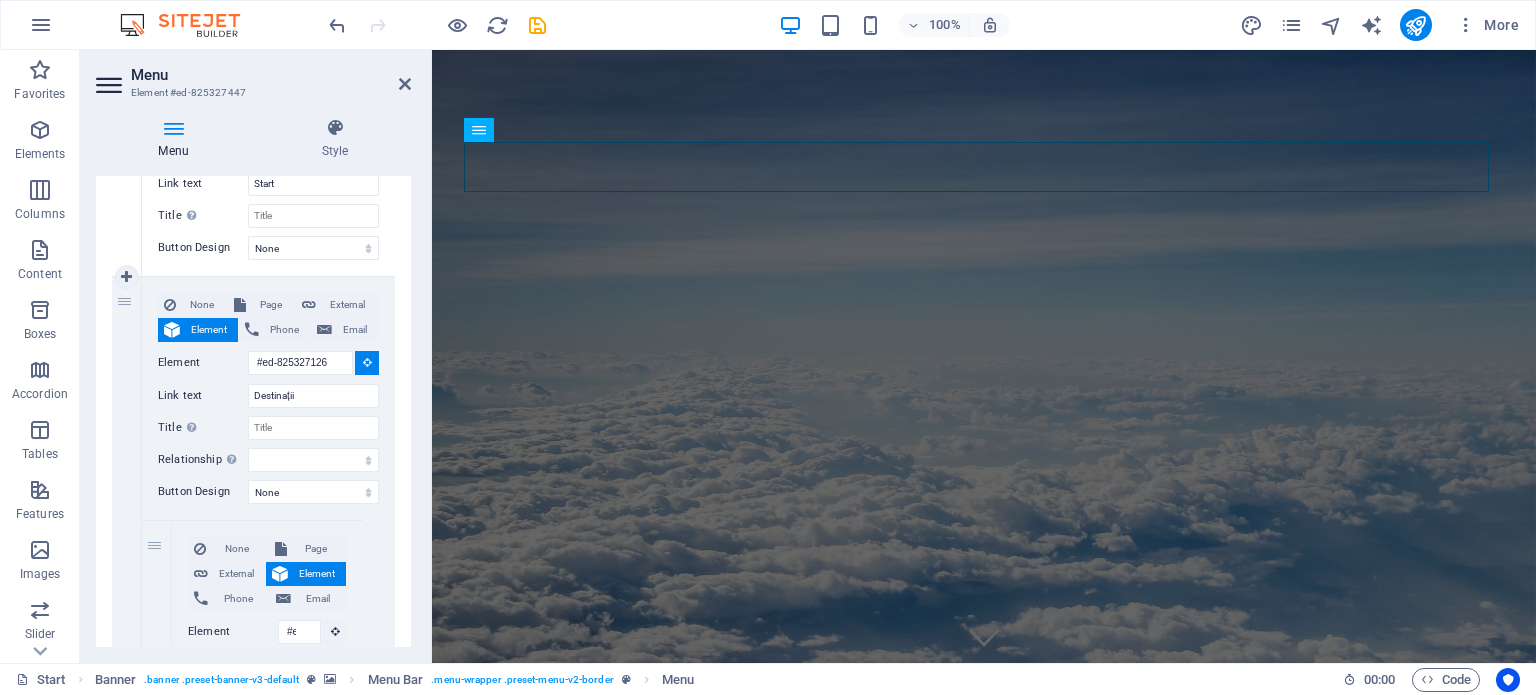 click at bounding box center (367, 363) 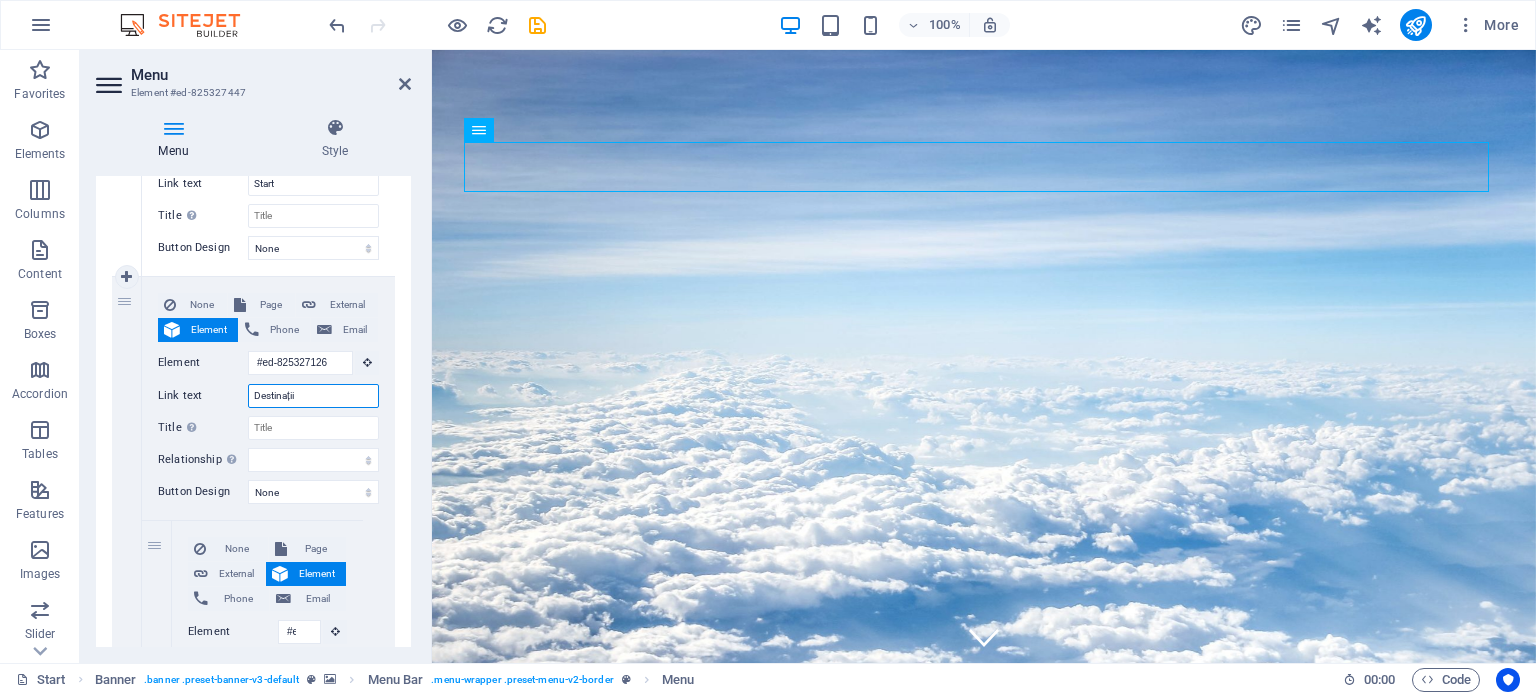 click on "Destinații" at bounding box center [313, 396] 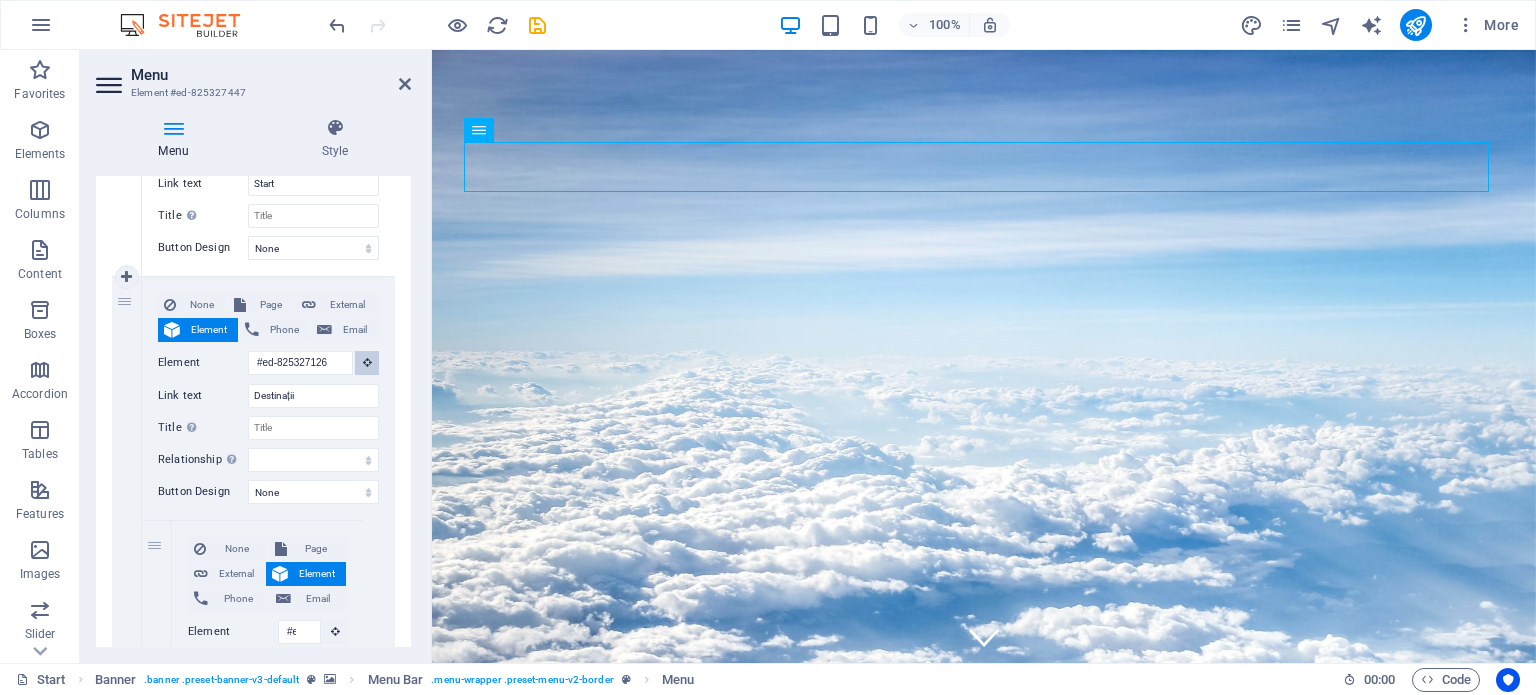 click at bounding box center (367, 363) 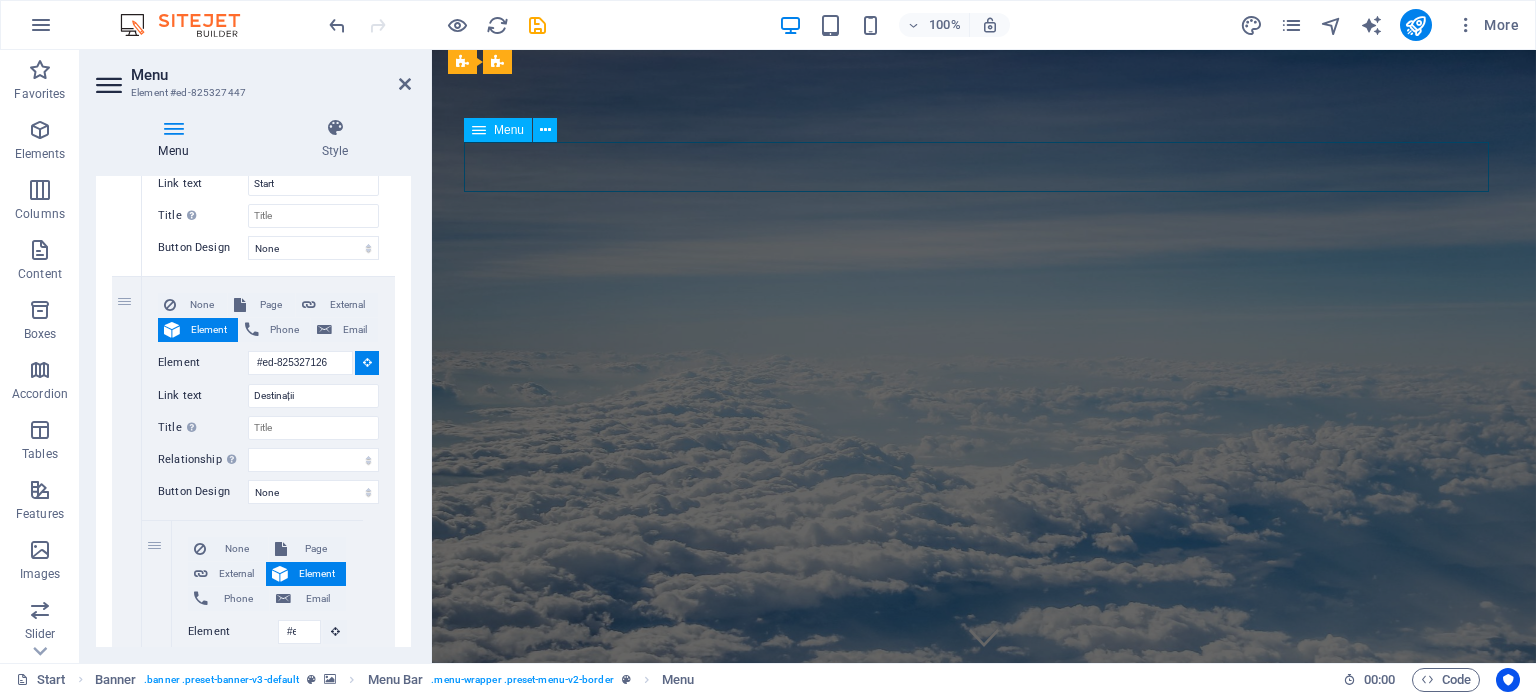 click on "Start Destinații Monthly Specials All Destinations Our promises to you Partners Contact" at bounding box center [984, 882] 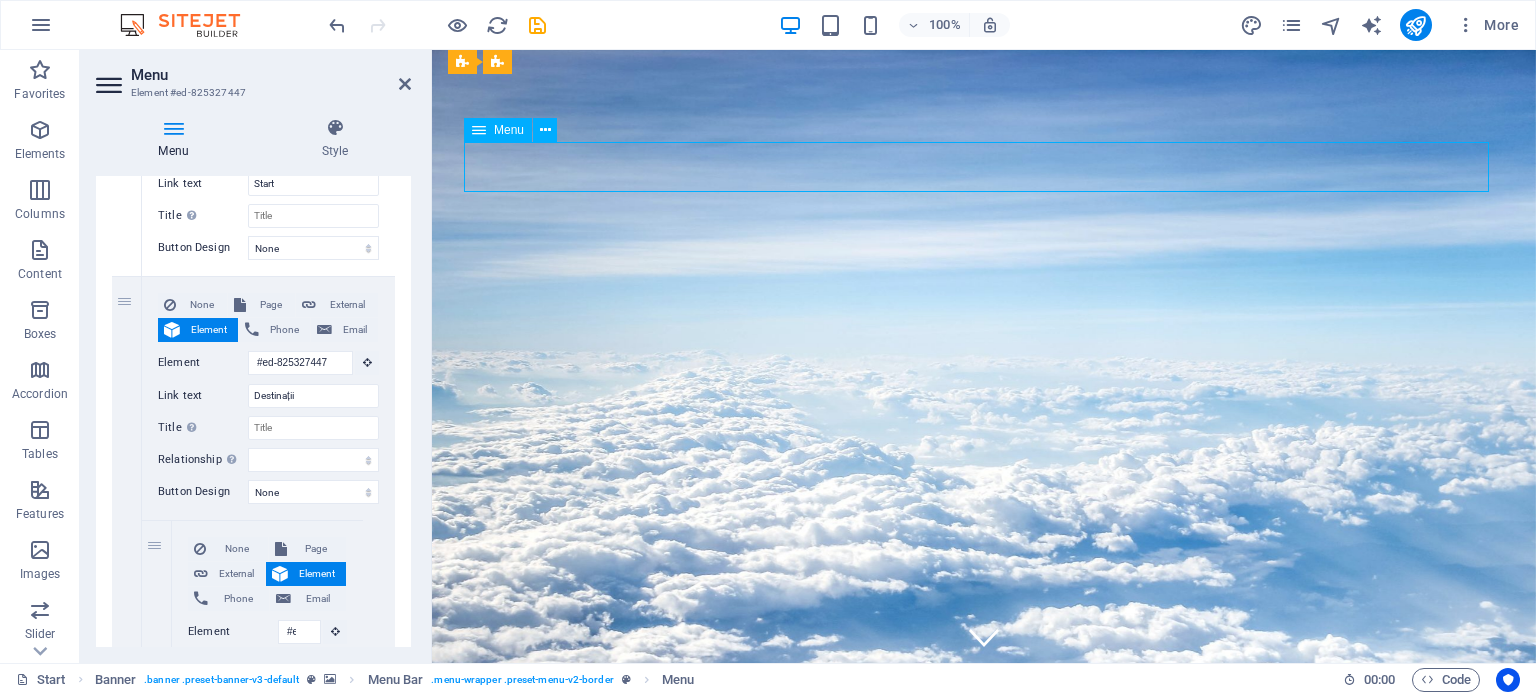 click on "Start Destinații Monthly Specials All Destinations Our promises to you Partners Contact" at bounding box center (984, 882) 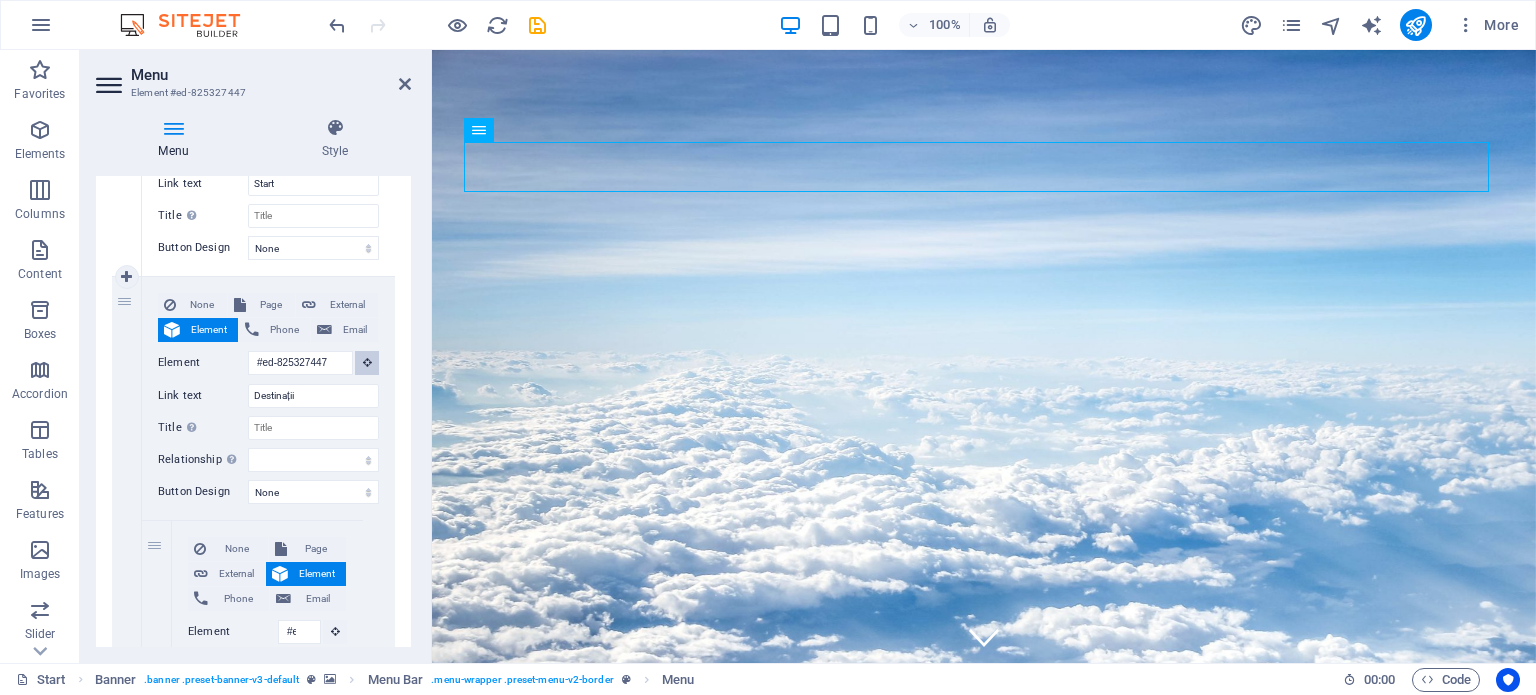 click at bounding box center [367, 362] 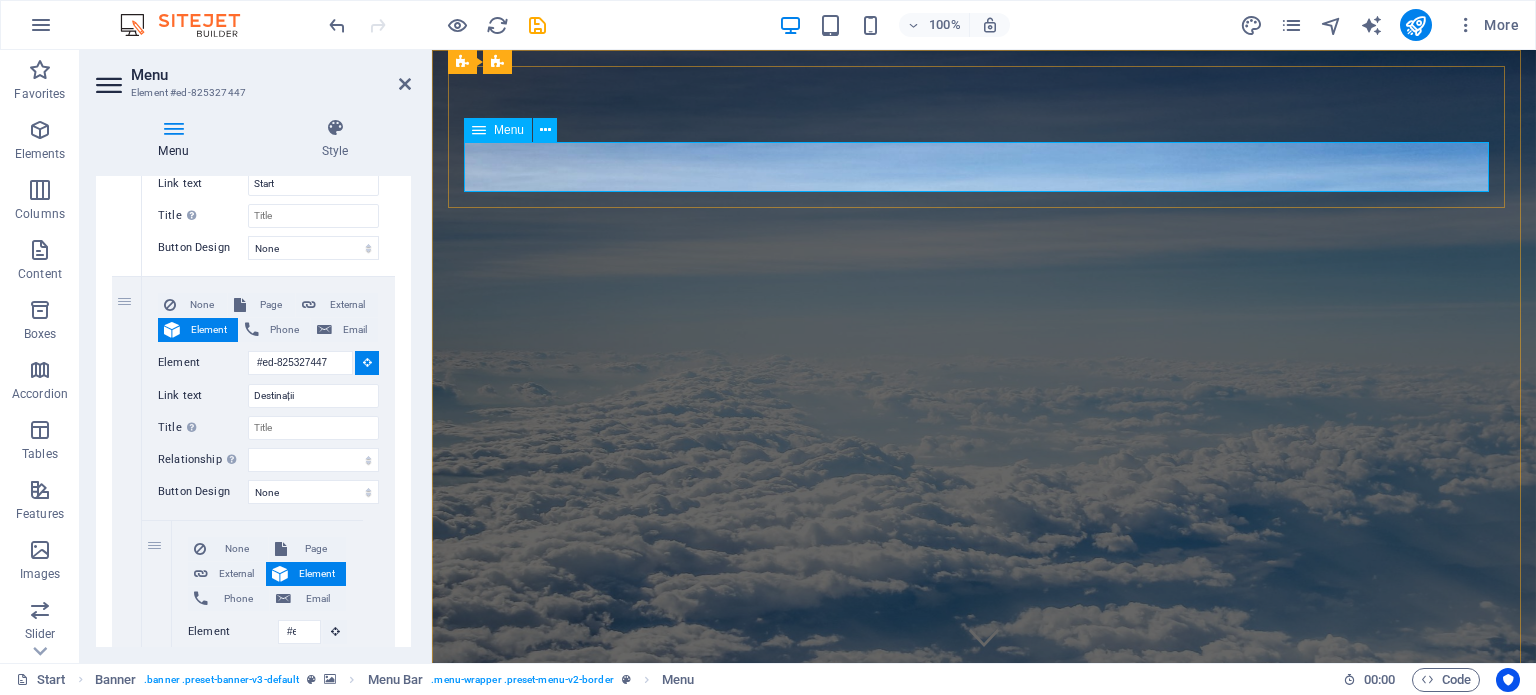 click on "Start Destinații Monthly Specials All Destinations Our promises to you Partners Contact" at bounding box center (984, 882) 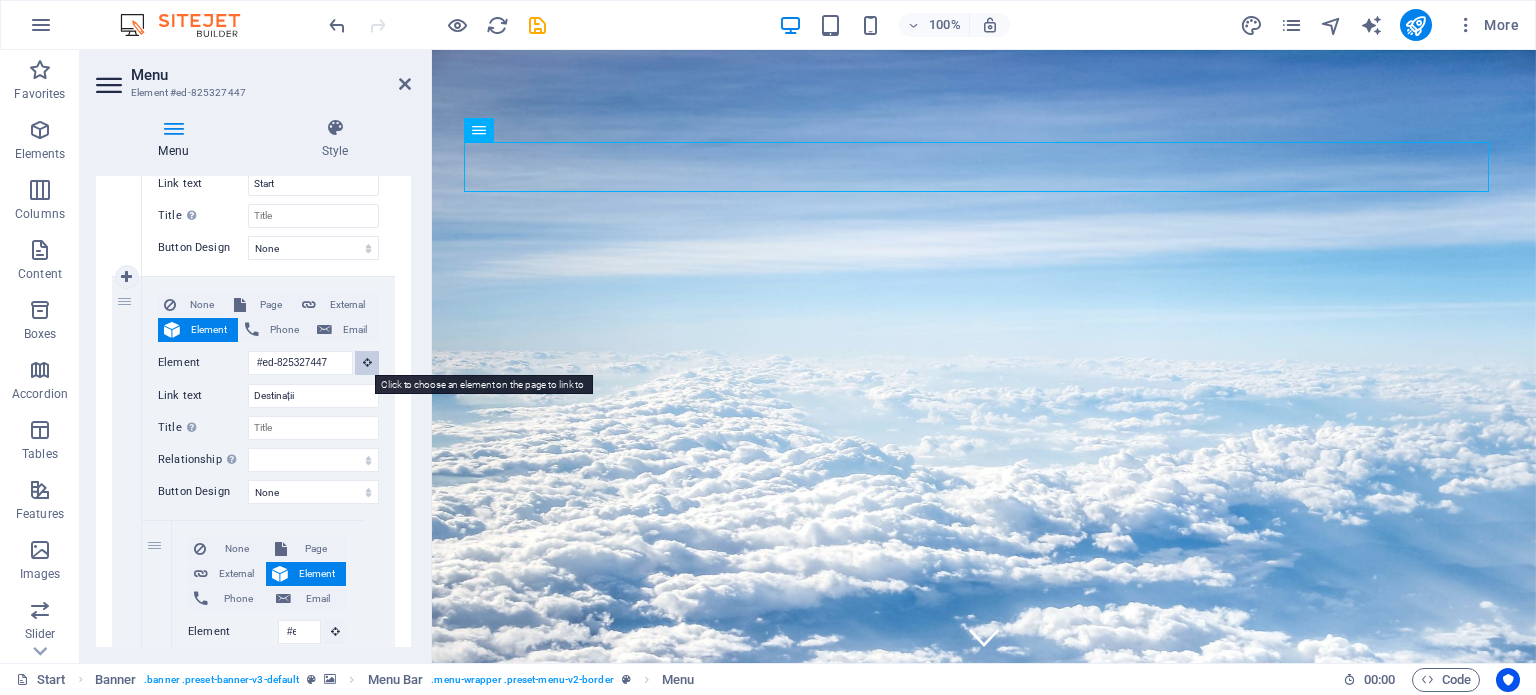 click at bounding box center [367, 362] 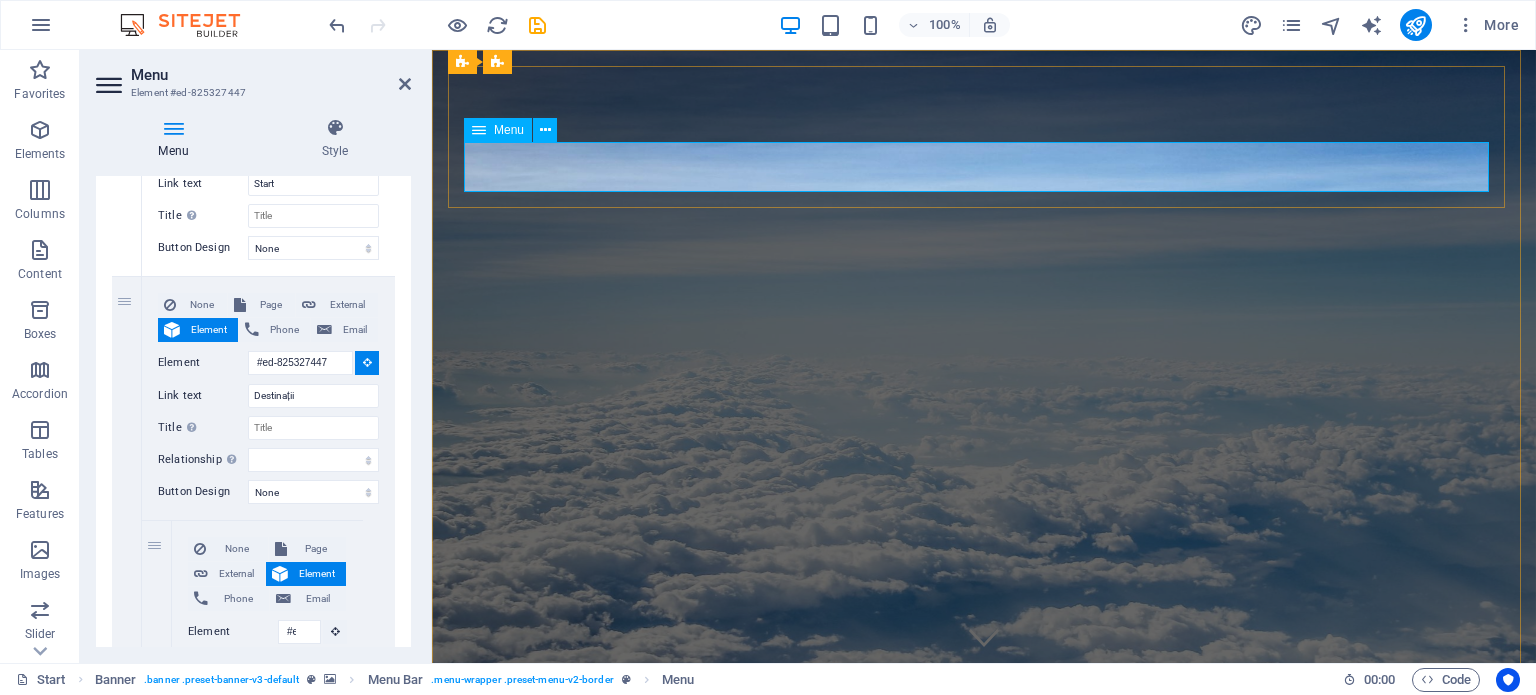 click on "Start Destinații Monthly Specials All Destinations Our promises to you Partners Contact" at bounding box center [984, 882] 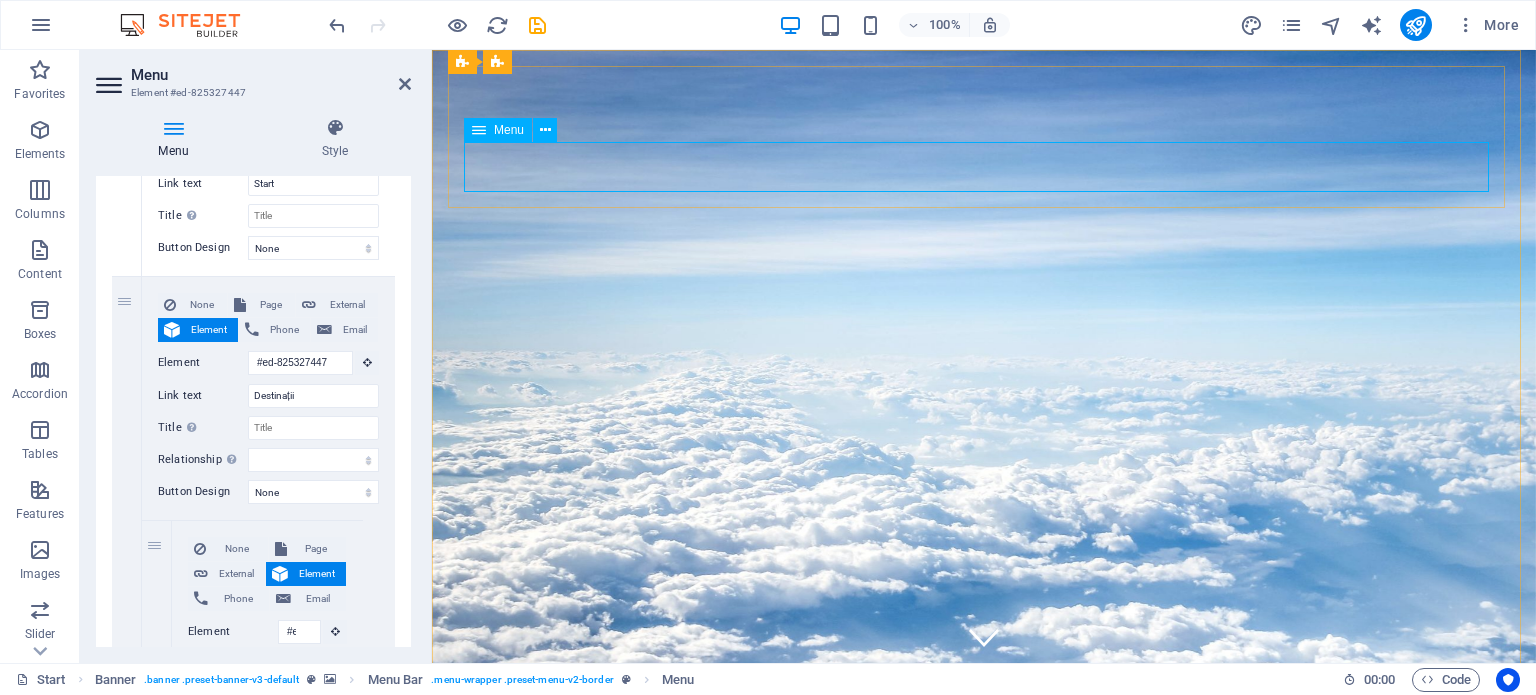 click on "Menu" at bounding box center (509, 130) 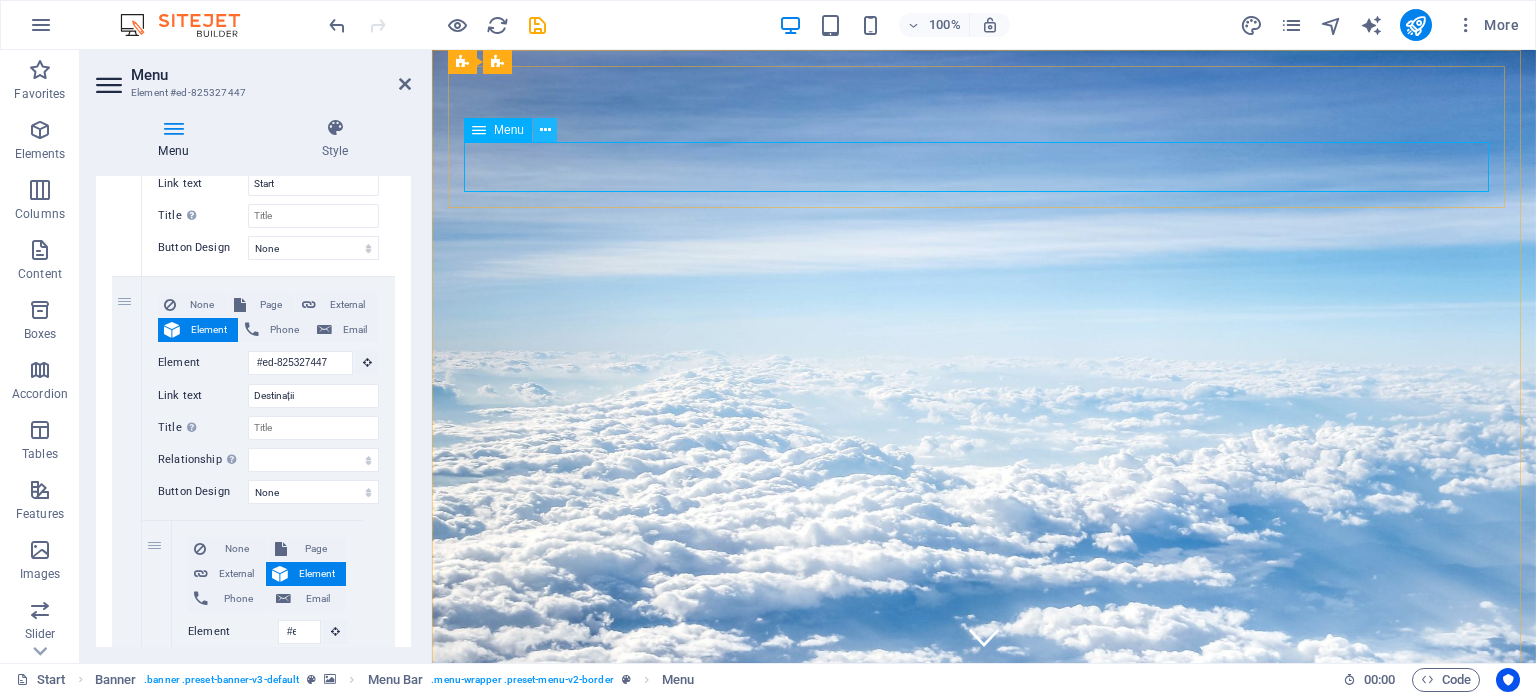 click at bounding box center [545, 130] 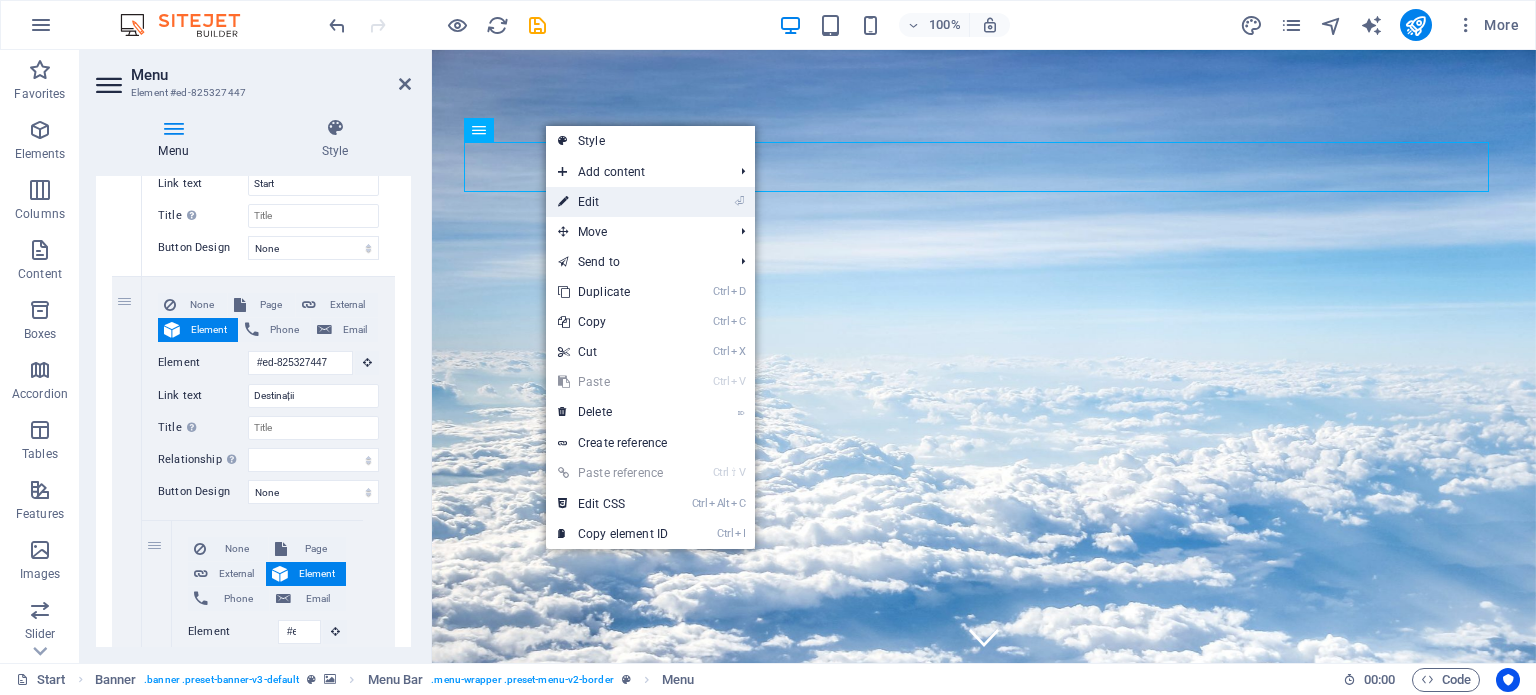 click on "⏎  Edit" at bounding box center (613, 202) 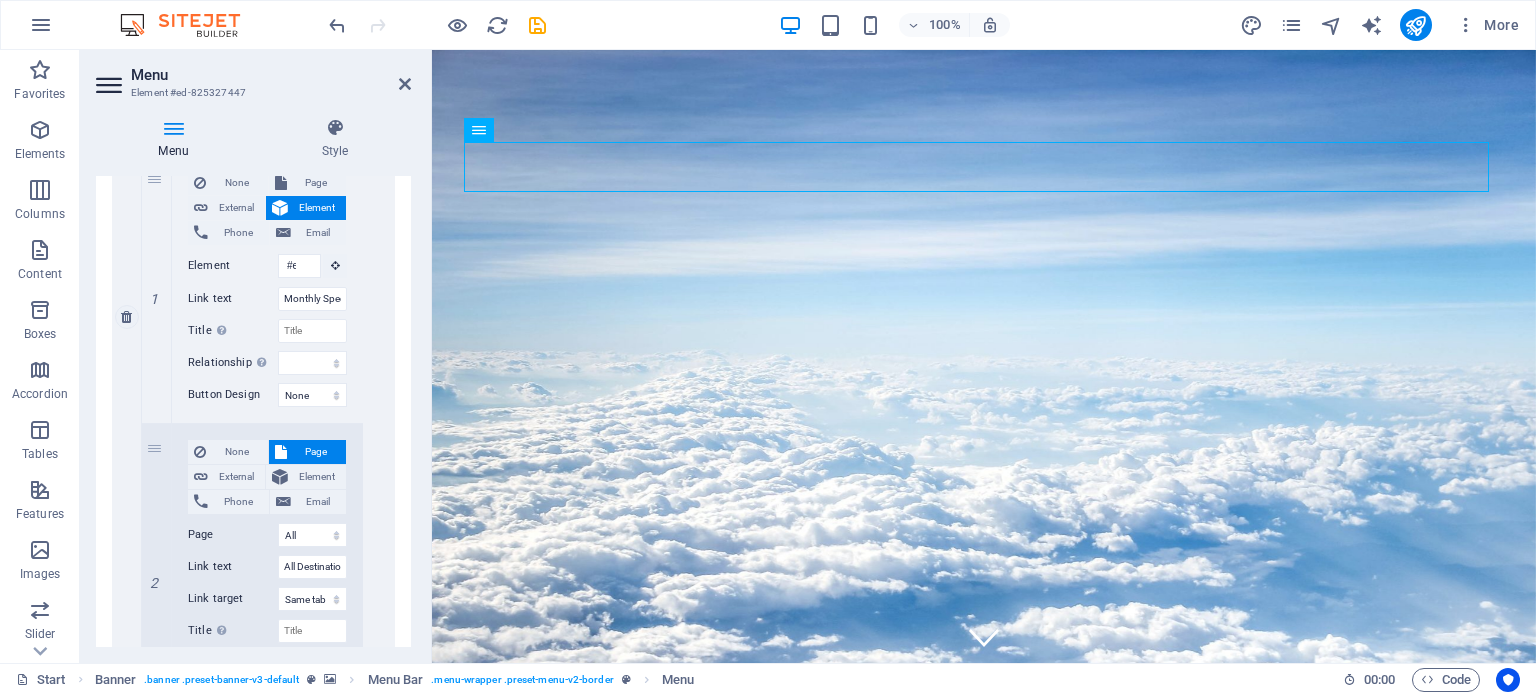 scroll, scrollTop: 700, scrollLeft: 0, axis: vertical 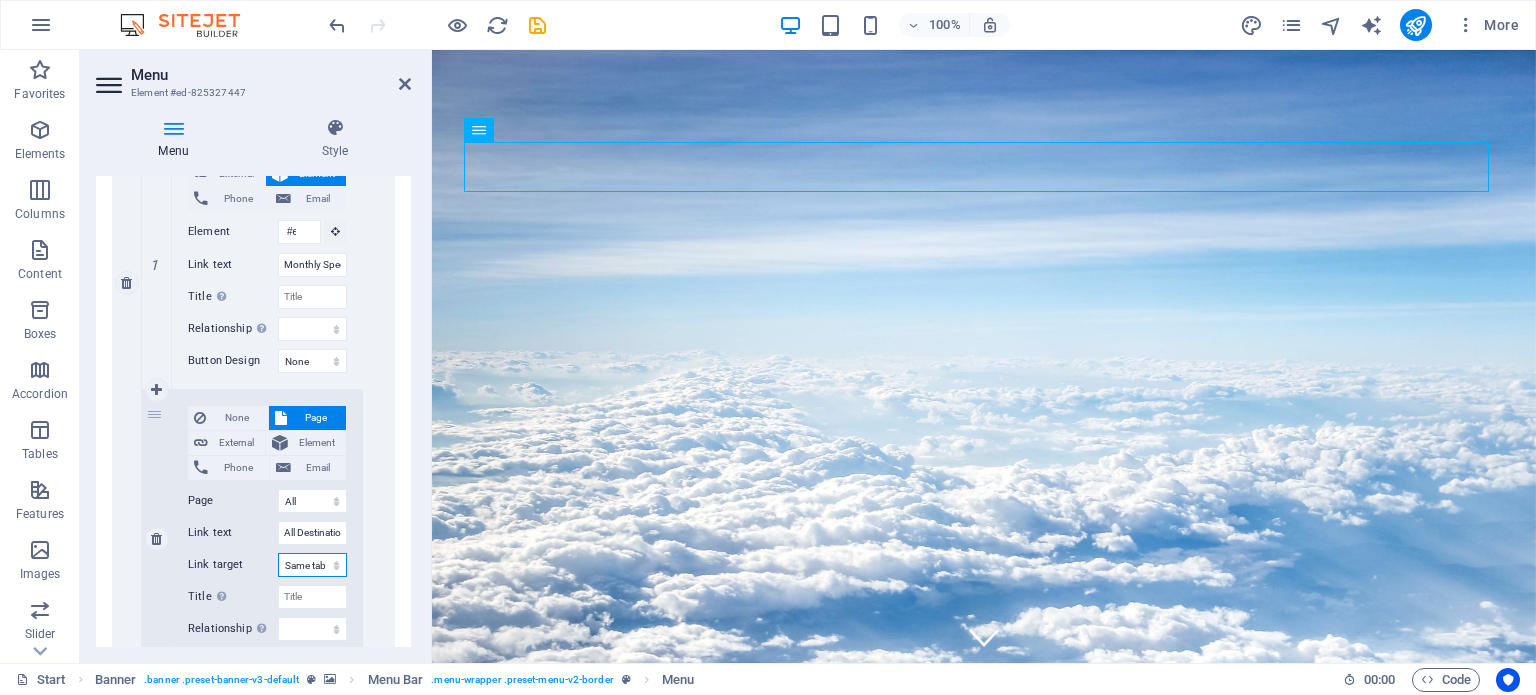 click on "New tab Same tab Overlay" at bounding box center (312, 565) 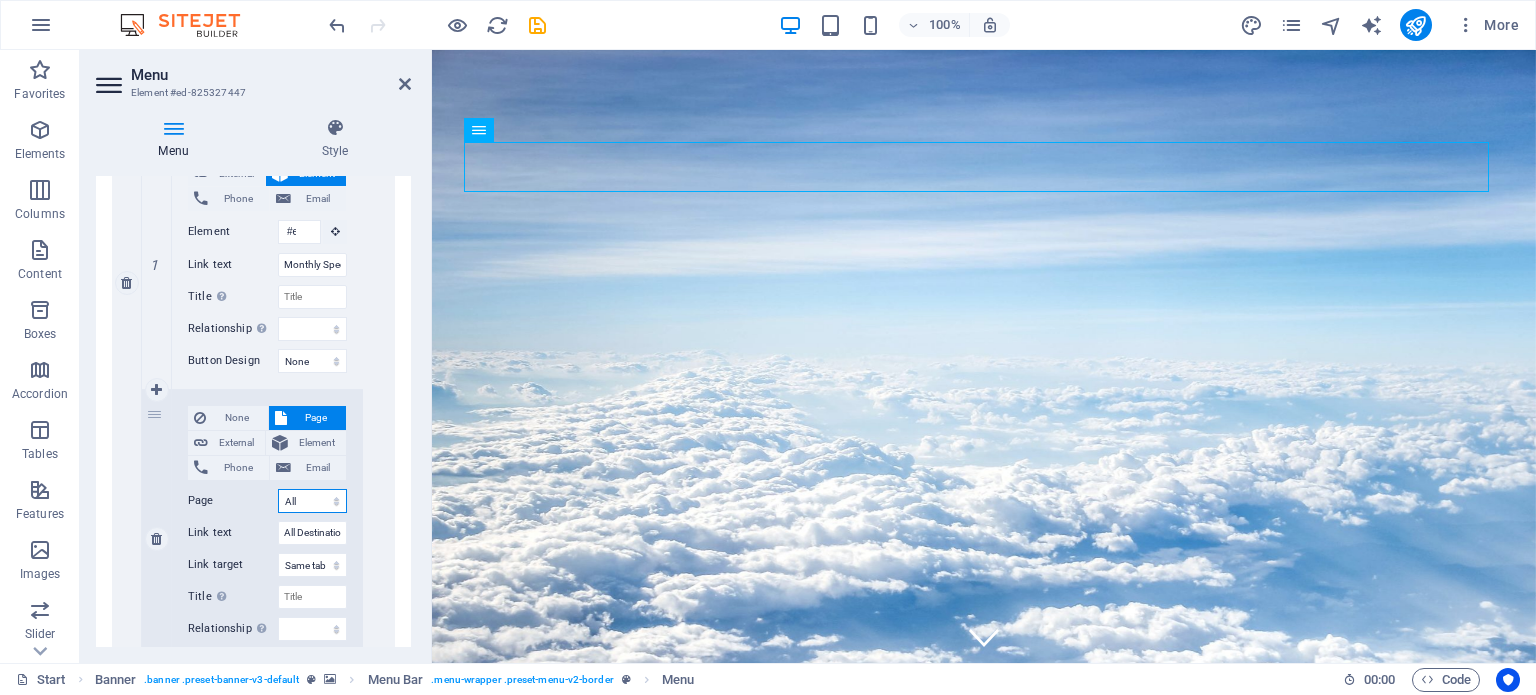 click on "Start All Destinations Legal Notice Privacy" at bounding box center [312, 501] 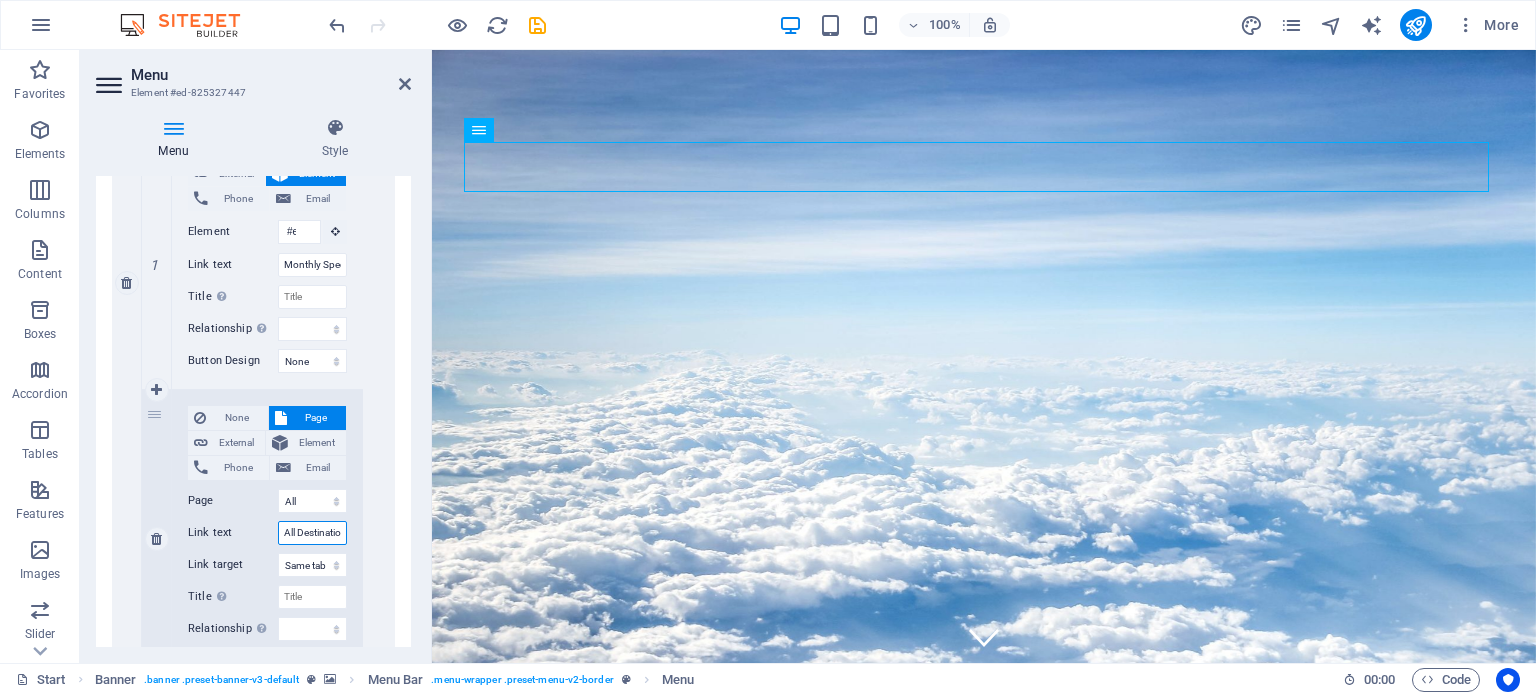 click on "All Destinations" at bounding box center [312, 533] 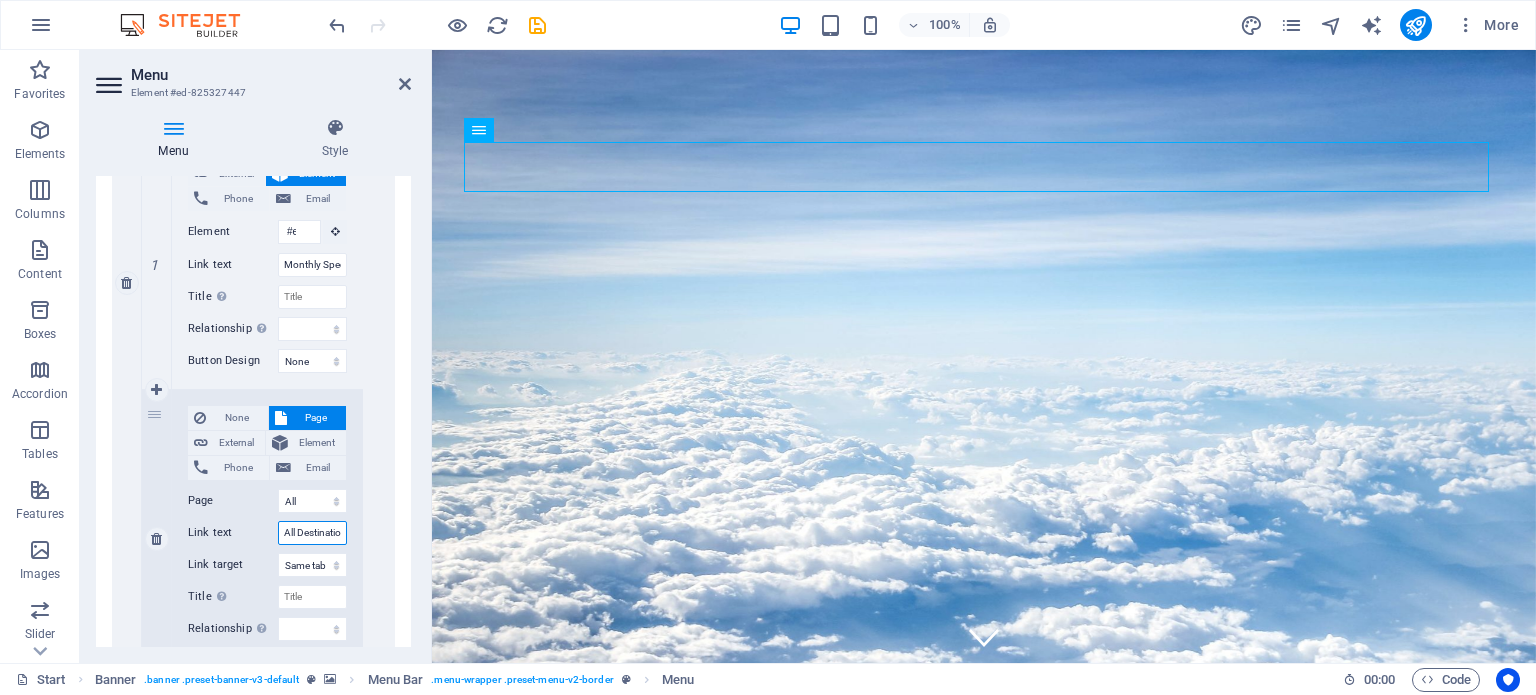 click on "All Destinations" at bounding box center [312, 533] 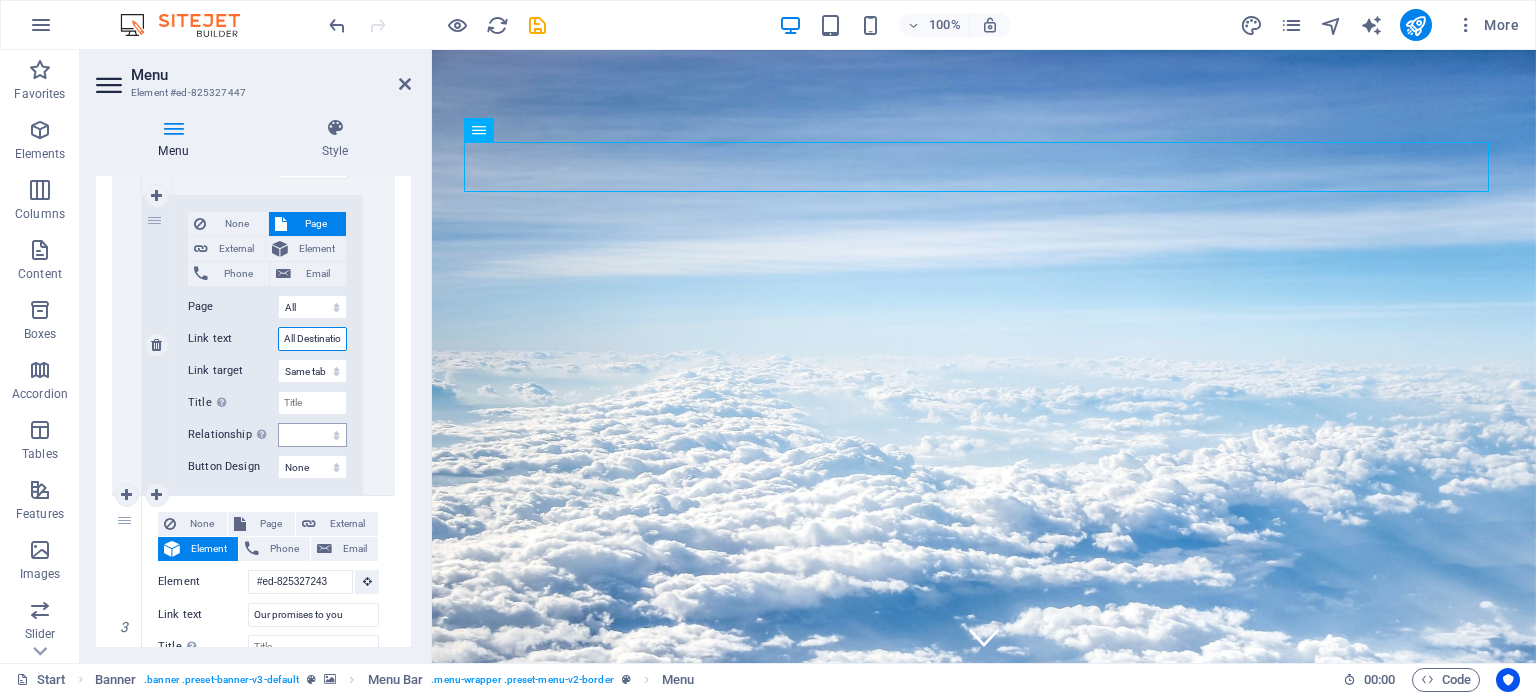scroll, scrollTop: 900, scrollLeft: 0, axis: vertical 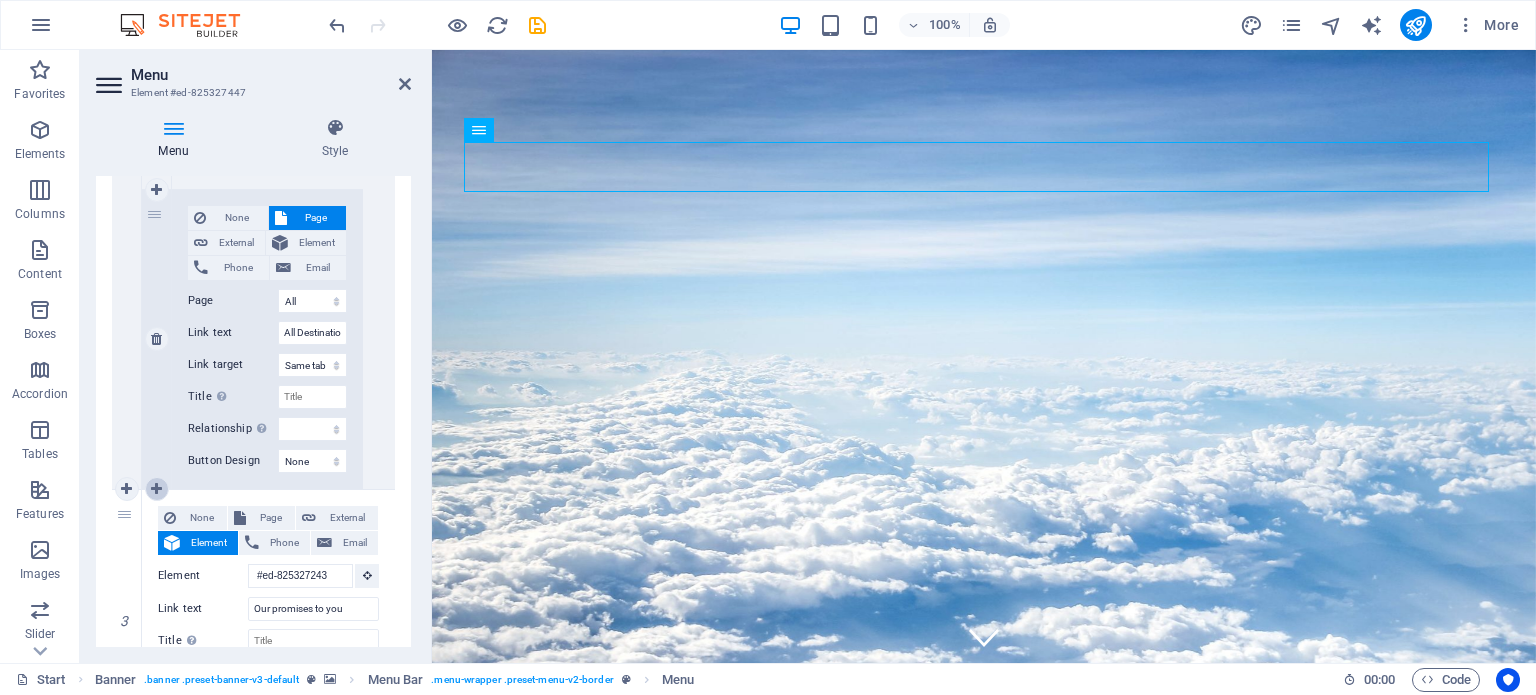 click at bounding box center (156, 489) 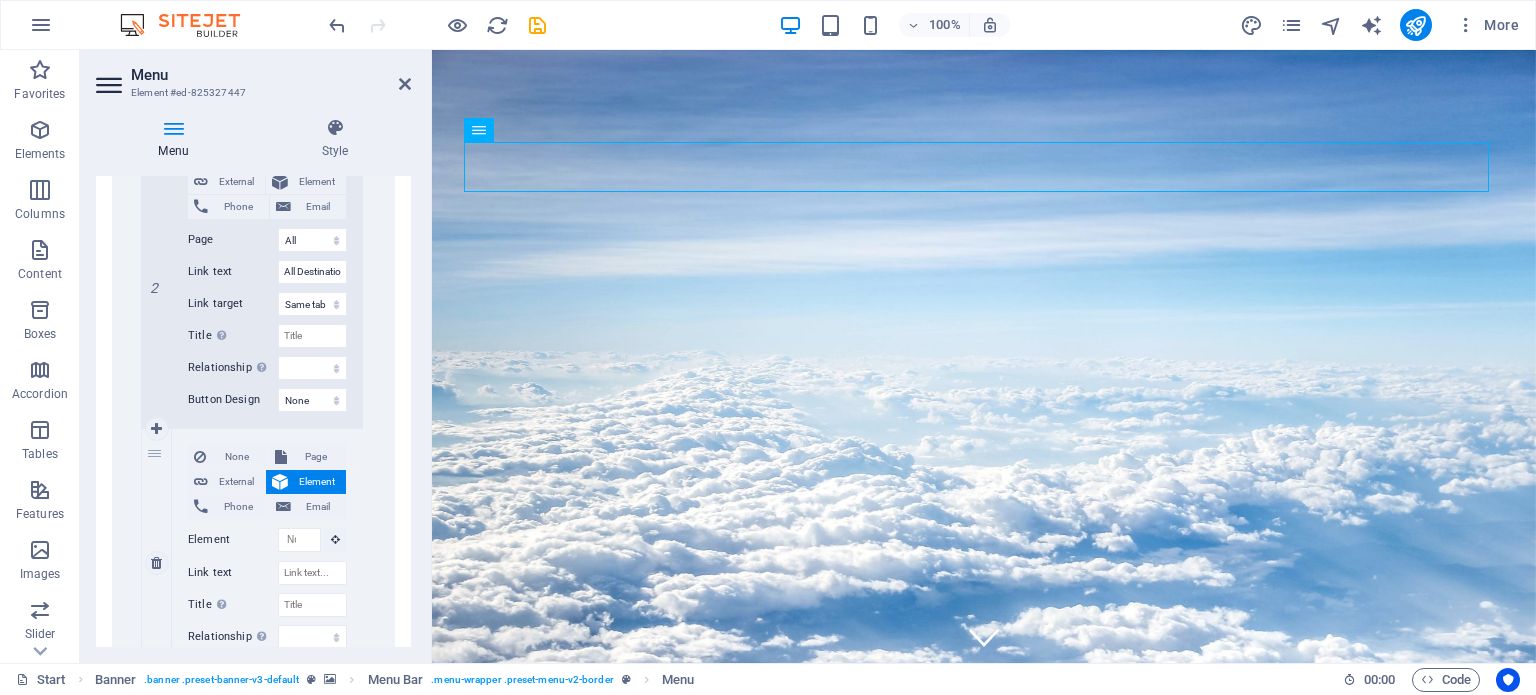 scroll, scrollTop: 968, scrollLeft: 0, axis: vertical 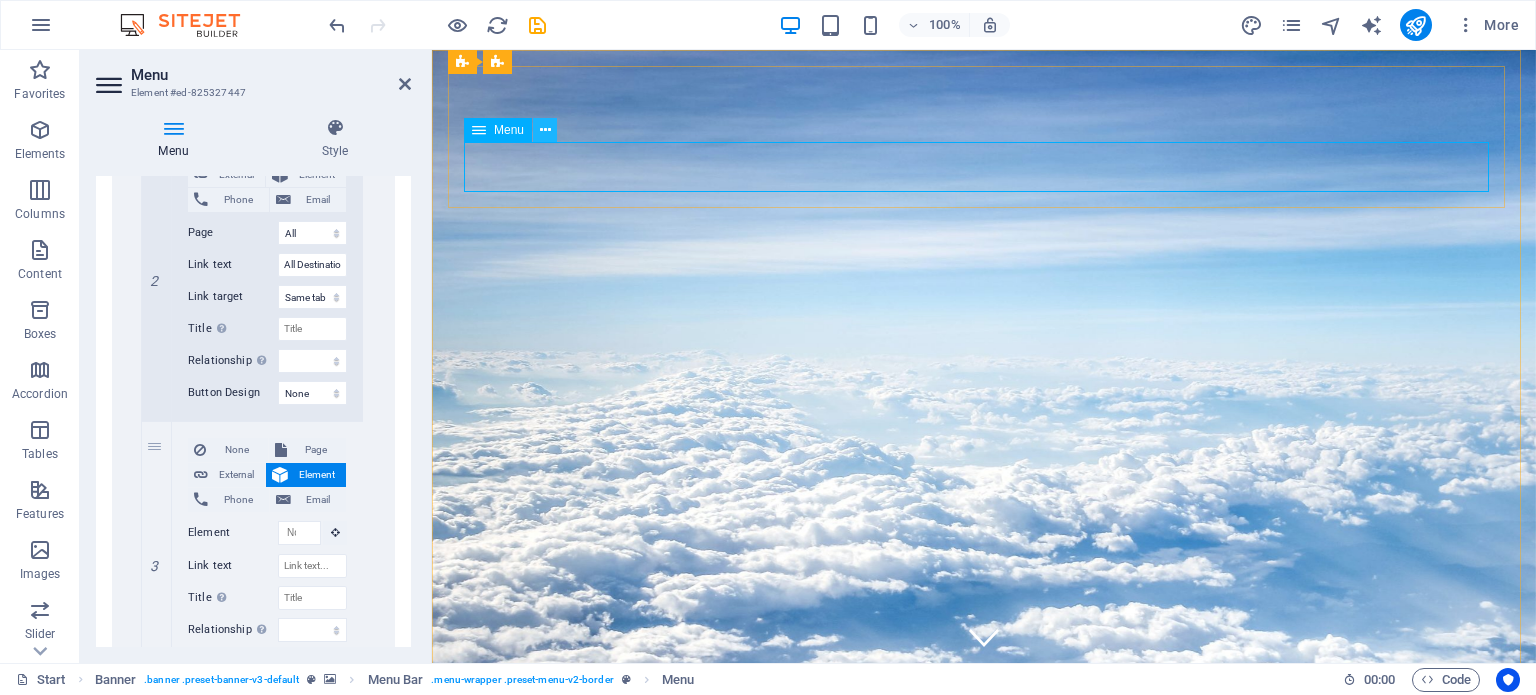 click at bounding box center (545, 130) 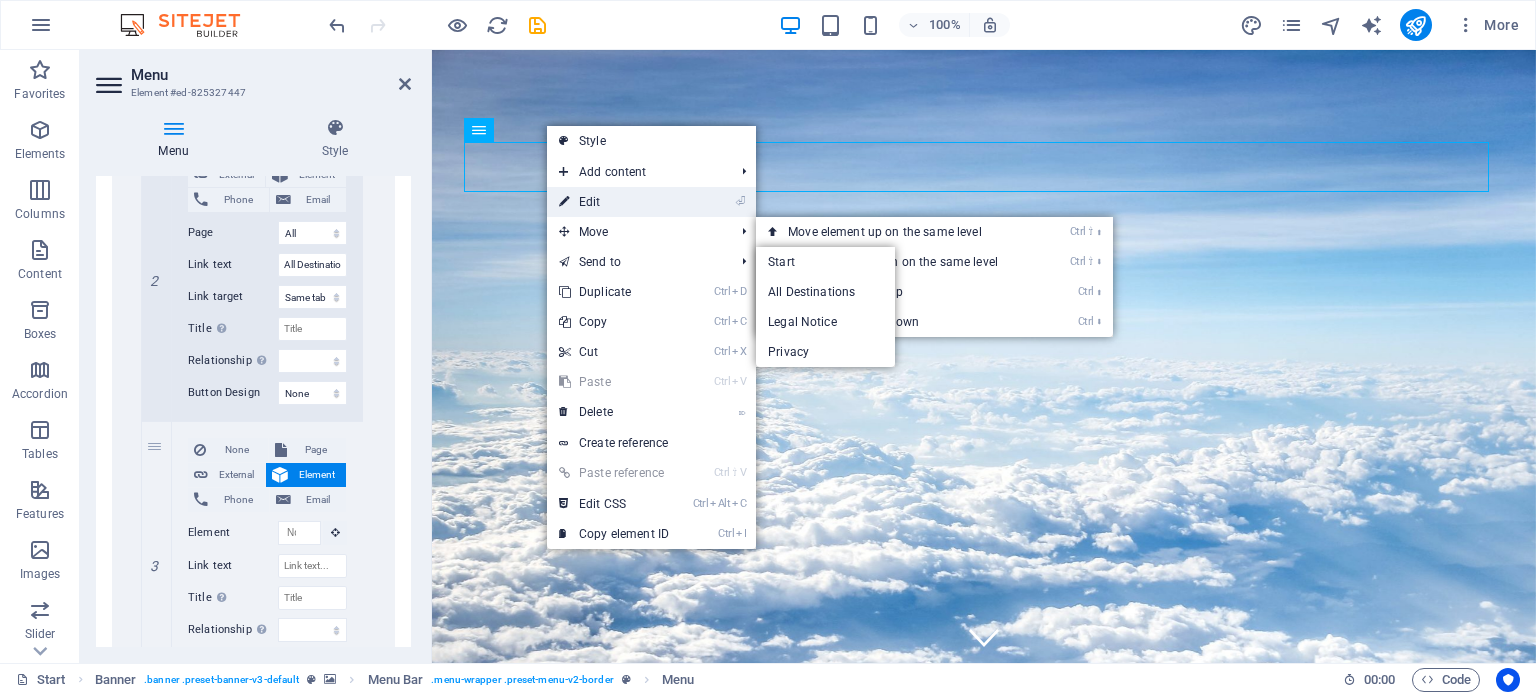 click on "⏎  Edit" at bounding box center [614, 202] 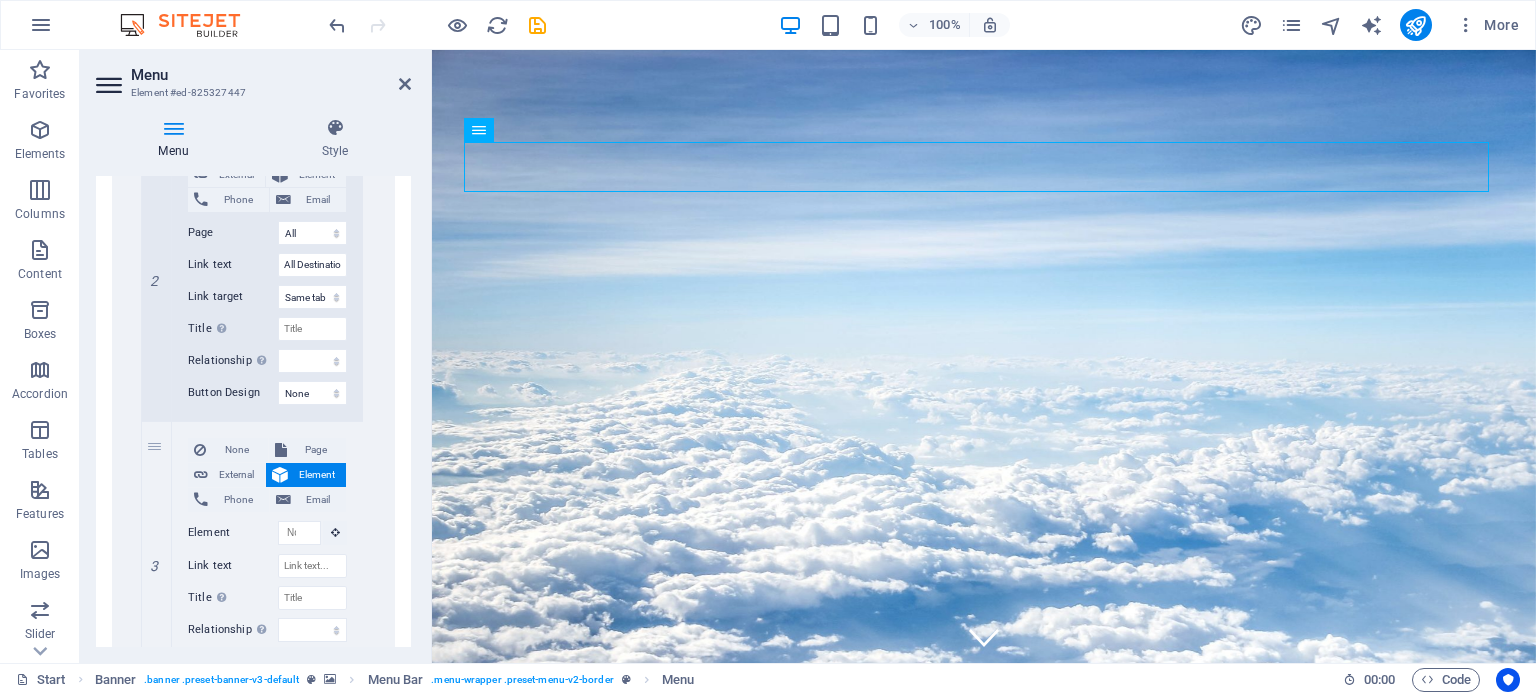 drag, startPoint x: 412, startPoint y: 420, endPoint x: 412, endPoint y: 456, distance: 36 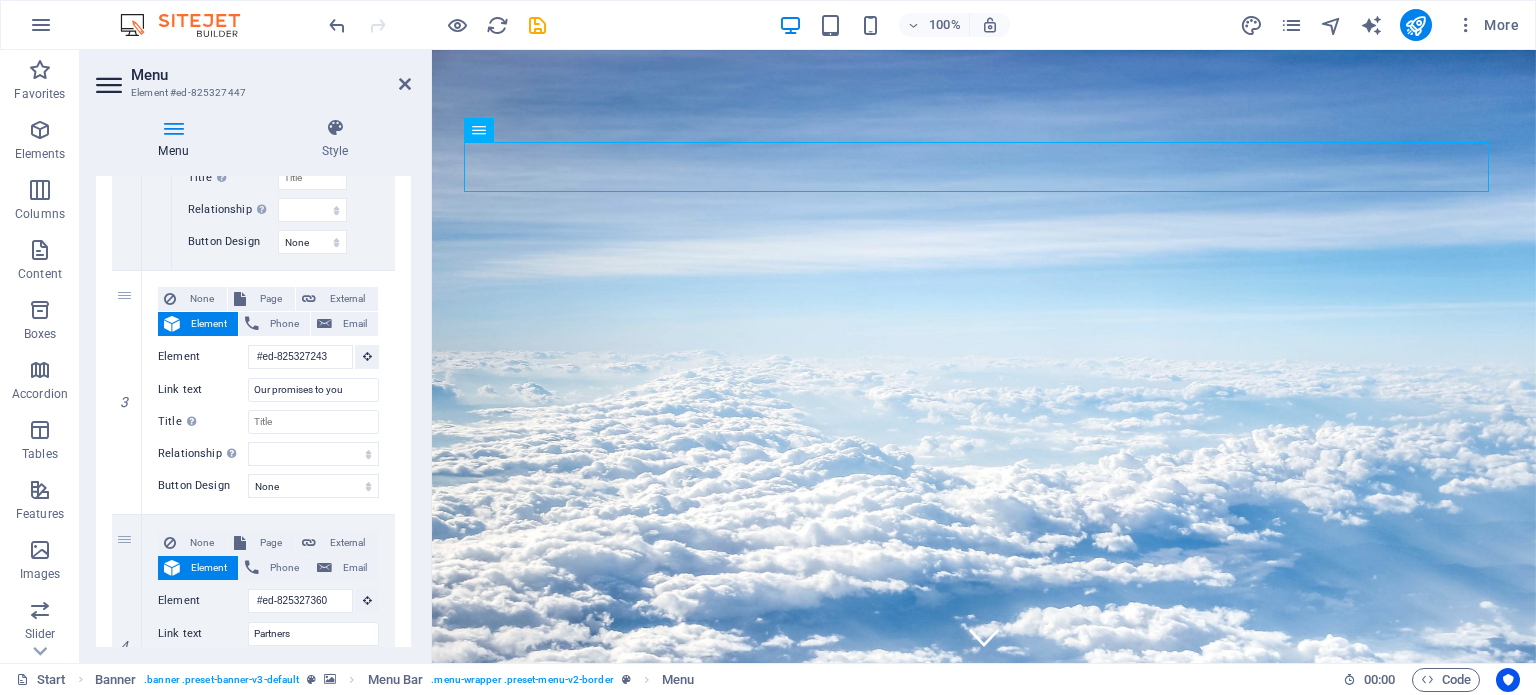 scroll, scrollTop: 1376, scrollLeft: 0, axis: vertical 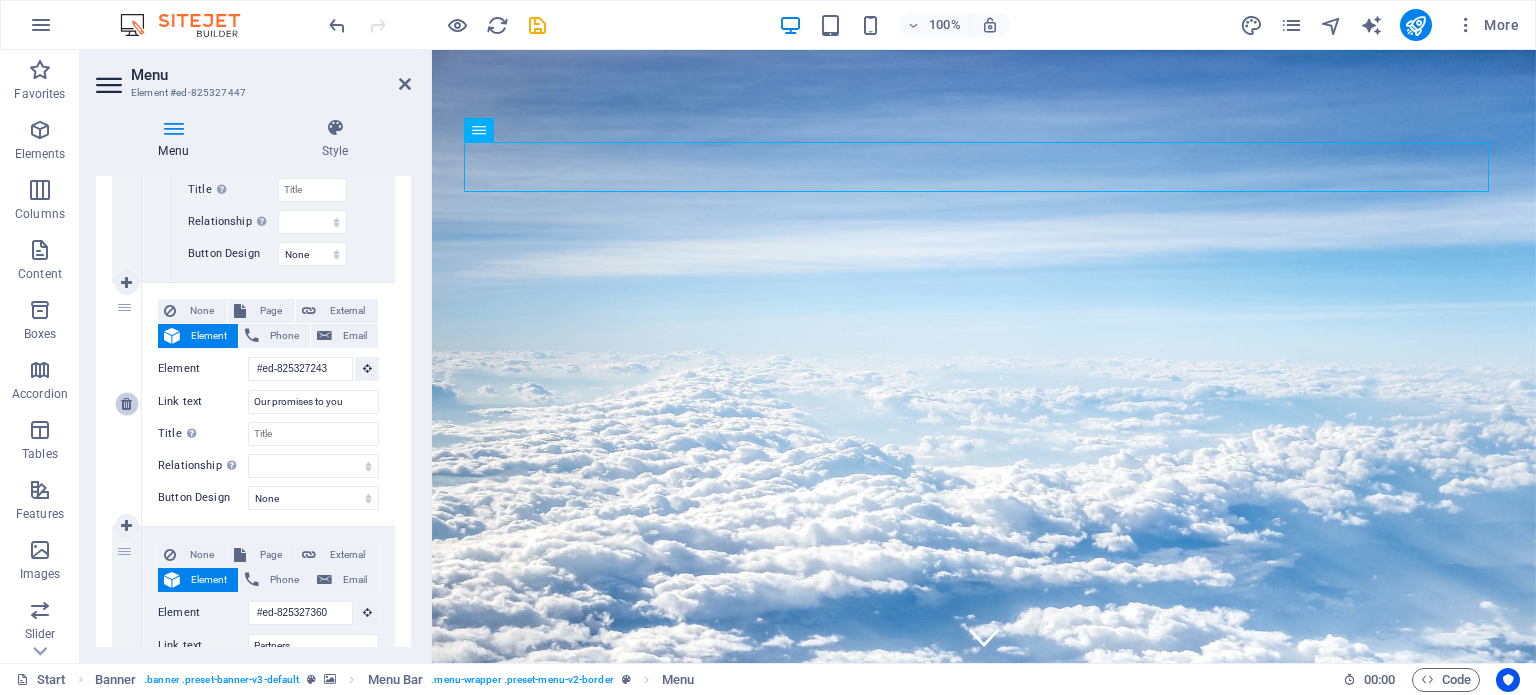 click at bounding box center [126, 404] 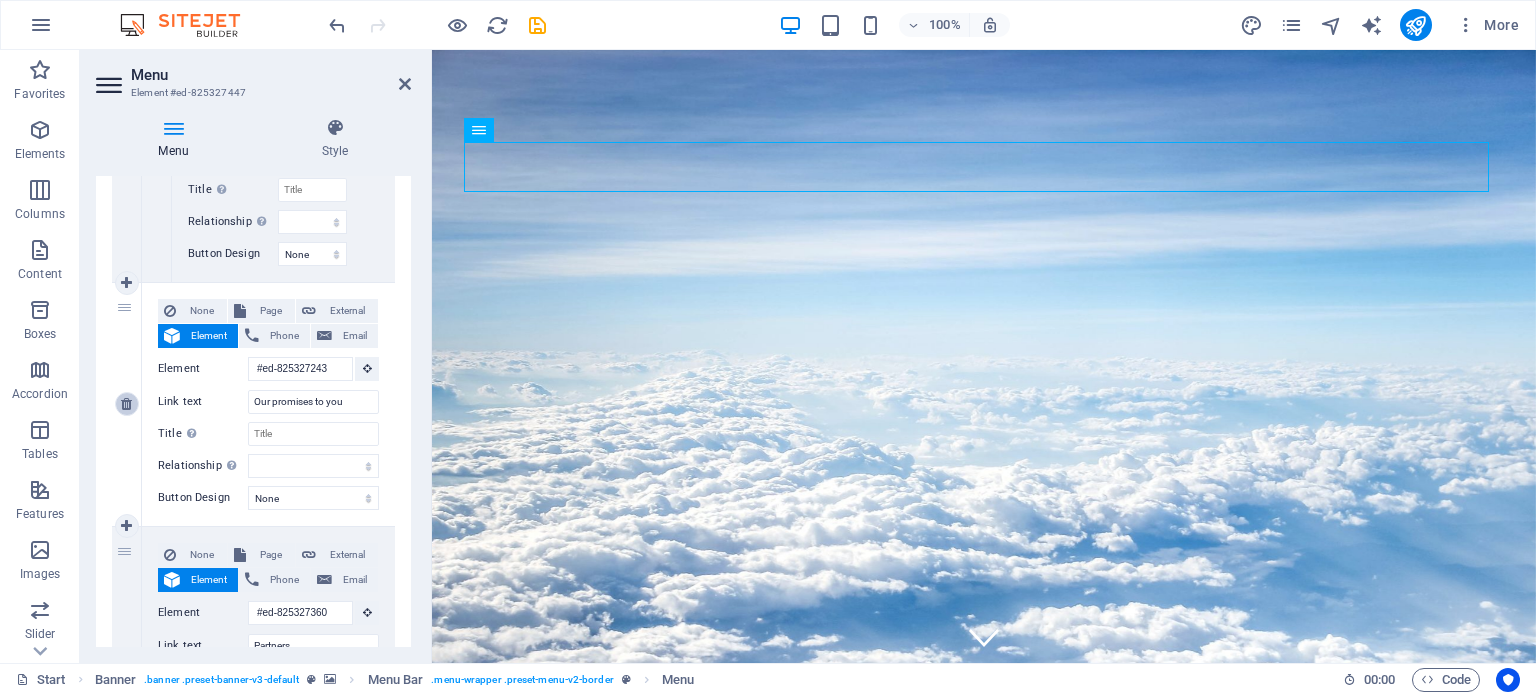 type on "Partners" 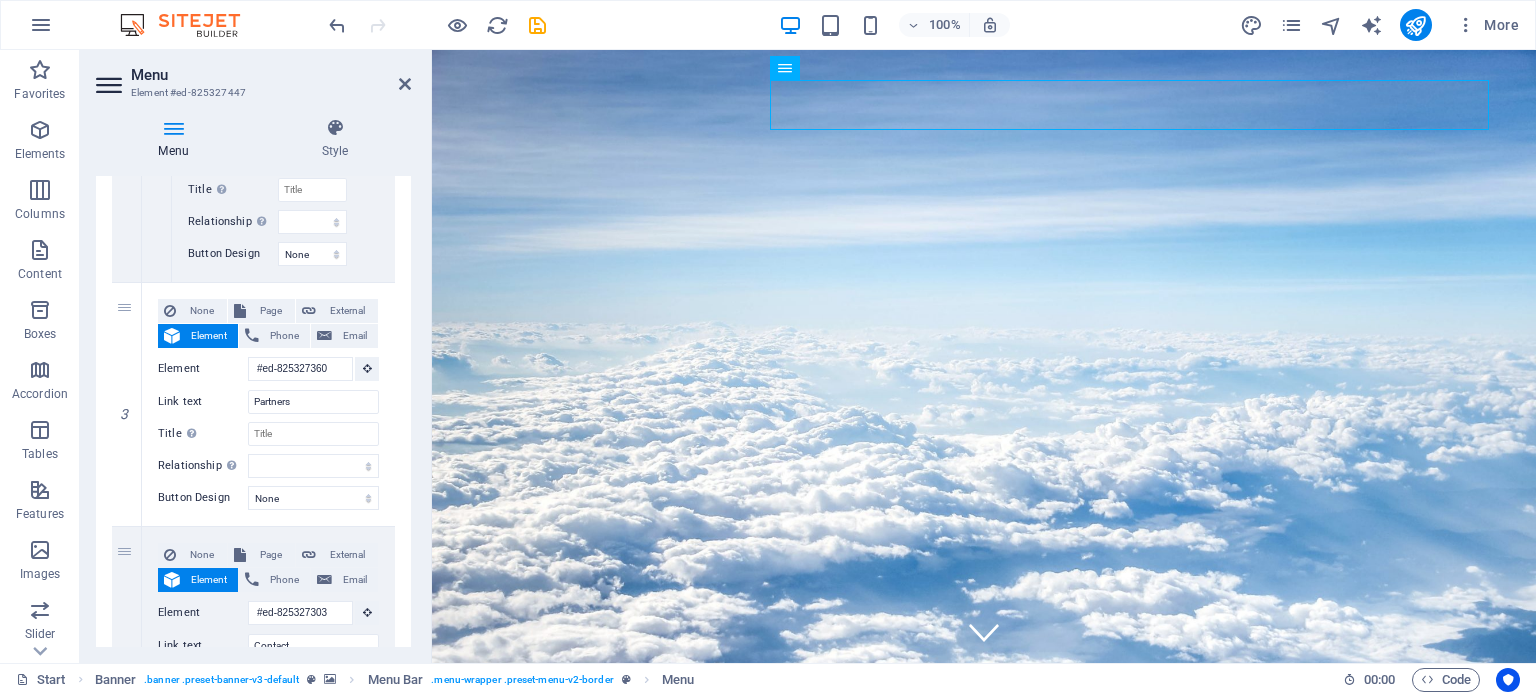 scroll, scrollTop: 0, scrollLeft: 0, axis: both 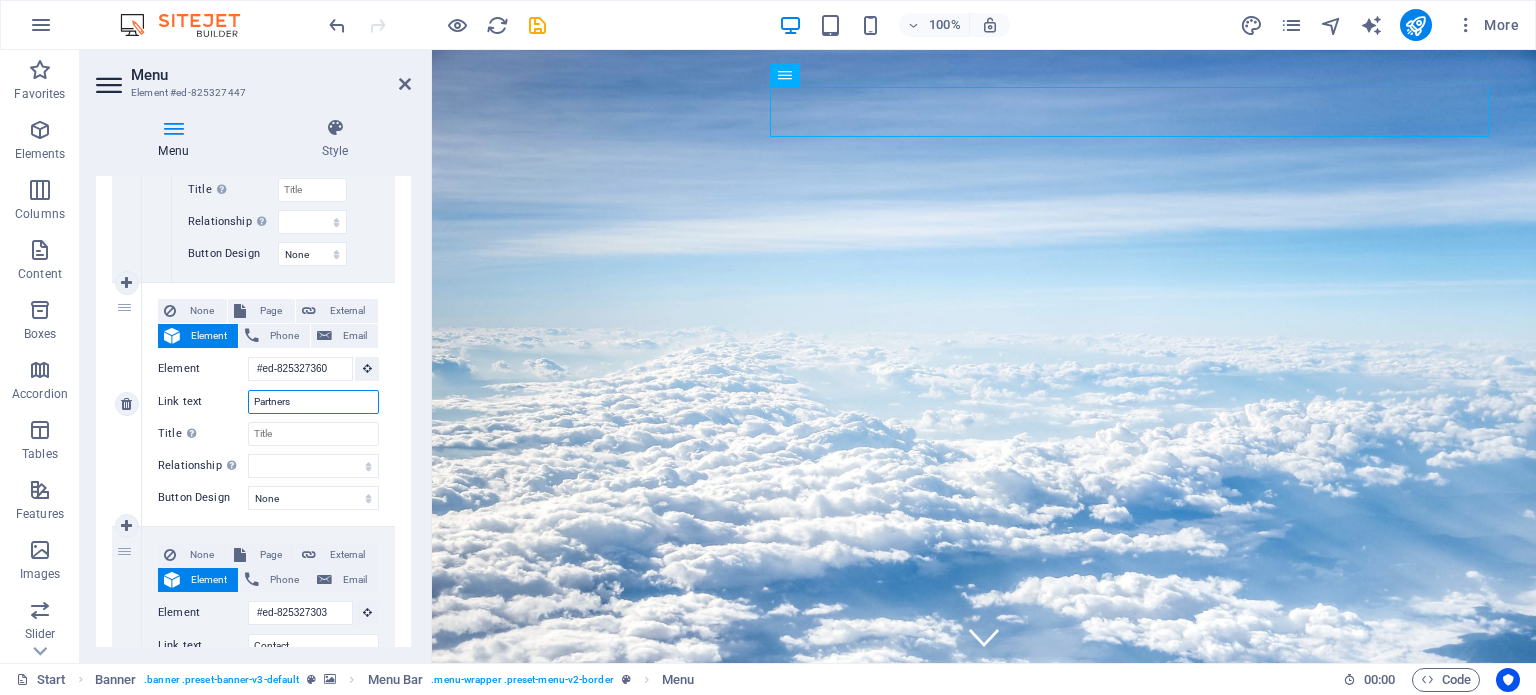 click on "Partners" at bounding box center (313, 402) 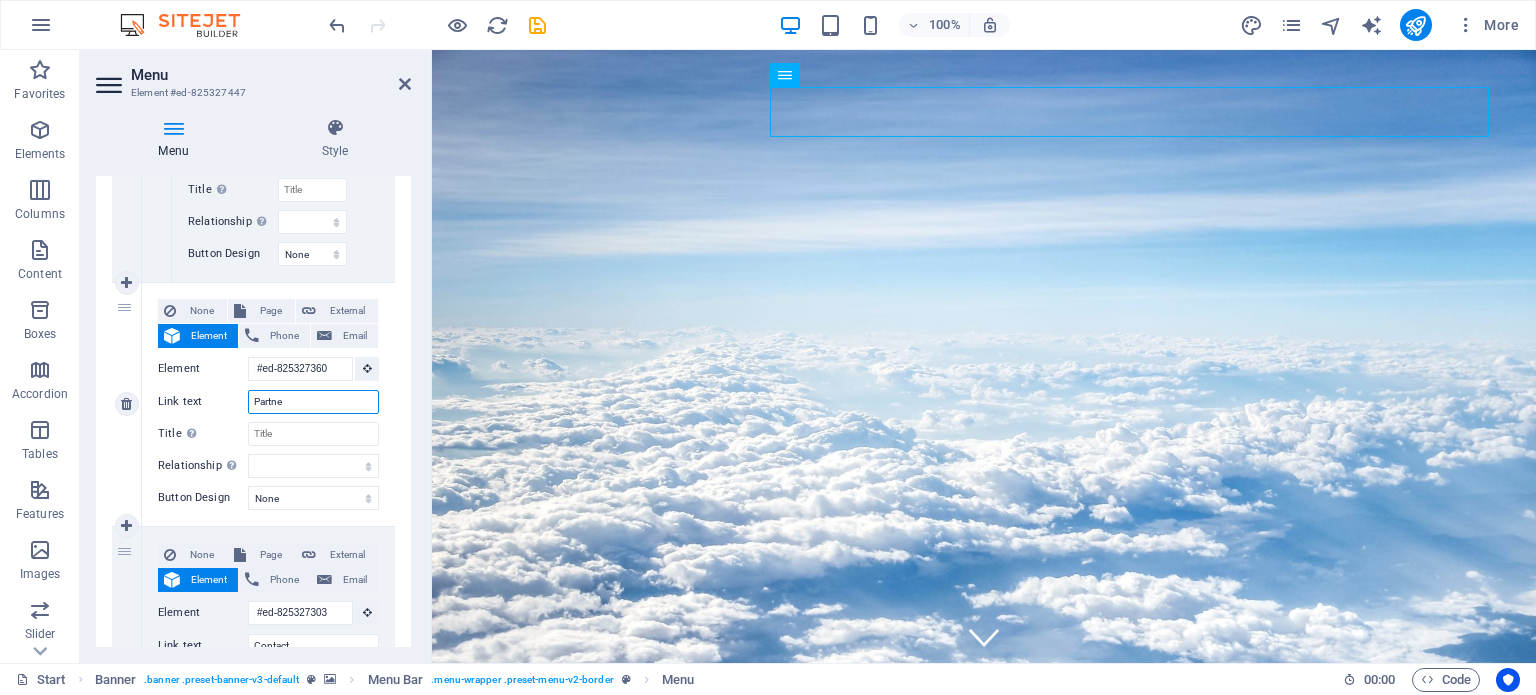 type on "Partn" 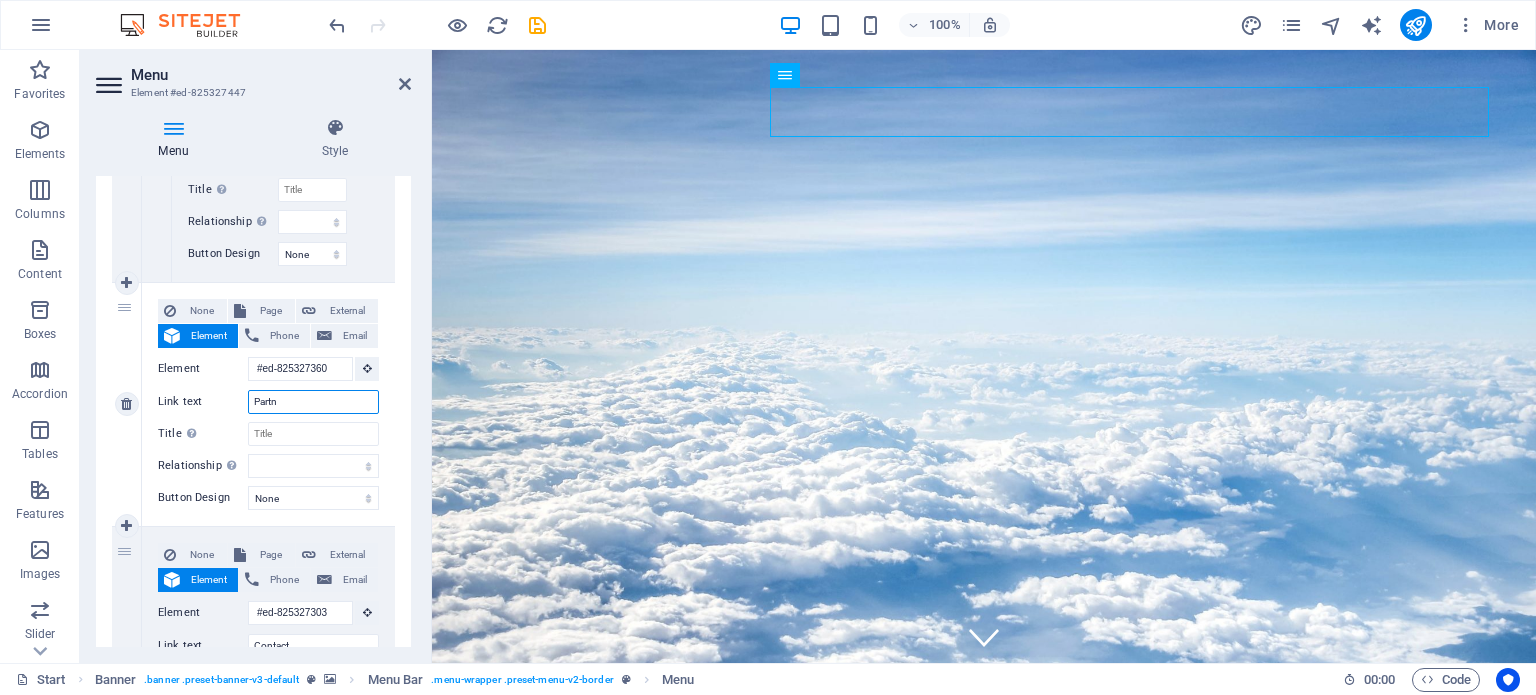 select 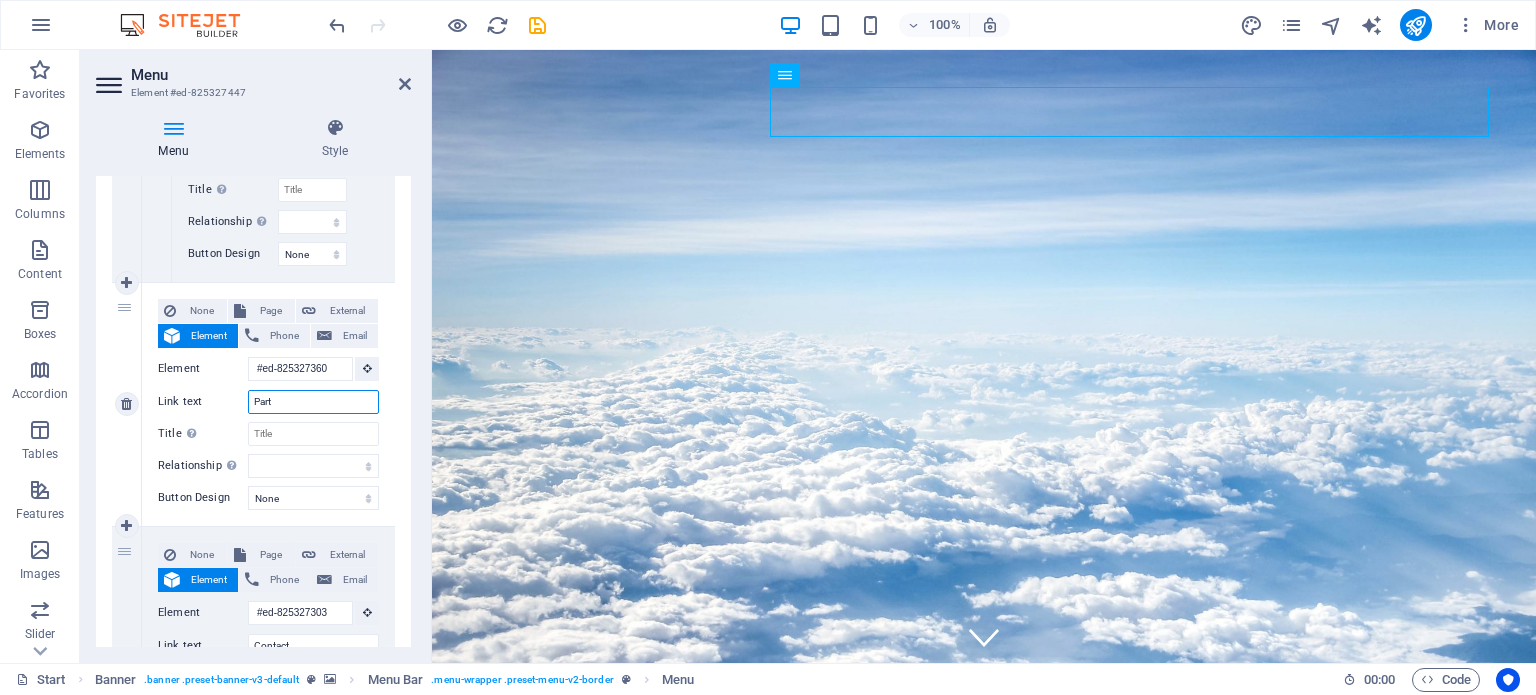 select 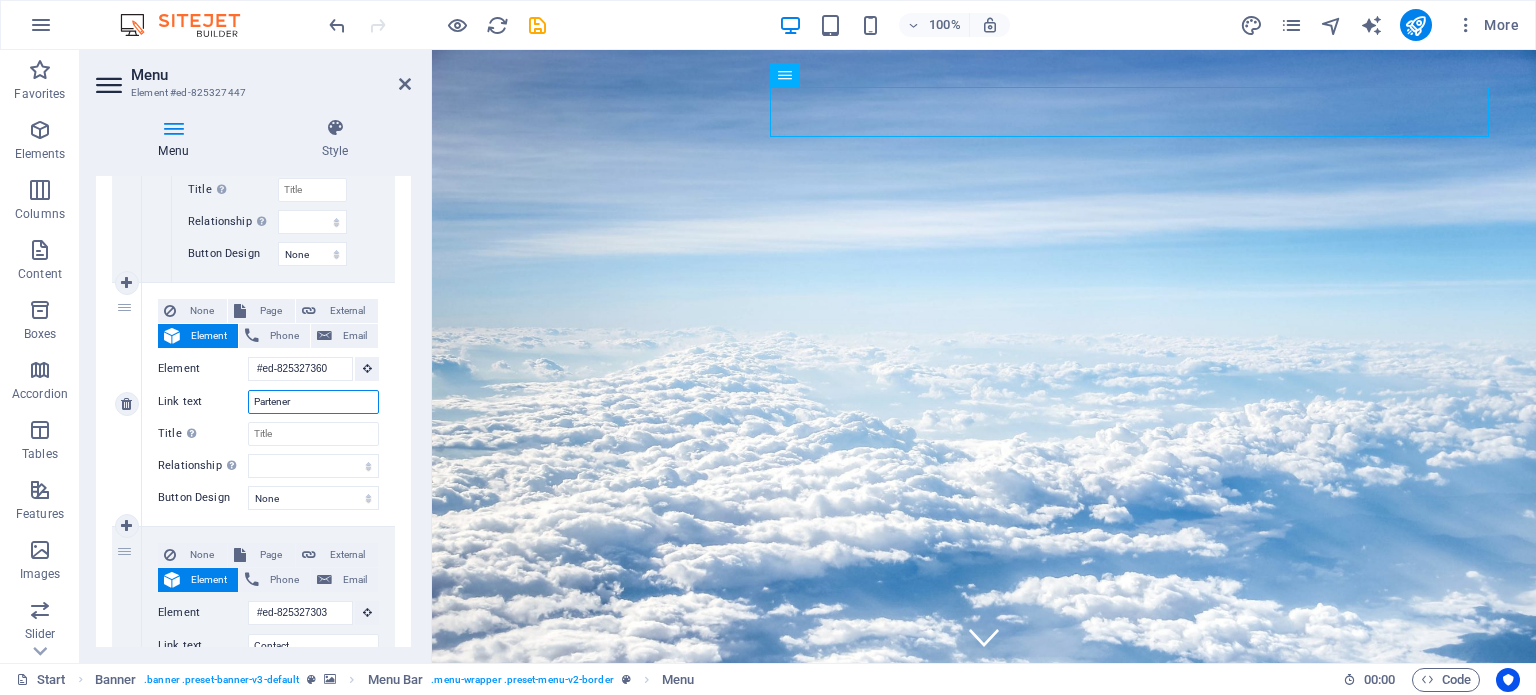 type on "Parteneri" 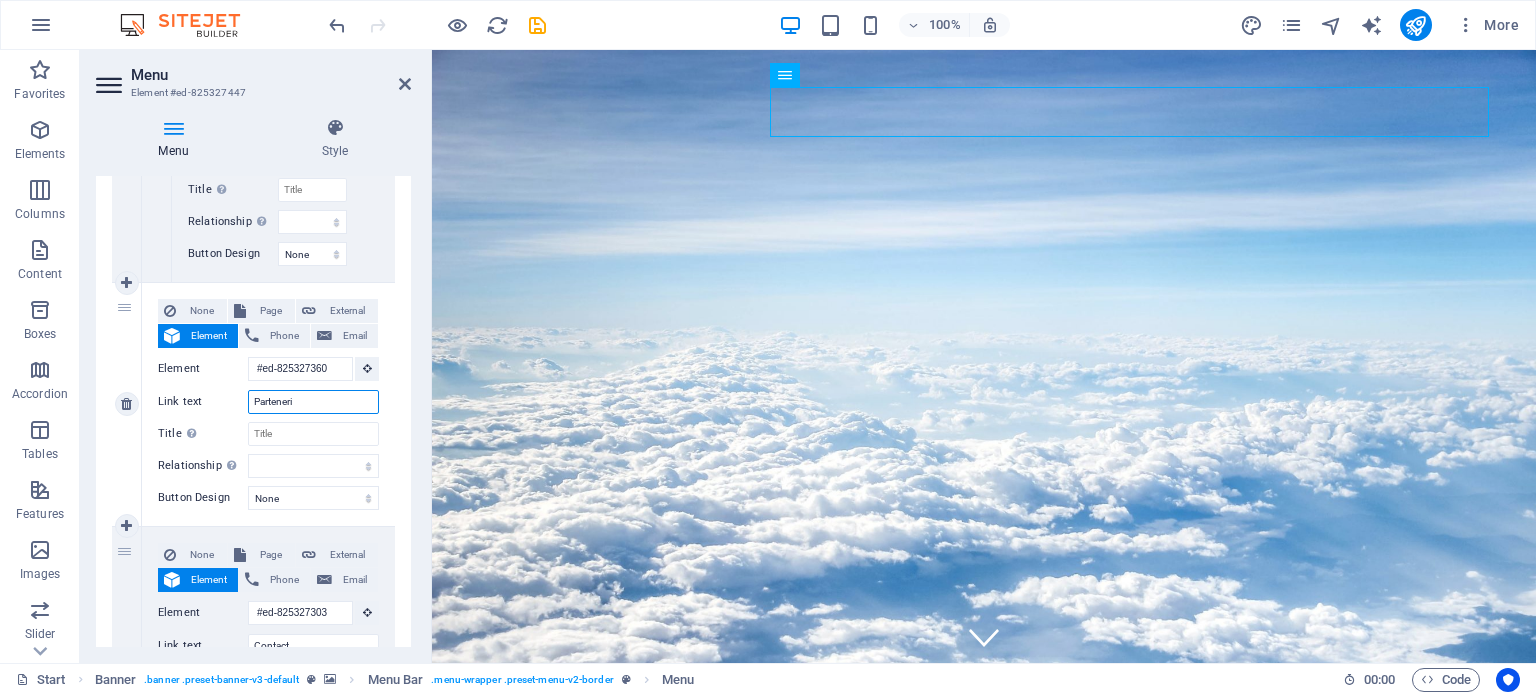 select 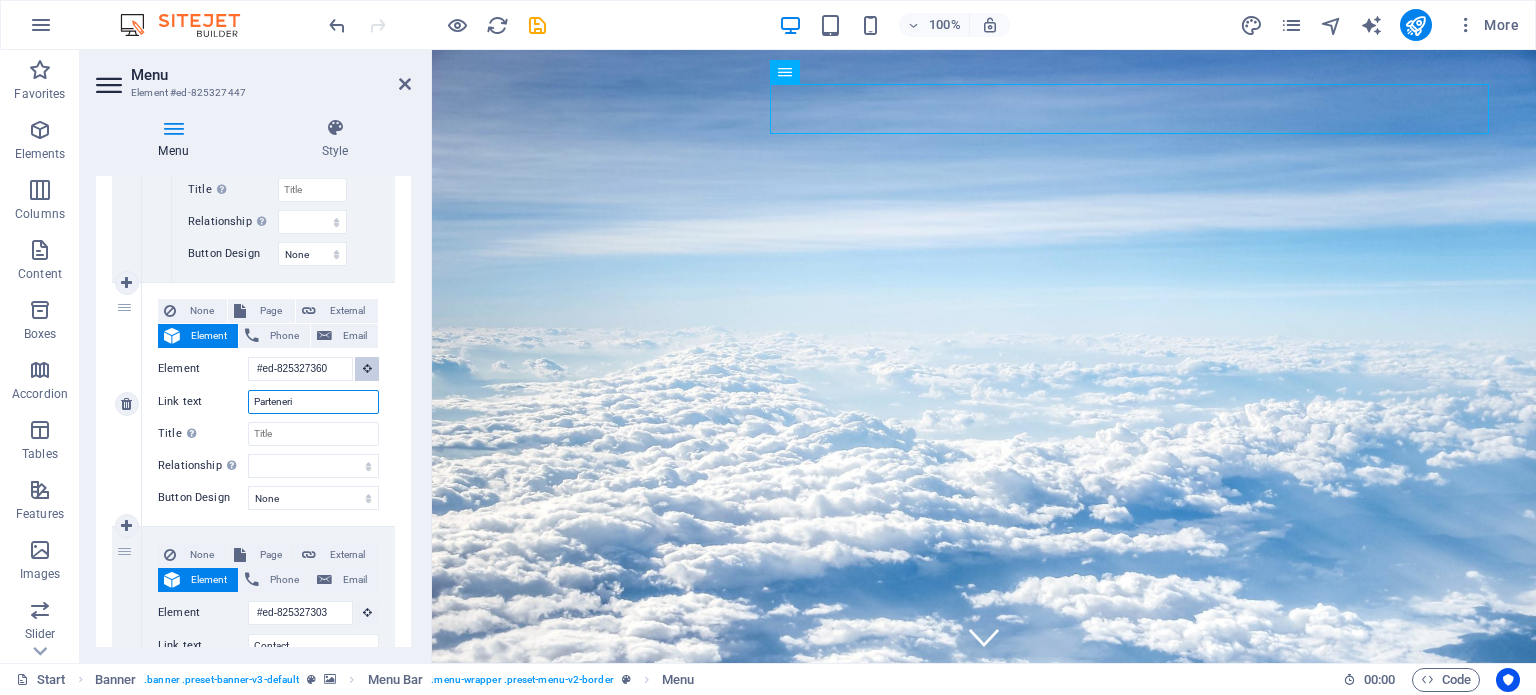 scroll, scrollTop: 0, scrollLeft: 0, axis: both 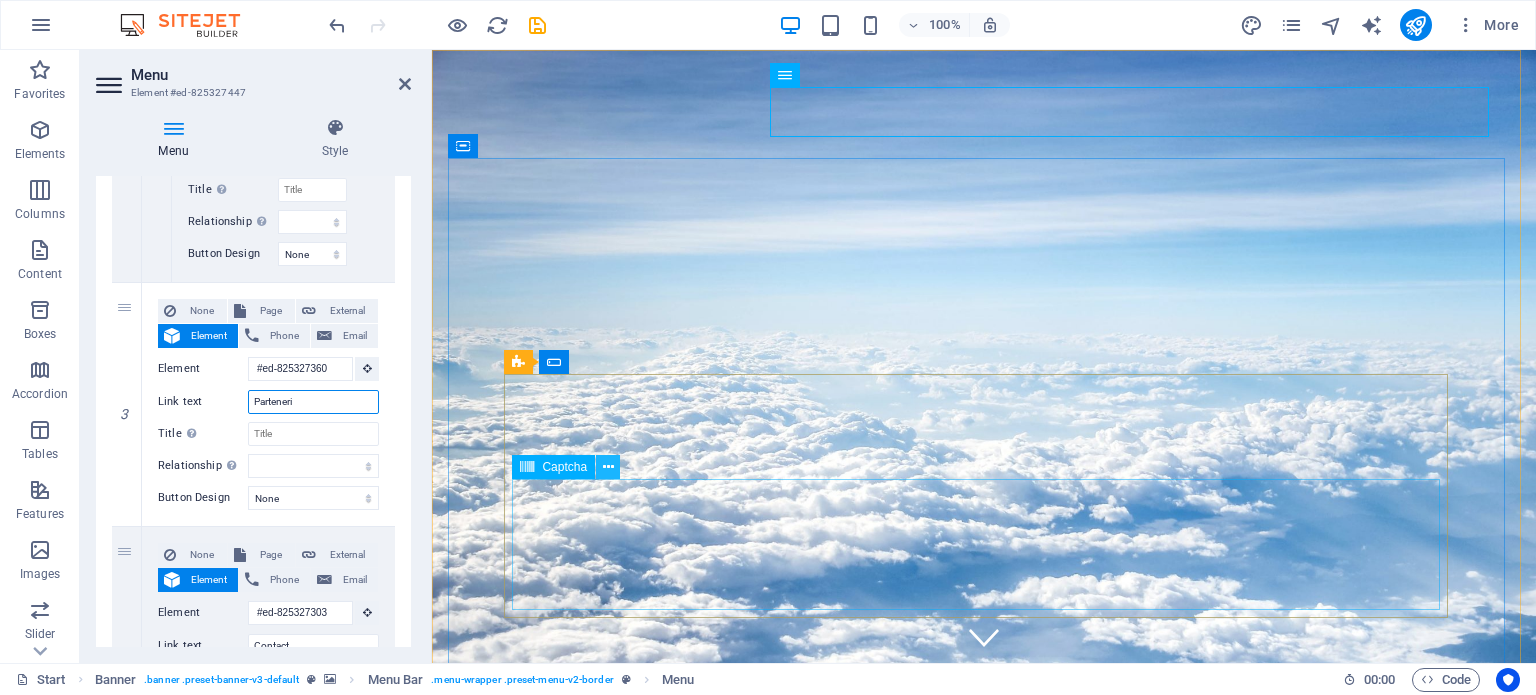 type on "Parteneri" 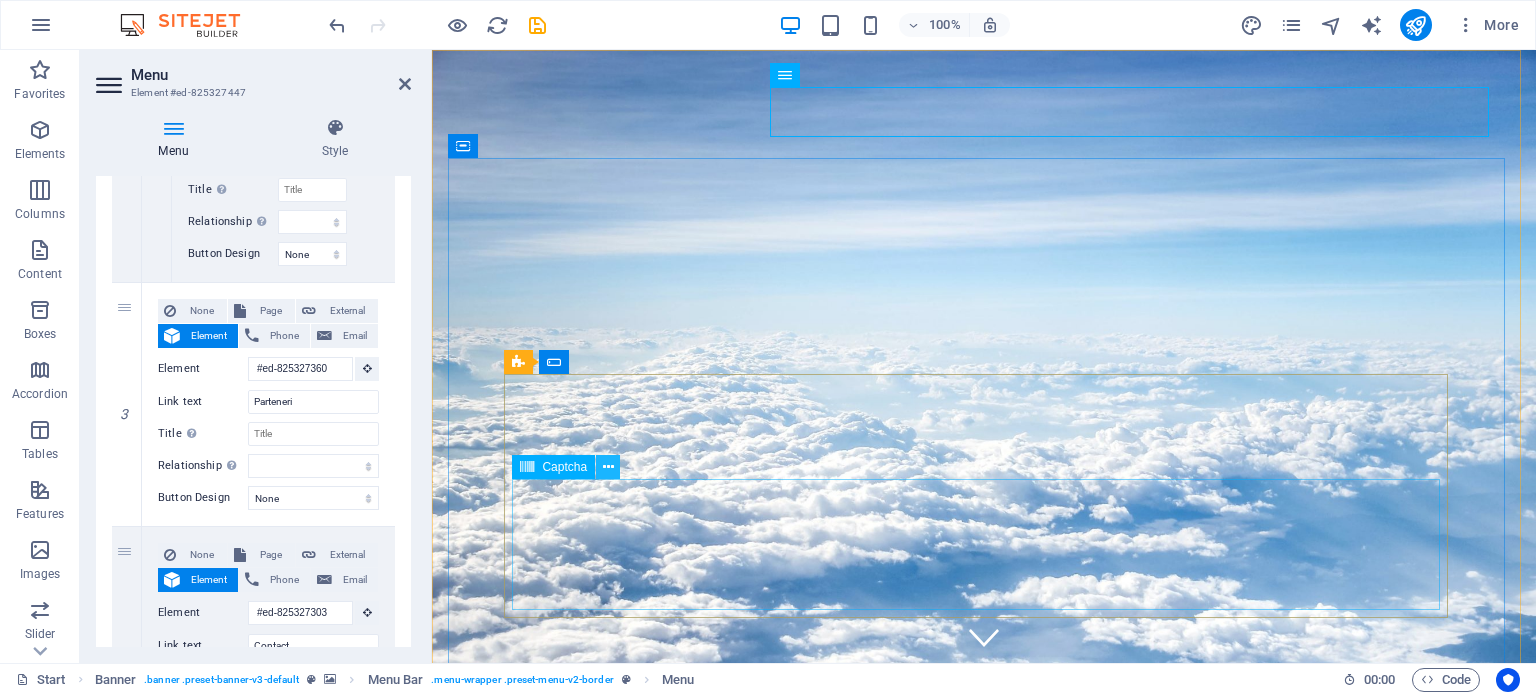 click at bounding box center (608, 467) 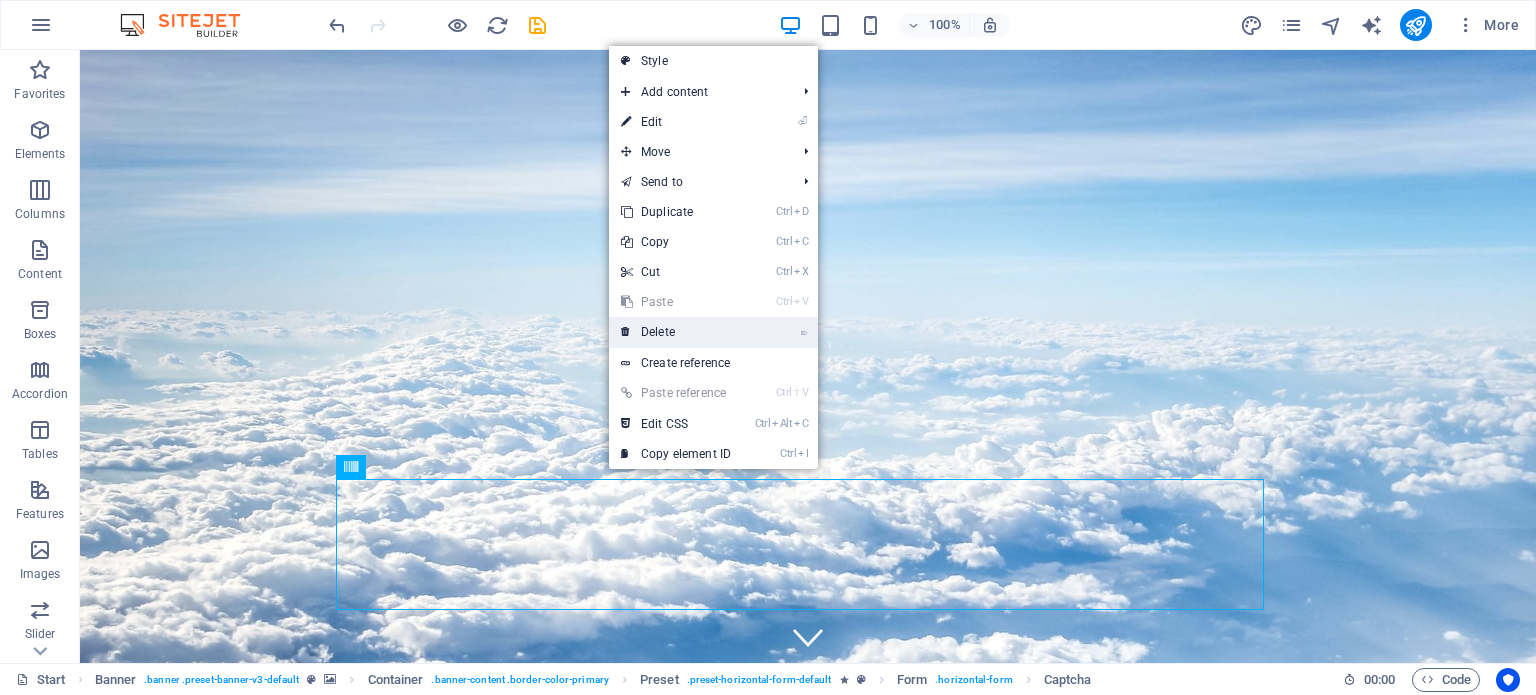 click on "⌦  Delete" at bounding box center (676, 332) 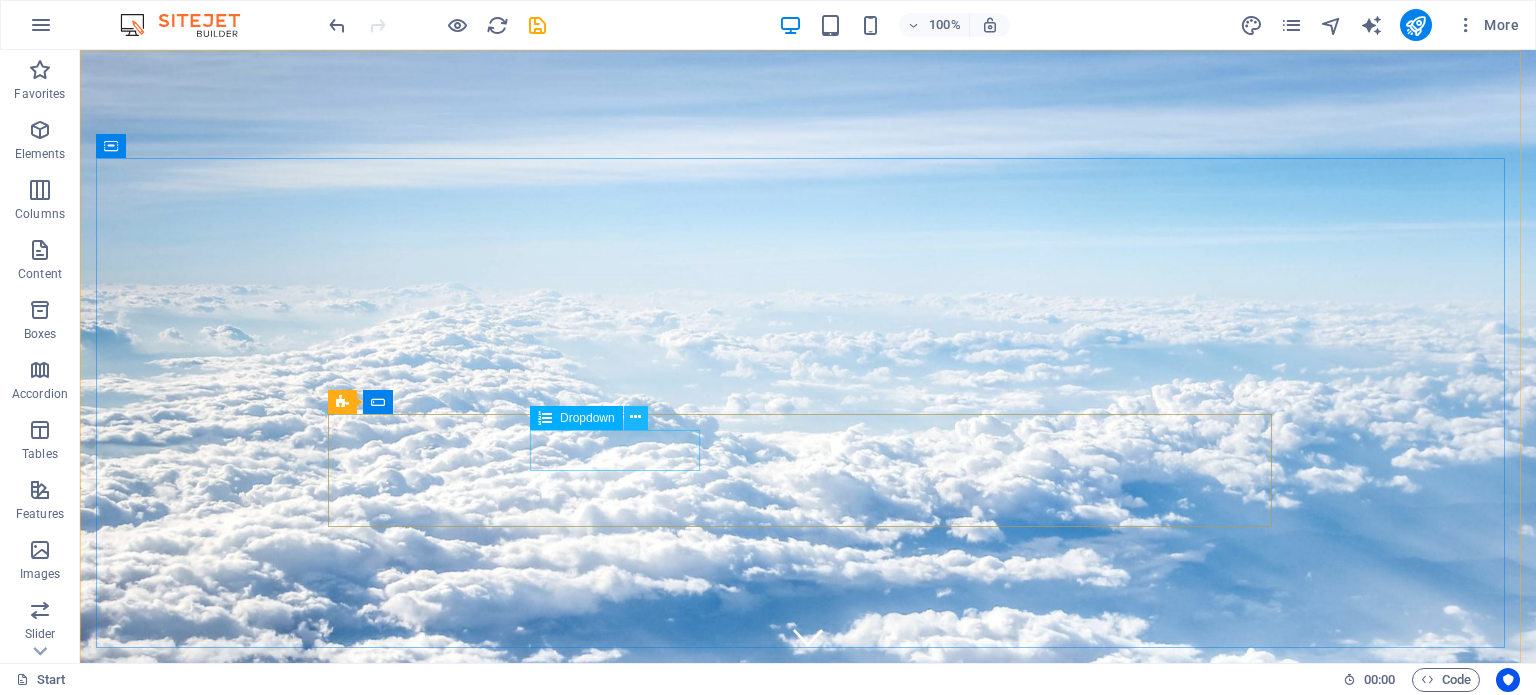 click at bounding box center (635, 417) 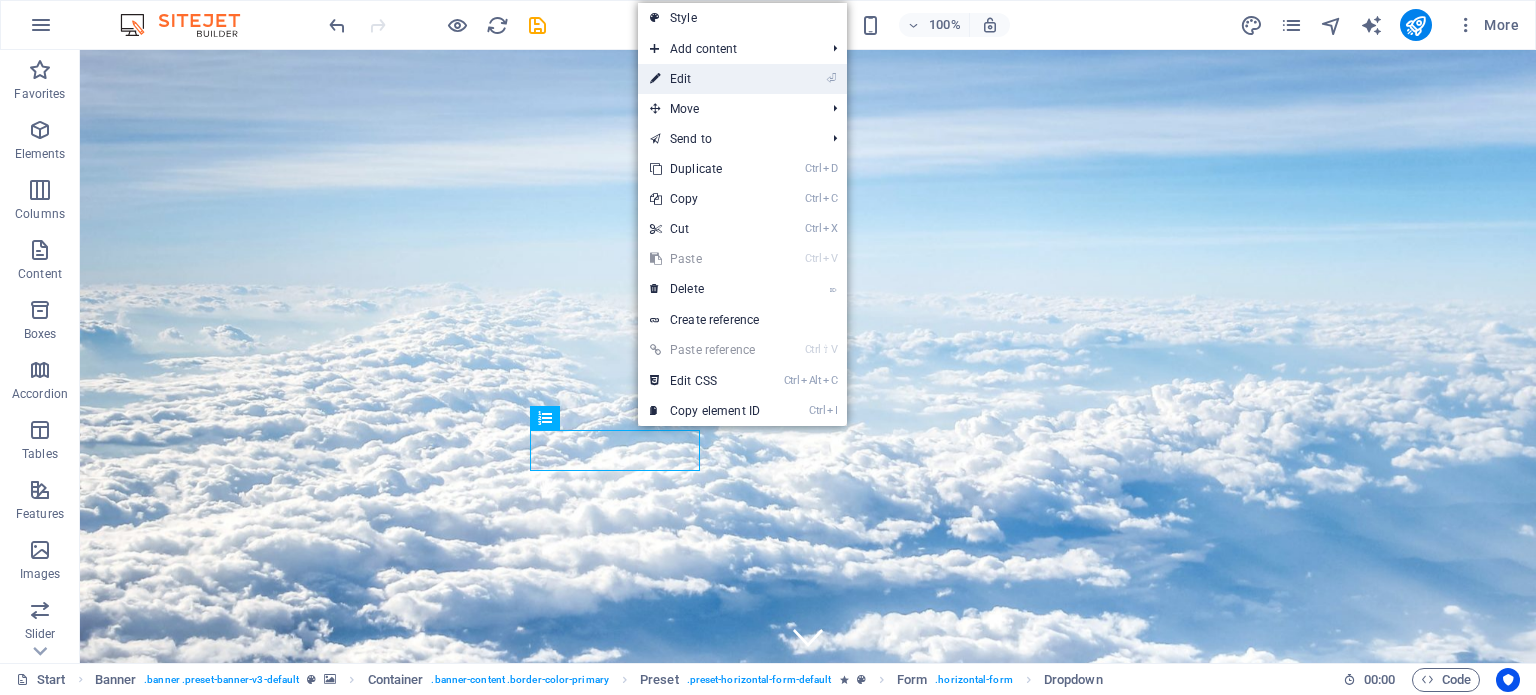 drag, startPoint x: 715, startPoint y: 73, endPoint x: 283, endPoint y: 21, distance: 435.11838 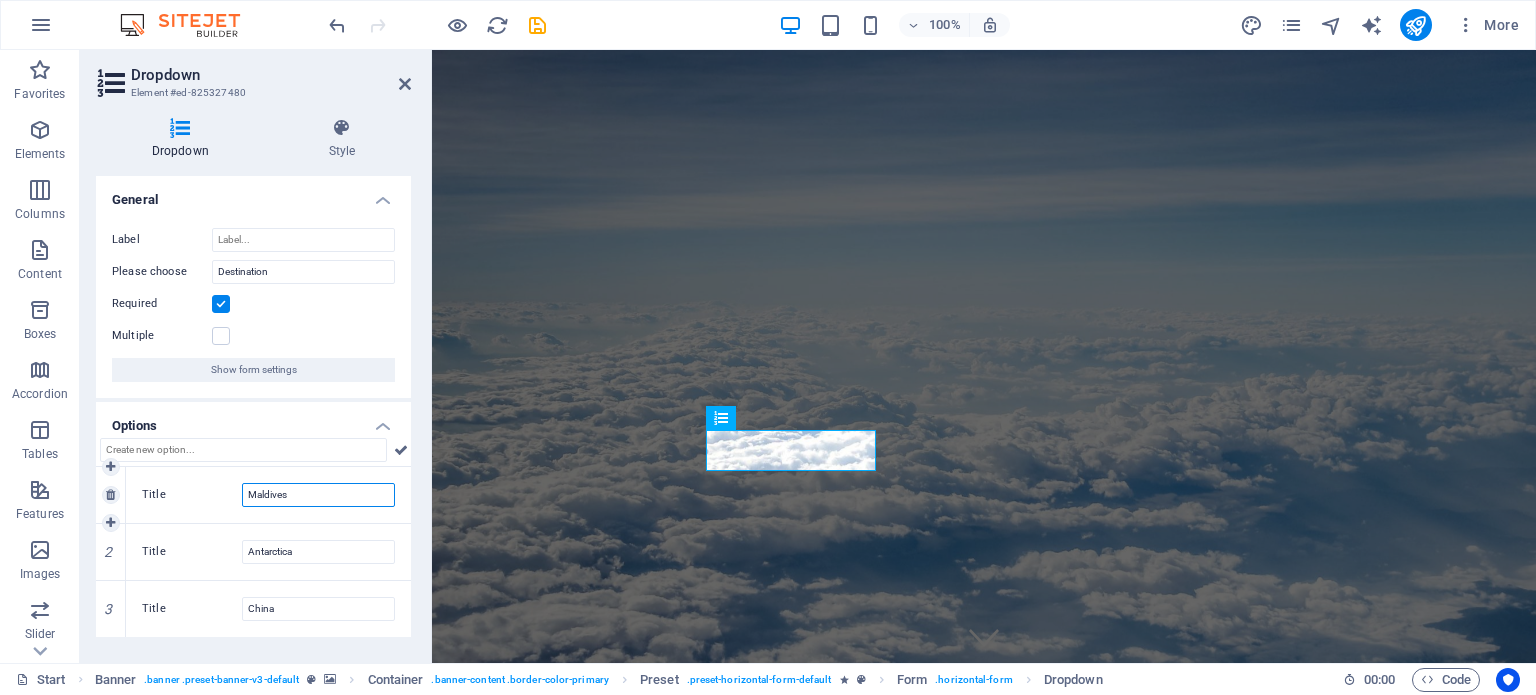 drag, startPoint x: 328, startPoint y: 491, endPoint x: 216, endPoint y: 480, distance: 112.53888 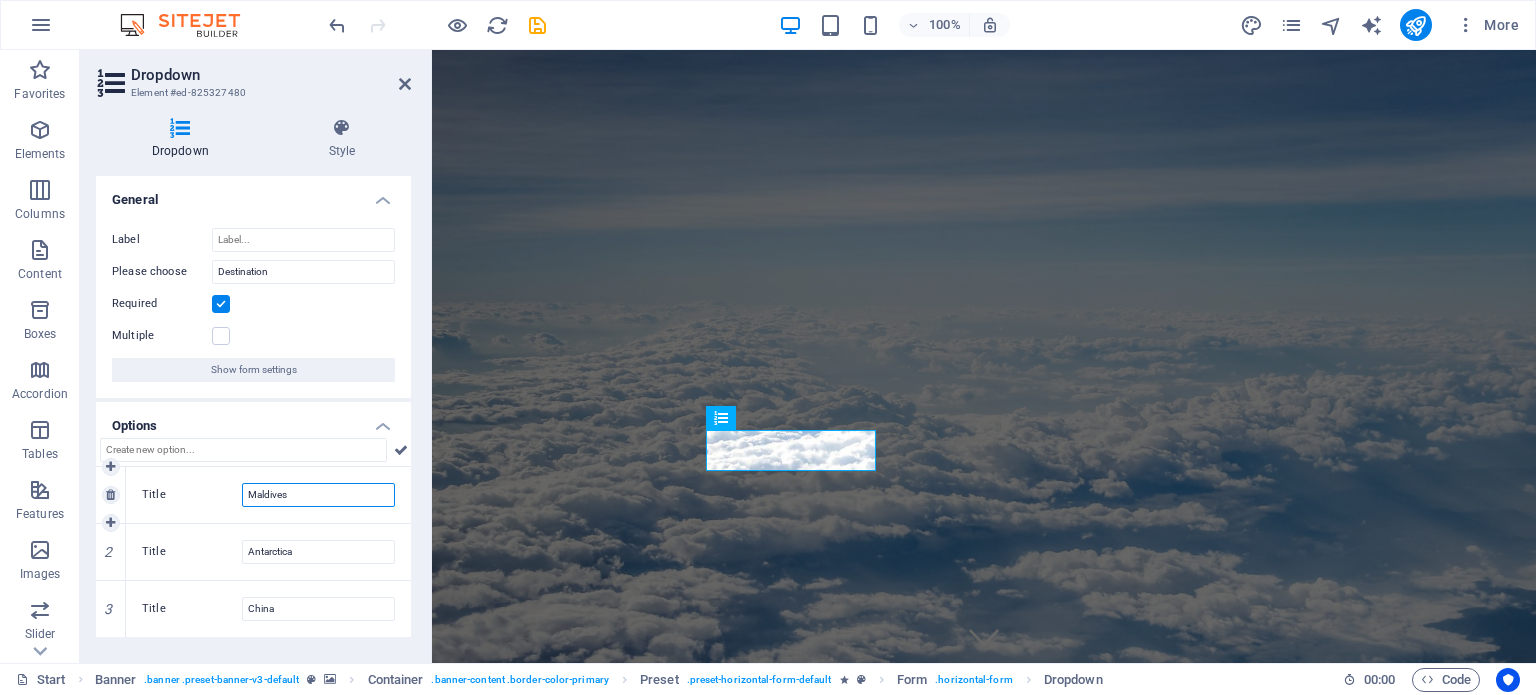 click on "Title Maldives" at bounding box center [268, 495] 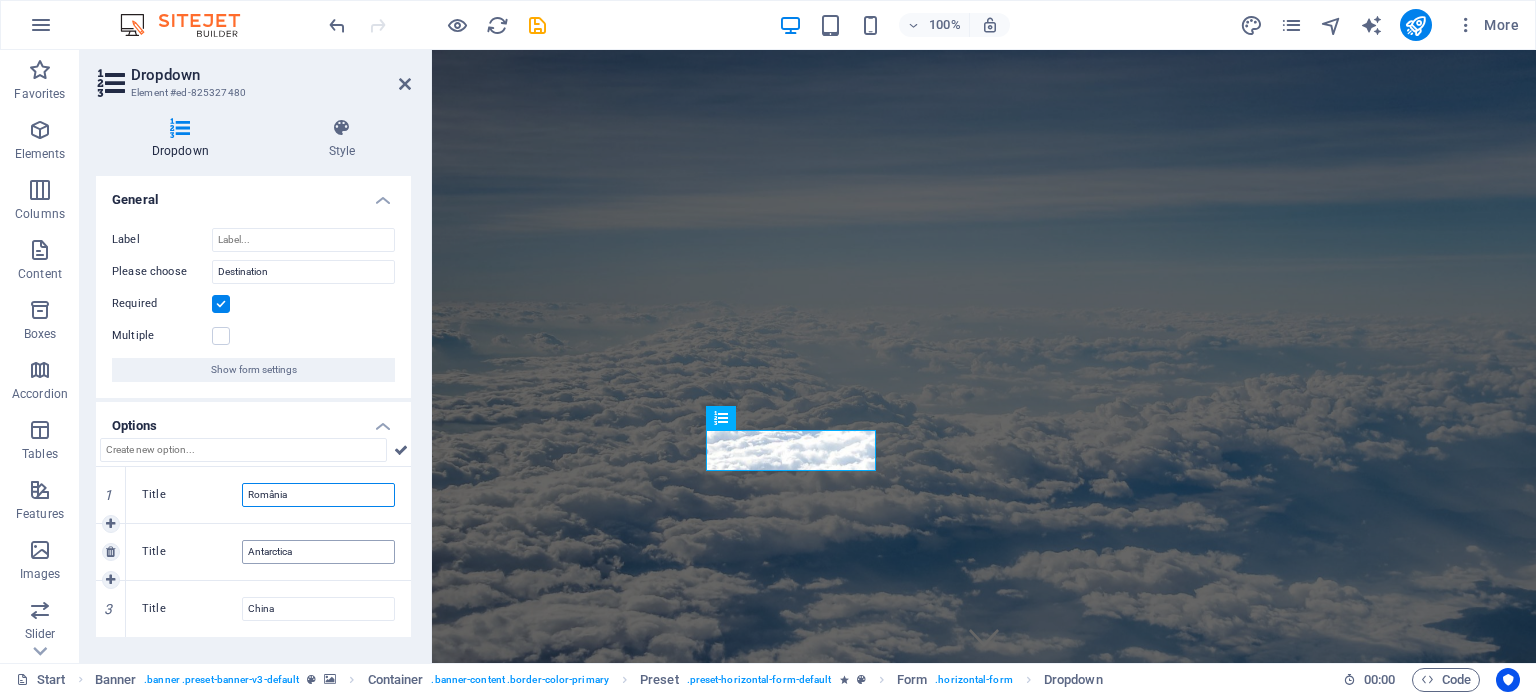 type on "România" 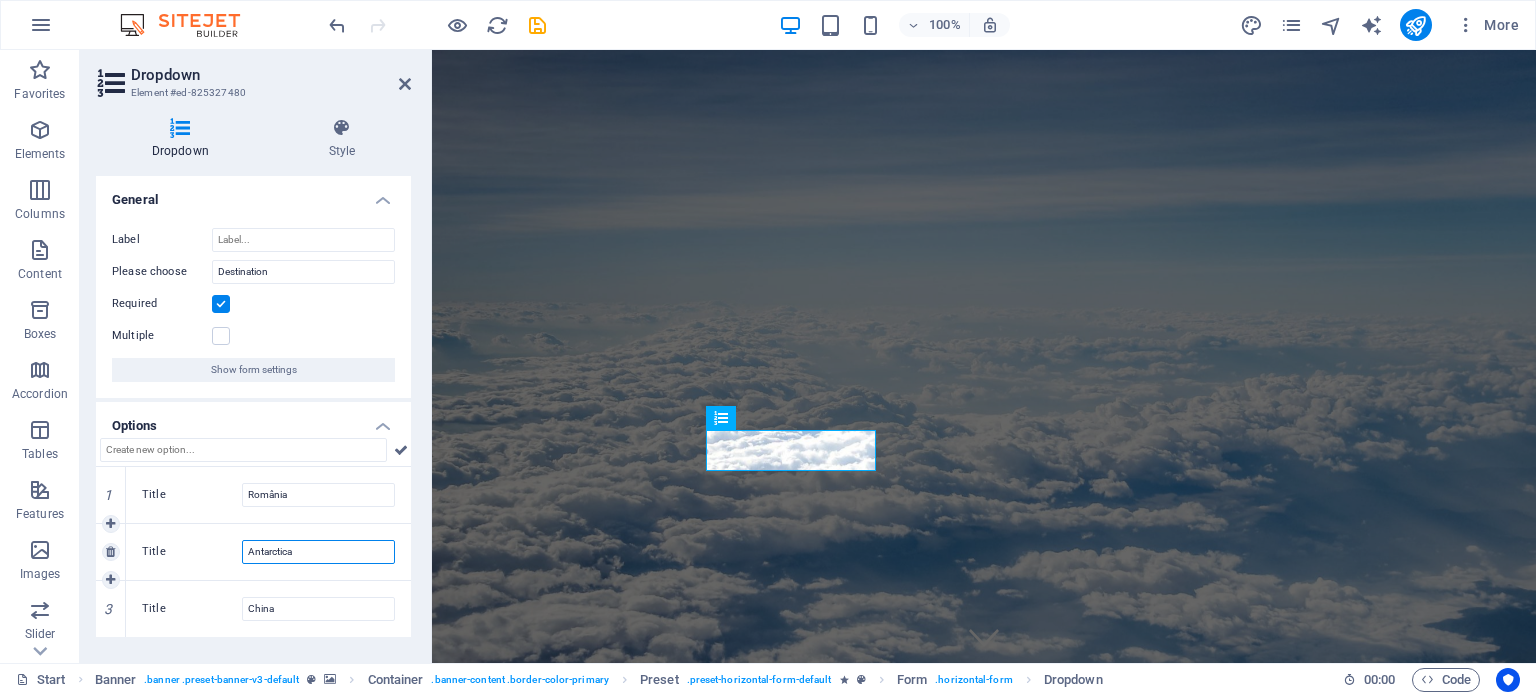 click on "Antarctica" at bounding box center [318, 552] 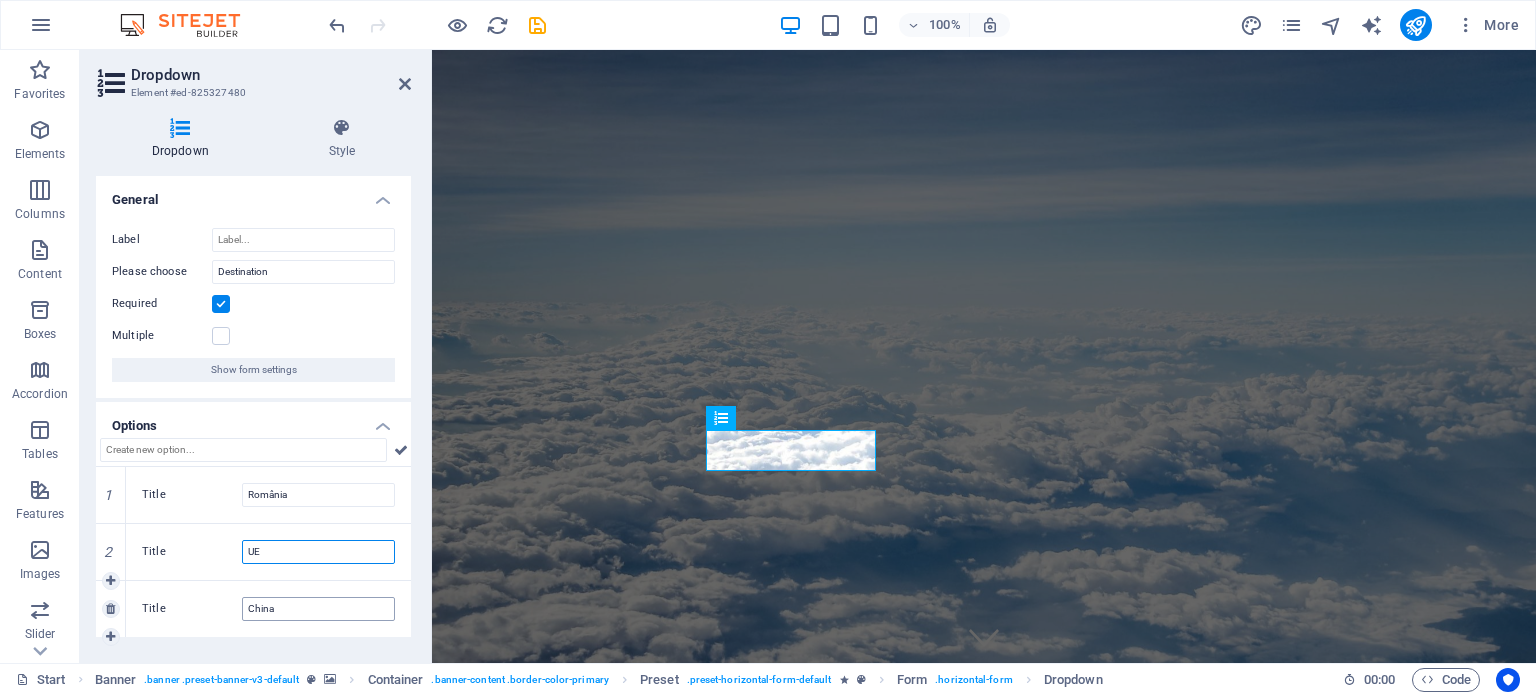 type on "UE" 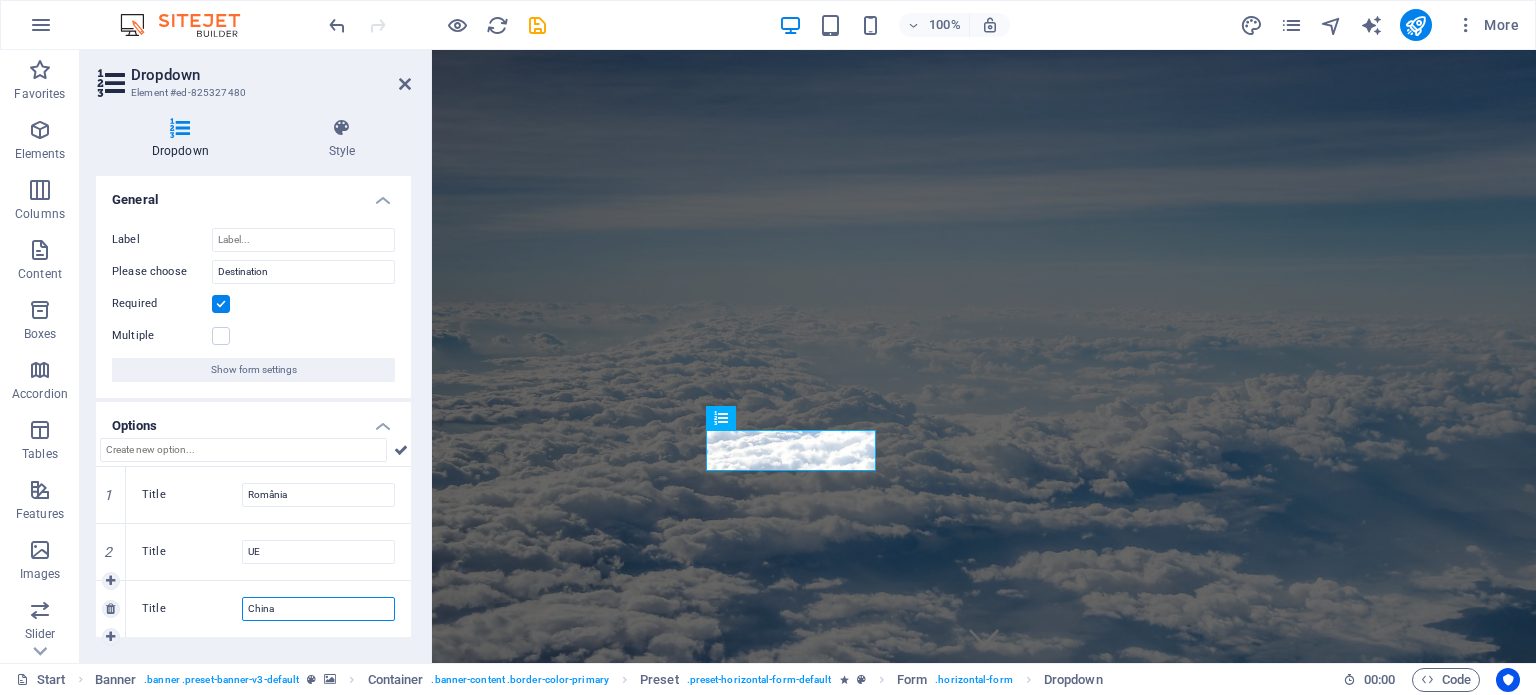 click on "China" at bounding box center (318, 609) 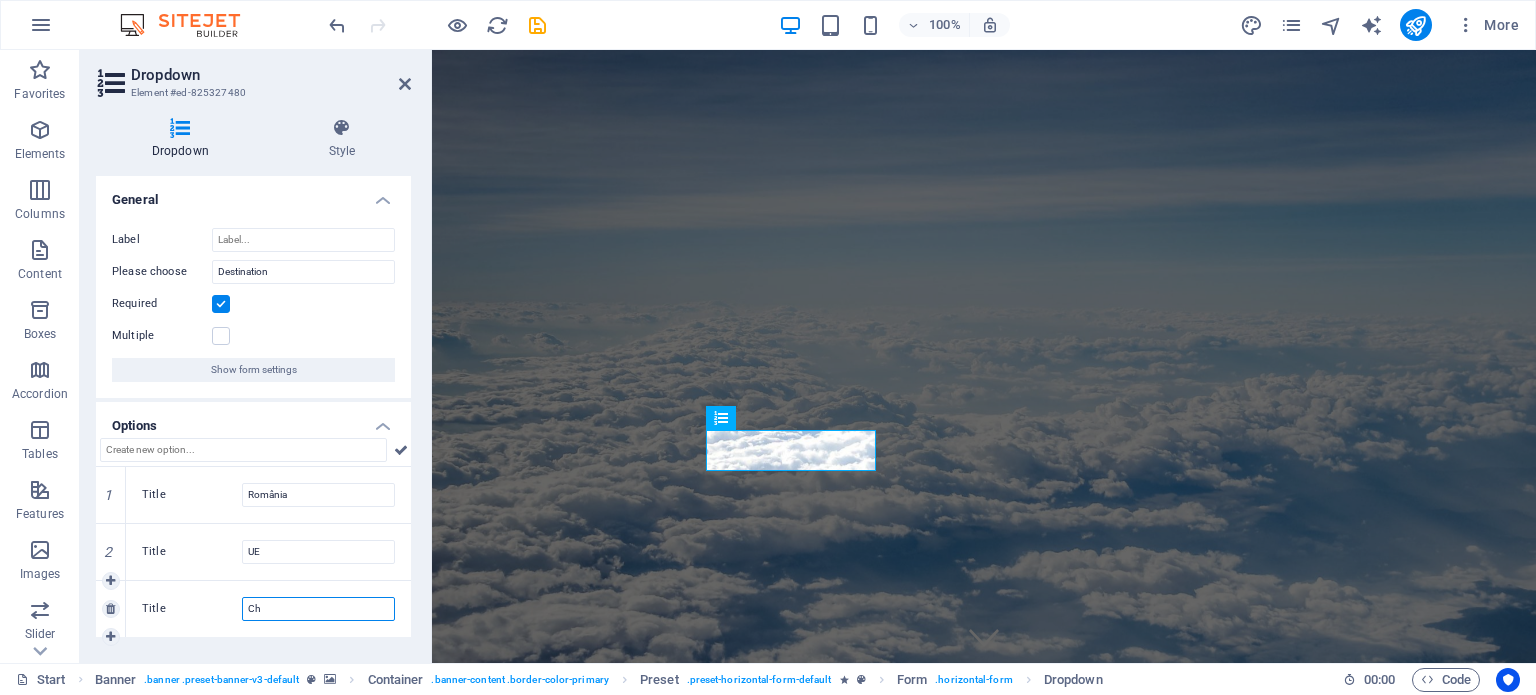 type on "C" 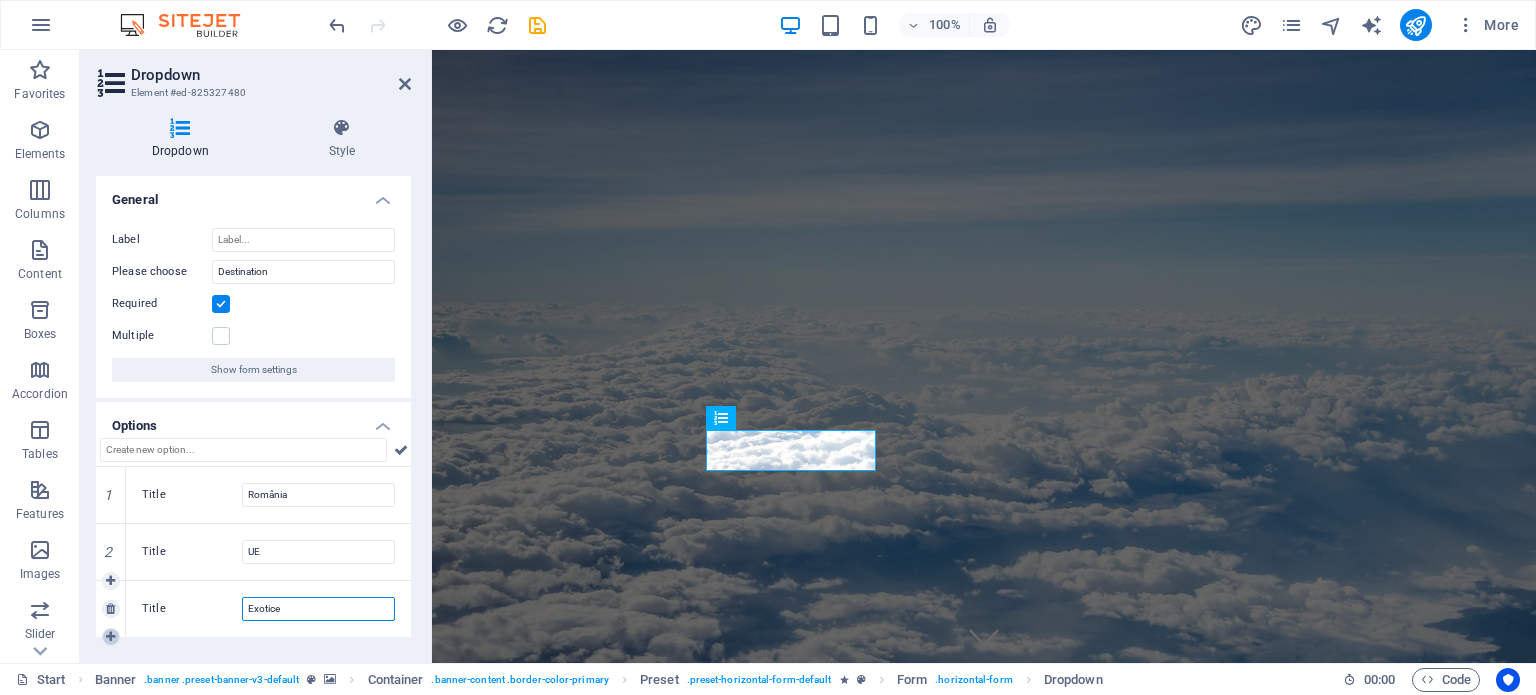 click at bounding box center (110, 637) 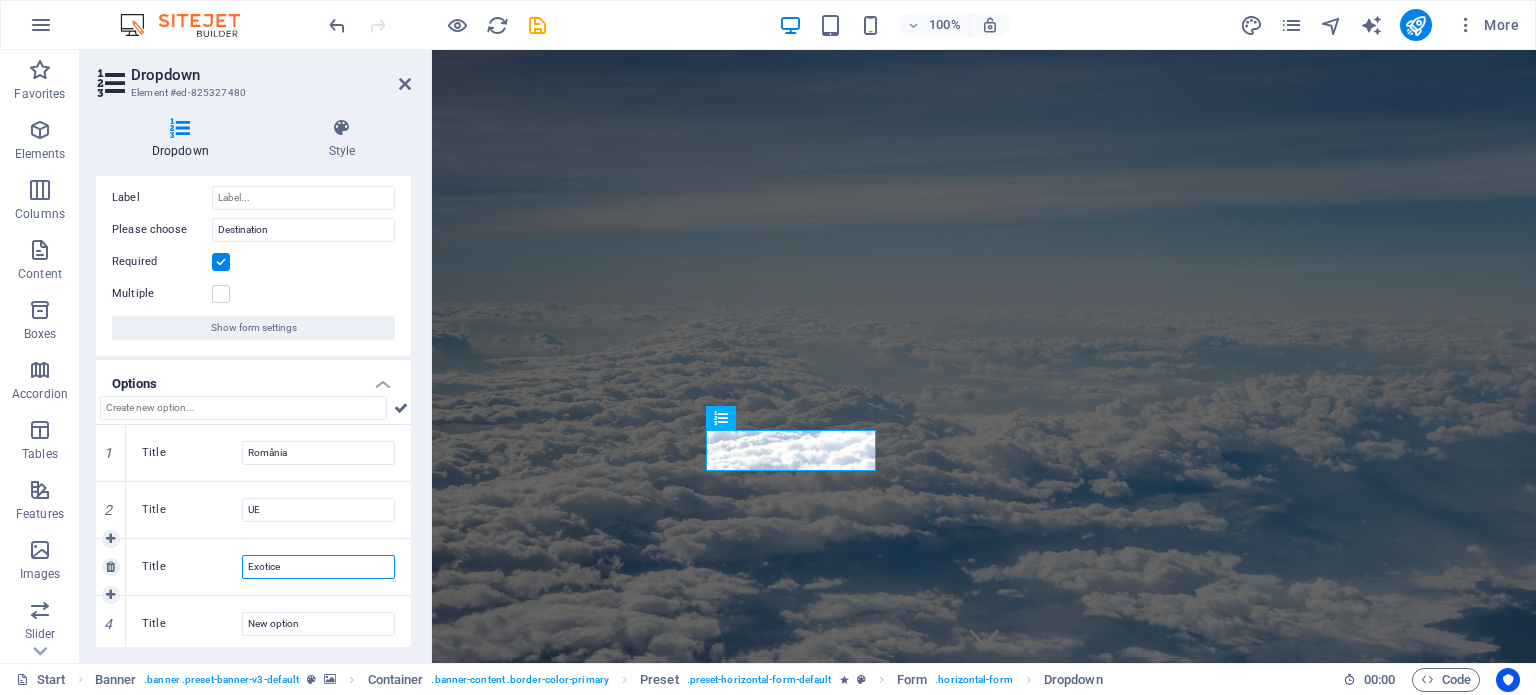 scroll, scrollTop: 45, scrollLeft: 0, axis: vertical 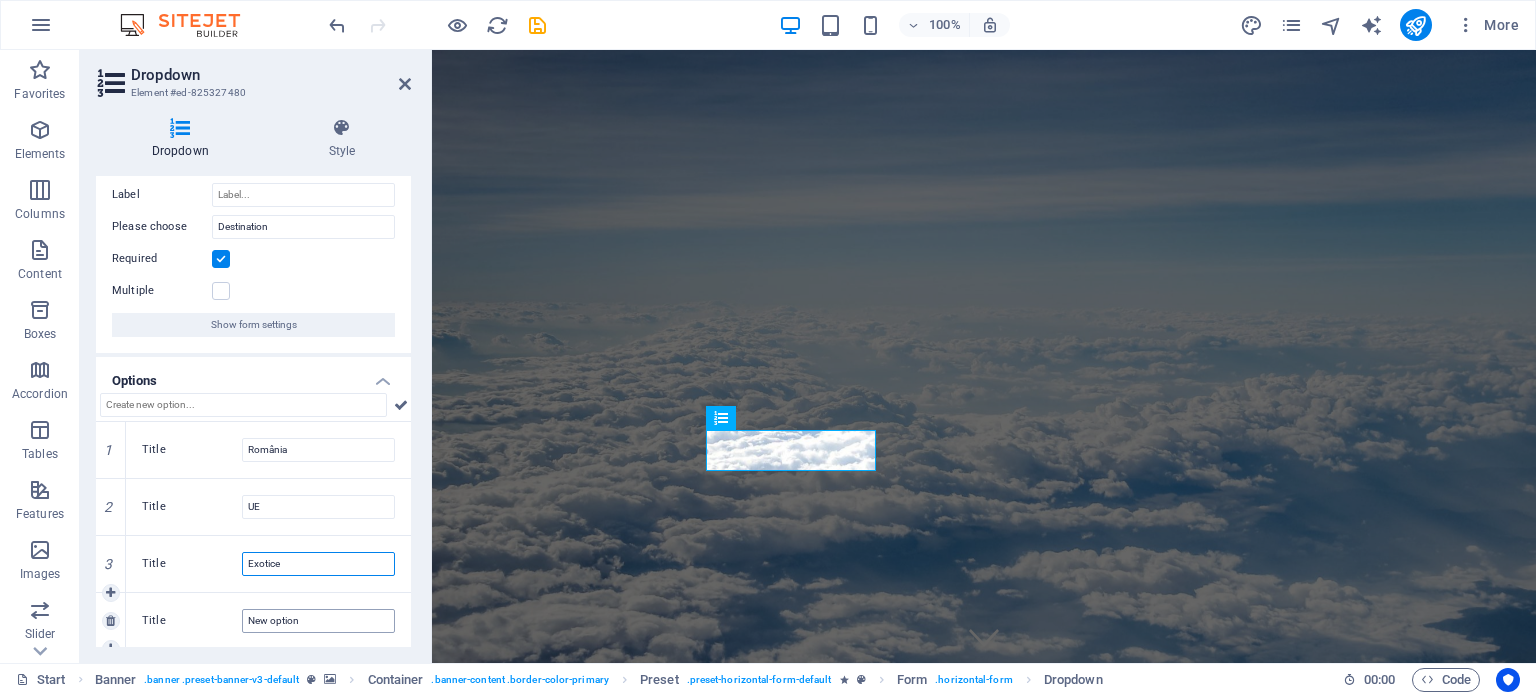 type on "Exotice" 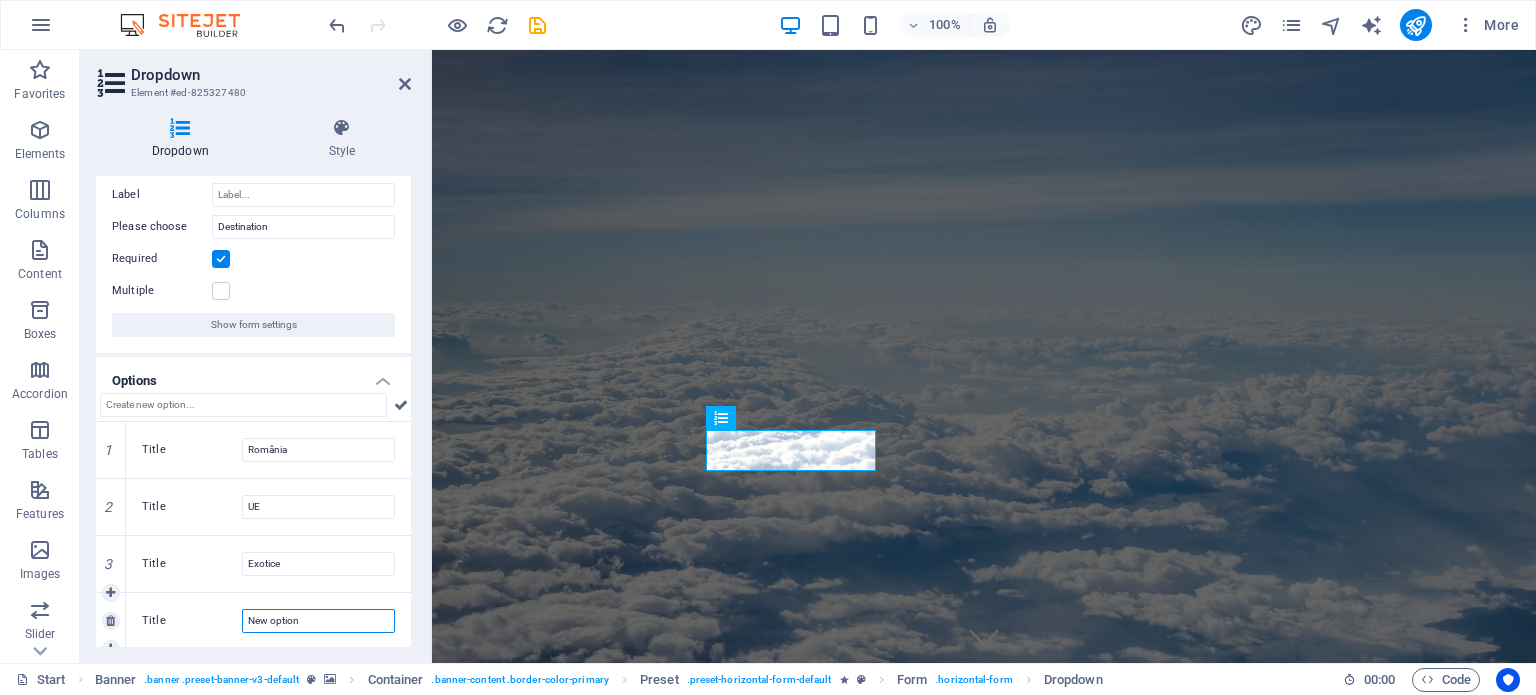 click on "New option" at bounding box center (318, 621) 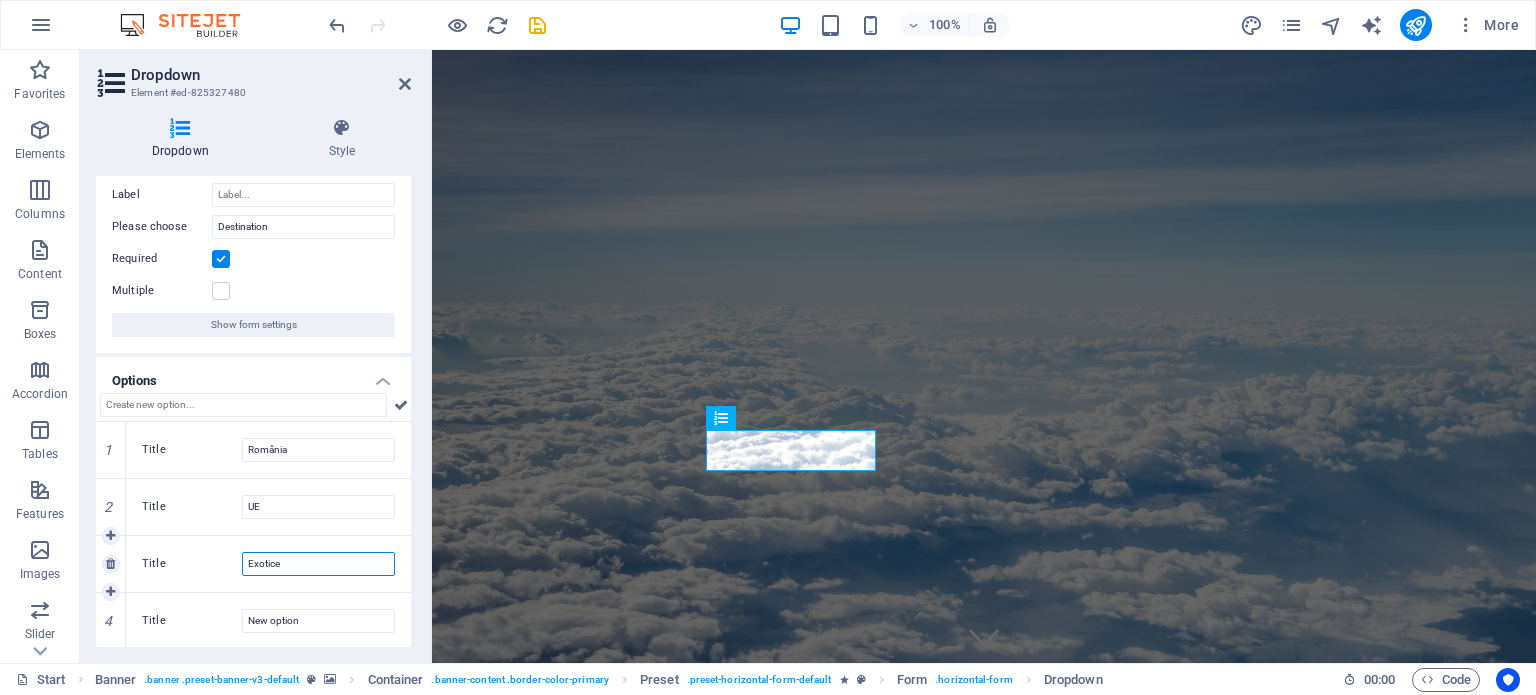 drag, startPoint x: 303, startPoint y: 559, endPoint x: 220, endPoint y: 559, distance: 83 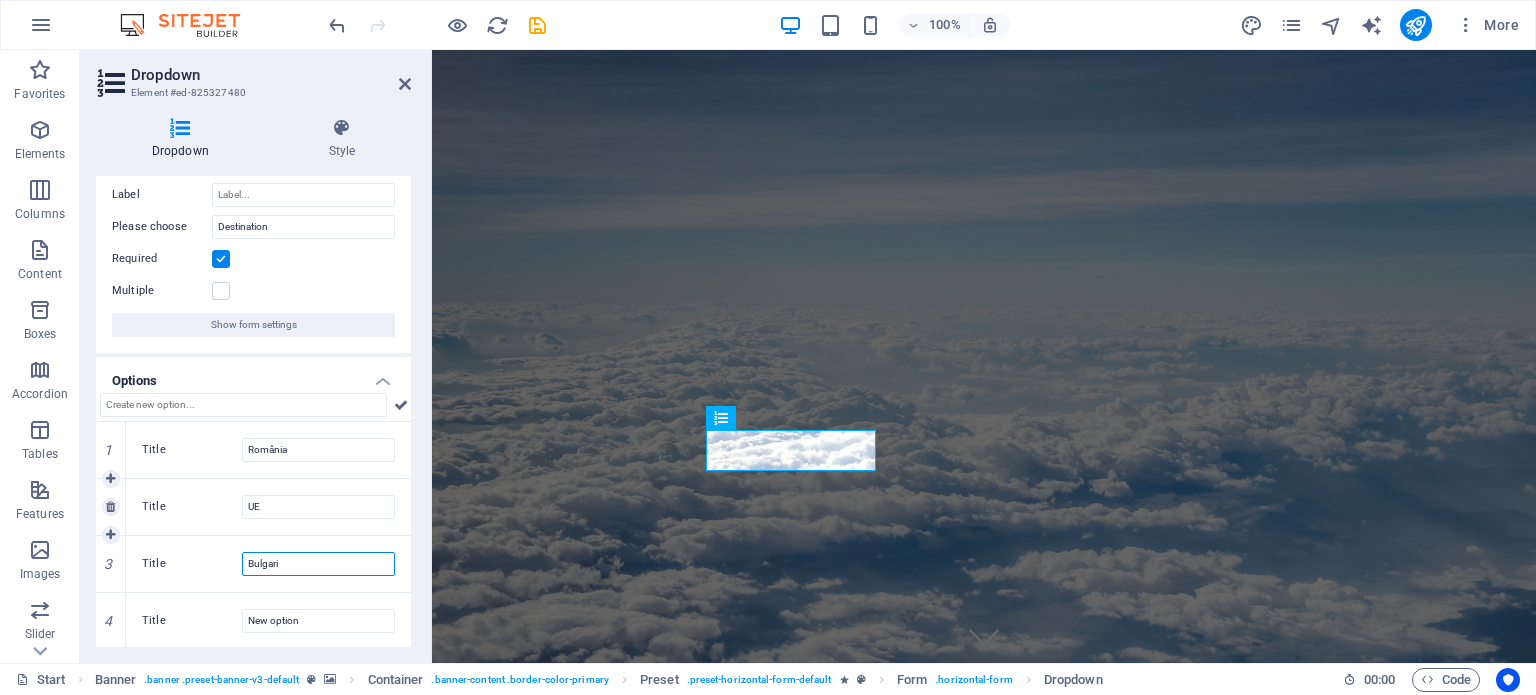 type on "Bulgaria" 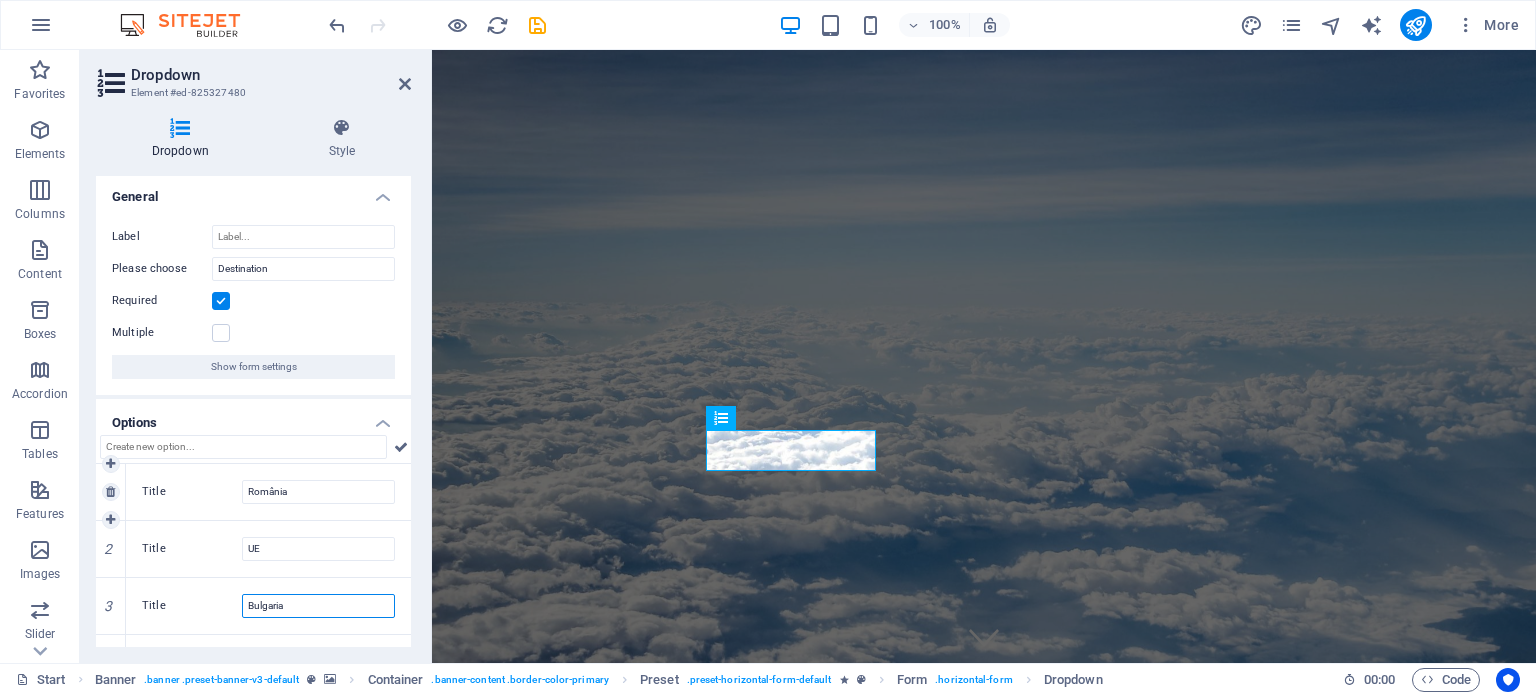 scroll, scrollTop: 0, scrollLeft: 0, axis: both 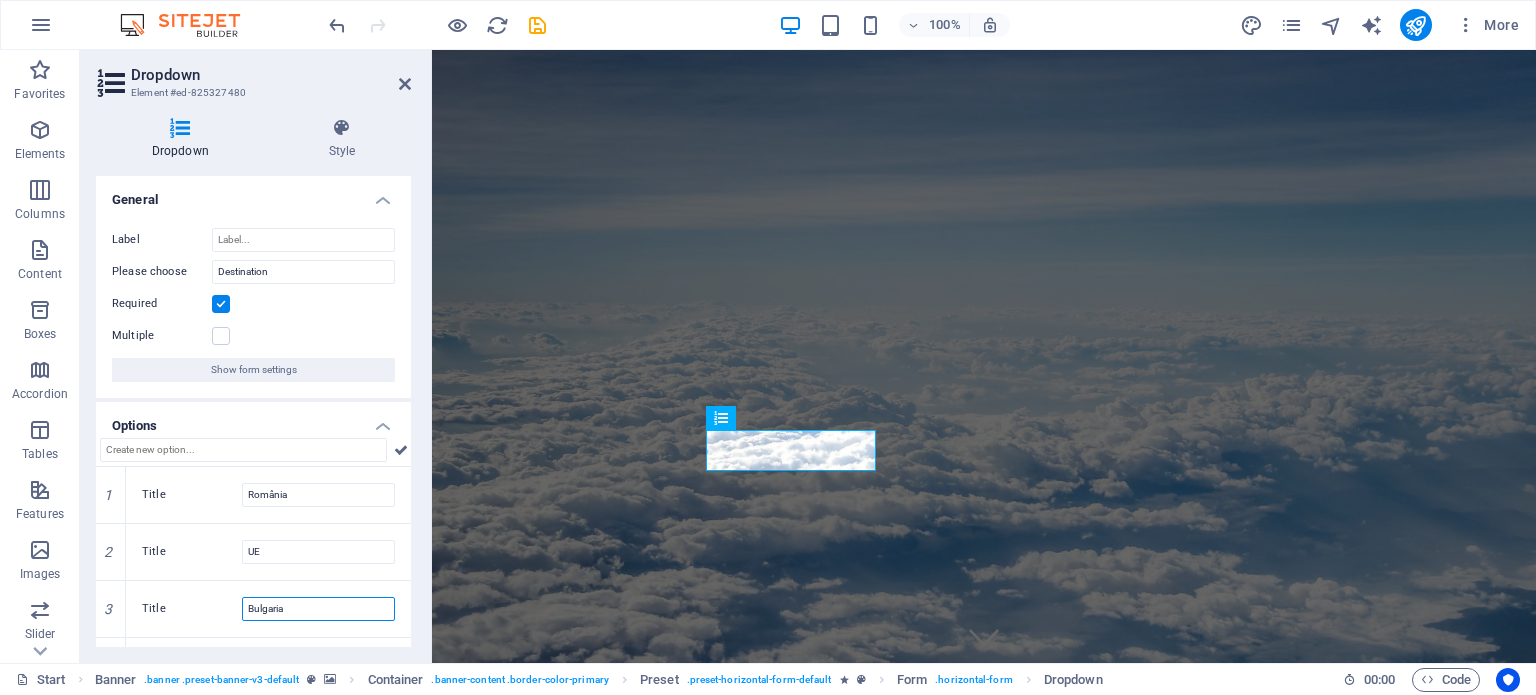 click at bounding box center (0, 0) 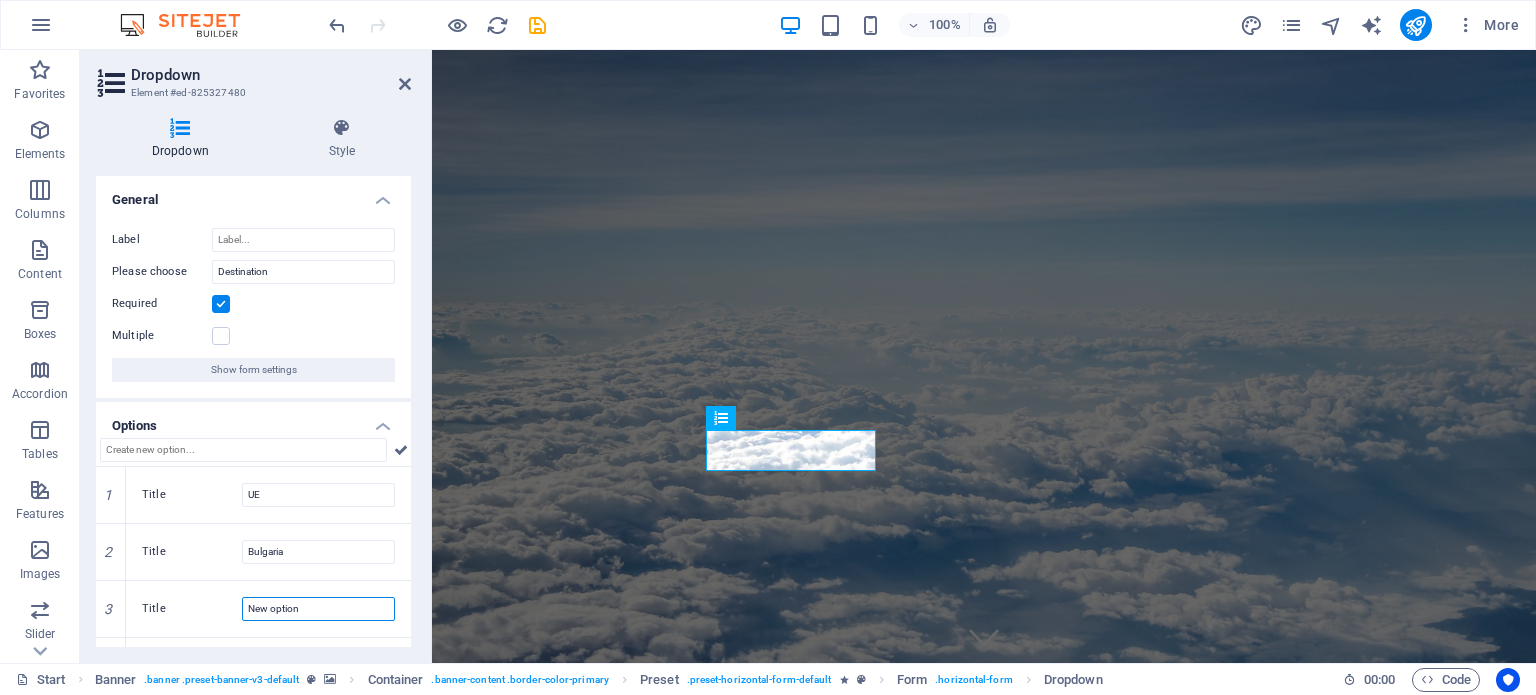 click at bounding box center (0, 0) 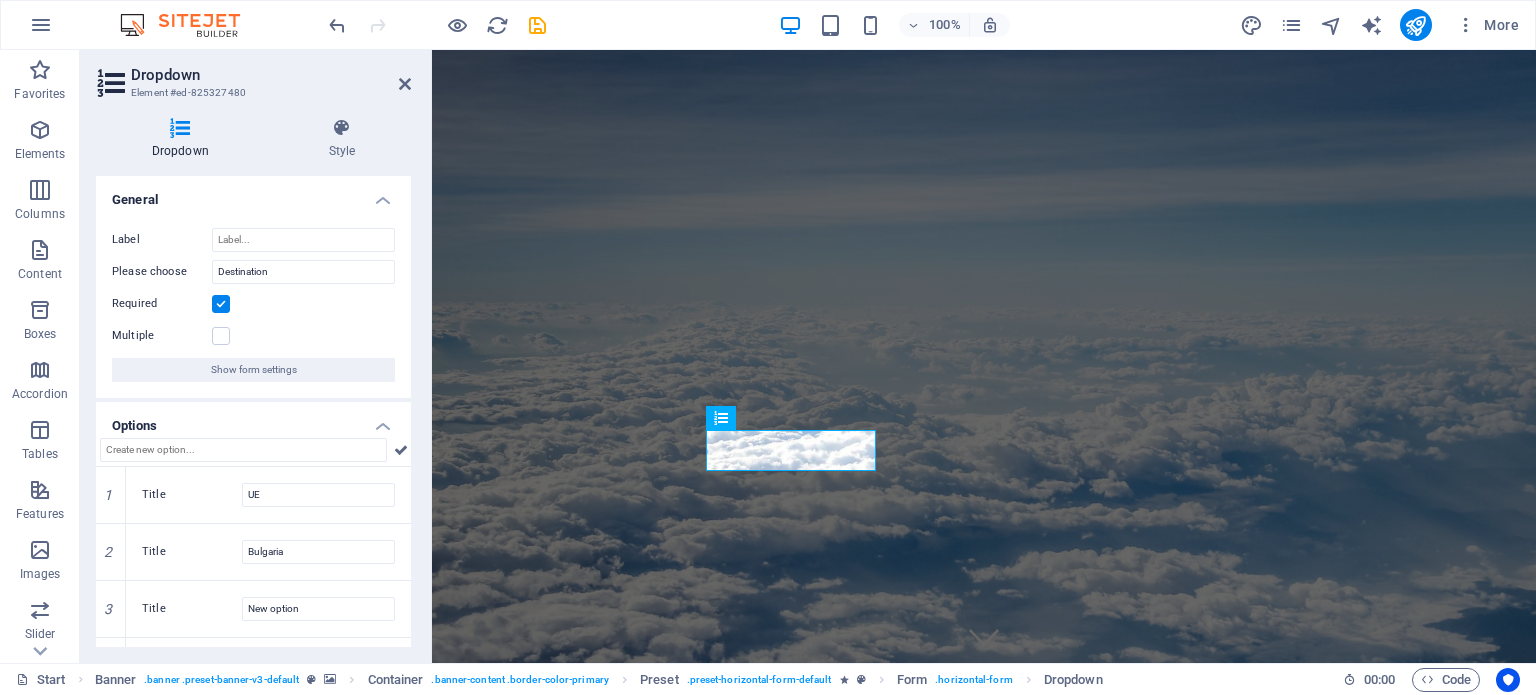 type on "New option" 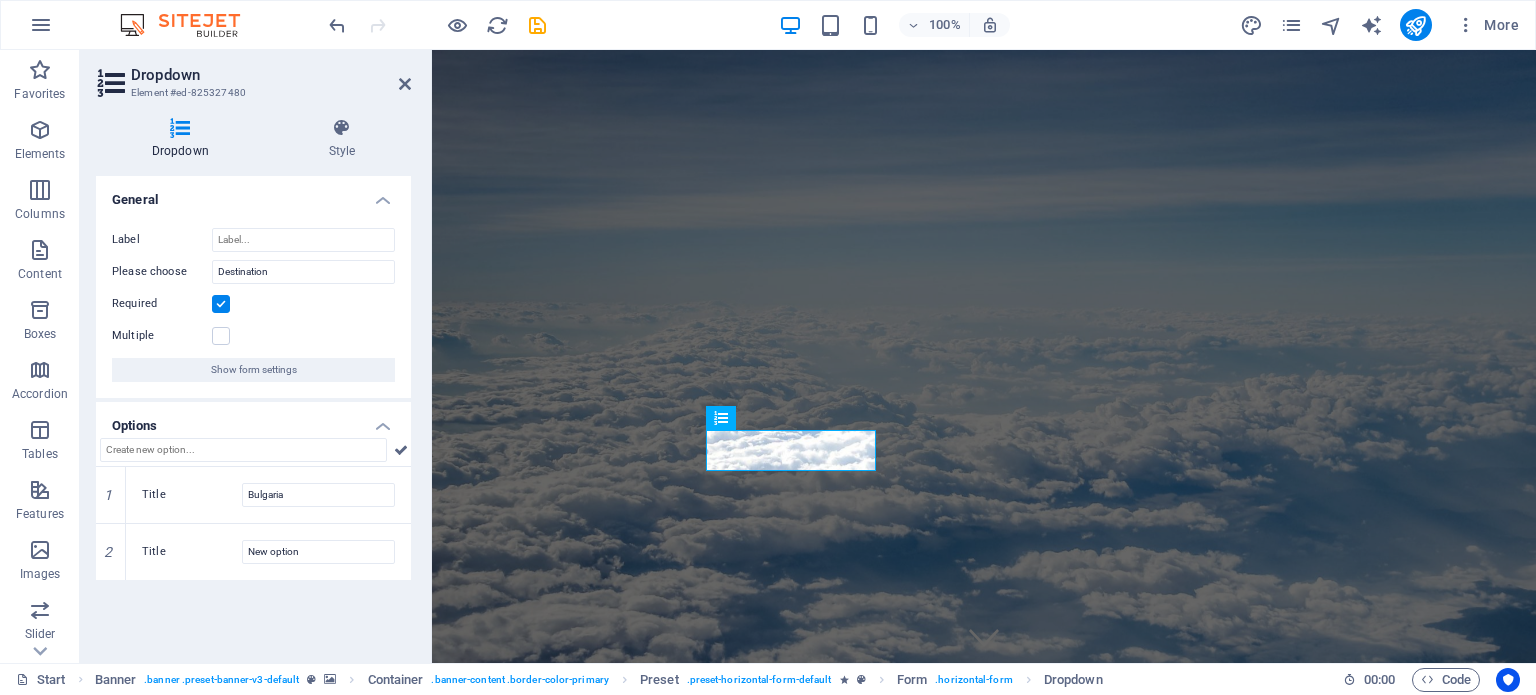 click at bounding box center (0, 0) 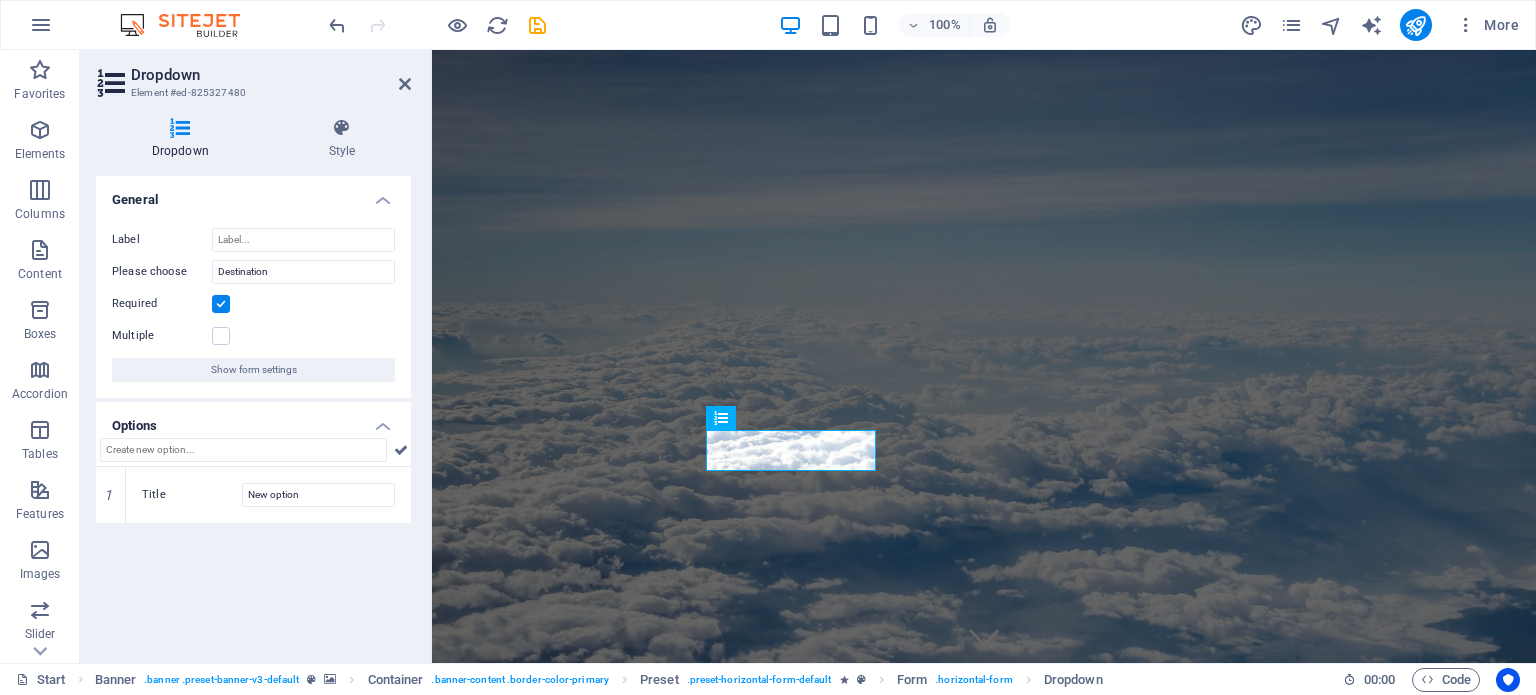 click at bounding box center (0, 0) 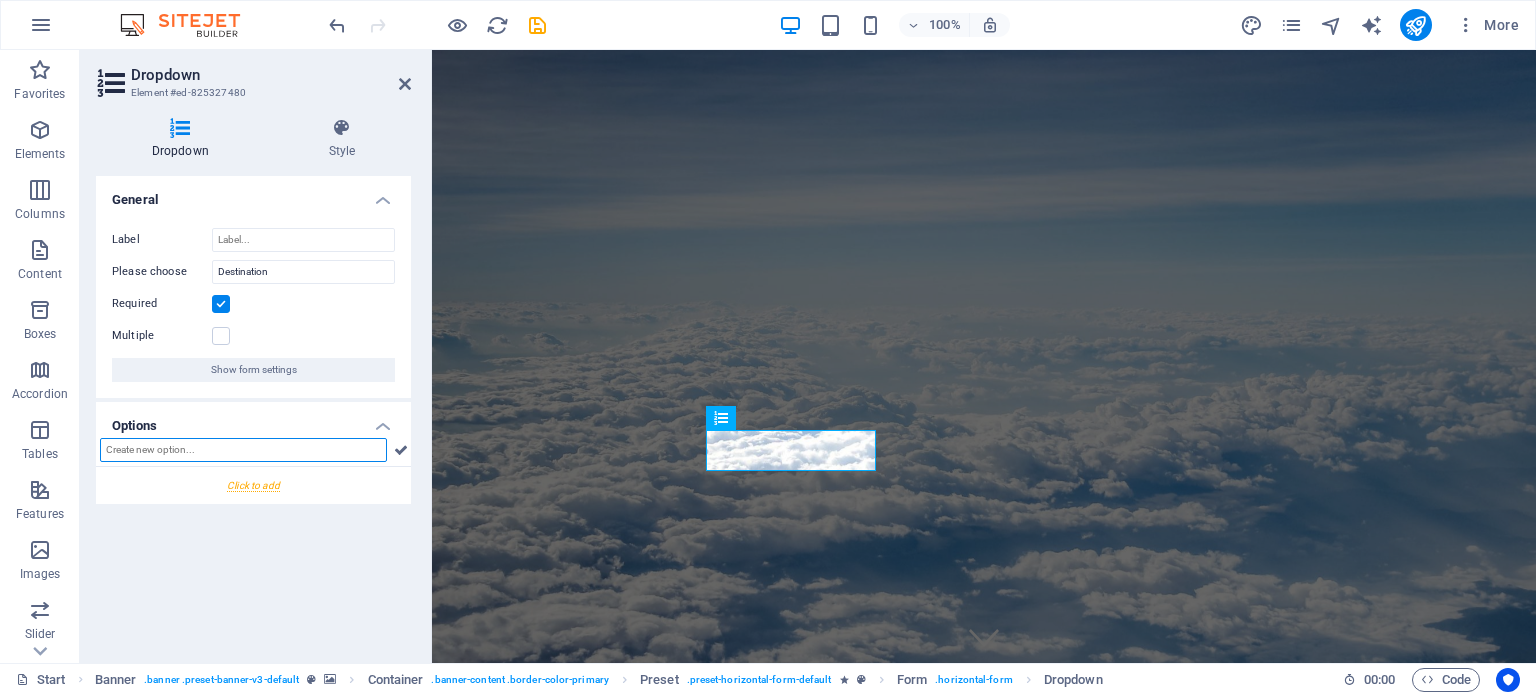 click at bounding box center [243, 450] 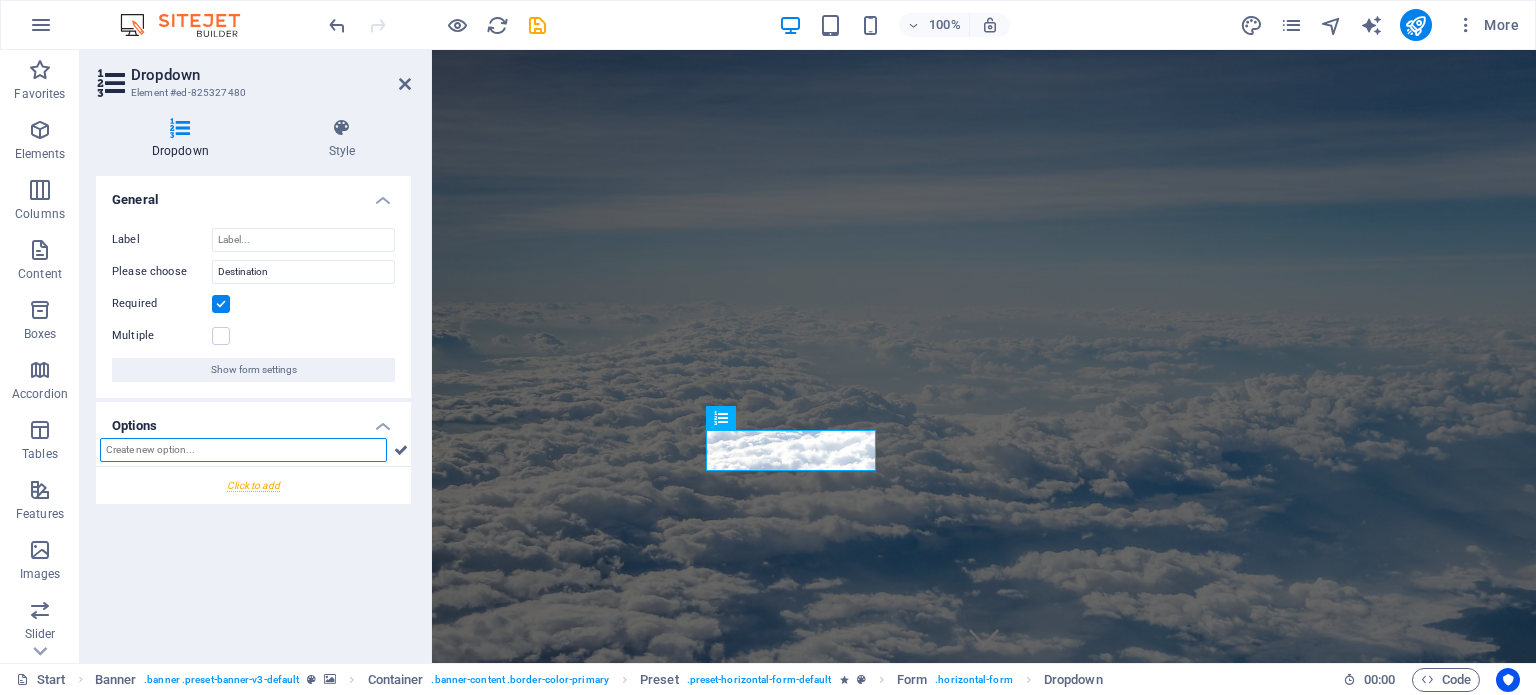 click at bounding box center [243, 450] 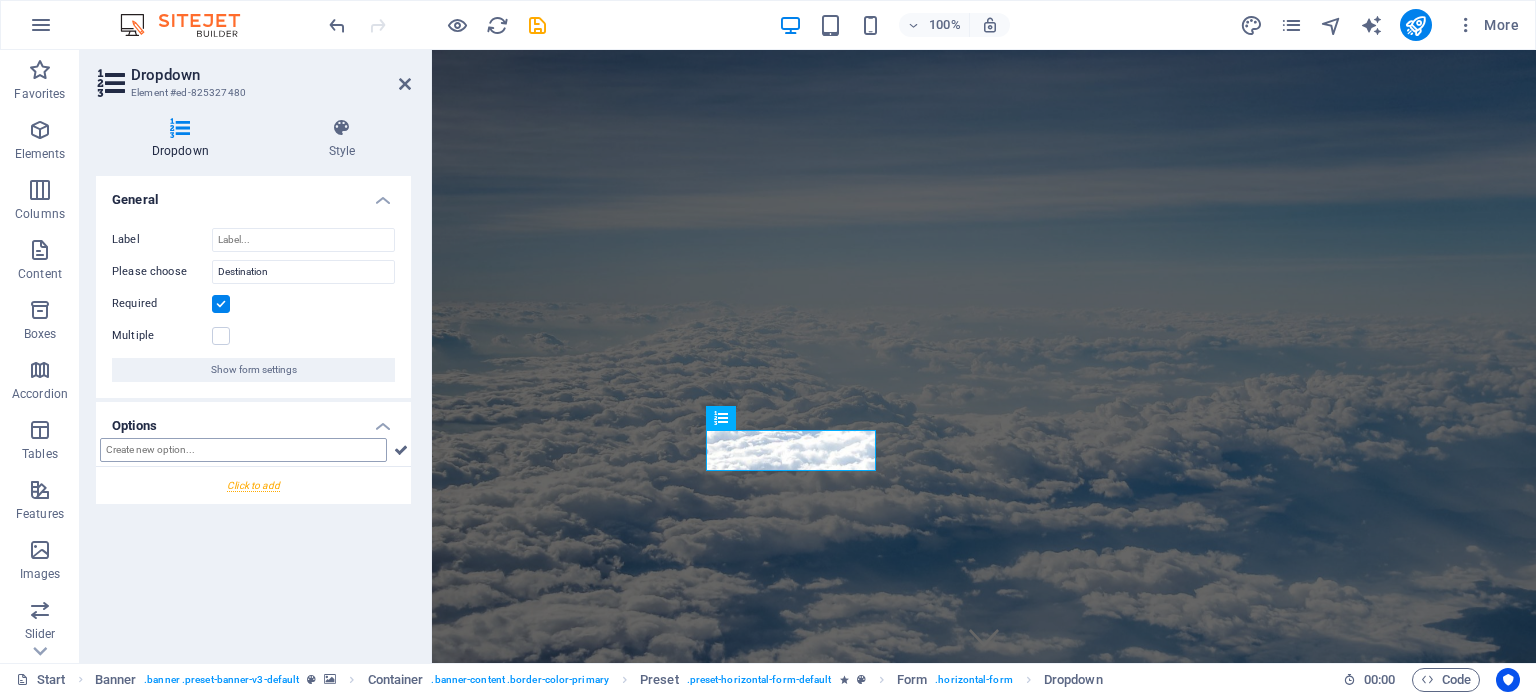 click at bounding box center (253, 452) 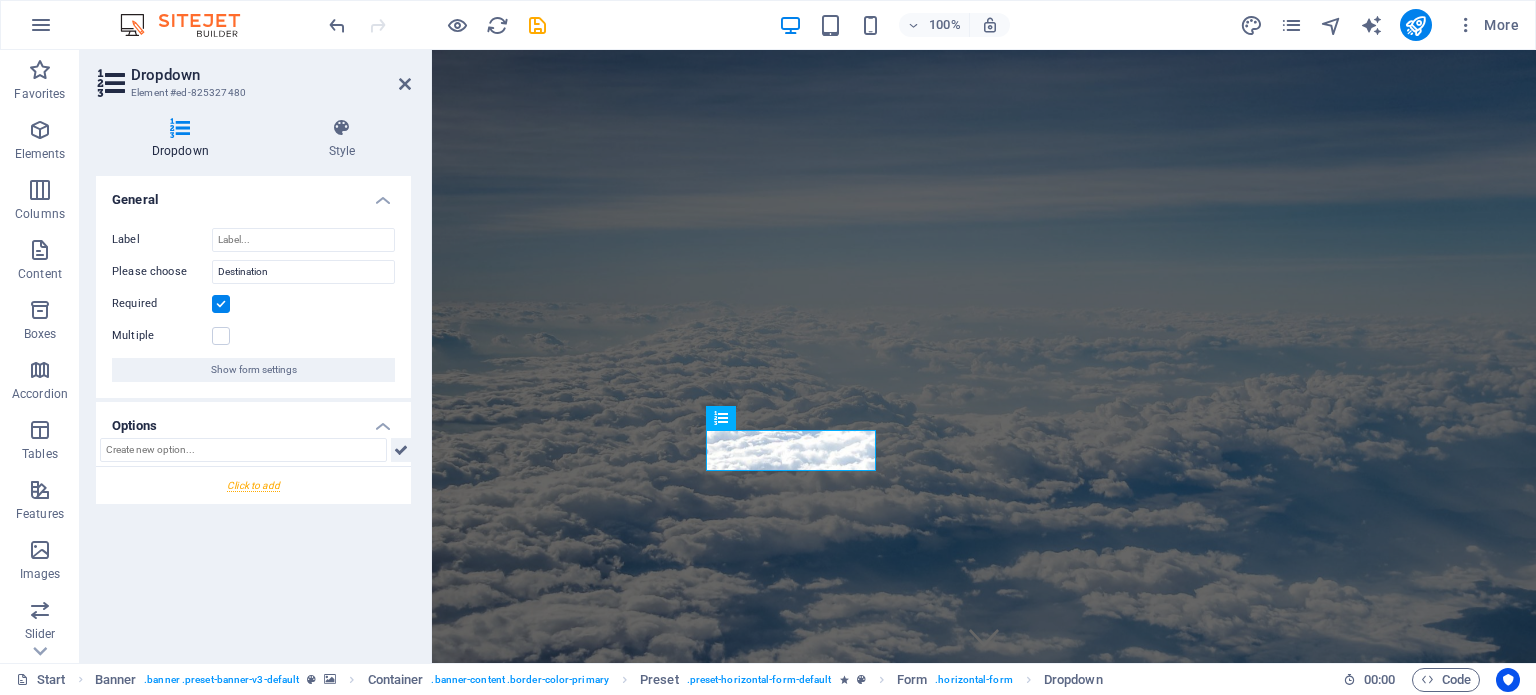 click at bounding box center (401, 450) 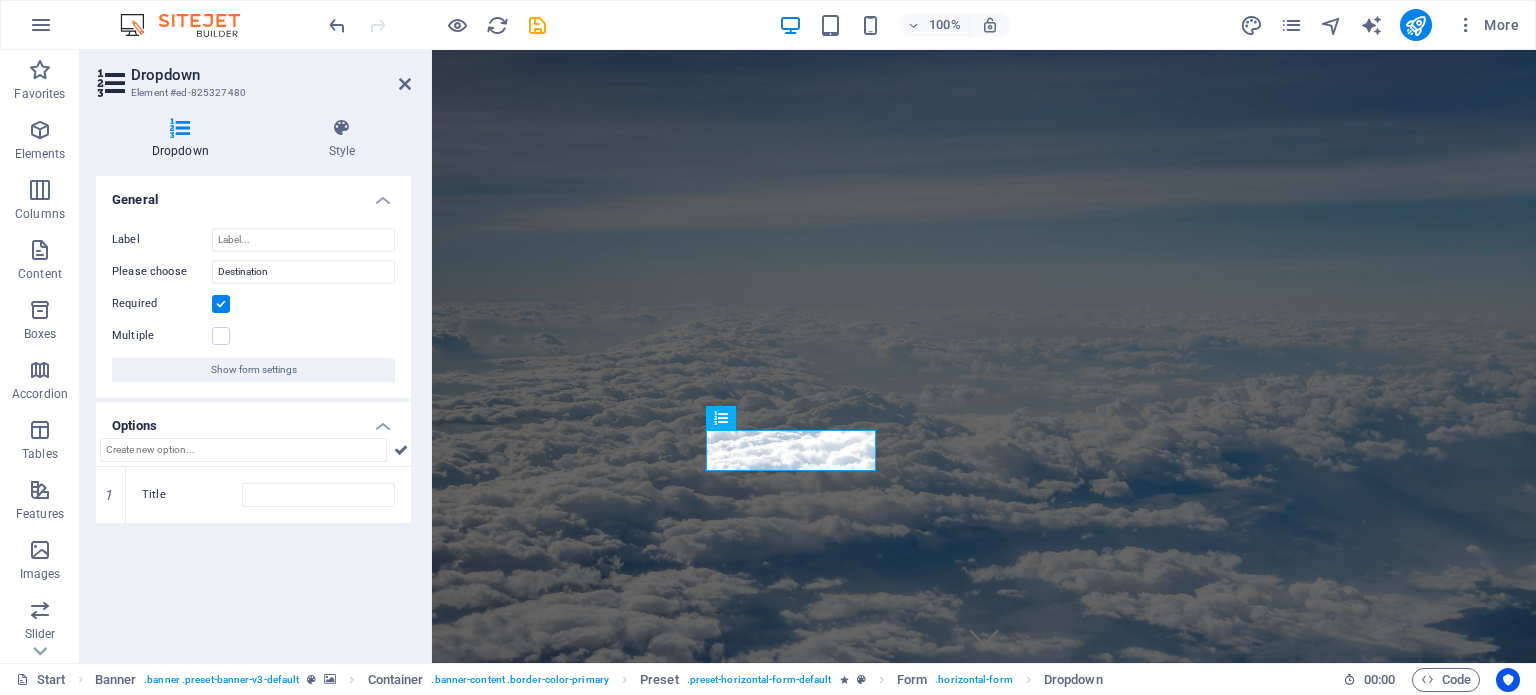 click on "General Label Please choose Destination Required Multiple Show form settings Options 1 Title" at bounding box center (253, 411) 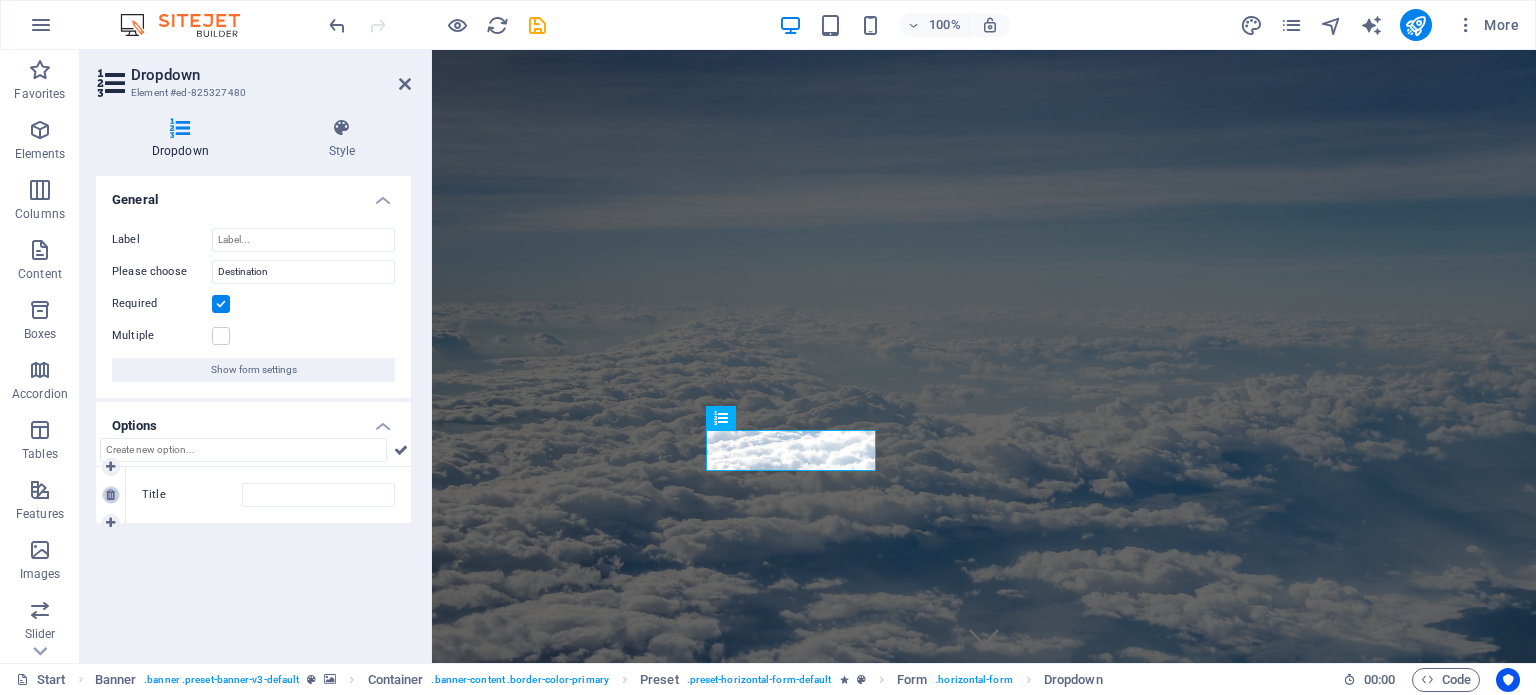 click at bounding box center [111, 495] 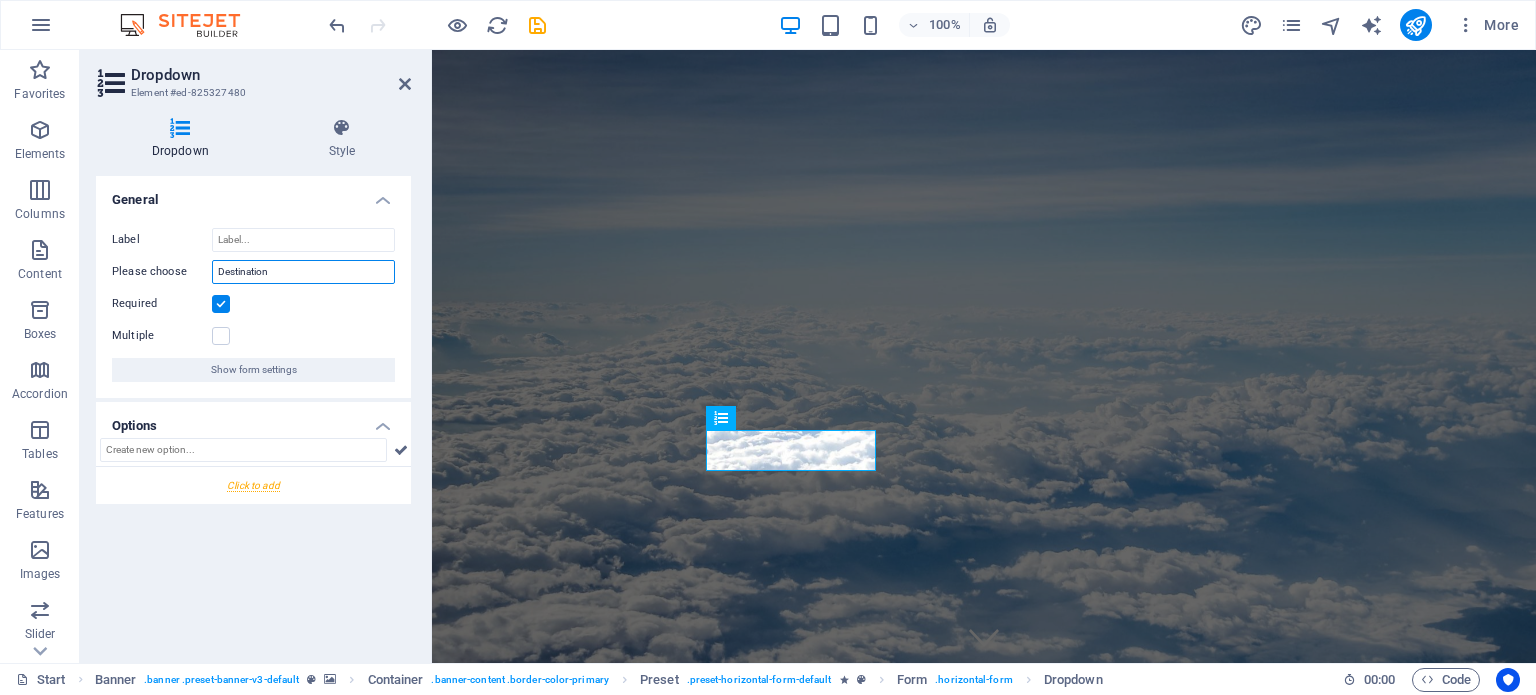 click on "Destination" at bounding box center (303, 272) 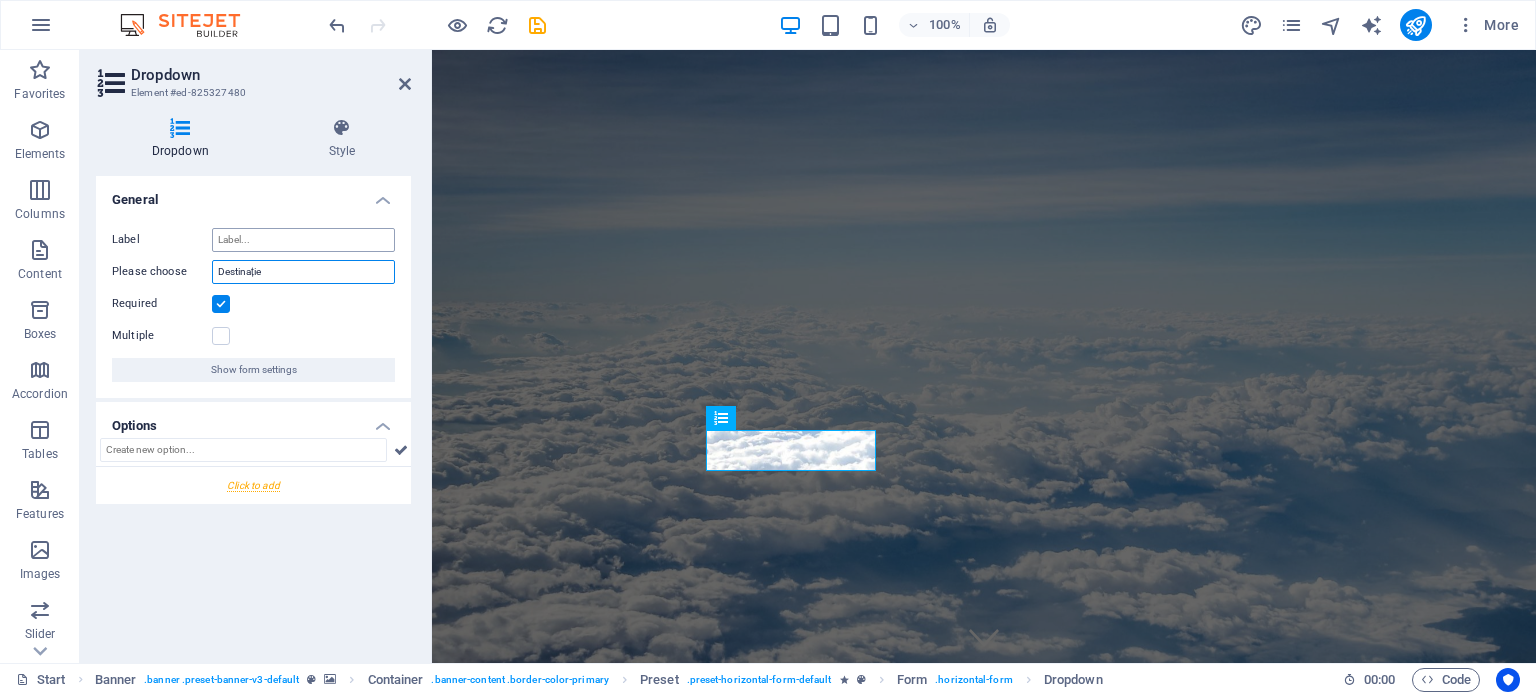 type on "Destinație" 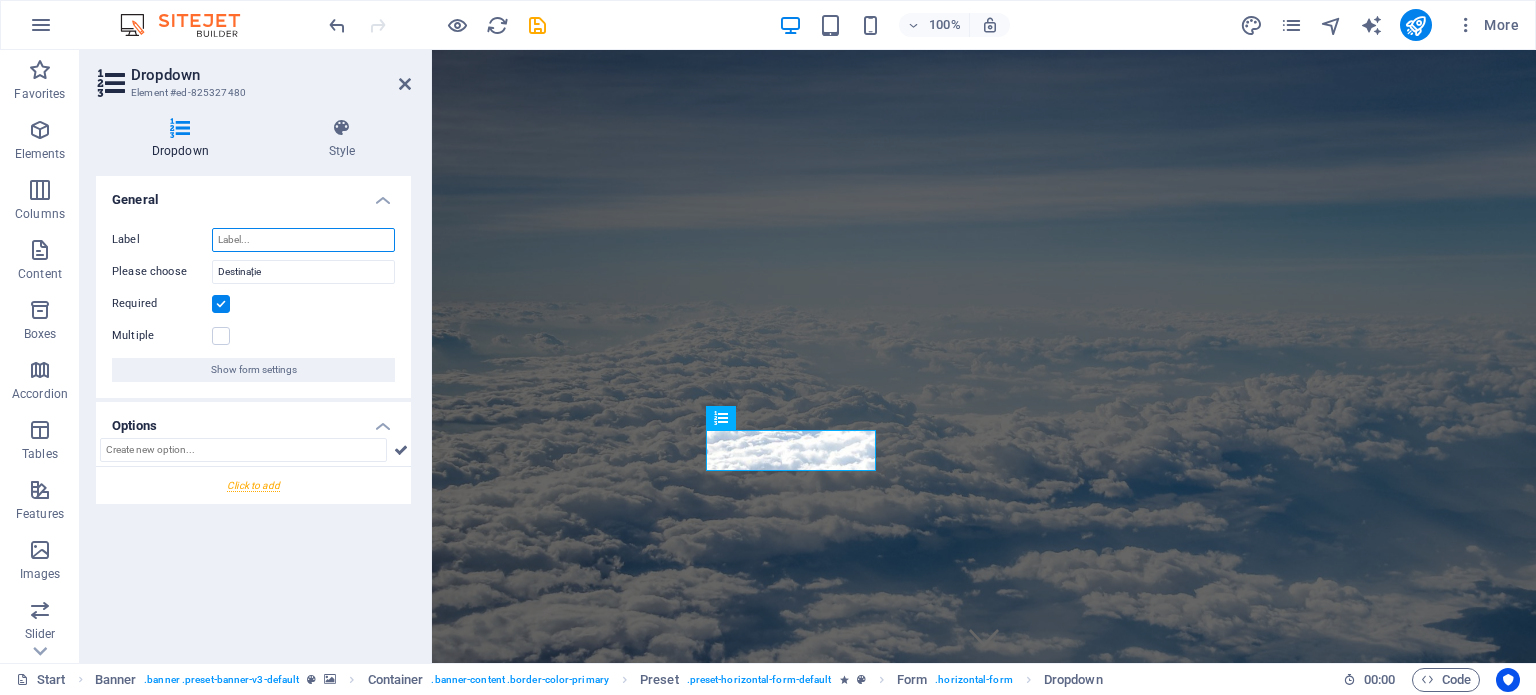 click on "Label" at bounding box center (303, 240) 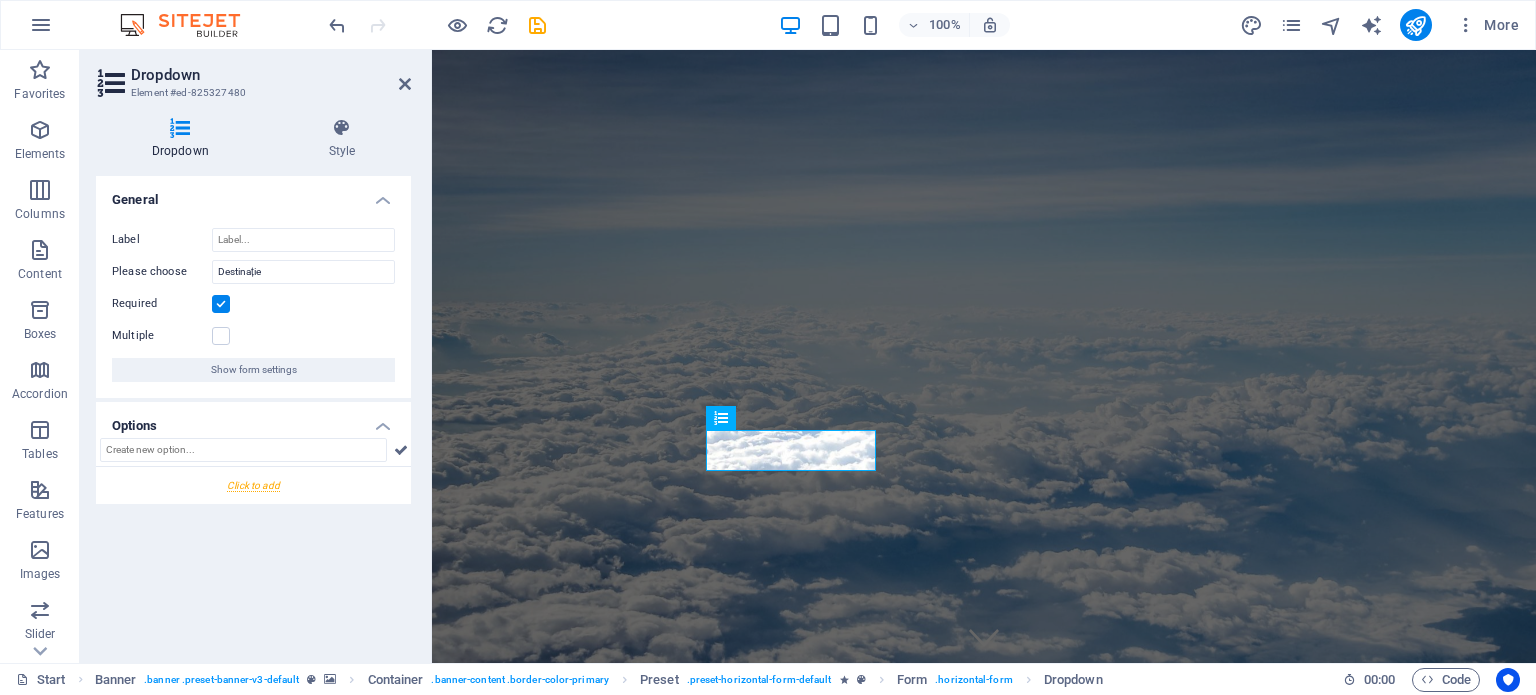 click on "Label Please choose Destinație Required Multiple Show form settings" at bounding box center (253, 305) 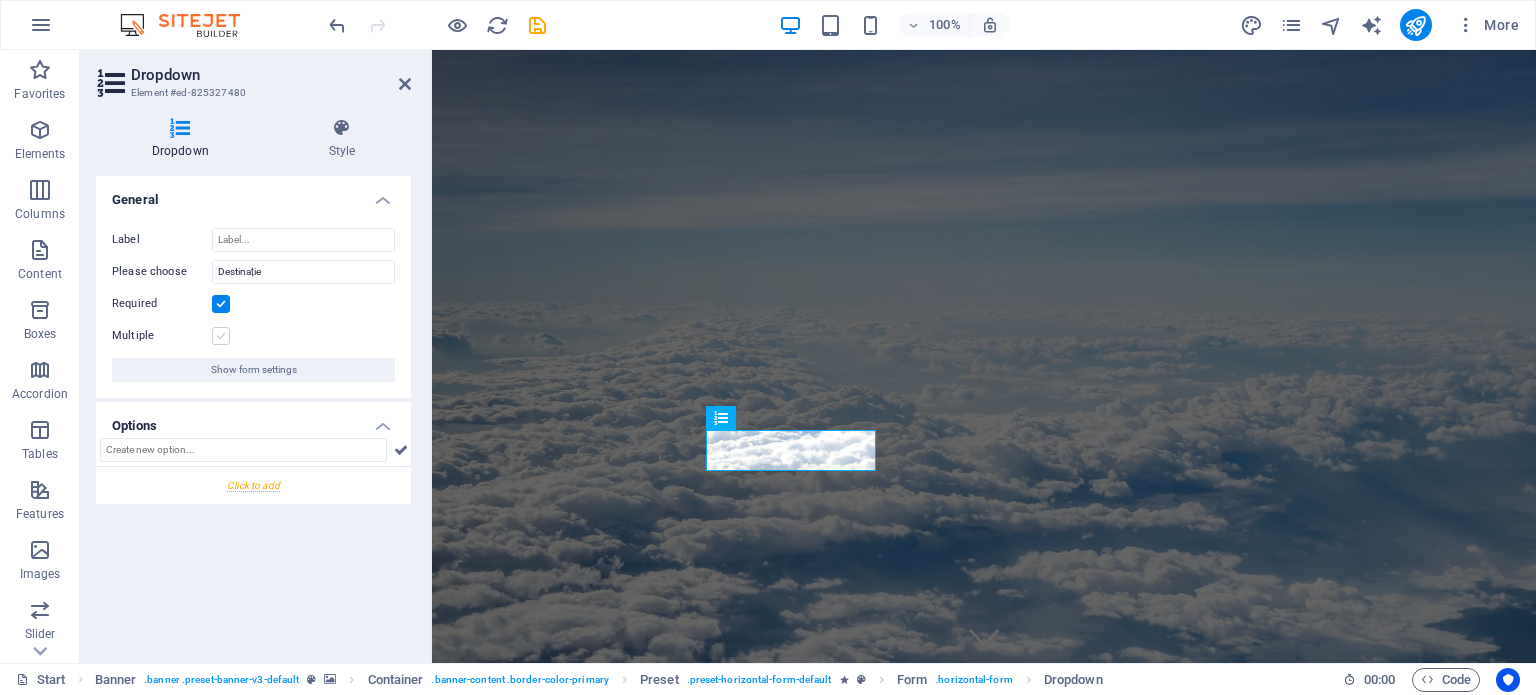 click at bounding box center [221, 336] 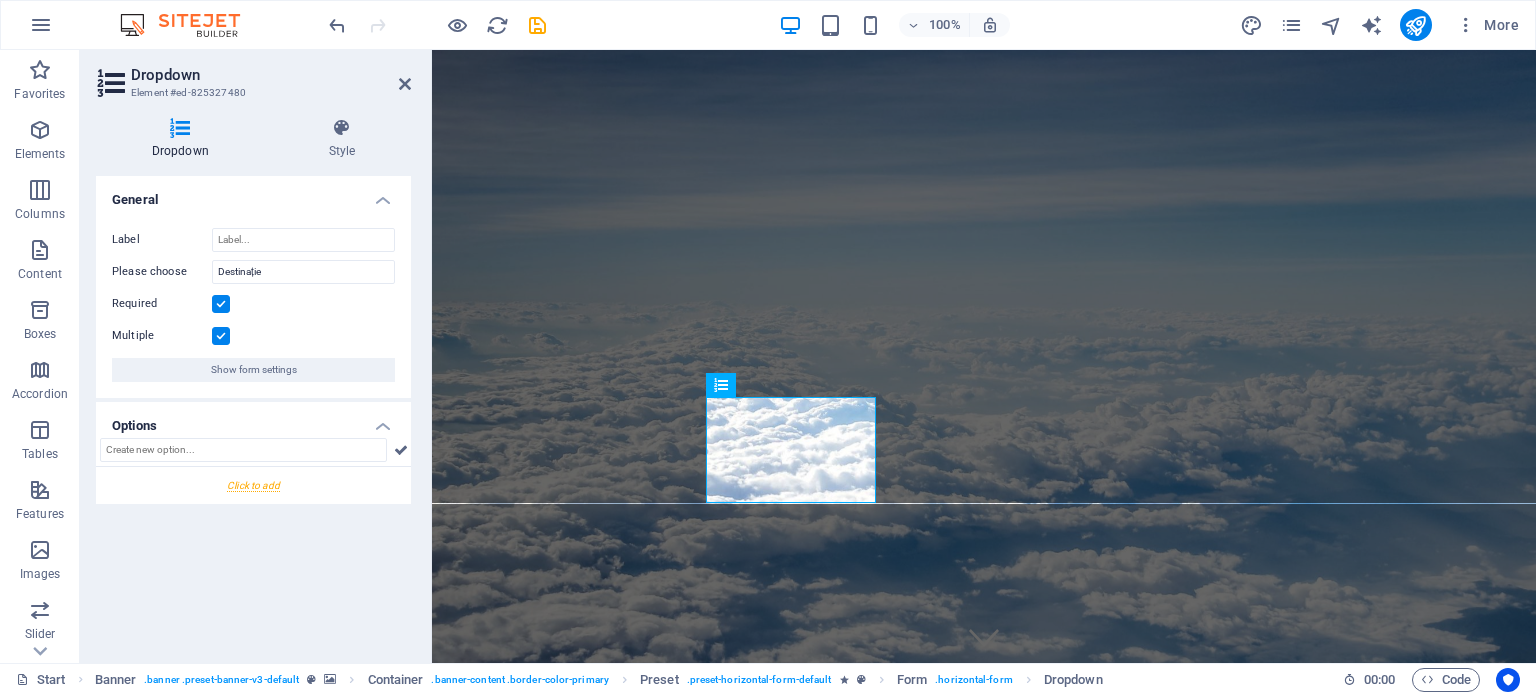 click at bounding box center (221, 336) 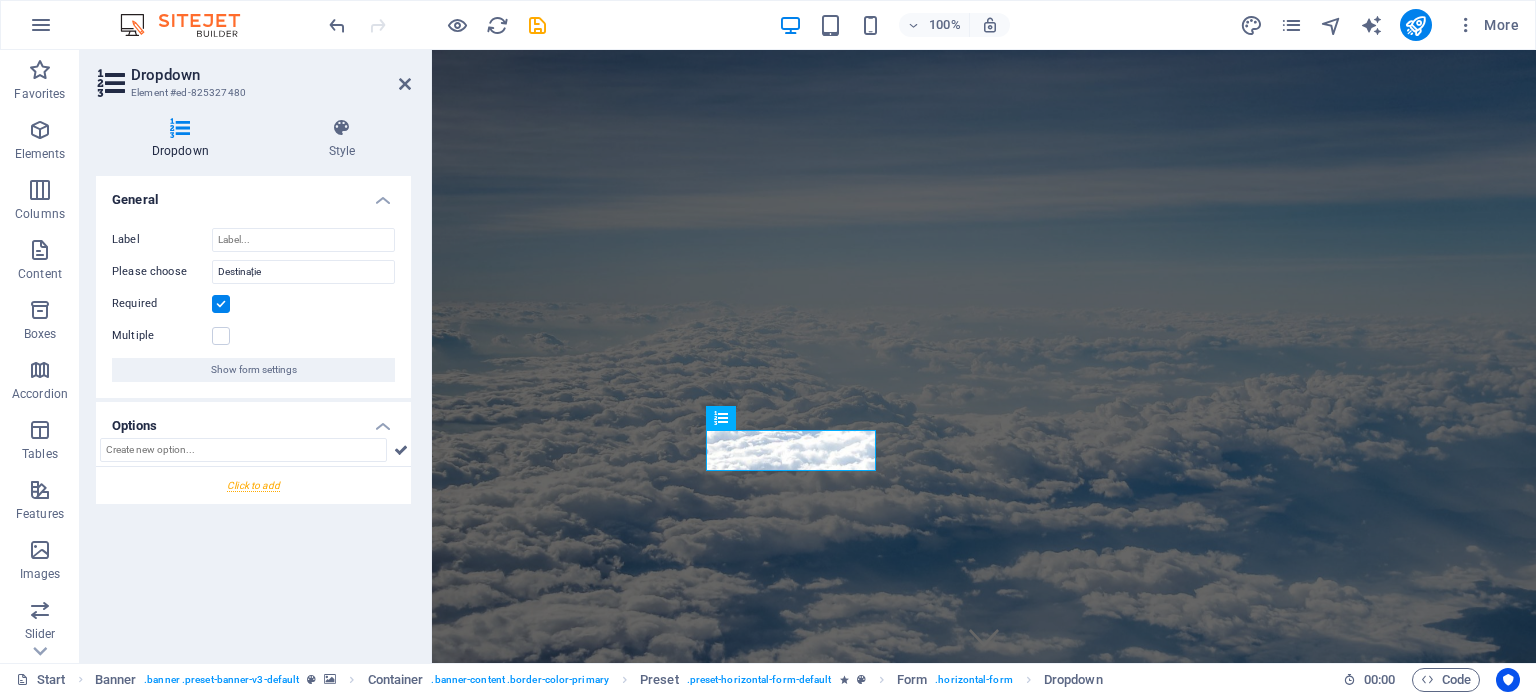 click at bounding box center [180, 128] 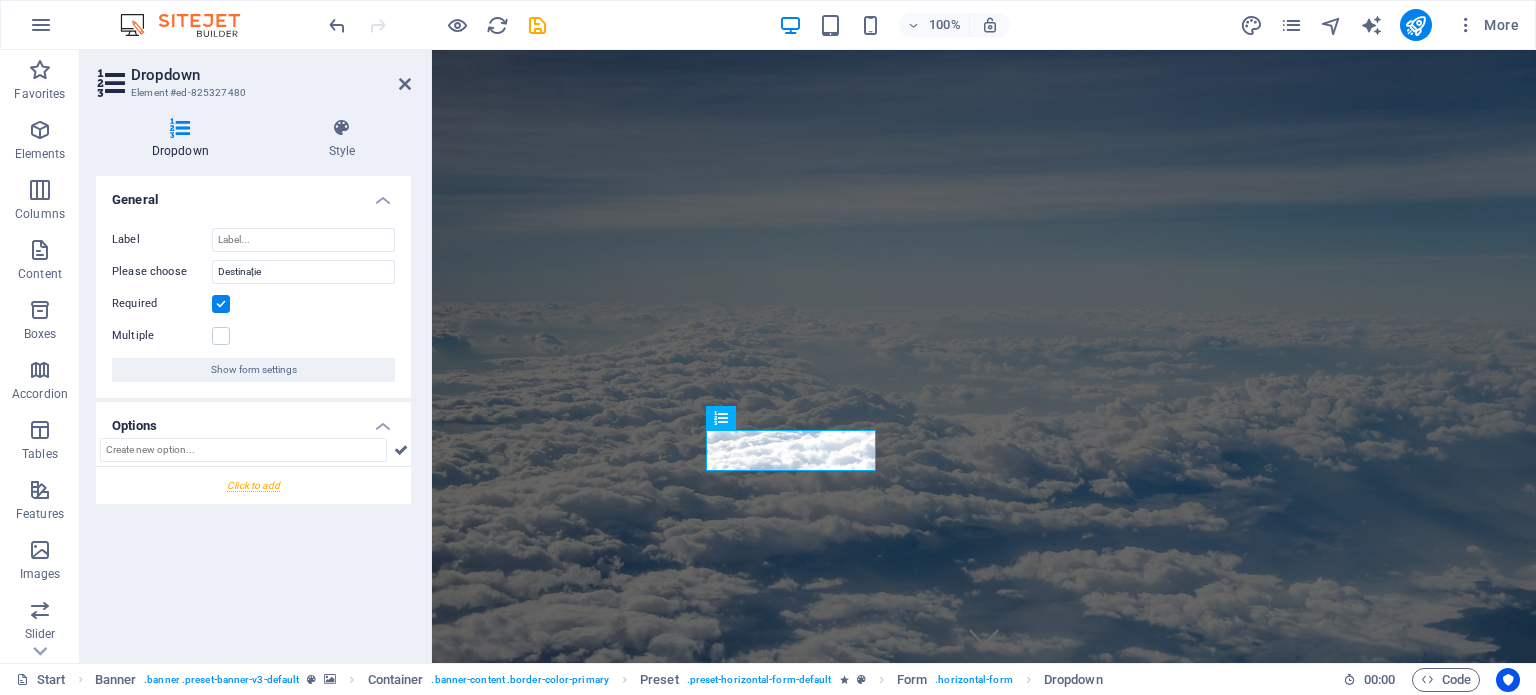 click on "Multiple" at bounding box center (162, 336) 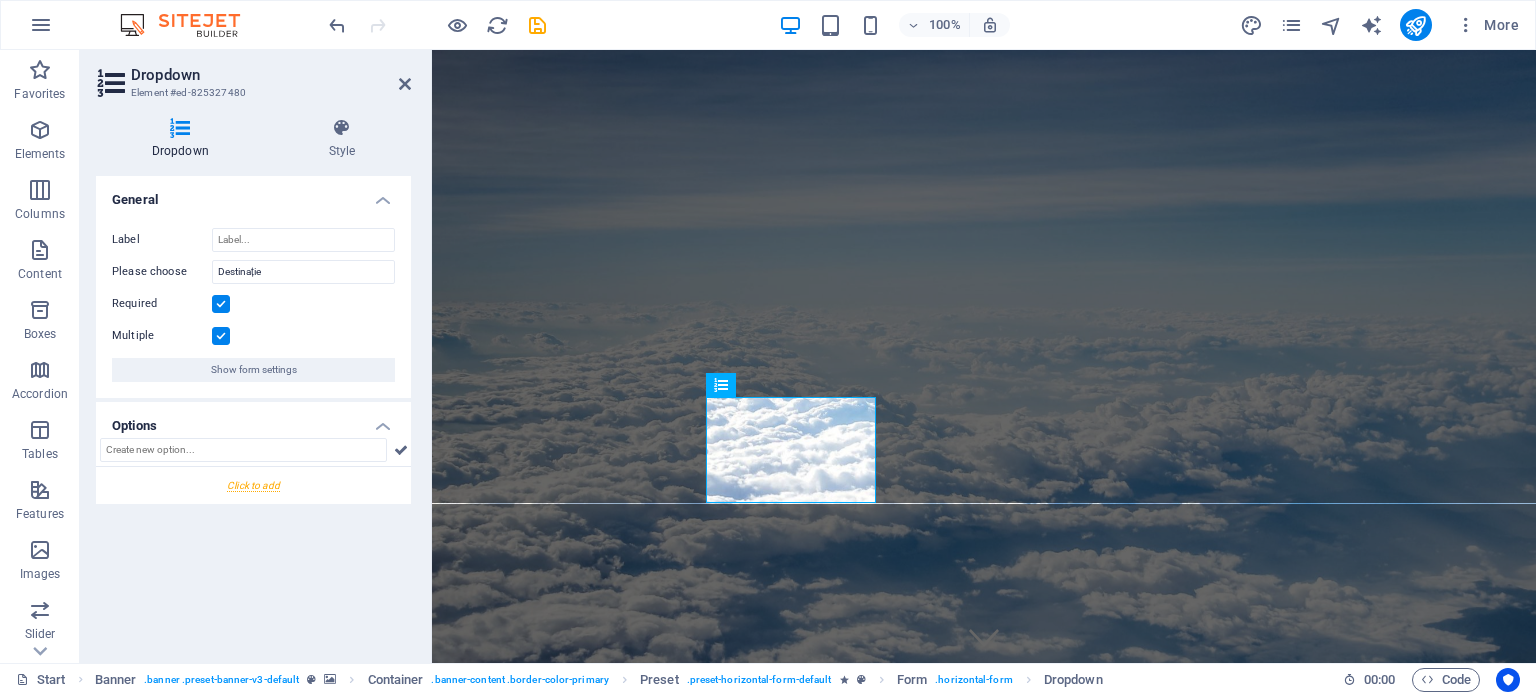 click at bounding box center [221, 336] 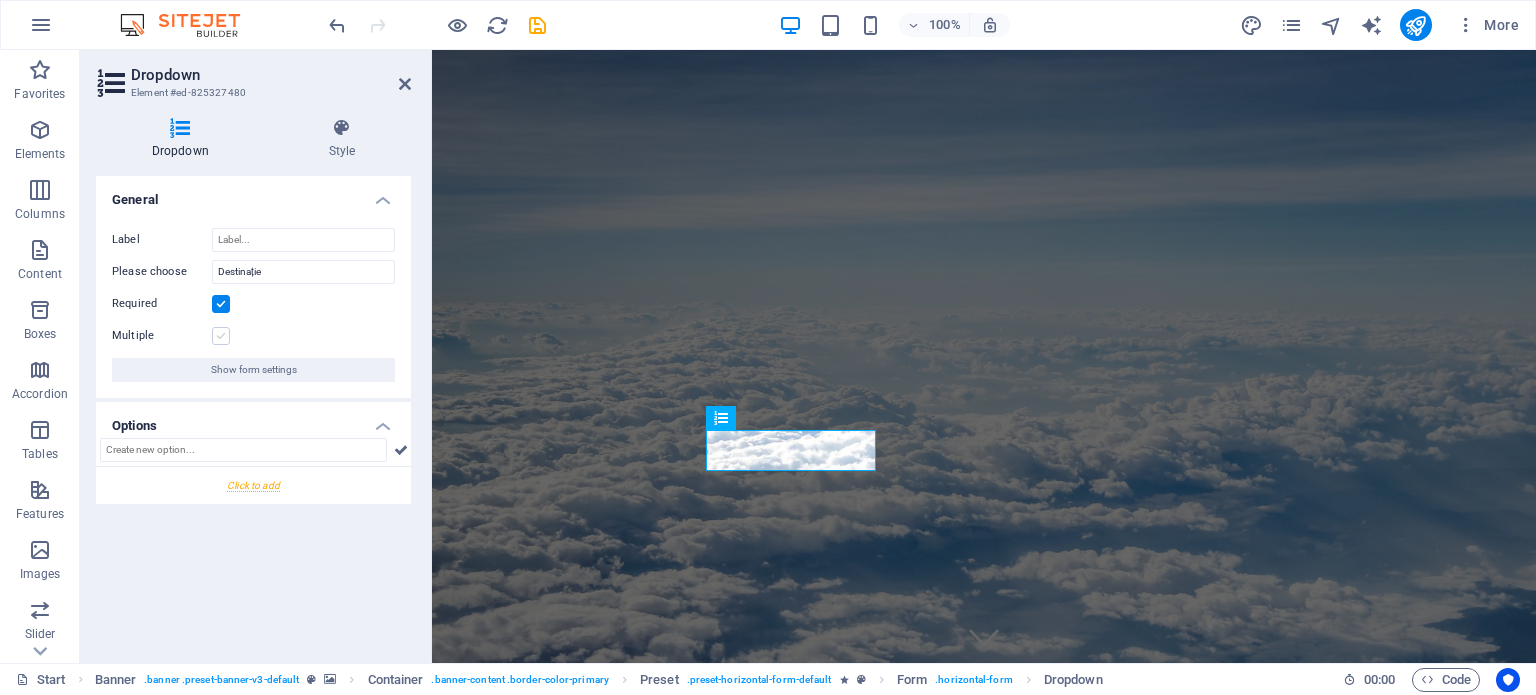 click at bounding box center [221, 336] 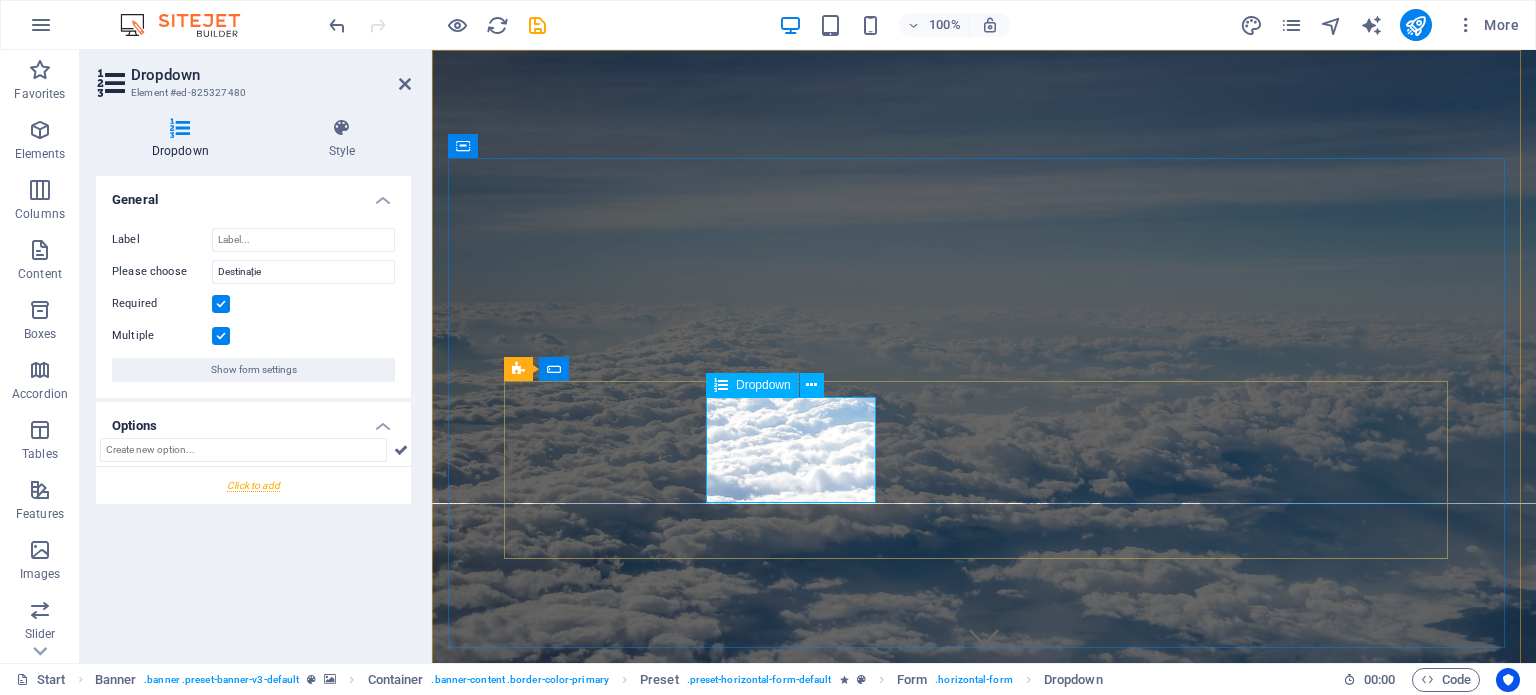 click on "Destinație" 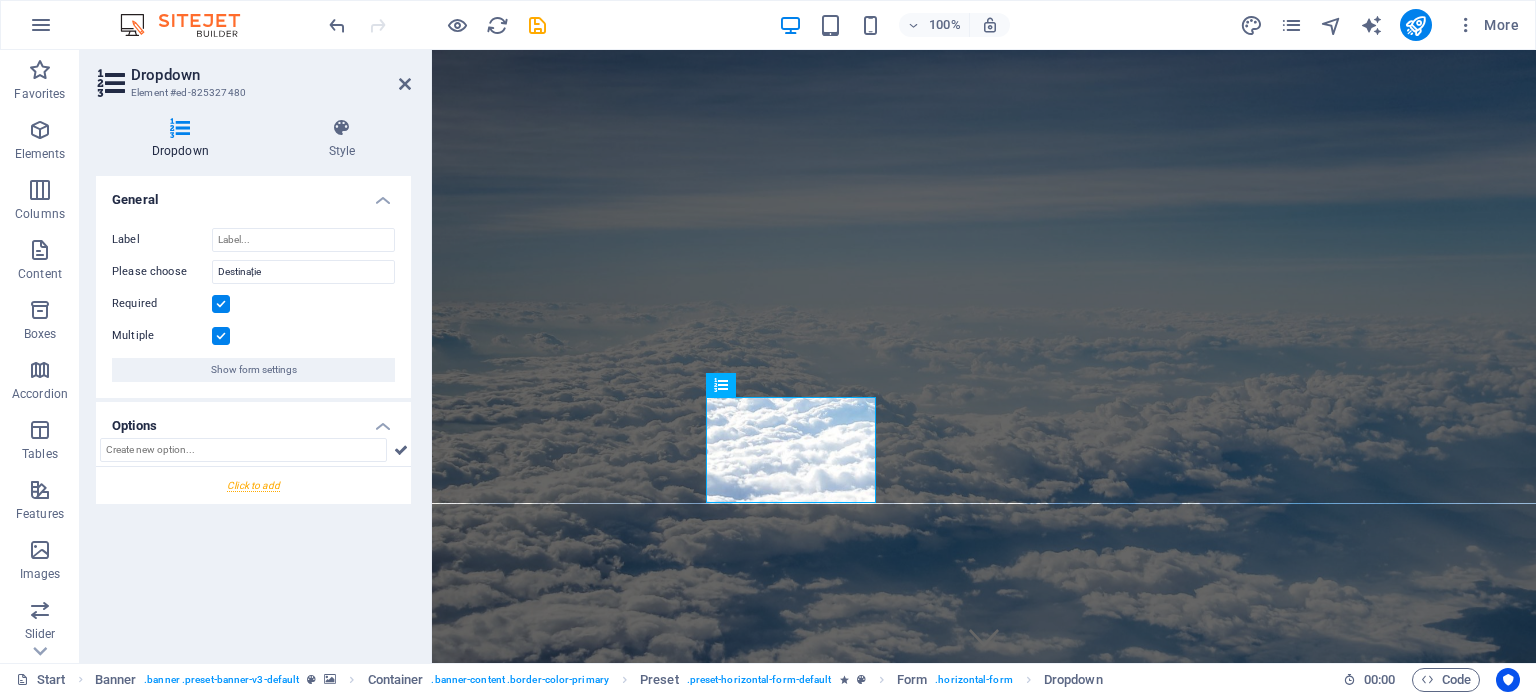 click at bounding box center (221, 336) 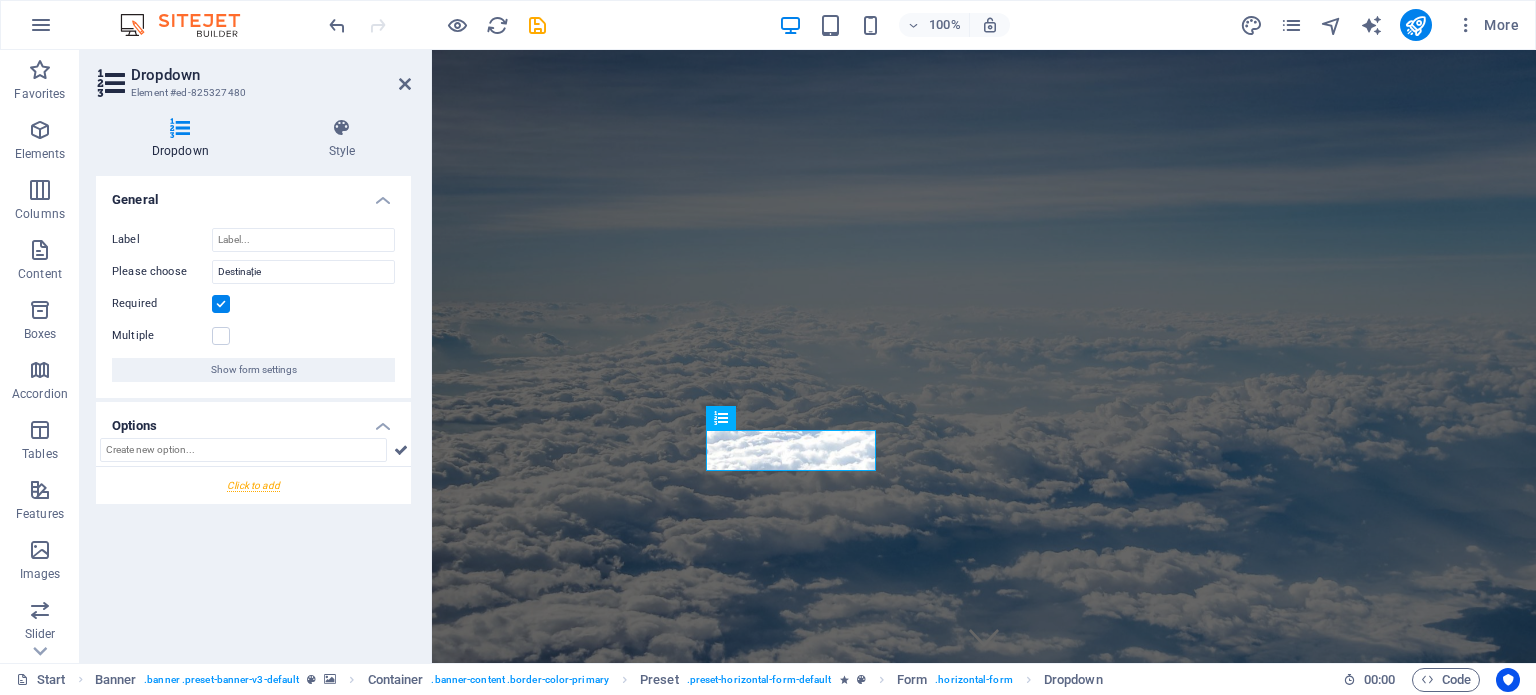 click on "Required" at bounding box center [253, 304] 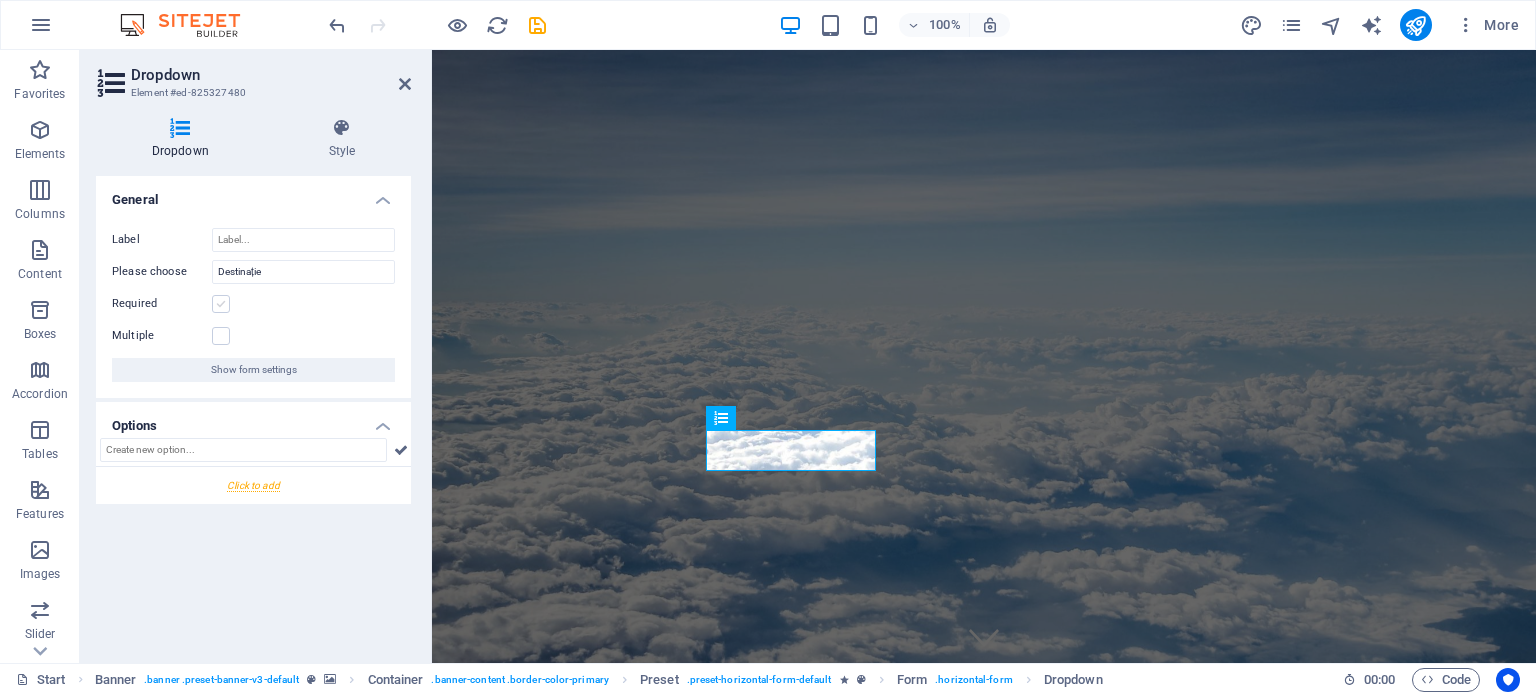 click at bounding box center [221, 304] 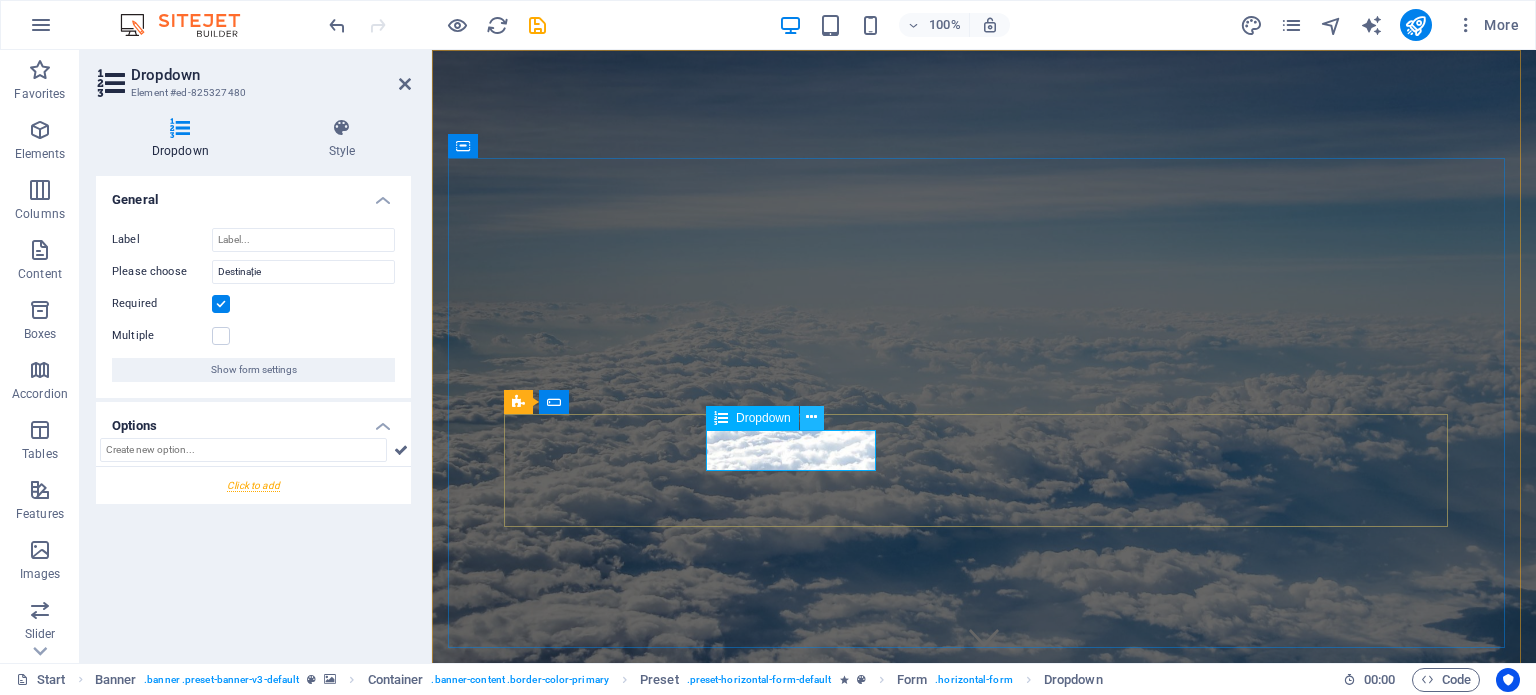 click at bounding box center [811, 417] 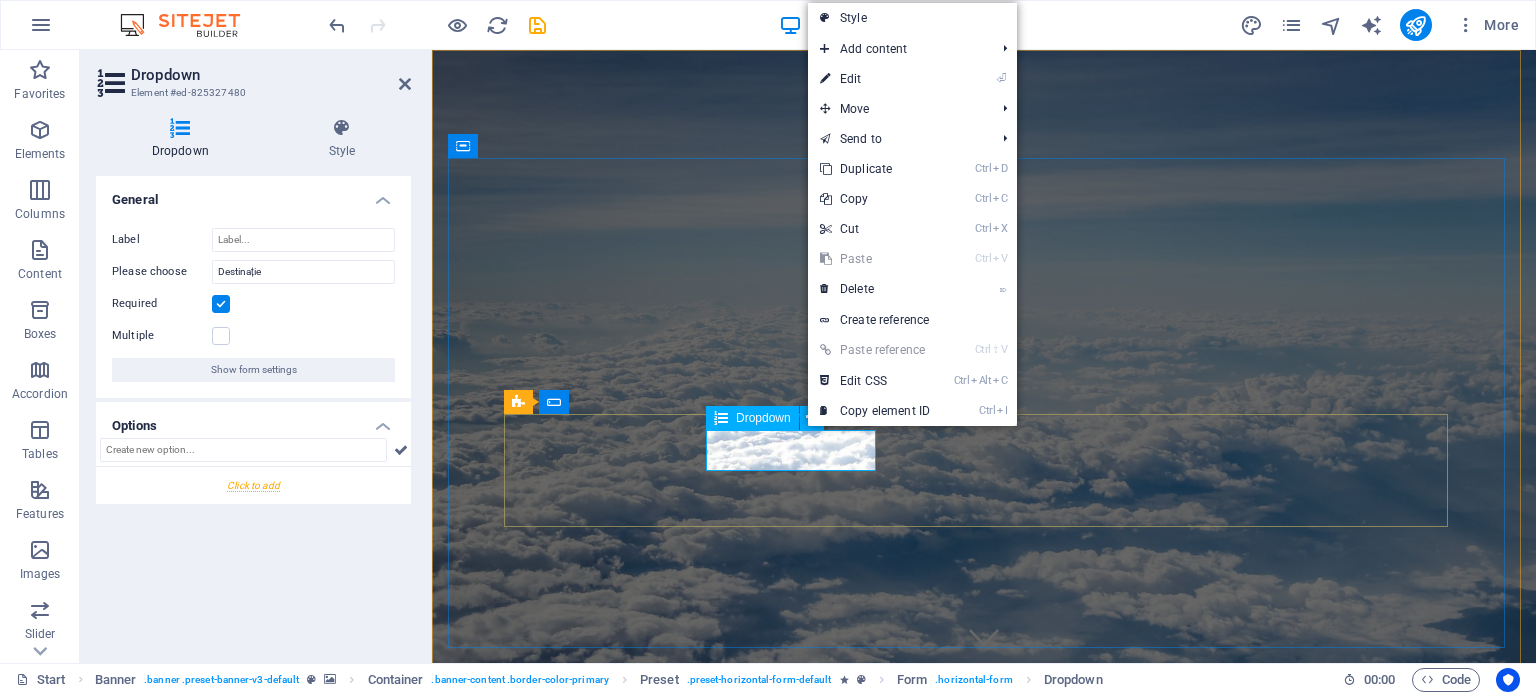 click on "Dropdown" at bounding box center [763, 418] 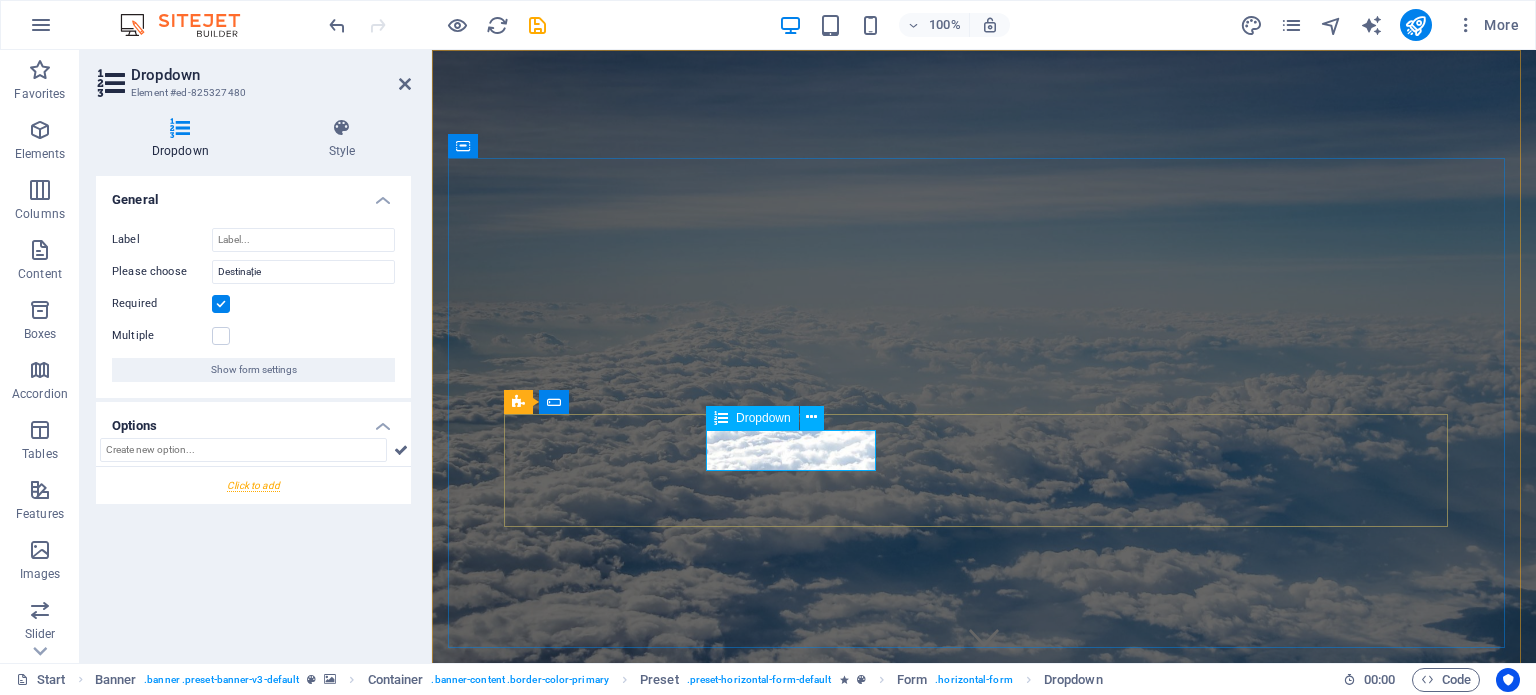 click on "Dropdown" at bounding box center [763, 418] 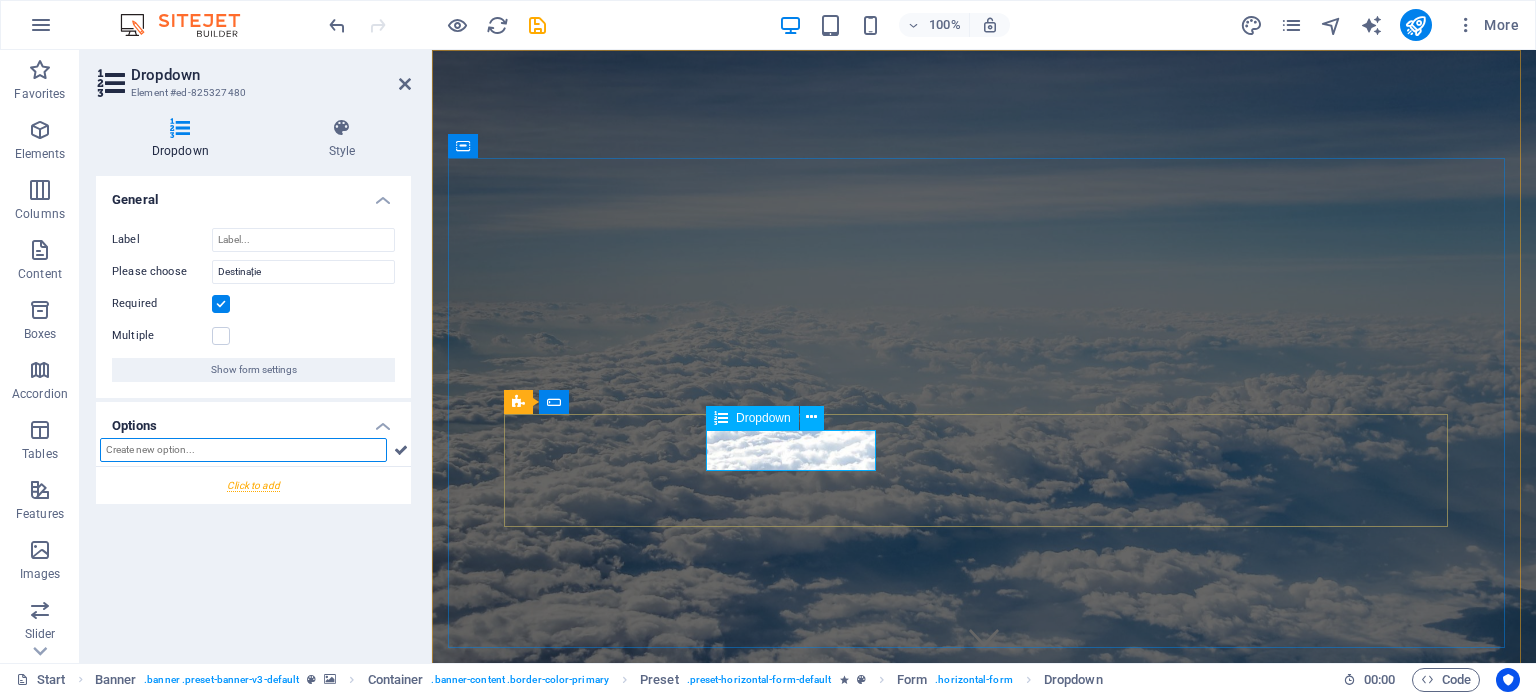 click on "Dropdown" at bounding box center (763, 418) 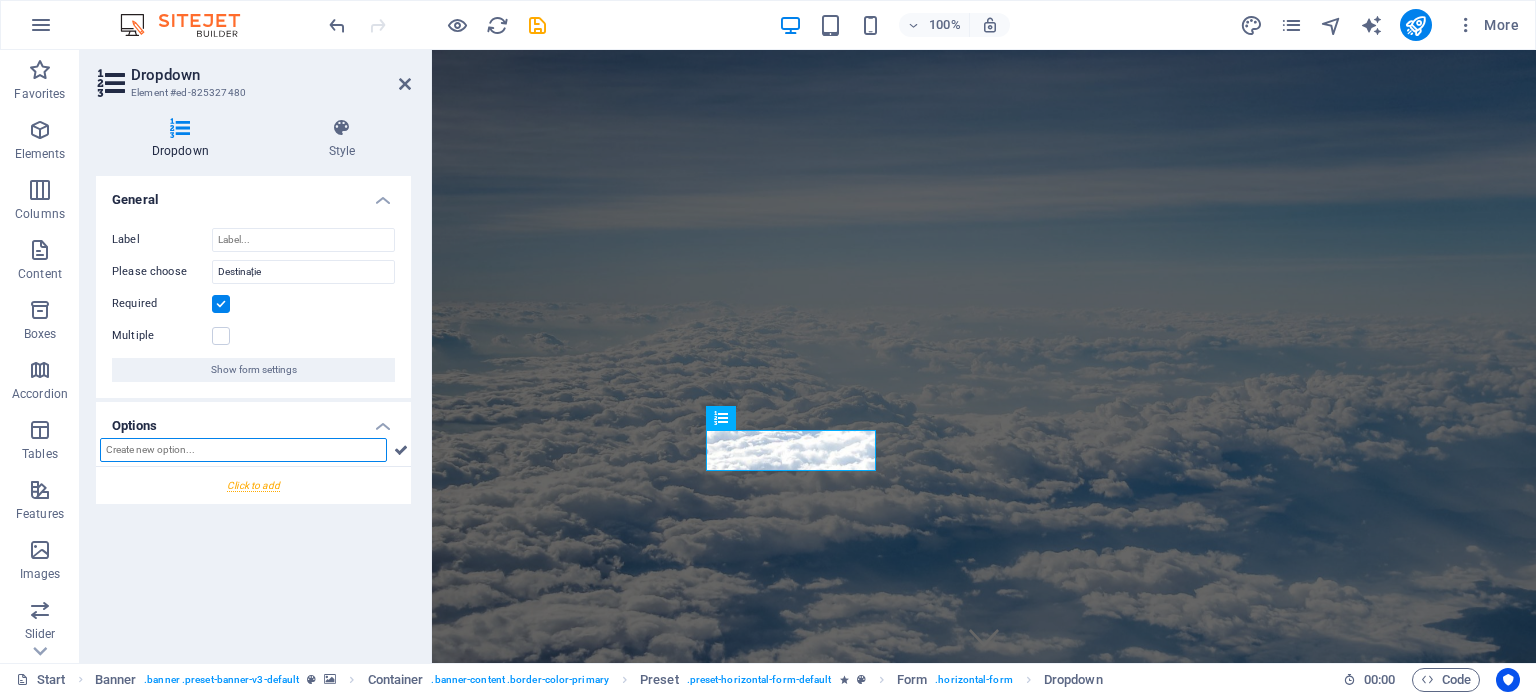 click at bounding box center (243, 450) 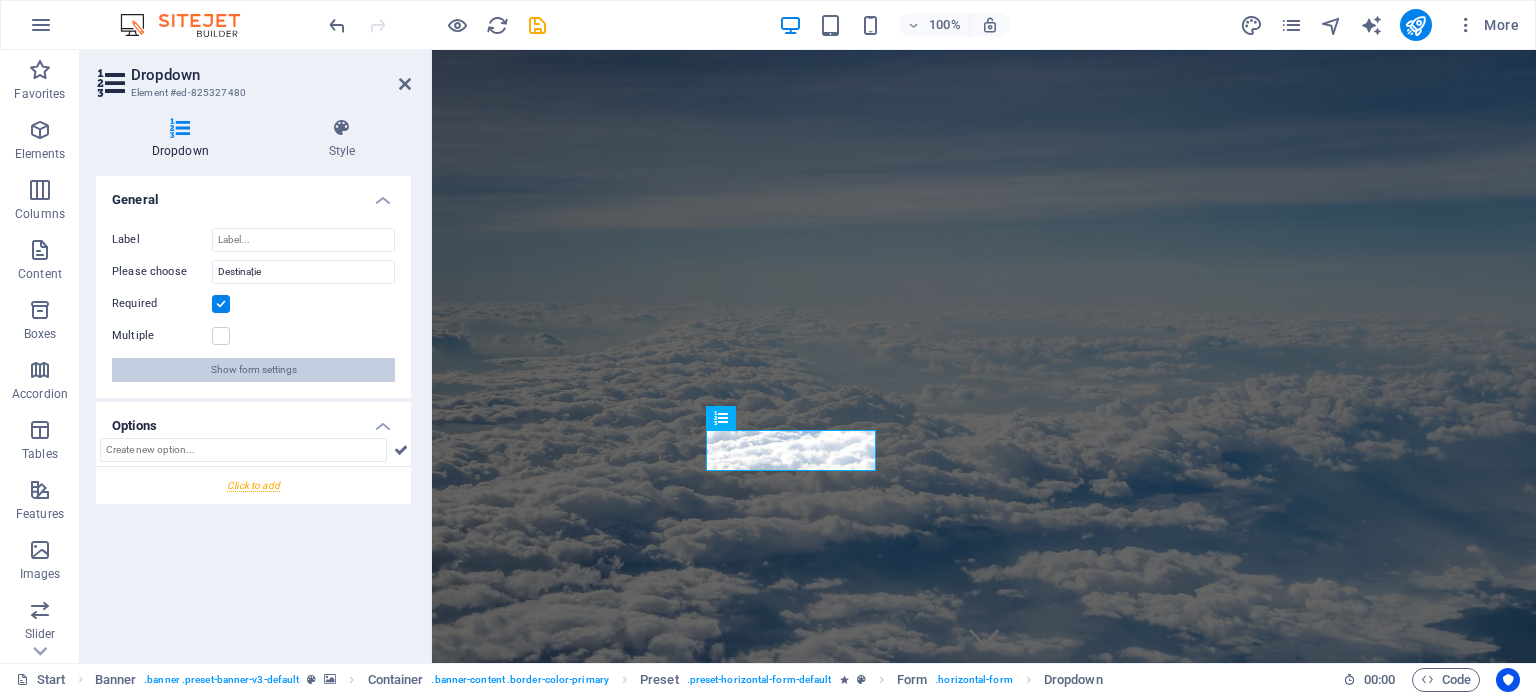 click on "Show form settings" at bounding box center [254, 370] 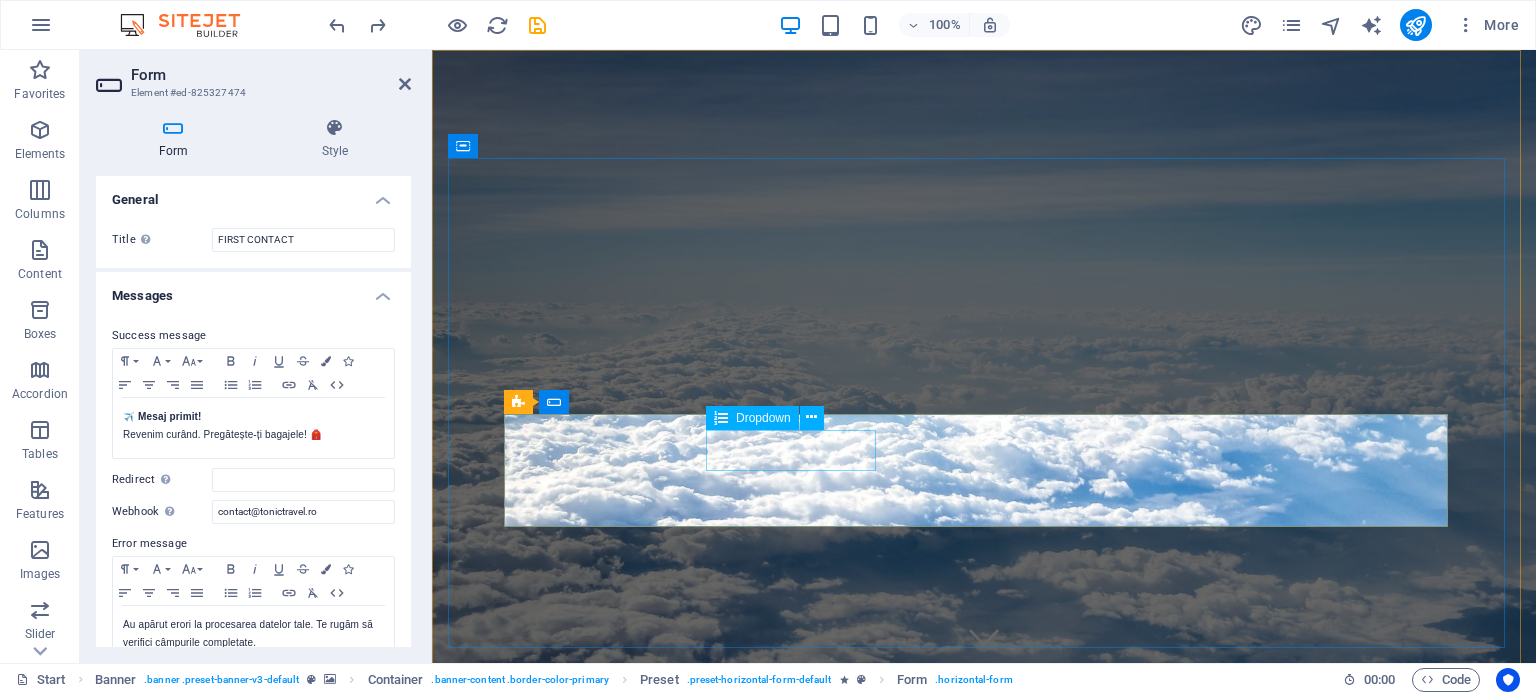 click on "Destinație" 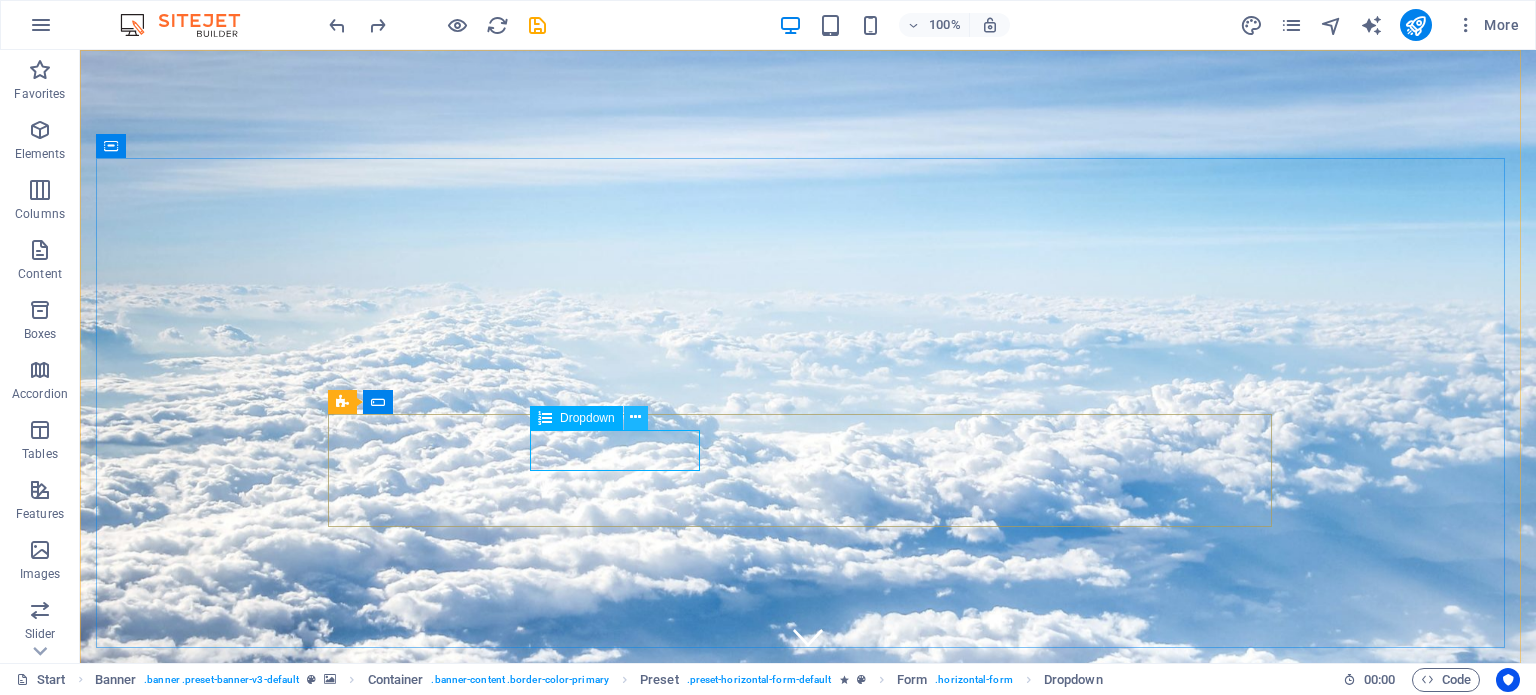click at bounding box center [635, 417] 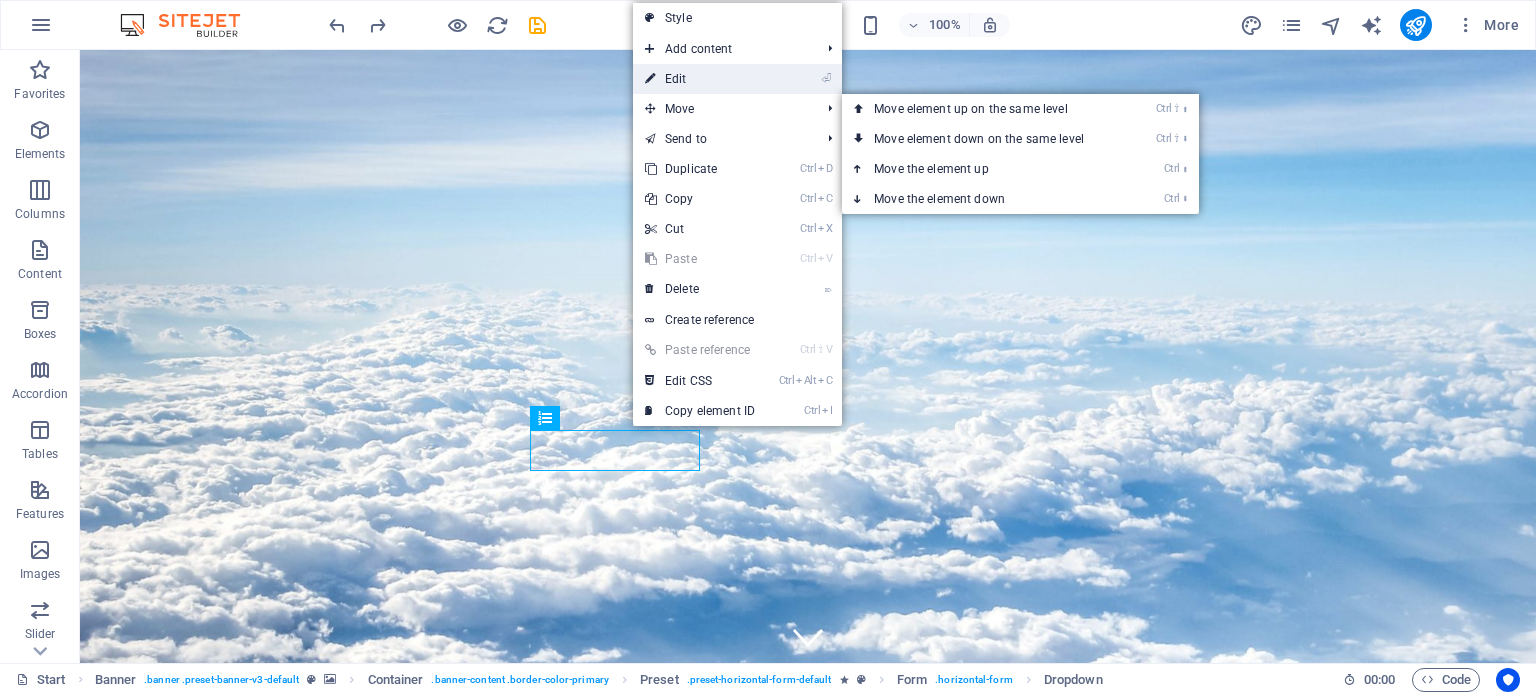 click on "⏎  Edit" at bounding box center [700, 79] 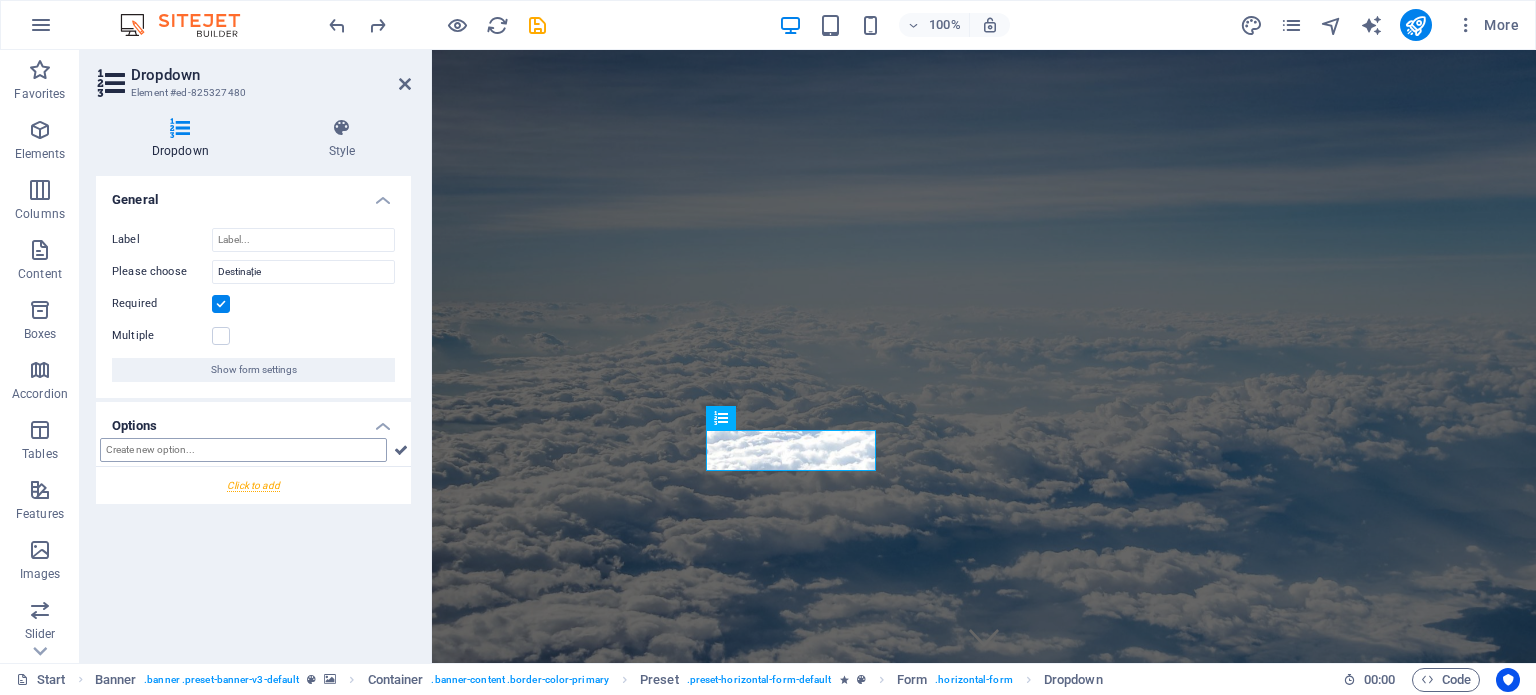 click at bounding box center [243, 450] 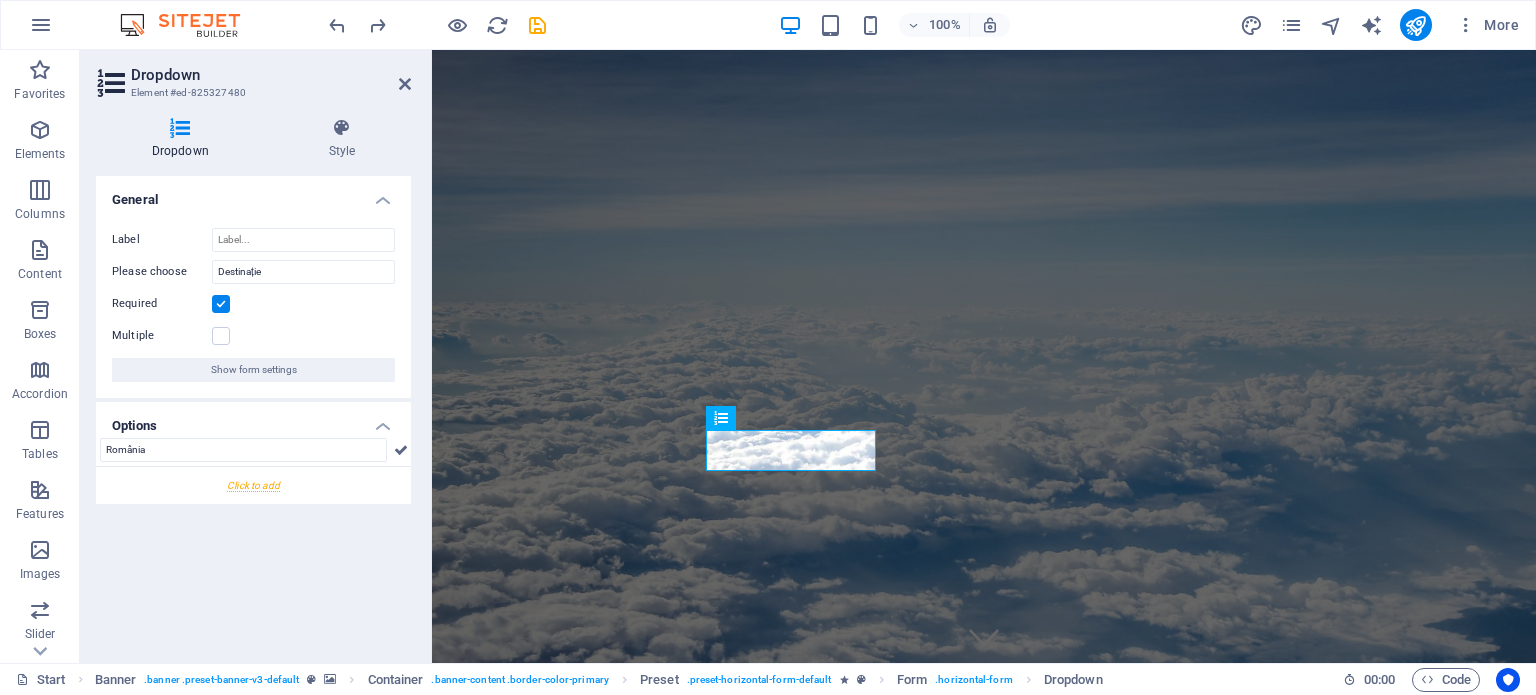 type on "România" 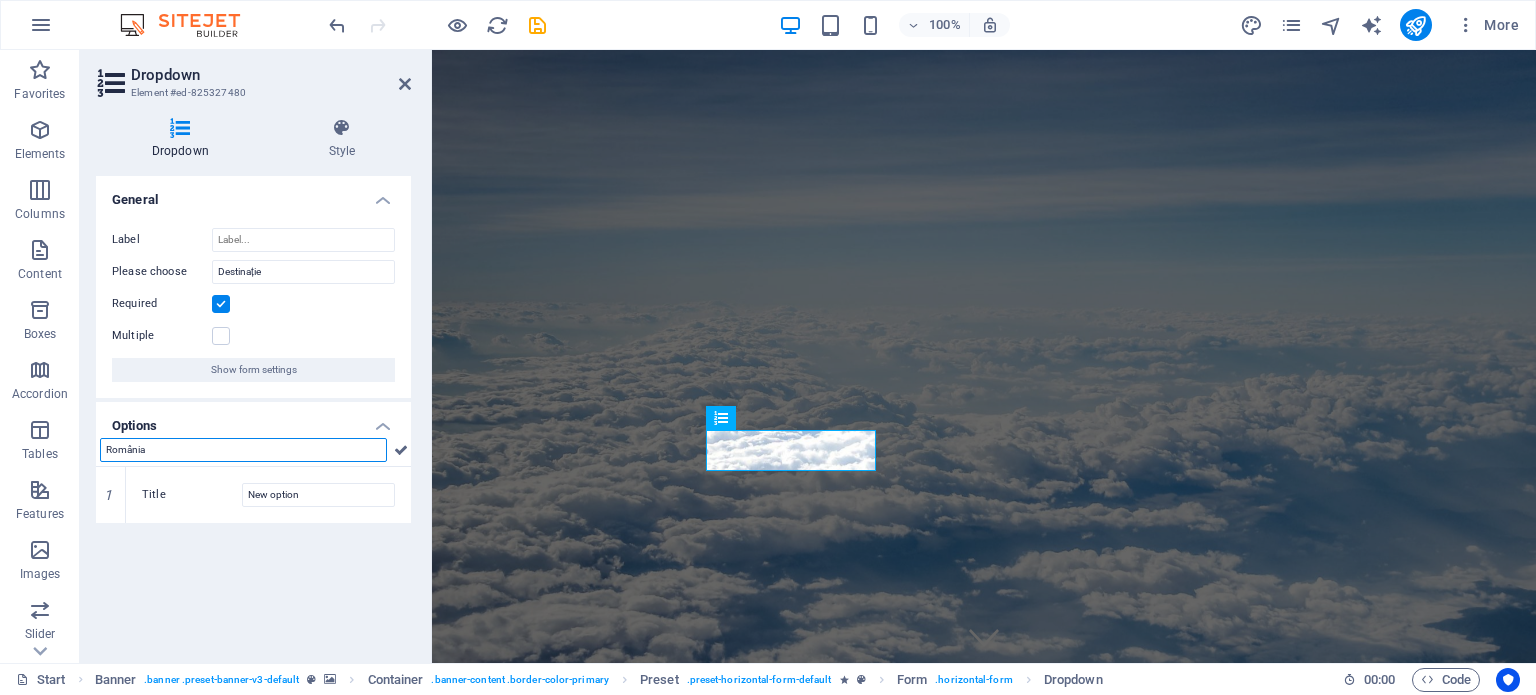 click on "România" at bounding box center (243, 450) 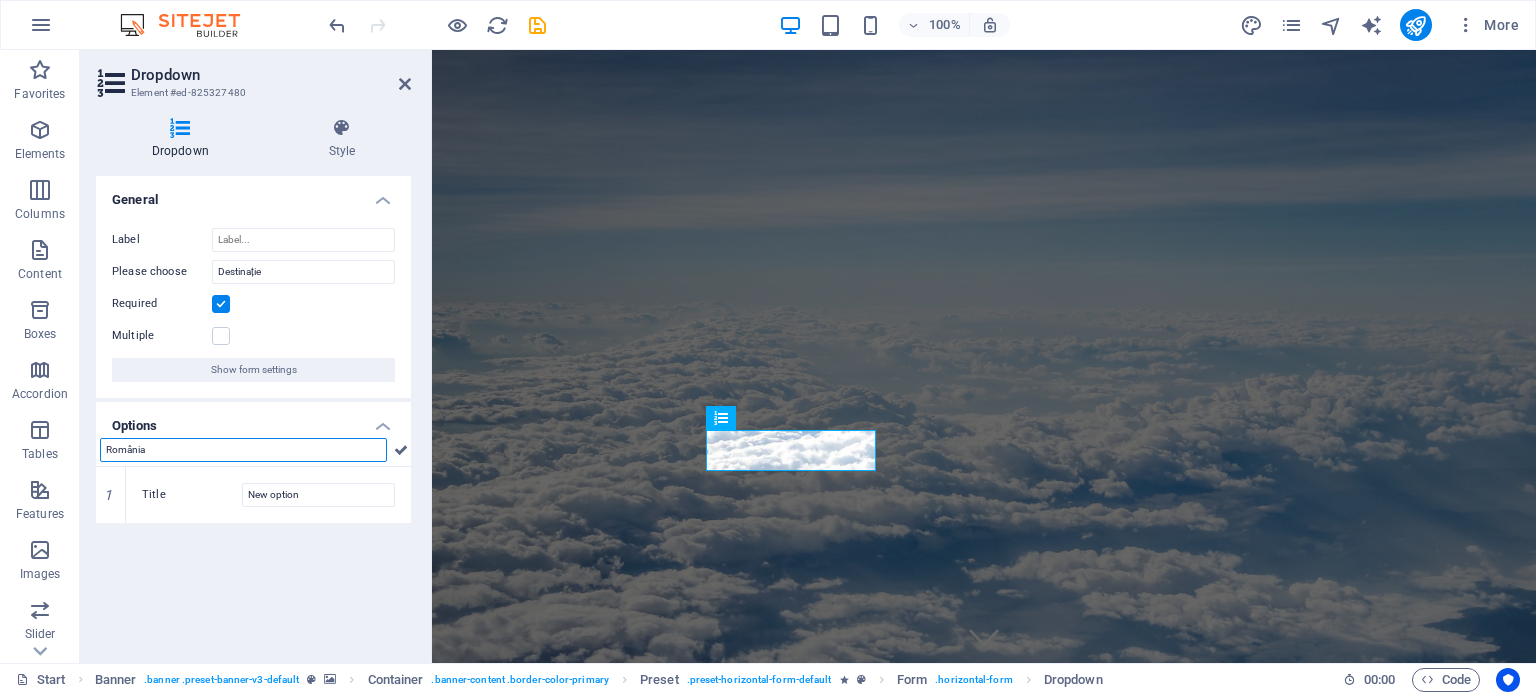 click on "România" at bounding box center [243, 450] 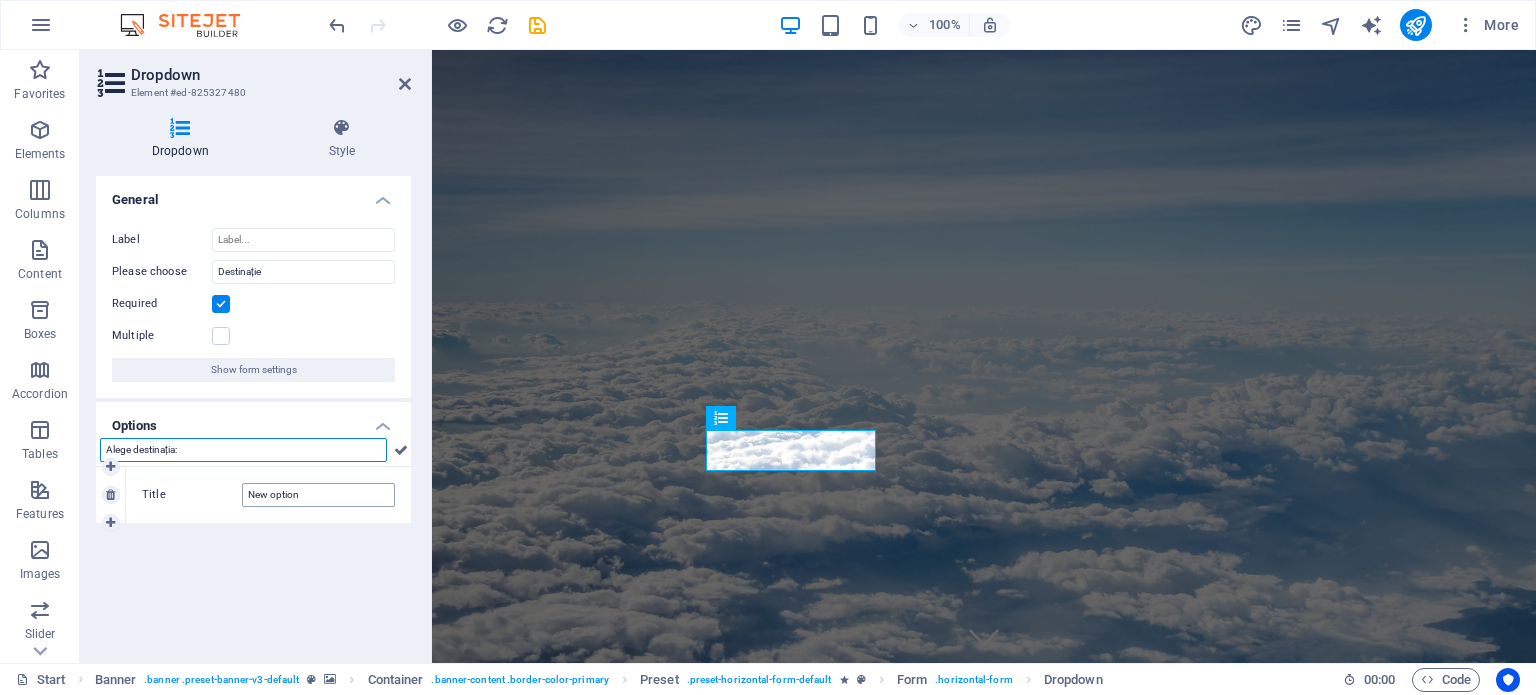 type on "Alege destinația:" 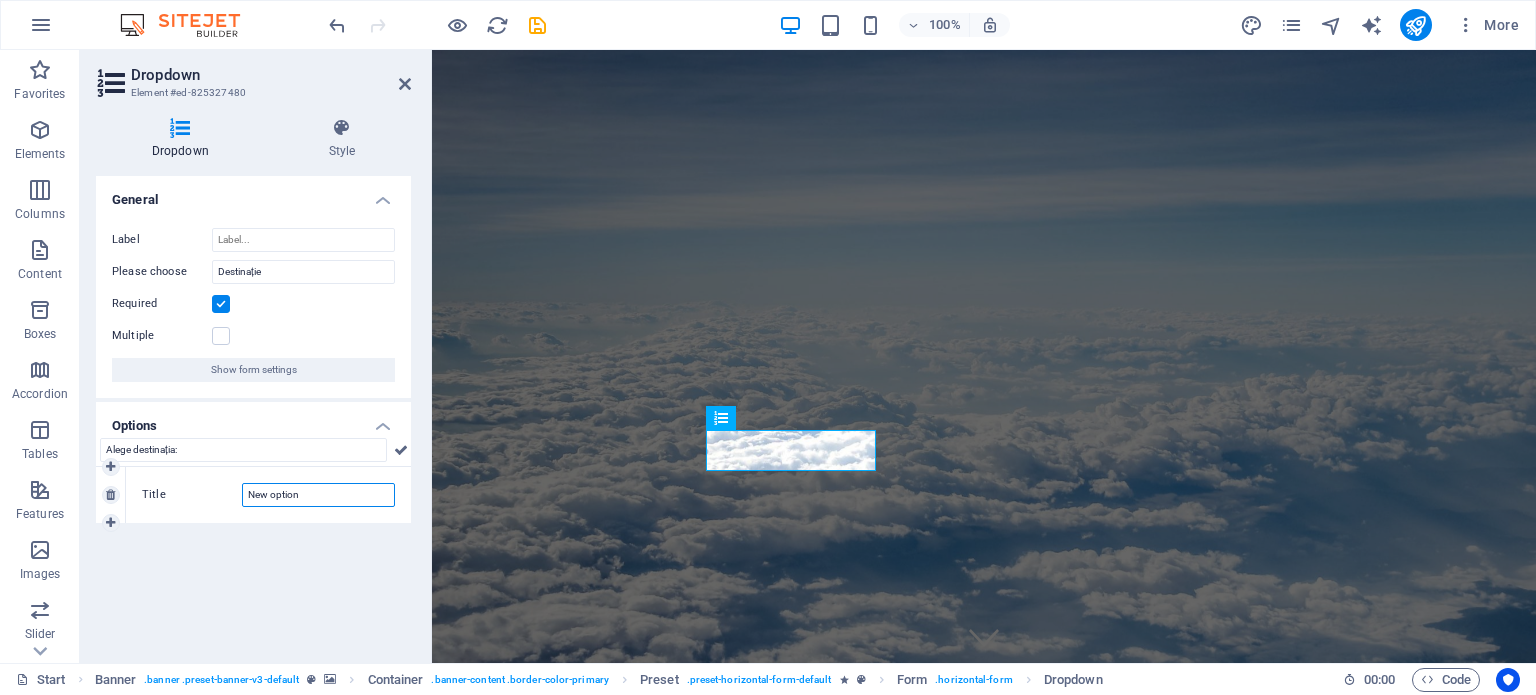 click on "New option" at bounding box center [318, 495] 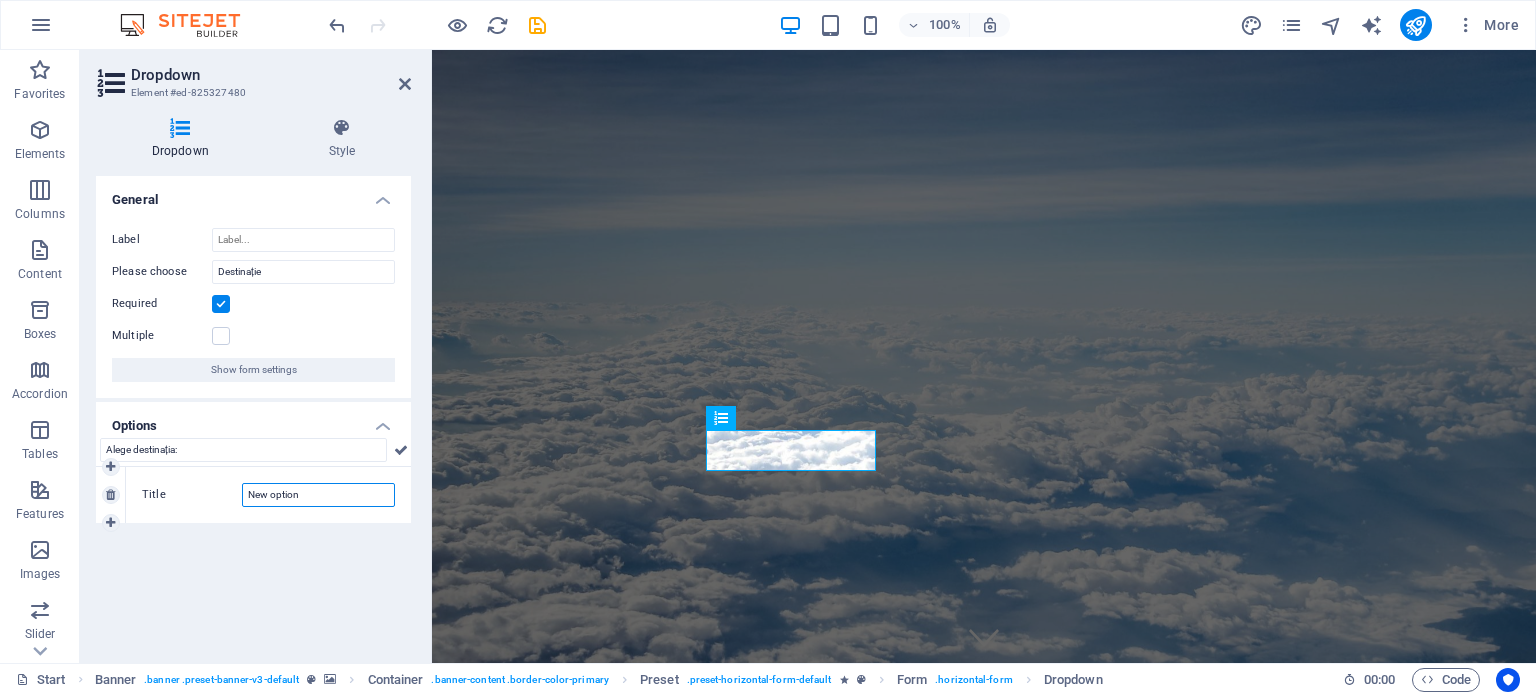 click on "New option" at bounding box center (318, 495) 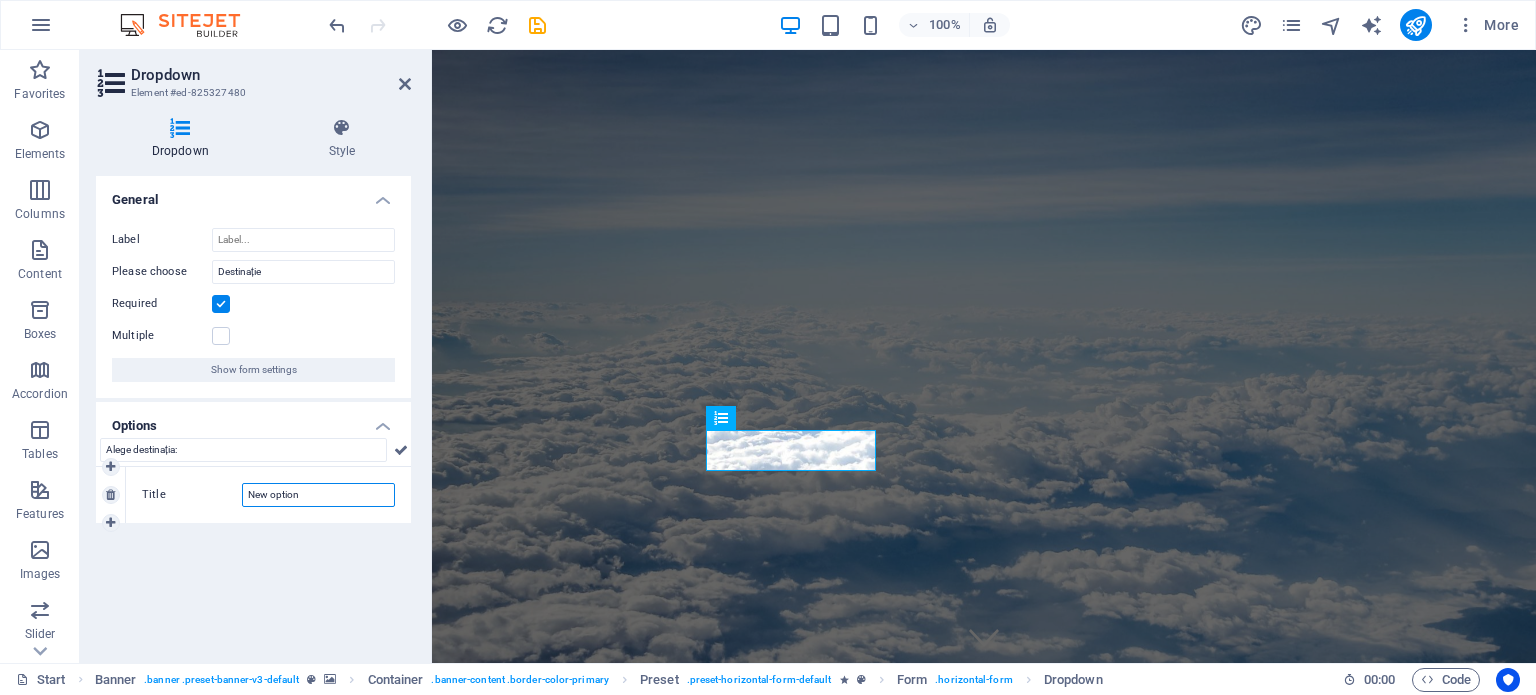 click on "New option" at bounding box center (318, 495) 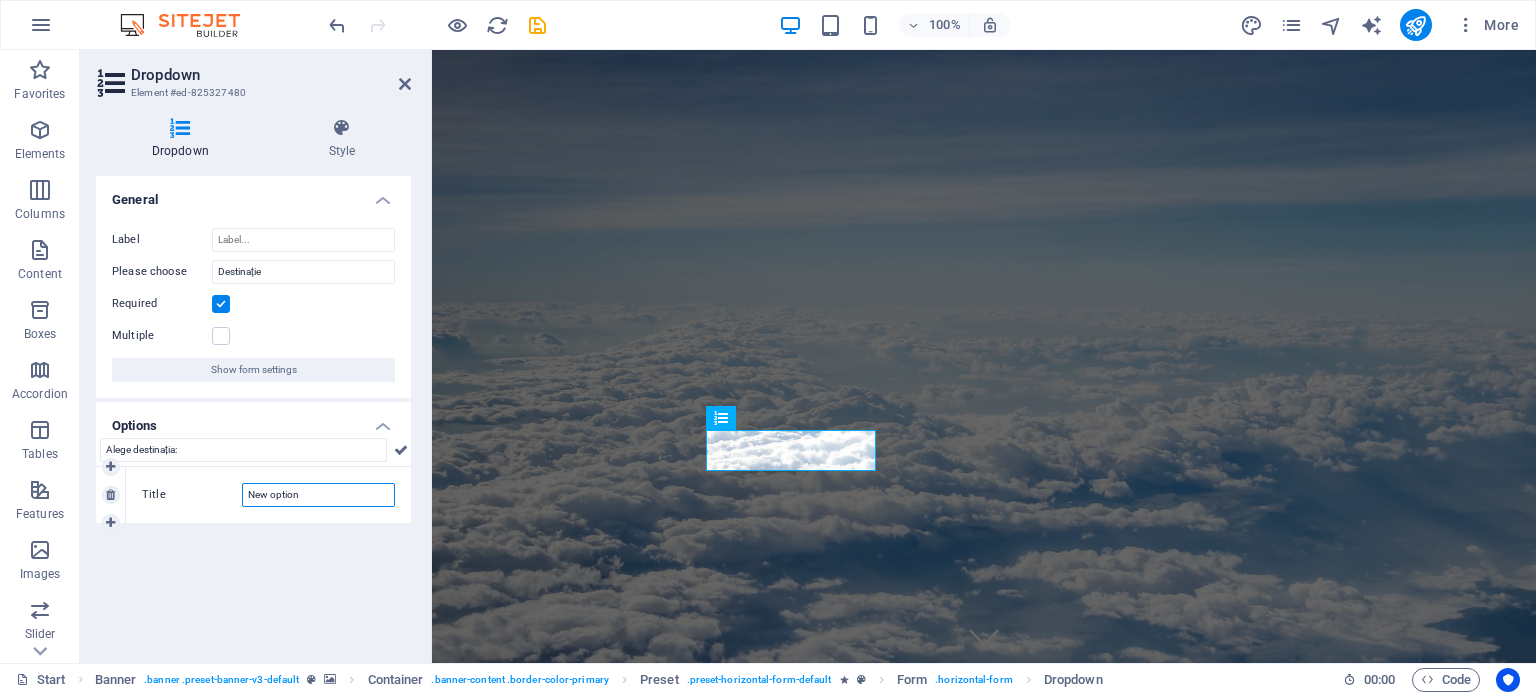 click on "New option" at bounding box center (318, 495) 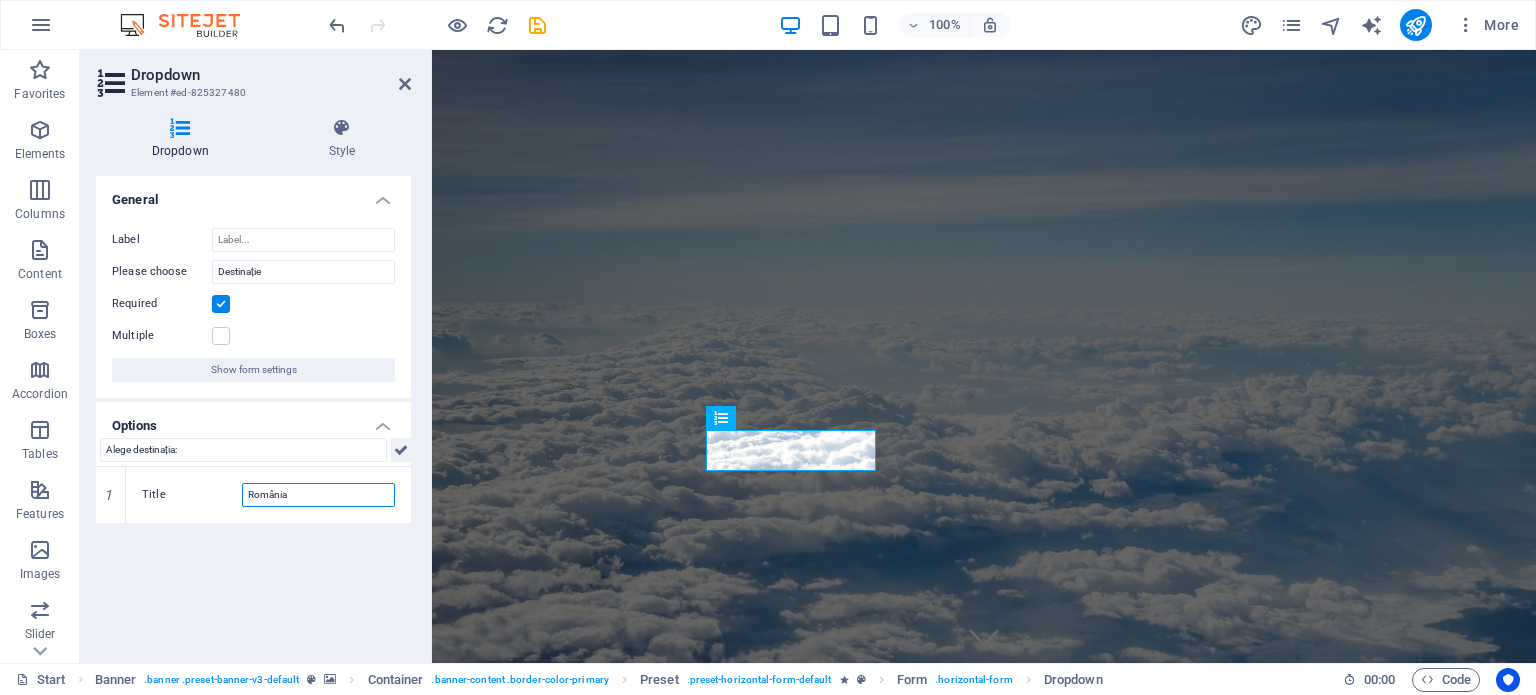 type on "România" 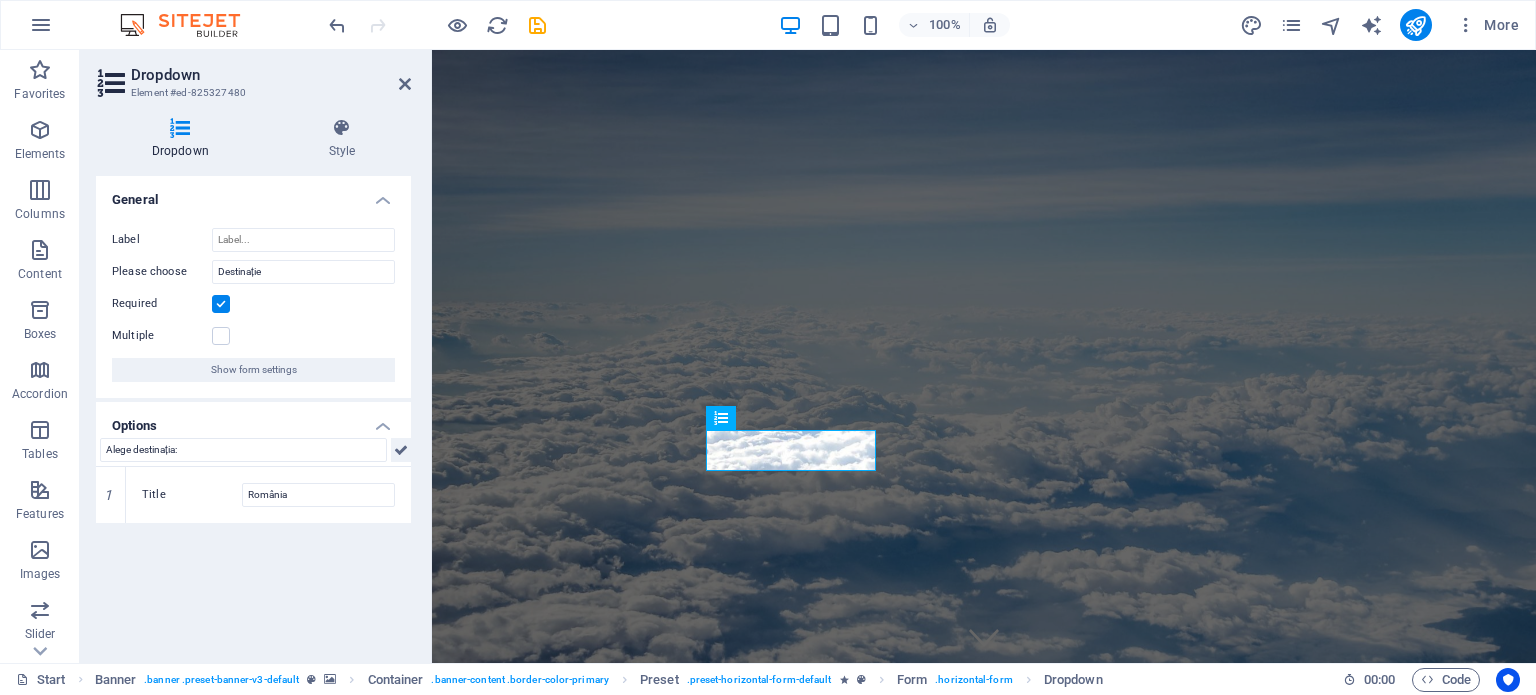 click at bounding box center [401, 450] 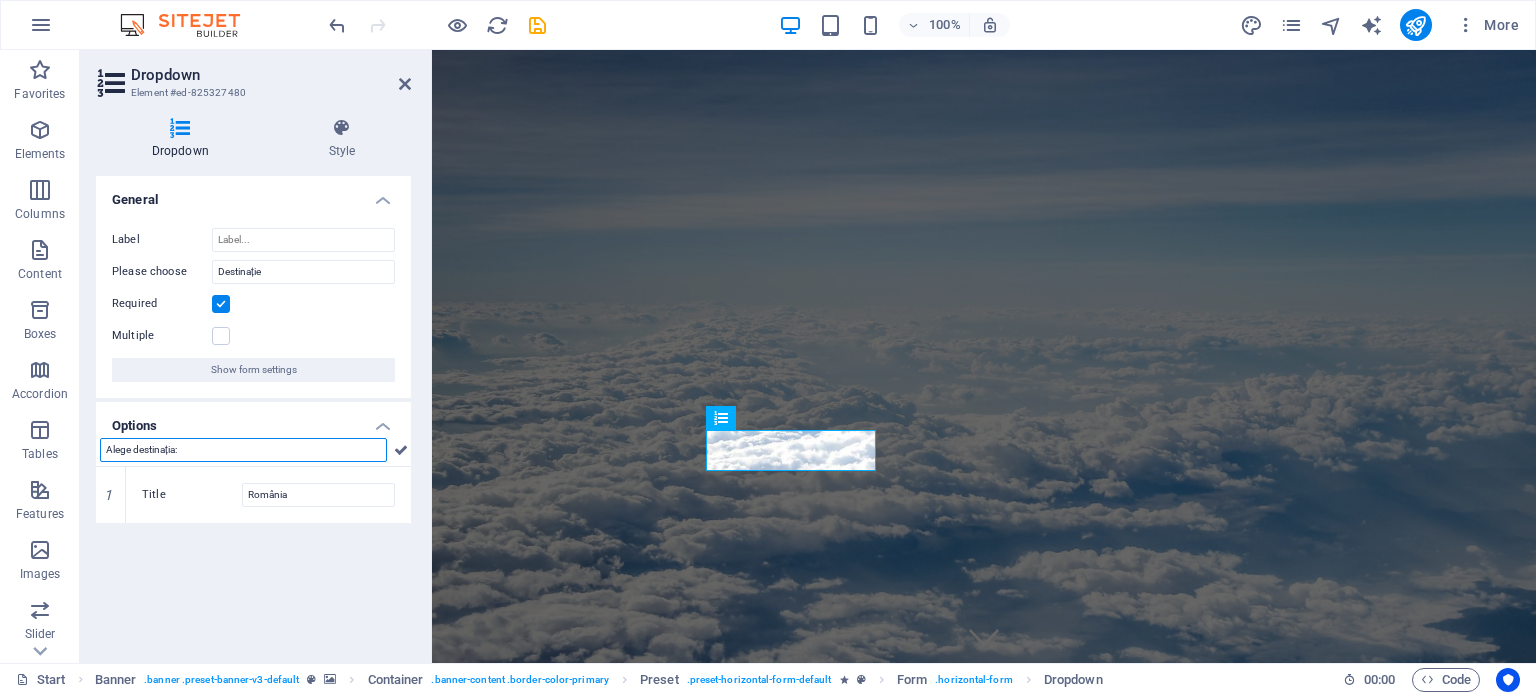 type 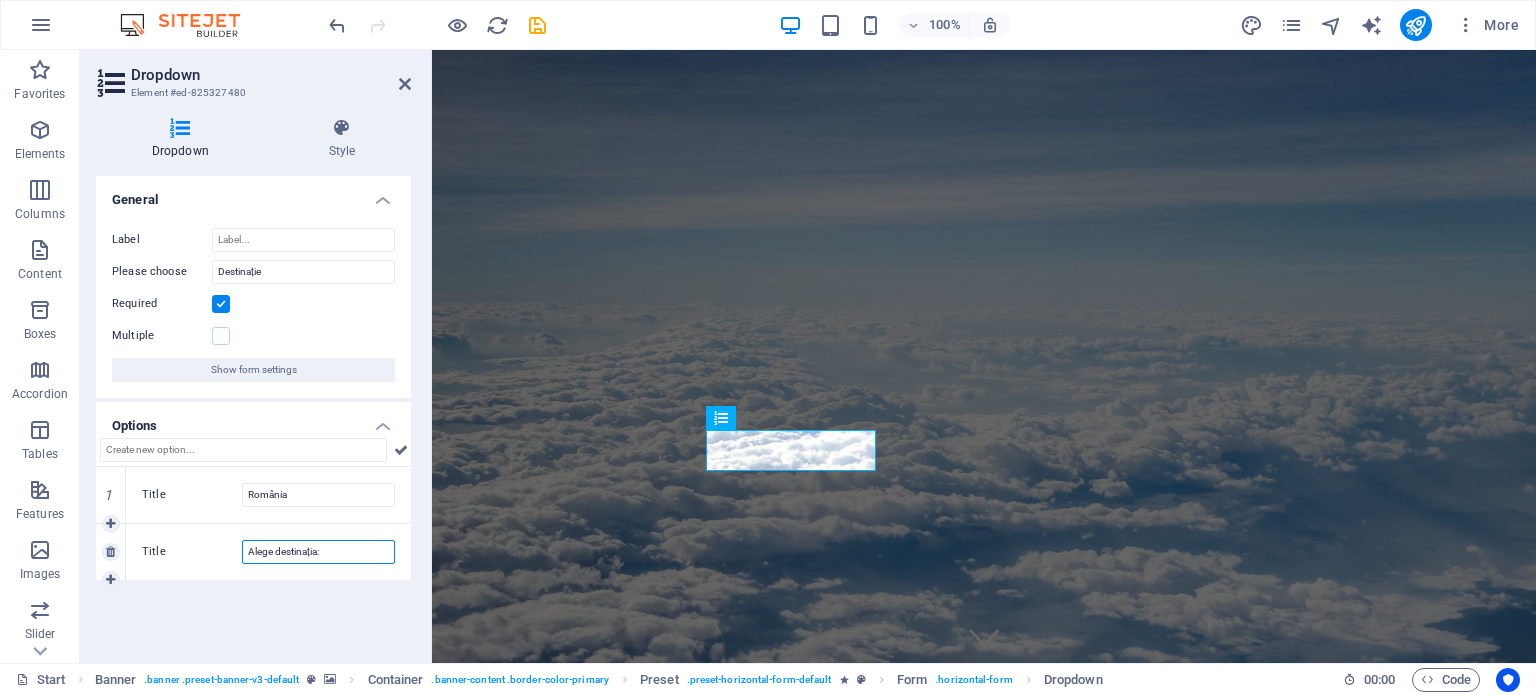click on "Alege destinația:" at bounding box center [318, 552] 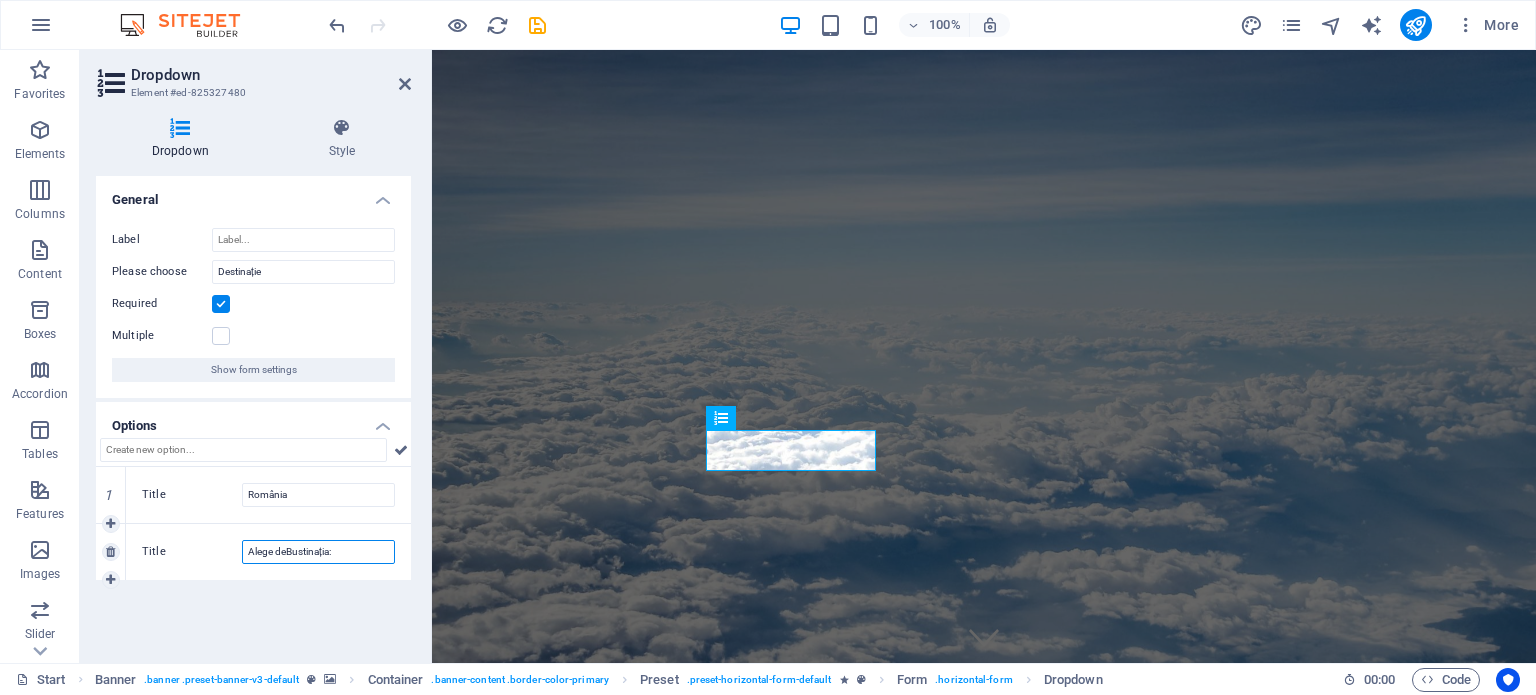 click on "Alege deBustinația:" at bounding box center (318, 552) 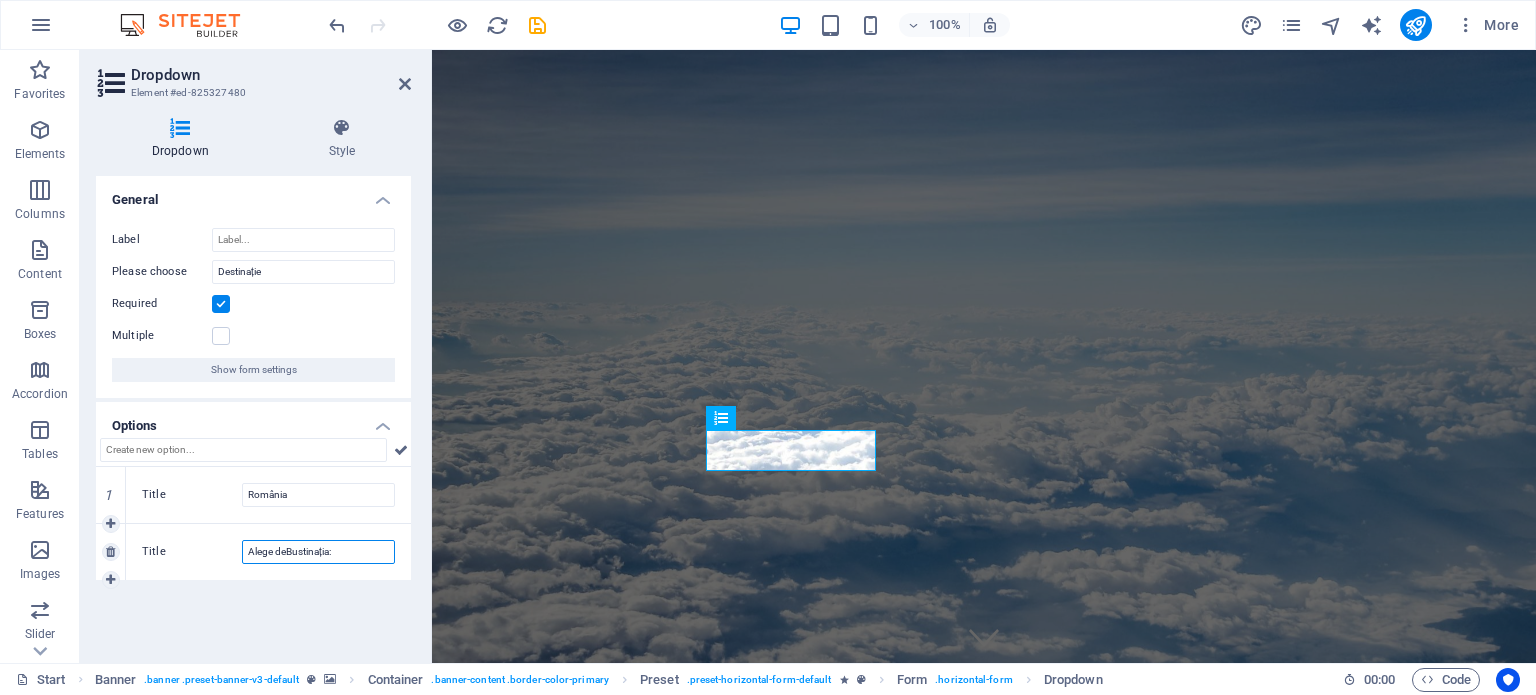 click on "Title Alege deBustinația:" at bounding box center (268, 552) 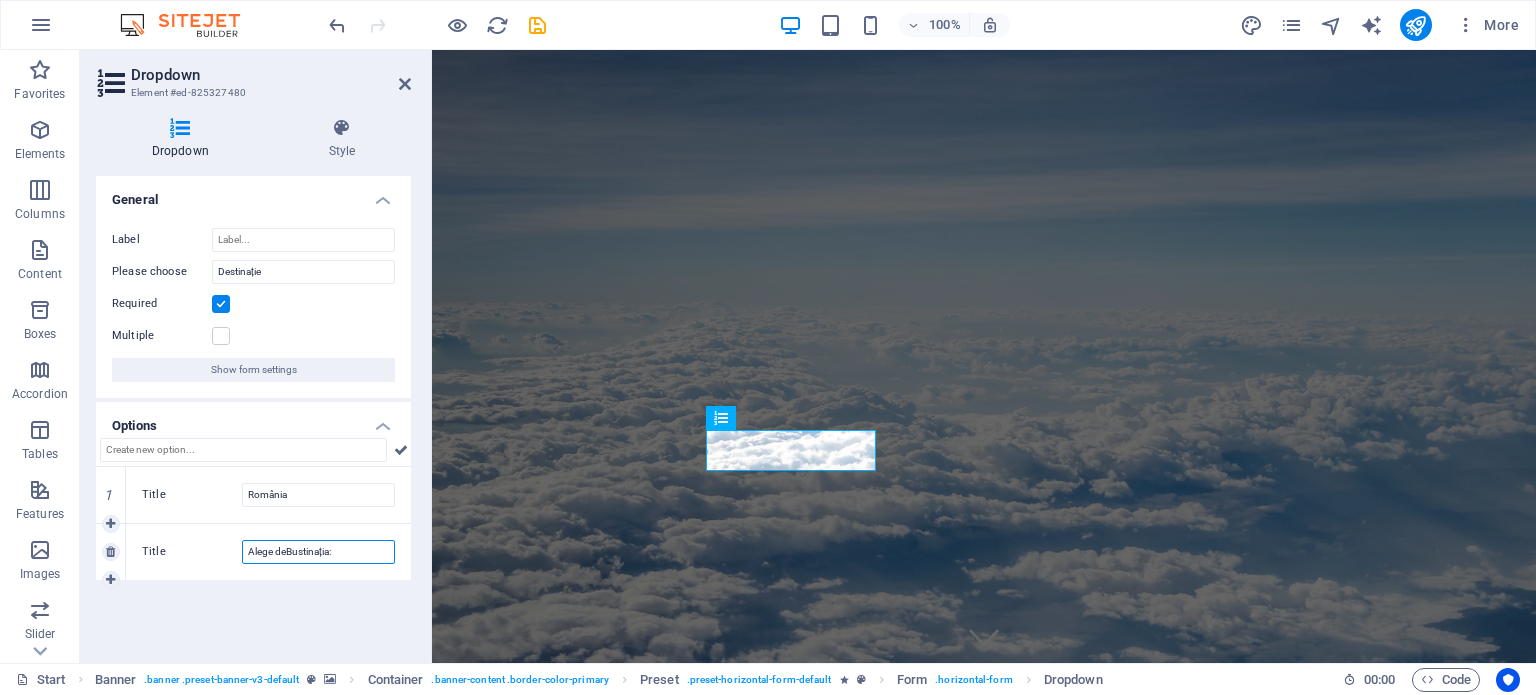 click on "Alege deBustinația:" at bounding box center [318, 552] 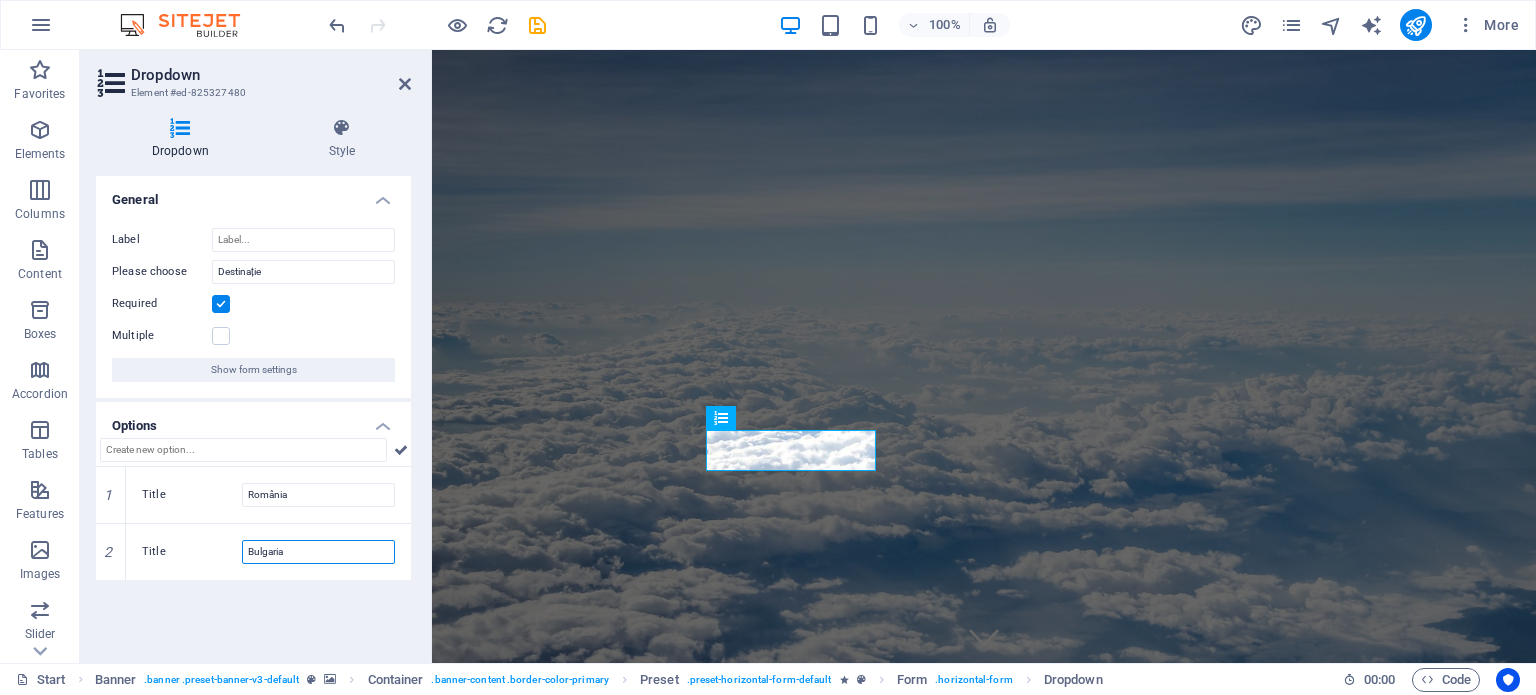 type on "Bulgaria" 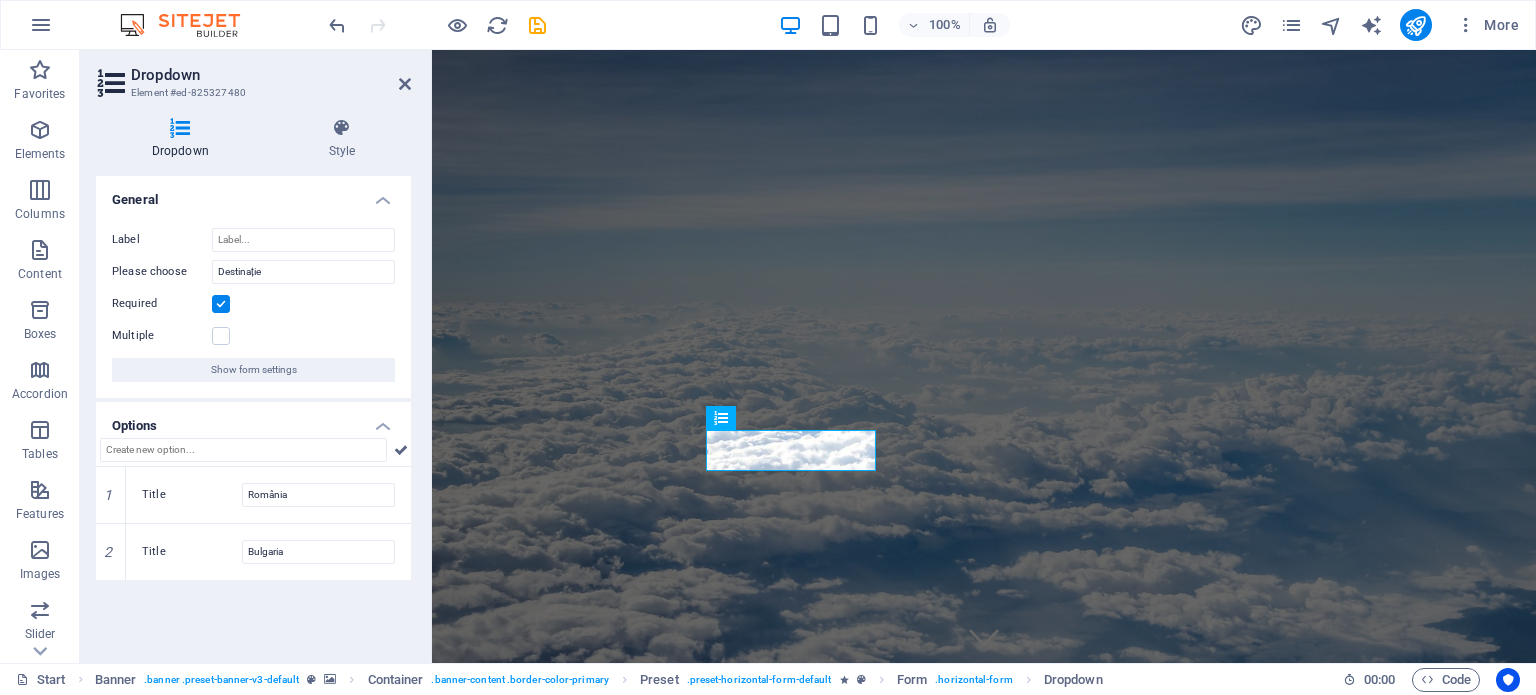 click on "General Label Please choose Destinație Required Multiple Show form settings Options 1 Title România 2 Title Bulgaria" at bounding box center [253, 411] 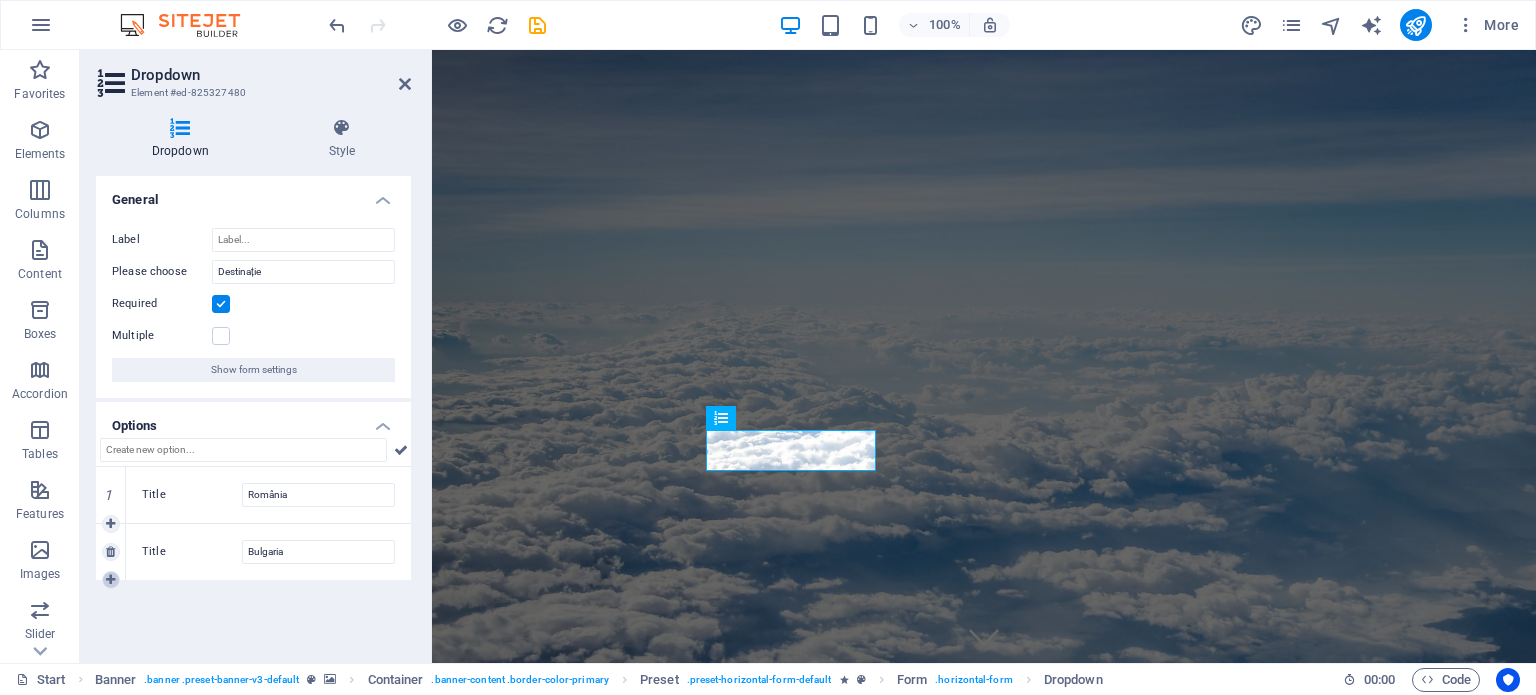 click at bounding box center (110, 580) 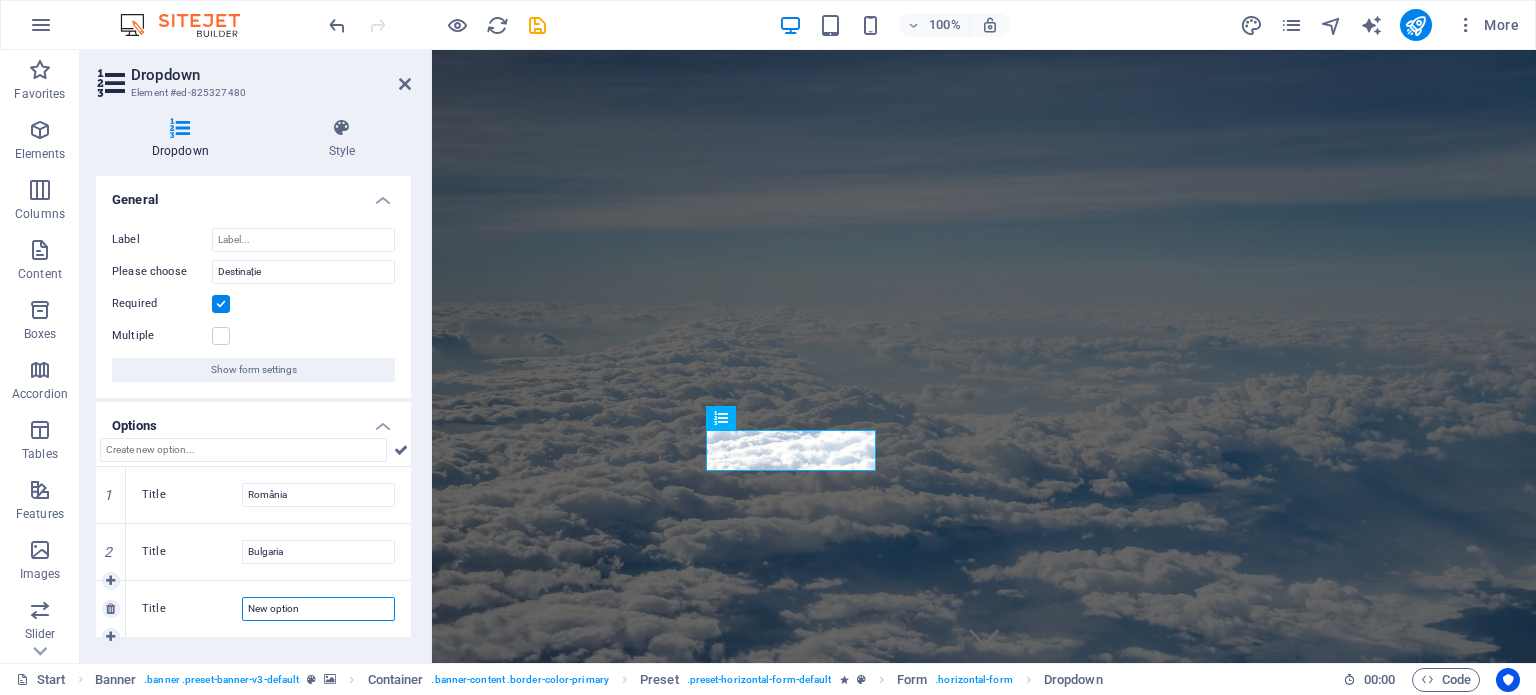 click on "New option" at bounding box center [318, 609] 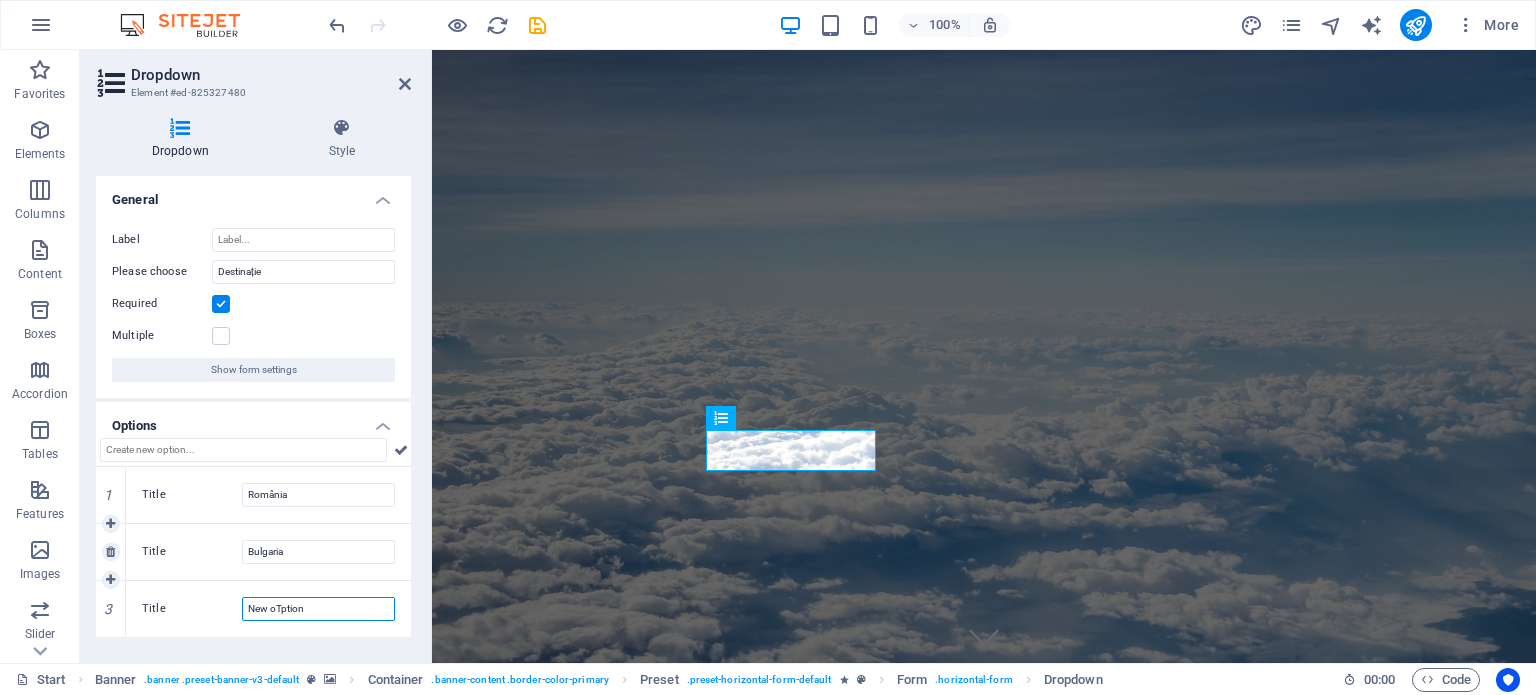 drag, startPoint x: 320, startPoint y: 615, endPoint x: 130, endPoint y: 575, distance: 194.16487 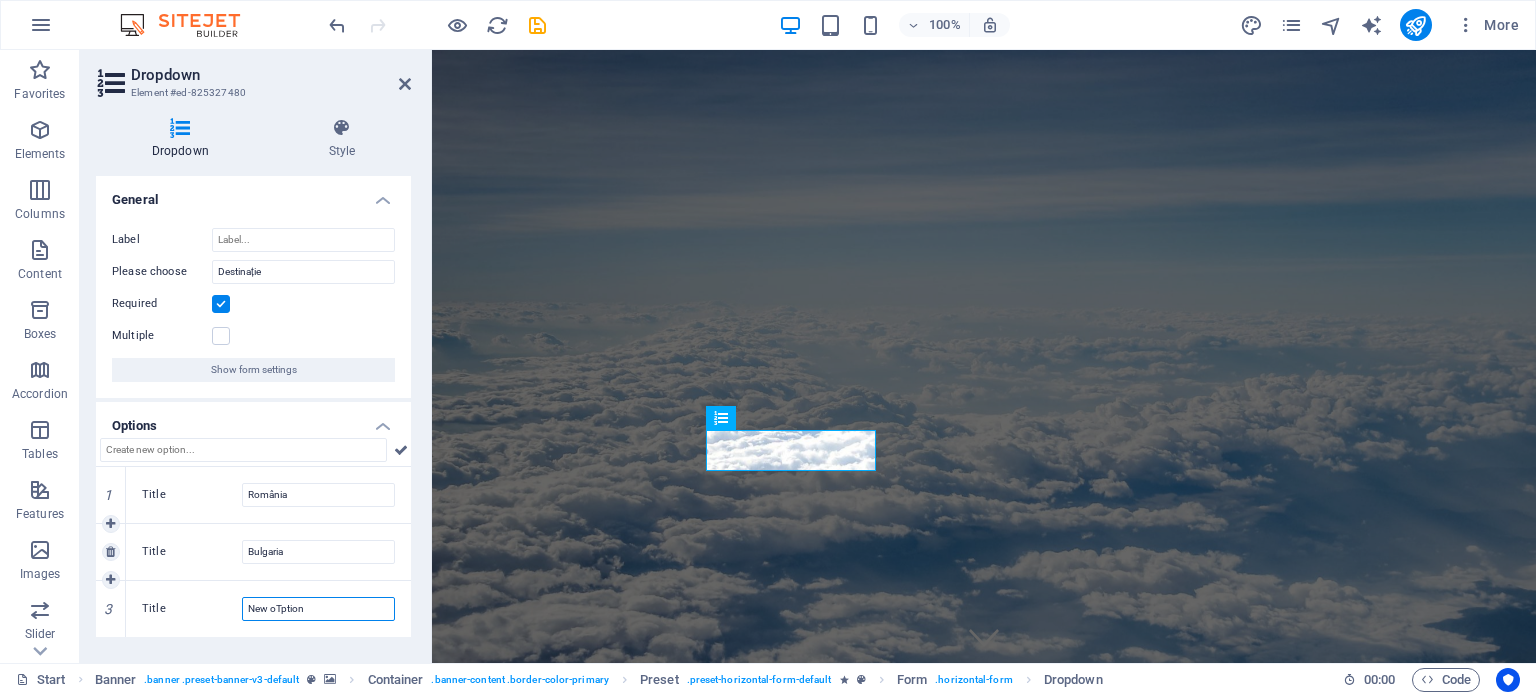 click on "1 Title România 2 Title Bulgaria 3 Title New oTption" at bounding box center [253, 552] 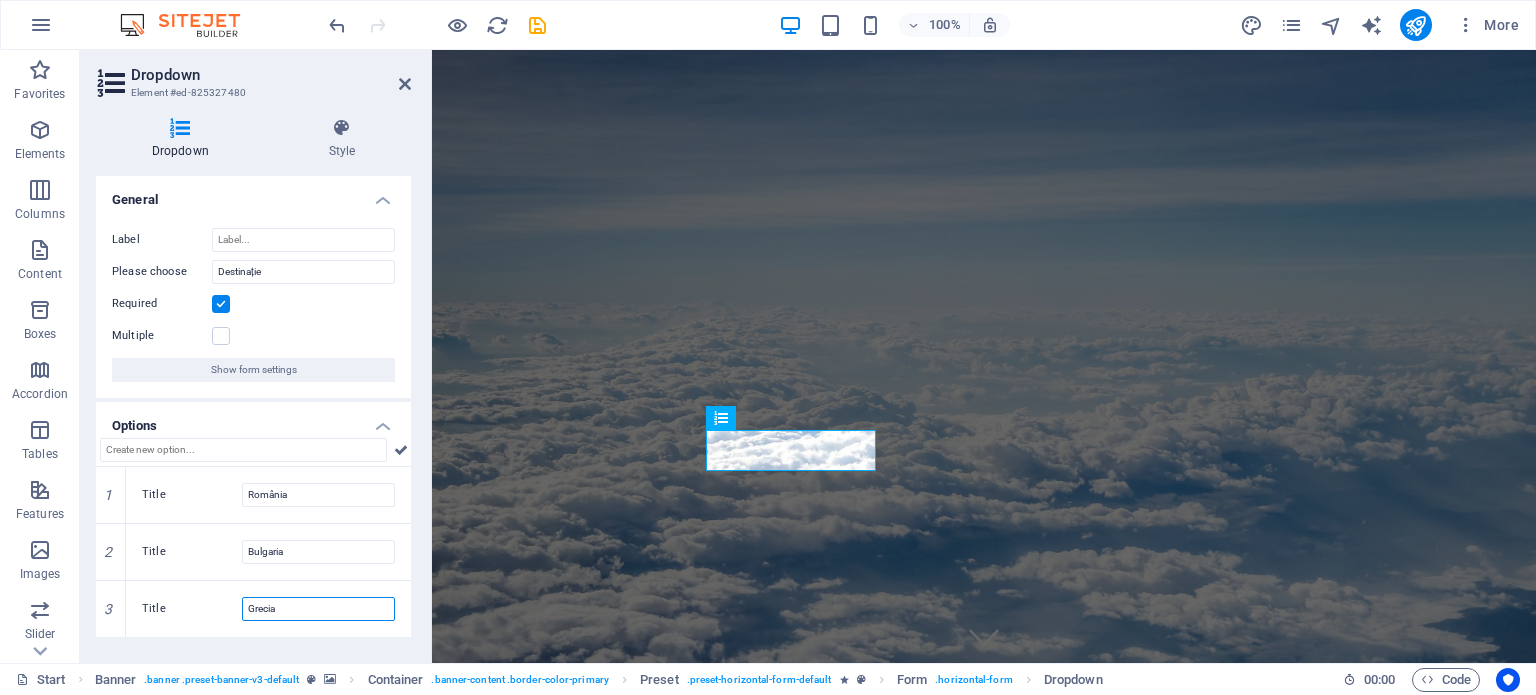 type on "Grecia" 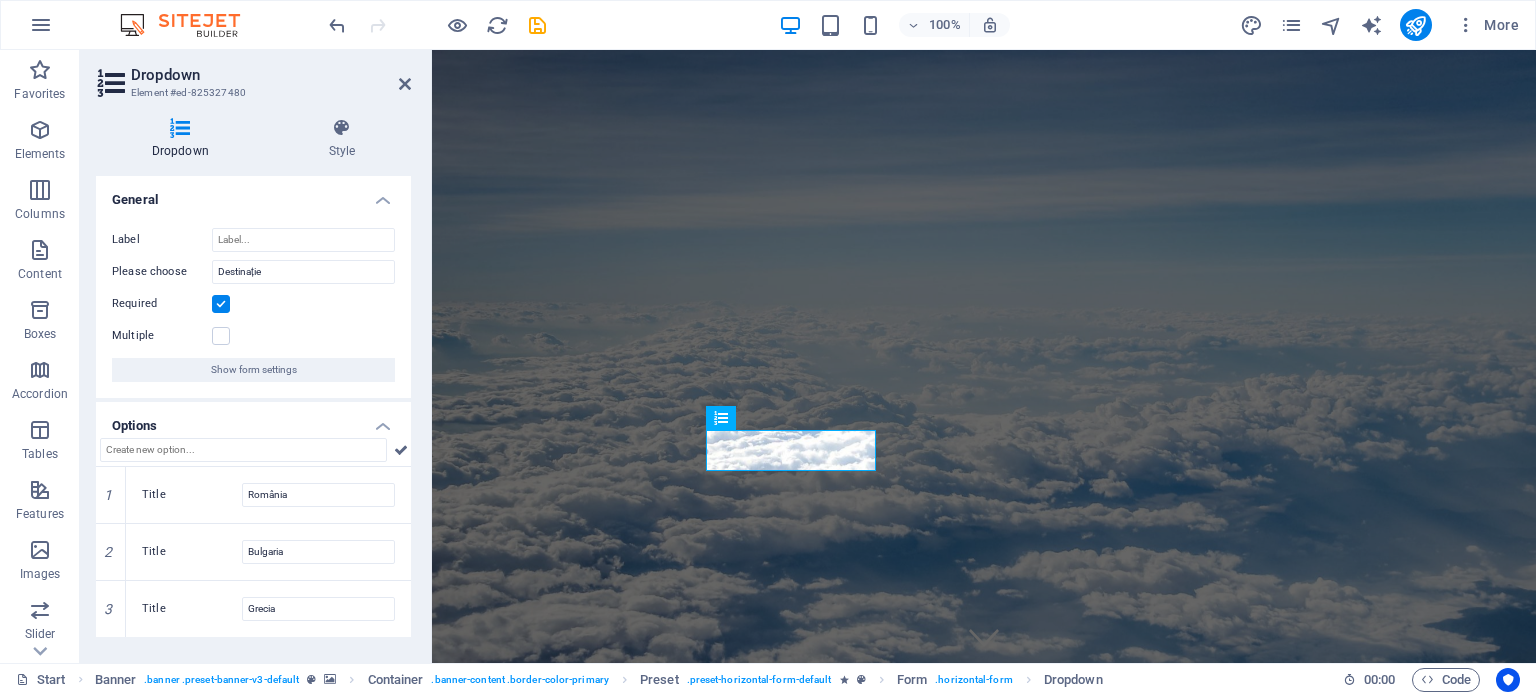 click on "Dropdown Style General Label Please choose Destinație Required Multiple Show form settings Options 1 Title România 2 Title Bulgaria 3 Title Grecia Preset Element Layout How this element expands within the layout (Flexbox). Size Default auto px % 1/1 1/2 1/3 1/4 1/5 1/6 1/7 1/8 1/9 1/10 Grow Shrink Order Container layout Visible Visible Opacity 100 % Overflow Spacing Margin Default auto px % rem vw vh Custom Custom auto px % rem vw vh auto px % rem vw vh auto px % rem vw vh auto px % rem vw vh Padding Default px rem % vh vw Custom Custom px rem % vh vw px rem % vh vw px rem % vh vw px rem % vh vw Border Style              - Width 1 auto px rem % vh vw Custom Custom 1 auto px rem % vh vw 1 auto px rem % vh vw 1 auto px rem % vh vw 1 auto px rem % vh vw  - Color Round corners Default px rem % vh vw Custom Custom px rem % vh vw px rem % vh vw px rem % vh vw px rem % vh vw Shadow Default None Outside Inside Color X offset 0 px rem vh vw Y offset 0 px rem vh vw Blur 0 px rem % vh vw Spread 0 px rem vh 0" at bounding box center [253, 382] 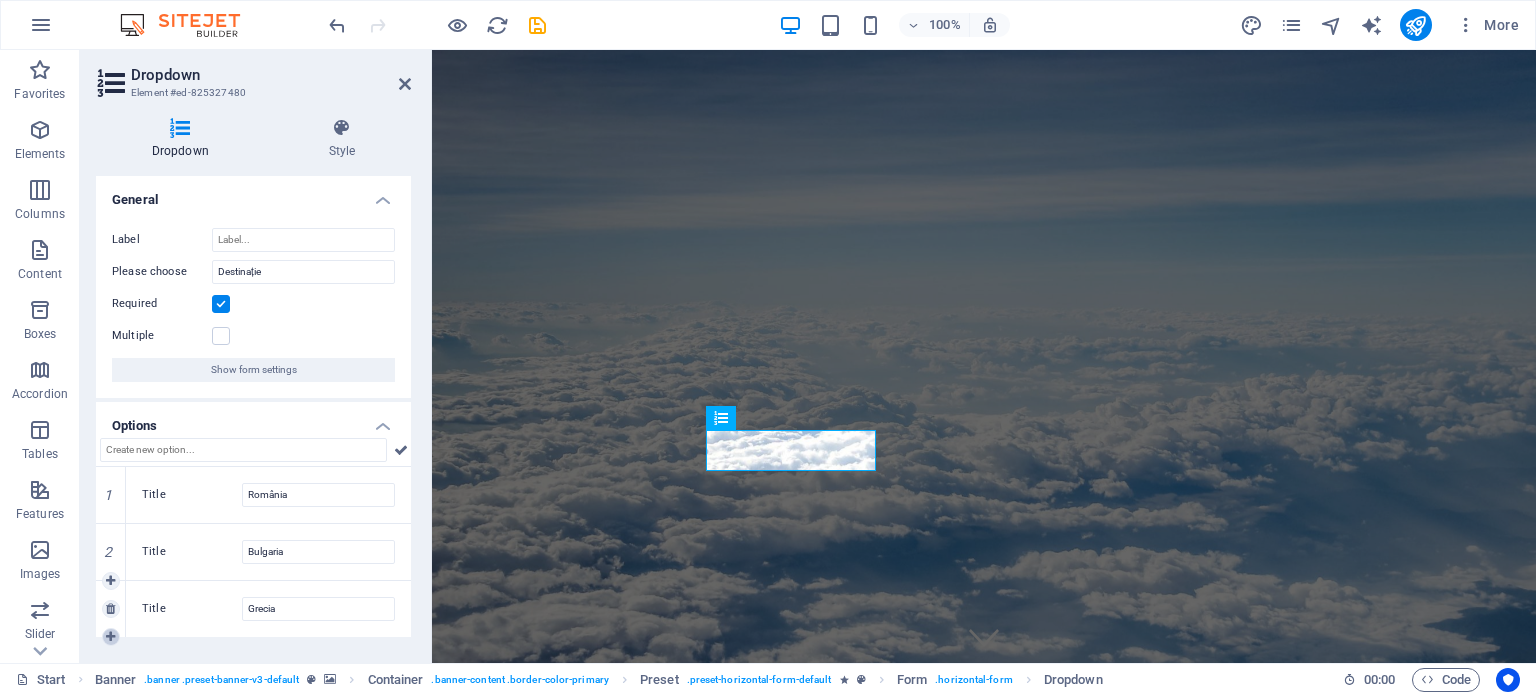 click at bounding box center [110, 637] 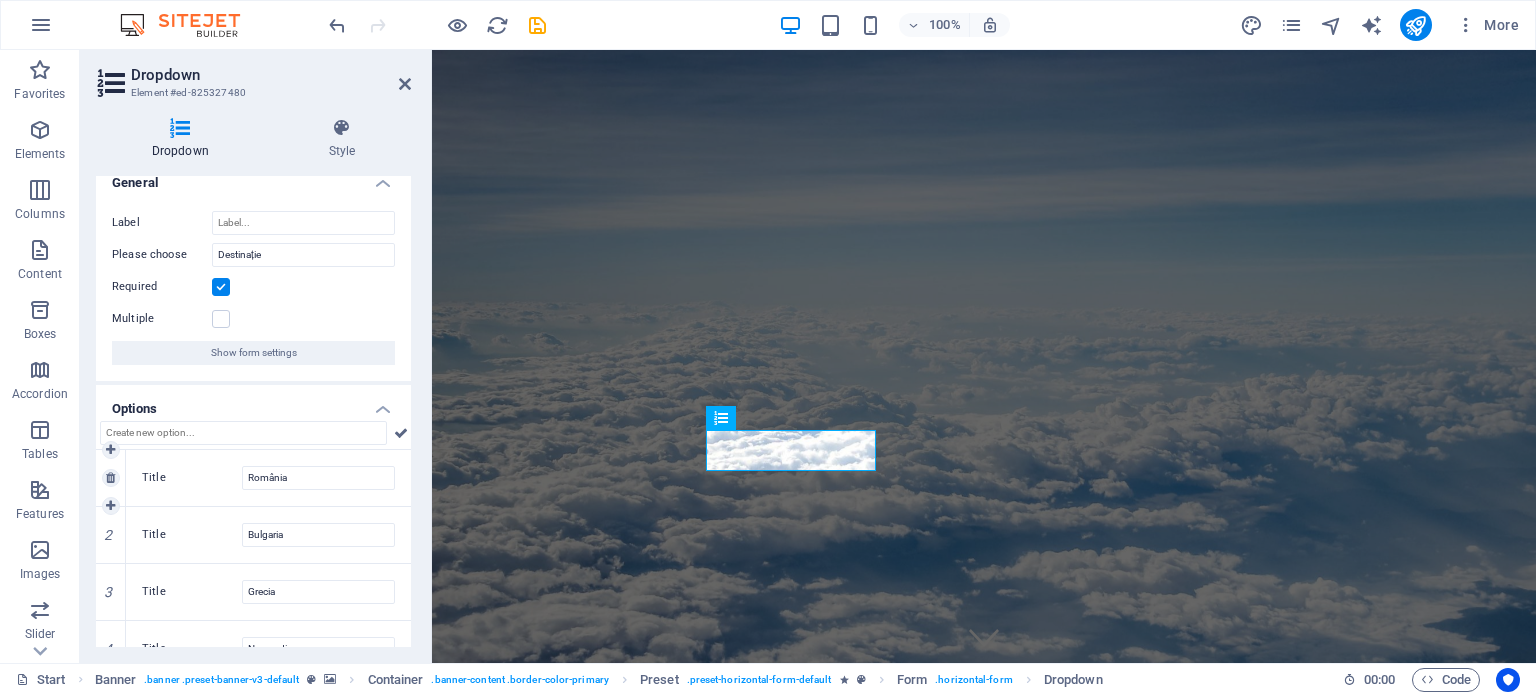 scroll, scrollTop: 45, scrollLeft: 0, axis: vertical 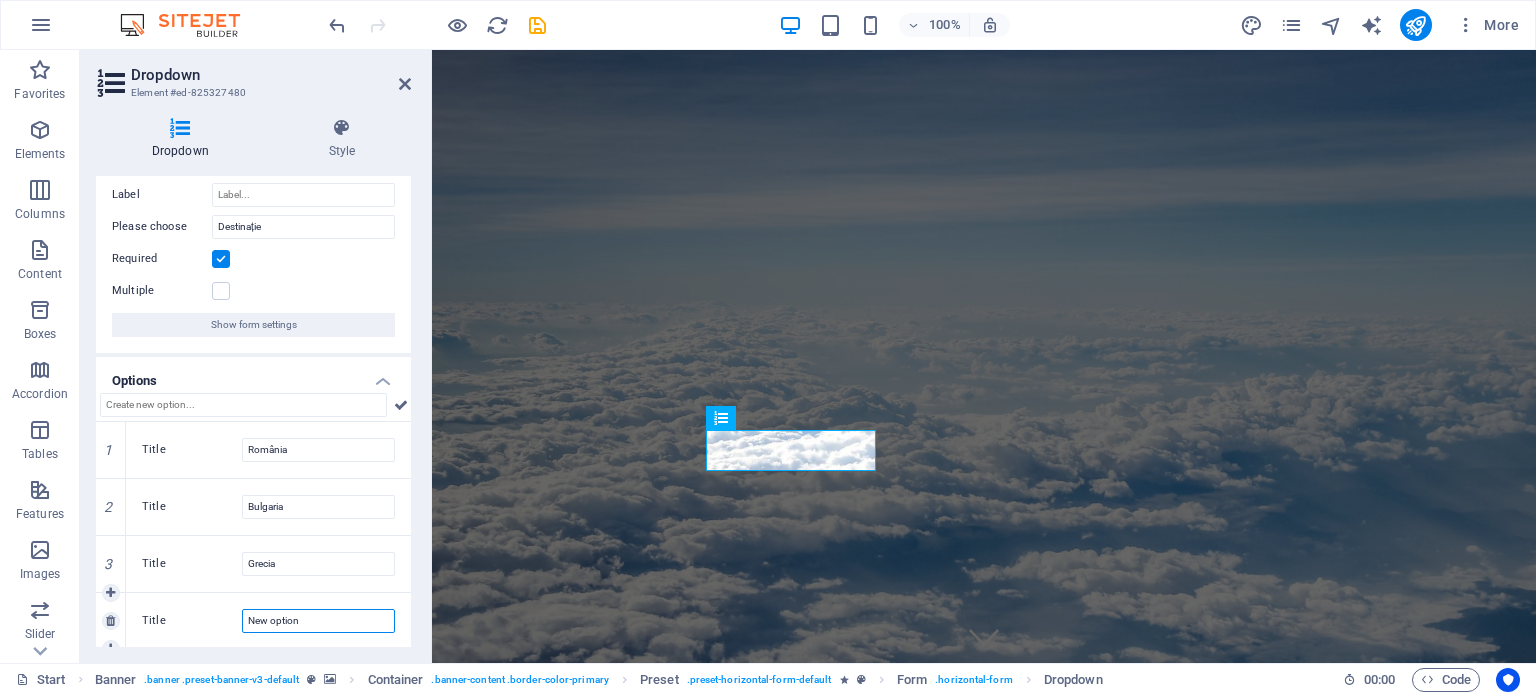 click on "New option" at bounding box center (318, 621) 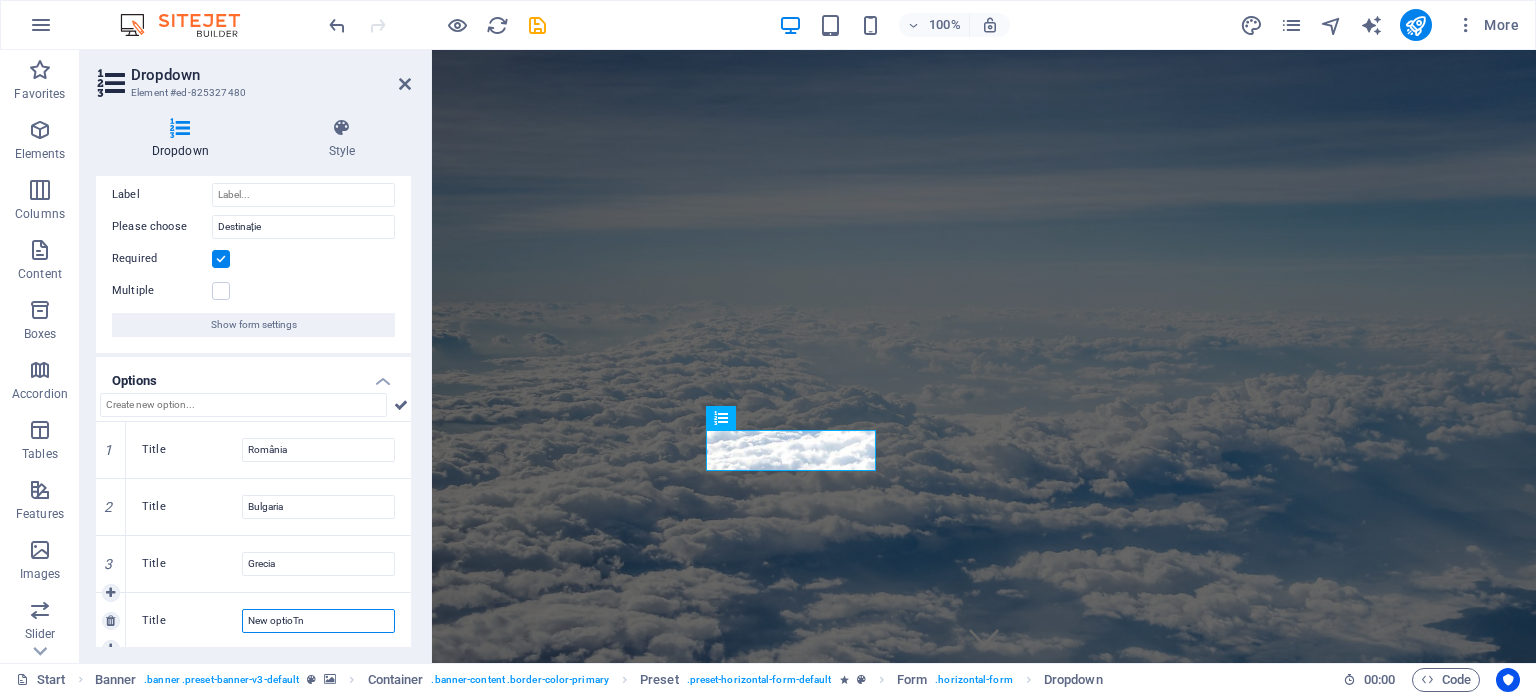 click on "New optioTn" at bounding box center (318, 621) 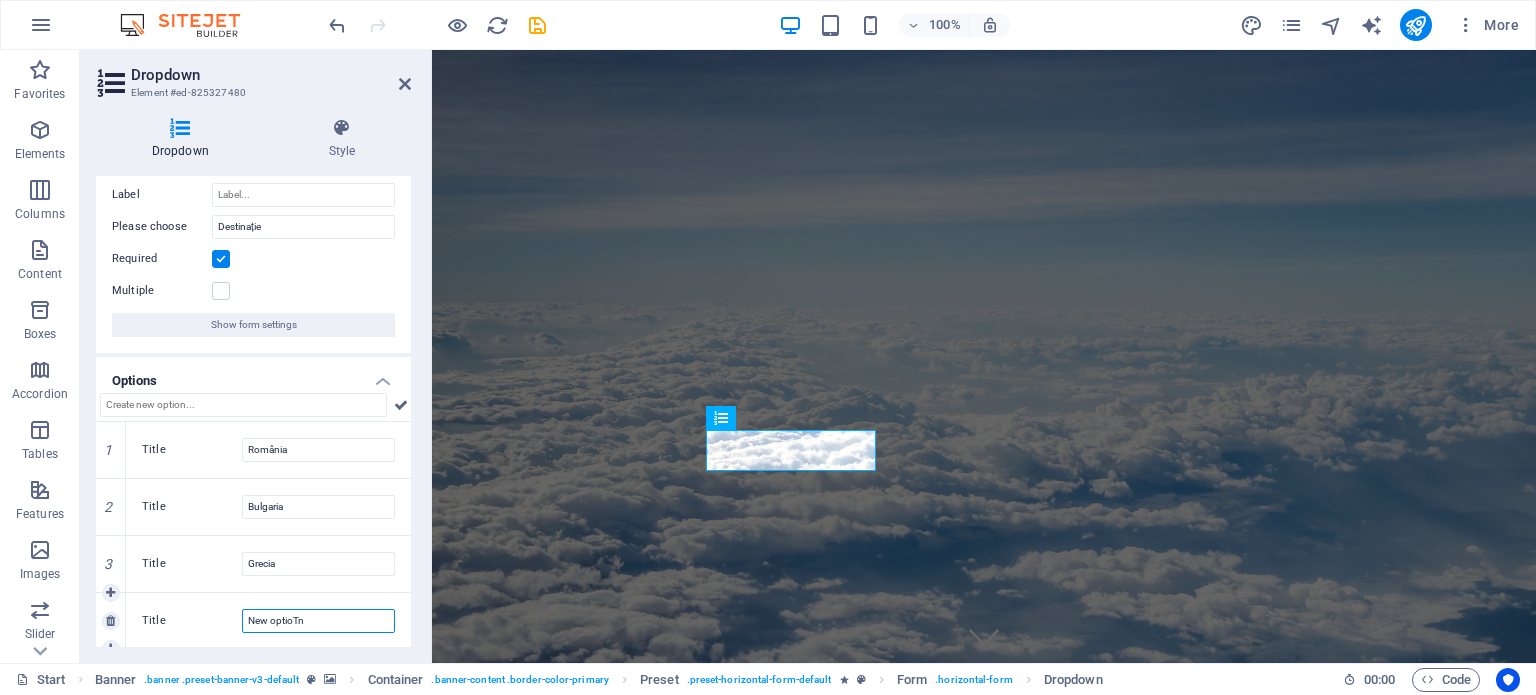 click on "New optioTn" at bounding box center [318, 621] 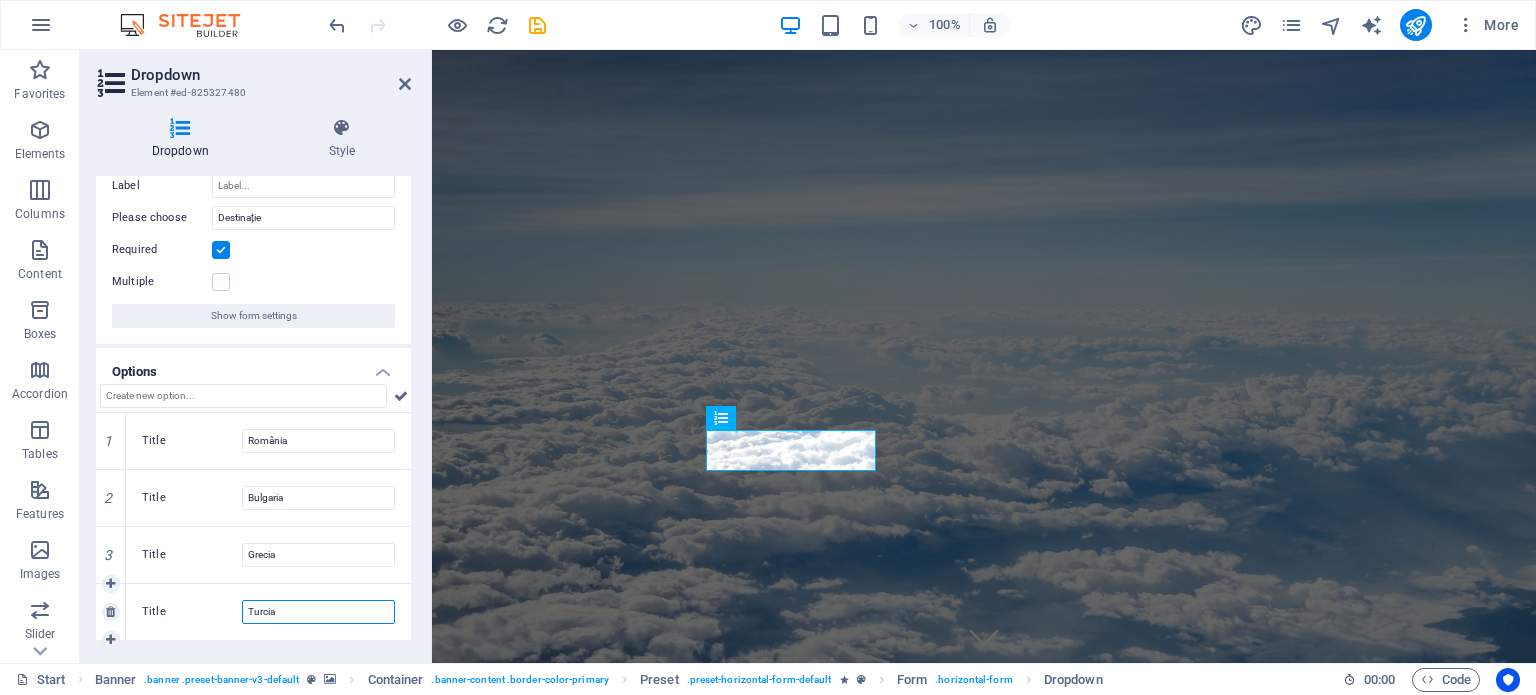 type on "Turcia" 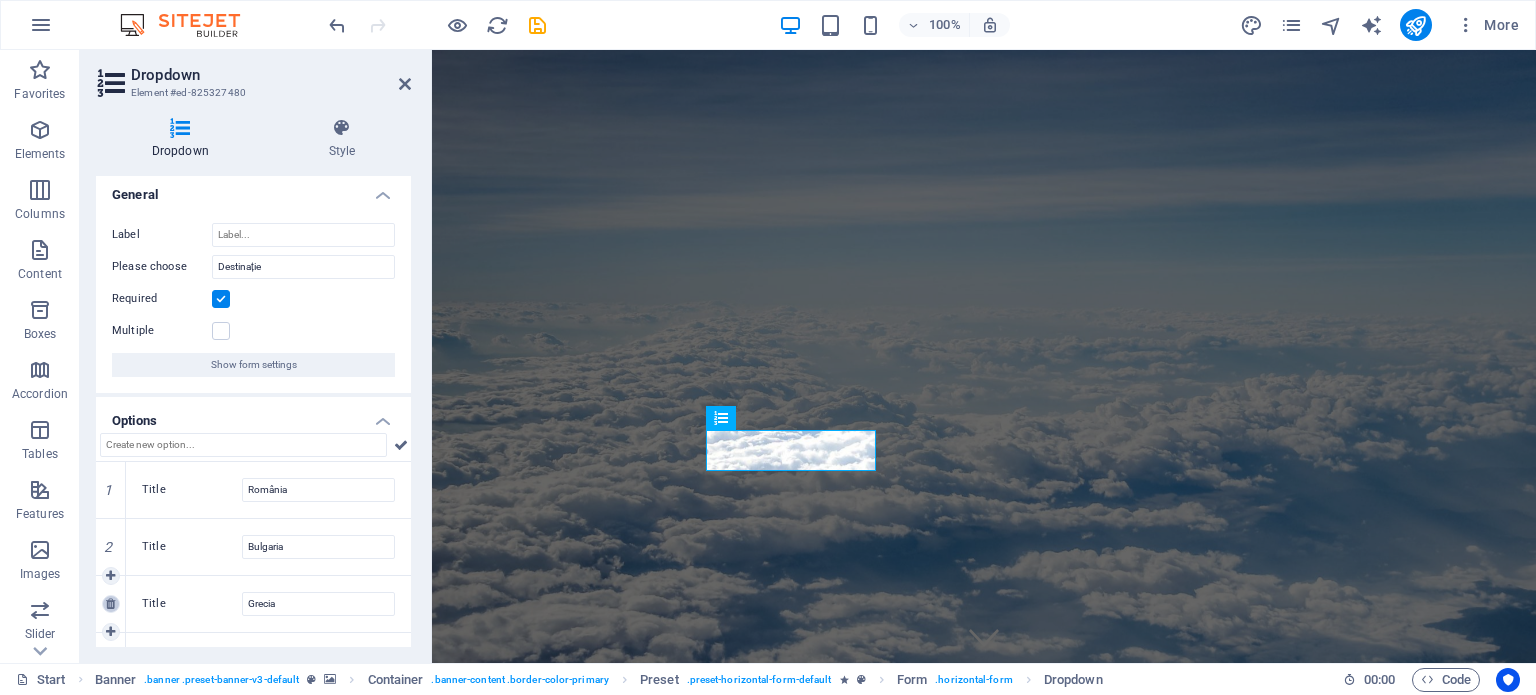 scroll, scrollTop: 45, scrollLeft: 0, axis: vertical 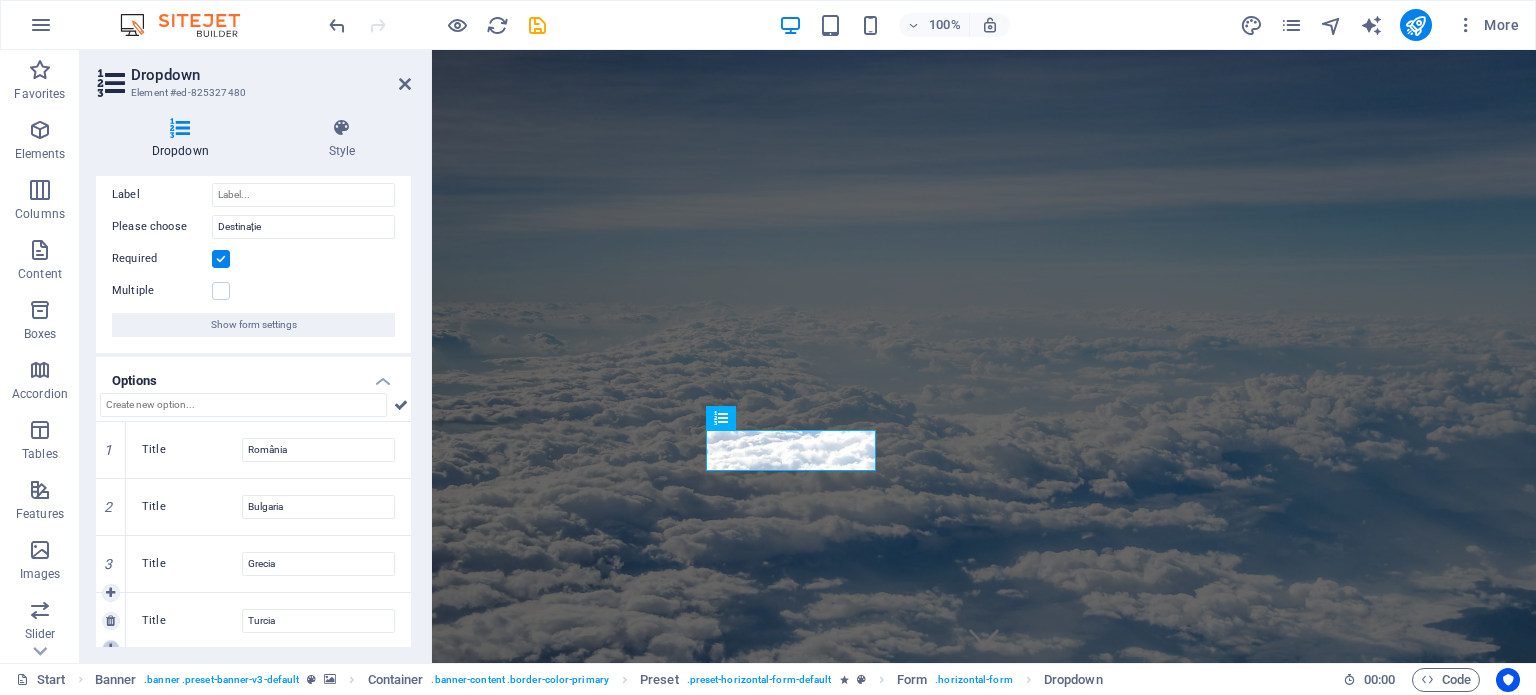click at bounding box center (110, 649) 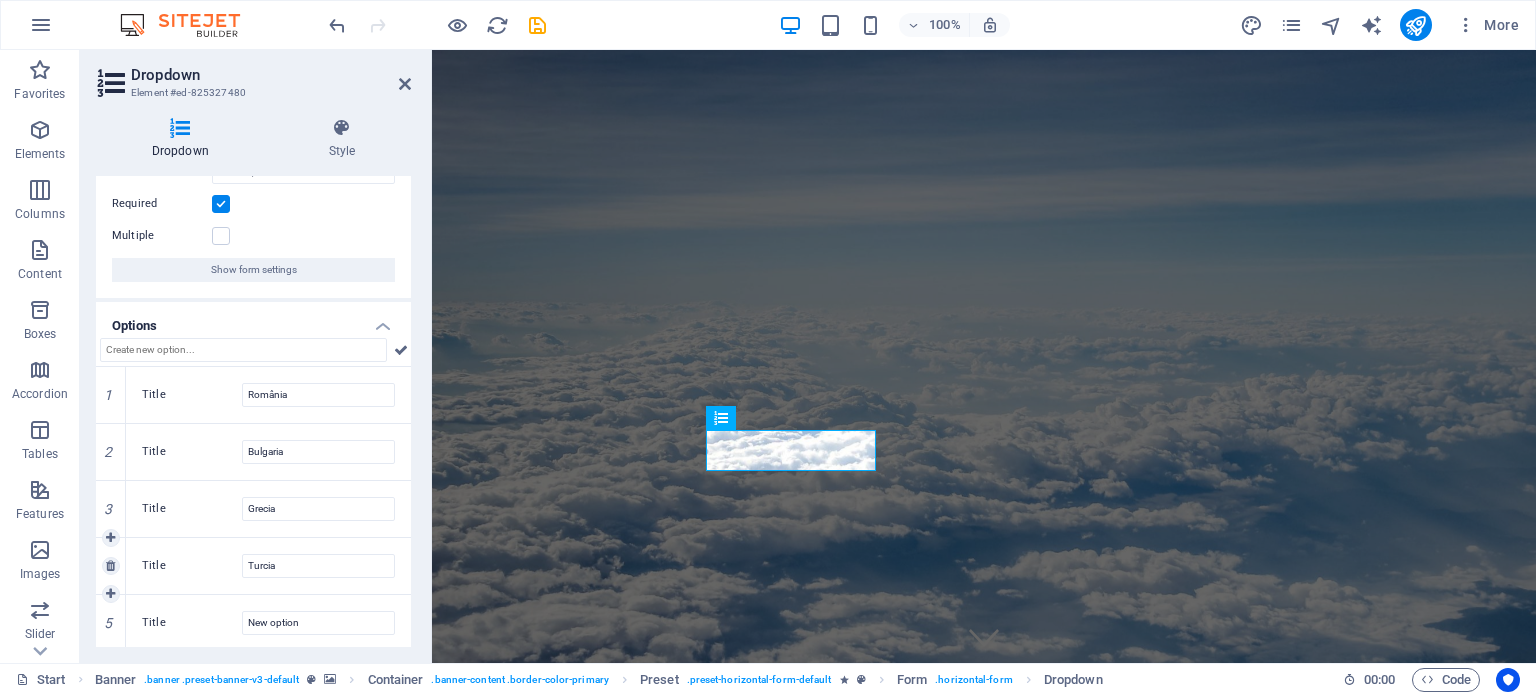 scroll, scrollTop: 102, scrollLeft: 0, axis: vertical 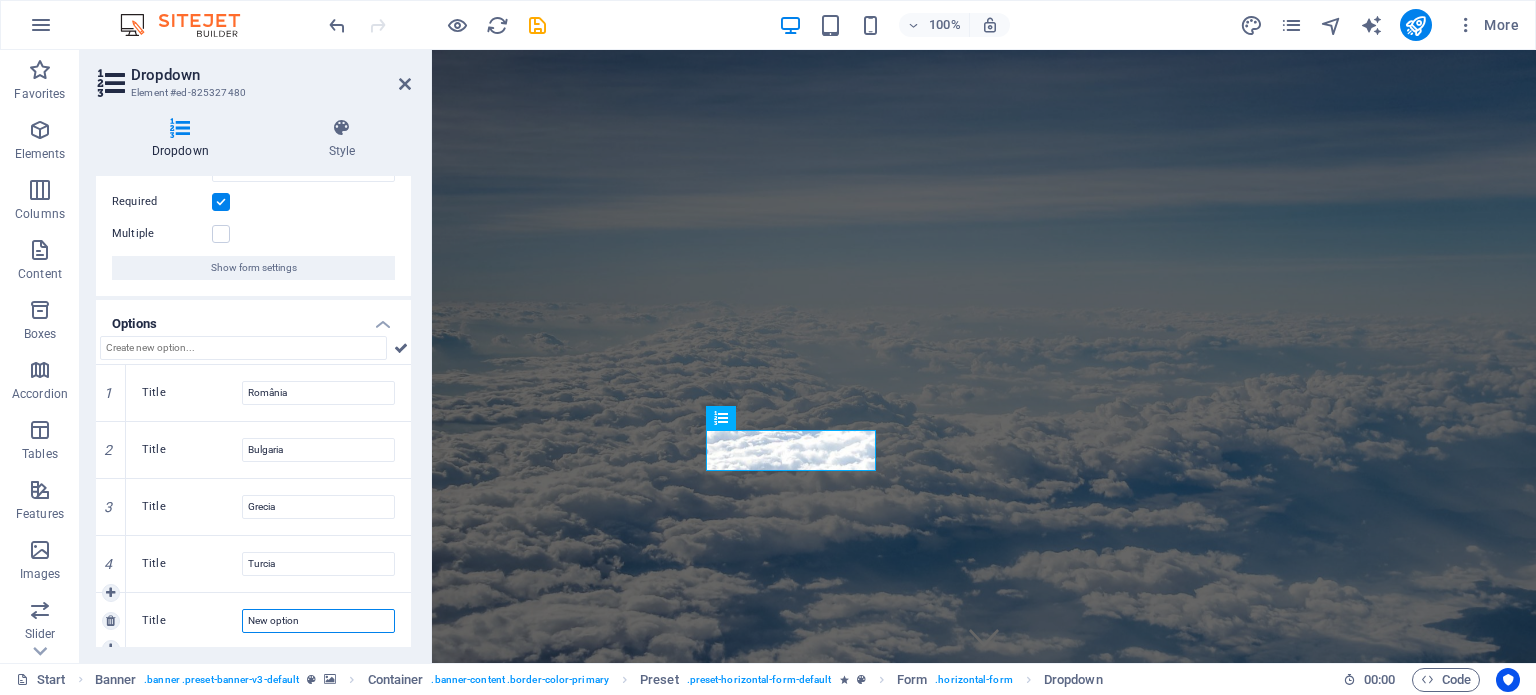 click on "New option" at bounding box center (318, 621) 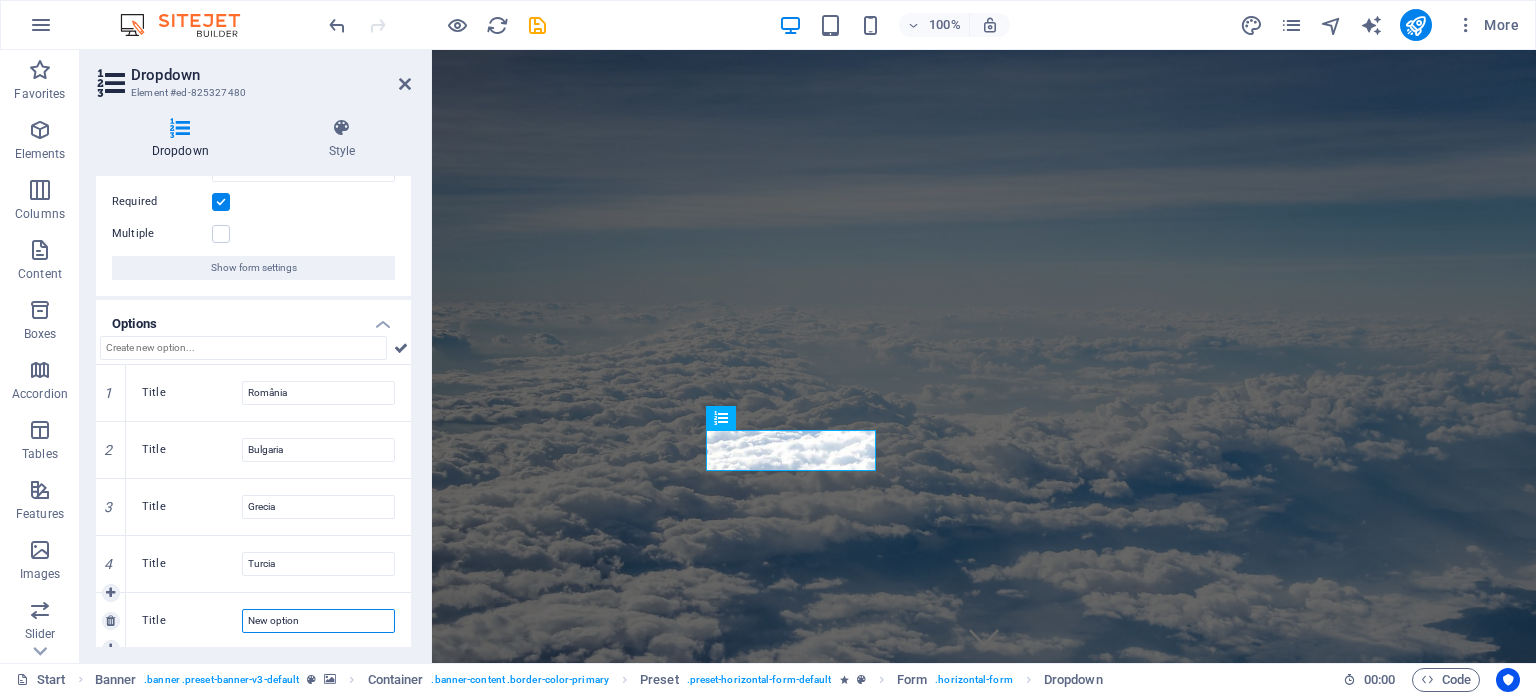 drag, startPoint x: 267, startPoint y: 610, endPoint x: 302, endPoint y: 627, distance: 38.910152 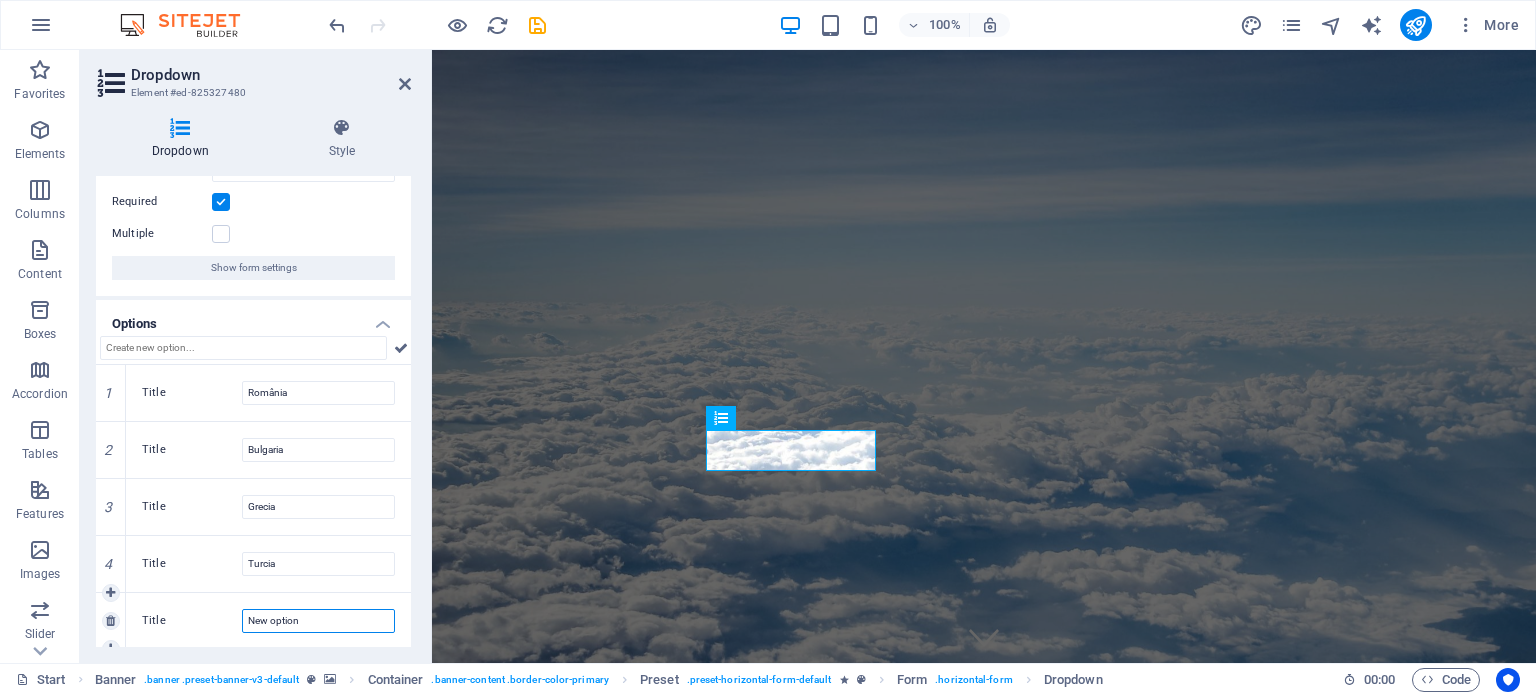 click on "New option" at bounding box center (318, 621) 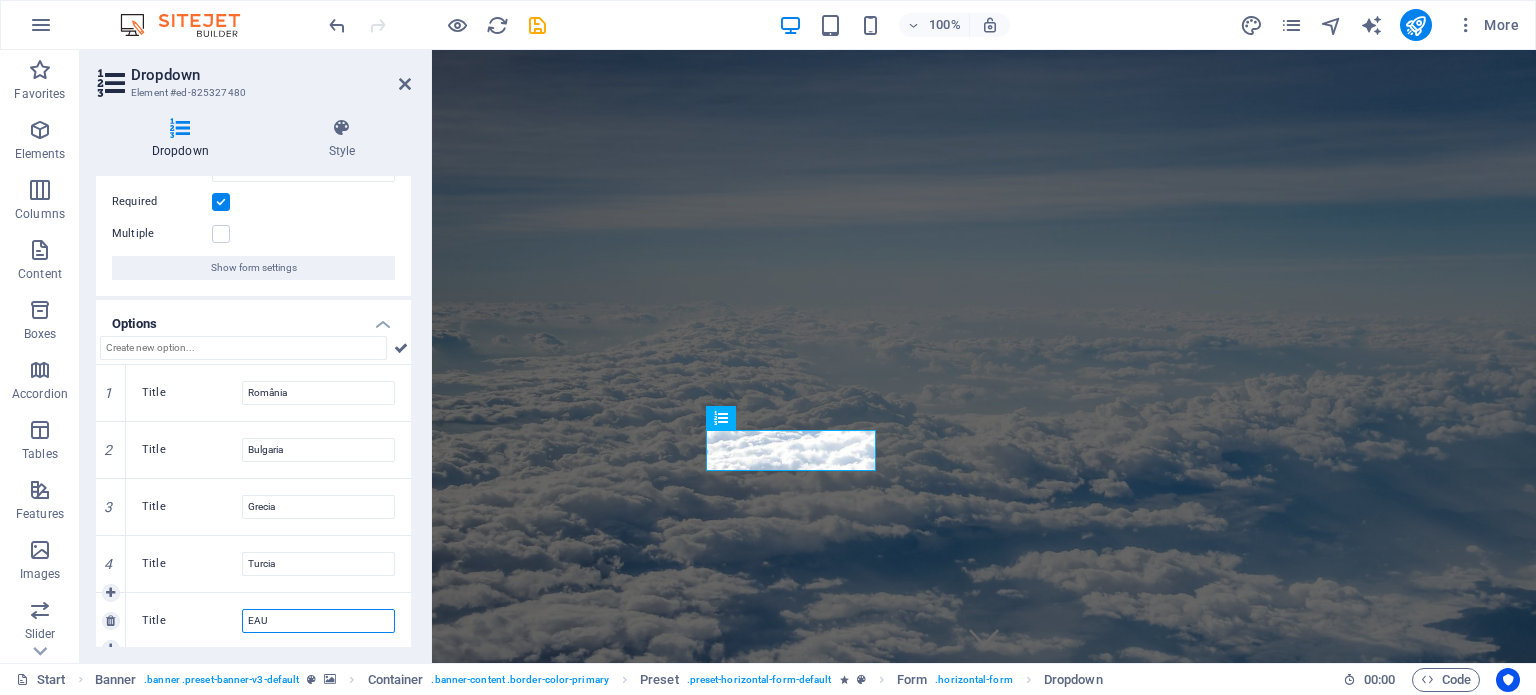 scroll, scrollTop: 111, scrollLeft: 0, axis: vertical 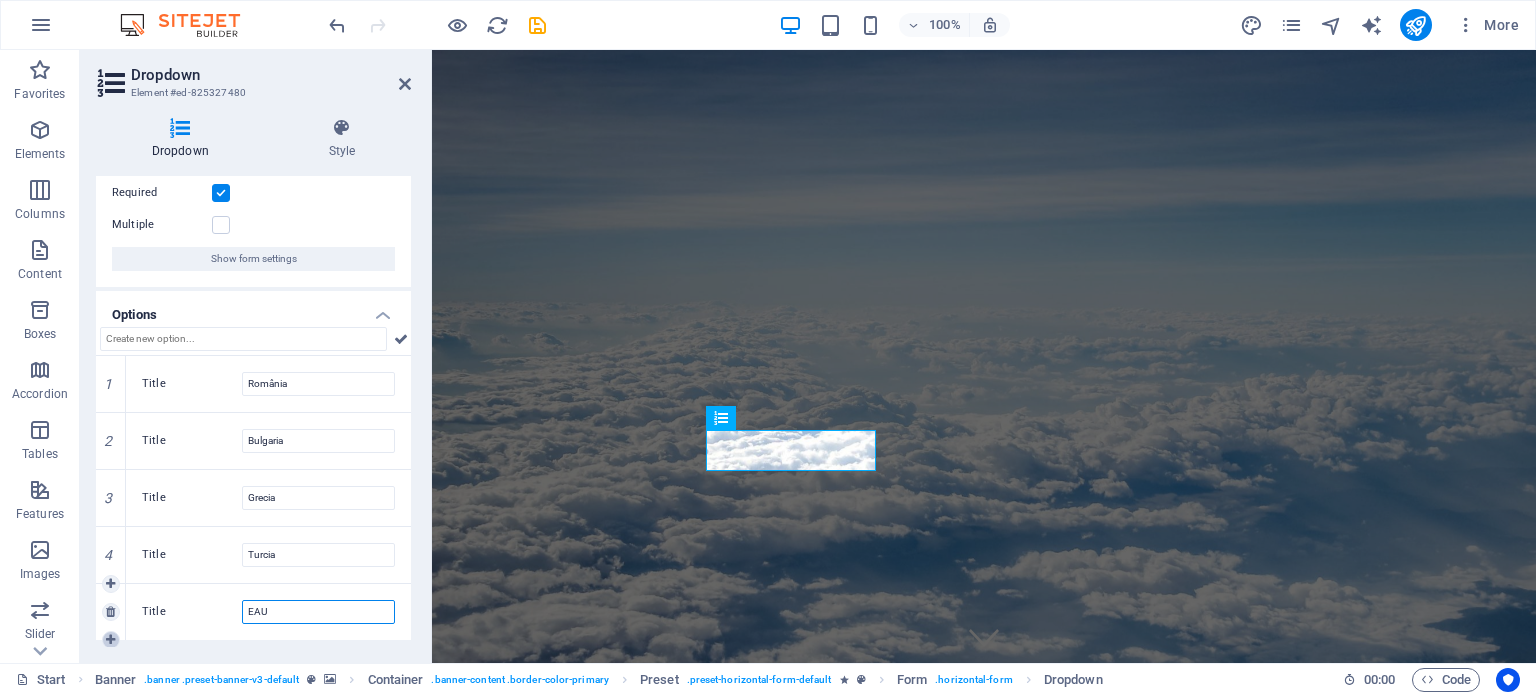 click at bounding box center [111, 640] 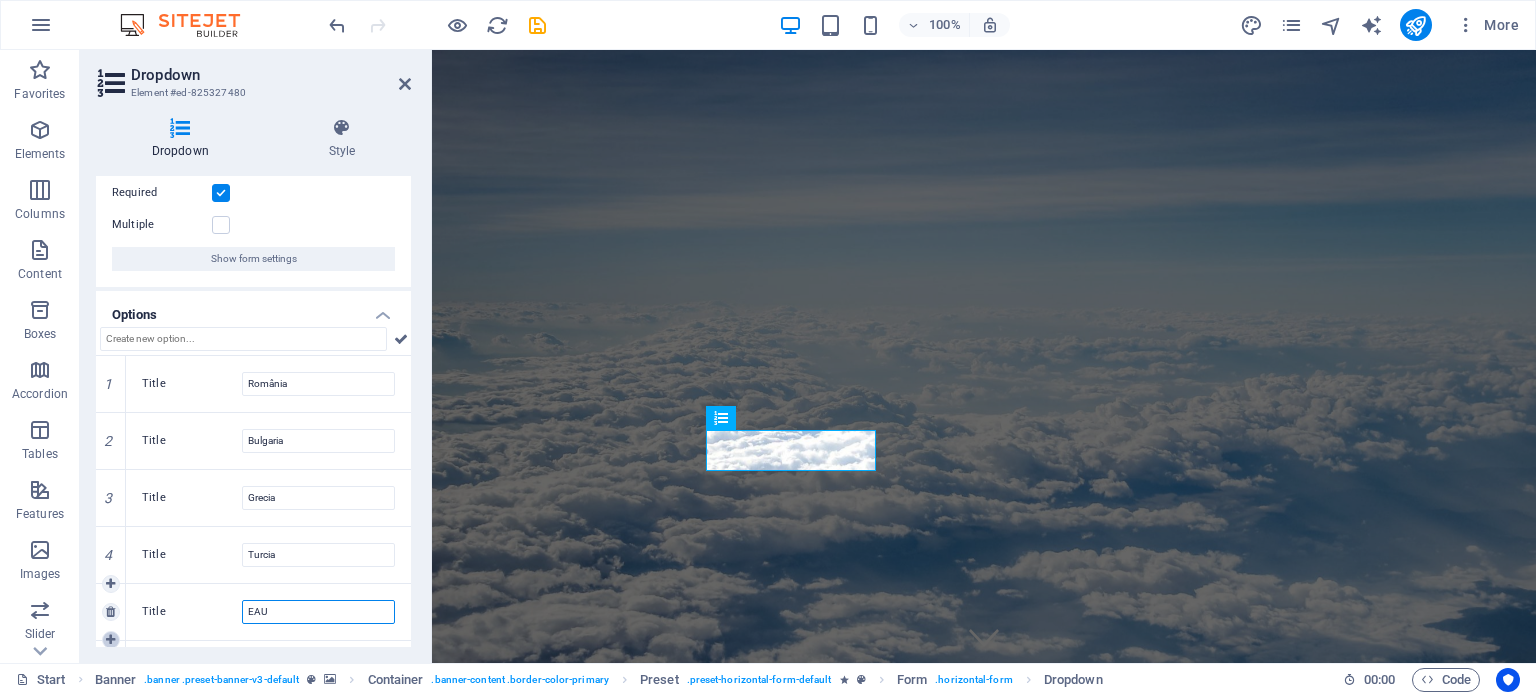 click at bounding box center (111, 640) 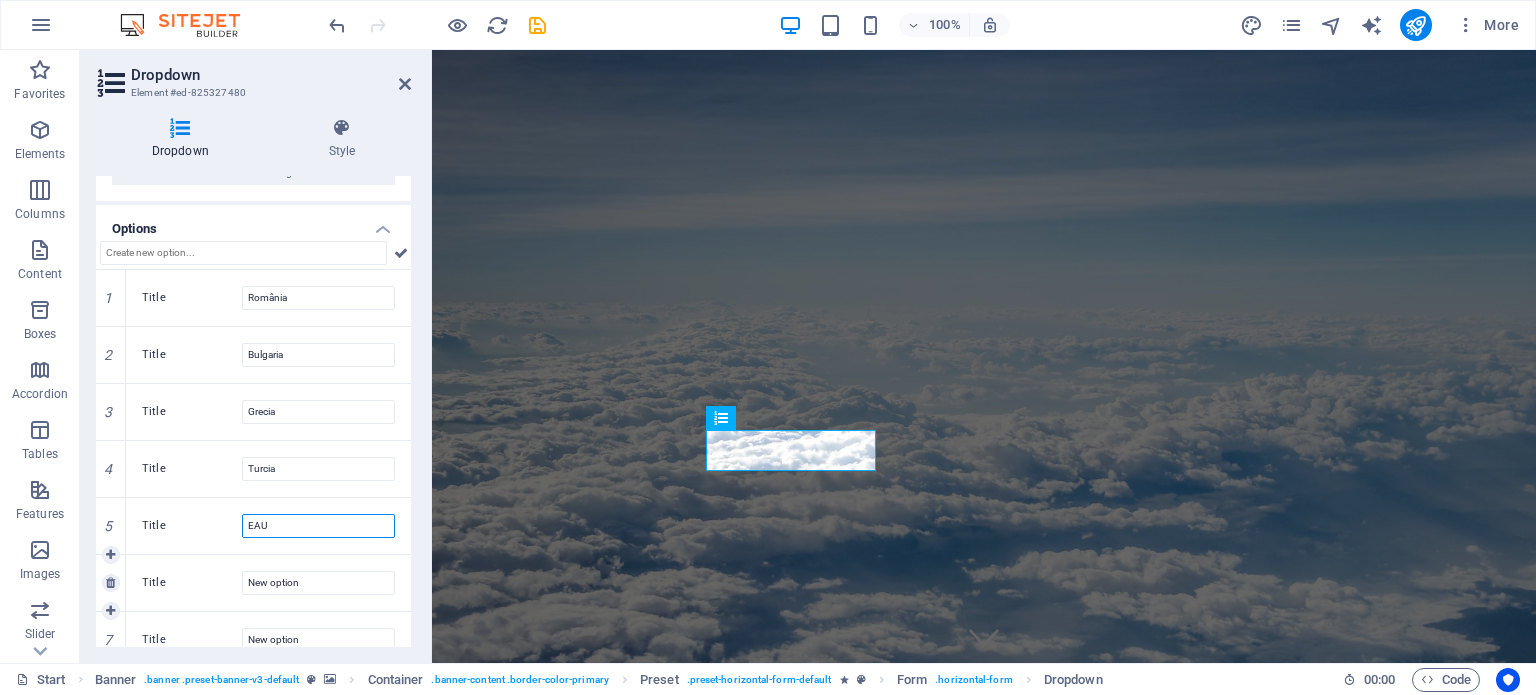 scroll, scrollTop: 216, scrollLeft: 0, axis: vertical 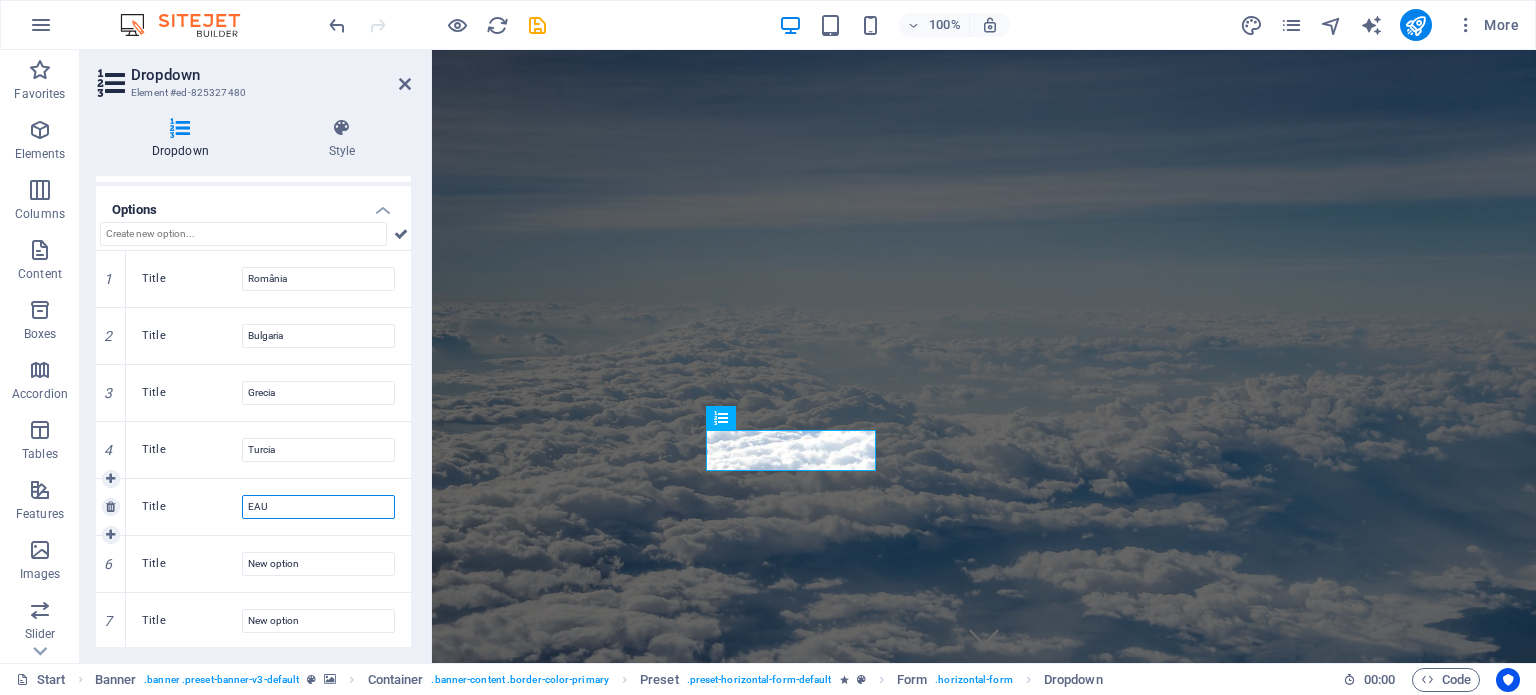 drag, startPoint x: 284, startPoint y: 500, endPoint x: 257, endPoint y: 501, distance: 27.018513 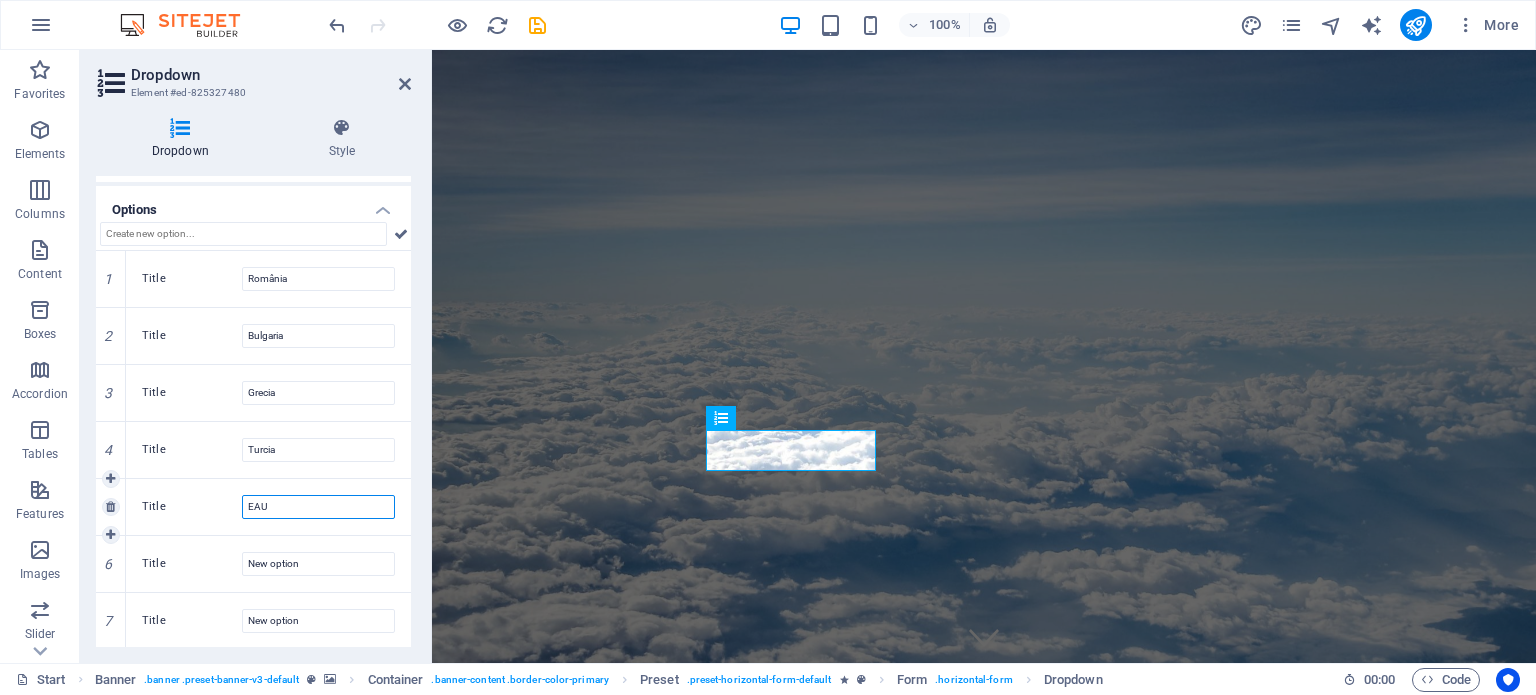click on "EAU" at bounding box center [318, 507] 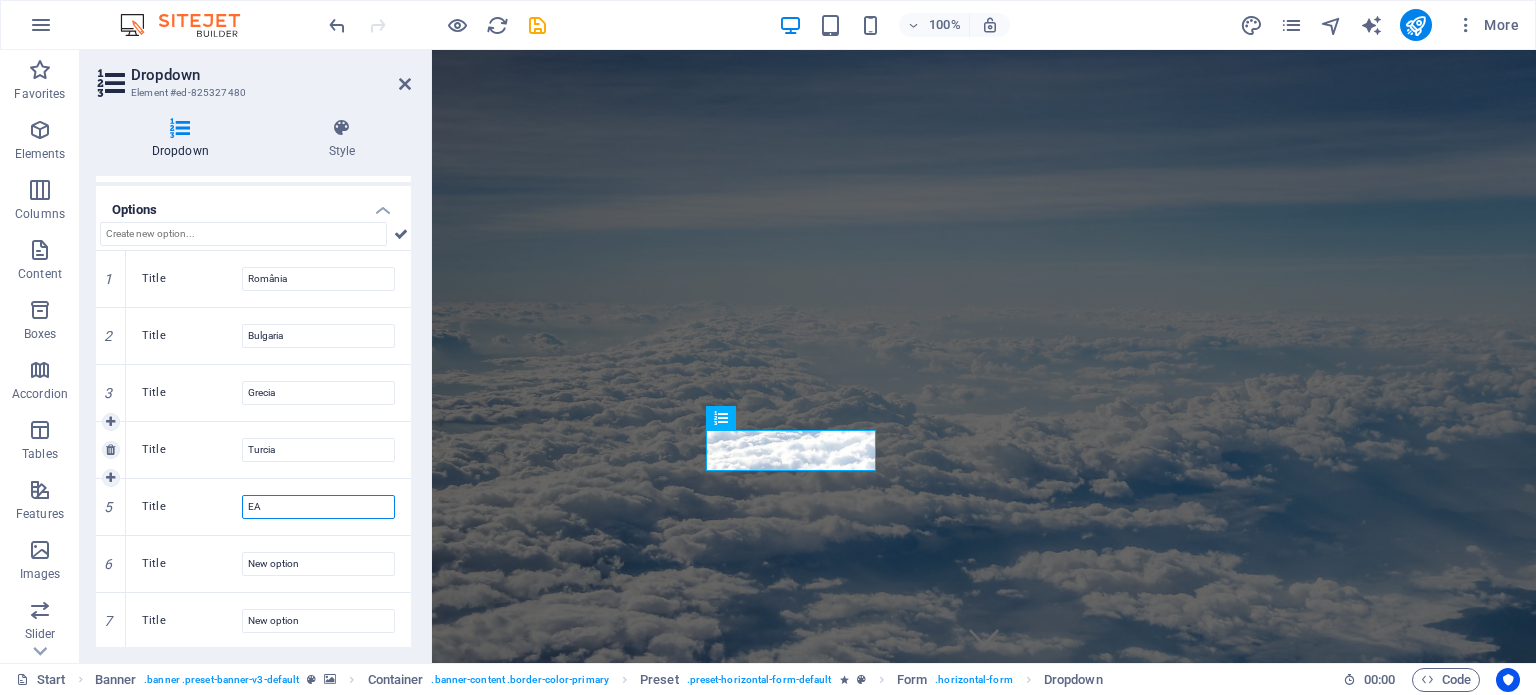 type on "E" 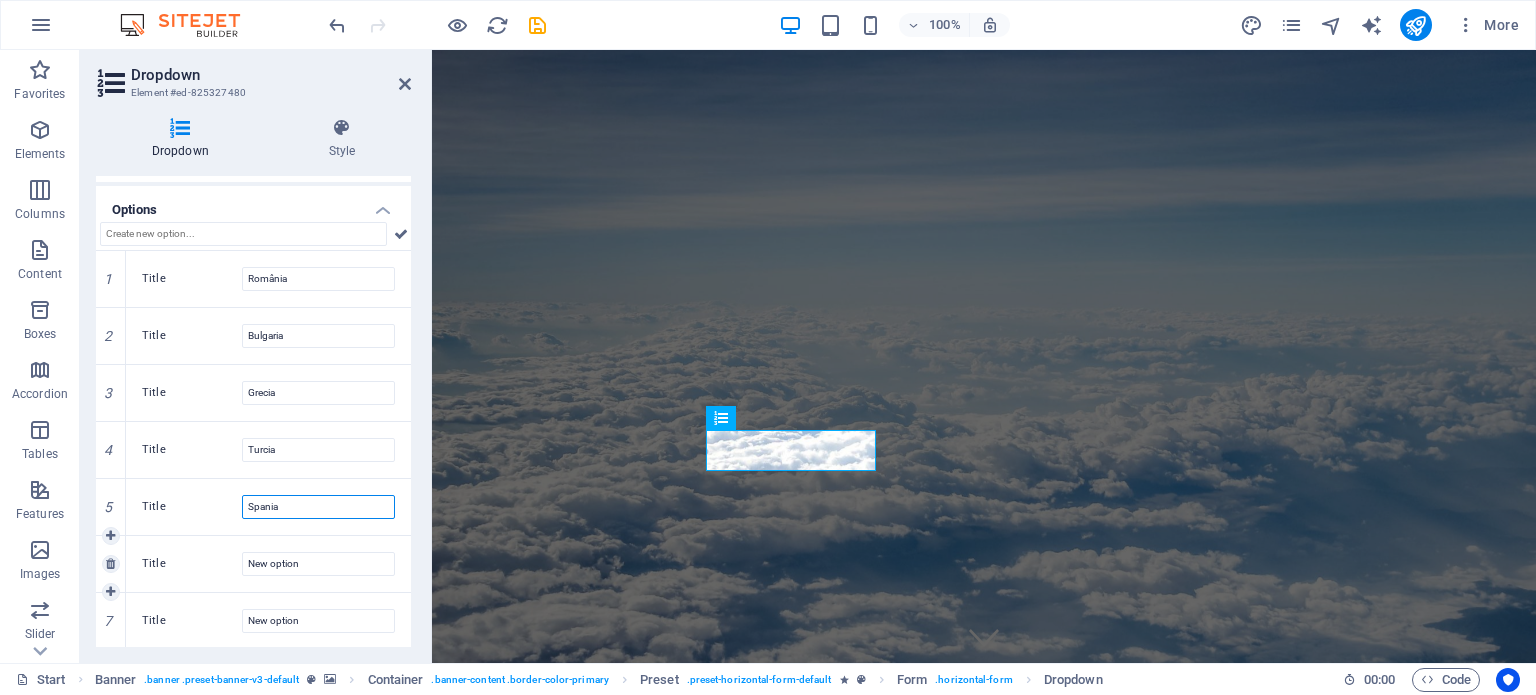 type on "Spania" 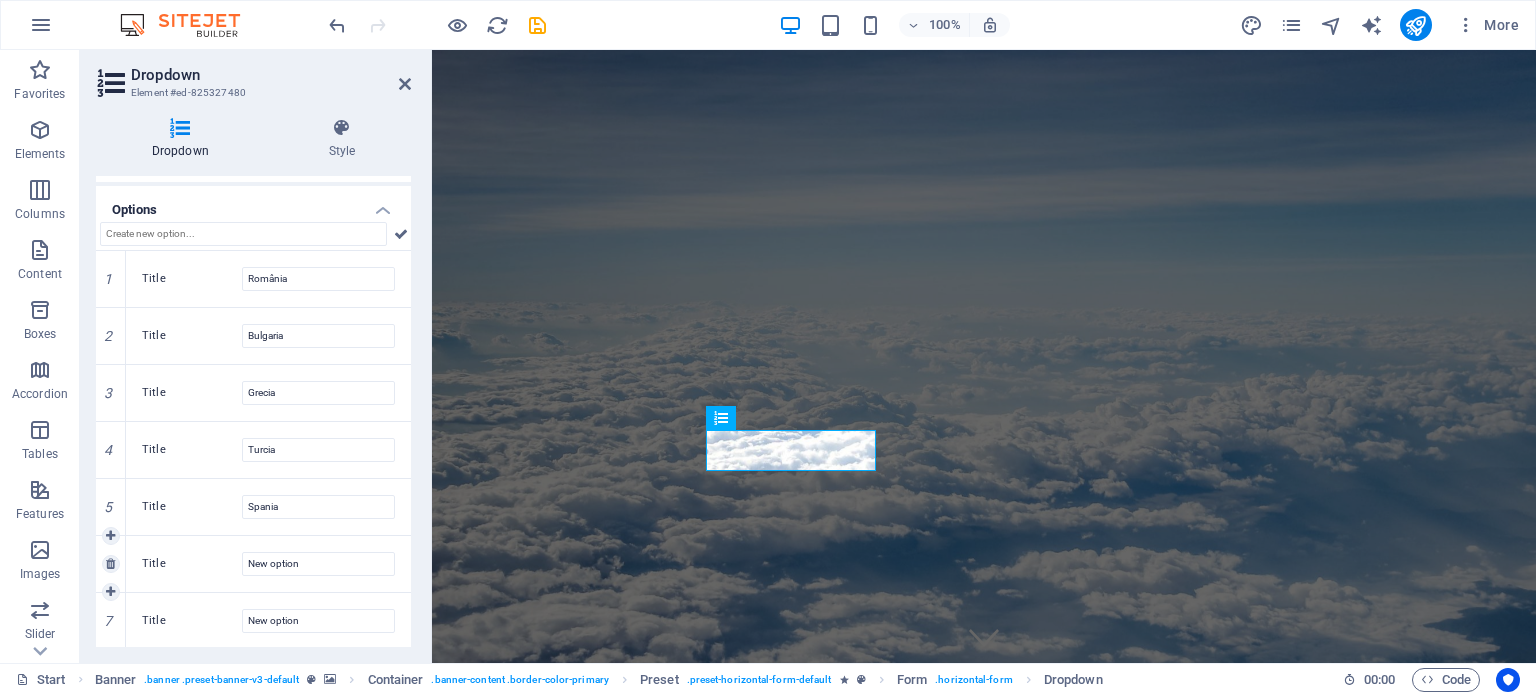 drag, startPoint x: 280, startPoint y: 545, endPoint x: 307, endPoint y: 578, distance: 42.638012 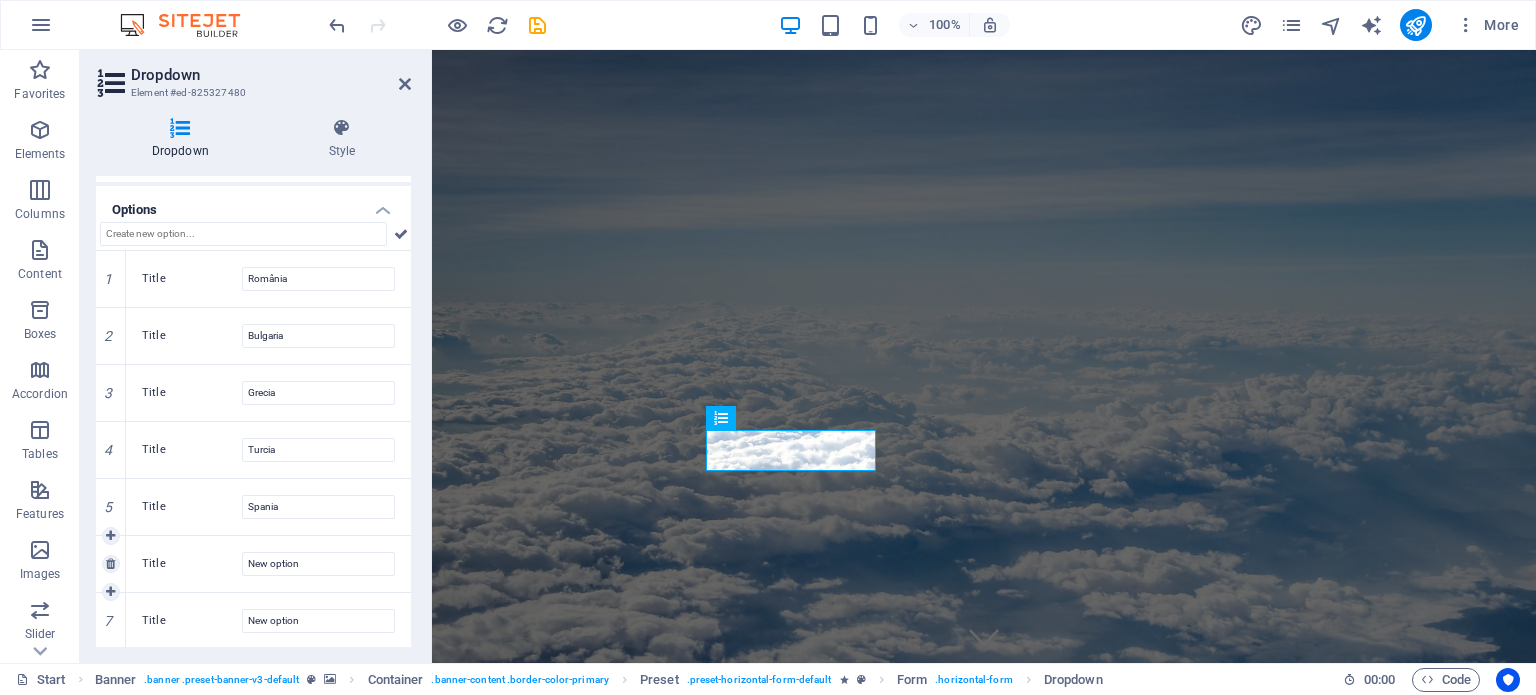 click on "Title New option" at bounding box center [268, 564] 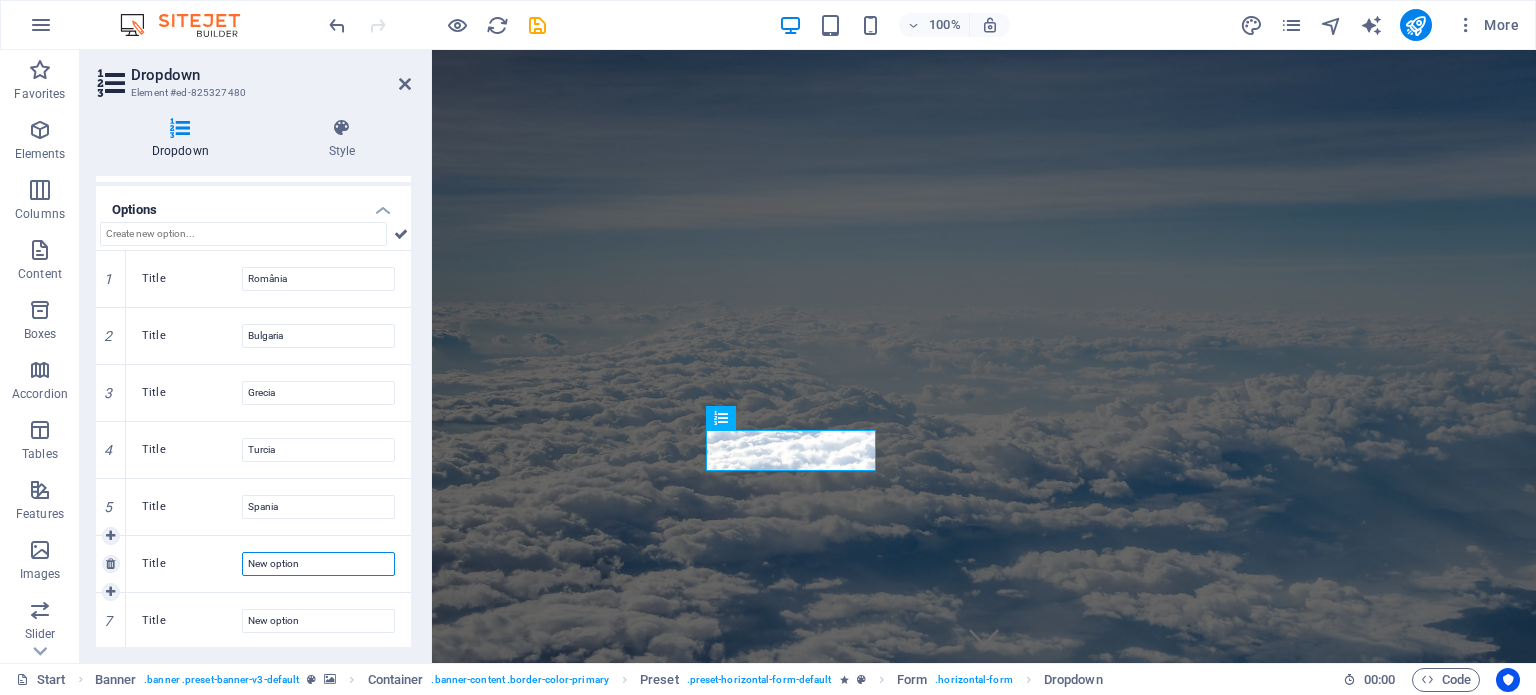 click on "New option" at bounding box center (318, 564) 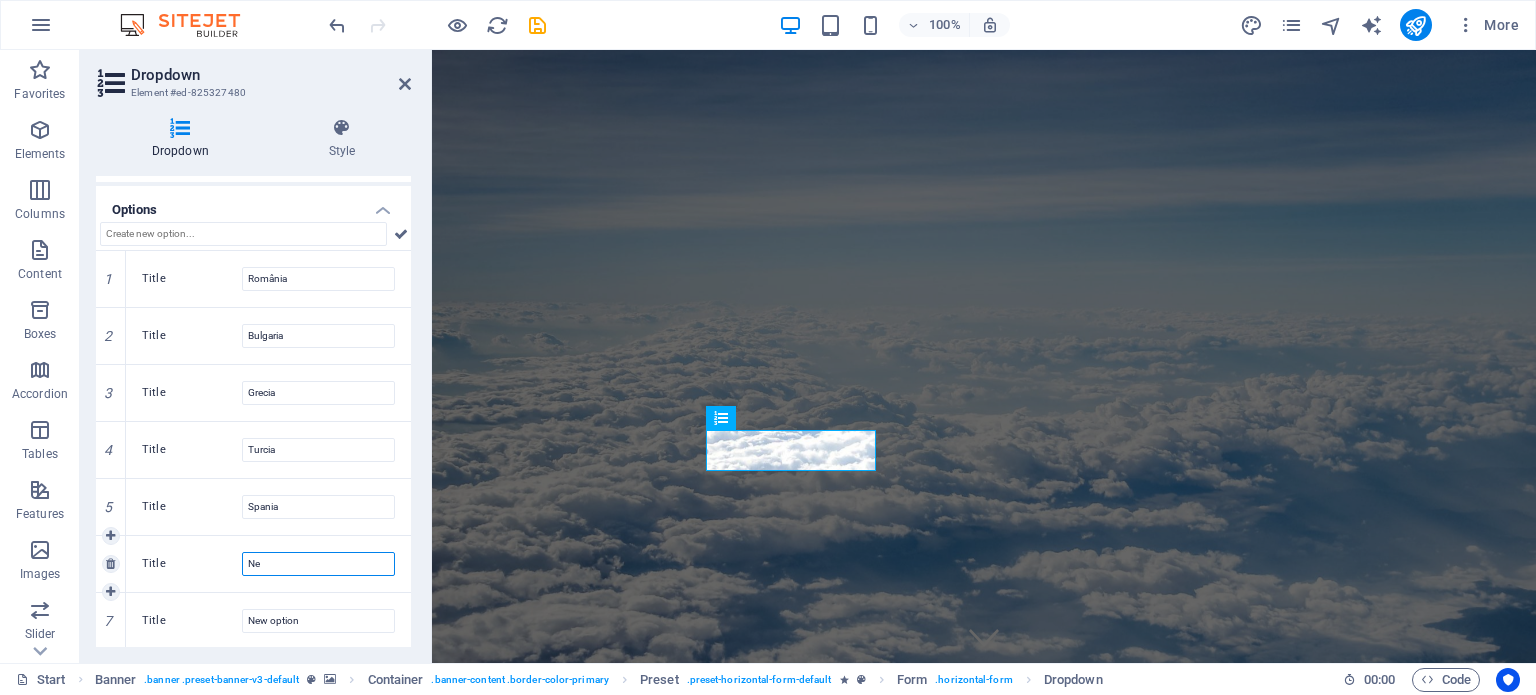 type on "N" 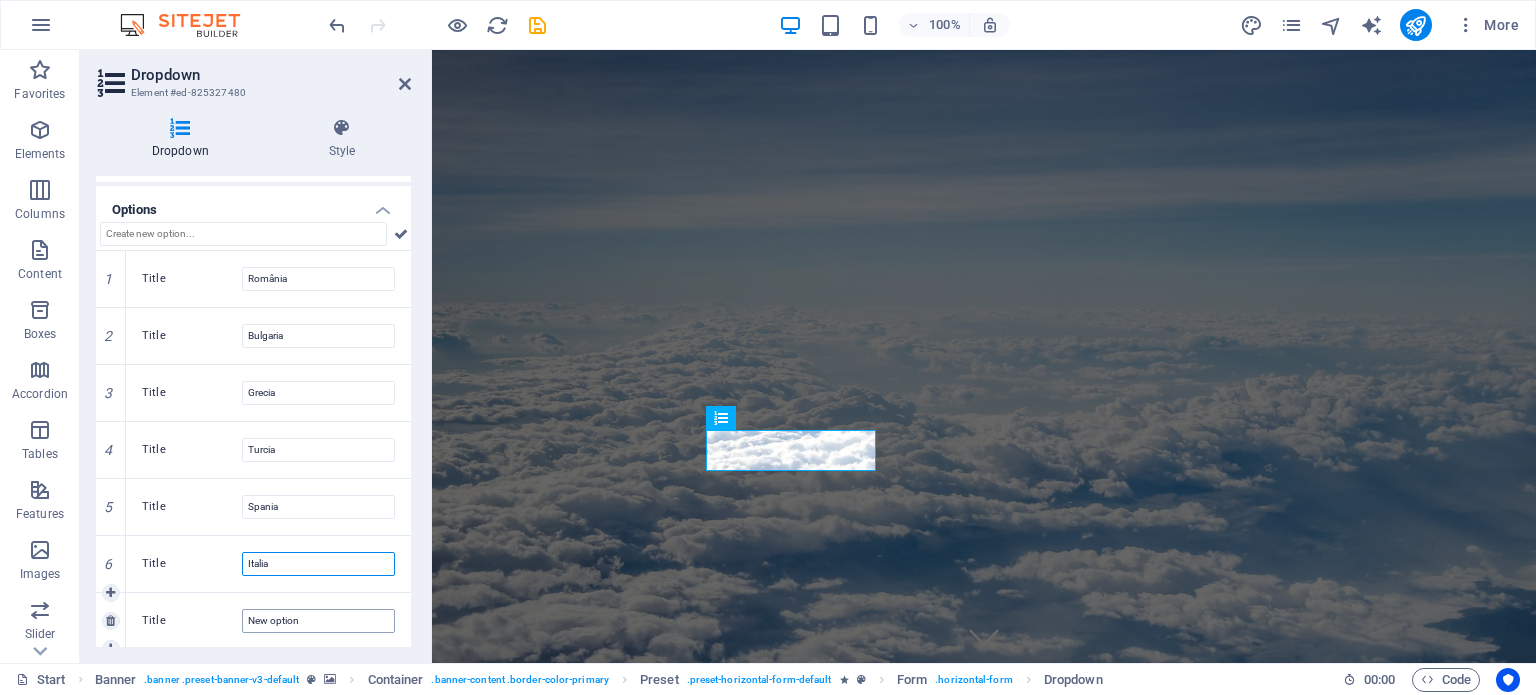 type on "Italia" 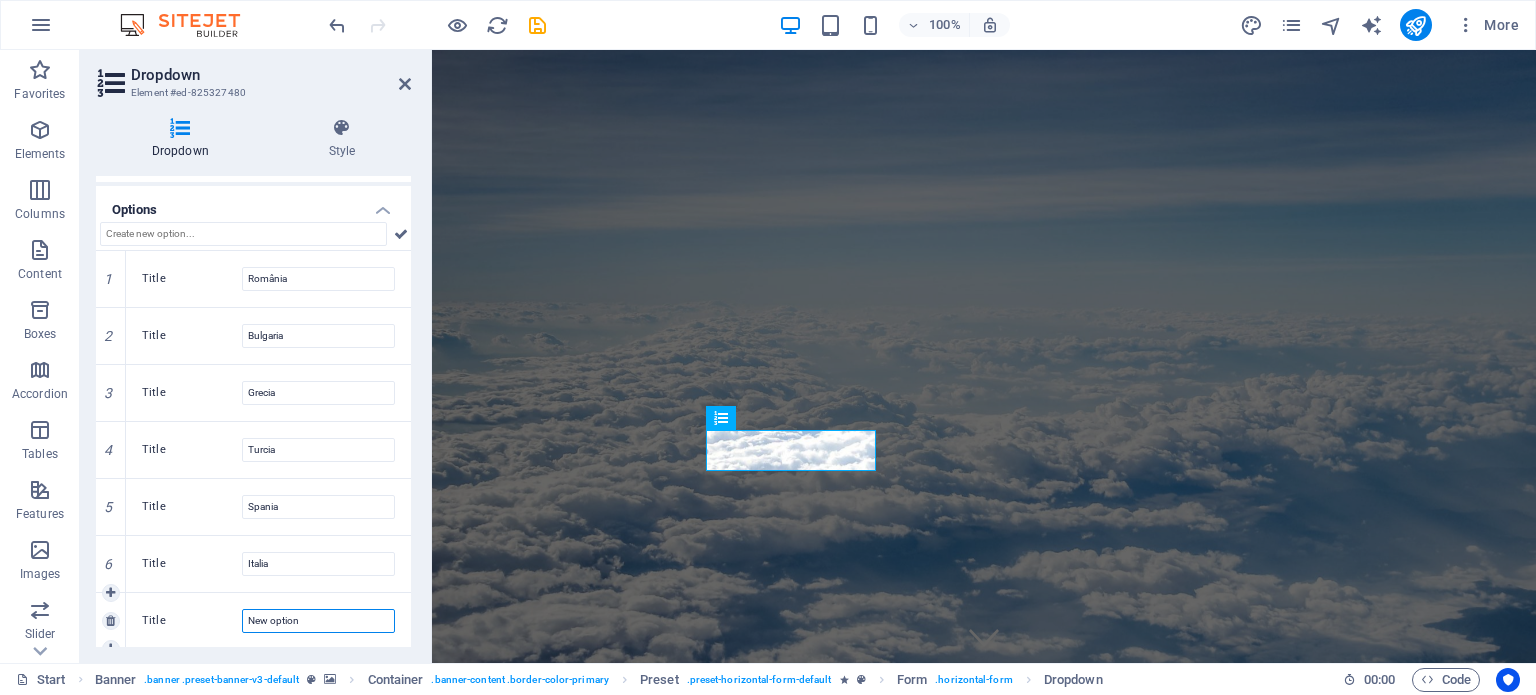 click on "New option" at bounding box center [318, 621] 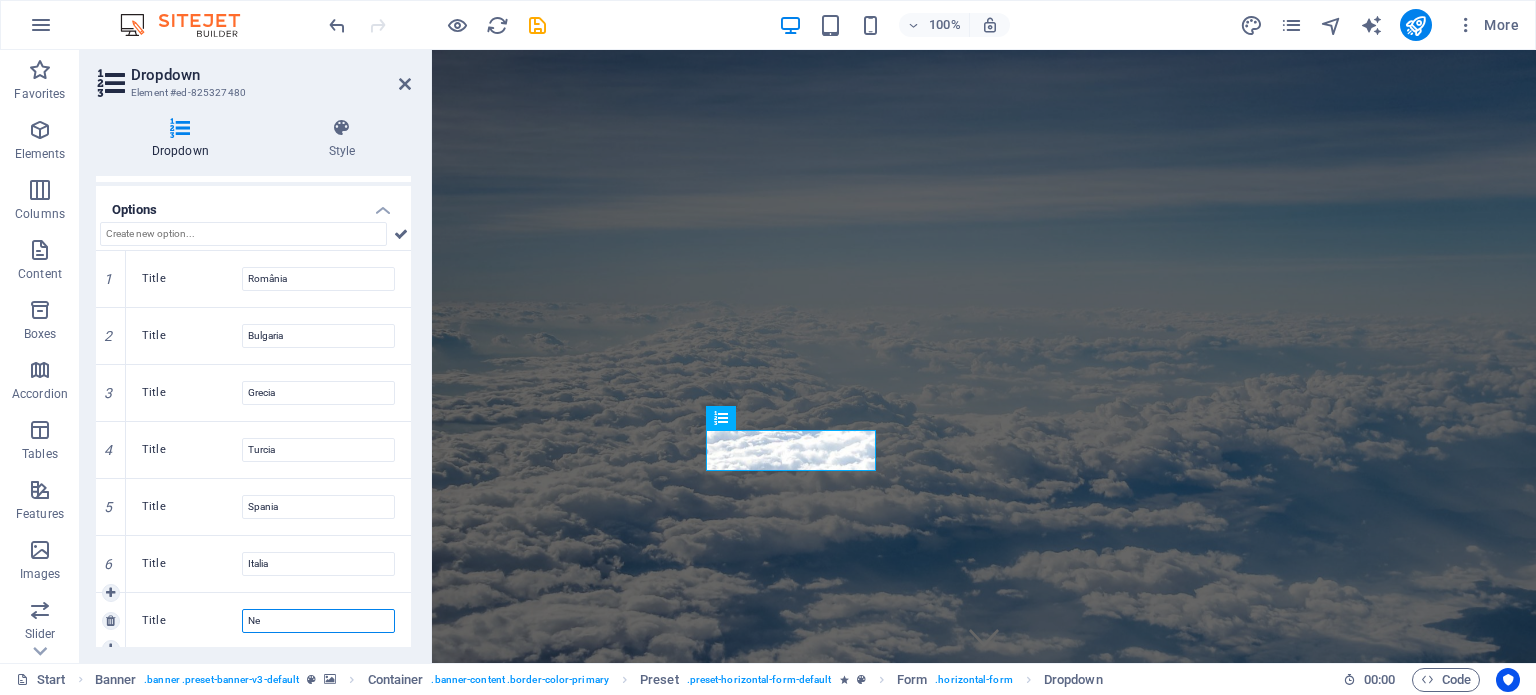 type on "N" 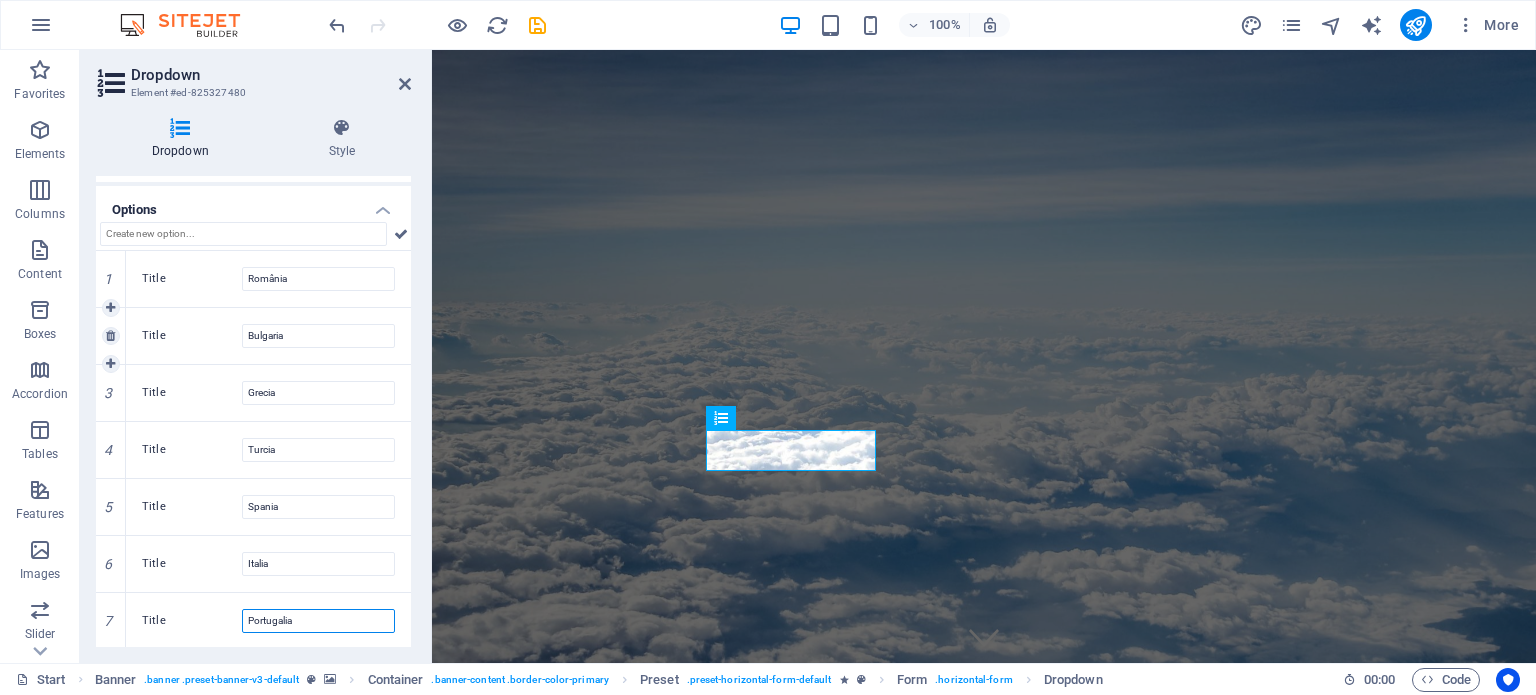 type on "Portugalia" 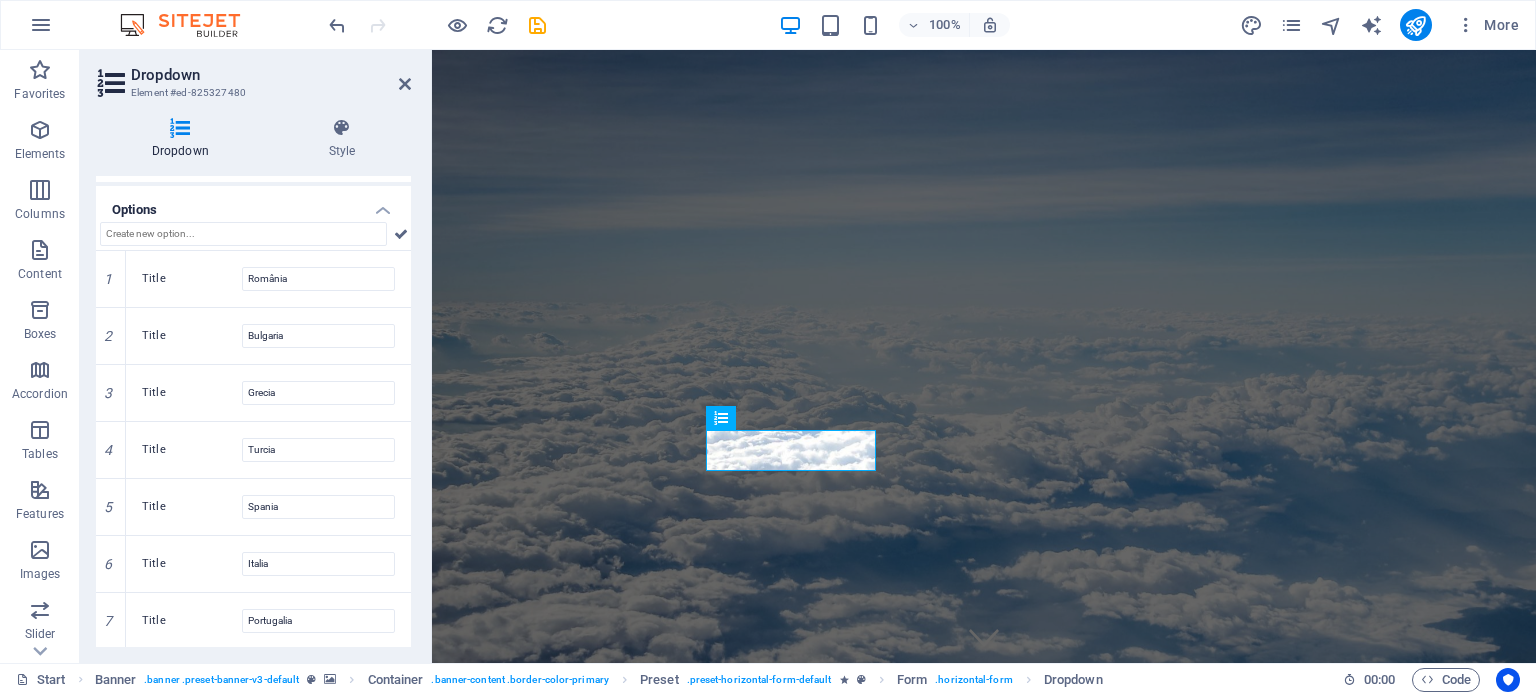 drag, startPoint x: 406, startPoint y: 360, endPoint x: 408, endPoint y: 408, distance: 48.04165 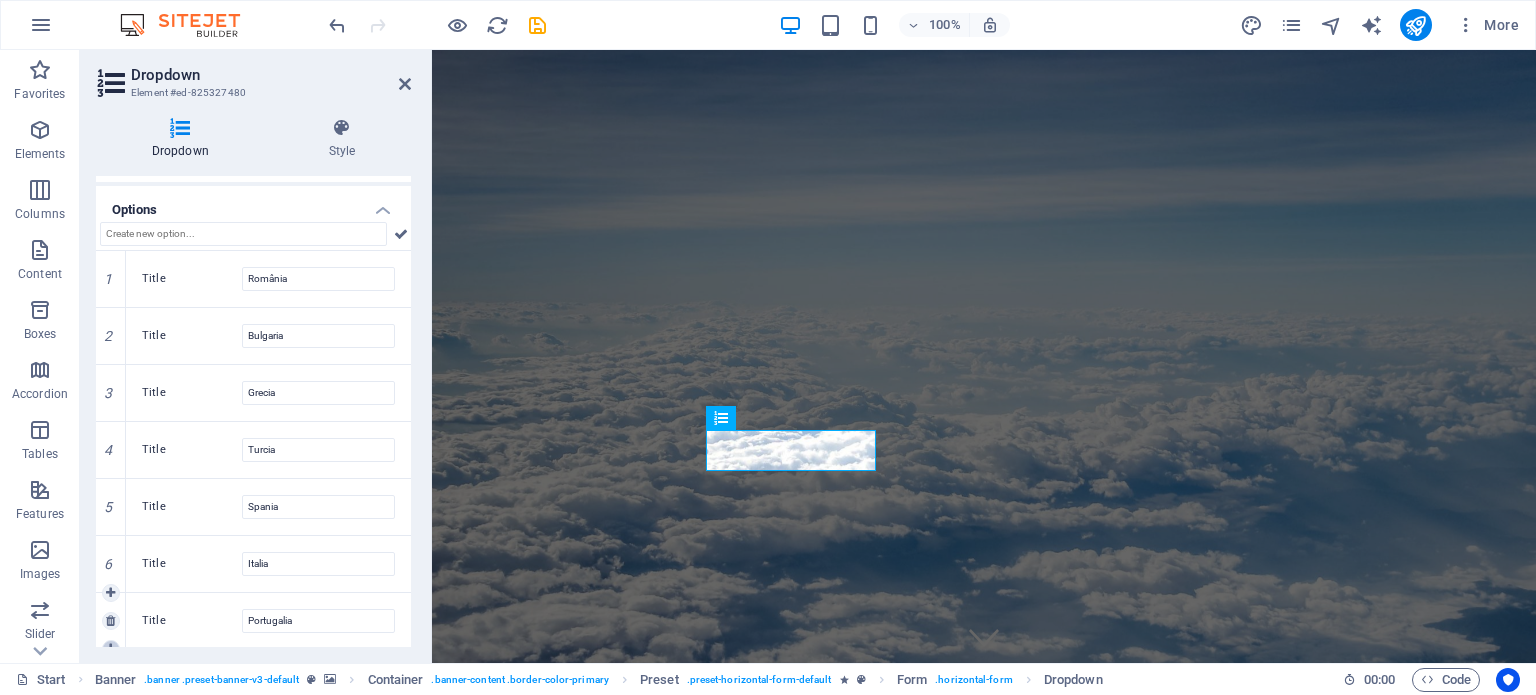 scroll, scrollTop: 224, scrollLeft: 0, axis: vertical 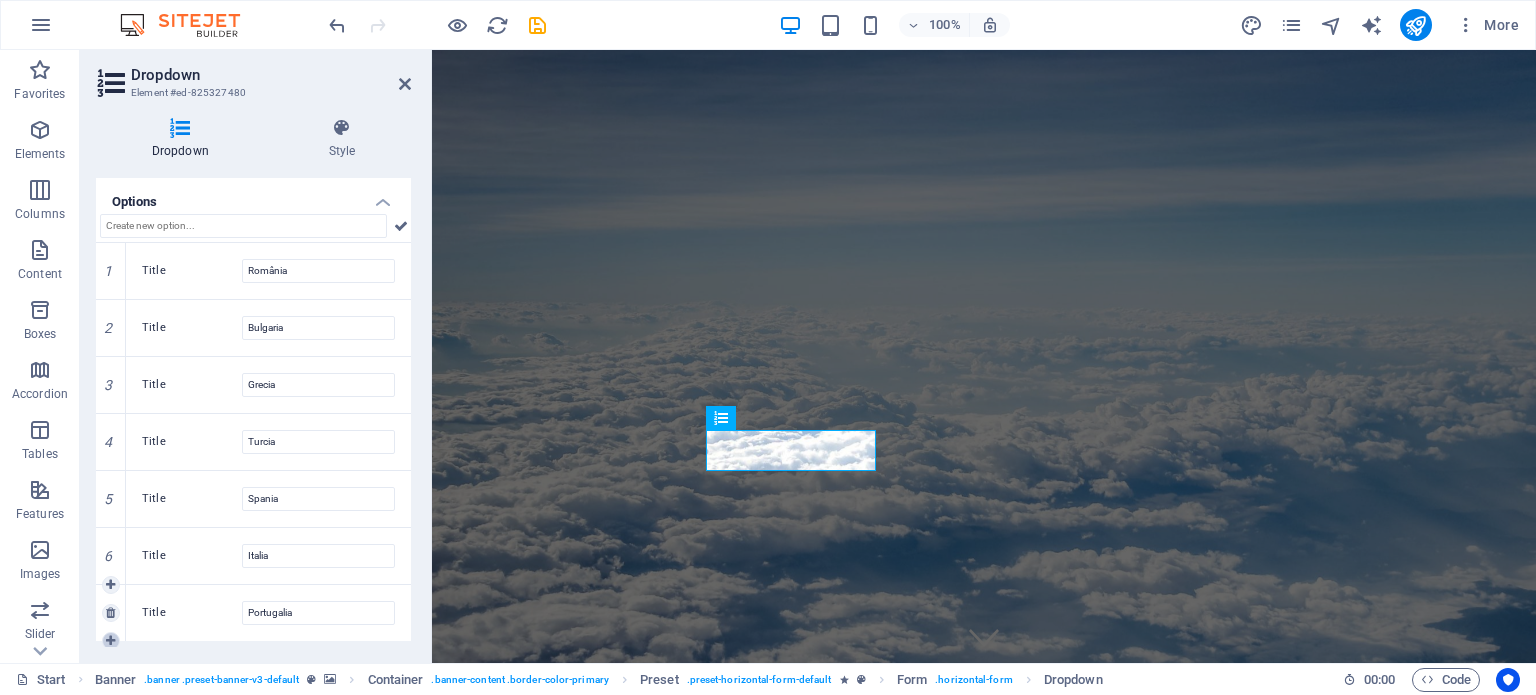 click at bounding box center [110, 641] 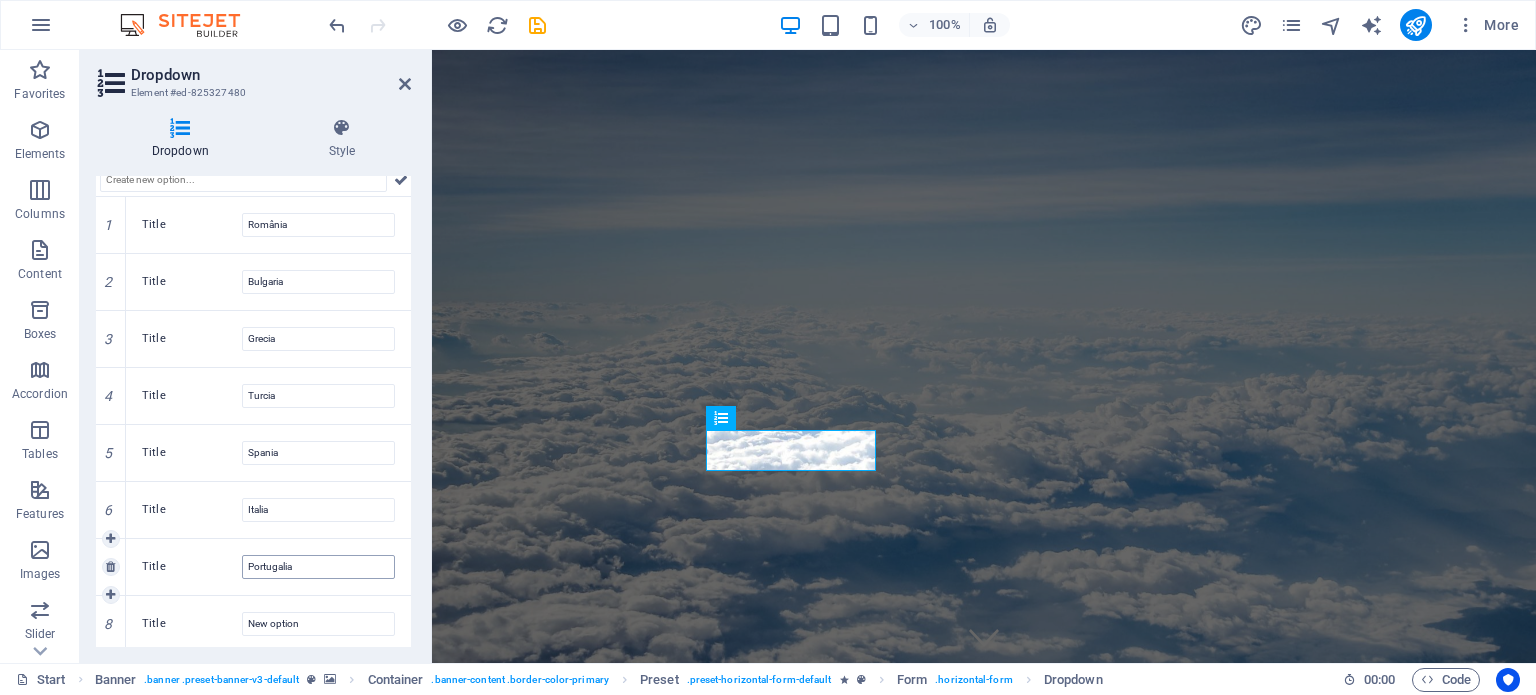 scroll, scrollTop: 272, scrollLeft: 0, axis: vertical 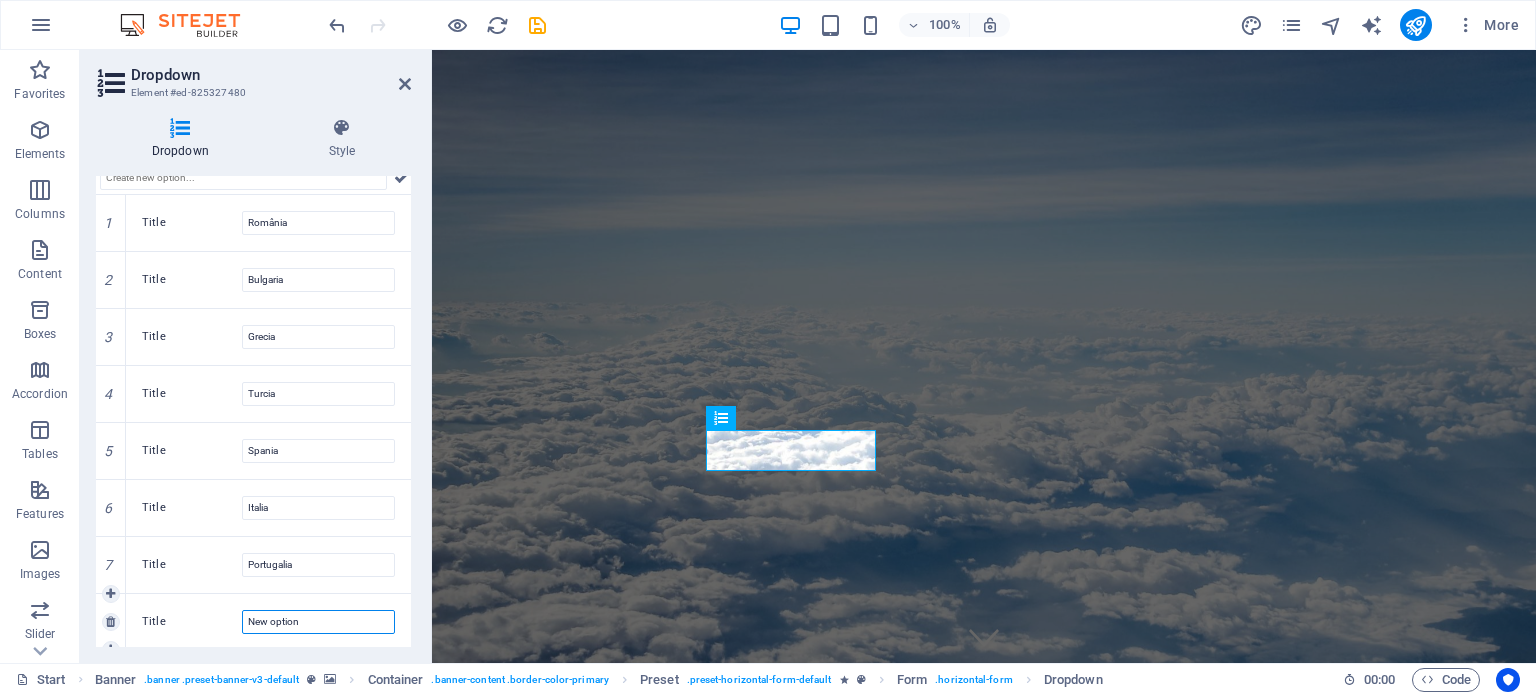 click on "New option" at bounding box center [318, 622] 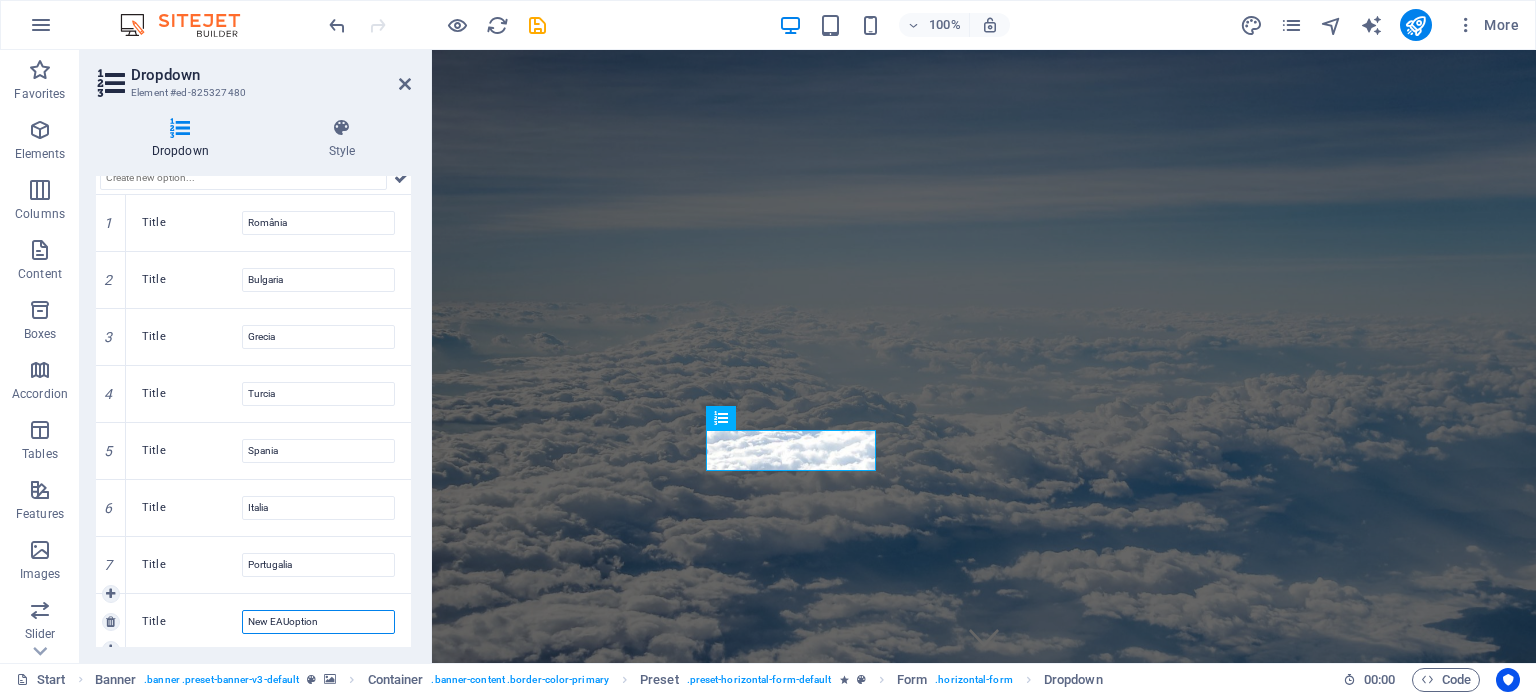 click on "New EAUoption" at bounding box center [318, 622] 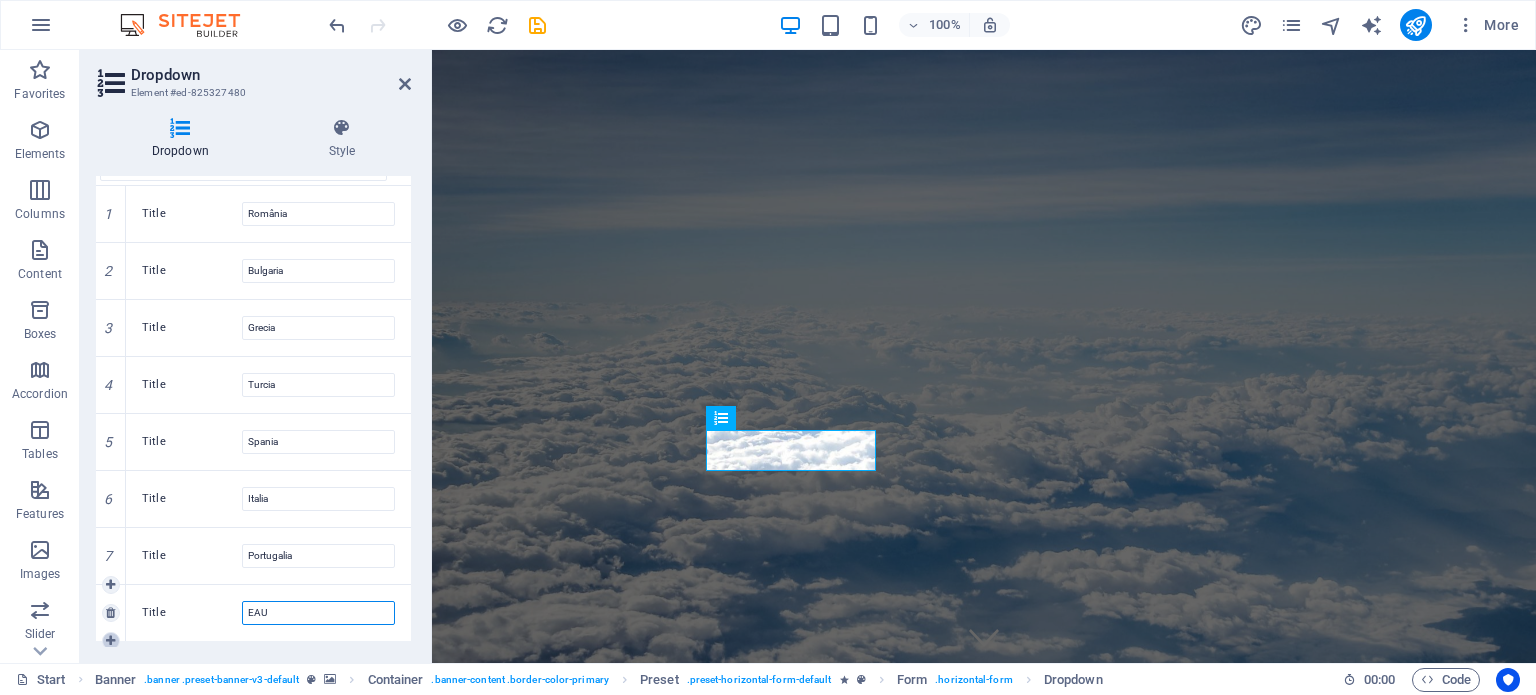 scroll, scrollTop: 281, scrollLeft: 0, axis: vertical 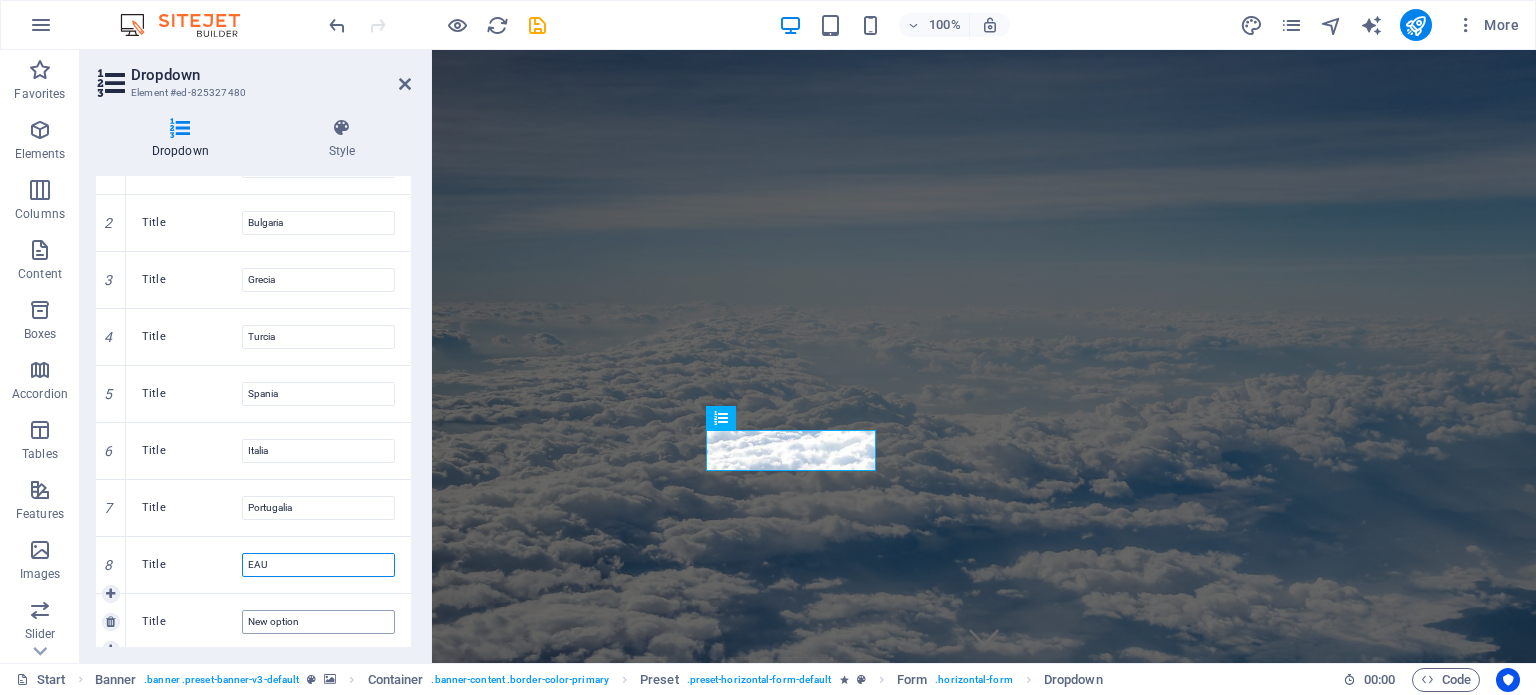 type on "EAU" 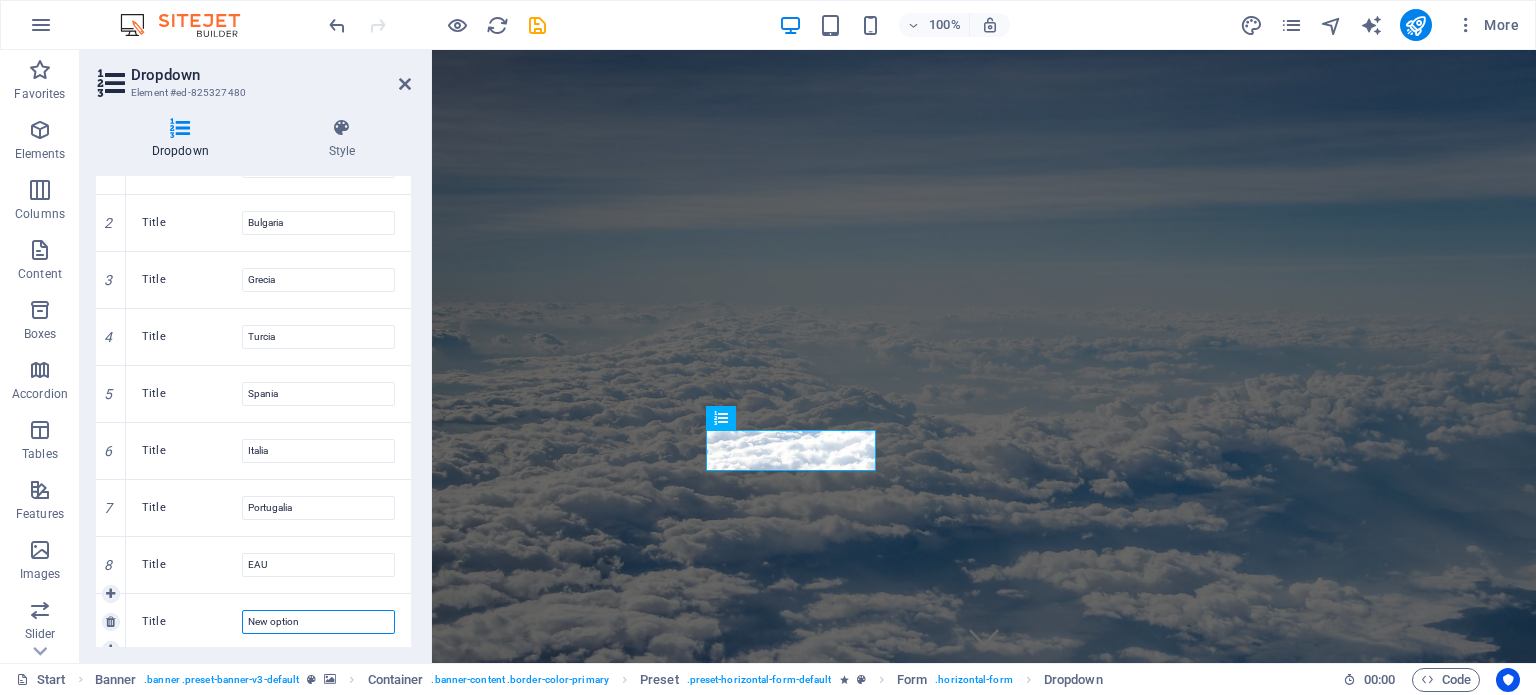 click on "New option" at bounding box center [318, 622] 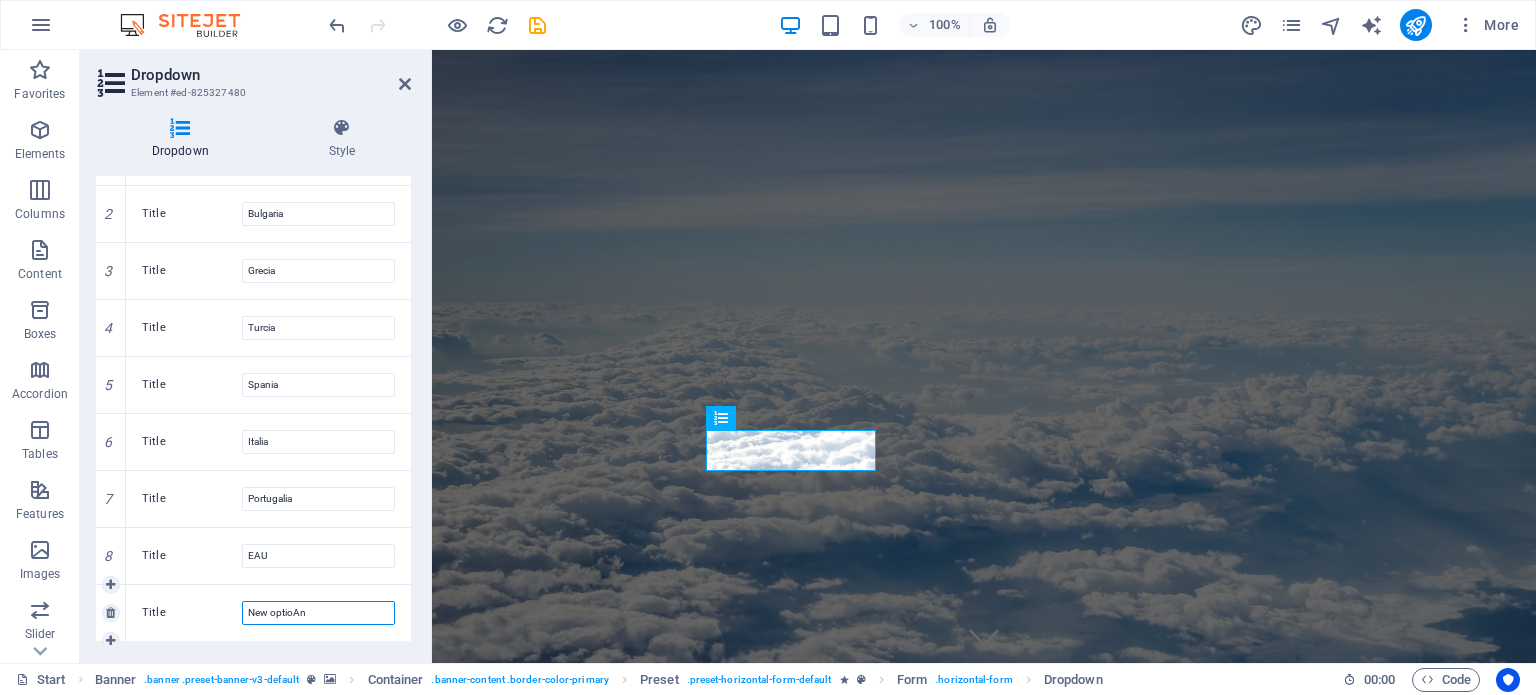 drag, startPoint x: 324, startPoint y: 627, endPoint x: 248, endPoint y: 634, distance: 76.321686 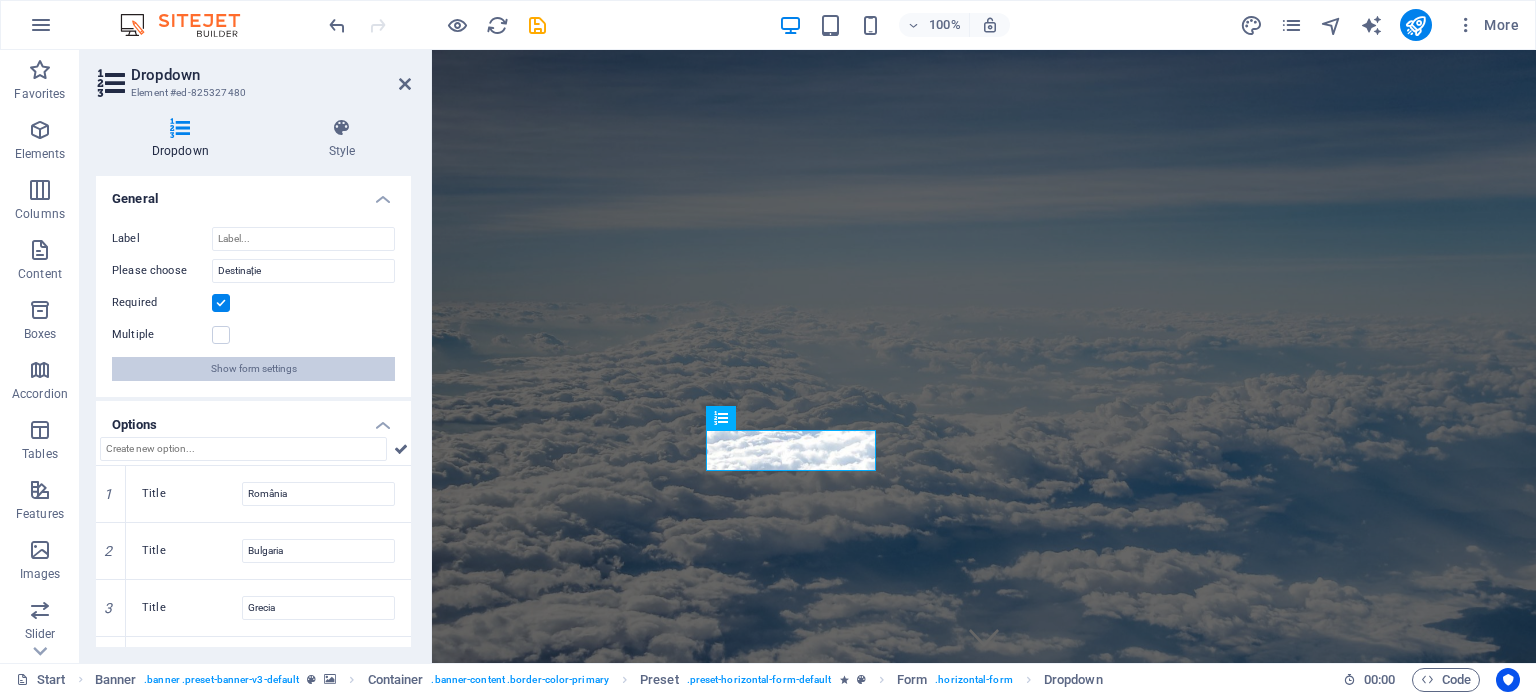 scroll, scrollTop: 0, scrollLeft: 0, axis: both 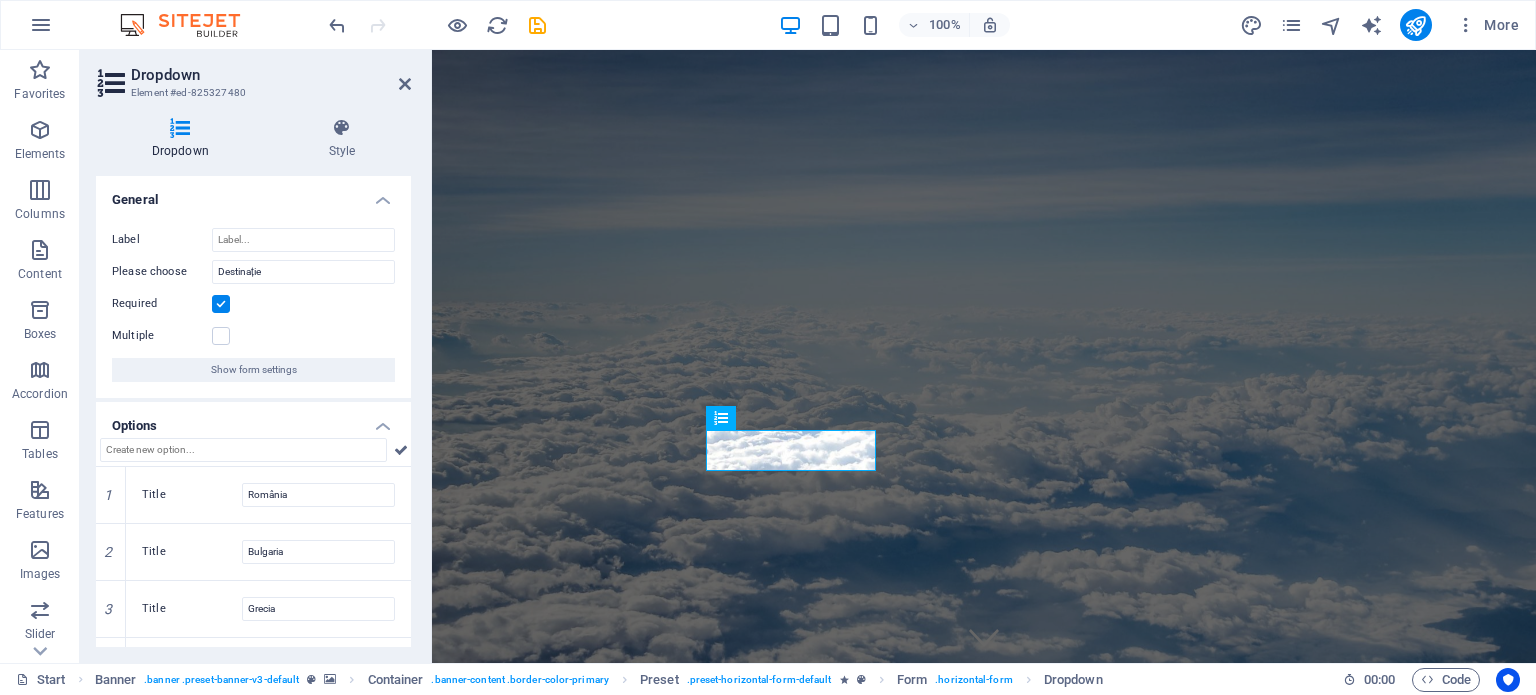type on "Altele" 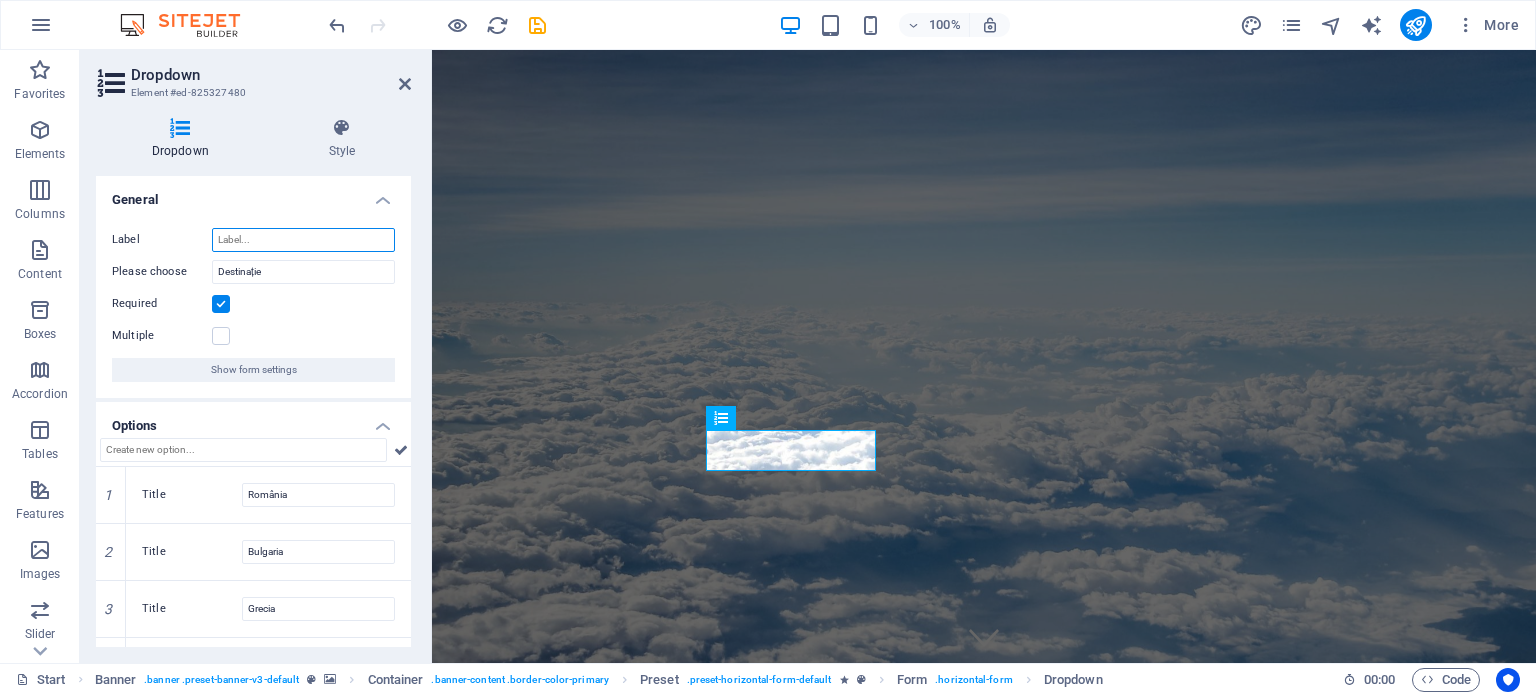 click on "Label" at bounding box center [303, 240] 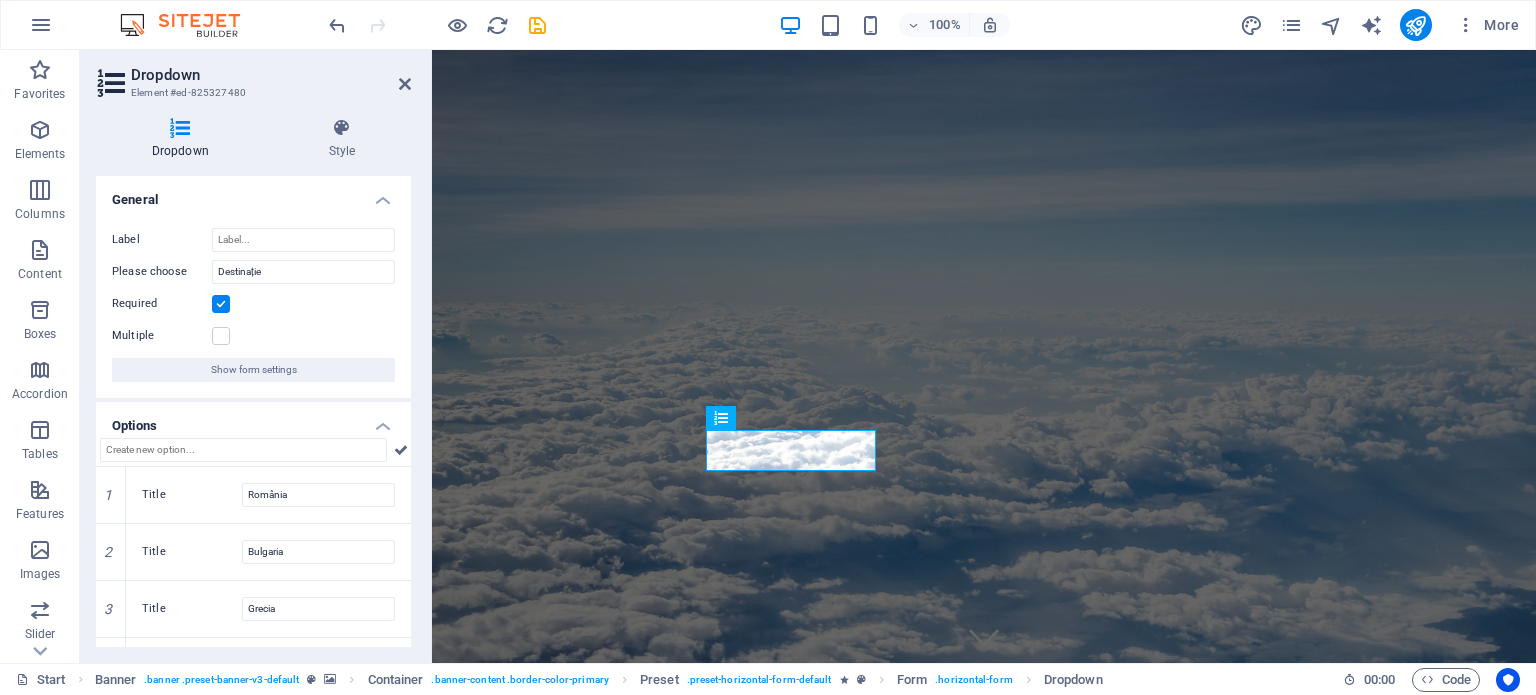 click on "Multiple" at bounding box center (253, 336) 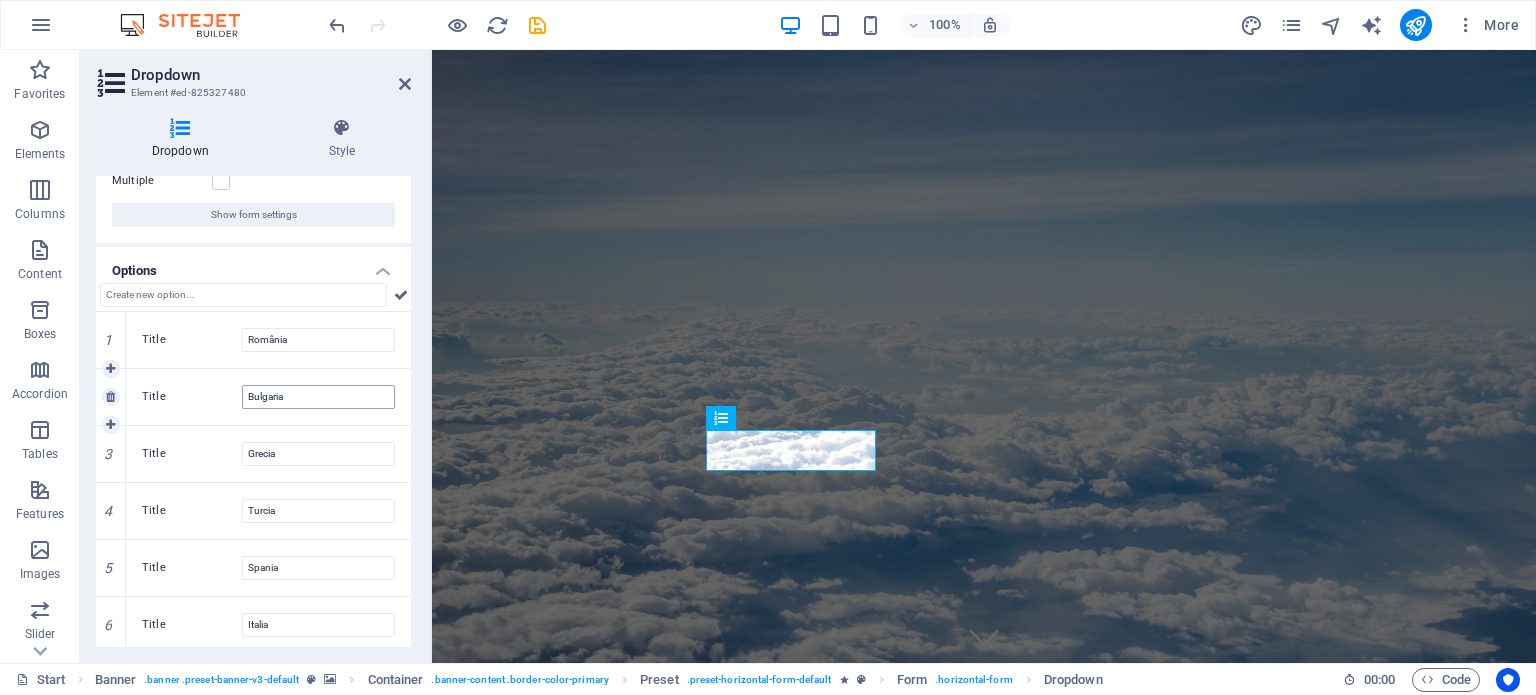 scroll, scrollTop: 0, scrollLeft: 0, axis: both 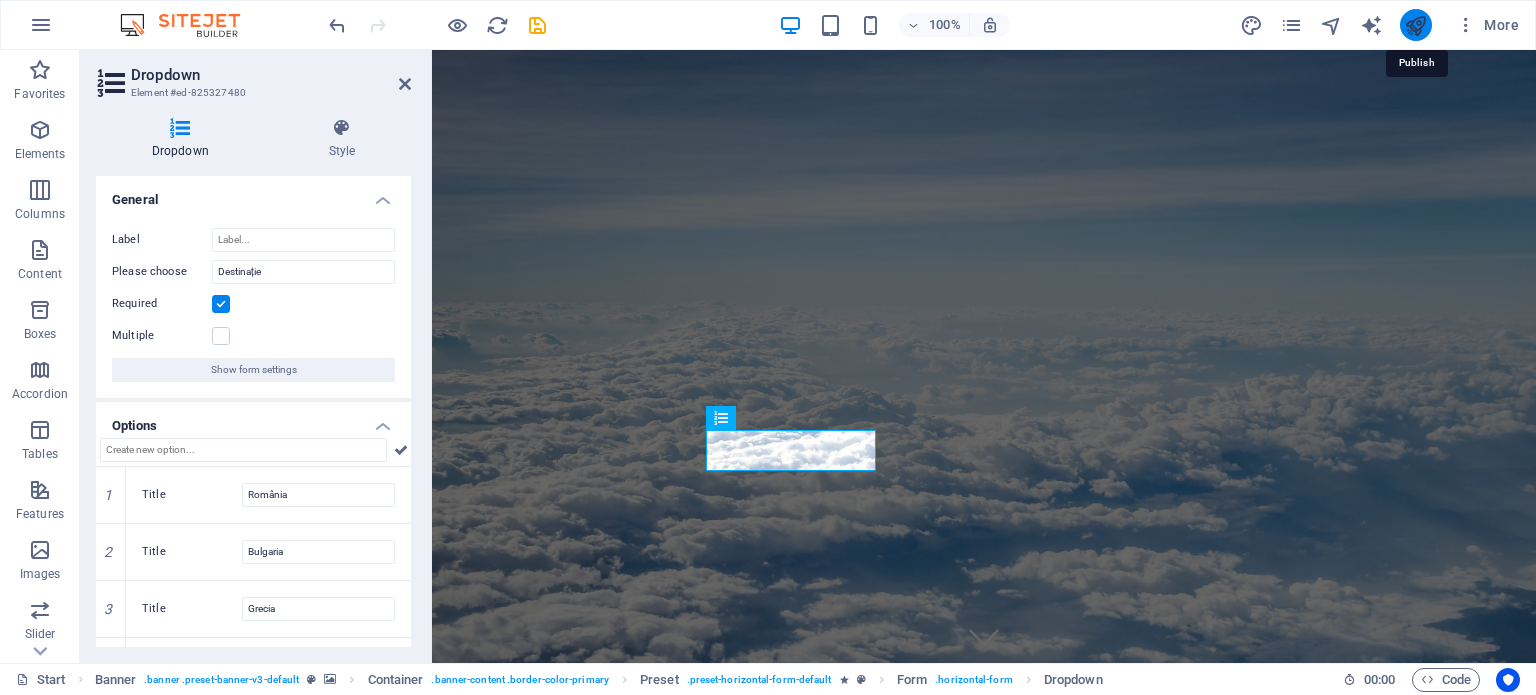 click at bounding box center (1415, 25) 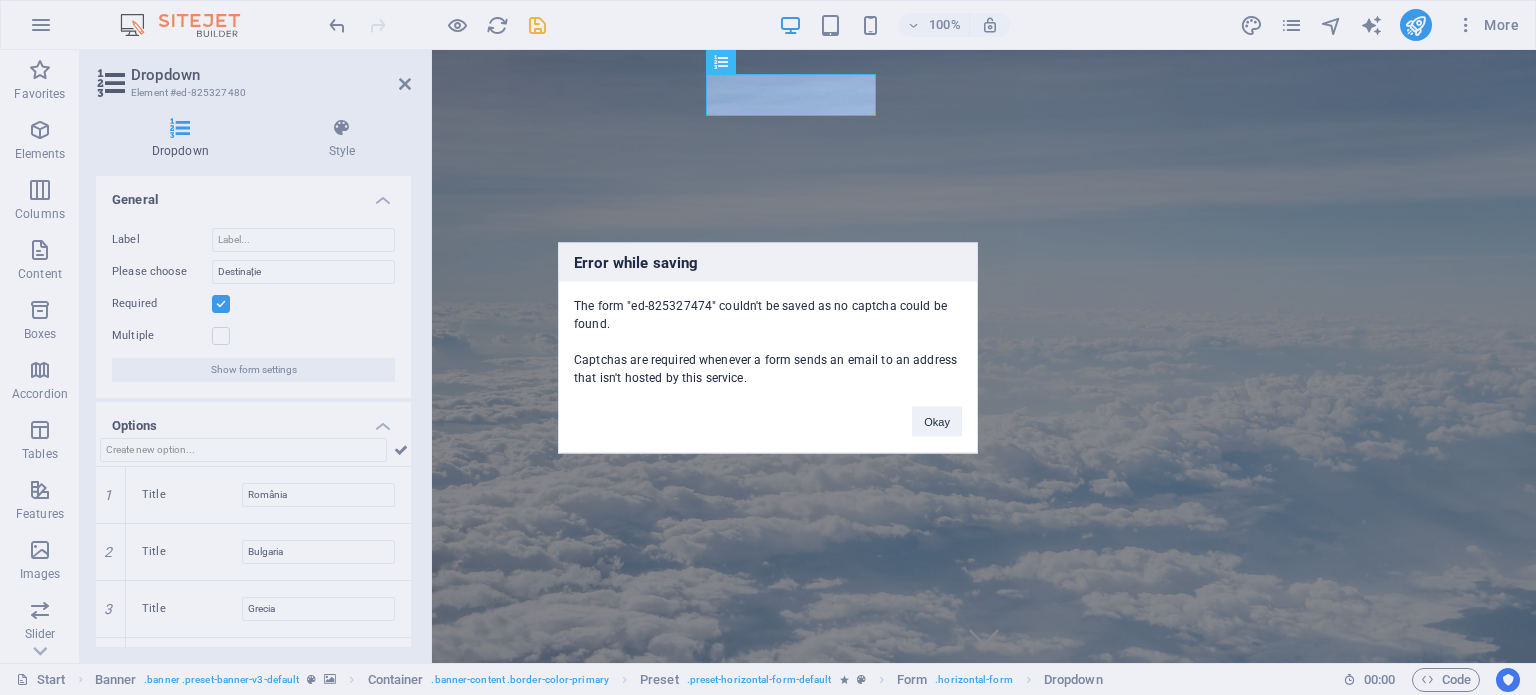 scroll, scrollTop: 355, scrollLeft: 0, axis: vertical 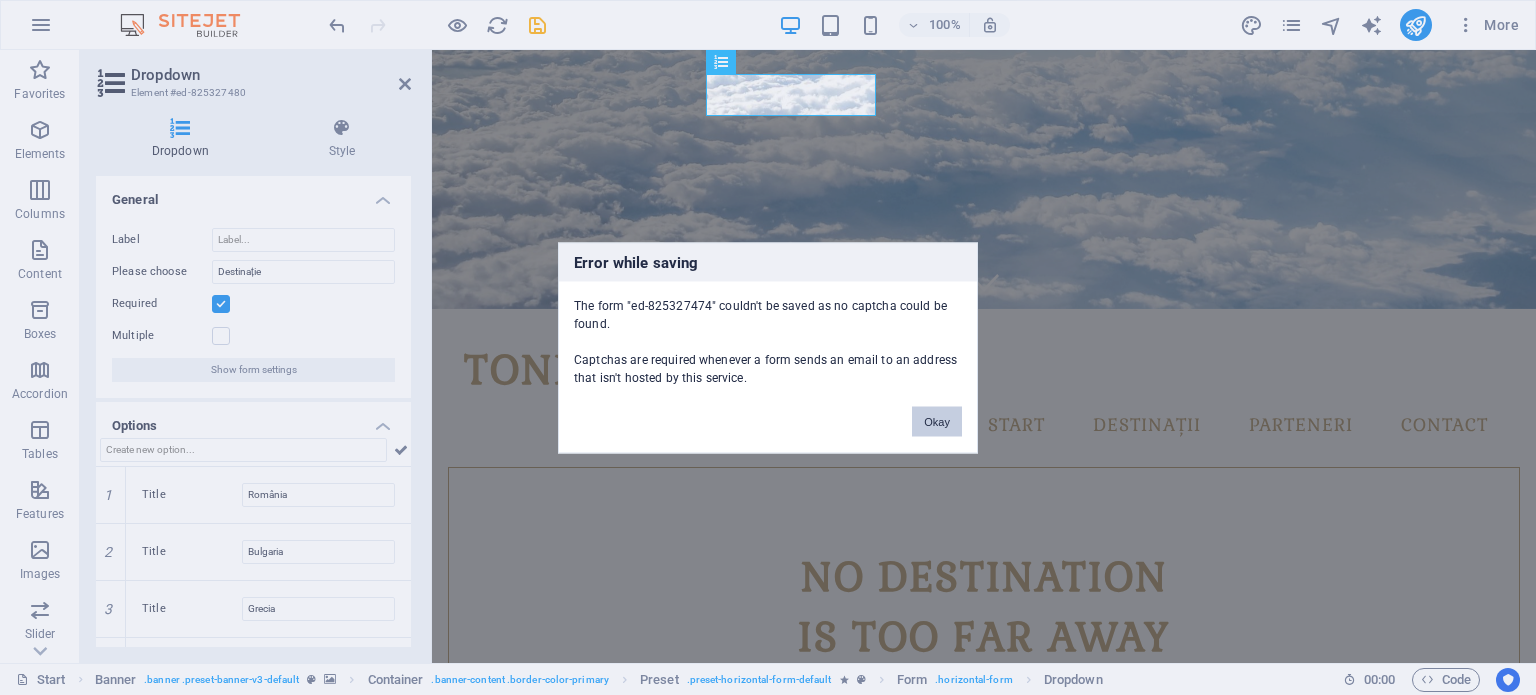 click on "Okay" at bounding box center [937, 421] 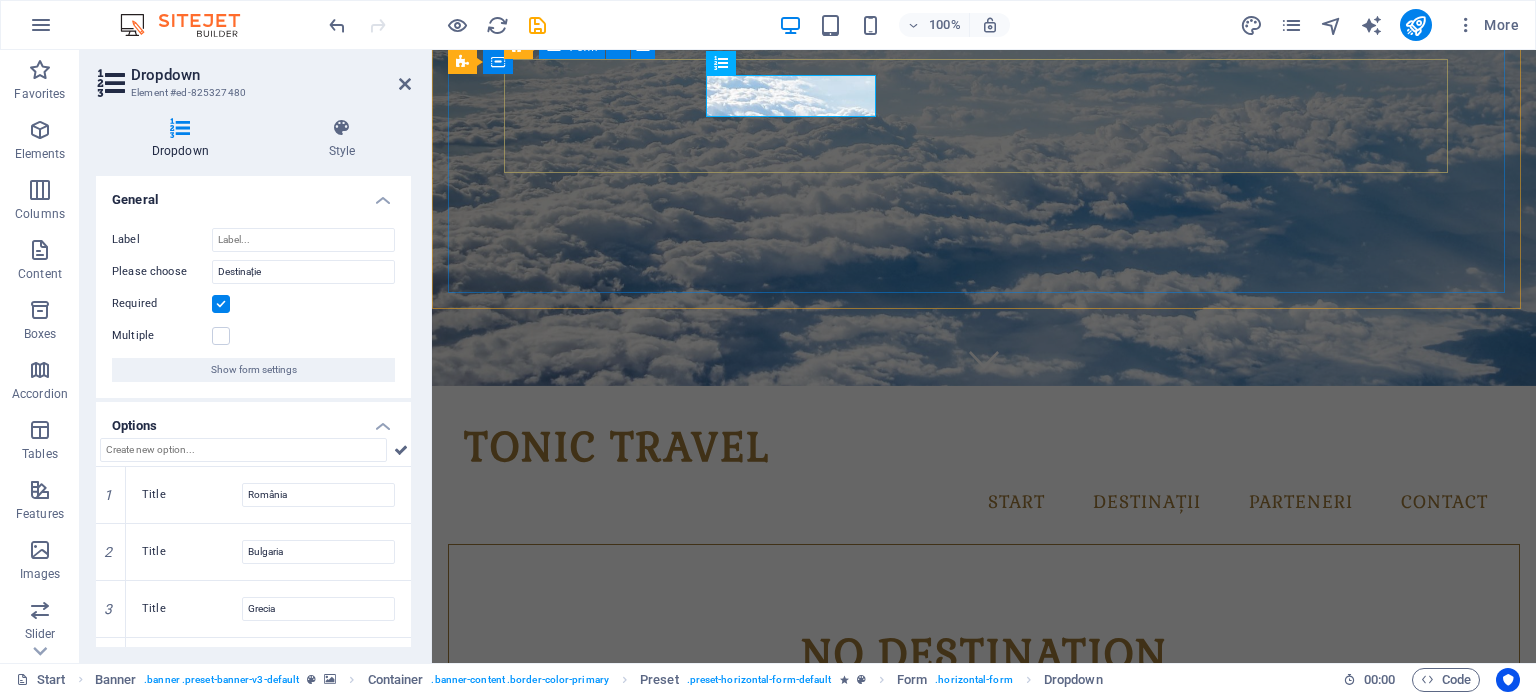 scroll, scrollTop: 155, scrollLeft: 0, axis: vertical 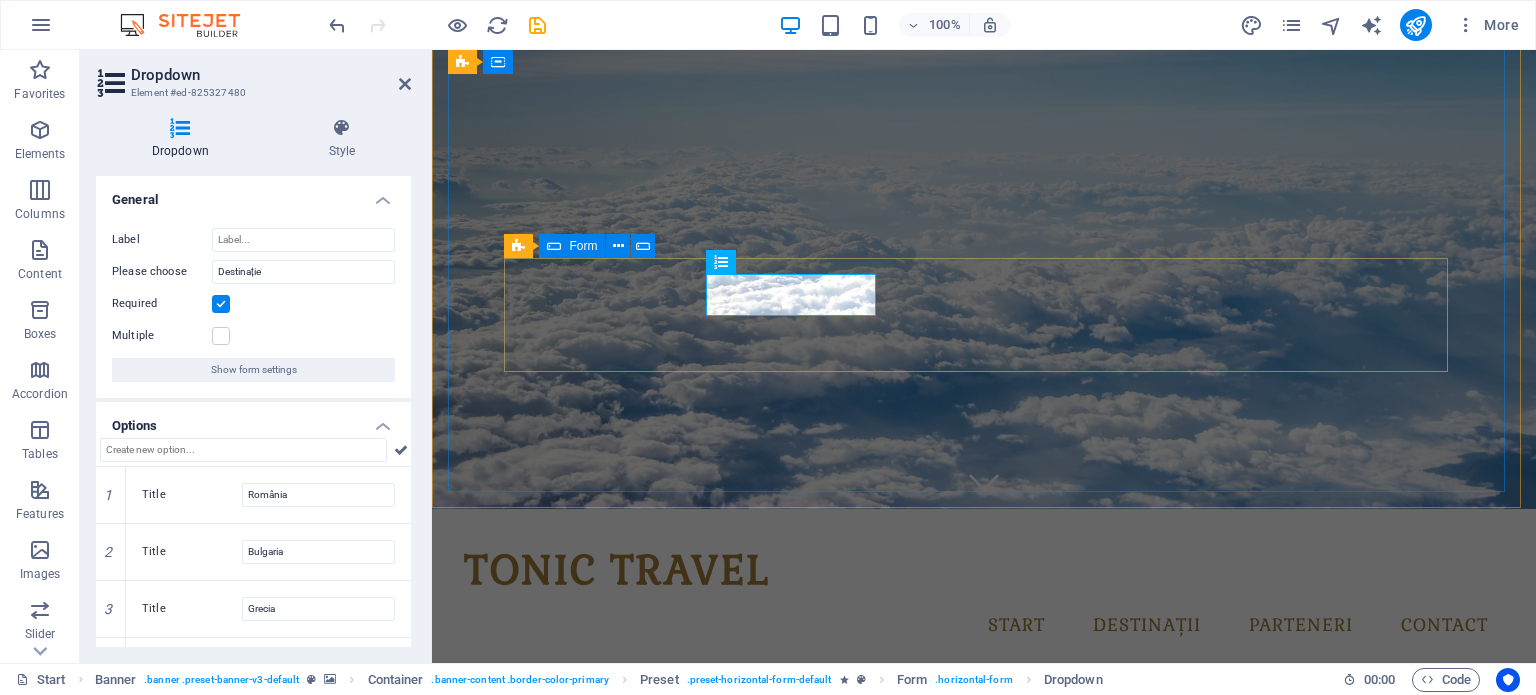 click on "Destinație
România Bulgaria Grecia Turcia Spania Italia Portugalia EAU Altele Submit   I have read and understand the privacy policy." 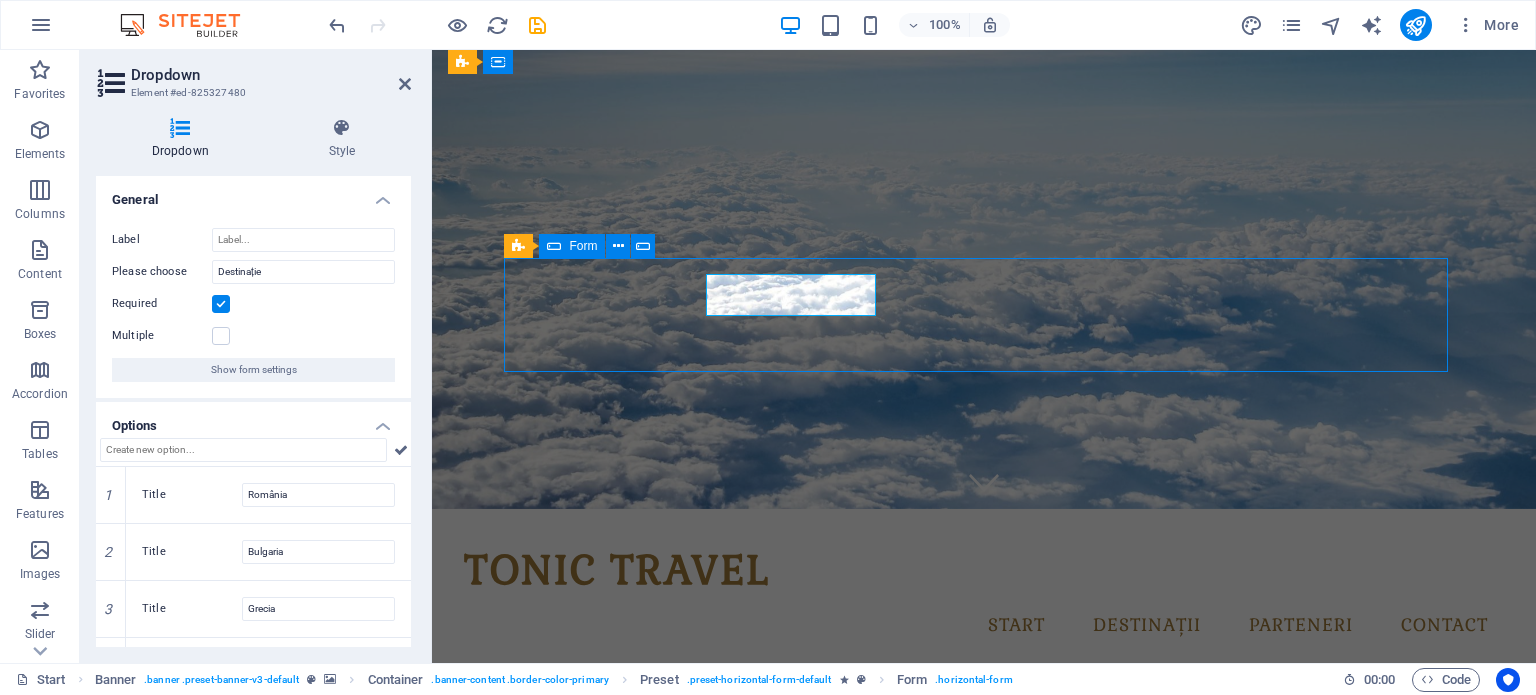 click on "I have read and understand the privacy policy." 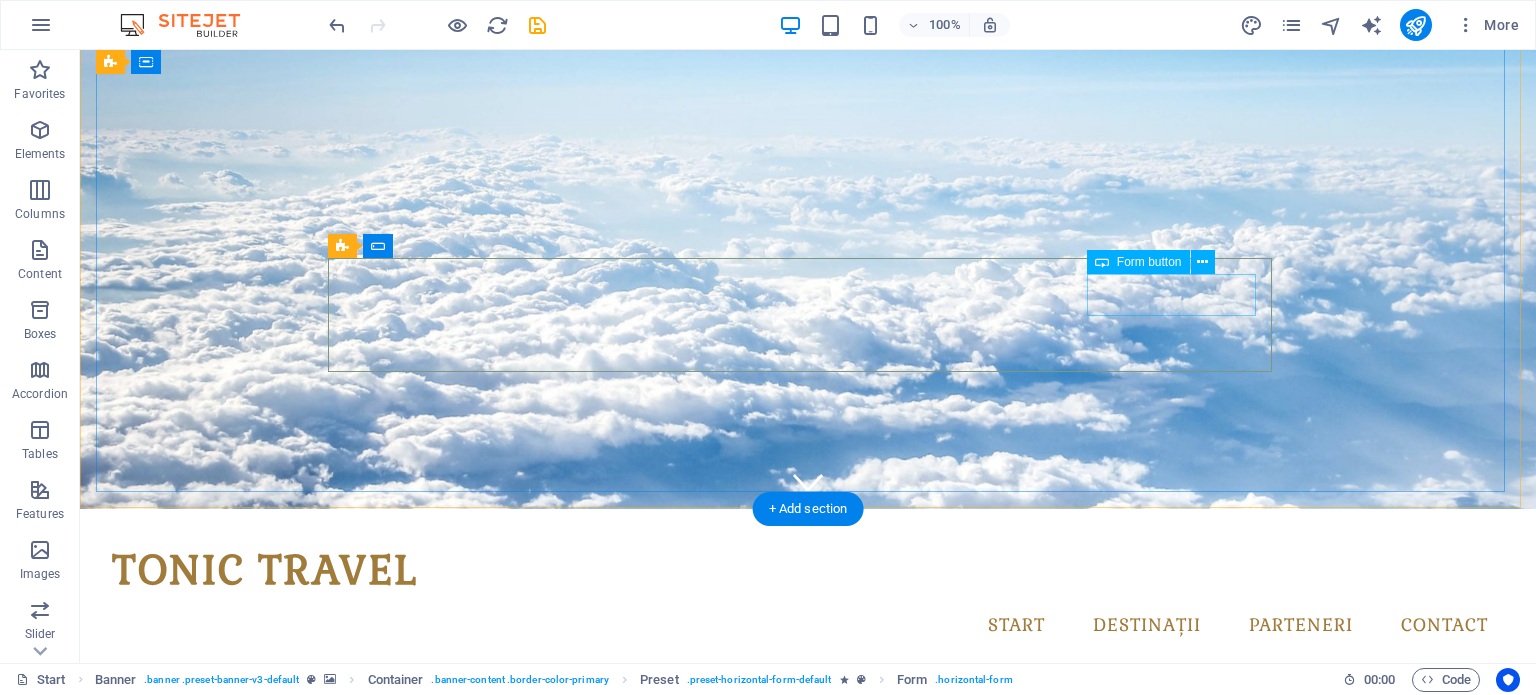 click on "Submit" 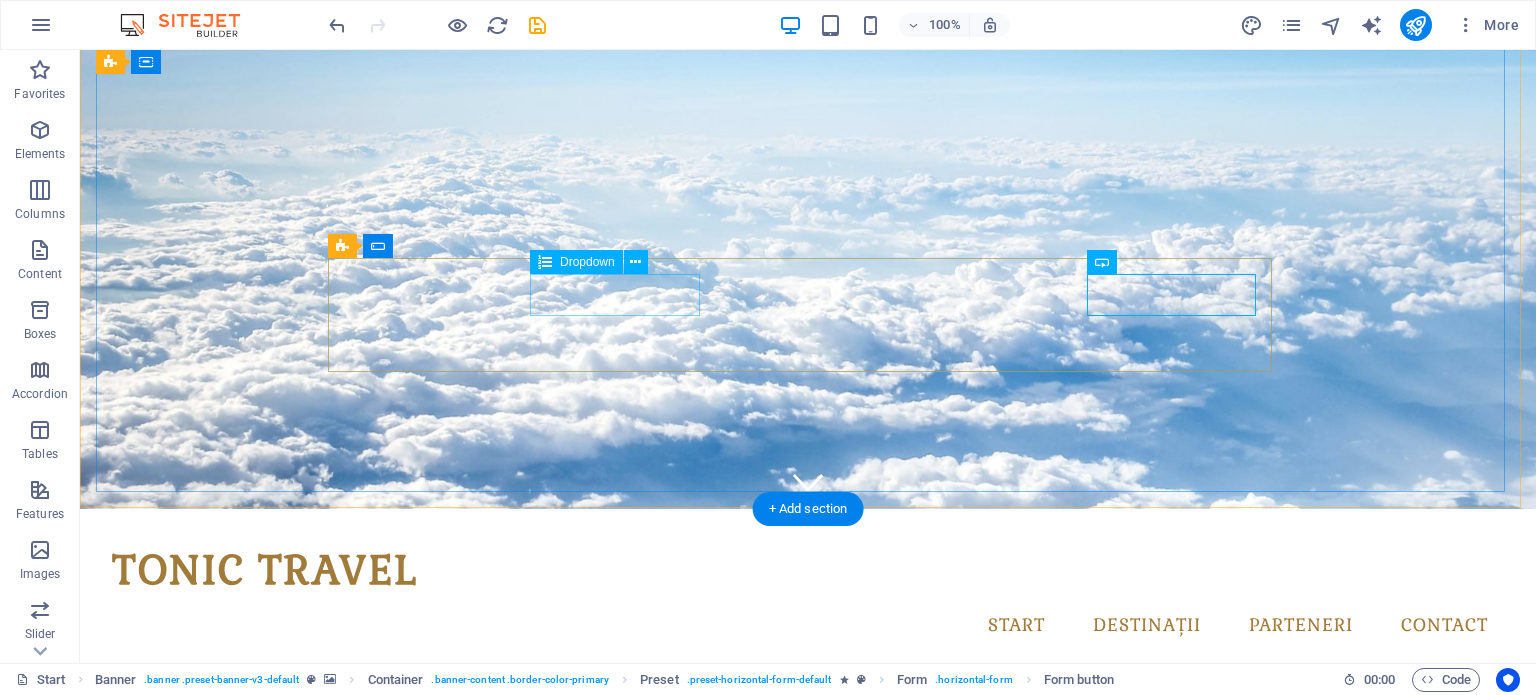 click on "Destinație
România Bulgaria Grecia Turcia Spania Italia Portugalia EAU Altele" 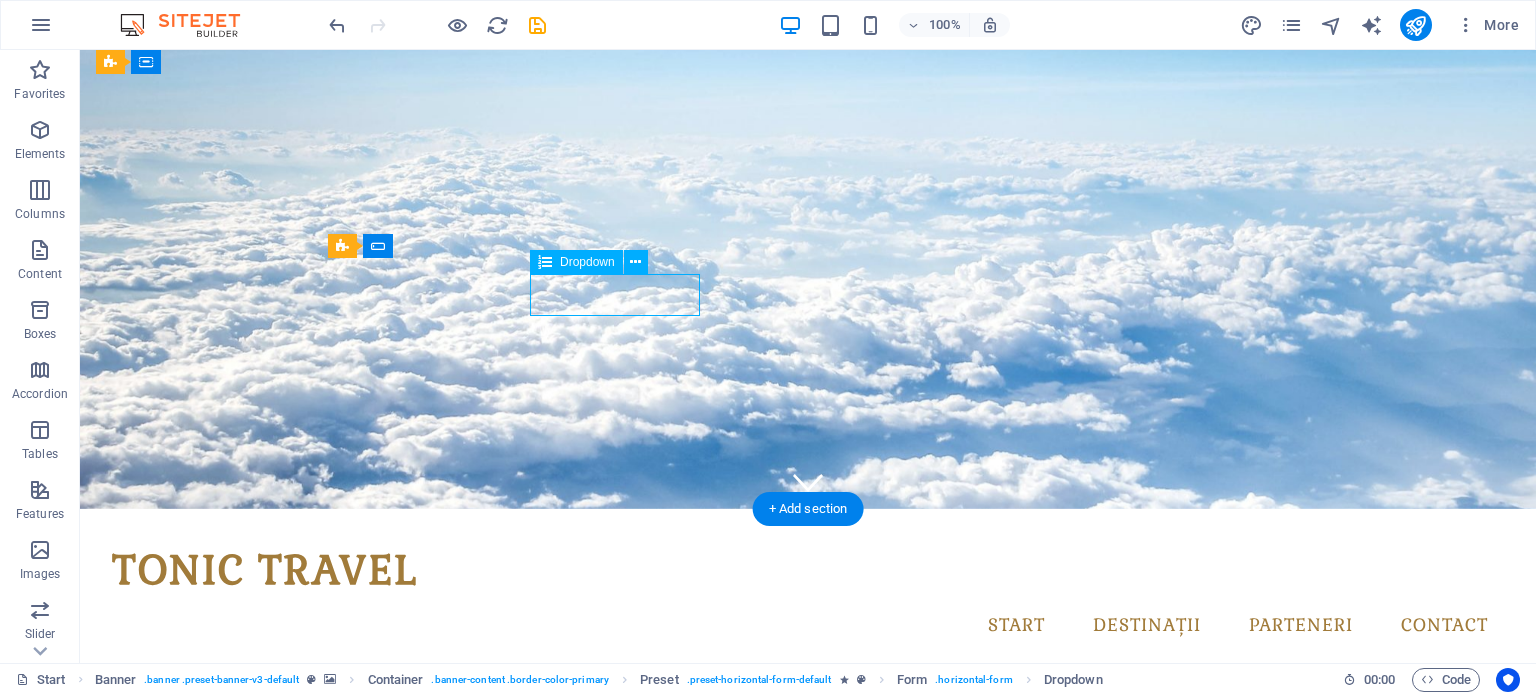 click on "Destinație
România Bulgaria Grecia Turcia Spania Italia Portugalia EAU Altele" 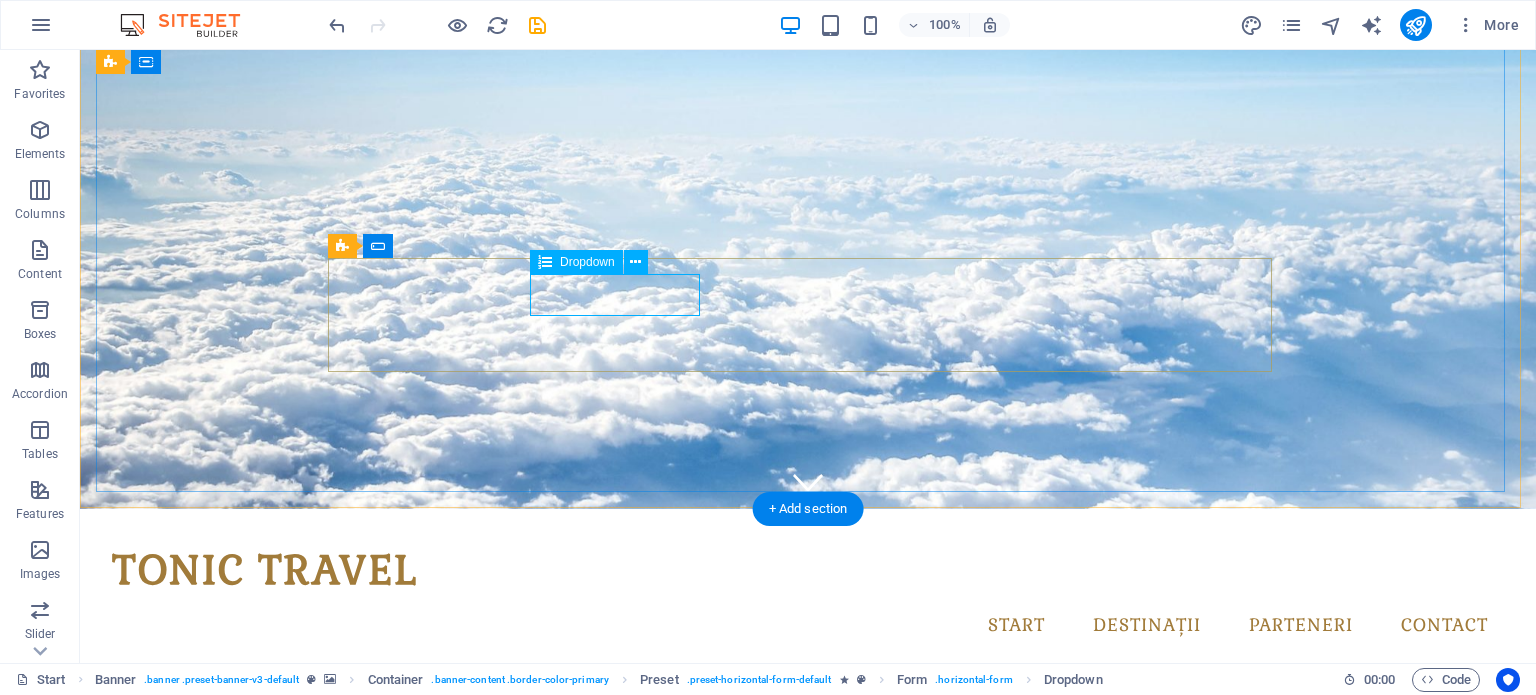 click on "Destinație
România Bulgaria Grecia Turcia Spania Italia Portugalia EAU Altele" 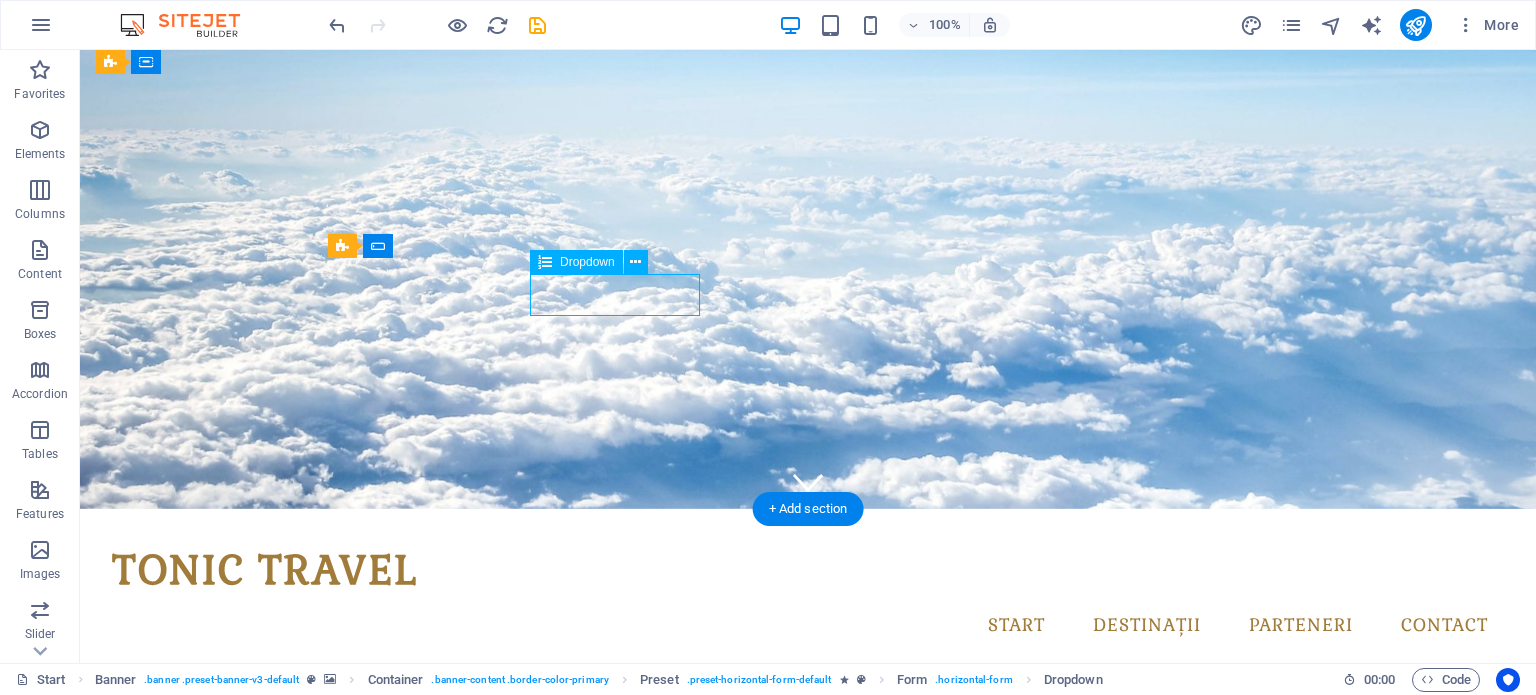 click on "Destinație
România Bulgaria Grecia Turcia Spania Italia Portugalia EAU Altele" 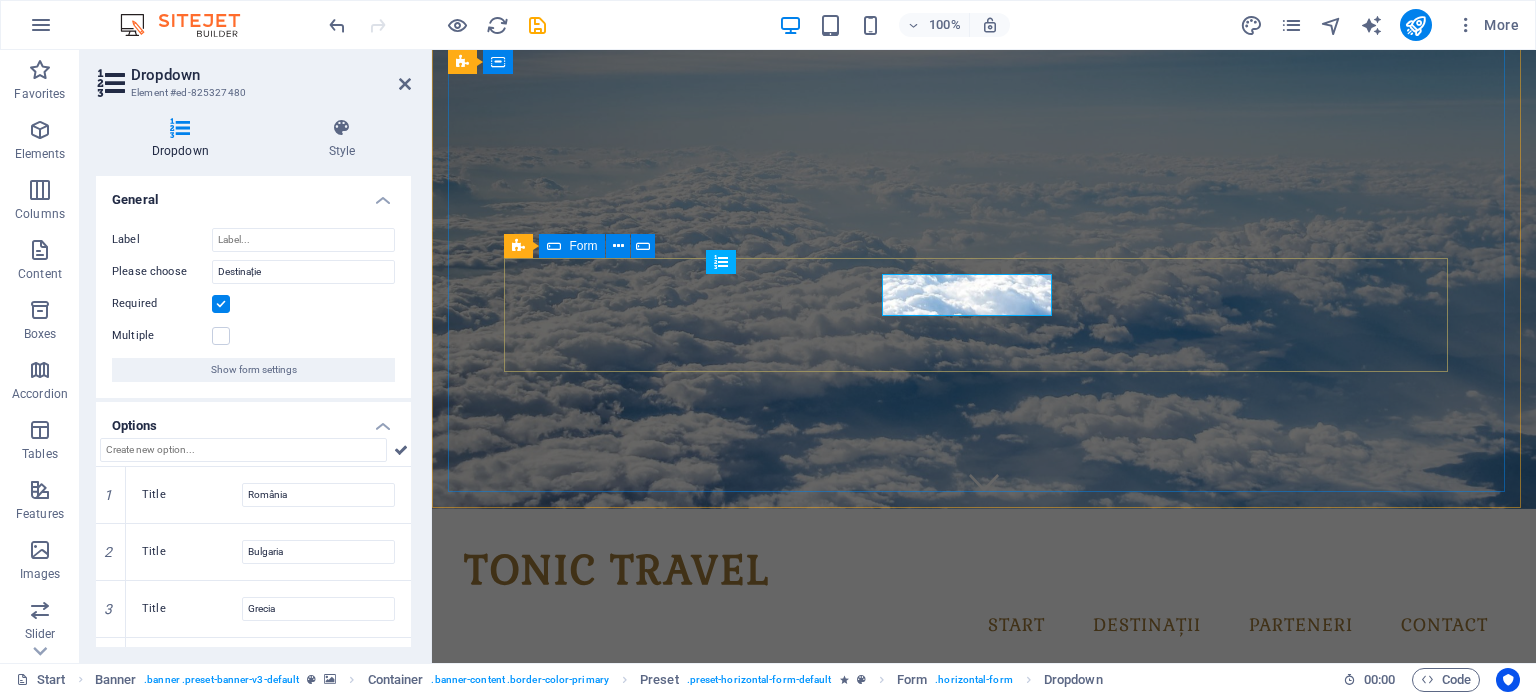 click on "Destinație
România Bulgaria Grecia Turcia Spania Italia Portugalia EAU Altele Submit   I have read and understand the privacy policy." 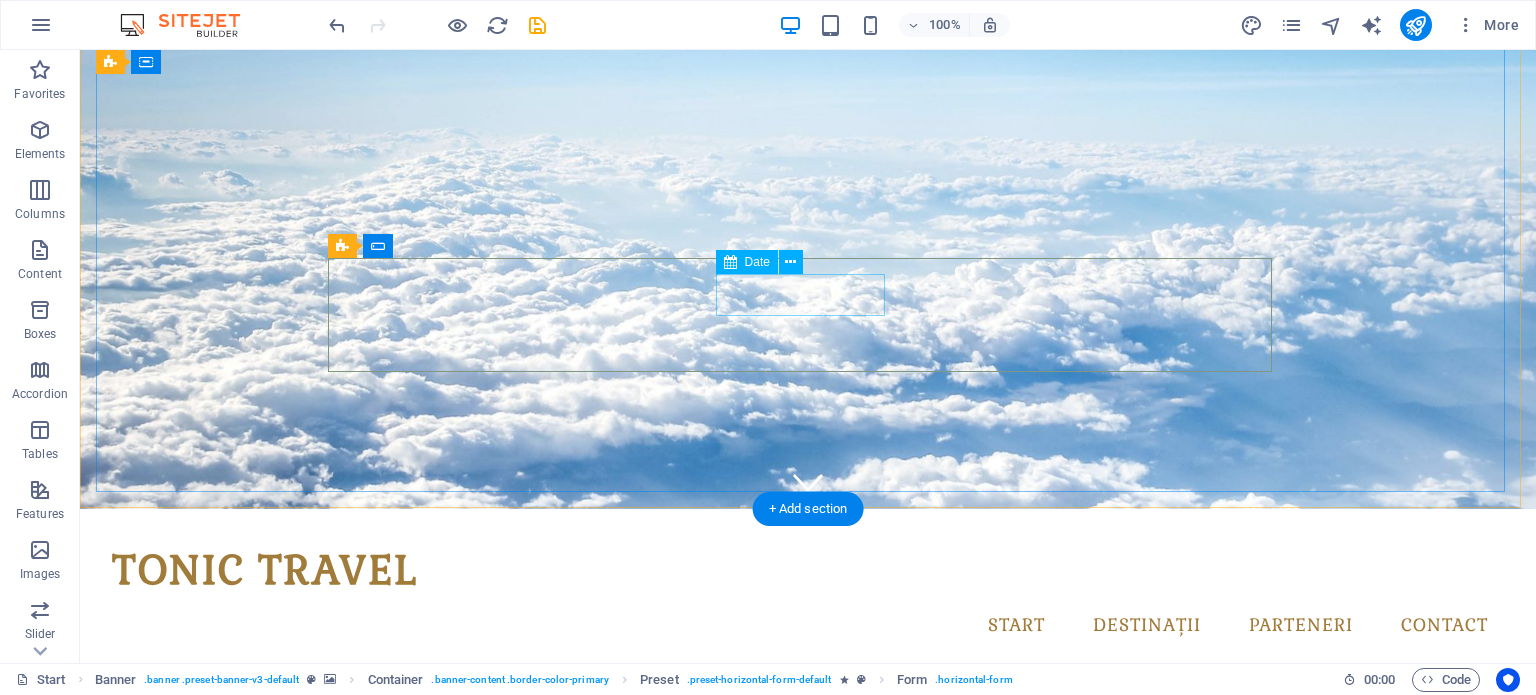 click 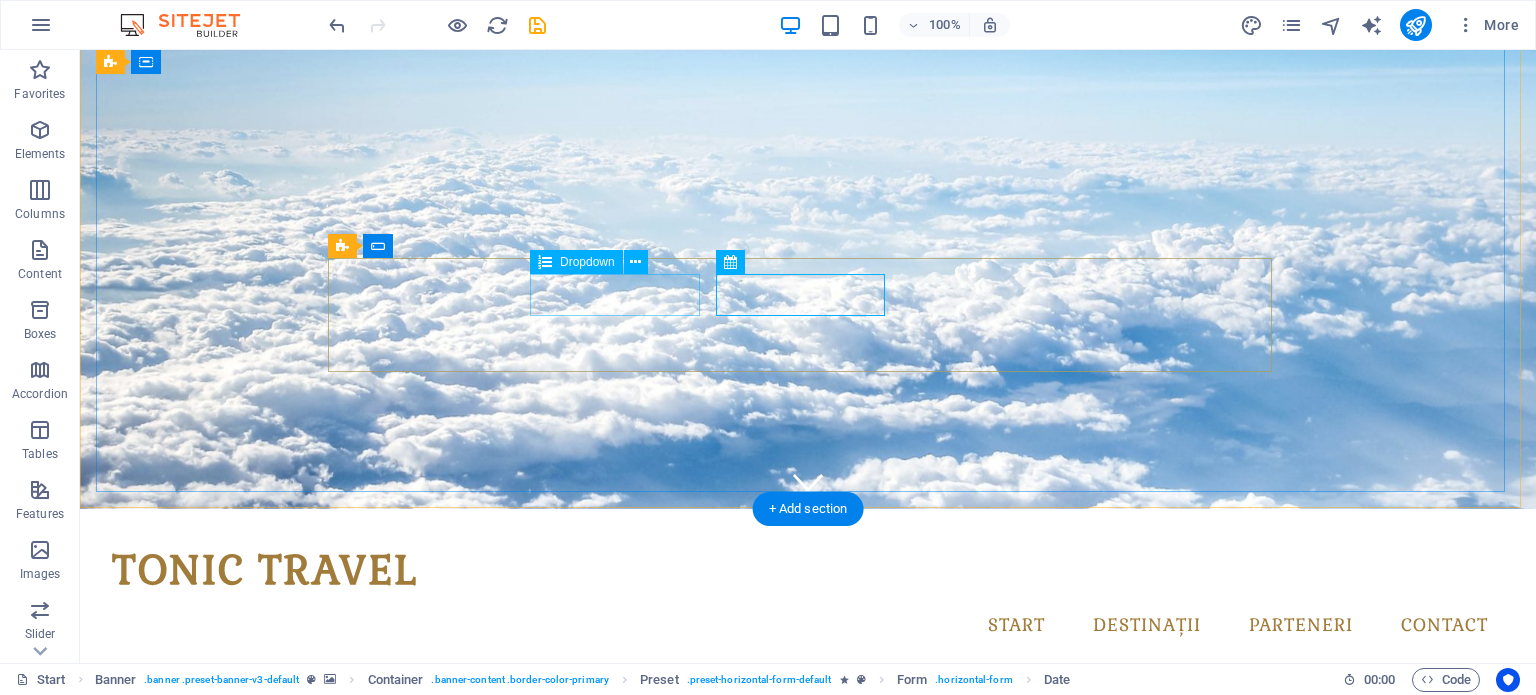 click on "Destinație
România Bulgaria Grecia Turcia Spania Italia Portugalia EAU Altele" 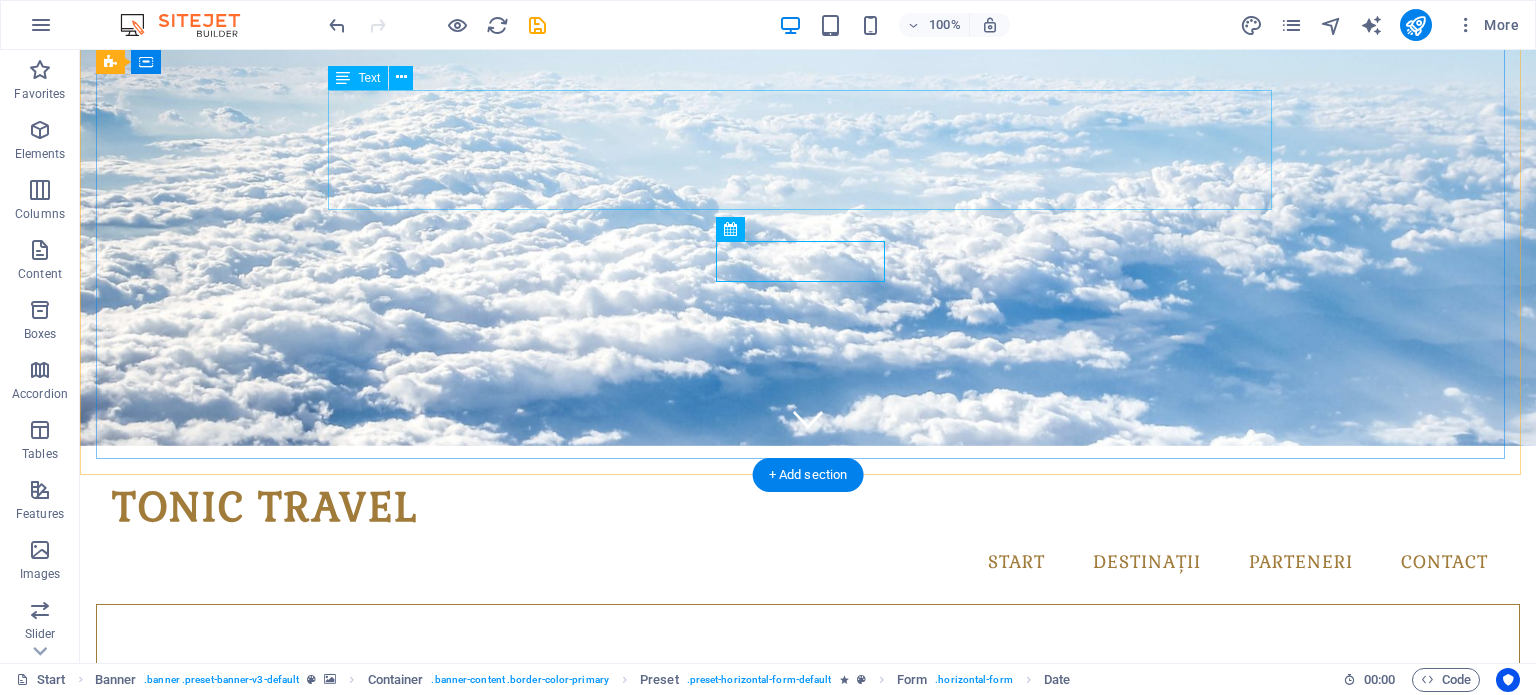 scroll, scrollTop: 155, scrollLeft: 0, axis: vertical 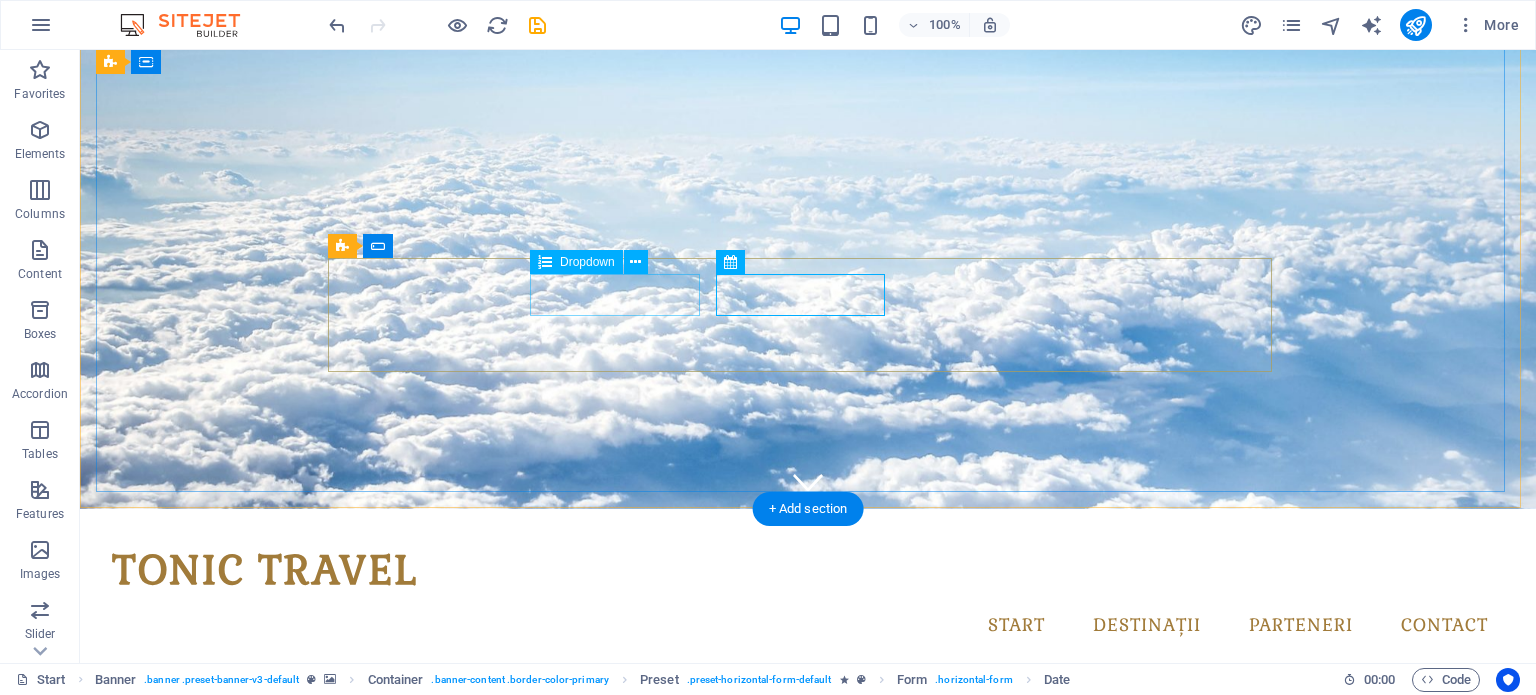 click on "Destinație
România Bulgaria Grecia Turcia Spania Italia Portugalia EAU Altele" 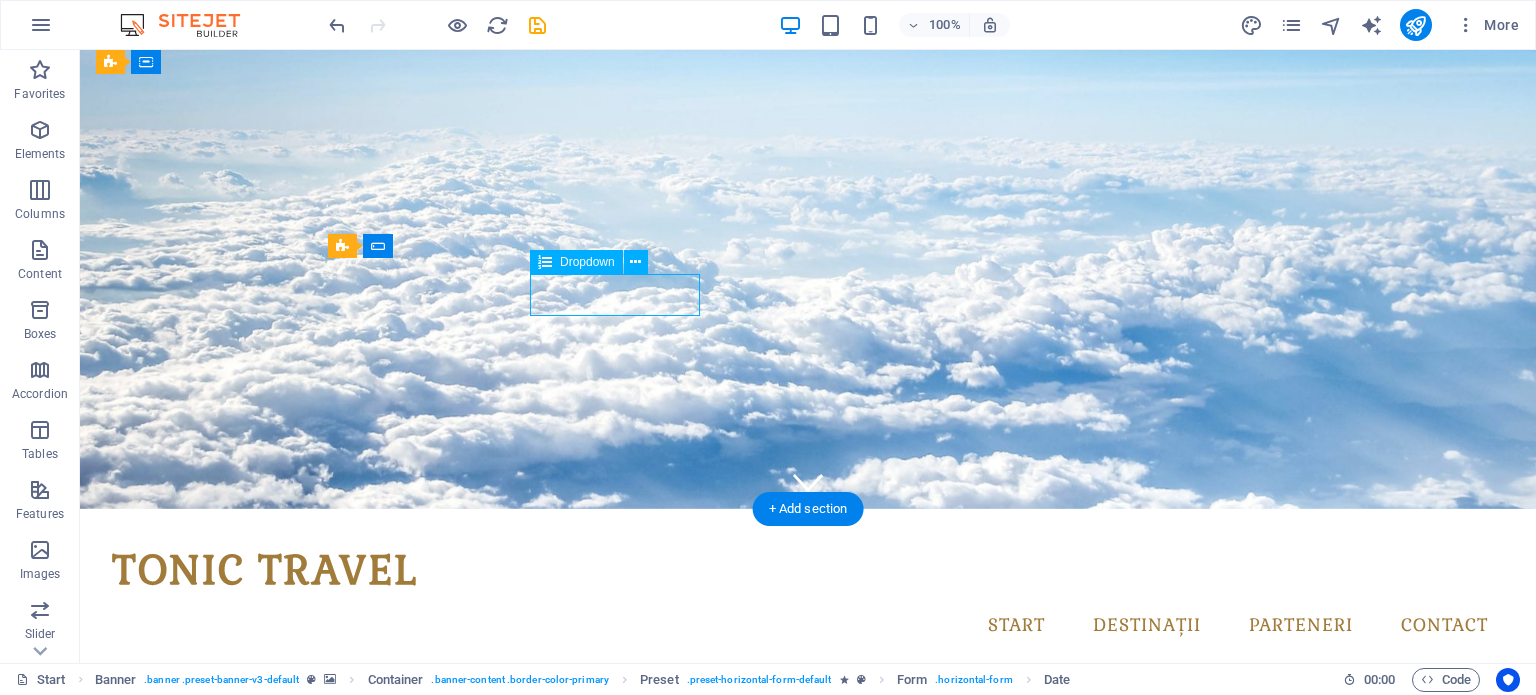 click on "Destinație
România Bulgaria Grecia Turcia Spania Italia Portugalia EAU Altele" 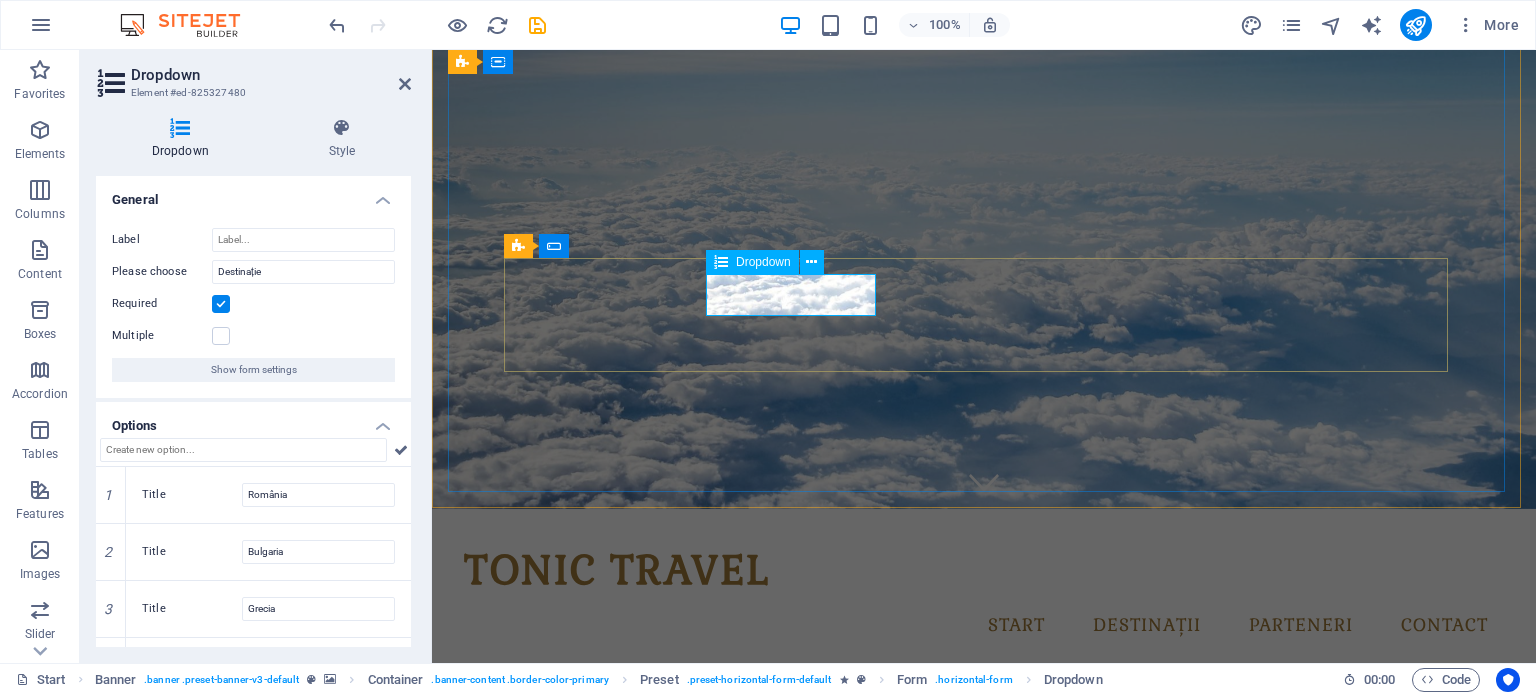 click on "Destinație
România Bulgaria Grecia Turcia Spania Italia Portugalia EAU Altele" 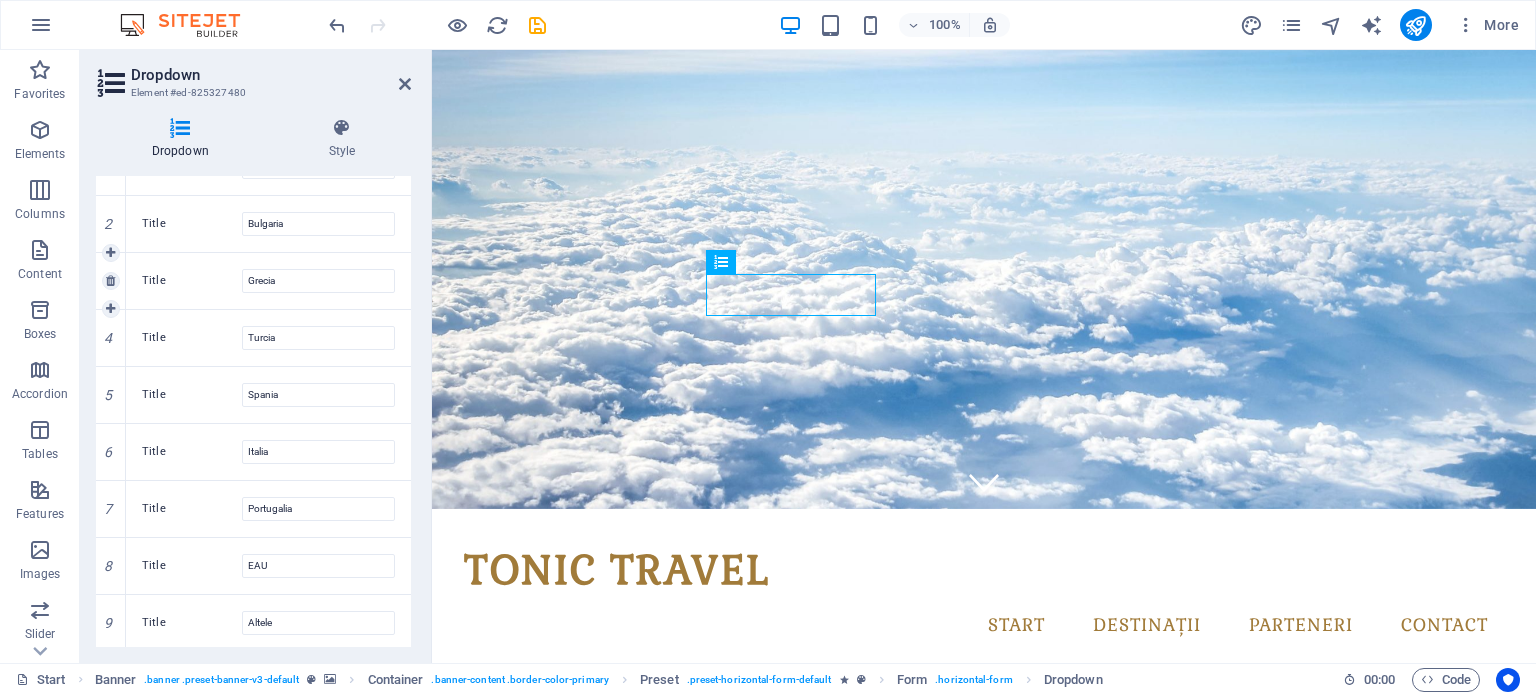 scroll, scrollTop: 329, scrollLeft: 0, axis: vertical 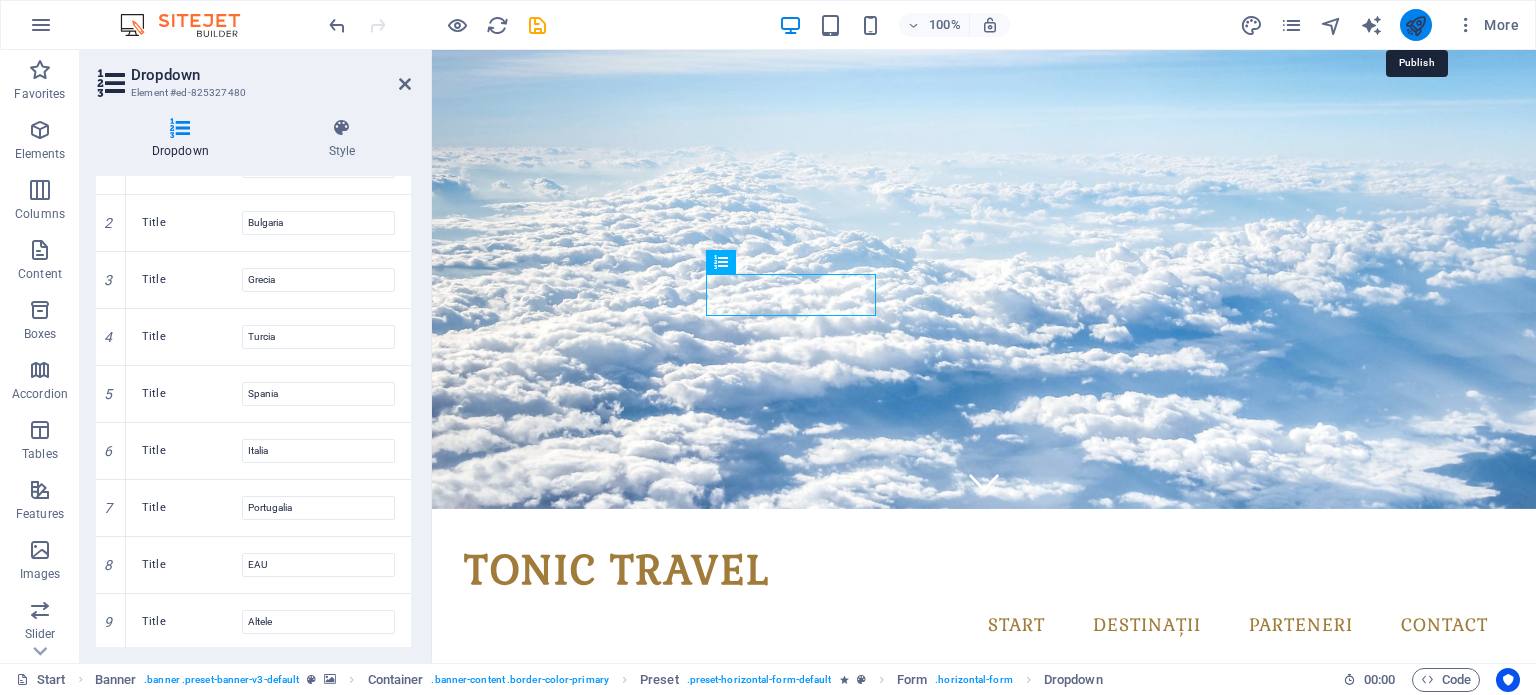 click at bounding box center [1415, 25] 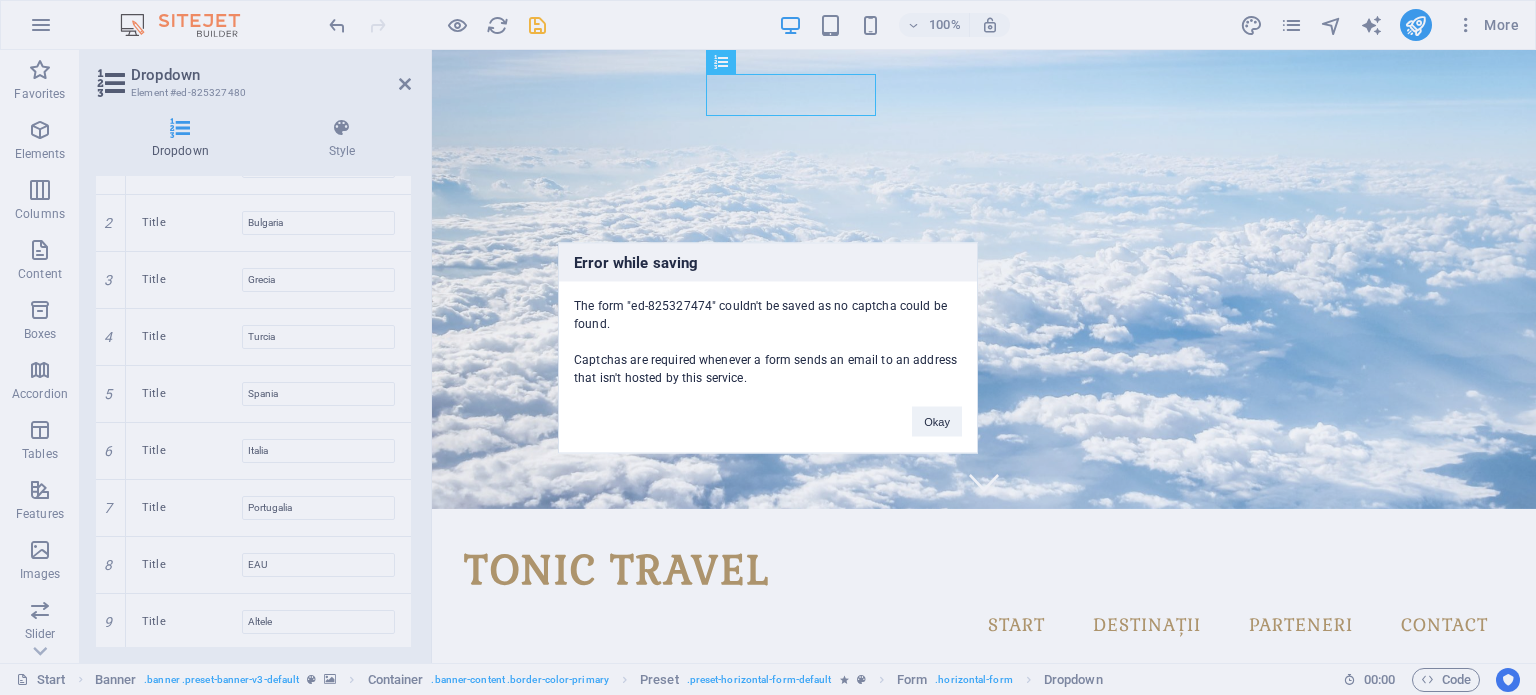 scroll, scrollTop: 355, scrollLeft: 0, axis: vertical 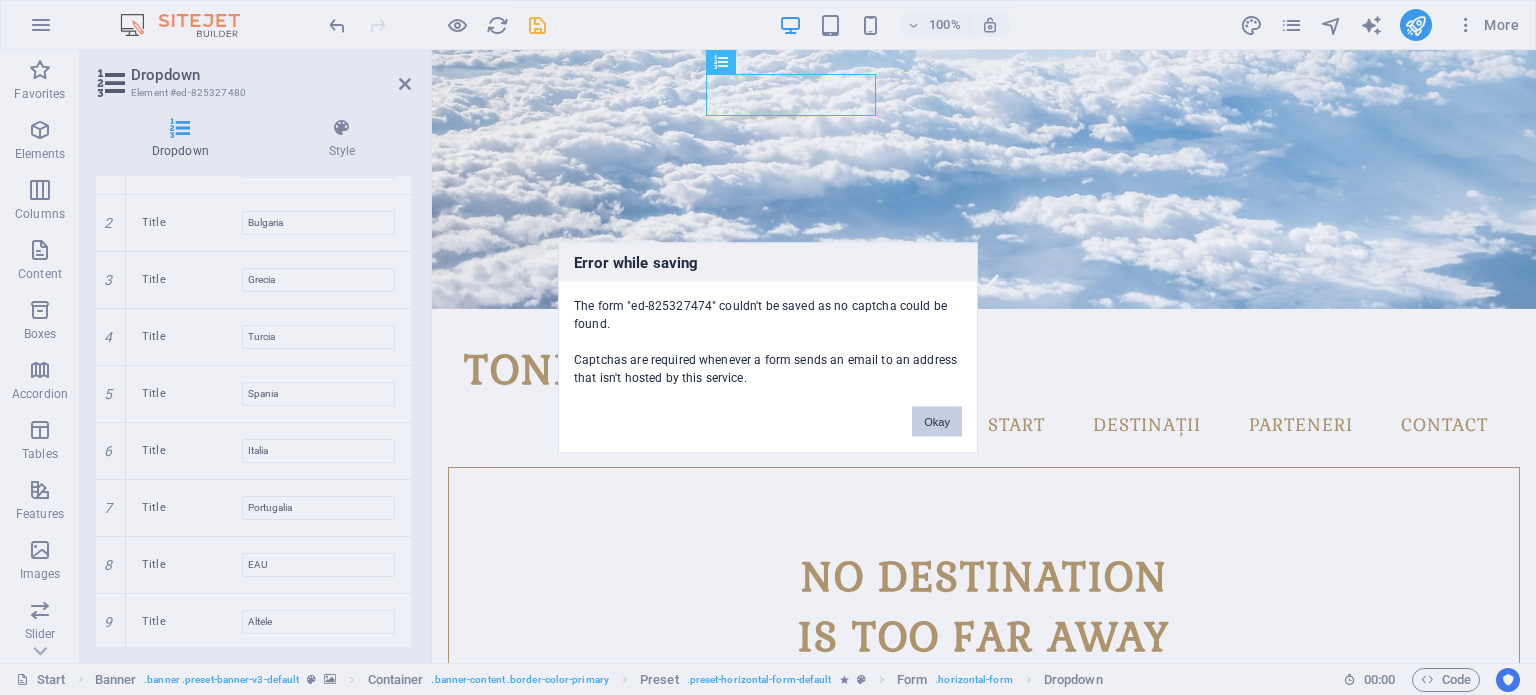 click on "Okay" at bounding box center (937, 421) 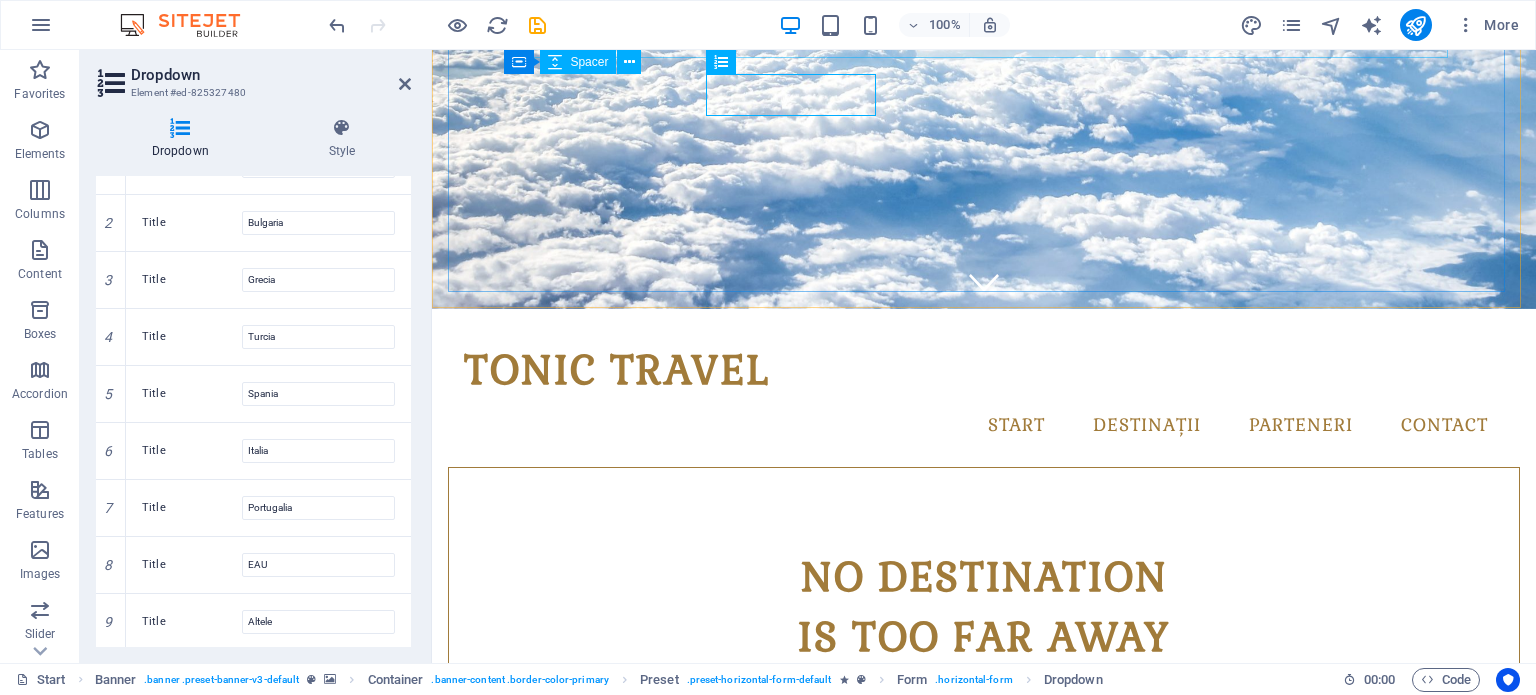 scroll, scrollTop: 55, scrollLeft: 0, axis: vertical 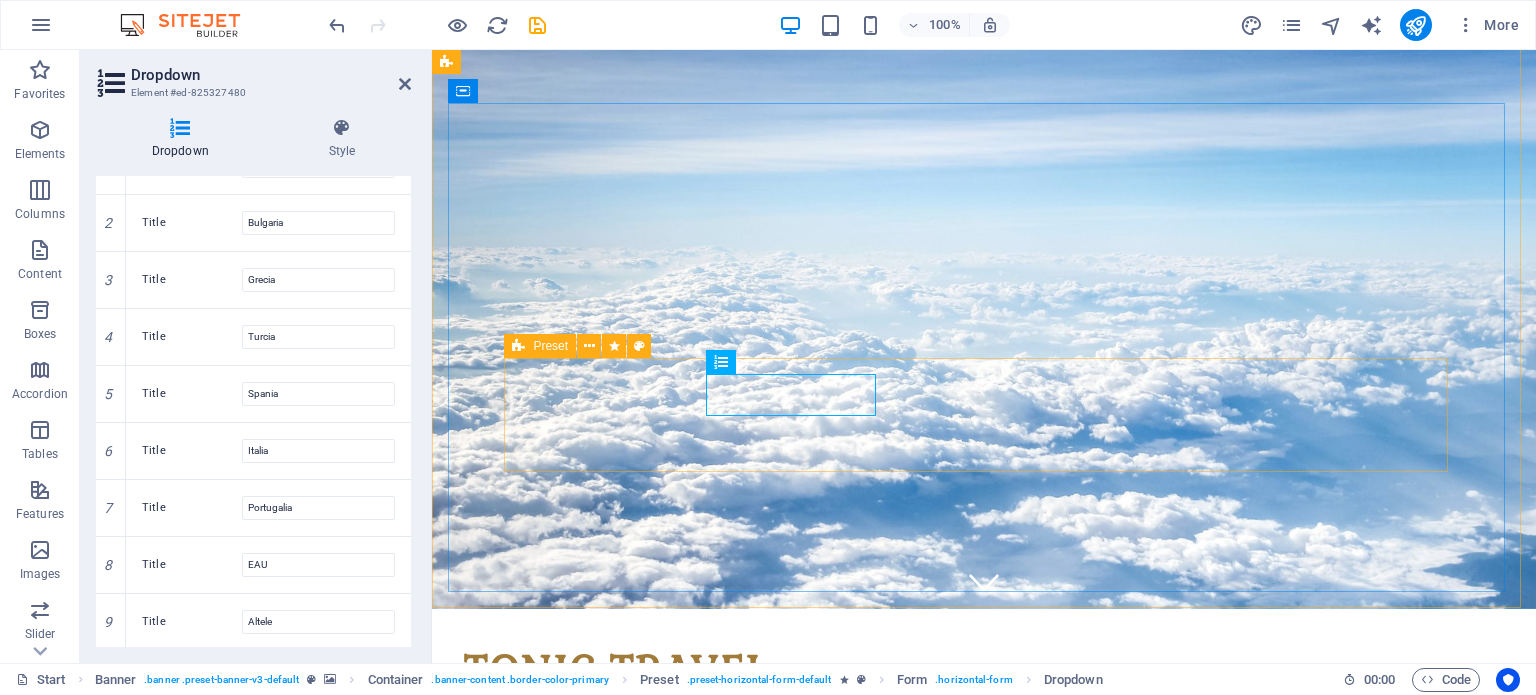 click at bounding box center [518, 346] 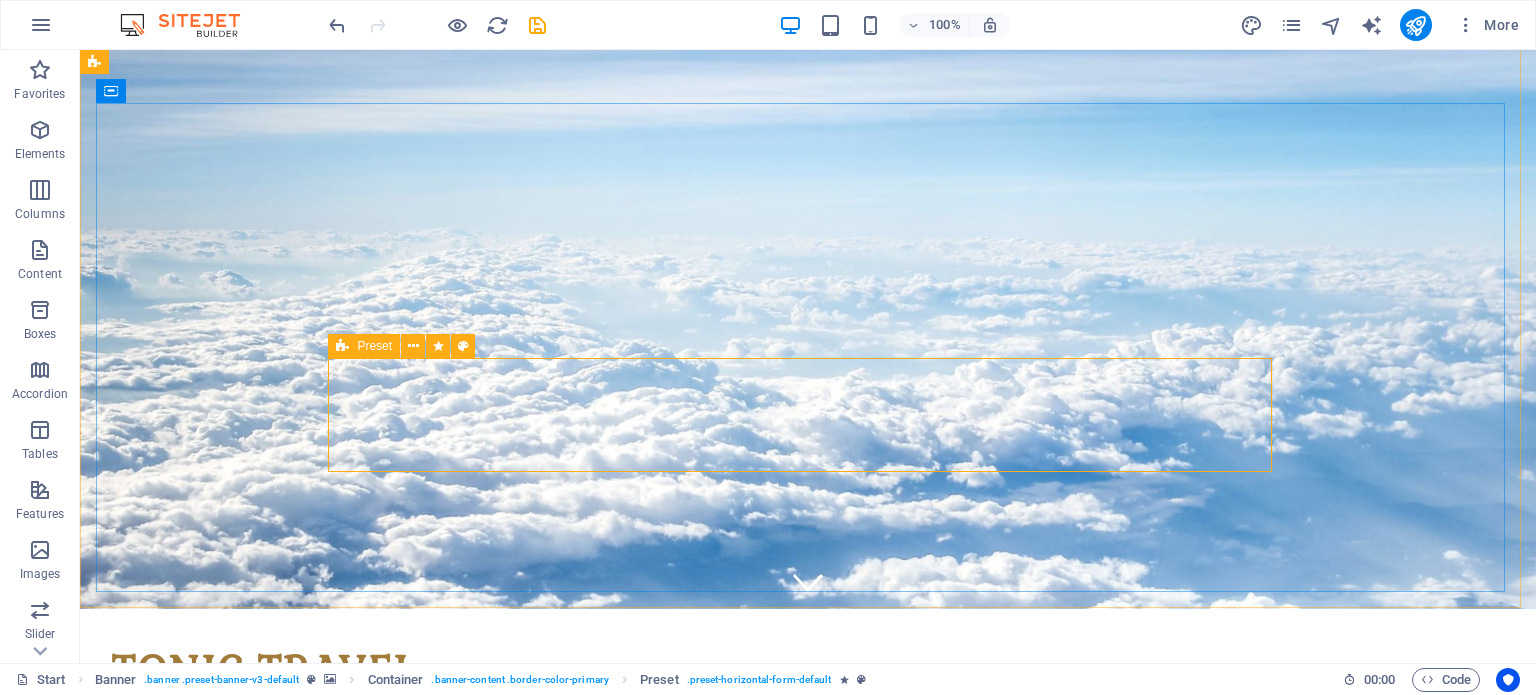 click at bounding box center (342, 346) 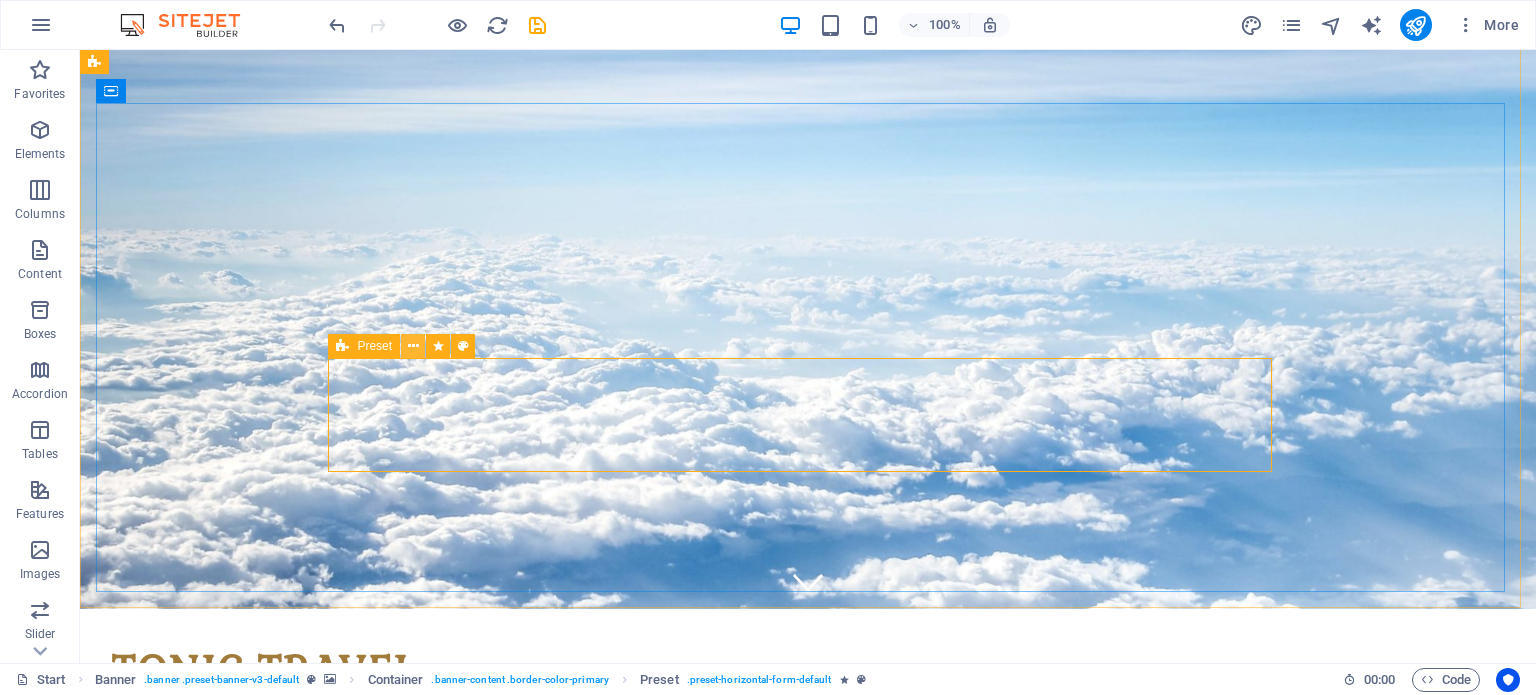 click at bounding box center [413, 346] 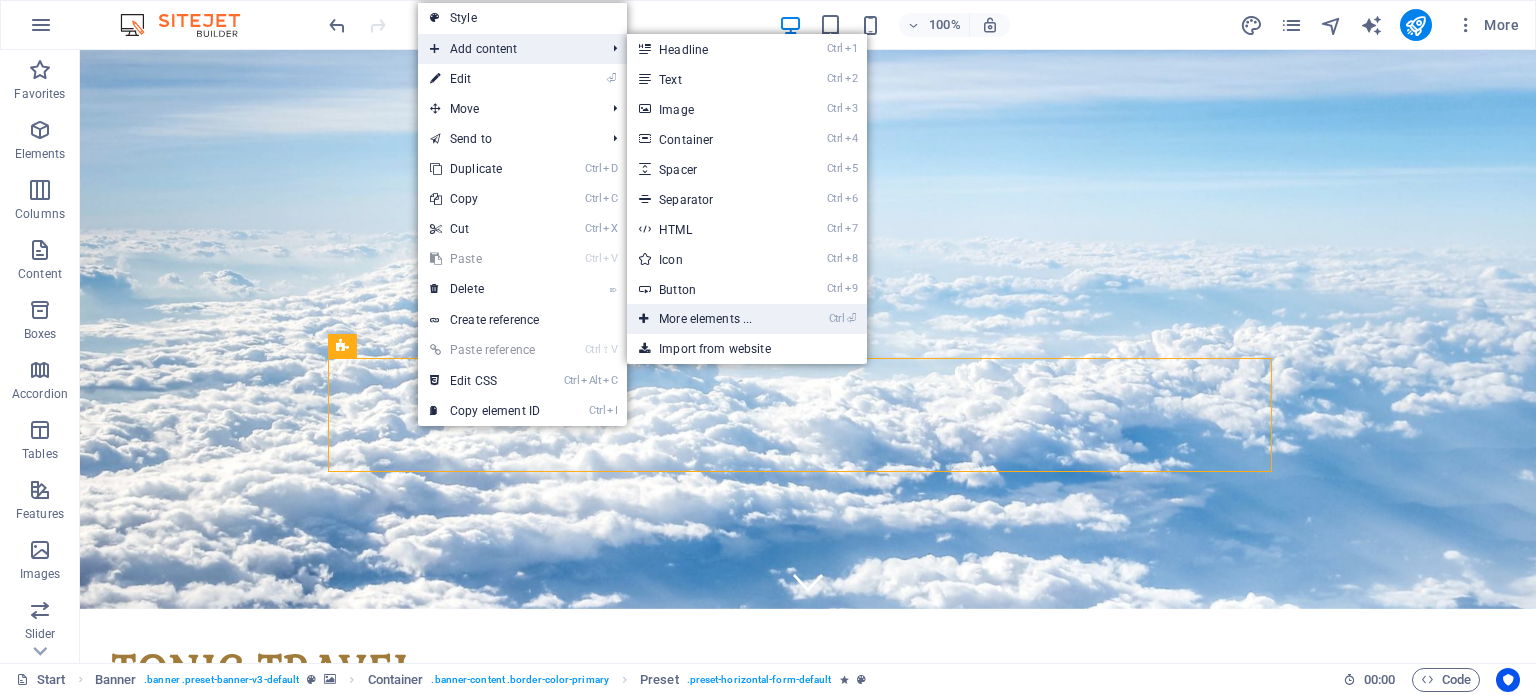 drag, startPoint x: 341, startPoint y: 271, endPoint x: 764, endPoint y: 321, distance: 425.94482 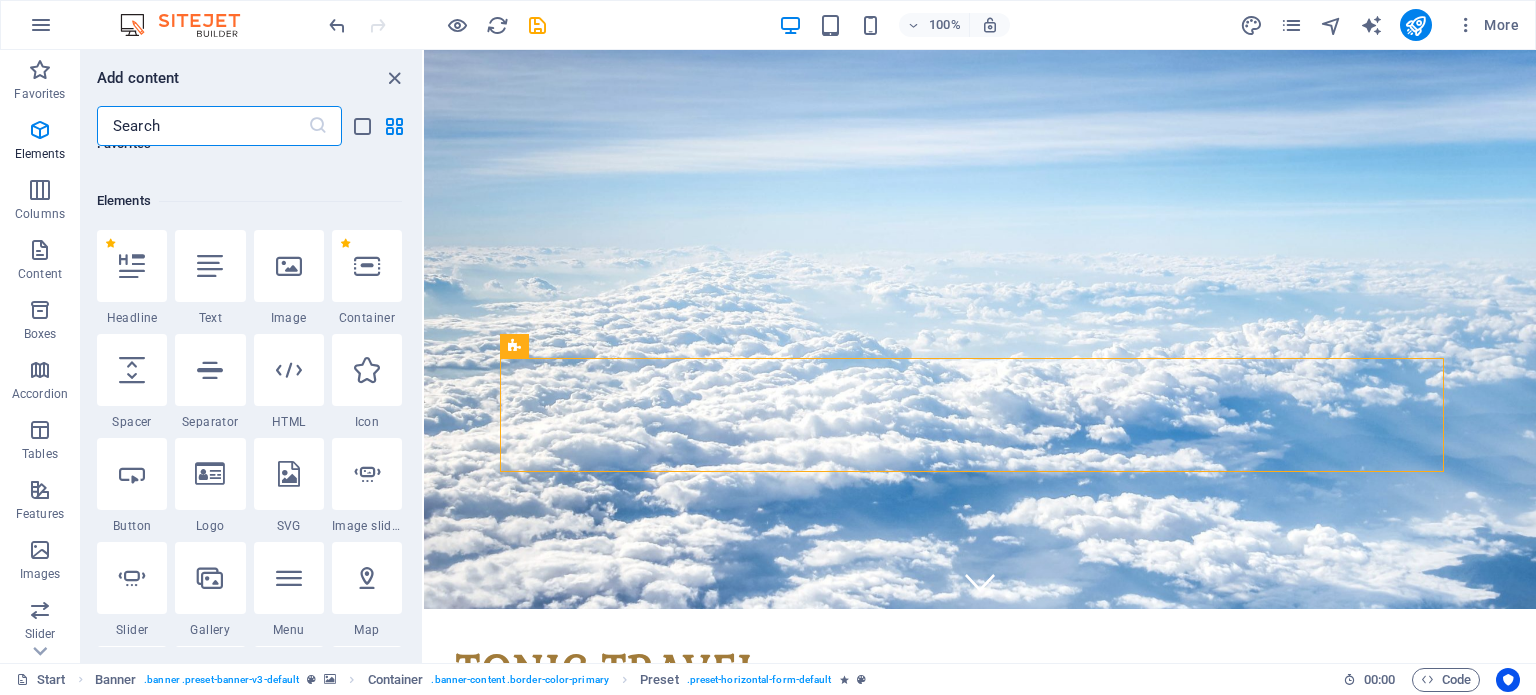 scroll, scrollTop: 212, scrollLeft: 0, axis: vertical 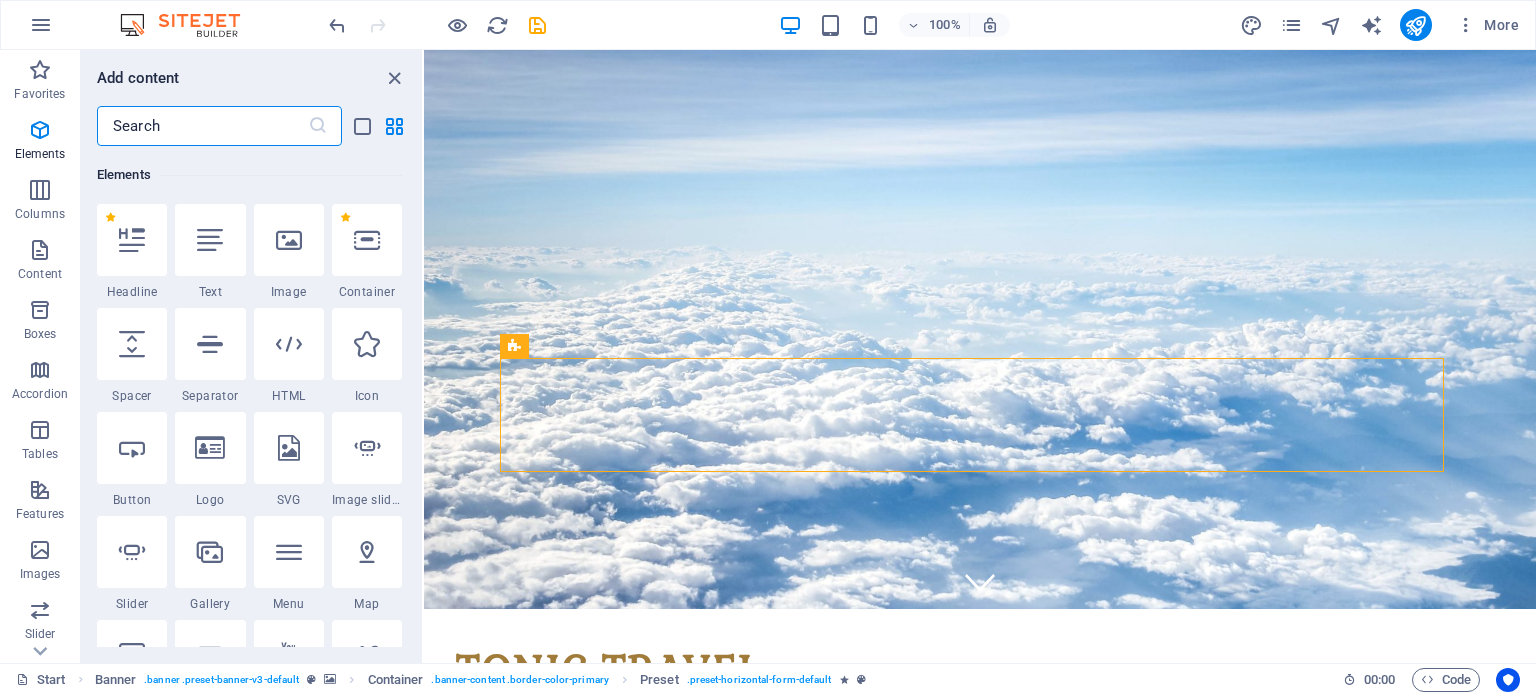 click at bounding box center [202, 126] 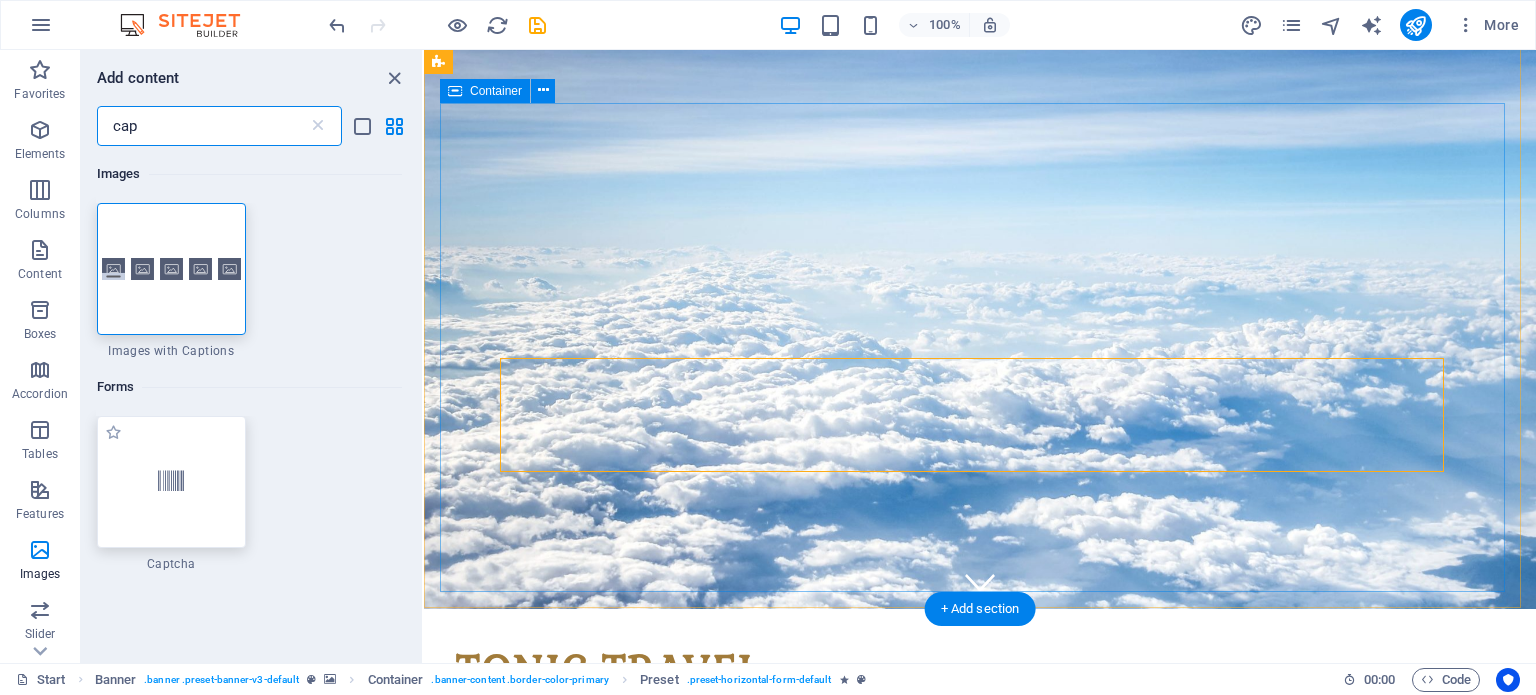 scroll, scrollTop: 0, scrollLeft: 0, axis: both 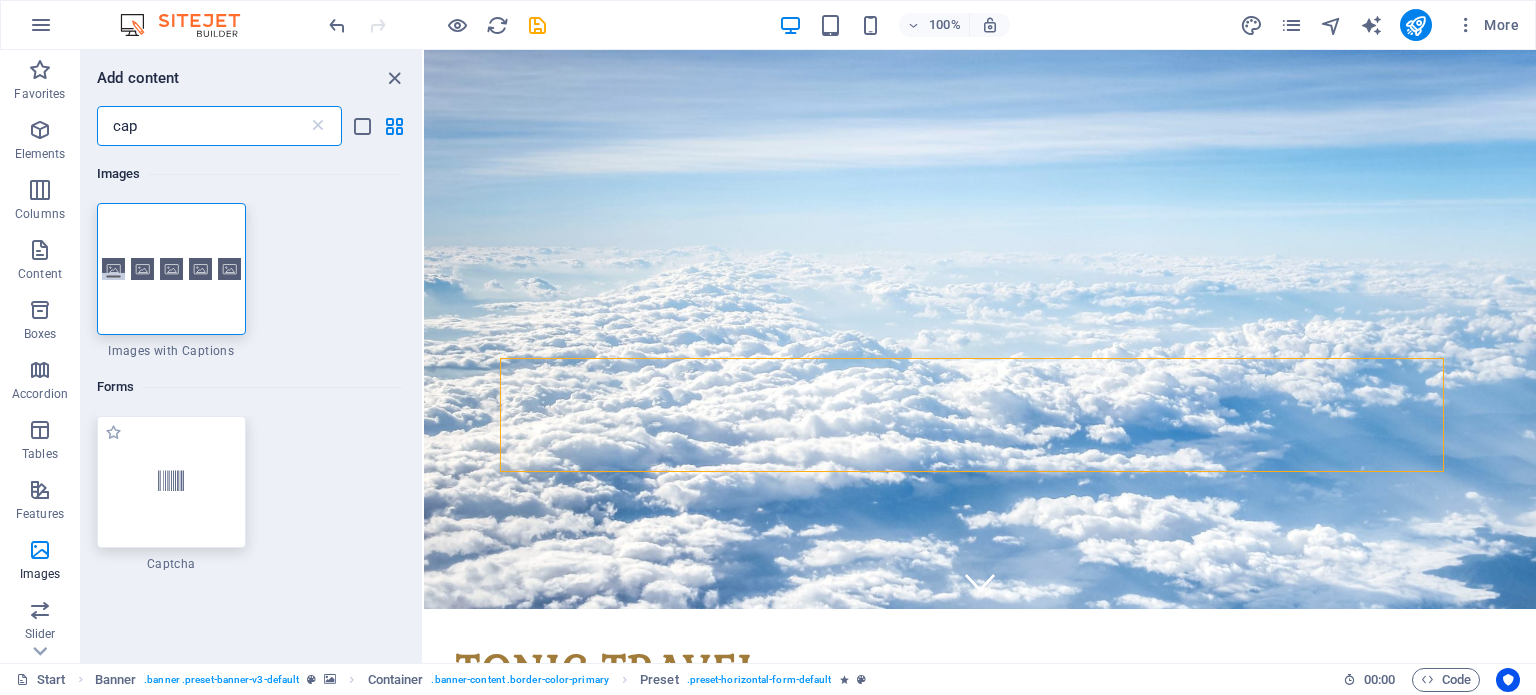 type on "cap" 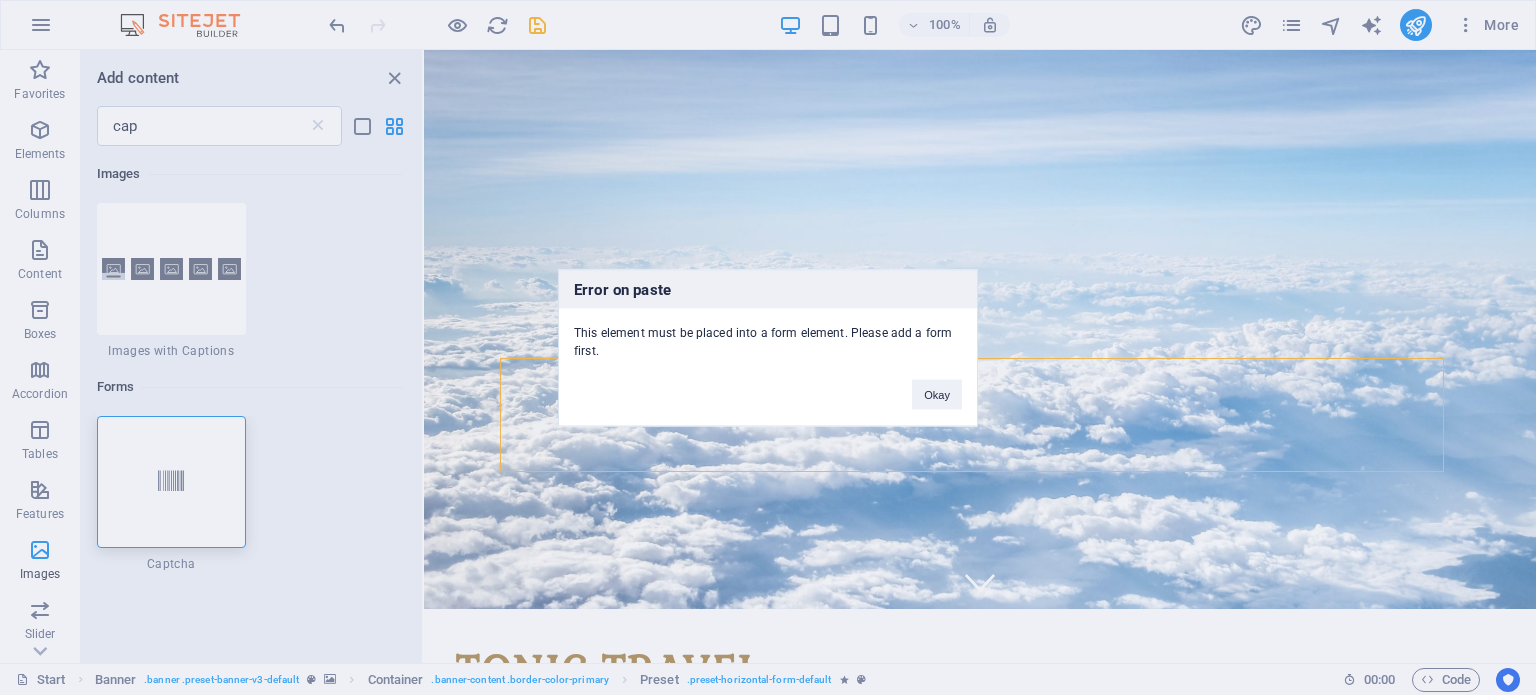 drag, startPoint x: 189, startPoint y: 500, endPoint x: 662, endPoint y: 433, distance: 477.72168 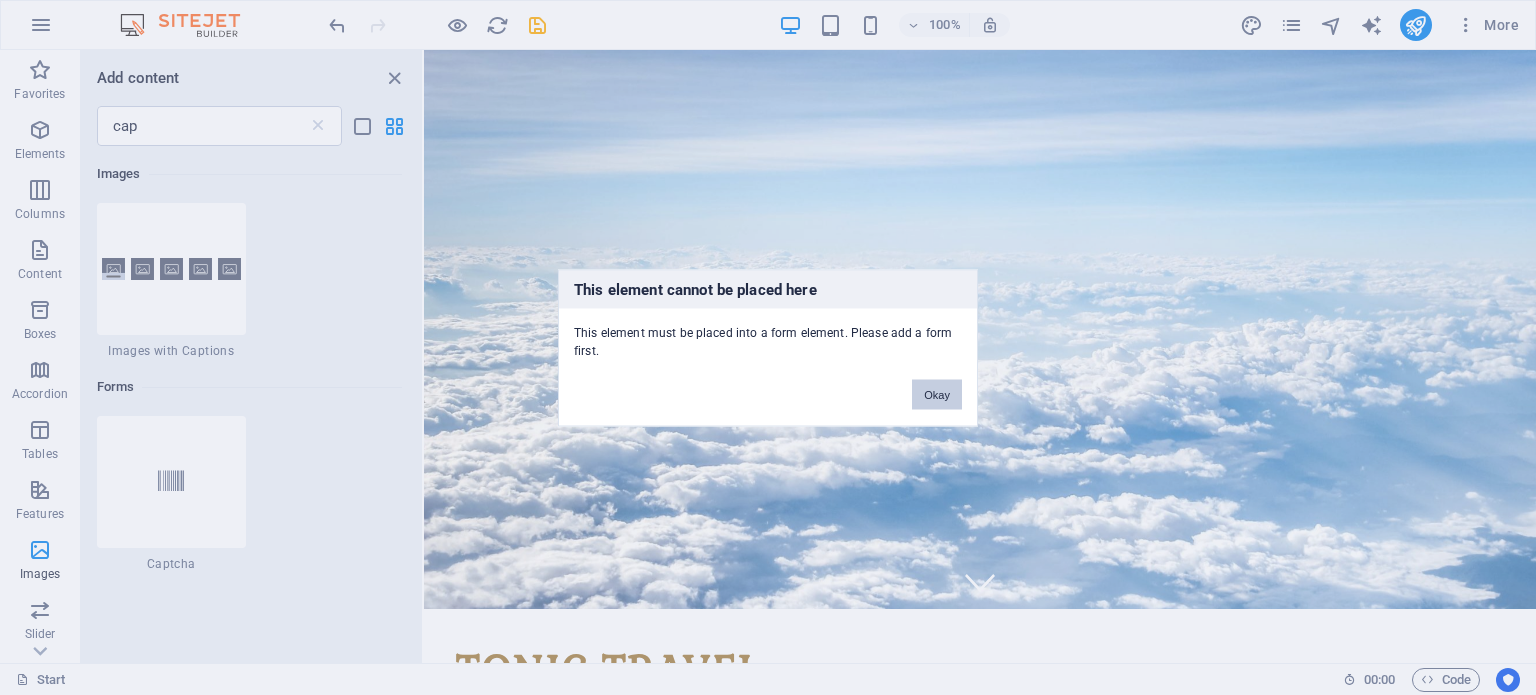 click on "Okay" at bounding box center (937, 394) 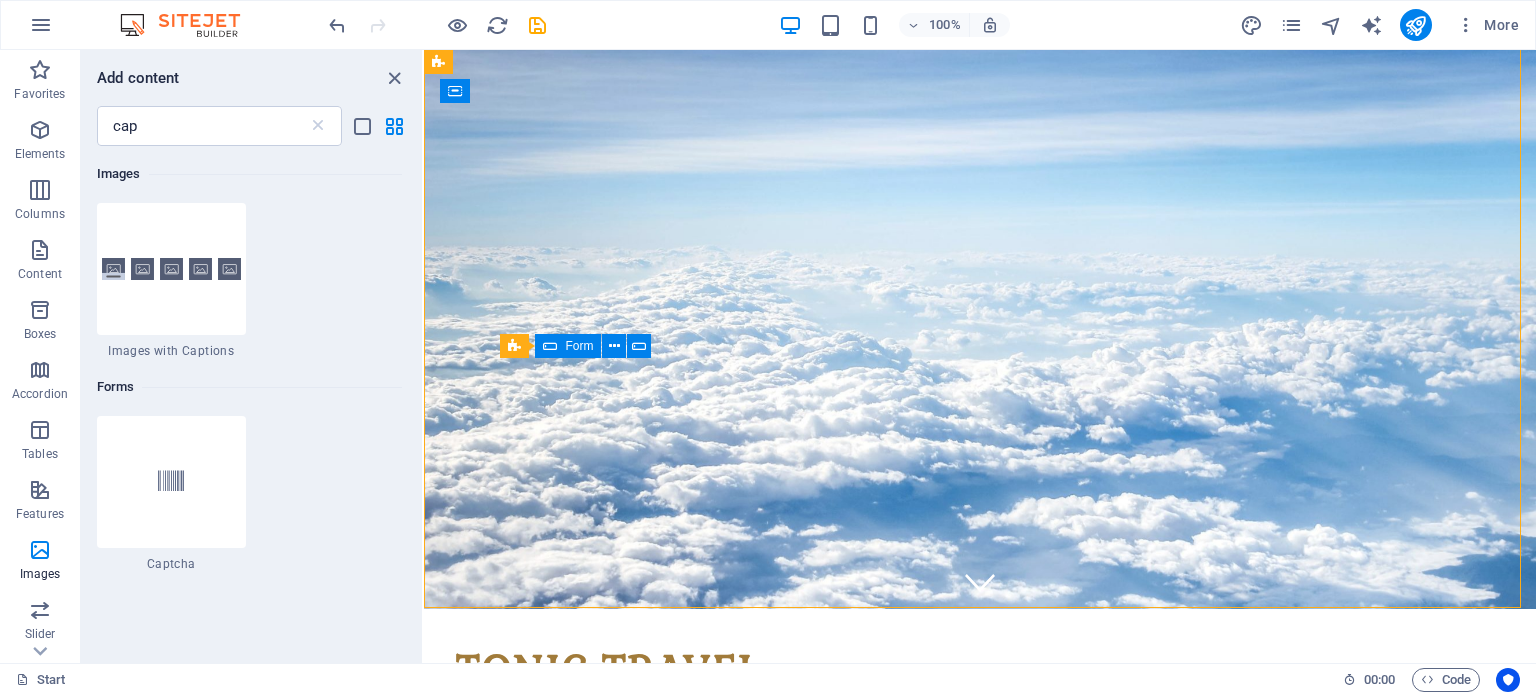 click on "Form" at bounding box center [579, 346] 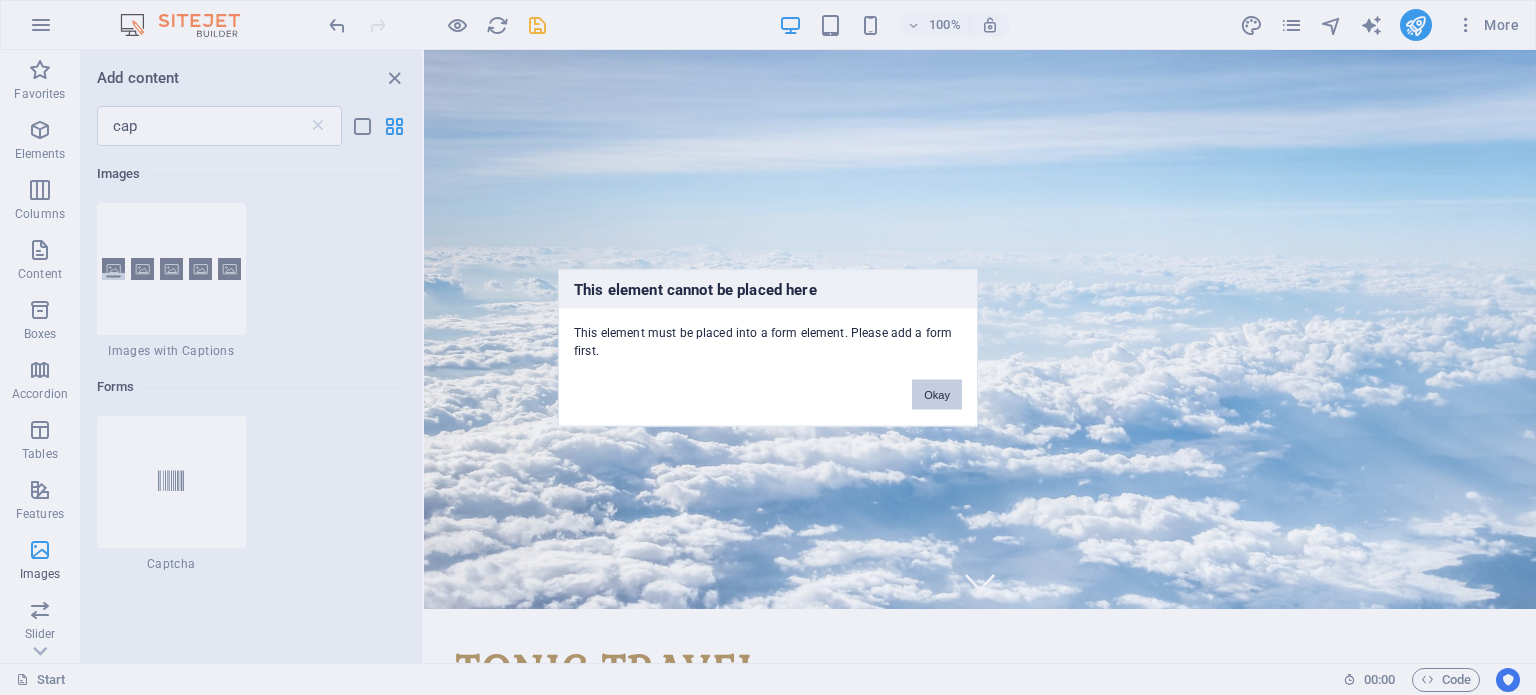 click on "Okay" at bounding box center [937, 394] 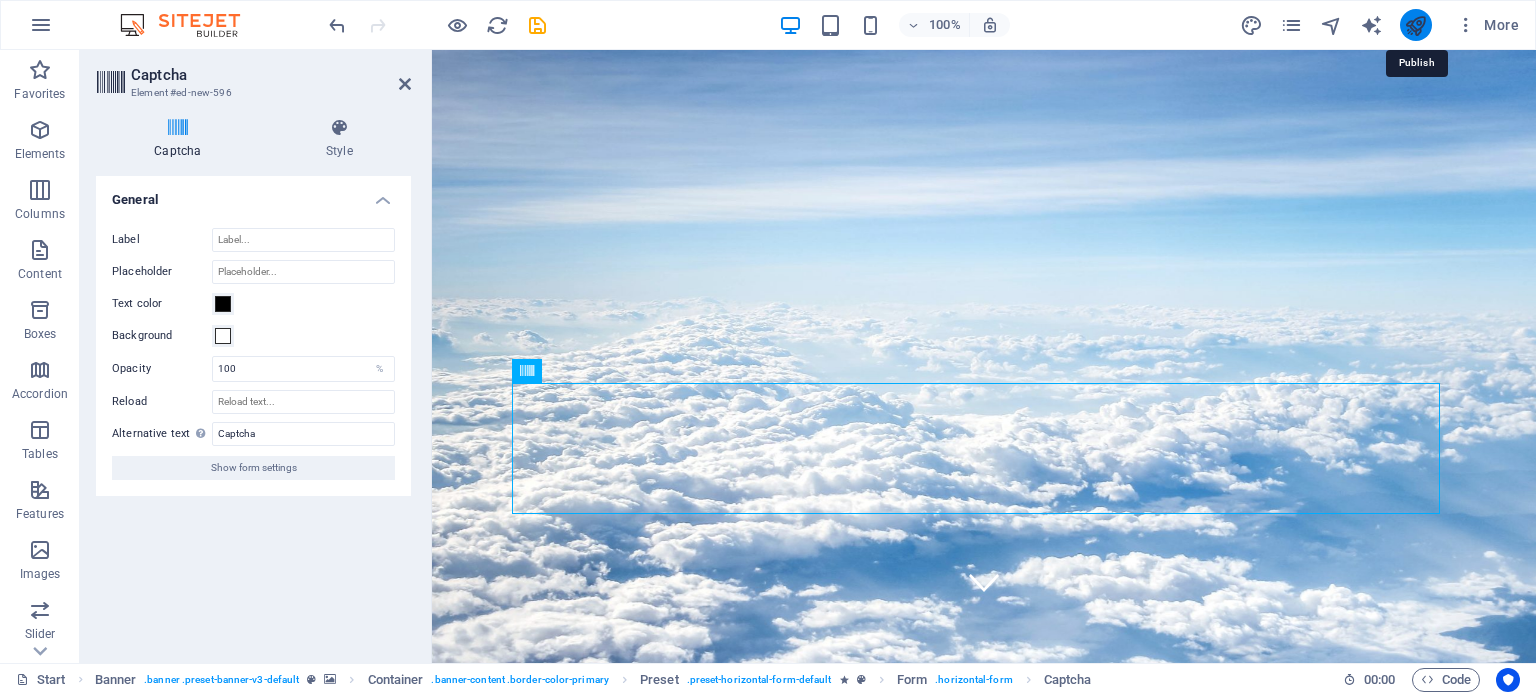 click at bounding box center [1415, 25] 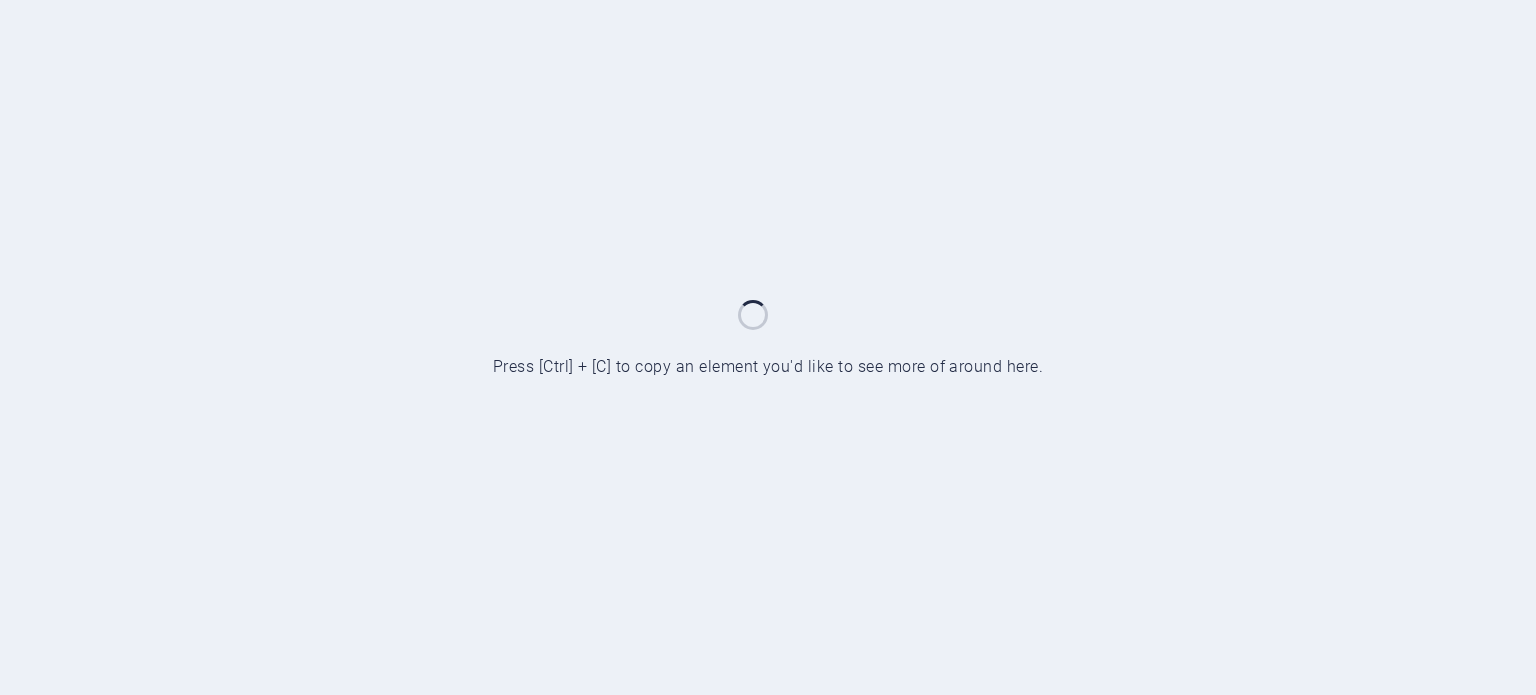 scroll, scrollTop: 0, scrollLeft: 0, axis: both 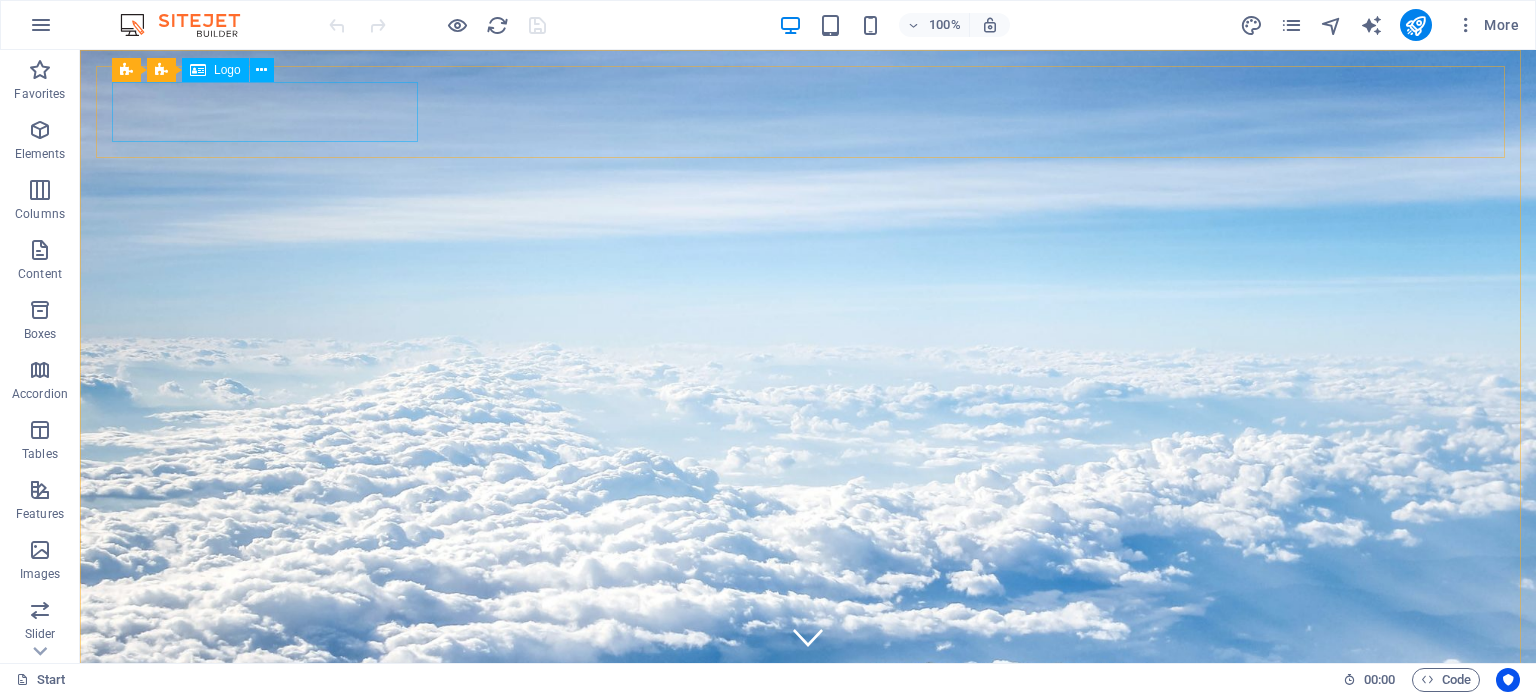 click on "Logo" at bounding box center [227, 70] 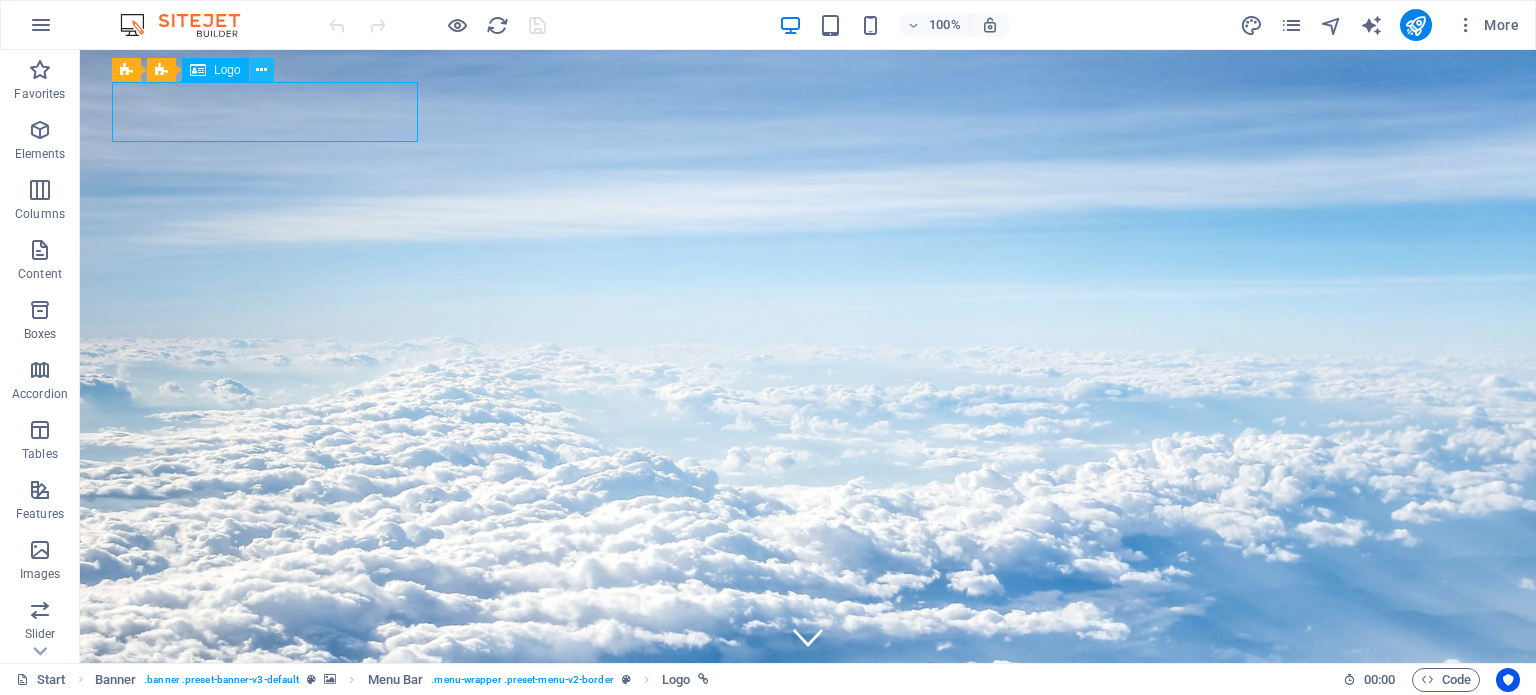 click at bounding box center (262, 70) 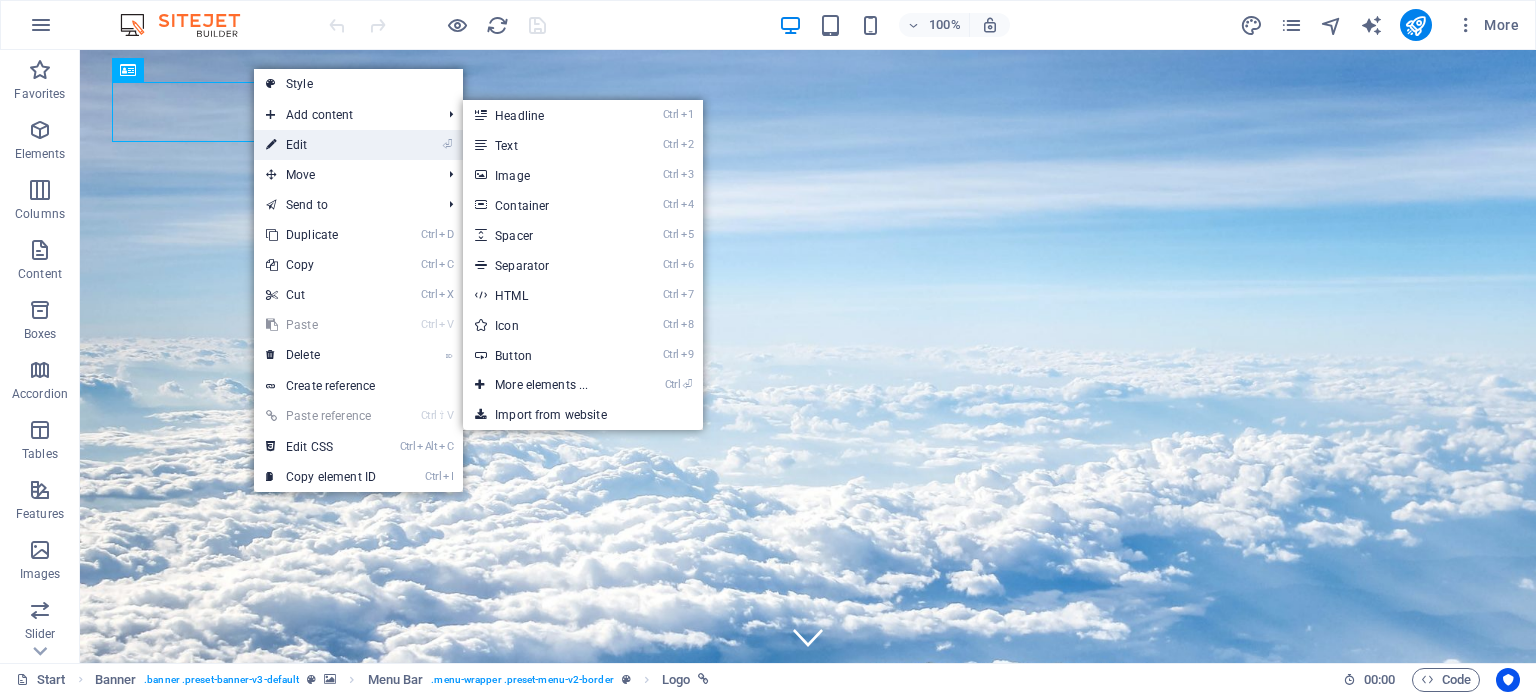 click on "⏎  Edit" at bounding box center [321, 145] 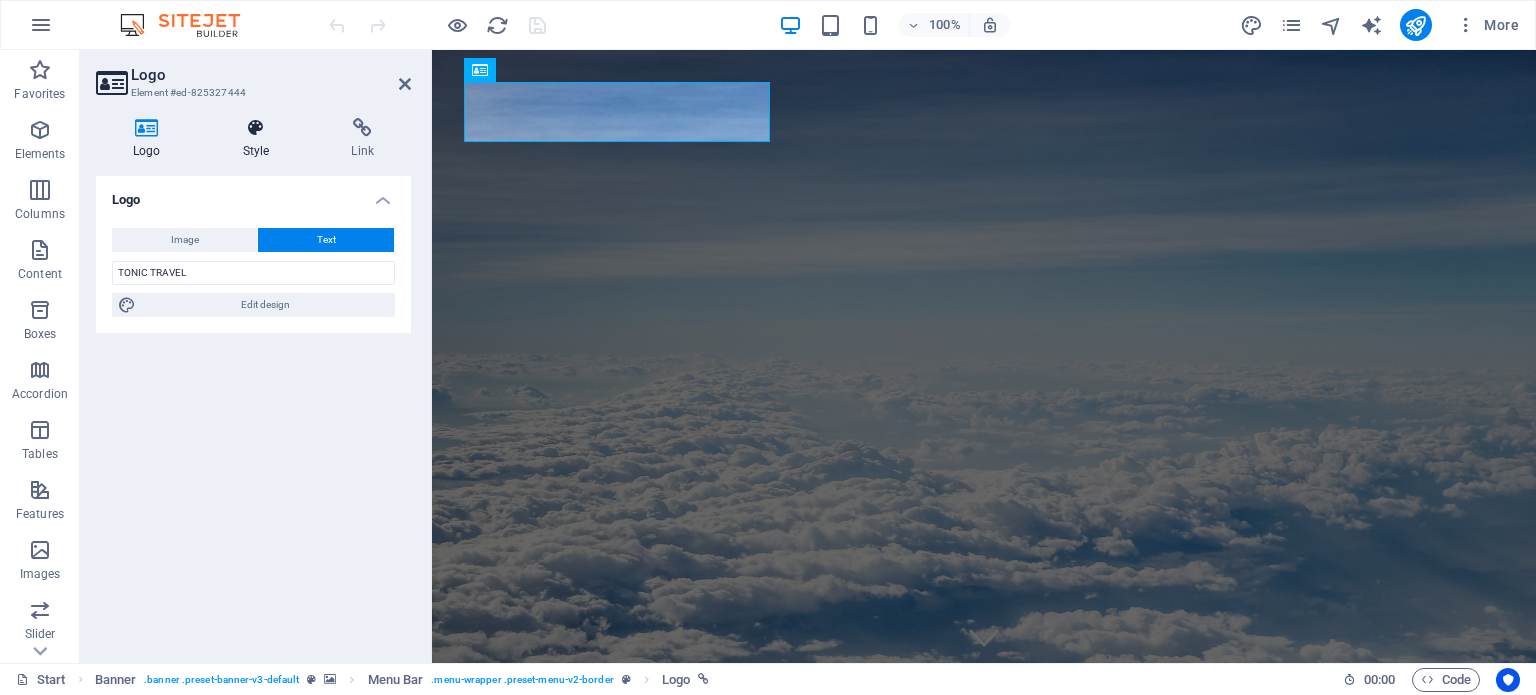 click at bounding box center (256, 128) 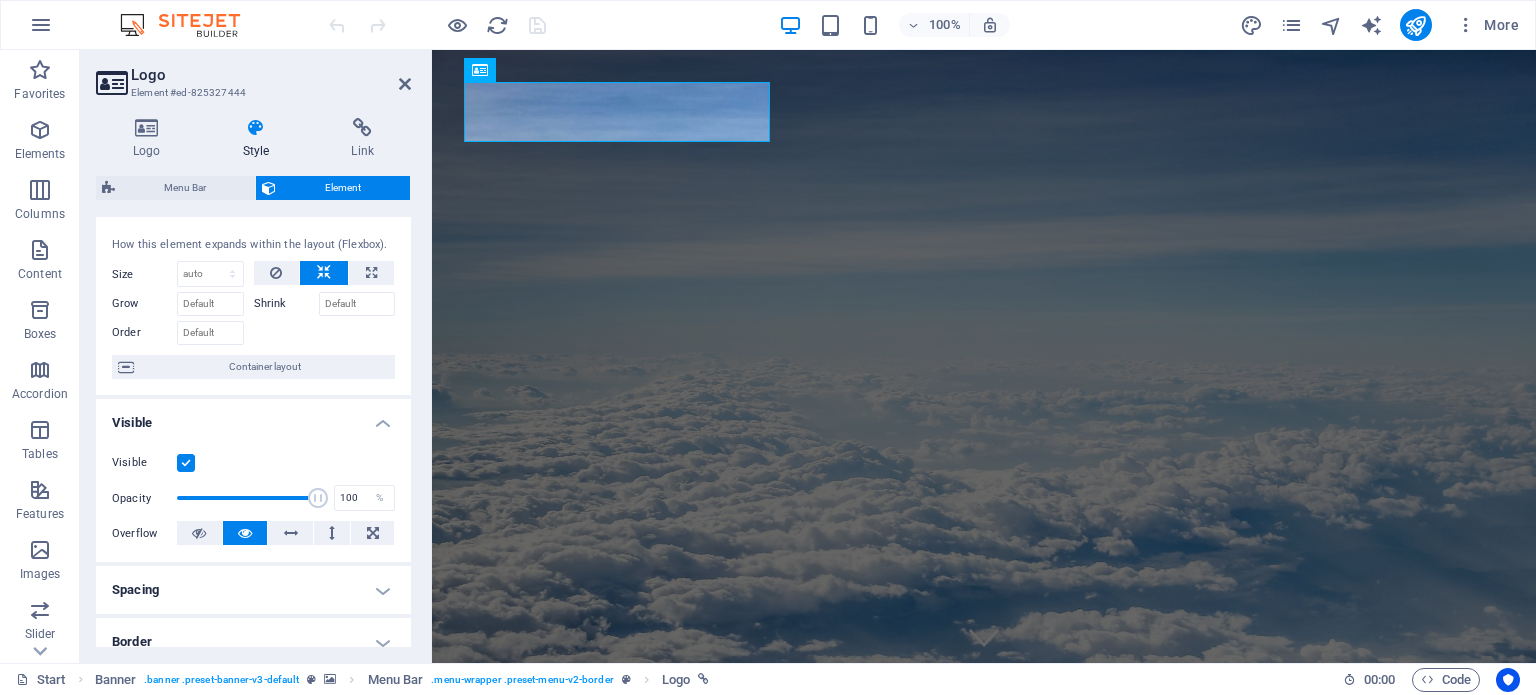 scroll, scrollTop: 14, scrollLeft: 0, axis: vertical 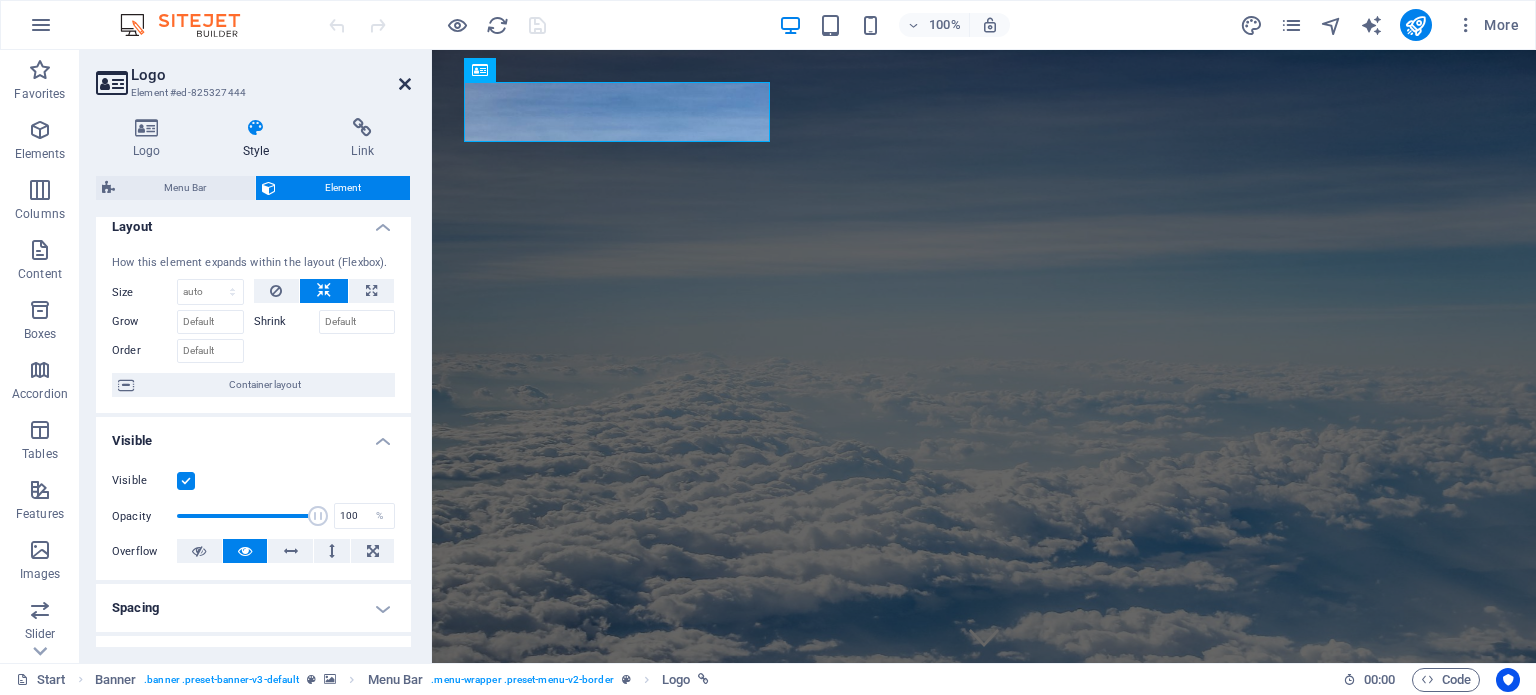 click at bounding box center [405, 84] 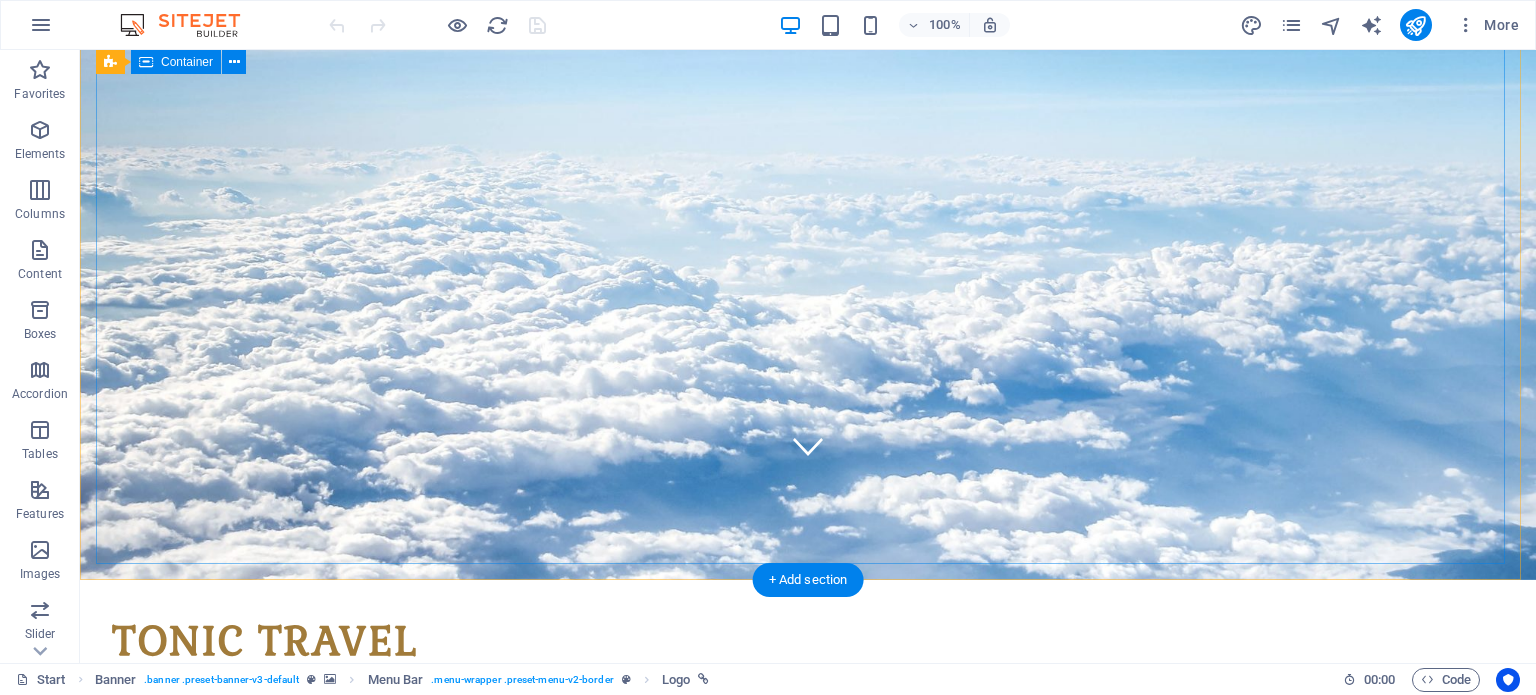 scroll, scrollTop: 200, scrollLeft: 0, axis: vertical 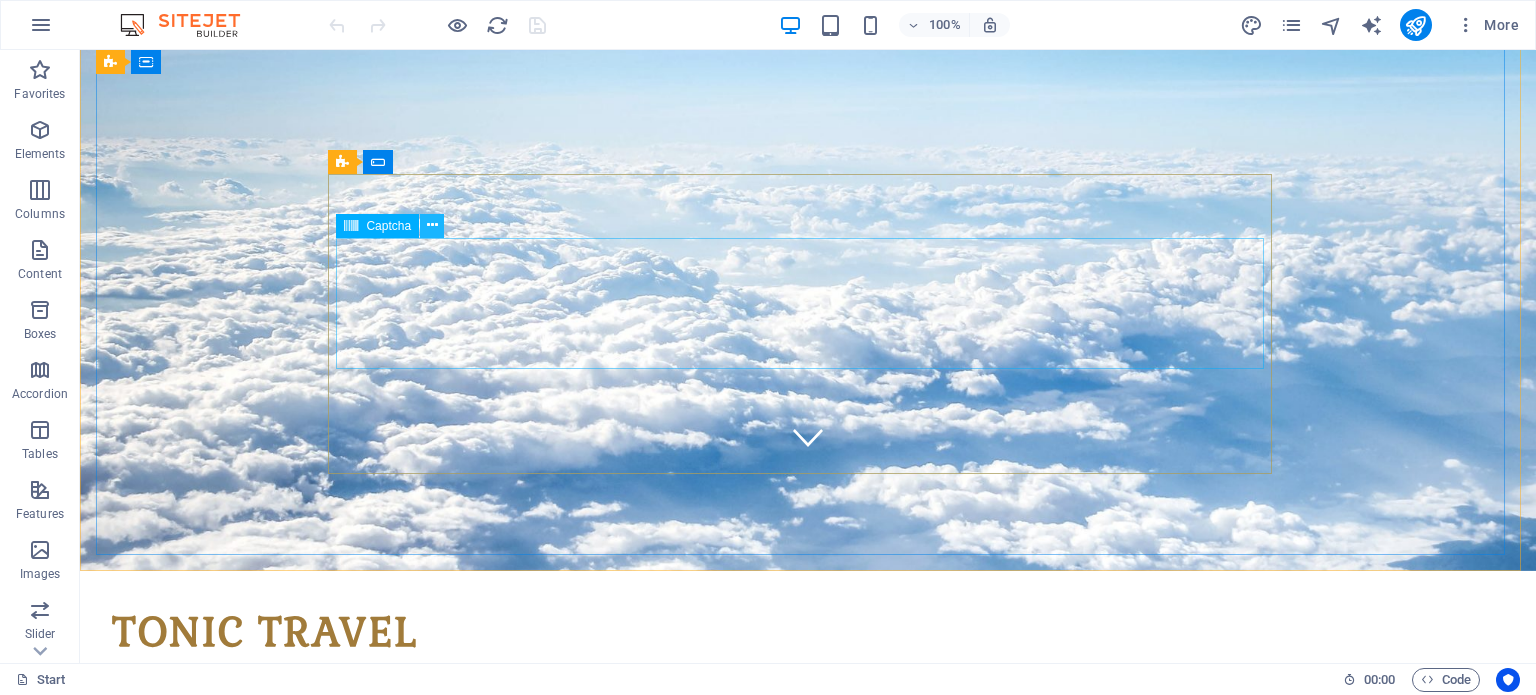 click at bounding box center (432, 225) 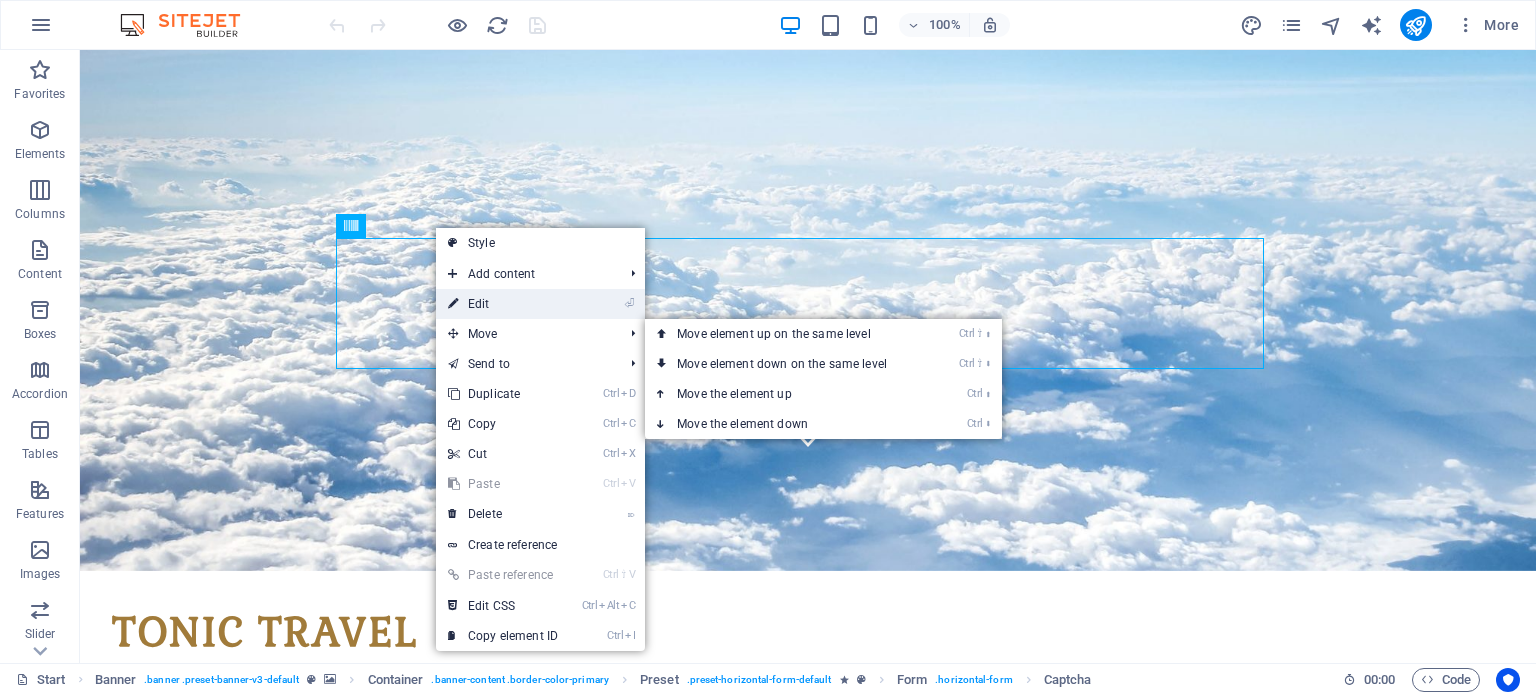 drag, startPoint x: 534, startPoint y: 303, endPoint x: 102, endPoint y: 255, distance: 434.65848 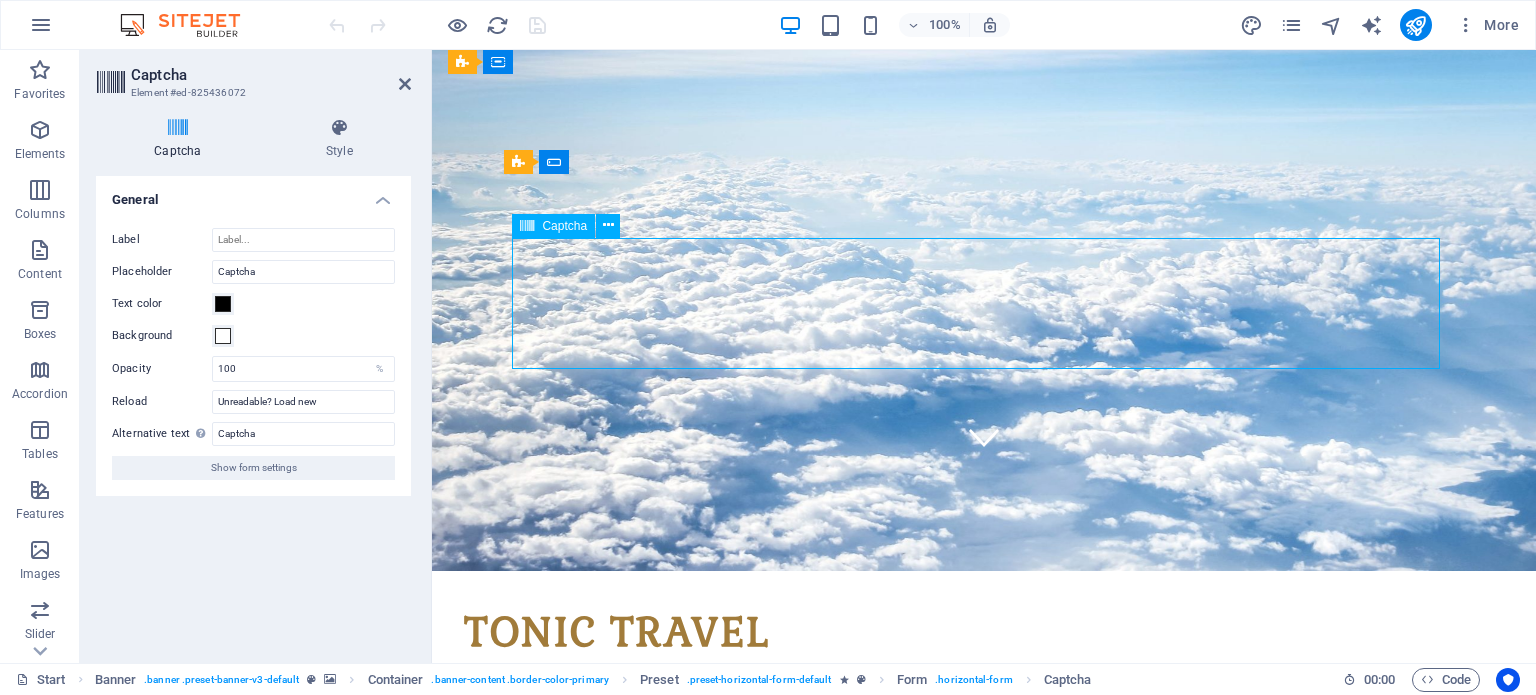 drag, startPoint x: 1440, startPoint y: 368, endPoint x: 1382, endPoint y: 352, distance: 60.166435 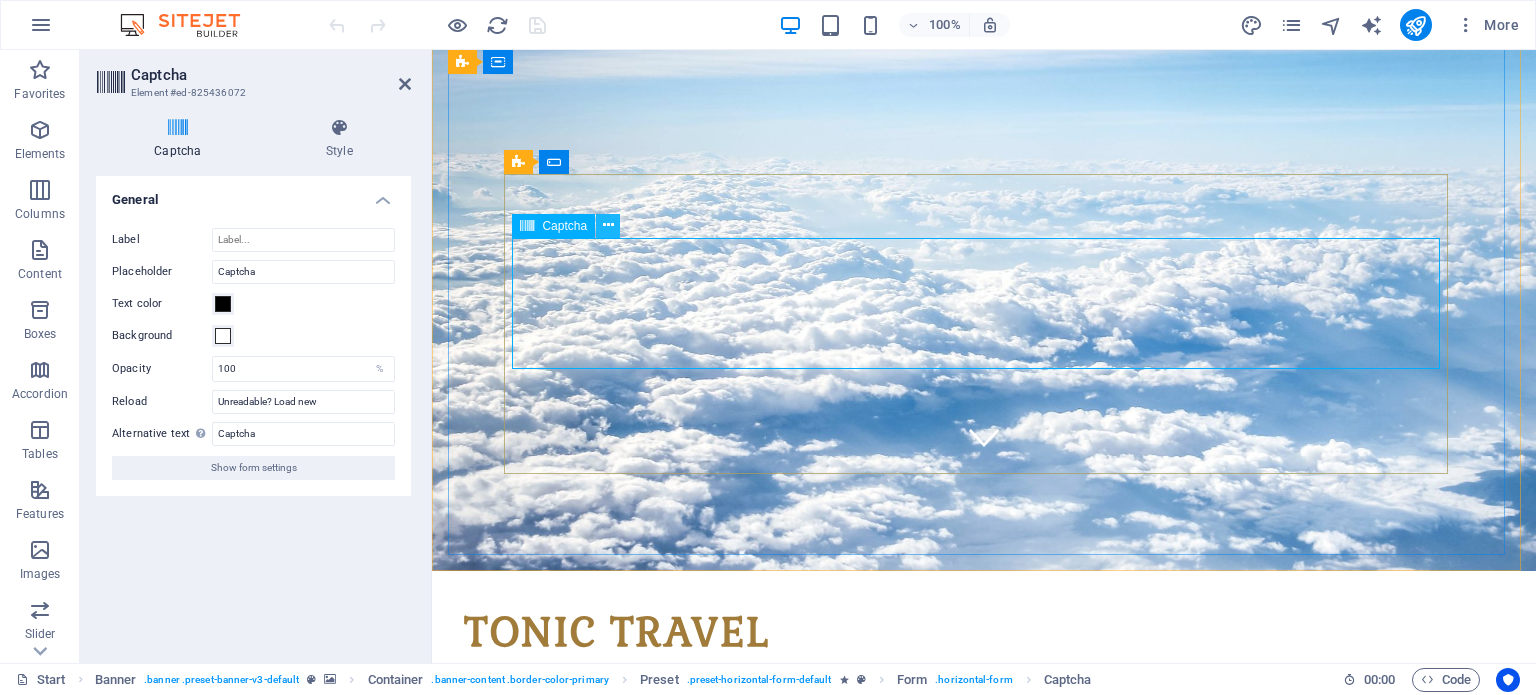 click at bounding box center (608, 225) 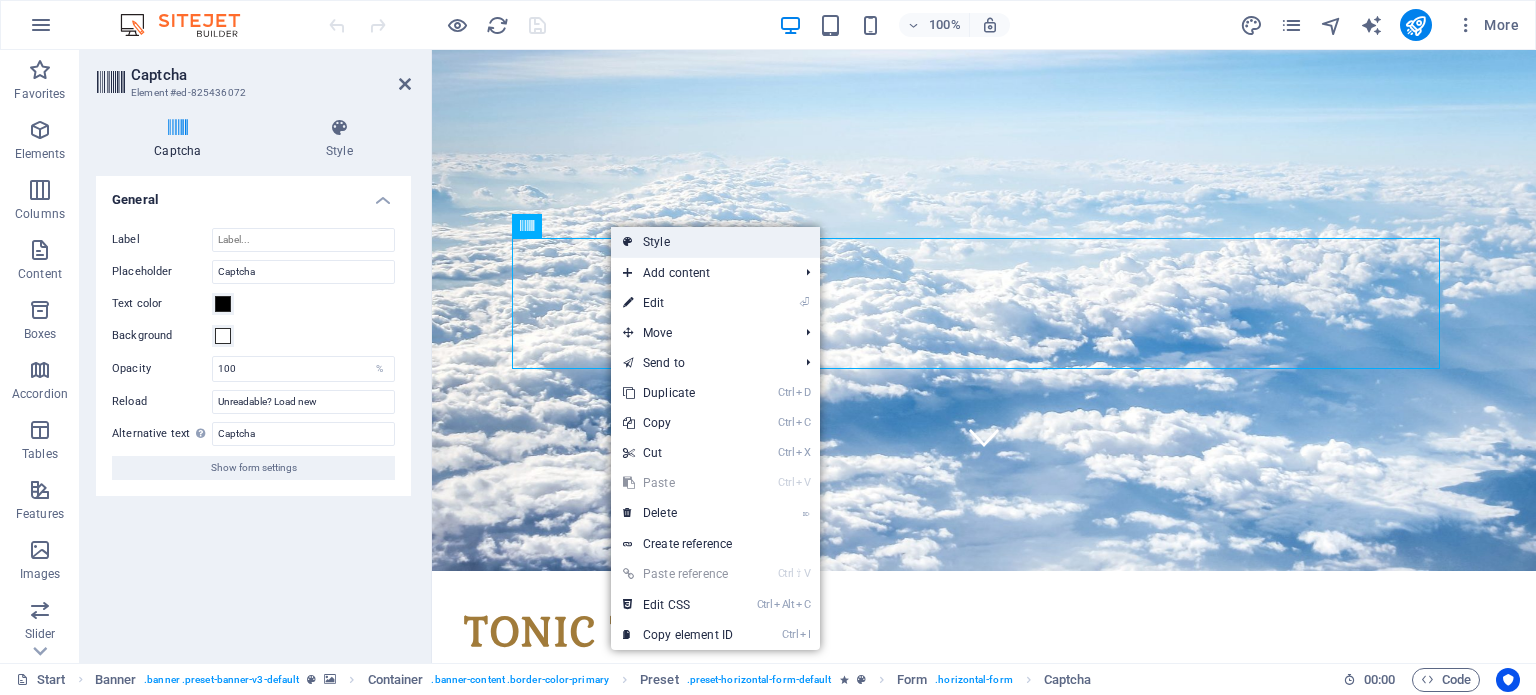 click on "Style" at bounding box center (715, 242) 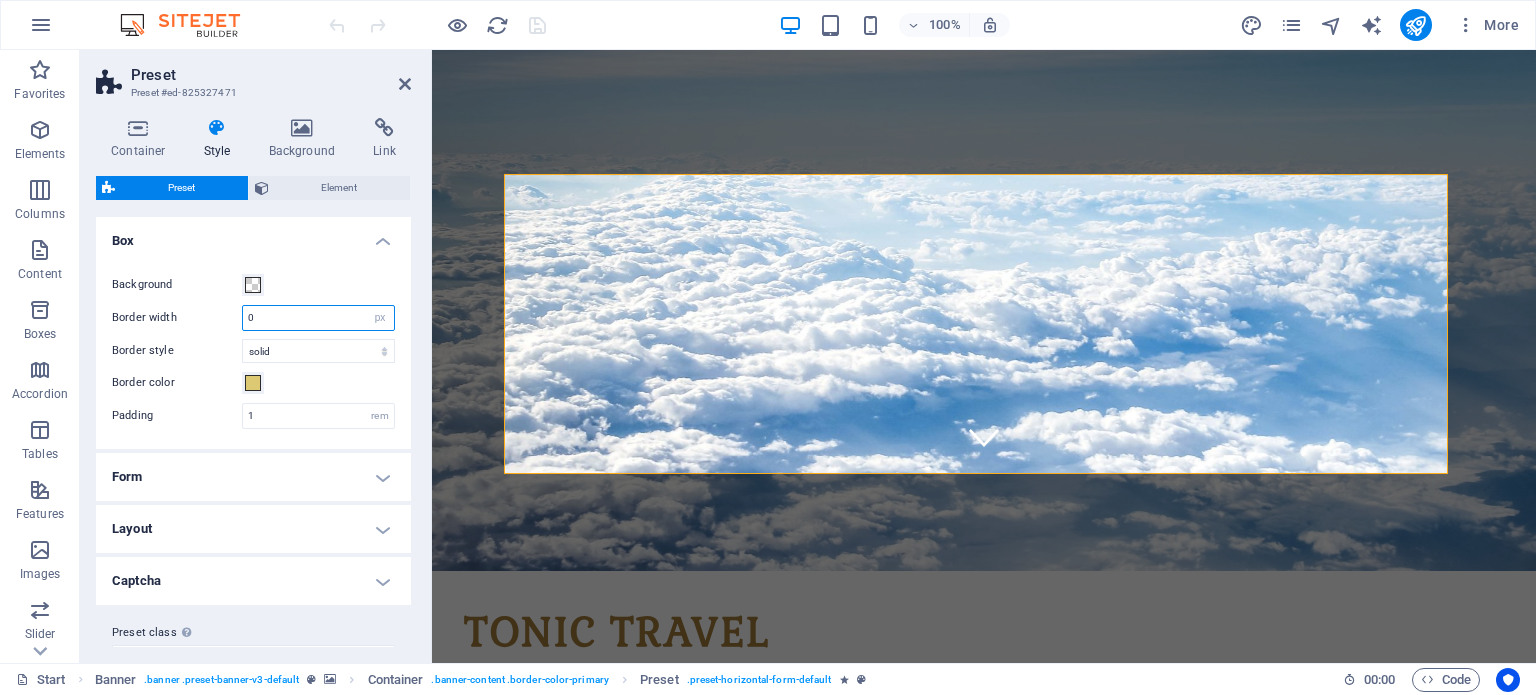drag, startPoint x: 271, startPoint y: 312, endPoint x: 217, endPoint y: 323, distance: 55.108982 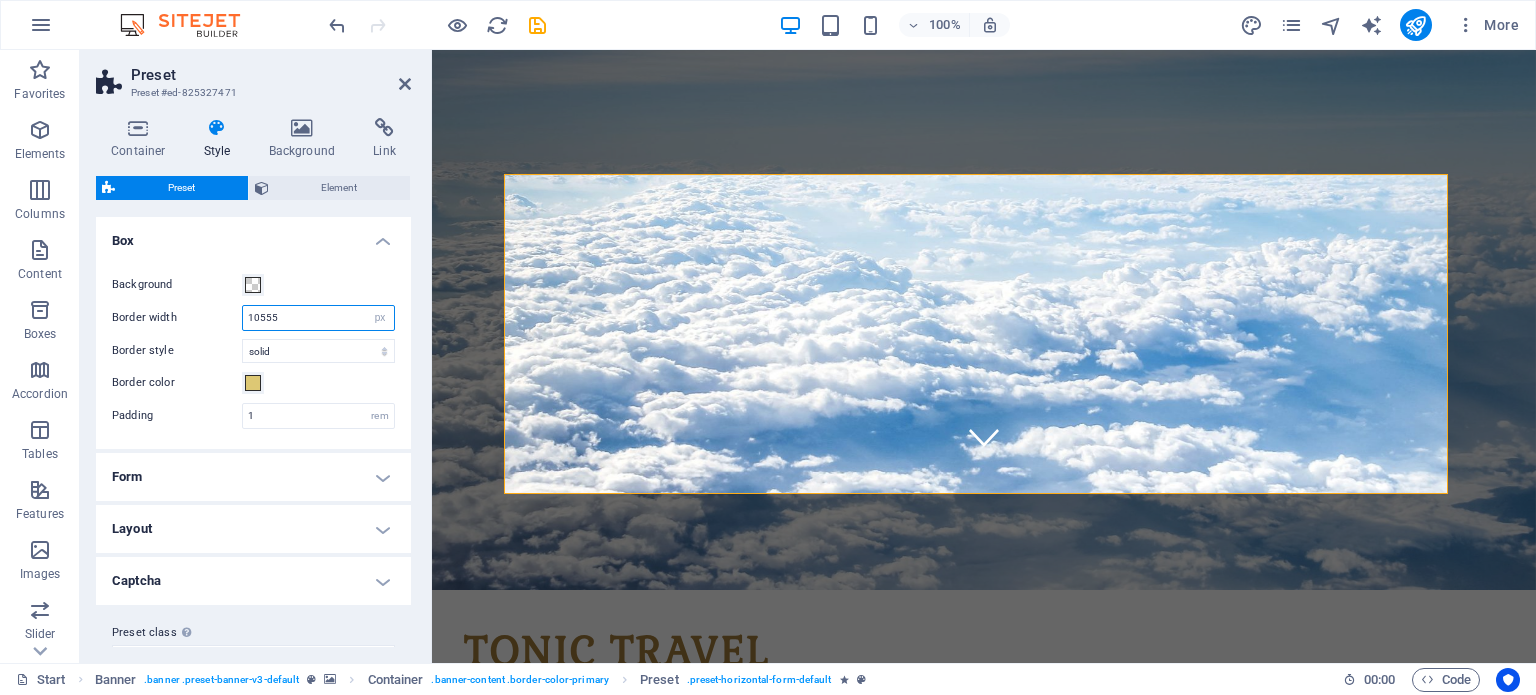 type on "105555" 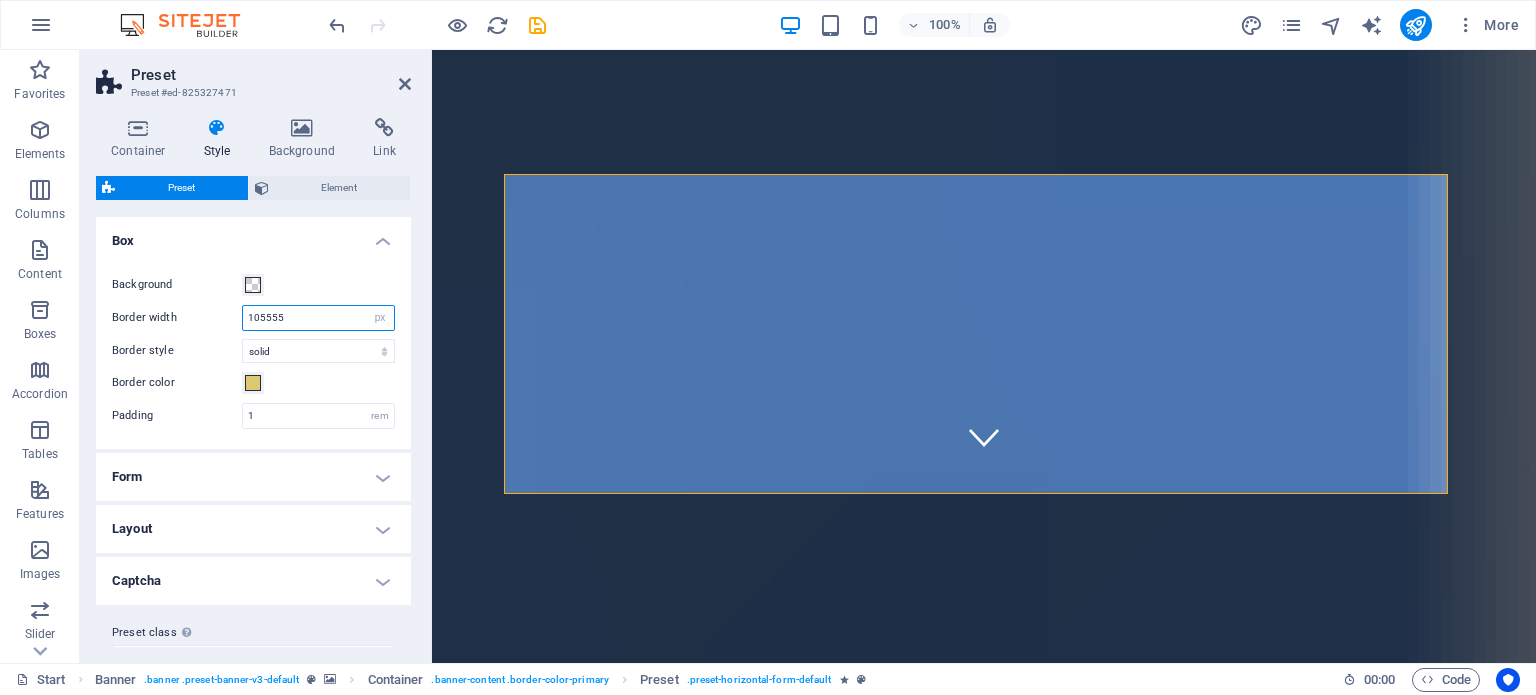 drag, startPoint x: 302, startPoint y: 318, endPoint x: 161, endPoint y: 303, distance: 141.79562 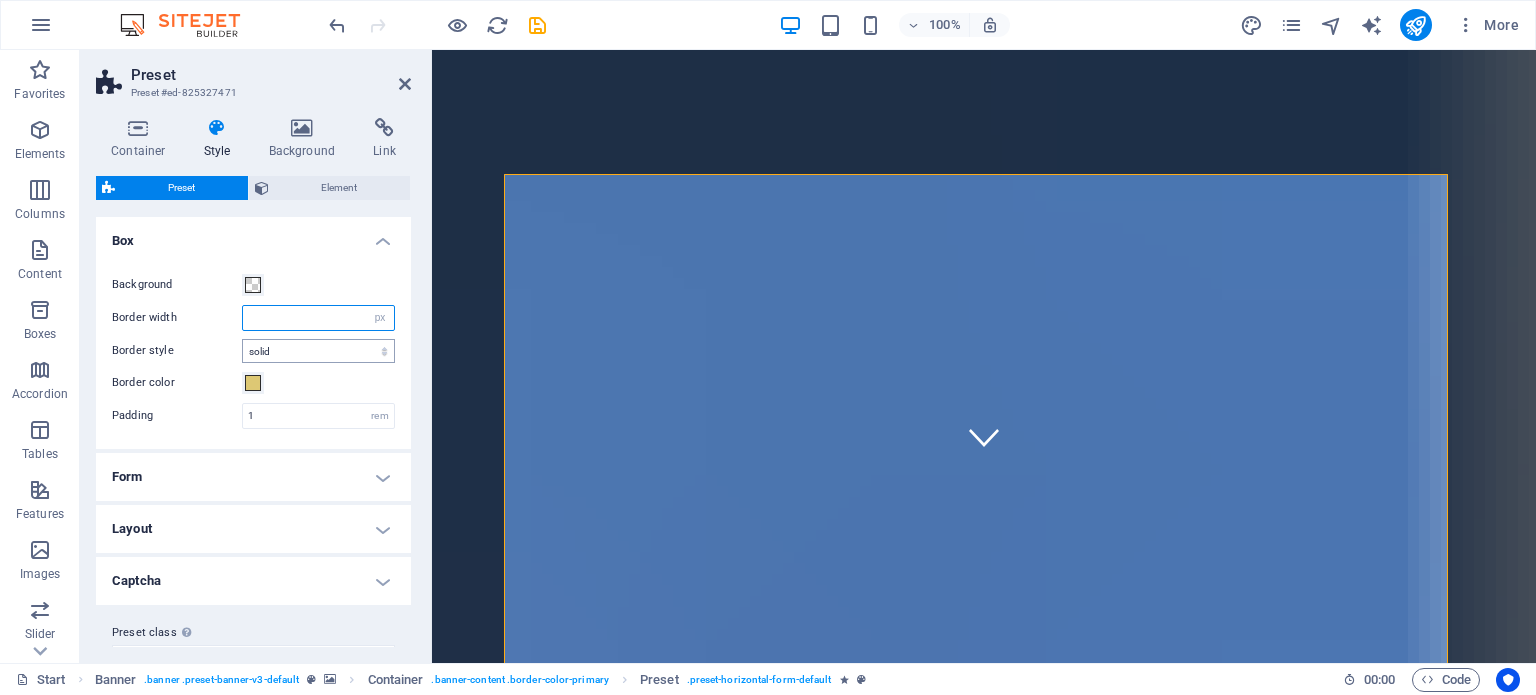 type on "0" 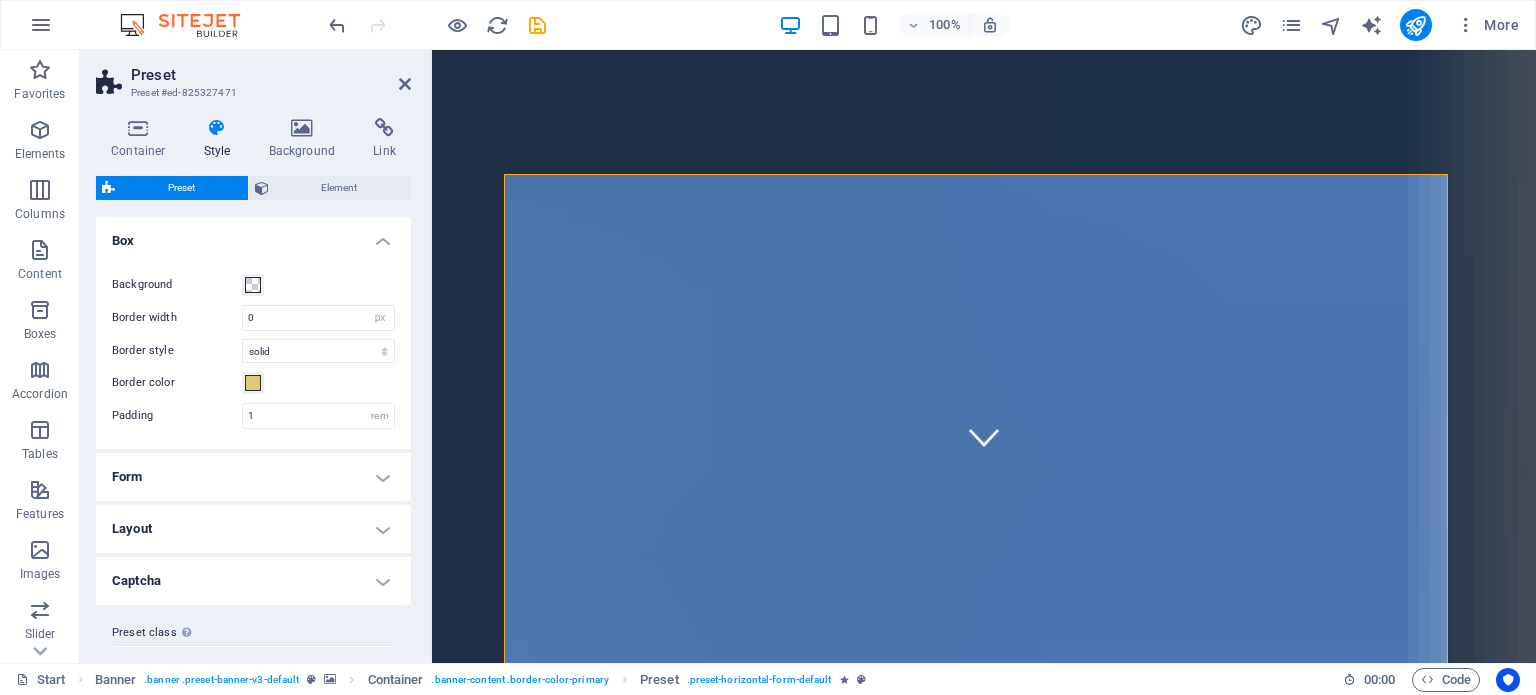 click on "Background" at bounding box center [253, 285] 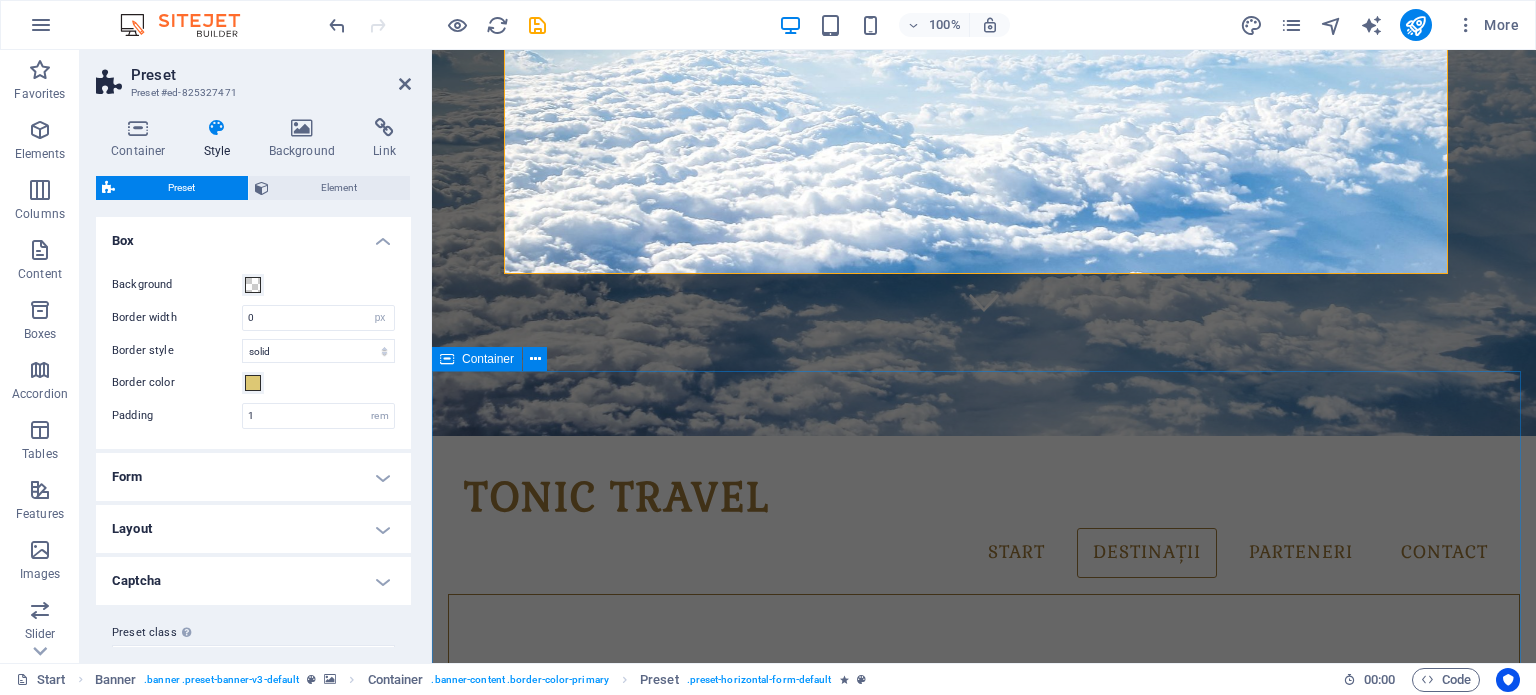 scroll, scrollTop: 200, scrollLeft: 0, axis: vertical 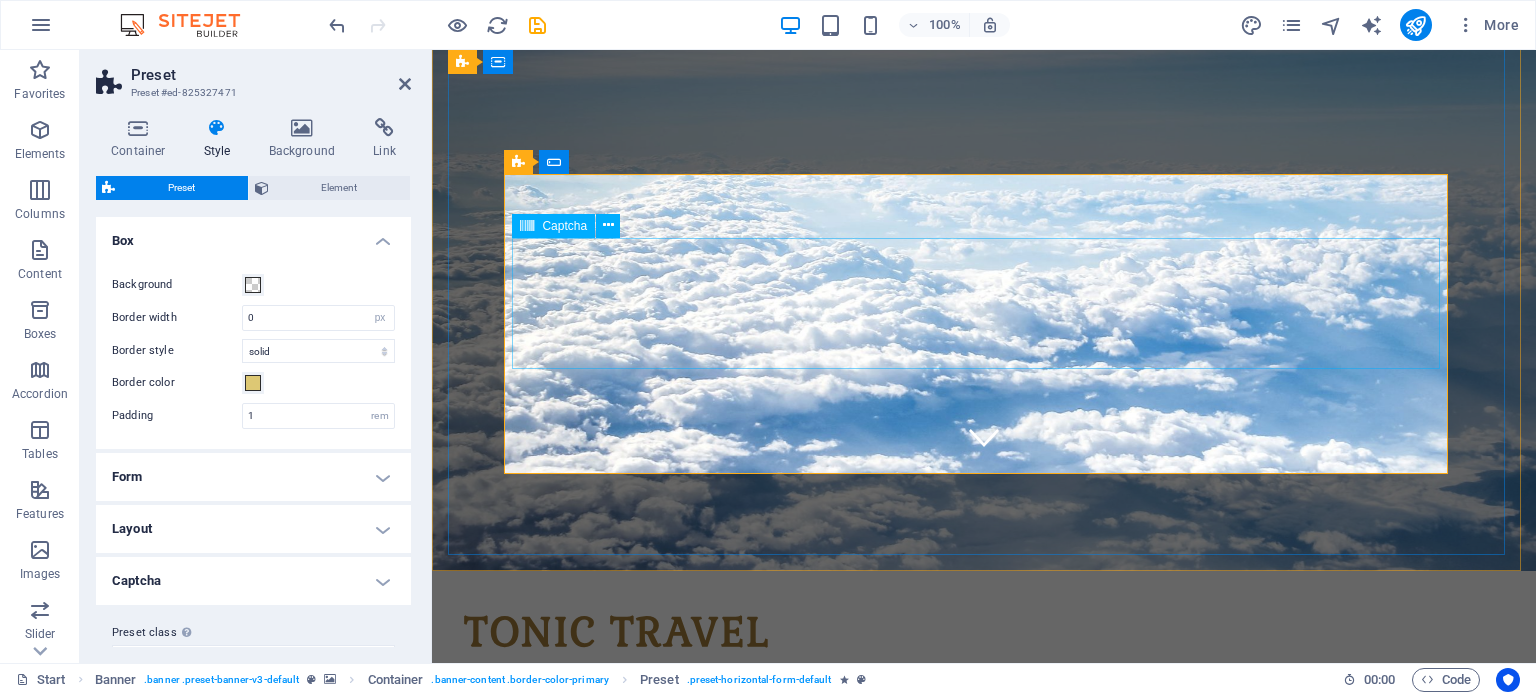 click 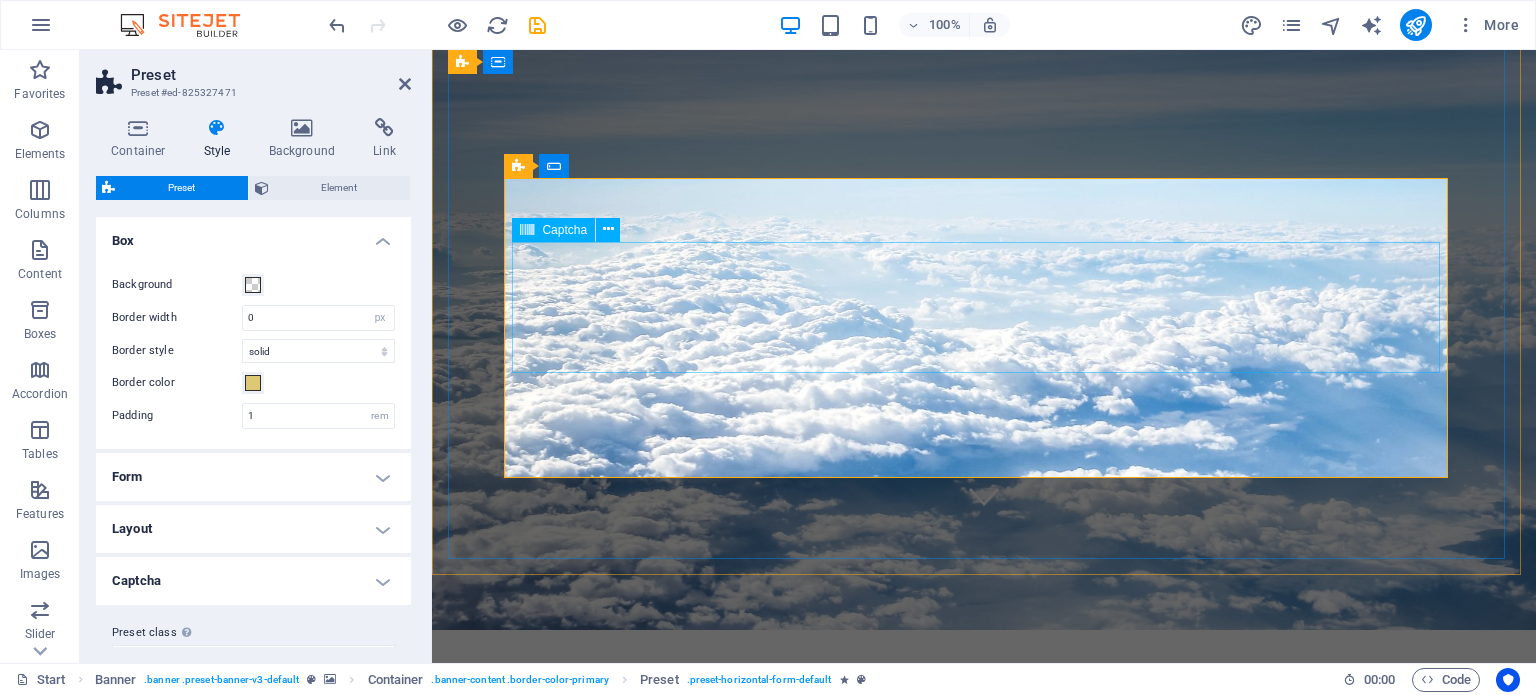 scroll, scrollTop: 100, scrollLeft: 0, axis: vertical 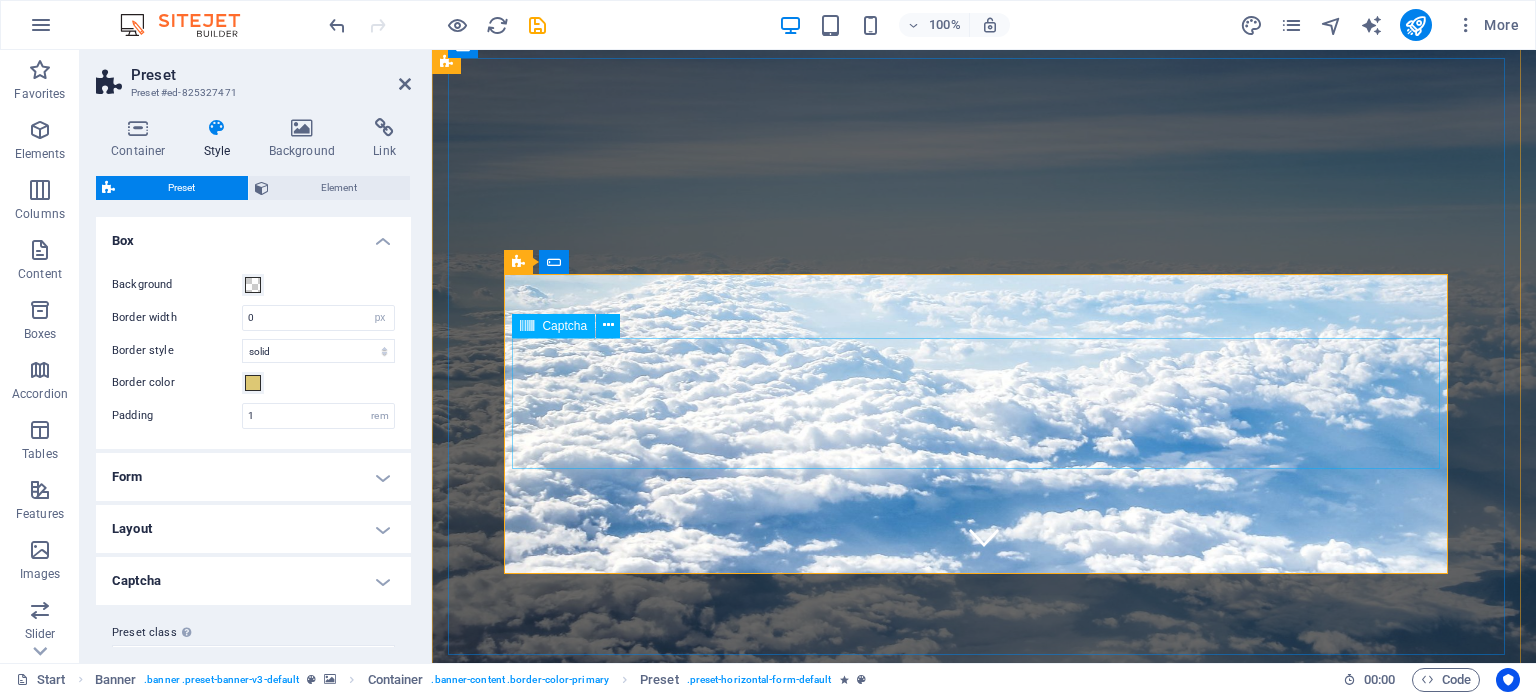 drag, startPoint x: 993, startPoint y: 377, endPoint x: 913, endPoint y: 325, distance: 95.41489 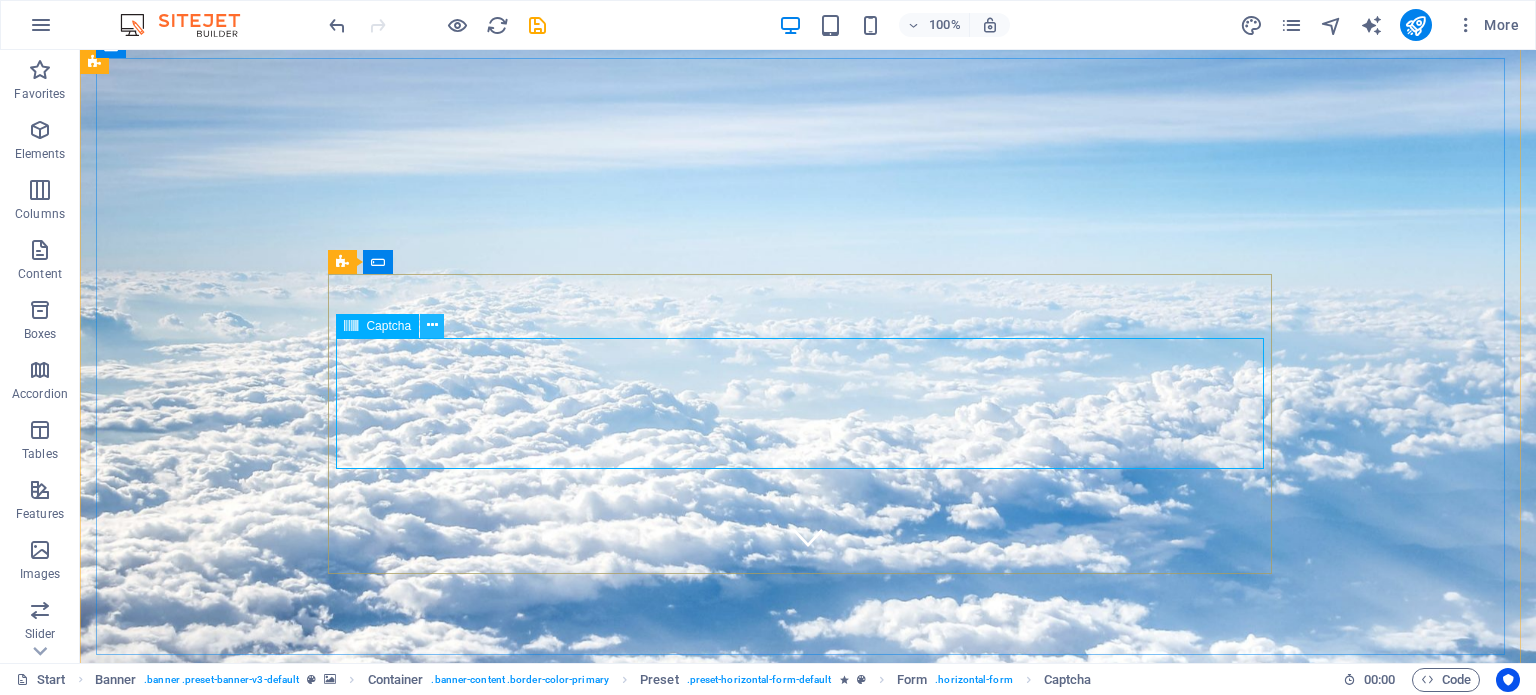 click at bounding box center (432, 325) 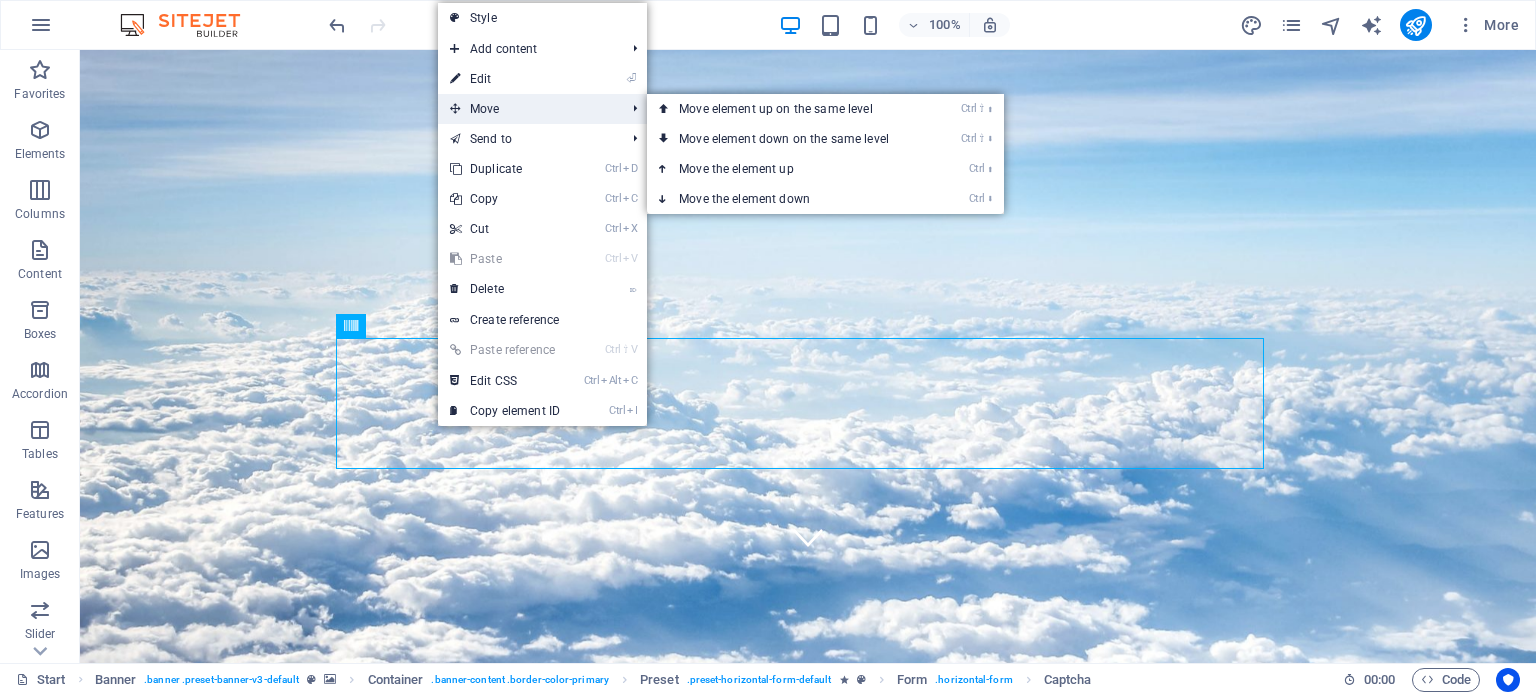 click on "Move" at bounding box center [527, 109] 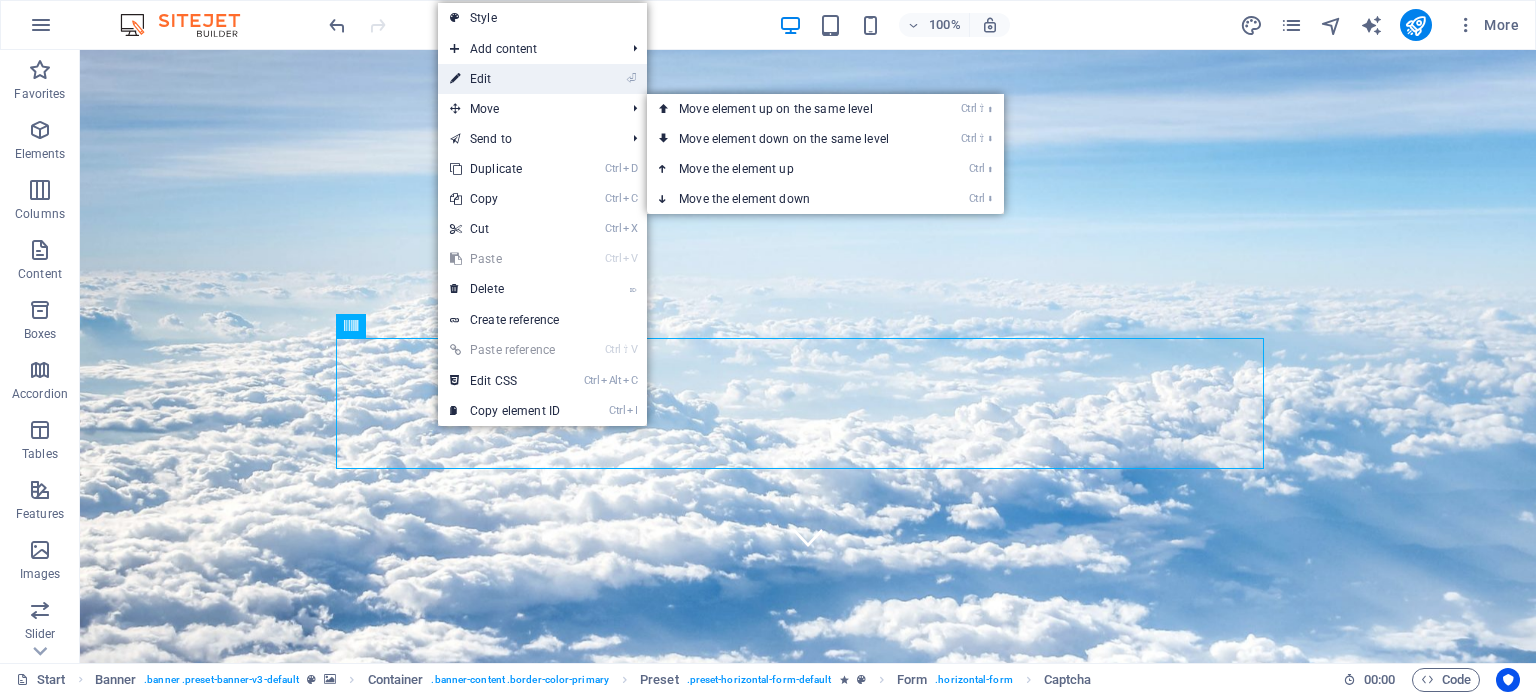 click on "⏎  Edit" at bounding box center [505, 79] 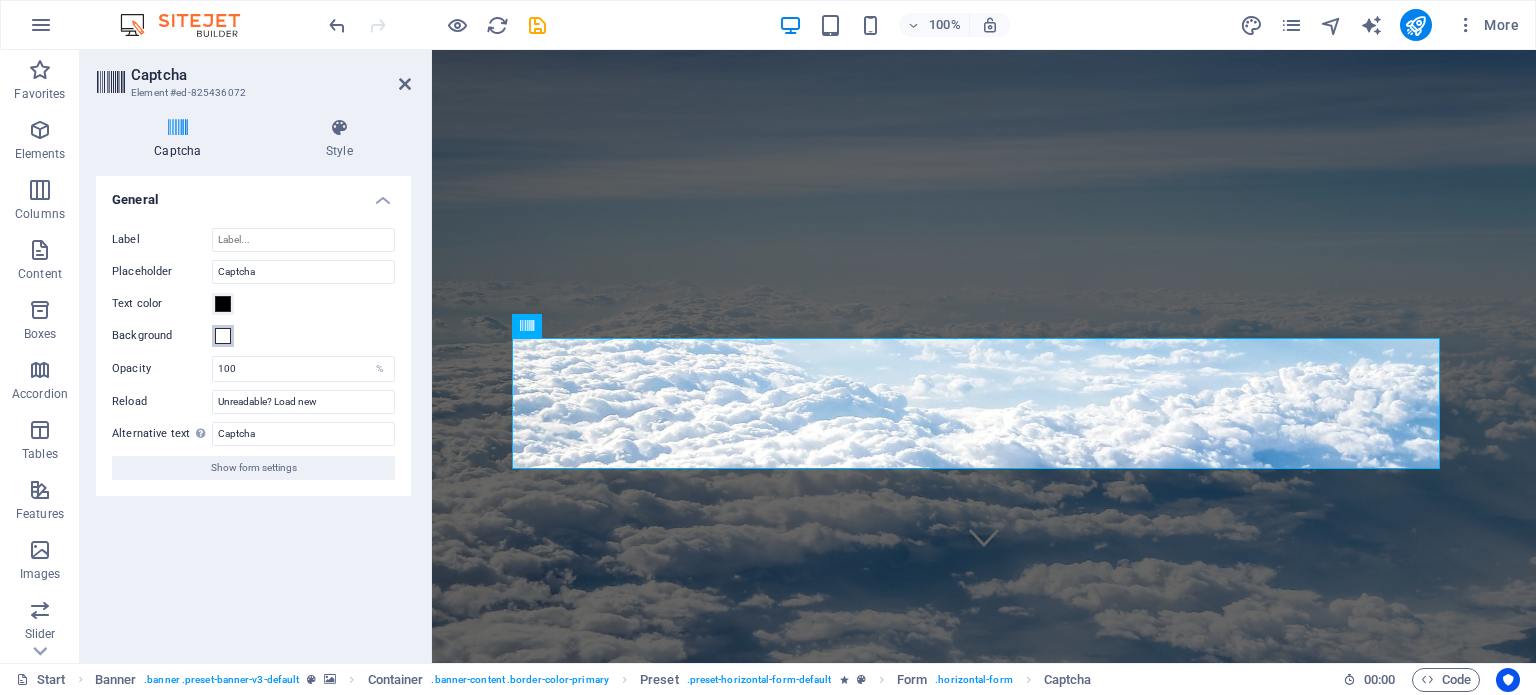 click at bounding box center (223, 336) 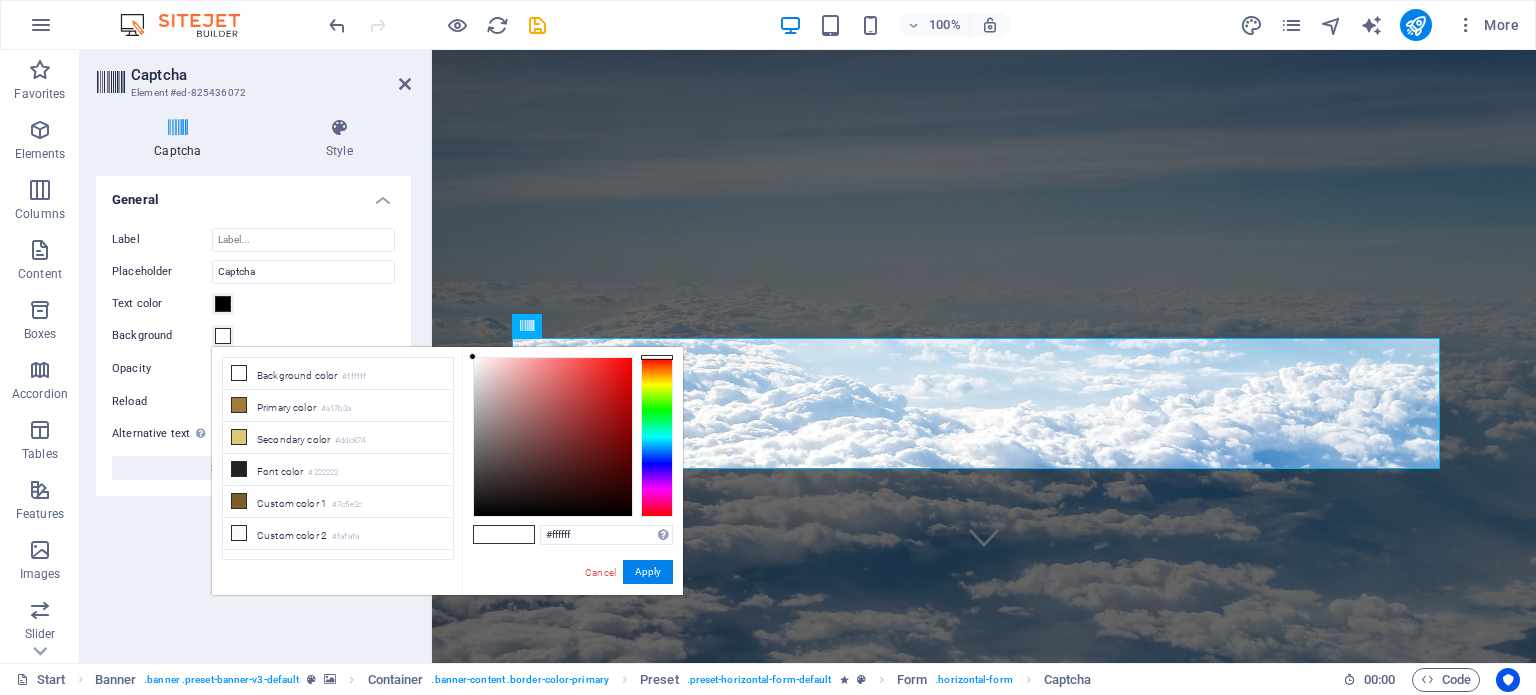 click at bounding box center (223, 336) 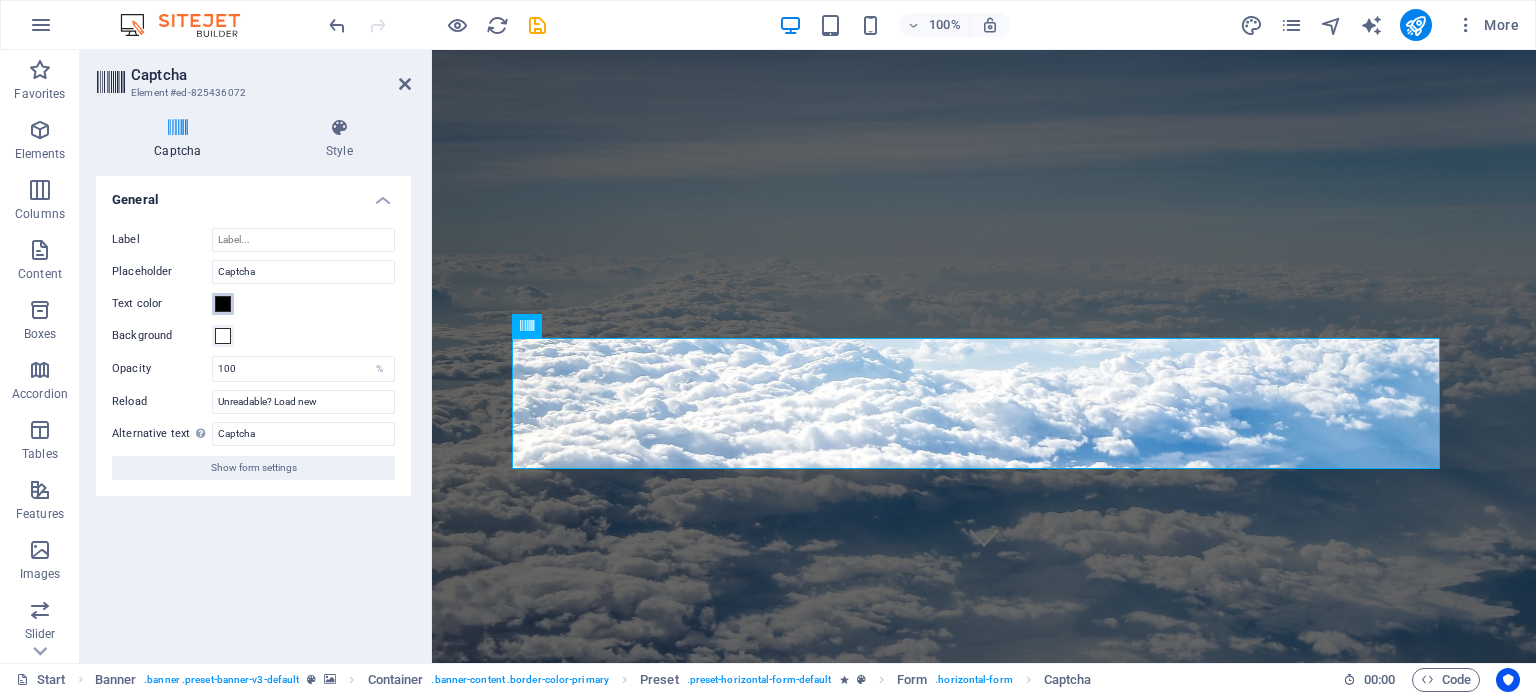 click at bounding box center [223, 304] 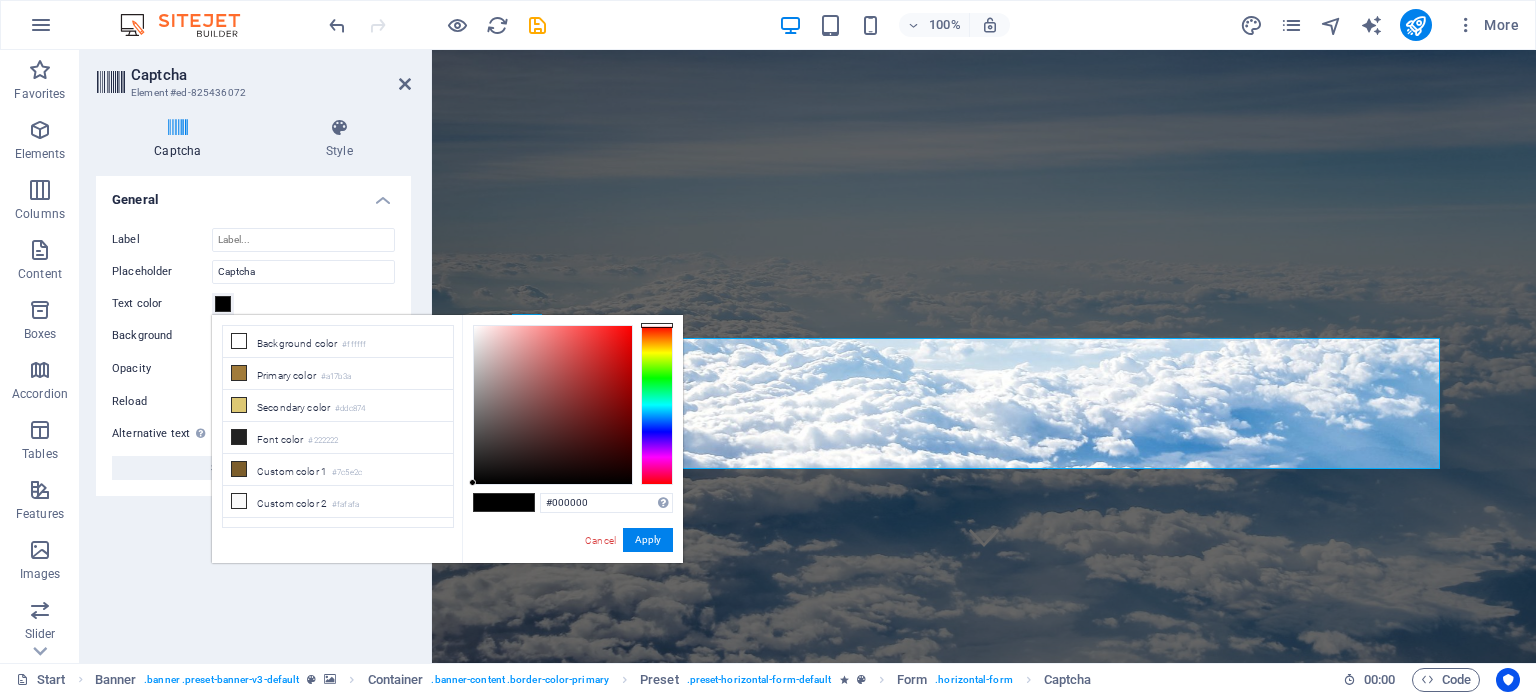 click at bounding box center [223, 304] 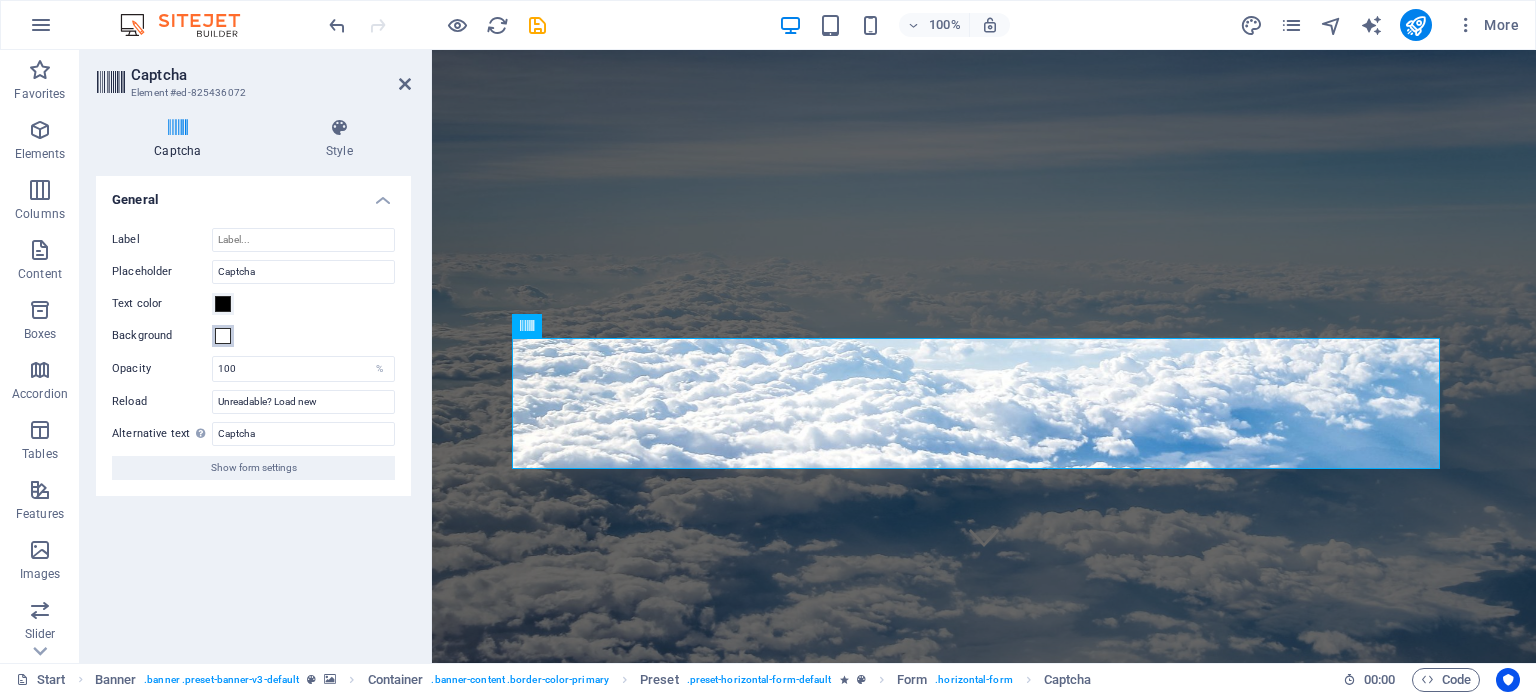 click at bounding box center (223, 336) 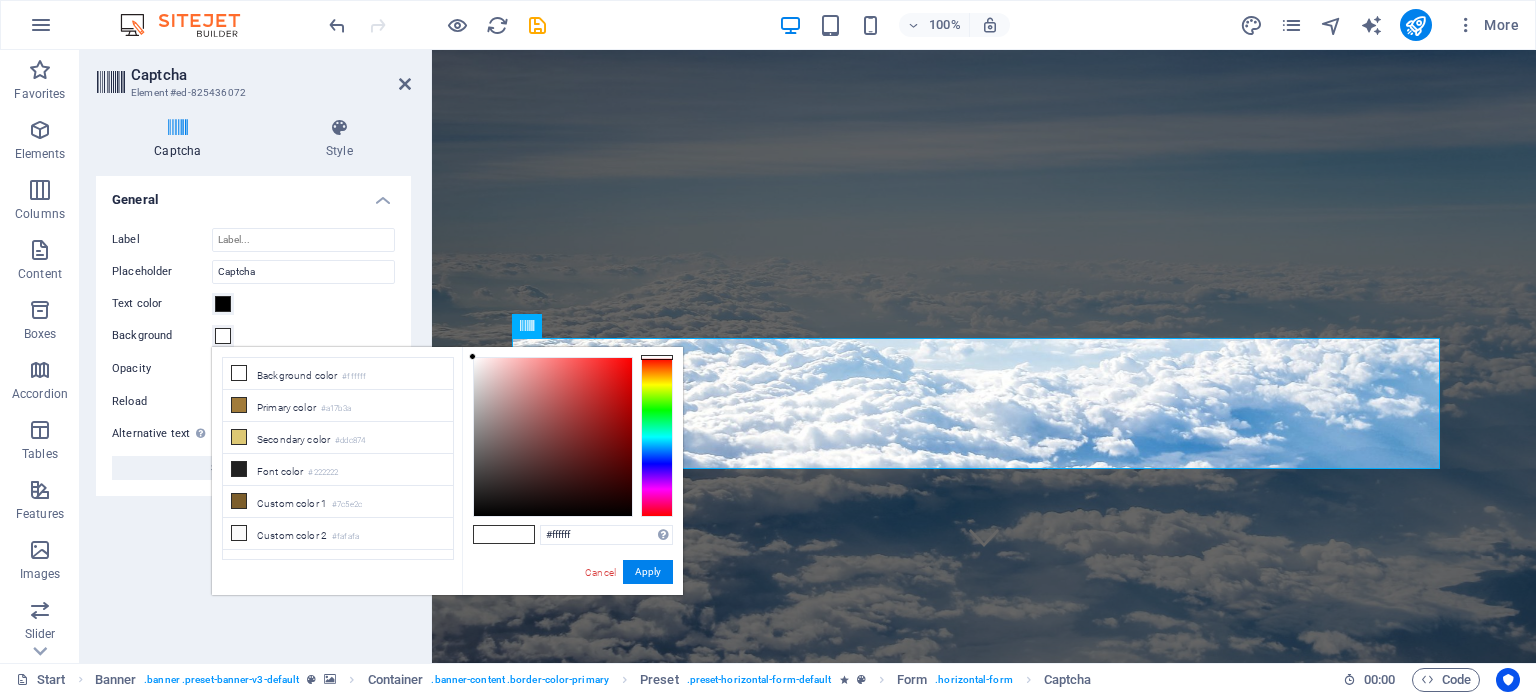 click at bounding box center (223, 336) 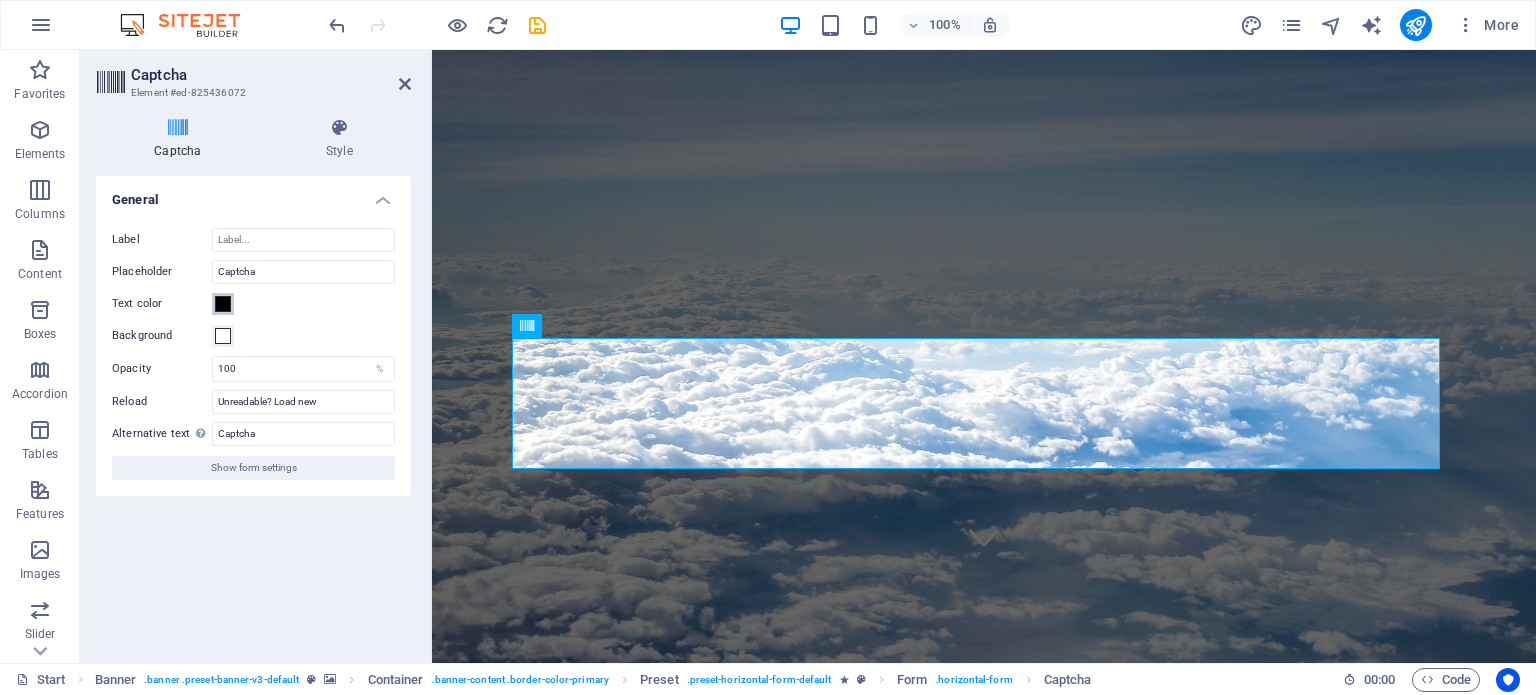 click at bounding box center [223, 304] 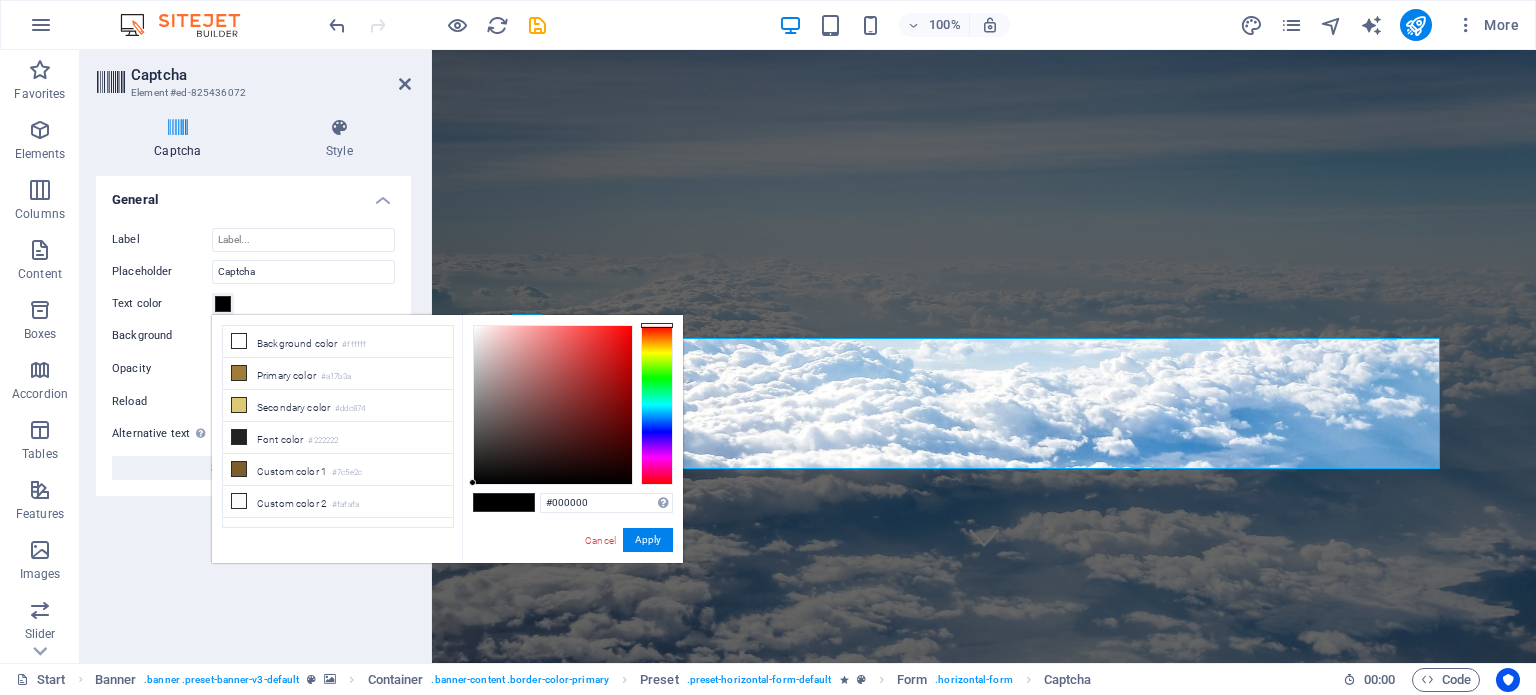click at bounding box center (223, 304) 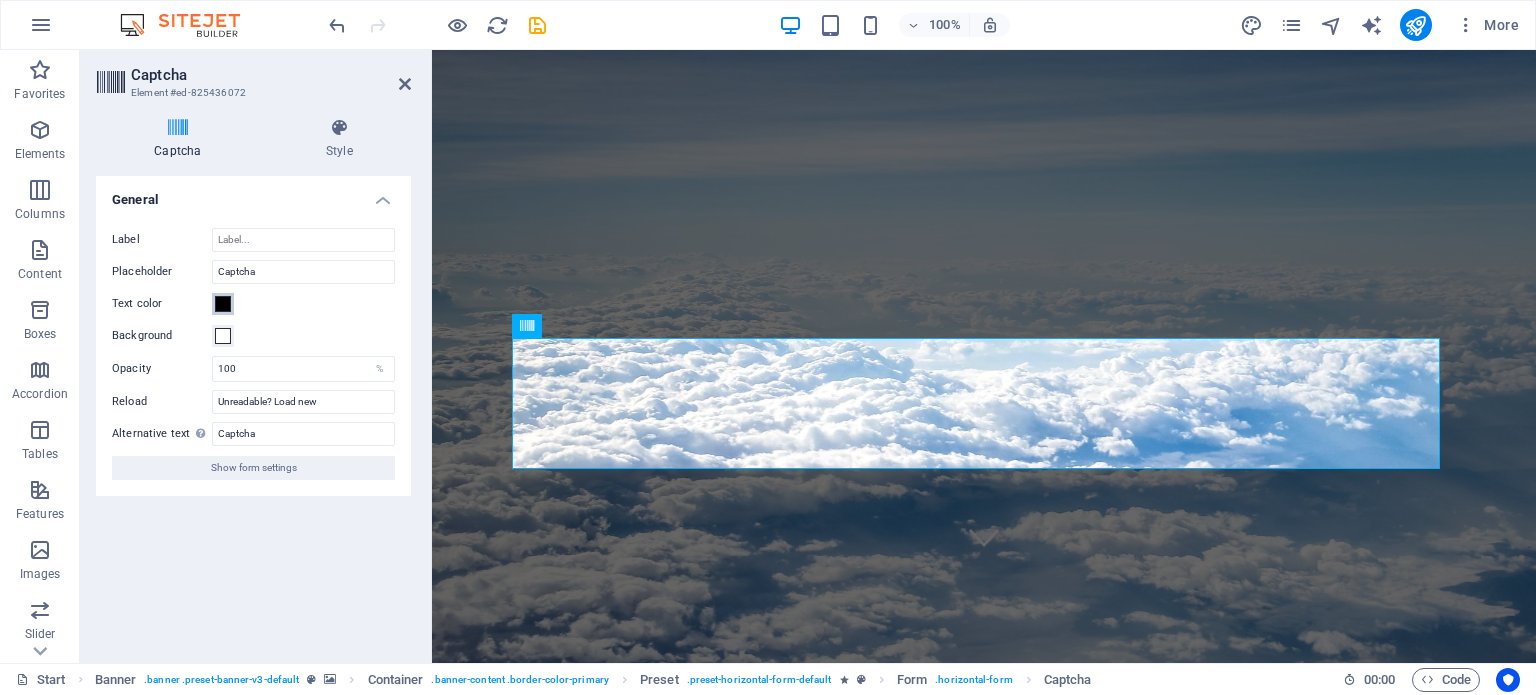 click at bounding box center [223, 304] 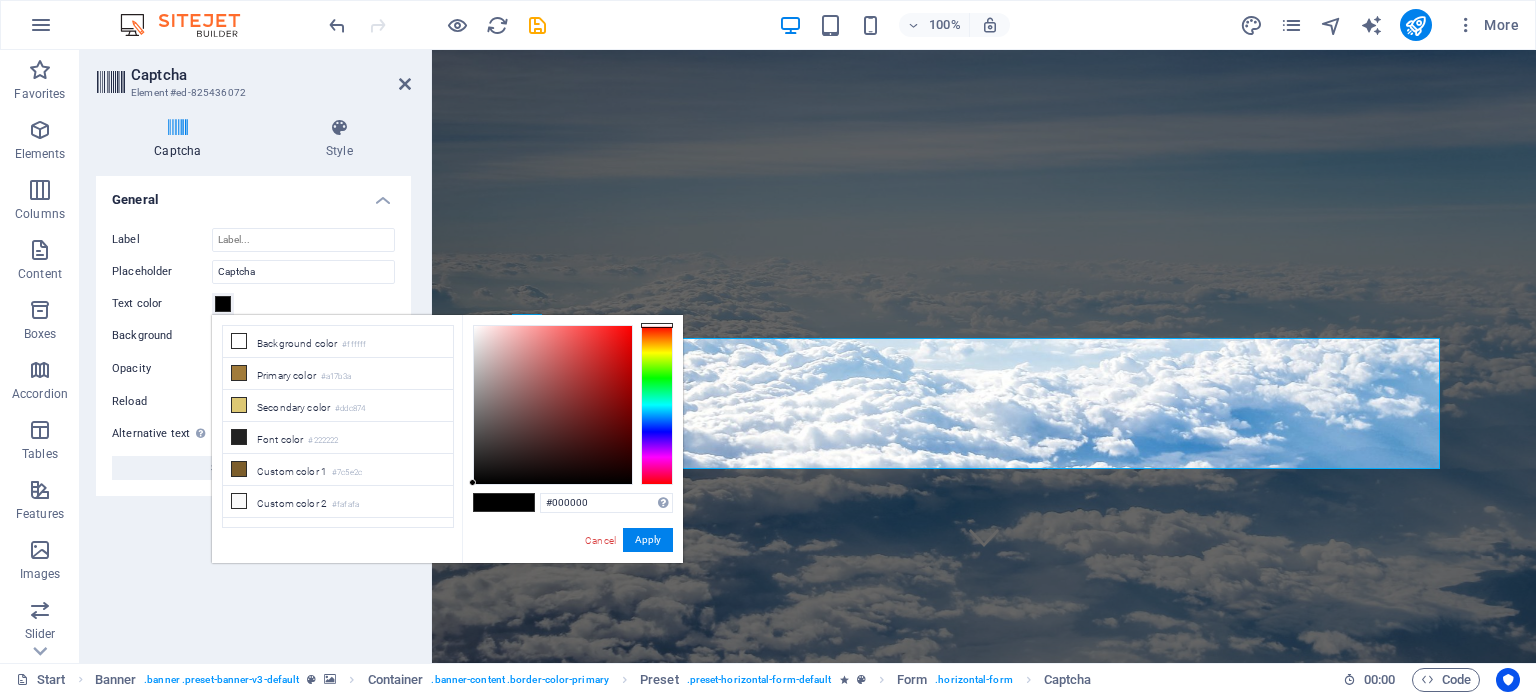 click at bounding box center [223, 304] 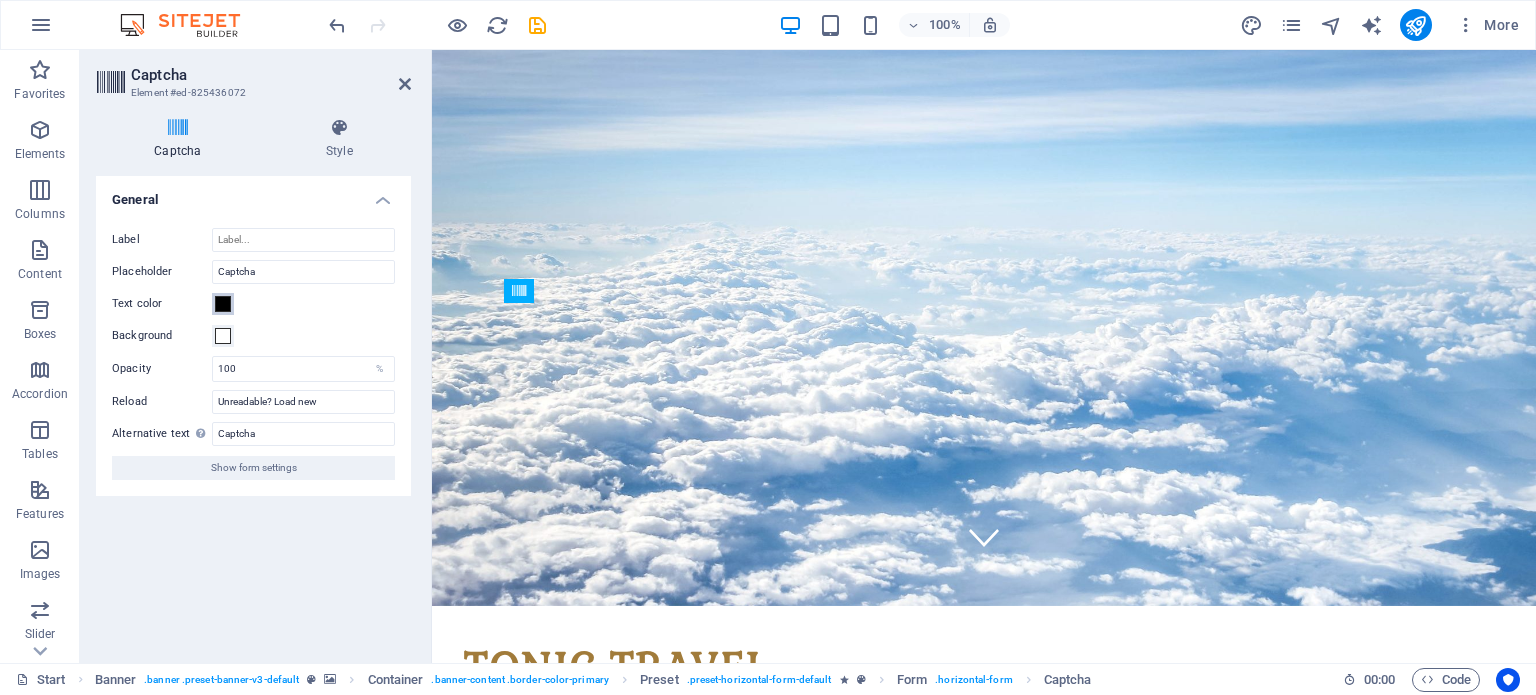 scroll, scrollTop: 0, scrollLeft: 0, axis: both 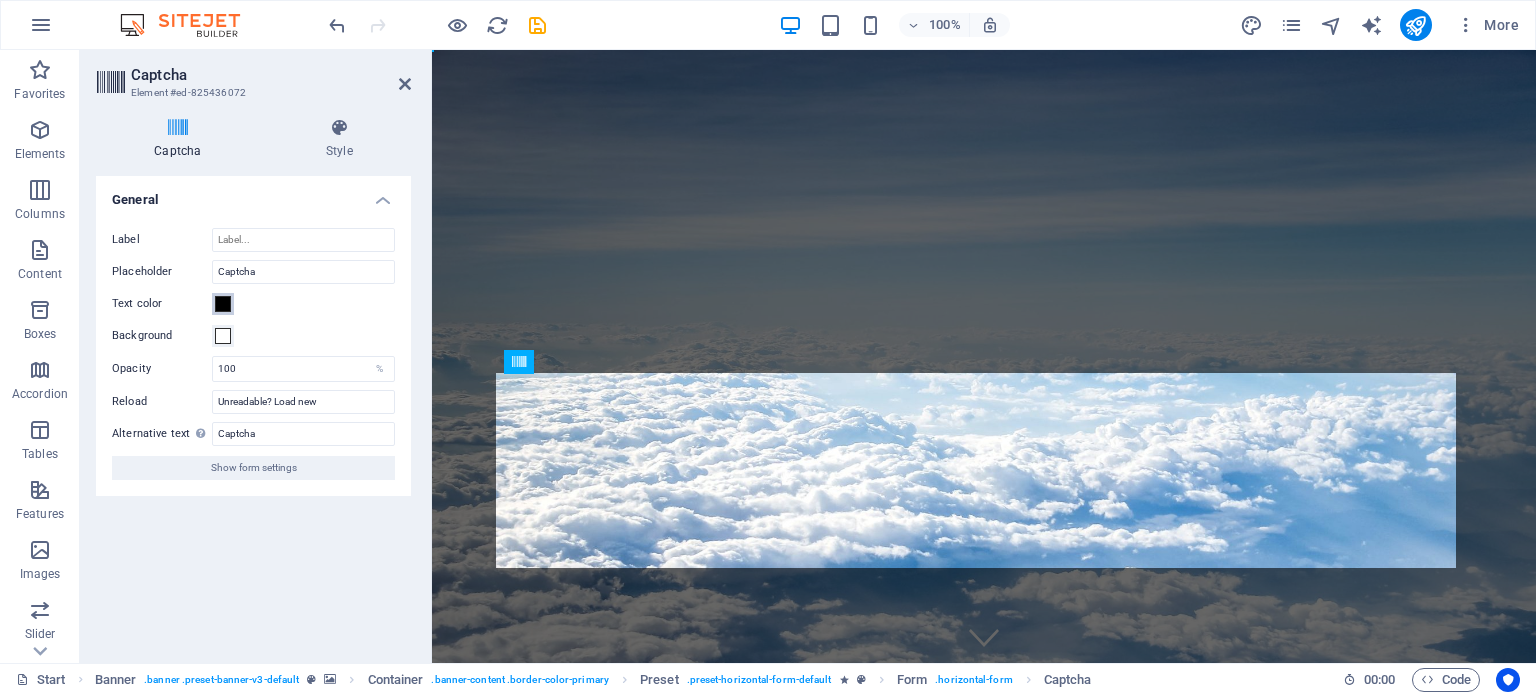drag, startPoint x: 957, startPoint y: 376, endPoint x: 788, endPoint y: 455, distance: 186.55295 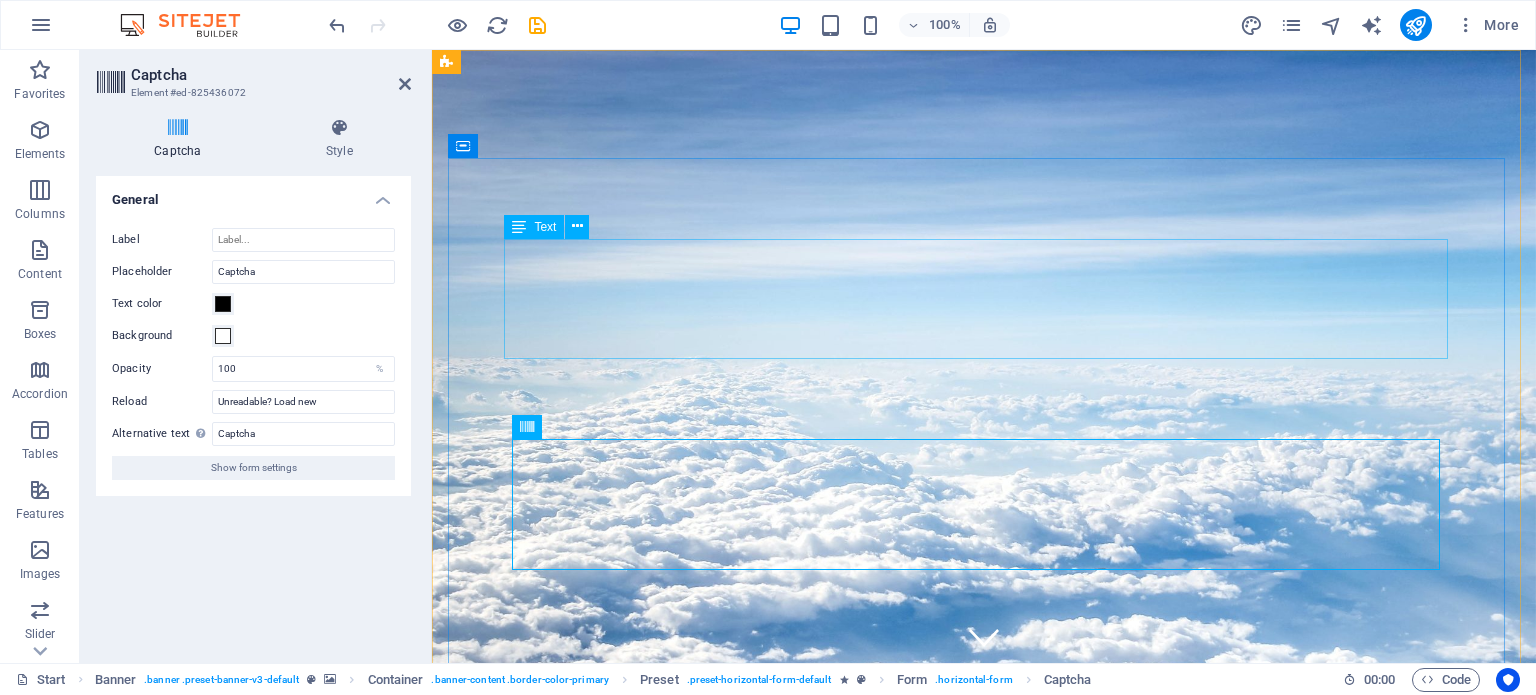 click on "No destination  is too far away" at bounding box center [984, 1080] 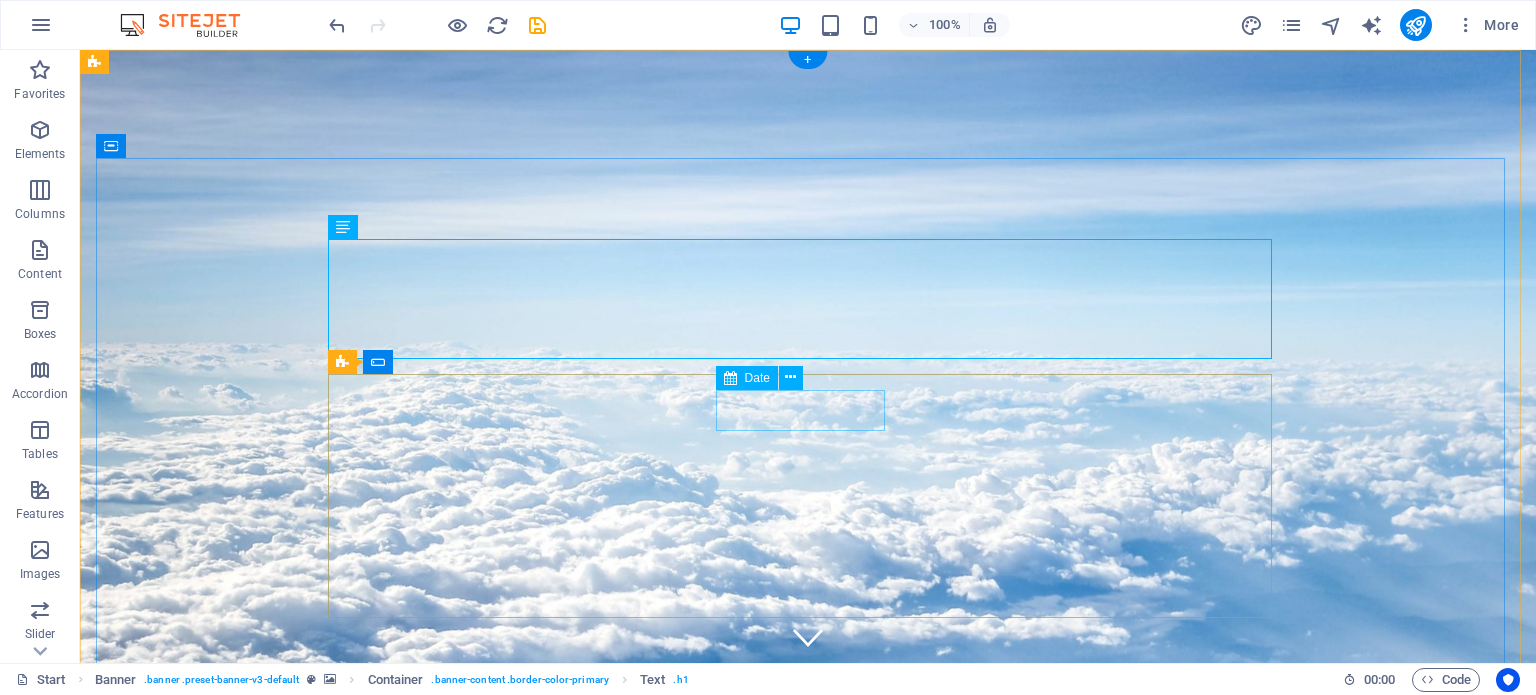 click 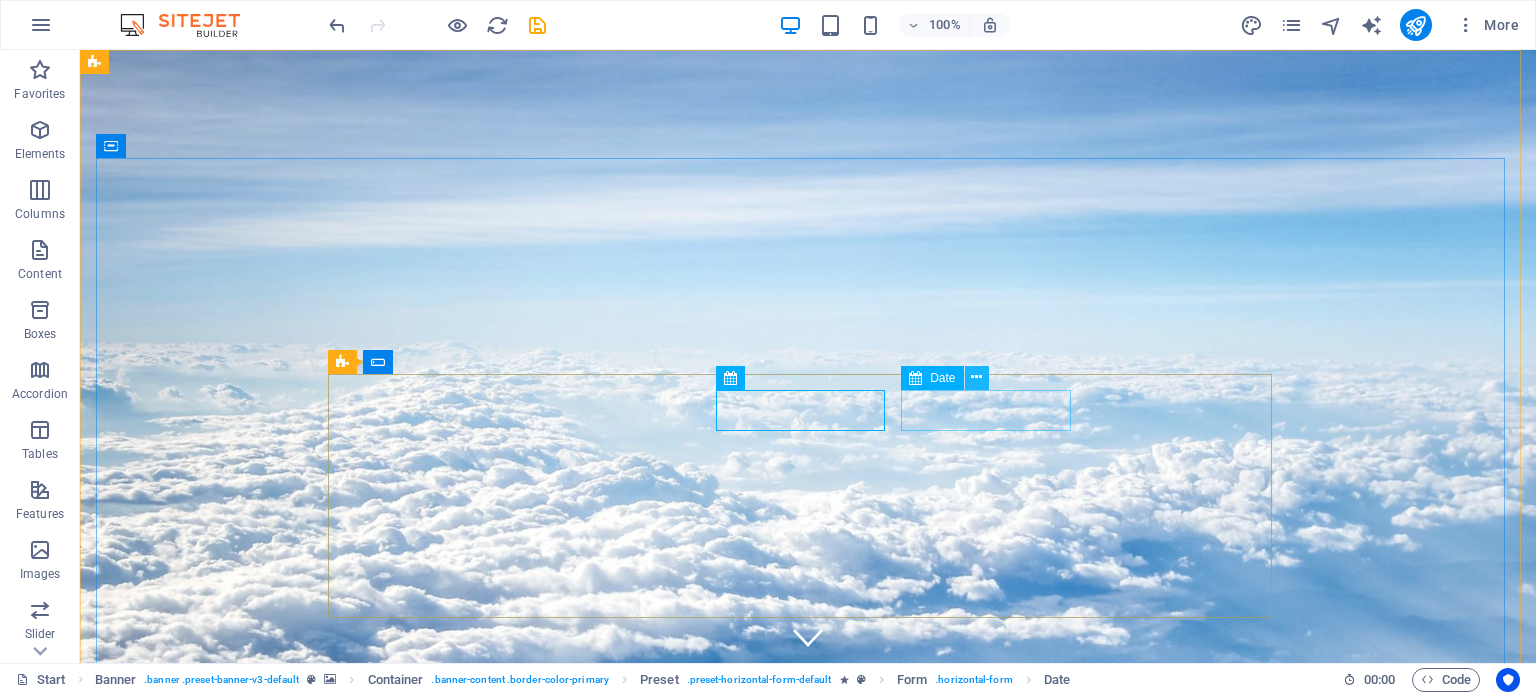 click at bounding box center [977, 378] 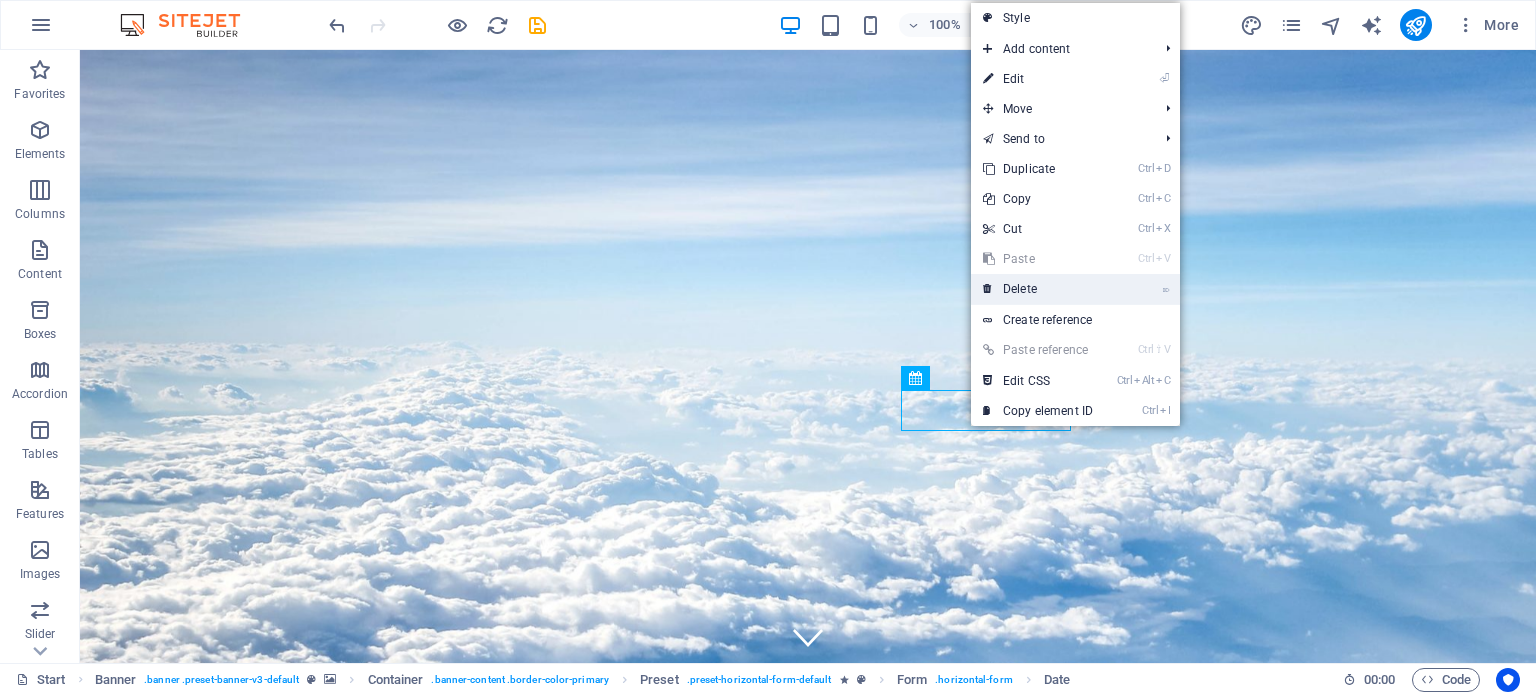 click on "⌦  Delete" at bounding box center [1038, 289] 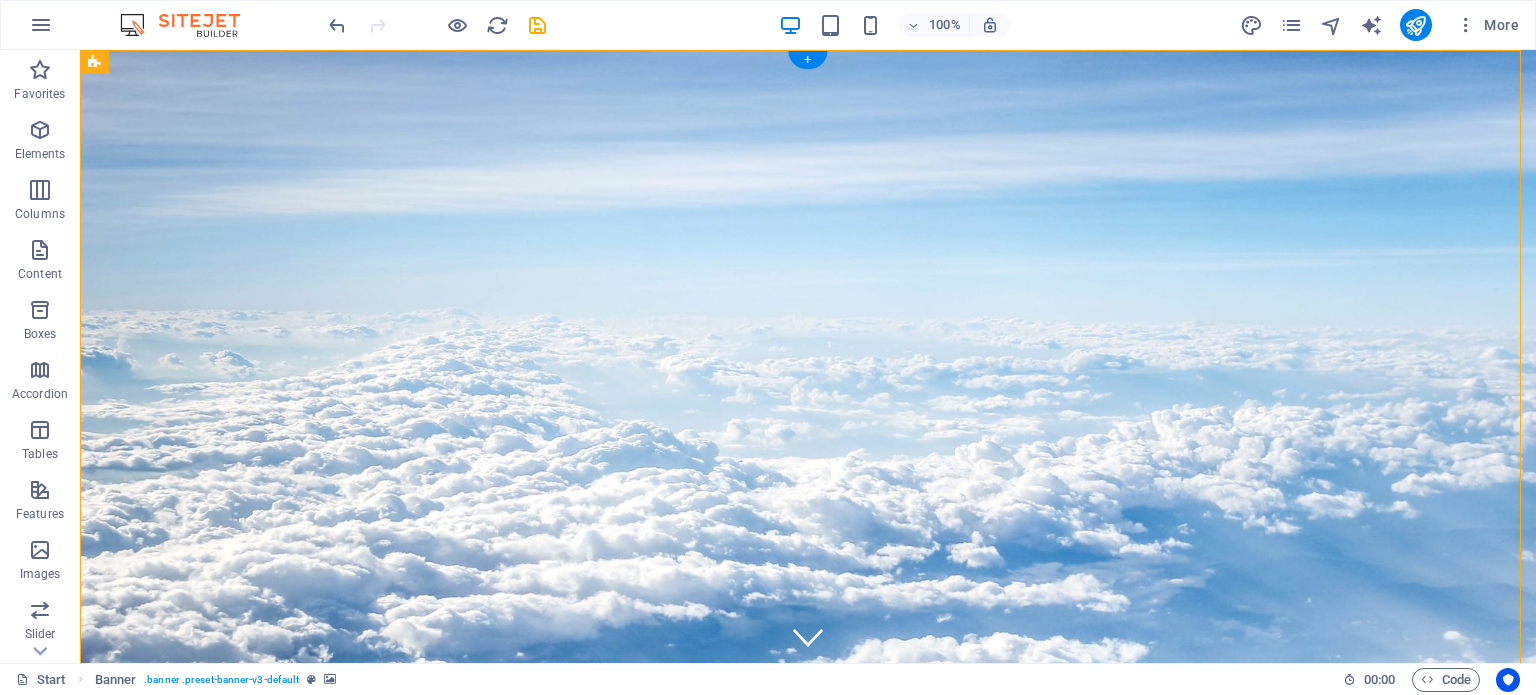 drag, startPoint x: 1140, startPoint y: 439, endPoint x: 1138, endPoint y: 418, distance: 21.095022 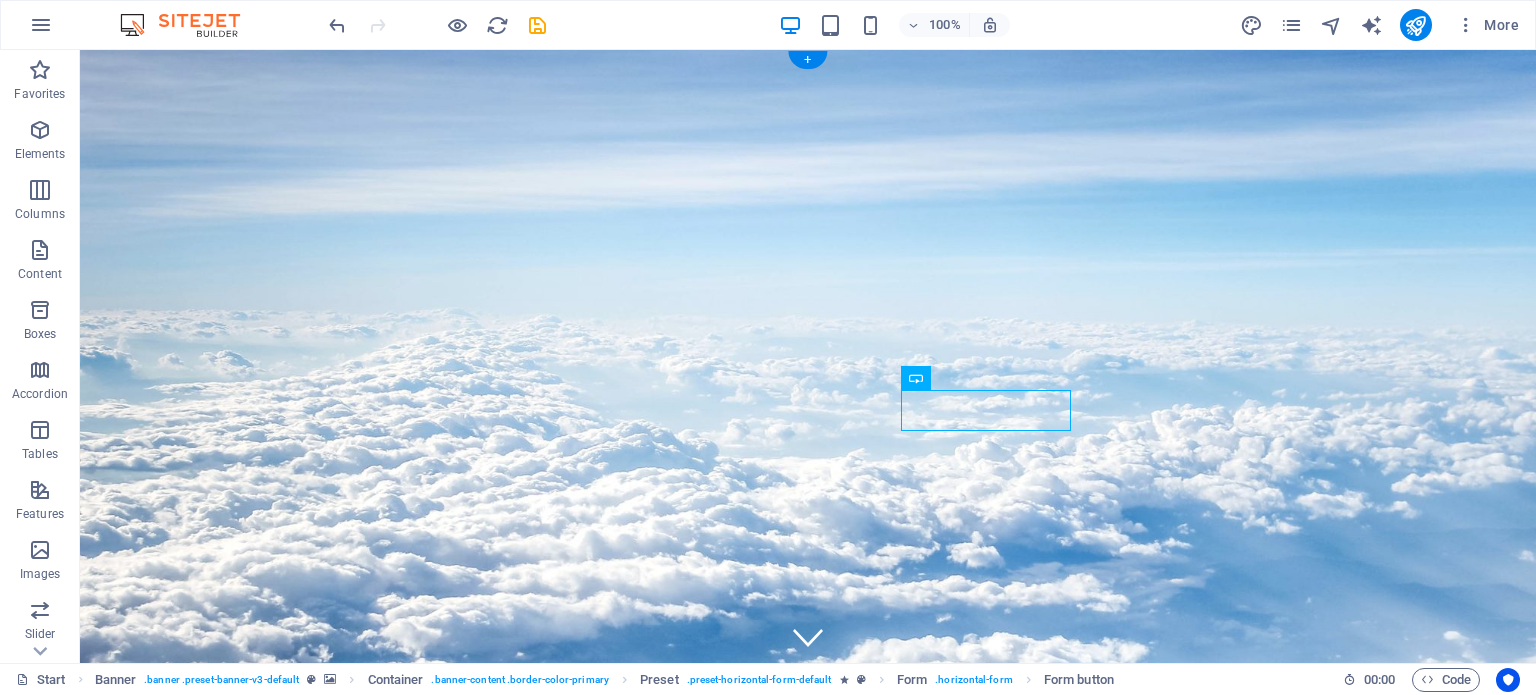 drag, startPoint x: 1009, startPoint y: 415, endPoint x: 1204, endPoint y: 425, distance: 195.25624 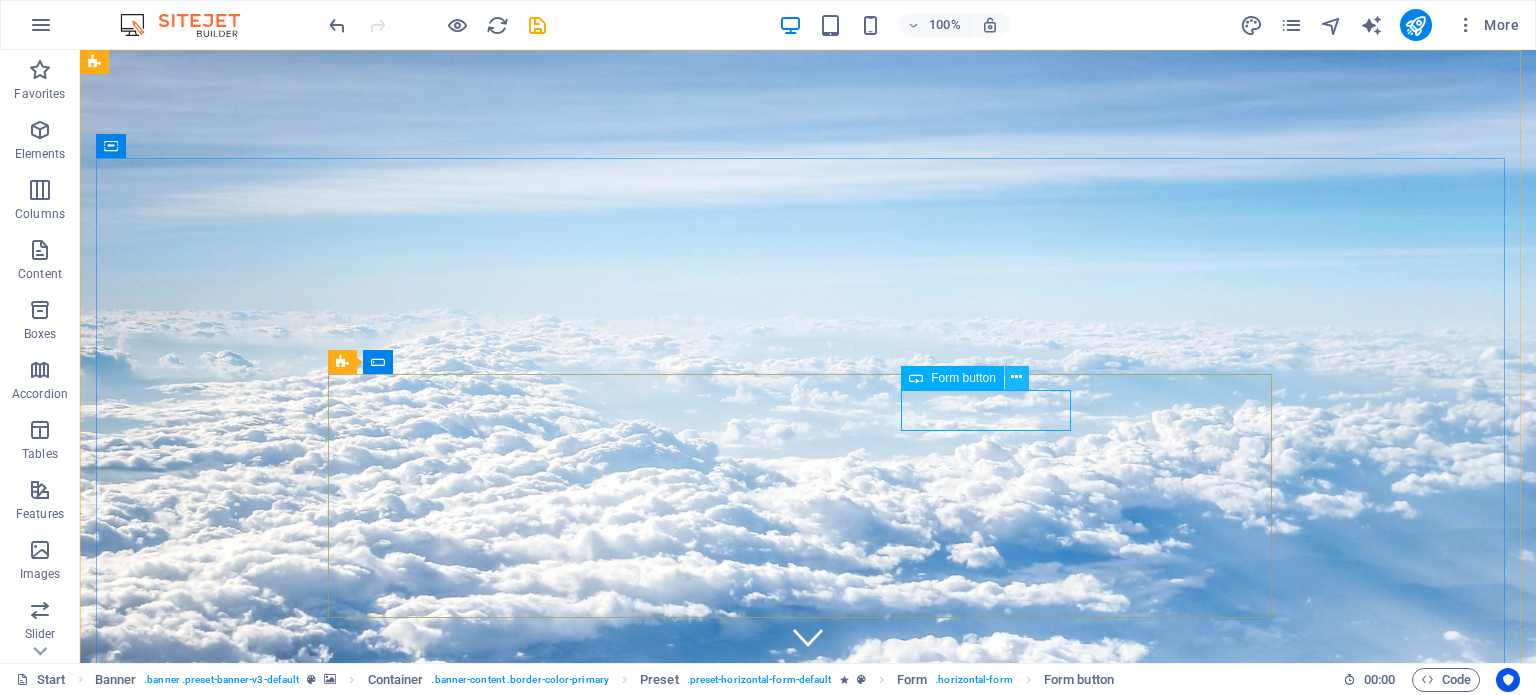 click at bounding box center (1016, 377) 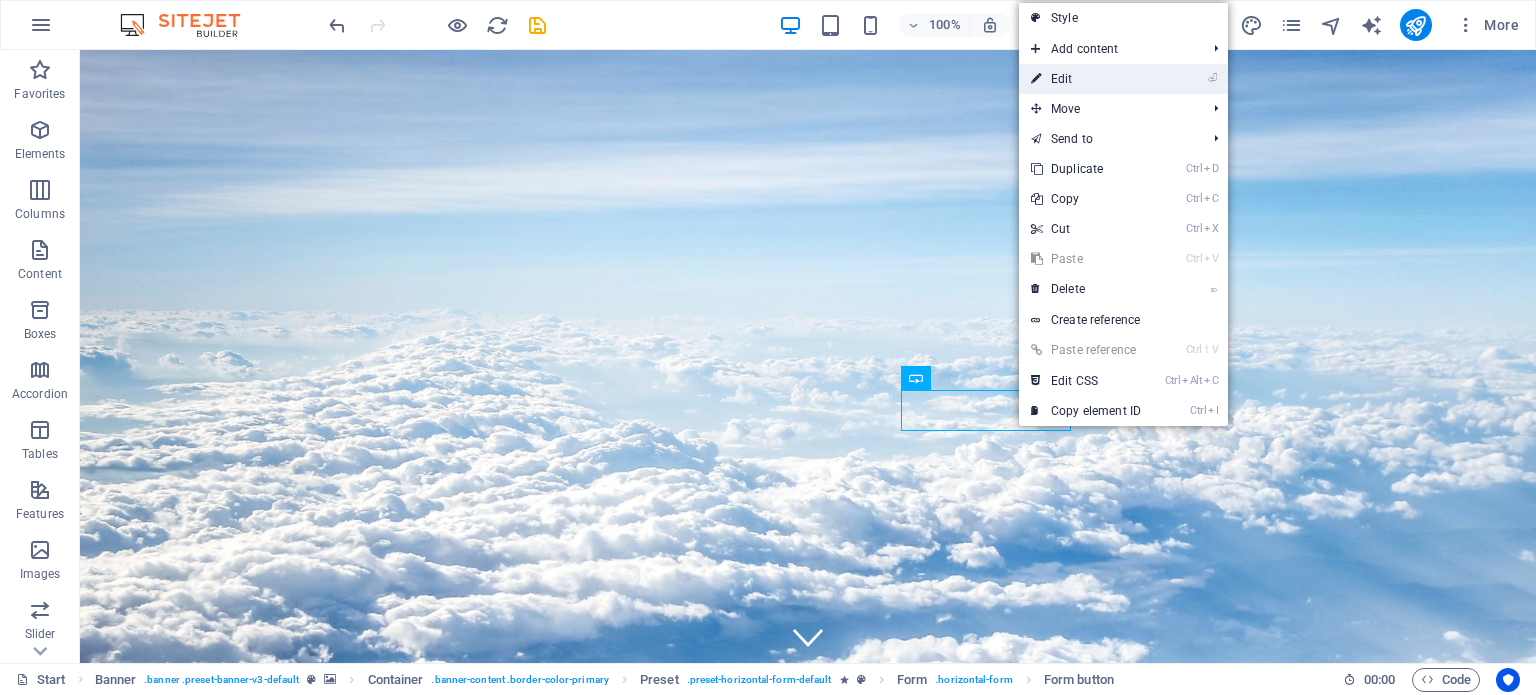 drag, startPoint x: 1093, startPoint y: 76, endPoint x: 661, endPoint y: 24, distance: 435.11838 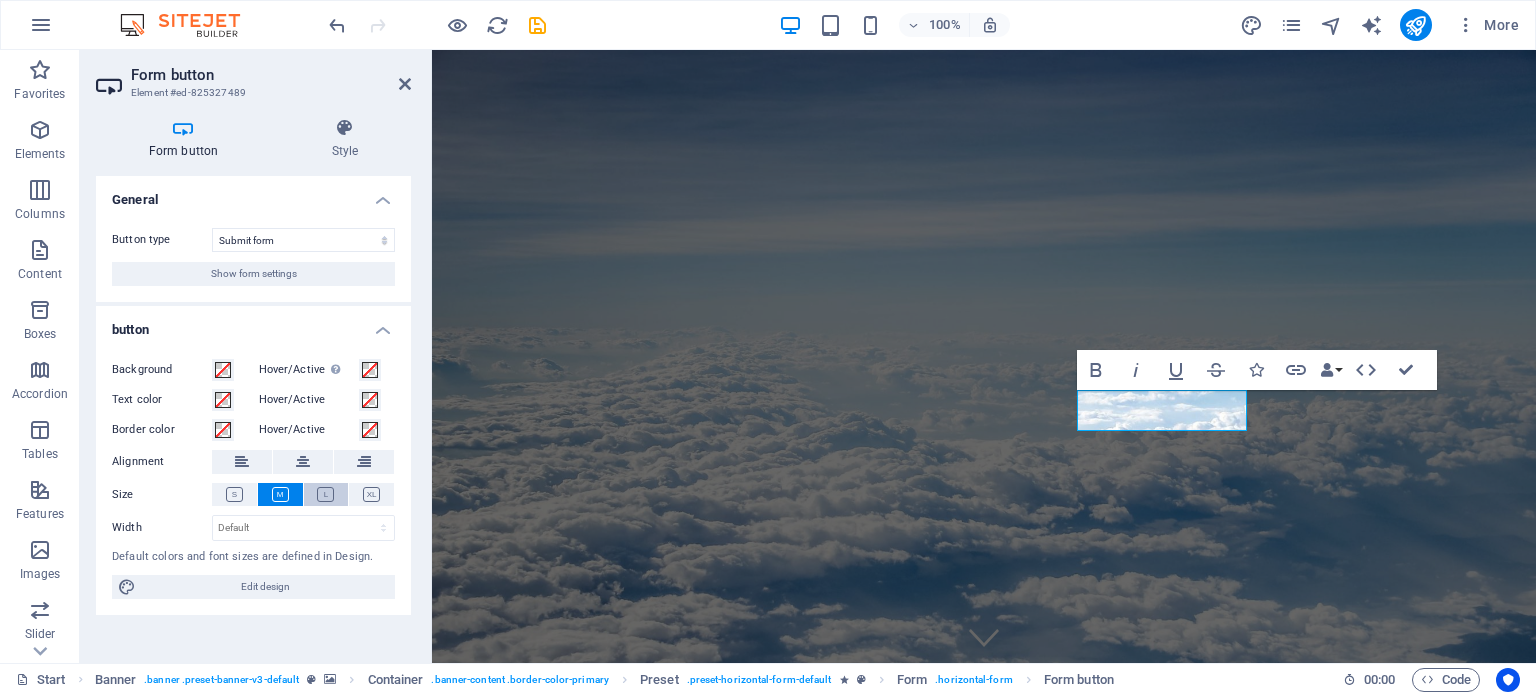 click at bounding box center [325, 494] 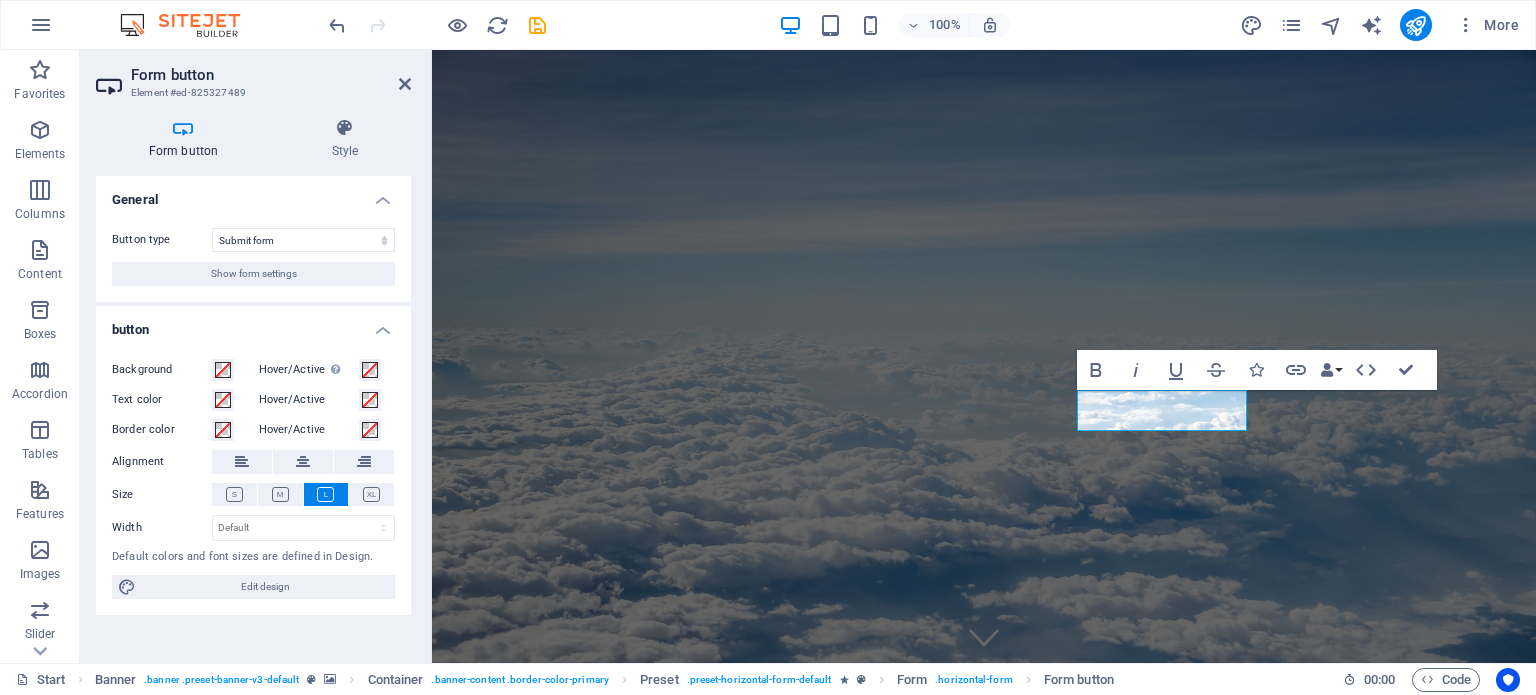 click at bounding box center [326, 494] 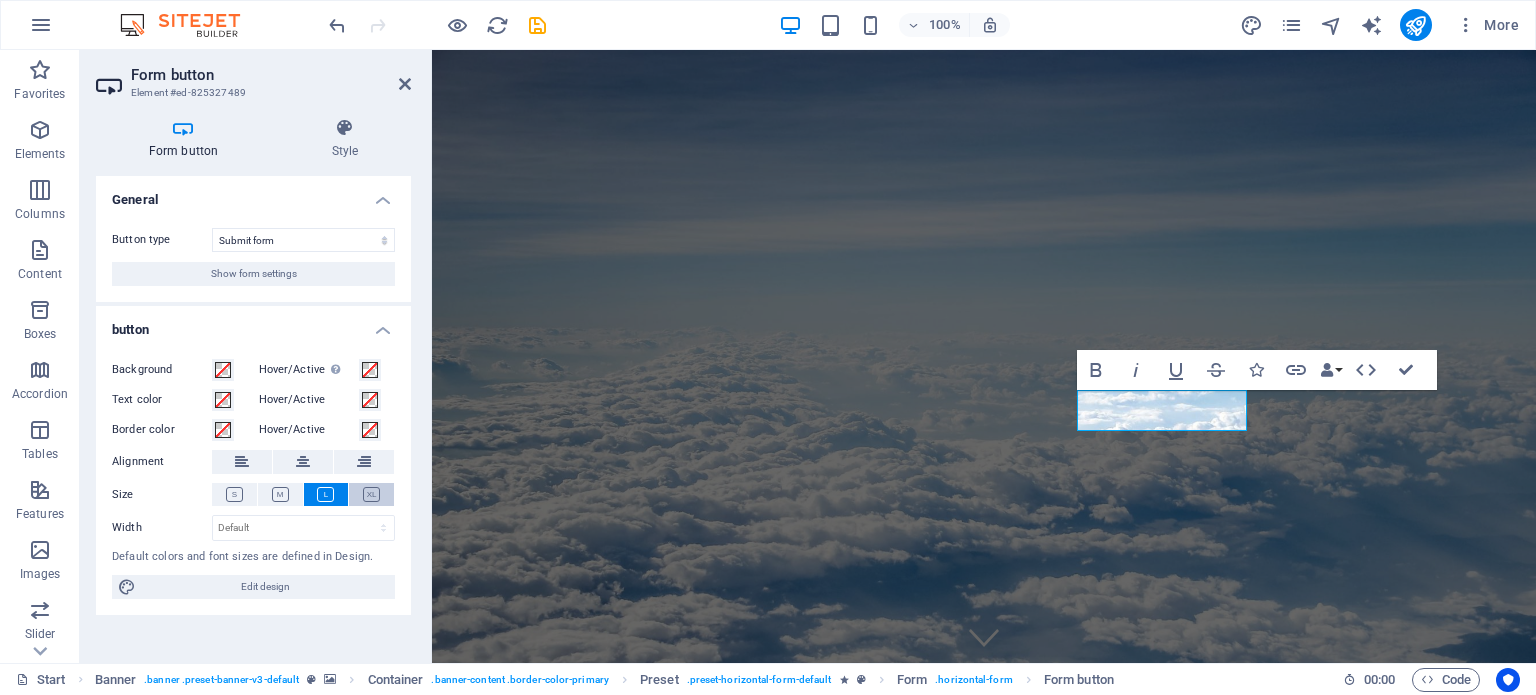 click at bounding box center [371, 494] 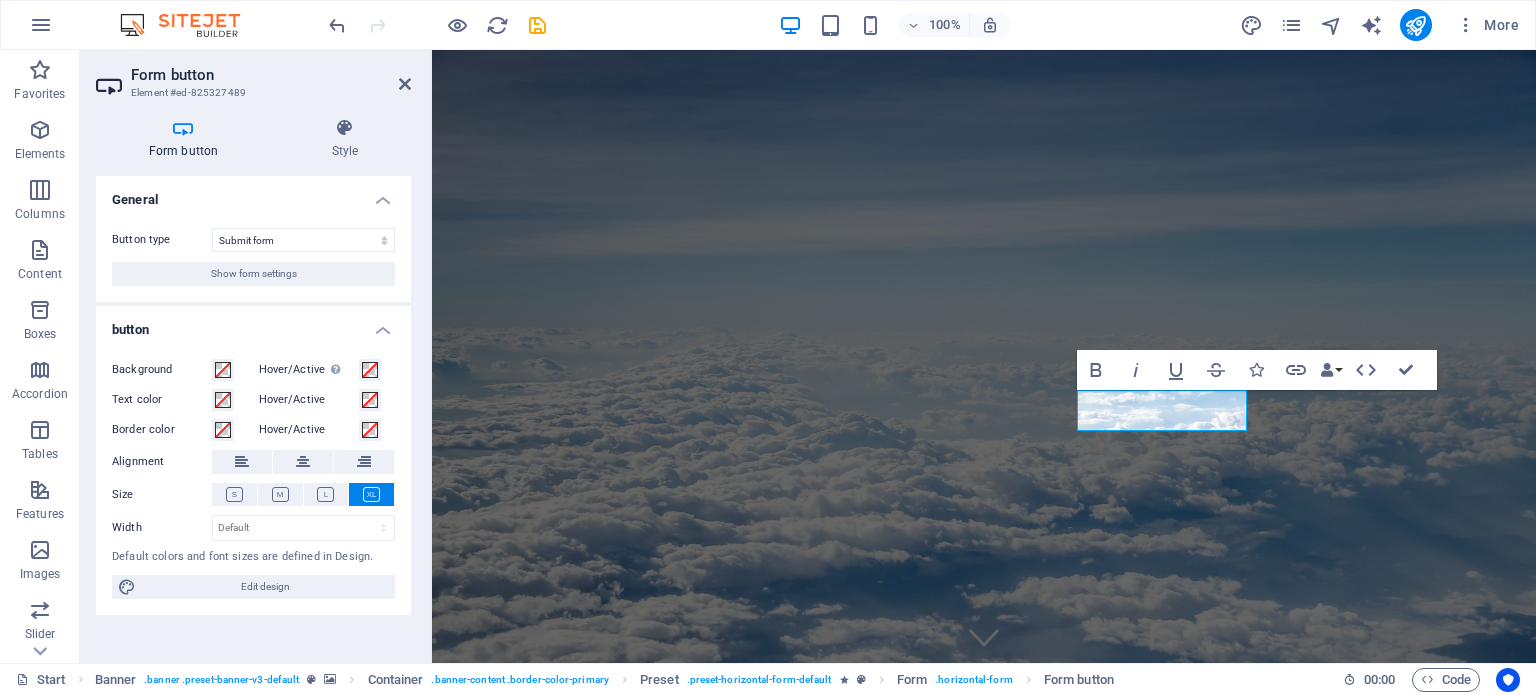 click at bounding box center (371, 494) 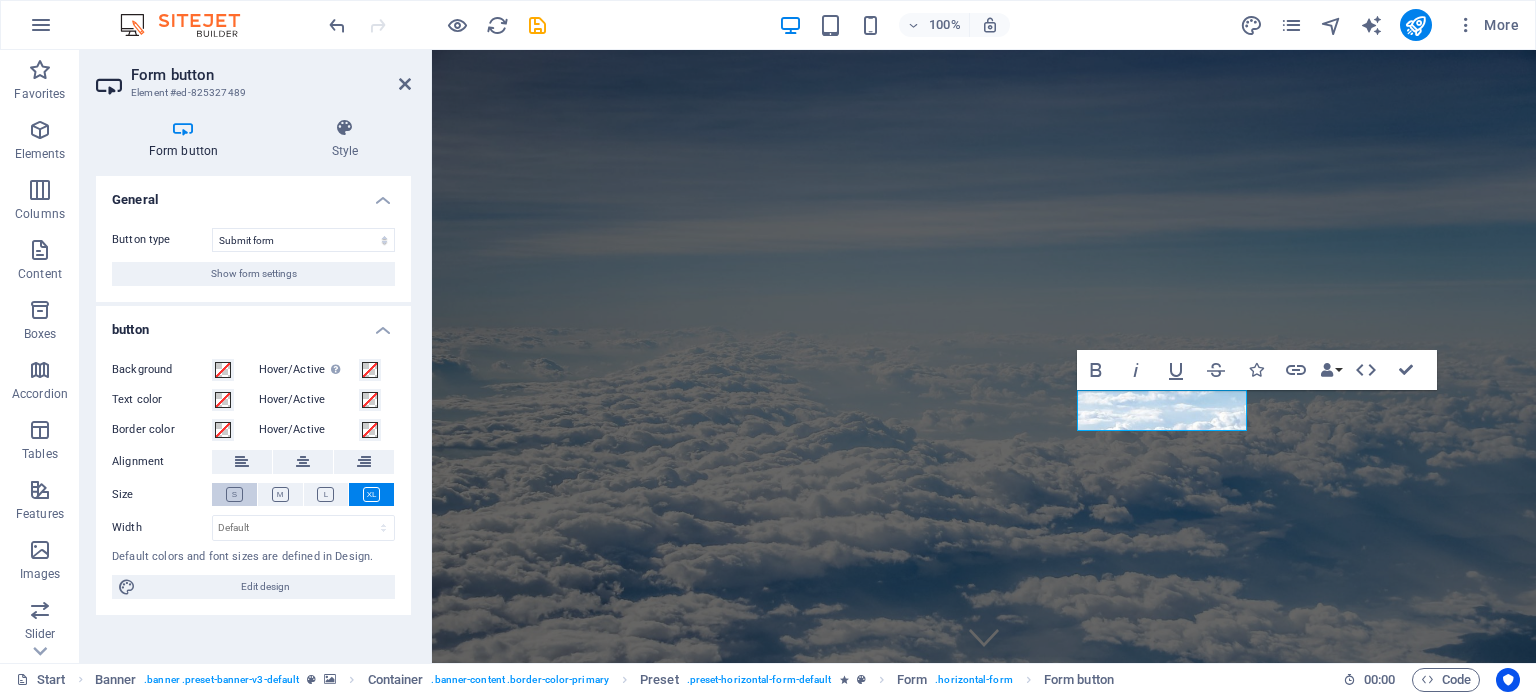 click at bounding box center (234, 494) 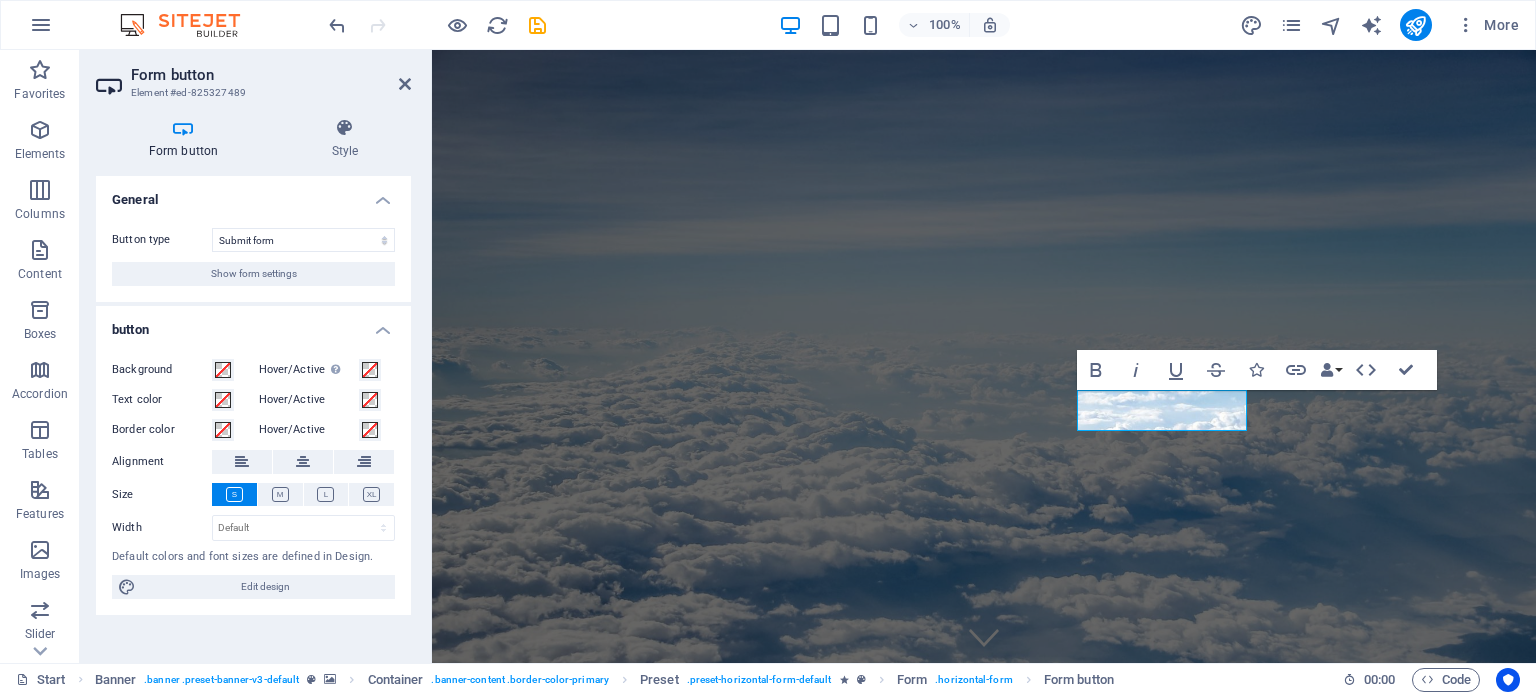 click at bounding box center (234, 494) 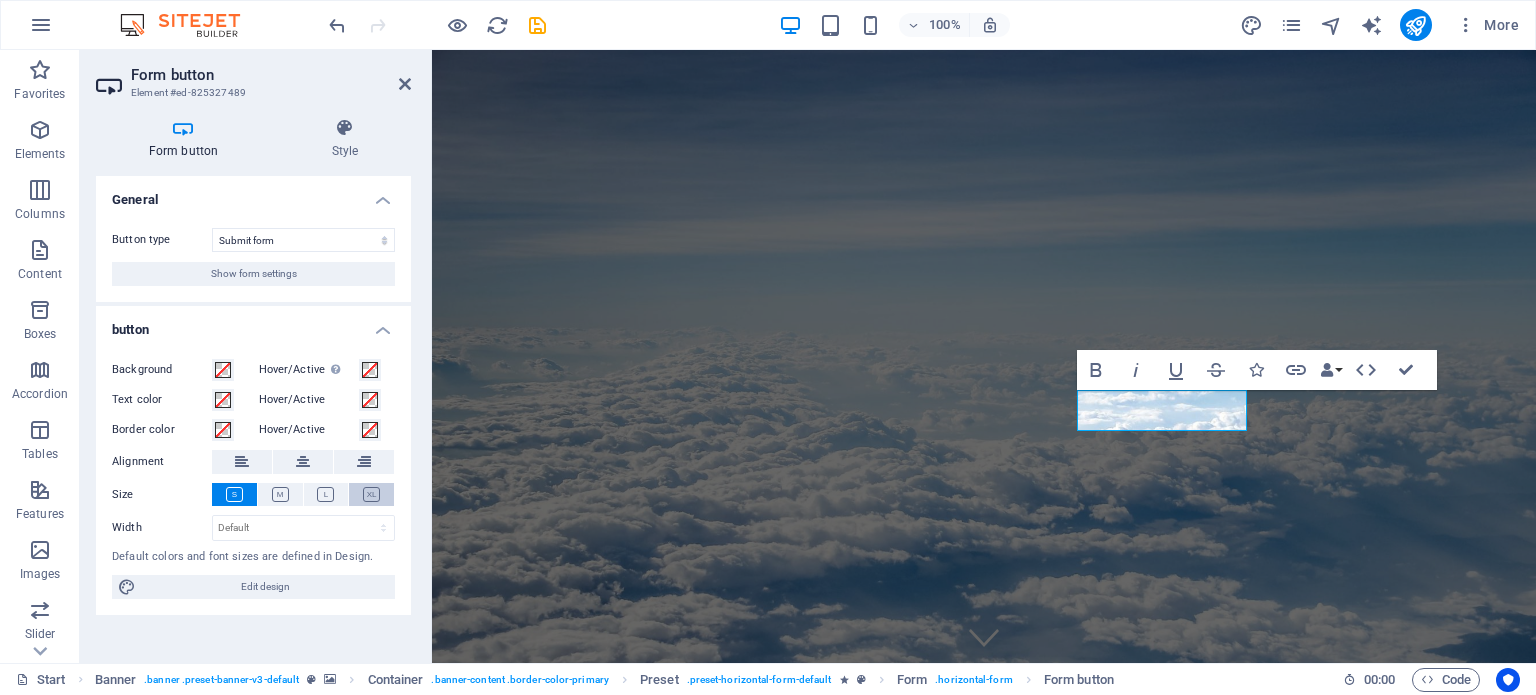 click at bounding box center [371, 494] 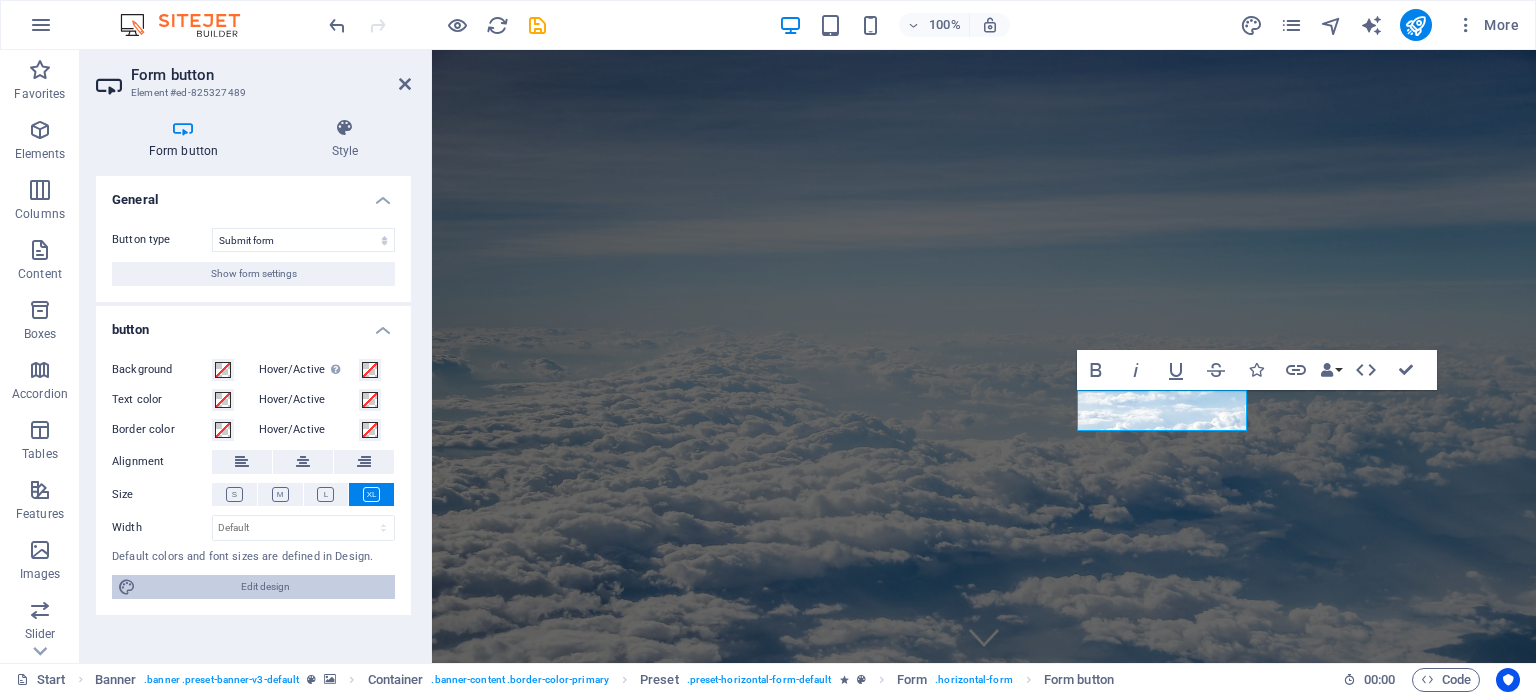 click on "Edit design" at bounding box center (265, 587) 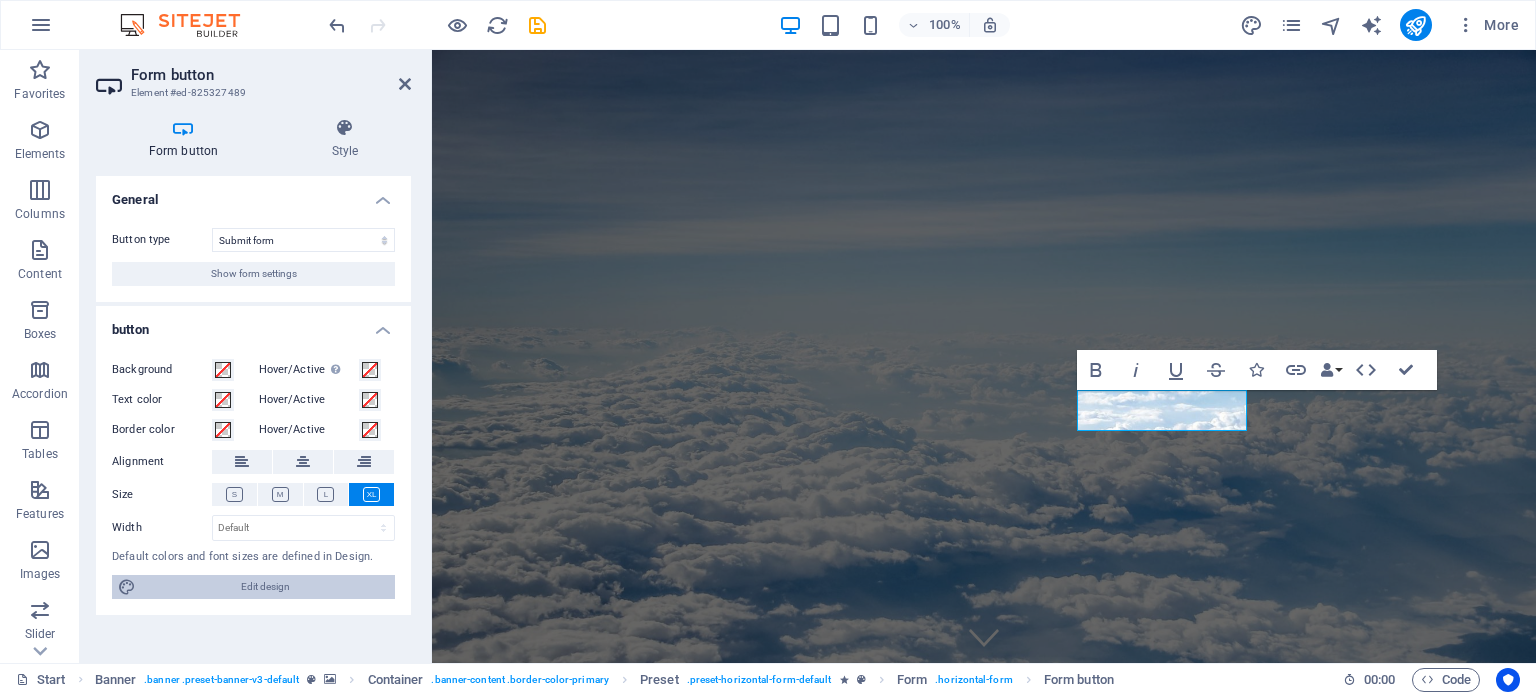 select on "px" 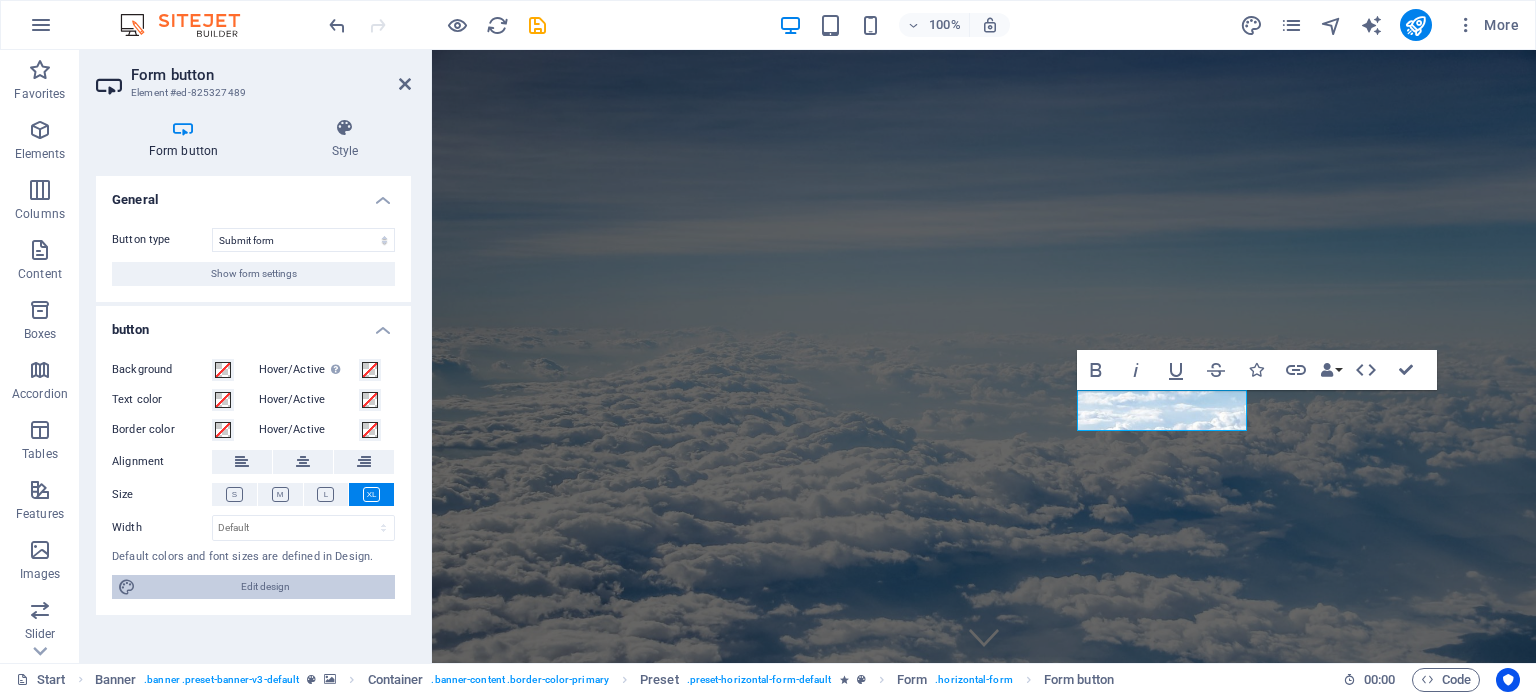 select on "300" 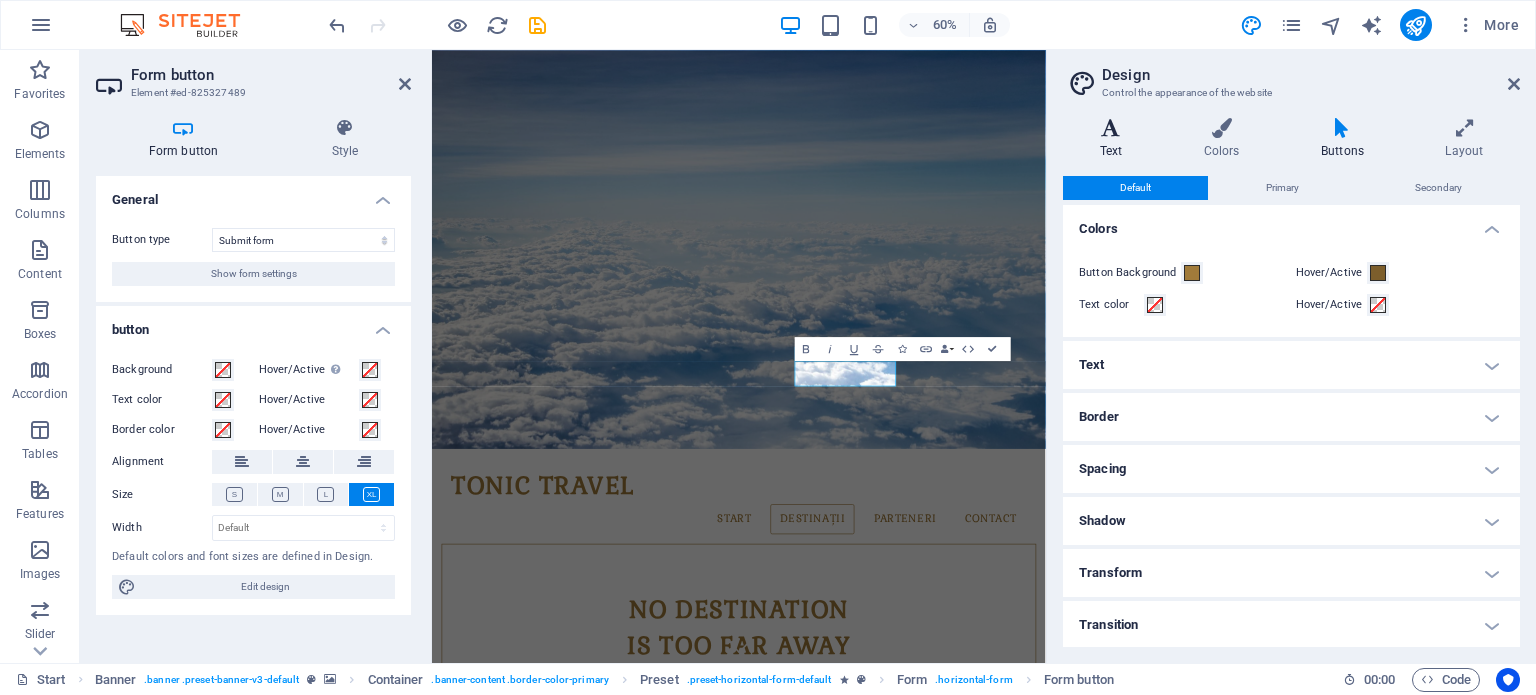 click at bounding box center (1111, 128) 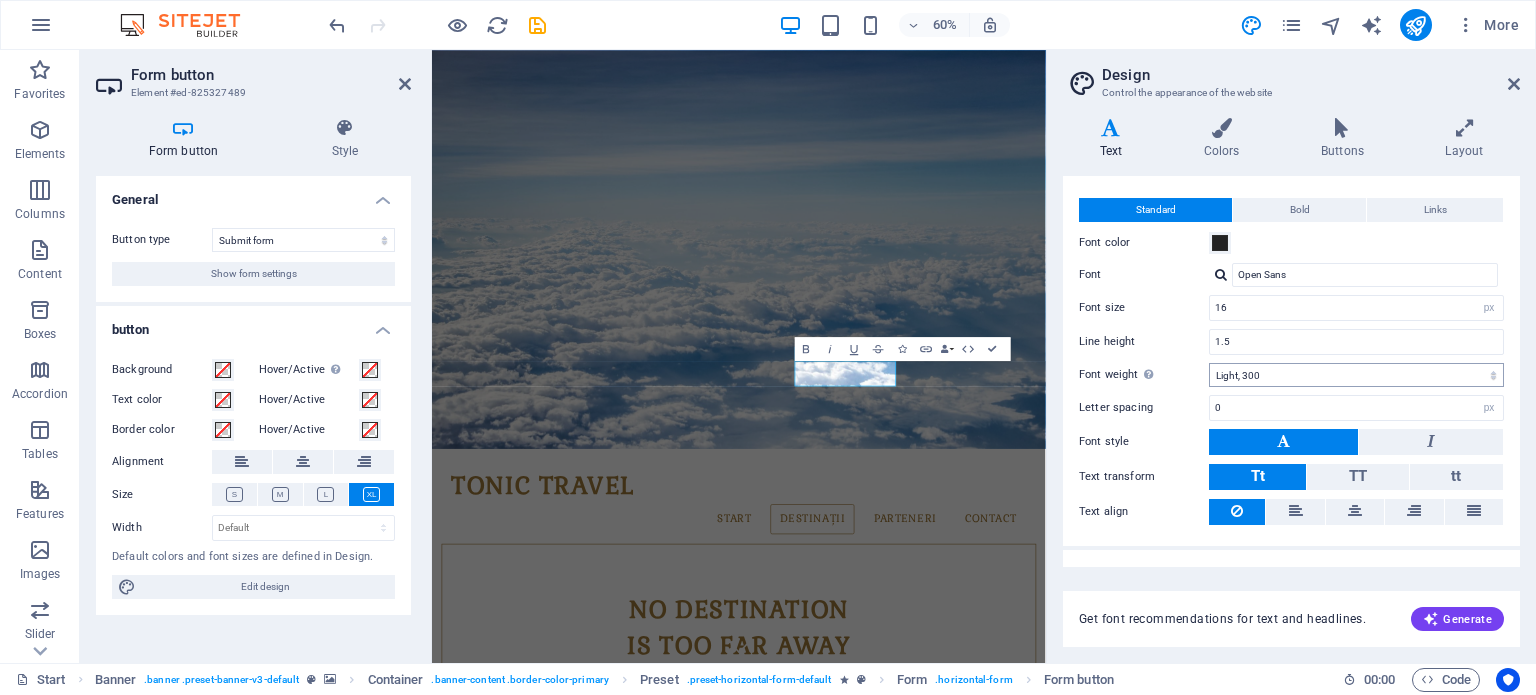 scroll, scrollTop: 0, scrollLeft: 0, axis: both 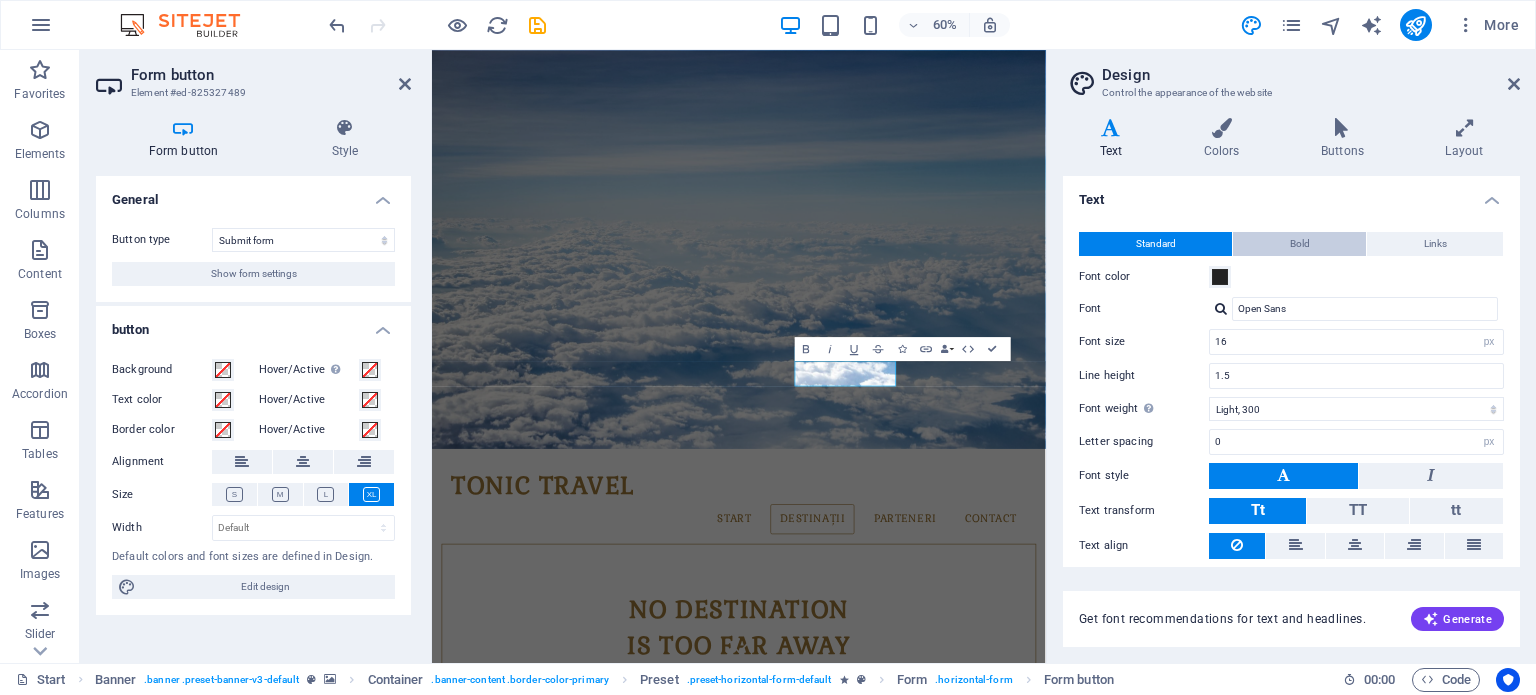 click on "Bold" at bounding box center [1299, 244] 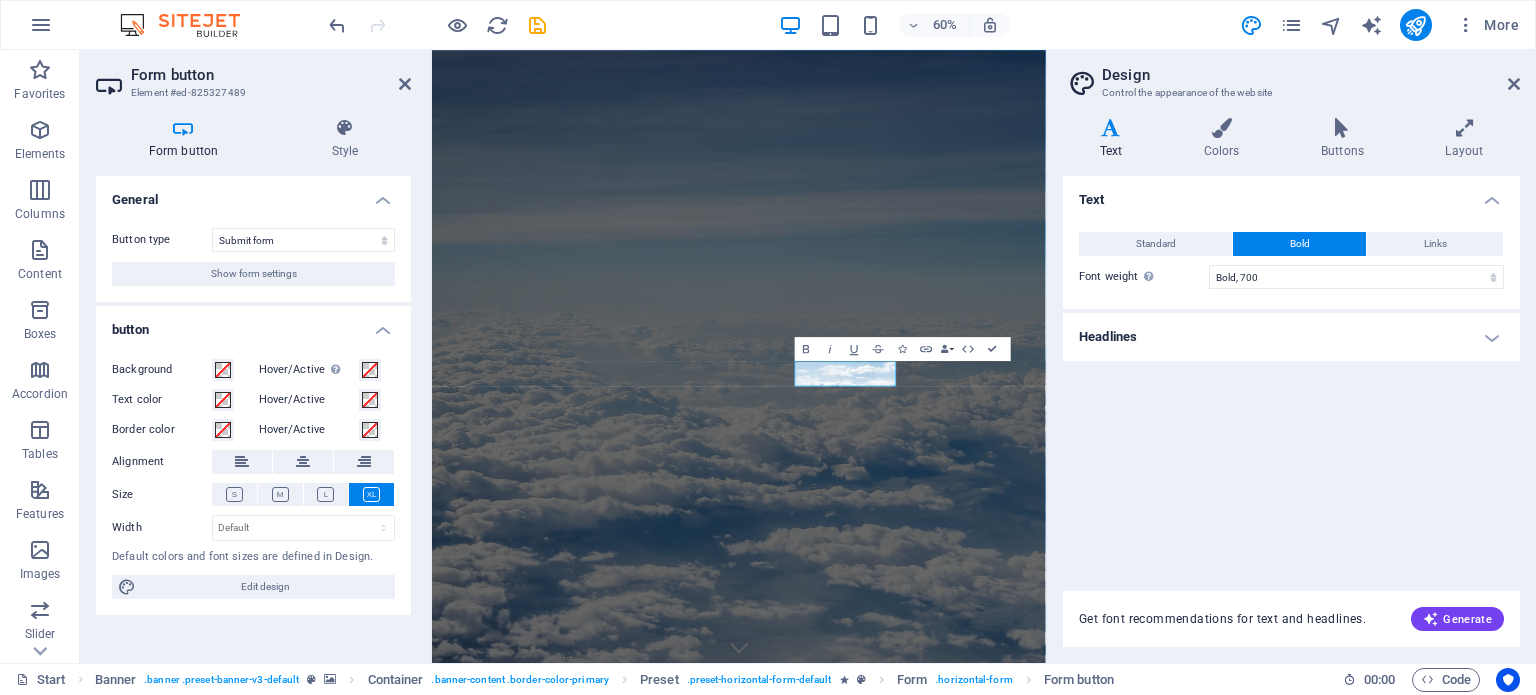 drag, startPoint x: 1448, startPoint y: 235, endPoint x: 1315, endPoint y: 232, distance: 133.03383 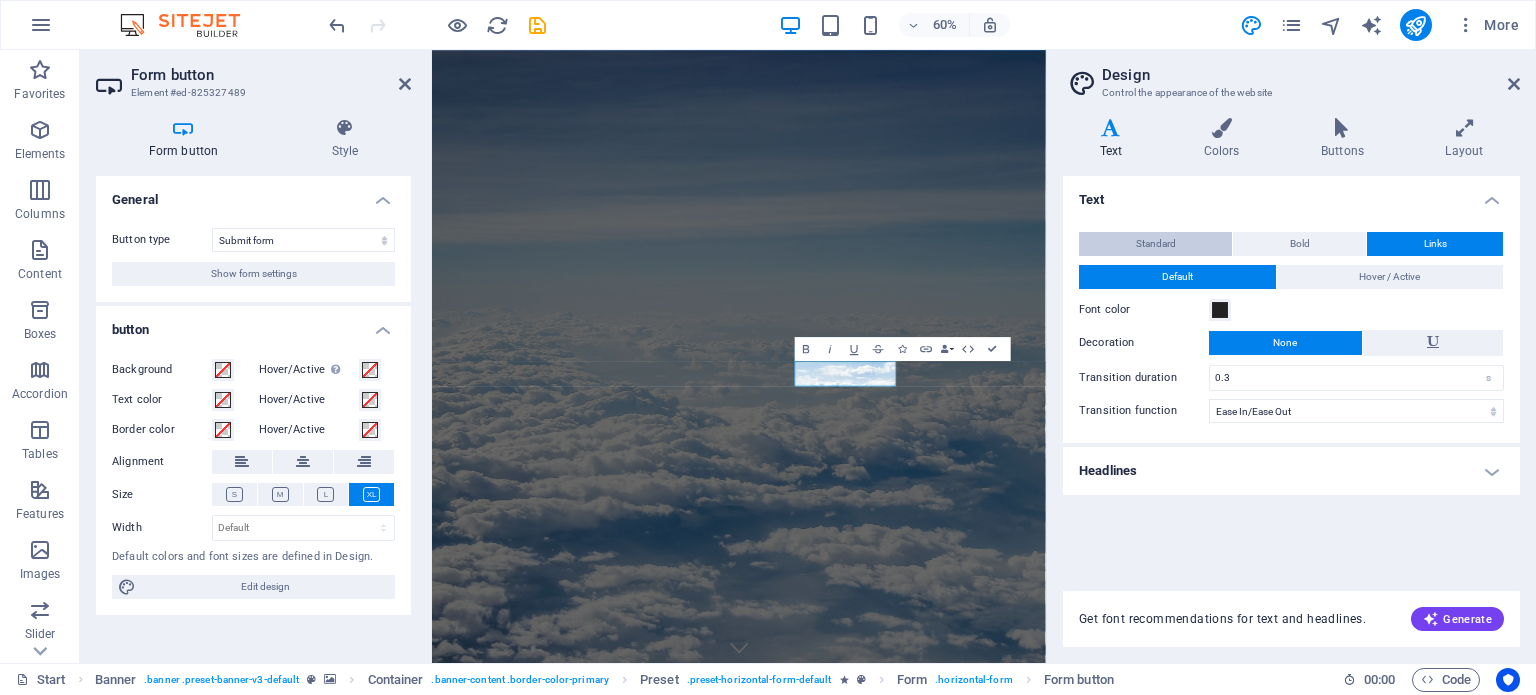 click on "Standard" at bounding box center (1155, 244) 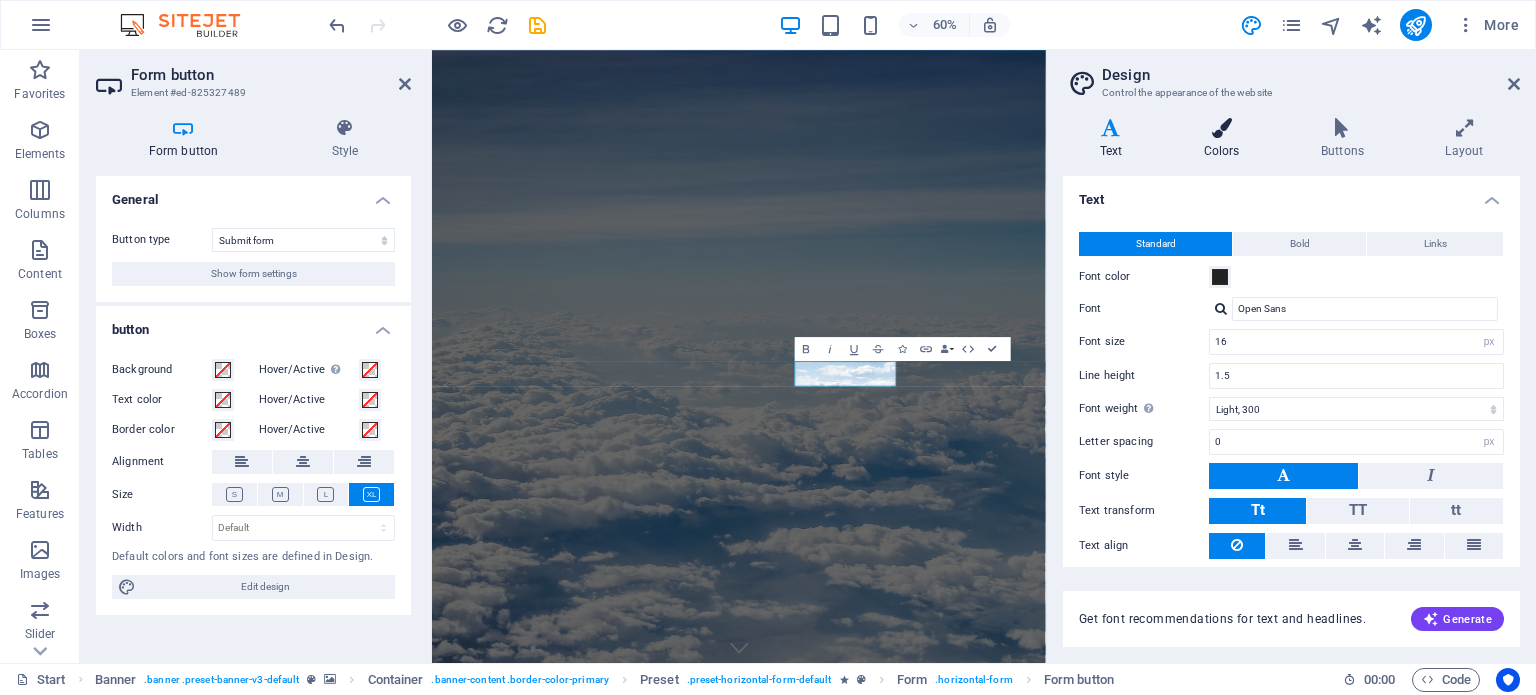 click at bounding box center (1221, 128) 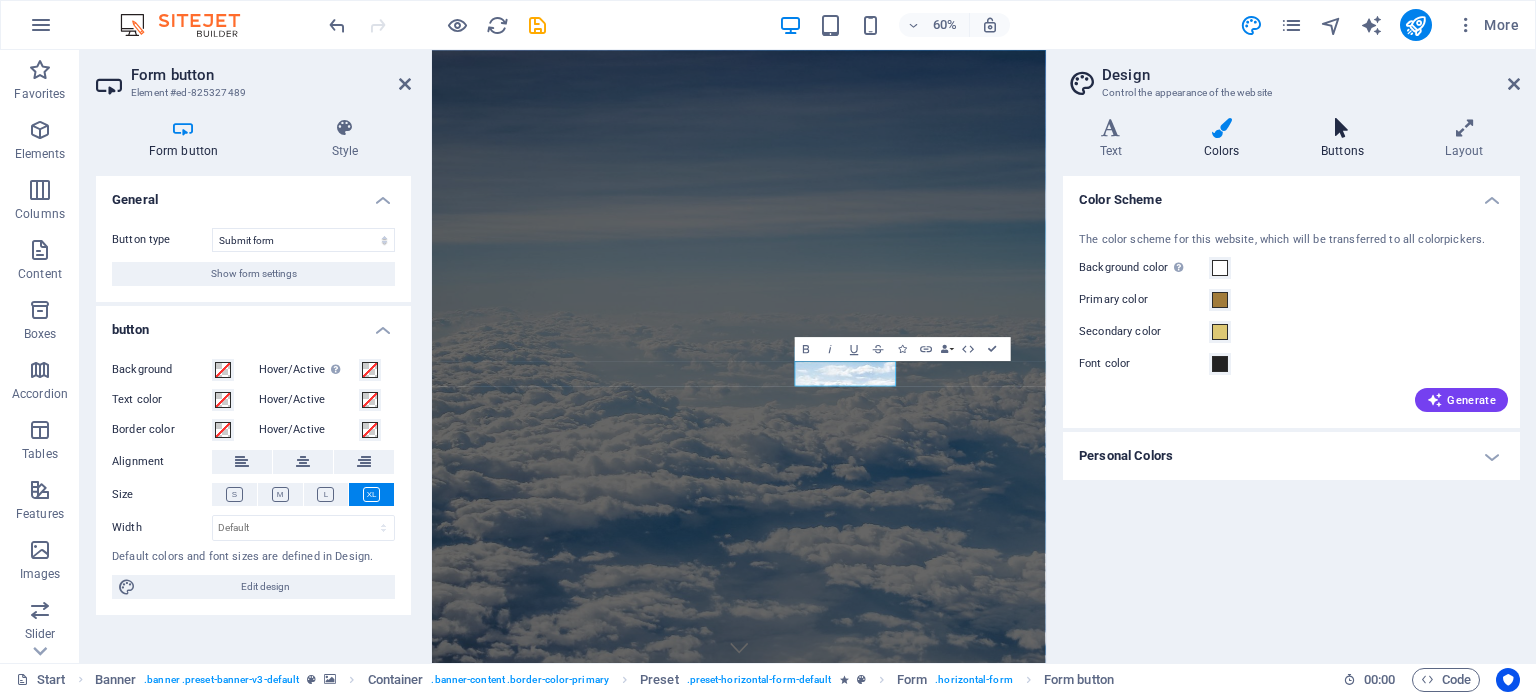 drag, startPoint x: 1337, startPoint y: 147, endPoint x: 1366, endPoint y: 152, distance: 29.427877 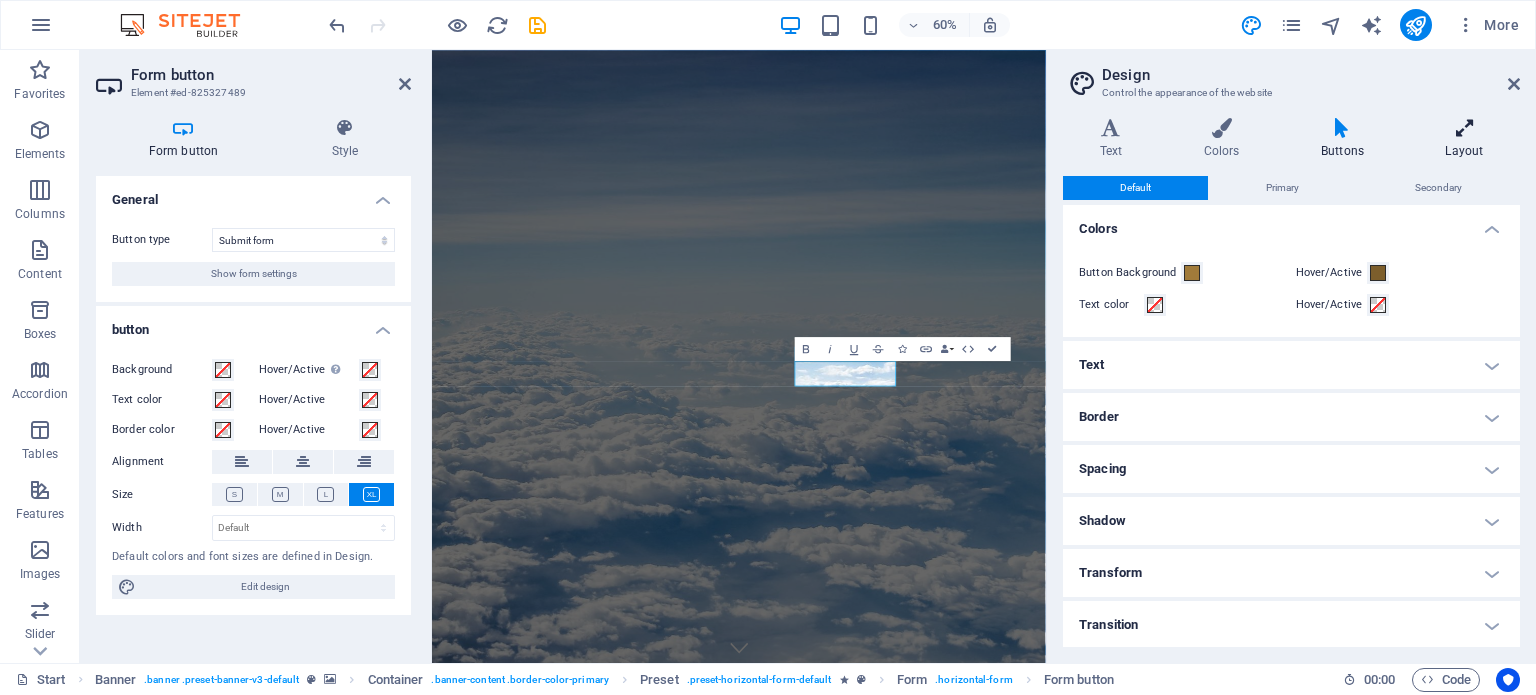 click on "Layout" at bounding box center (1464, 139) 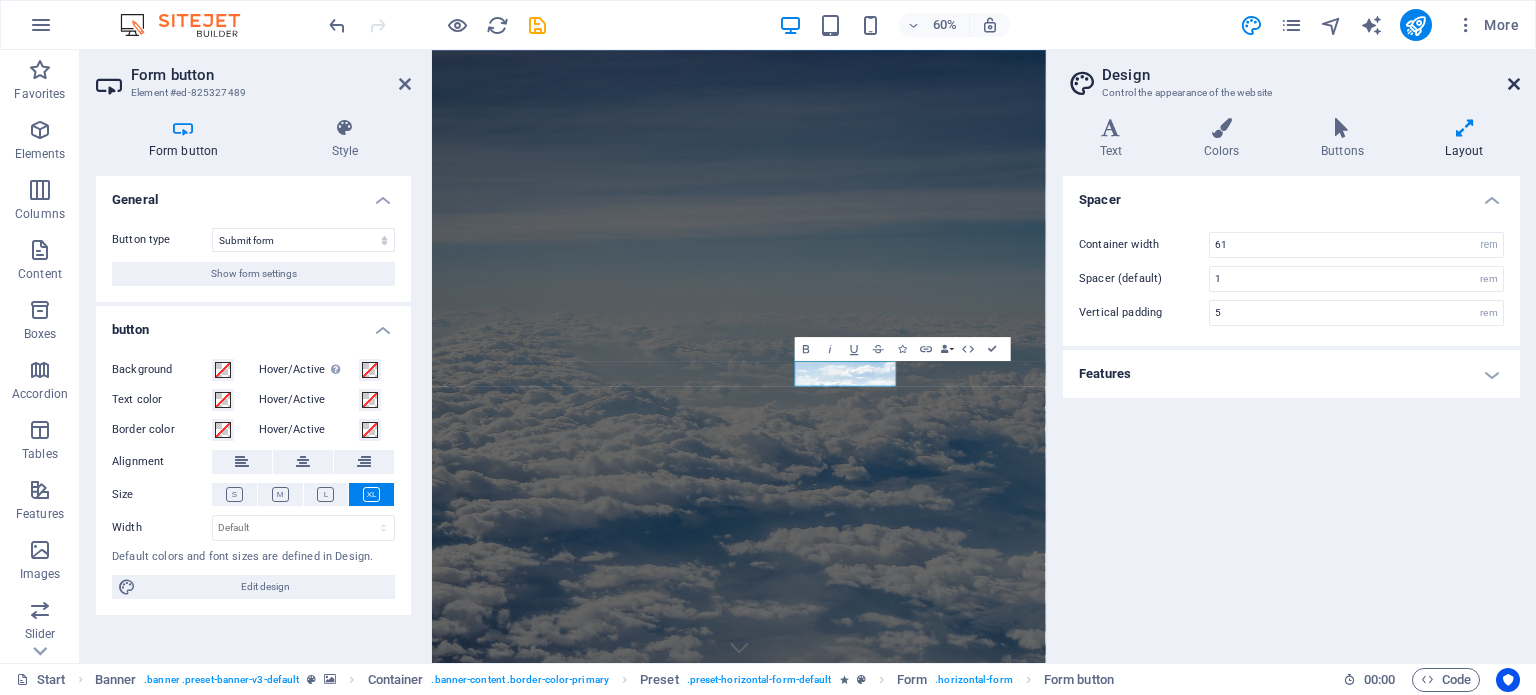 drag, startPoint x: 1509, startPoint y: 79, endPoint x: 1077, endPoint y: 31, distance: 434.65848 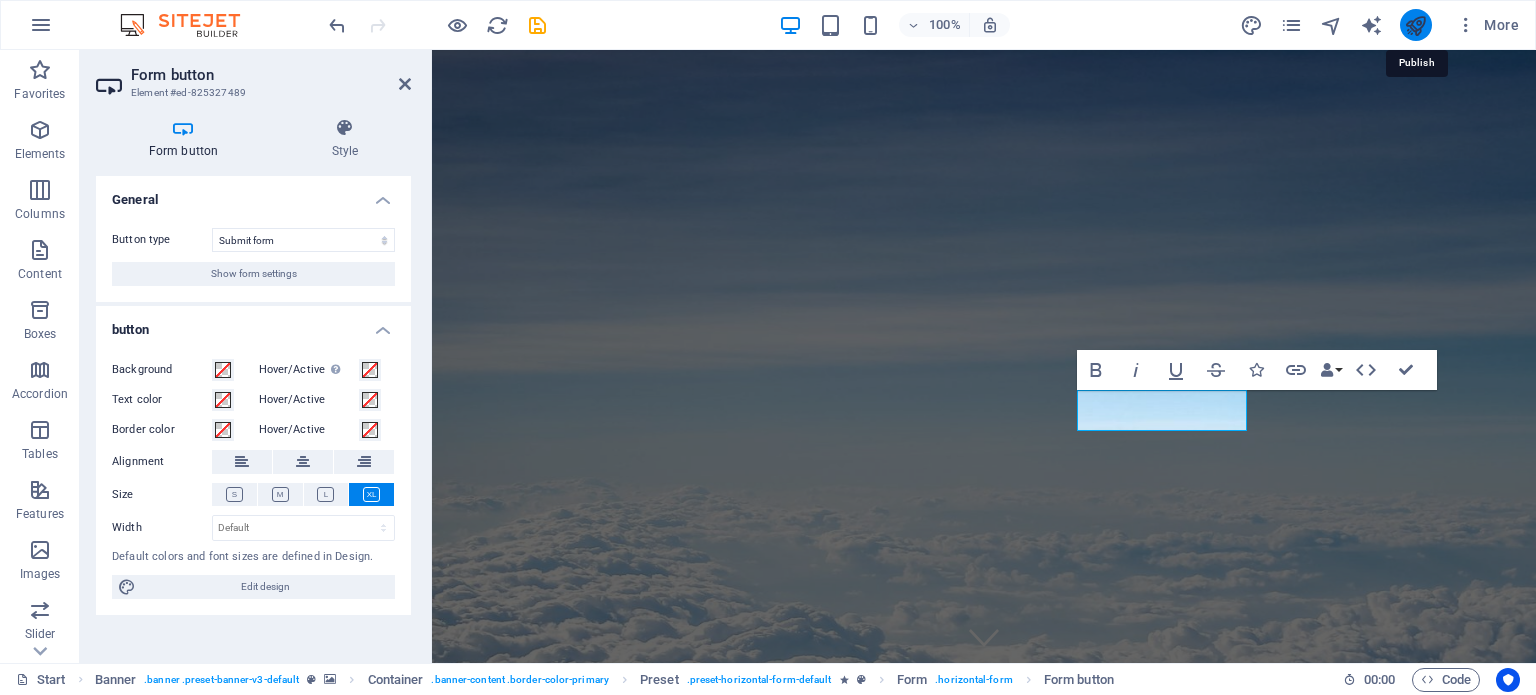 click at bounding box center (1415, 25) 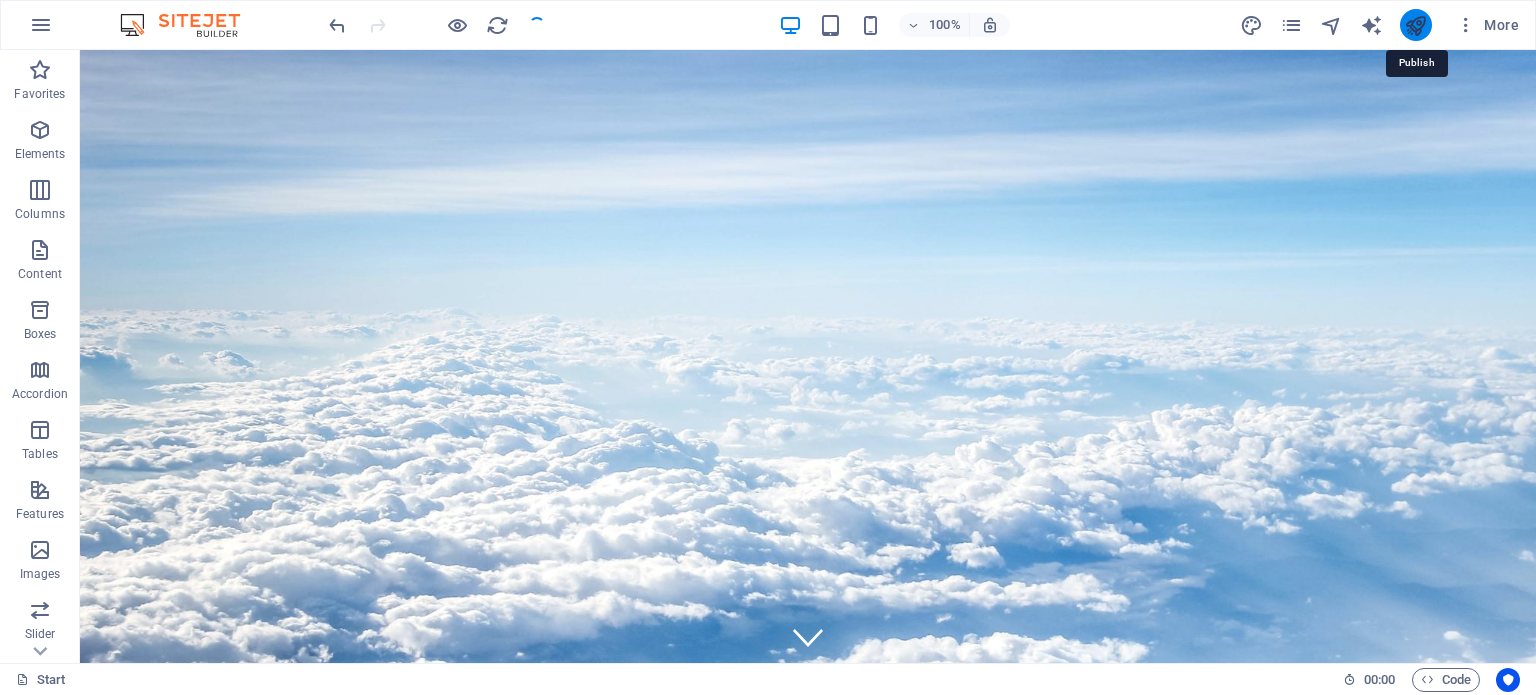 click at bounding box center (1415, 25) 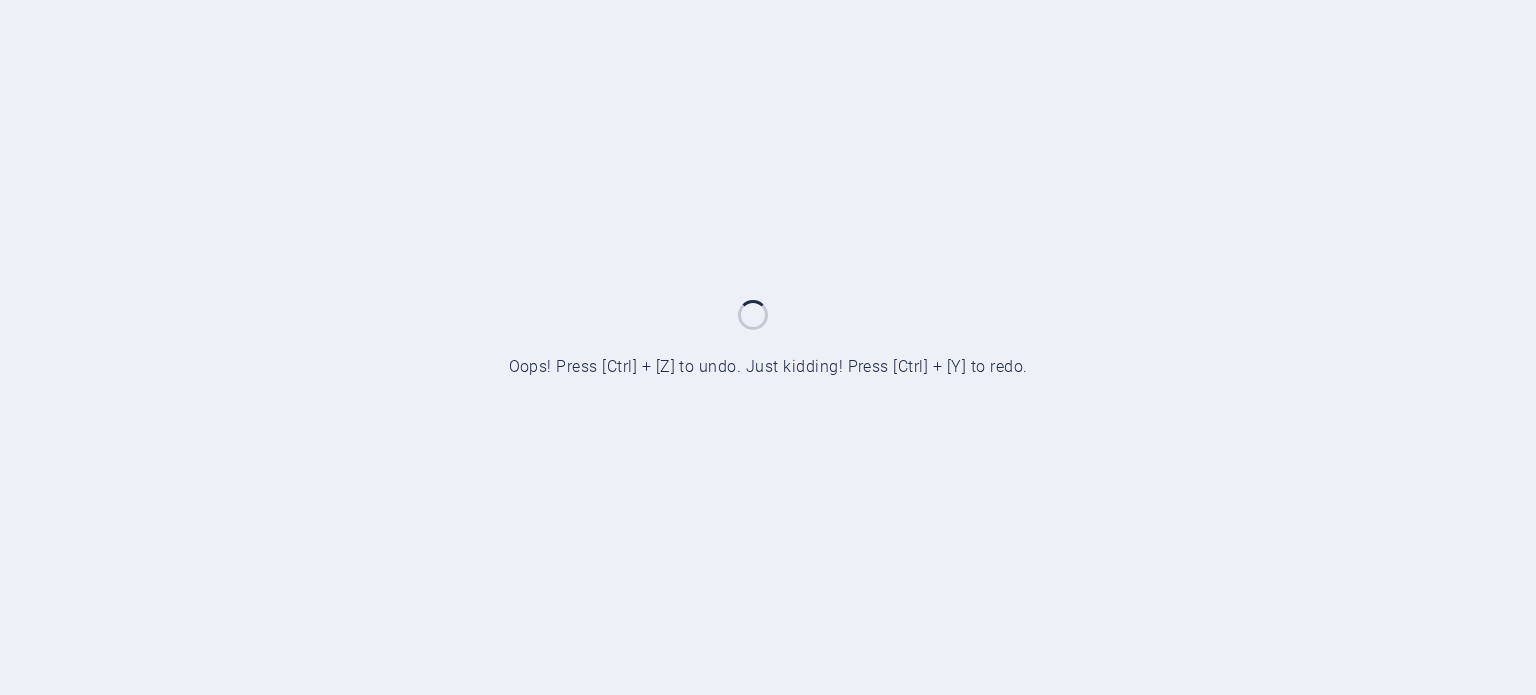 scroll, scrollTop: 0, scrollLeft: 0, axis: both 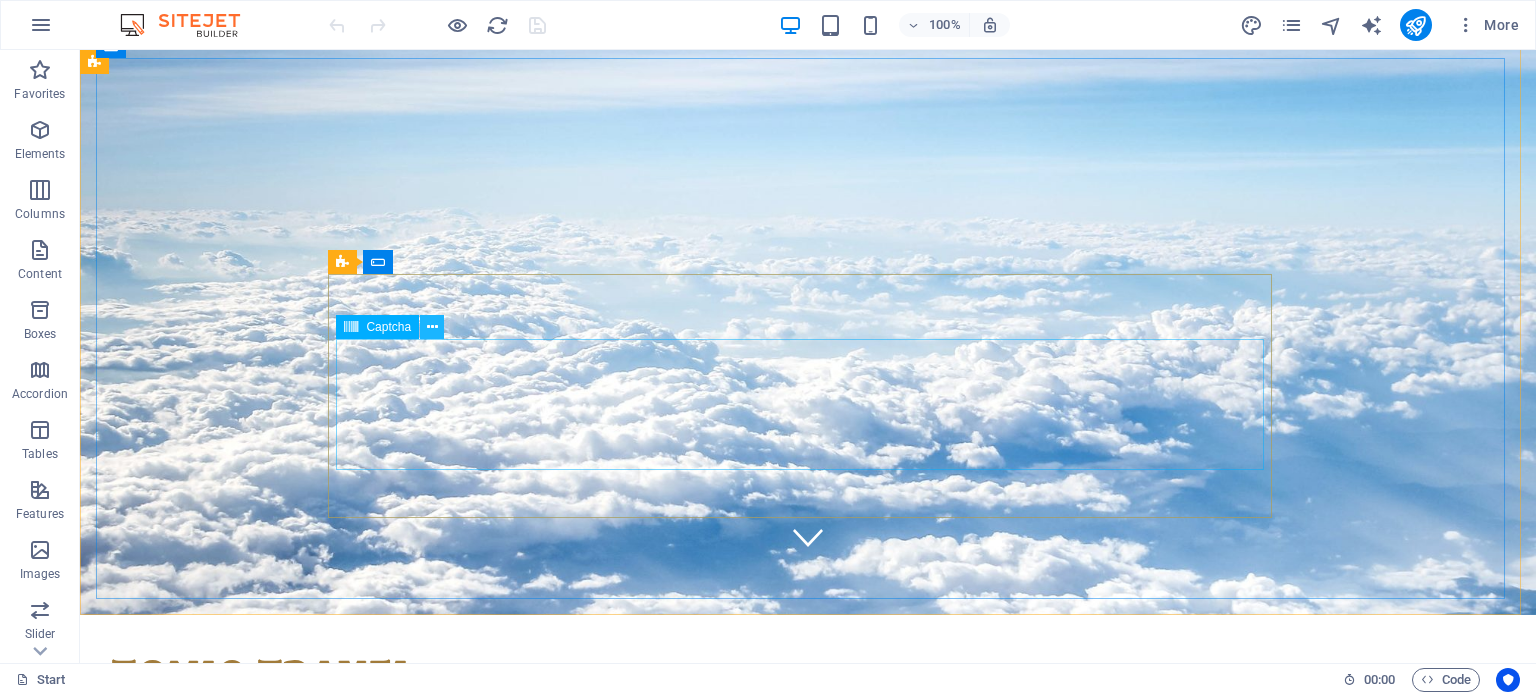 click at bounding box center [432, 327] 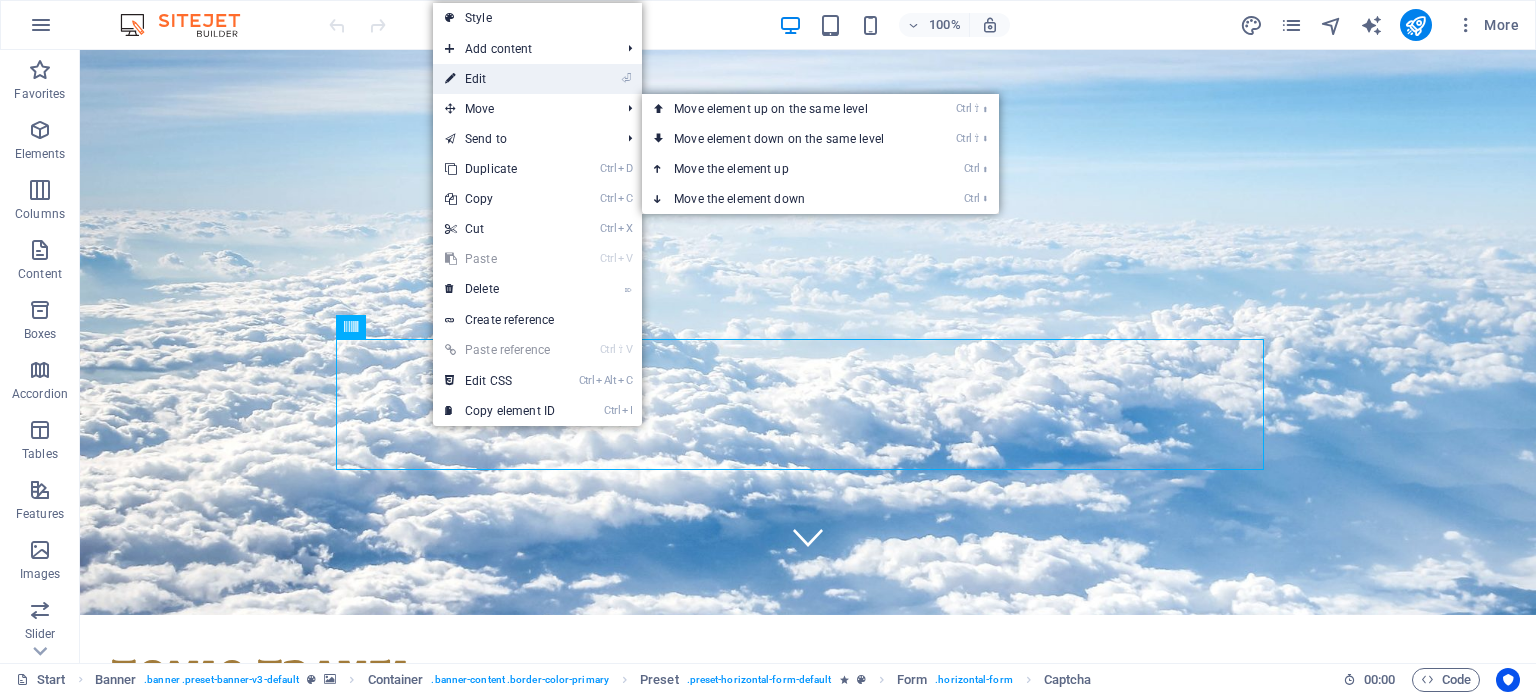 click on "⏎  Edit" at bounding box center [500, 79] 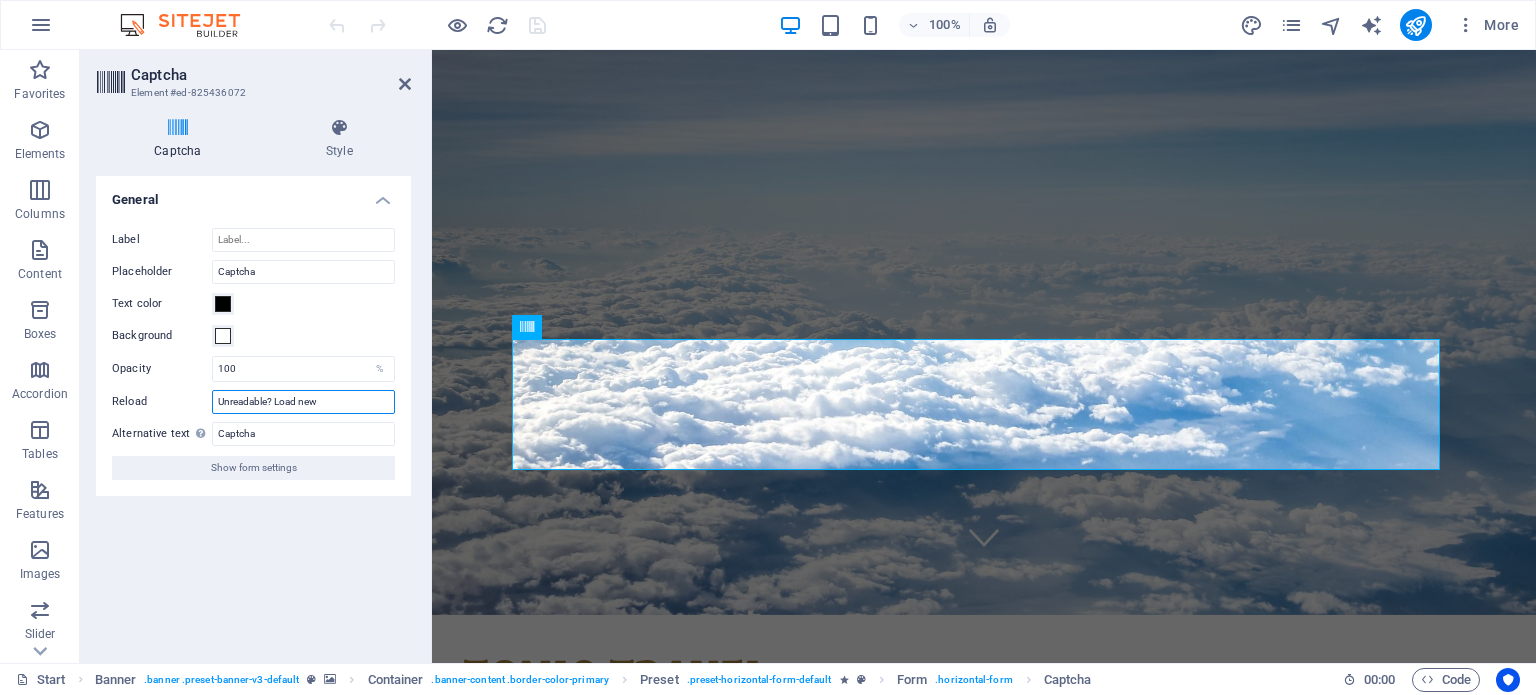 click on "Unreadable? Load new" at bounding box center [303, 402] 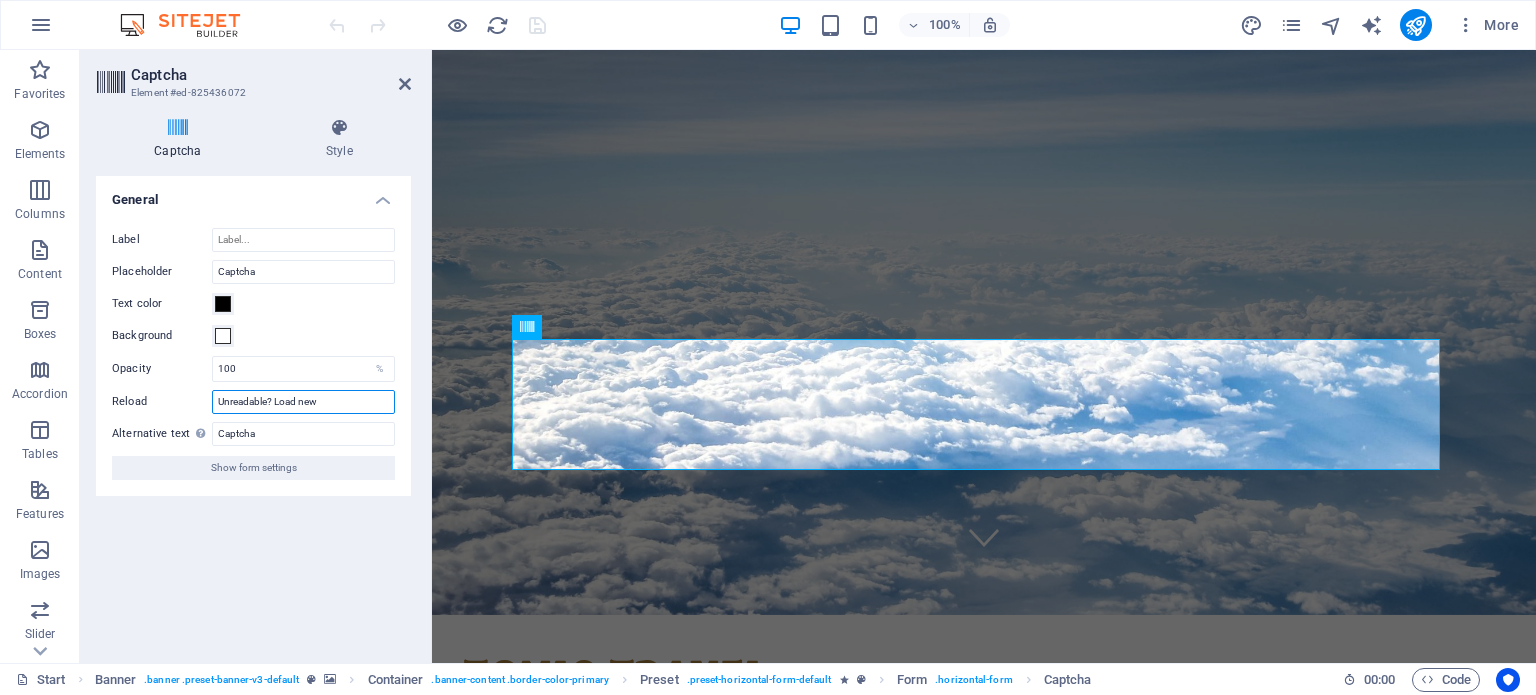 click on "Unreadable? Load new" at bounding box center (303, 402) 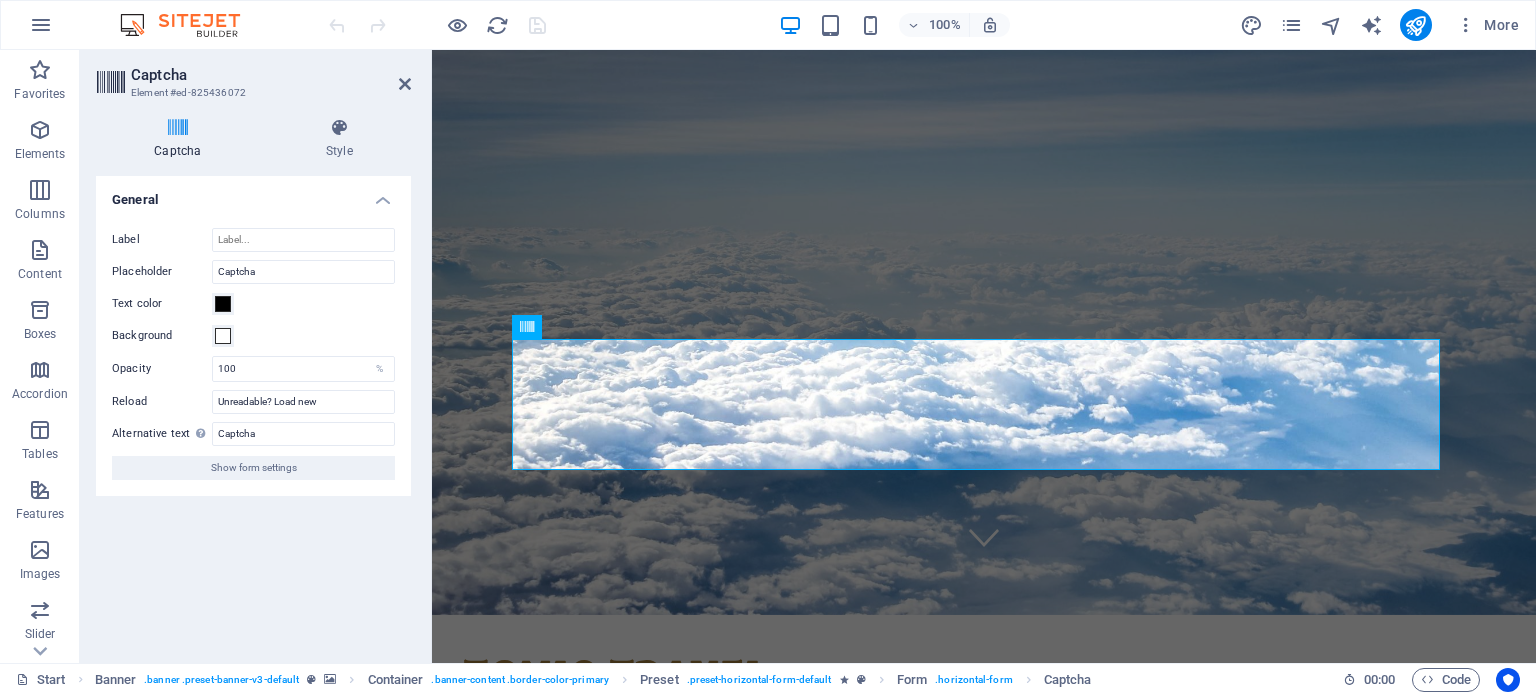 click on "Show form settings" at bounding box center [254, 468] 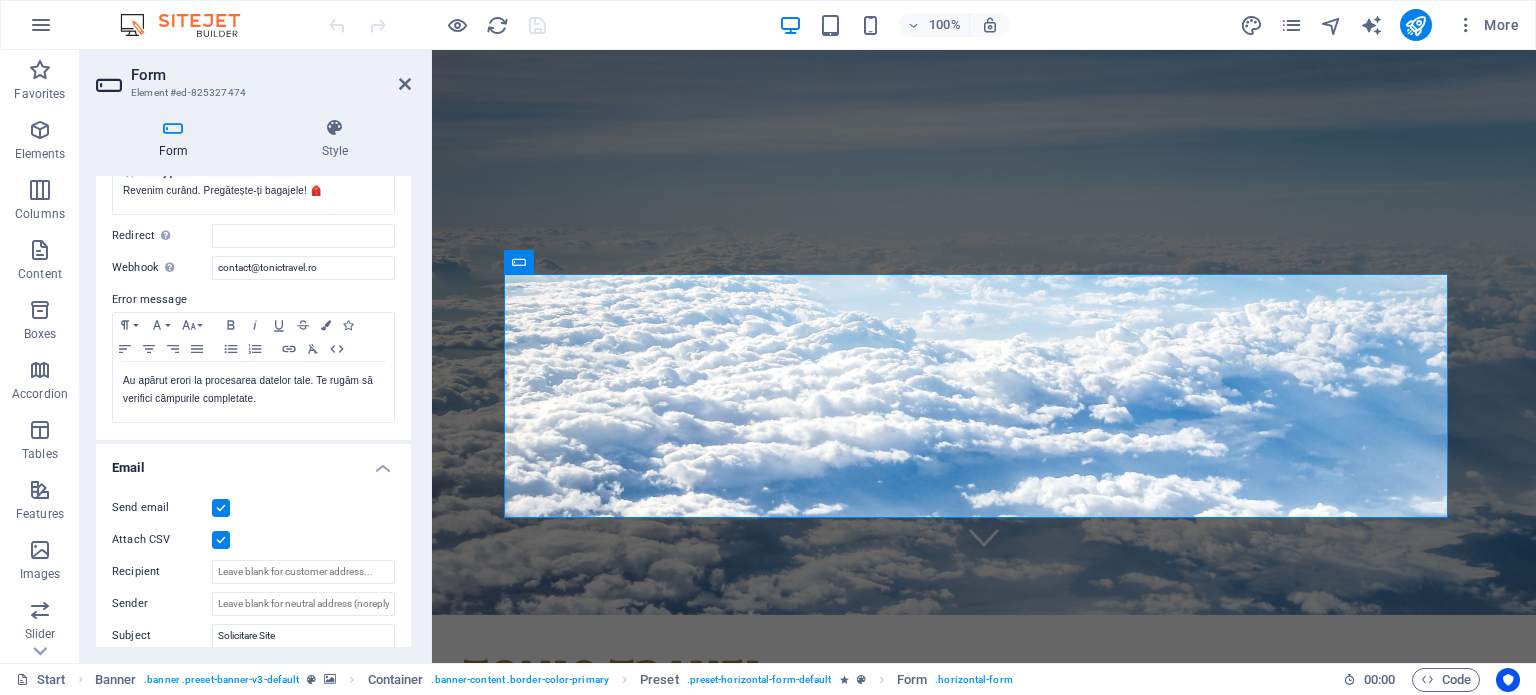scroll, scrollTop: 400, scrollLeft: 0, axis: vertical 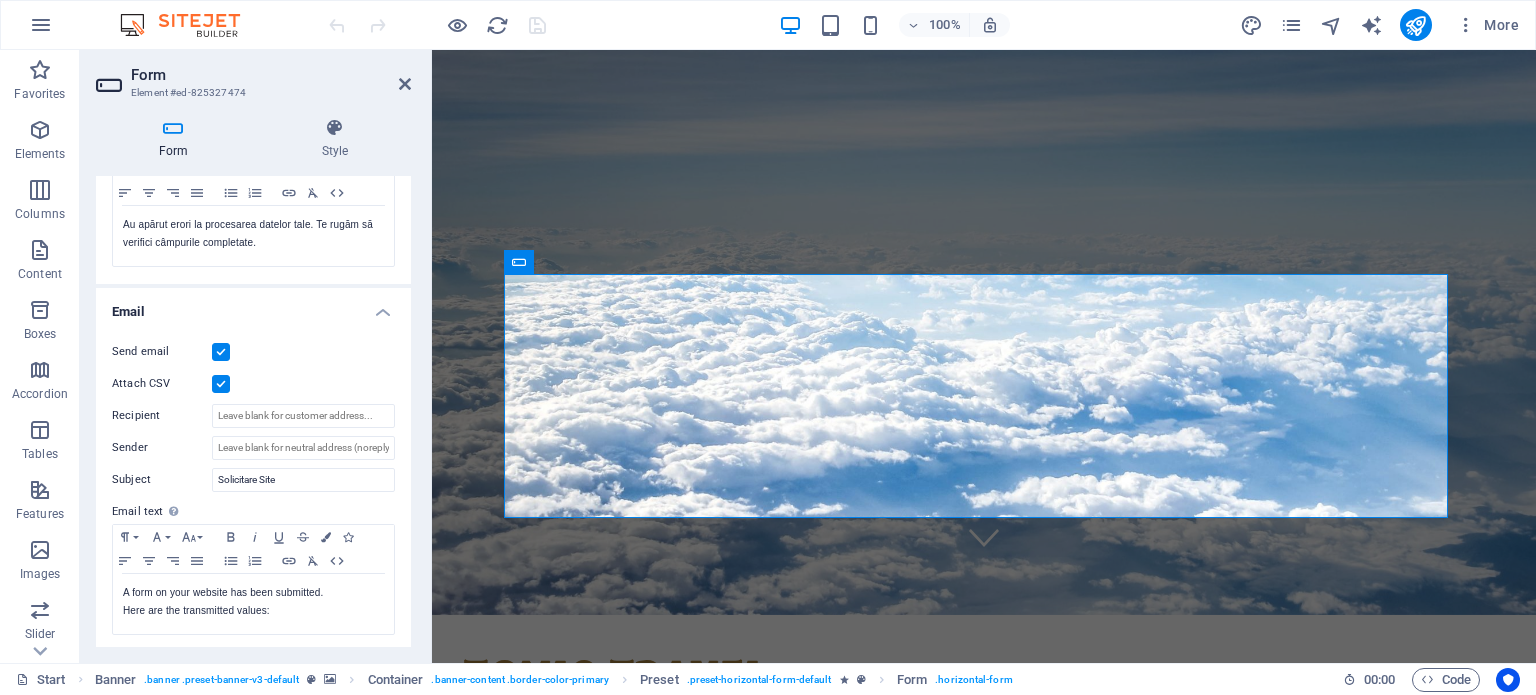 click on "Attach CSV" at bounding box center (162, 384) 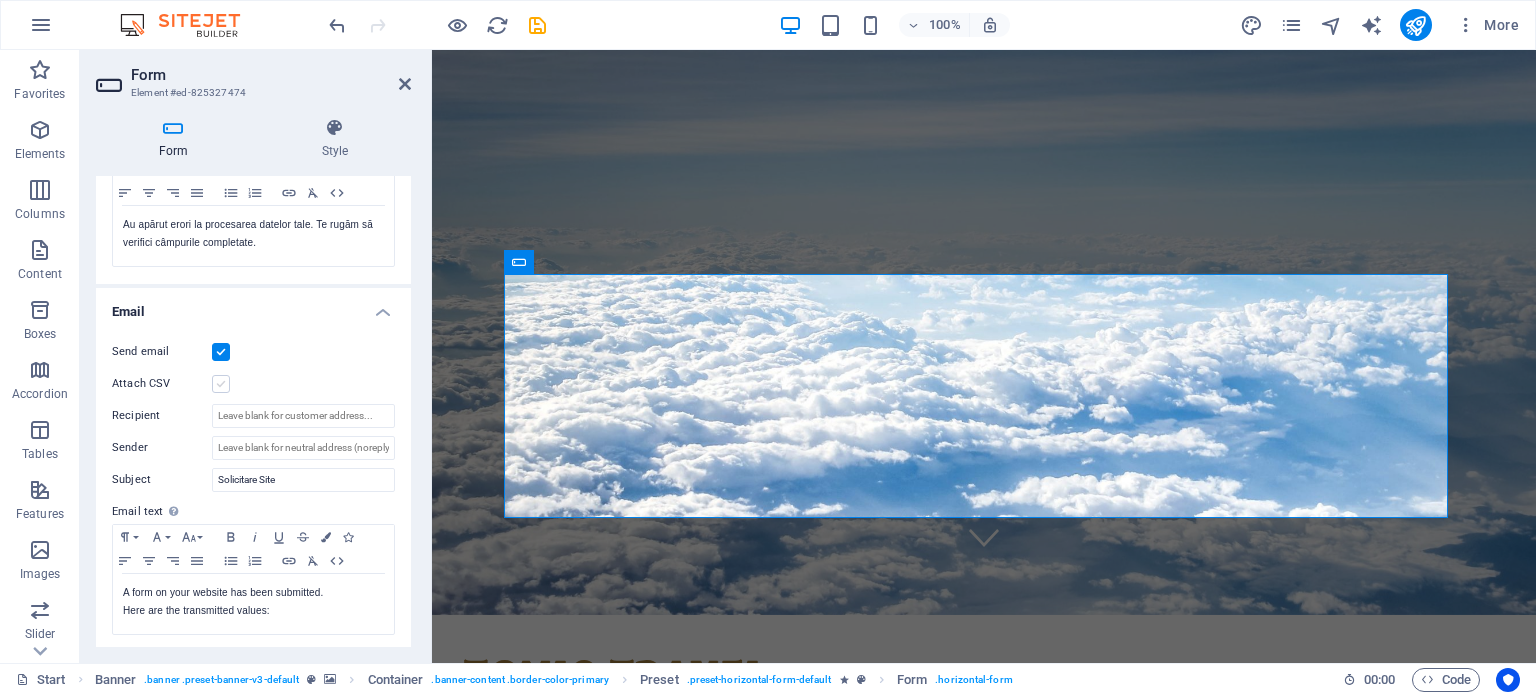 click at bounding box center (221, 384) 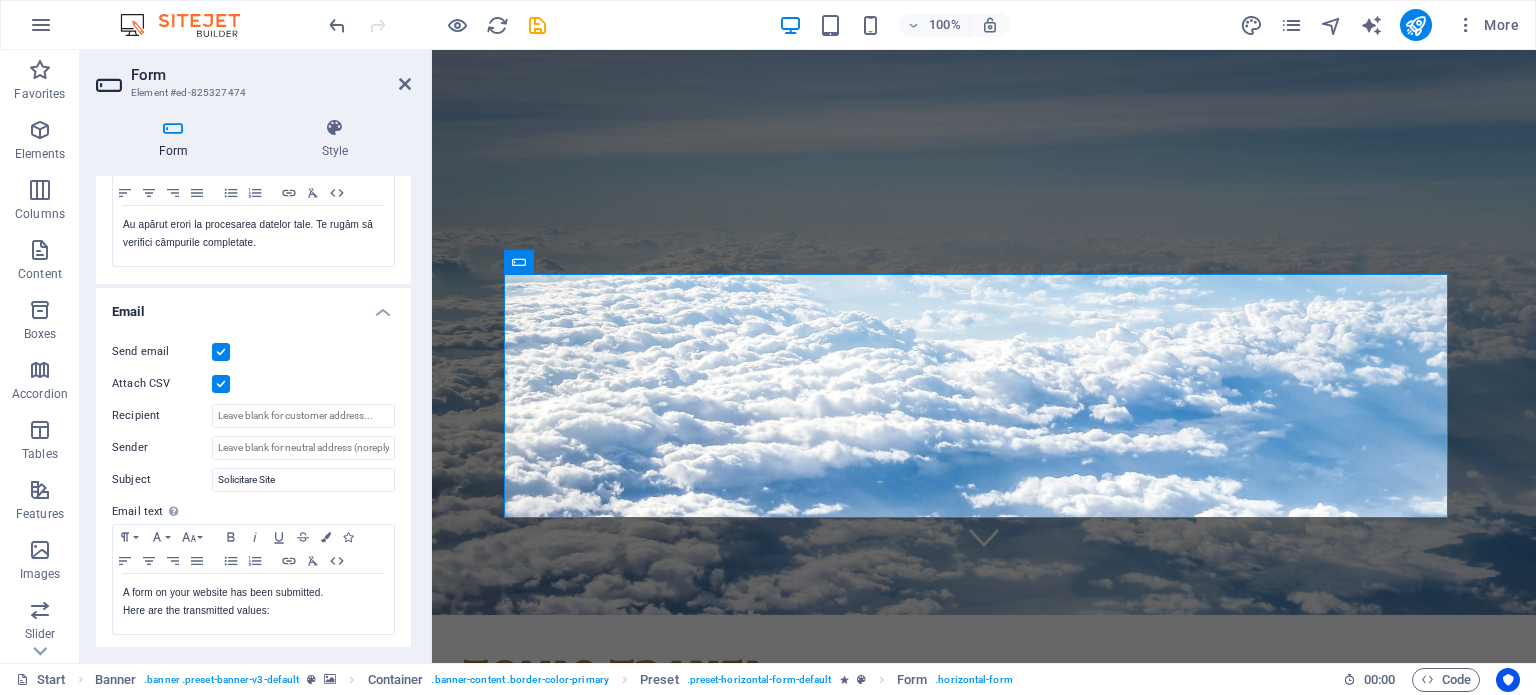 click at bounding box center [221, 384] 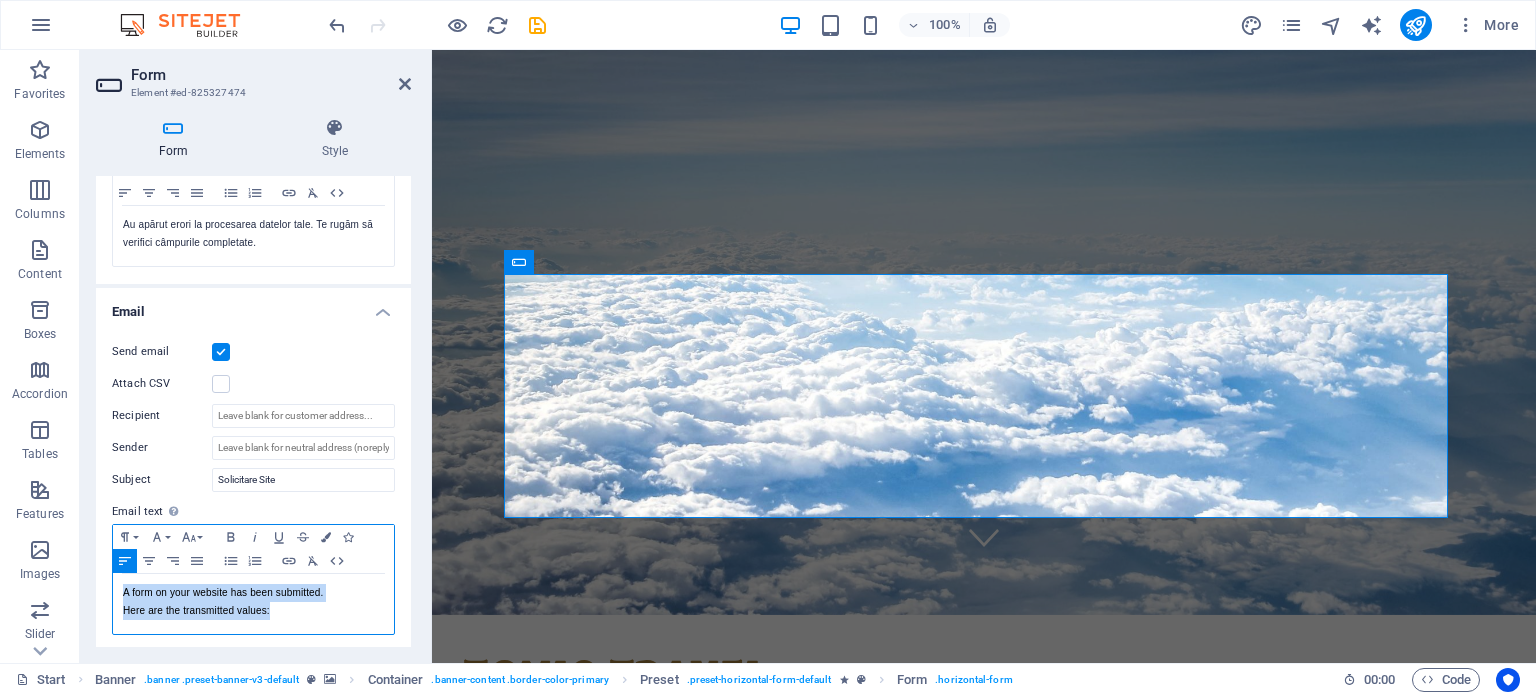 drag, startPoint x: 302, startPoint y: 615, endPoint x: 110, endPoint y: 599, distance: 192.66551 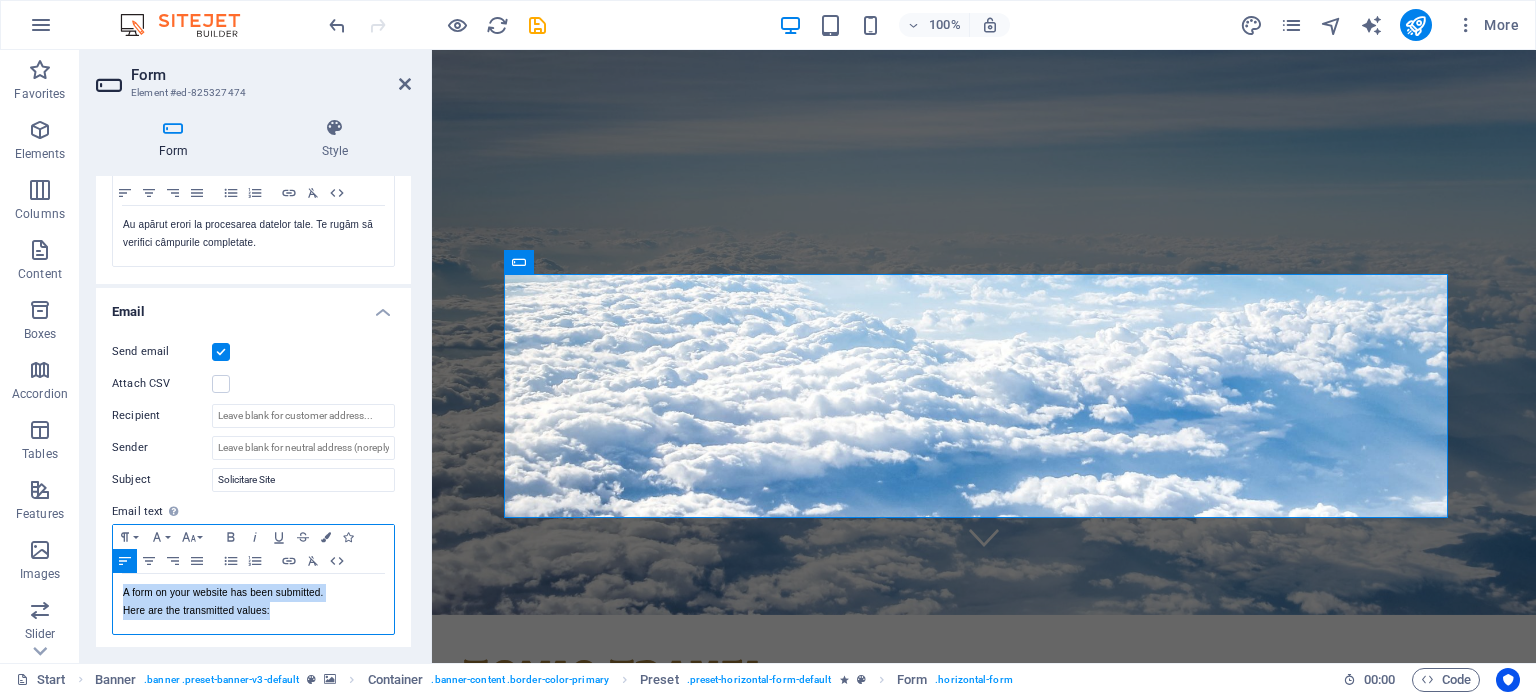 type 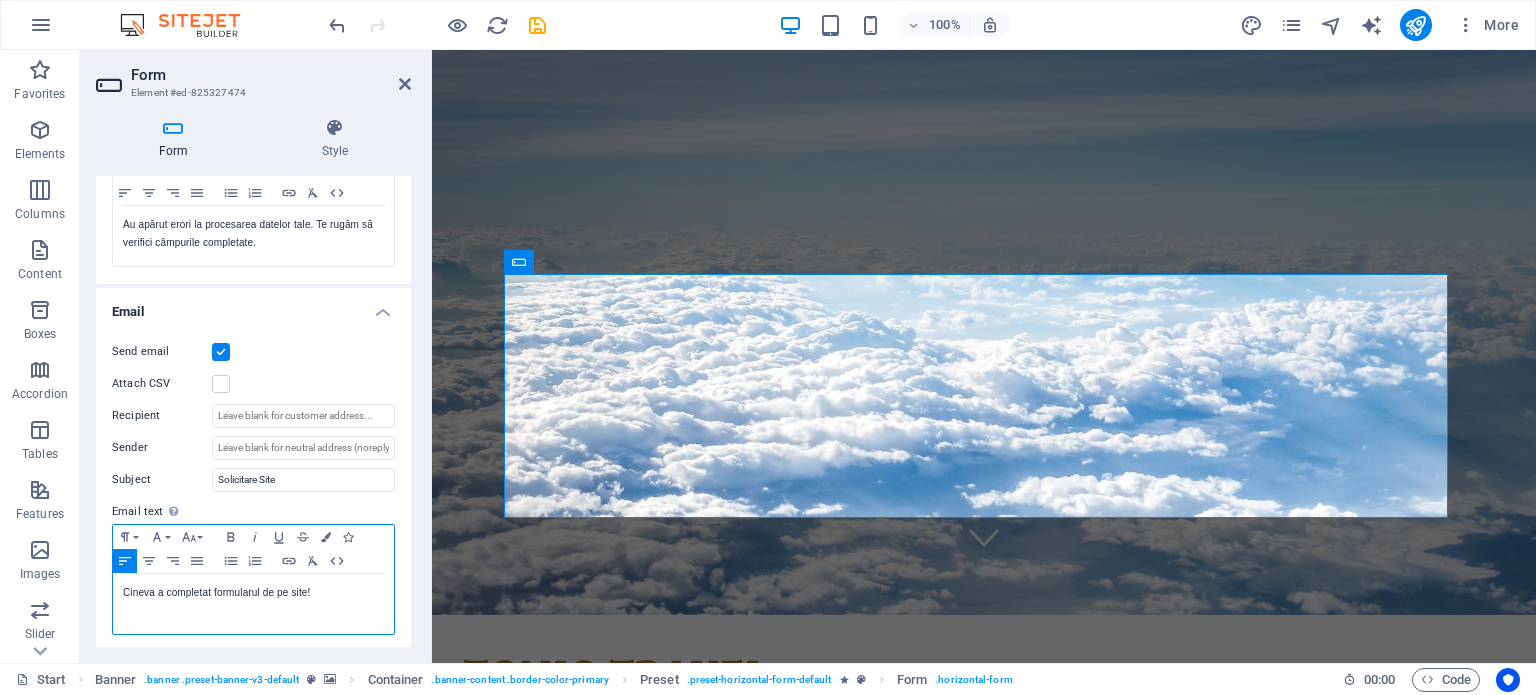 drag, startPoint x: 125, startPoint y: 590, endPoint x: 170, endPoint y: 621, distance: 54.644306 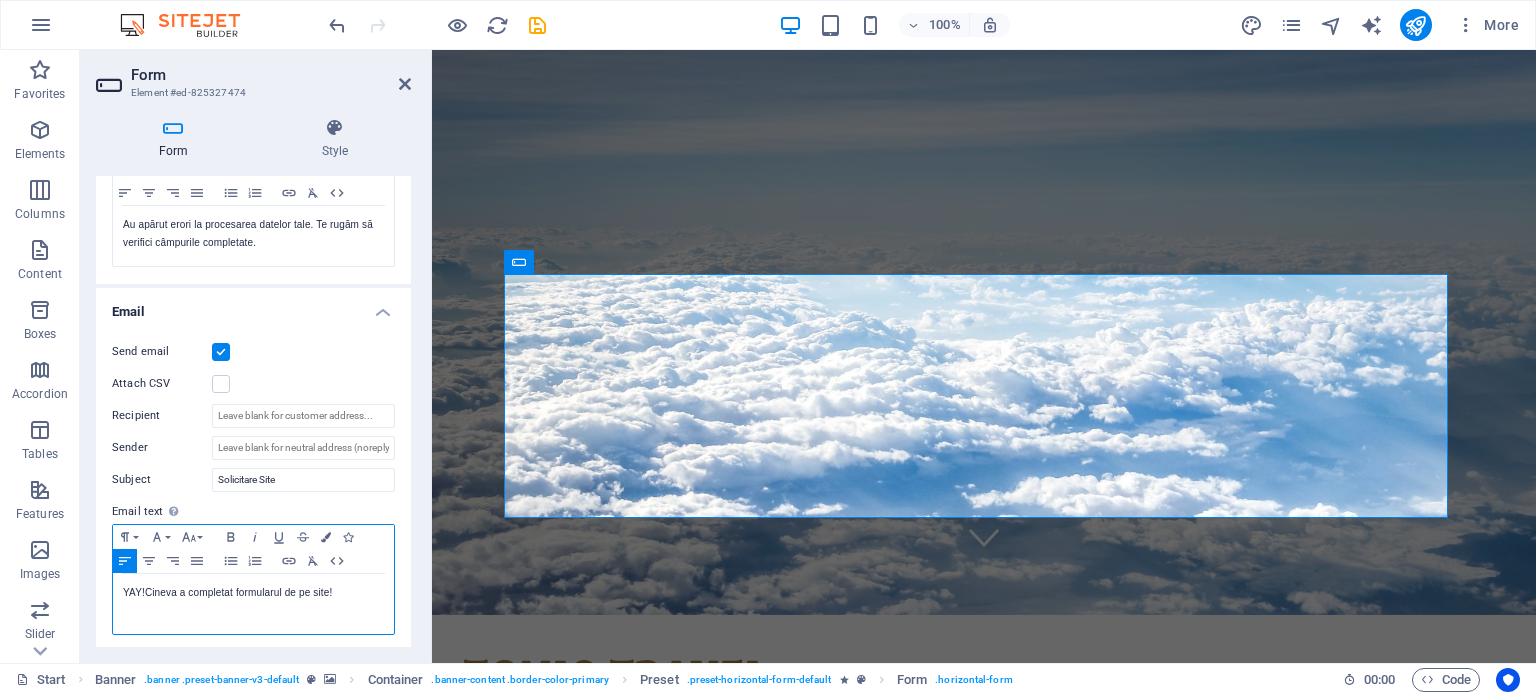 click on "YAY!   Cineva a completat formularul de pe site!" at bounding box center (253, 604) 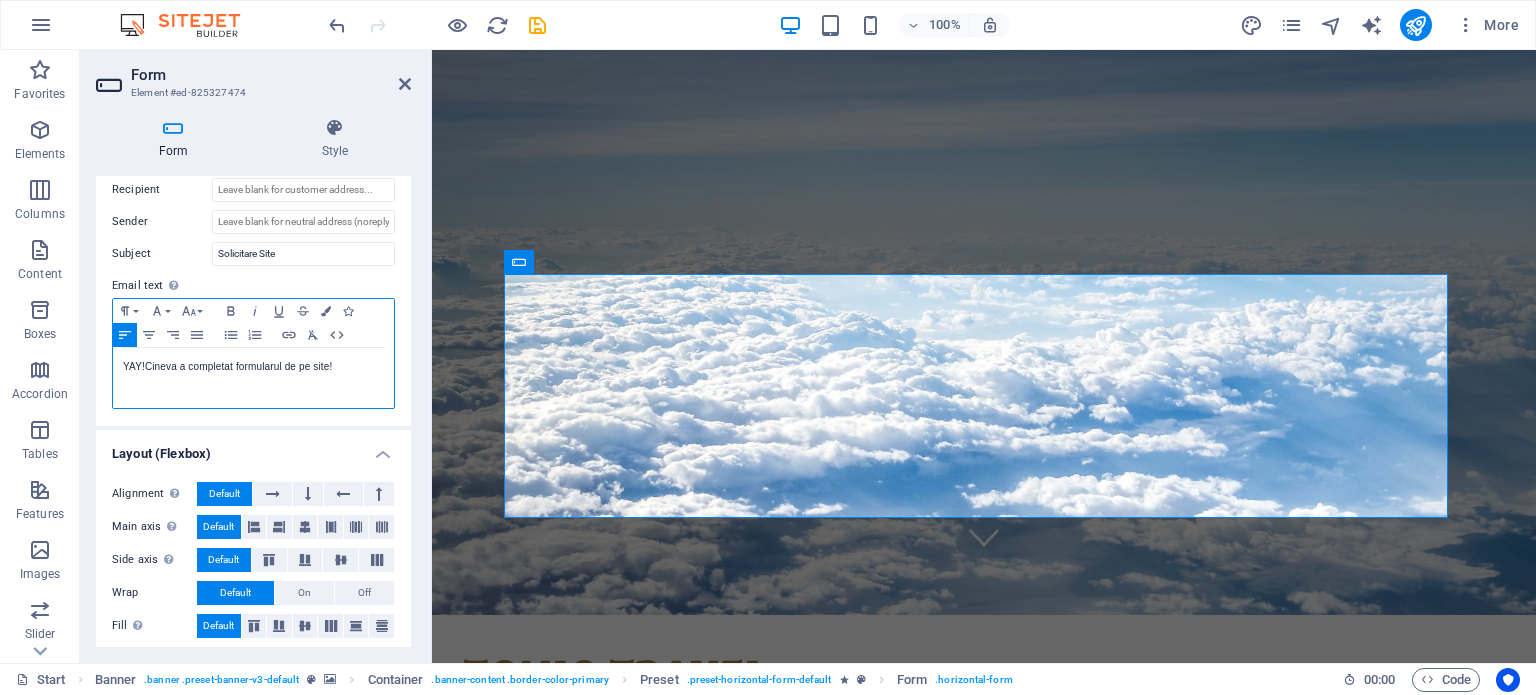 scroll, scrollTop: 632, scrollLeft: 0, axis: vertical 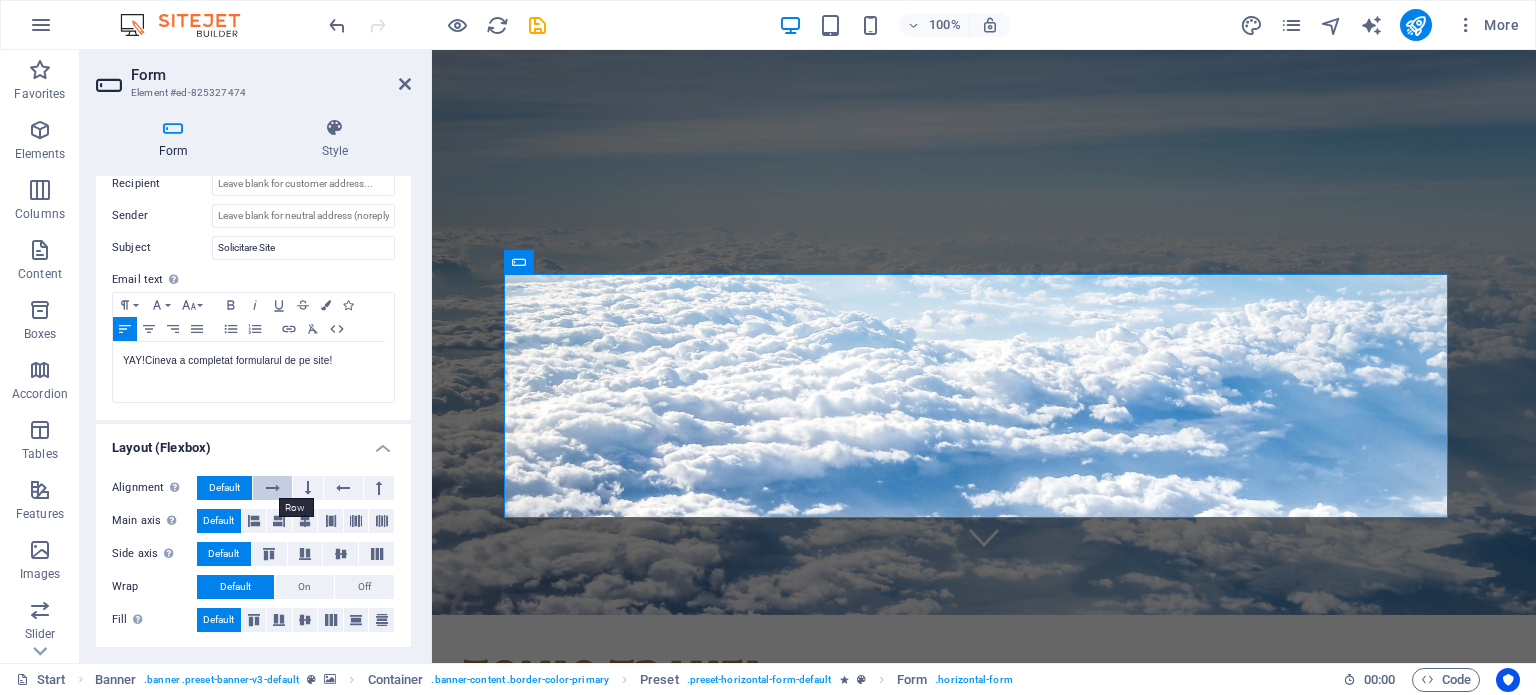 click at bounding box center (273, 488) 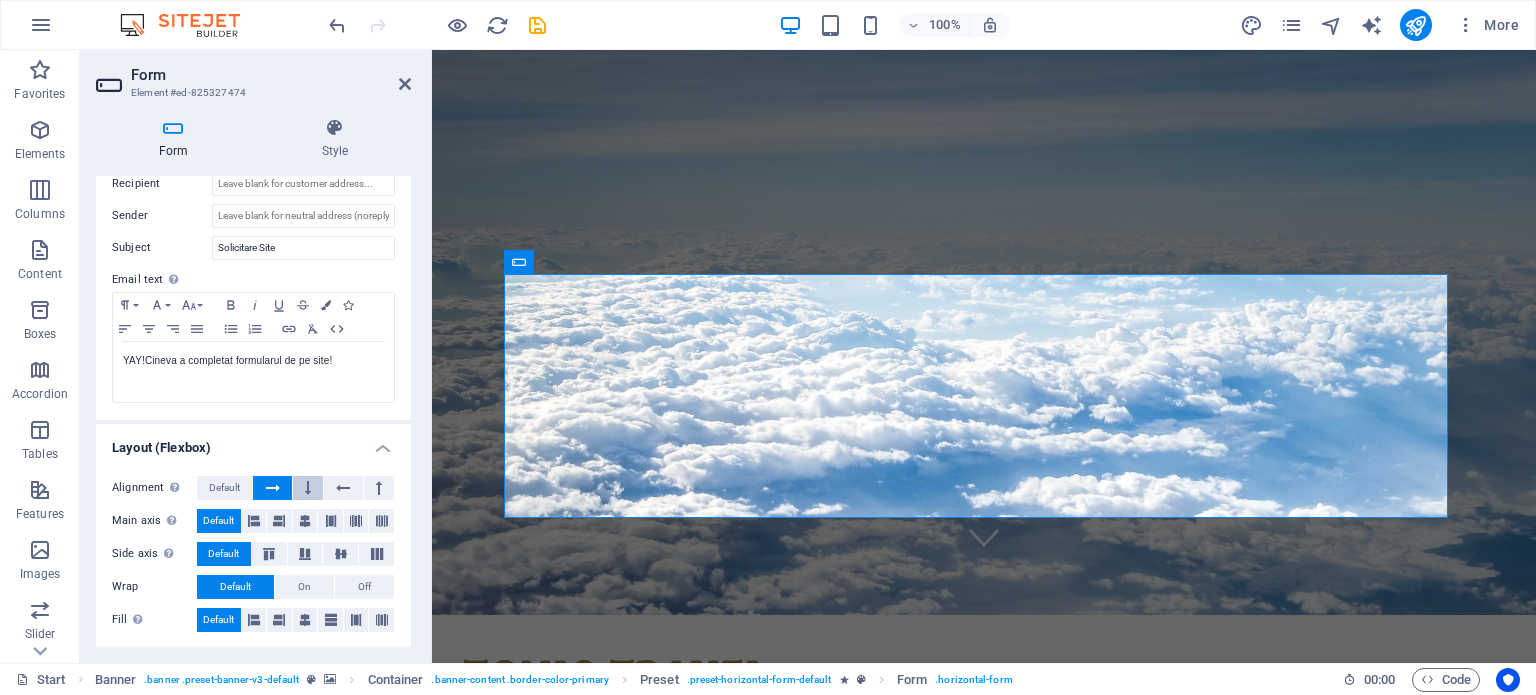 click at bounding box center [308, 488] 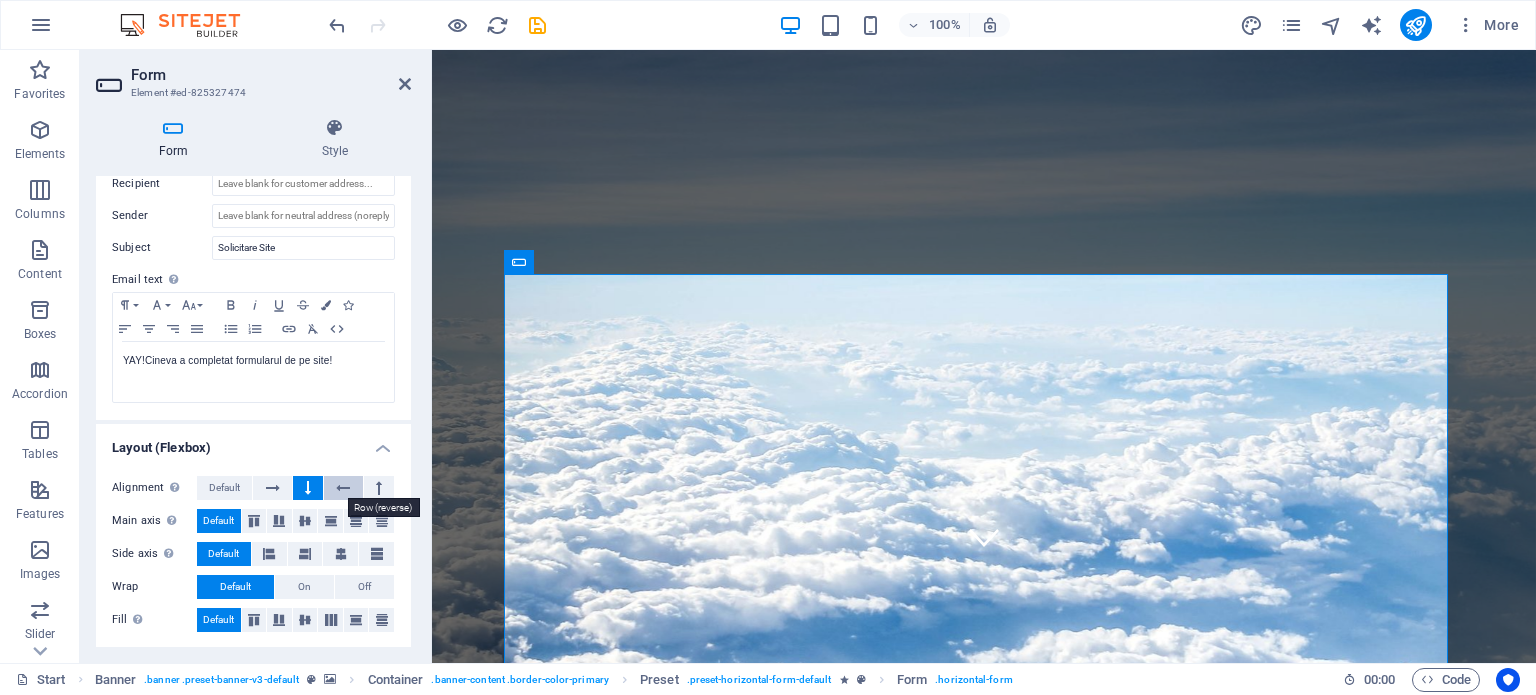 click at bounding box center [343, 488] 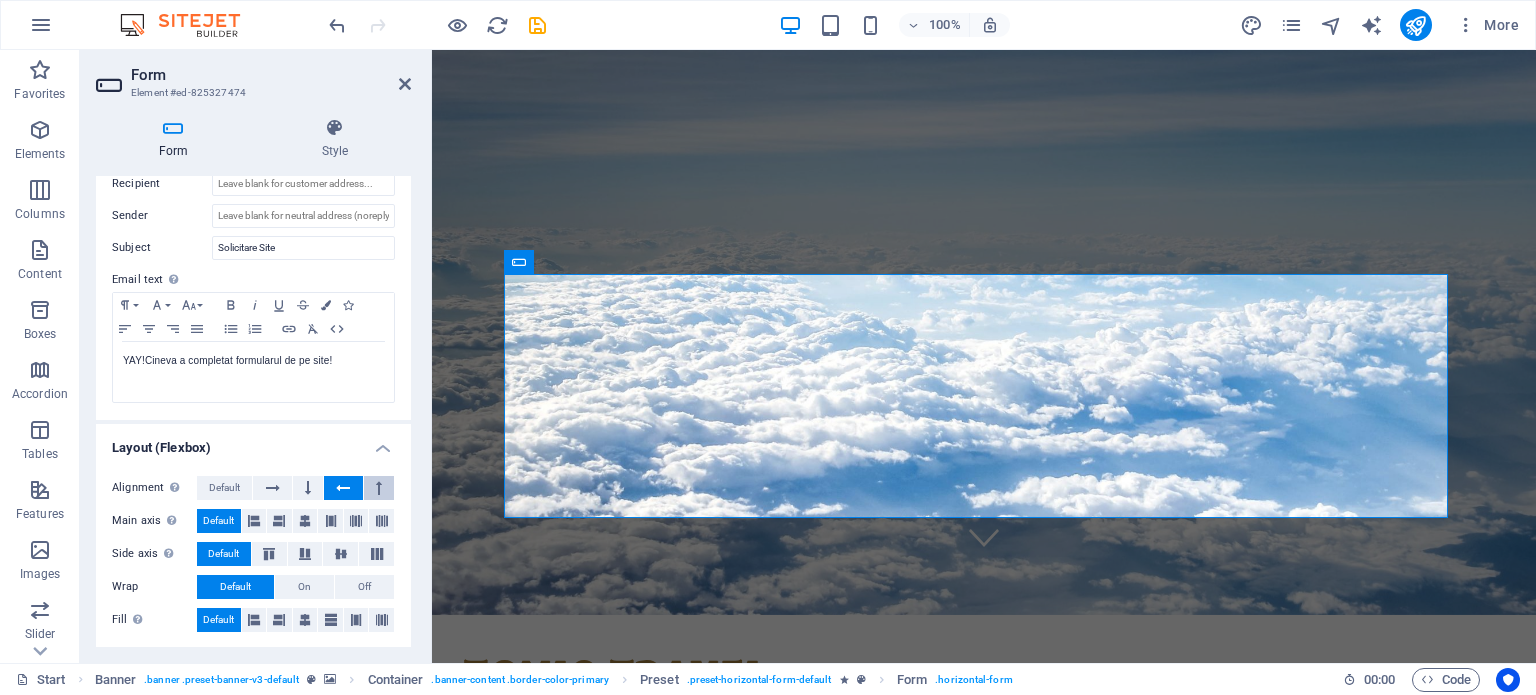 click at bounding box center (379, 488) 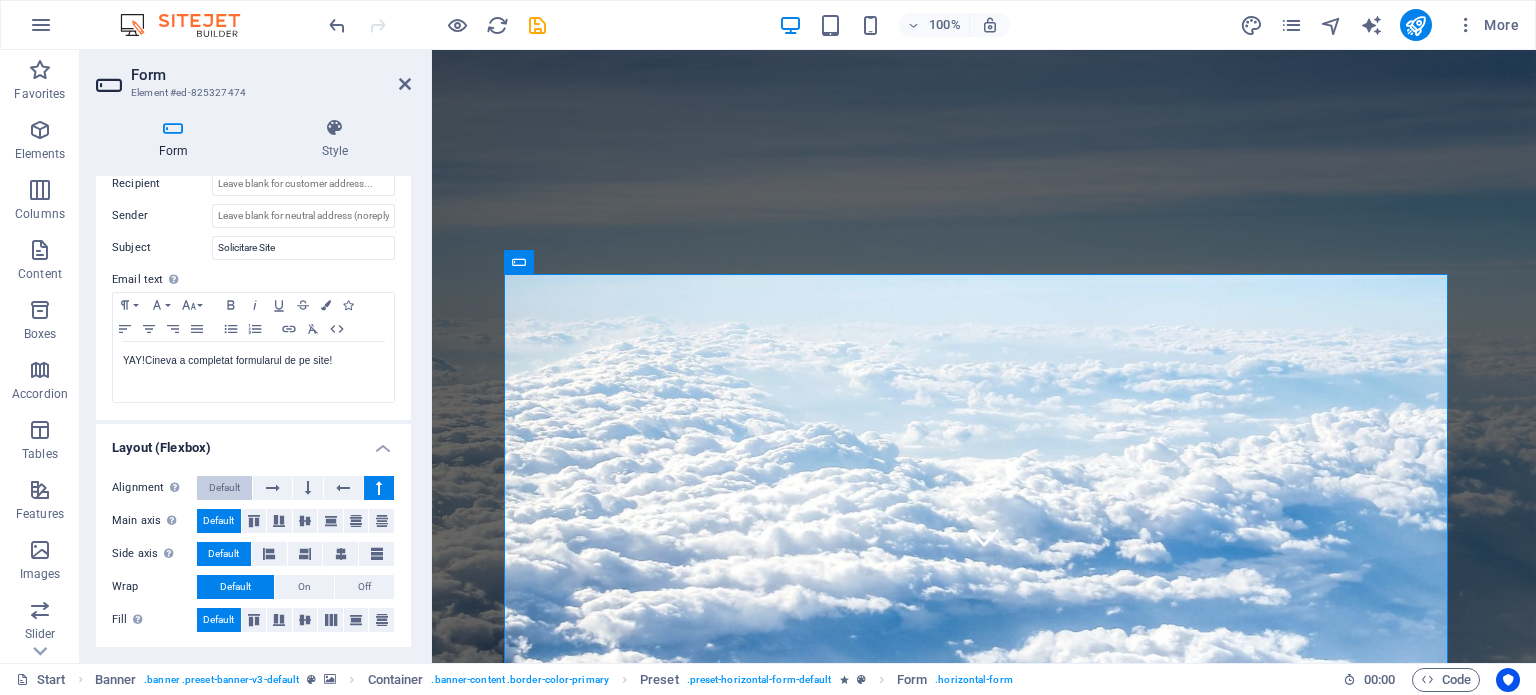 click on "Default" at bounding box center [224, 488] 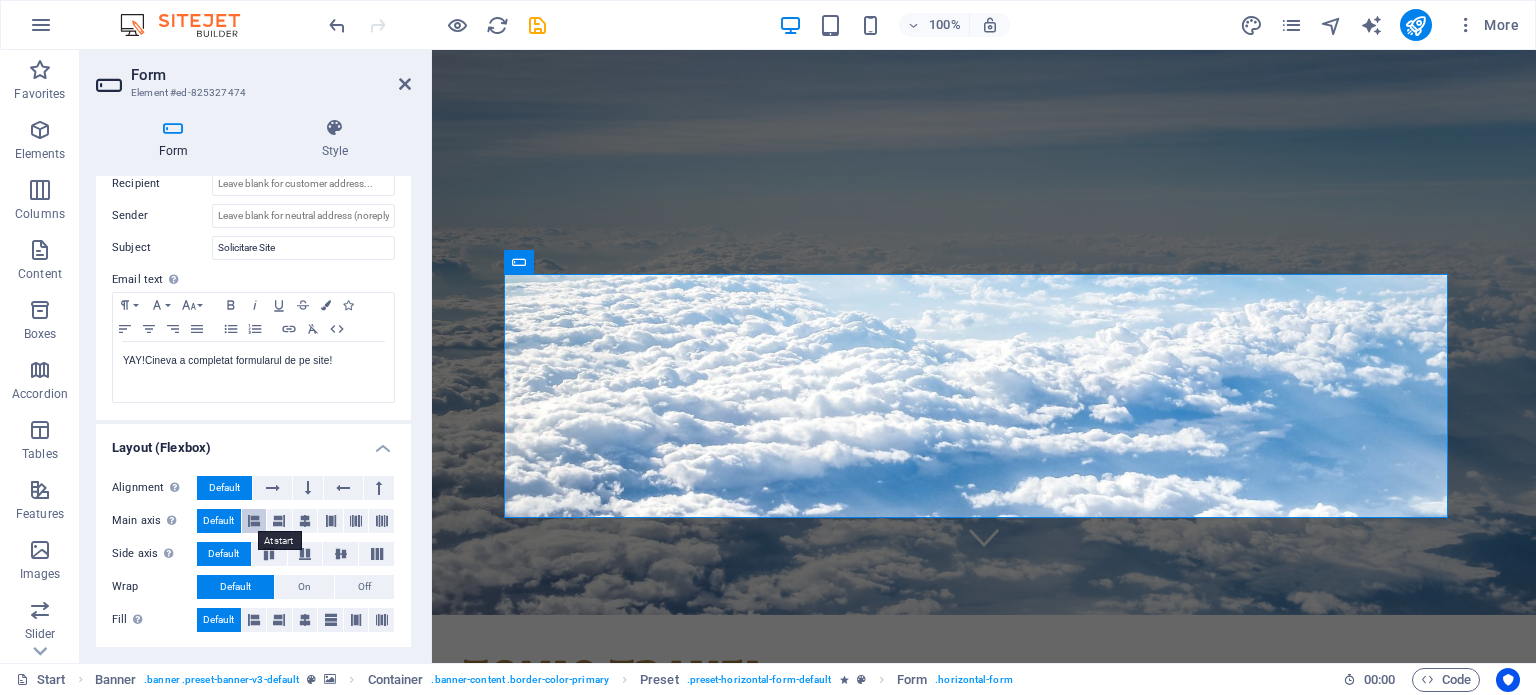 click at bounding box center [254, 521] 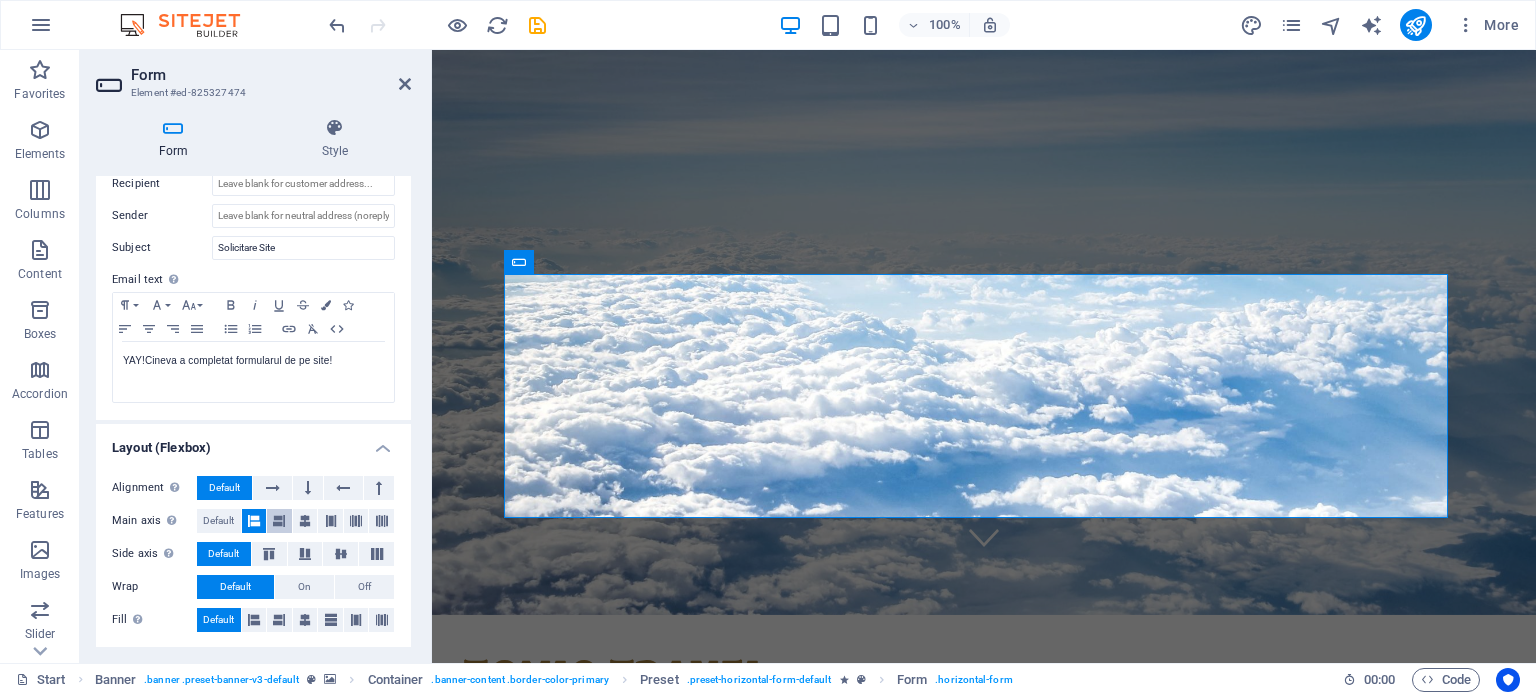 click at bounding box center (279, 521) 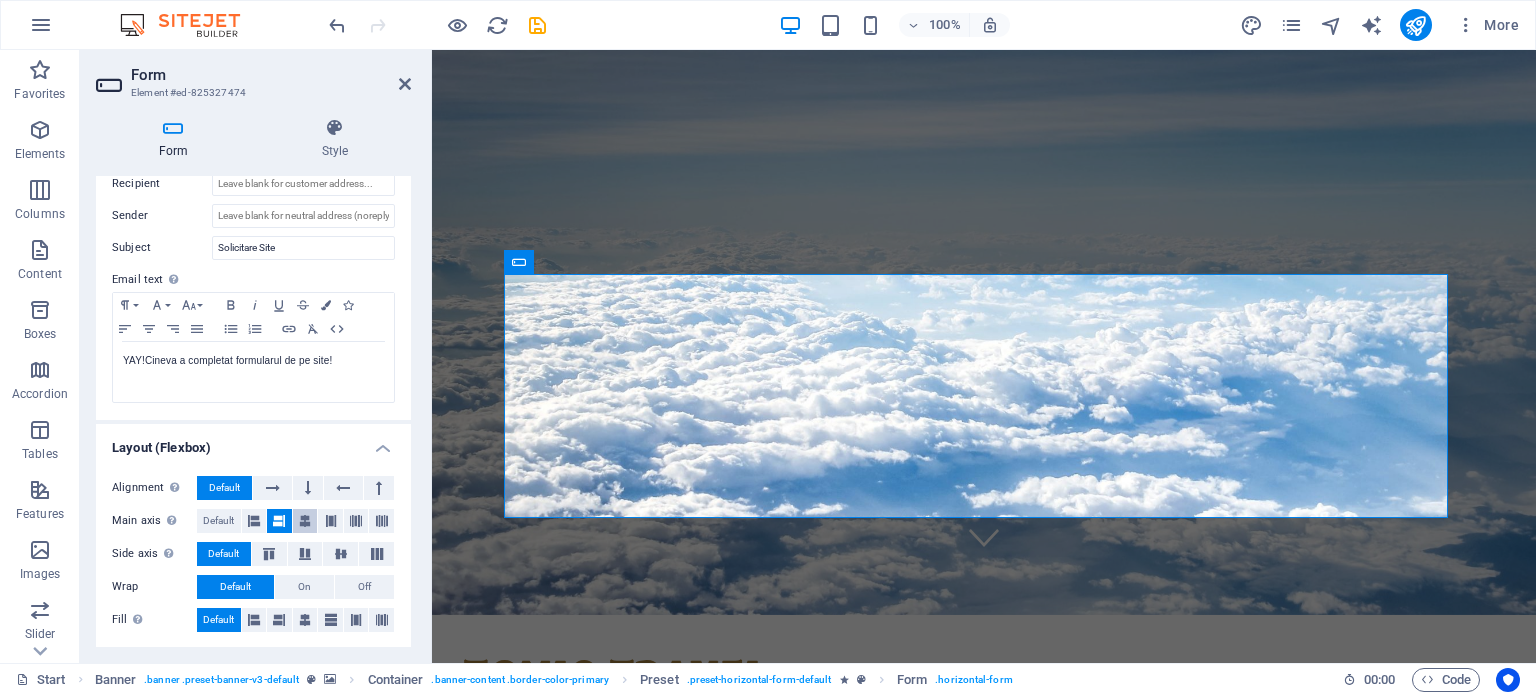 click at bounding box center [305, 521] 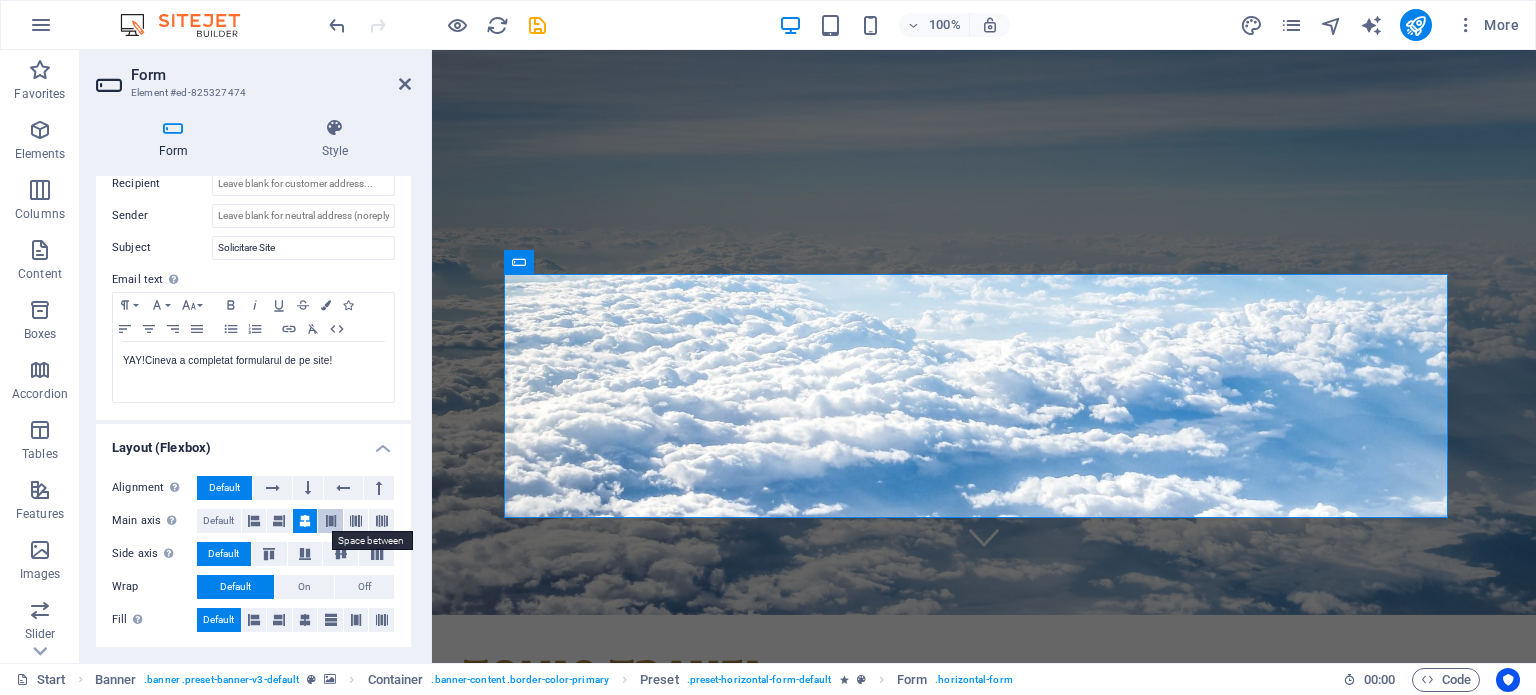 click at bounding box center (331, 521) 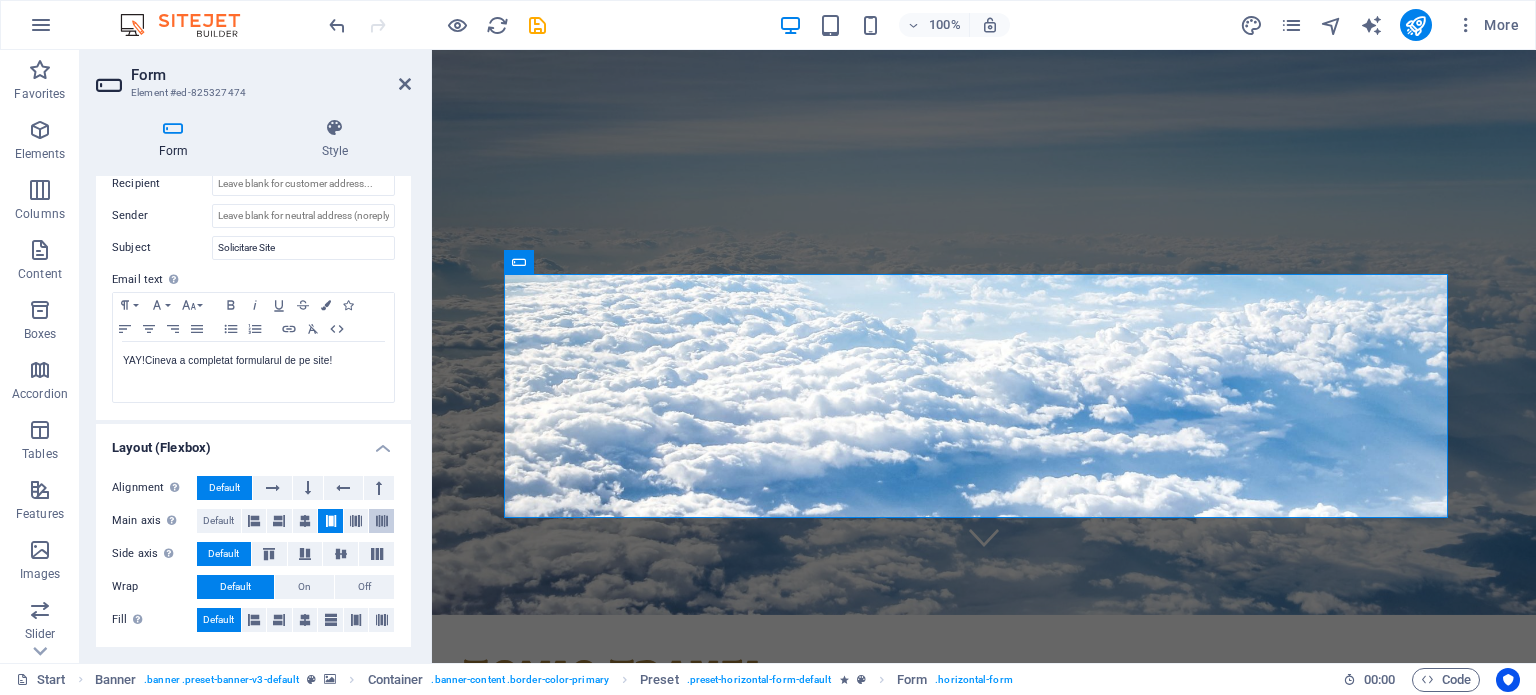 click at bounding box center (382, 521) 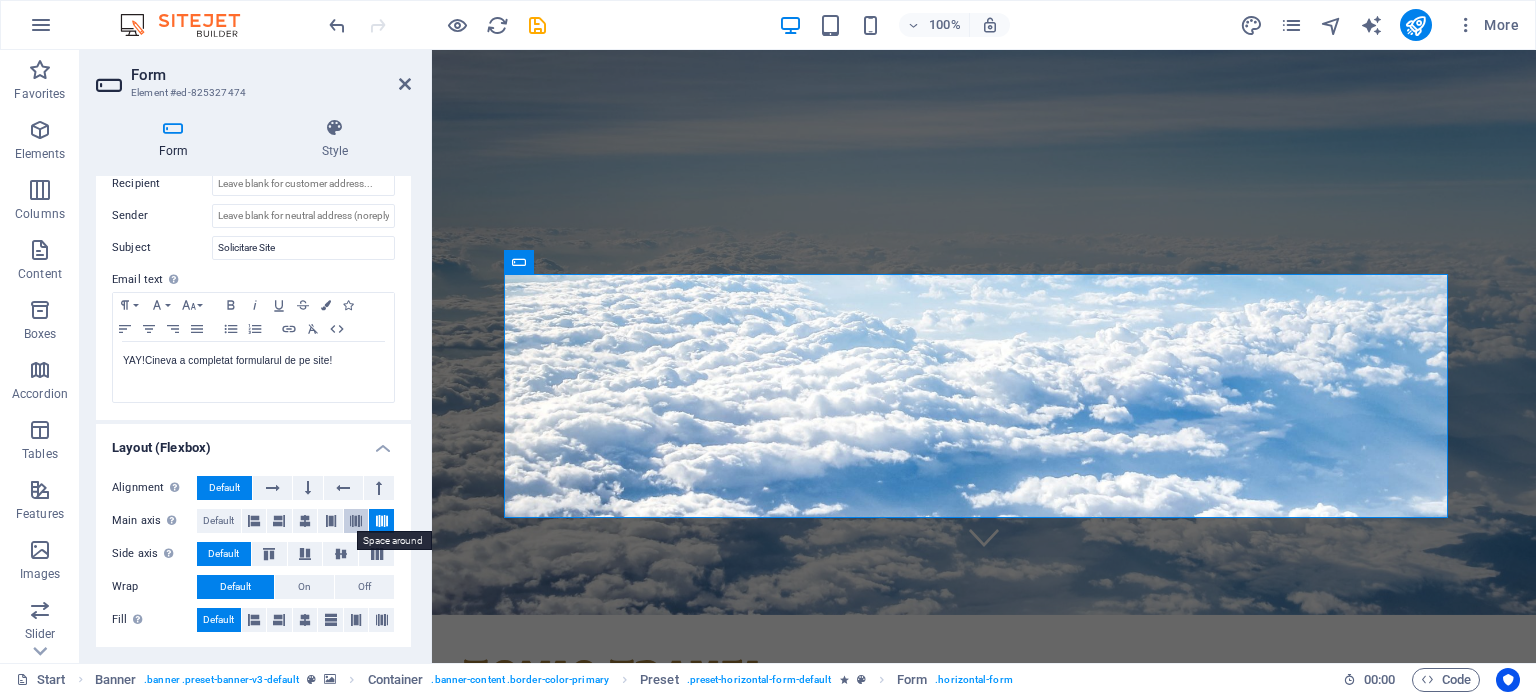 click at bounding box center (356, 521) 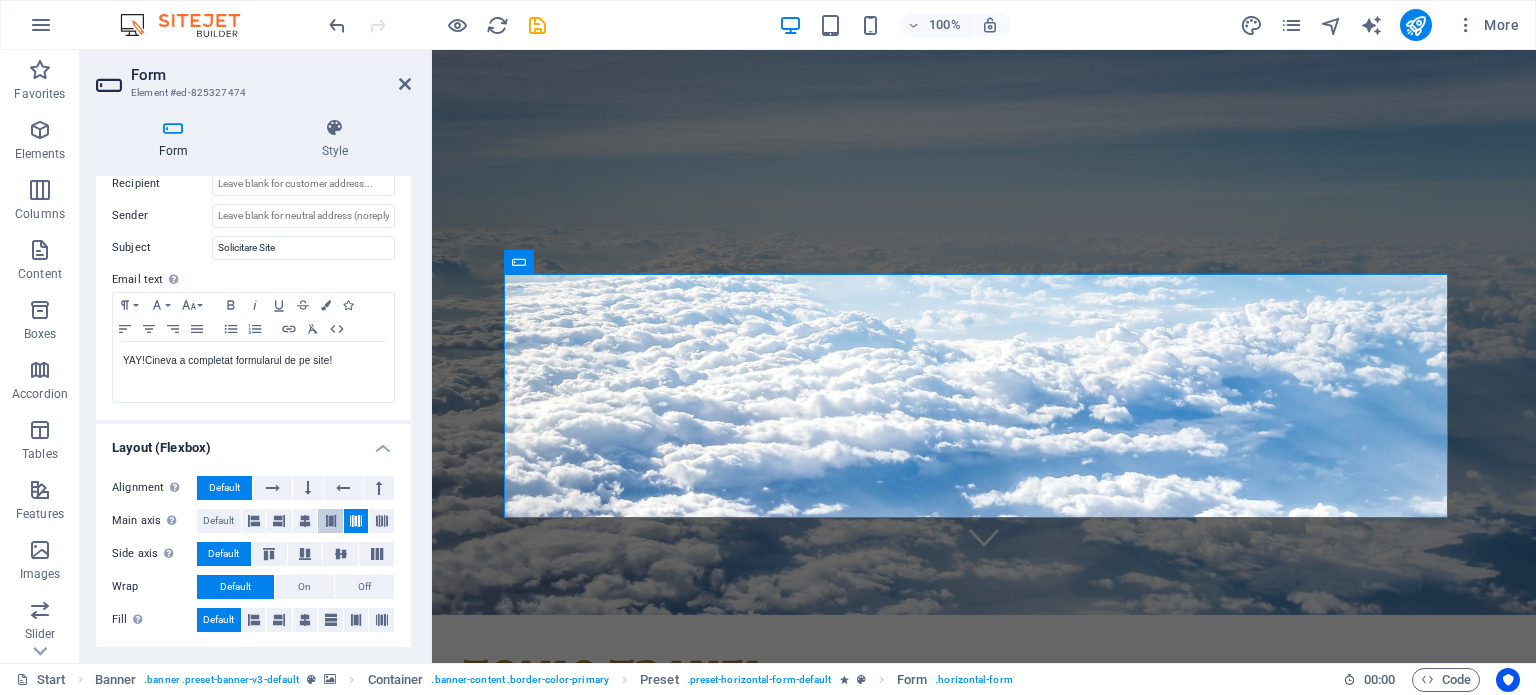 click at bounding box center (330, 521) 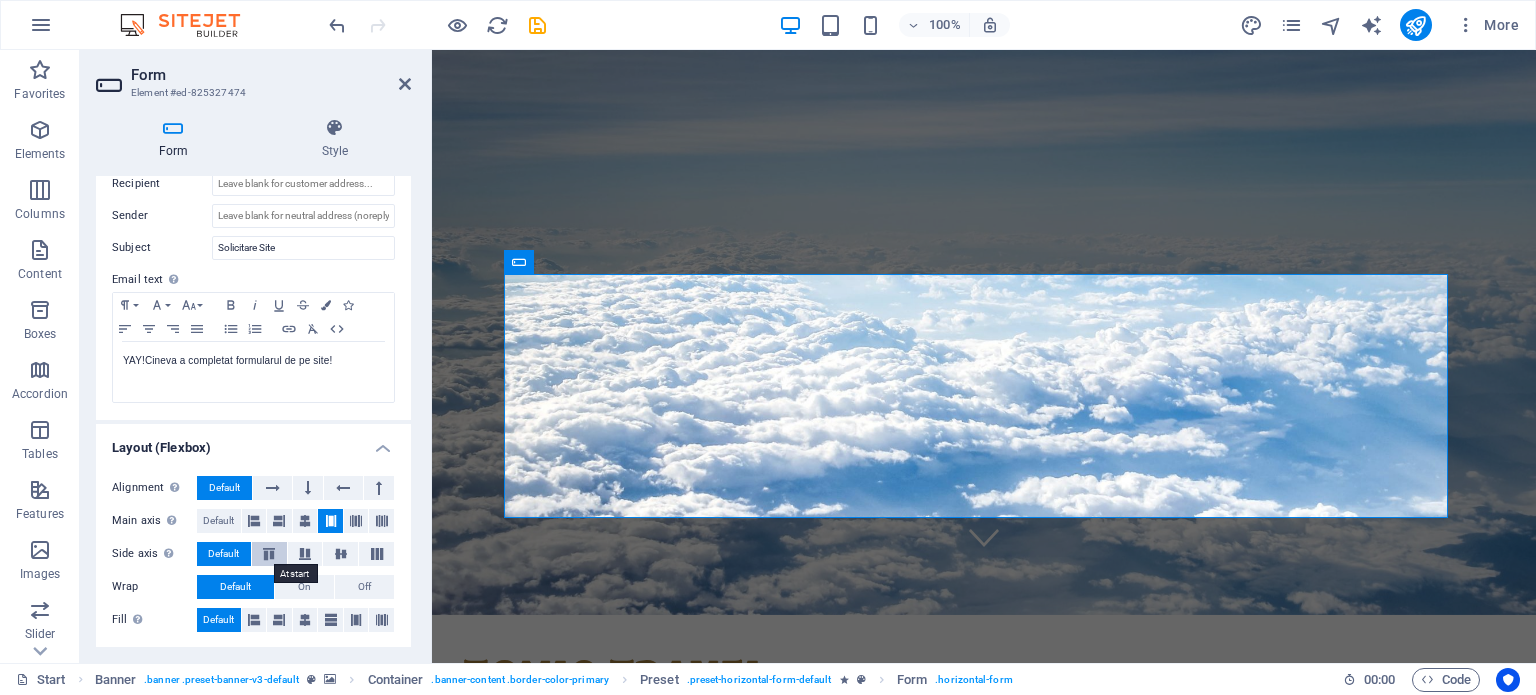 click at bounding box center [269, 554] 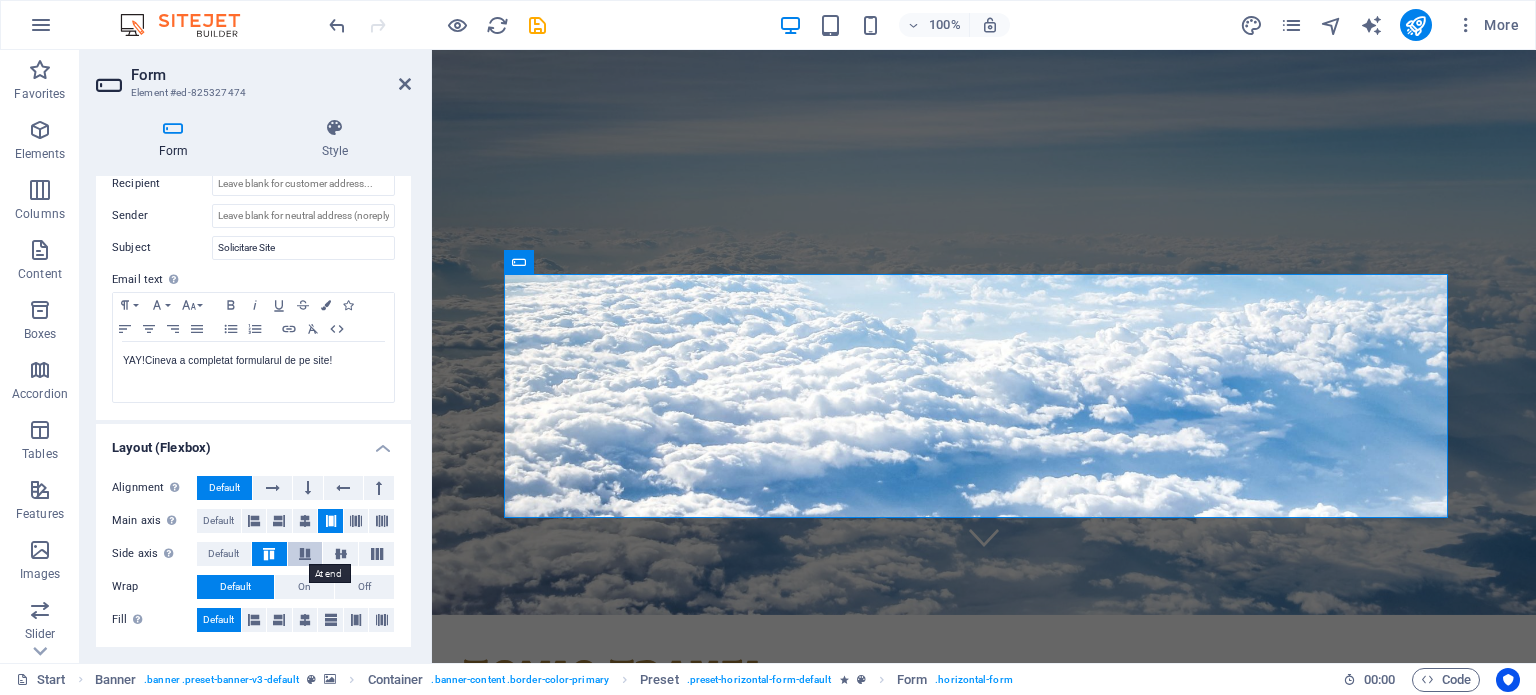 click at bounding box center (305, 554) 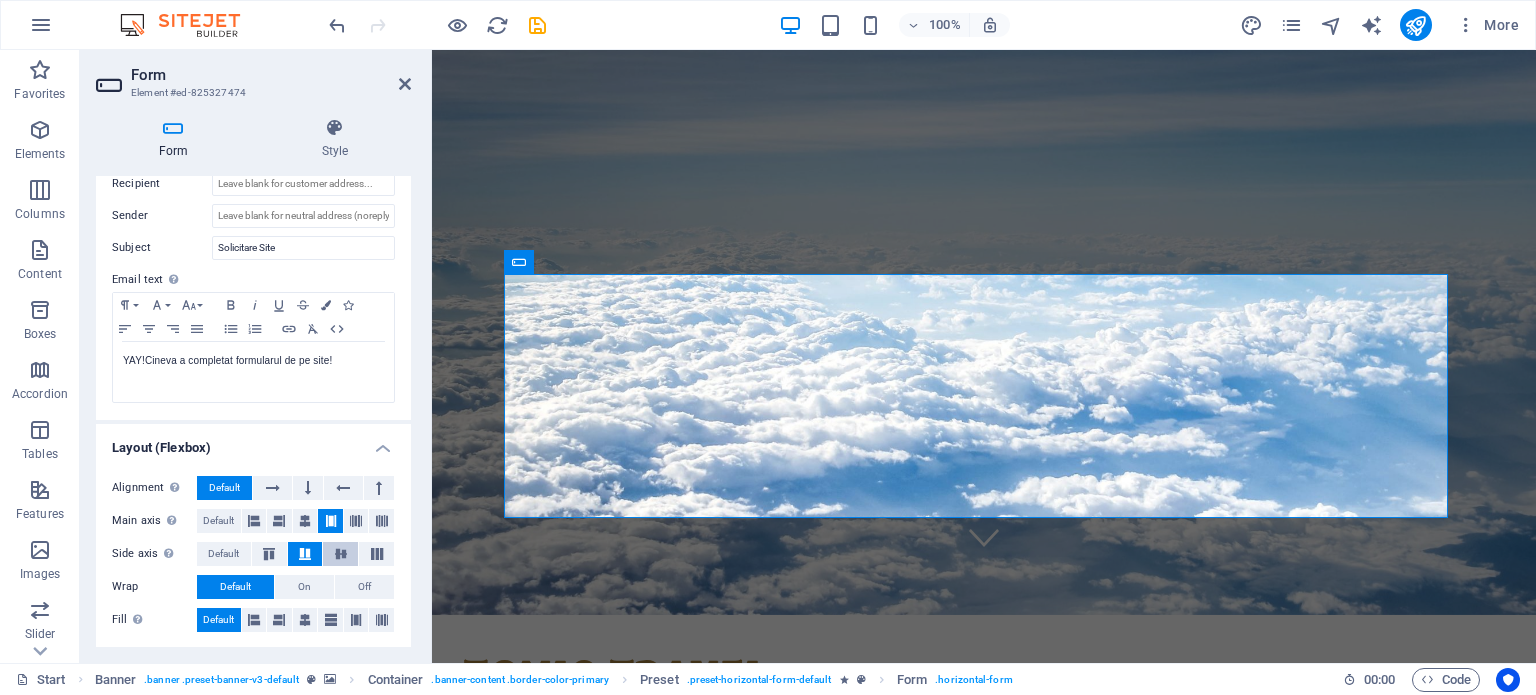 click at bounding box center [341, 554] 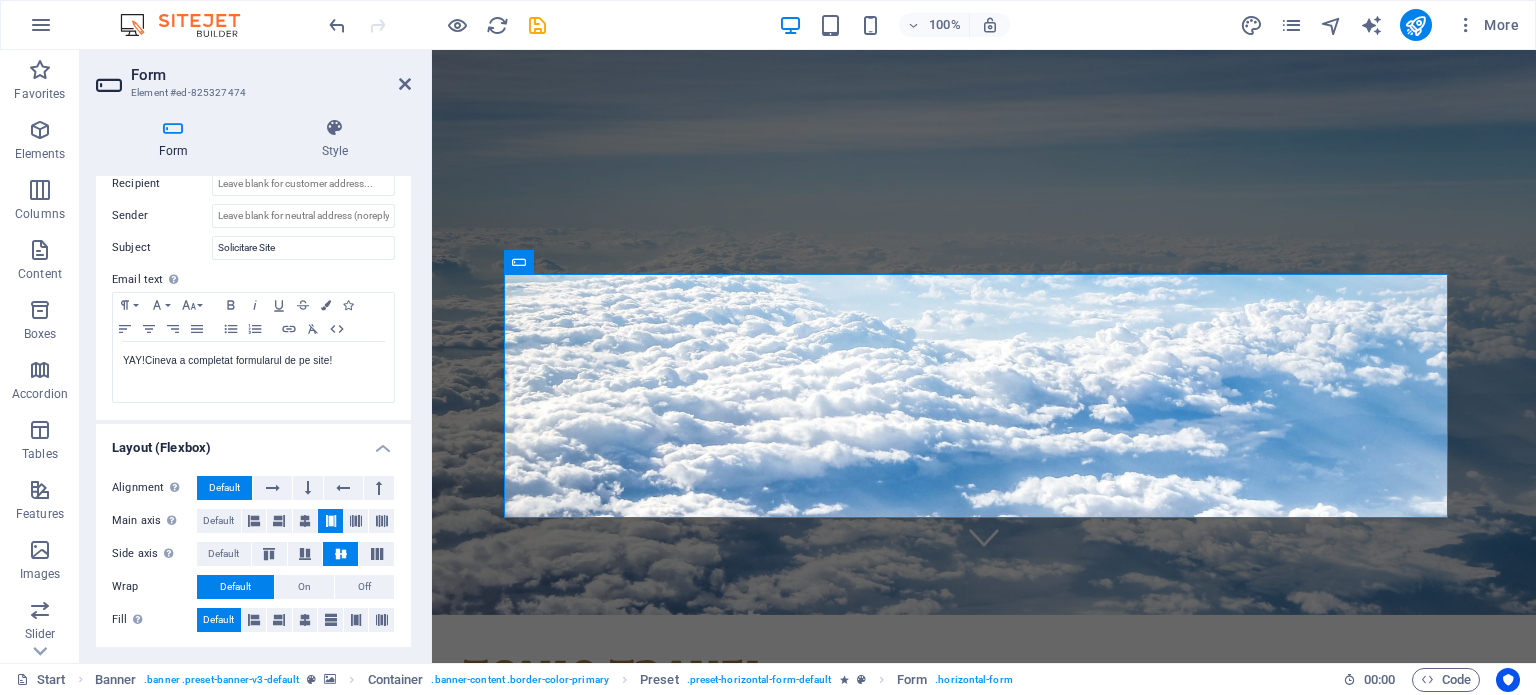 click on "Side axis Control the vertical direction of the element inside of the container (align items). Default" at bounding box center (253, 554) 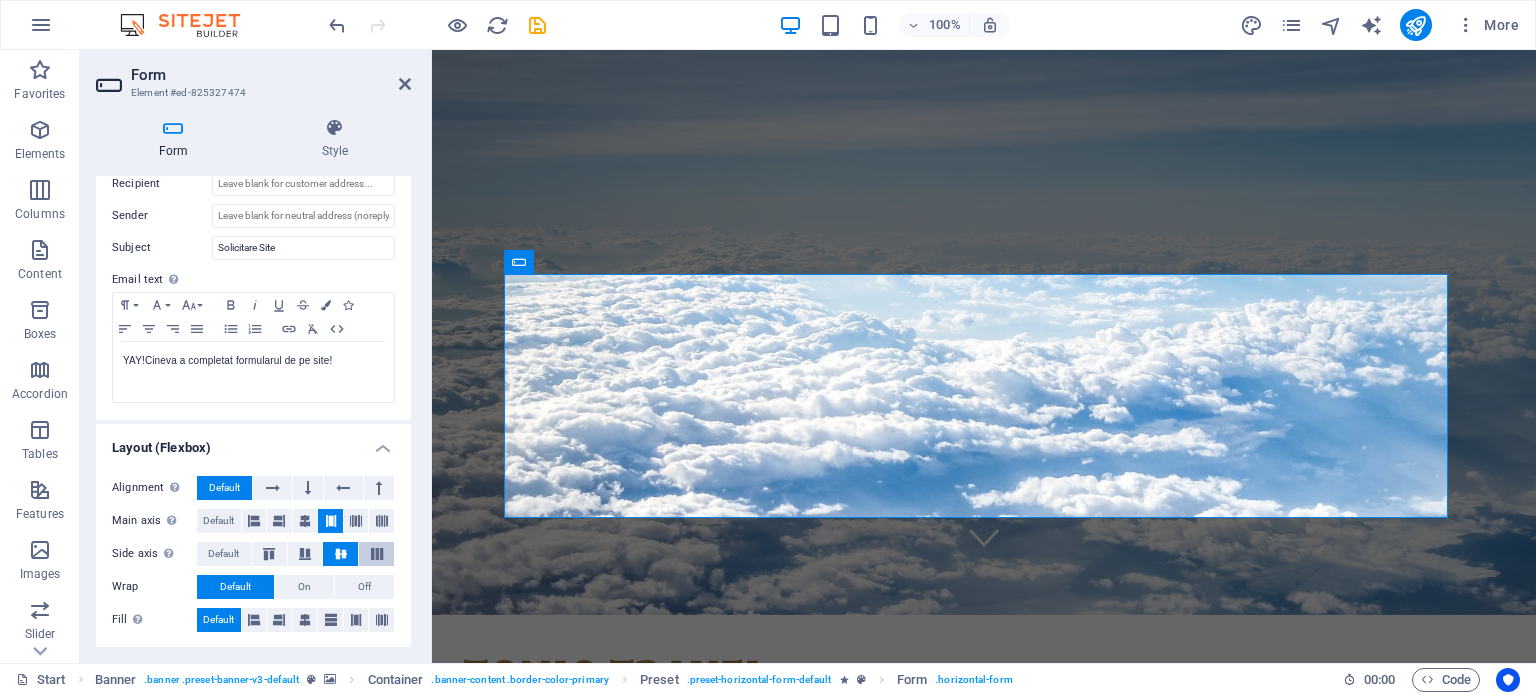 click at bounding box center (377, 554) 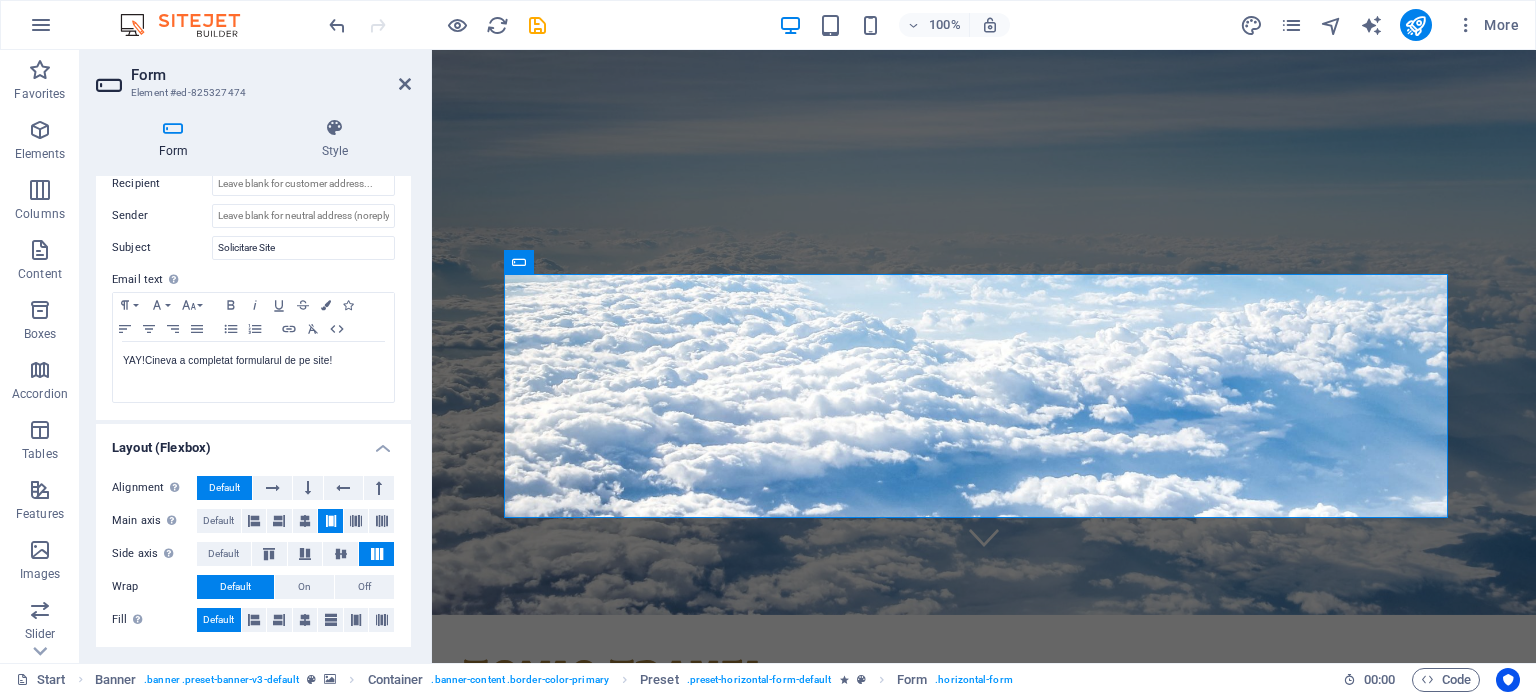 click at bounding box center [377, 554] 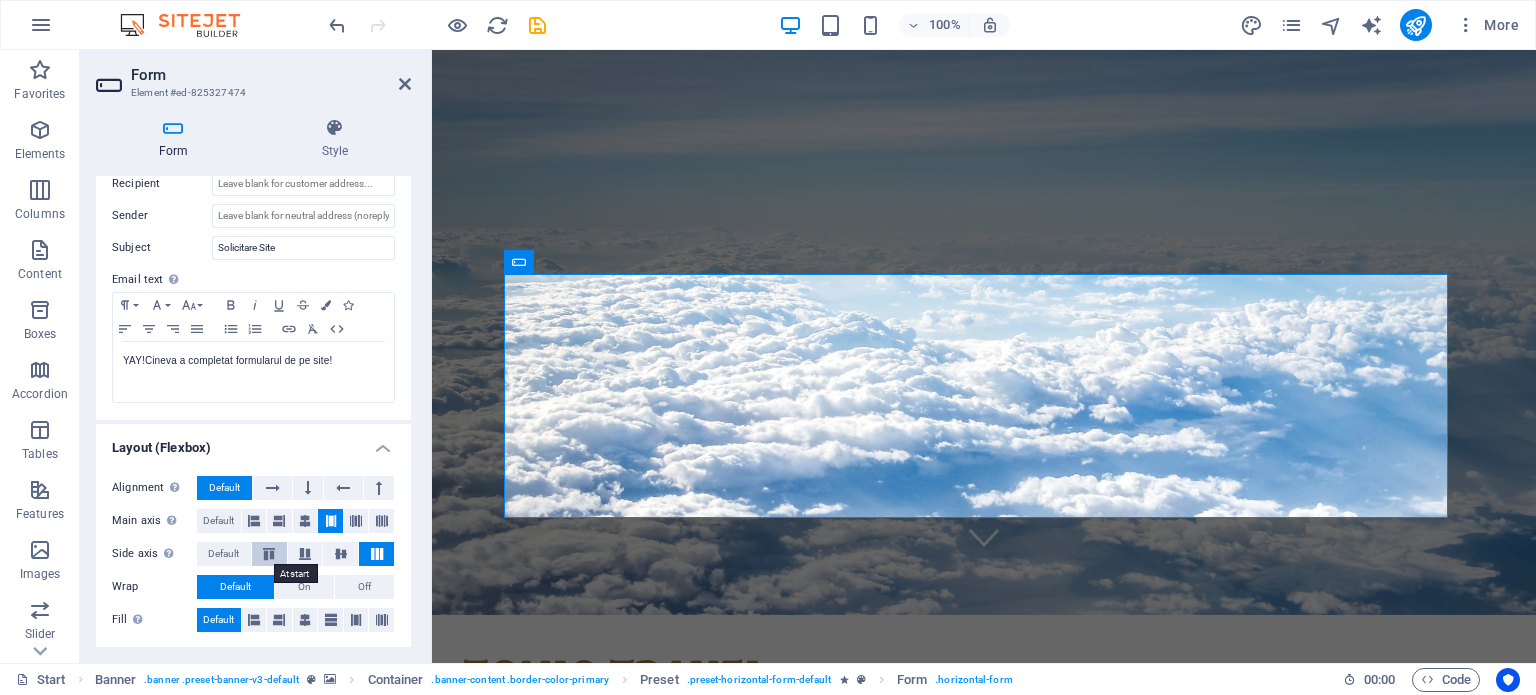 click at bounding box center [269, 554] 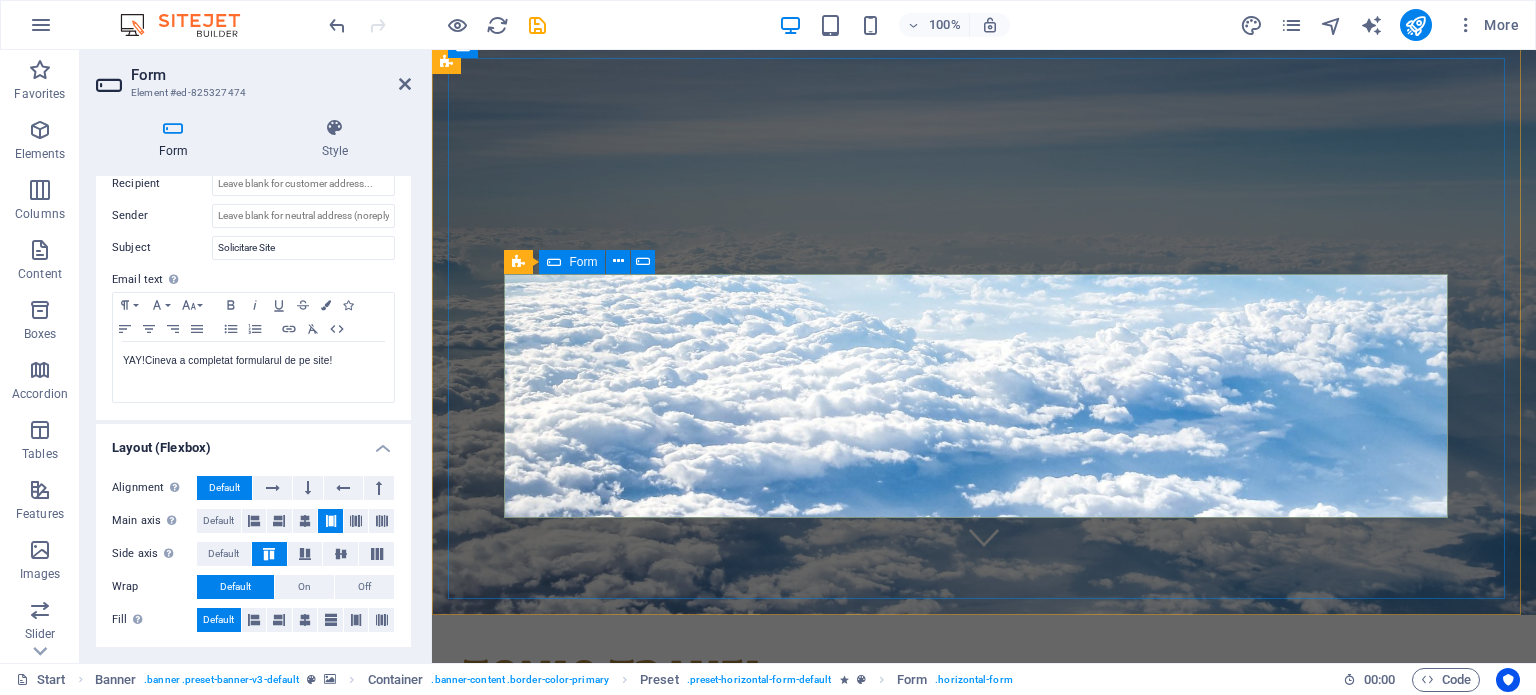 drag, startPoint x: 944, startPoint y: 335, endPoint x: 1076, endPoint y: 128, distance: 245.5056 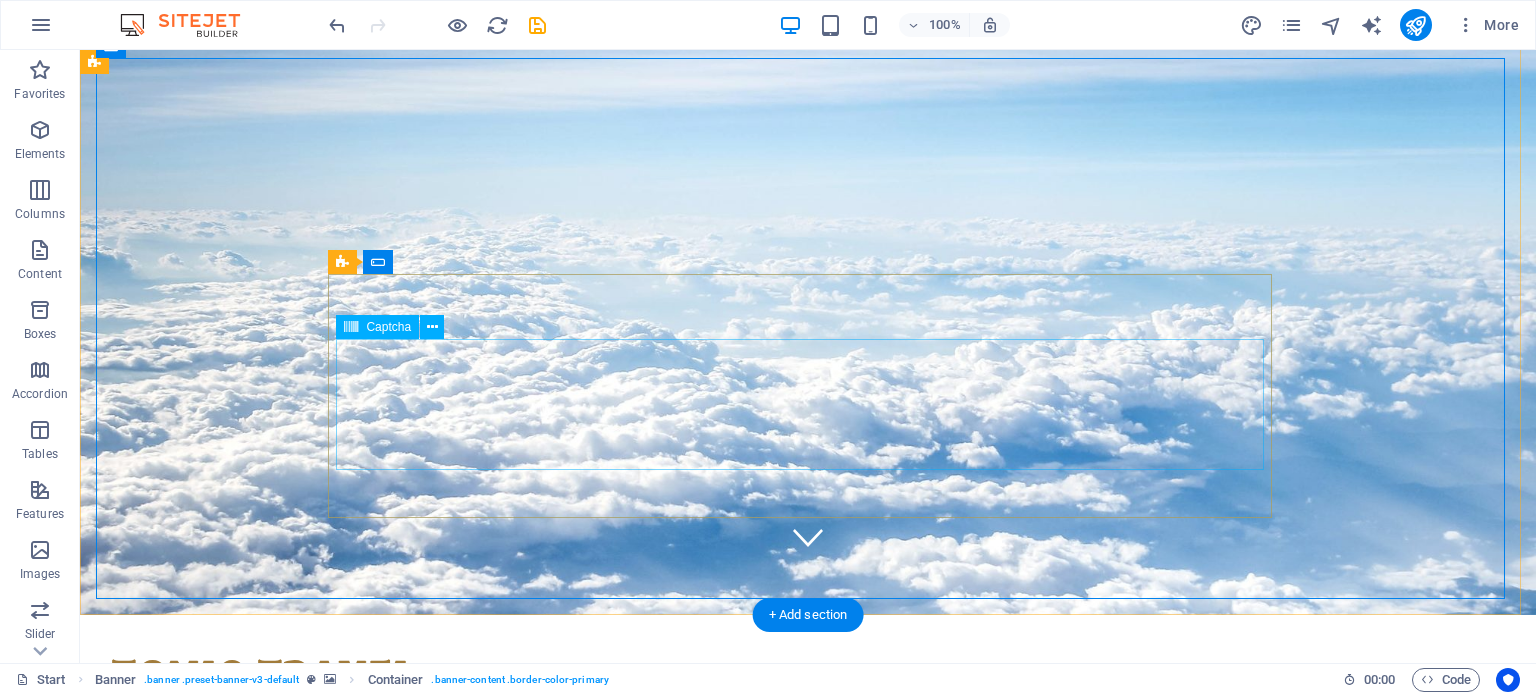click on "Unreadable? Load new" 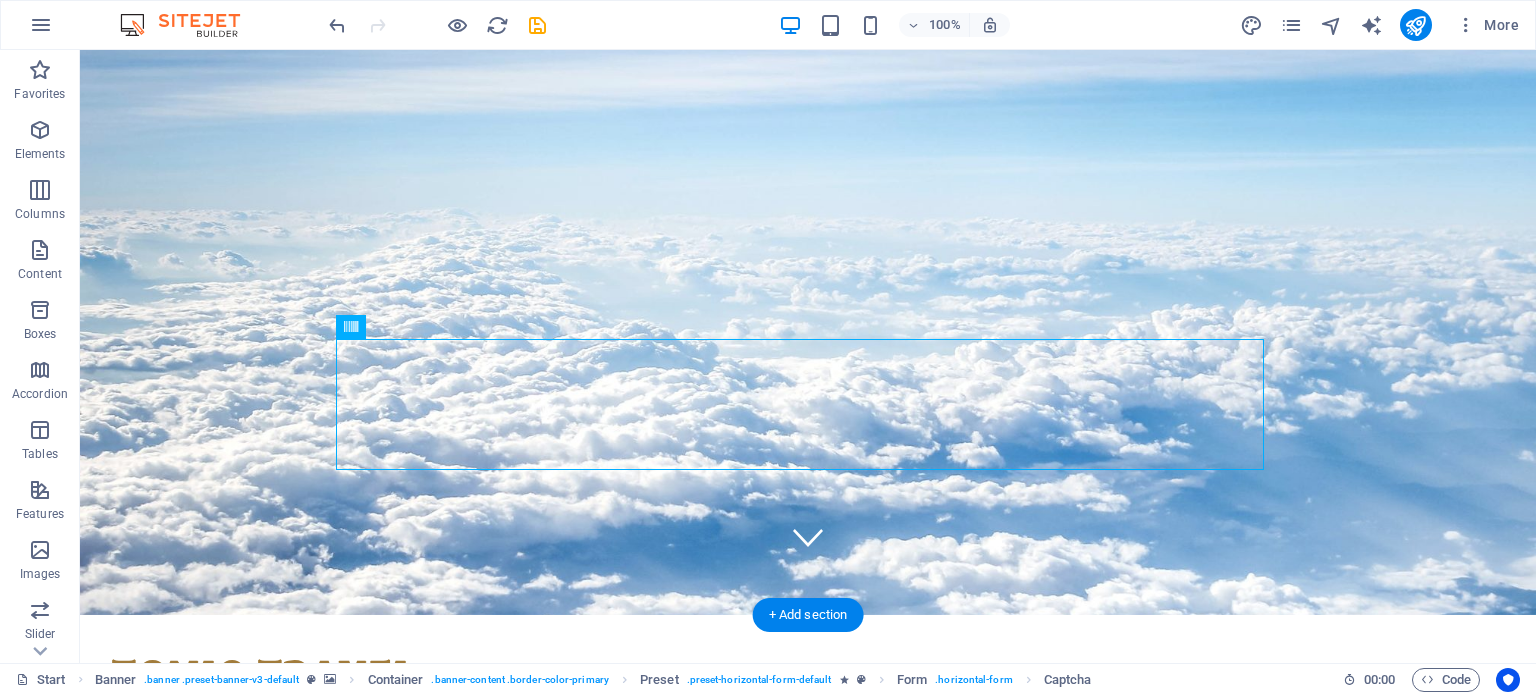 drag, startPoint x: 455, startPoint y: 373, endPoint x: 664, endPoint y: 385, distance: 209.34421 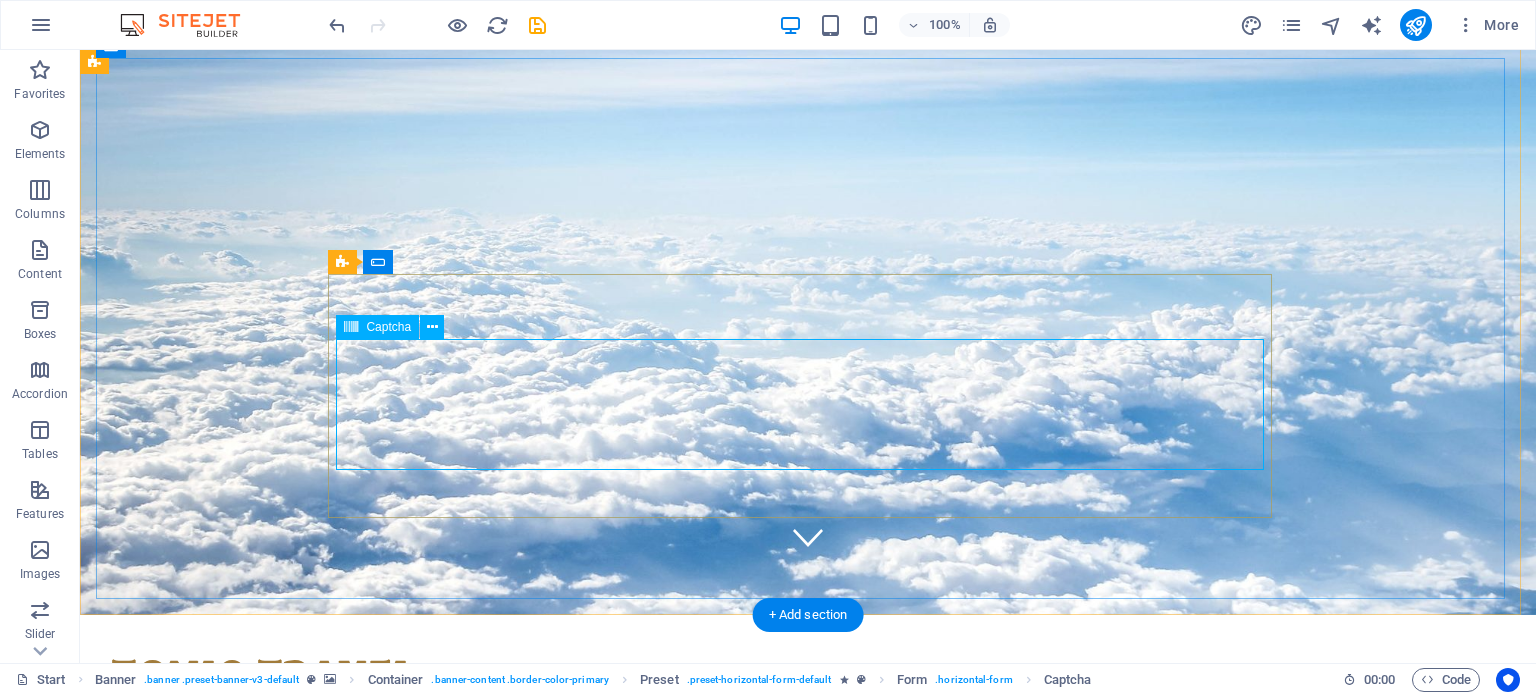 click on "Unreadable? Load new" 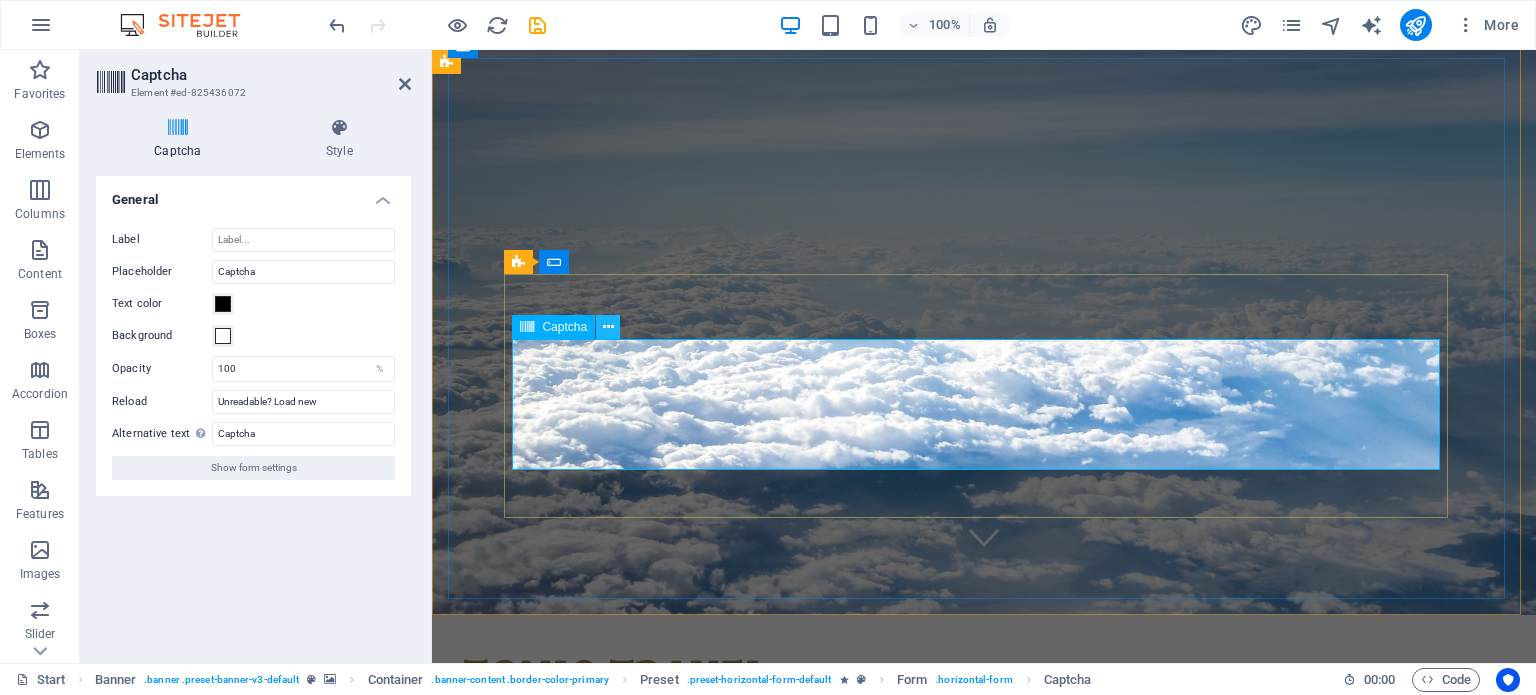 click at bounding box center (608, 327) 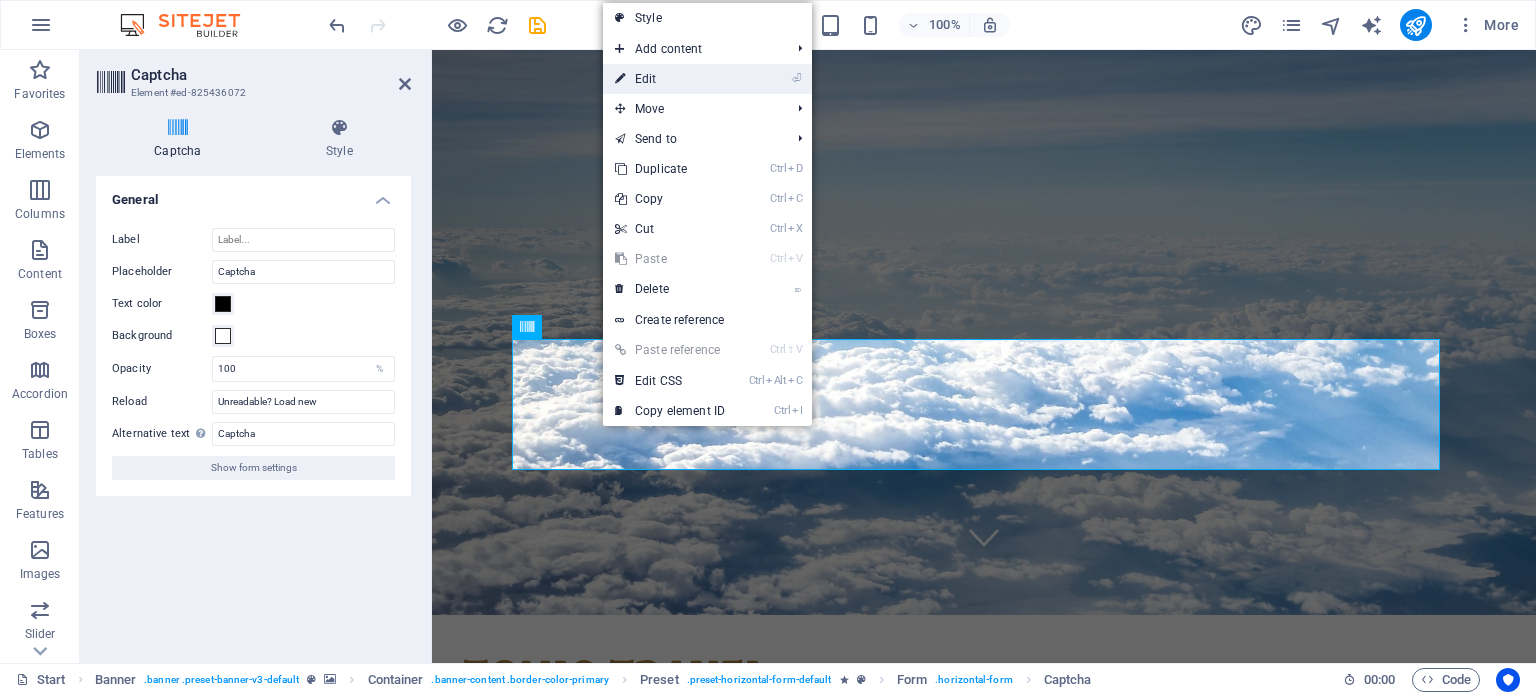 click on "⏎  Edit" at bounding box center [670, 79] 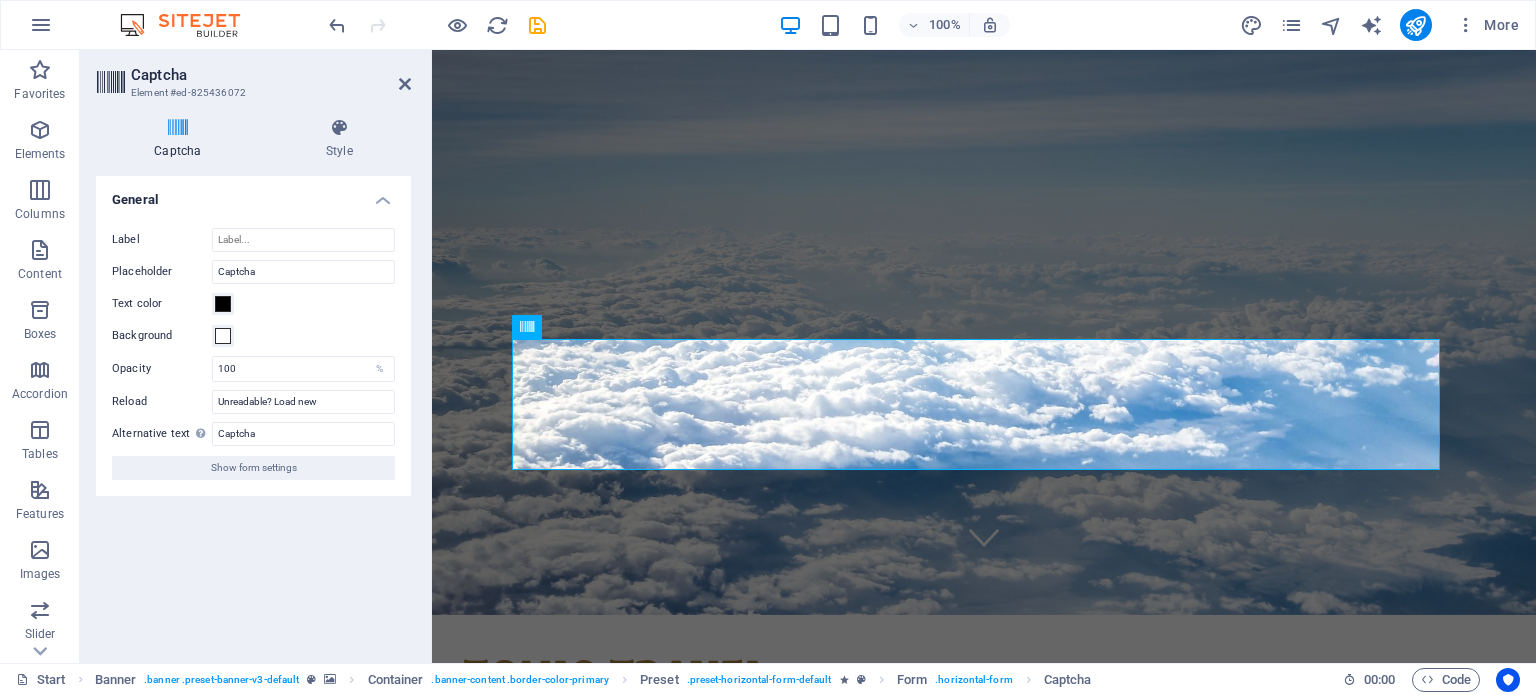 click on "Captcha" at bounding box center (271, 75) 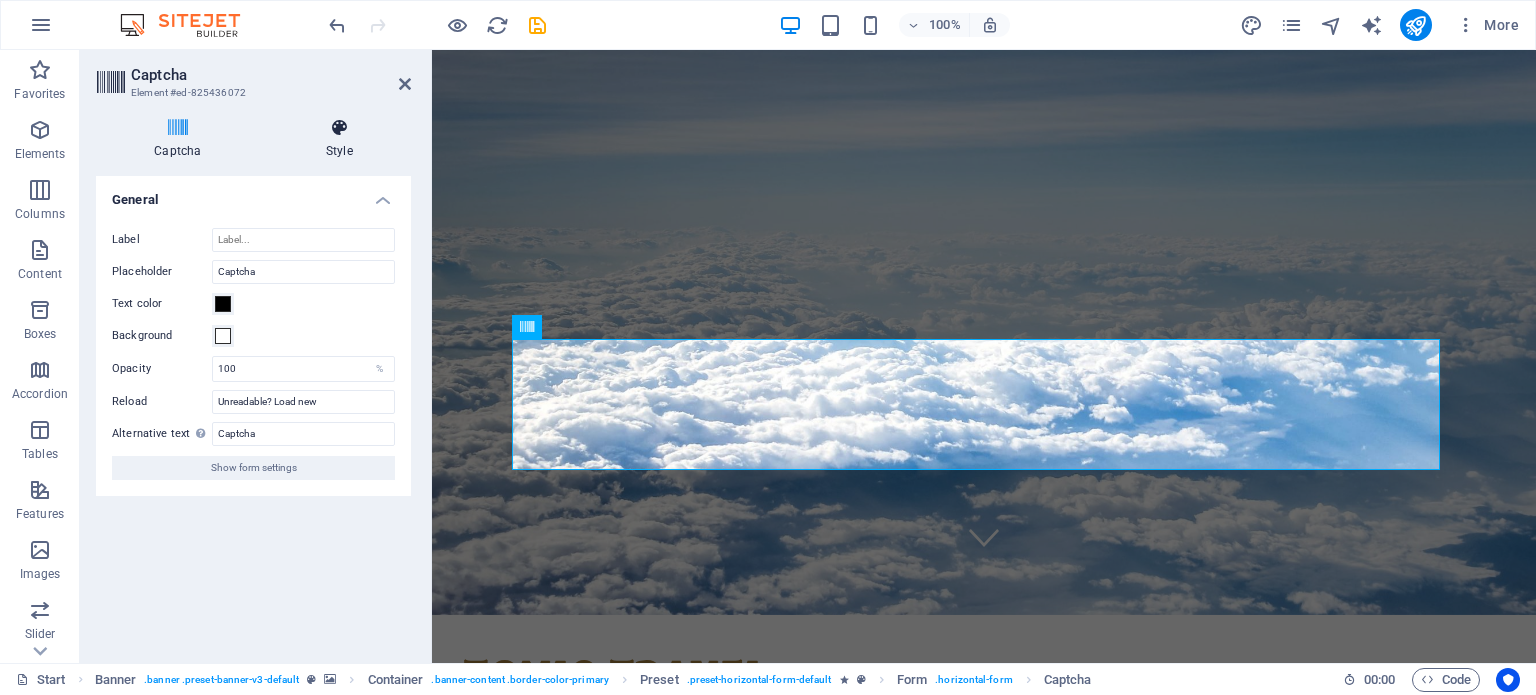 click at bounding box center [339, 128] 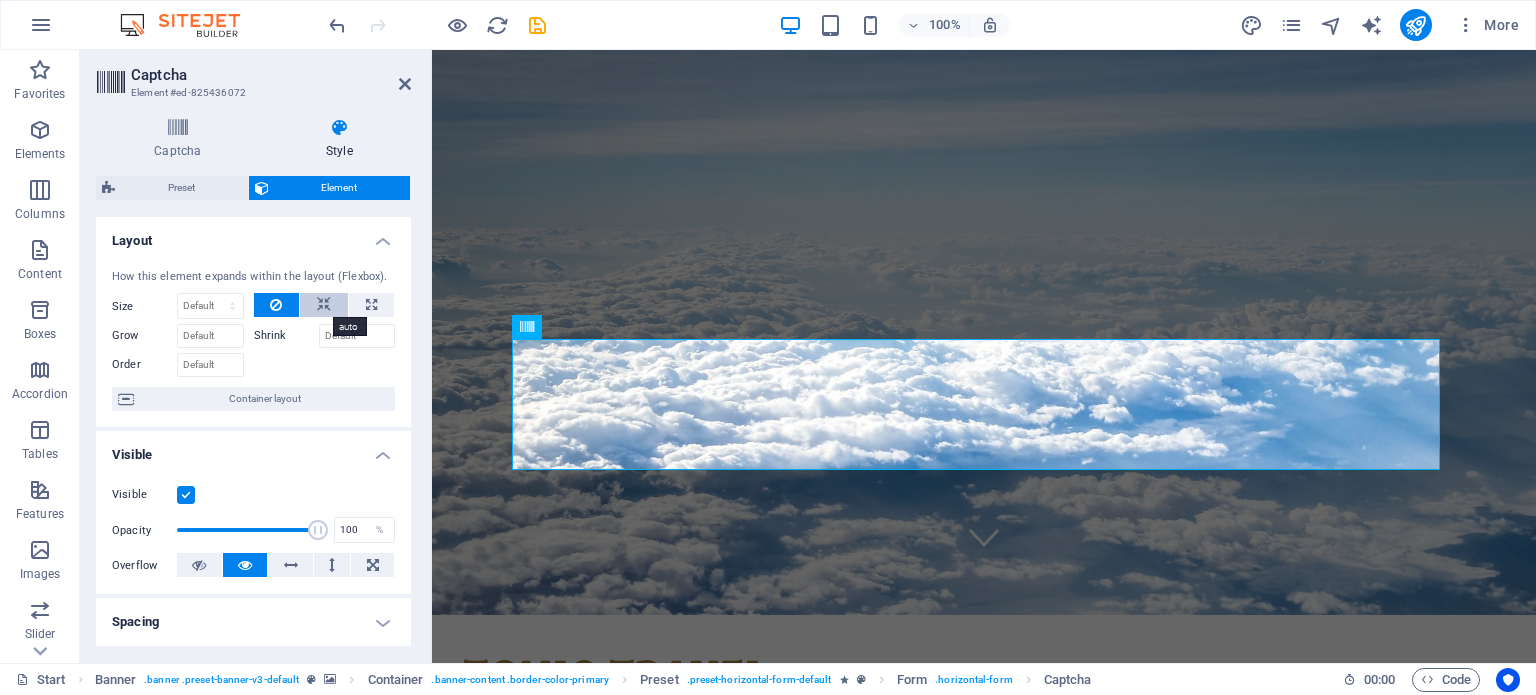 click at bounding box center (324, 305) 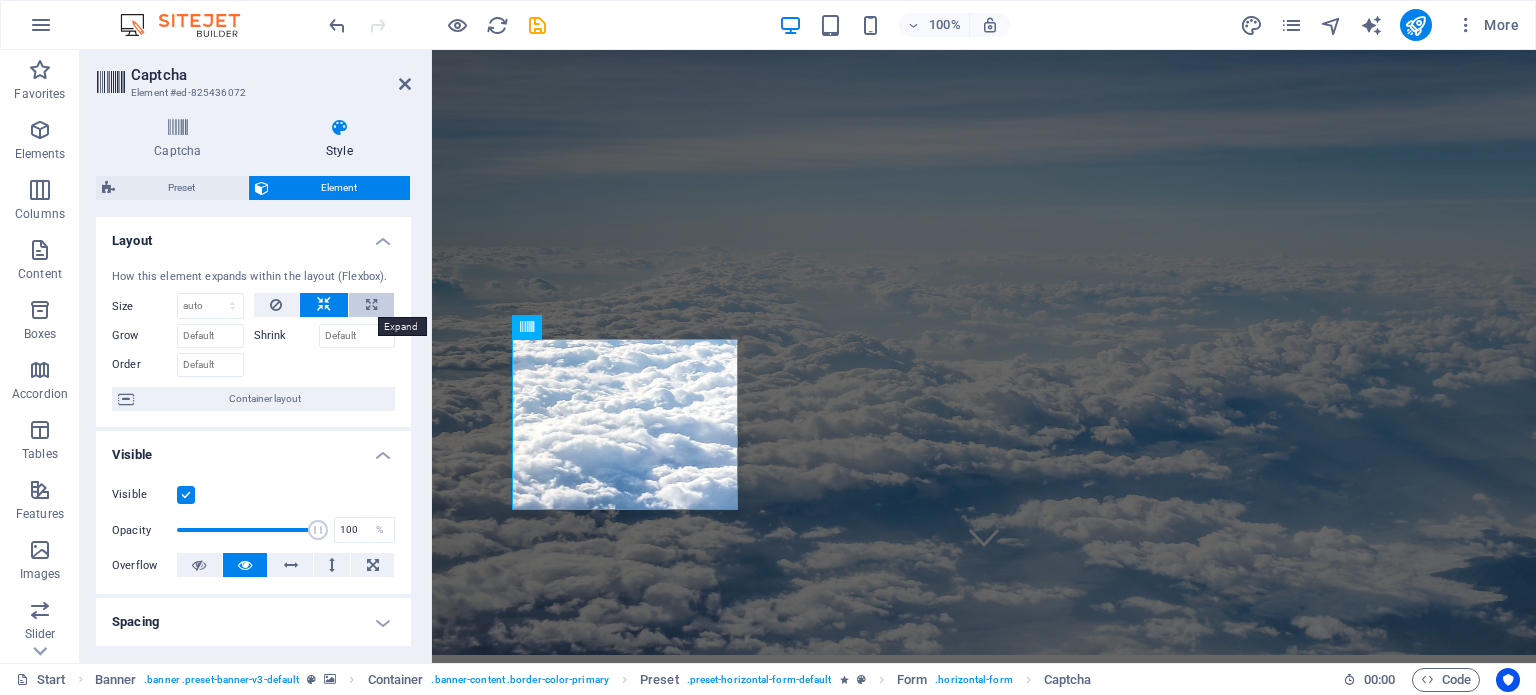 click at bounding box center (371, 305) 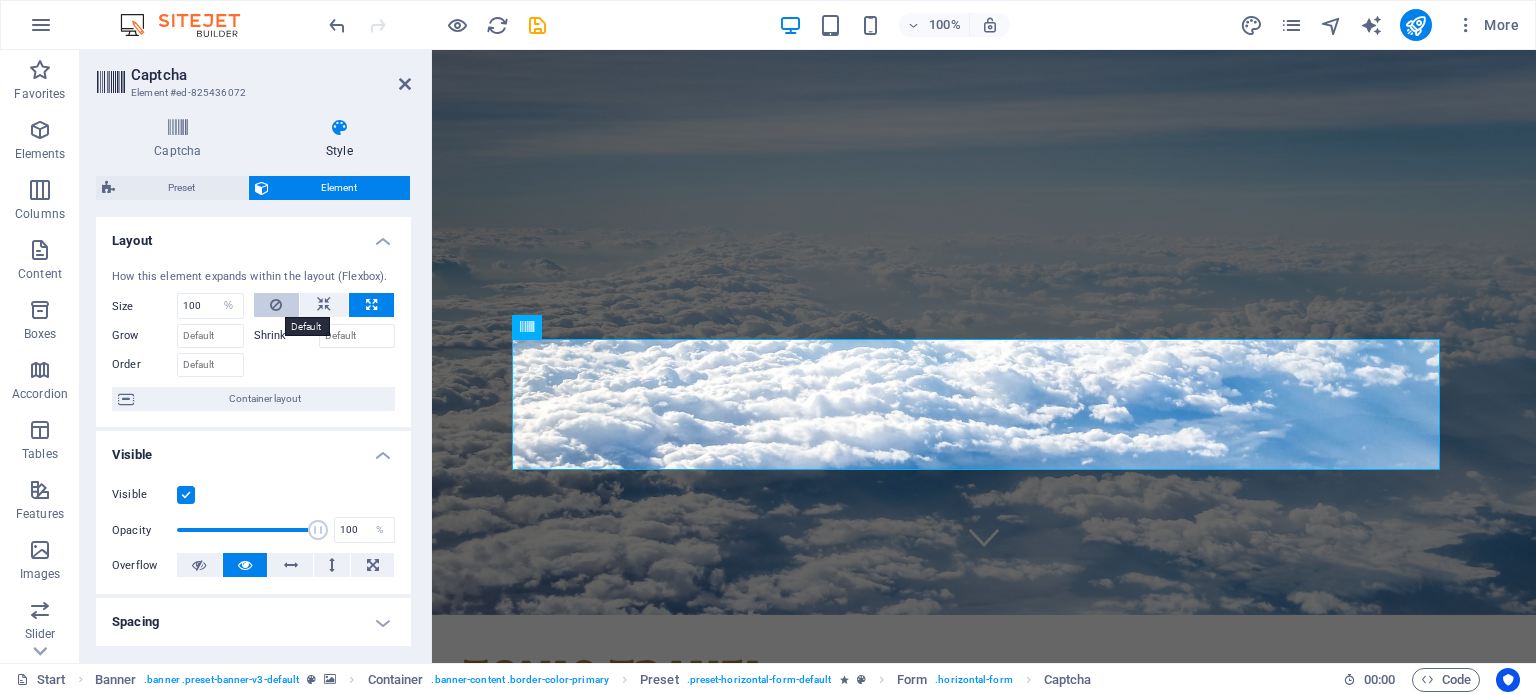 click at bounding box center (277, 305) 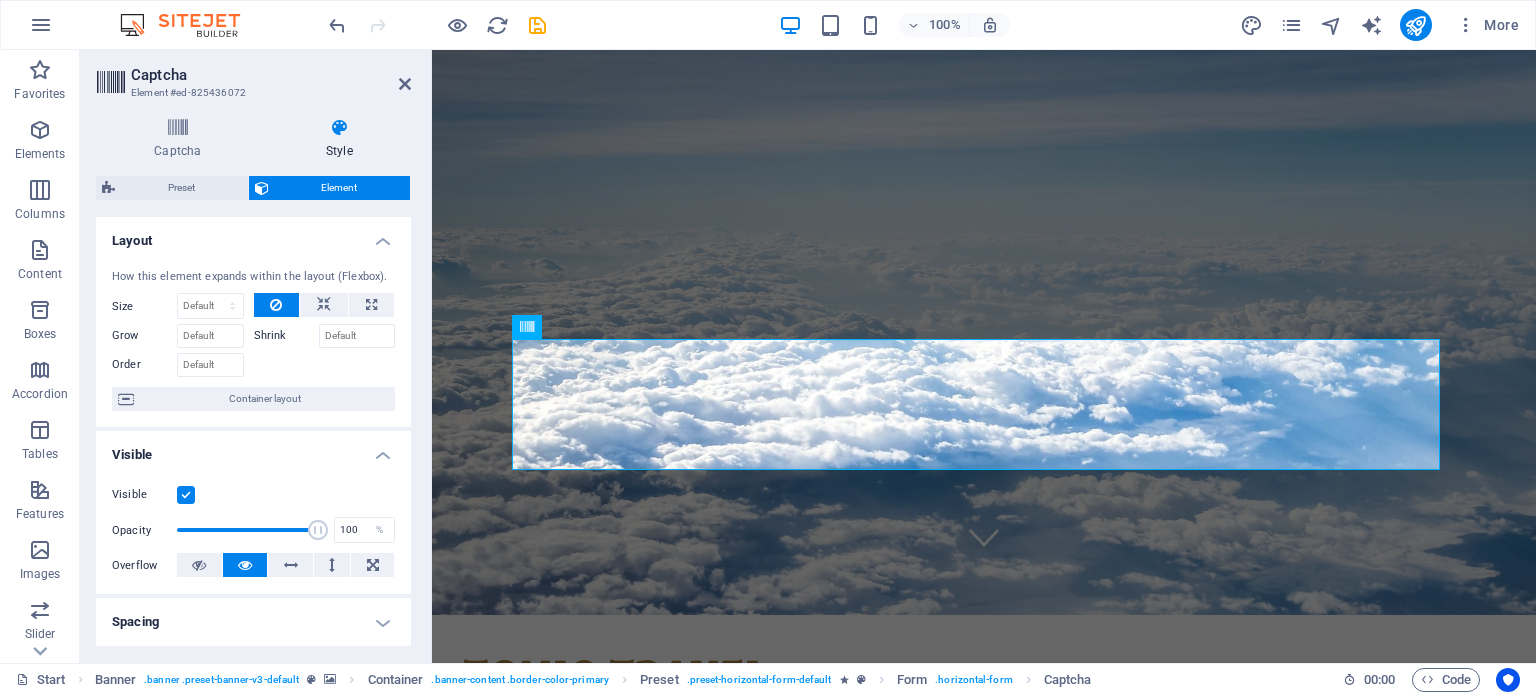 click at bounding box center [277, 305] 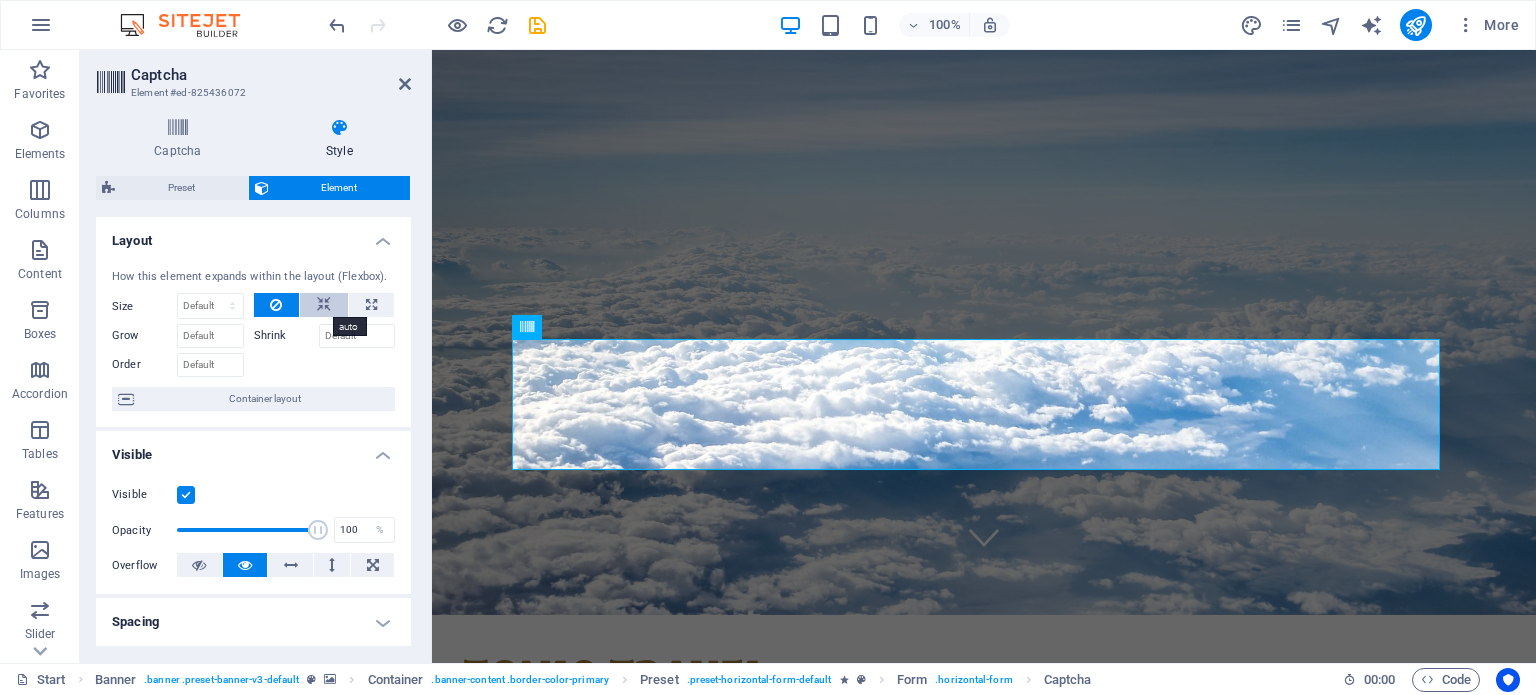 click at bounding box center [324, 305] 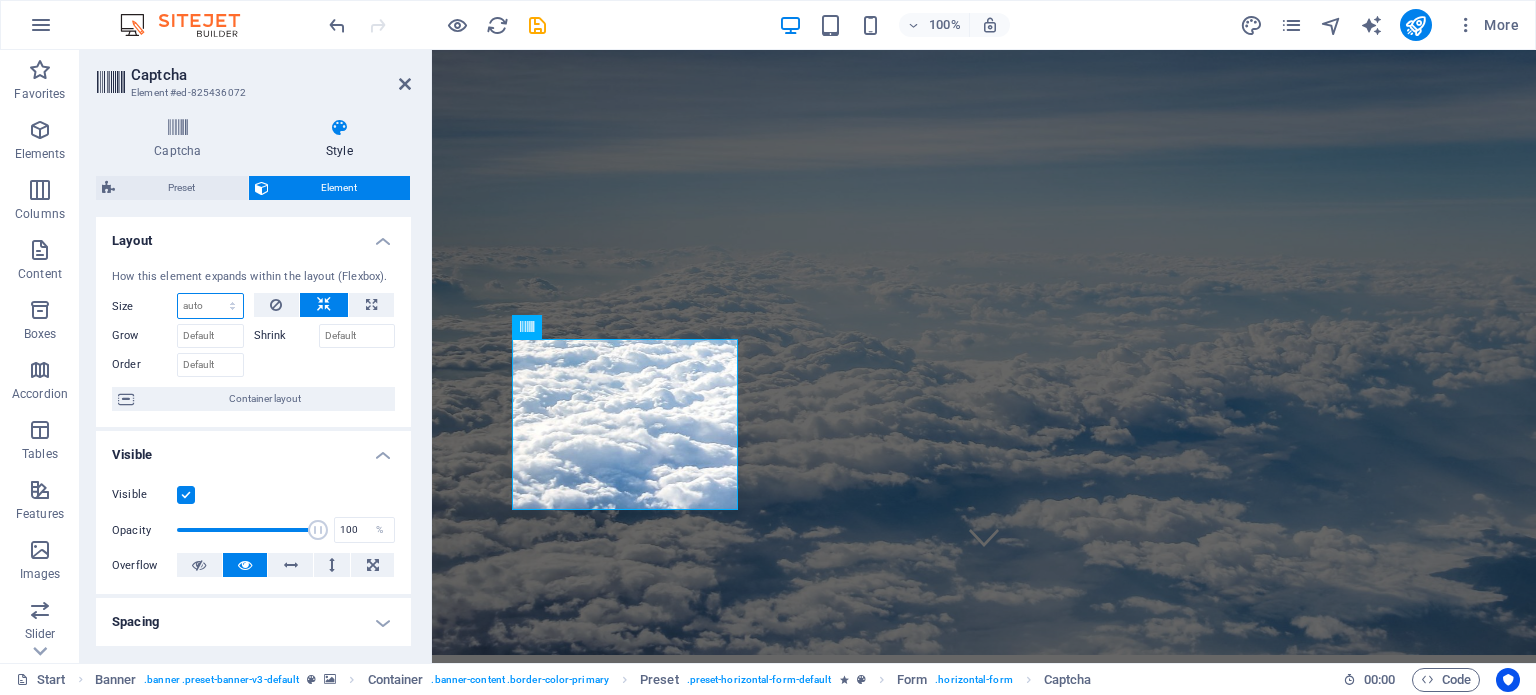 click on "Default auto px % 1/1 1/2 1/3 1/4 1/5 1/6 1/7 1/8 1/9 1/10" at bounding box center (210, 306) 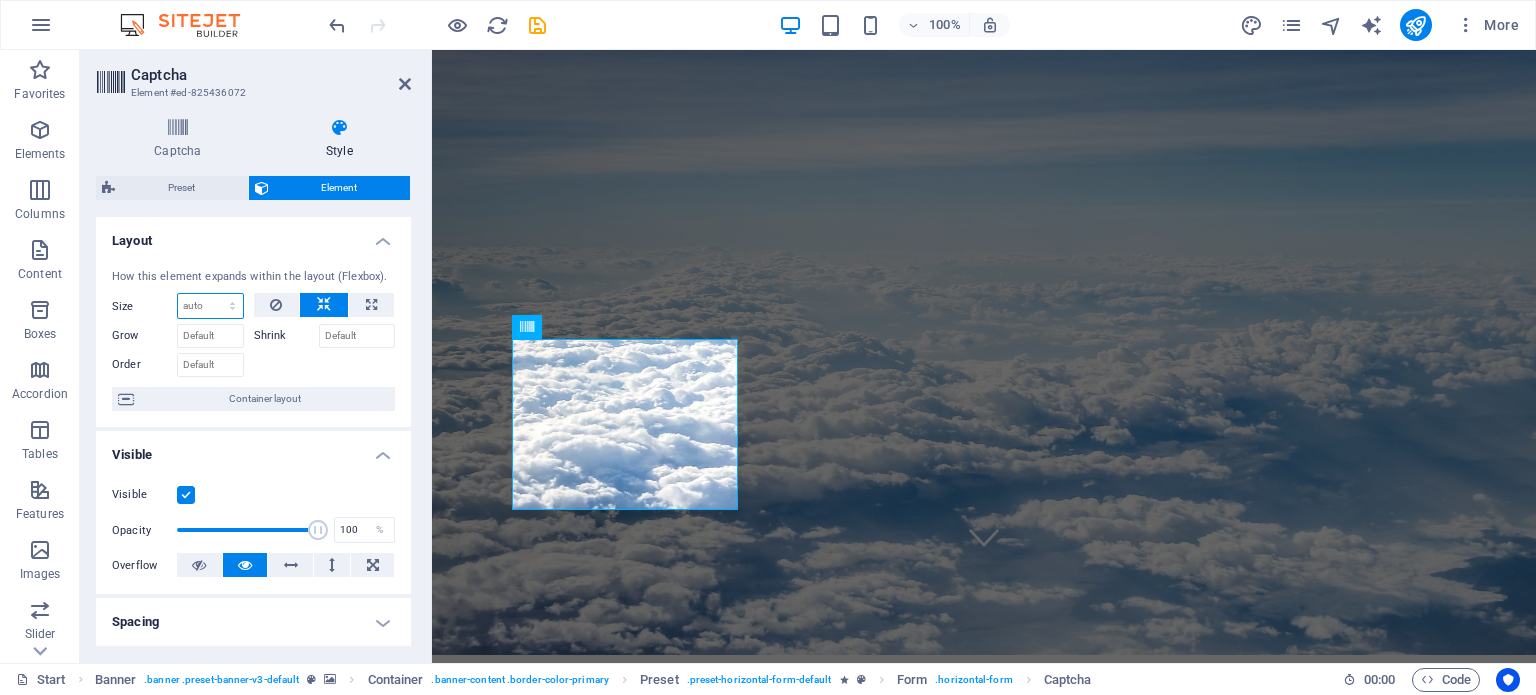 select on "1/1" 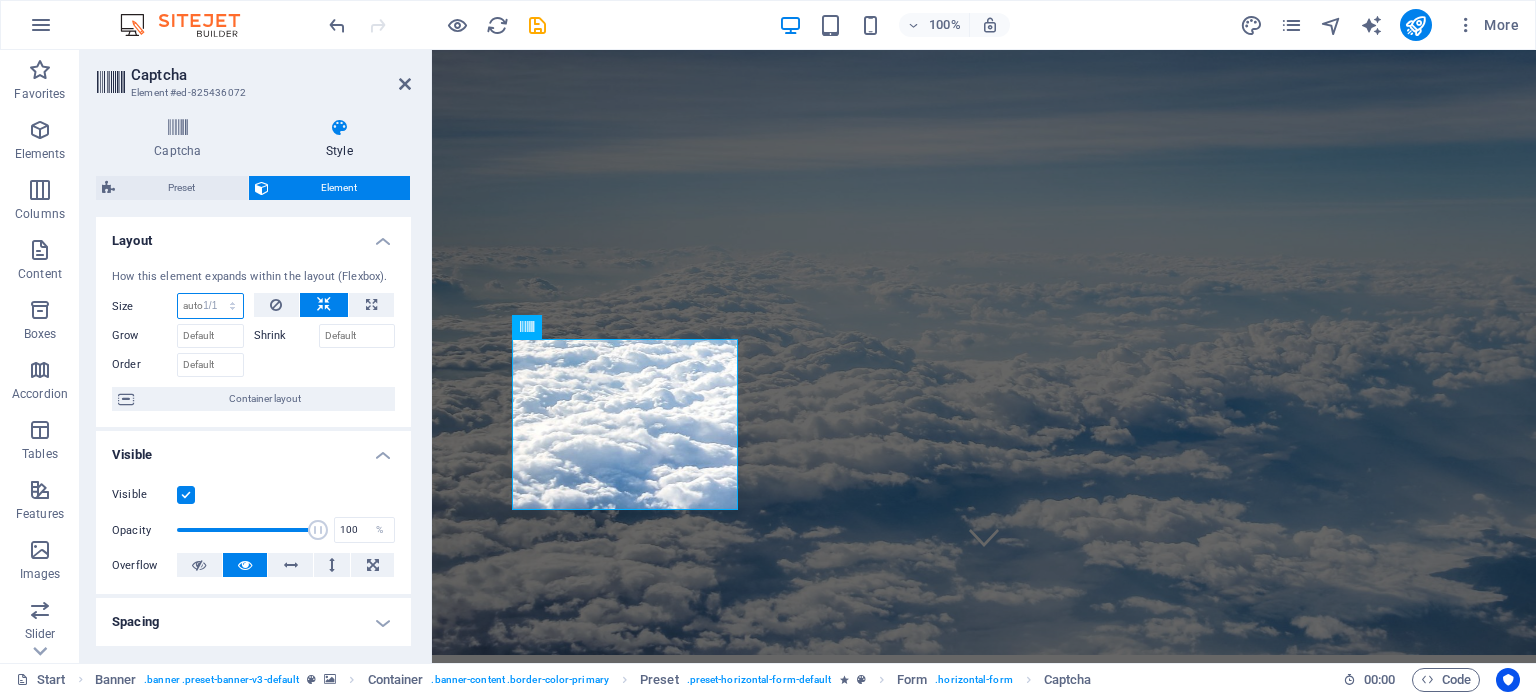 click on "Default auto px % 1/1 1/2 1/3 1/4 1/5 1/6 1/7 1/8 1/9 1/10" at bounding box center (210, 306) 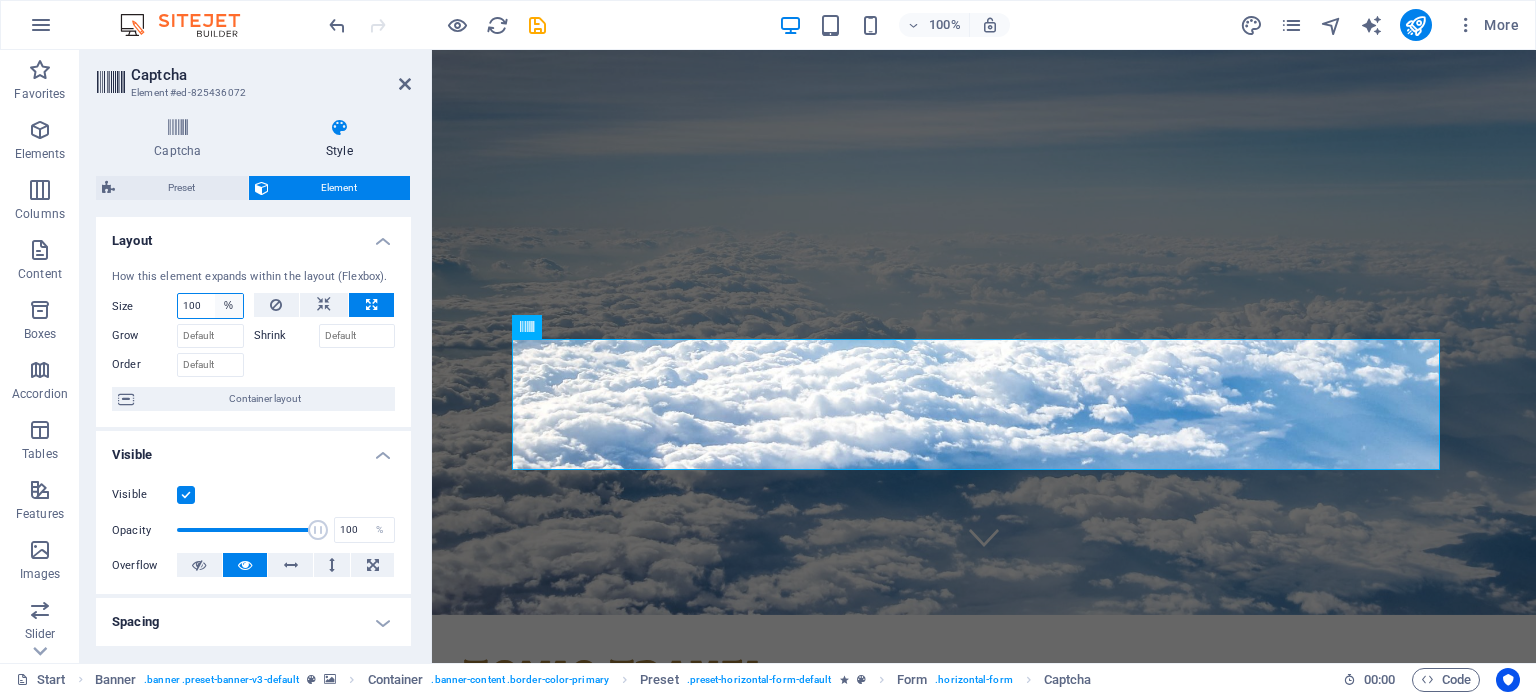 click on "Default auto px % 1/1 1/2 1/3 1/4 1/5 1/6 1/7 1/8 1/9 1/10" at bounding box center [229, 306] 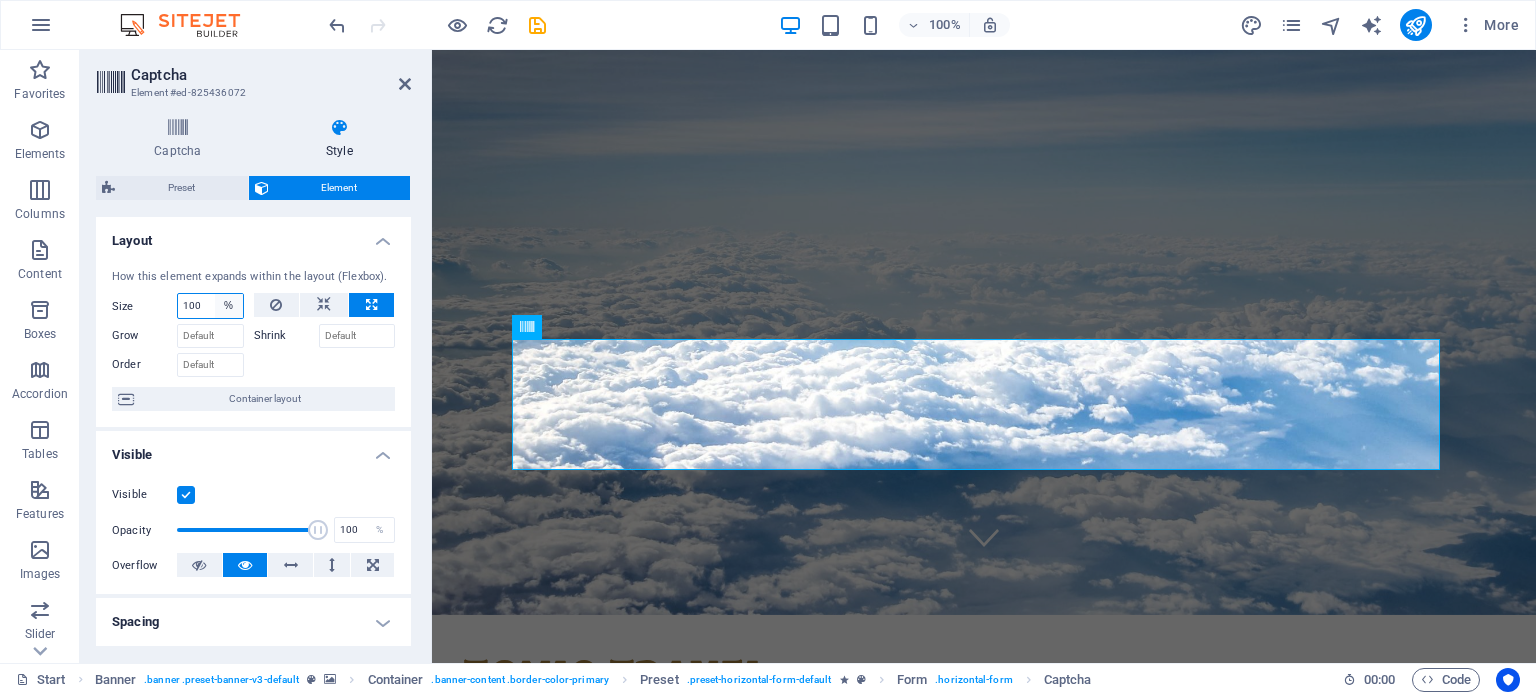 select on "1/3" 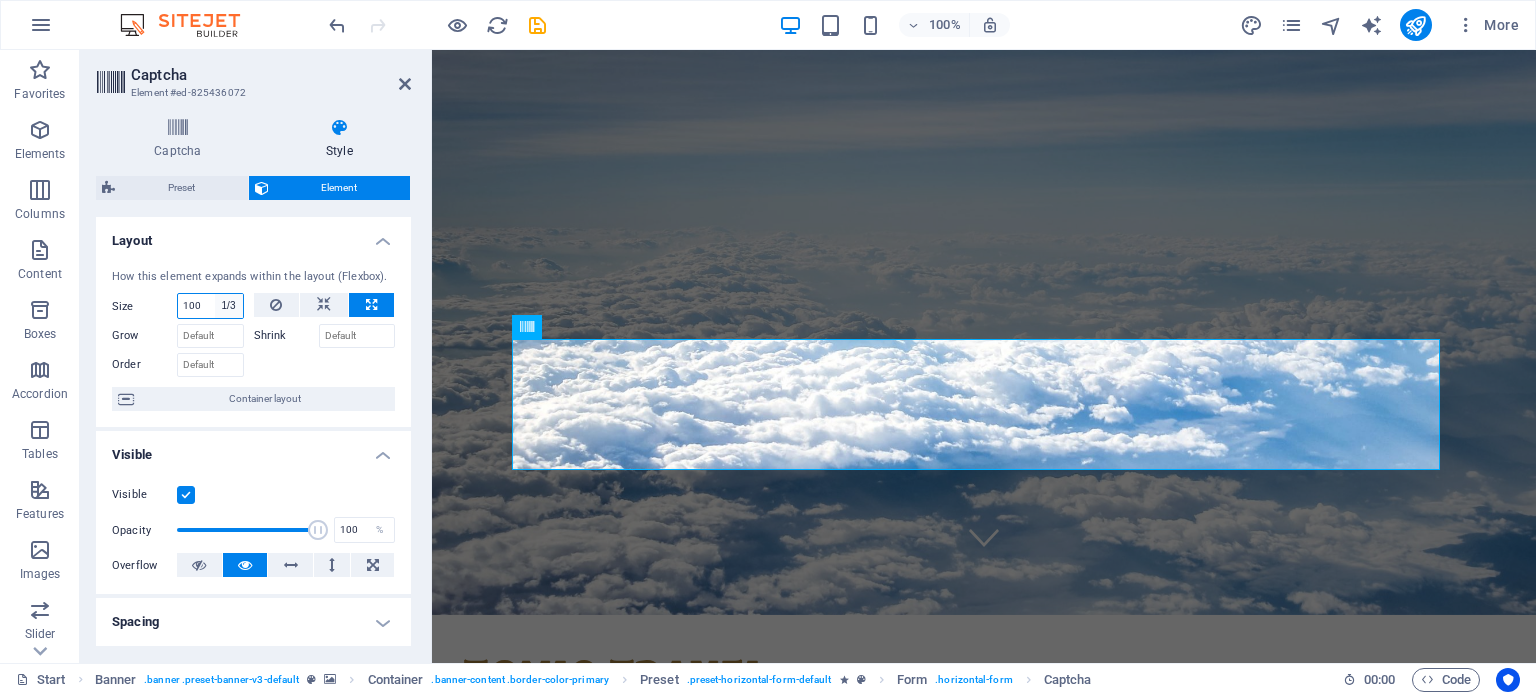 click on "Default auto px % 1/1 1/2 1/3 1/4 1/5 1/6 1/7 1/8 1/9 1/10" at bounding box center [229, 306] 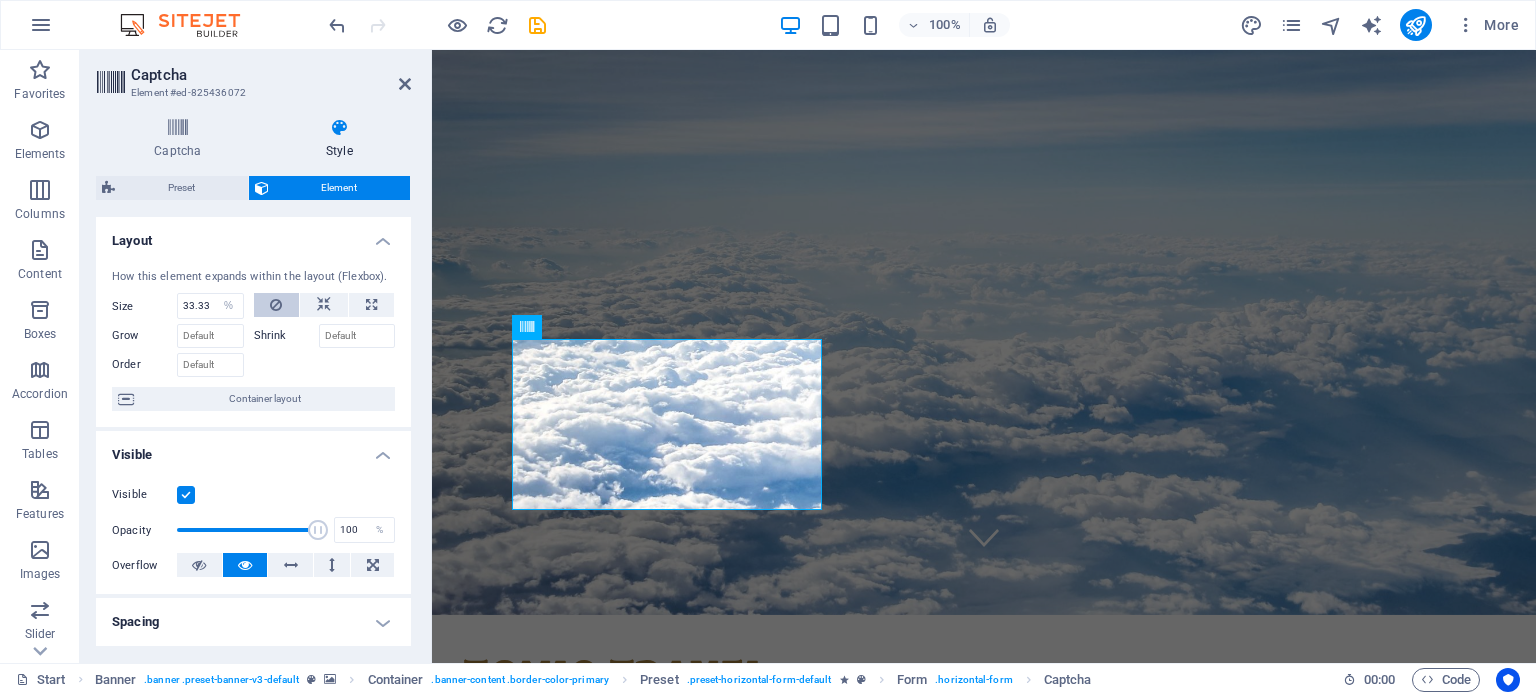 click at bounding box center [277, 305] 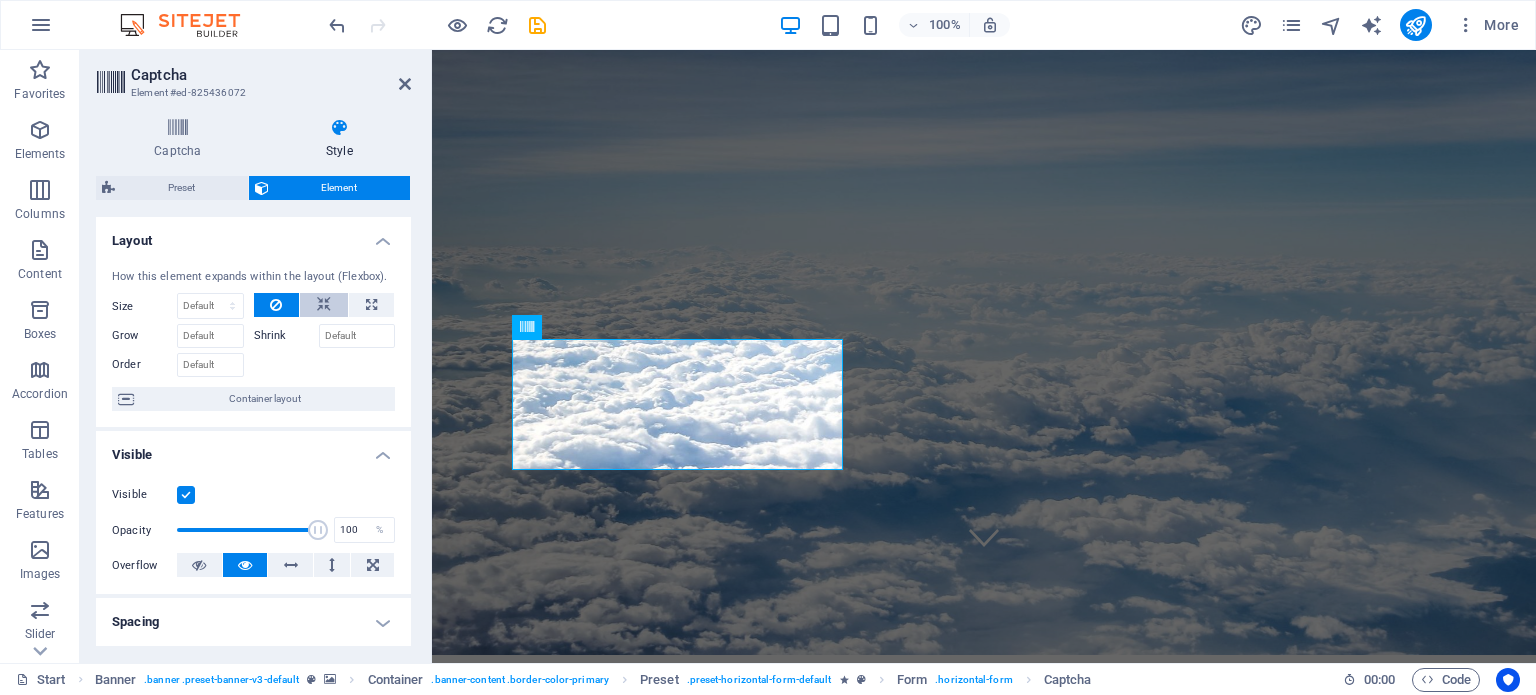 click at bounding box center (324, 305) 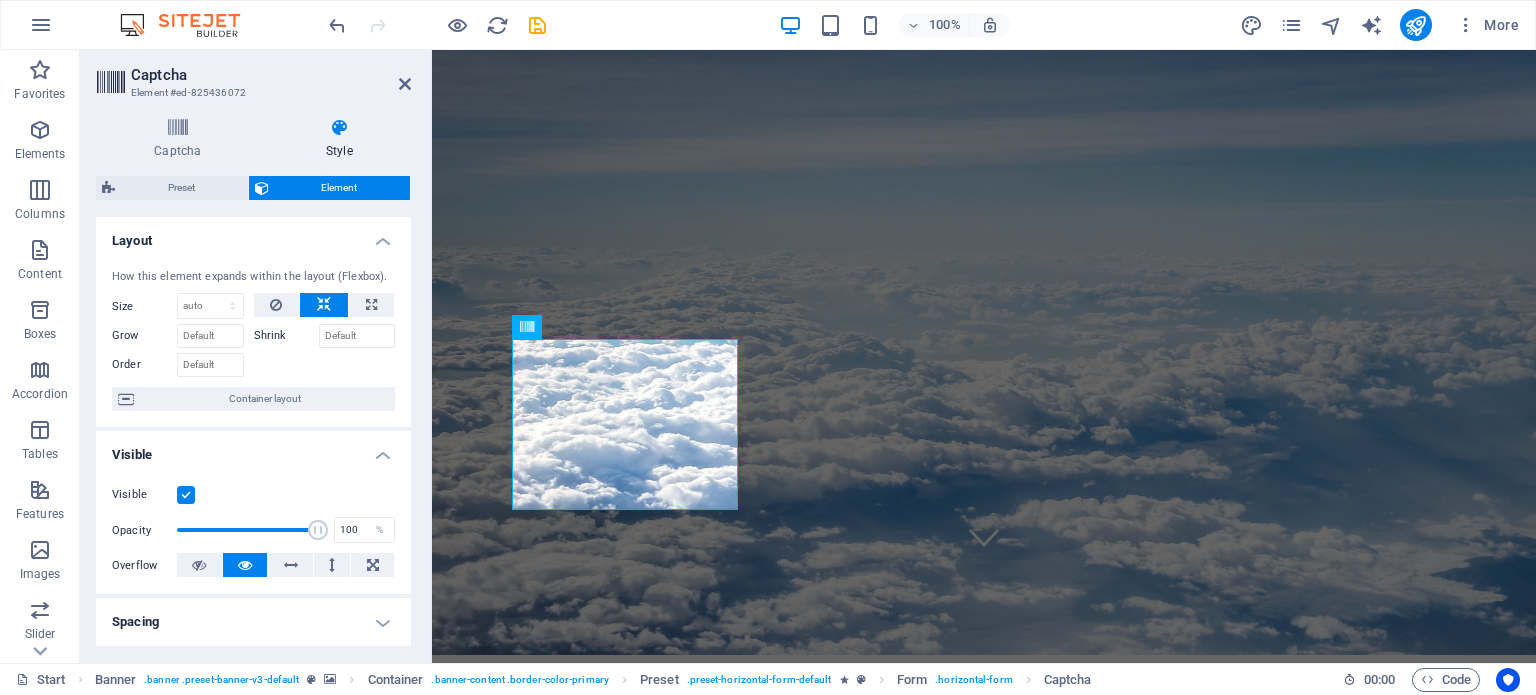 click at bounding box center (324, 305) 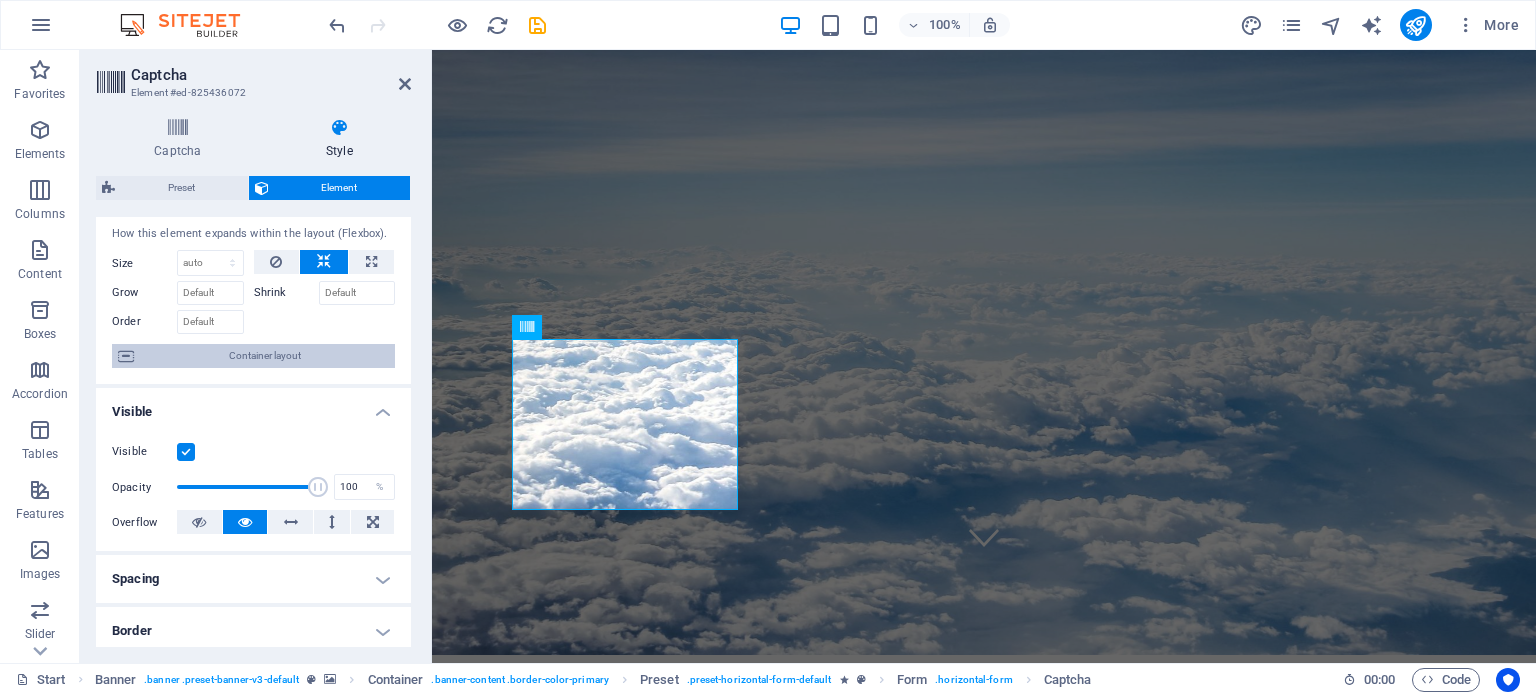 scroll, scrollTop: 200, scrollLeft: 0, axis: vertical 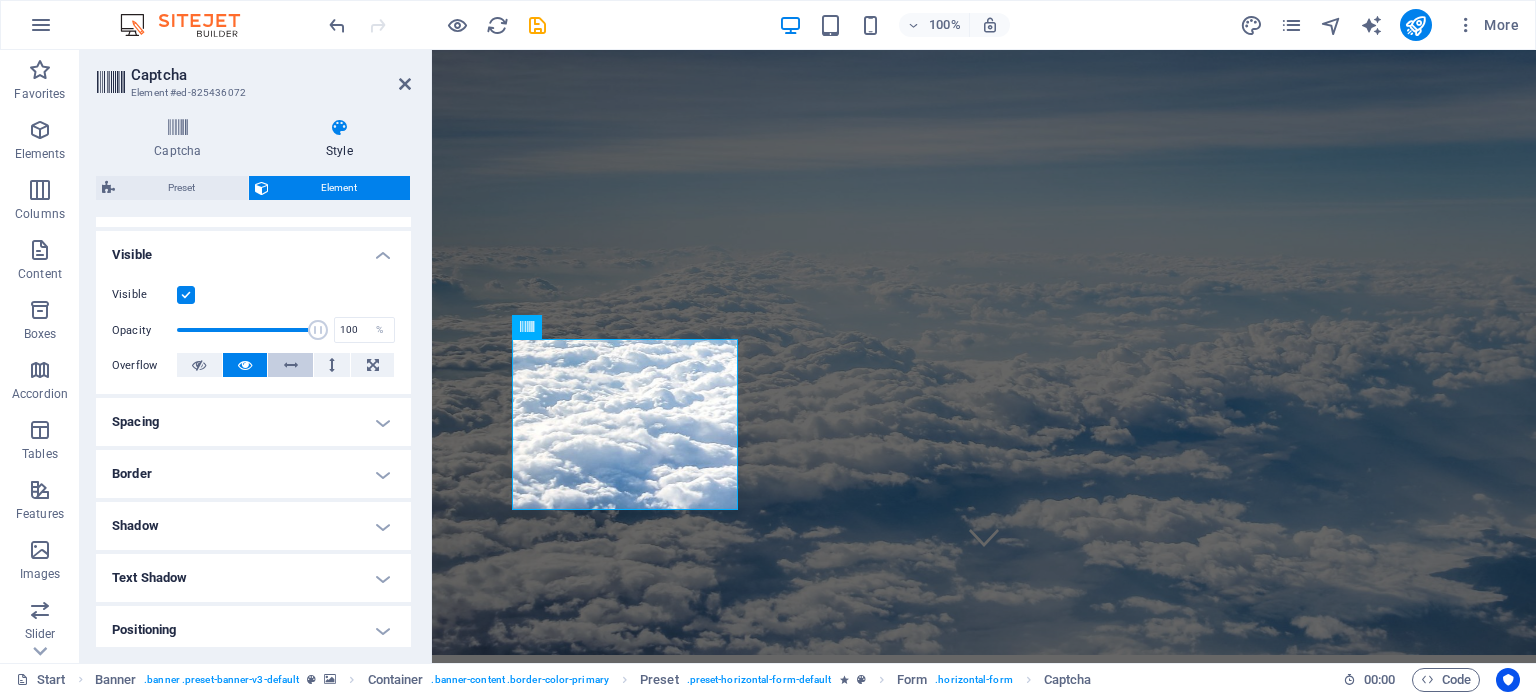 click at bounding box center [291, 365] 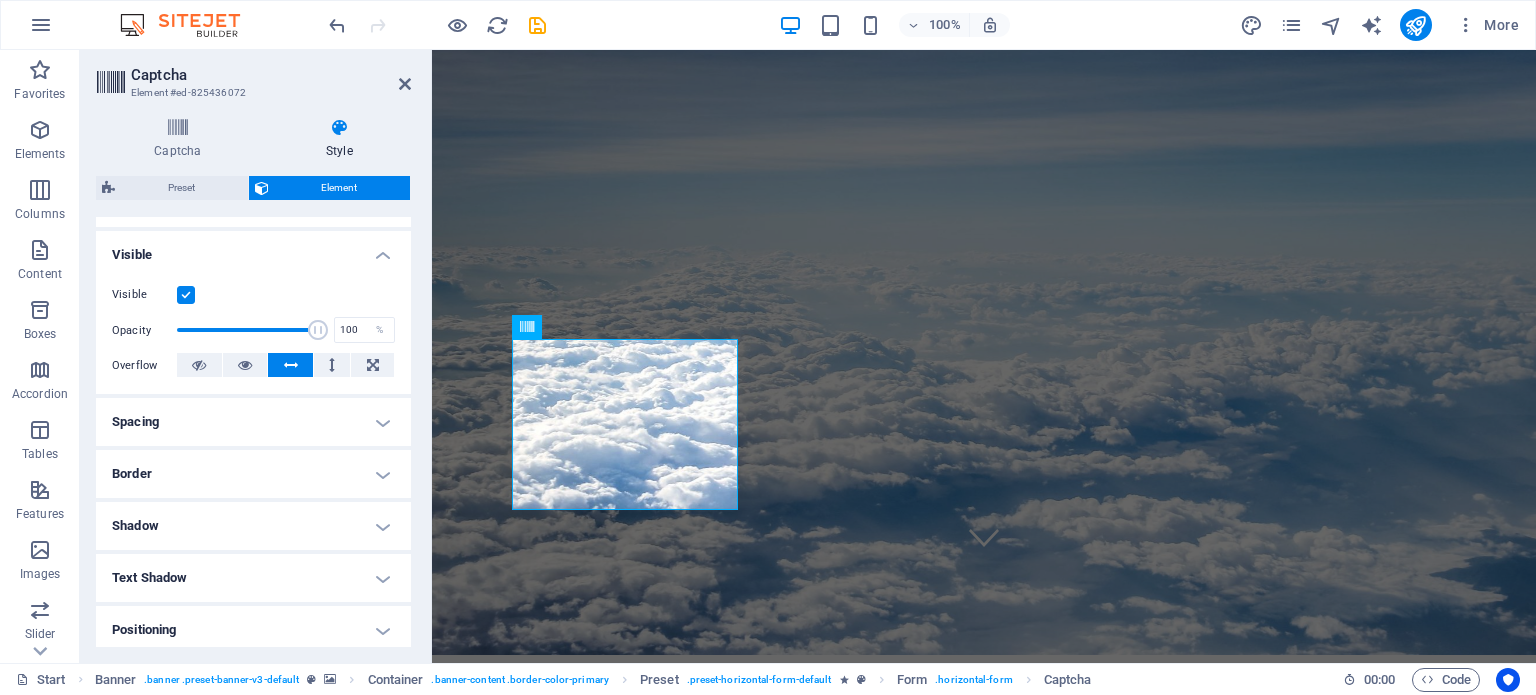click at bounding box center [291, 365] 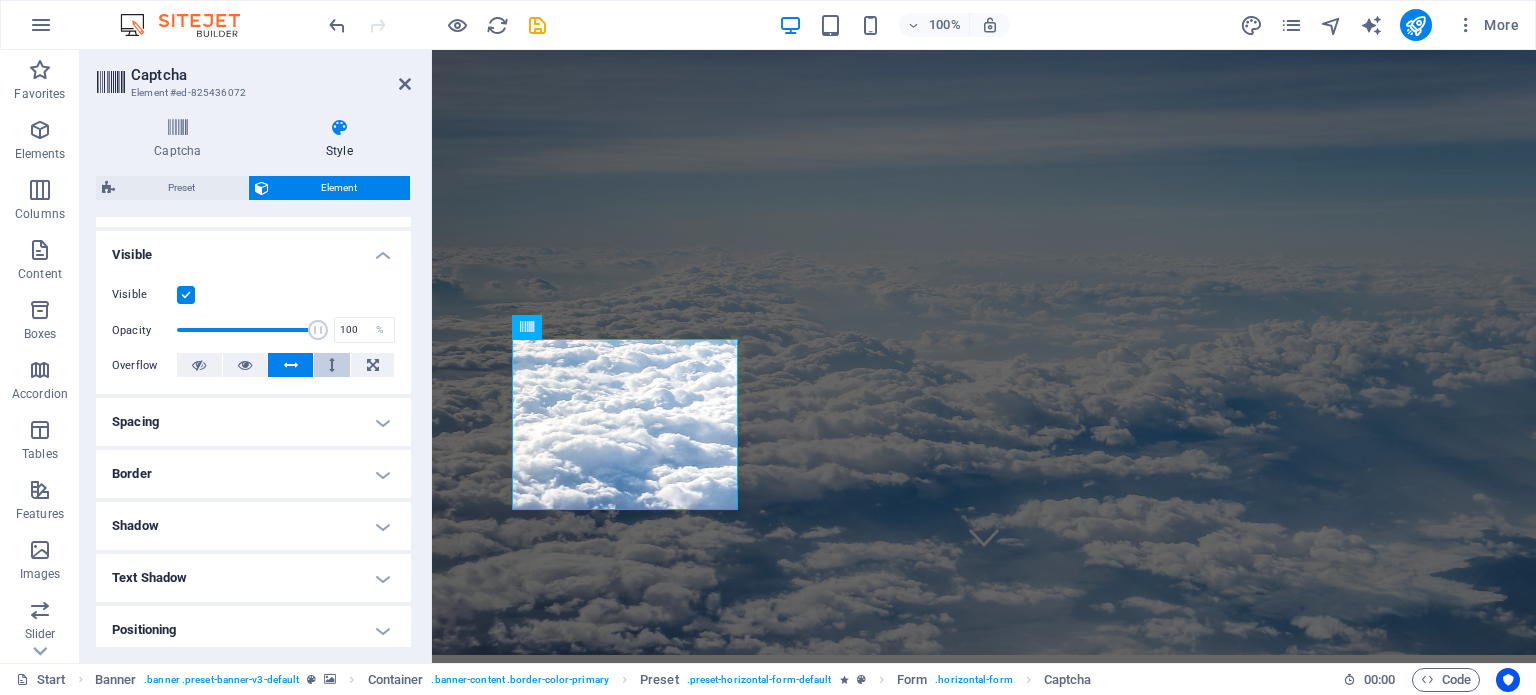 click at bounding box center (332, 365) 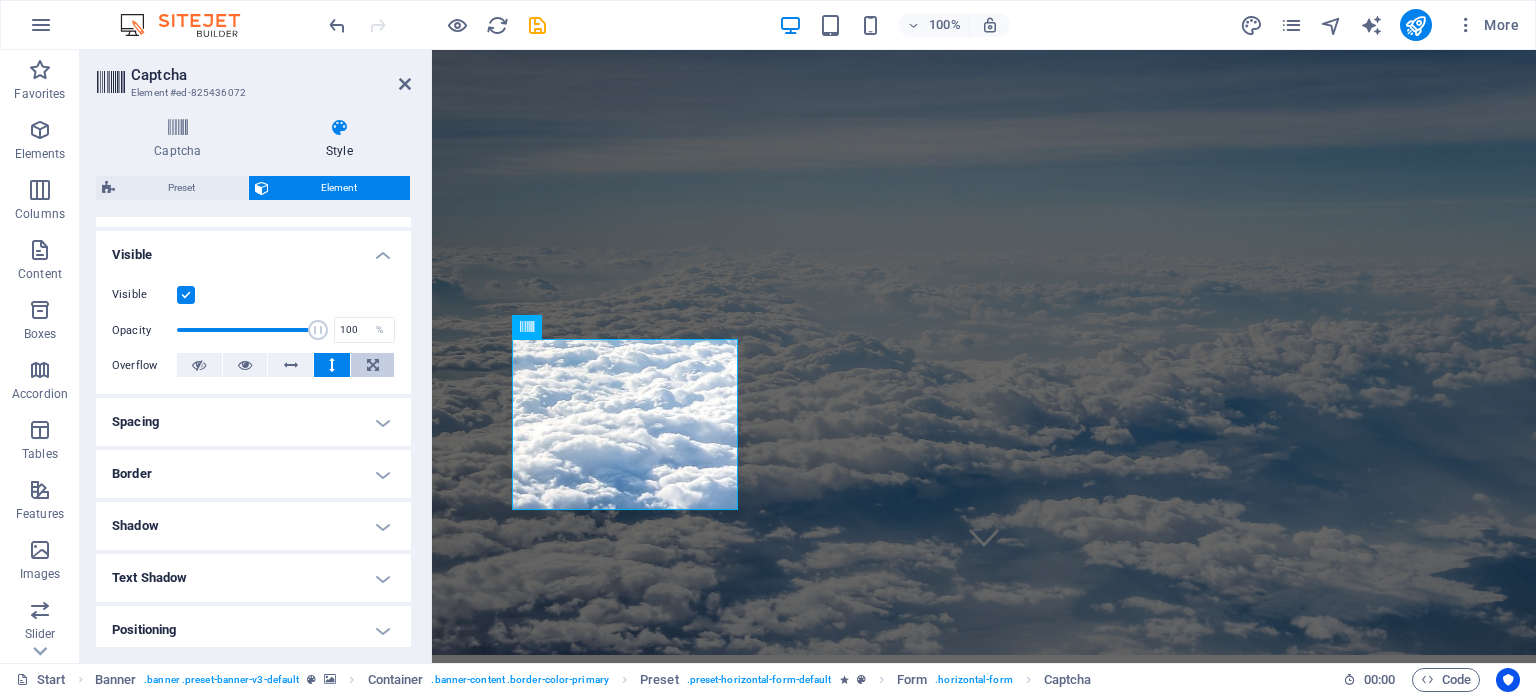 click at bounding box center (372, 365) 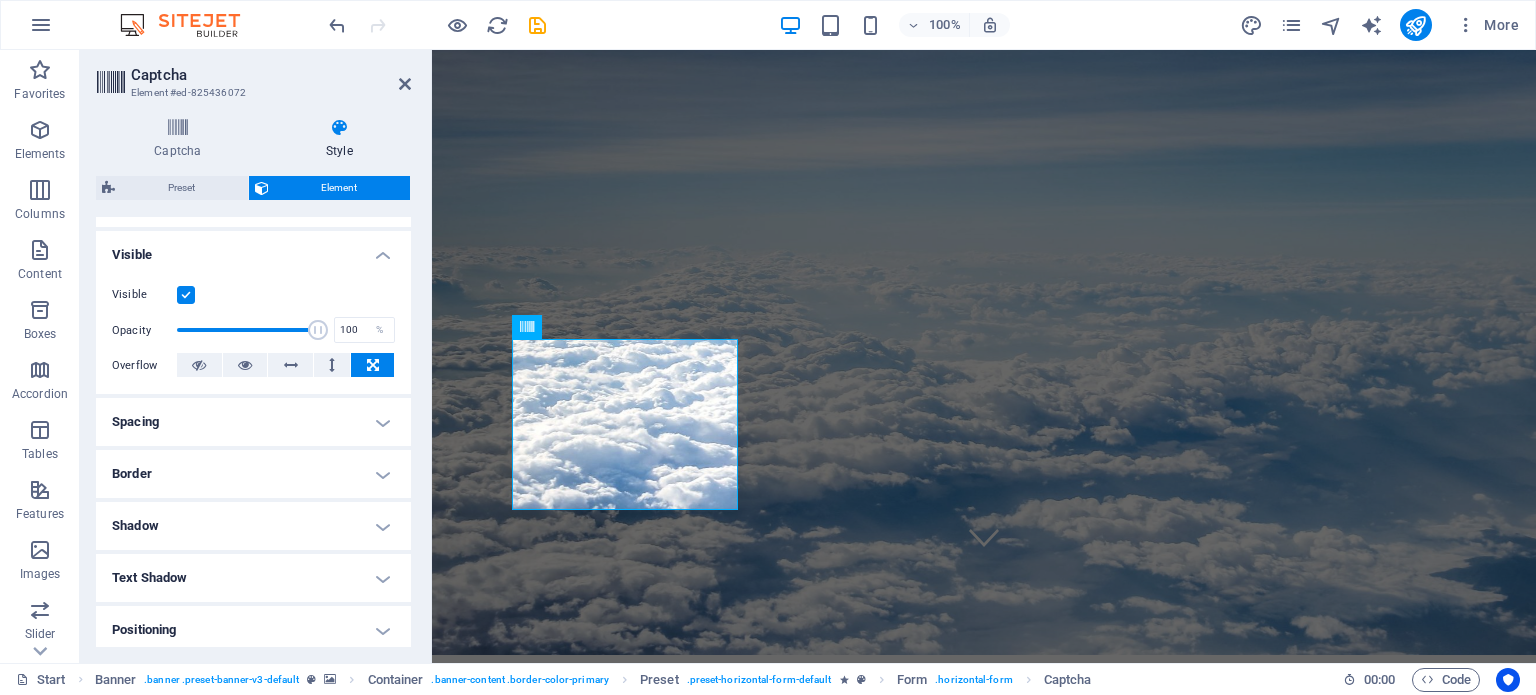 click at bounding box center [373, 365] 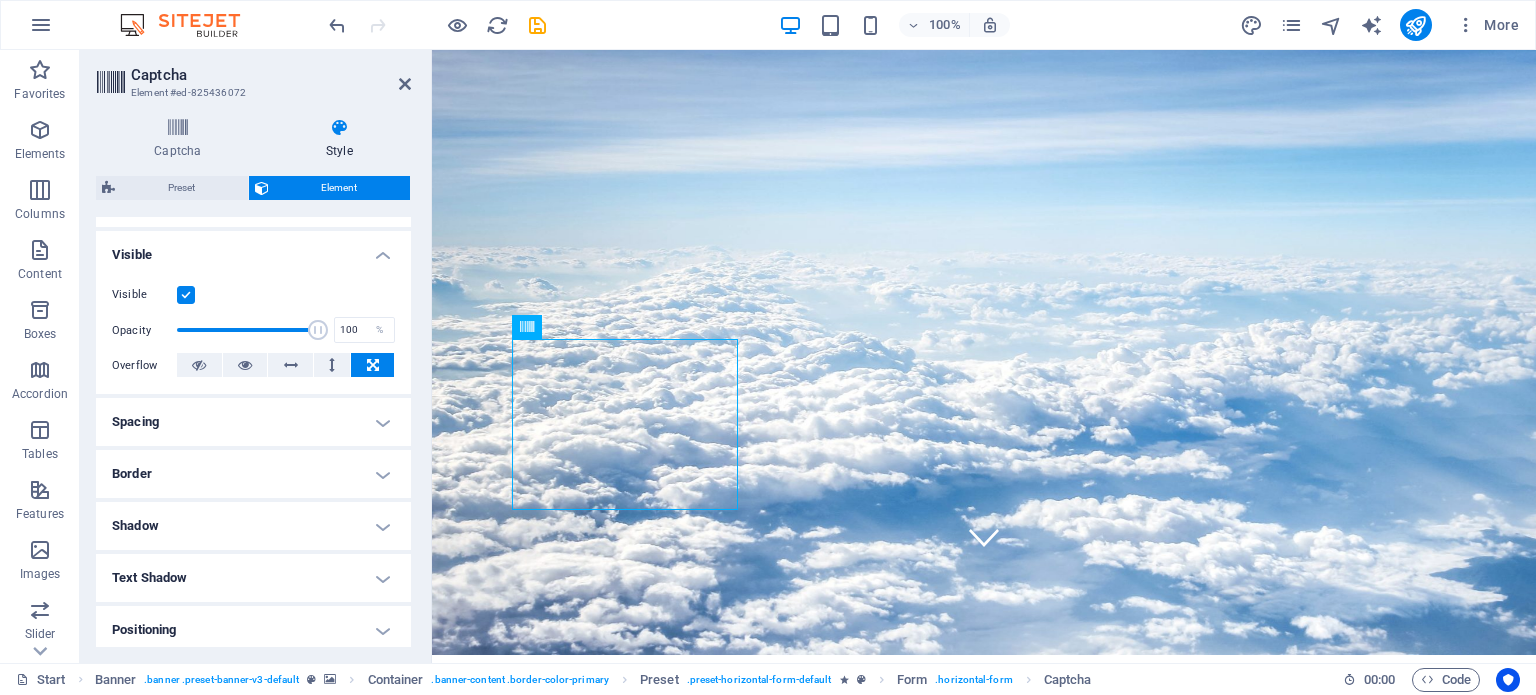 drag, startPoint x: 664, startPoint y: 440, endPoint x: 692, endPoint y: 444, distance: 28.284271 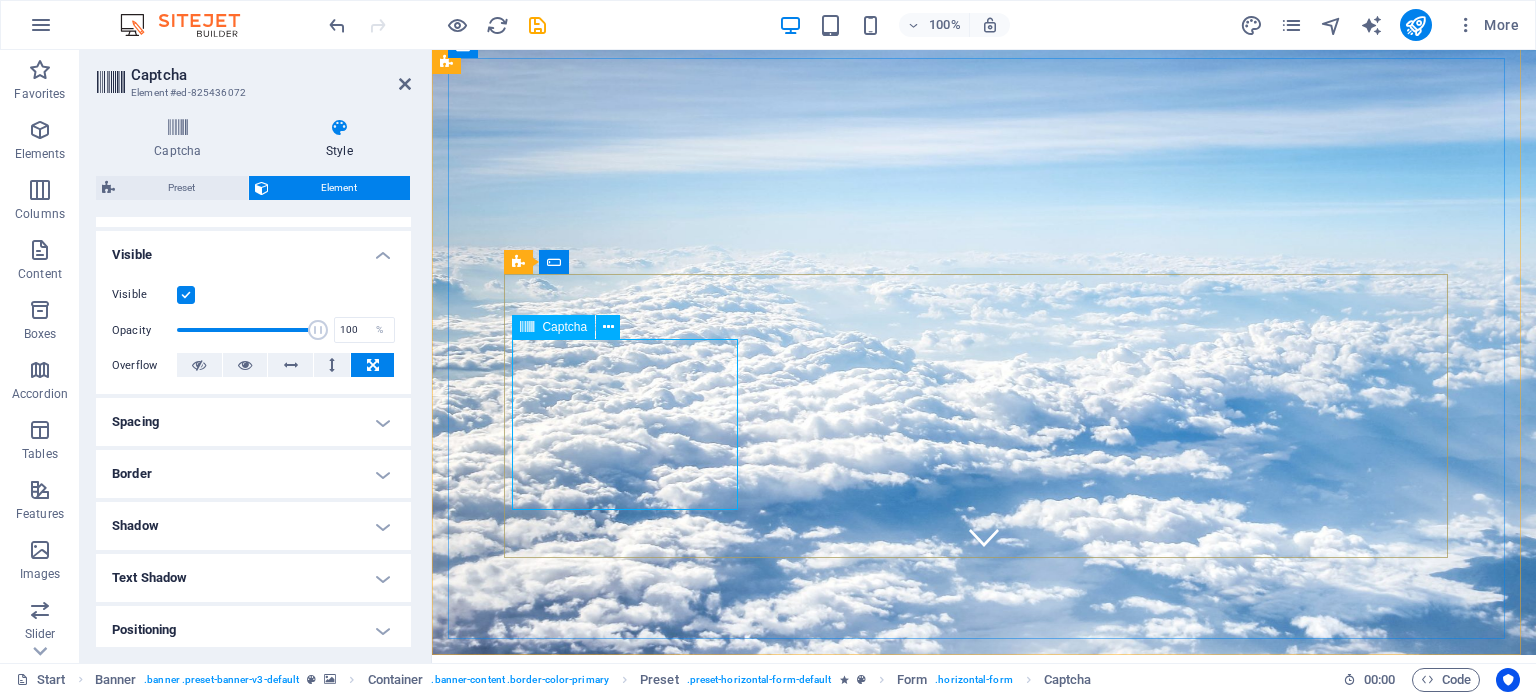 click 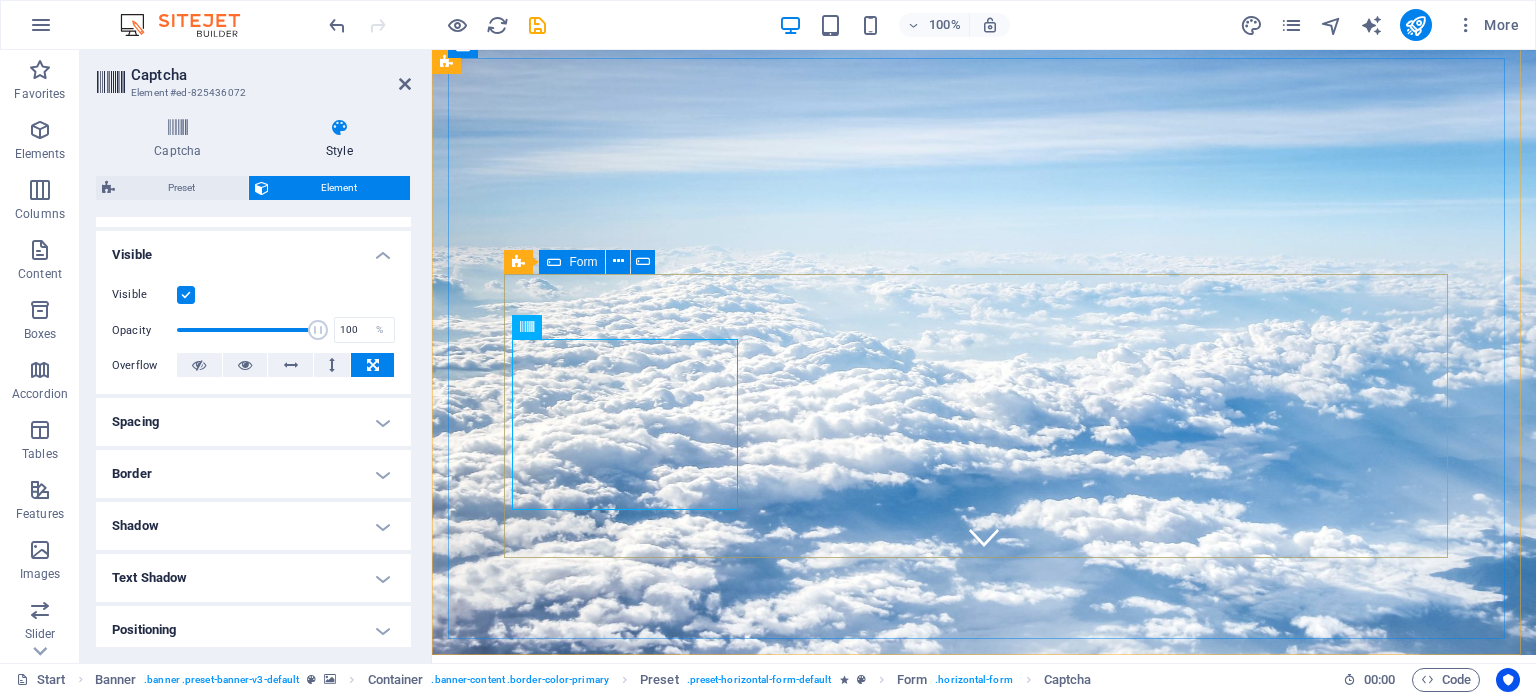 click on "Destinație
România Bulgaria Grecia Turcia Spania Italia Portugalia EAU Altele Submit Unreadable? Load new   I have read and understand the privacy policy." 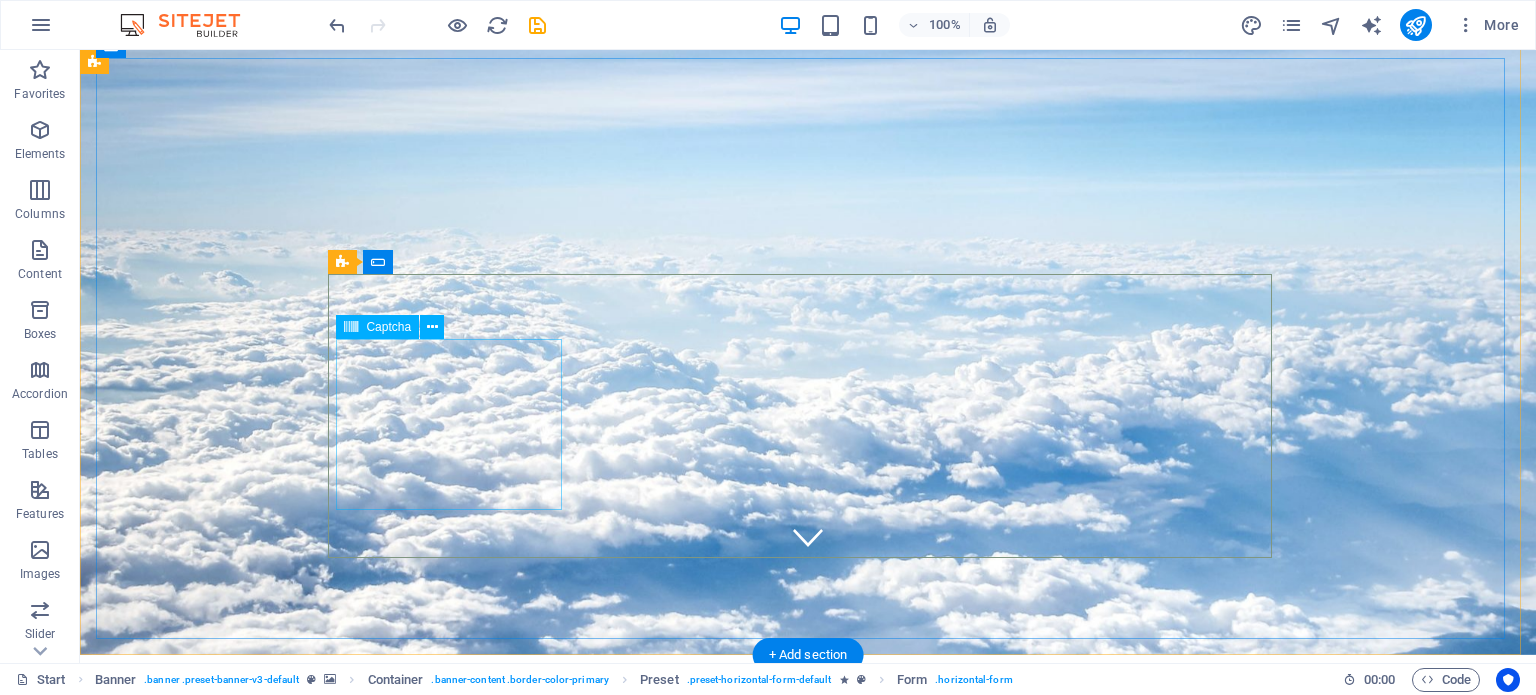 click on "Unreadable? Load new" 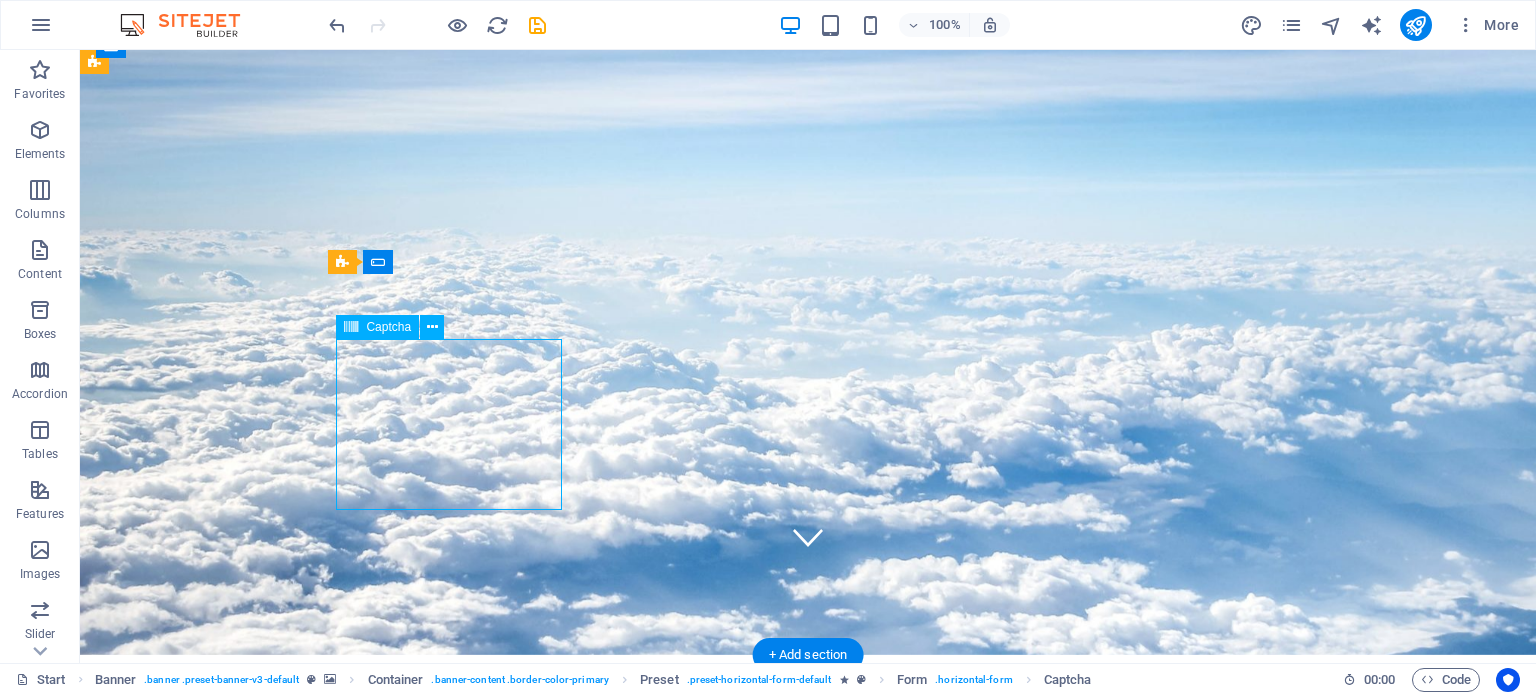click on "Unreadable? Load new" 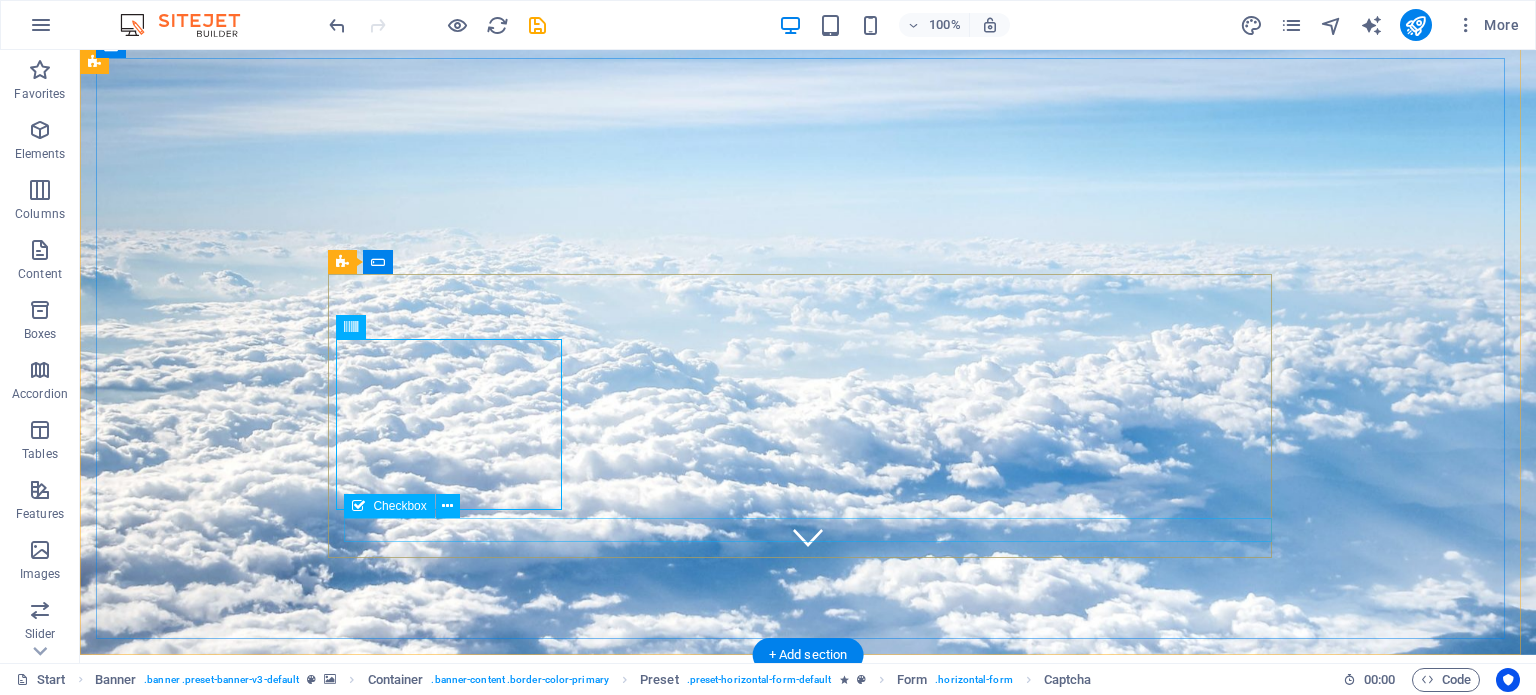click on "I have read and understand the privacy policy." 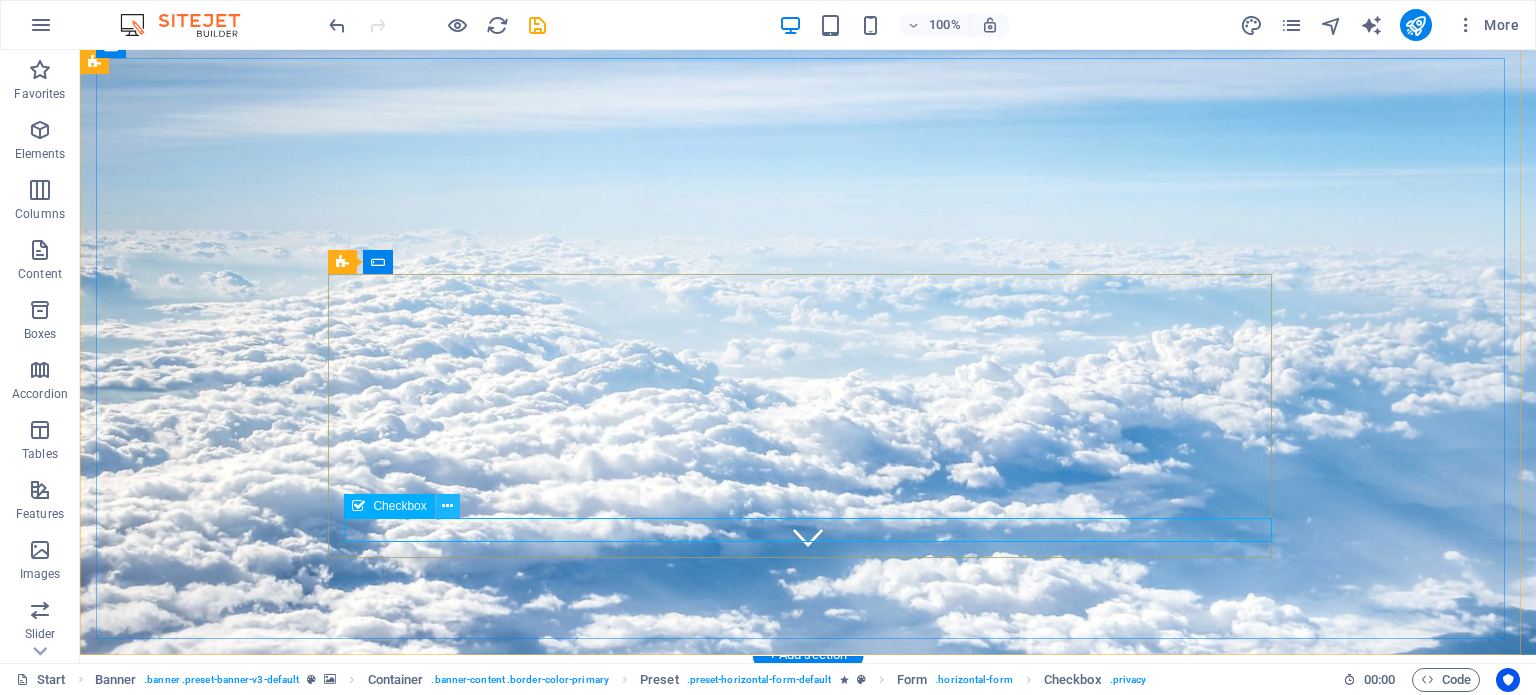 click at bounding box center [447, 506] 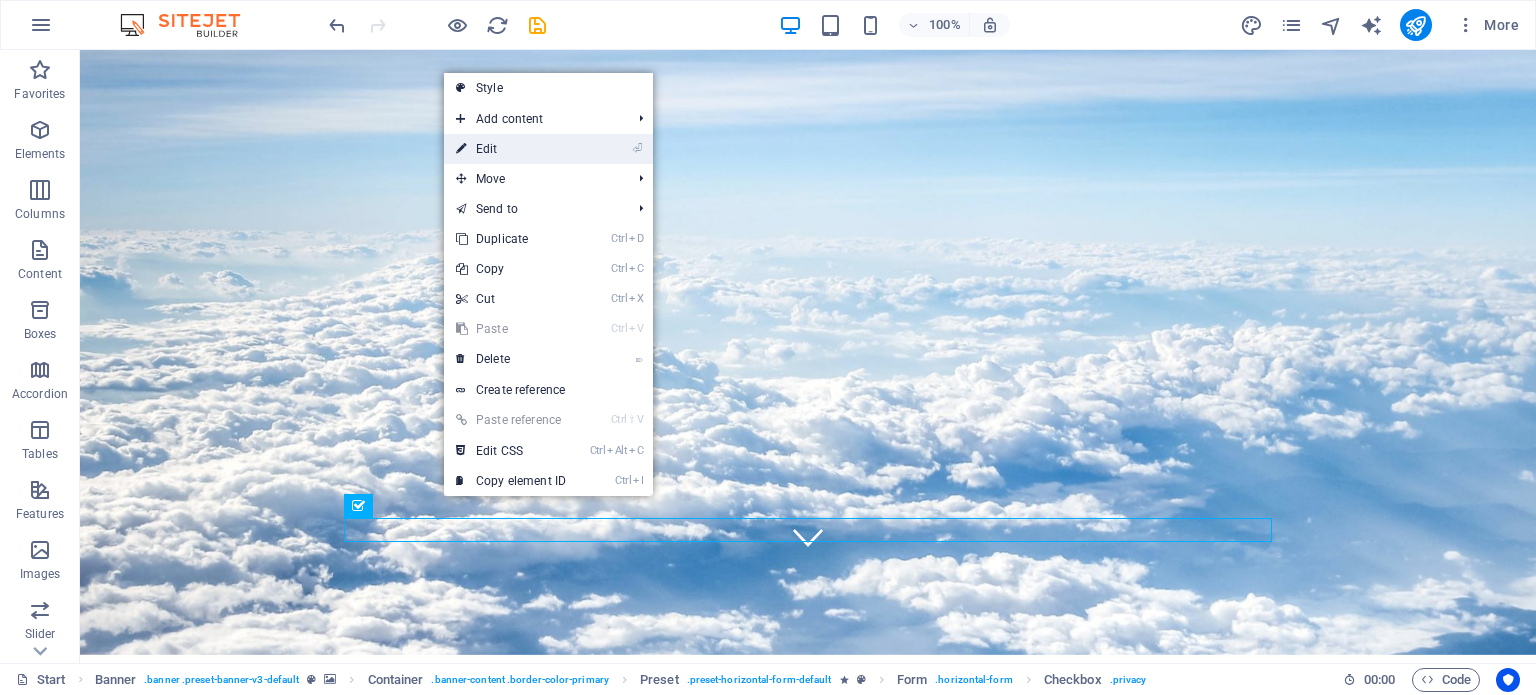 drag, startPoint x: 148, startPoint y: 201, endPoint x: 514, endPoint y: 143, distance: 370.56714 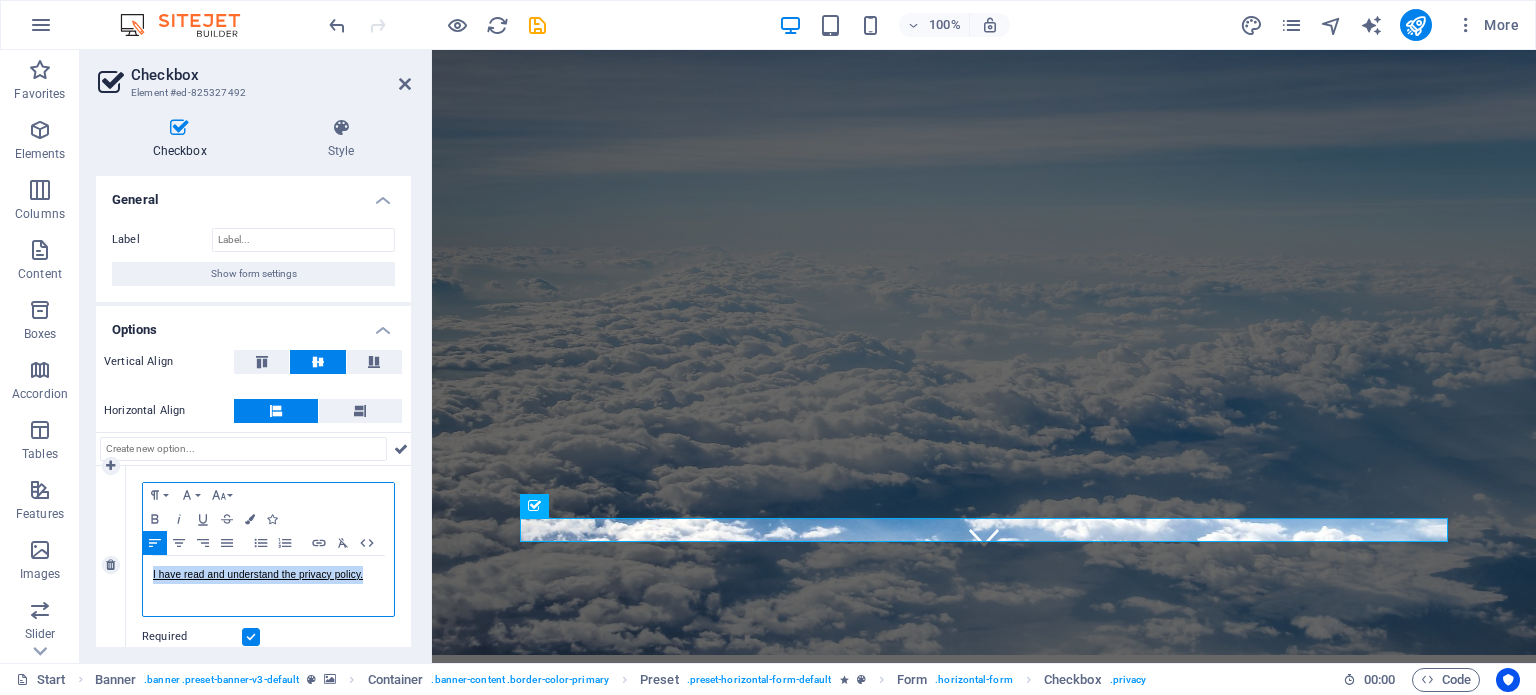 drag, startPoint x: 368, startPoint y: 574, endPoint x: 134, endPoint y: 573, distance: 234.00214 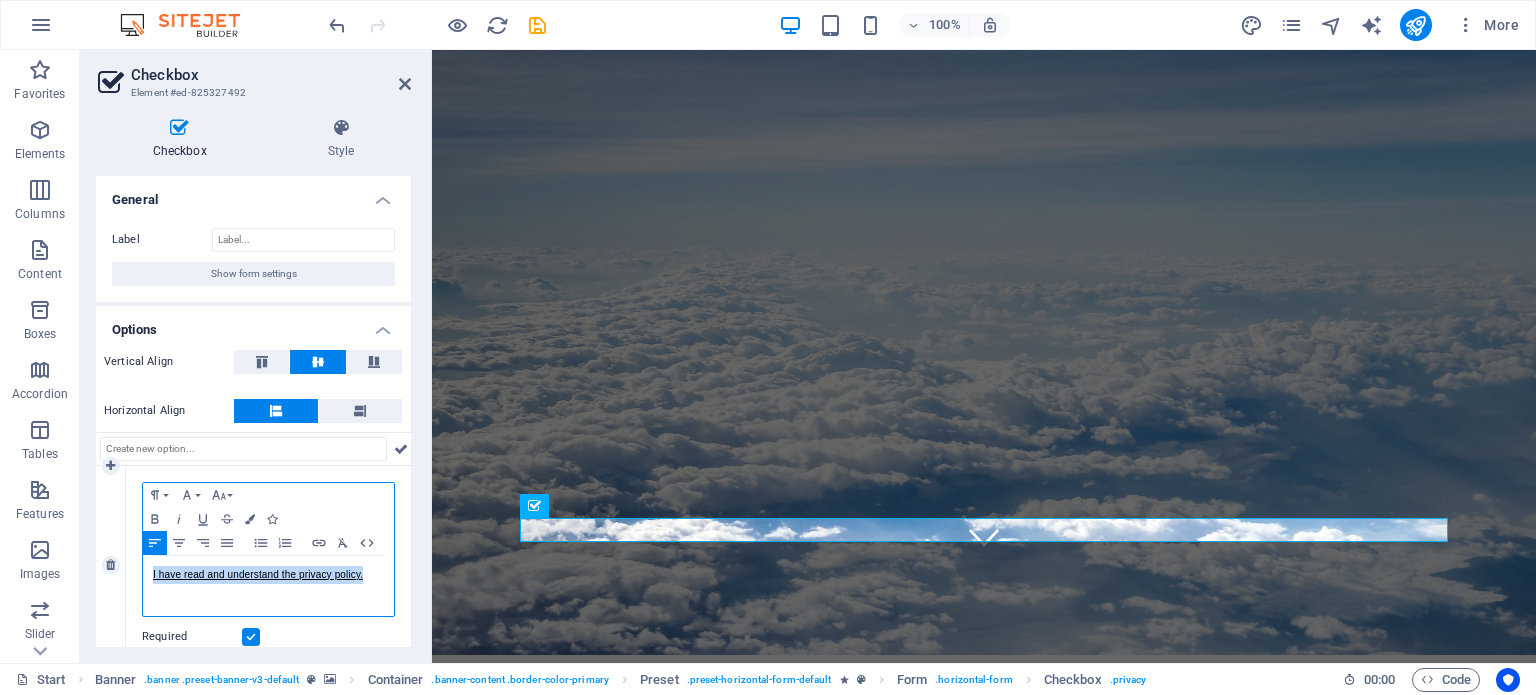 click on "Paragraph Format Normal Heading 1 Heading 2 Heading 3 Heading 4 Heading 5 Heading 6 Code Font Family Arial Georgia Impact Tahoma Times New Roman Verdana Font Size 8 9 10 11 12 14 18 24 30 36 48 60 72 96 Bold Italic Underline Strikethrough Colors Icons Align Left Align Center Align Right Align Justify Unordered List Ordered List Insert Link Clear Formatting HTML I have read and understand the privacy policy. Required" at bounding box center [268, 565] 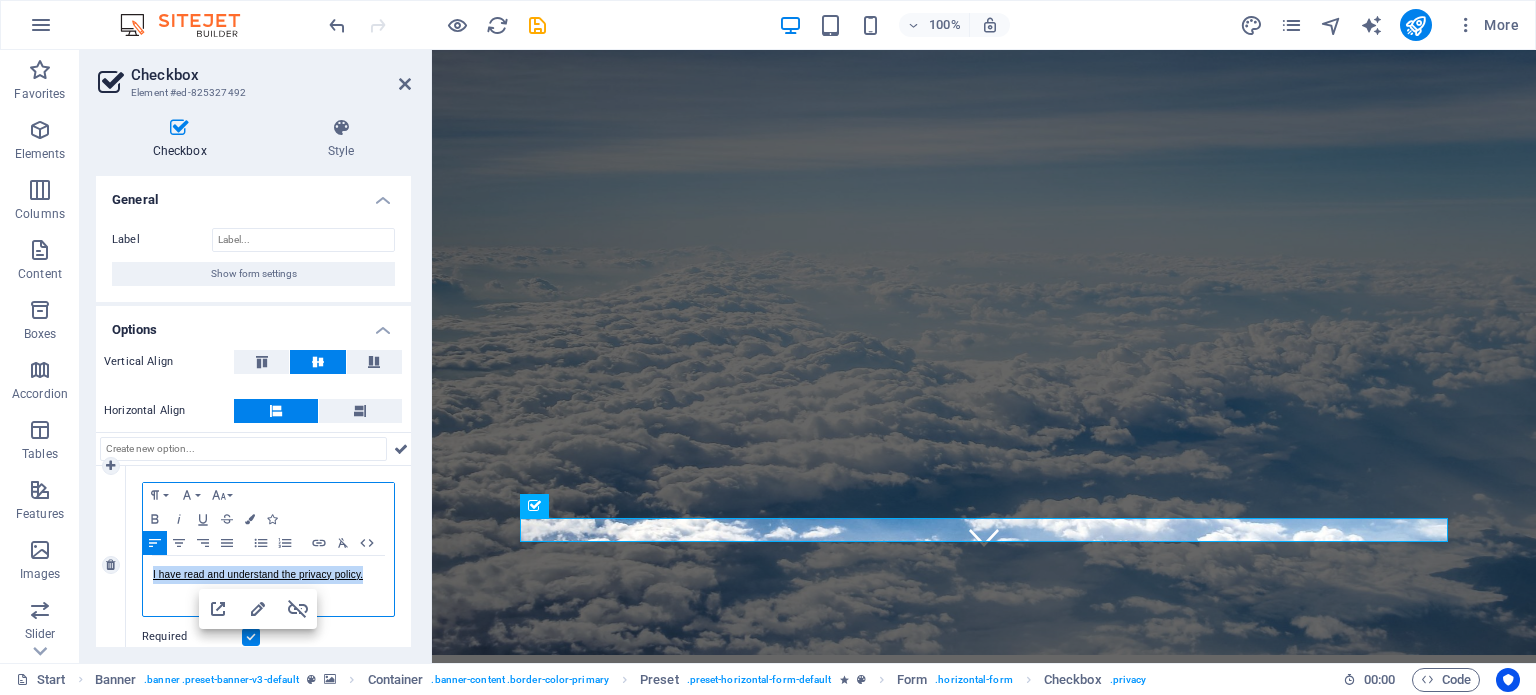 copy on "I have read and understand the privacy policy." 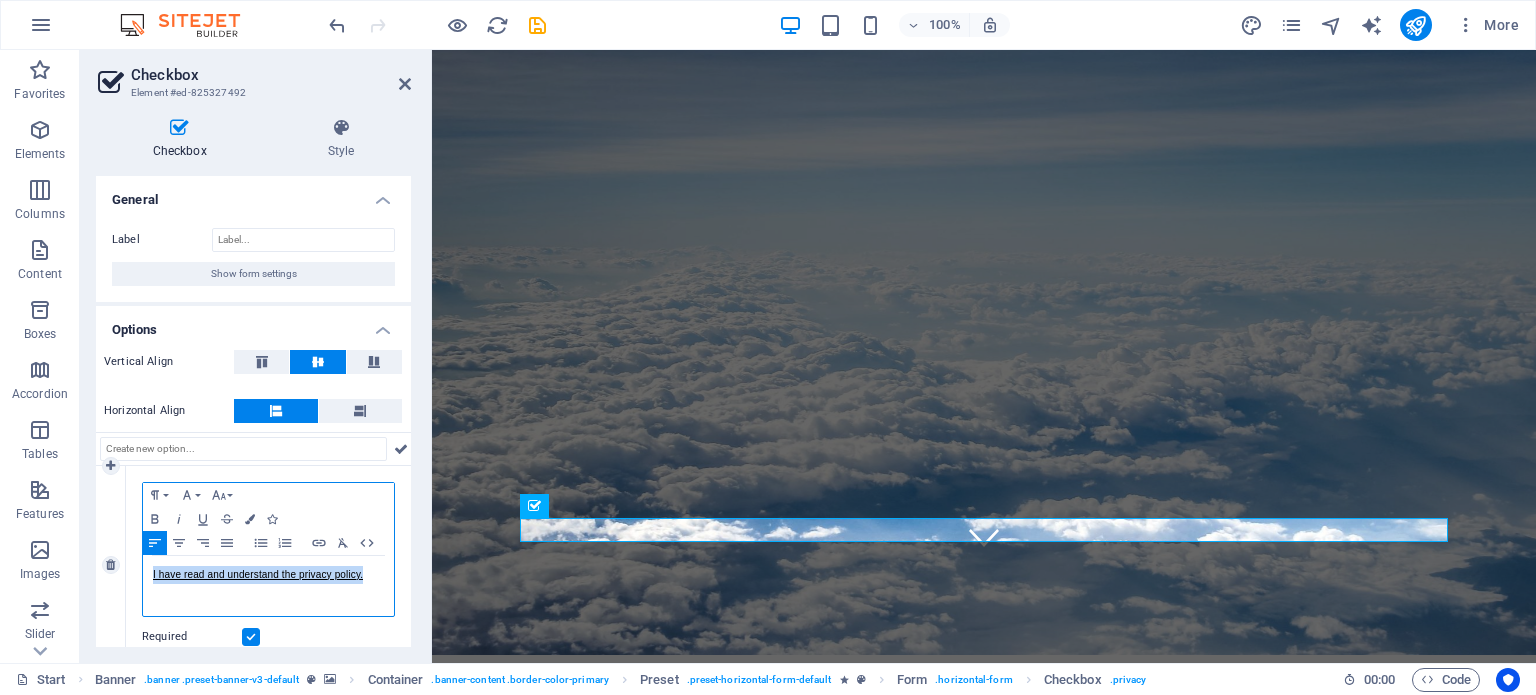 click on "I have read and understand the privacy policy." at bounding box center (268, 575) 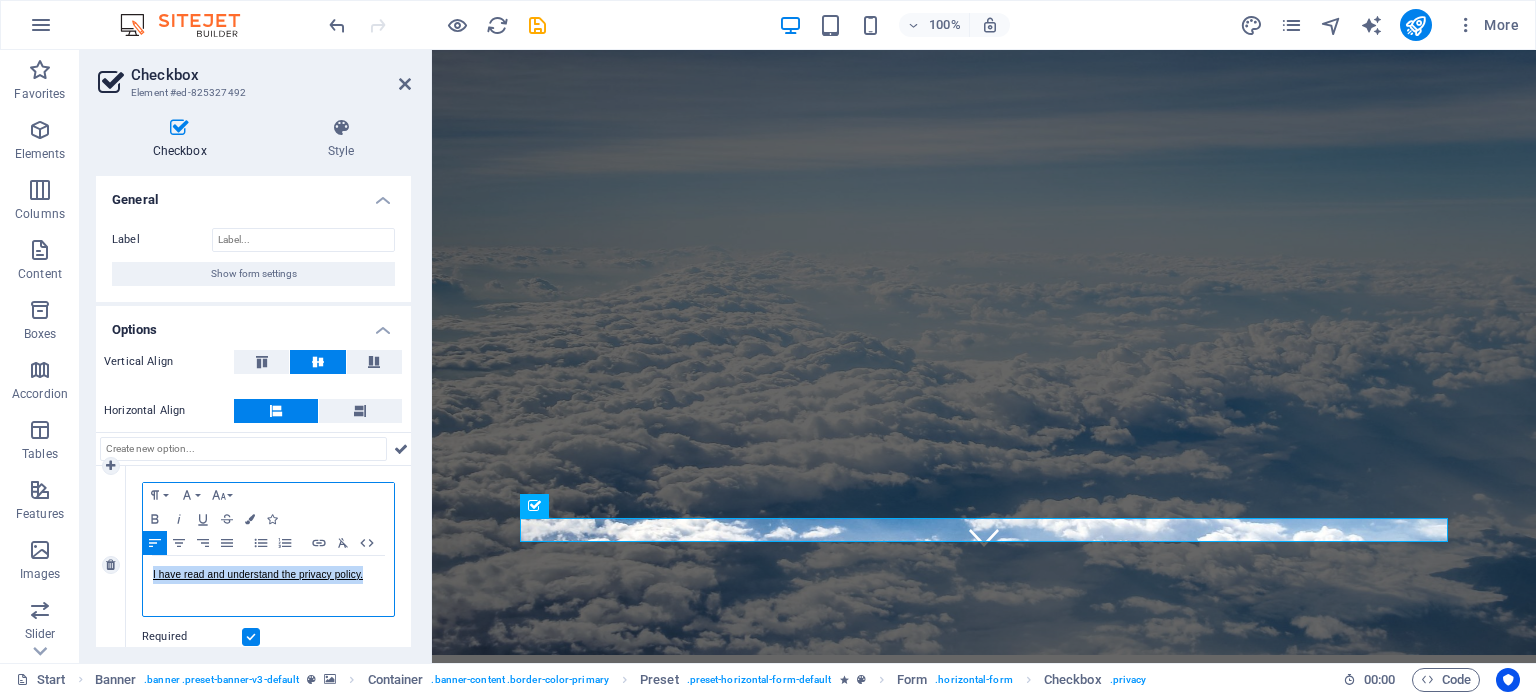 click on "I have read and understand the privacy policy." at bounding box center (268, 575) 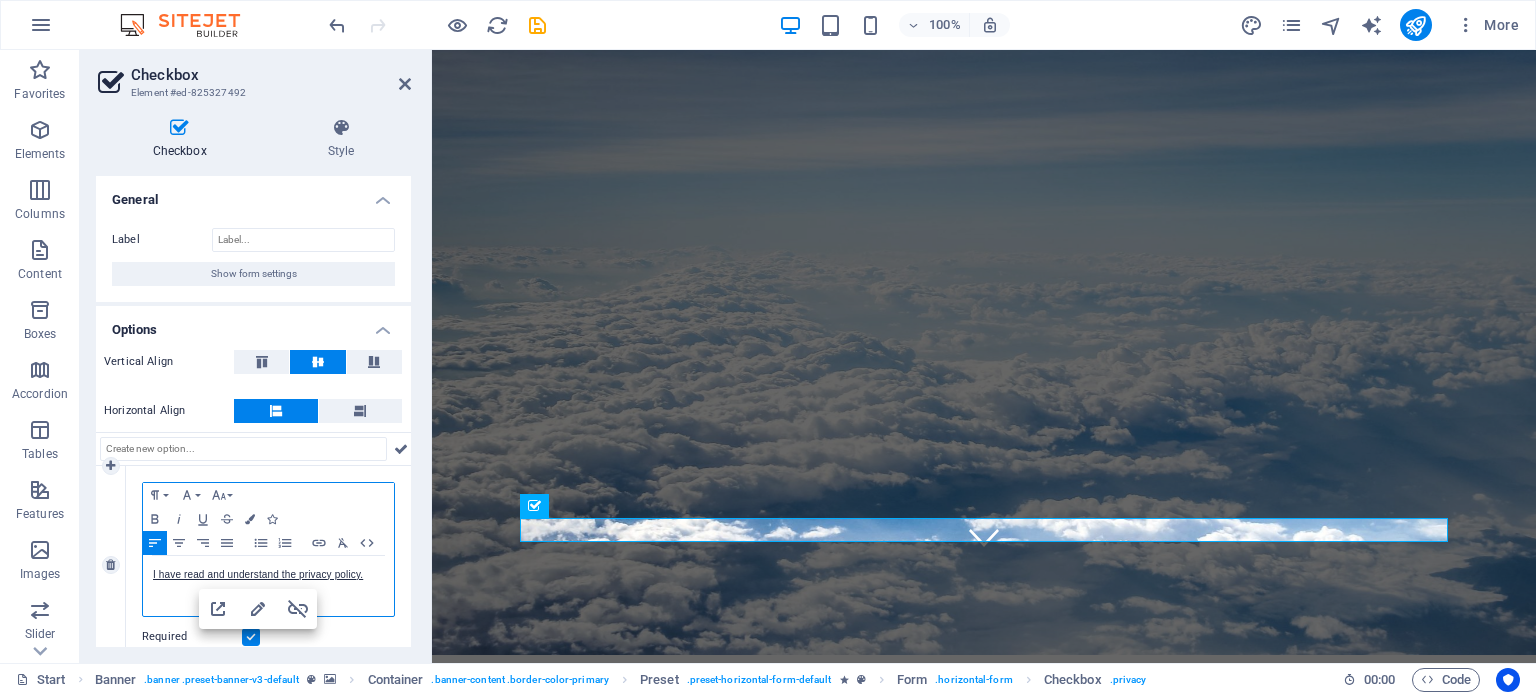 click on "I have read and understand the privacy policy." at bounding box center (268, 575) 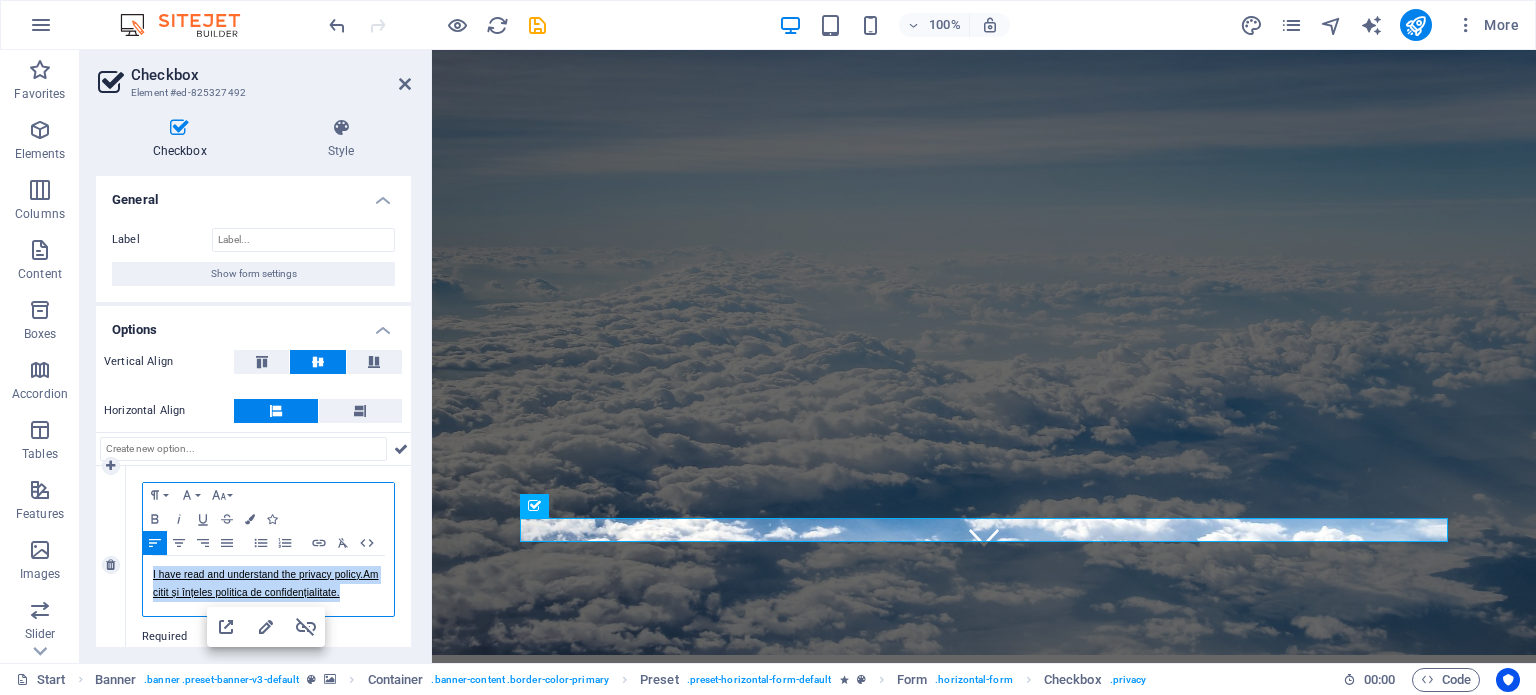 drag, startPoint x: 365, startPoint y: 590, endPoint x: 123, endPoint y: 555, distance: 244.5179 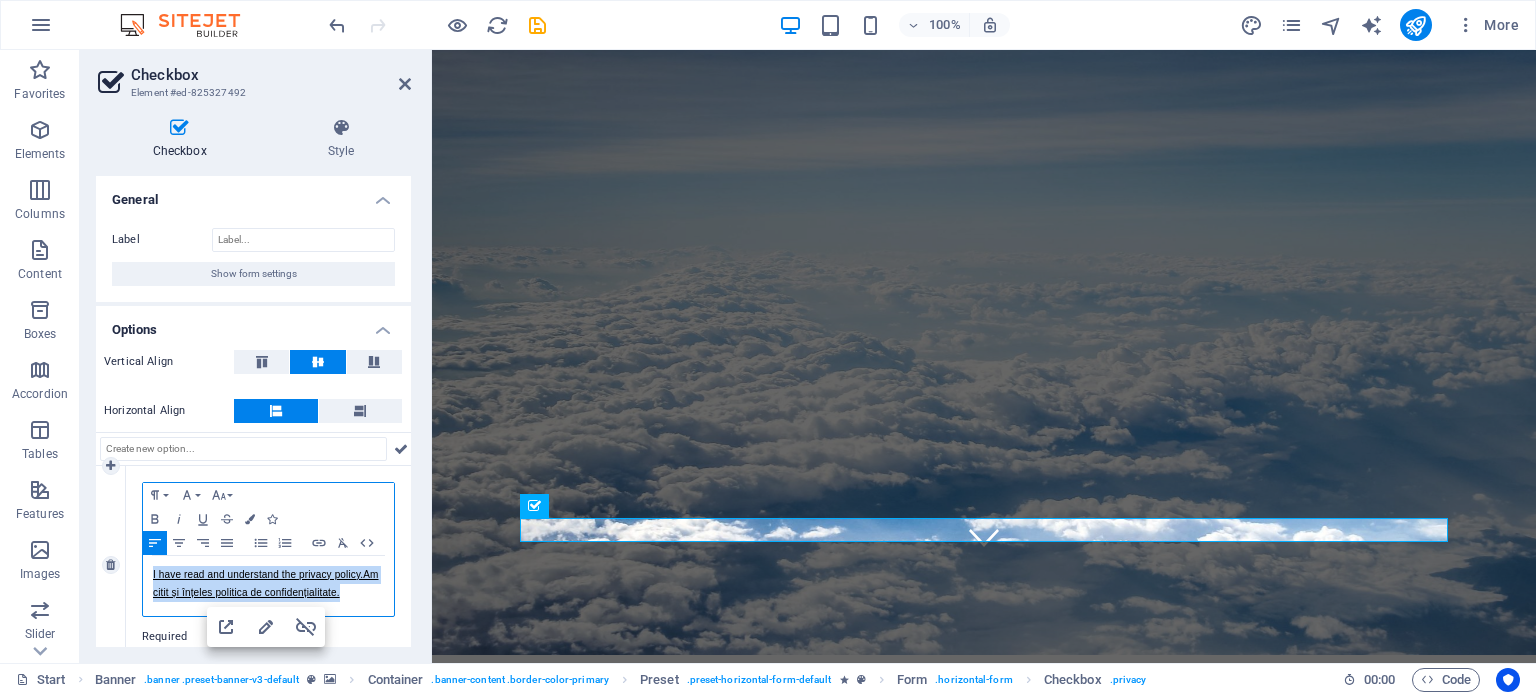 click on "1 Paragraph Format Normal Heading 1 Heading 2 Heading 3 Heading 4 Heading 5 Heading 6 Code Font Family Arial Georgia Impact Tahoma Times New Roman Verdana Font Size 8 9 10 11 12 14 18 24 30 36 48 60 72 96 Bold Italic Underline Strikethrough Colors Icons Align Left Align Center Align Right Align Justify Unordered List Ordered List Insert Link Clear Formatting HTML I have read and understand the privacy policy.Am citit și înțeles politica de confidențialitate. Required" at bounding box center [253, 565] 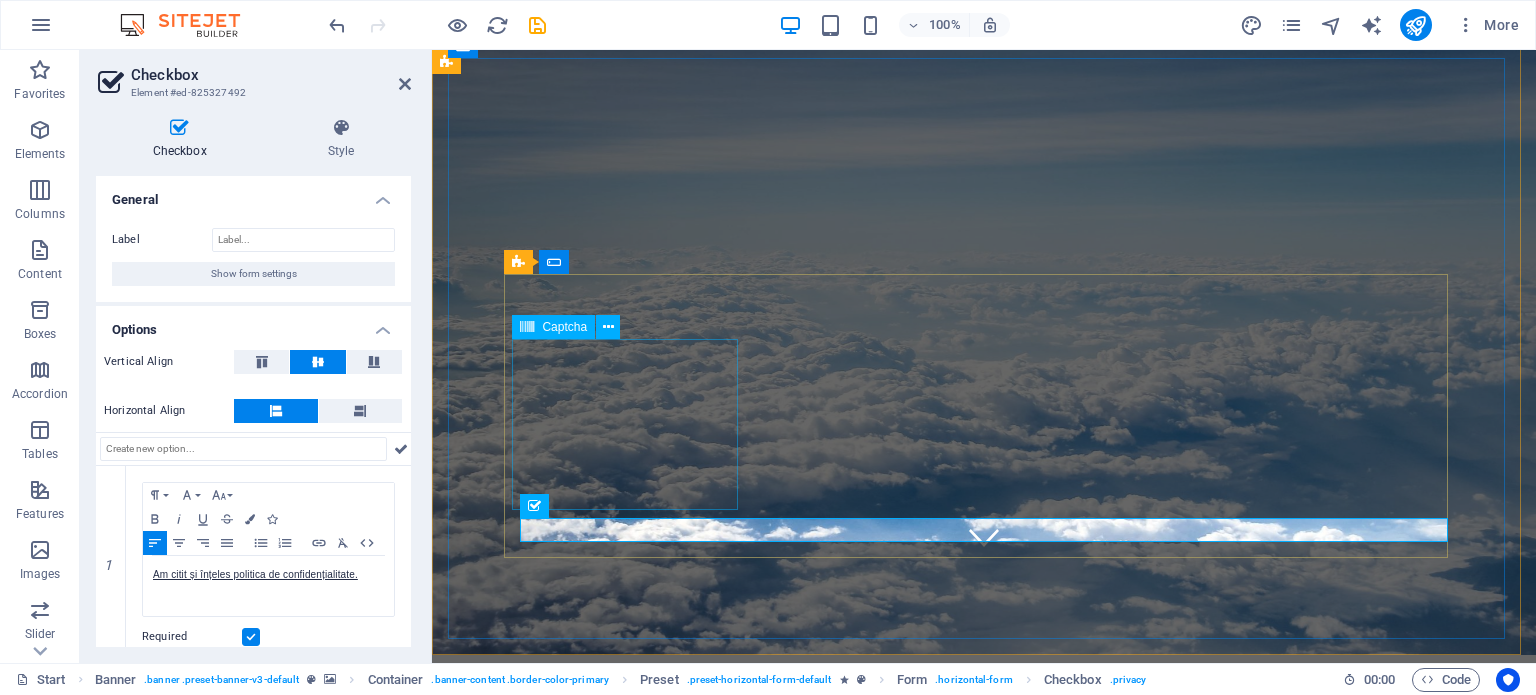 click on "Unreadable? Load new" 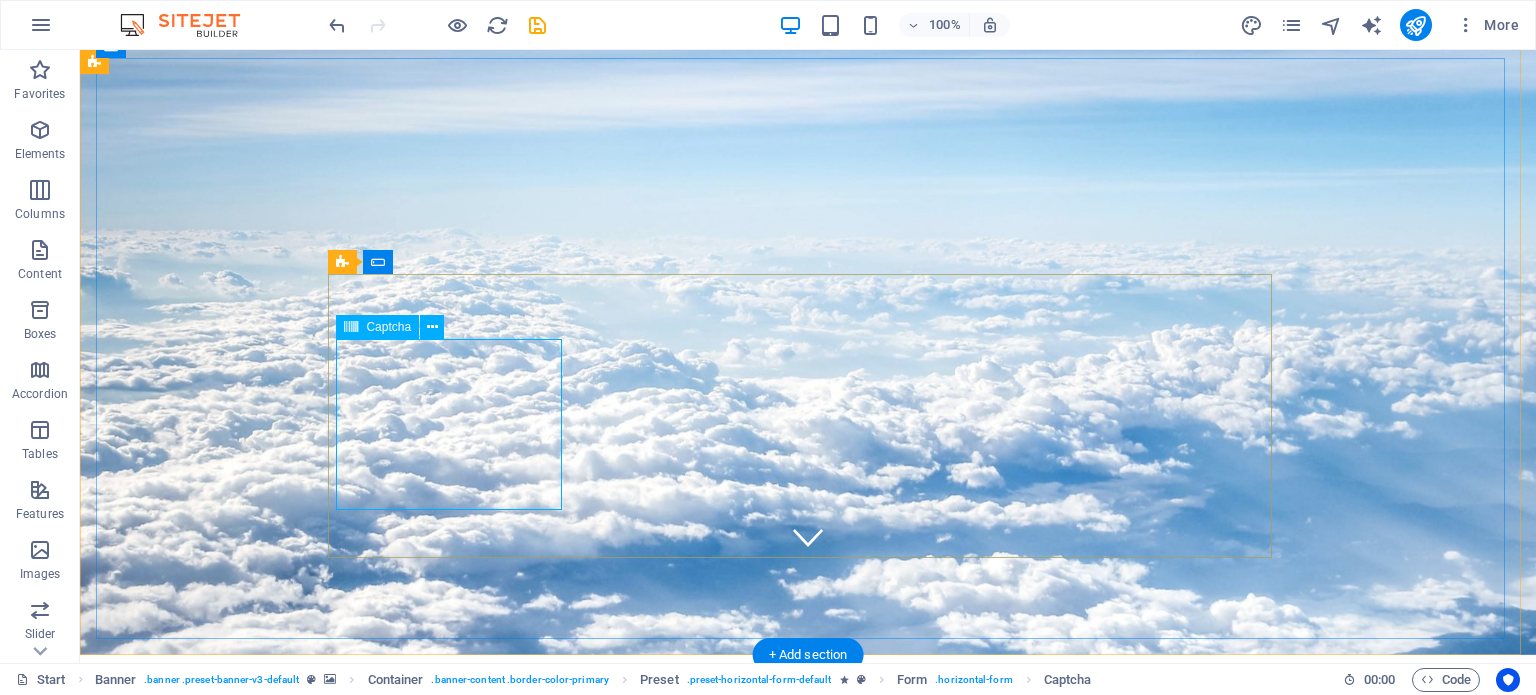 click on "Unreadable? Load new" 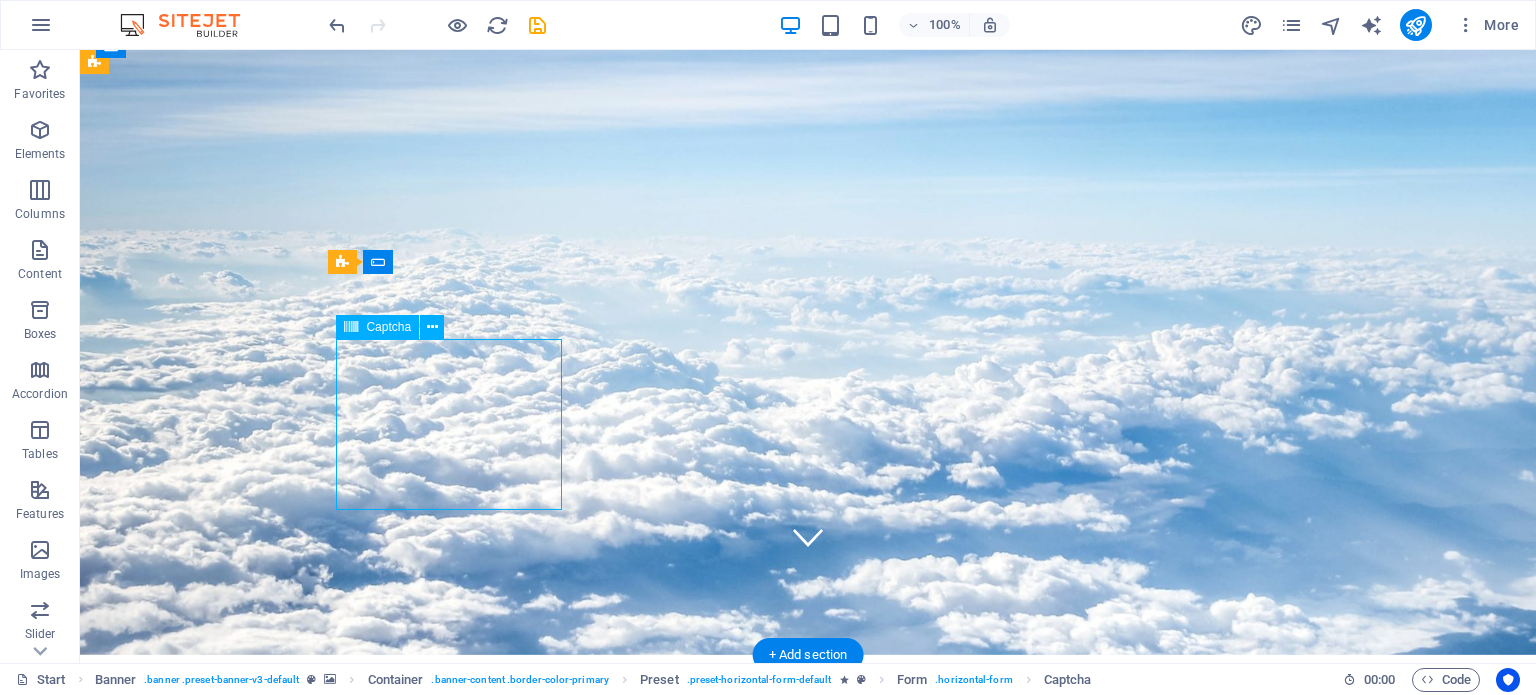 click on "Unreadable? Load new" 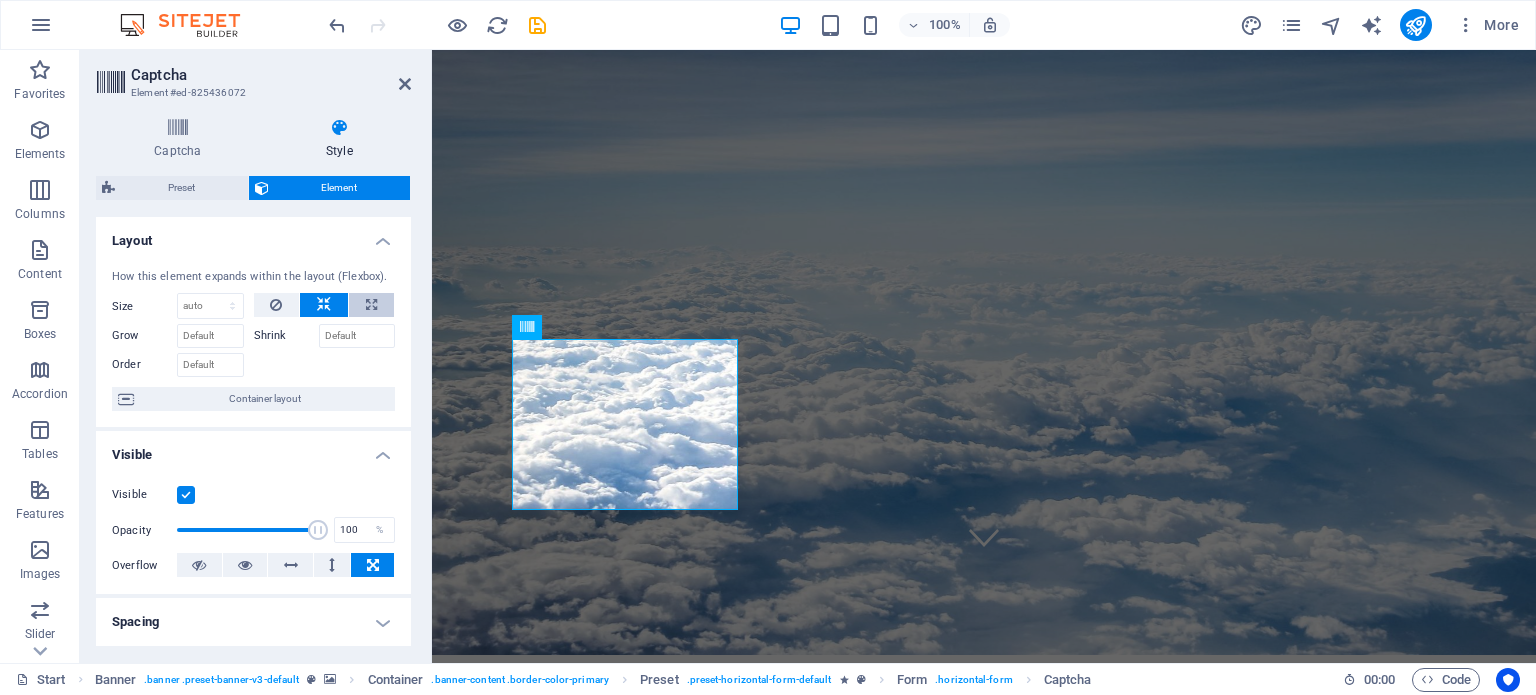 click at bounding box center [371, 305] 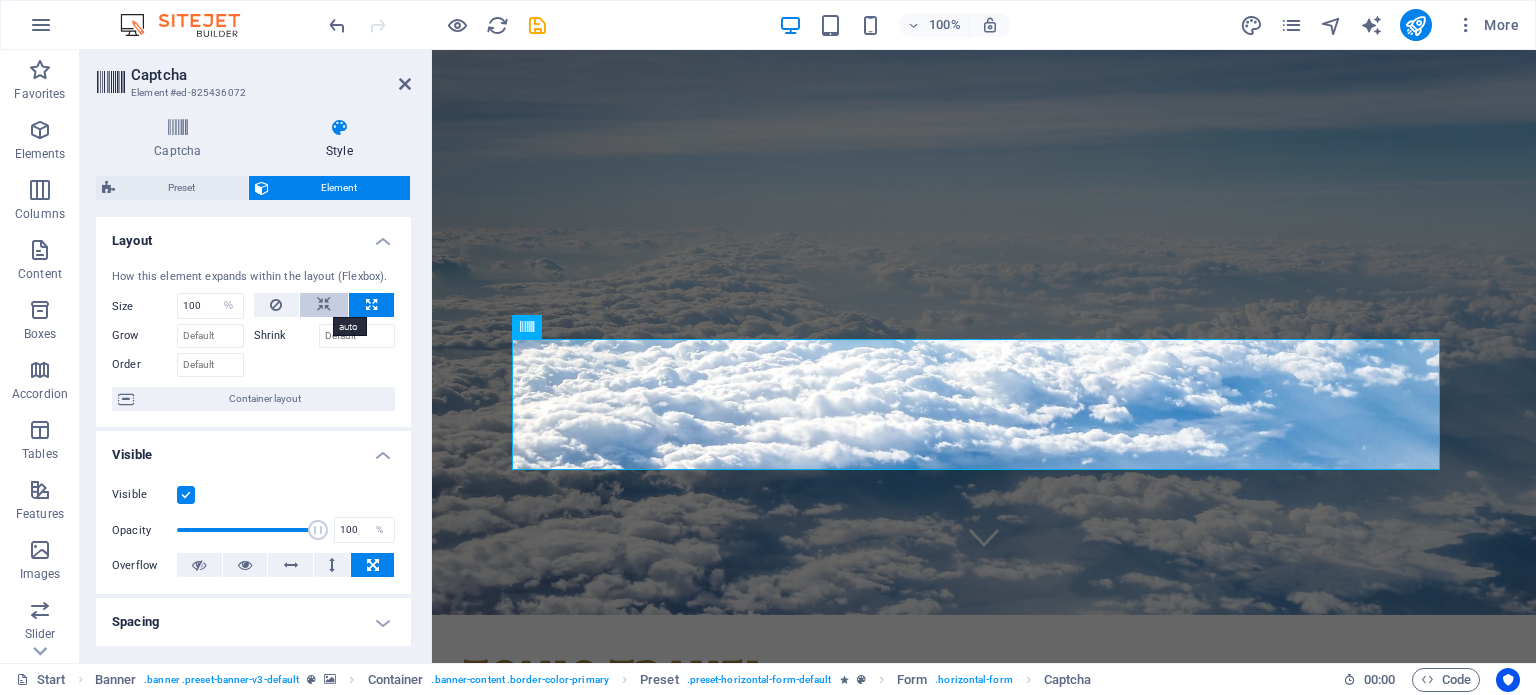 click at bounding box center [324, 305] 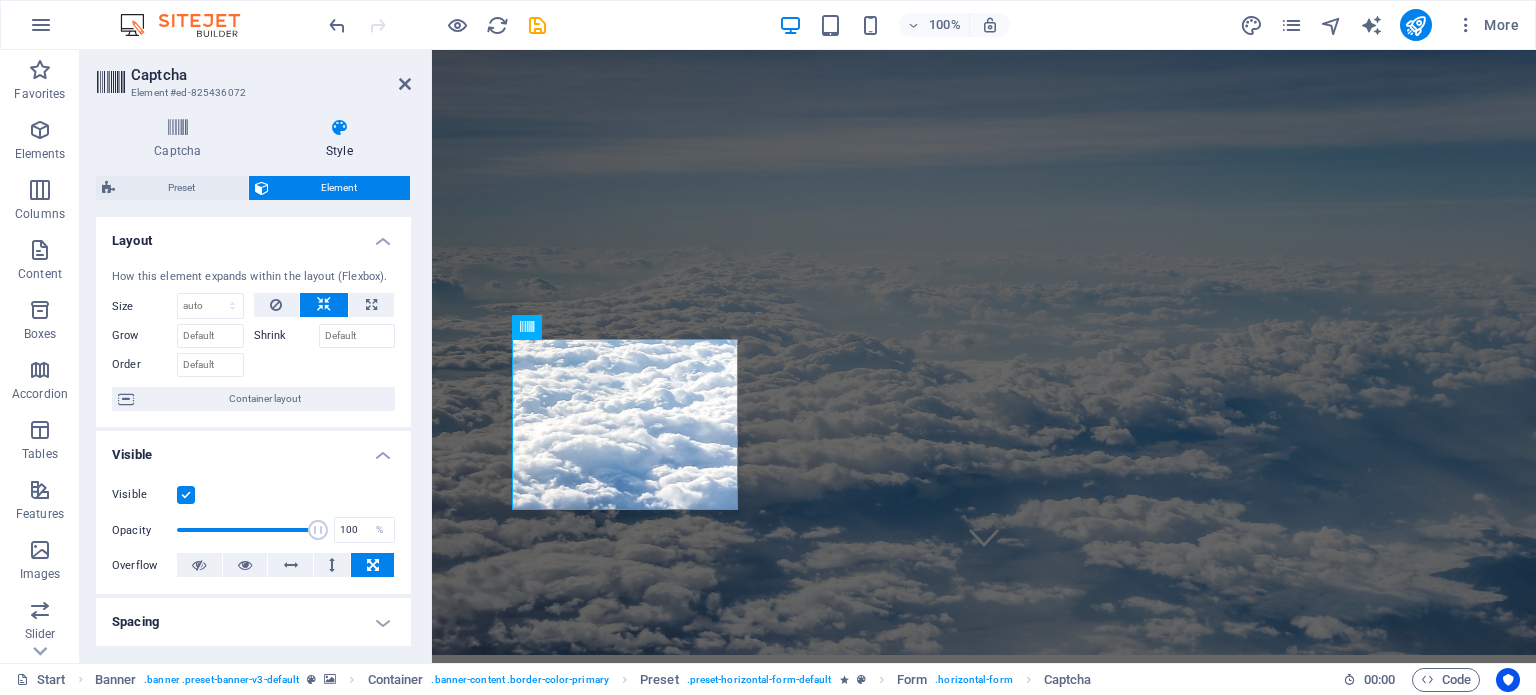 click on "Shrink" at bounding box center (286, 336) 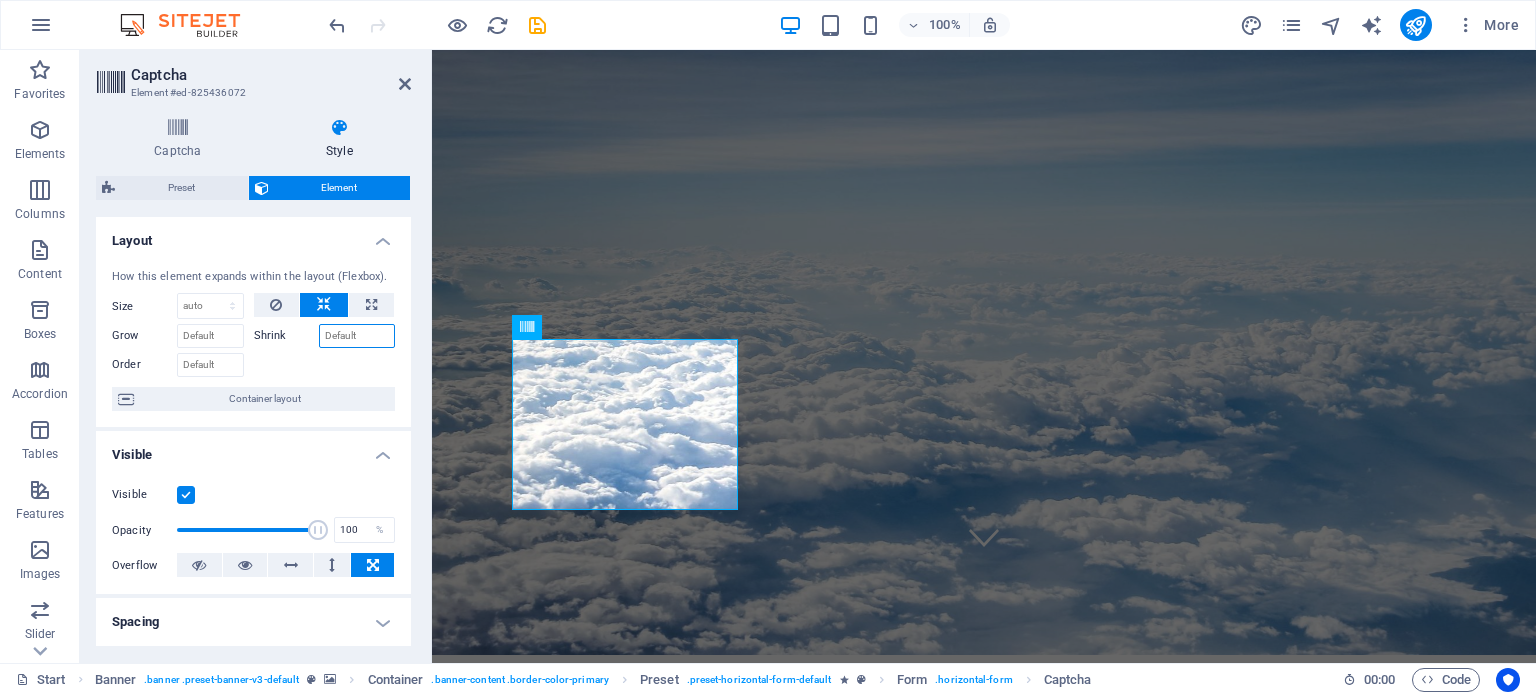 click on "Shrink" at bounding box center (357, 336) 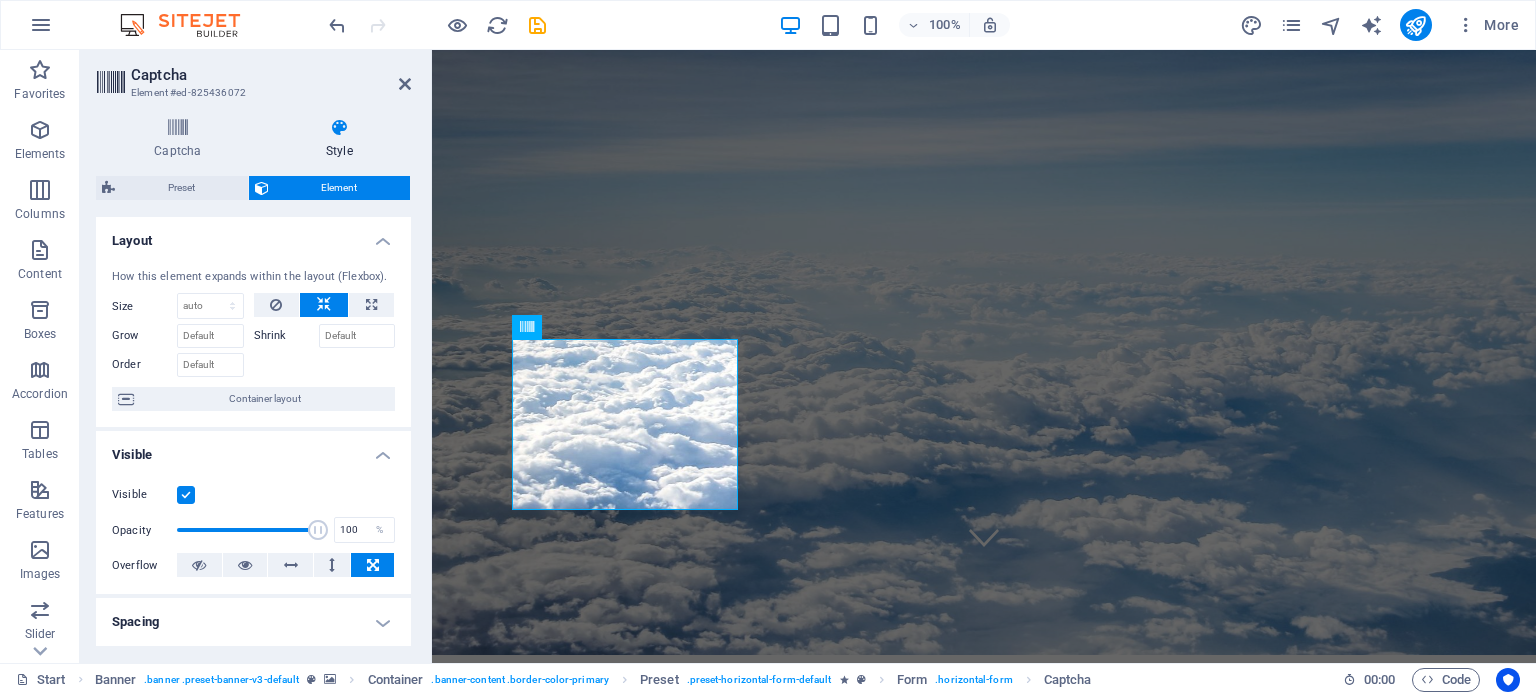 click on "Shrink" at bounding box center (286, 336) 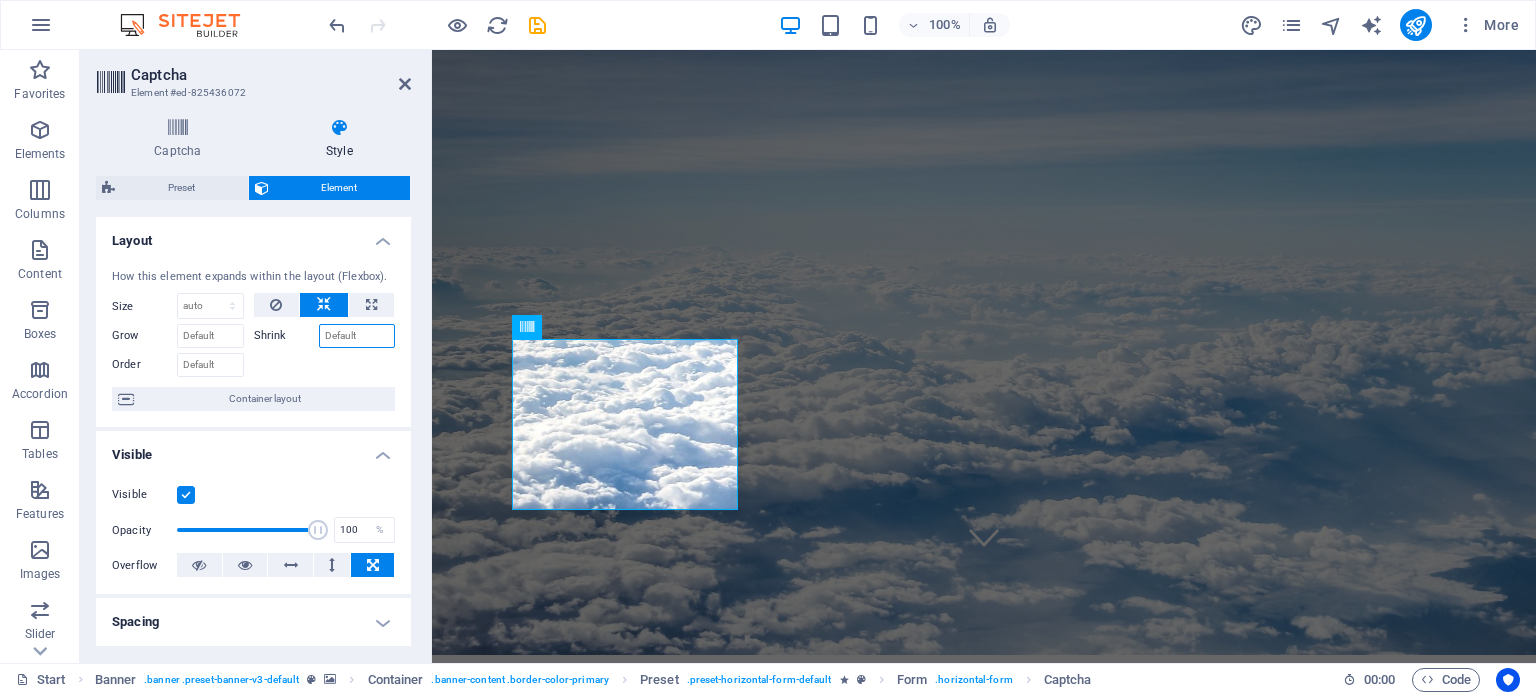 click on "Shrink" at bounding box center (357, 336) 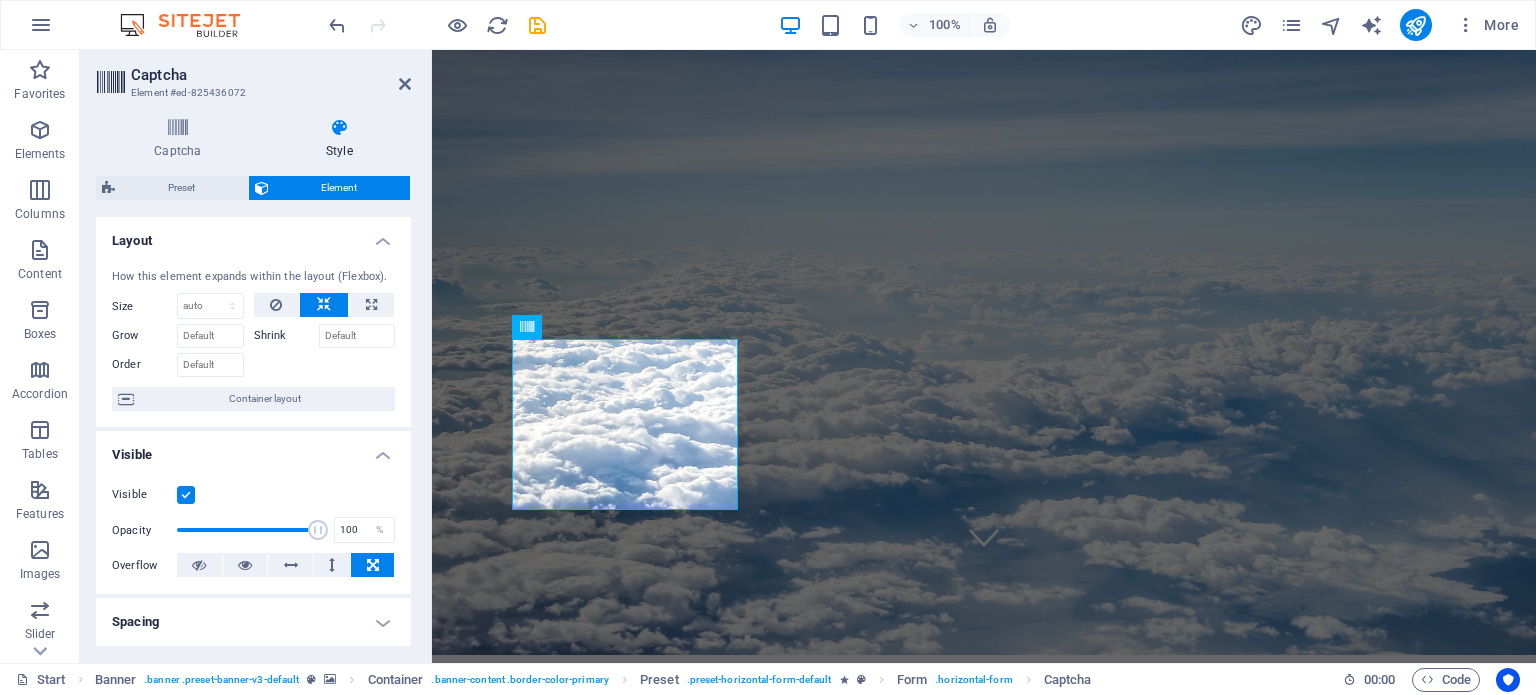 click on "Shrink" at bounding box center [286, 336] 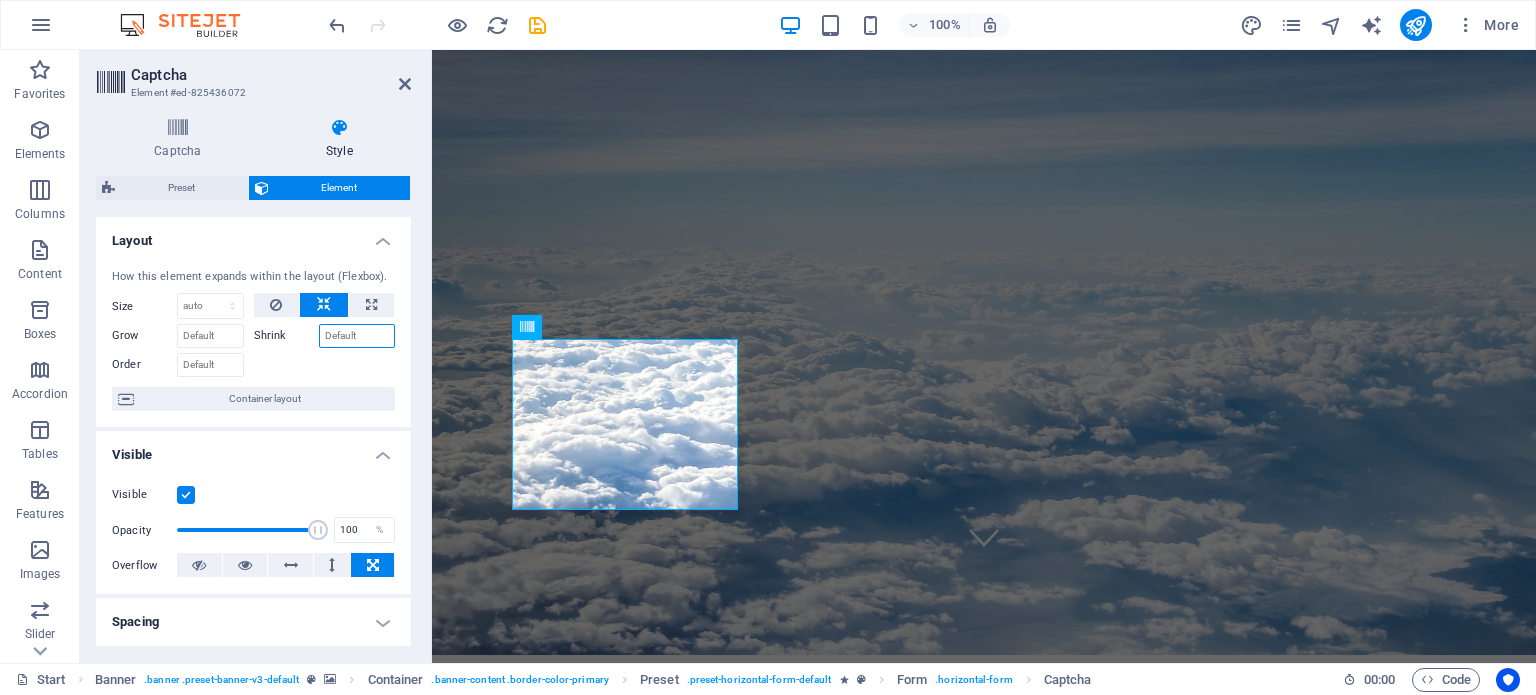 click on "Shrink" at bounding box center [357, 336] 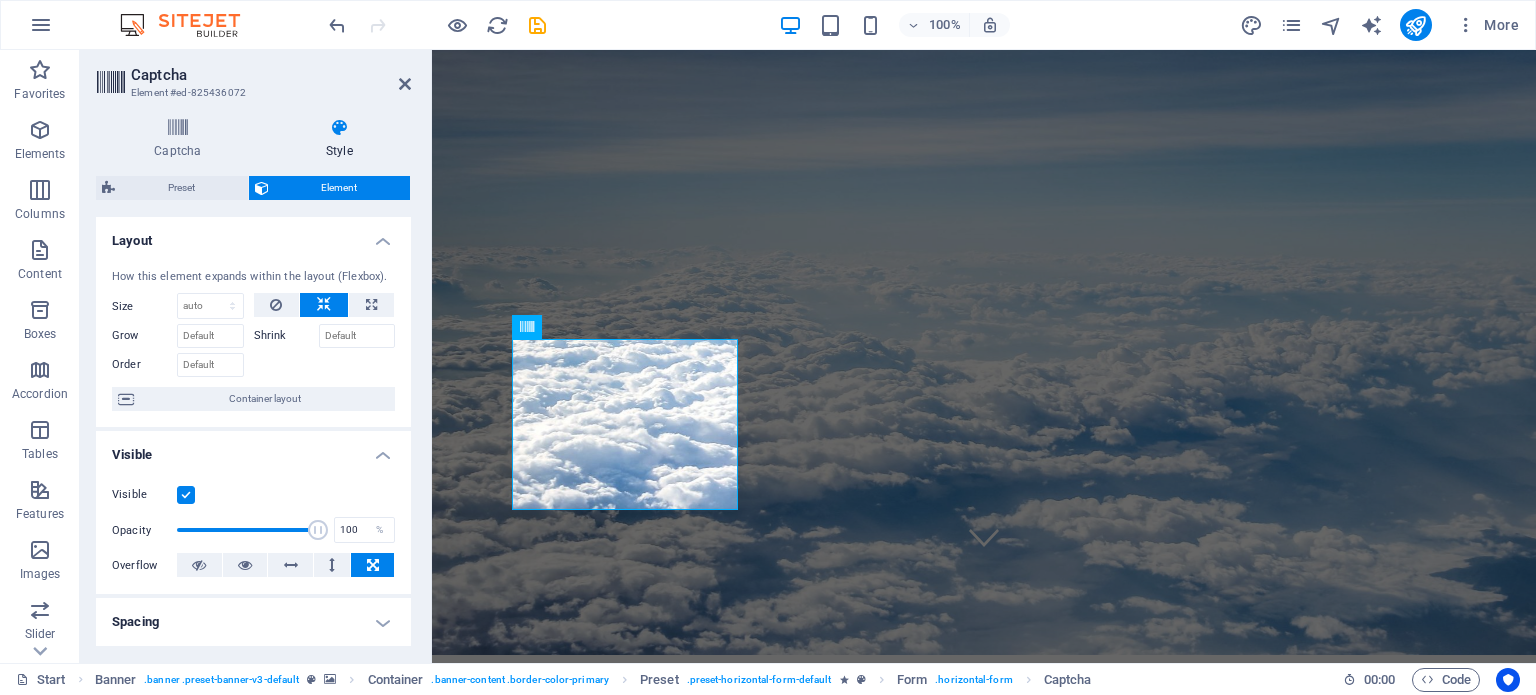 click on "Shrink" at bounding box center [286, 336] 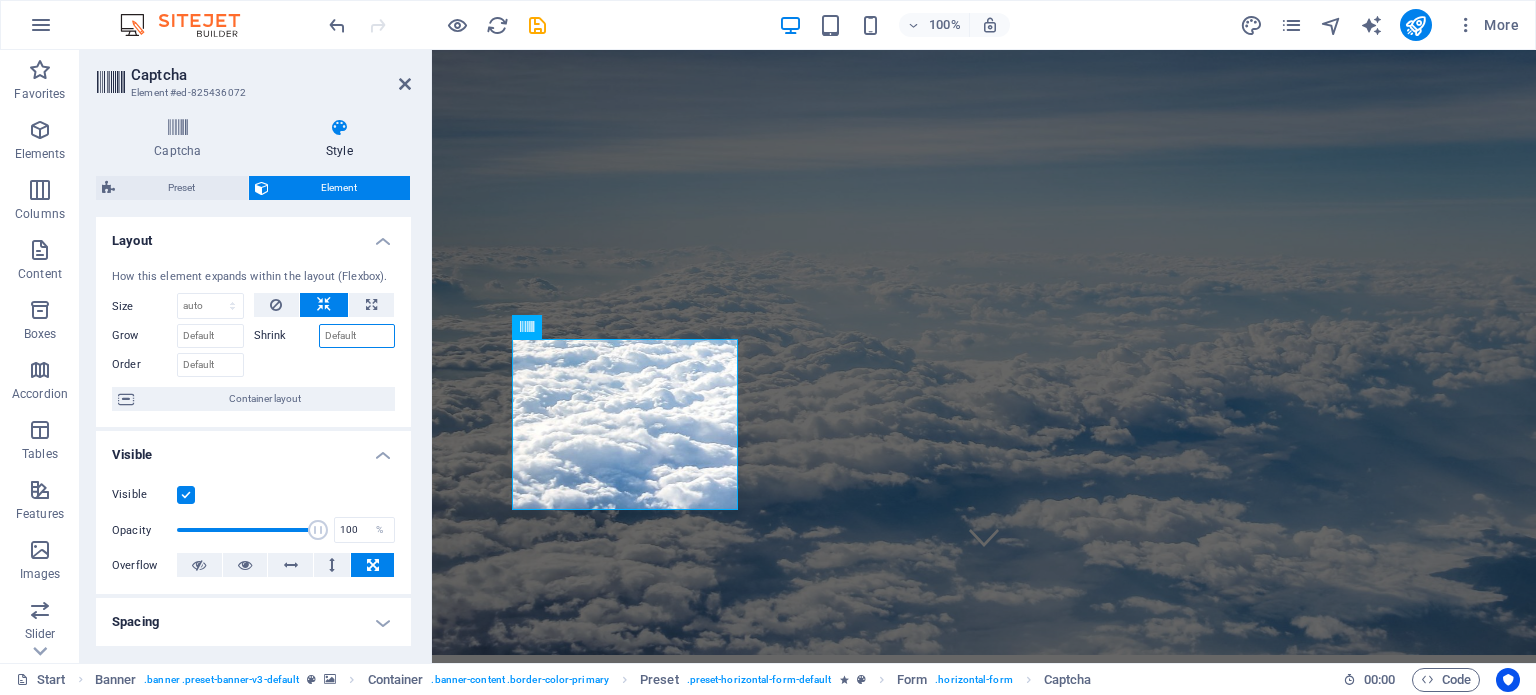 click on "Shrink" at bounding box center (357, 336) 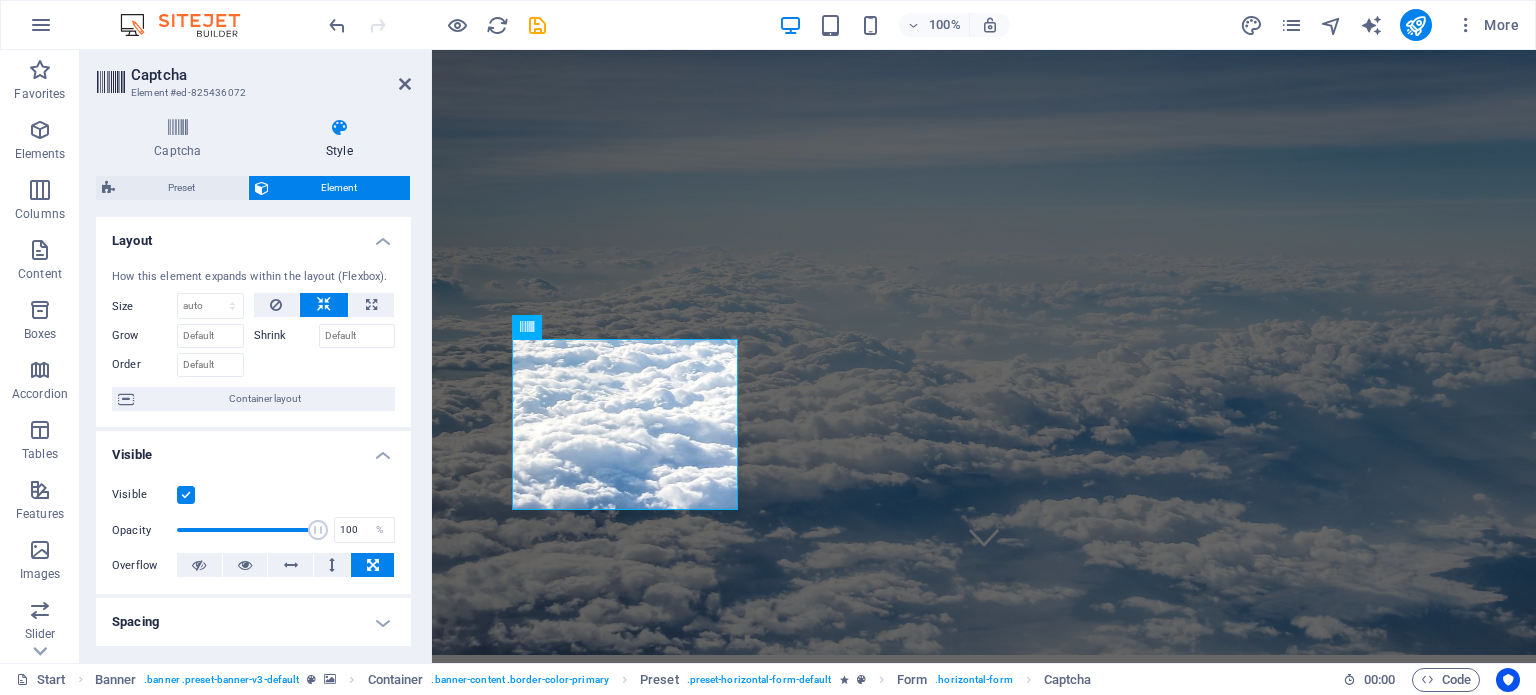 click on "Shrink" at bounding box center [286, 336] 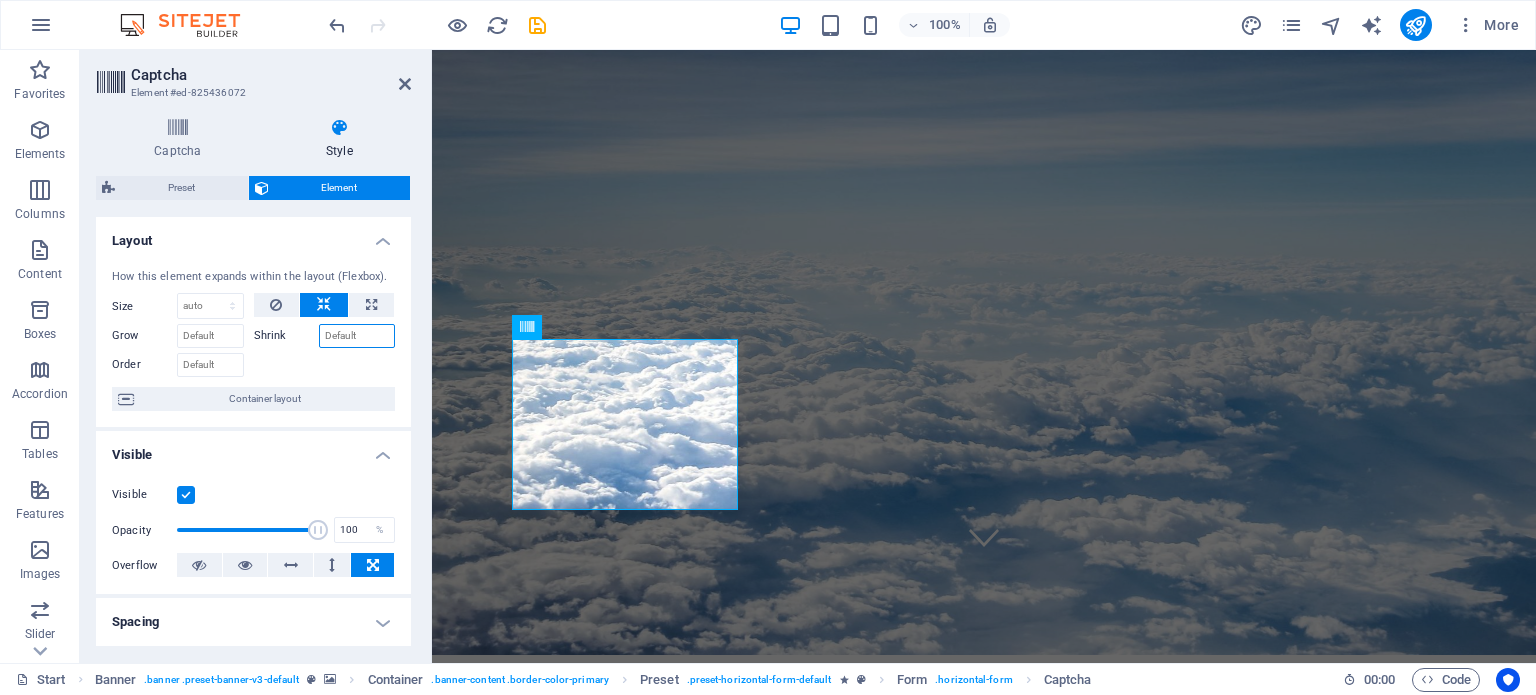 click on "Shrink" at bounding box center [357, 336] 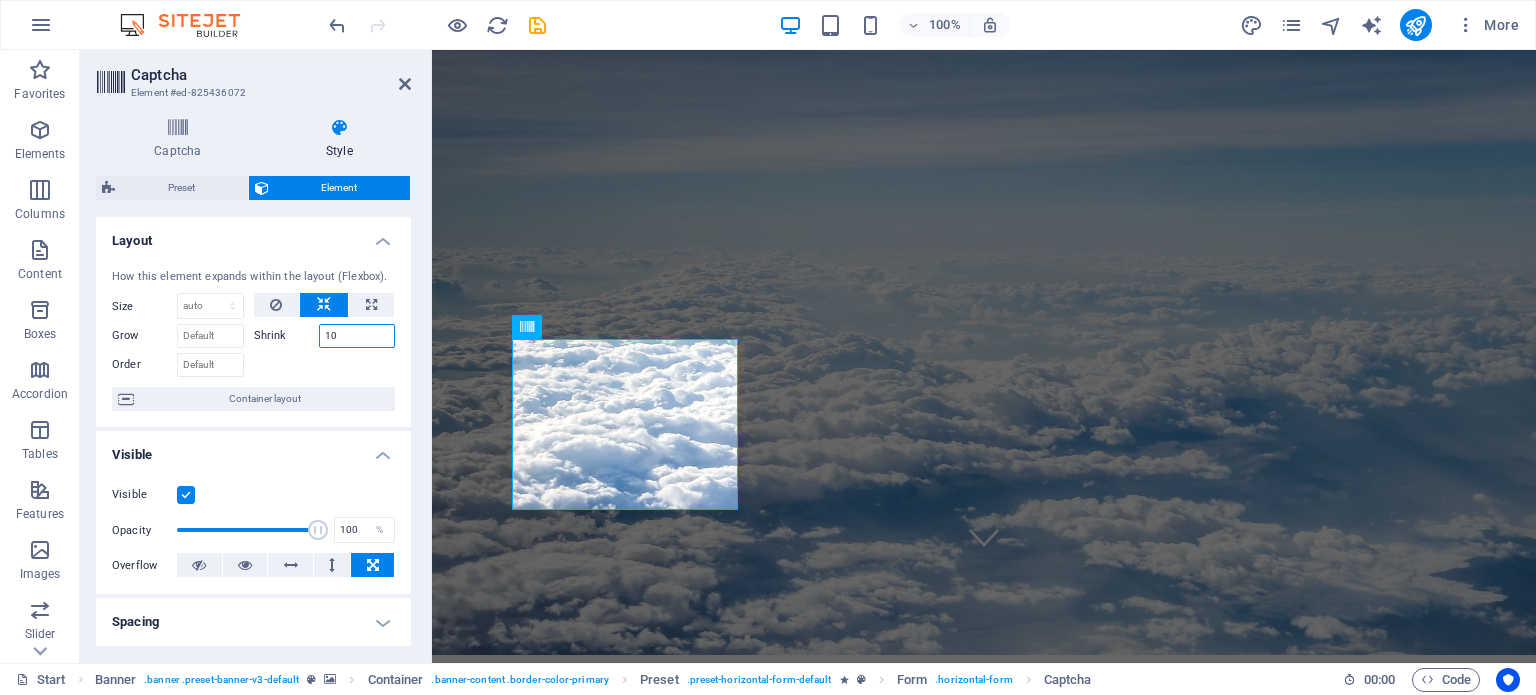 type on "10" 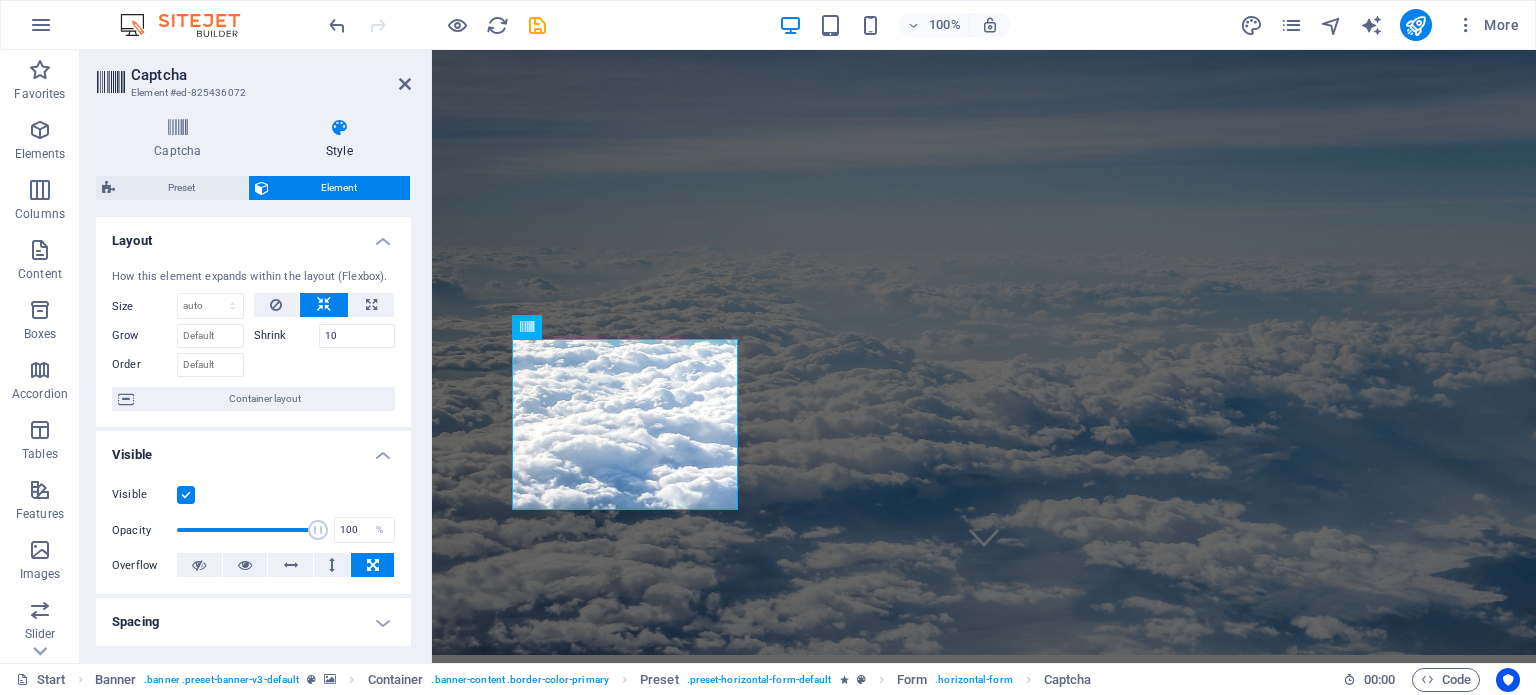 click at bounding box center (325, 362) 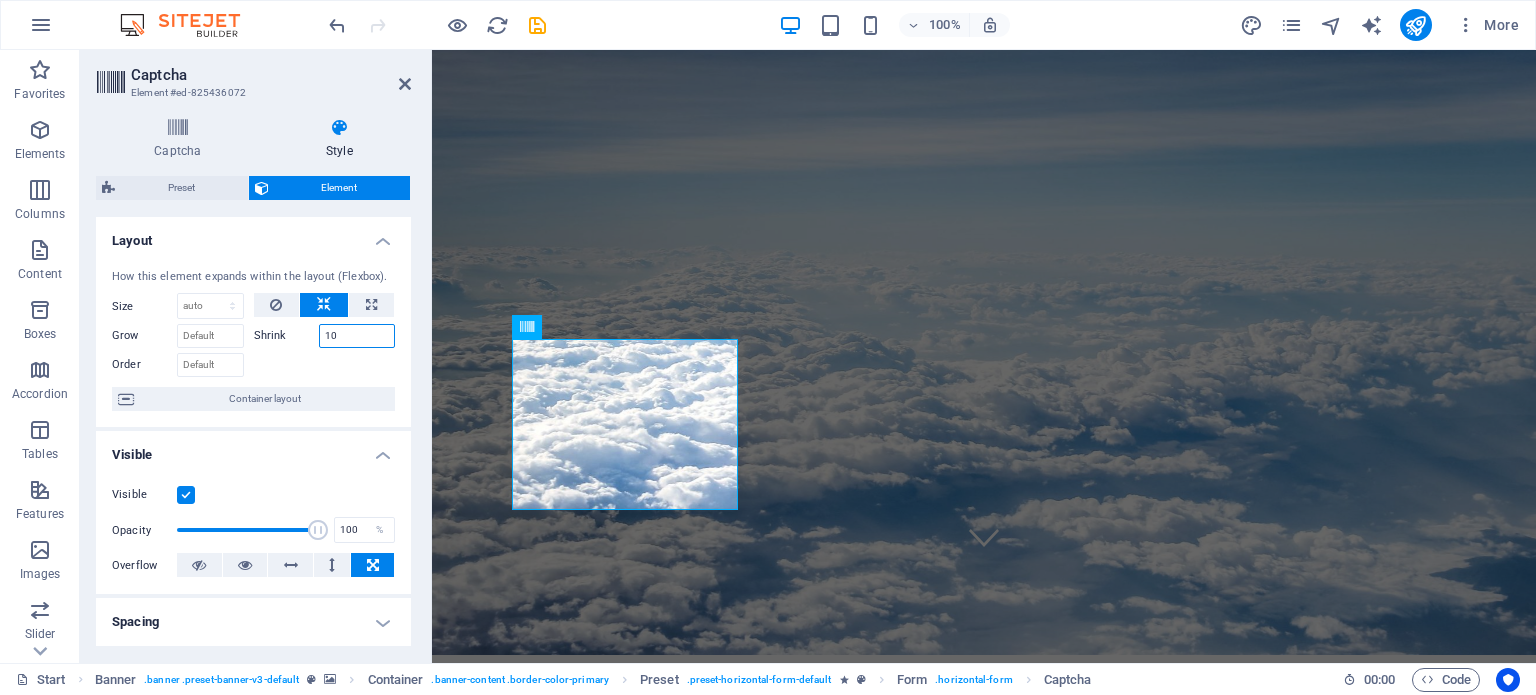 click on "10" at bounding box center [357, 336] 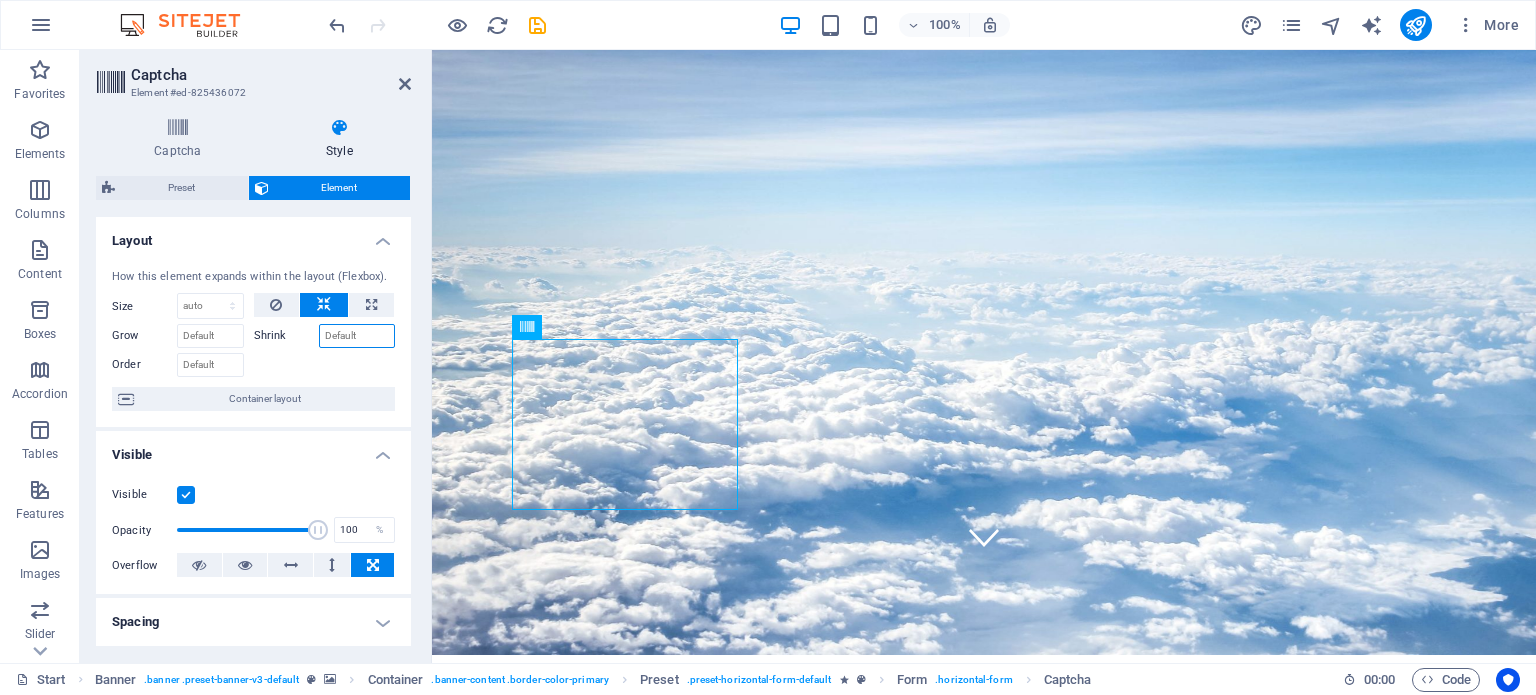 drag, startPoint x: 992, startPoint y: 381, endPoint x: 1063, endPoint y: 407, distance: 75.61085 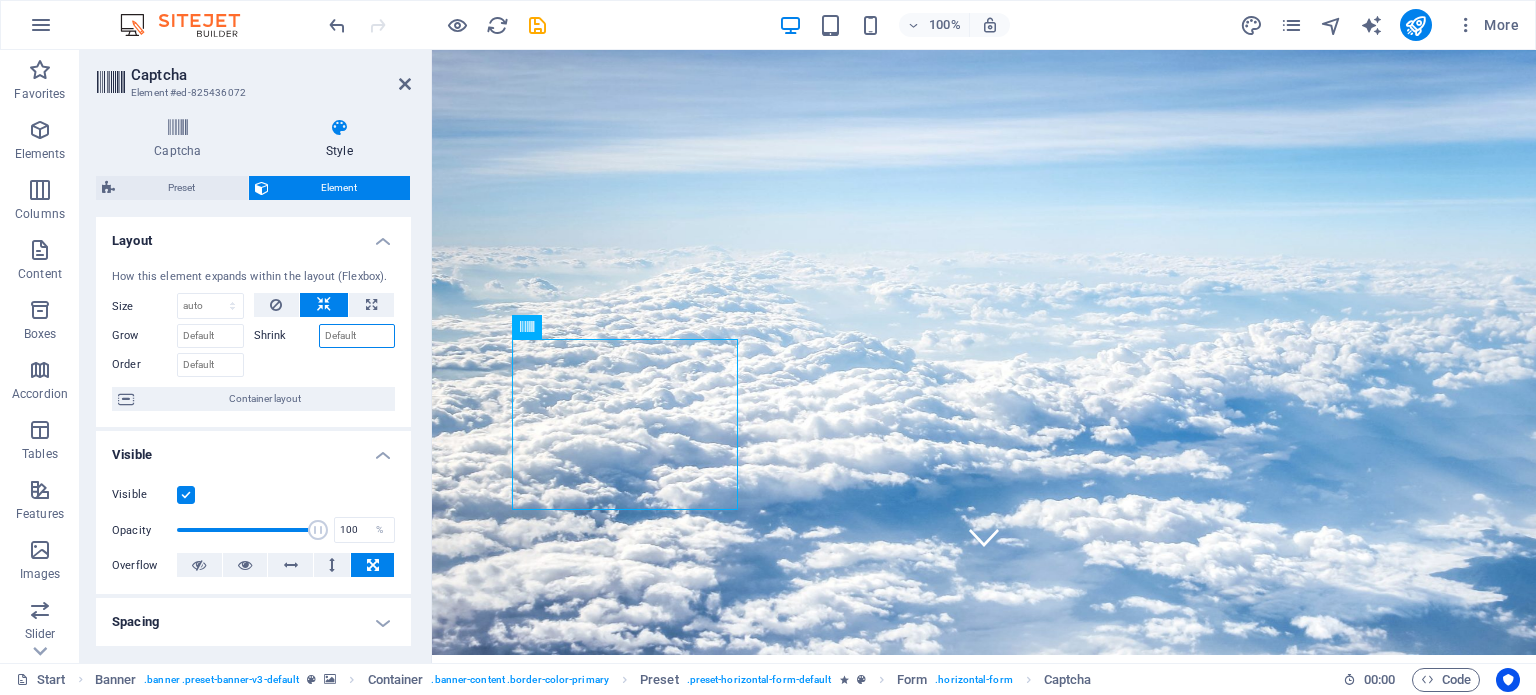 type 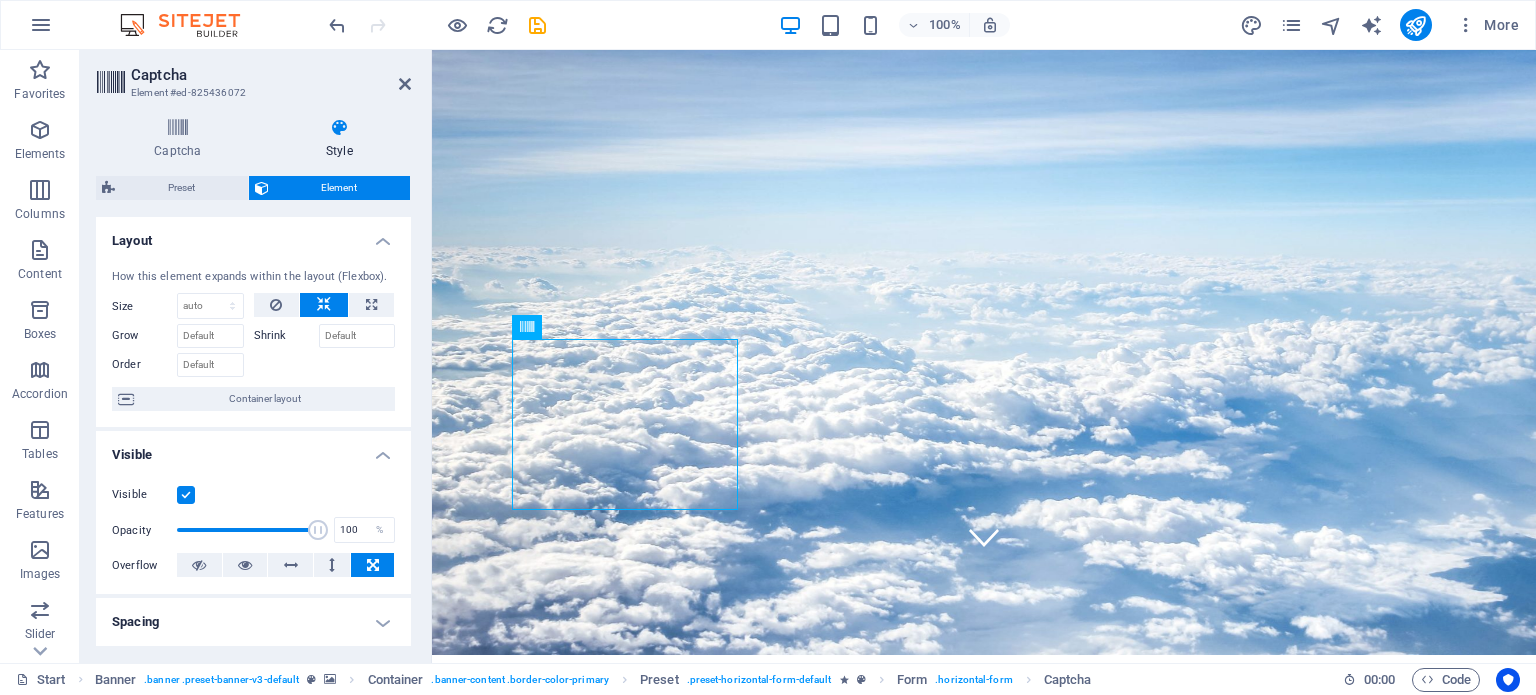 drag, startPoint x: 736, startPoint y: 418, endPoint x: 1209, endPoint y: 453, distance: 474.29315 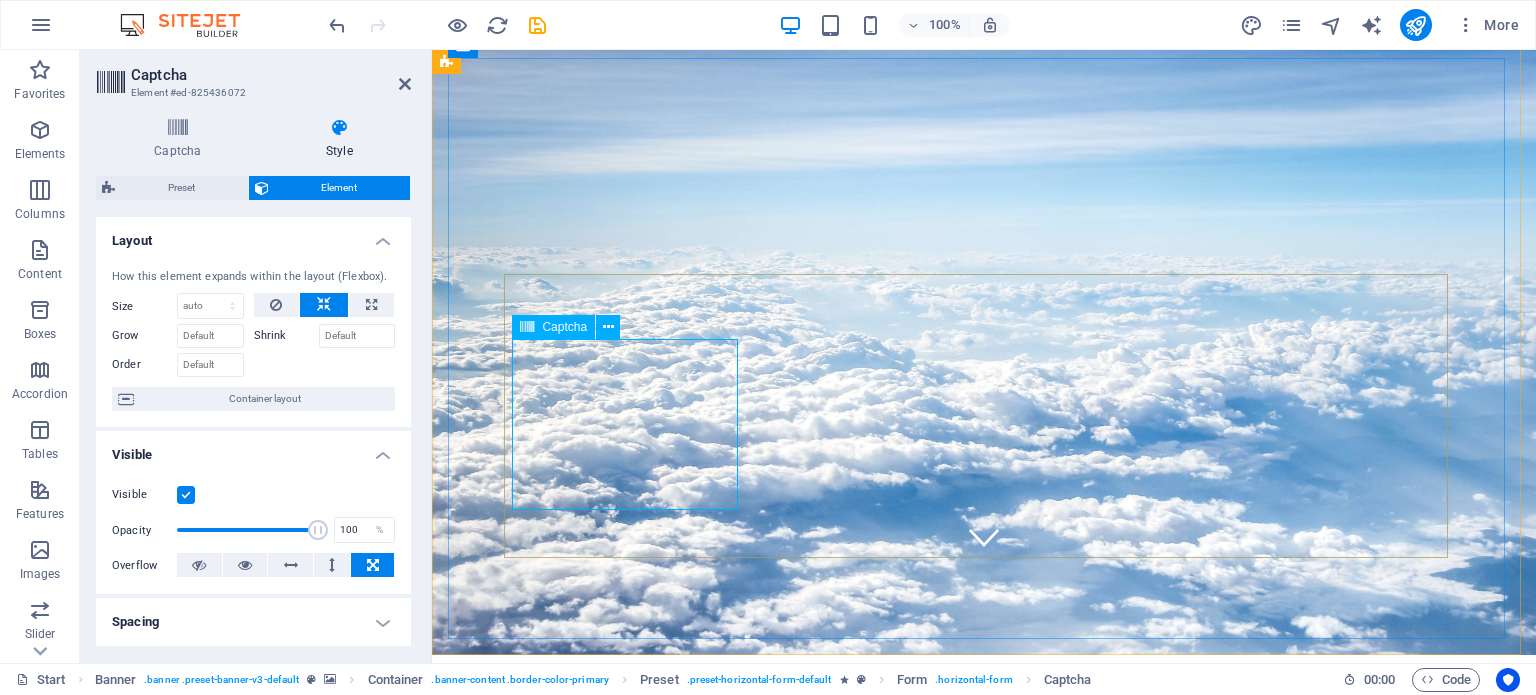 click 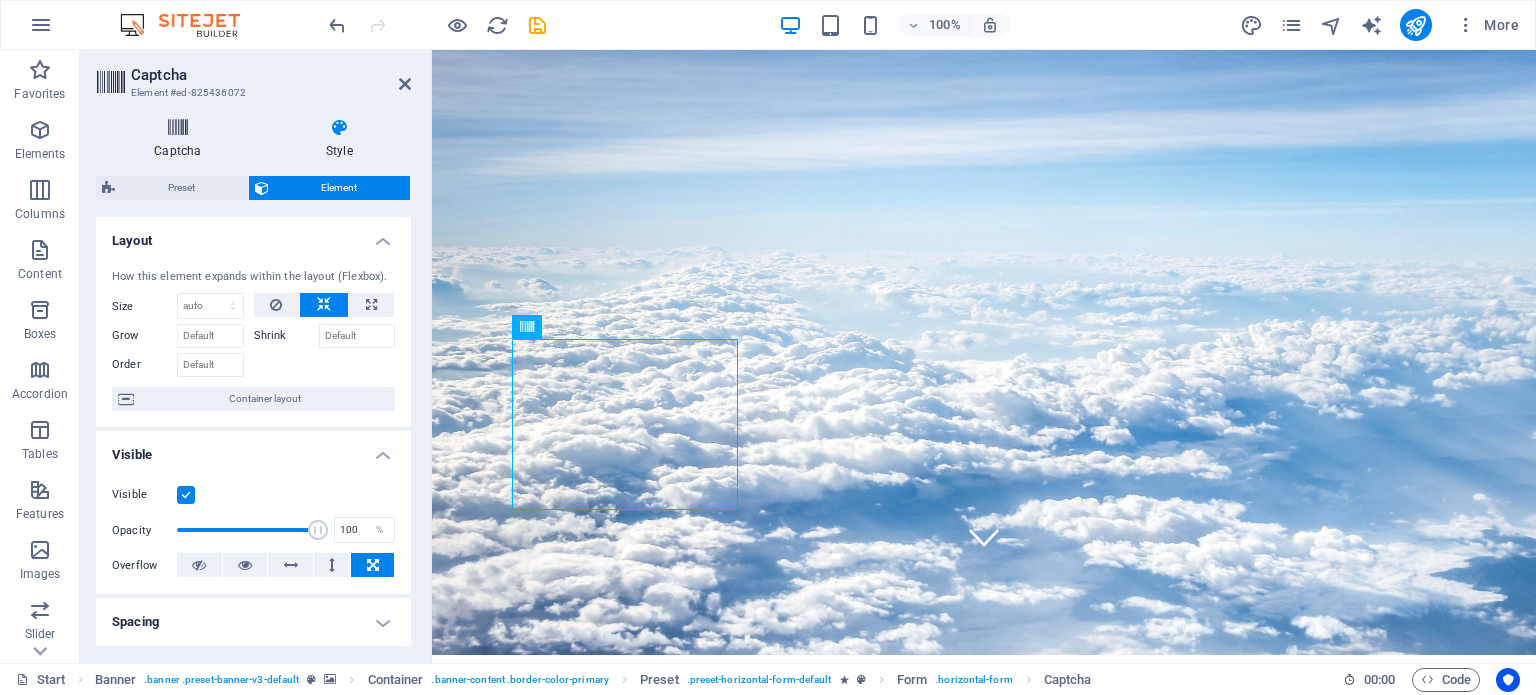 click at bounding box center (178, 128) 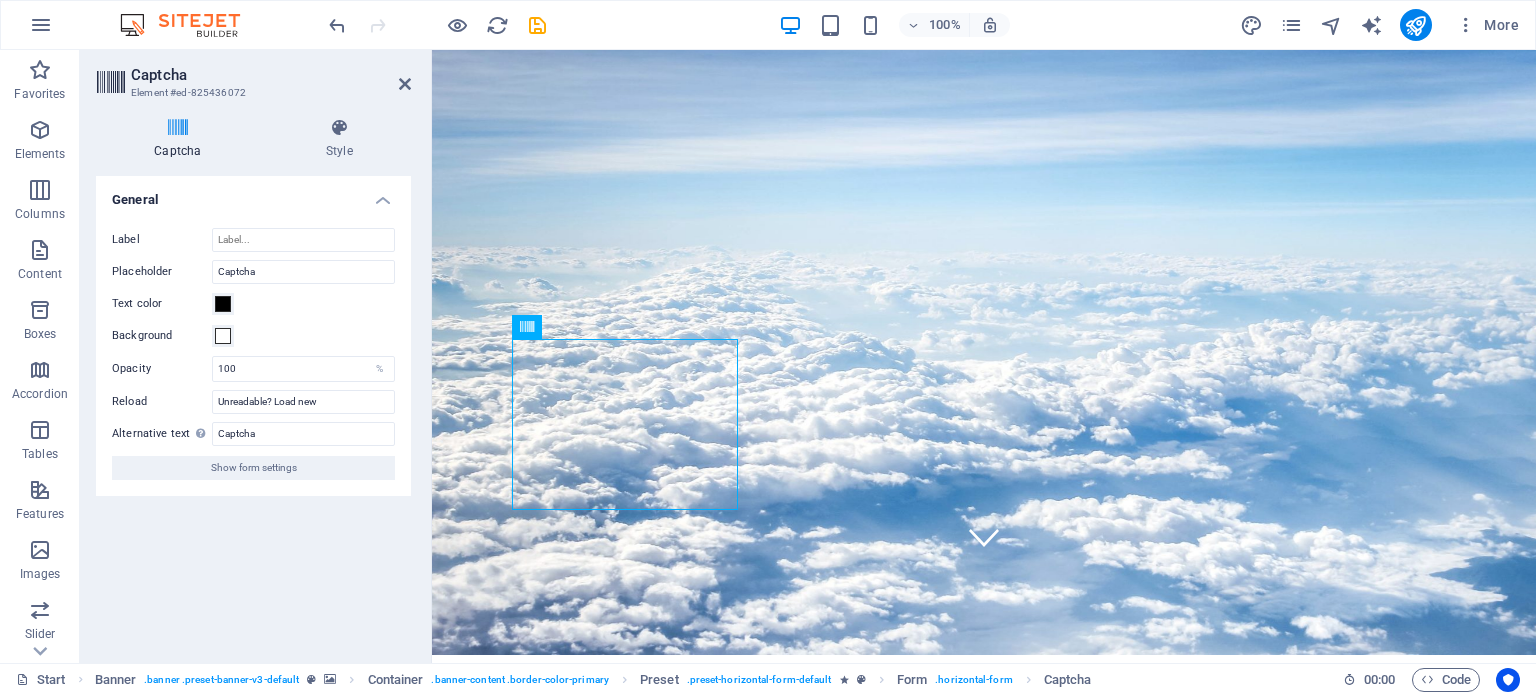 click on "General" at bounding box center [253, 194] 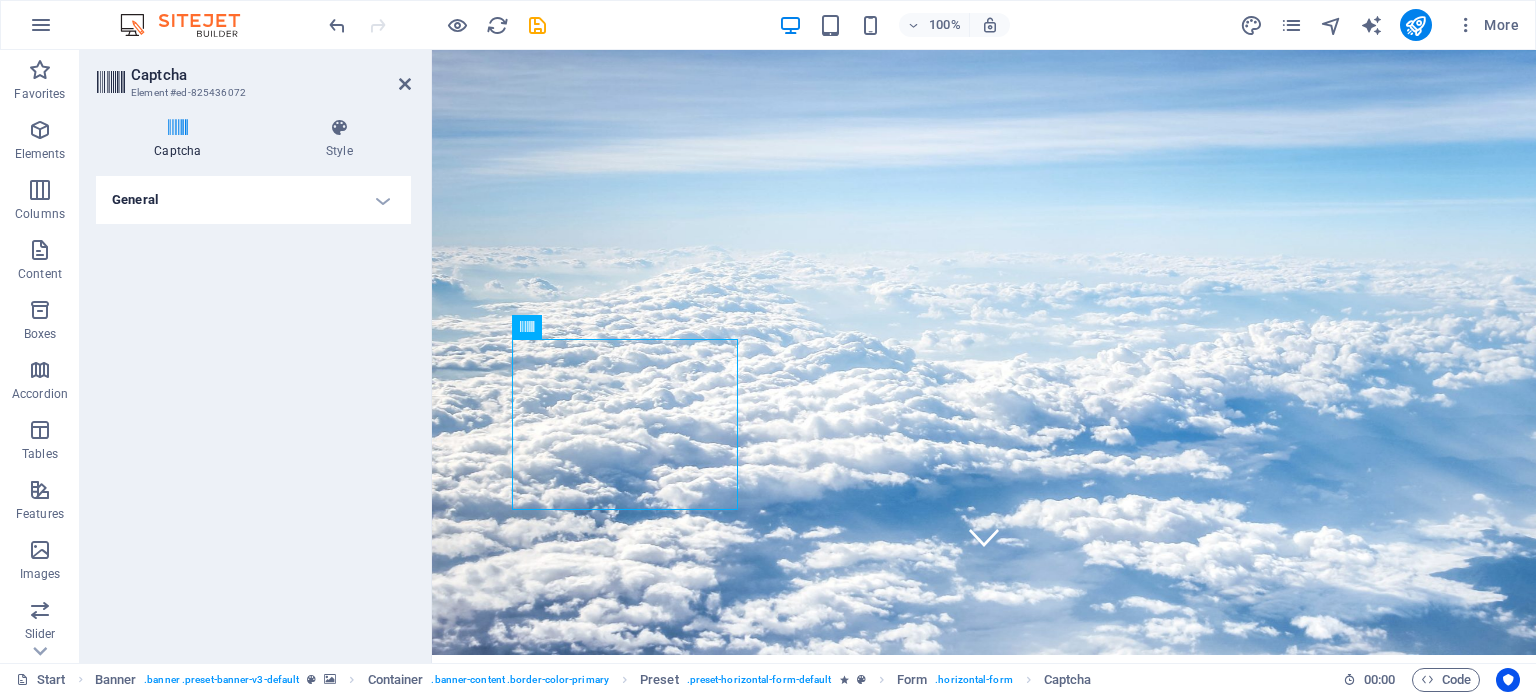 click on "General" at bounding box center [253, 200] 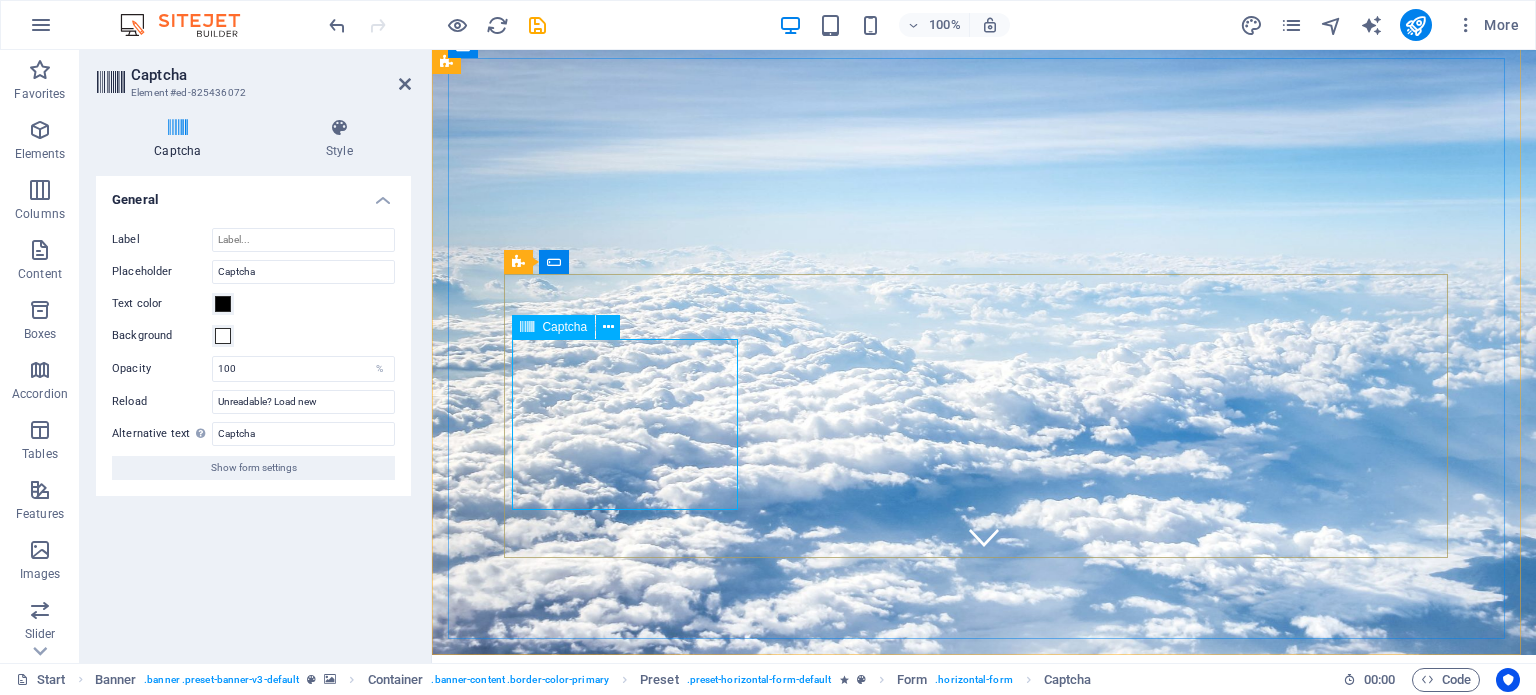click on "Unreadable? Load new" 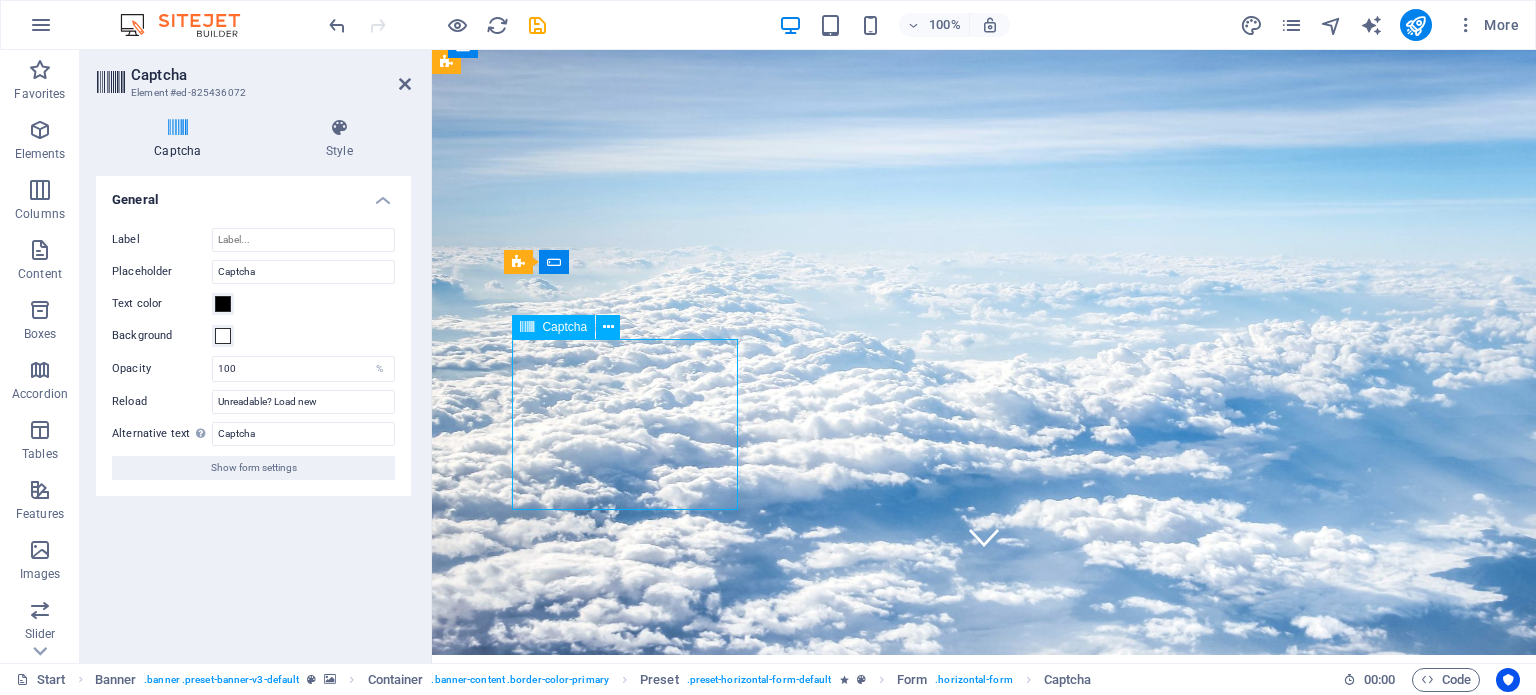 click on "Unreadable? Load new" 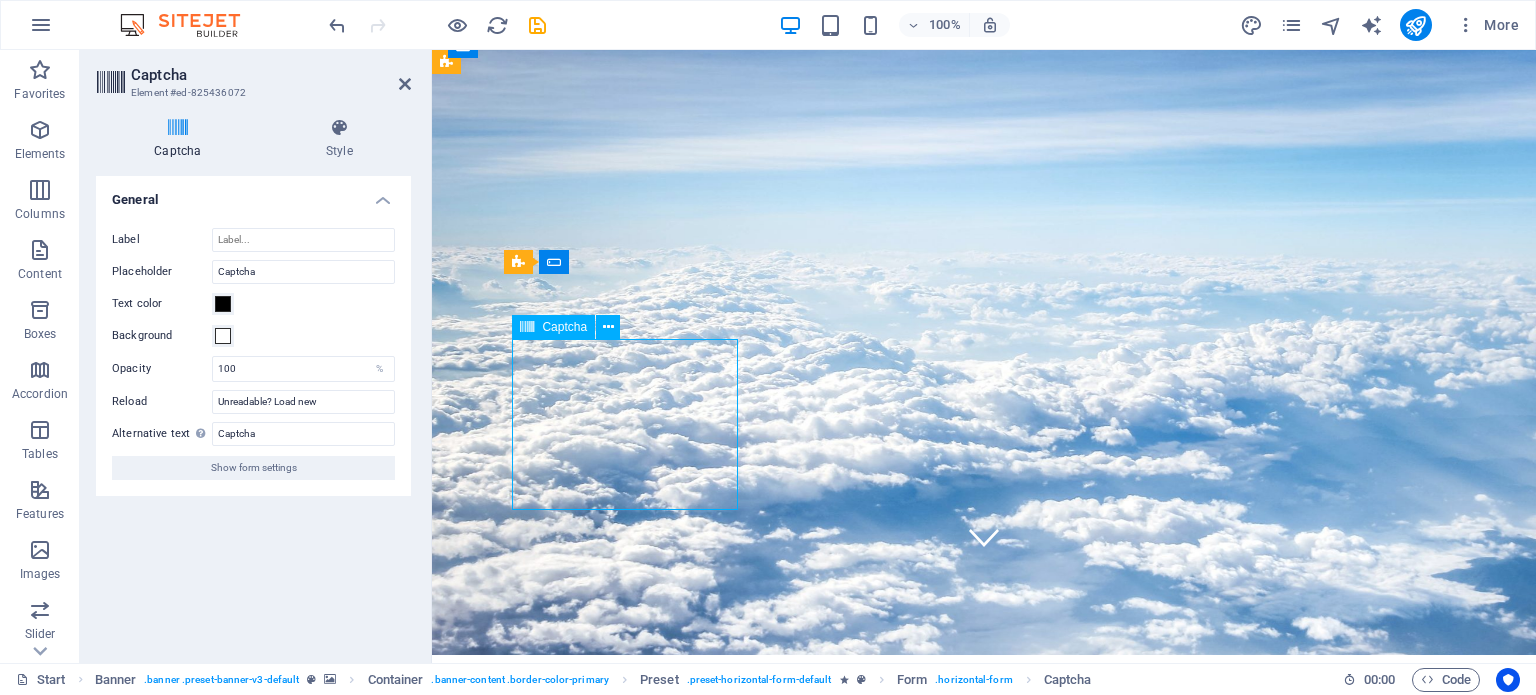 click on "Unreadable? Load new" 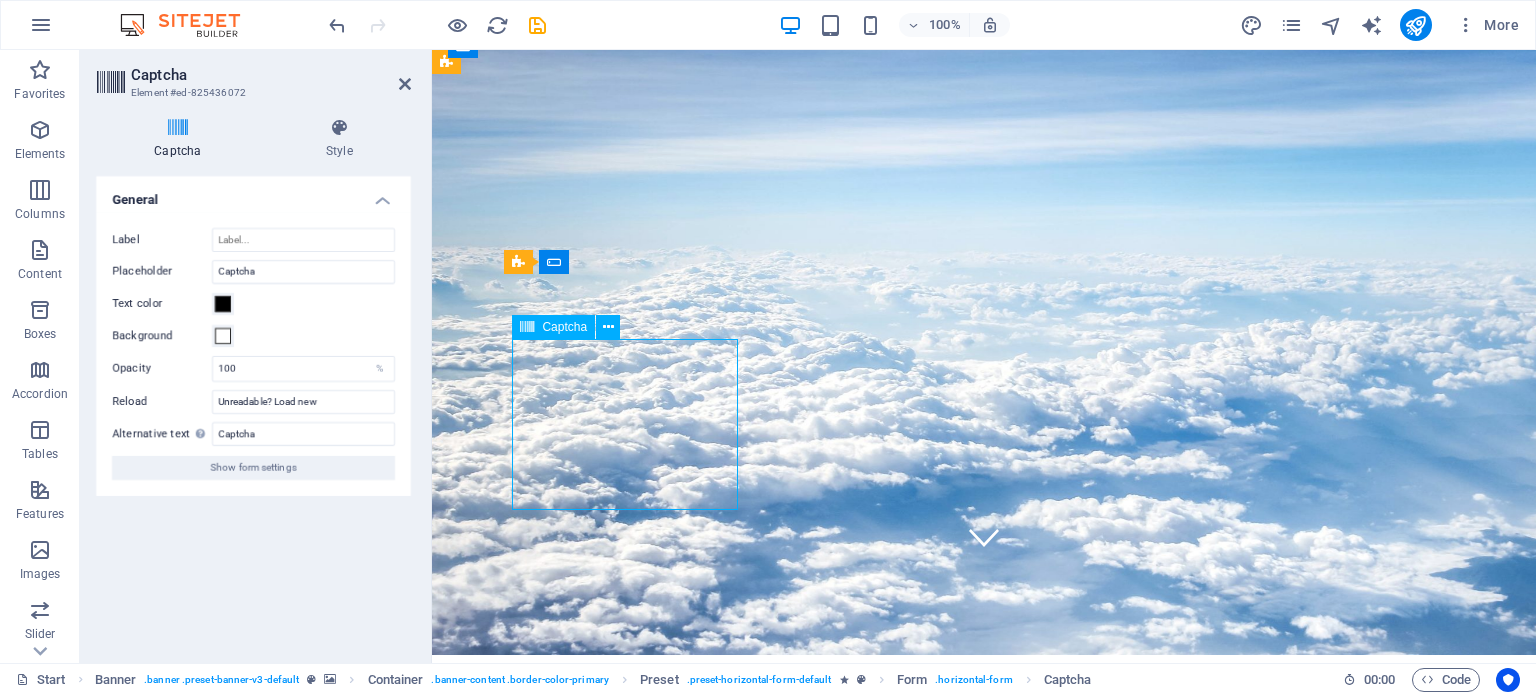 click on "Unreadable? Load new" 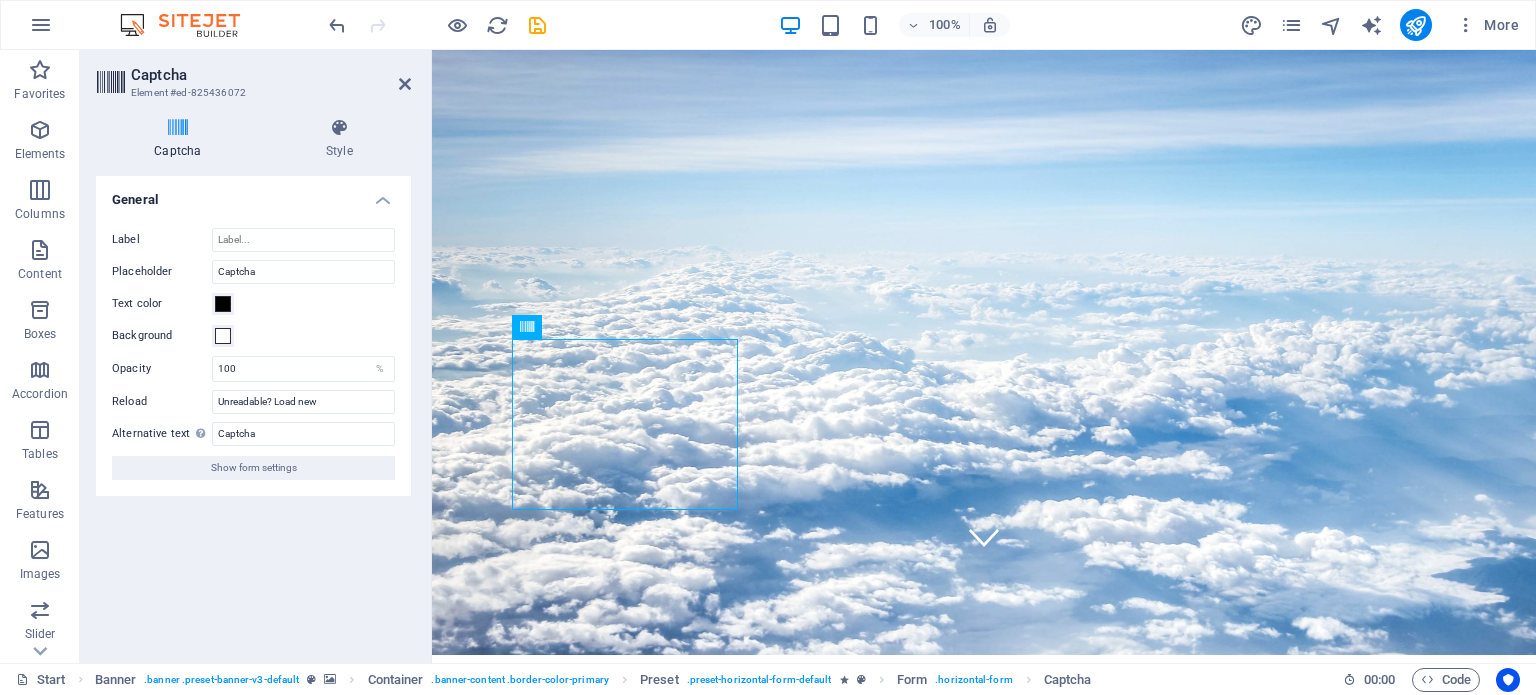 drag, startPoint x: 652, startPoint y: 347, endPoint x: 690, endPoint y: 358, distance: 39.56008 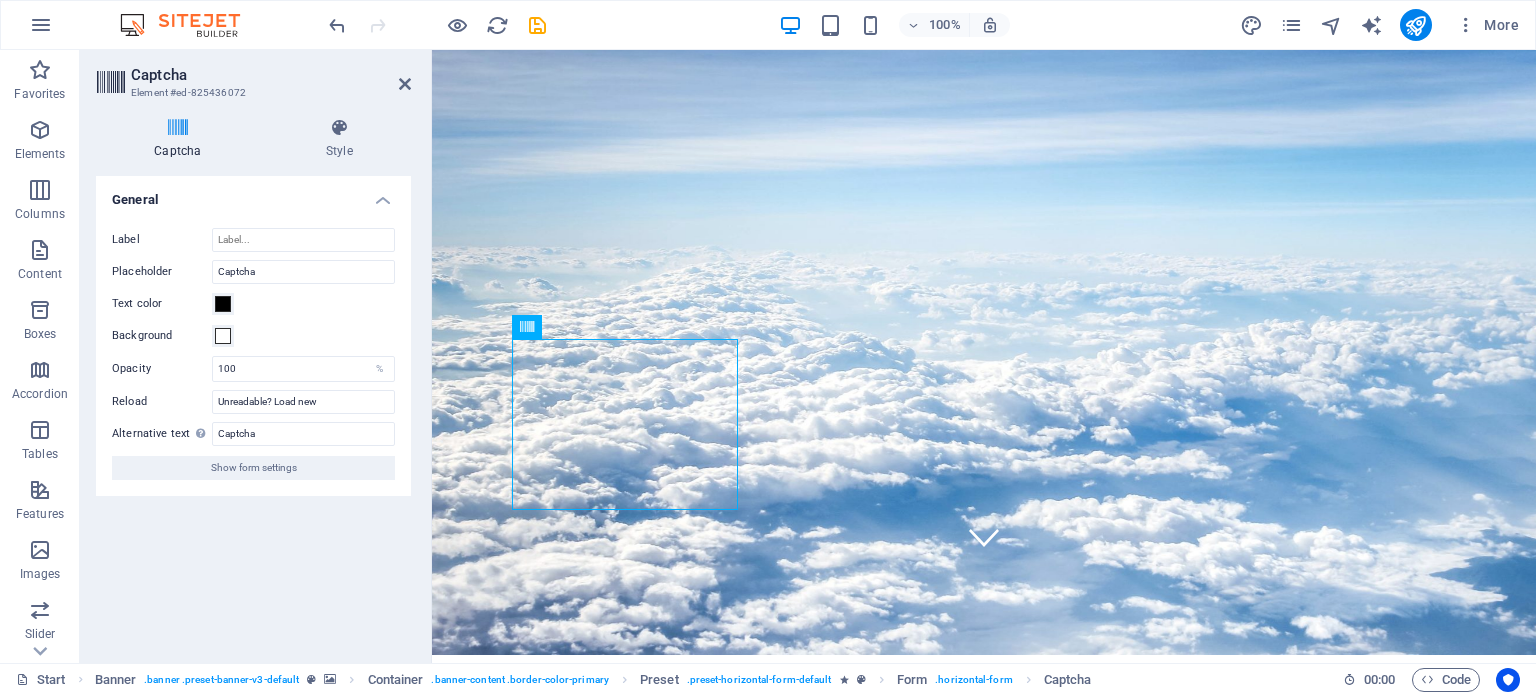 click on "Destinație
România Bulgaria Grecia Turcia Spania Italia Portugalia EAU Altele Submit Unreadable? Load new   Am citit și înțeles politica de confidențialitate." 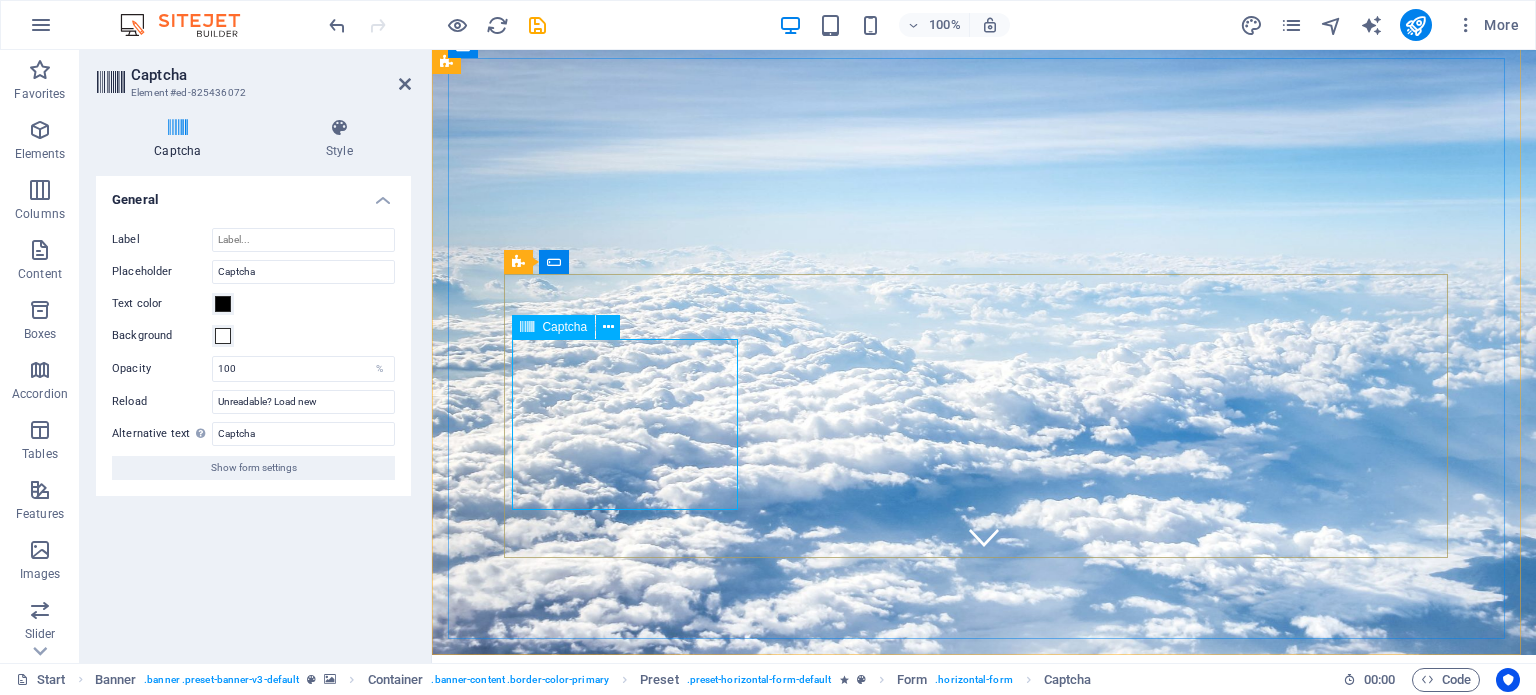 click on "Unreadable? Load new" 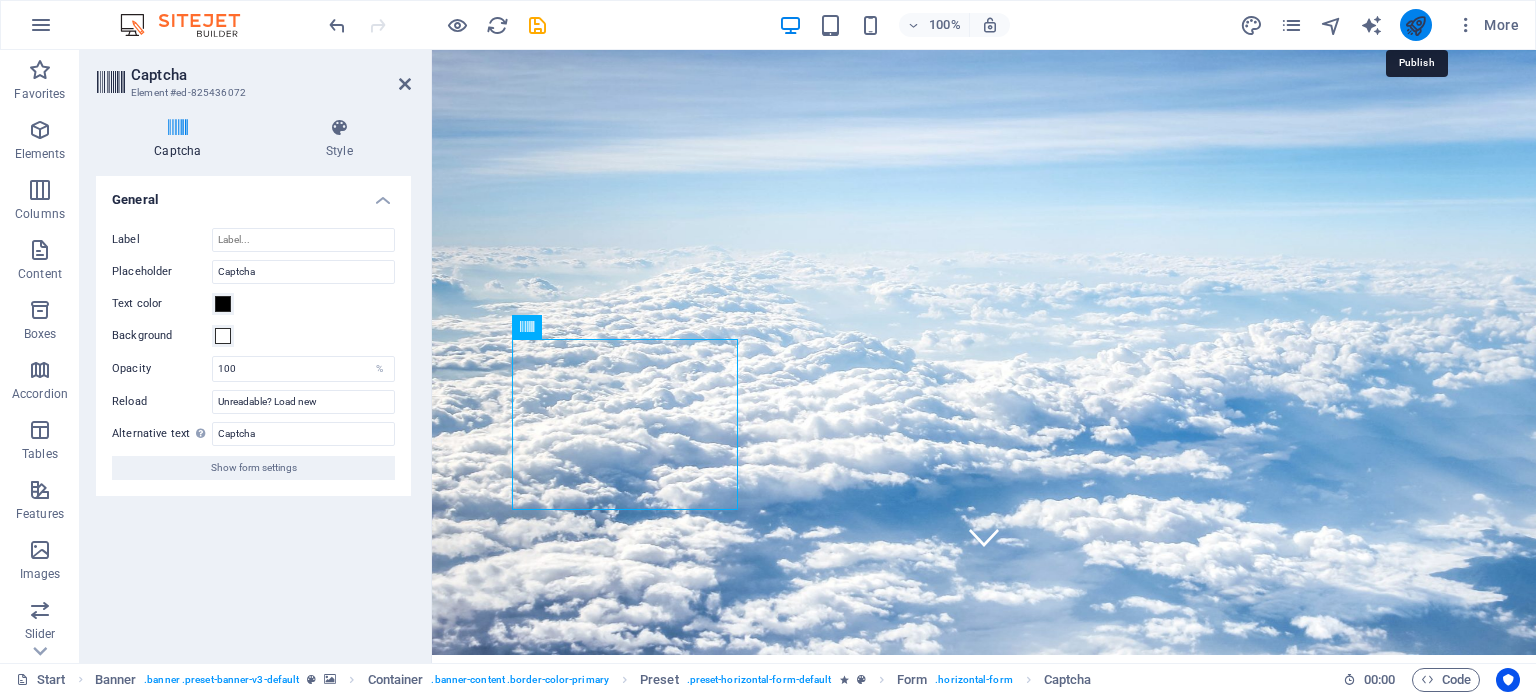 click at bounding box center [1415, 25] 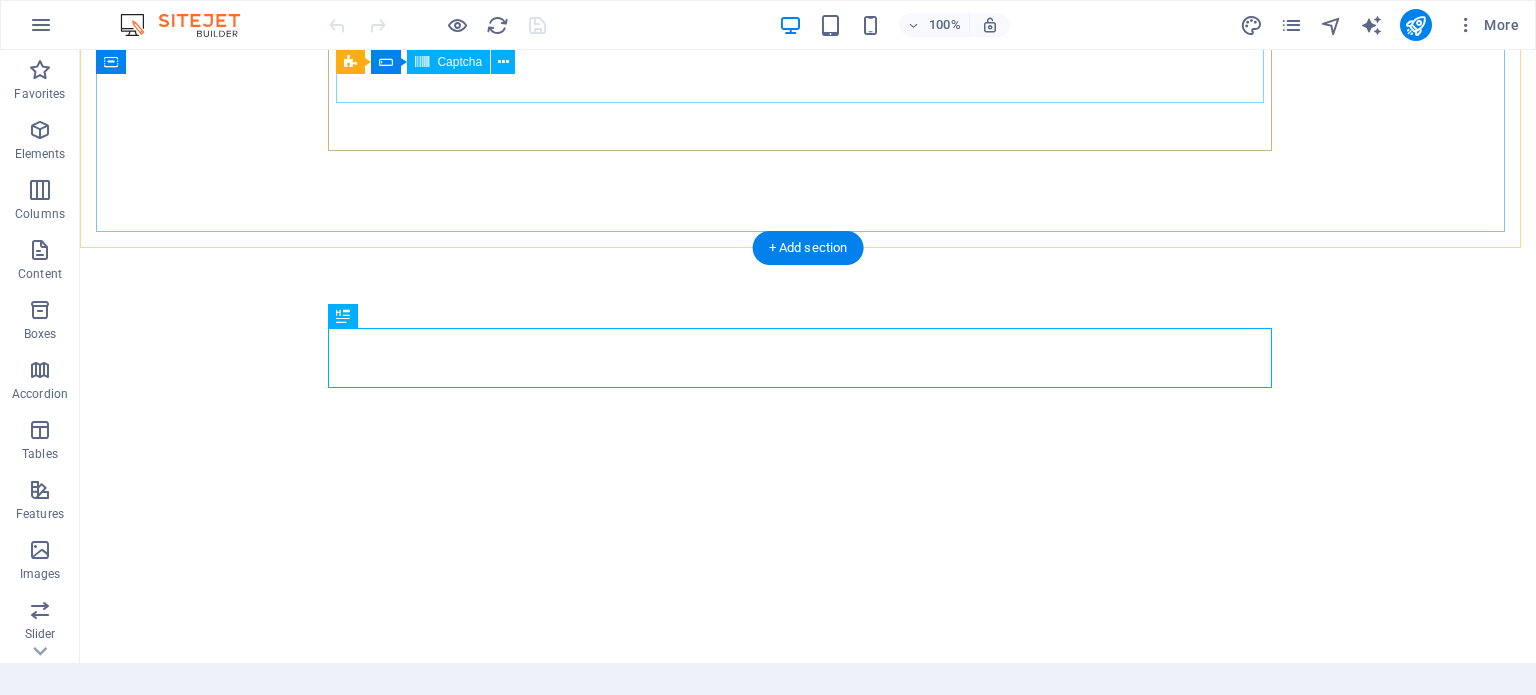 scroll, scrollTop: 0, scrollLeft: 0, axis: both 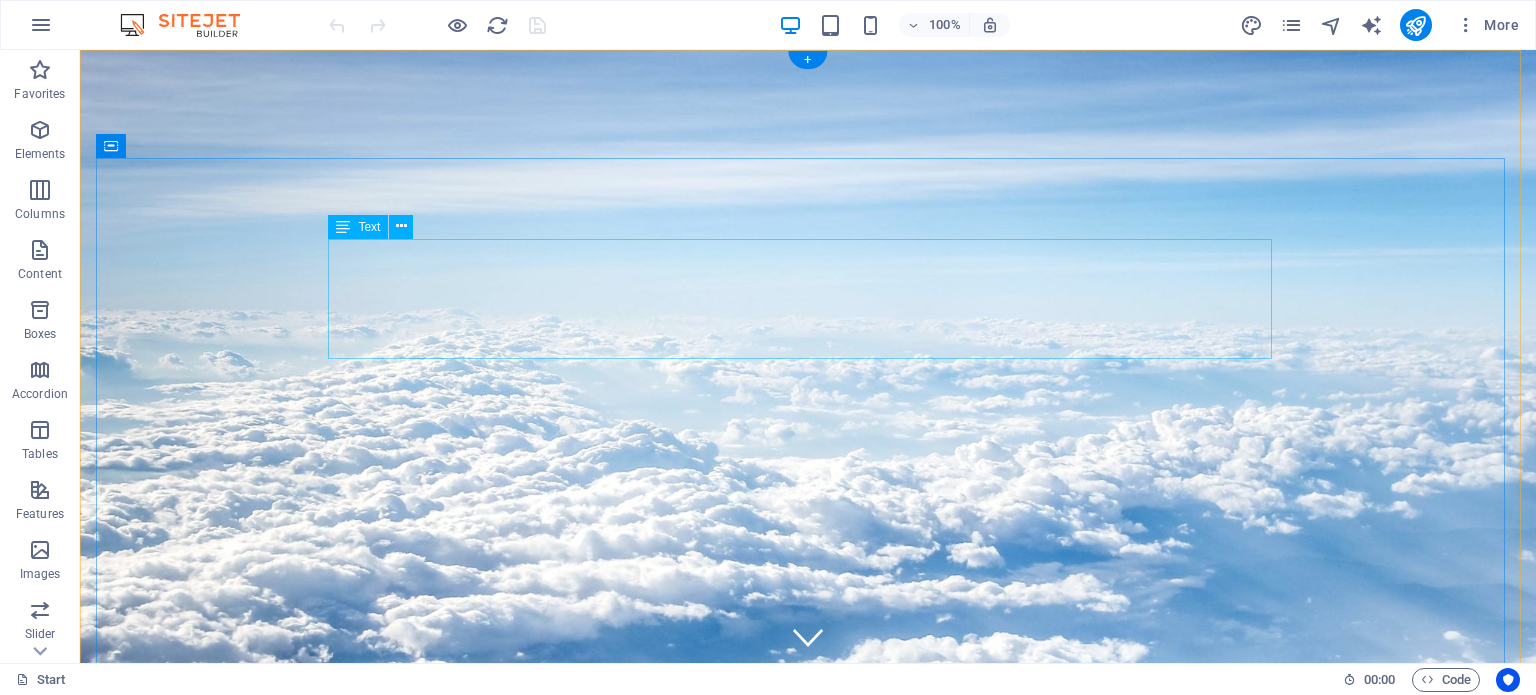 click on "No destination  is too far away" at bounding box center [808, 1014] 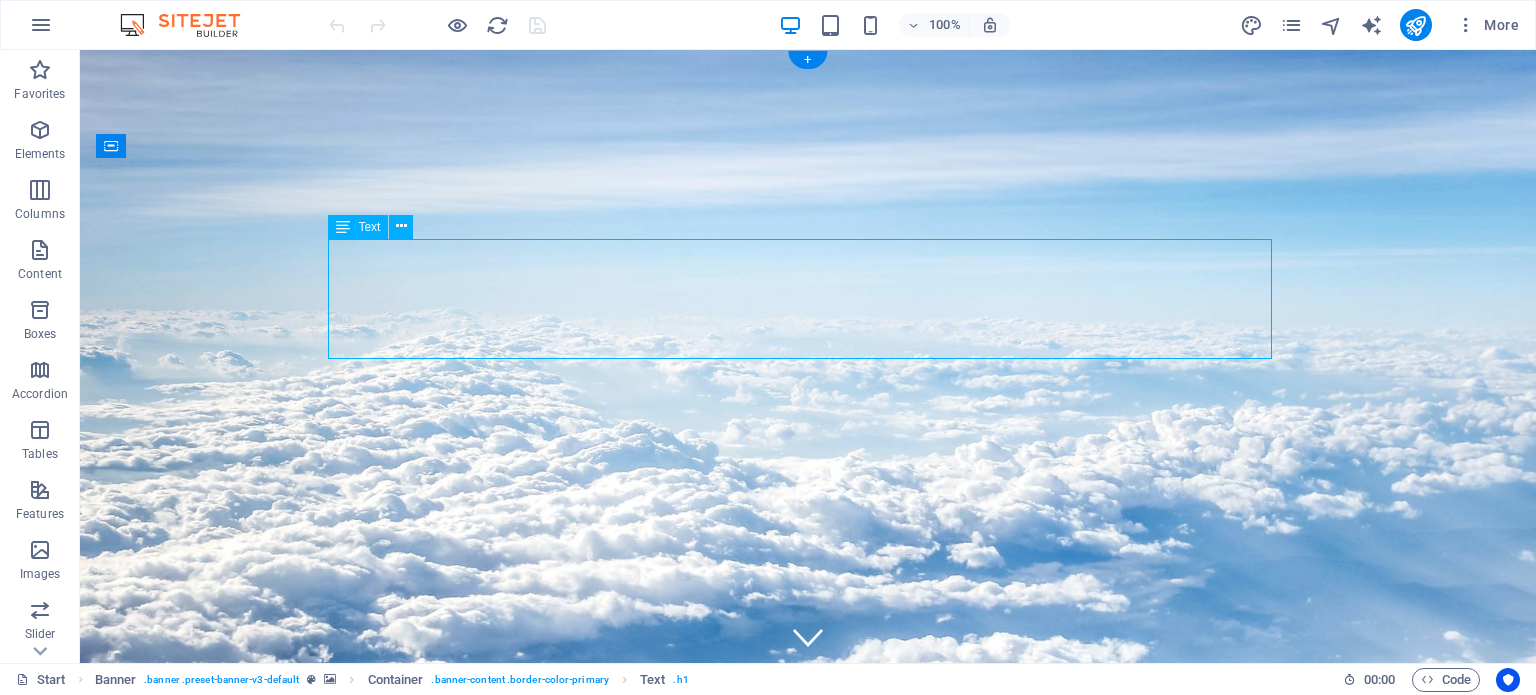 click on "No destination  is too far away" at bounding box center (808, 1014) 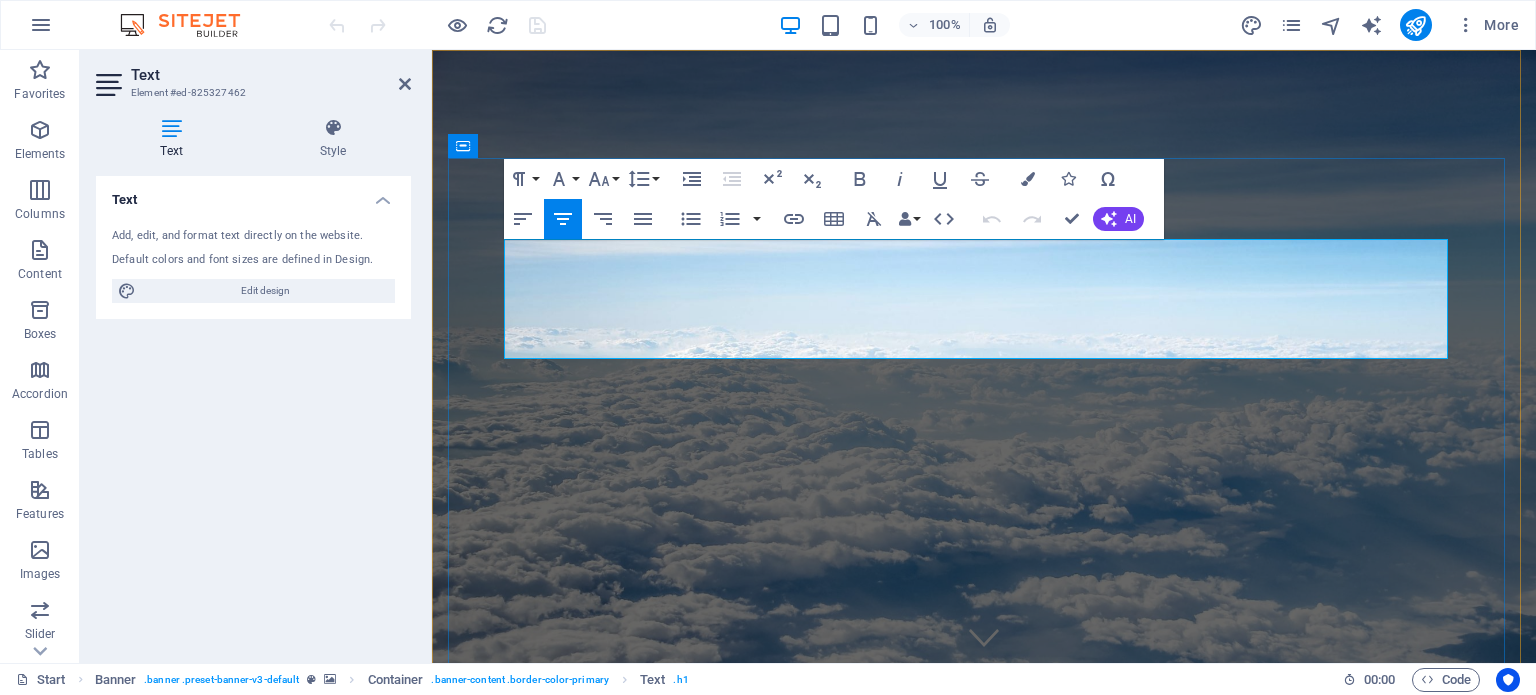 drag, startPoint x: 1177, startPoint y: 328, endPoint x: 779, endPoint y: 260, distance: 403.76727 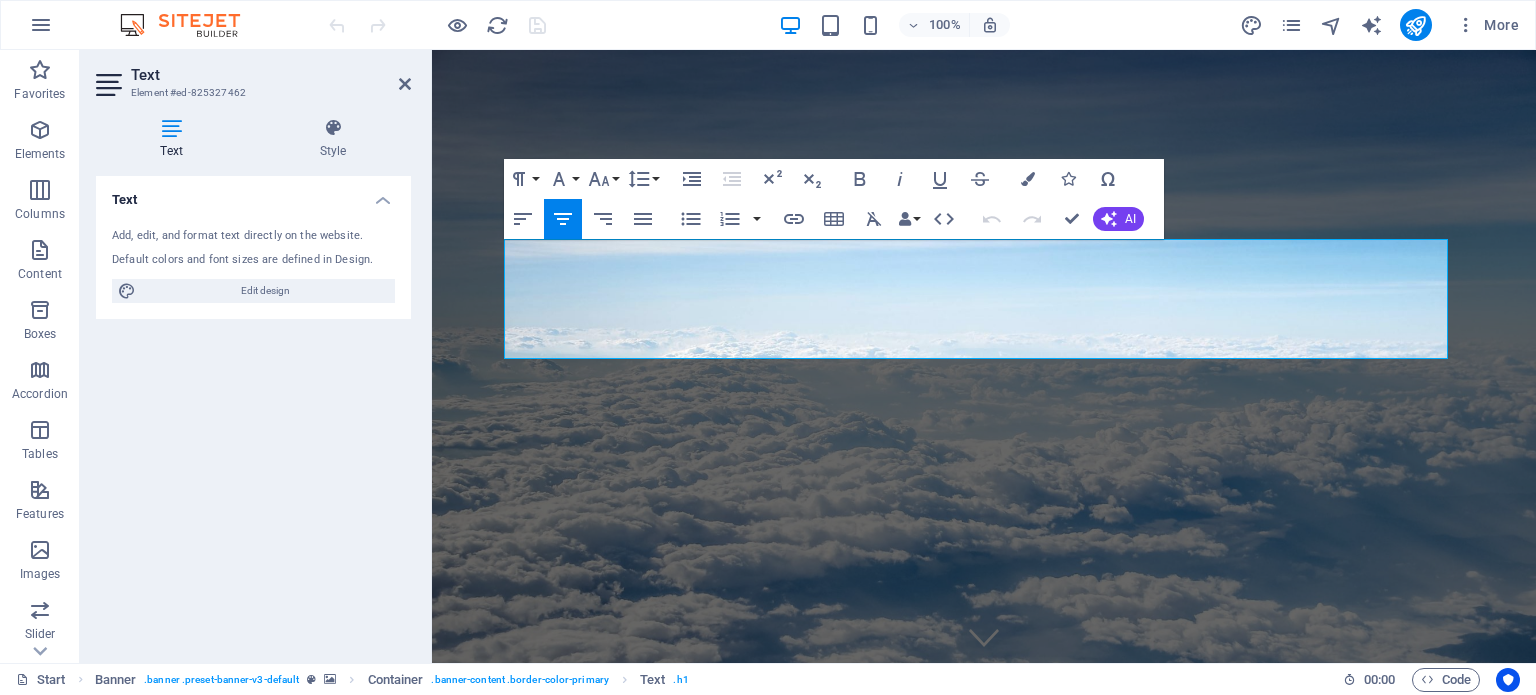 copy on "No destination  is too far away" 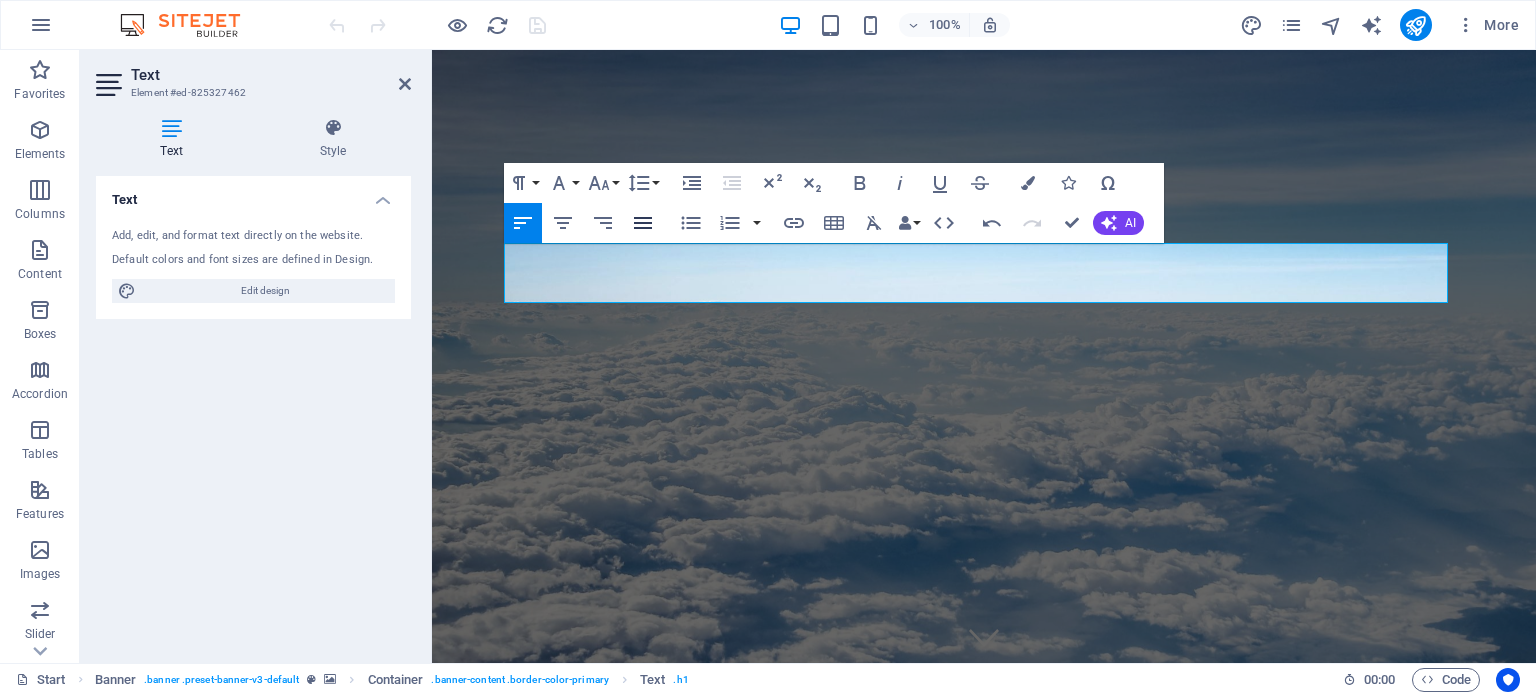 click 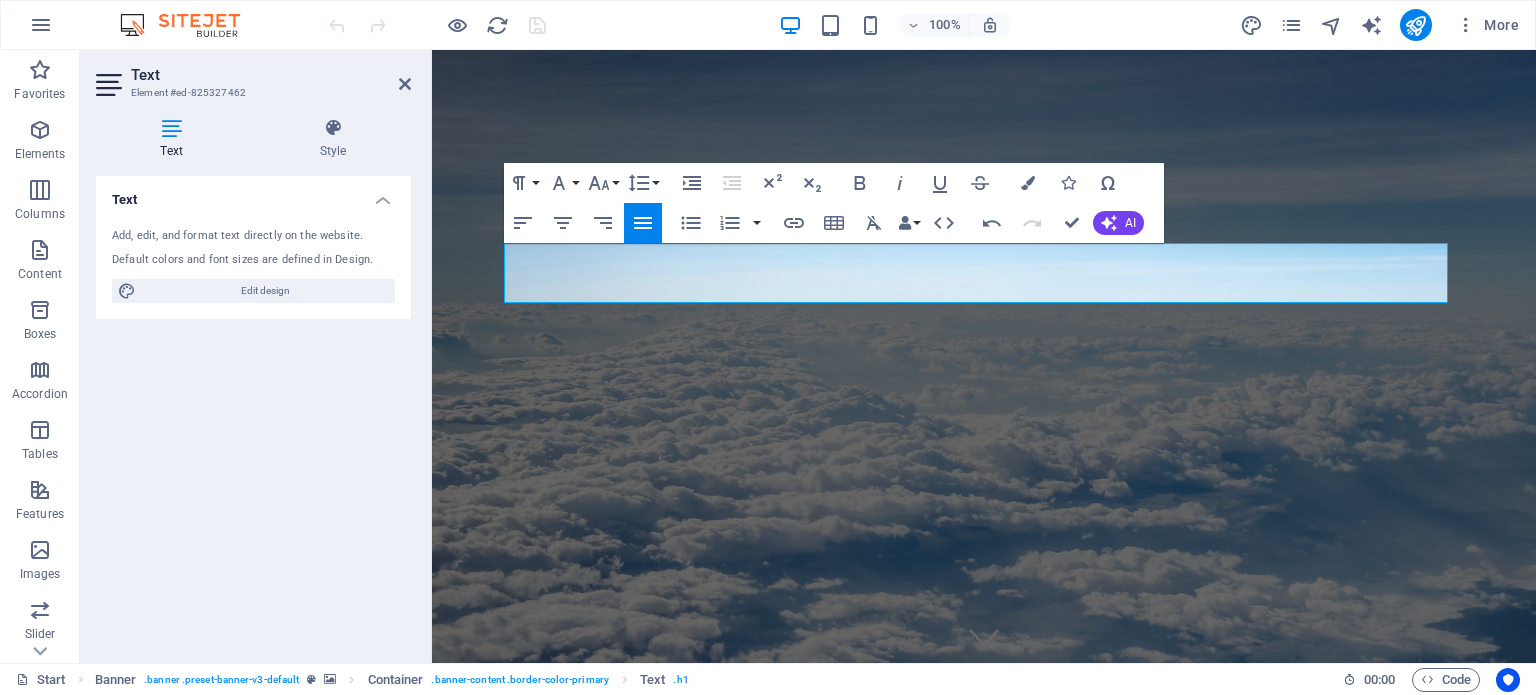 click 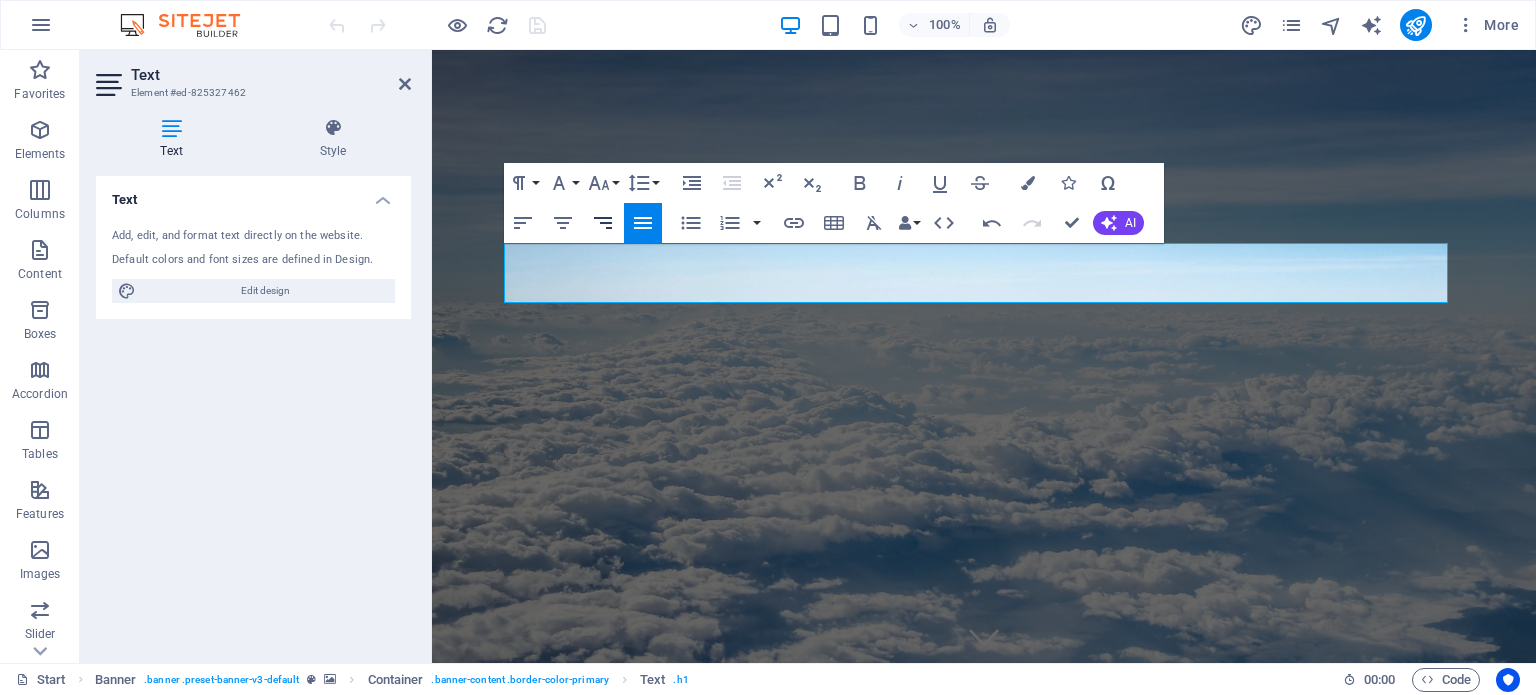 click 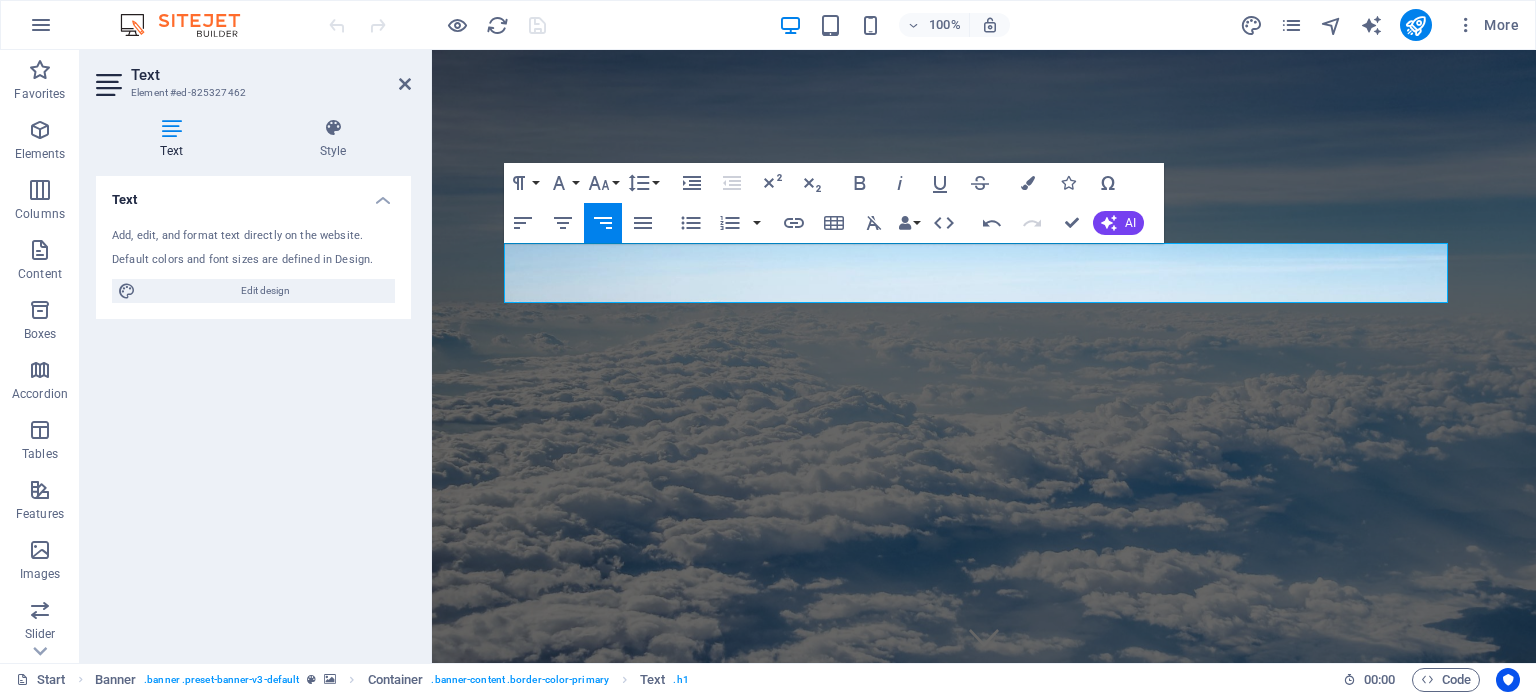 click 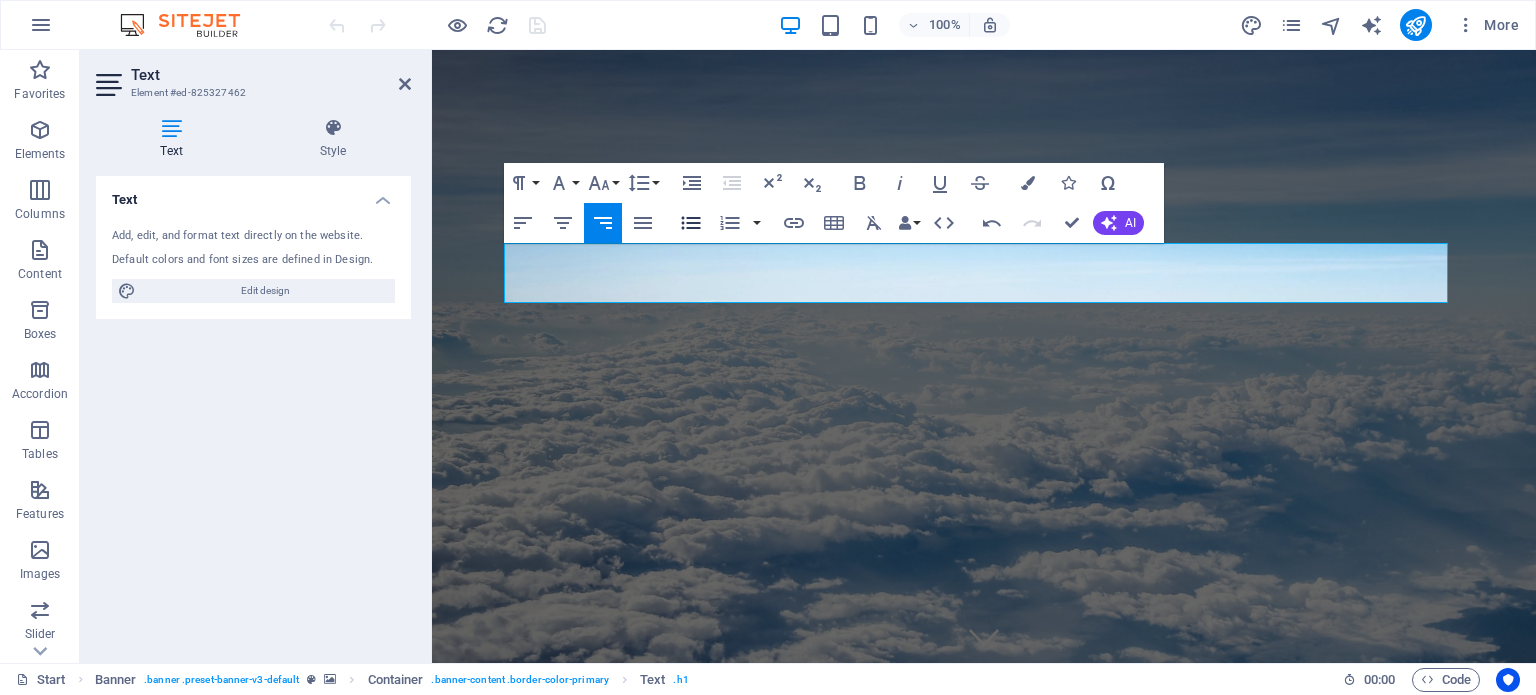 click 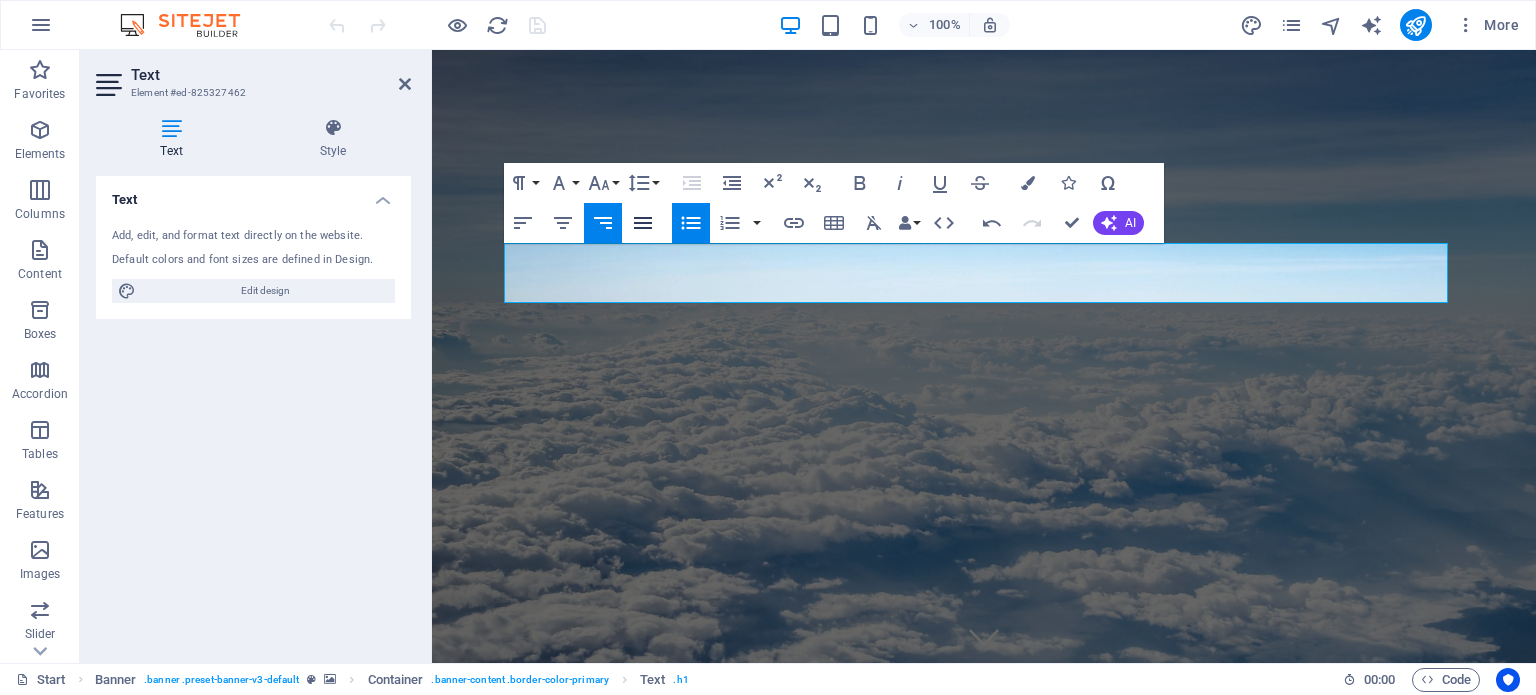 click 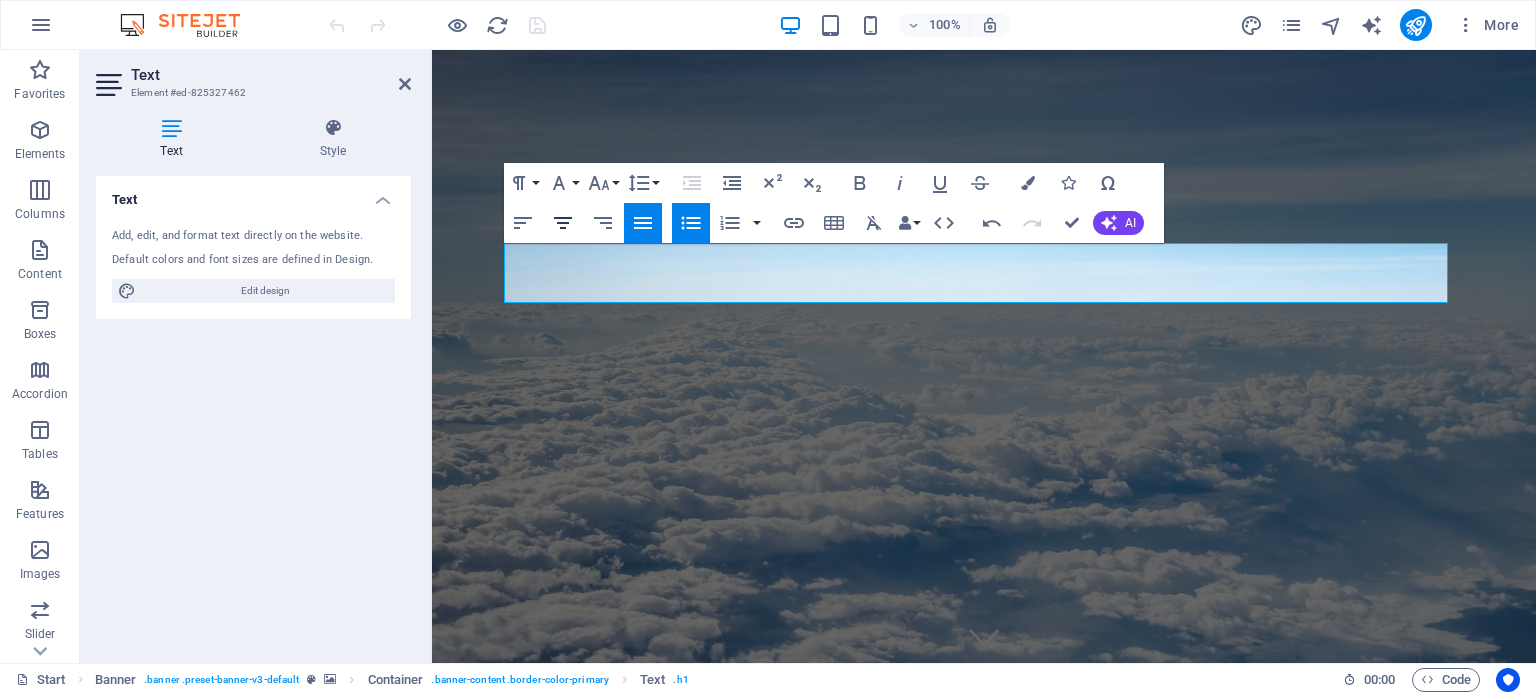 click 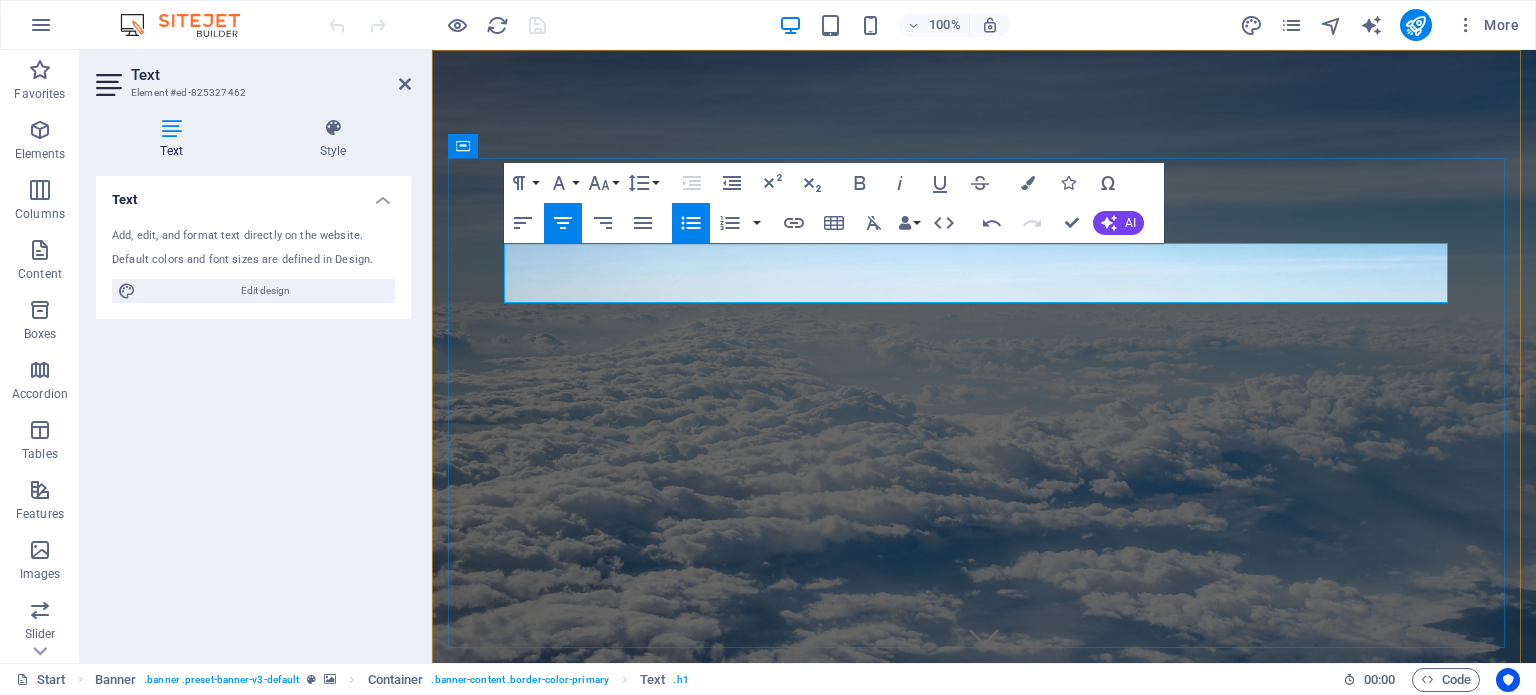 click on "Oriunde, împreună!" at bounding box center [992, 933] 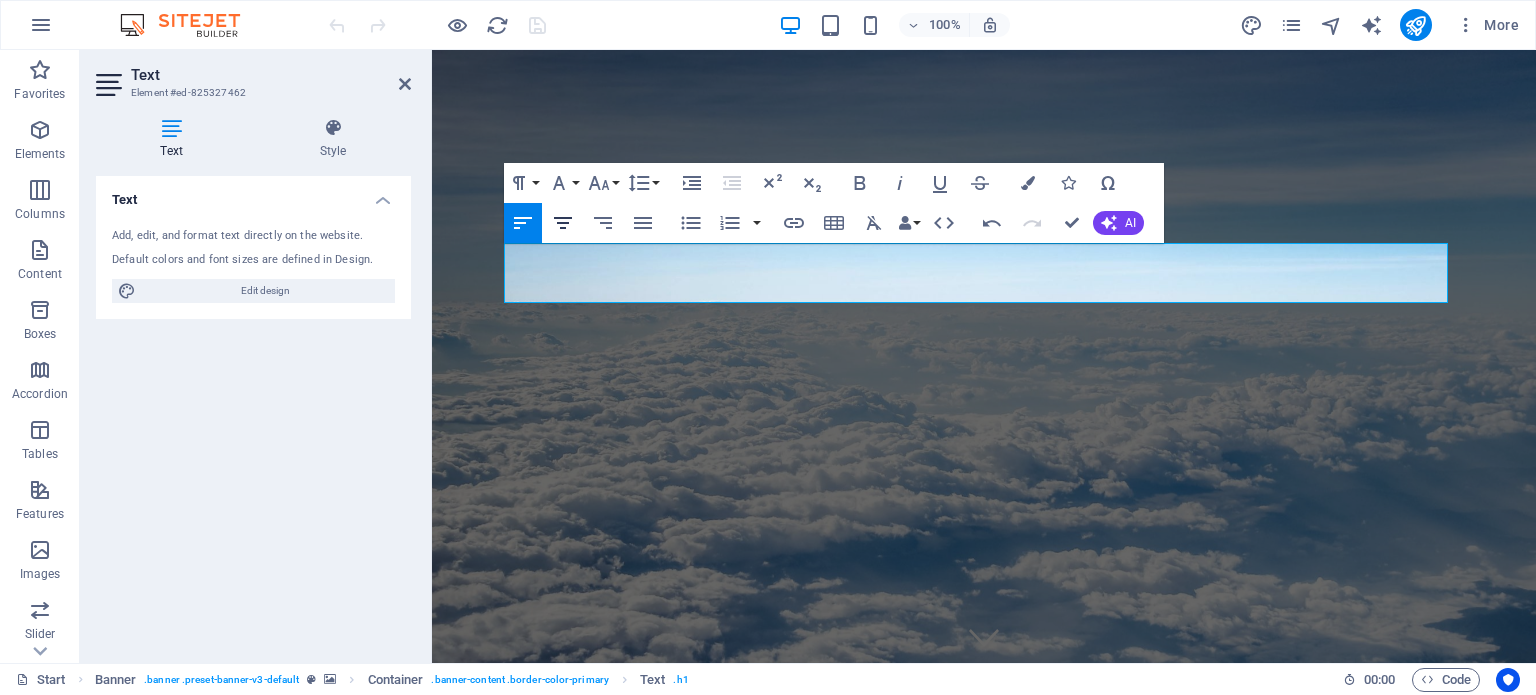 click 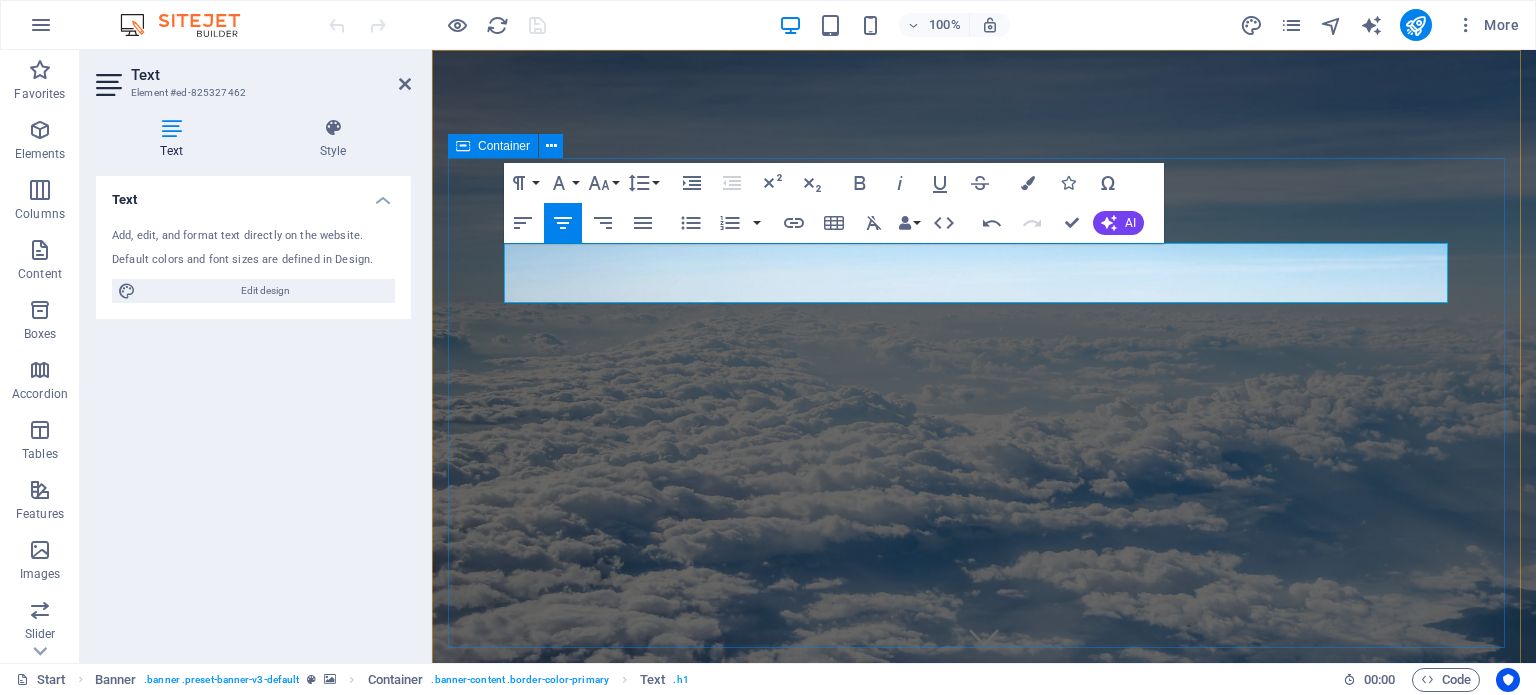 click on "Oriunde, împreună!
Destinație
România Bulgaria Grecia Turcia Spania Italia Portugalia EAU Altele Submit Unreadable? Load new   Am citit și înțeles politica de confidențialitate." at bounding box center [984, 1083] 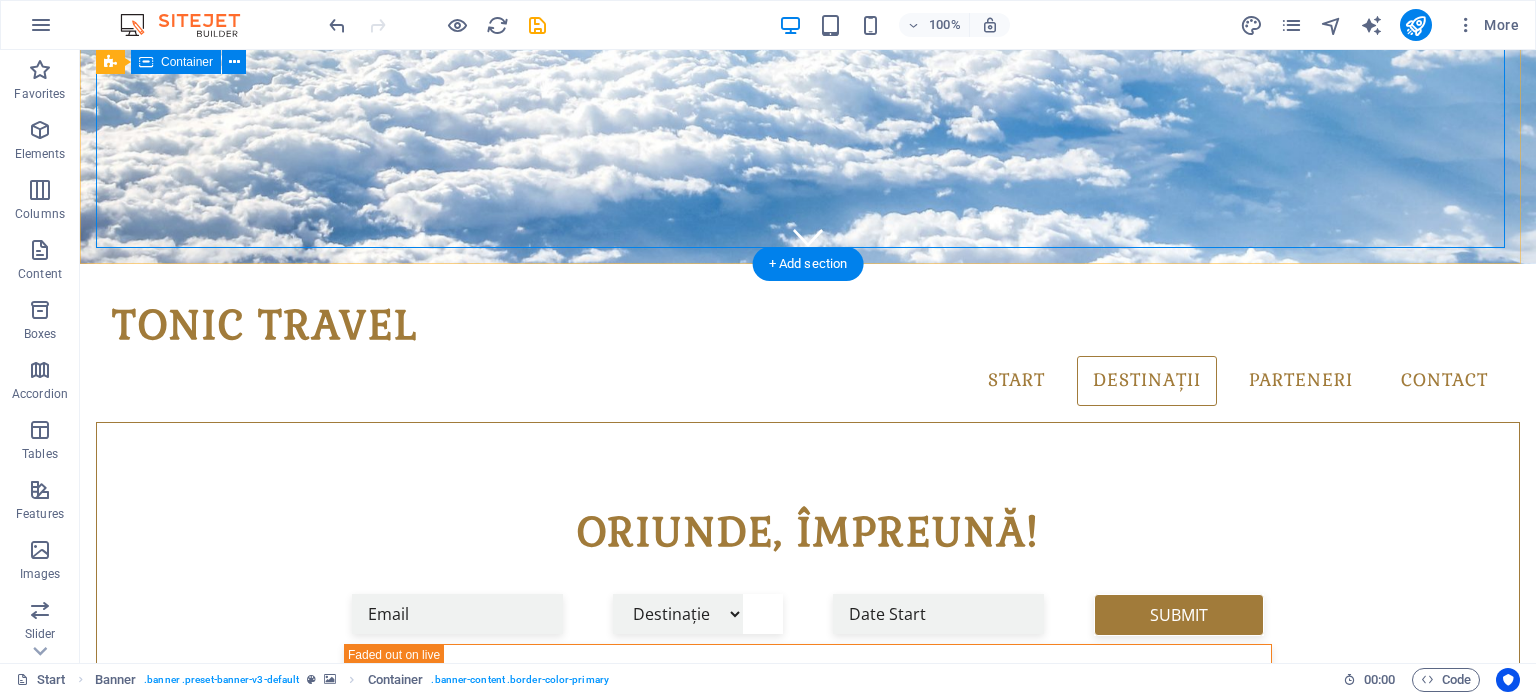 scroll, scrollTop: 0, scrollLeft: 0, axis: both 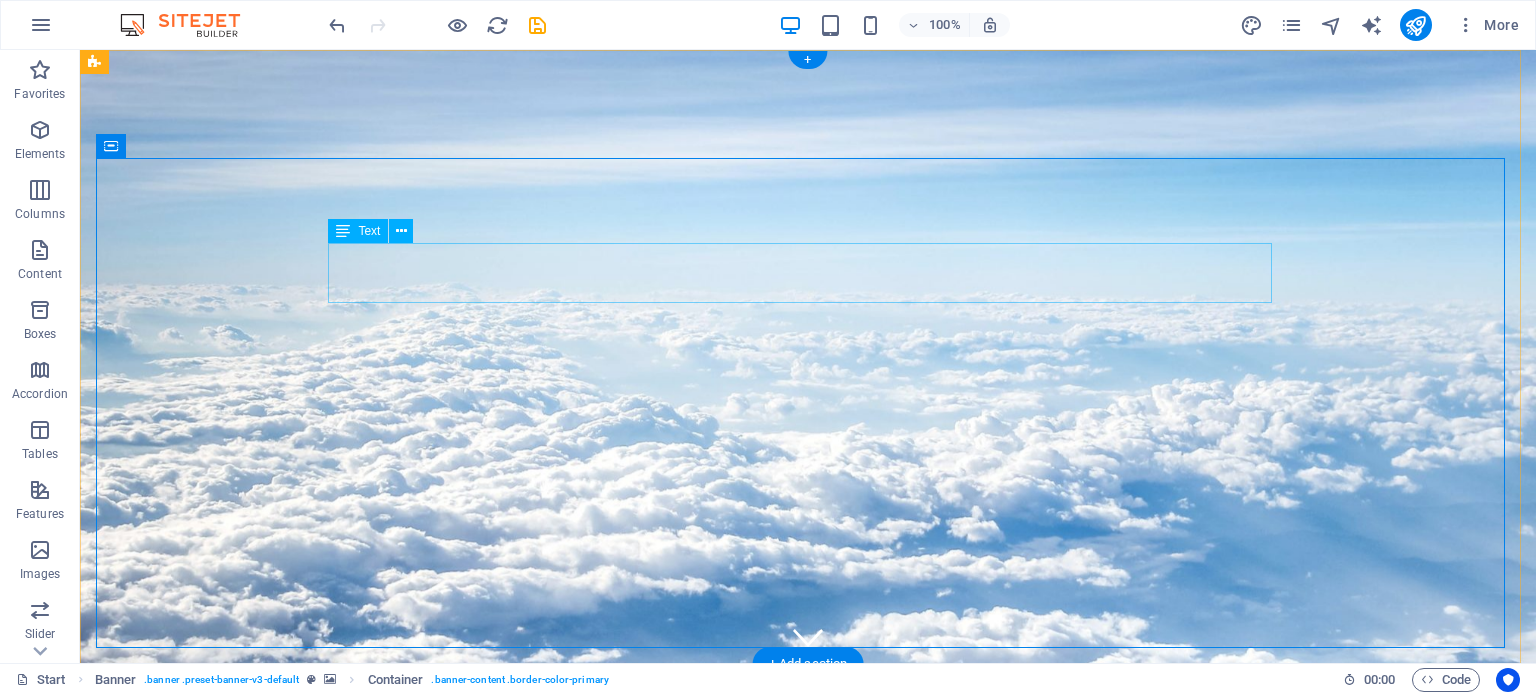 click on "Oriunde, împreună!" at bounding box center [808, 933] 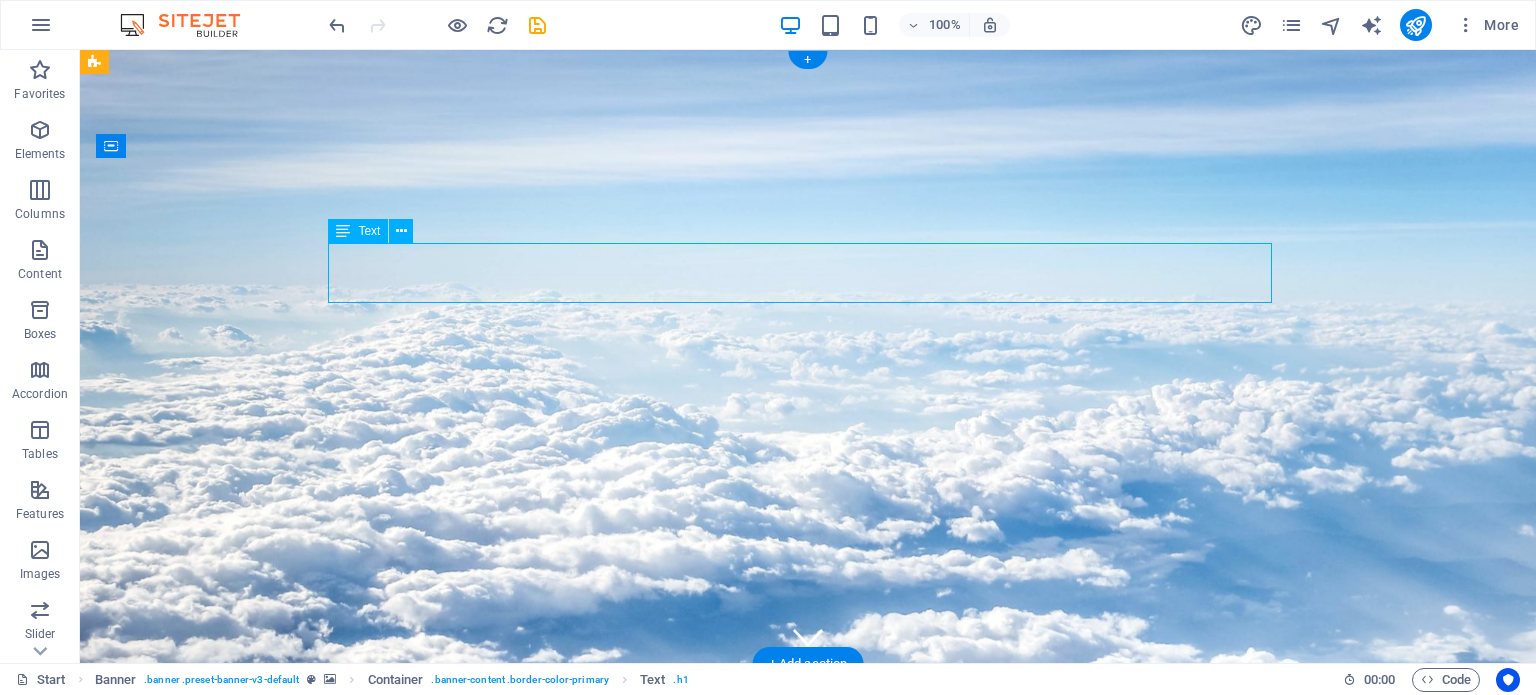 click on "Oriunde, împreună!" at bounding box center (808, 933) 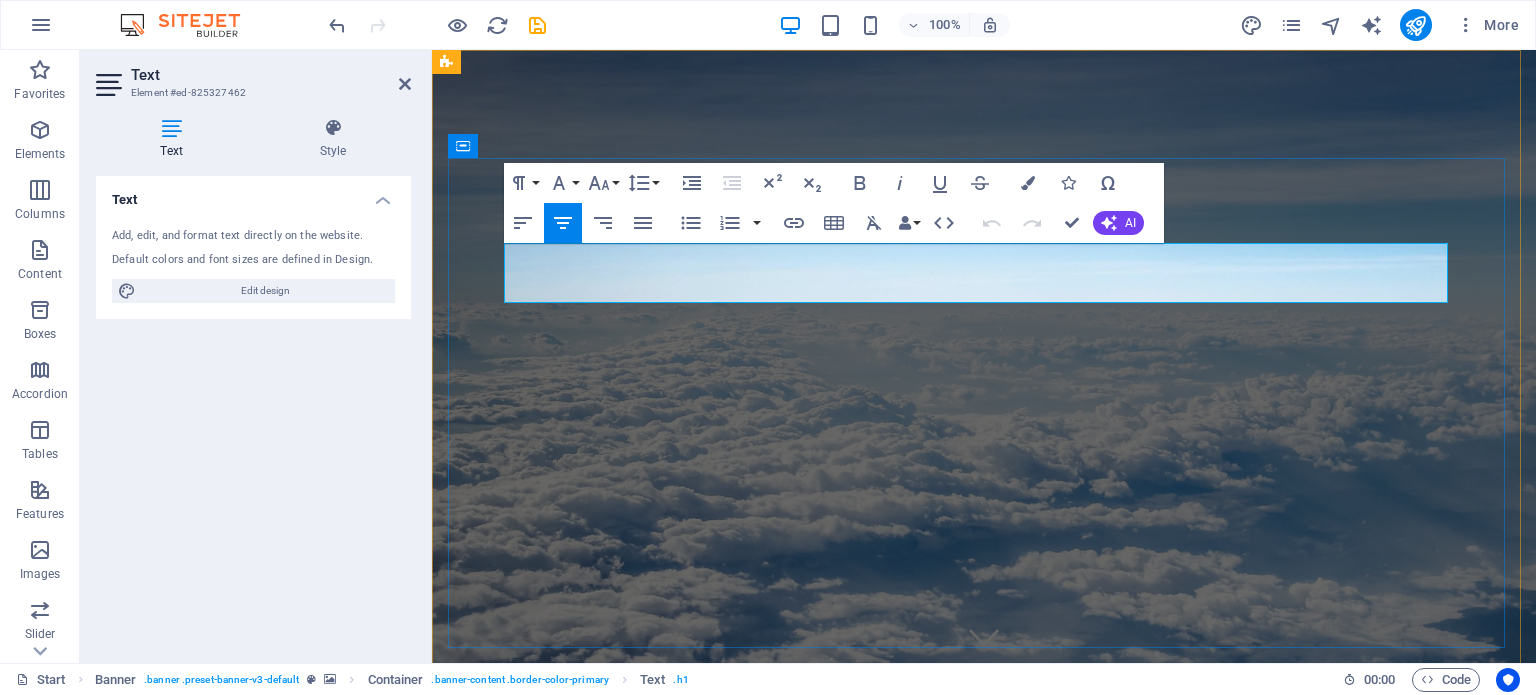 click on "Oriunde, împreună!" at bounding box center [984, 933] 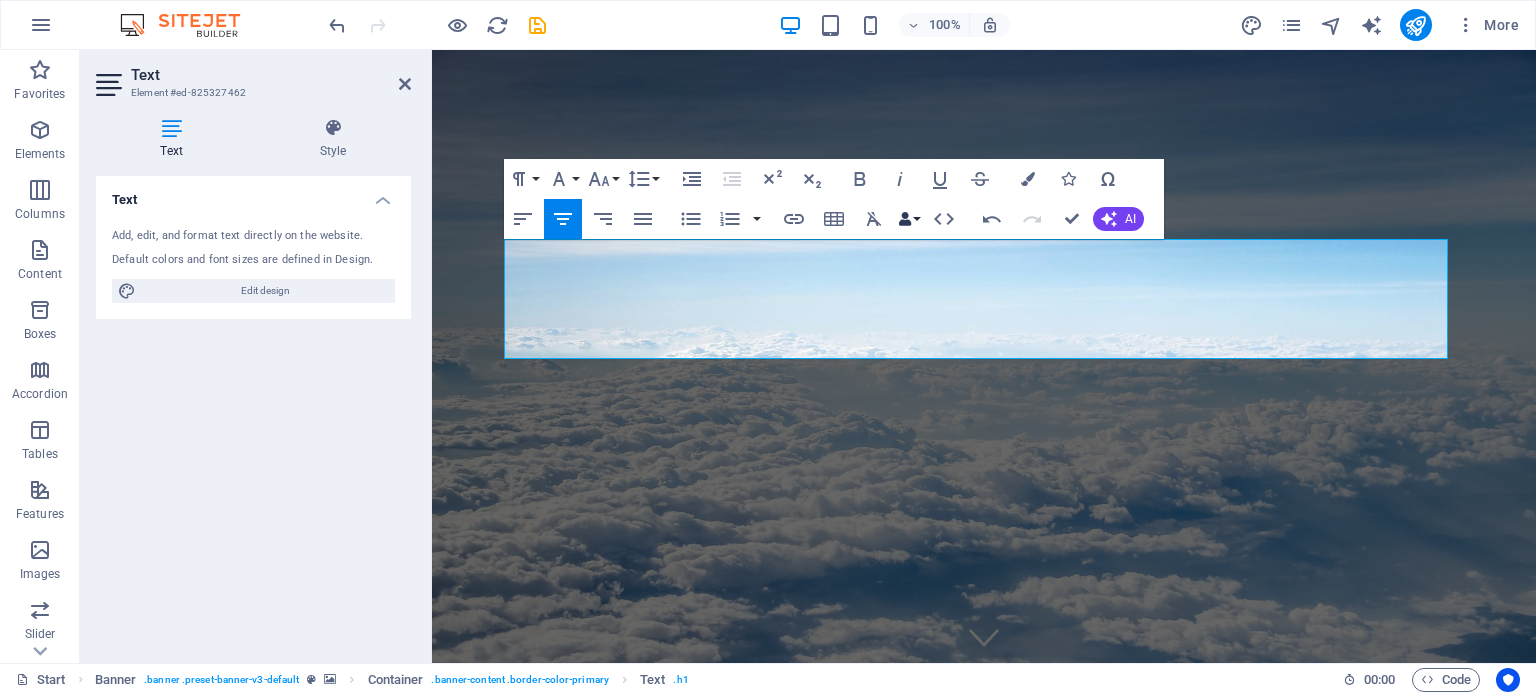 click on "Data Bindings" at bounding box center [909, 219] 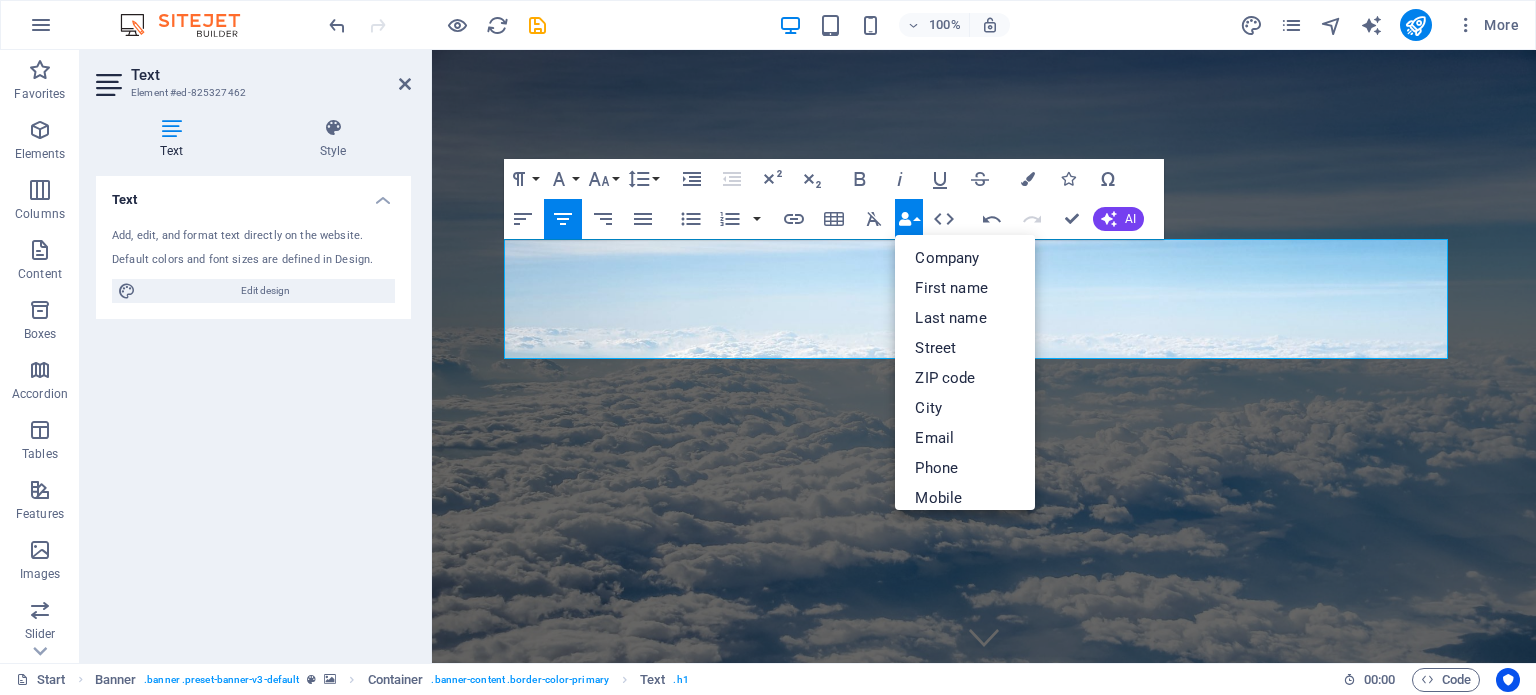 click on "Data Bindings" at bounding box center (909, 219) 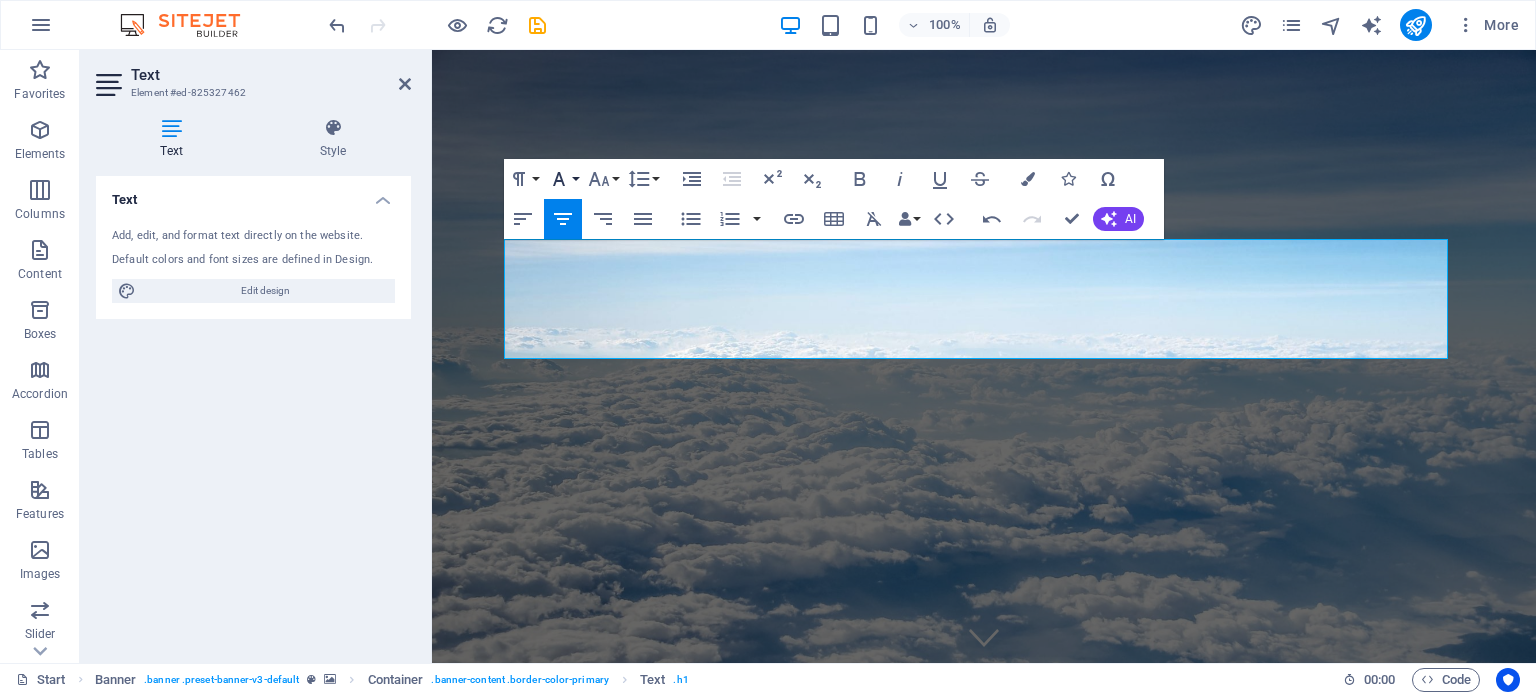 click on "Font Family" at bounding box center [563, 179] 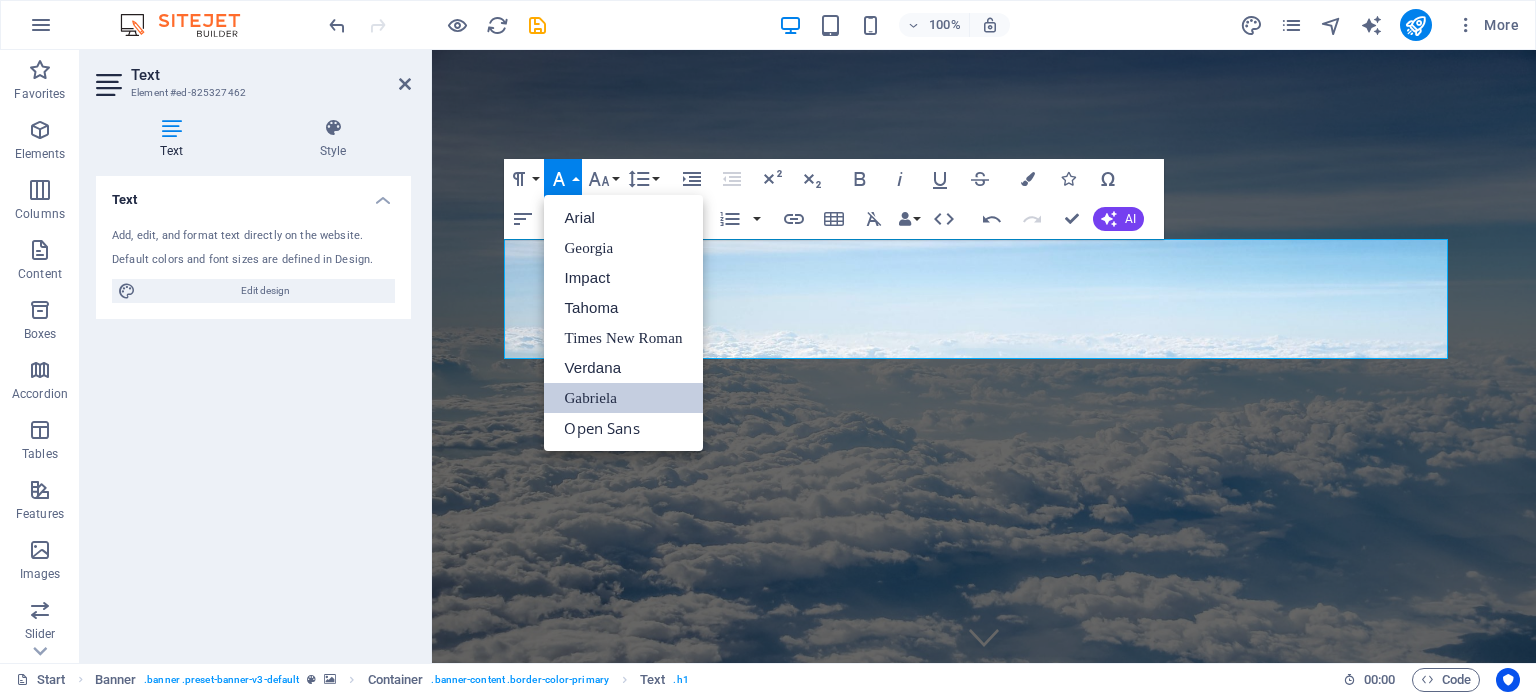 scroll, scrollTop: 0, scrollLeft: 0, axis: both 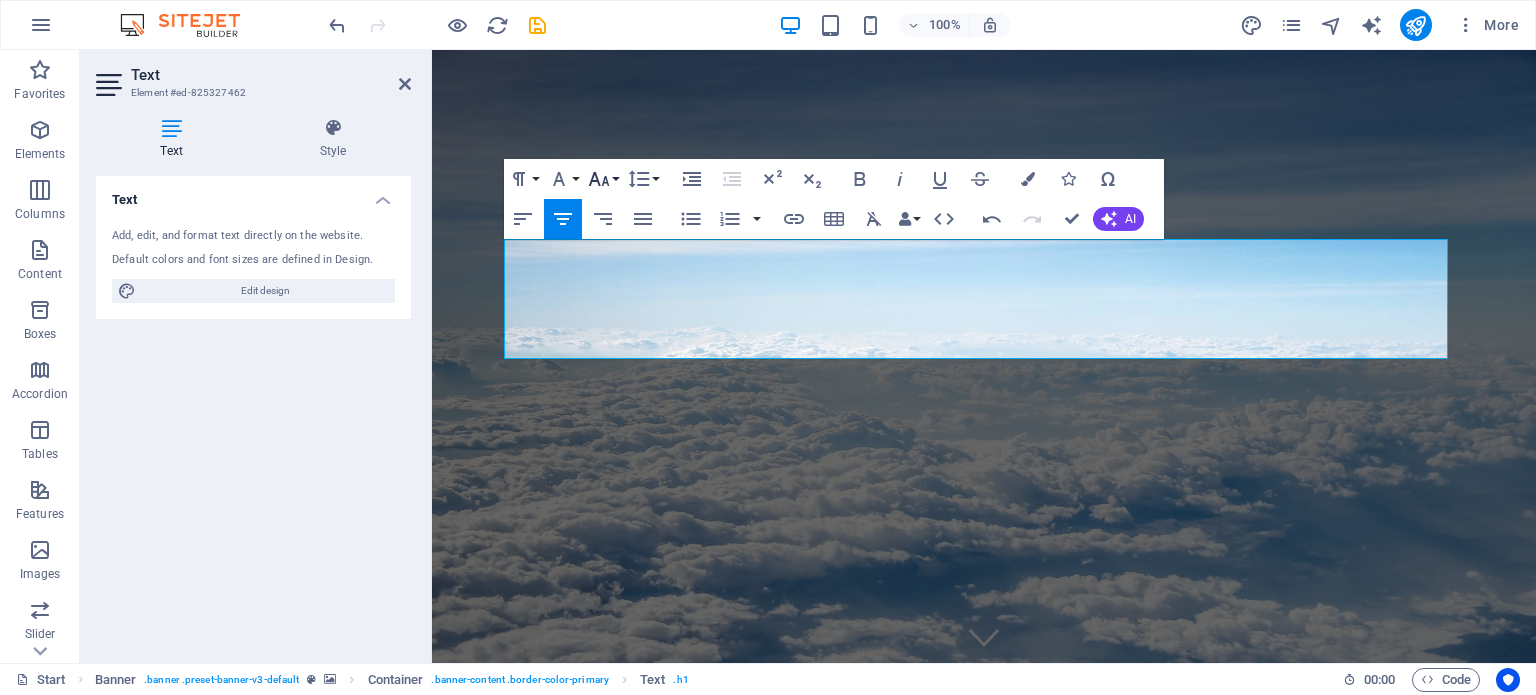 click on "Font Size" at bounding box center [603, 179] 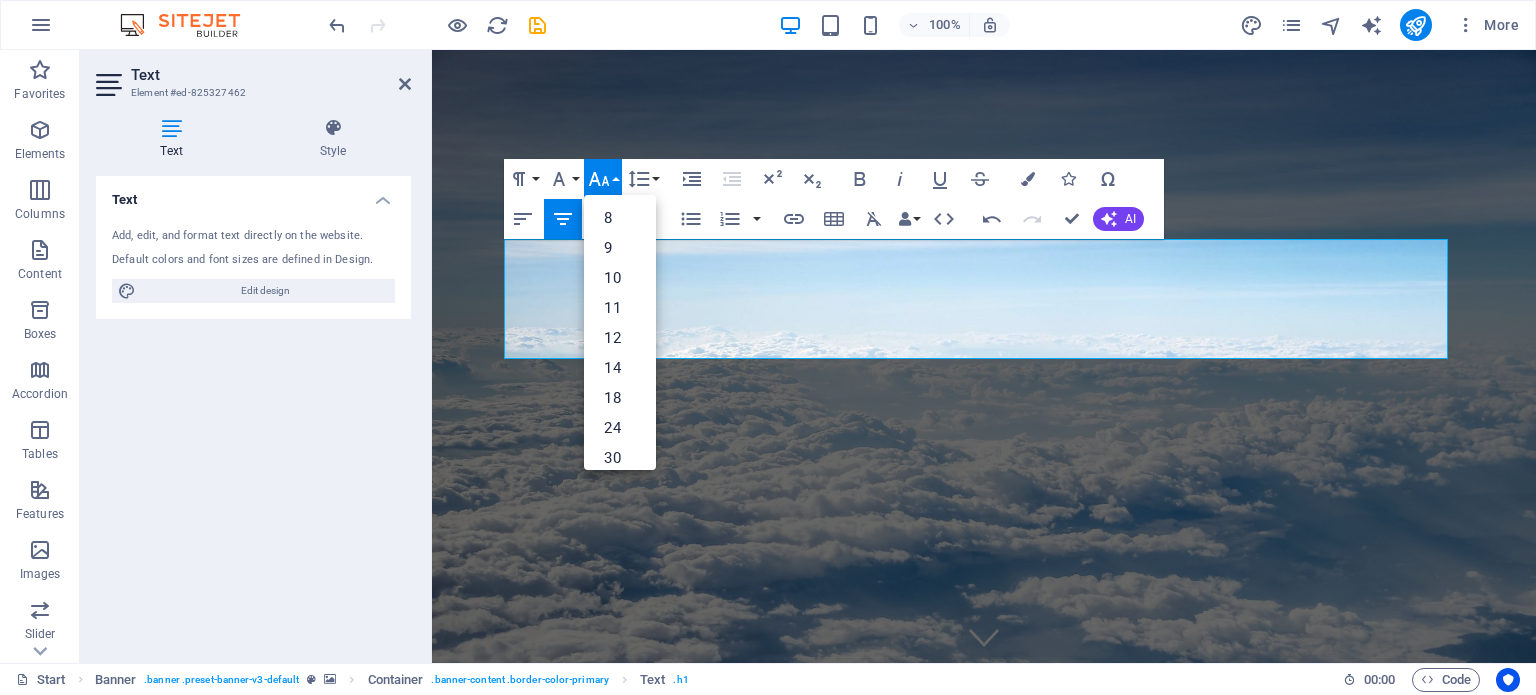 click on "Font Size" at bounding box center [603, 179] 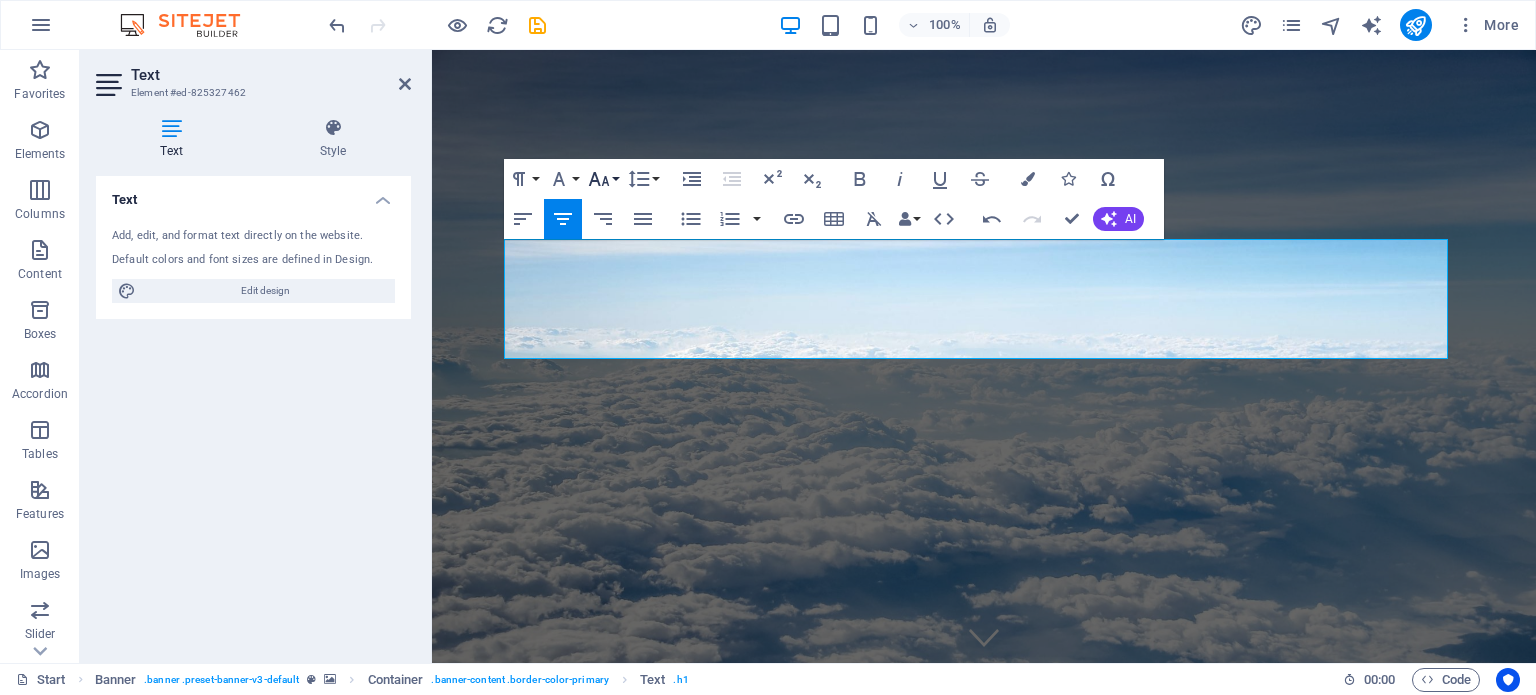 click on "Font Size" at bounding box center (603, 179) 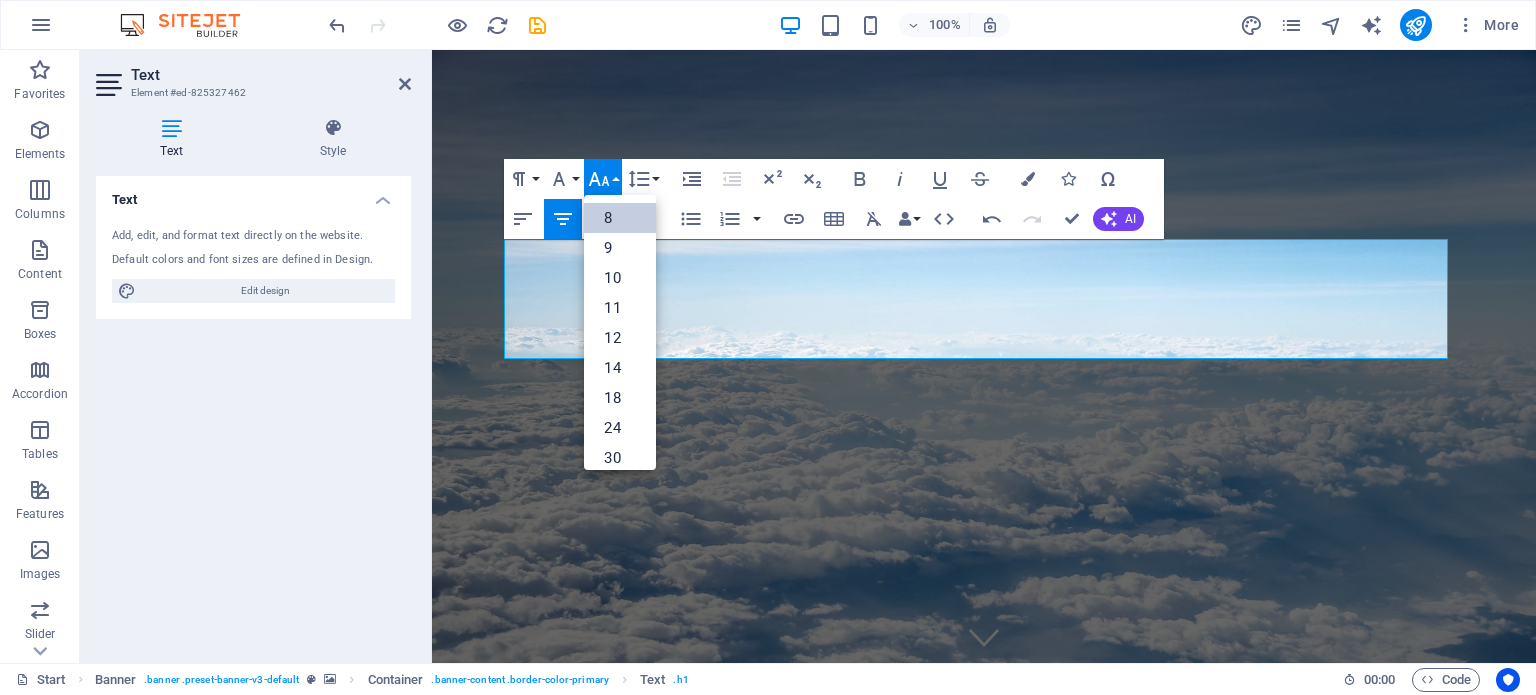 click on "8" at bounding box center [620, 218] 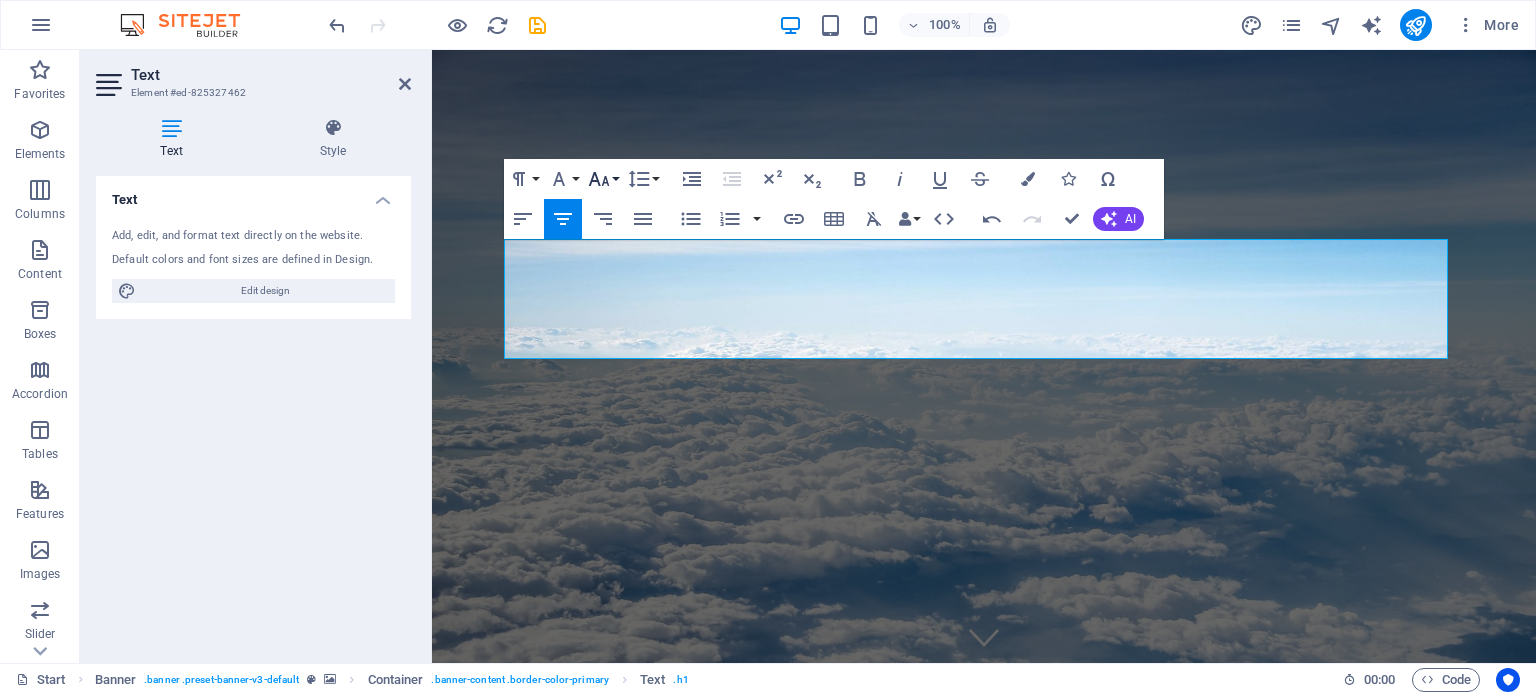 click on "Font Size" at bounding box center [603, 179] 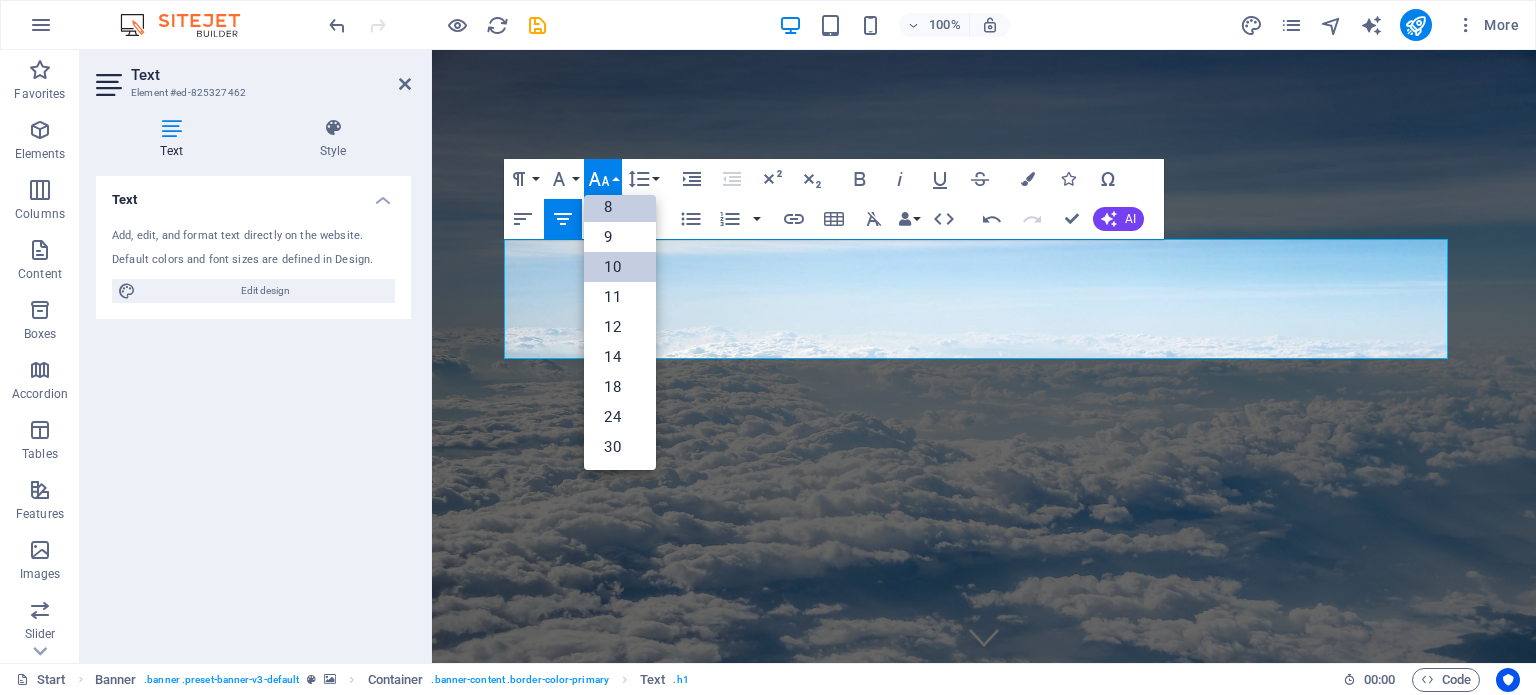 scroll, scrollTop: 0, scrollLeft: 0, axis: both 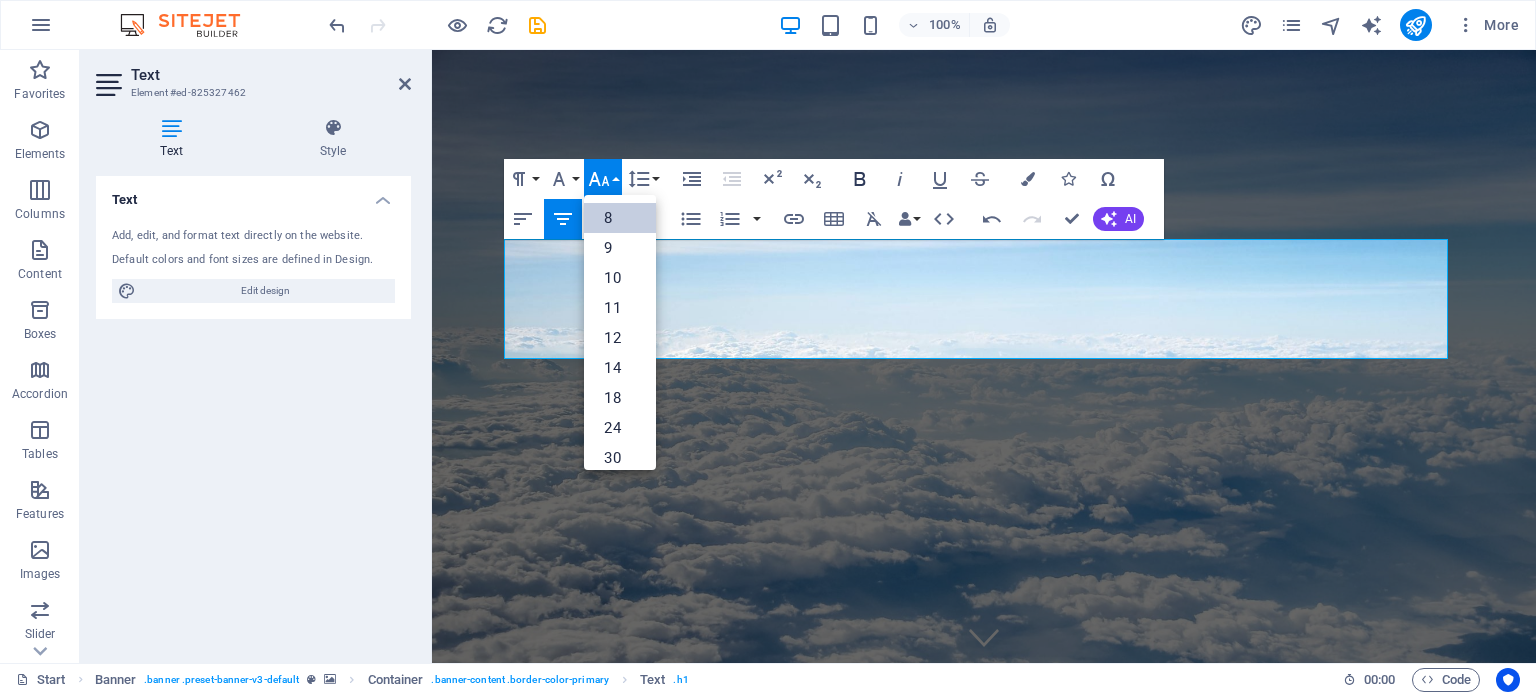 click 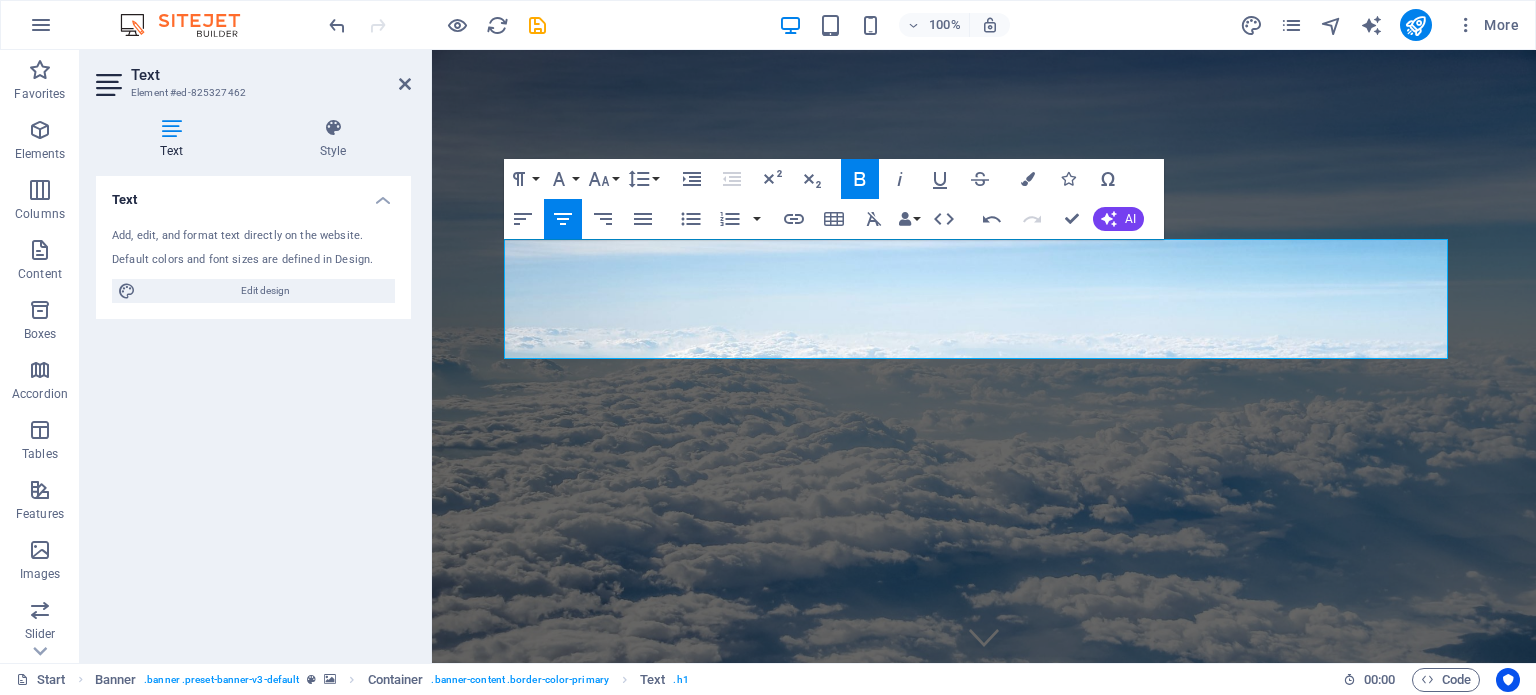click 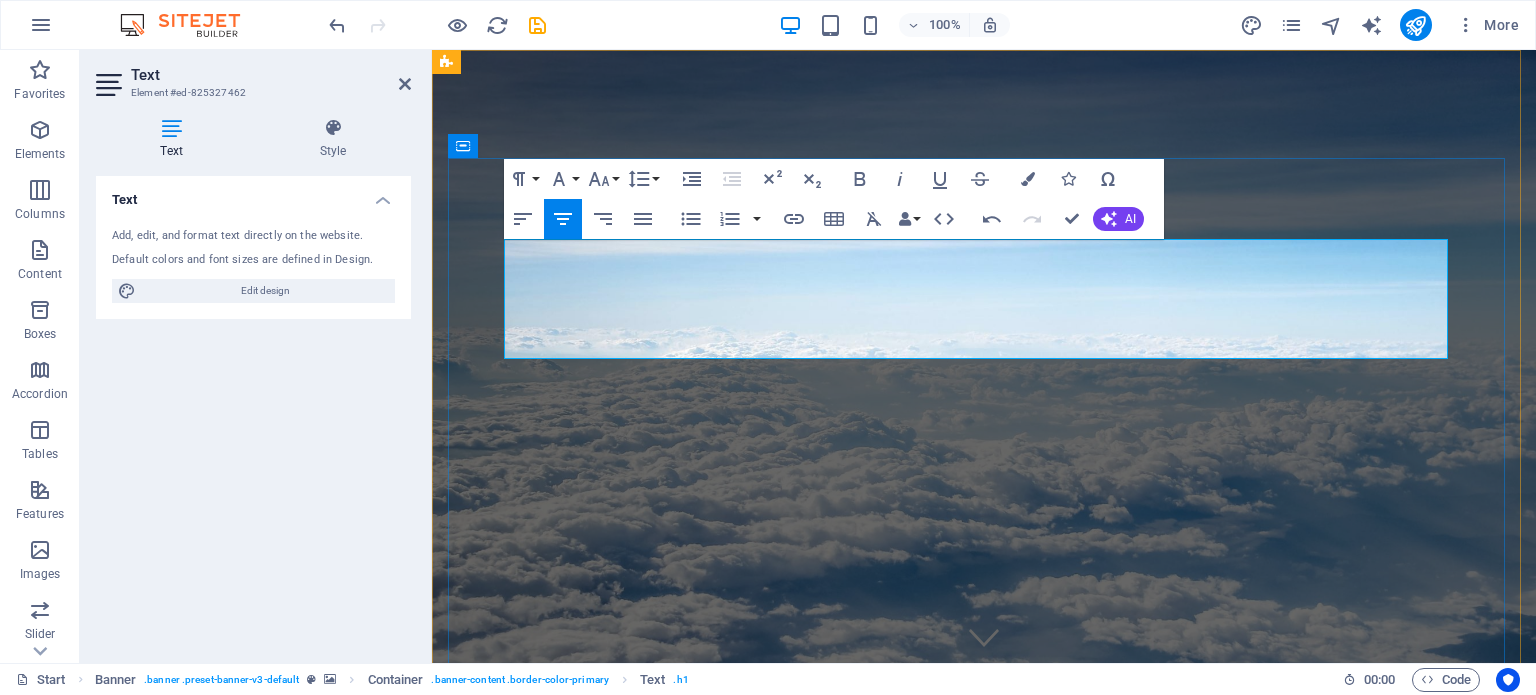 click on "Spune-ne ce cauți, iar noi îți oferim cele mai potrivite soluții. ​" at bounding box center [984, 1014] 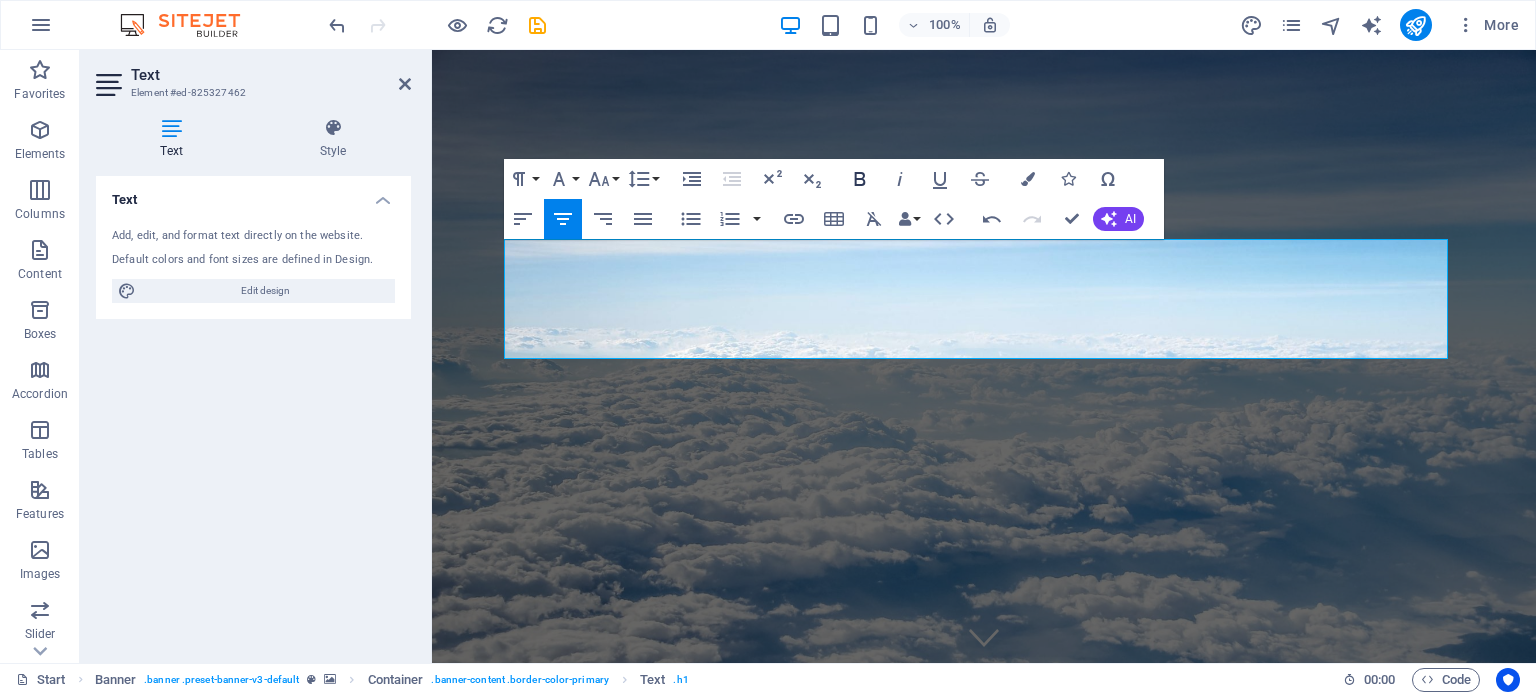 click 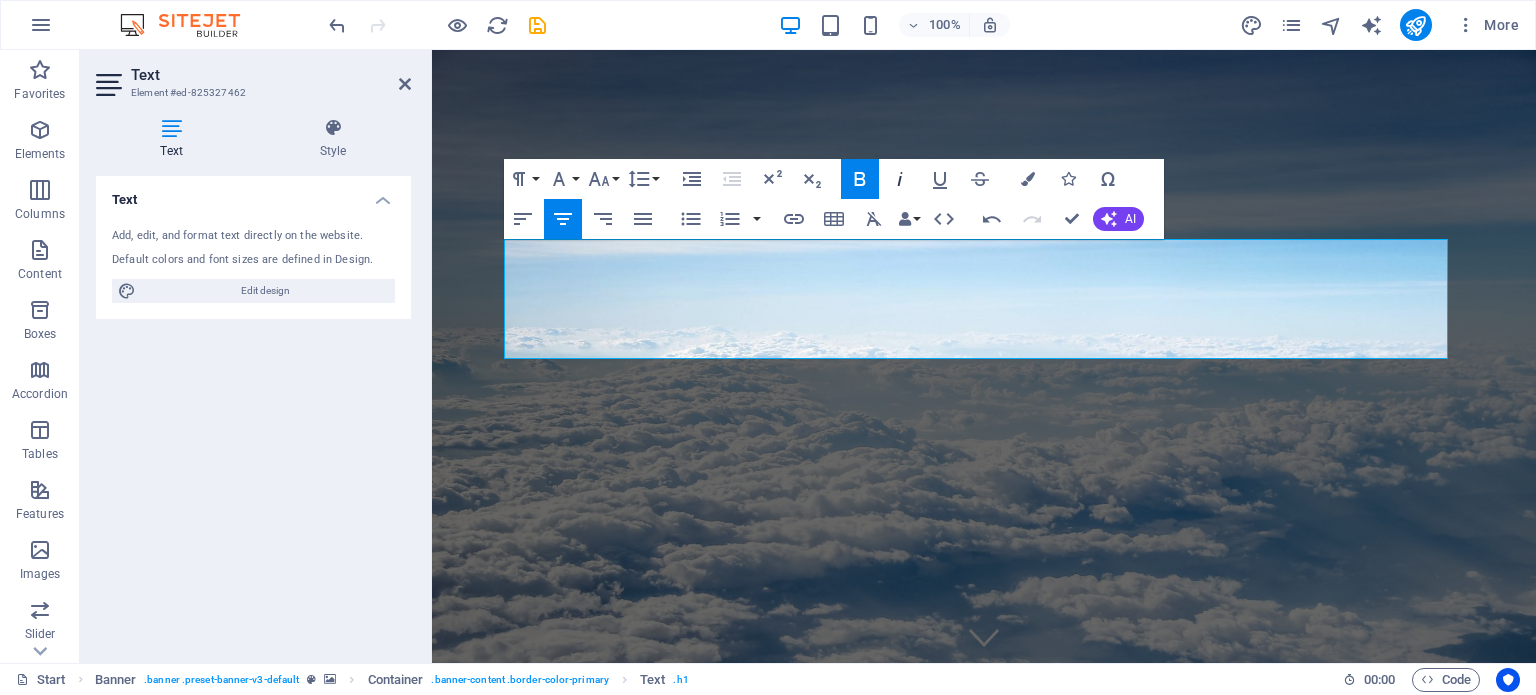 click 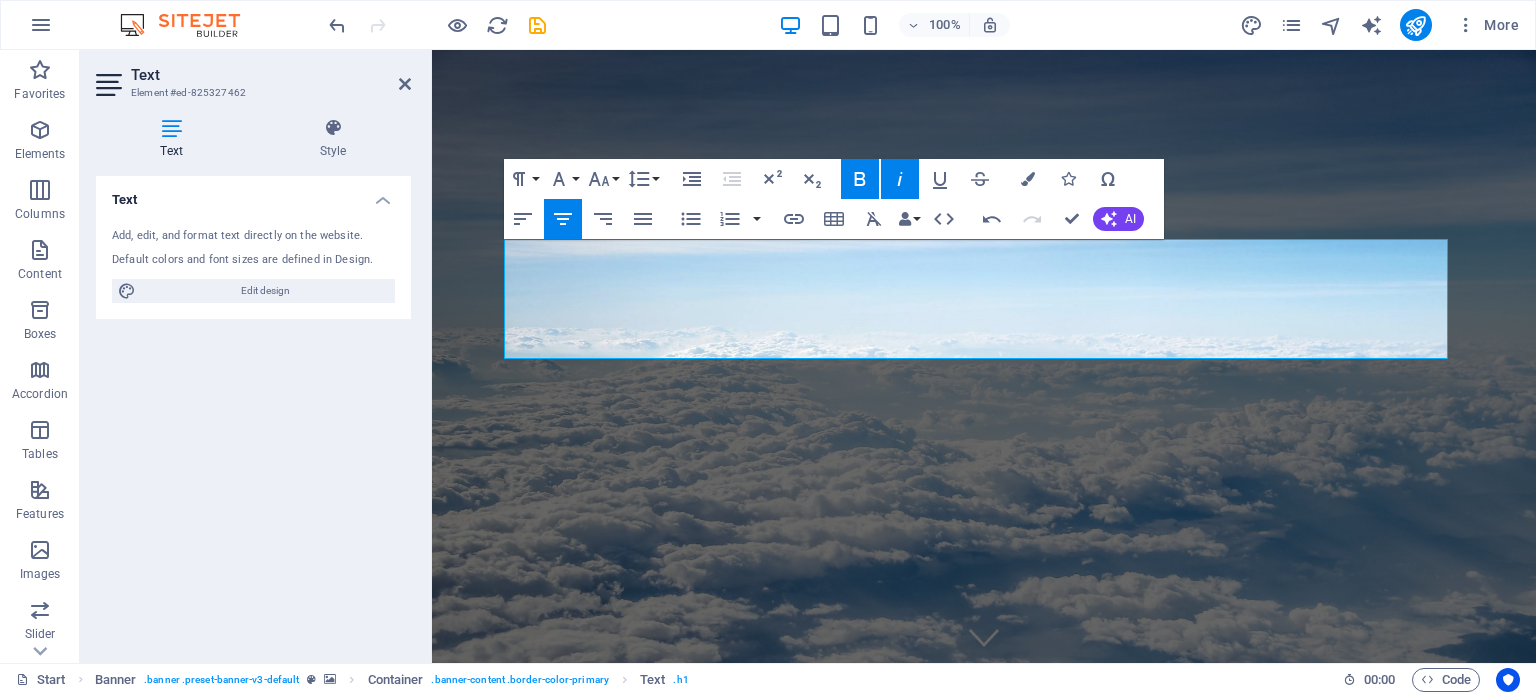 click 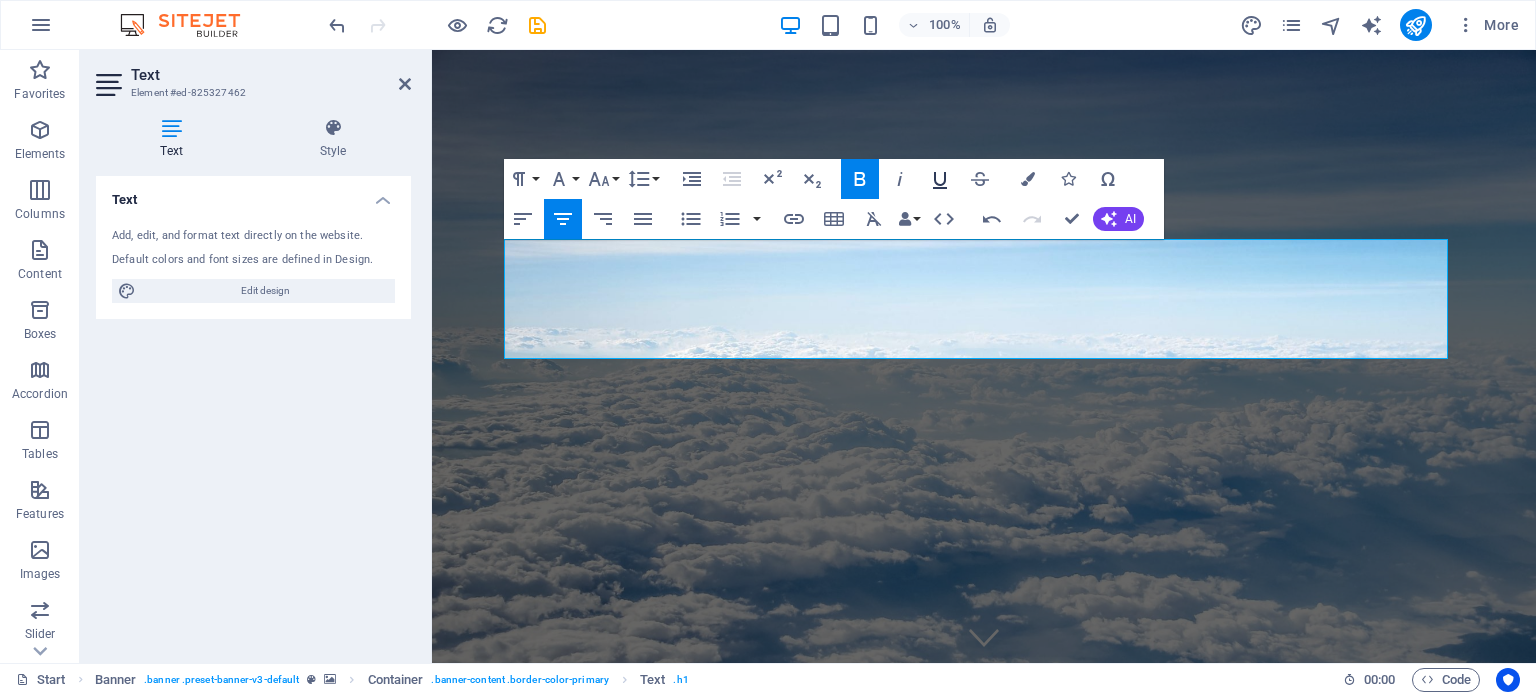 click on "Underline" at bounding box center [940, 179] 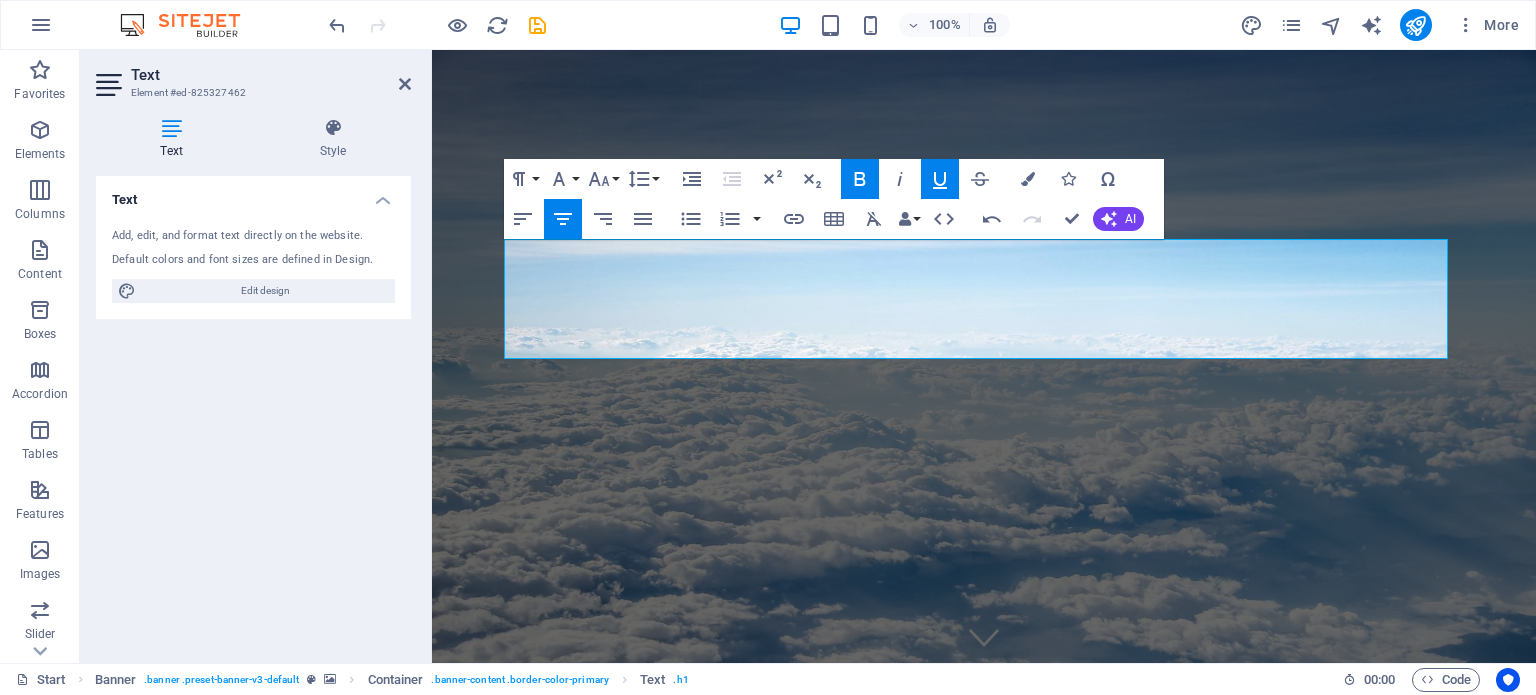 click on "Underline" at bounding box center [940, 179] 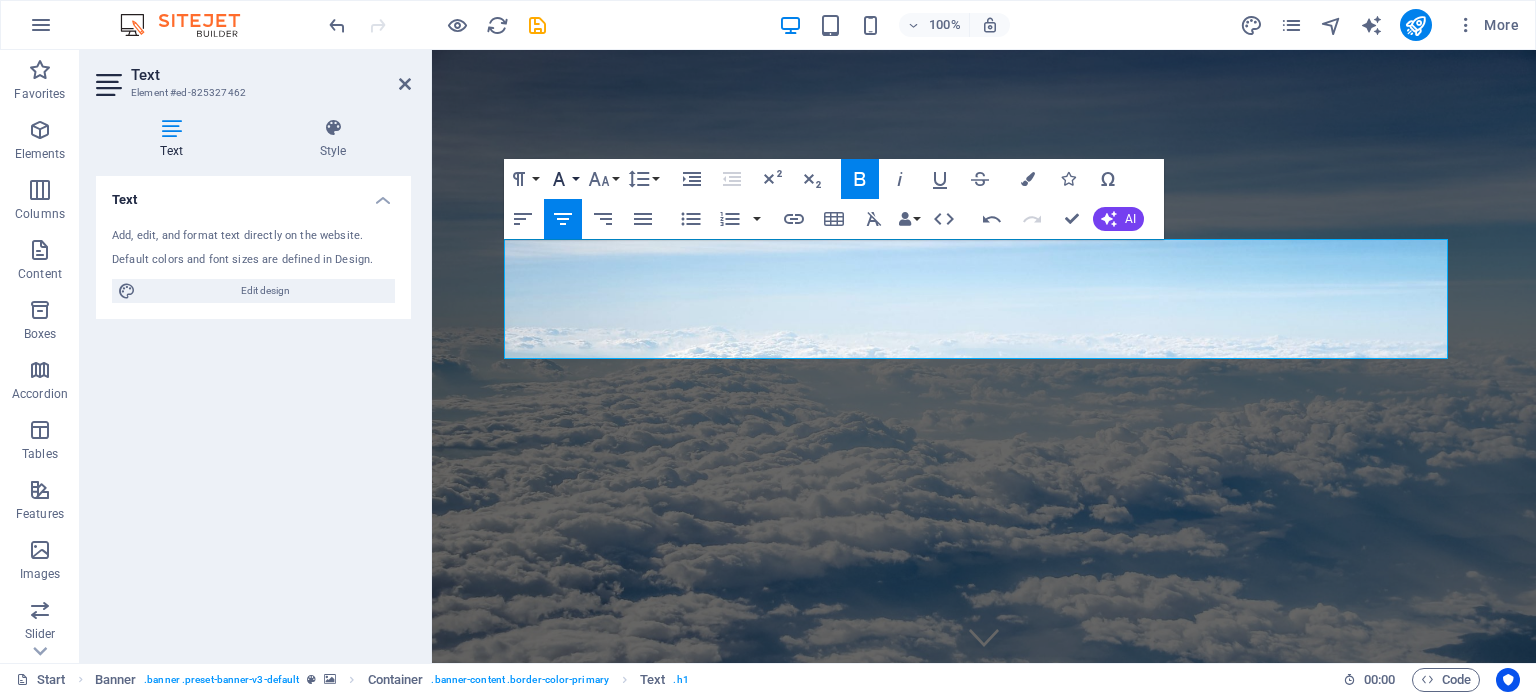 click 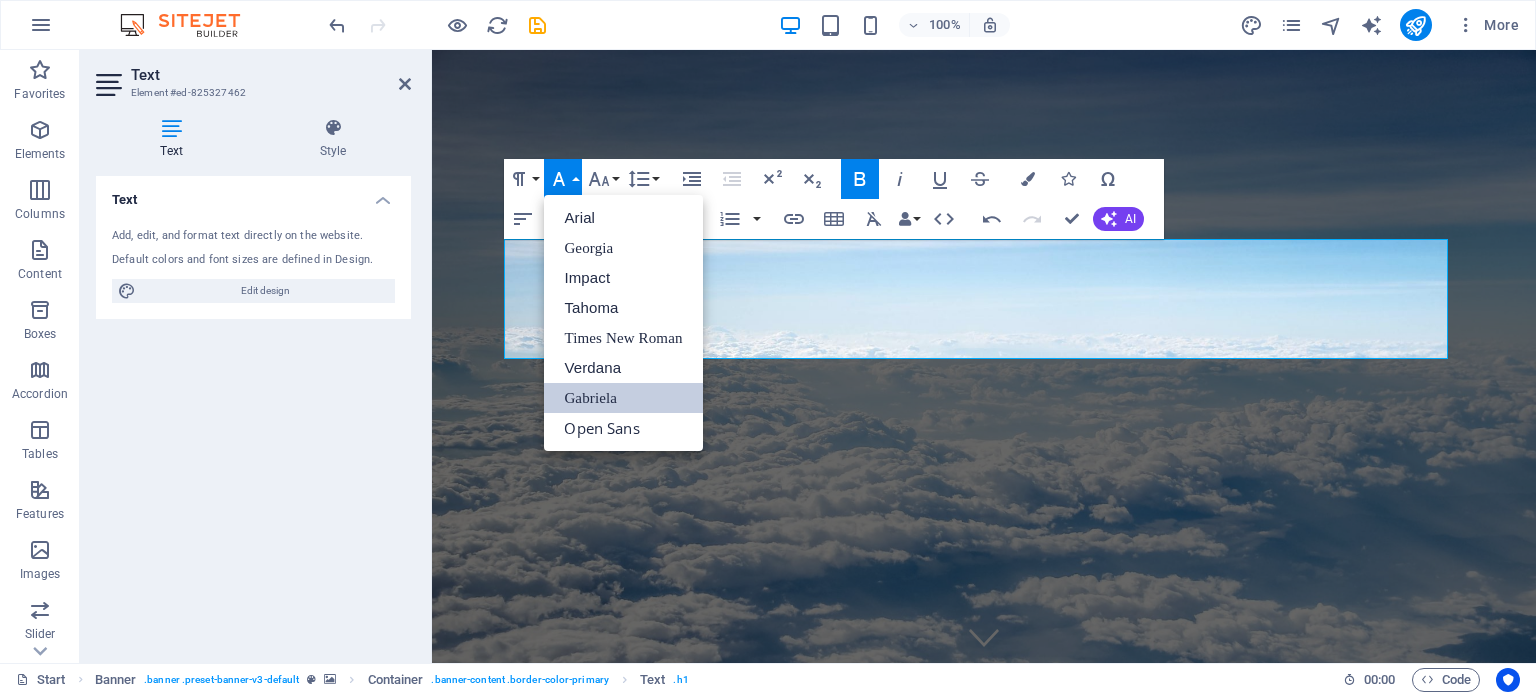 scroll, scrollTop: 0, scrollLeft: 0, axis: both 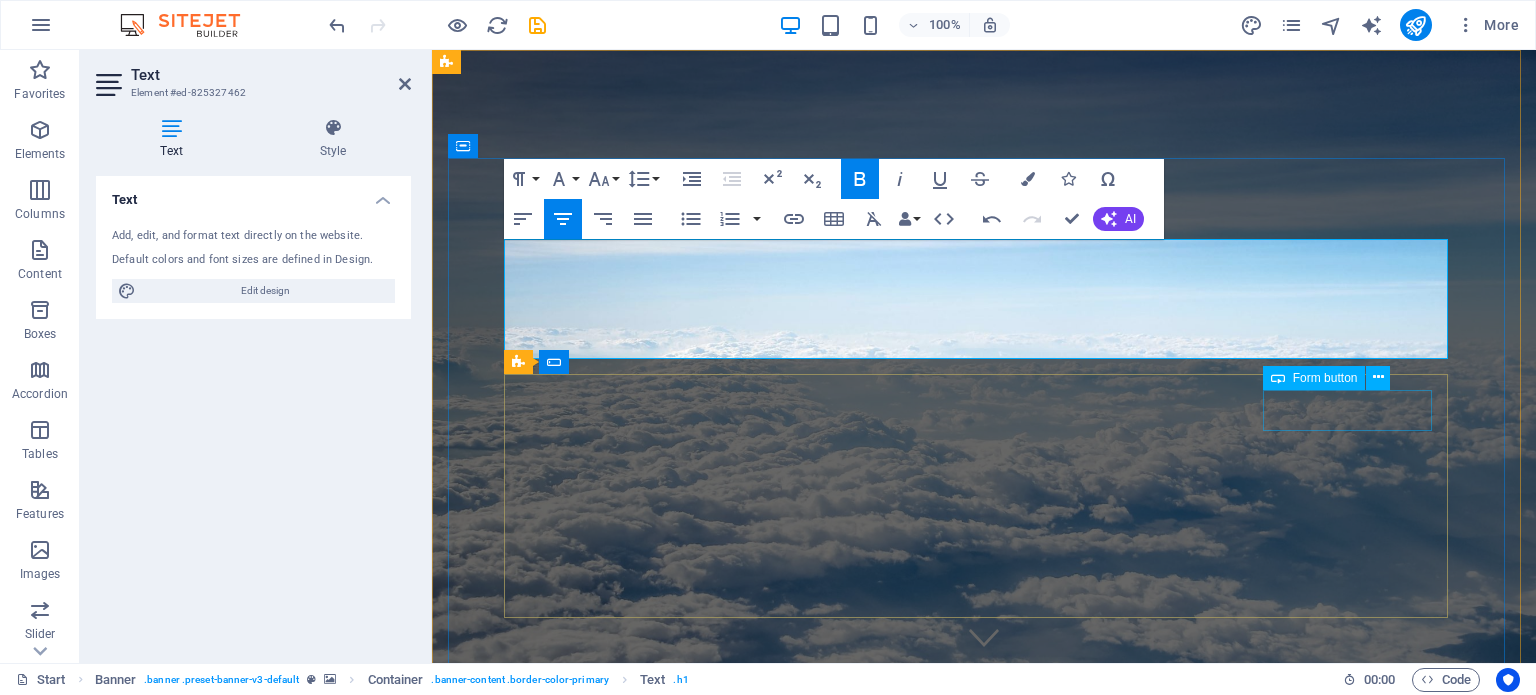 drag, startPoint x: 1402, startPoint y: 379, endPoint x: 956, endPoint y: 341, distance: 447.6159 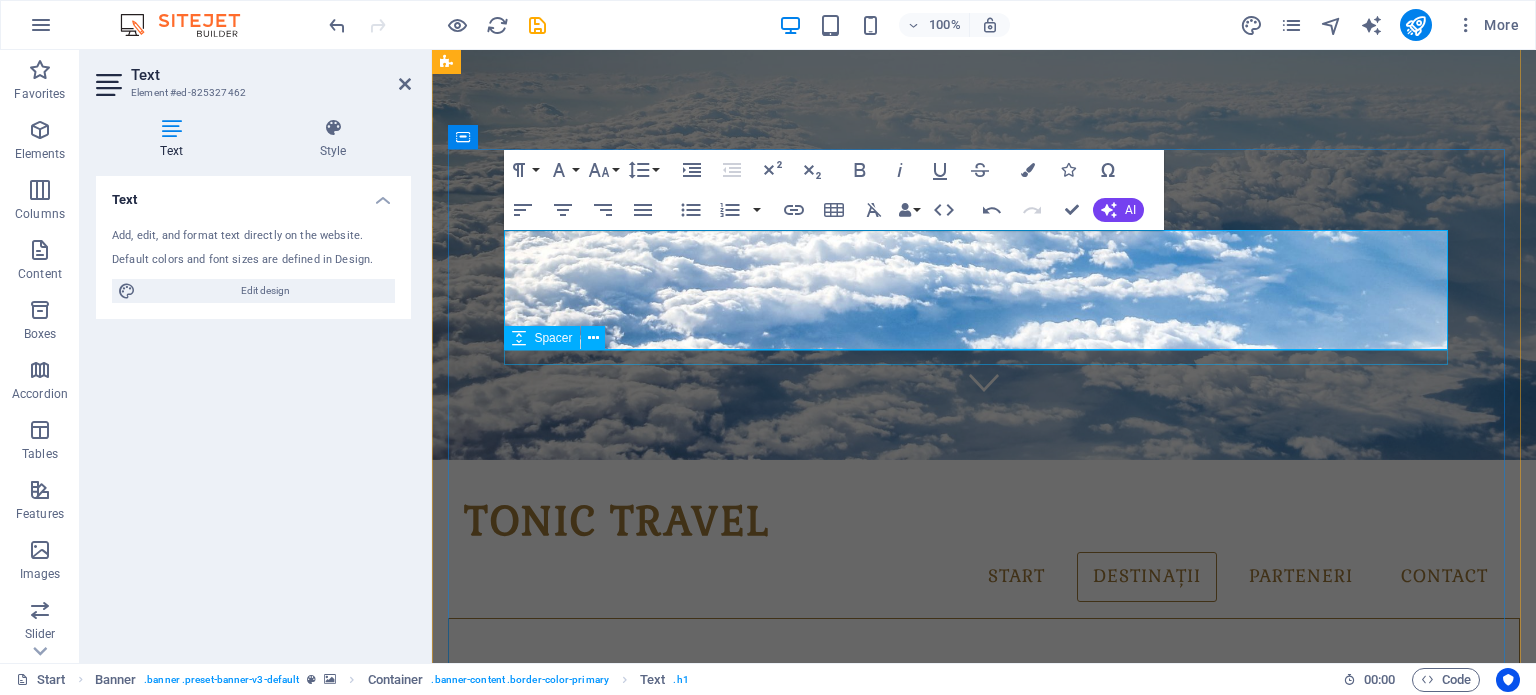 scroll, scrollTop: 0, scrollLeft: 0, axis: both 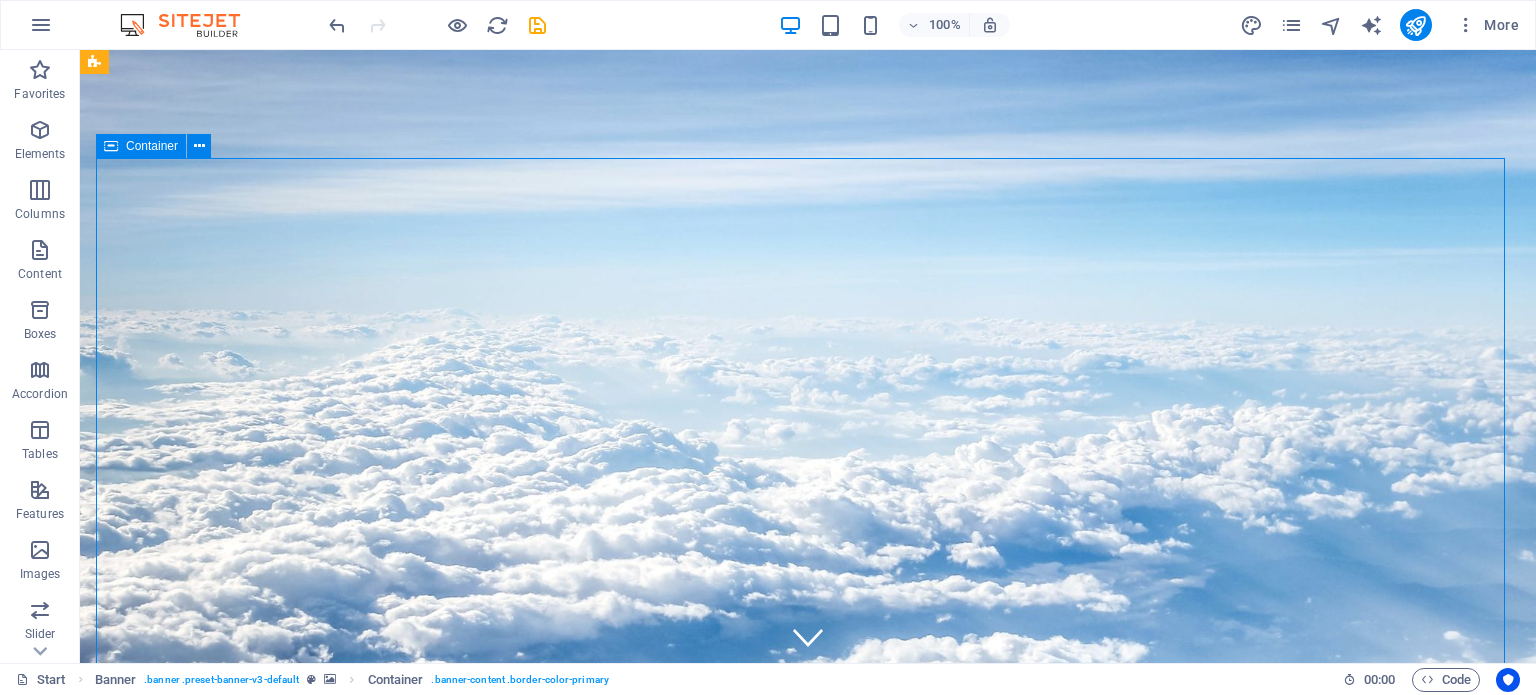 click on "Spune-ne ce cauți, iar noi îți oferim cele mai potrivite soluții. ​
Destinație
România Bulgaria Grecia Turcia Spania Italia Portugalia EAU Altele Submit Unreadable? Load new   Am citit și înțeles politica de confidențialitate." at bounding box center (808, 1164) 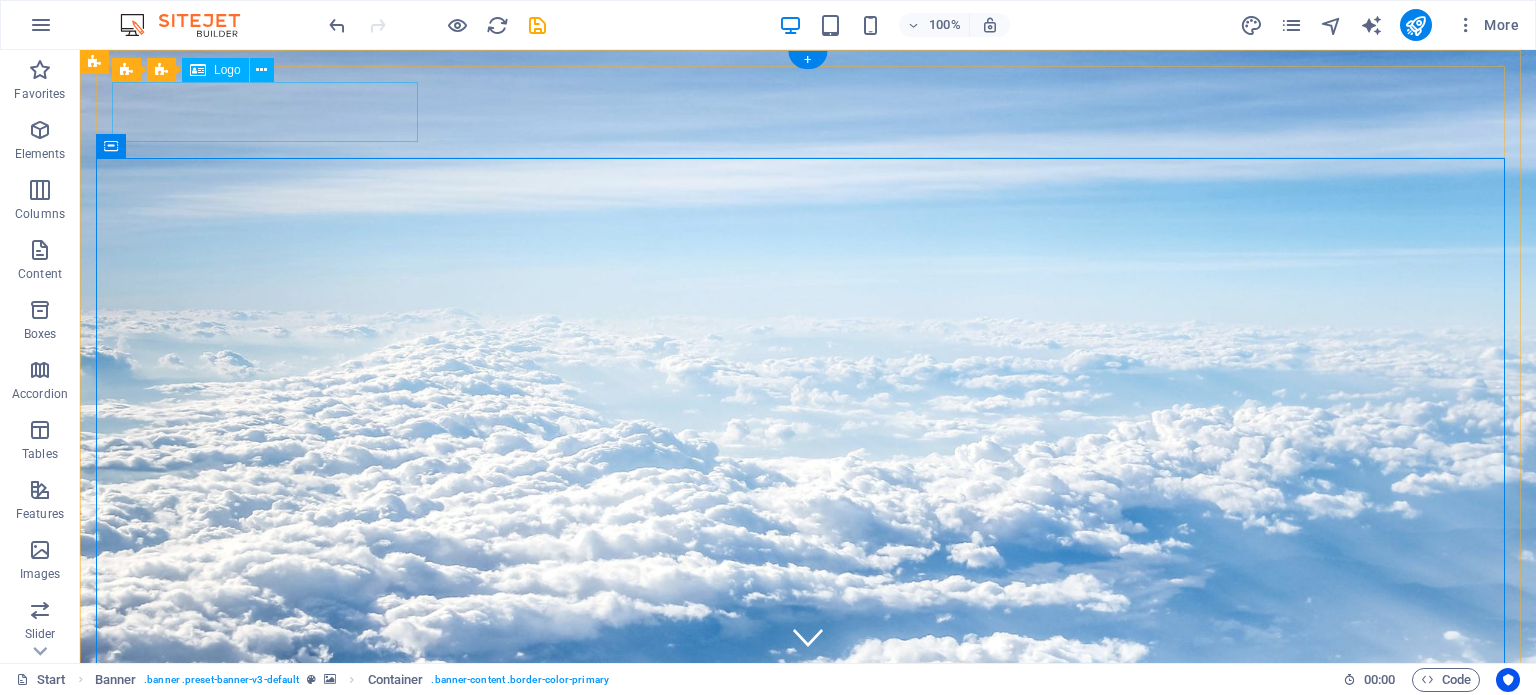 click on "TONIC TRAVEL" at bounding box center [808, 777] 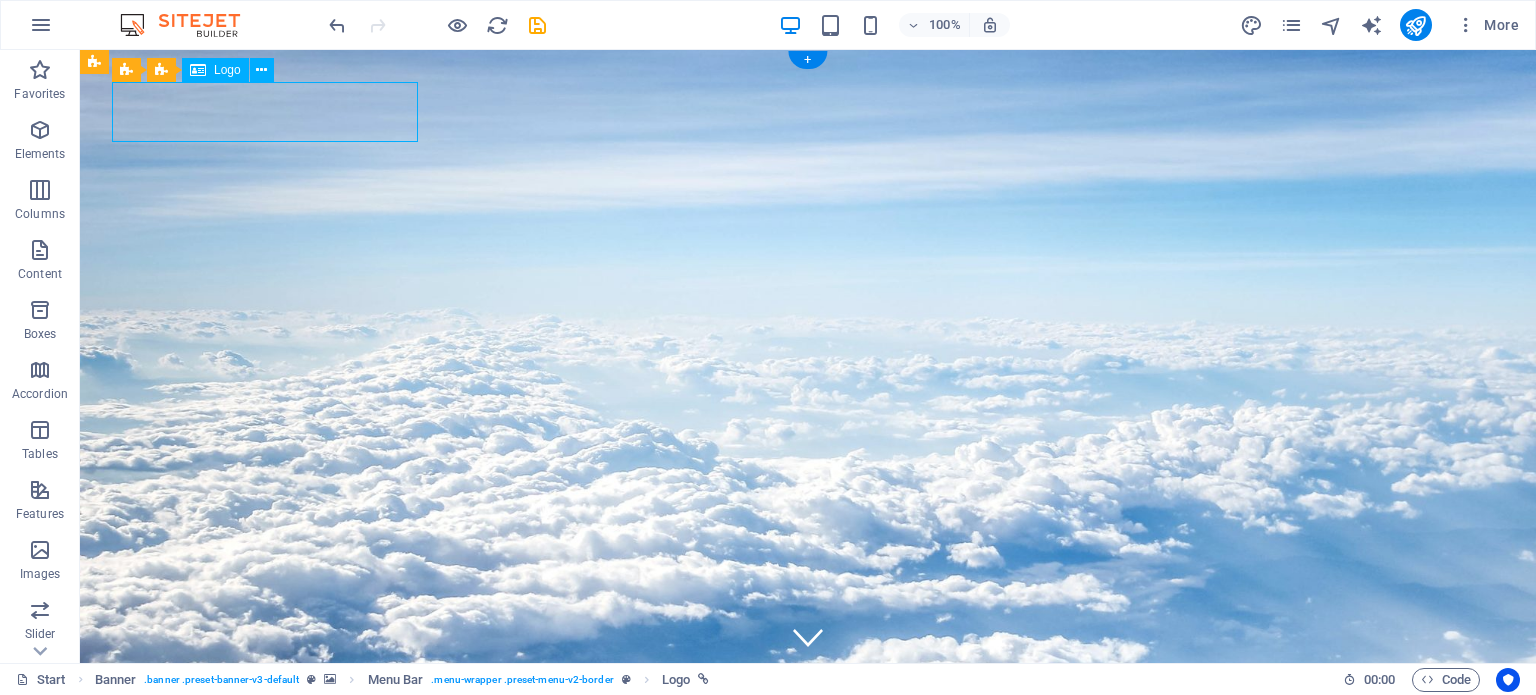 click on "TONIC TRAVEL" at bounding box center [808, 777] 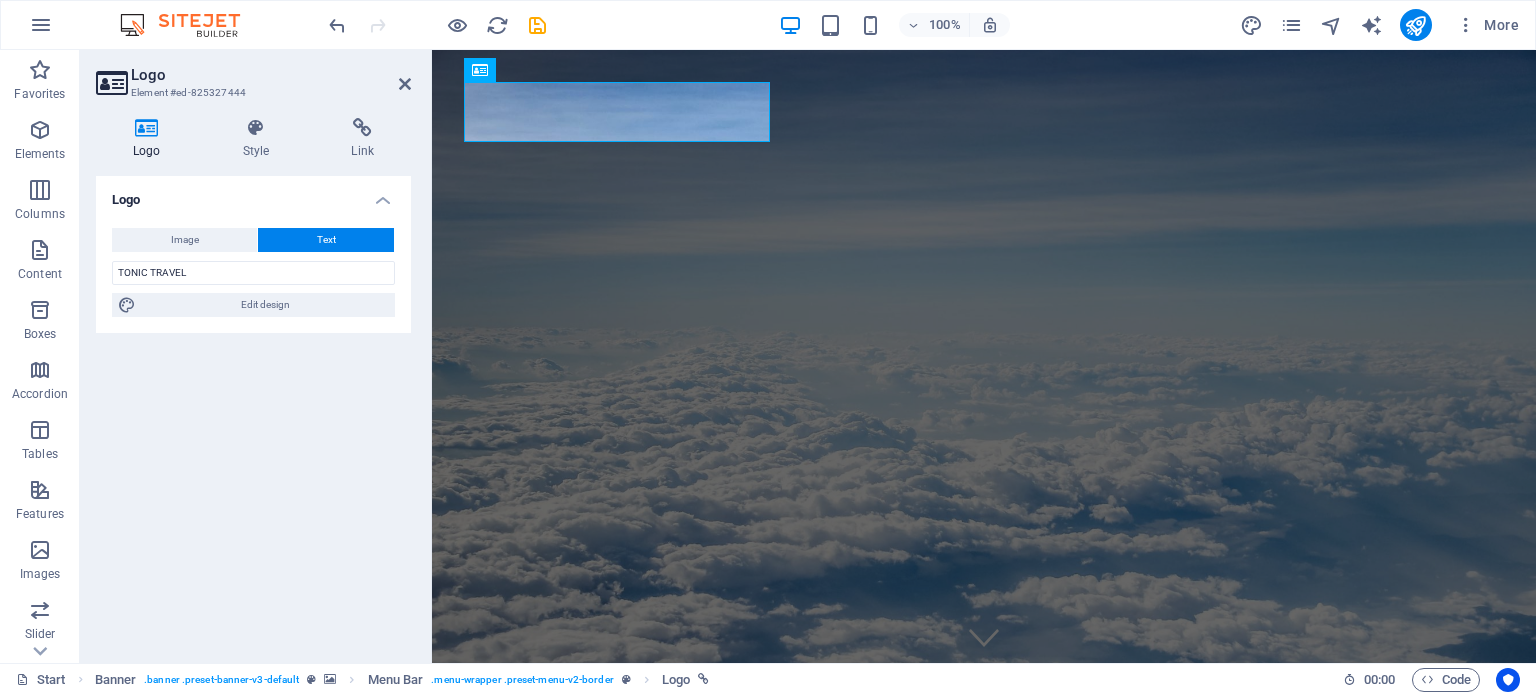 click on "Text" at bounding box center (326, 240) 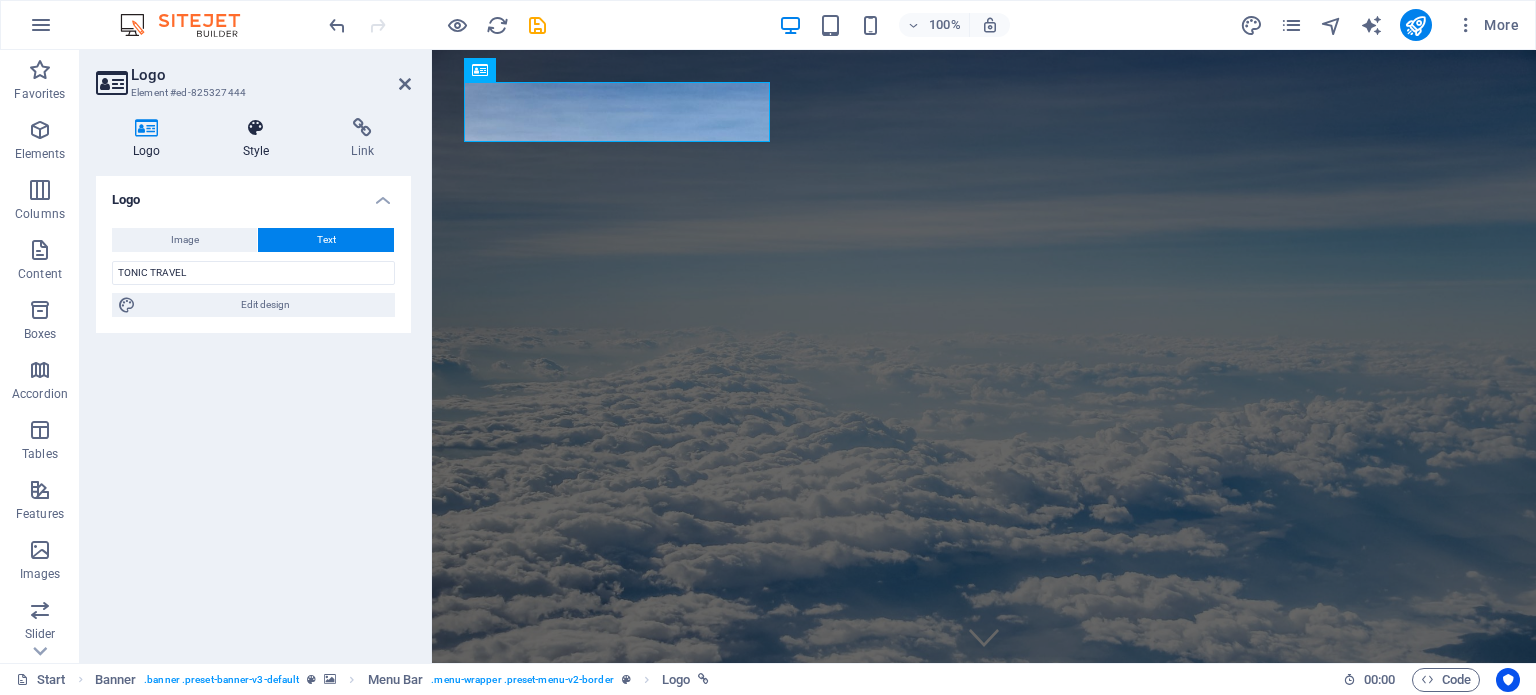 click on "Style" at bounding box center (260, 139) 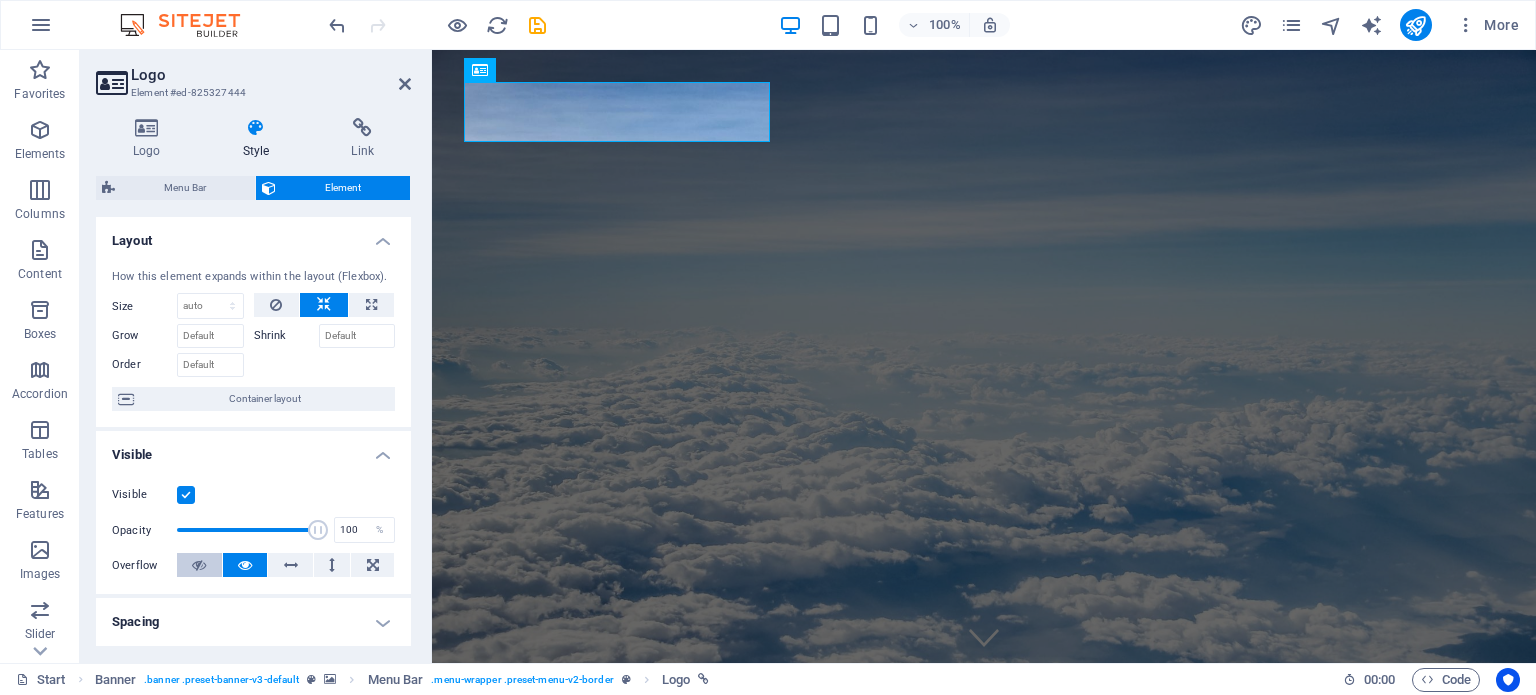 click at bounding box center [199, 565] 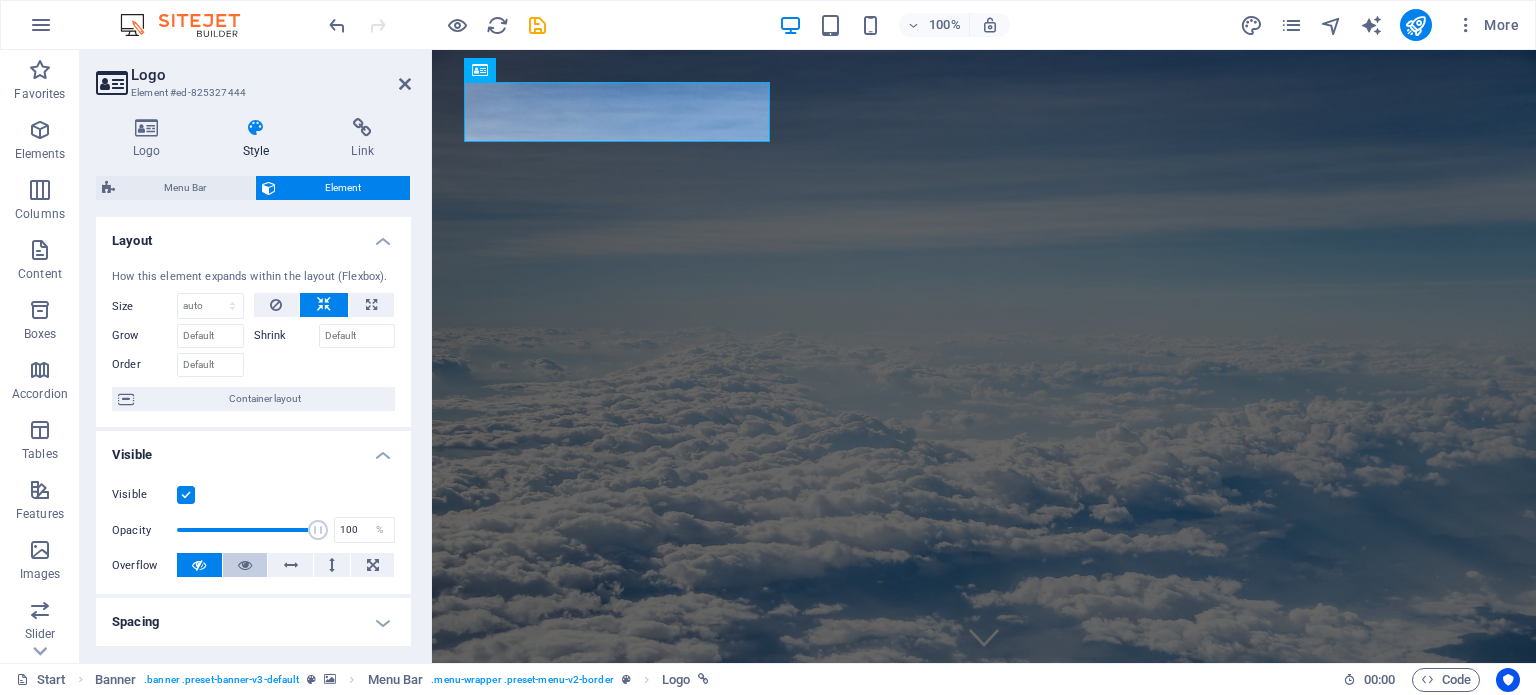 click at bounding box center [245, 565] 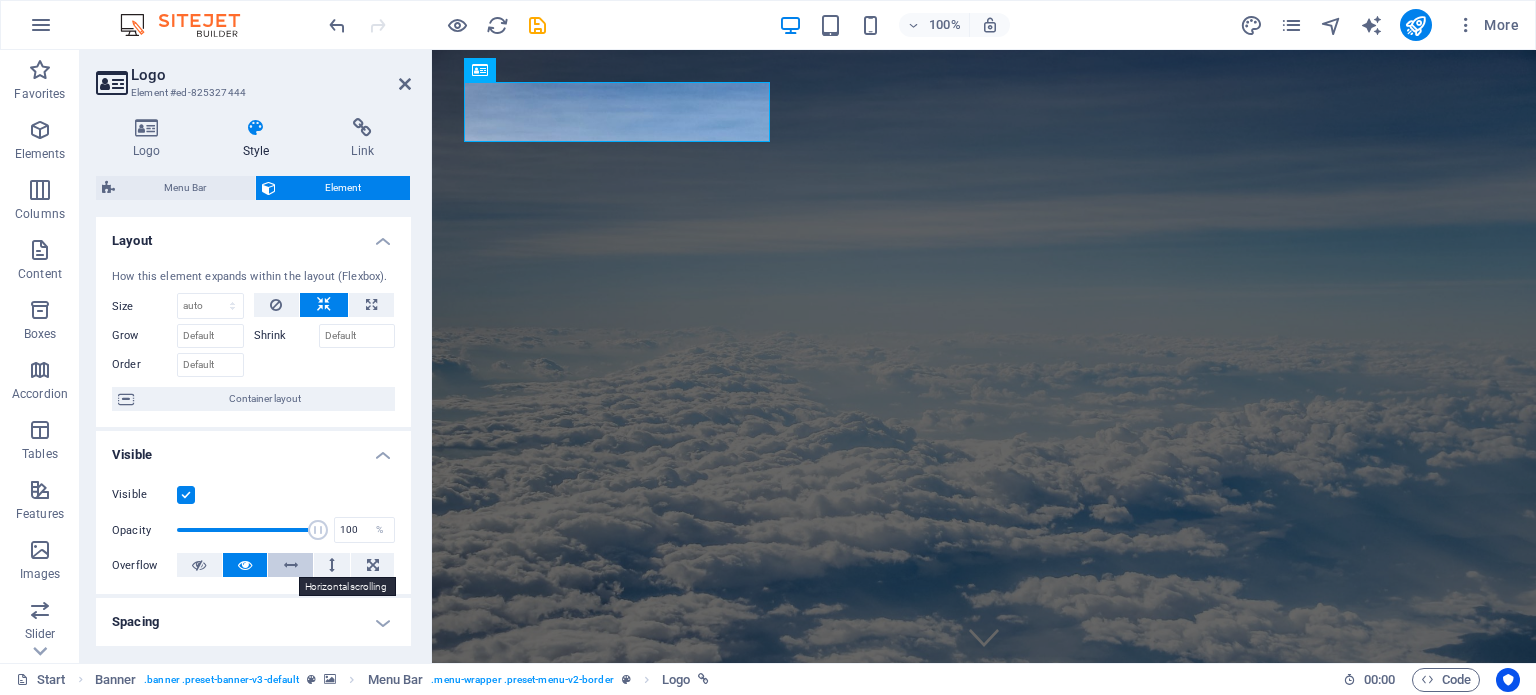 click at bounding box center (291, 565) 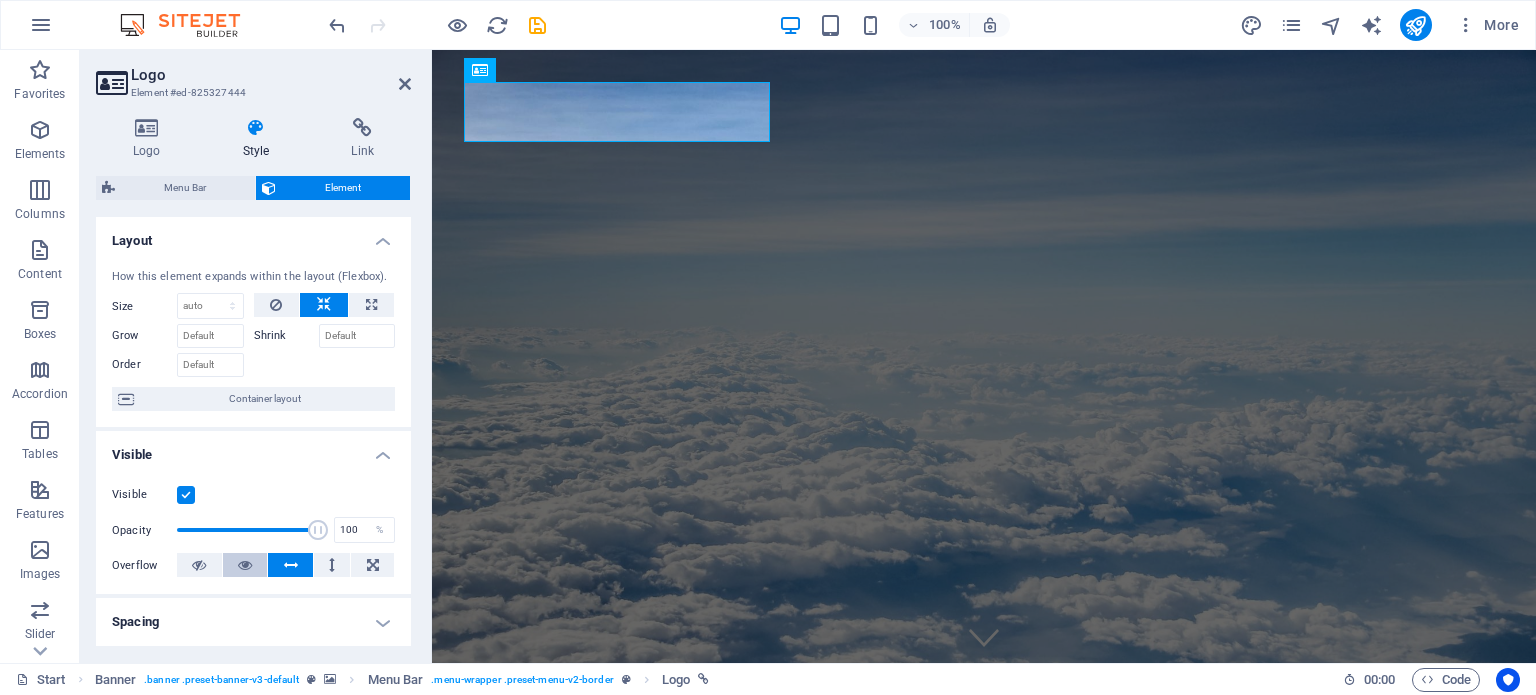 click at bounding box center (245, 565) 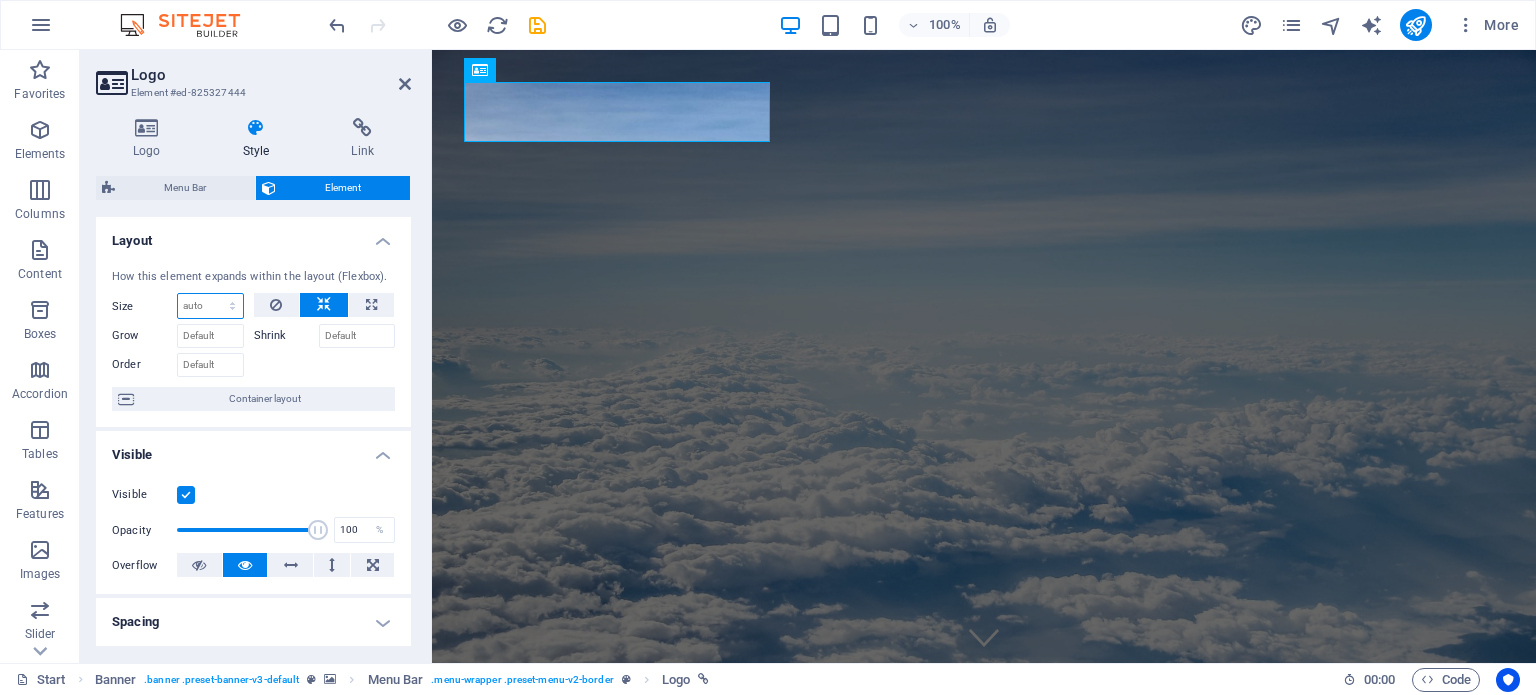 click on "Default auto px % 1/1 1/2 1/3 1/4 1/5 1/6 1/7 1/8 1/9 1/10" at bounding box center (210, 306) 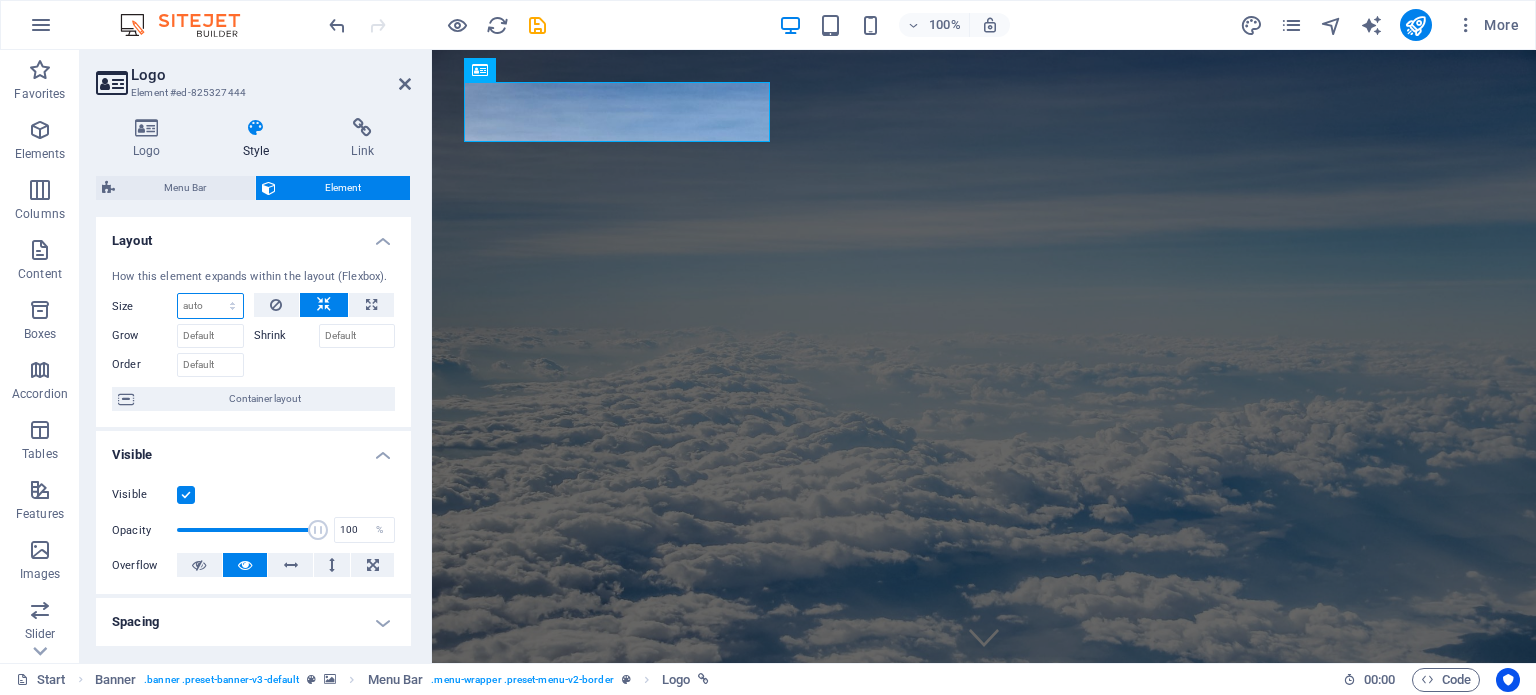select on "1/10" 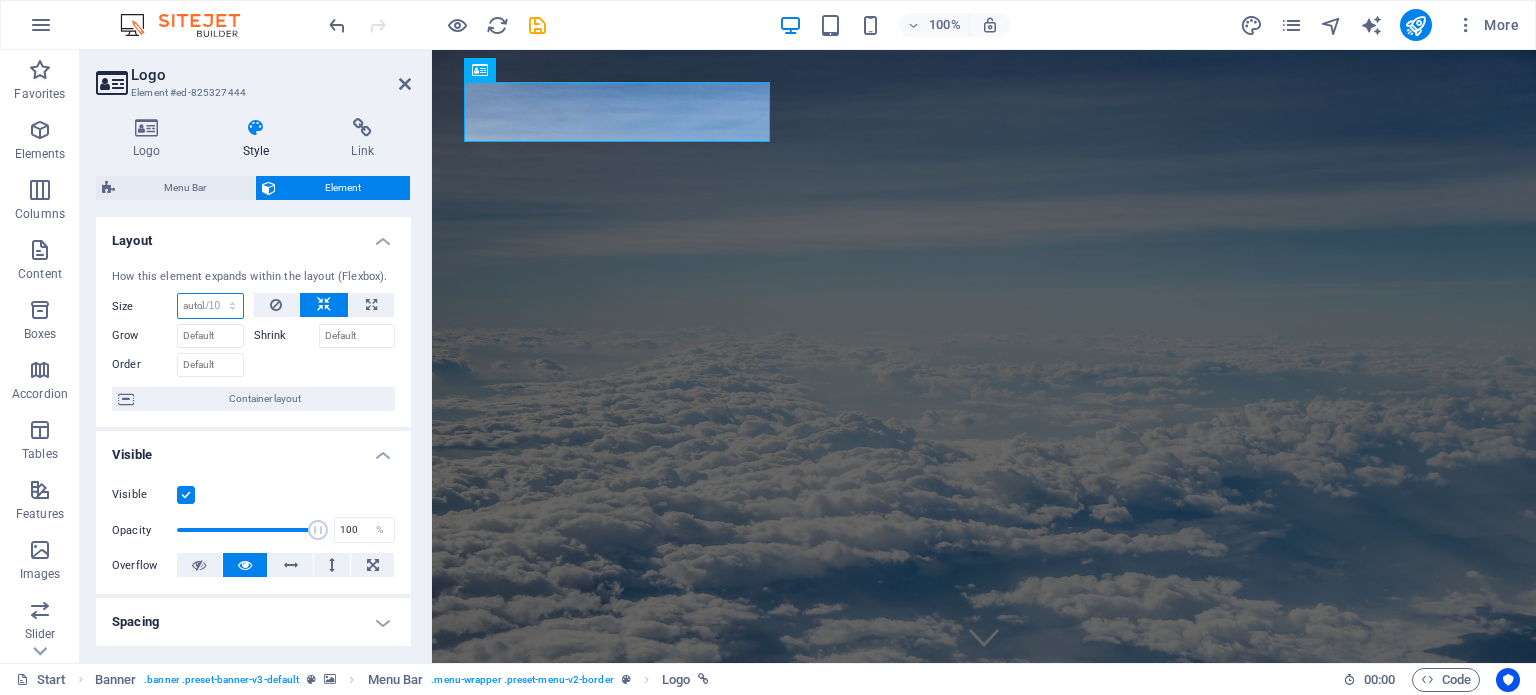 click on "Default auto px % 1/1 1/2 1/3 1/4 1/5 1/6 1/7 1/8 1/9 1/10" at bounding box center [210, 306] 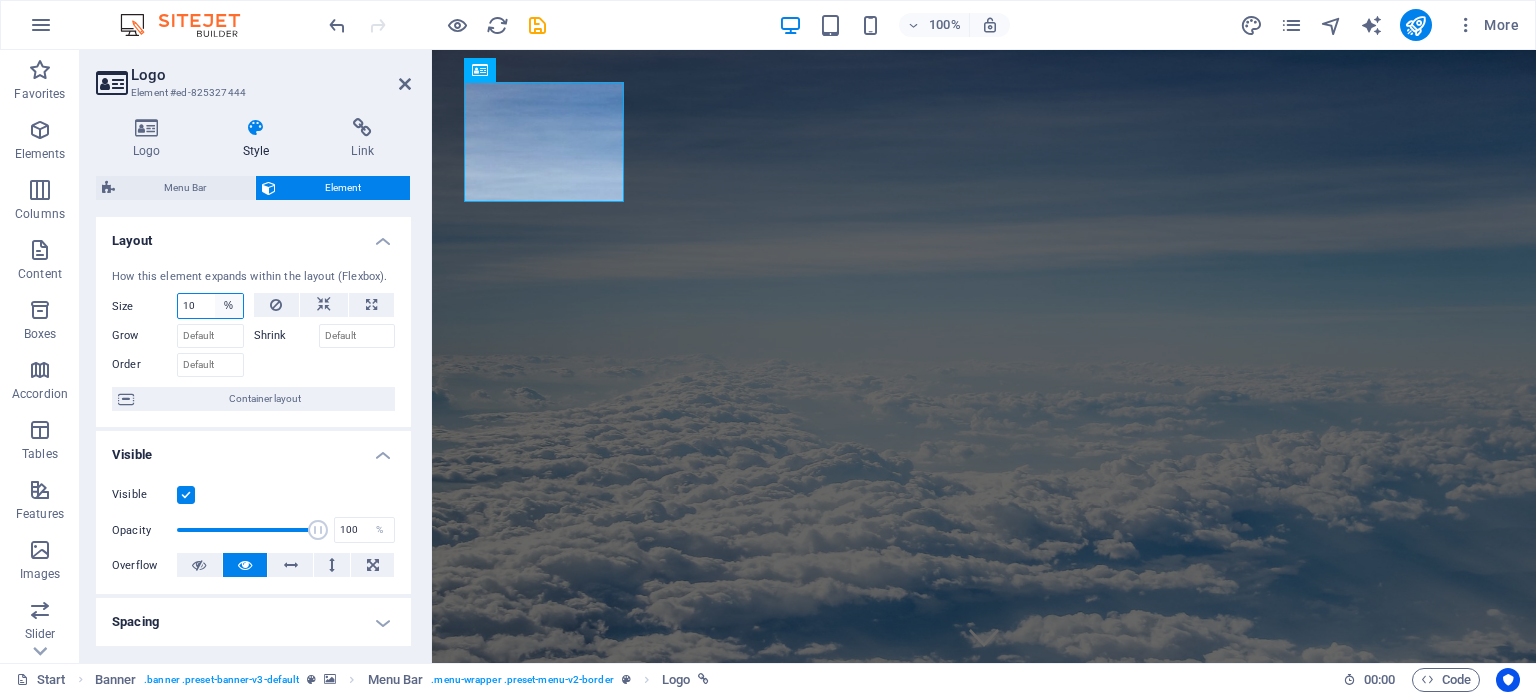 click on "Default auto px % 1/1 1/2 1/3 1/4 1/5 1/6 1/7 1/8 1/9 1/10" at bounding box center (229, 306) 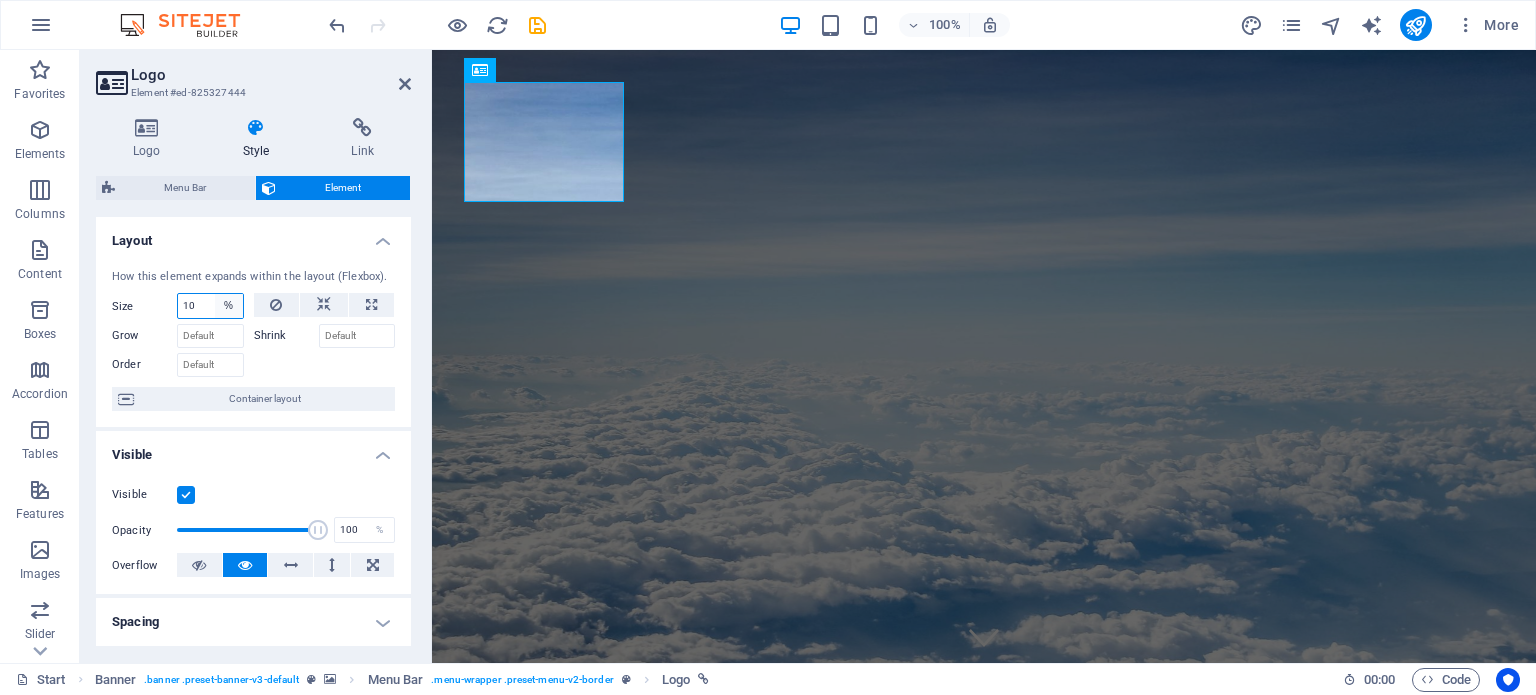 select on "1/7" 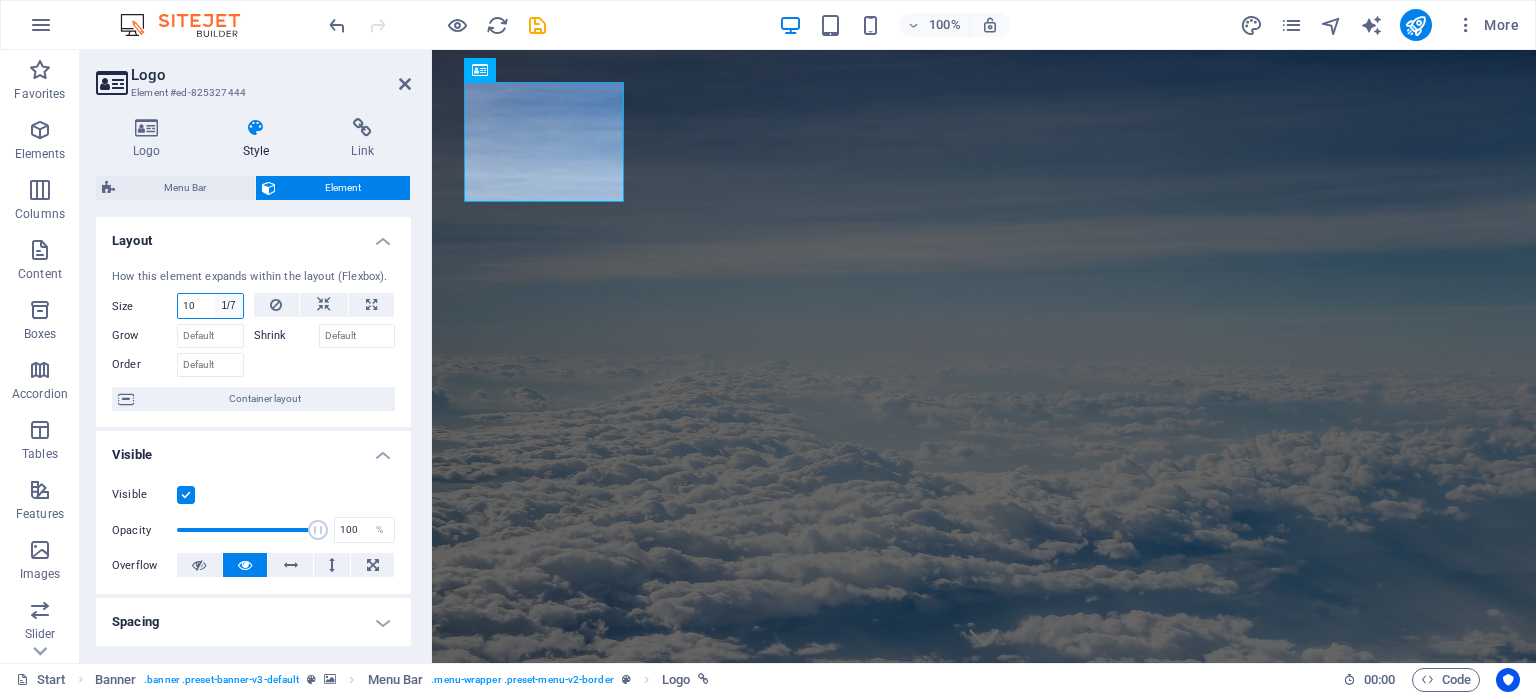 click on "Default auto px % 1/1 1/2 1/3 1/4 1/5 1/6 1/7 1/8 1/9 1/10" at bounding box center (229, 306) 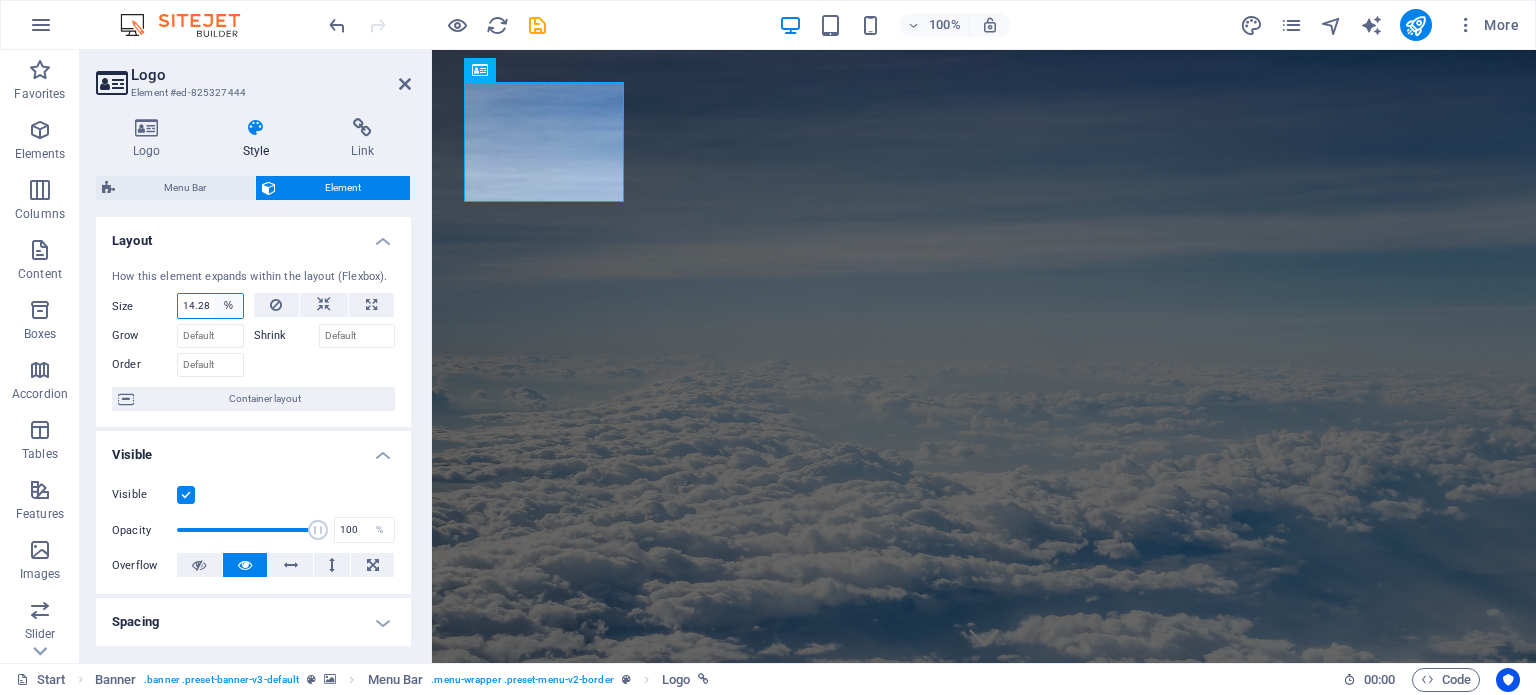 click on "Default auto px % 1/1 1/2 1/3 1/4 1/5 1/6 1/7 1/8 1/9 1/10" at bounding box center [229, 306] 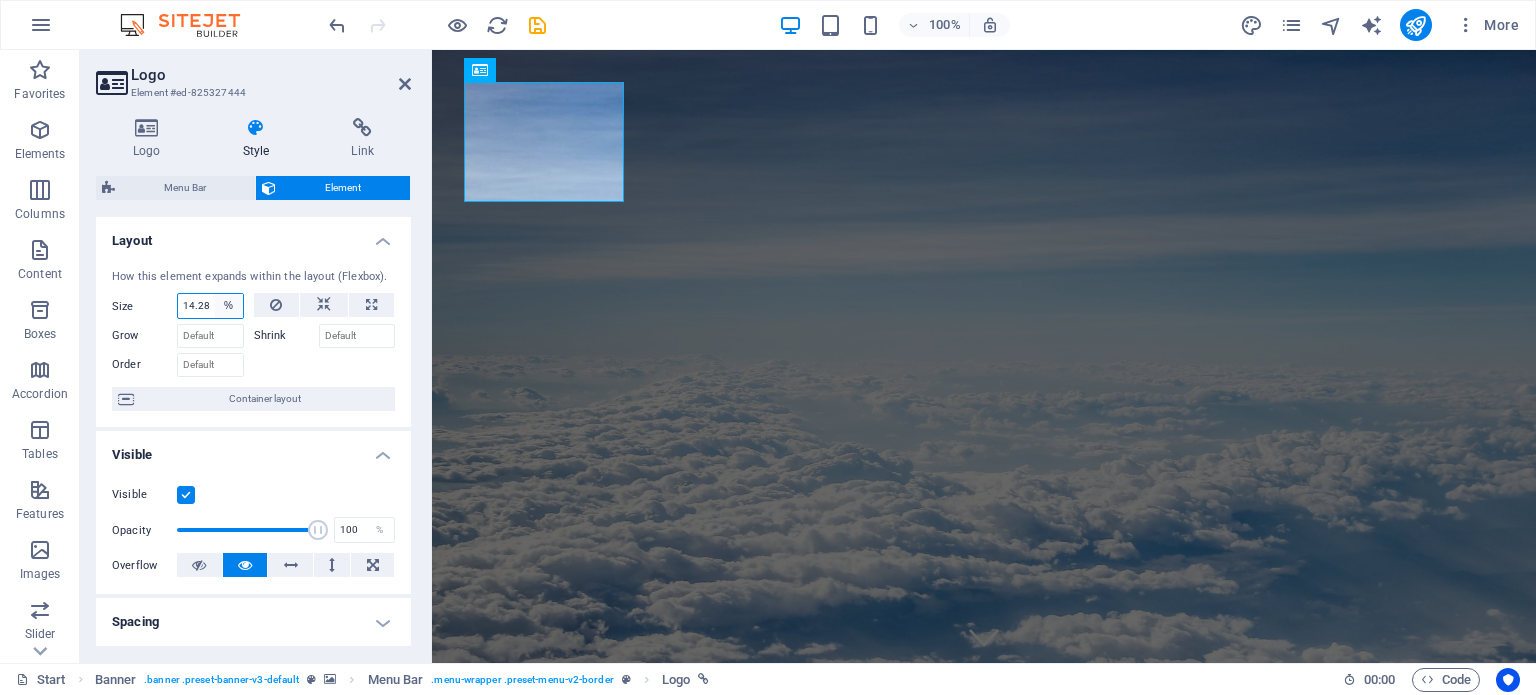 click on "Default auto px % 1/1 1/2 1/3 1/4 1/5 1/6 1/7 1/8 1/9 1/10" at bounding box center (229, 306) 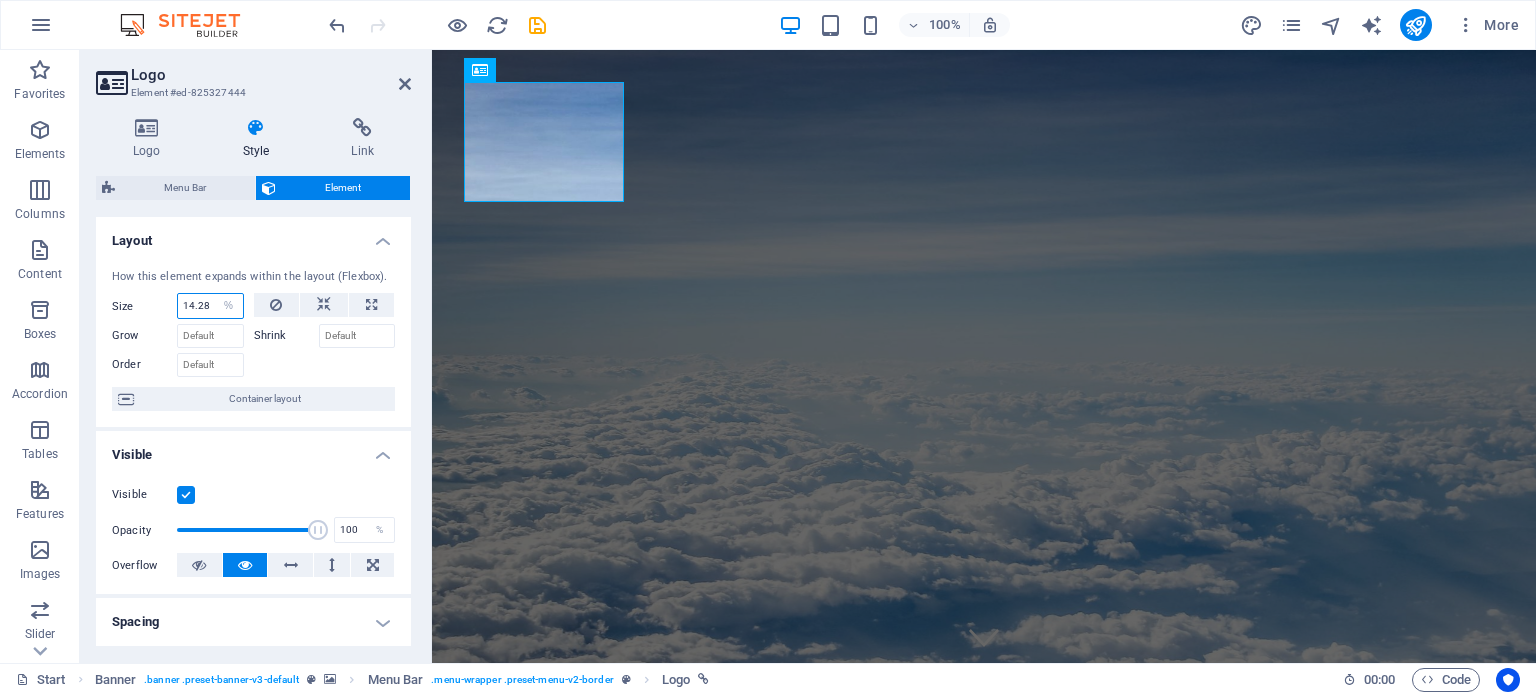 click on "14.28" at bounding box center (210, 306) 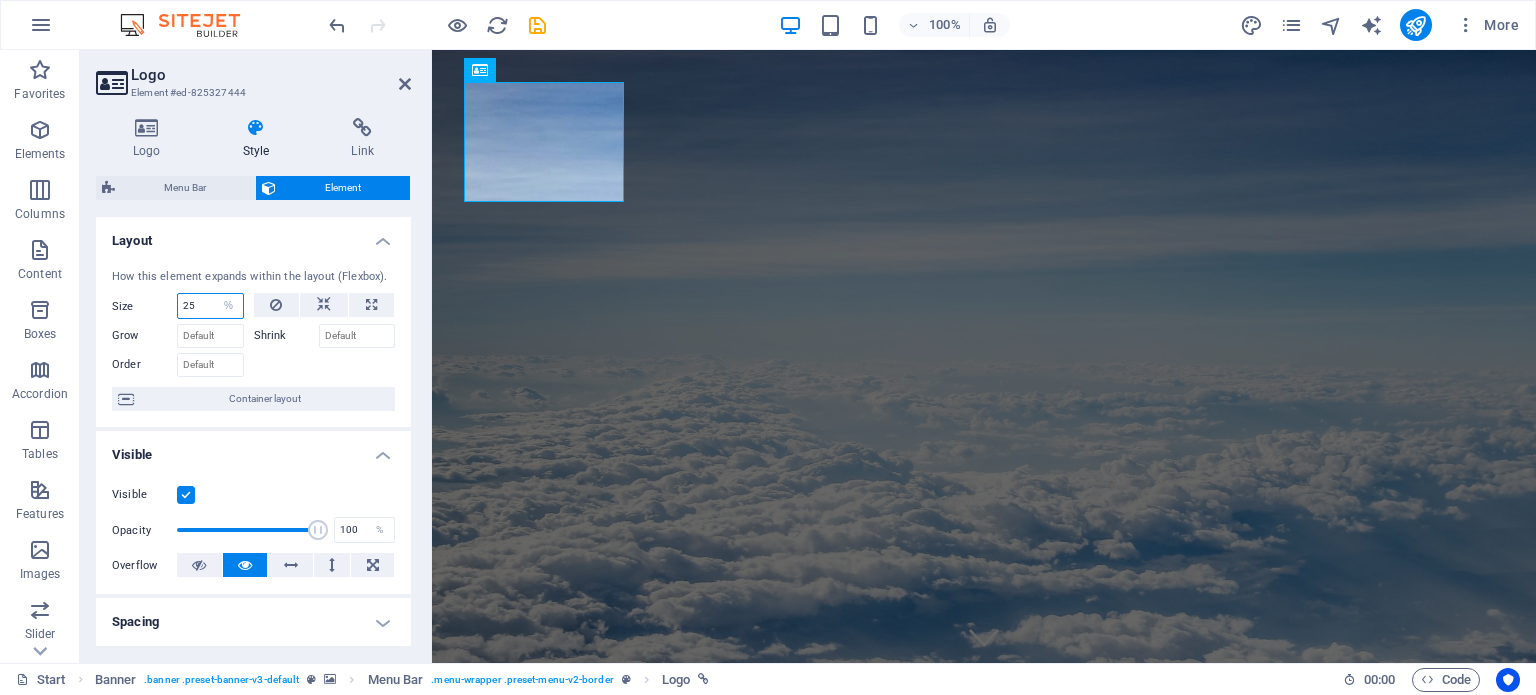 type on "25" 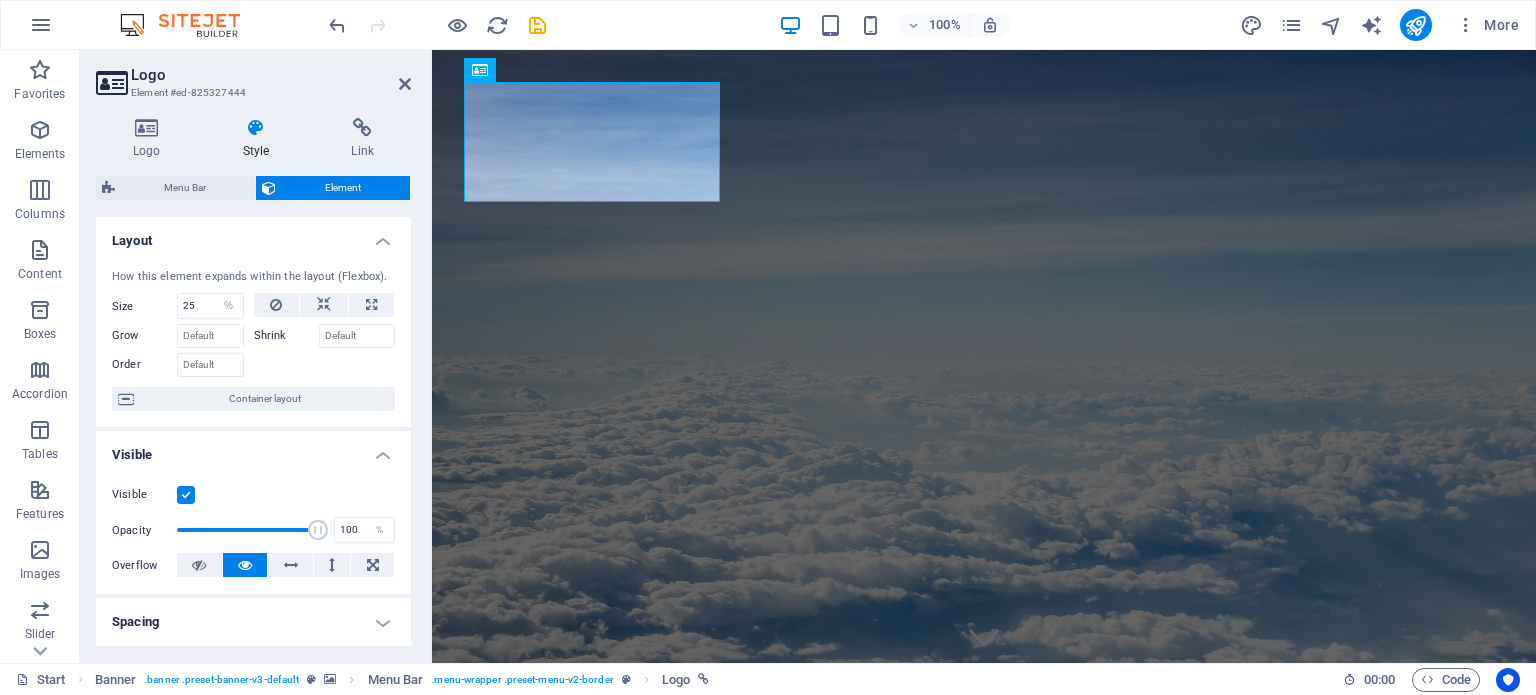 click at bounding box center (325, 362) 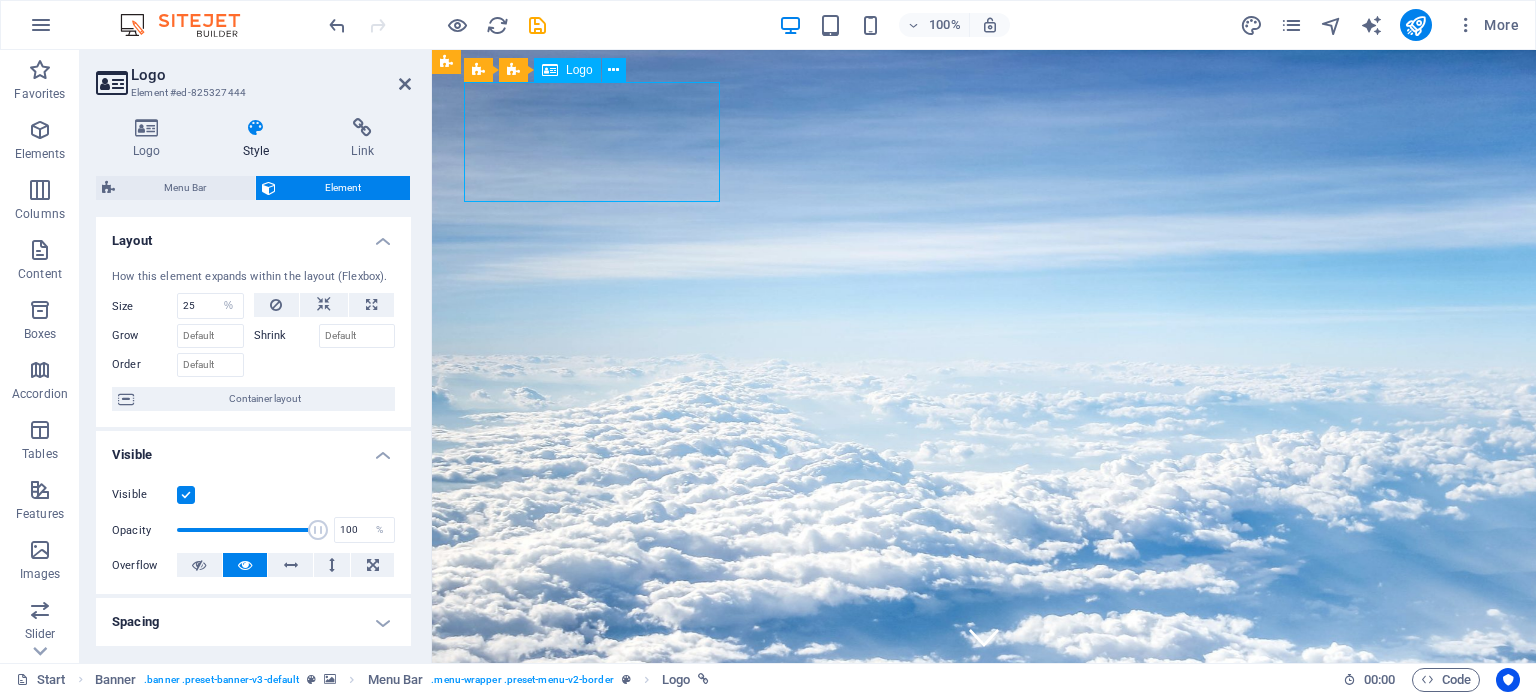 drag, startPoint x: 552, startPoint y: 178, endPoint x: 650, endPoint y: 147, distance: 102.78619 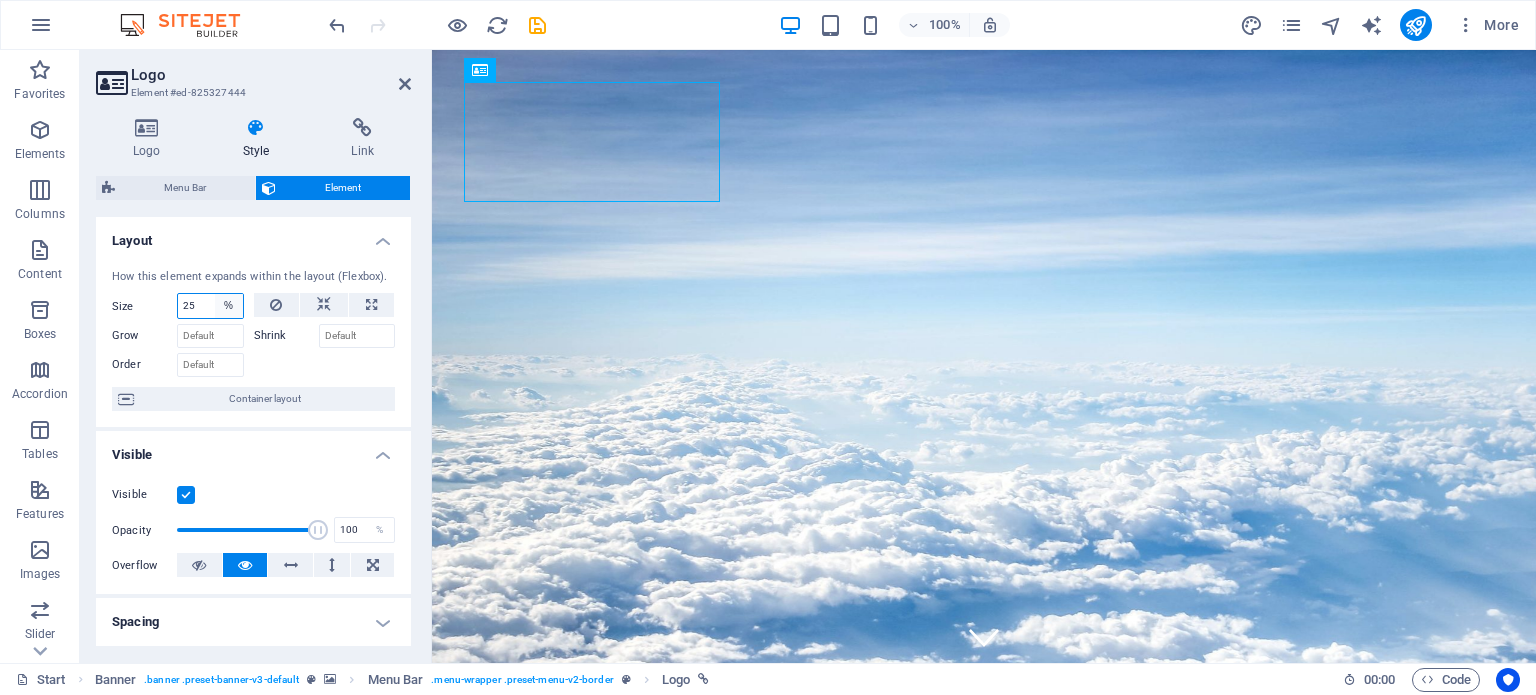 click on "Default auto px % 1/1 1/2 1/3 1/4 1/5 1/6 1/7 1/8 1/9 1/10" at bounding box center [229, 306] 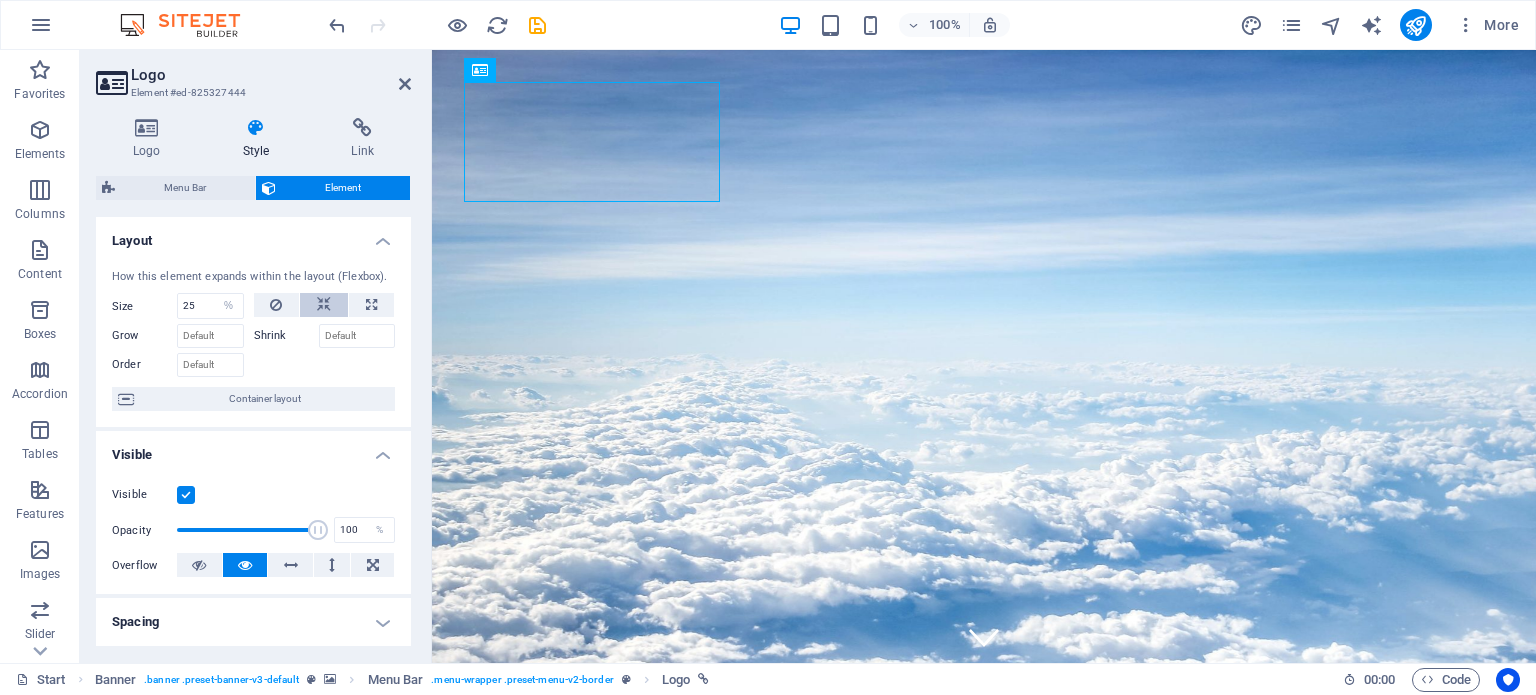 click at bounding box center (324, 305) 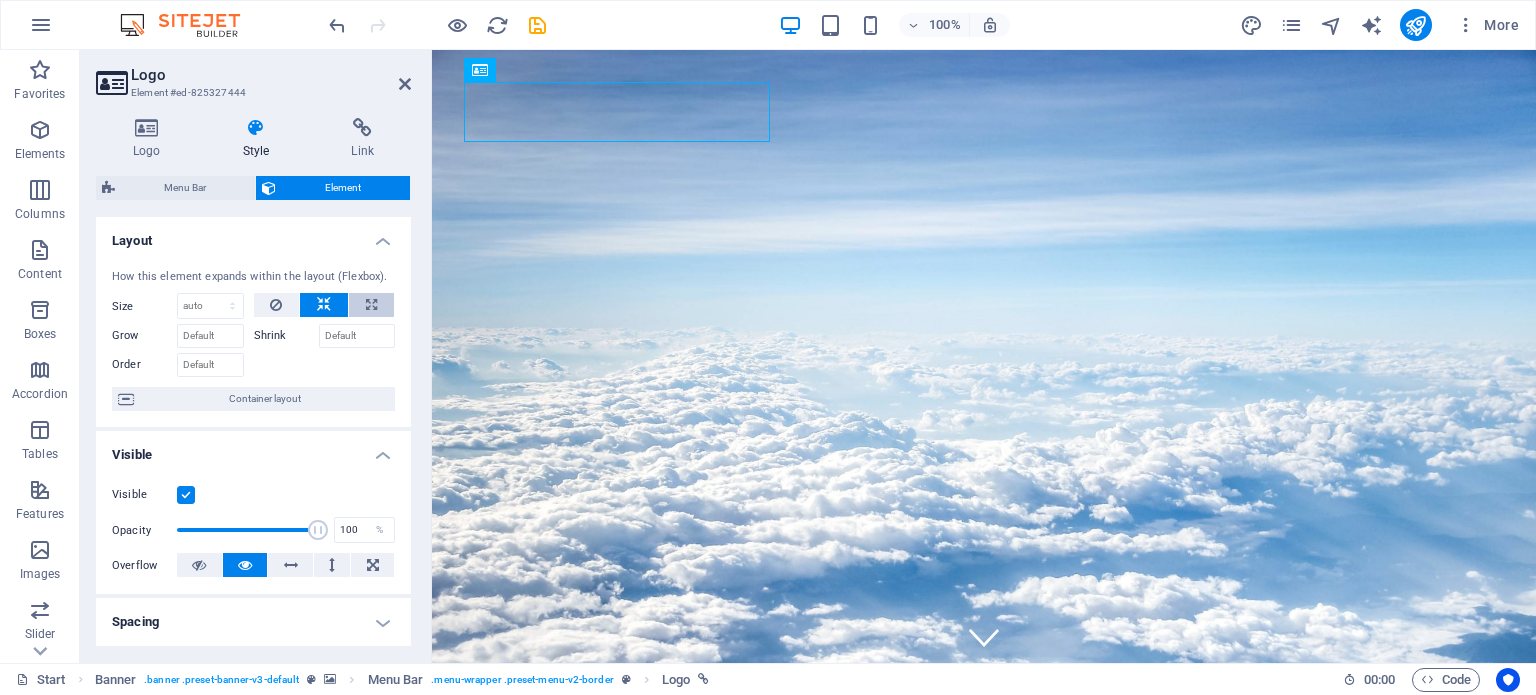 click at bounding box center (371, 305) 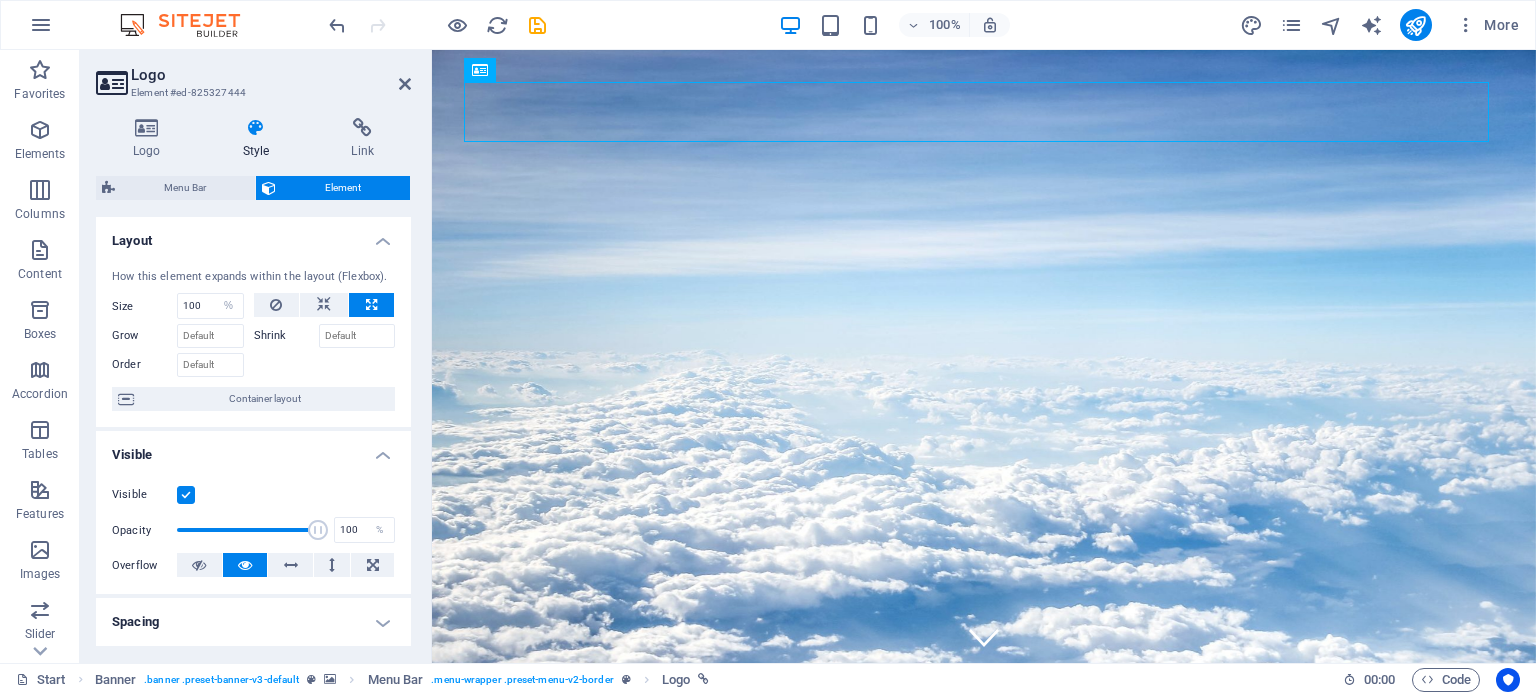 click at bounding box center [371, 305] 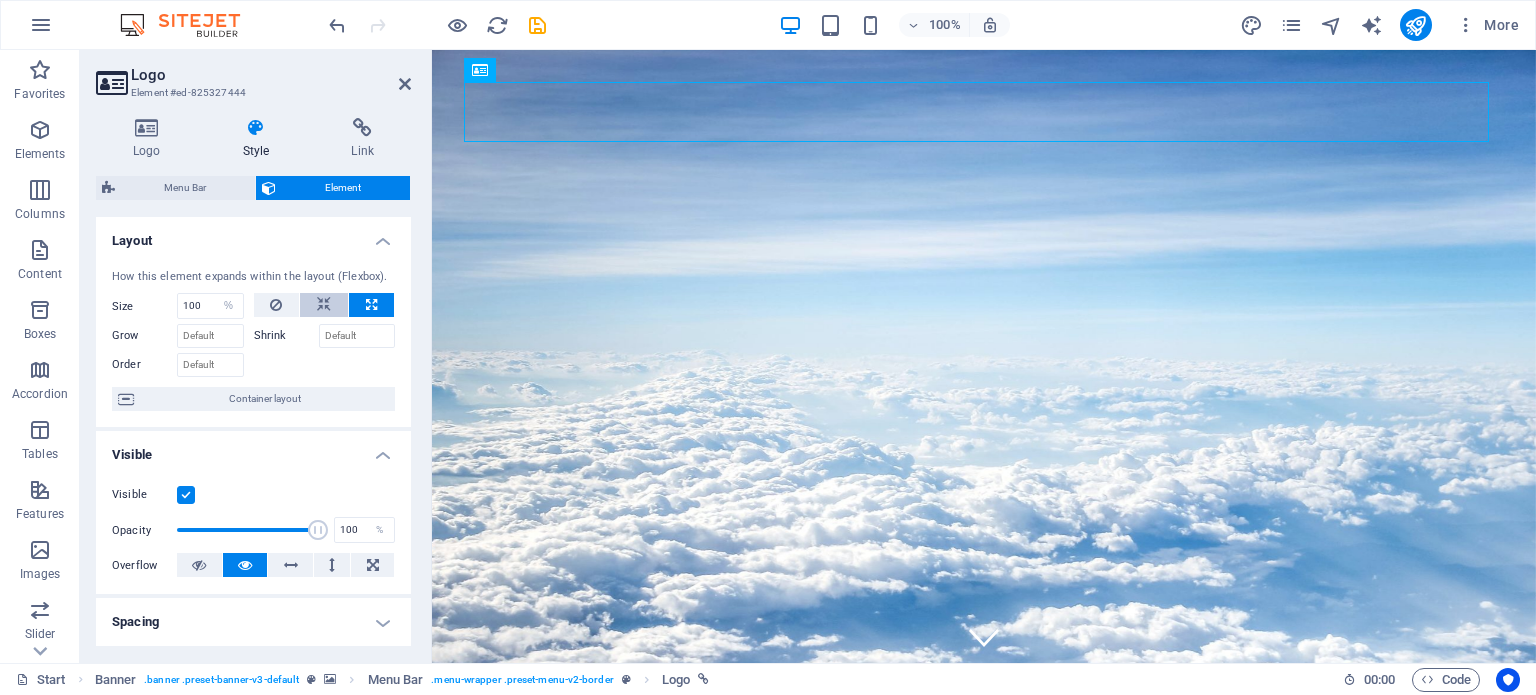 click at bounding box center (324, 305) 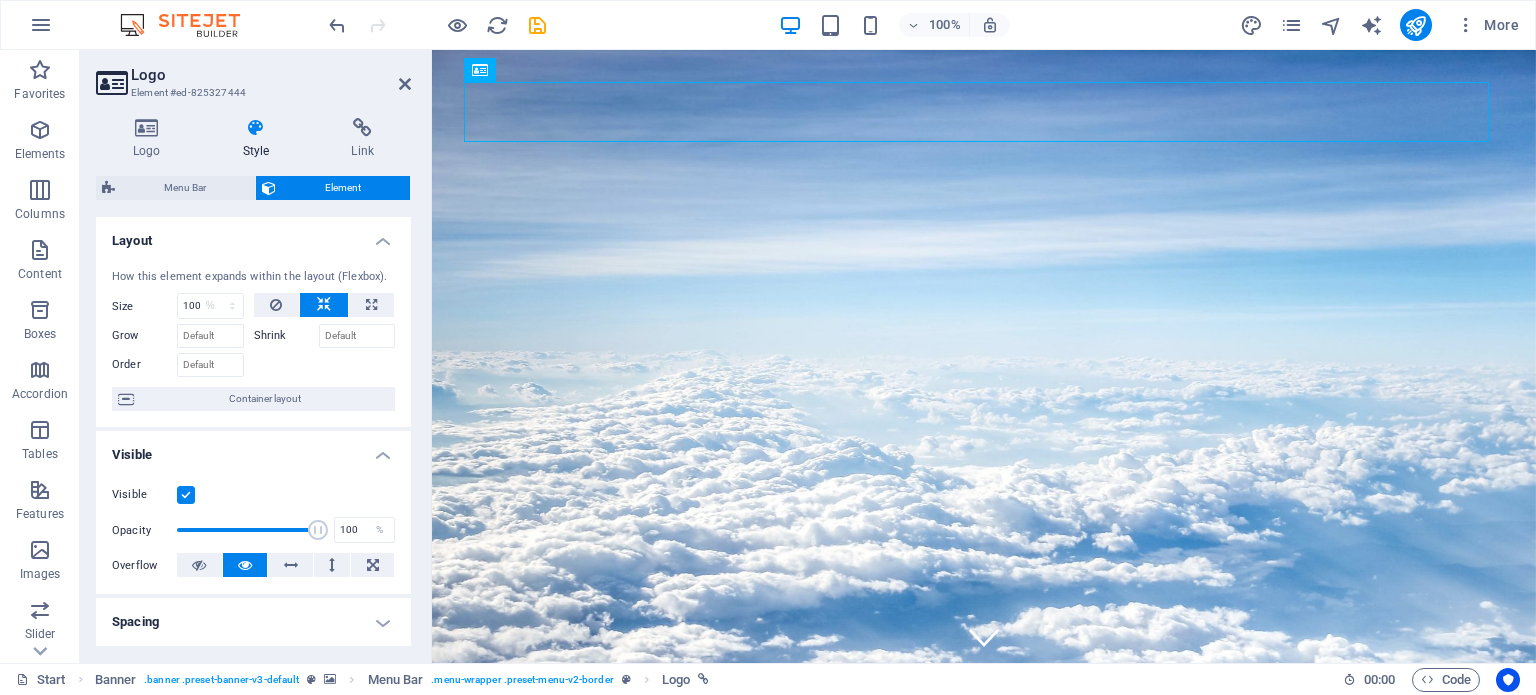 type 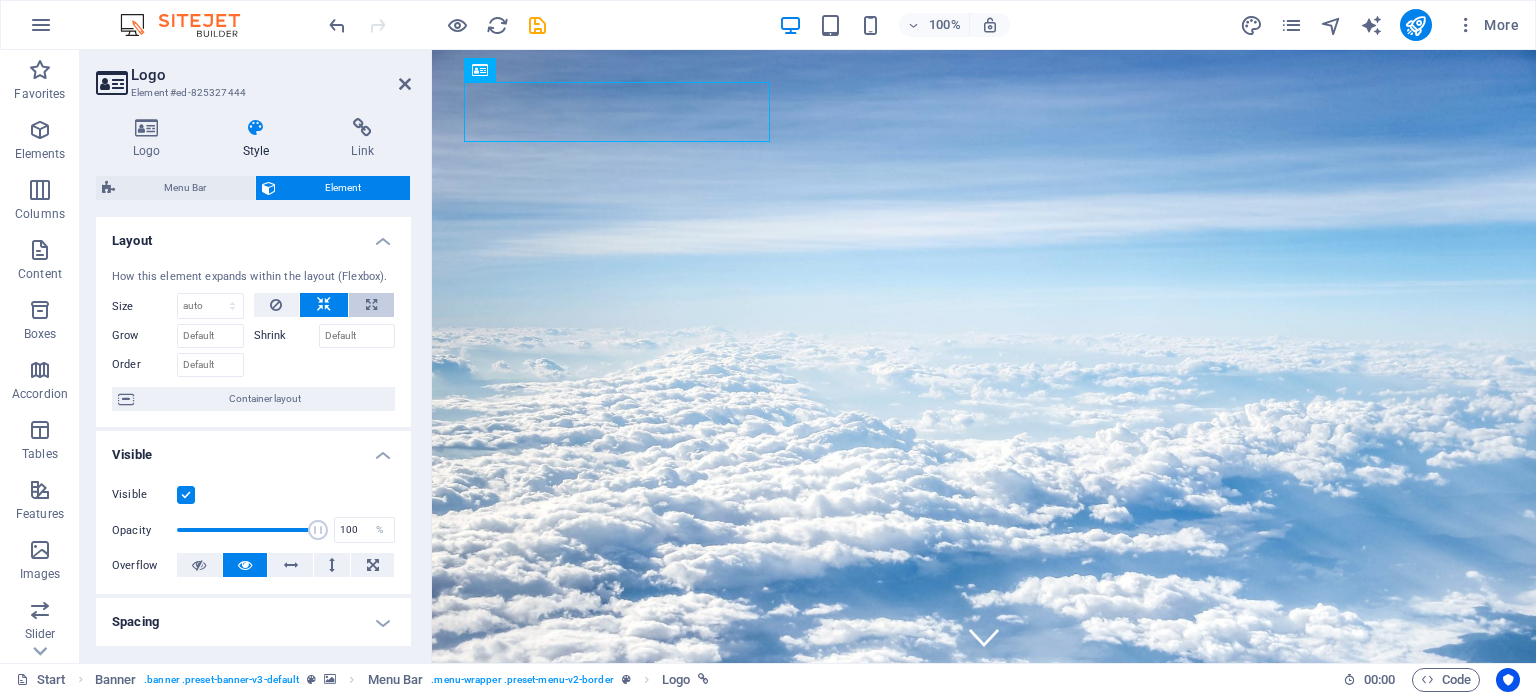 click at bounding box center (371, 305) 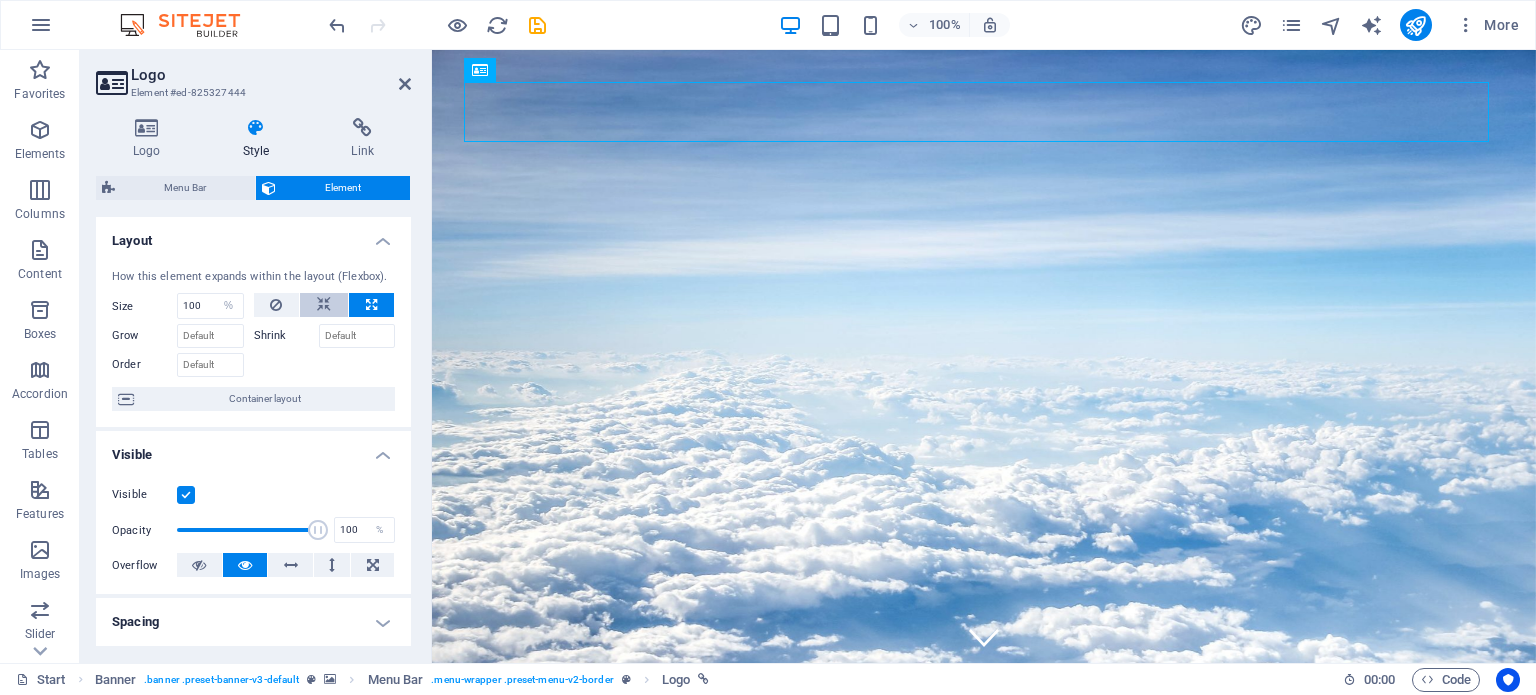 click at bounding box center [324, 305] 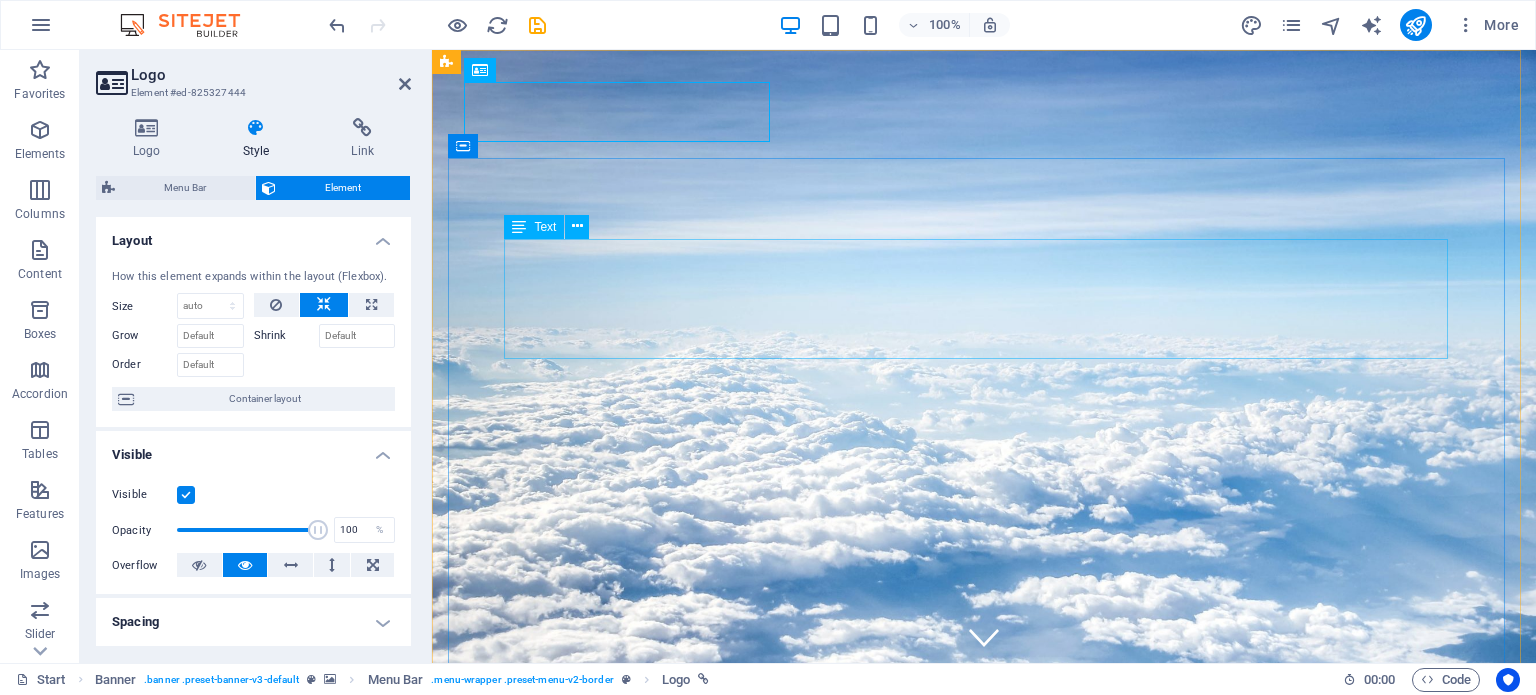 click on "Spune-ne ce cauți, iar noi îți oferim cele mai potrivite soluții." at bounding box center [984, 1014] 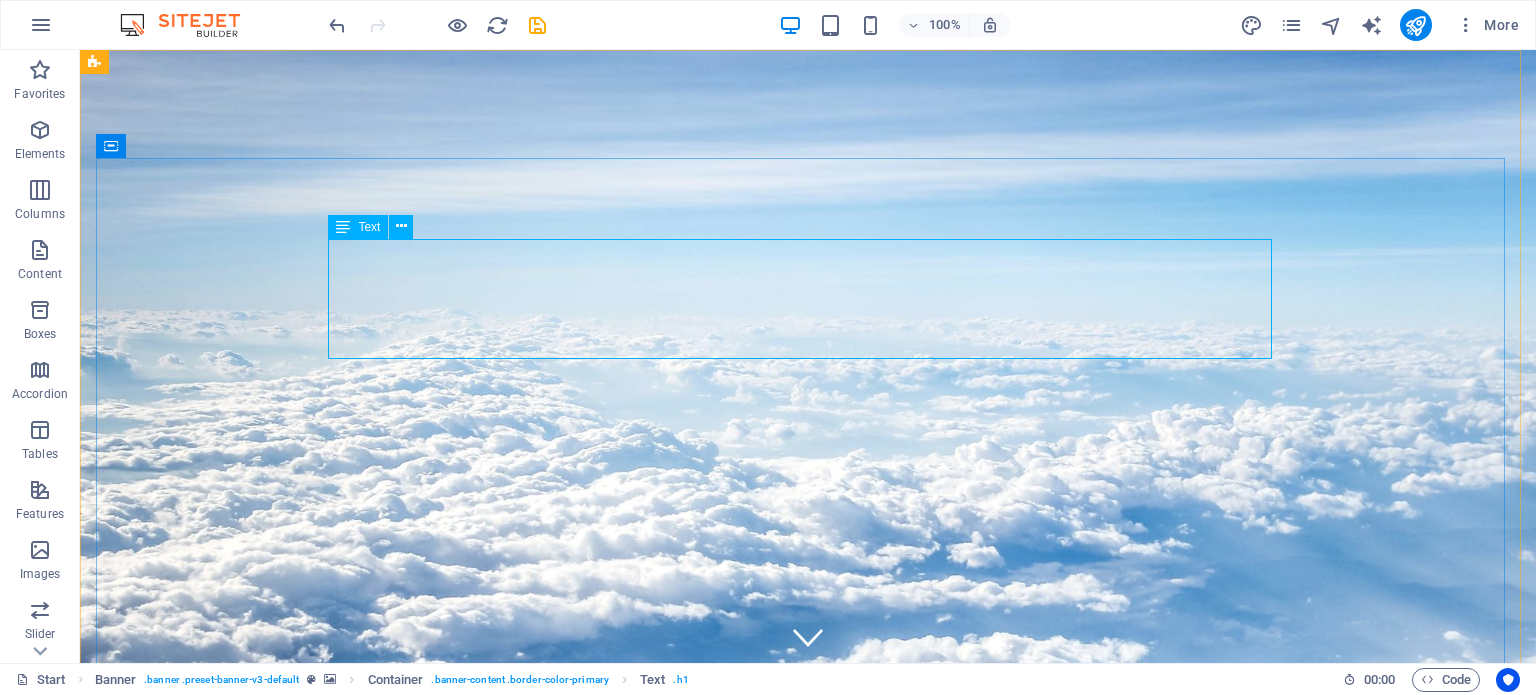 click at bounding box center [343, 227] 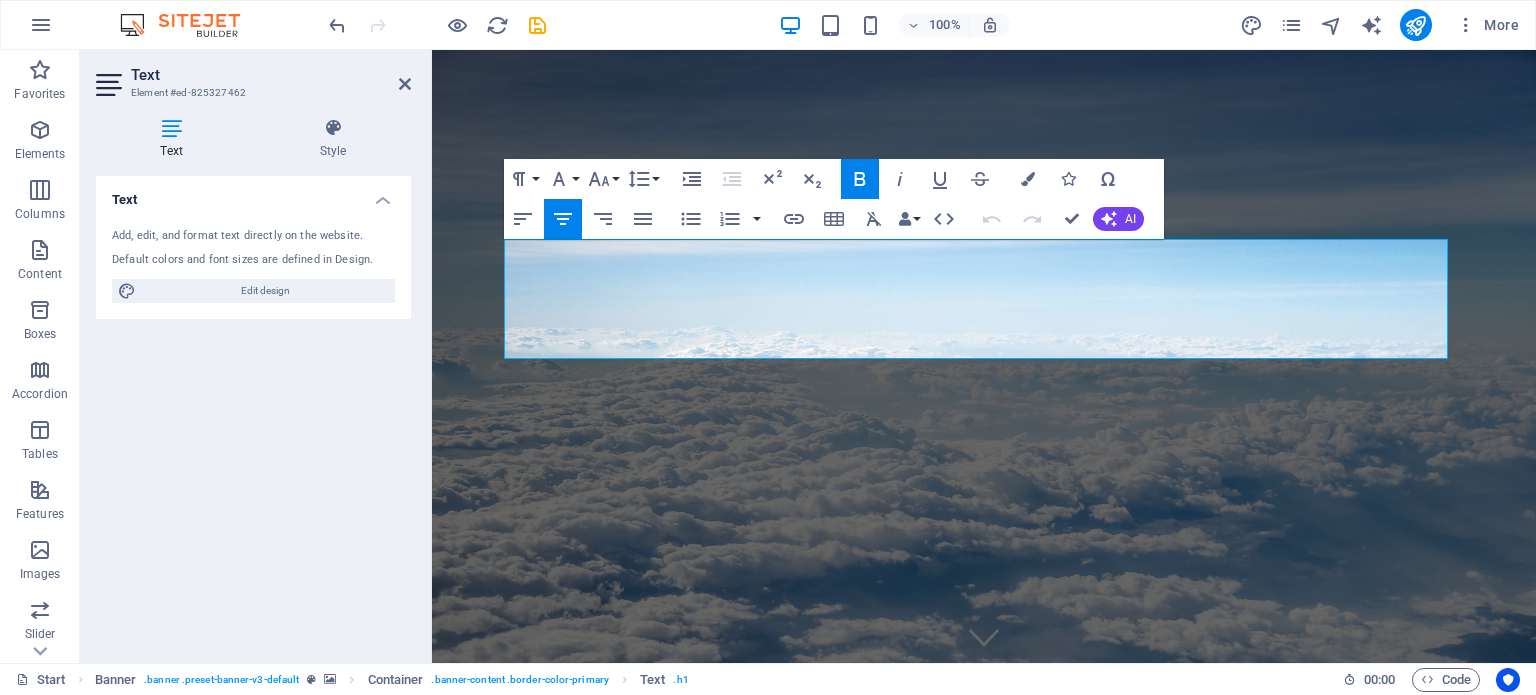 click on "Add, edit, and format text directly on the website. Default colors and font sizes are defined in Design. Edit design" at bounding box center [253, 265] 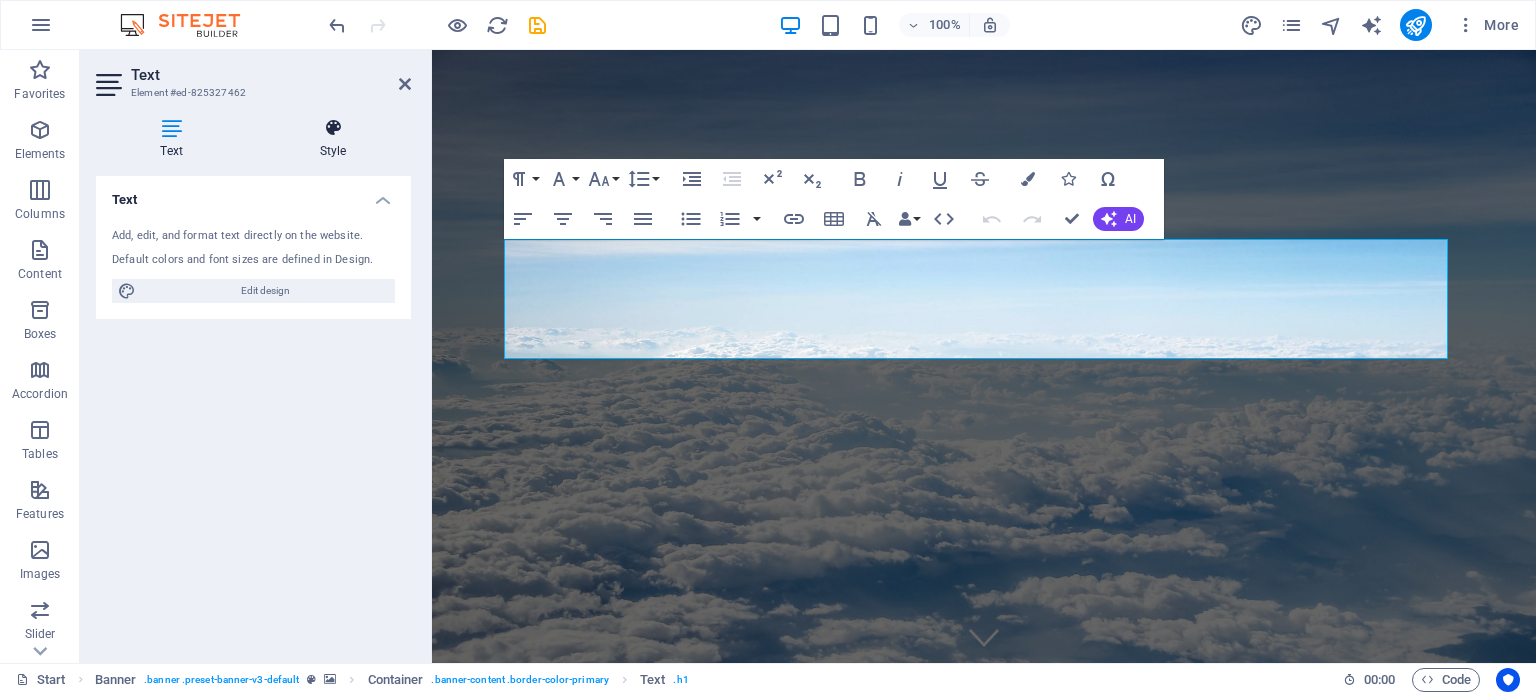 click at bounding box center (333, 128) 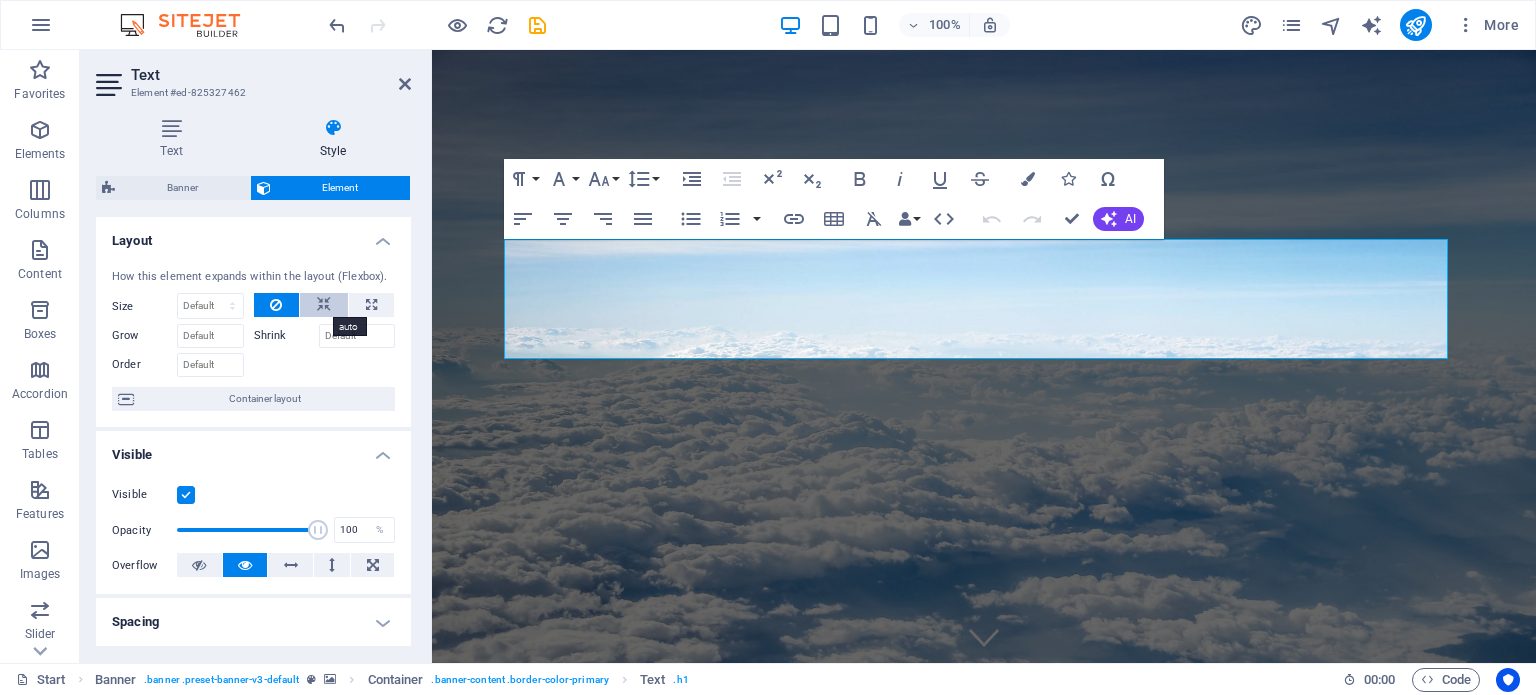 click at bounding box center [324, 305] 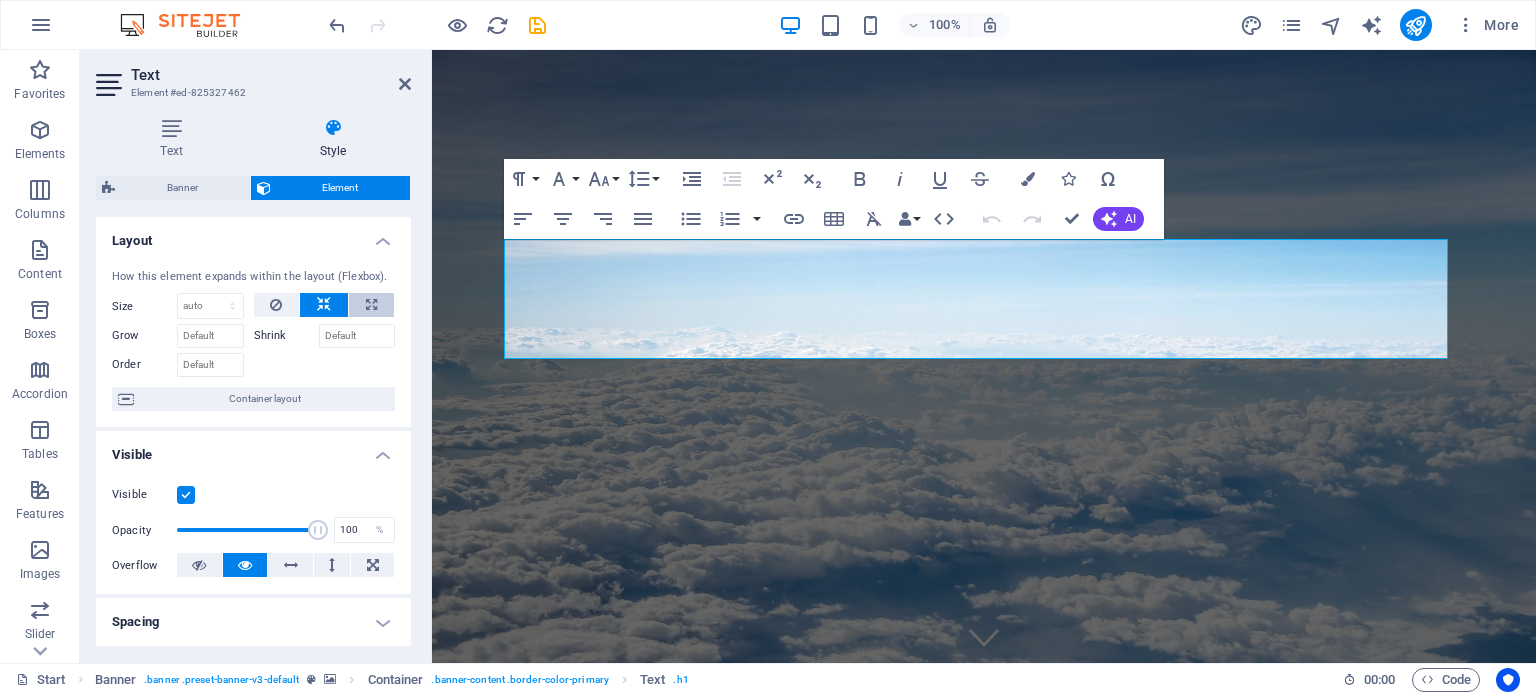 click at bounding box center [371, 305] 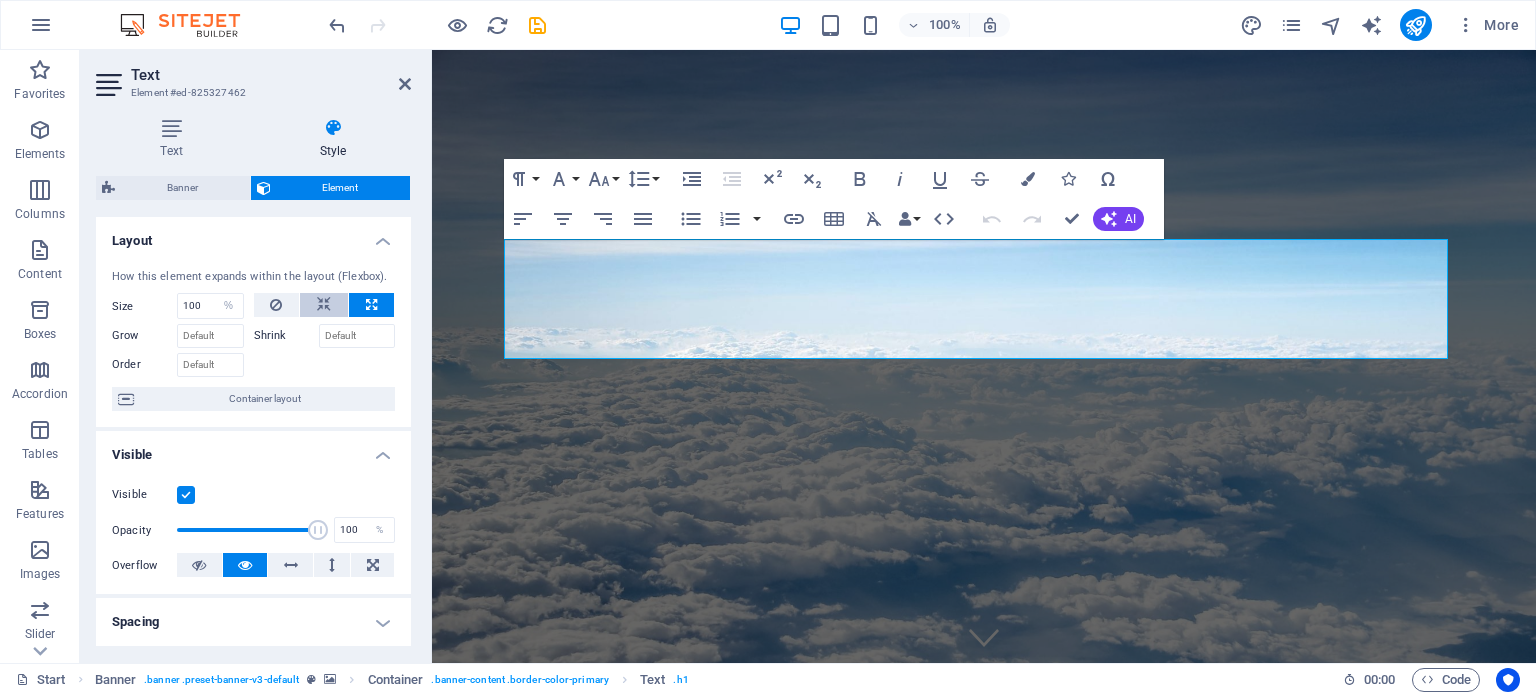 click at bounding box center (324, 305) 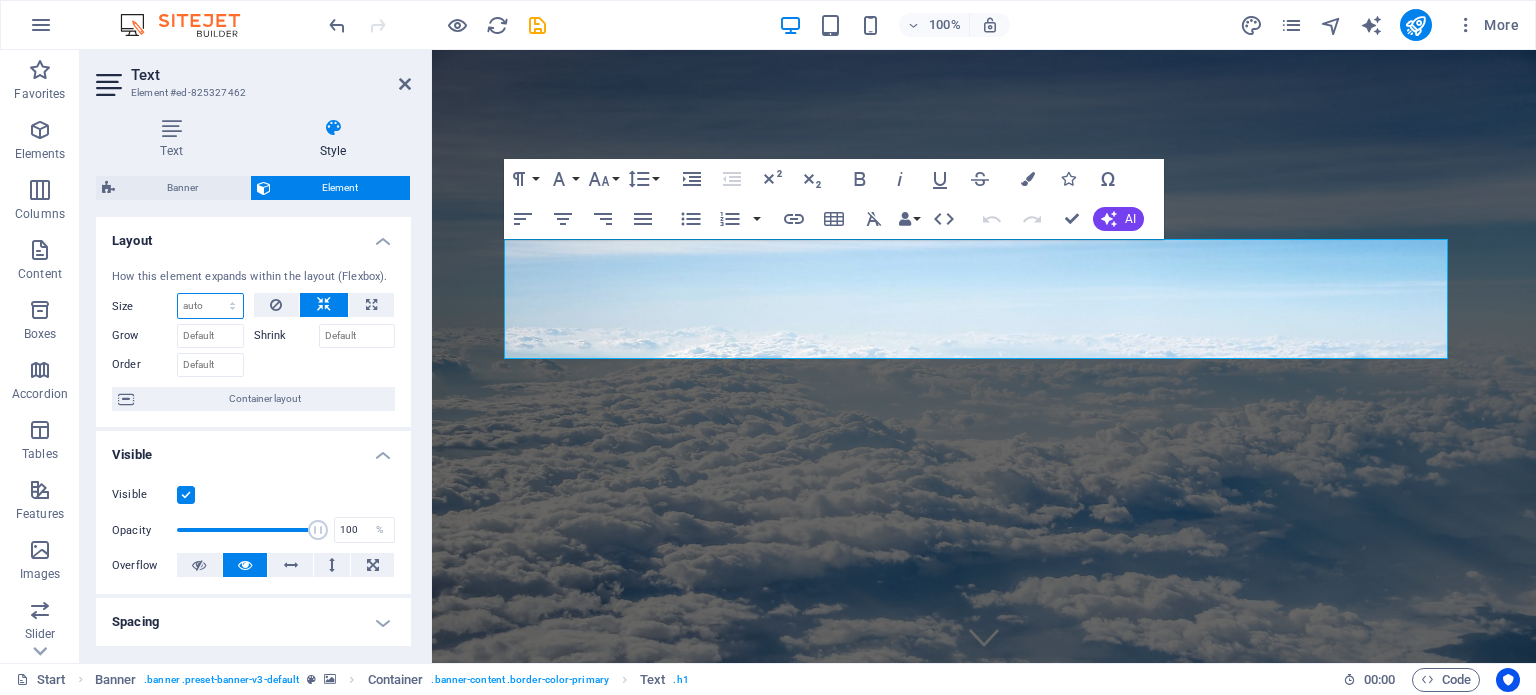 click on "Default auto px % 1/1 1/2 1/3 1/4 1/5 1/6 1/7 1/8 1/9 1/10" at bounding box center [210, 306] 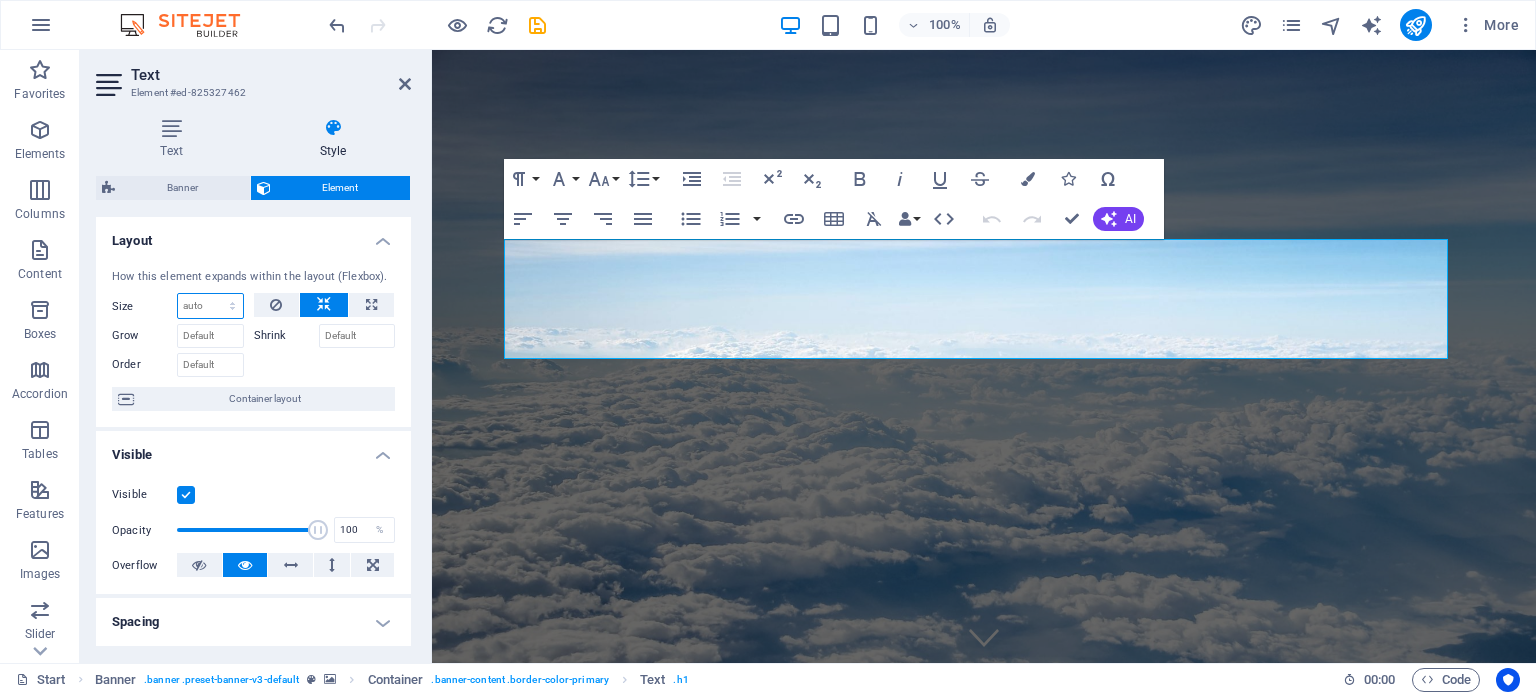 select on "1/3" 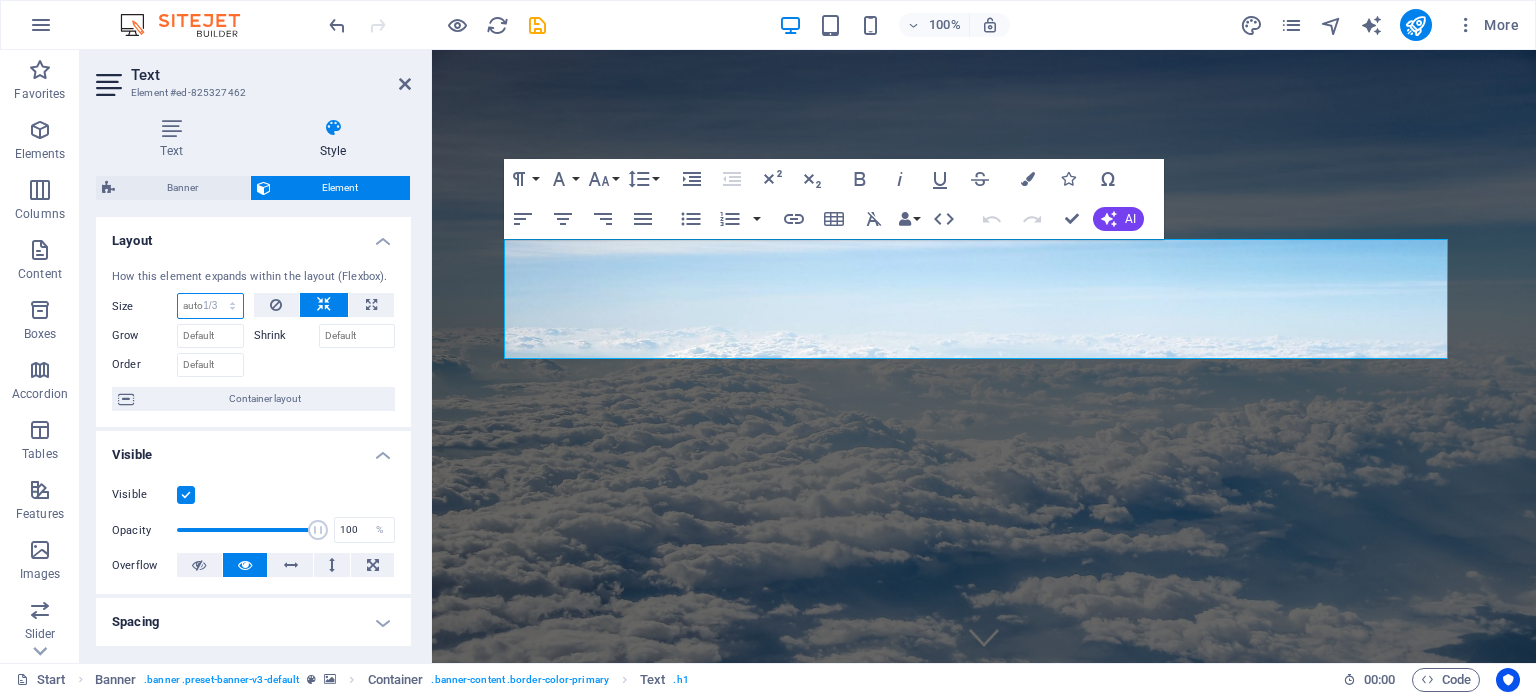 click on "Default auto px % 1/1 1/2 1/3 1/4 1/5 1/6 1/7 1/8 1/9 1/10" at bounding box center (210, 306) 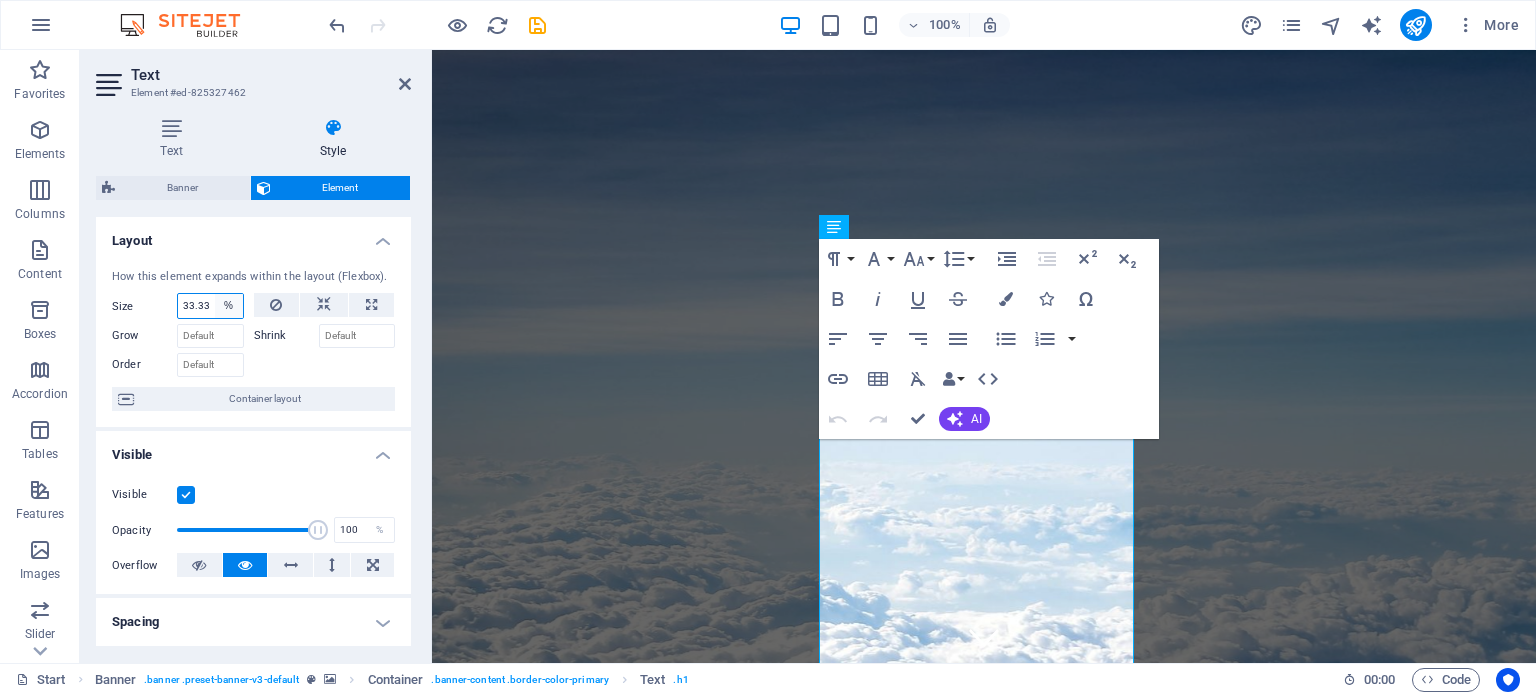 click on "Default auto px % 1/1 1/2 1/3 1/4 1/5 1/6 1/7 1/8 1/9 1/10" at bounding box center (229, 306) 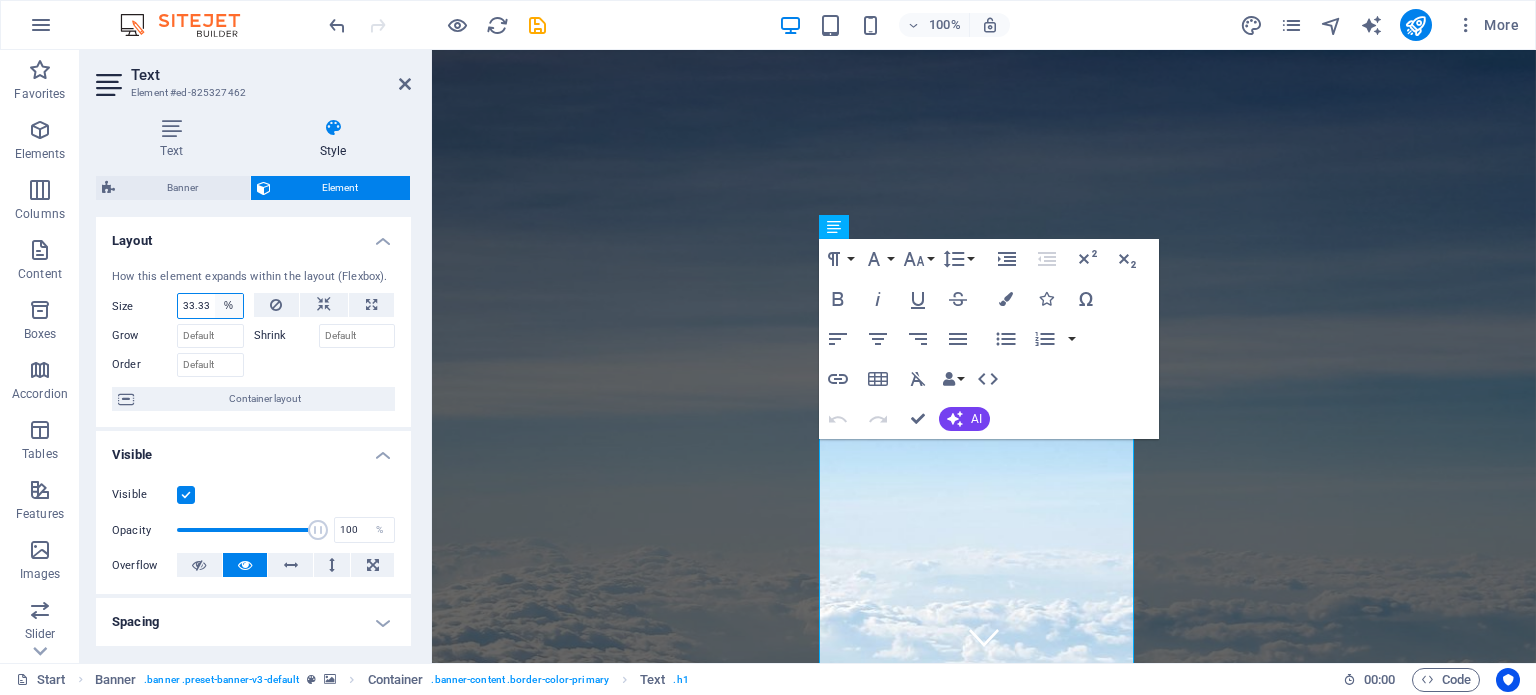 select on "px" 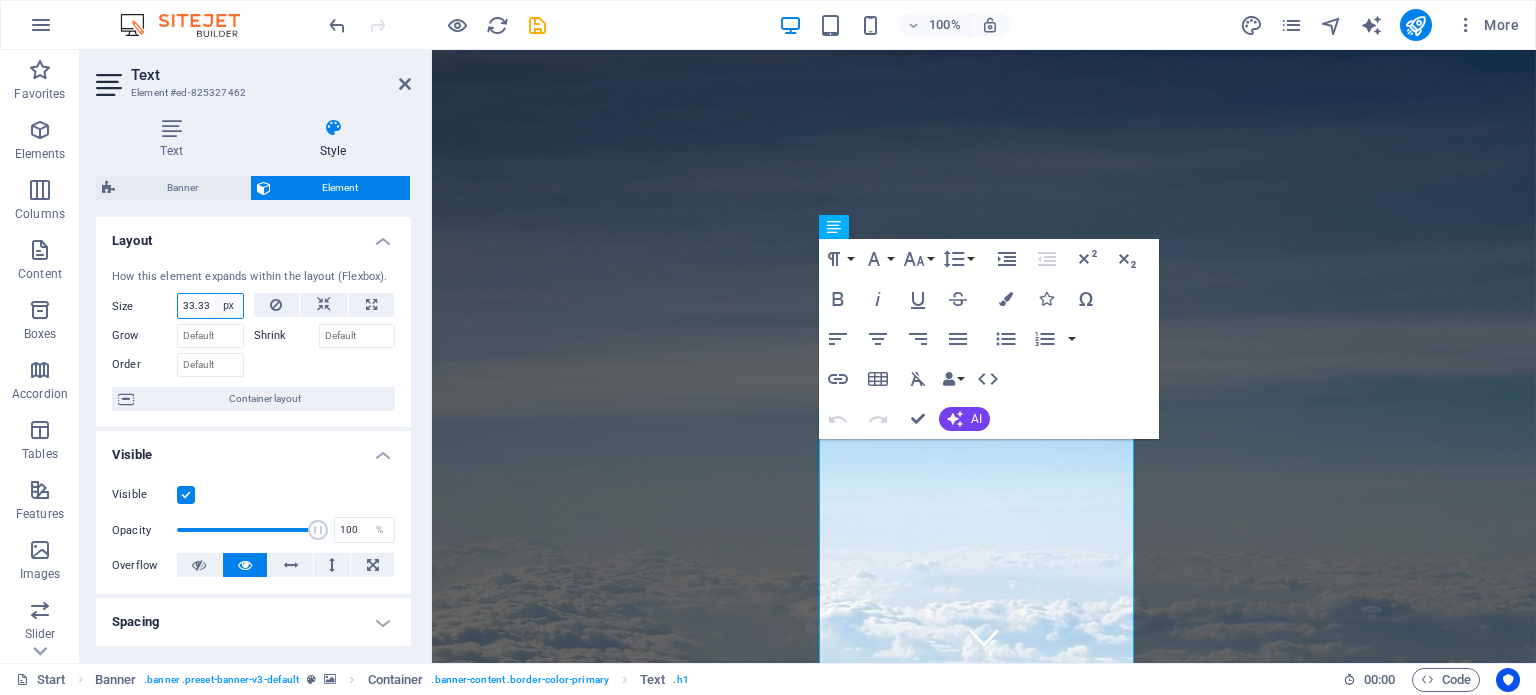 click on "Default auto px % 1/1 1/2 1/3 1/4 1/5 1/6 1/7 1/8 1/9 1/10" at bounding box center [229, 306] 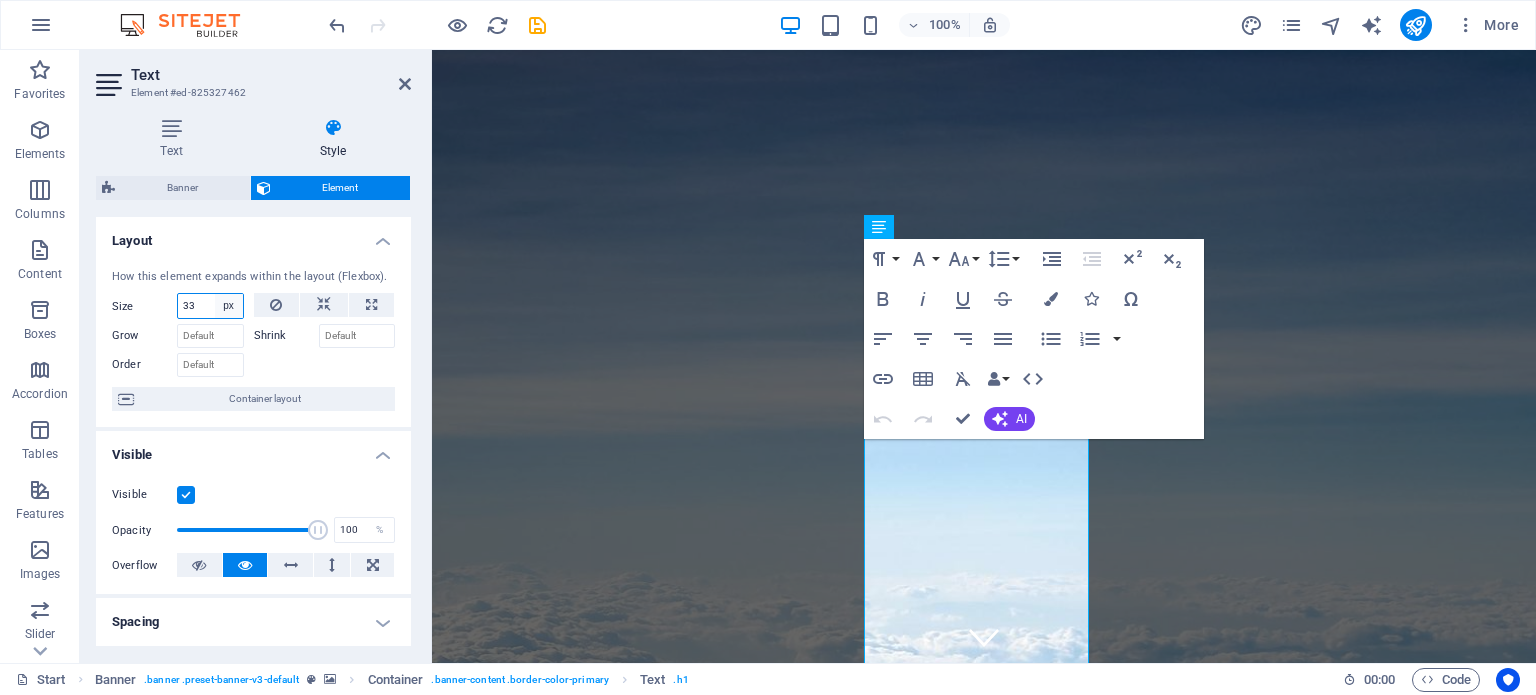 click on "Default auto px % 1/1 1/2 1/3 1/4 1/5 1/6 1/7 1/8 1/9 1/10" at bounding box center [229, 306] 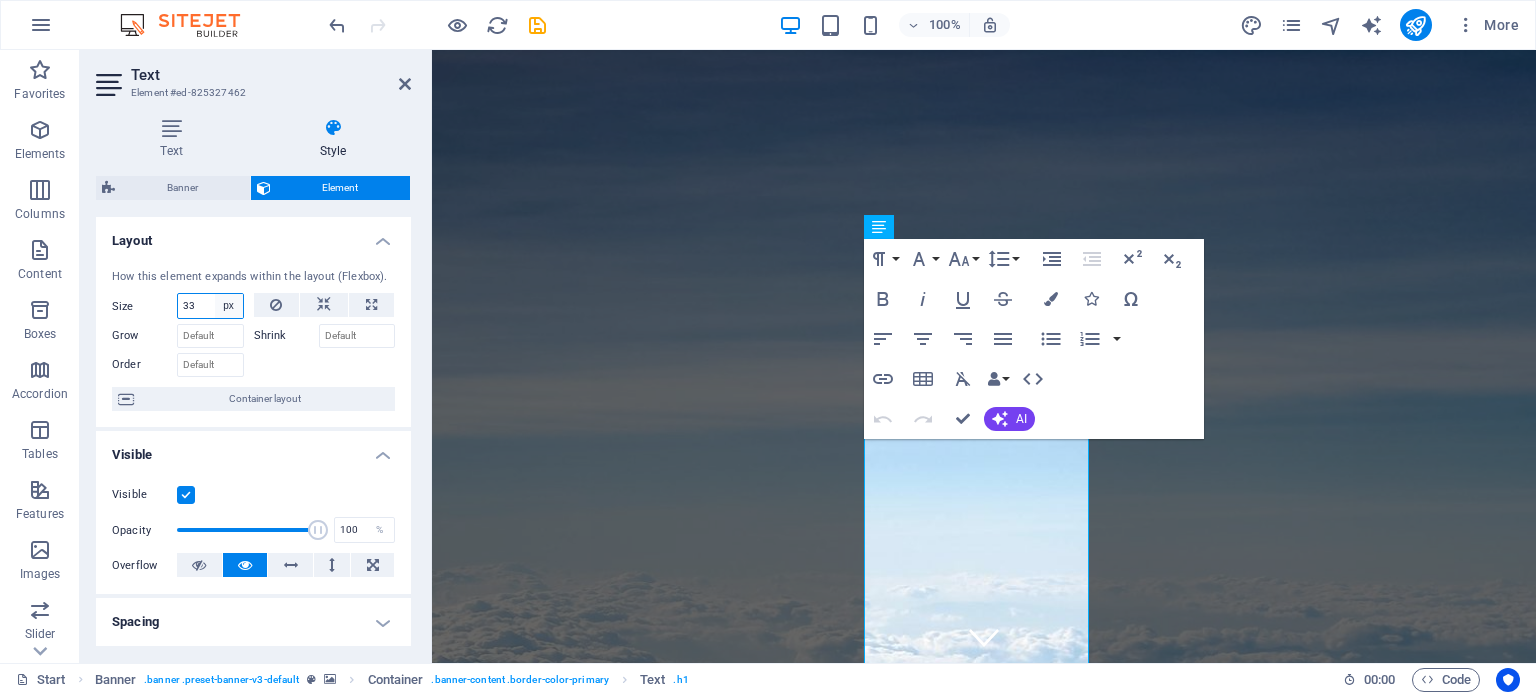 select on "1/8" 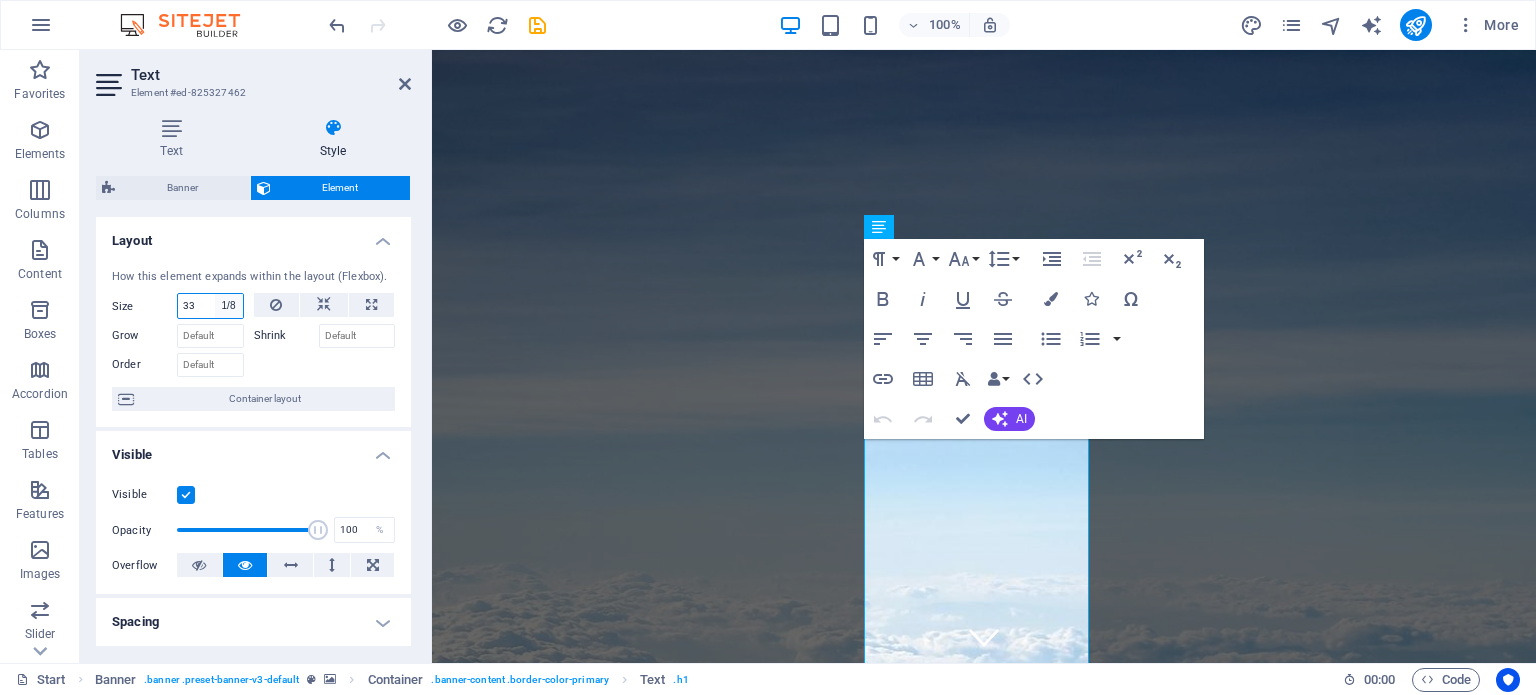 click on "Default auto px % 1/1 1/2 1/3 1/4 1/5 1/6 1/7 1/8 1/9 1/10" at bounding box center [229, 306] 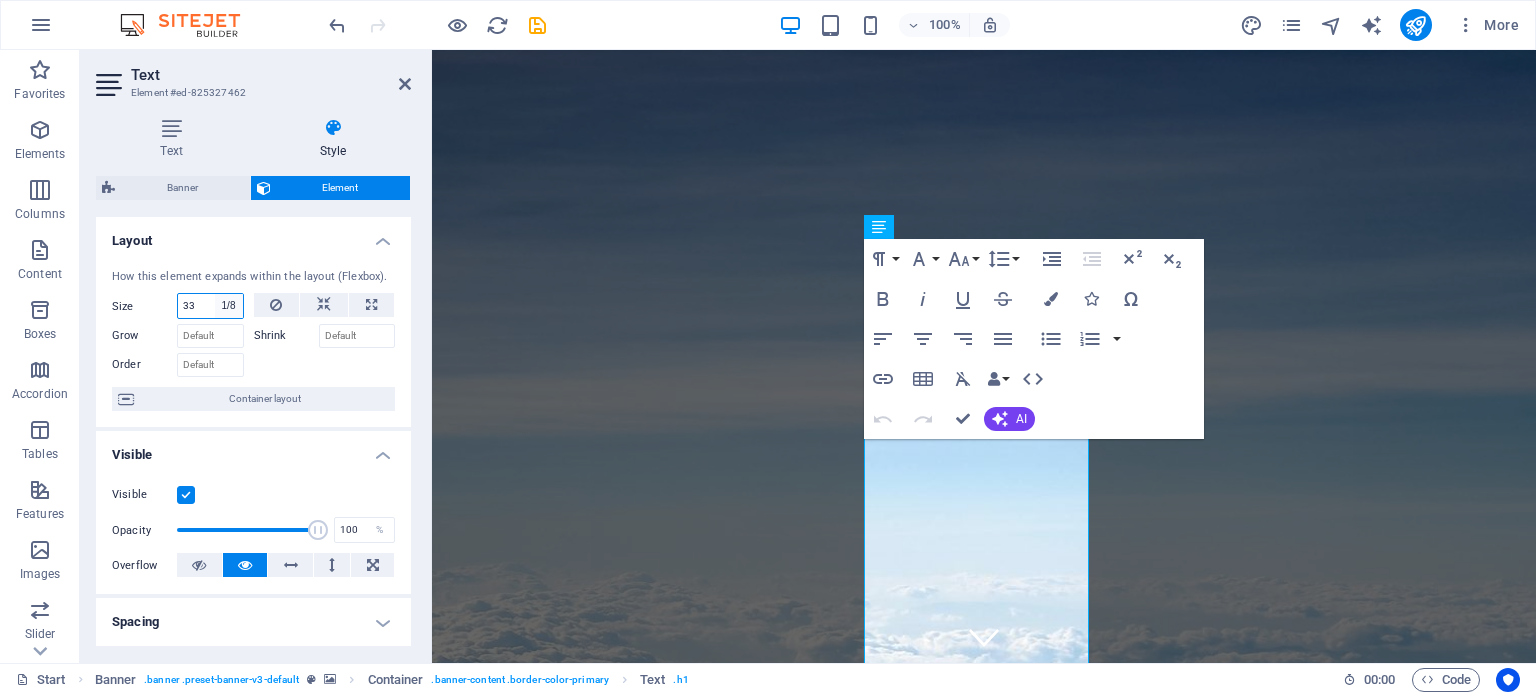 type on "12.5" 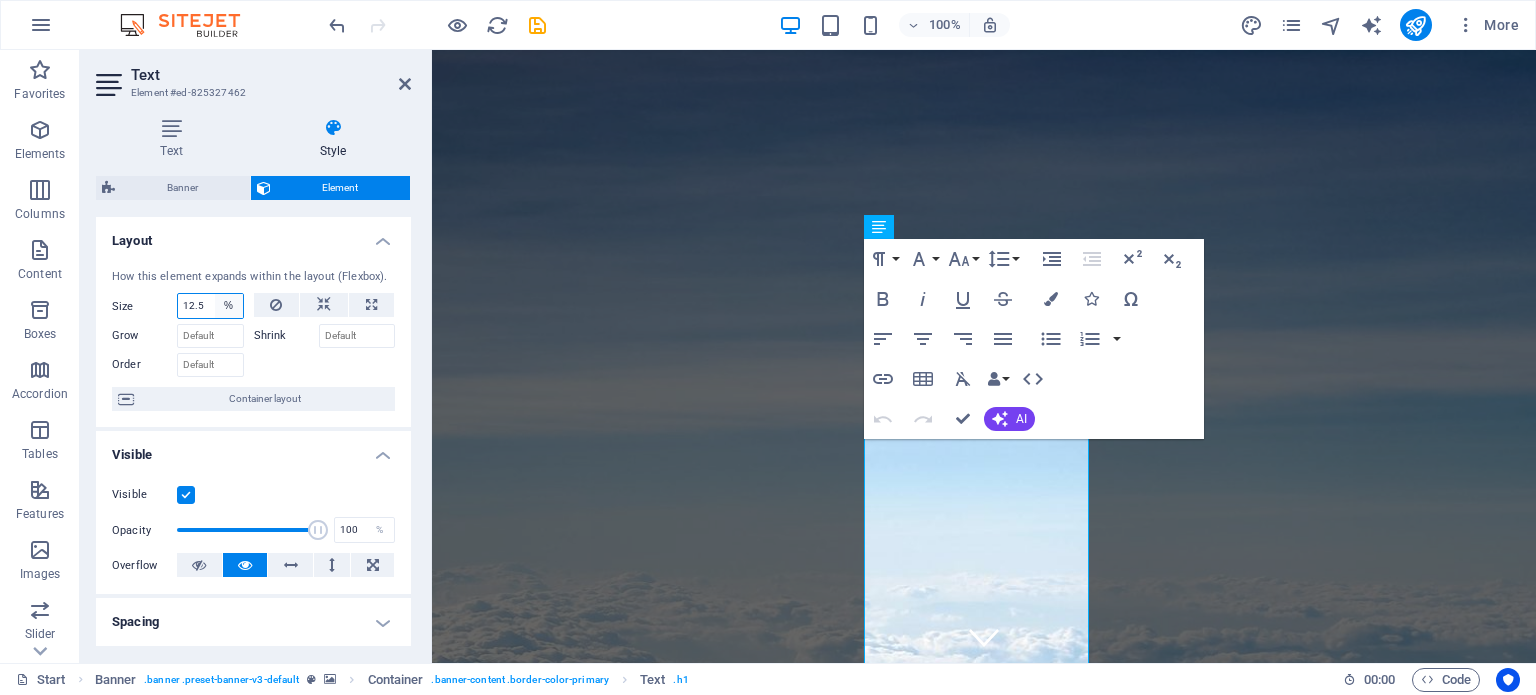 click on "Default auto px % 1/1 1/2 1/3 1/4 1/5 1/6 1/7 1/8 1/9 1/10" at bounding box center [229, 306] 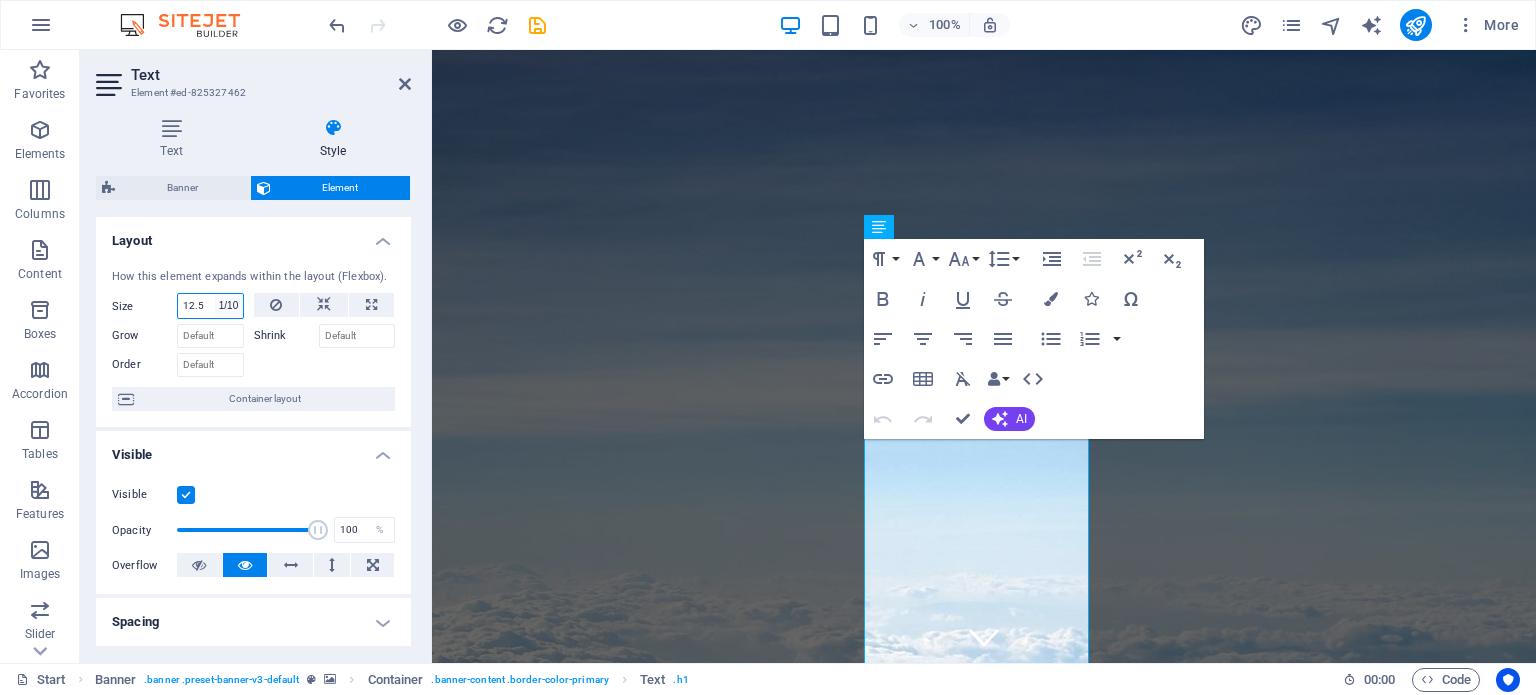 click on "Default auto px % 1/1 1/2 1/3 1/4 1/5 1/6 1/7 1/8 1/9 1/10" at bounding box center (229, 306) 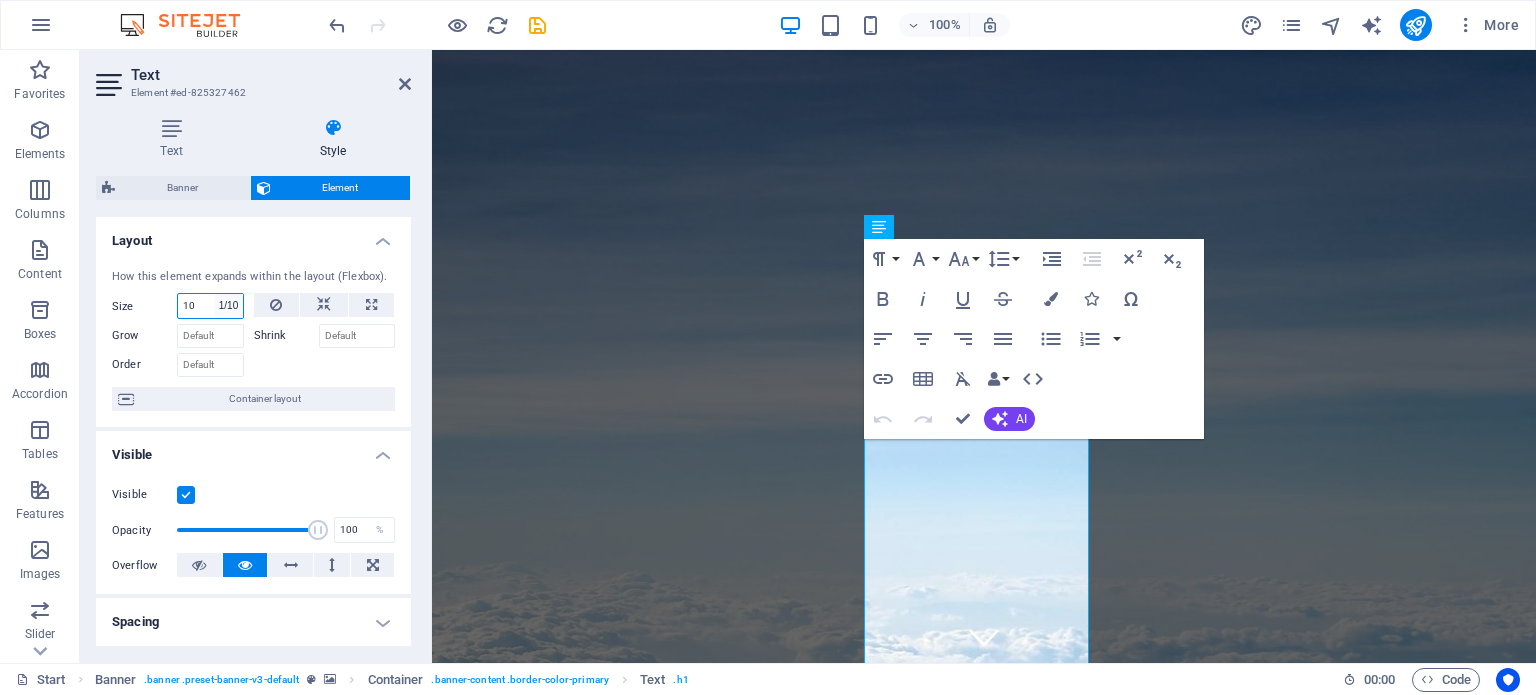 select on "%" 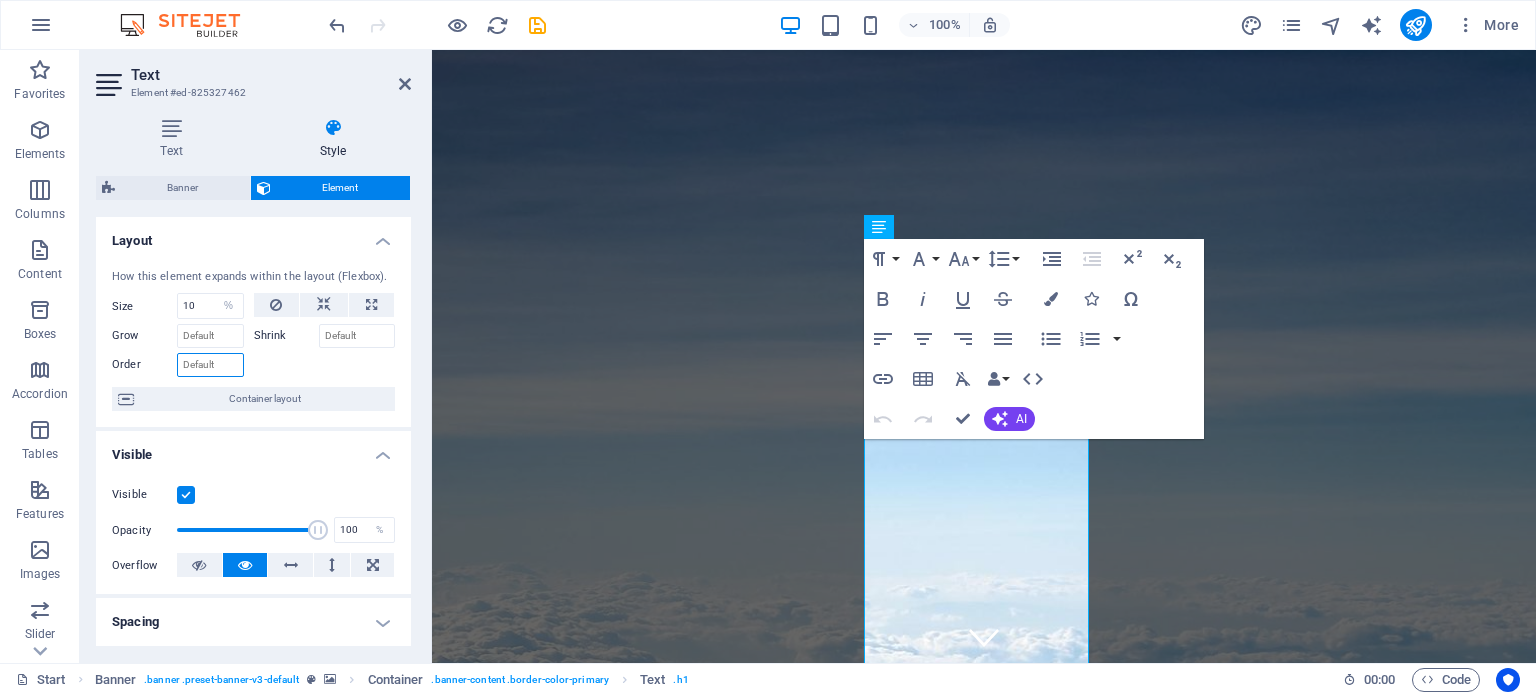 click on "Order" at bounding box center (210, 365) 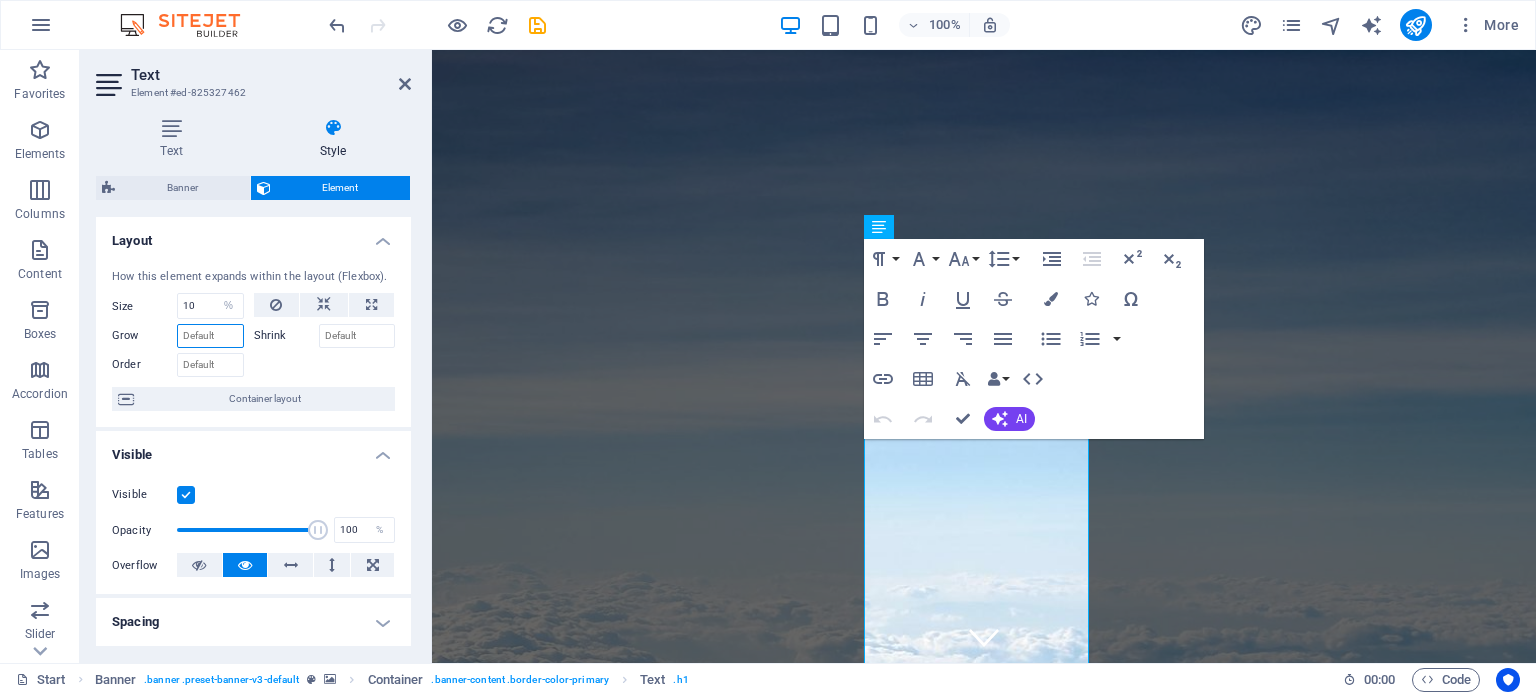 click on "Grow" at bounding box center [210, 336] 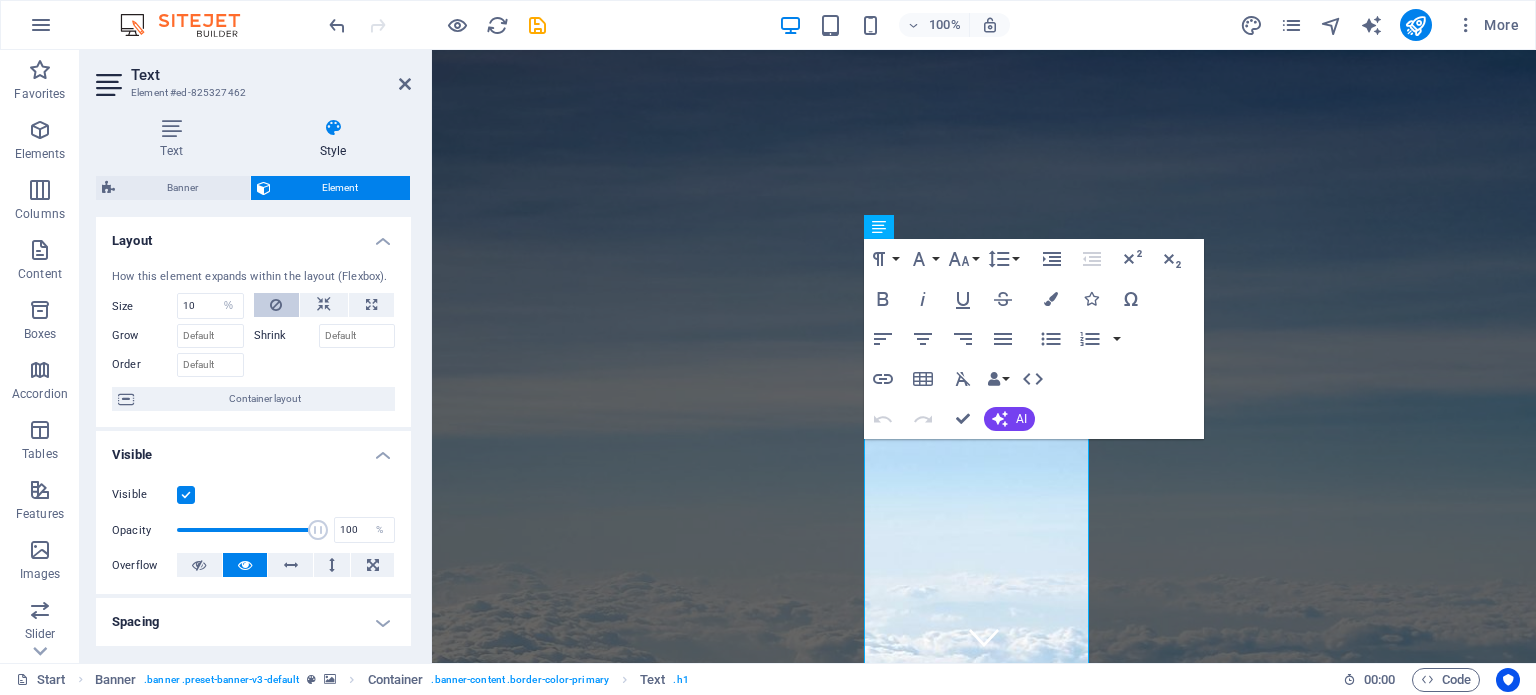 click at bounding box center (277, 305) 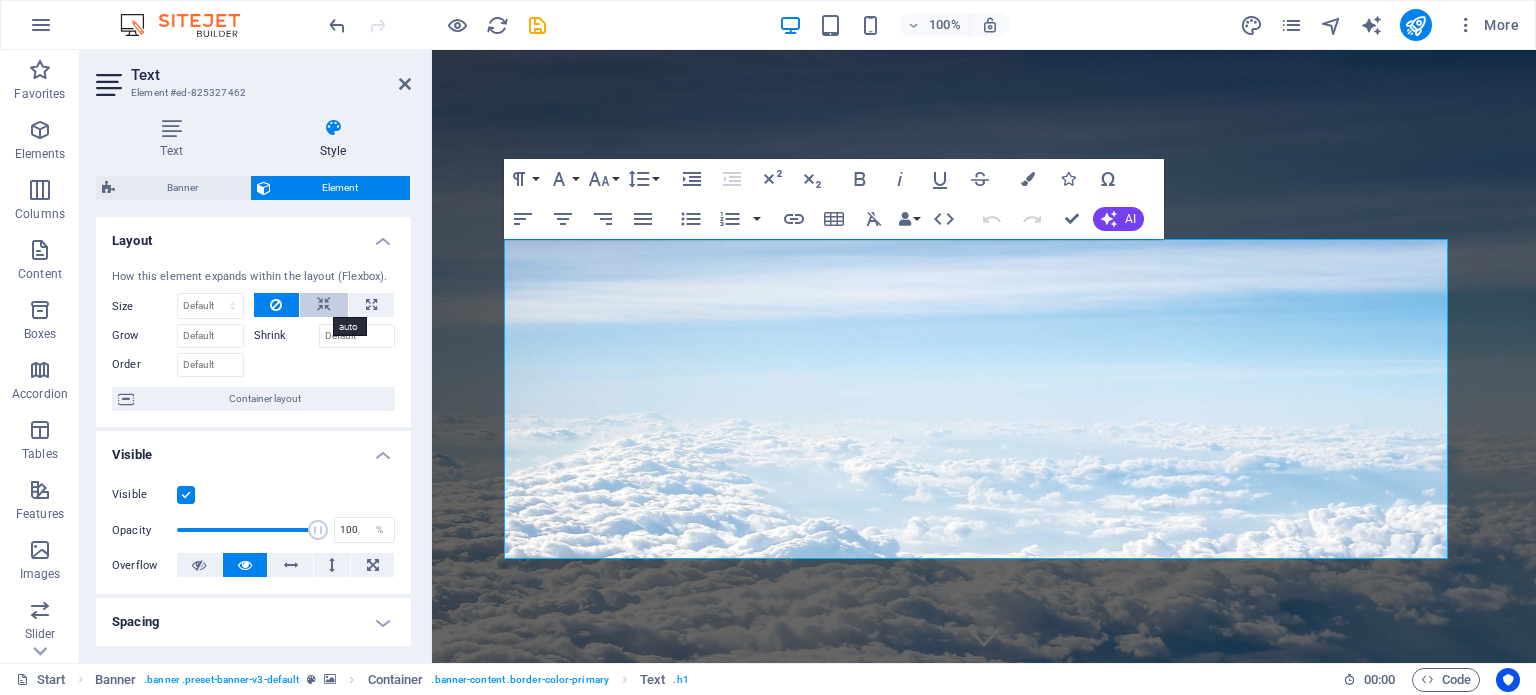 click at bounding box center (324, 305) 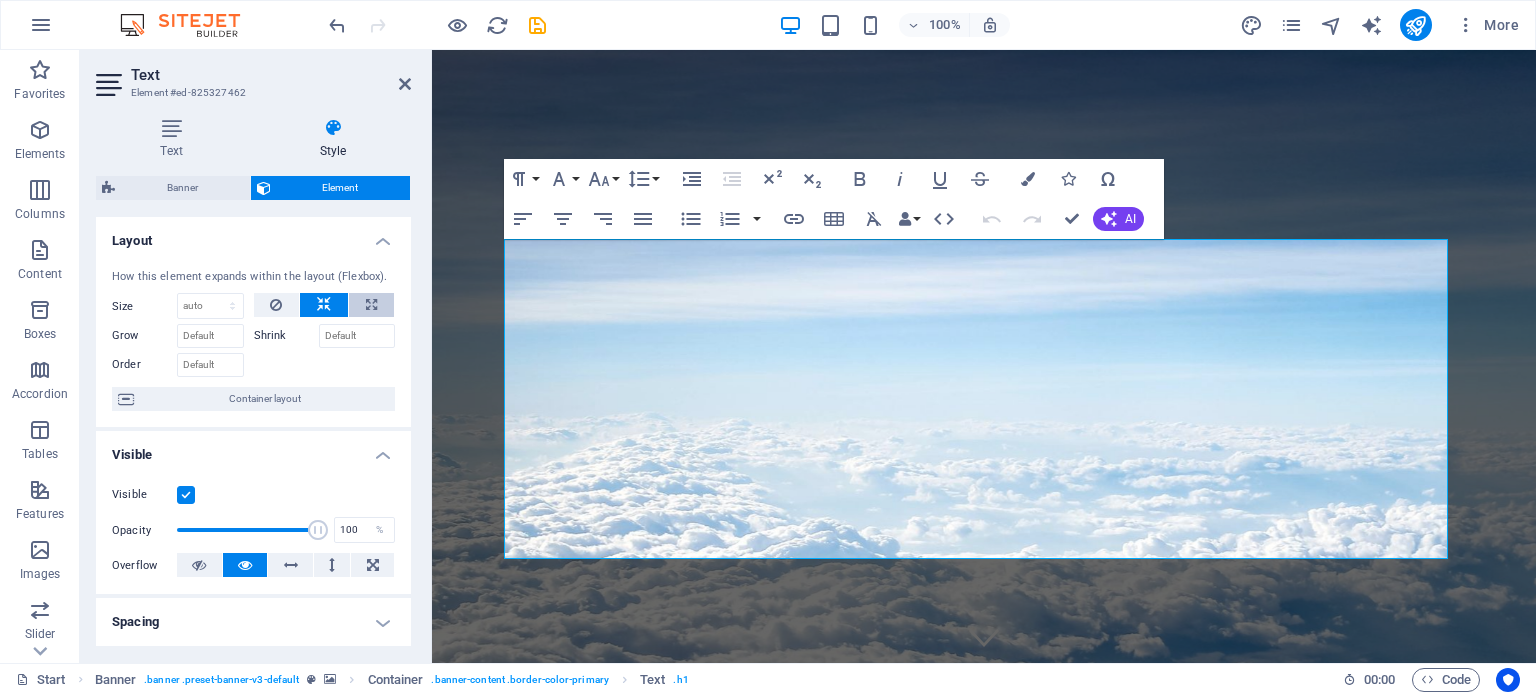 click at bounding box center [371, 305] 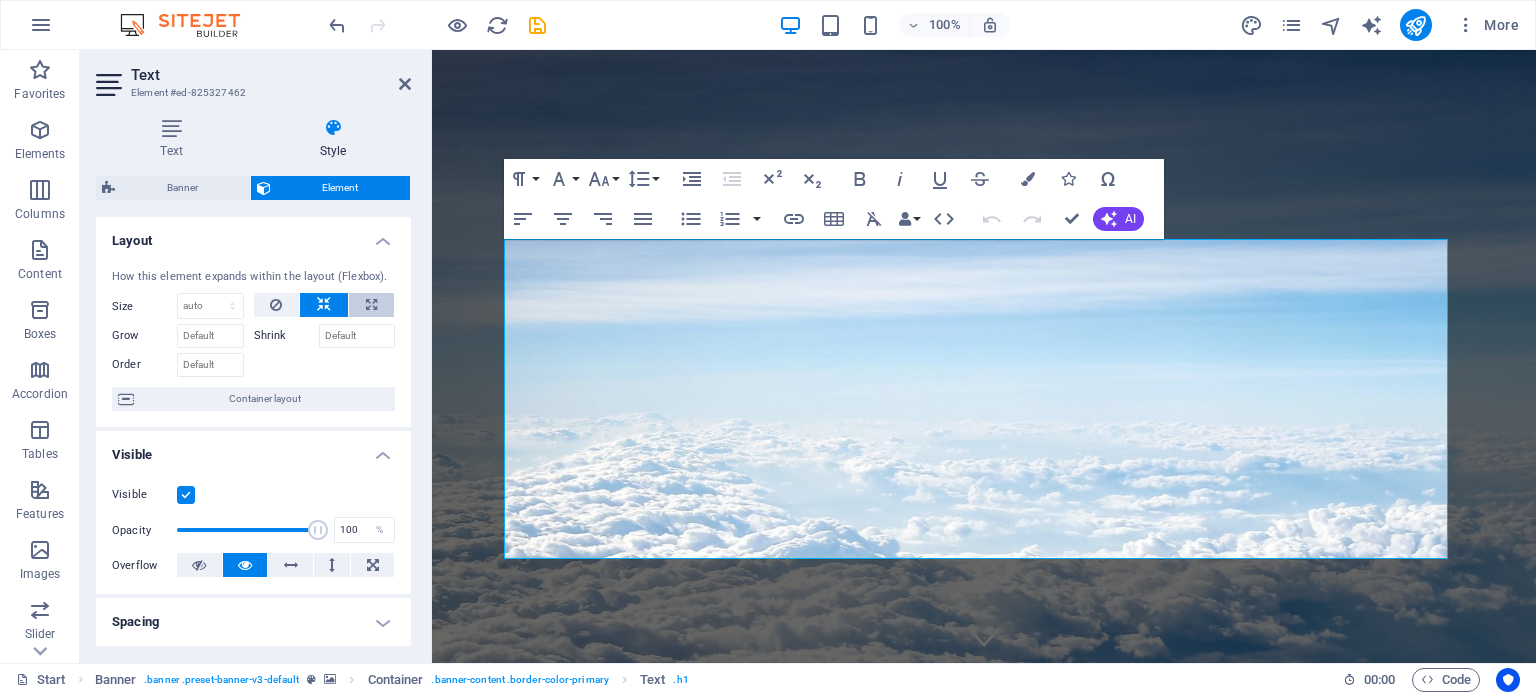 type on "100" 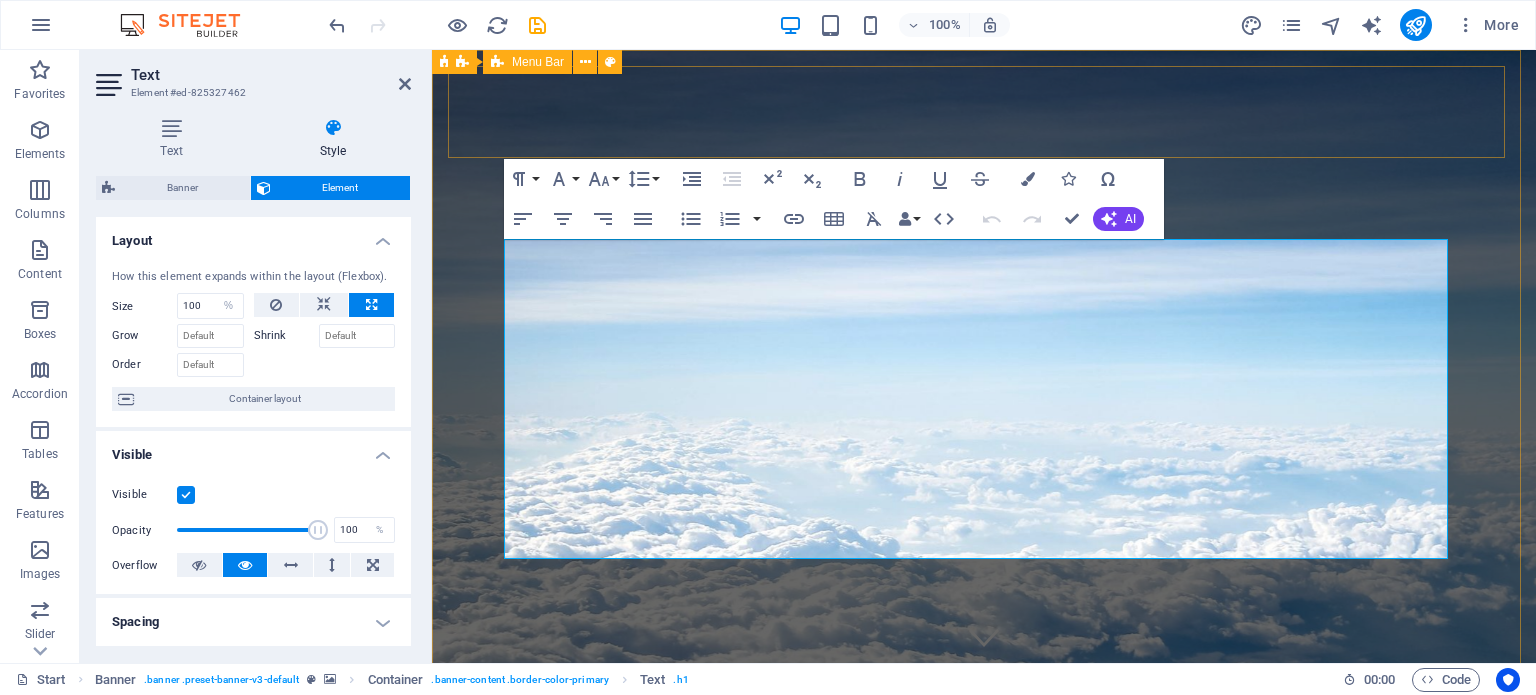 click on "TONIC TRAVEL Start Destinații Monthly Specials All Destinations Parteneri Contact" at bounding box center [984, 1002] 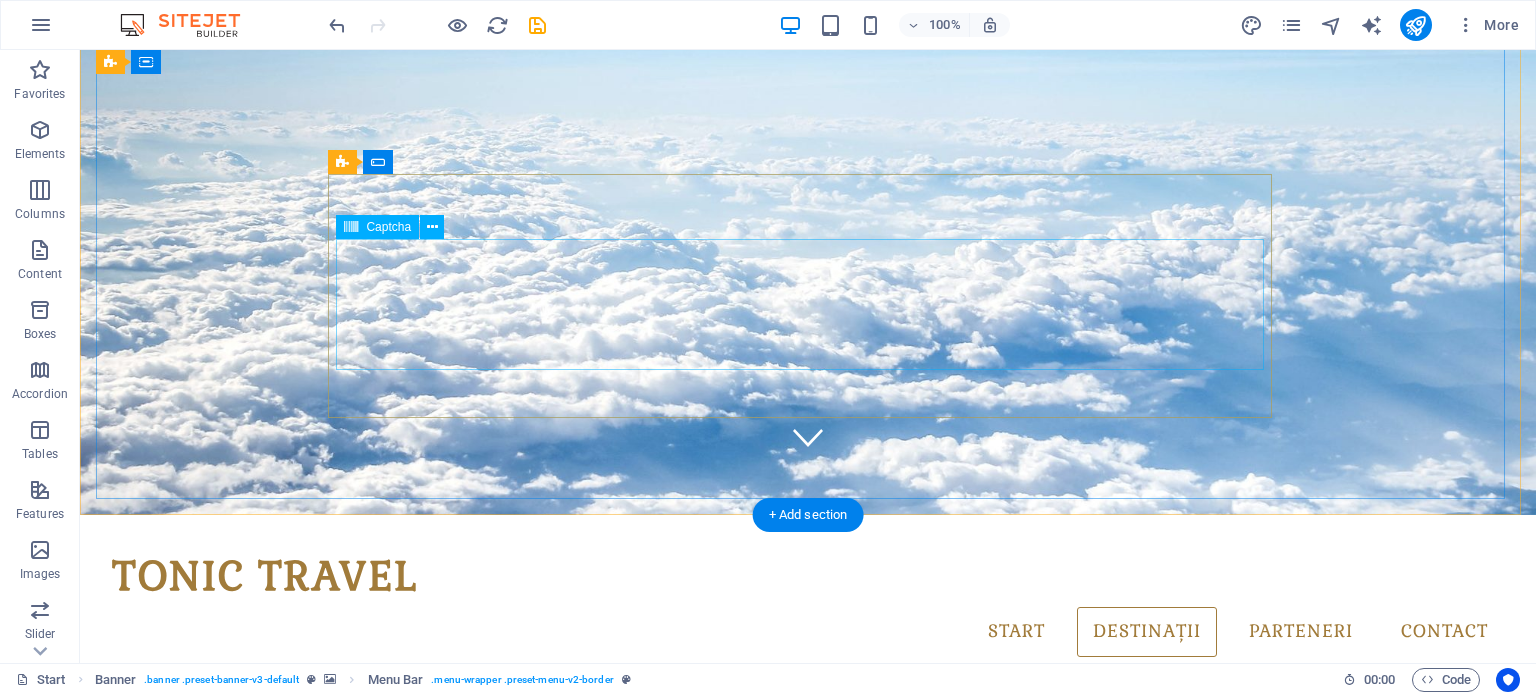 scroll, scrollTop: 0, scrollLeft: 0, axis: both 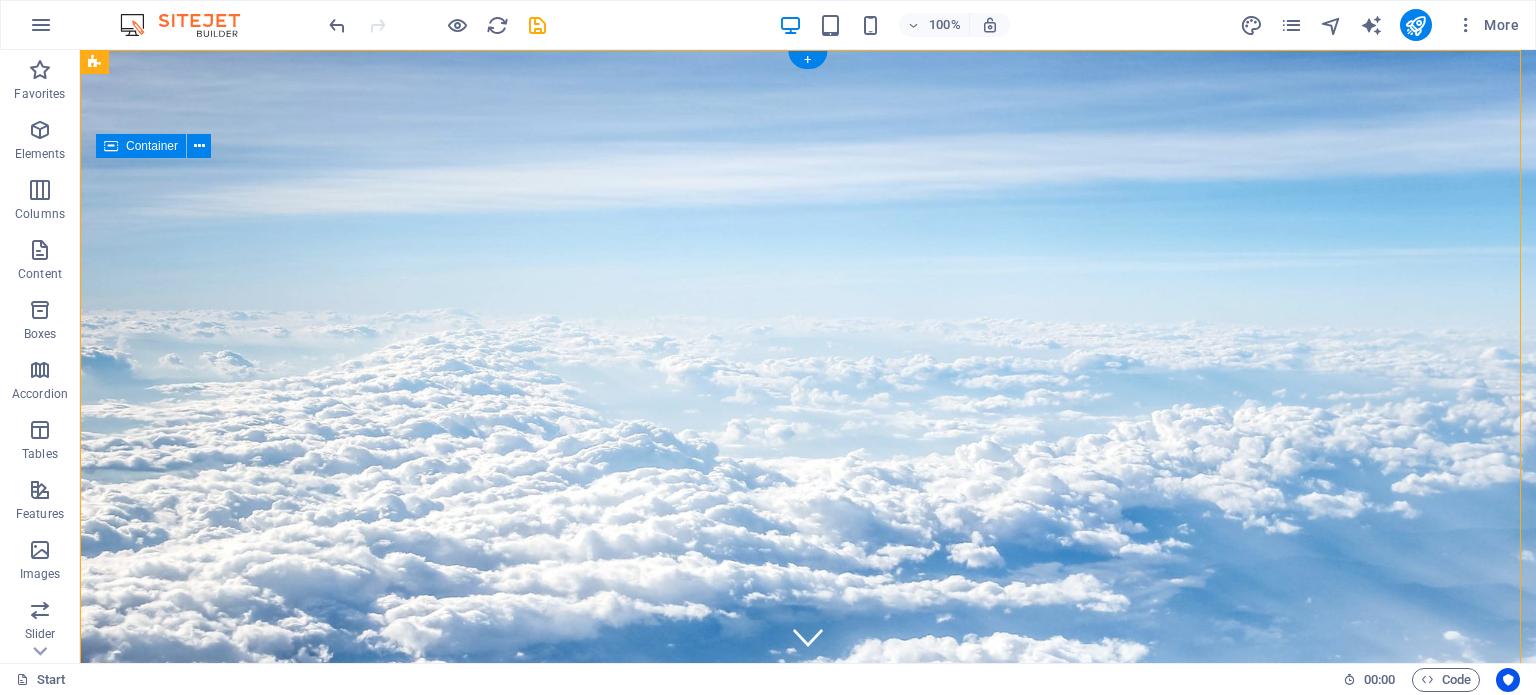 click on "Spune-ne ce cauți, iar noi îți oferim cele mai potrivite soluții.
Destinație
România Bulgaria Grecia Turcia Spania Italia Portugalia EAU Altele Submit Unreadable? Load new   Am citit și înțeles politica de confidențialitate." at bounding box center [808, 1164] 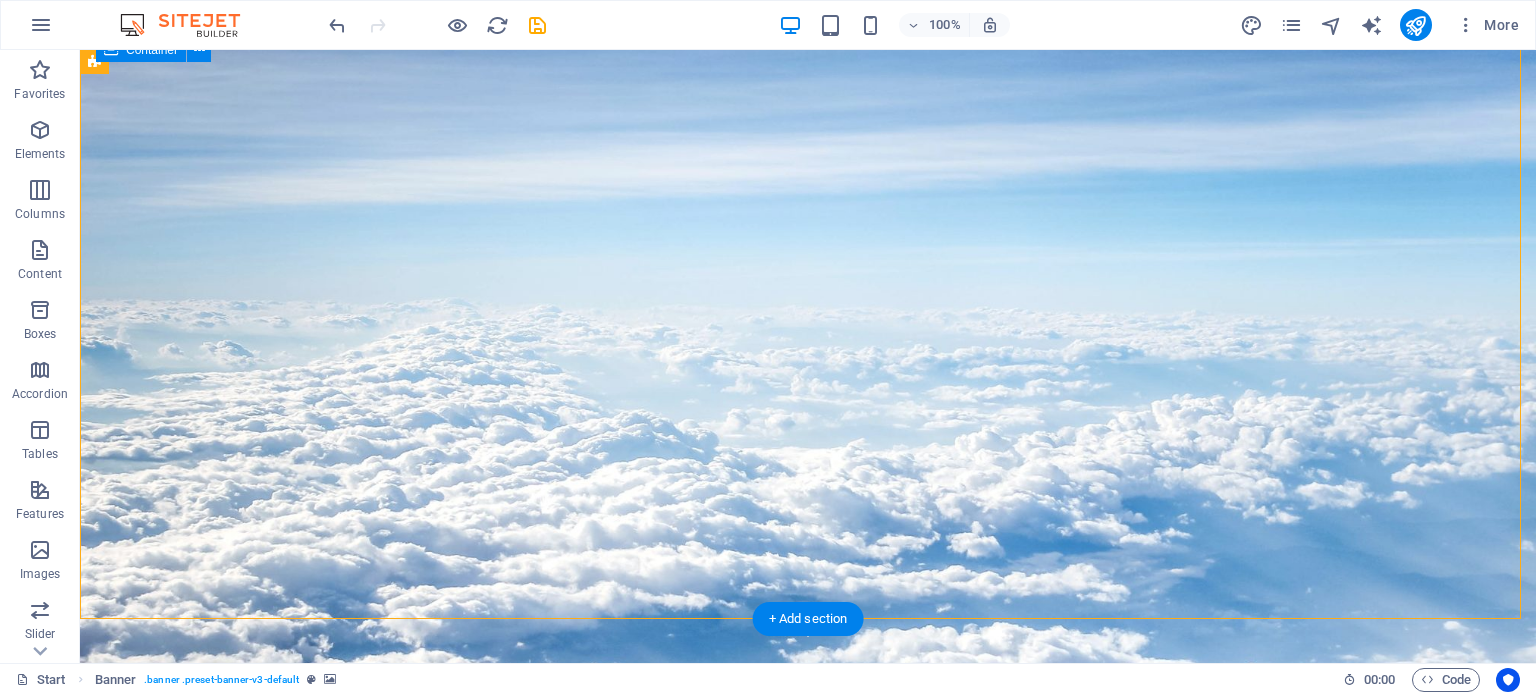 scroll, scrollTop: 0, scrollLeft: 0, axis: both 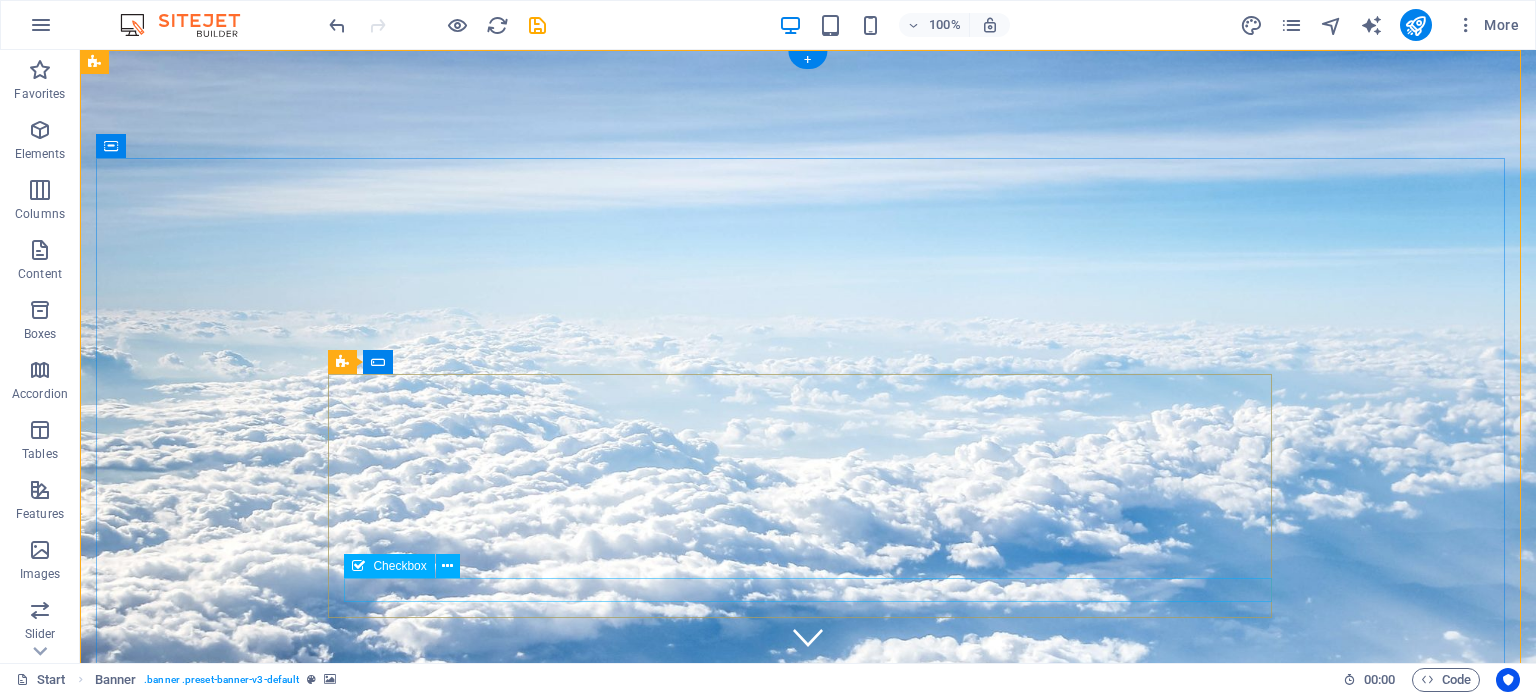 click on "Am citit și înțeles politica de confidențialitate." 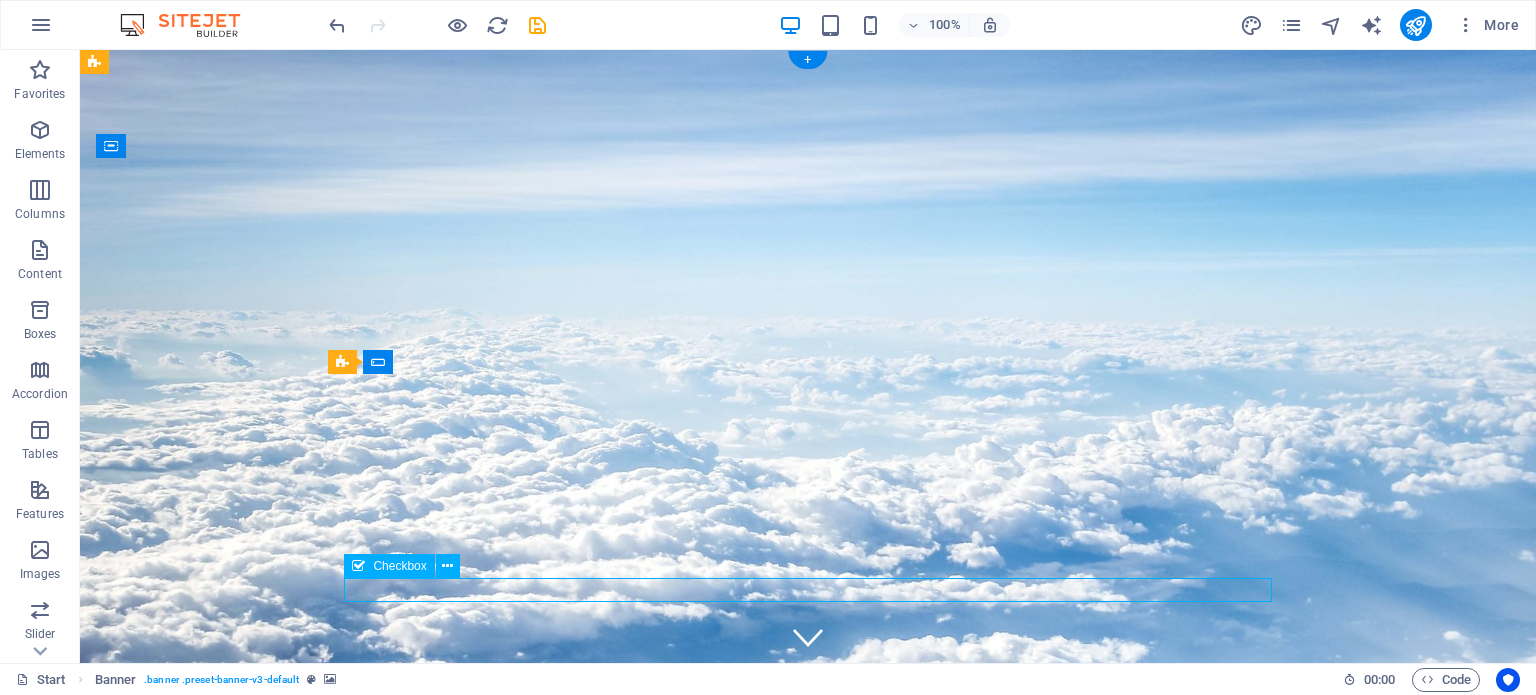 click on "Am citit și înțeles politica de confidențialitate." 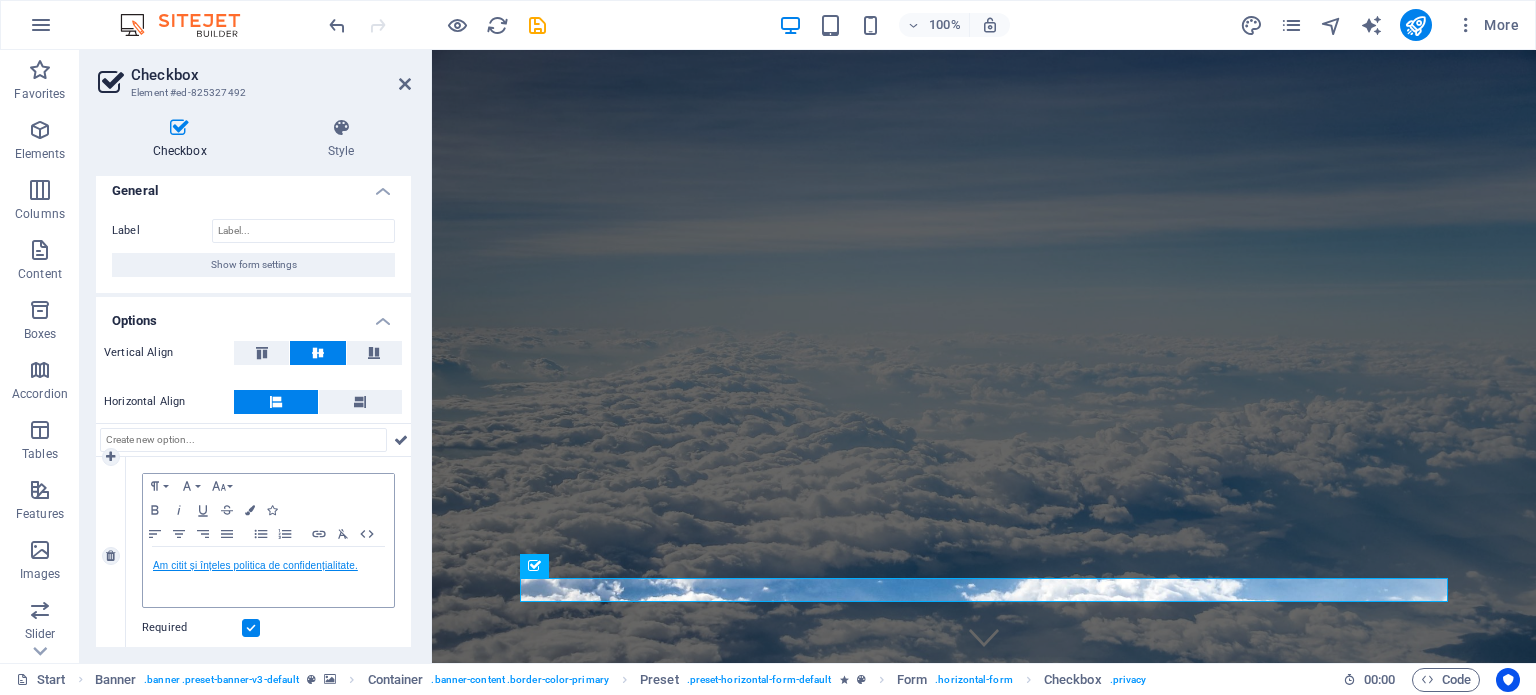 scroll, scrollTop: 25, scrollLeft: 0, axis: vertical 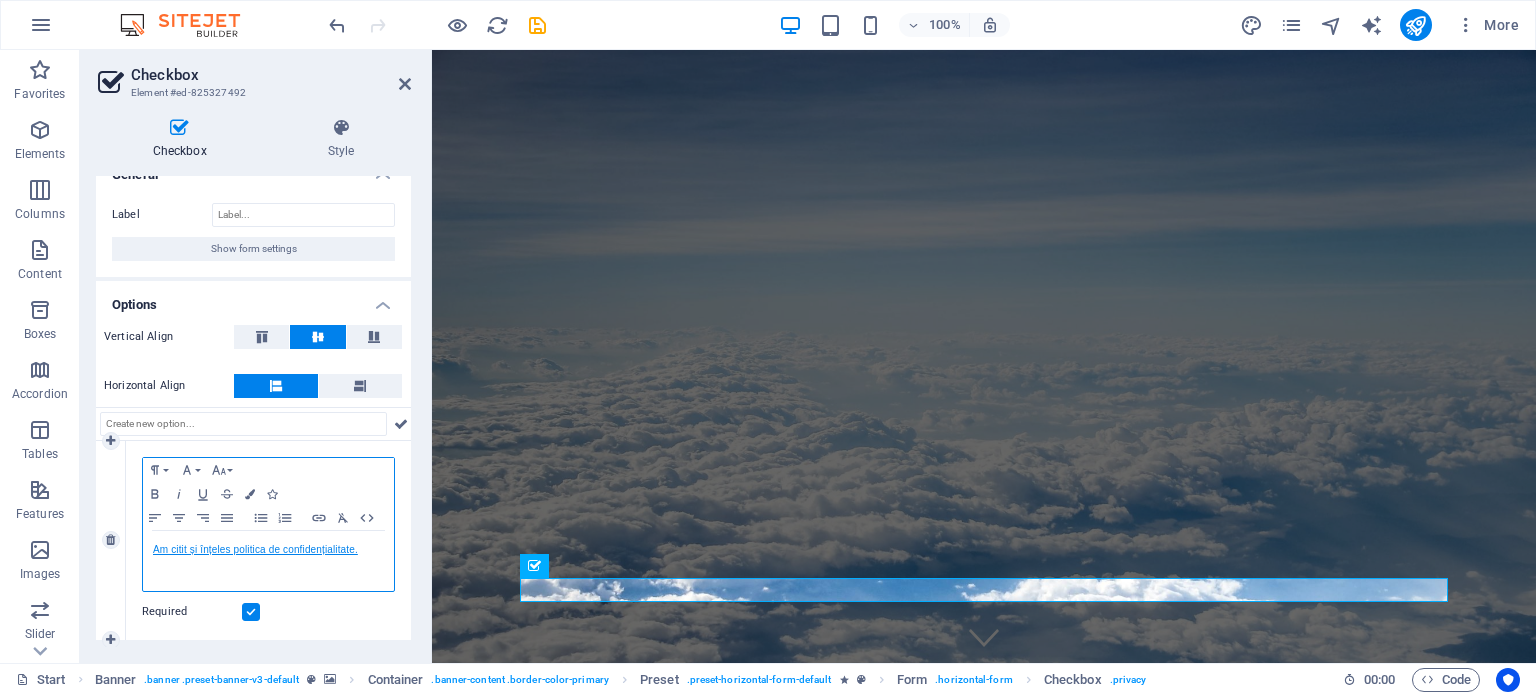 click on "Am citit și înțeles politica de confidențialitate." at bounding box center [255, 549] 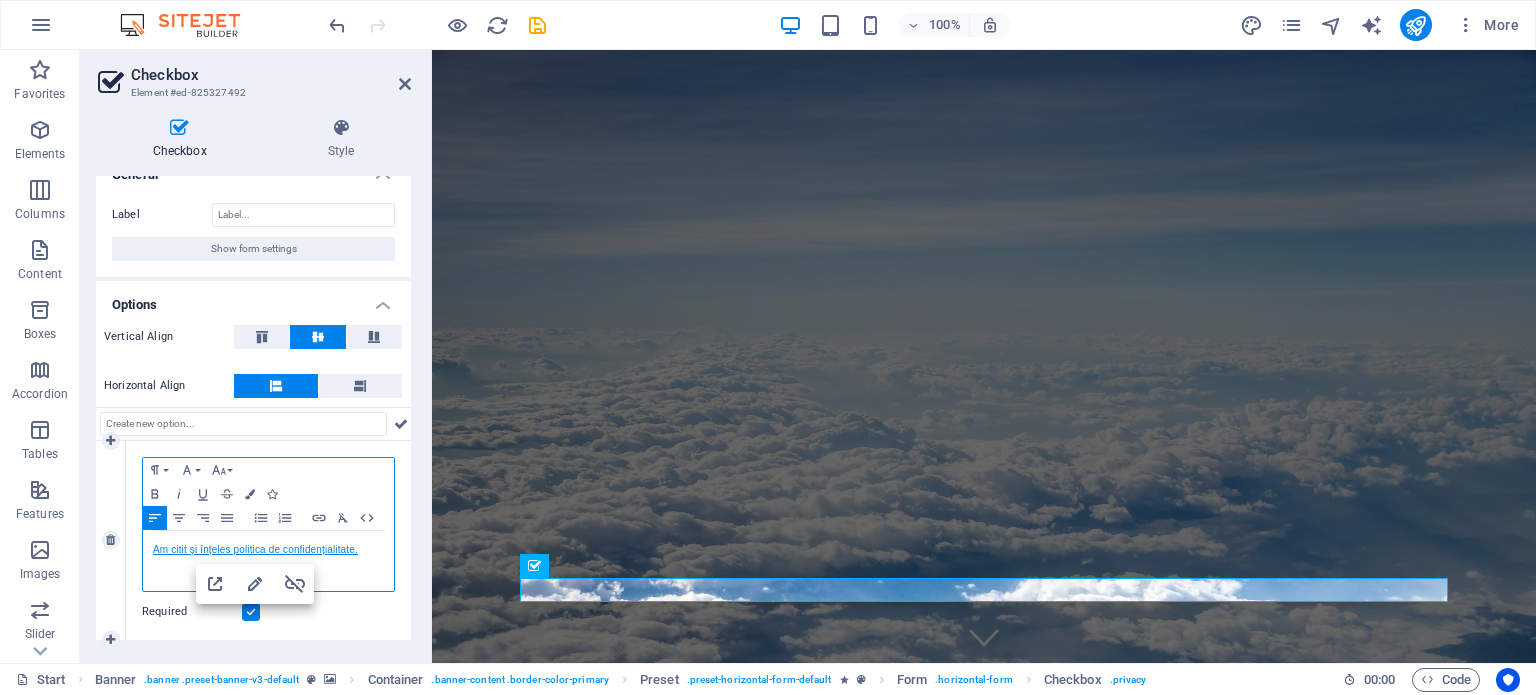 click on "Am citit și înțeles politica de confidențialitate." at bounding box center [255, 549] 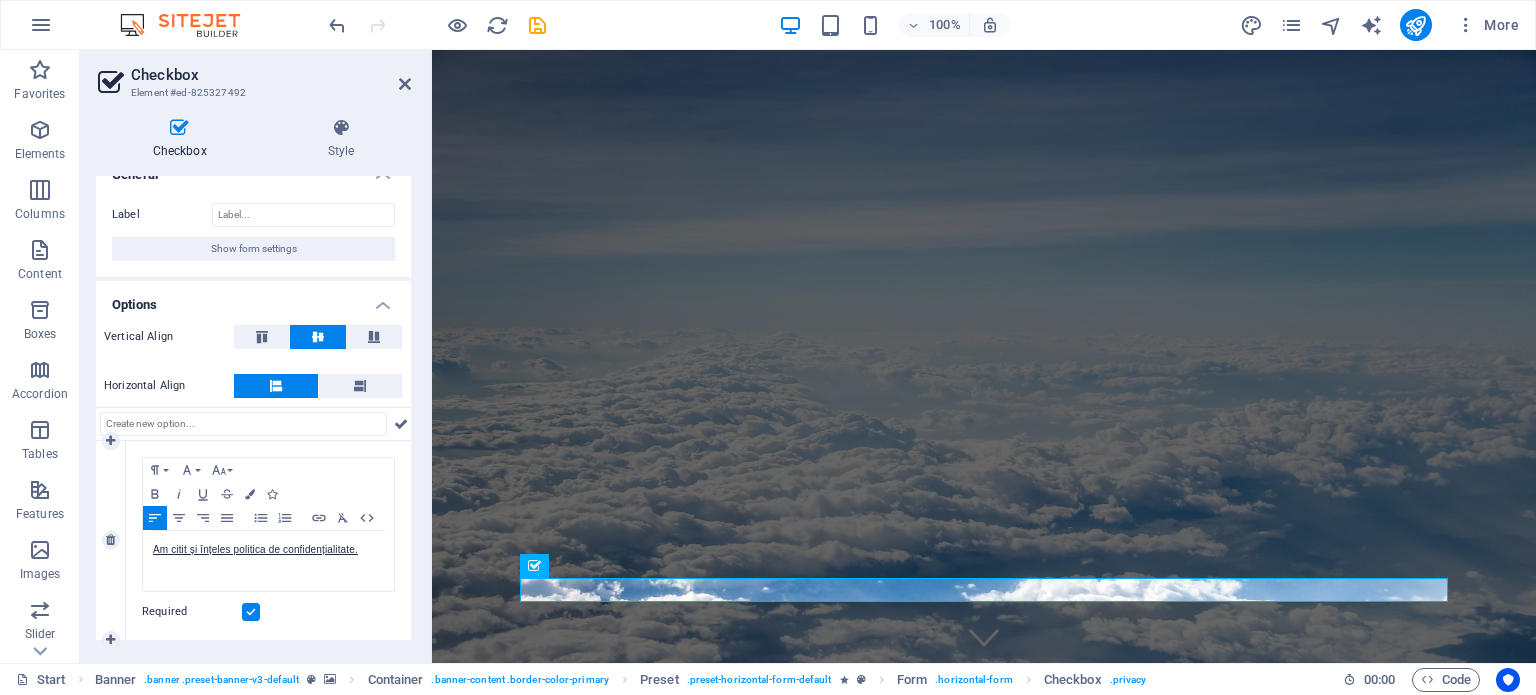 click on "Required" at bounding box center (268, 612) 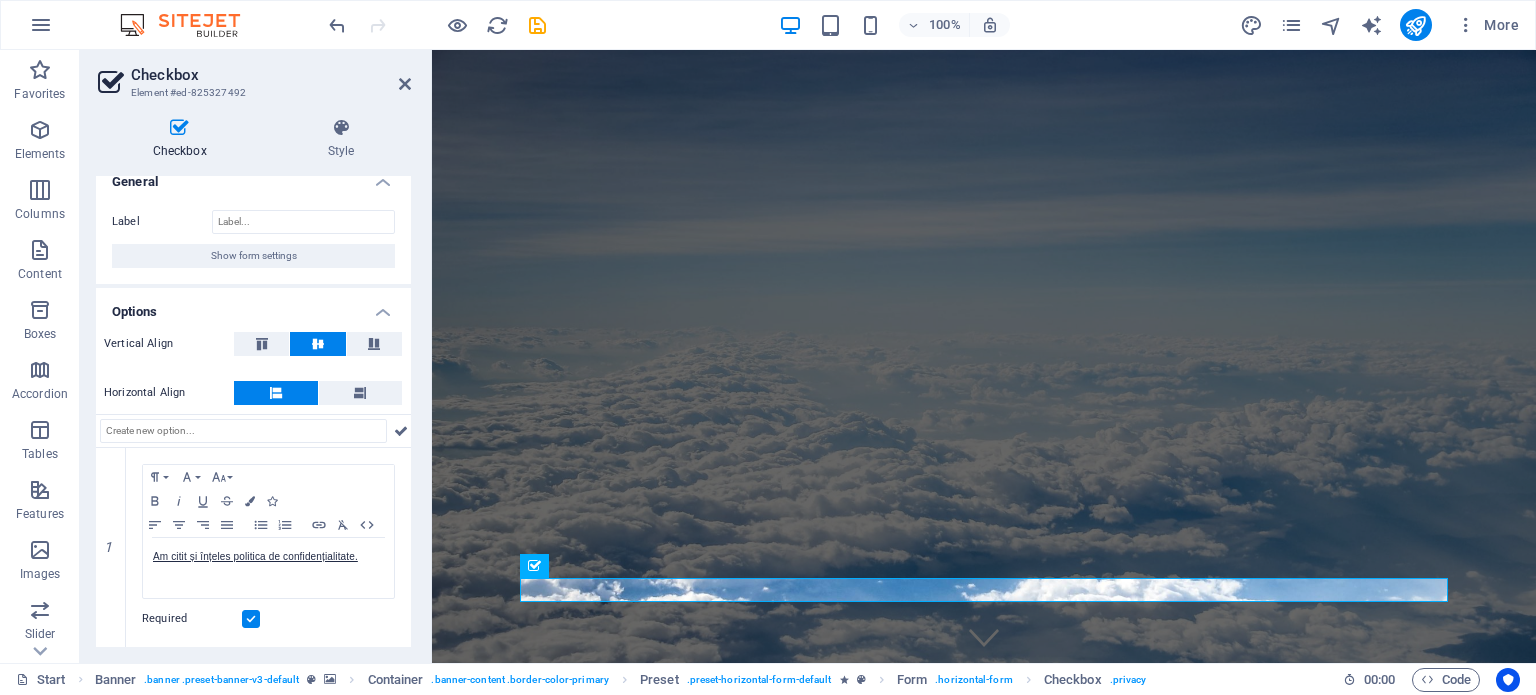 scroll, scrollTop: 16, scrollLeft: 0, axis: vertical 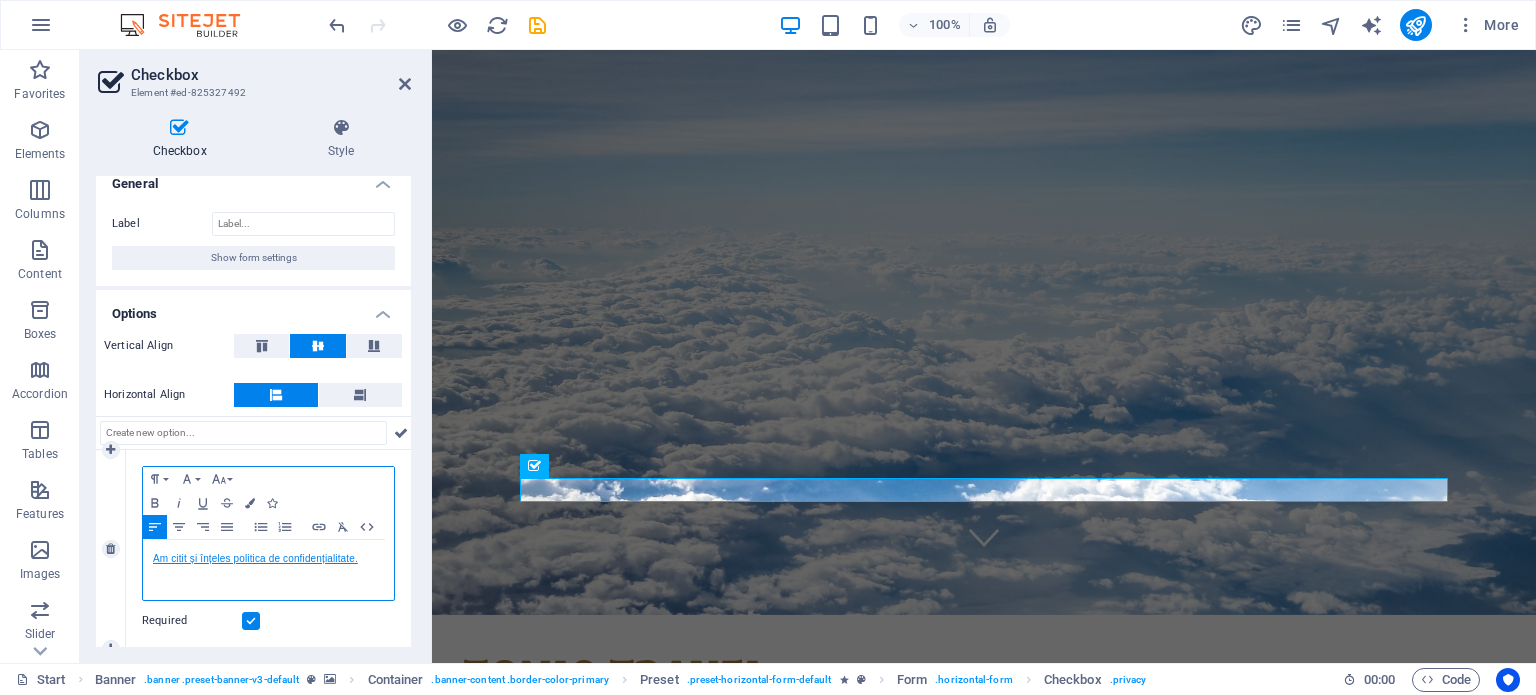 click on "Am citit și înțeles politica de confidențialitate." at bounding box center (255, 558) 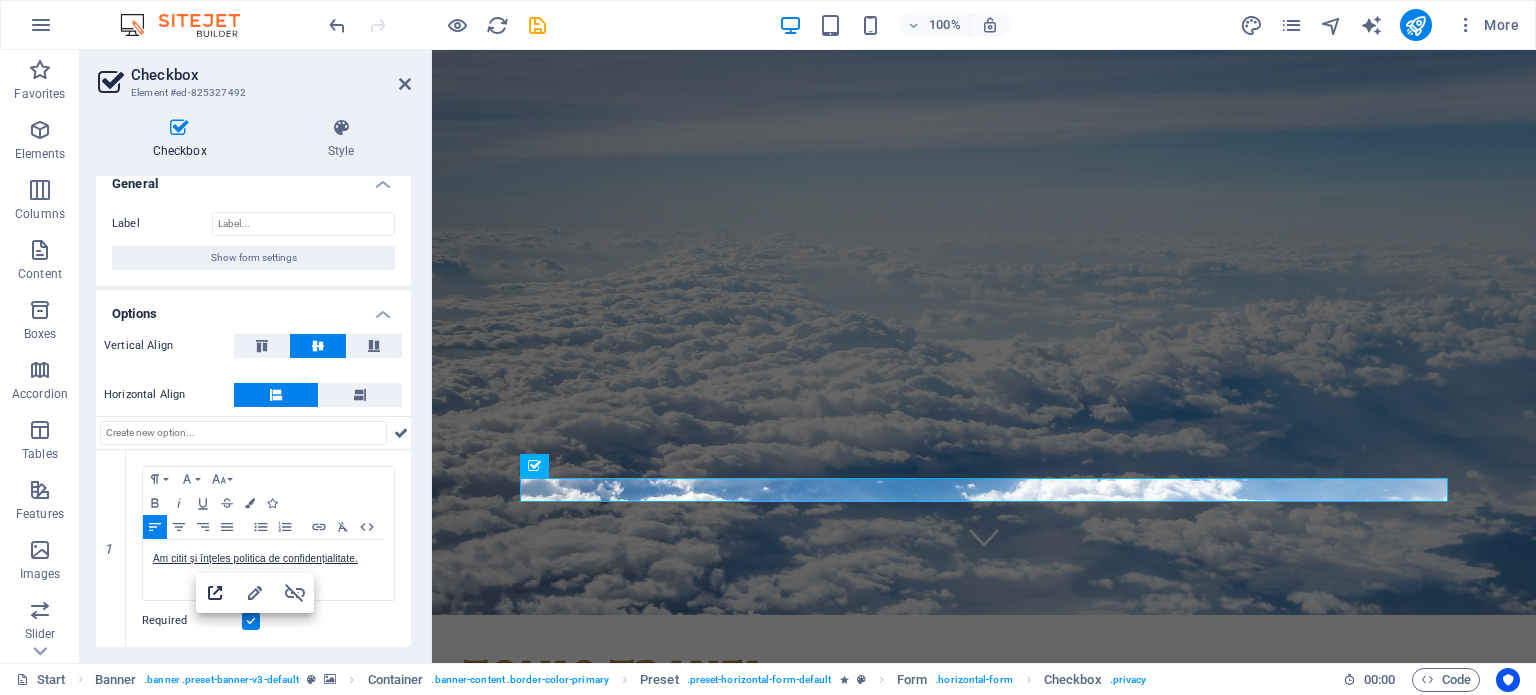 click 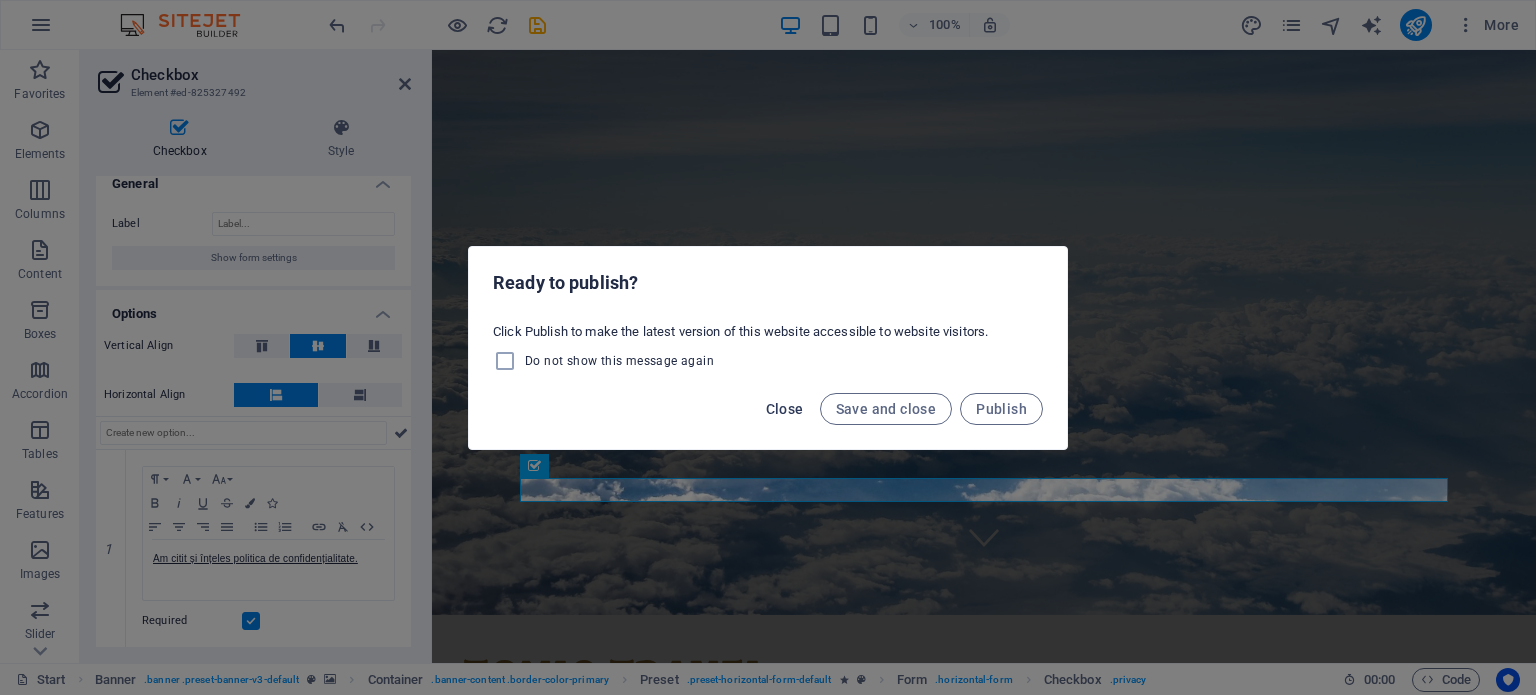 click on "Close" at bounding box center (785, 409) 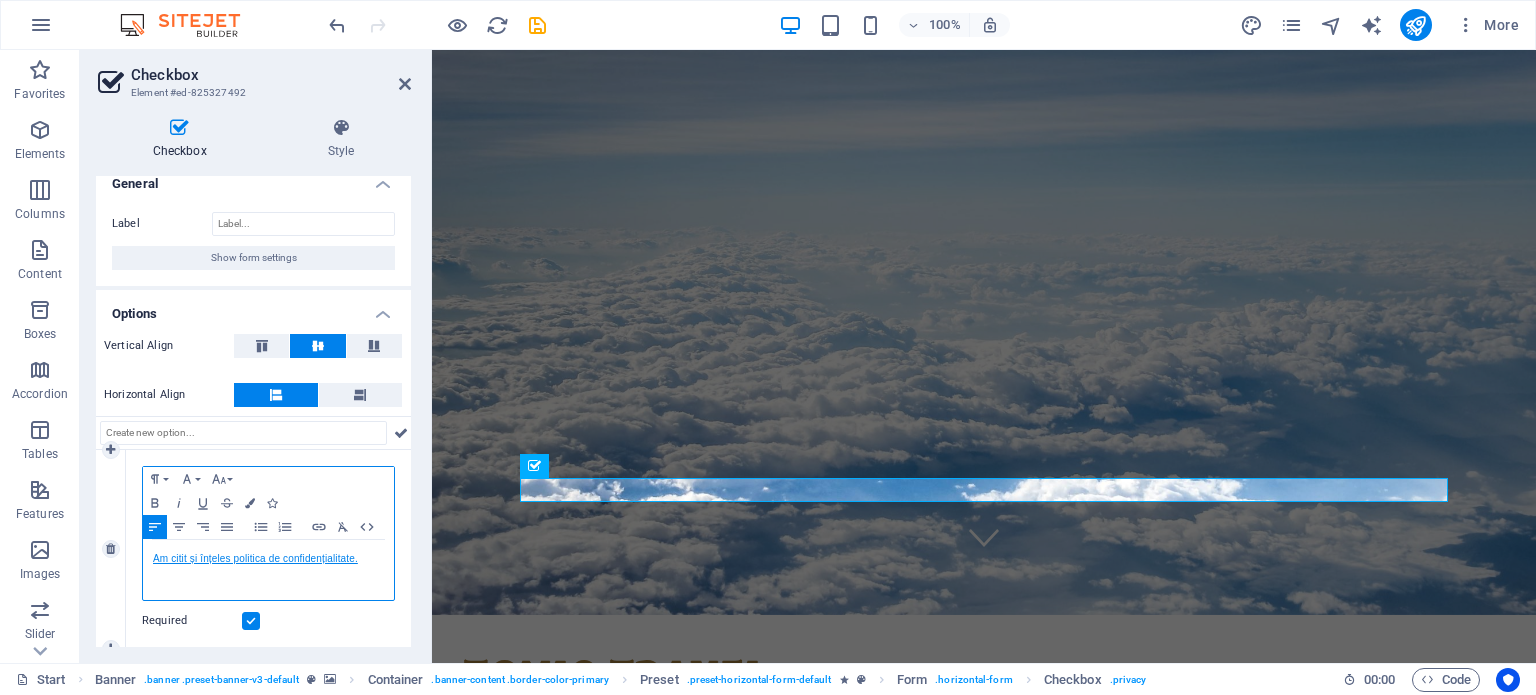 click on "Am citit și înțeles politica de confidențialitate." at bounding box center (255, 558) 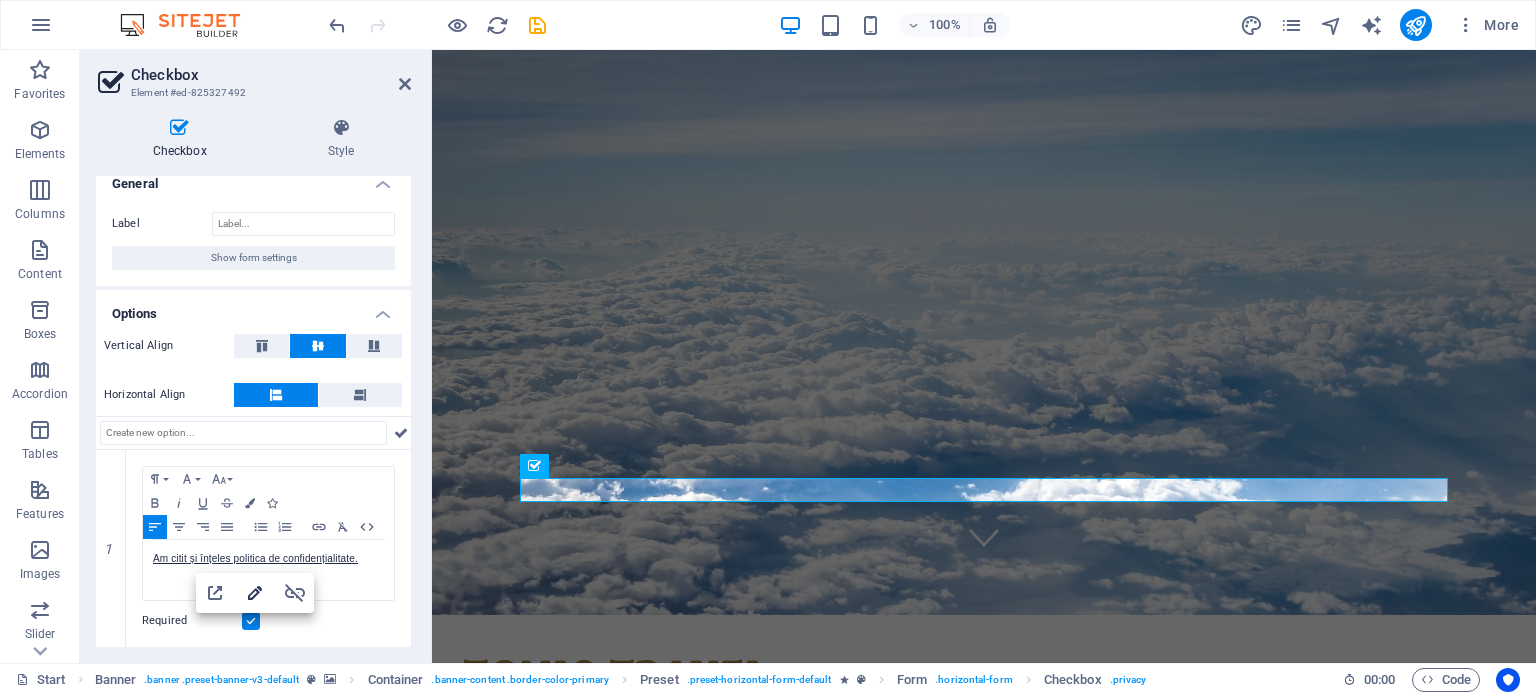 click 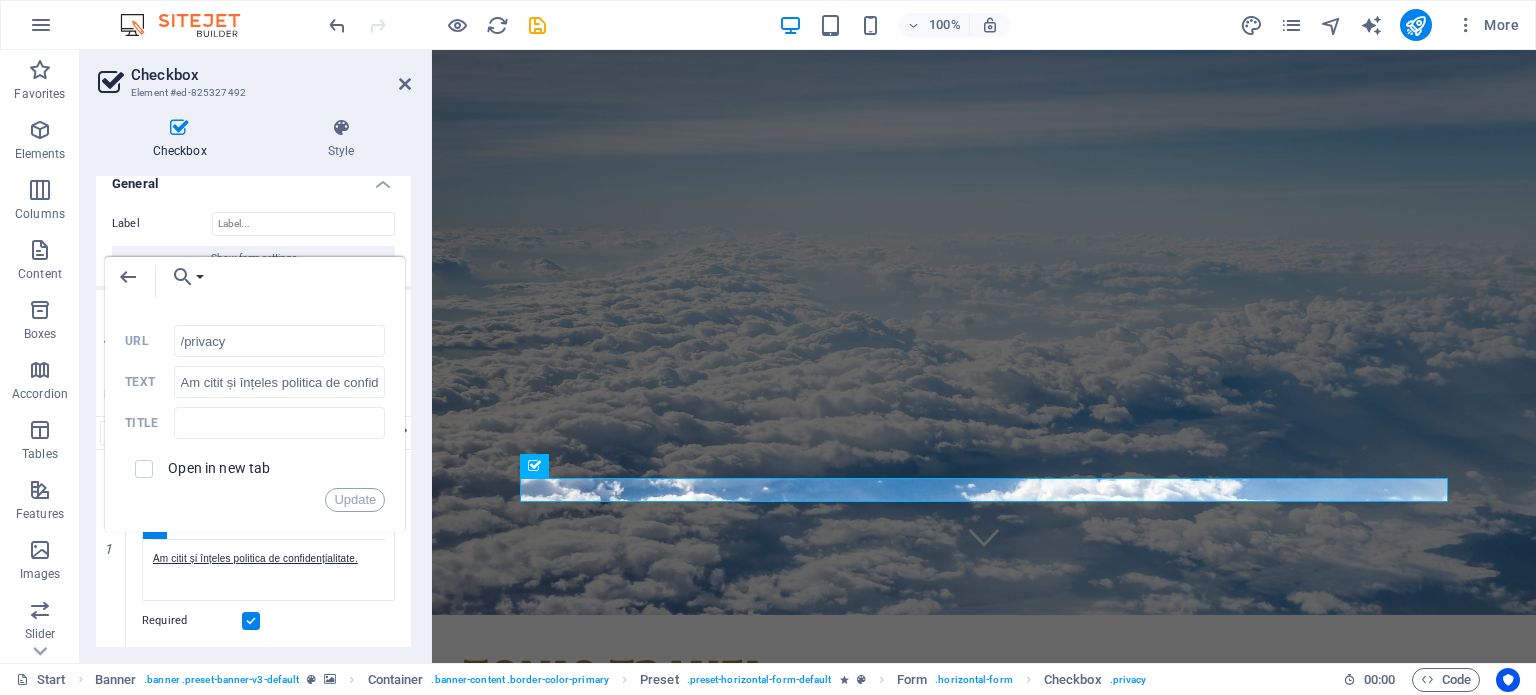 click on "Checkbox Style General Label Show form settings Options Vertical Align Horizontal Align 1 Paragraph Format Normal Heading 1 Heading 2 Heading 3 Heading 4 Heading 5 Heading 6 Code Font Family Arial Georgia Impact Tahoma Times New Roman Verdana Gabriela Open Sans Font Size 8 9 10 11 12 14 18 24 30 36 48 60 72 96 Bold Italic Underline Strikethrough Colors Icons Align Left Align Center Align Right Align Justify Unordered List Ordered List Insert Link Clear Formatting HTML Am citit și înțeles politica de confiden ​ ​ țialitate. Required Preset Element Layout How this element expands within the layout (Flexbox). Size 100 Default auto px % 1/1 1/2 1/3 1/4 1/5 1/6 1/7 1/8 1/9 1/10 Grow Shrink Order Container layout Visible Visible Opacity 100 % Overflow Spacing Margin Default auto px % rem vw vh Custom Custom auto px % rem vw vh auto px % rem vw vh auto px % rem vw vh auto px % rem vw vh Padding Default px rem % vh vw Custom Custom px rem % vh vw px rem % vh vw px rem % vh vw px rem % vh vw Border Style" at bounding box center [253, 382] 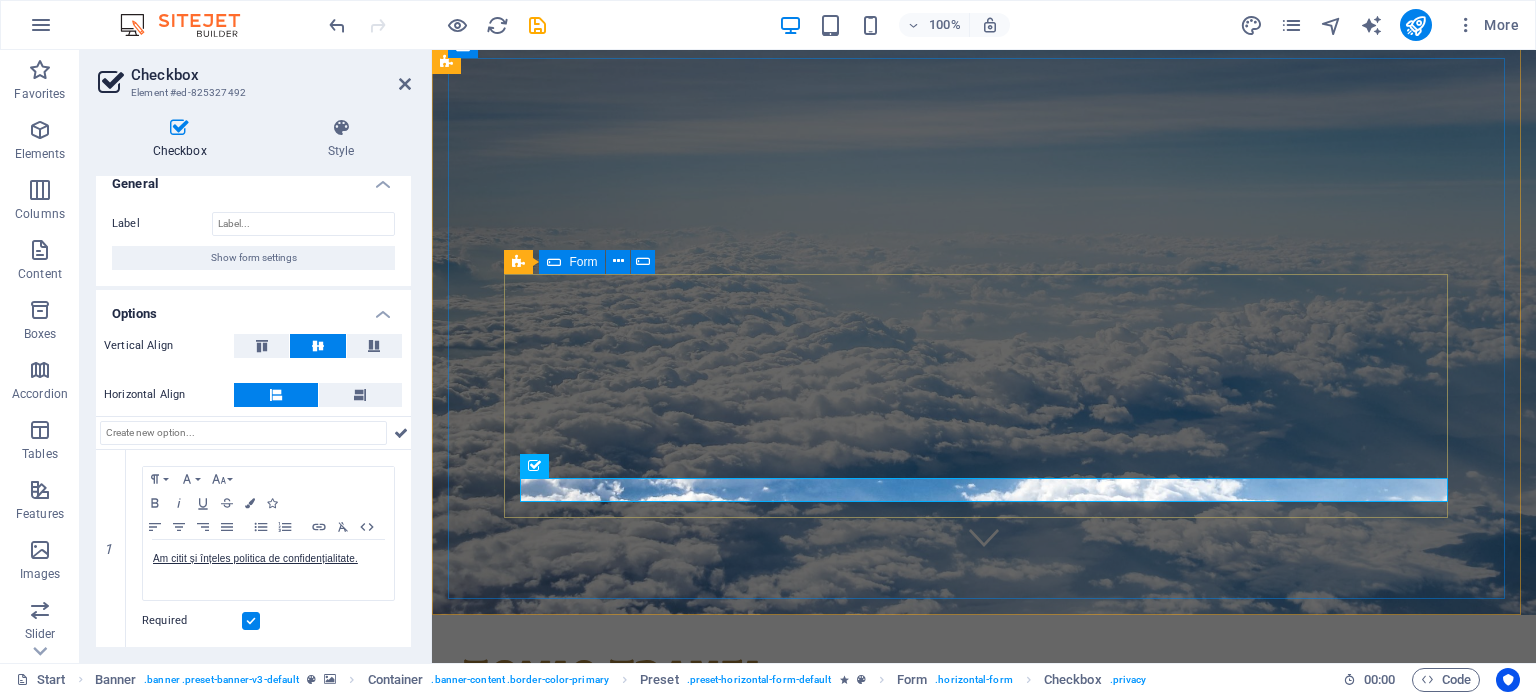 drag, startPoint x: 792, startPoint y: 575, endPoint x: 1144, endPoint y: 573, distance: 352.00568 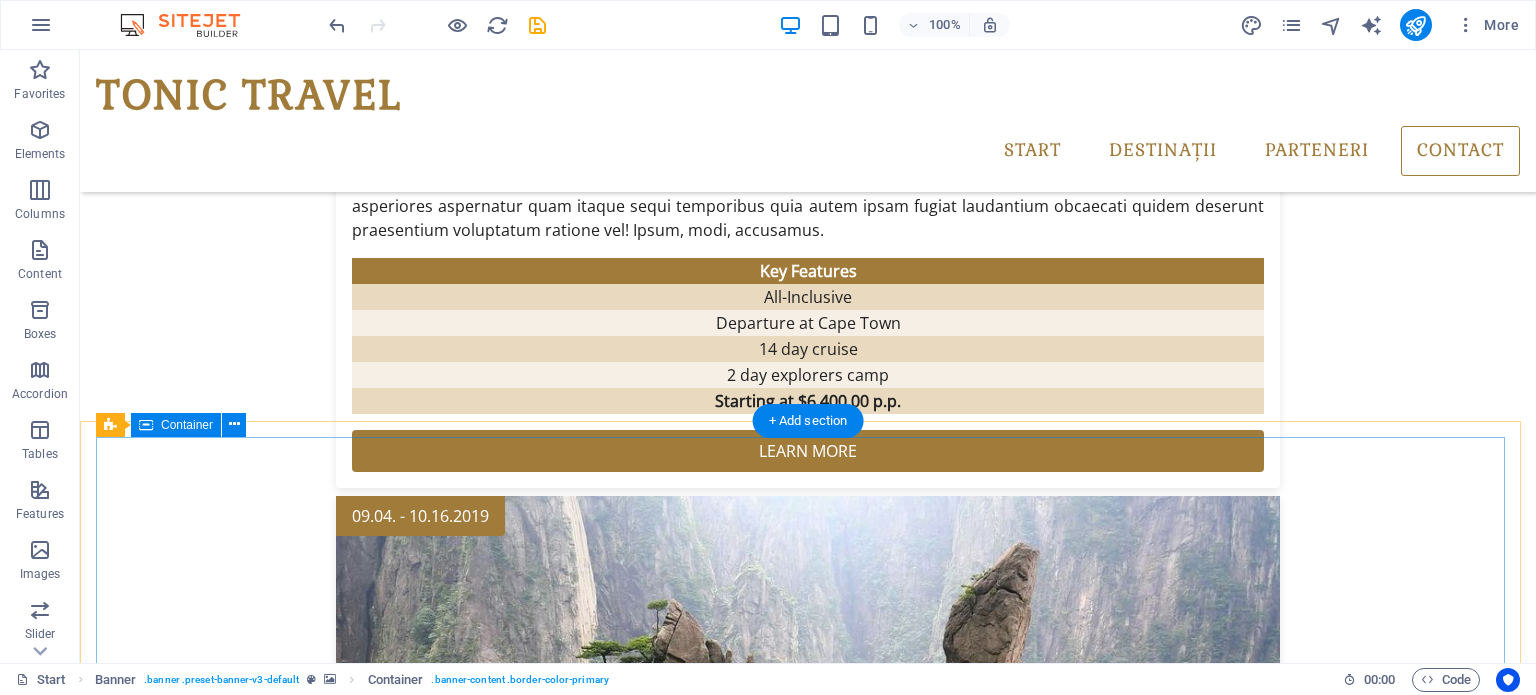 scroll, scrollTop: 3996, scrollLeft: 0, axis: vertical 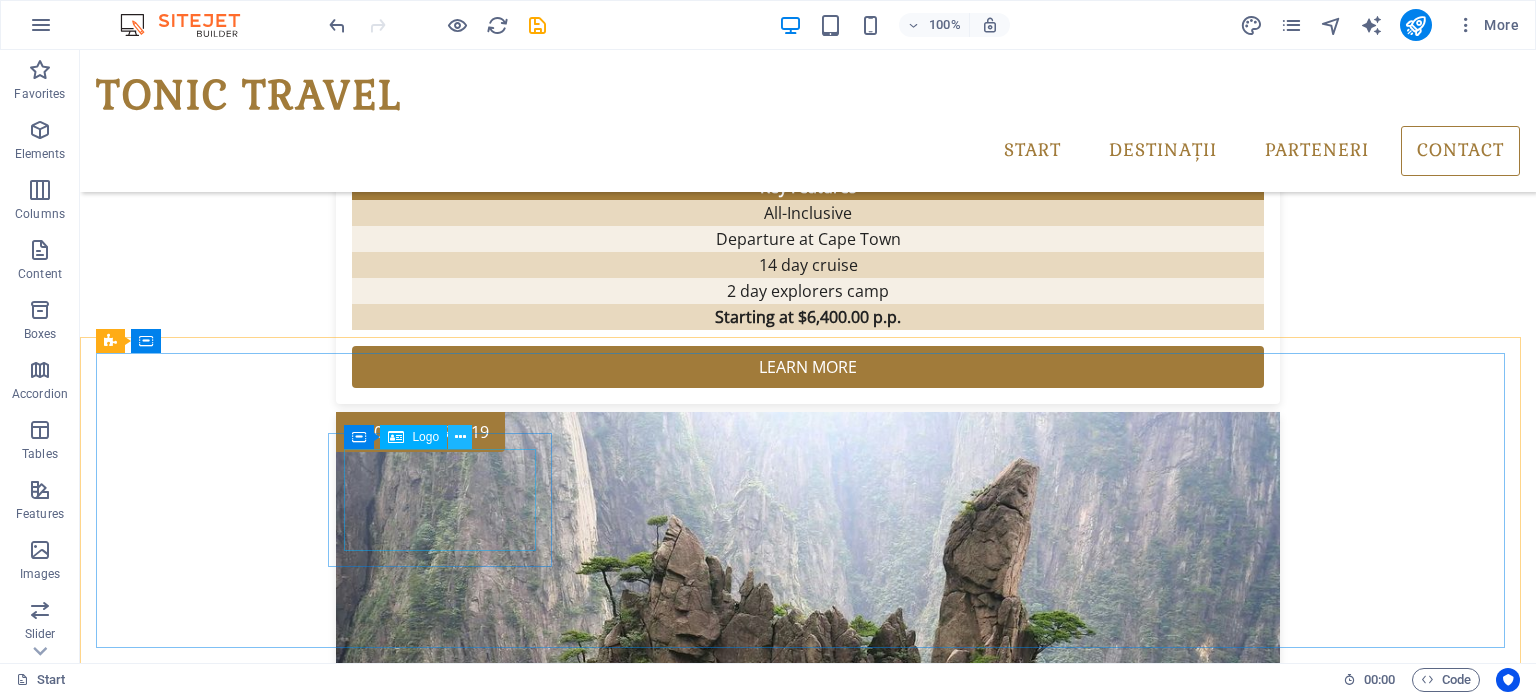 click at bounding box center (460, 437) 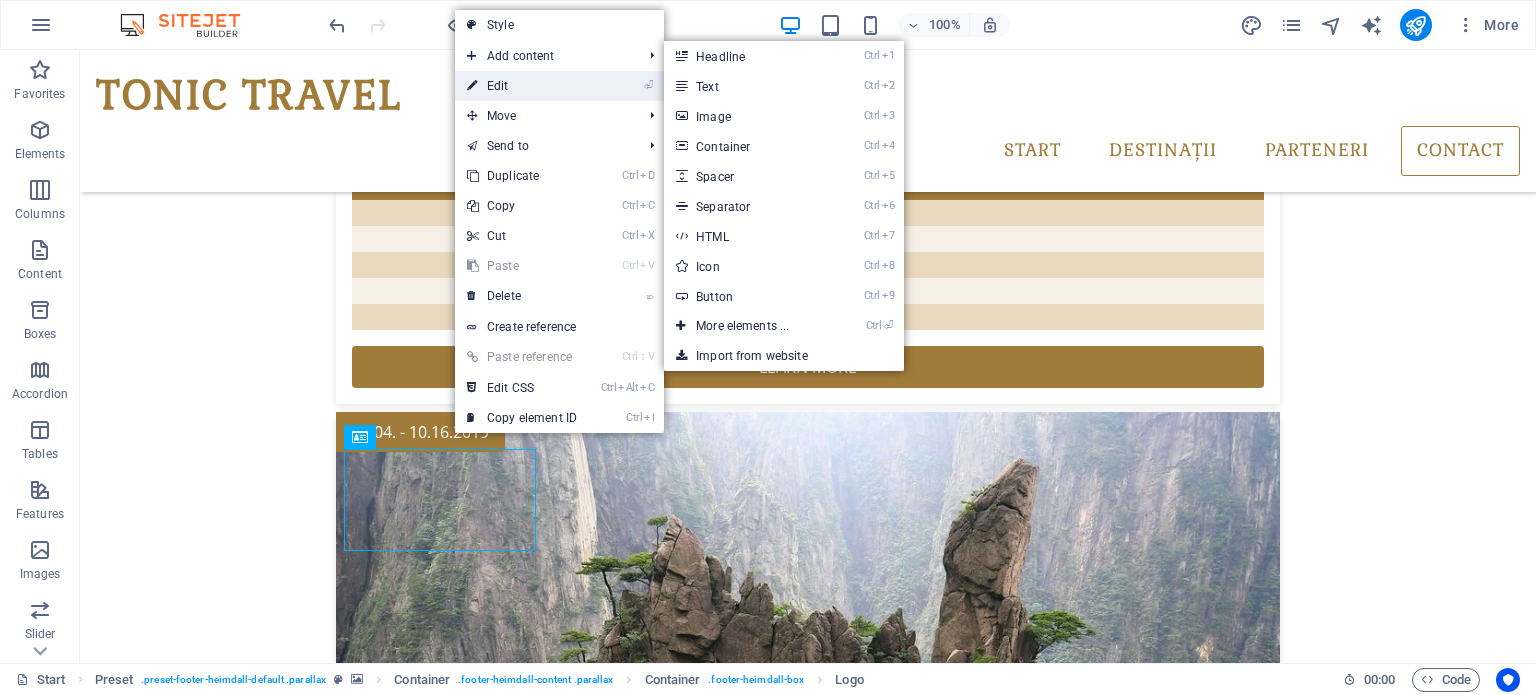 click on "⏎  Edit" at bounding box center [522, 86] 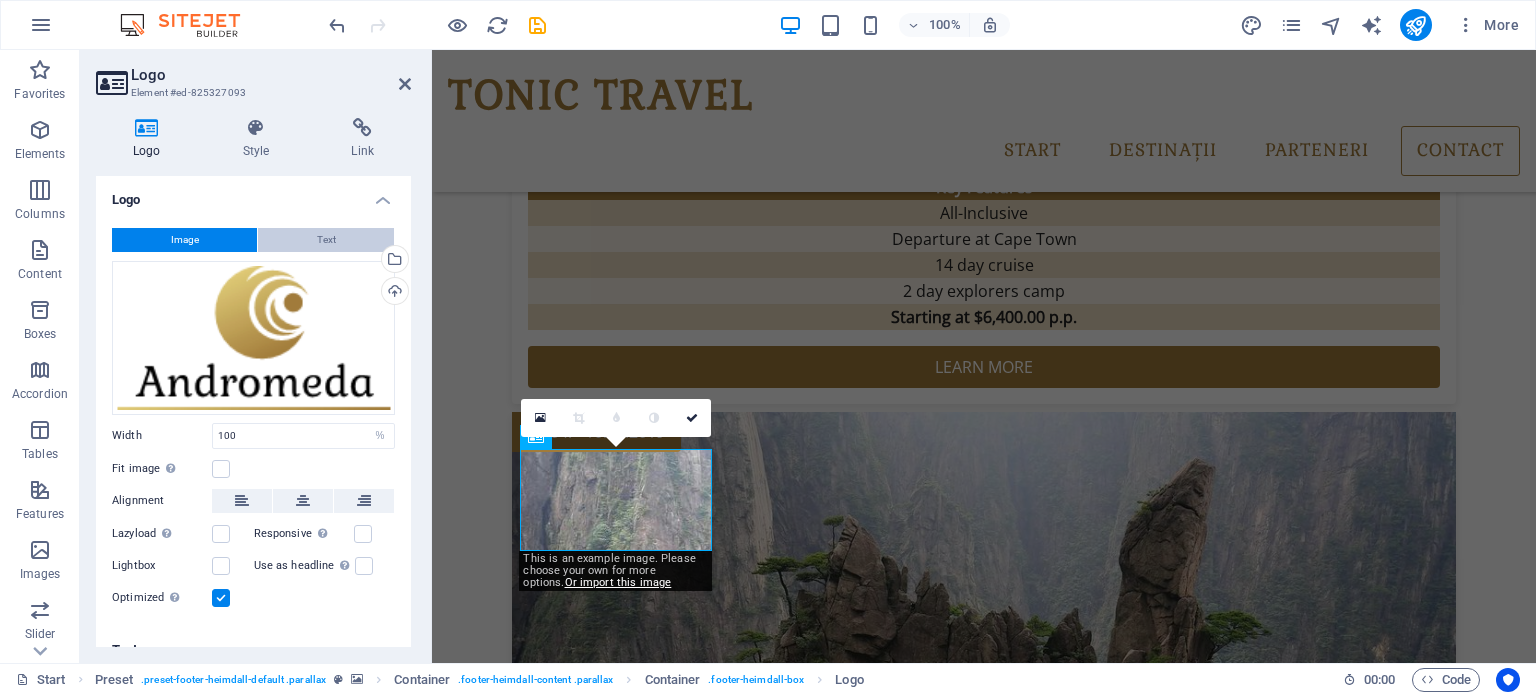 click on "Text" at bounding box center [326, 240] 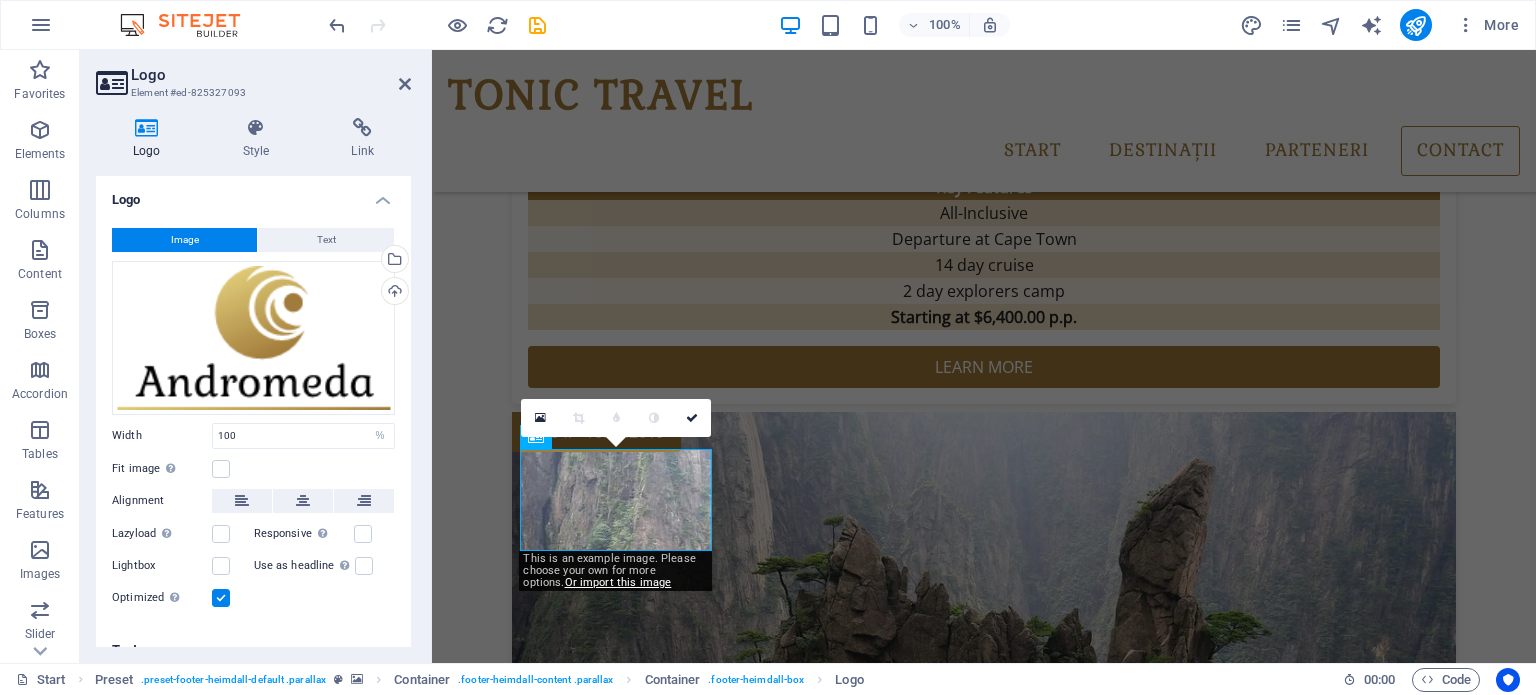 scroll, scrollTop: 3970, scrollLeft: 0, axis: vertical 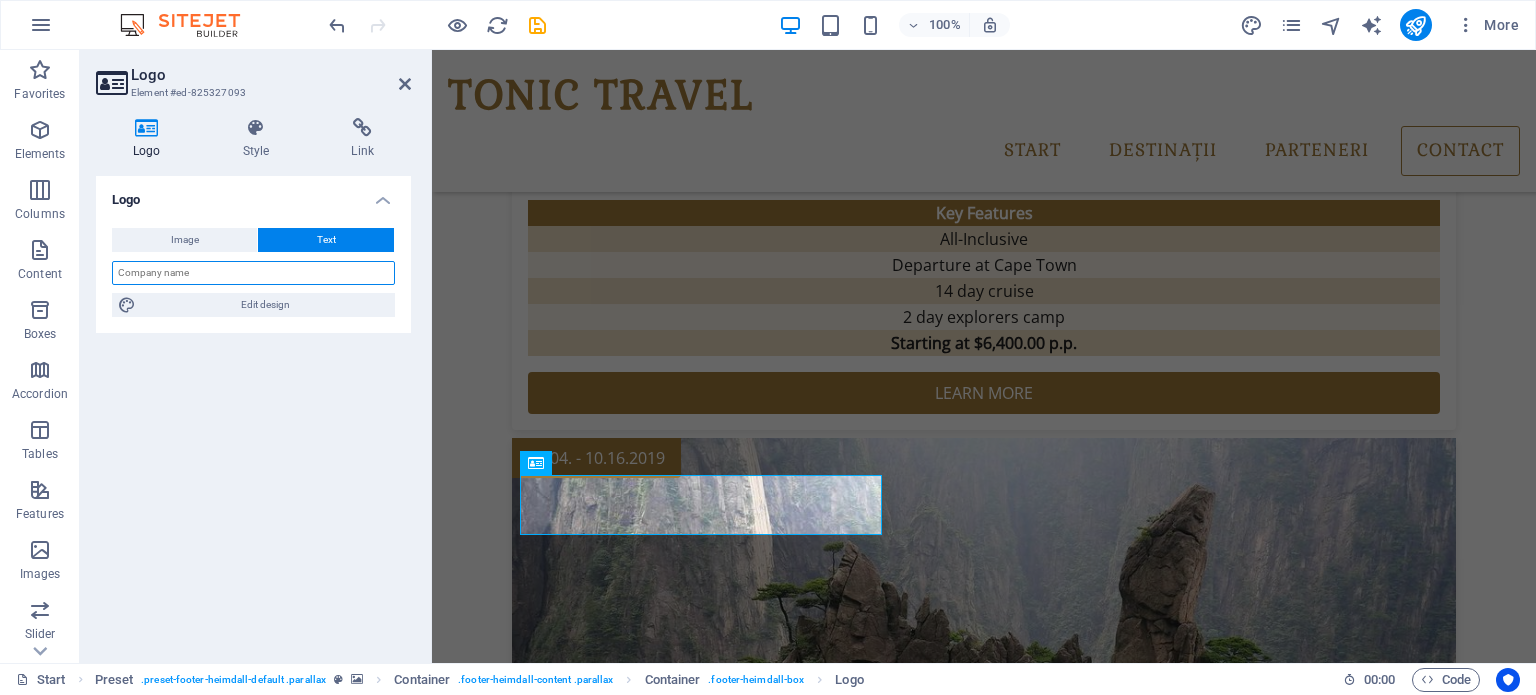 click at bounding box center (253, 273) 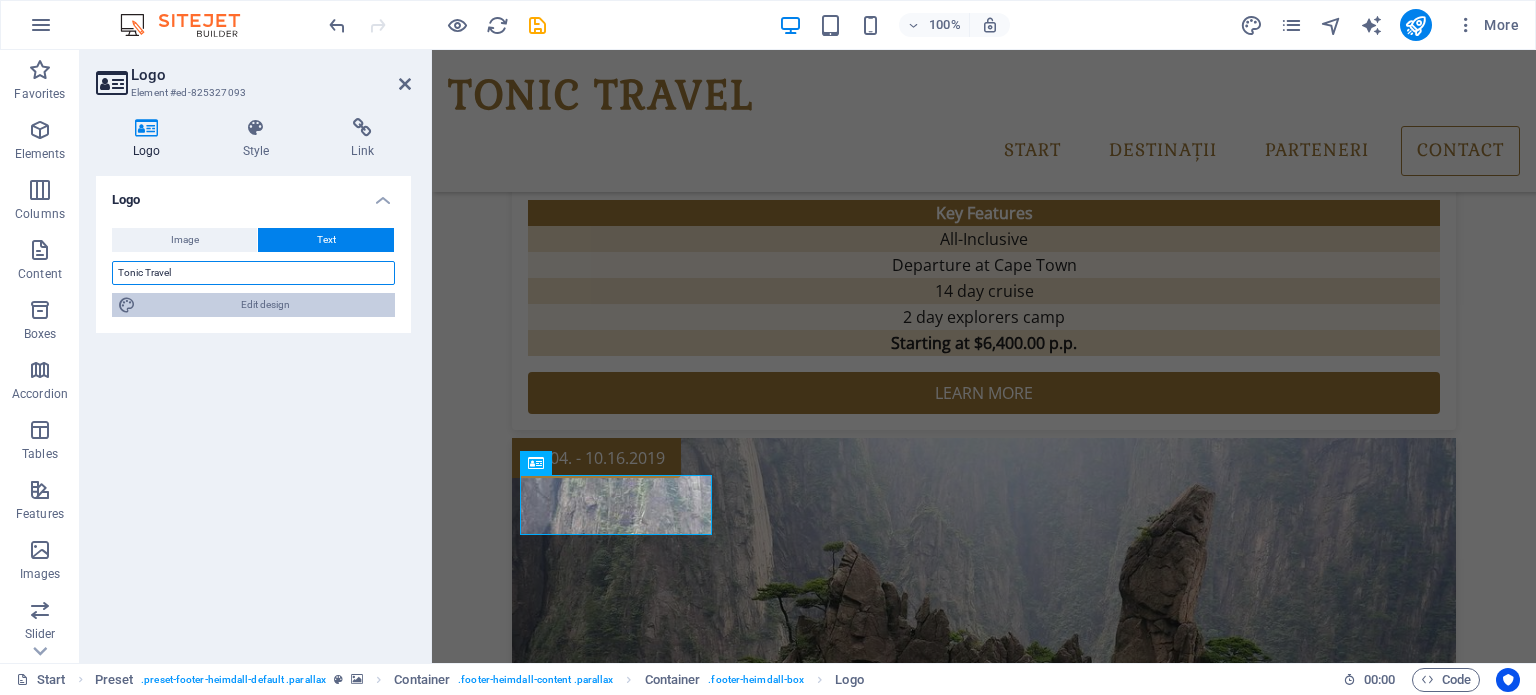 scroll, scrollTop: 3996, scrollLeft: 0, axis: vertical 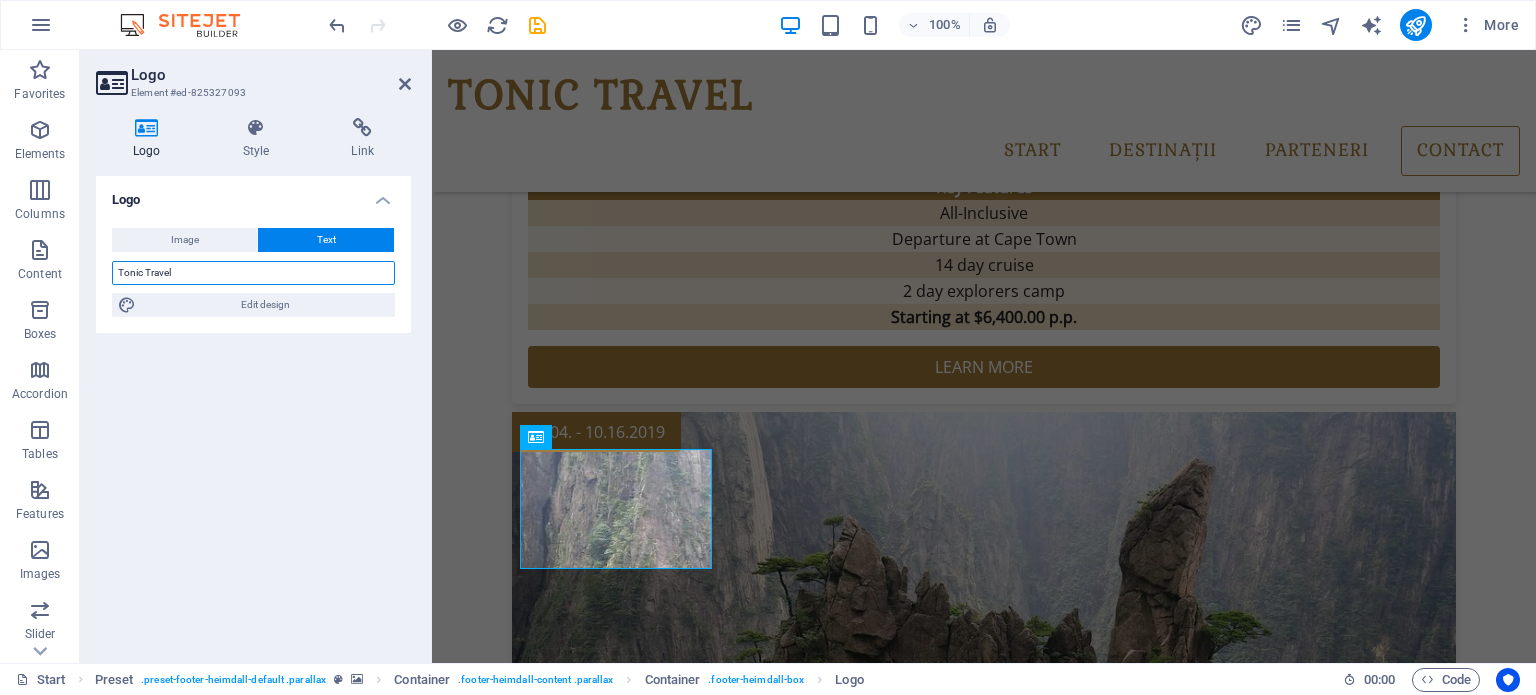 type on "Tonic Travel" 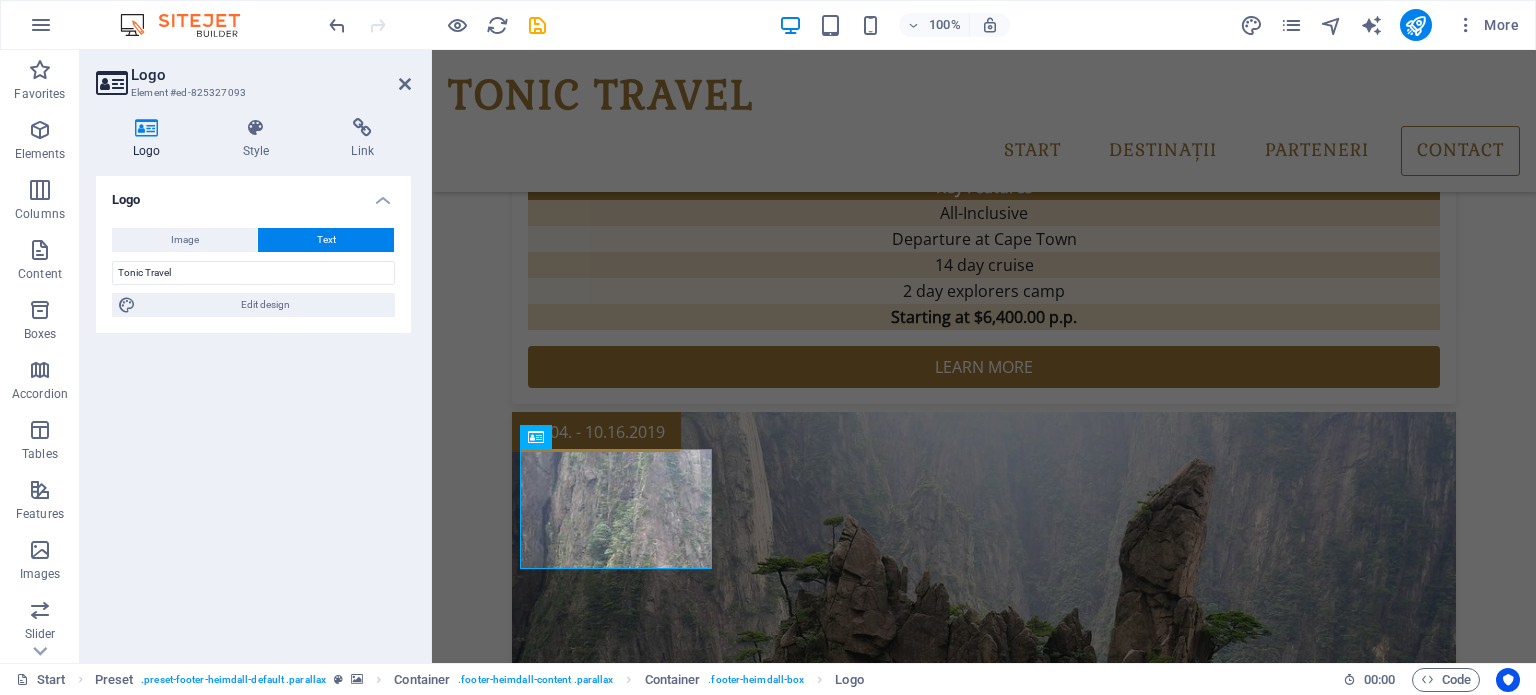 click on "Logo Image Text Drag files here, click to choose files or select files from Files or our free stock photos & videos Select files from the file manager, stock photos, or upload file(s) Upload Width 100 Default auto px rem % em vh vw Fit image Automatically fit image to a fixed width and height Height Default auto px Alignment Lazyload Loading images after the page loads improves page speed. Responsive Automatically load retina image and smartphone optimized sizes. Lightbox Use as headline The image will be wrapped in an H1 headline tag. Useful for giving alternative text the weight of an H1 headline, e.g. for the logo. Leave unchecked if uncertain. Optimized Images are compressed to improve page speed. Position Direction Custom X offset 50 px rem % vh vw Y offset 50 px rem % vh vw Tonic Travel Edit design Text Float No float Image left Image right Determine how text should behave around the image. Text Alternative text Image caption Paragraph Format Normal Heading 1 Heading 2 Heading 3 Heading 4 Heading 5 Code" at bounding box center (253, 411) 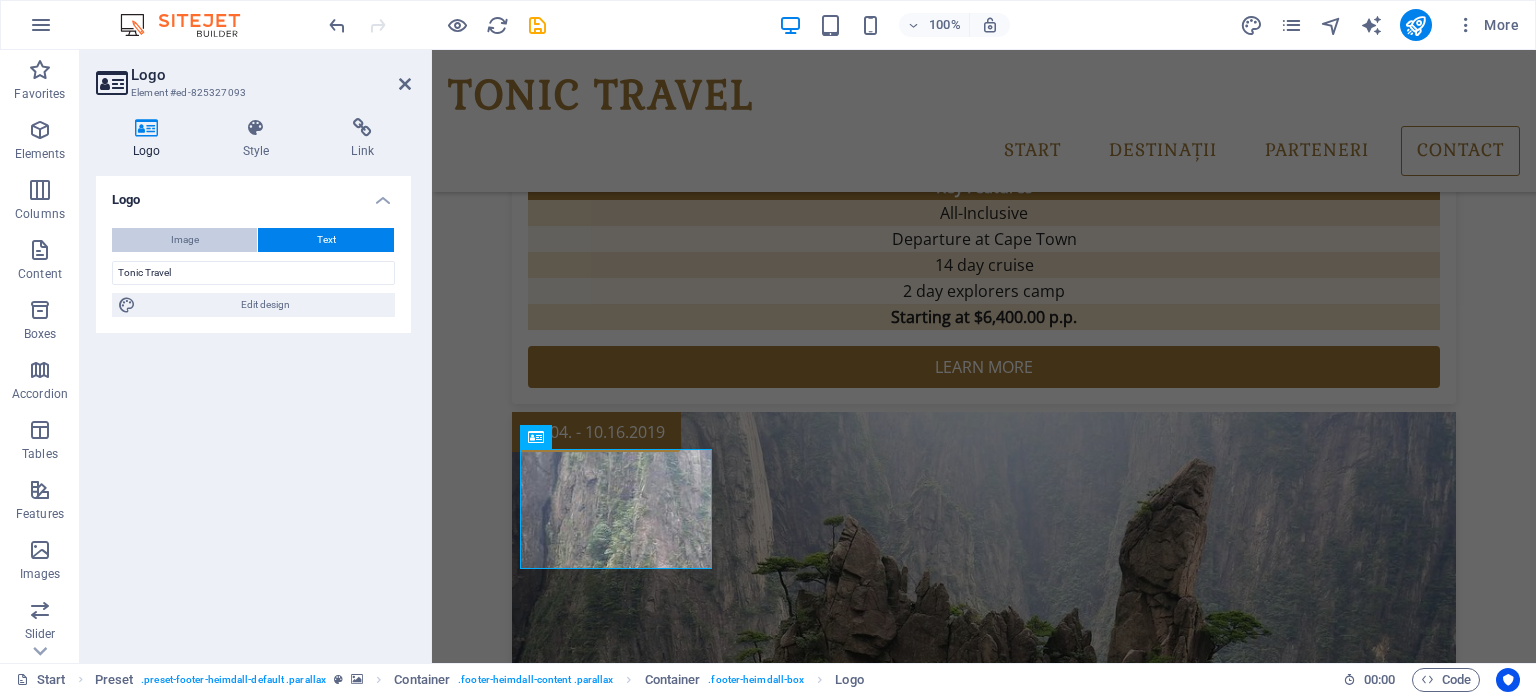 click on "Image" at bounding box center (185, 240) 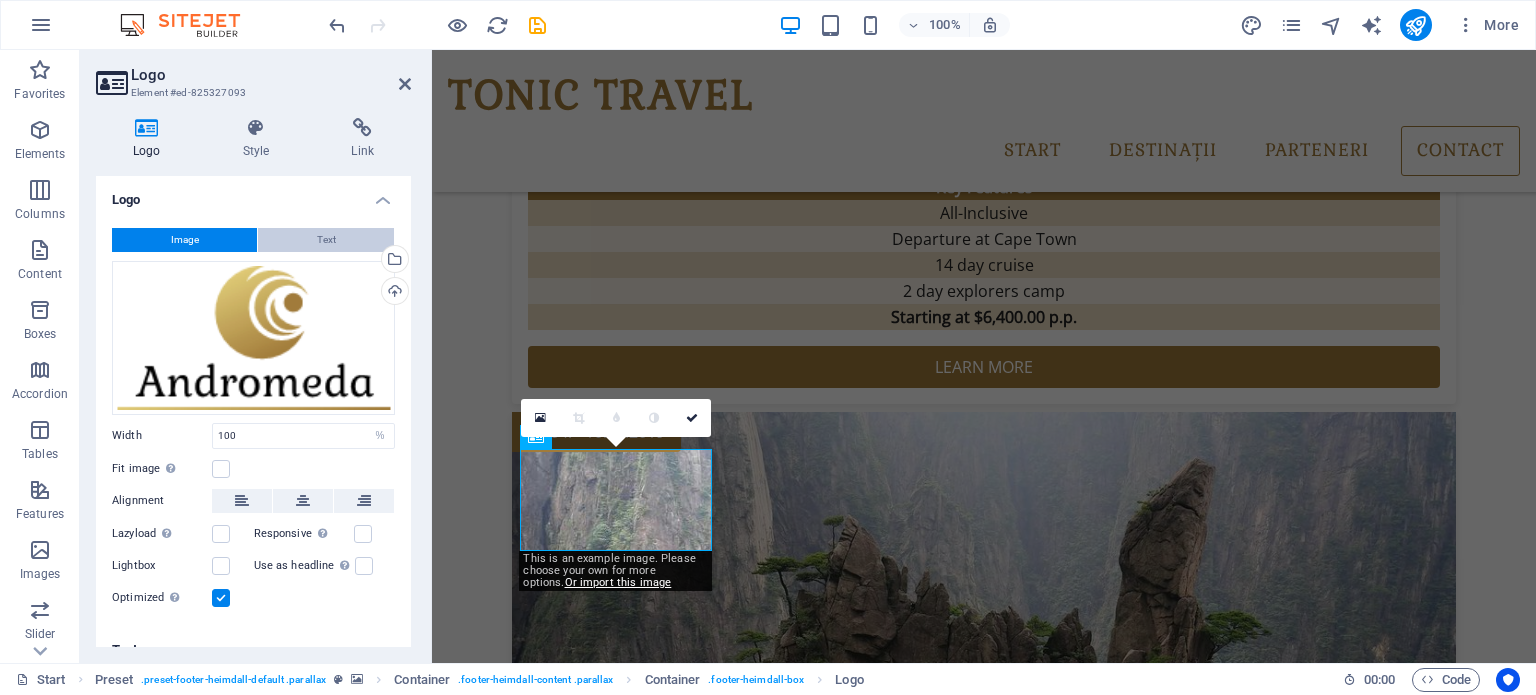 click on "Text" at bounding box center (326, 240) 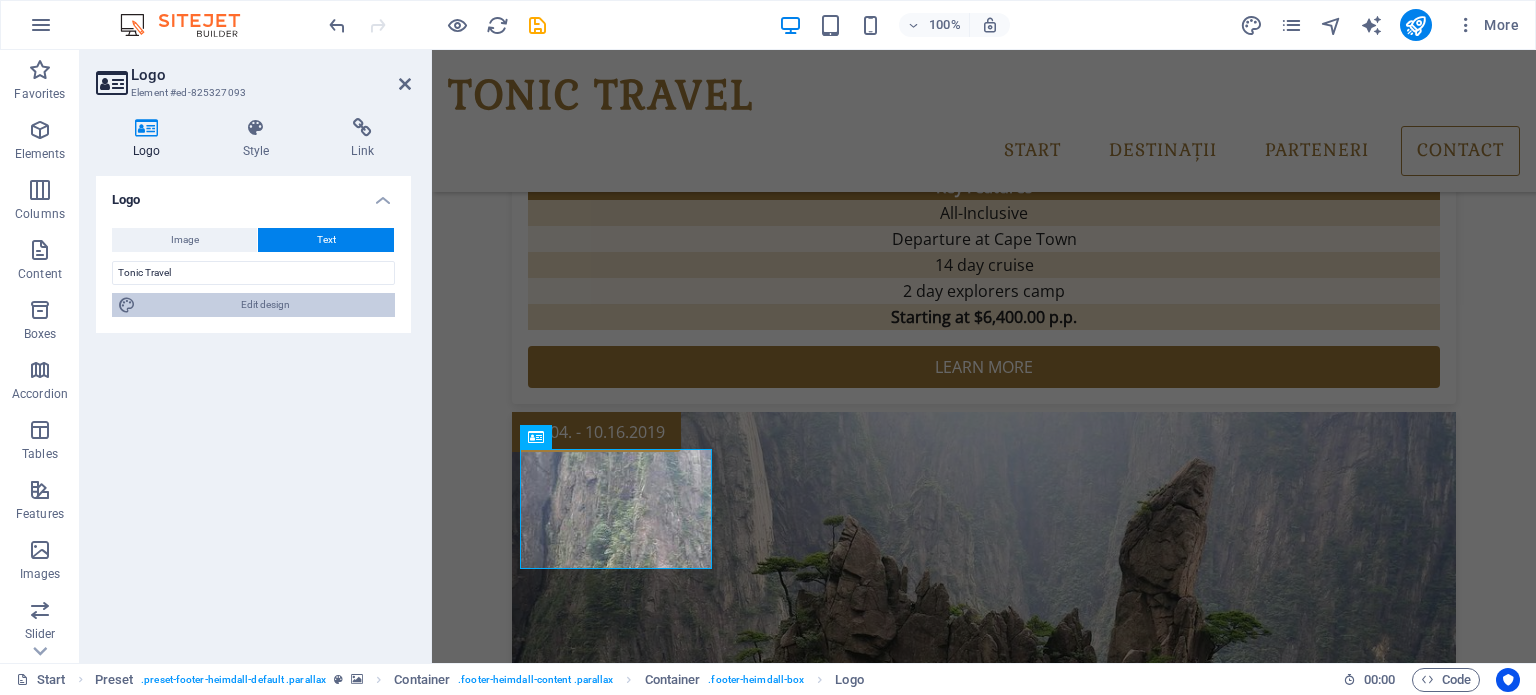 drag, startPoint x: 288, startPoint y: 308, endPoint x: 283, endPoint y: 993, distance: 685.01825 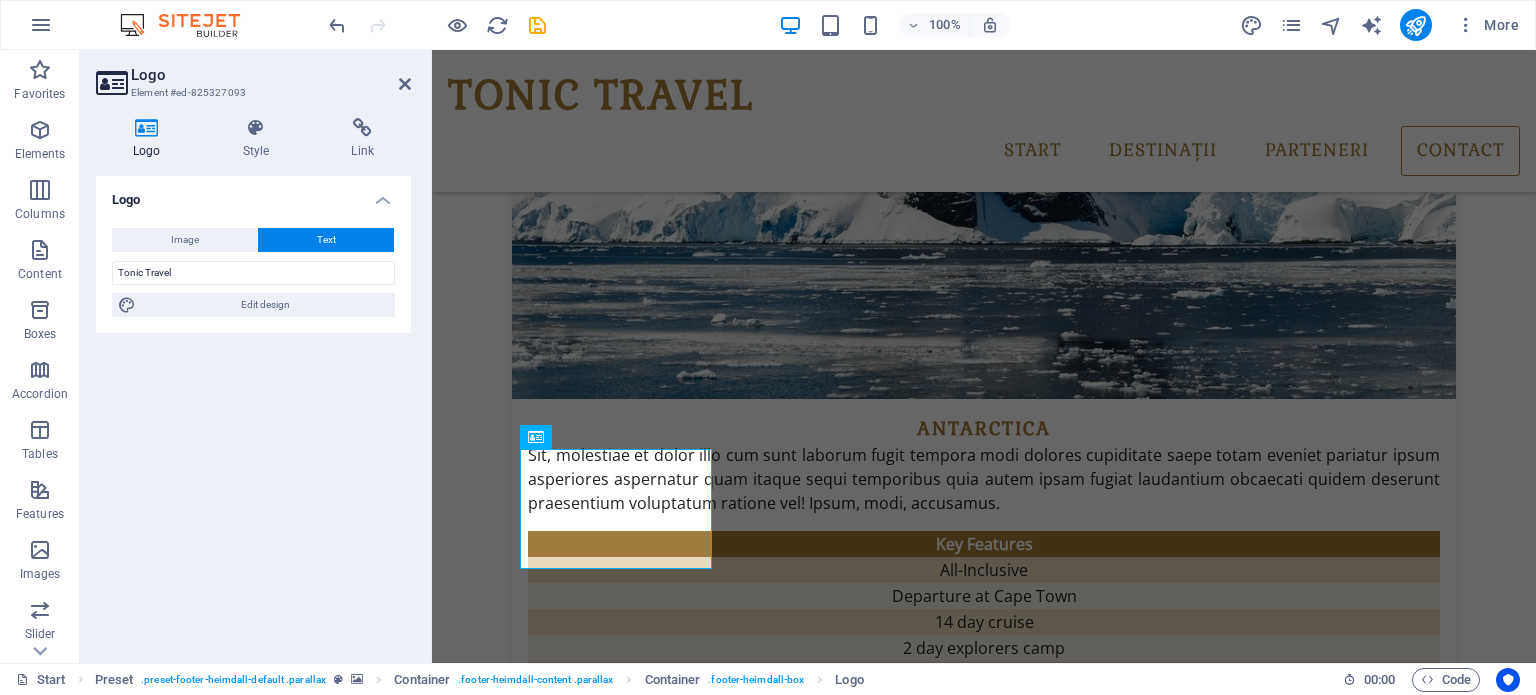 select on "px" 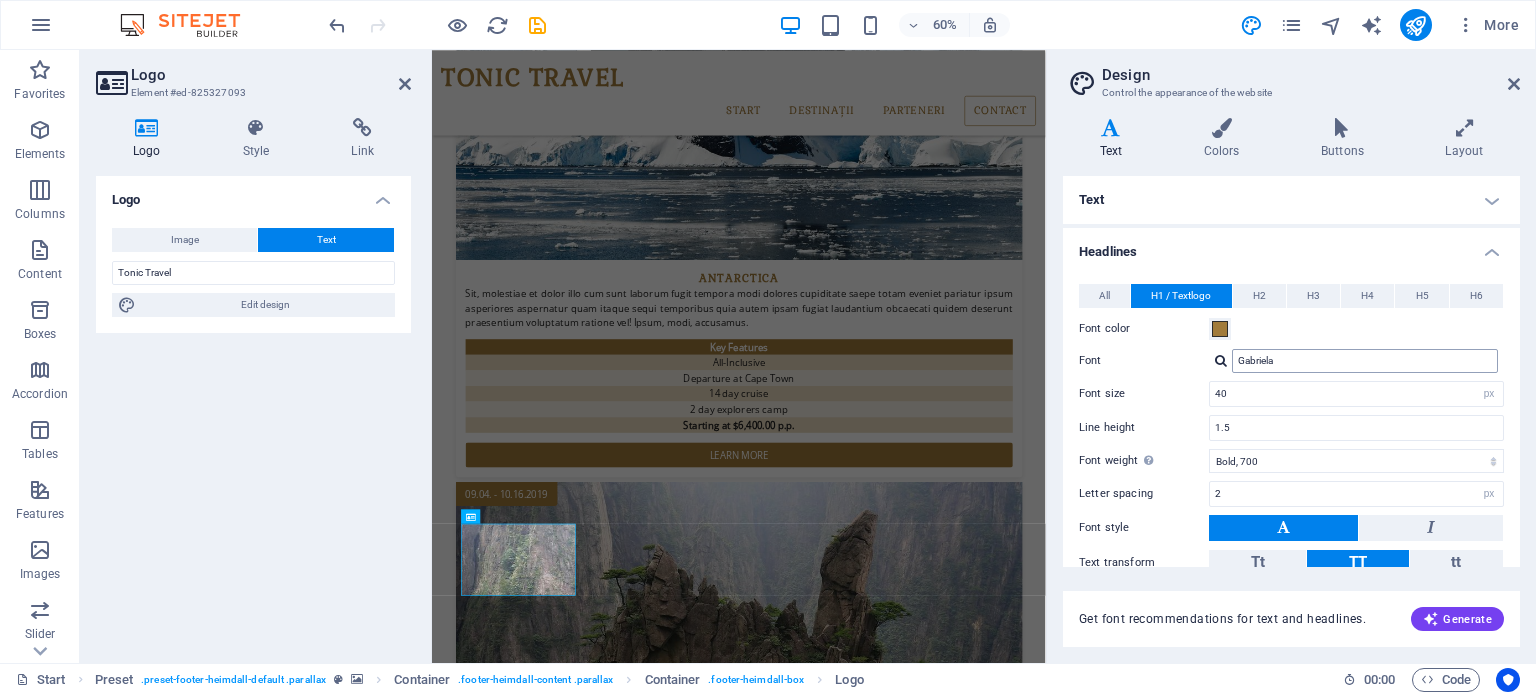 scroll, scrollTop: 3963, scrollLeft: 0, axis: vertical 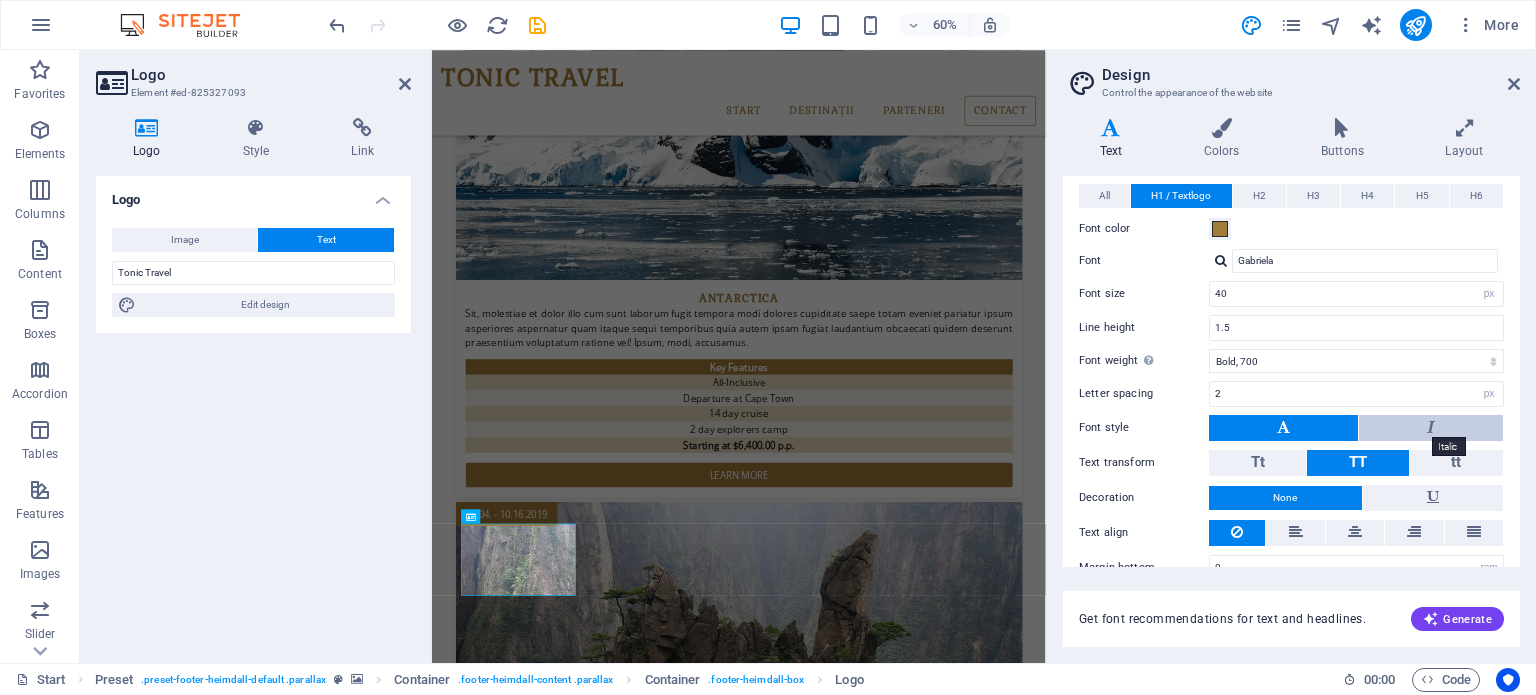 click at bounding box center (1431, 427) 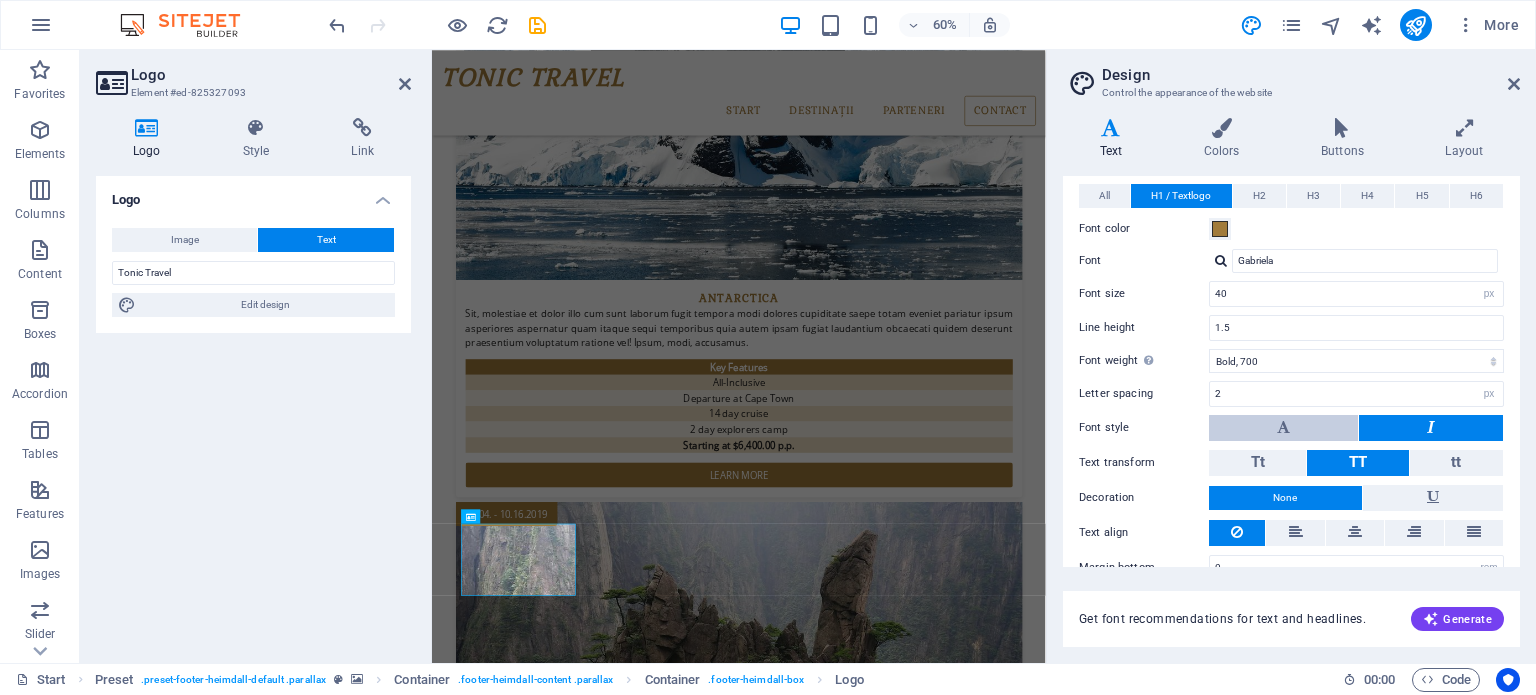 click at bounding box center [1283, 428] 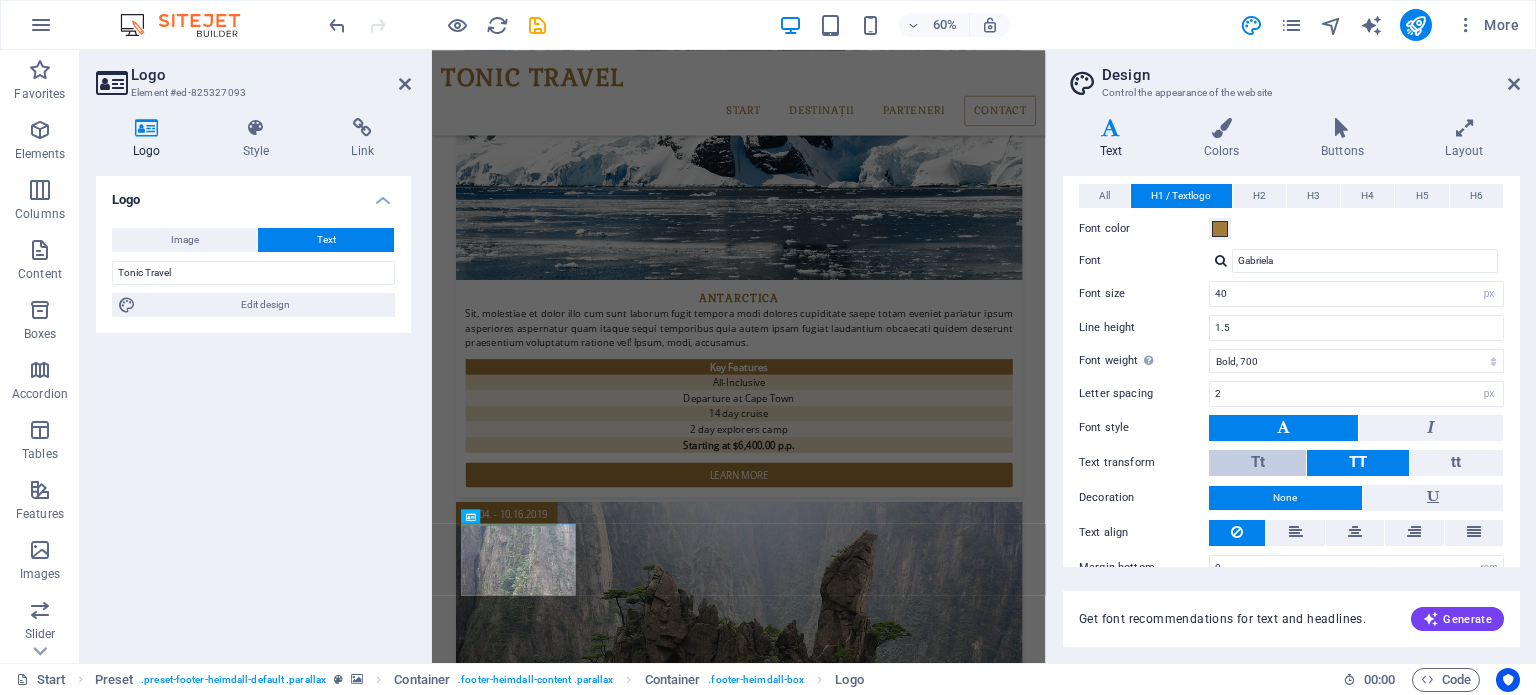 click on "Tt" at bounding box center [1257, 463] 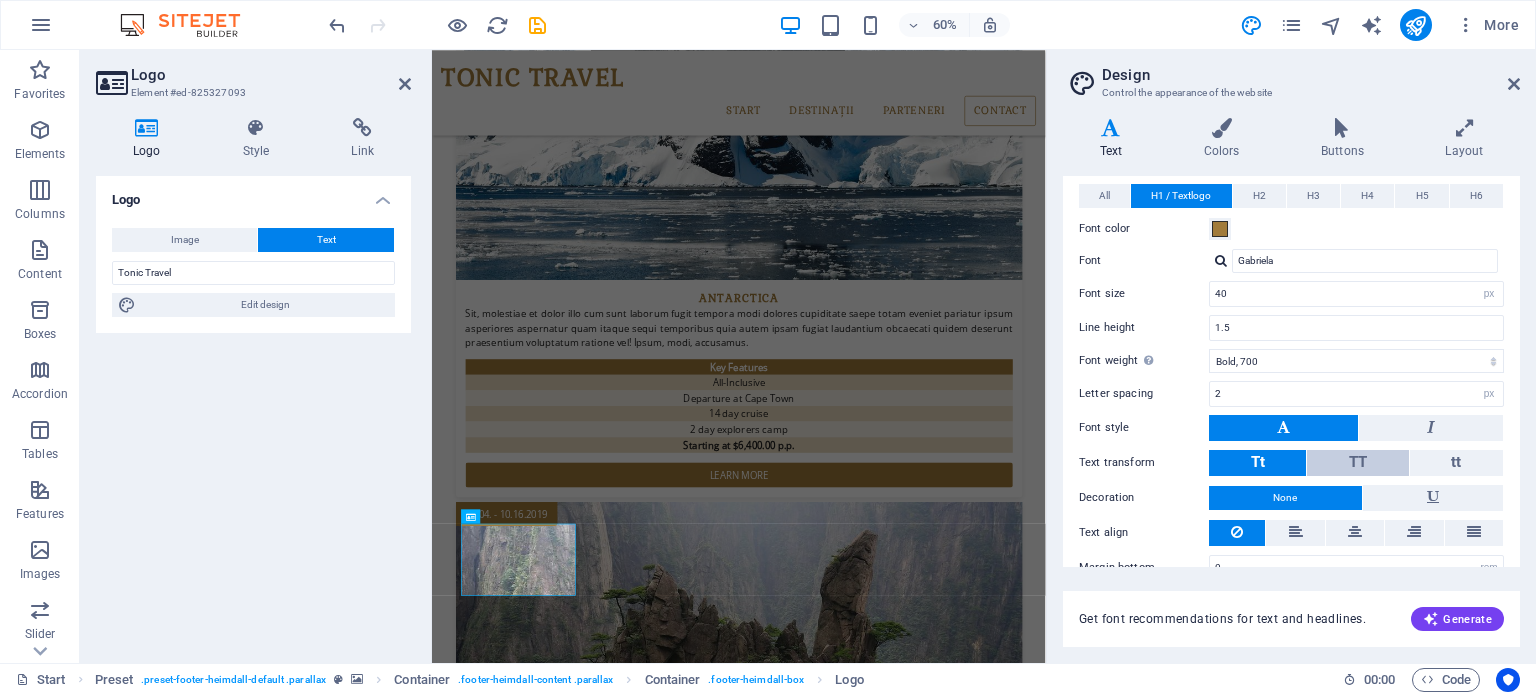 click on "TT" at bounding box center (1358, 462) 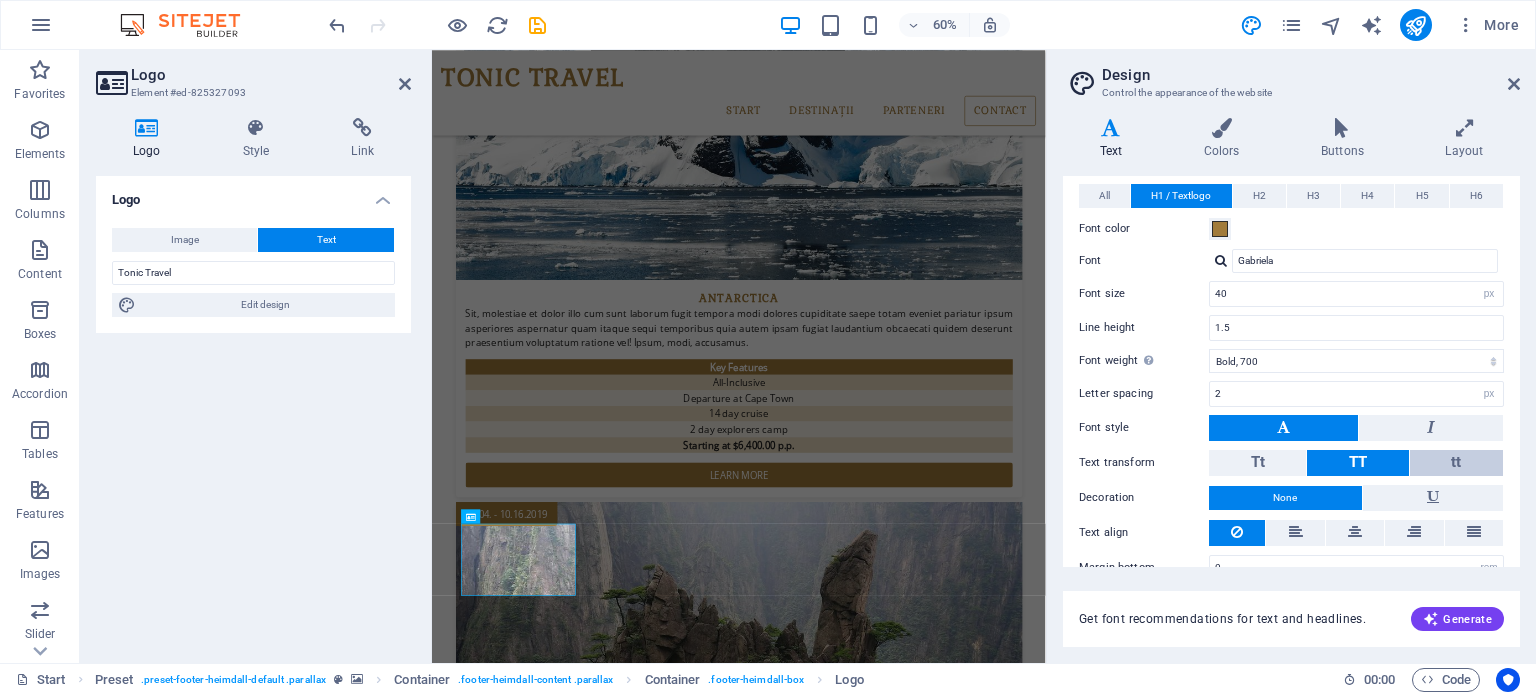 click on "tt" at bounding box center (1456, 463) 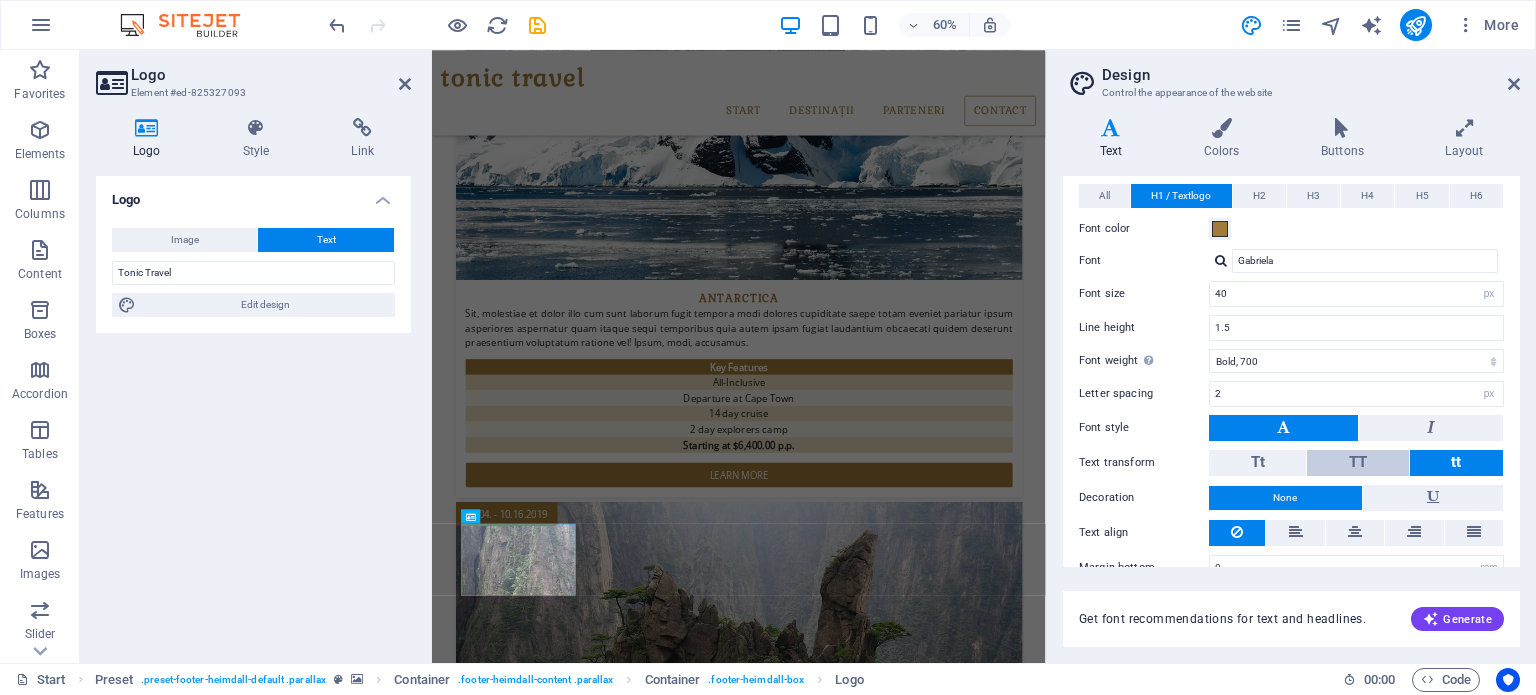 drag, startPoint x: 1377, startPoint y: 456, endPoint x: 1385, endPoint y: 464, distance: 11.313708 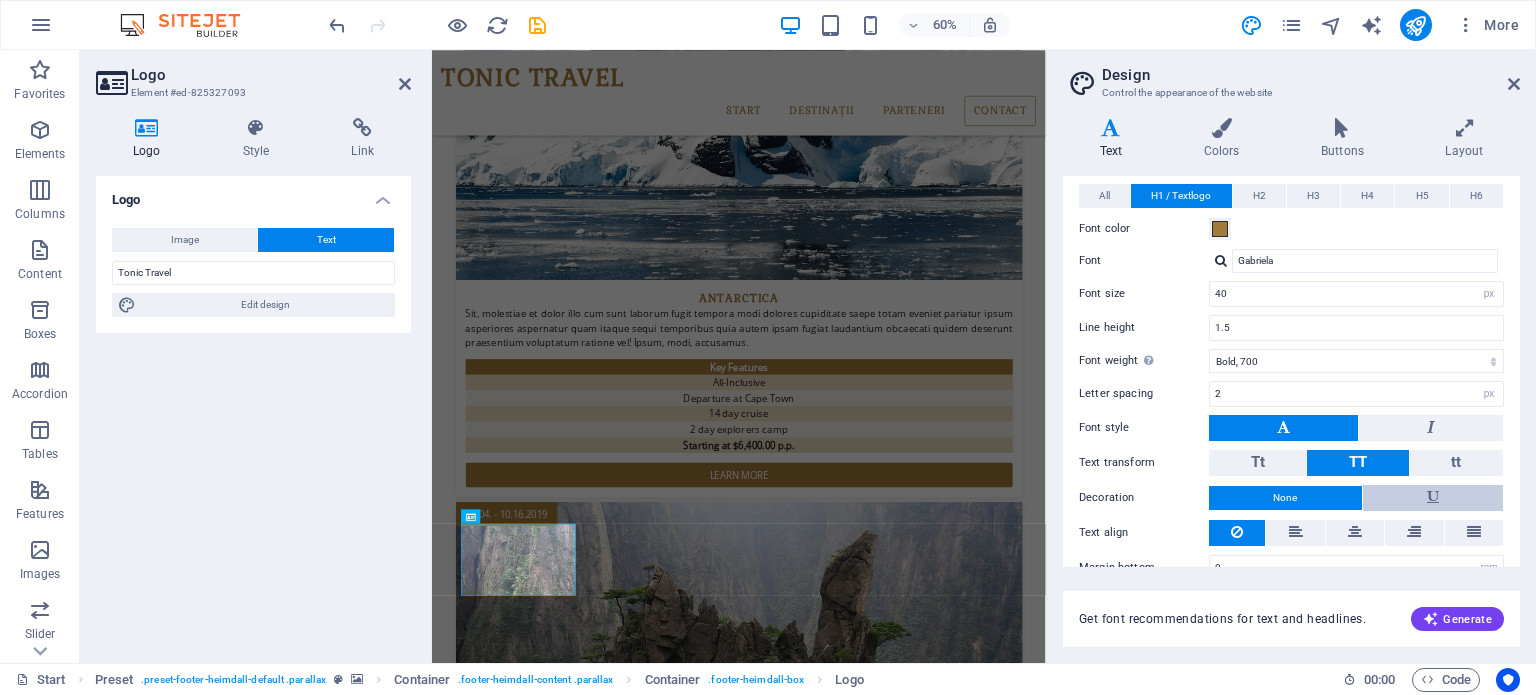 click at bounding box center (1433, 498) 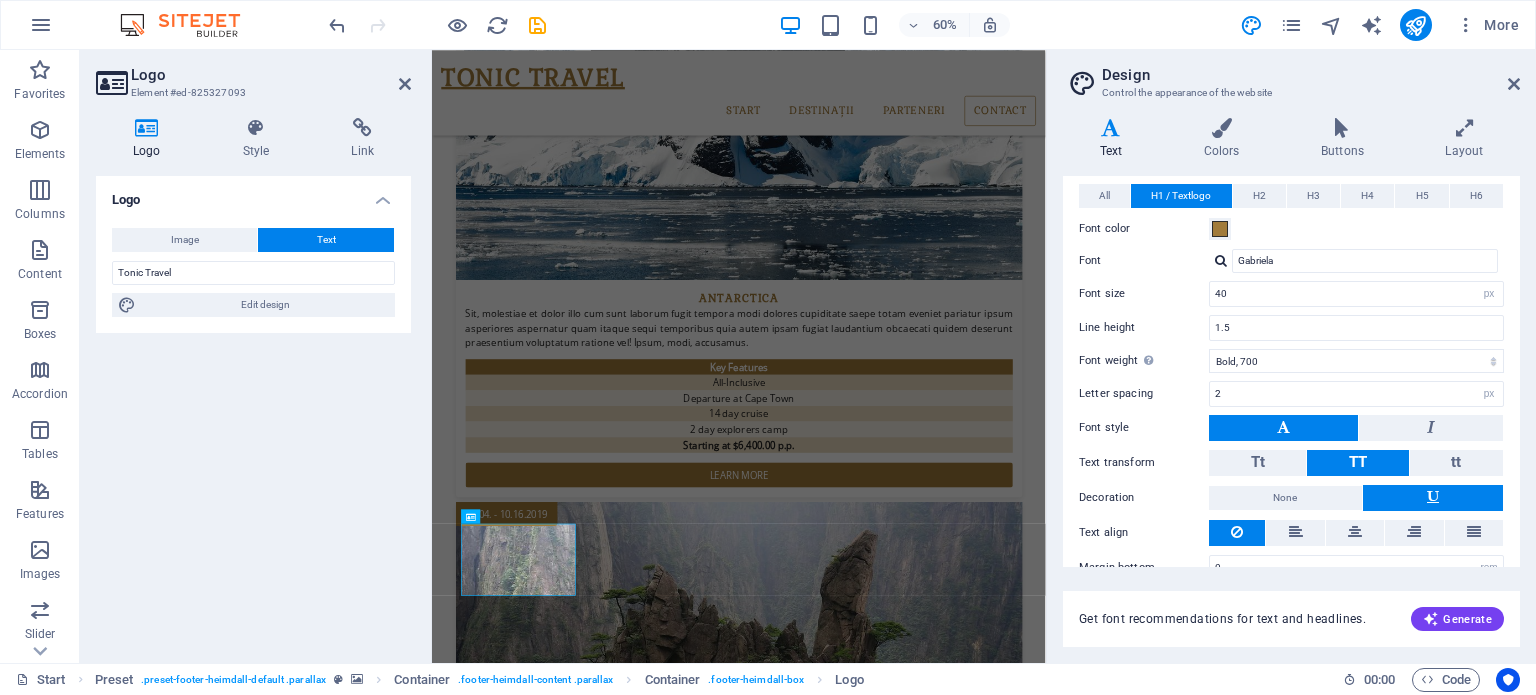 click at bounding box center (1433, 498) 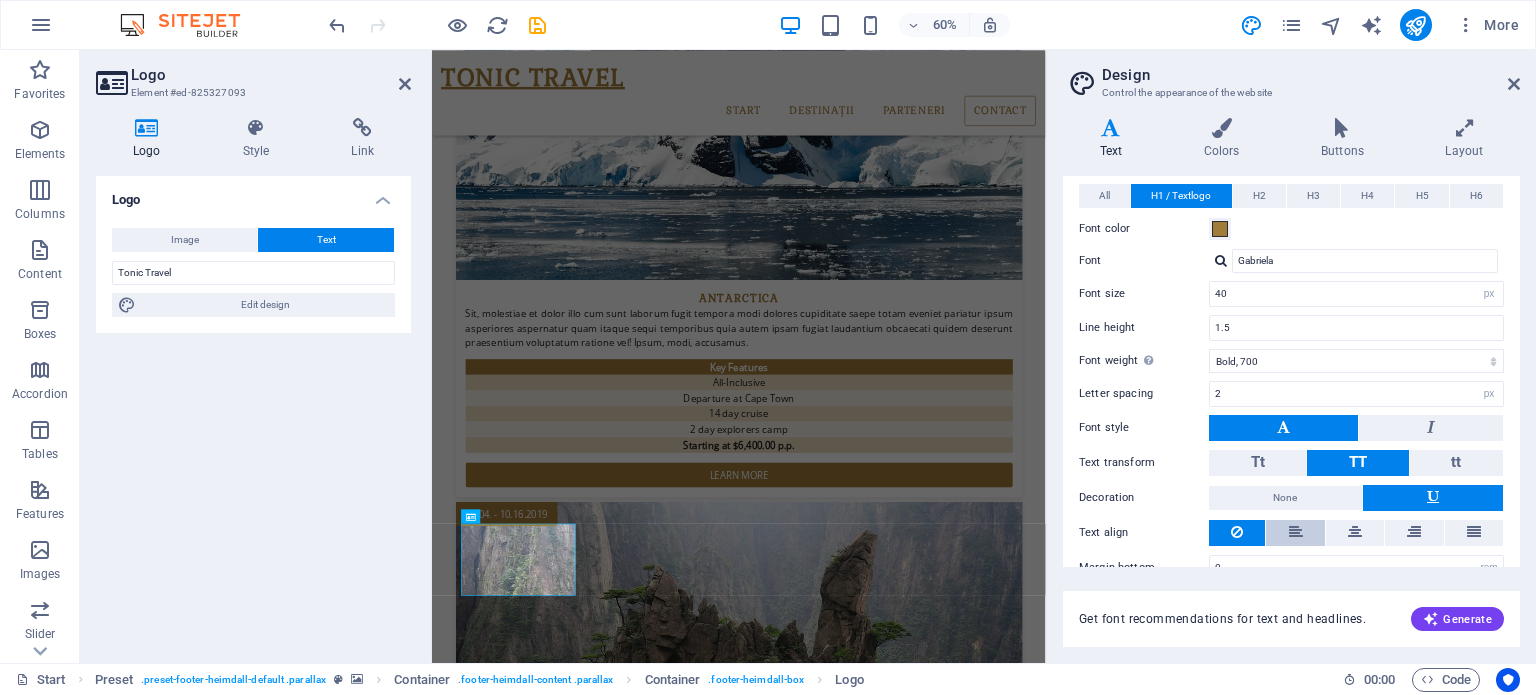 click at bounding box center [1296, 532] 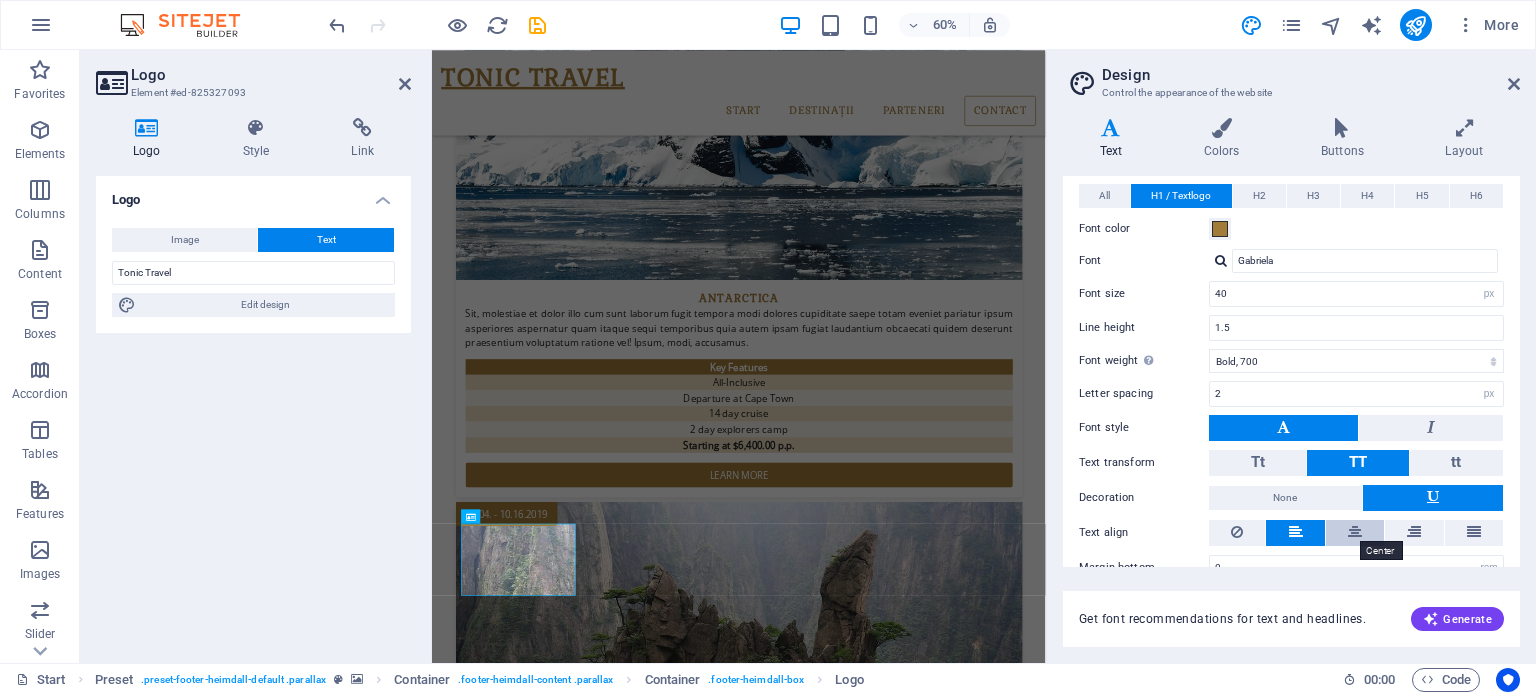 click at bounding box center (1355, 532) 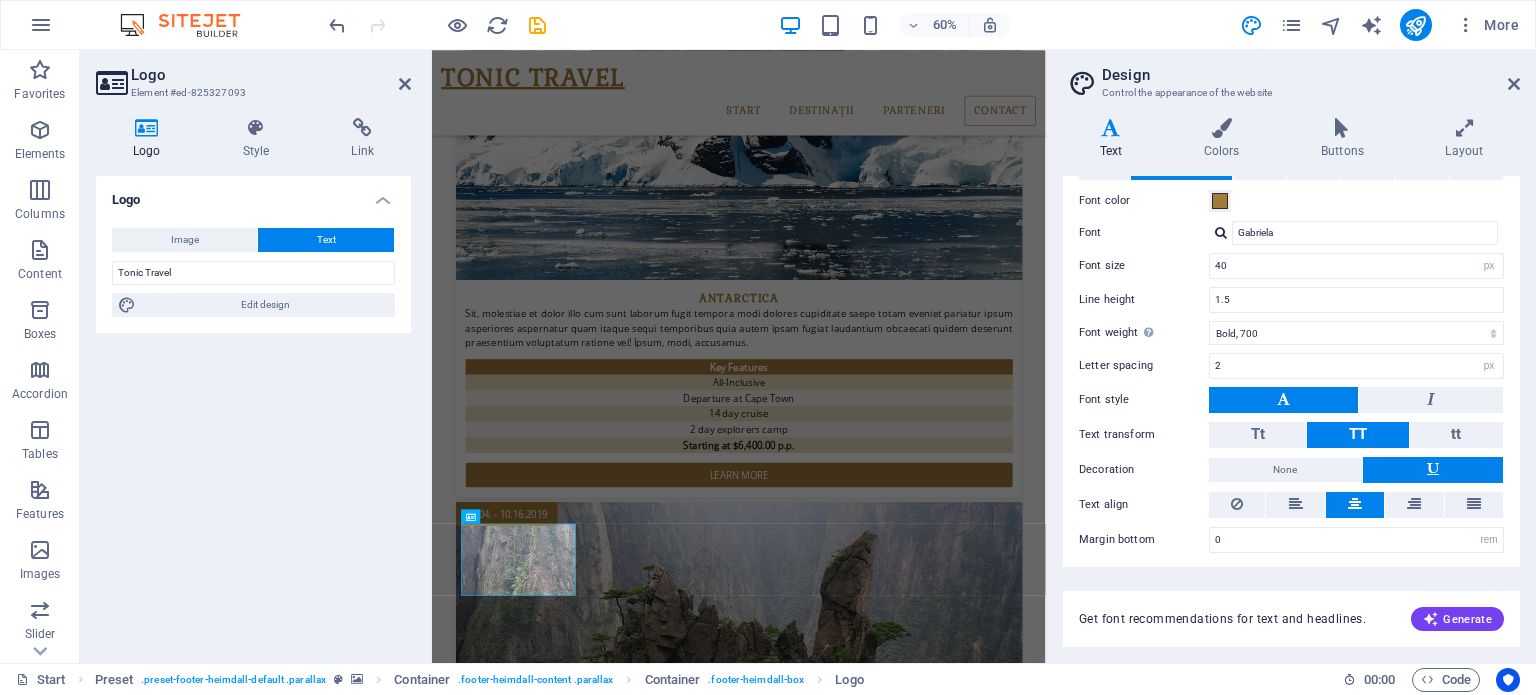 scroll, scrollTop: 129, scrollLeft: 0, axis: vertical 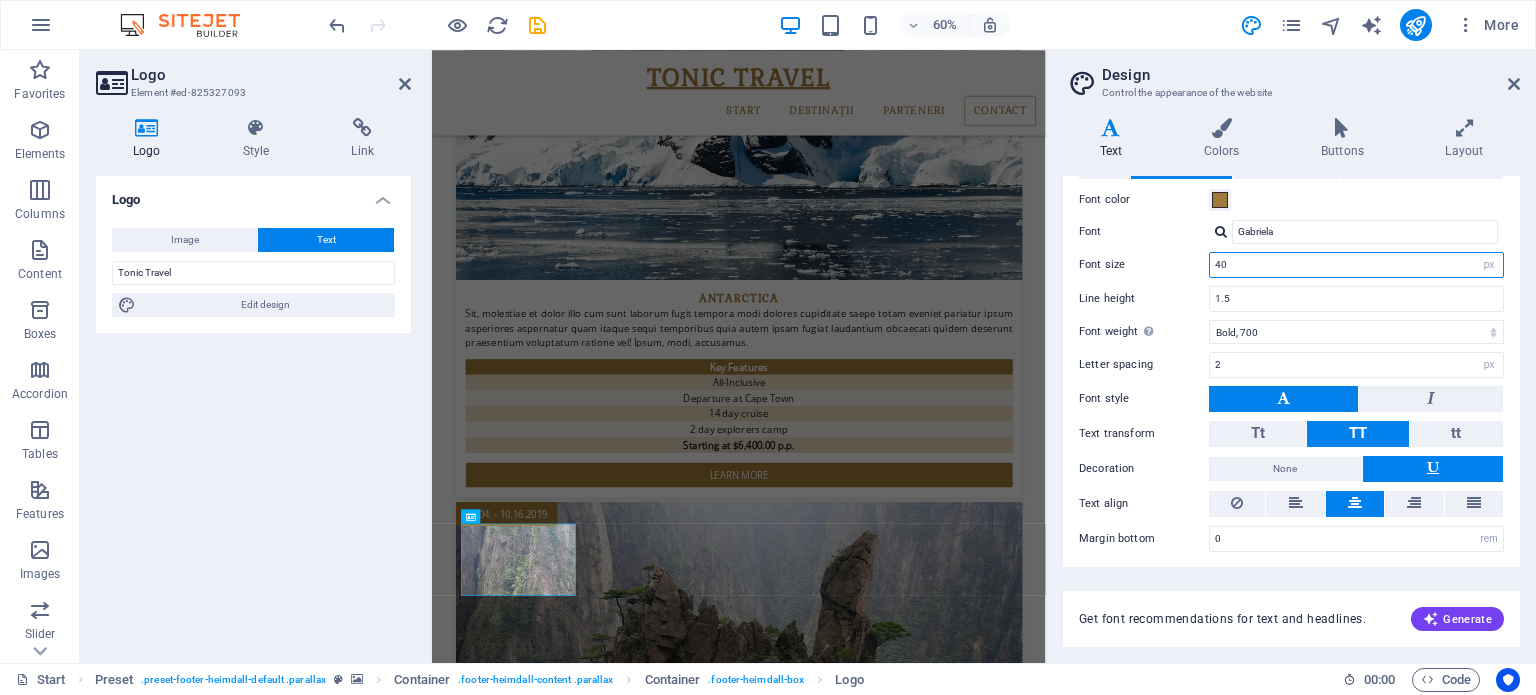 click on "40" at bounding box center [1356, 265] 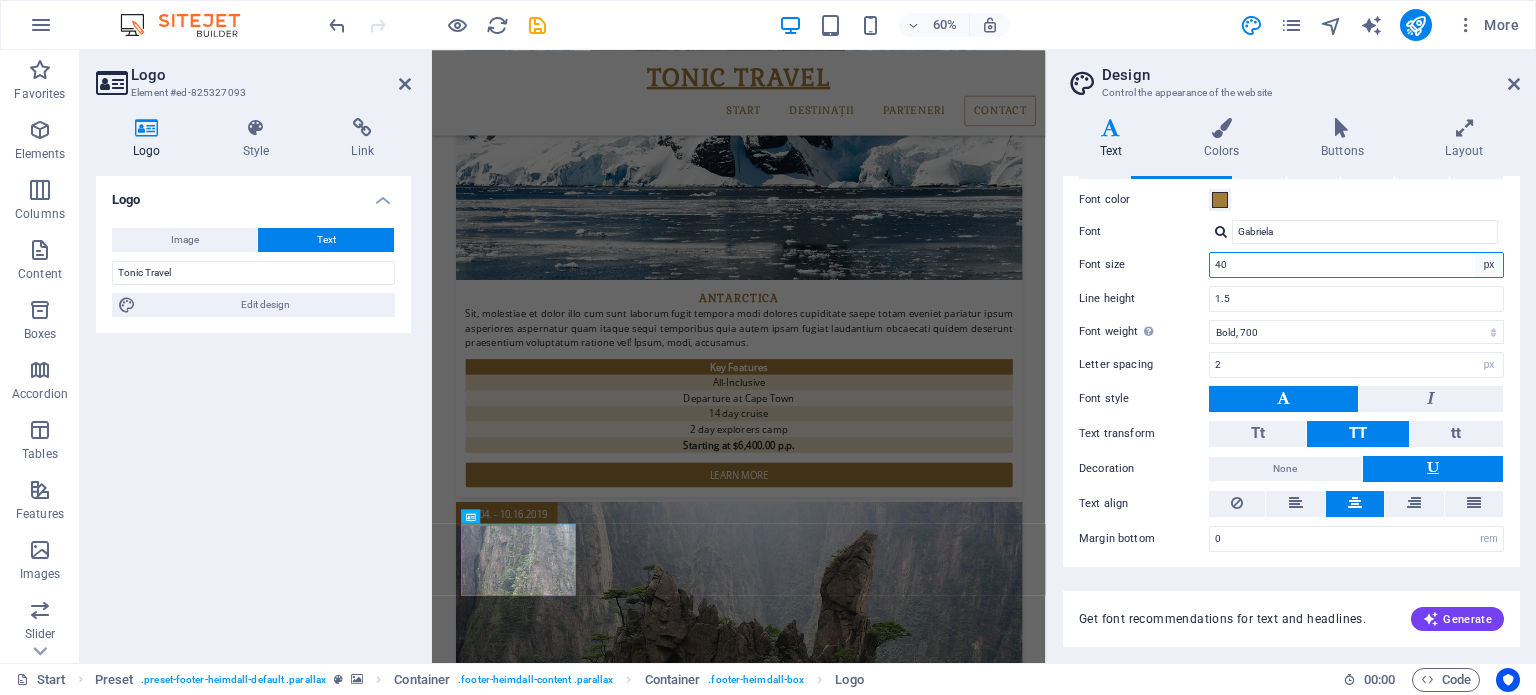 click on "rem px em %" at bounding box center [1489, 265] 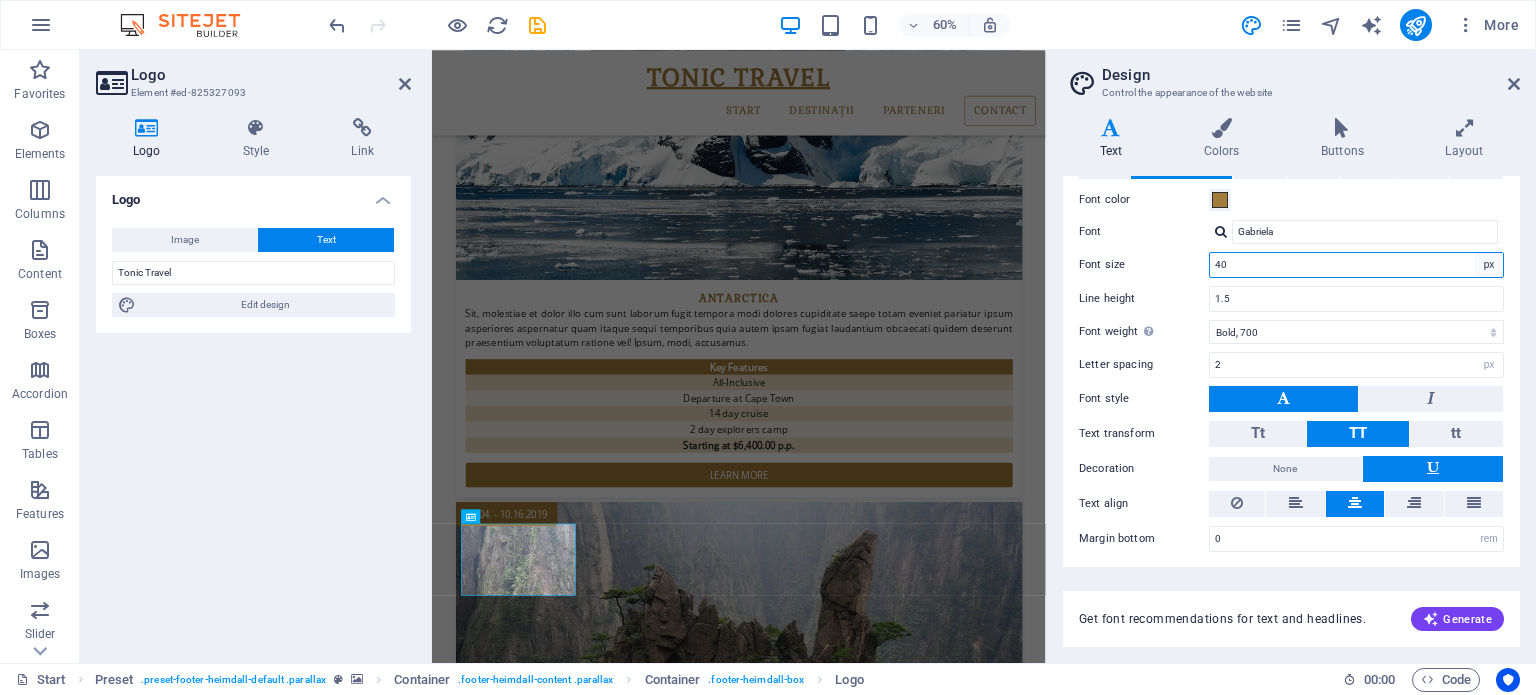 click on "rem px em %" at bounding box center [1489, 265] 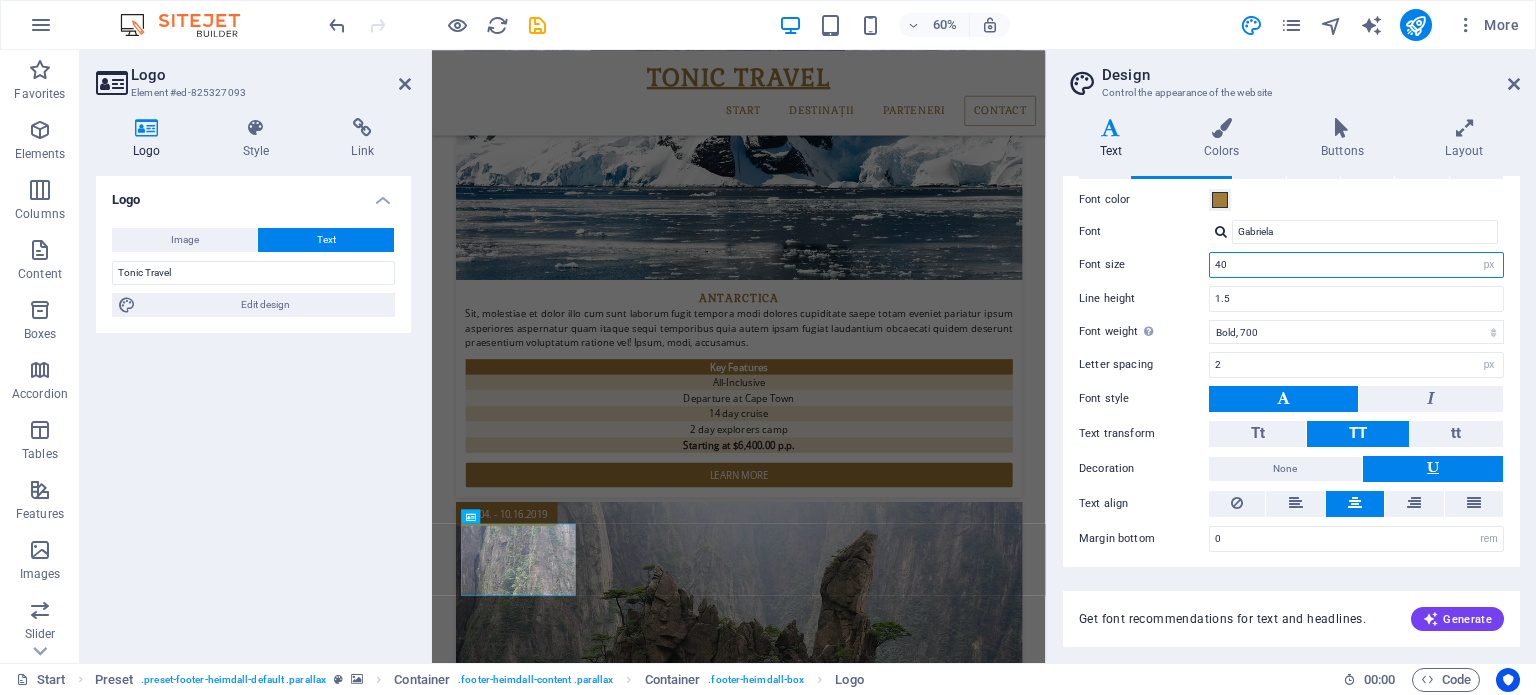 click on "40" at bounding box center (1356, 265) 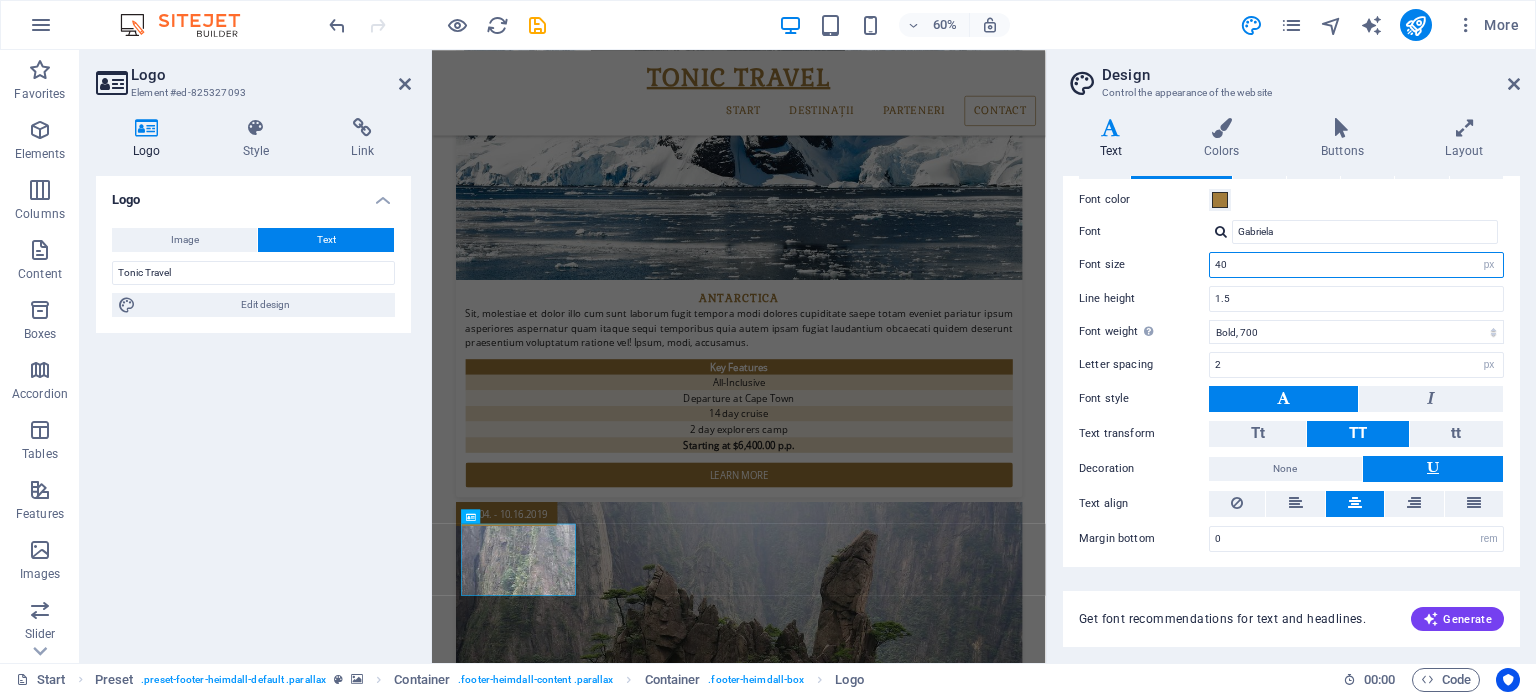 type on "4" 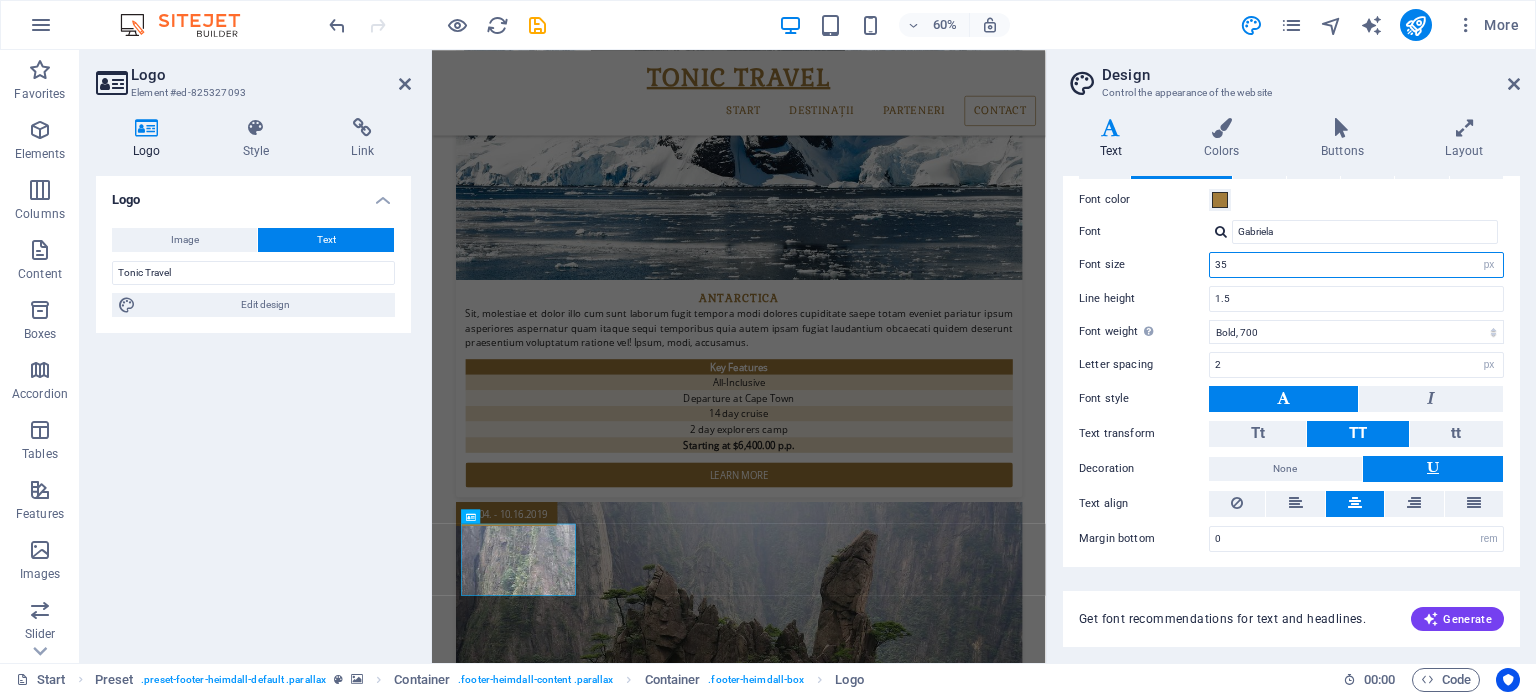 click on "35" at bounding box center (1356, 265) 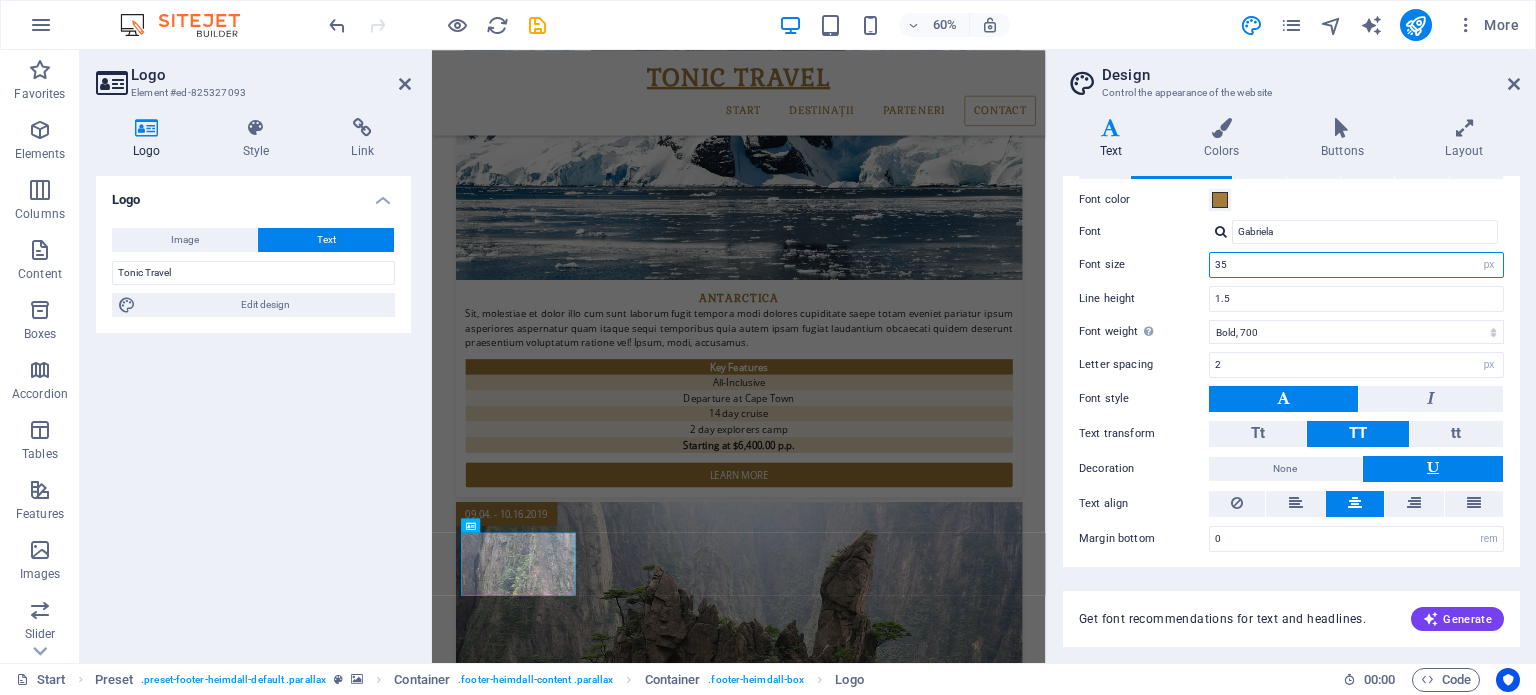 scroll, scrollTop: 3940, scrollLeft: 0, axis: vertical 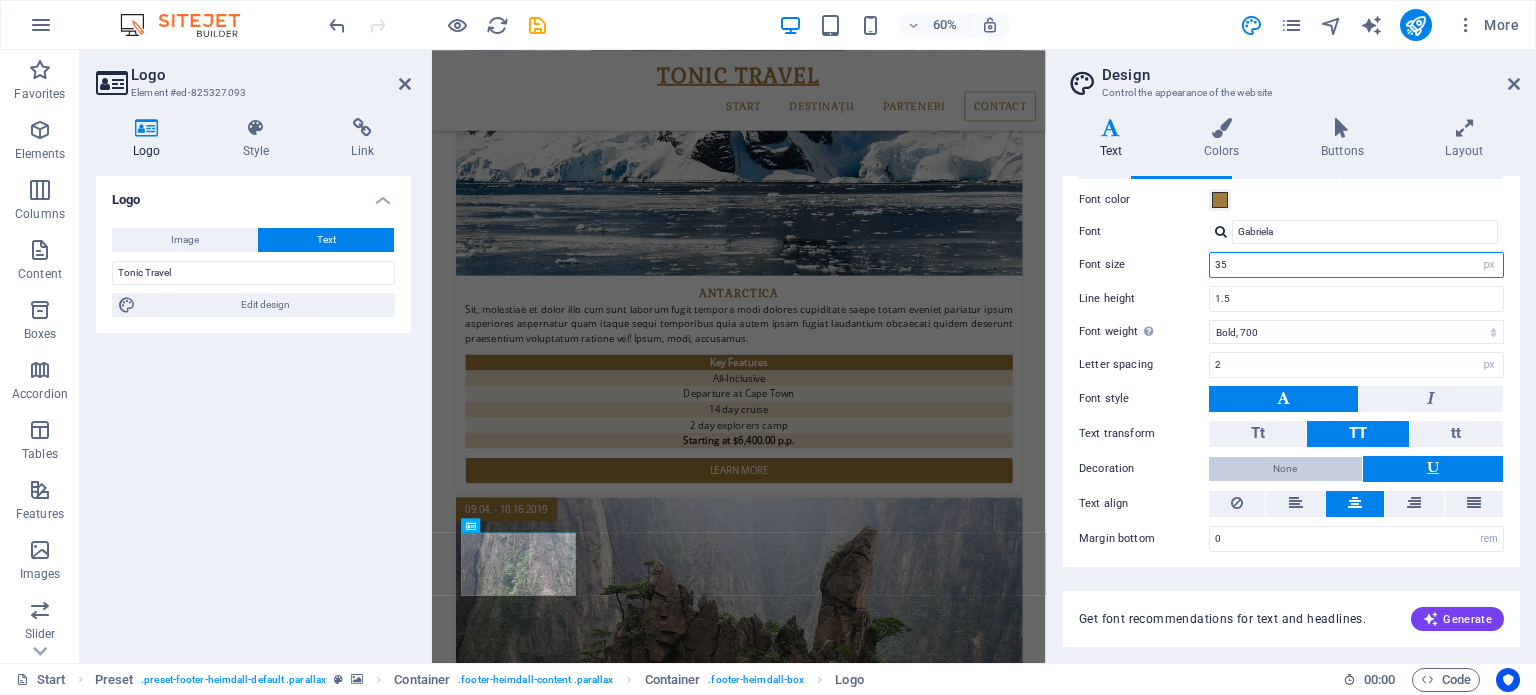 type on "35" 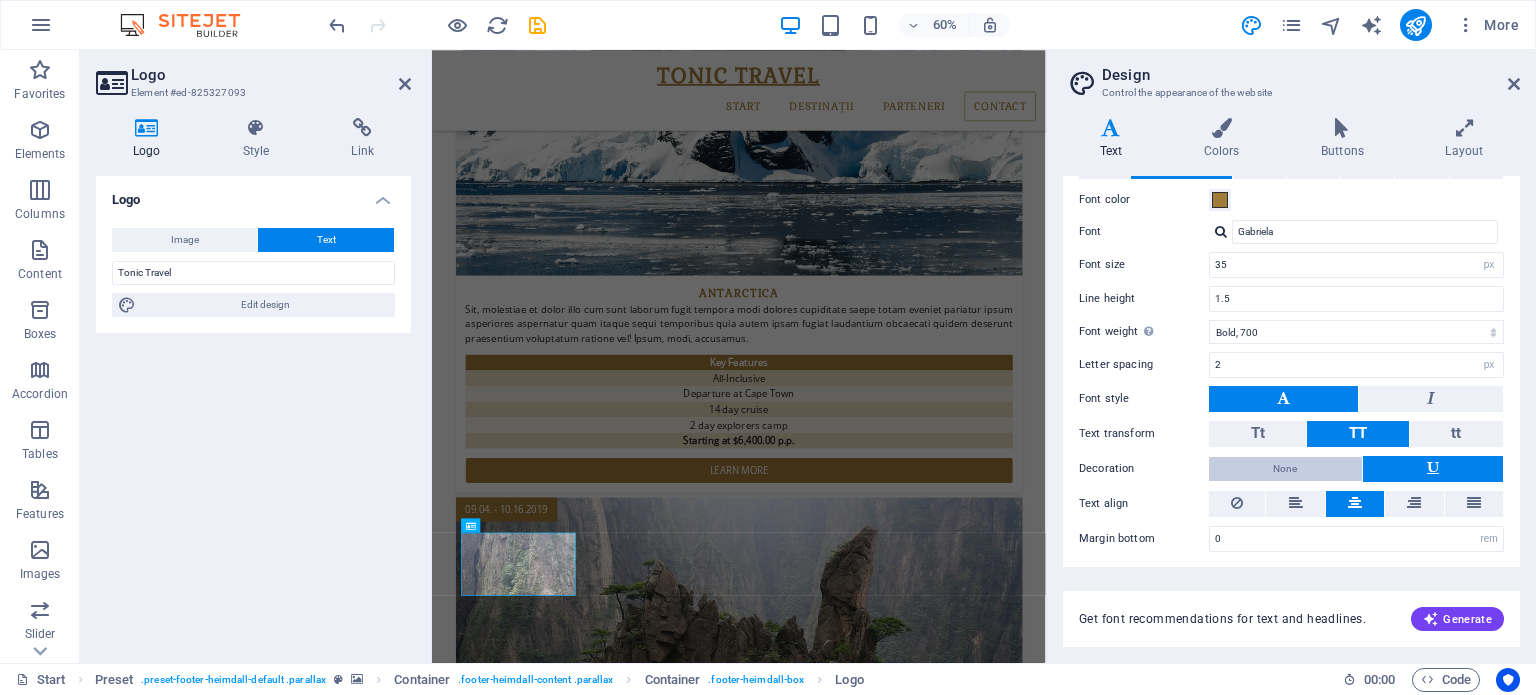 click on "None" at bounding box center [1285, 469] 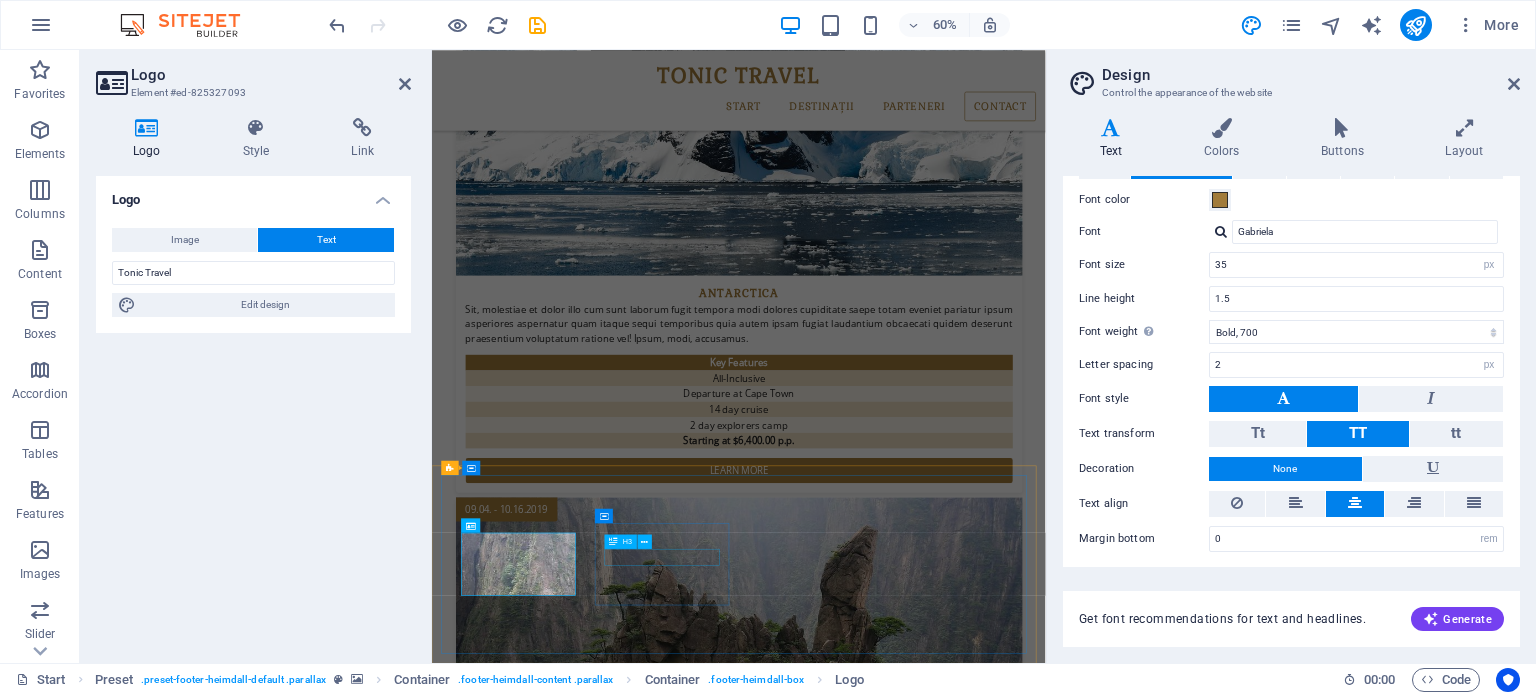 click on "Address" at bounding box center (937, 6442) 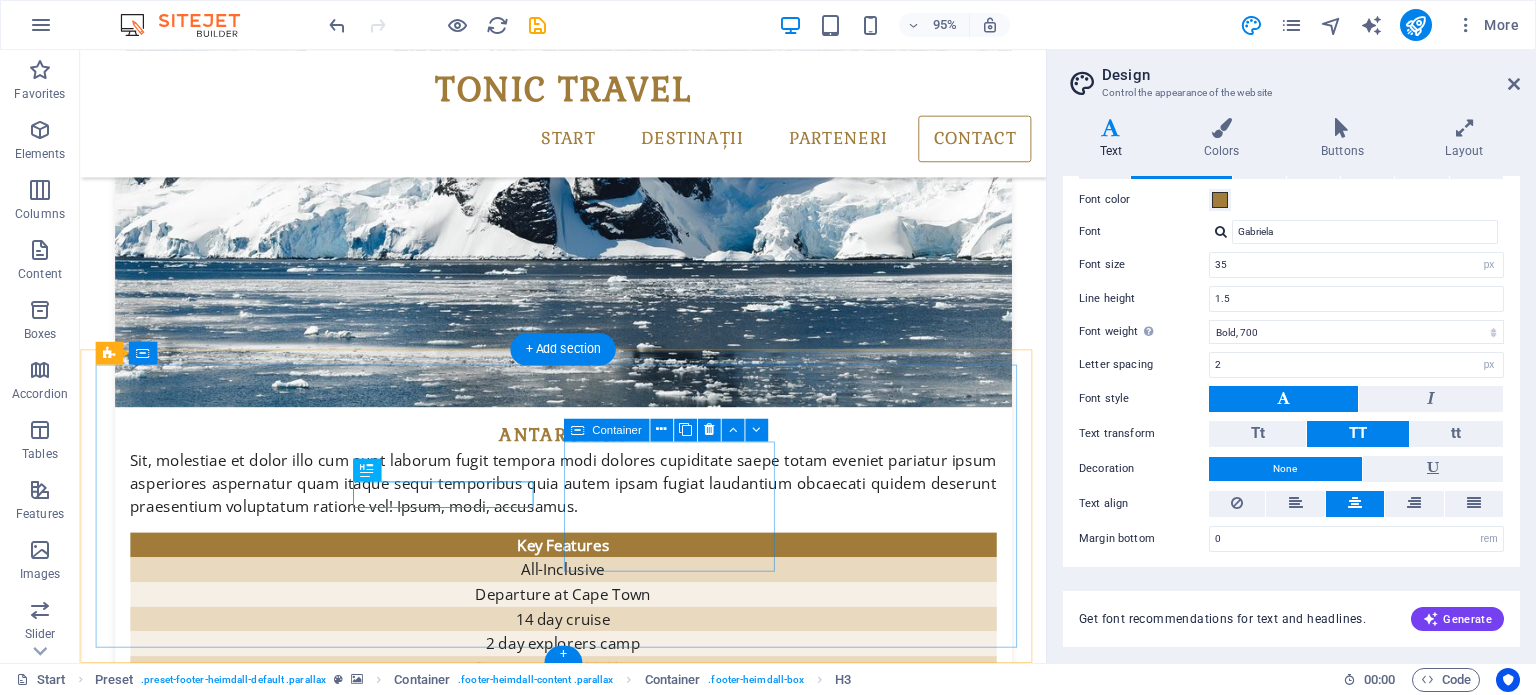 click on "Phone Phone:  +40756120686 Fax:" at bounding box center (585, 6557) 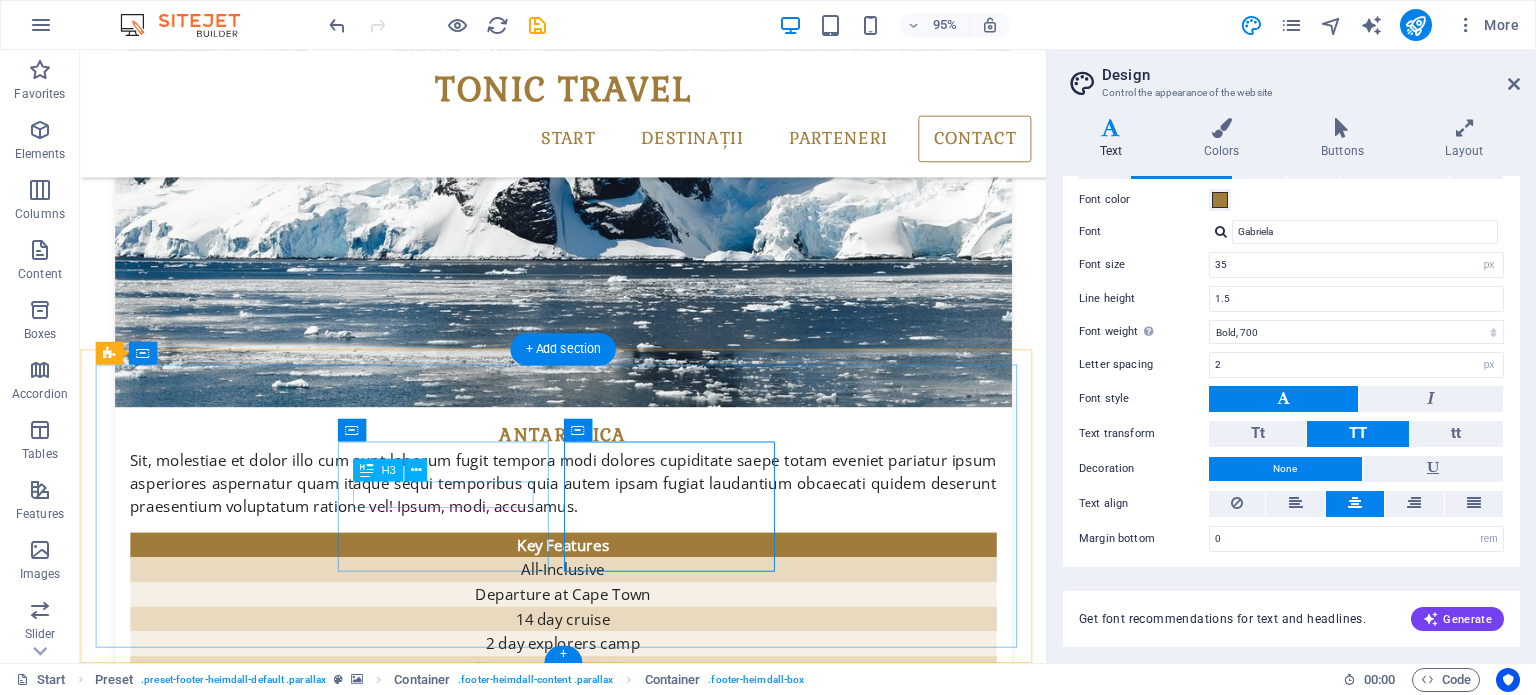 click on "Address" at bounding box center (585, 6442) 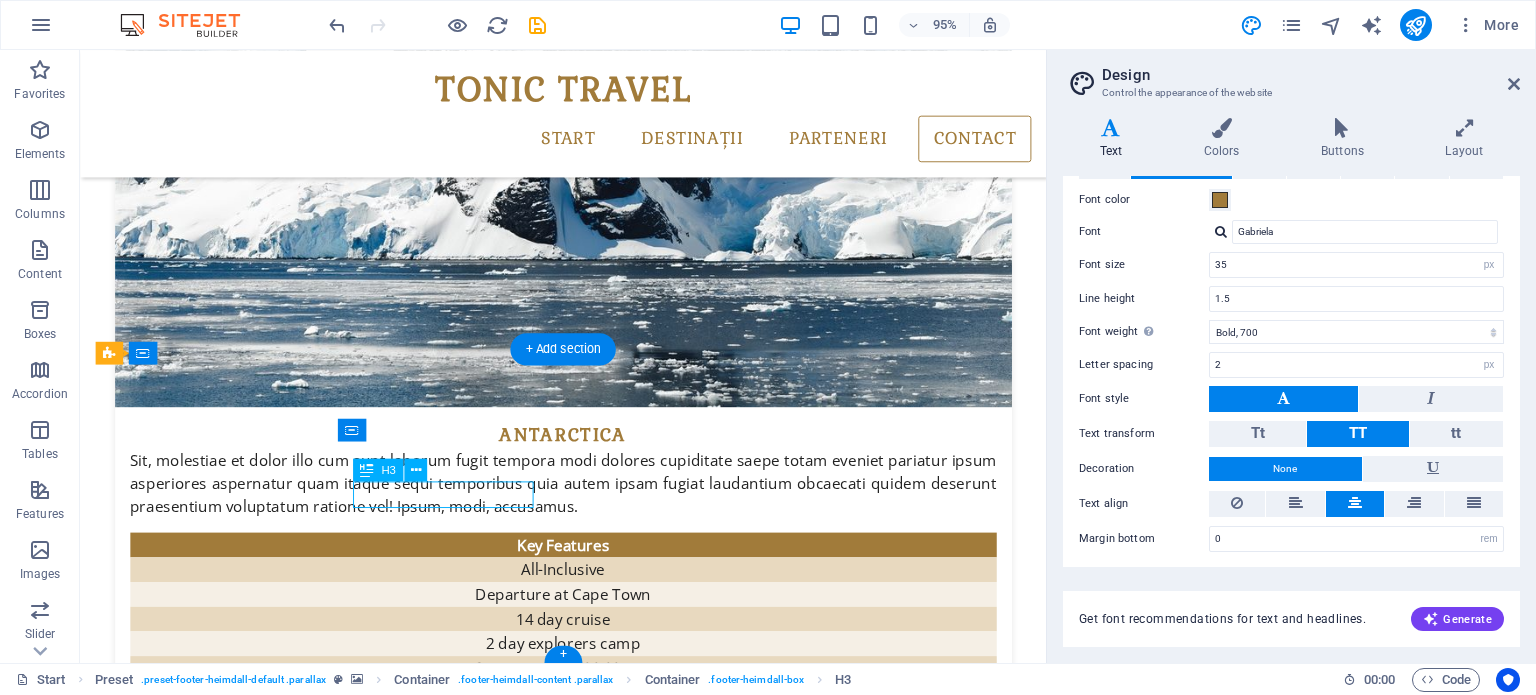 click on "Address" at bounding box center [585, 6442] 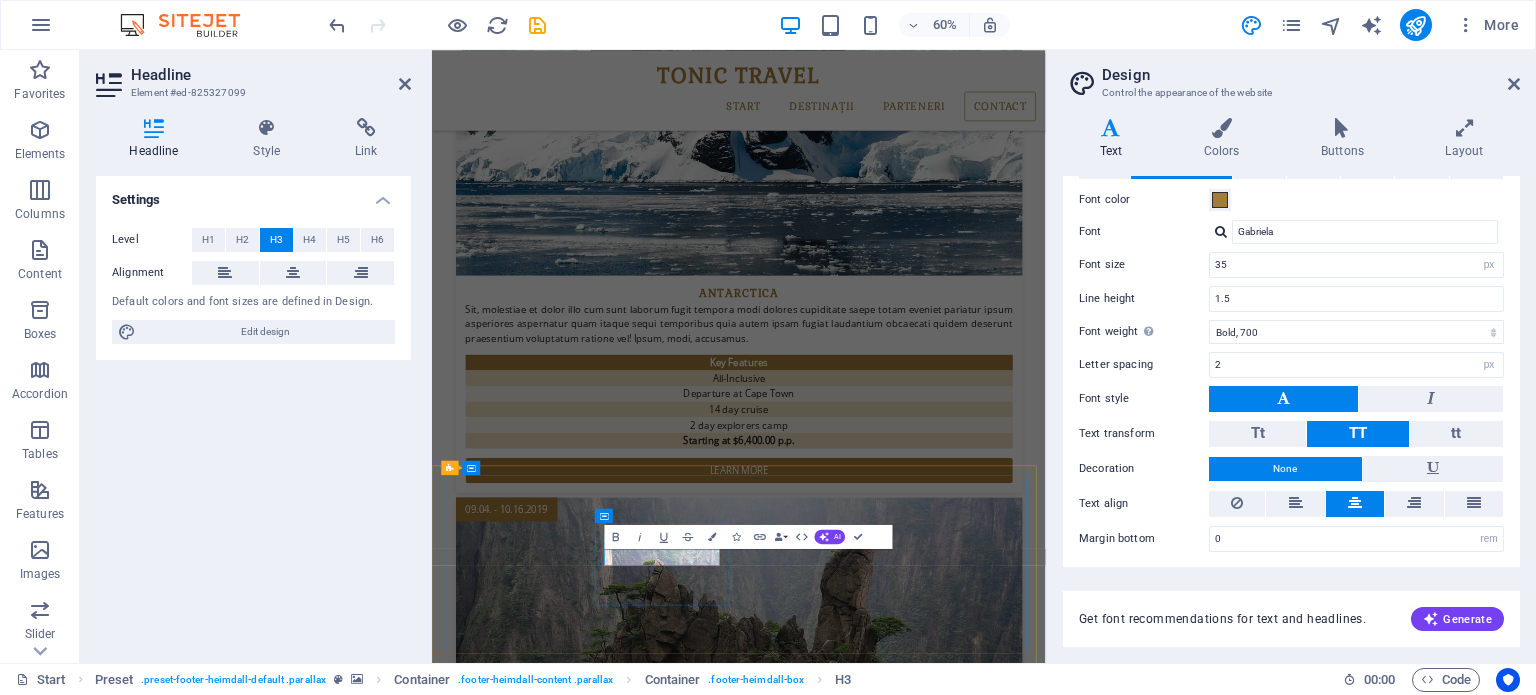 click on "Address" at bounding box center [937, 6442] 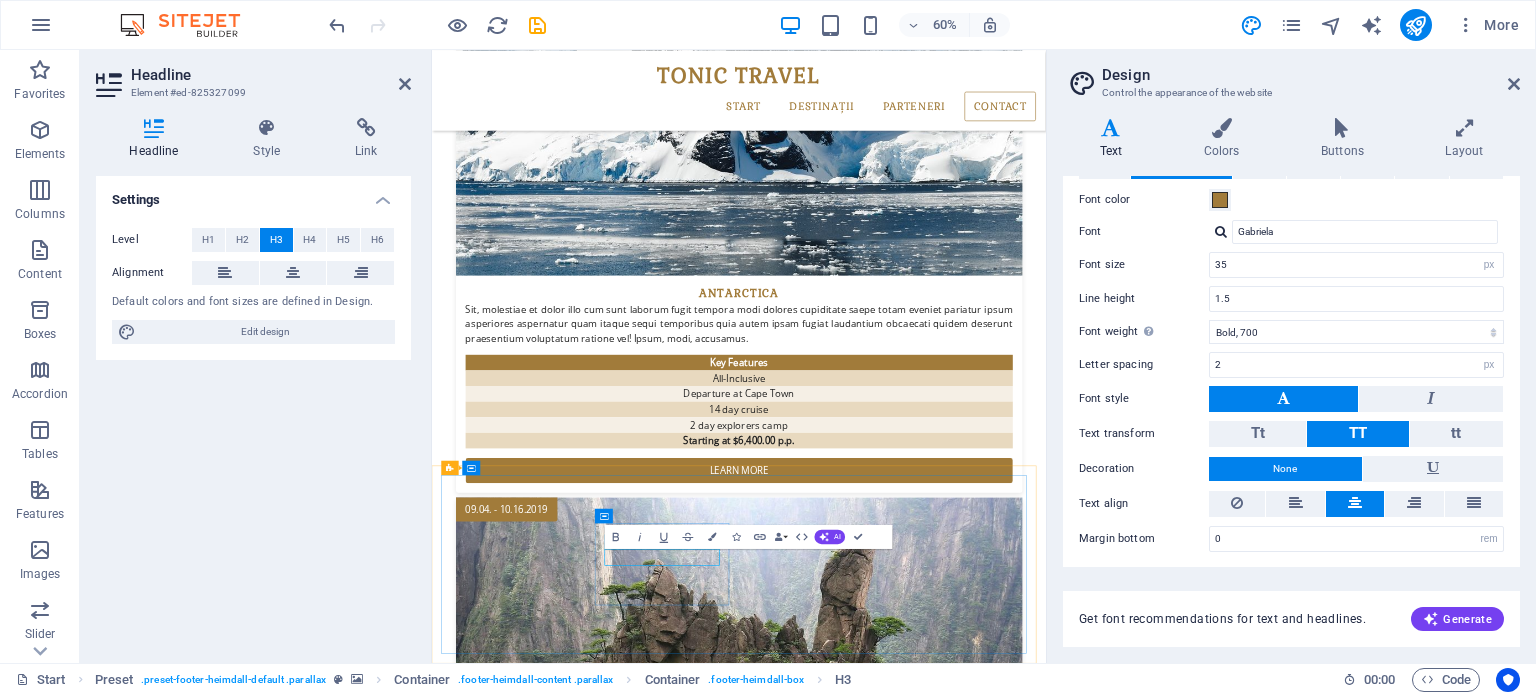 click on "Address" at bounding box center [937, 6442] 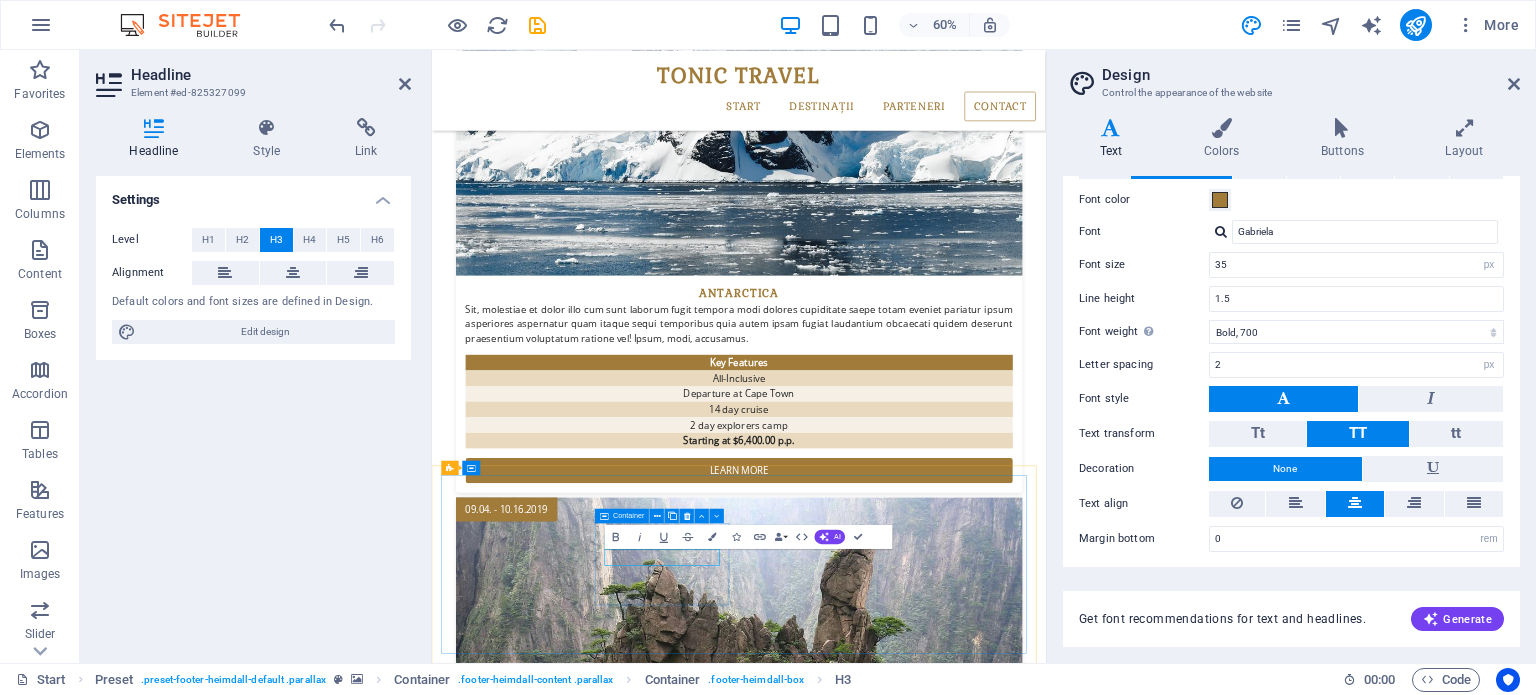 type 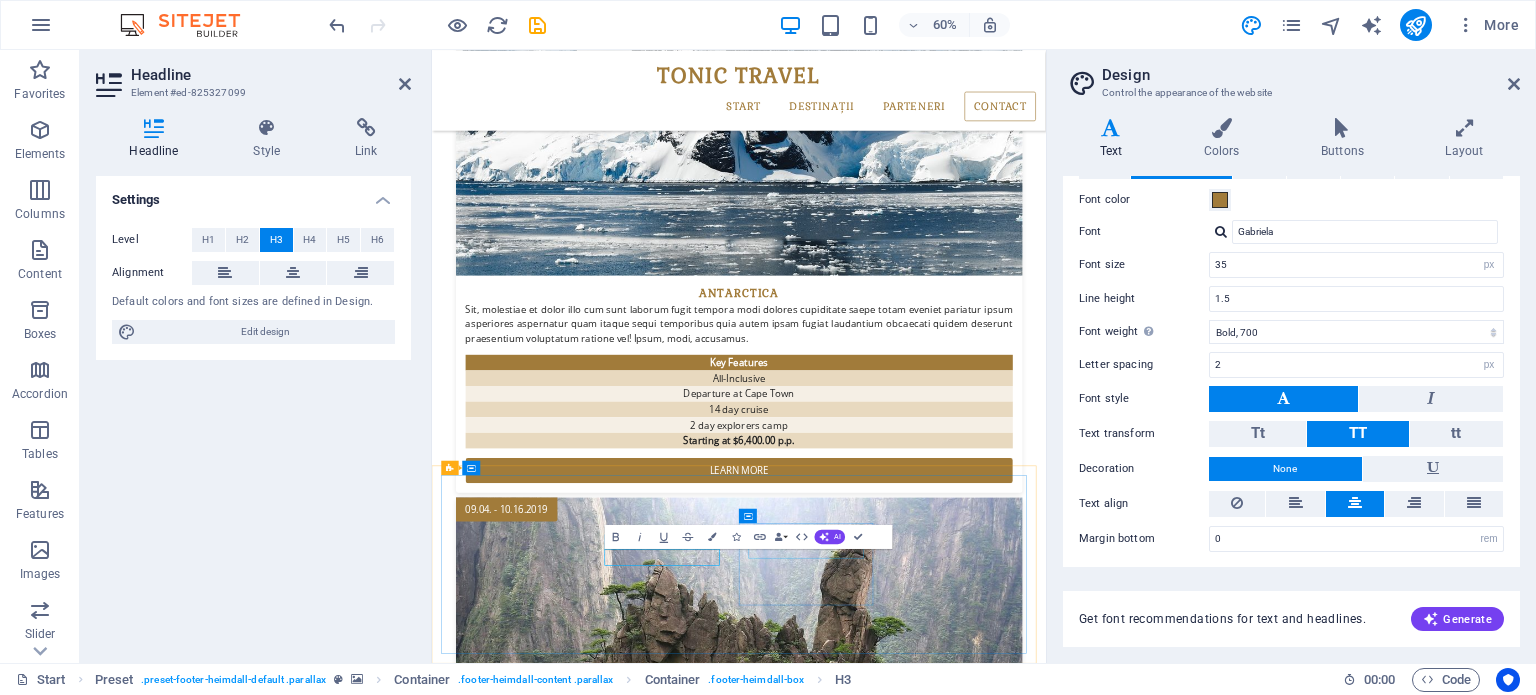 click on "Phone" at bounding box center (937, 6533) 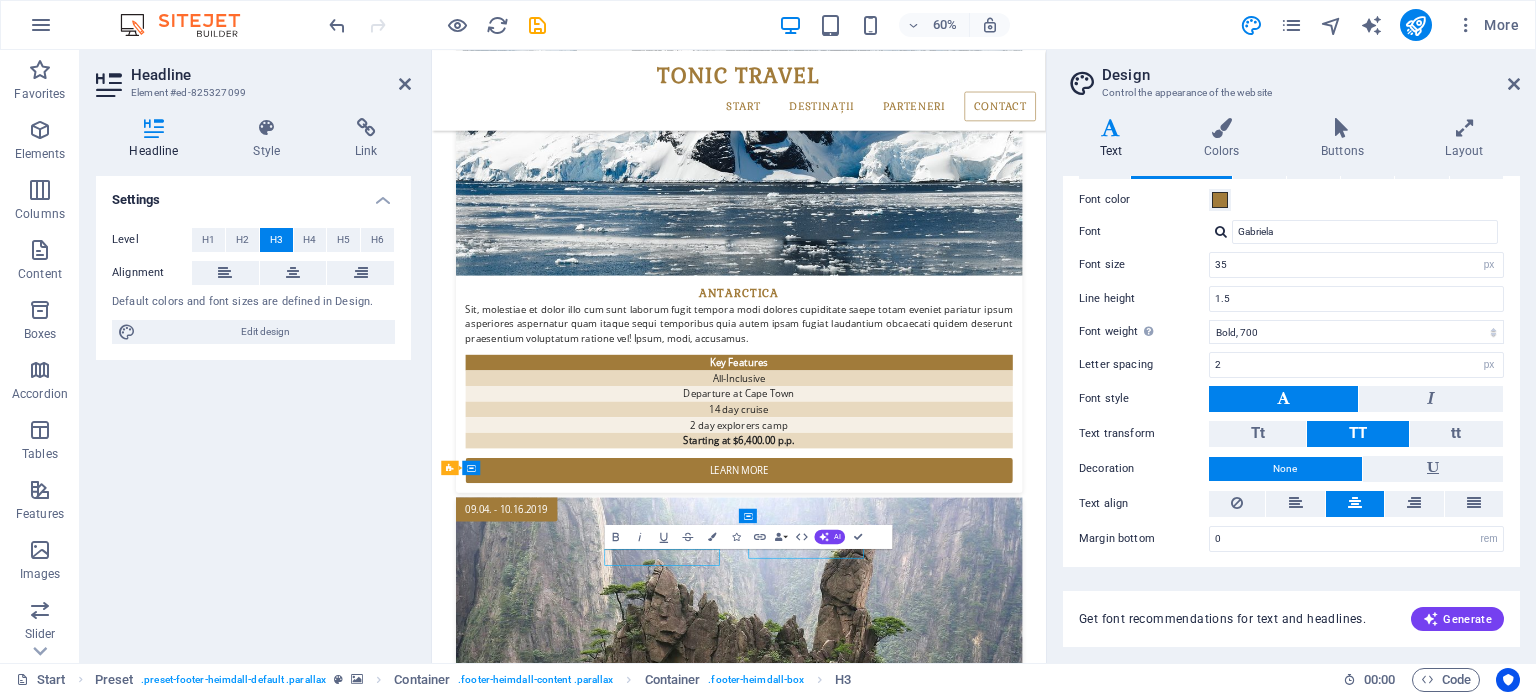 click on "Tonic Travel Addresă Cluj-Napoca   Phone Phone:  +40756120686 Fax:  Contact contact@tonictravel.ro Legal Notice  |  Privacy" at bounding box center [937, 6522] 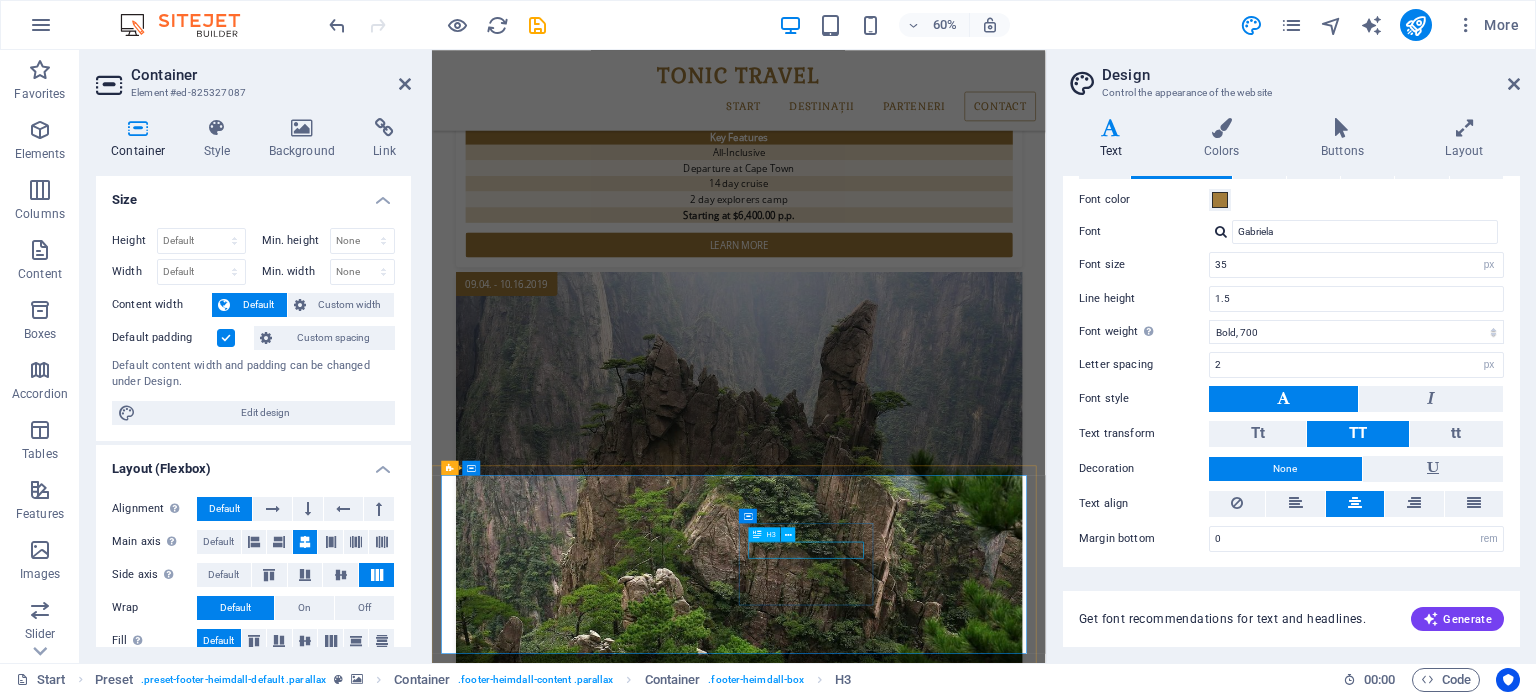 click on "Contact contact@tonictravel.ro Legal Notice  |  Privacy" at bounding box center (937, 5743) 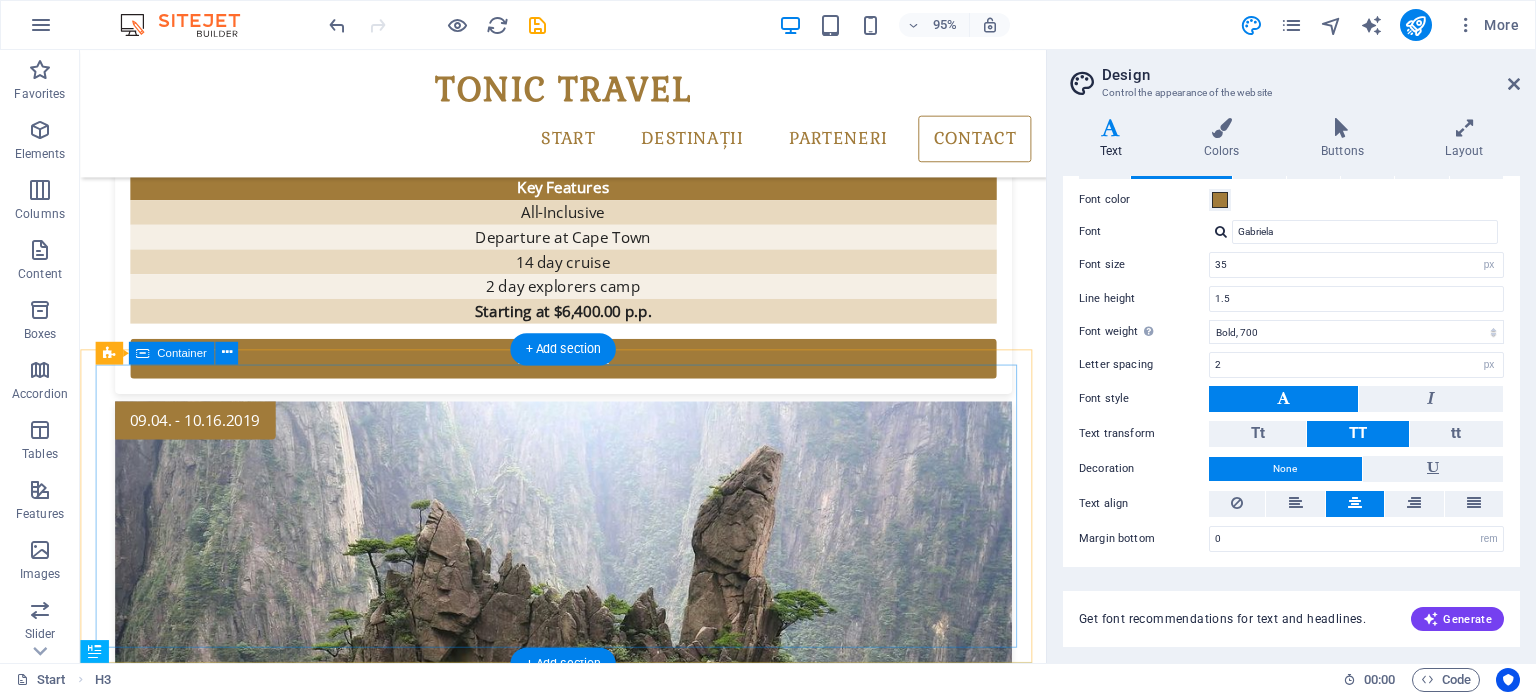 click on "Tonic Travel Addresă Cluj-Napoca   Phone:  +40756120686 Fax:  Contact contact@tonictravel.ro Legal Notice  |  Privacy" at bounding box center [588, 5607] 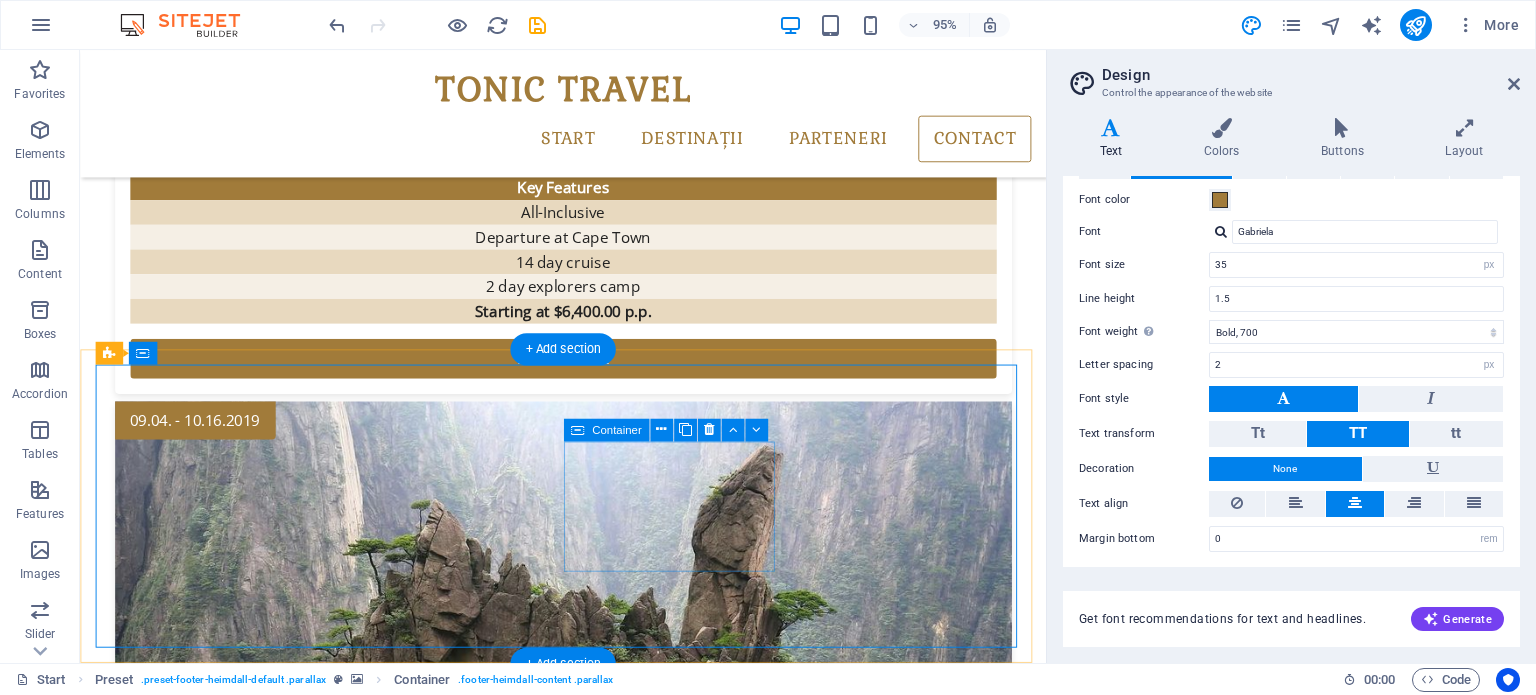click on "Phone:  +40756120686 Fax:" at bounding box center (585, 5641) 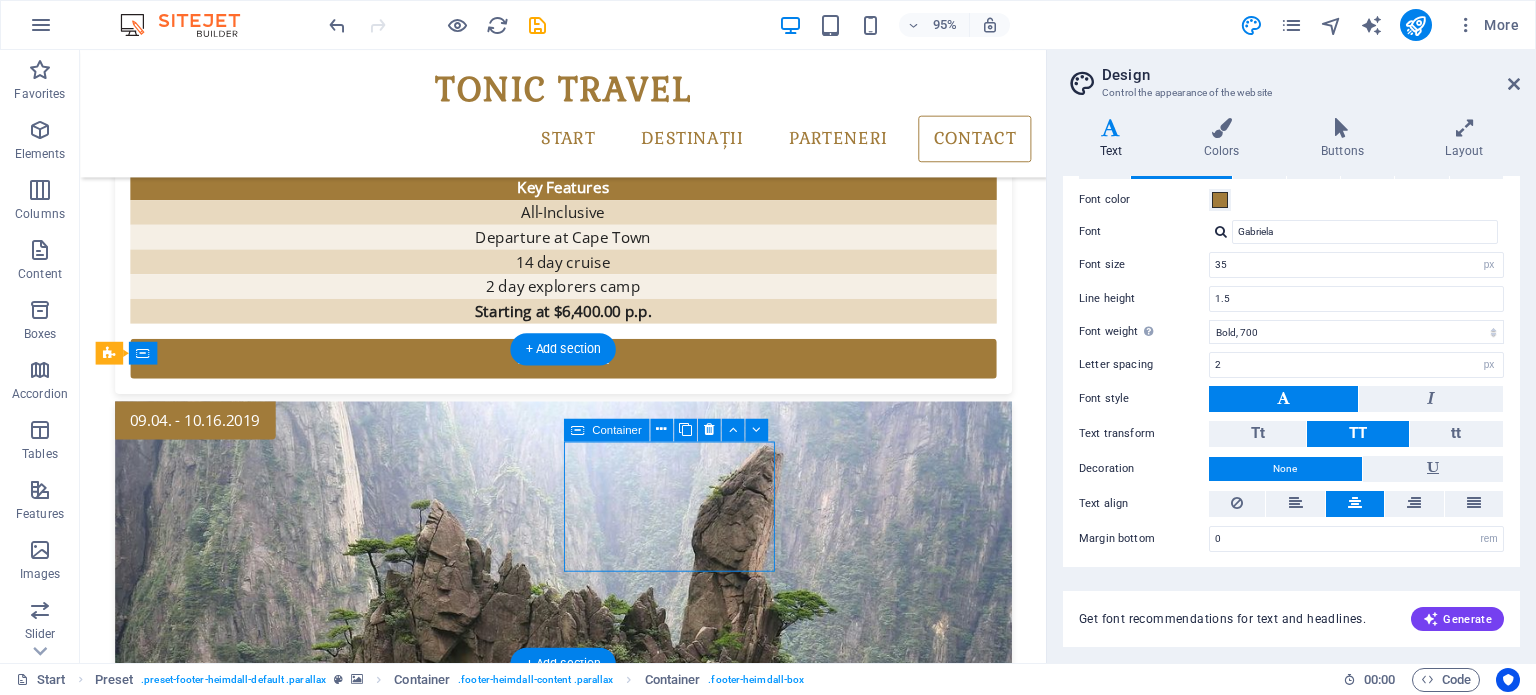 click on "Phone:  +40756120686 Fax:" at bounding box center (585, 5641) 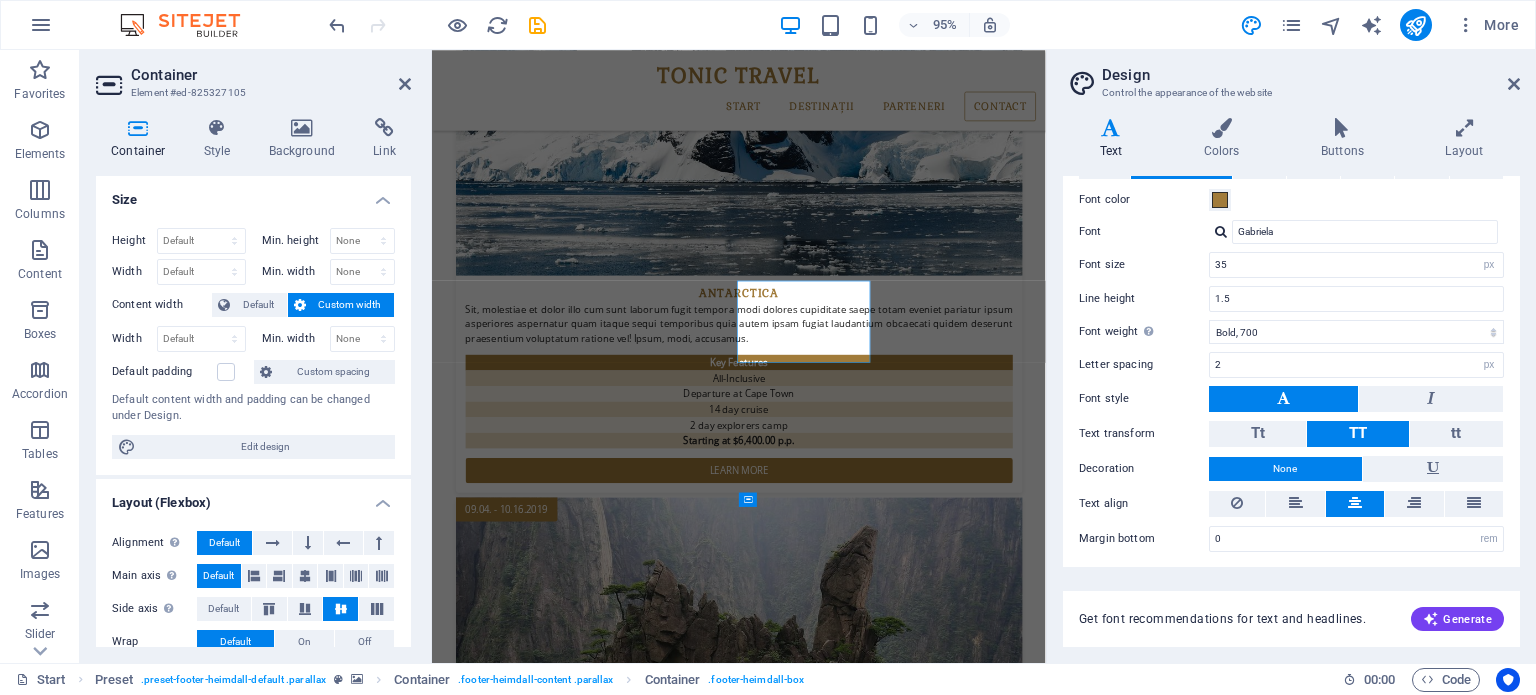 scroll, scrollTop: 3968, scrollLeft: 0, axis: vertical 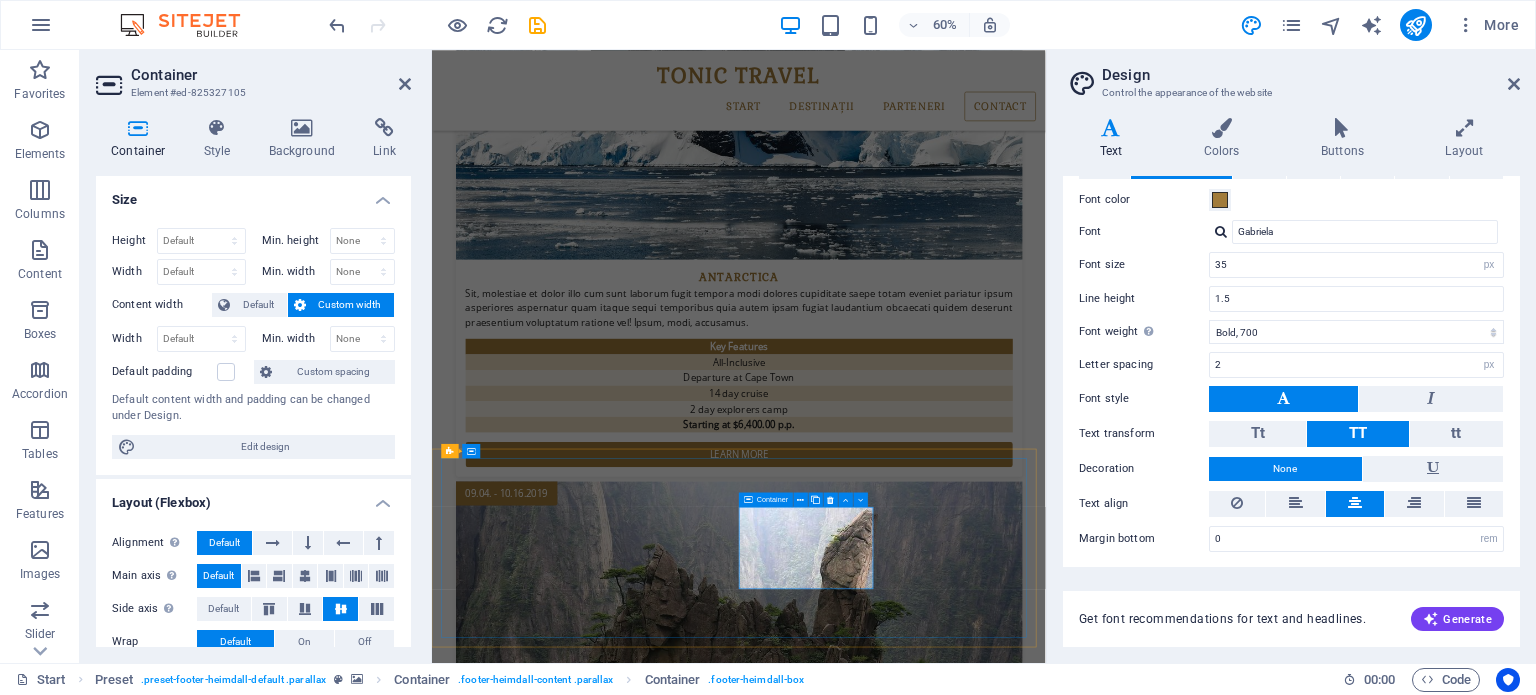 click on "Phone:  +40756120686 Fax:" at bounding box center [937, 6515] 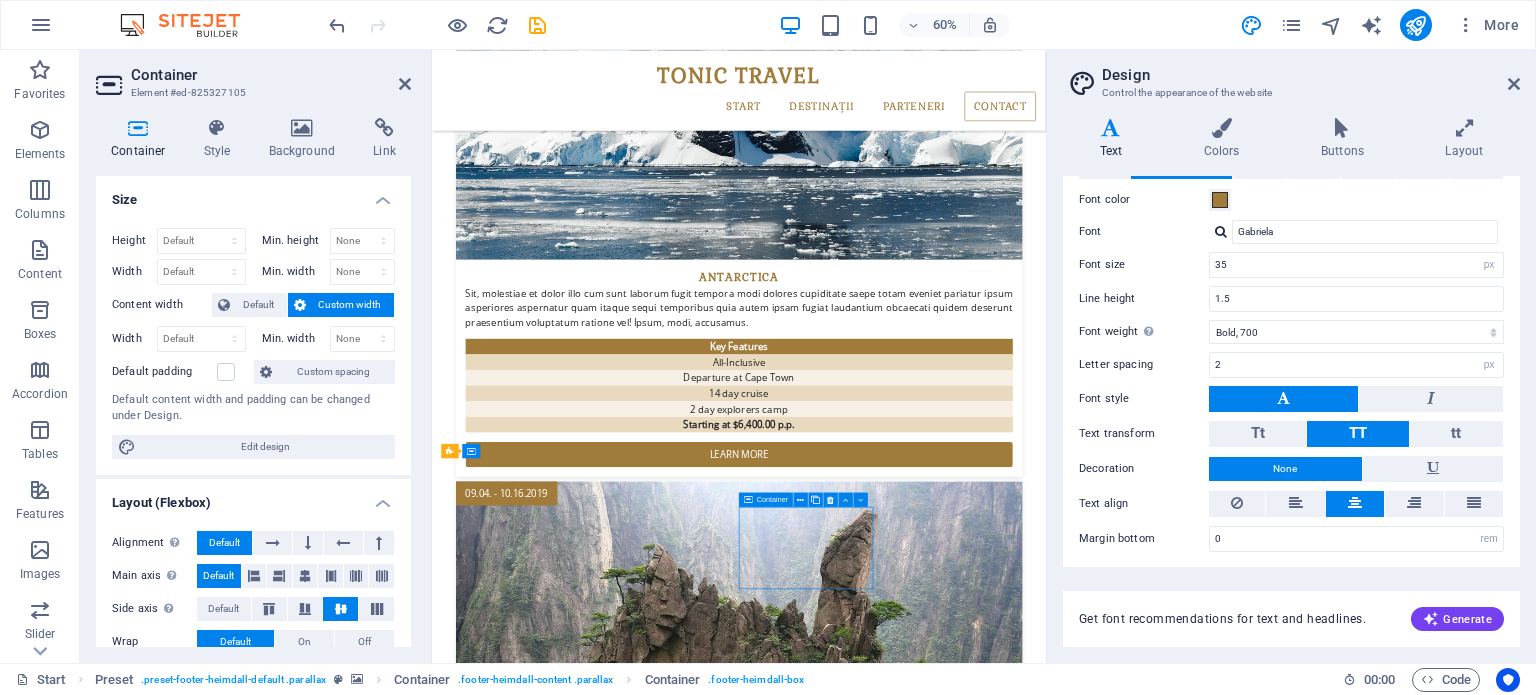 click on "Phone:  +40756120686 Fax:" at bounding box center (937, 6515) 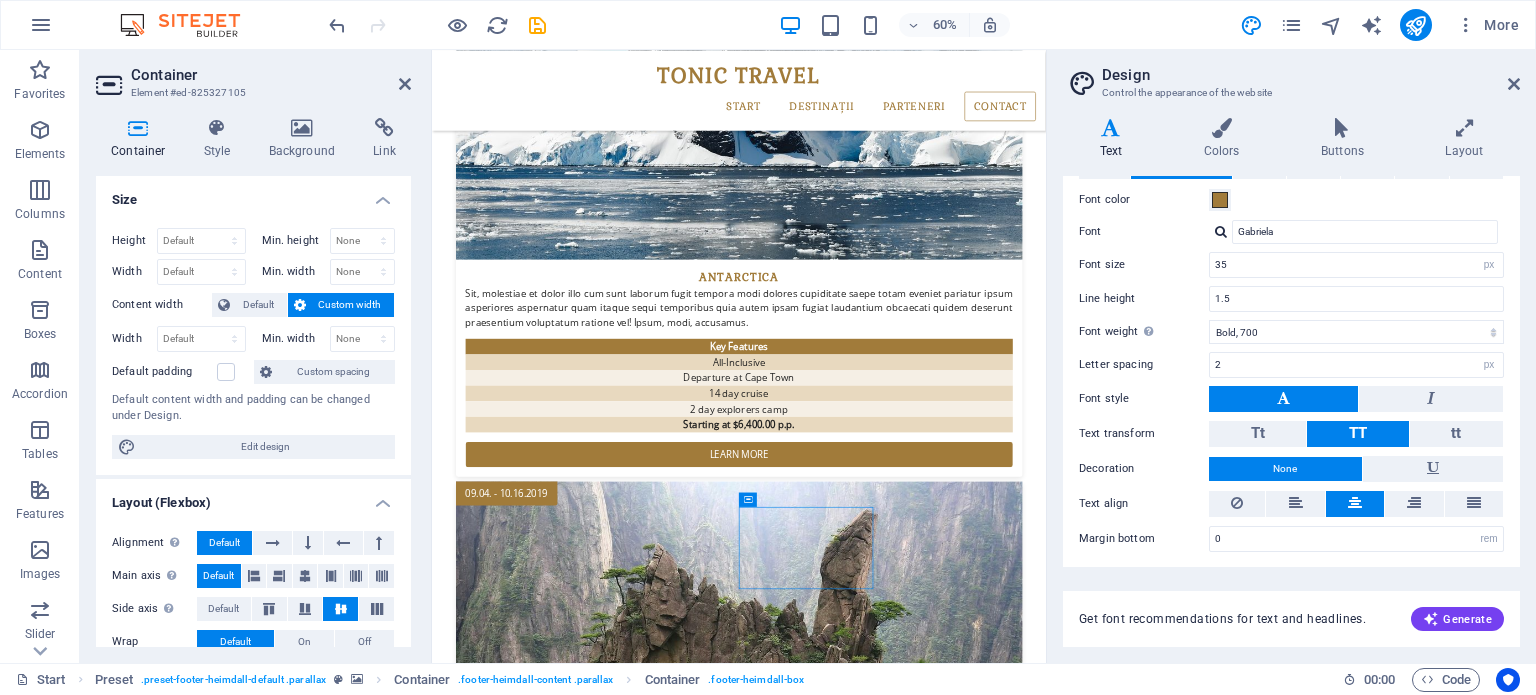 click on "Font color" at bounding box center [1291, 200] 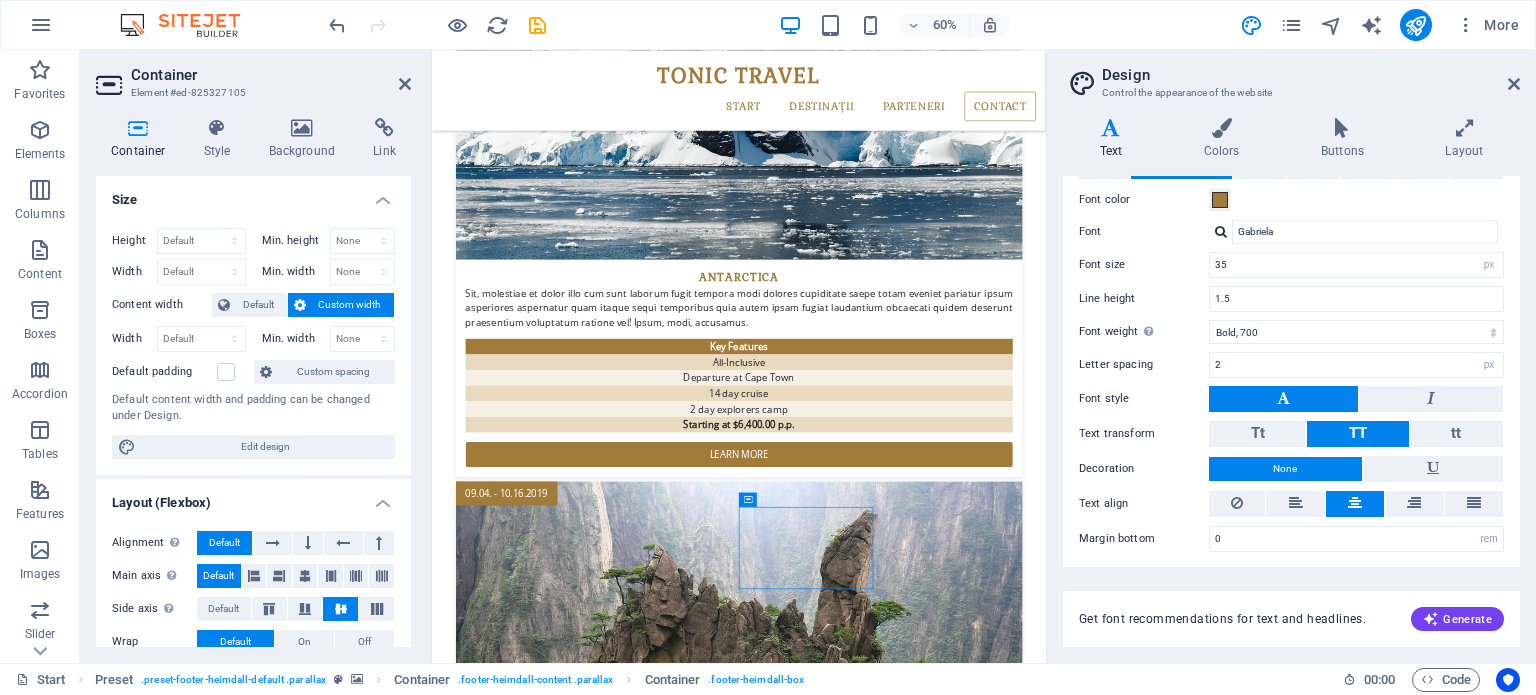 click on "Font color" at bounding box center (1291, 200) 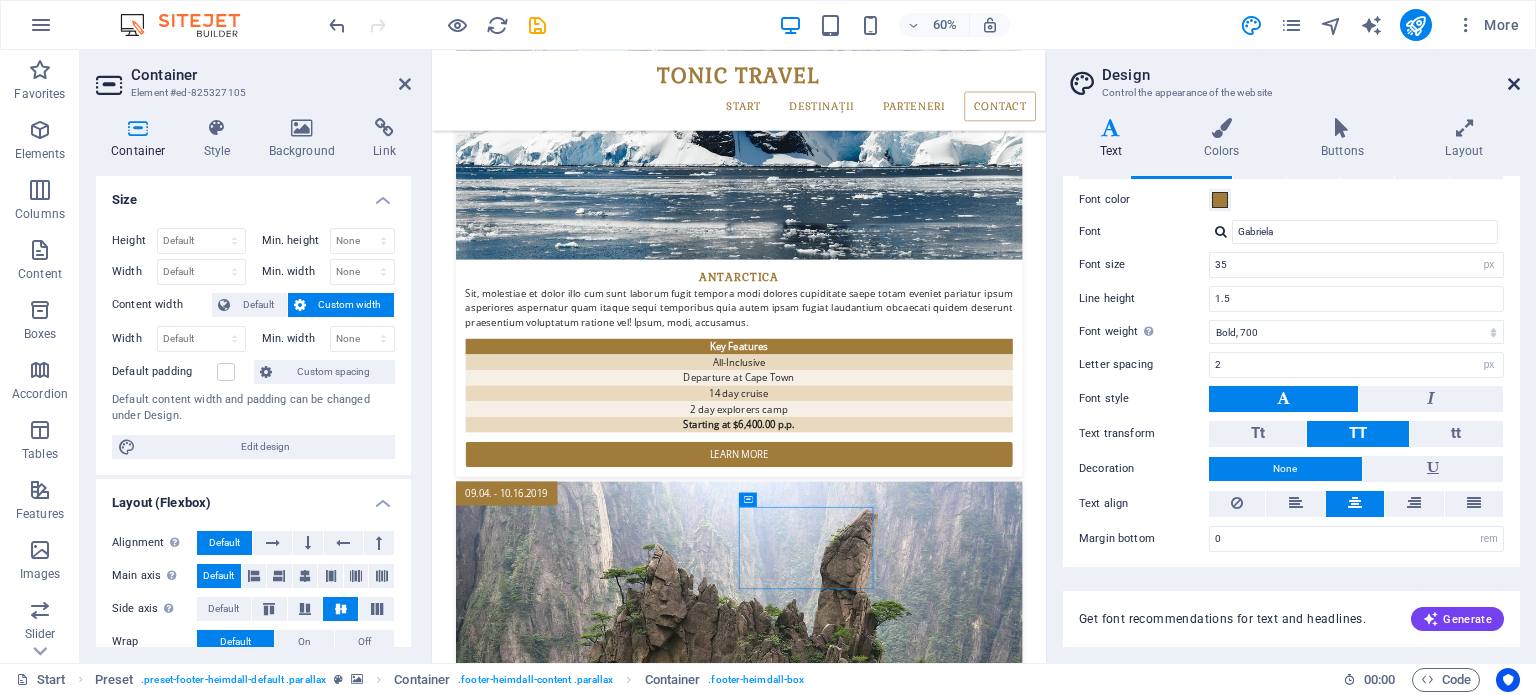 click at bounding box center [1514, 84] 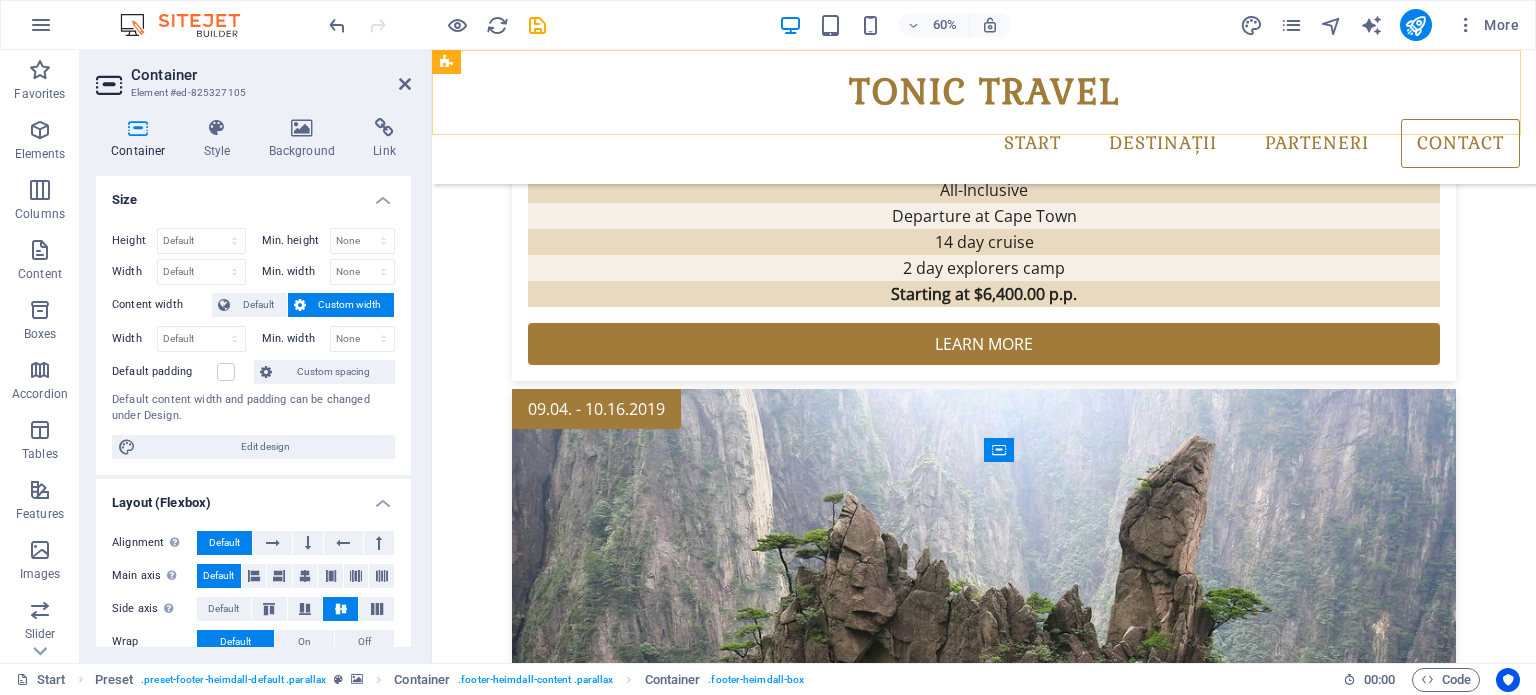 scroll, scrollTop: 3938, scrollLeft: 0, axis: vertical 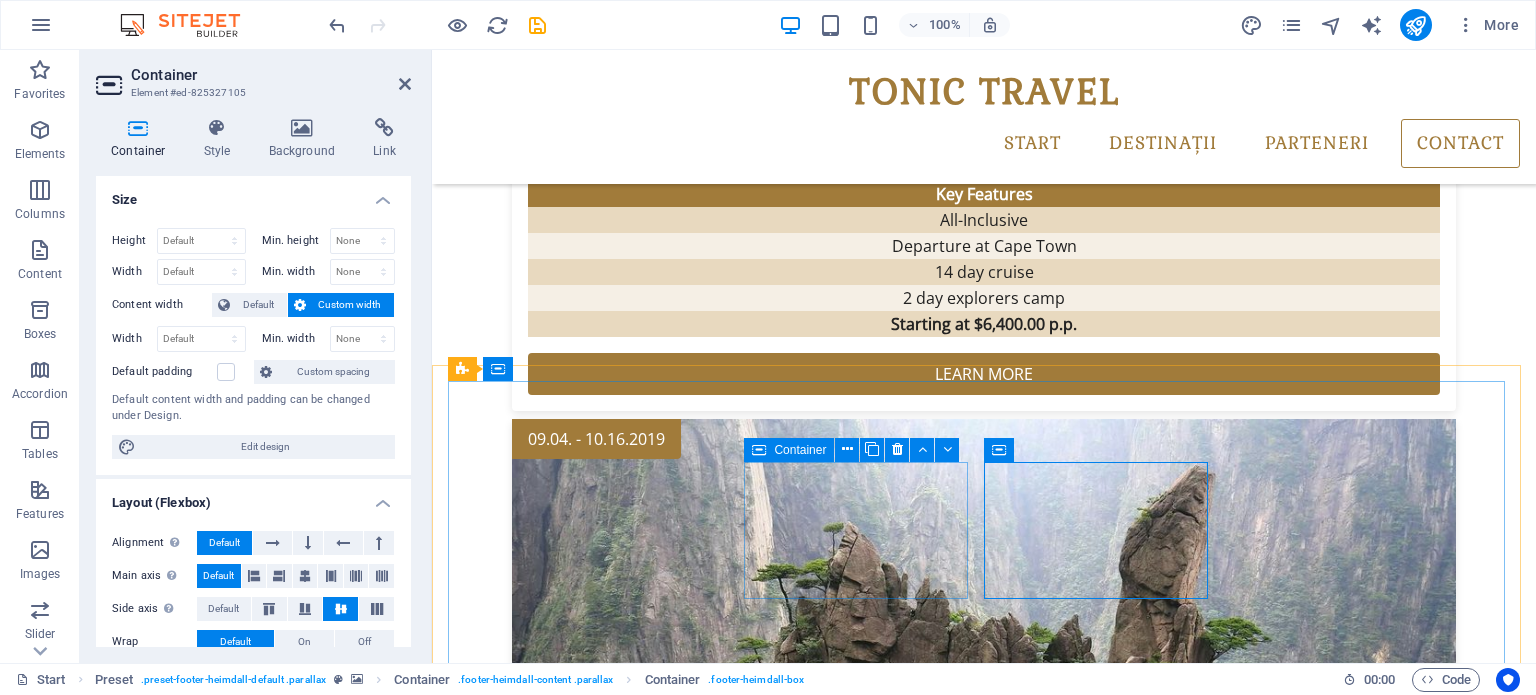 drag, startPoint x: 675, startPoint y: 585, endPoint x: 1027, endPoint y: 583, distance: 352.00568 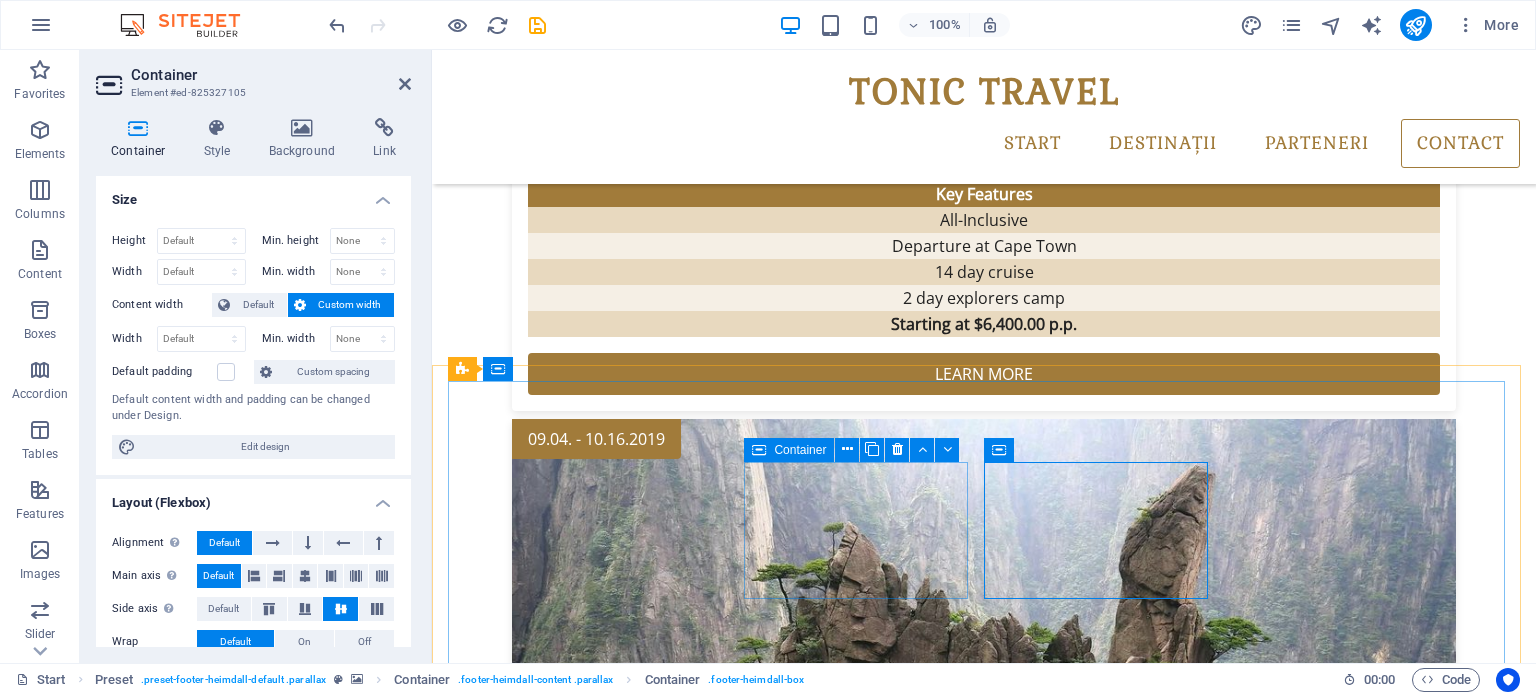 click on "Tonic Travel Addresă Cluj-Napoca   Phone:  +40756120686 Fax:  Contact contact@tonictravel.ro Legal Notice  |  Privacy" at bounding box center (937, 5561) 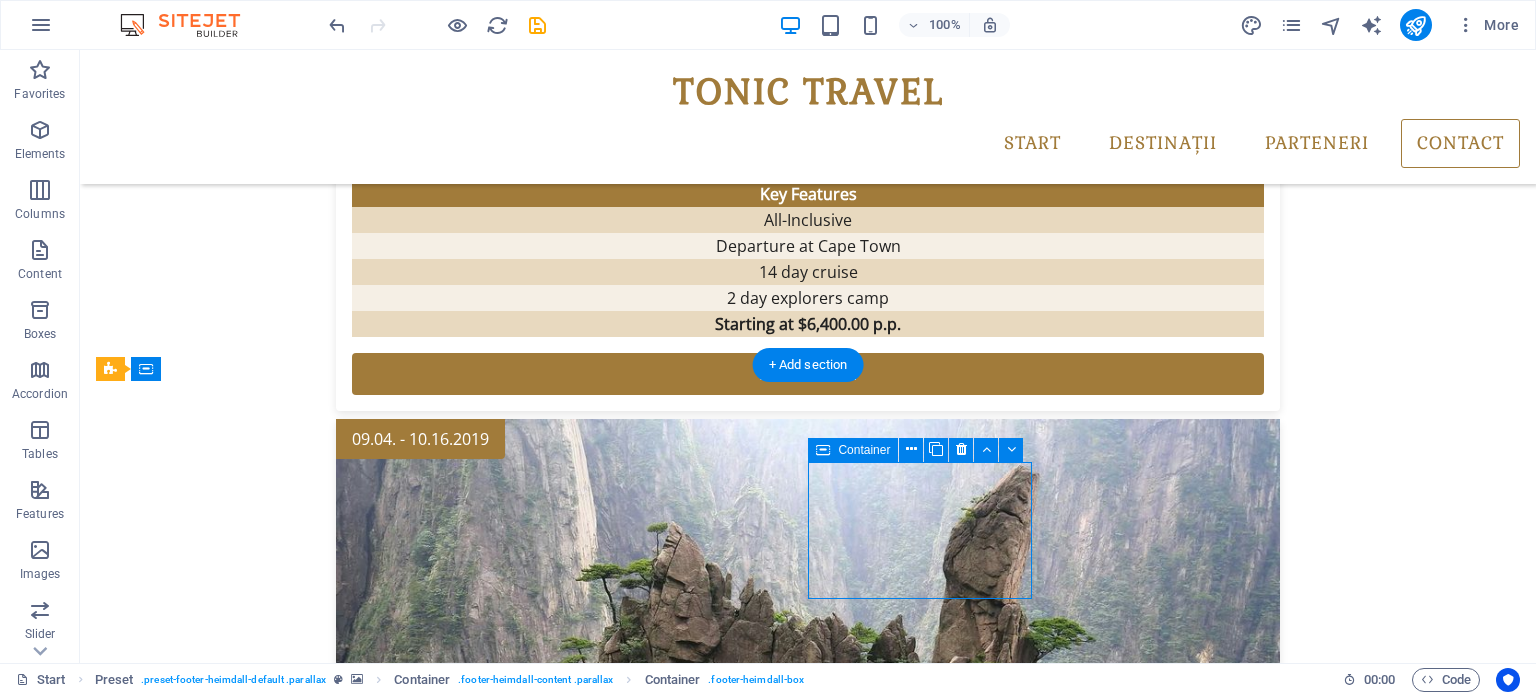 click on "Phone:  +40756120686 Fax:" at bounding box center (585, 5595) 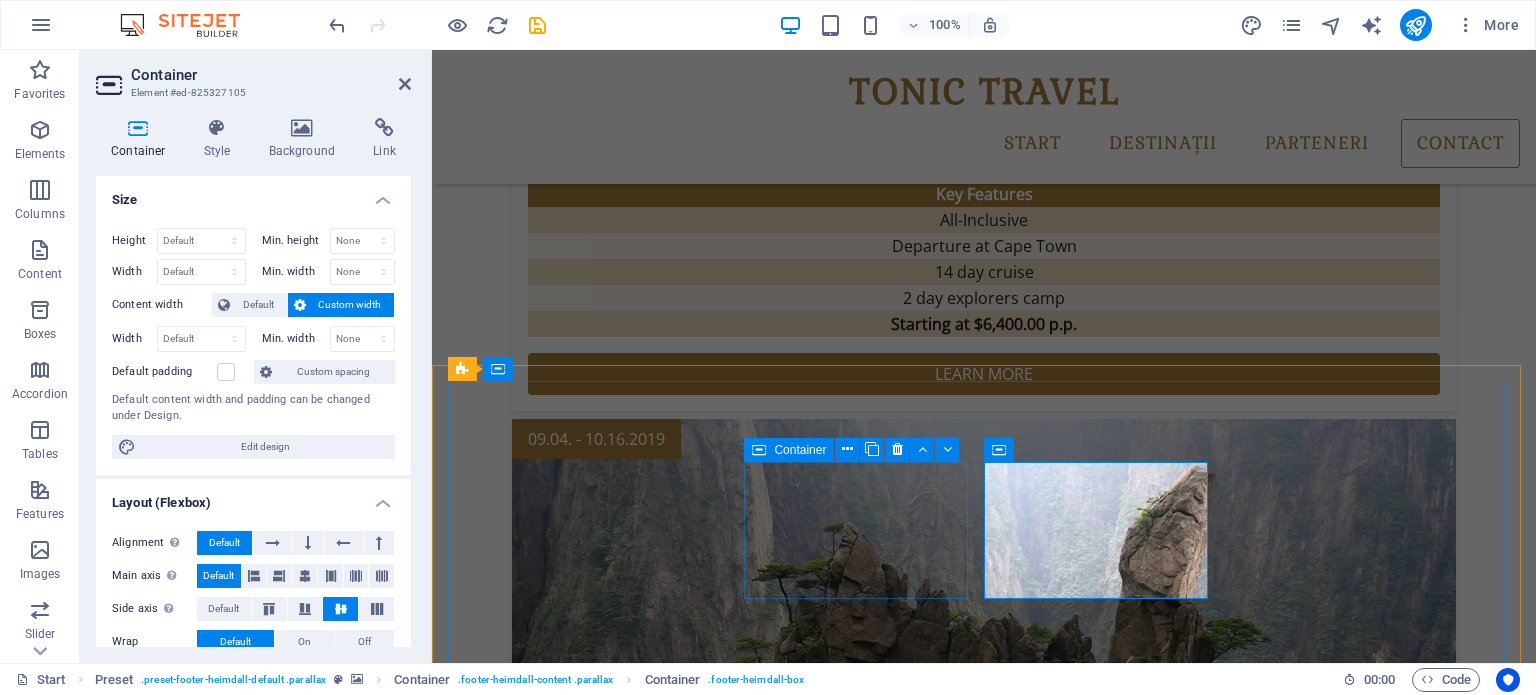 click on "Addresă" at bounding box center [937, 5494] 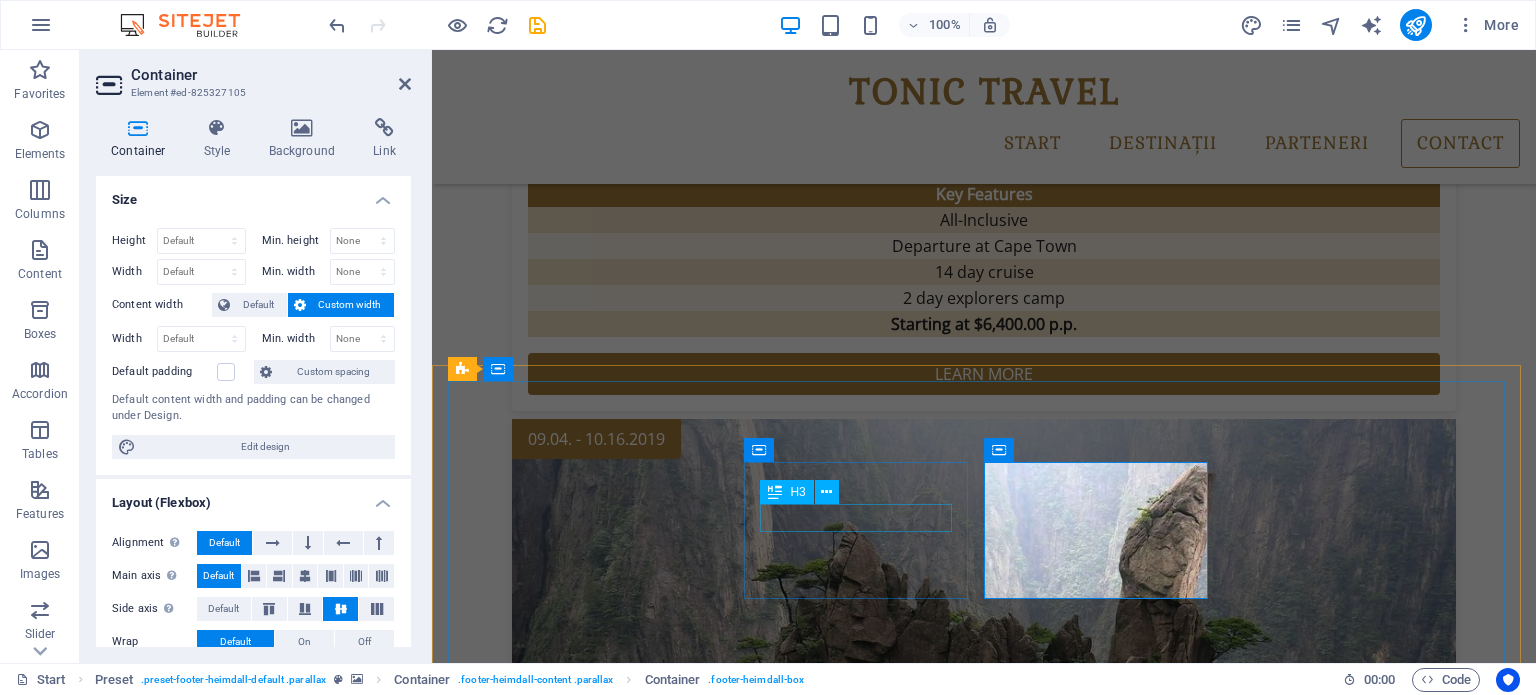click on "Addresă" at bounding box center (937, 5494) 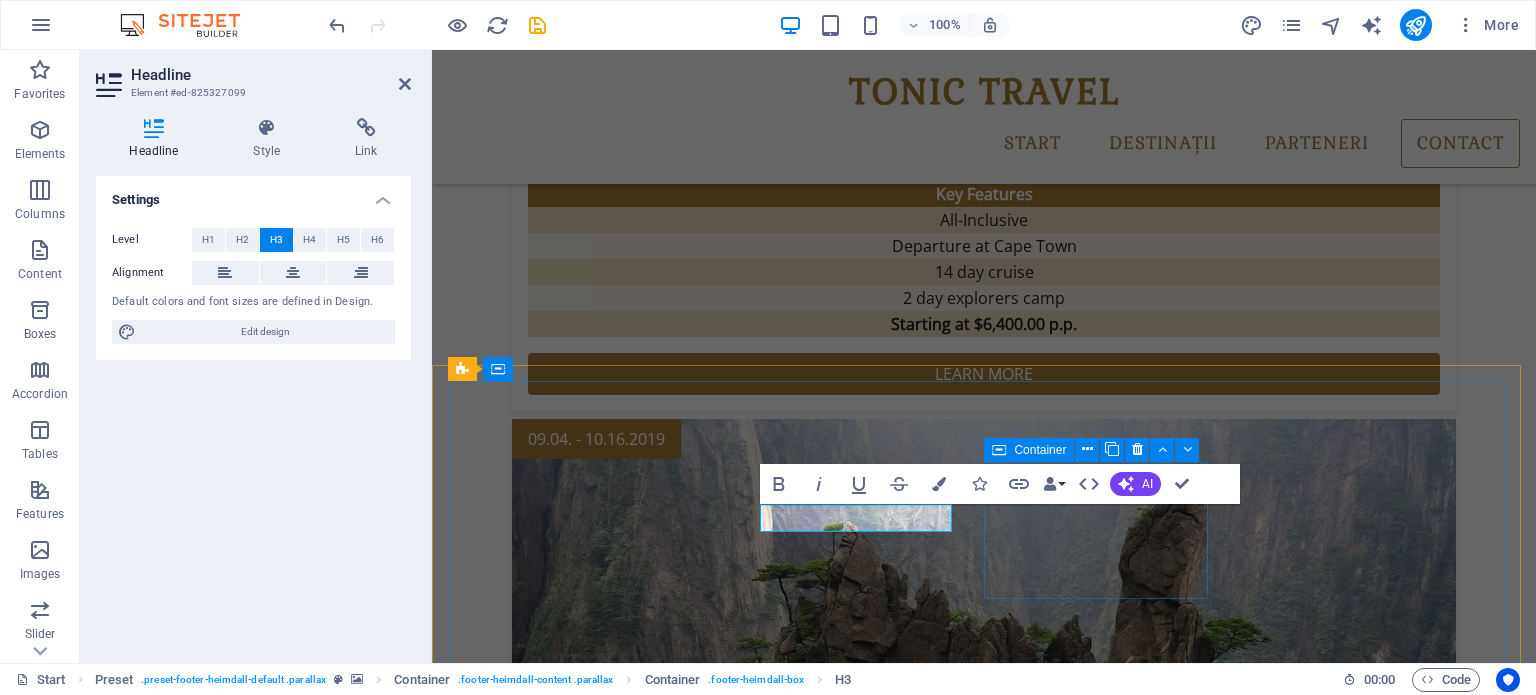 drag, startPoint x: 1076, startPoint y: 519, endPoint x: 1428, endPoint y: 519, distance: 352 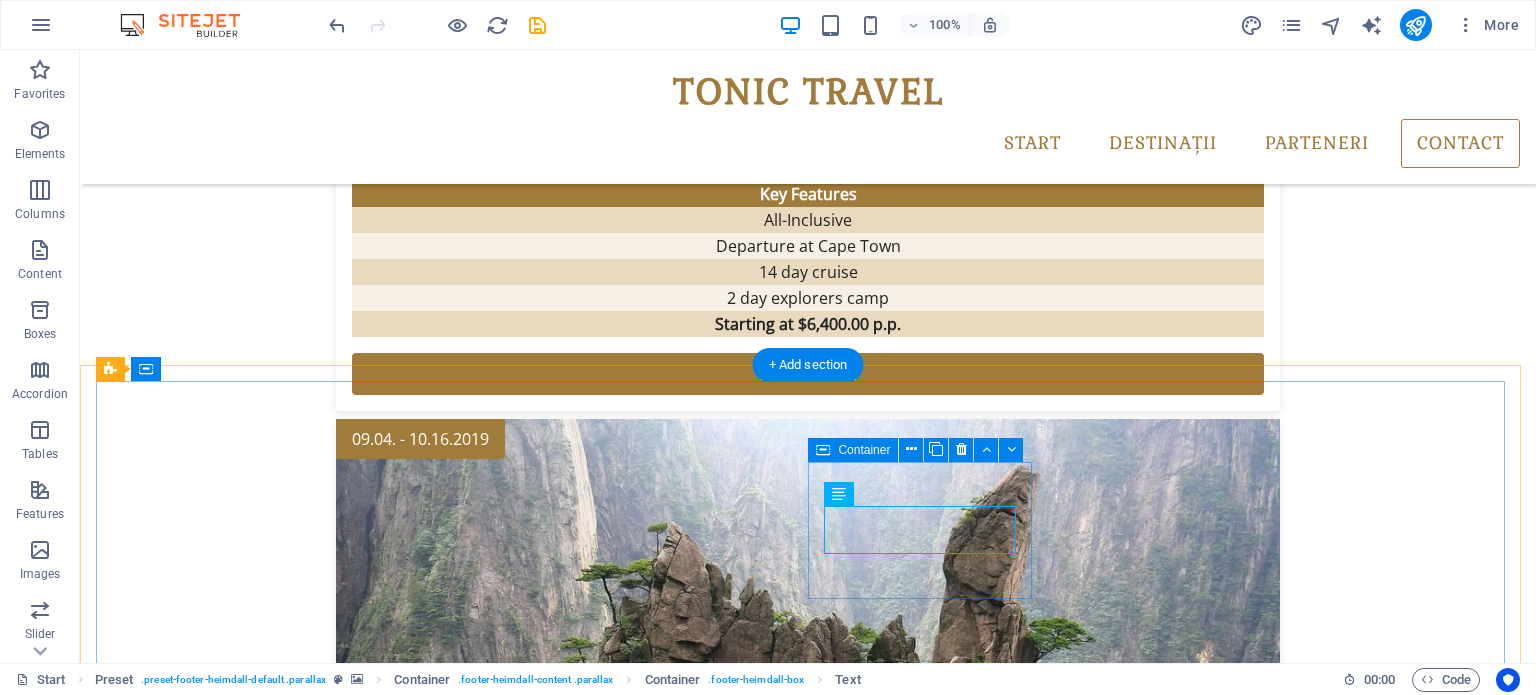 click on "Phone:  +40756120686 Fax:" at bounding box center (585, 5595) 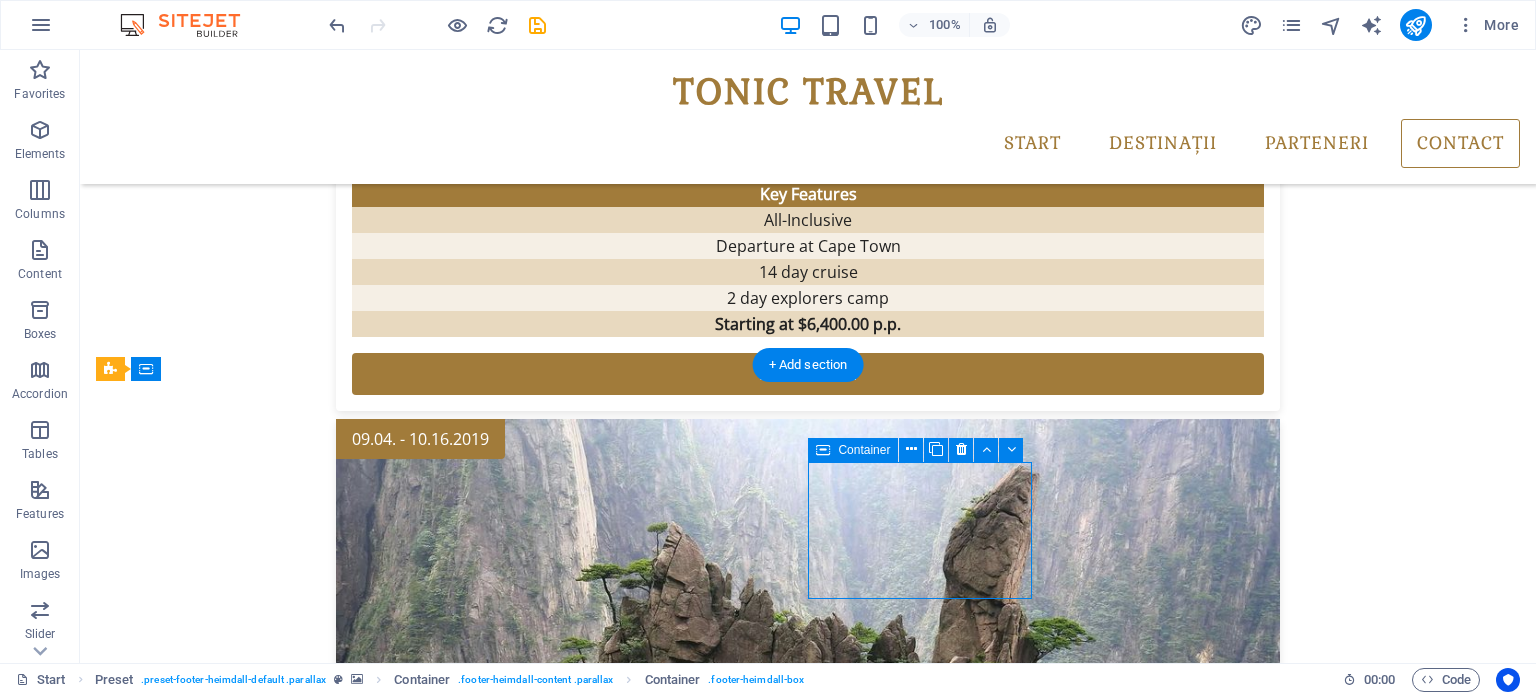 drag, startPoint x: 922, startPoint y: 499, endPoint x: 570, endPoint y: 498, distance: 352.00143 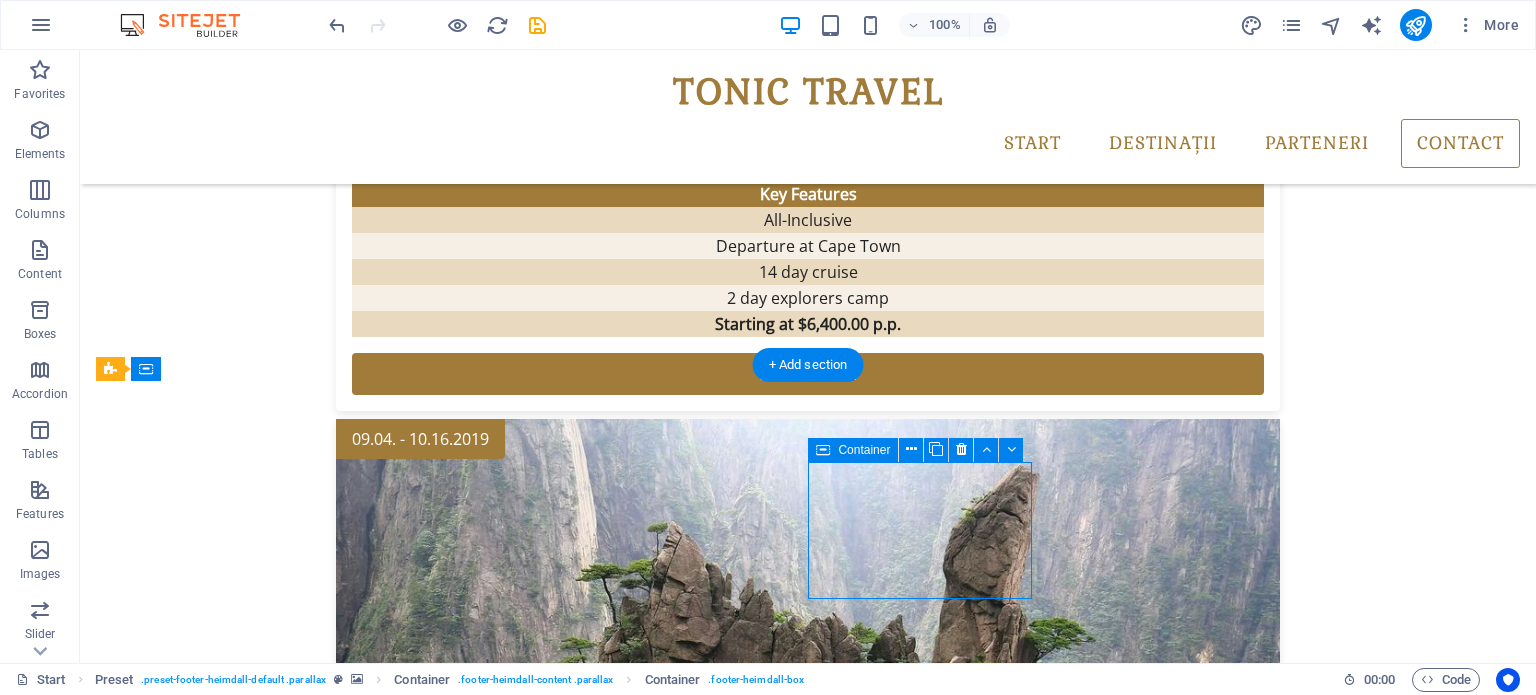 click on "Phone:  +40756120686 Fax:" at bounding box center [585, 5595] 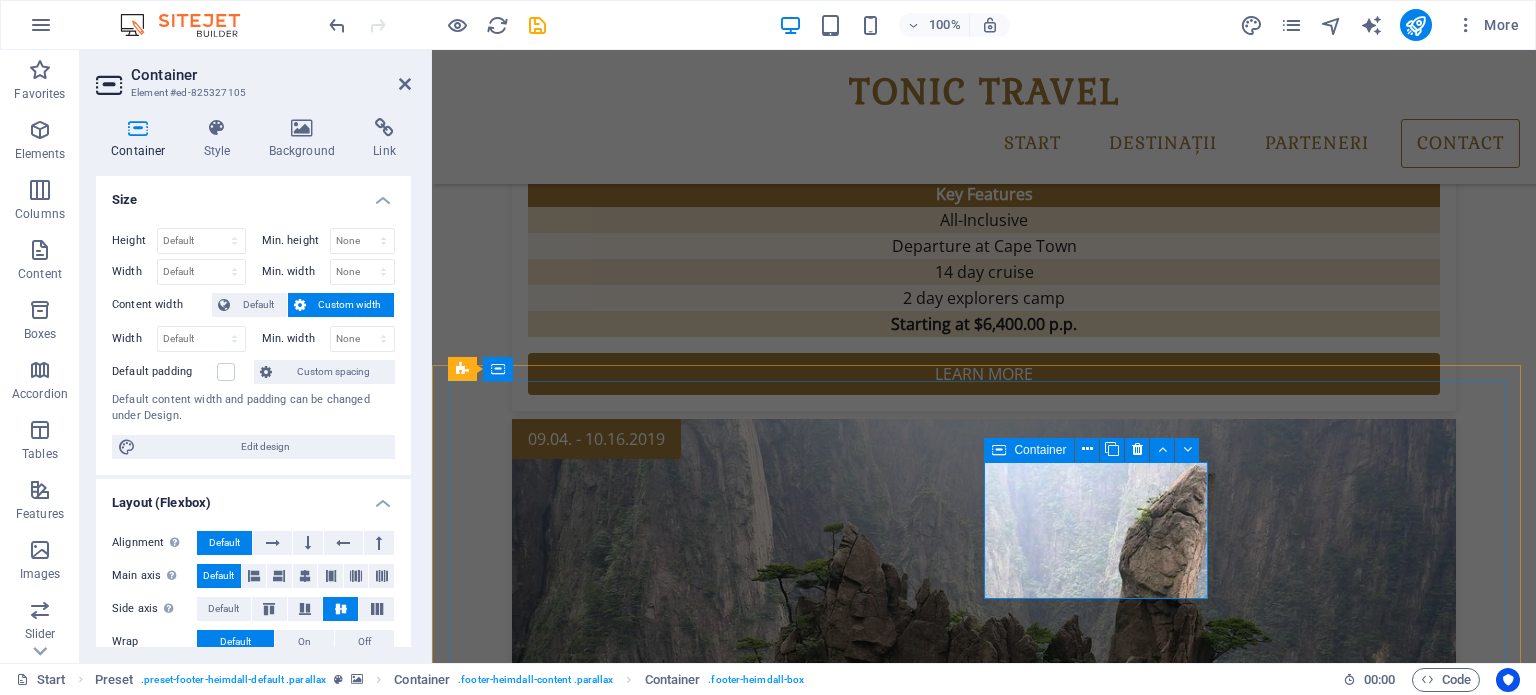 click on "Phone:  +40756120686 Fax:" at bounding box center [937, 5595] 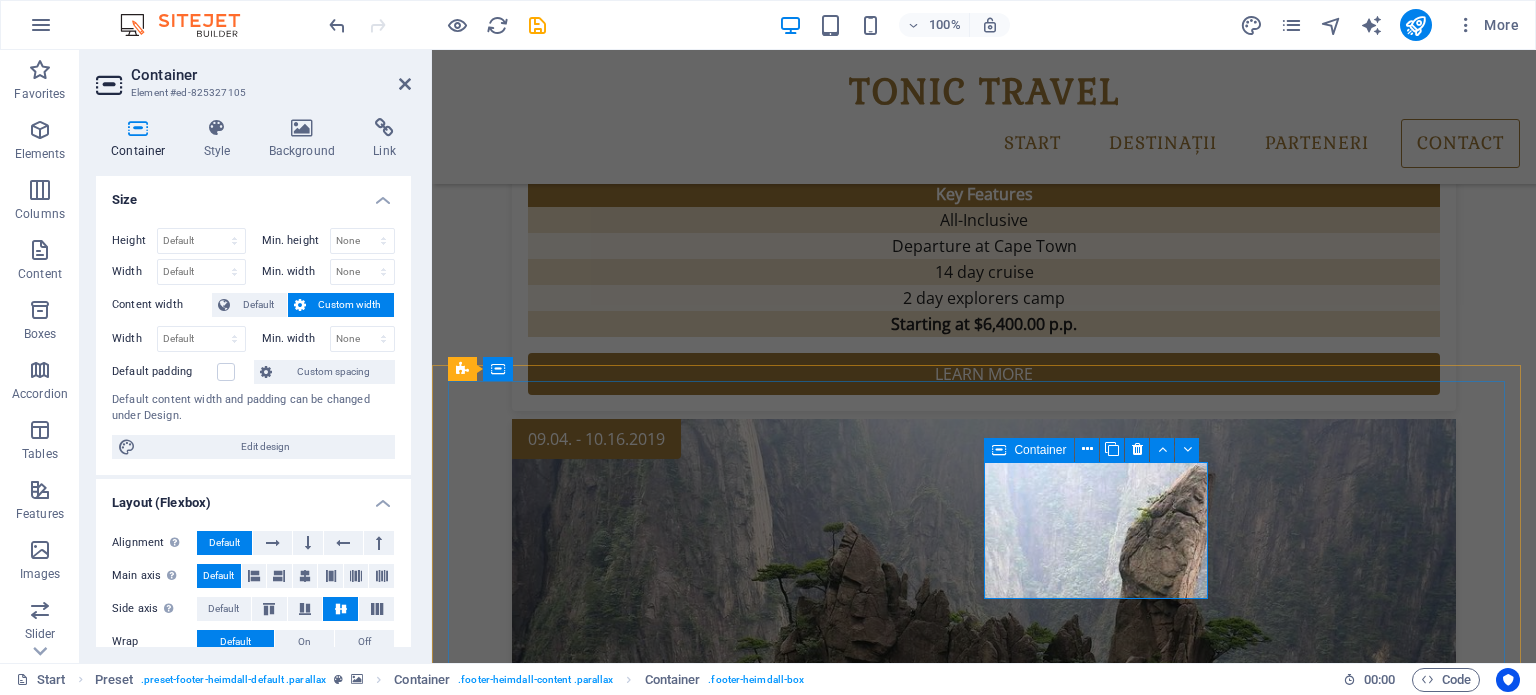 click on "Container" at bounding box center [1040, 450] 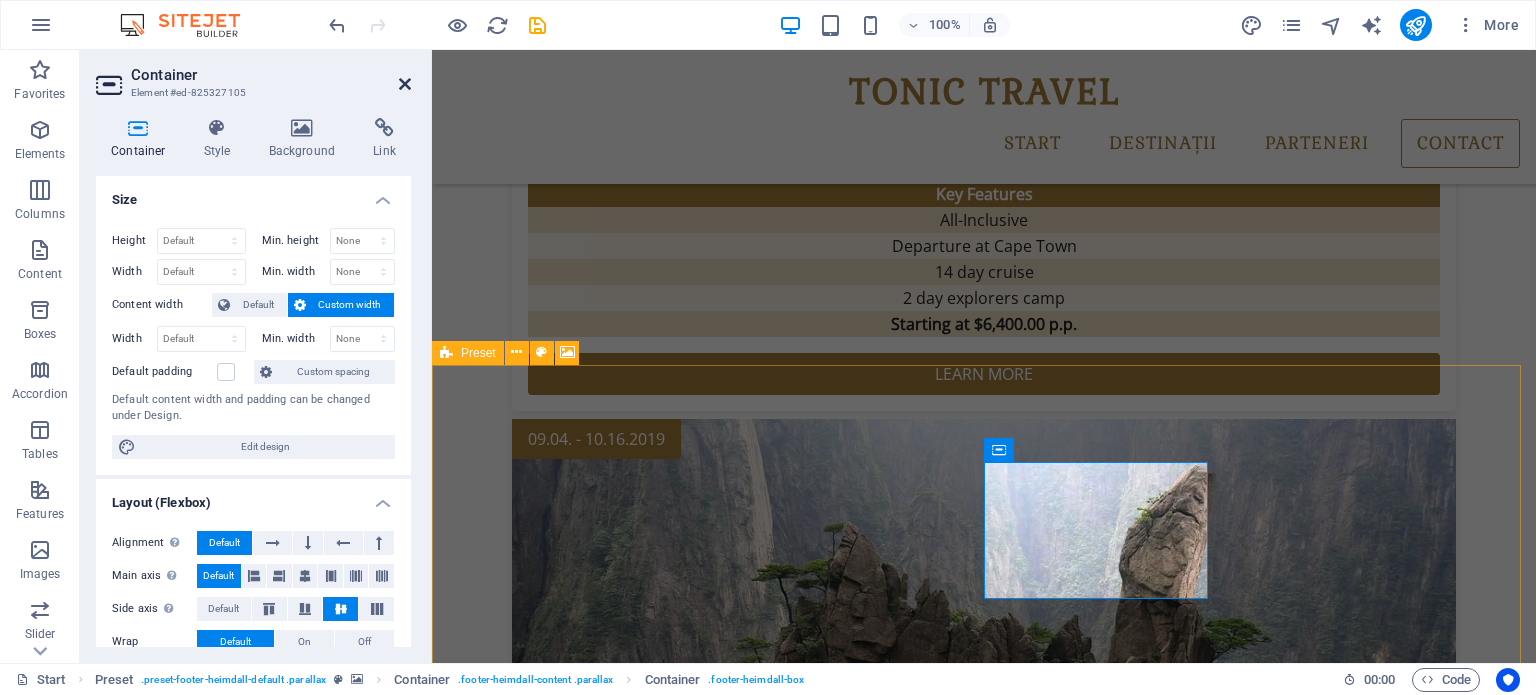 click at bounding box center [405, 84] 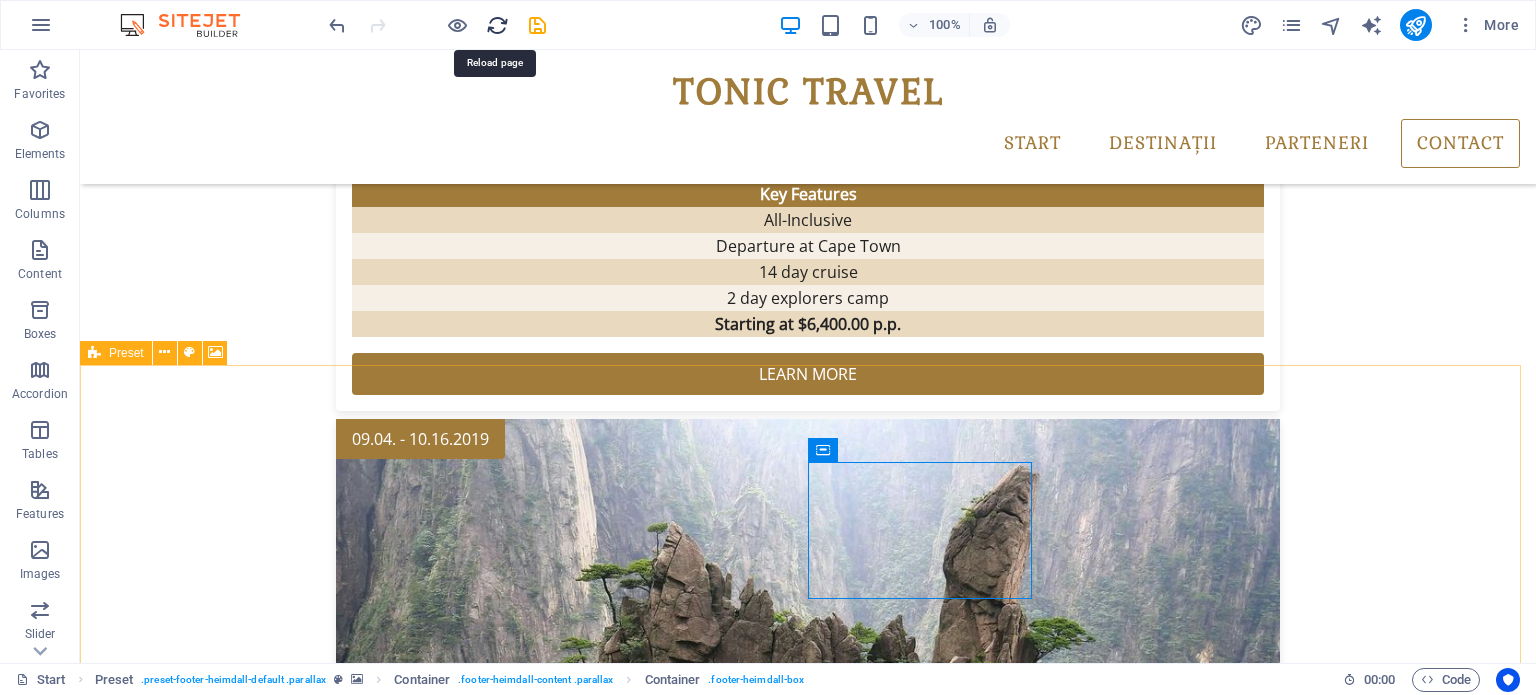 click at bounding box center (497, 25) 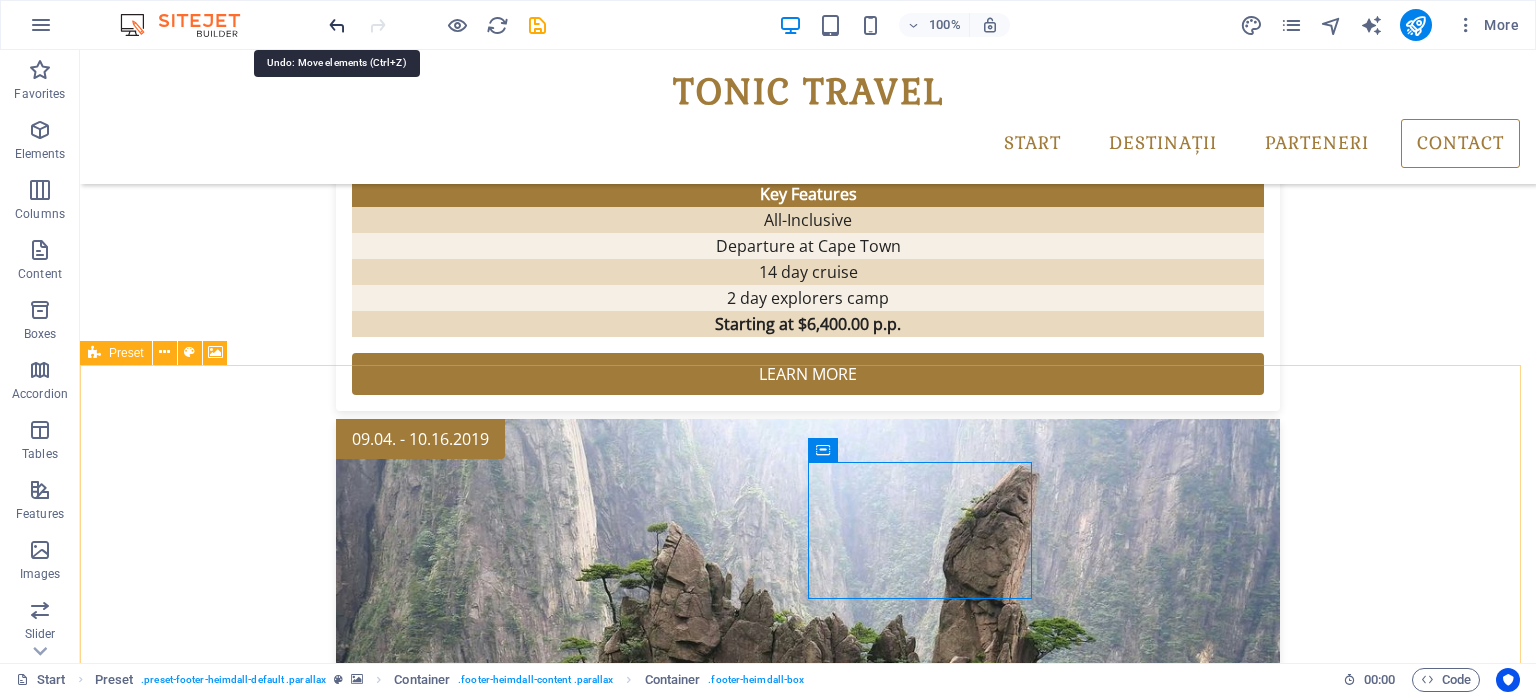 click at bounding box center [337, 25] 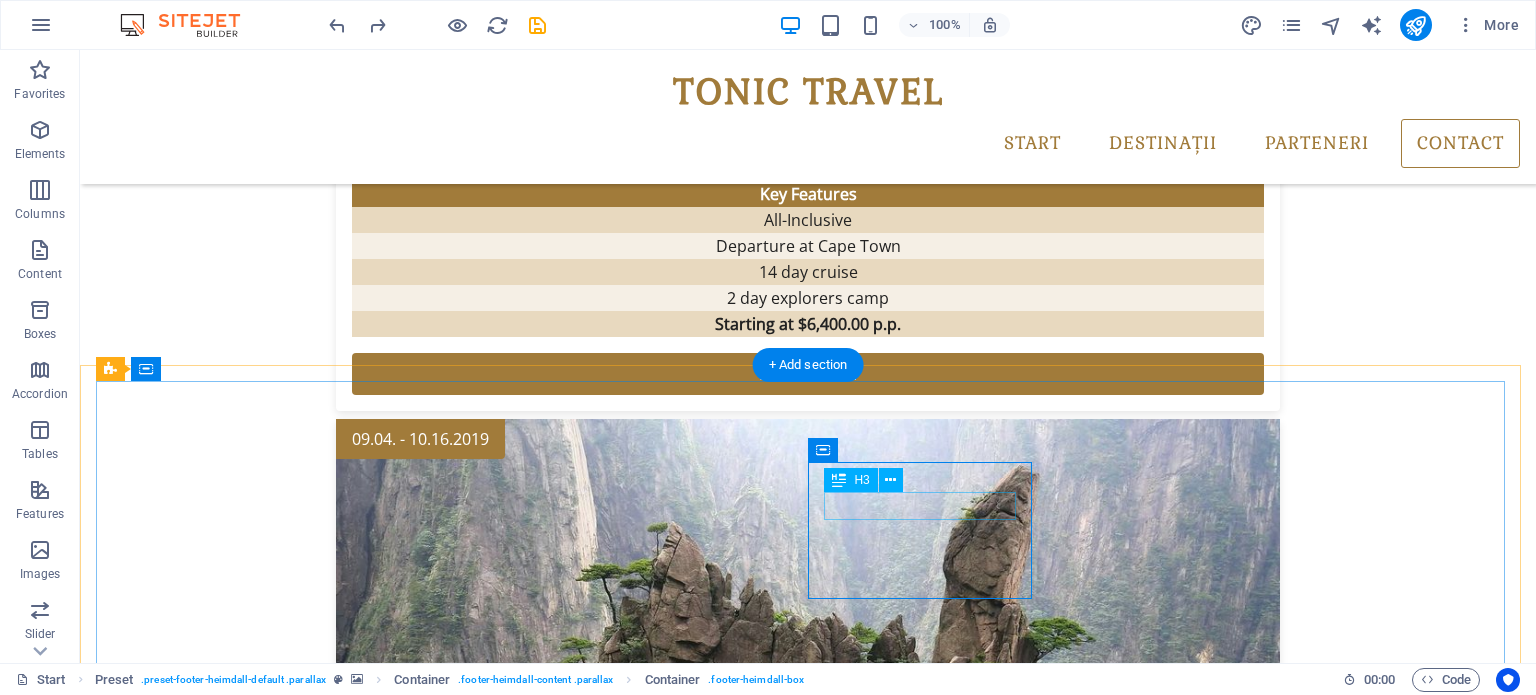 click on "Phone" at bounding box center (585, 5585) 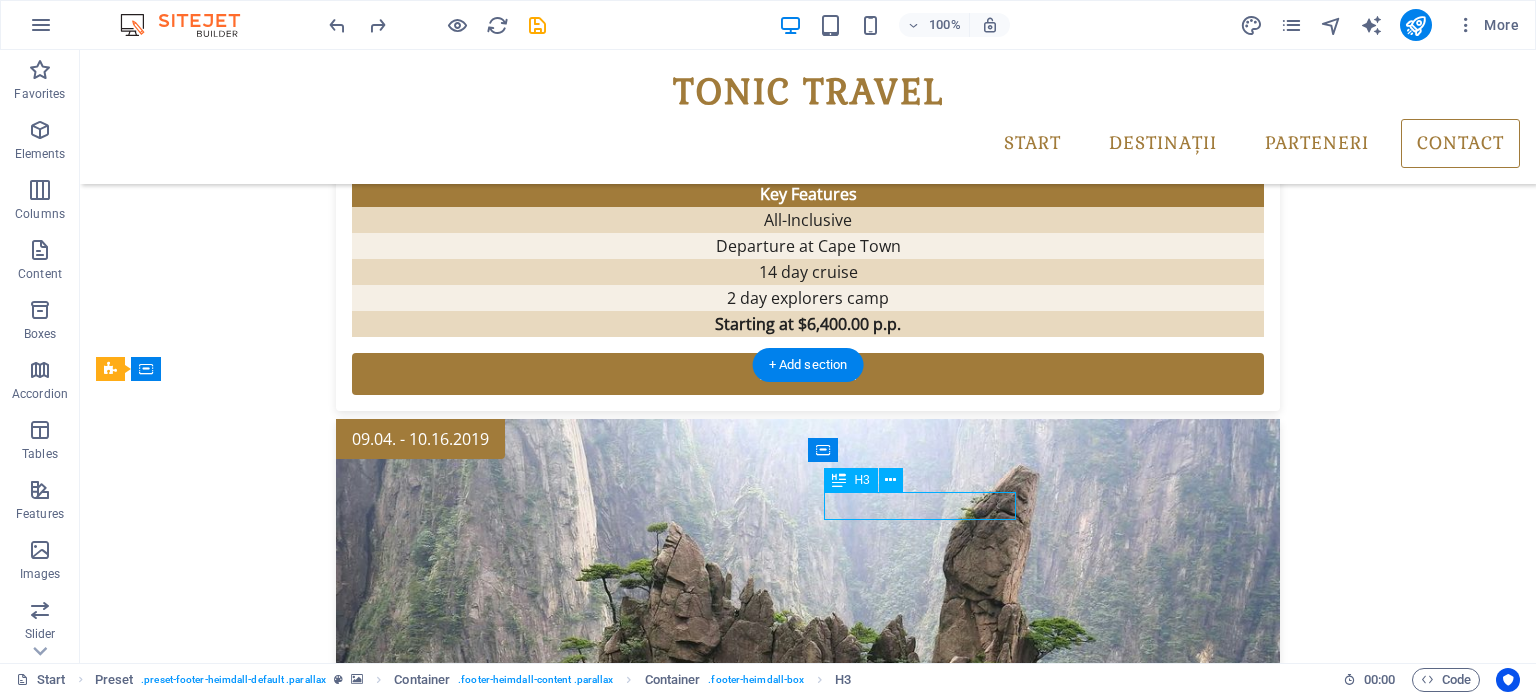click on "Phone" at bounding box center (585, 5585) 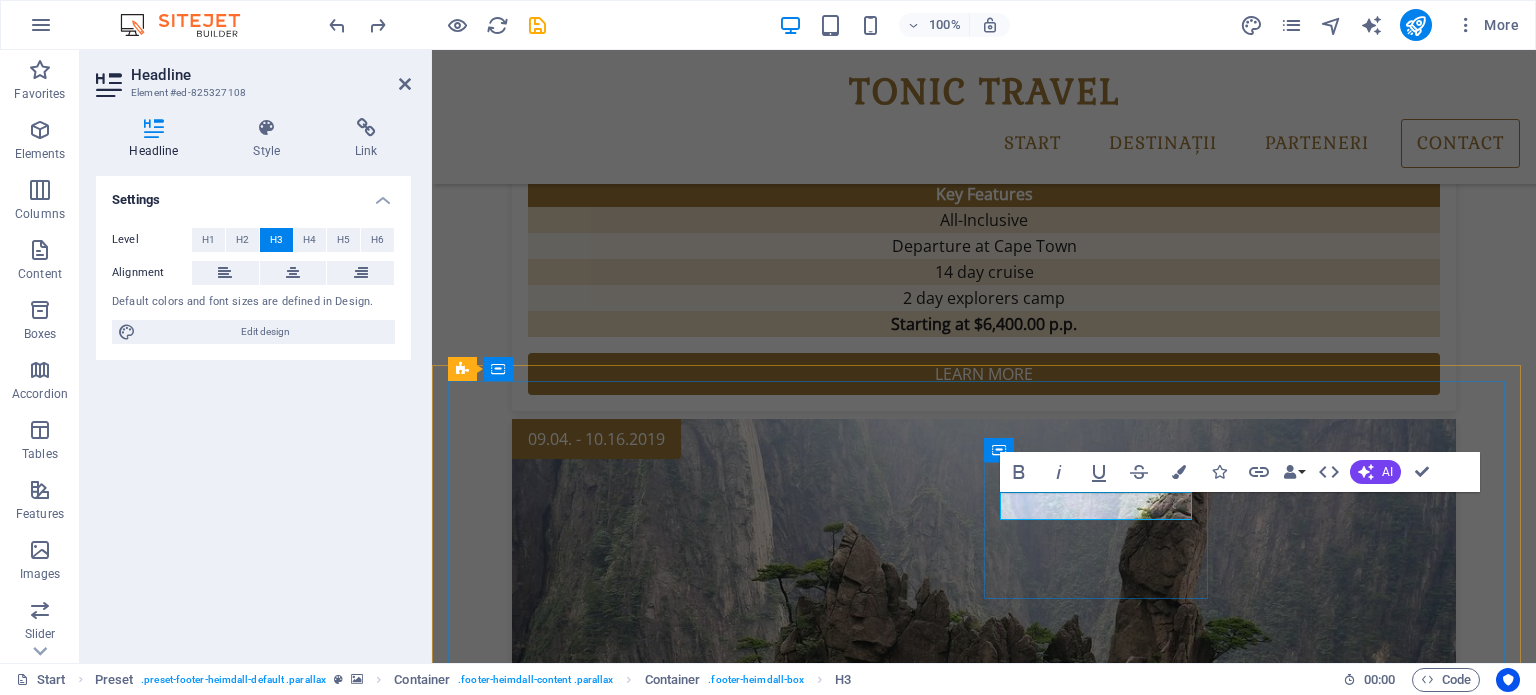 click on "Phone" at bounding box center [937, 5585] 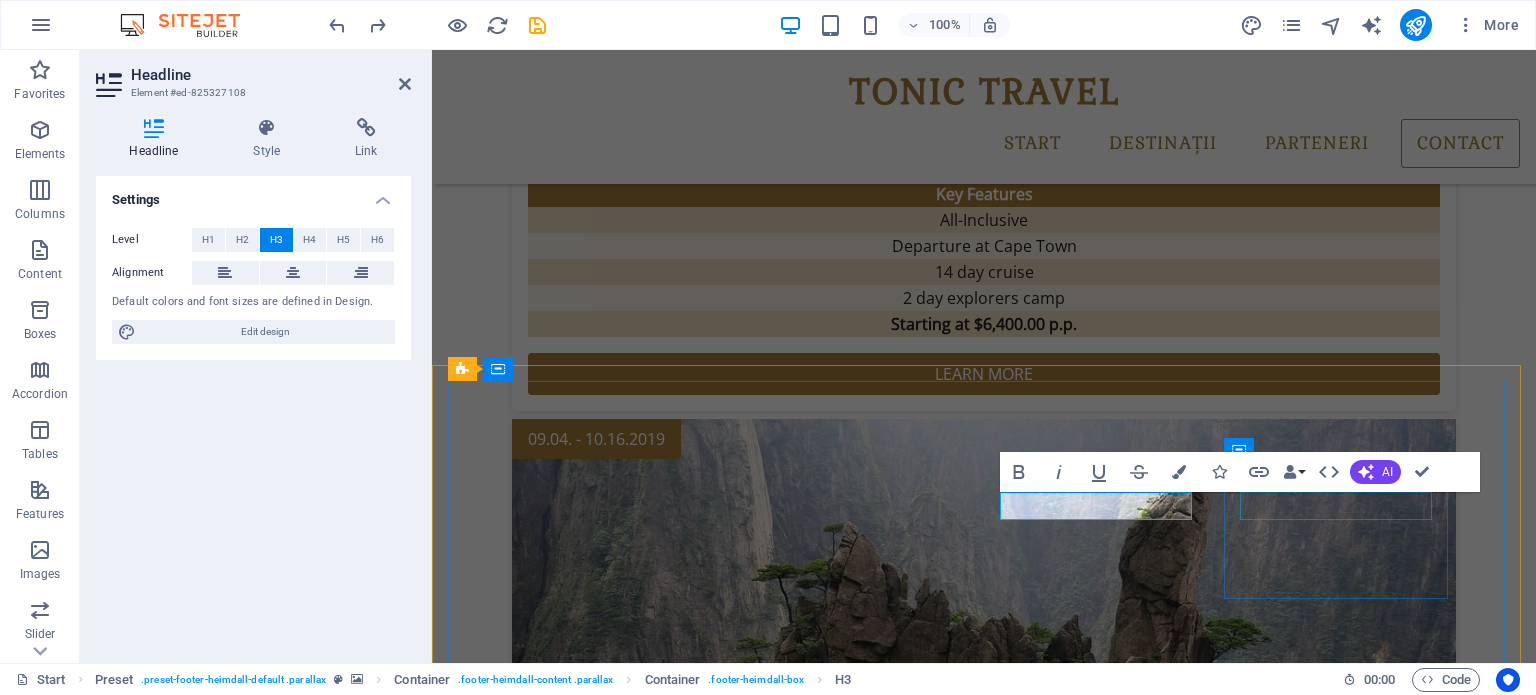 click on "Contact" at bounding box center (937, 5701) 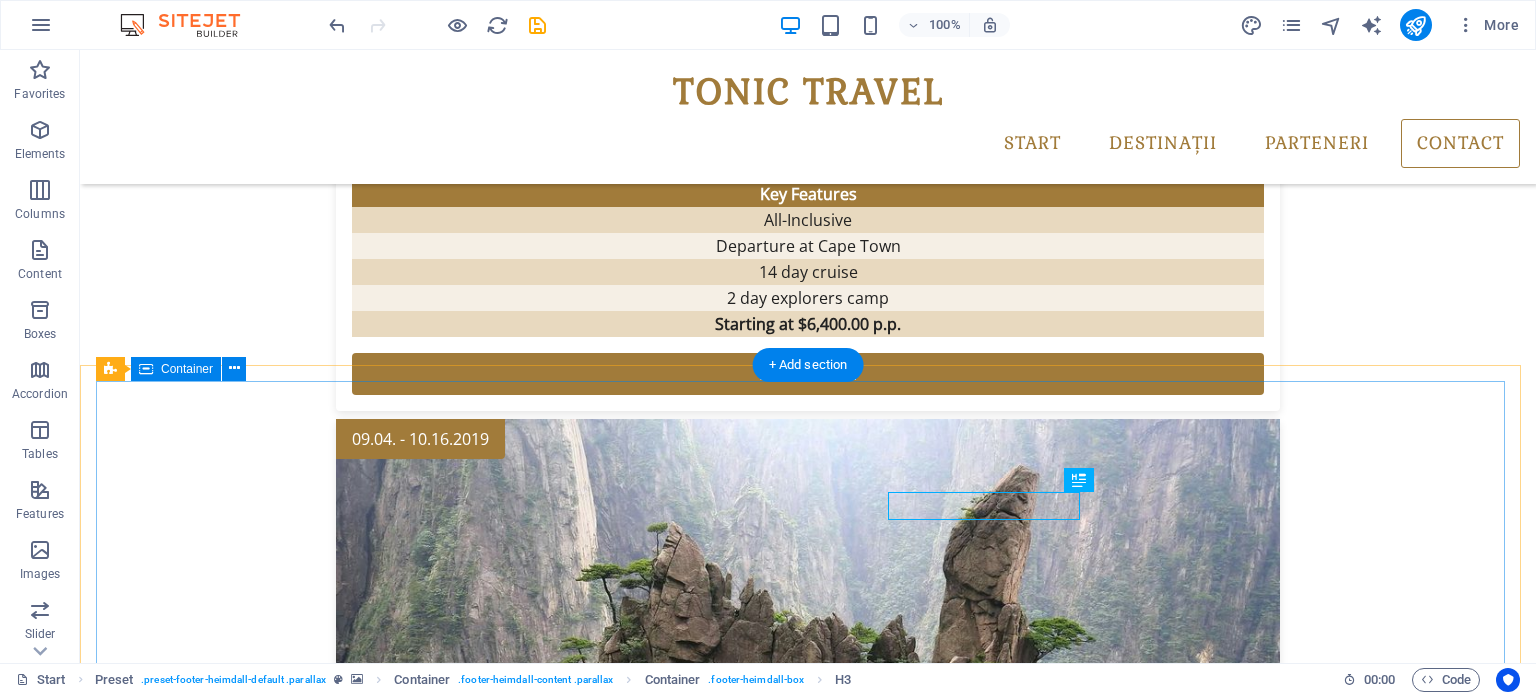 click on "Tonic Travel Addresă Cluj-Napoca   Telefon Phone:  +40756120686 Fax:  Contact contact@tonictravel.ro Legal Notice  |  Privacy" at bounding box center [808, 5574] 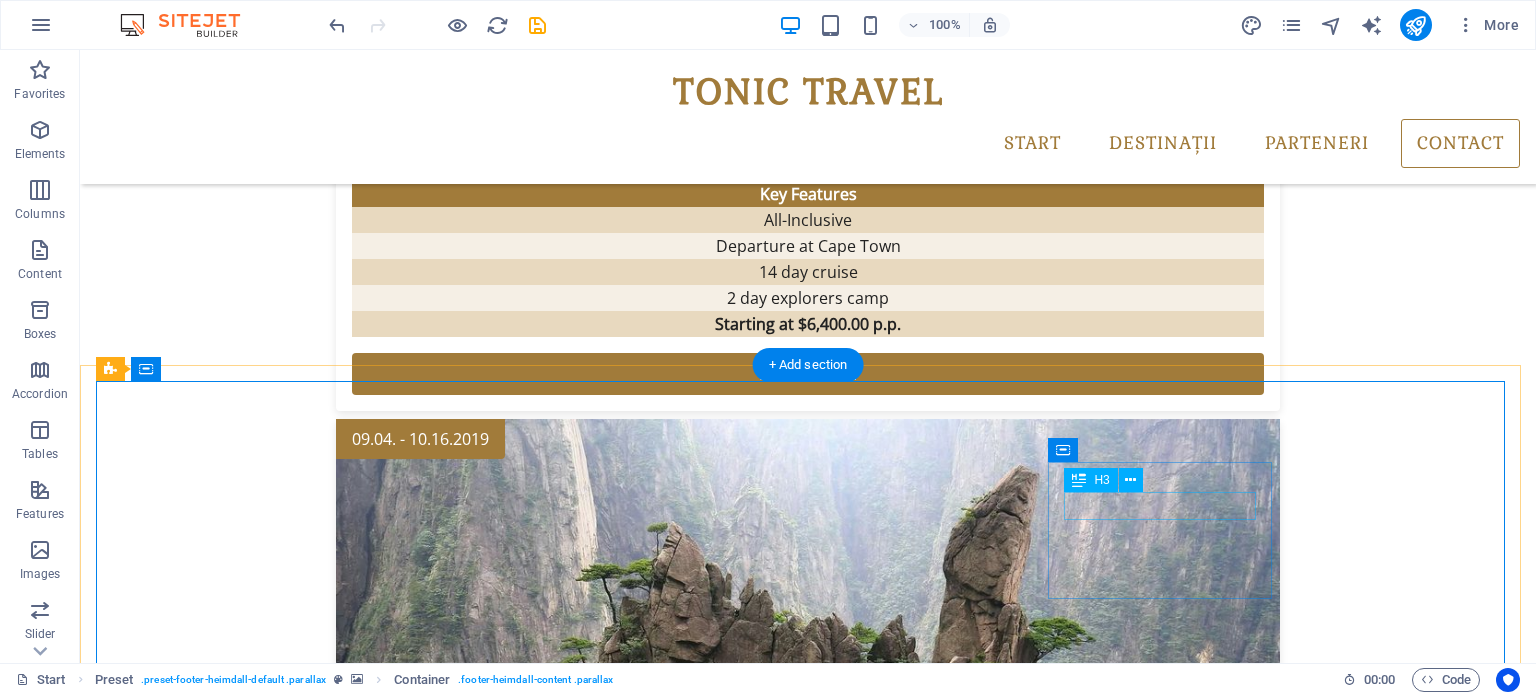 click on "Contact" at bounding box center [585, 5701] 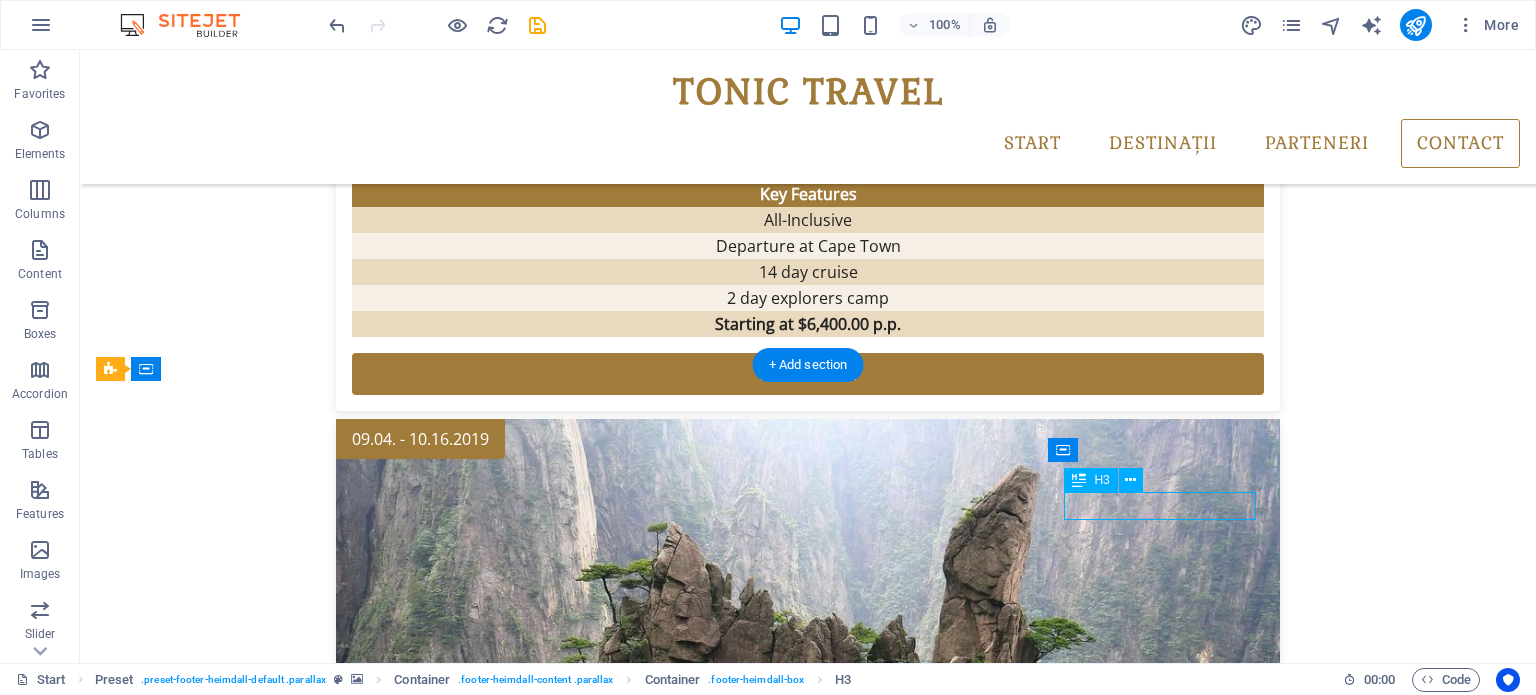 click on "Contact" at bounding box center (585, 5701) 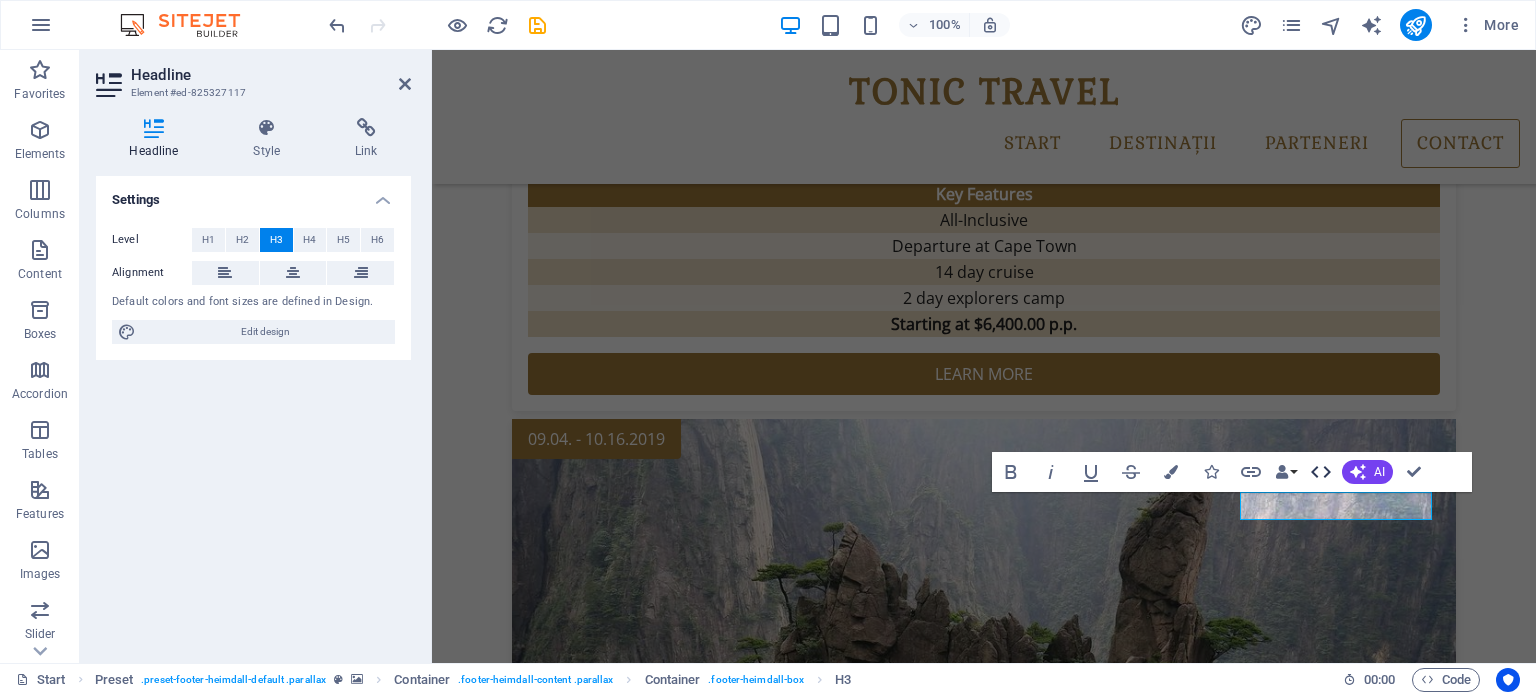 type 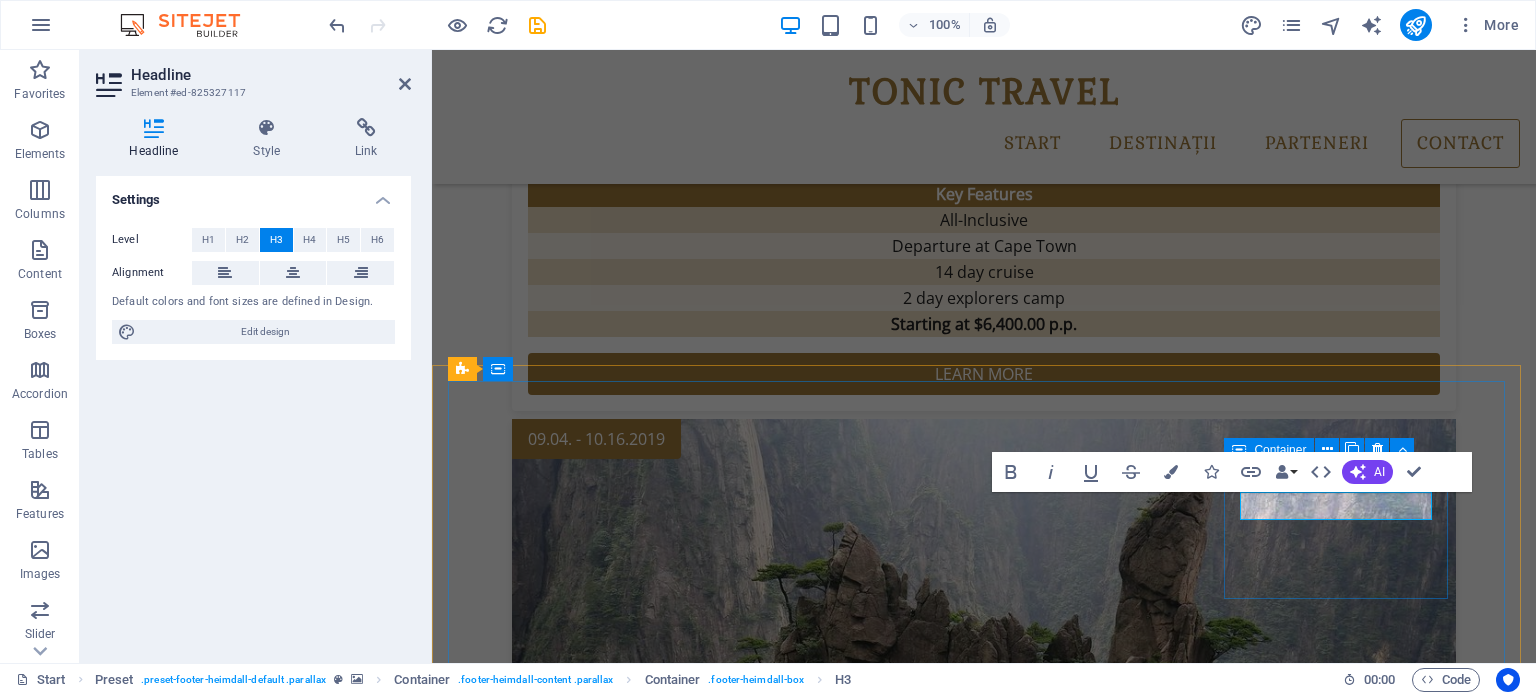 drag, startPoint x: 1352, startPoint y: 592, endPoint x: 1709, endPoint y: 587, distance: 357.035 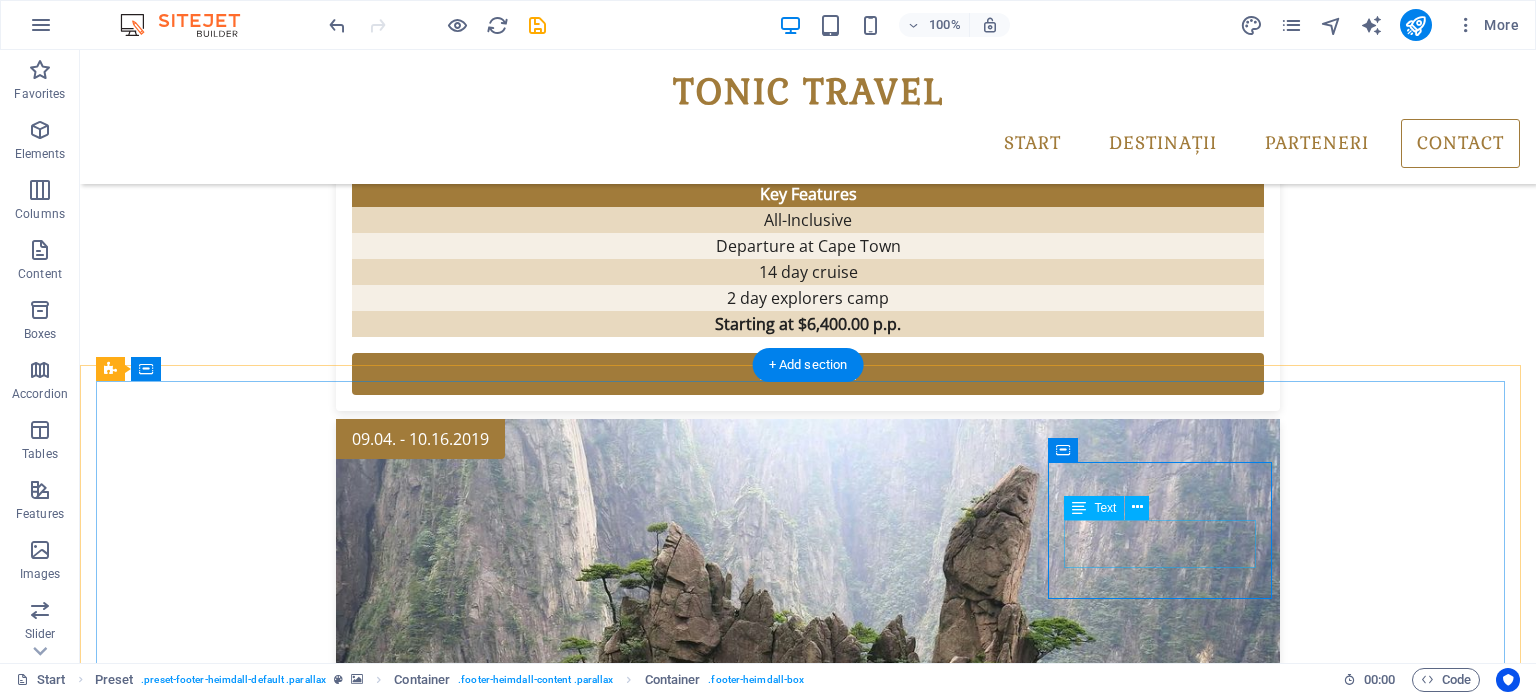 click on "contact@example.com Legal Notice  |  Privacy" at bounding box center [585, 5738] 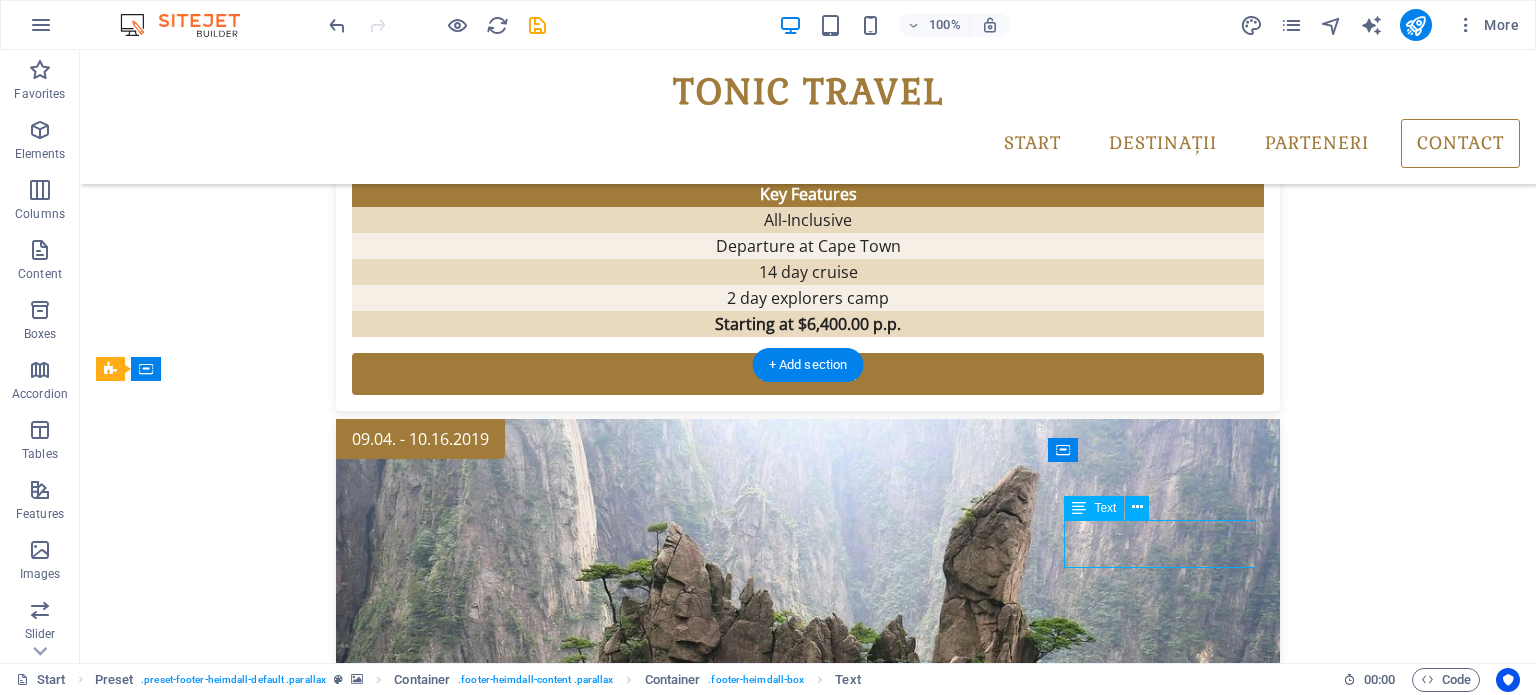 click on "contact@example.com Legal Notice  |  Privacy" at bounding box center [585, 5738] 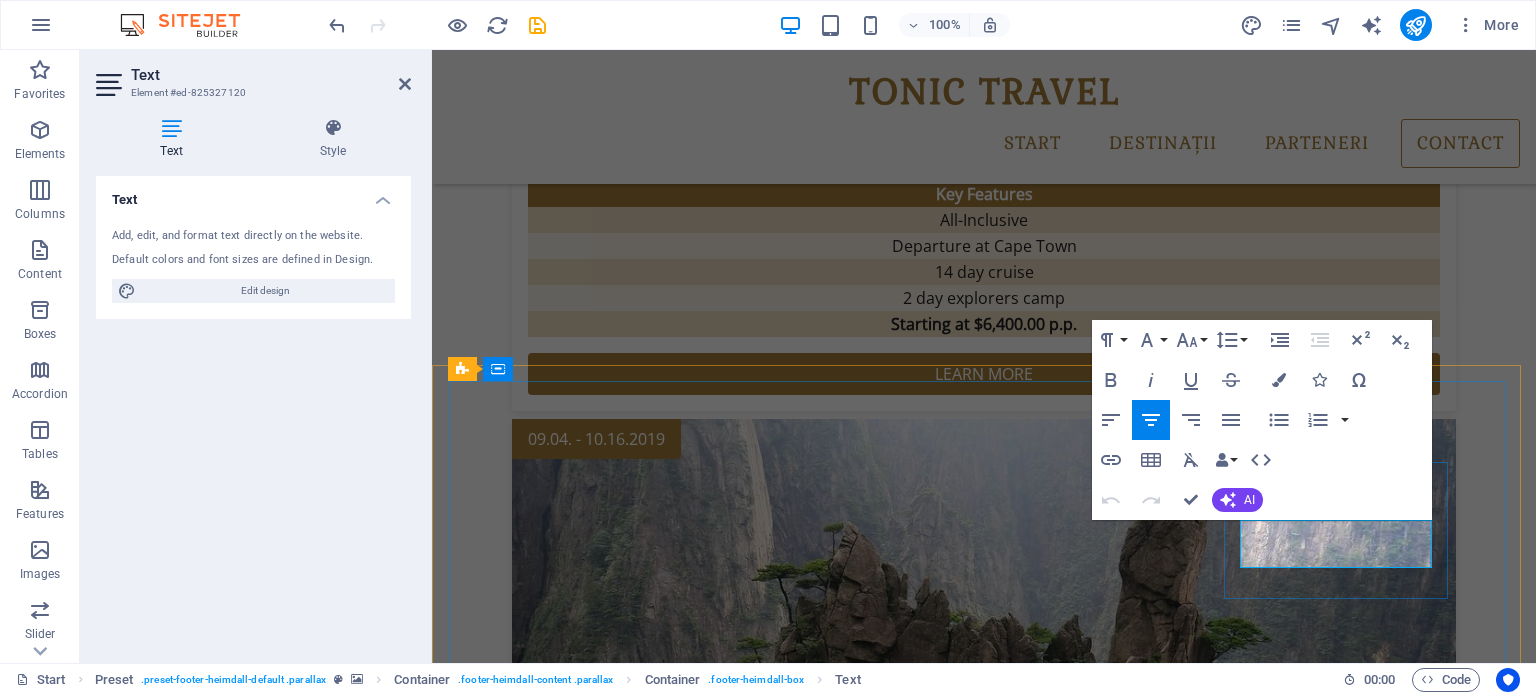 click on "Privacy" at bounding box center [988, 5750] 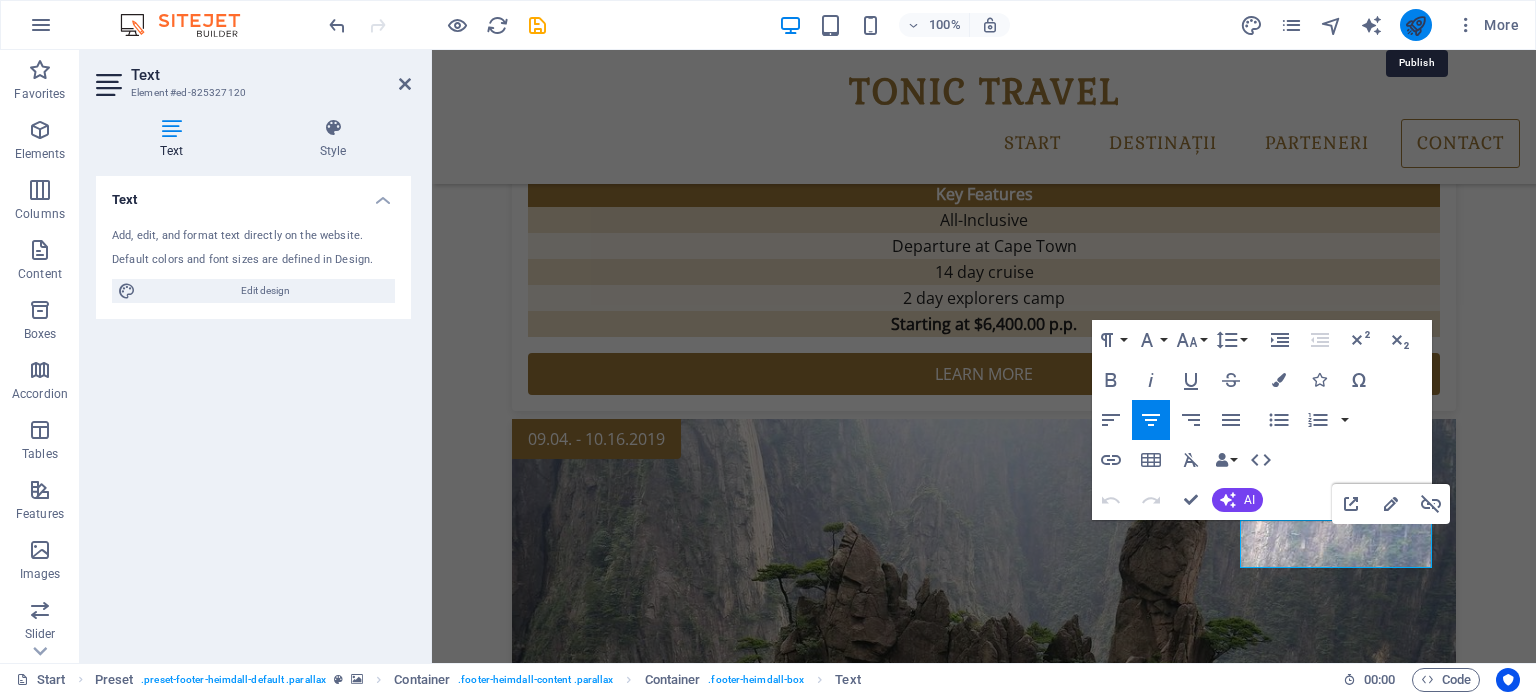 click at bounding box center (1415, 25) 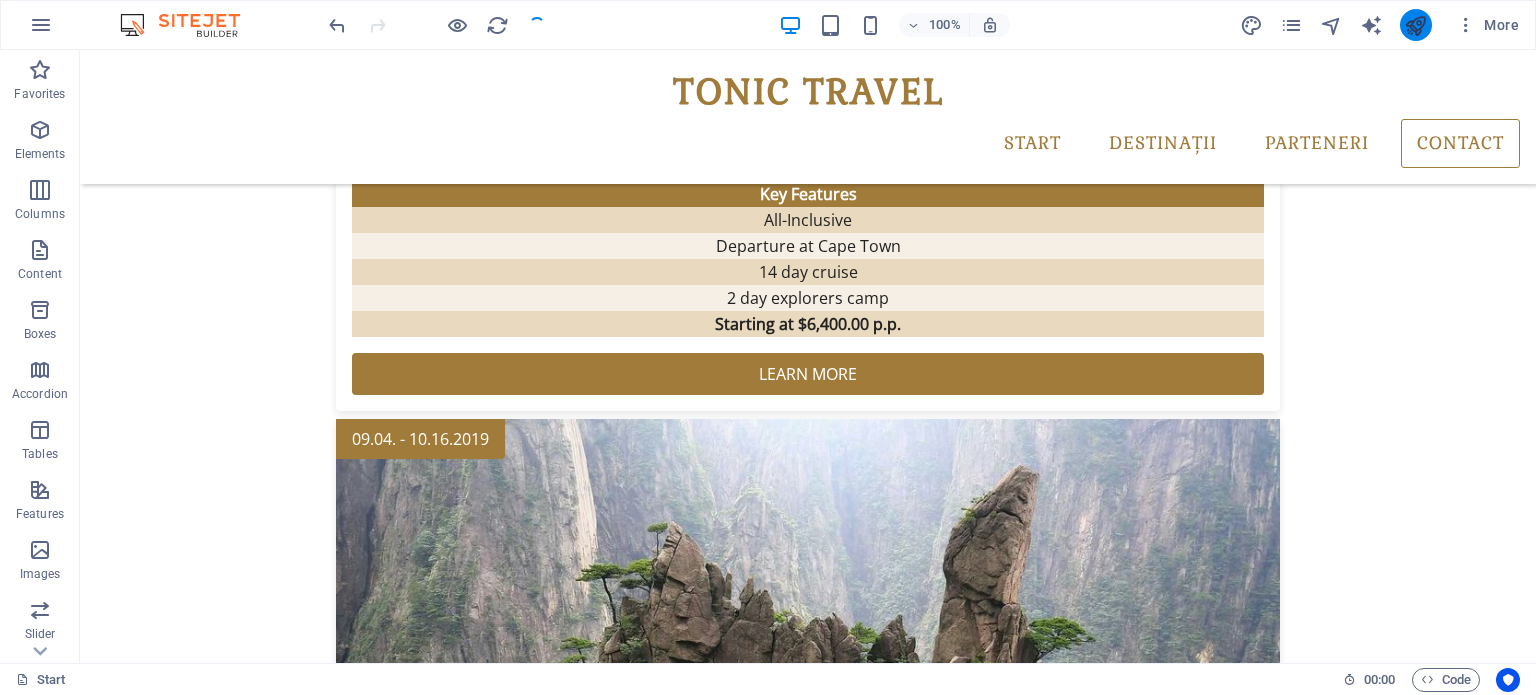 click at bounding box center [1415, 25] 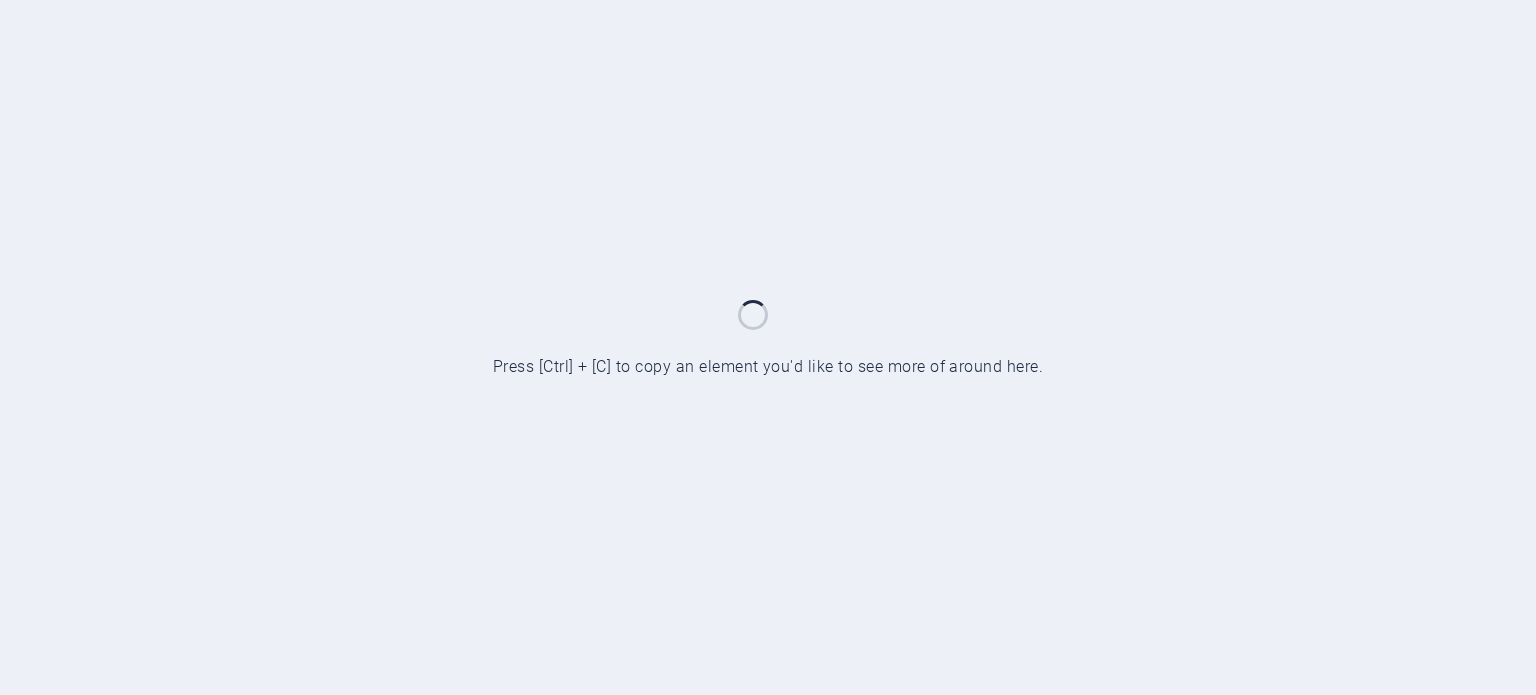 scroll, scrollTop: 0, scrollLeft: 0, axis: both 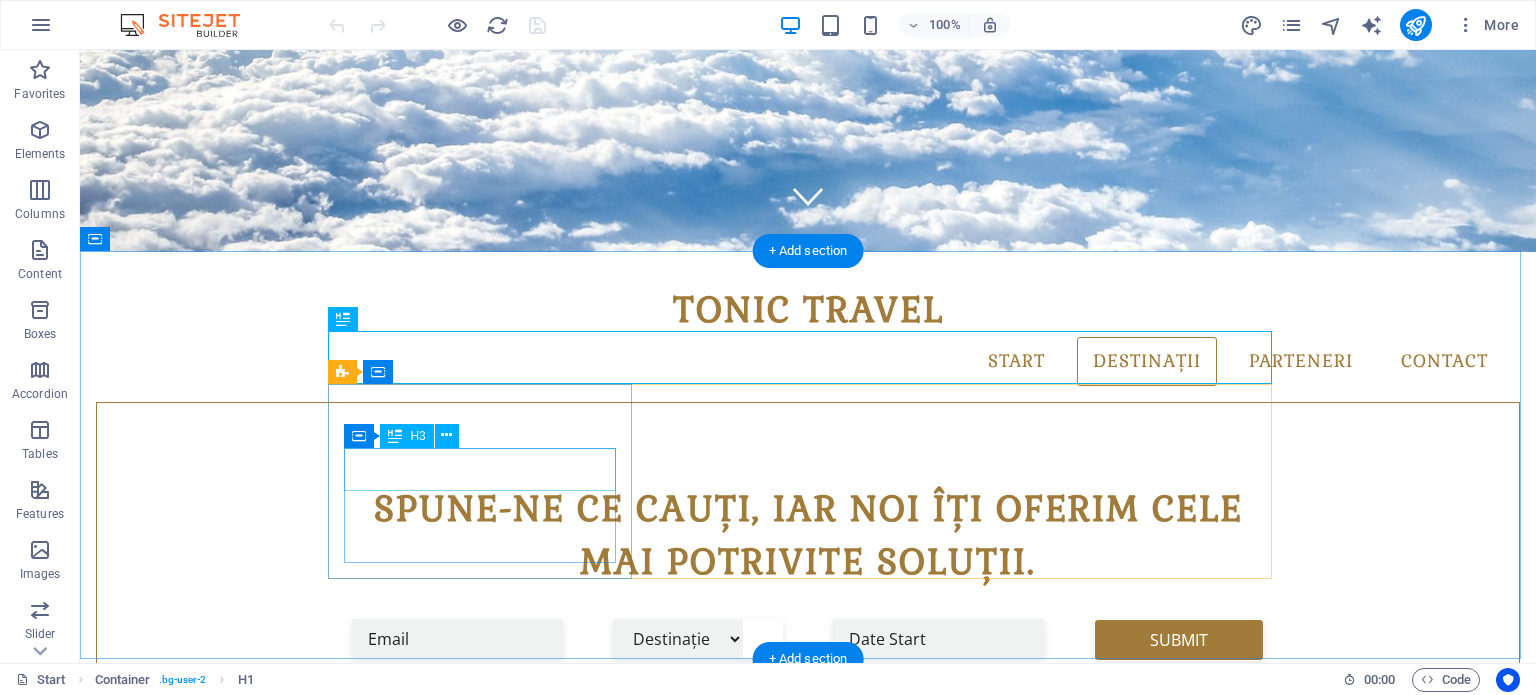 click on "Pick your Destination" at bounding box center [808, 1205] 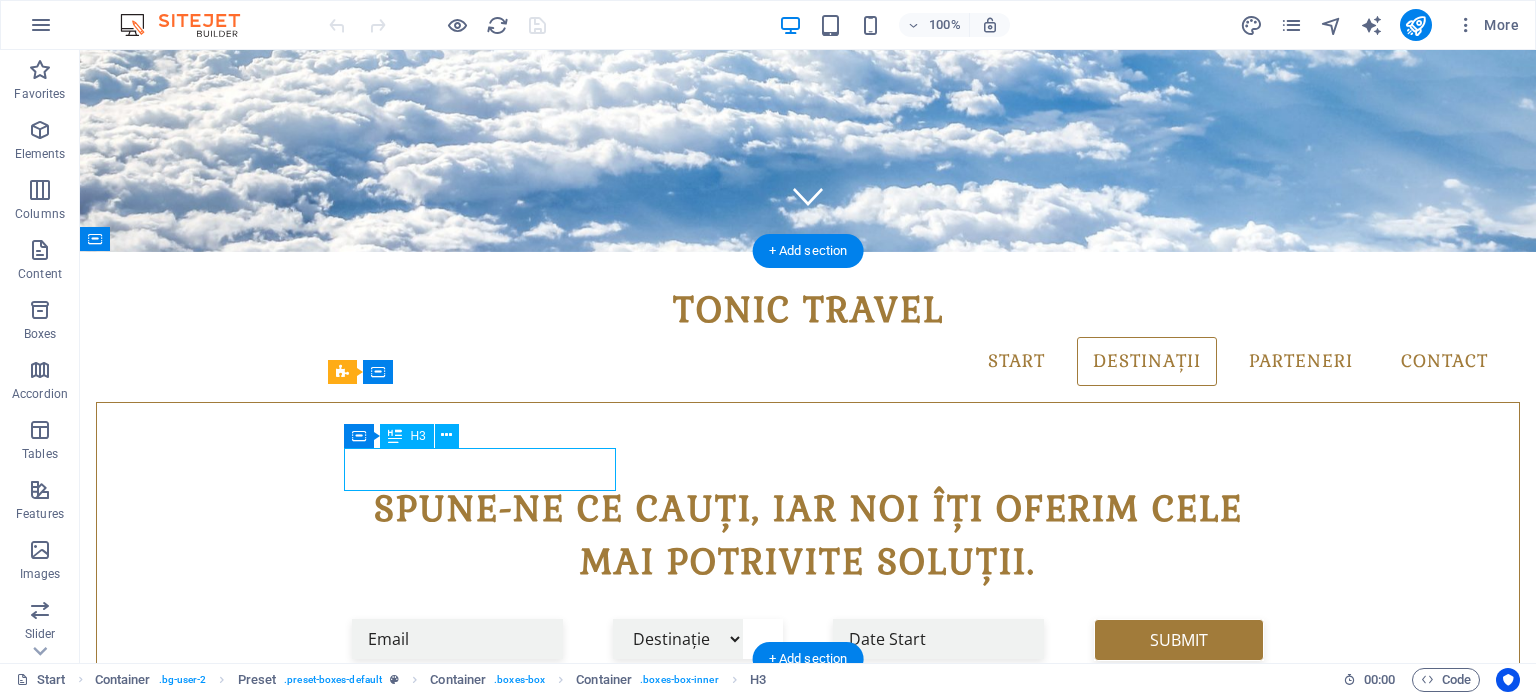 click on "Pick your Destination" at bounding box center (808, 1205) 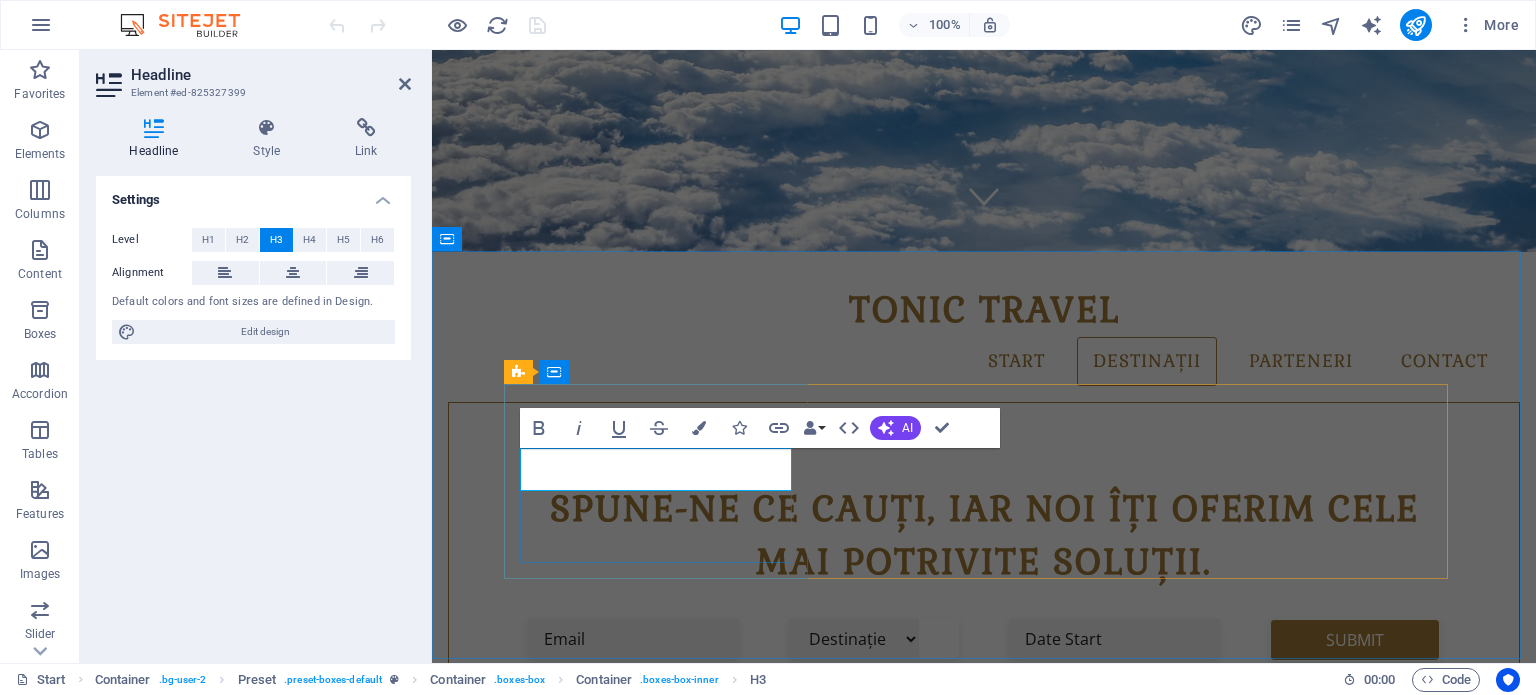 type 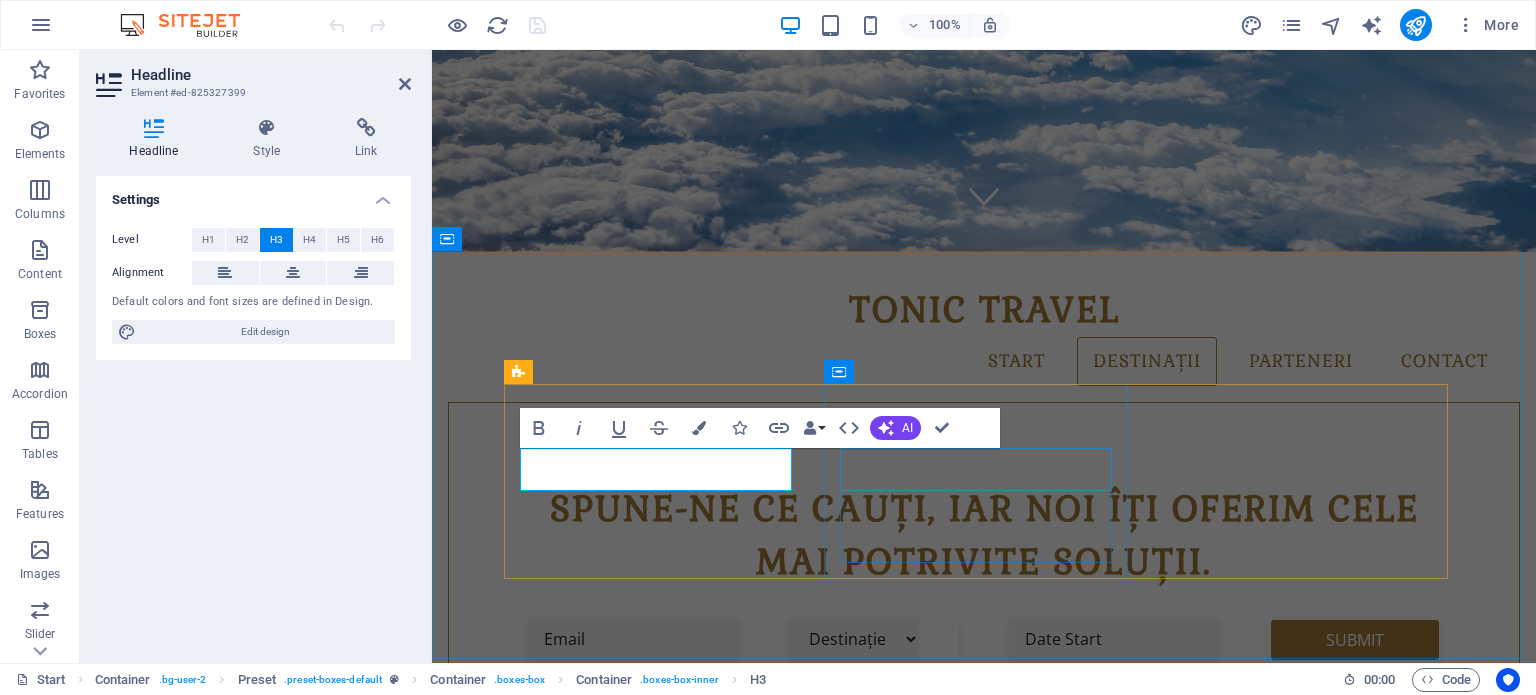 click on "Book your Flight" at bounding box center (984, 1360) 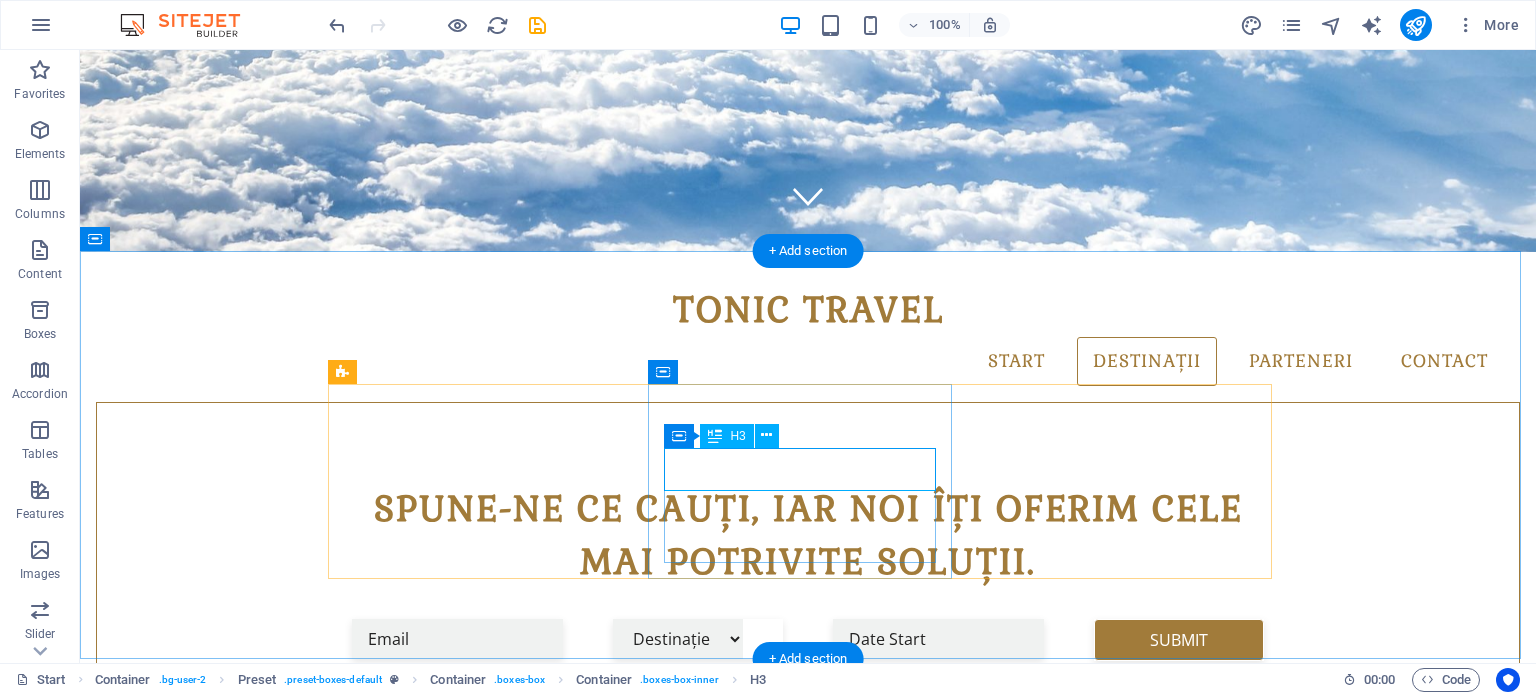 click on "Book your Flight" at bounding box center [808, 1360] 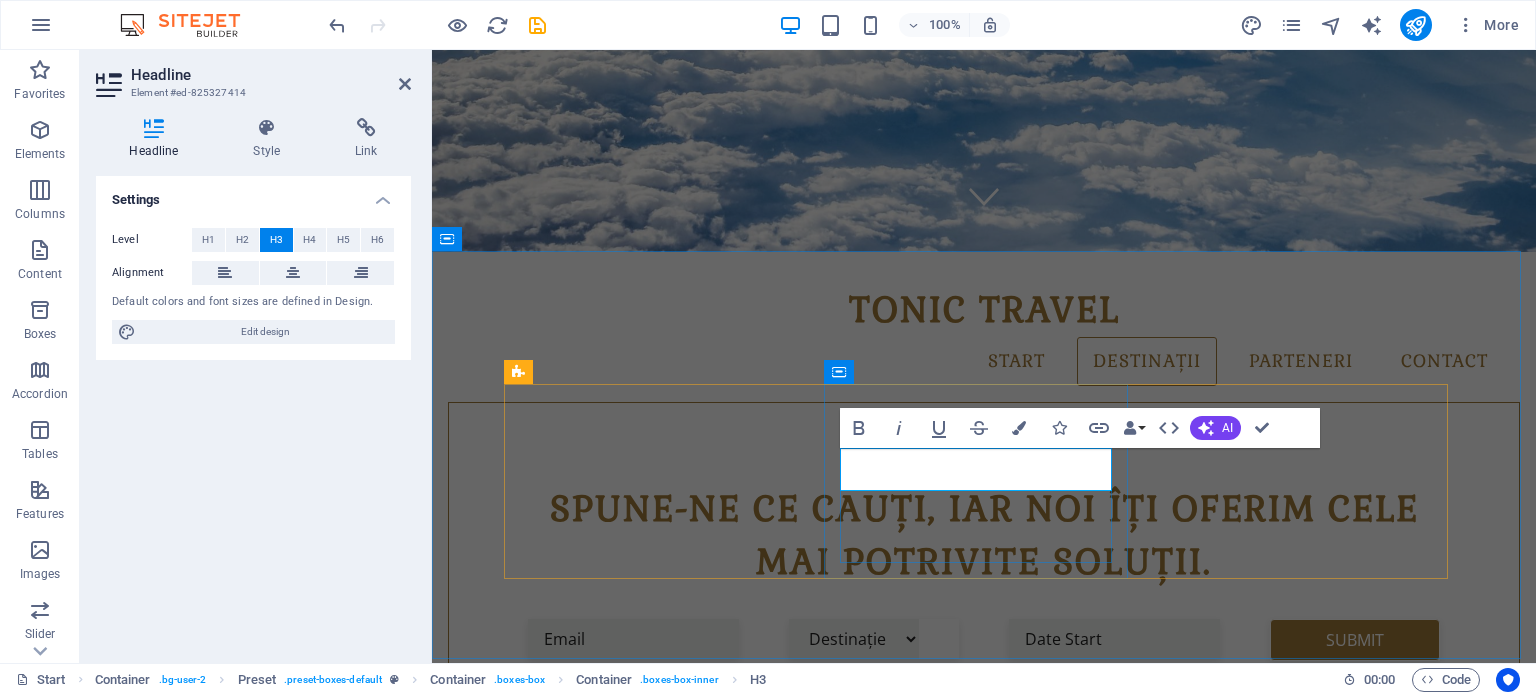 click on "Book your Flight" at bounding box center (984, 1360) 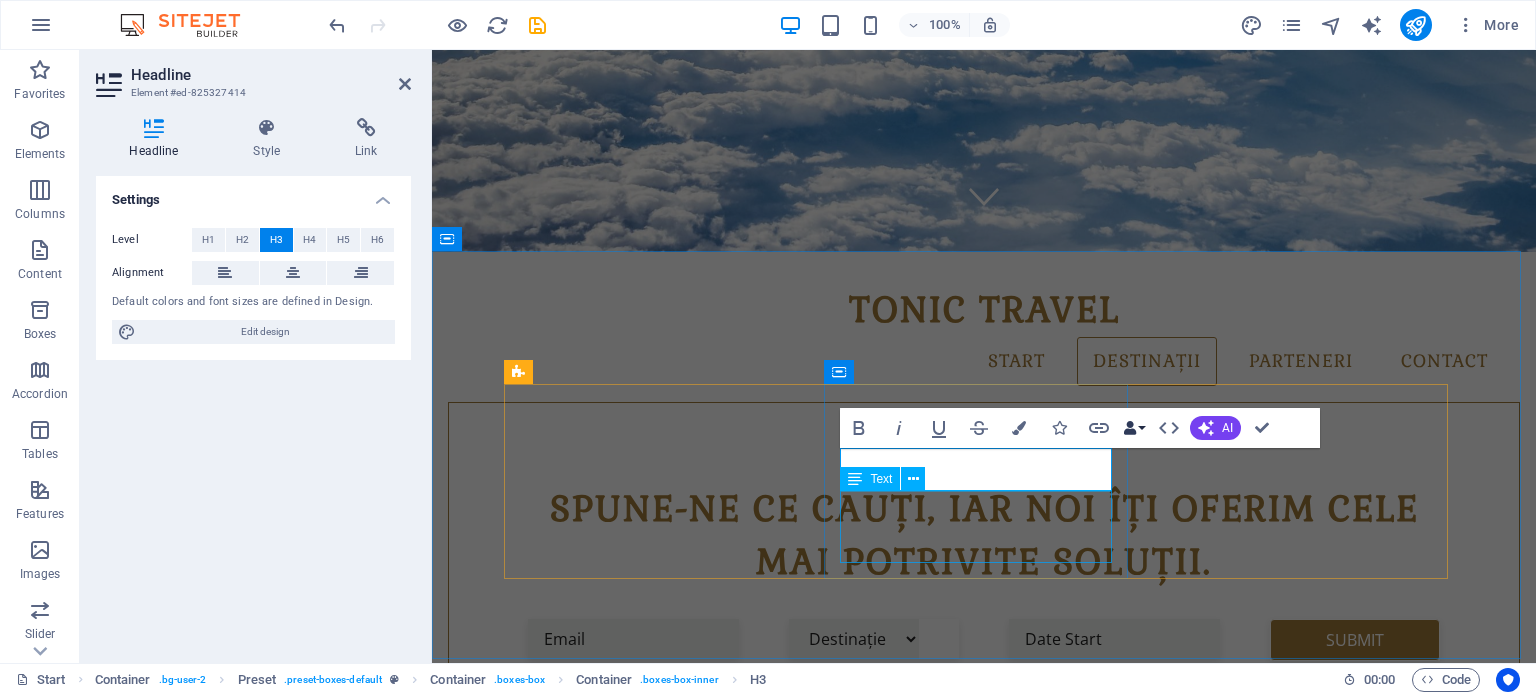 type 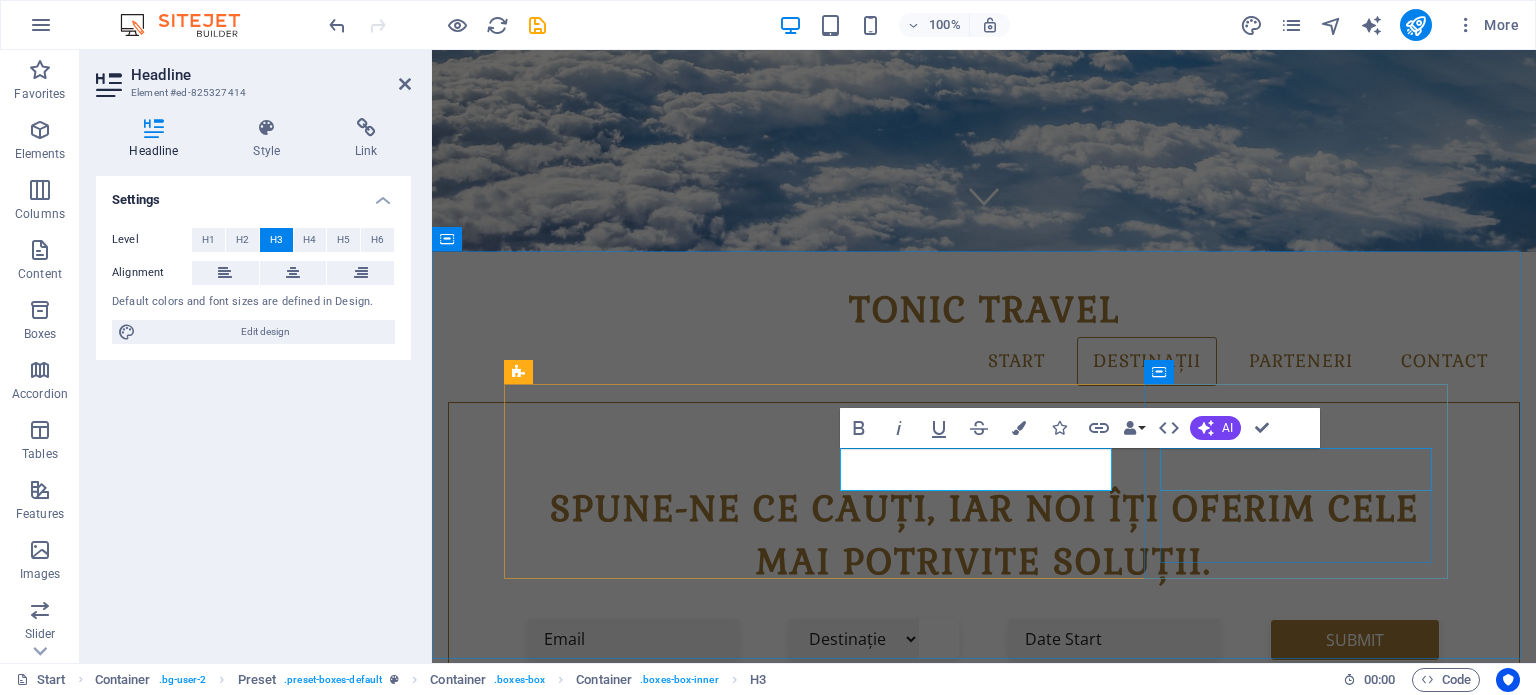 click on "tonictravel.ro ALEGE-ȚI DESTINAȚIA Lorem ipsum dolor sit amet, consectetur adipisicing elit. Veritatis, dolorem! REZERVĂ Lorem ipsum dolor sit amet, consectetur adipisicing elit. Veritatis, dolorem! Enjoy your Vacation Lorem ipsum dolor sit amet, consectetur adipisicing elit. Veritatis, dolorem!" at bounding box center [984, 1321] 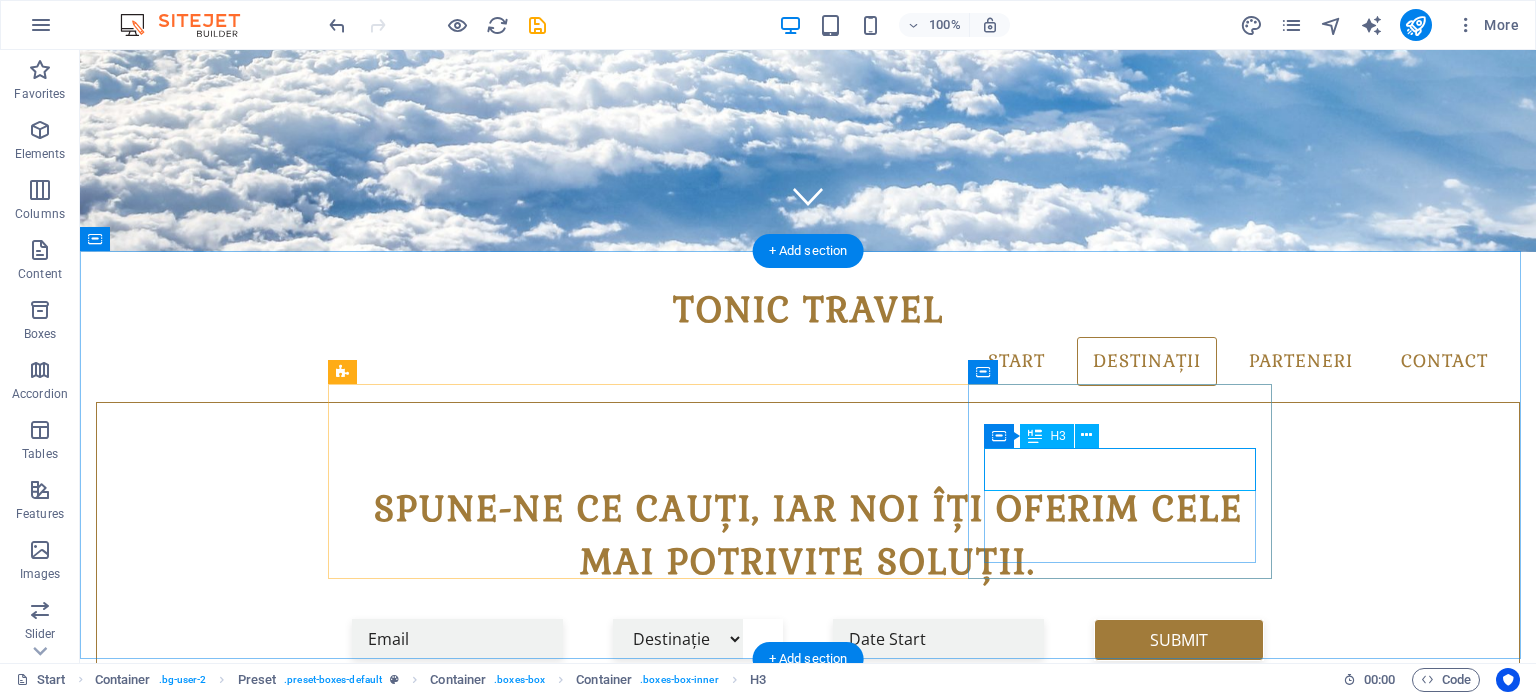 click on "Enjoy your Vacation" at bounding box center [808, 1516] 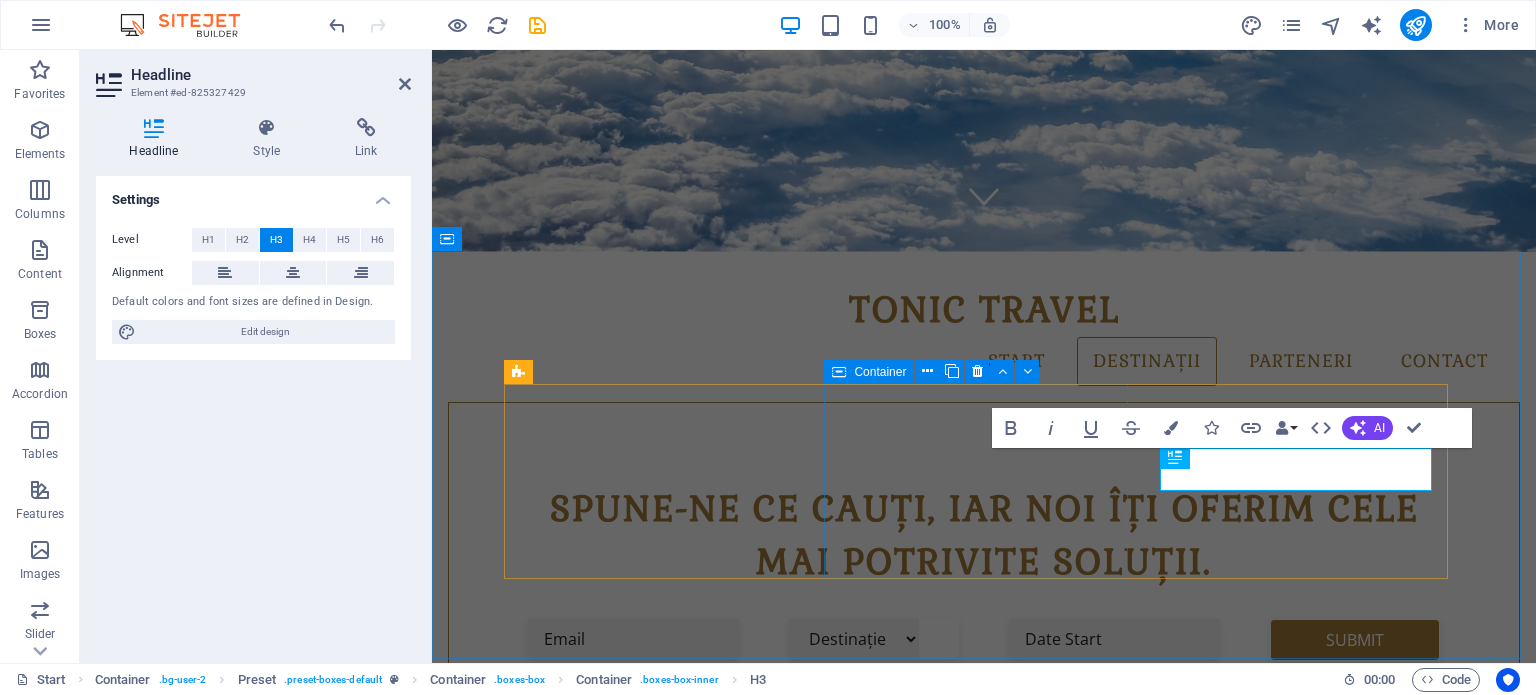 type 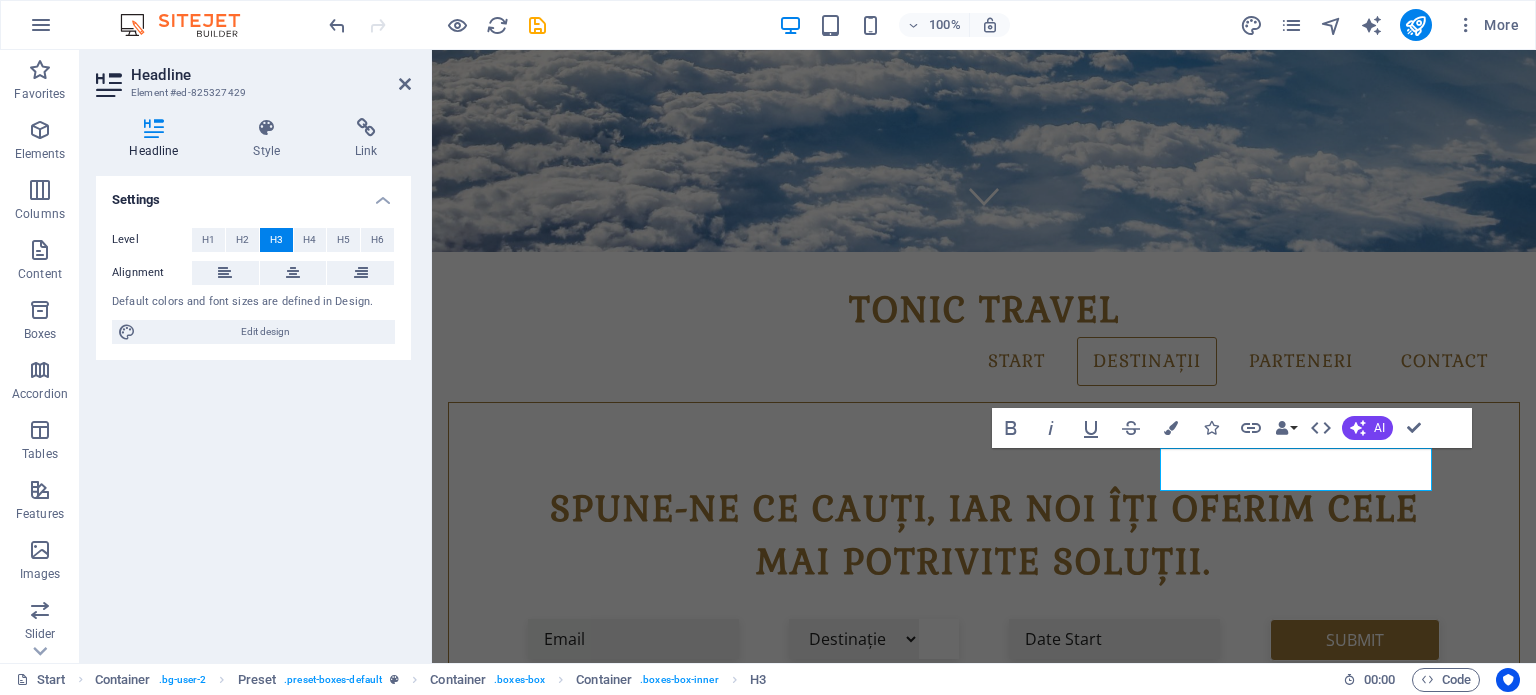 drag, startPoint x: 1356, startPoint y: 234, endPoint x: 1708, endPoint y: 231, distance: 352.0128 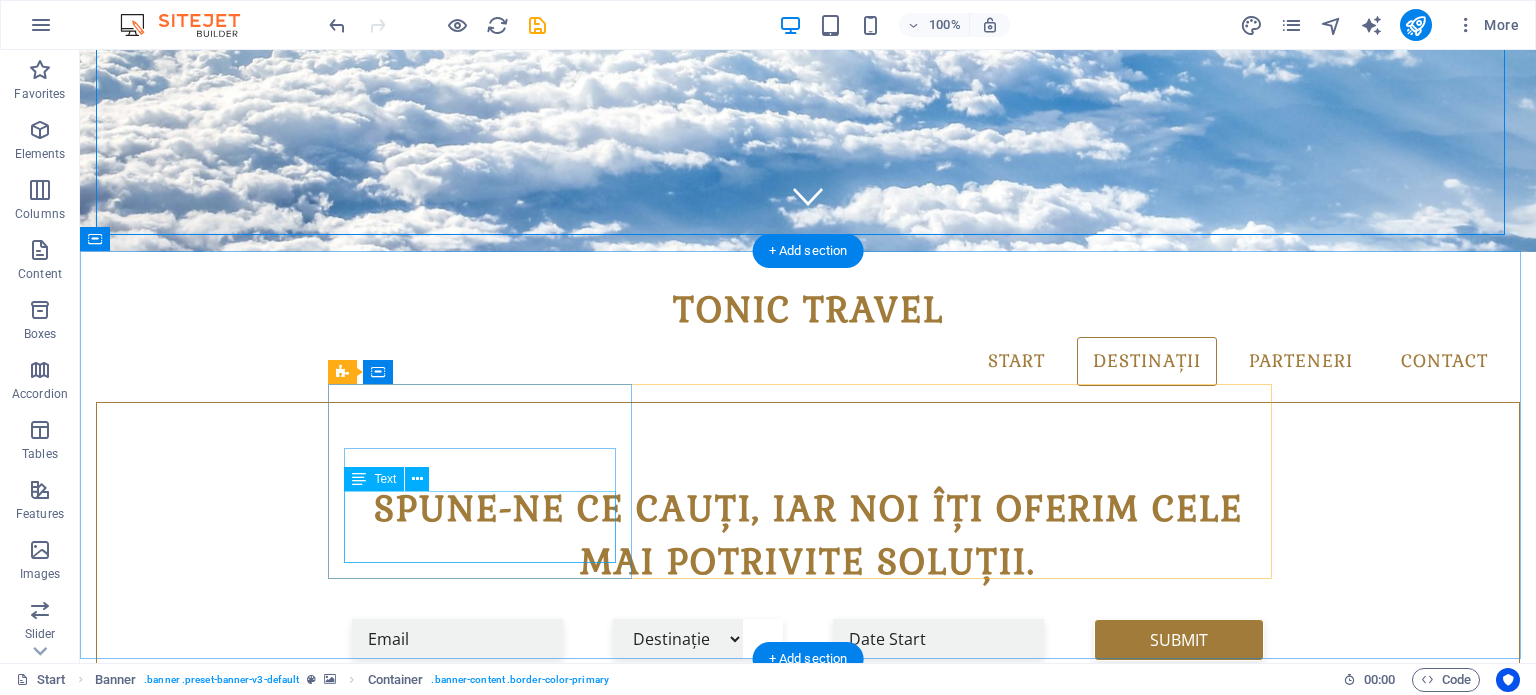 click on "Lorem ipsum dolor sit amet, consectetur adipisicing elit. Veritatis, dolorem!" at bounding box center [808, 1238] 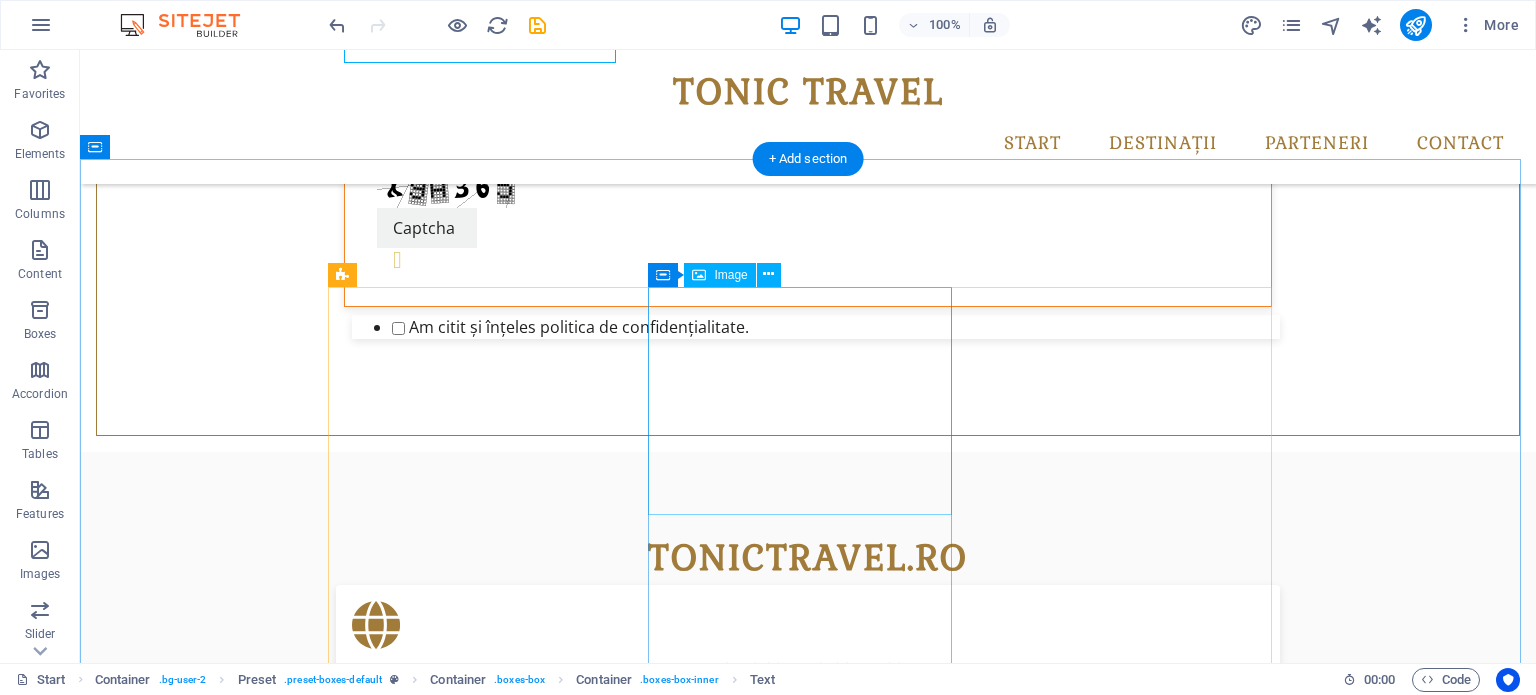 scroll, scrollTop: 942, scrollLeft: 0, axis: vertical 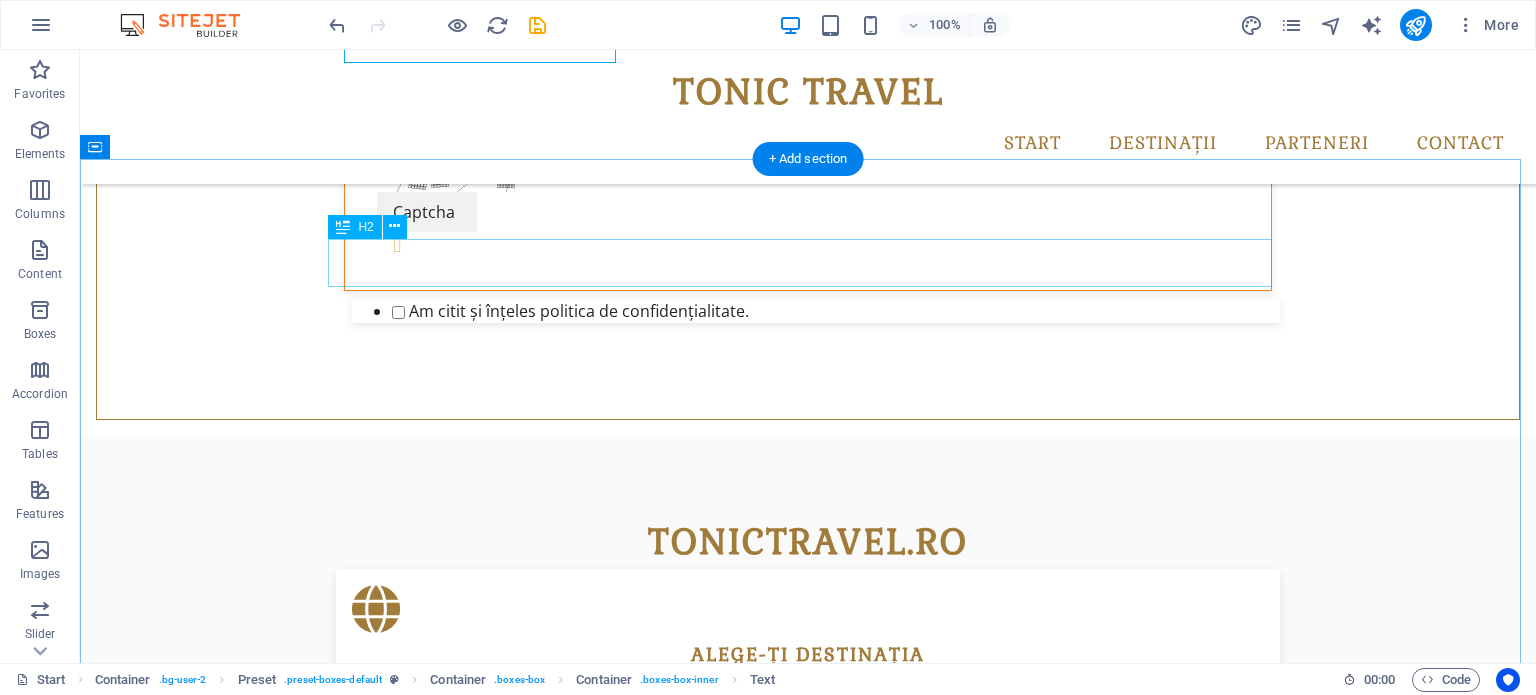 click on "Monthly Specials" at bounding box center (808, 1211) 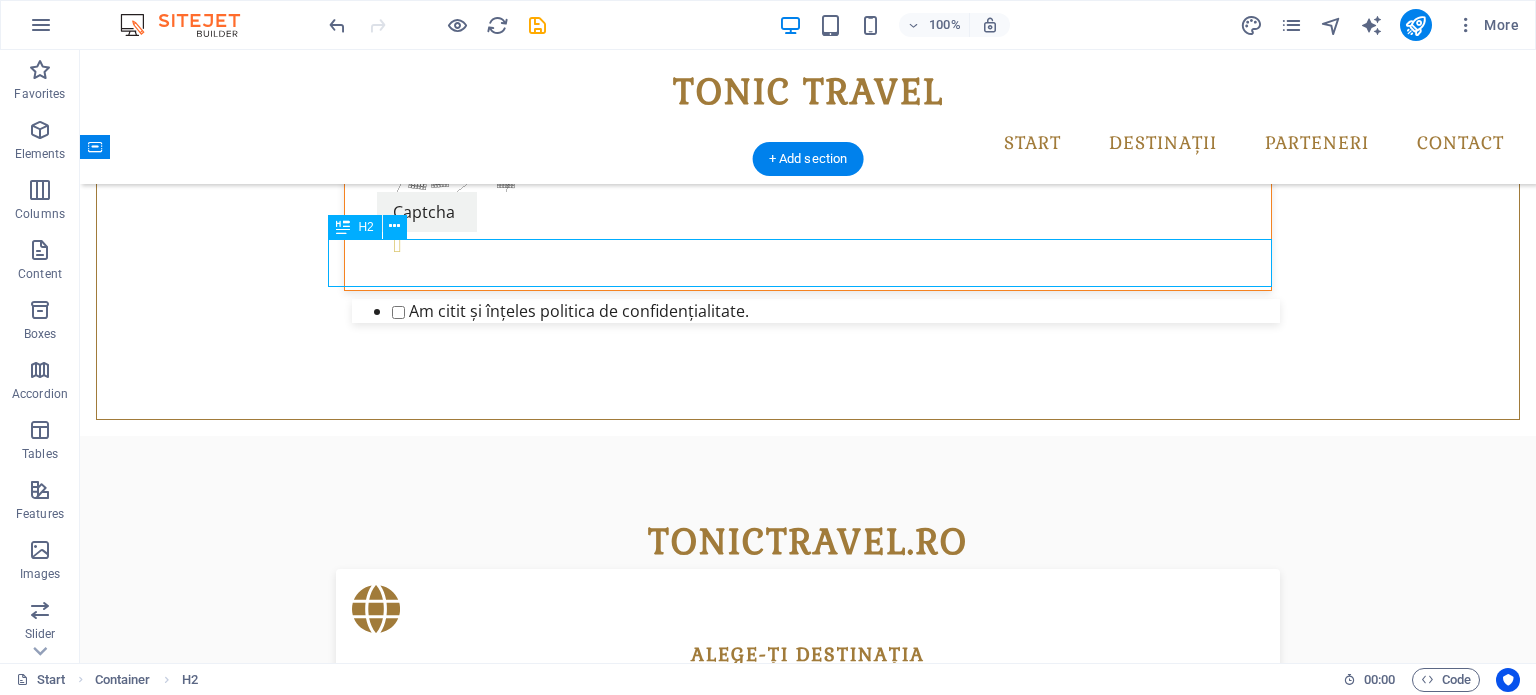 click on "Monthly Specials" at bounding box center [808, 1211] 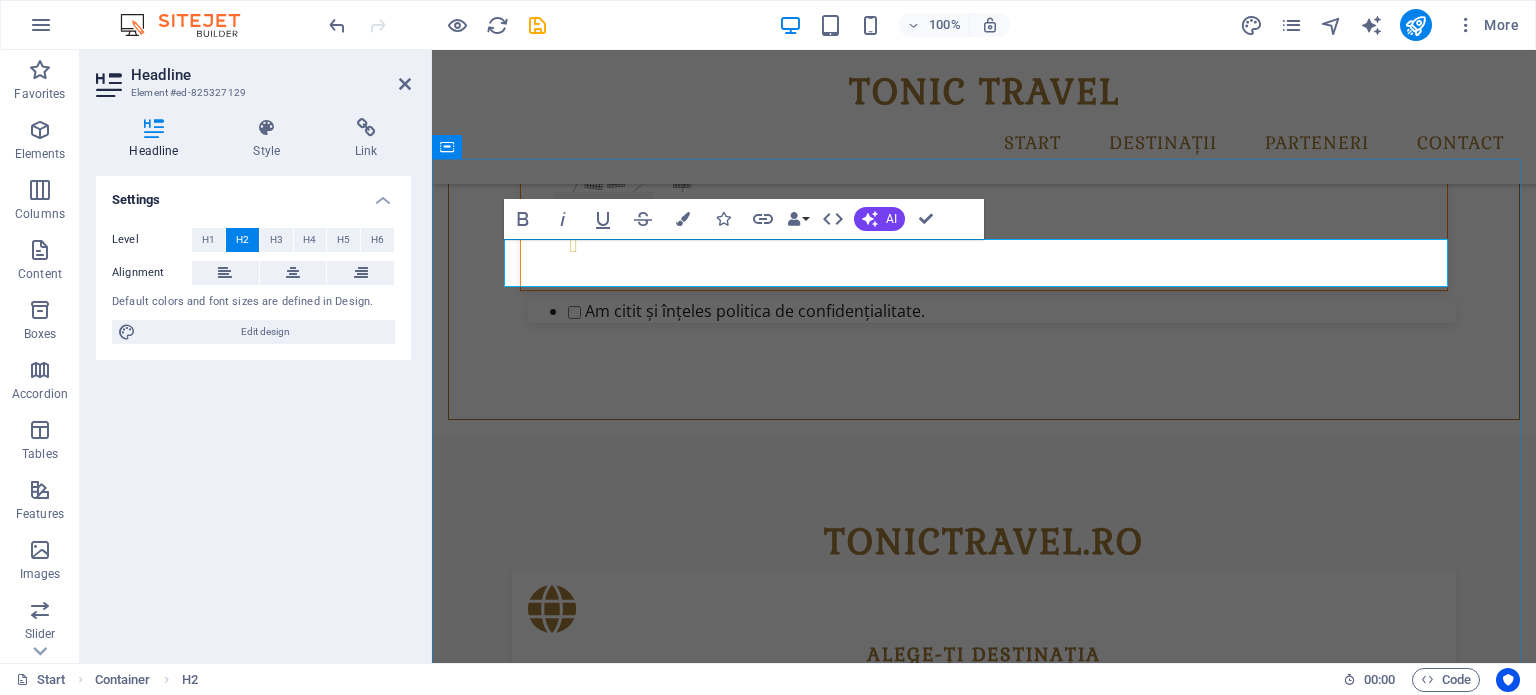 click on "Monthly Specials" at bounding box center [984, 1211] 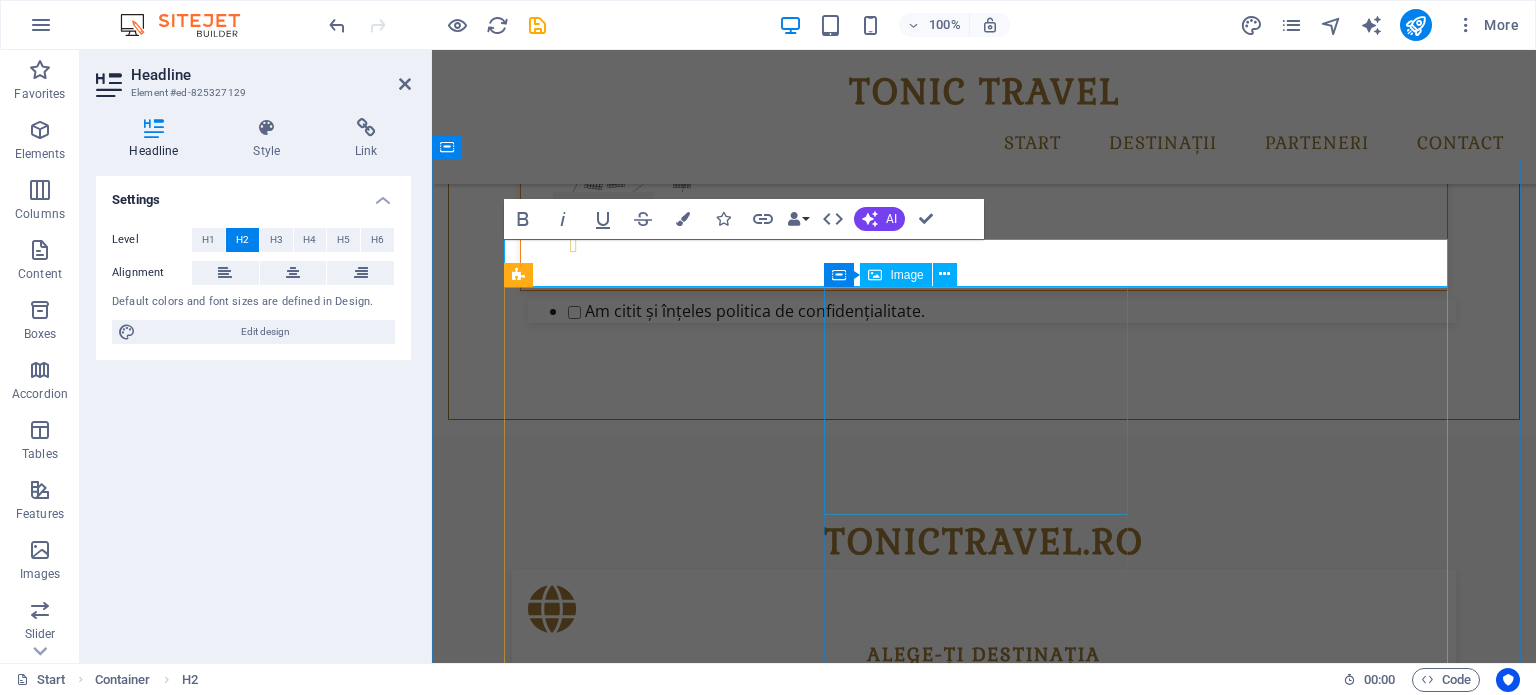 type 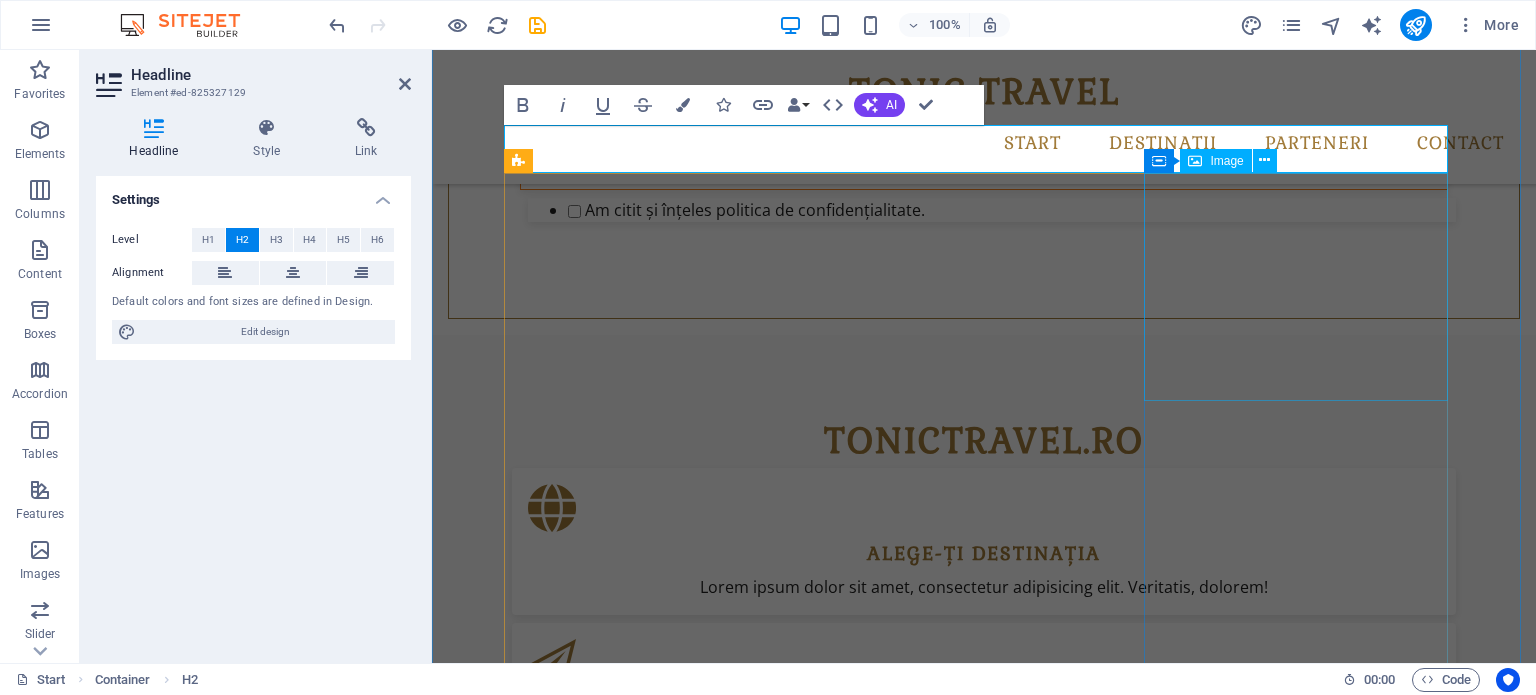 scroll, scrollTop: 1142, scrollLeft: 0, axis: vertical 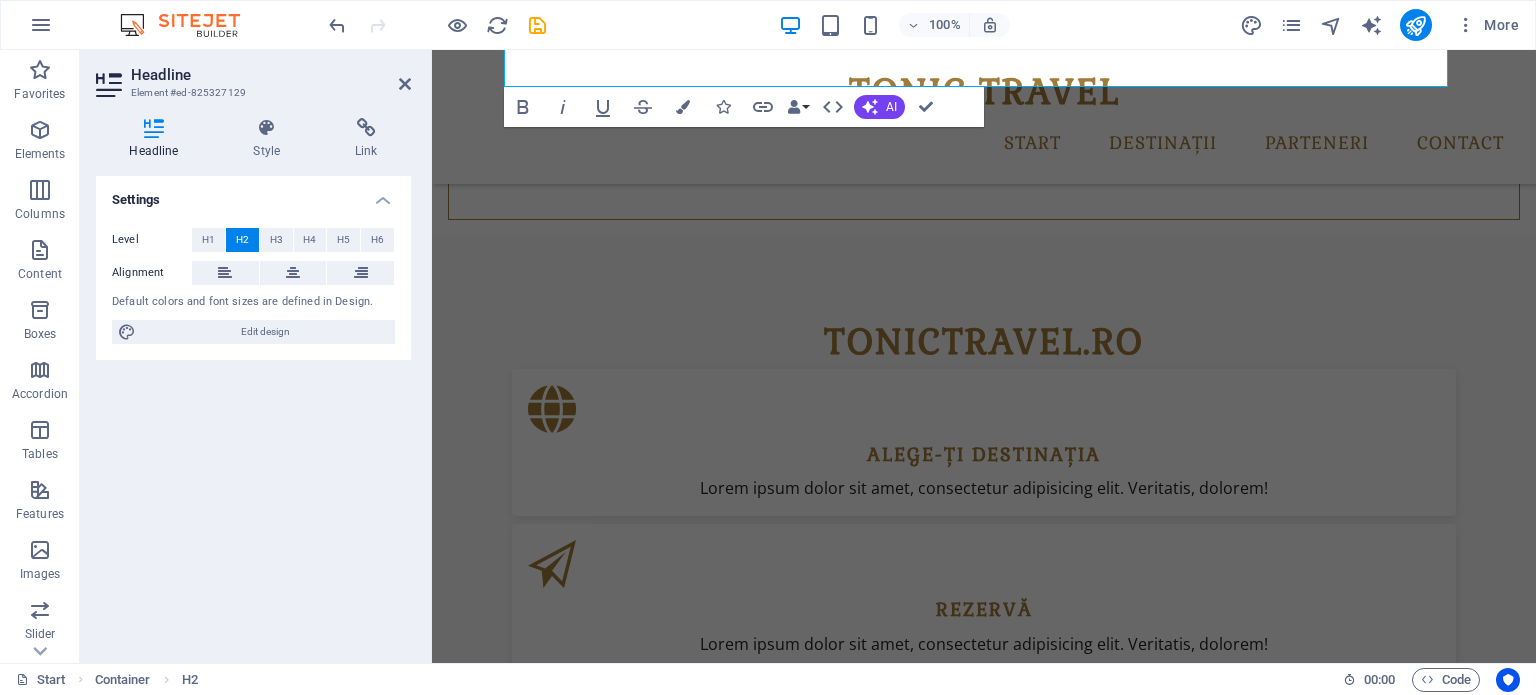 click on "Settings Level H1 H2 H3 H4 H5 H6 Alignment Default colors and font sizes are defined in Design. Edit design" at bounding box center (253, 411) 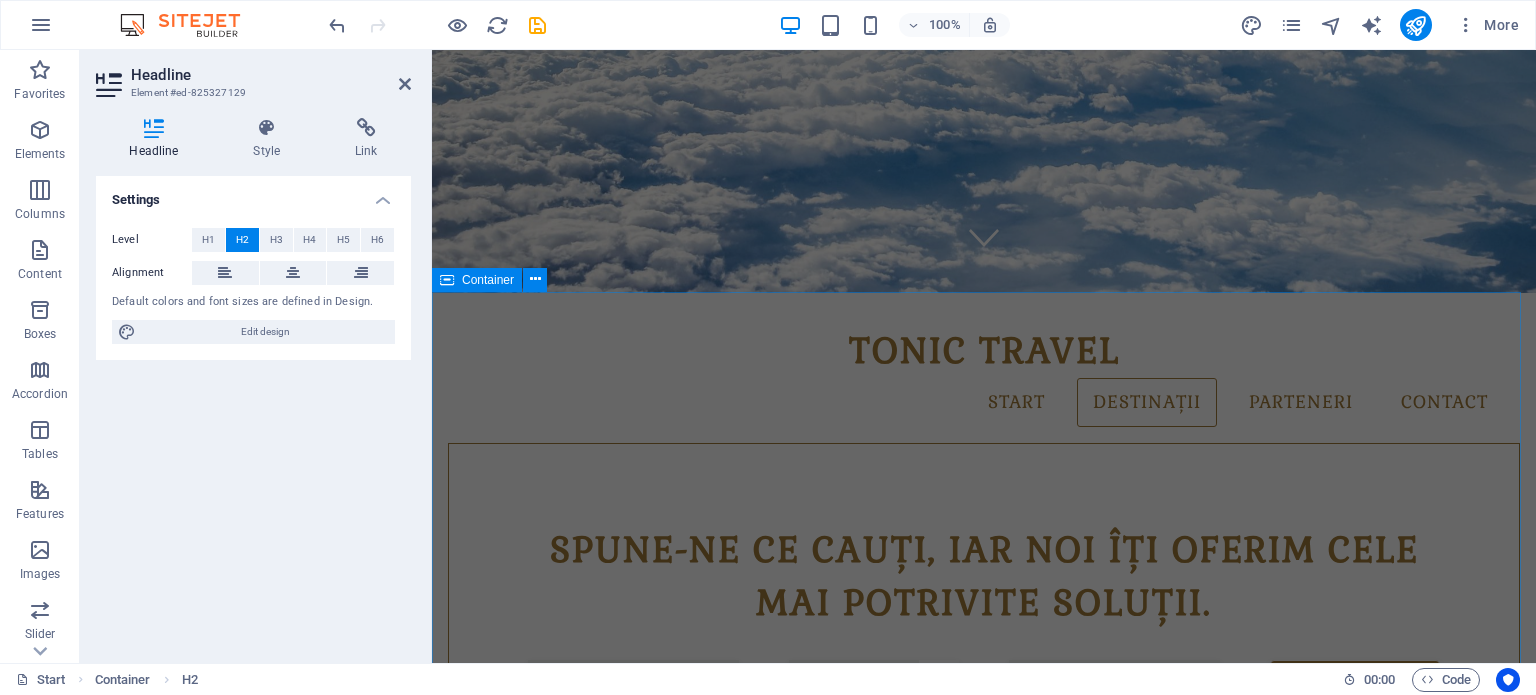 scroll, scrollTop: 0, scrollLeft: 0, axis: both 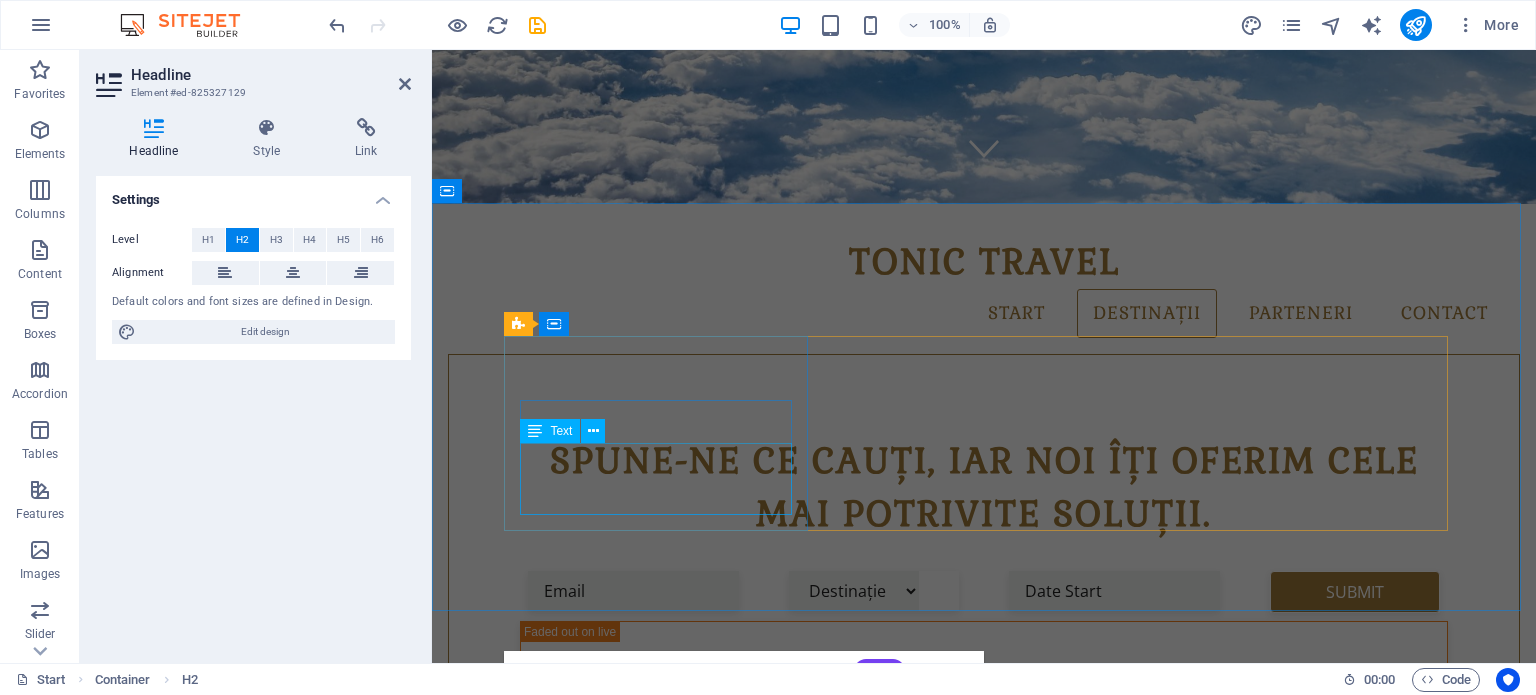 click on "Lorem ipsum dolor sit amet, consectetur adipisicing elit. Veritatis, dolorem!" at bounding box center [984, 1190] 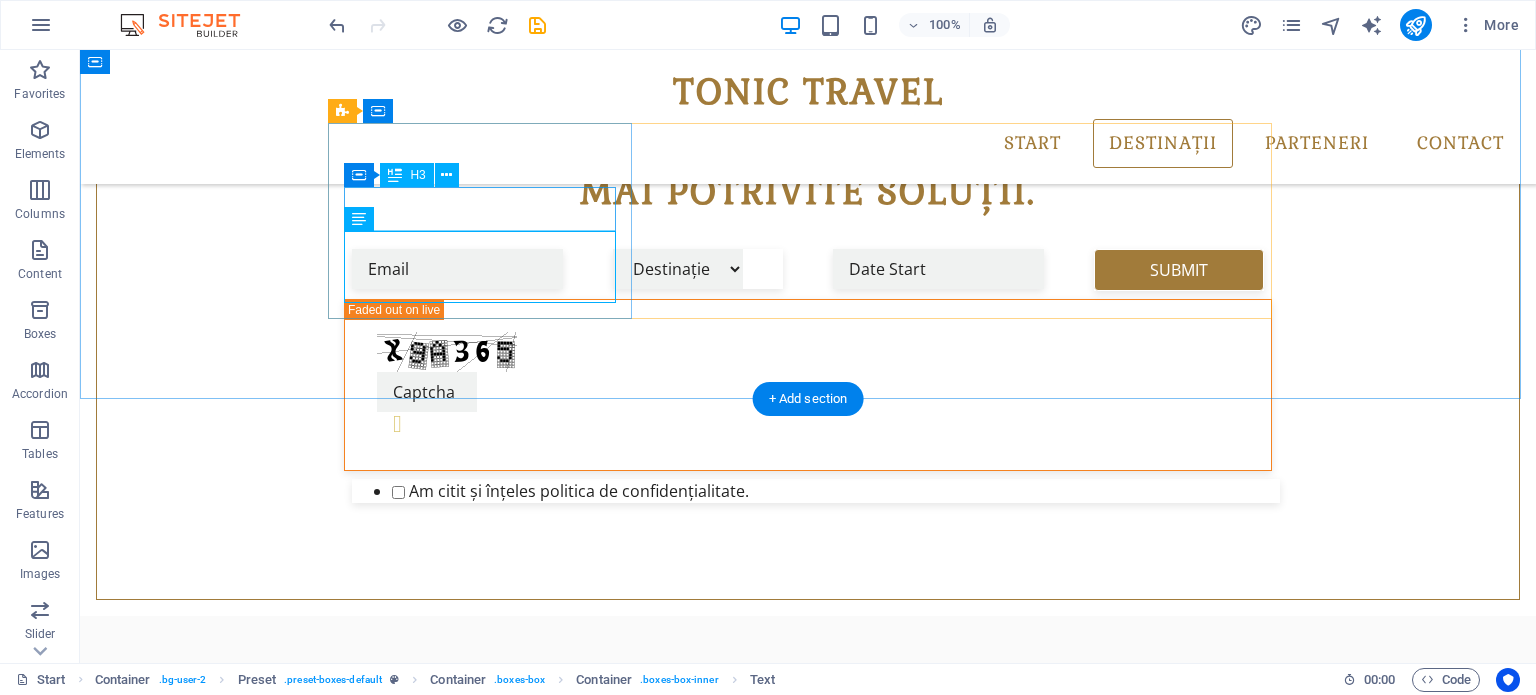 scroll, scrollTop: 548, scrollLeft: 0, axis: vertical 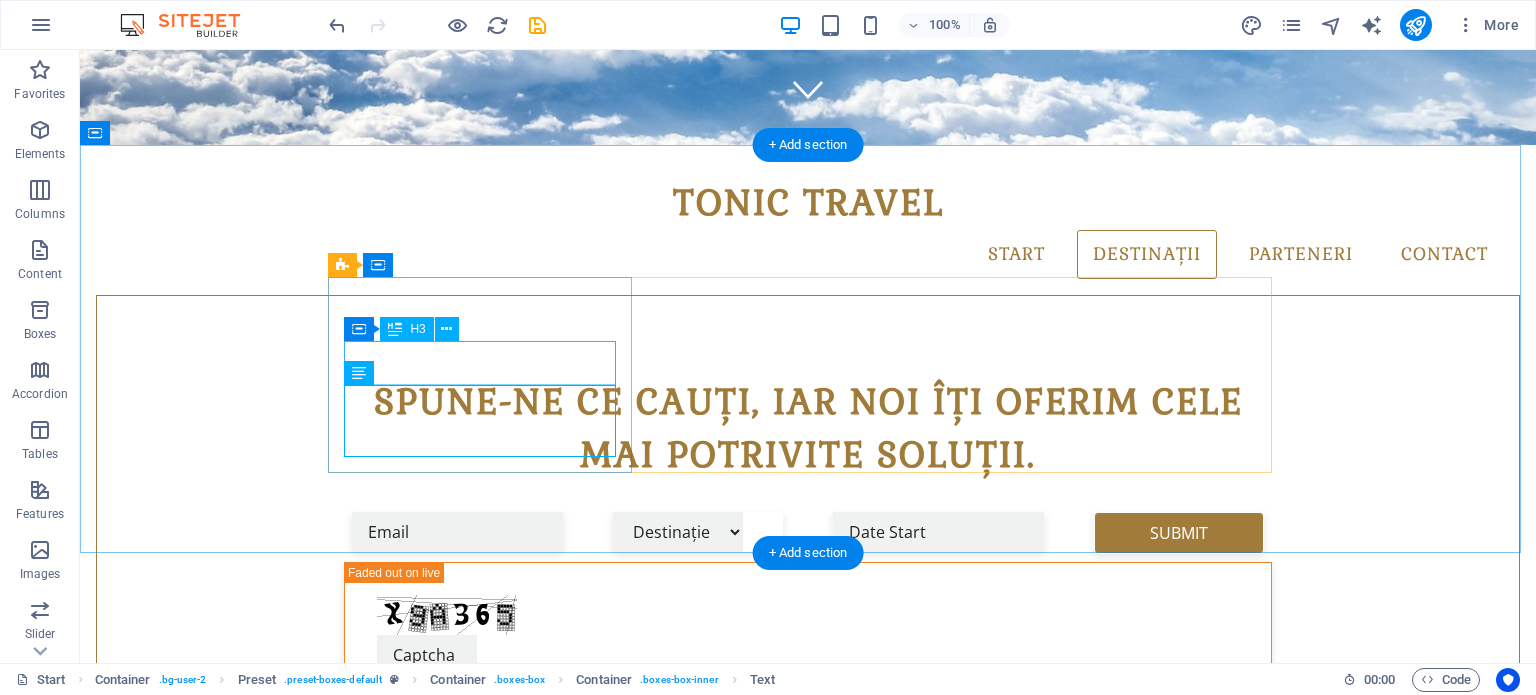 click on "ALEGE-ȚI DESTINAȚIA" at bounding box center (808, 1098) 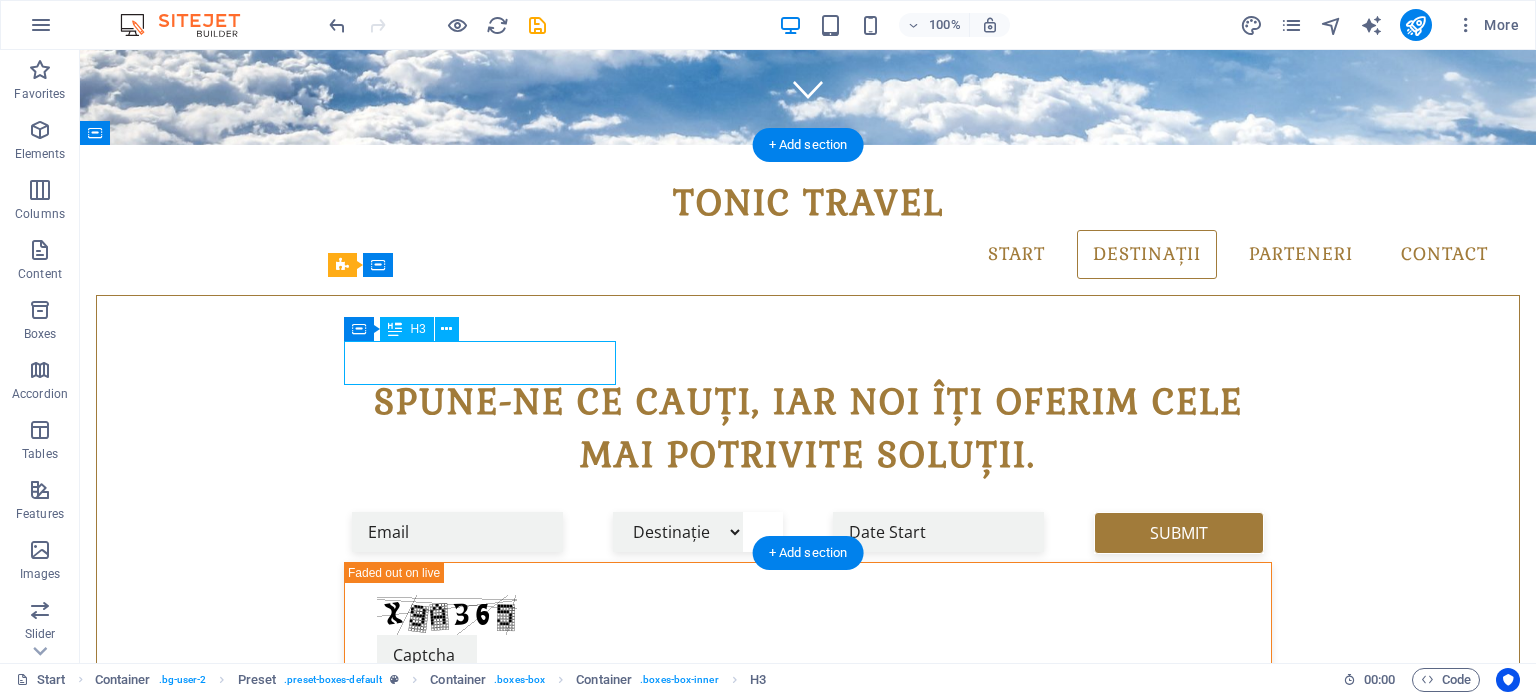 click on "ALEGE-ȚI DESTINAȚIA" at bounding box center [808, 1098] 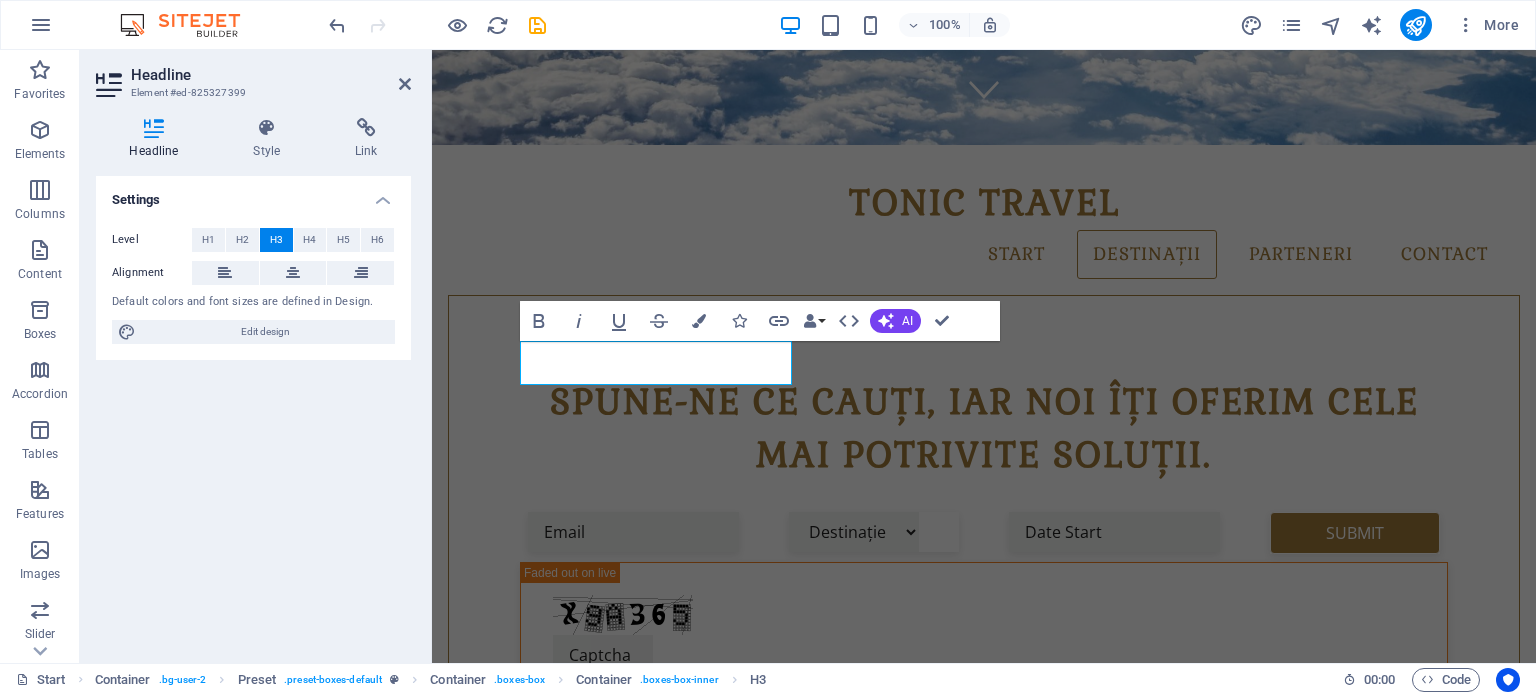click on "Settings Level H1 H2 H3 H4 H5 H6 Alignment Default colors and font sizes are defined in Design. Edit design" at bounding box center [253, 411] 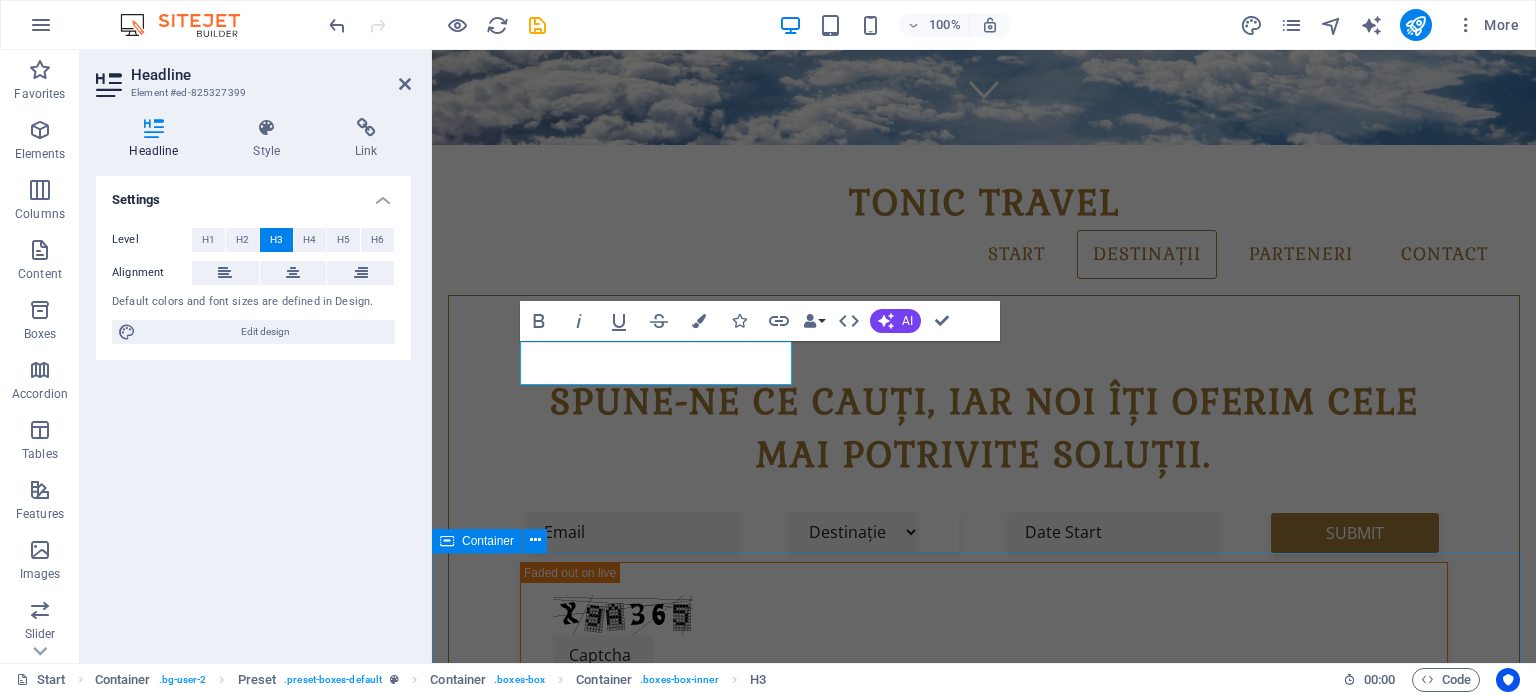 click on "OFERTELE MOMENTULUI 03.12. - 05.23.2019 Maldives Lorem ipsum dolor sit amet, consectetur adipisicing elit. Est, reprehenderit saepe autem voluptate vel facilis vero similique odio illum blanditiis natus ad facere delectus at laboriosam non itaque. Ea, tempore voluptatibus totam nesciunt debitis ad id non officiis tenetur?  Key Features All-Inclusive 2h Ferry ride to destination 12 days Snorkling kit inclusive Starting at $1,800.00 p.p Learn more 12.21. - 02.01.2019 Antarctica Sit, molestiae et dolor illo cum sunt laborum fugit tempora modi dolores cupiditate saepe totam eveniet pariatur ipsum asperiores aspernatur quam itaque sequi temporibus quia autem ipsam fugiat laudantium obcaecati quidem deserunt praesentium voluptatum ratione vel! Ipsum, modi, accusamus. Key Features All-Inclusive Departure at Cape Town 14 day cruise 2 day explorers camp Starting at $6,400.00 p.p. Learn more 09.04. - 10.16.2019 China Key Features All-Inclusive 18 day hotel hopping tour 5 different four star hotels Learn more" at bounding box center (984, 3267) 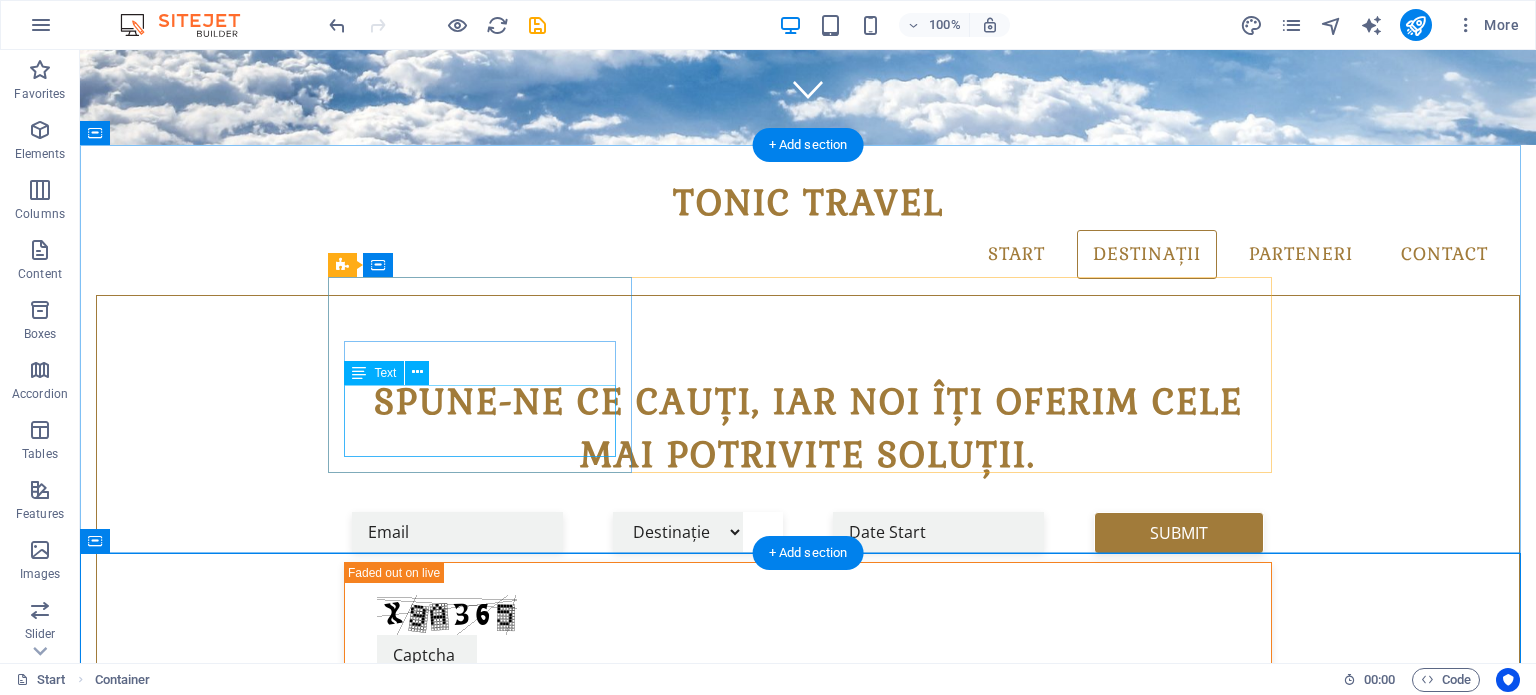 click on "Lorem ipsum dolor sit amet, consectetur adipisicing elit. Veritatis, dolorem!" at bounding box center (808, 1131) 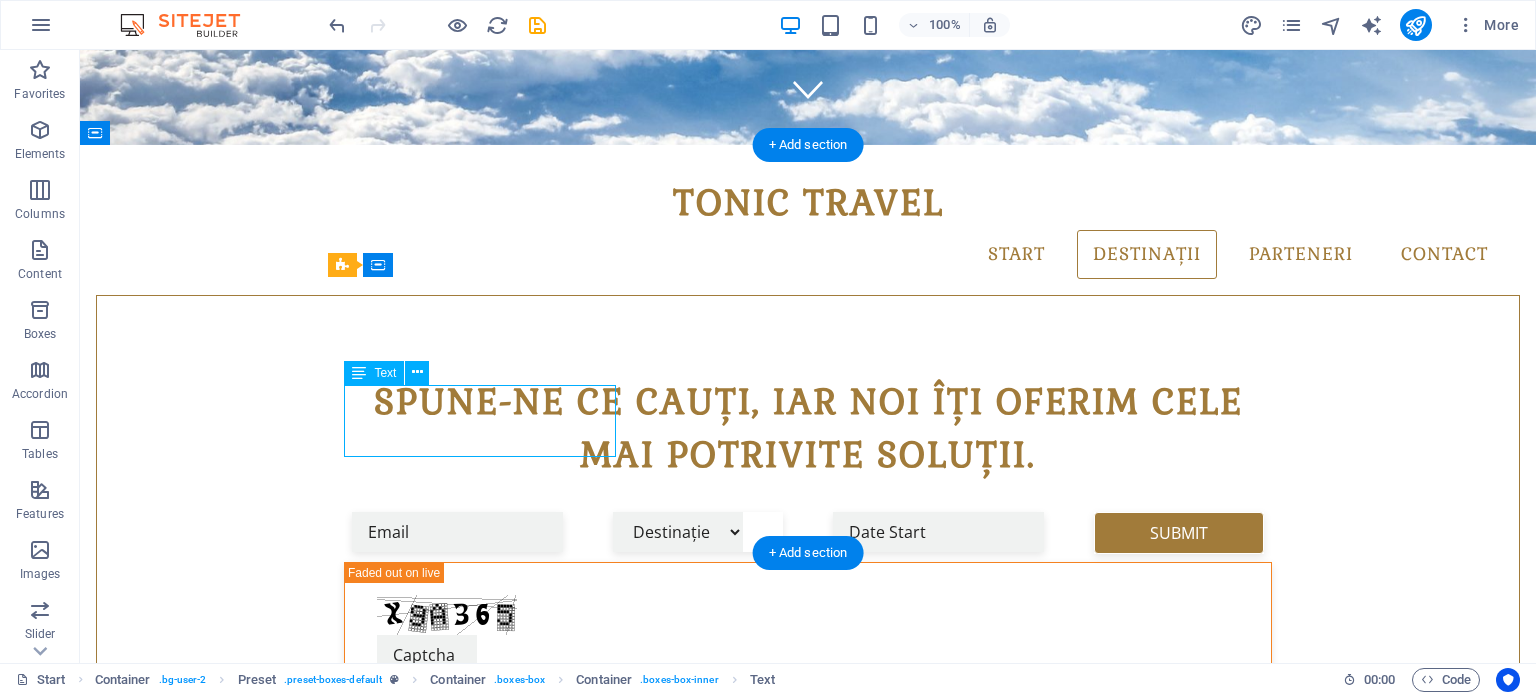 click on "Lorem ipsum dolor sit amet, consectetur adipisicing elit. Veritatis, dolorem!" at bounding box center (808, 1131) 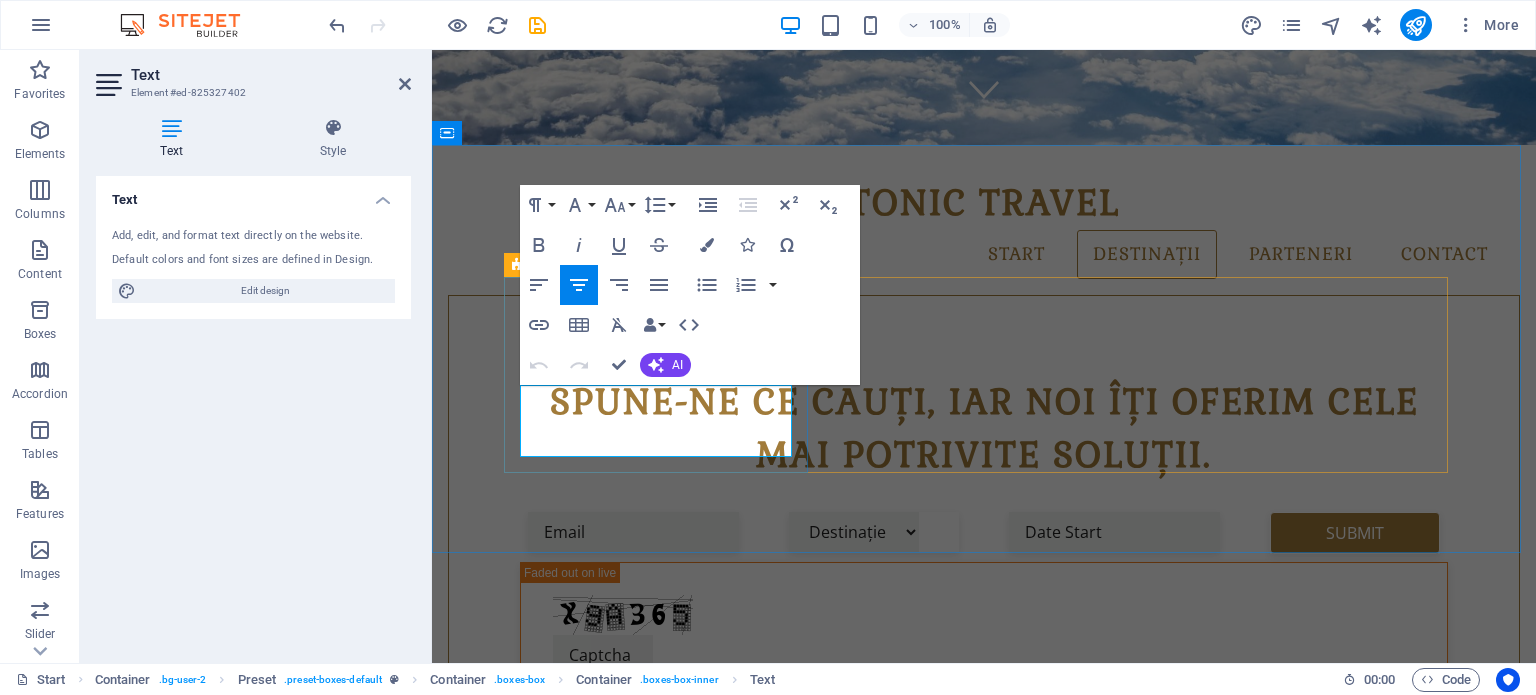 drag, startPoint x: 728, startPoint y: 449, endPoint x: 528, endPoint y: 404, distance: 205 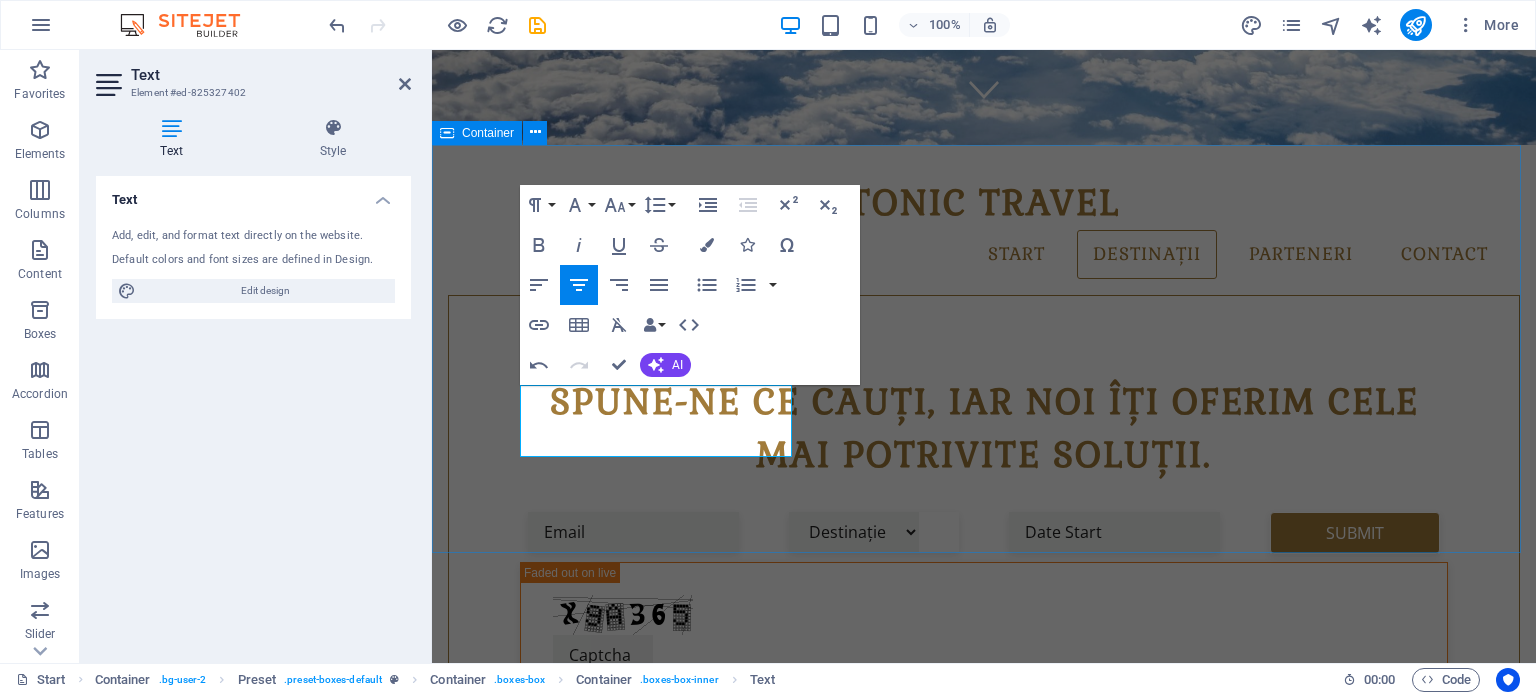 click on "tonictravel.ro ALEGE-ȚI DESTINAȚIA Descoperă locul care te inspiră – fie că vrei relaxare, aventură sau cultură, aici începe povestea ta REZERVĂ Lorem ipsum dolor sit amet, consectetur adipisicing elit. Veritatis, dolorem! BUCURă-TE DE VACANȚĂ Lorem ipsum dolor sit amet, consectetur adipisicing elit. Veritatis, dolorem!" at bounding box center (984, 1214) 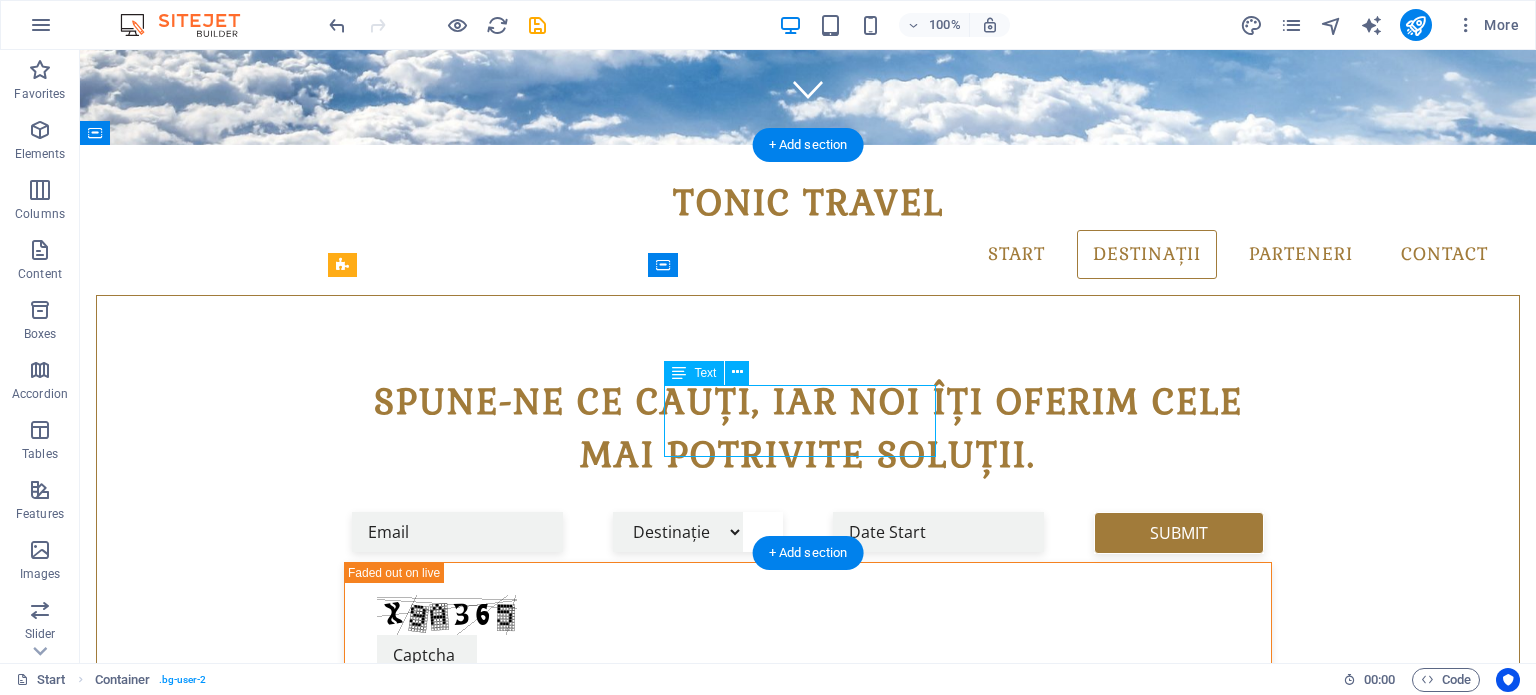 click on "Lorem ipsum dolor sit amet, consectetur adipisicing elit. Veritatis, dolorem!" at bounding box center [808, 1287] 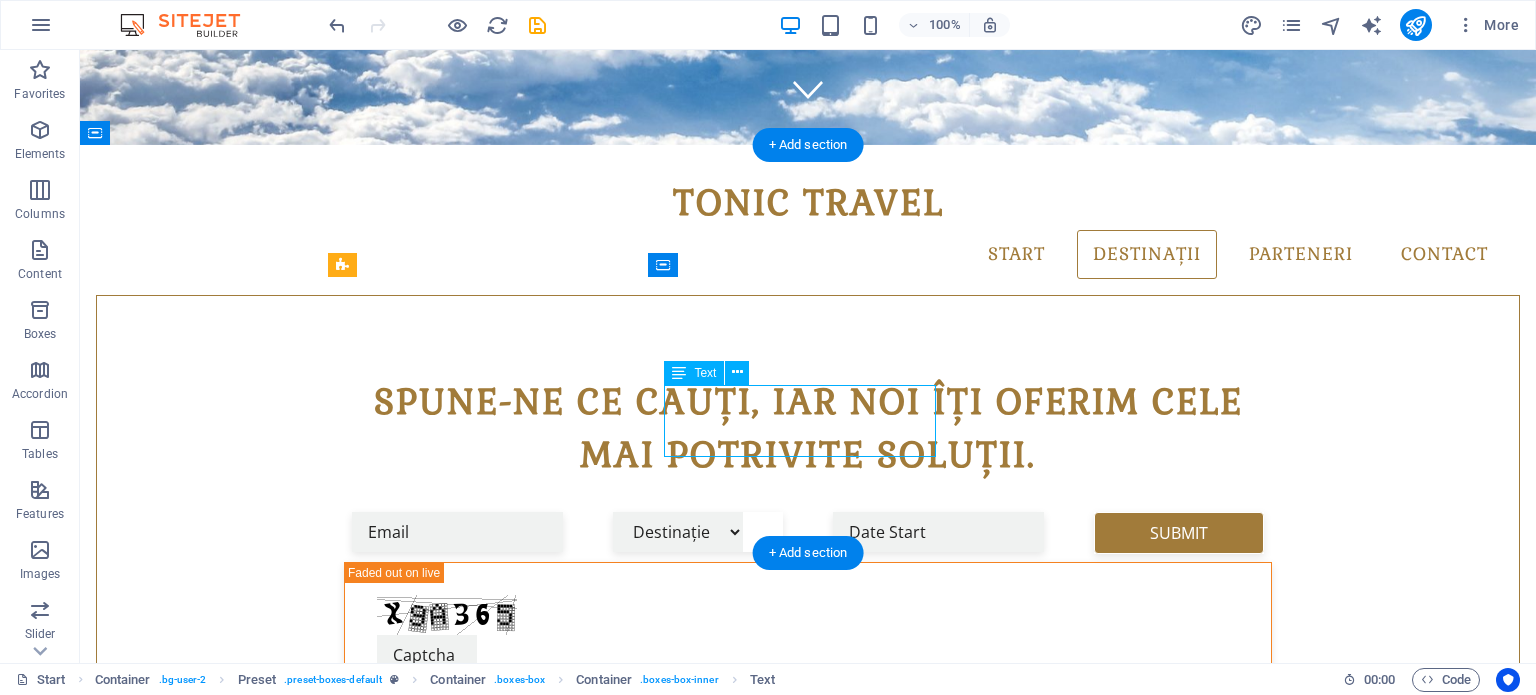 click on "Lorem ipsum dolor sit amet, consectetur adipisicing elit. Veritatis, dolorem!" at bounding box center [808, 1287] 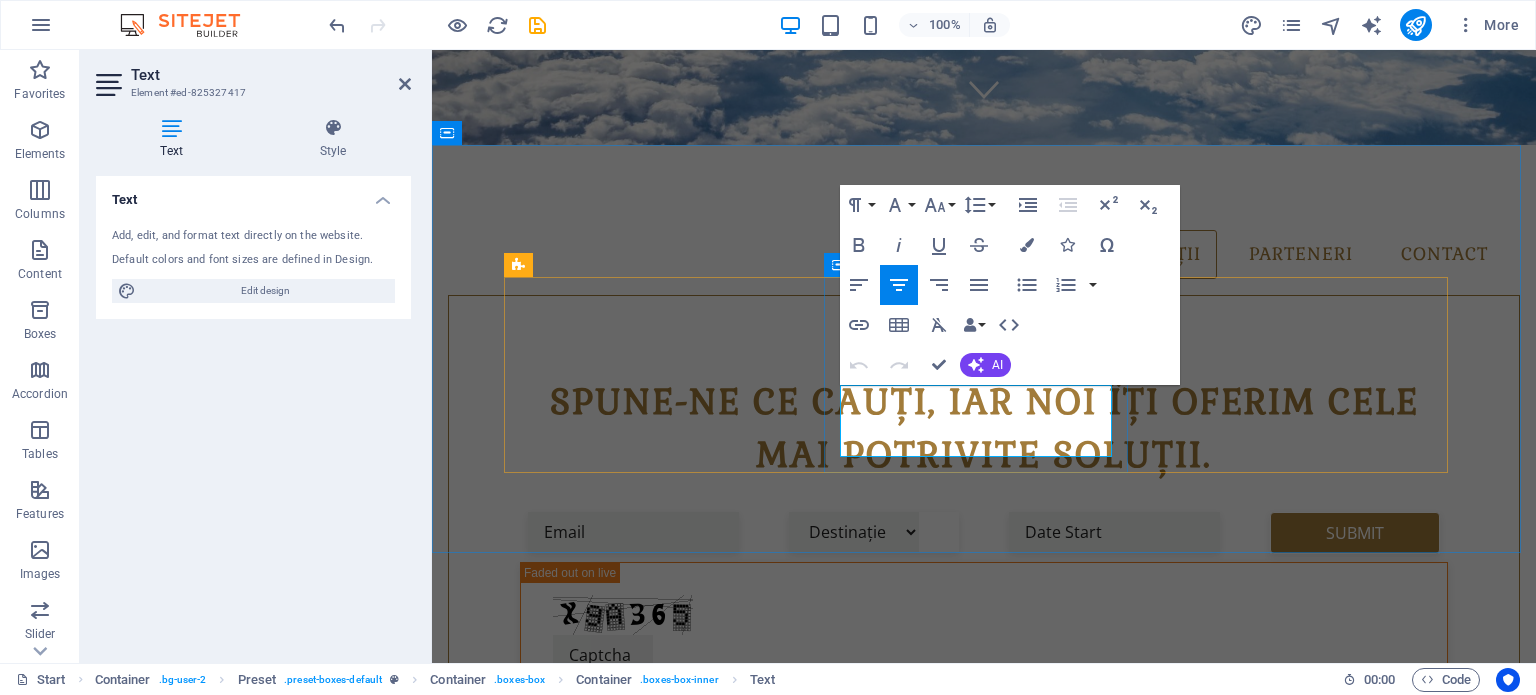 drag, startPoint x: 1042, startPoint y: 440, endPoint x: 866, endPoint y: 407, distance: 179.06703 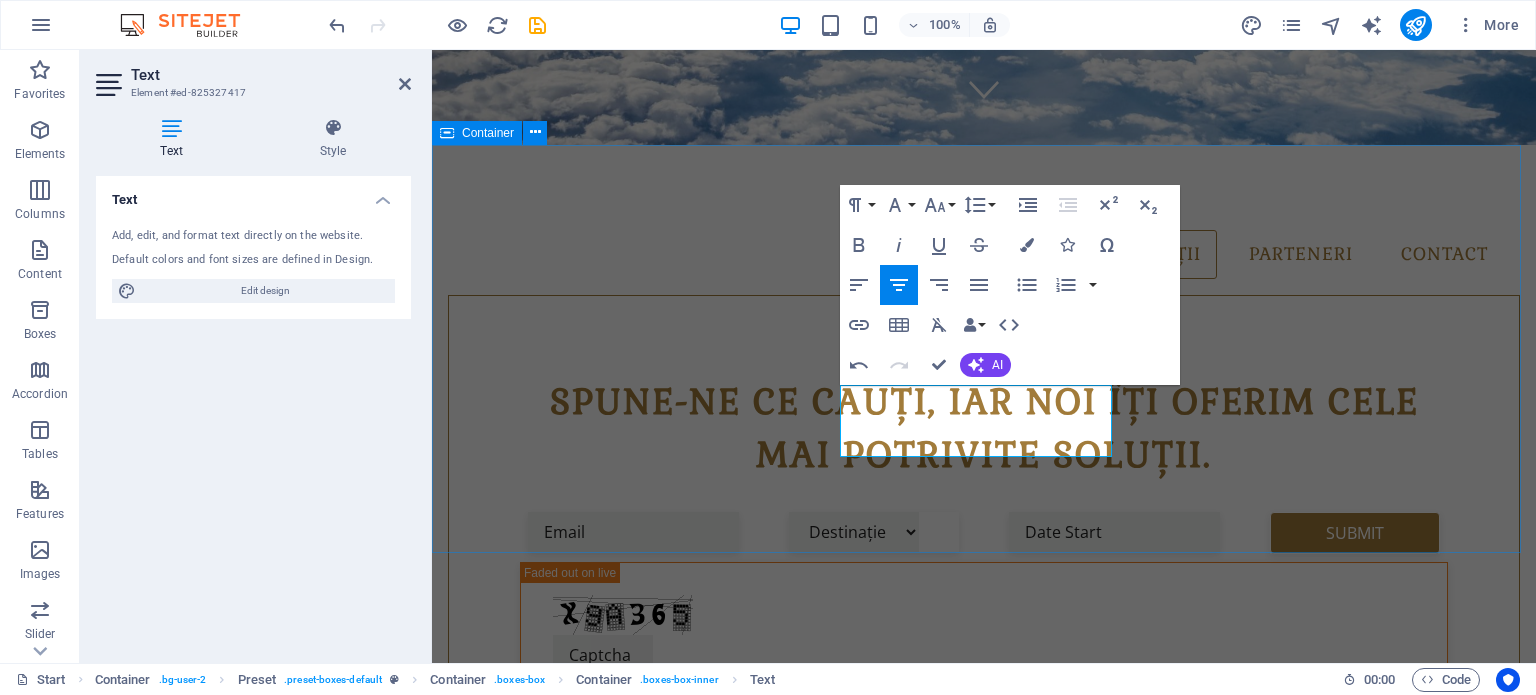 click on "tonictravel.ro ALEGE-ȚI DESTINAȚIA Descoperă locul care te inspiră – fie că vrei relaxare, aventură sau cultură, aici începe povestea ta REZERVĂ Simplu, rapid și sigur. Alegi ce ți se potrivește și rezervi în doar câteva clickuri, fără griji. BUCURă-TE DE VACANȚĂ Lorem ipsum dolor sit amet, consectetur adipisicing elit. Veritatis, dolorem!" at bounding box center (984, 1214) 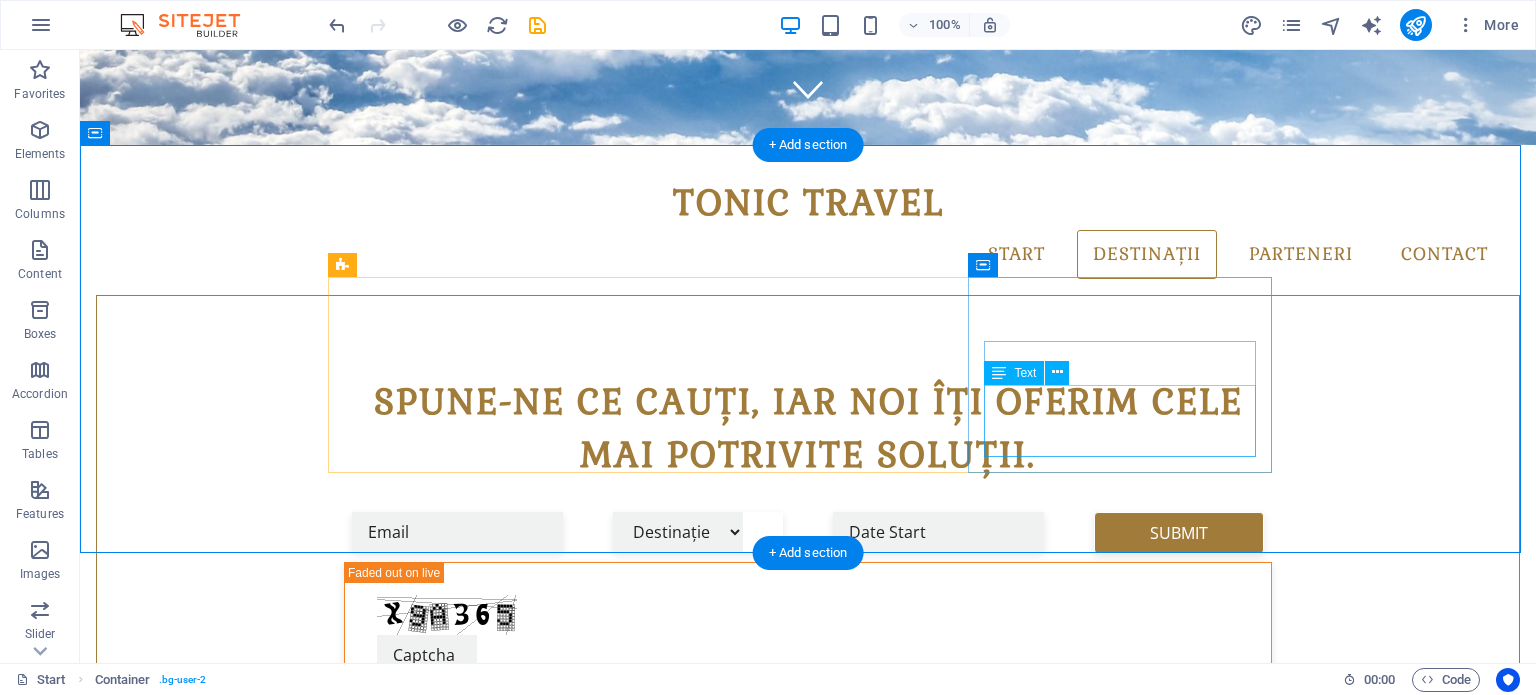 click on "Lorem ipsum dolor sit amet, consectetur adipisicing elit. Veritatis, dolorem!" at bounding box center [808, 1442] 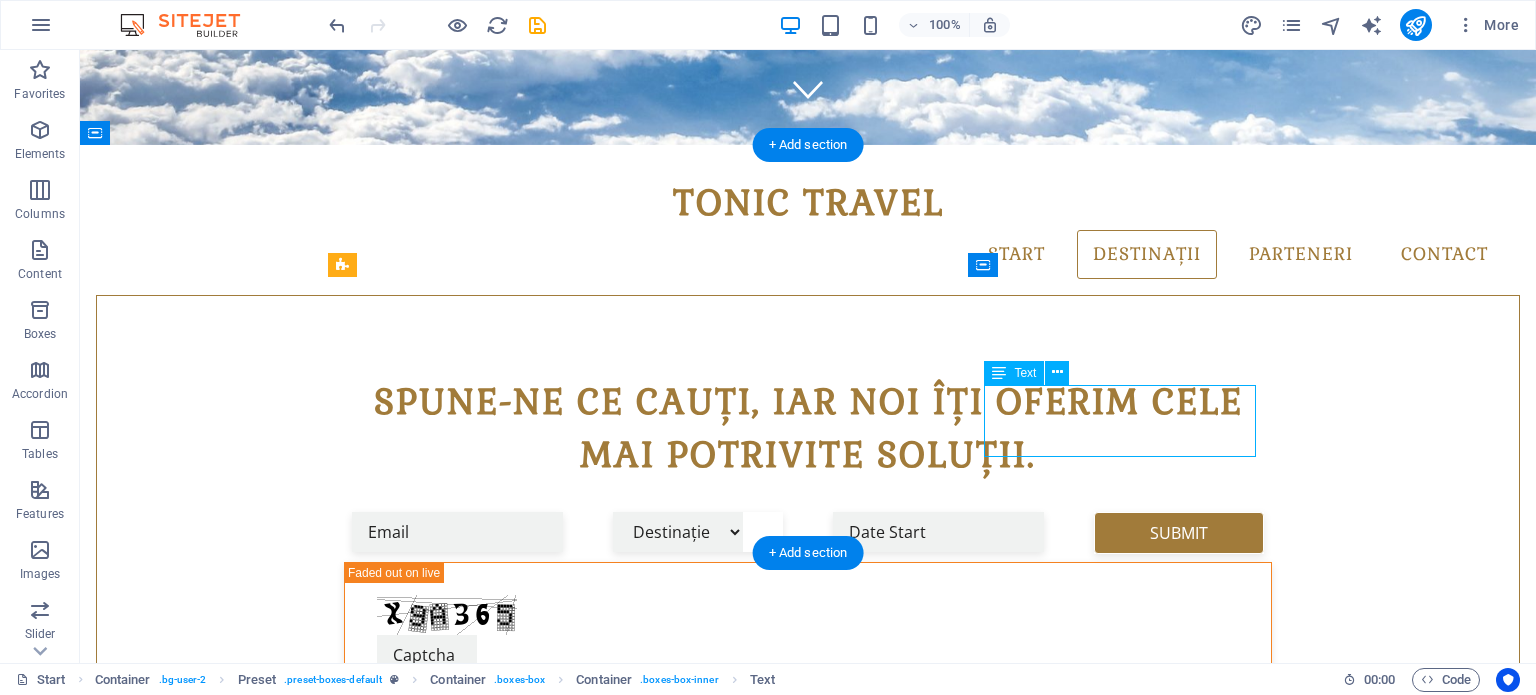 drag, startPoint x: 1152, startPoint y: 411, endPoint x: 800, endPoint y: 411, distance: 352 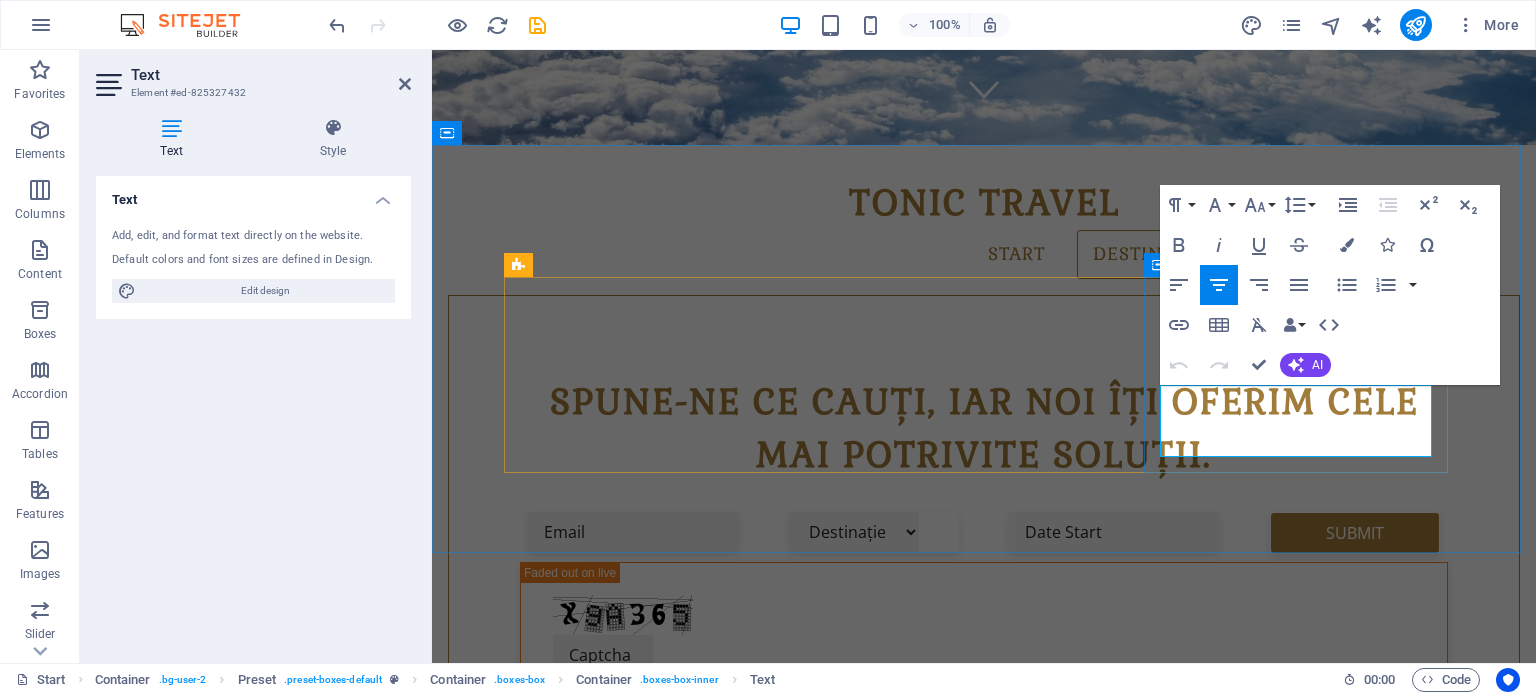 drag, startPoint x: 1344, startPoint y: 448, endPoint x: 1172, endPoint y: 400, distance: 178.57211 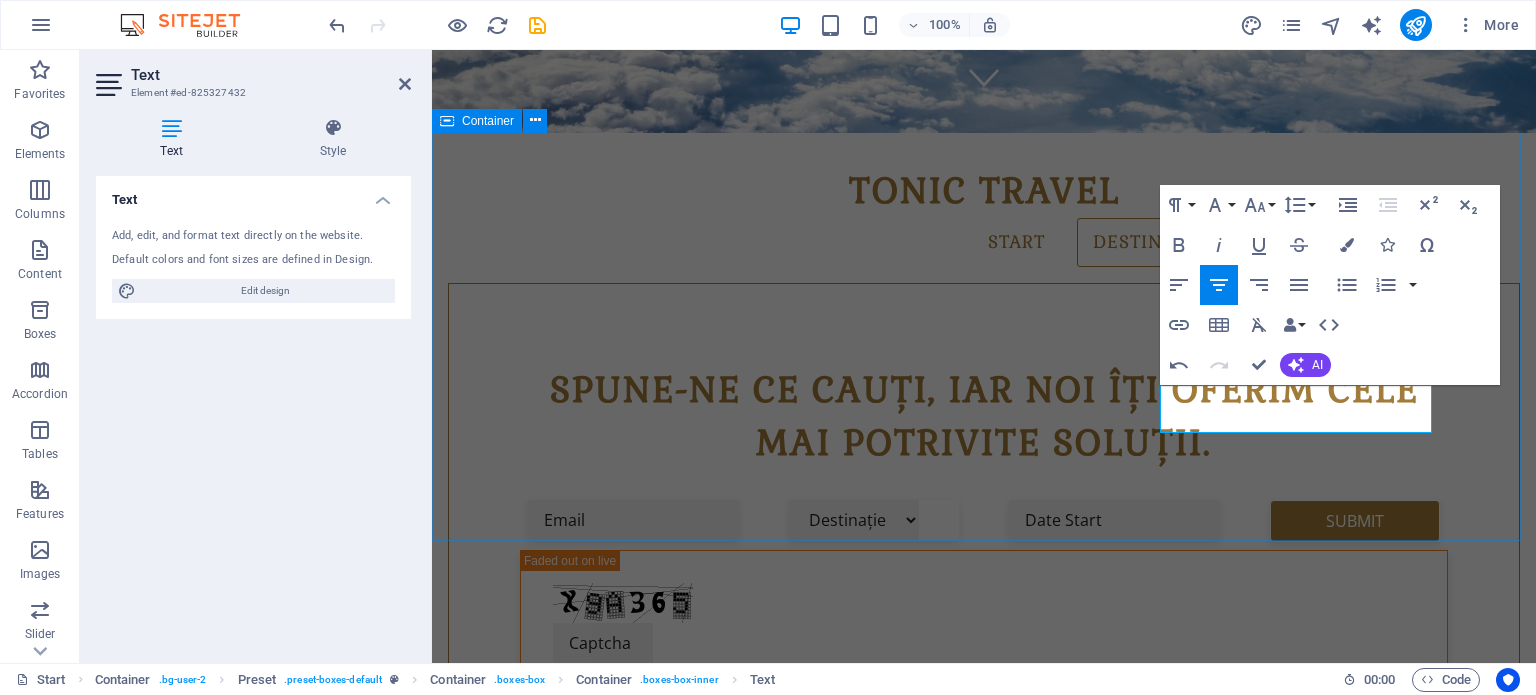 click on "tonictravel.ro ALEGE-ȚI DESTINAȚIA Descoperă locul care te inspiră – fie că vrei relaxare, aventură sau cultură, aici începe povestea ta REZERVĂ Simplu, rapid și sigur. Alegi ce ți se potrivește și rezervi în doar câteva clickuri, fără griji. BUCURă-TE DE VACANȚĂ Vacanța ta începe acum – trăiește-o din plin!" at bounding box center (984, 1202) 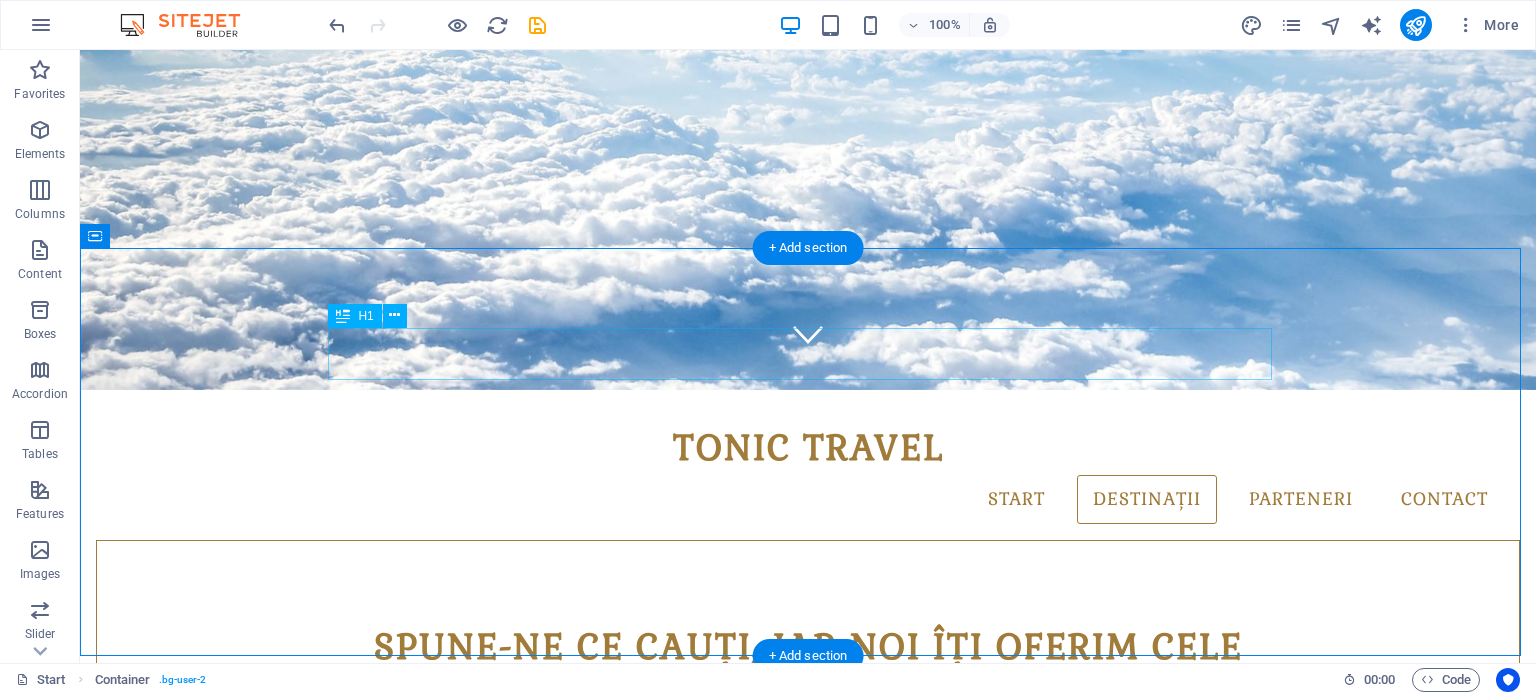 scroll, scrollTop: 0, scrollLeft: 0, axis: both 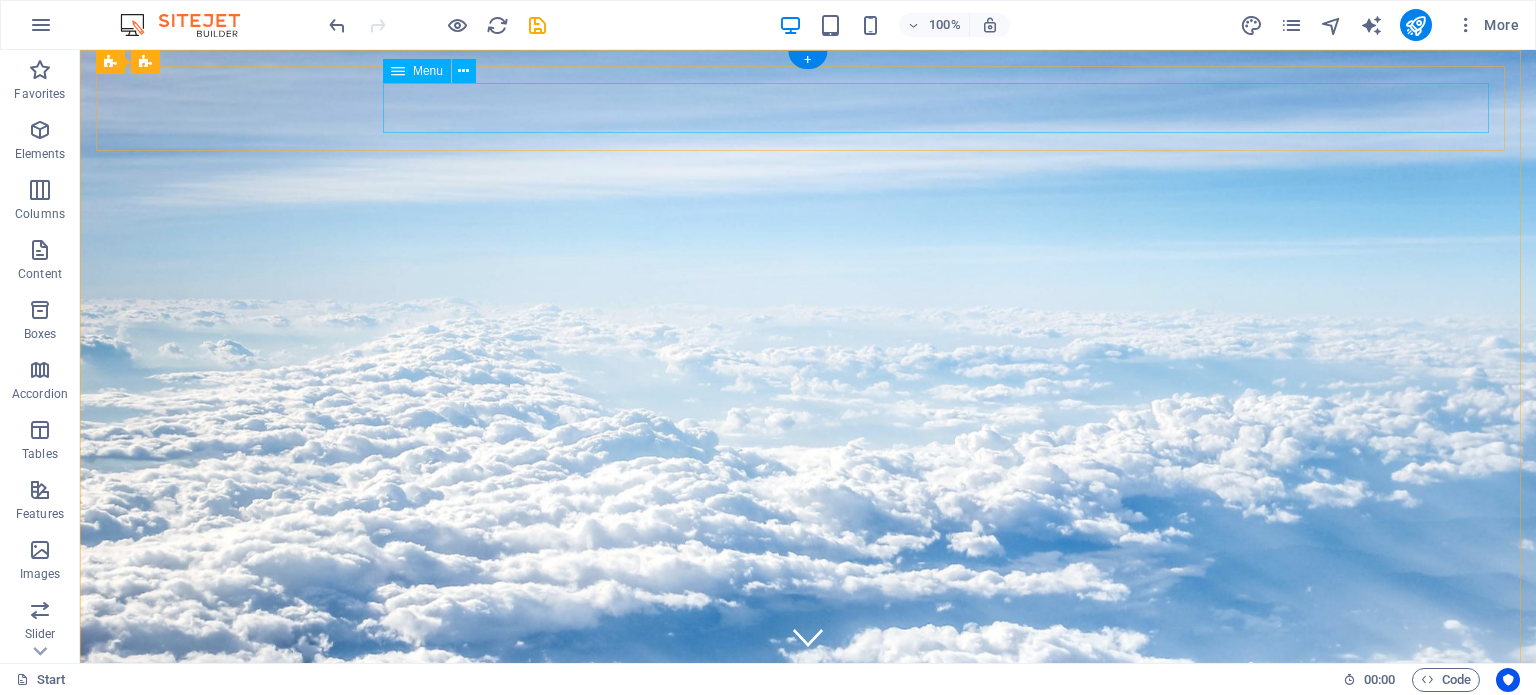 click on "Start Destinații Monthly Specials All Destinations Parteneri Contact" at bounding box center (808, 803) 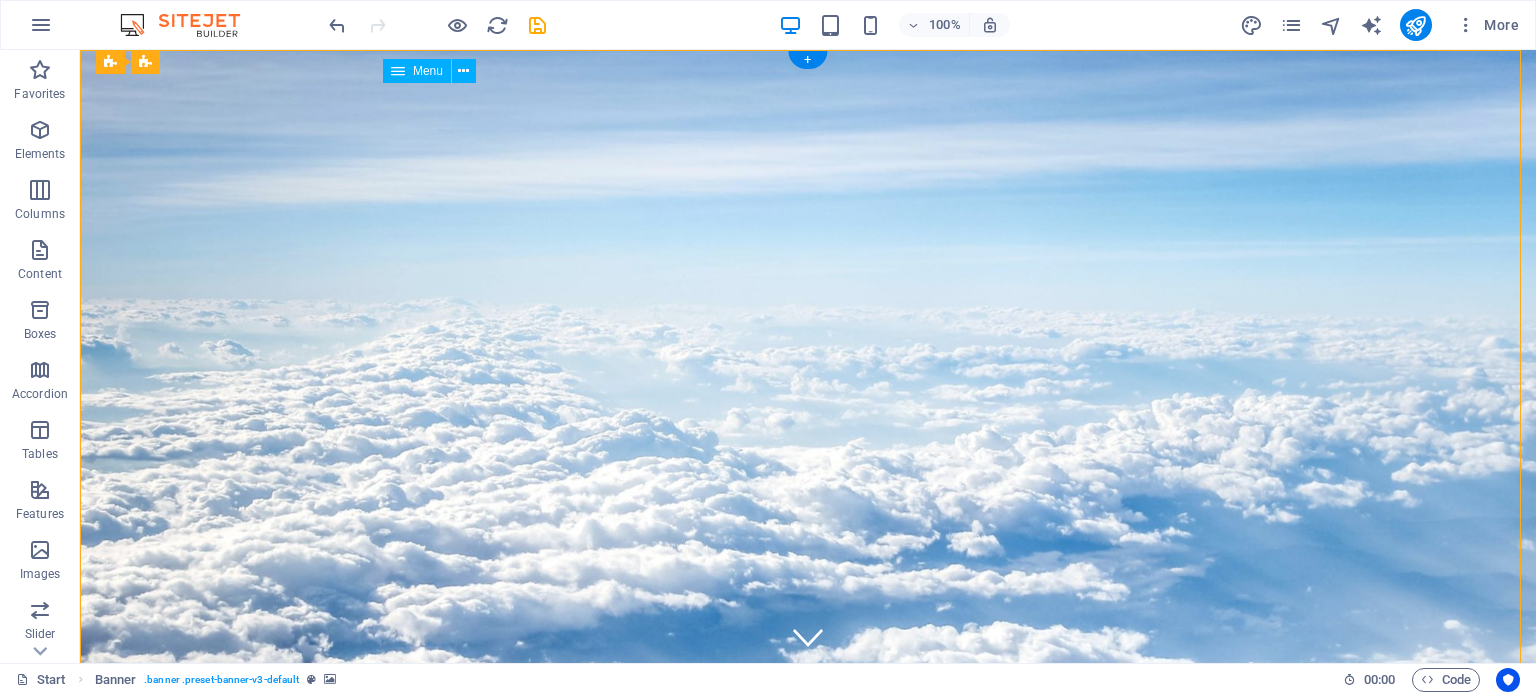 click on "Start Destinații Monthly Specials All Destinations Parteneri Contact" at bounding box center [808, 803] 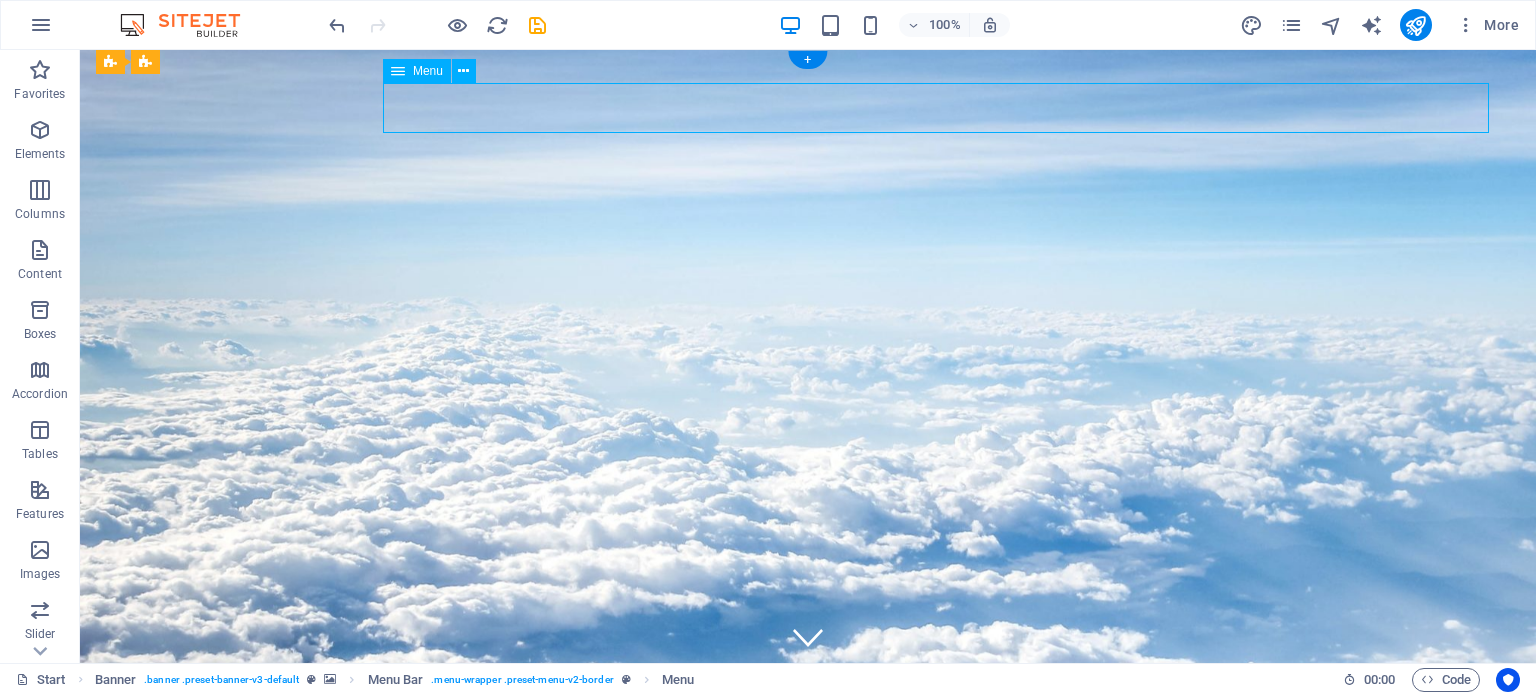 click on "Start Destinații Monthly Specials All Destinations Parteneri Contact" at bounding box center [808, 803] 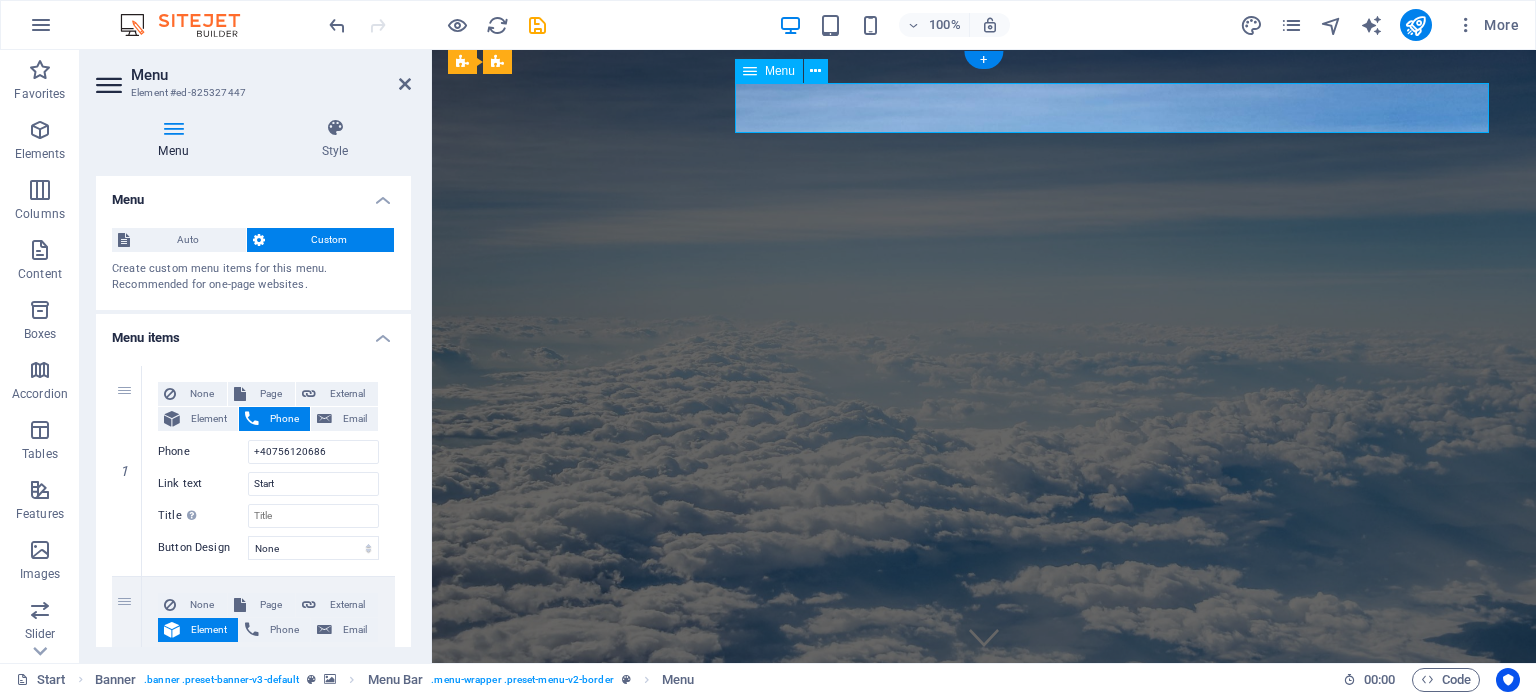 click on "Start Destinații Monthly Specials All Destinations Parteneri Contact" at bounding box center [984, 803] 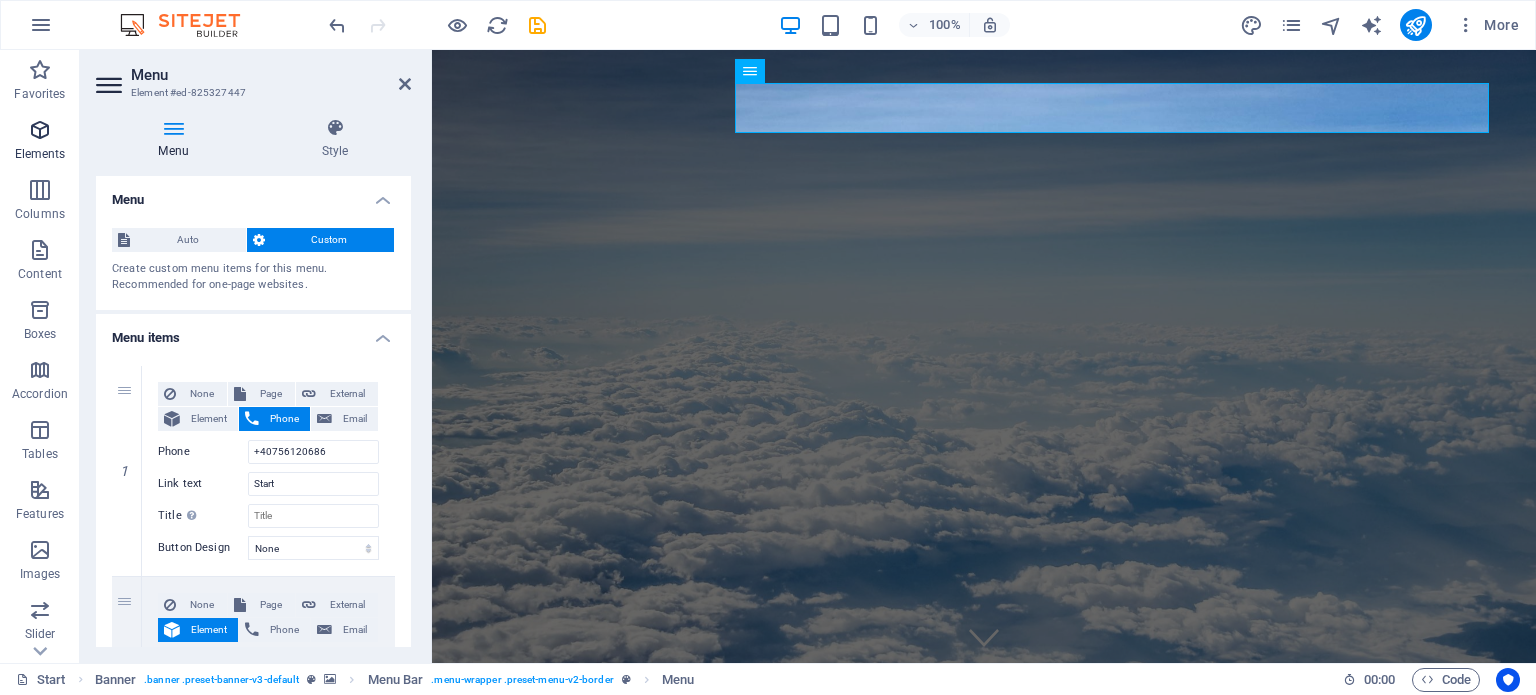click at bounding box center [40, 130] 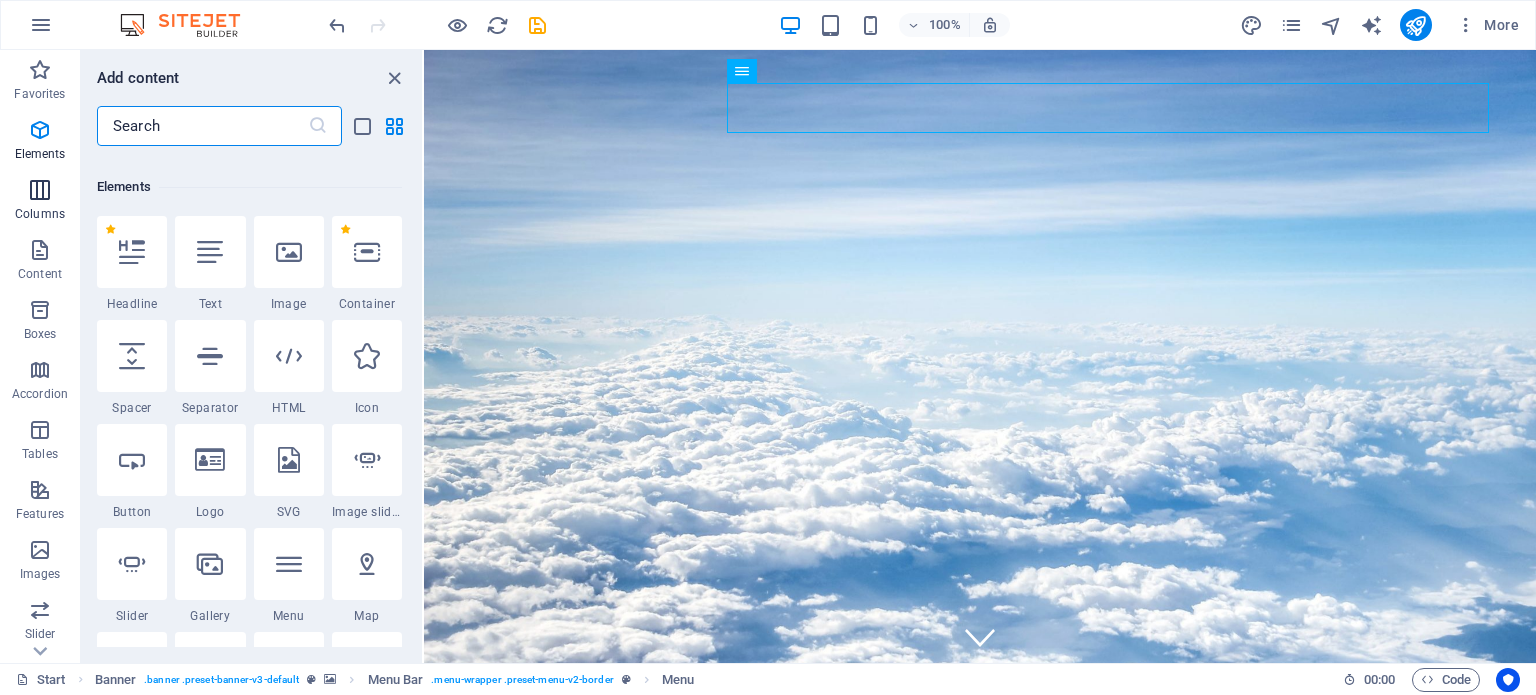 scroll, scrollTop: 212, scrollLeft: 0, axis: vertical 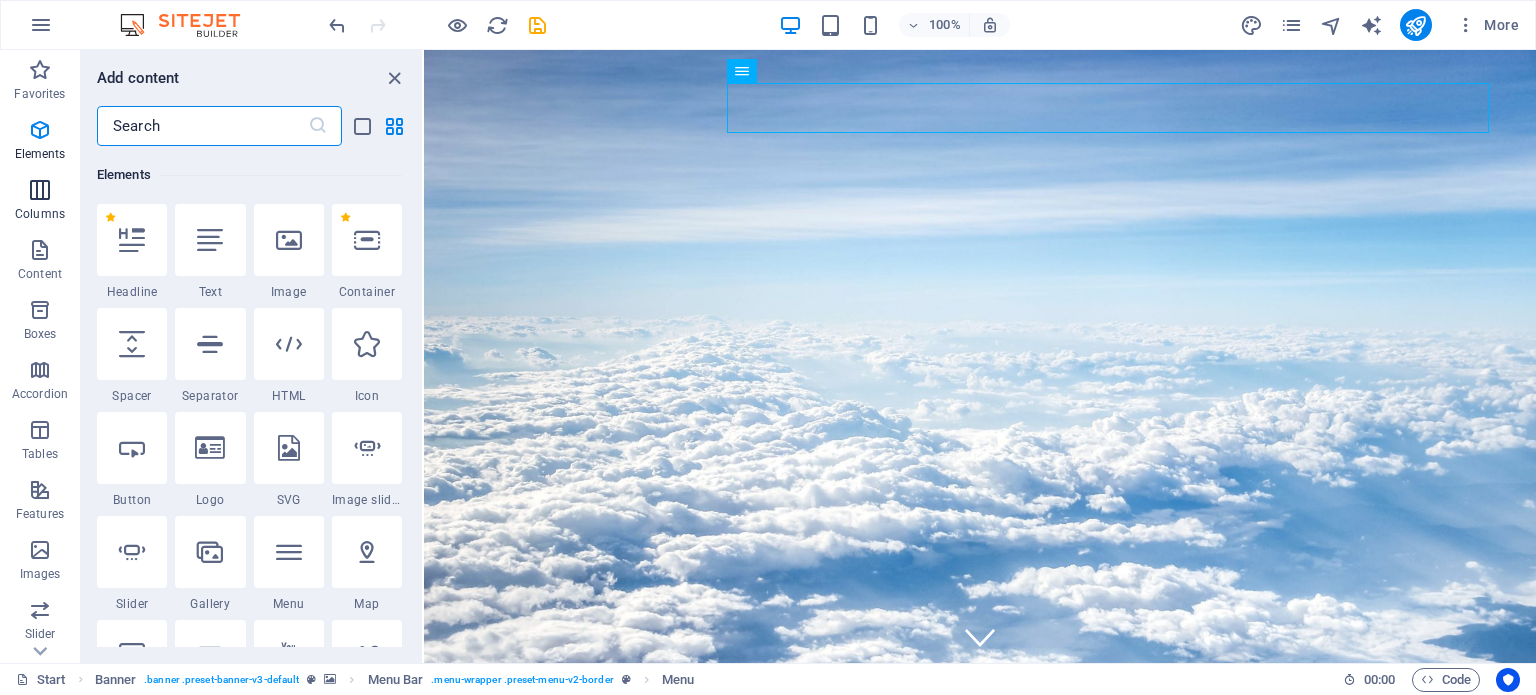 click at bounding box center [40, 190] 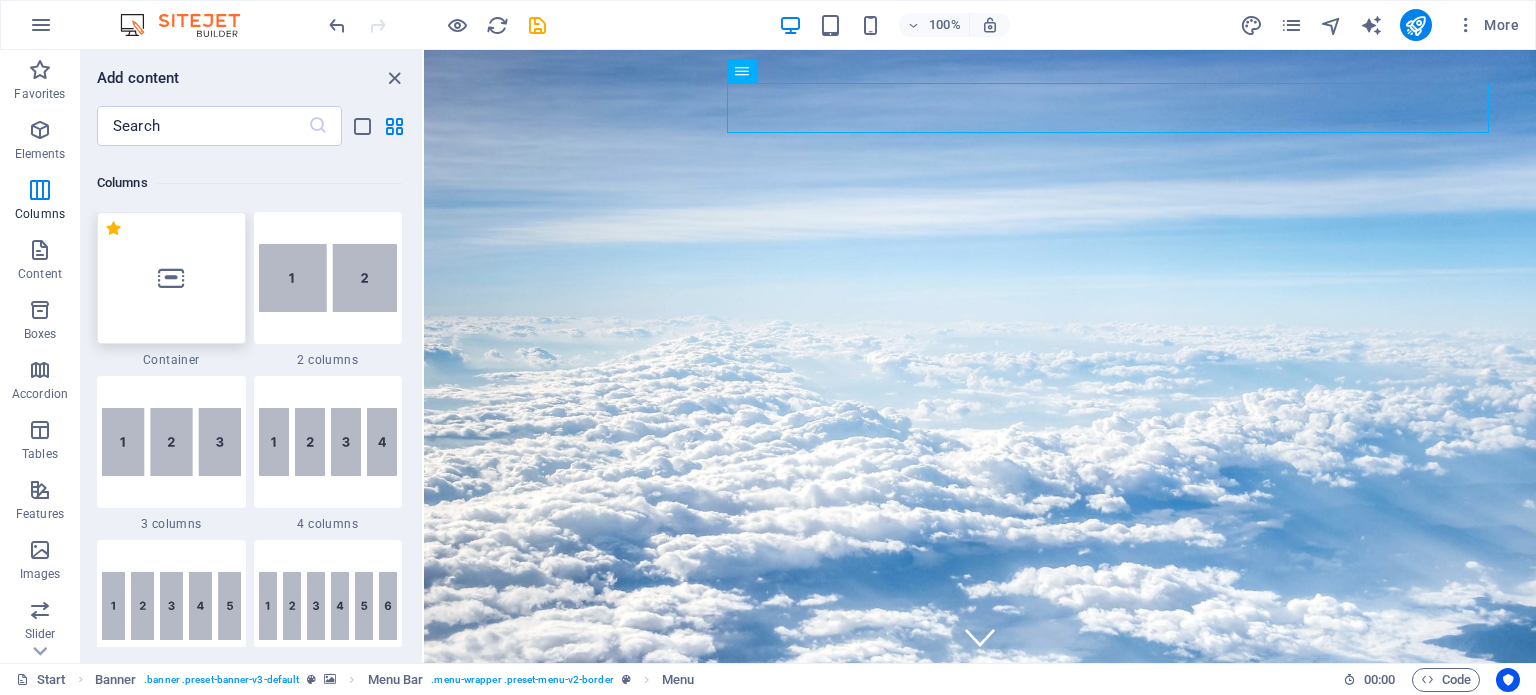 scroll, scrollTop: 989, scrollLeft: 0, axis: vertical 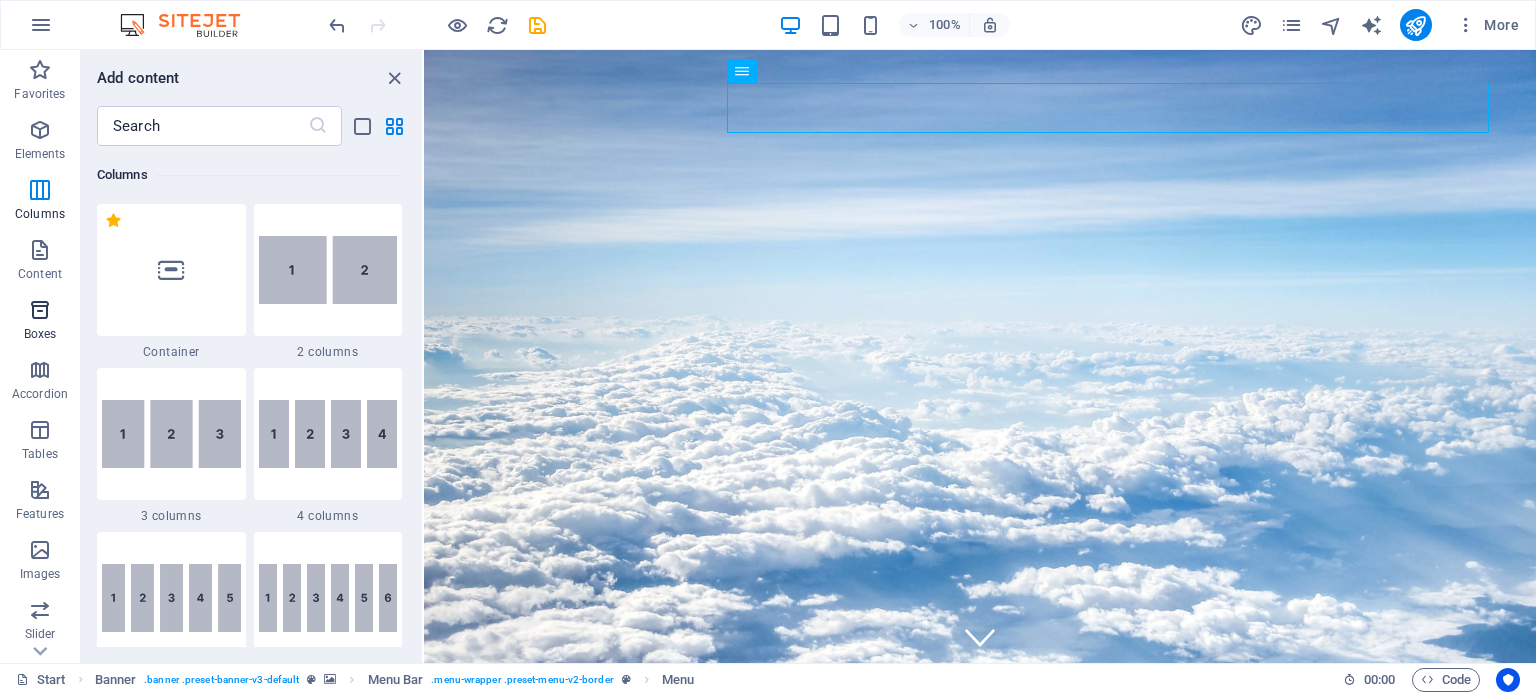click on "Boxes" at bounding box center [40, 334] 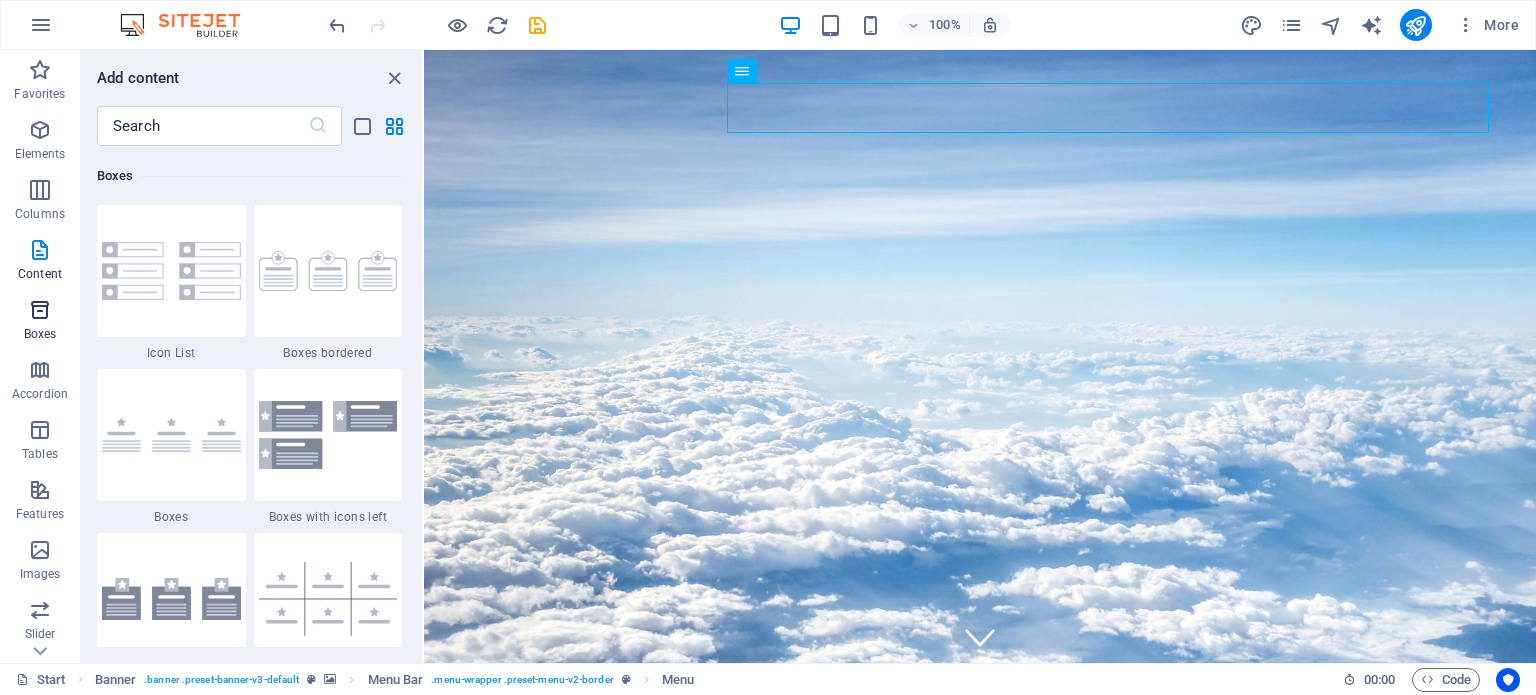 scroll, scrollTop: 5516, scrollLeft: 0, axis: vertical 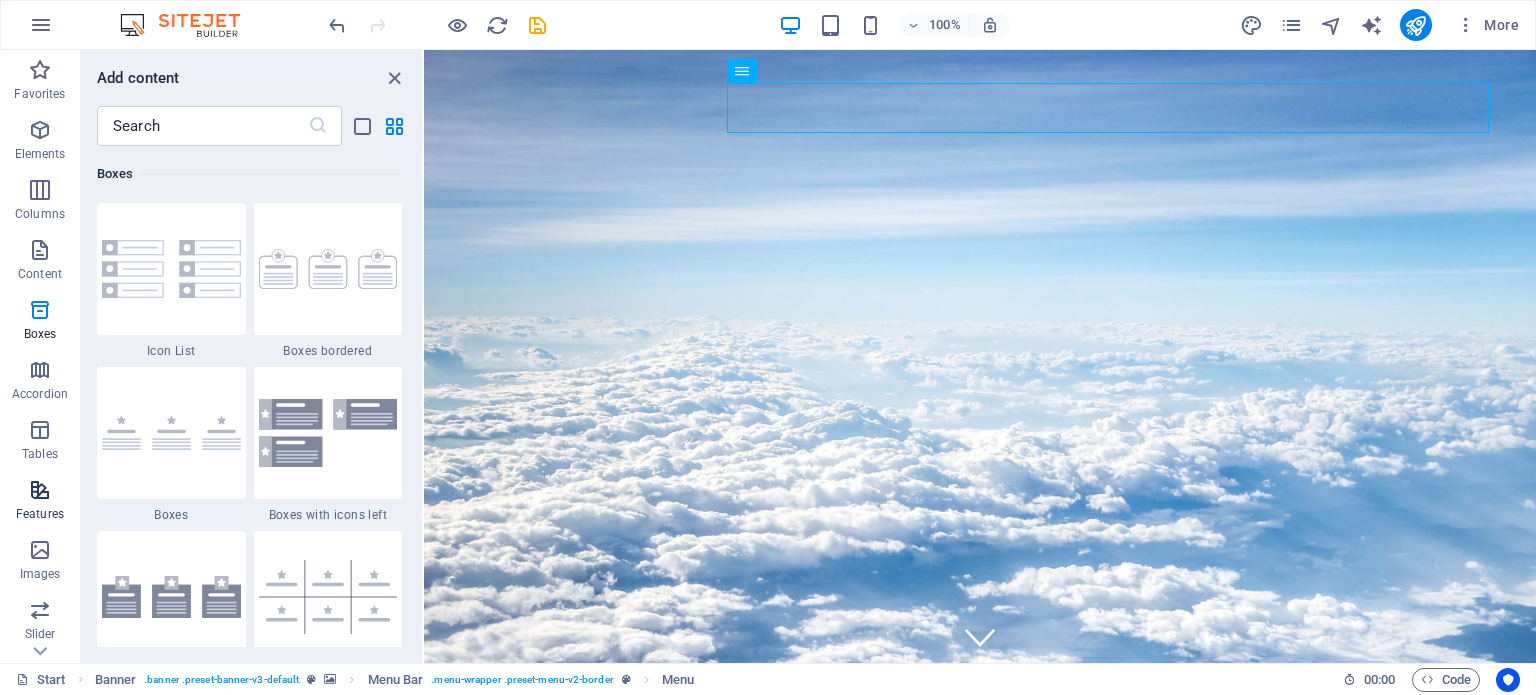 click on "Features" at bounding box center (40, 502) 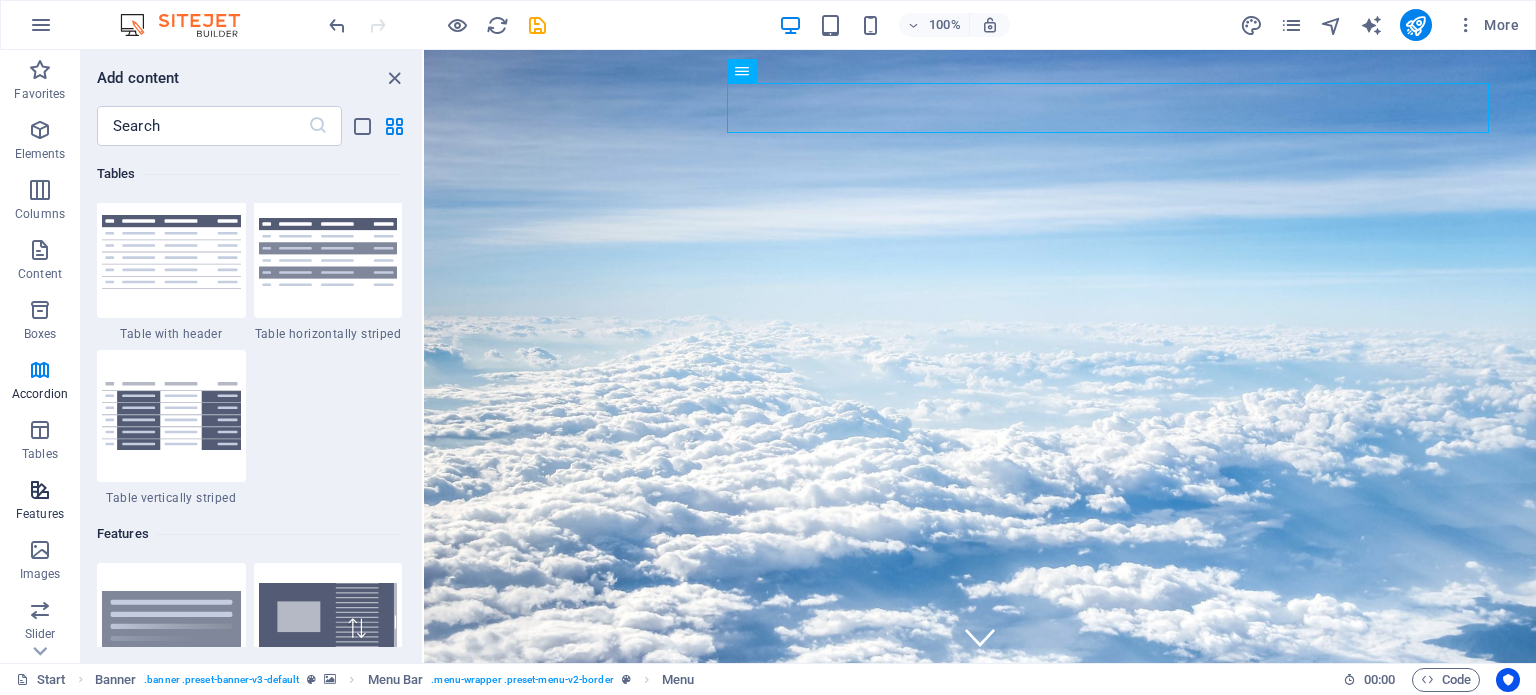 scroll, scrollTop: 7795, scrollLeft: 0, axis: vertical 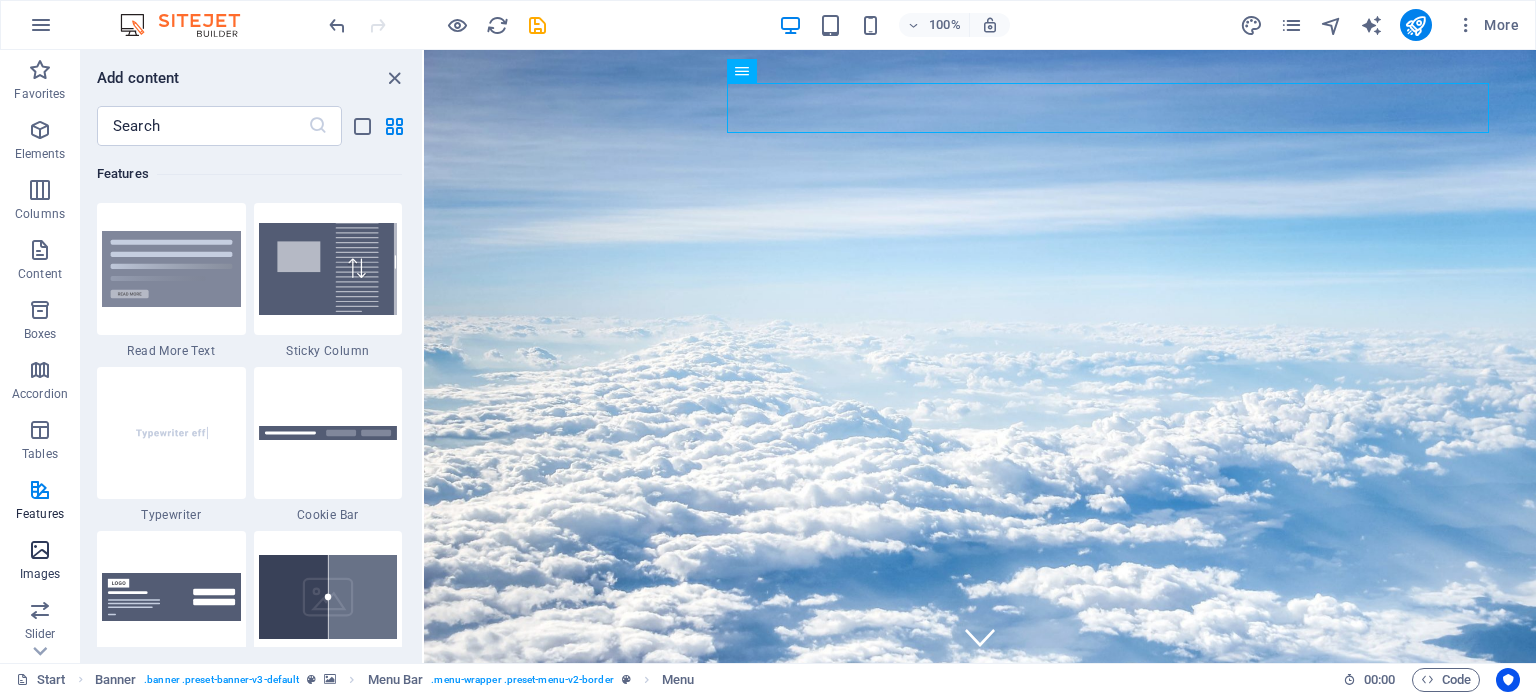 click at bounding box center [40, 550] 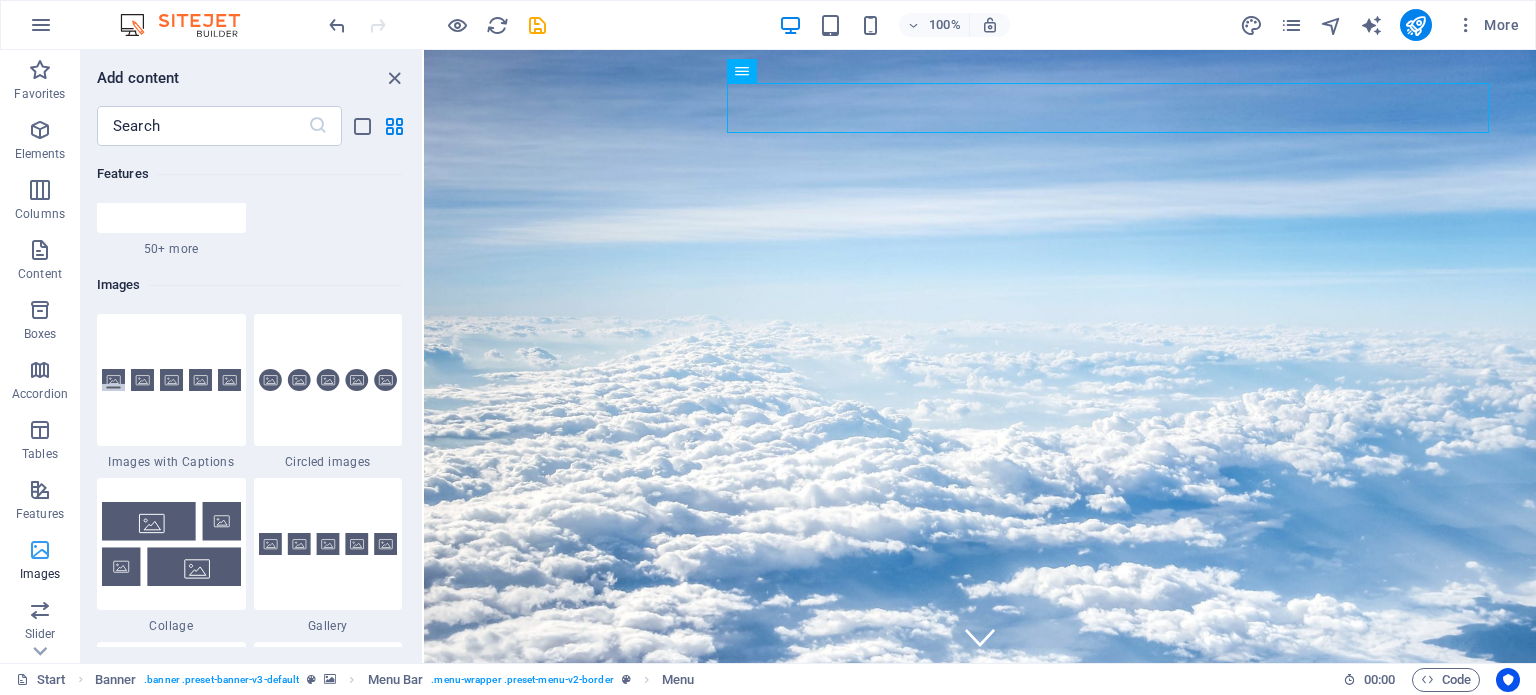 scroll, scrollTop: 10140, scrollLeft: 0, axis: vertical 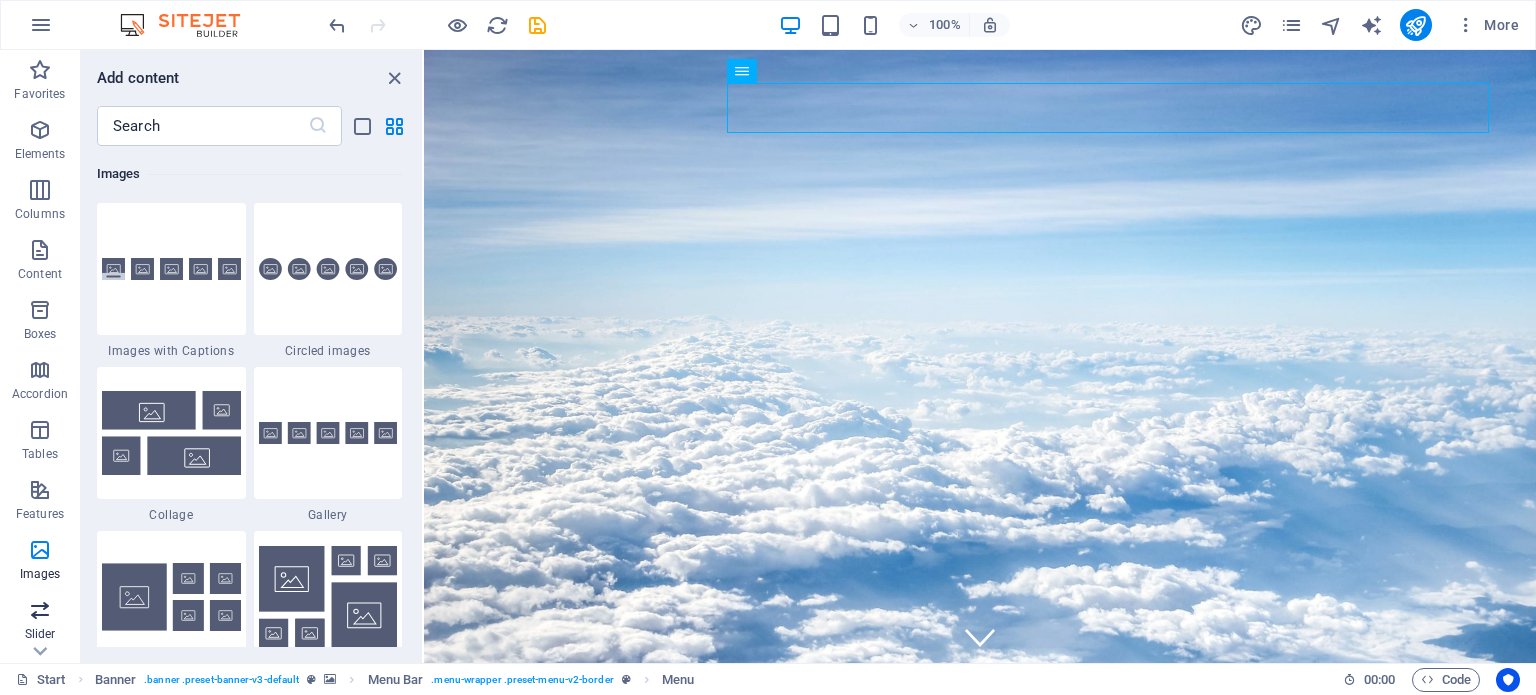 click at bounding box center [40, 610] 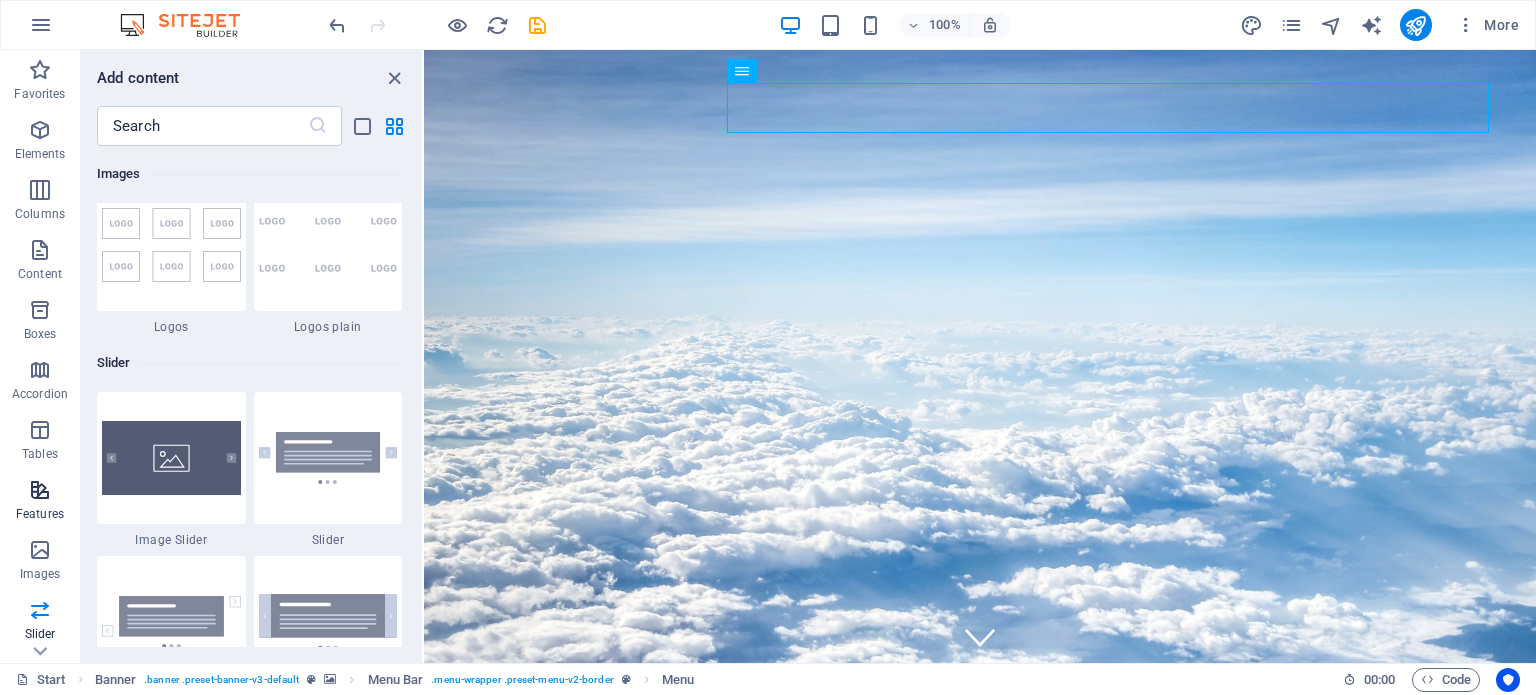 scroll, scrollTop: 11336, scrollLeft: 0, axis: vertical 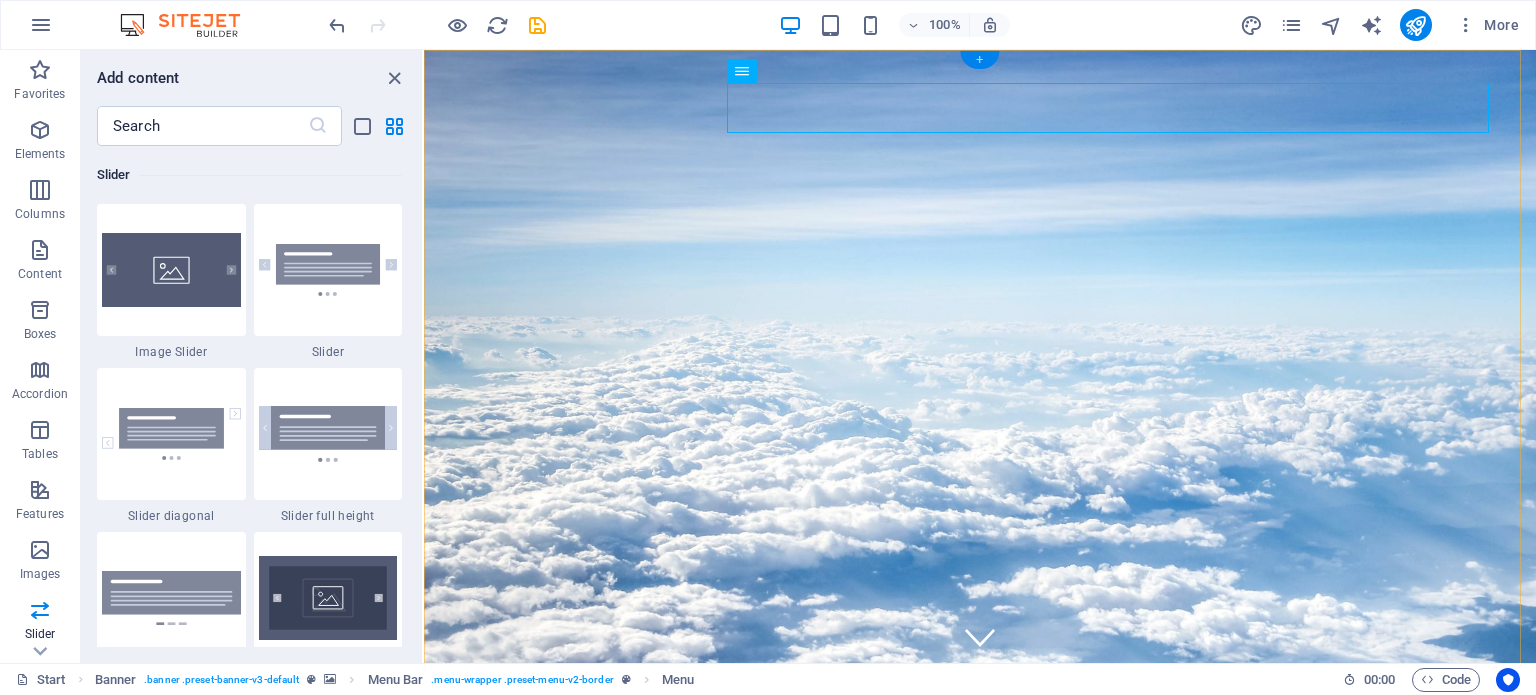 click on "+" at bounding box center (979, 60) 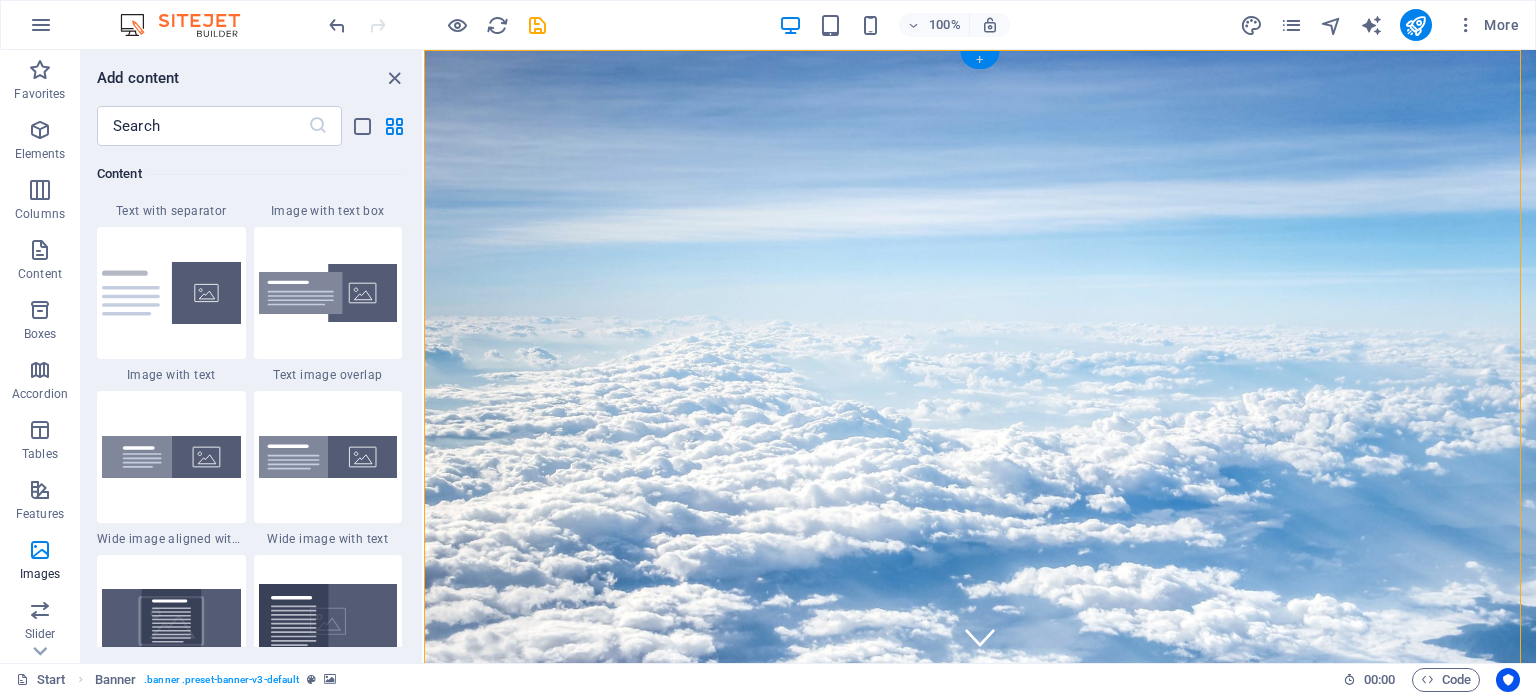 scroll, scrollTop: 3499, scrollLeft: 0, axis: vertical 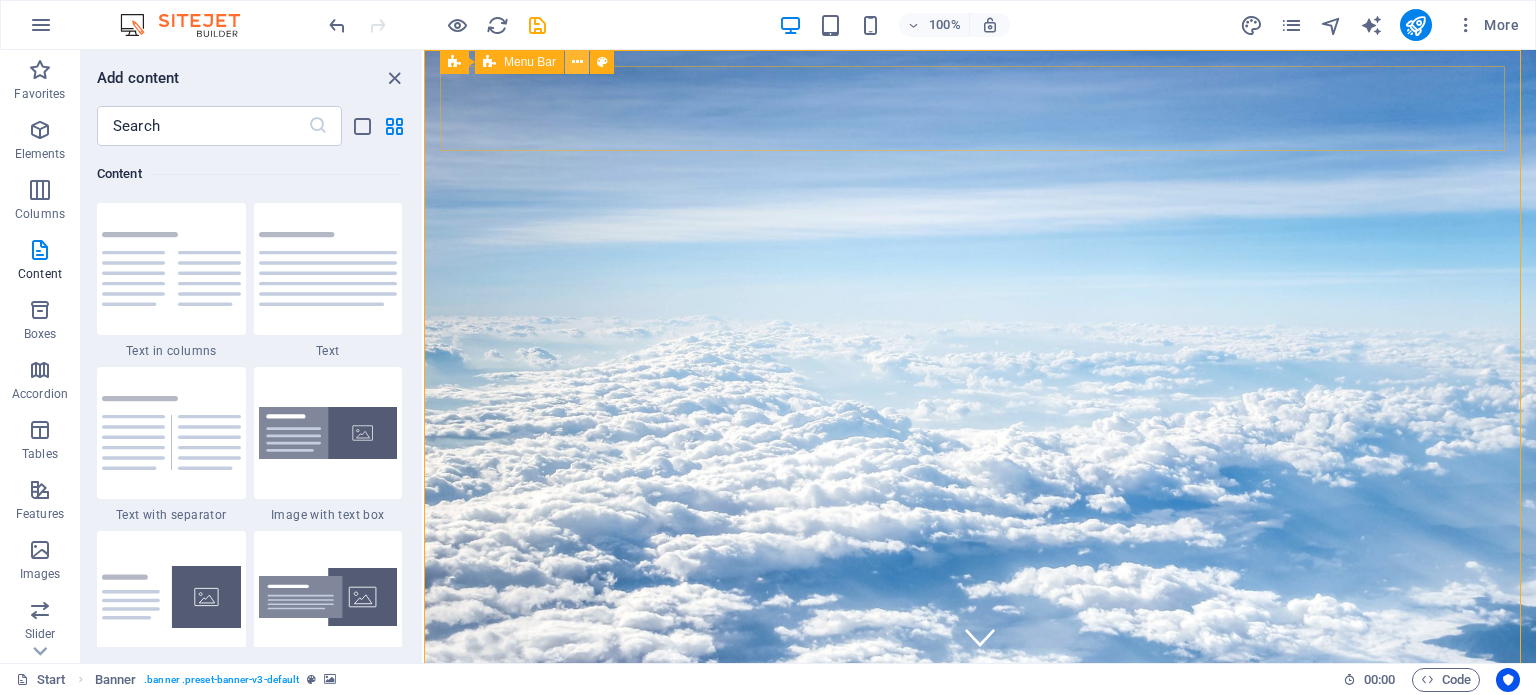 click at bounding box center (577, 62) 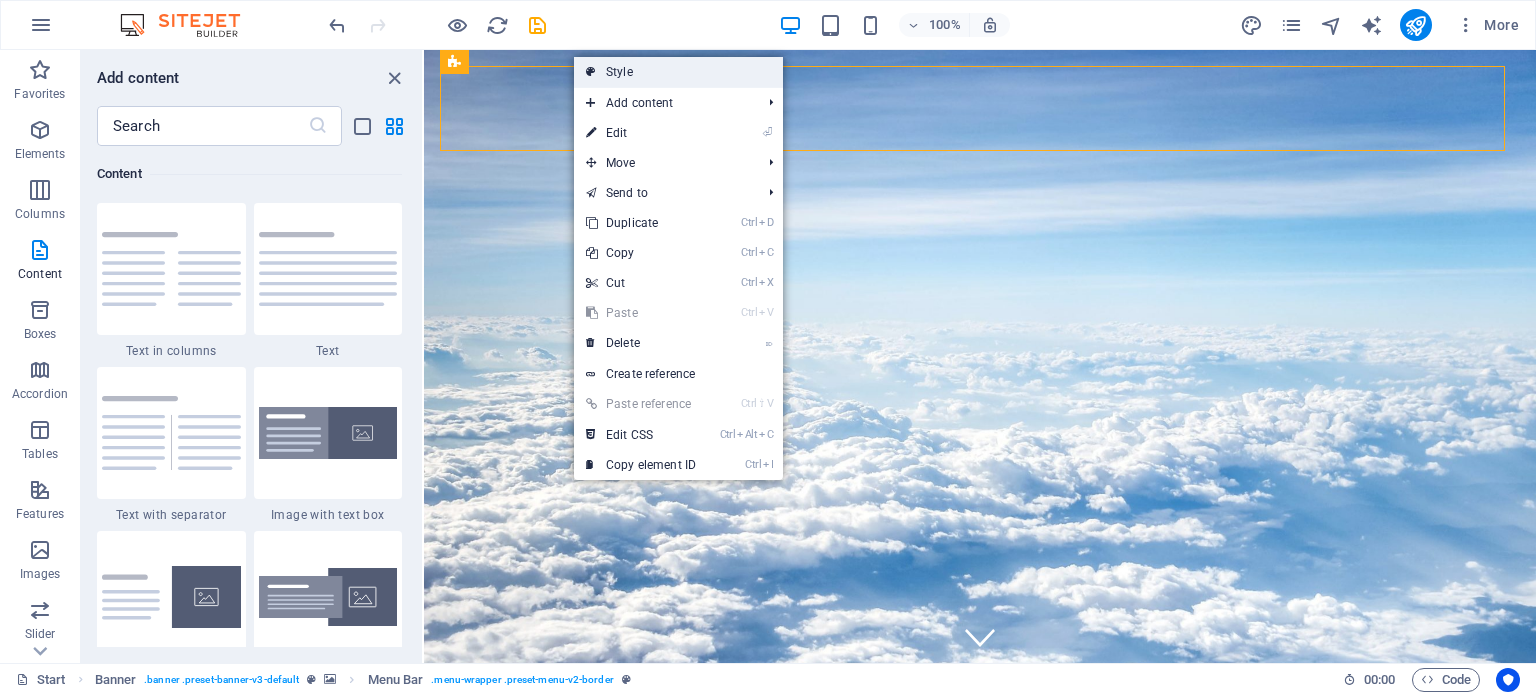 click on "Style" at bounding box center [678, 72] 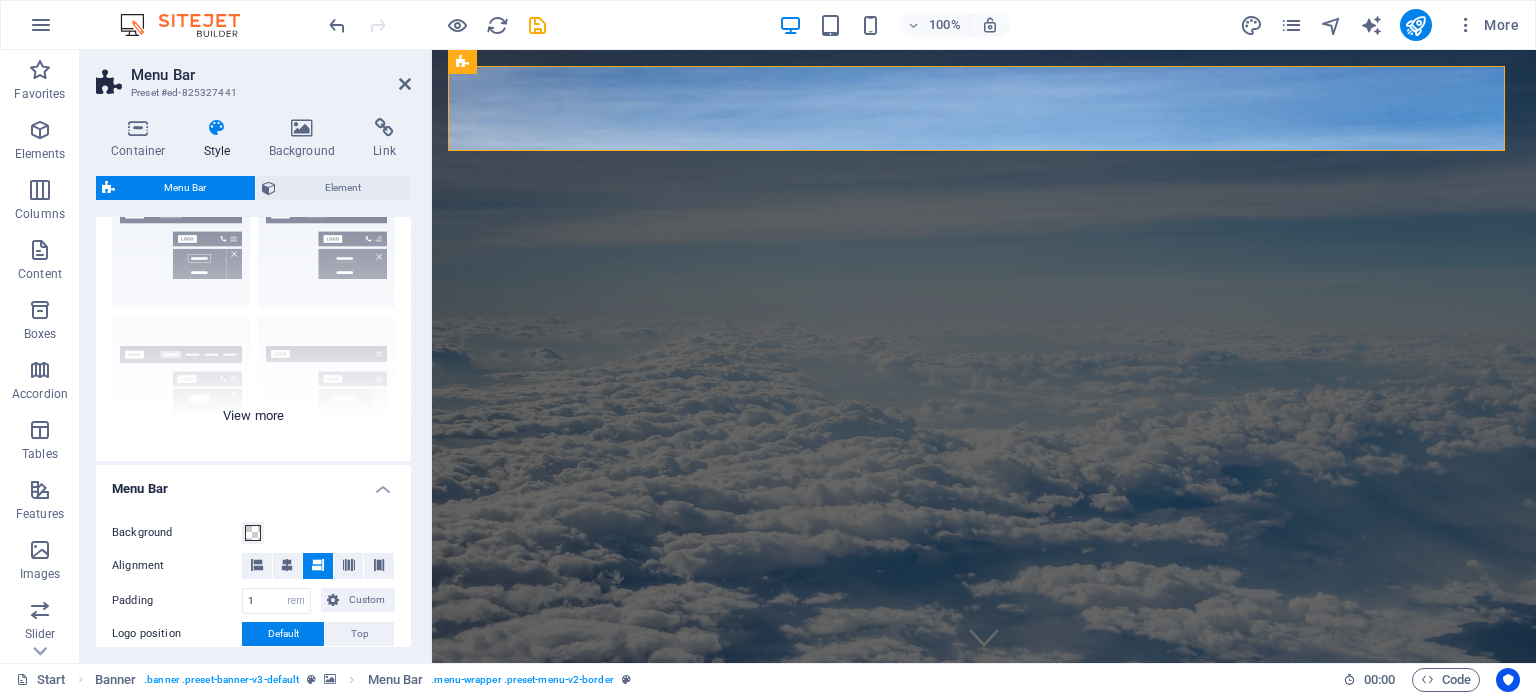 scroll, scrollTop: 0, scrollLeft: 0, axis: both 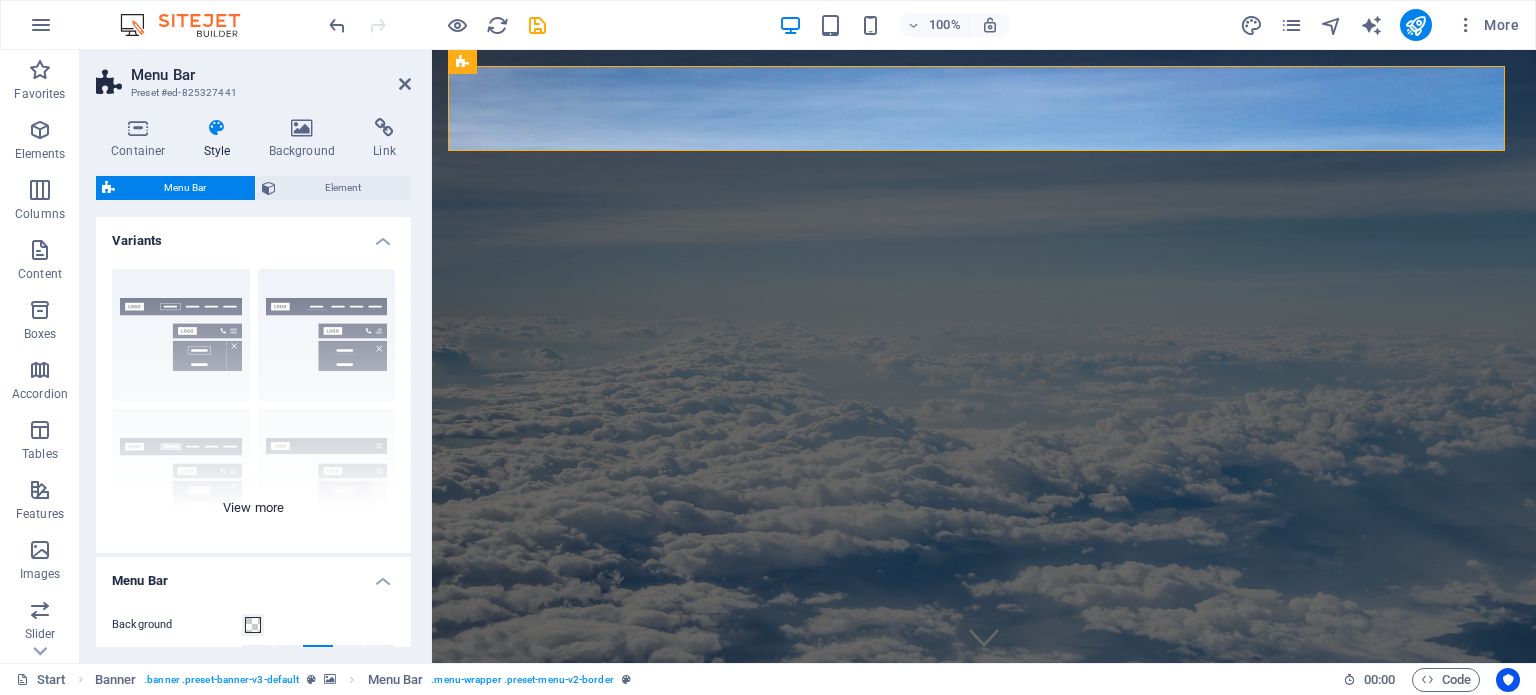 click on "Border Centered Default Fixed Loki Trigger Wide XXL" at bounding box center (253, 403) 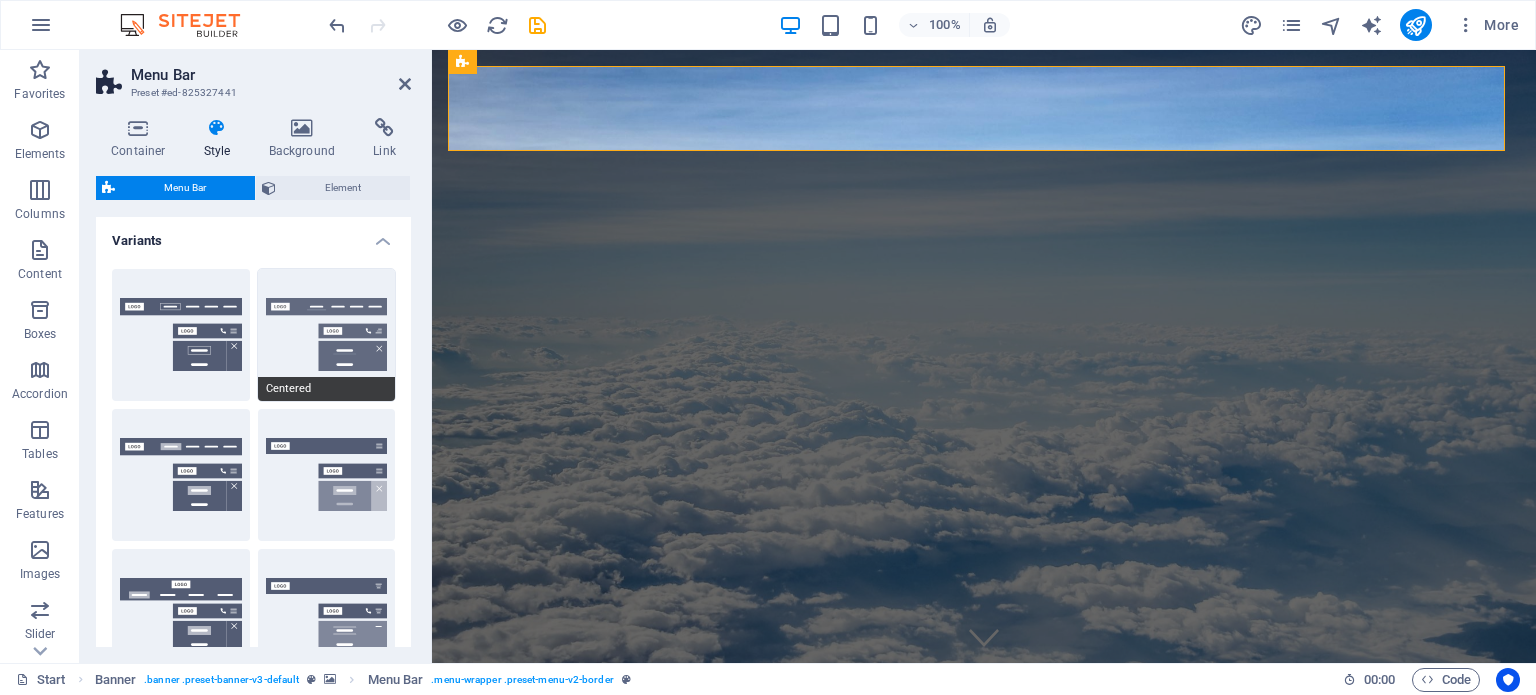 click on "Centered" at bounding box center (327, 335) 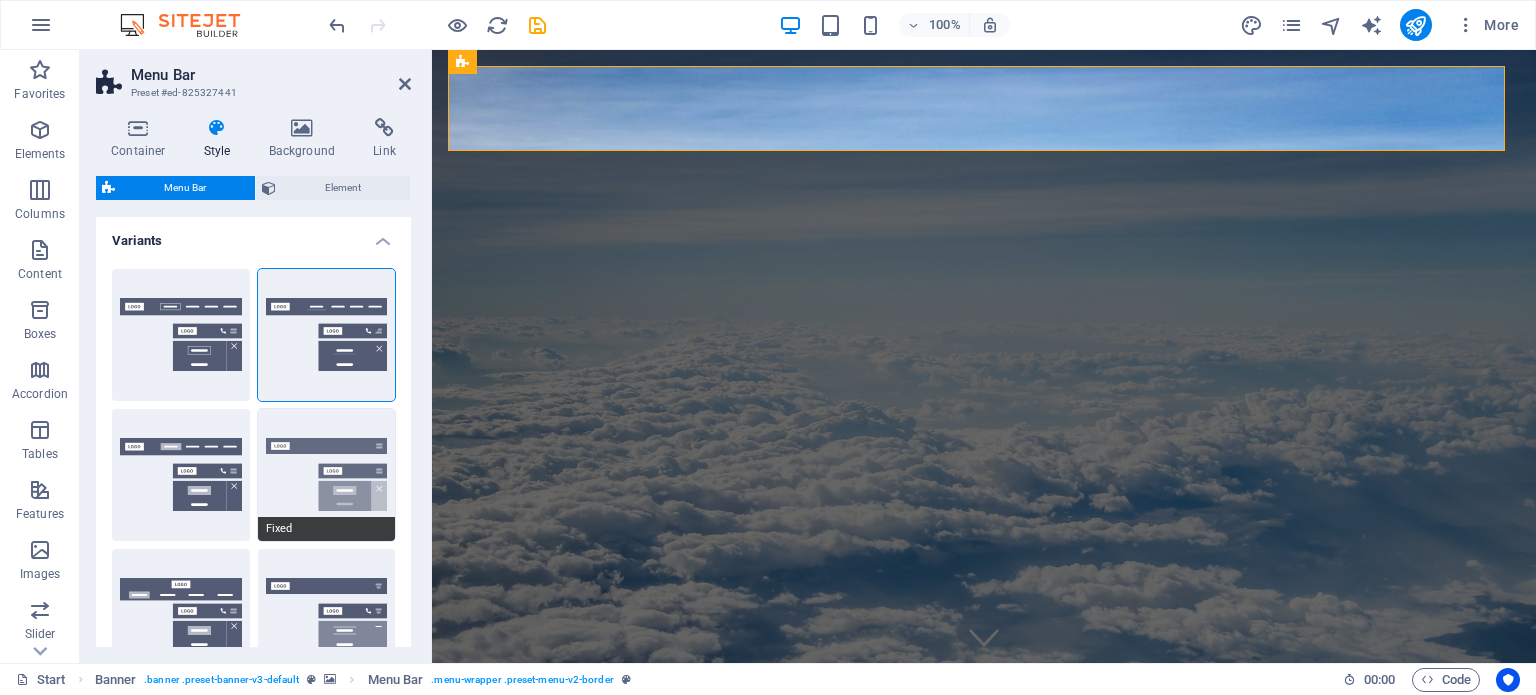 click on "Fixed" at bounding box center (327, 475) 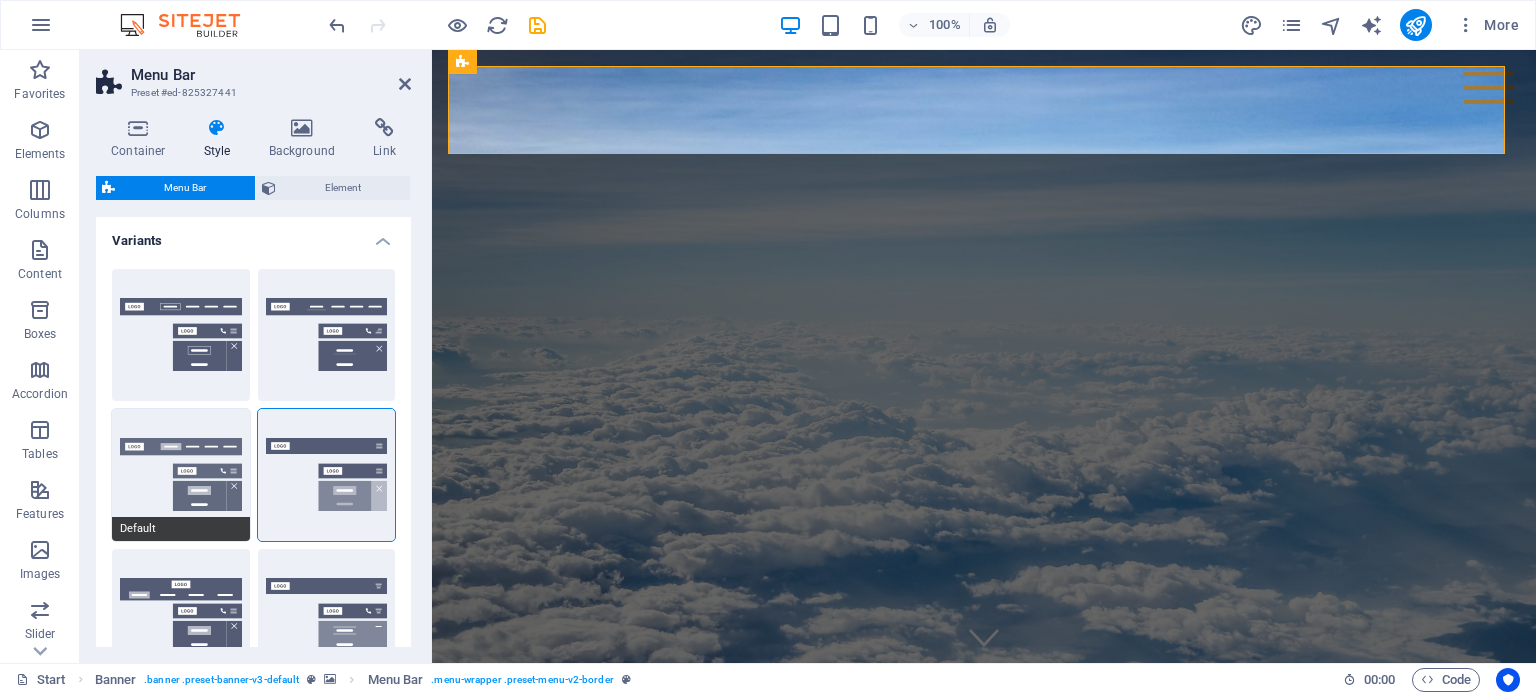 click on "Default" at bounding box center (181, 475) 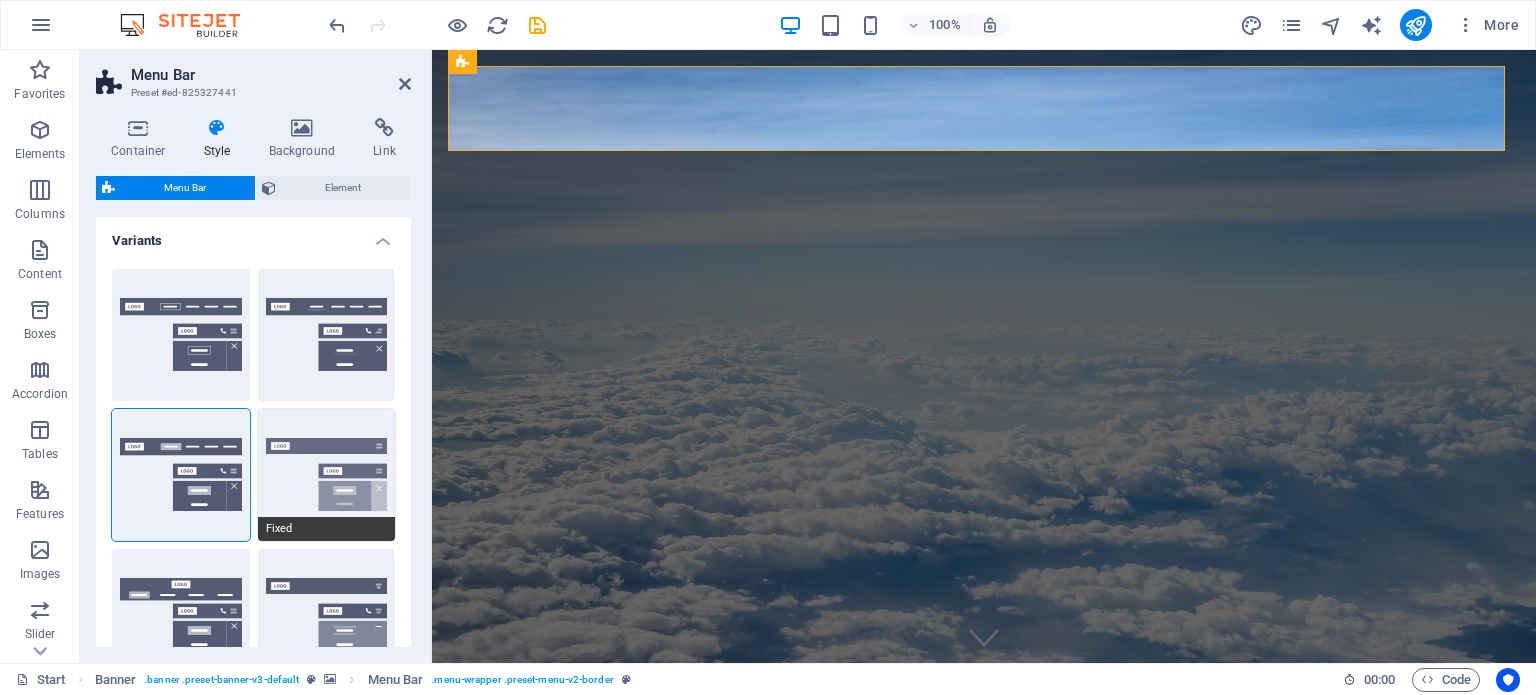 click on "Fixed" at bounding box center (327, 475) 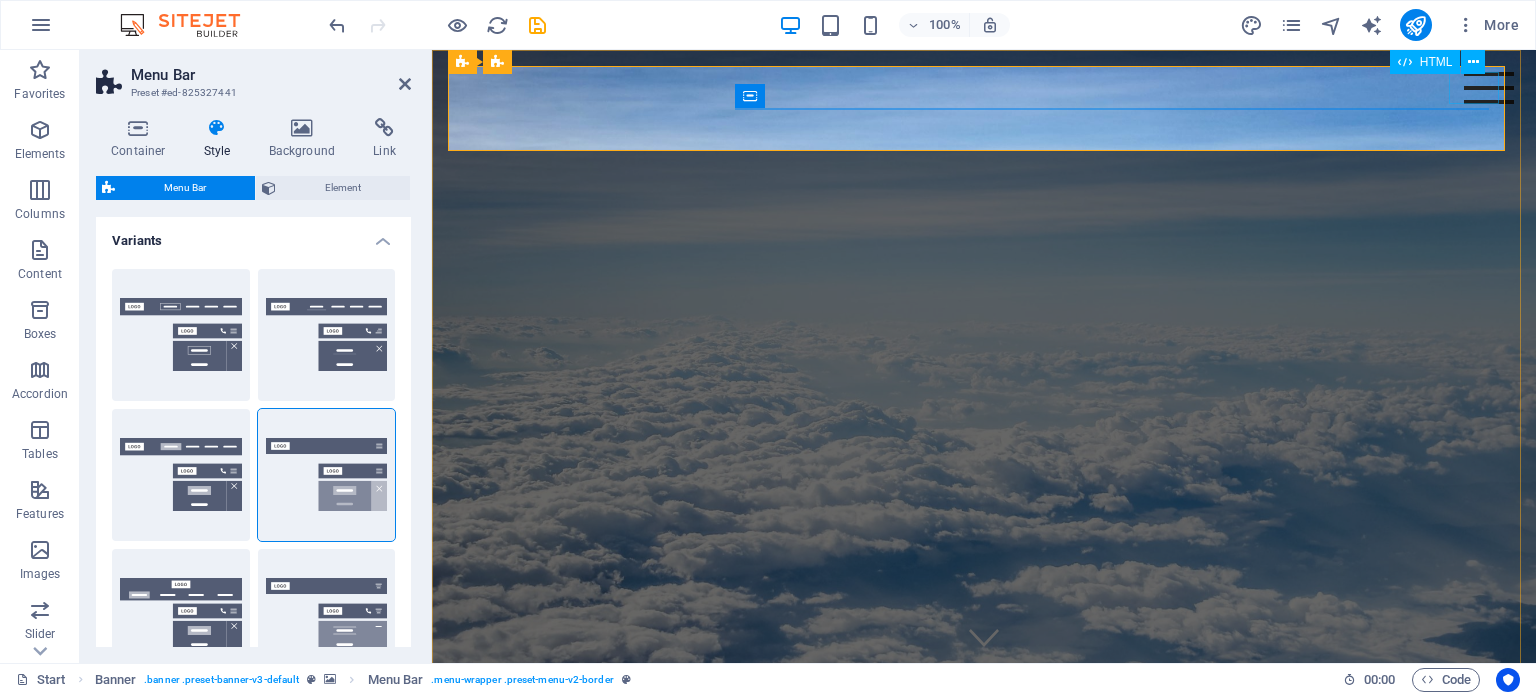 click at bounding box center (1489, 88) 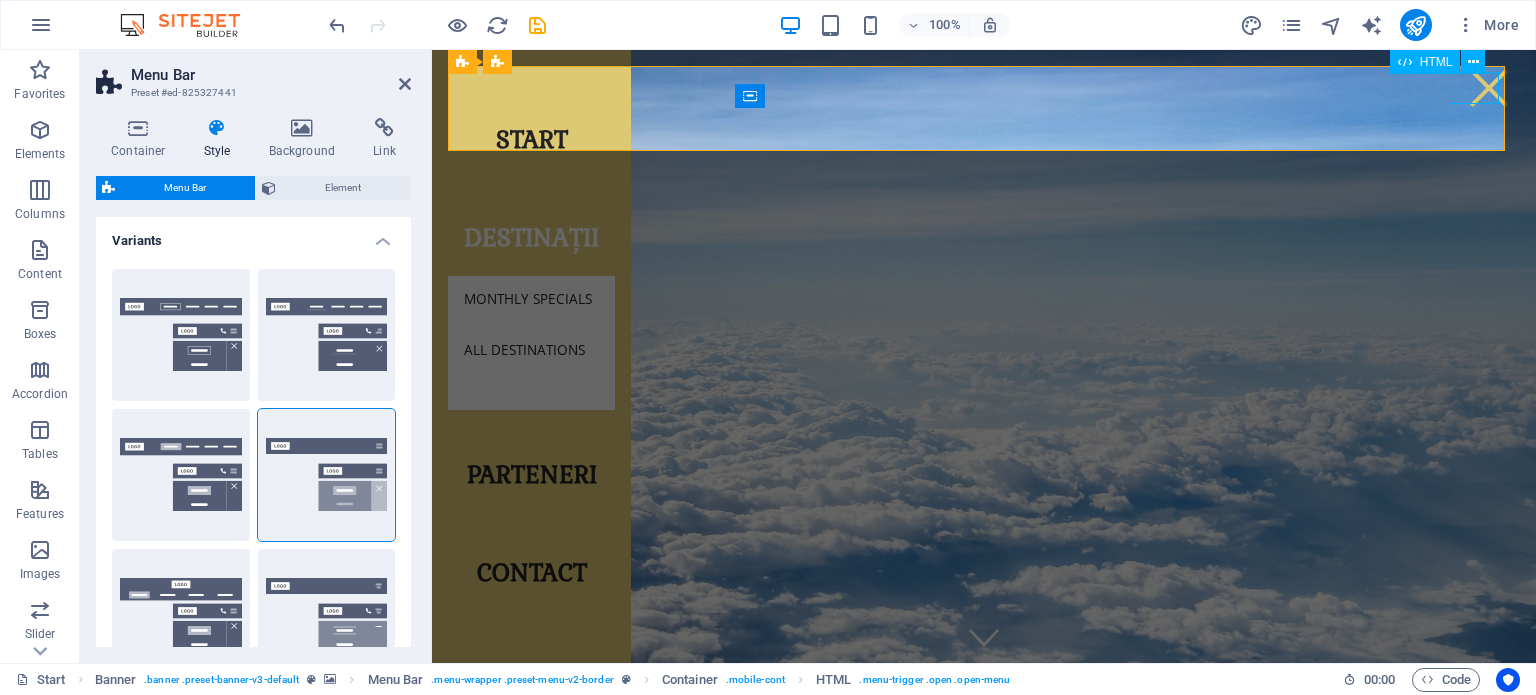 click at bounding box center (1489, 88) 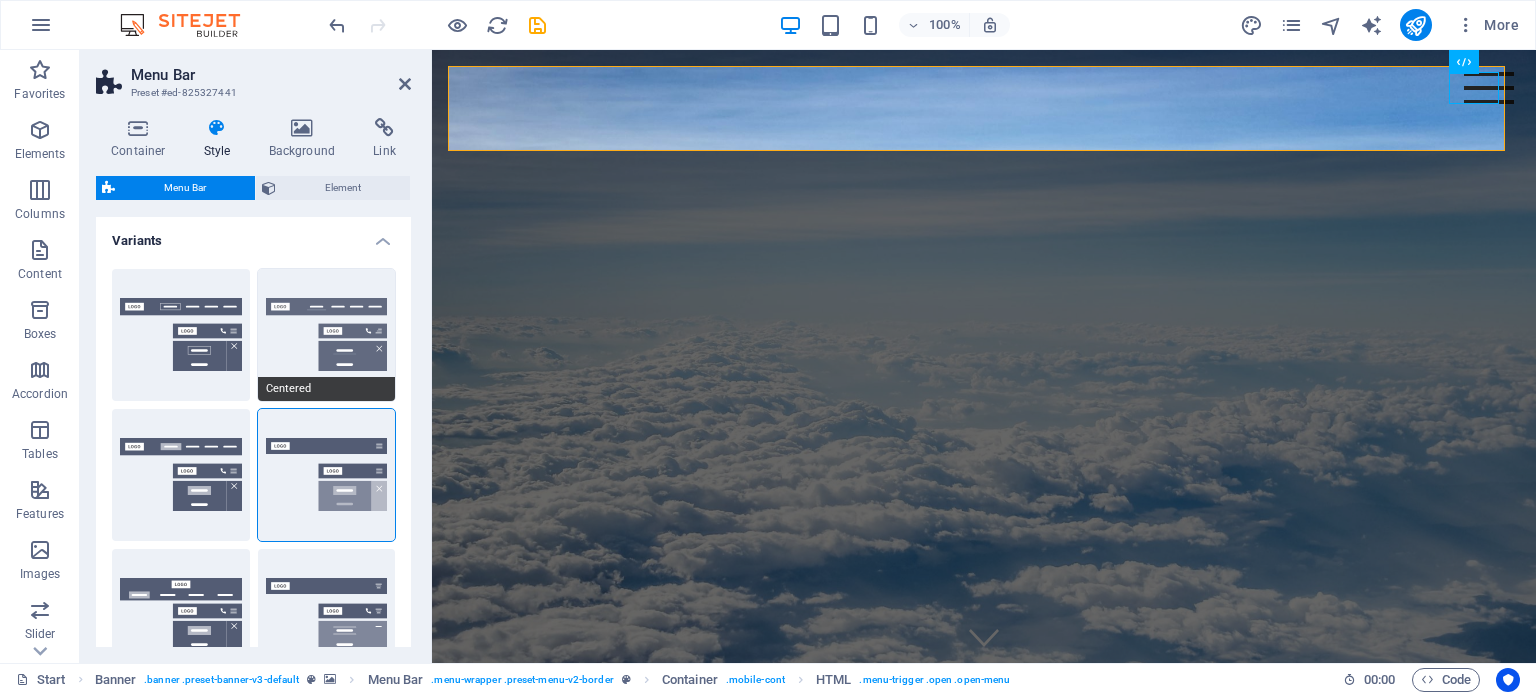 click on "Centered" at bounding box center (327, 335) 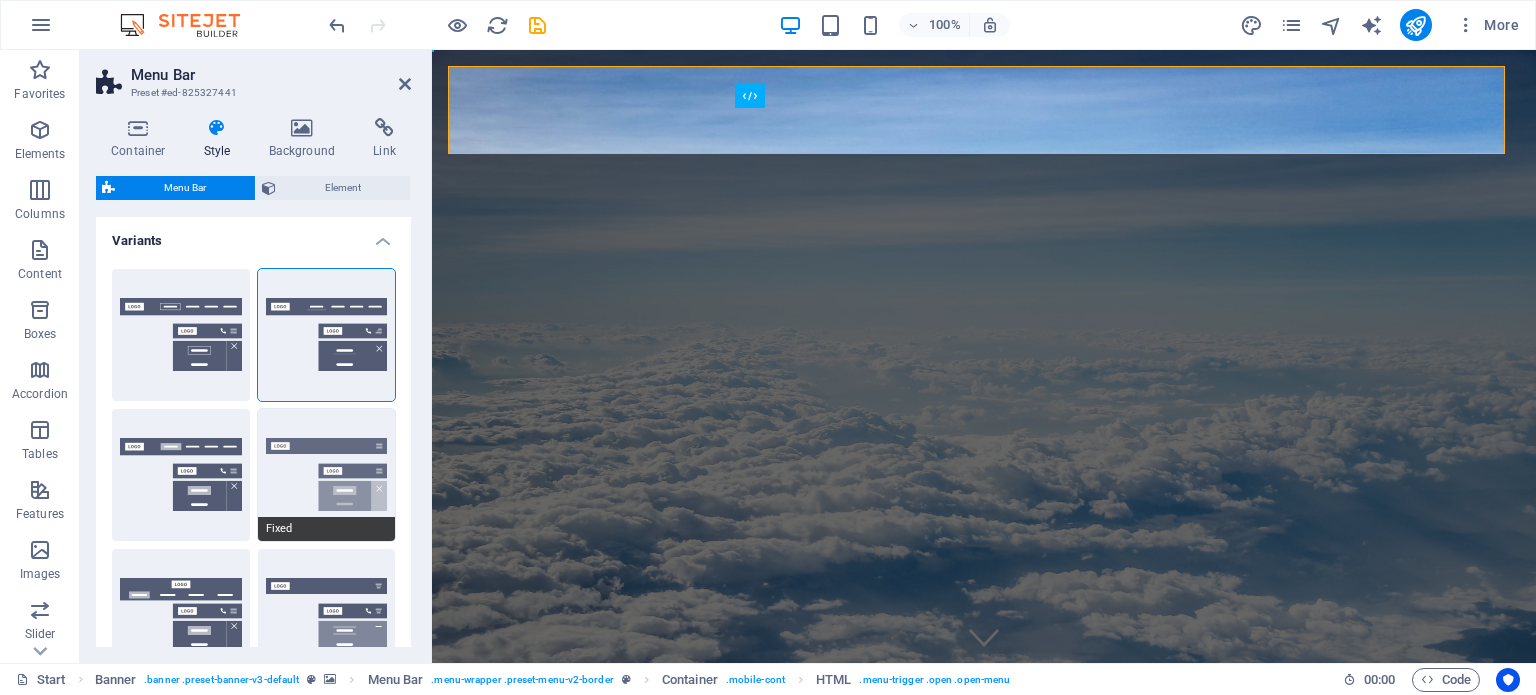 click on "Fixed" at bounding box center [327, 475] 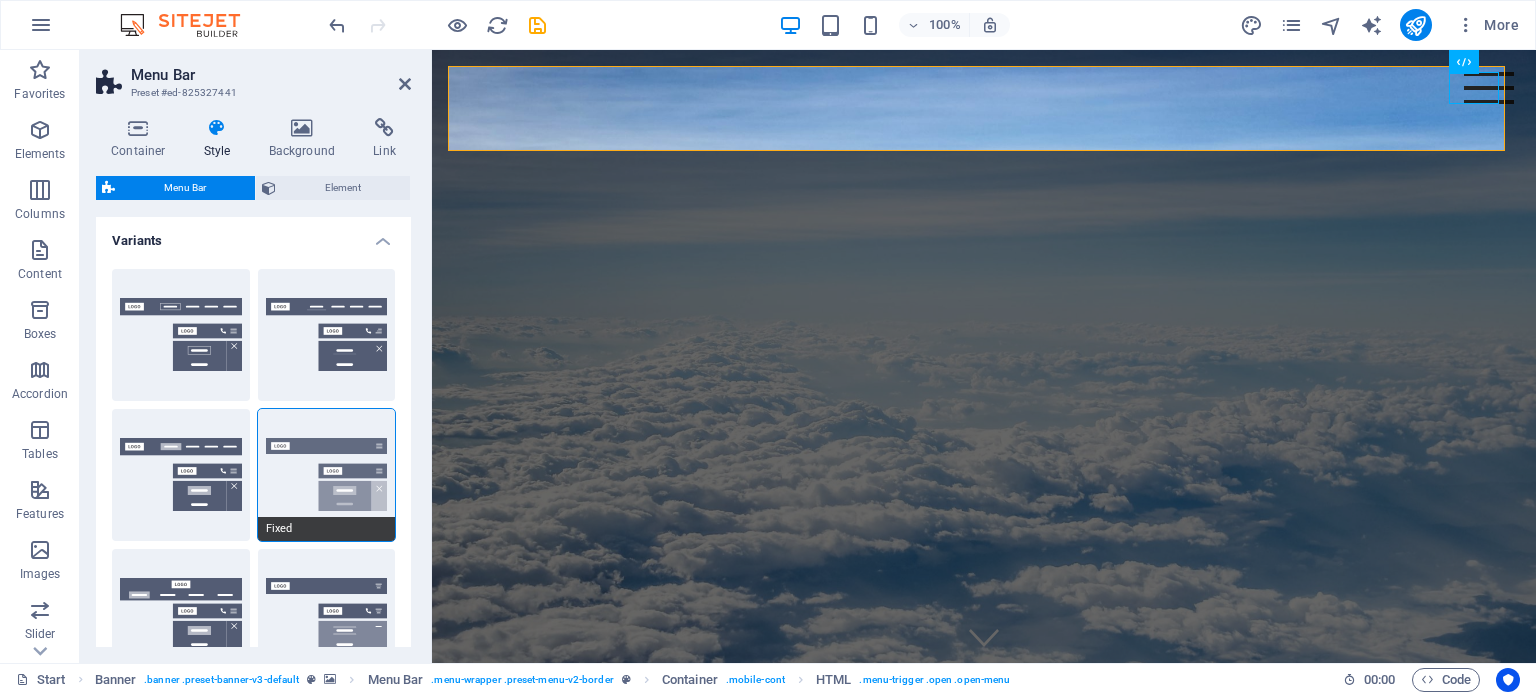 scroll, scrollTop: 100, scrollLeft: 0, axis: vertical 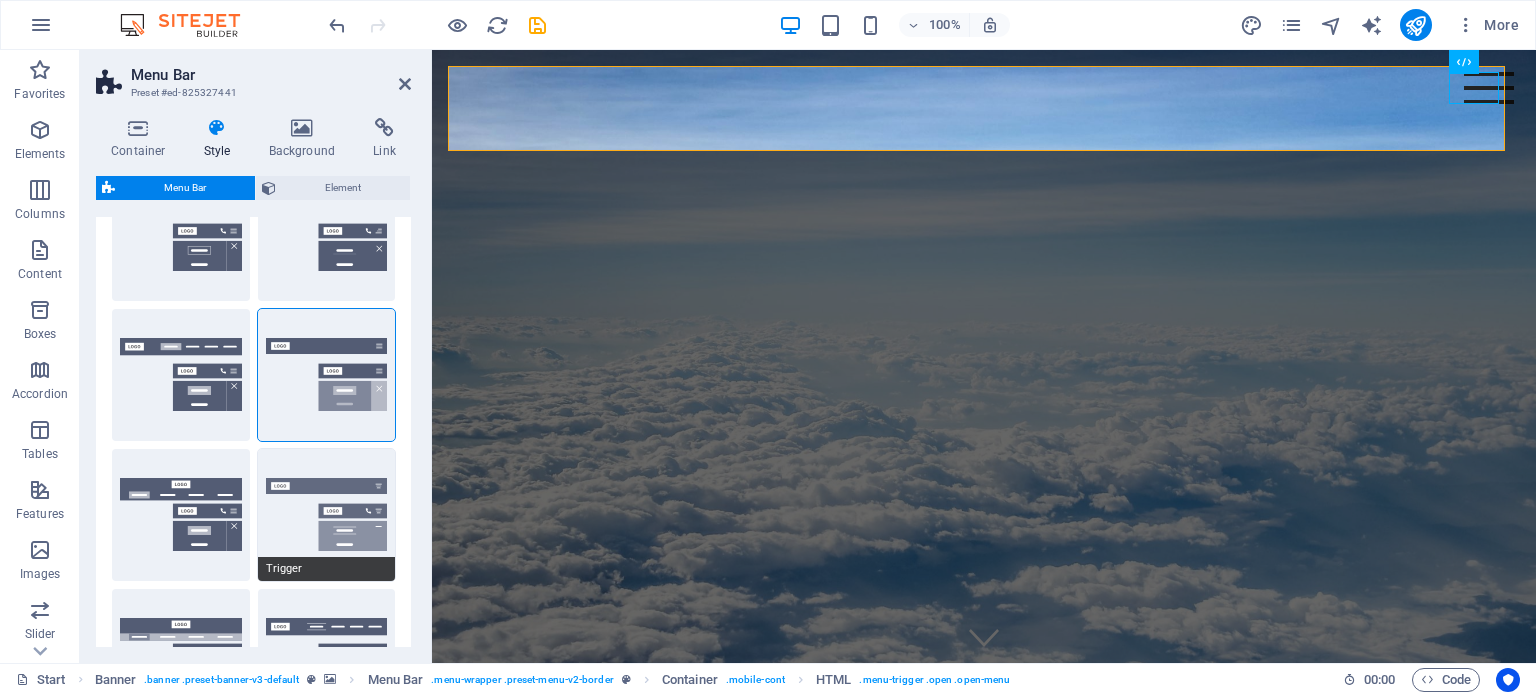 click on "Trigger" at bounding box center (327, 515) 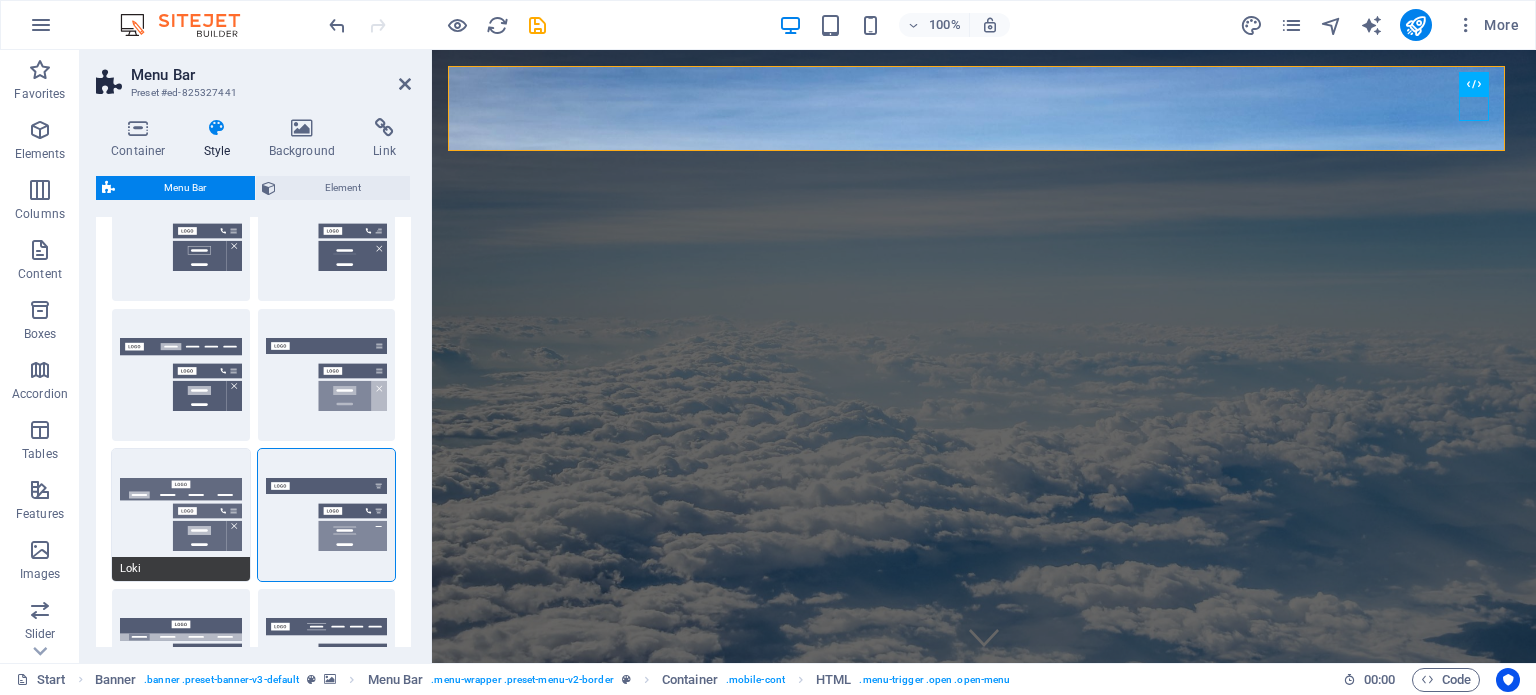 click on "Loki" at bounding box center [181, 515] 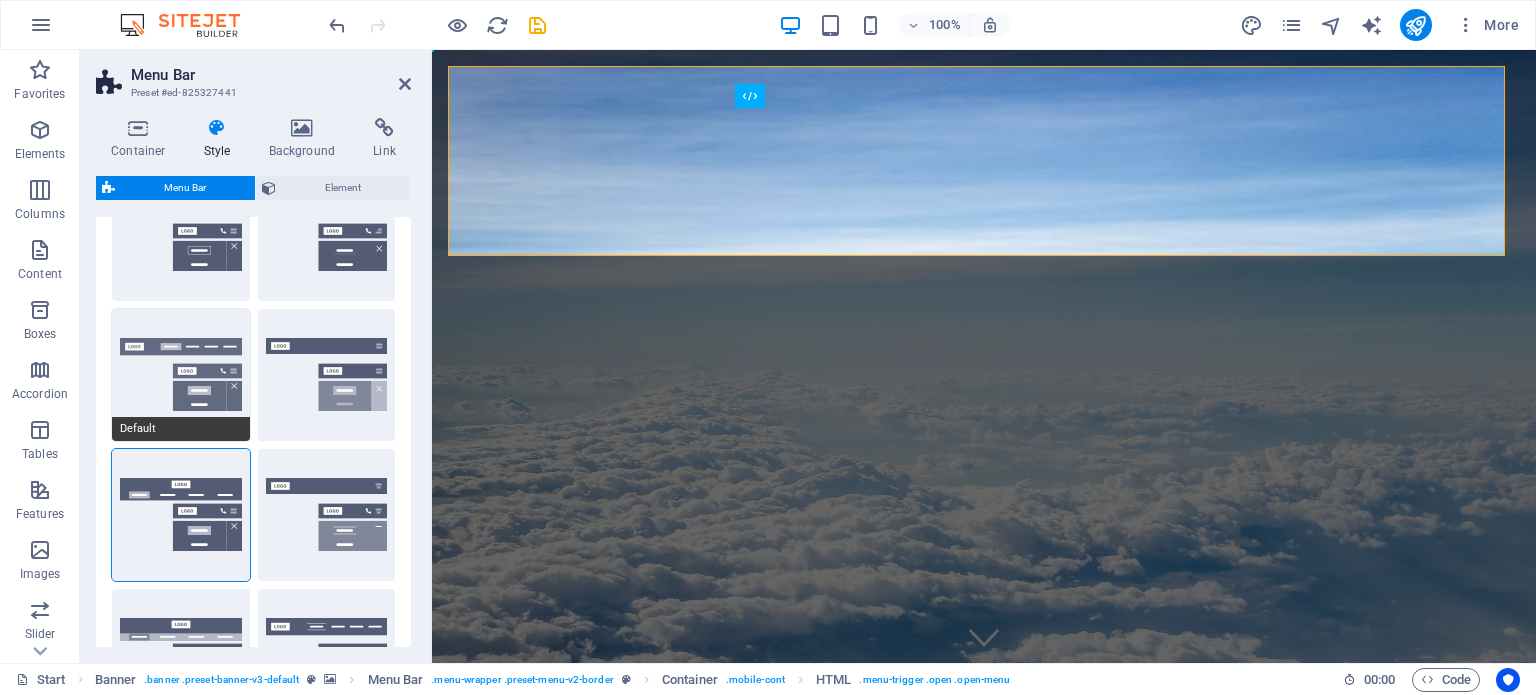 scroll, scrollTop: 200, scrollLeft: 0, axis: vertical 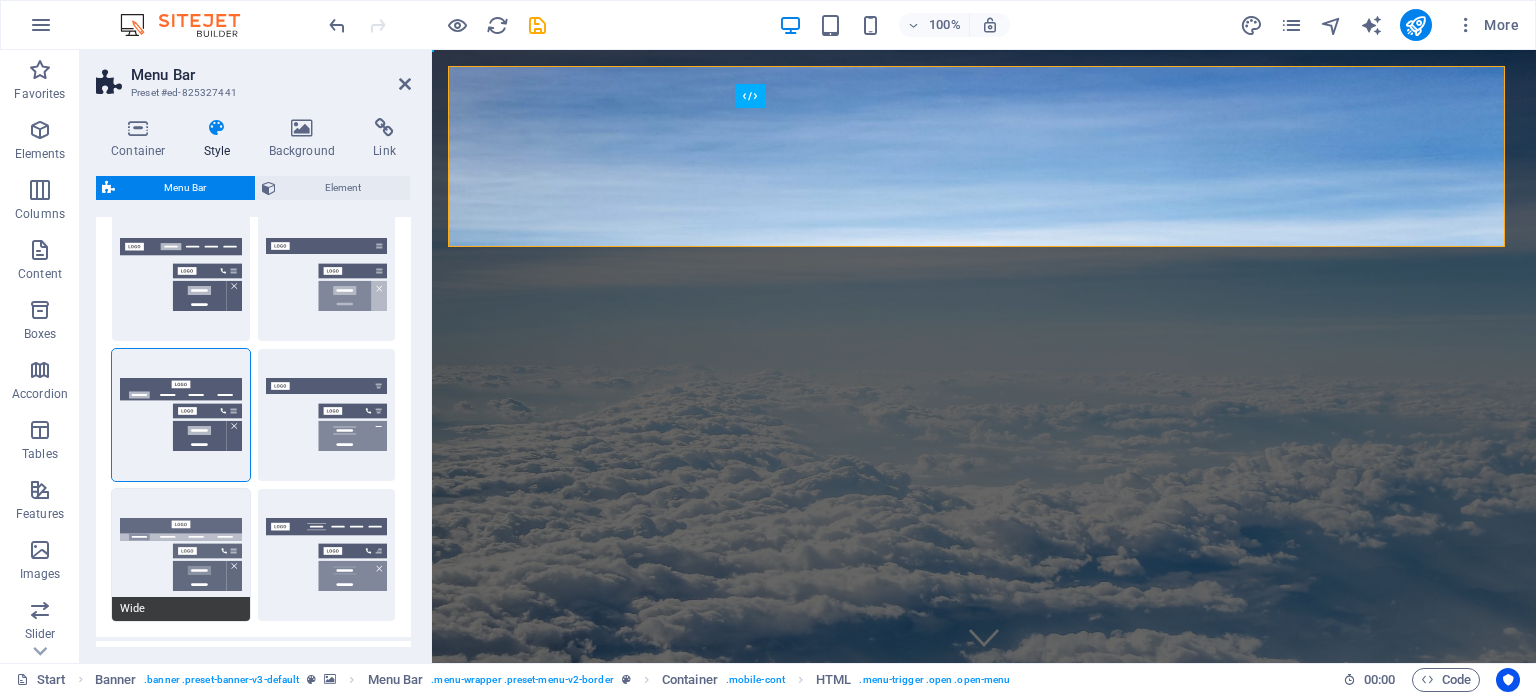 click on "Wide" at bounding box center [181, 555] 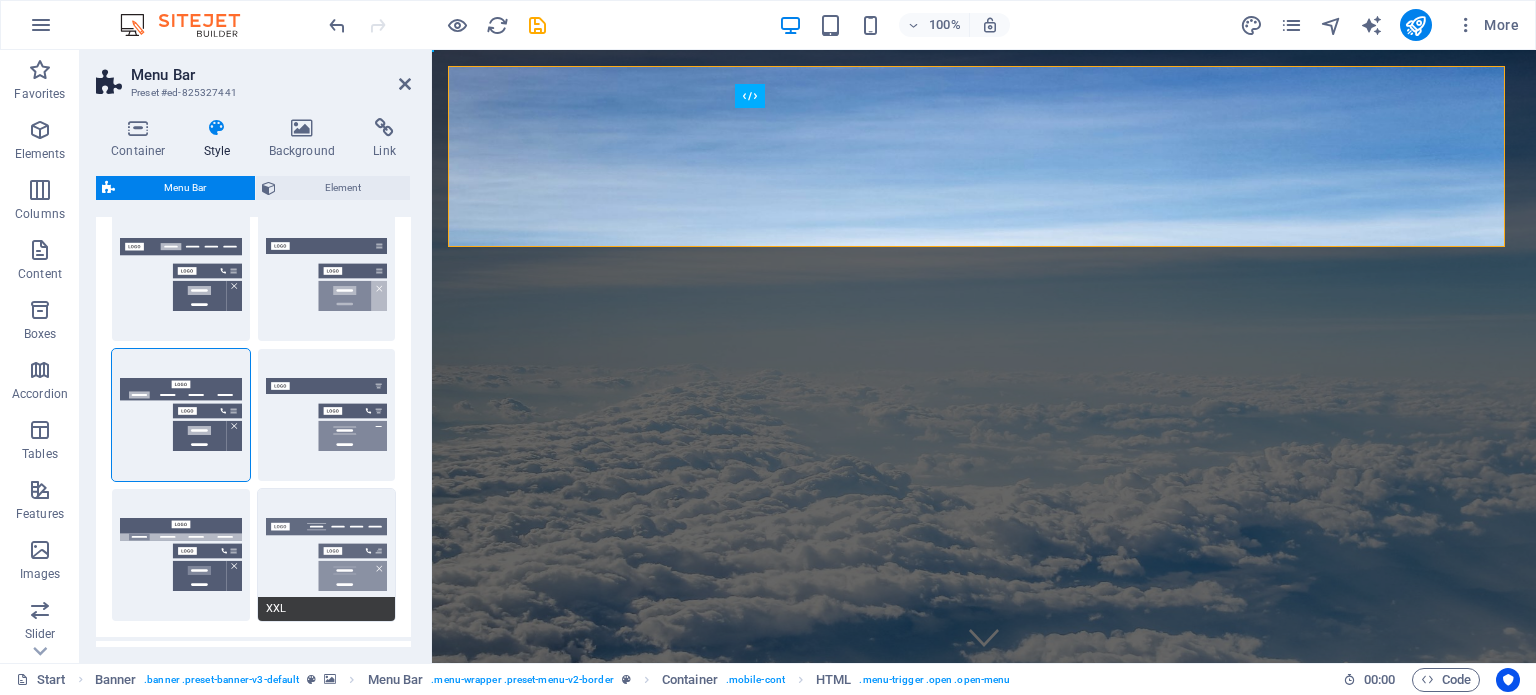 type on "0" 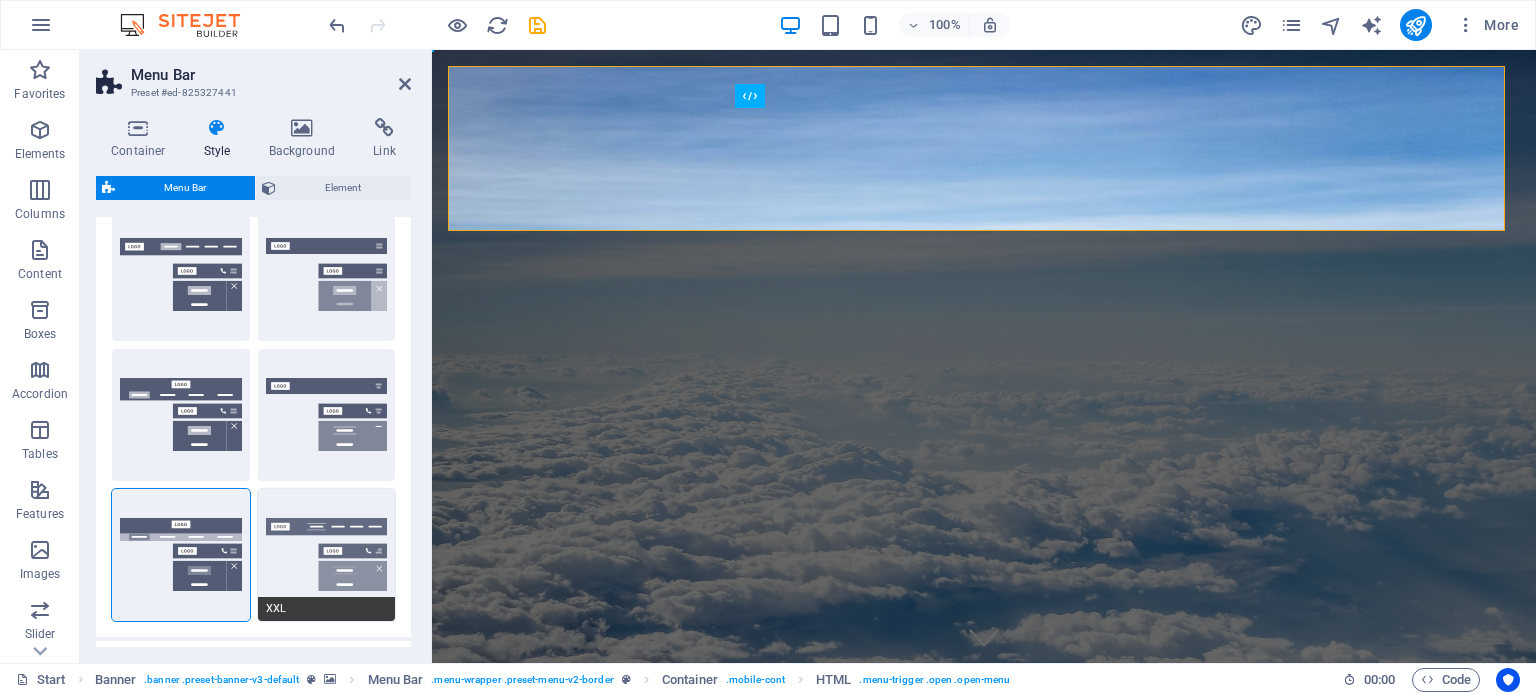 drag, startPoint x: 353, startPoint y: 531, endPoint x: 384, endPoint y: 530, distance: 31.016125 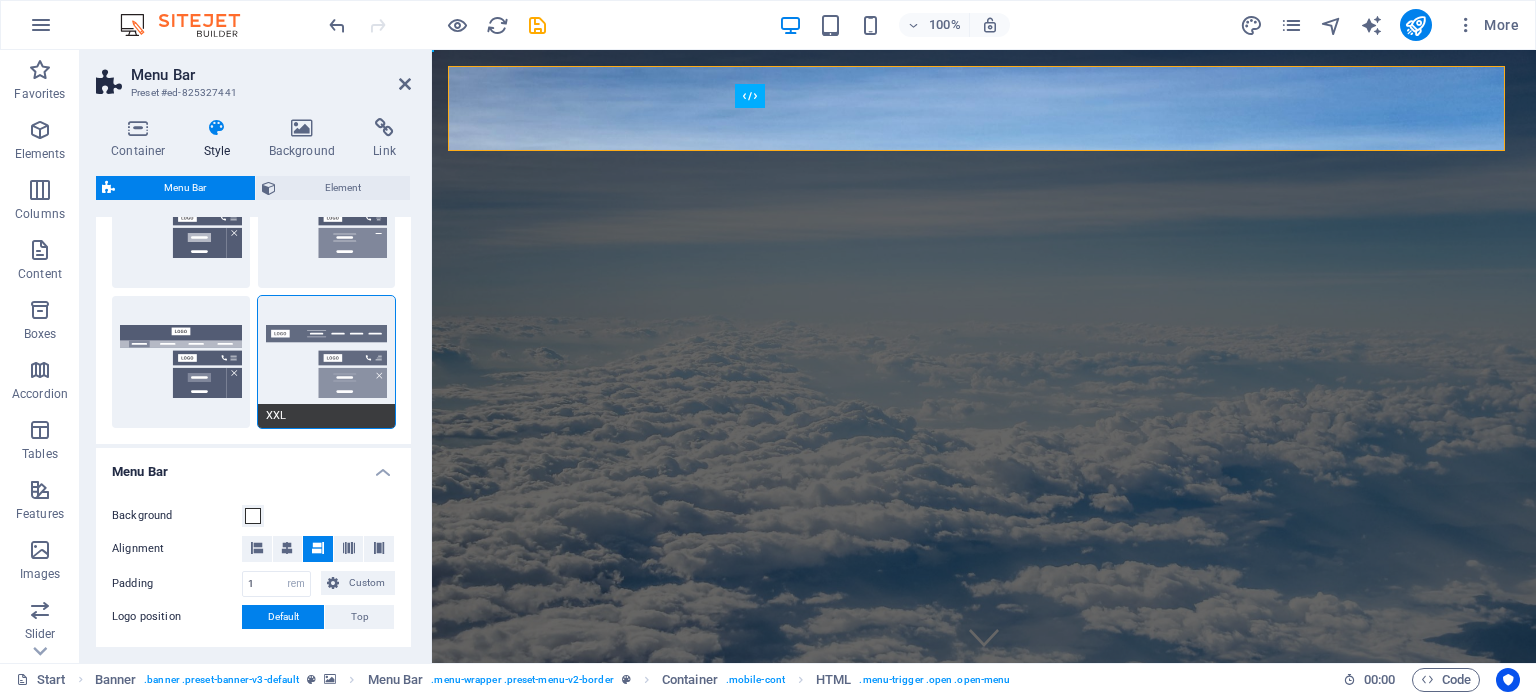 scroll, scrollTop: 400, scrollLeft: 0, axis: vertical 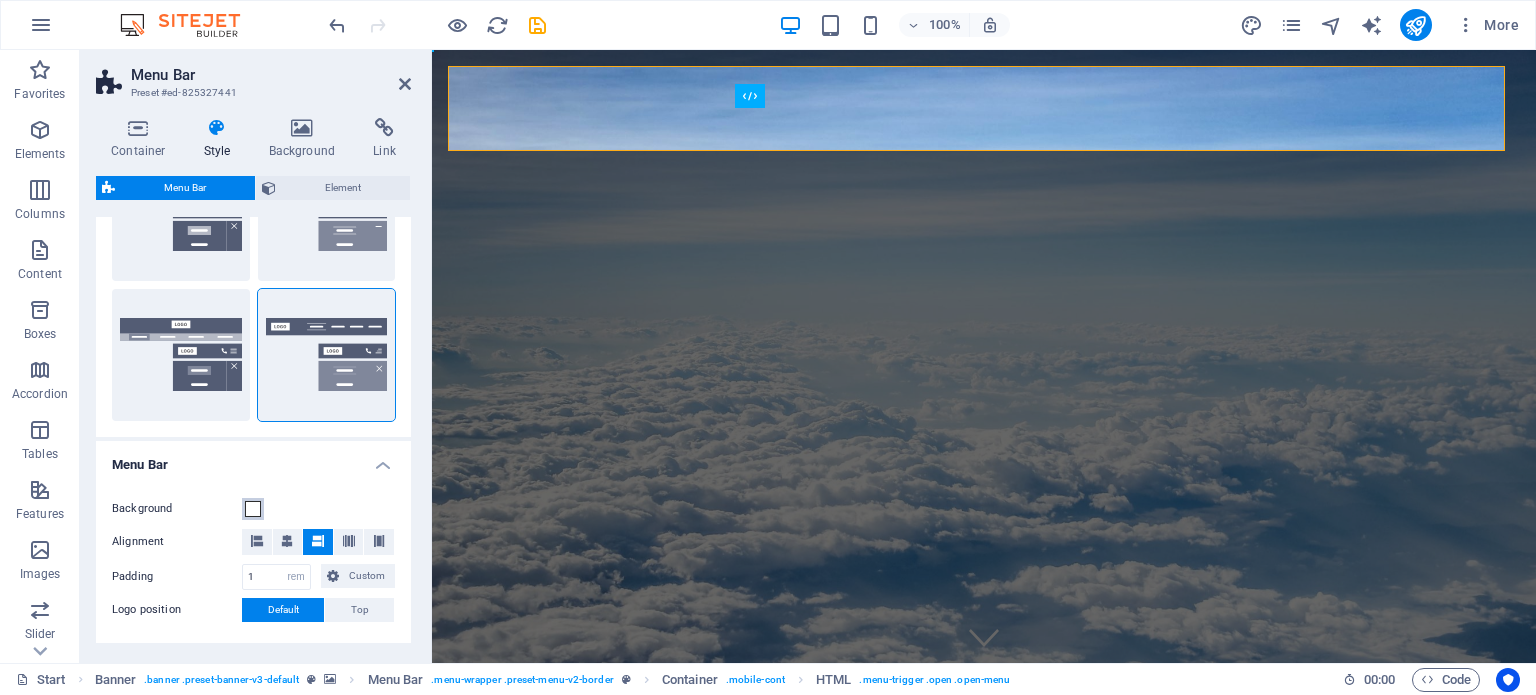 click at bounding box center (253, 509) 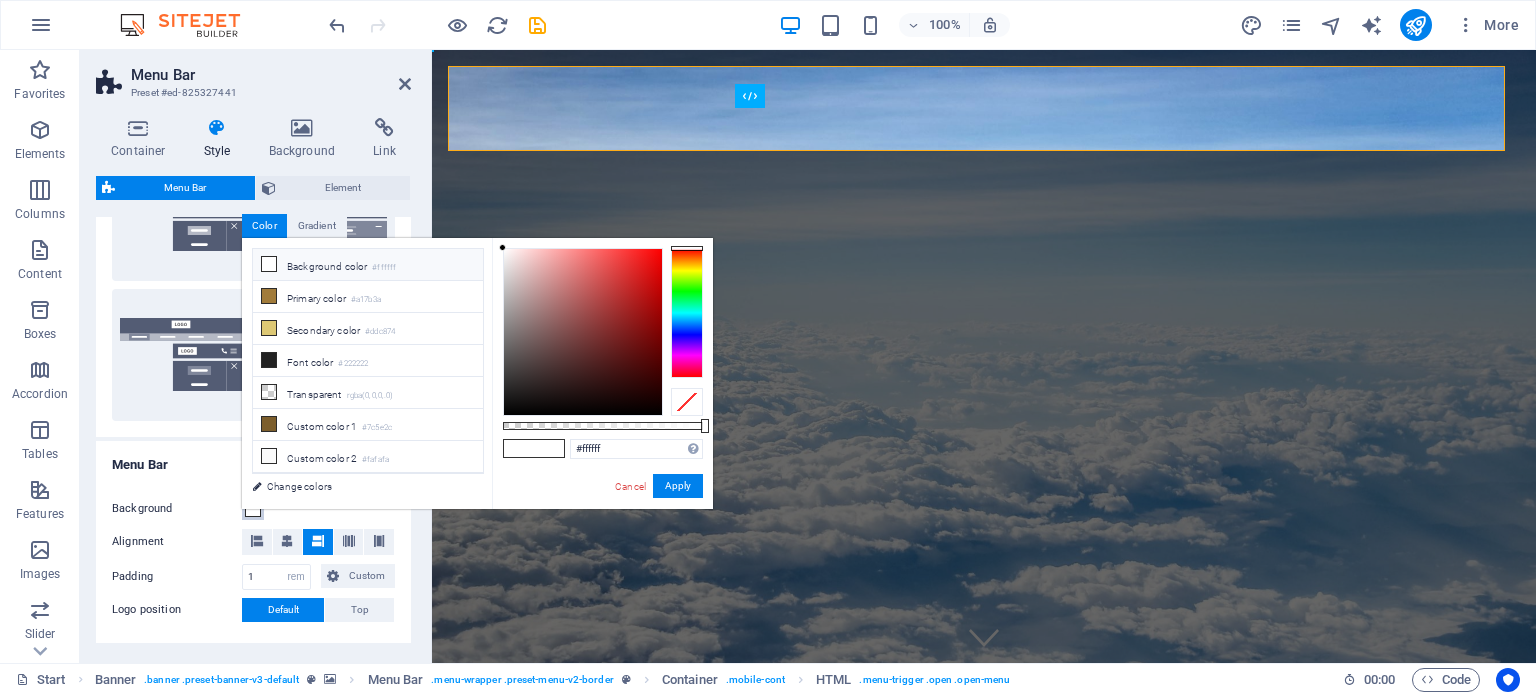 click at bounding box center (253, 509) 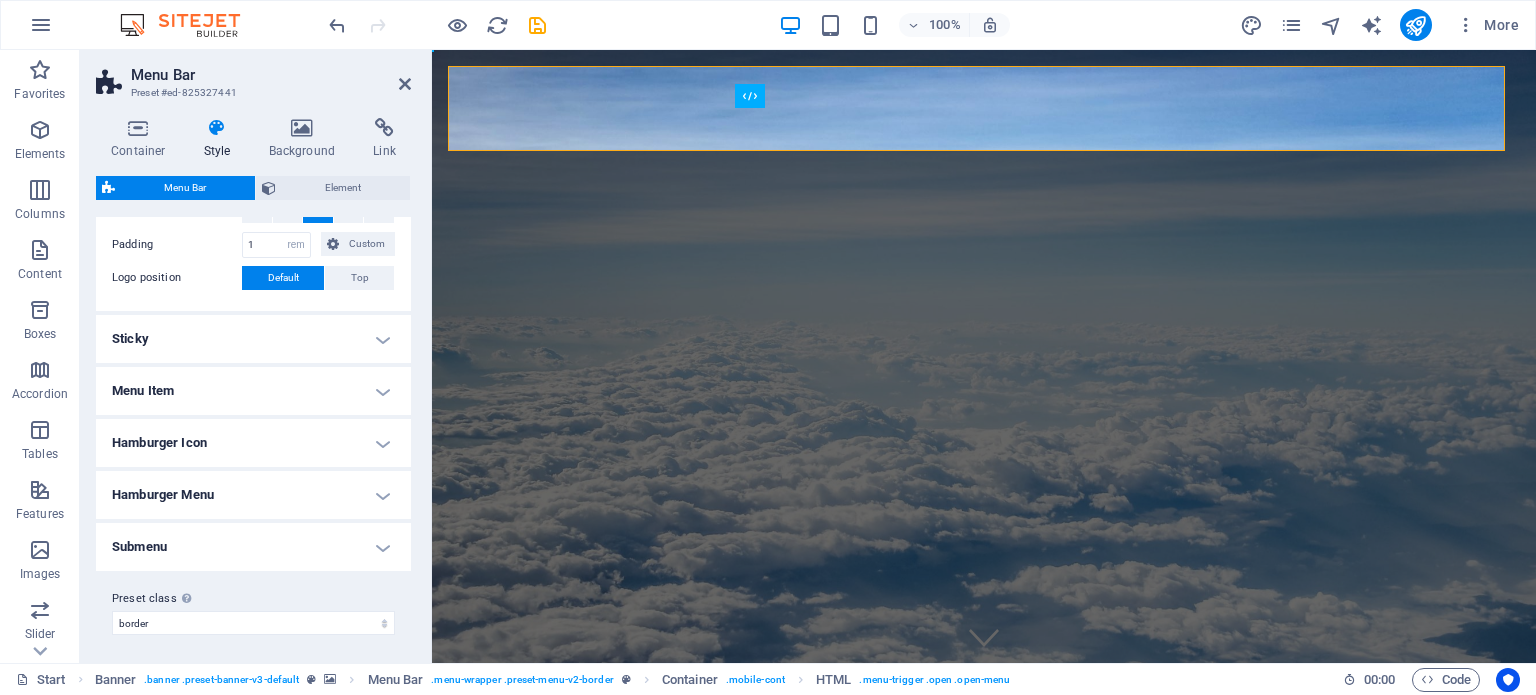 scroll, scrollTop: 734, scrollLeft: 0, axis: vertical 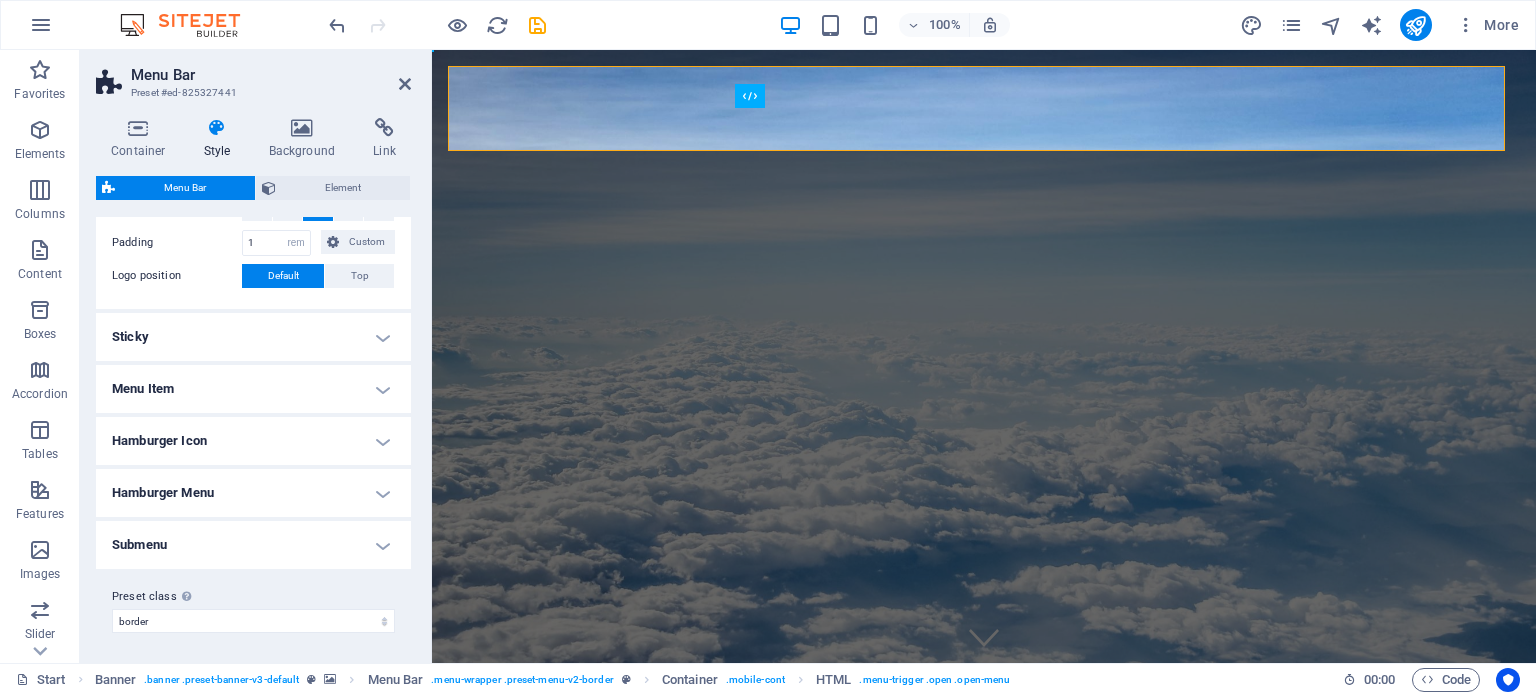 click on "Sticky" at bounding box center [253, 337] 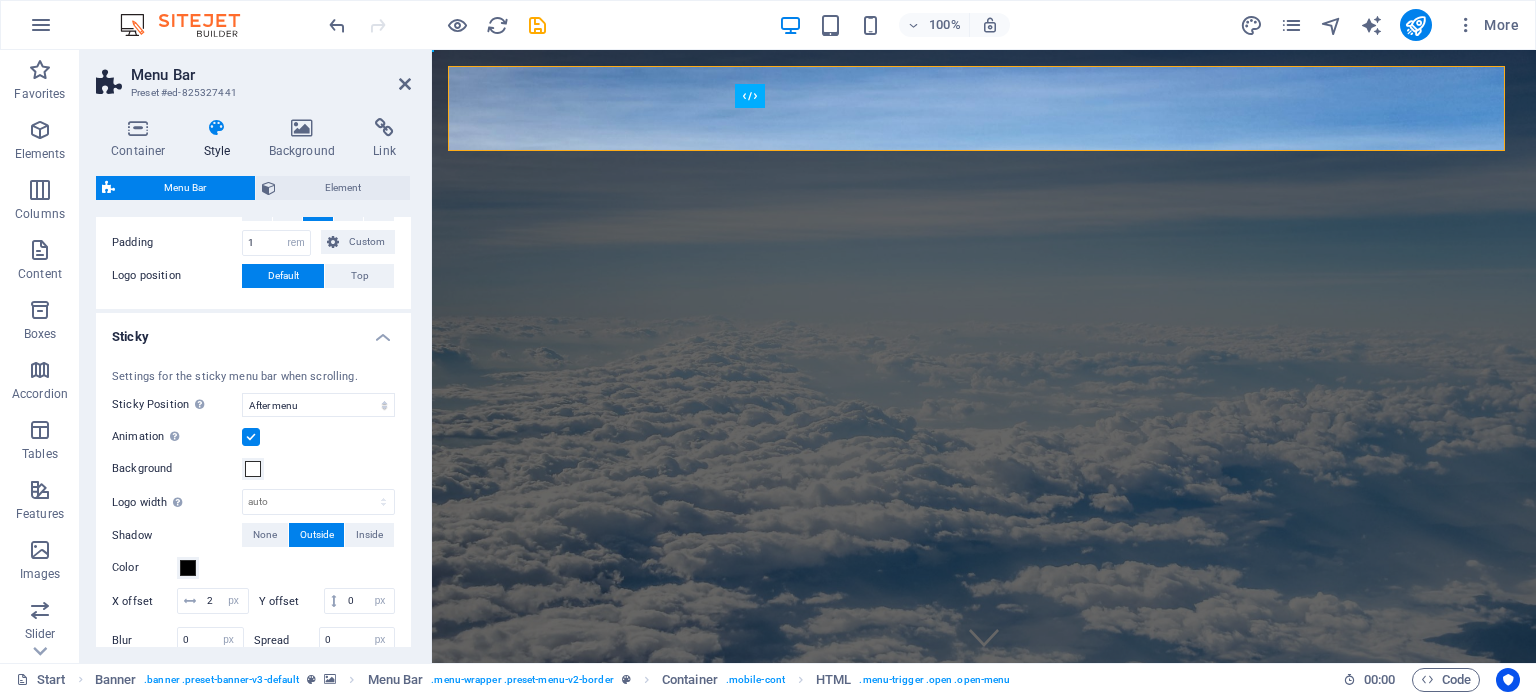 click on "Sticky" at bounding box center [253, 331] 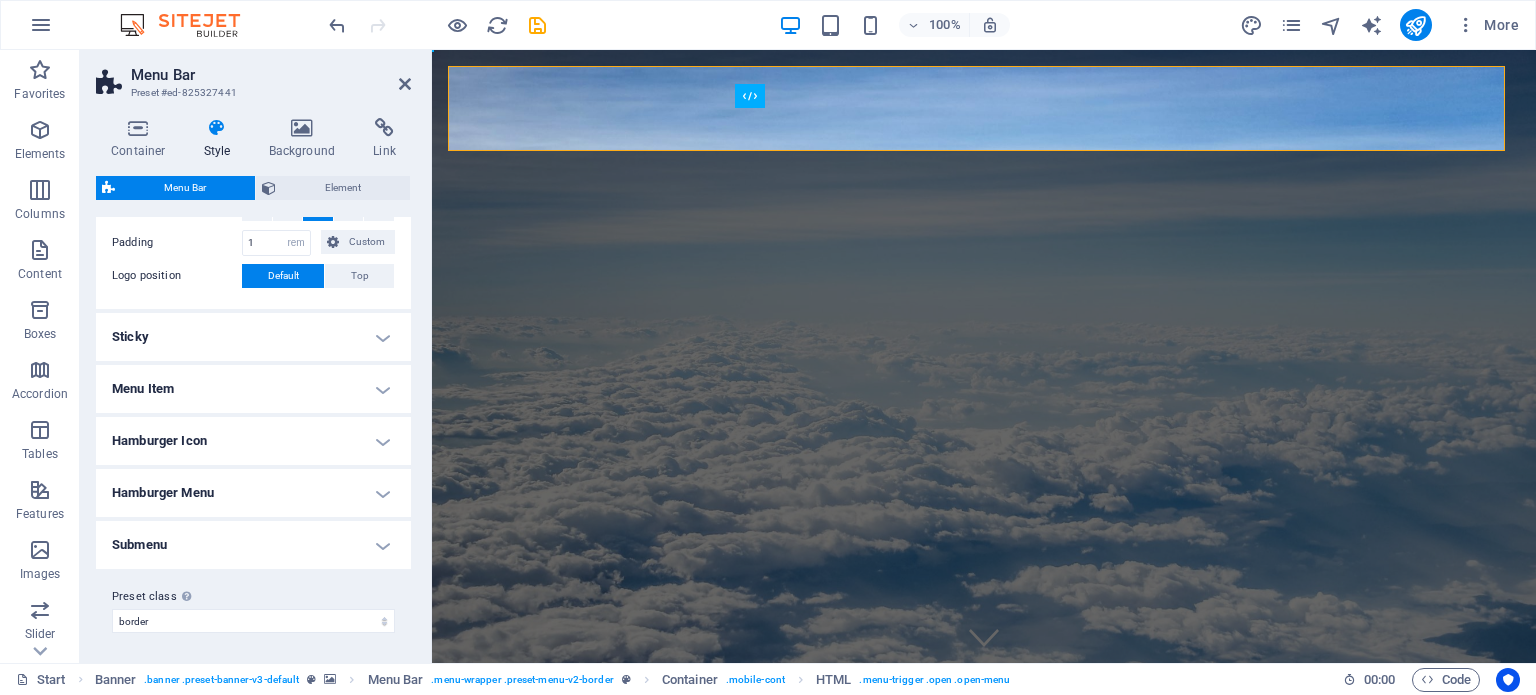 click on "Menu Item" at bounding box center (253, 389) 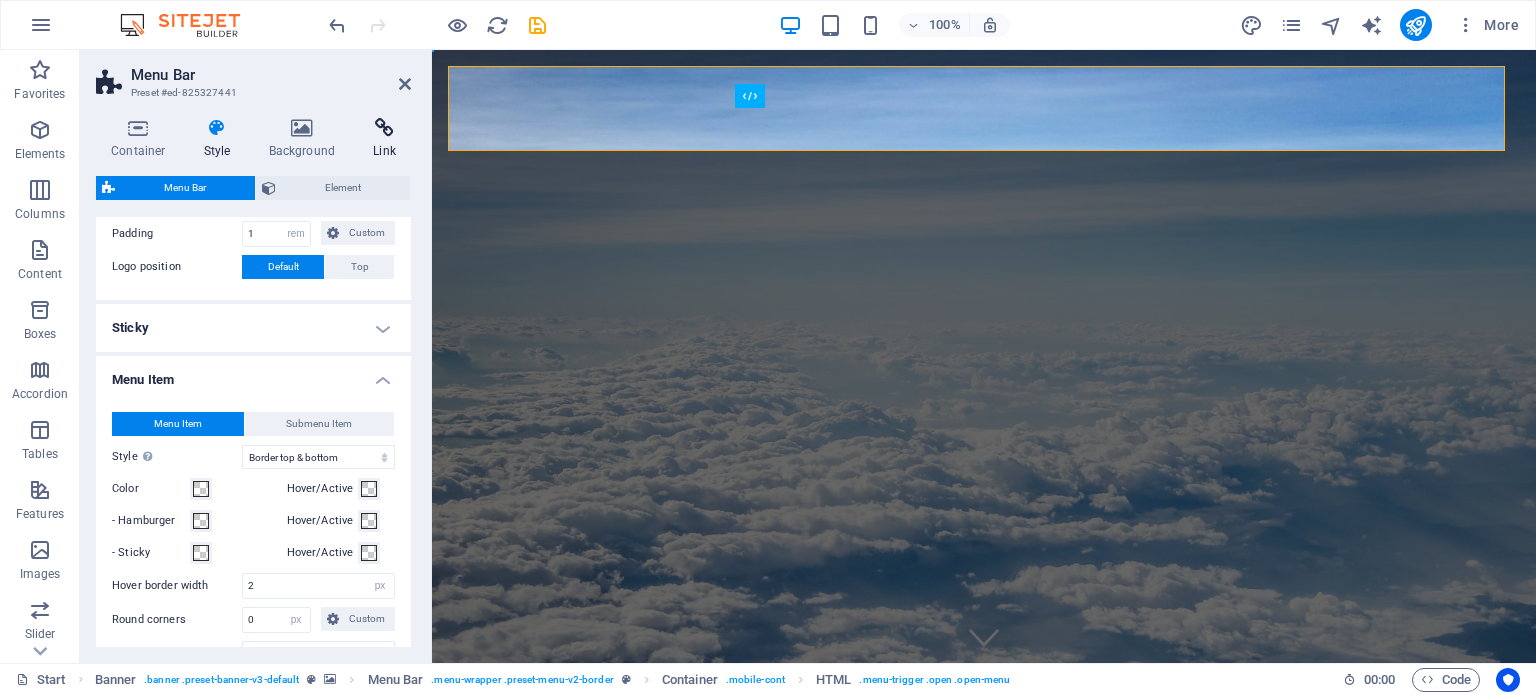 scroll, scrollTop: 734, scrollLeft: 0, axis: vertical 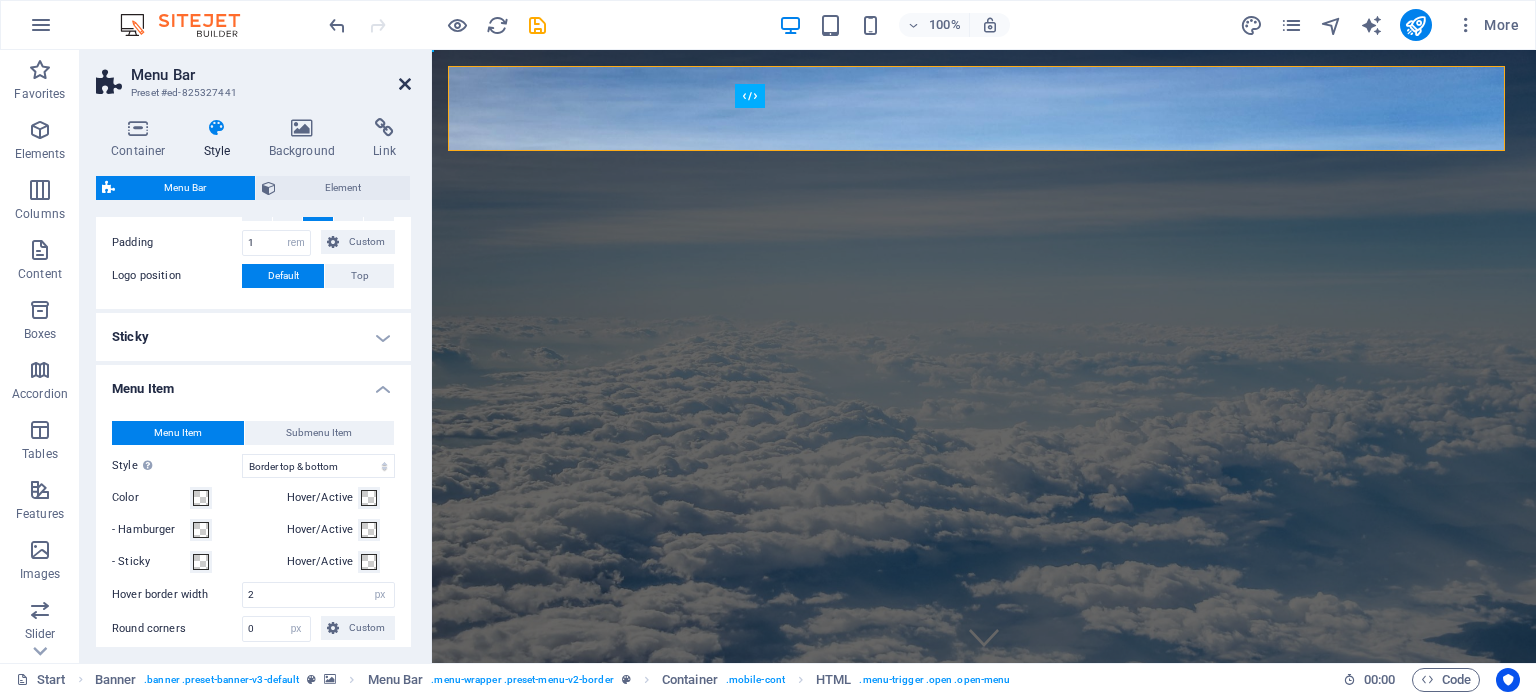 click at bounding box center [405, 84] 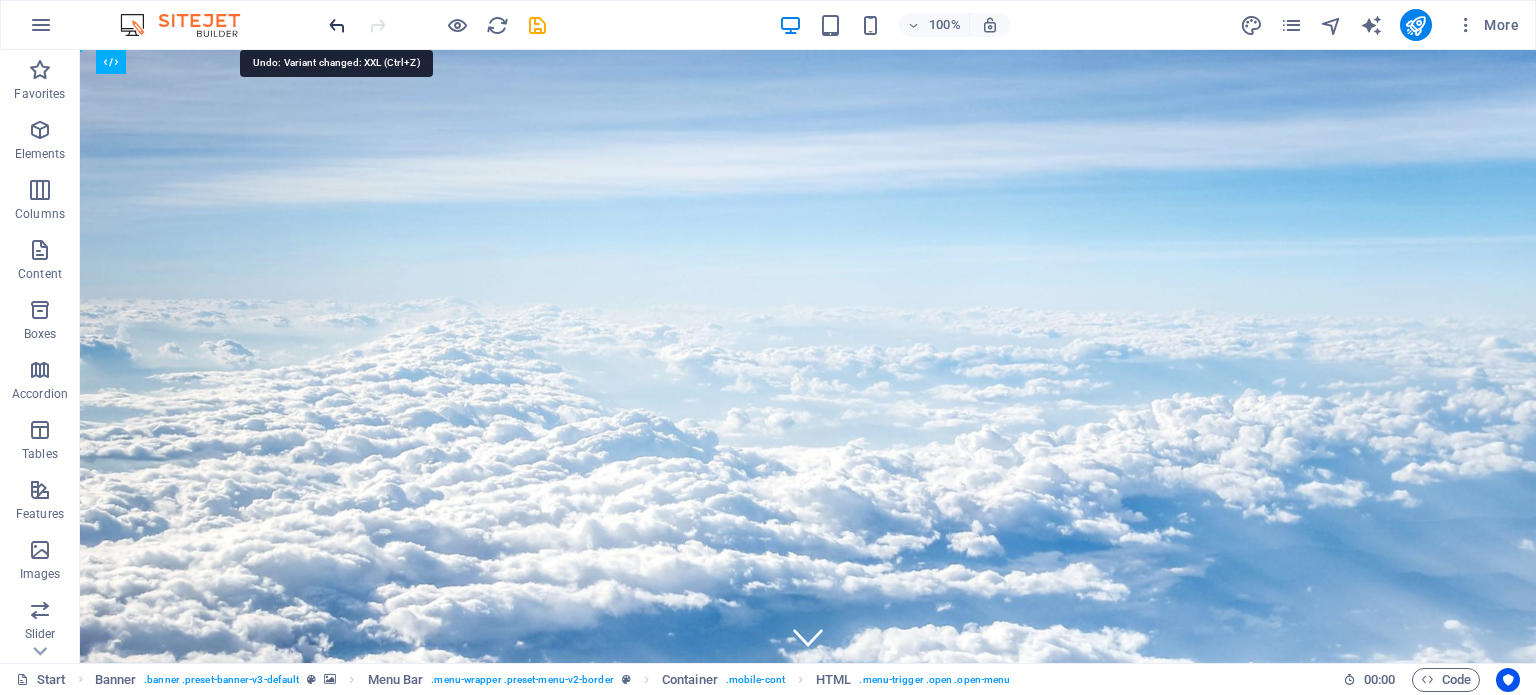 click at bounding box center (337, 25) 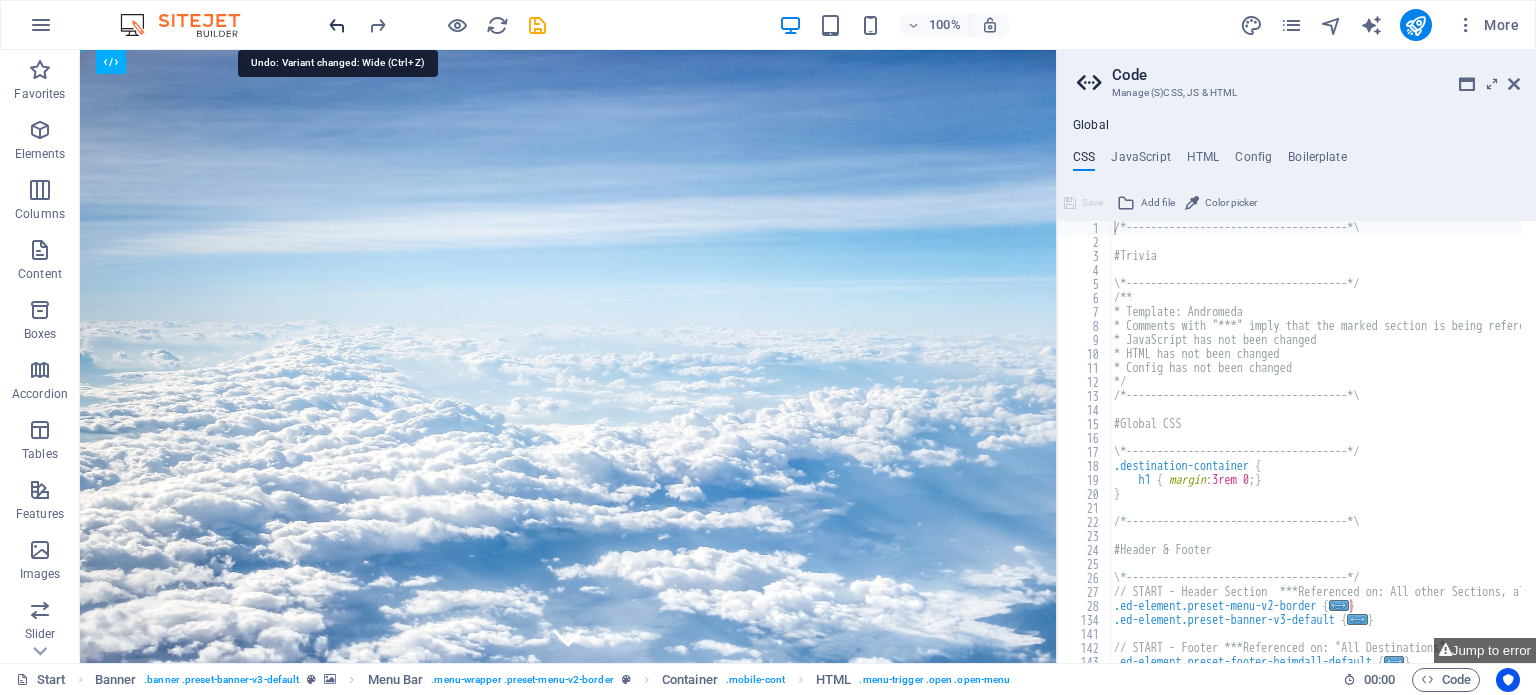 click at bounding box center (337, 25) 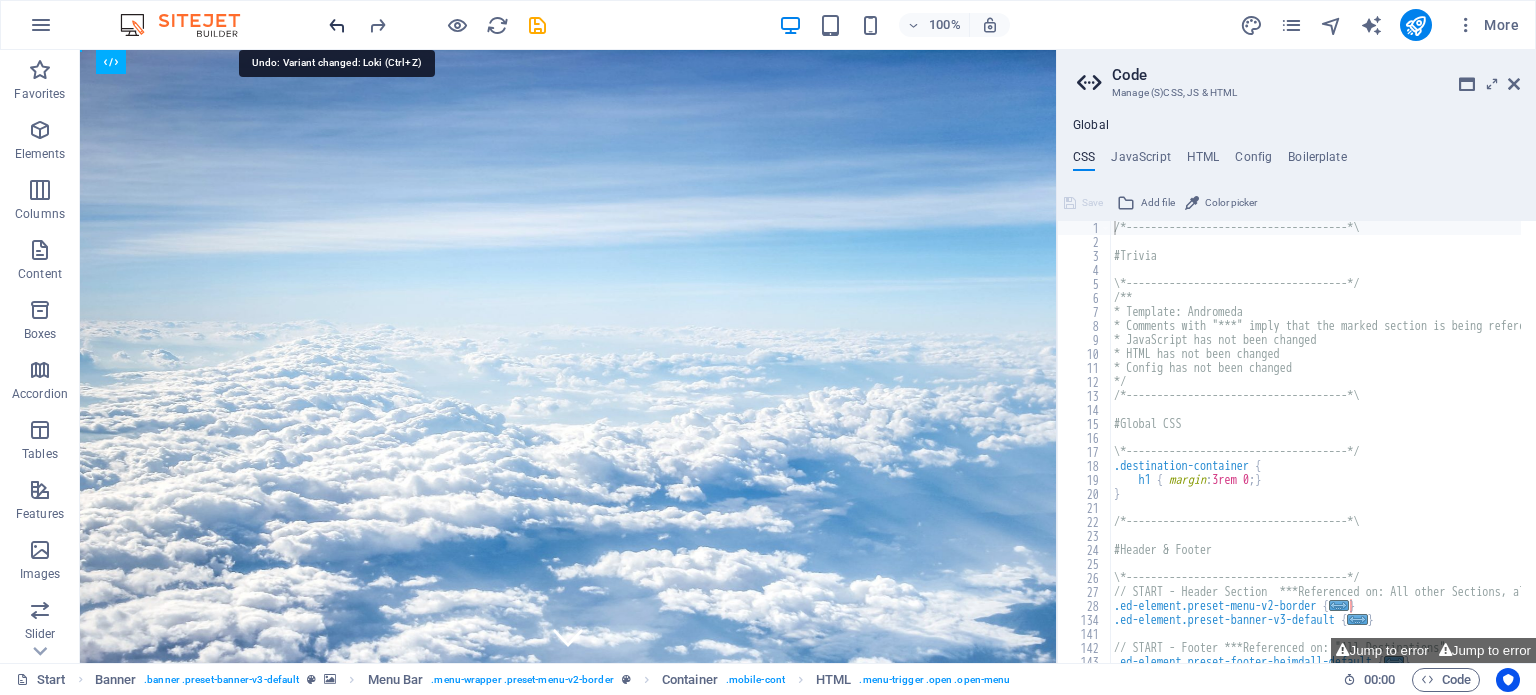 click at bounding box center (337, 25) 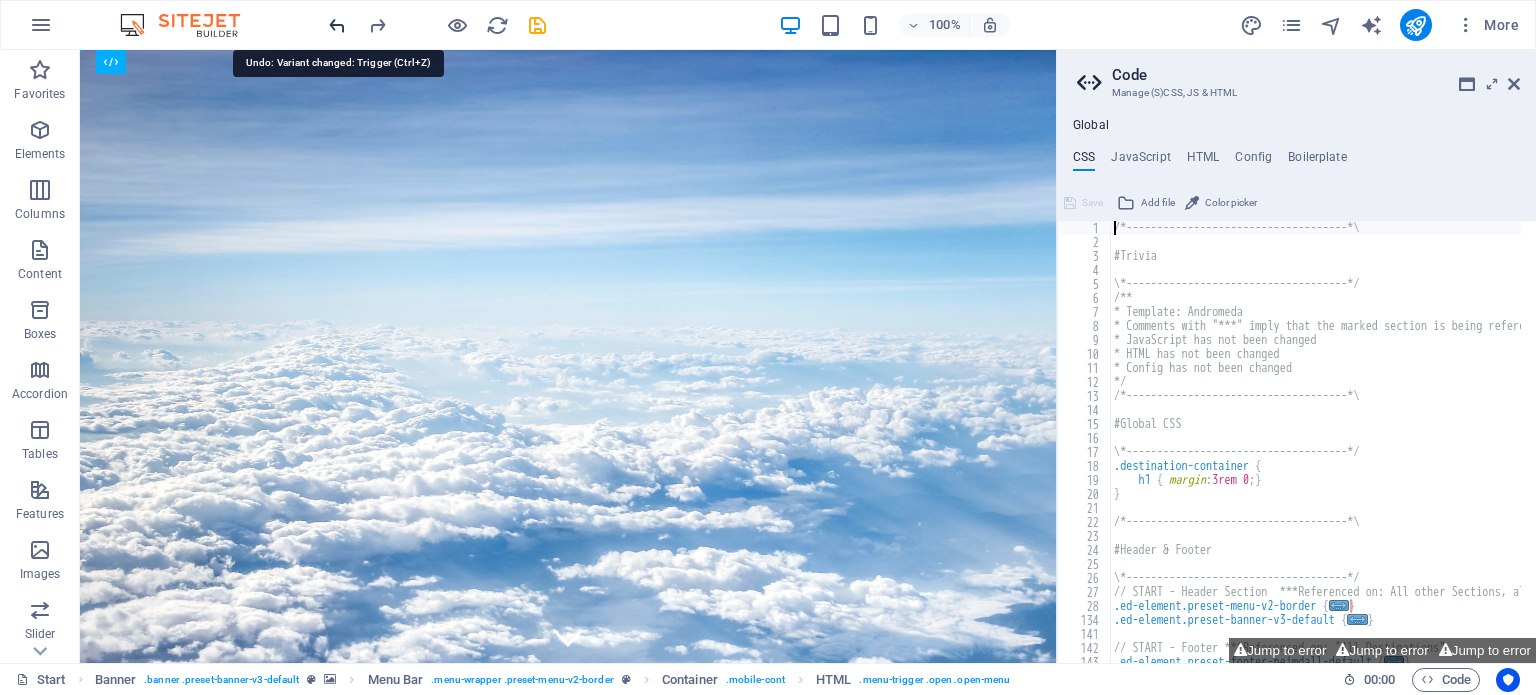 click at bounding box center (337, 25) 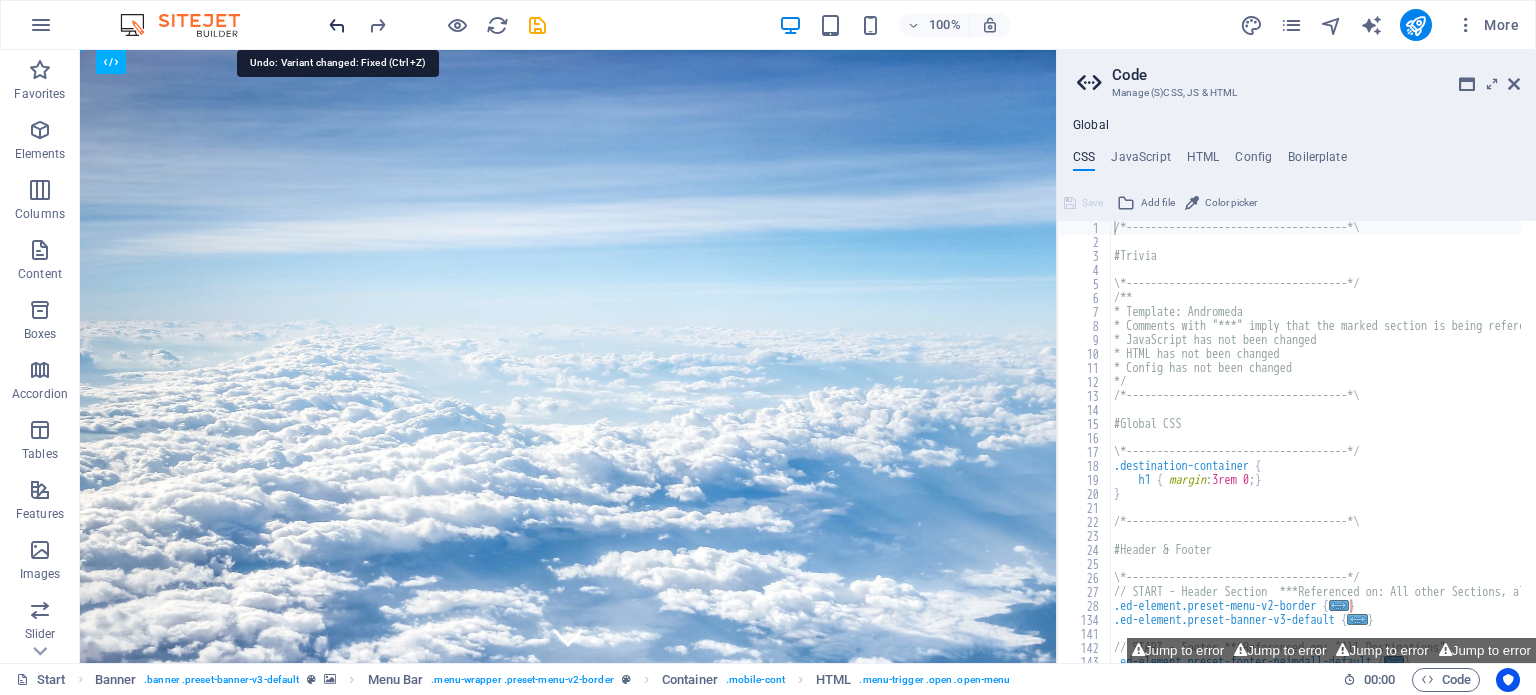click at bounding box center (337, 25) 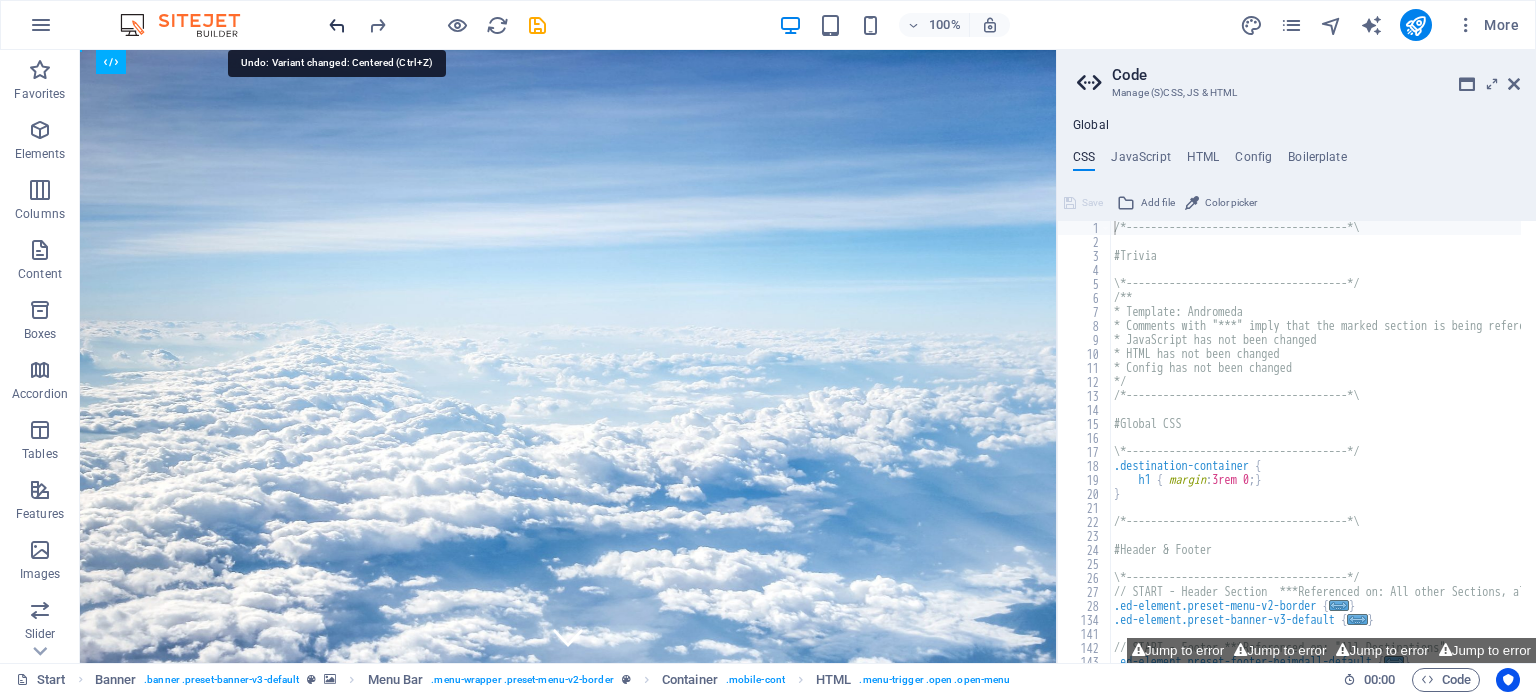 click at bounding box center (337, 25) 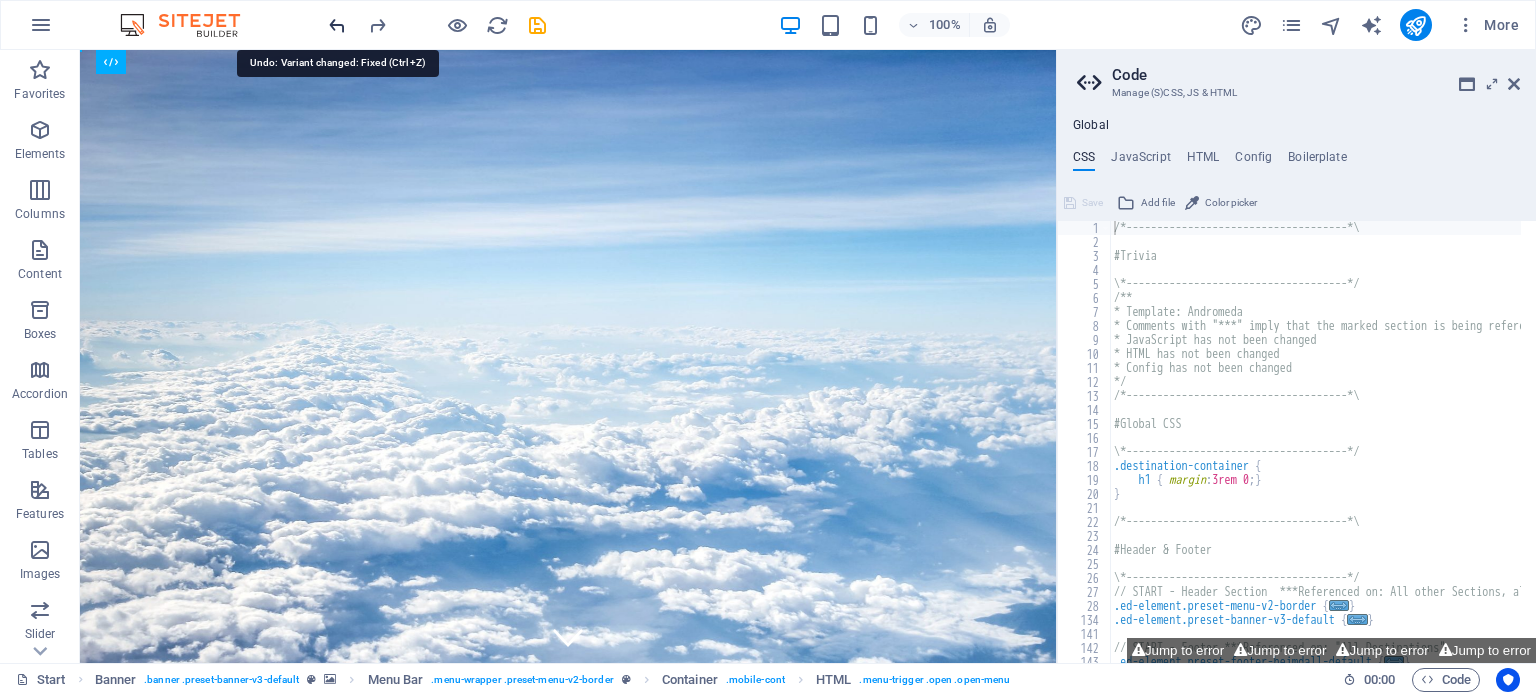 click at bounding box center (337, 25) 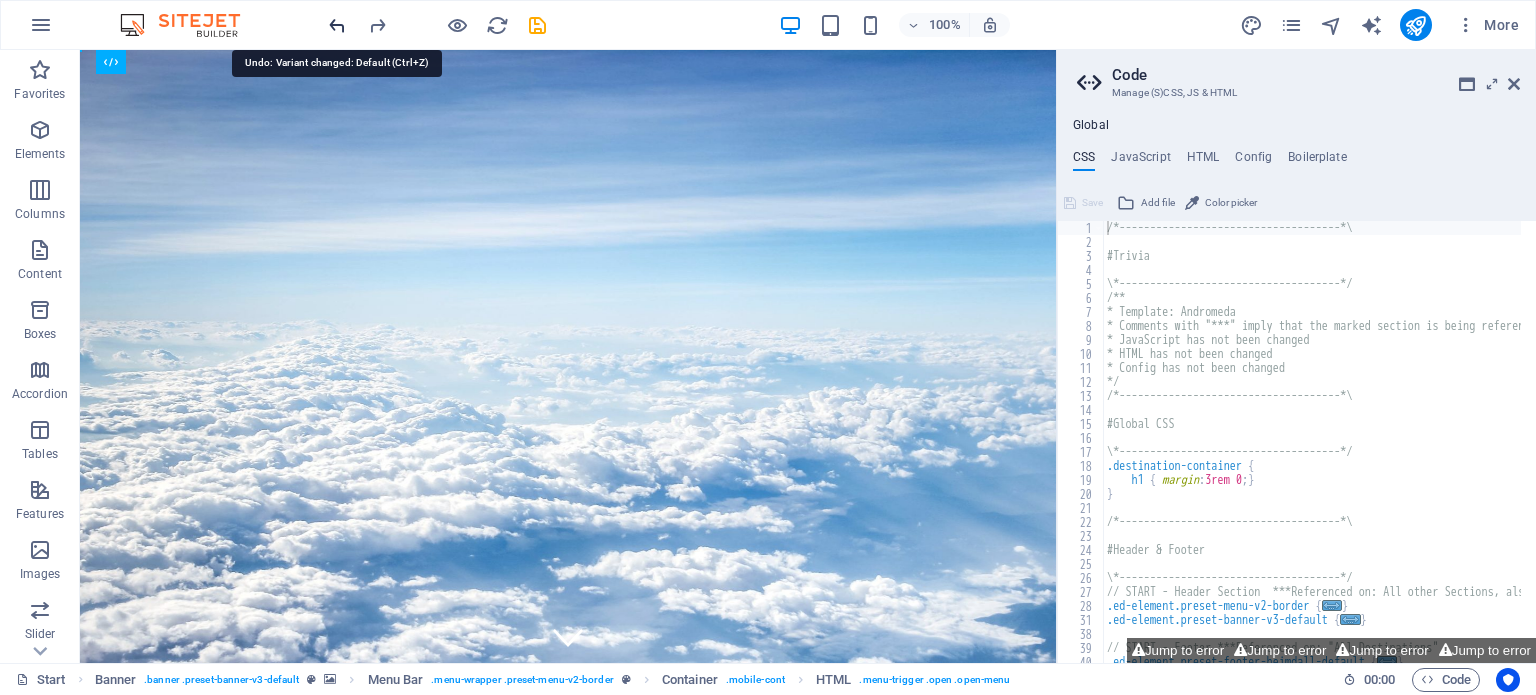 click at bounding box center [337, 25] 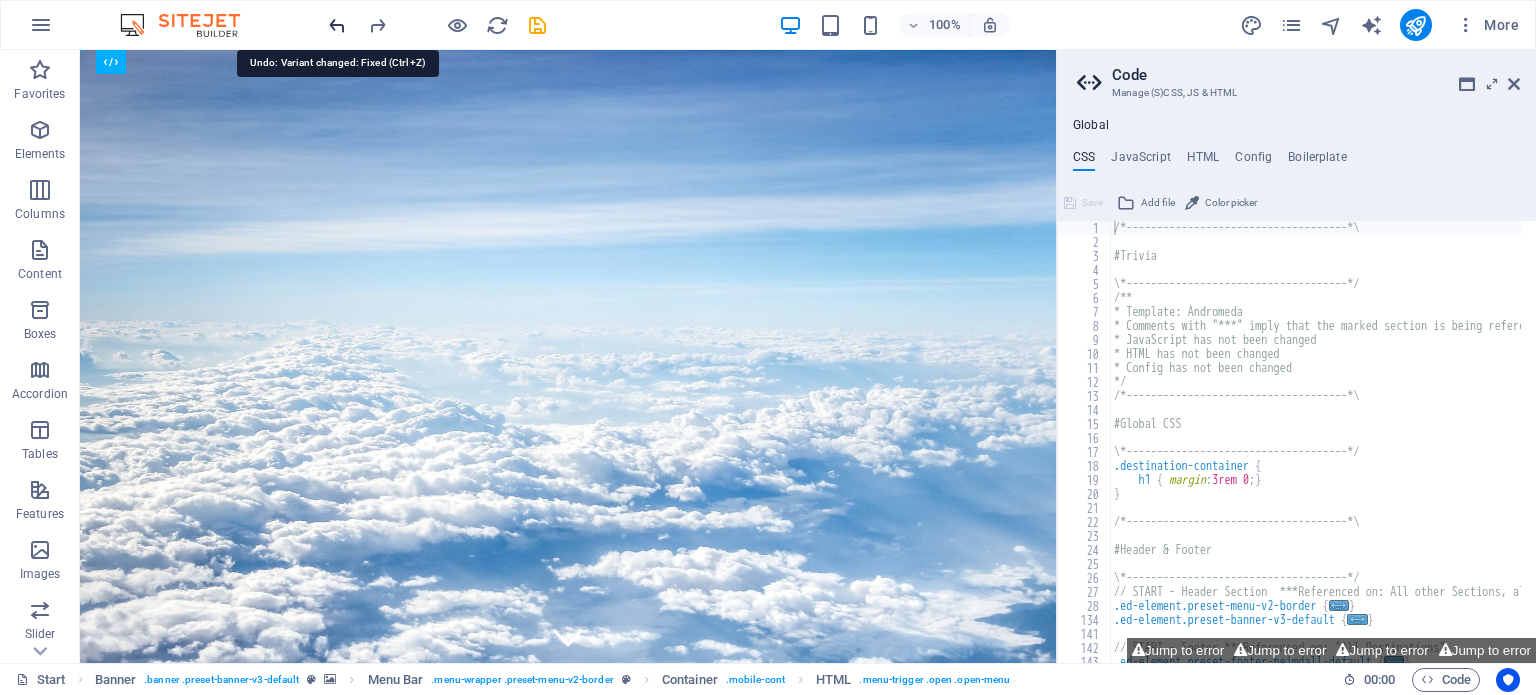 click at bounding box center (337, 25) 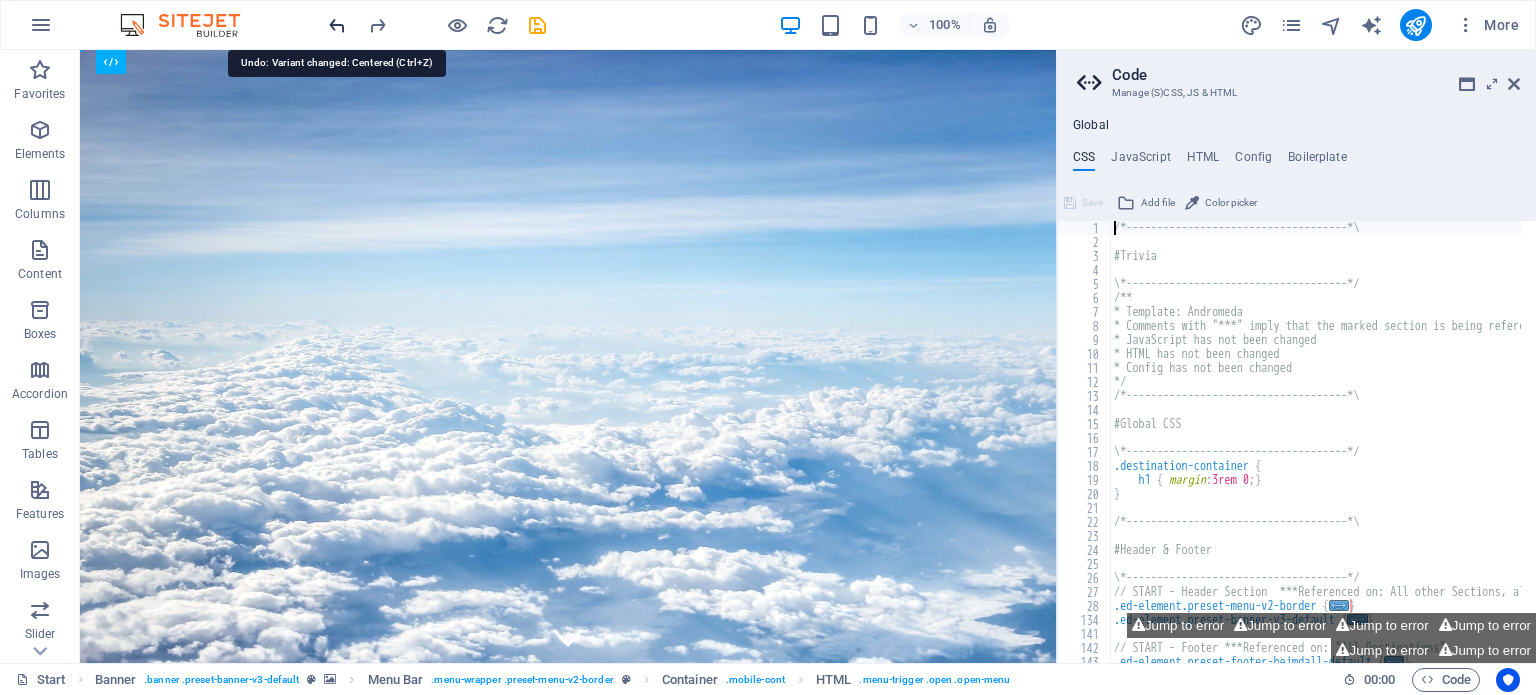 click at bounding box center [337, 25] 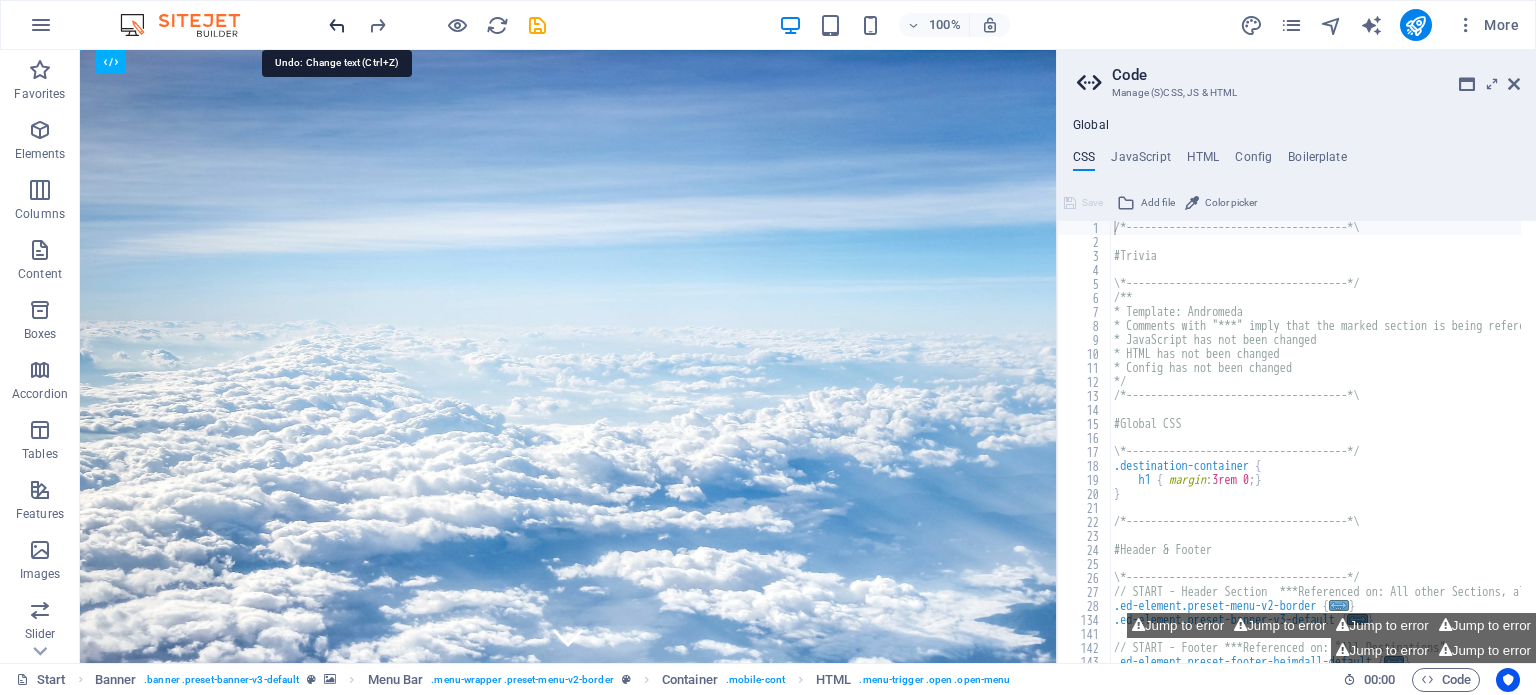 click at bounding box center (337, 25) 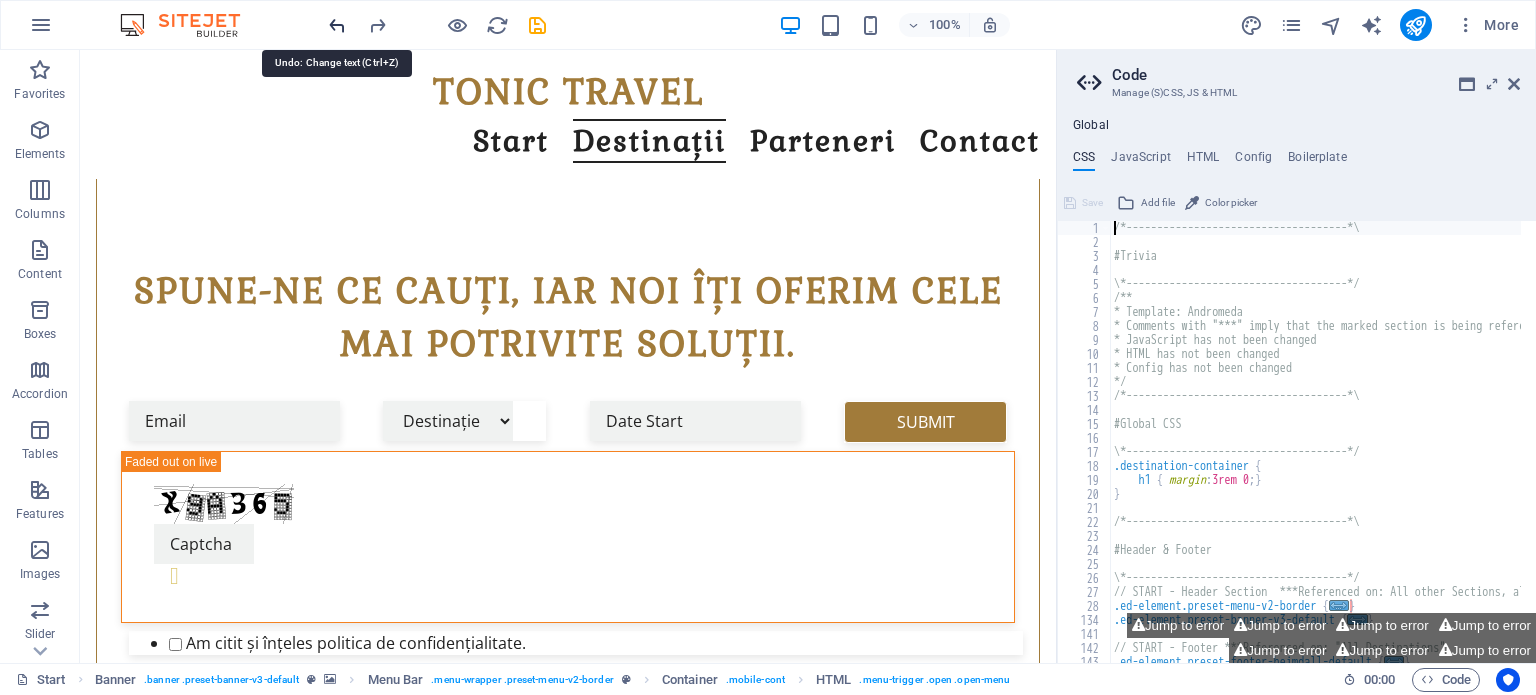scroll, scrollTop: 612, scrollLeft: 0, axis: vertical 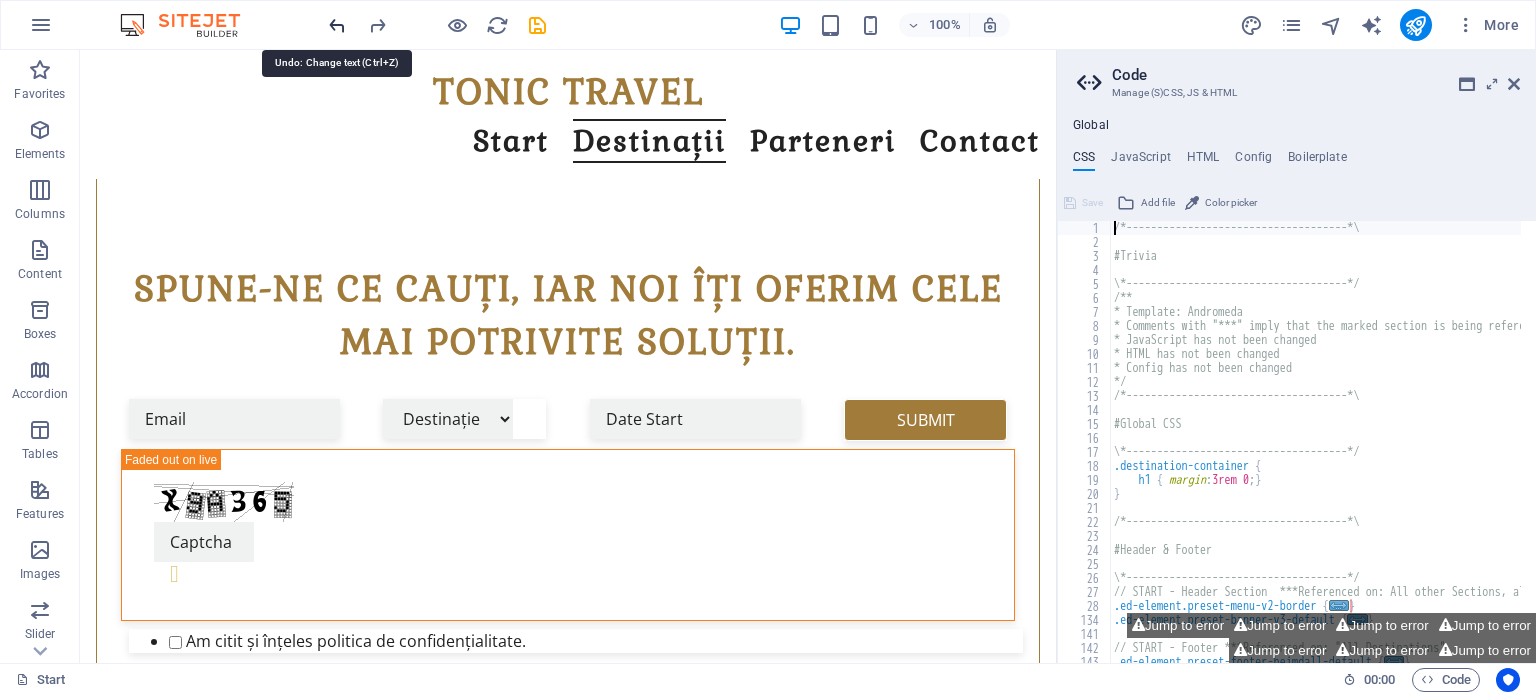 click at bounding box center (337, 25) 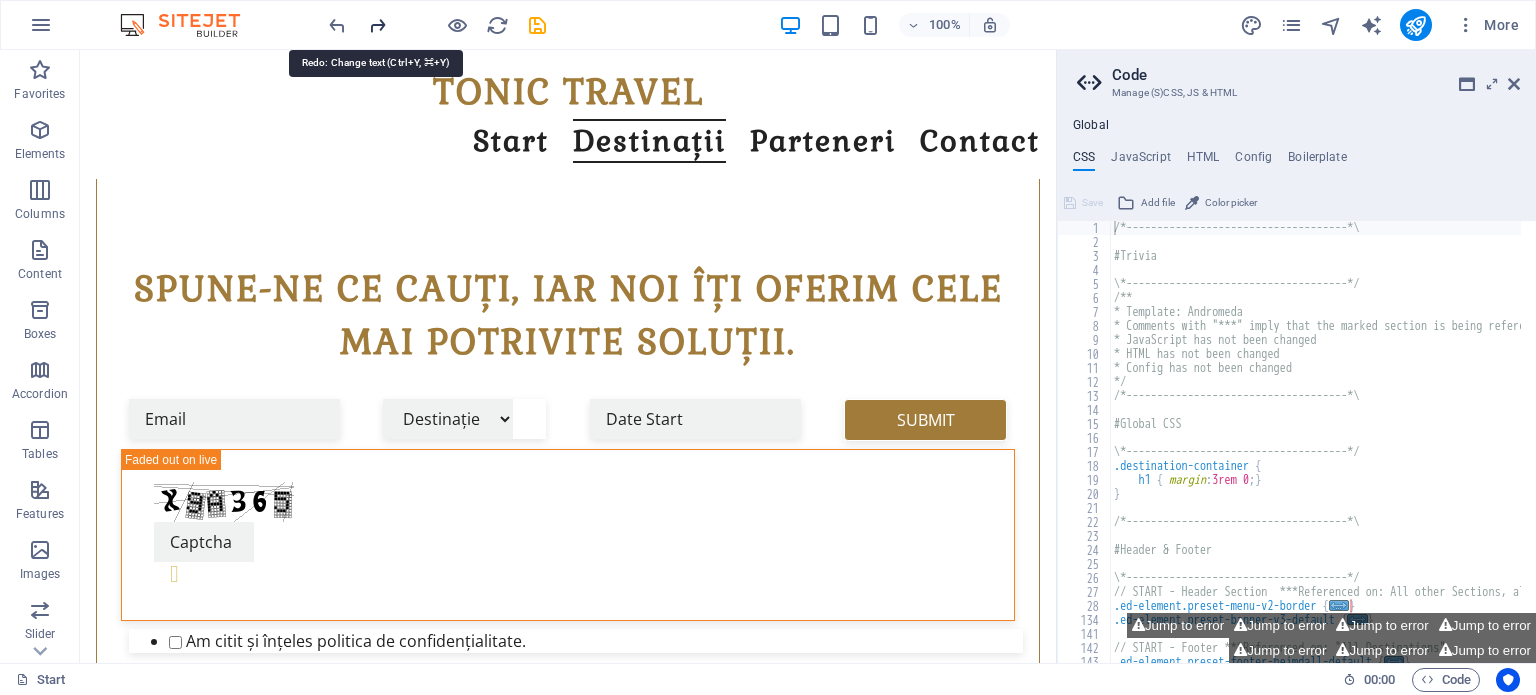 click at bounding box center [377, 25] 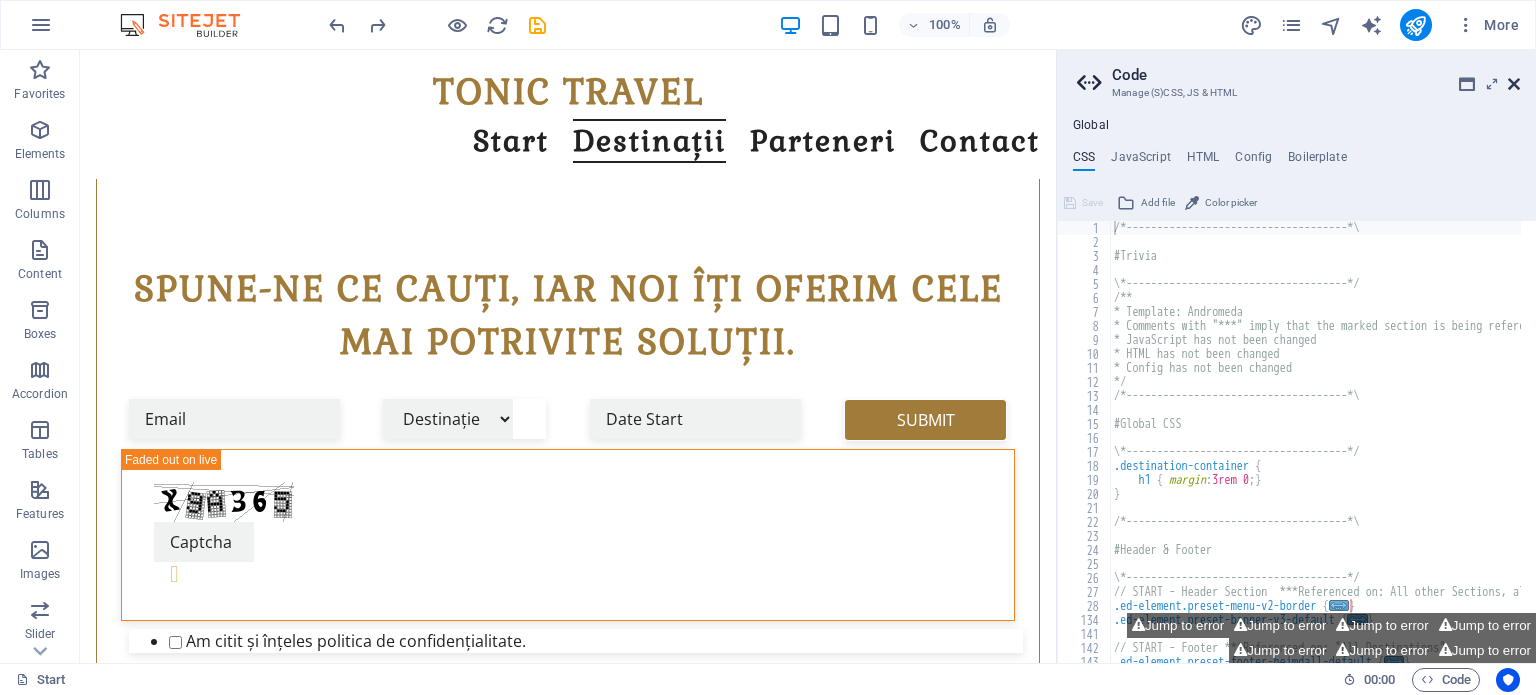 click at bounding box center (1514, 84) 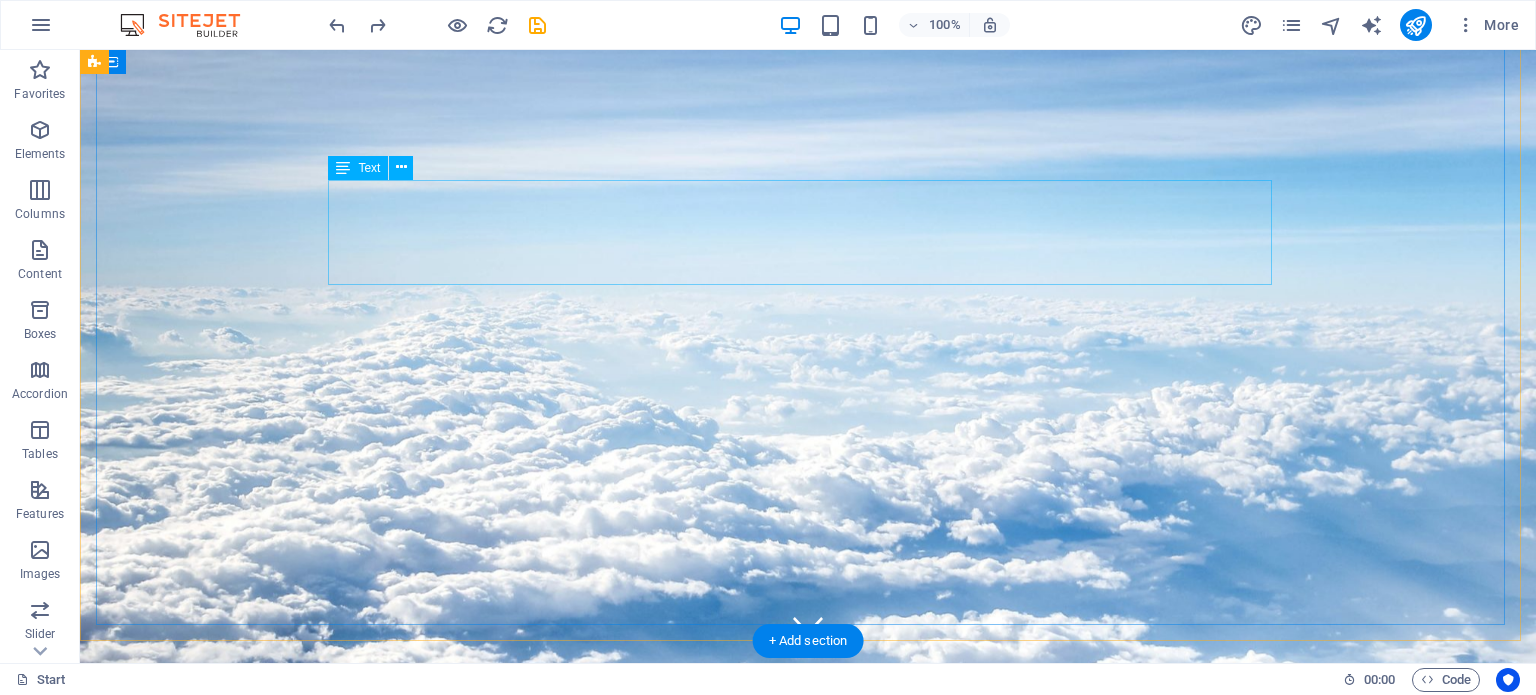 scroll, scrollTop: 0, scrollLeft: 0, axis: both 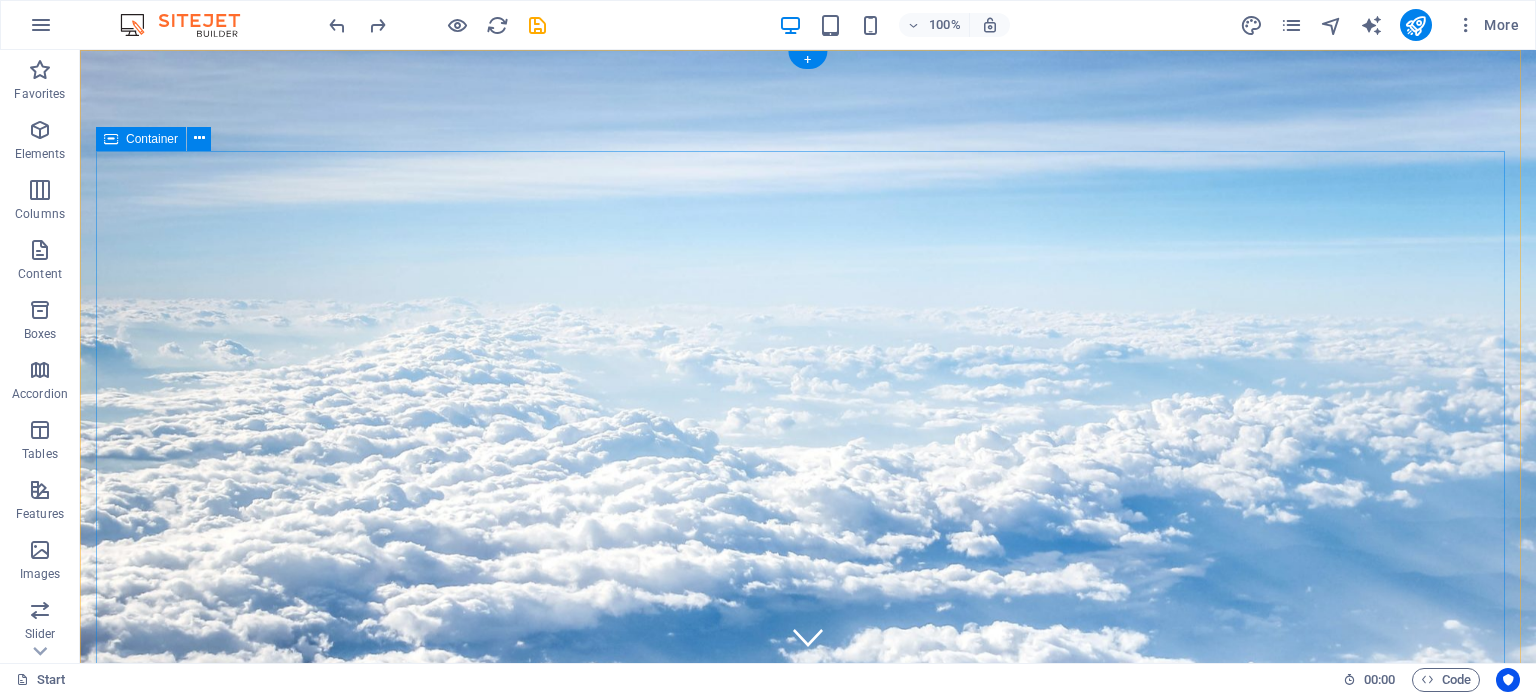 click on "Spune-ne ce cauți, iar noi îți oferim cele mai potrivite soluții.
Destinație
România Bulgaria Grecia Turcia Spania Italia Portugalia EAU Altele Submit Unreadable? Load new   Am citit și înțeles politica de confidențialitate." at bounding box center [808, 1122] 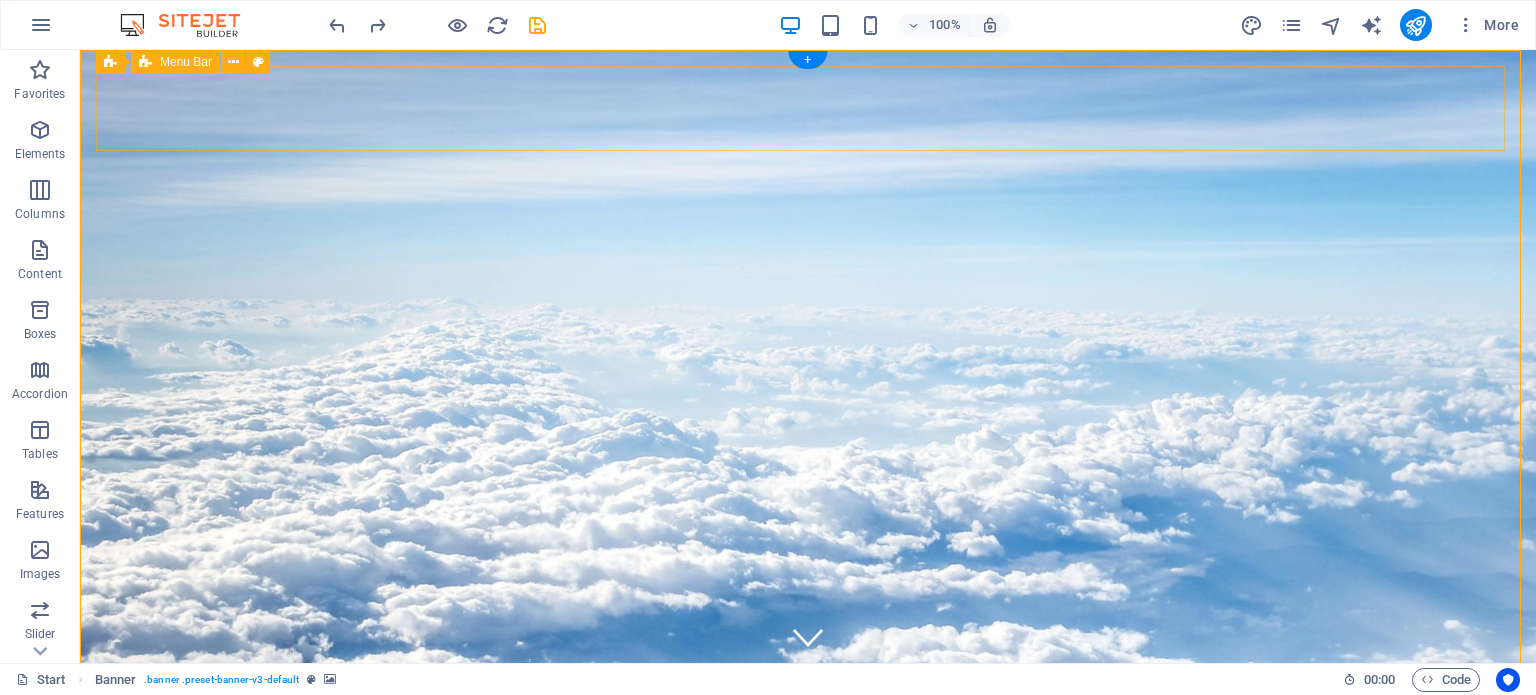 click on "TONIC TRAVEL Start Destinații Monthly Specials All Destinations Parteneri Contact" at bounding box center (808, 773) 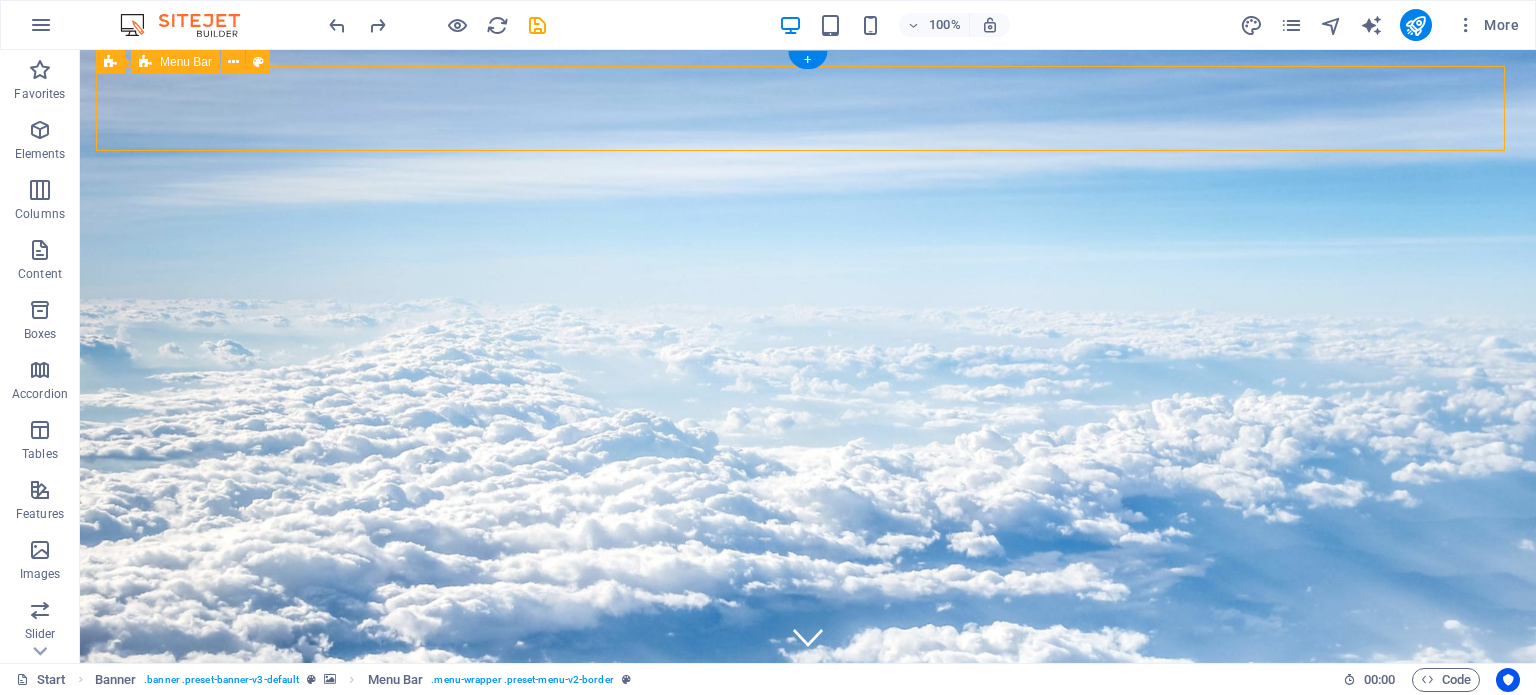 click on "TONIC TRAVEL Start Destinații Monthly Specials All Destinations Parteneri Contact" at bounding box center (808, 773) 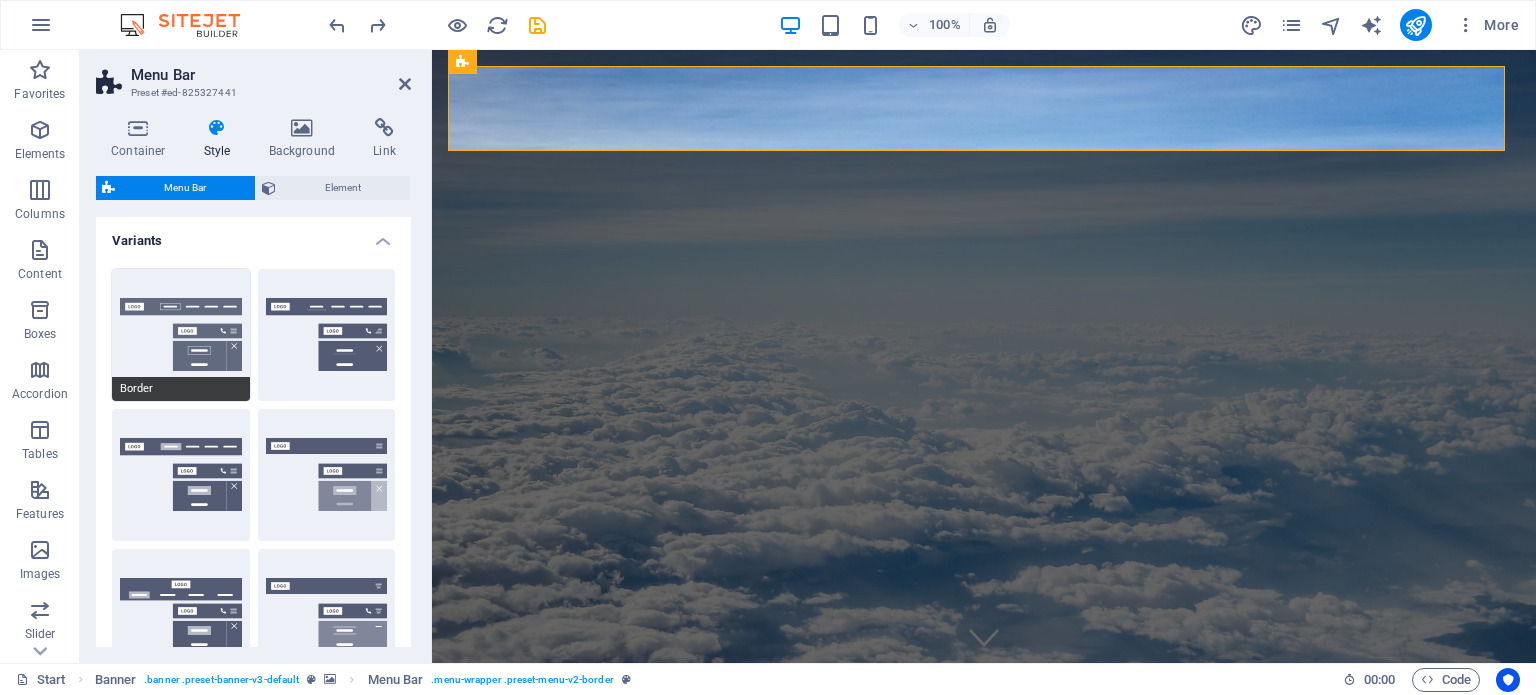 click on "Border" at bounding box center (181, 335) 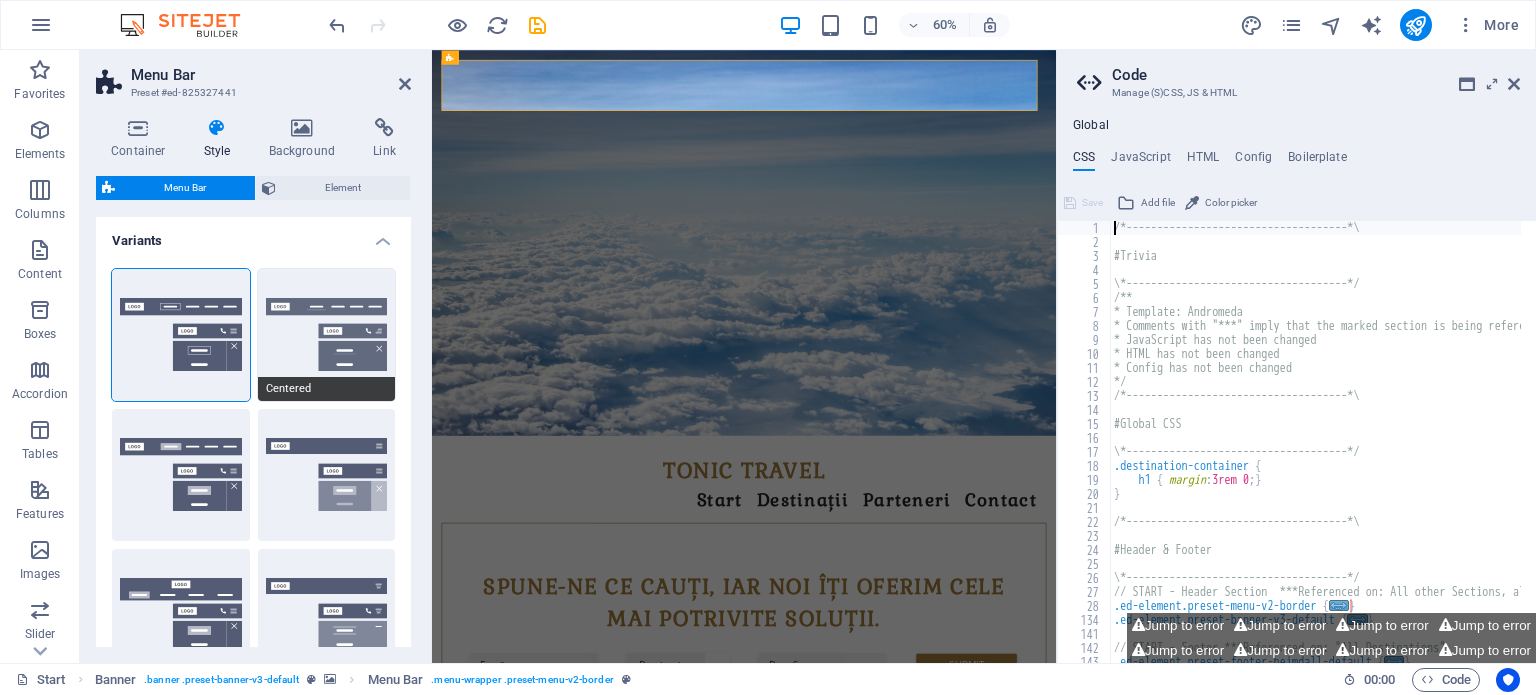 click on "Centered" at bounding box center (327, 335) 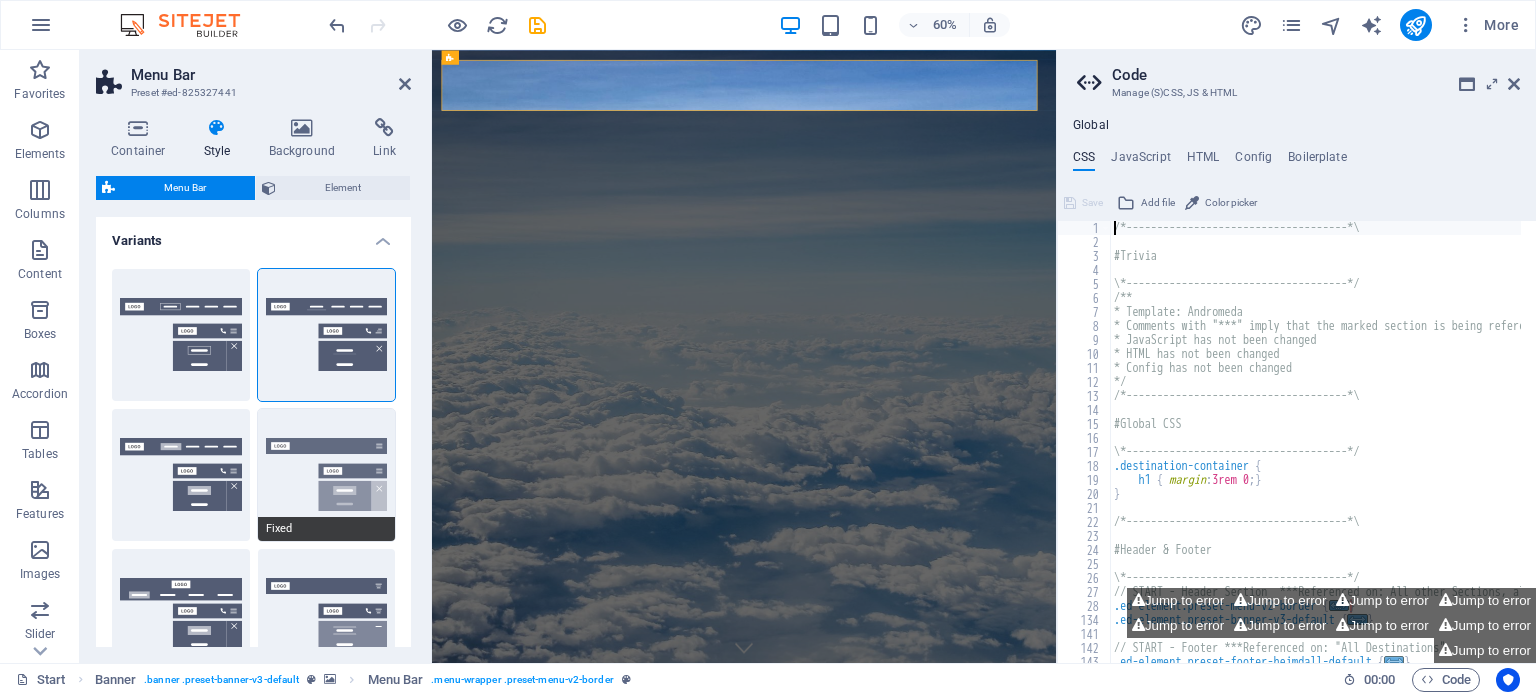 click on "Fixed" at bounding box center [327, 475] 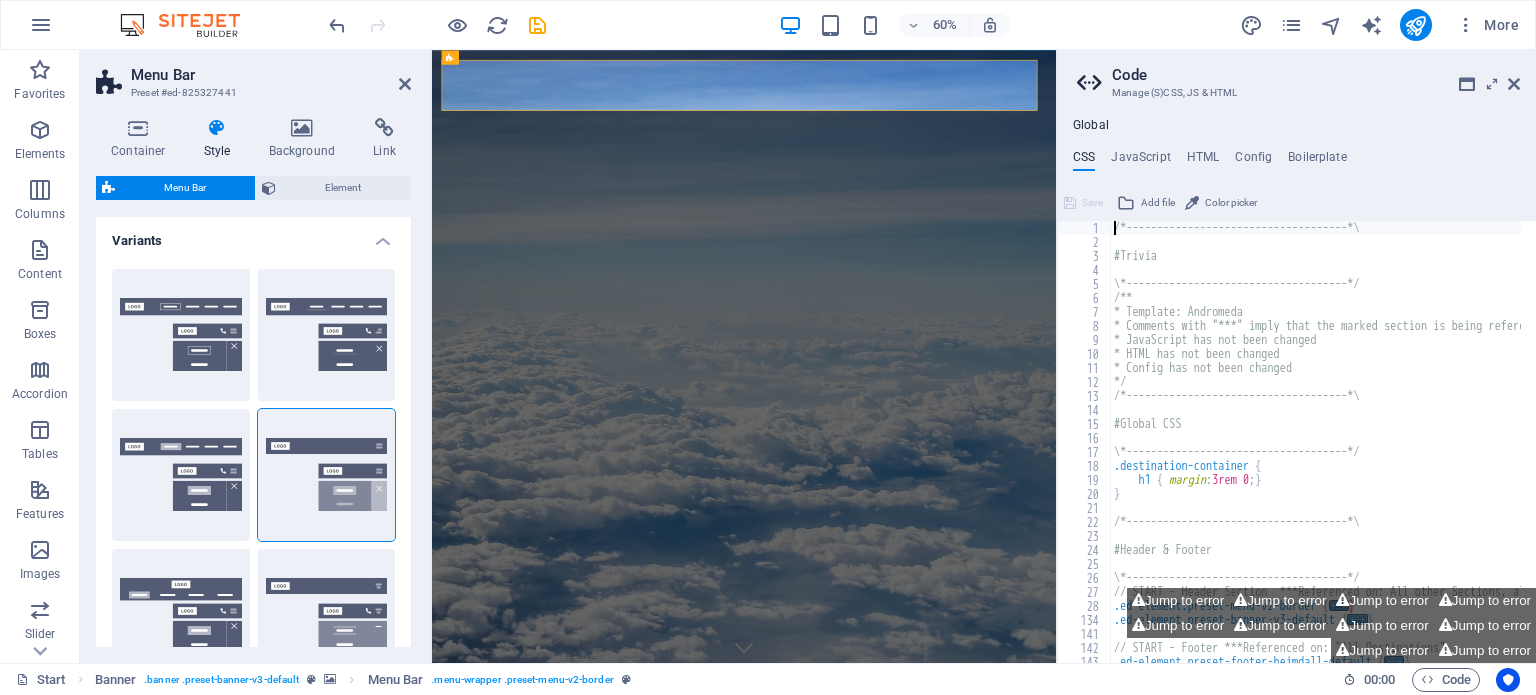 click on "Code" at bounding box center (1316, 75) 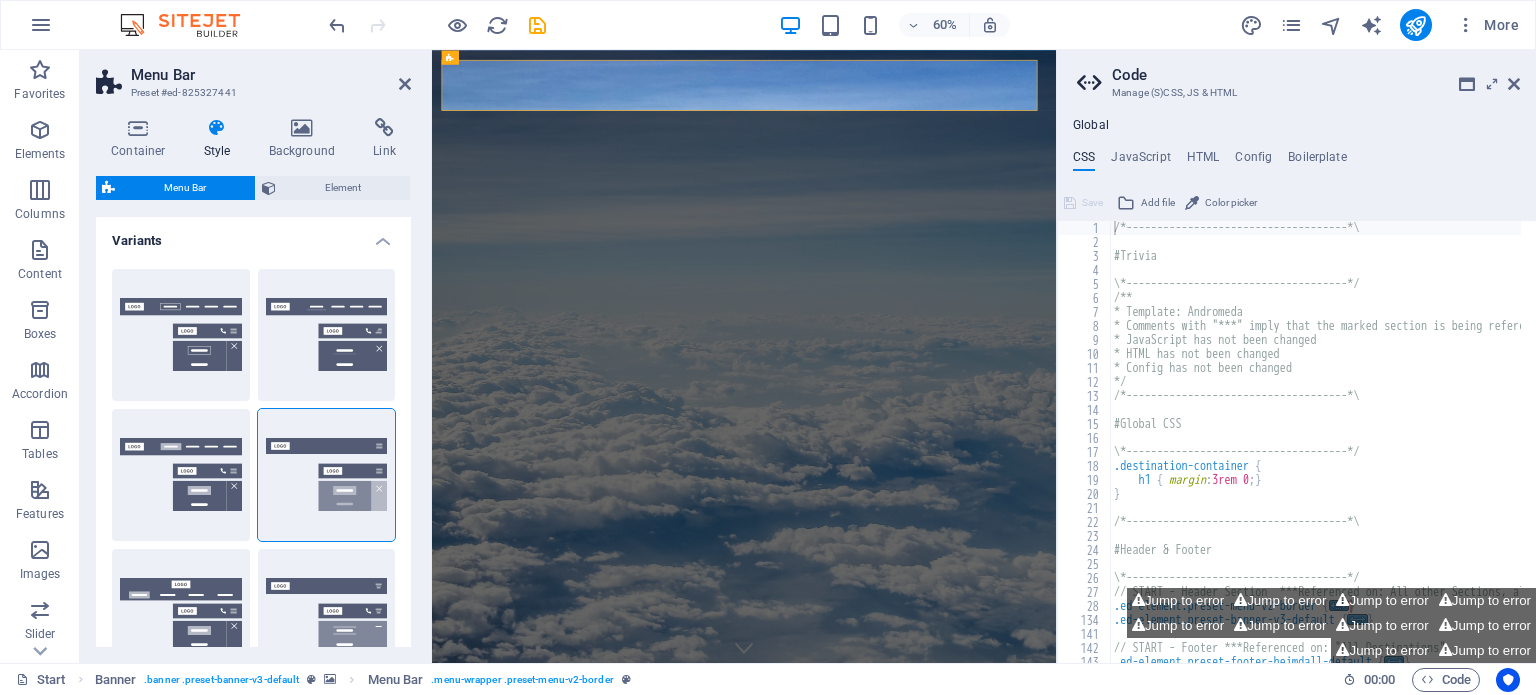 click on "Variants" at bounding box center [253, 235] 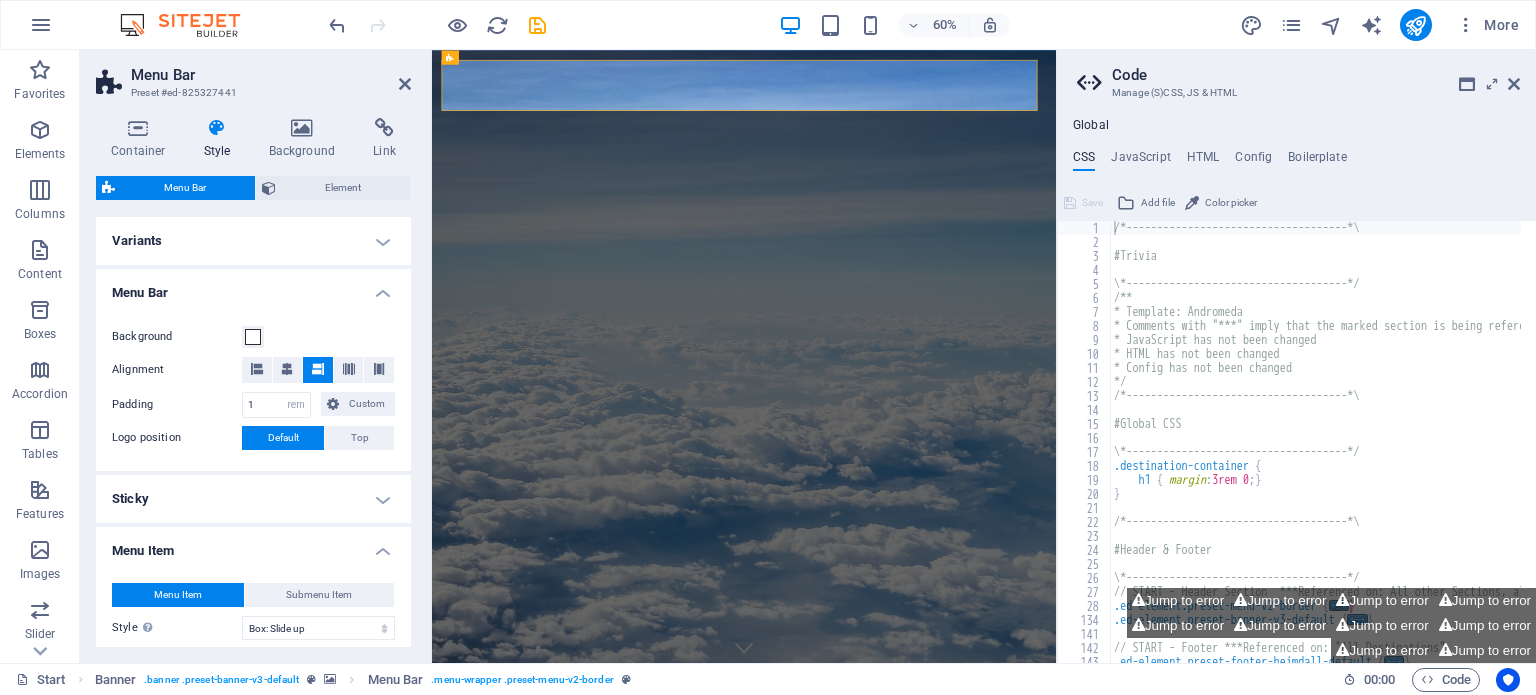 click on "Variants" at bounding box center [253, 241] 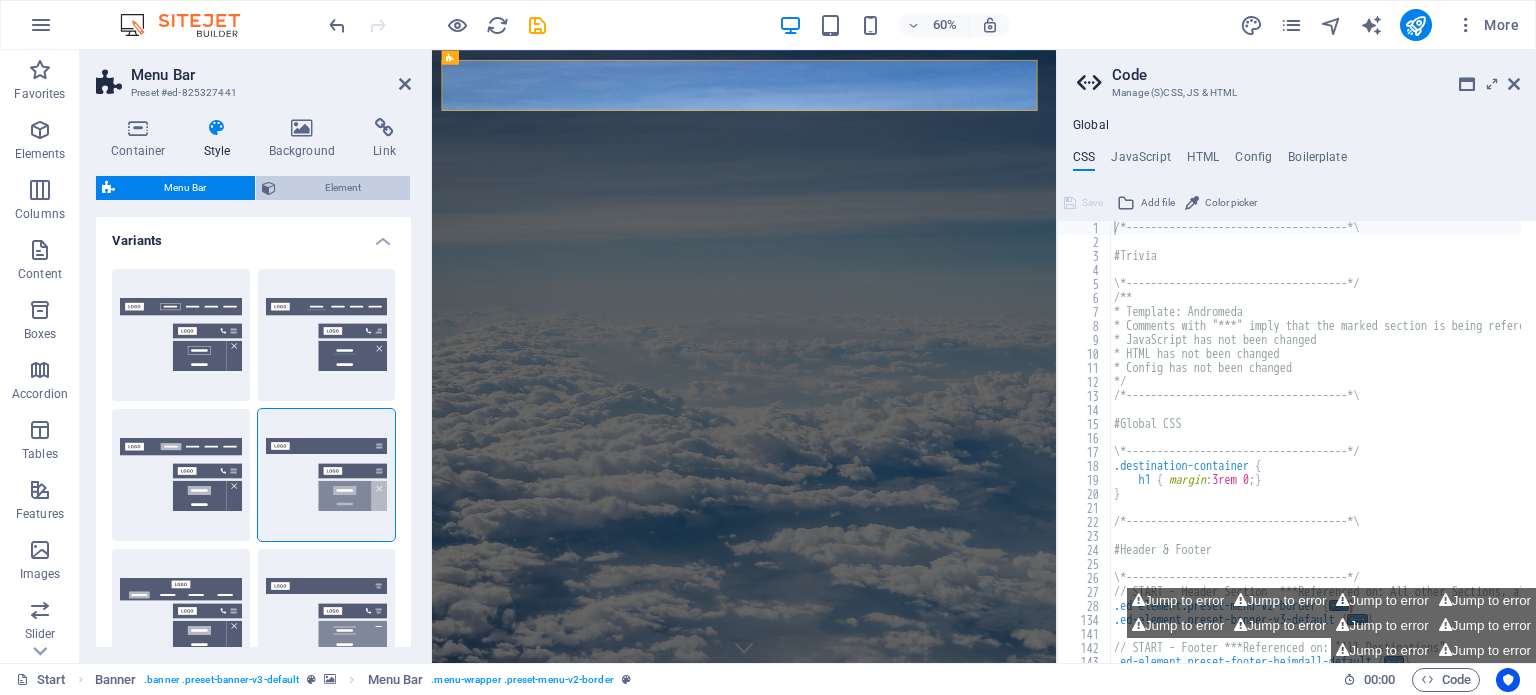 click on "Element" at bounding box center (343, 188) 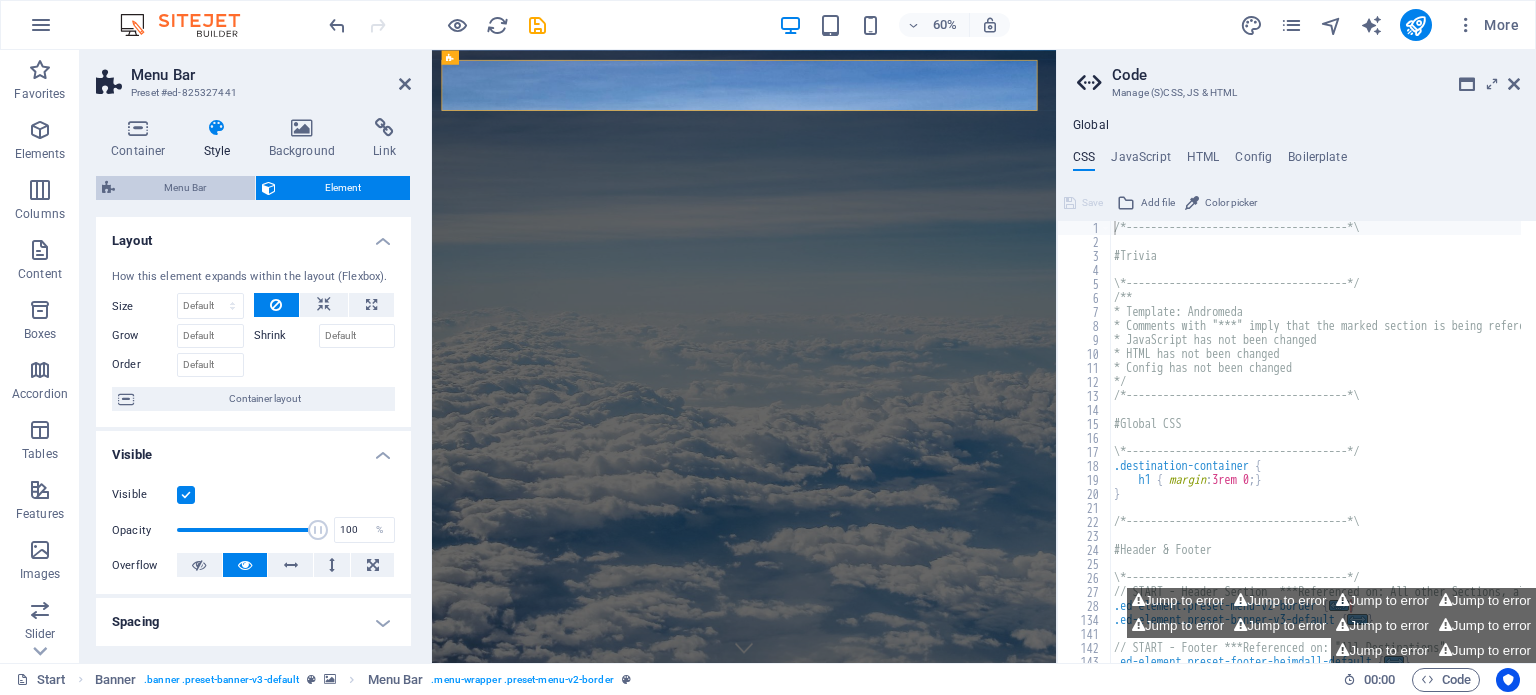 click on "Menu Bar" at bounding box center [185, 188] 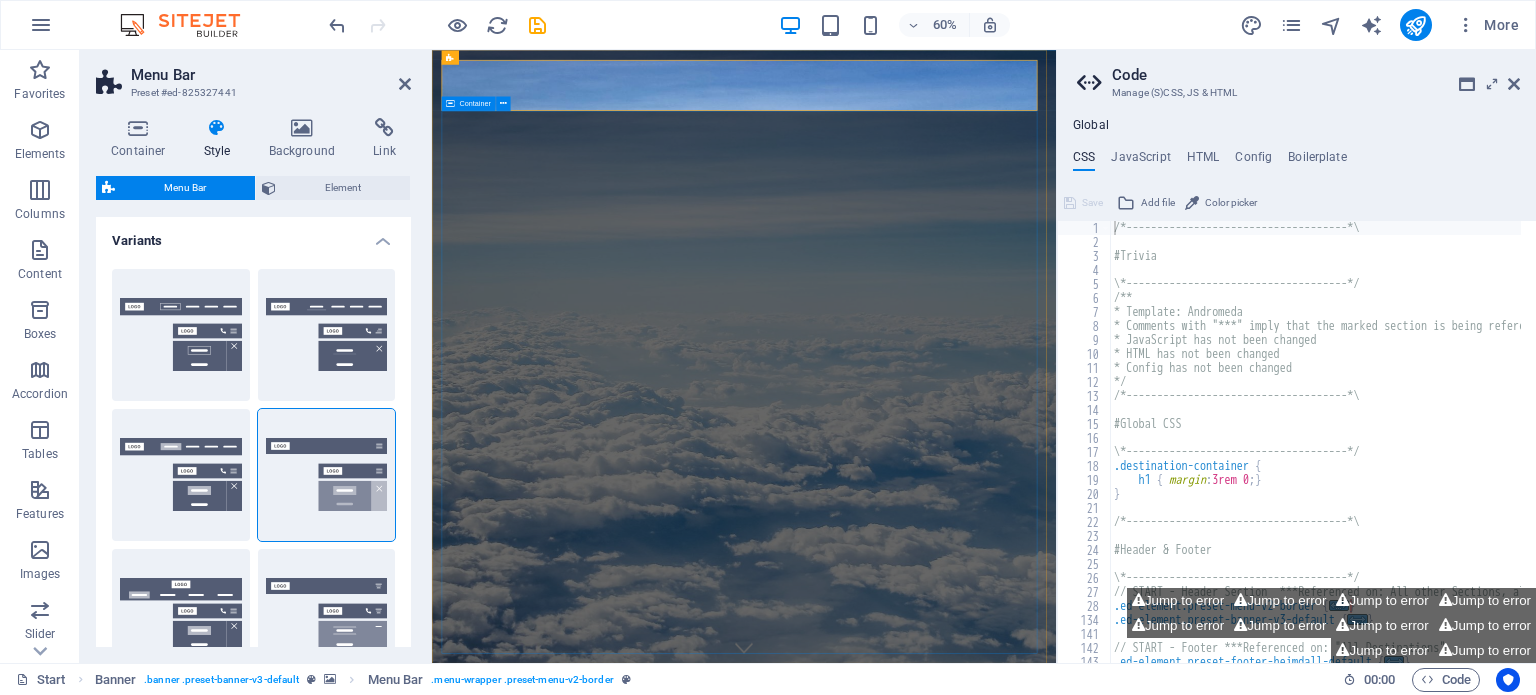 click on "Spune-ne ce cauți, iar noi îți oferim cele mai potrivite soluții.
Destinație
România Bulgaria Grecia Turcia Spania Italia Portugalia EAU Altele Submit Unreadable? Load new   Am citit și înțeles politica de confidențialitate." at bounding box center [952, 1501] 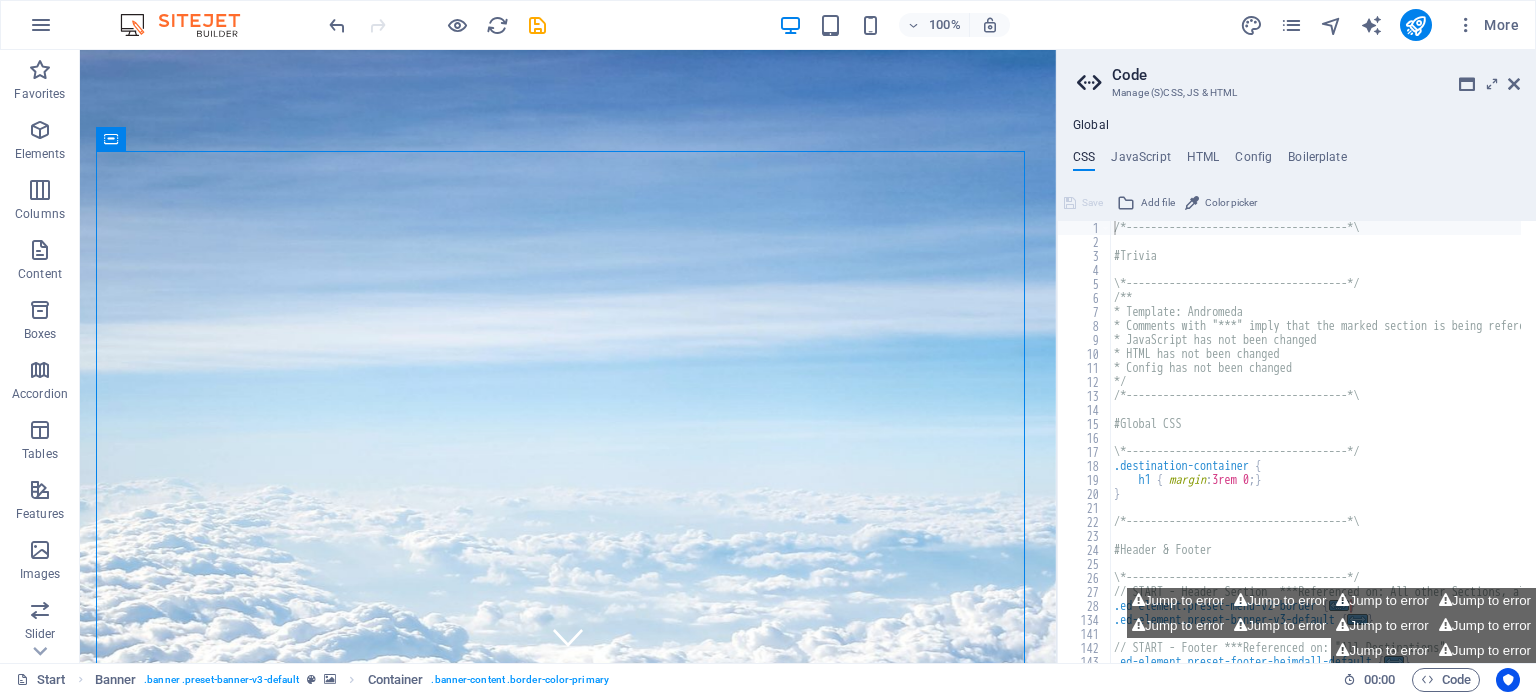 click on "Code Manage (S)CSS, JS & HTML Global CSS JavaScript HTML Config Boilerplate /*------------------------------------*\ 1 2 3 4 5 6 7 8 9 10 11 12 13 14 15 16 17 18 19 20 21 22 23 24 25 26 27 28 134 141 142 143 /*------------------------------------*\     #Trivia      \*------------------------------------*/ /**   * Template: Andromeda   * Comments with "***" imply that the marked section is being referenced somewhere else   * JavaScript has not been changed   * HTML has not been changed   * Config has not been changed   */ /*------------------------------------*\     #Global CSS      \*------------------------------------*/ .destination-container   {      h1   {   margin :  3rem   0 ;  } } /*------------------------------------*\     #Header & Footer      \*------------------------------------*/ // START - Header Section  ***Referenced on: All other Sections, also includes Horizontal Form   .ed-element.preset-menu-v2-border   { ... } .ed-element.preset-banner-v3-default   { ... }   { ... }      Jump to error" at bounding box center [1296, 356] 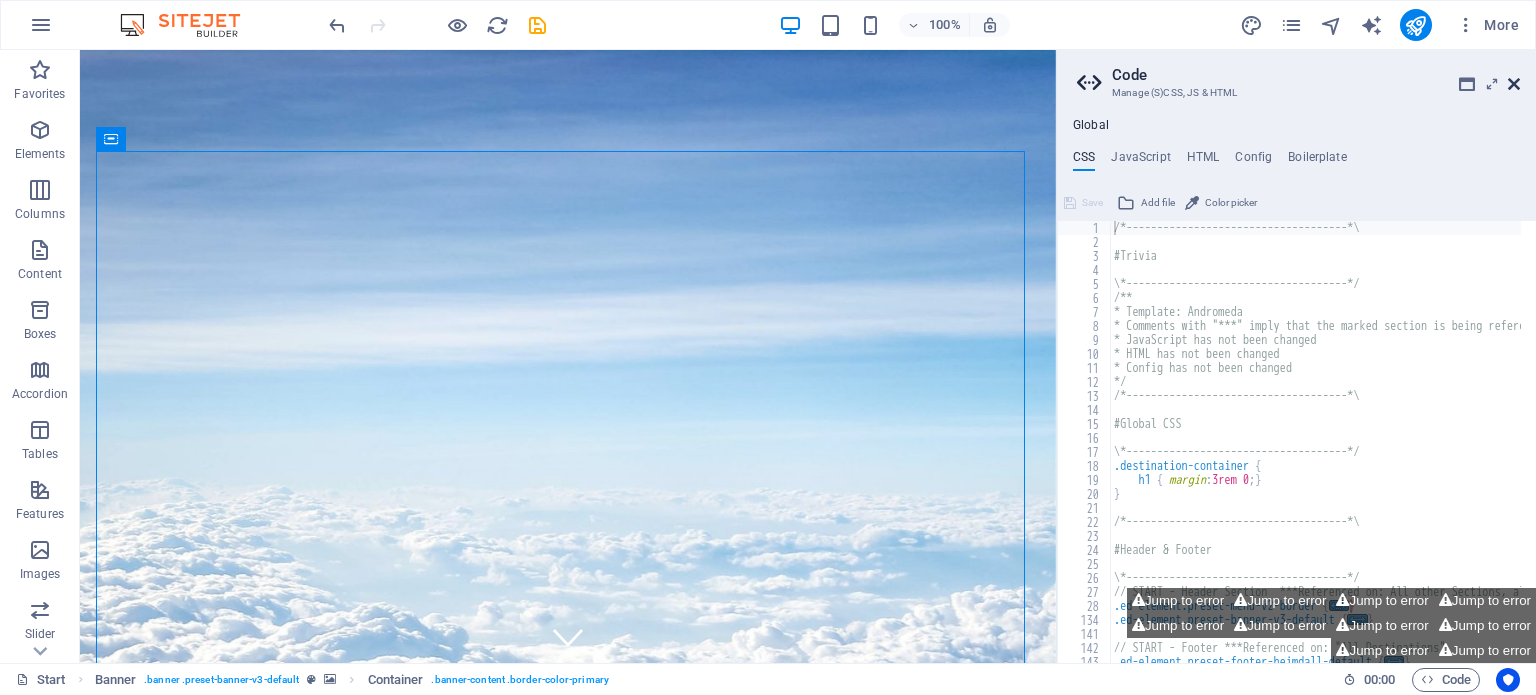click at bounding box center [1514, 84] 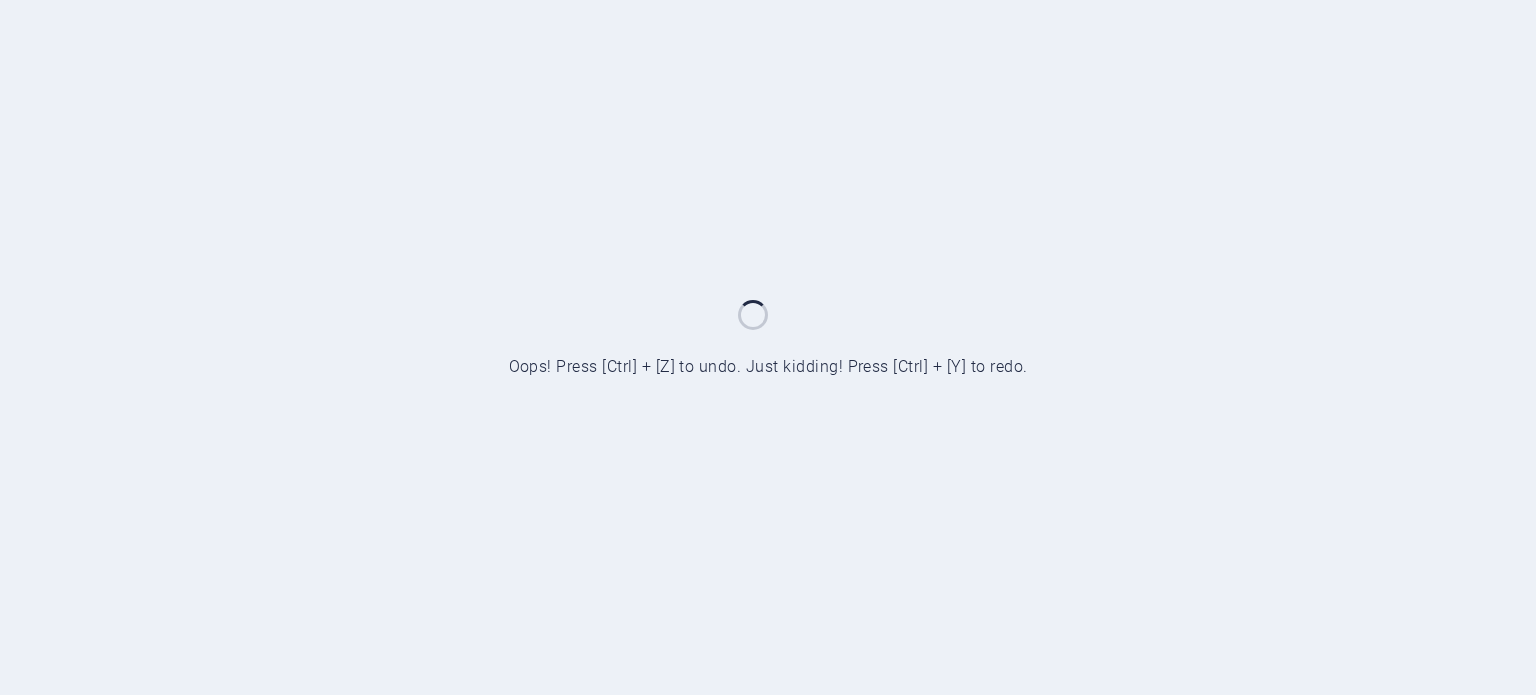 scroll, scrollTop: 0, scrollLeft: 0, axis: both 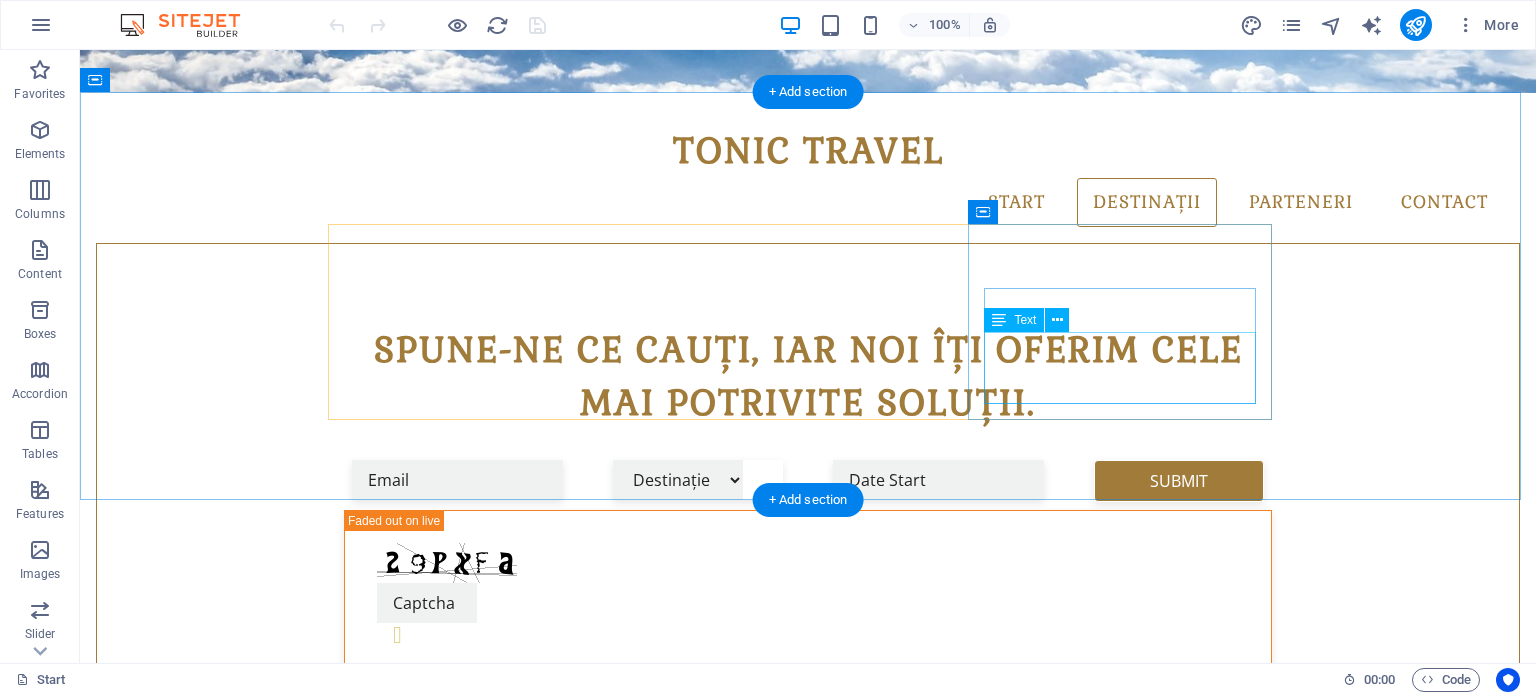 click on "Lorem ipsum dolor sit amet, consectetur adipisicing elit. Veritatis, dolorem!" at bounding box center (808, 1390) 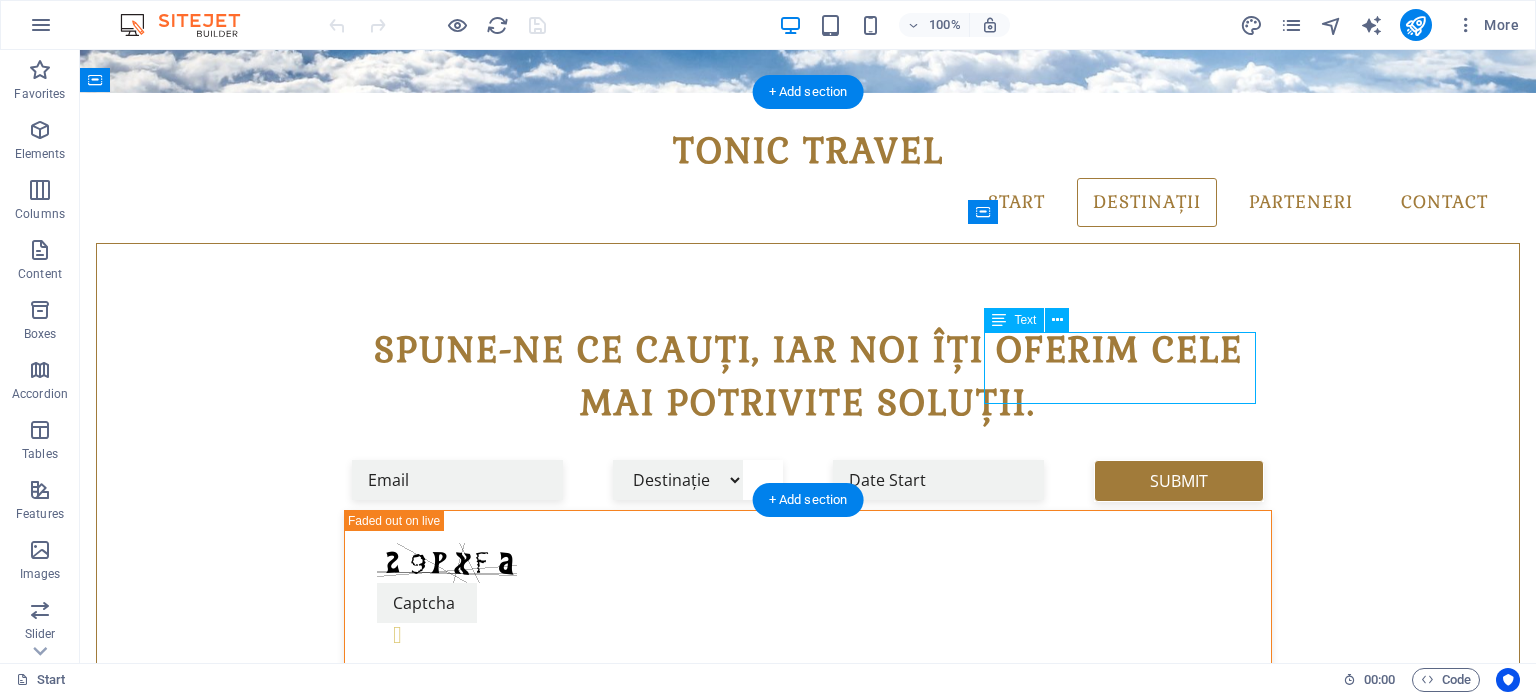drag, startPoint x: 1164, startPoint y: 372, endPoint x: 812, endPoint y: 371, distance: 352.00143 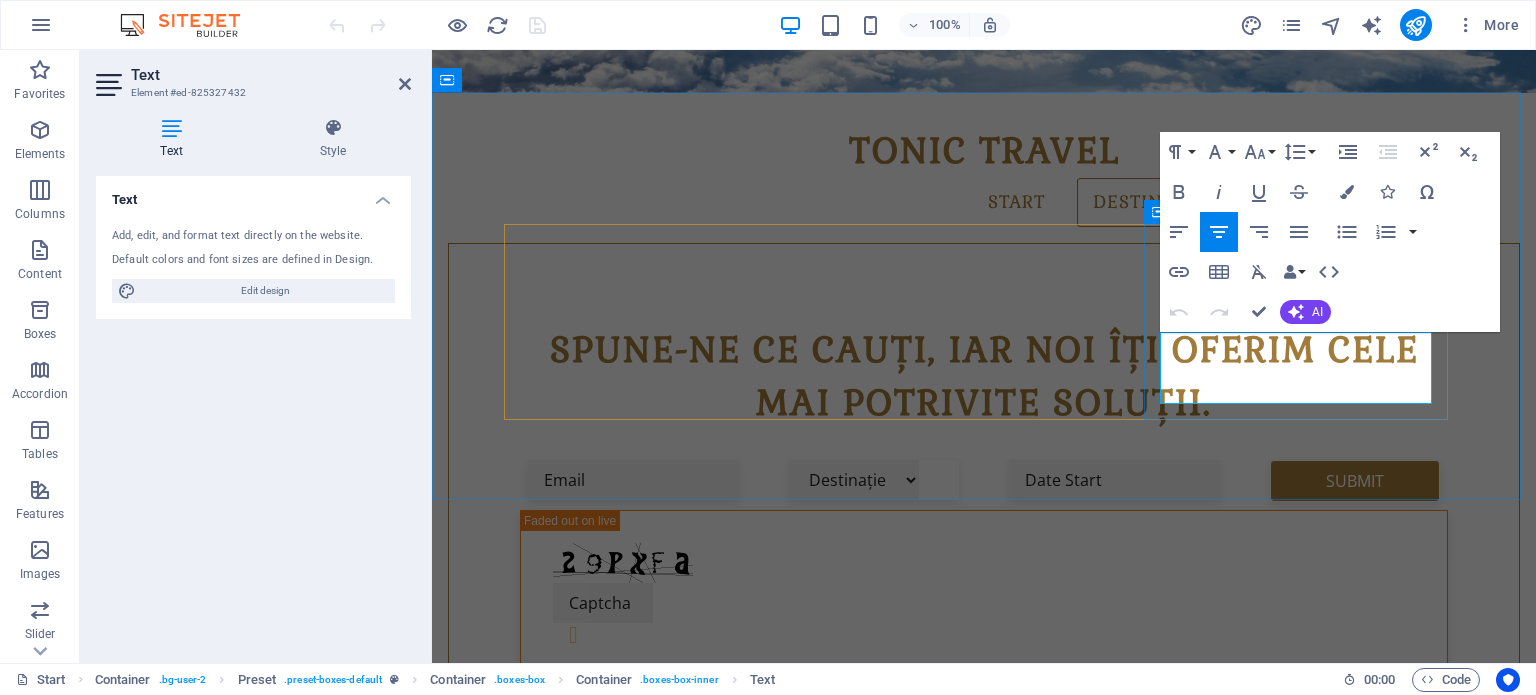 scroll, scrollTop: 612, scrollLeft: 0, axis: vertical 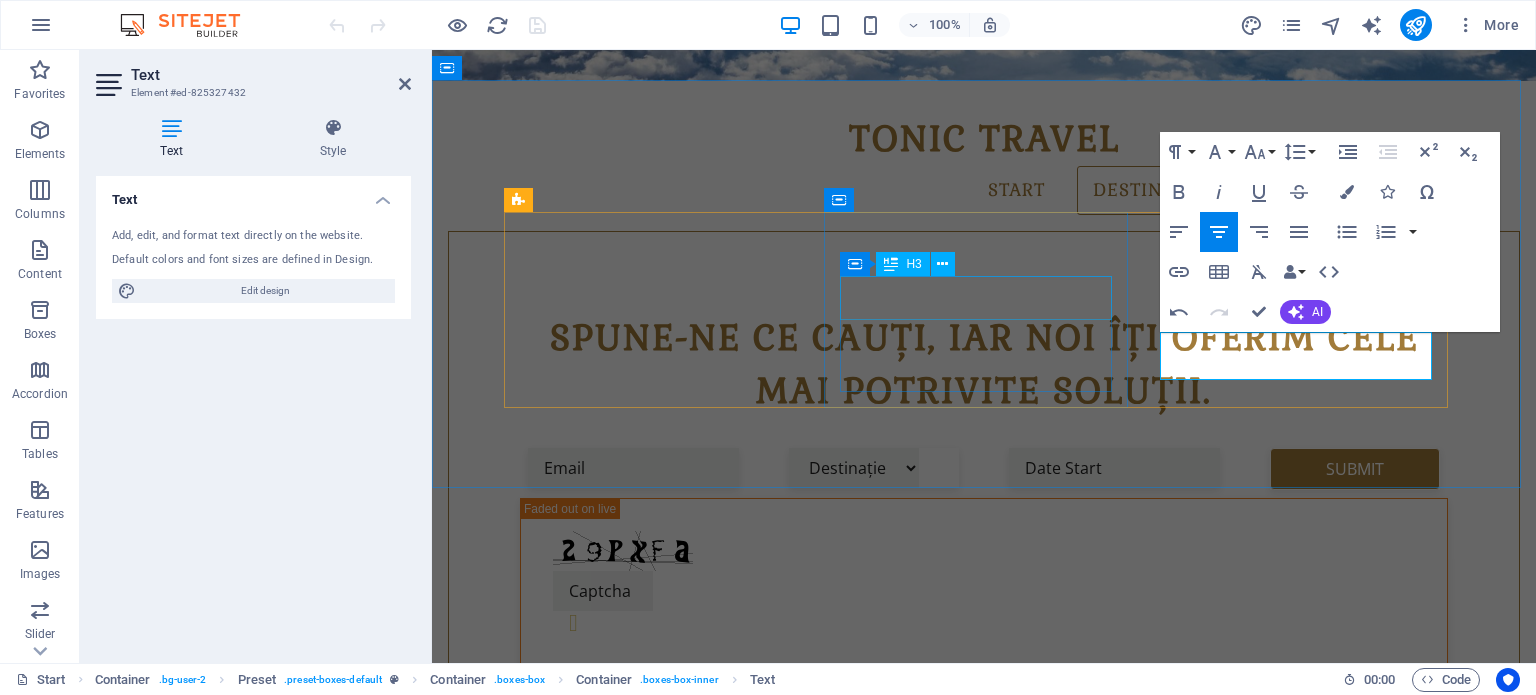 click on "Lorem ipsum dolor sit amet, consectetur adipisicing elit. Veritatis, dolorem!" at bounding box center (984, 1223) 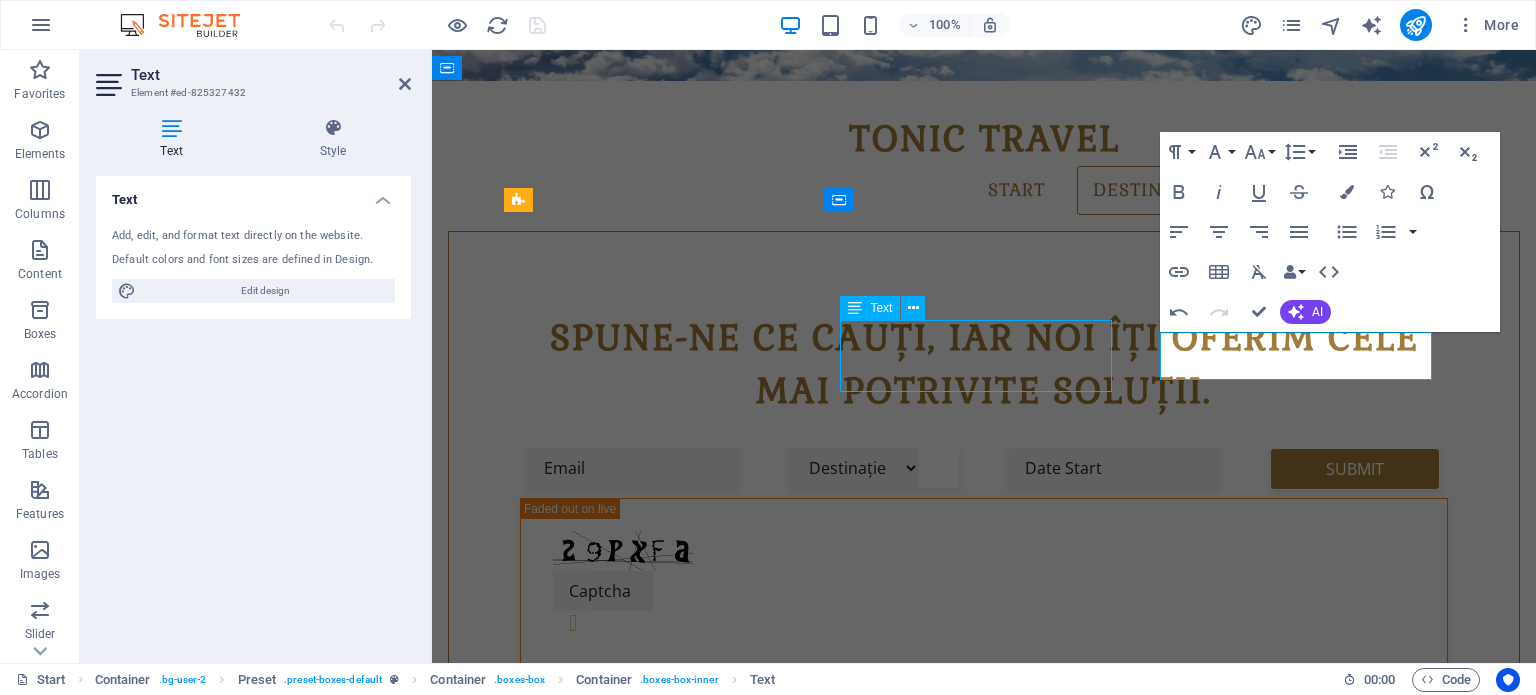 click on "Lorem ipsum dolor sit amet, consectetur adipisicing elit. Veritatis, dolorem!" at bounding box center [984, 1223] 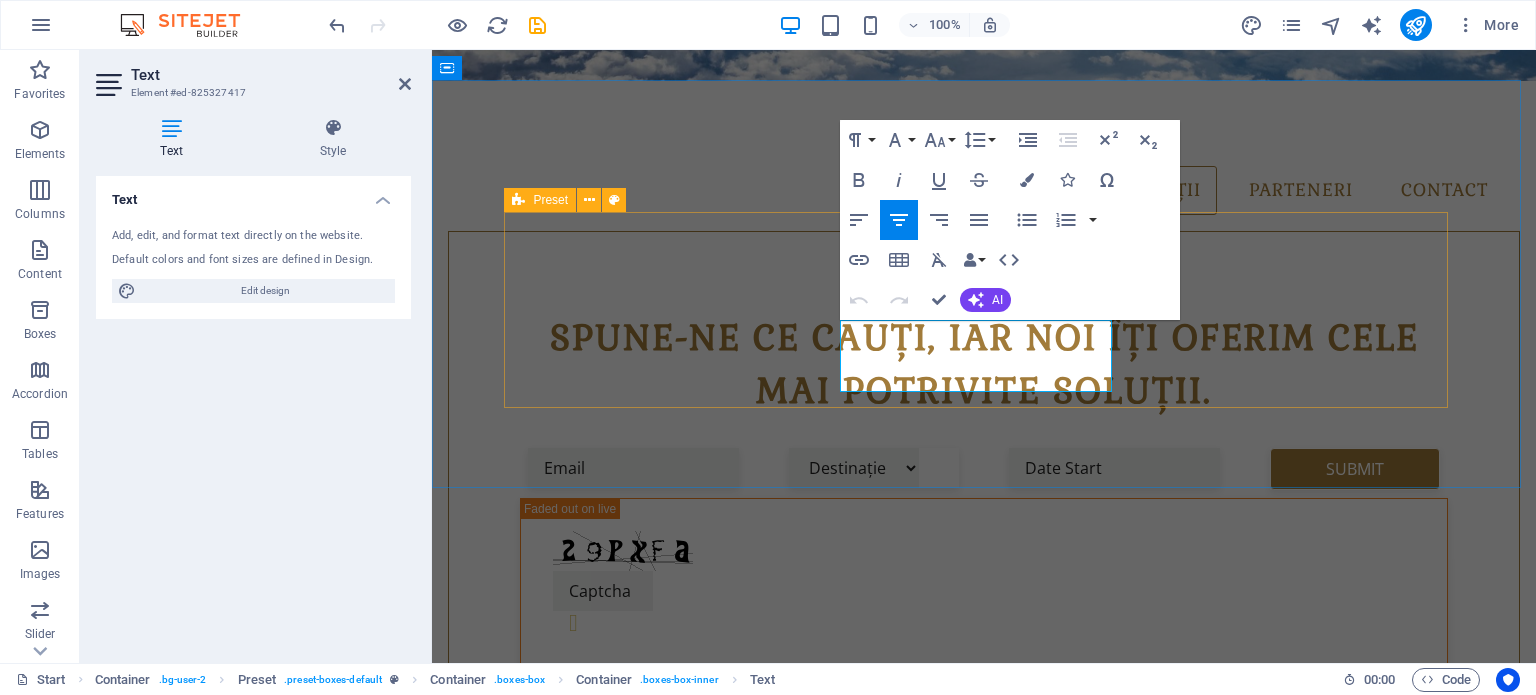 drag, startPoint x: 1027, startPoint y: 378, endPoint x: 815, endPoint y: 337, distance: 215.92822 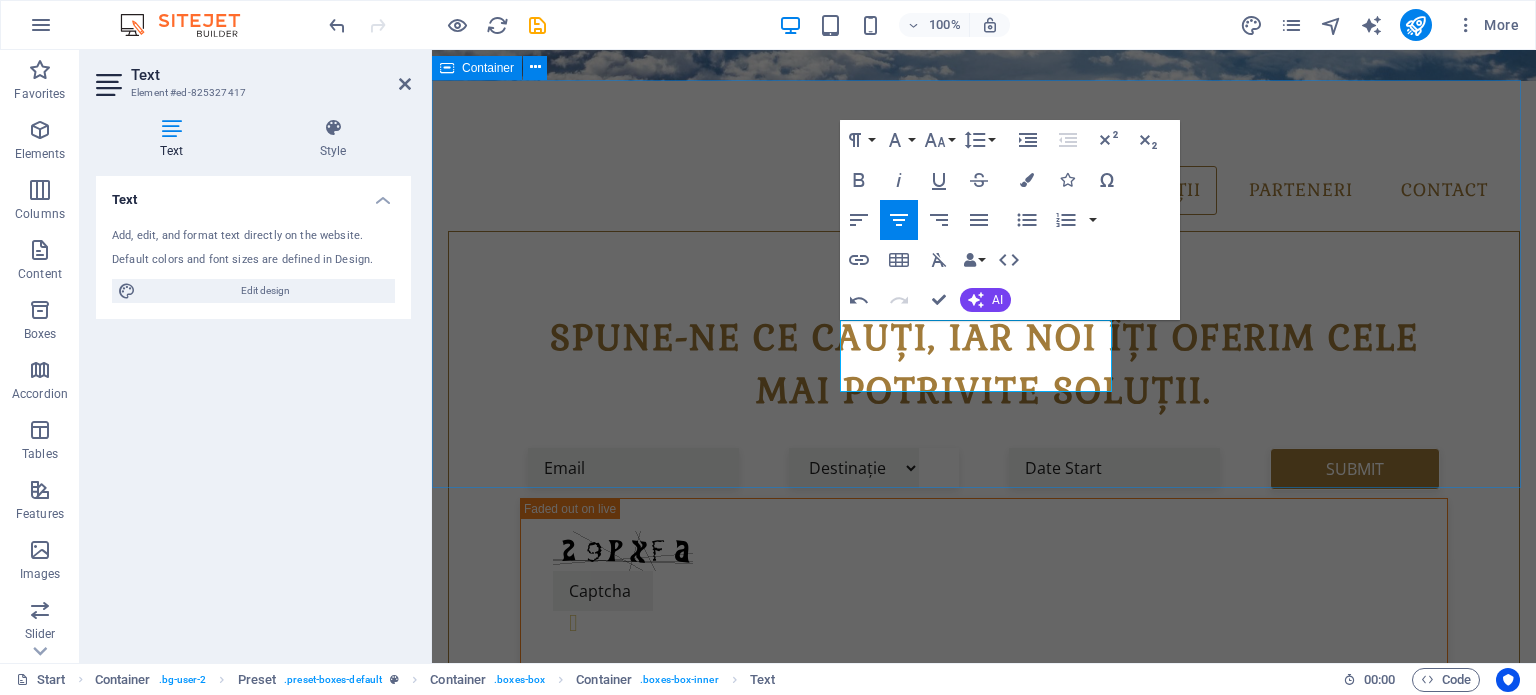 click on "tonictravel.ro Pick your Destination Lorem ipsum dolor sit amet, consectetur adipisicing elit. Veritatis, dolorem! Book your Flight Simplu, rapid și sigur. Alegi ce ți se potrivește și rezervi în doar câteva clickuri, fără griji. Enjoy your Vacation E timpul să te relaxezi. Restul e deja aranjat." at bounding box center [984, 1150] 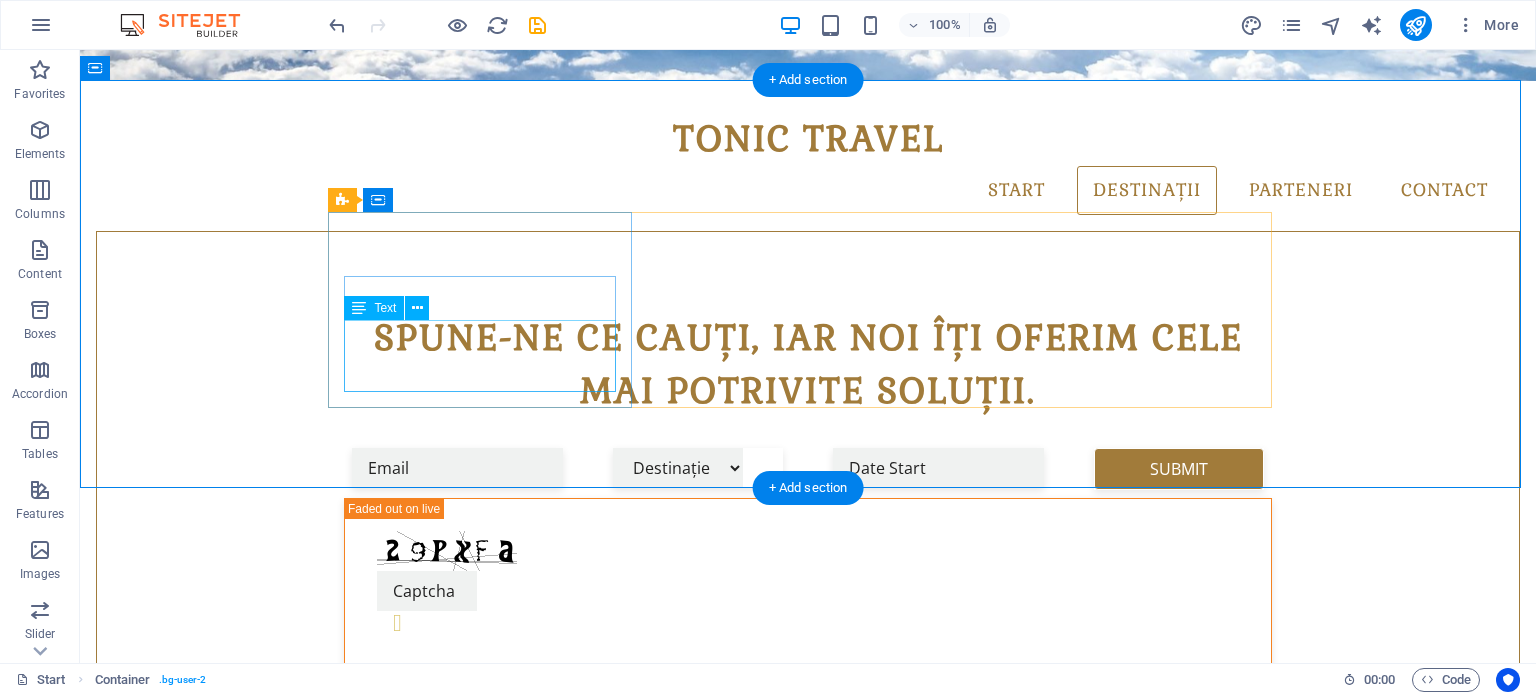 click on "Lorem ipsum dolor sit amet, consectetur adipisicing elit. Veritatis, dolorem!" at bounding box center (808, 1067) 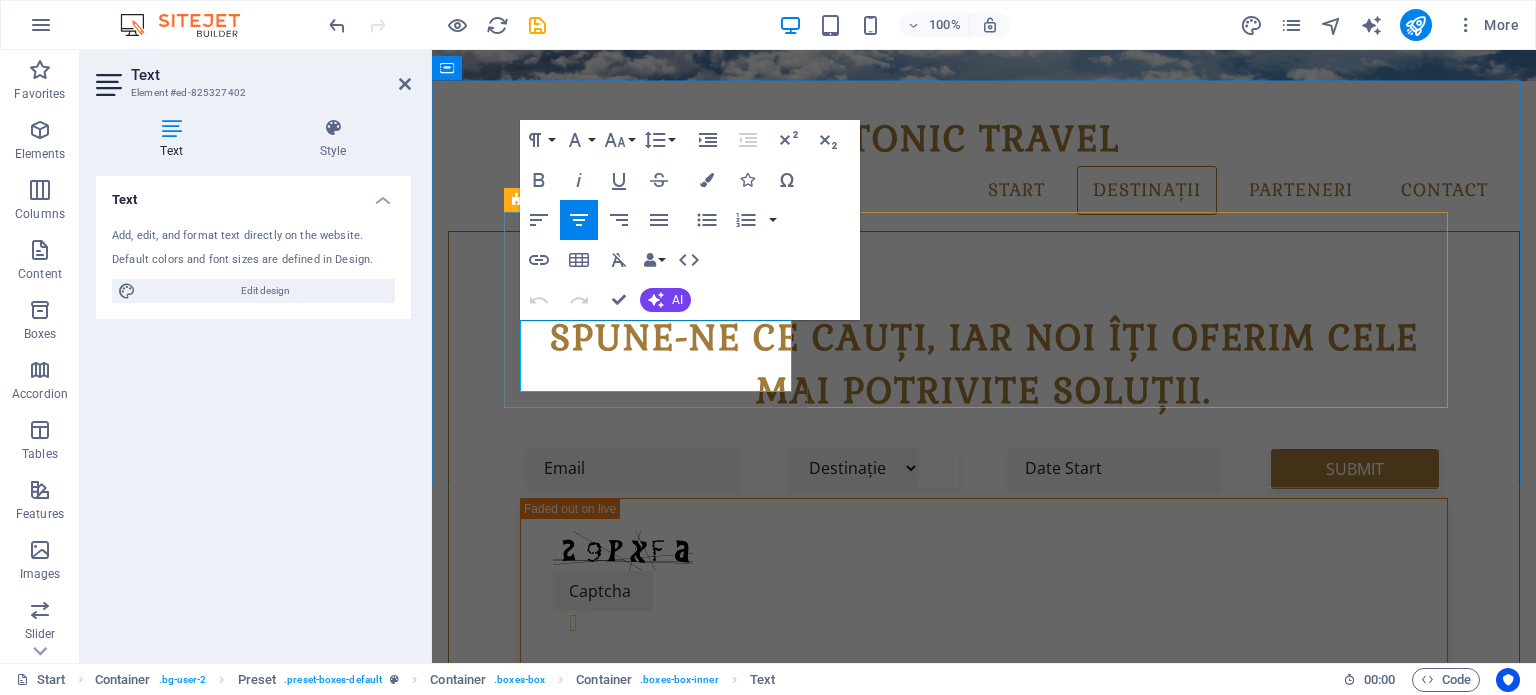 drag, startPoint x: 702, startPoint y: 387, endPoint x: 513, endPoint y: 335, distance: 196.02296 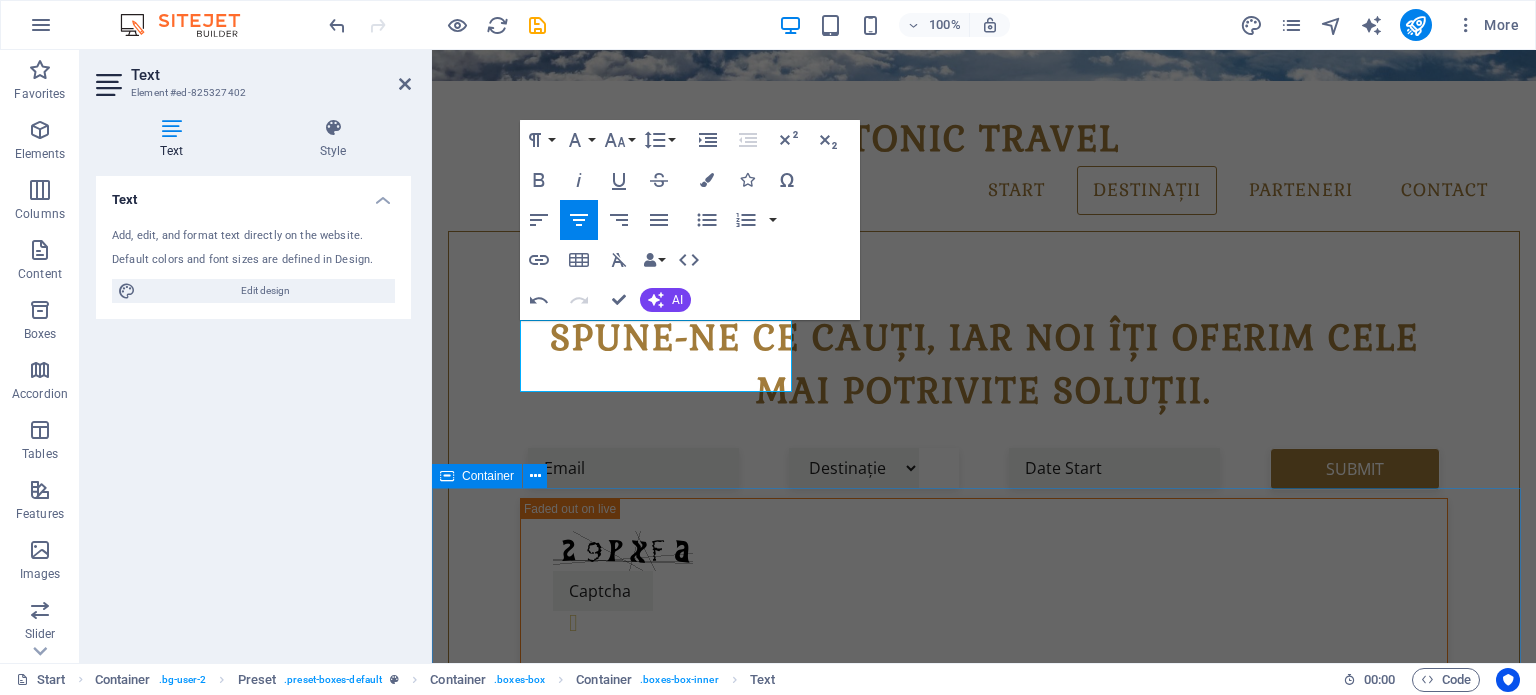 click on "Monthly Specials 03.12. - 05.23.[YEAR] [COUNTRY] Lorem ipsum dolor sit amet, consectetur adipisicing elit. Est, reprehenderit saepe autem voluptate vel facilis vero similique odio illum blanditiis natus ad facere delectus at laboriosam non itaque. Ea, tempore voluptatibus totam nesciunt debitis ad id non officiis tenetur? Key Features All-Inclusive 2h Ferry ride to destination 12 days Snorkling kit inclusive Starting at $1,800.00 p.p Learn more 12.21. - 02.01.[YEAR] [COUNTRY] Sit, molestiae et dolor illo cum sunt laborum fugit tempora modi dolores cupiditate saepe totam eveniet pariatur ipsum asperiores aspernatur quam itaque sequi temporibus quia autem ipsam fugiat laudantium obcaecati quidem deserunt praesentium voluptatum ratione vel! Ipsum, modi, accusamus. Key Features All-Inclusive Departure at Cape Town 14 day cruise 2 day explorers camp Starting at $6,400.00 p.p. Learn more 09.04. - 10.16.[YEAR] [COUNTRY] Key Features All-Inclusive 18 day hotel hopping tour 5 different four star hotels Learn more" at bounding box center [984, 3203] 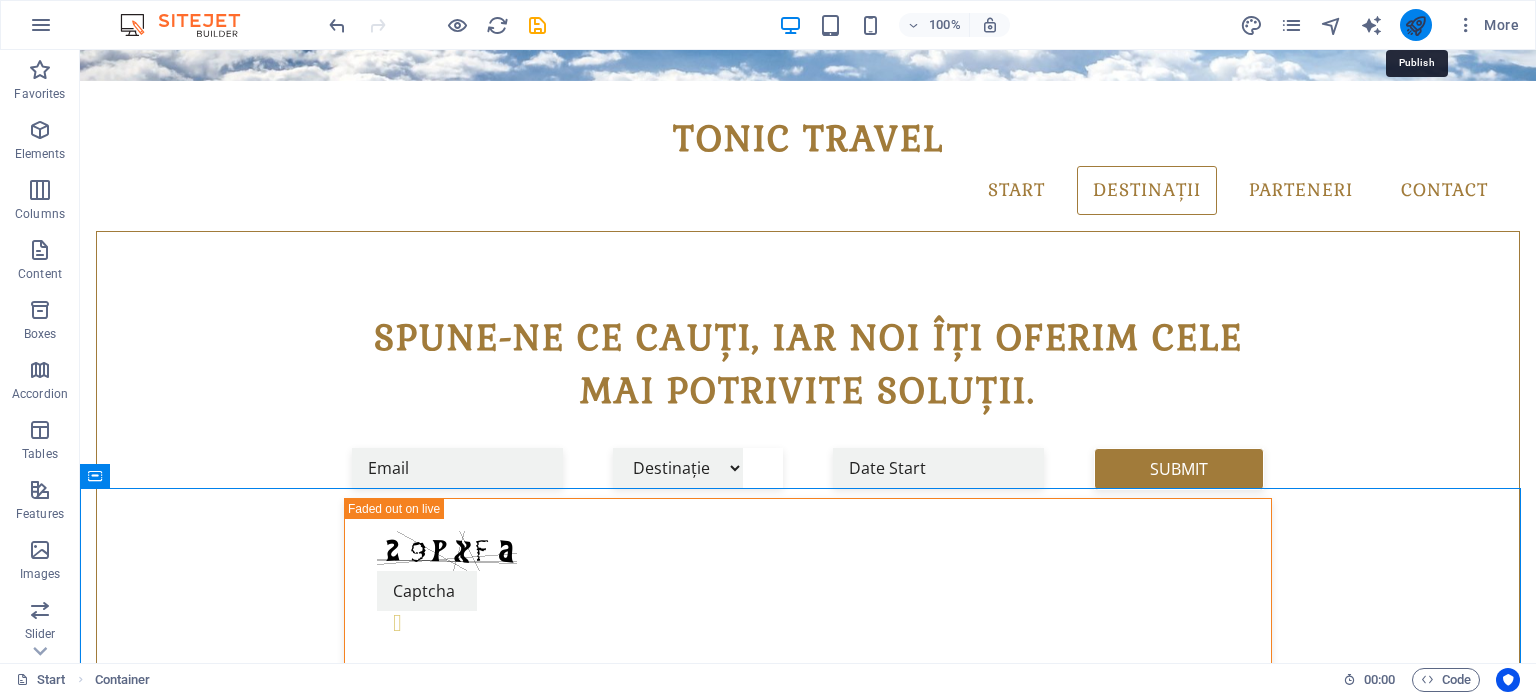 click at bounding box center [1416, 25] 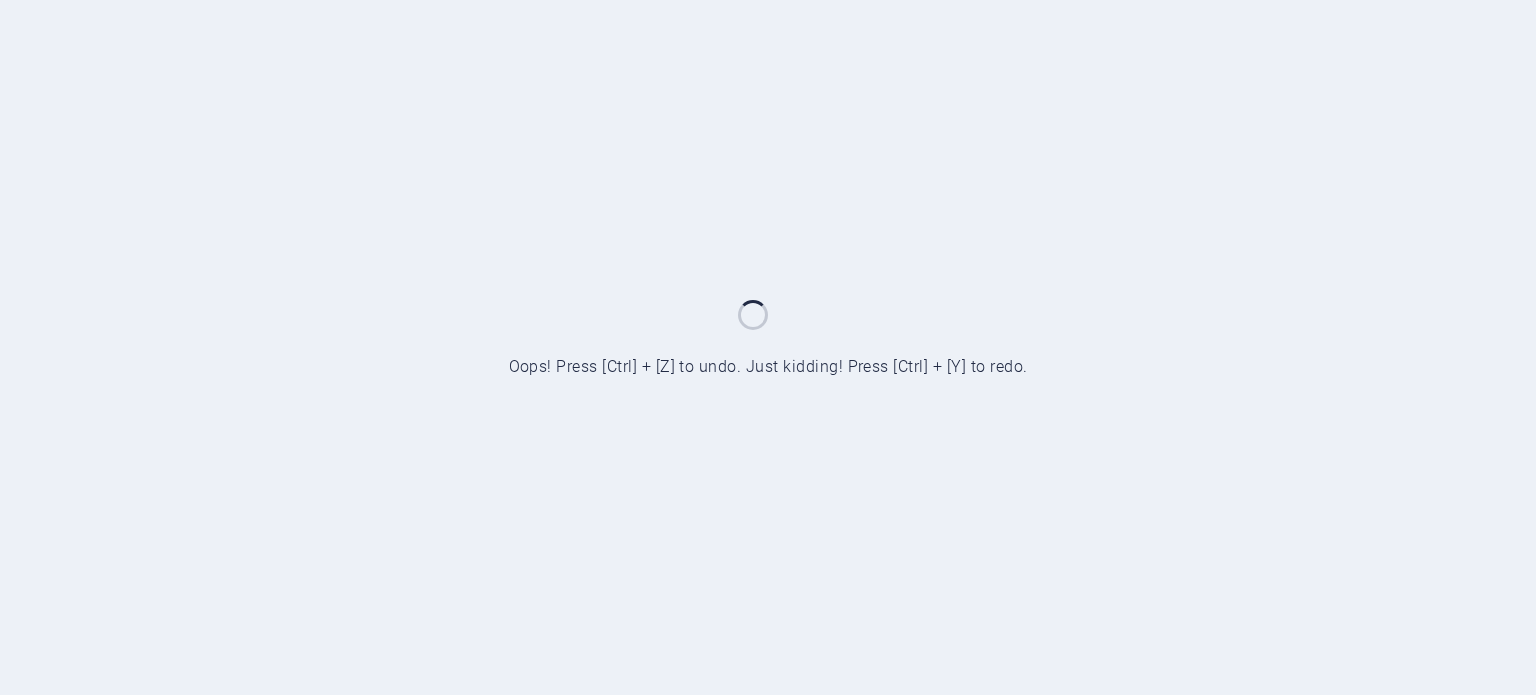 scroll, scrollTop: 0, scrollLeft: 0, axis: both 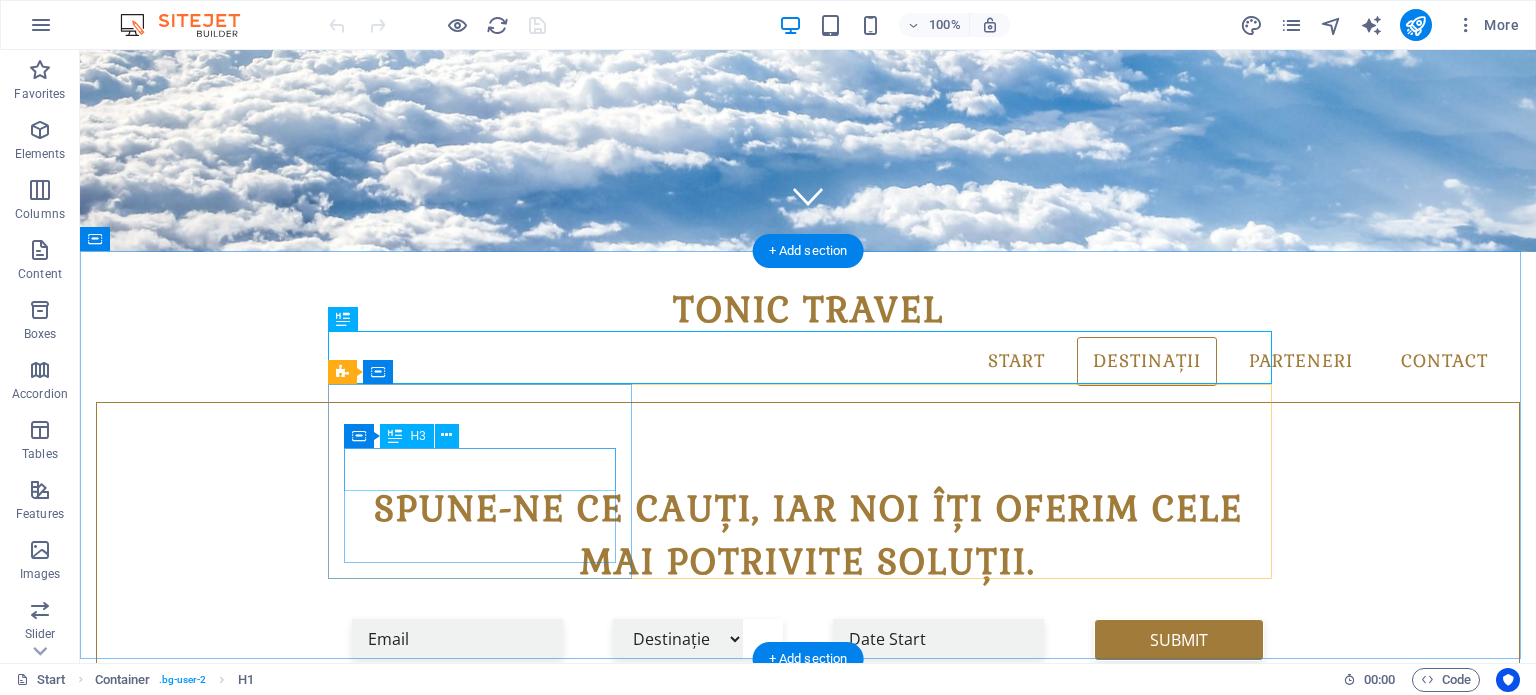 click on "Pick your Destination" at bounding box center [808, 1205] 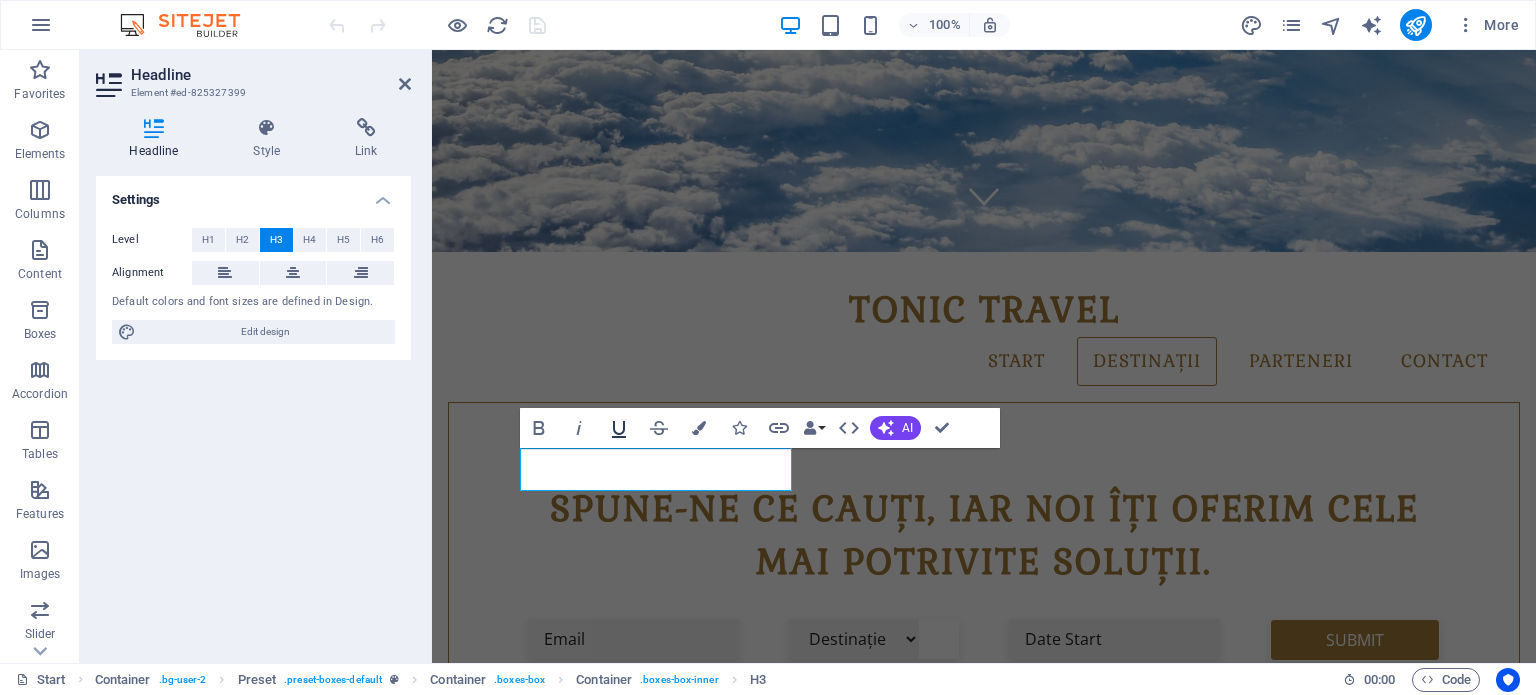 type 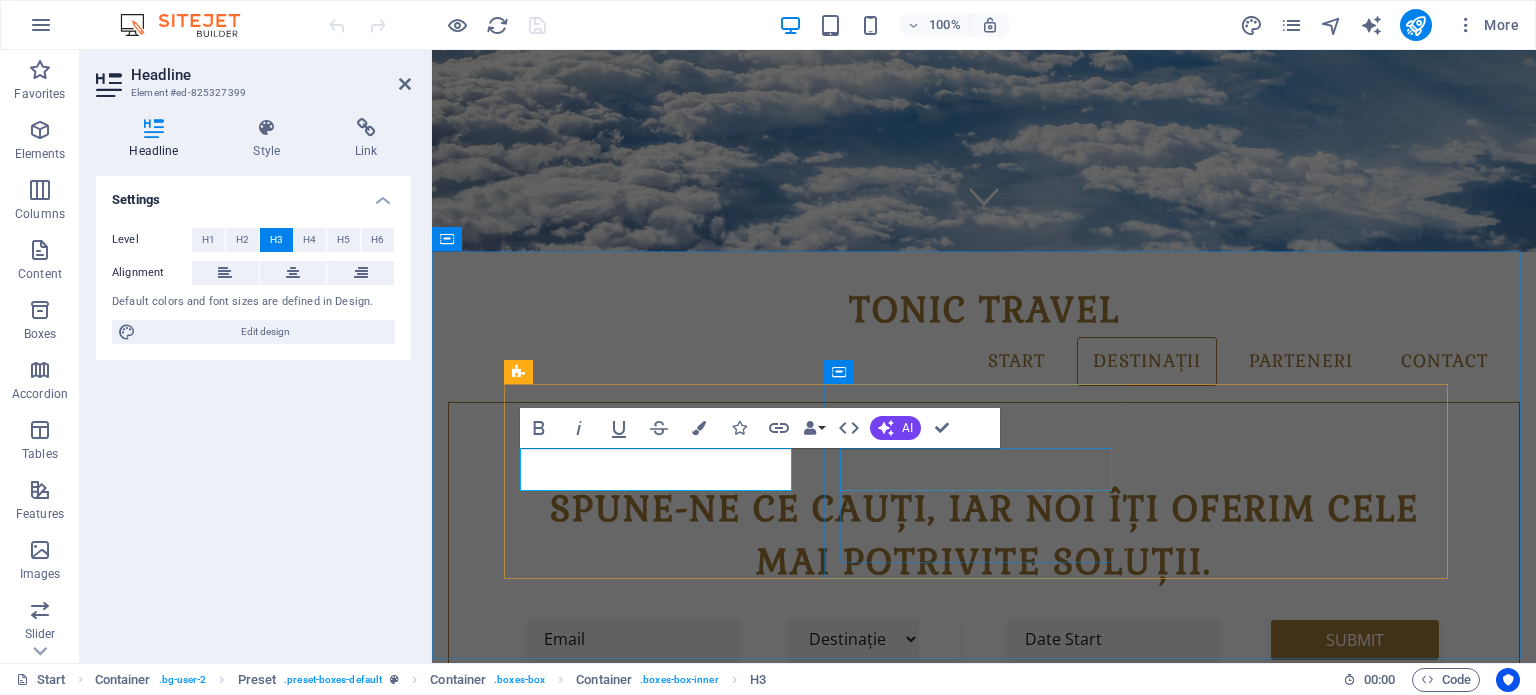 drag, startPoint x: 984, startPoint y: 468, endPoint x: 1336, endPoint y: 467, distance: 352.00143 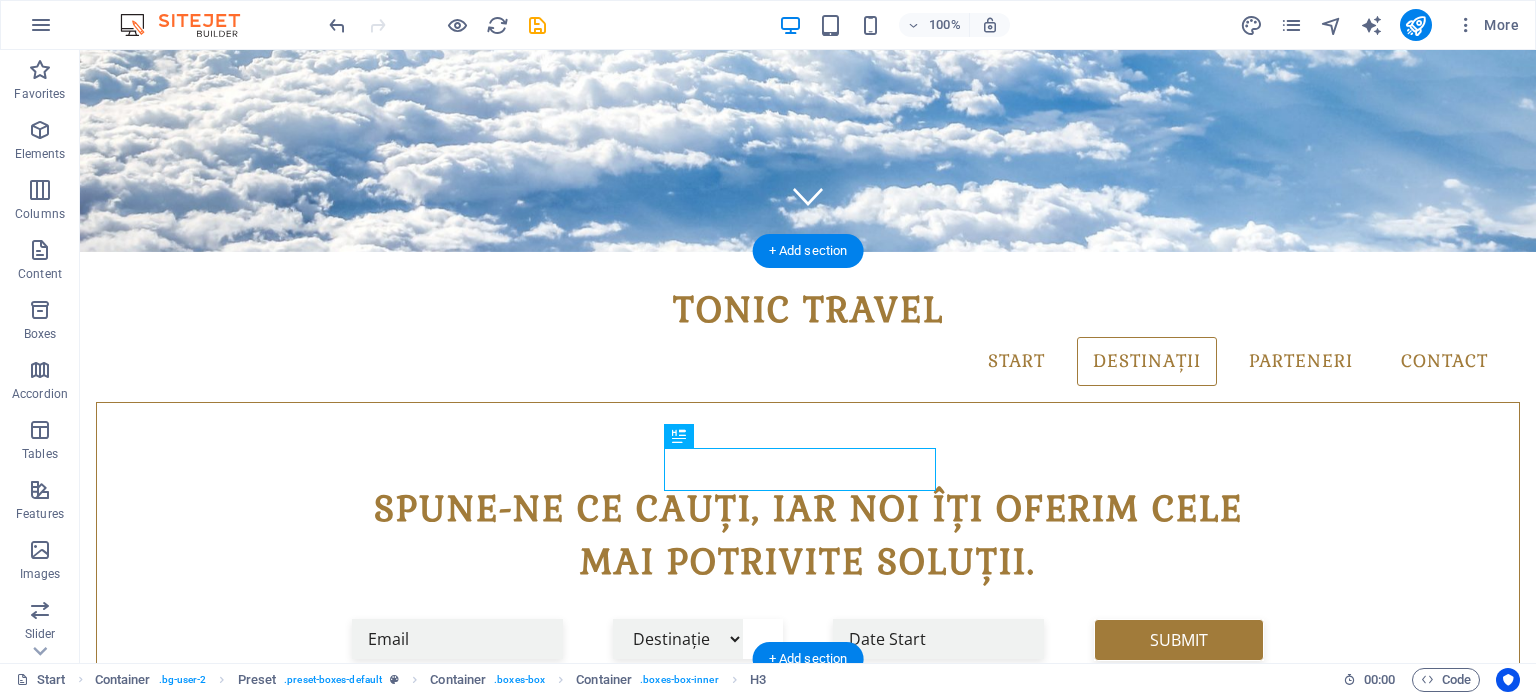 click on "Enjoy your Vacation" at bounding box center (808, 1516) 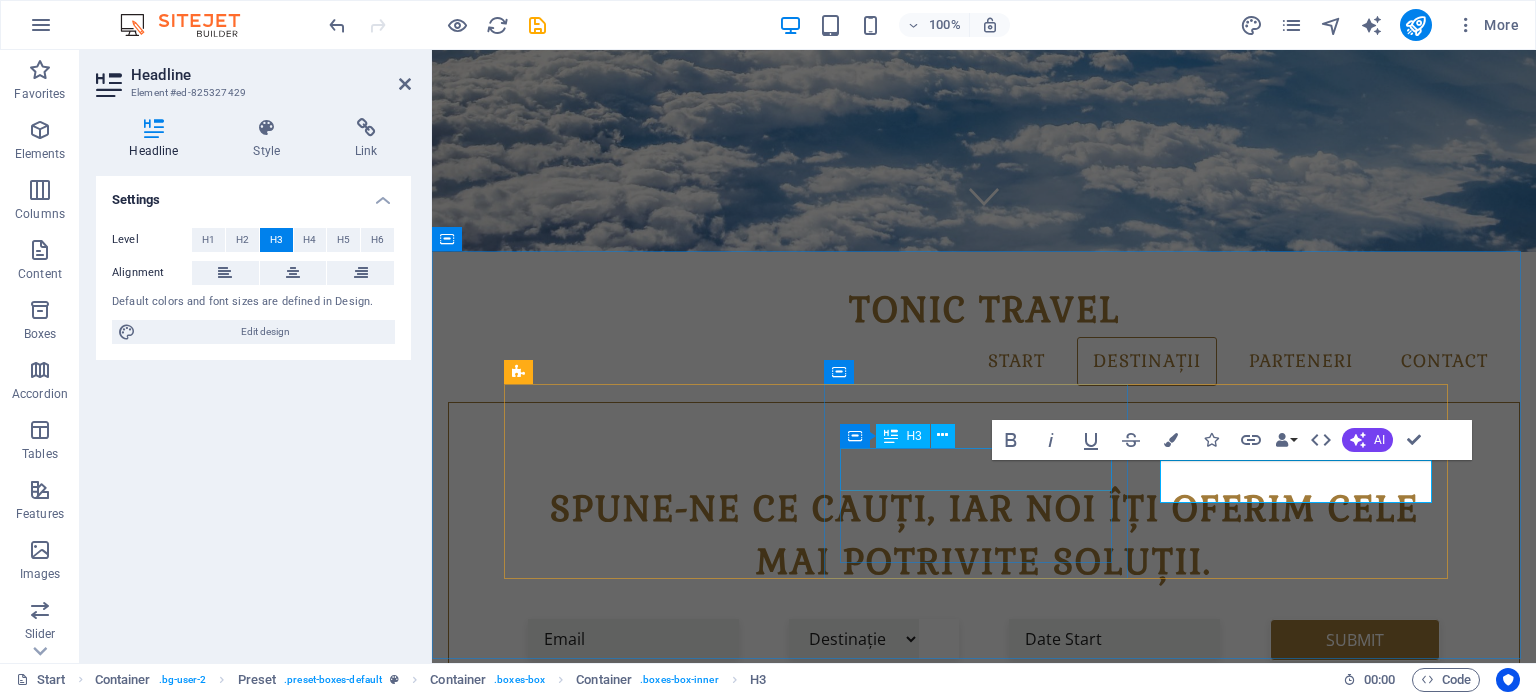 drag, startPoint x: 971, startPoint y: 460, endPoint x: 1323, endPoint y: 459, distance: 352.00143 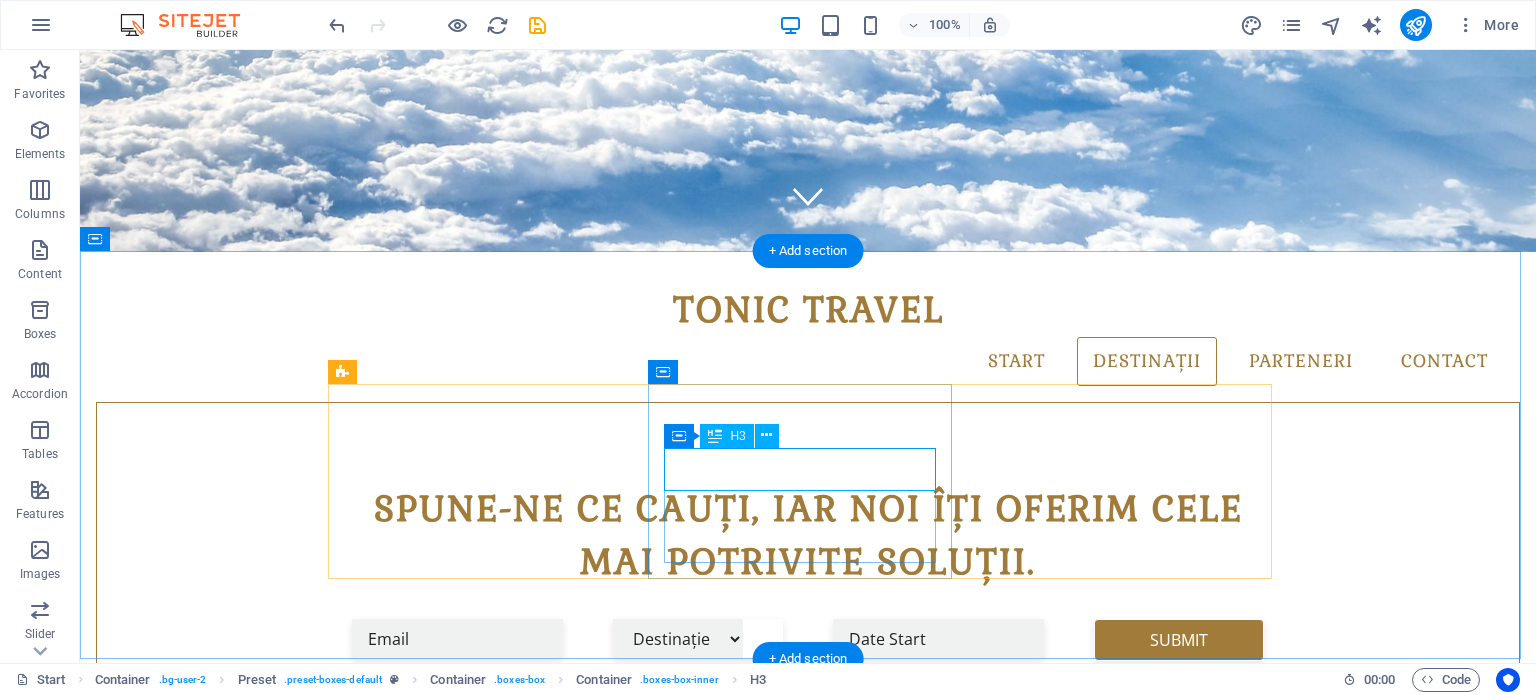 click on "Book your Flight" at bounding box center (808, 1360) 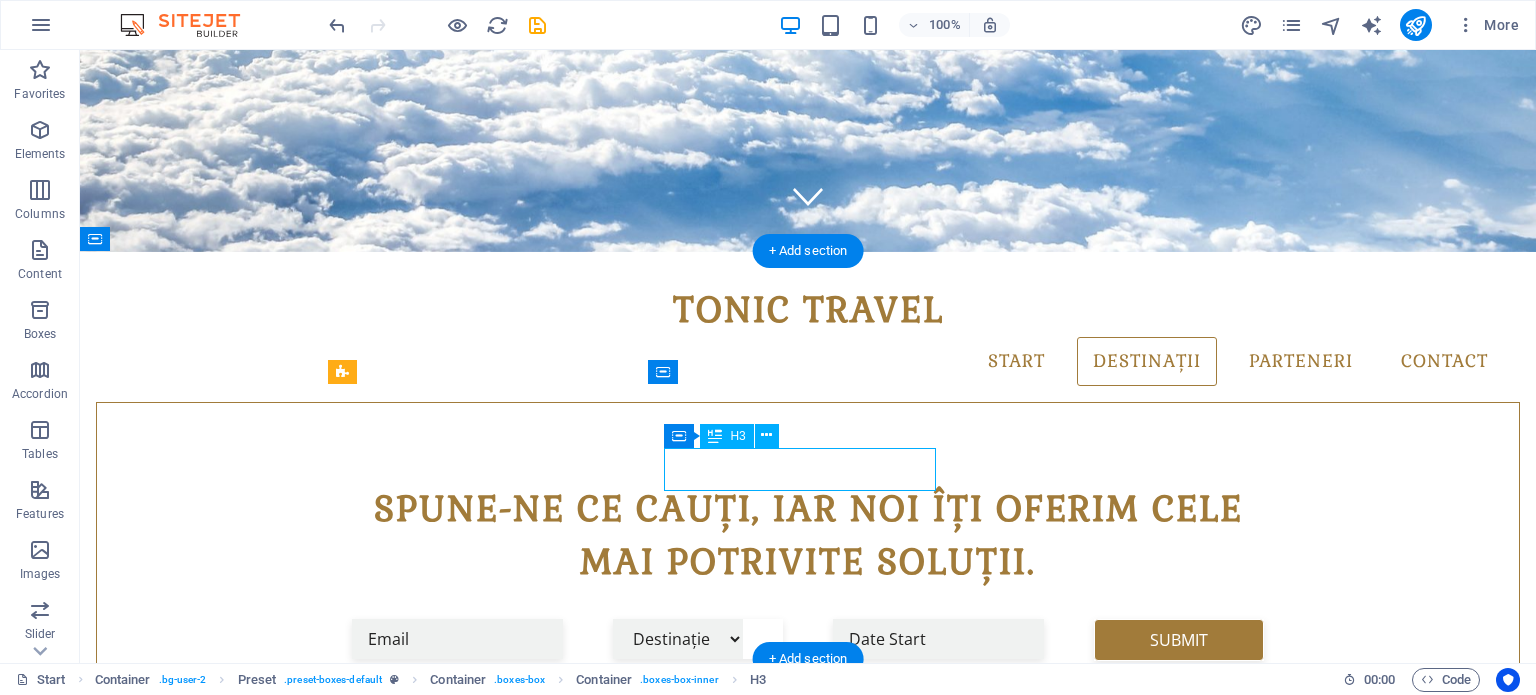 click on "Book your Flight" at bounding box center [808, 1360] 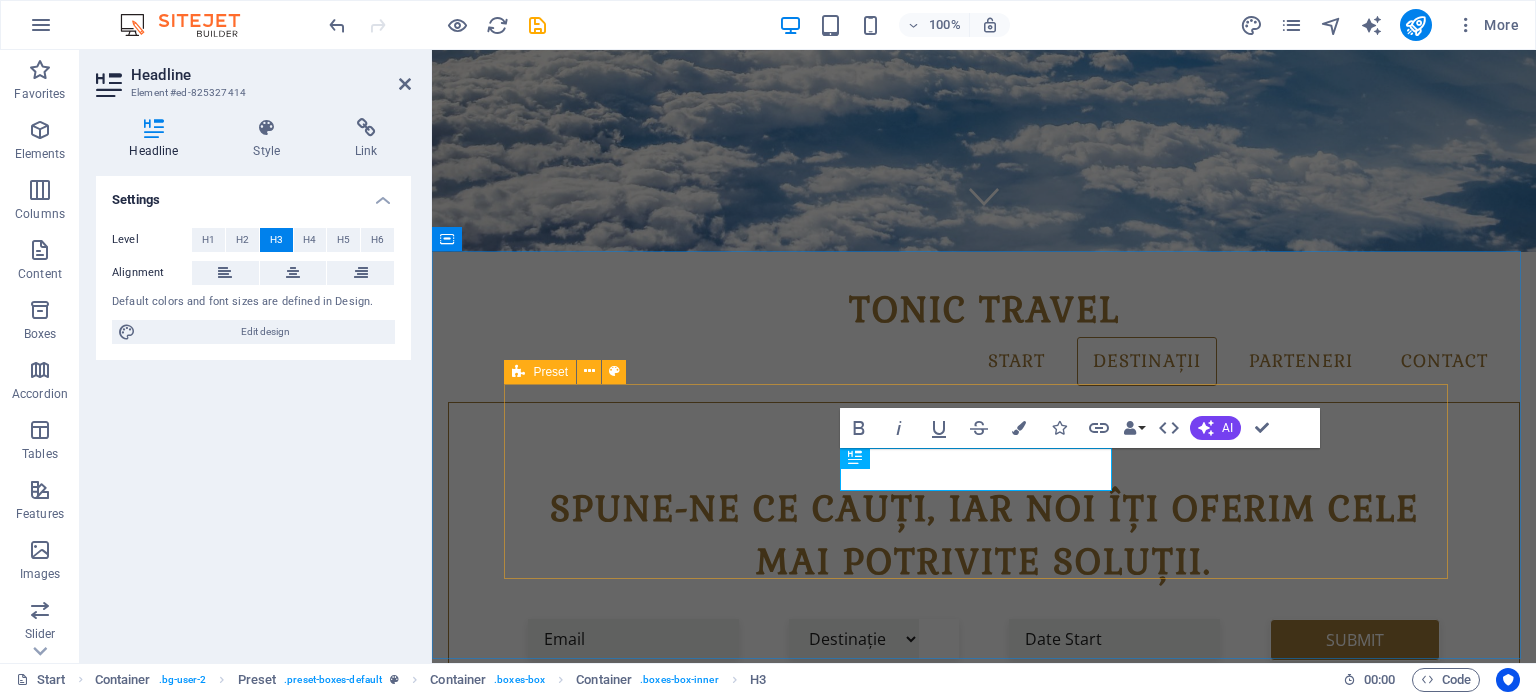 type 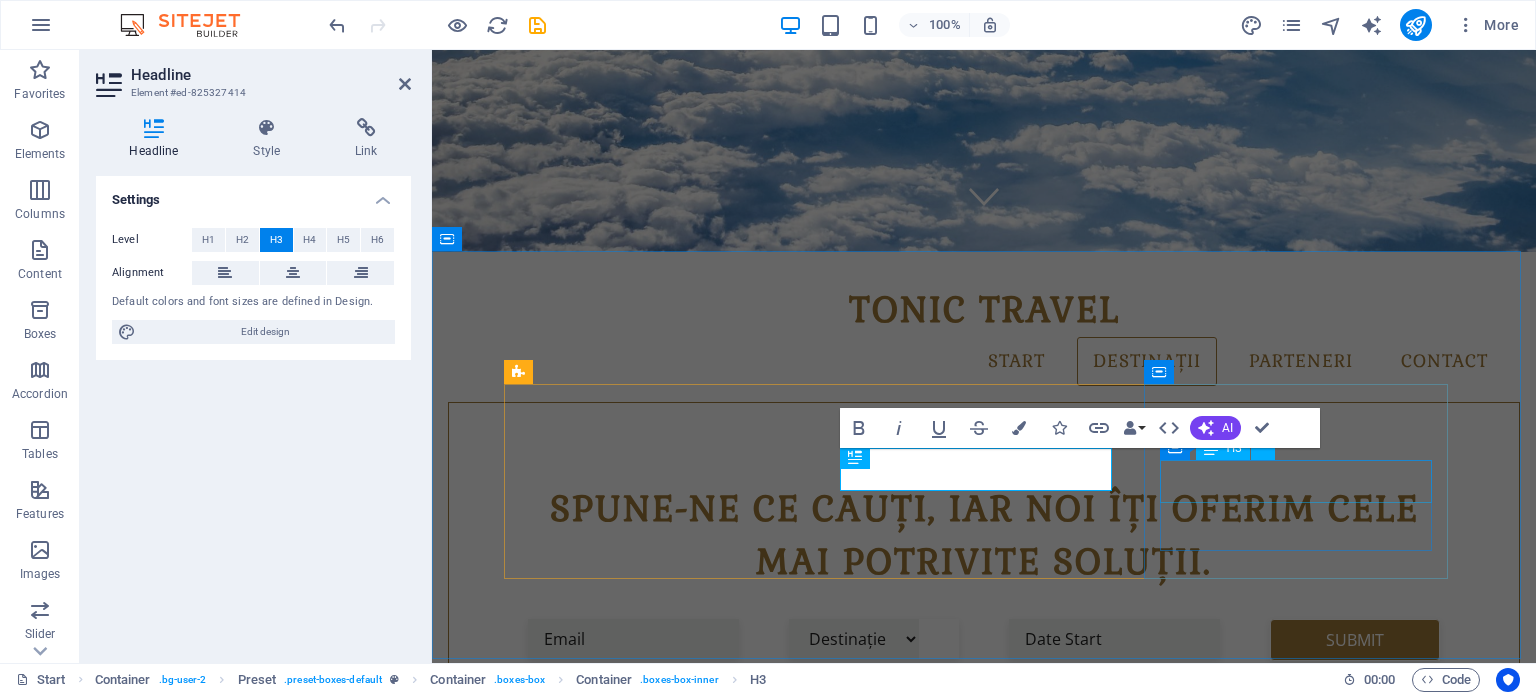 click on "Enjoy your Vacation" at bounding box center (984, 1516) 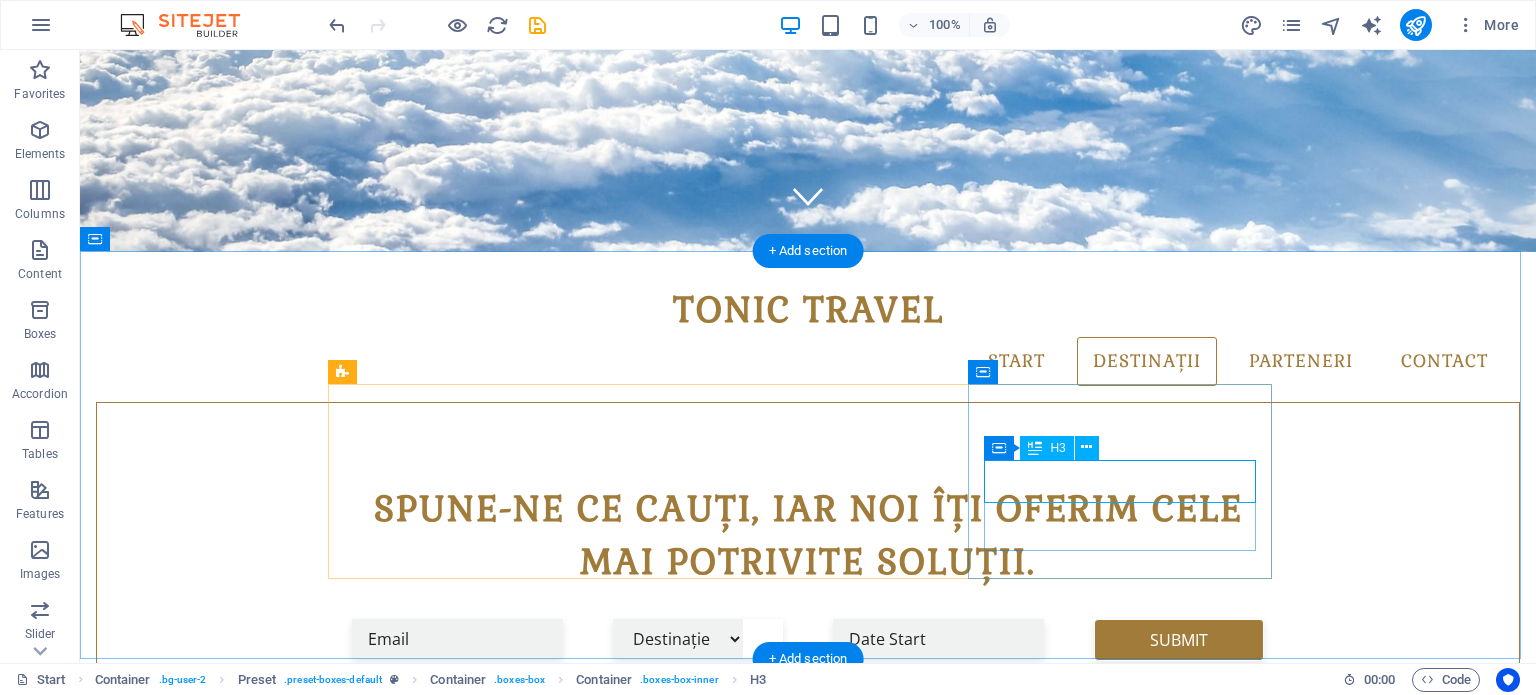 click on "Enjoy your Vacation" at bounding box center (808, 1516) 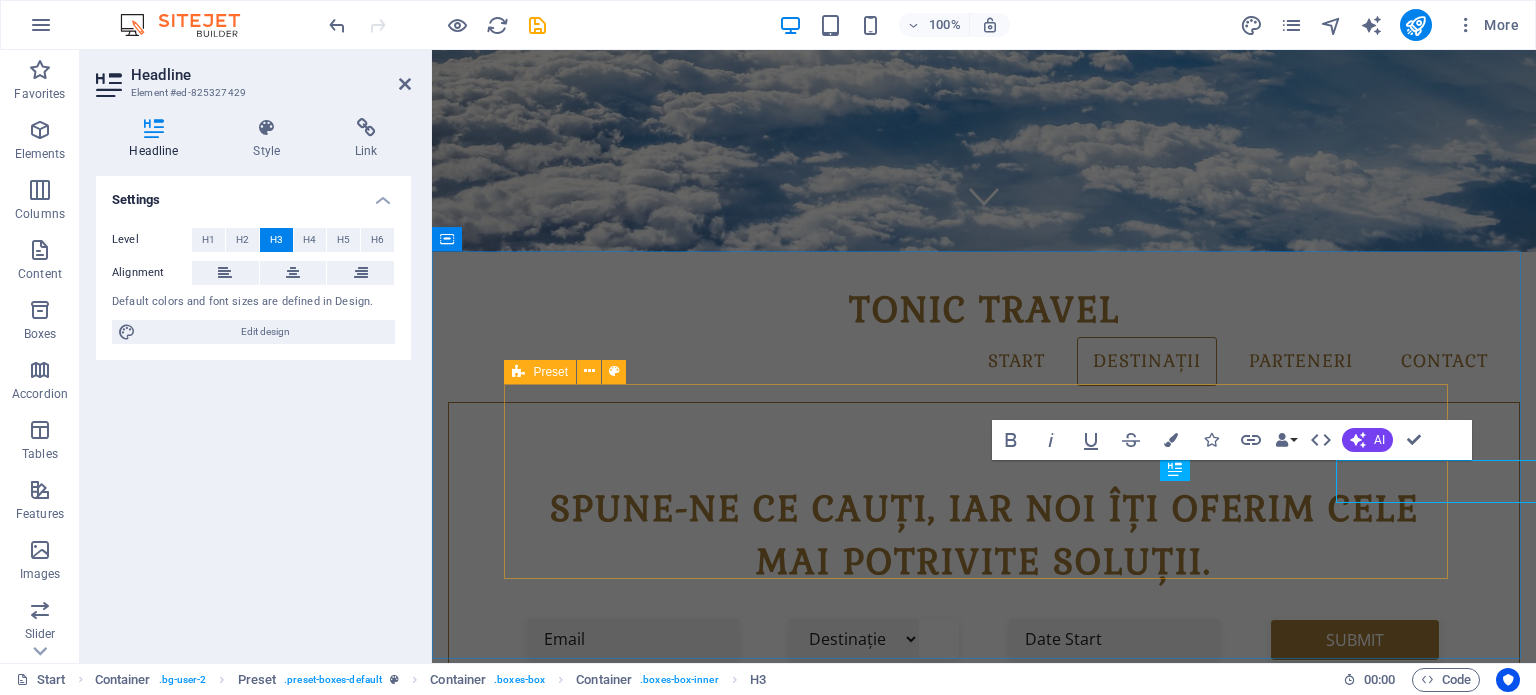click on "Alege-ți destinația Descoperă locul care te inspiră – fie că vrei relaxare, aventură sau cultură, aici începe povestea ta. REZERVă Simplu, rapid și sigur. Alegi ce ți se potrivește și rezervi în doar câteva clickuri, fără griji. Enjoy your Vacation E timpul să te relaxezi. Restul e deja aranjat." at bounding box center [984, 1348] 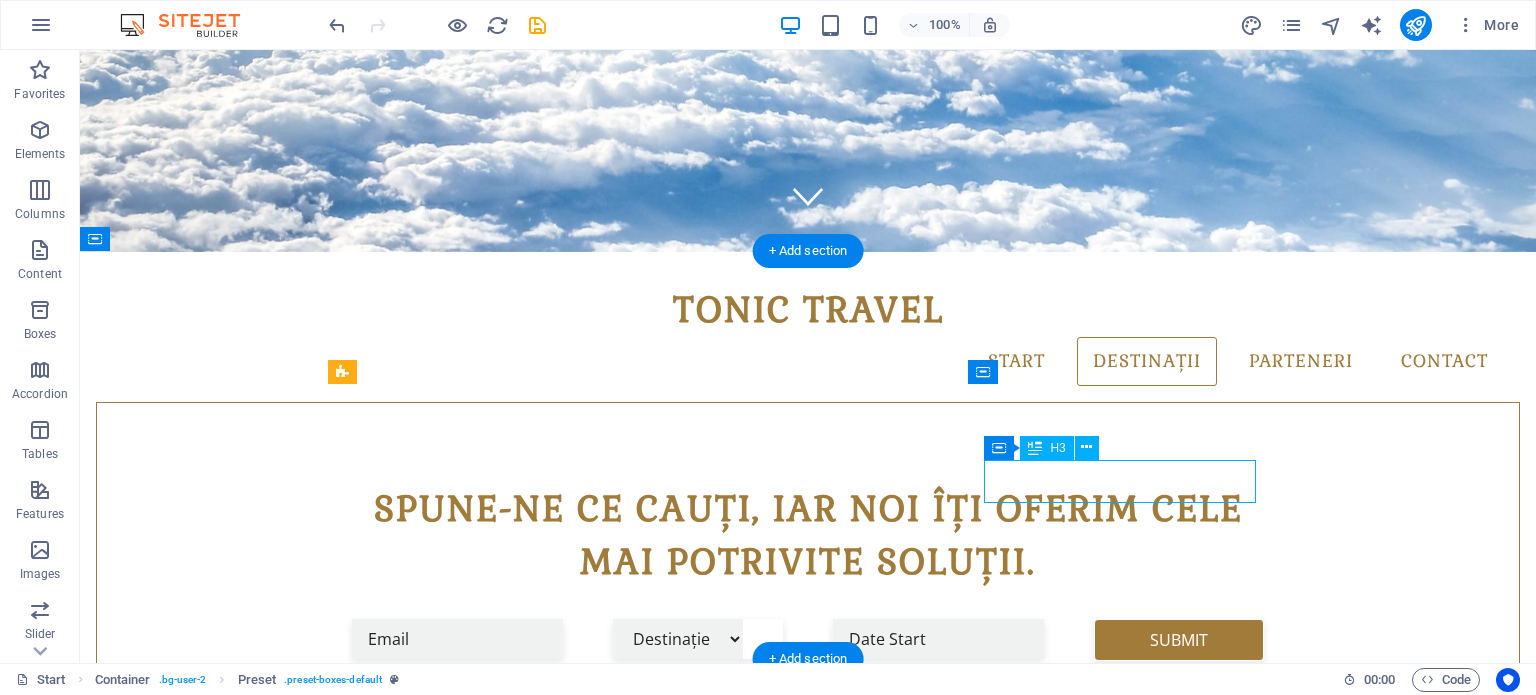 click on "Enjoy your Vacation" at bounding box center [808, 1516] 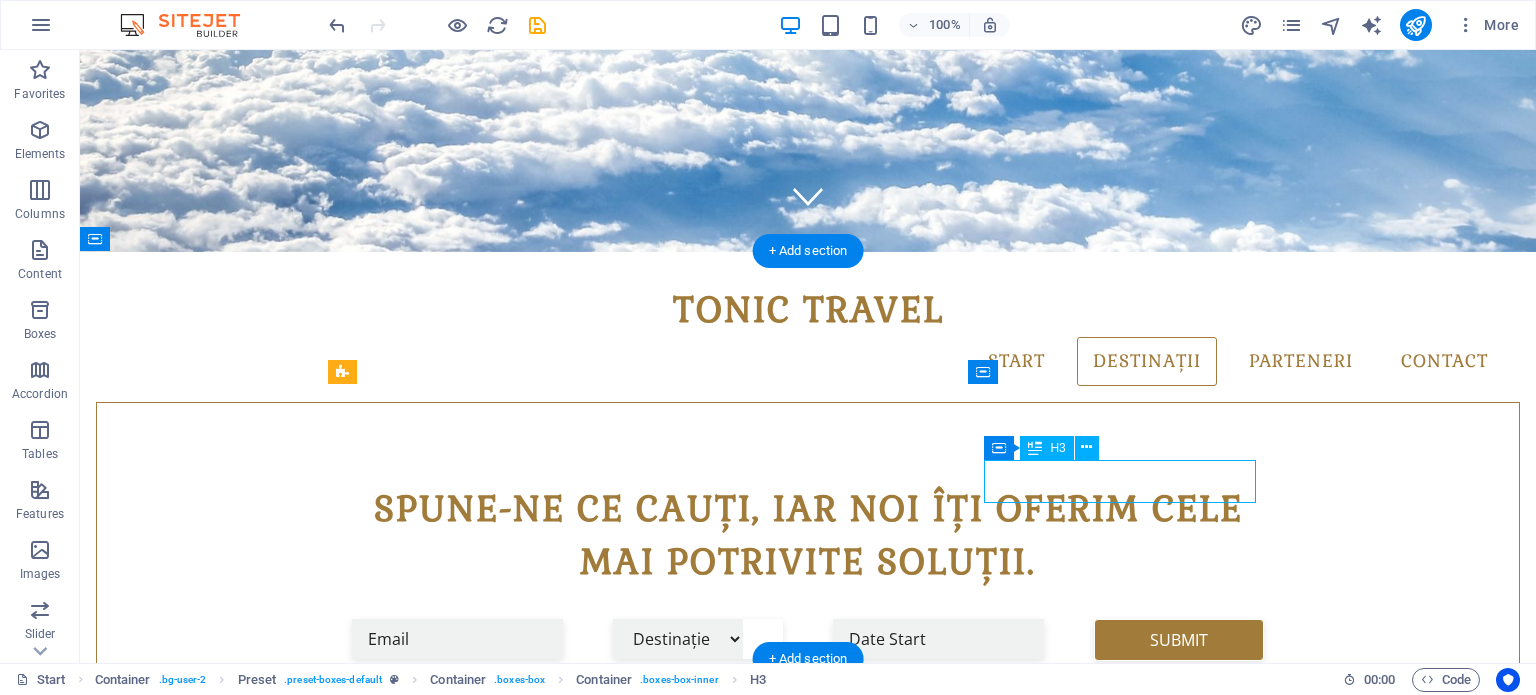 click on "Enjoy your Vacation" at bounding box center [808, 1516] 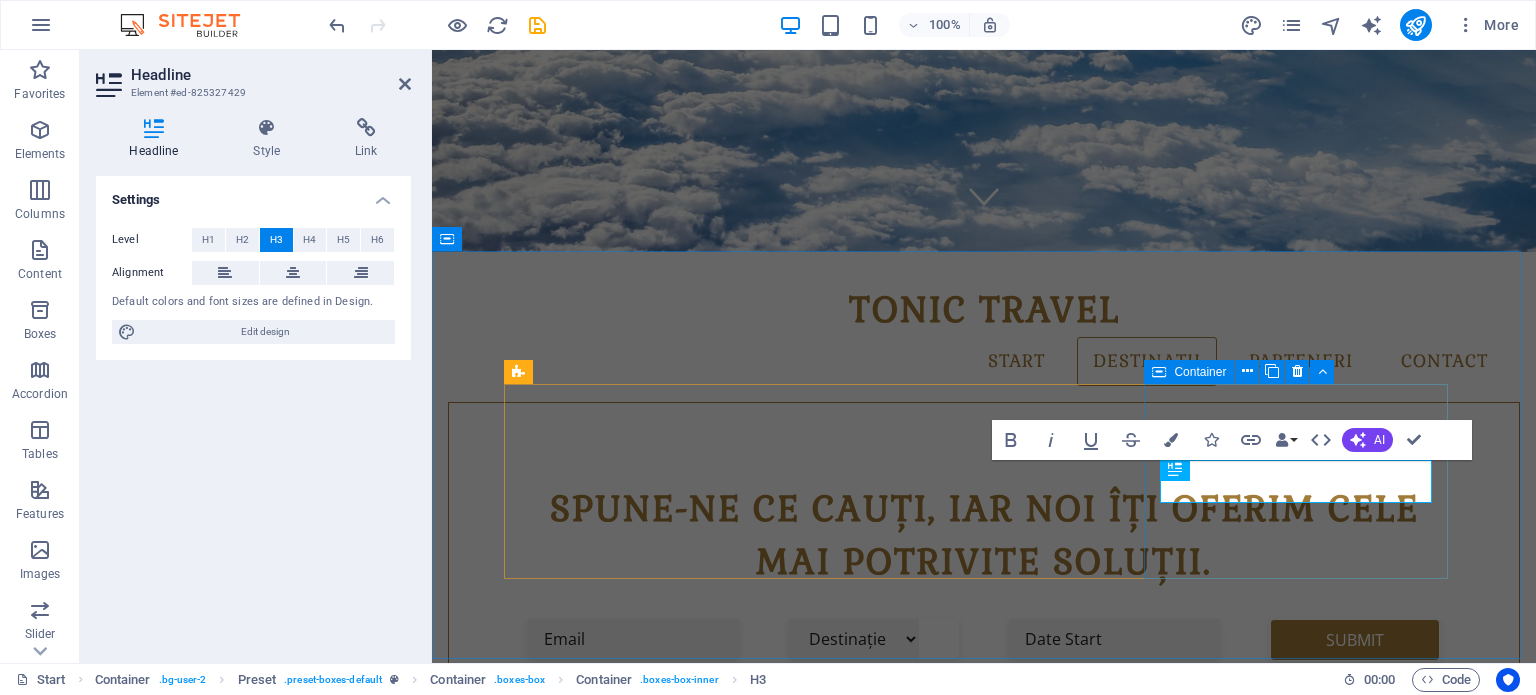 type 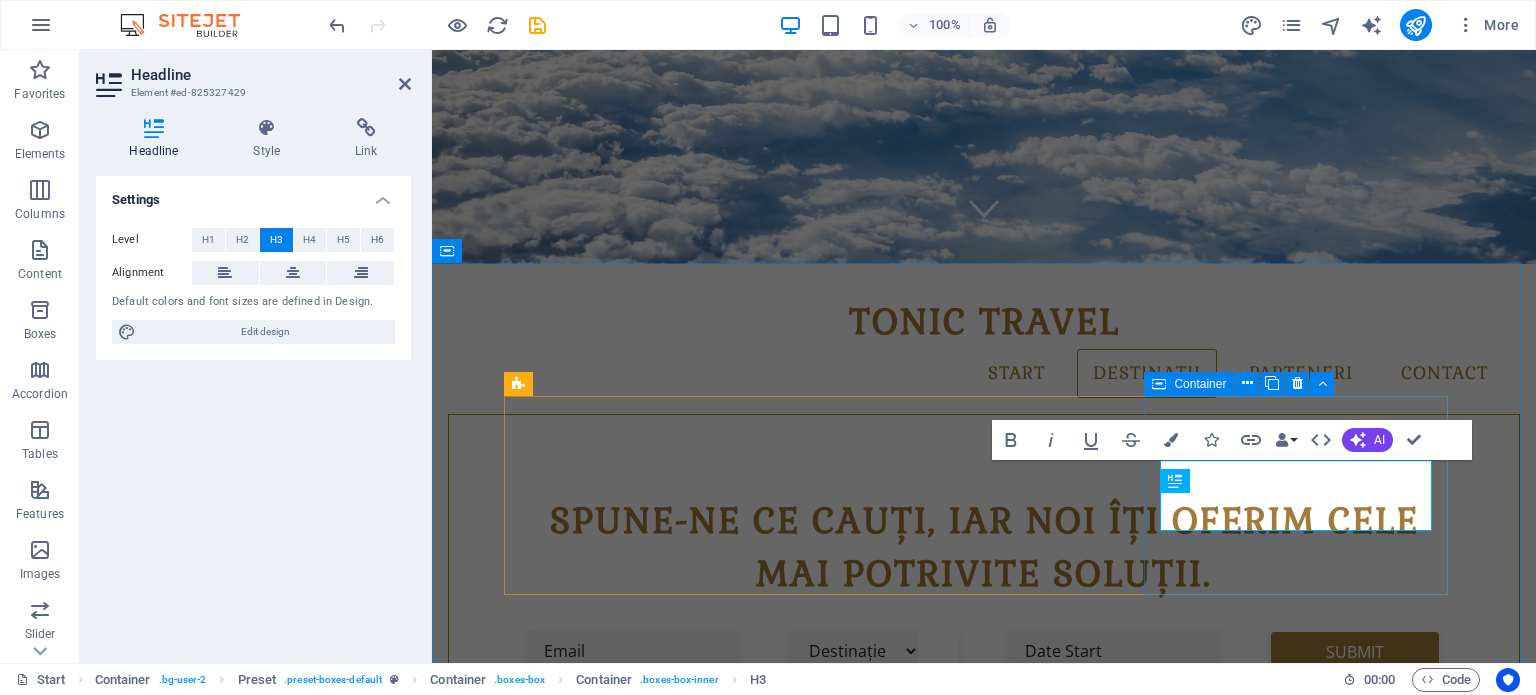 scroll, scrollTop: 441, scrollLeft: 0, axis: vertical 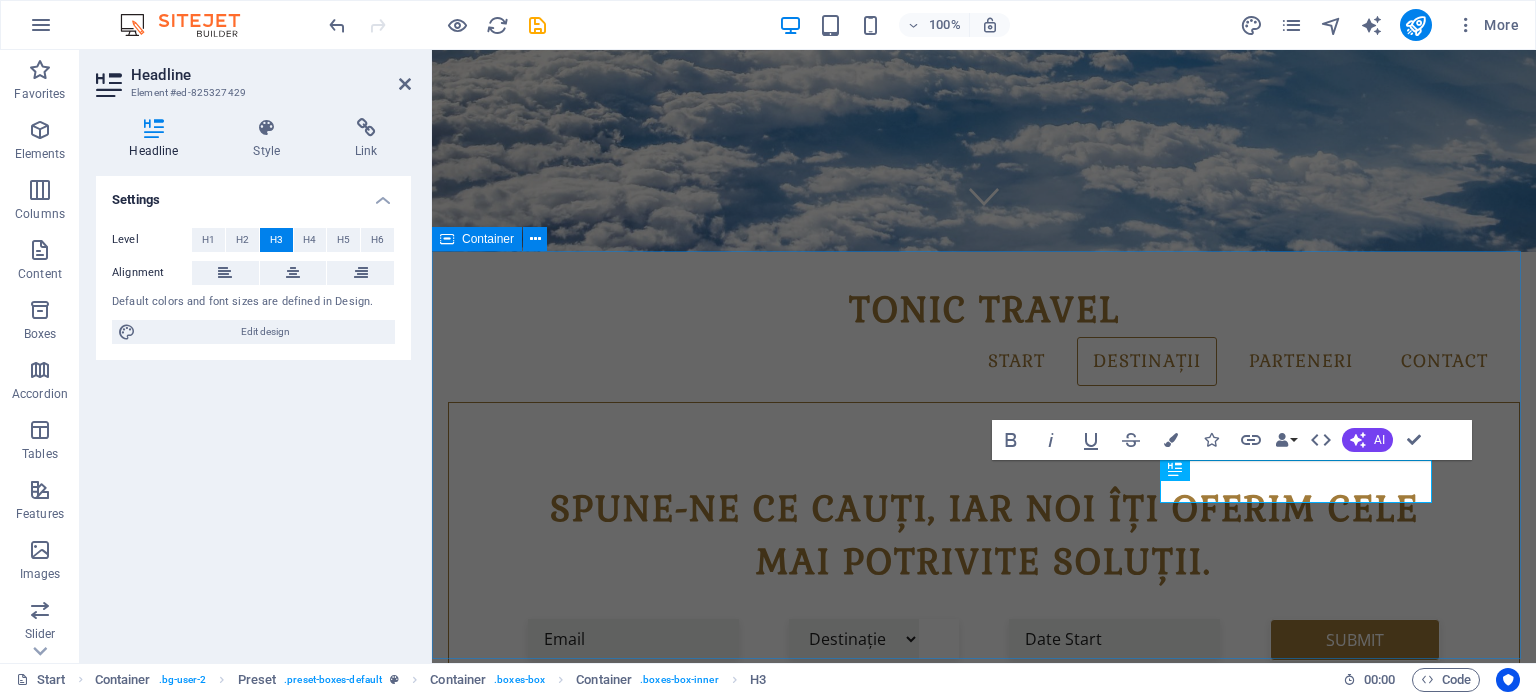 click on "tonictravel.ro Alege-ți destinația Descoperă locul care te inspiră – fie că vrei relaxare, aventură sau cultură, aici începe povestea ta. REZERVă Simplu, rapid și sigur. Alegi ce ți se potrivește și rezervi în doar câteva clickuri, fără griji. bucură-te de vacanță E timpul să te relaxezi. Restul e deja aranjat." at bounding box center (984, 1321) 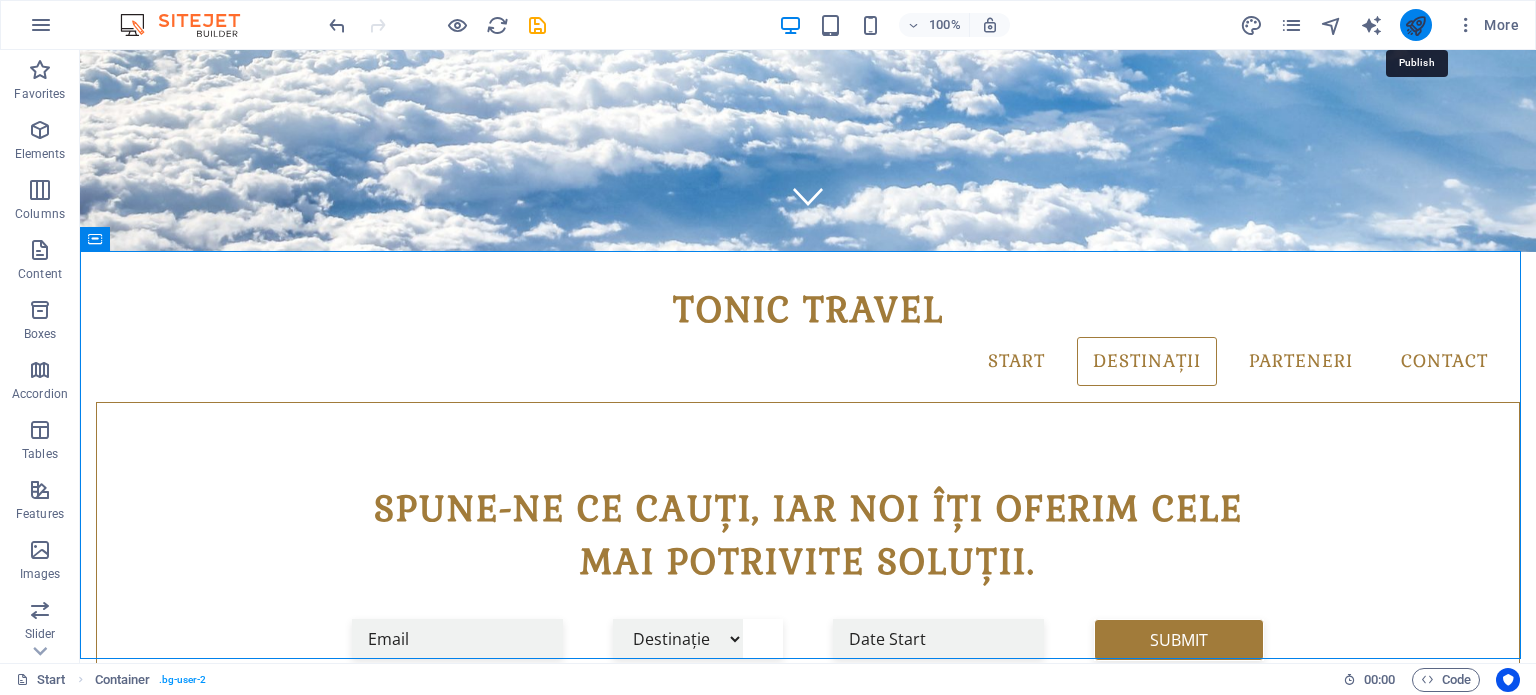 click at bounding box center [1415, 25] 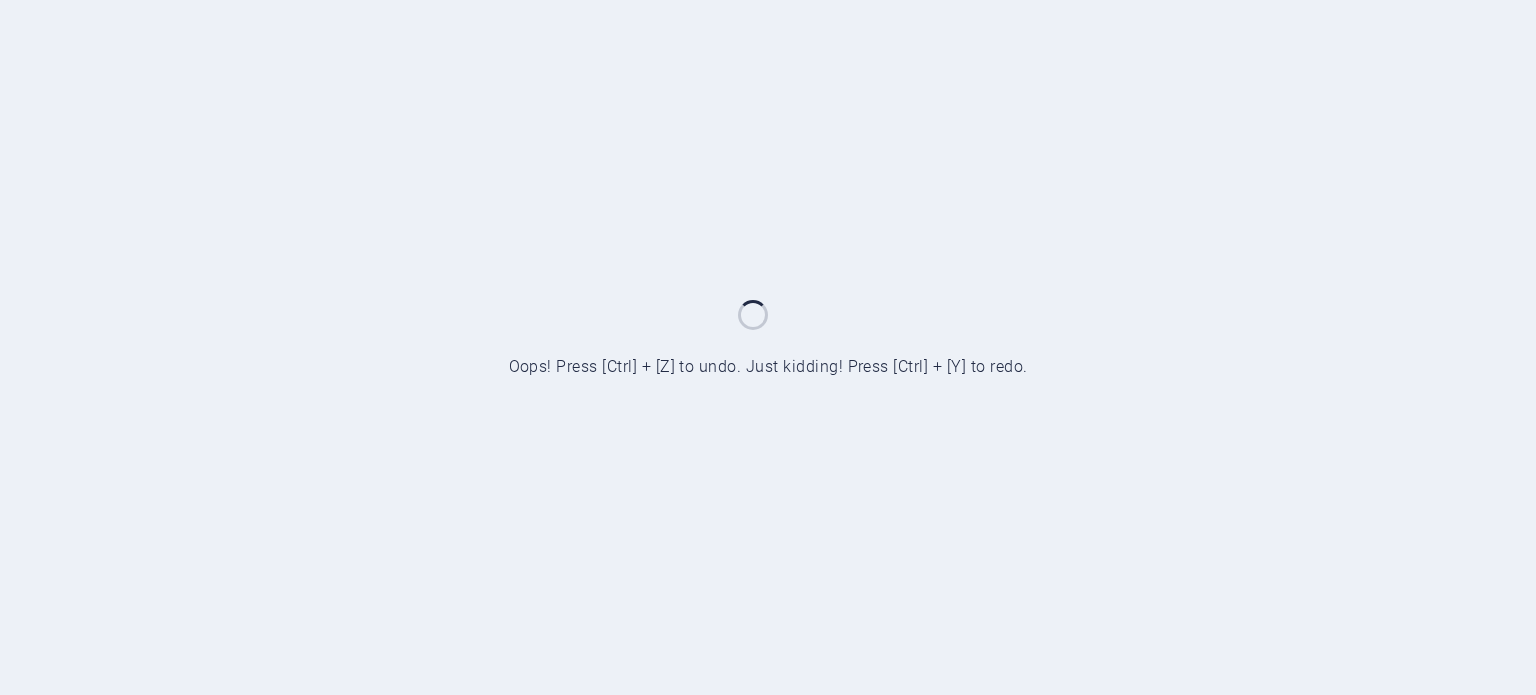 scroll, scrollTop: 0, scrollLeft: 0, axis: both 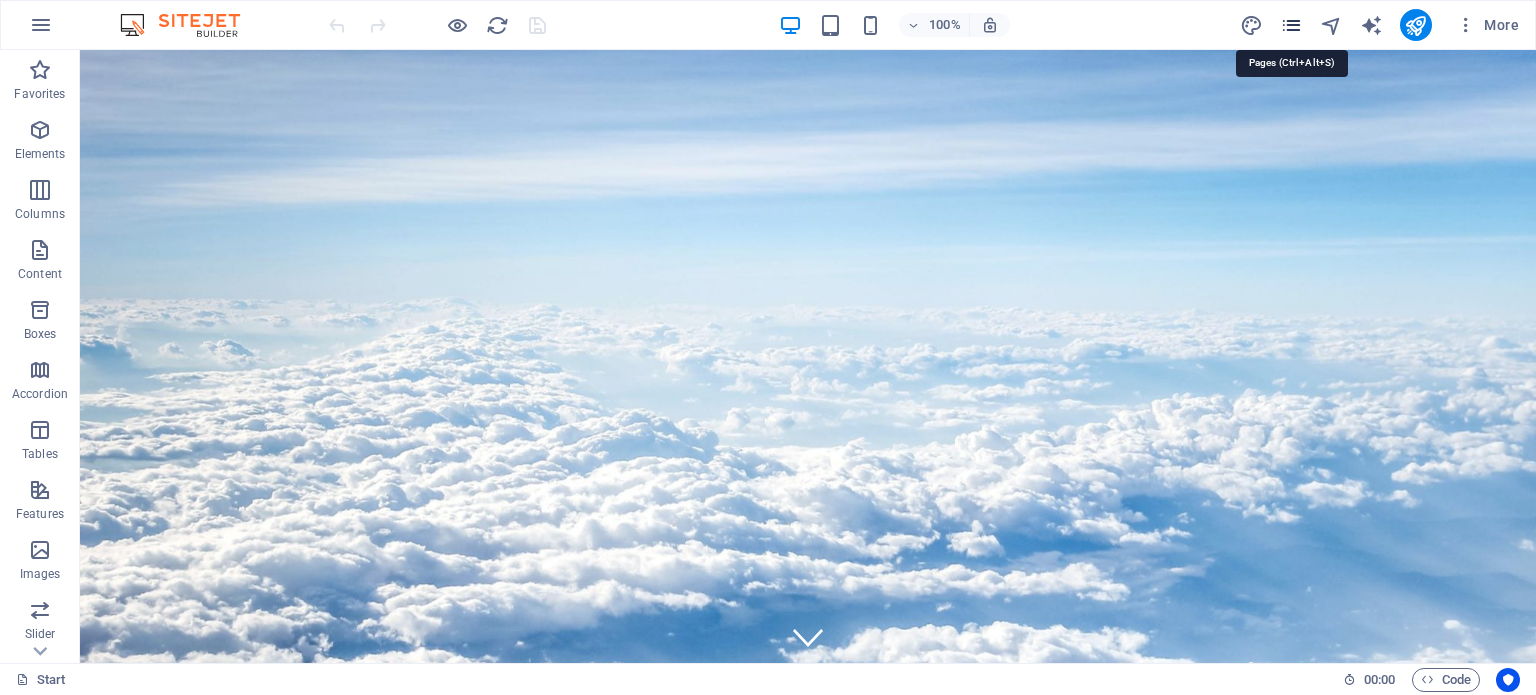 click at bounding box center (1291, 25) 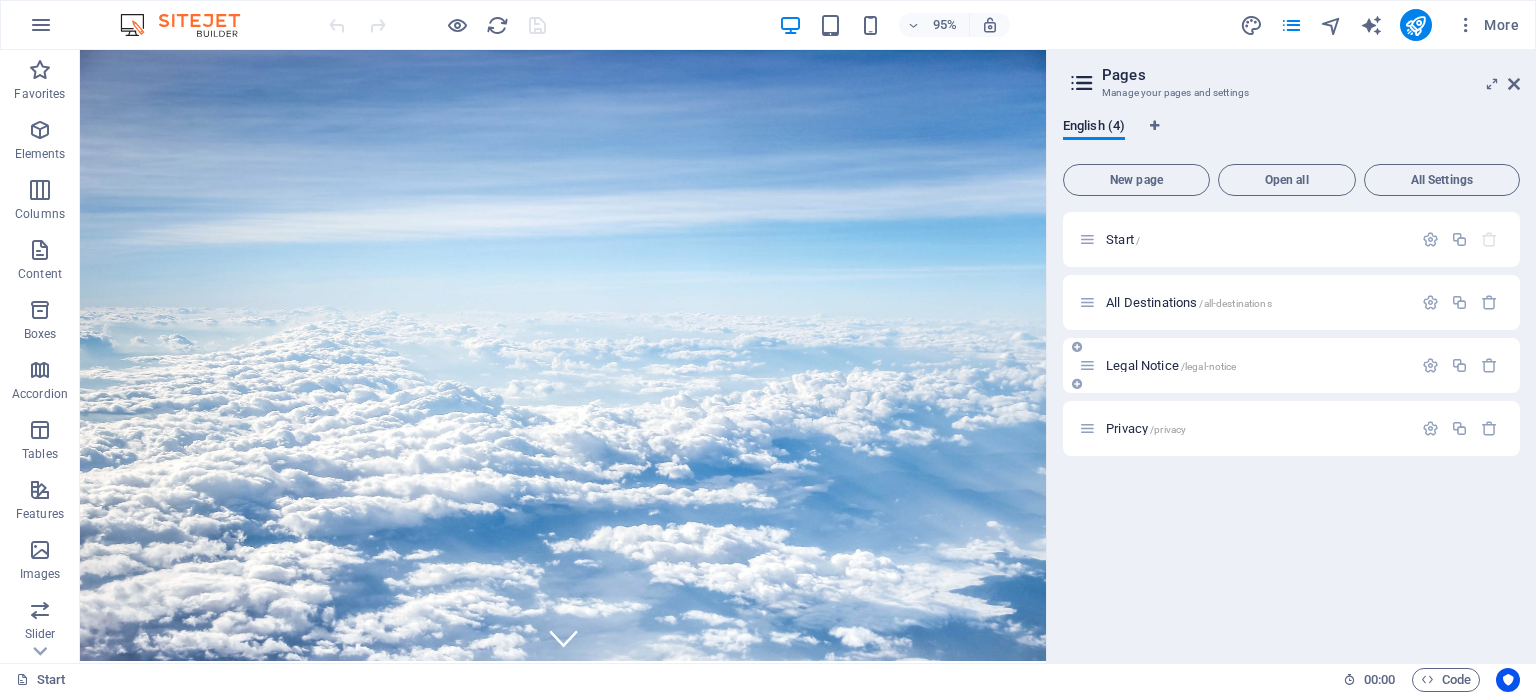click on "Legal Notice /legal-notice" at bounding box center (1256, 365) 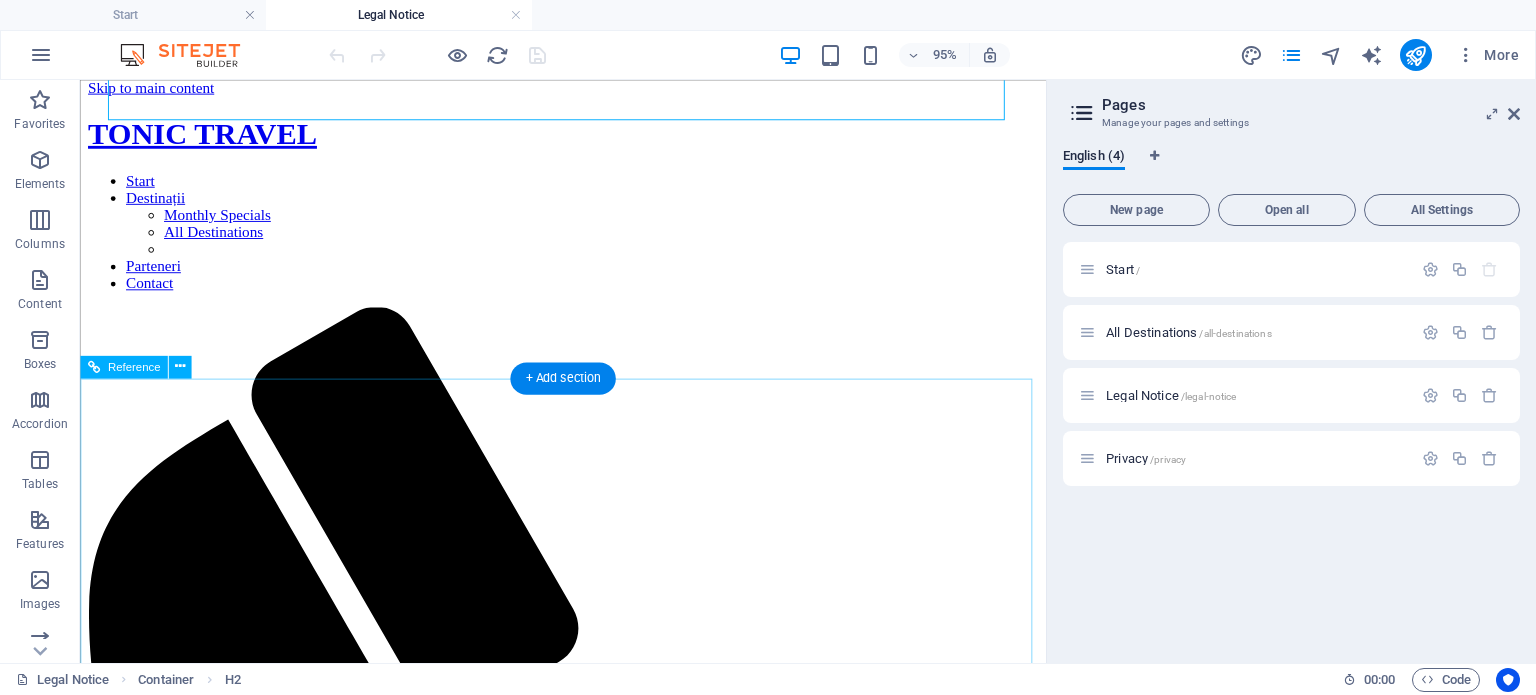 scroll, scrollTop: 0, scrollLeft: 0, axis: both 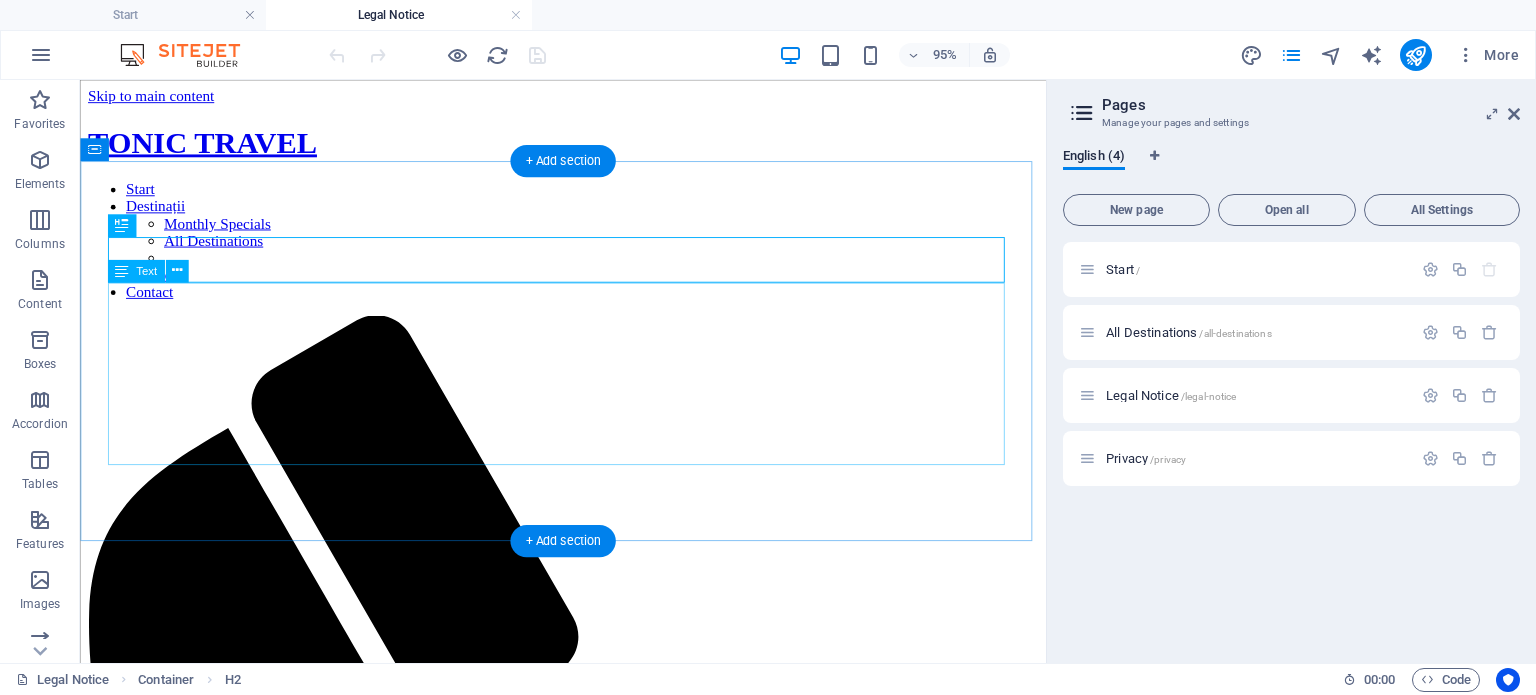click on "[FIRST]   [LAST] [CITY]   Tel.:  +40756120686 Fax:  E-Mail:  contact@example.com" at bounding box center (588, 1821) 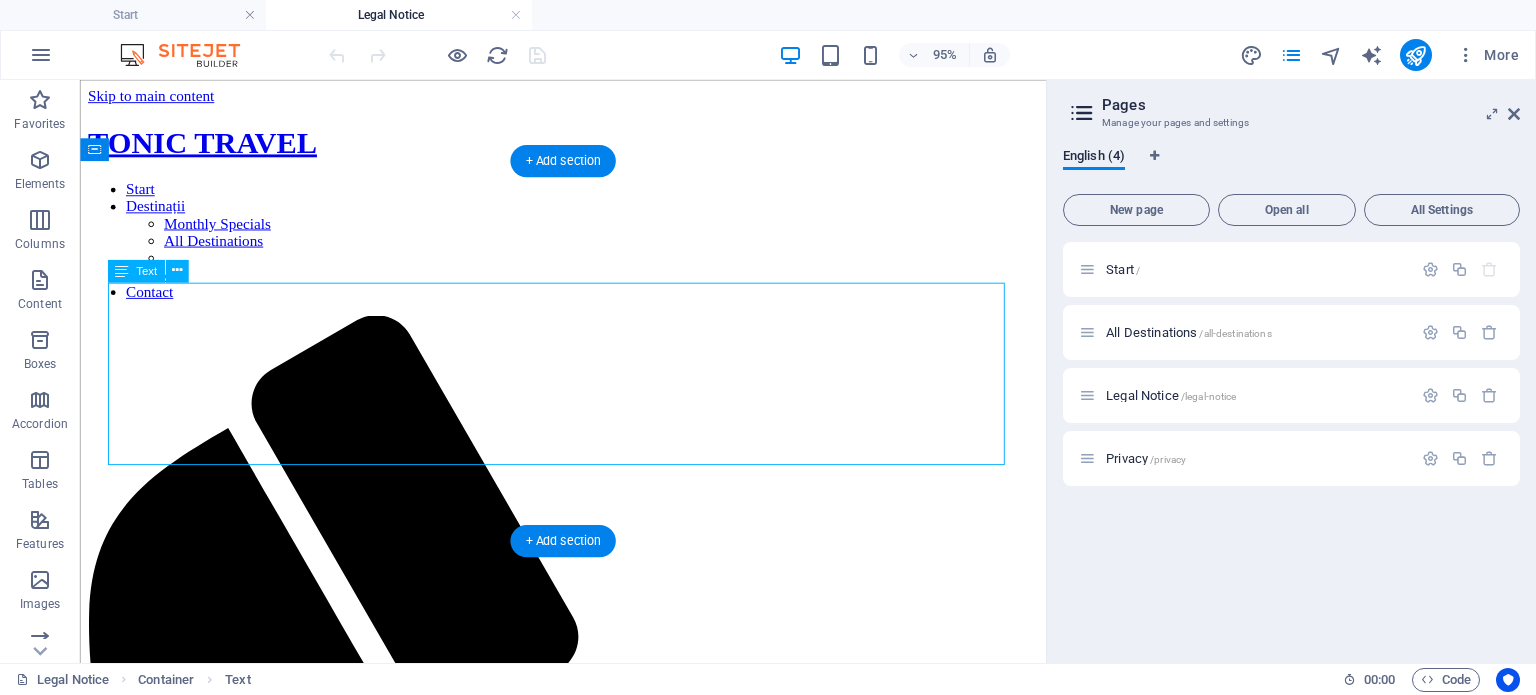 click on "[FIRST]   [LAST] [CITY]   Tel.:  +40756120686 Fax:  E-Mail:  contact@example.com" at bounding box center [588, 1821] 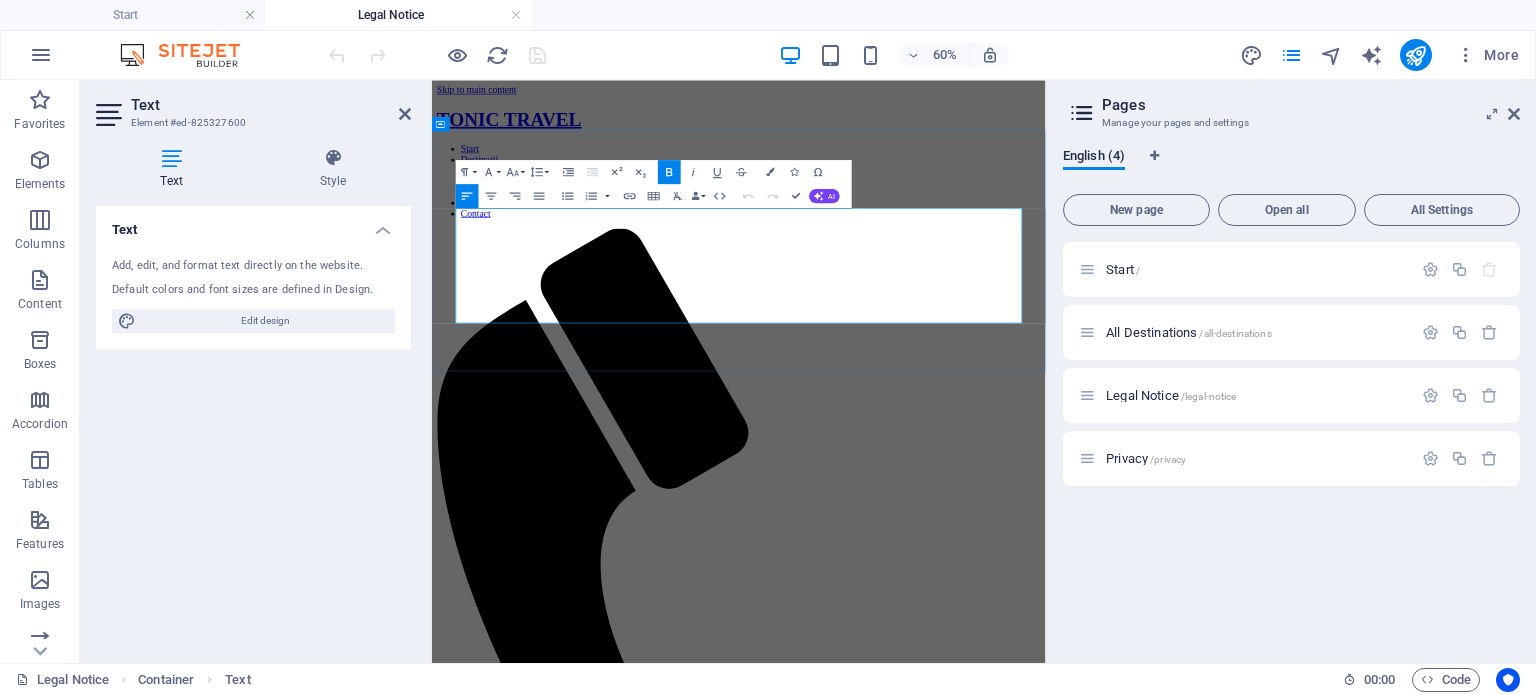 click on "Fax:  E-Mail:  contact@example.com" at bounding box center (943, 1907) 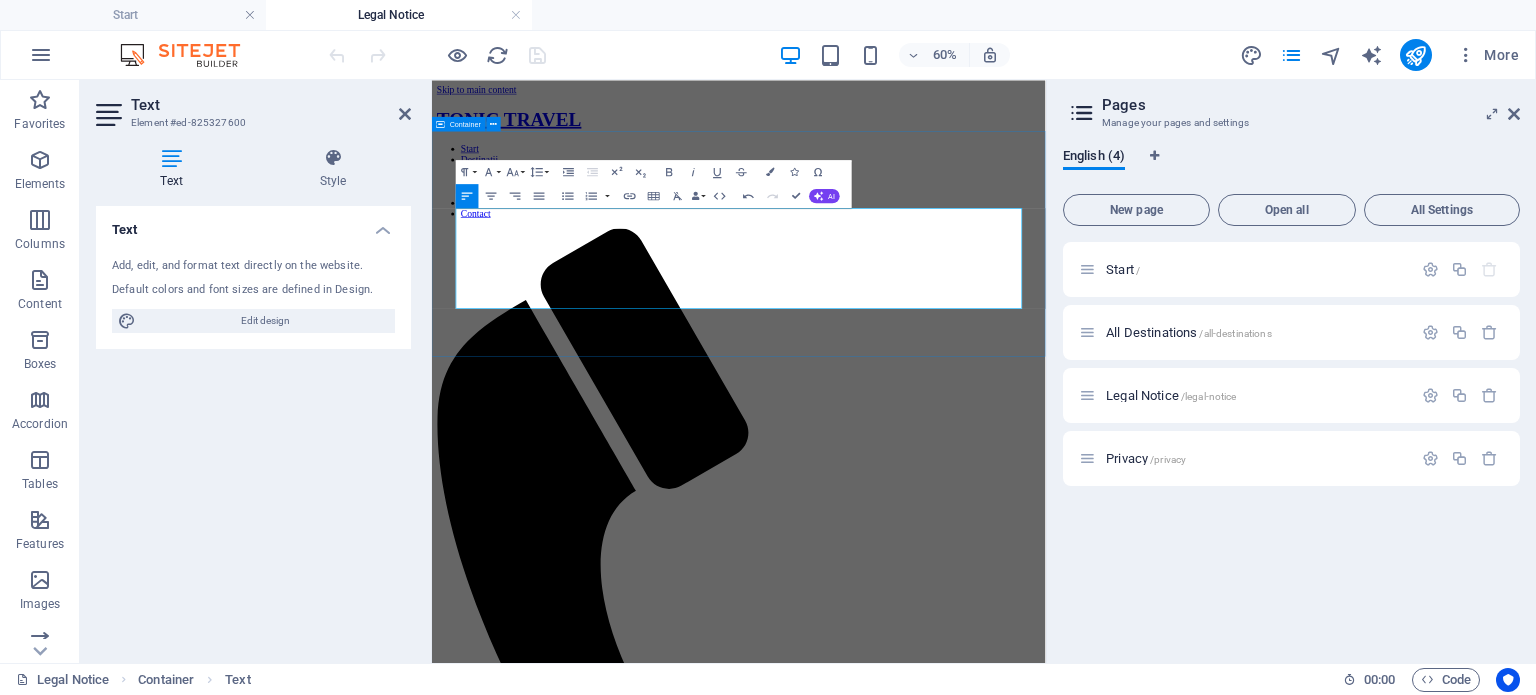 click on "Legal Notice [FIRST]   [LAST] [CITY]   Tel.:  +40756120686 E-Mail:  contact@example.com" at bounding box center (943, 1788) 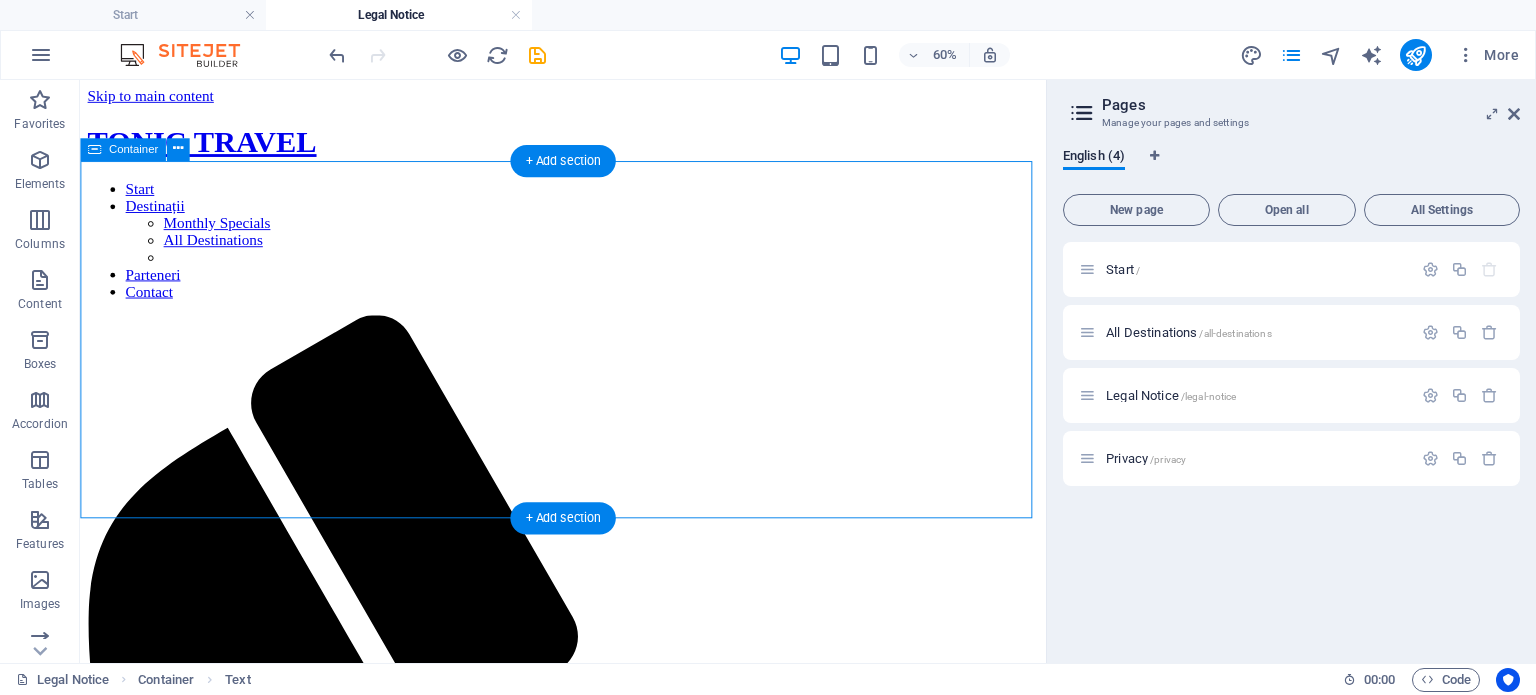 drag, startPoint x: 118, startPoint y: 373, endPoint x: 474, endPoint y: 263, distance: 372.60703 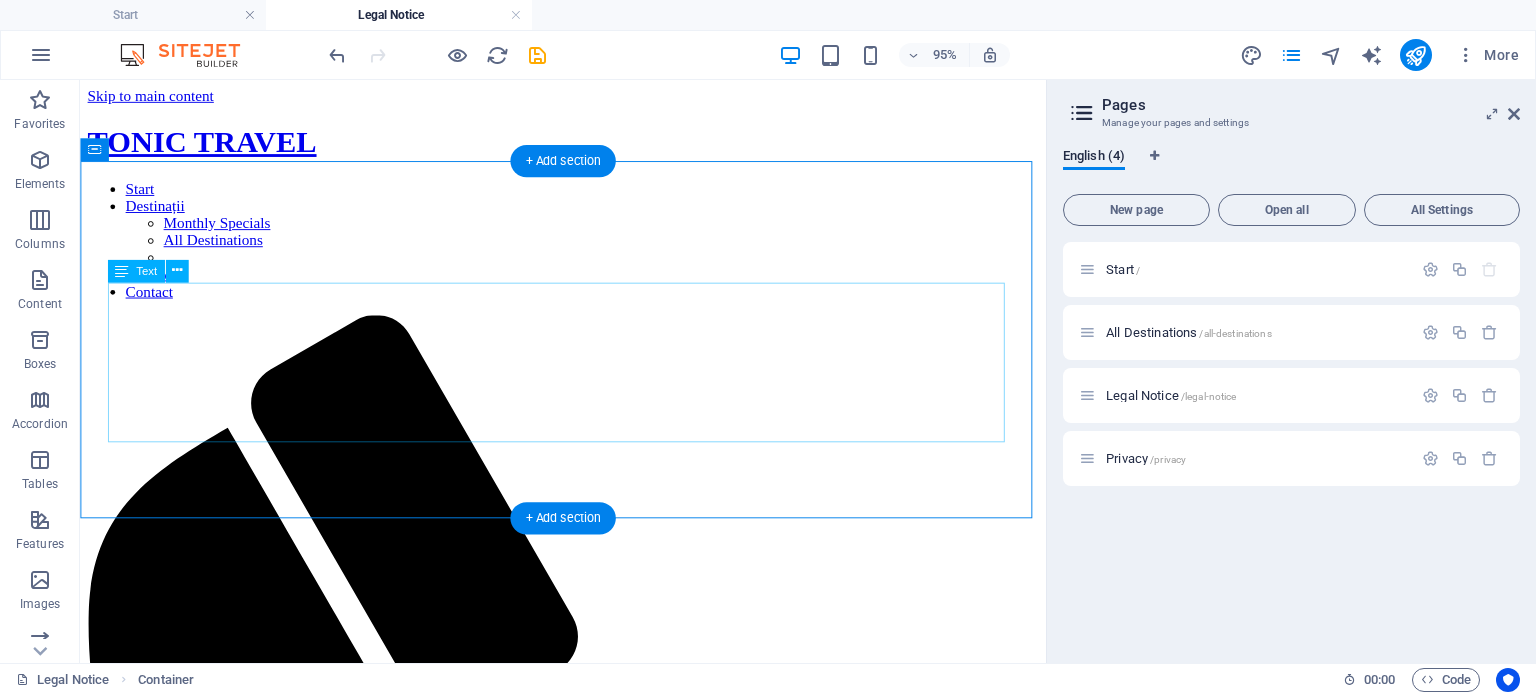 click on "[FIRST]   [LAST] [CITY]   Tel.:  +40756120686 E-Mail:  contact@example.com" at bounding box center [588, 1804] 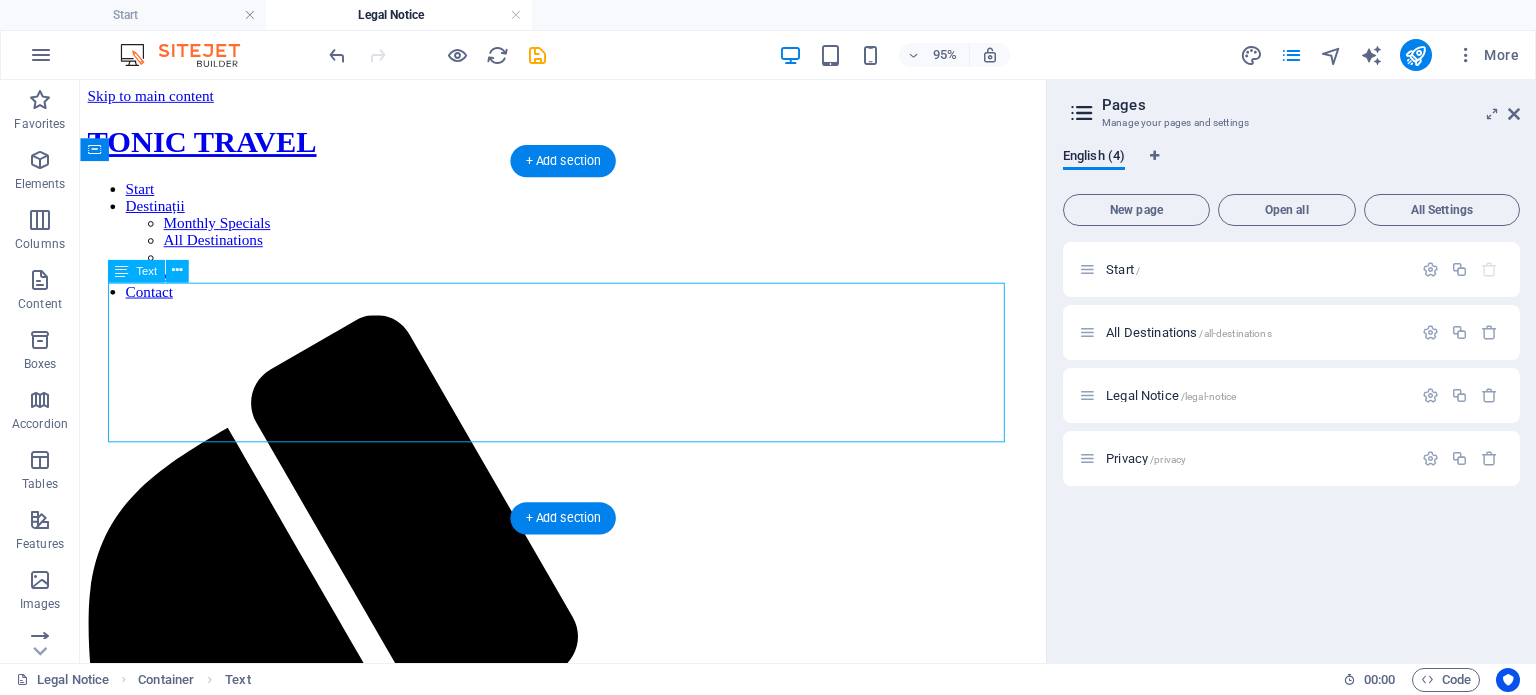 click on "[FIRST]   [LAST] [CITY]   Tel.:  +40756120686 E-Mail:  contact@example.com" at bounding box center (588, 1804) 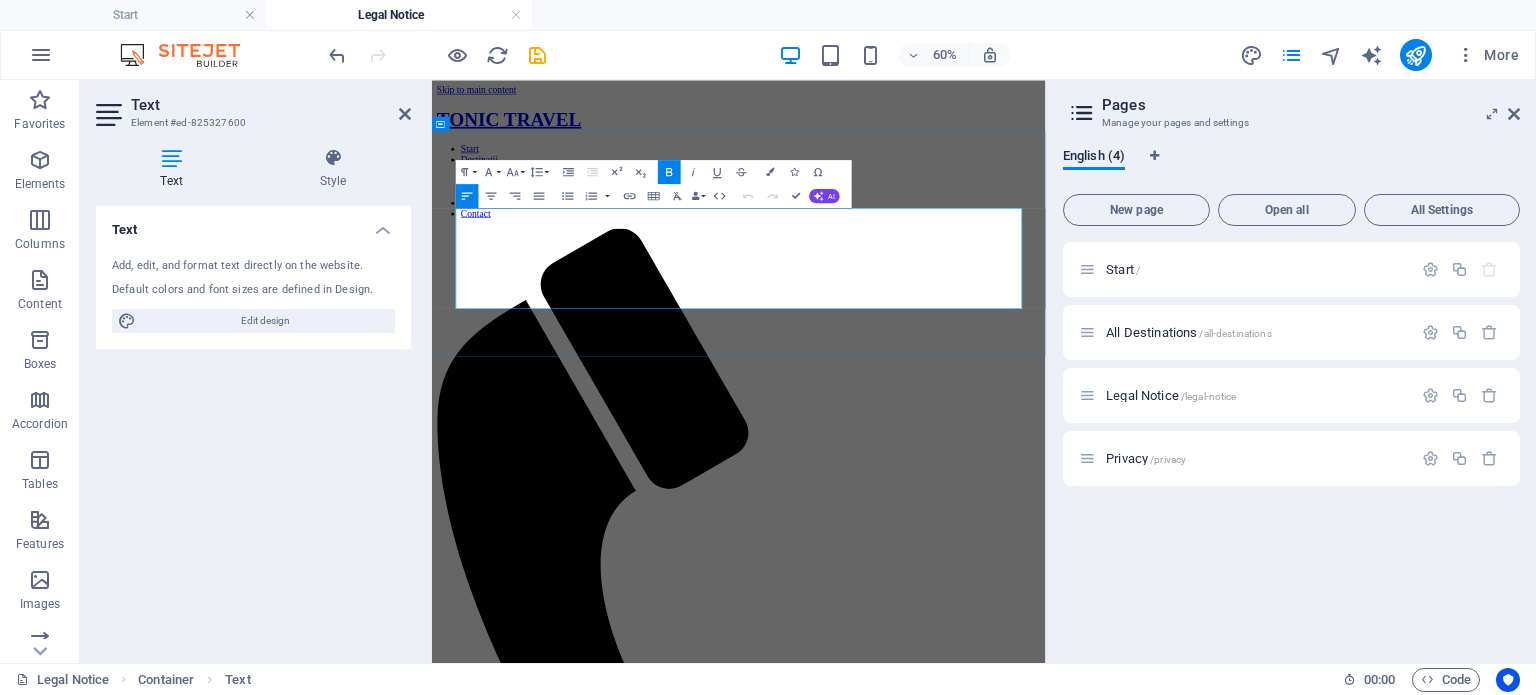 click on "Cluj-Napoca" at bounding box center [481, 1795] 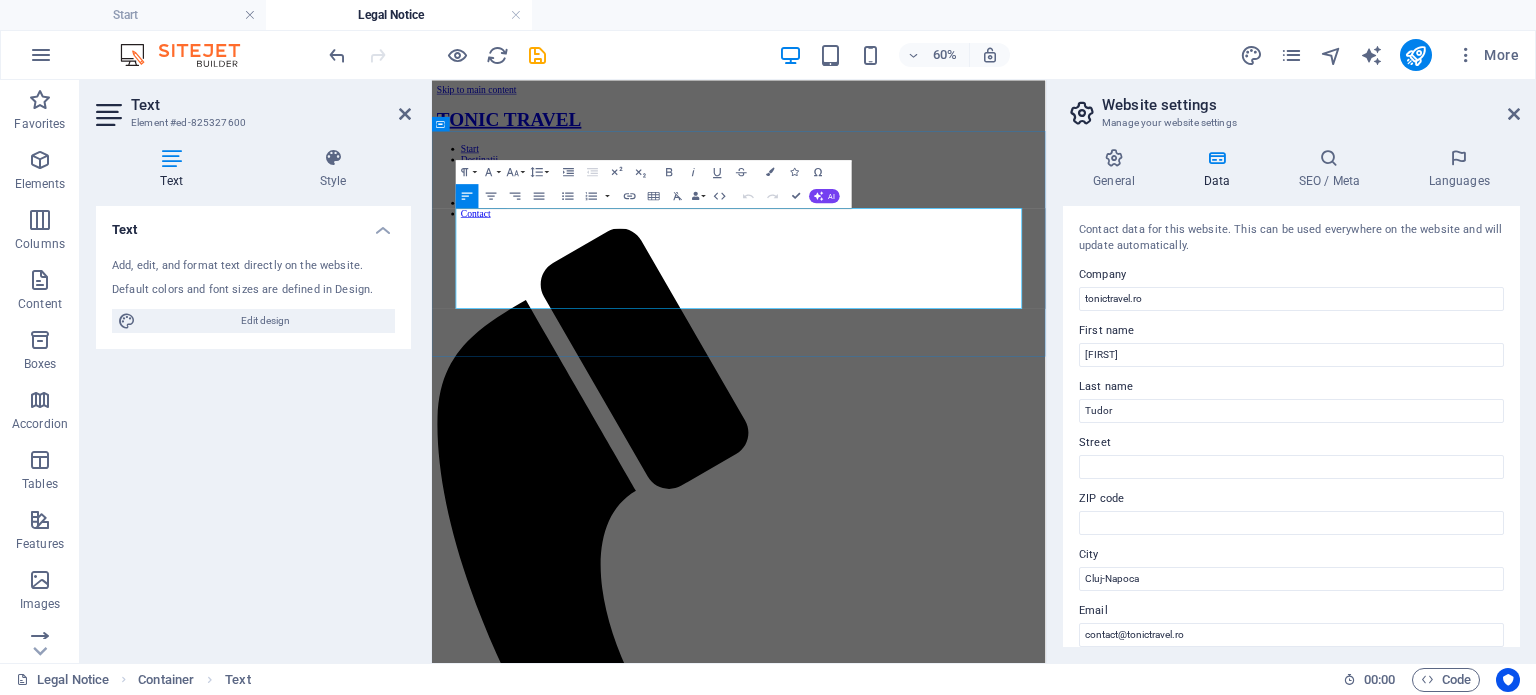 click on "[FIRST]   [LAST] [CITY]" at bounding box center [943, 1769] 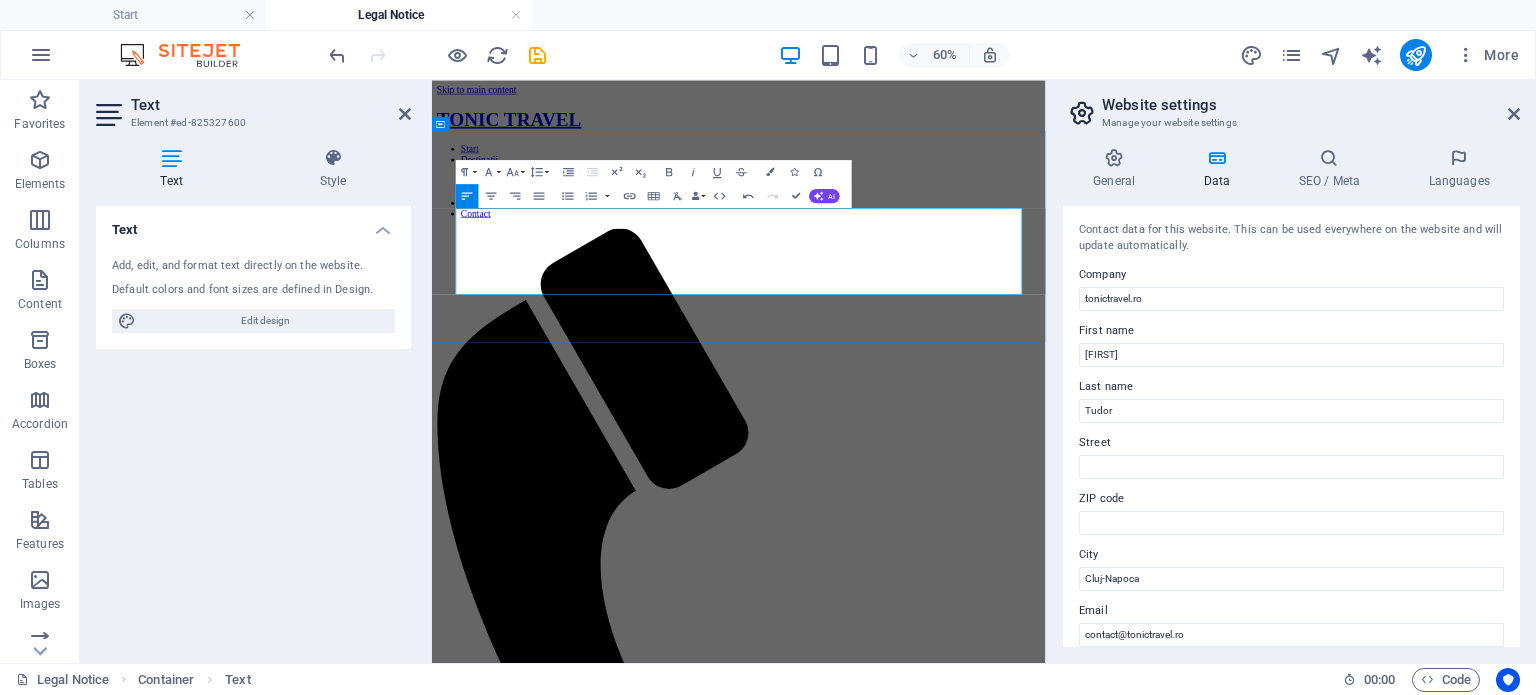 click on "[FIRST]   [LAST] [CITY]" at bounding box center (943, 1760) 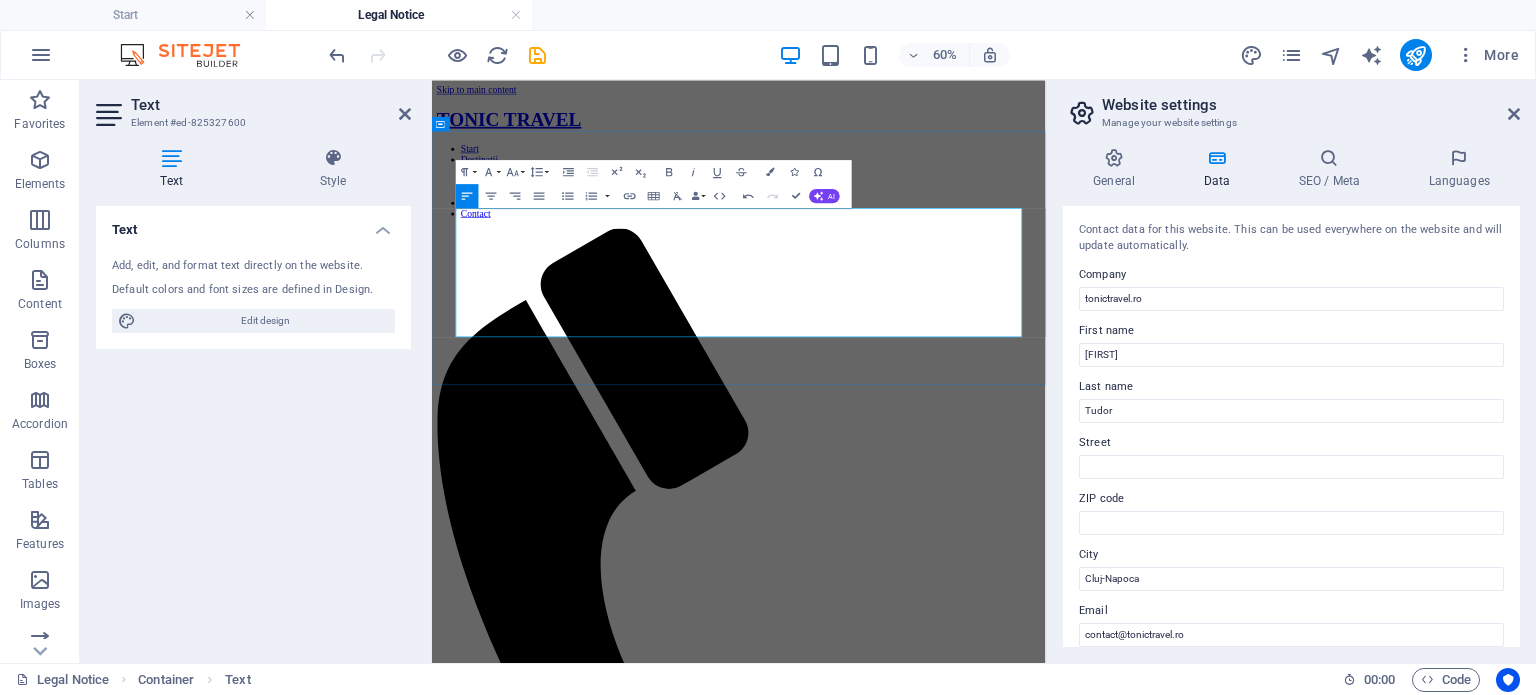 drag, startPoint x: 478, startPoint y: 374, endPoint x: 525, endPoint y: 395, distance: 51.47815 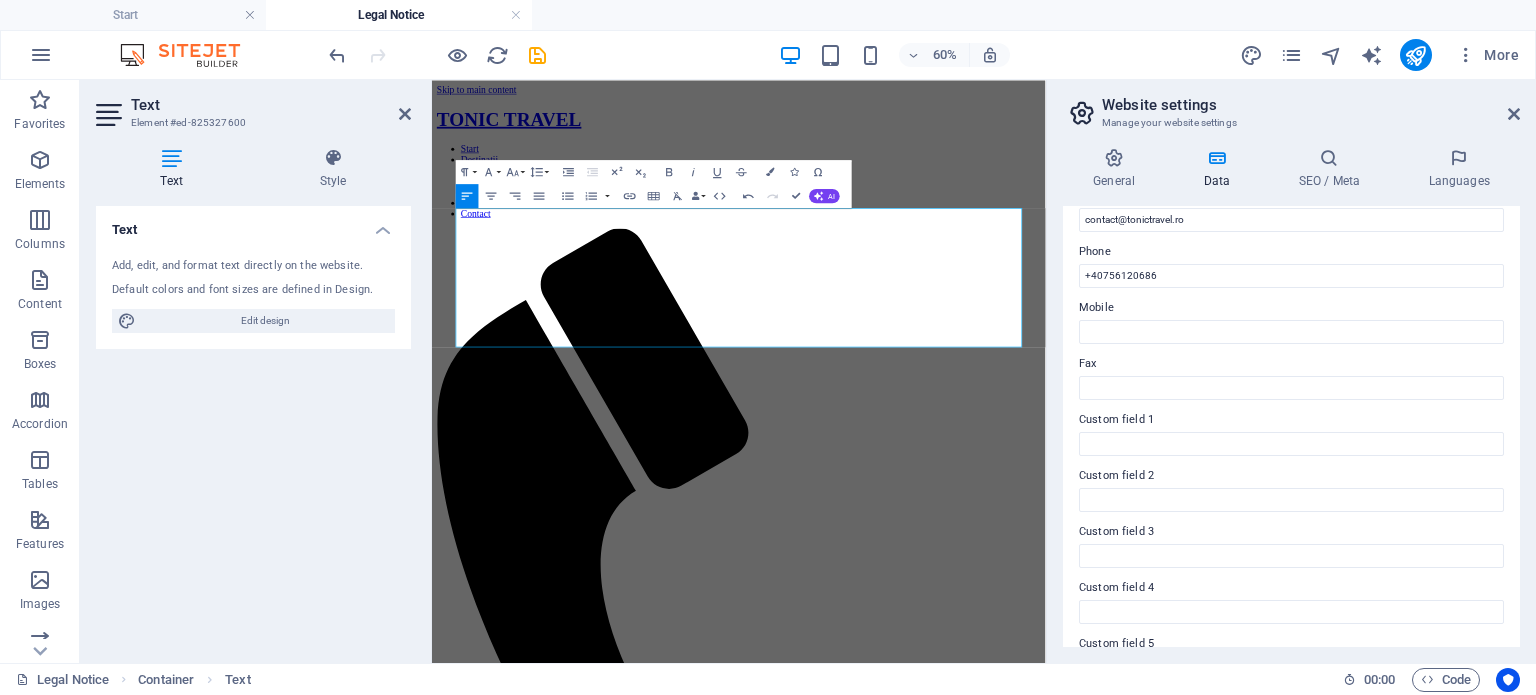 scroll, scrollTop: 419, scrollLeft: 0, axis: vertical 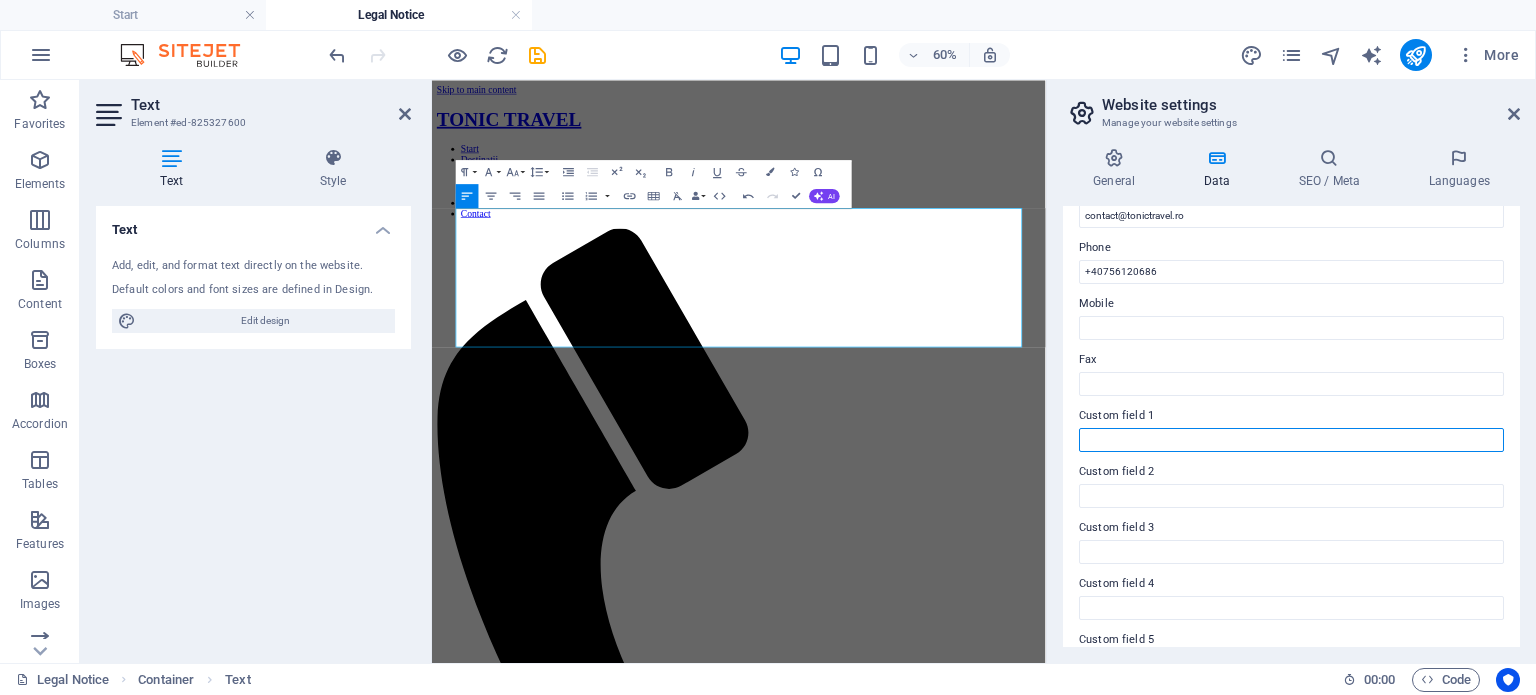 click on "Custom field 1" at bounding box center (1291, 440) 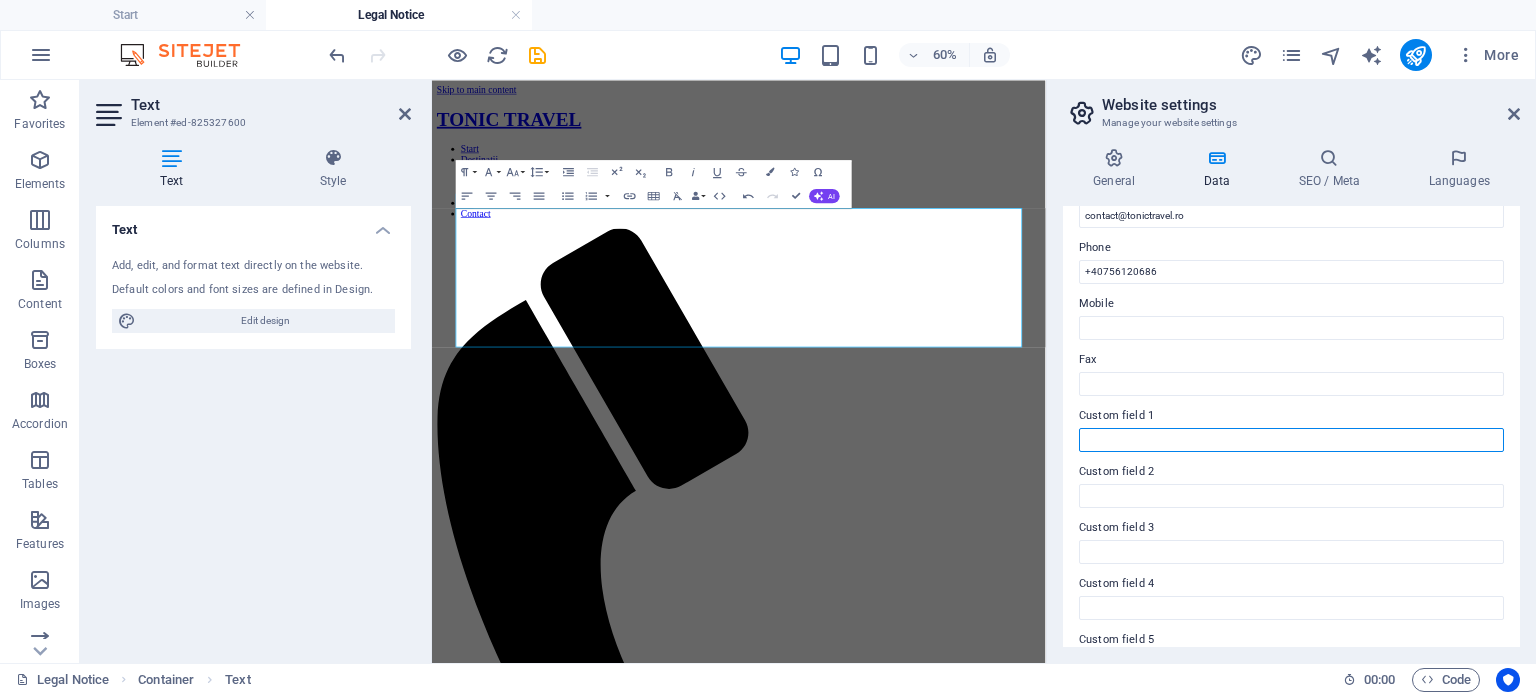 paste on "TUDOR DOWNTOWN INVEST SRL" 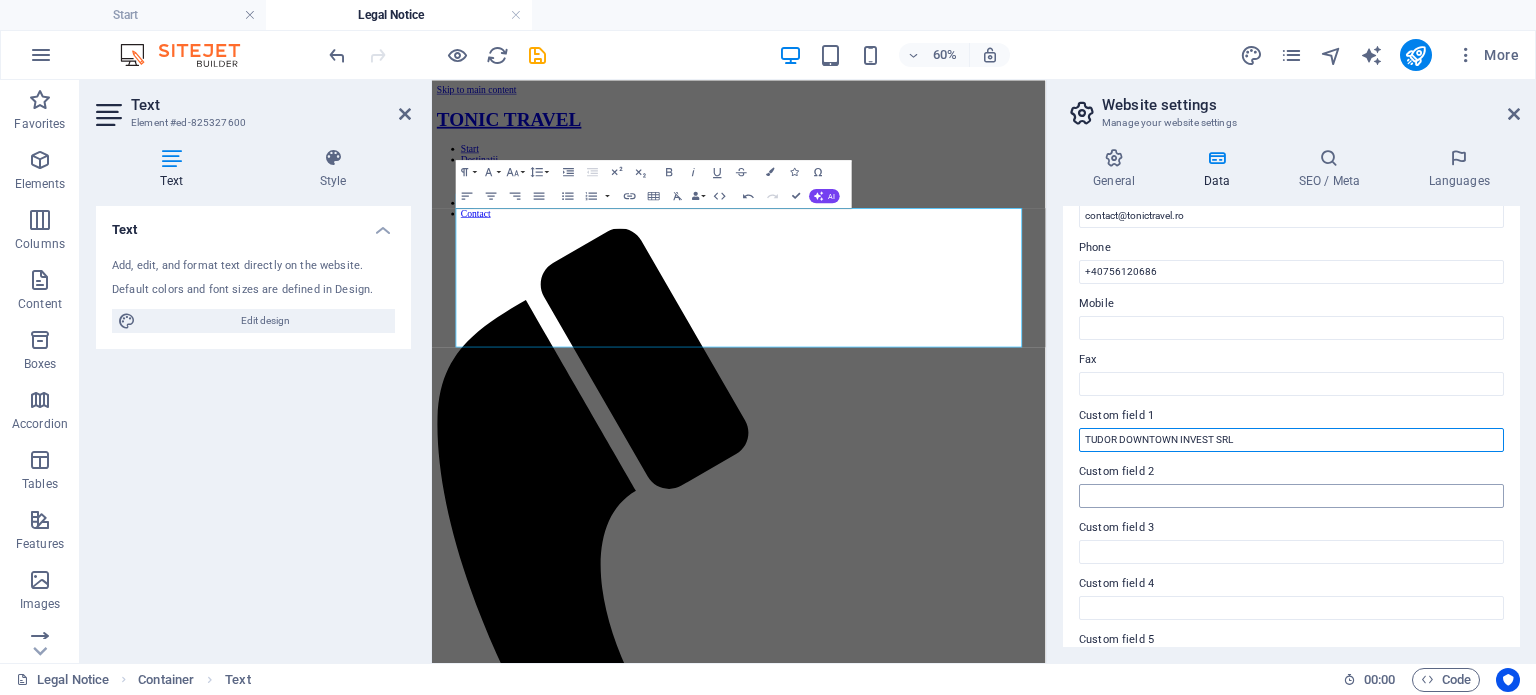type on "TUDOR DOWNTOWN INVEST SRL" 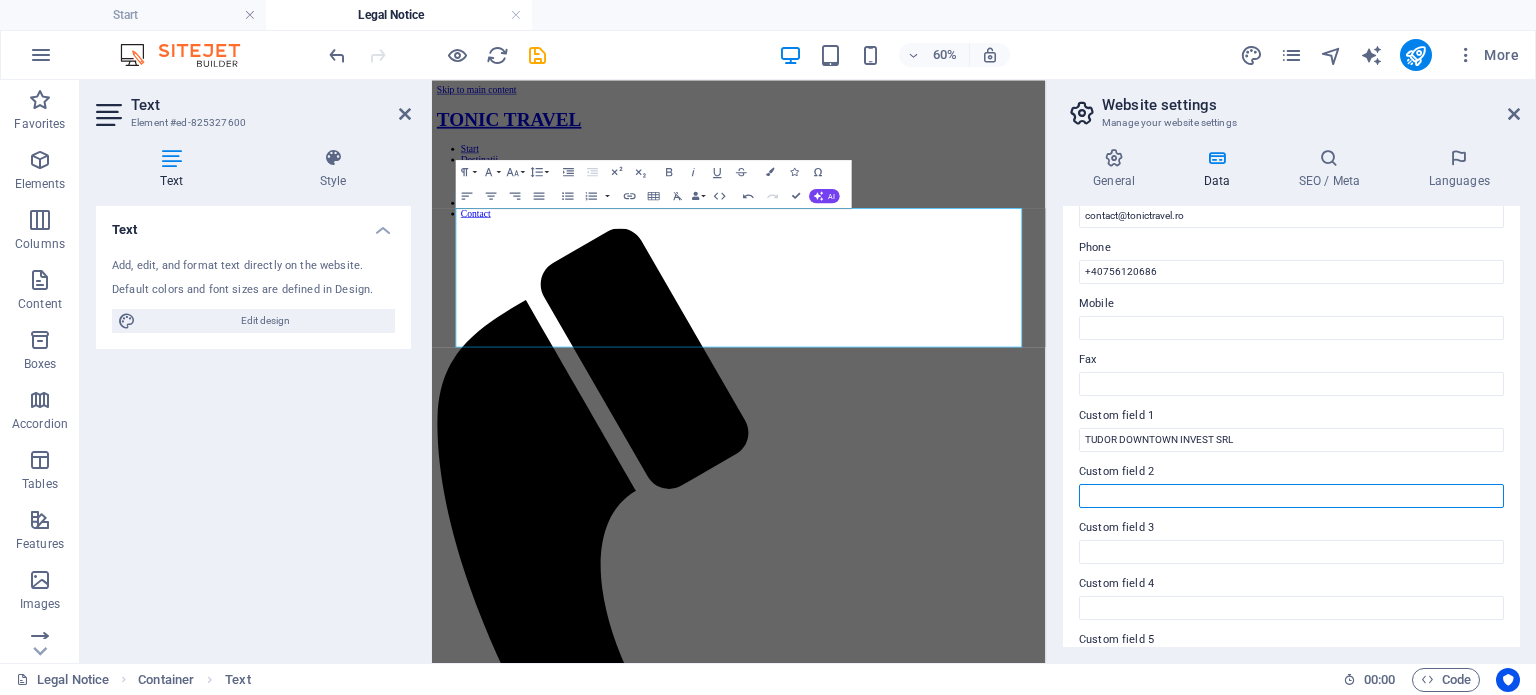 click on "Custom field 2" at bounding box center [1291, 496] 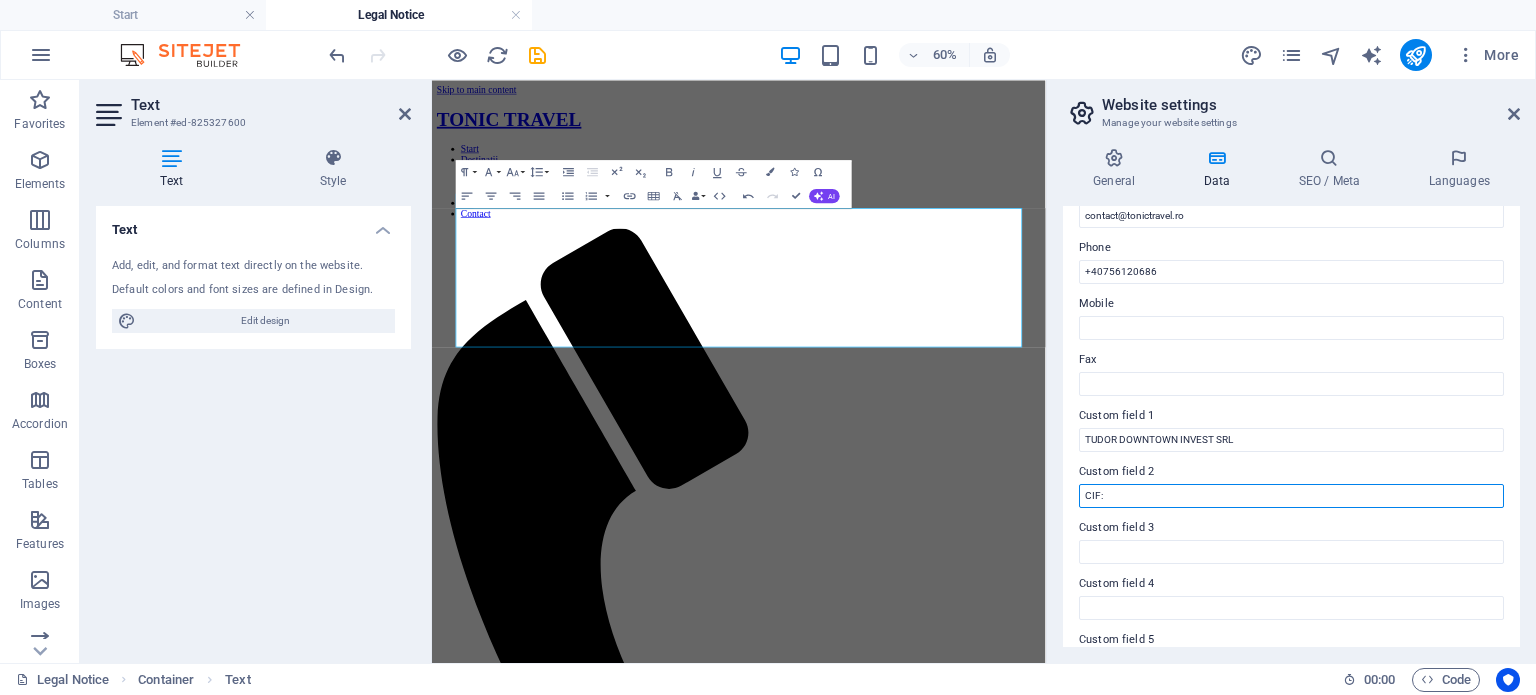 paste on "40418631" 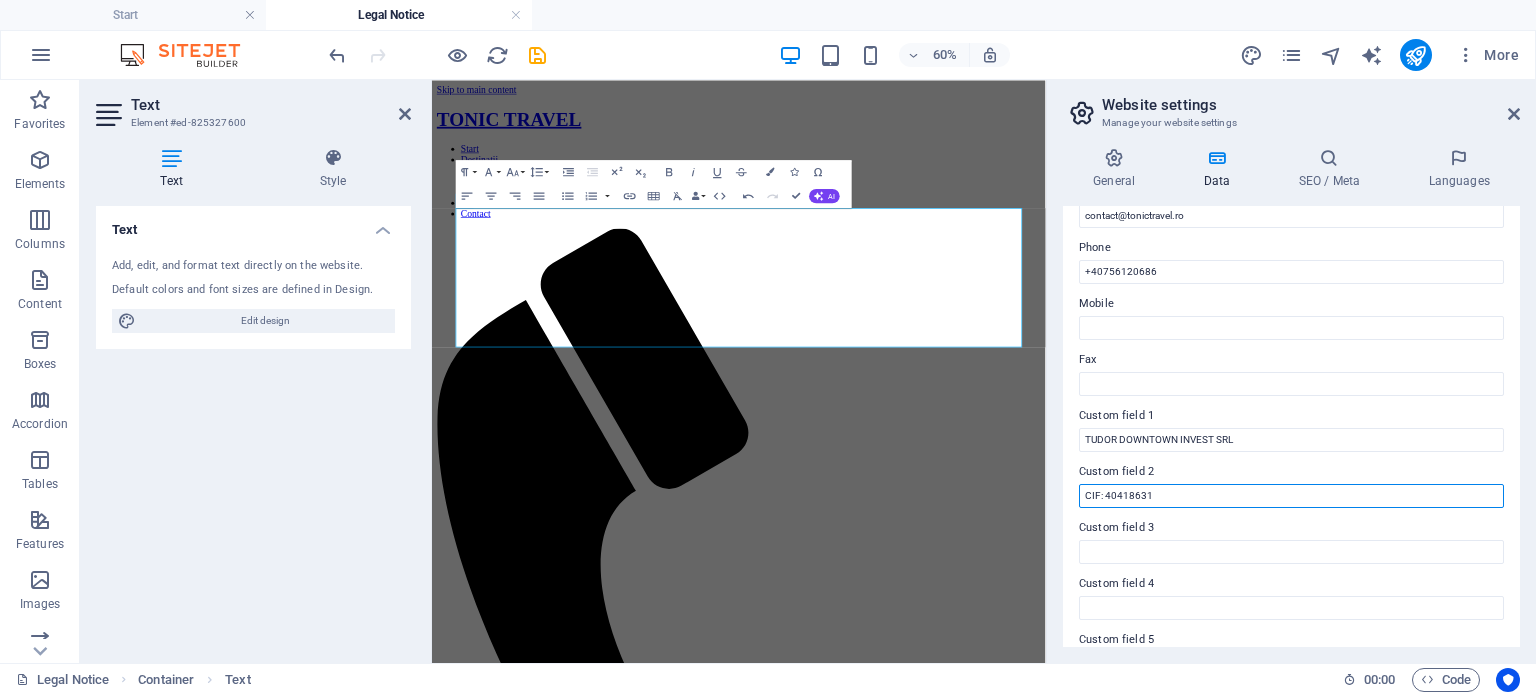 type on "CIF: 40418631" 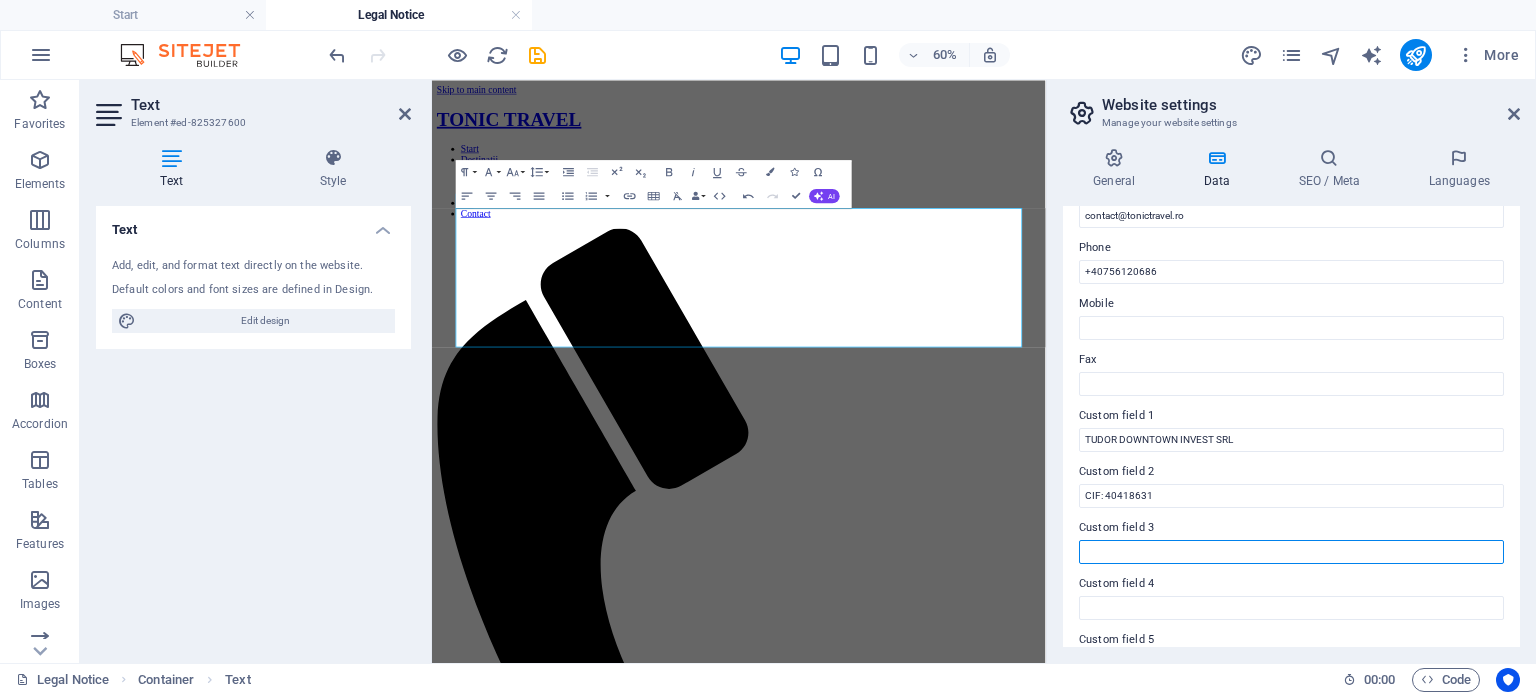 click on "Custom field 3" at bounding box center [1291, 552] 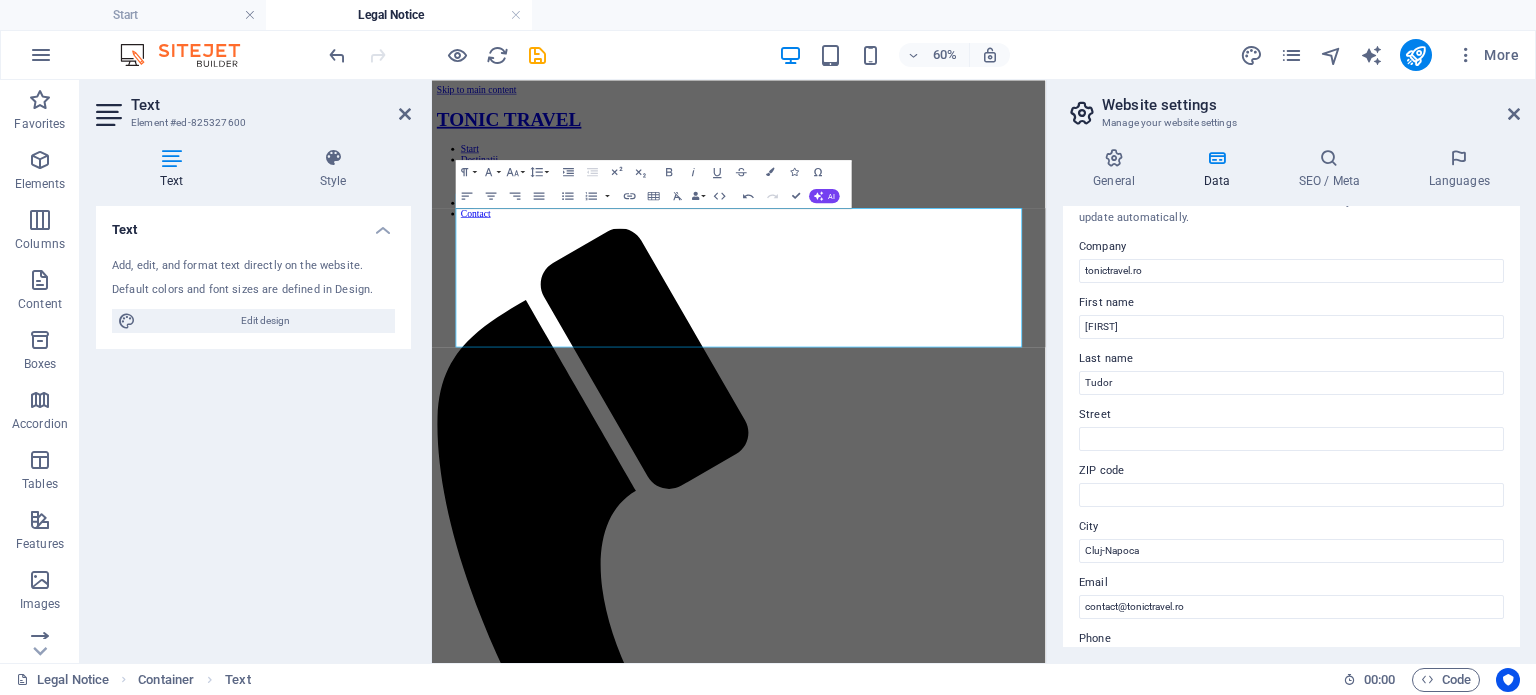 scroll, scrollTop: 0, scrollLeft: 0, axis: both 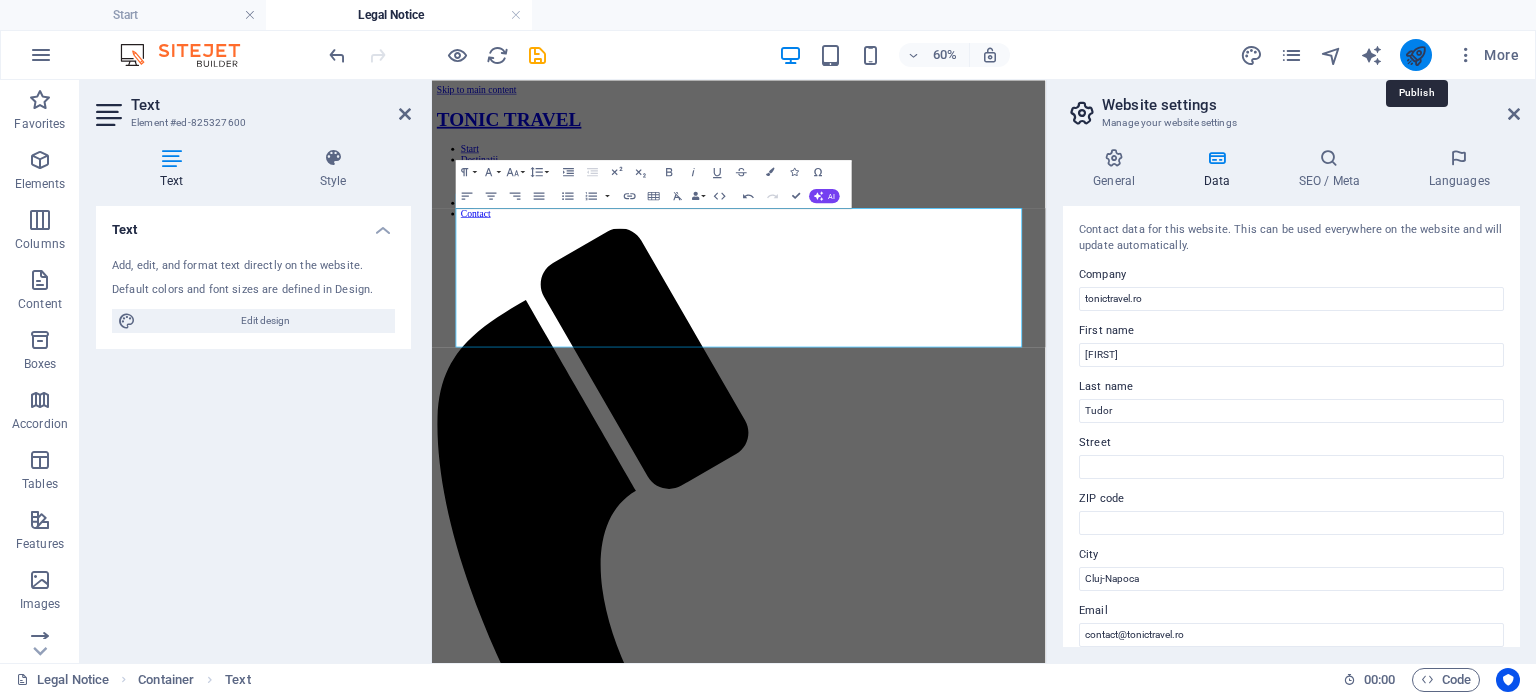 type on "J12/444/2023" 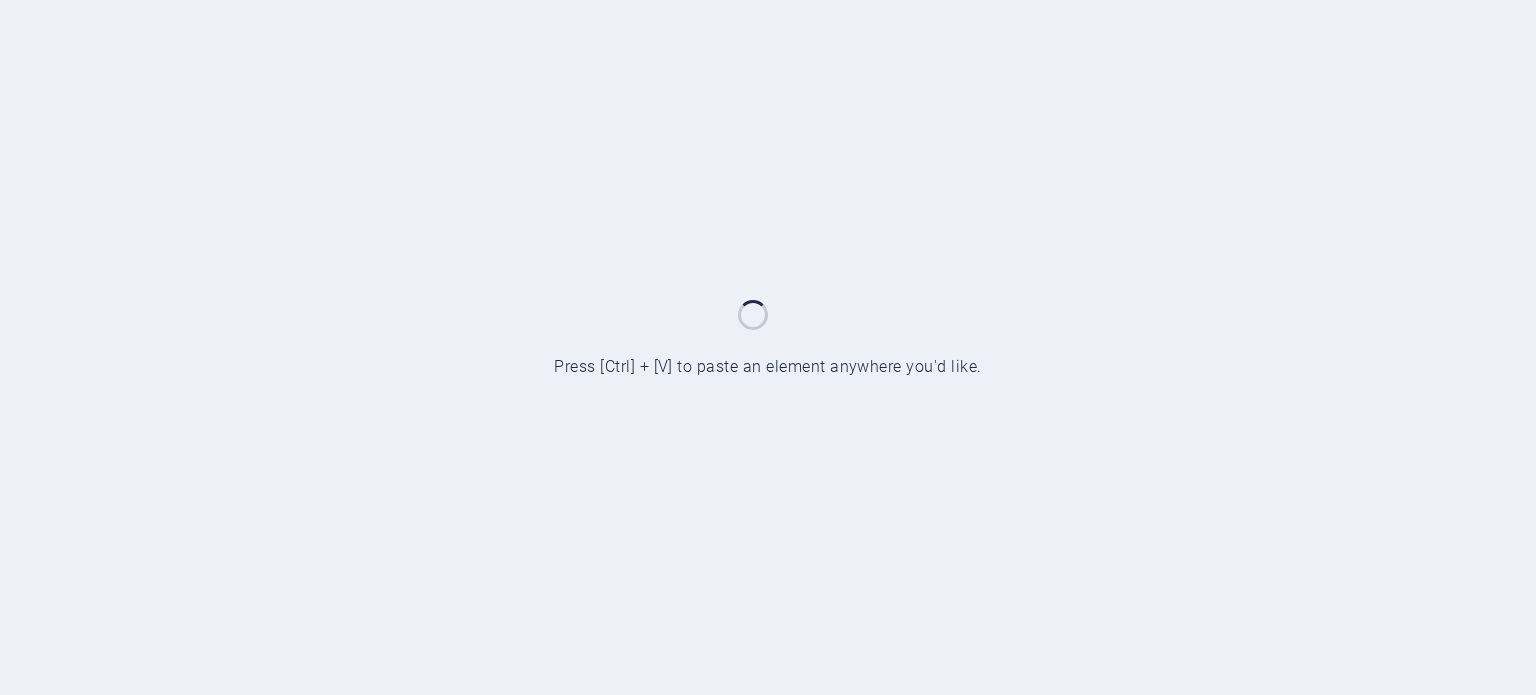 scroll, scrollTop: 0, scrollLeft: 0, axis: both 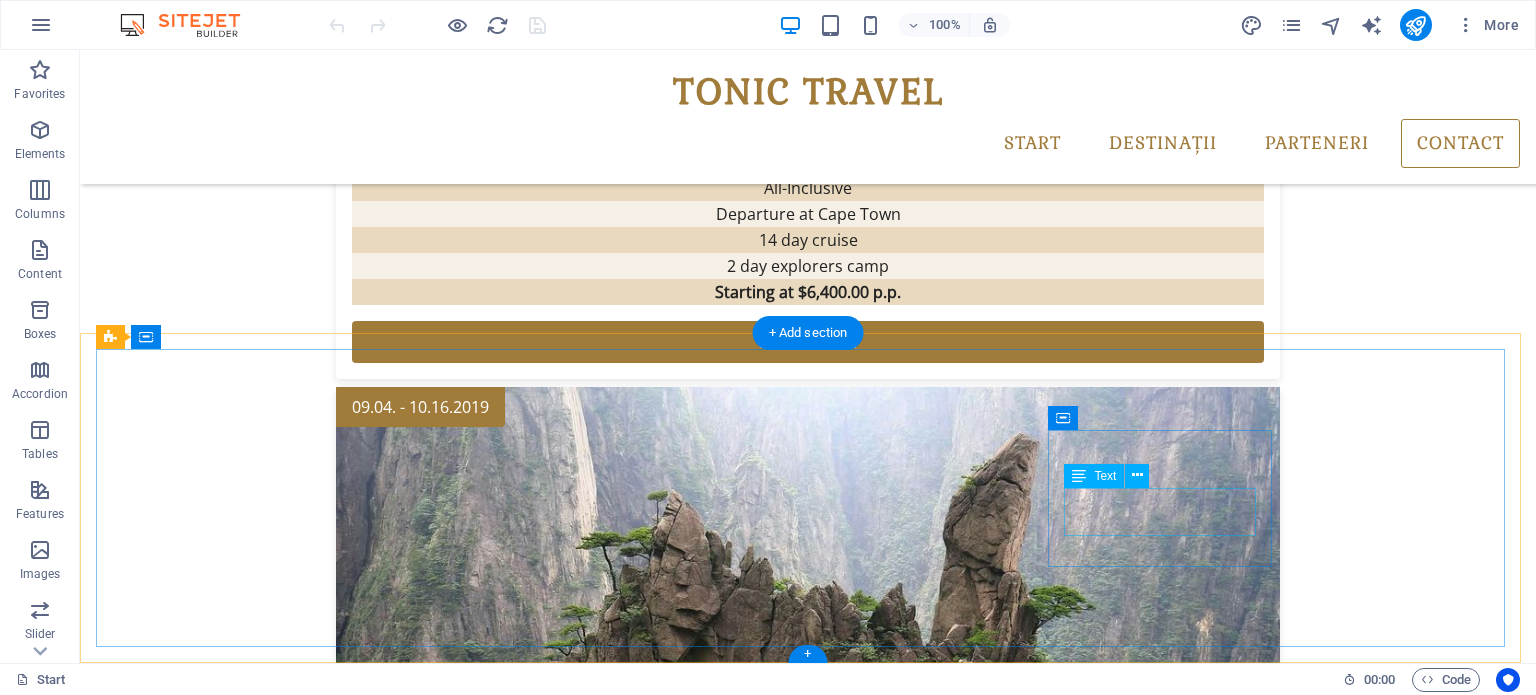 click on "contact@example.com Legal Notice  |  Privacy" at bounding box center (585, 5706) 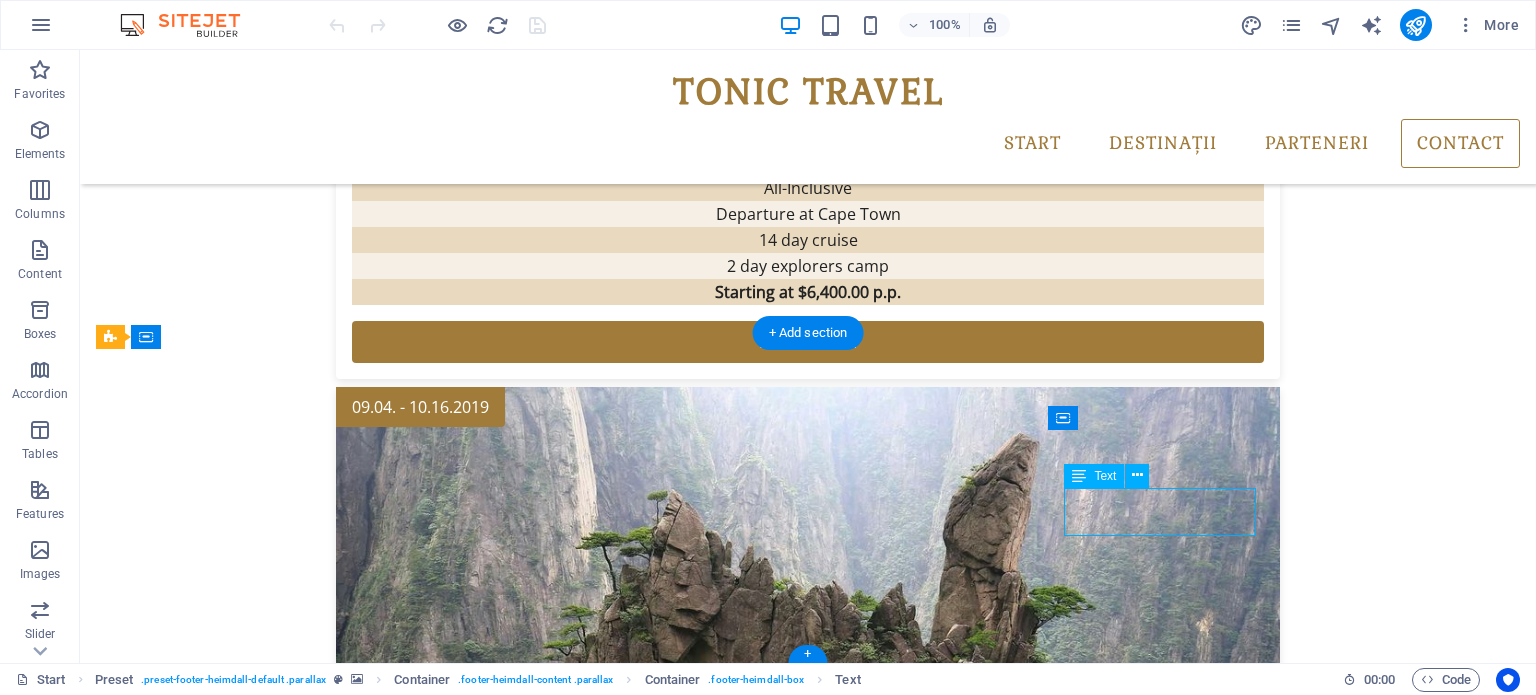 scroll, scrollTop: 3570, scrollLeft: 0, axis: vertical 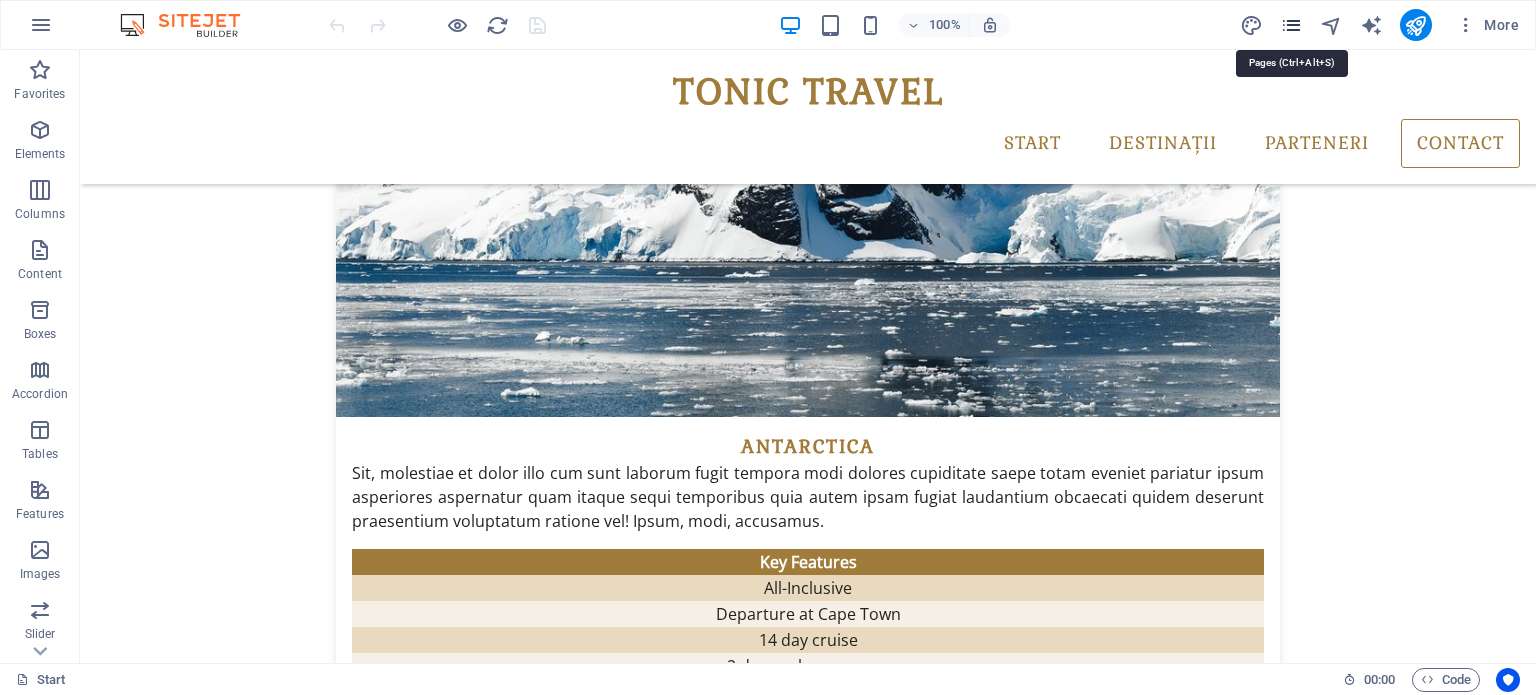 click at bounding box center (1291, 25) 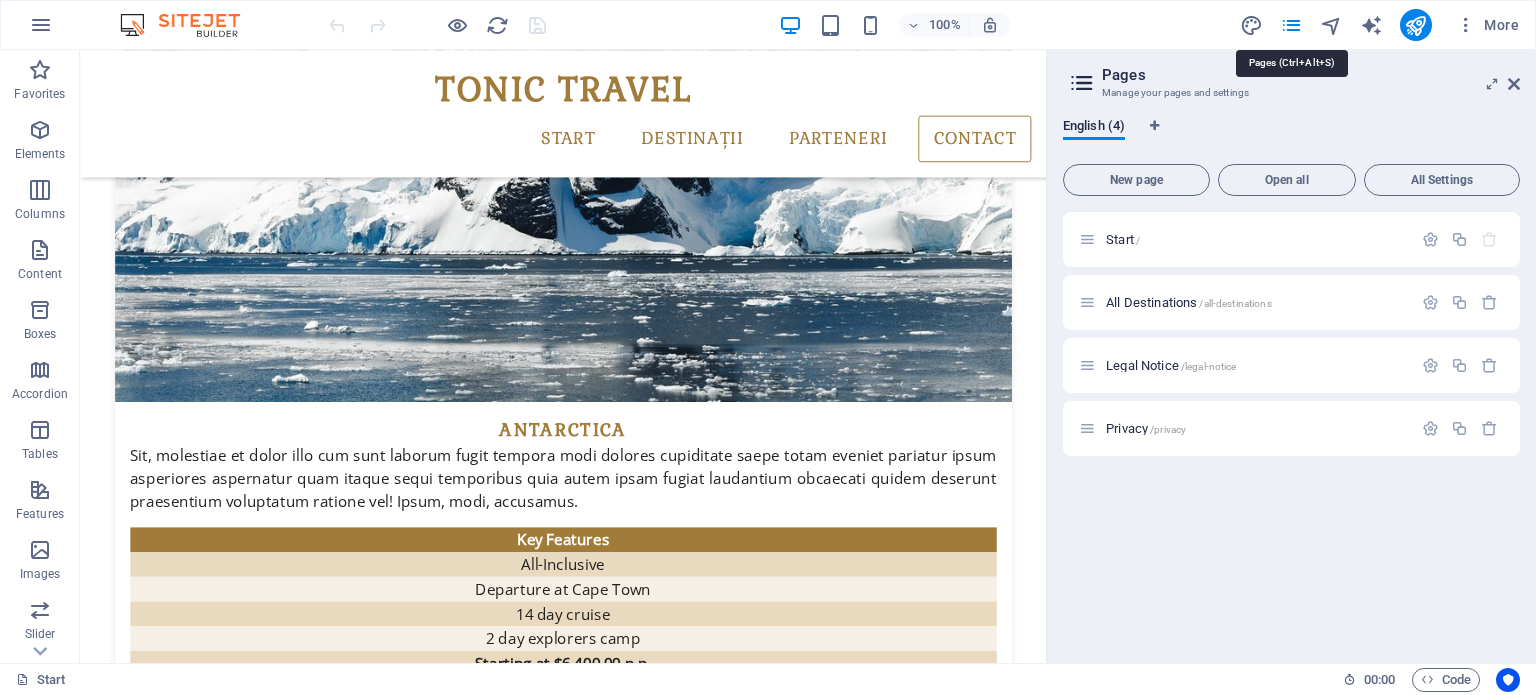 scroll, scrollTop: 3572, scrollLeft: 0, axis: vertical 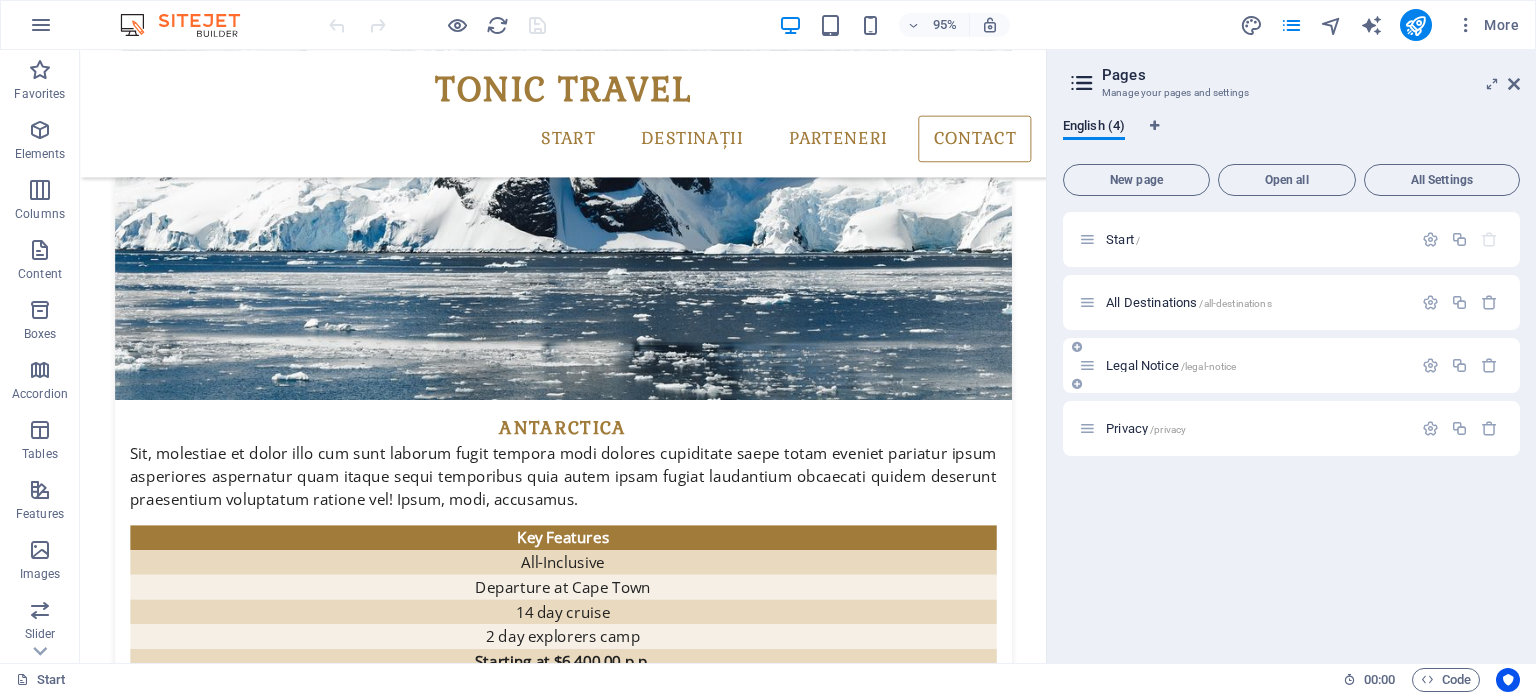 click on "Legal Notice /legal-notice" at bounding box center [1291, 365] 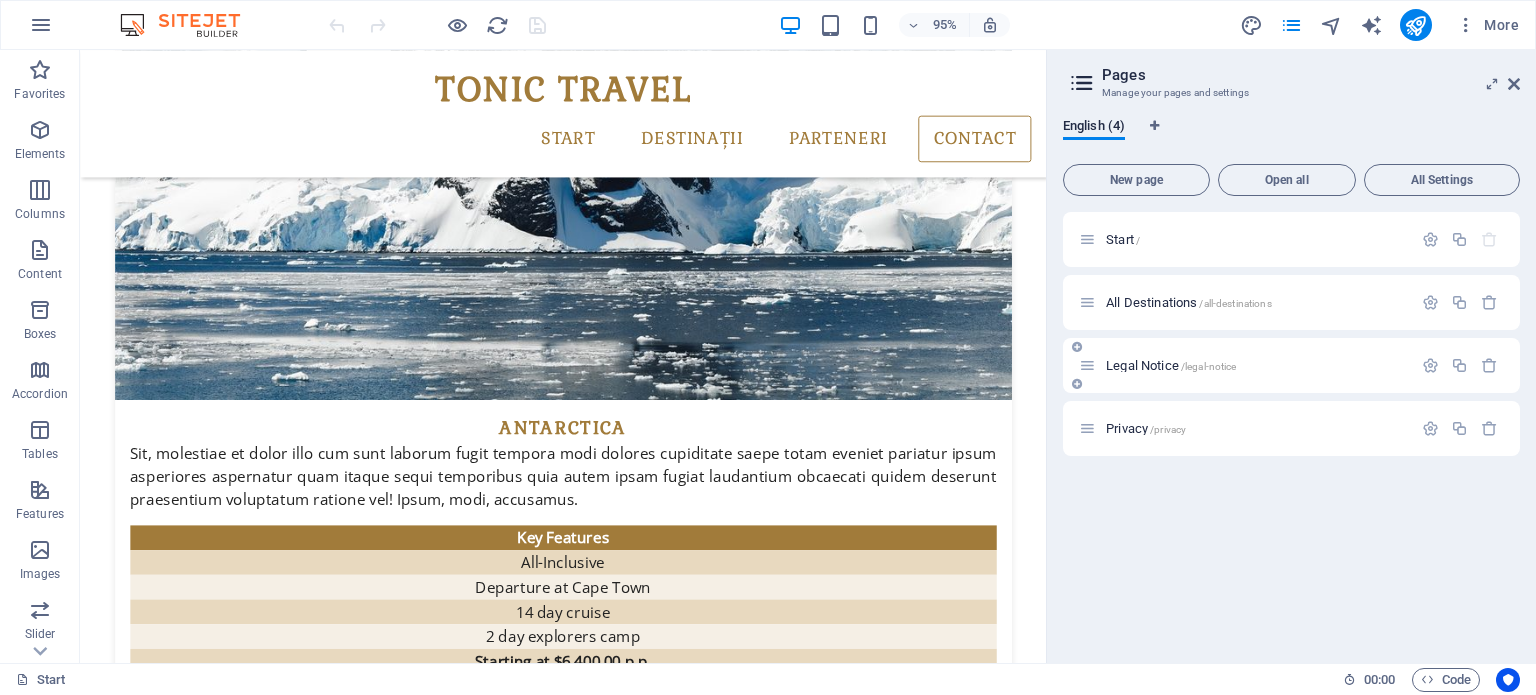 click on "Legal Notice /legal-notice" at bounding box center [1245, 365] 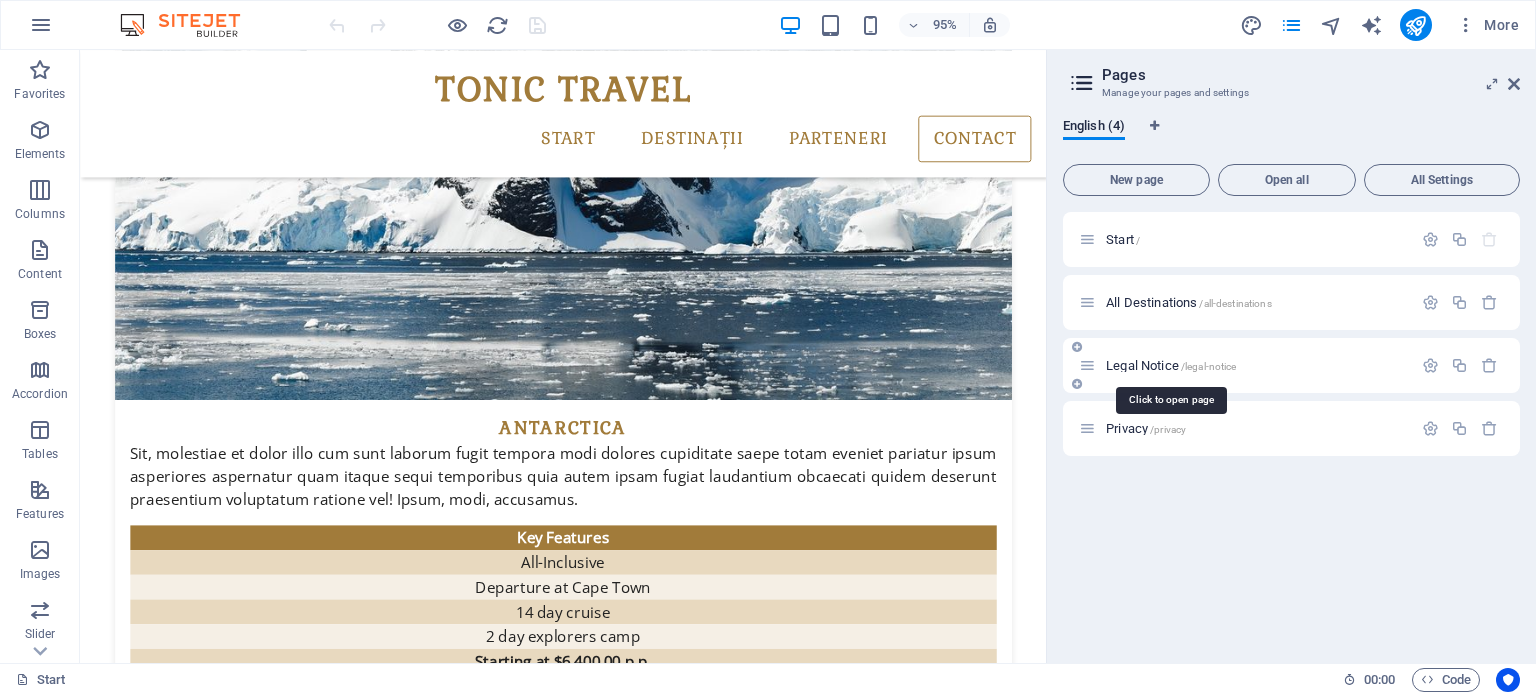 click on "Legal Notice /legal-notice" at bounding box center (1245, 365) 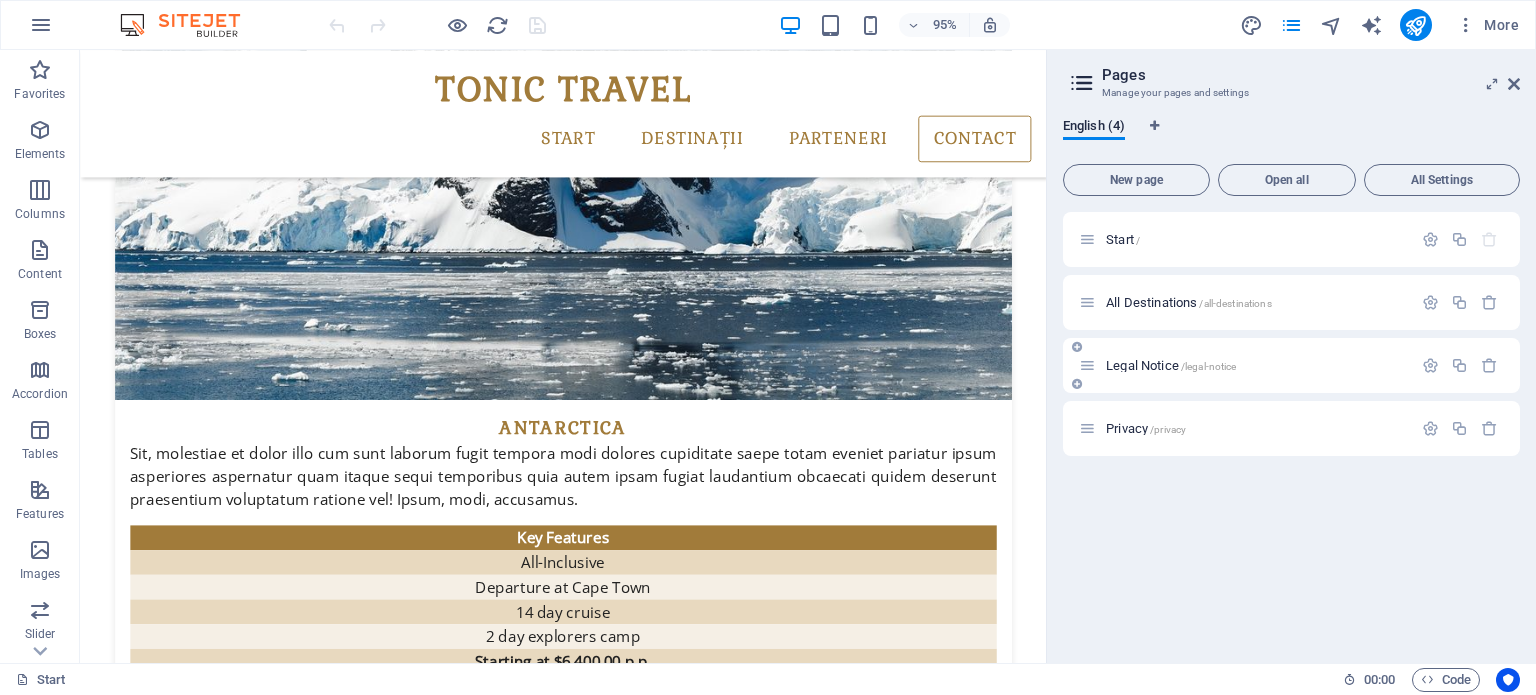 click on "Legal Notice /legal-notice" at bounding box center (1245, 365) 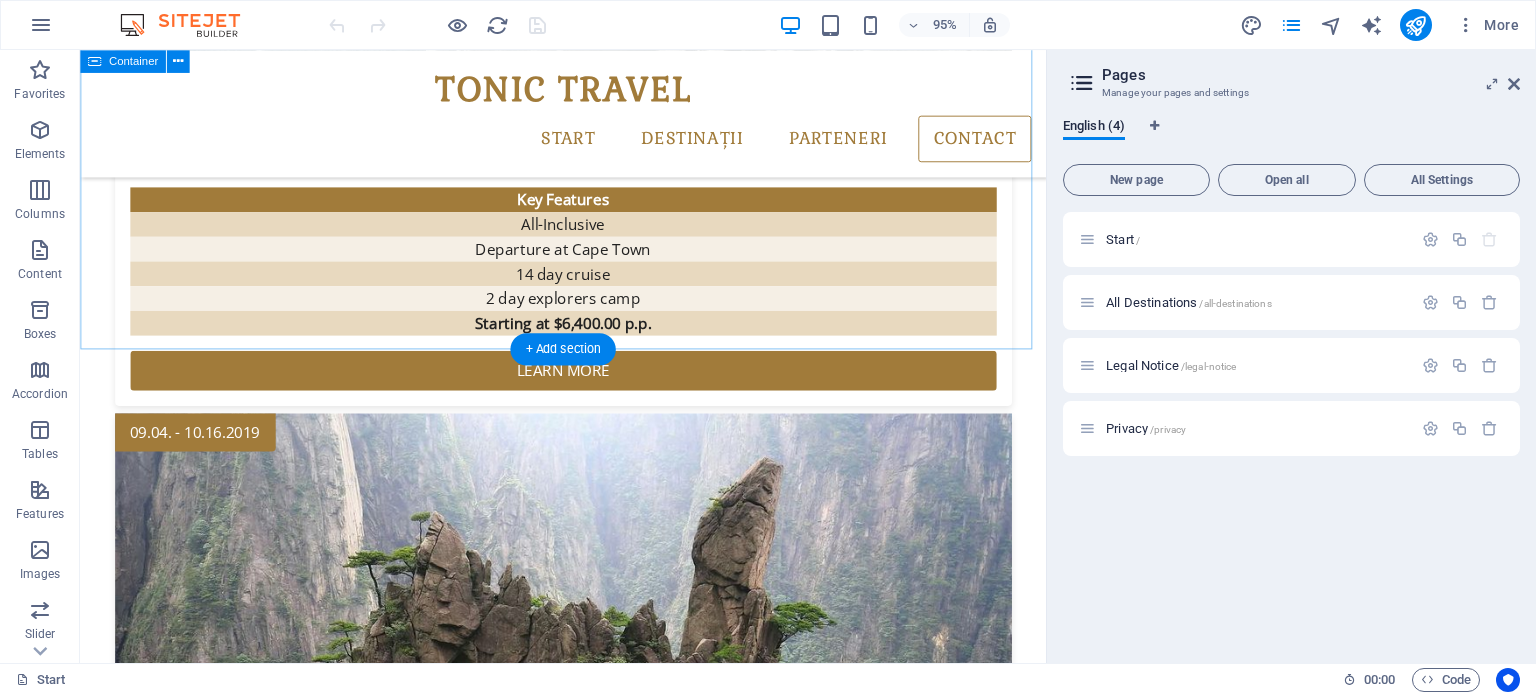 scroll, scrollTop: 3940, scrollLeft: 0, axis: vertical 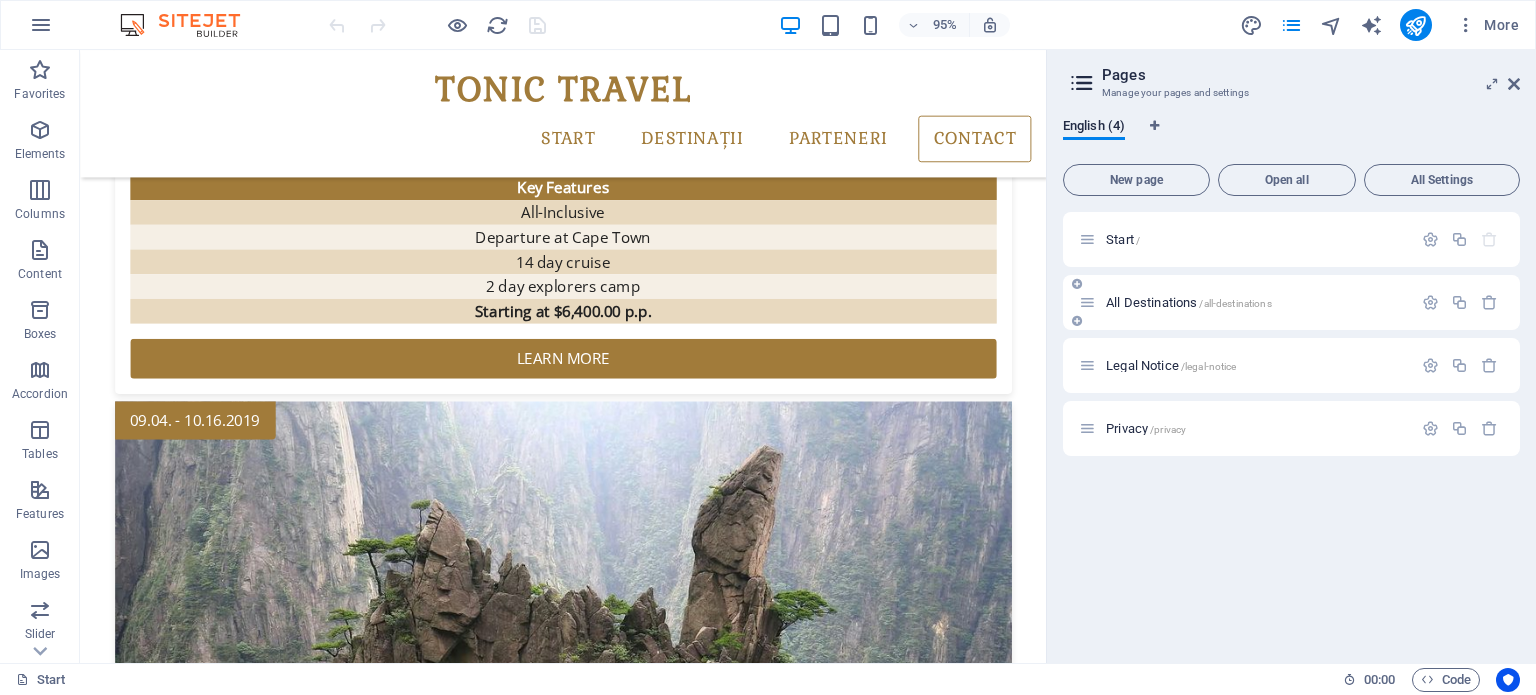 click on "/all-destinations" at bounding box center [1235, 303] 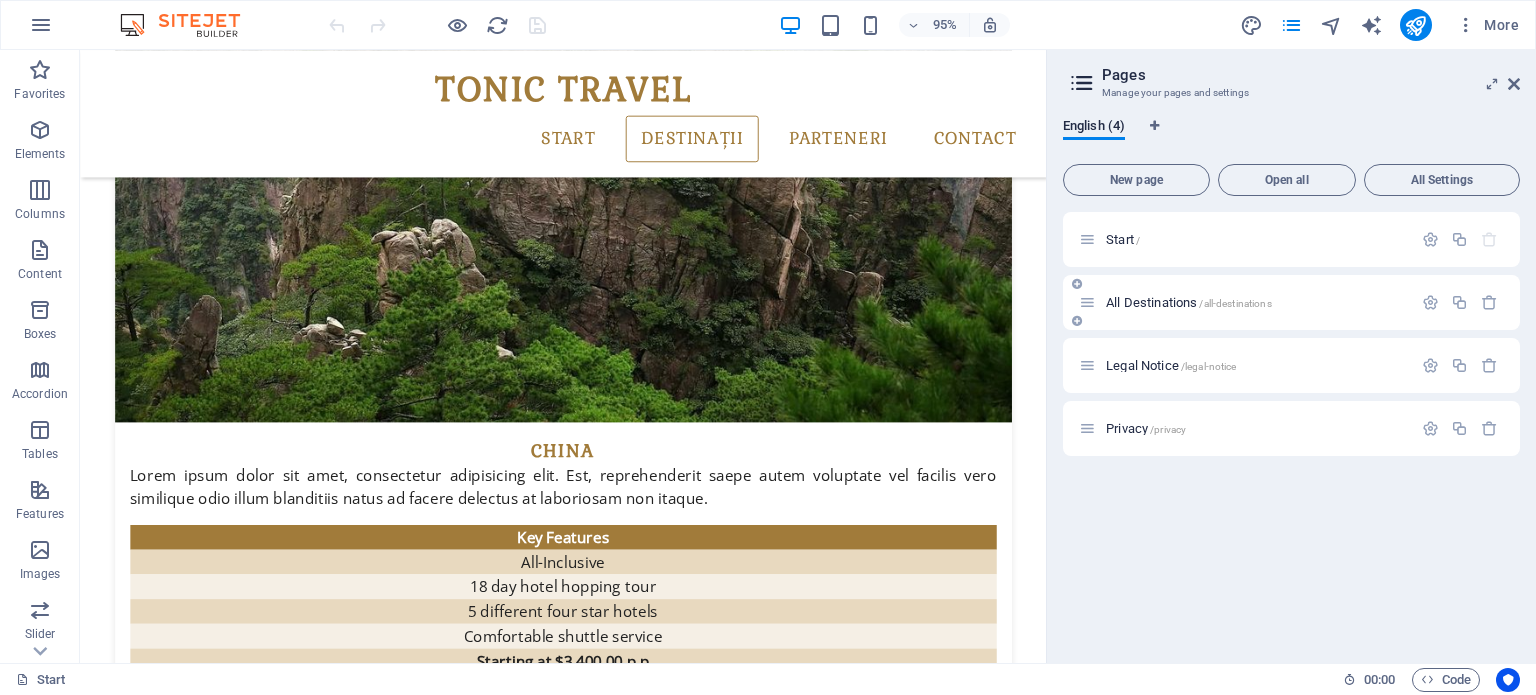 scroll, scrollTop: 0, scrollLeft: 0, axis: both 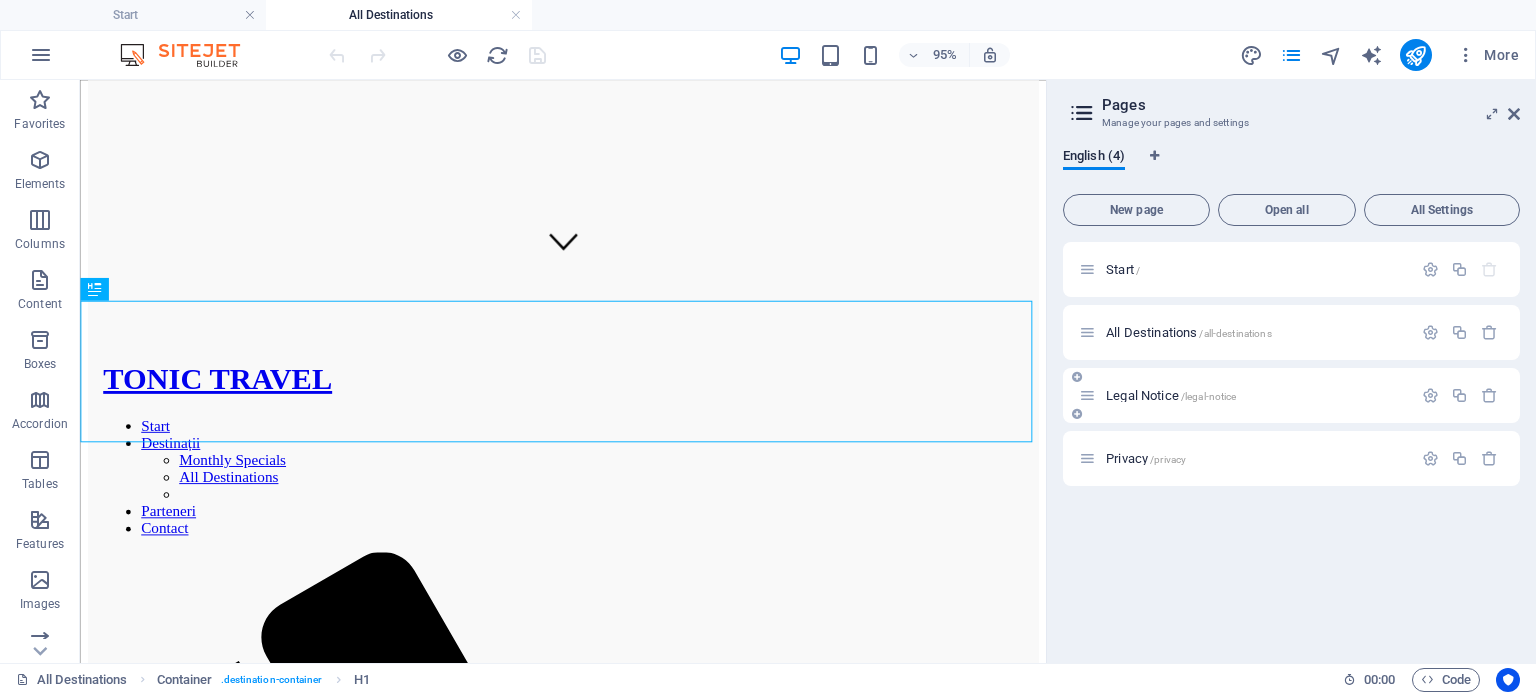 click on "Legal Notice /legal-notice" at bounding box center [1291, 395] 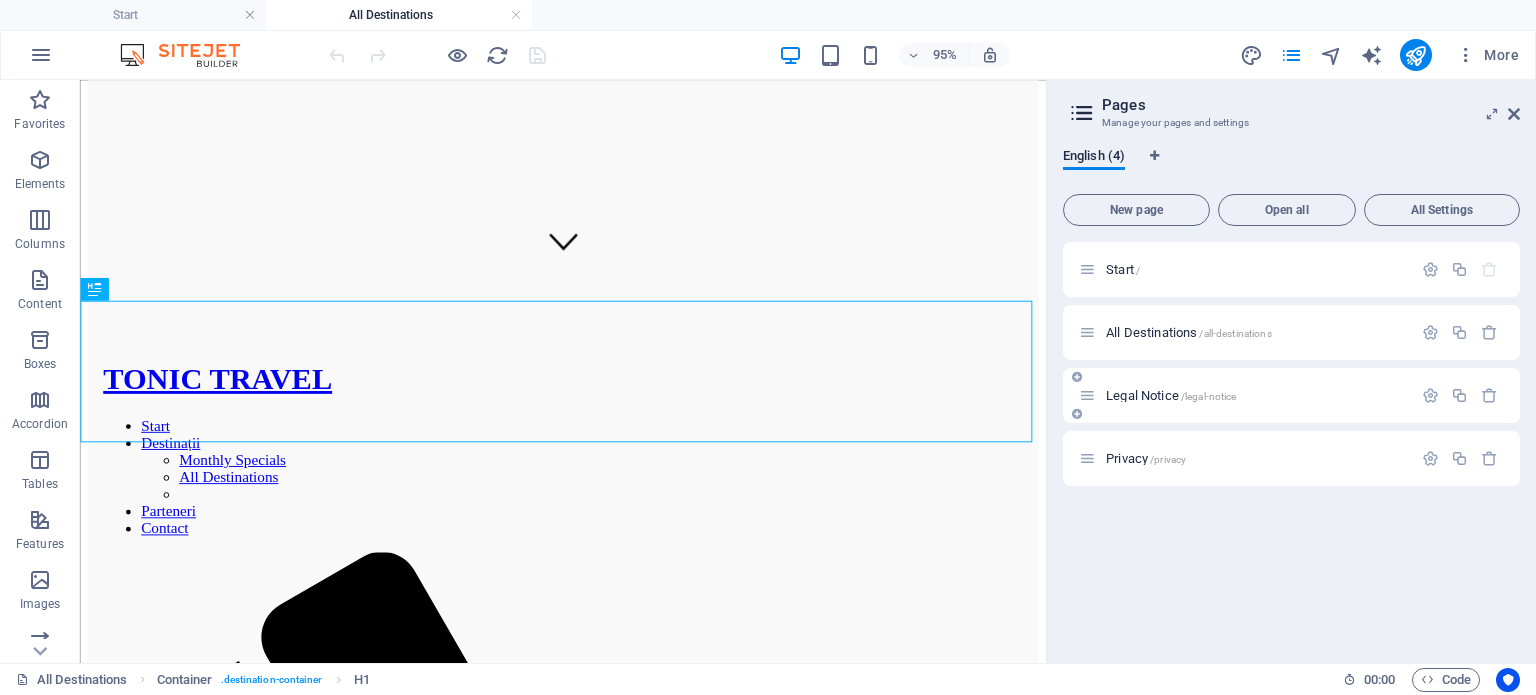 click on "Legal Notice /legal-notice" at bounding box center [1171, 395] 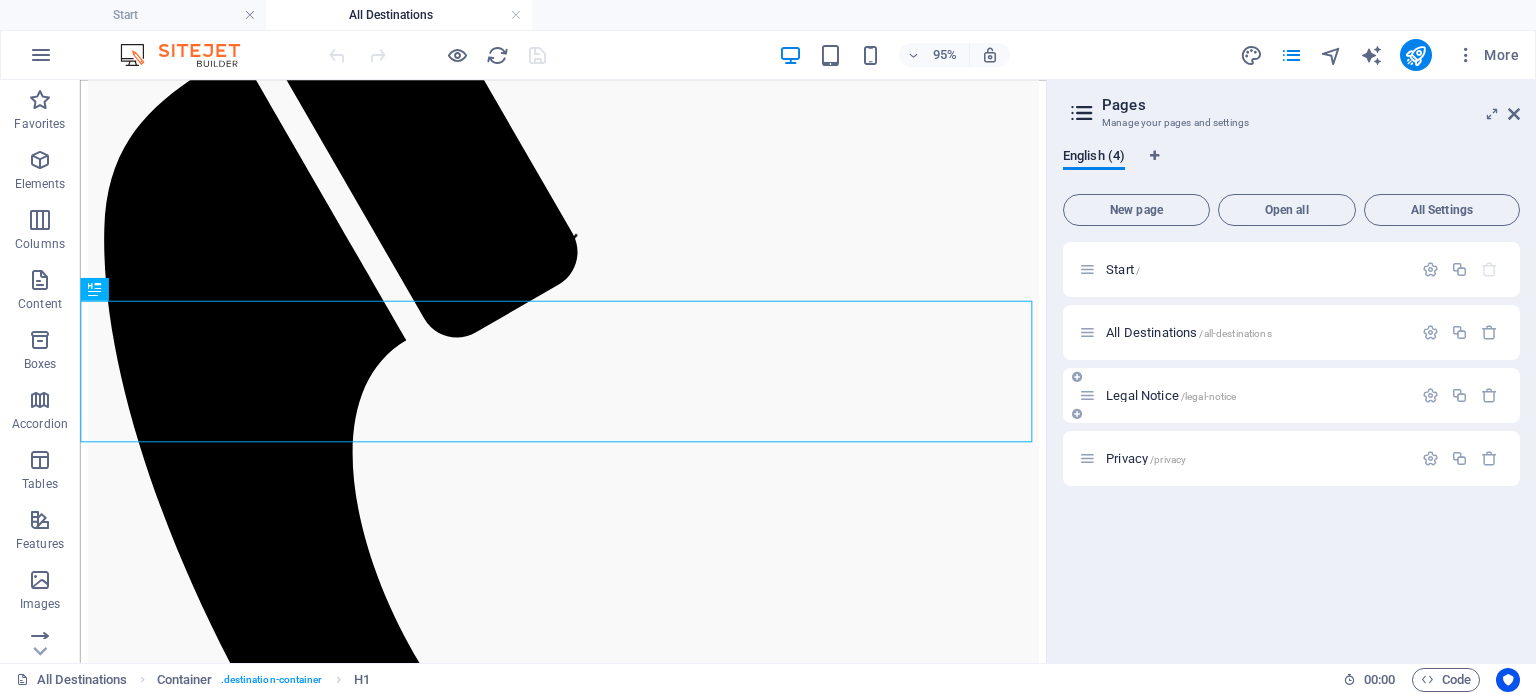 scroll, scrollTop: 0, scrollLeft: 0, axis: both 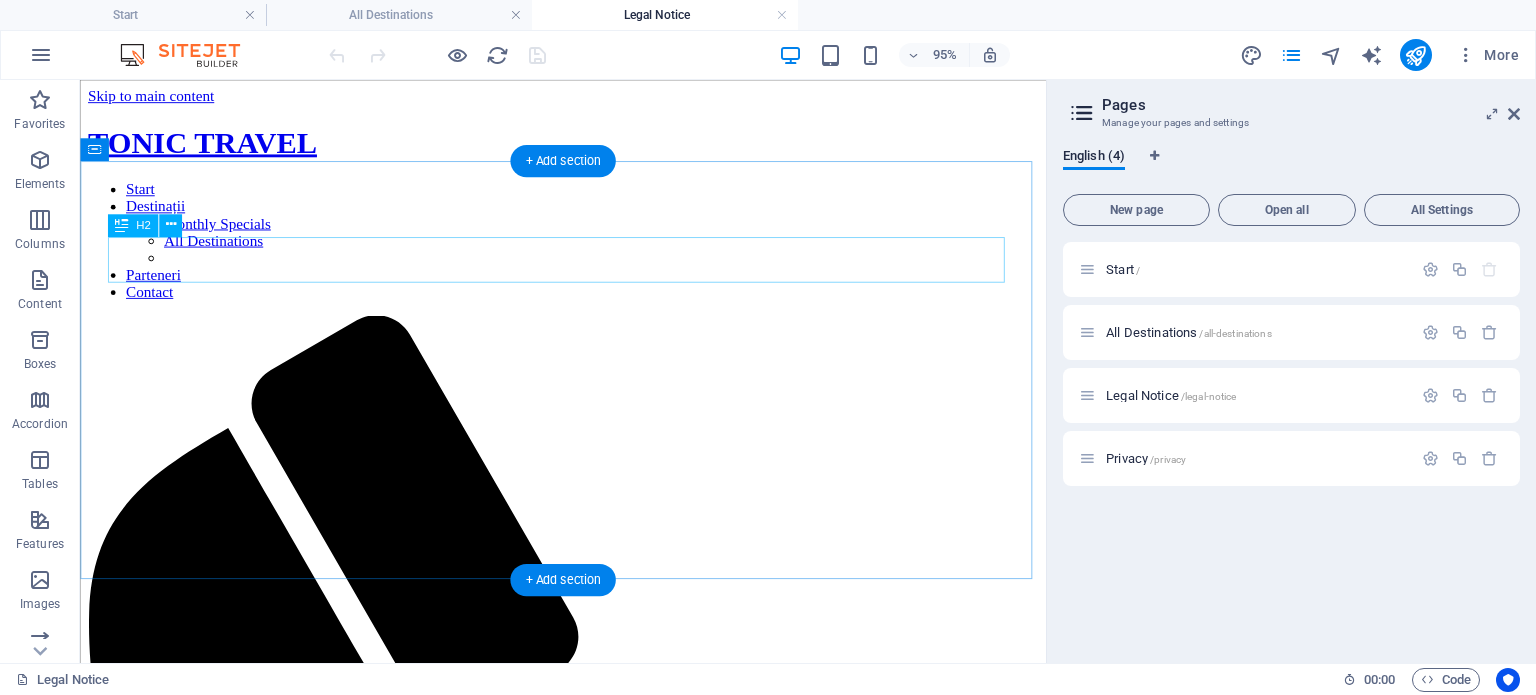 click on "Legal Notice" at bounding box center [588, 1691] 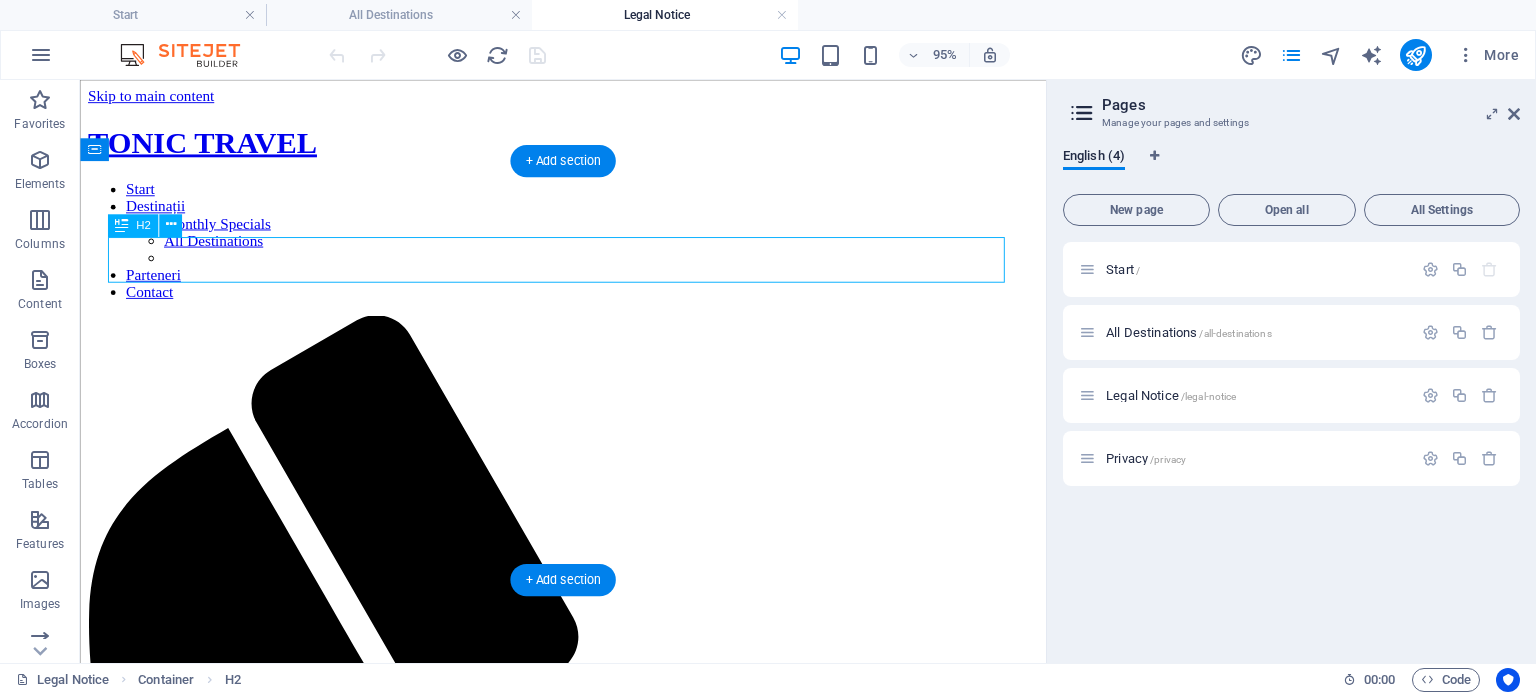 click on "Legal Notice" at bounding box center (588, 1691) 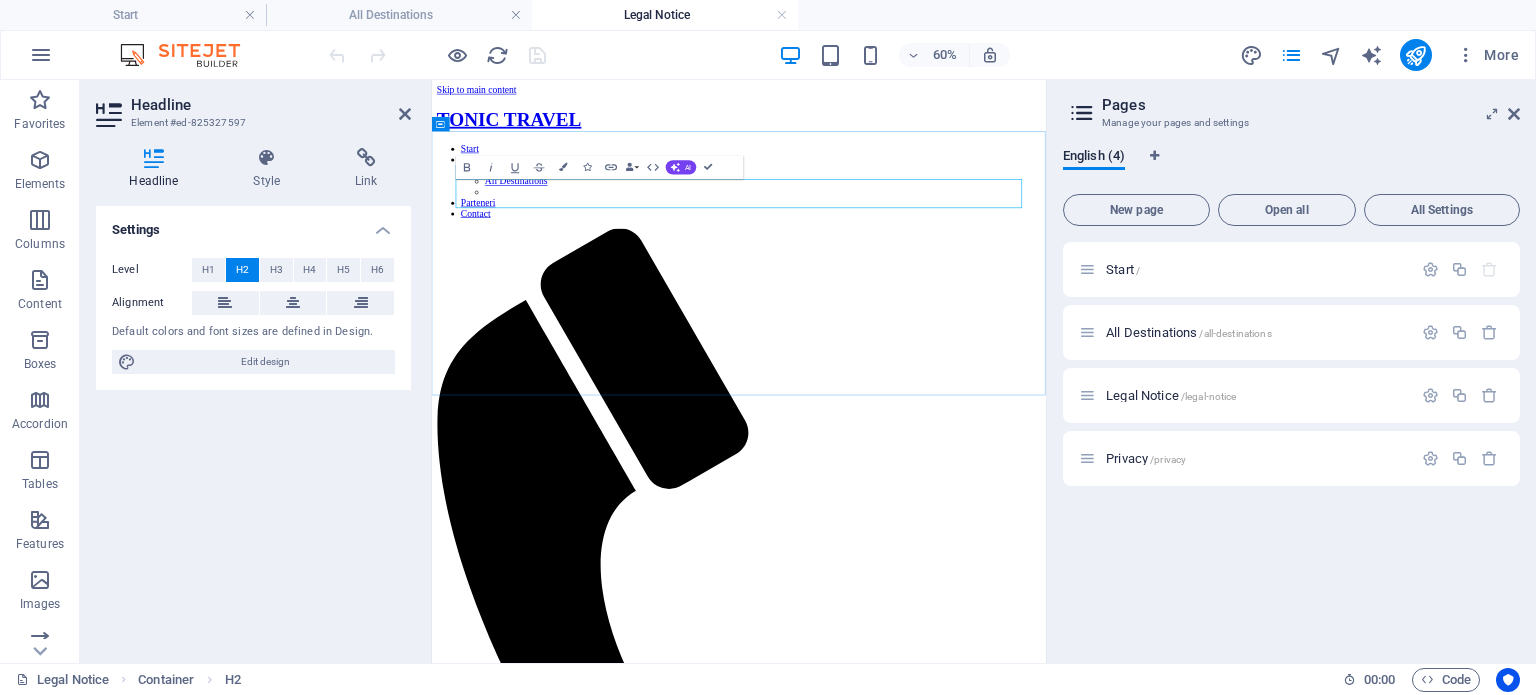 click on "Legal Notice" at bounding box center [943, 1699] 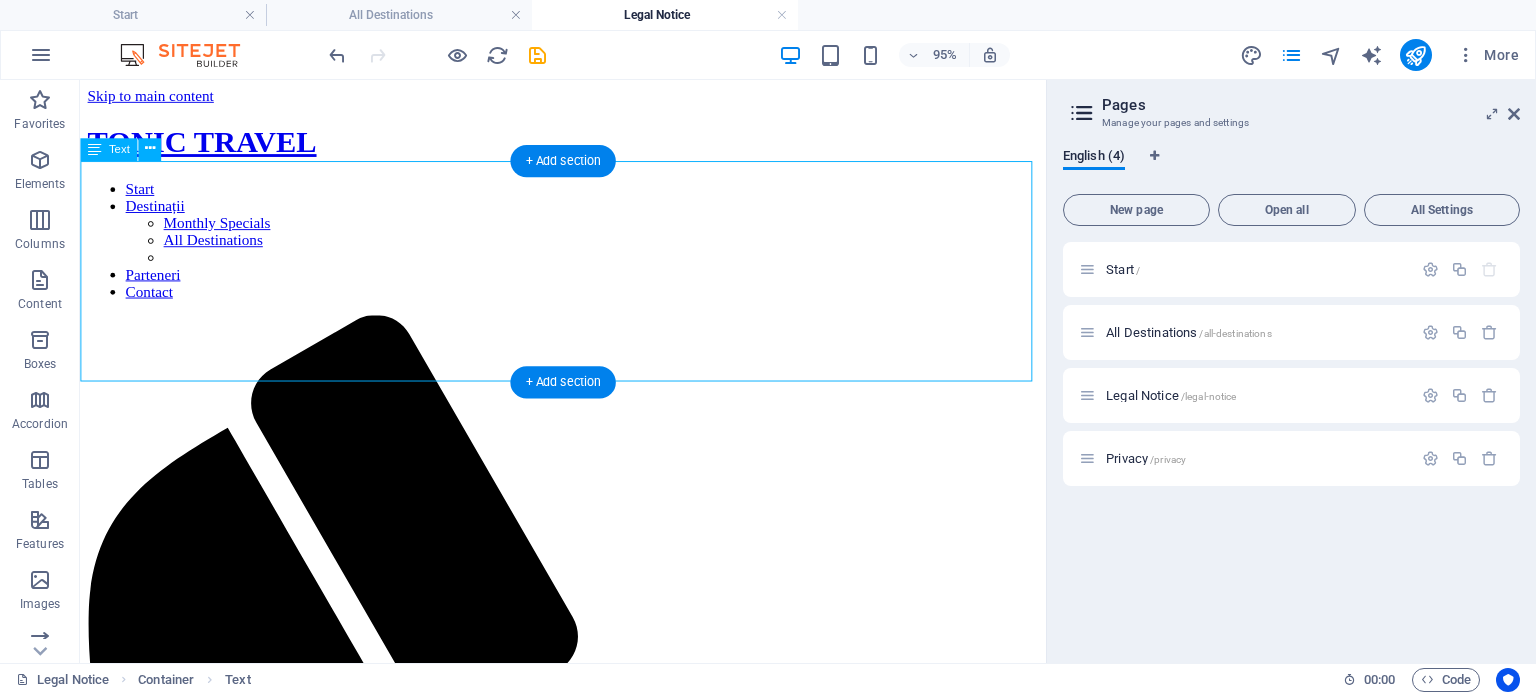 click on "tonictravel.ro [FIRST]   [LAST] [CITY] Tel.:  [PHONE] E-Mail:  [EMAIL]" at bounding box center (588, 1764) 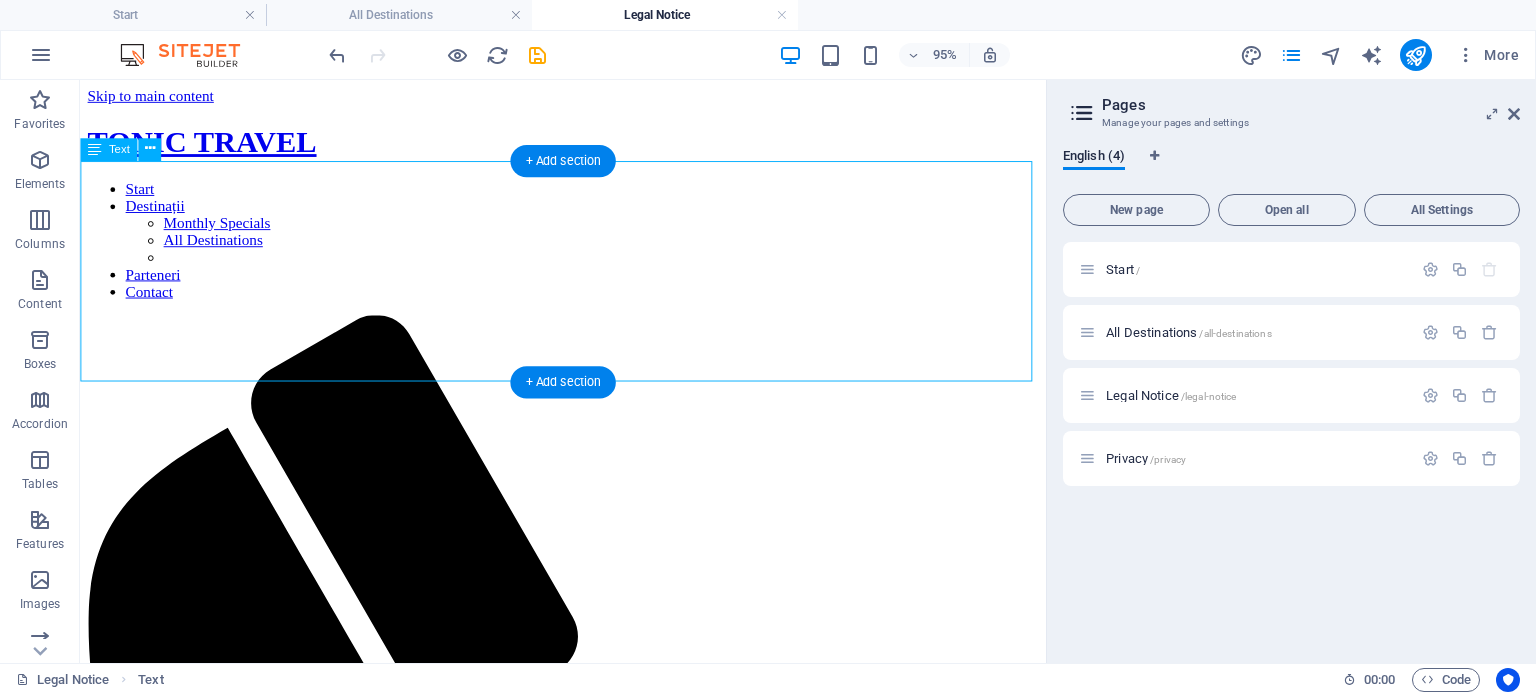 click on "tonictravel.ro [FIRST]   [LAST] [CITY] Tel.:  [PHONE] E-Mail:  [EMAIL]" at bounding box center [588, 1764] 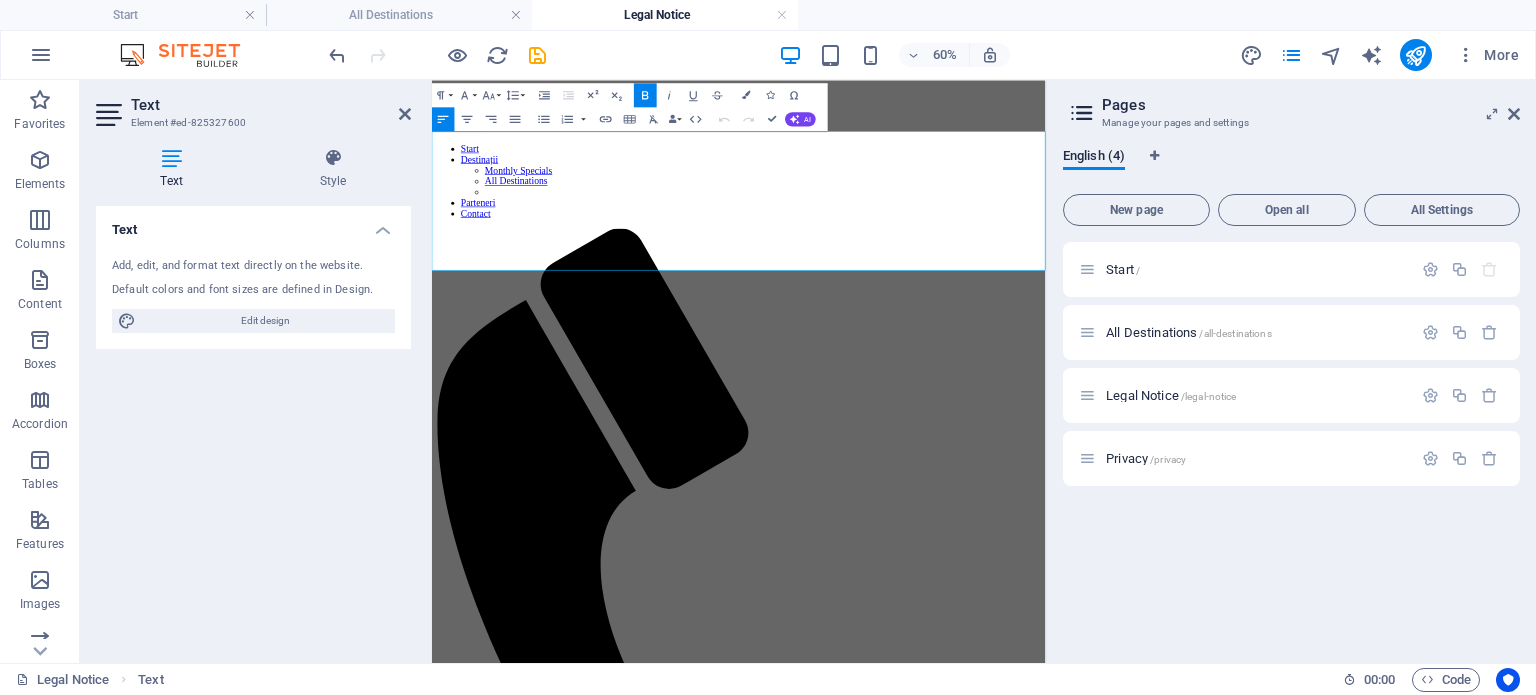 click at bounding box center [944, 1737] 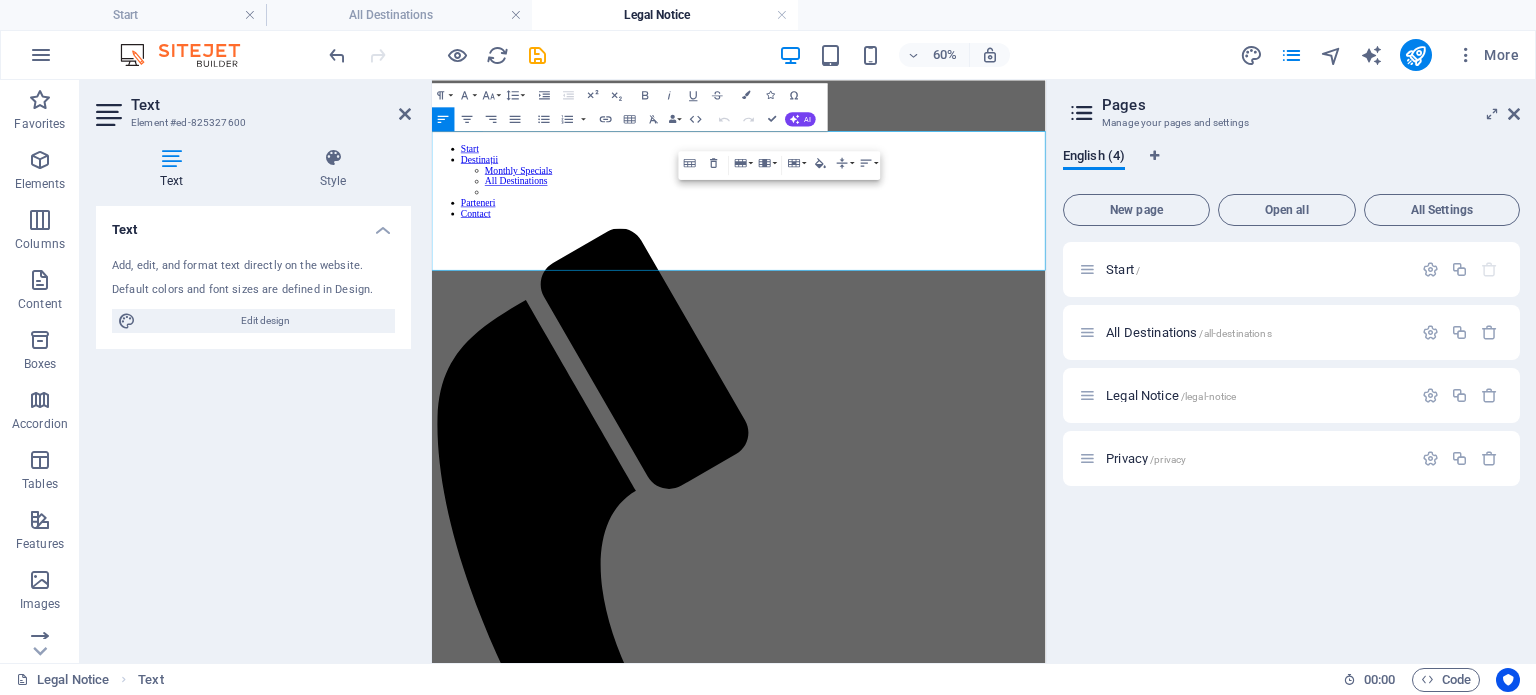 click at bounding box center (944, 1737) 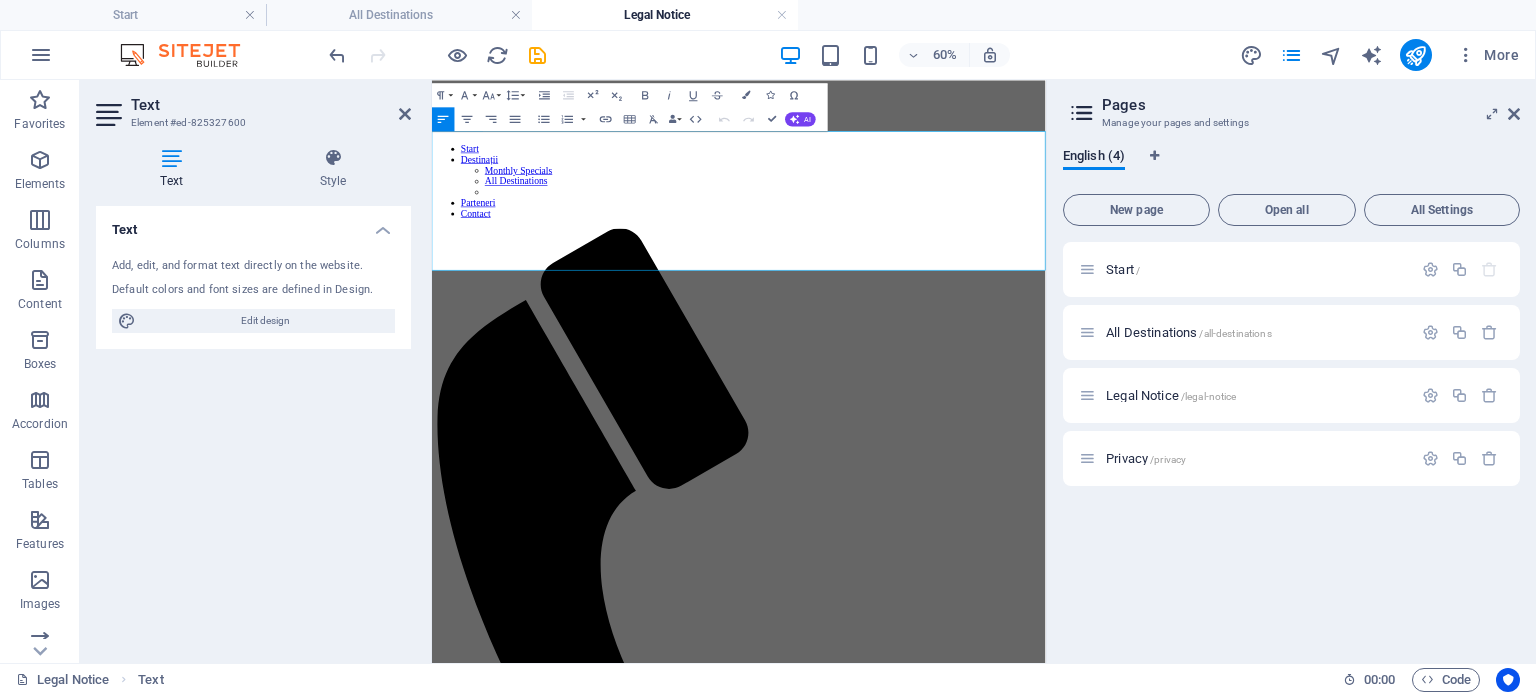 click on "tonictravel.ro [FIRST]   [LAST] [CITY]" at bounding box center (943, 1693) 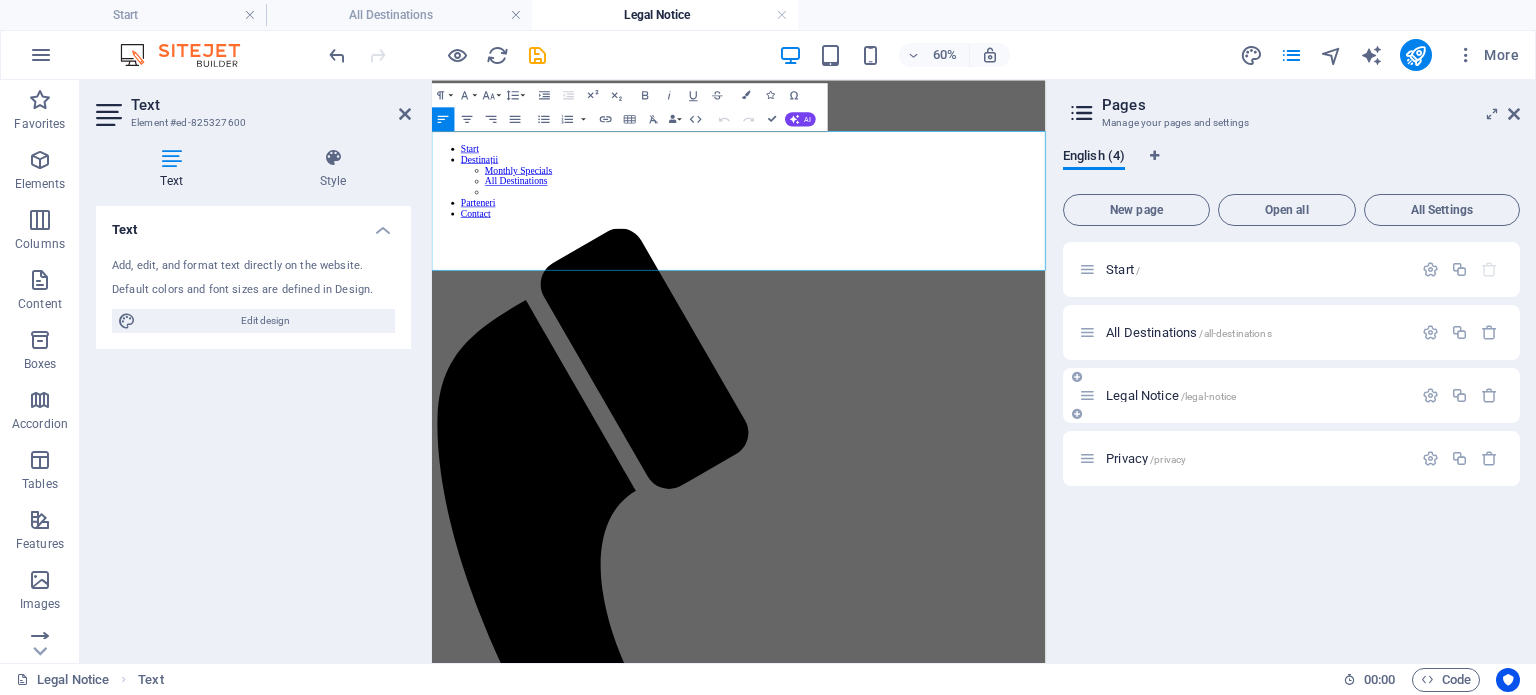 click on "Legal Notice /legal-notice" at bounding box center [1256, 395] 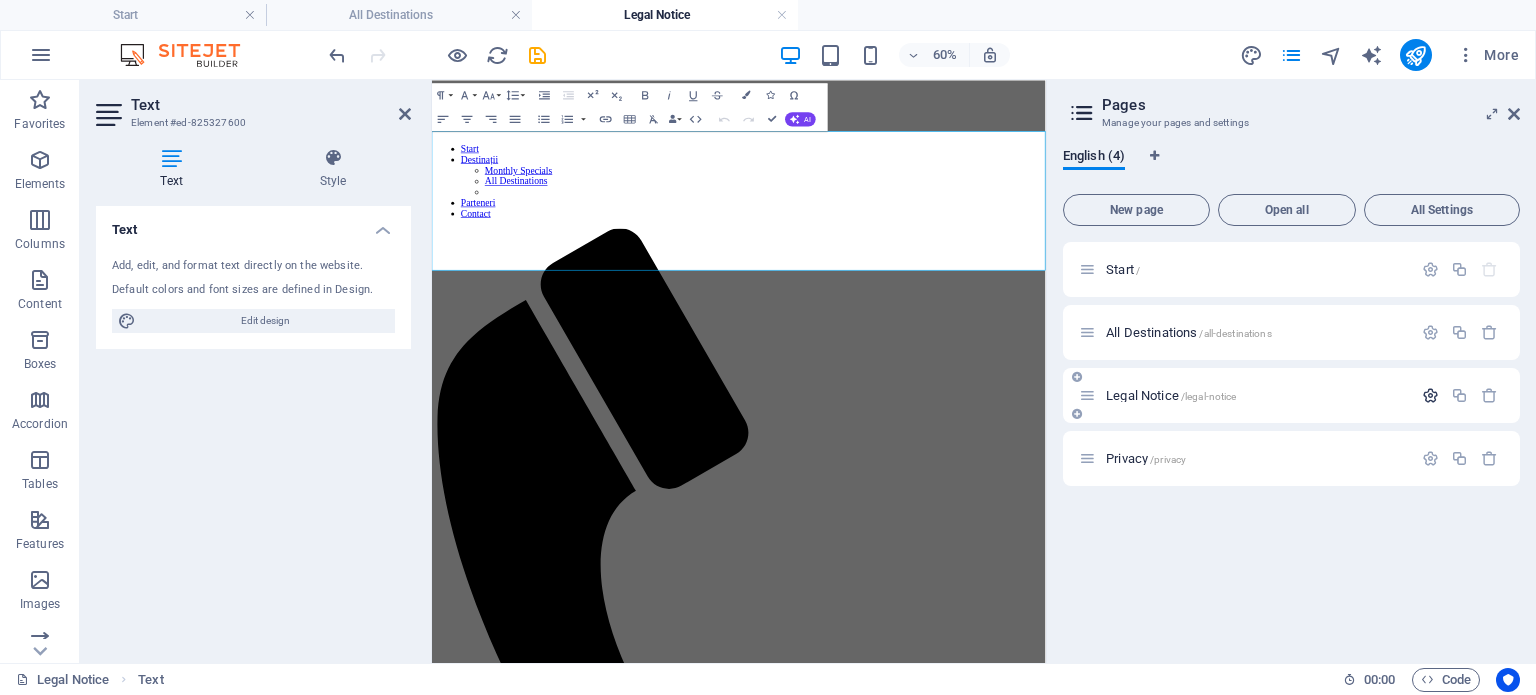 click at bounding box center [1430, 395] 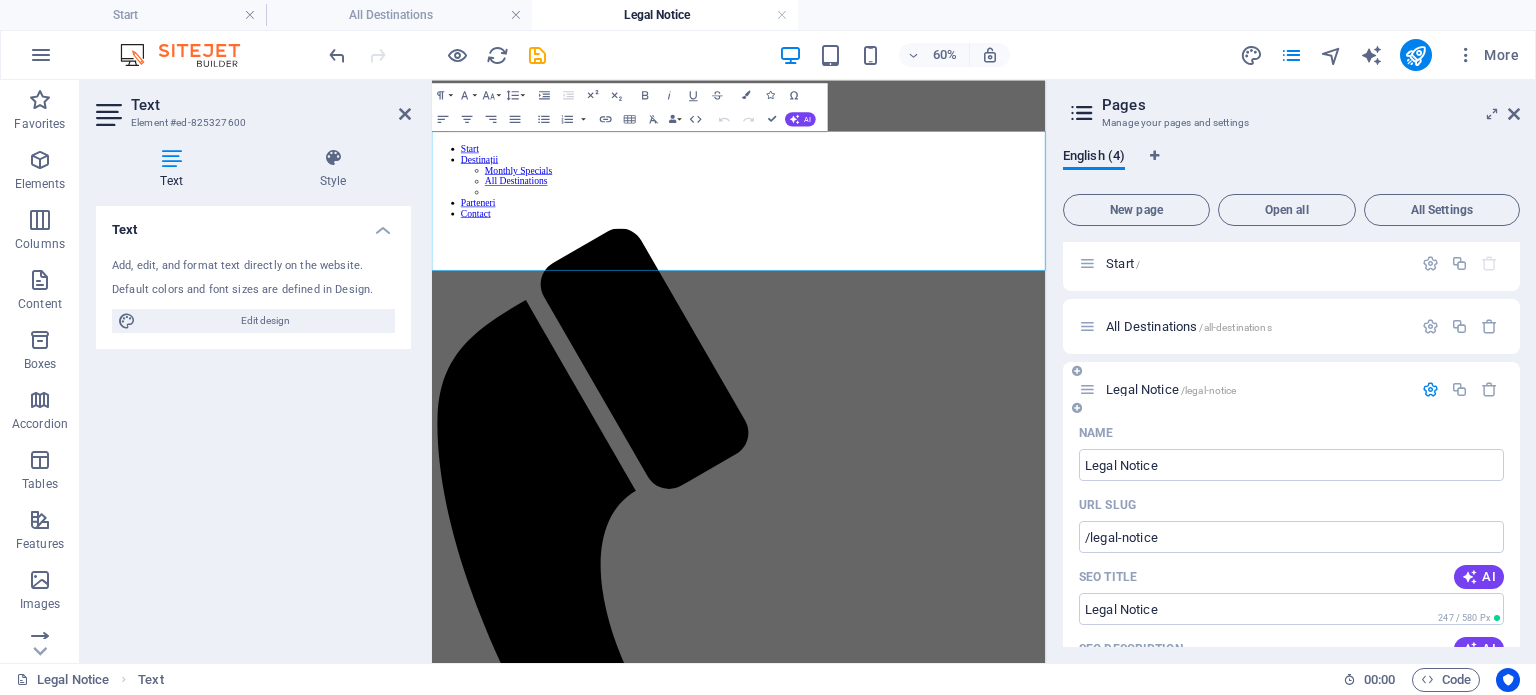 scroll, scrollTop: 0, scrollLeft: 0, axis: both 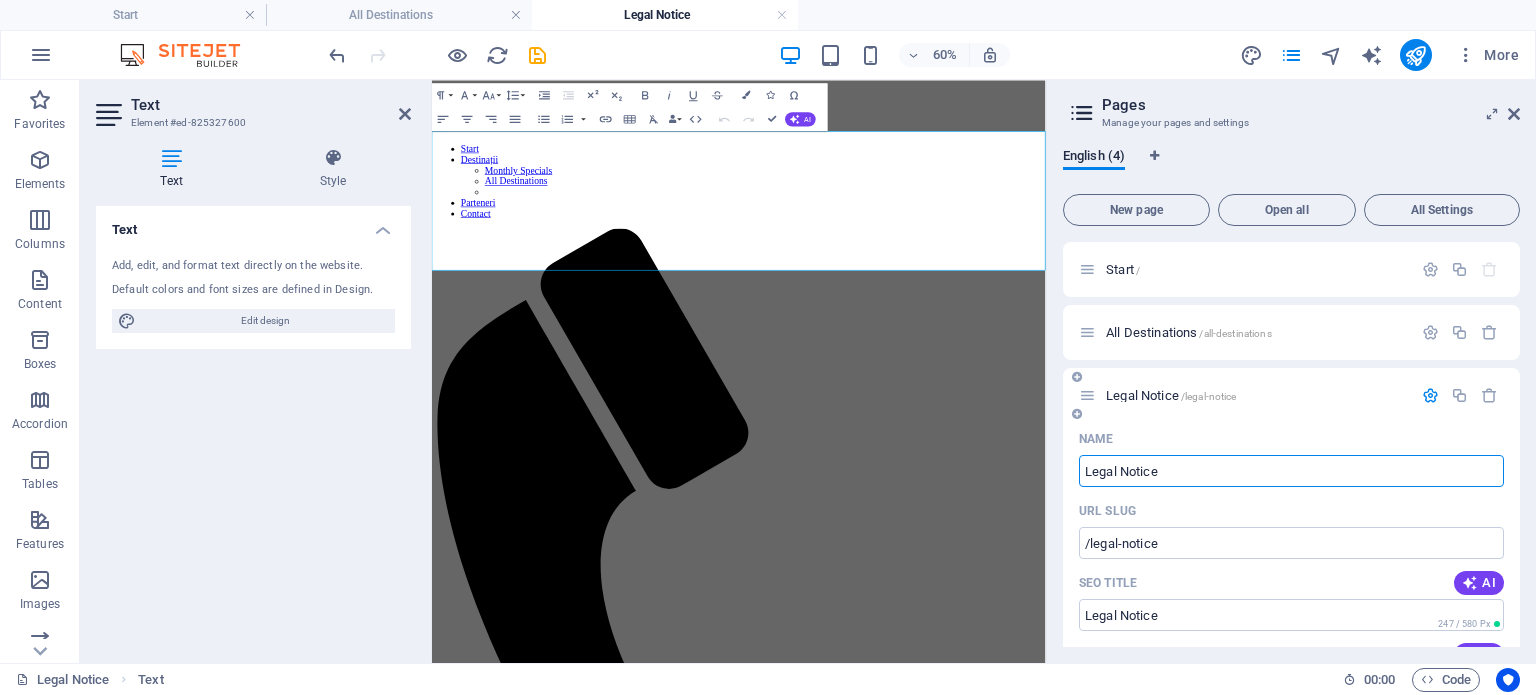 drag, startPoint x: 1204, startPoint y: 471, endPoint x: 1080, endPoint y: 476, distance: 124.10077 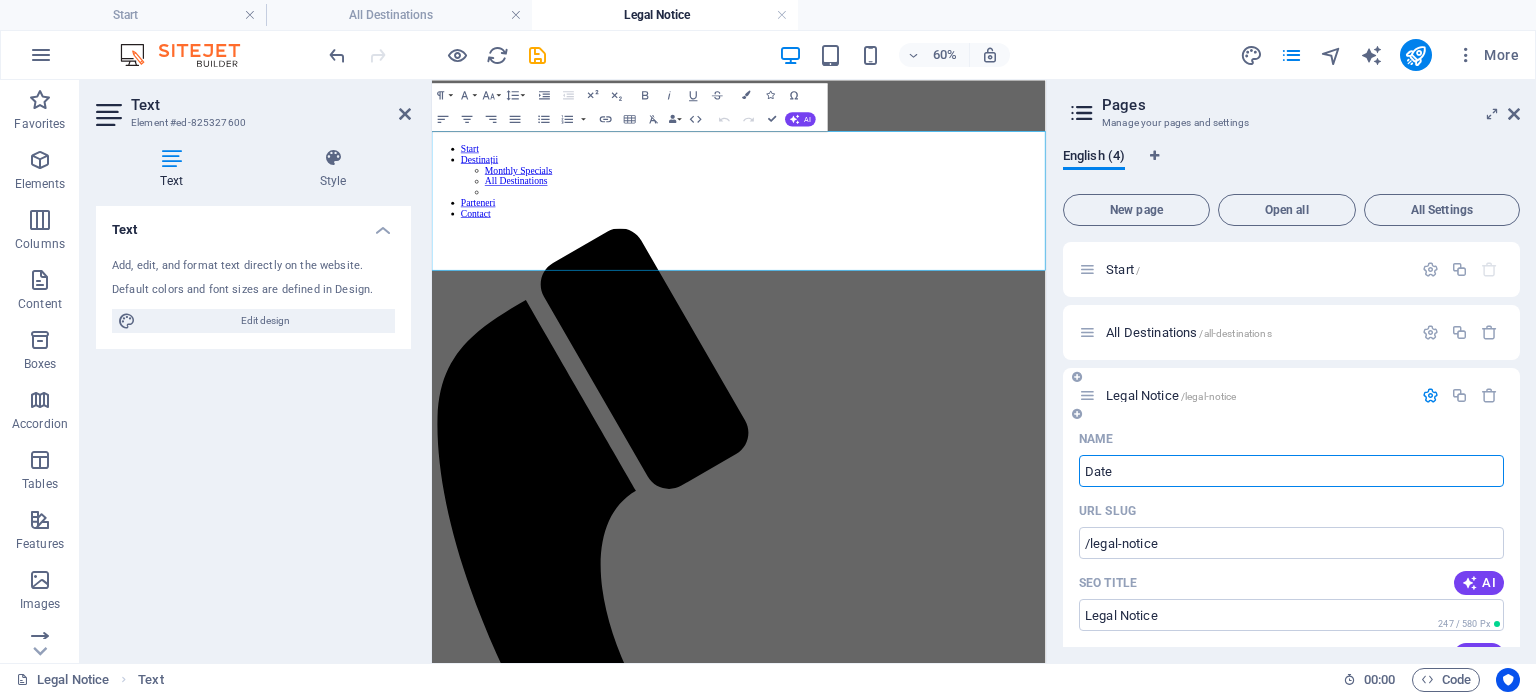 type on "Date" 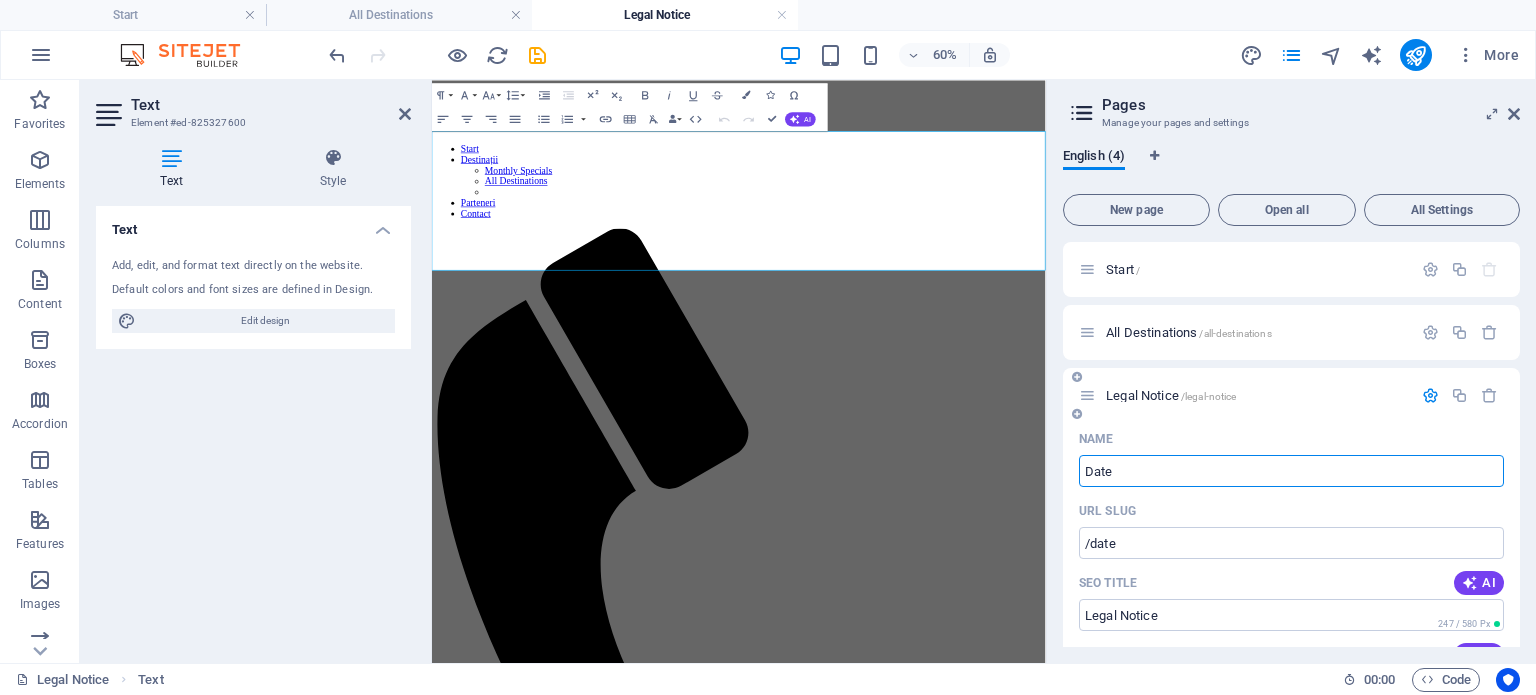 type on "Date" 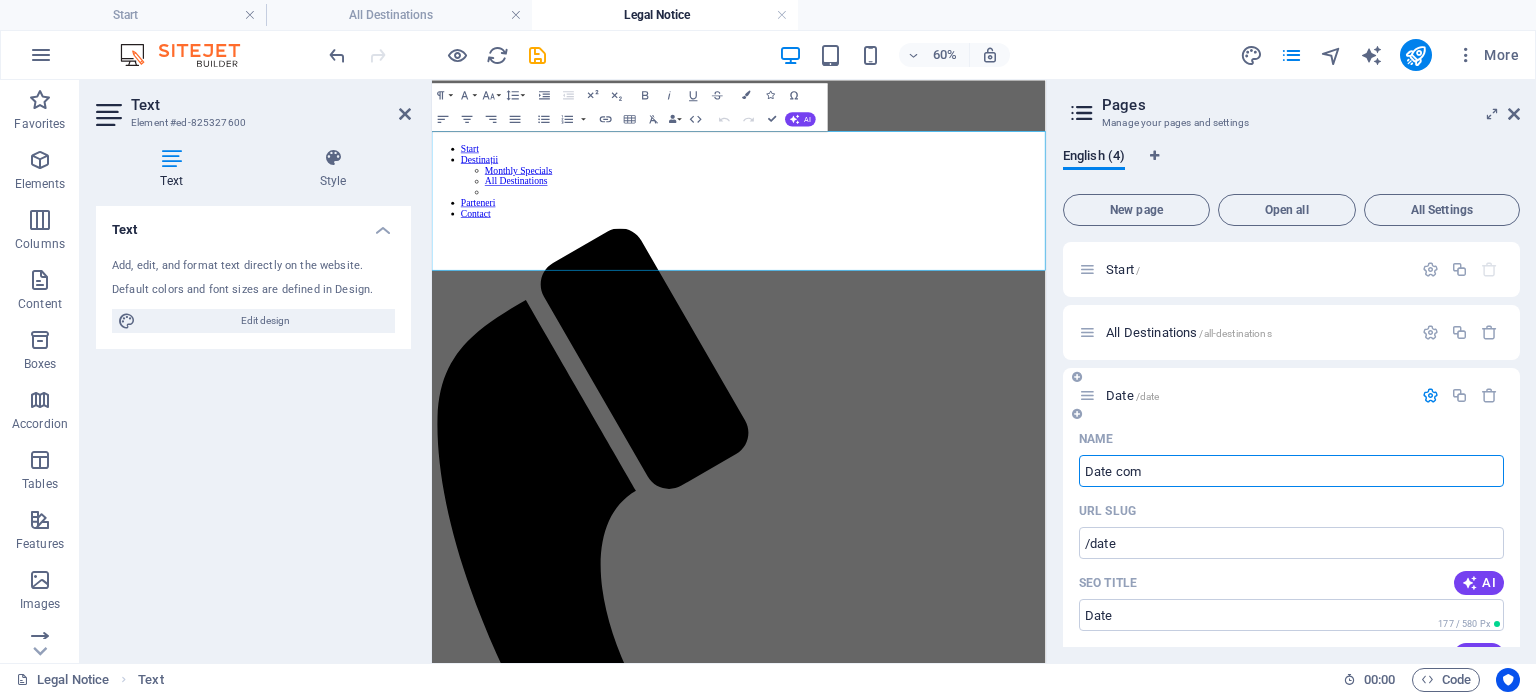 type on "Date comp" 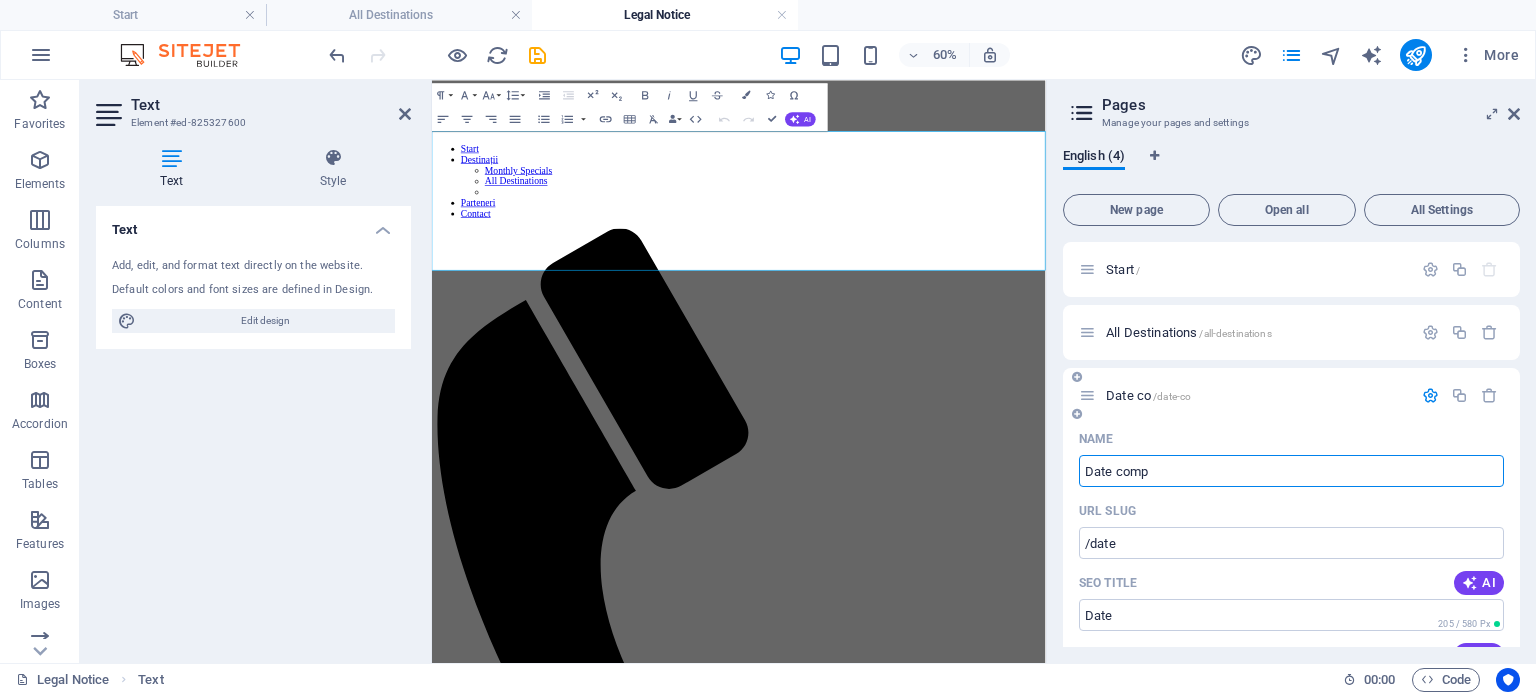 type on "/date-co" 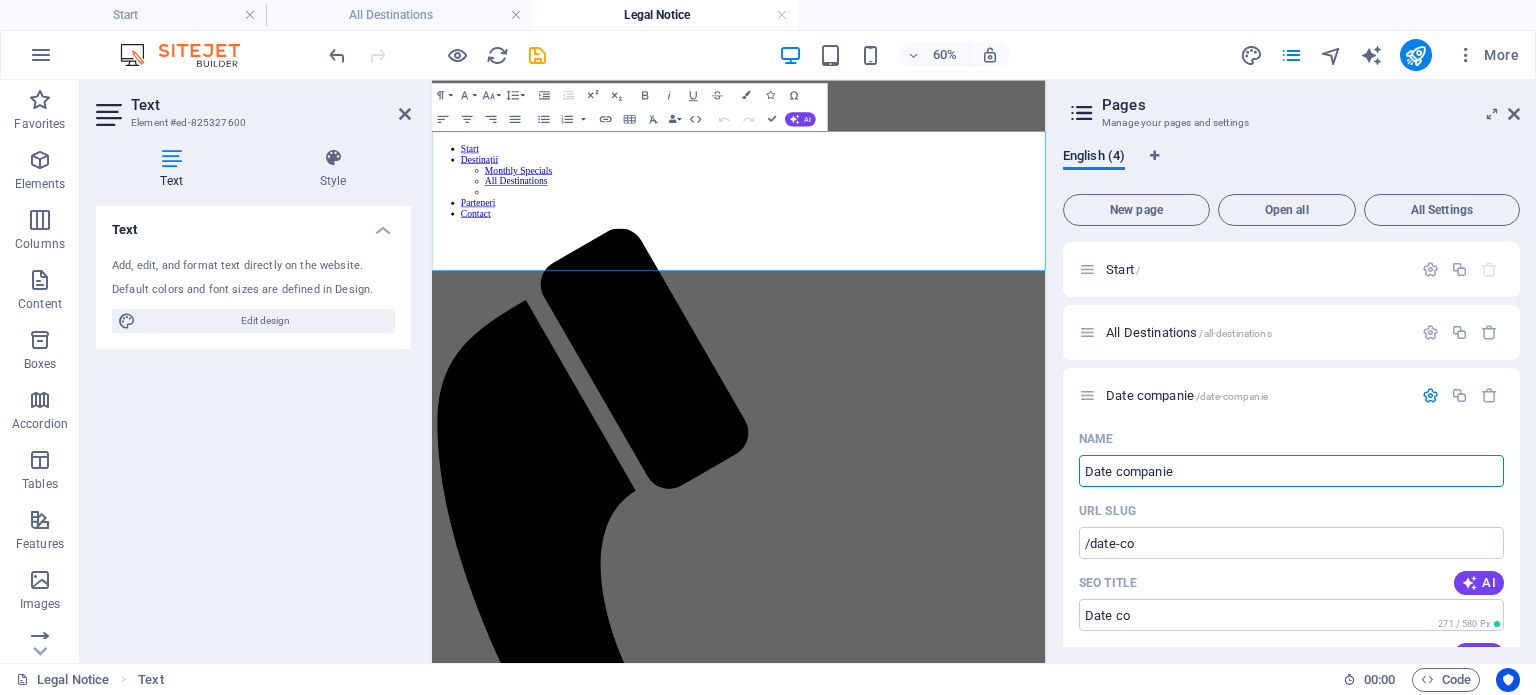 type on "Date companie" 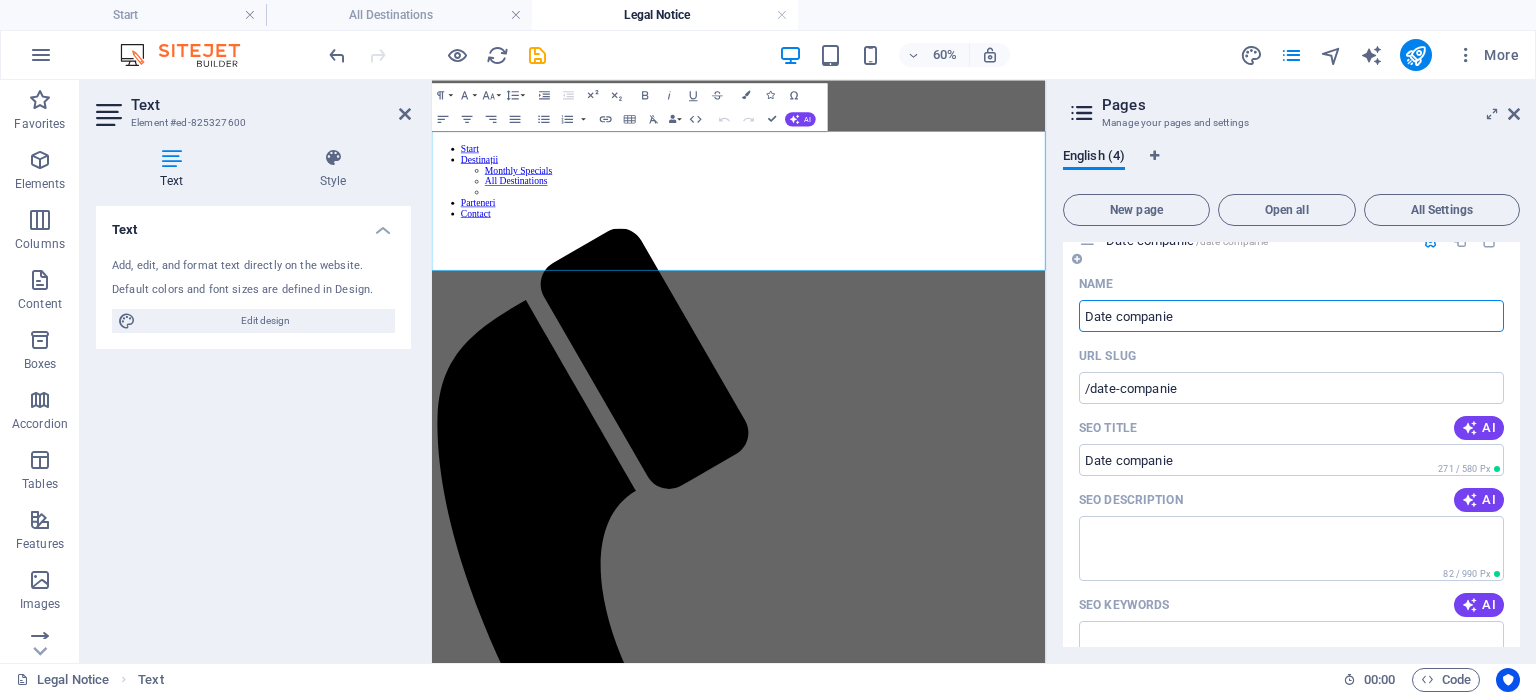 scroll, scrollTop: 0, scrollLeft: 0, axis: both 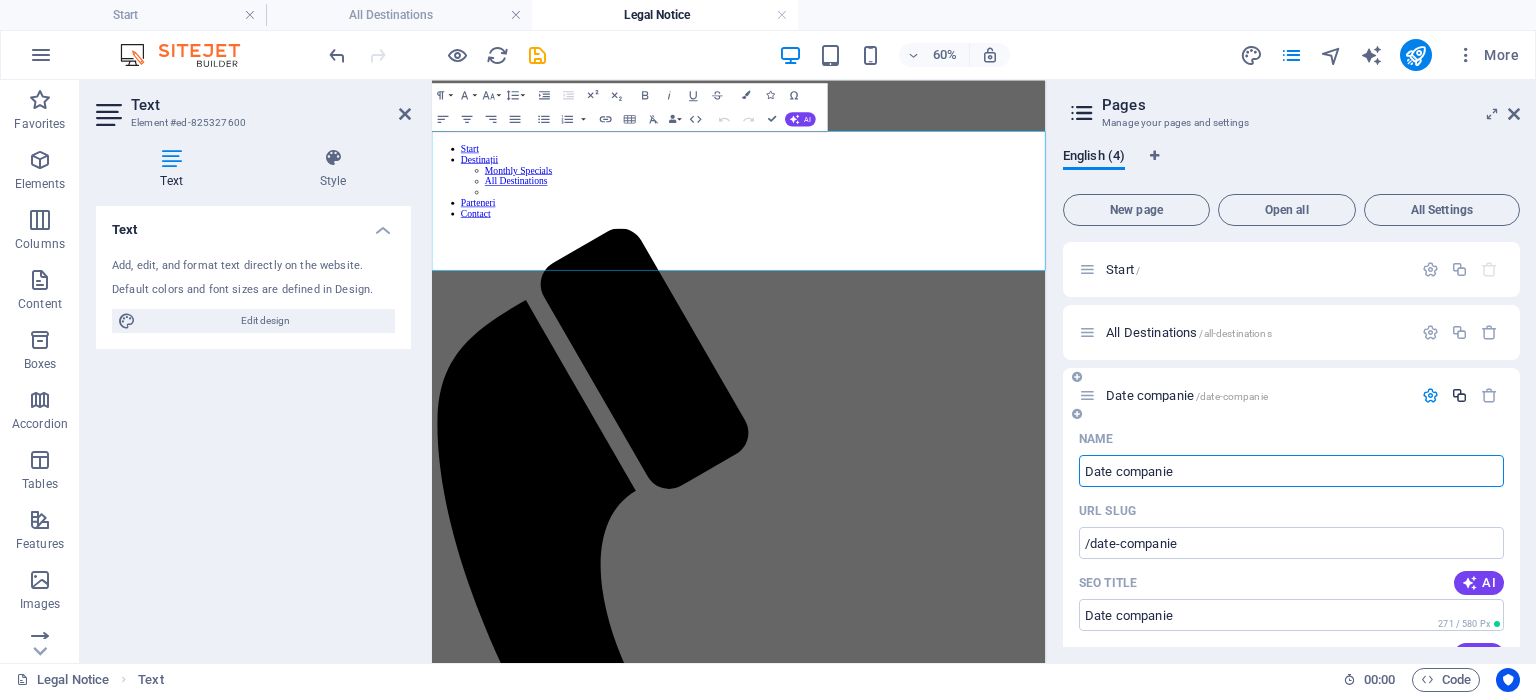 type on "Date companie" 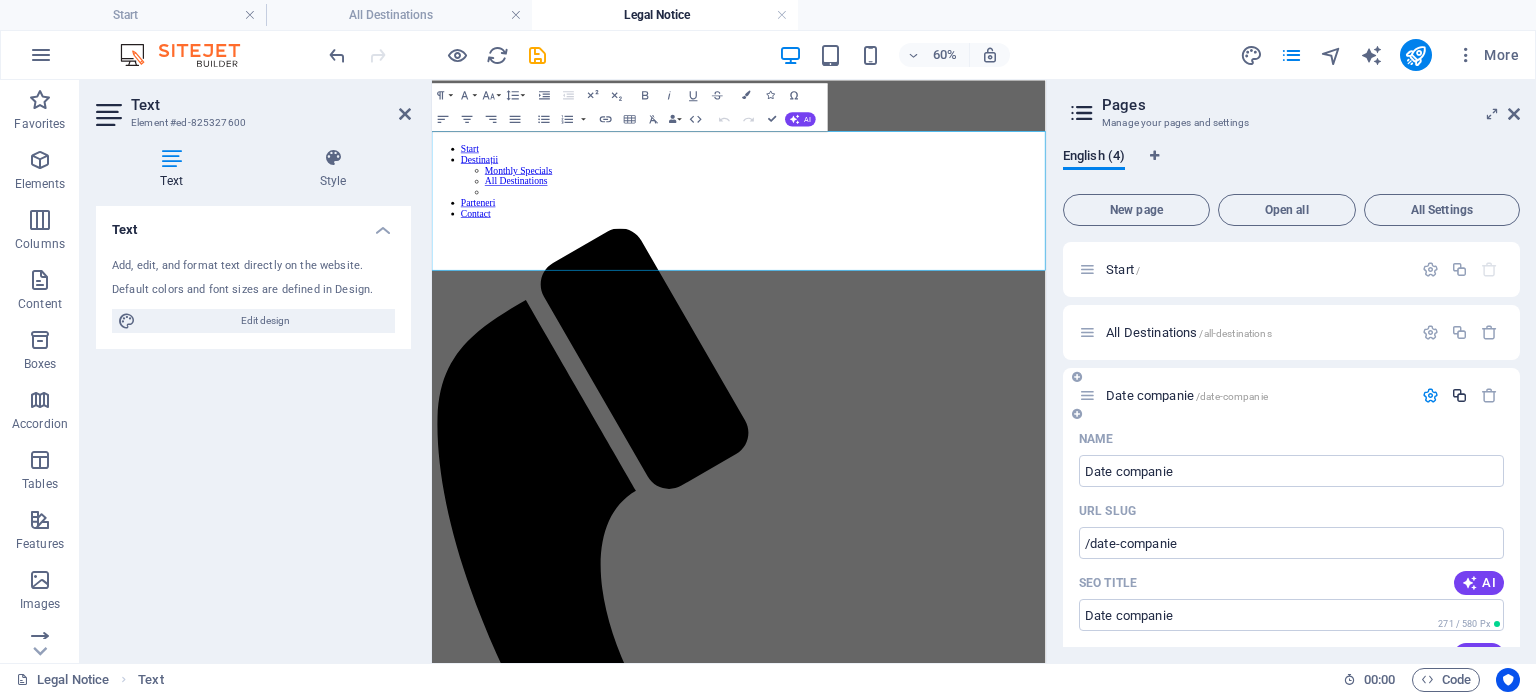 click at bounding box center [1459, 395] 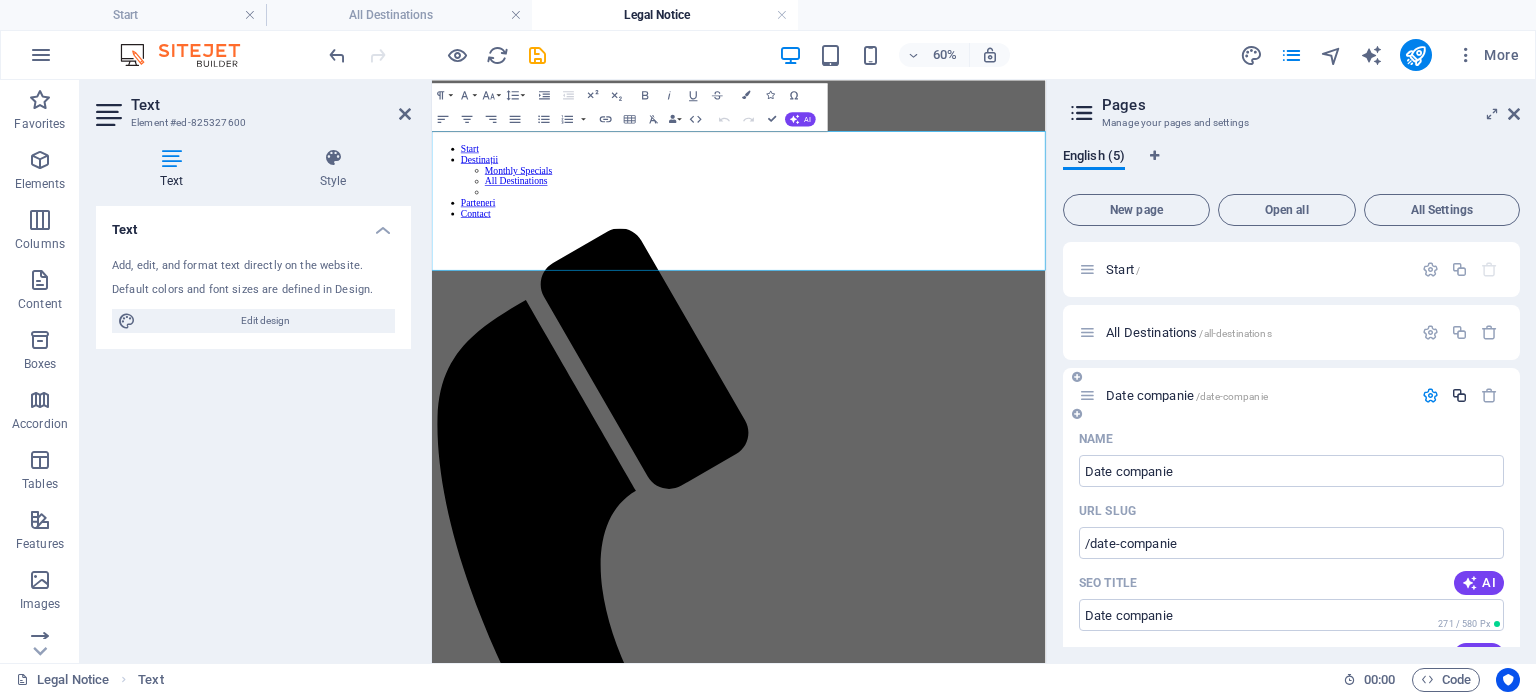 scroll, scrollTop: 834, scrollLeft: 0, axis: vertical 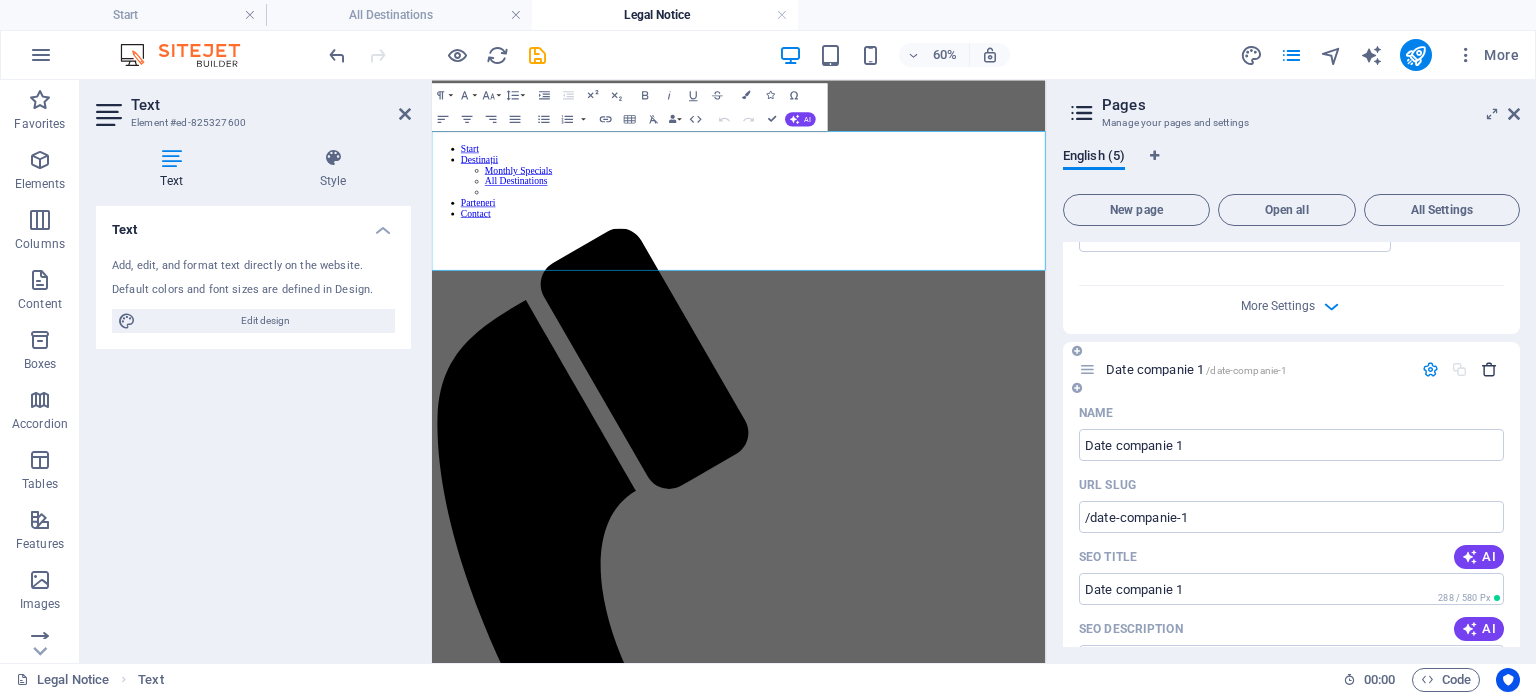 click at bounding box center [1489, 369] 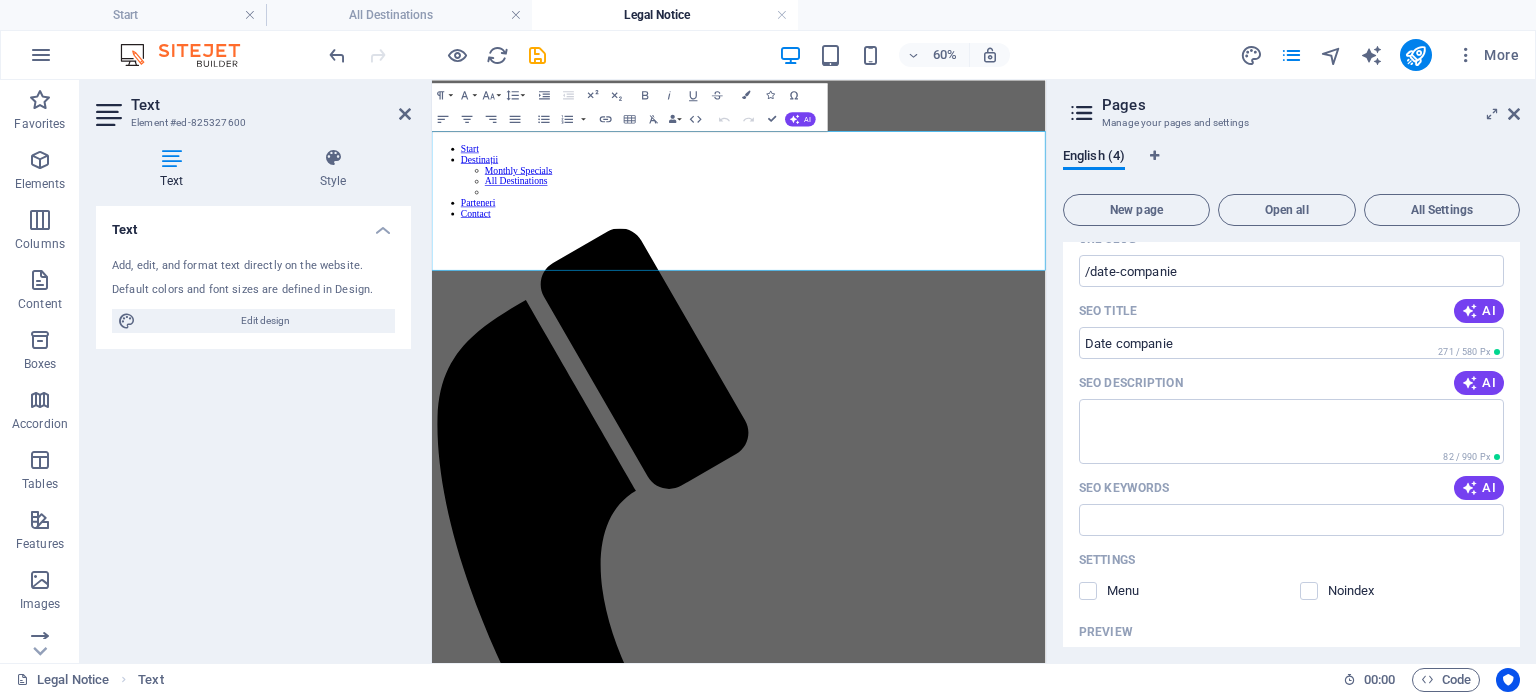scroll, scrollTop: 300, scrollLeft: 0, axis: vertical 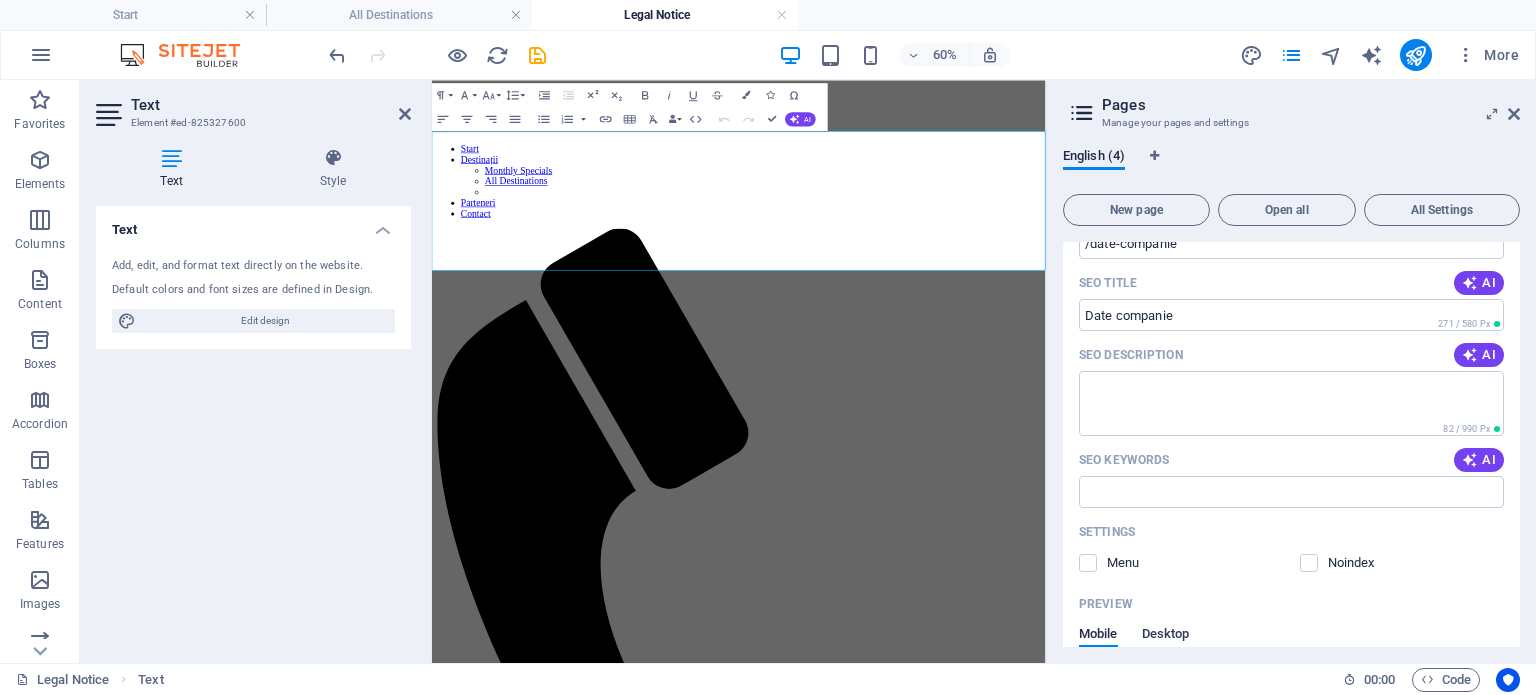click on "Preview Mobile Desktop" at bounding box center [1291, 630] 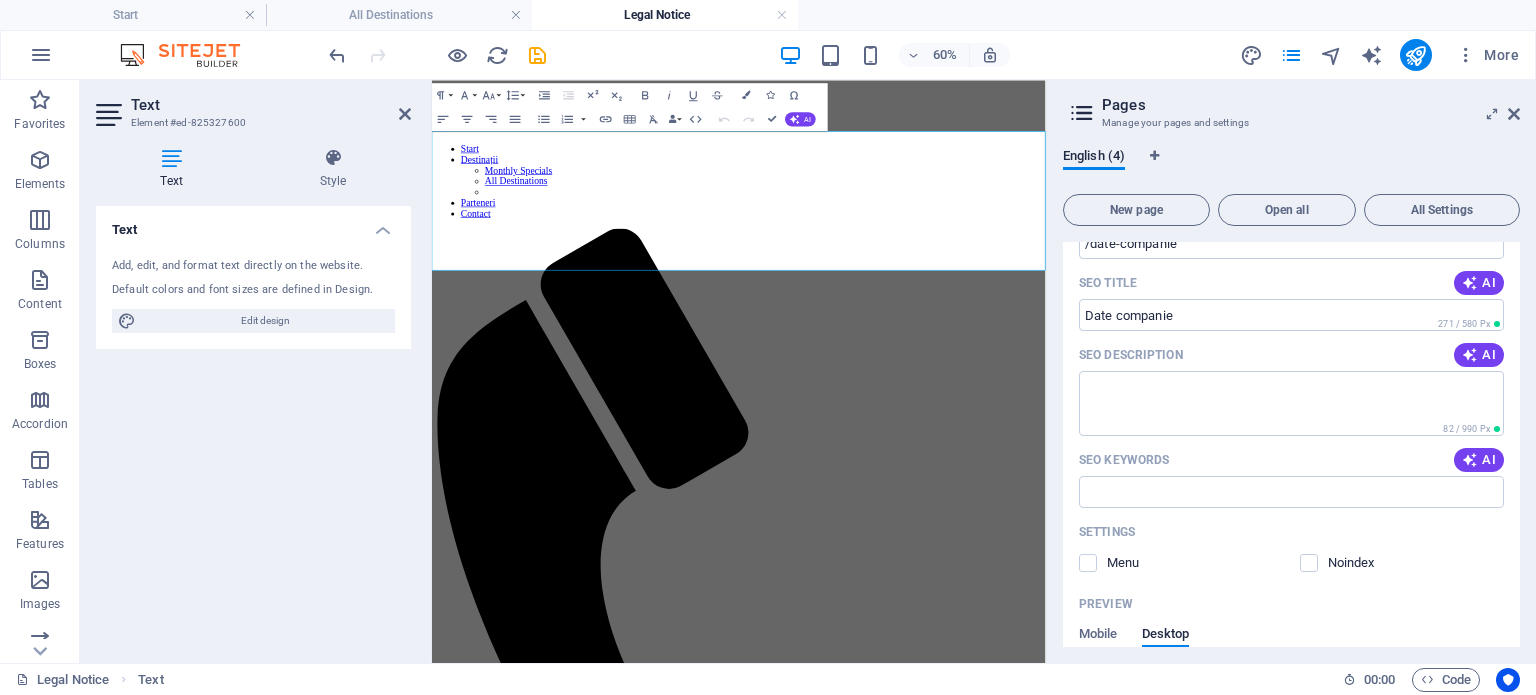 click on "English (4) New page Open all All Settings Start / All Destinations /all-destinations Date companie /date-companie Name Date companie ​ URL SLUG /date-companie ​ SEO Title AI Date companie ​ 271 / 580 Px SEO Description AI ​ 82 / 990 Px SEO Keywords AI ​ Settings Menu Noindex Preview Mobile Desktop www.example.com date-companie Date companie - tonictravel.ro tonictravel.ro Meta tags ​ Preview Image (Open Graph) Drag files here, click to choose files or select files from Files or our free stock photos & videos More Settings Privacy /privacy" at bounding box center (1291, 397) 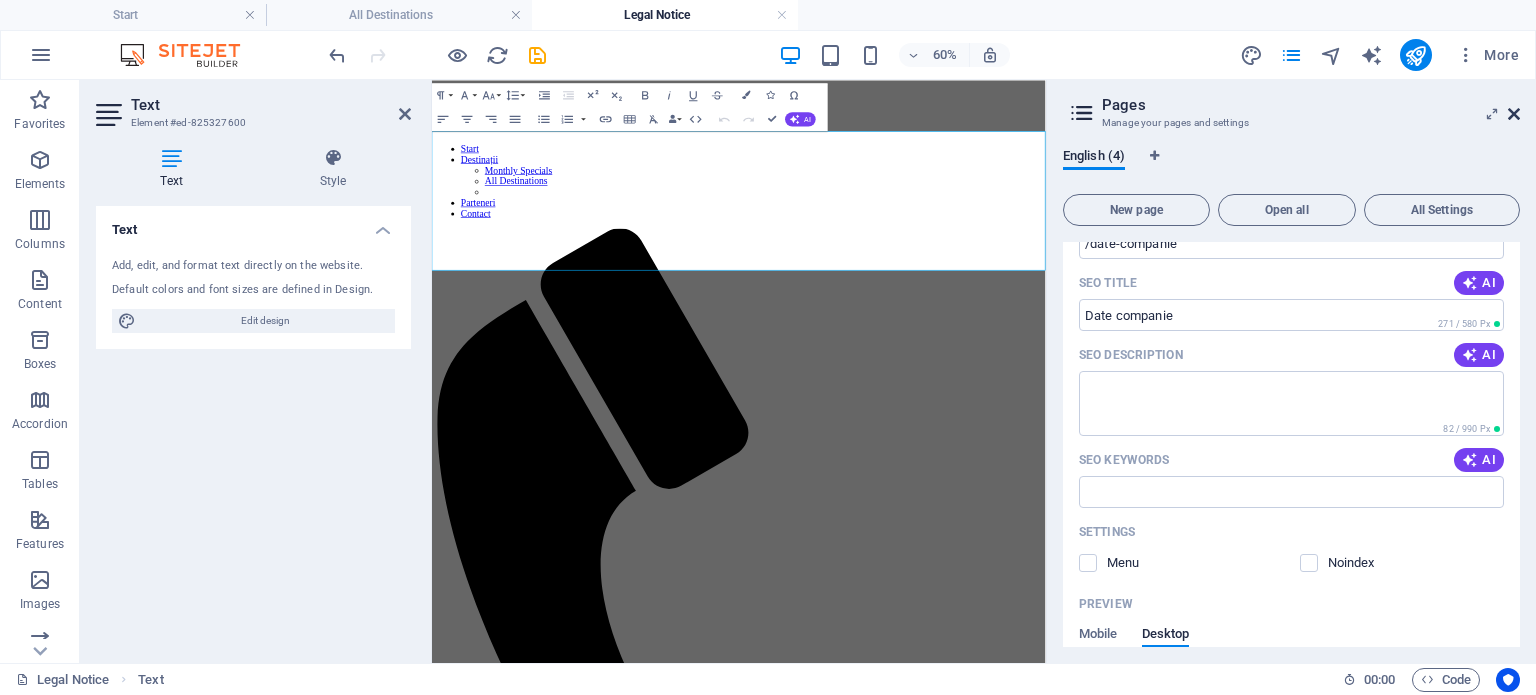 drag, startPoint x: 1517, startPoint y: 110, endPoint x: 1071, endPoint y: 36, distance: 452.09732 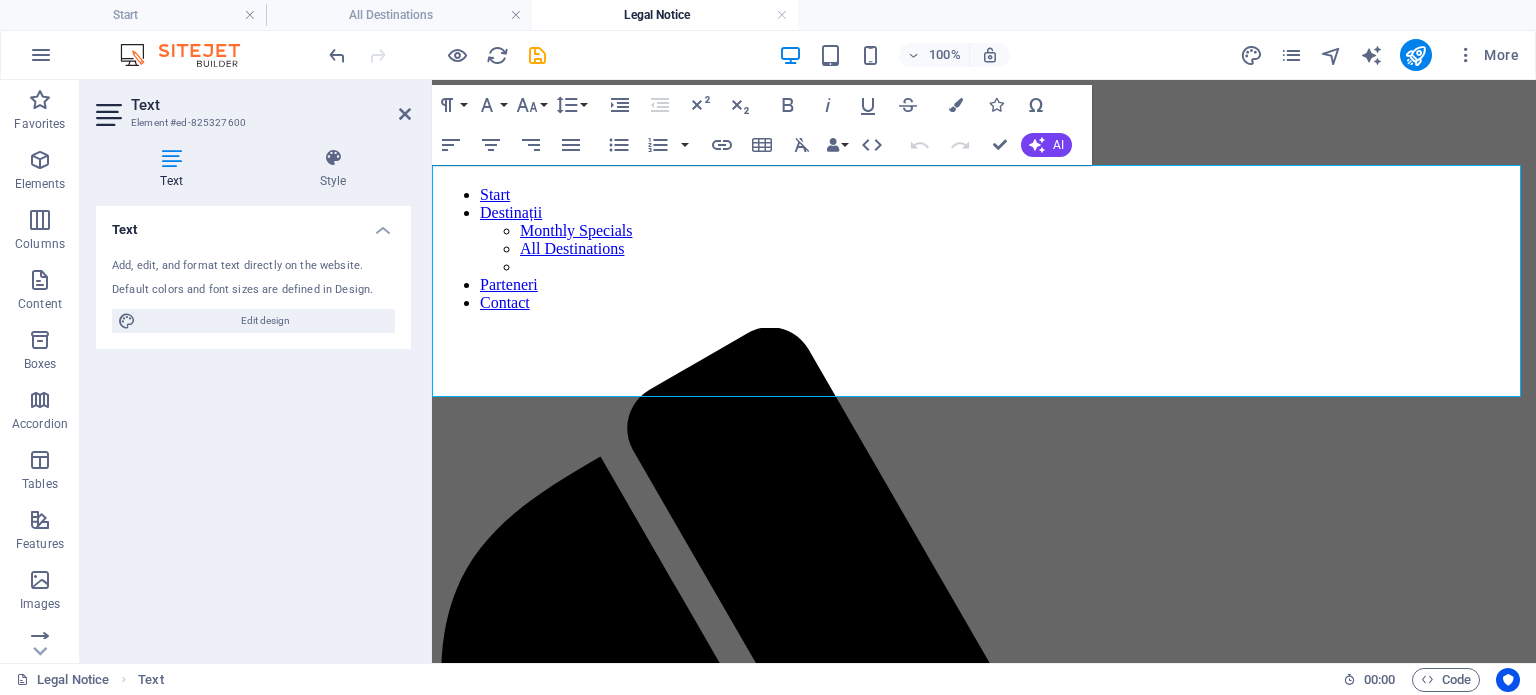 click at bounding box center [984, 1845] 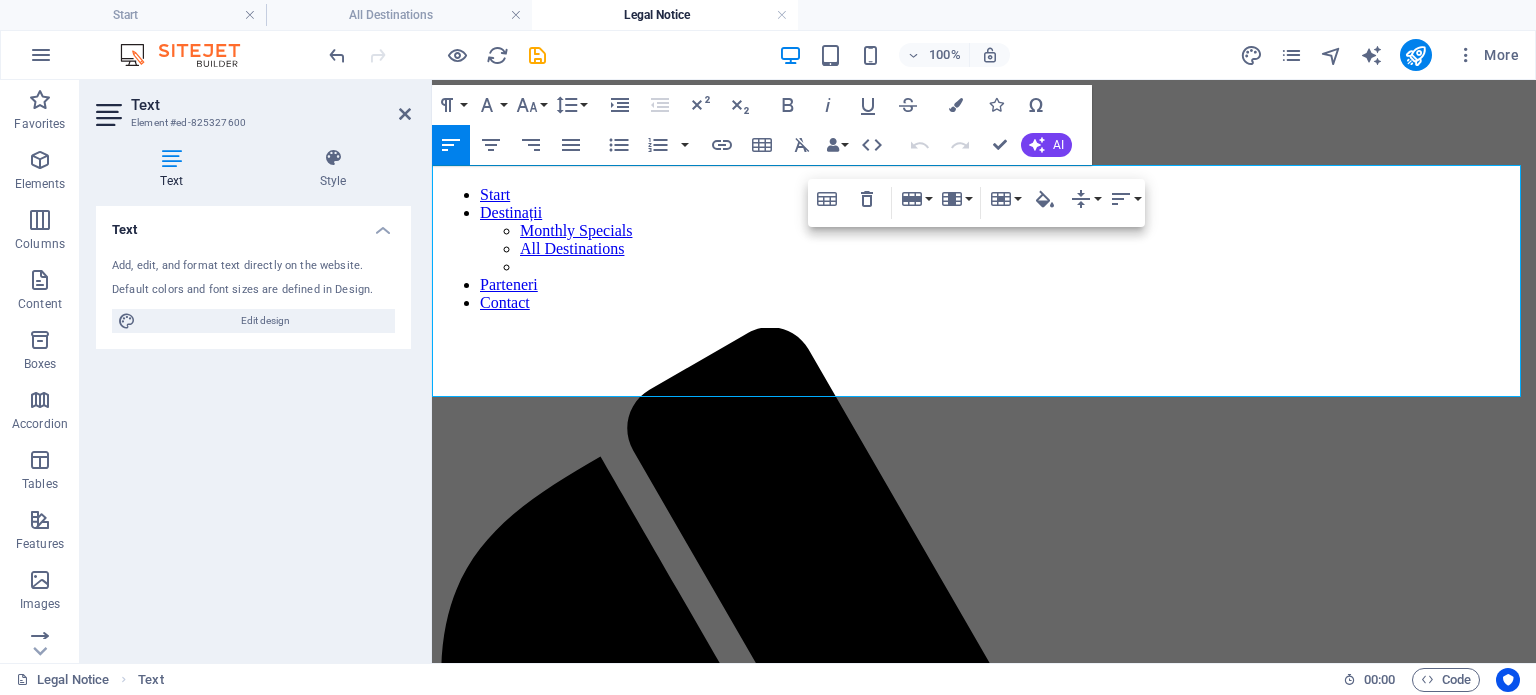 click at bounding box center [984, 1879] 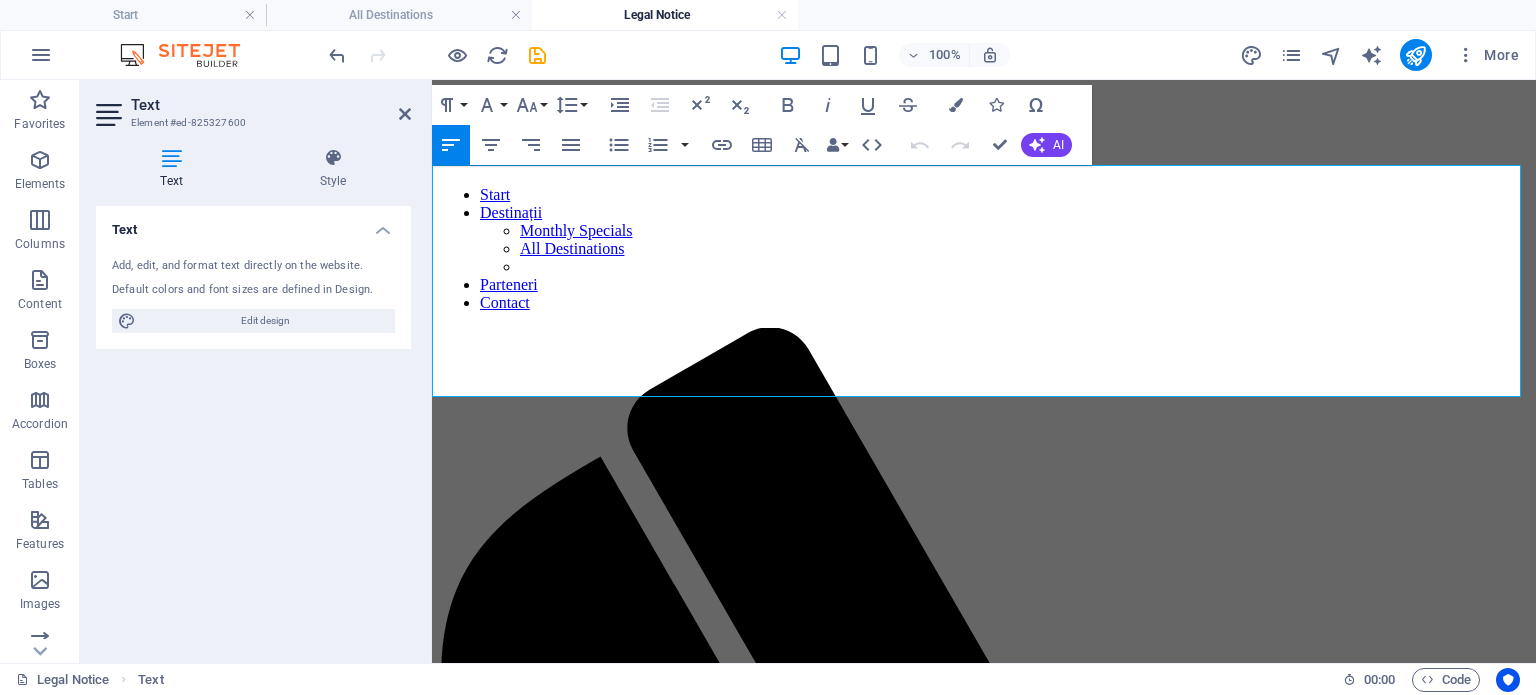click at bounding box center (984, 1845) 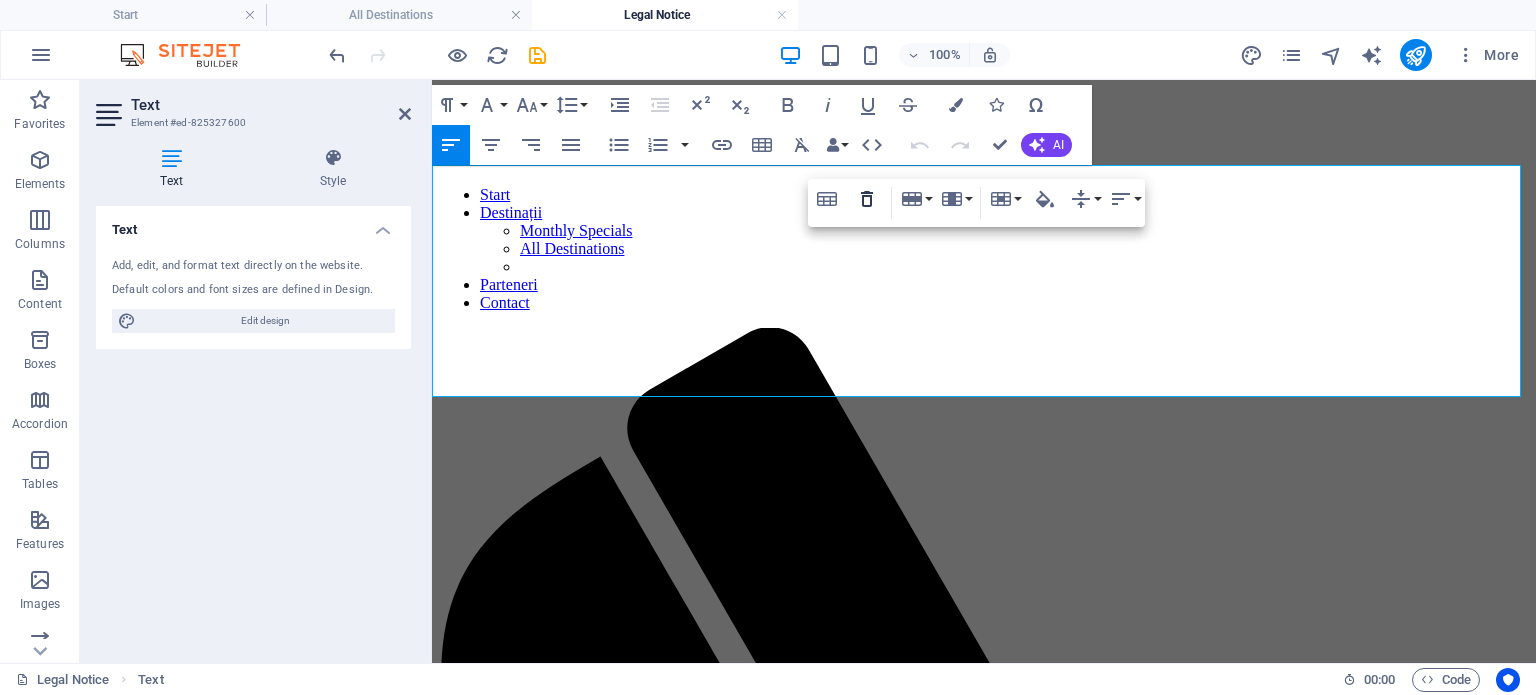 click 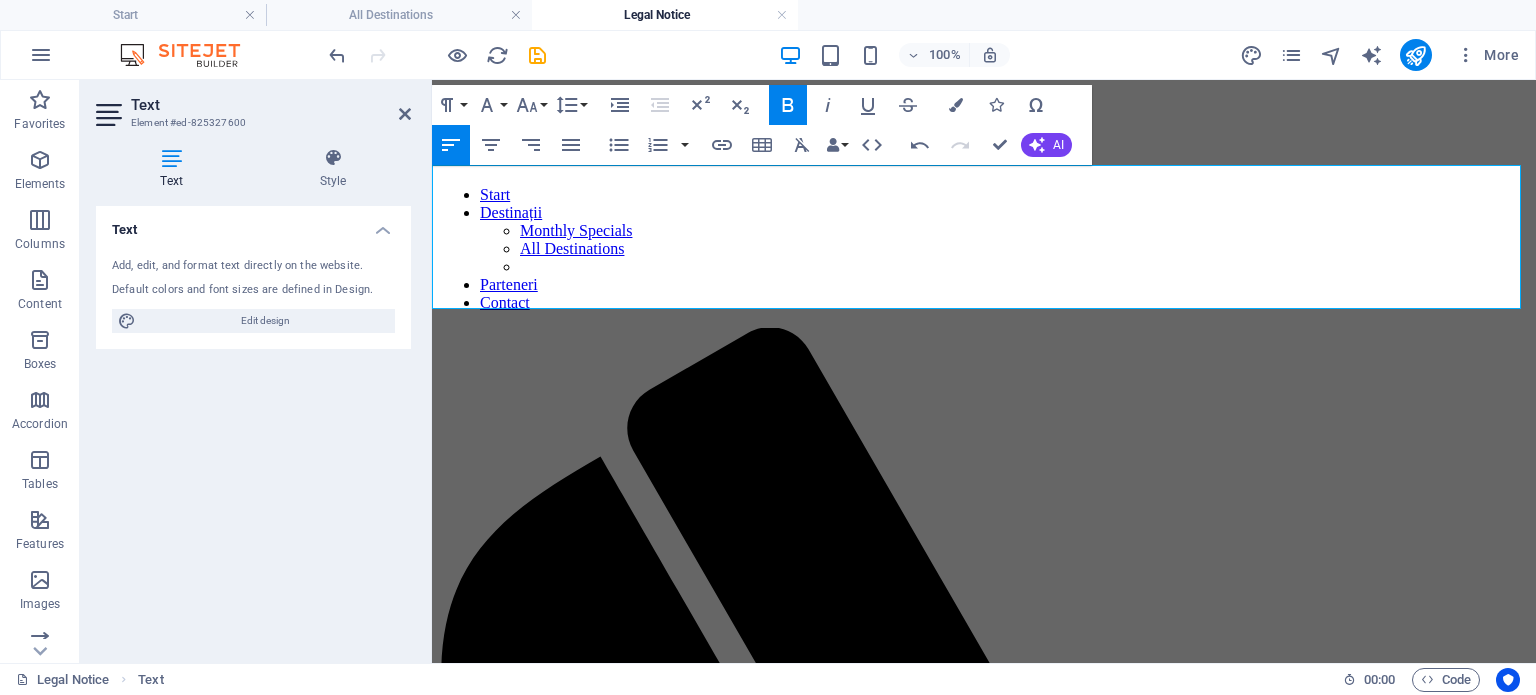 drag, startPoint x: 680, startPoint y: 221, endPoint x: 624, endPoint y: 223, distance: 56.0357 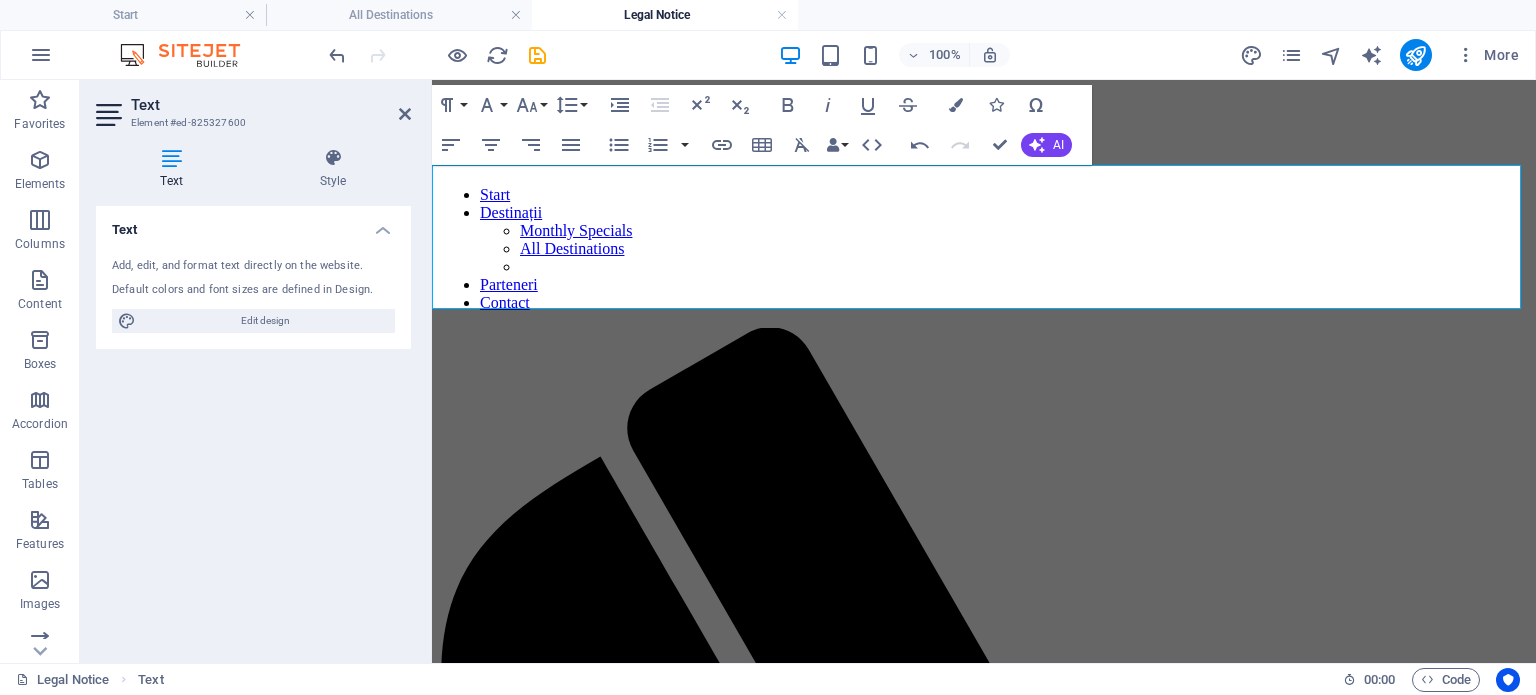 click on "Text Add, edit, and format text directly on the website. Default colors and font sizes are defined in Design. Edit design Alignment Left aligned Centered Right aligned" at bounding box center [253, 426] 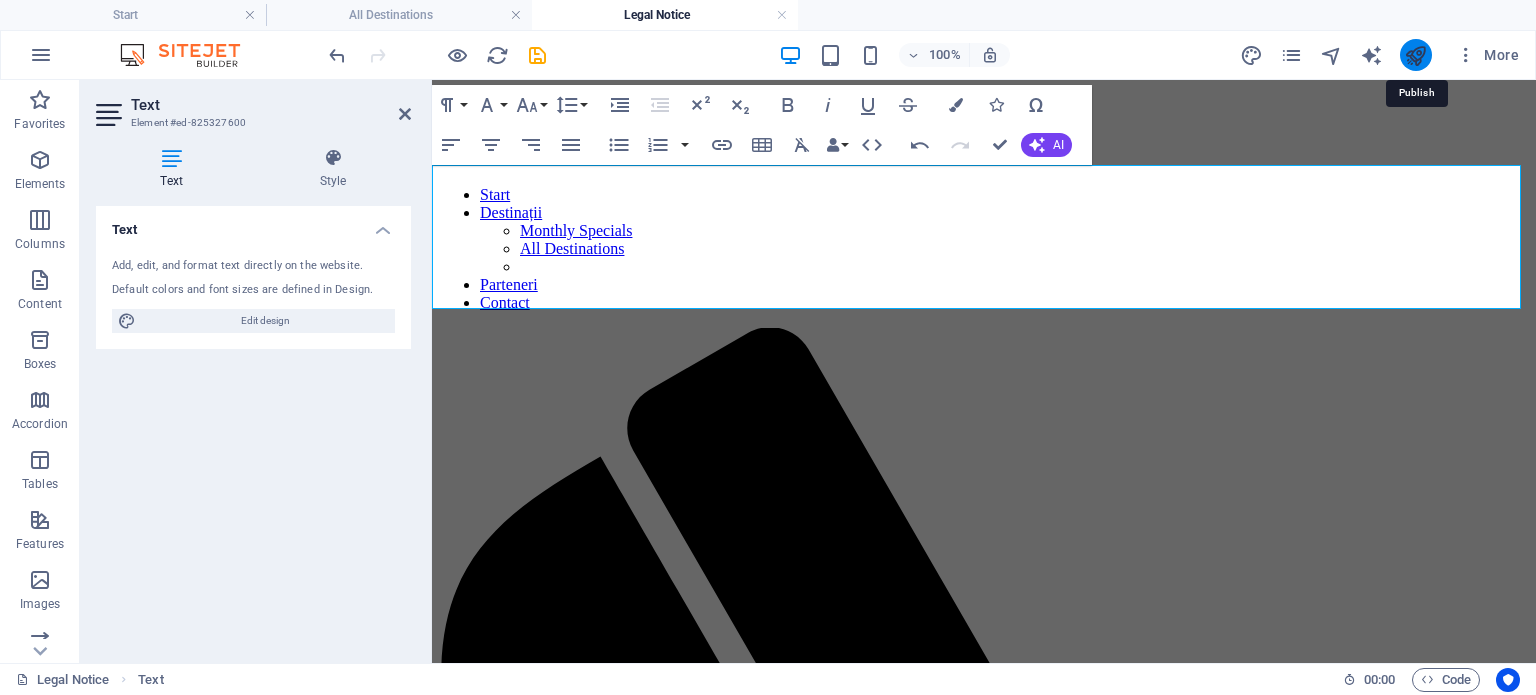 click at bounding box center (1415, 55) 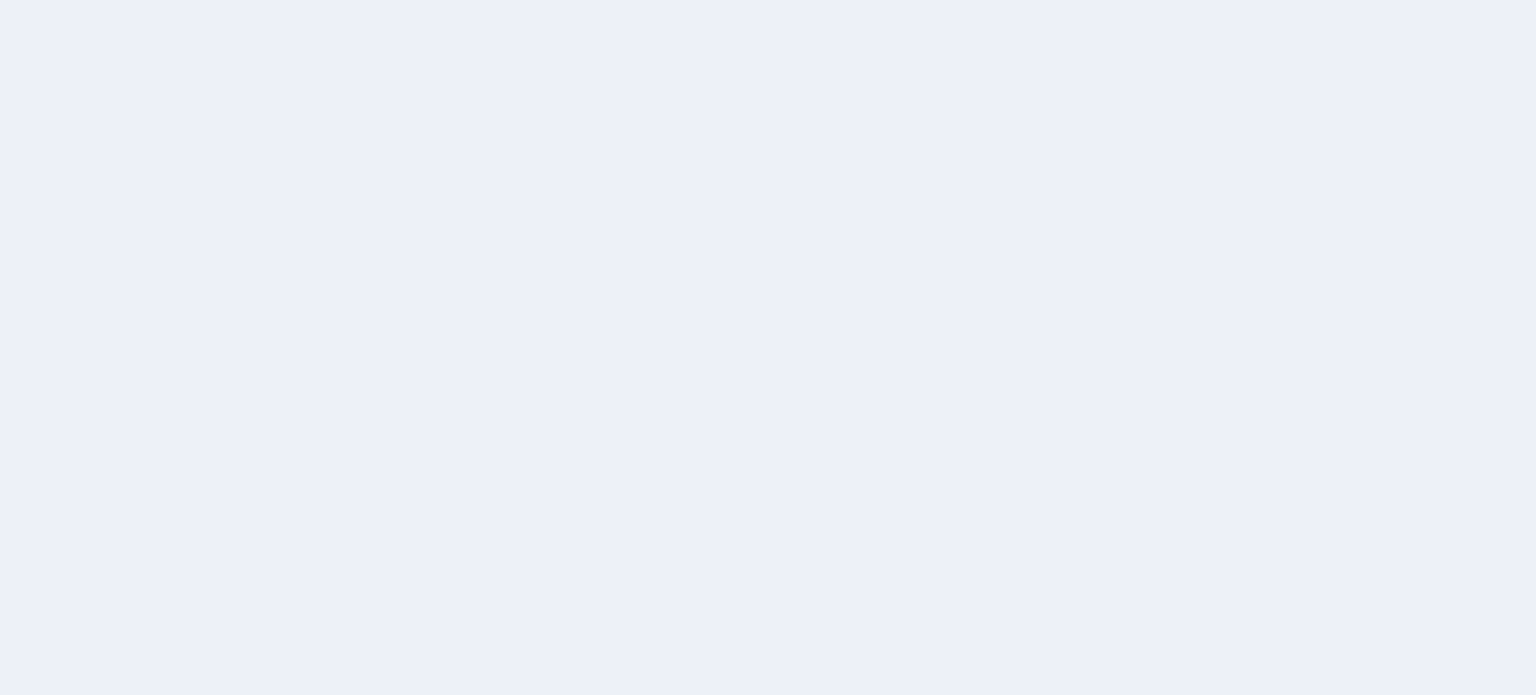scroll, scrollTop: 0, scrollLeft: 0, axis: both 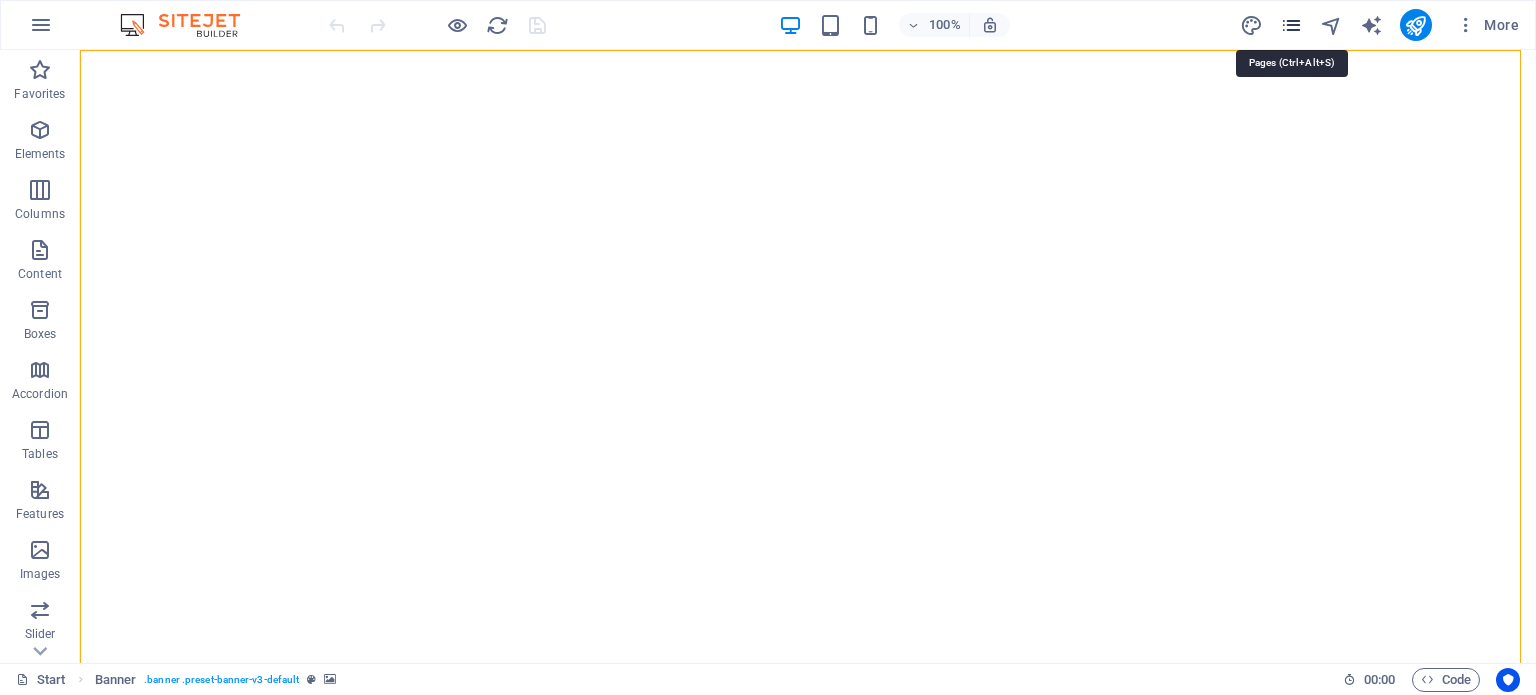 click at bounding box center (1291, 25) 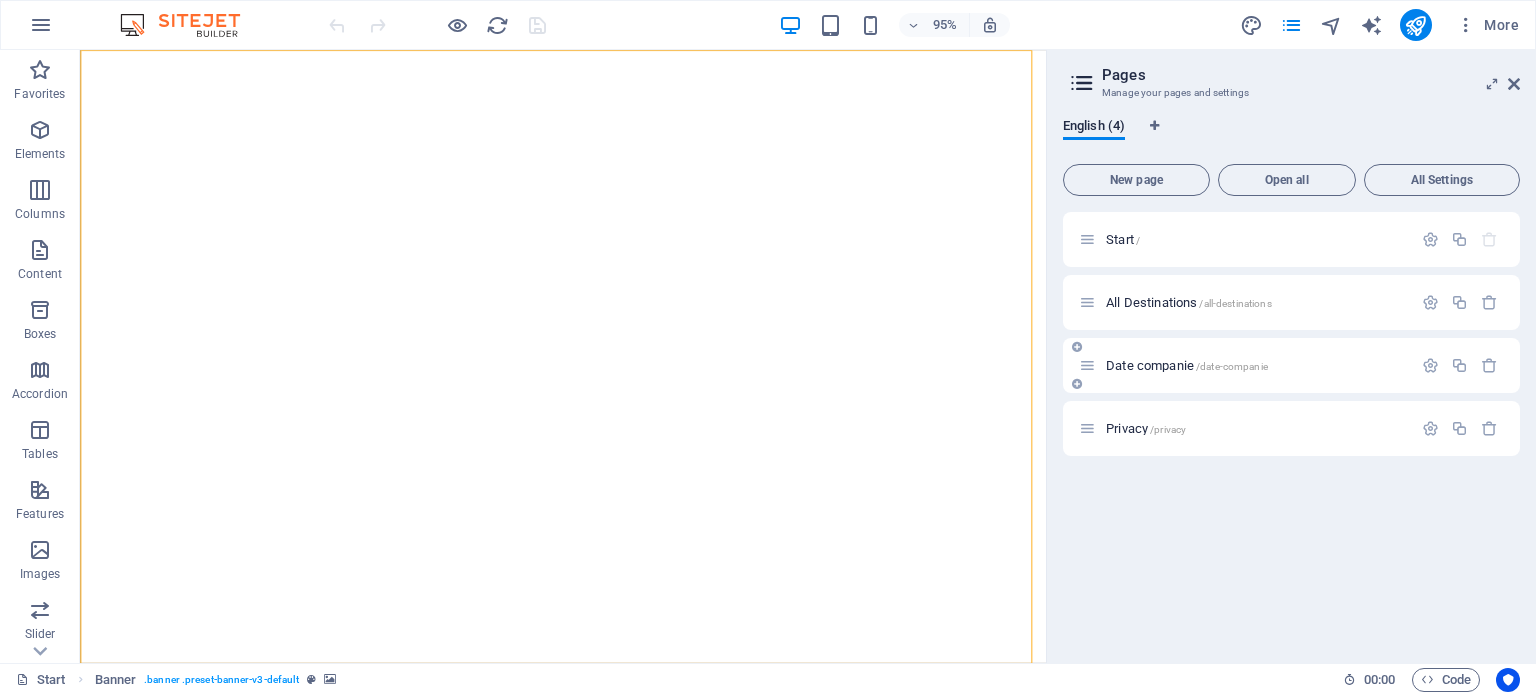 click on "Date companie /date-companie" at bounding box center (1256, 365) 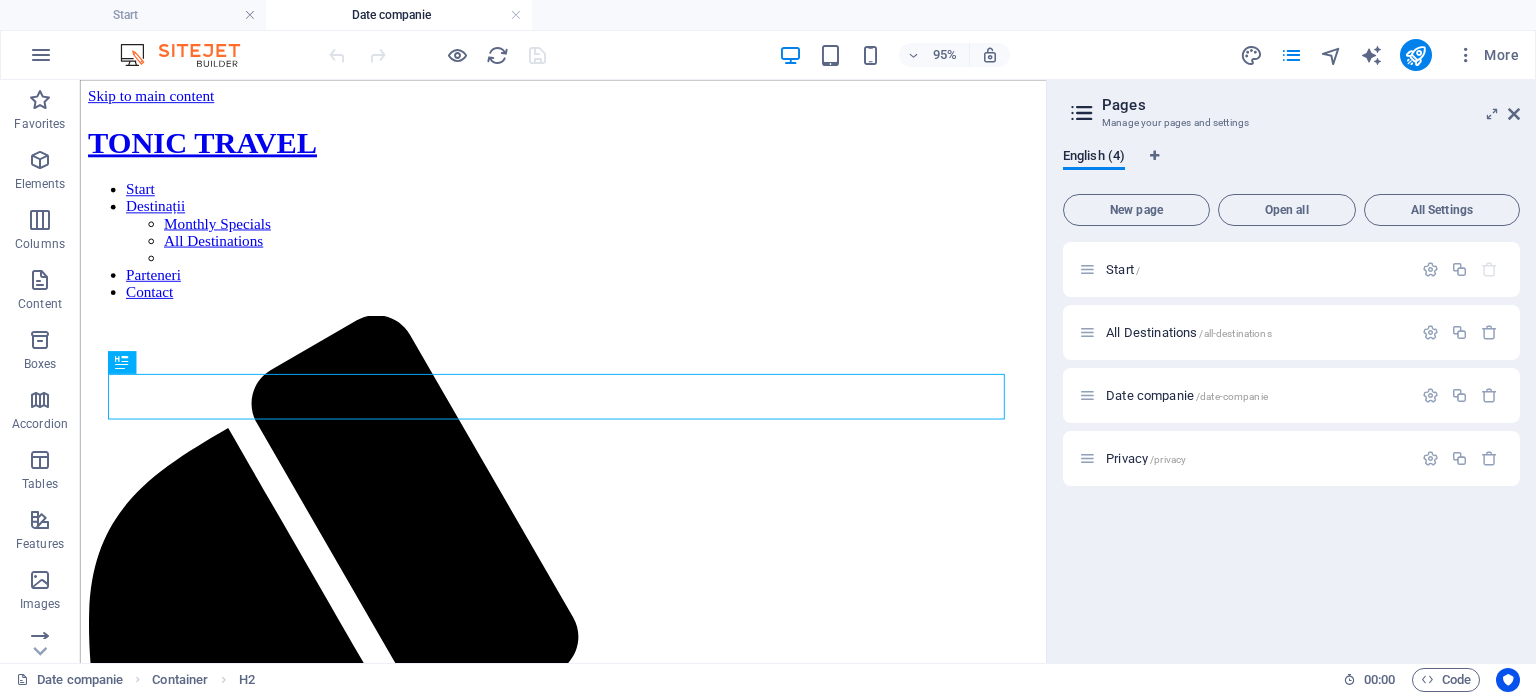 scroll, scrollTop: 0, scrollLeft: 0, axis: both 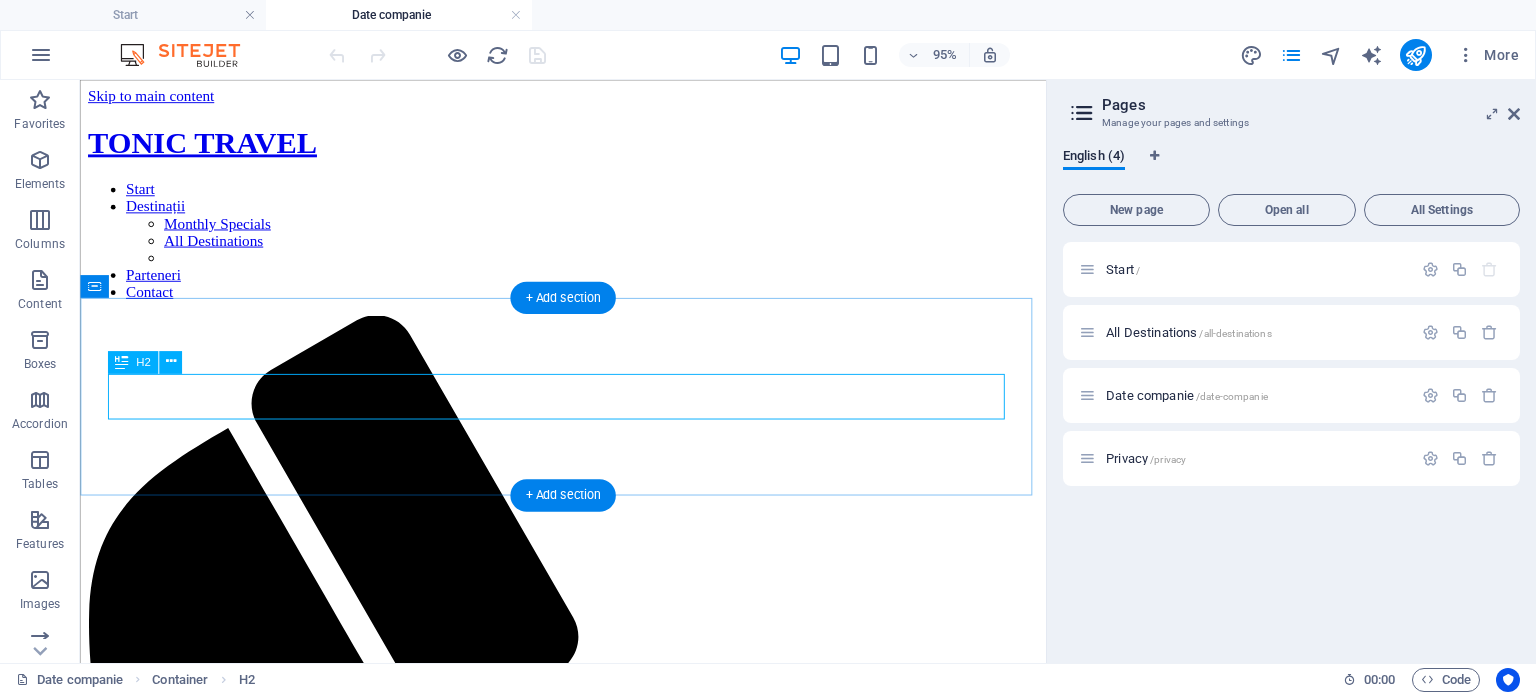 click on "Date companie" at bounding box center (588, 1831) 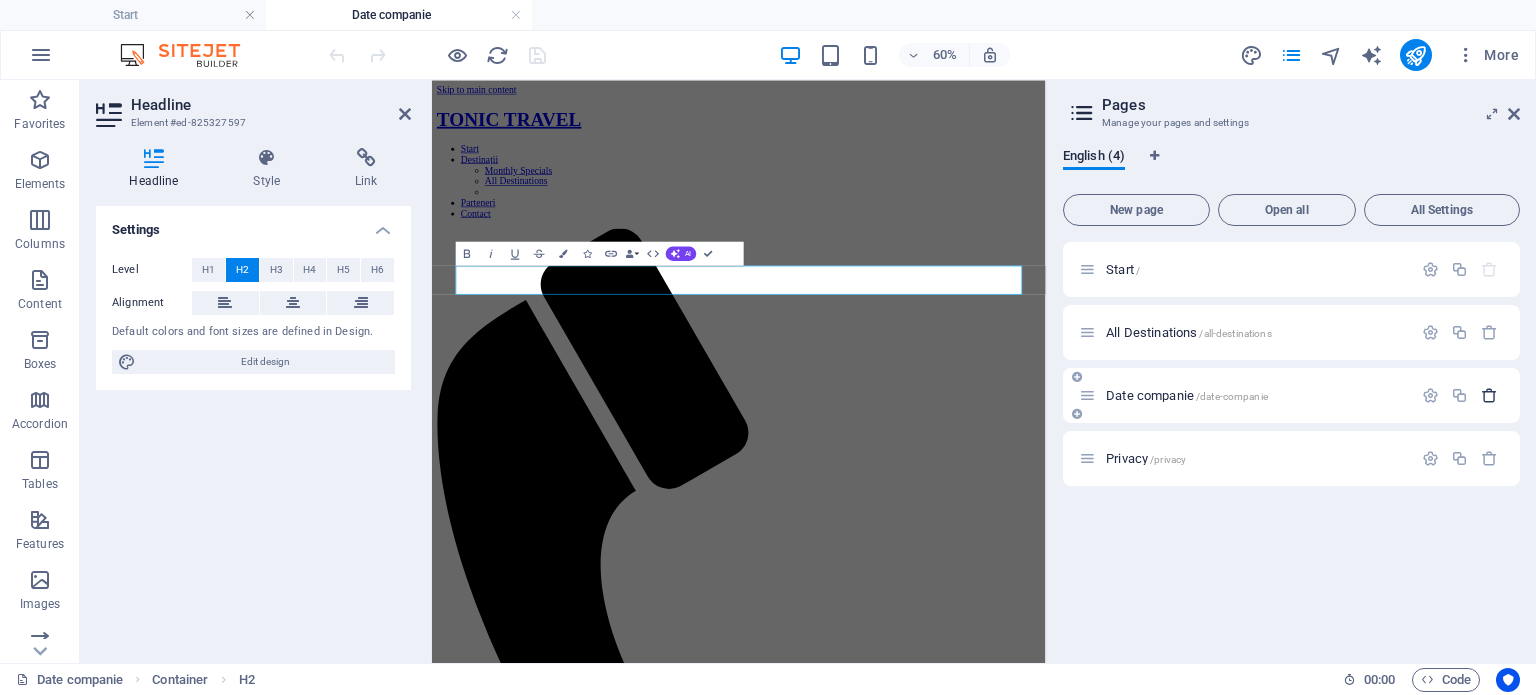 click at bounding box center (1489, 395) 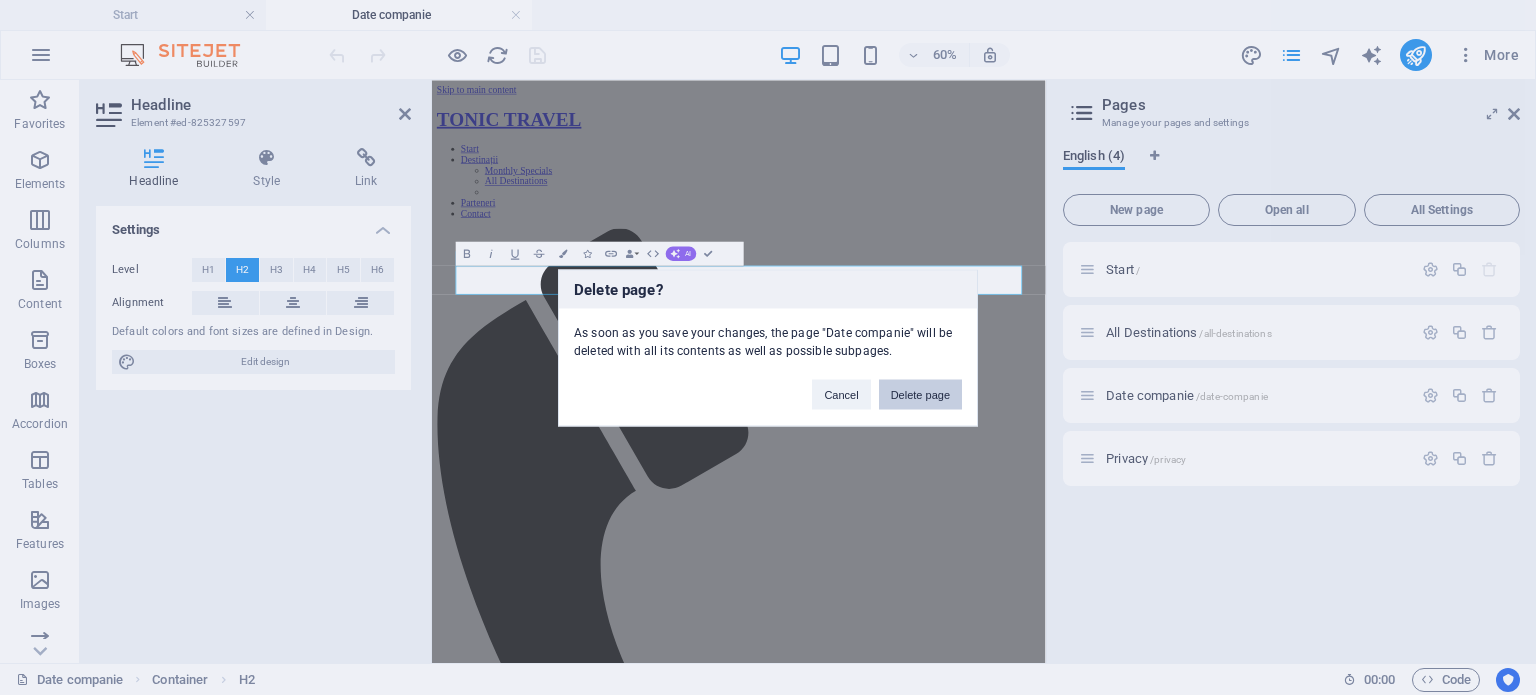 click on "Delete page" at bounding box center (920, 394) 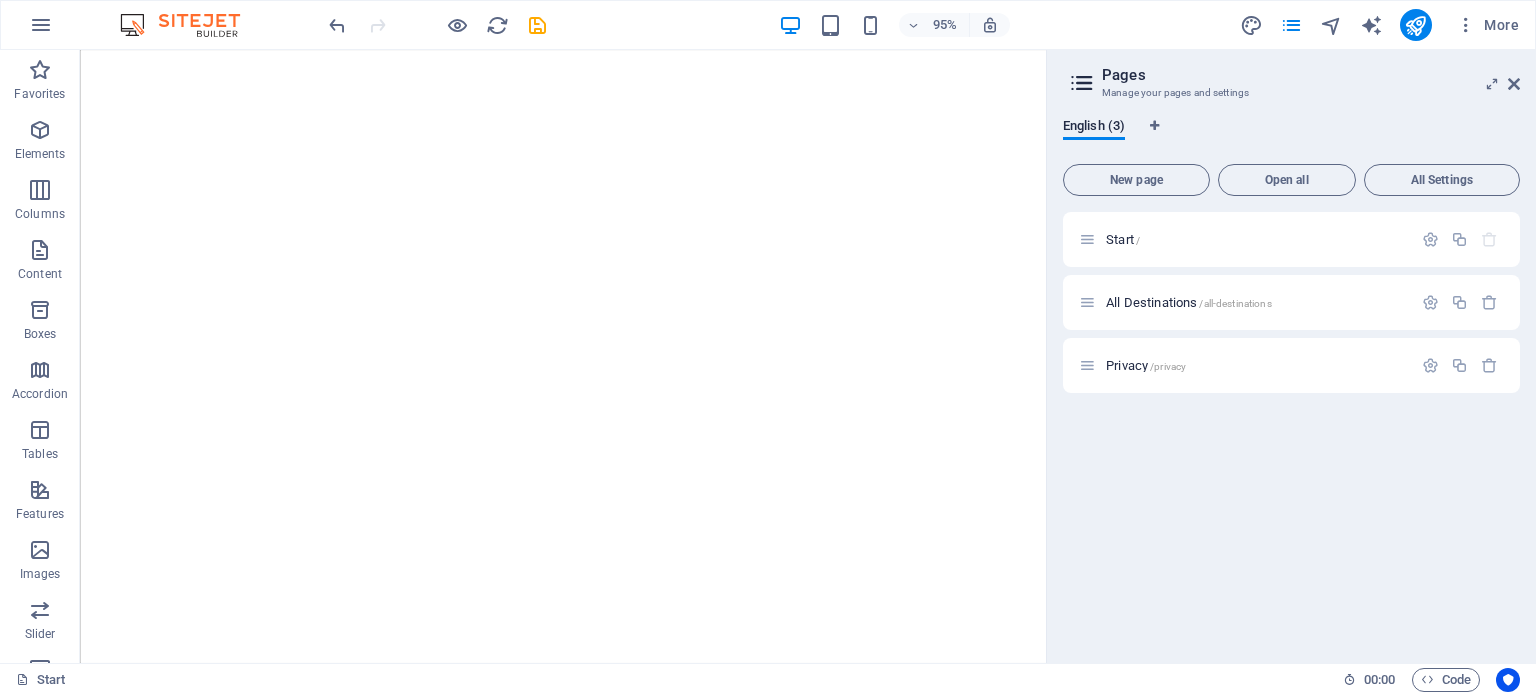 click at bounding box center [1082, 83] 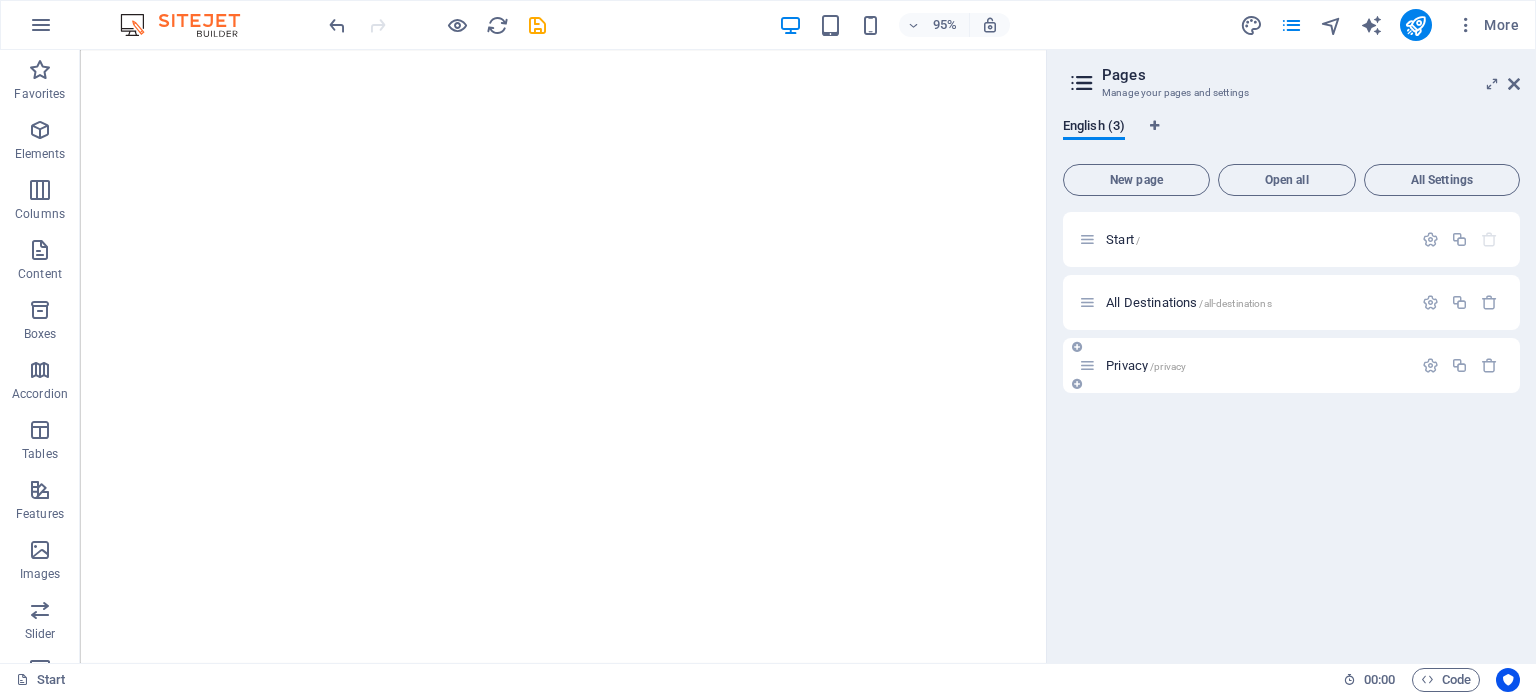 click on "Privacy /privacy" at bounding box center (1256, 365) 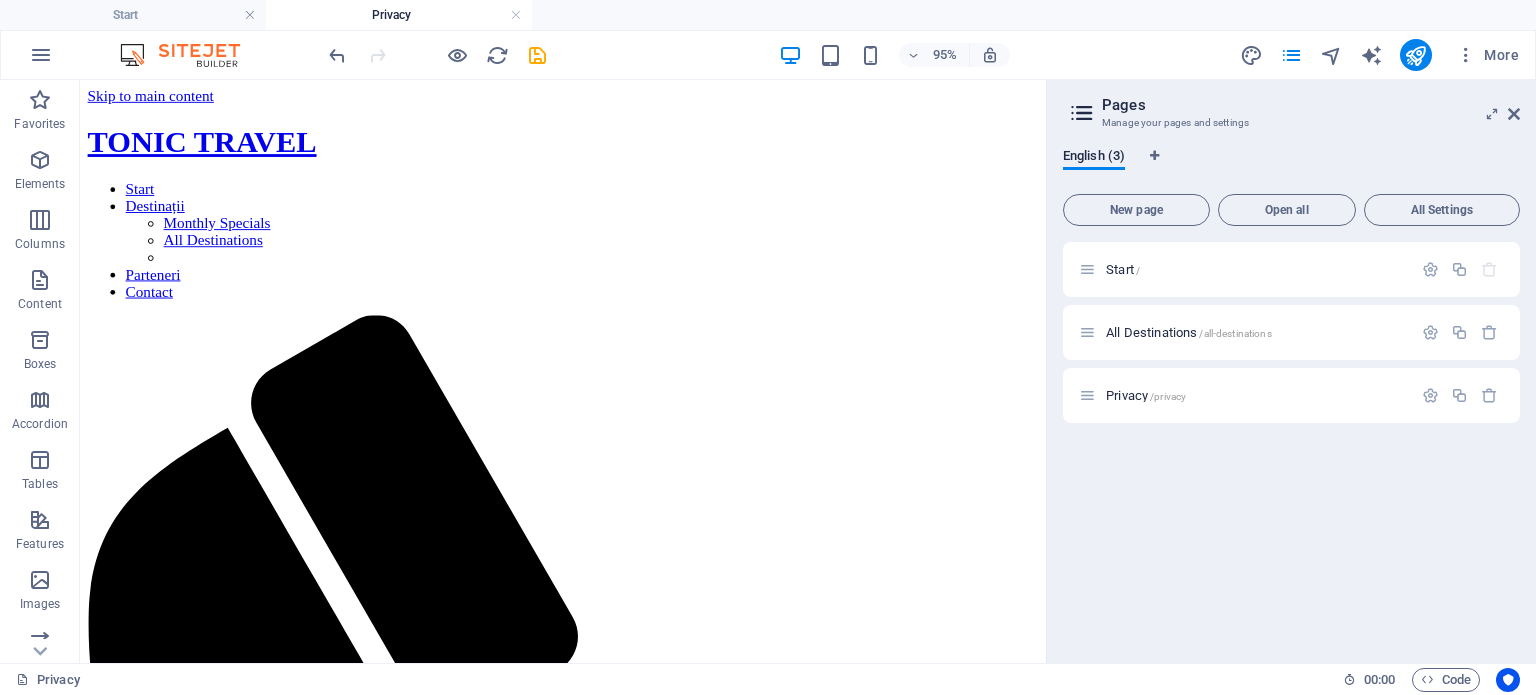 scroll, scrollTop: 0, scrollLeft: 0, axis: both 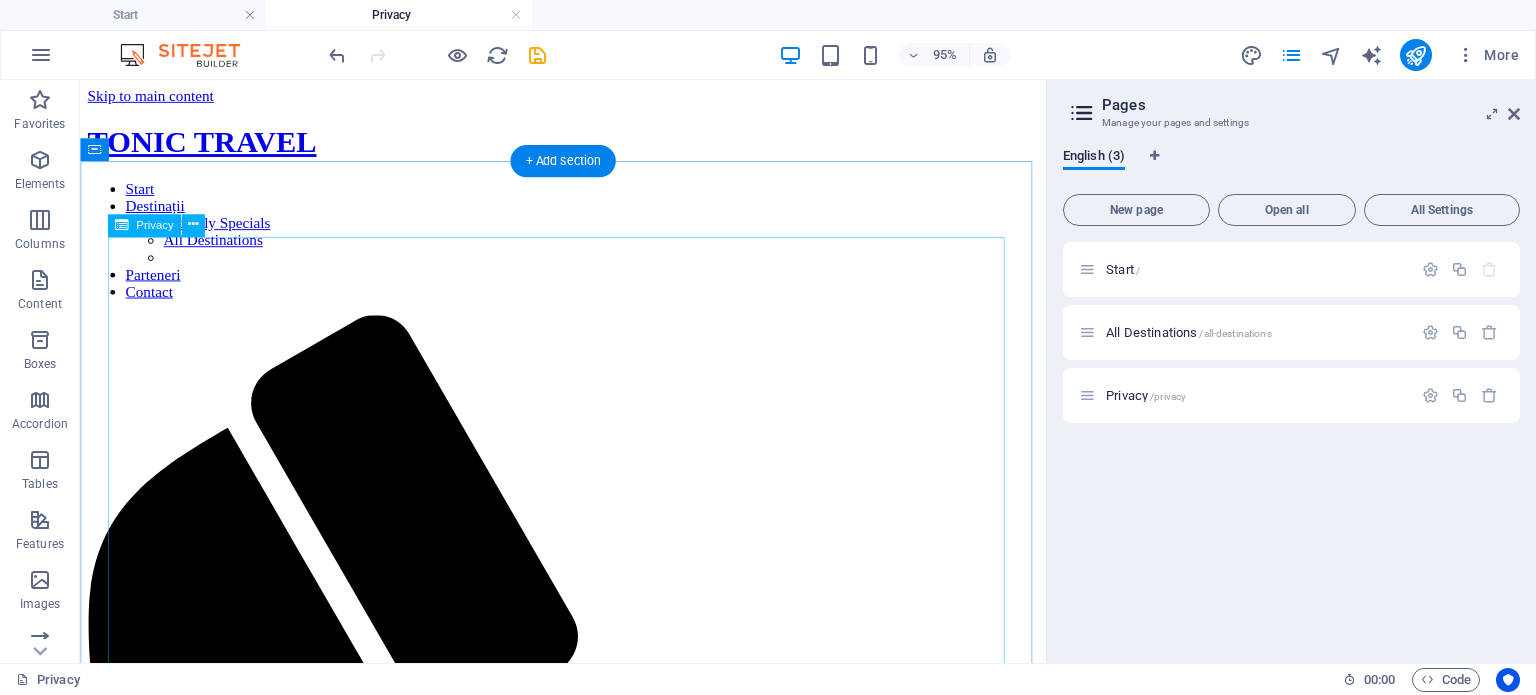 click on "Privacy Policy
An overview of data protection
General
The following gives a simple overview of what kind of personal information we collect, why we collect them and how we handle your data when you are visiting or using our website. Personal information is any data with which you could be personally identified. Detailed information on the subject of data protection can be found in our privacy policy found below.
Data collection on our website
Who is responsible for the data collection on this website?
The data collected on this website are processed by the website operator. The operator's contact details can be found in the website's required legal notice.
How do we collect your data?
Some data are collected when you provide them to us. This could, for example, be data you enter in a contact form.
What do we use your data for?
Part of the data is collected to ensure the proper functioning of the website. Other data can be used to analyze how visitors use the site." at bounding box center (588, 3719) 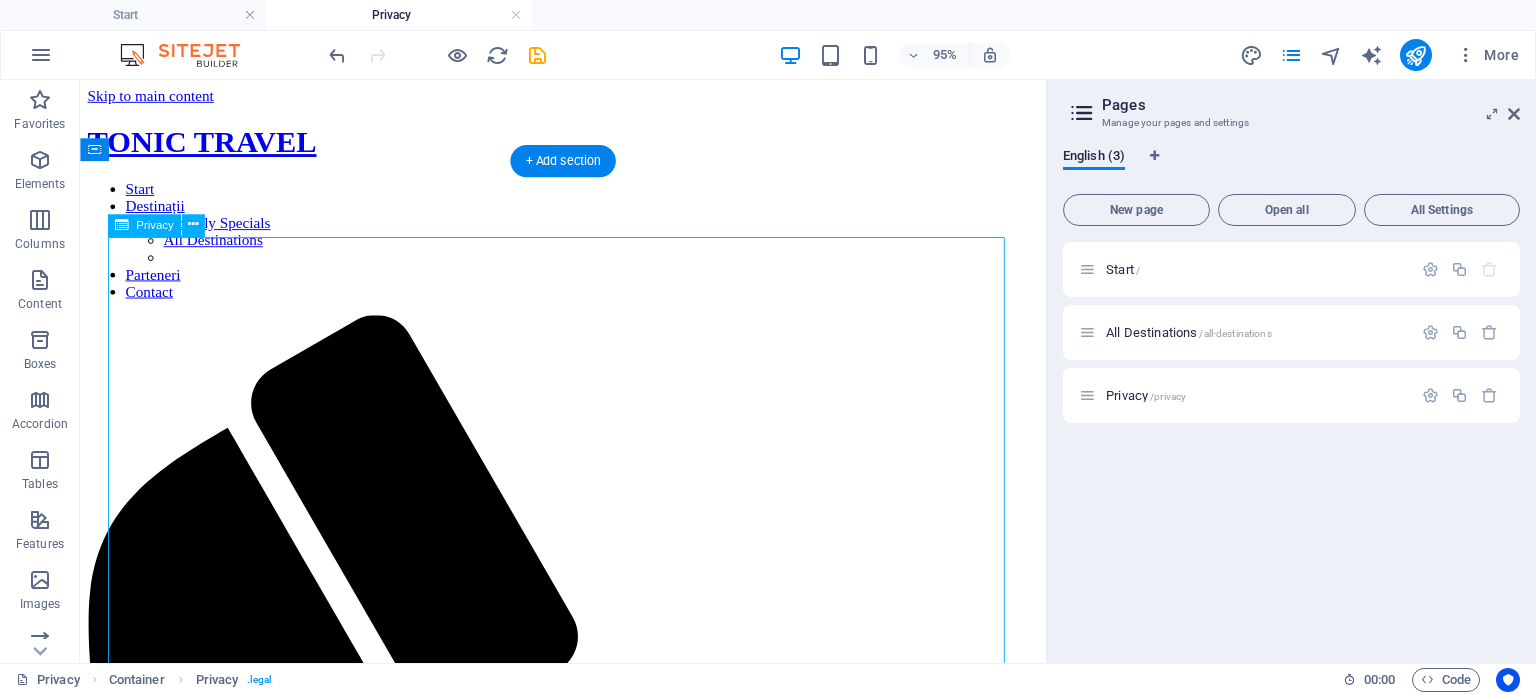 click on "Privacy Policy
An overview of data protection
General
The following gives a simple overview of what kind of personal information we collect, why we collect them and how we handle your data when you are visiting or using our website. Personal information is any data with which you could be personally identified. Detailed information on the subject of data protection can be found in our privacy policy found below.
Data collection on our website
Who is responsible for the data collection on this website?
The data collected on this website are processed by the website operator. The operator's contact details can be found in the website's required legal notice.
How do we collect your data?
Some data are collected when you provide them to us. This could, for example, be data you enter in a contact form.
What do we use your data for?
Part of the data is collected to ensure the proper functioning of the website. Other data can be used to analyze how visitors use the site." at bounding box center [588, 3719] 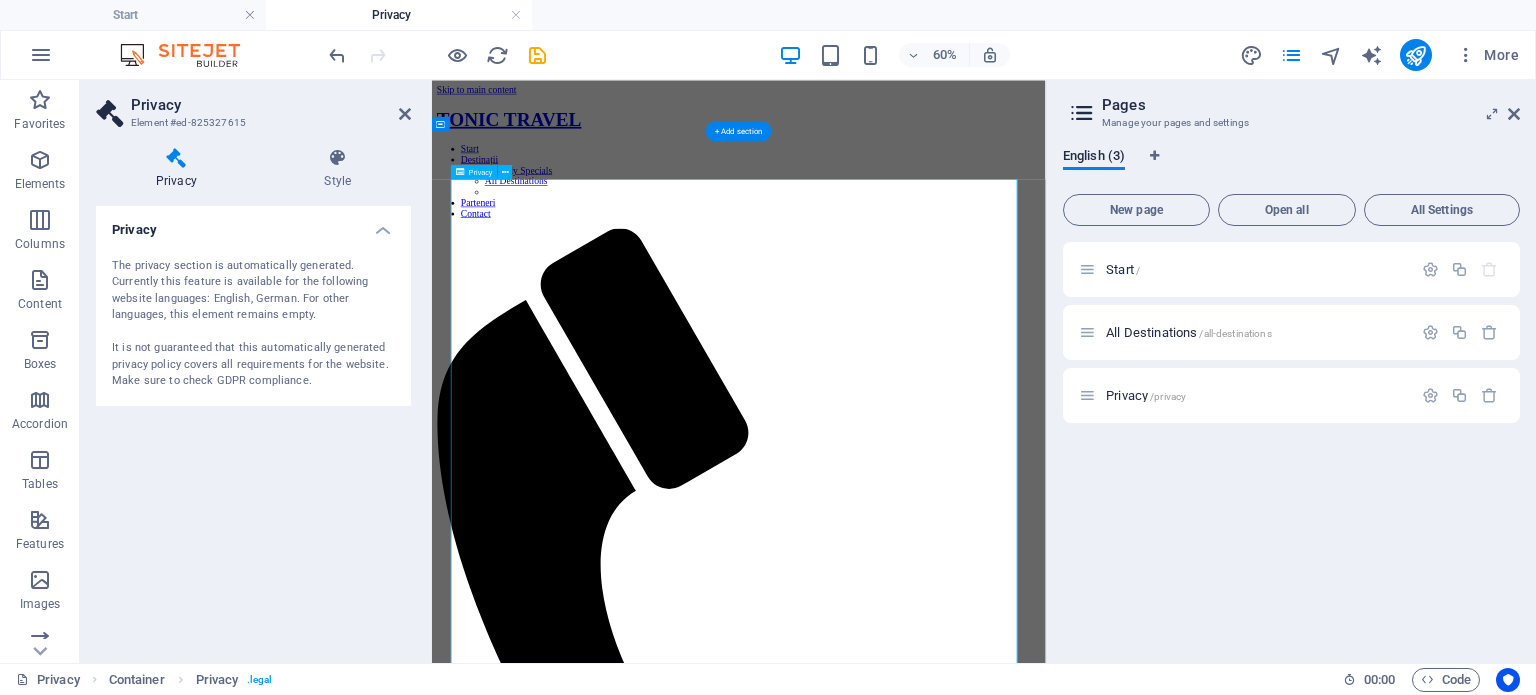 click on "Privacy Policy
An overview of data protection
General
The following gives a simple overview of what kind of personal information we collect, why we collect them and how we handle your data when you are visiting or using our website. Personal information is any data with which you could be personally identified. Detailed information on the subject of data protection can be found in our privacy policy found below.
Data collection on our website
Who is responsible for the data collection on this website?
The data collected on this website are processed by the website operator. The operator's contact details can be found in the website's required legal notice.
How do we collect your data?
Some data are collected when you provide them to us. This could, for example, be data you enter in a contact form.
What do we use your data for?
Part of the data is collected to ensure the proper functioning of the website. Other data can be used to analyze how visitors use the site." at bounding box center [943, 3718] 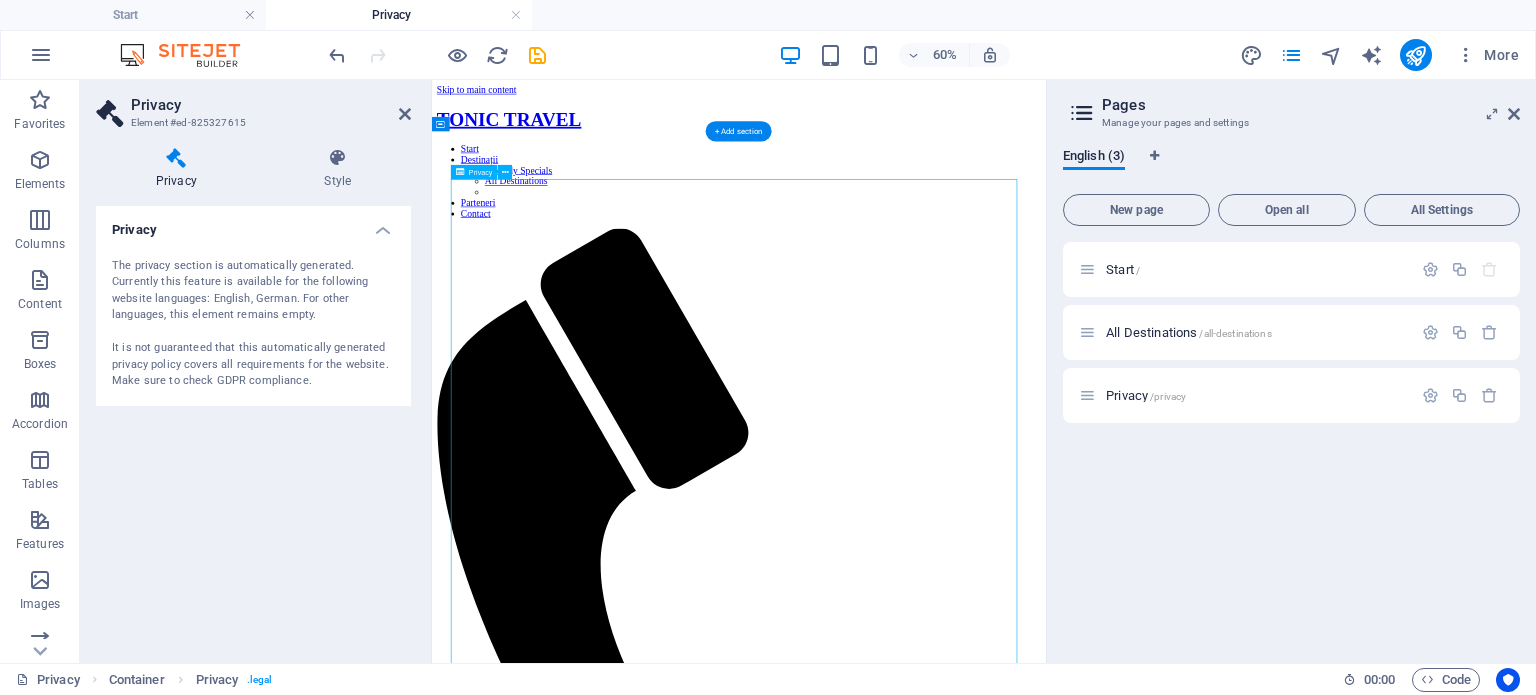 click on "Privacy Policy
An overview of data protection
General
The following gives a simple overview of what kind of personal information we collect, why we collect them and how we handle your data when you are visiting or using our website. Personal information is any data with which you could be personally identified. Detailed information on the subject of data protection can be found in our privacy policy found below.
Data collection on our website
Who is responsible for the data collection on this website?
The data collected on this website are processed by the website operator. The operator's contact details can be found in the website's required legal notice.
How do we collect your data?
Some data are collected when you provide them to us. This could, for example, be data you enter in a contact form.
What do we use your data for?
Part of the data is collected to ensure the proper functioning of the website. Other data can be used to analyze how visitors use the site." at bounding box center (943, 3718) 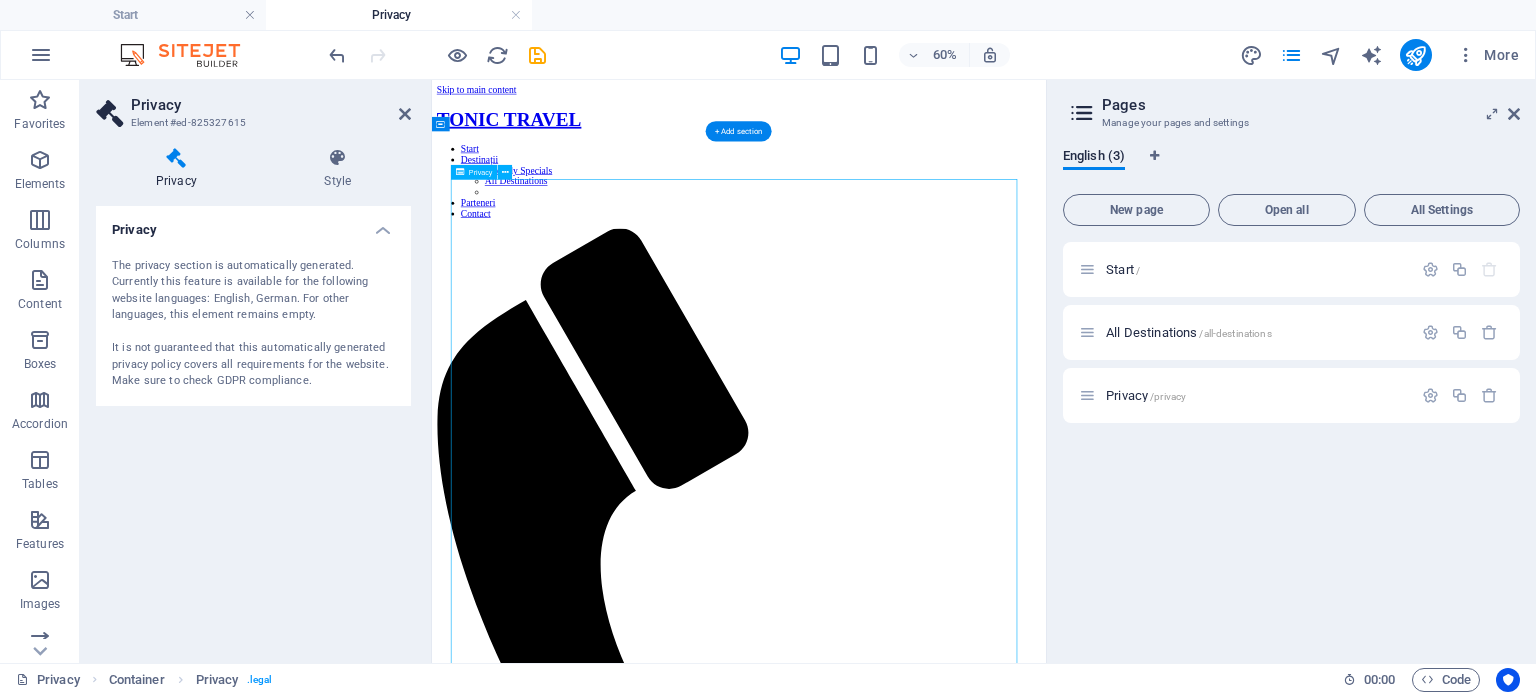 click on "Privacy Policy
An overview of data protection
General
The following gives a simple overview of what kind of personal information we collect, why we collect them and how we handle your data when you are visiting or using our website. Personal information is any data with which you could be personally identified. Detailed information on the subject of data protection can be found in our privacy policy found below.
Data collection on our website
Who is responsible for the data collection on this website?
The data collected on this website are processed by the website operator. The operator's contact details can be found in the website's required legal notice.
How do we collect your data?
Some data are collected when you provide them to us. This could, for example, be data you enter in a contact form.
What do we use your data for?
Part of the data is collected to ensure the proper functioning of the website. Other data can be used to analyze how visitors use the site." at bounding box center (943, 3718) 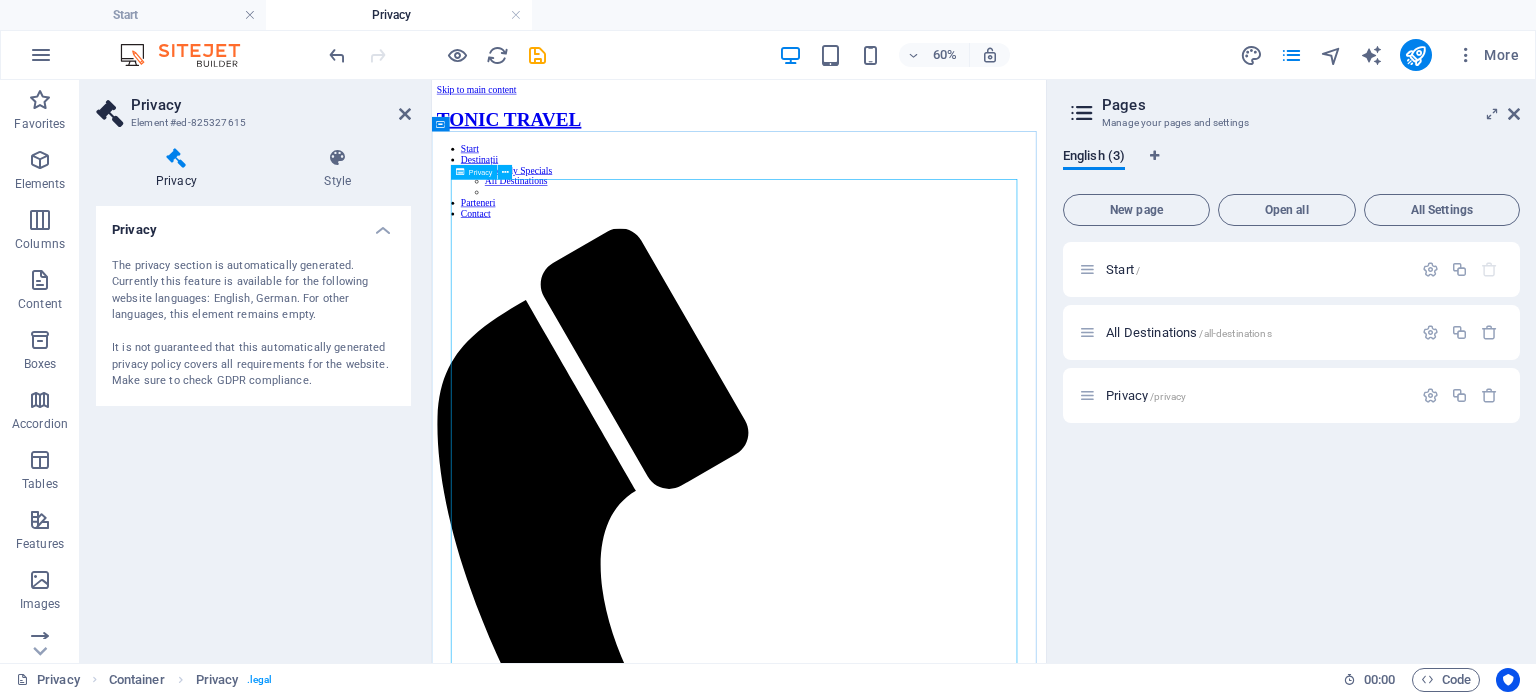 click on "Privacy Policy
An overview of data protection
General
The following gives a simple overview of what kind of personal information we collect, why we collect them and how we handle your data when you are visiting or using our website. Personal information is any data with which you could be personally identified. Detailed information on the subject of data protection can be found in our privacy policy found below.
Data collection on our website
Who is responsible for the data collection on this website?
The data collected on this website are processed by the website operator. The operator's contact details can be found in the website's required legal notice.
How do we collect your data?
Some data are collected when you provide them to us. This could, for example, be data you enter in a contact form.
What do we use your data for?
Part of the data is collected to ensure the proper functioning of the website. Other data can be used to analyze how visitors use the site." at bounding box center [943, 3718] 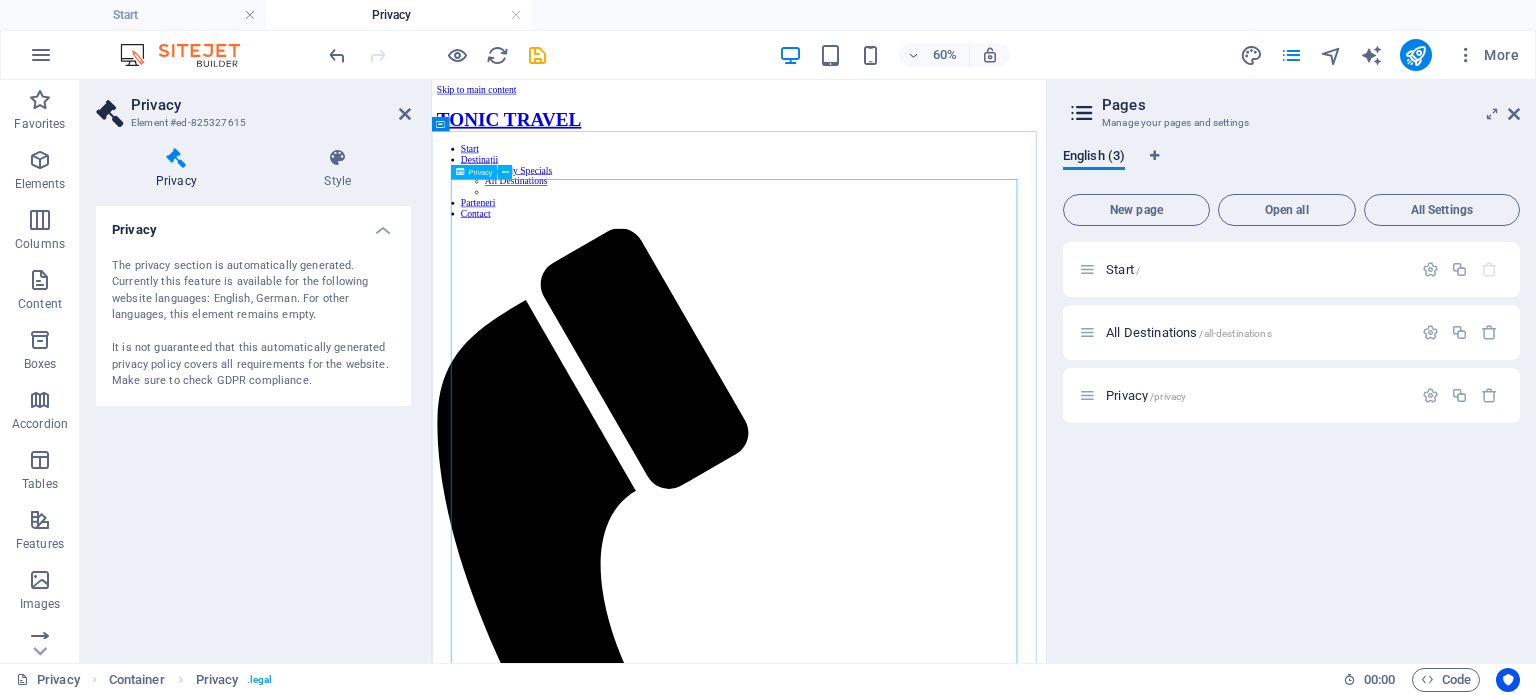 click on "Privacy Policy
An overview of data protection
General
The following gives a simple overview of what kind of personal information we collect, why we collect them and how we handle your data when you are visiting or using our website. Personal information is any data with which you could be personally identified. Detailed information on the subject of data protection can be found in our privacy policy found below.
Data collection on our website
Who is responsible for the data collection on this website?
The data collected on this website are processed by the website operator. The operator's contact details can be found in the website's required legal notice.
How do we collect your data?
Some data are collected when you provide them to us. This could, for example, be data you enter in a contact form.
What do we use your data for?
Part of the data is collected to ensure the proper functioning of the website. Other data can be used to analyze how visitors use the site." at bounding box center [943, 3718] 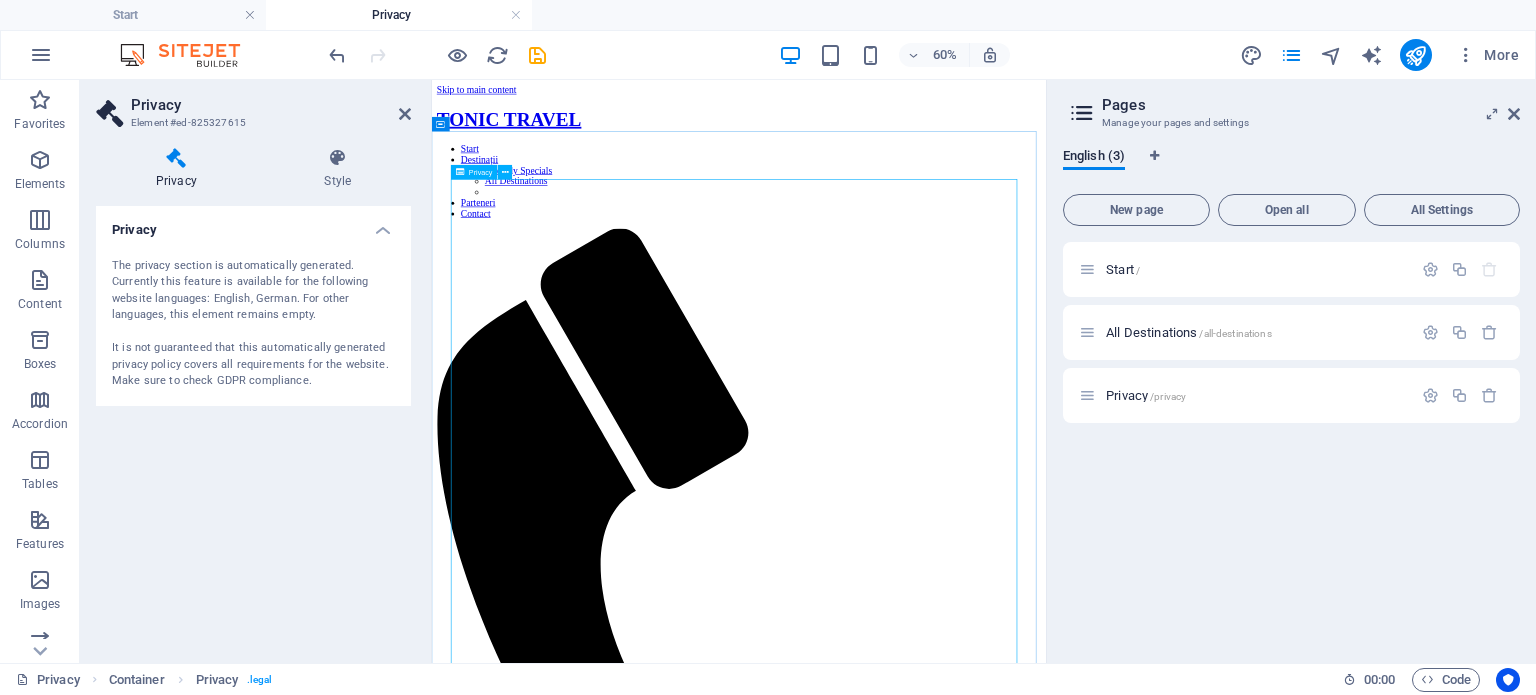 click on "Privacy Policy
An overview of data protection
General
The following gives a simple overview of what kind of personal information we collect, why we collect them and how we handle your data when you are visiting or using our website. Personal information is any data with which you could be personally identified. Detailed information on the subject of data protection can be found in our privacy policy found below.
Data collection on our website
Who is responsible for the data collection on this website?
The data collected on this website are processed by the website operator. The operator's contact details can be found in the website's required legal notice.
How do we collect your data?
Some data are collected when you provide them to us. This could, for example, be data you enter in a contact form.
What do we use your data for?
Part of the data is collected to ensure the proper functioning of the website. Other data can be used to analyze how visitors use the site." at bounding box center [943, 3718] 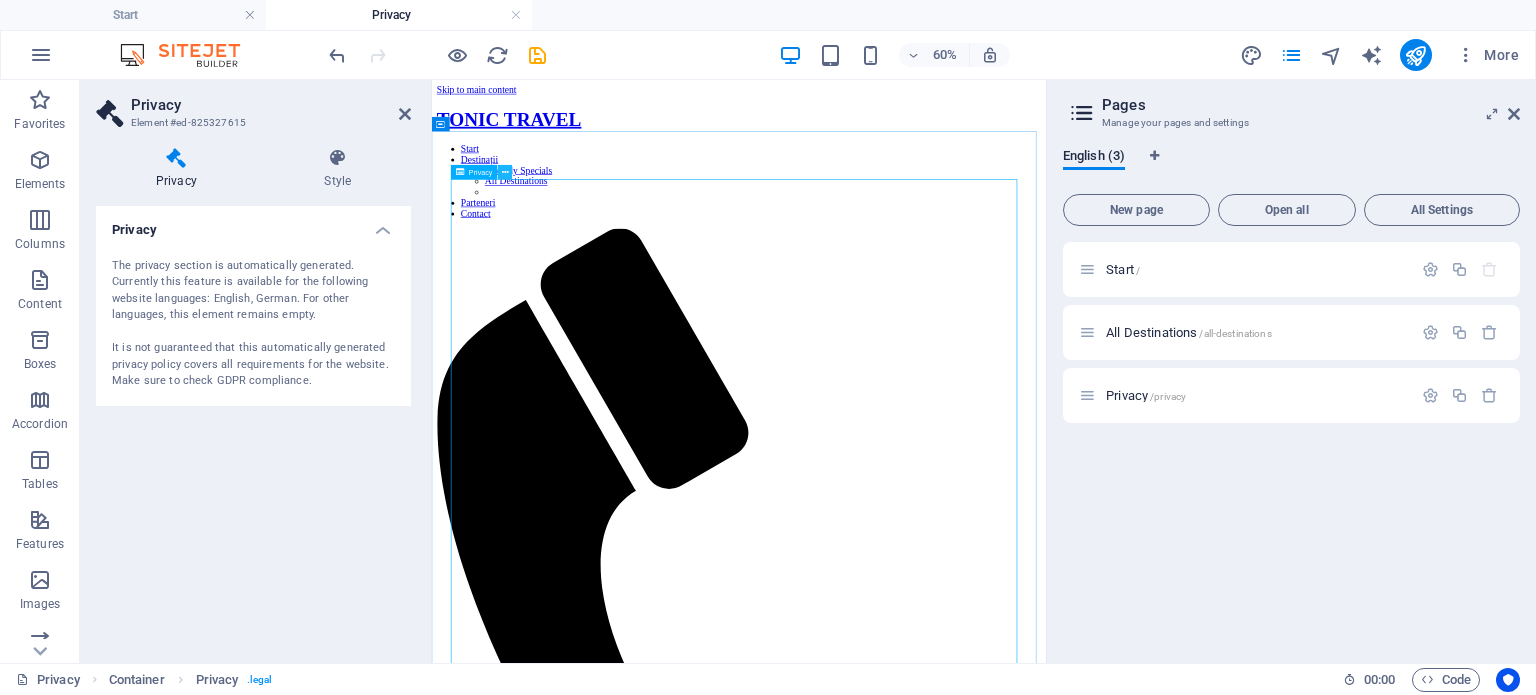 click at bounding box center [505, 171] 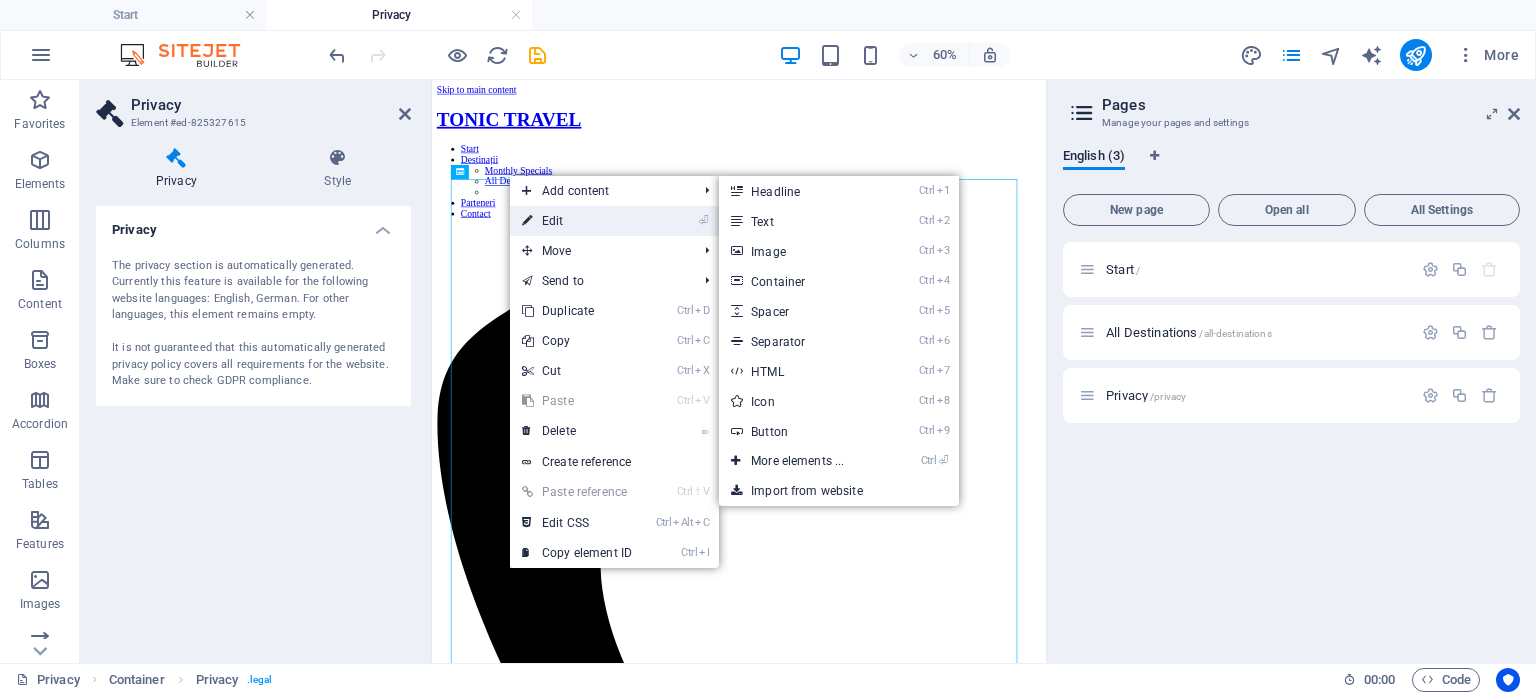 click on "⏎  Edit" at bounding box center [577, 221] 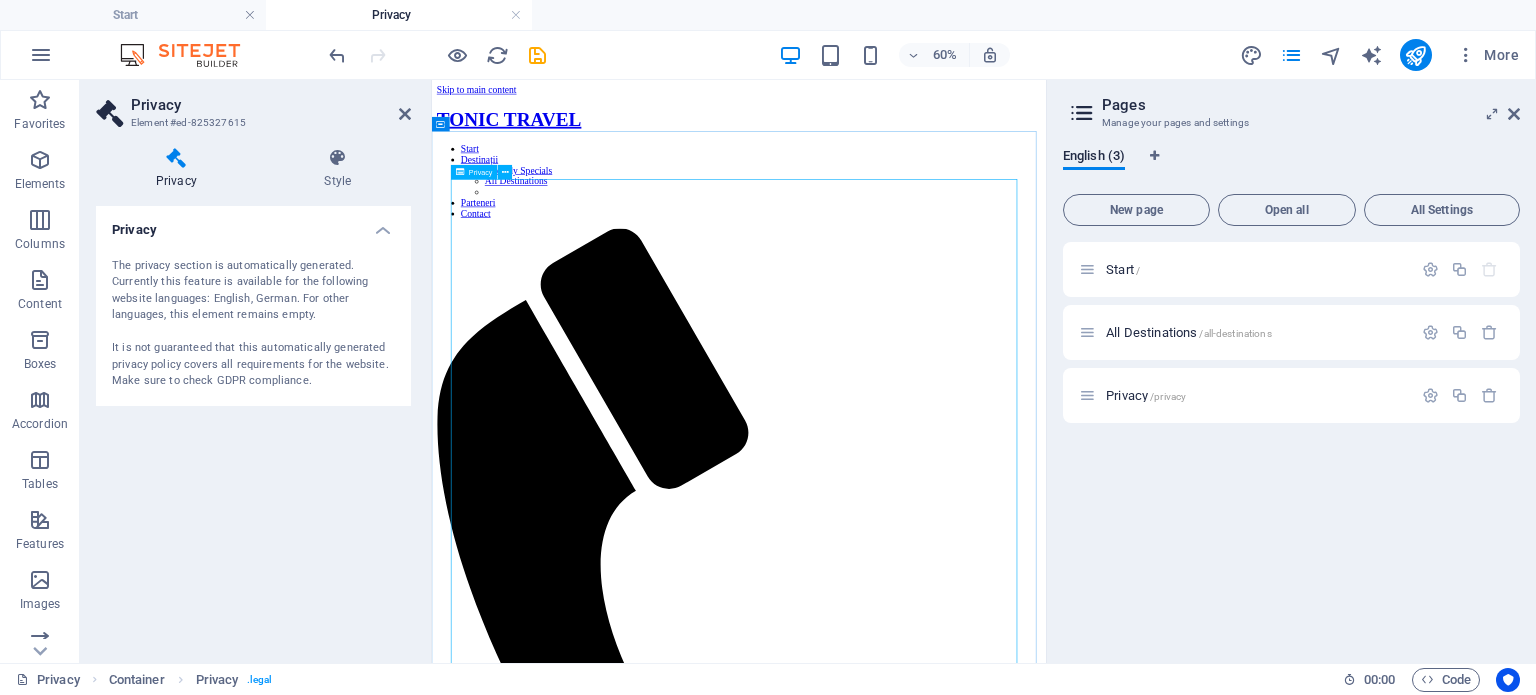 click on "Privacy Policy
An overview of data protection
General
The following gives a simple overview of what kind of personal information we collect, why we collect them and how we handle your data when you are visiting or using our website. Personal information is any data with which you could be personally identified. Detailed information on the subject of data protection can be found in our privacy policy found below.
Data collection on our website
Who is responsible for the data collection on this website?
The data collected on this website are processed by the website operator. The operator's contact details can be found in the website's required legal notice.
How do we collect your data?
Some data are collected when you provide them to us. This could, for example, be data you enter in a contact form.
What do we use your data for?
Part of the data is collected to ensure the proper functioning of the website. Other data can be used to analyze how visitors use the site." at bounding box center [943, 3718] 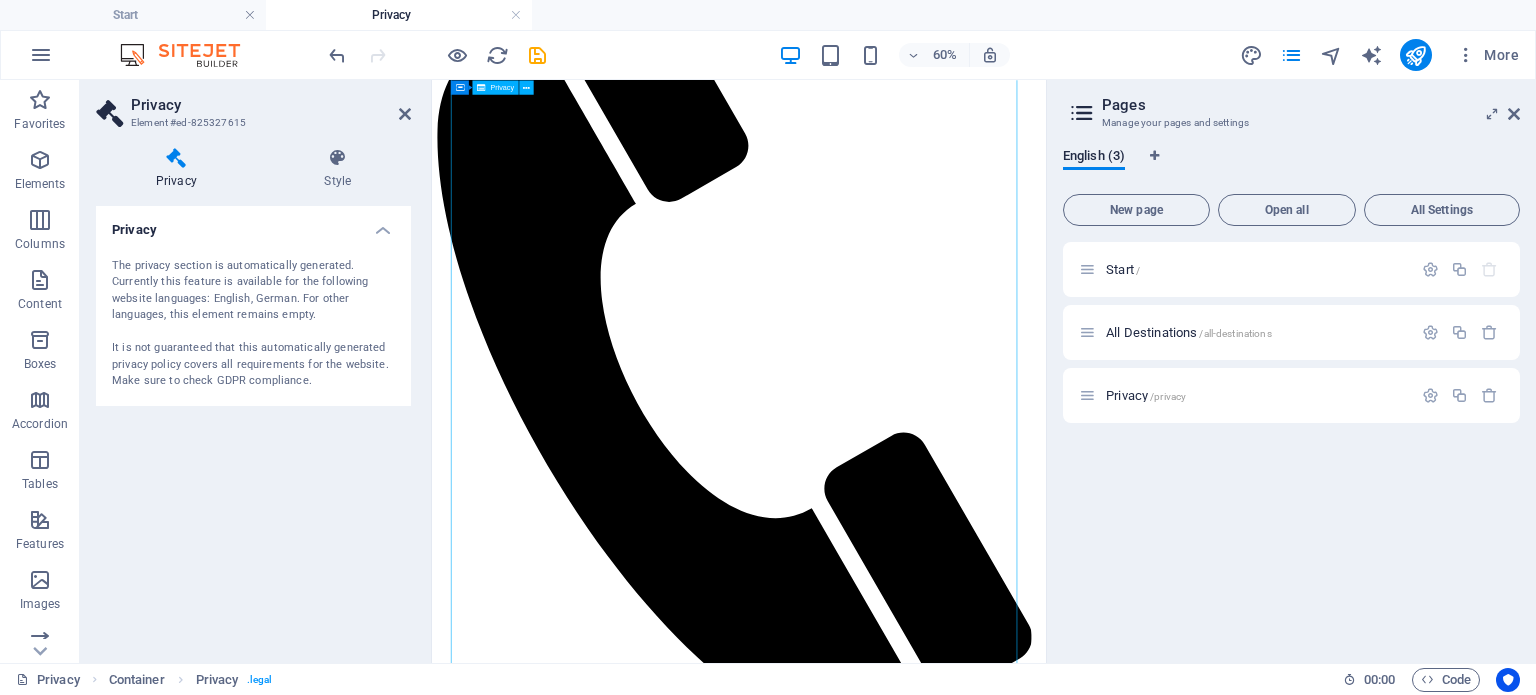 scroll, scrollTop: 0, scrollLeft: 0, axis: both 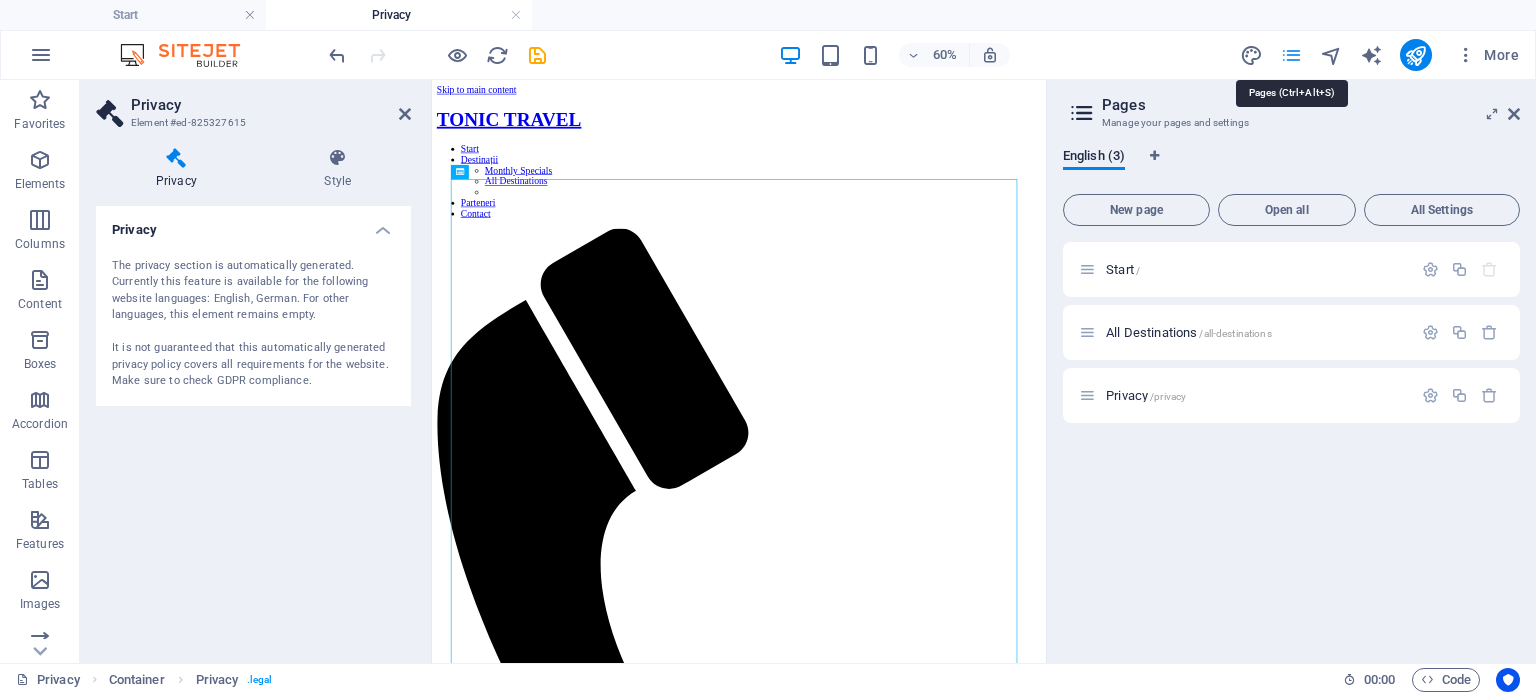 click at bounding box center [1291, 55] 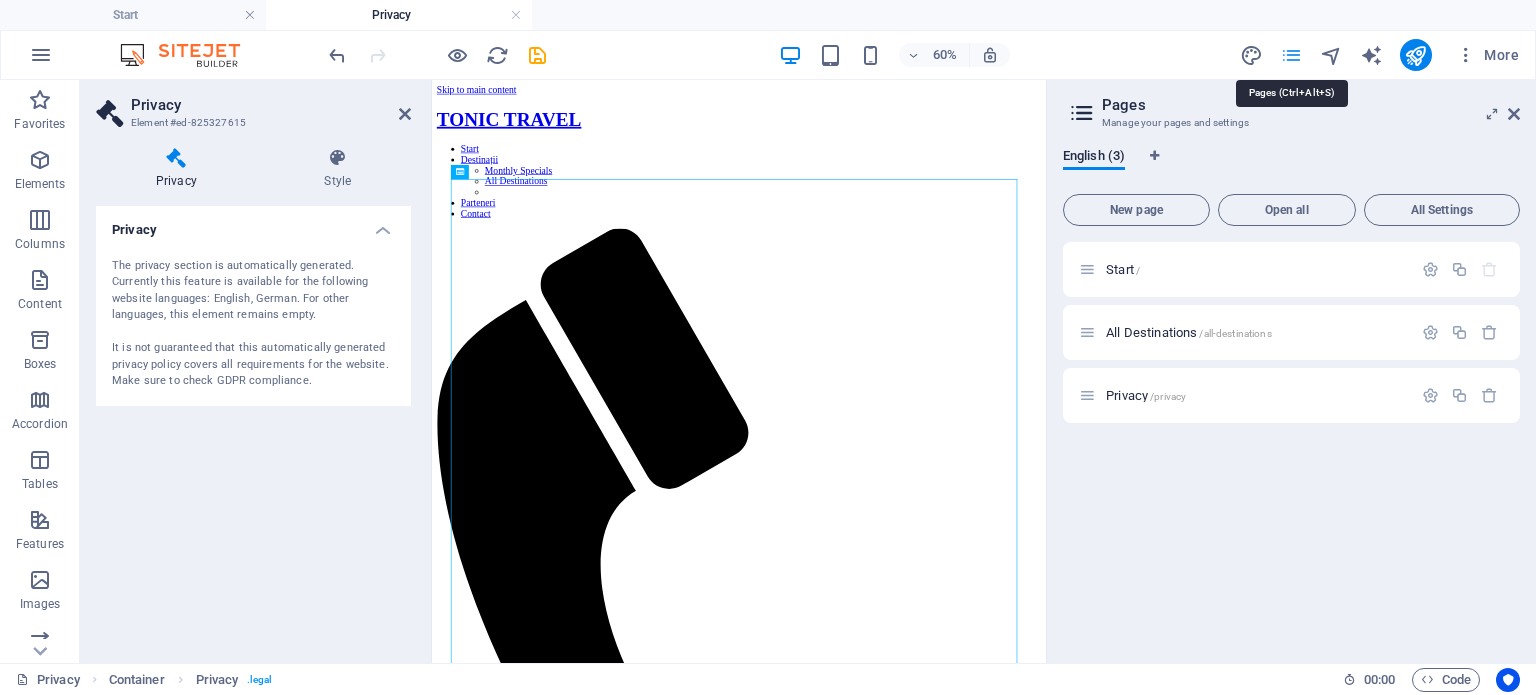 click at bounding box center [1291, 55] 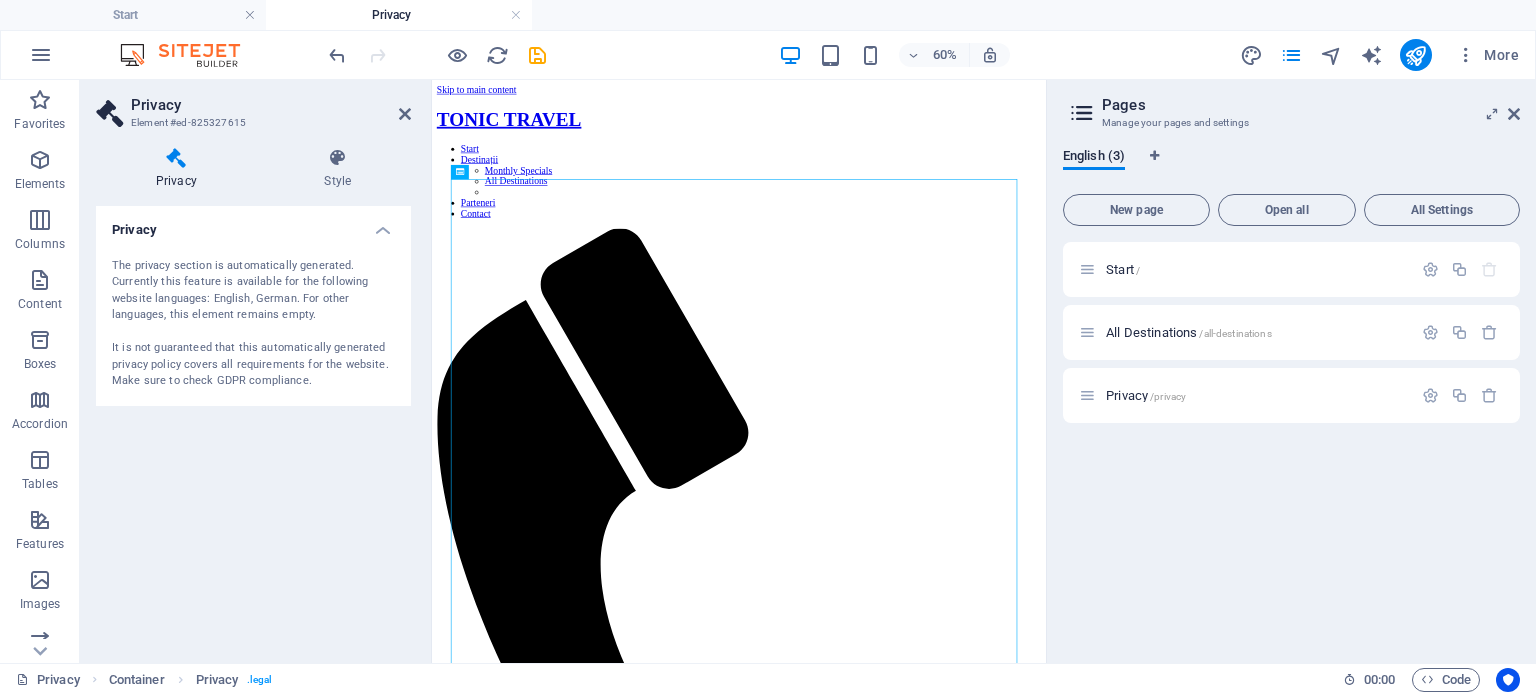 click on "Privacy Element #ed-825327615 Privacy Style Privacy The privacy section is automatically generated. Currently this feature is available for the following website languages: English, German. For other languages, this element remains empty. It is not guaranteed that this automatically generated privacy policy covers all requirements for the website. Make sure to check GDPR compliance. Preset Element Layout How this element expands within the layout (Flexbox). Size Default auto px % 1/1 1/2 1/3 1/4 1/5 1/6 1/7 1/8 1/9 1/10 Grow Shrink Order Container layout Visible Visible Opacity 100 % Overflow Spacing Margin Default auto px % rem vw vh Custom Custom auto px % rem vw vh auto px % rem vw vh auto px % rem vw vh auto px % rem vw vh Padding Default px rem % vh vw Custom Custom px rem % vh vw px rem % vh vw px rem % vh vw px rem % vh vw Border Style              - Width 1 auto px rem % vh vw Custom Custom 1 auto px rem % vh vw 1 auto px rem % vh vw 1 auto px rem % vh vw 1 auto px rem % vh vw  - Color px %" at bounding box center (256, 371) 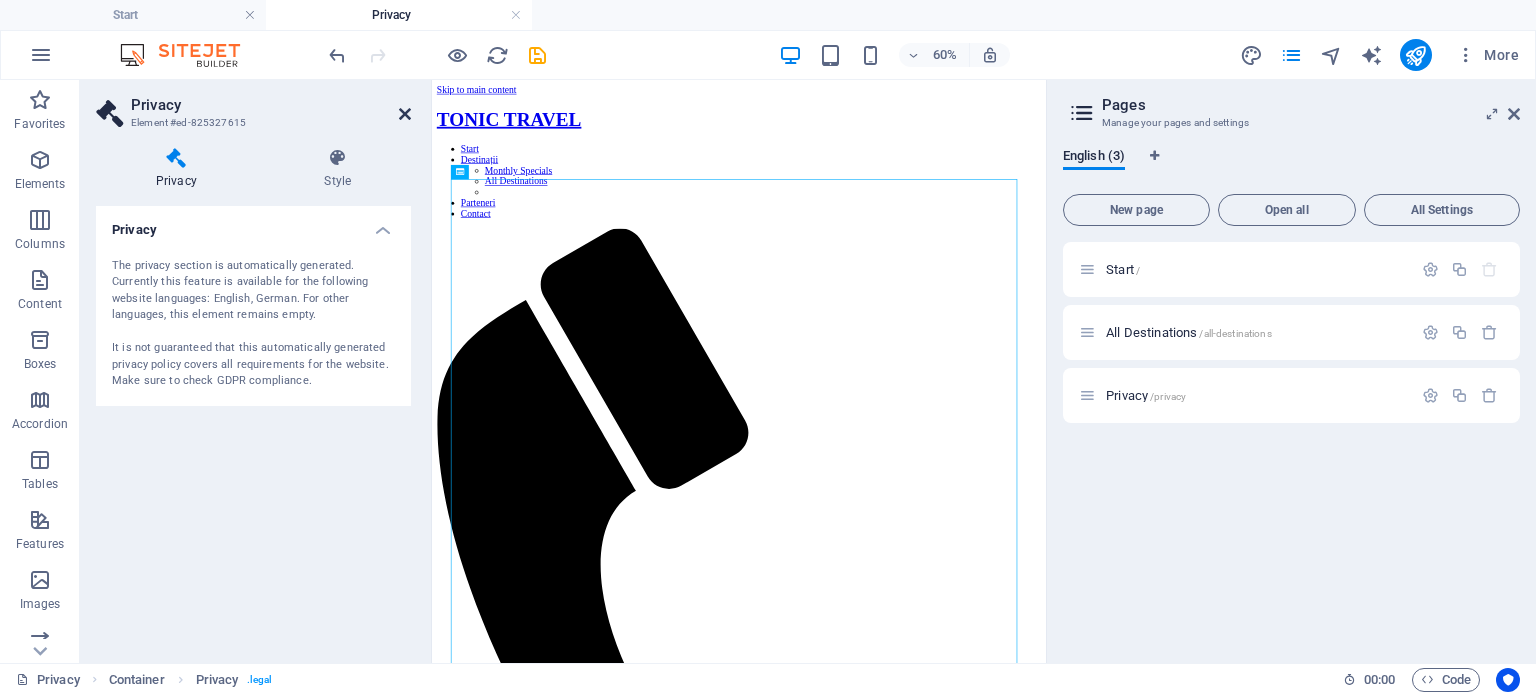click on "Privacy Element #ed-825327615 Privacy Style Privacy The privacy section is automatically generated. Currently this feature is available for the following website languages: English, German. For other languages, this element remains empty. It is not guaranteed that this automatically generated privacy policy covers all requirements for the website. Make sure to check GDPR compliance. Preset Element Layout How this element expands within the layout (Flexbox). Size Default auto px % 1/1 1/2 1/3 1/4 1/5 1/6 1/7 1/8 1/9 1/10 Grow Shrink Order Container layout Visible Visible Opacity 100 % Overflow Spacing Margin Default auto px % rem vw vh Custom Custom auto px % rem vw vh auto px % rem vw vh auto px % rem vw vh auto px % rem vw vh Padding Default px rem % vh vw Custom Custom px rem % vh vw px rem % vh vw px rem % vh vw px rem % vh vw Border Style              - Width 1 auto px rem % vh vw Custom Custom 1 auto px rem % vh vw 1 auto px rem % vh vw 1 auto px rem % vh vw 1 auto px rem % vh vw  - Color px %" at bounding box center [256, 371] 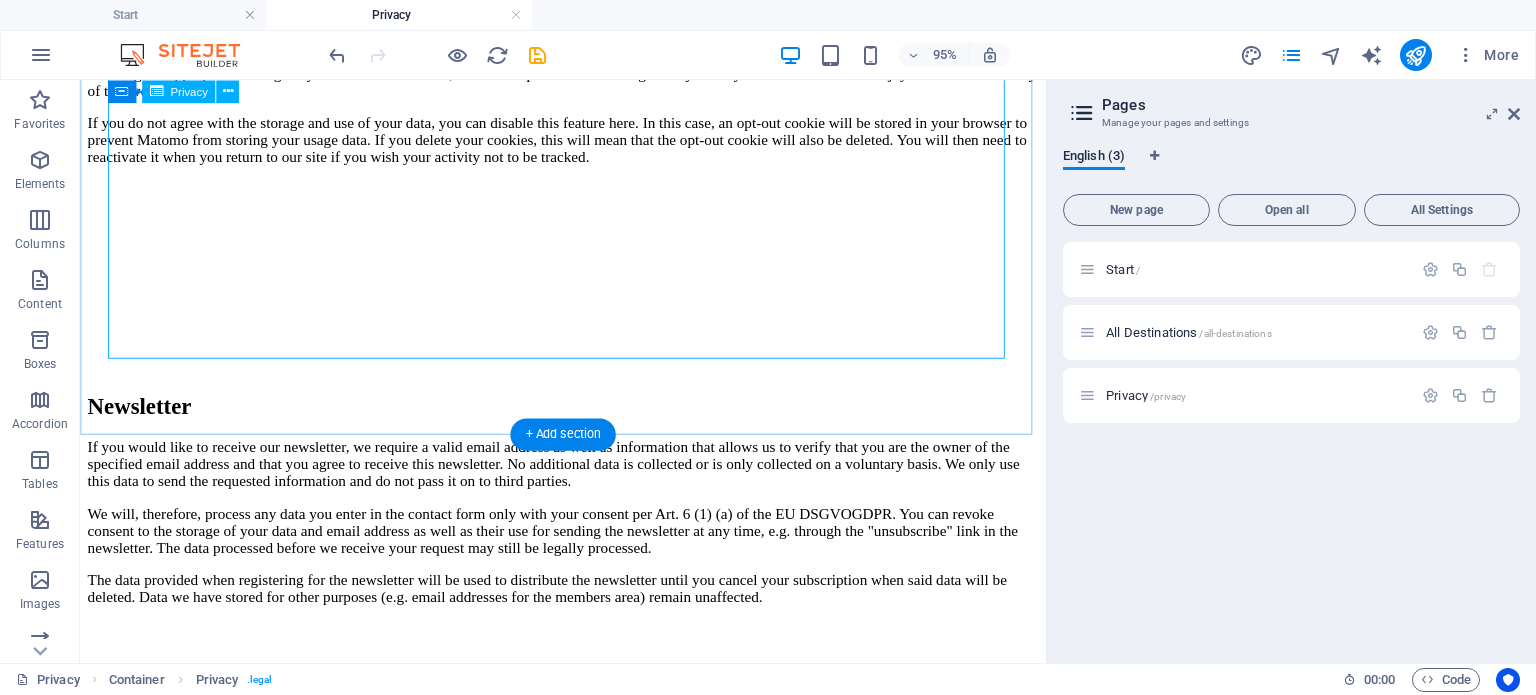 scroll, scrollTop: 5137, scrollLeft: 0, axis: vertical 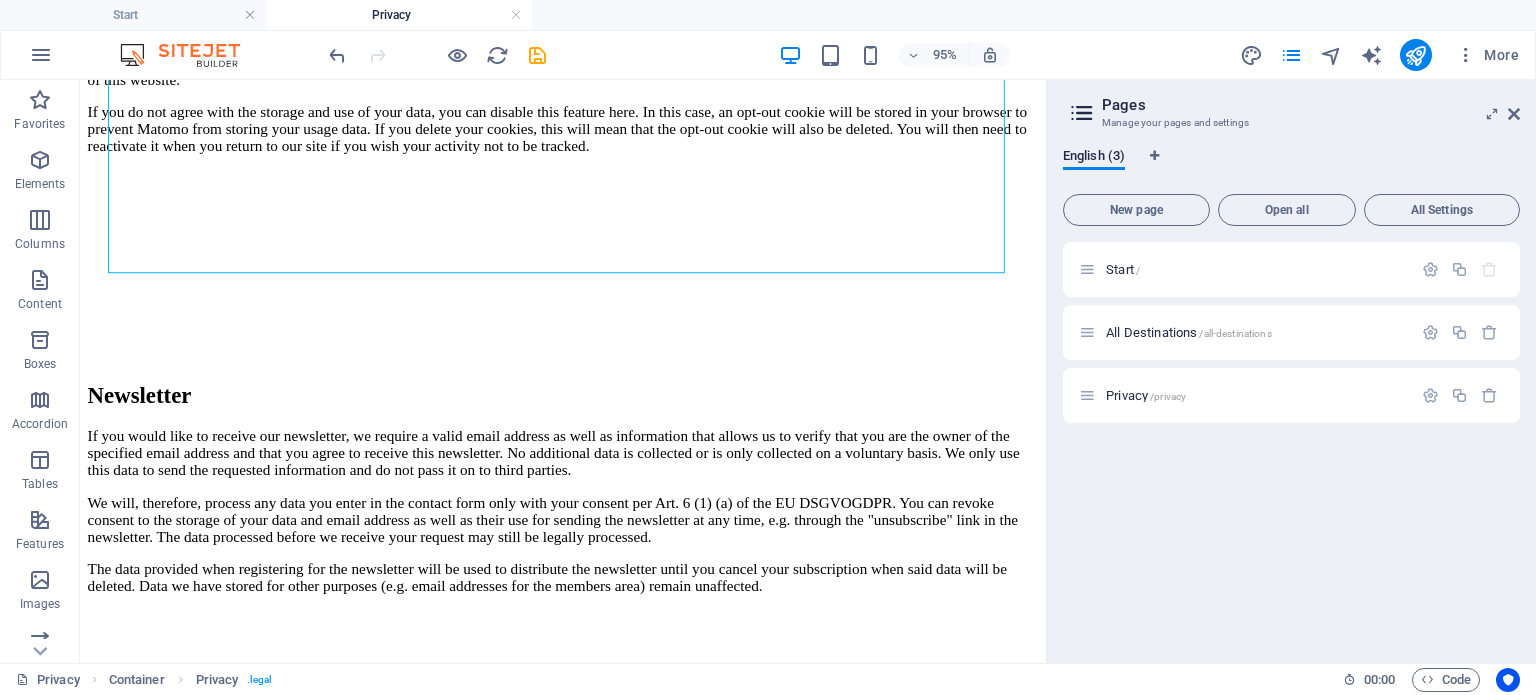 click on "More" at bounding box center [1383, 55] 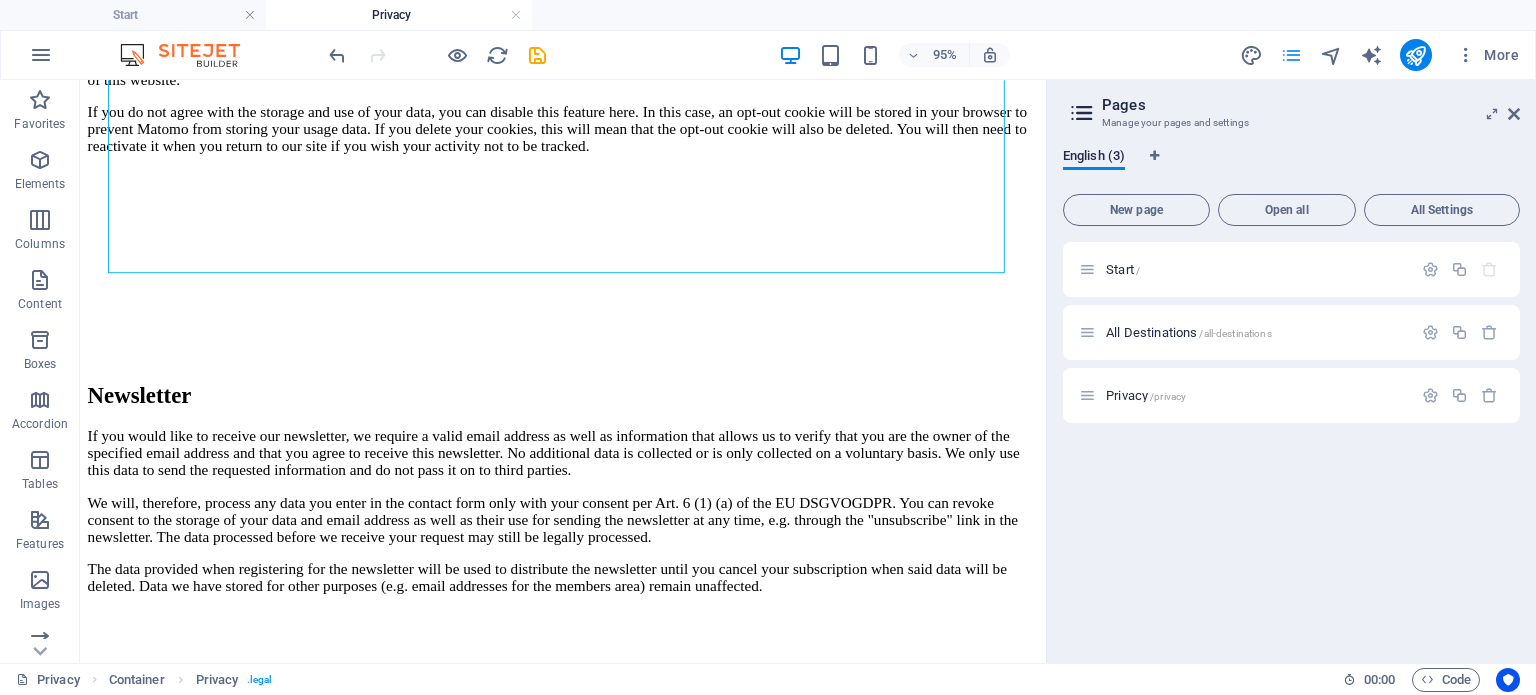 click at bounding box center (1291, 55) 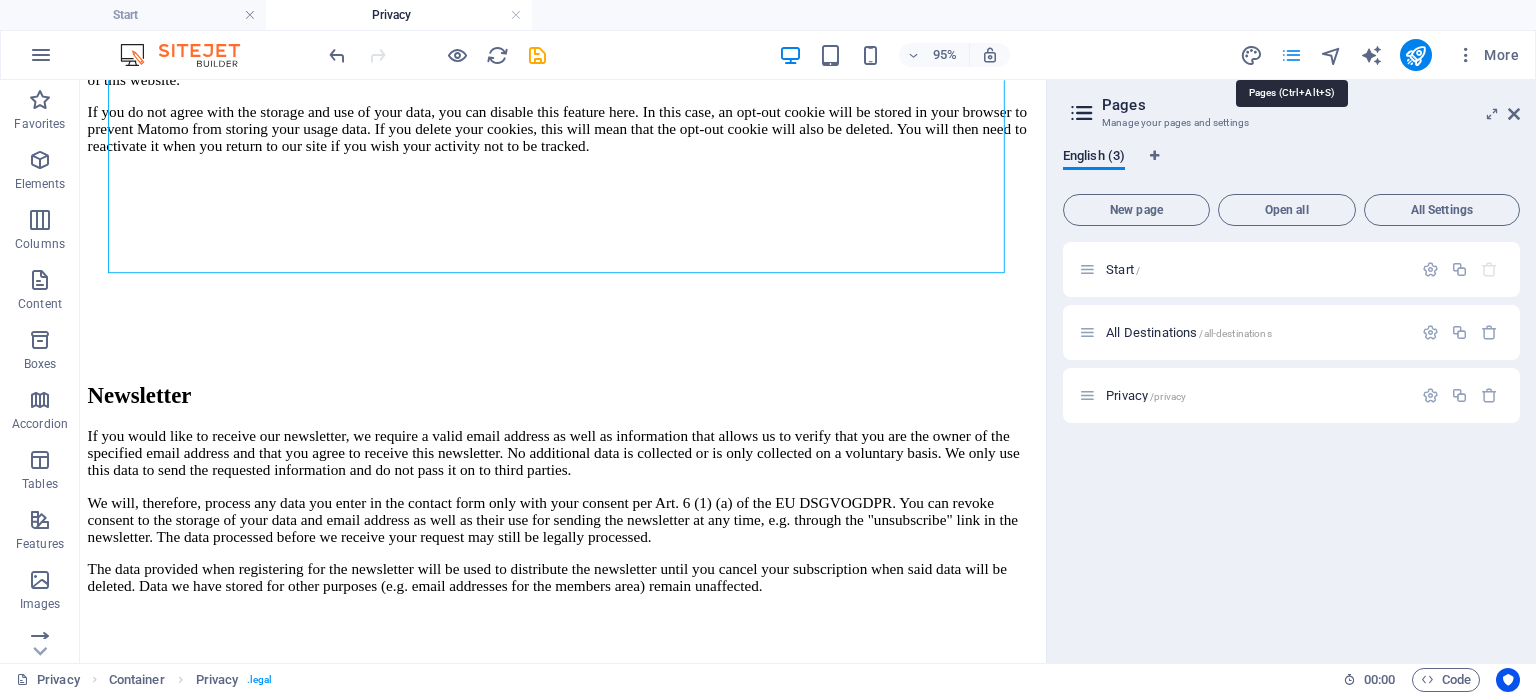 click at bounding box center [1291, 55] 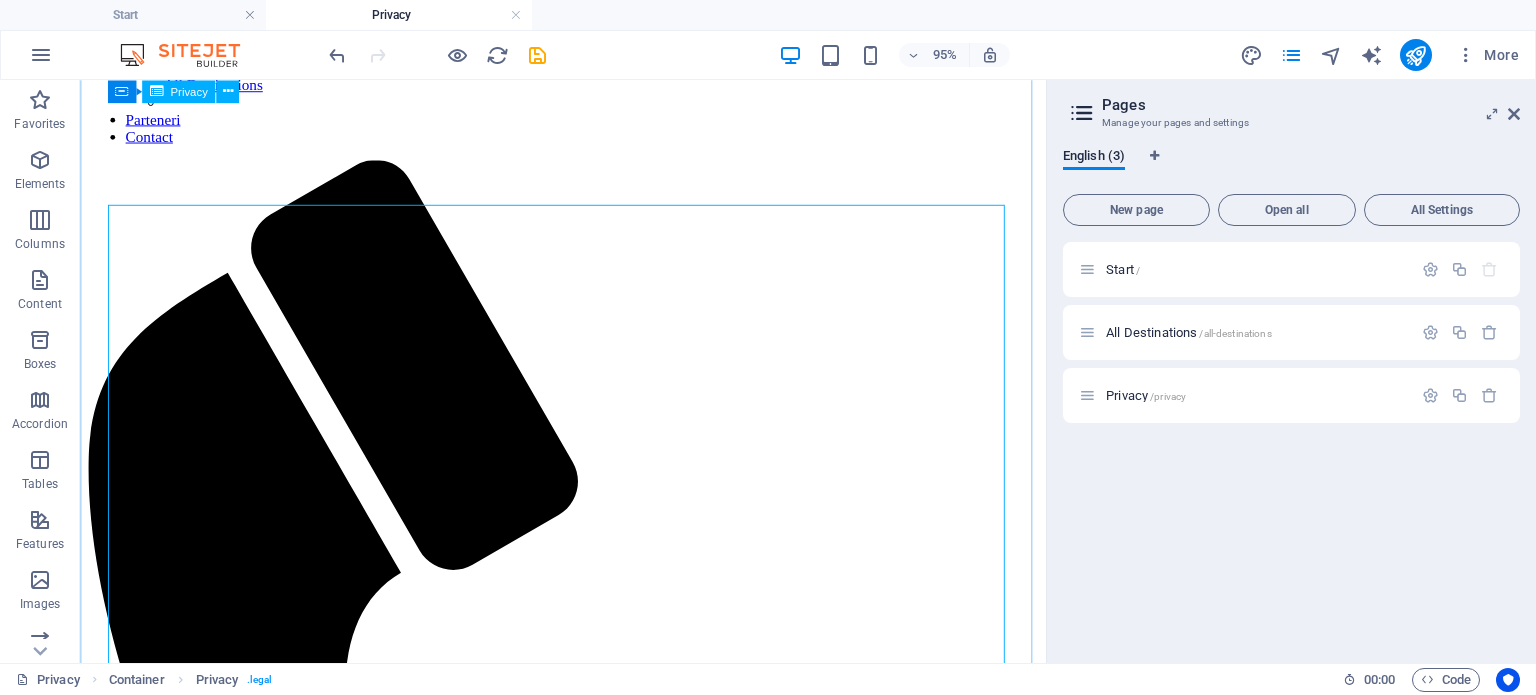 scroll, scrollTop: 0, scrollLeft: 0, axis: both 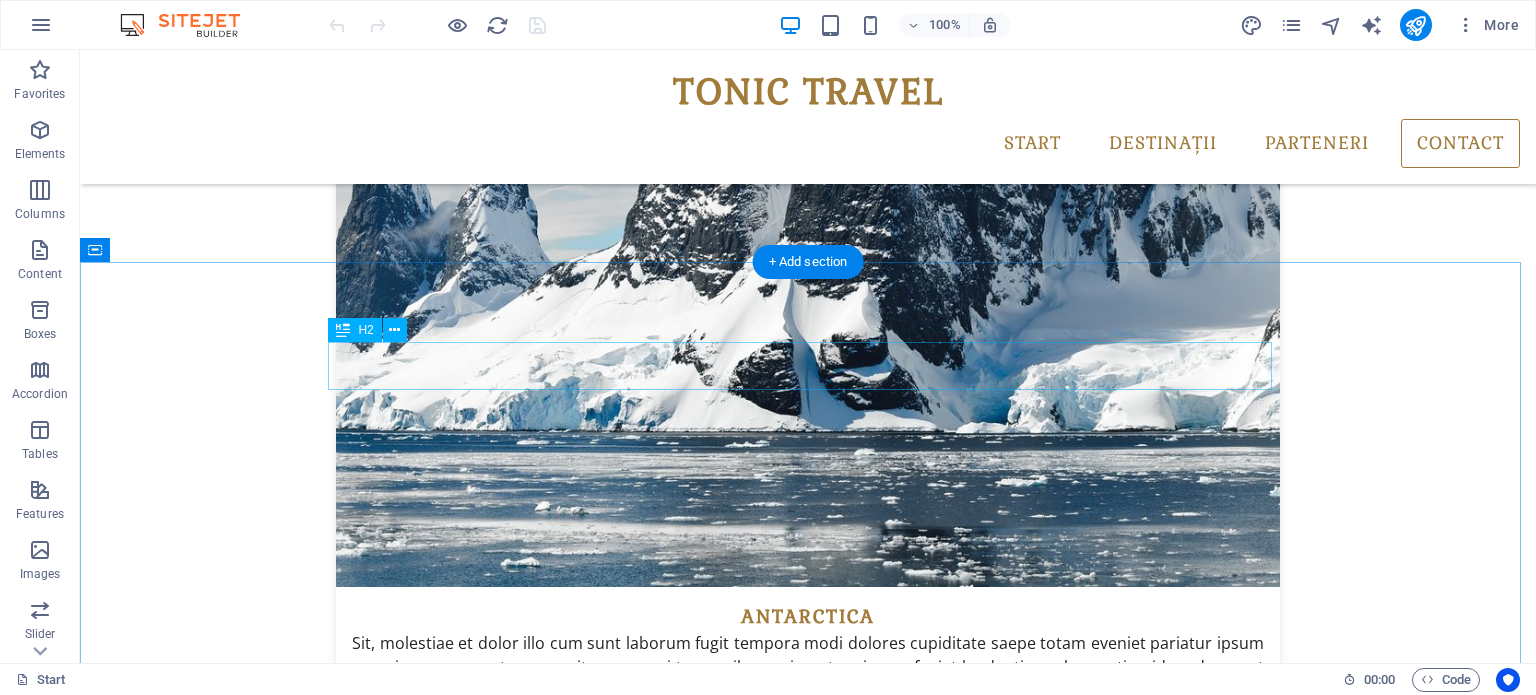 click on "Contact" at bounding box center (808, 4732) 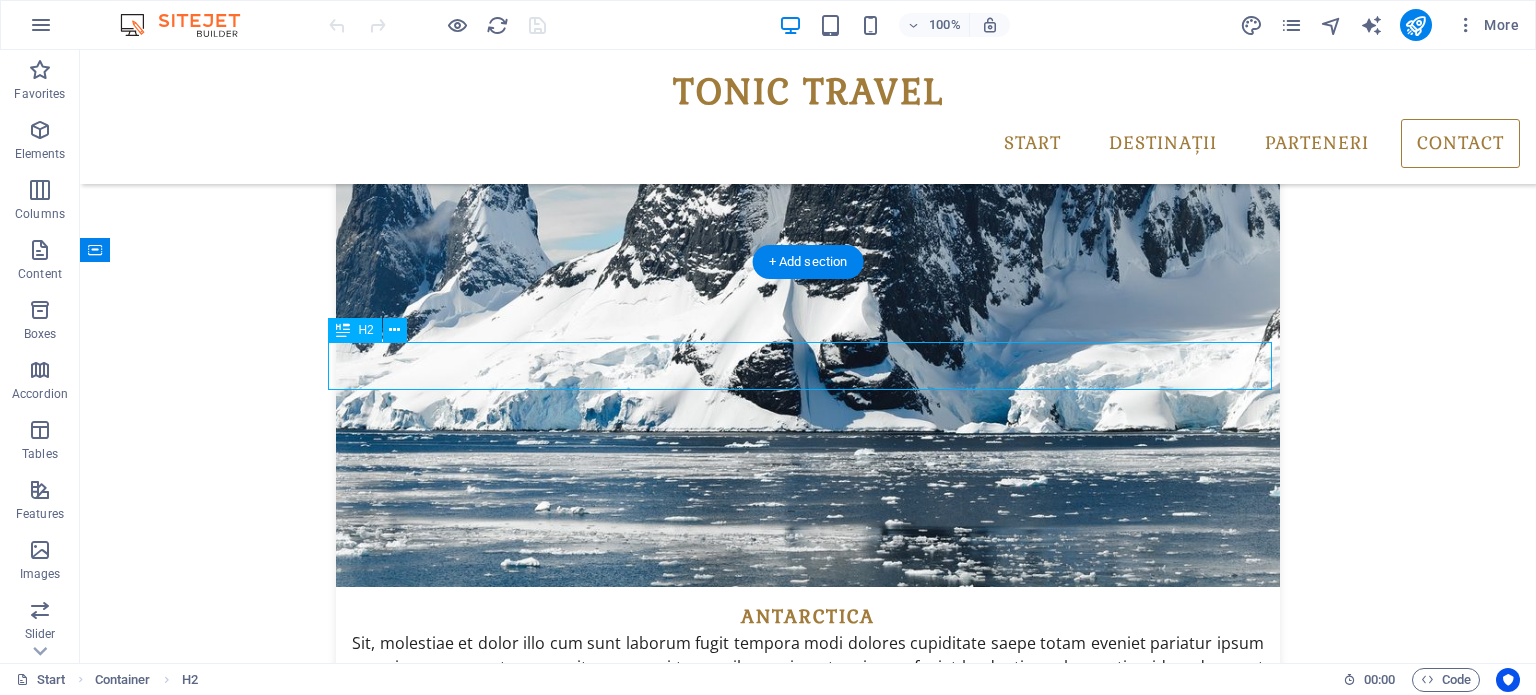 click on "Contact" at bounding box center [808, 4732] 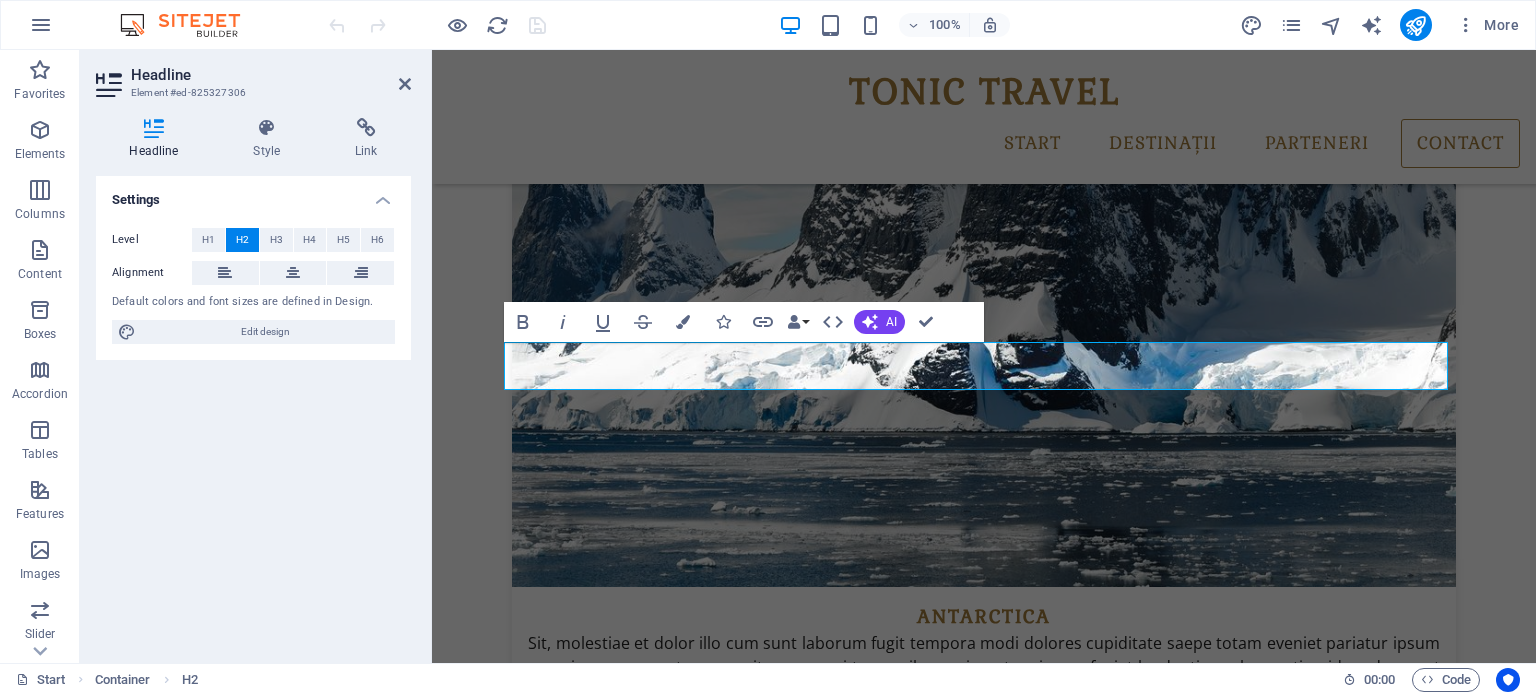 type 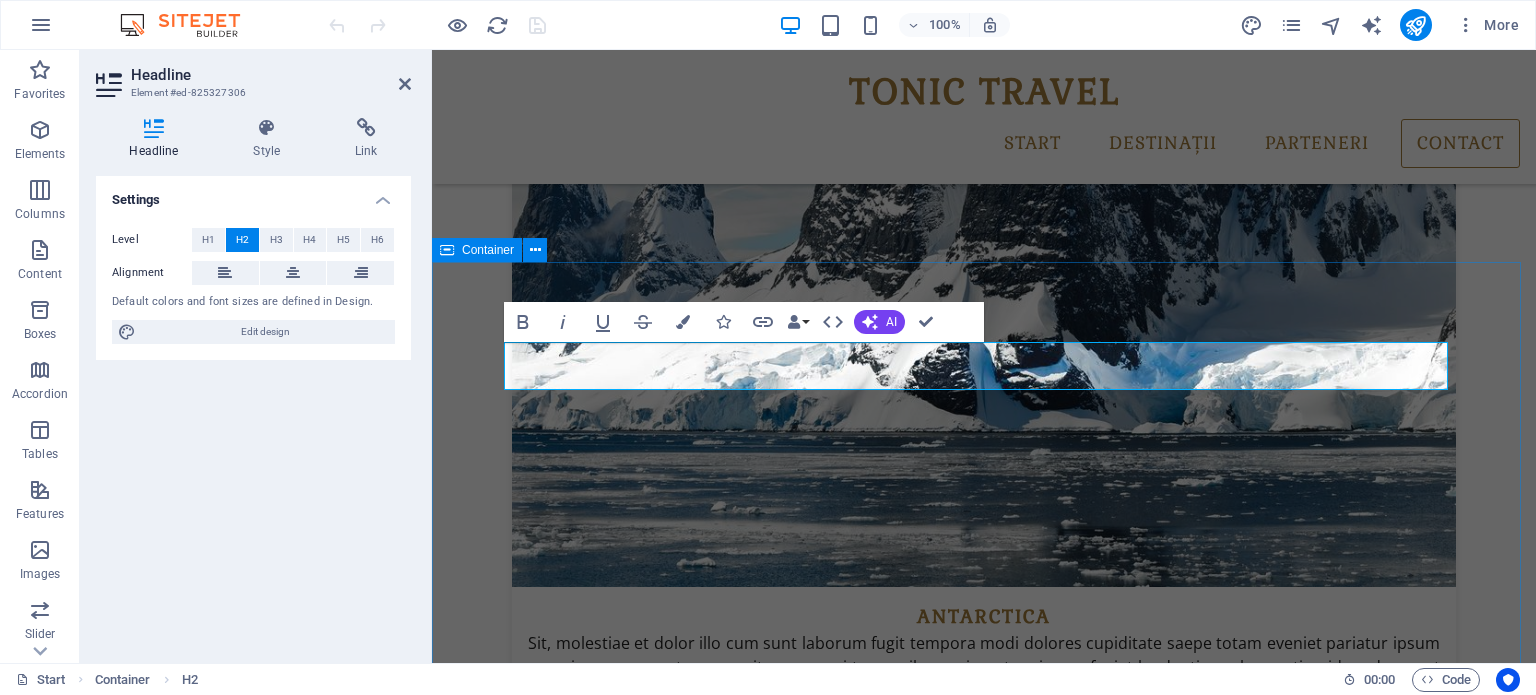 click on "SCRIE-nE
Destination
Maldives
Antarctica
China
I have read and understand the privacy policy. Unreadable? Load new Submit" at bounding box center (984, 4955) 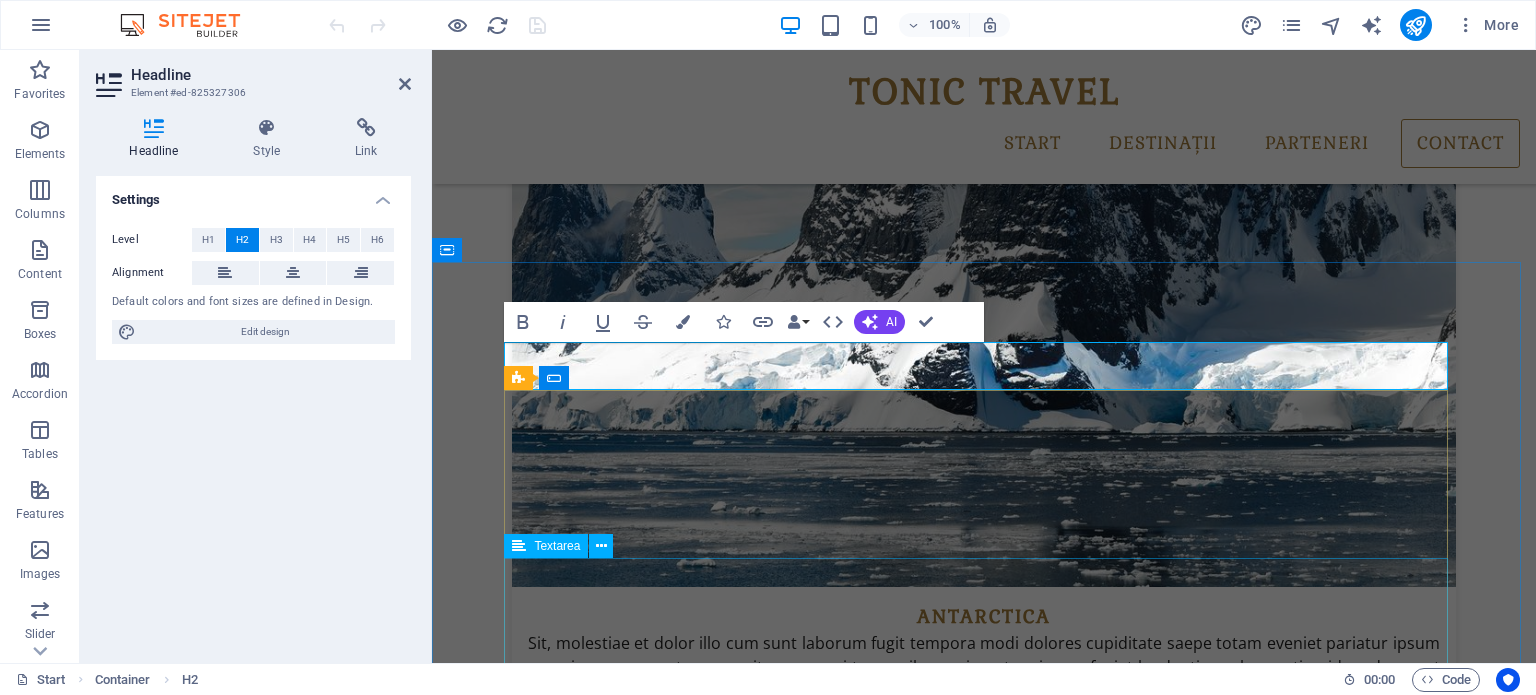 click at bounding box center [984, 5013] 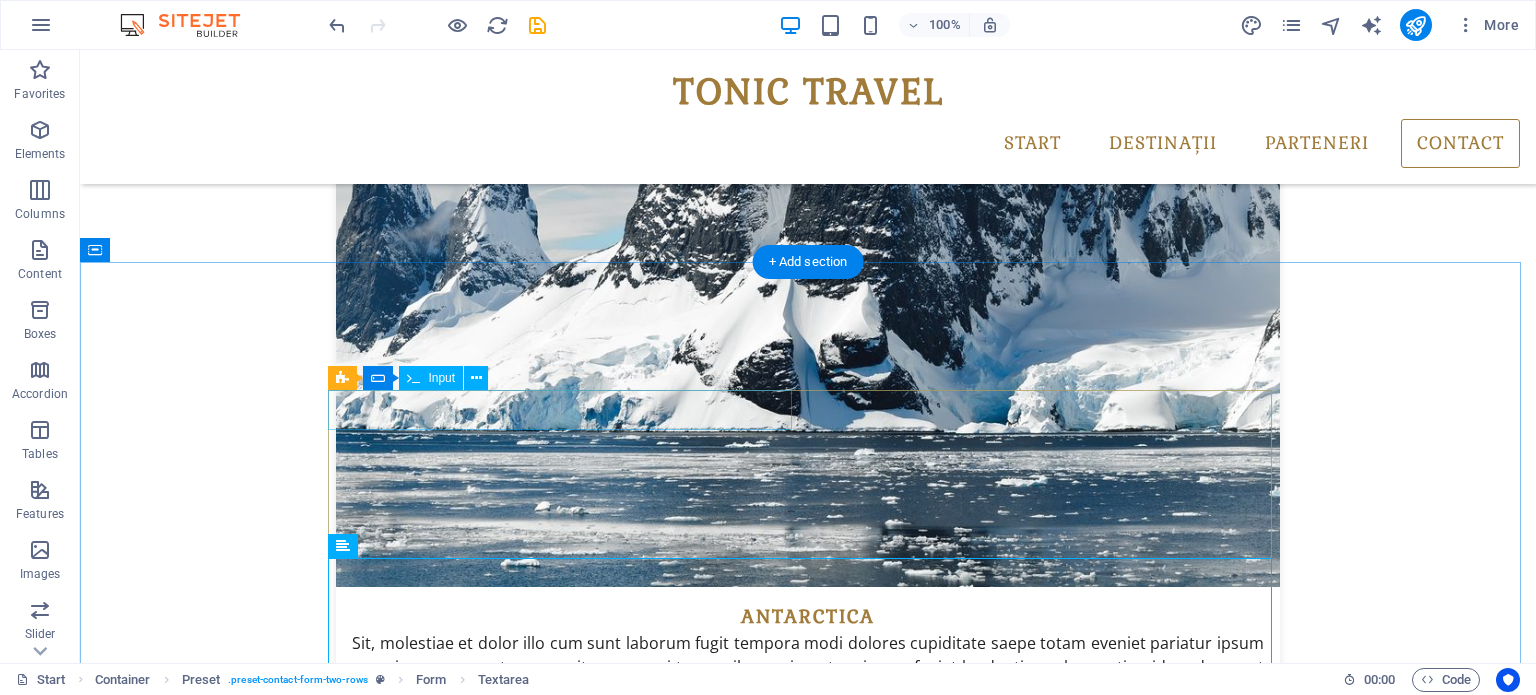 click at bounding box center (568, 4777) 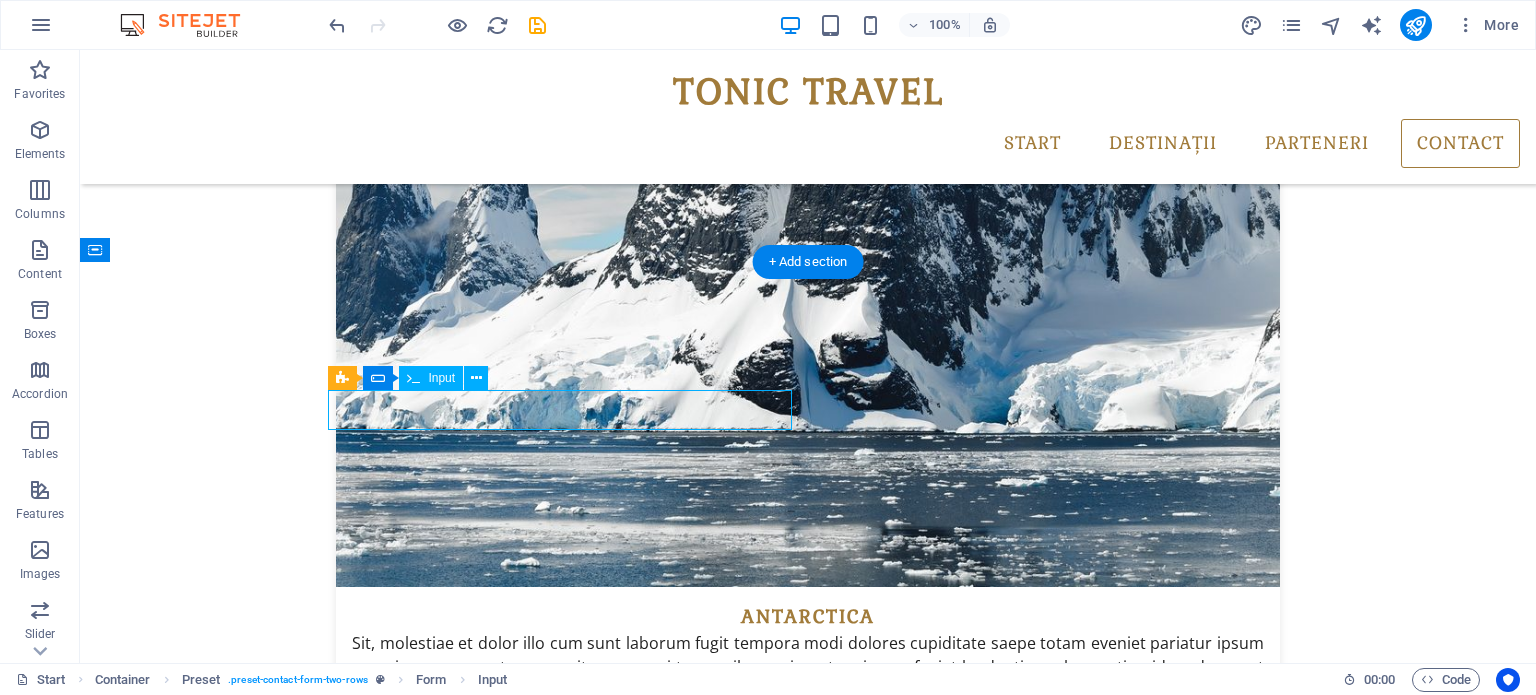 click at bounding box center [568, 4777] 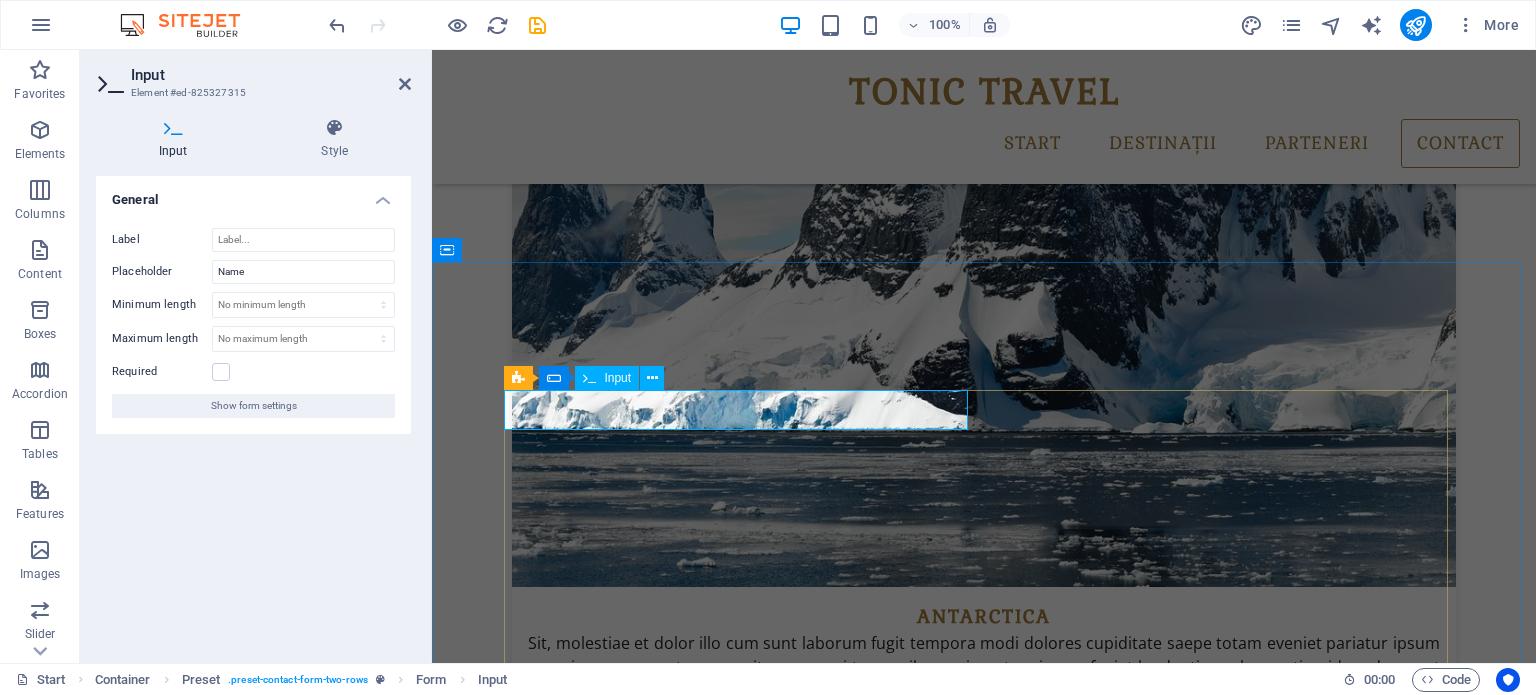 click at bounding box center (618, 4777) 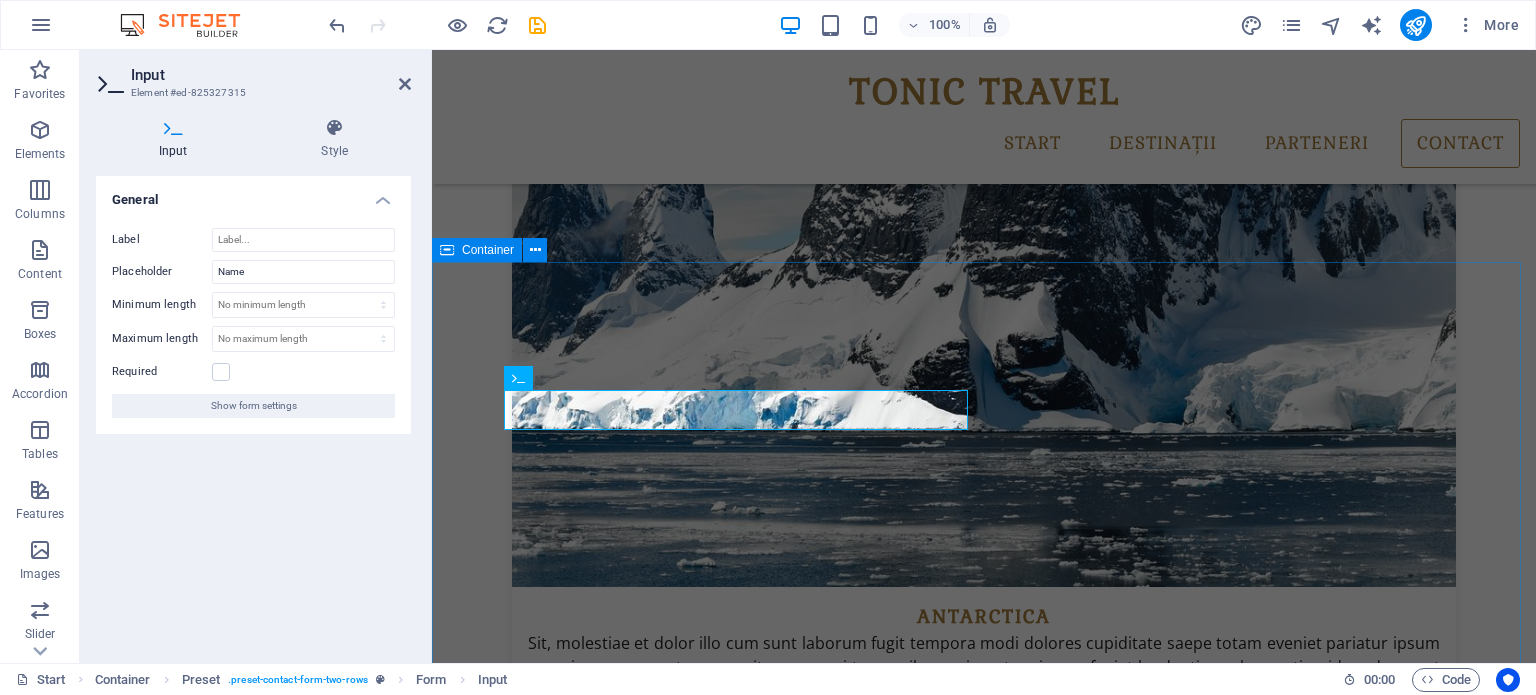 click on "SCRIE-nE Nume
Destination
Maldives
Antarctica
China
I have read and understand the privacy policy. Unreadable? Load new Submit" at bounding box center (984, 4955) 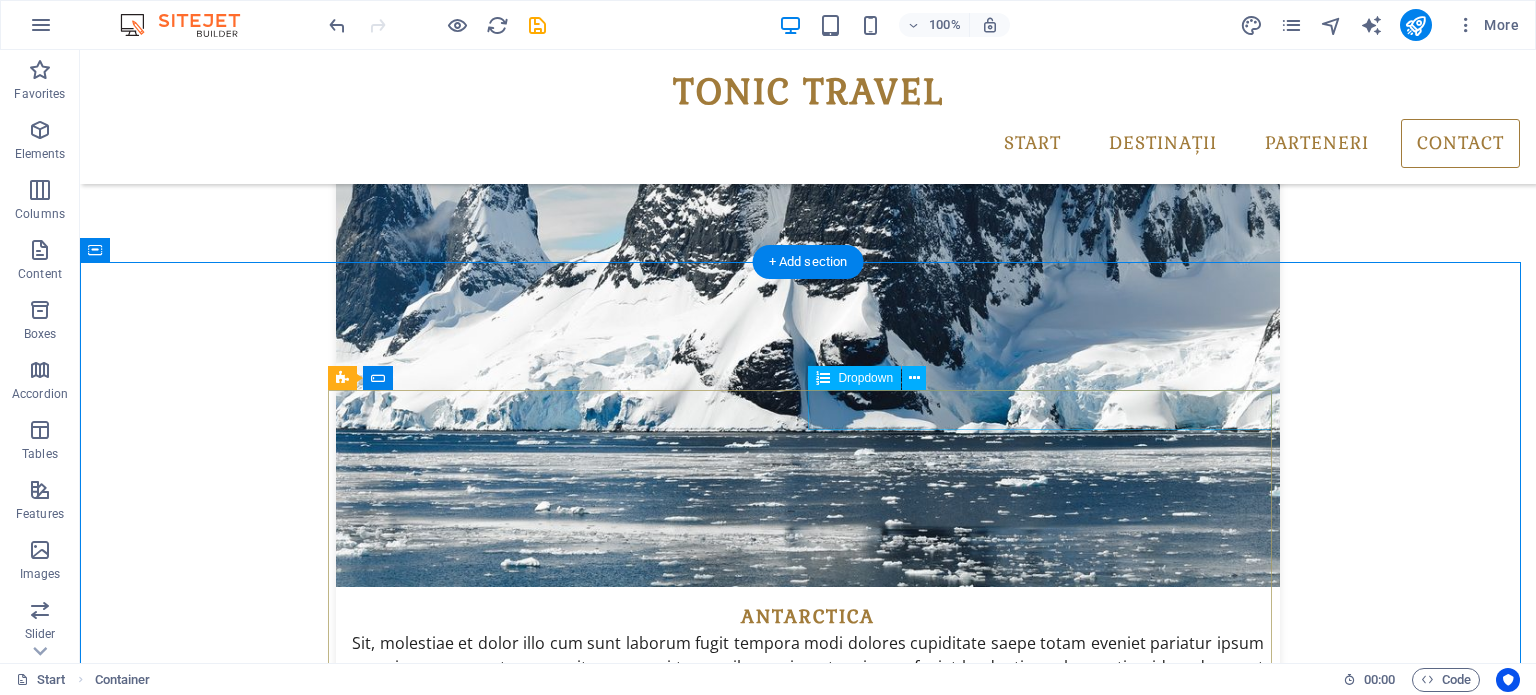 click on "Destination
Maldives
Antarctica
China" at bounding box center [1048, 4777] 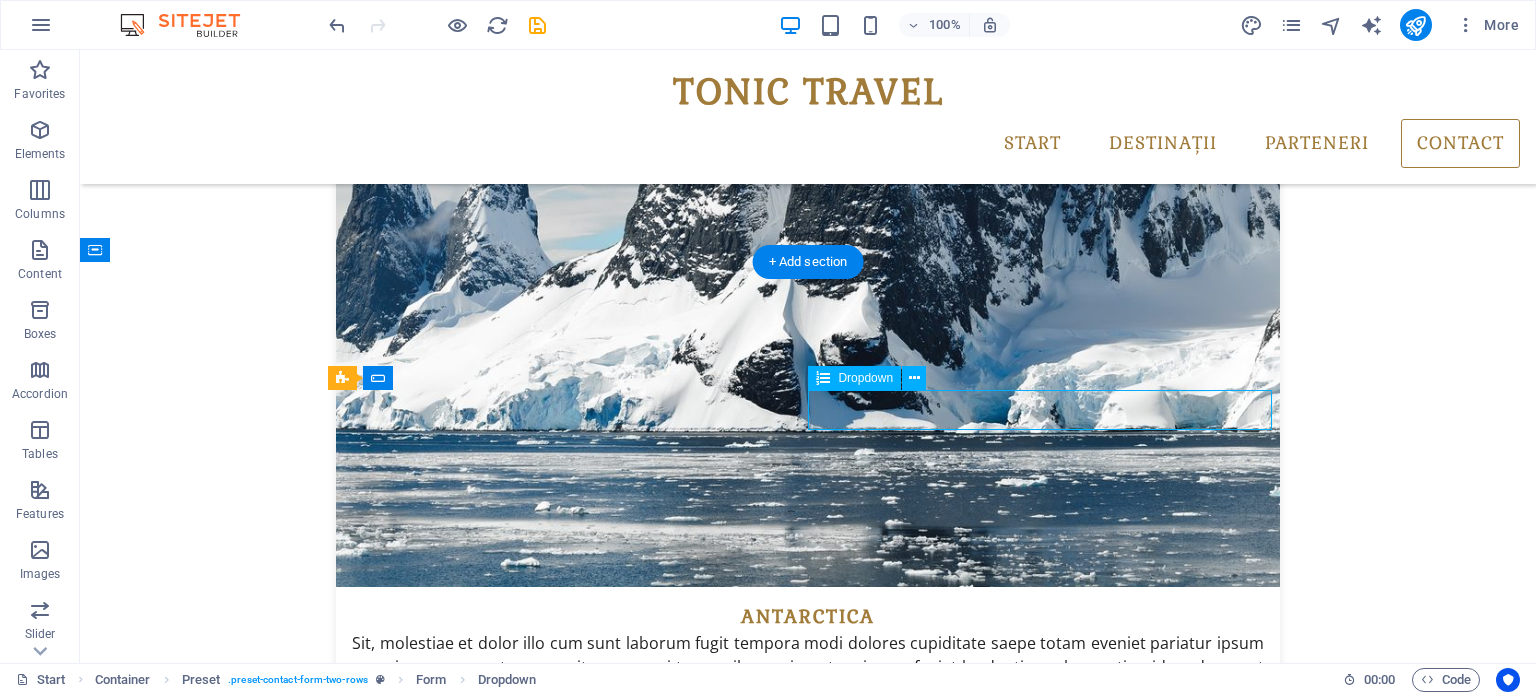 click on "Destination
Maldives
Antarctica
China" at bounding box center [1048, 4777] 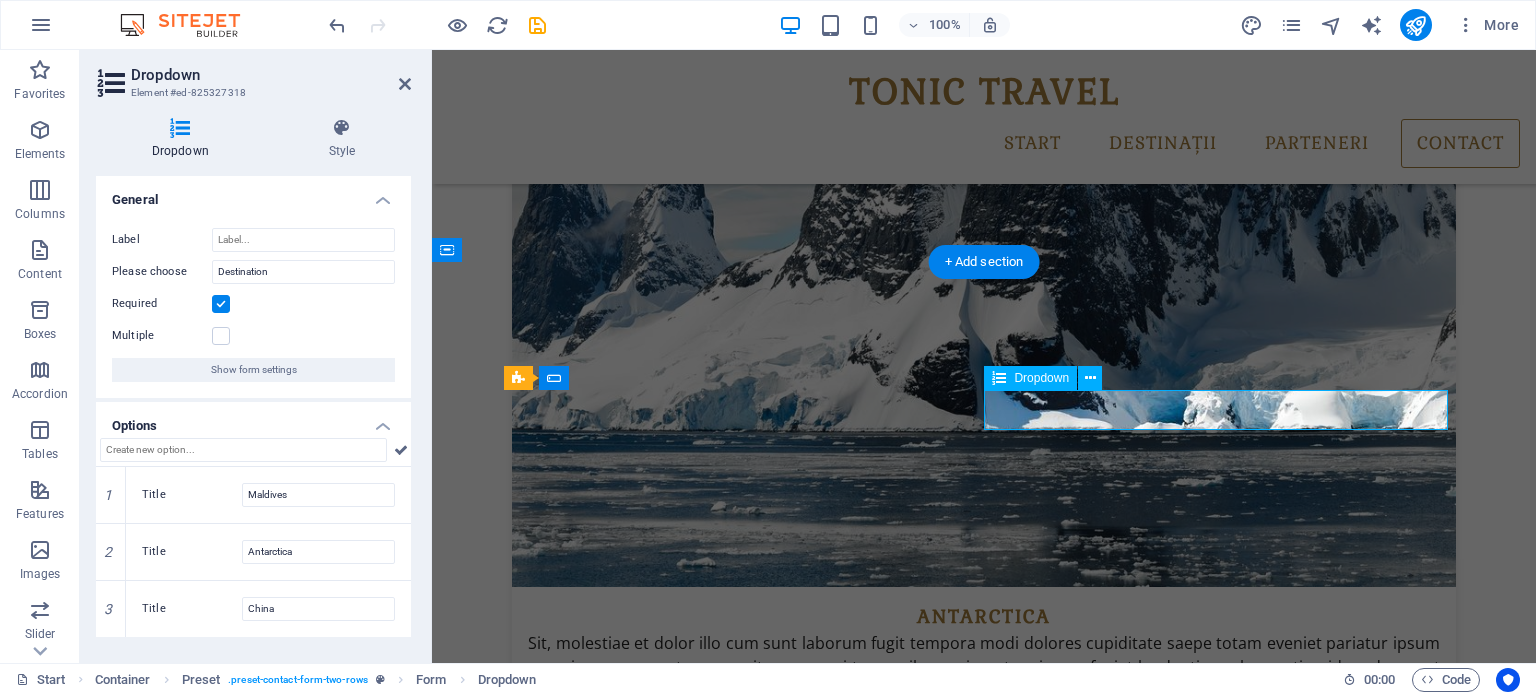 click on "Destination
Maldives
Antarctica
China" at bounding box center (1224, 4777) 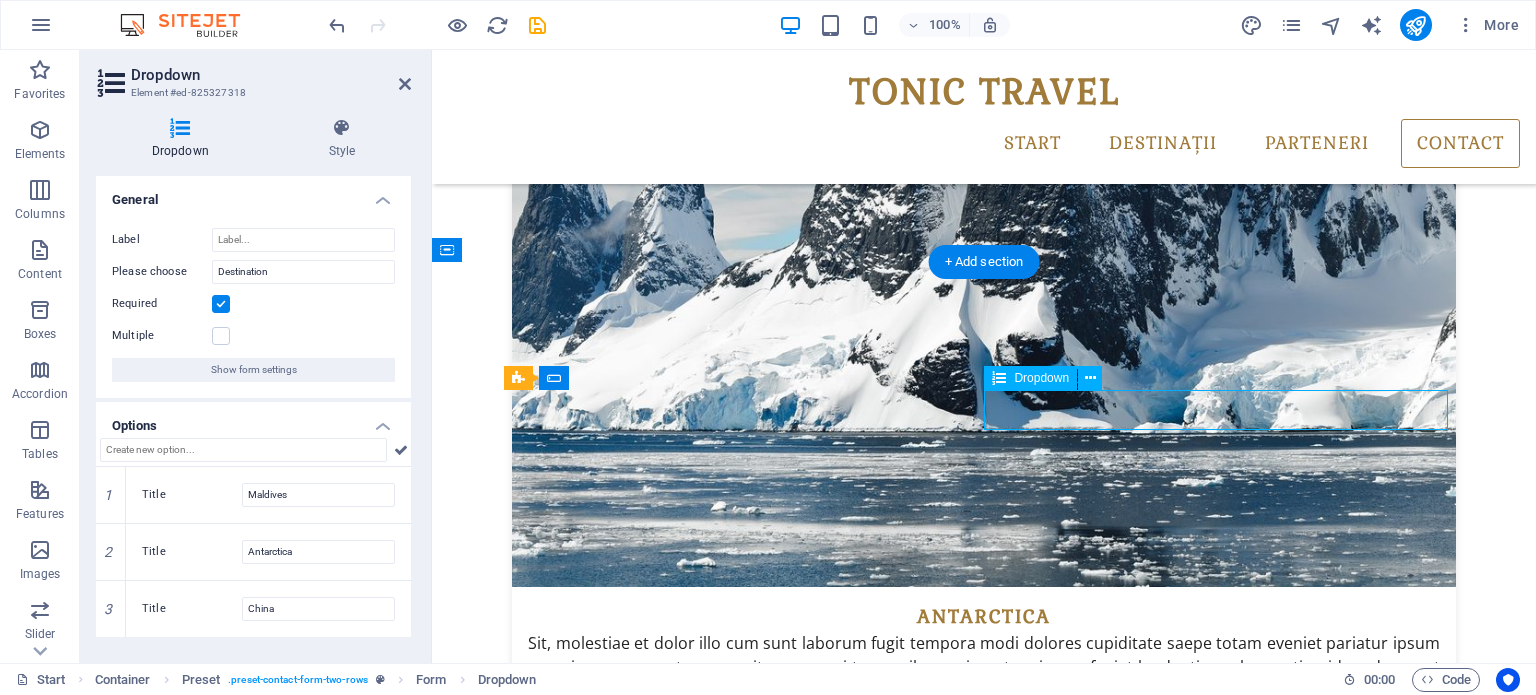 click on "Destination
Maldives
Antarctica
China" at bounding box center (1224, 4777) 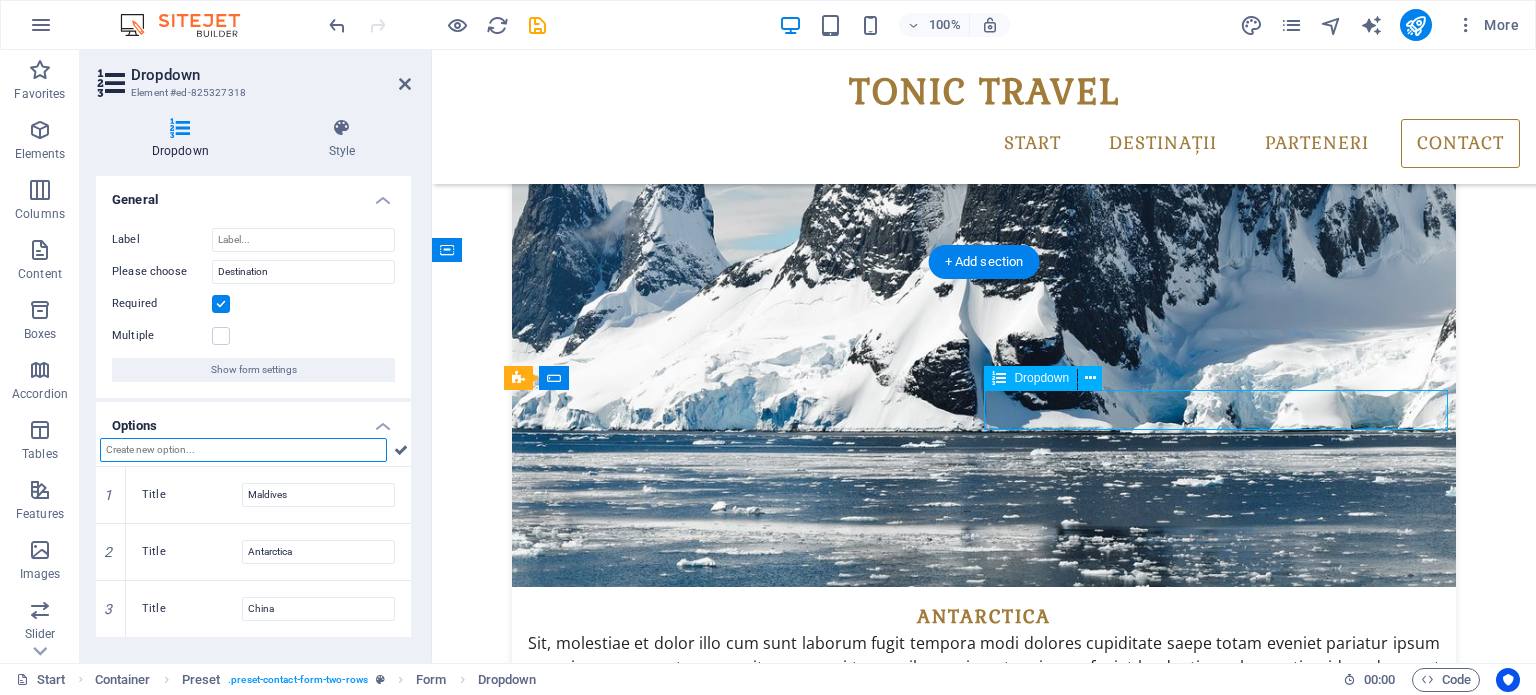 click on "Destination
Maldives
Antarctica
China" at bounding box center [1224, 4777] 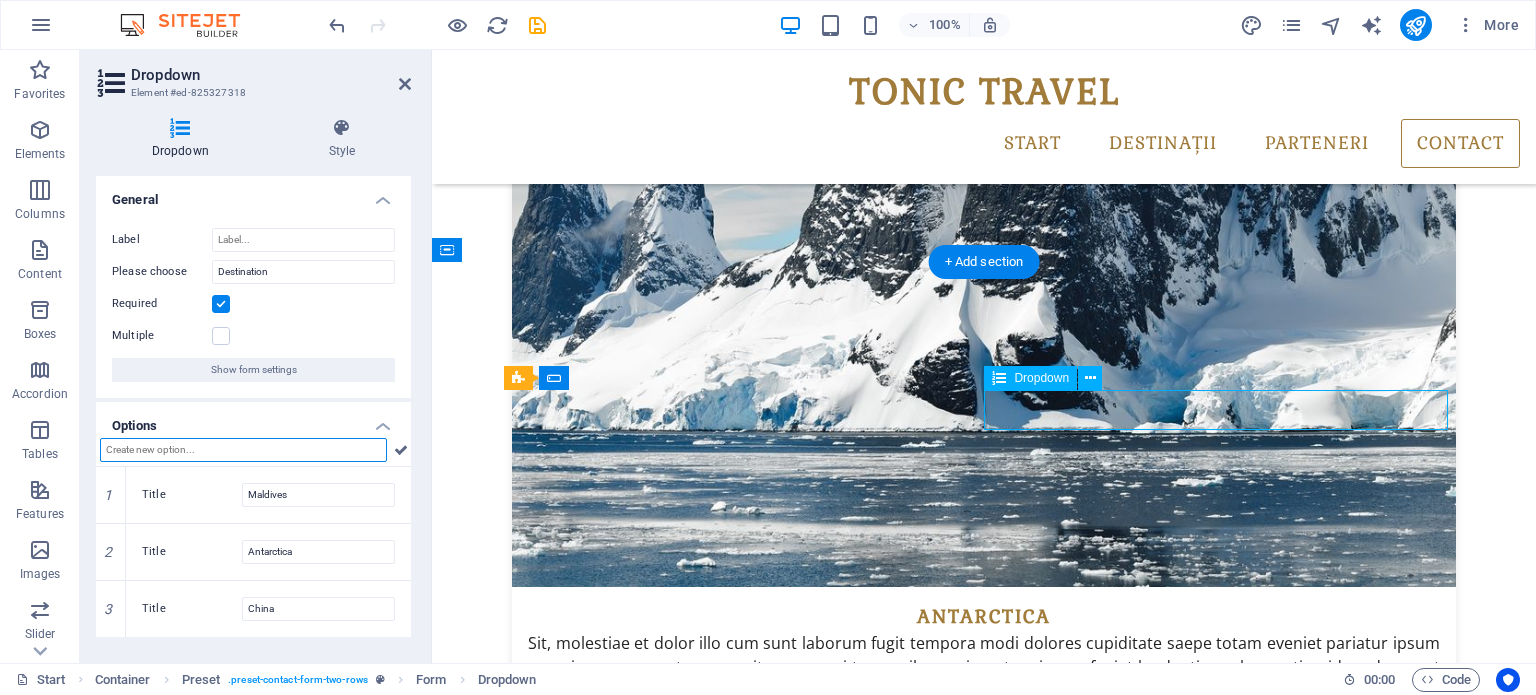 click on "Destination
Maldives
Antarctica
China" at bounding box center (1224, 4777) 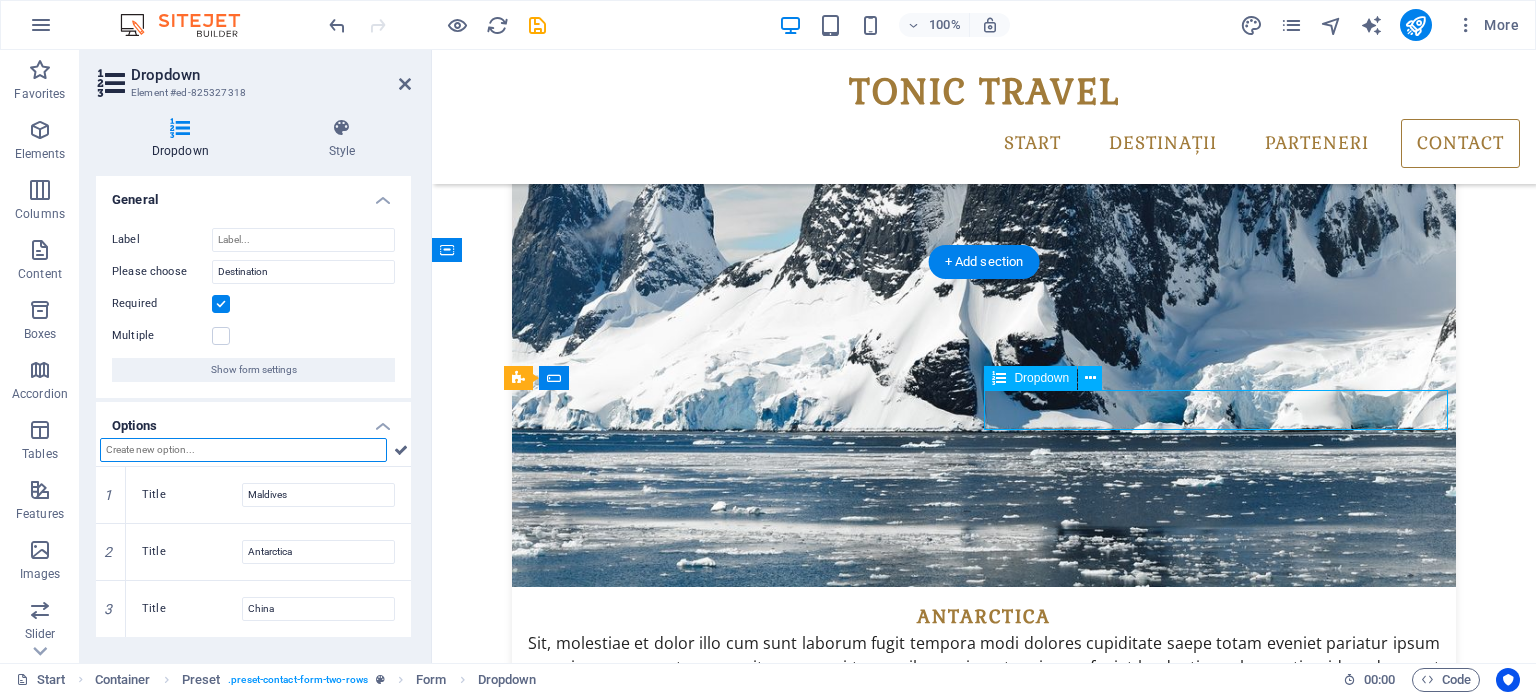 click on "Destination
Maldives
Antarctica
China" at bounding box center [1224, 4777] 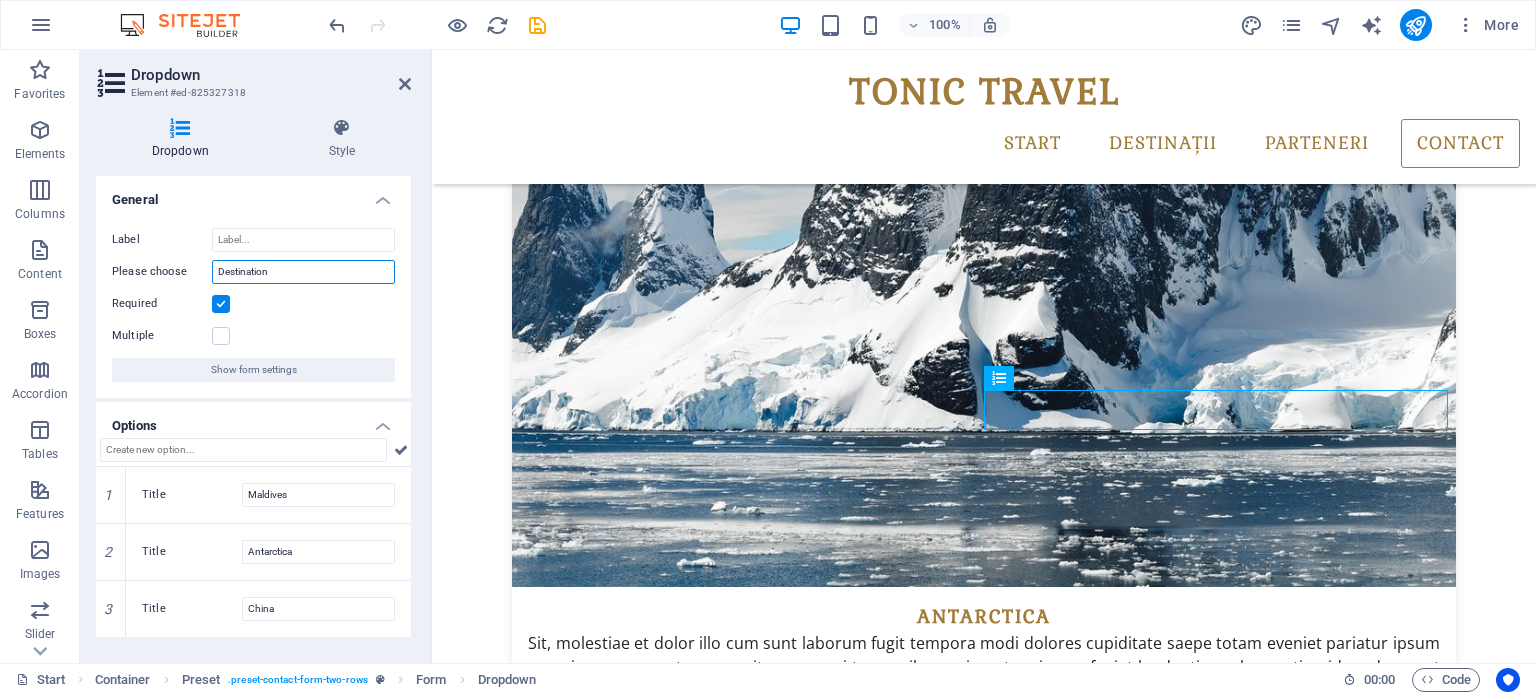 click on "Destination" at bounding box center [303, 272] 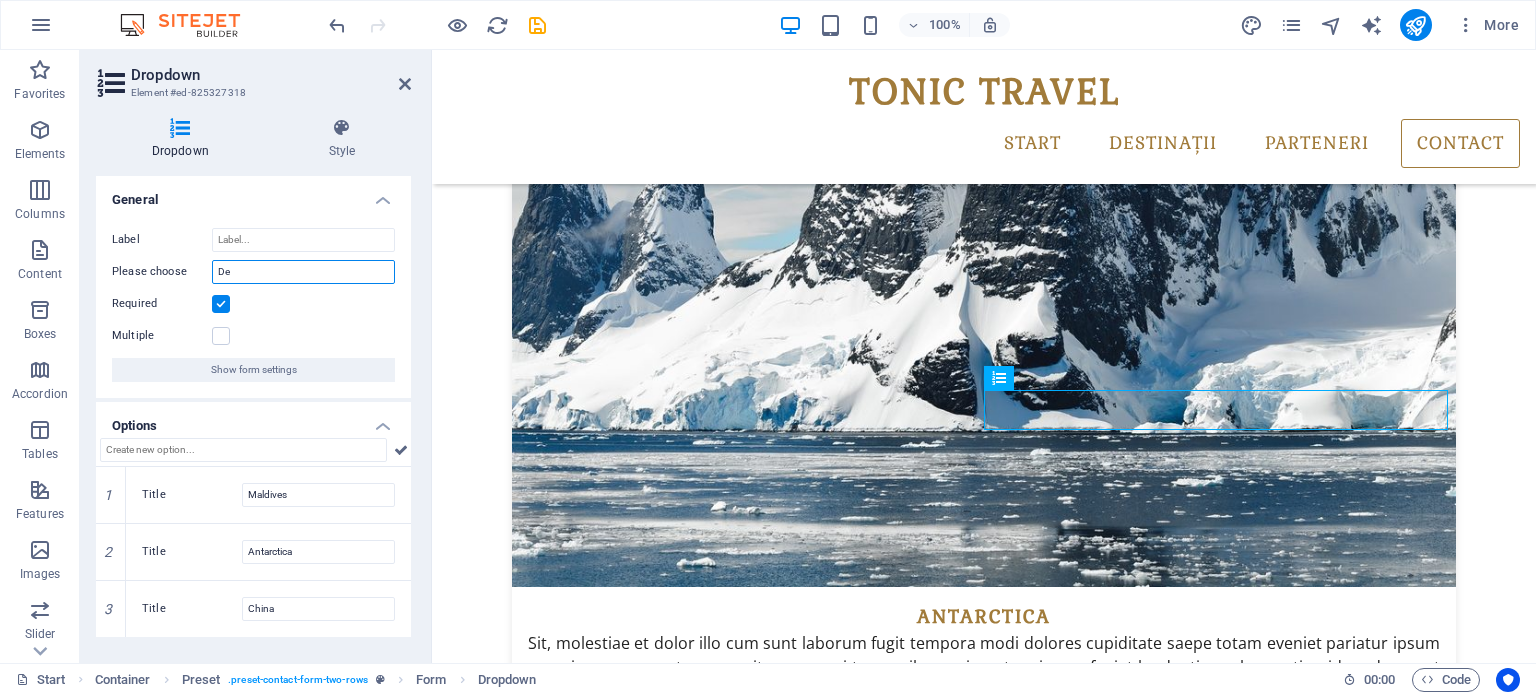 type on "D" 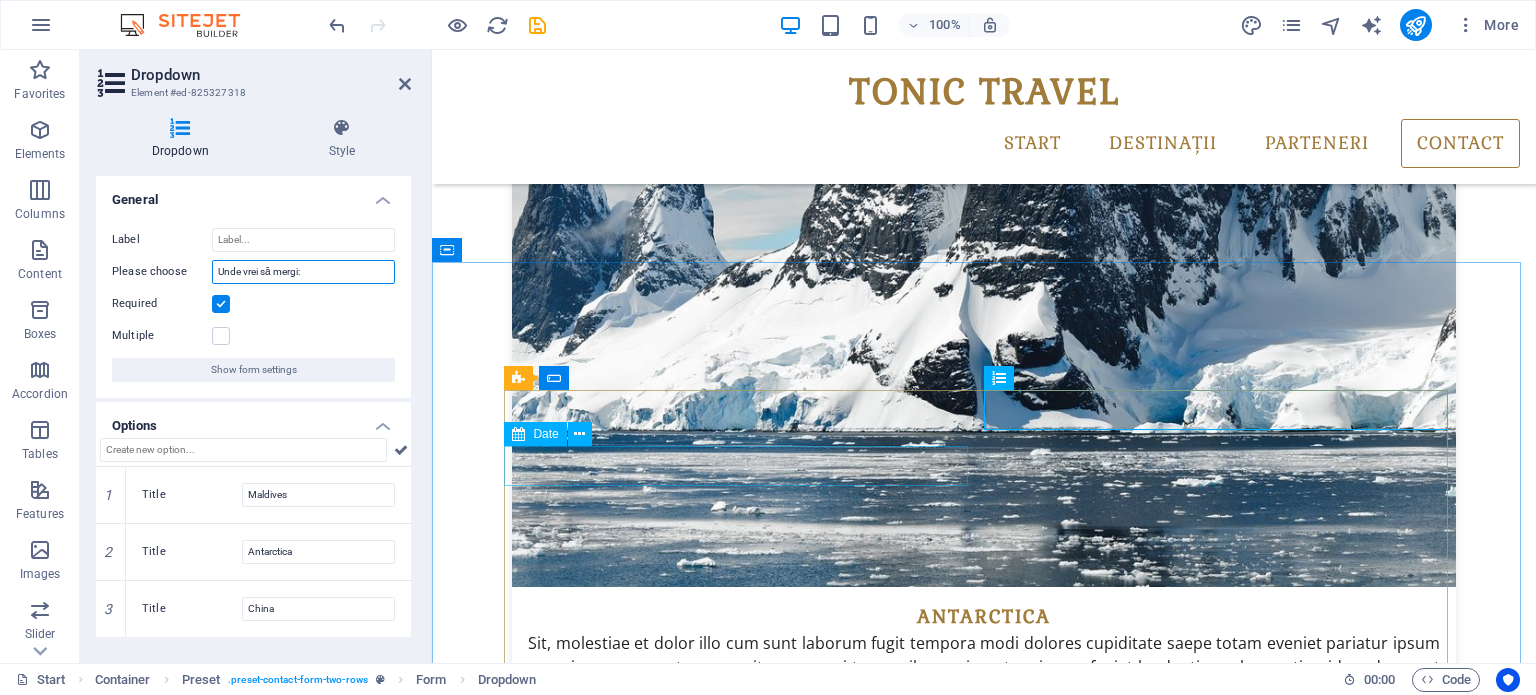 type on "Unde vrei să mergi:" 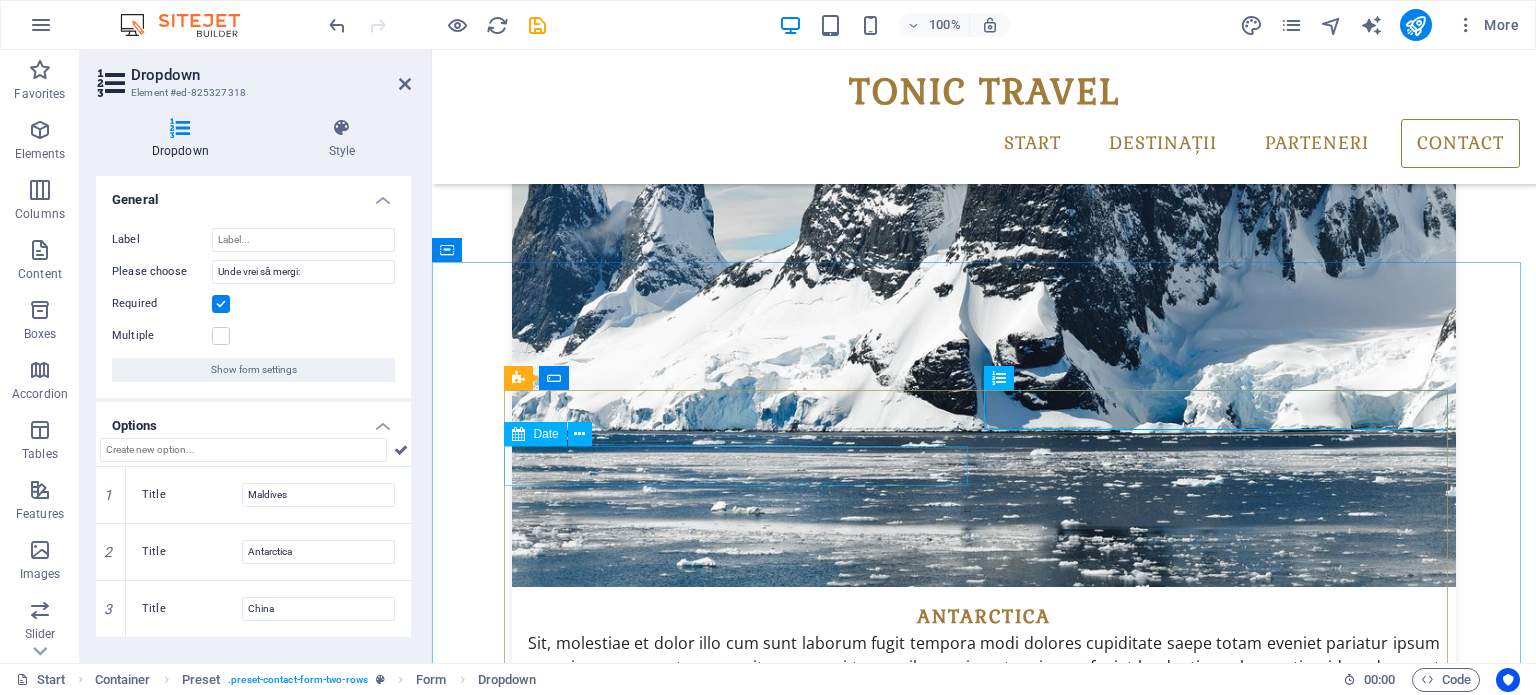 click at bounding box center (744, 4835) 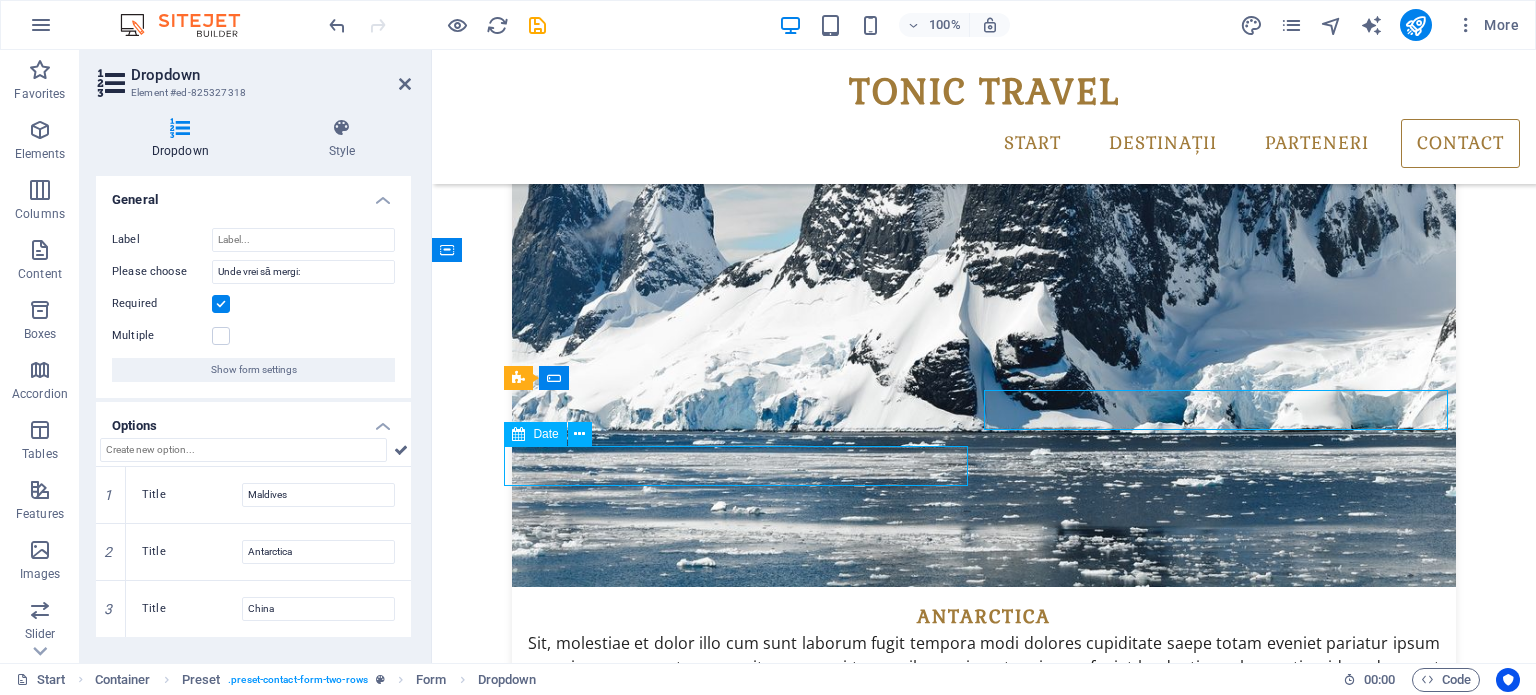 click at bounding box center (744, 4835) 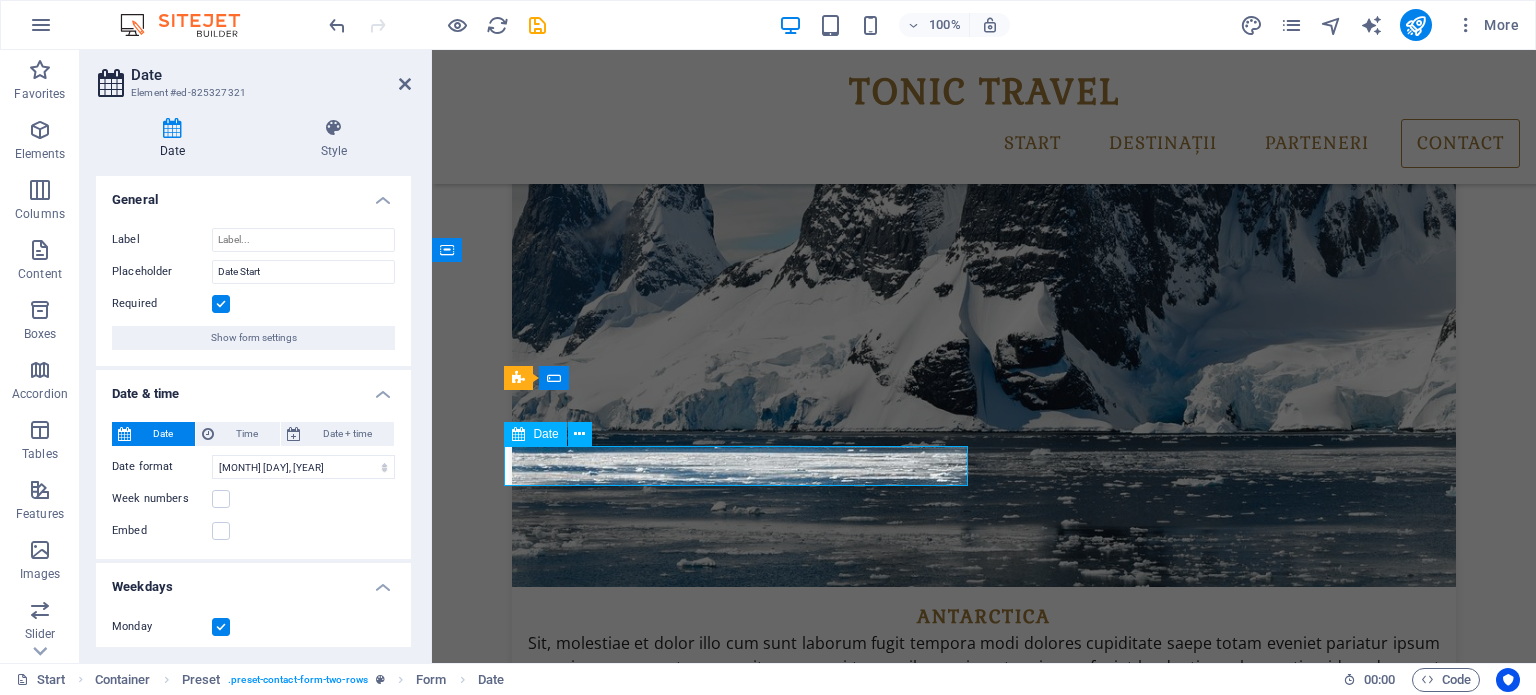 click at bounding box center (618, 4835) 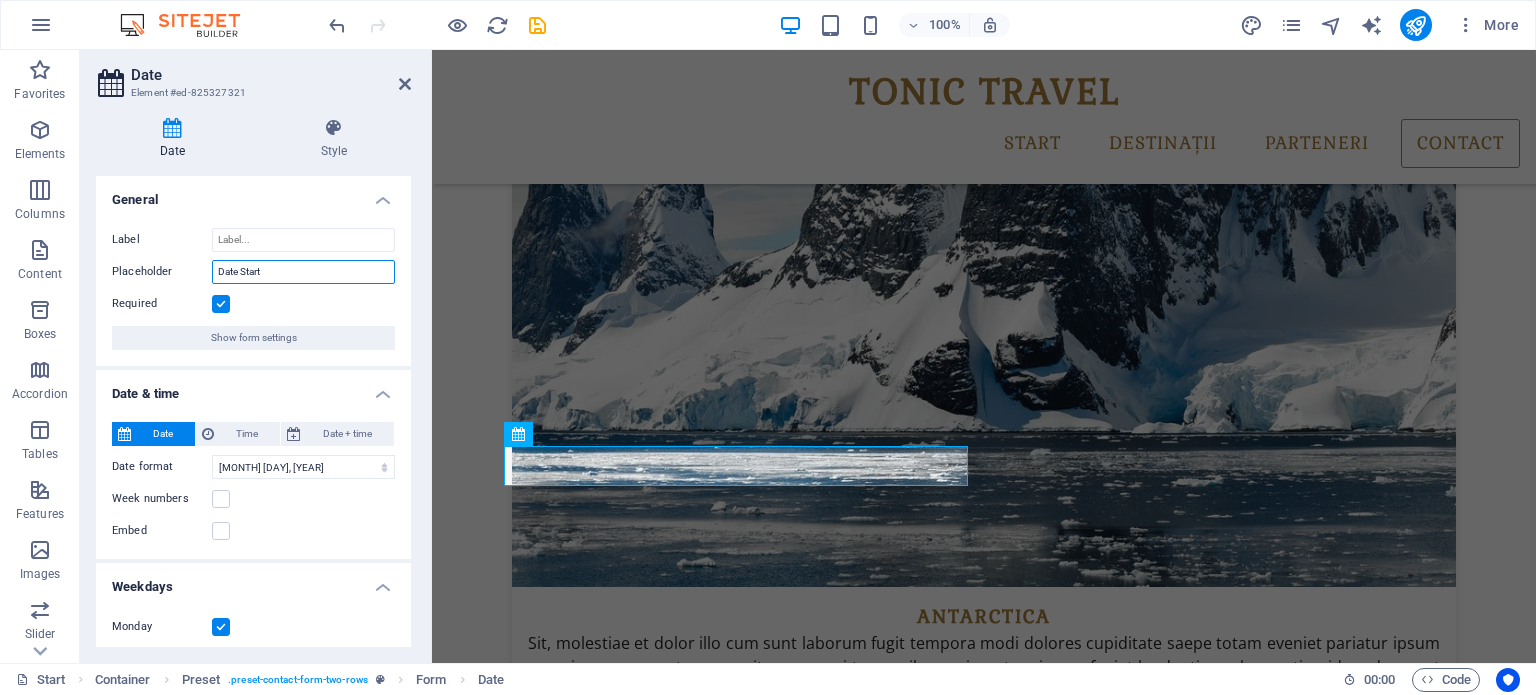 click on "Date Start" at bounding box center (303, 272) 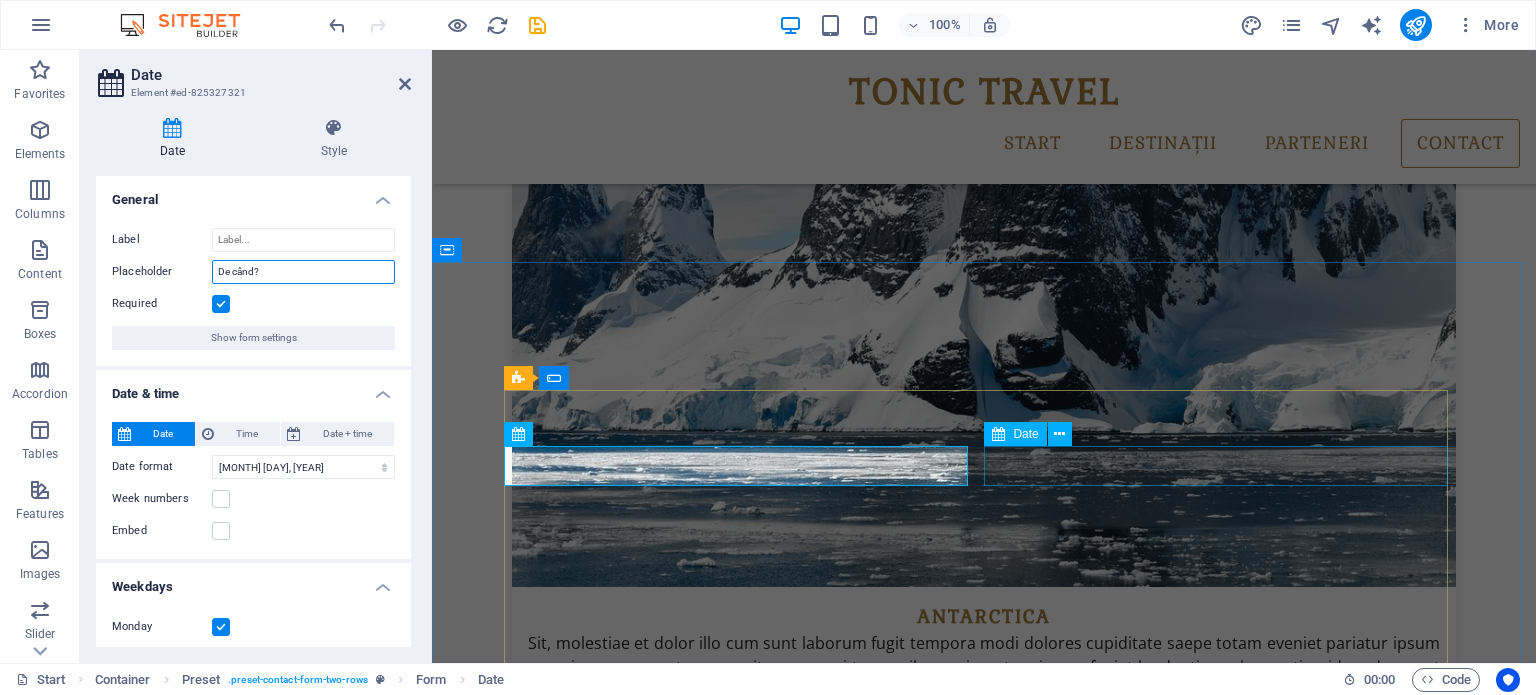 type on "De când?" 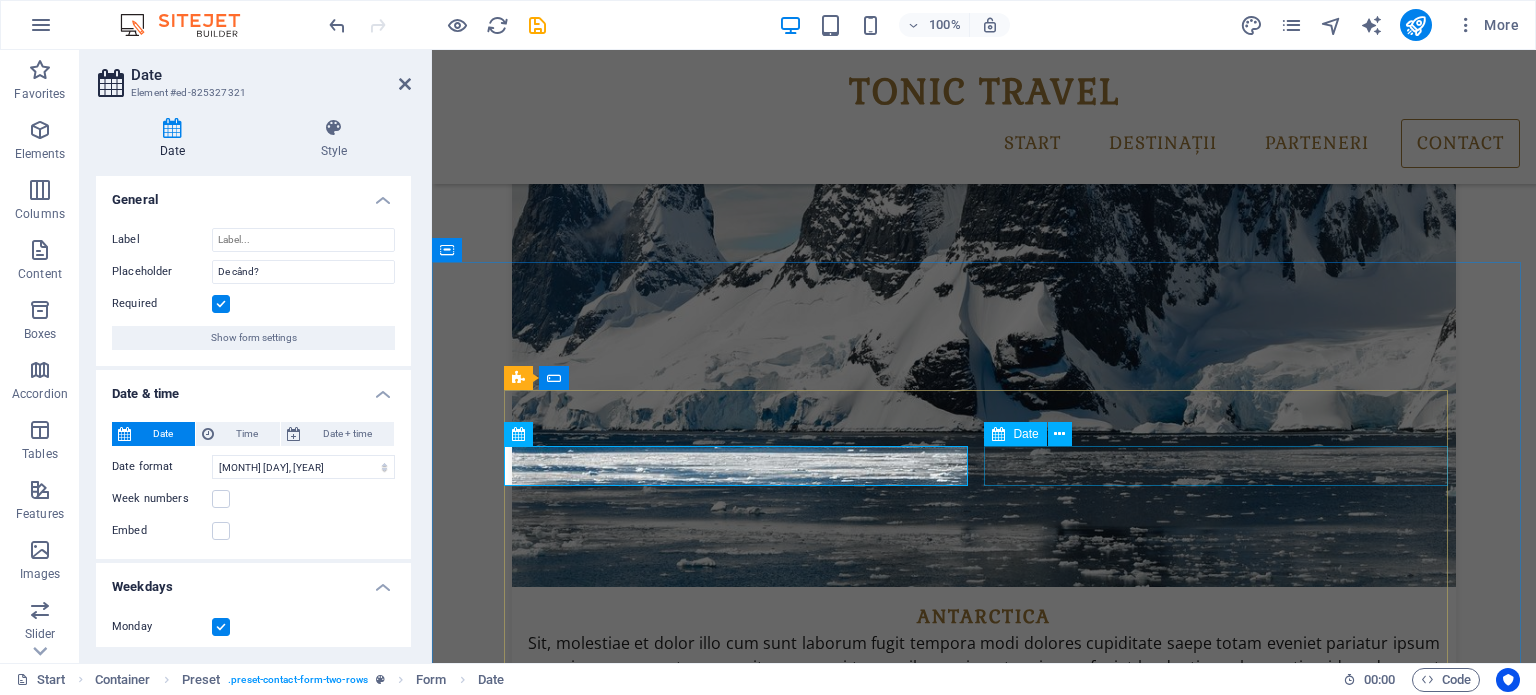click at bounding box center [1224, 4835] 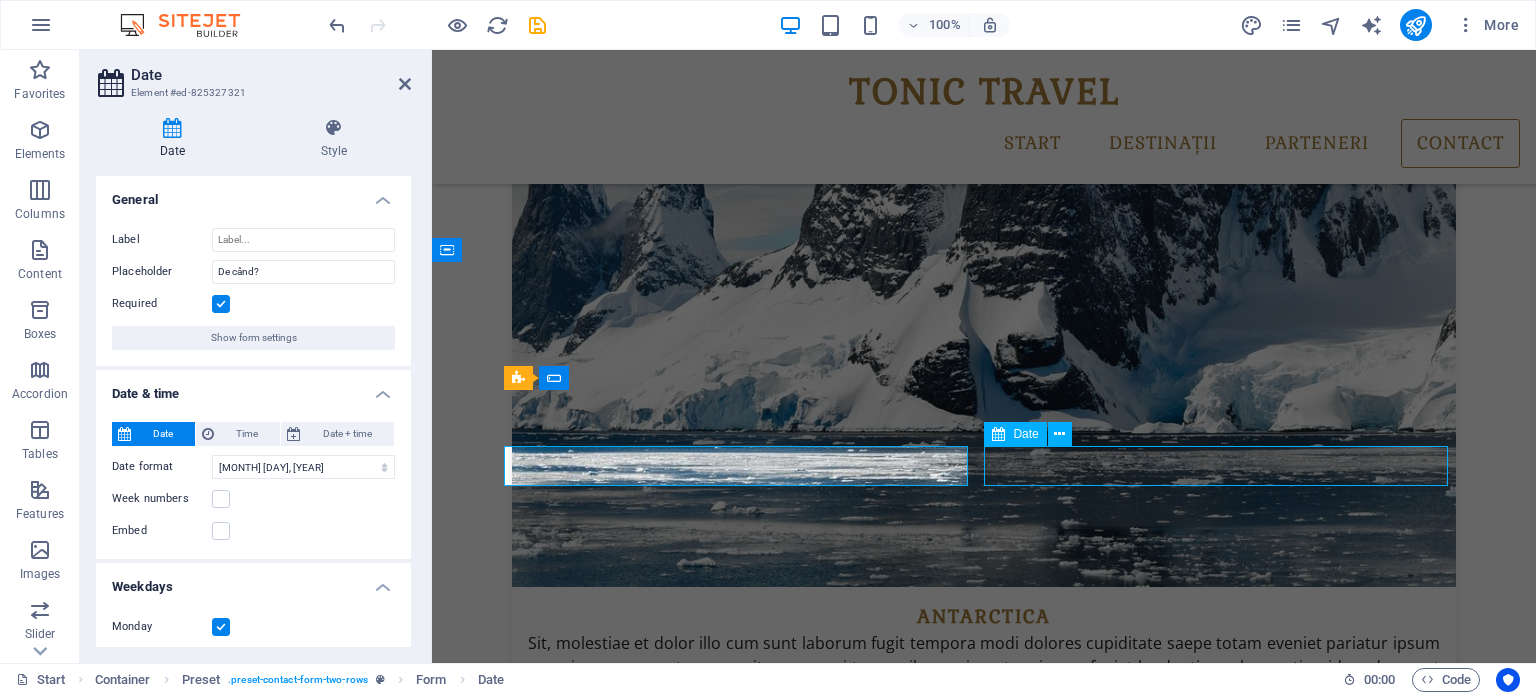 click at bounding box center [1224, 4835] 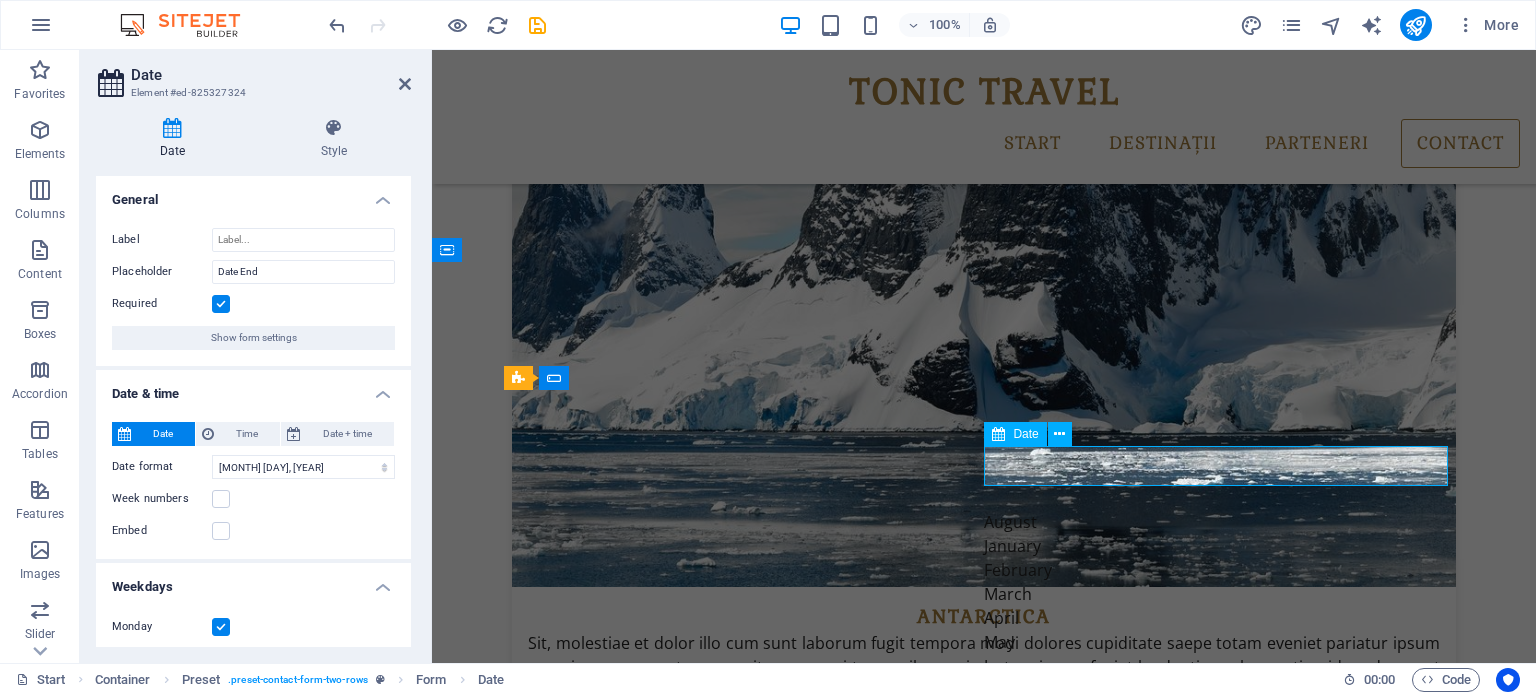 click at bounding box center (1098, 4835) 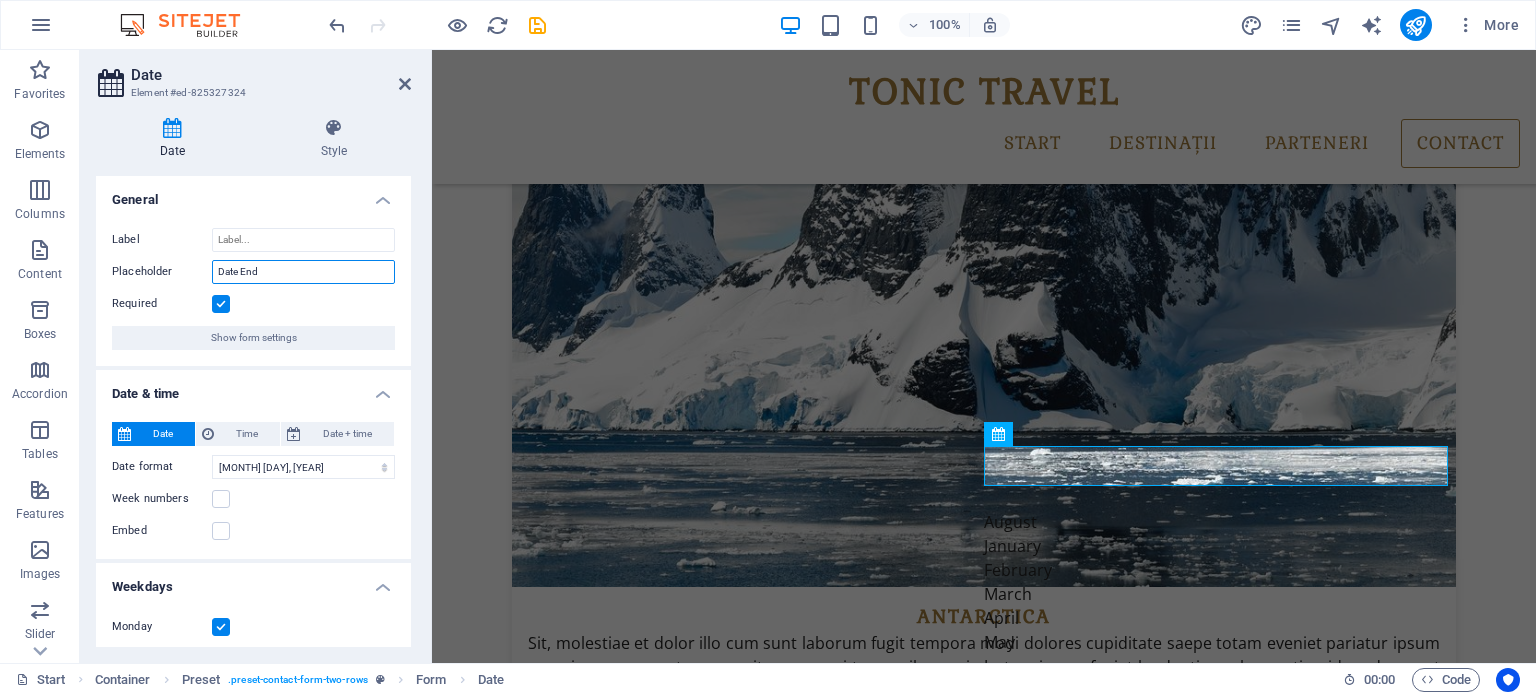click on "Date End" at bounding box center (303, 272) 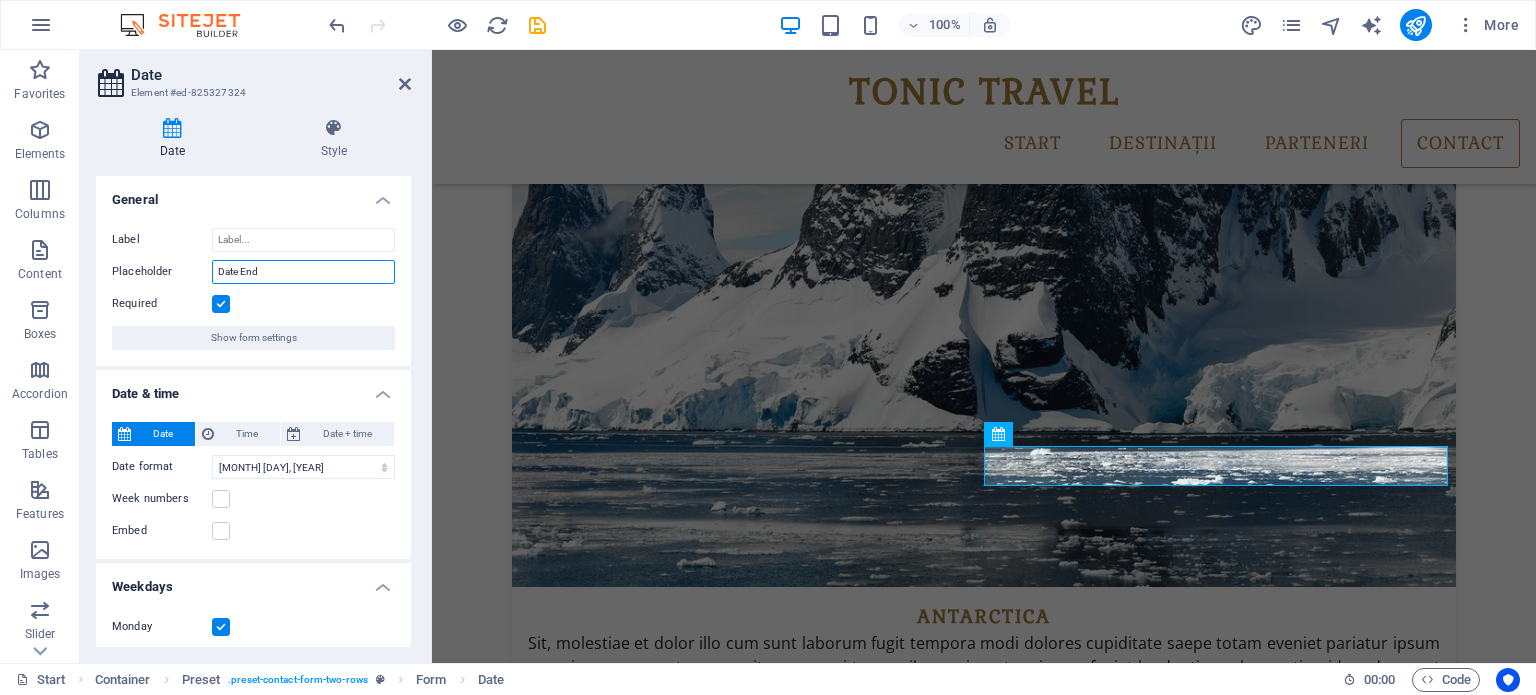click on "Date End" at bounding box center (303, 272) 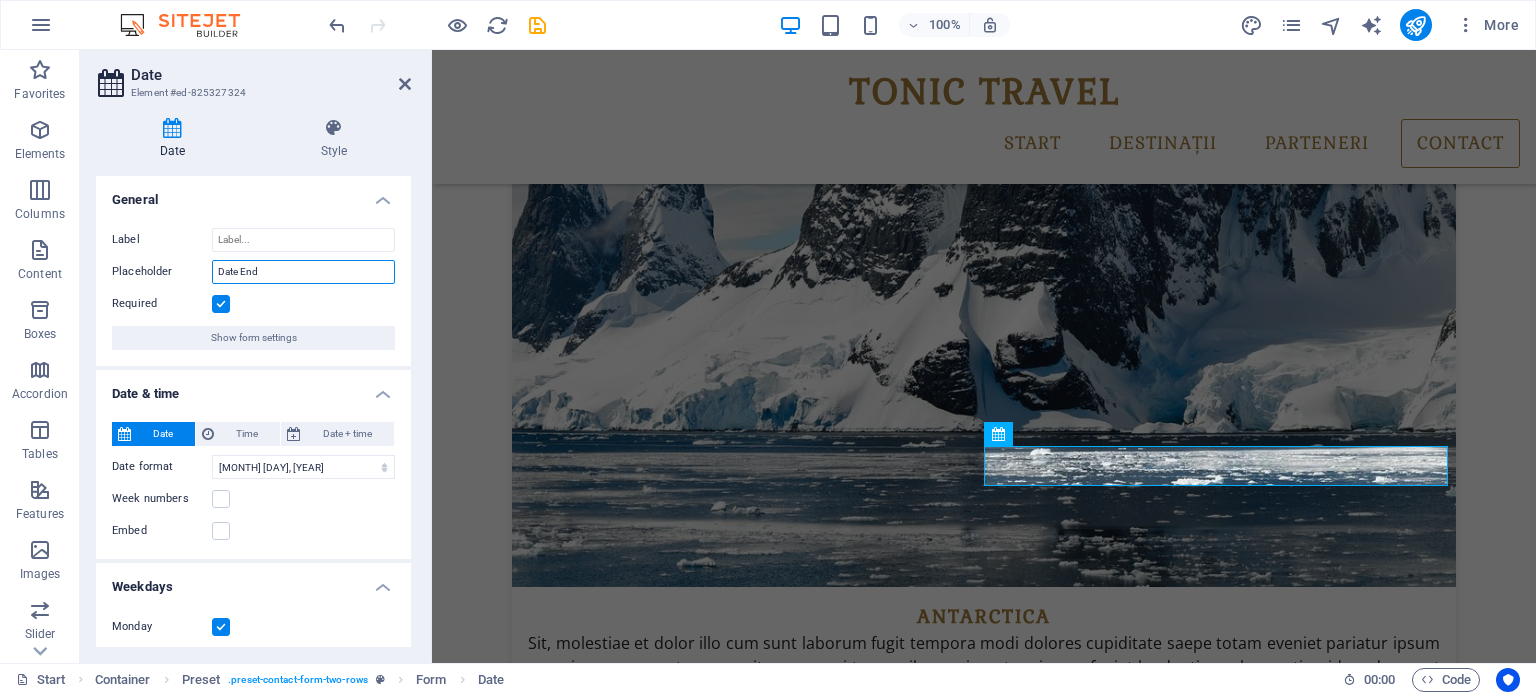 click on "Date End" at bounding box center (303, 272) 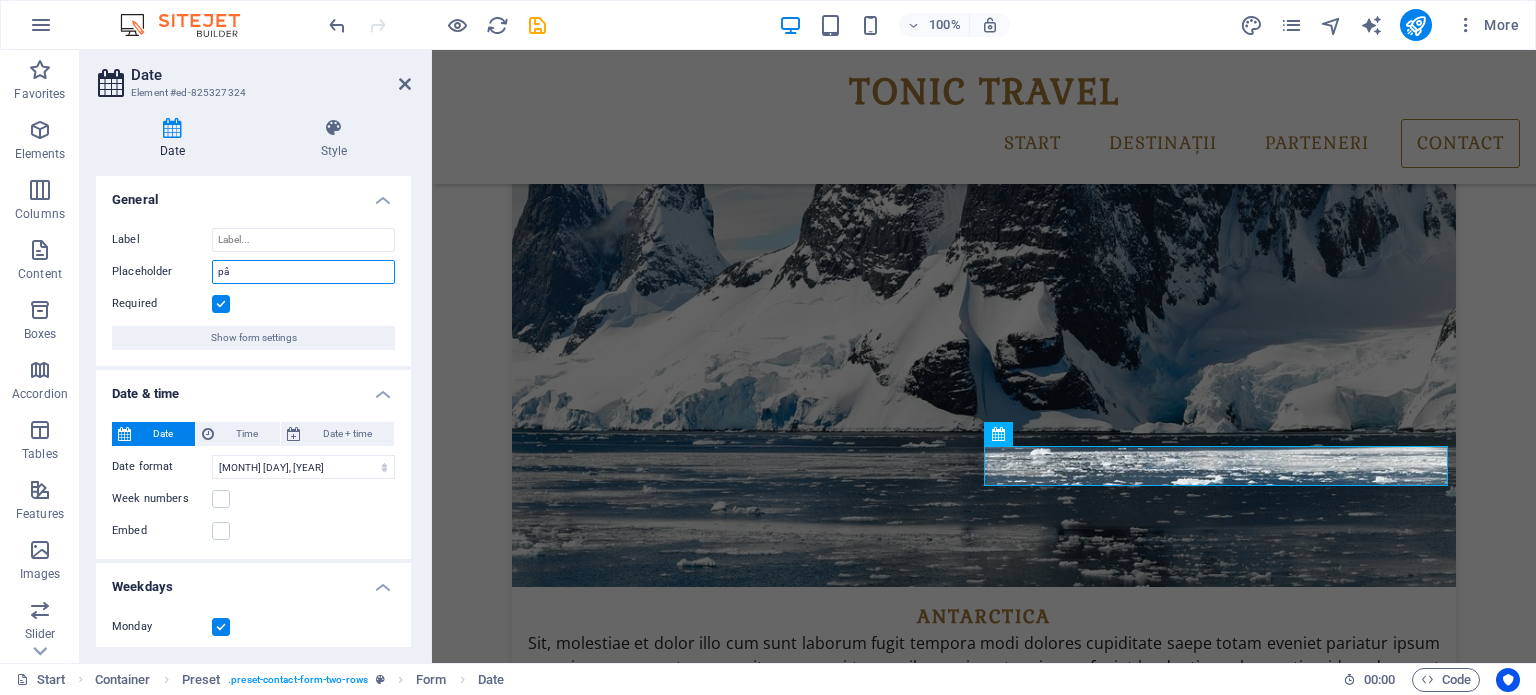 type on "p" 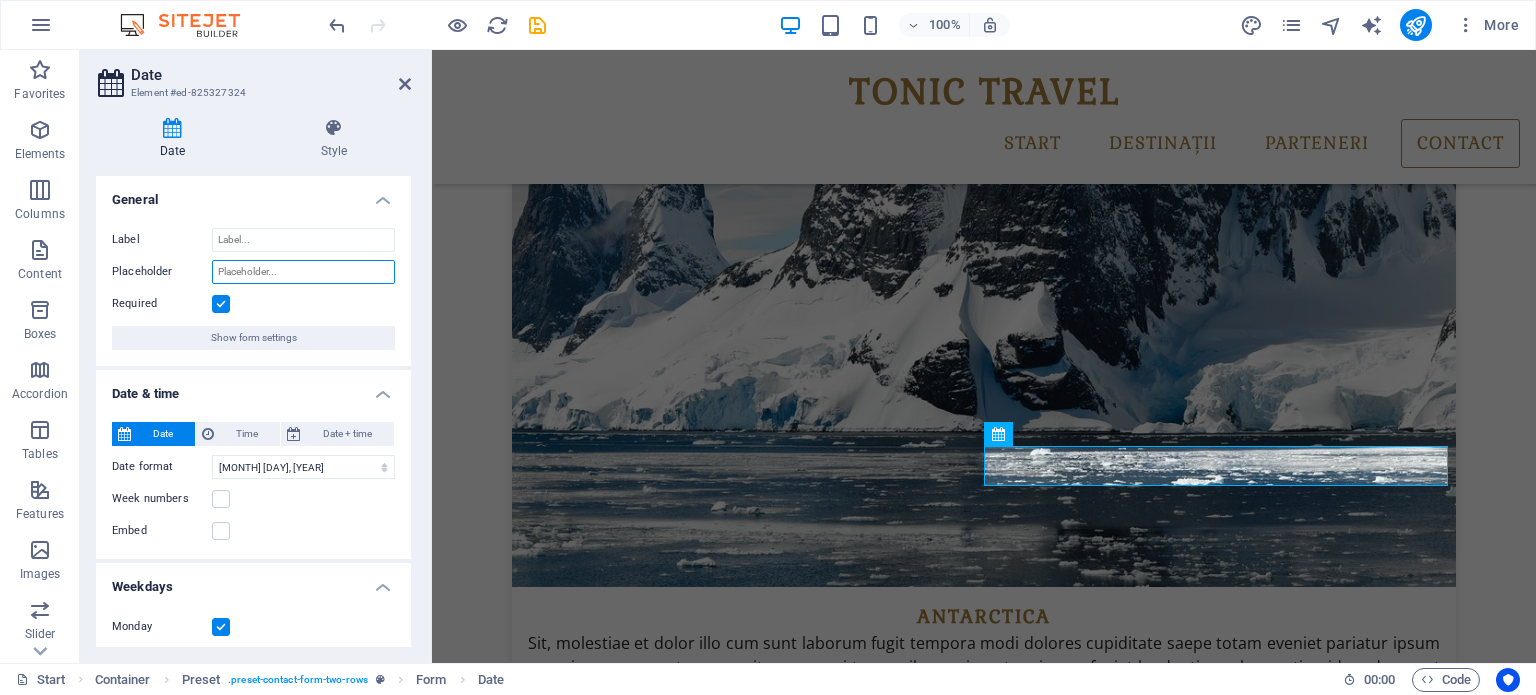 type on "Î" 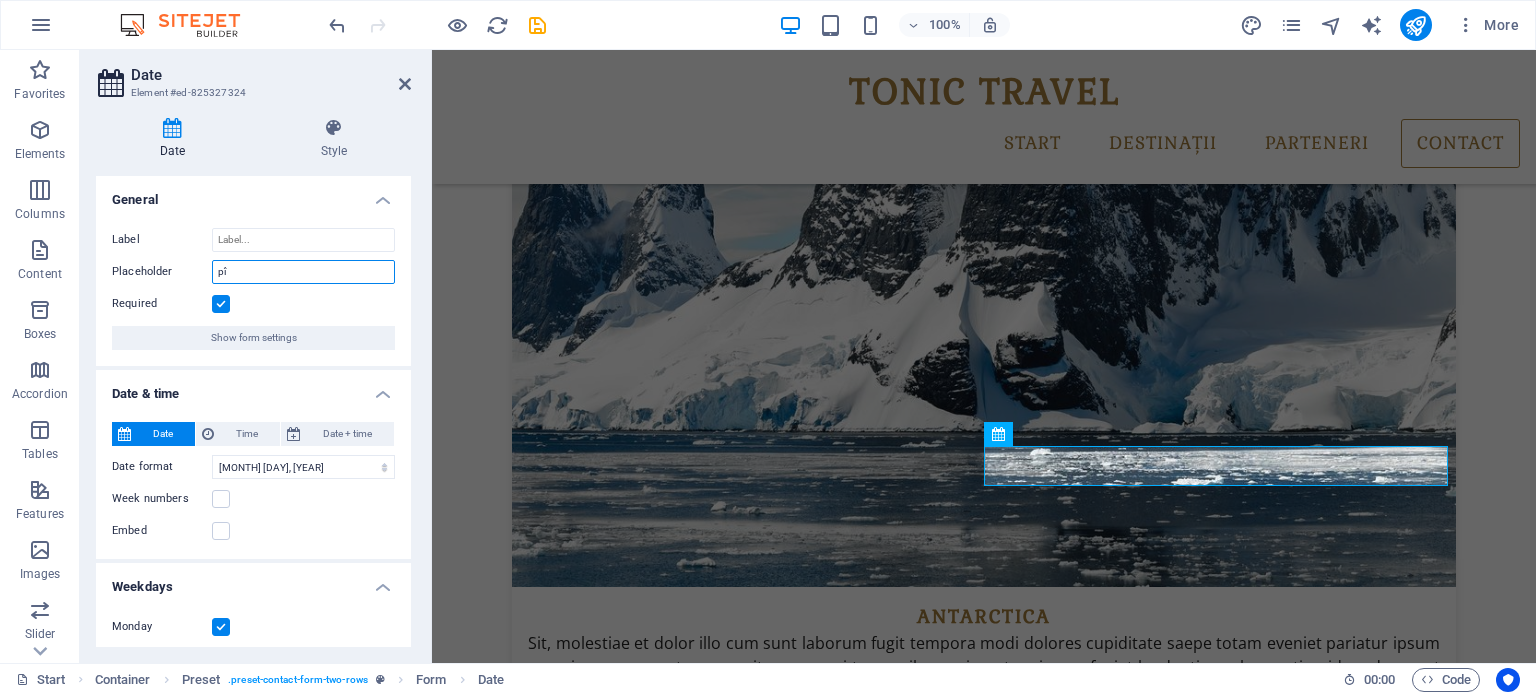 type on "p" 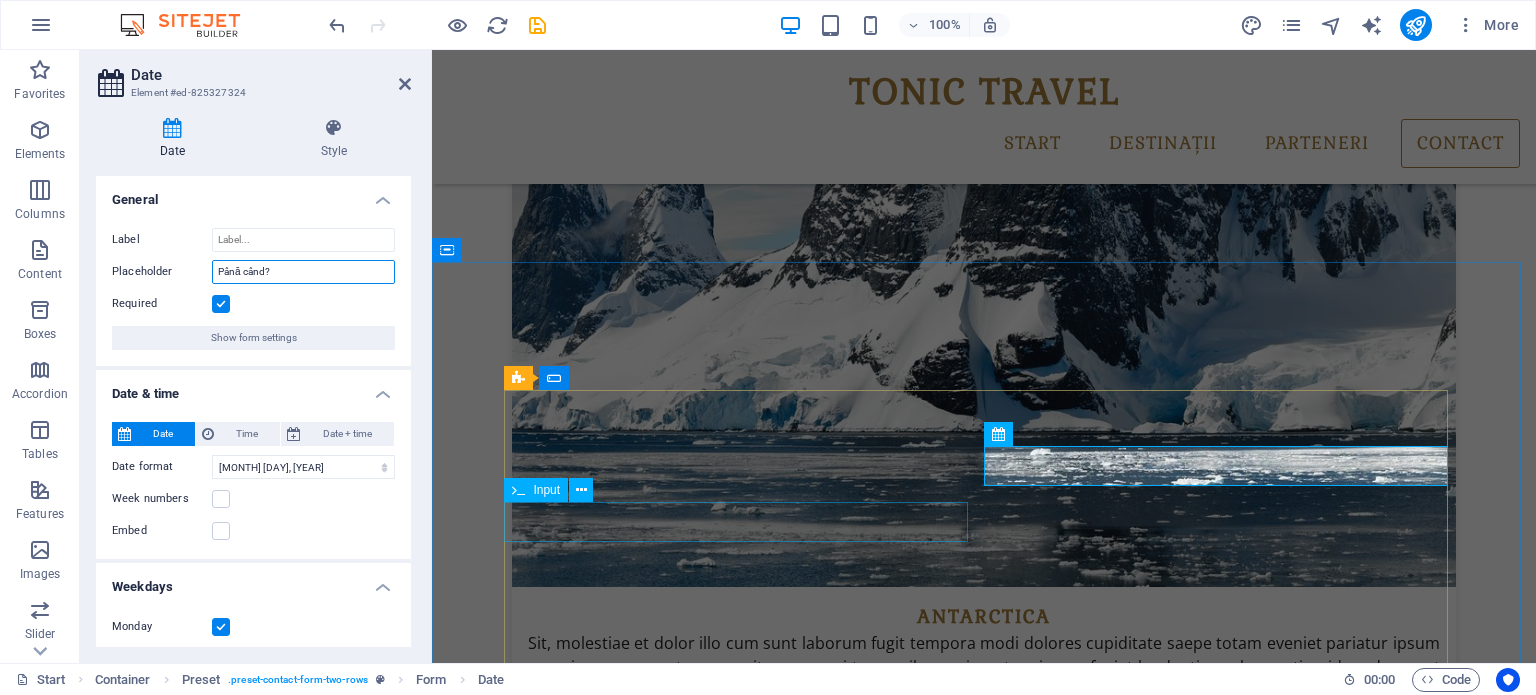 type on "Până când?" 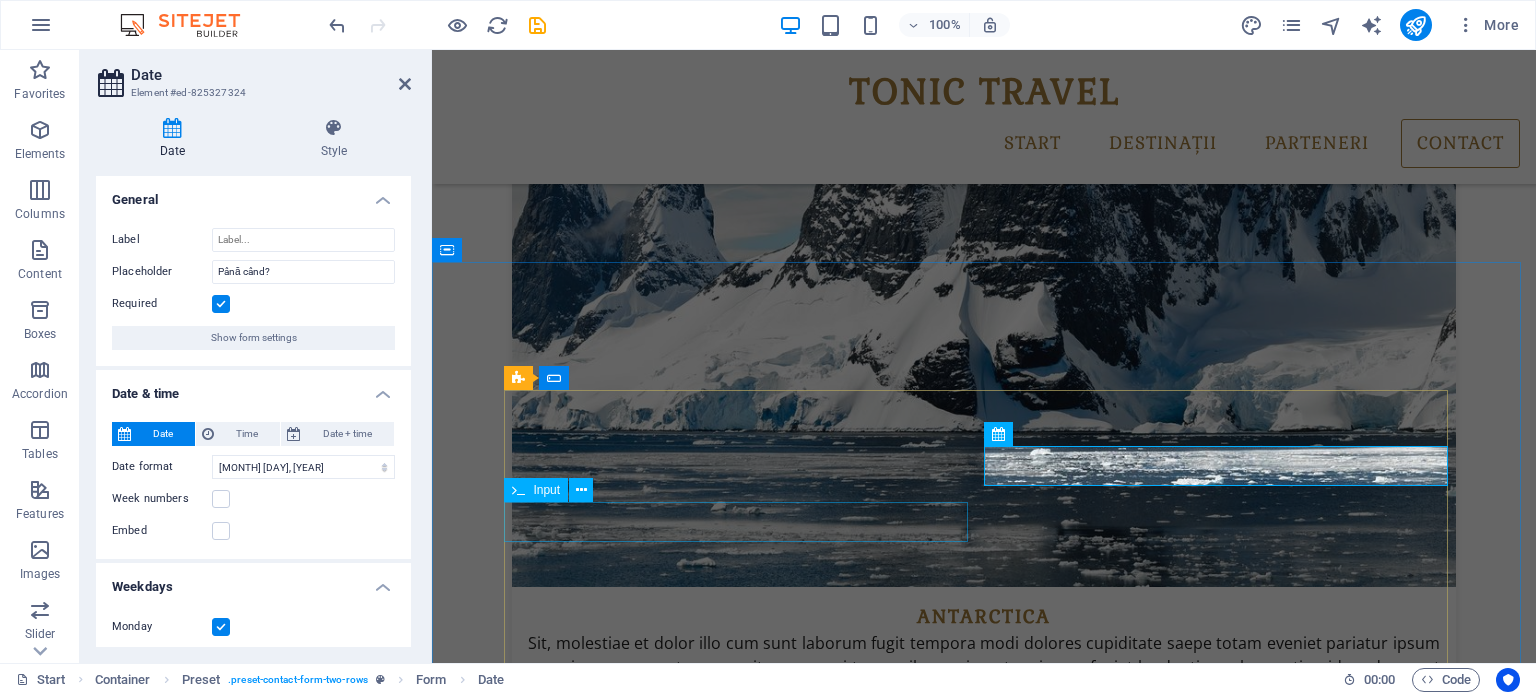 click at bounding box center [744, 4893] 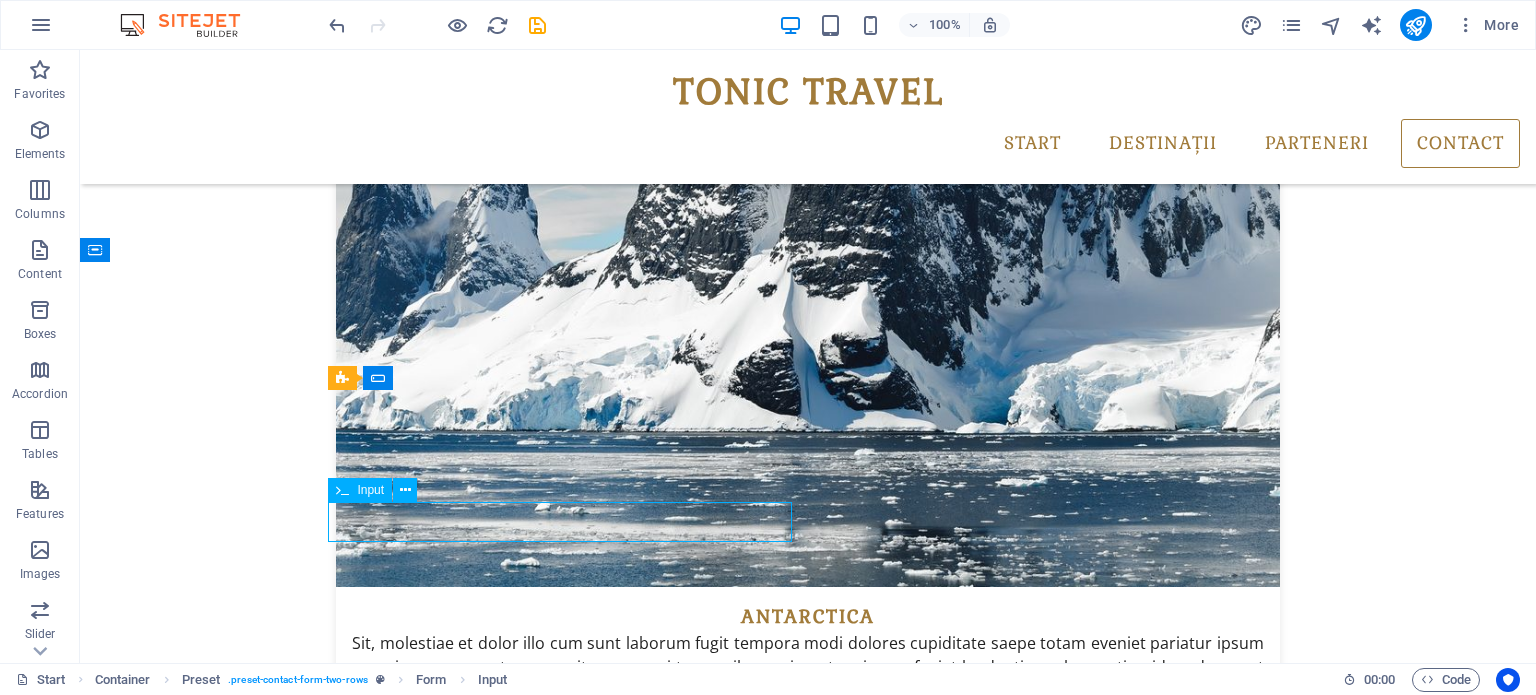 click at bounding box center (568, 4893) 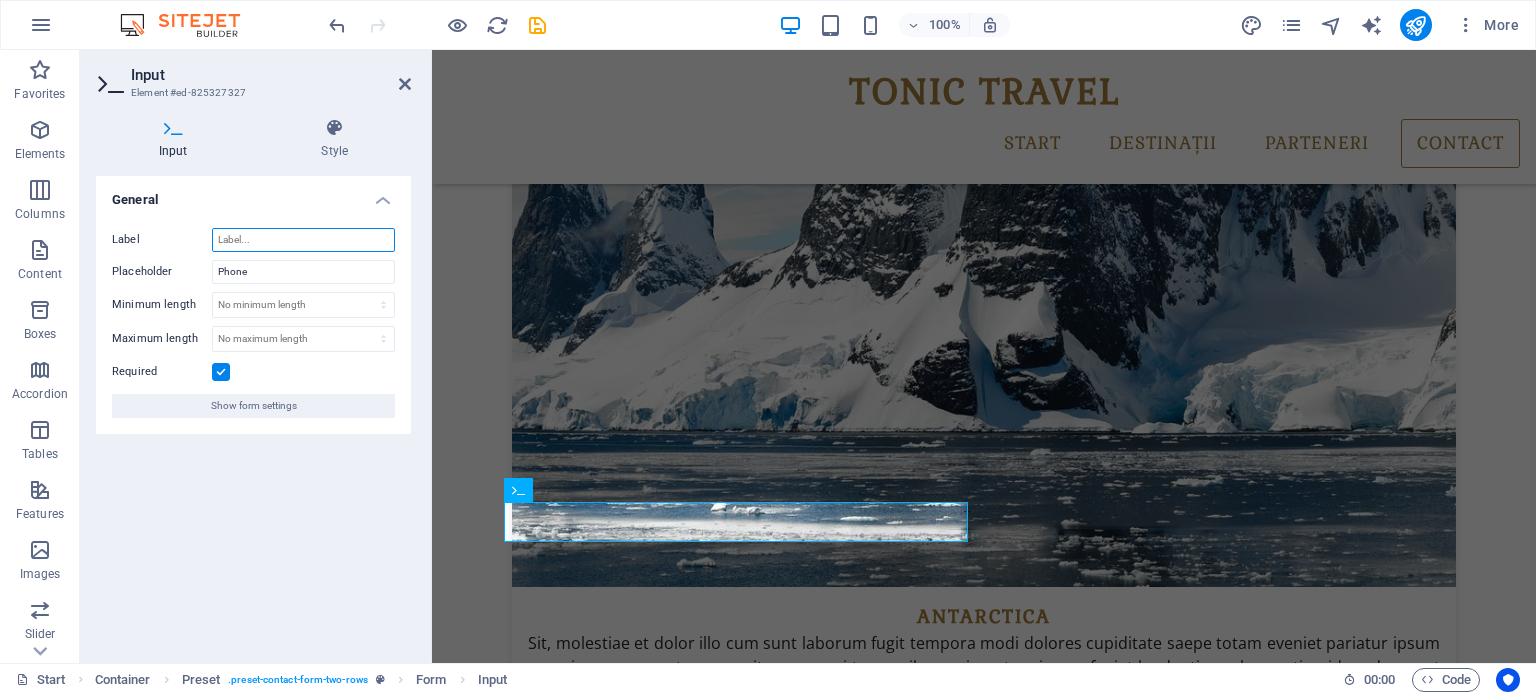 click on "Label" at bounding box center [303, 240] 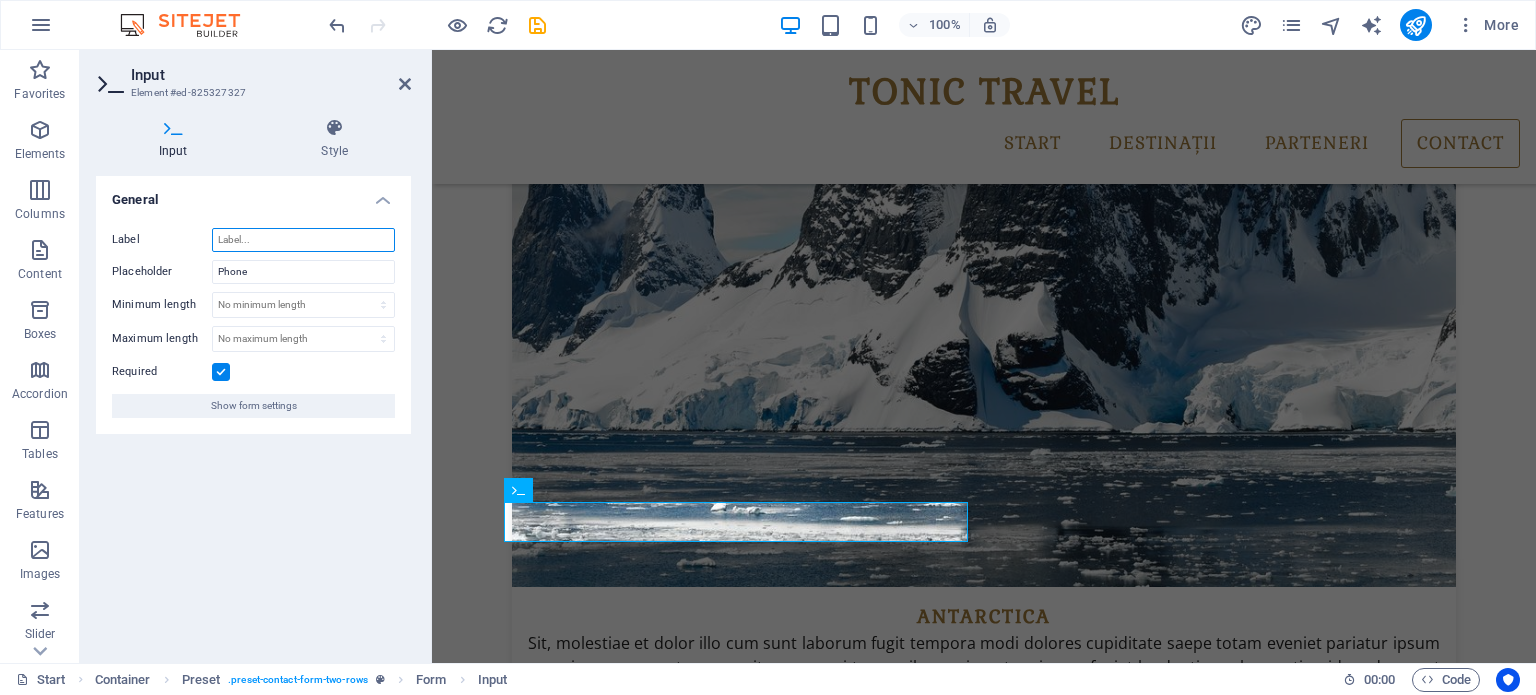 drag, startPoint x: 313, startPoint y: 250, endPoint x: 291, endPoint y: 287, distance: 43.046486 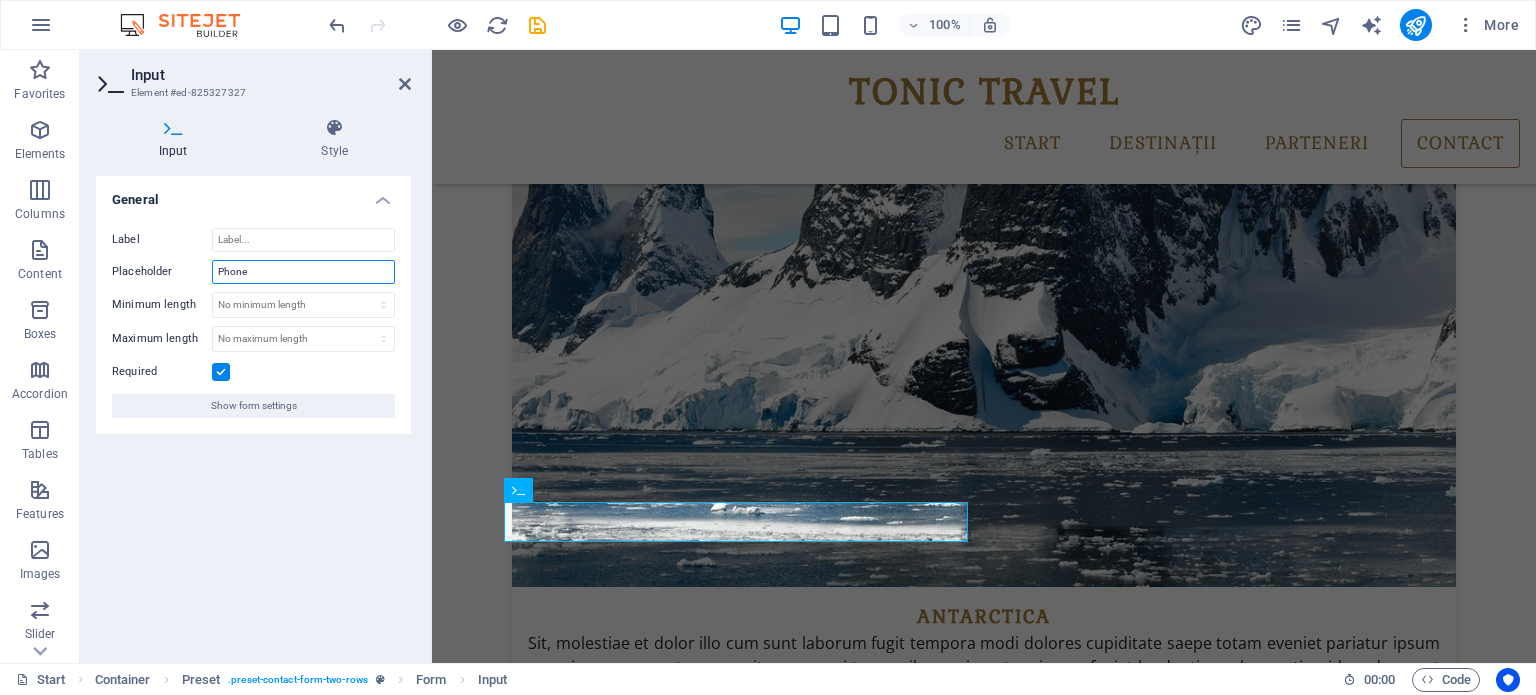 click on "Phone" at bounding box center (303, 272) 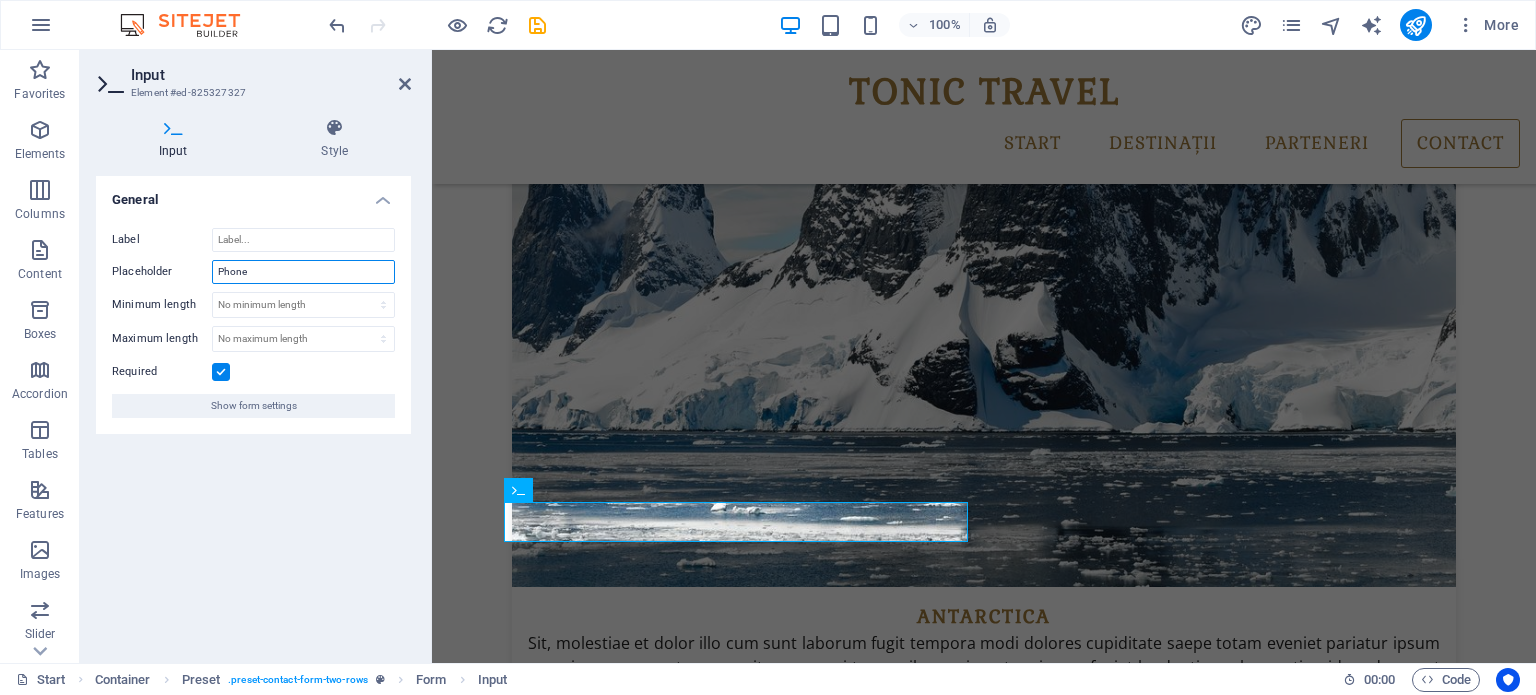 click on "Phone" at bounding box center [303, 272] 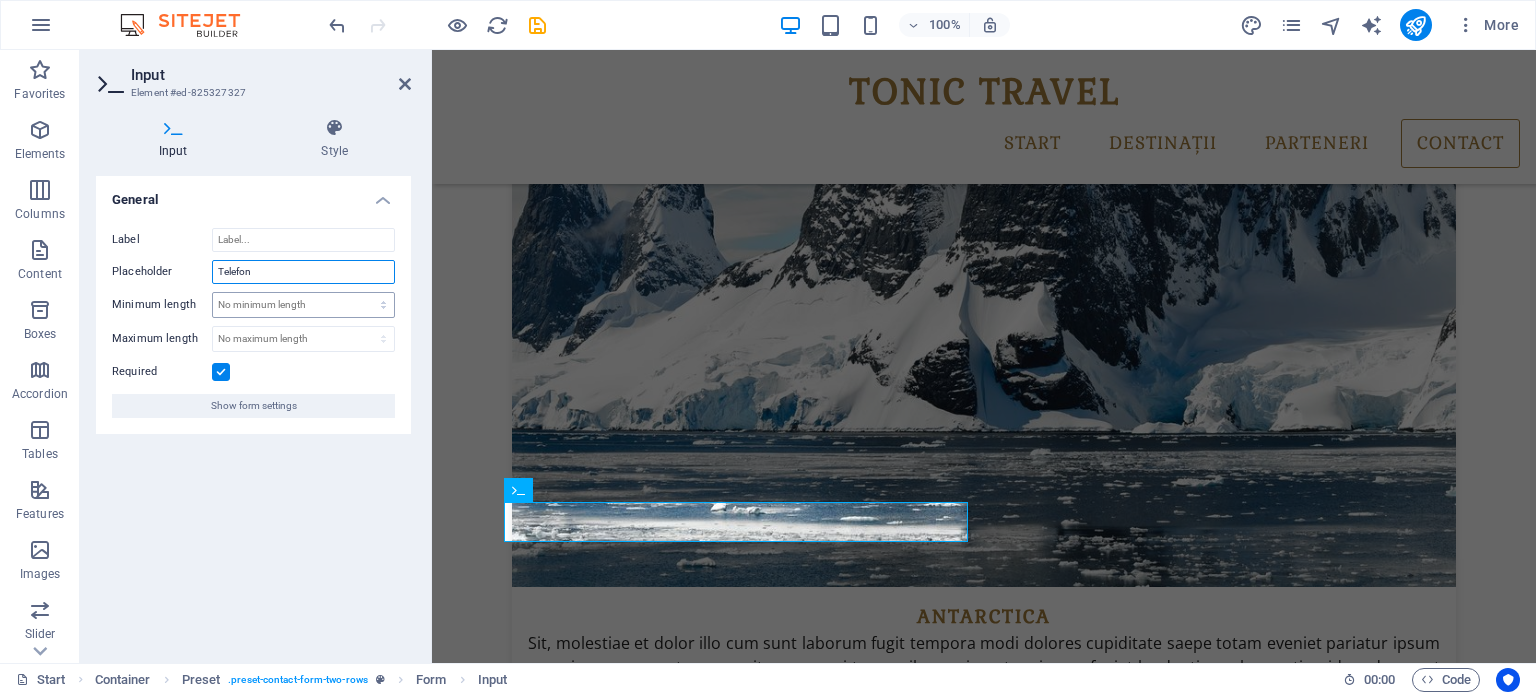 type on "Telefon" 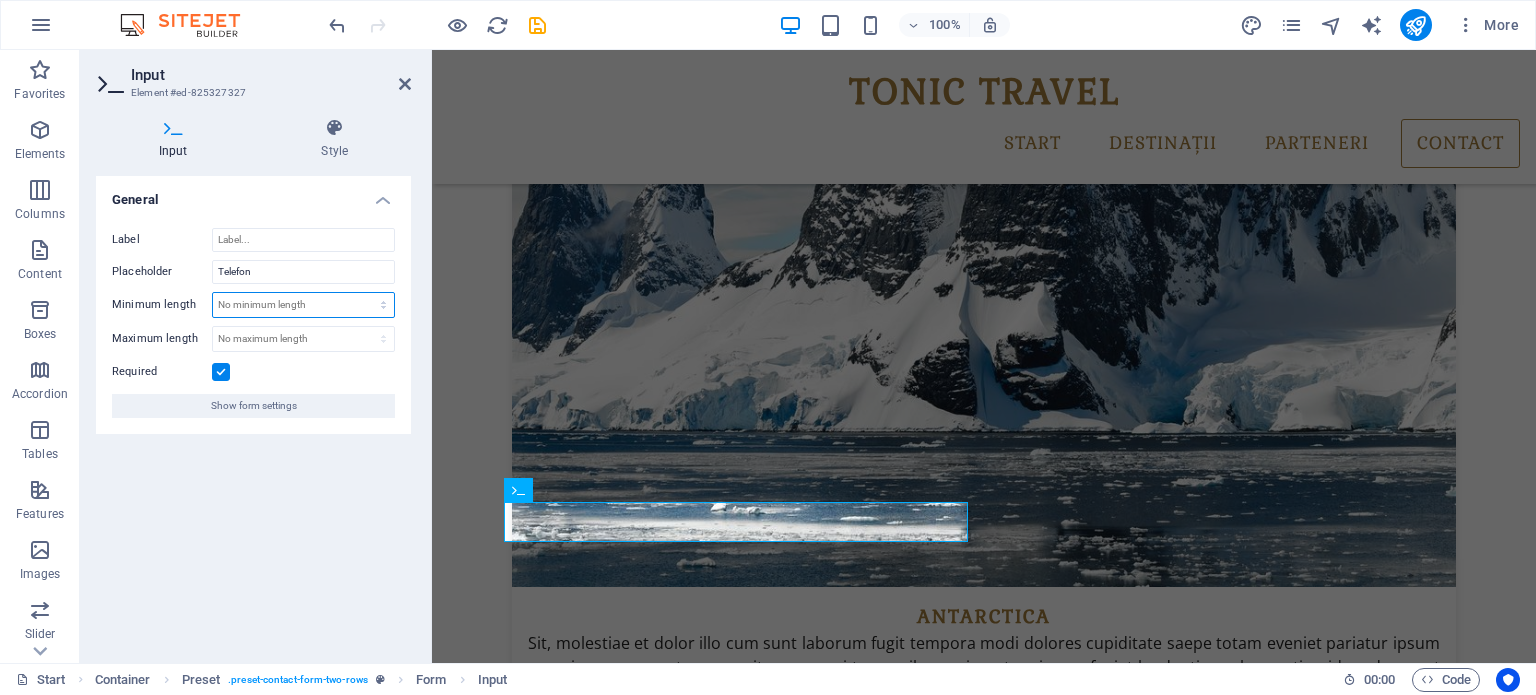 click on "No minimum length chars" at bounding box center (303, 305) 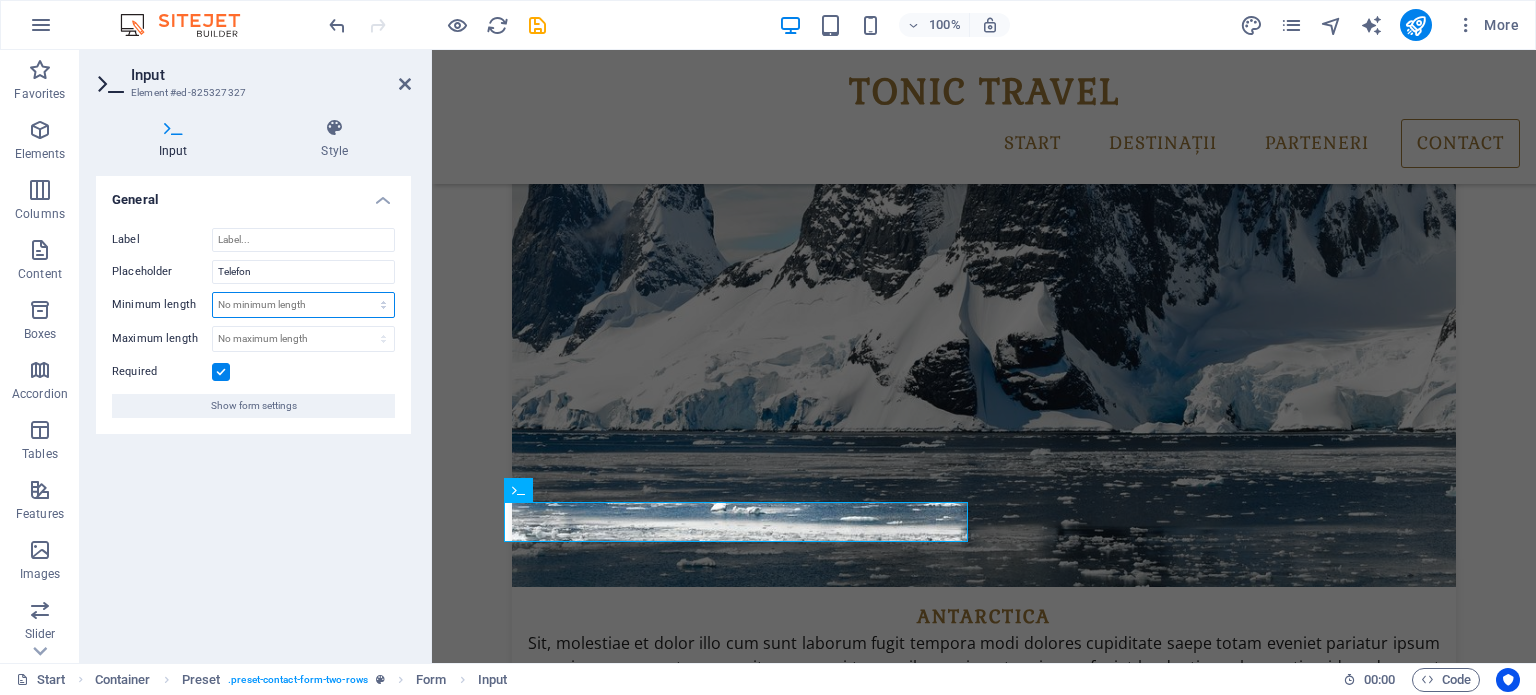select on "characters" 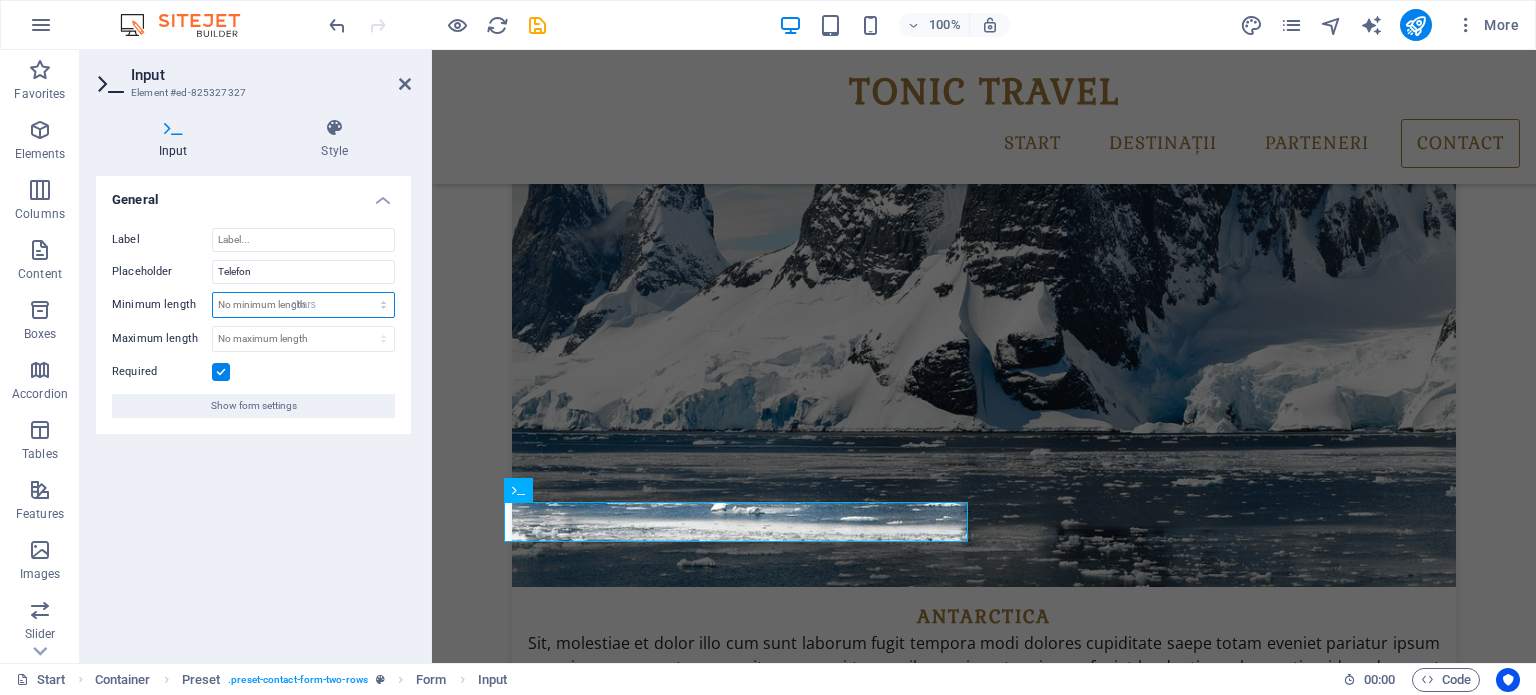 click on "No minimum length chars" at bounding box center (303, 305) 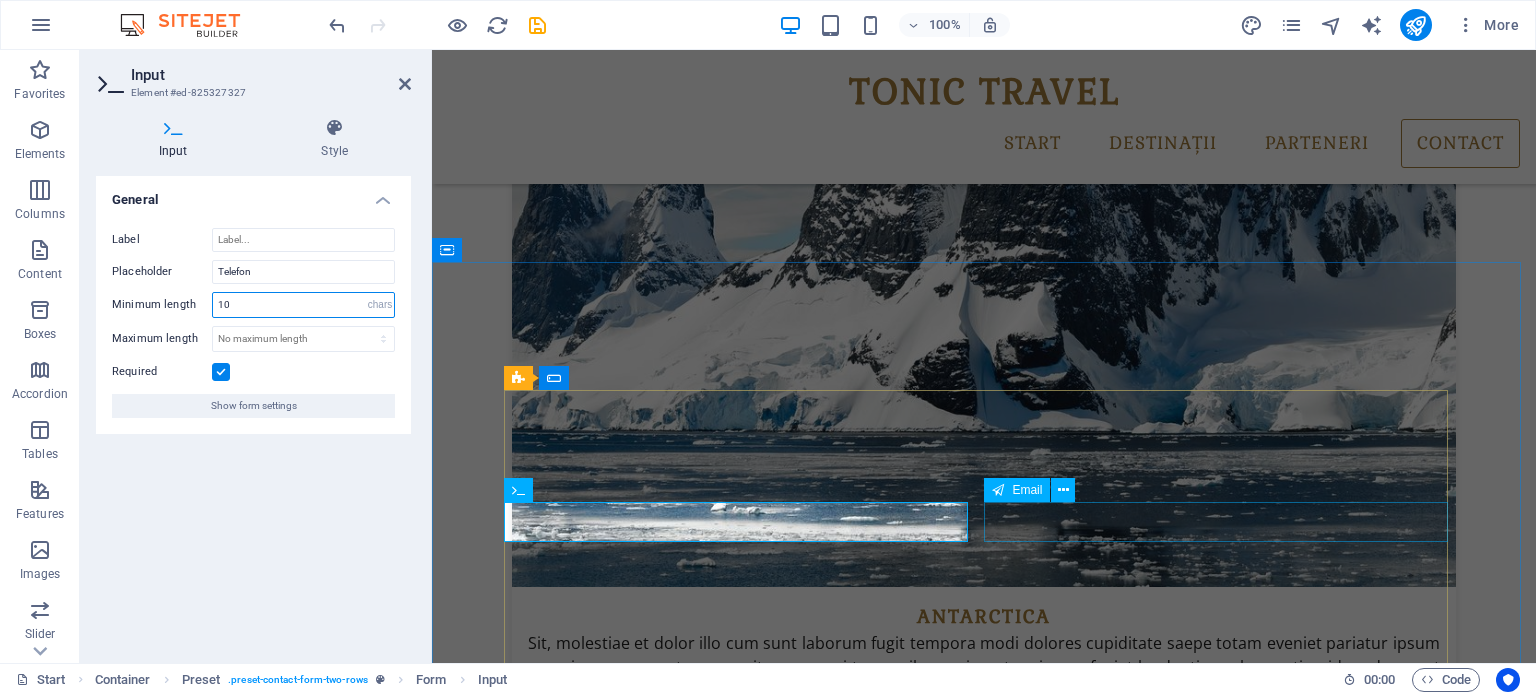 type on "10" 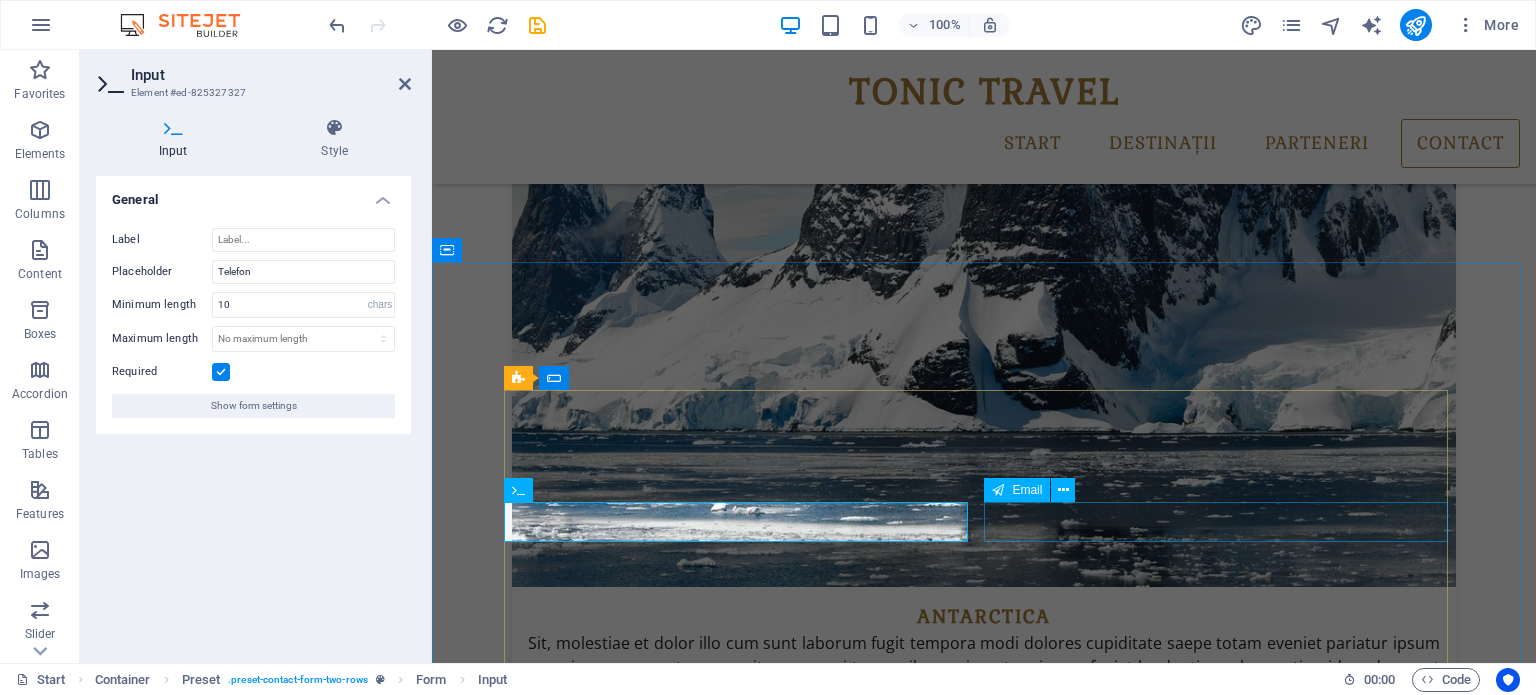 click at bounding box center (1224, 4893) 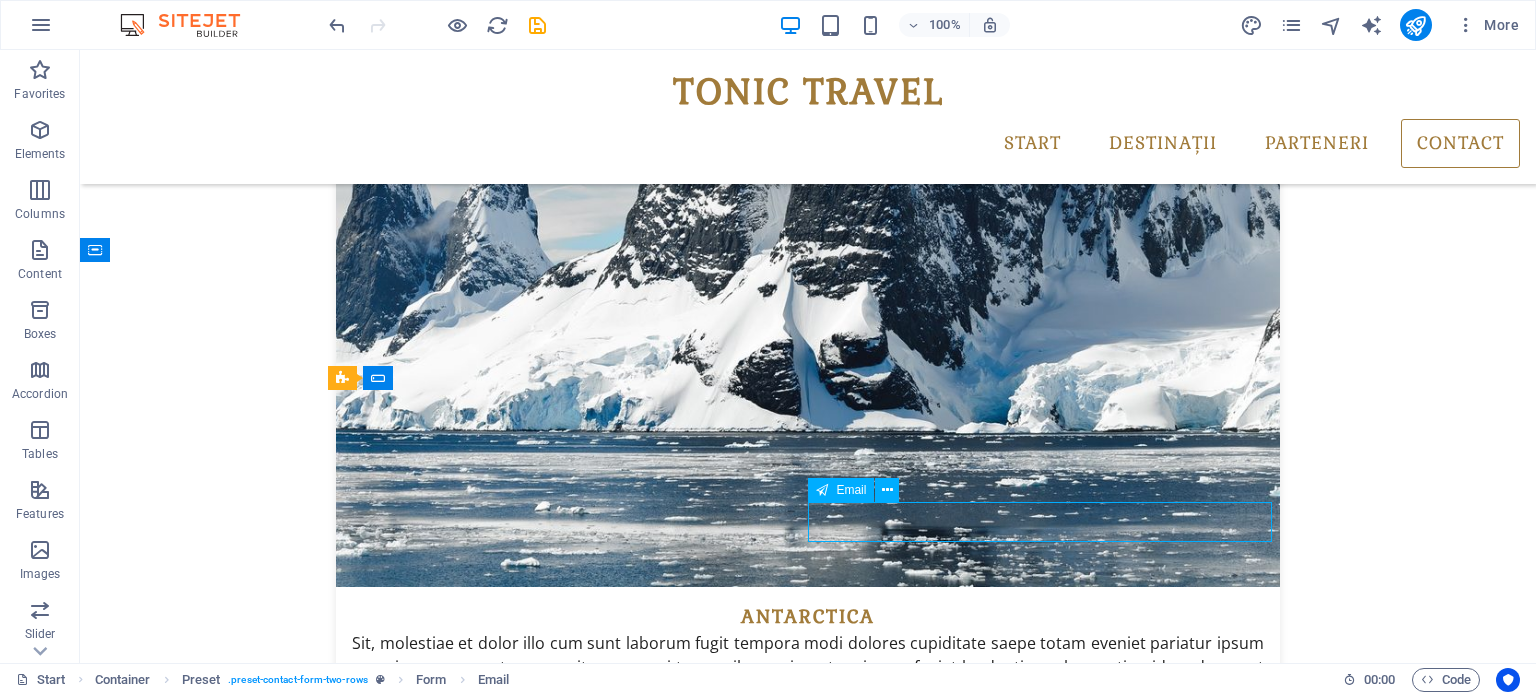 click at bounding box center (1048, 4893) 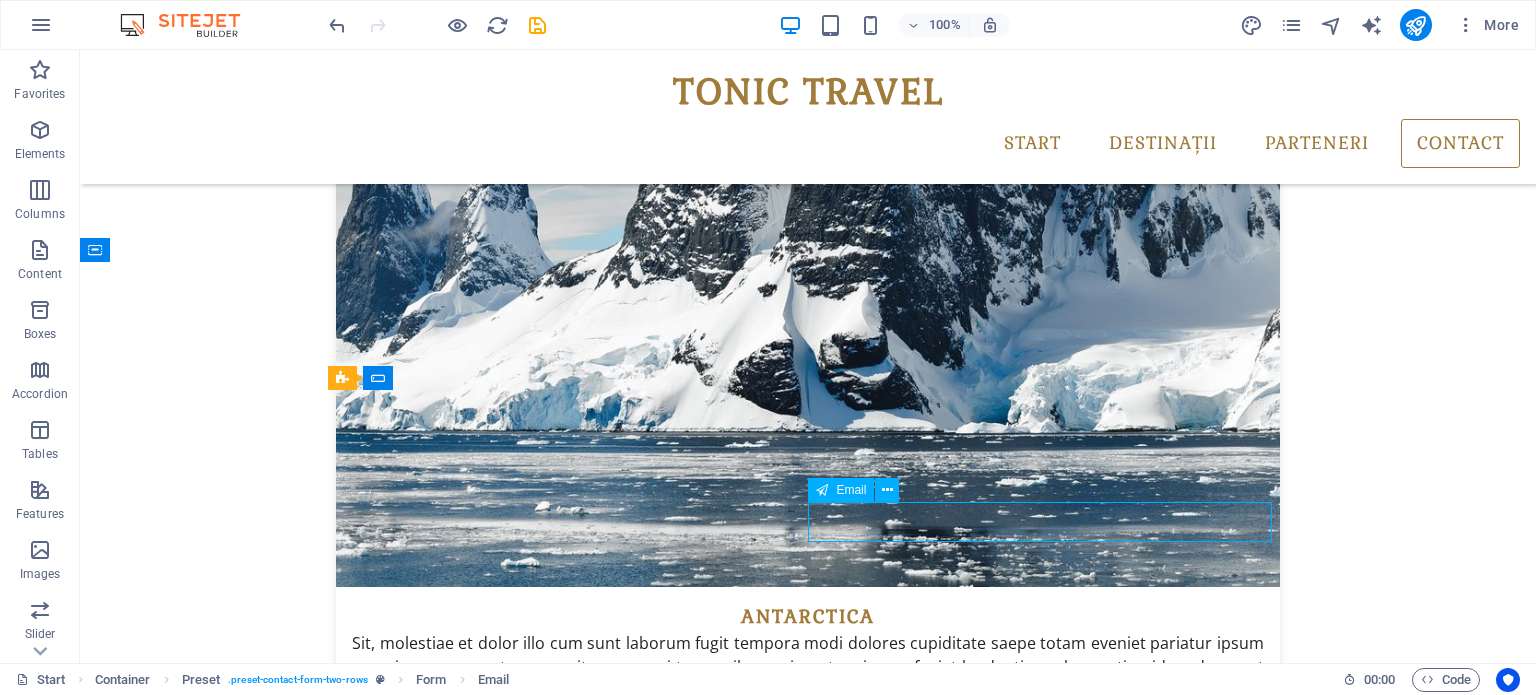click at bounding box center [1048, 4893] 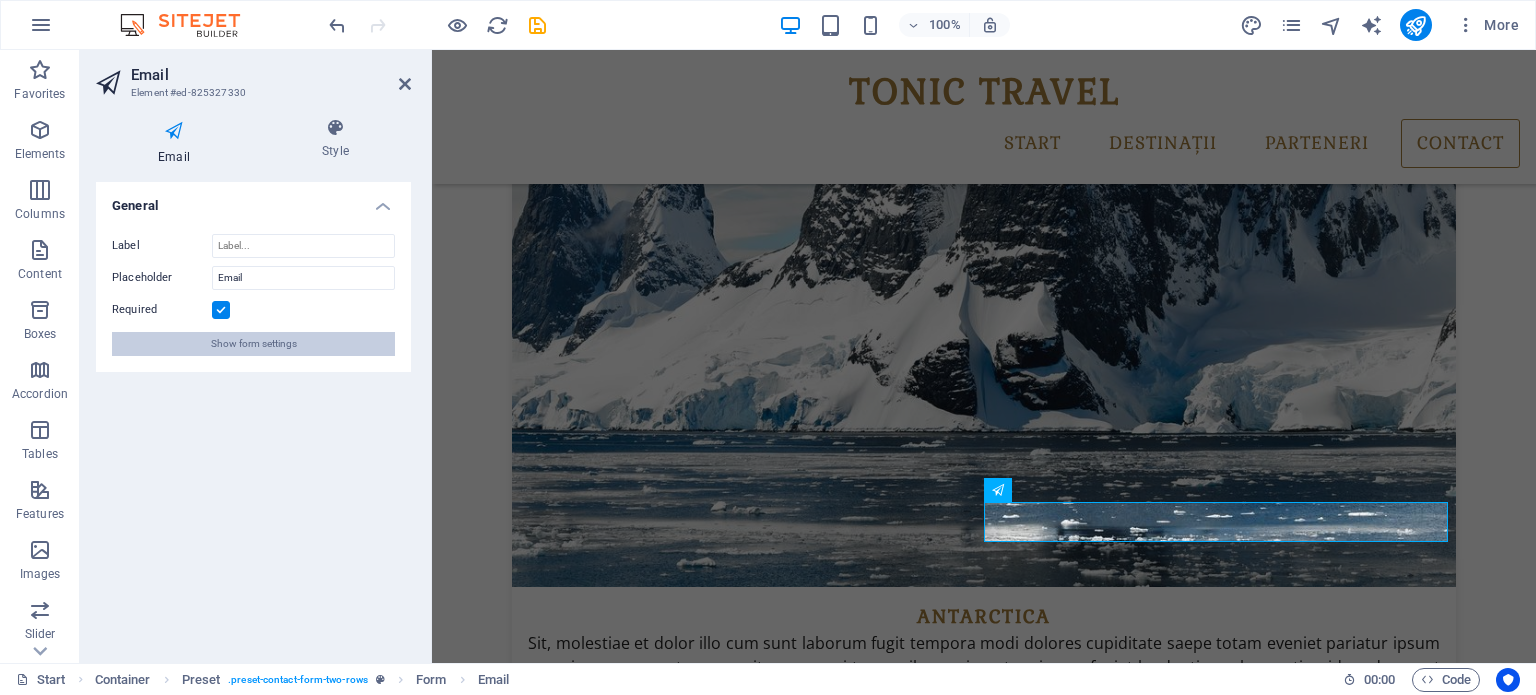 click on "Show form settings" at bounding box center [254, 344] 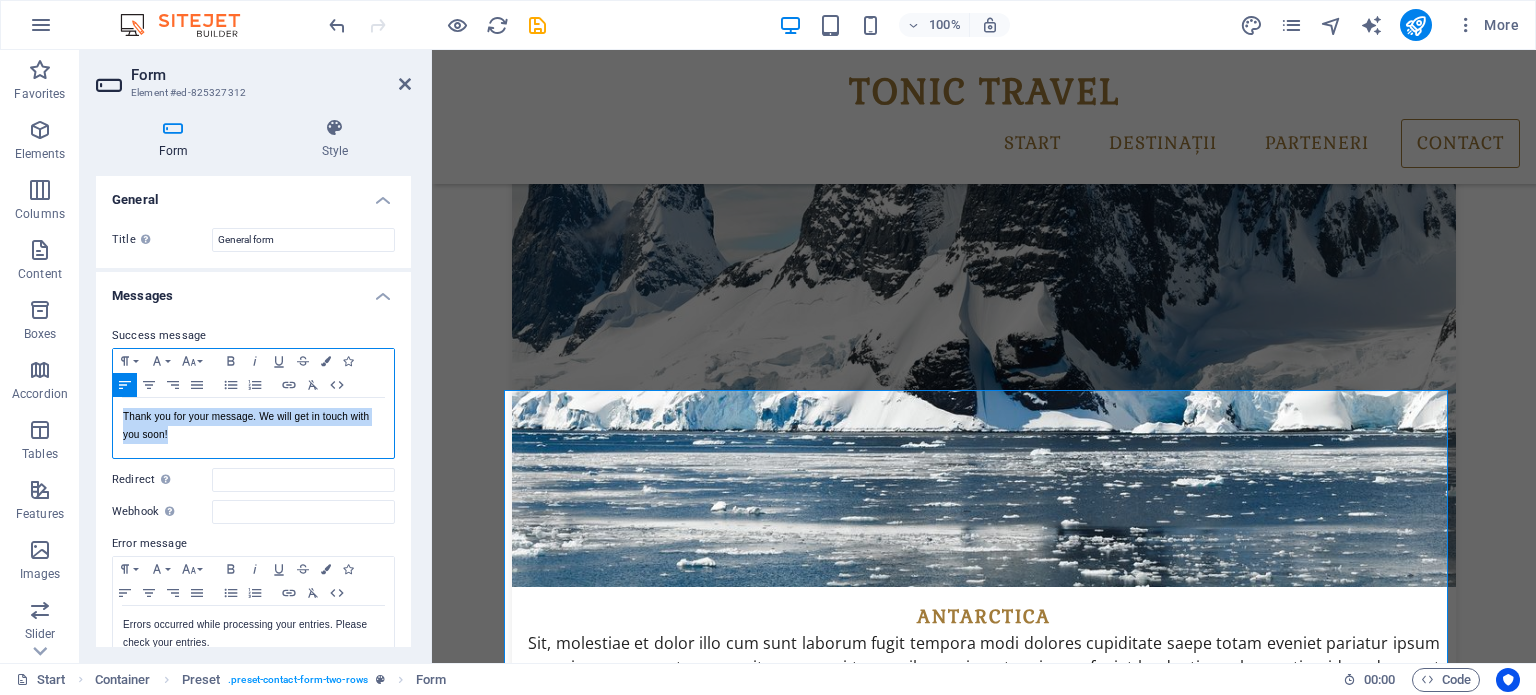 drag, startPoint x: 216, startPoint y: 439, endPoint x: 106, endPoint y: 408, distance: 114.28473 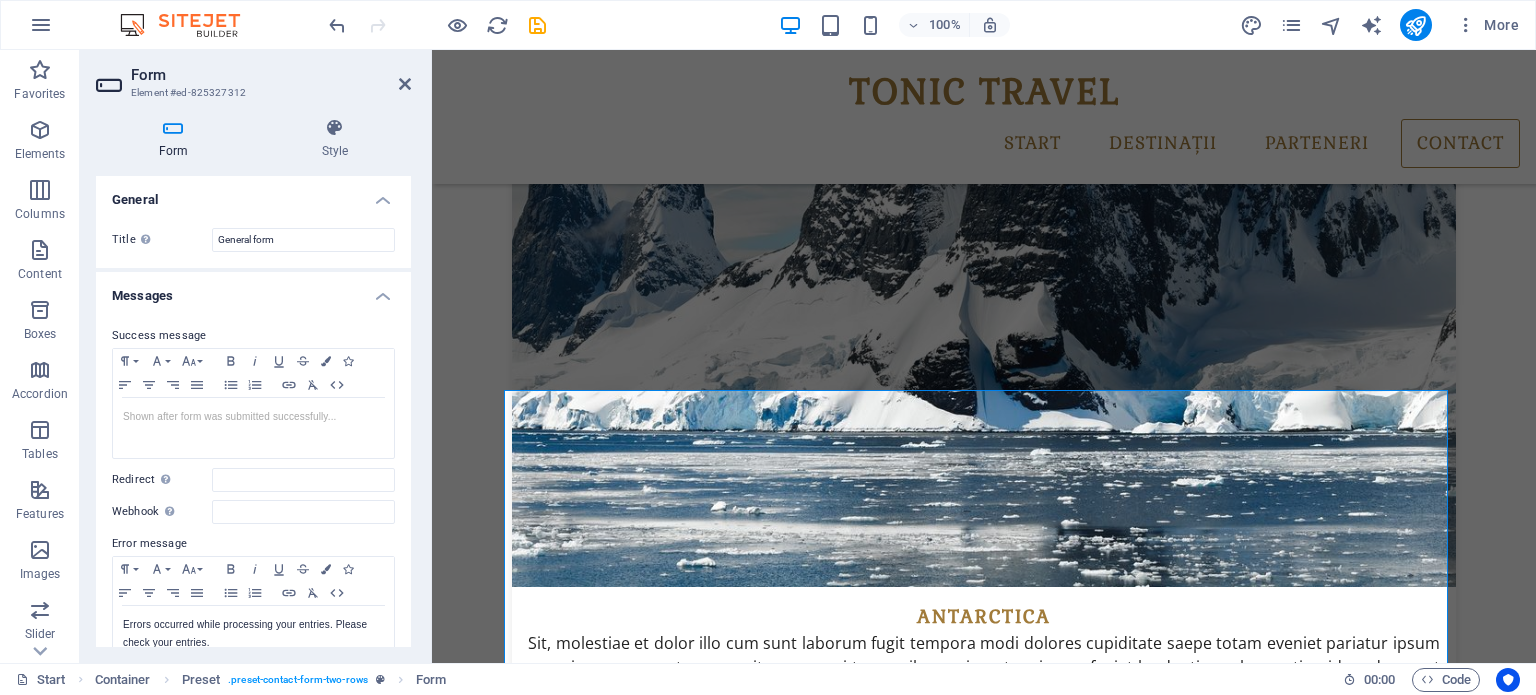 click on "Success message Paragraph Format Normal Heading 1 Heading 2 Heading 3 Heading 4 Heading 5 Heading 6 Code Font Family Arial Georgia Impact Tahoma Times New Roman Verdana Font Size 8 9 10 11 12 14 18 24 30 36 48 60 72 96 Bold Italic Underline Strikethrough Colors Icons Align Left Align Center Align Right Align Justify Unordered List Ordered List Insert Link Clear Formatting HTML ​ Shown after form was submitted successfully... Redirect Define a redirect target upon successful form submission; for example, a success page. Webhook A webhook is a push notification from this form to another server. Every time someone submits this form, the data will be pushed to your server.  Error message Paragraph Format Normal Heading 1 Heading 2 Heading 3 Heading 4 Heading 5 Heading 6 Code Font Family Arial Georgia Impact Tahoma Times New Roman Verdana Font Size 8 9 10 11 12 14 18 24 30 36 48 60 72 96 Bold Italic Underline Strikethrough Colors Icons Align Left Align Center Align Right Align Justify Unordered List Ordered List" at bounding box center (253, 496) 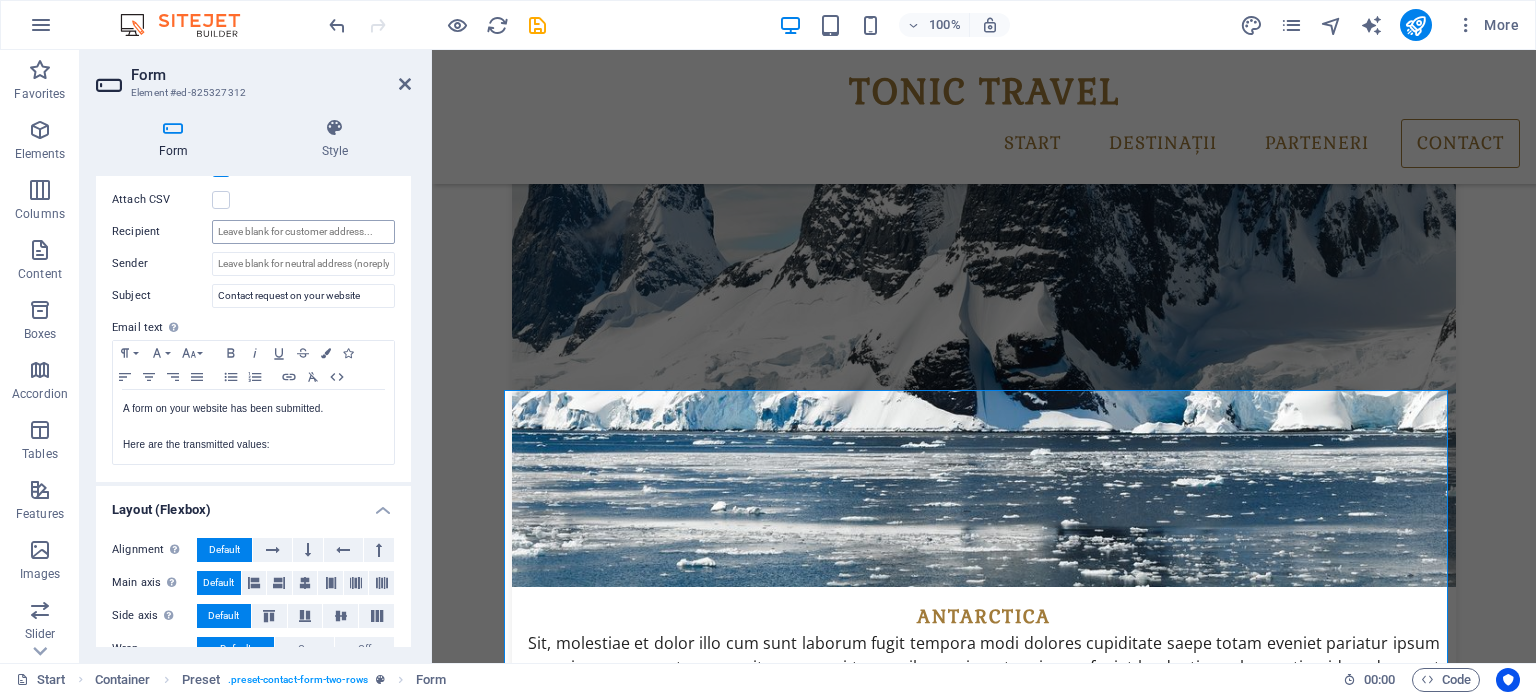 scroll, scrollTop: 600, scrollLeft: 0, axis: vertical 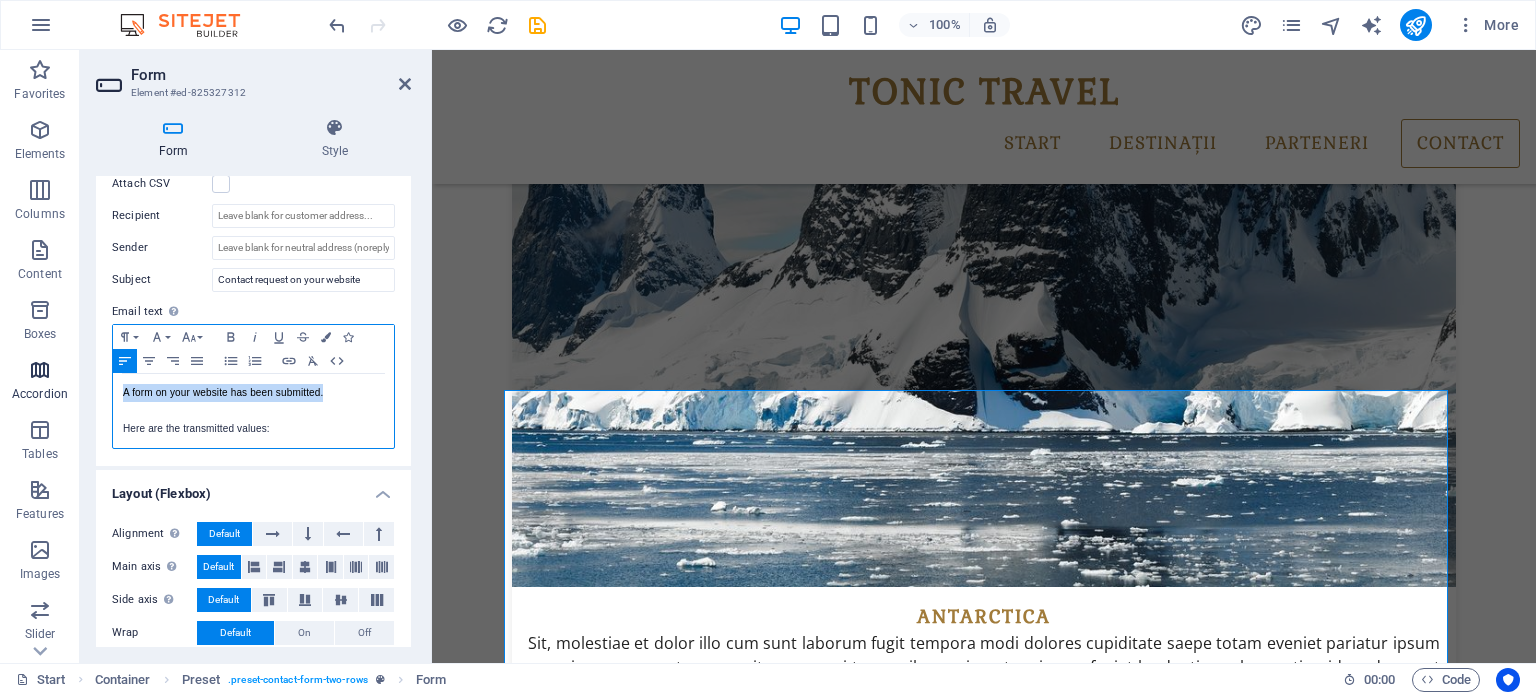 drag, startPoint x: 344, startPoint y: 391, endPoint x: 69, endPoint y: 363, distance: 276.42178 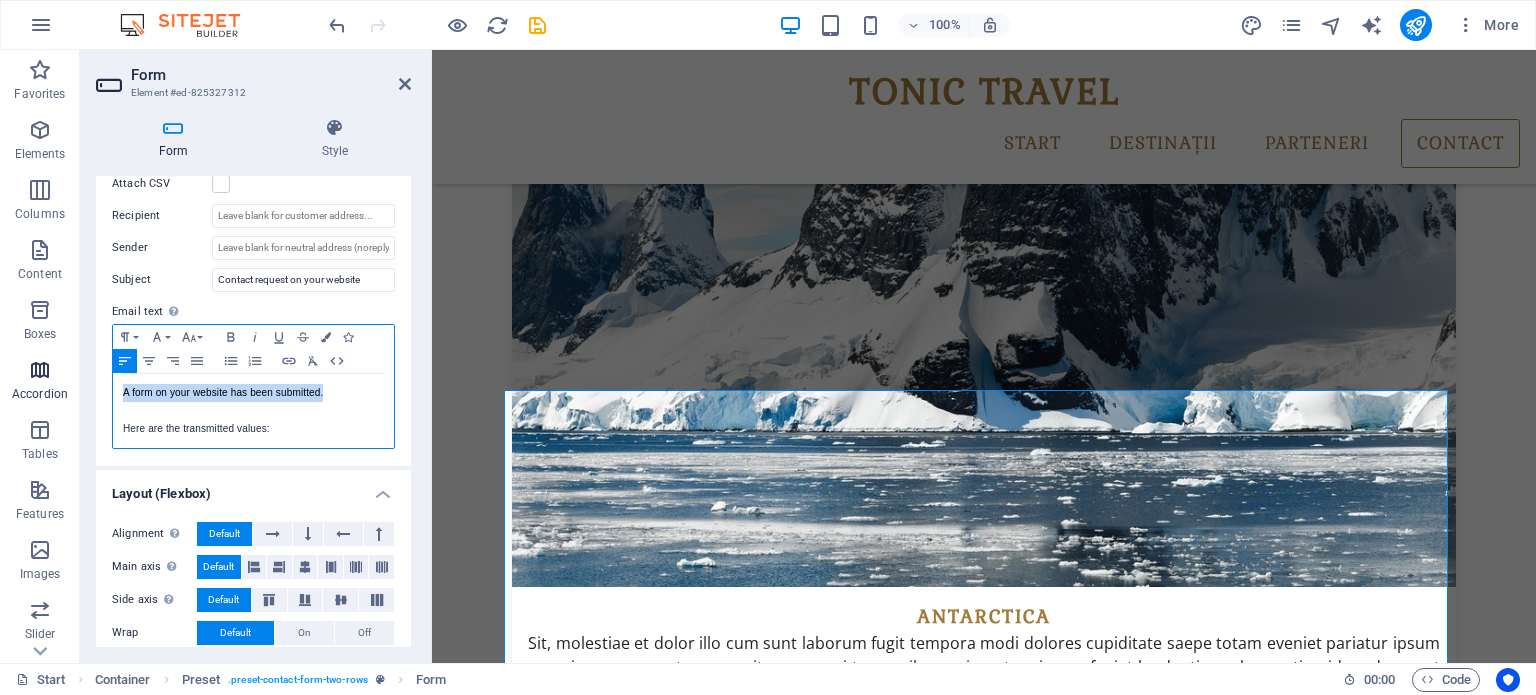 type 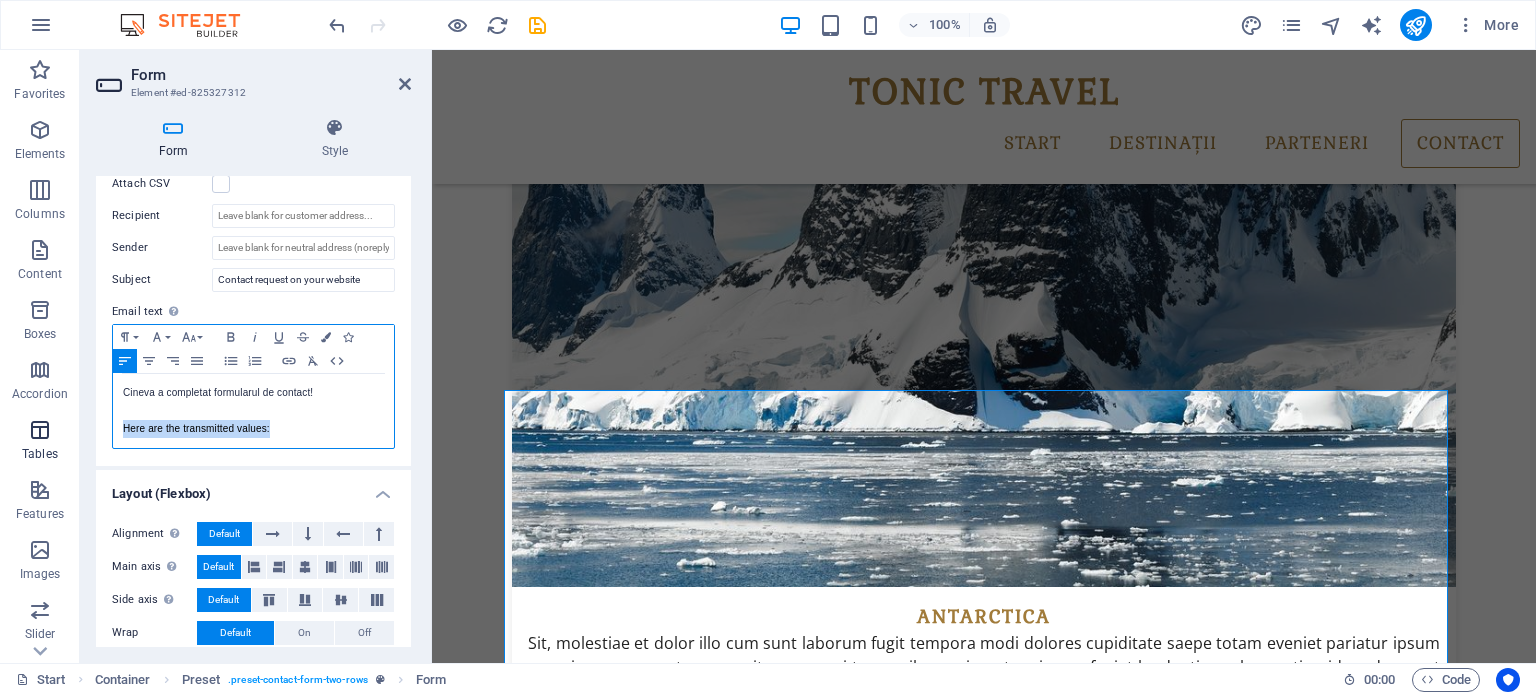 drag, startPoint x: 295, startPoint y: 426, endPoint x: 40, endPoint y: 426, distance: 255 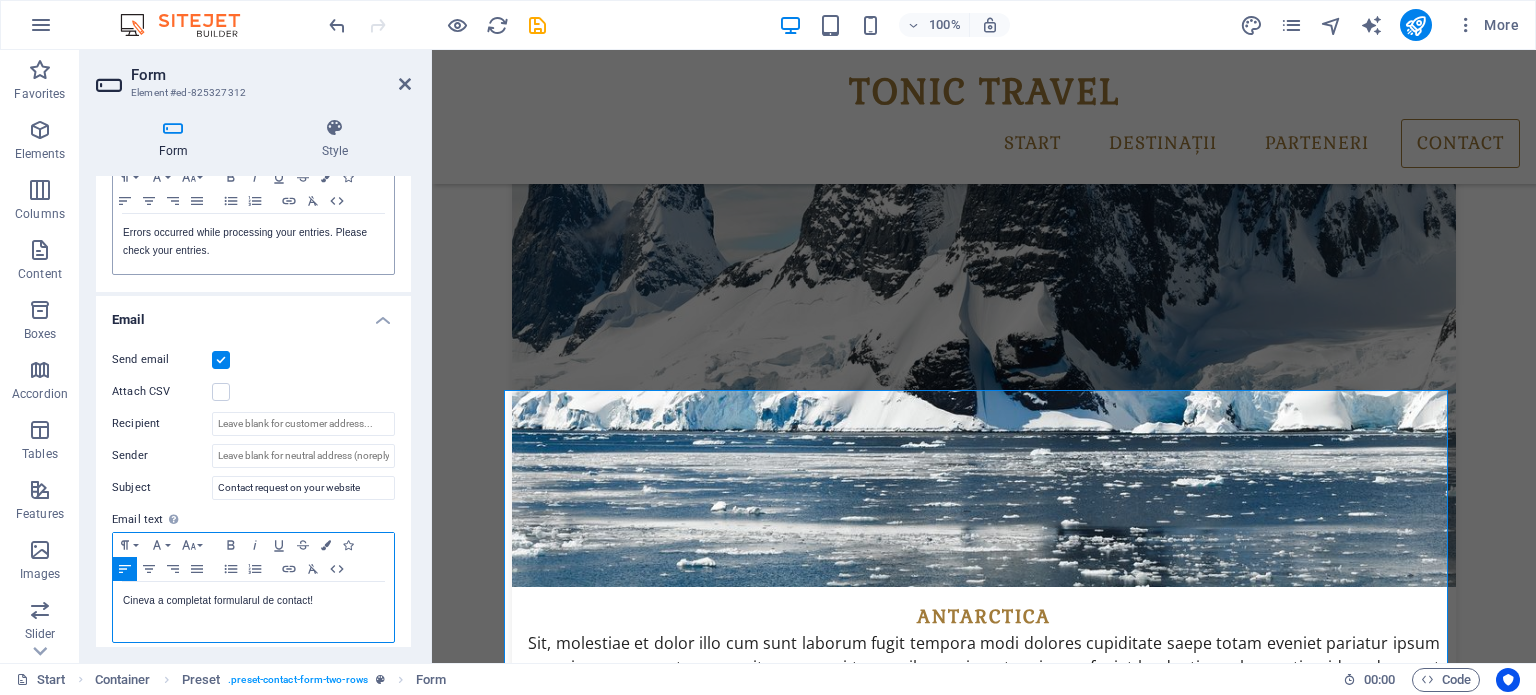 scroll, scrollTop: 632, scrollLeft: 0, axis: vertical 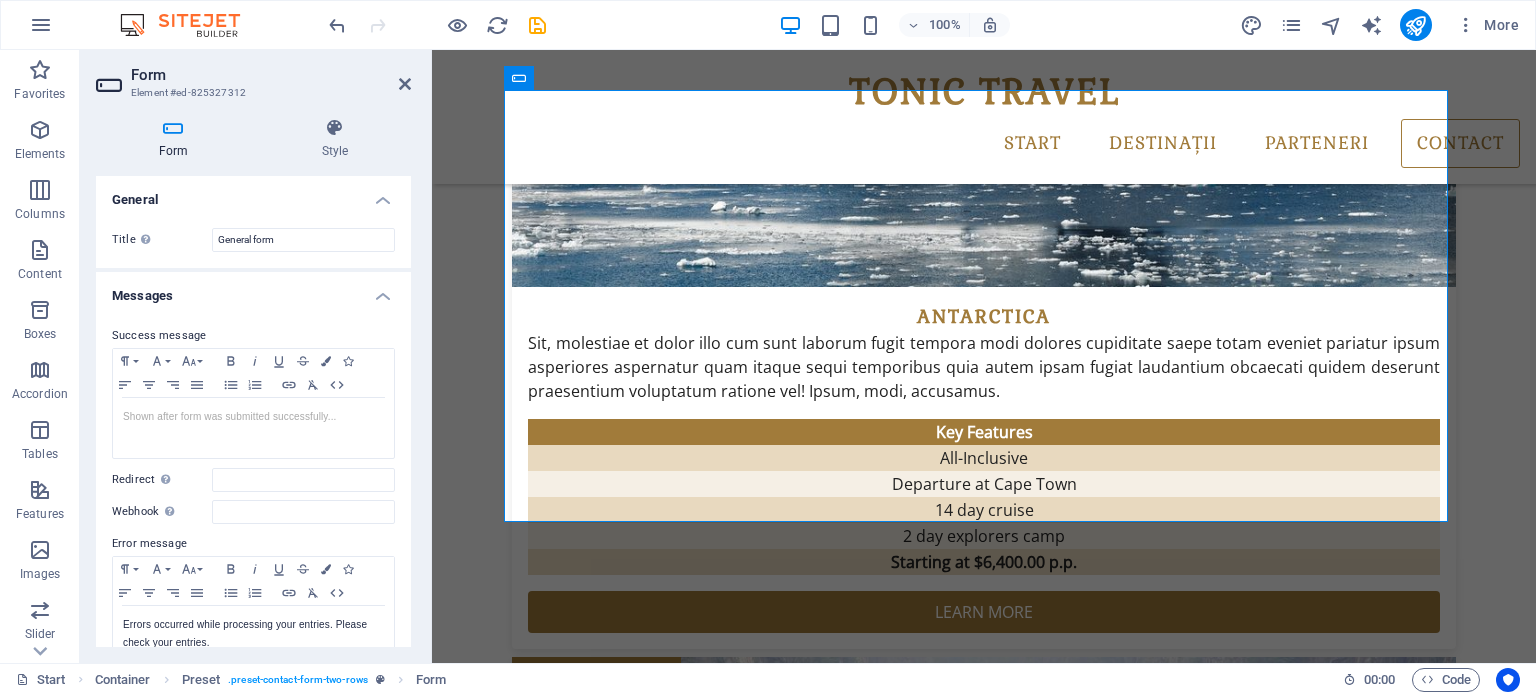 click on "Form" at bounding box center [177, 139] 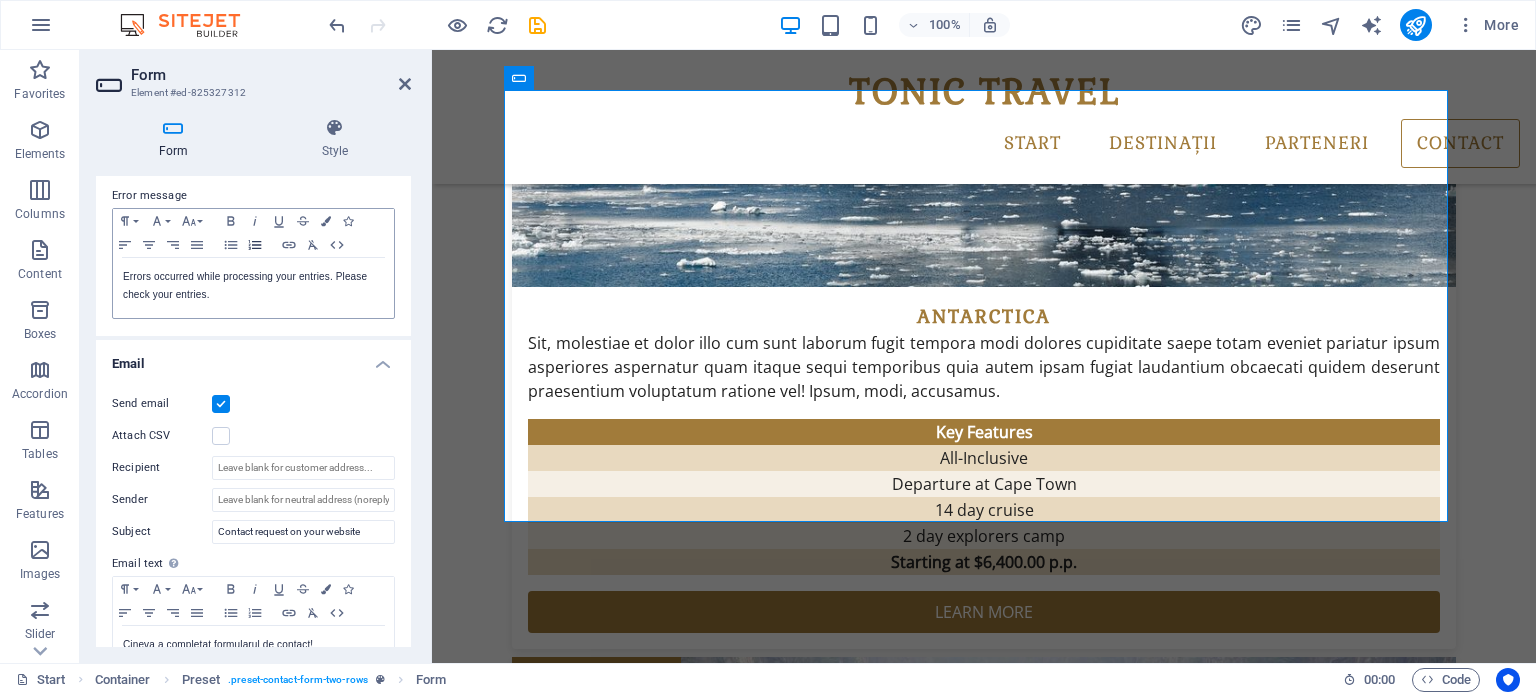 scroll, scrollTop: 332, scrollLeft: 0, axis: vertical 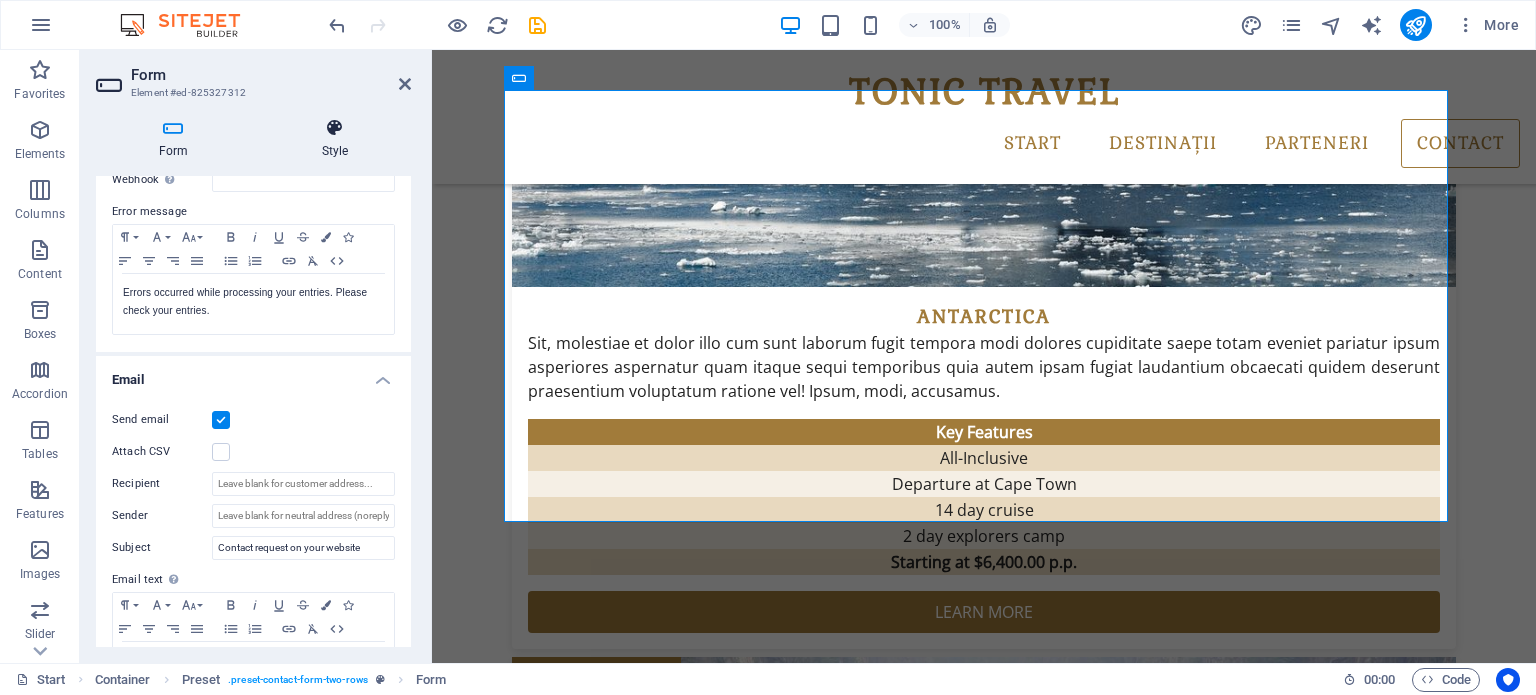 click at bounding box center [335, 128] 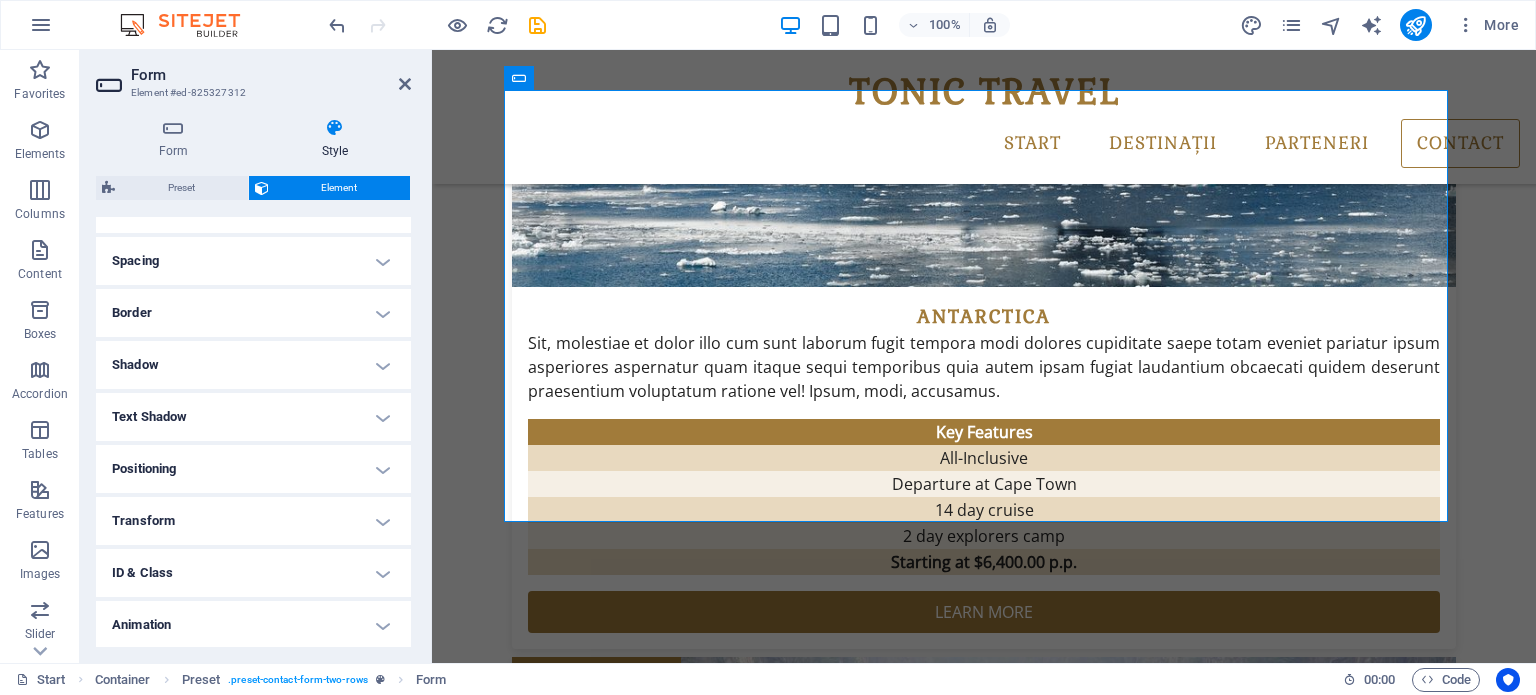 scroll, scrollTop: 414, scrollLeft: 0, axis: vertical 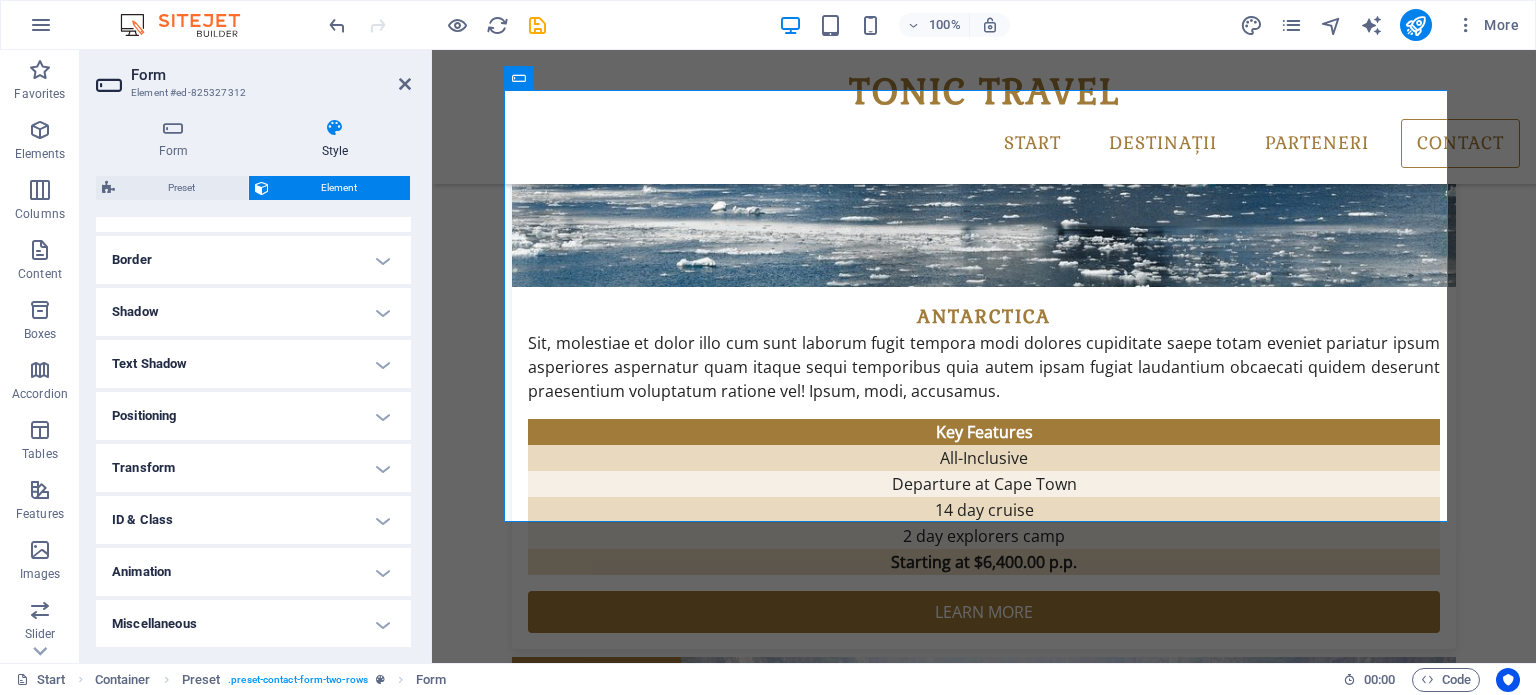click on "Animation" at bounding box center (253, 572) 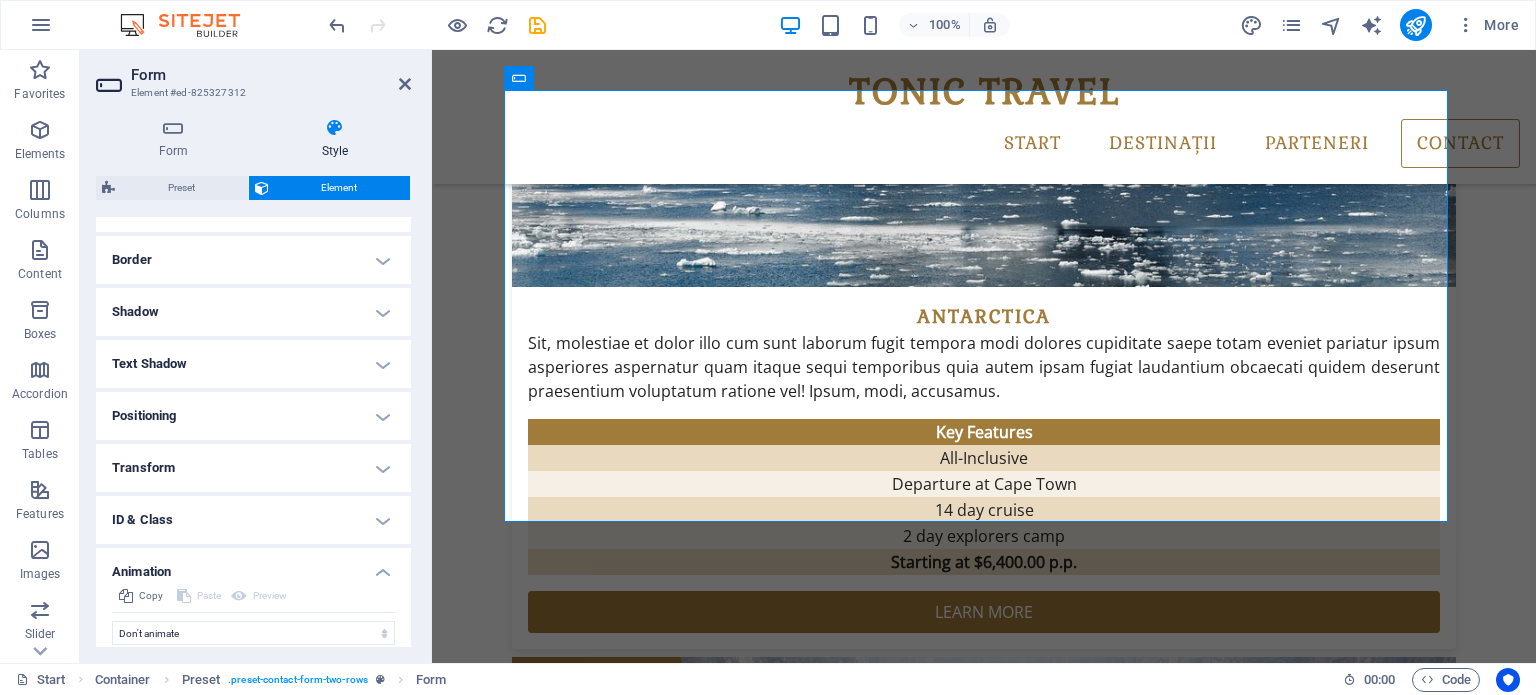 click on "Animation" at bounding box center (253, 566) 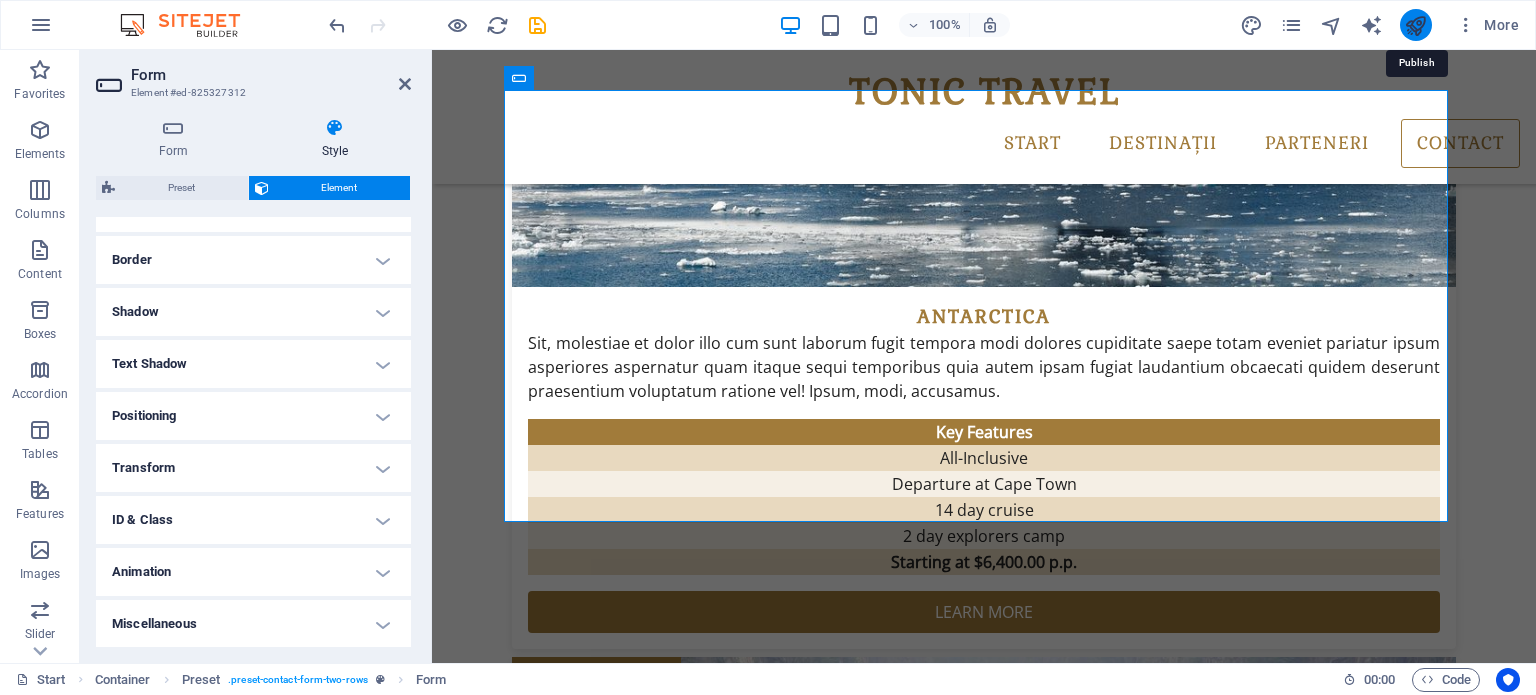 click at bounding box center [1415, 25] 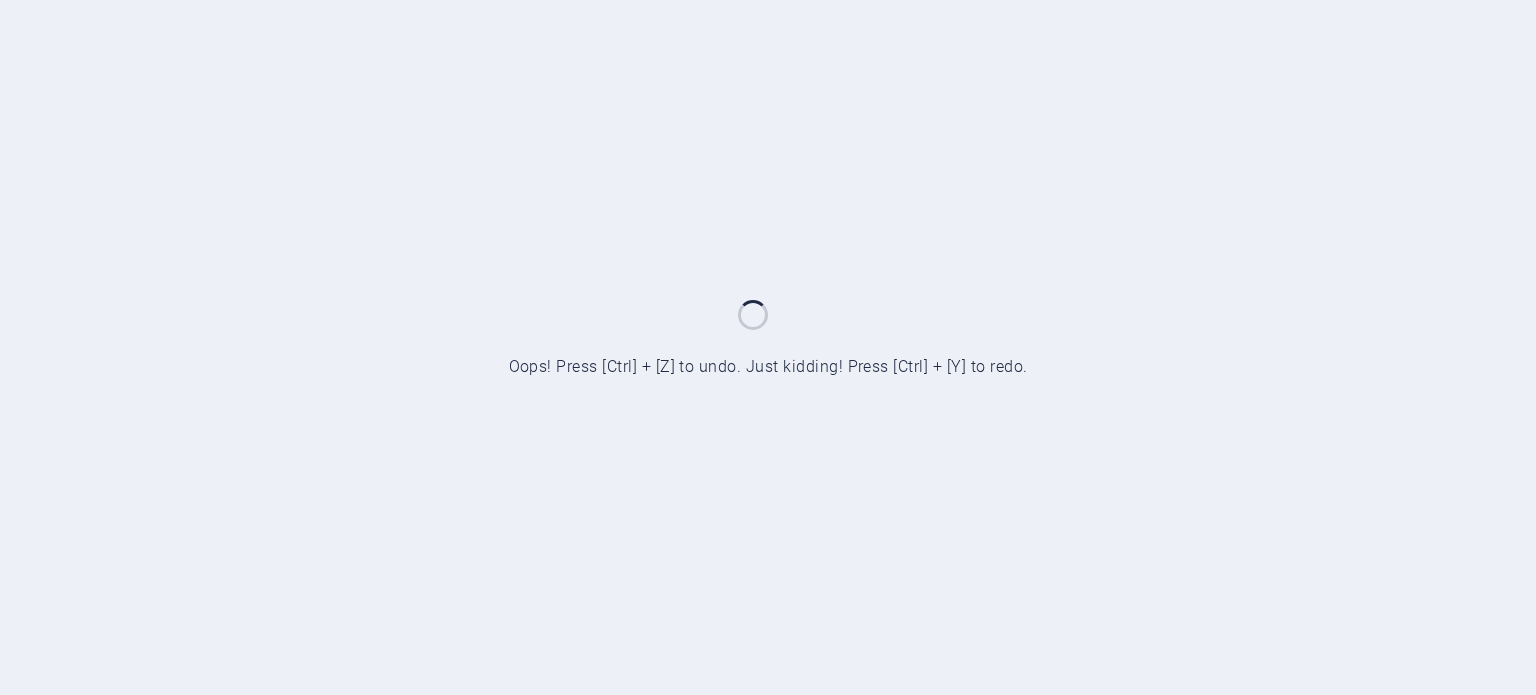 scroll, scrollTop: 0, scrollLeft: 0, axis: both 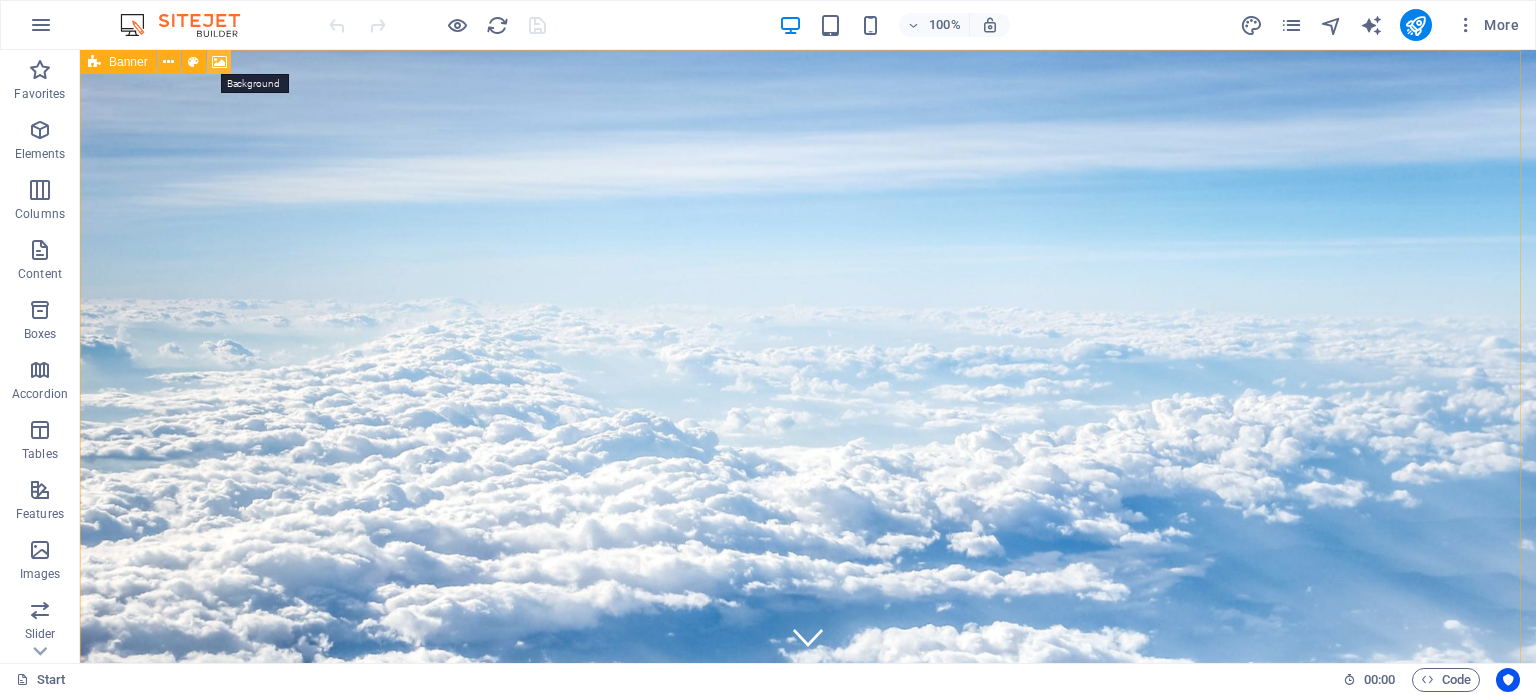 drag, startPoint x: 220, startPoint y: 59, endPoint x: 236, endPoint y: 223, distance: 164.77864 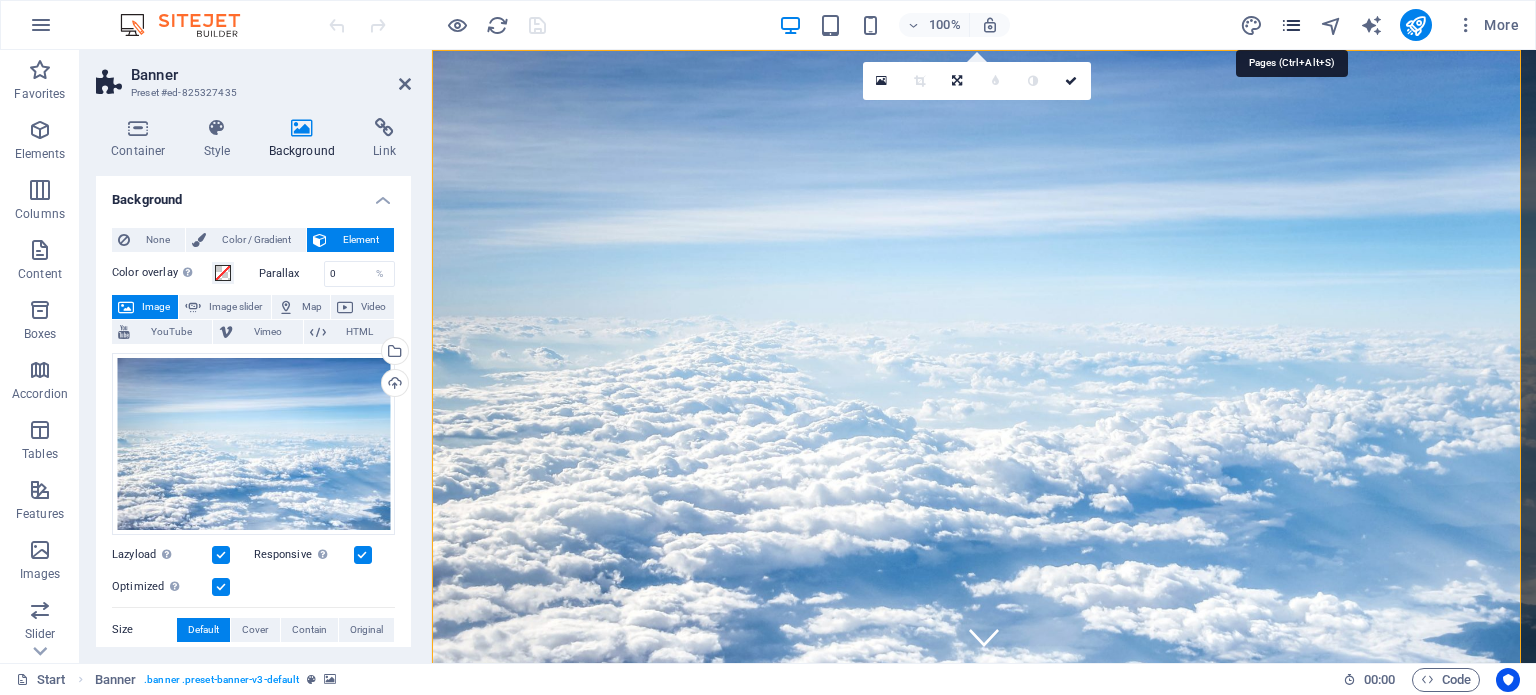 click at bounding box center (1291, 25) 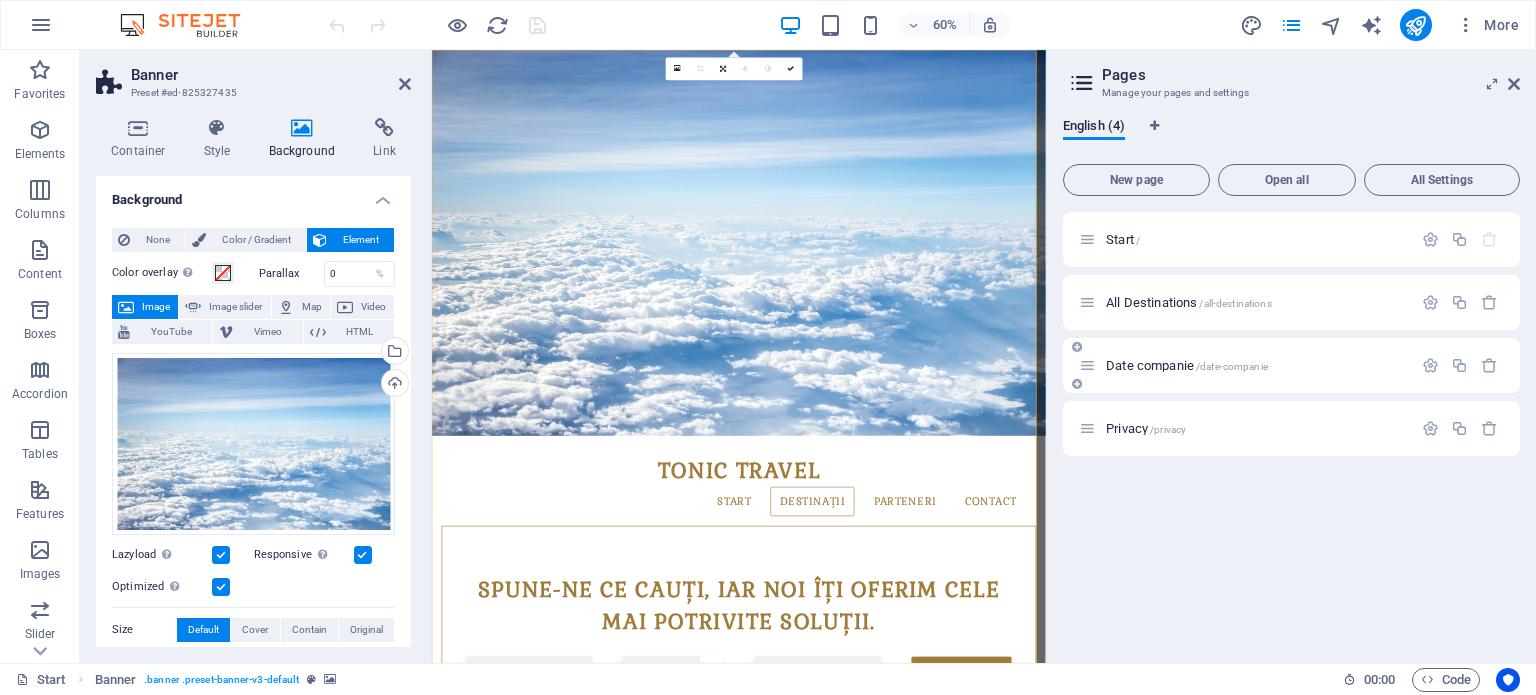 click on "Date companie /date-companie" at bounding box center [1187, 365] 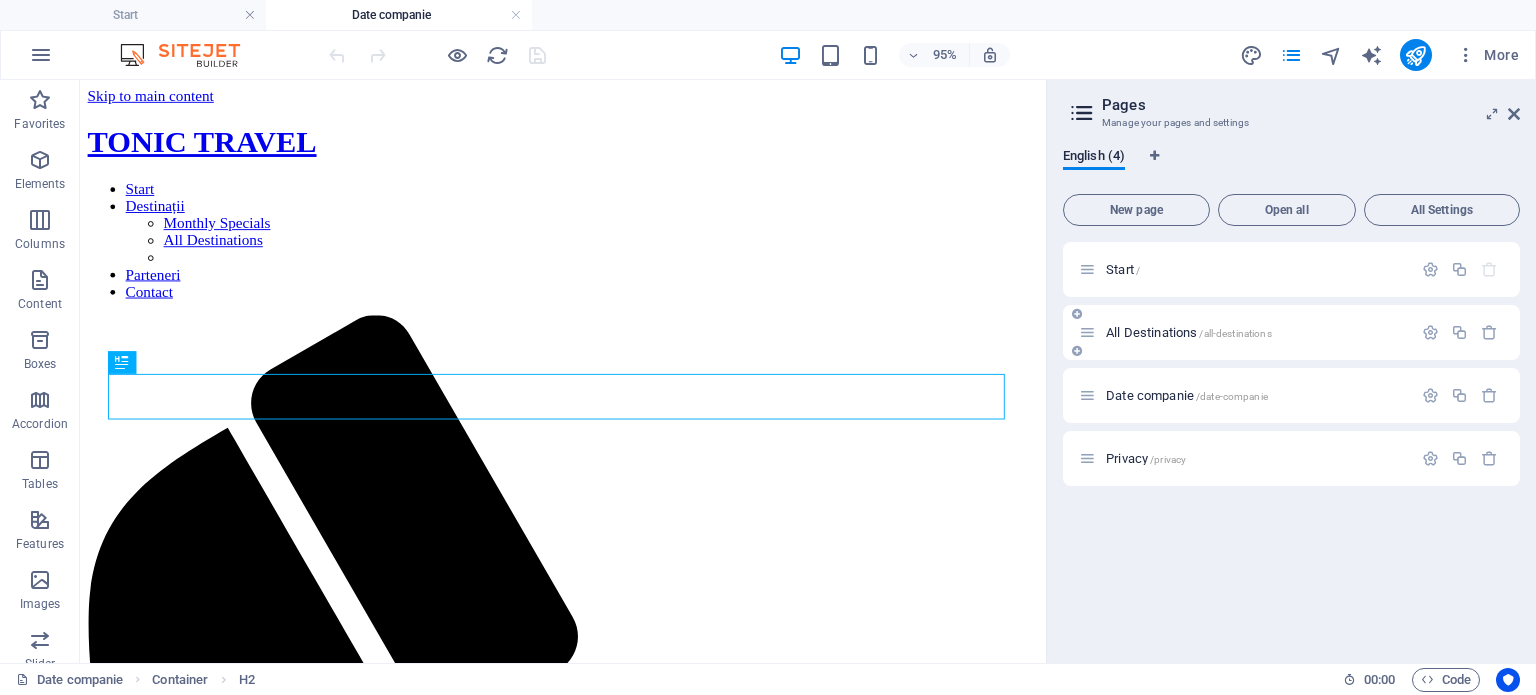 scroll, scrollTop: 0, scrollLeft: 0, axis: both 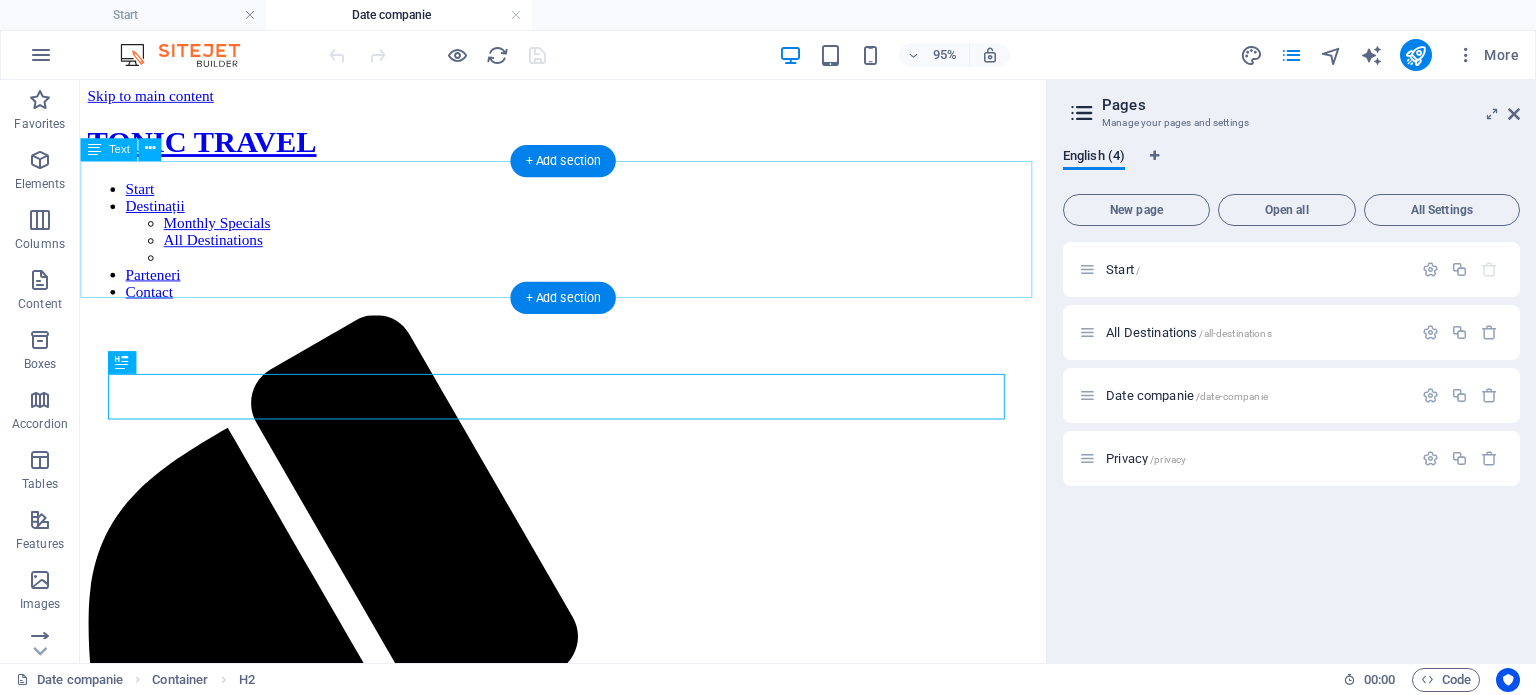 click on "tonictravel.ro Anamaria   Tudor Cluj-Napoca Tel.:  +40756120686 E-Mail:  contact@tonictravel.ro" at bounding box center (588, 1728) 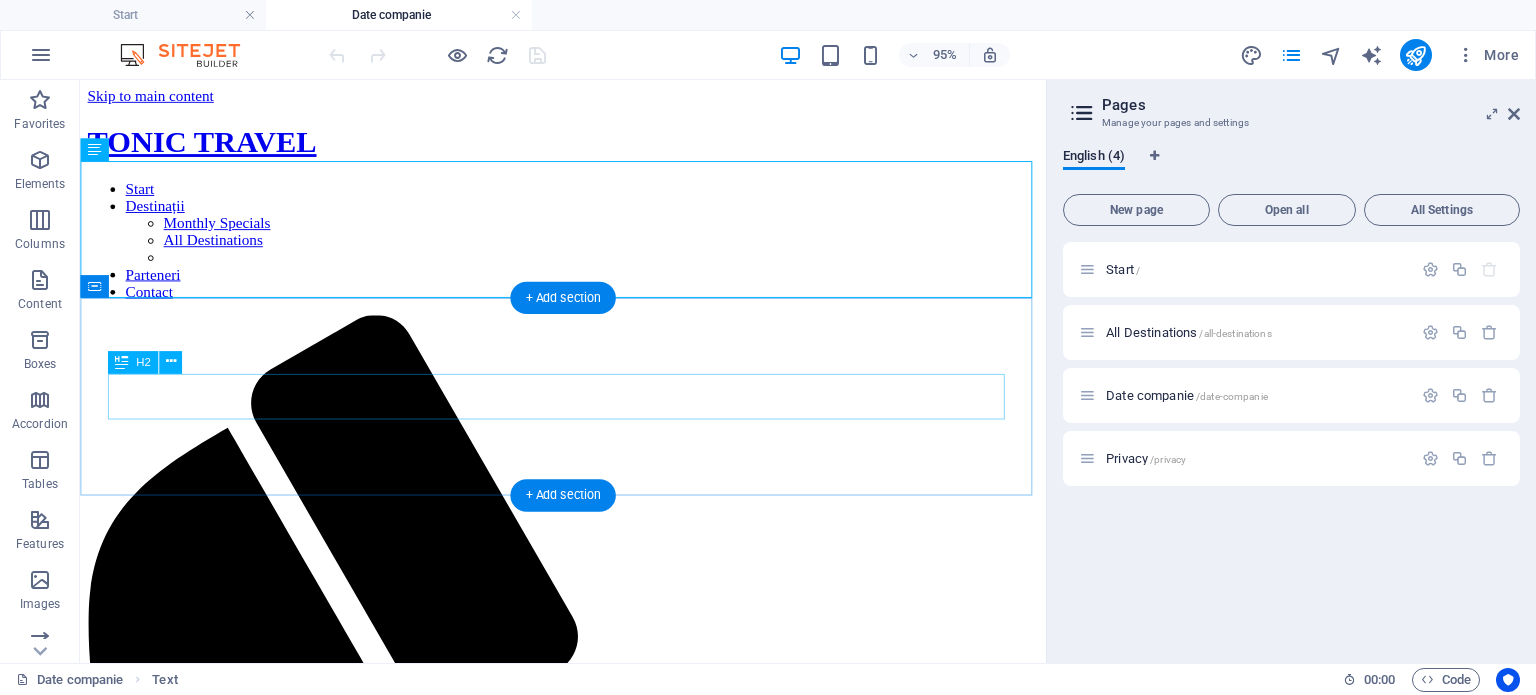 click on "Date companie" at bounding box center (588, 1831) 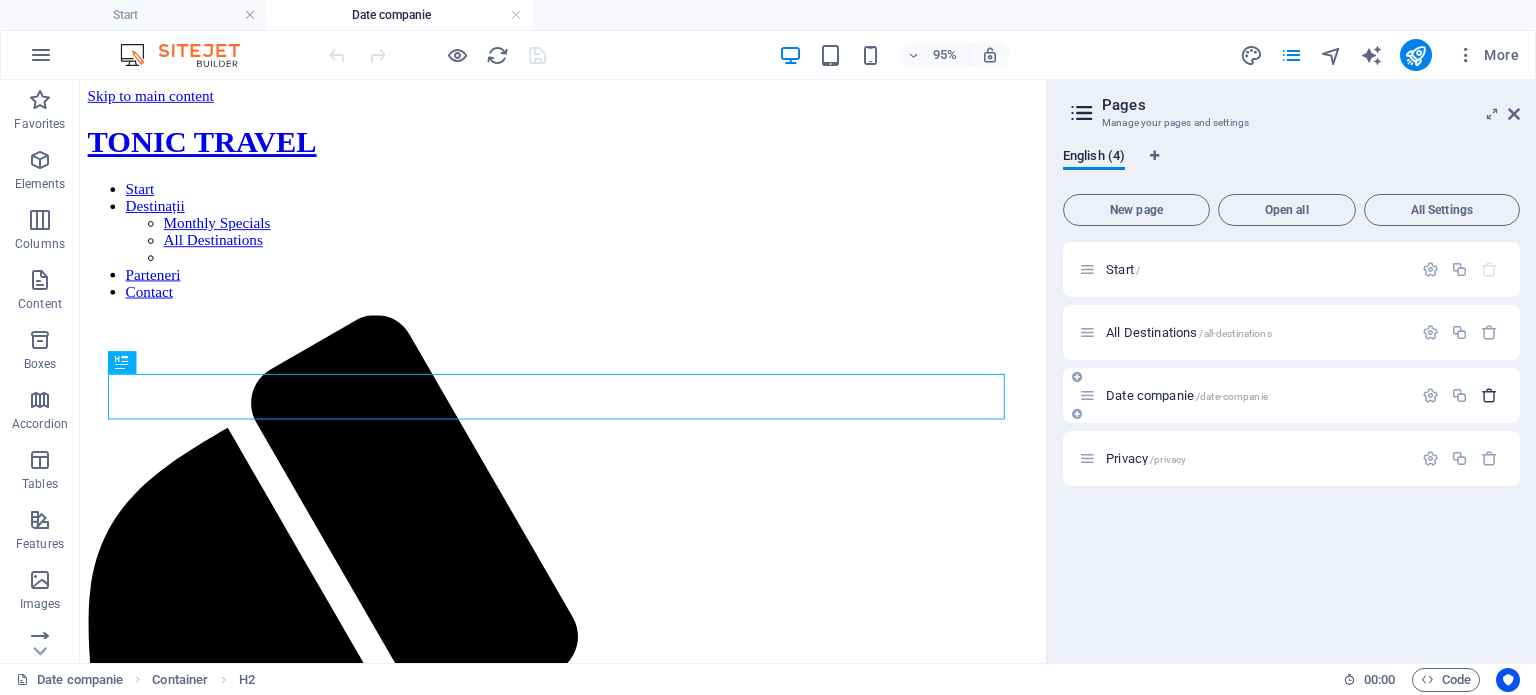 click at bounding box center [1489, 395] 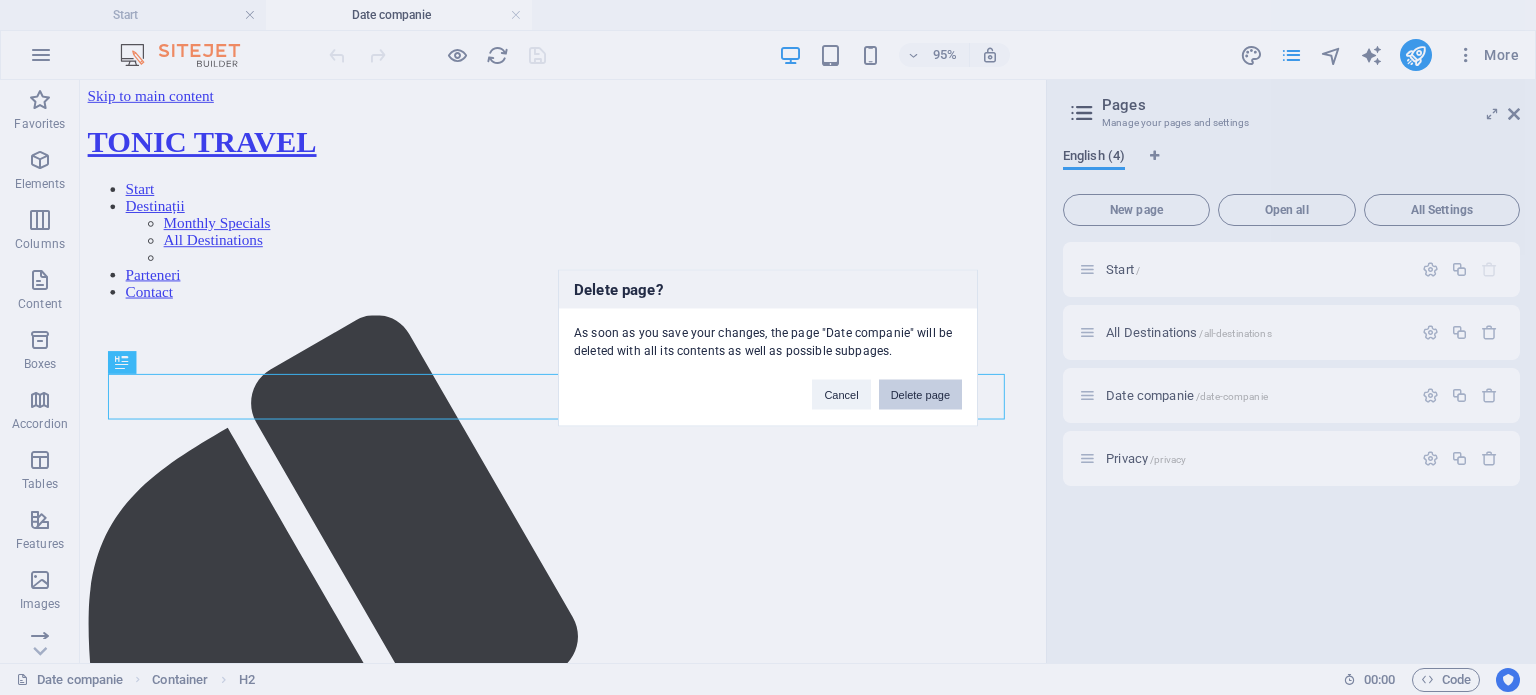 click on "Delete page" at bounding box center (920, 394) 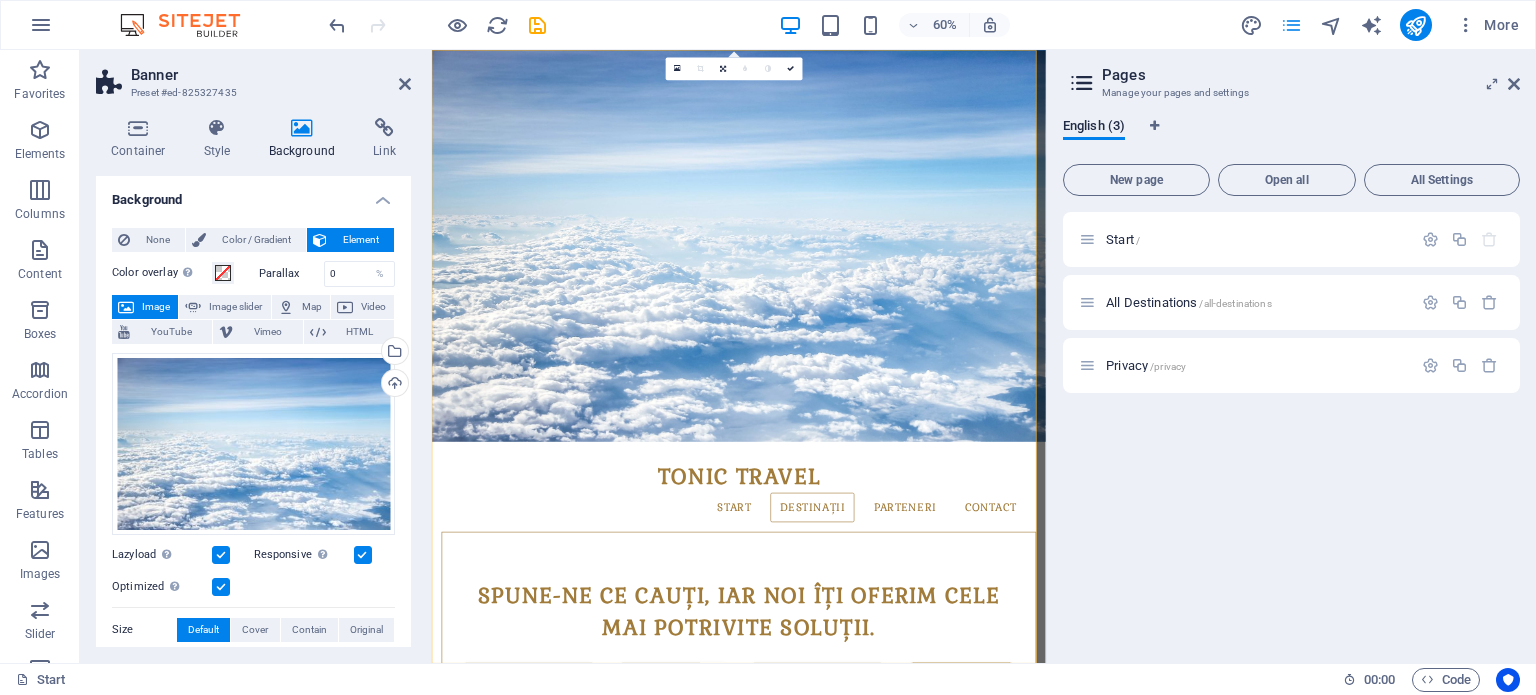 click at bounding box center [1291, 25] 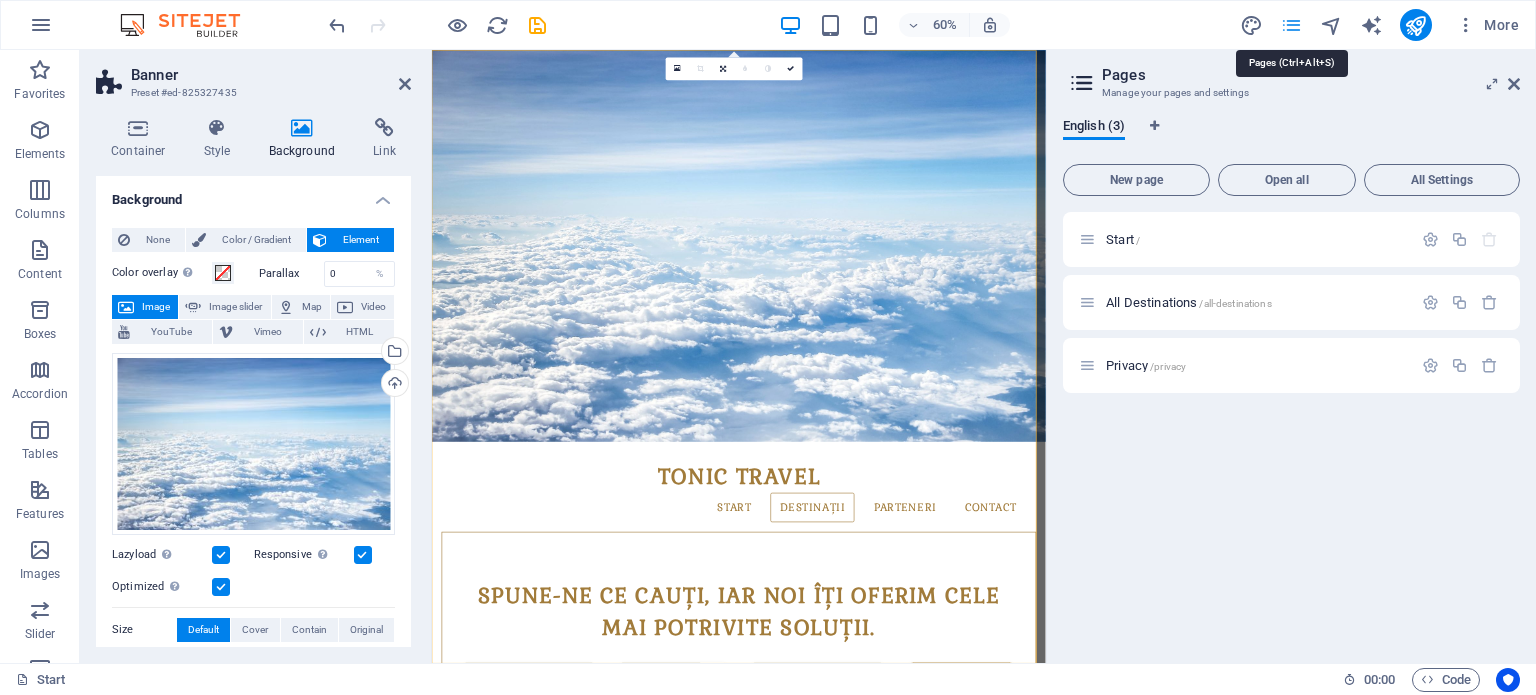 click at bounding box center (1291, 25) 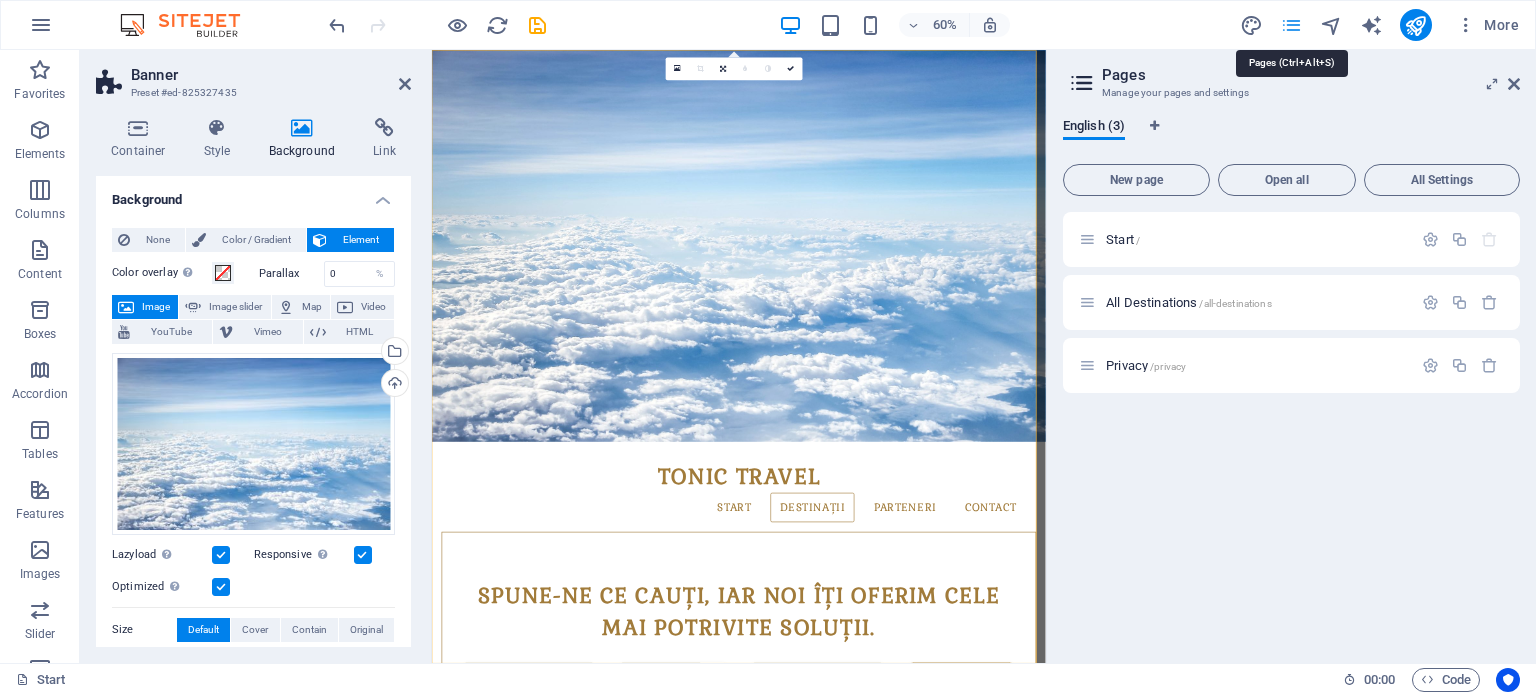 click at bounding box center (1291, 25) 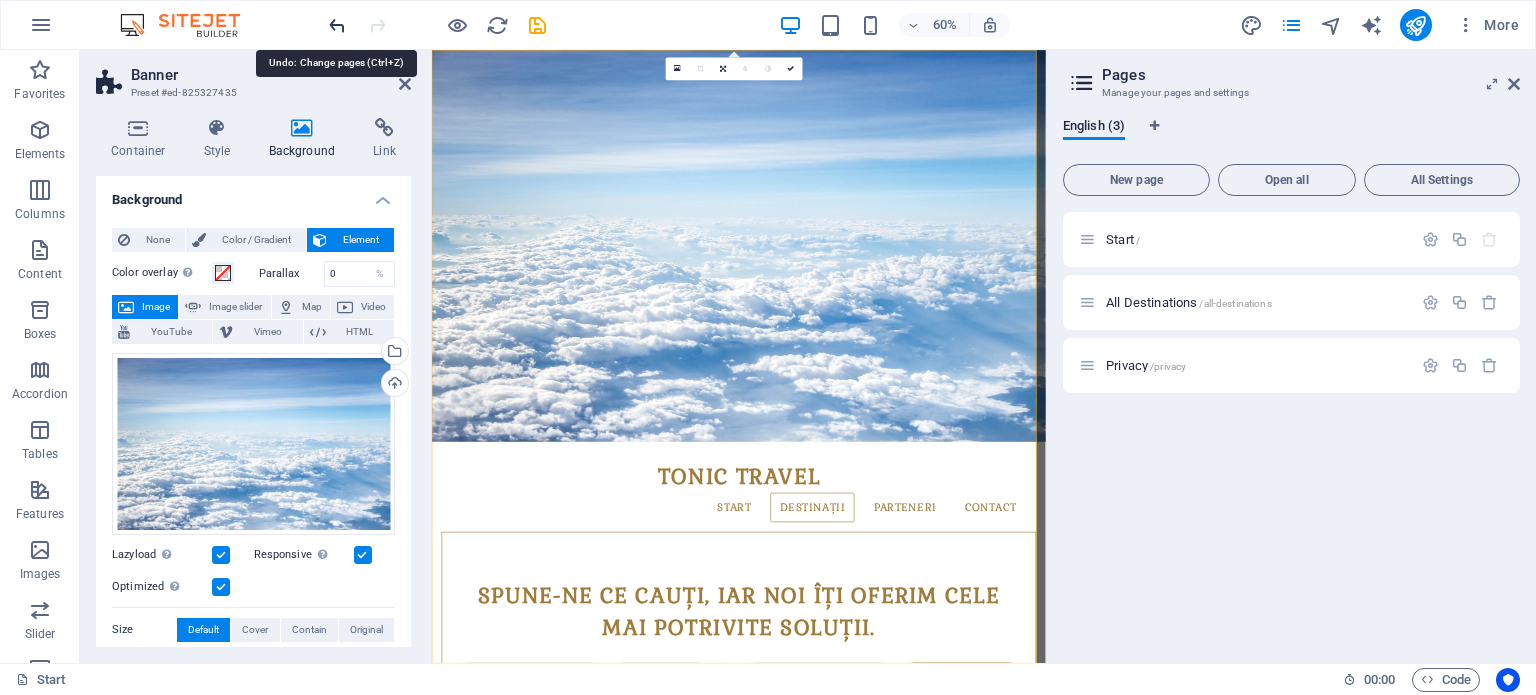click at bounding box center [337, 25] 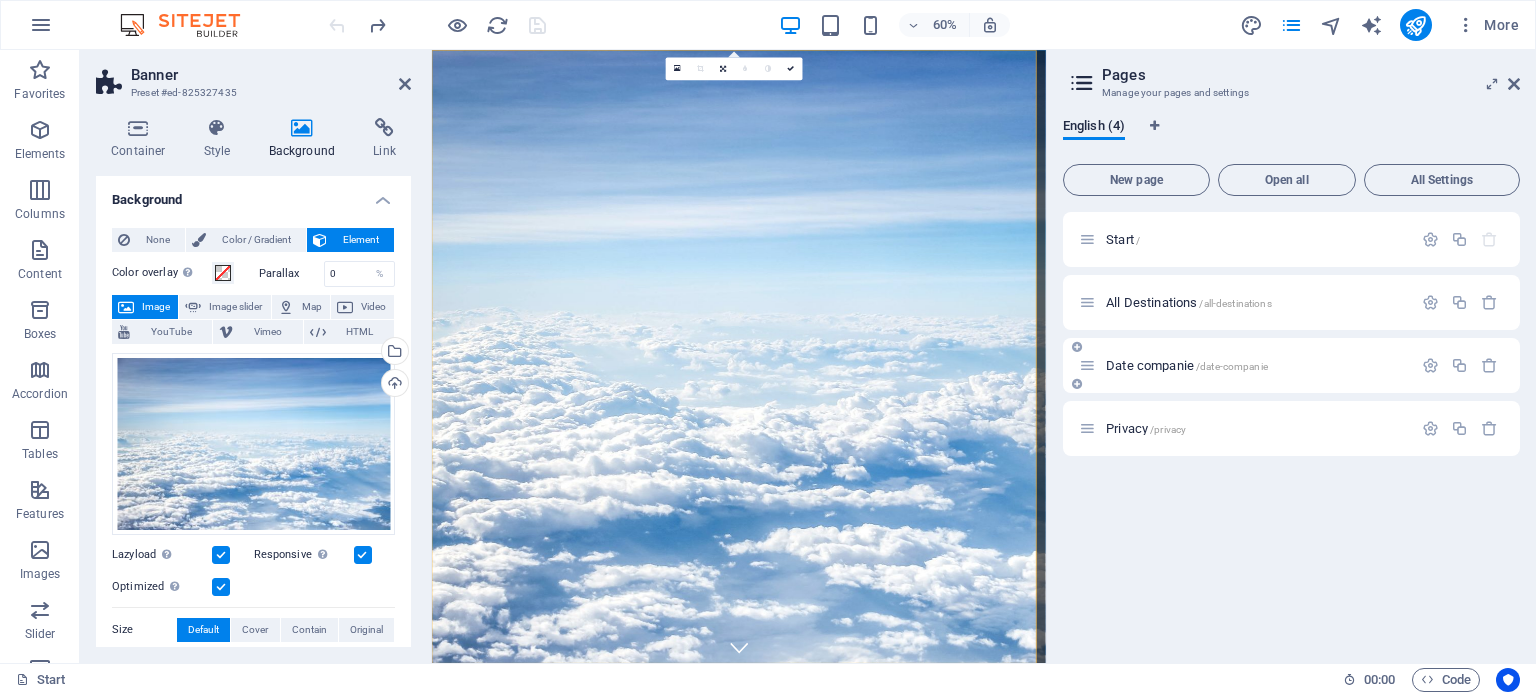 click on "Date companie /date-companie" at bounding box center [1245, 365] 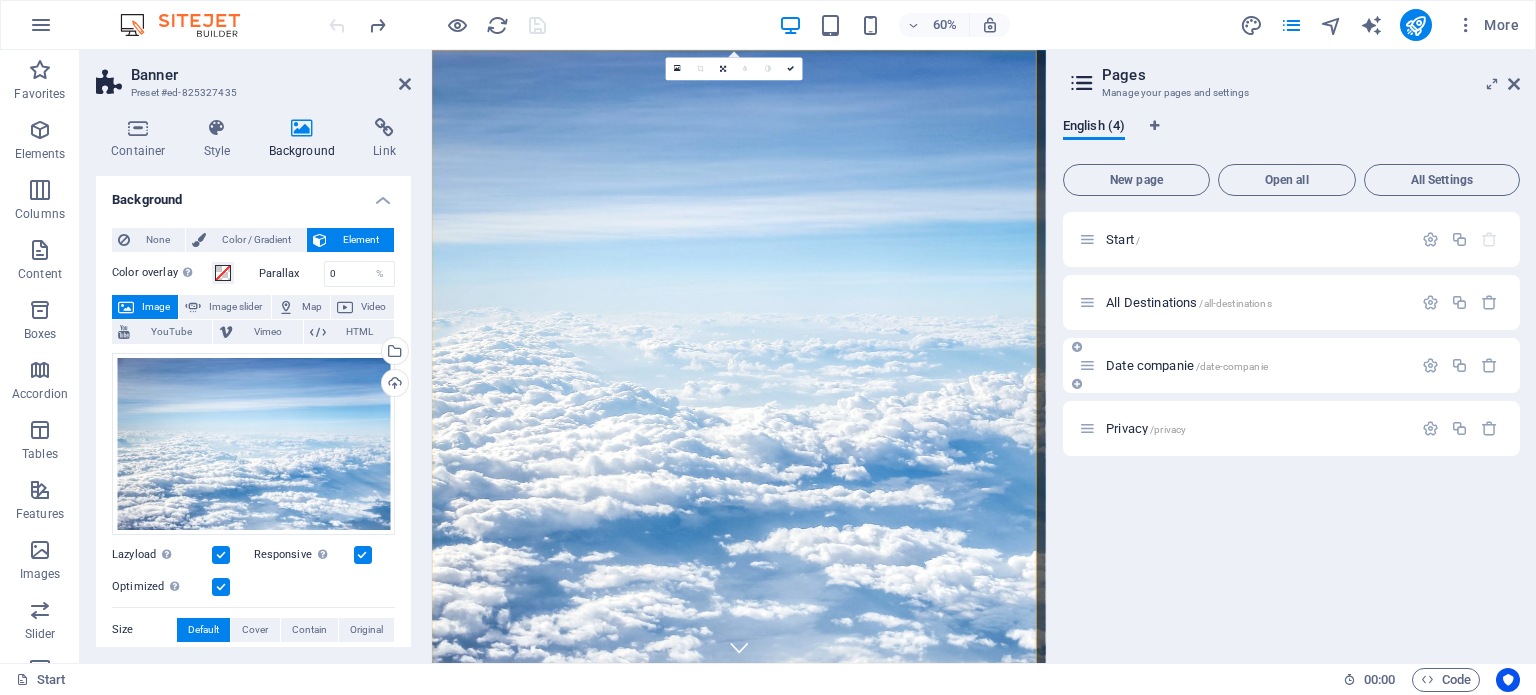 click on "Date companie /date-companie" at bounding box center [1256, 365] 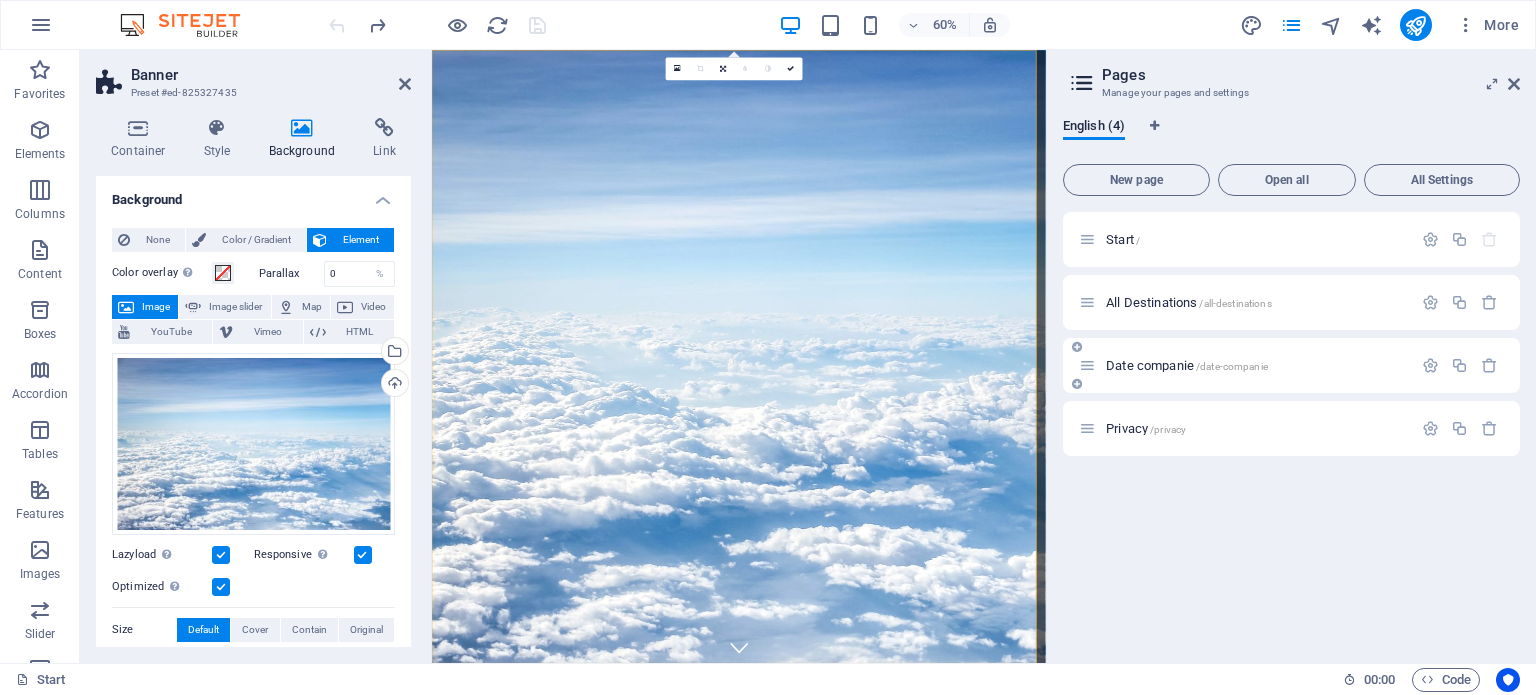 click on "Date companie /date-companie" at bounding box center [1291, 365] 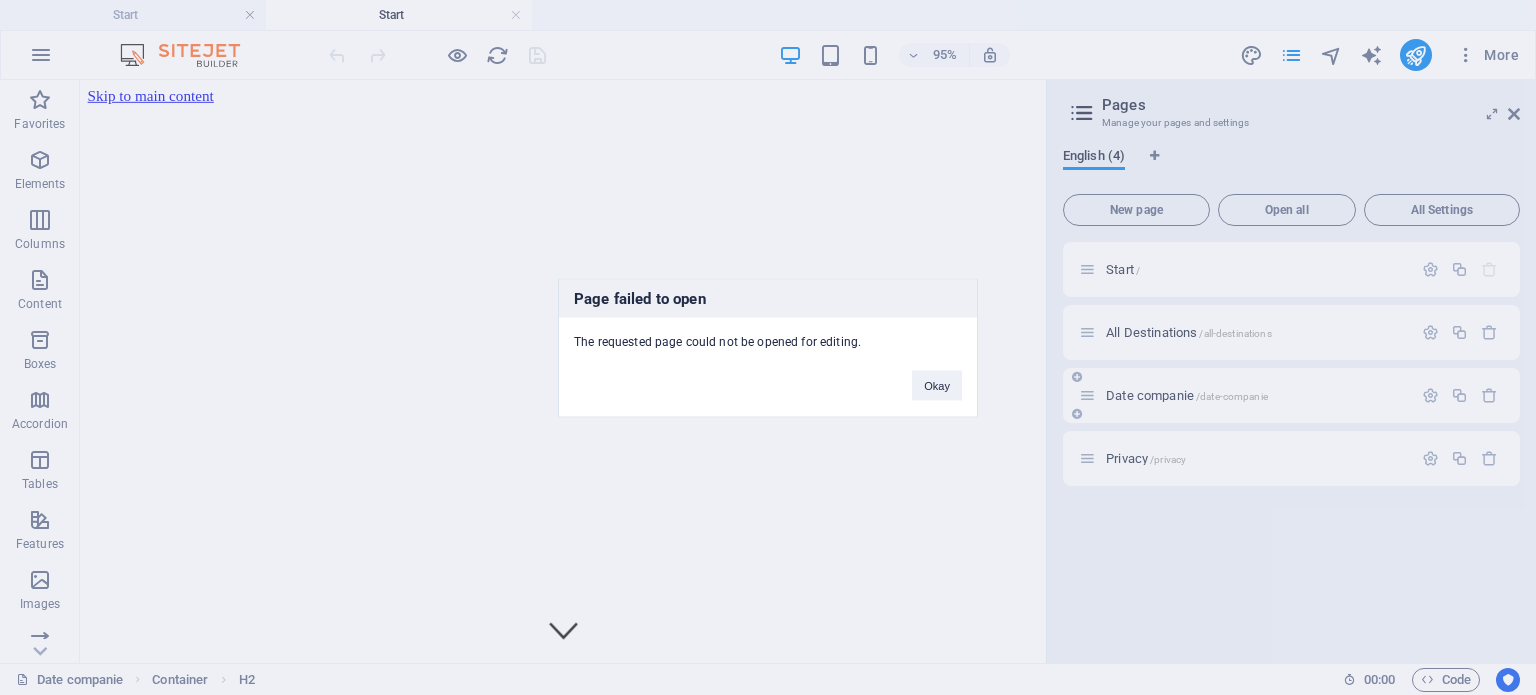 scroll, scrollTop: 0, scrollLeft: 0, axis: both 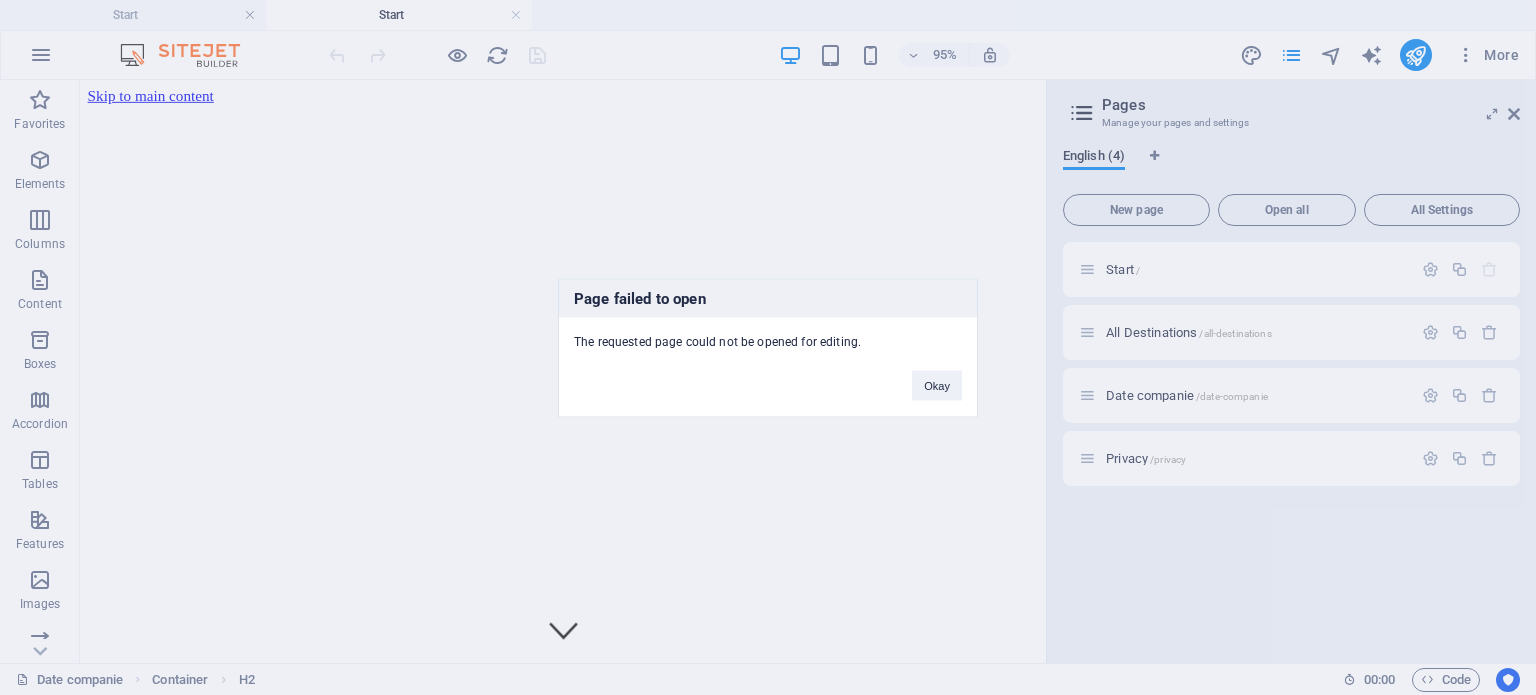 click on "Page failed to open The requested page could not be opened for editing. Okay" at bounding box center [768, 347] 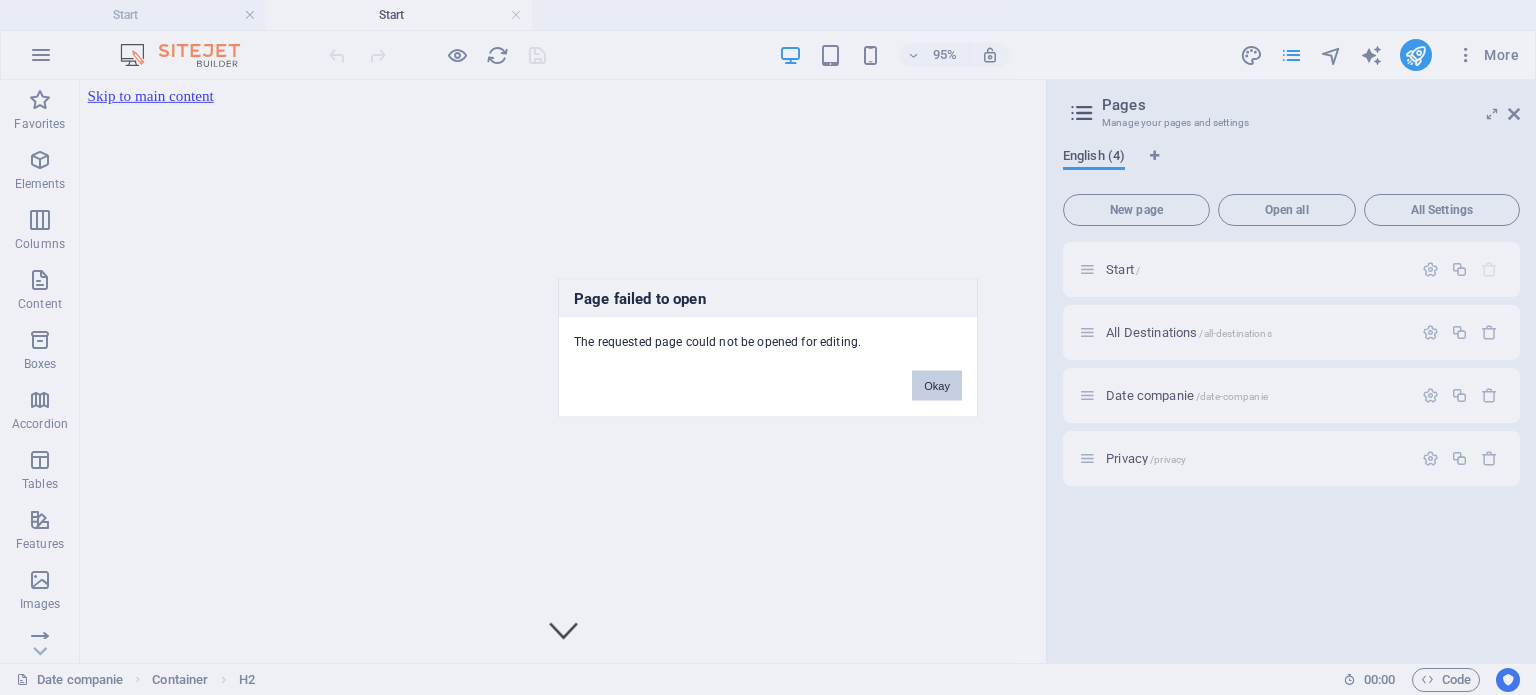 click on "Okay" at bounding box center (937, 385) 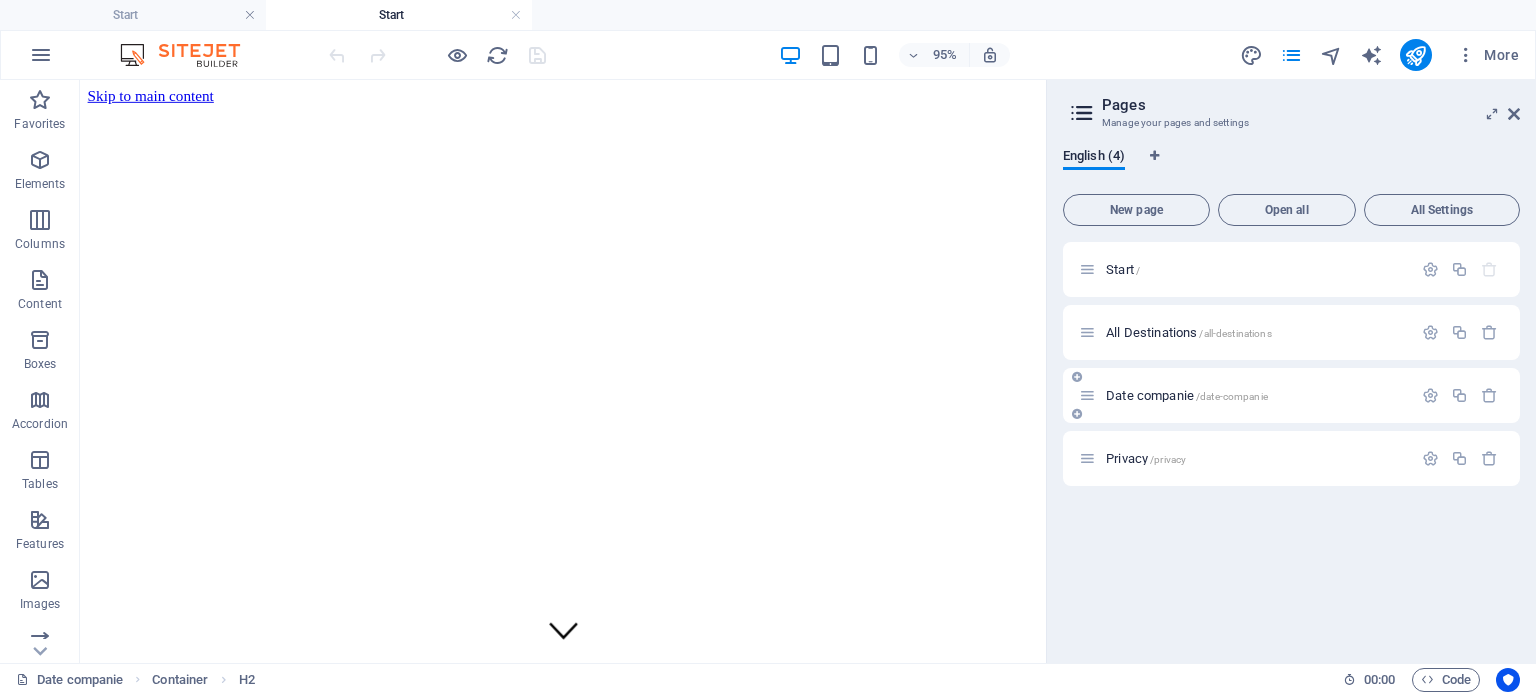 click on "Date companie /date-companie" at bounding box center [1245, 395] 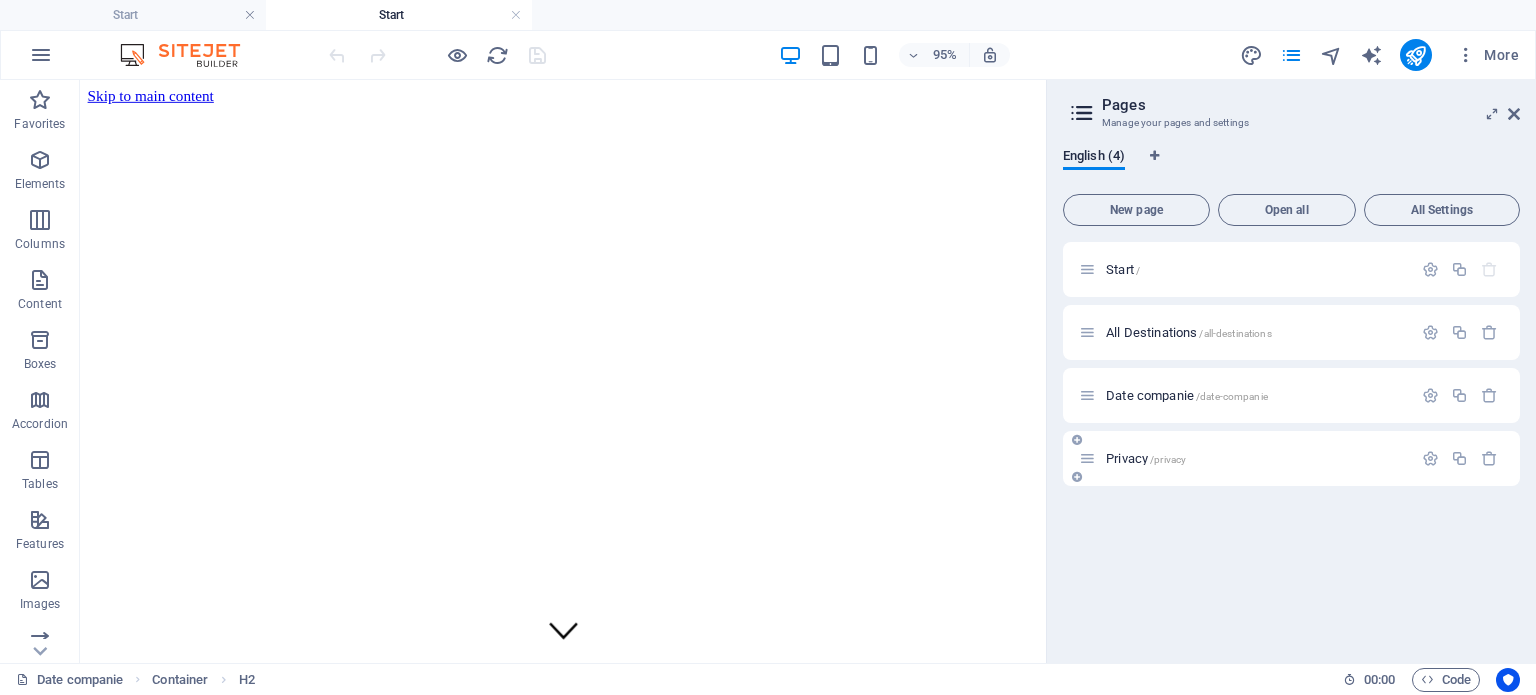 click on "Date companie /date-companie" at bounding box center (1256, 395) 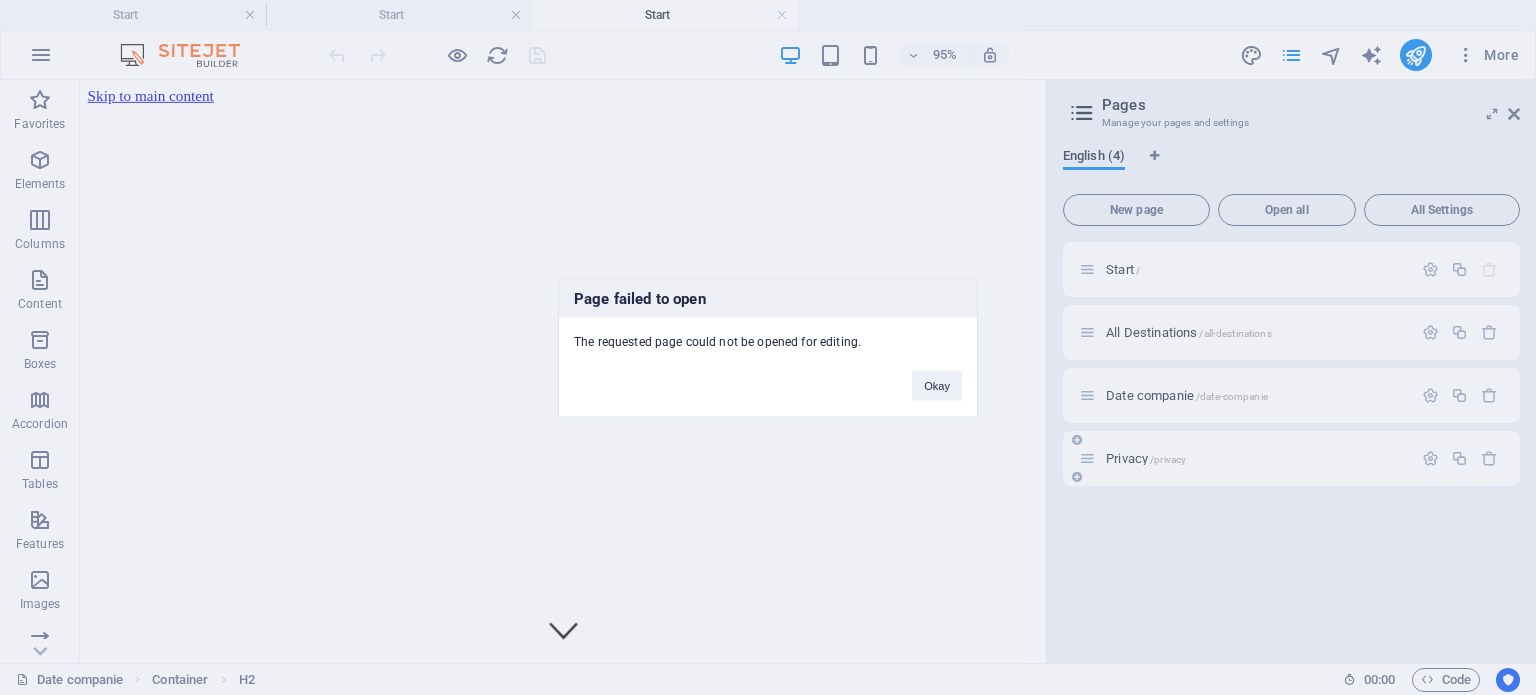 scroll, scrollTop: 0, scrollLeft: 0, axis: both 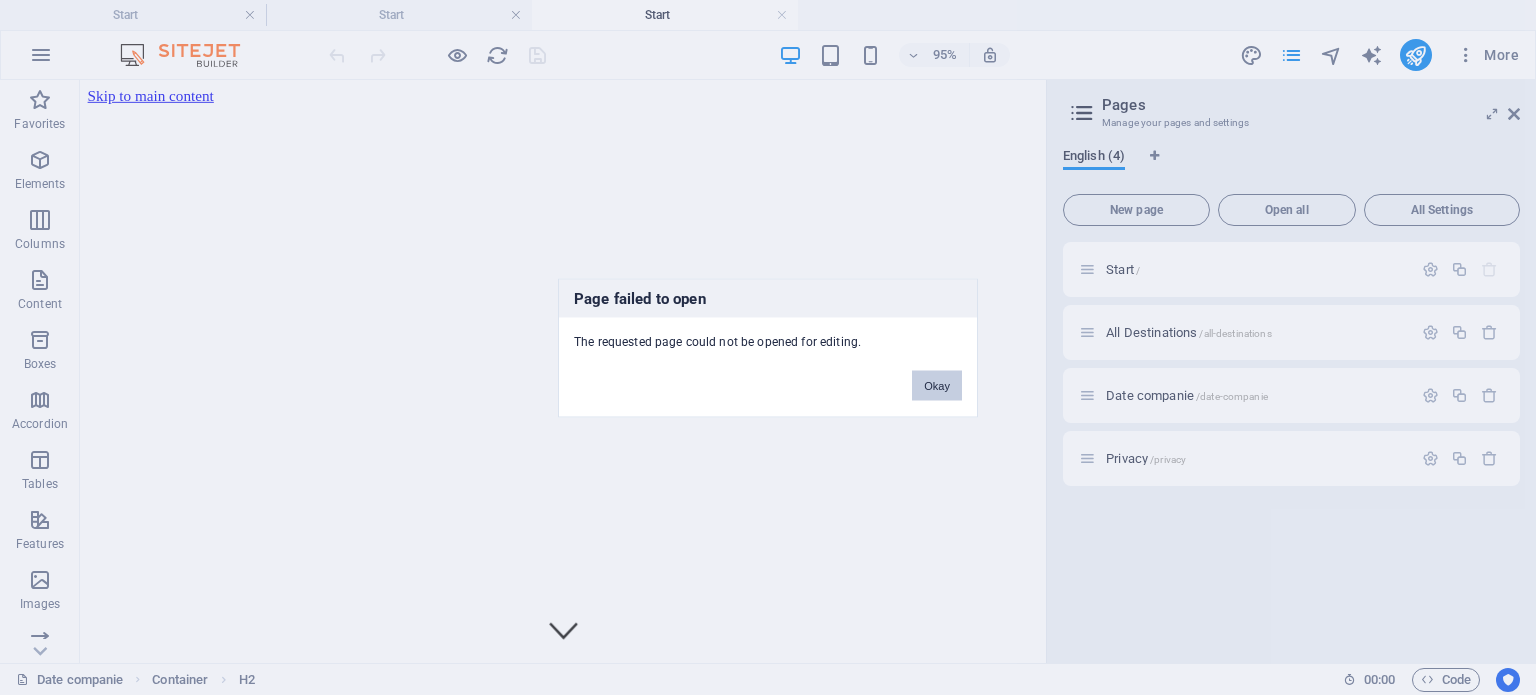 drag, startPoint x: 937, startPoint y: 392, endPoint x: 902, endPoint y: 329, distance: 72.06941 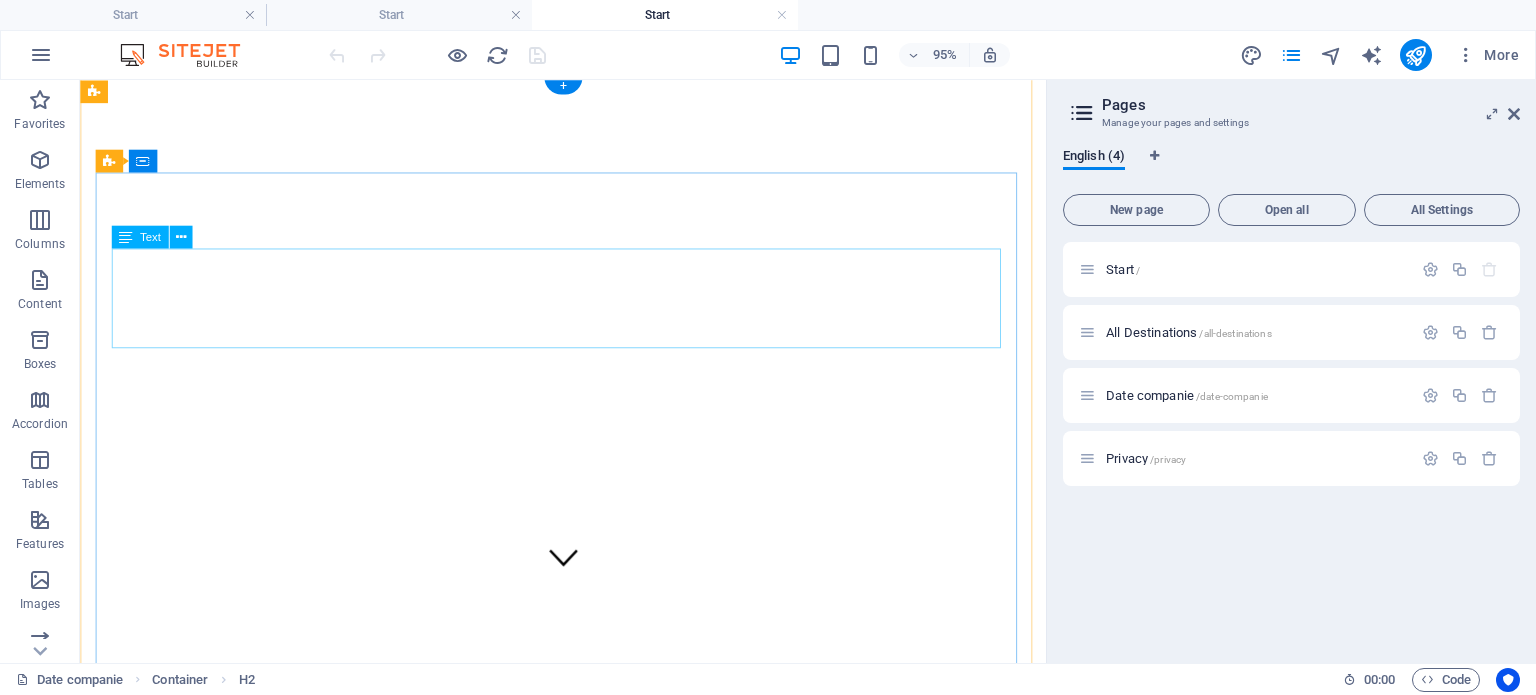 scroll, scrollTop: 0, scrollLeft: 0, axis: both 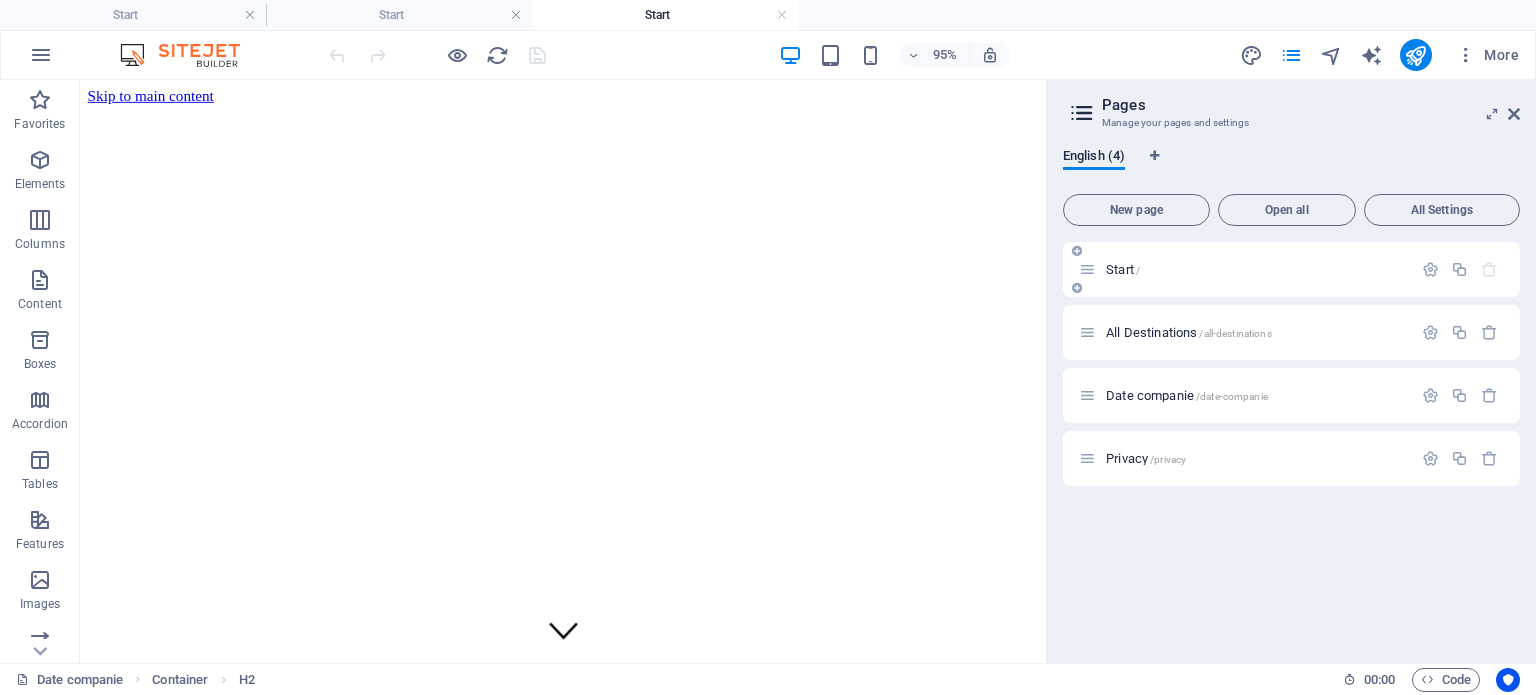 click on "Start /" at bounding box center (1245, 269) 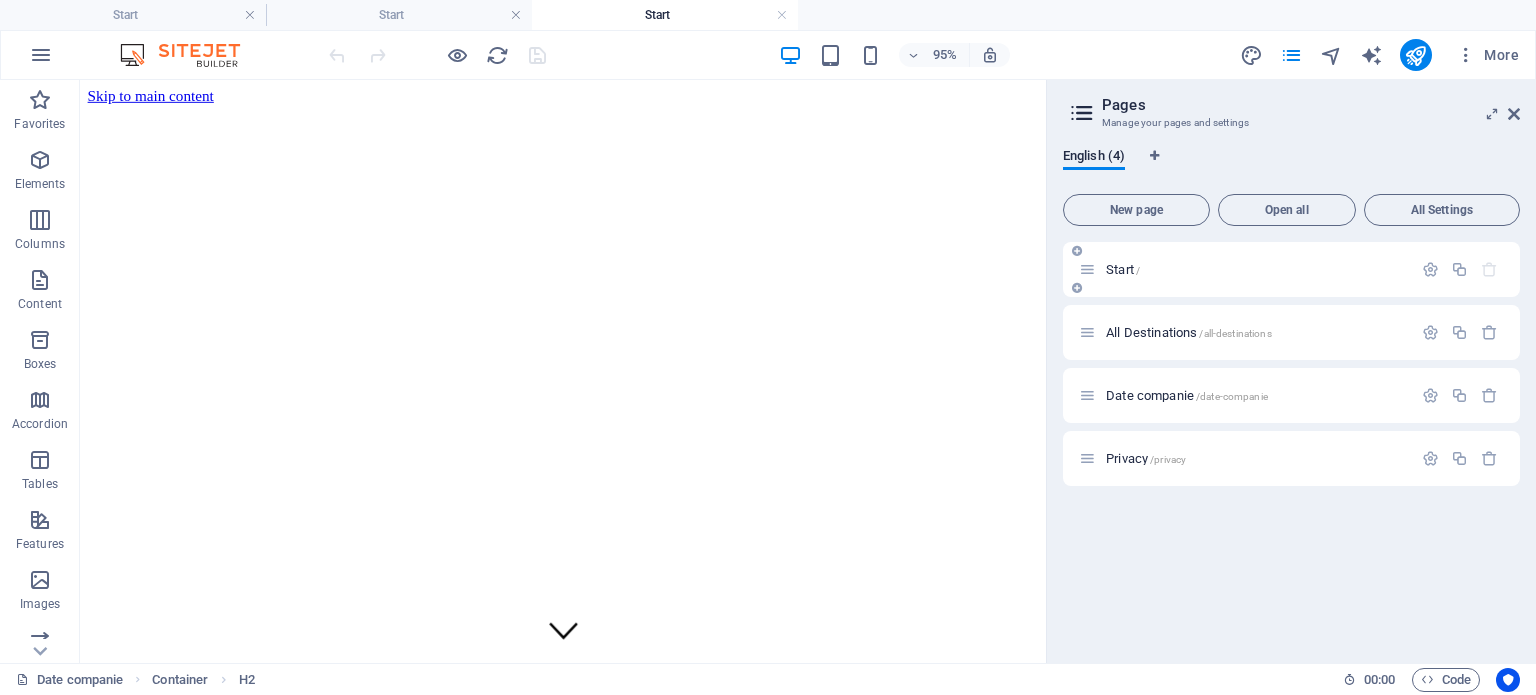 click on "Start /" at bounding box center [1256, 269] 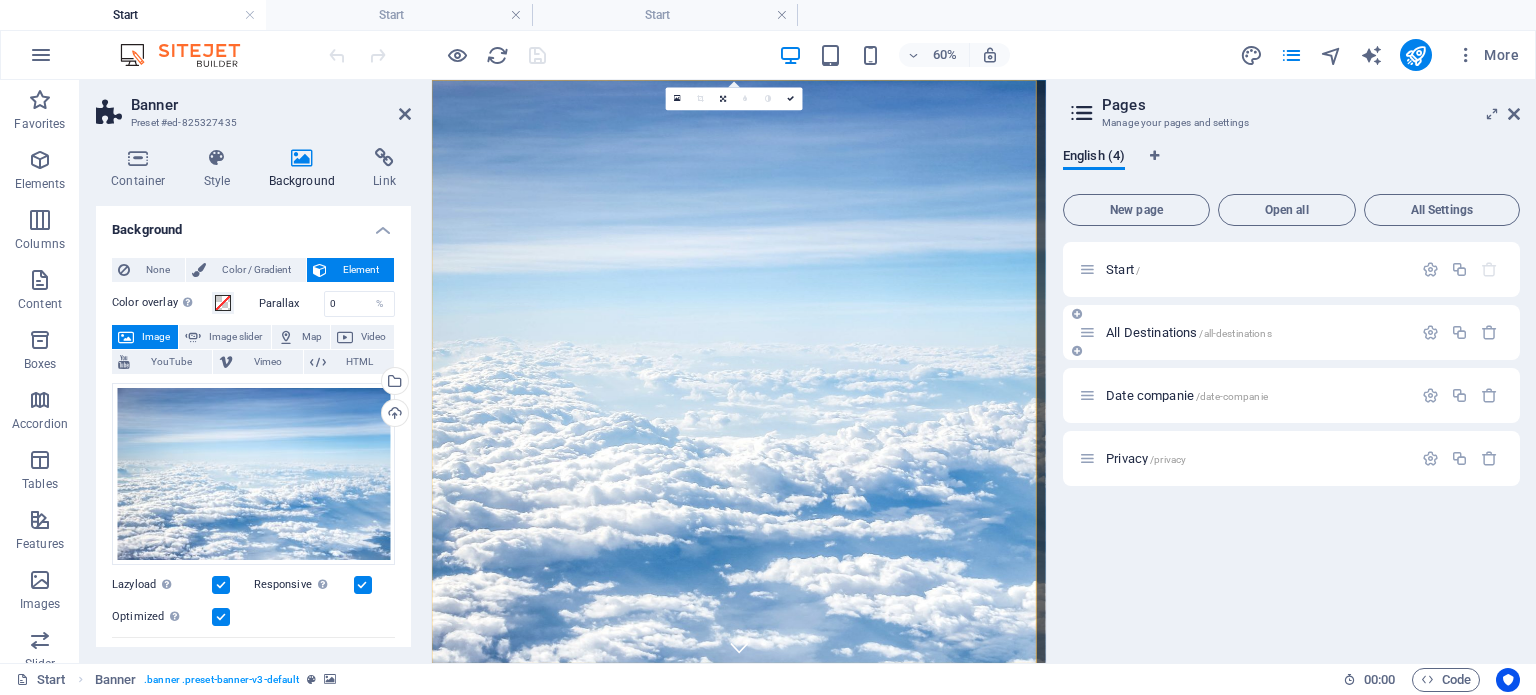 click on "All Destinations /all-destinations" at bounding box center [1291, 332] 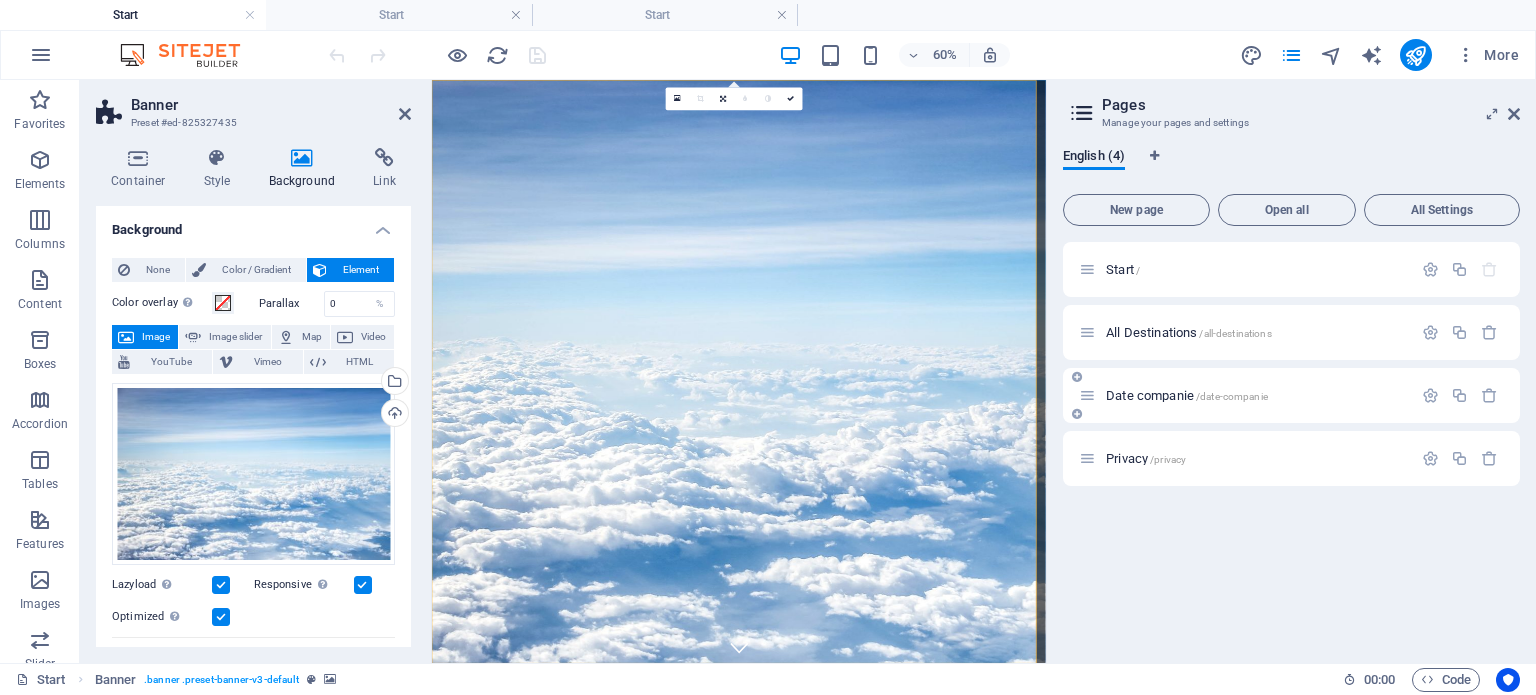 click on "Date companie /date-companie" at bounding box center (1291, 395) 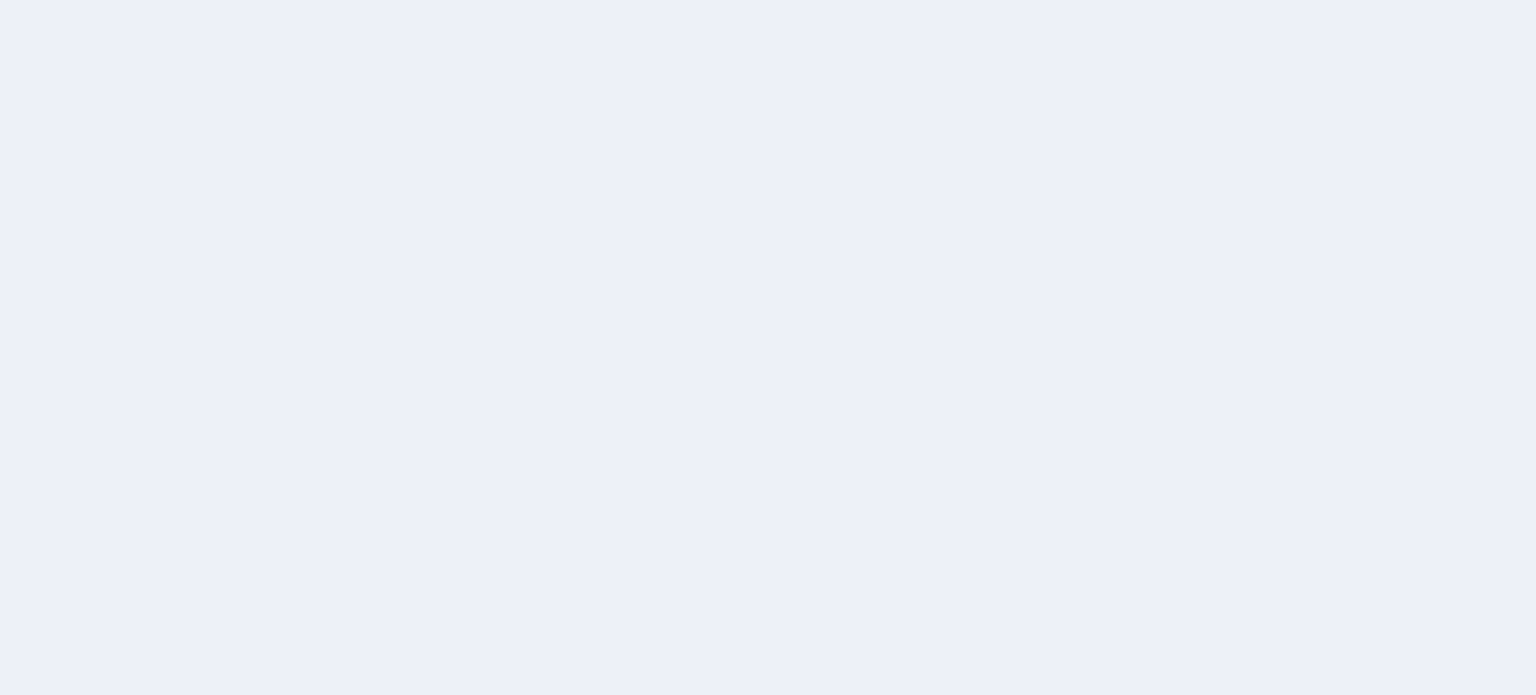 scroll, scrollTop: 0, scrollLeft: 0, axis: both 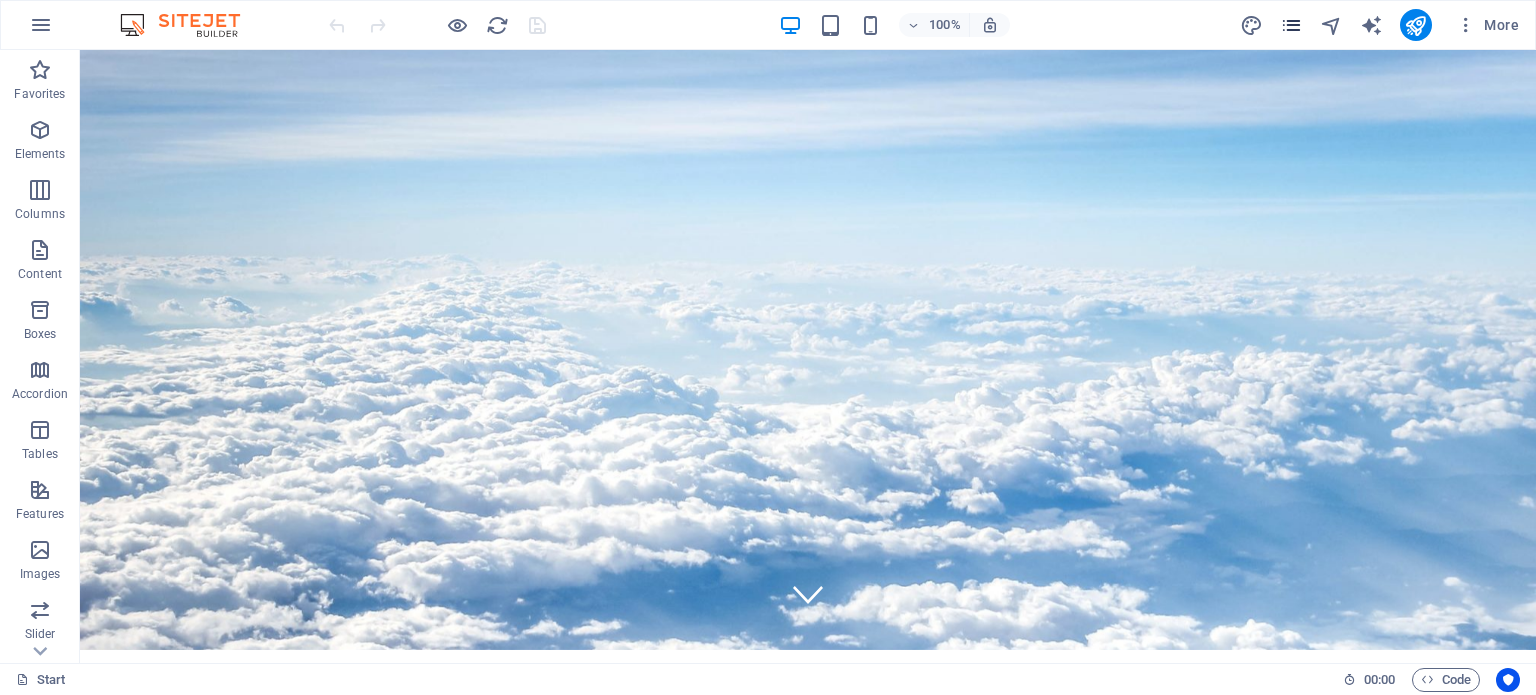 click at bounding box center [1291, 25] 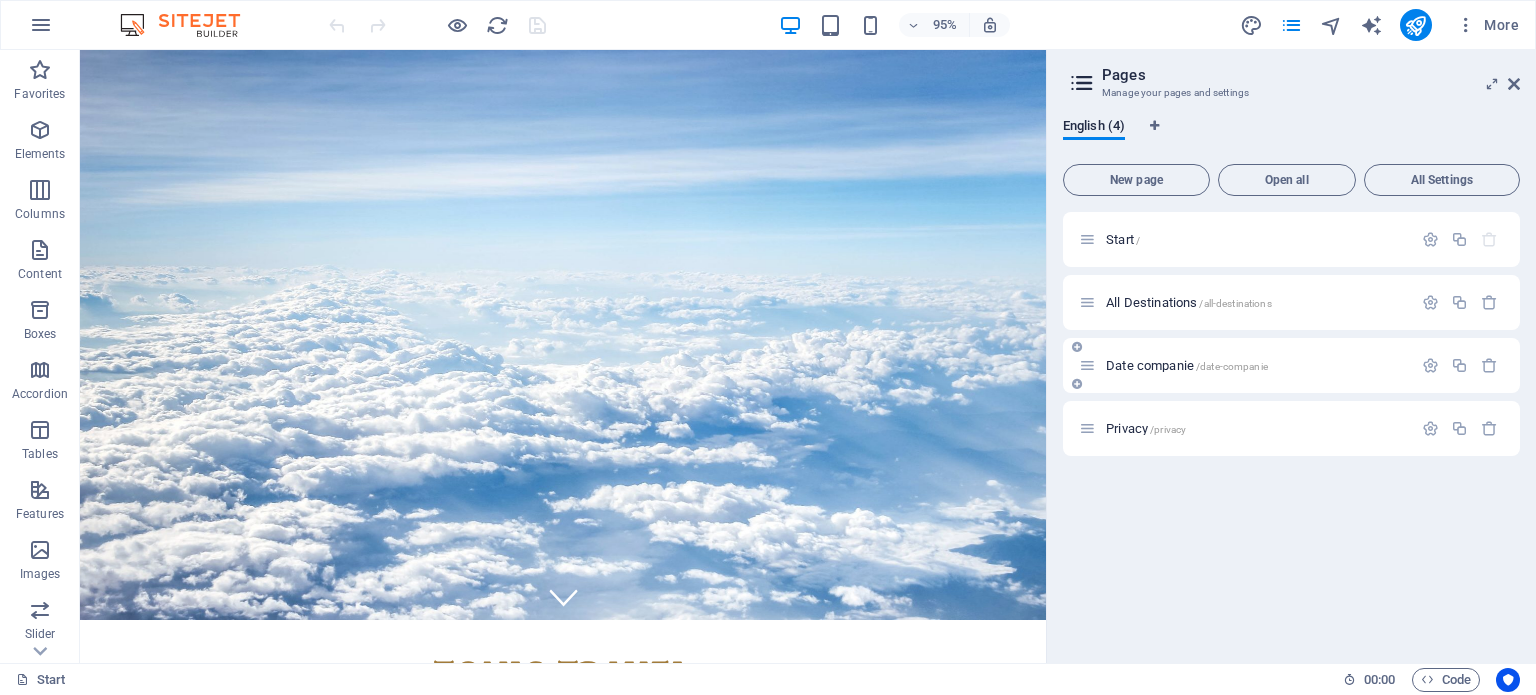 click on "Date companie /date-companie" at bounding box center [1245, 365] 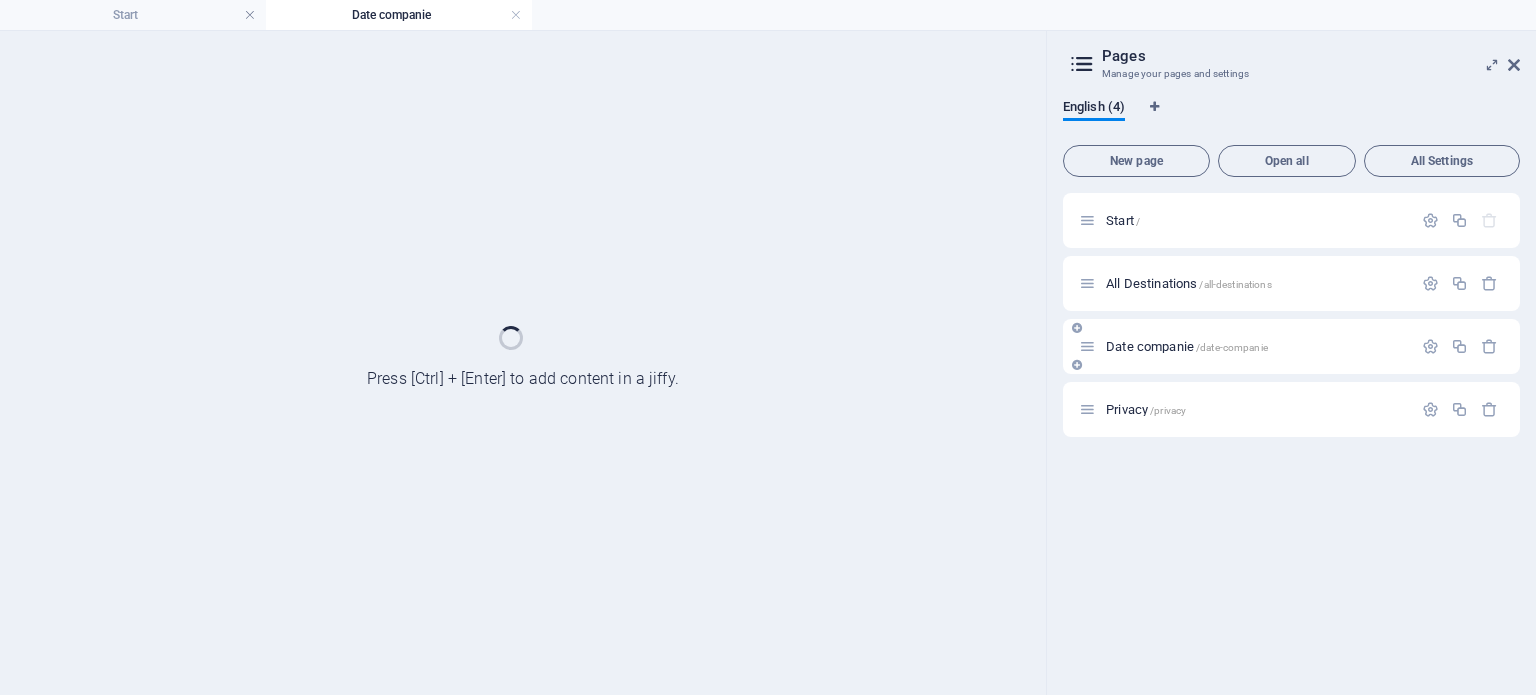 scroll, scrollTop: 0, scrollLeft: 0, axis: both 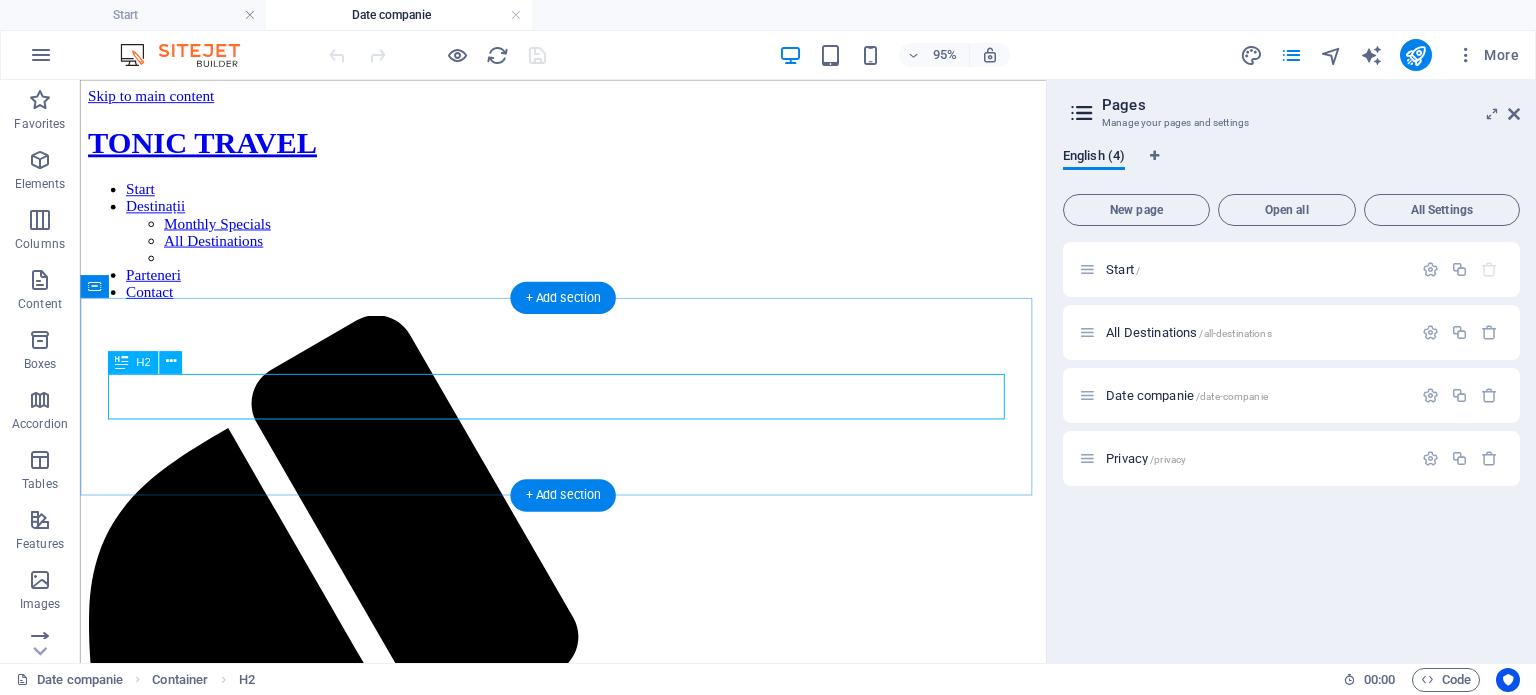 click on "Date companie" at bounding box center [588, 1831] 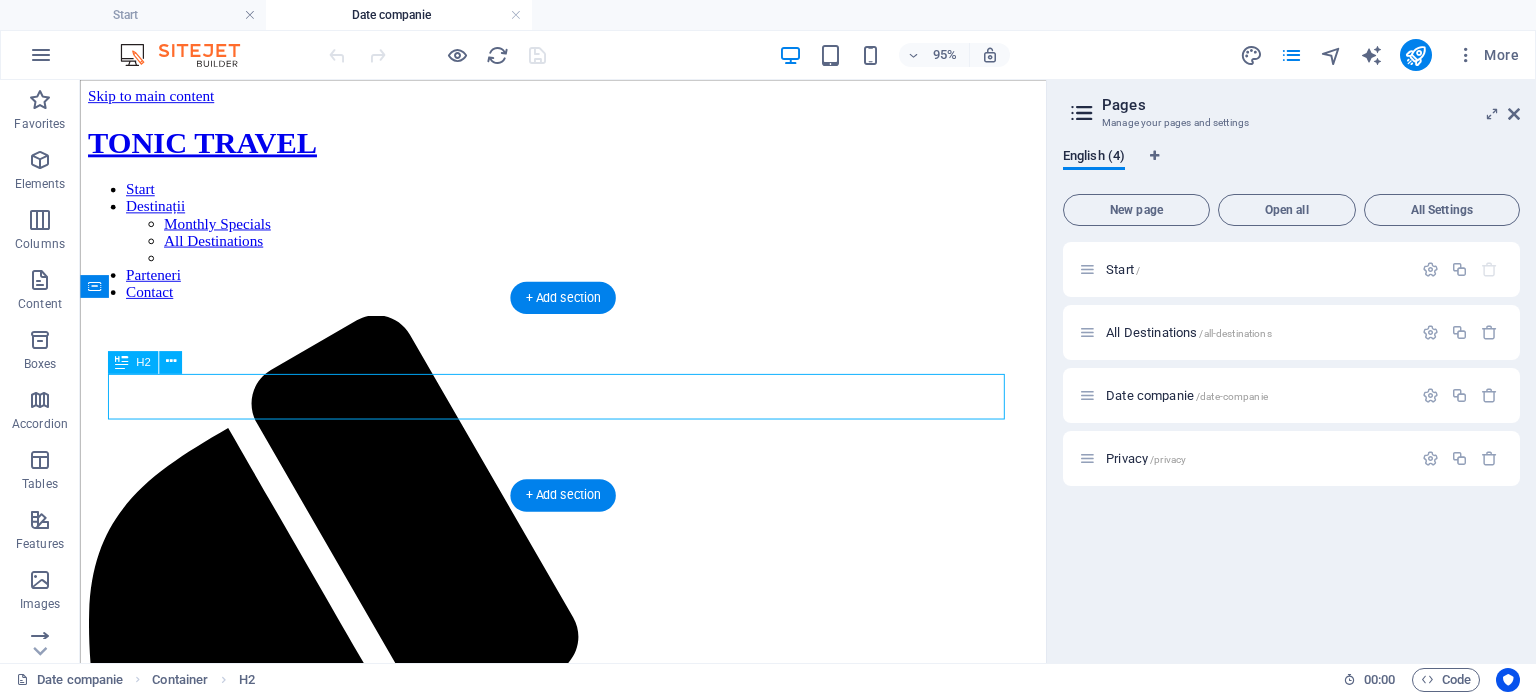 click on "Date companie" at bounding box center (588, 1831) 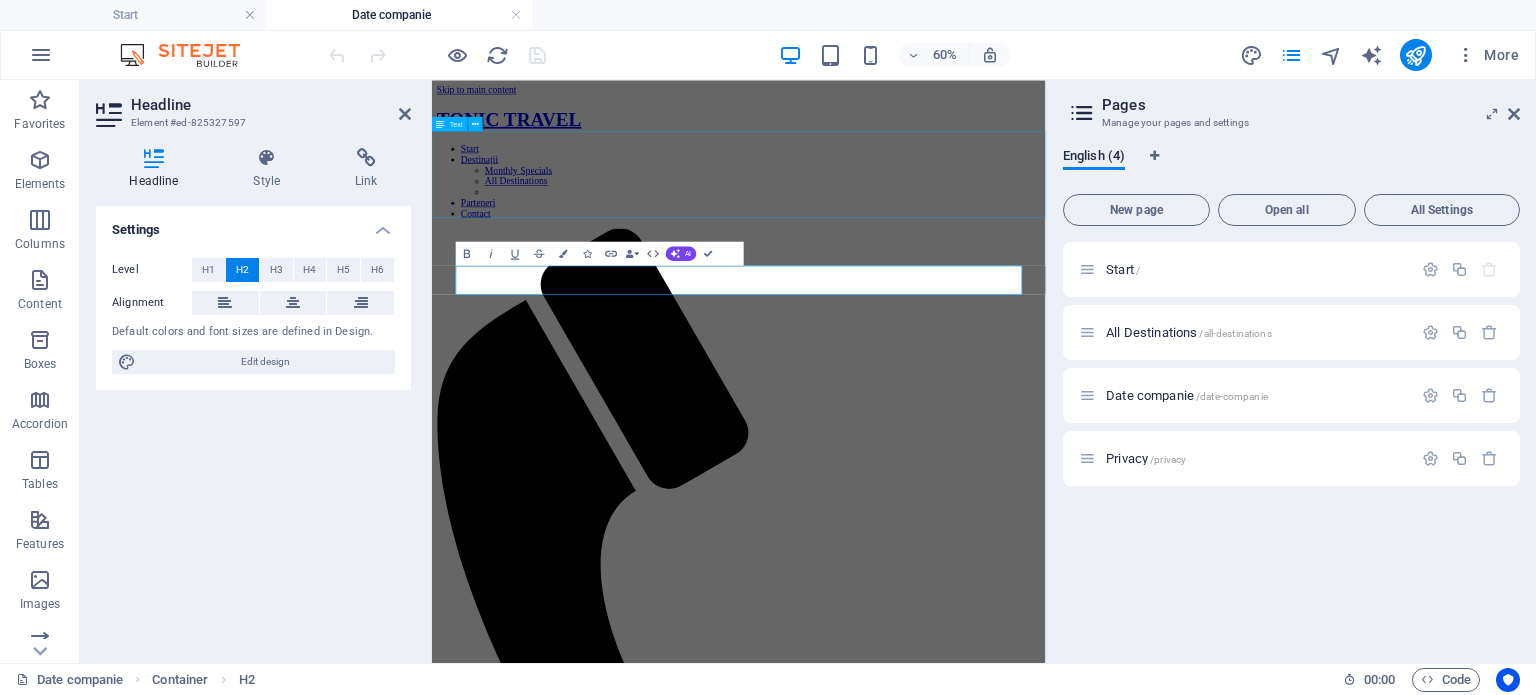 drag, startPoint x: 1101, startPoint y: 257, endPoint x: 1225, endPoint y: 190, distance: 140.94325 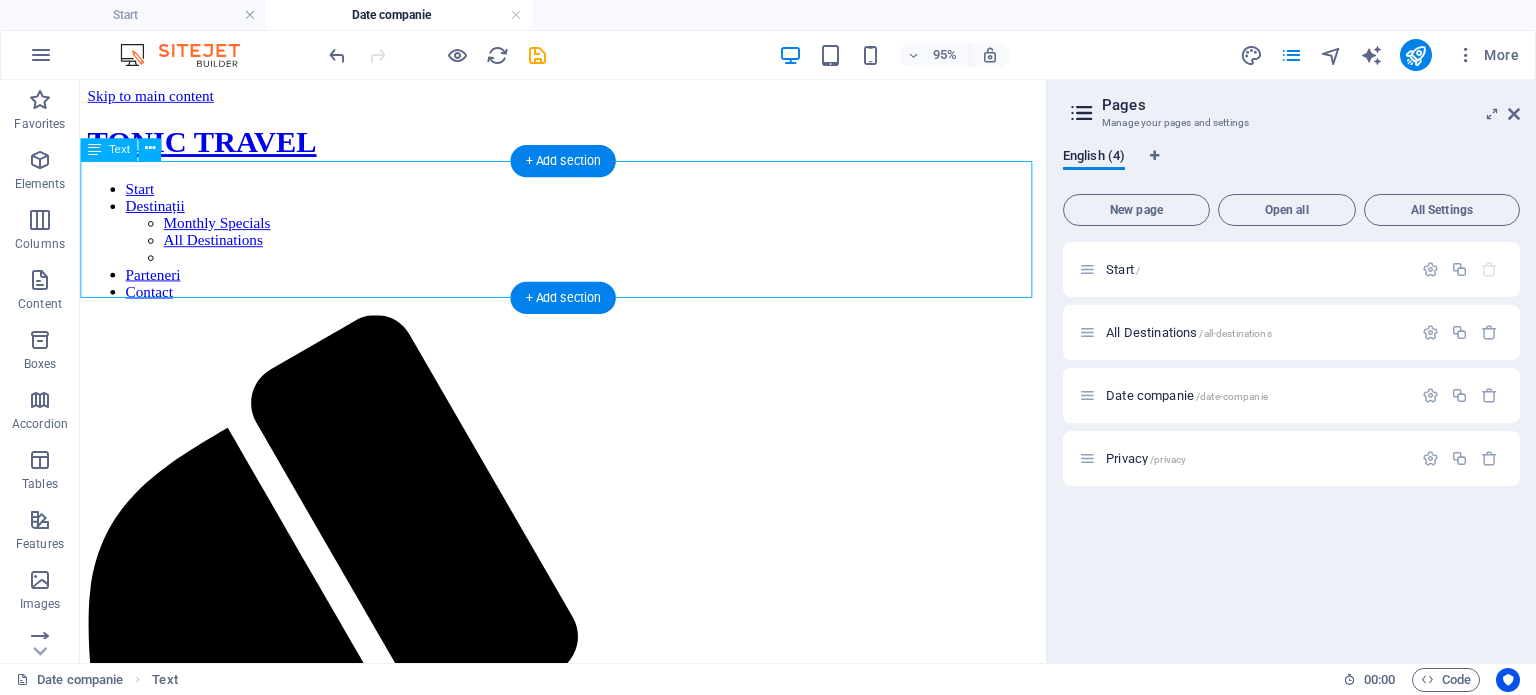 click on "tonictravel.ro [FIRST] [LAST] [CITY] Tel.:  [PHONE] E-Mail:  contact@example.com" at bounding box center (588, 1728) 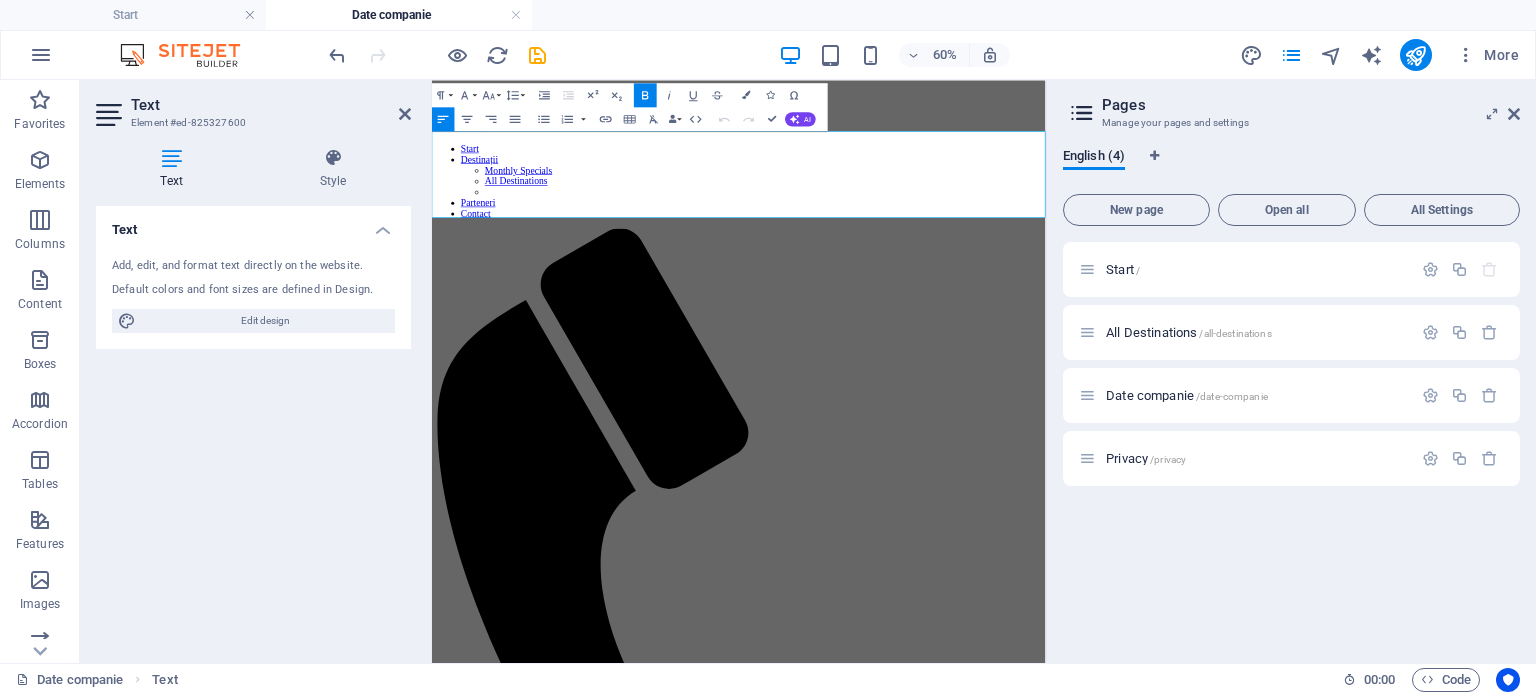 click on "tonictravel.ro [FIRST] [LAST] [CITY]" at bounding box center (943, 1693) 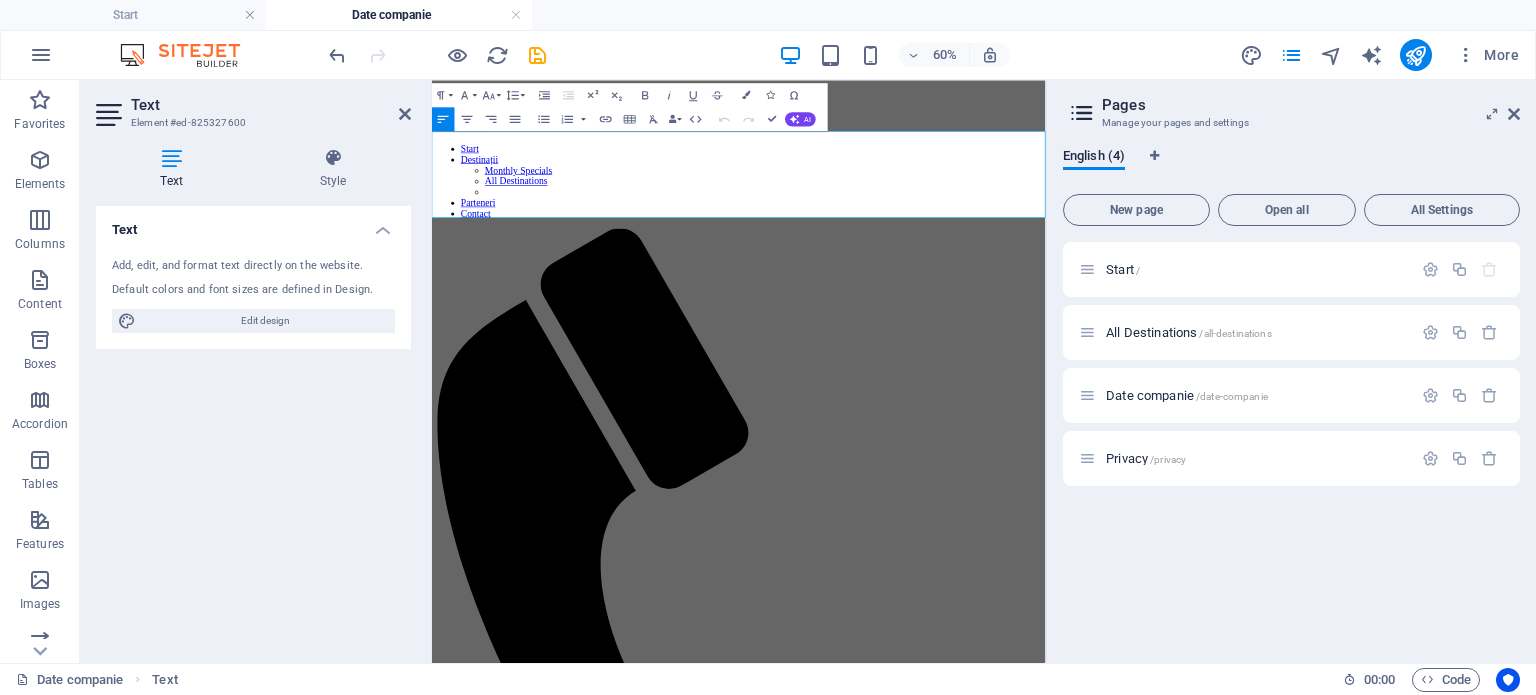 click on "tonictravel.ro [FIRST] [LAST] [CITY]" at bounding box center [943, 1693] 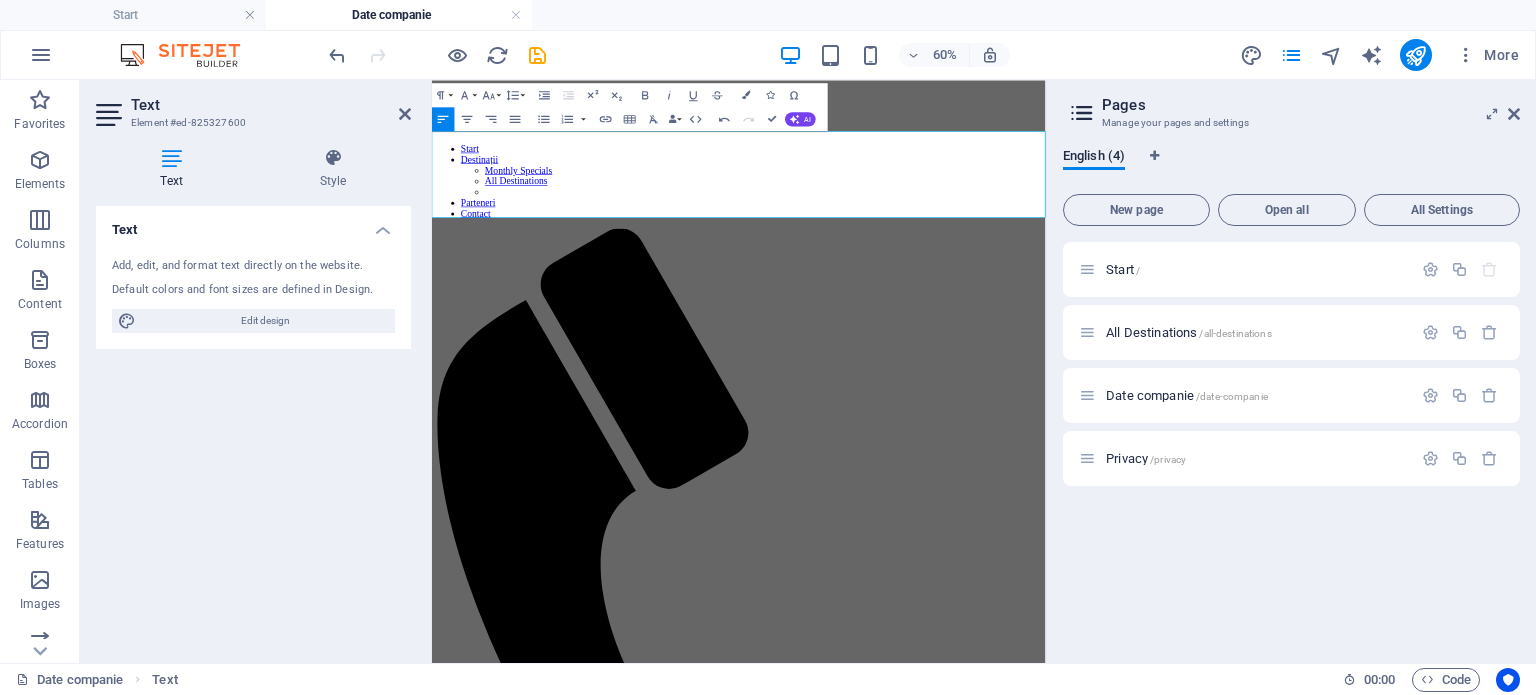 click on "tonictravel.ro [FIRST] [LAST] [CITY], [COUNTRY]" at bounding box center [943, 1693] 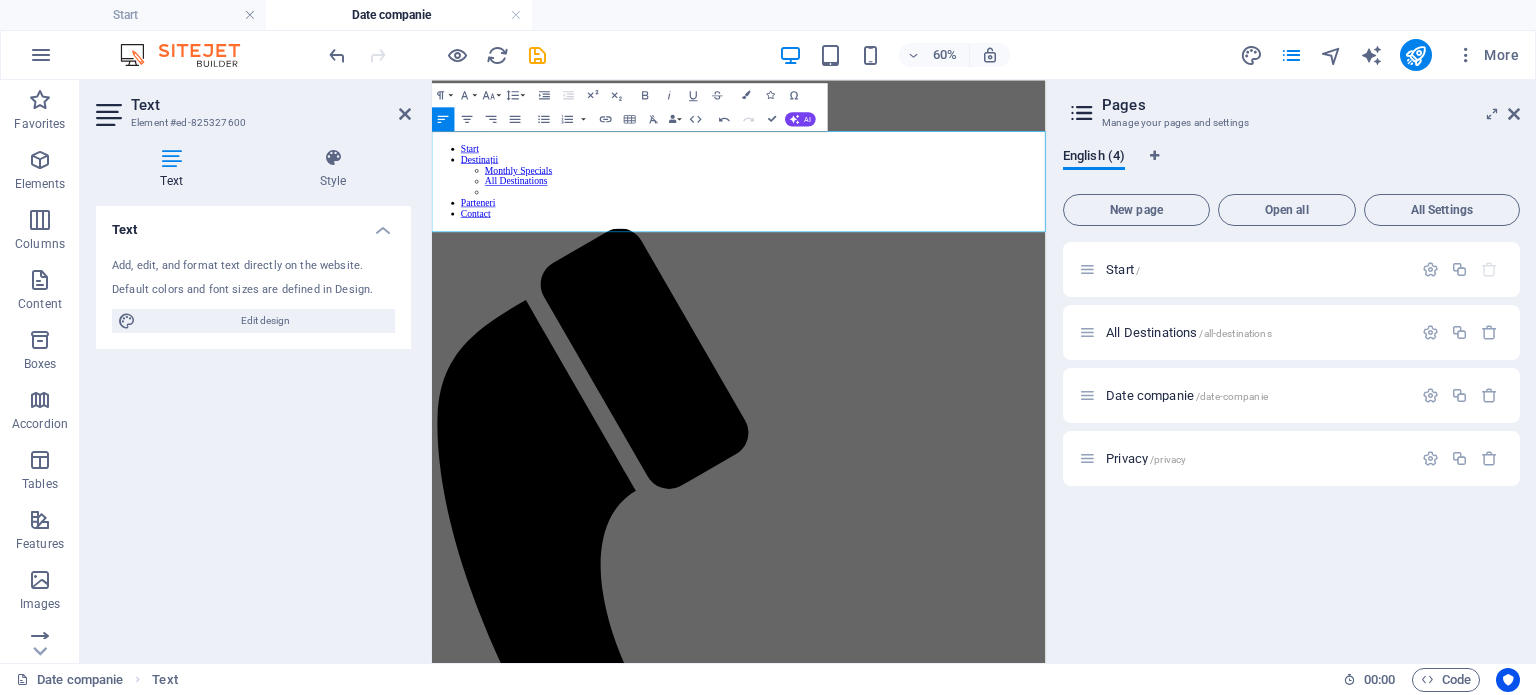 click on "TUDOR DOWNTOWN INVEST SRL" at bounding box center [943, 1745] 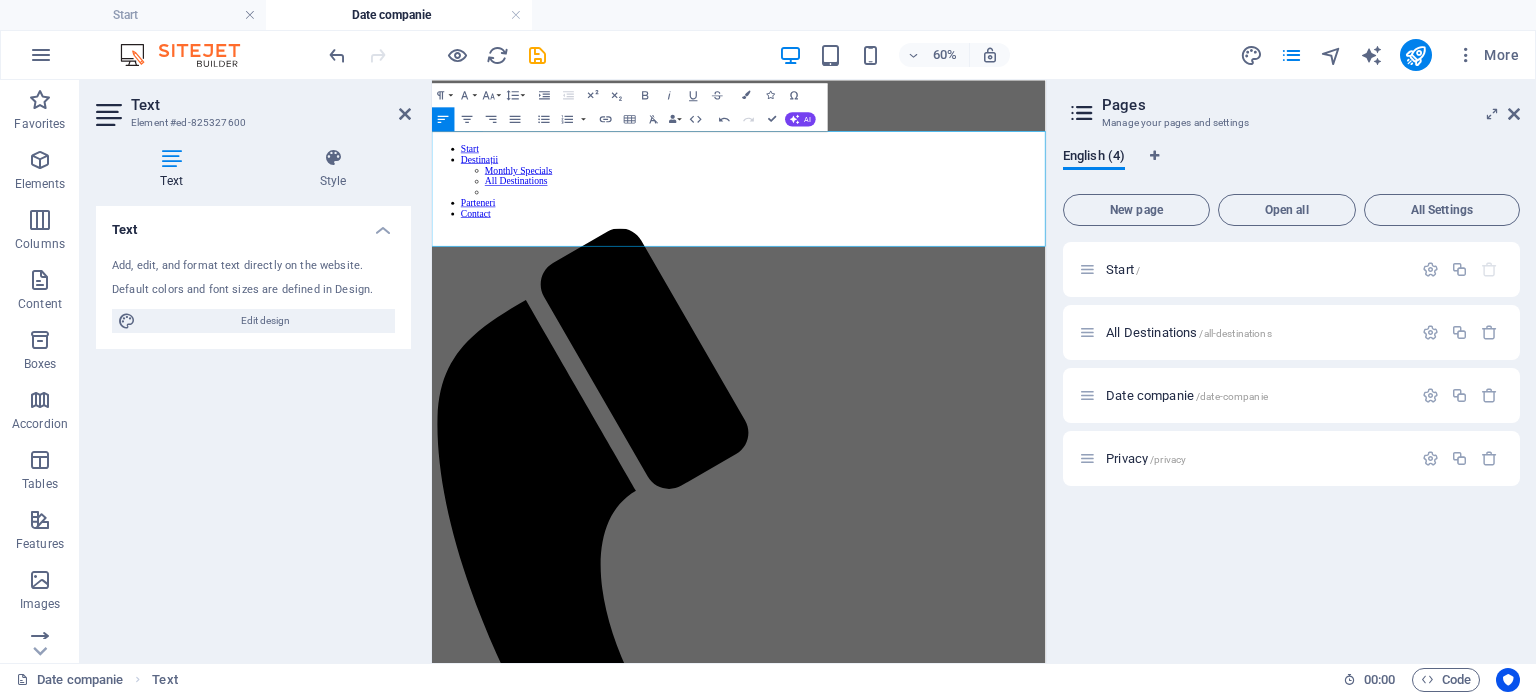 click on "CIF:404" at bounding box center (943, 1779) 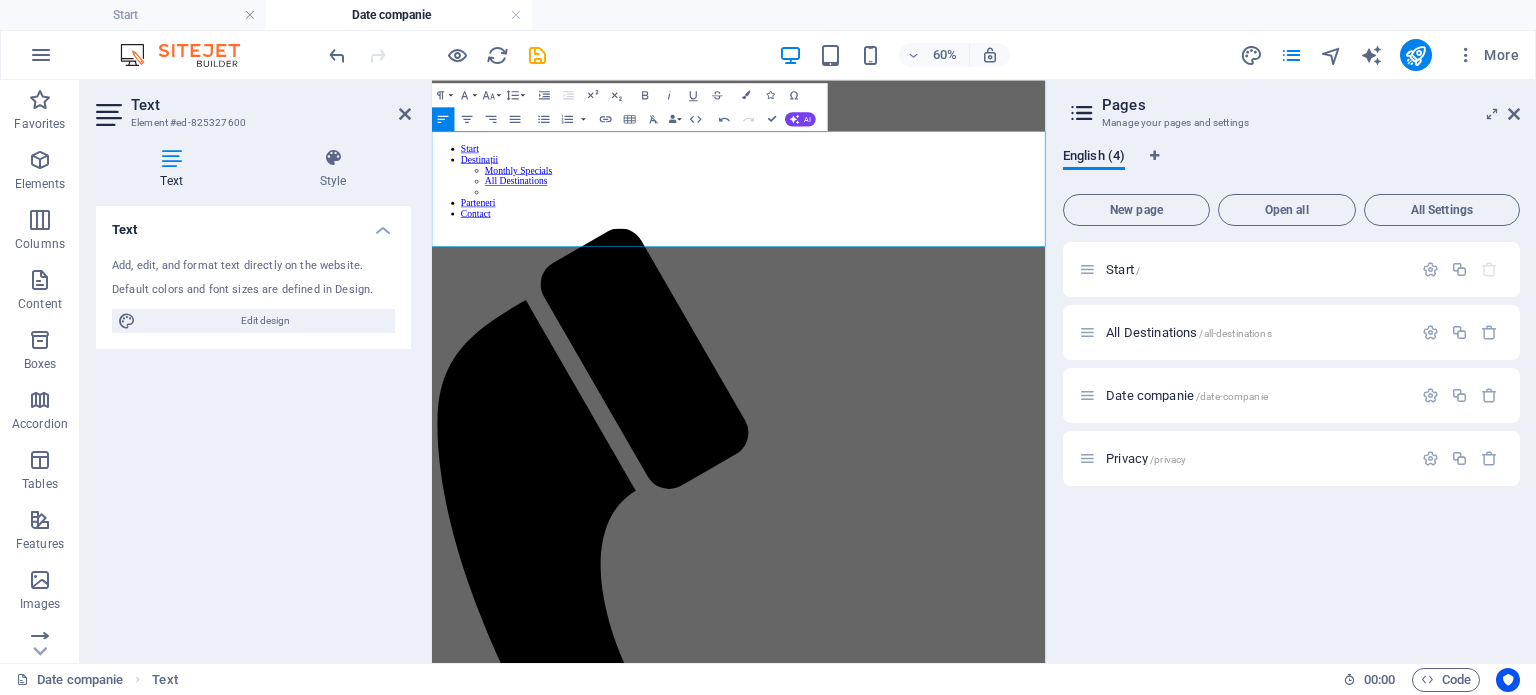 click on "CIF:40418631" at bounding box center (486, 1778) 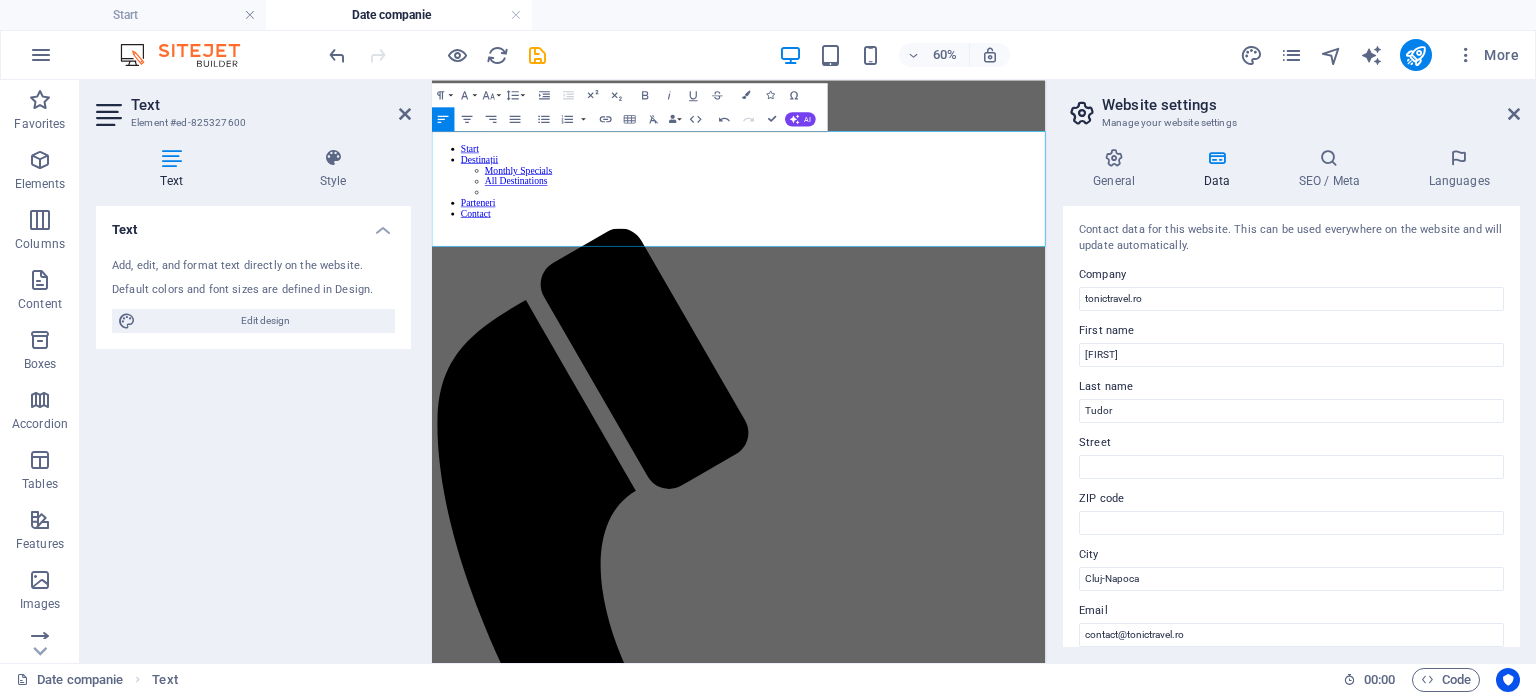 click on "CIF:40418631" at bounding box center (486, 1778) 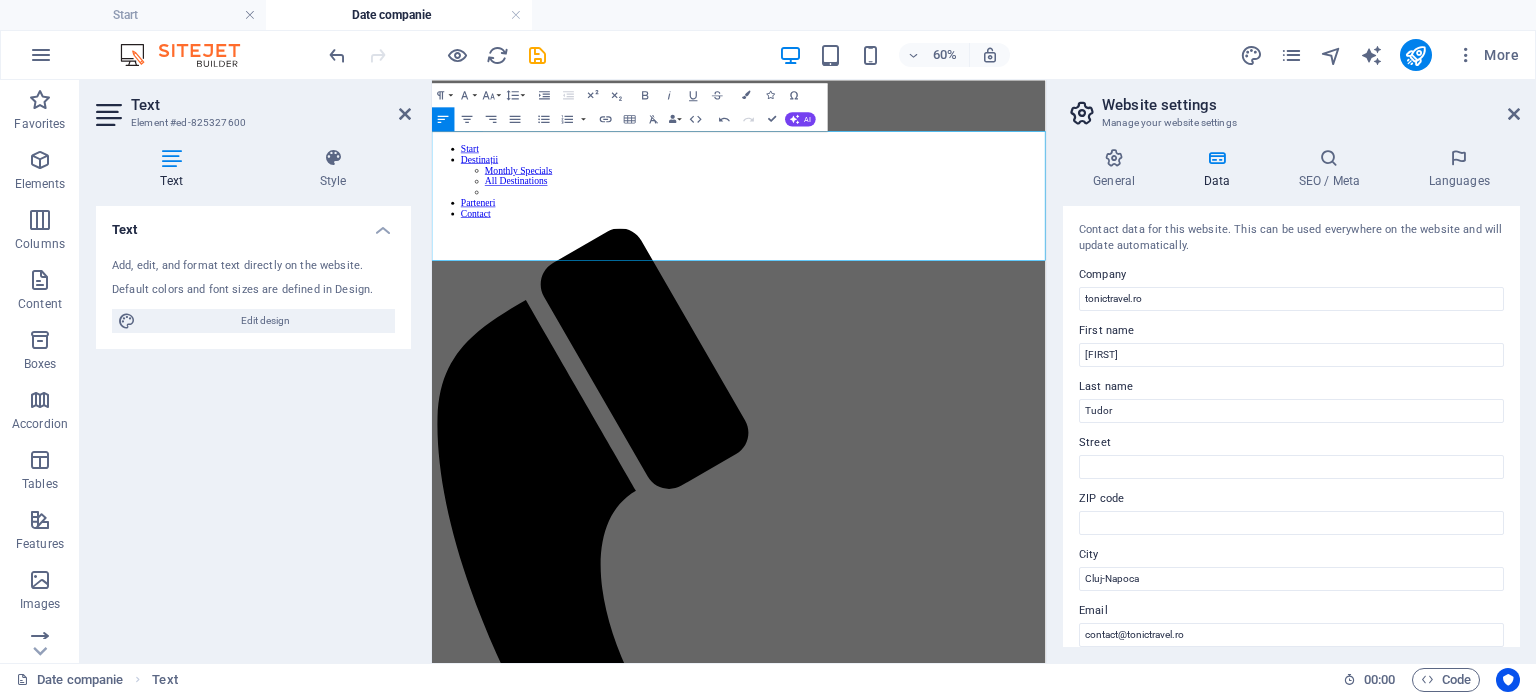 click on "tonictravel.ro Anamaria   Tudor Cluj-Napoca, România TUDOR DOWNTOWN INVEST SRL CIF: 40418631 Tel.:  +40756120686 E-Mail:  contact@tonictravel.ro" at bounding box center [943, 1787] 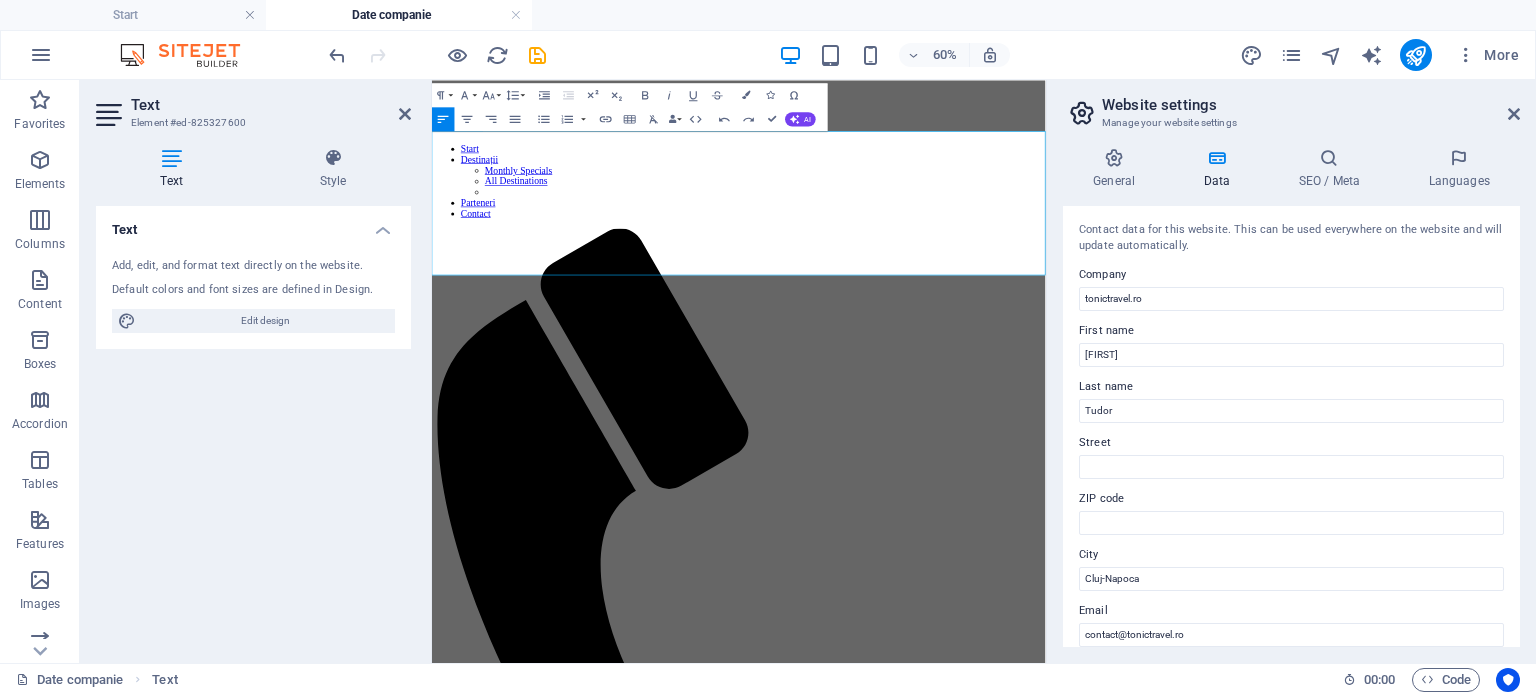click at bounding box center (943, 1847) 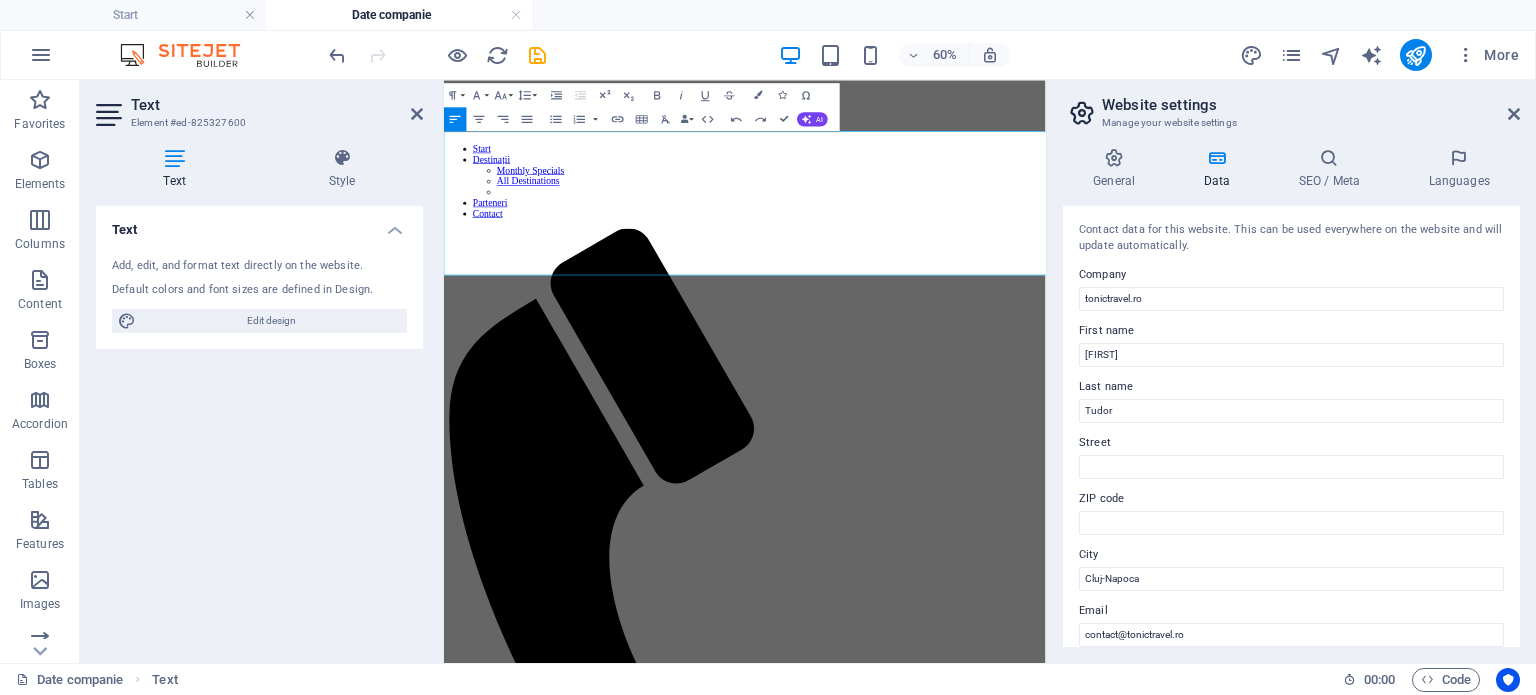 drag, startPoint x: 430, startPoint y: 204, endPoint x: -1, endPoint y: 207, distance: 431.01044 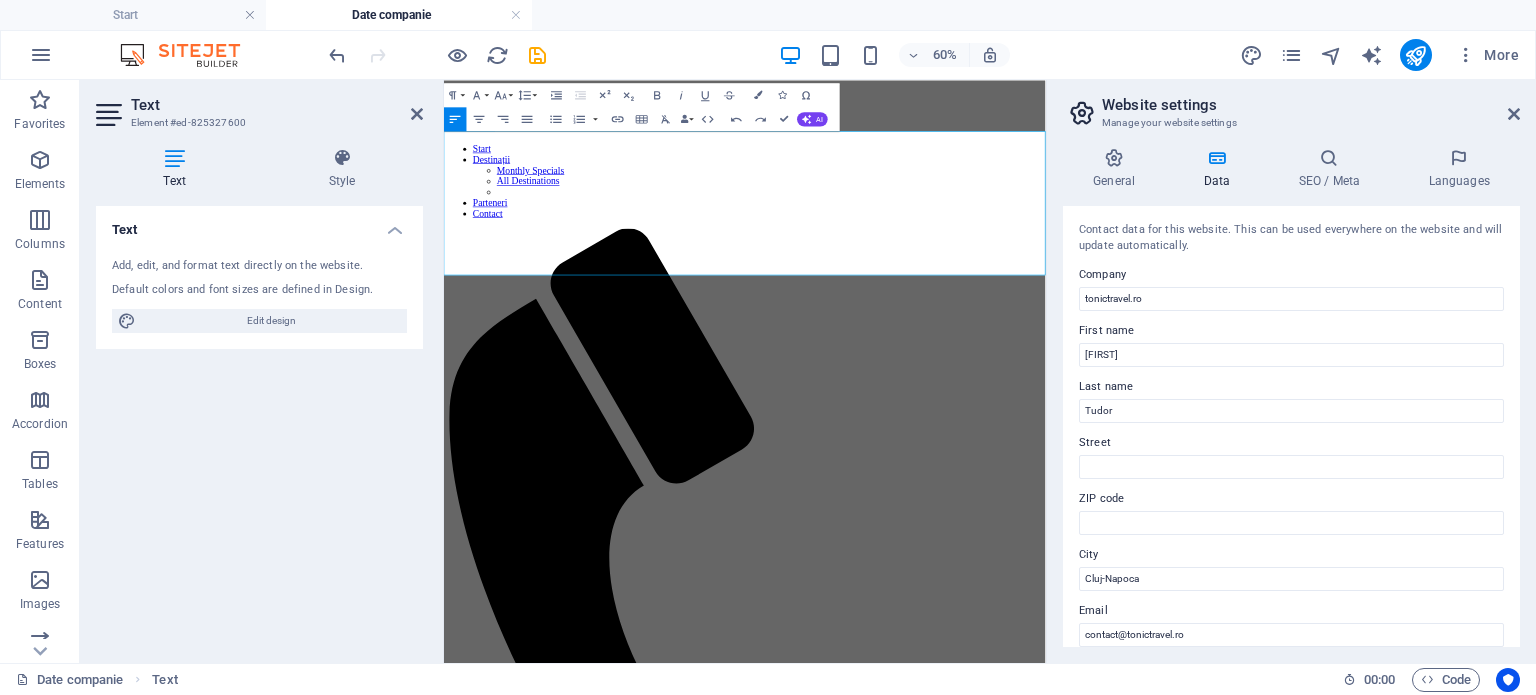 click on "CIF: 40418631" at bounding box center [945, 1752] 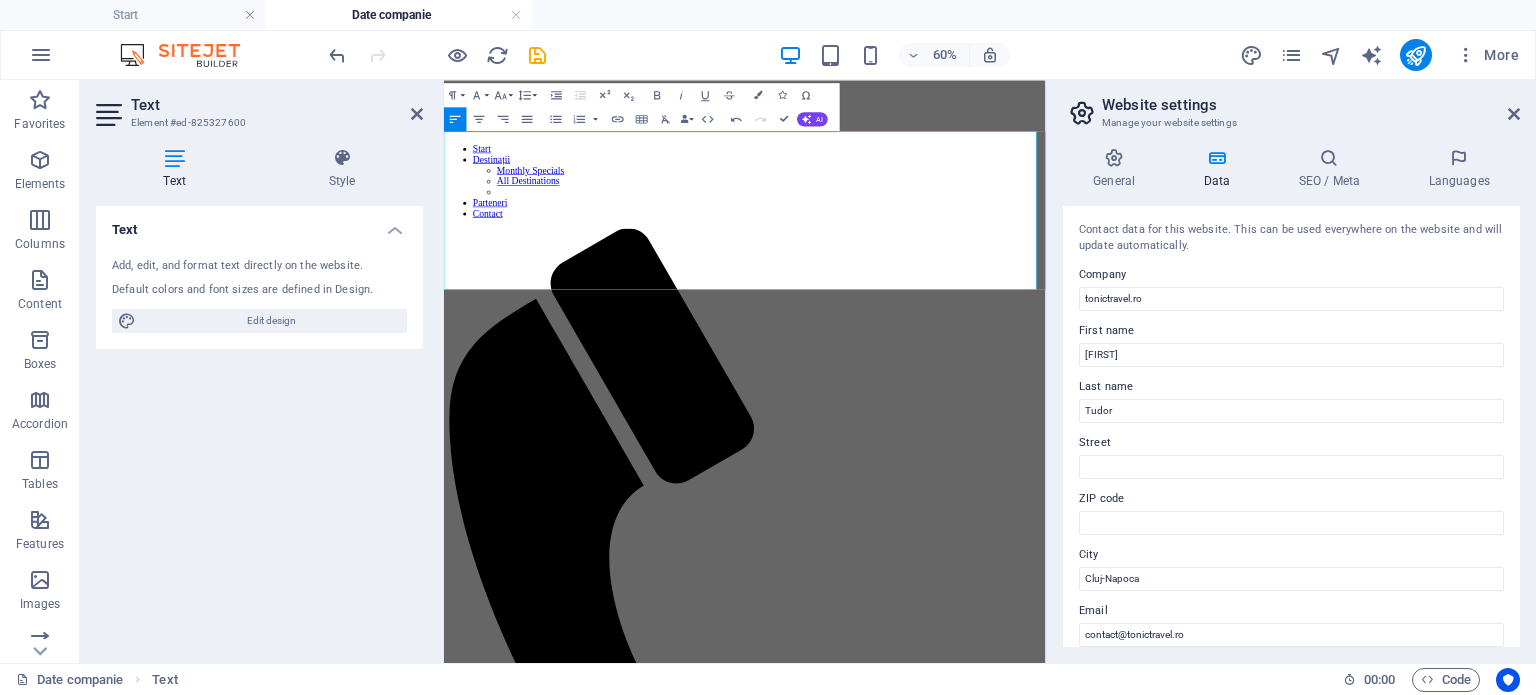 click at bounding box center (945, 1888) 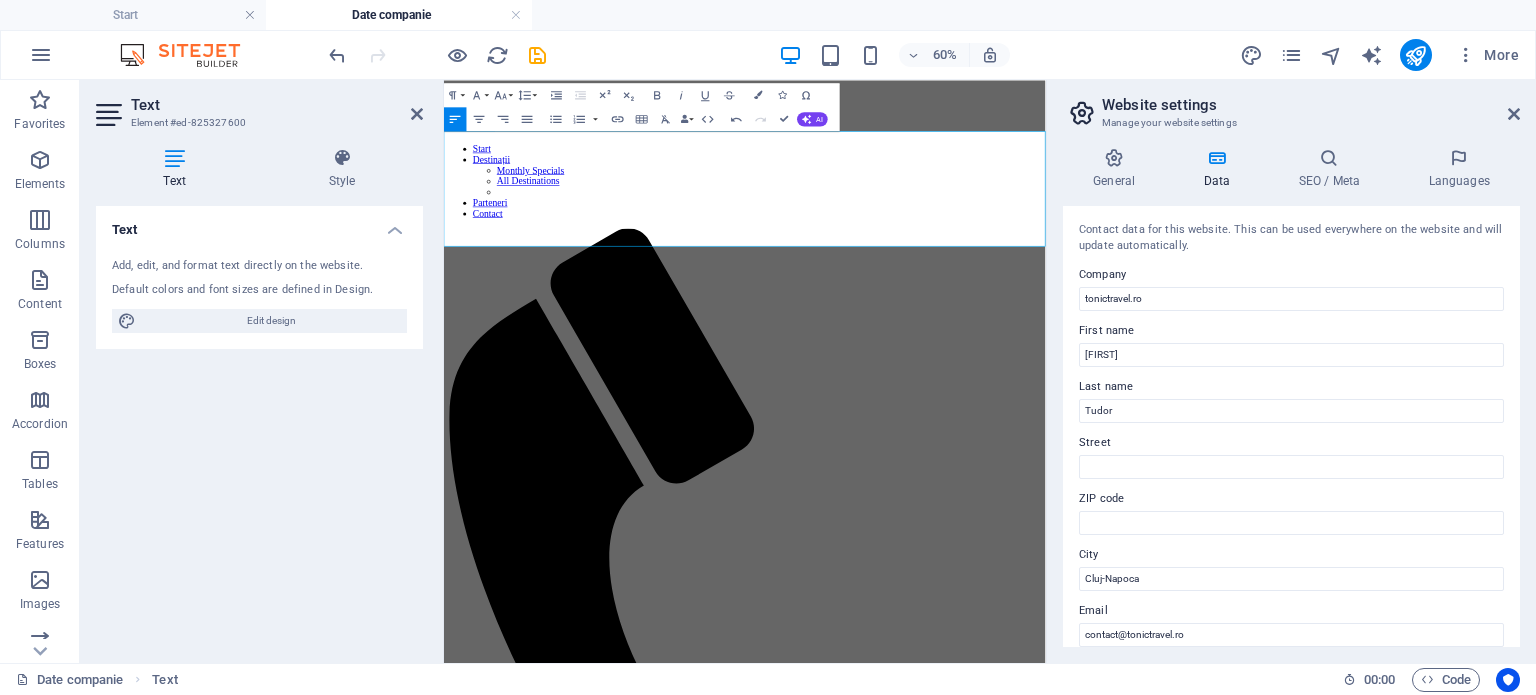 click on "tonictravel.ro Anamaria   Tudor Cluj-Napoca, România" at bounding box center (945, 1666) 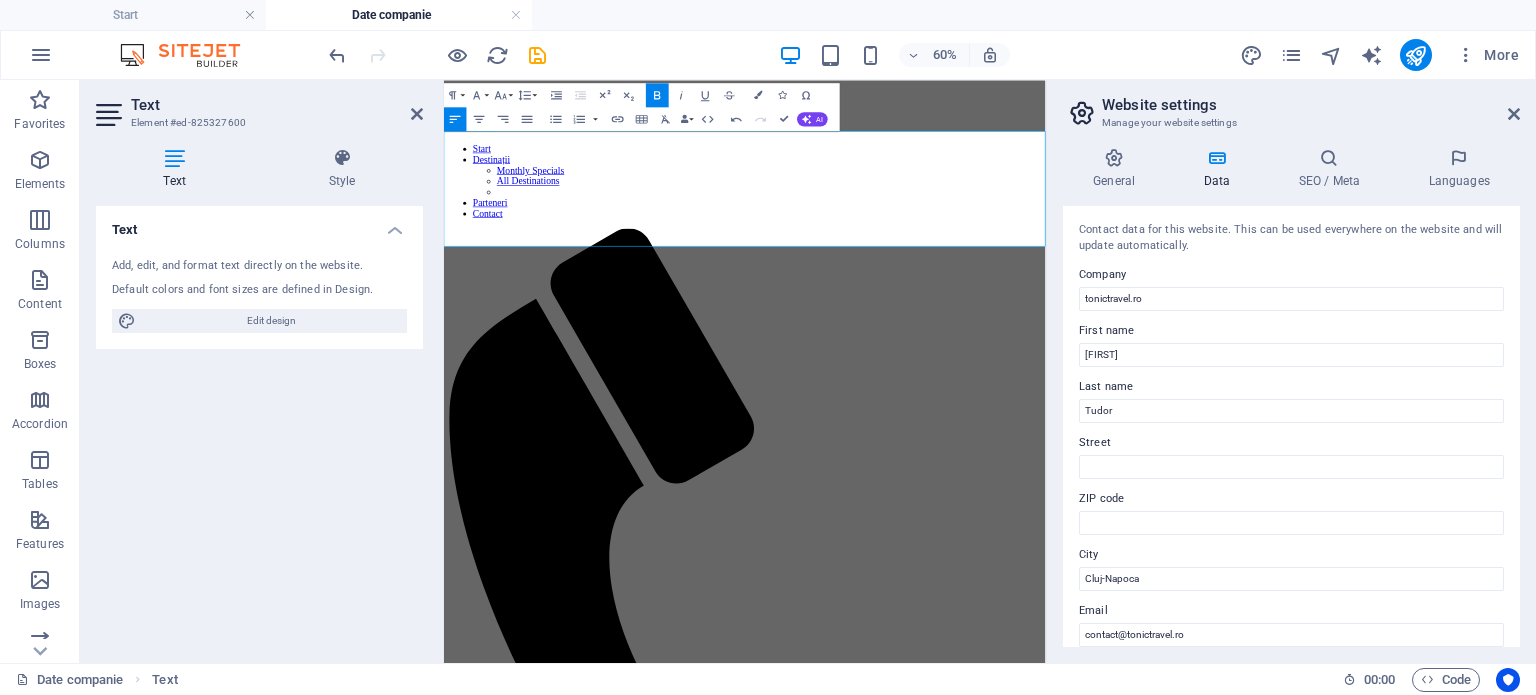 click on "tonictravel.ro Anamaria   Tudor Cluj-Napoca, România" at bounding box center (945, 1666) 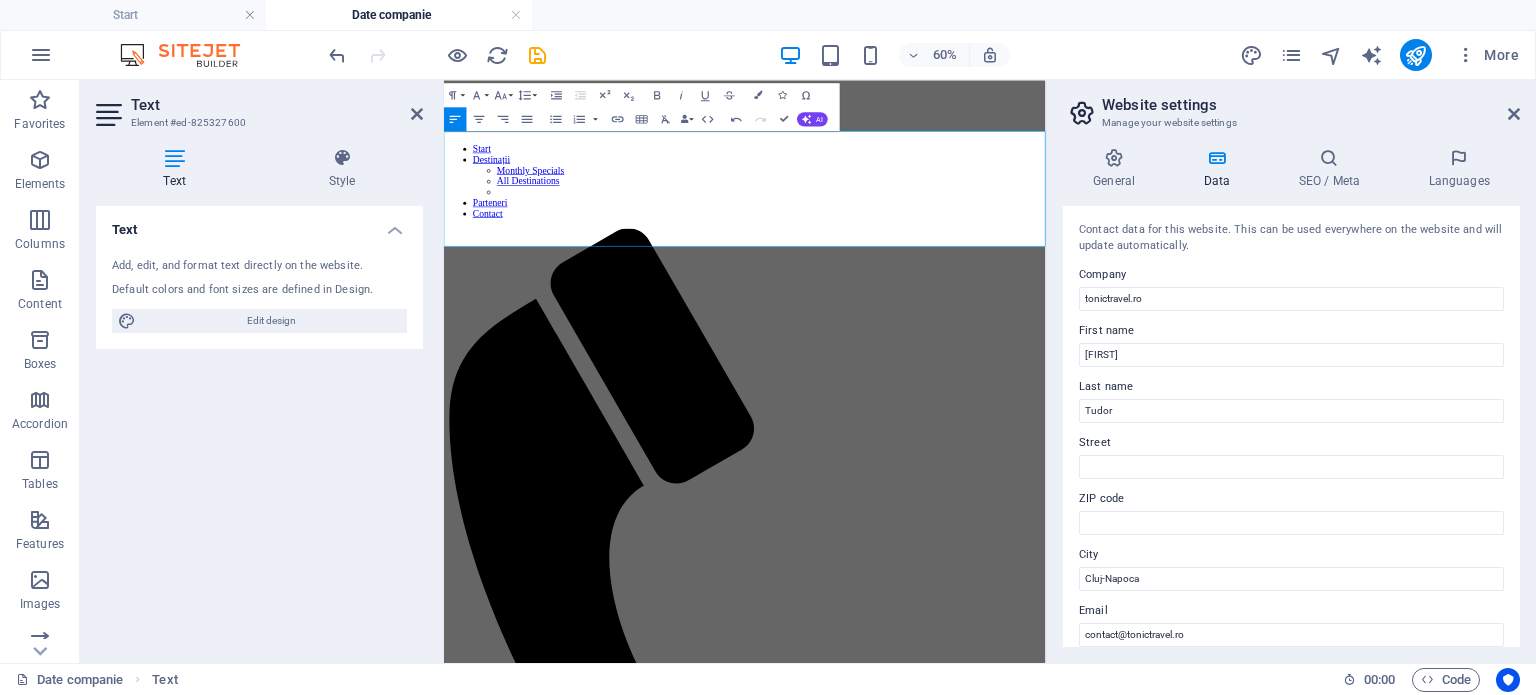click on "tonictravel.ro Anamaria   Tudor Cluj-Napoca, România" at bounding box center [945, 1666] 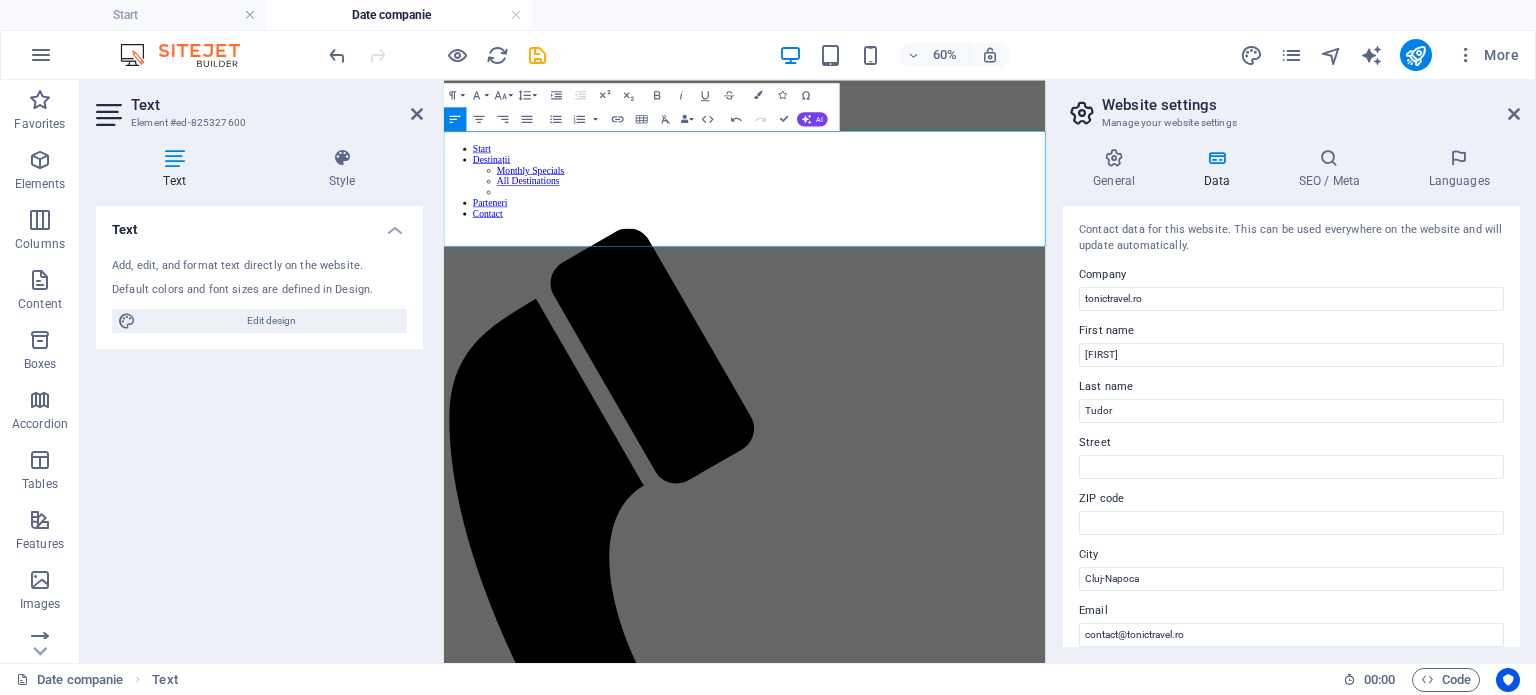click on "Text Add, edit, and format text directly on the website. Default colors and font sizes are defined in Design. Edit design Alignment Left aligned Centered Right aligned" at bounding box center (259, 426) 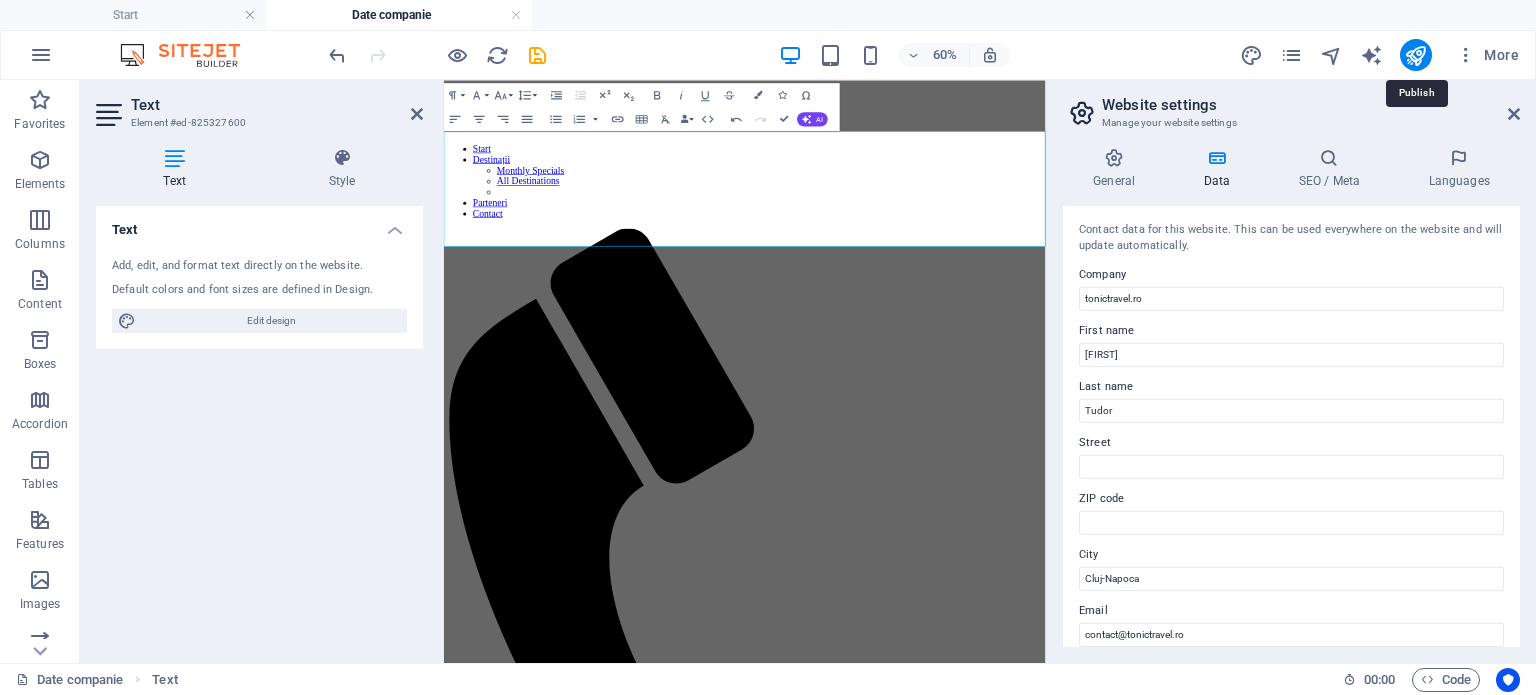 drag, startPoint x: 1411, startPoint y: 52, endPoint x: 1367, endPoint y: 77, distance: 50.606323 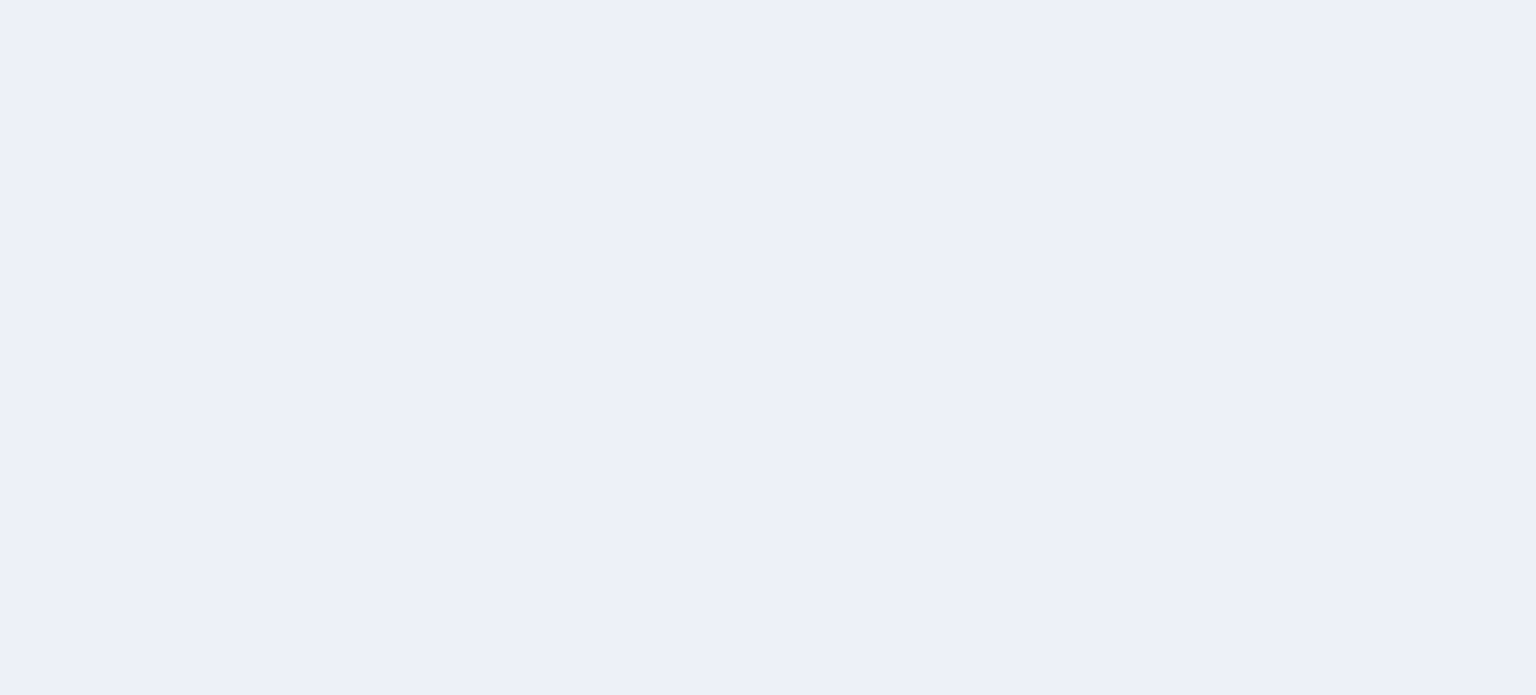 scroll, scrollTop: 0, scrollLeft: 0, axis: both 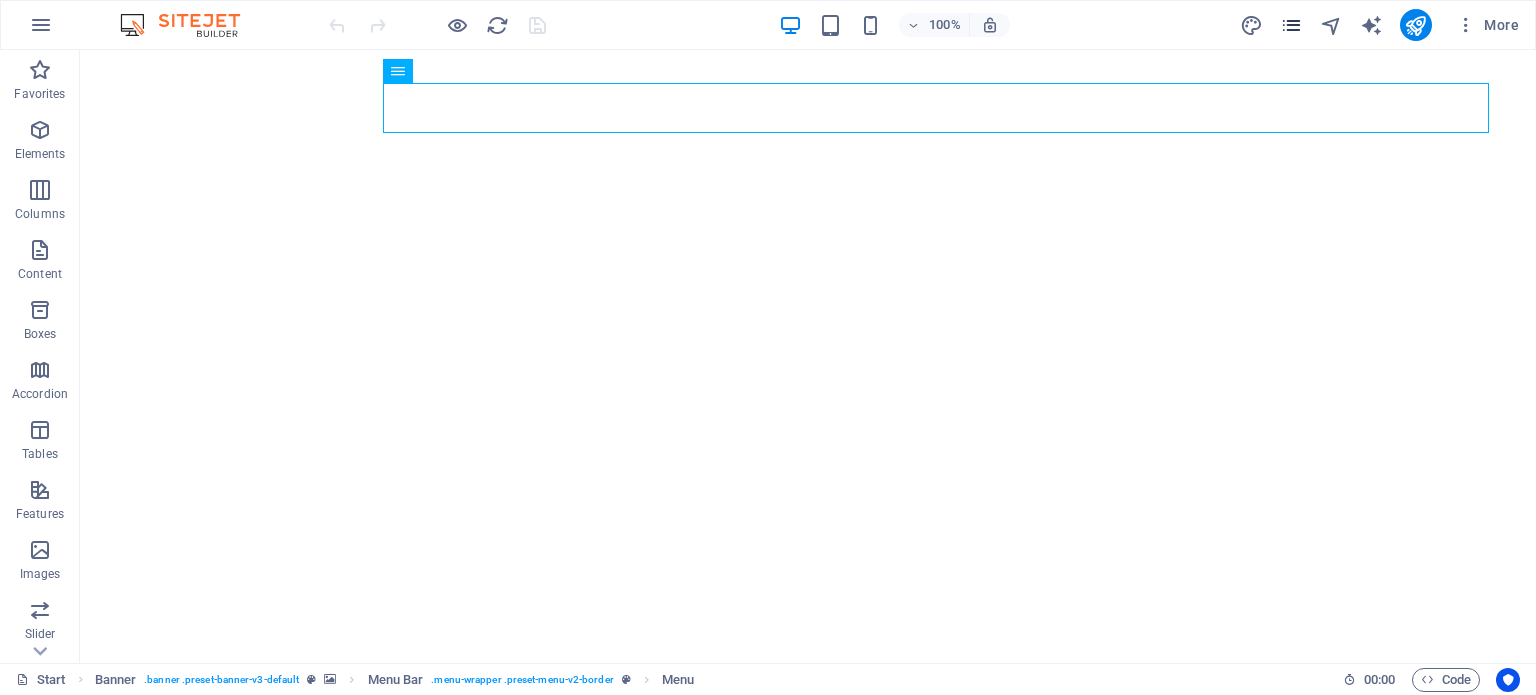 click at bounding box center (1291, 25) 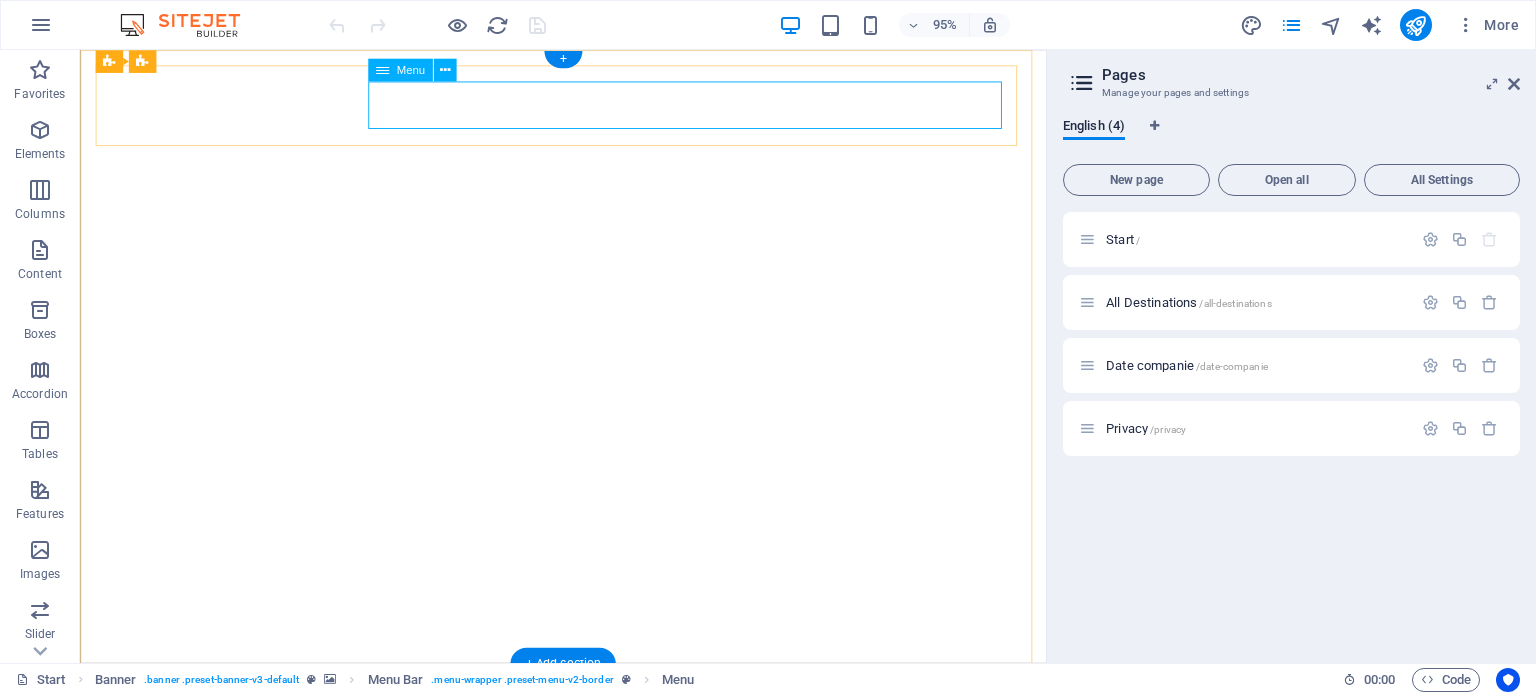 select on "1" 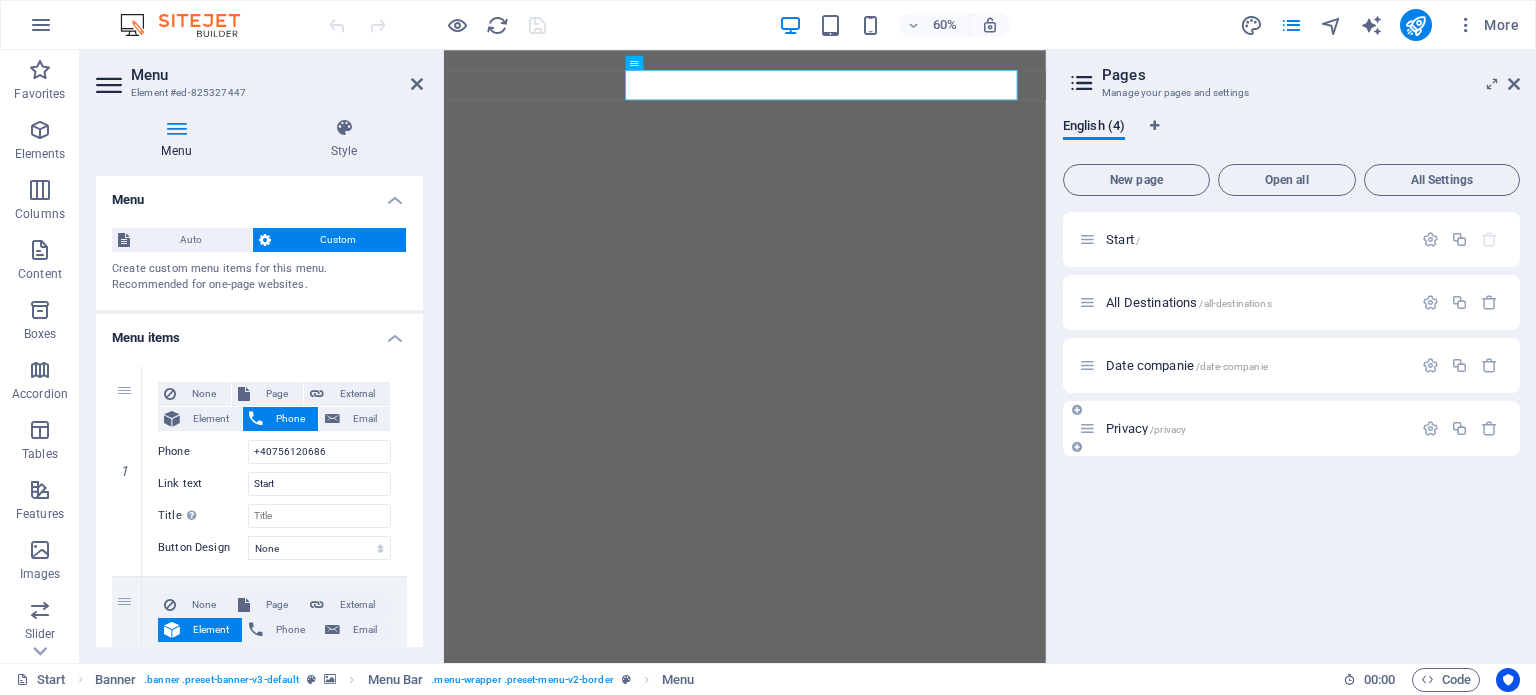 click on "Privacy /privacy" at bounding box center [1256, 428] 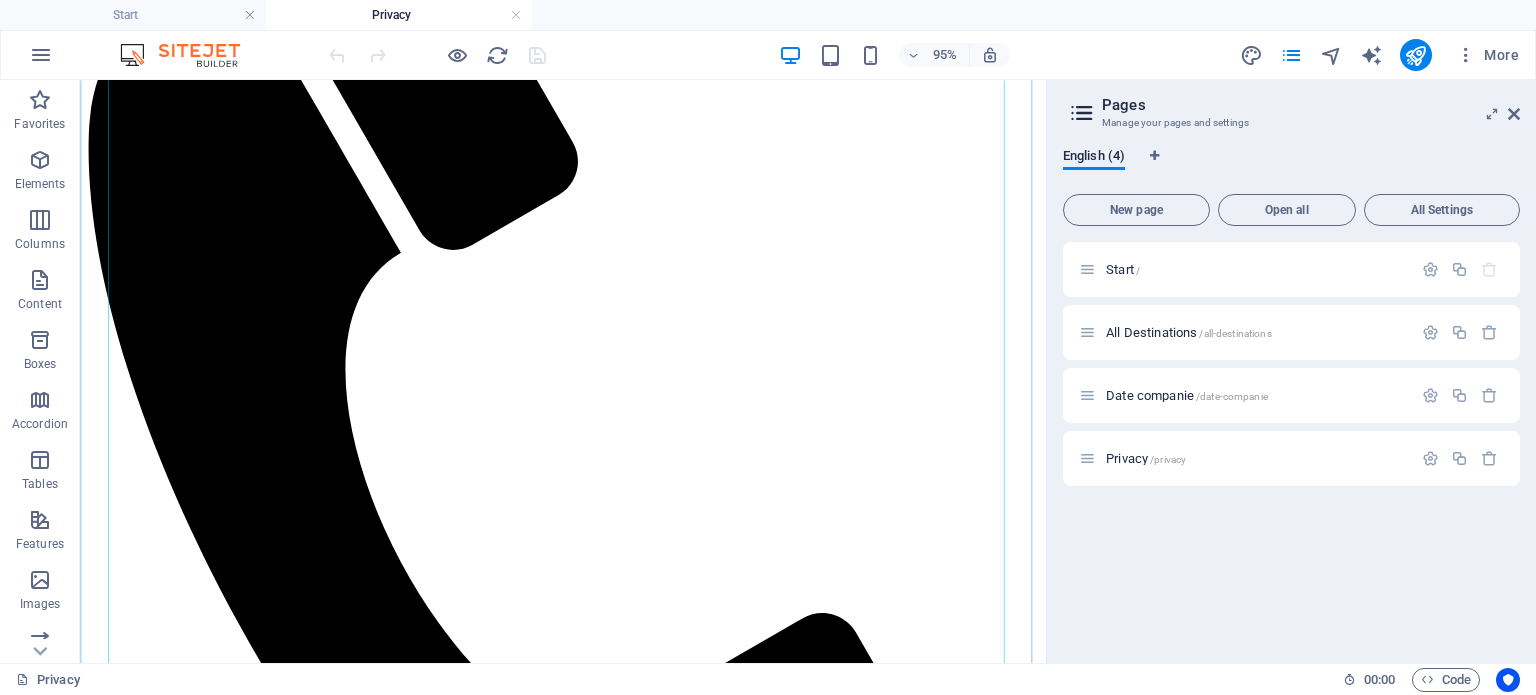 scroll, scrollTop: 0, scrollLeft: 0, axis: both 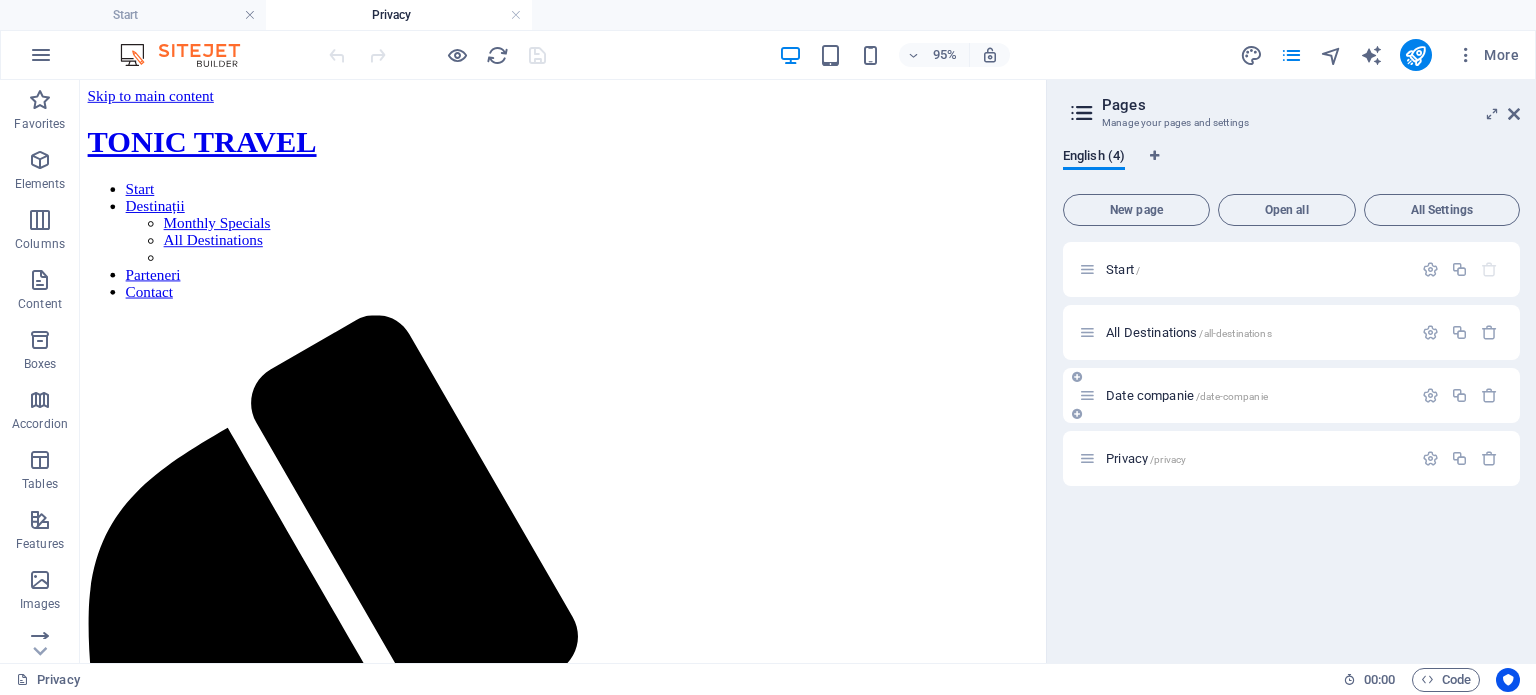 click on "Date companie /date-companie" at bounding box center (1256, 395) 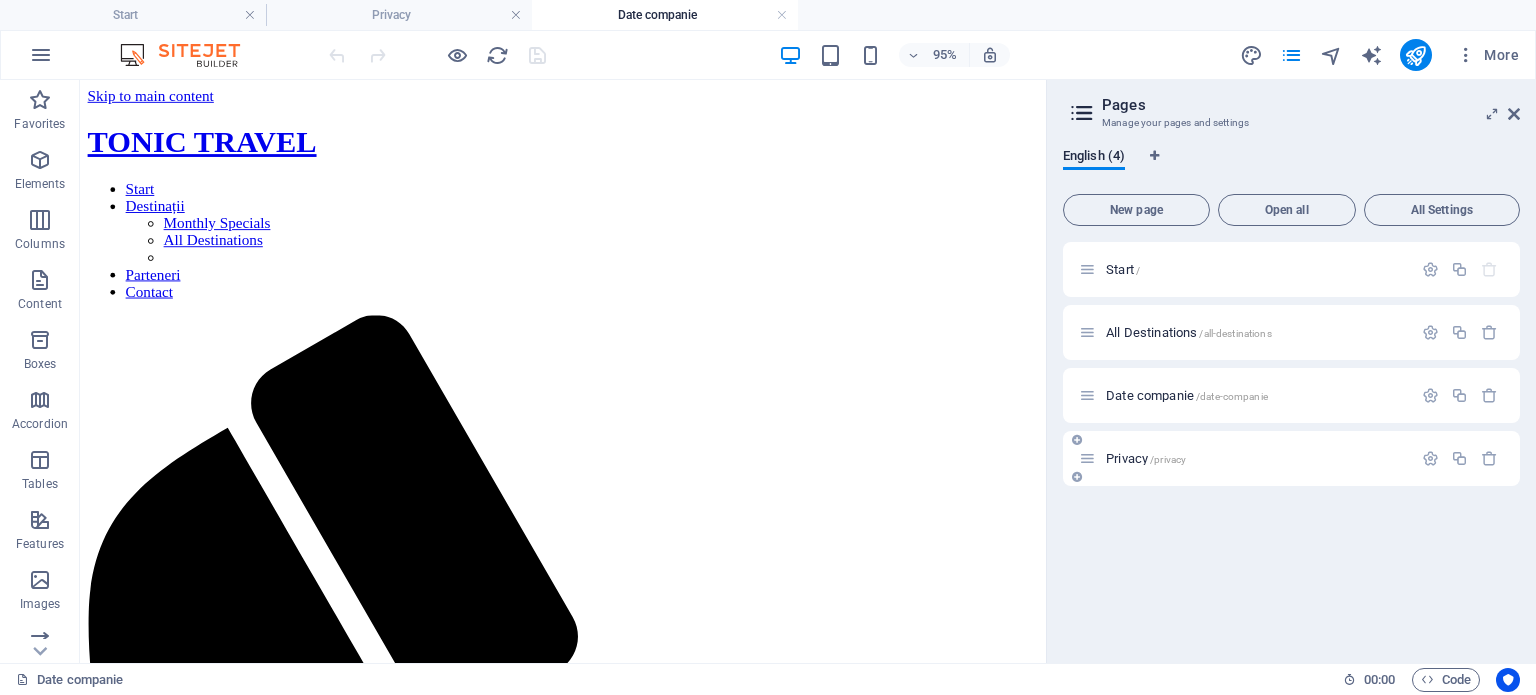 scroll, scrollTop: 0, scrollLeft: 0, axis: both 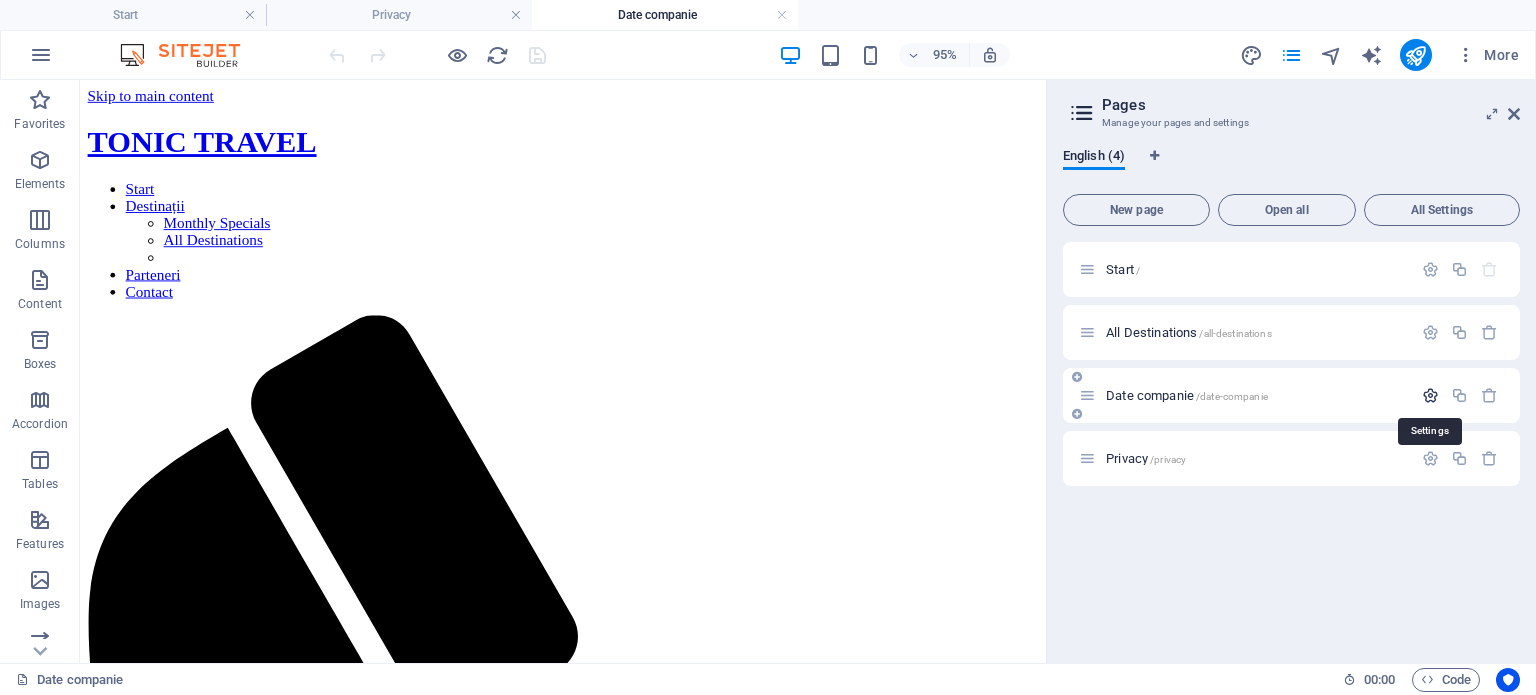 click at bounding box center (1430, 395) 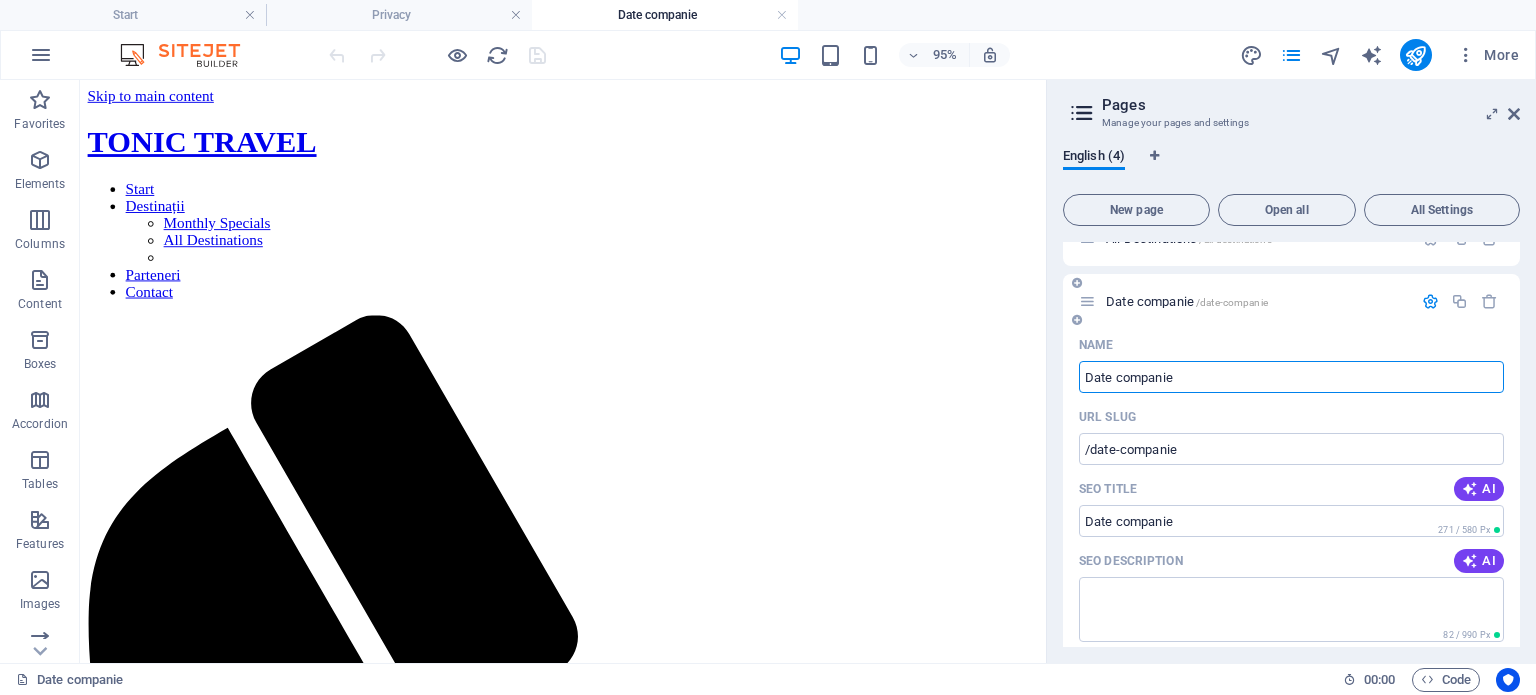 scroll, scrollTop: 100, scrollLeft: 0, axis: vertical 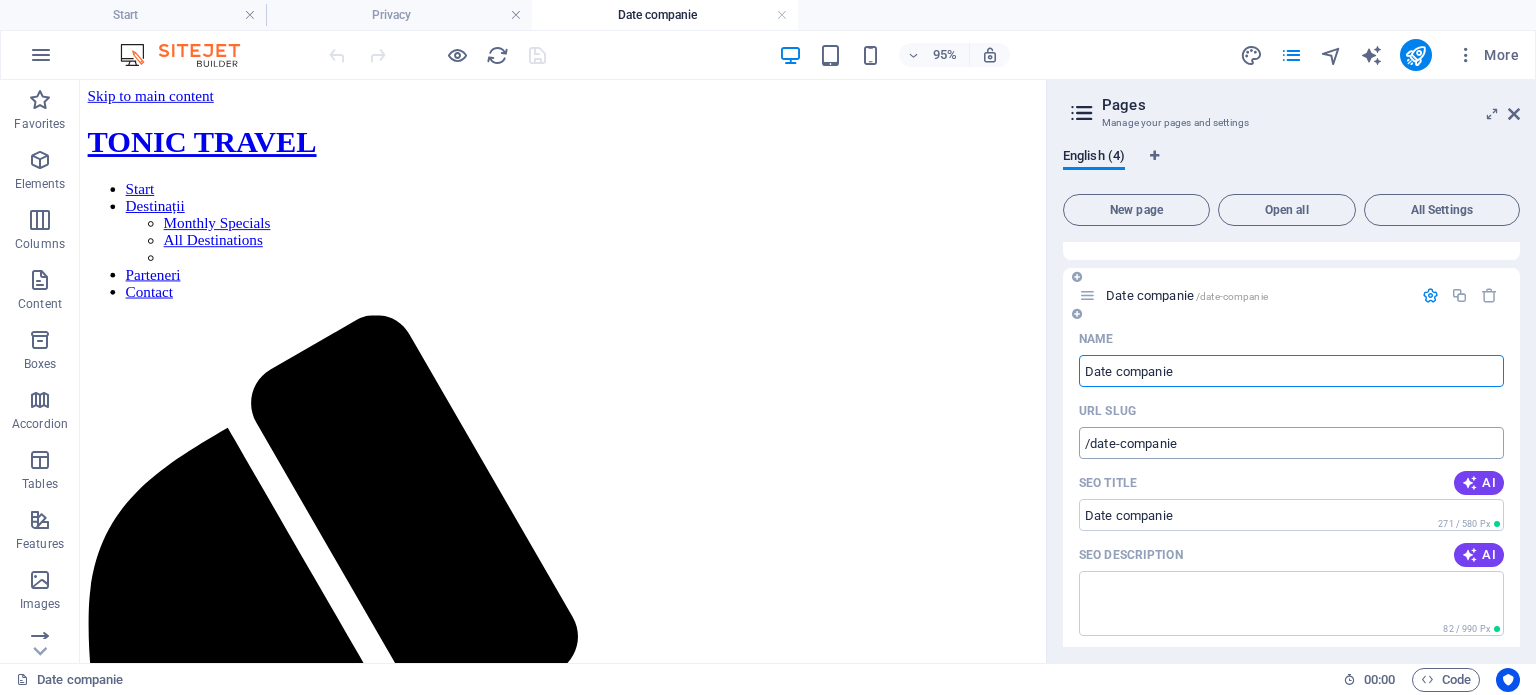 click on "/date-companie" at bounding box center [1291, 443] 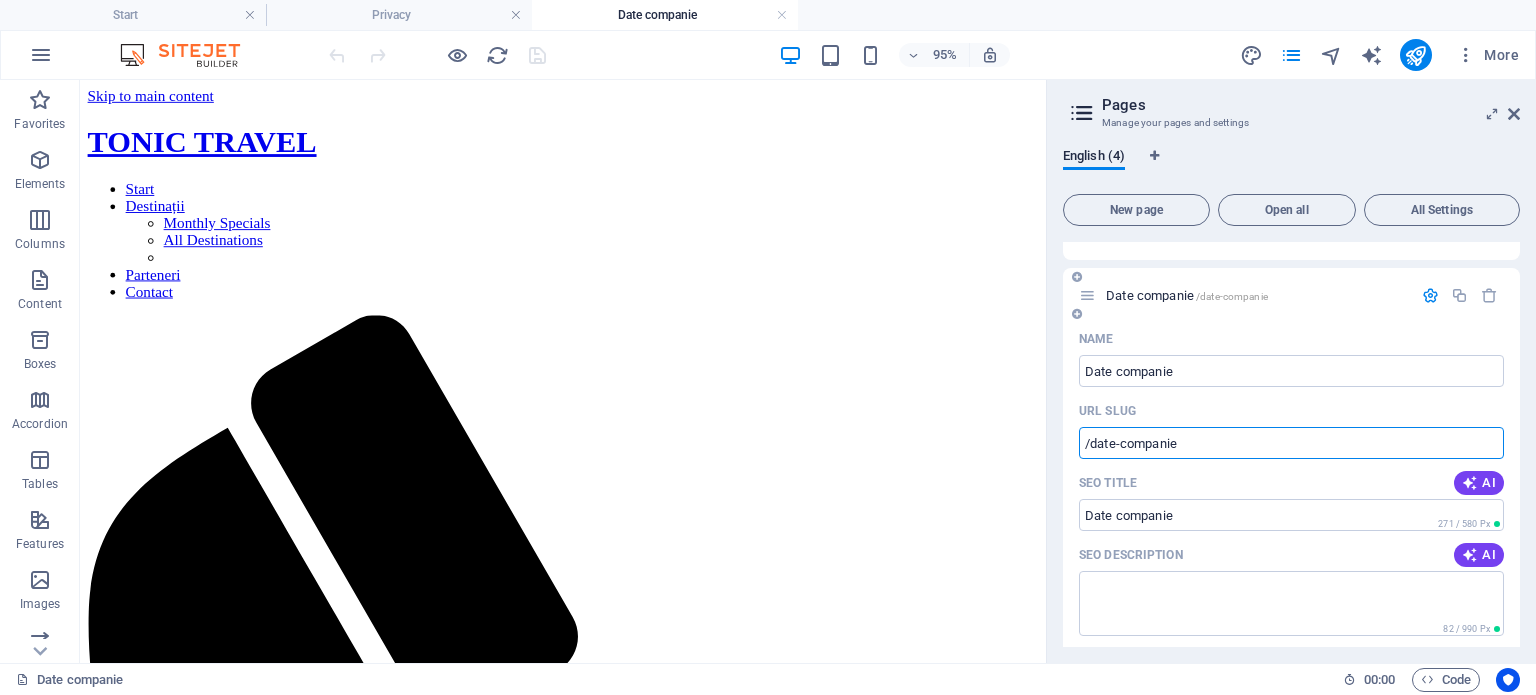 click on "/date-companie" at bounding box center [1291, 443] 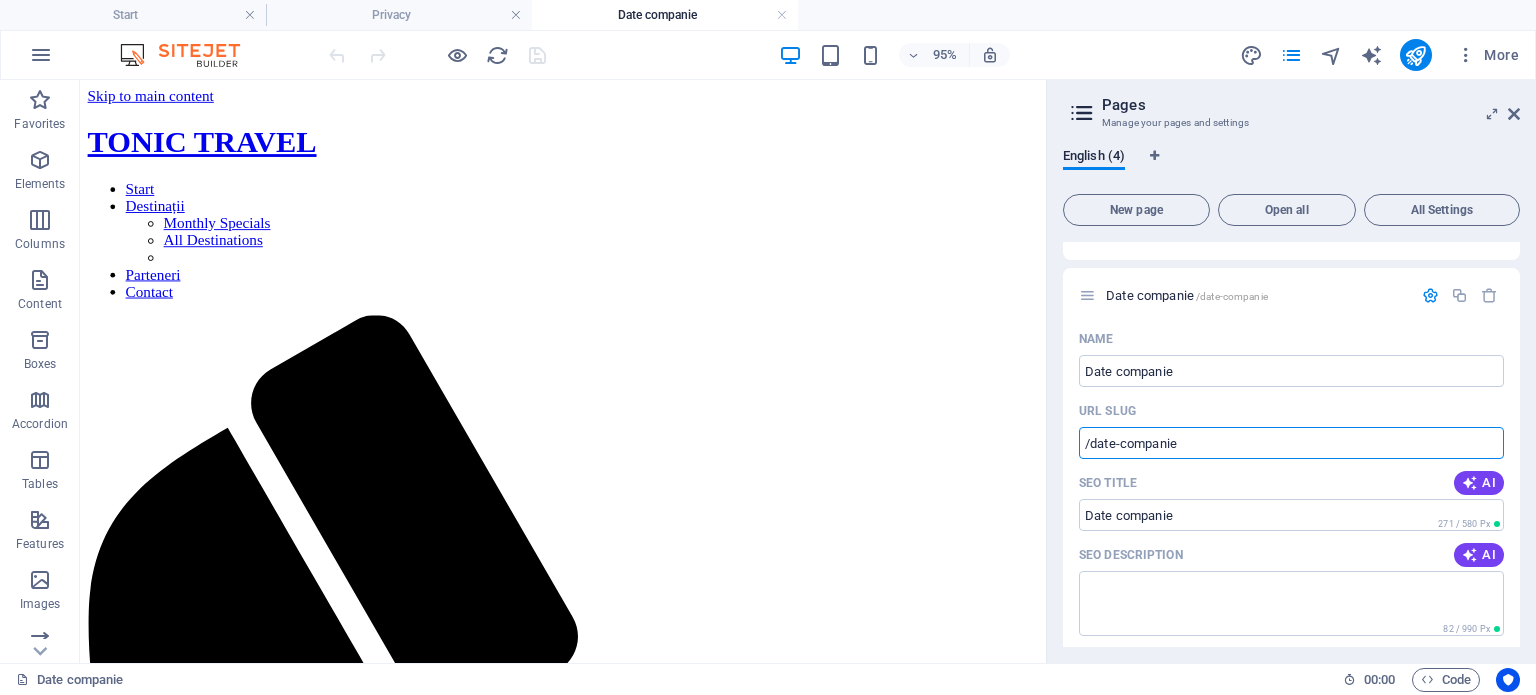 drag, startPoint x: 1251, startPoint y: 527, endPoint x: 873, endPoint y: 125, distance: 551.8043 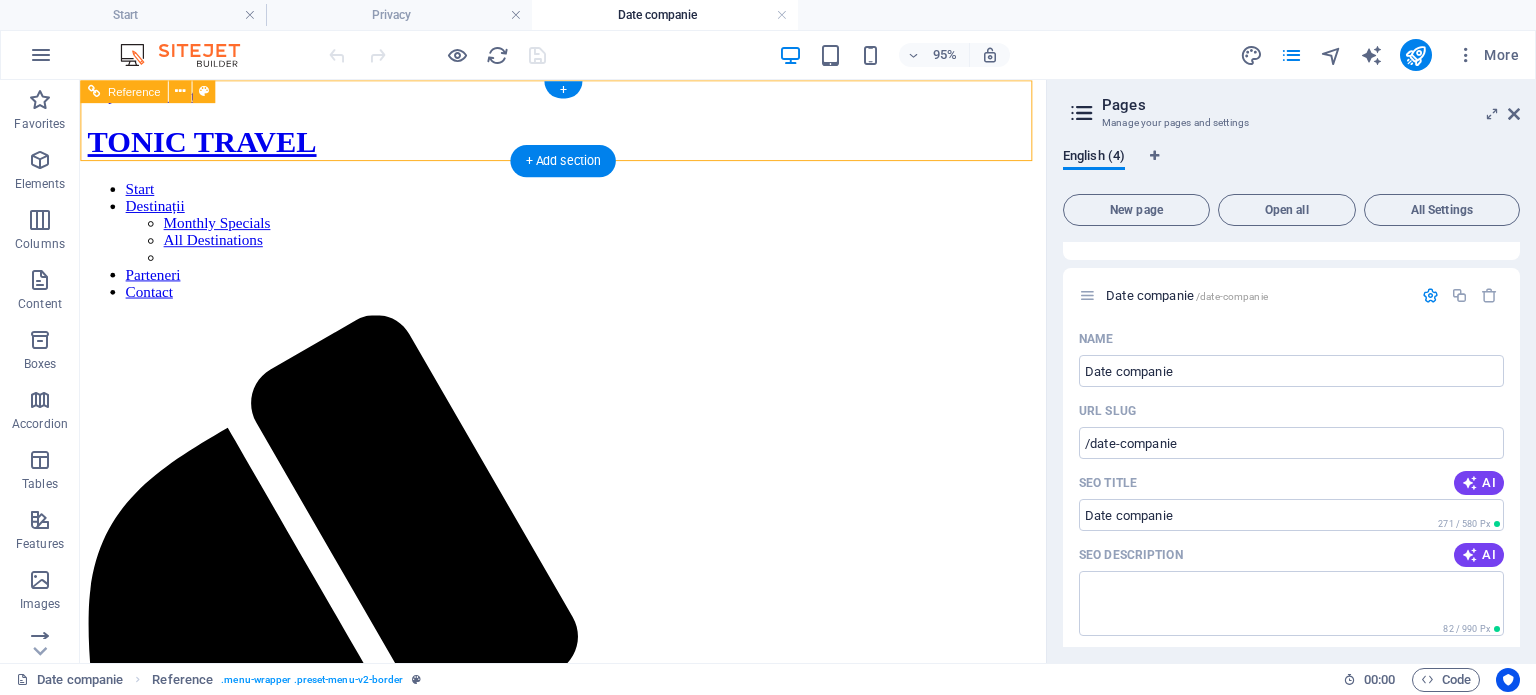 click on "Start Destinații Monthly Specials All Destinations Parteneri Contact" at bounding box center [588, 249] 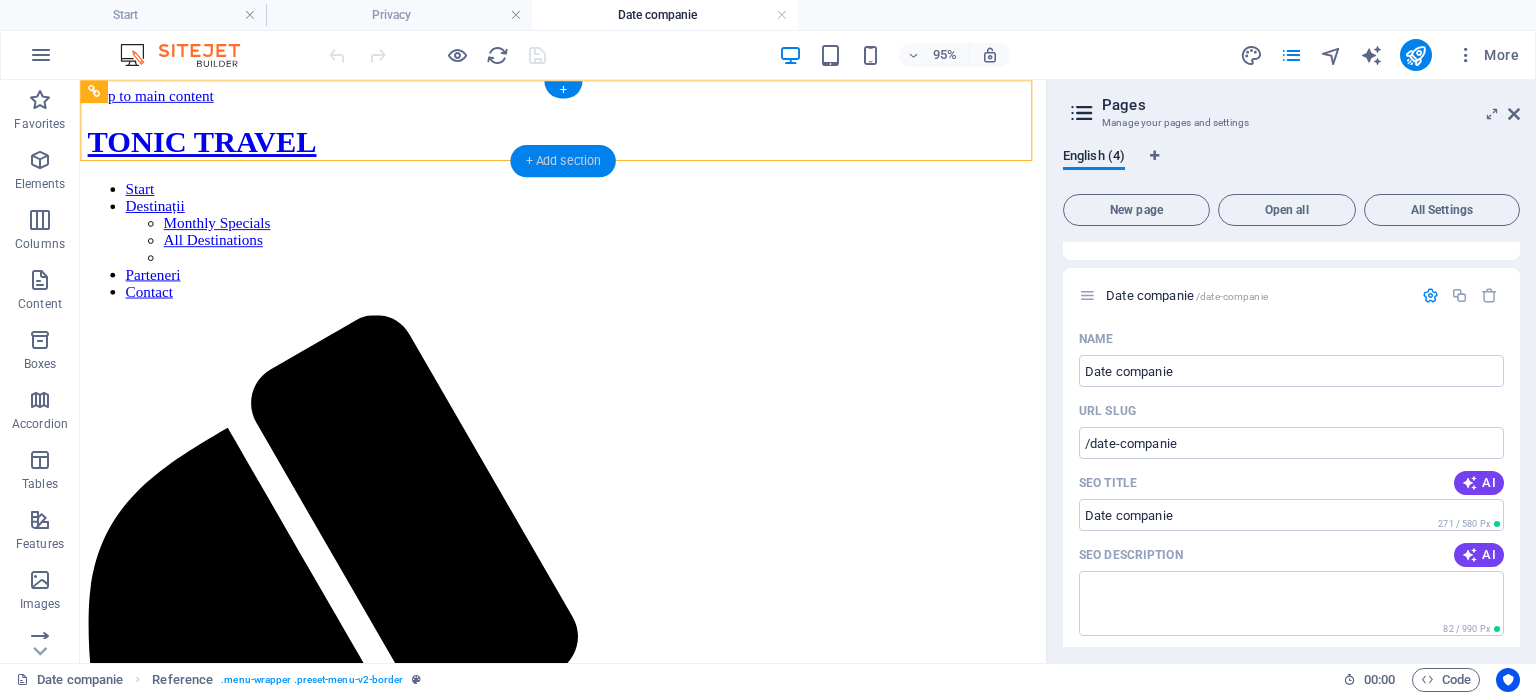 click on "+ Add section" at bounding box center (562, 161) 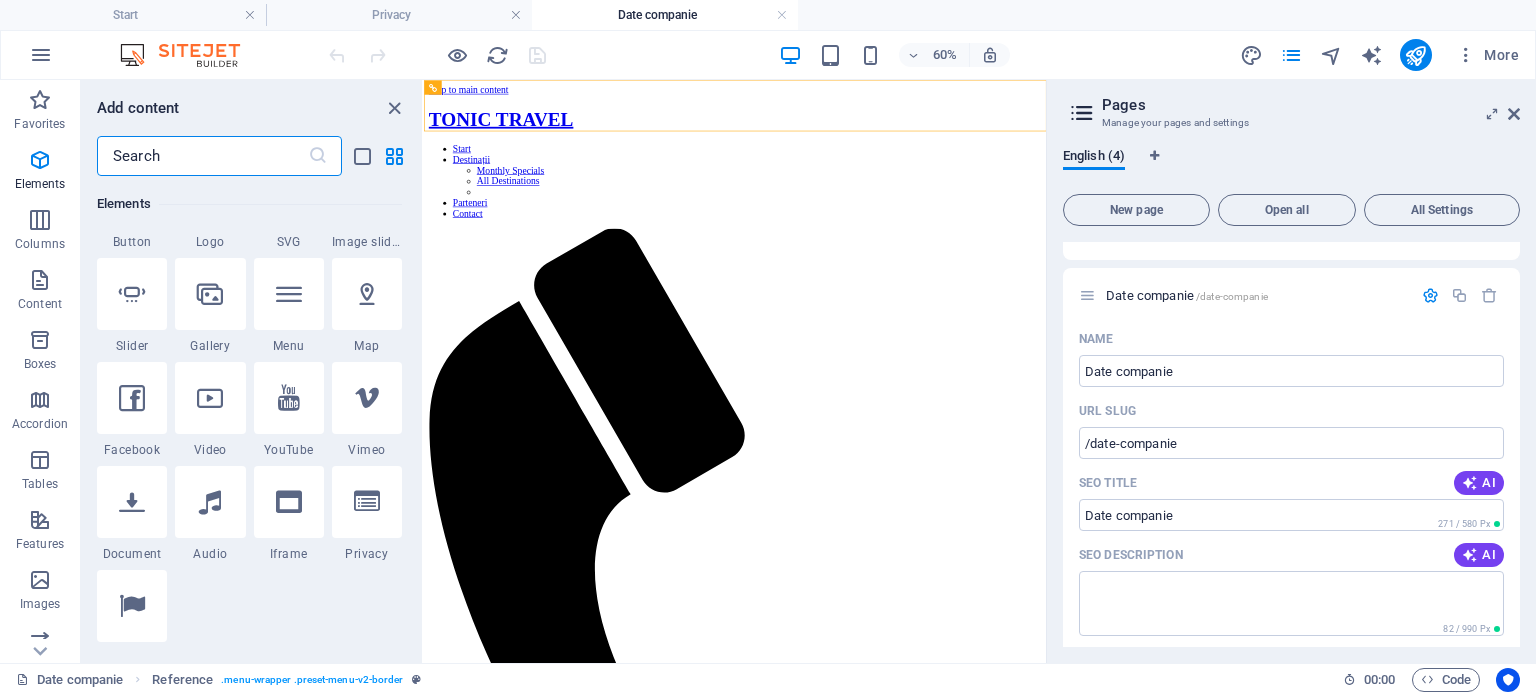 scroll, scrollTop: 0, scrollLeft: 0, axis: both 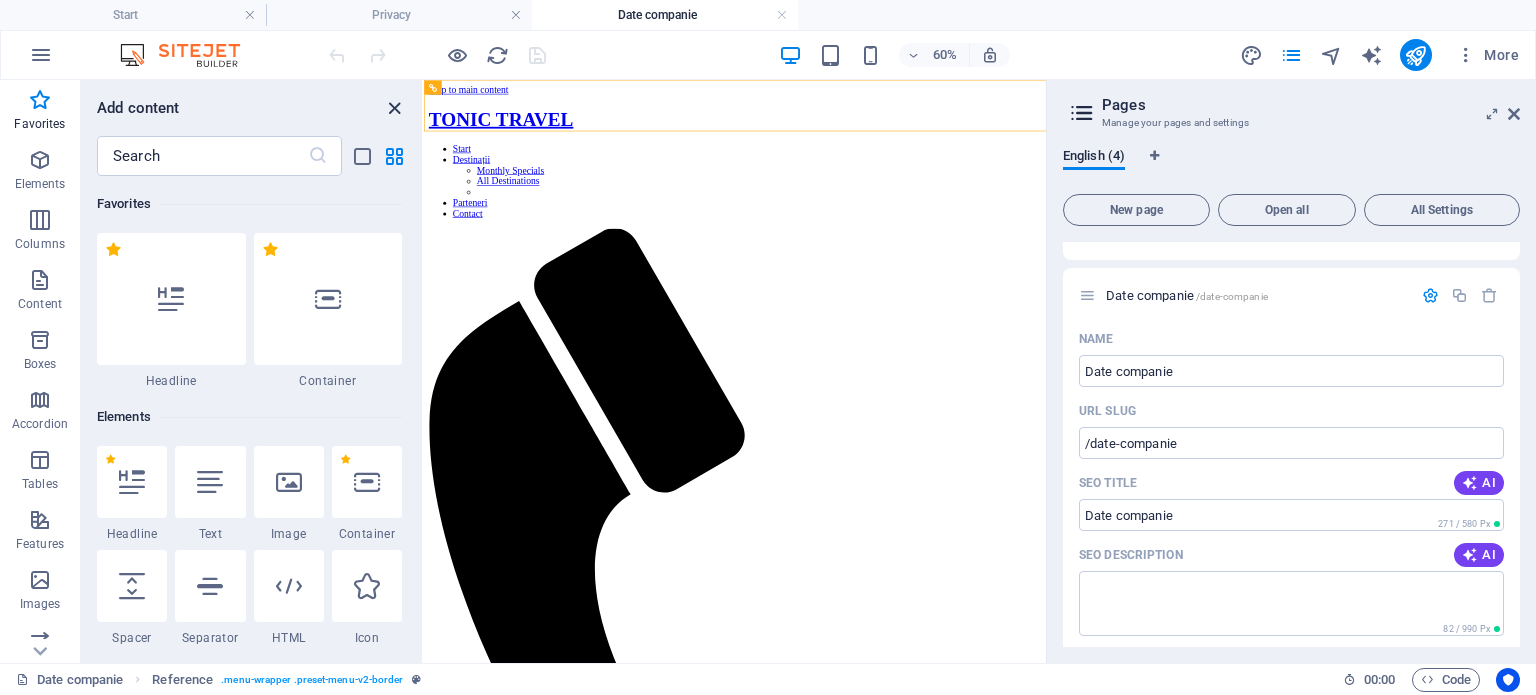 click at bounding box center (394, 108) 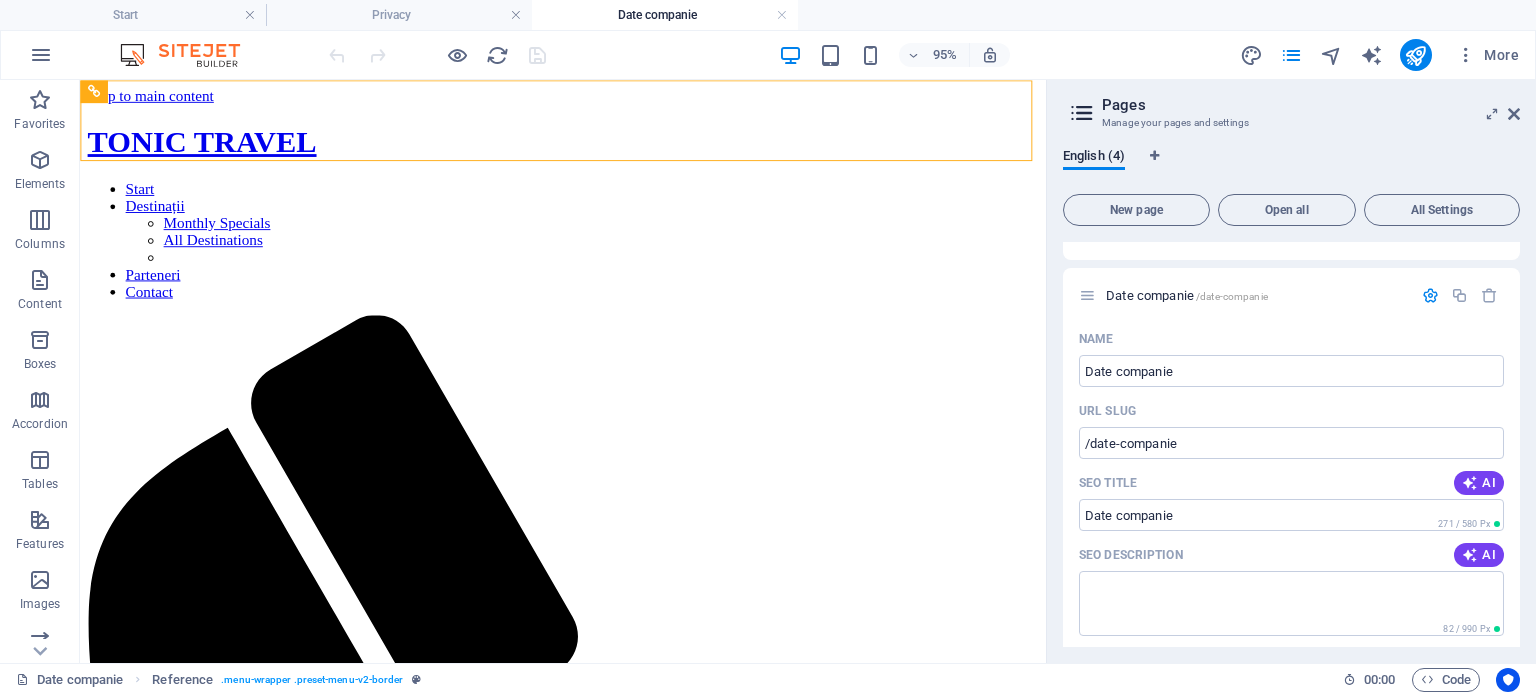 click at bounding box center [1082, 113] 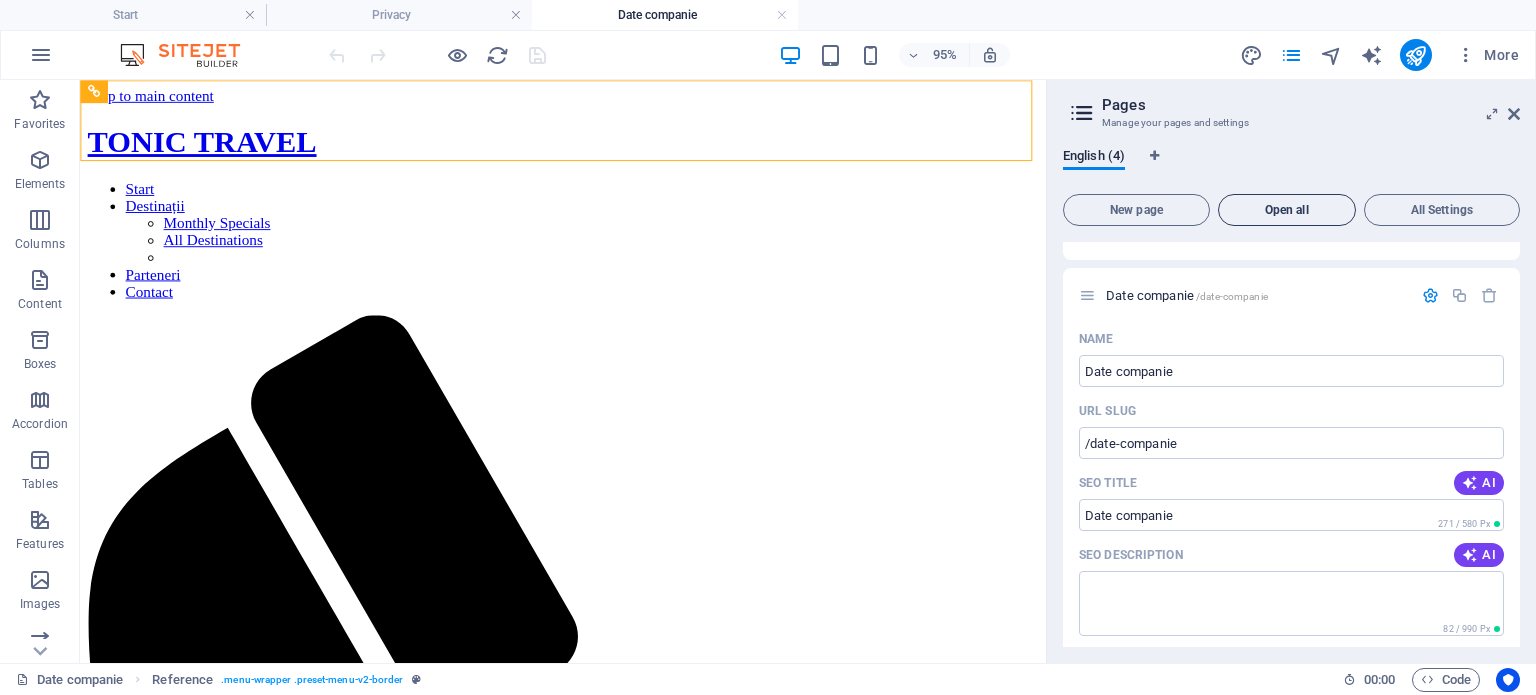 click on "Open all" at bounding box center (1287, 210) 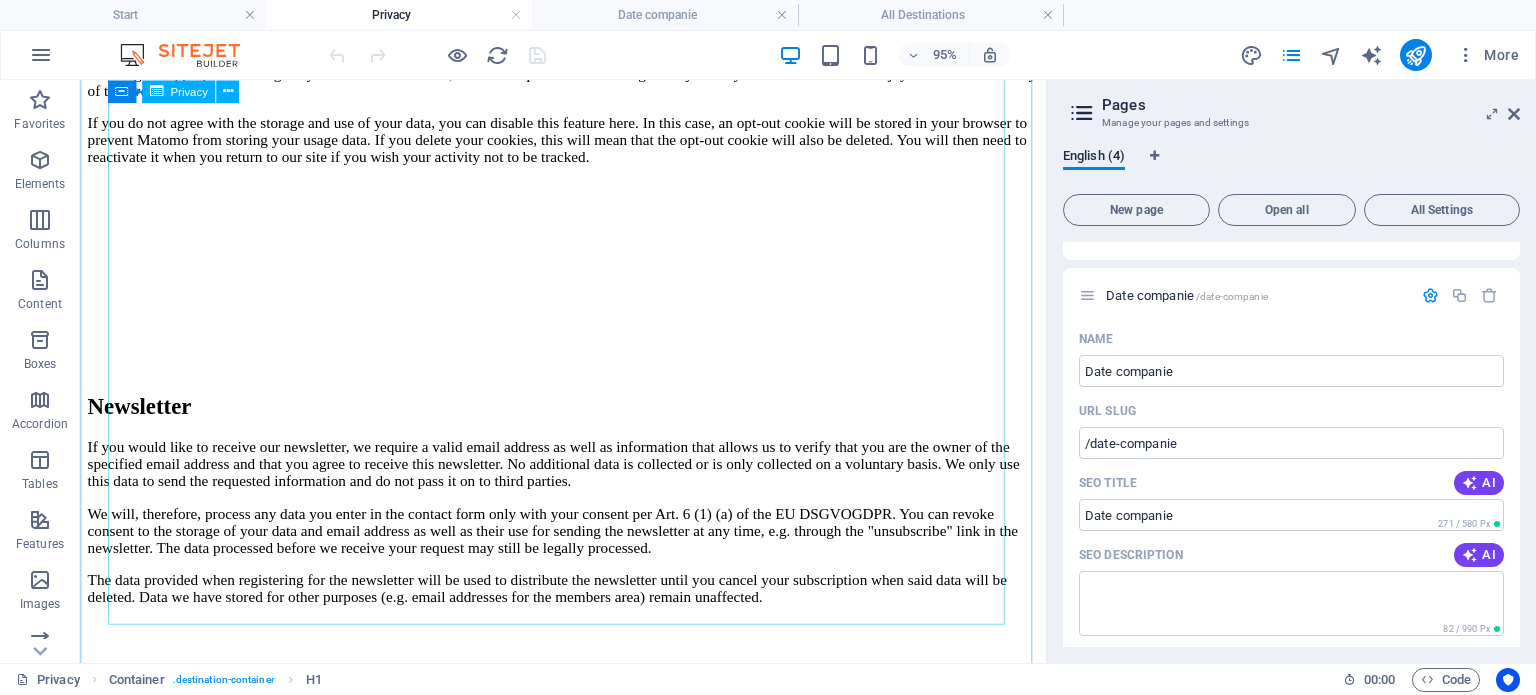 scroll, scrollTop: 5137, scrollLeft: 0, axis: vertical 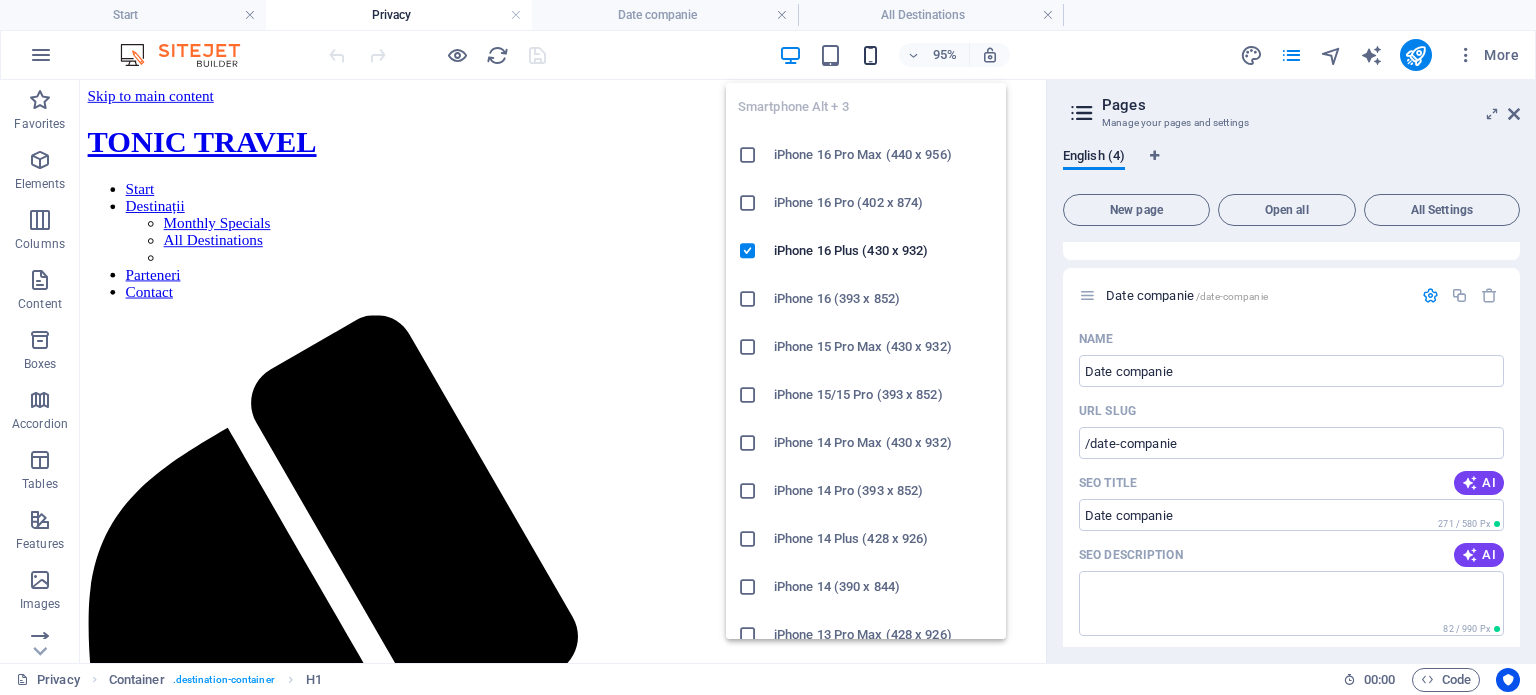 click at bounding box center [870, 55] 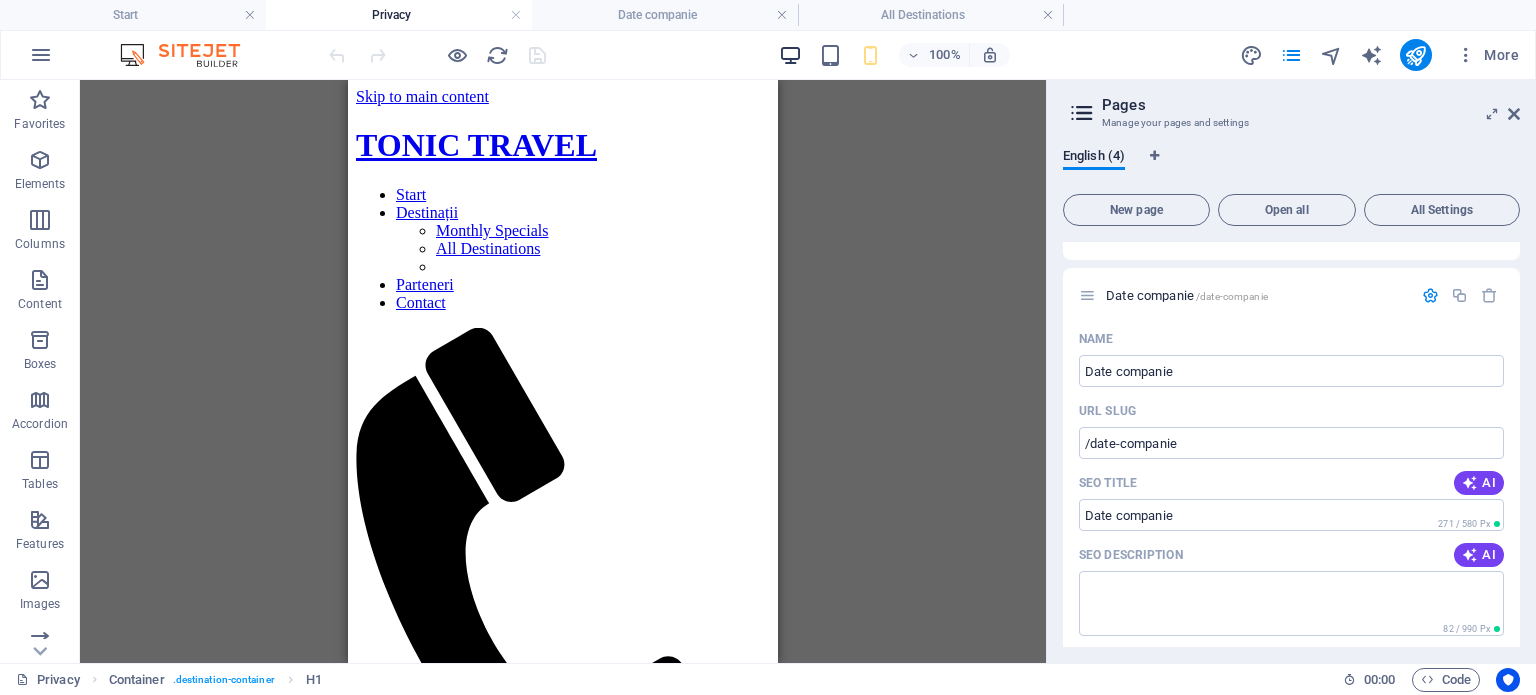 click at bounding box center [790, 55] 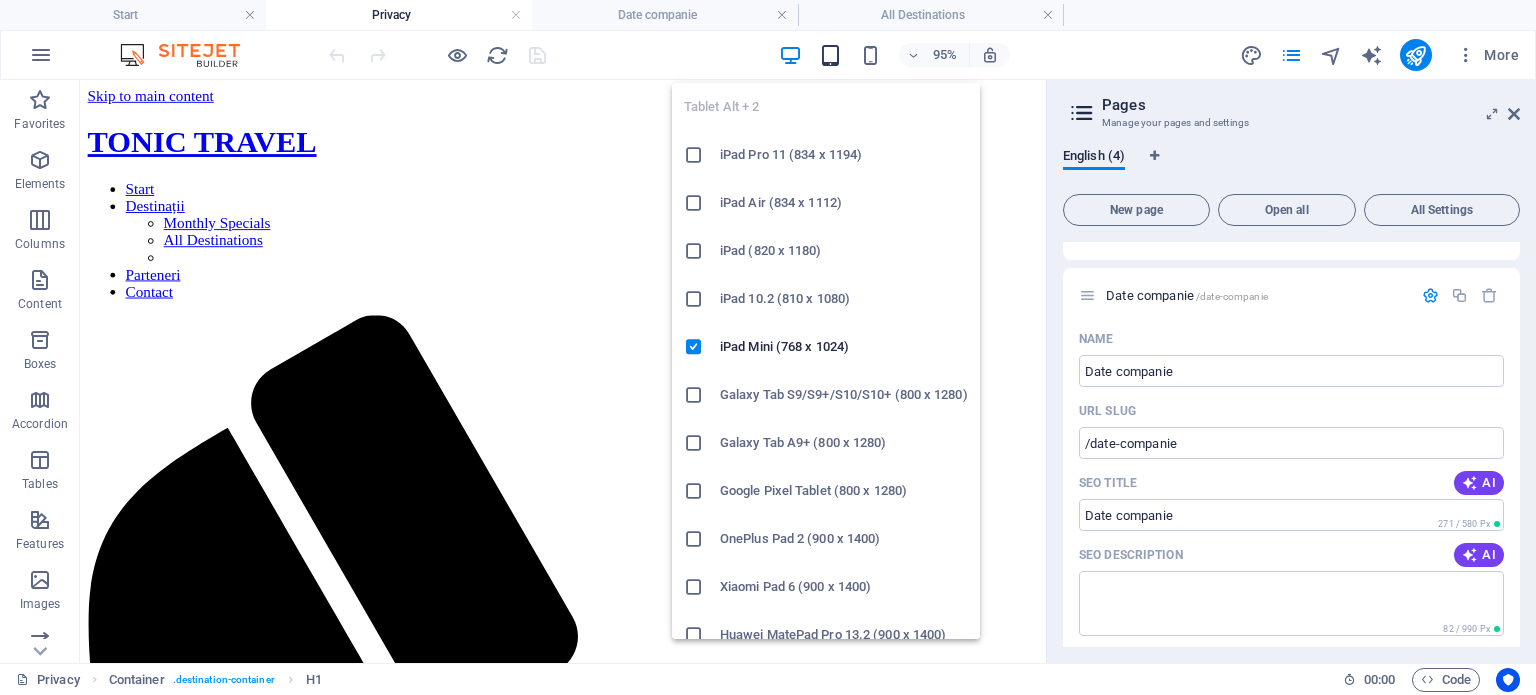 click at bounding box center (830, 55) 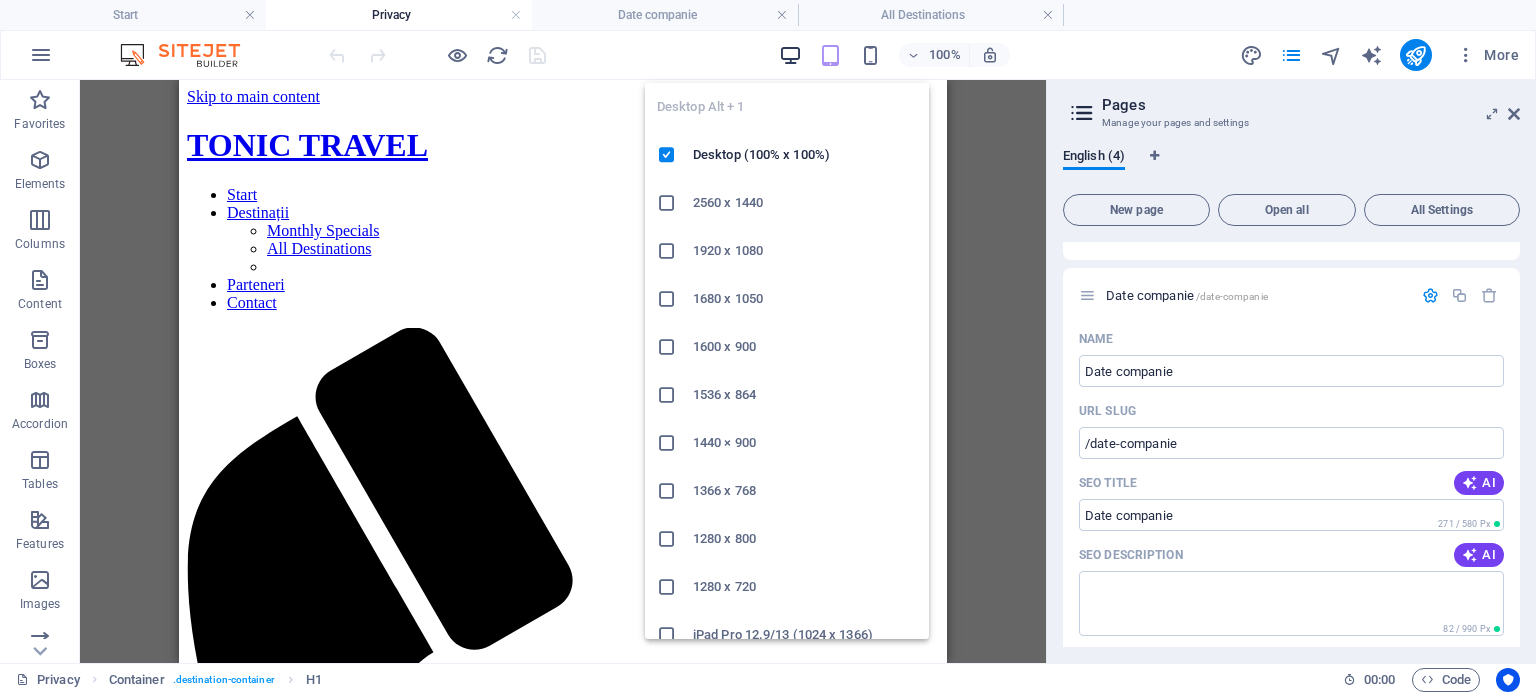 click at bounding box center (790, 55) 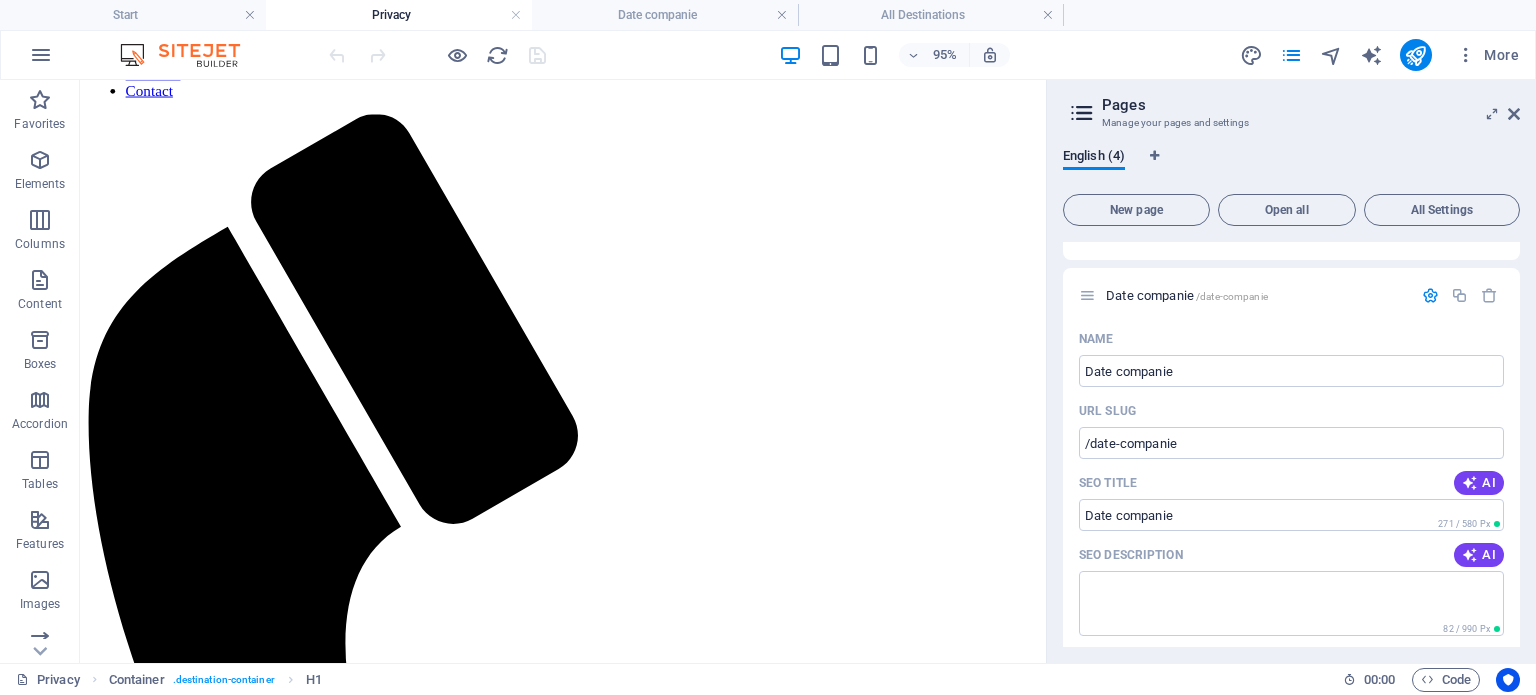 scroll, scrollTop: 220, scrollLeft: 0, axis: vertical 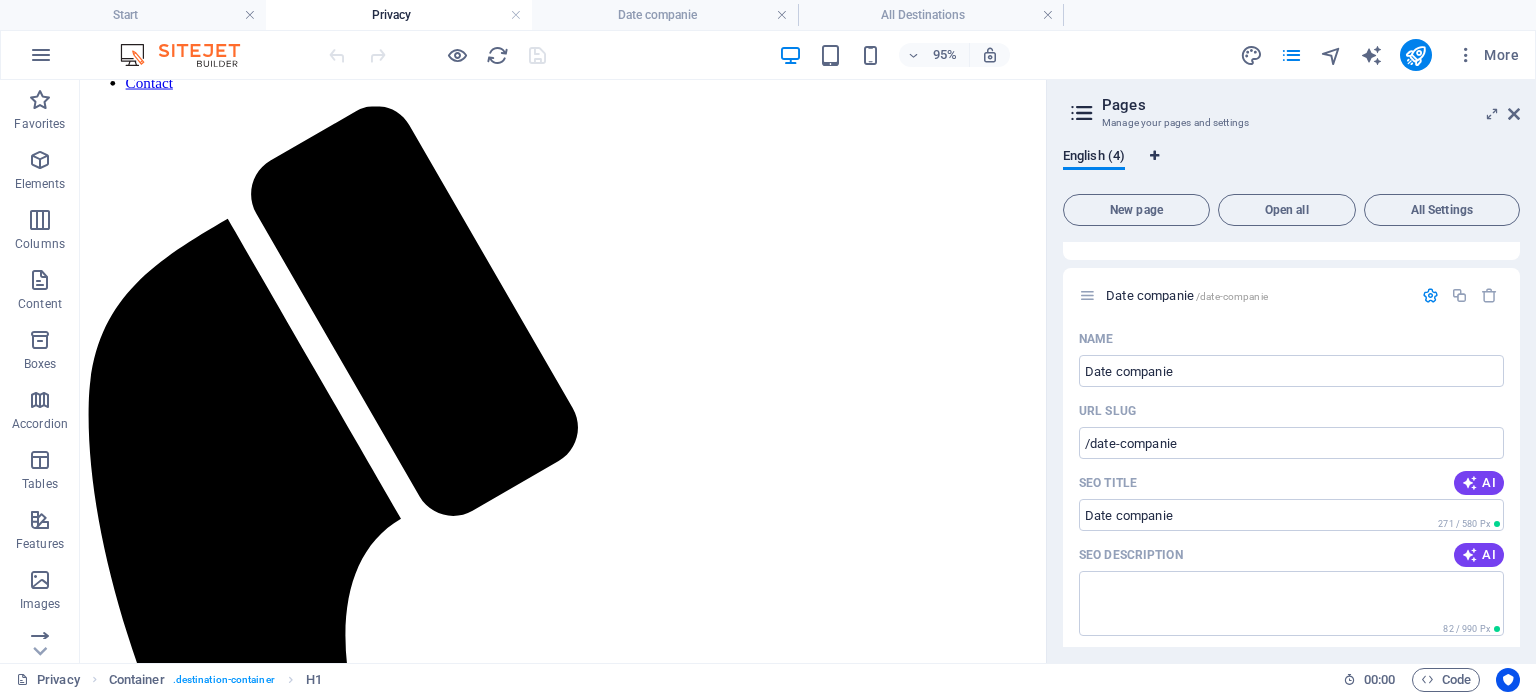 click at bounding box center [1154, 156] 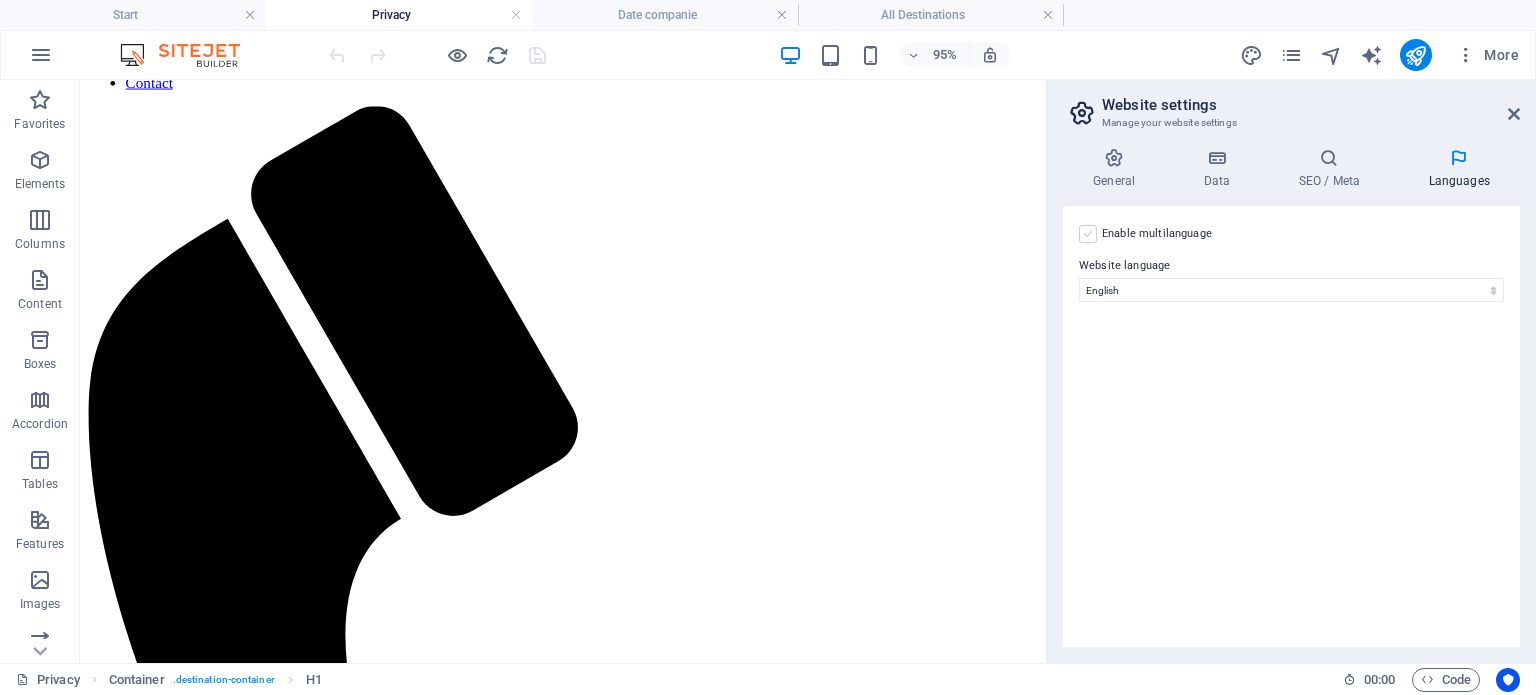 click at bounding box center [1088, 234] 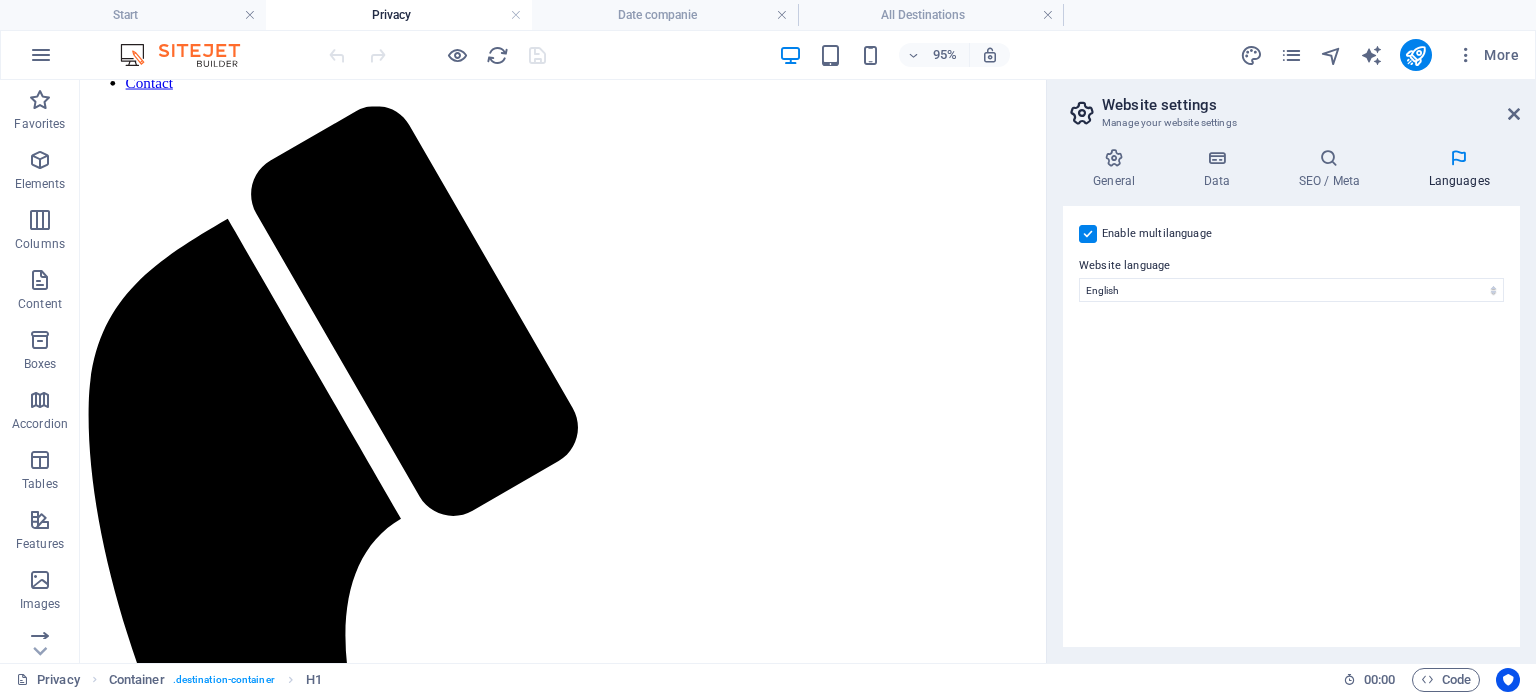select 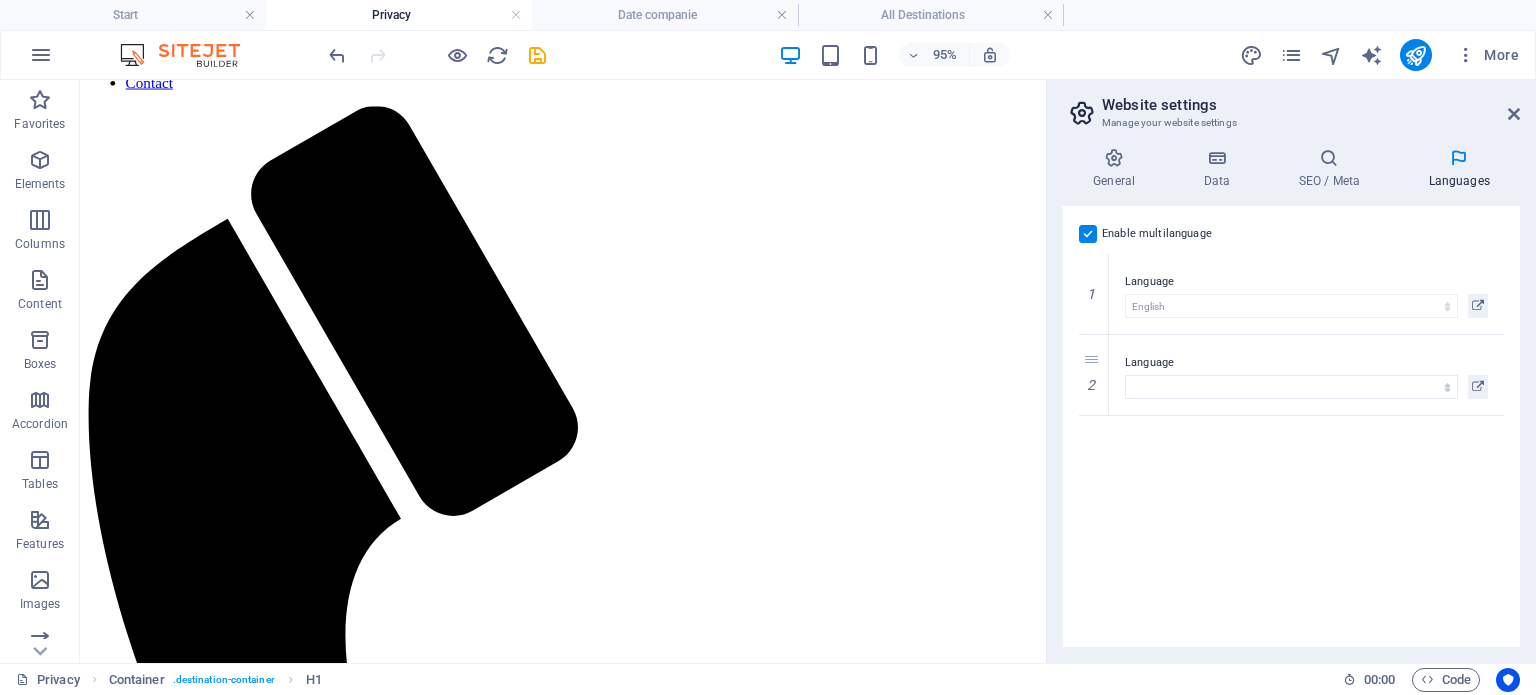click at bounding box center [1088, 234] 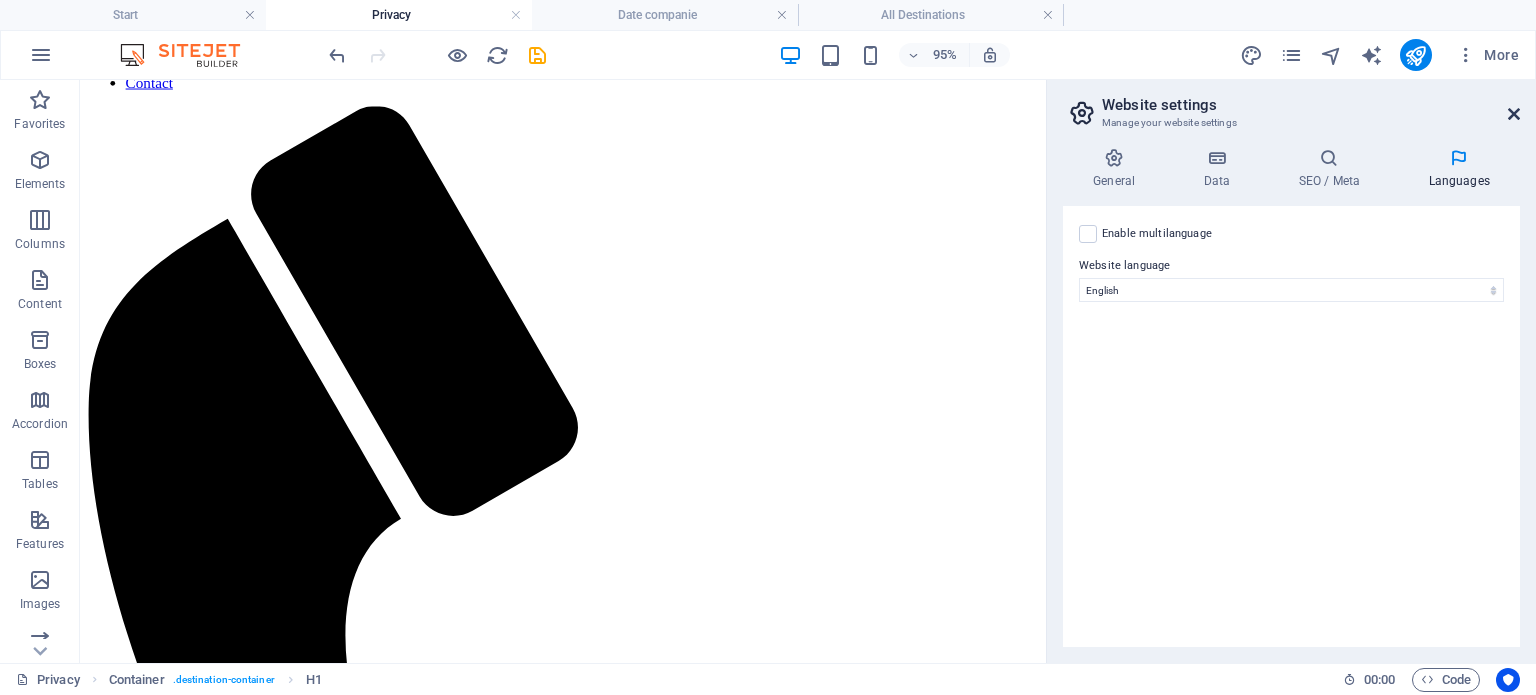 click at bounding box center [1514, 114] 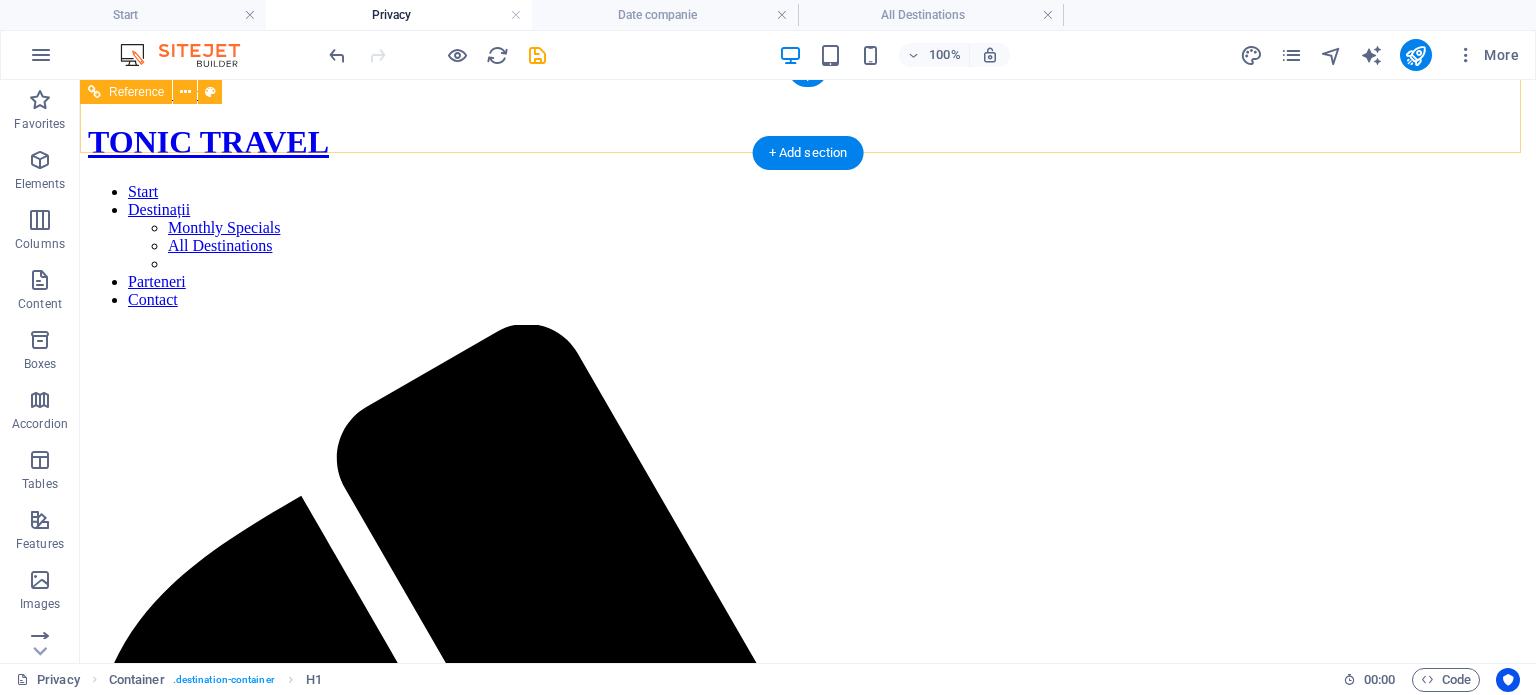 scroll, scrollTop: 0, scrollLeft: 0, axis: both 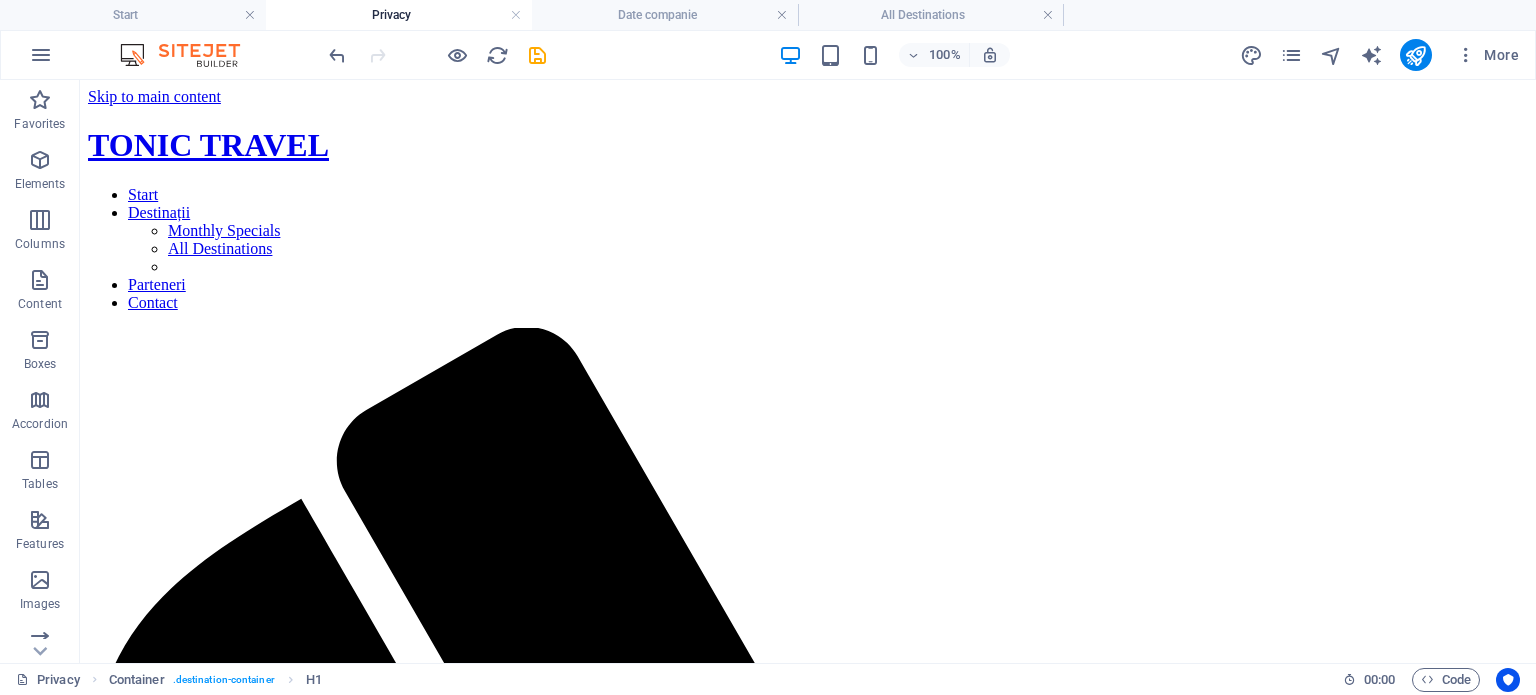 click on "More" at bounding box center (1383, 55) 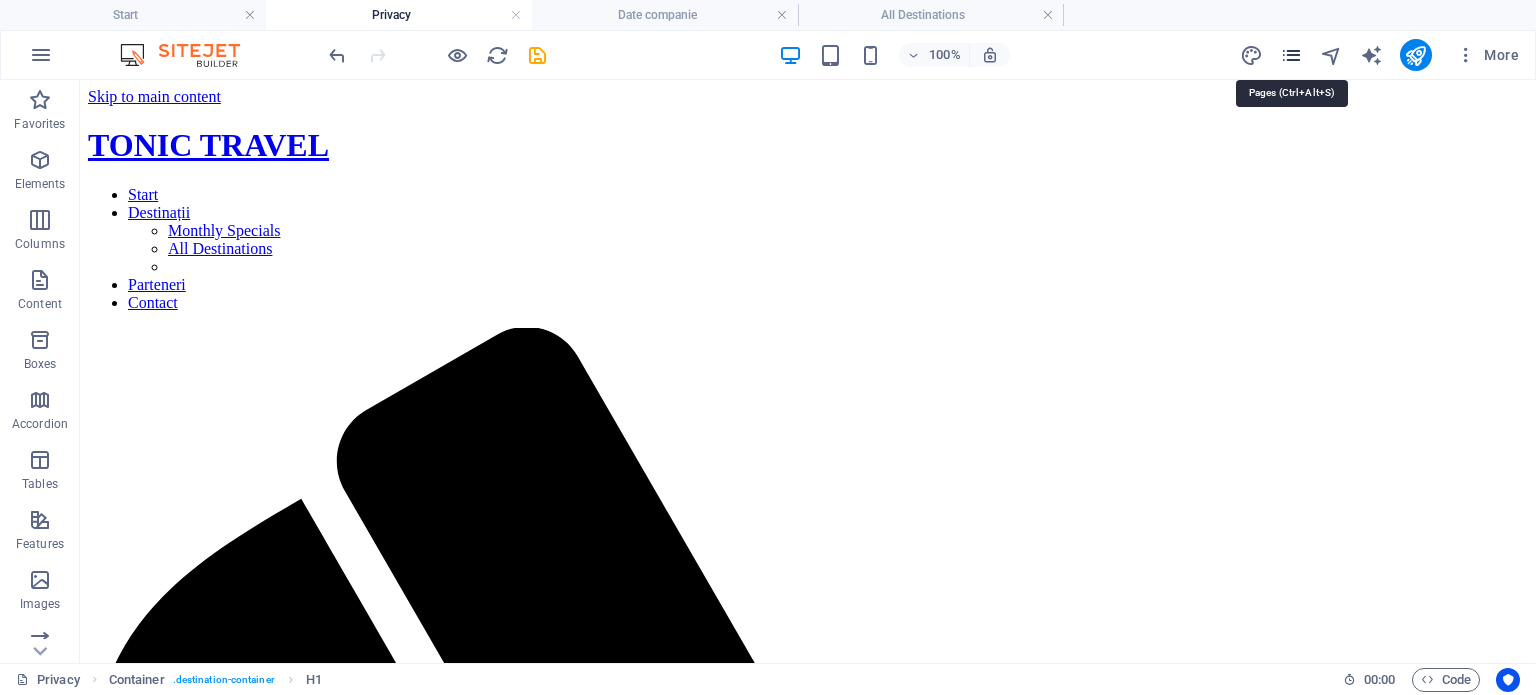 click at bounding box center (1291, 55) 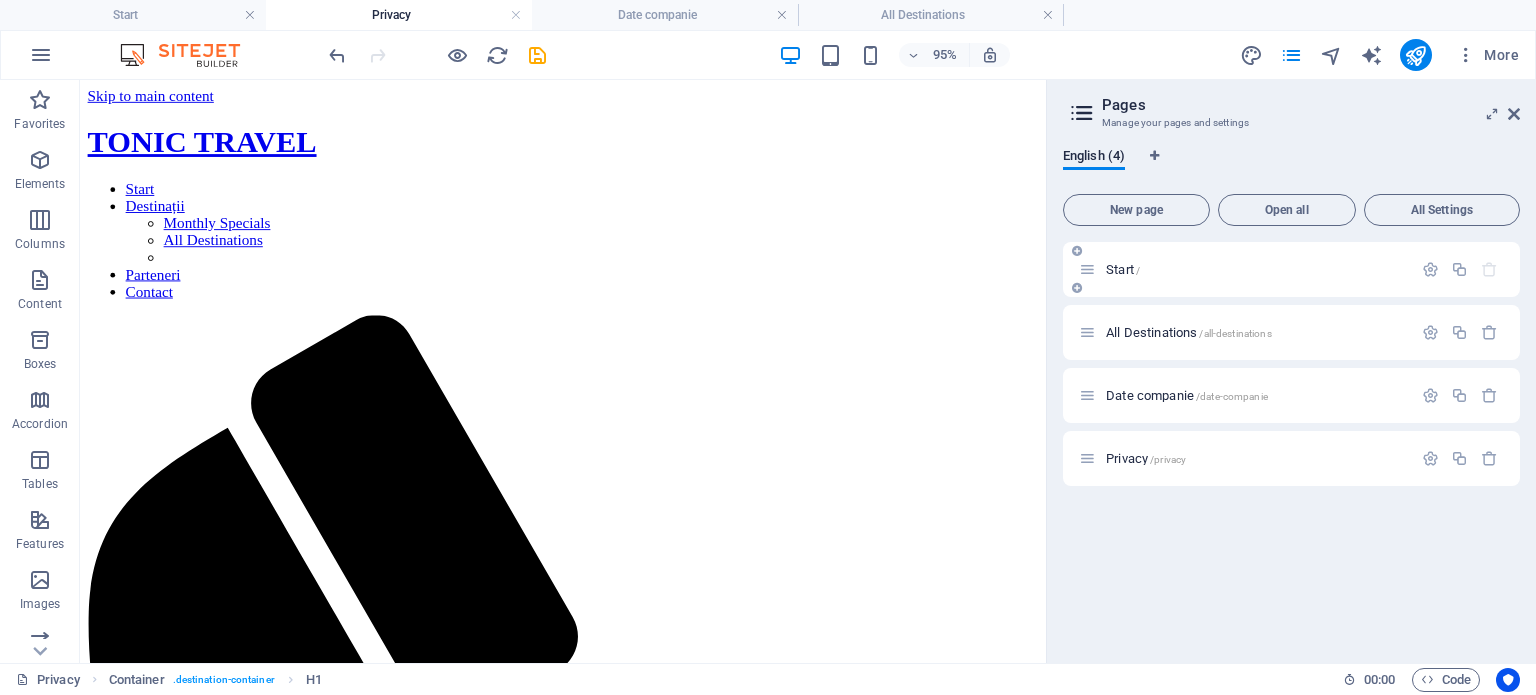 click on "Start /" at bounding box center [1123, 269] 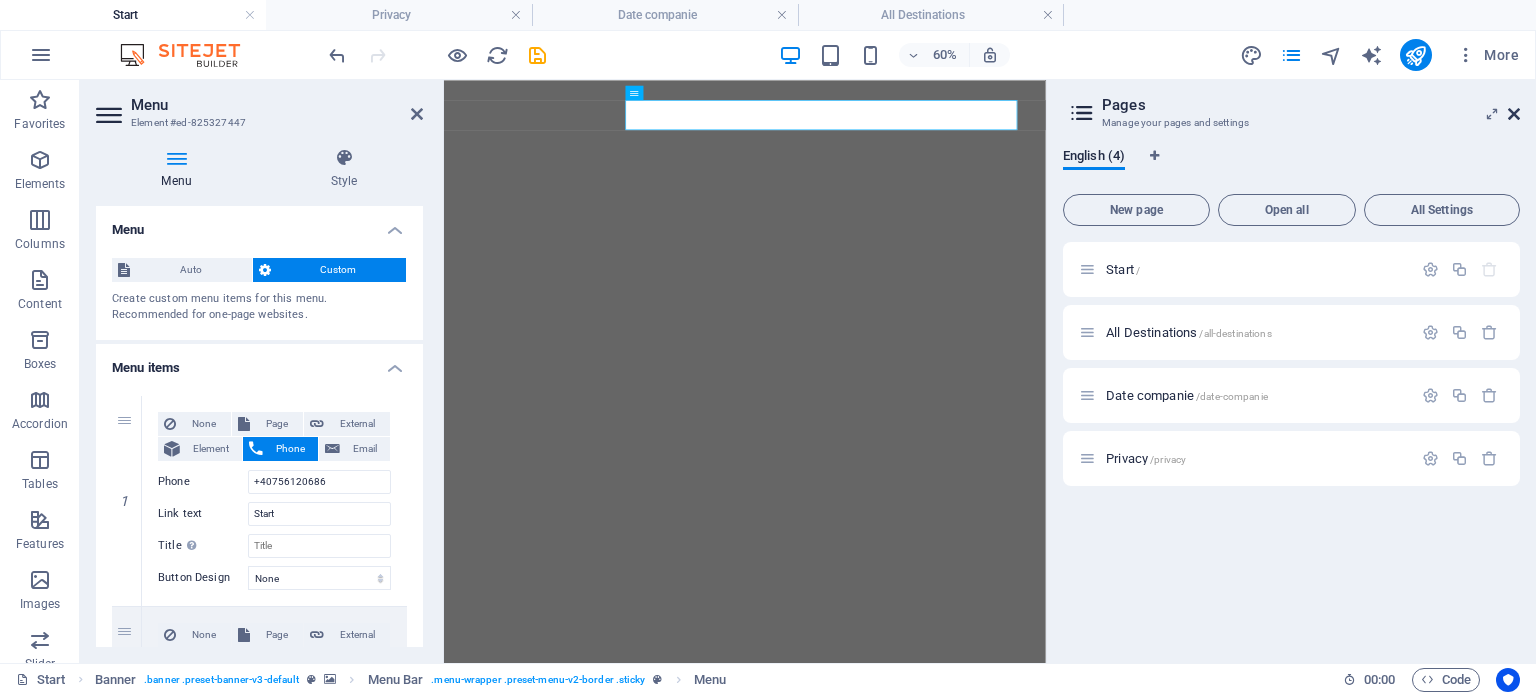 click at bounding box center (1514, 114) 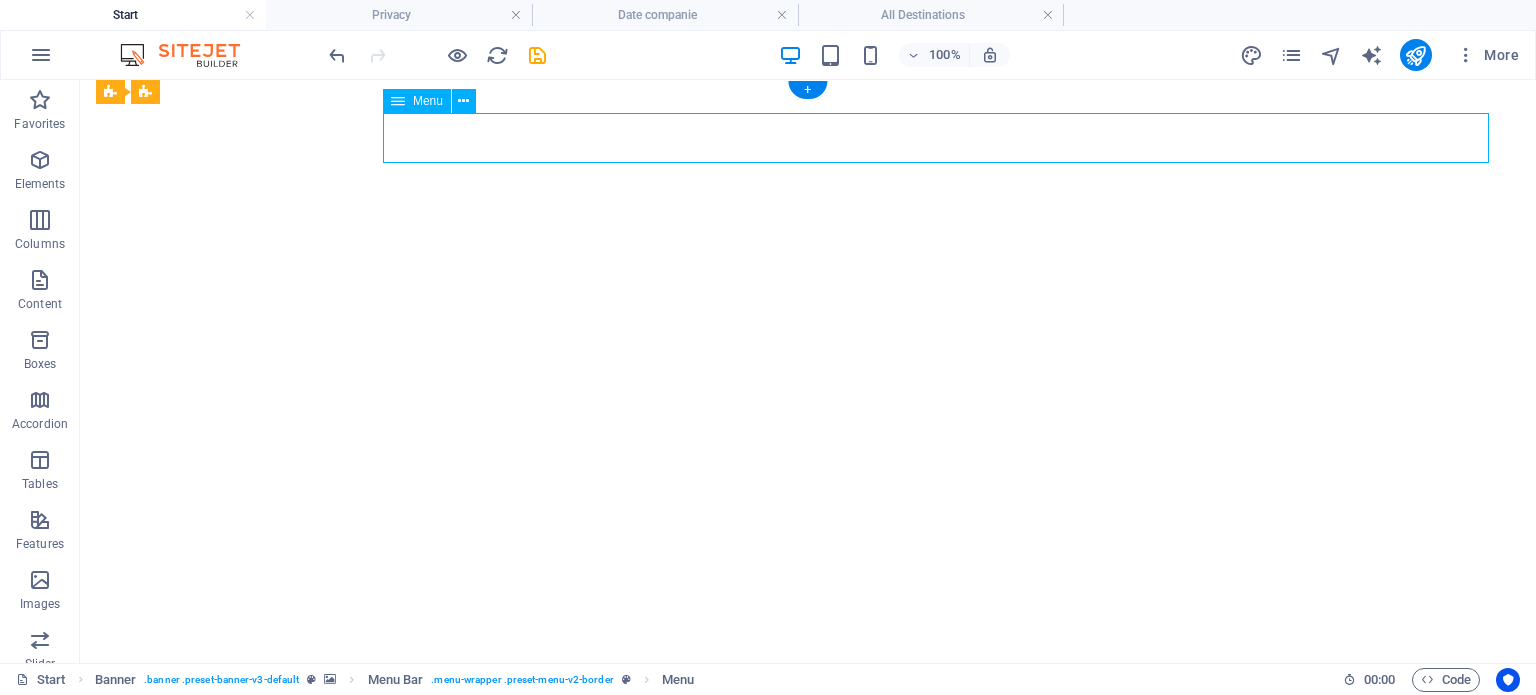 select on "1" 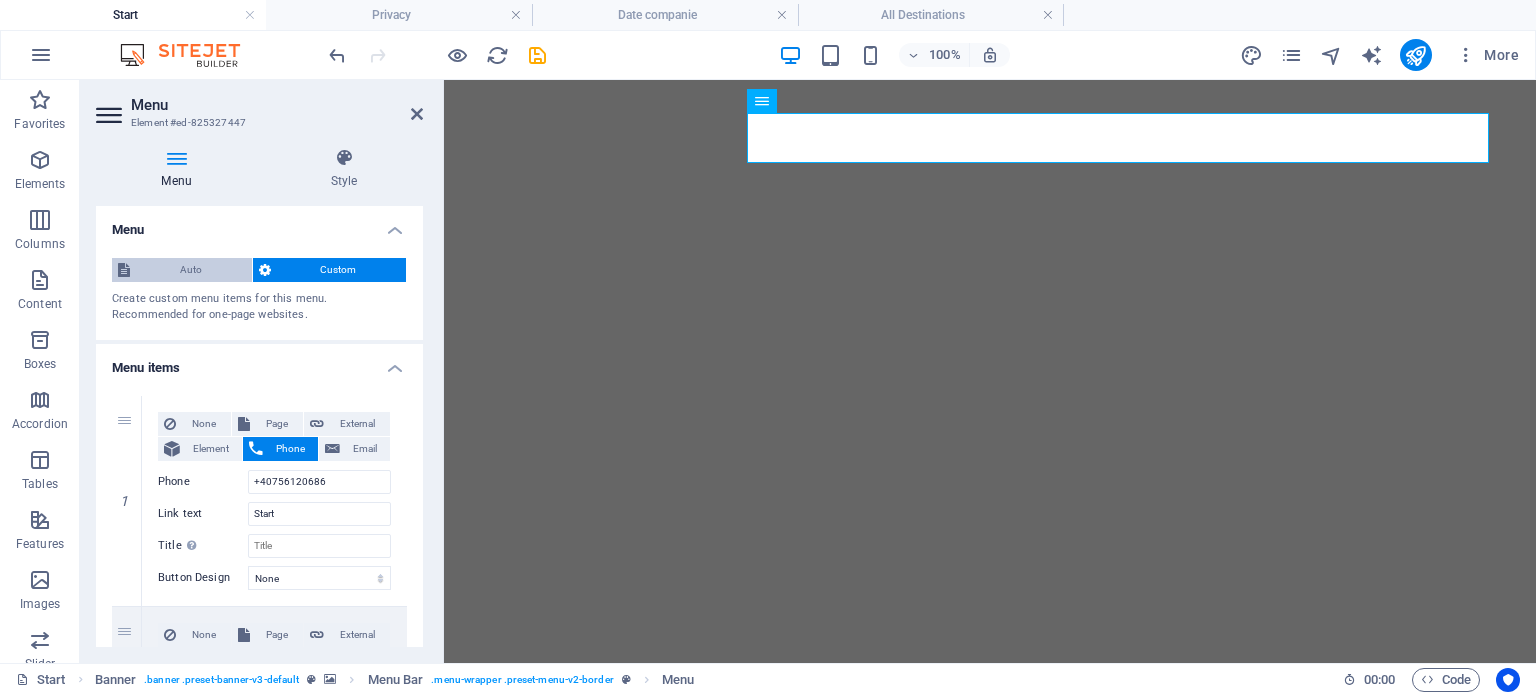 click on "Auto" at bounding box center [191, 270] 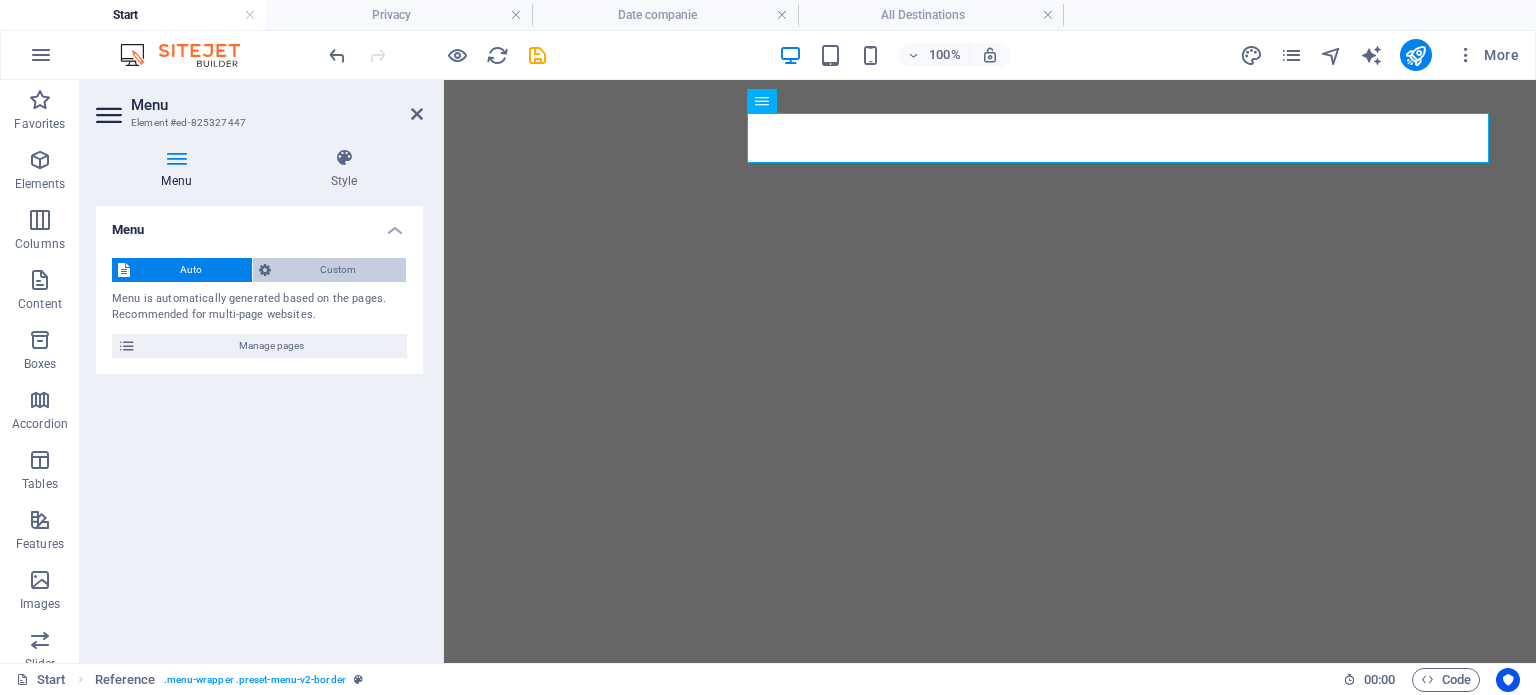 click on "Custom" at bounding box center (339, 270) 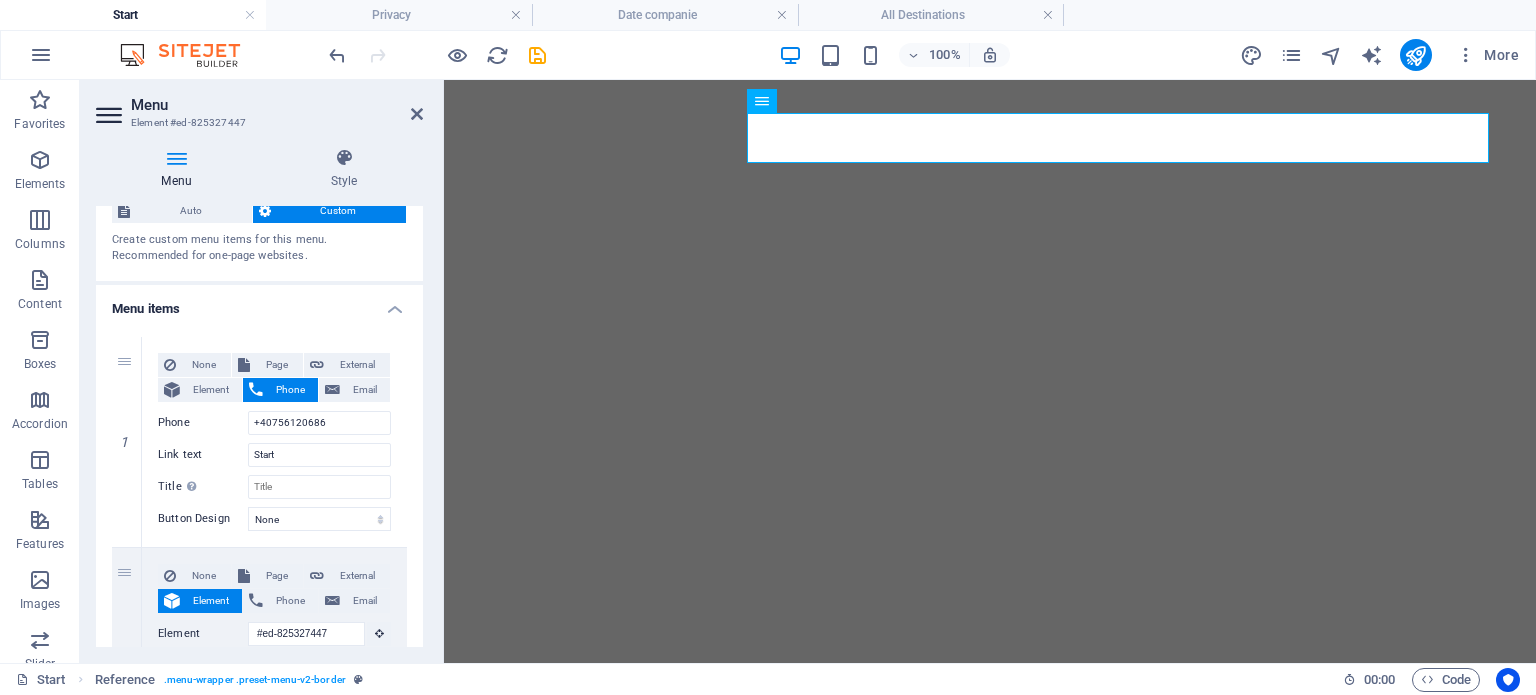 scroll, scrollTop: 0, scrollLeft: 0, axis: both 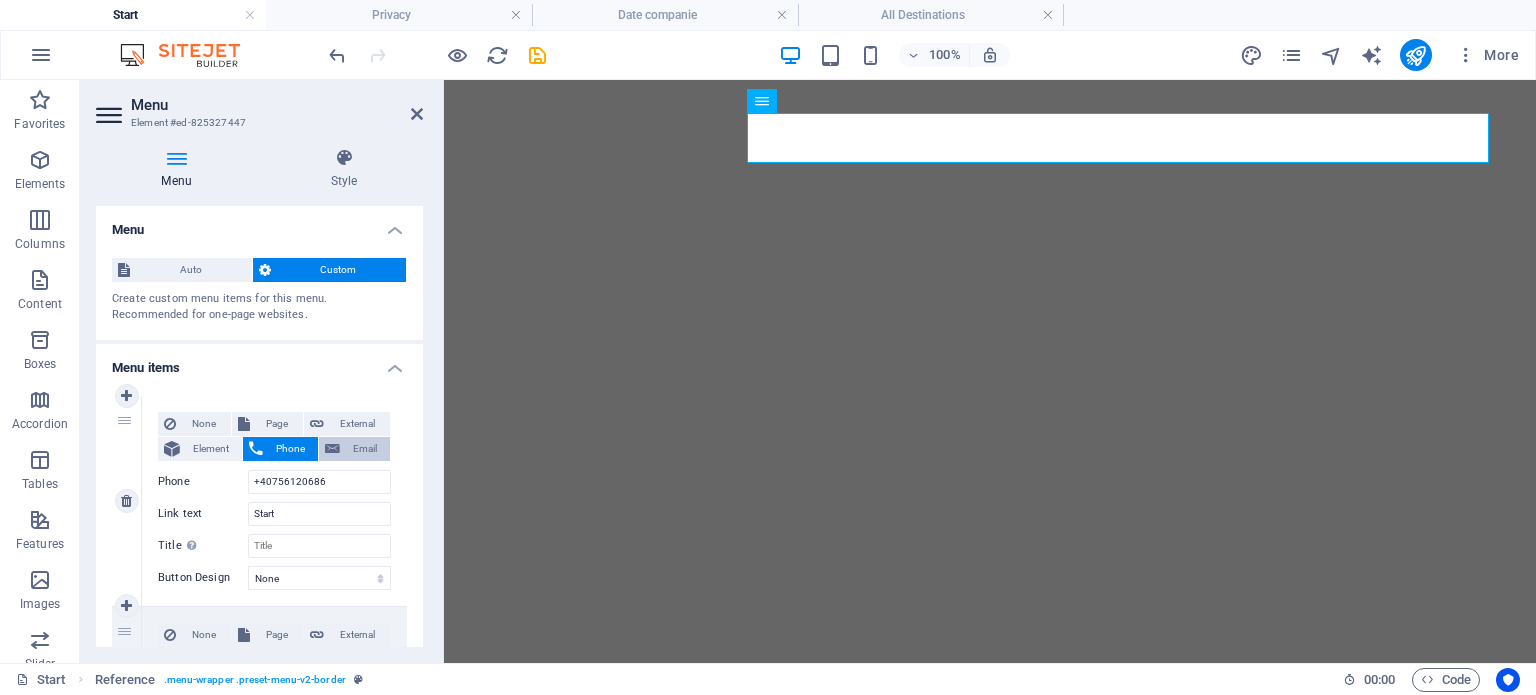click on "Email" at bounding box center [365, 449] 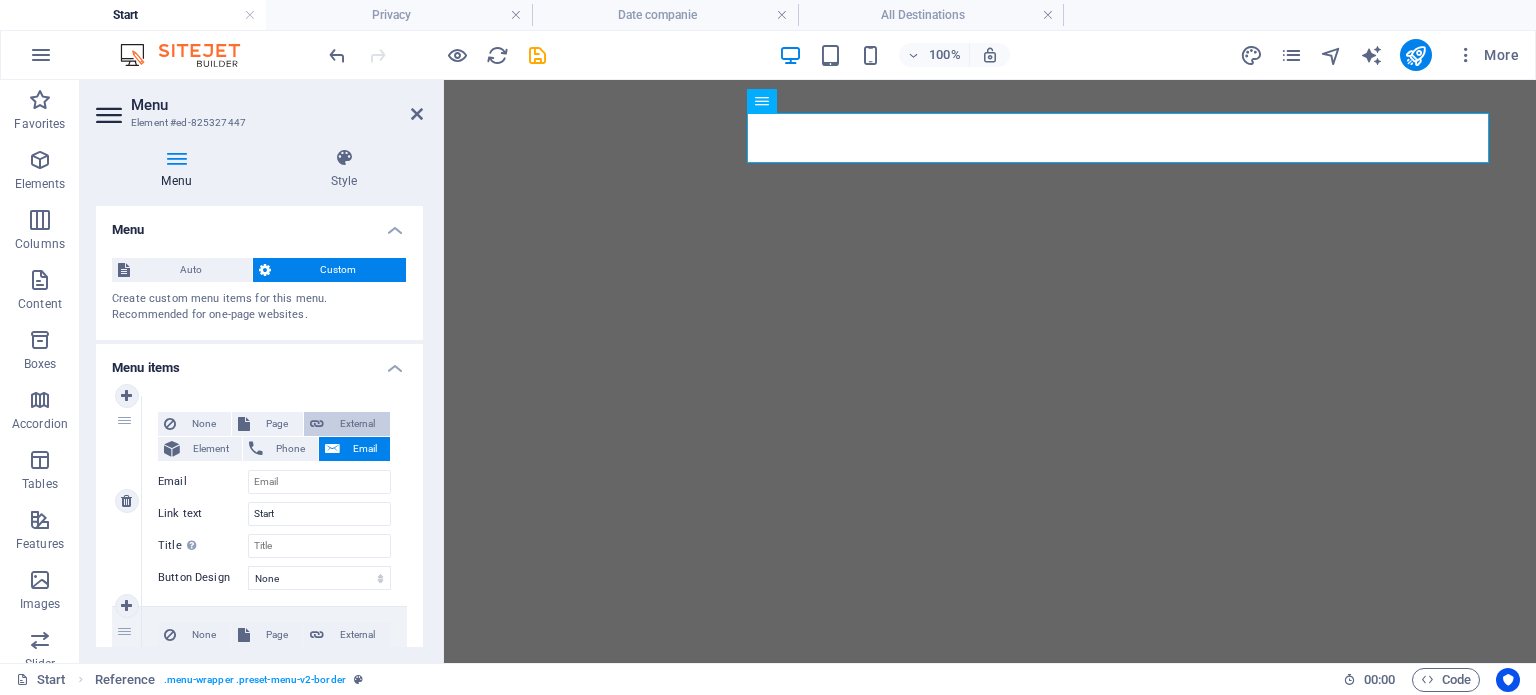 click on "External" at bounding box center (357, 424) 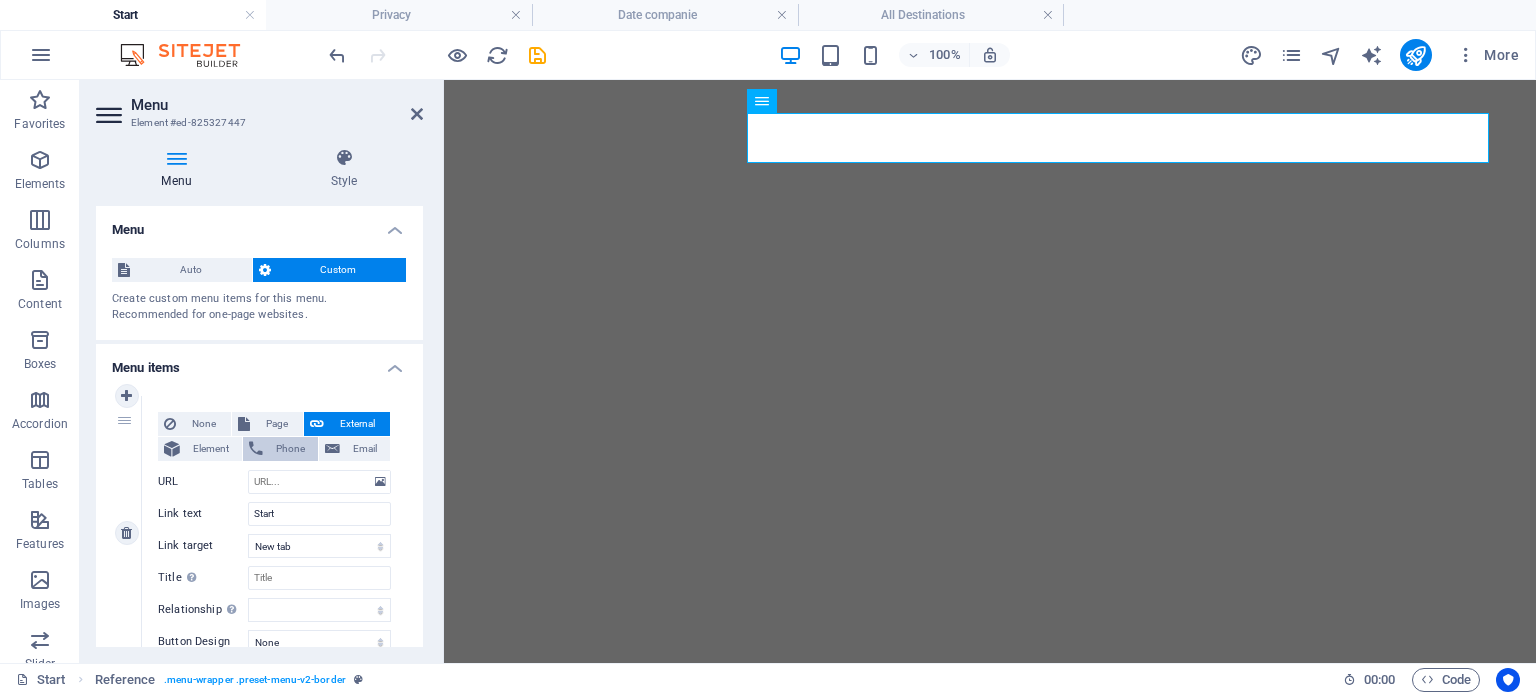 click on "Phone" at bounding box center [290, 449] 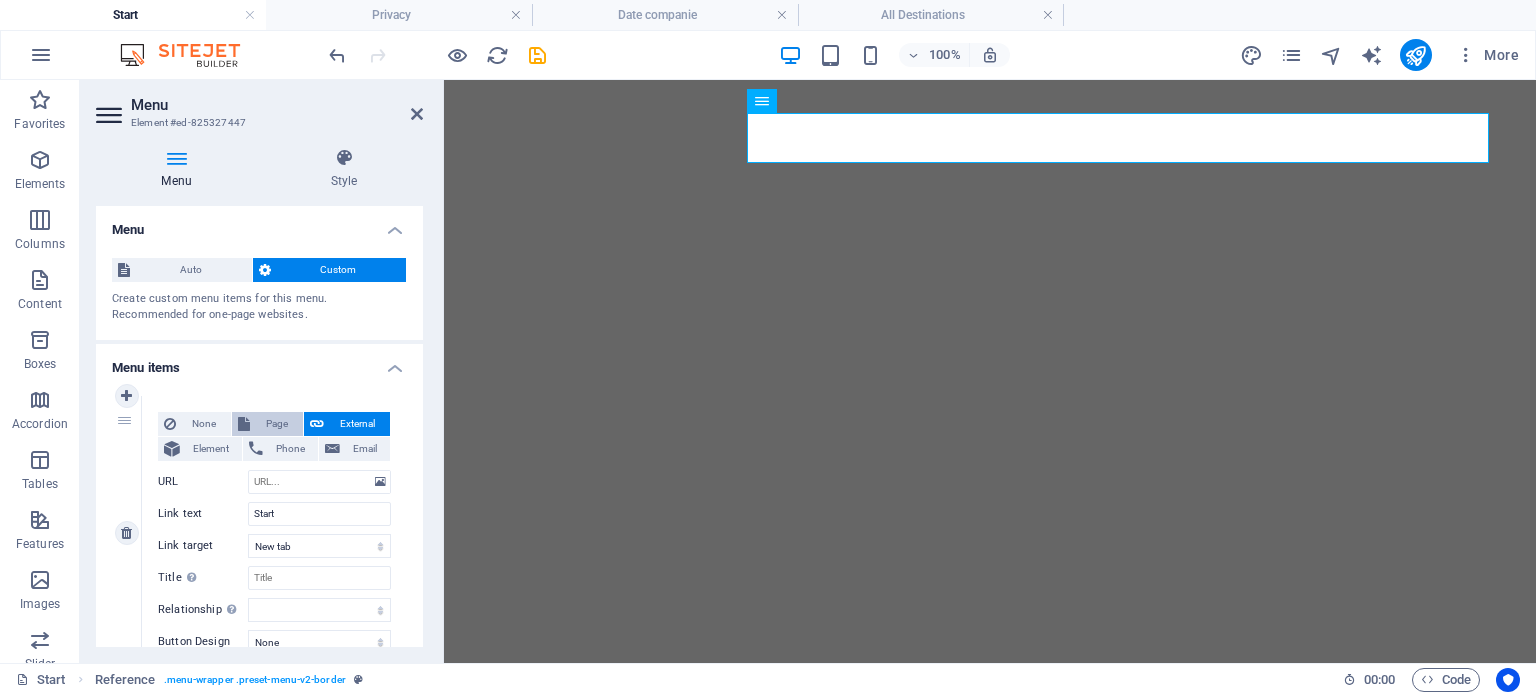 select 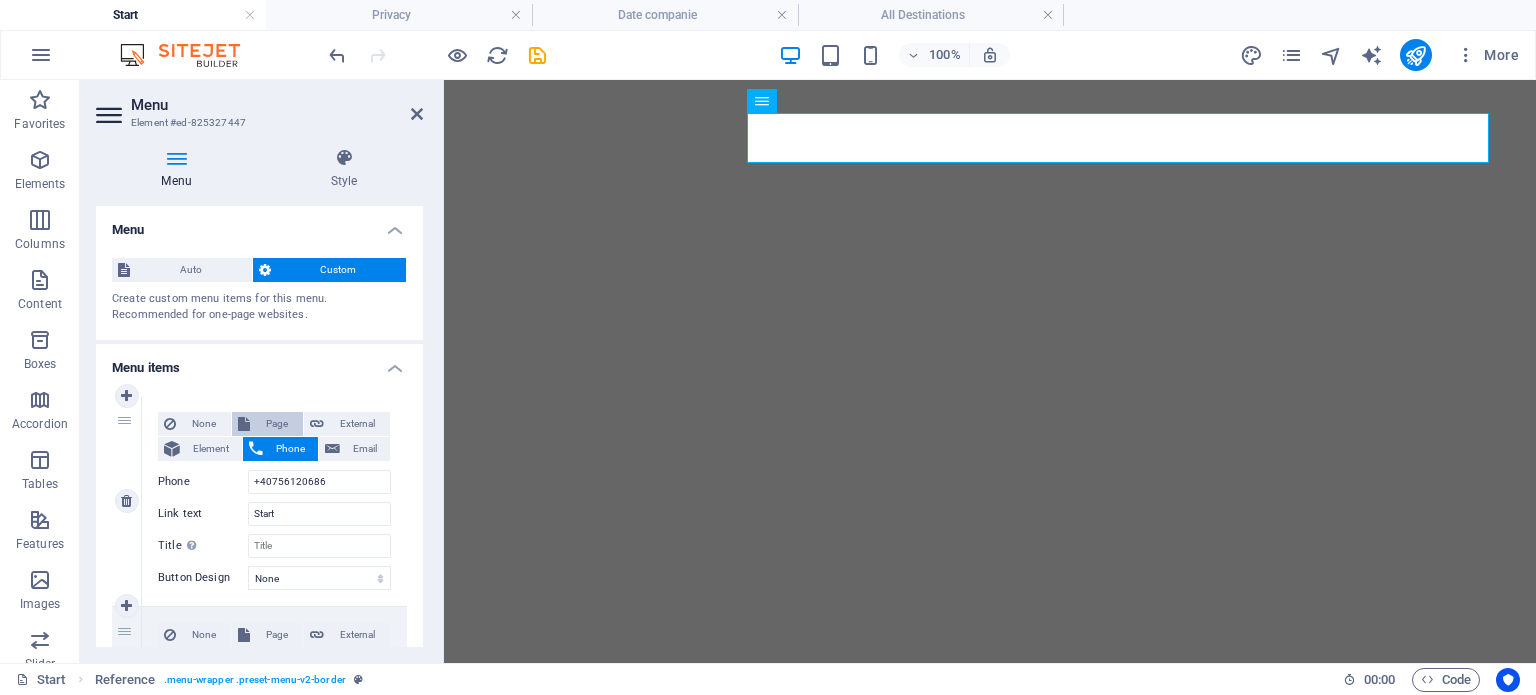 click on "Page" at bounding box center [276, 424] 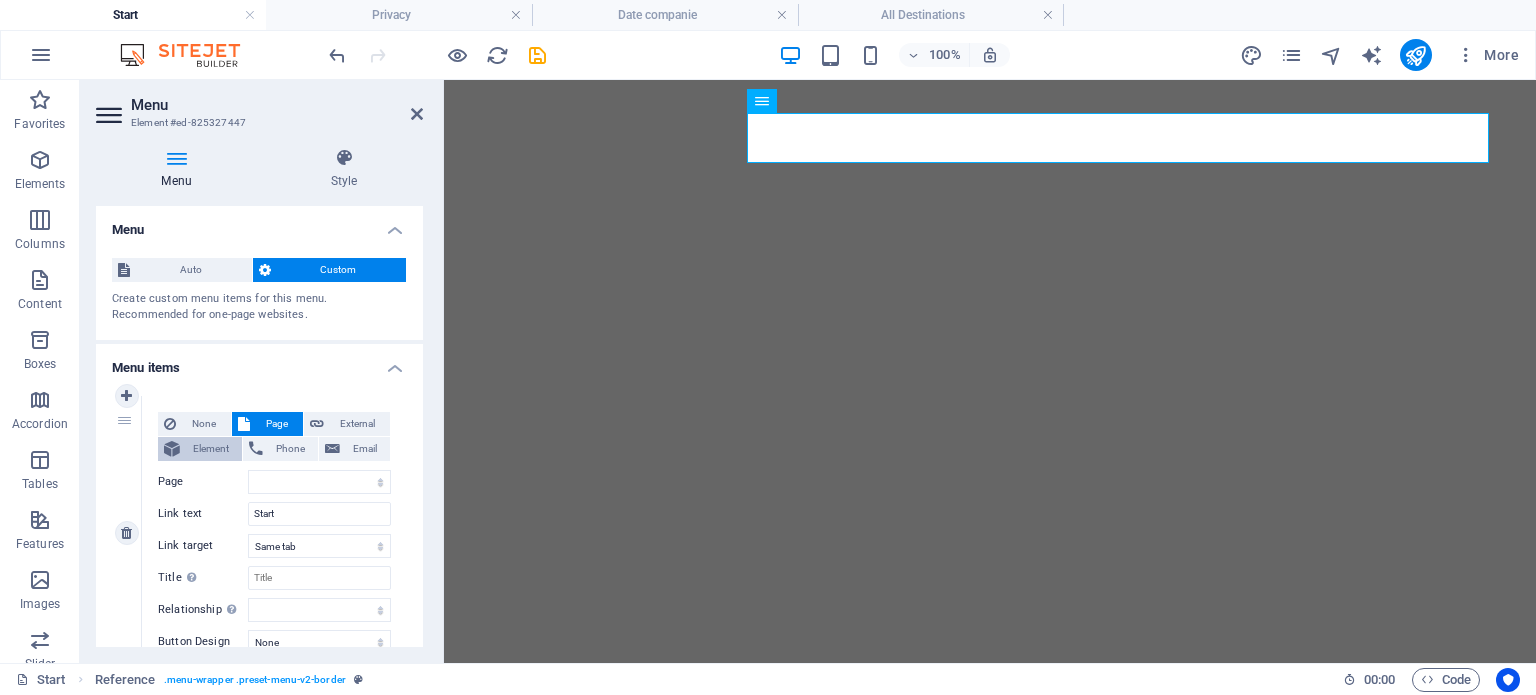 click on "Element" at bounding box center (211, 449) 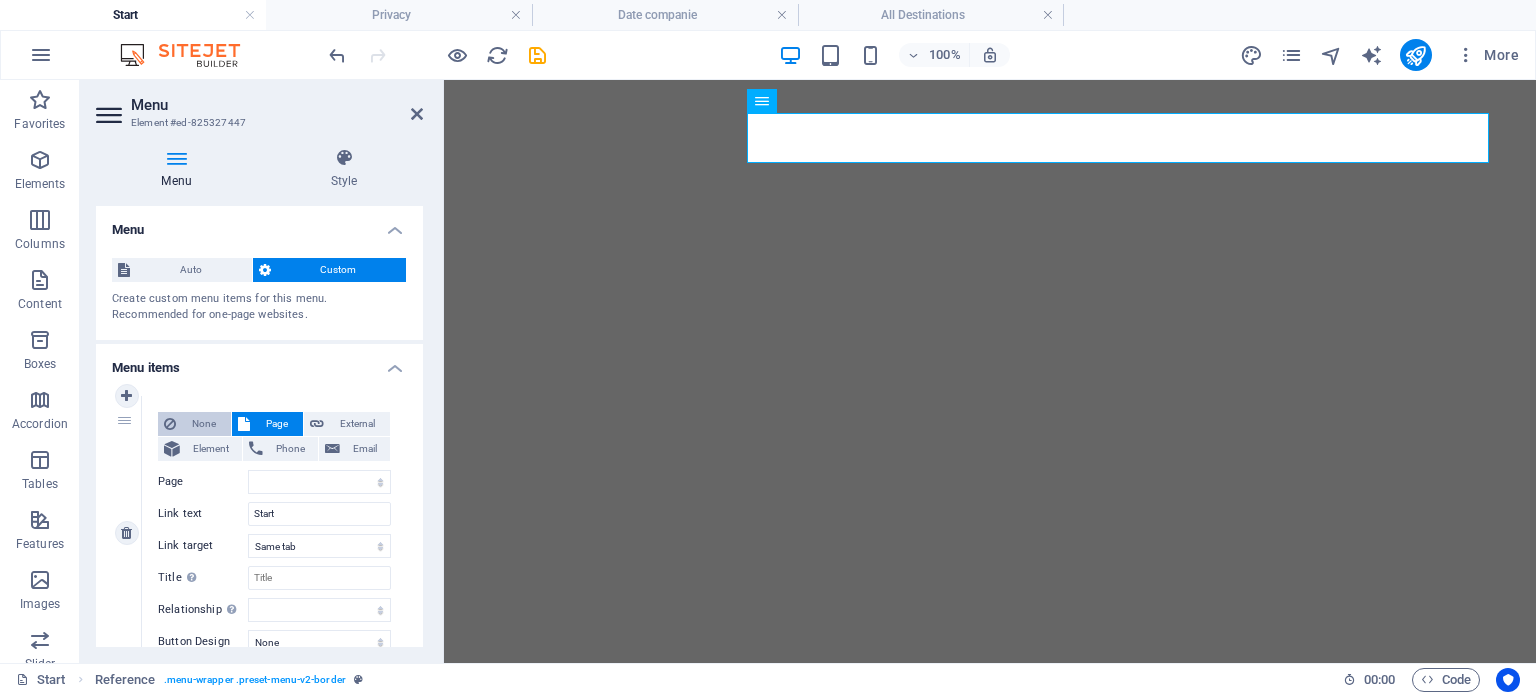 select 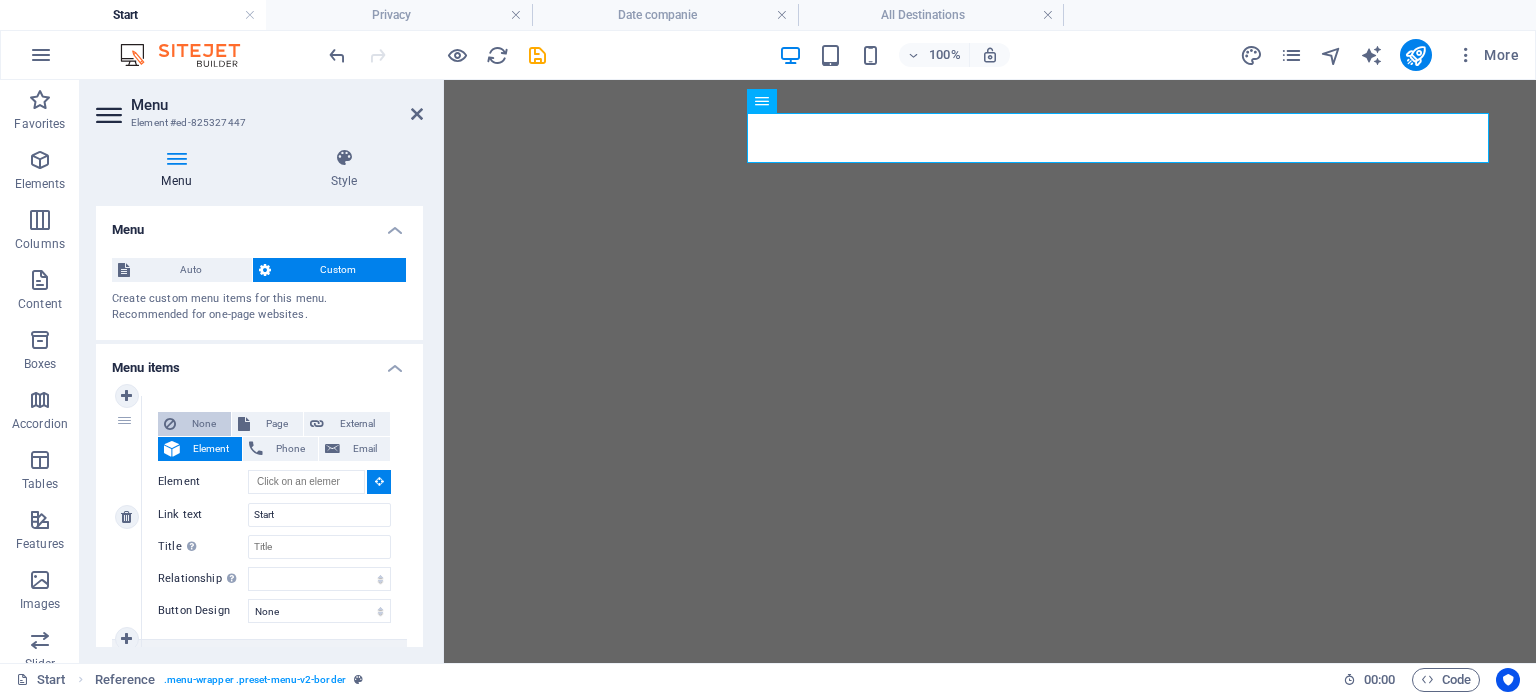 click on "None" at bounding box center [203, 424] 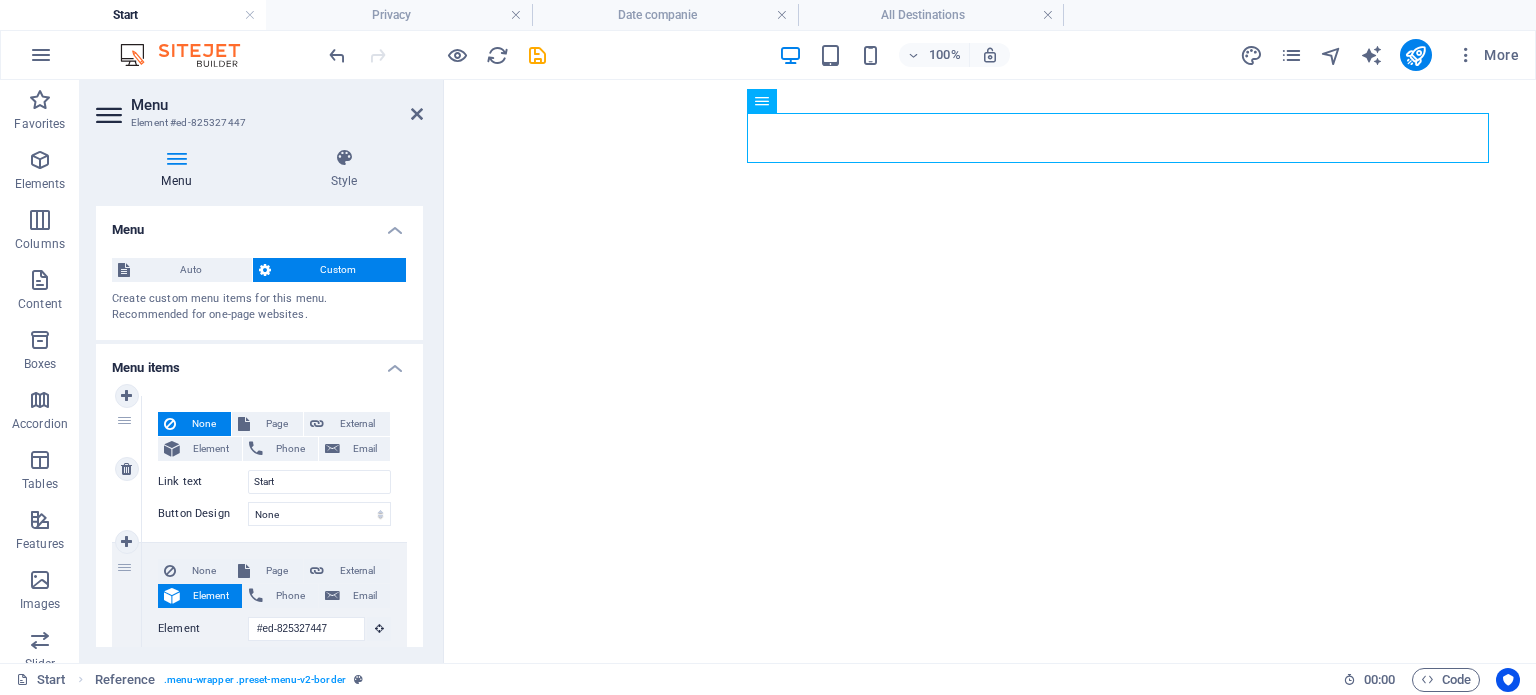 drag, startPoint x: 188, startPoint y: 438, endPoint x: 196, endPoint y: 431, distance: 10.630146 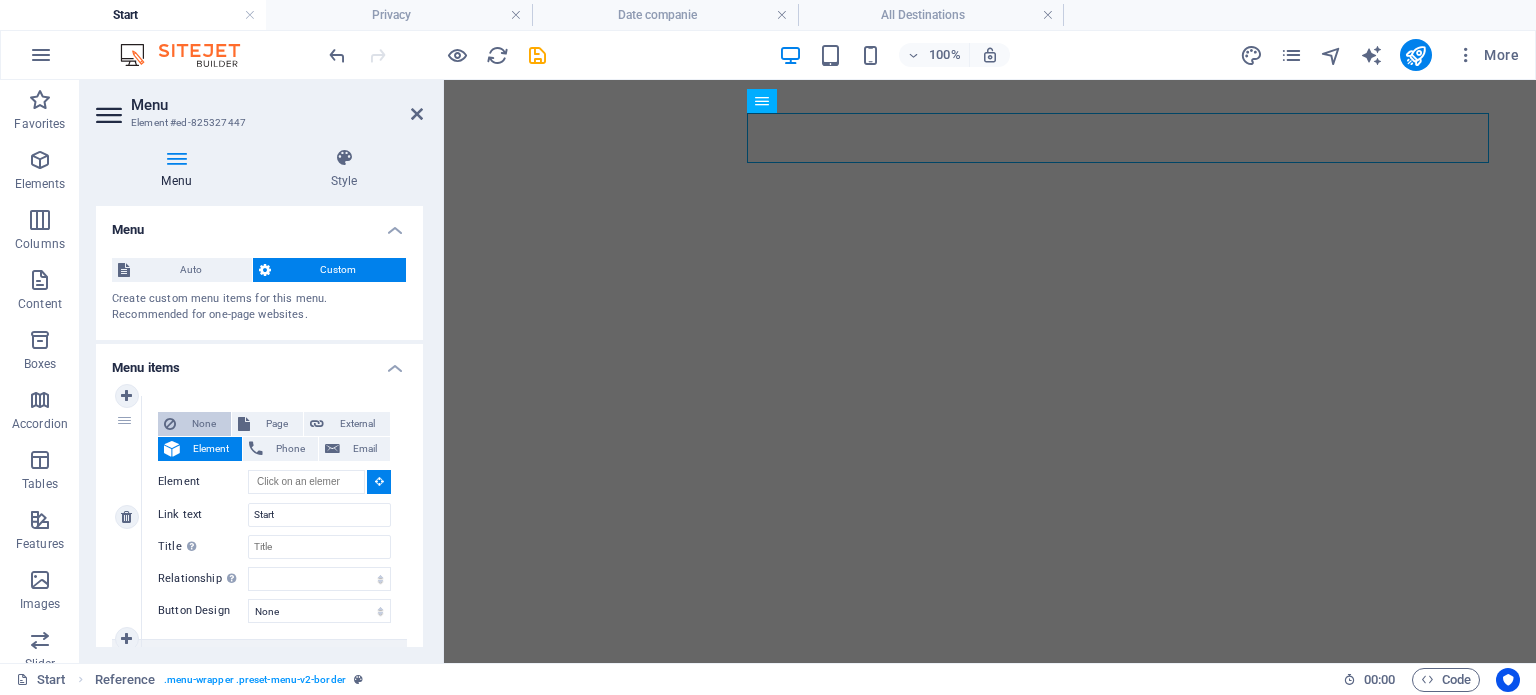 click on "None" at bounding box center (203, 424) 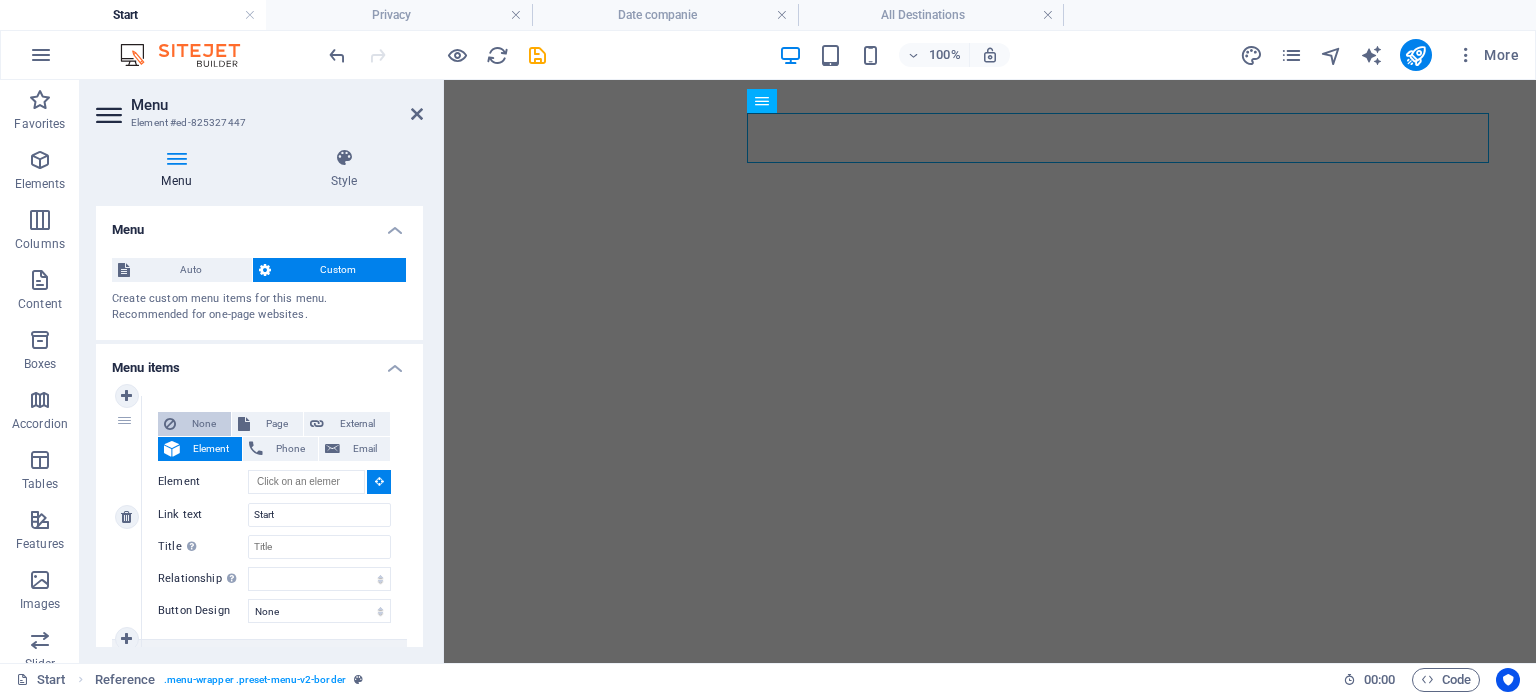 select 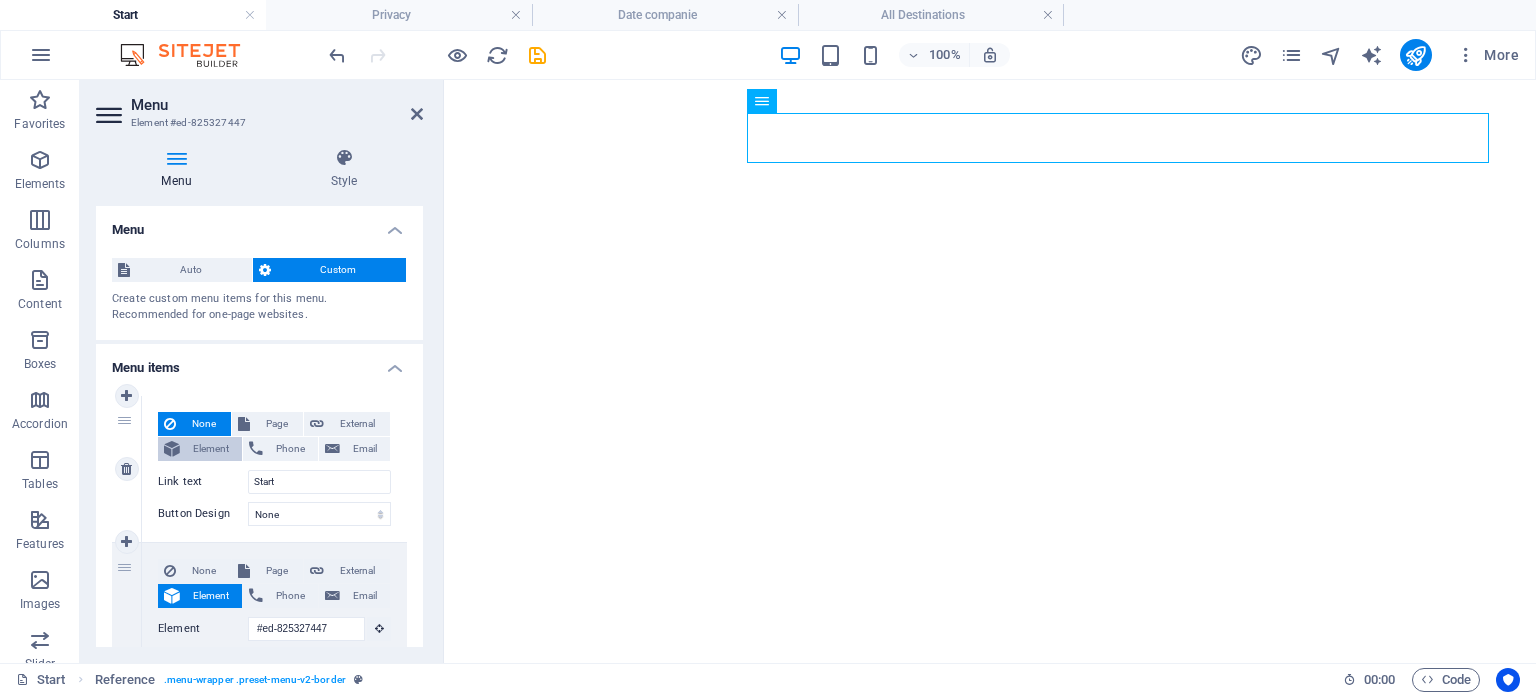 click on "Element" at bounding box center [211, 449] 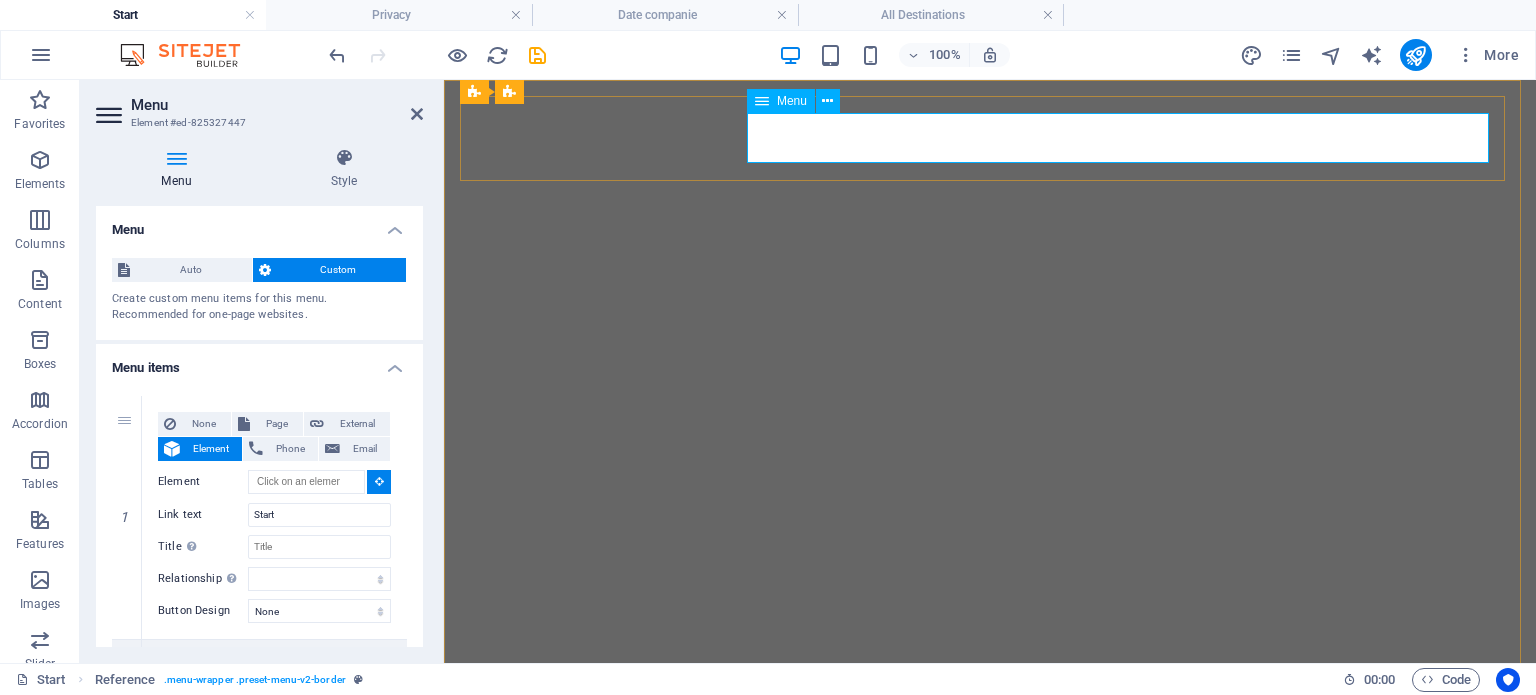 type on "#ed-825327447" 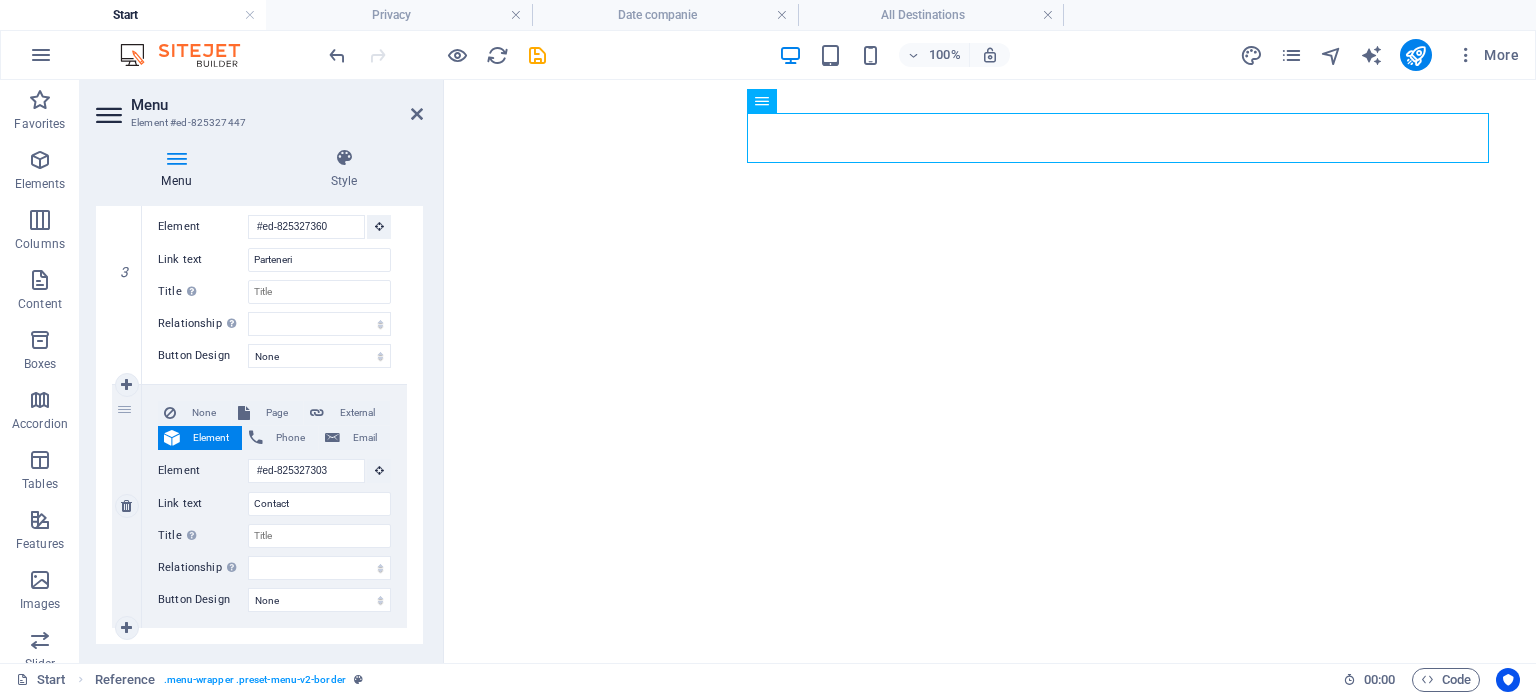 scroll, scrollTop: 1648, scrollLeft: 0, axis: vertical 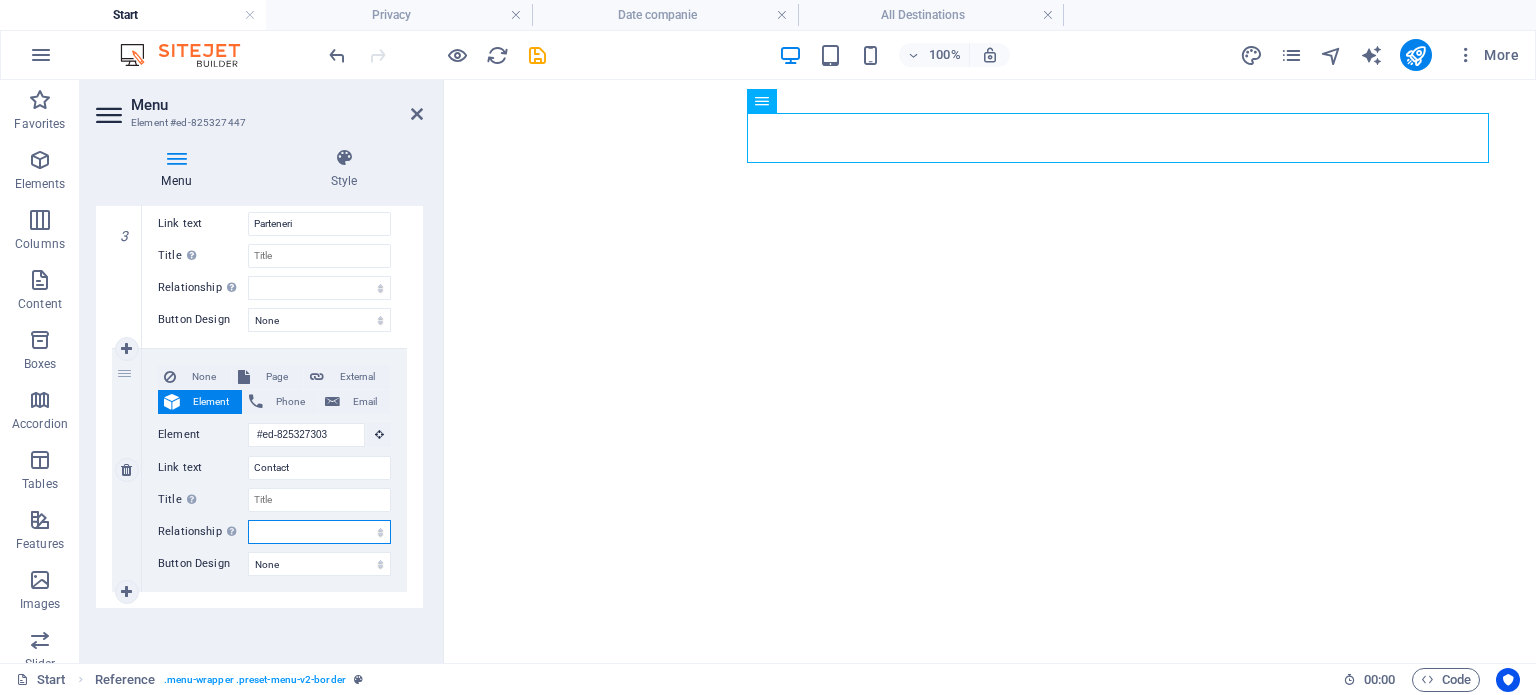 click on "alternate author bookmark external help license next nofollow noreferrer noopener prev search tag" at bounding box center (319, 532) 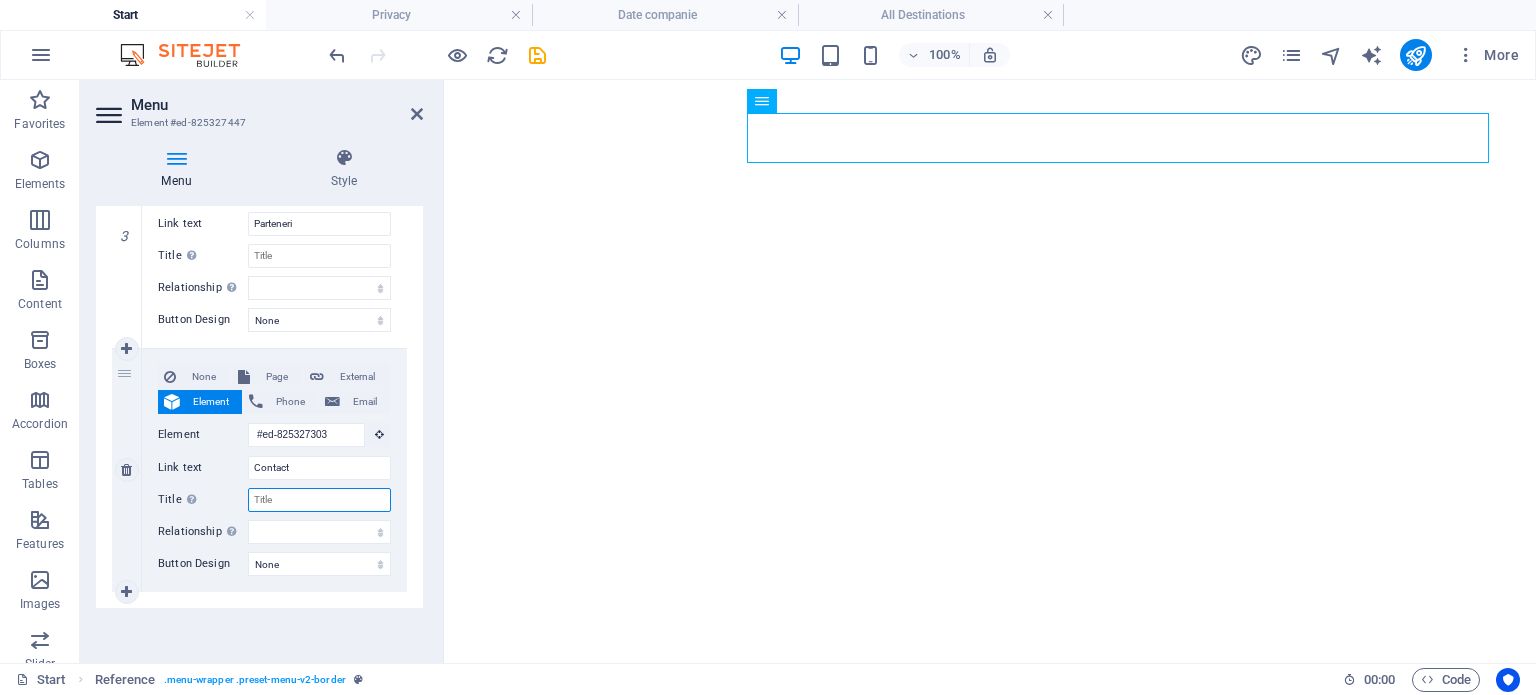 click on "Title Additional link description, should not be the same as the link text. The title is most often shown as a tooltip text when the mouse moves over the element. Leave empty if uncertain." at bounding box center (319, 500) 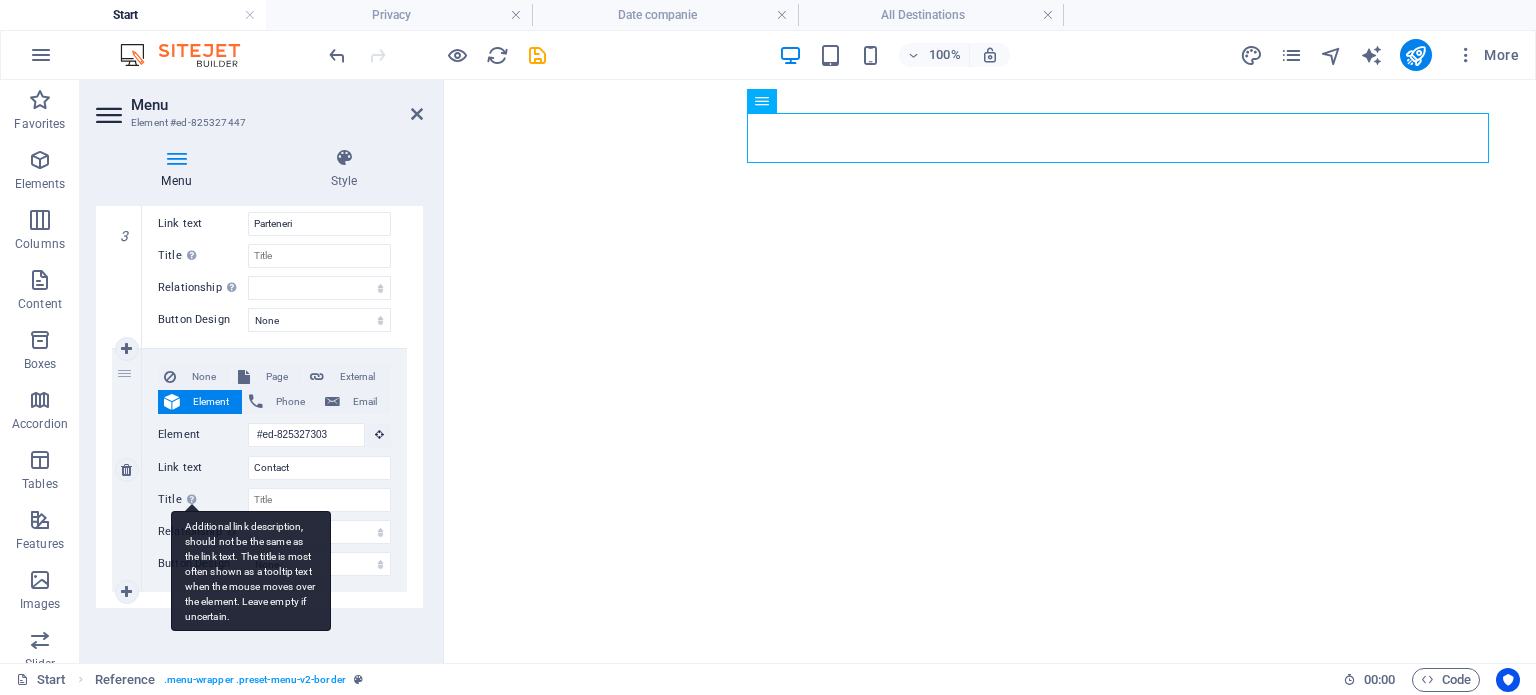 click on "Additional link description, should not be the same as the link text. The title is most often shown as a tooltip text when the mouse moves over the element. Leave empty if uncertain." at bounding box center [192, 499] 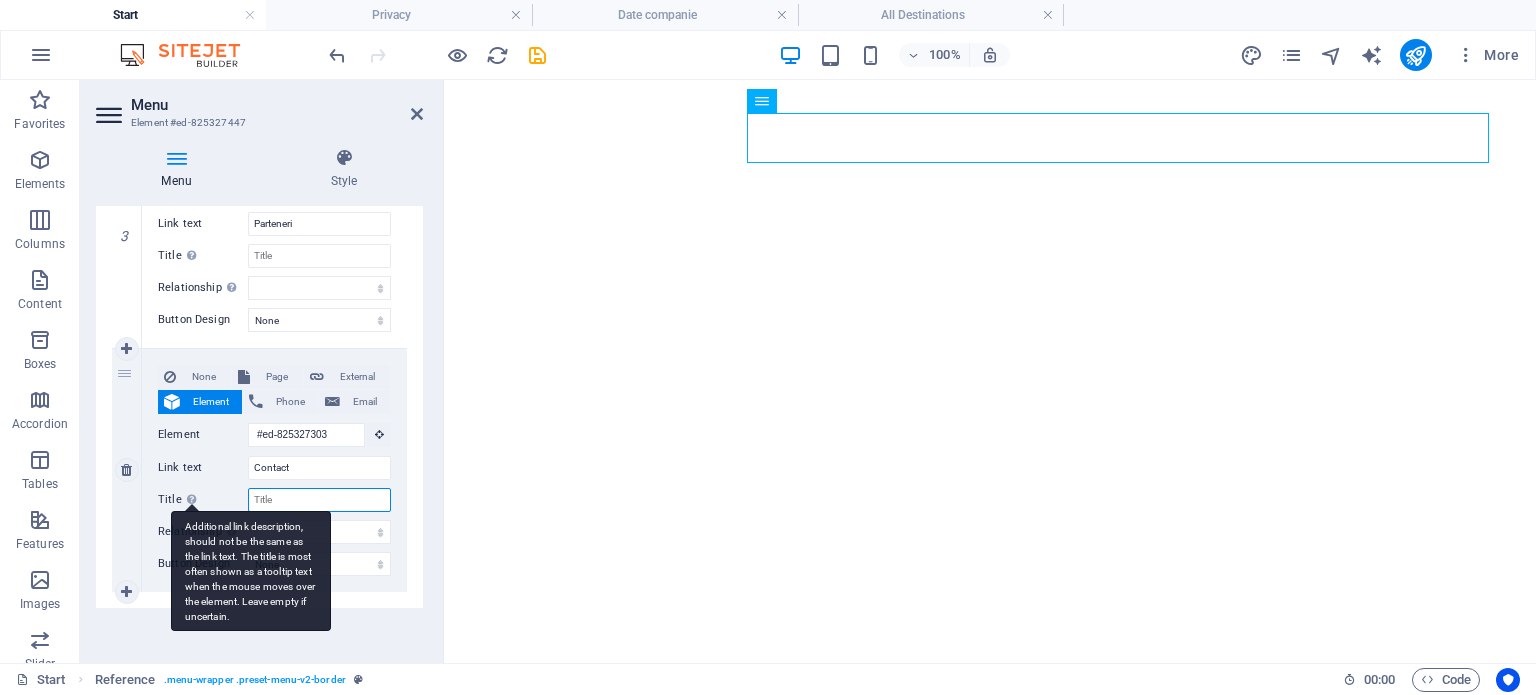 click on "Title Additional link description, should not be the same as the link text. The title is most often shown as a tooltip text when the mouse moves over the element. Leave empty if uncertain." at bounding box center [319, 500] 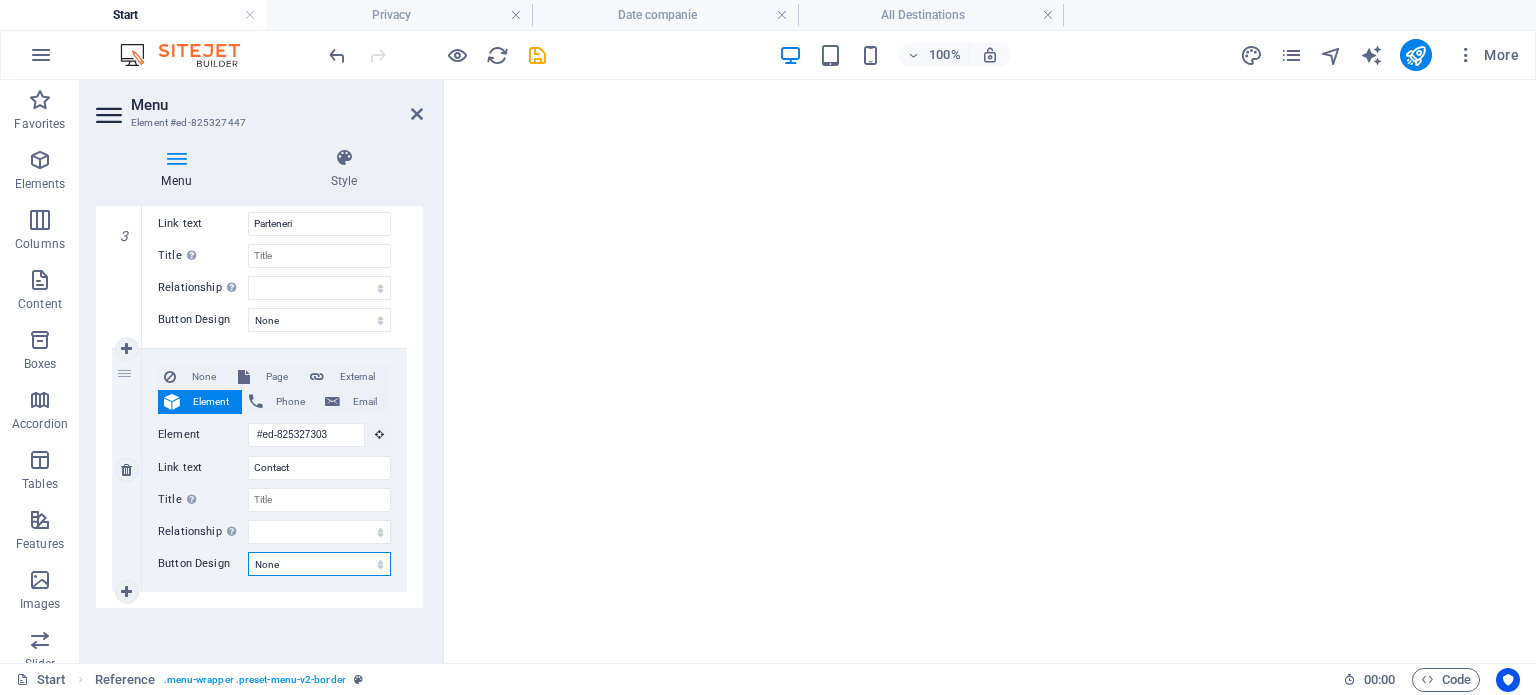 click on "None Default Primary Secondary" at bounding box center [319, 564] 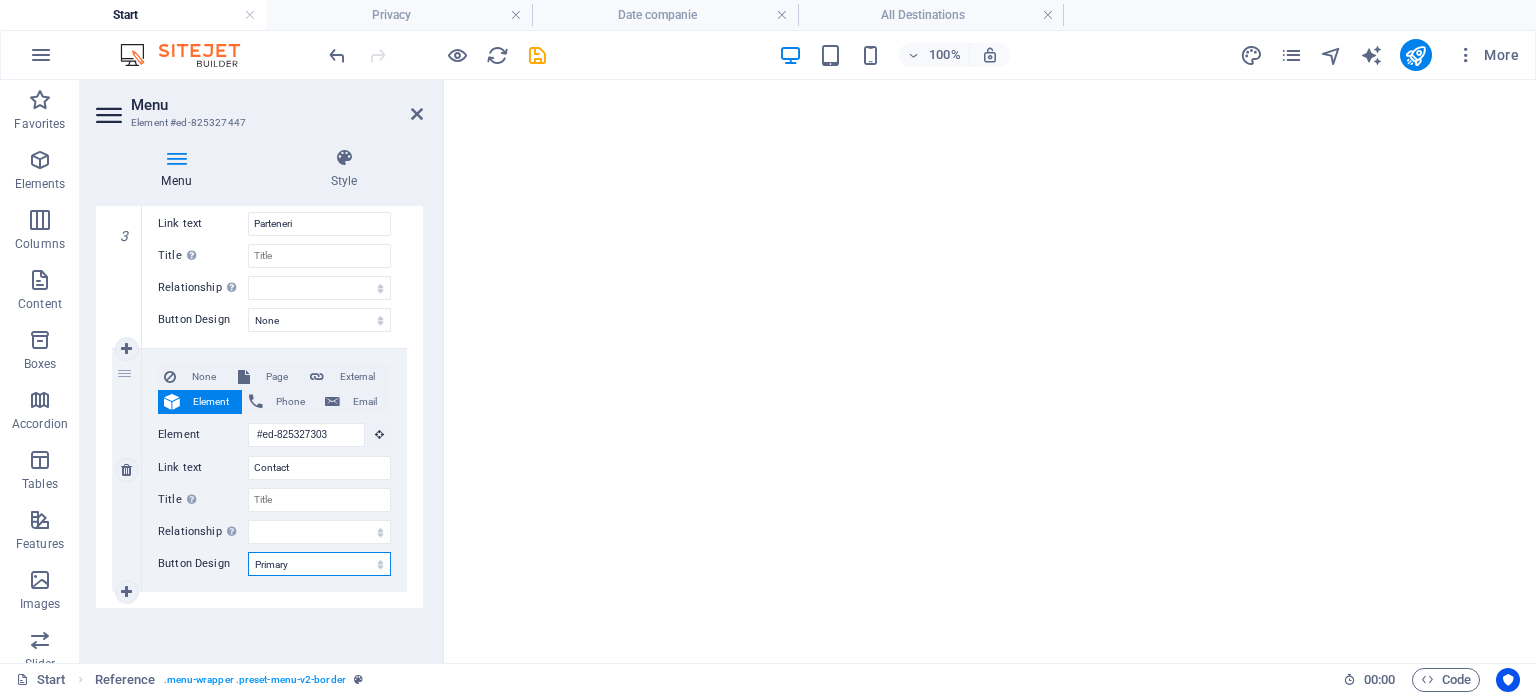 click on "None Default Primary Secondary" at bounding box center (319, 564) 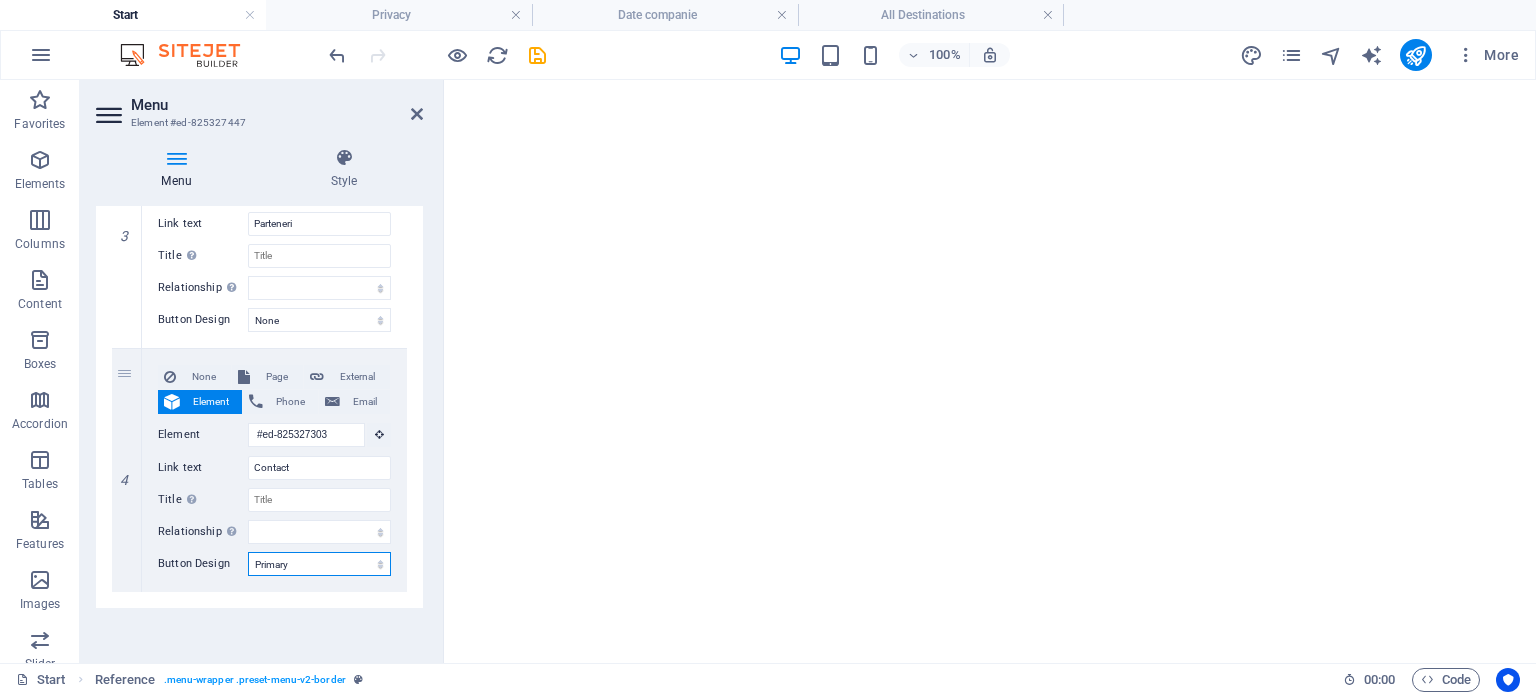 select 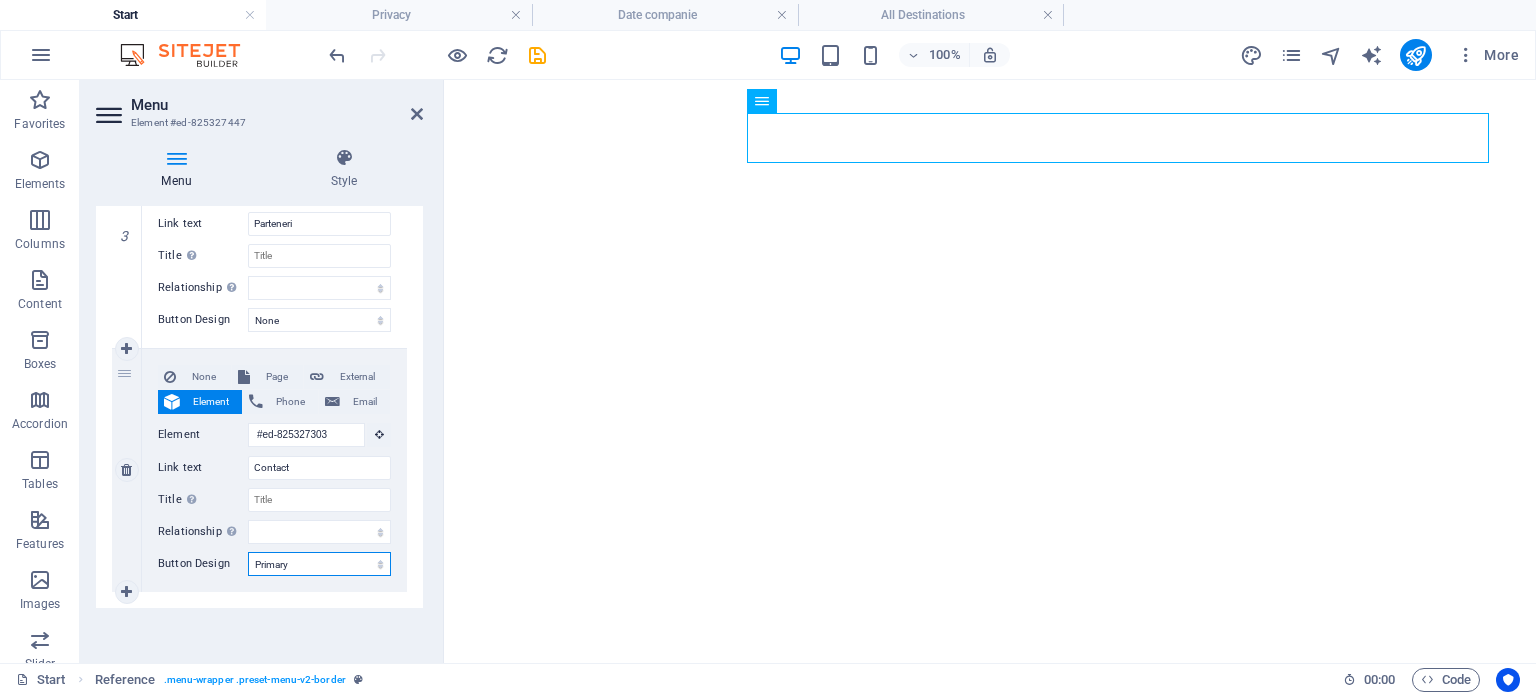 click on "None Default Primary Secondary" at bounding box center (319, 564) 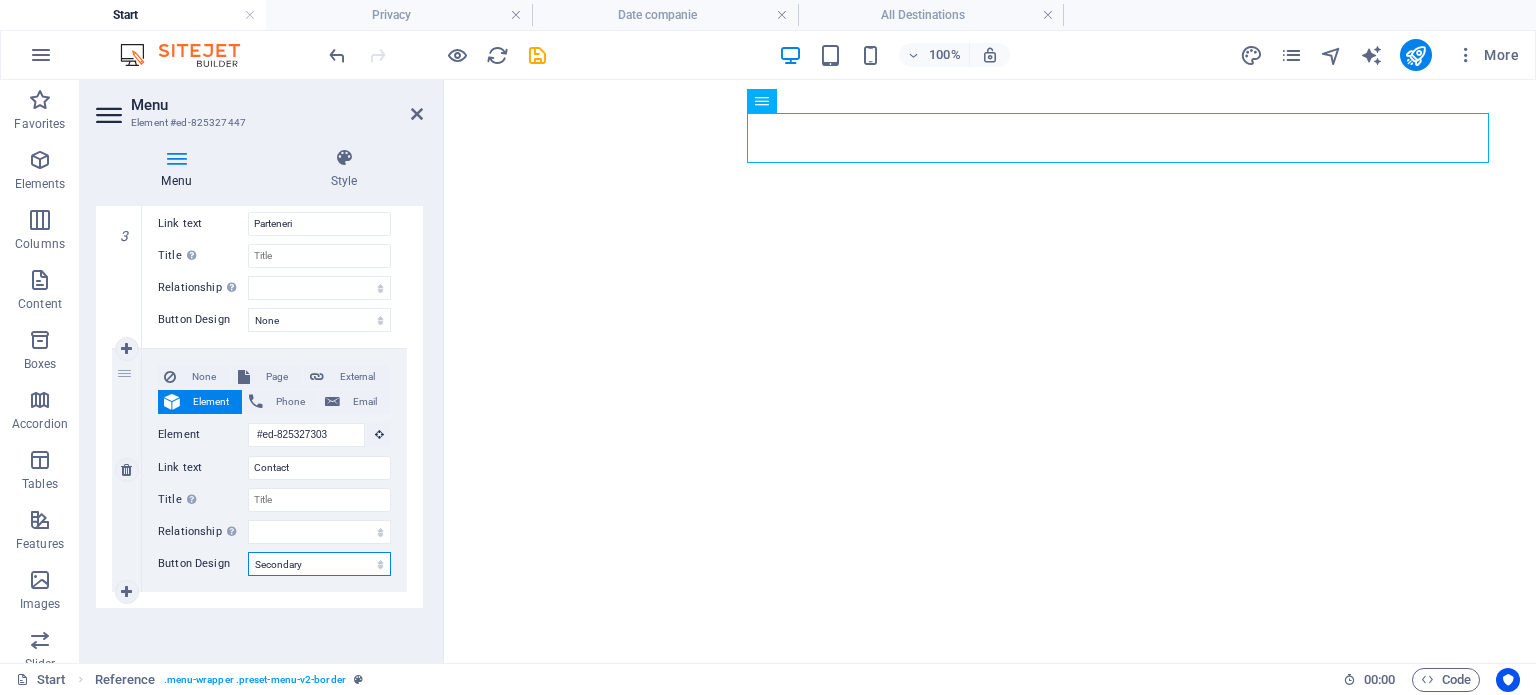click on "None Default Primary Secondary" at bounding box center (319, 564) 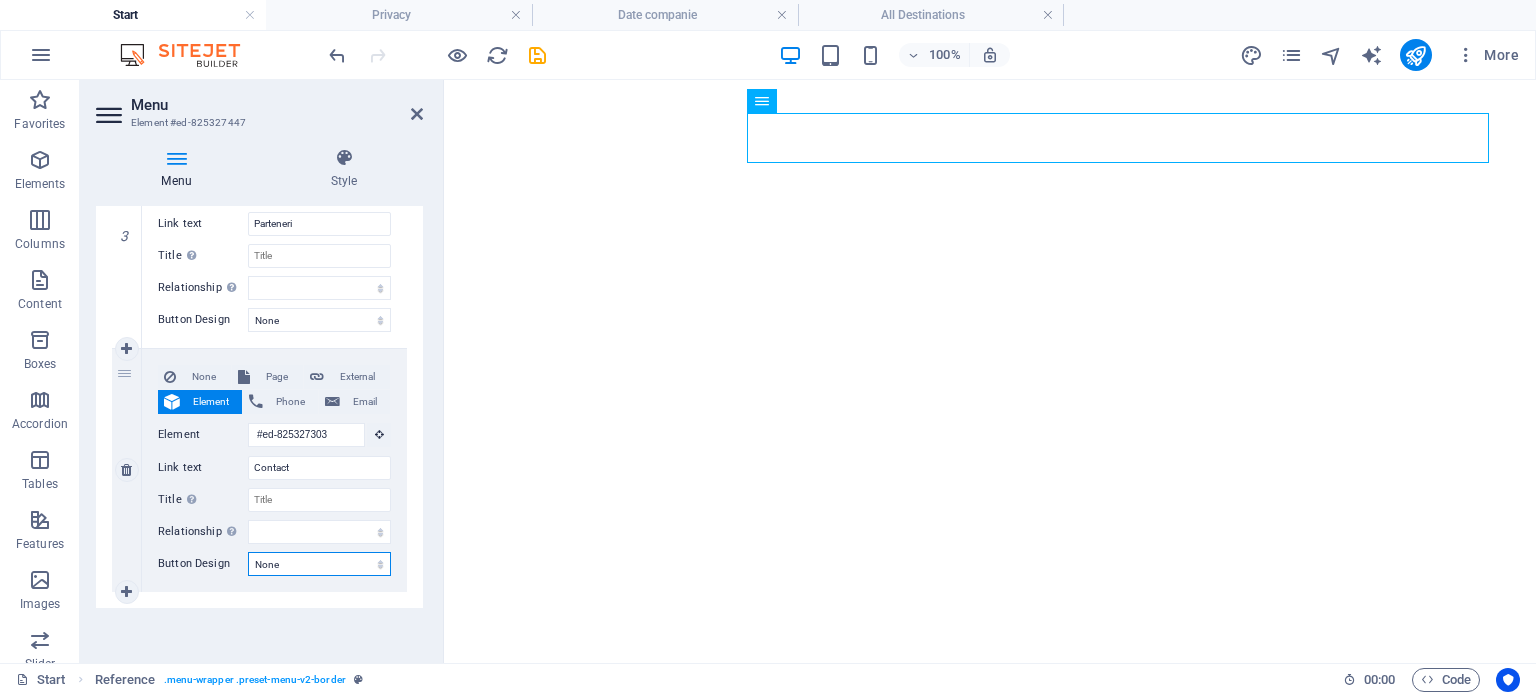 click on "None Default Primary Secondary" at bounding box center (319, 564) 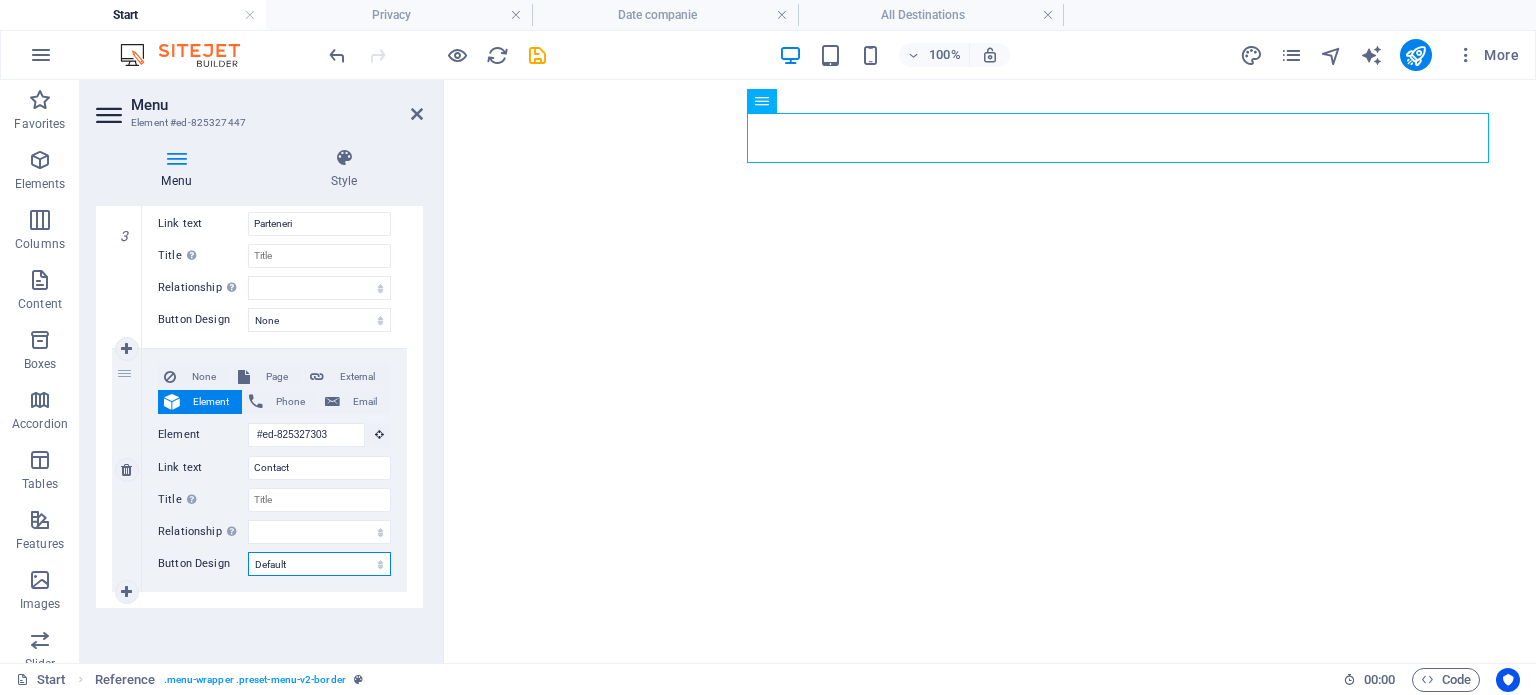 click on "None Default Primary Secondary" at bounding box center (319, 564) 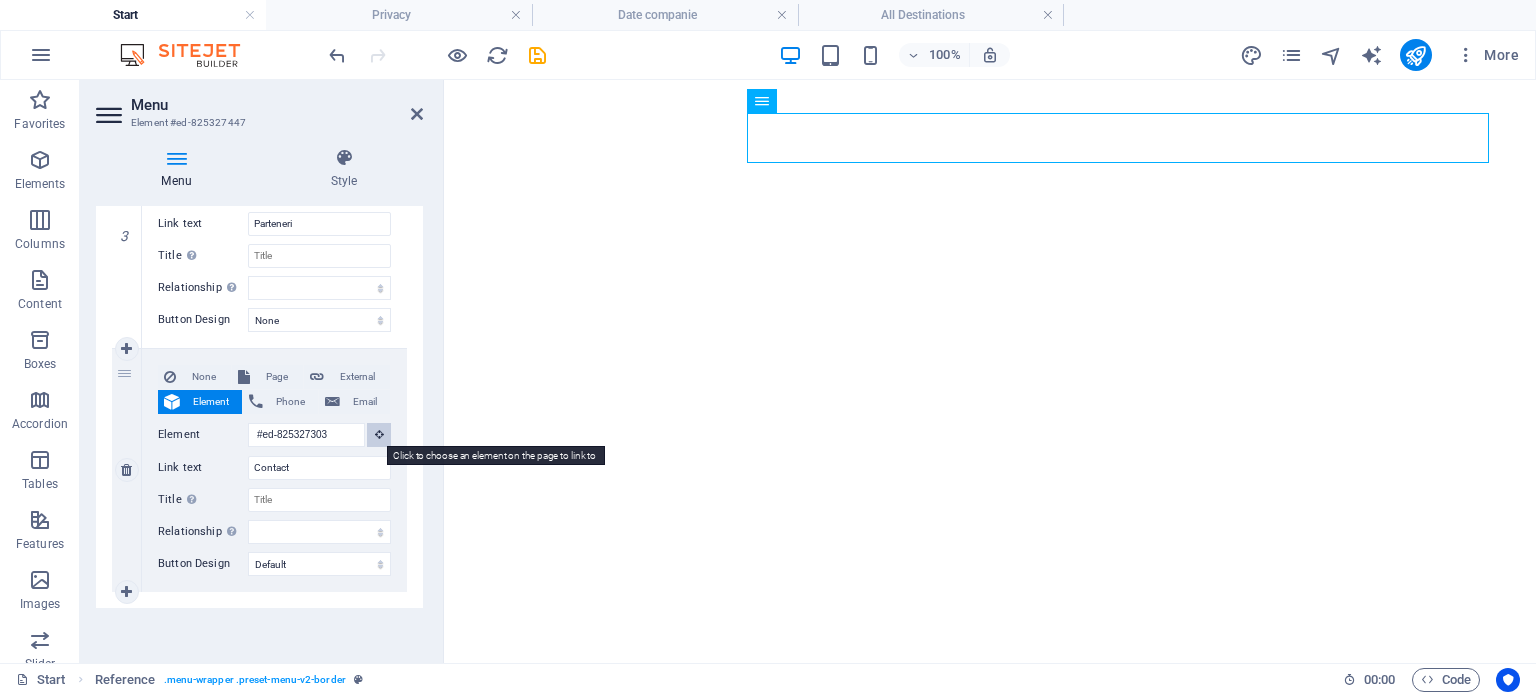click at bounding box center (379, 434) 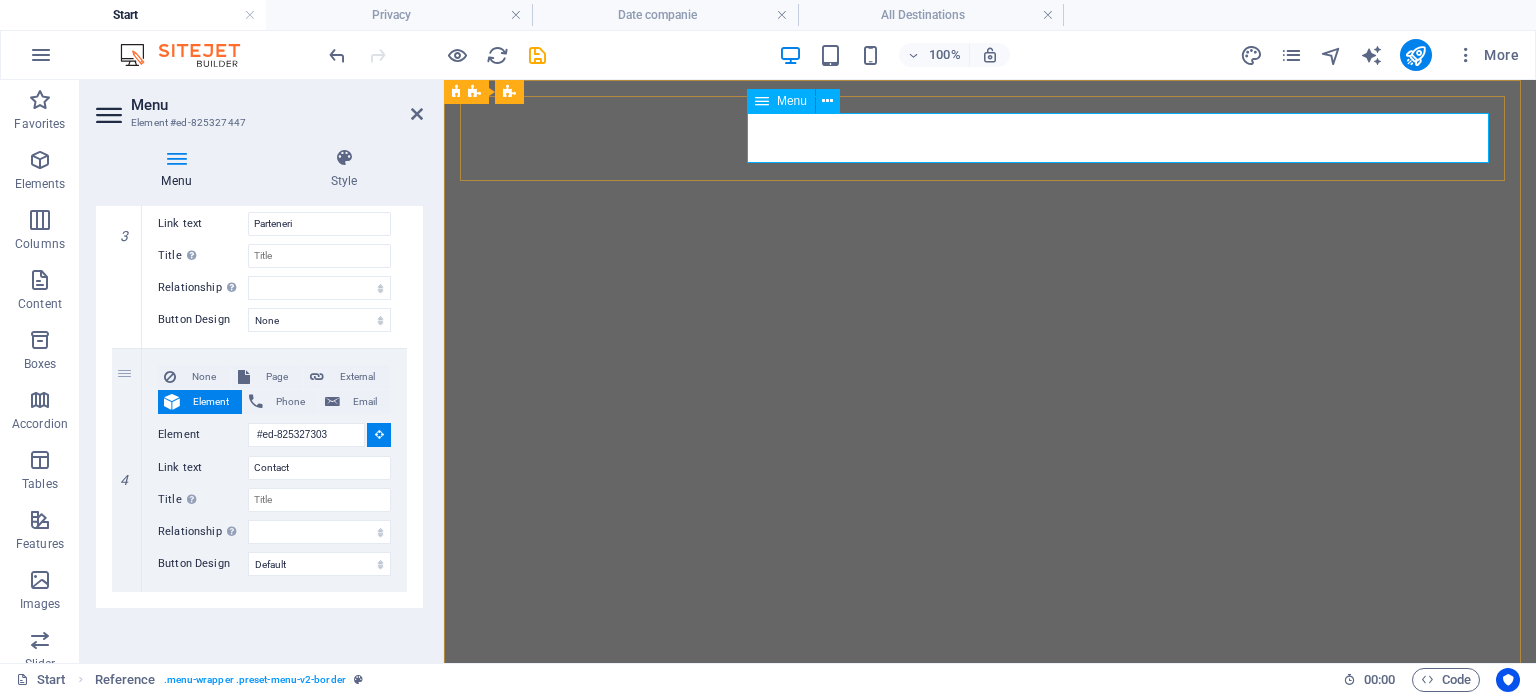 select 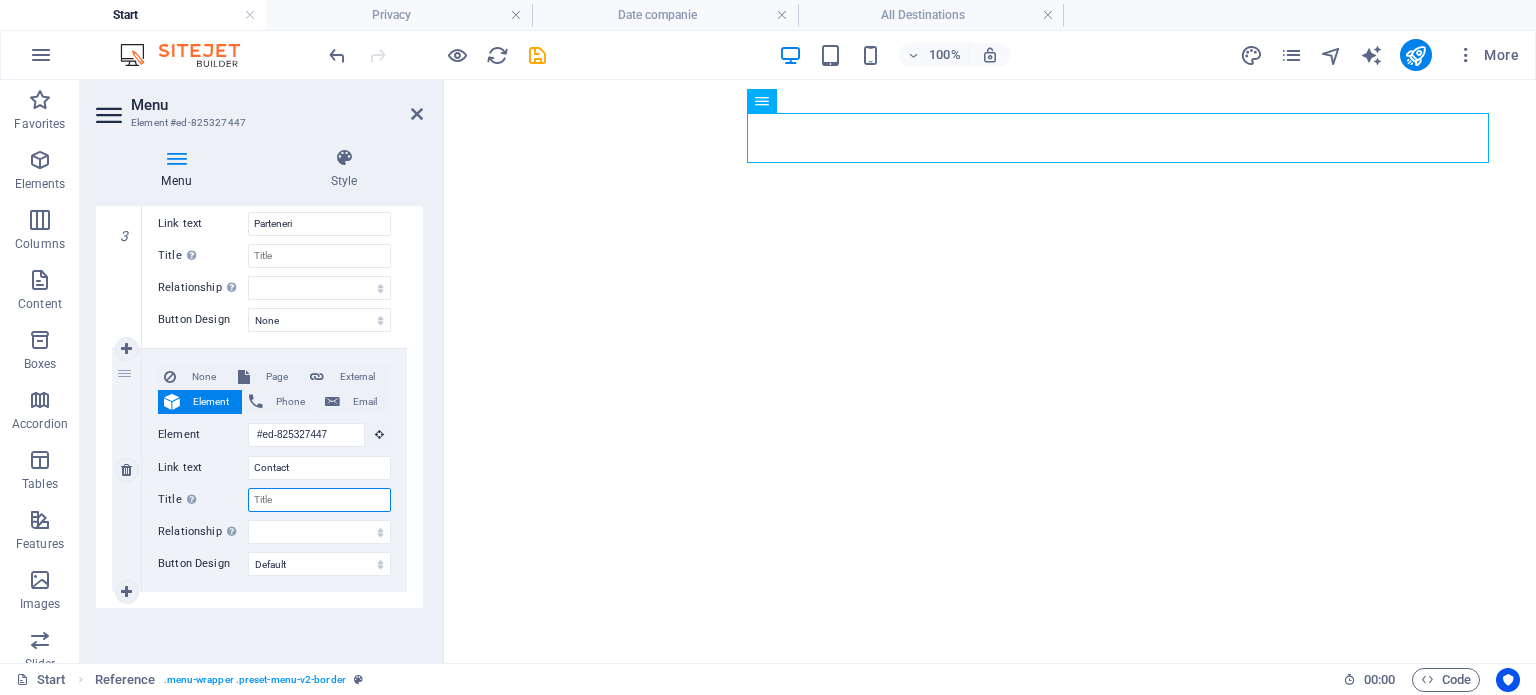 click on "Title Additional link description, should not be the same as the link text. The title is most often shown as a tooltip text when the mouse moves over the element. Leave empty if uncertain." at bounding box center (319, 500) 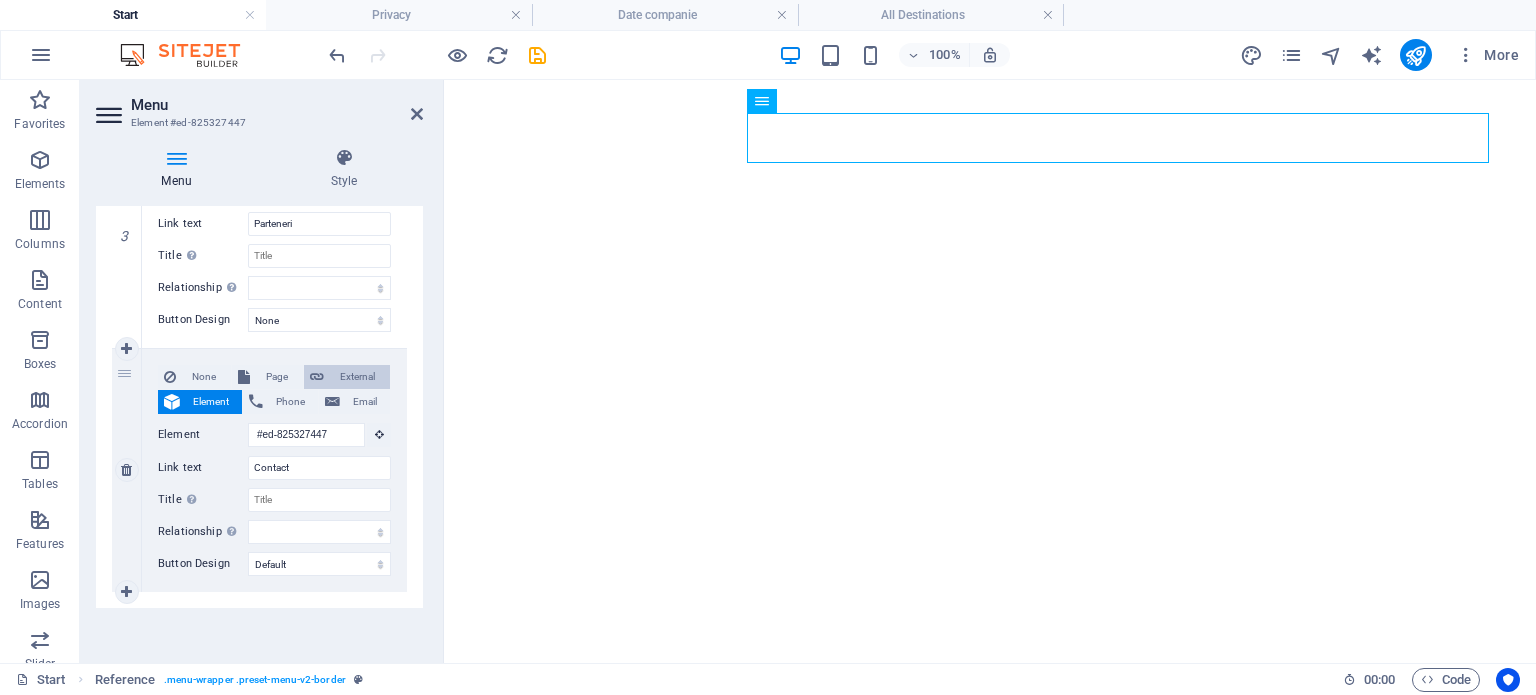 click on "External" at bounding box center (347, 377) 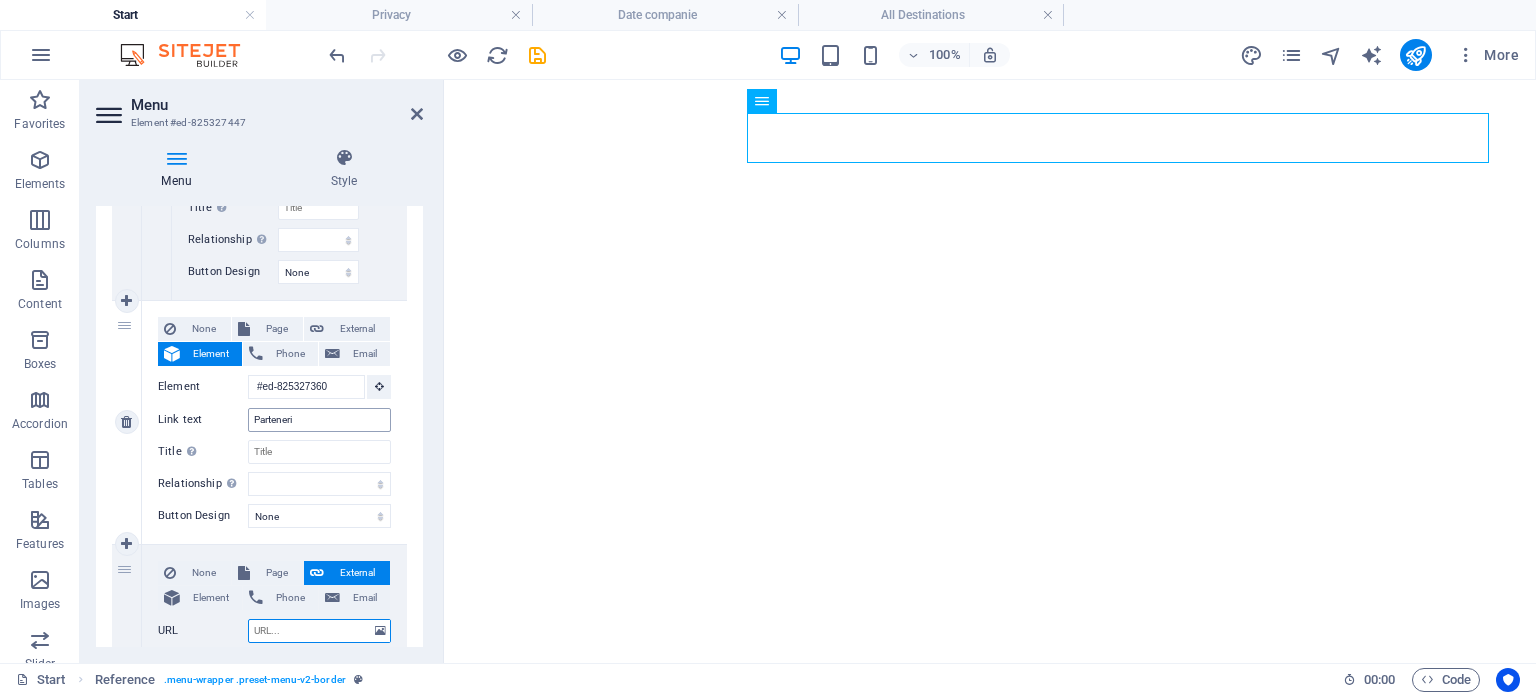 scroll, scrollTop: 1448, scrollLeft: 0, axis: vertical 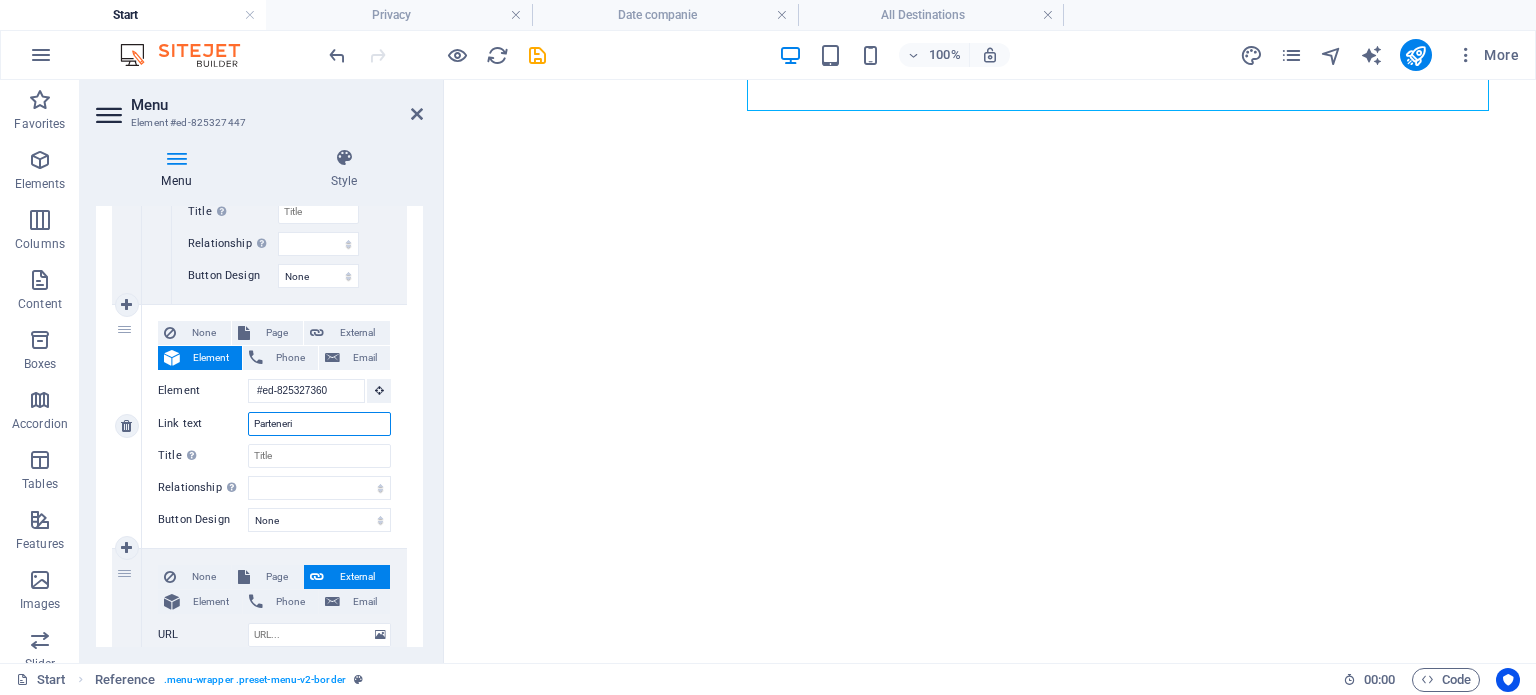 click on "Parteneri" at bounding box center (319, 424) 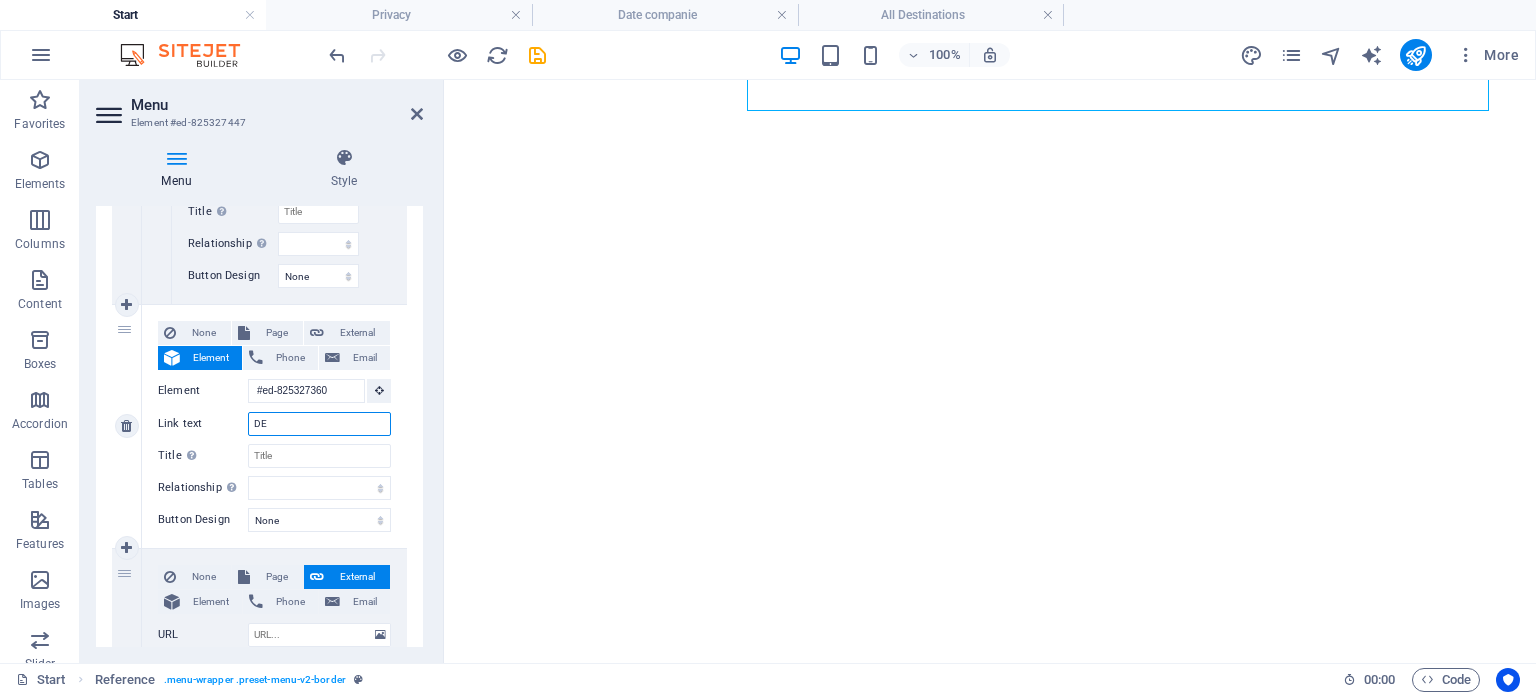 type on "DES" 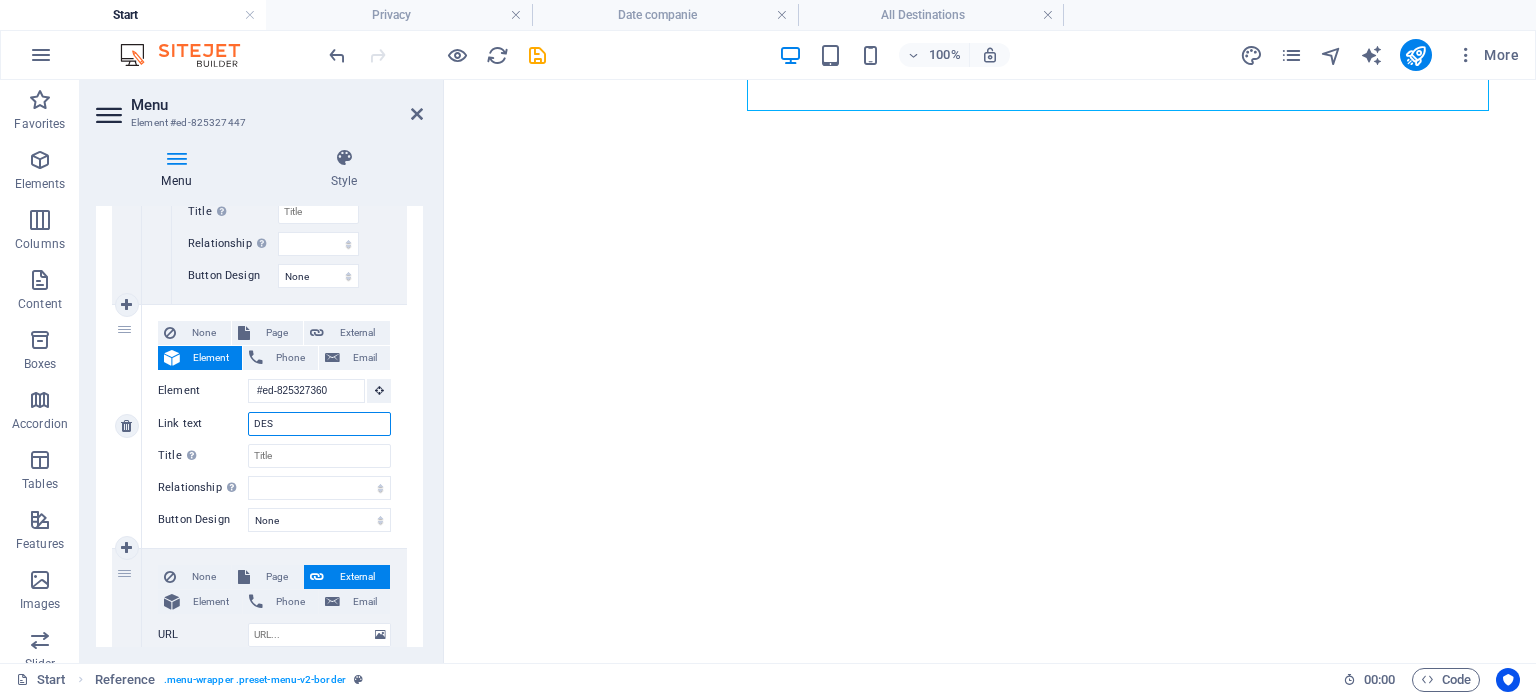 select 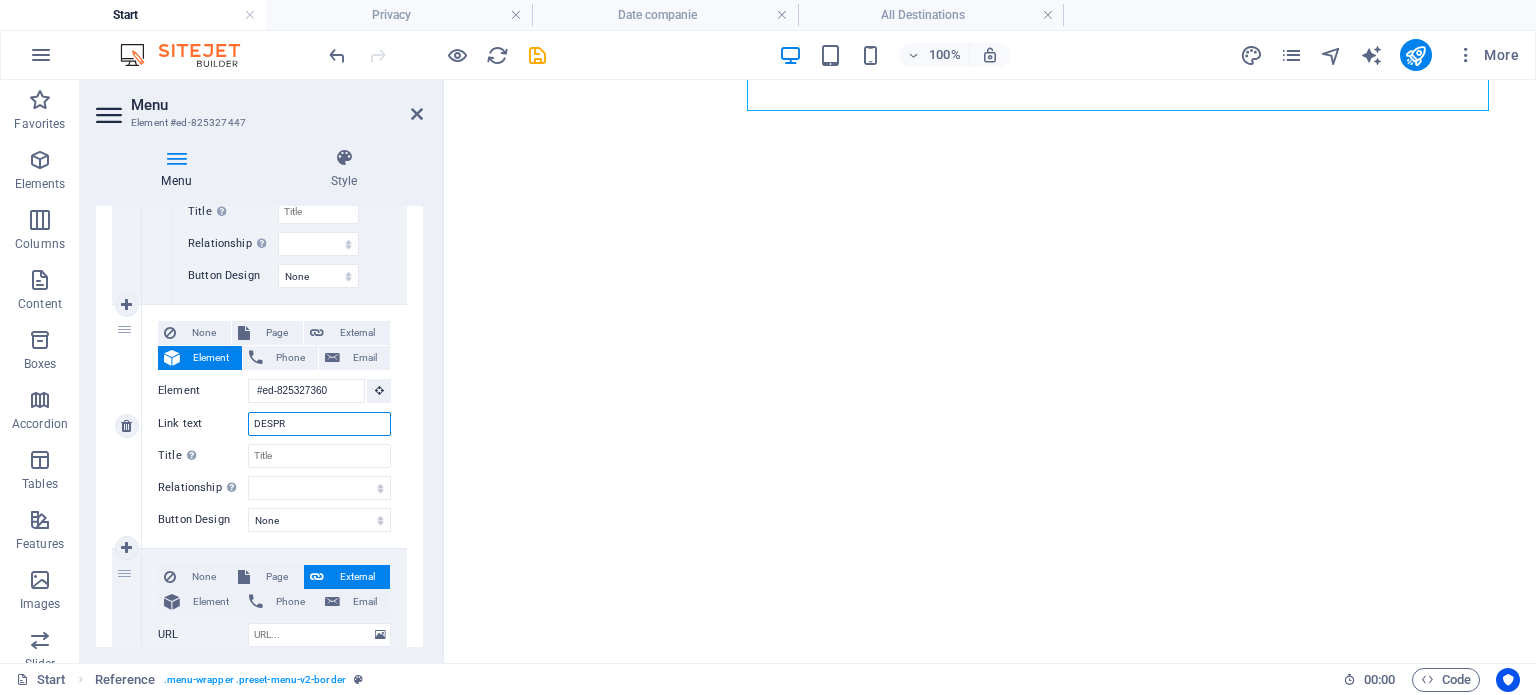 type on "DESPRE" 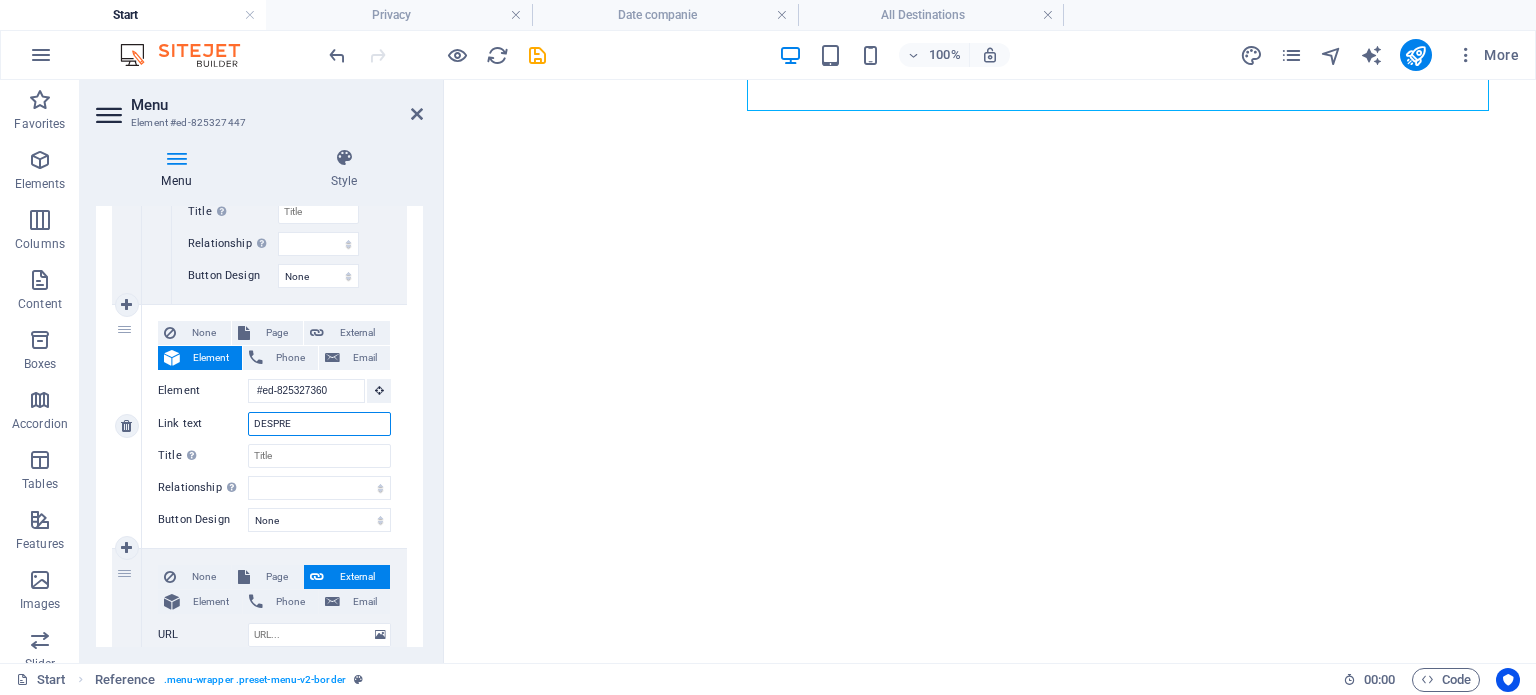 select 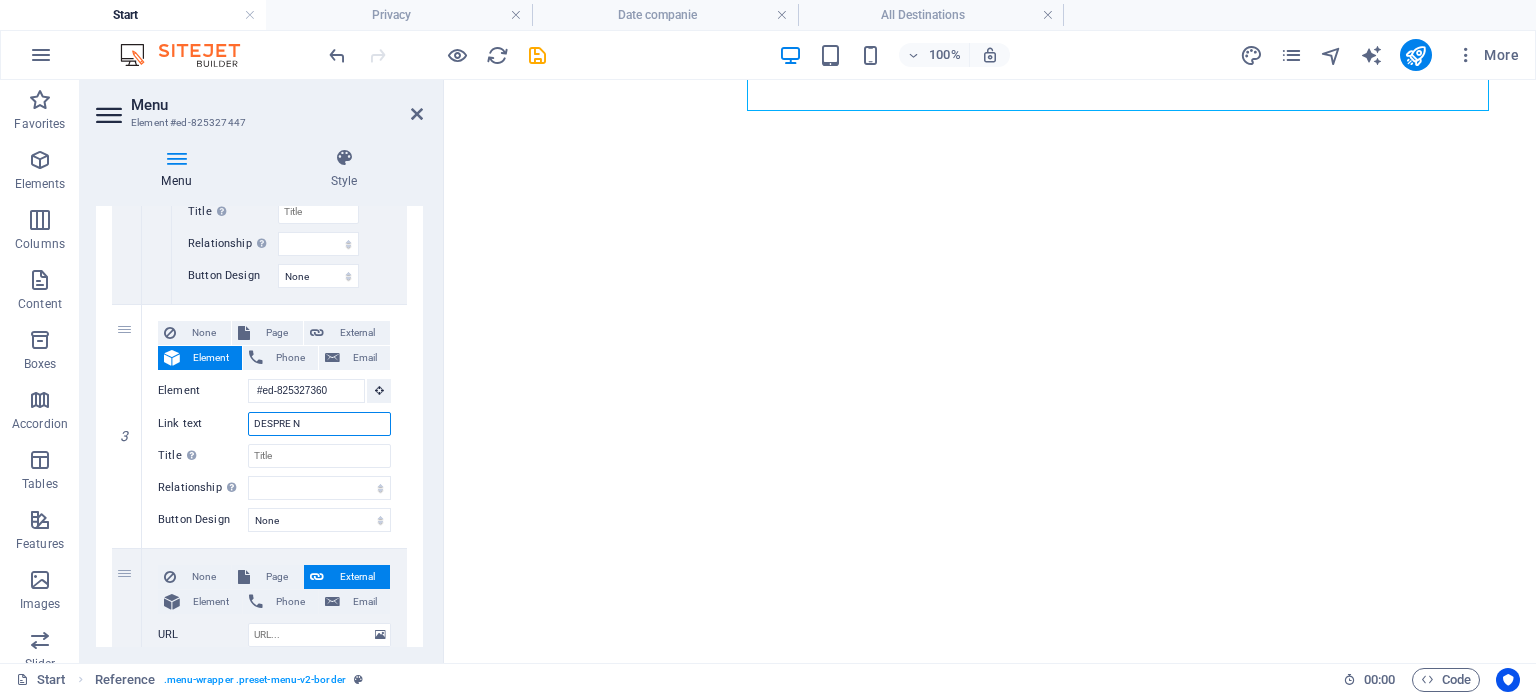 type on "DESPRE NU" 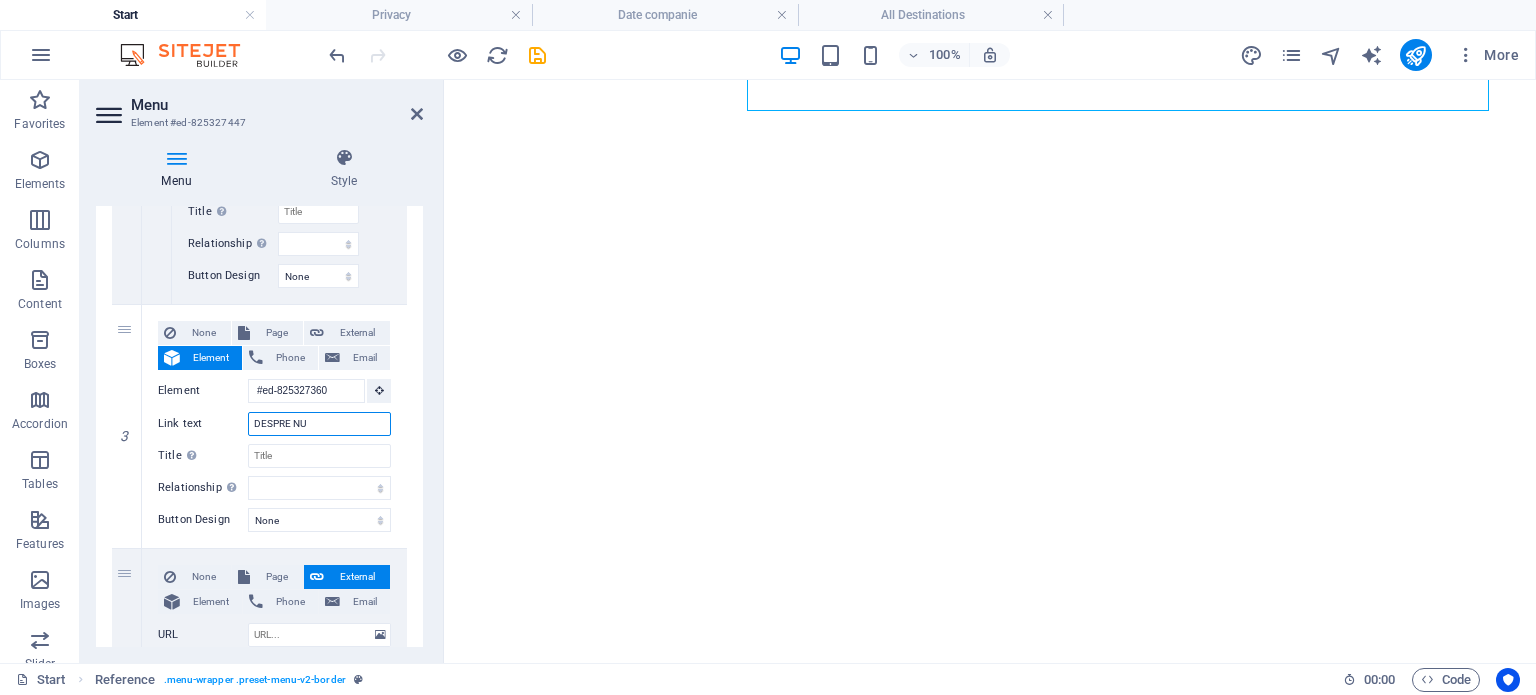select 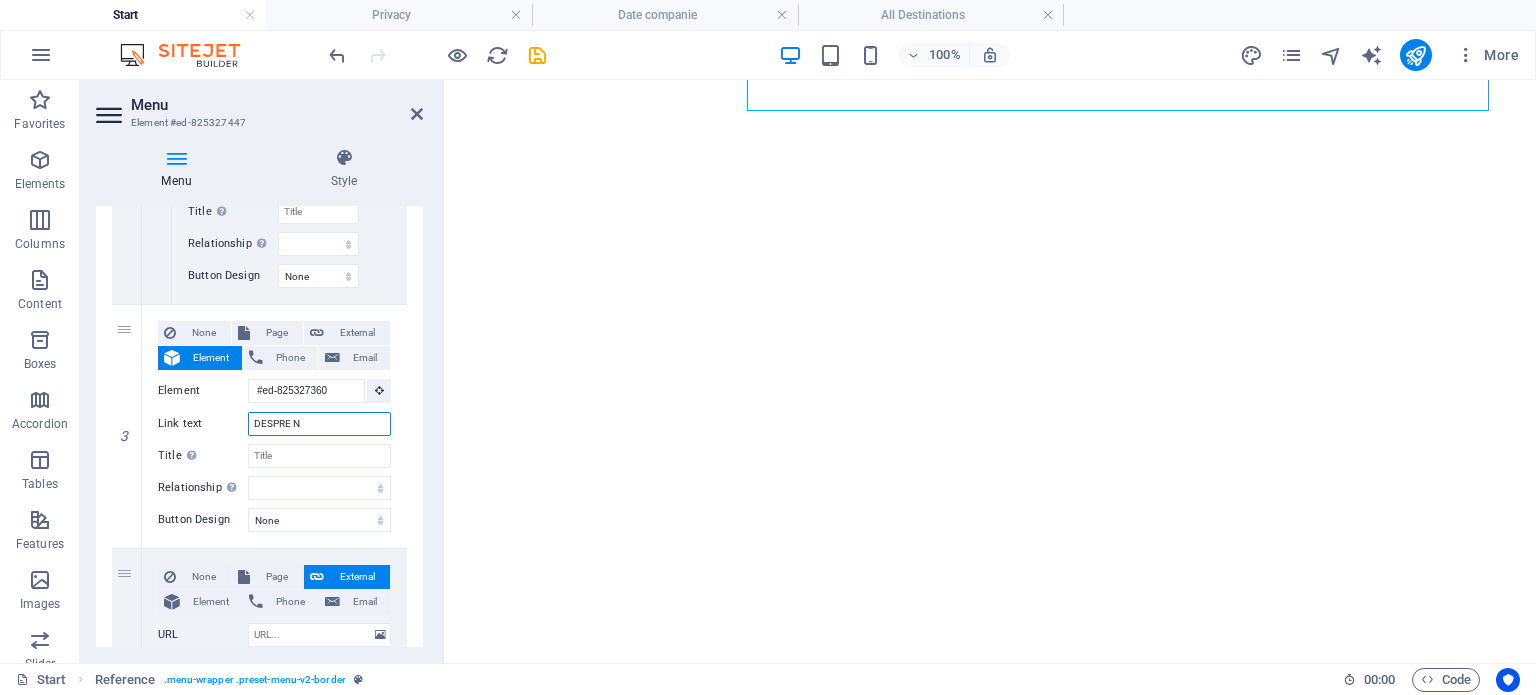 type on "DESPRE NO" 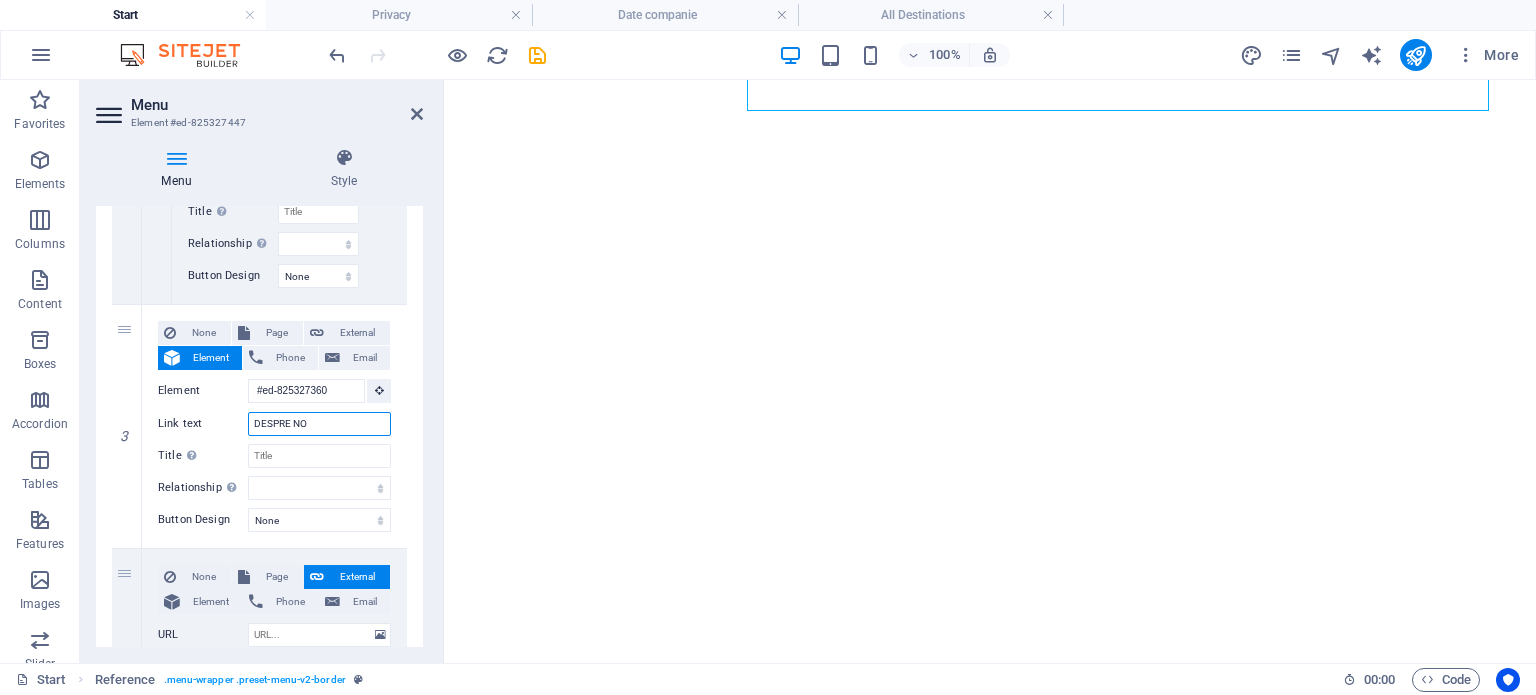 select 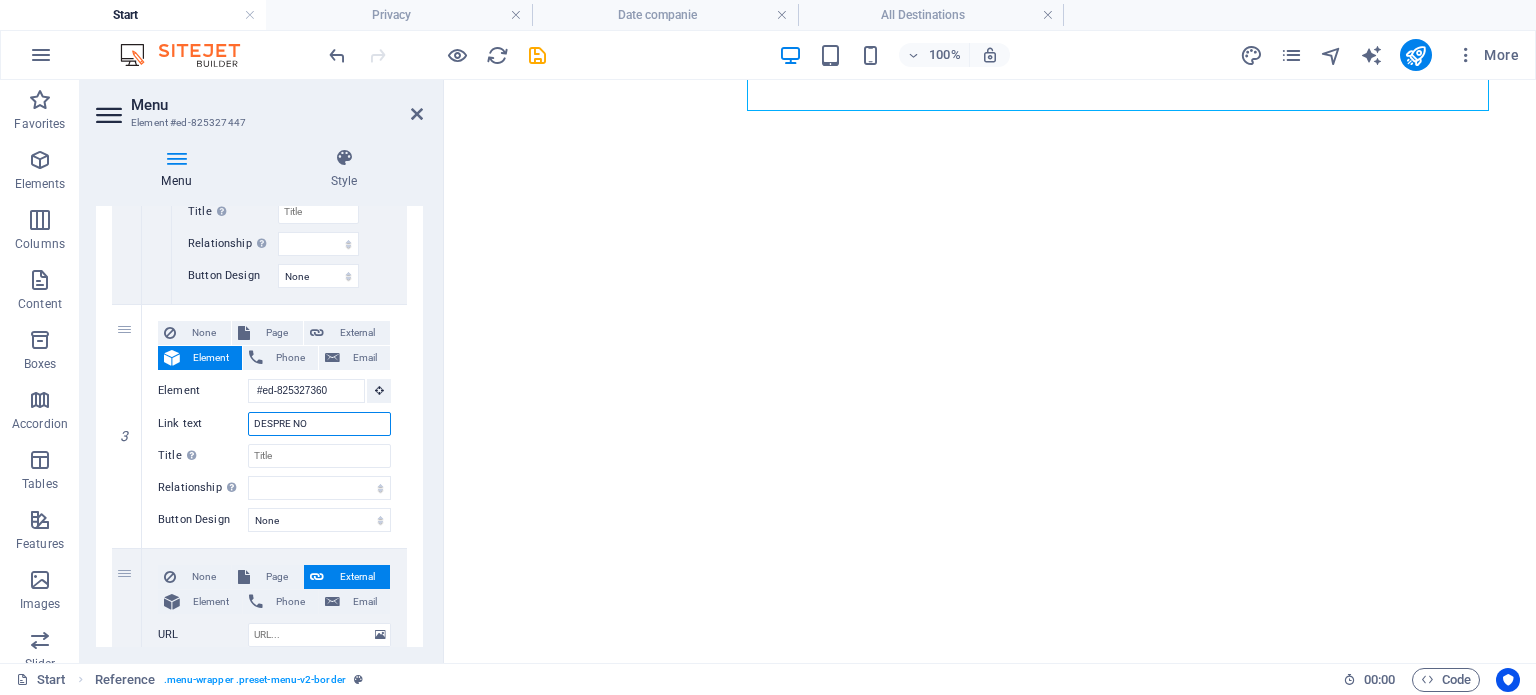 type on "DESPRE NOI" 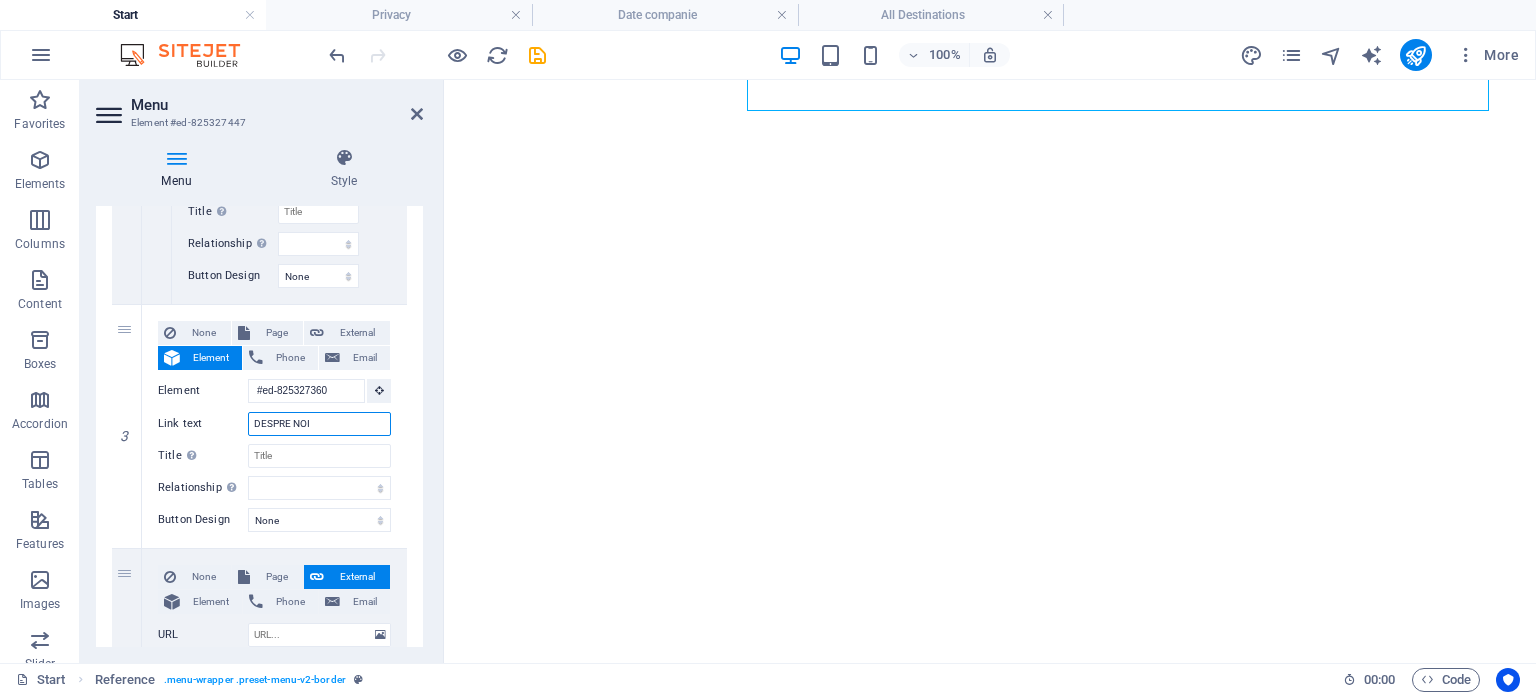 select 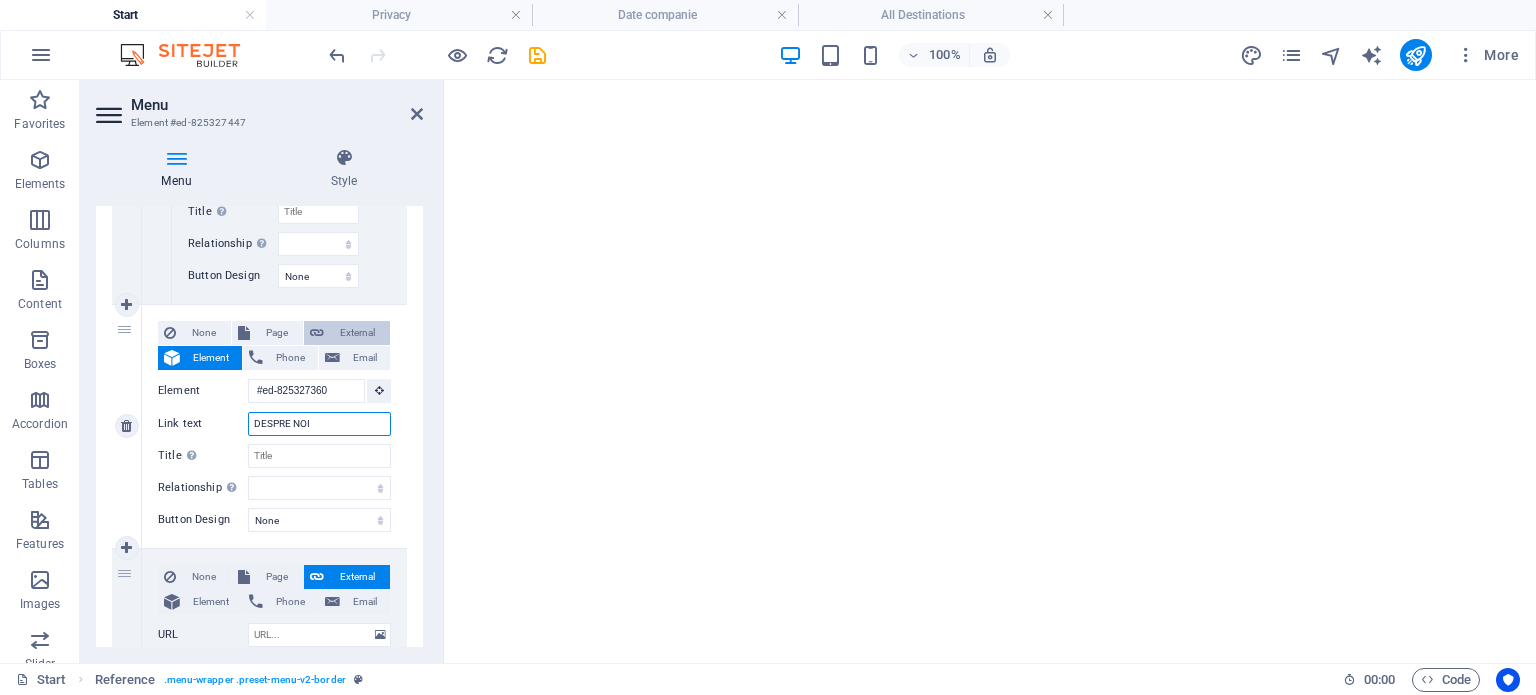 type on "DESPRE NOI" 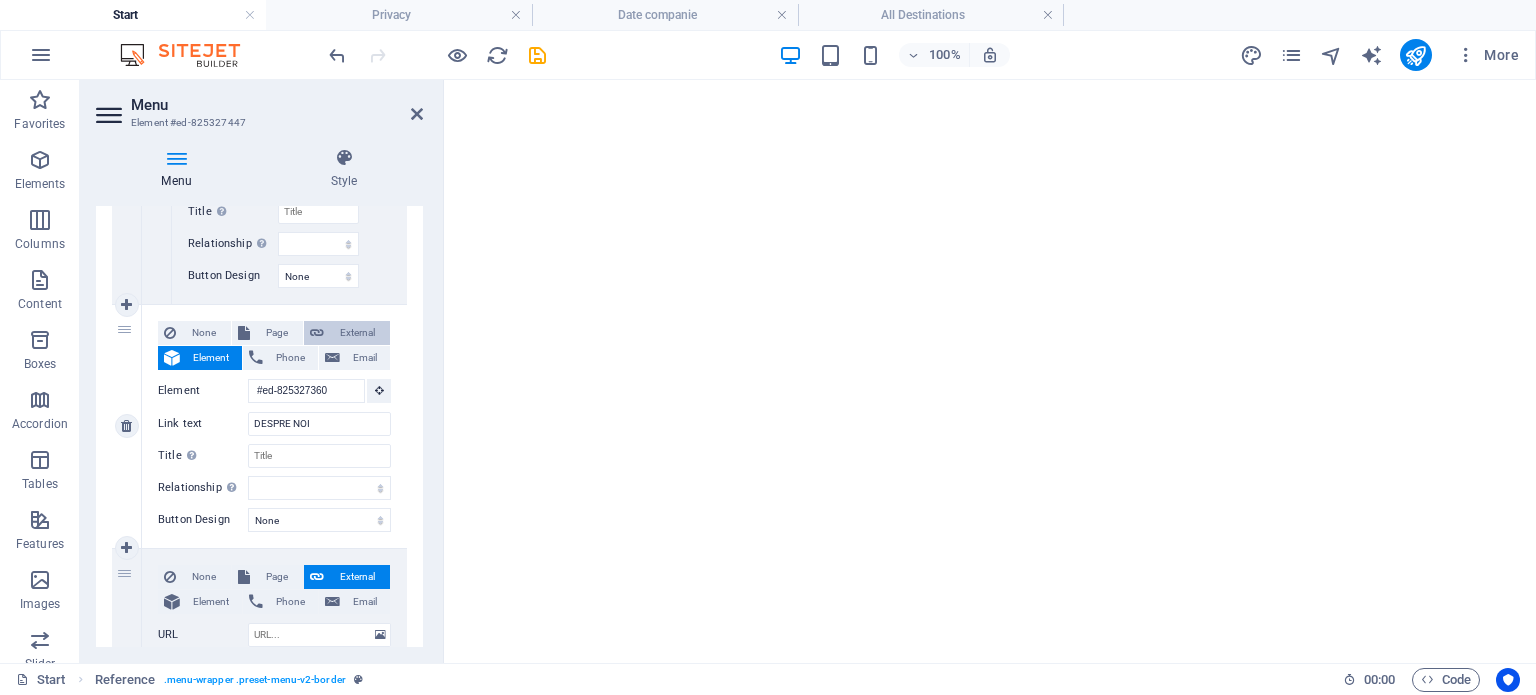 click on "External" at bounding box center [357, 333] 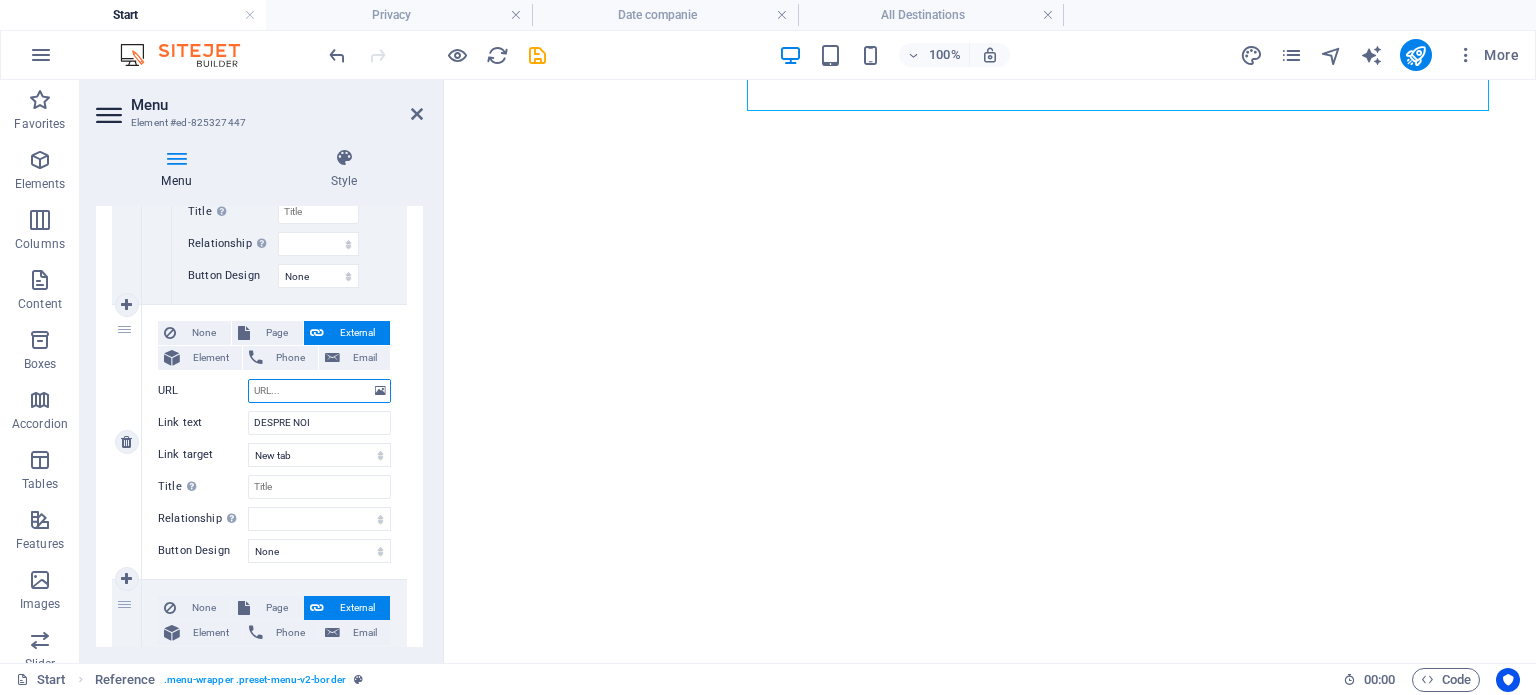 click on "URL" at bounding box center (319, 391) 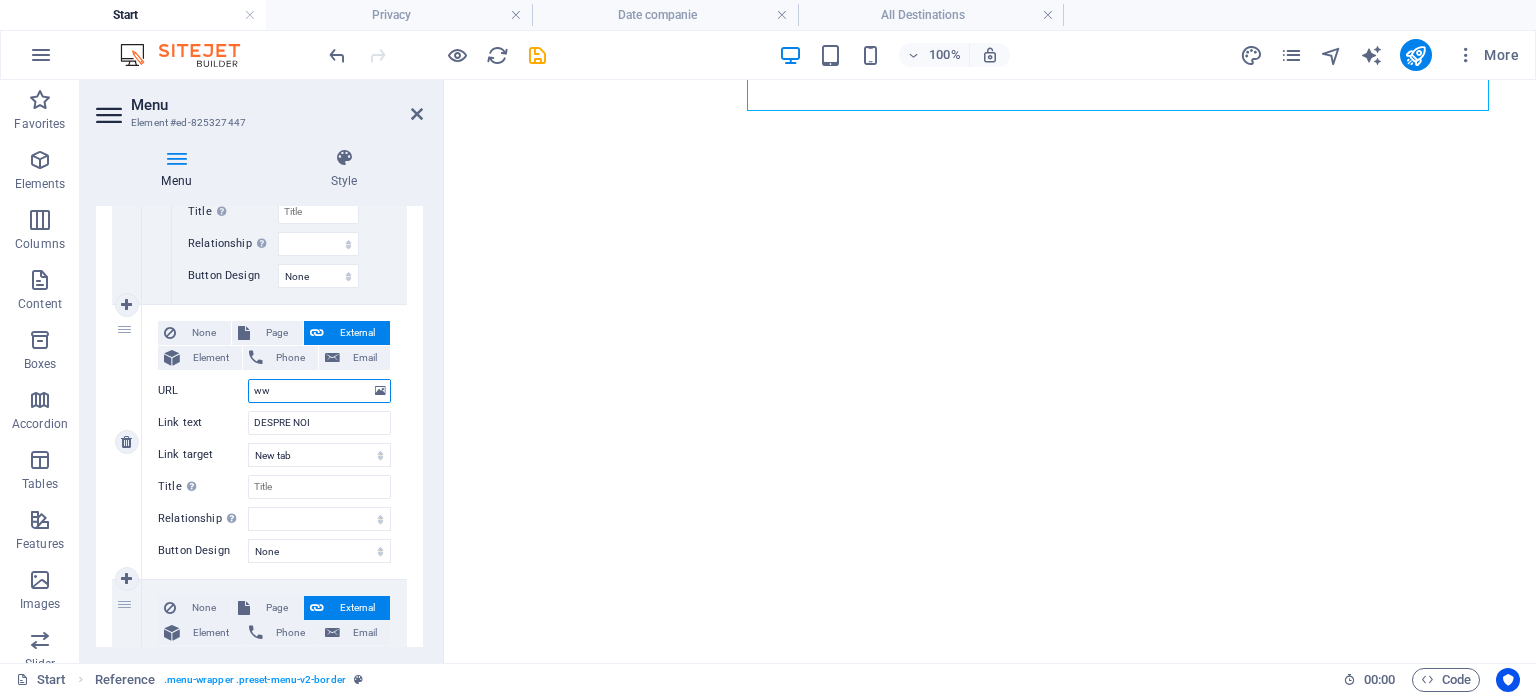 type on "www" 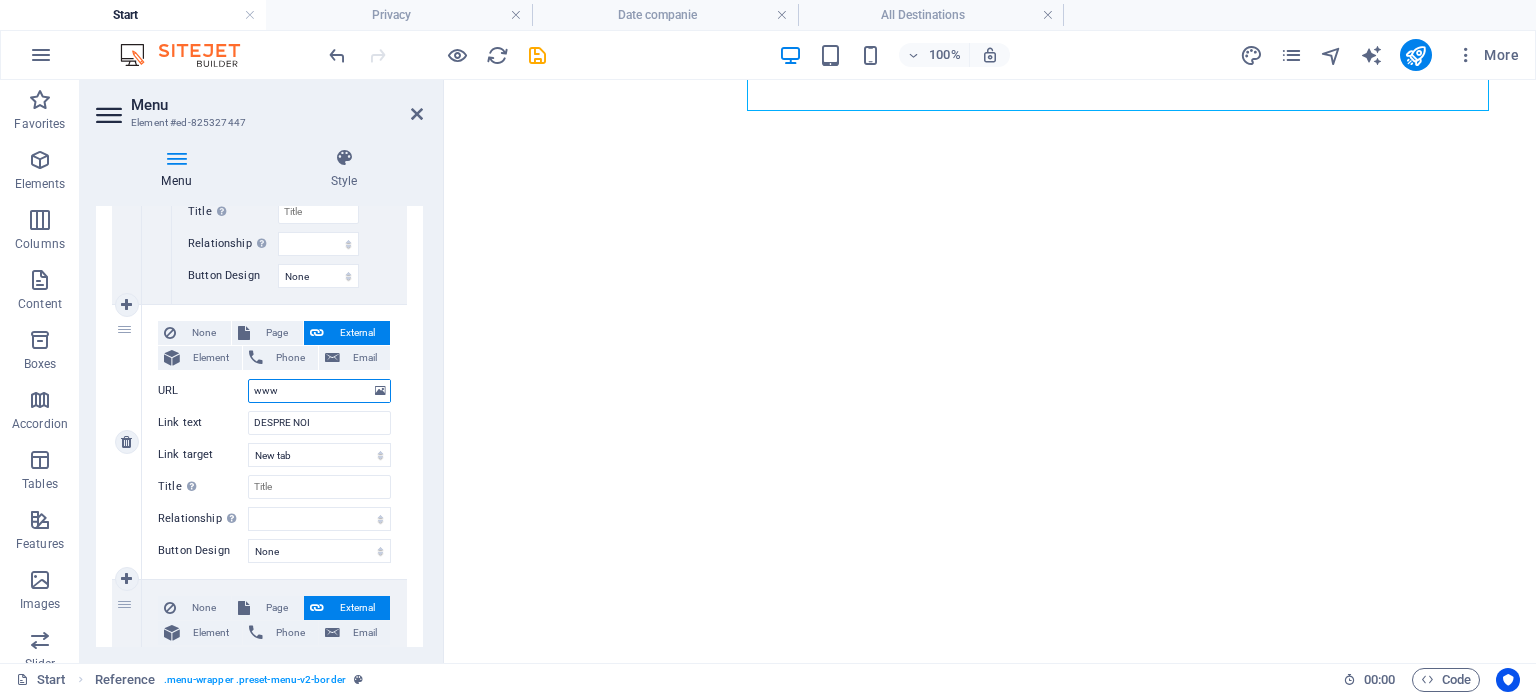 select 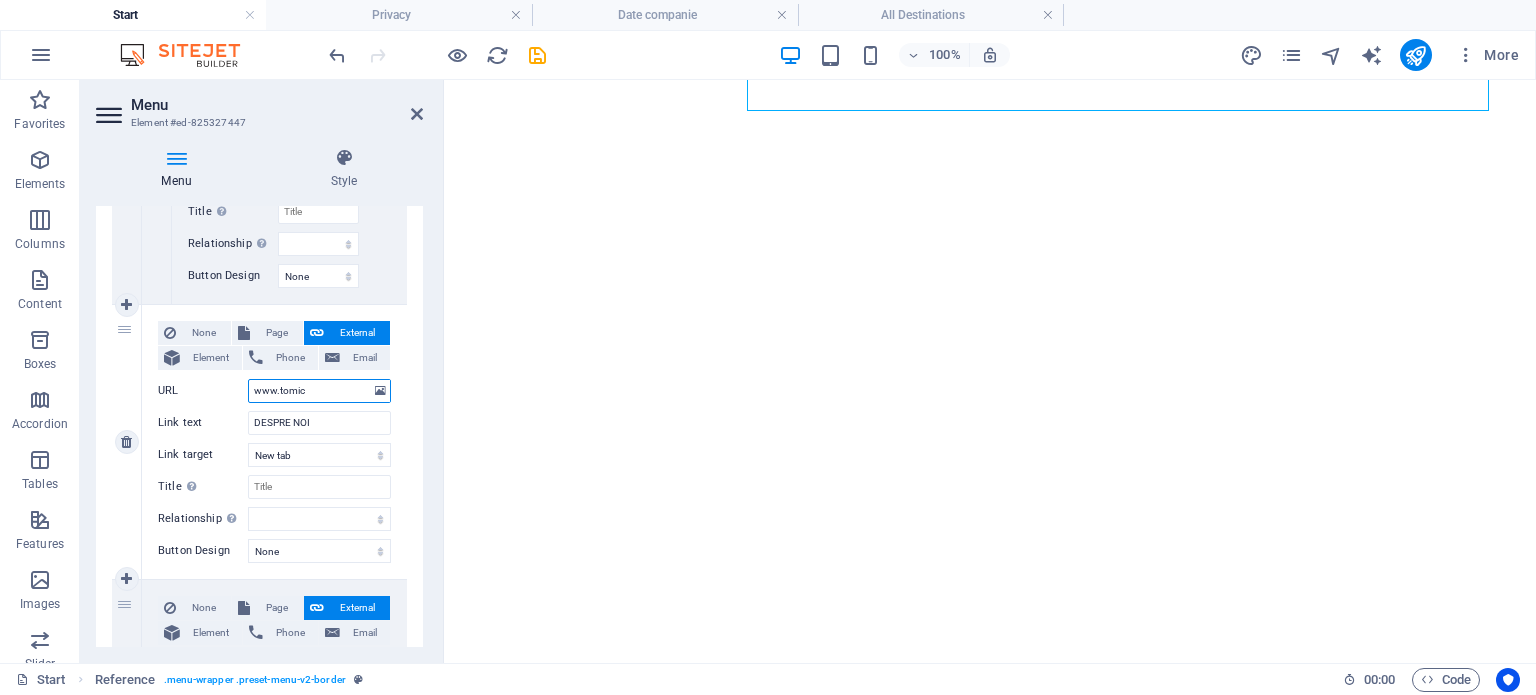 type on "www.tomi" 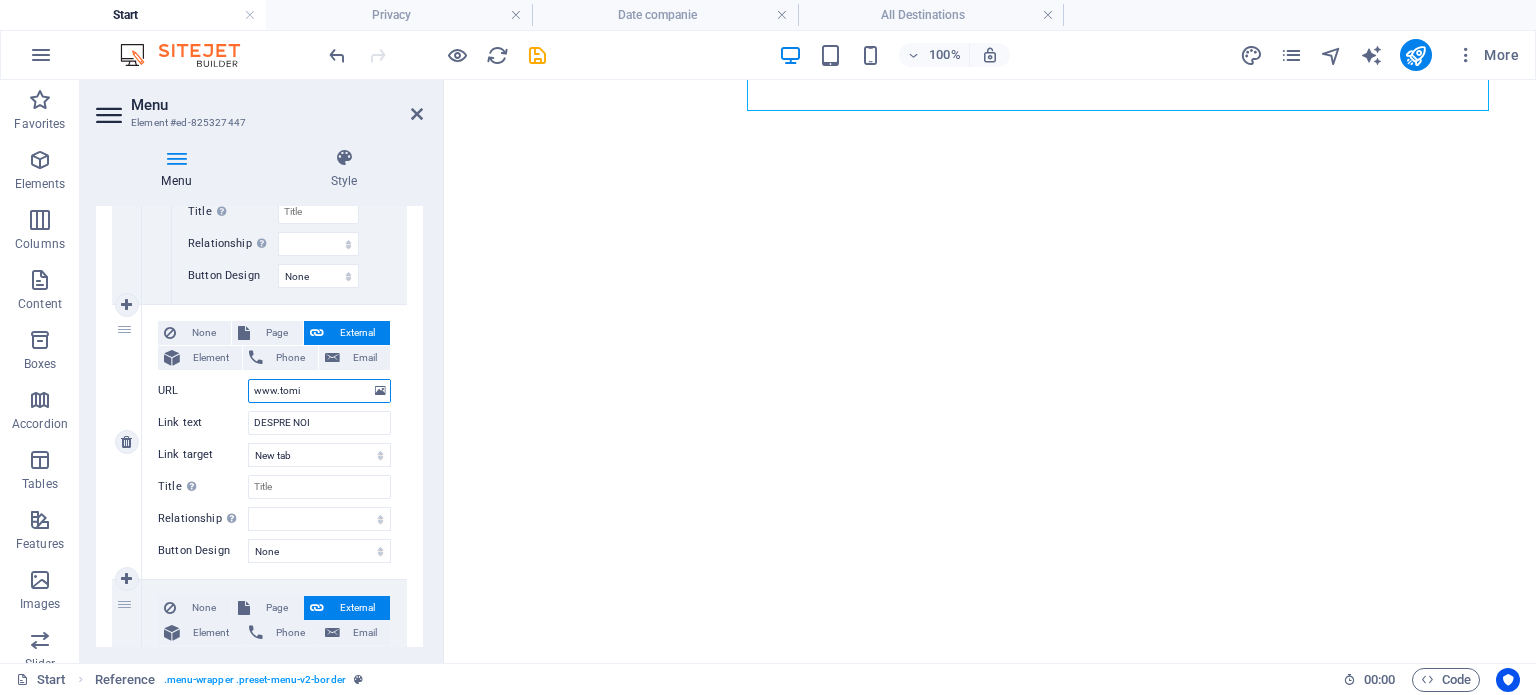 select 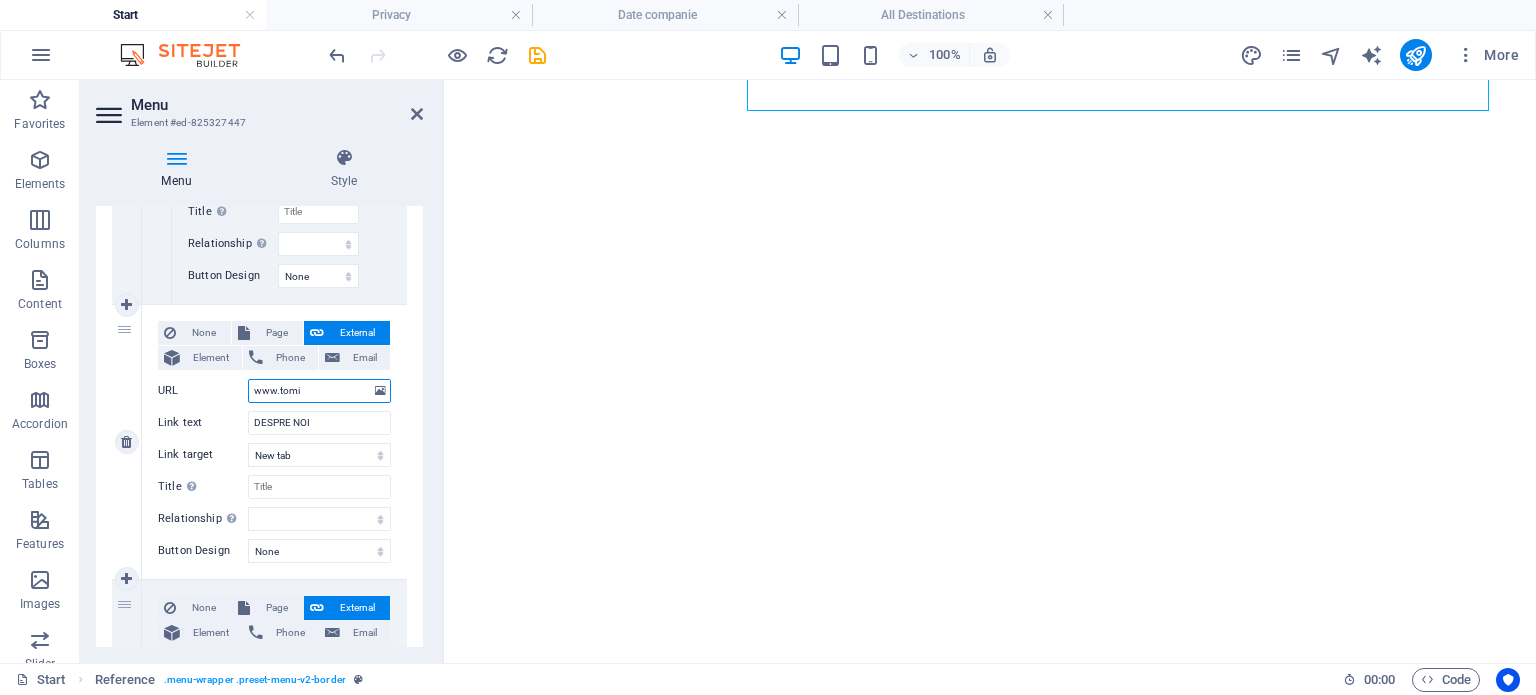 type on "www.tom" 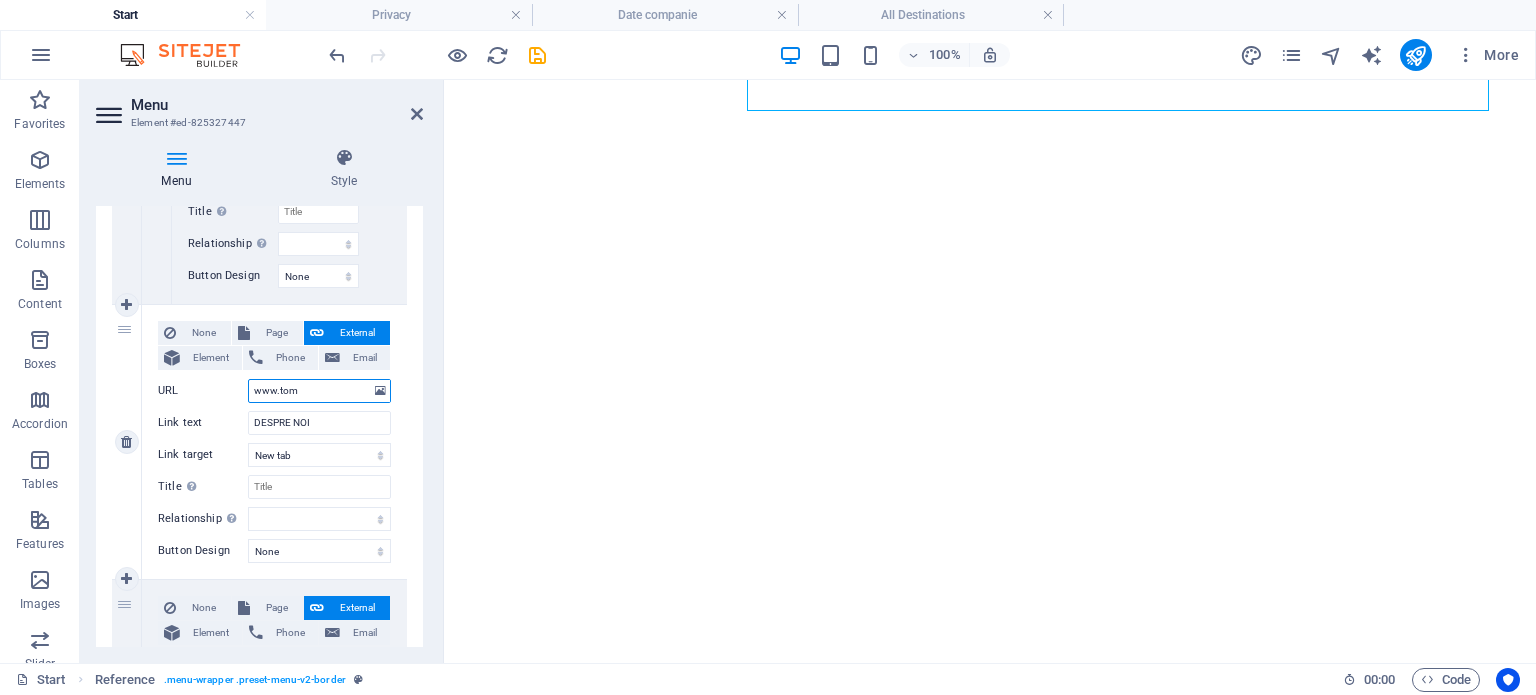 select 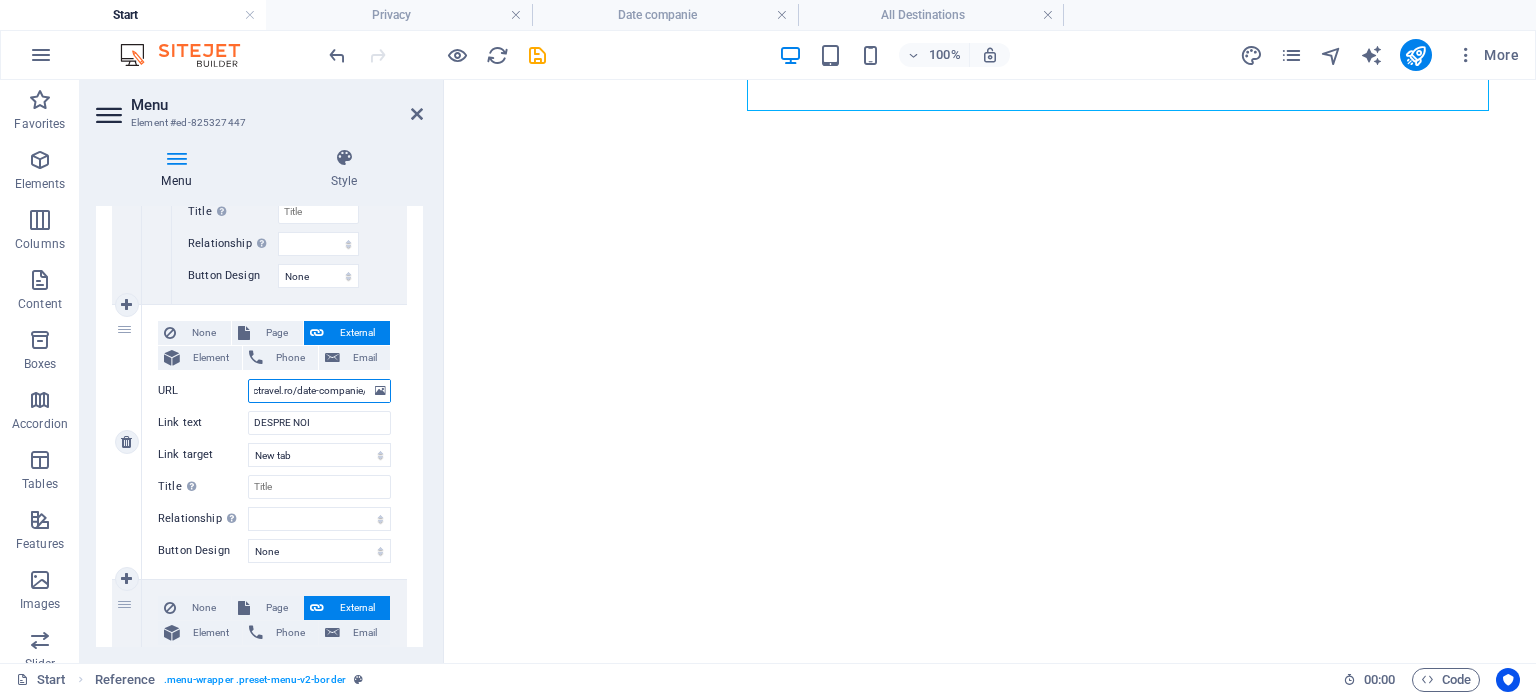 scroll, scrollTop: 0, scrollLeft: 49, axis: horizontal 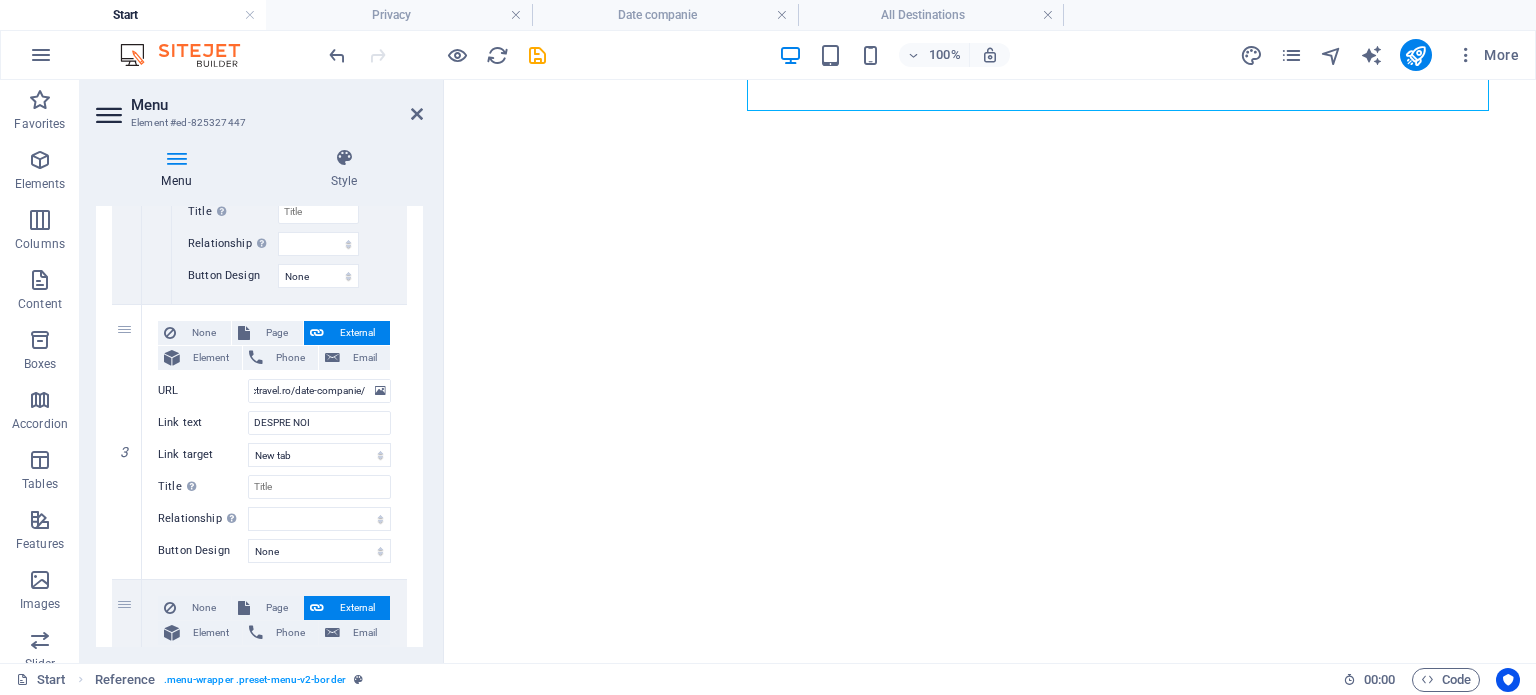 click at bounding box center [1416, 55] 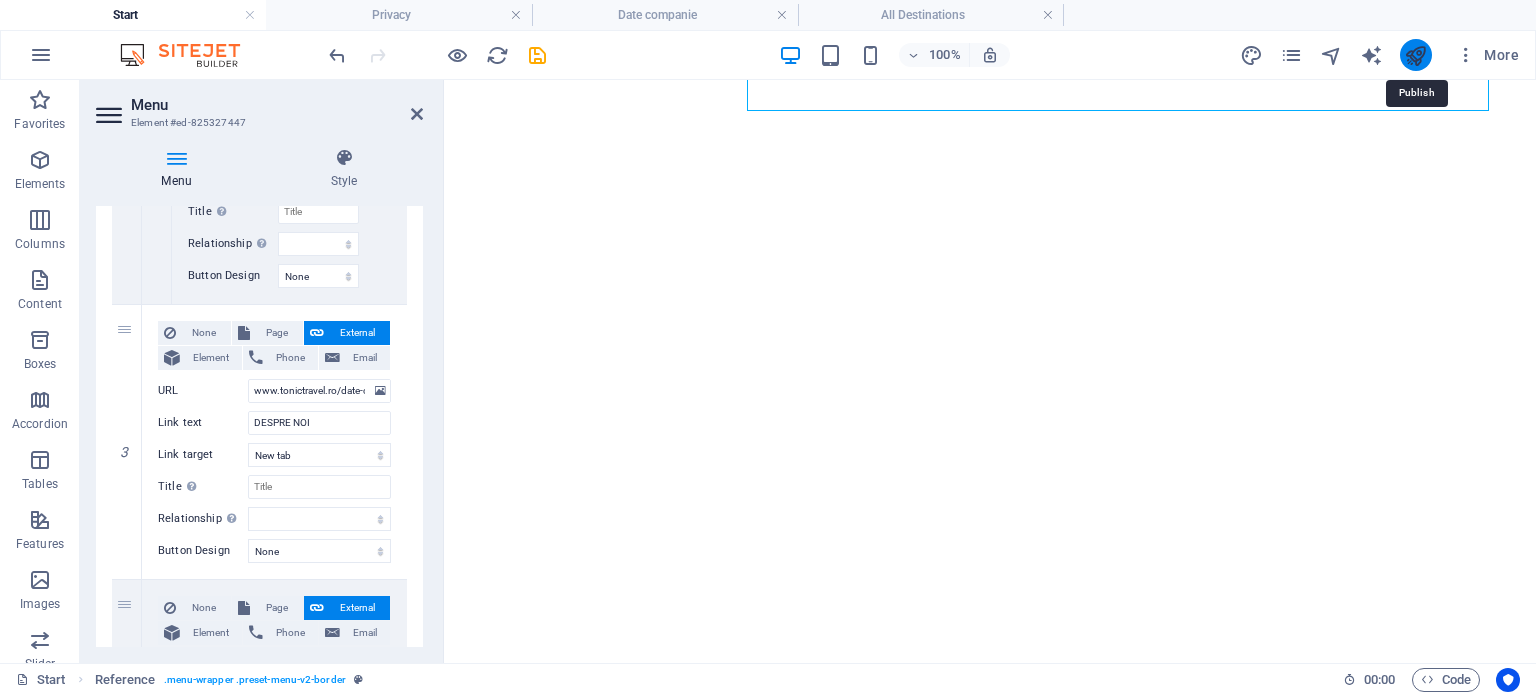 click at bounding box center (1415, 55) 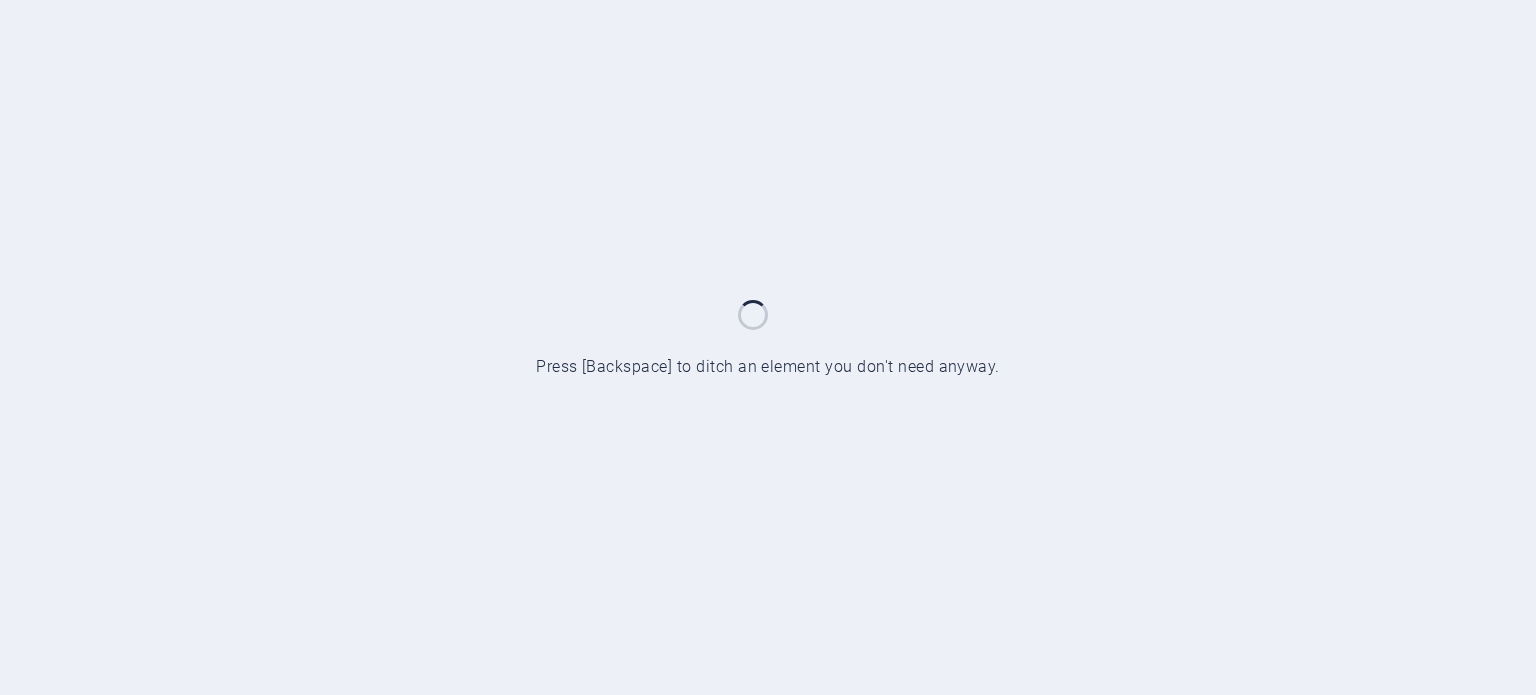scroll, scrollTop: 0, scrollLeft: 0, axis: both 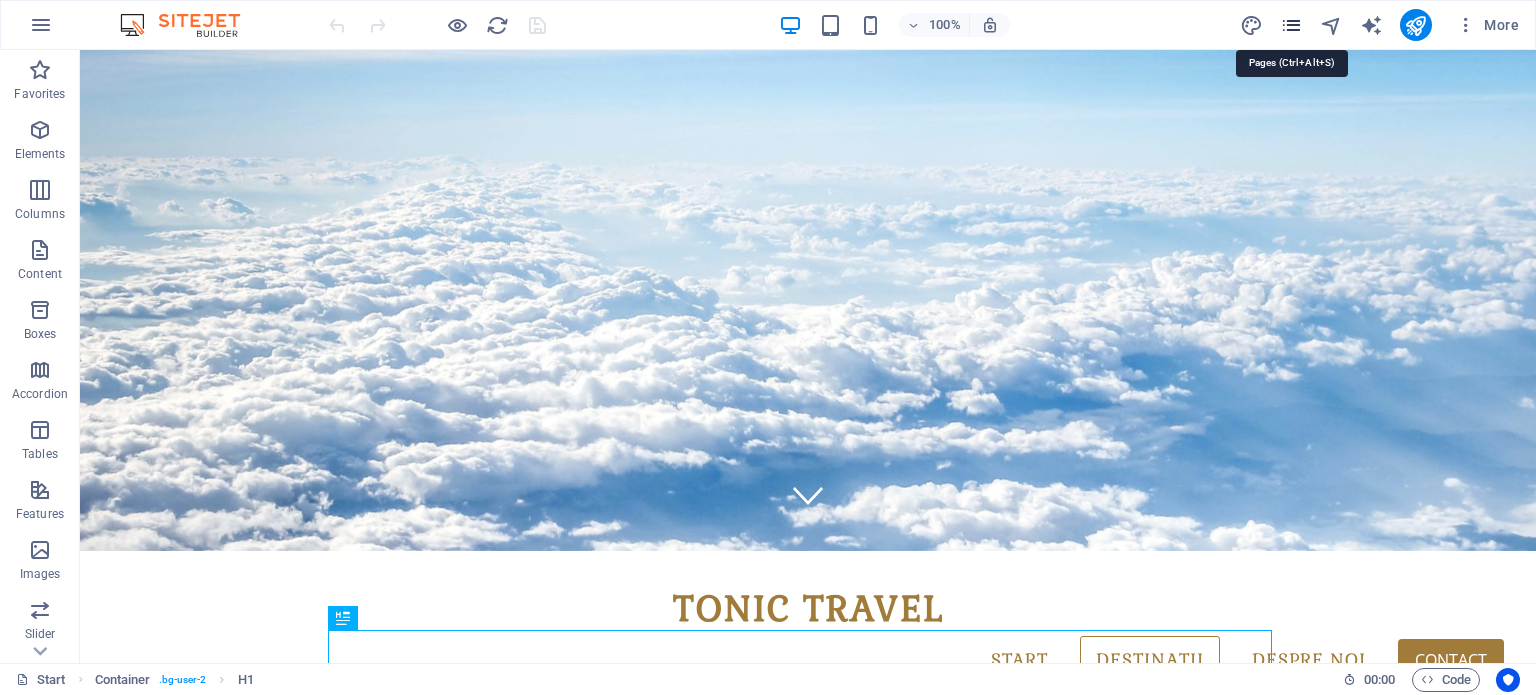 click at bounding box center [1291, 25] 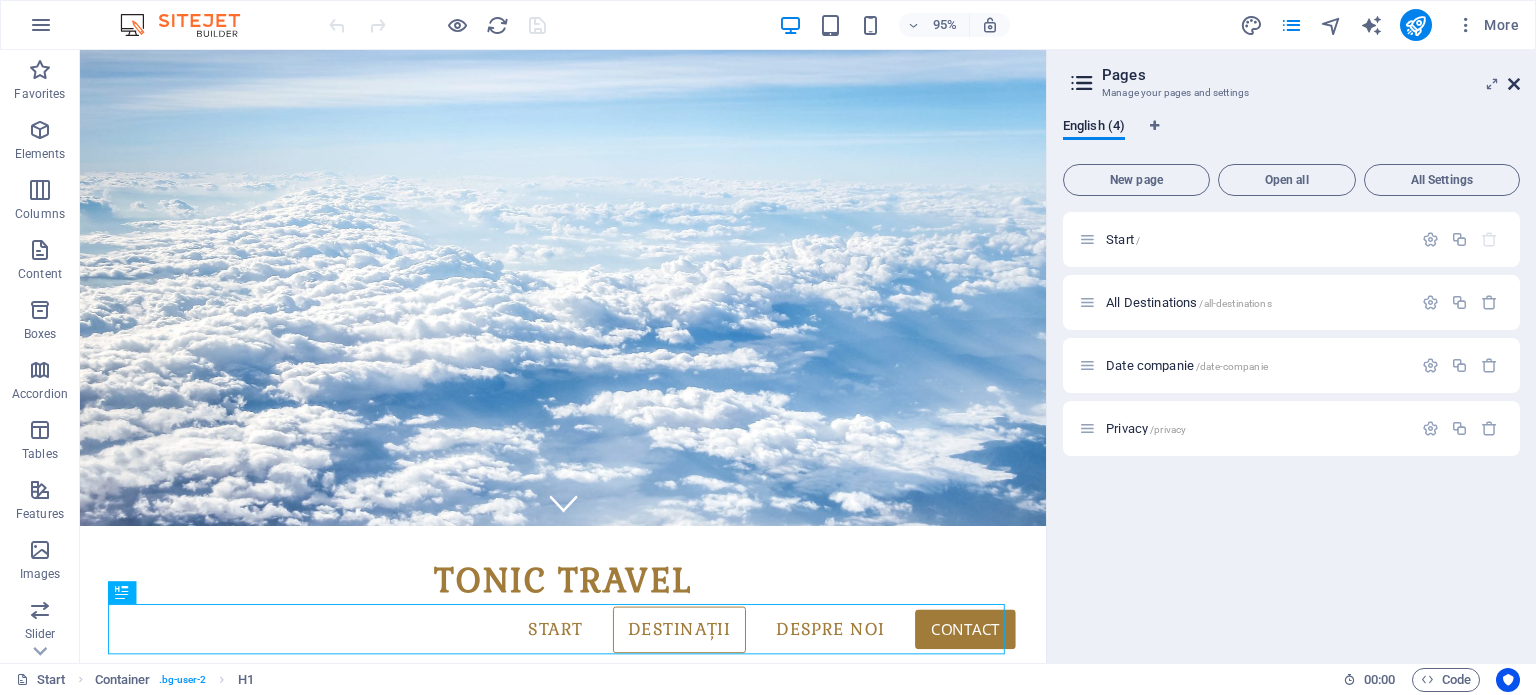 click at bounding box center (1514, 84) 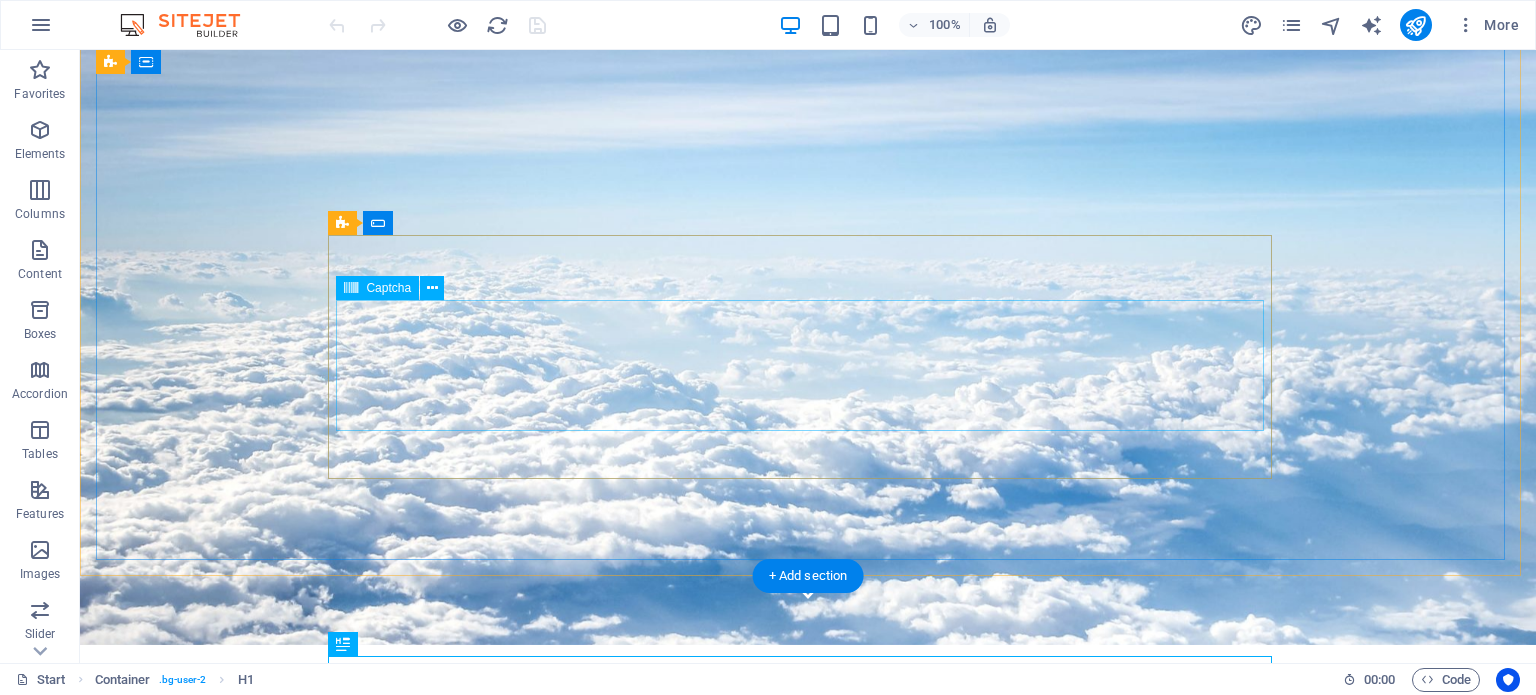 scroll, scrollTop: 0, scrollLeft: 0, axis: both 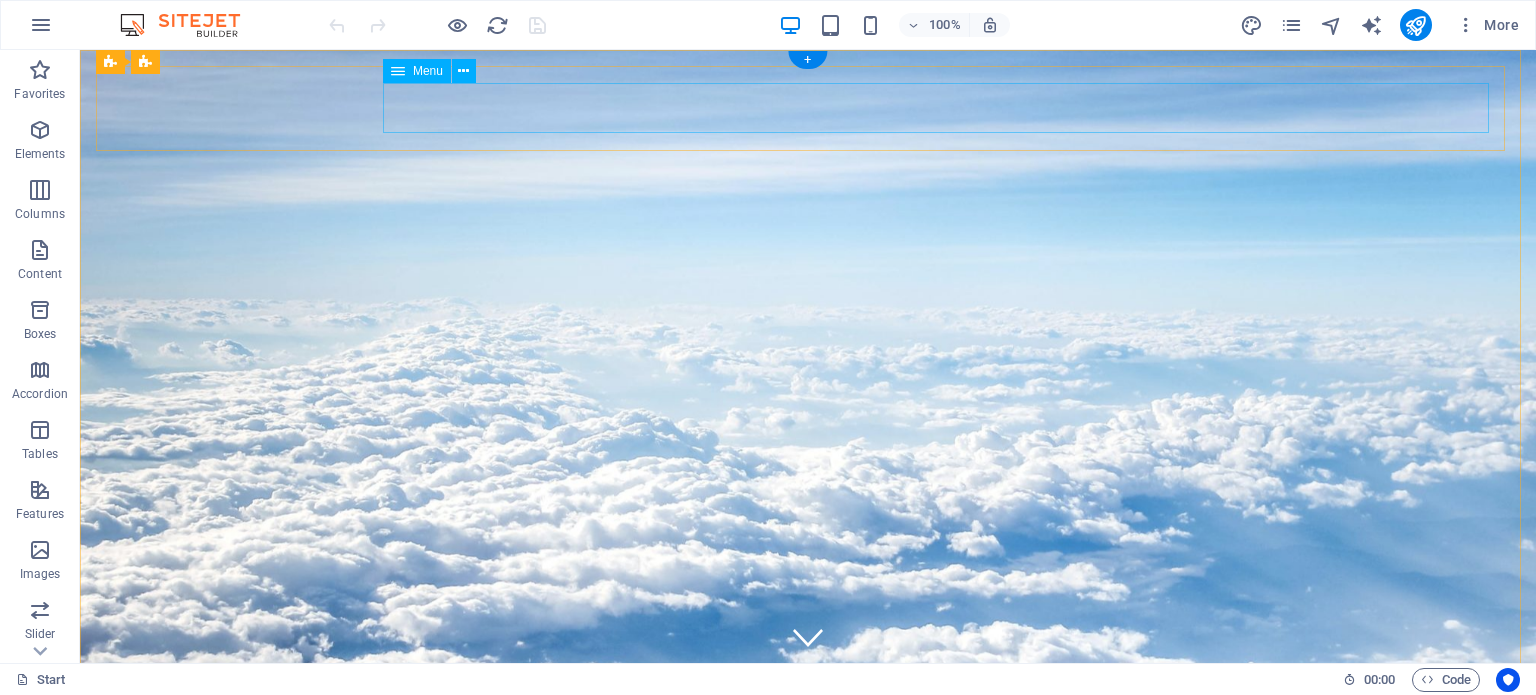 click on "Start Destinații Monthly Specials All Destinations DESPRE NOI Contact" at bounding box center [808, 803] 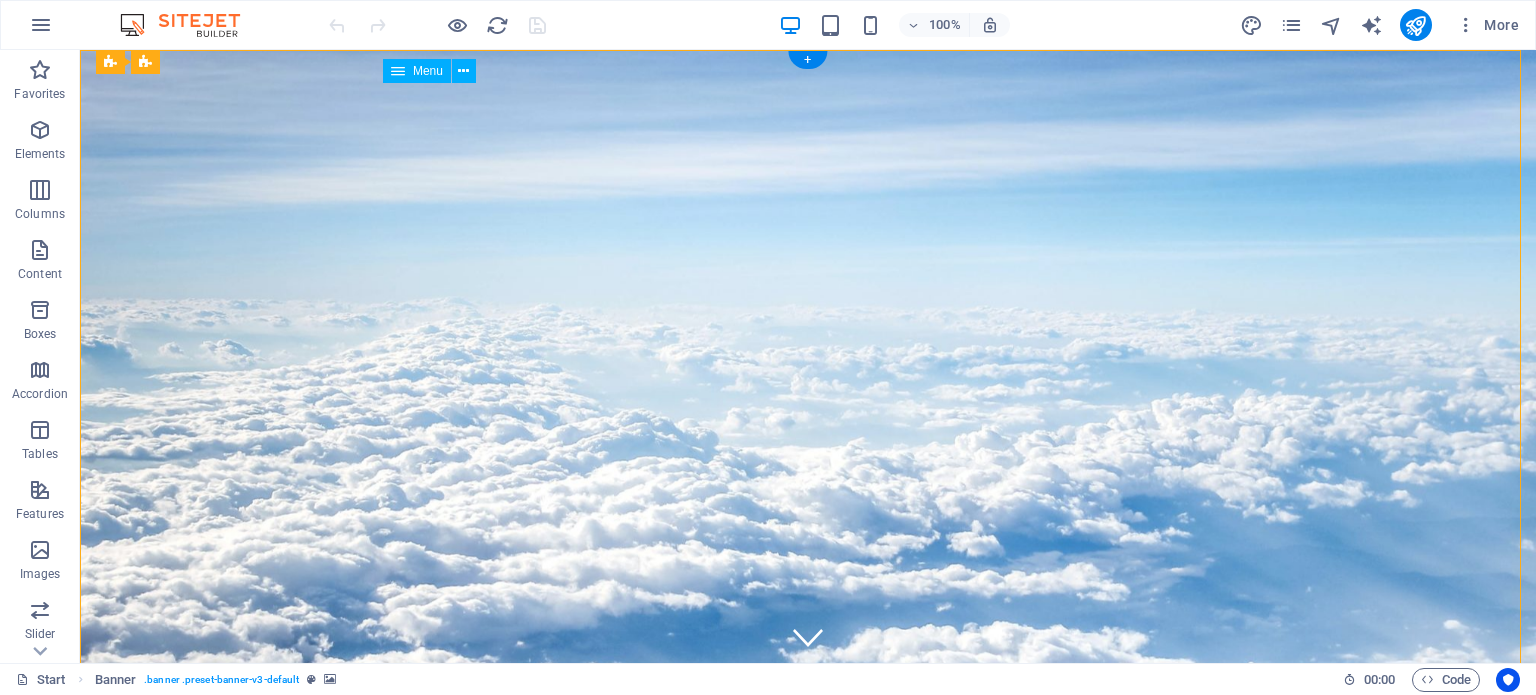 click on "Start Destinații Monthly Specials All Destinations DESPRE NOI Contact" at bounding box center (808, 803) 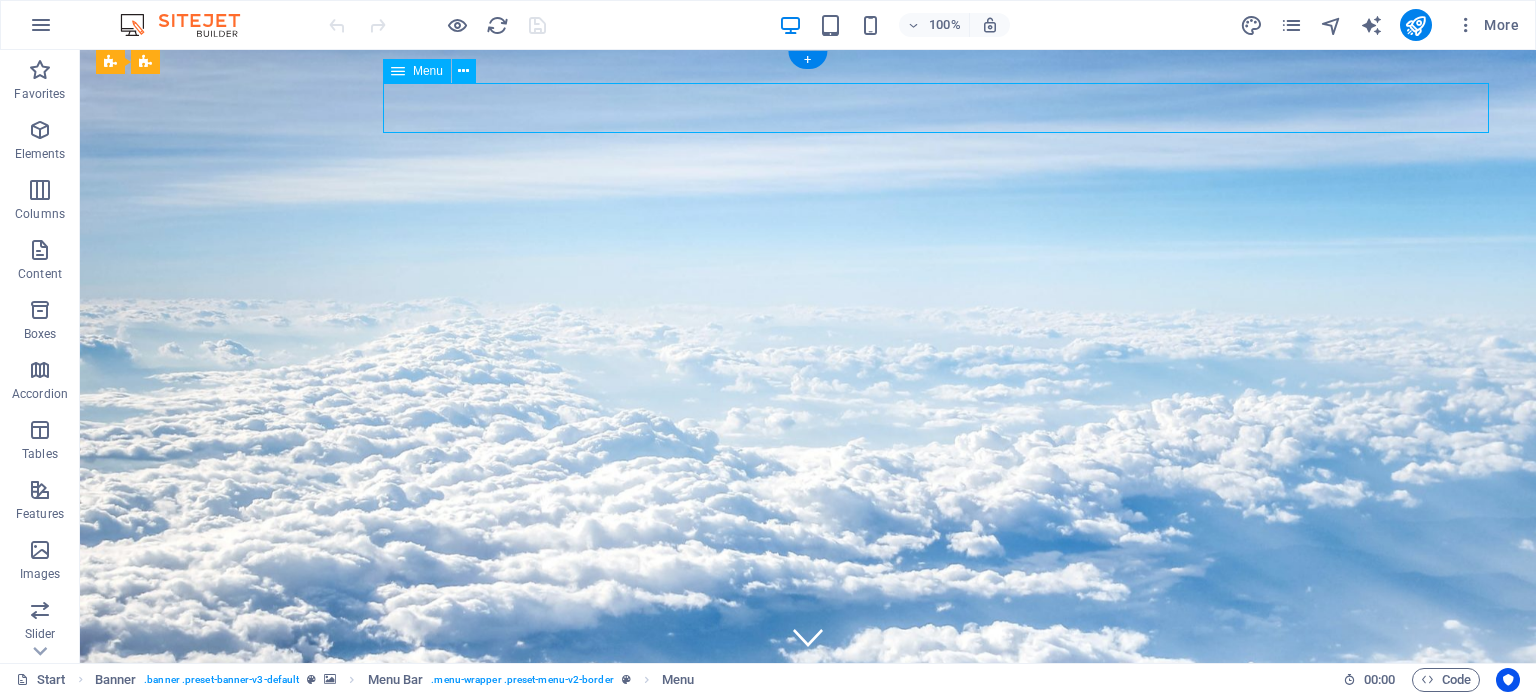 click on "Start Destinații Monthly Specials All Destinations DESPRE NOI Contact" at bounding box center [808, 803] 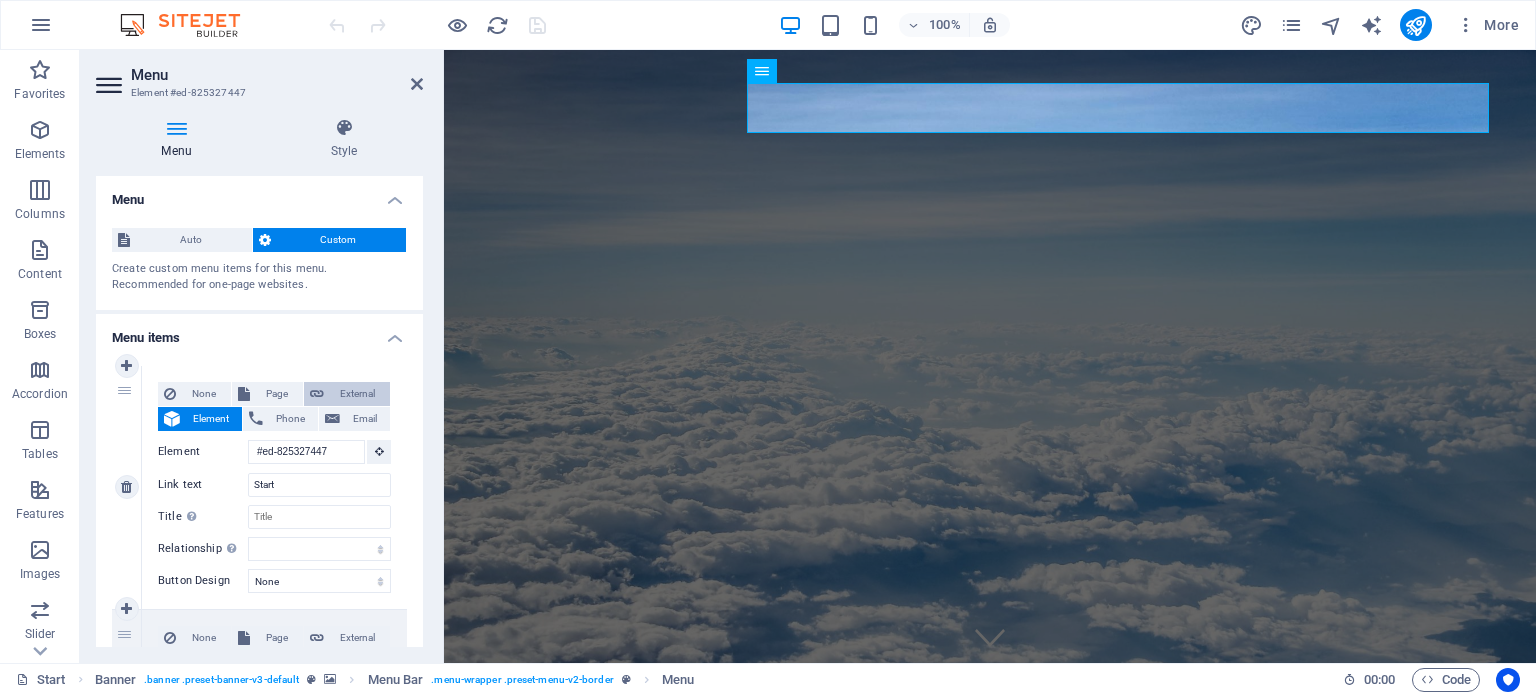 click on "External" at bounding box center [357, 394] 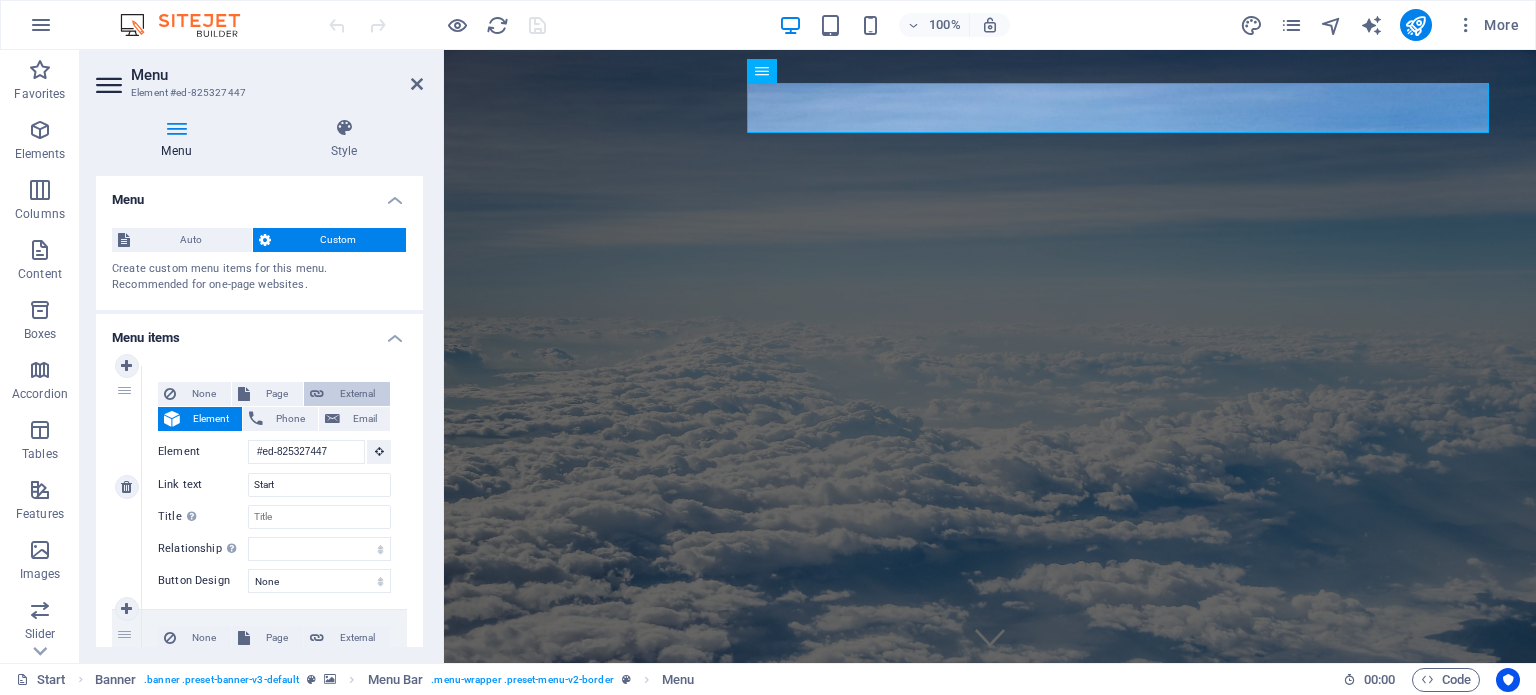select 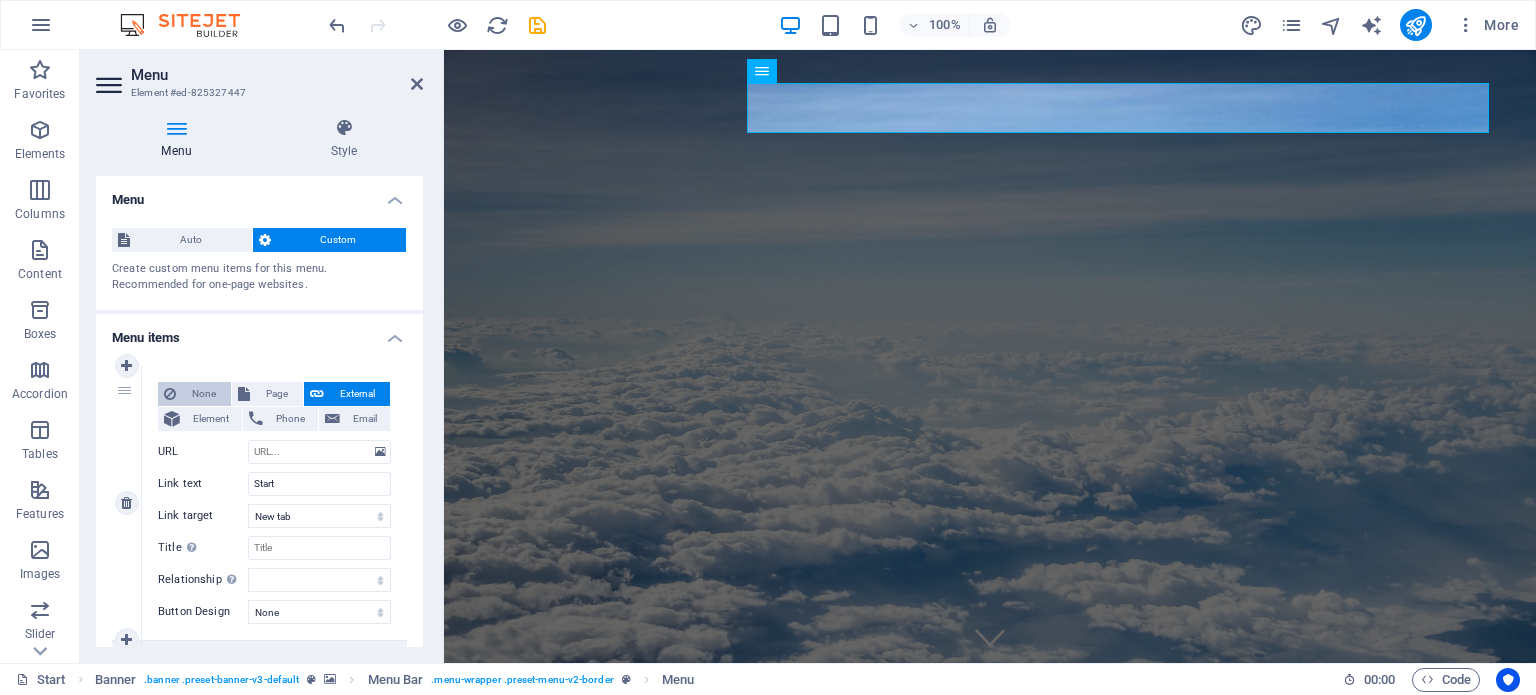 click at bounding box center (170, 394) 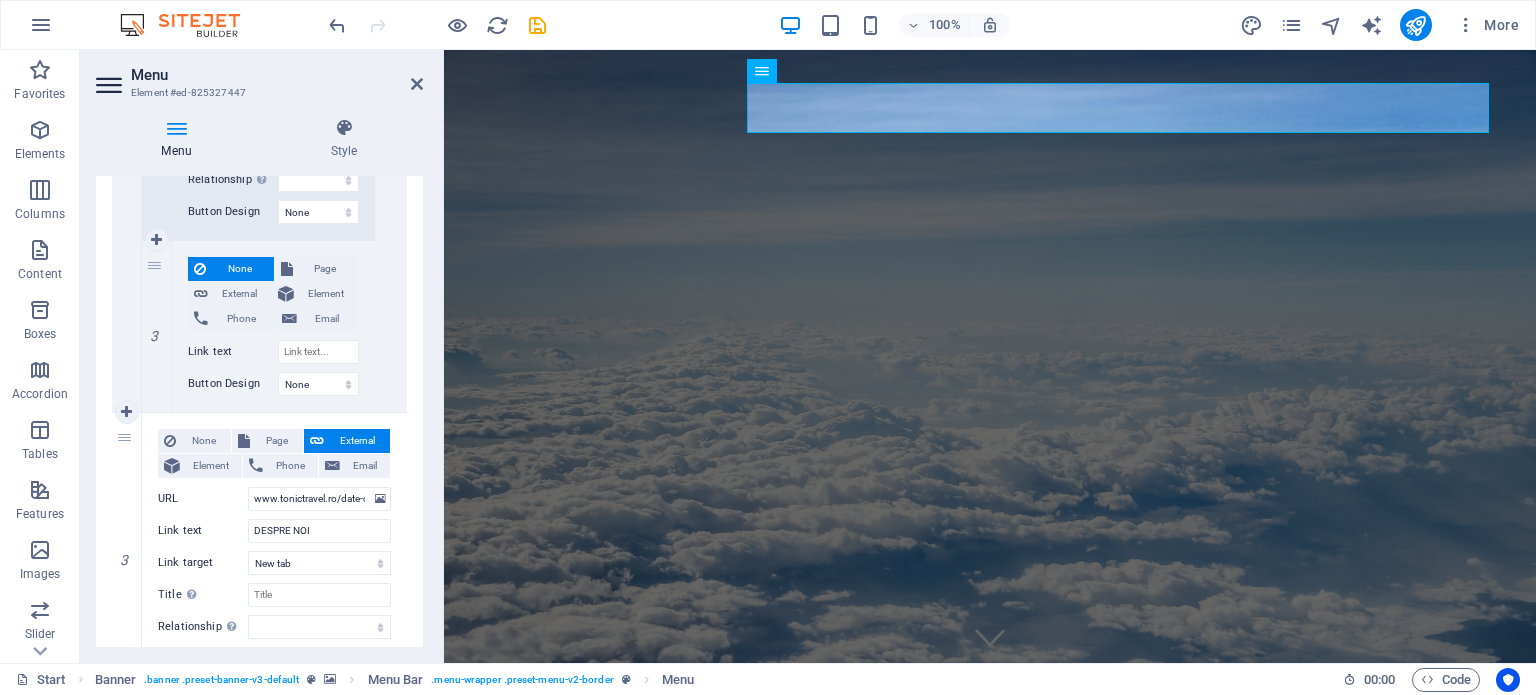 scroll, scrollTop: 1100, scrollLeft: 0, axis: vertical 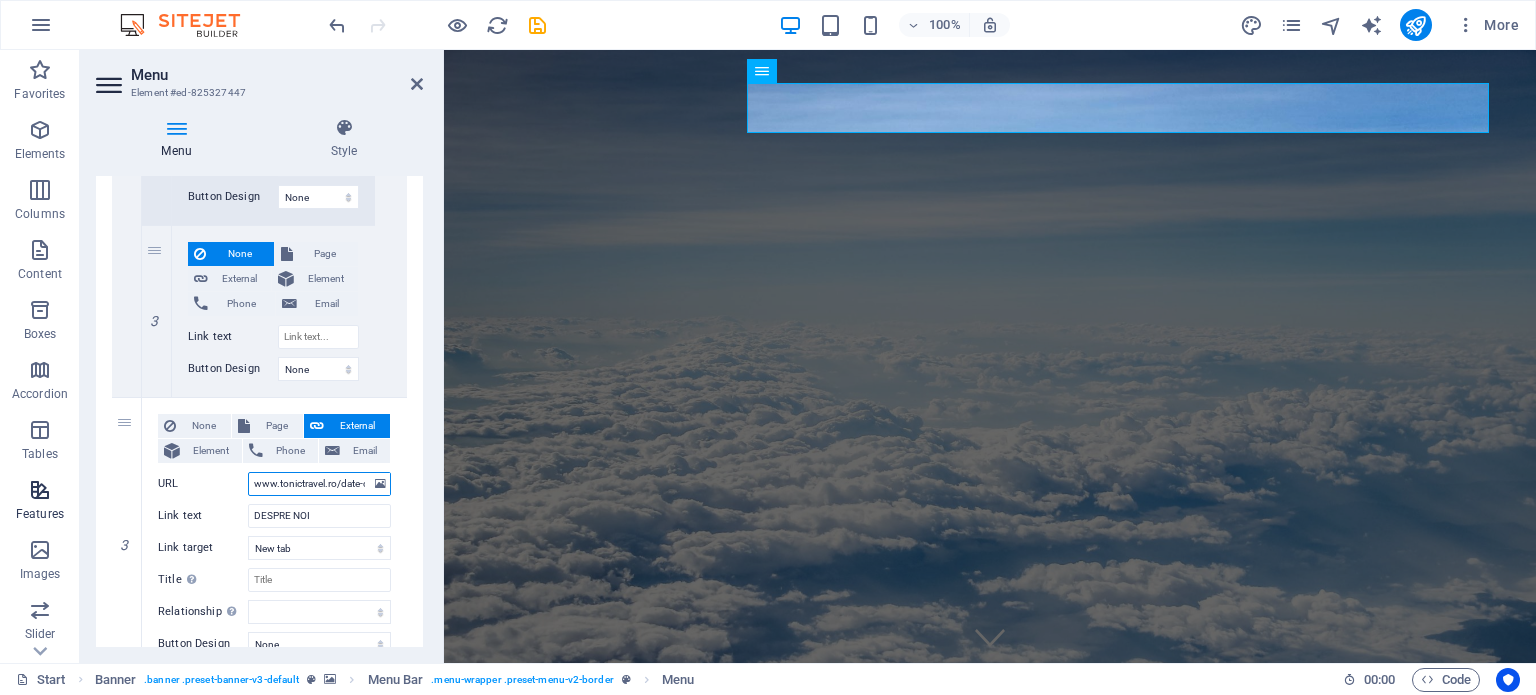 drag, startPoint x: 336, startPoint y: 477, endPoint x: 52, endPoint y: 476, distance: 284.00177 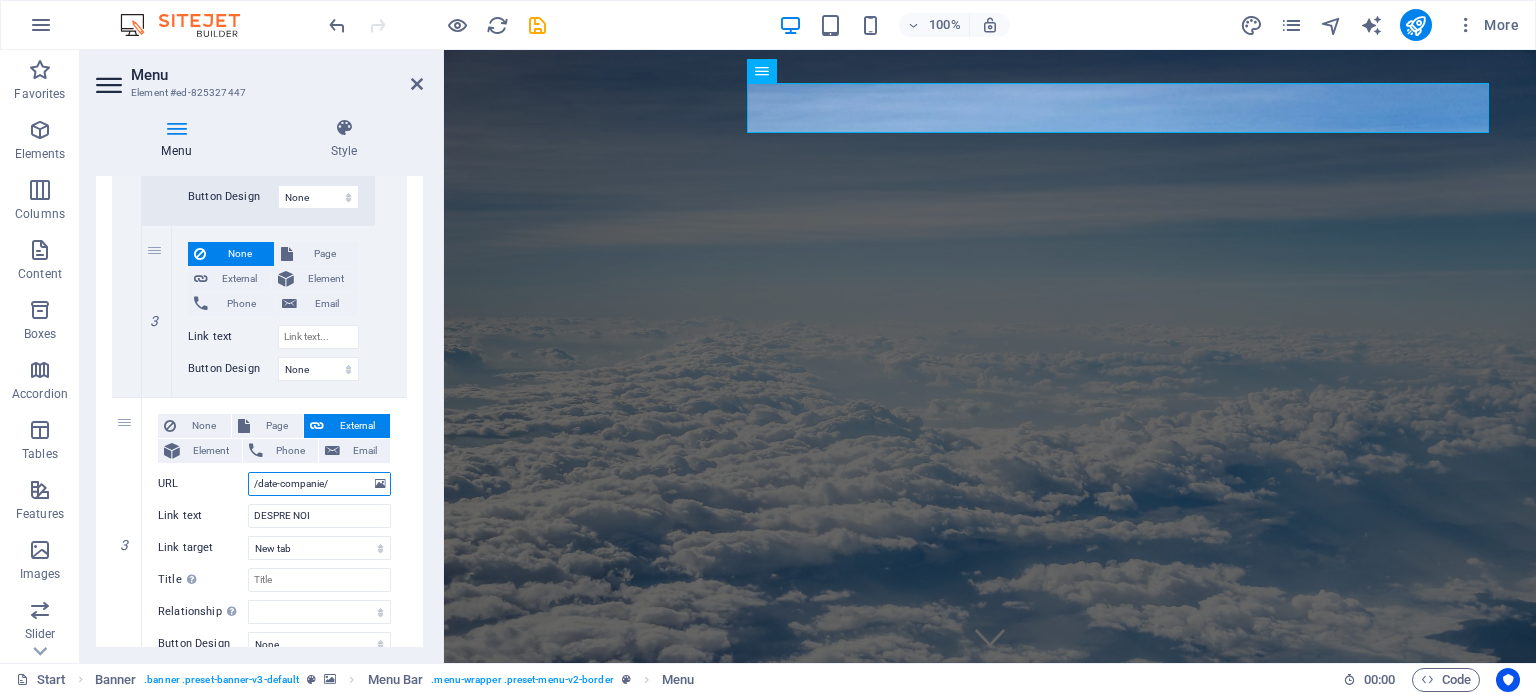 select 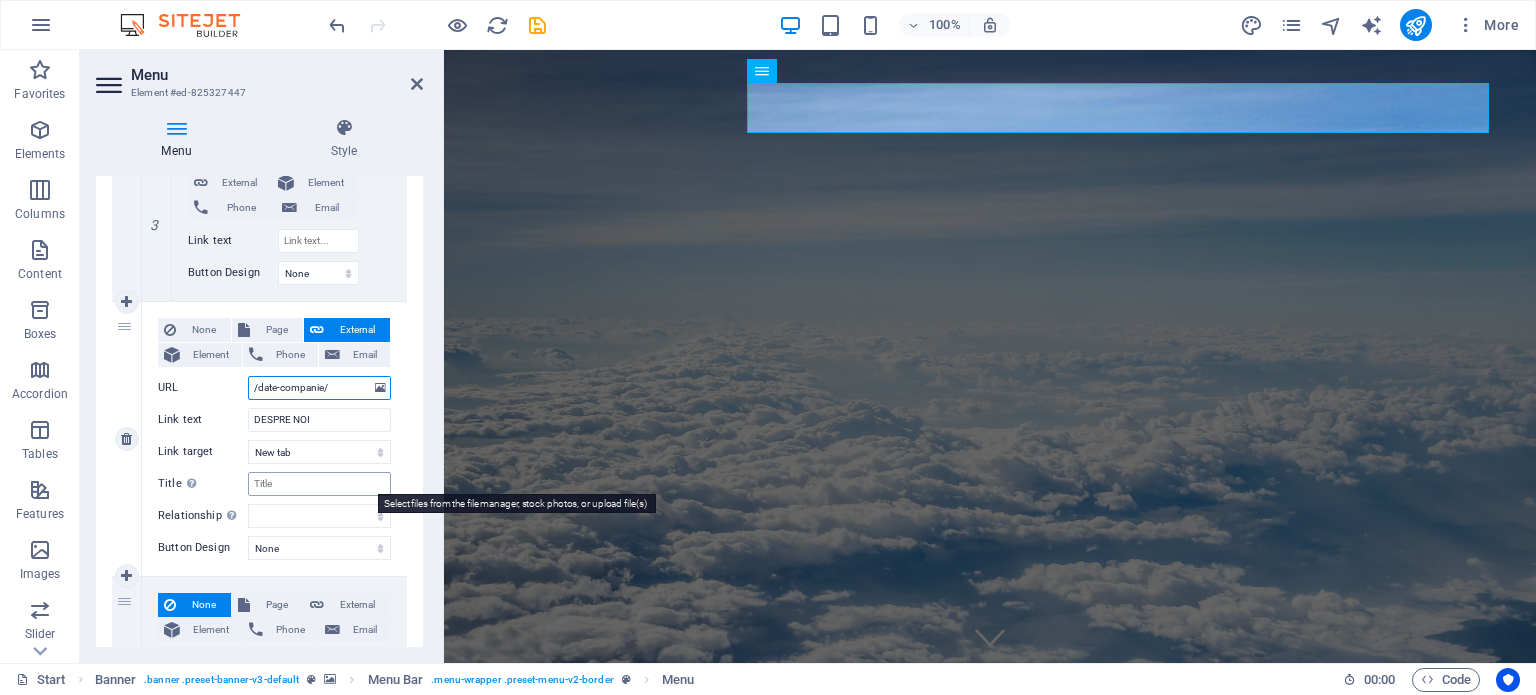 scroll, scrollTop: 1200, scrollLeft: 0, axis: vertical 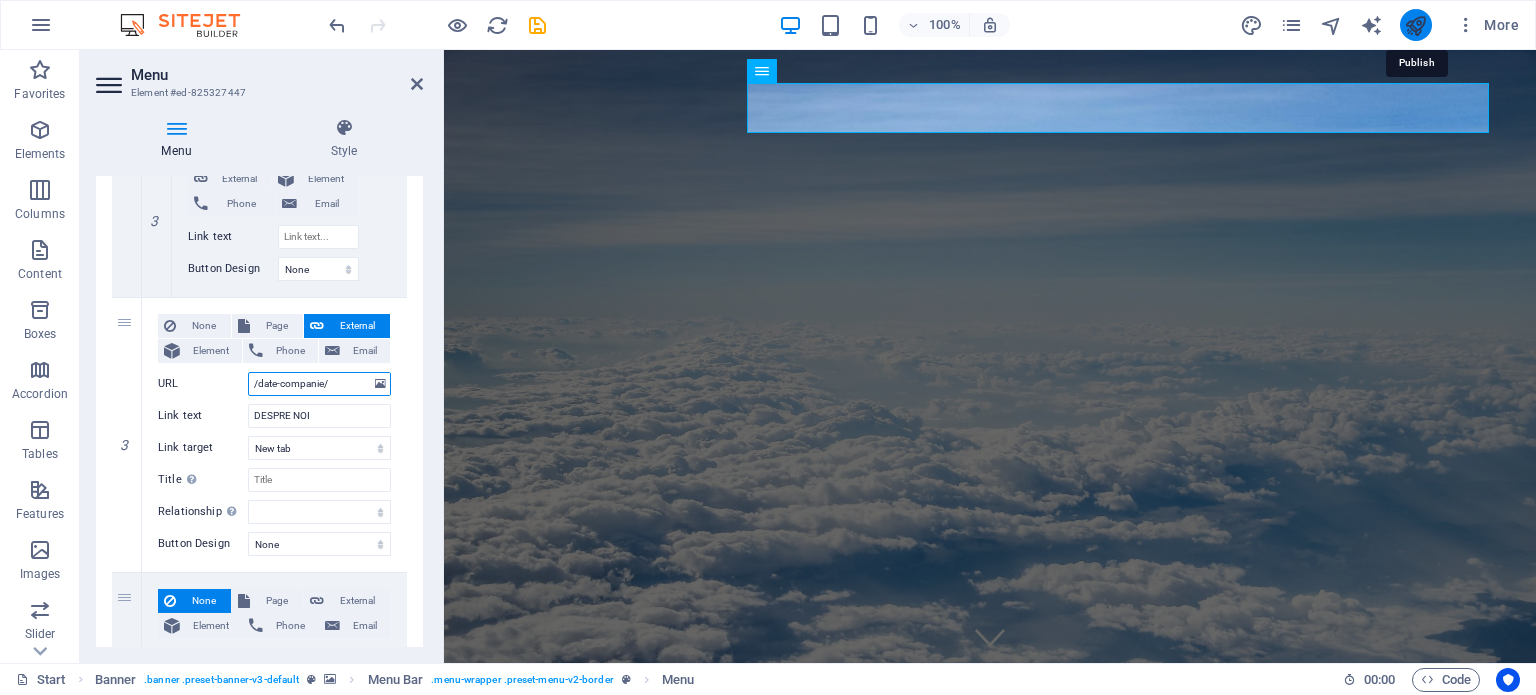 type on "/date-companie/" 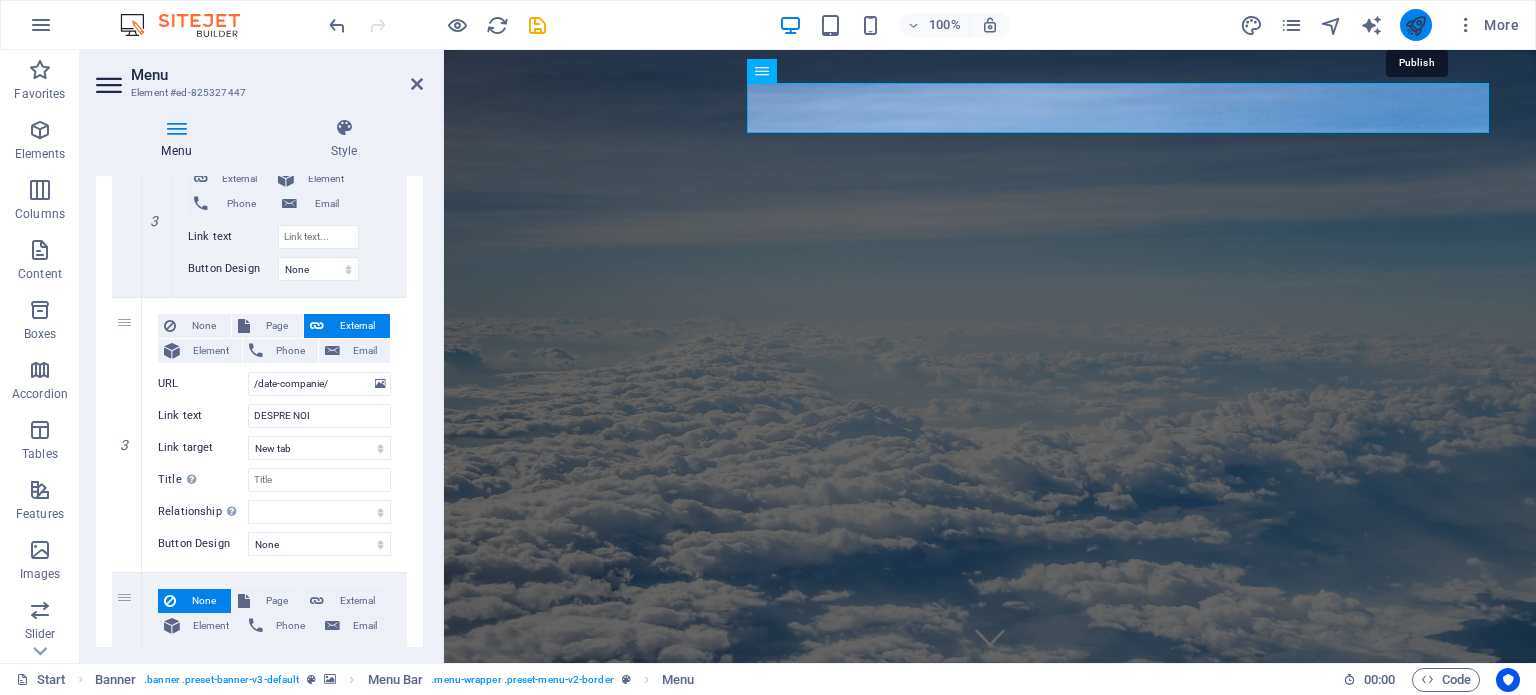 click at bounding box center [1415, 25] 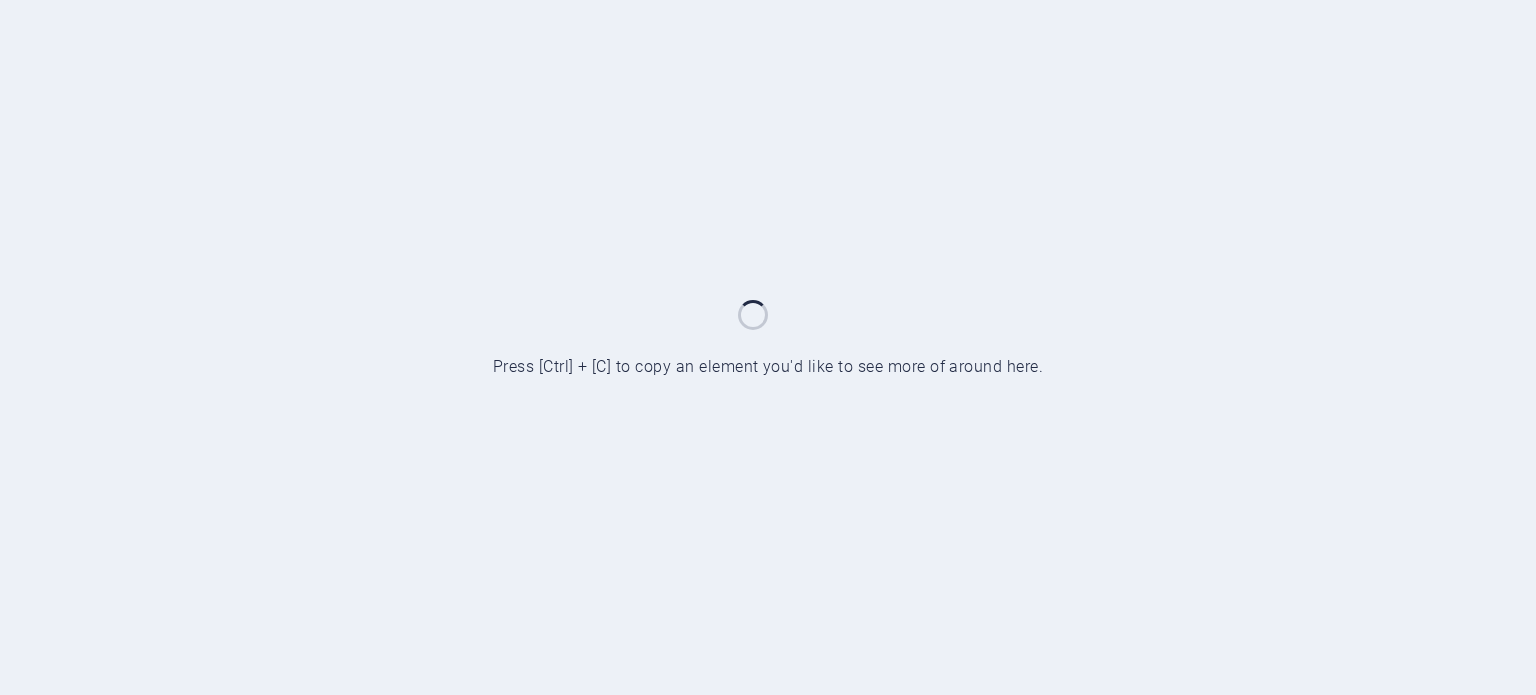 scroll, scrollTop: 0, scrollLeft: 0, axis: both 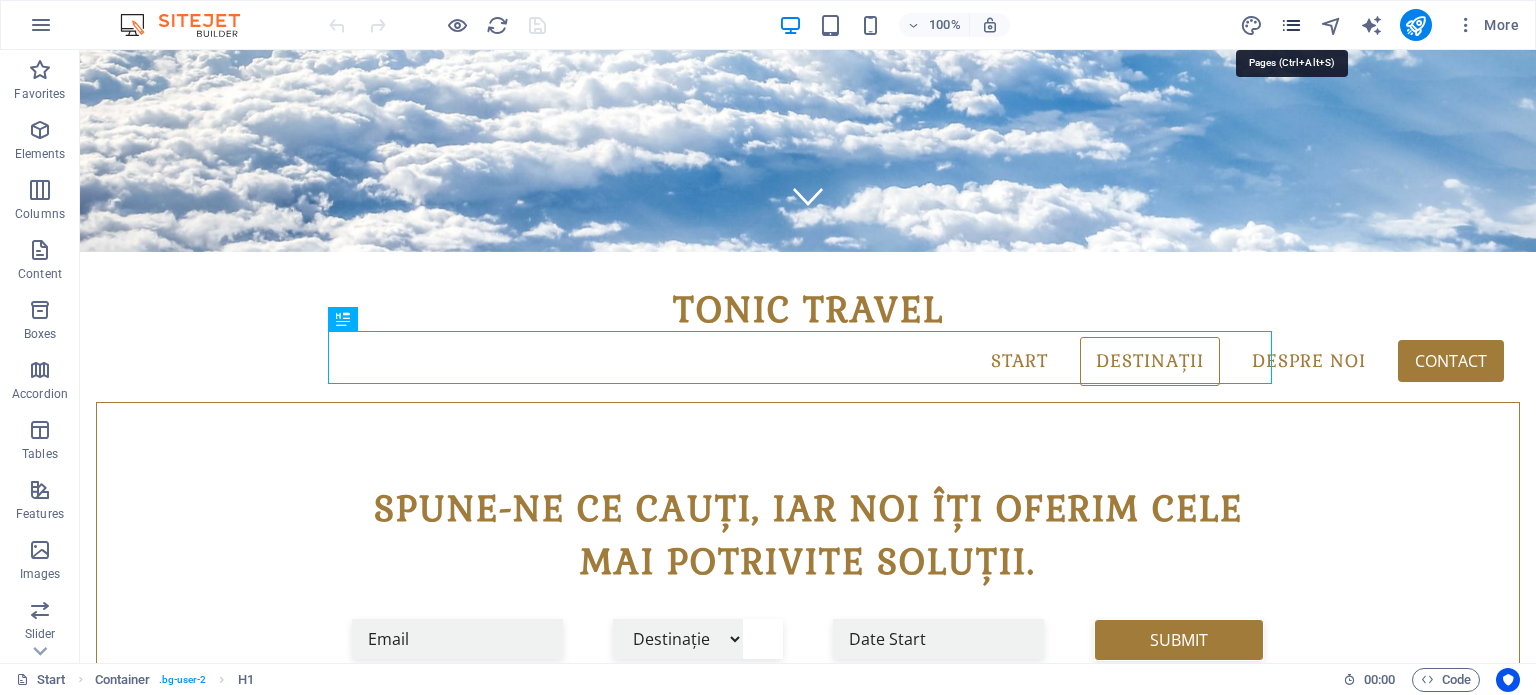 click at bounding box center (1291, 25) 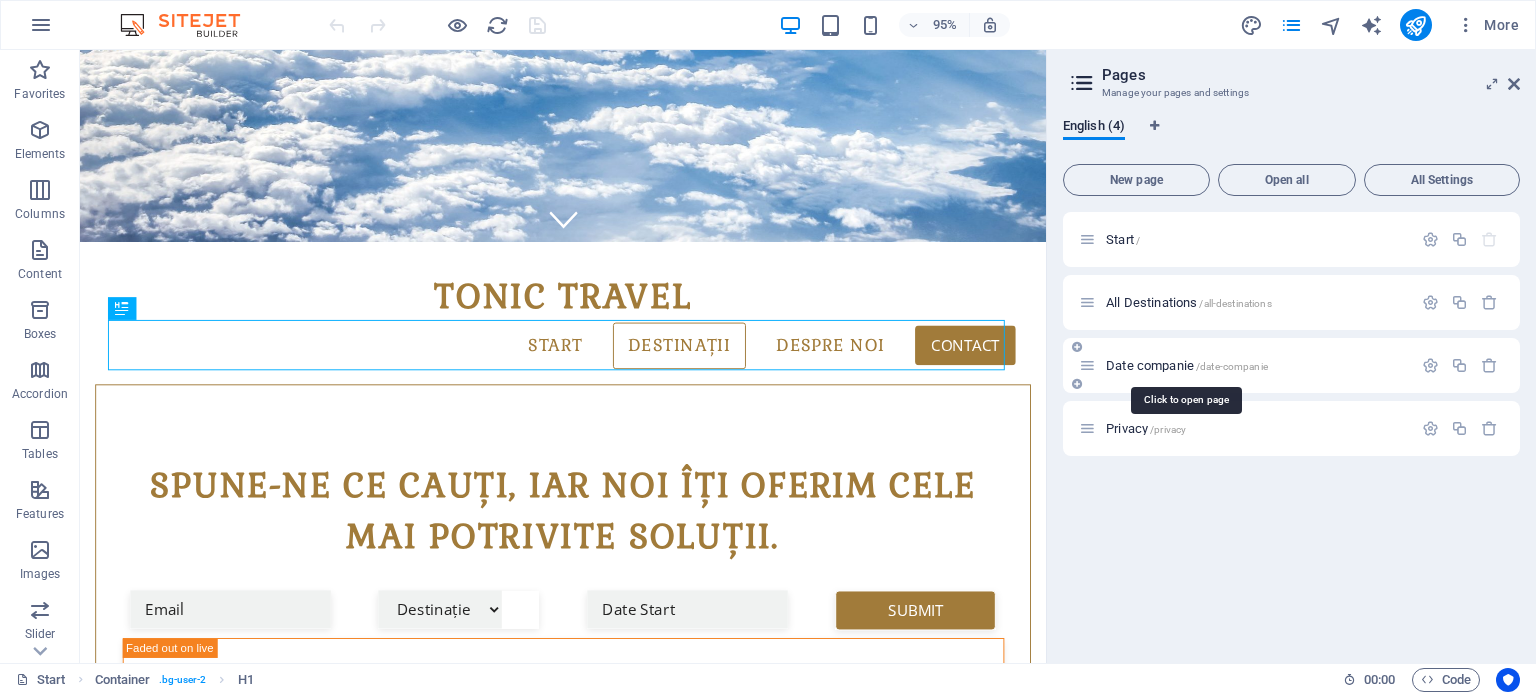 click on "/date-companie" at bounding box center (1232, 366) 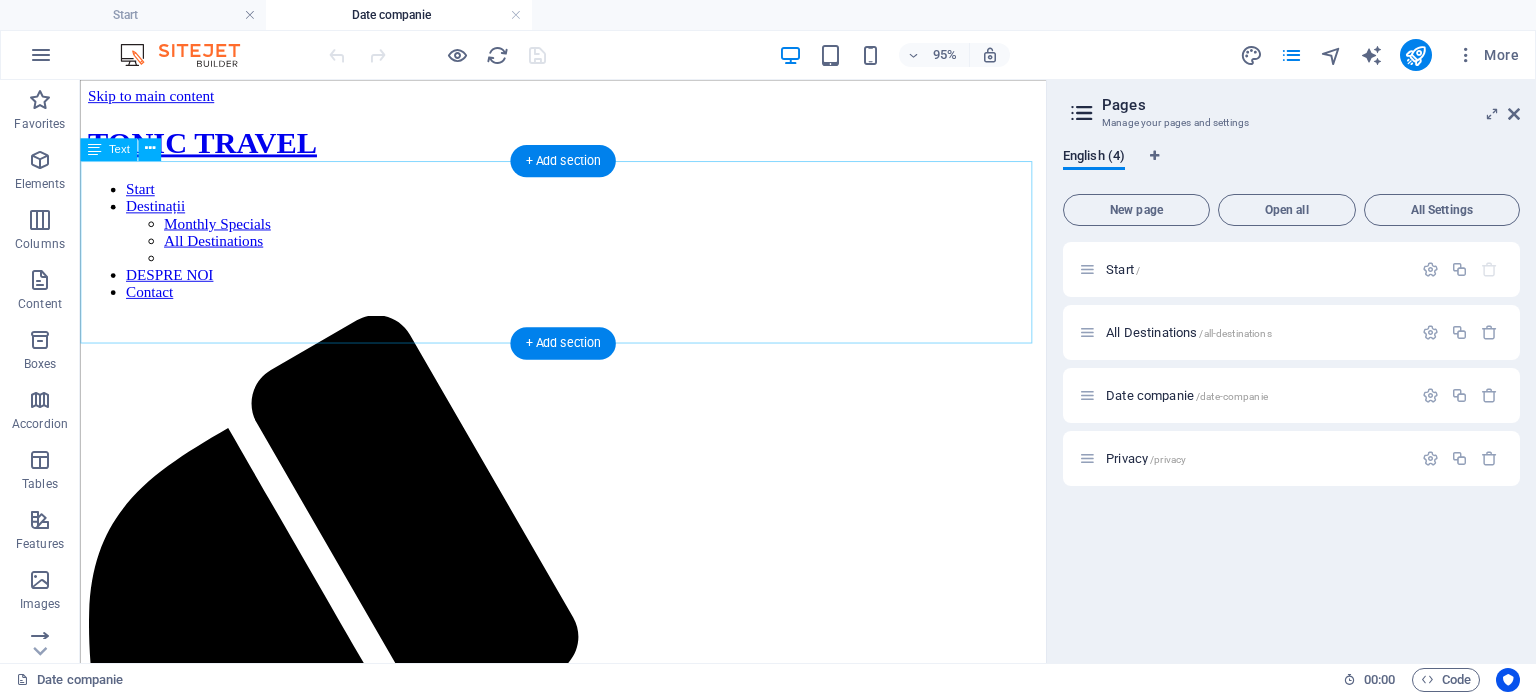 scroll, scrollTop: 0, scrollLeft: 0, axis: both 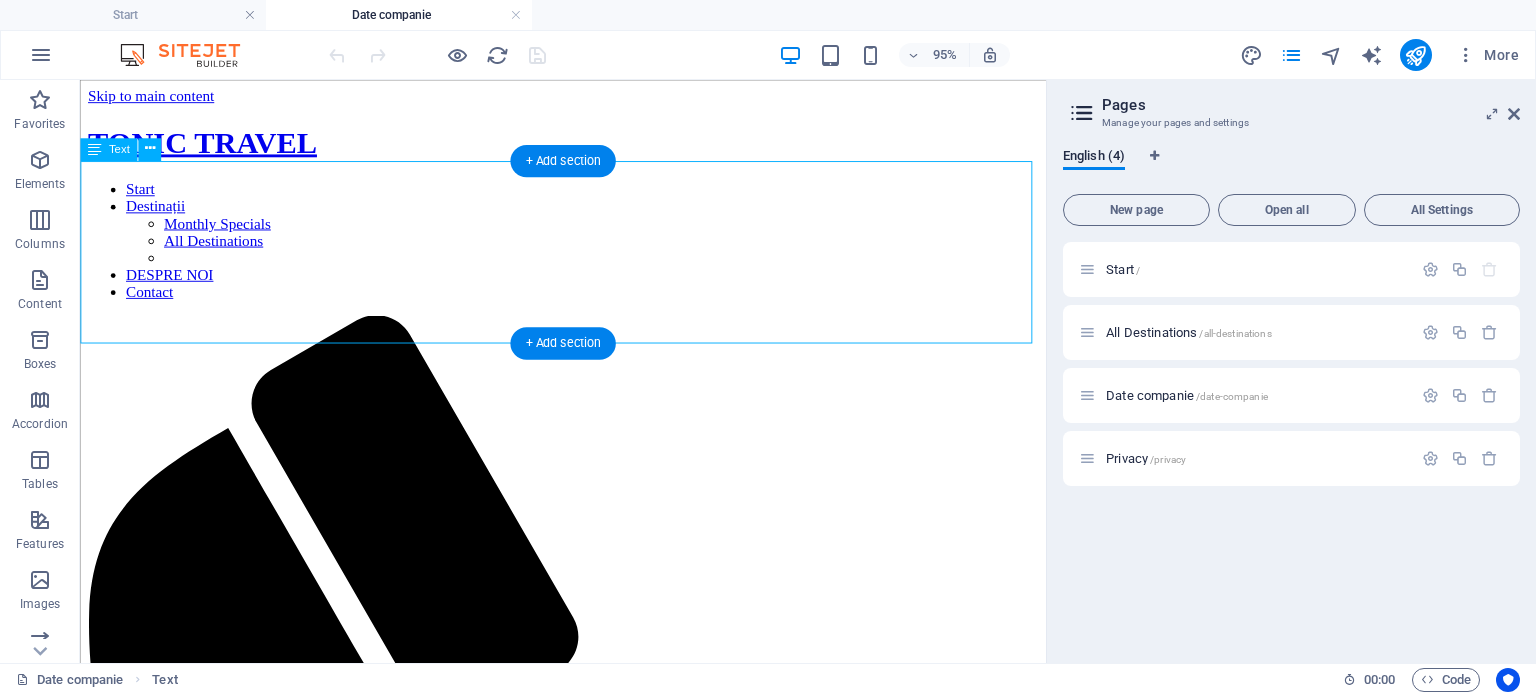 click on "[FIRST] [LAST] [CITY] [CITY] [CITY] J12/444/2023 Tel.:  [PHONE] E-Mail:  [EMAIL]" at bounding box center [588, 1762] 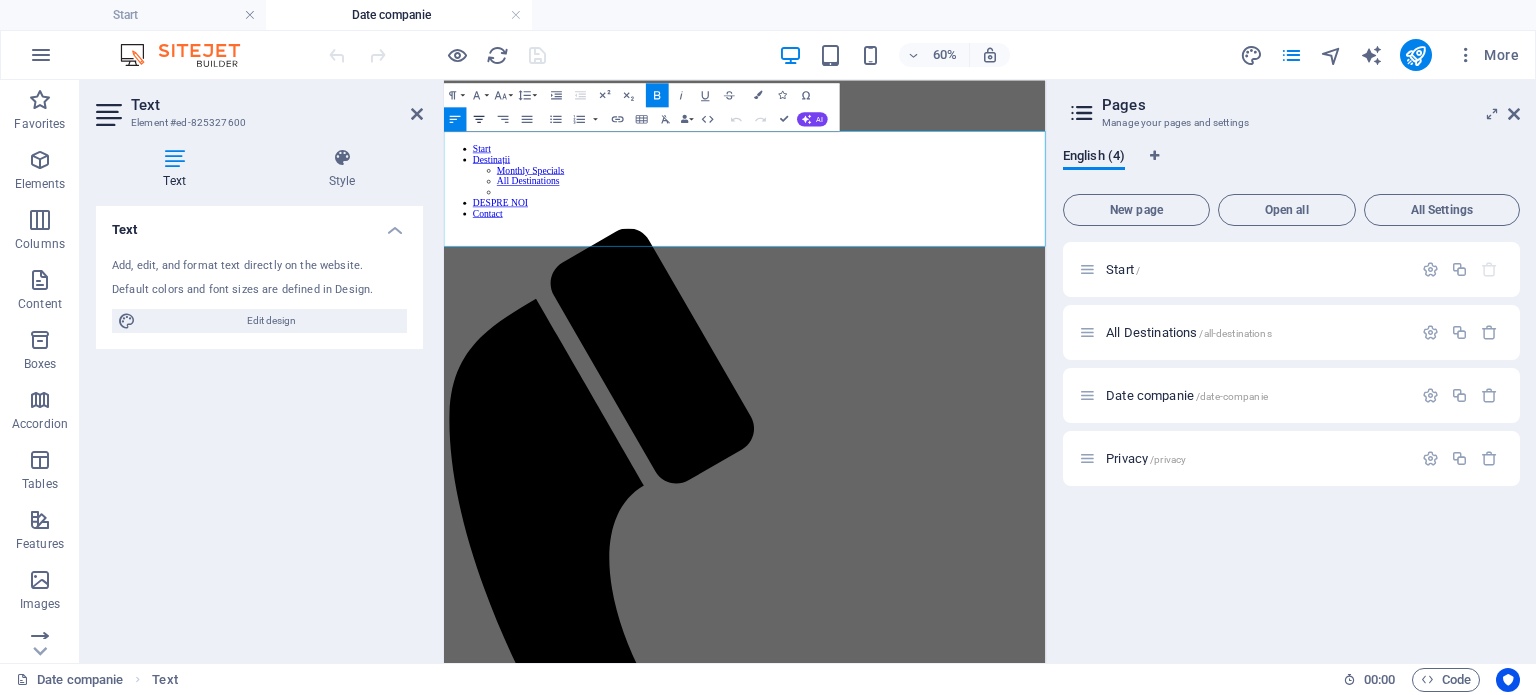 click 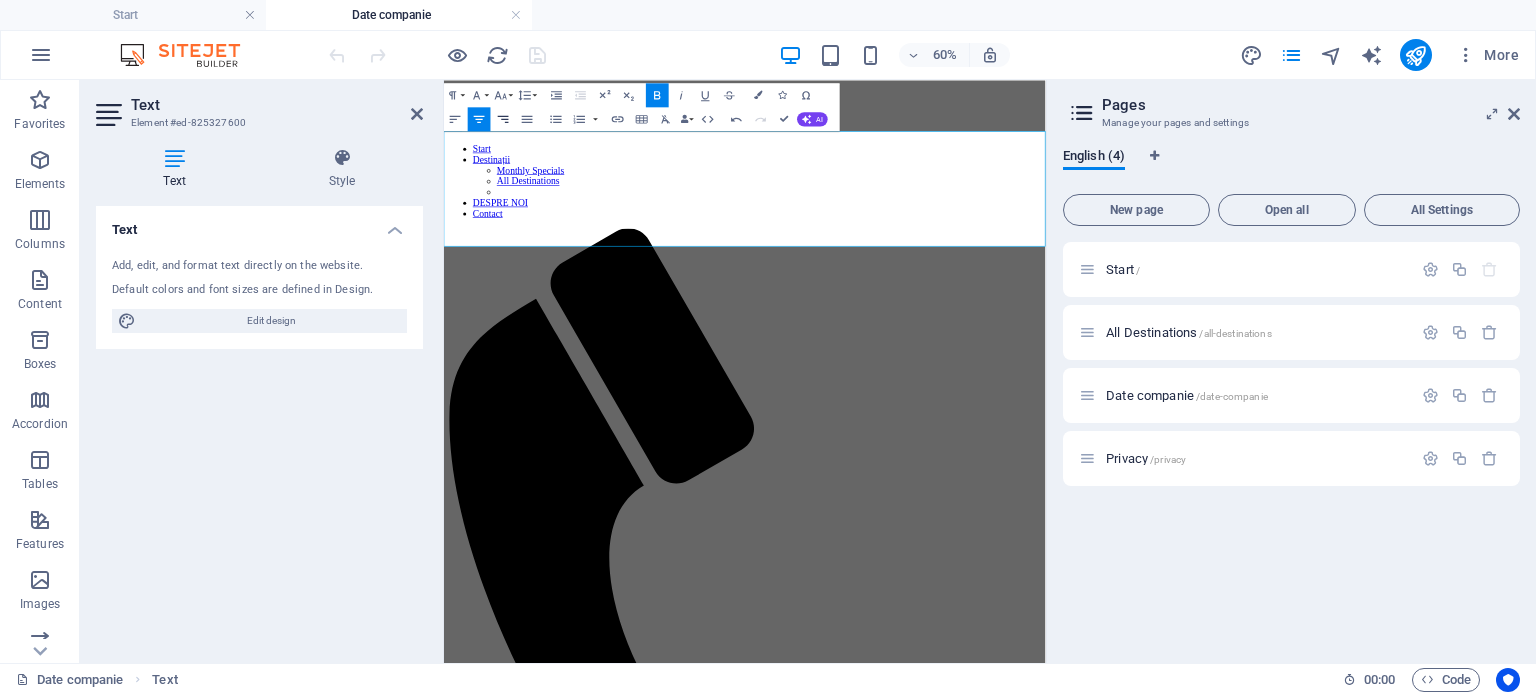 click on "Align Right" at bounding box center [503, 119] 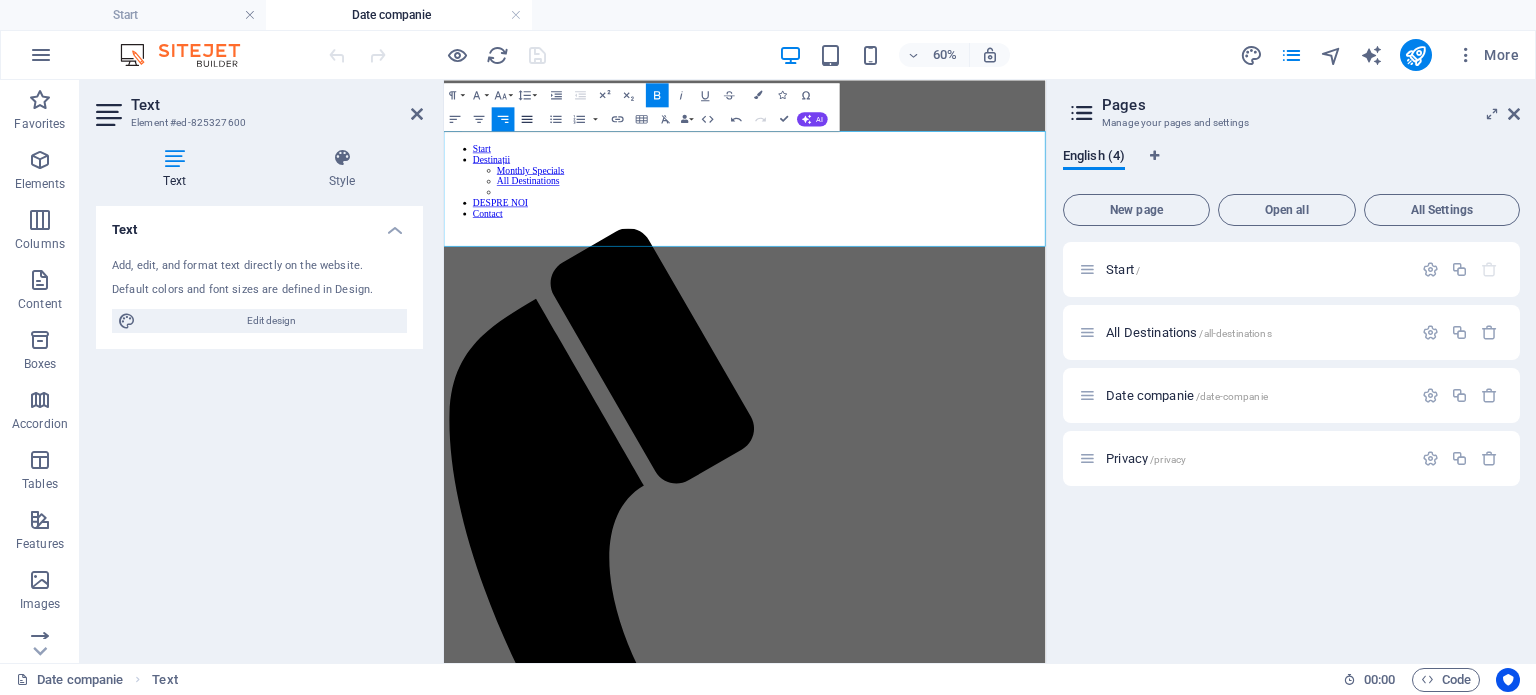 click 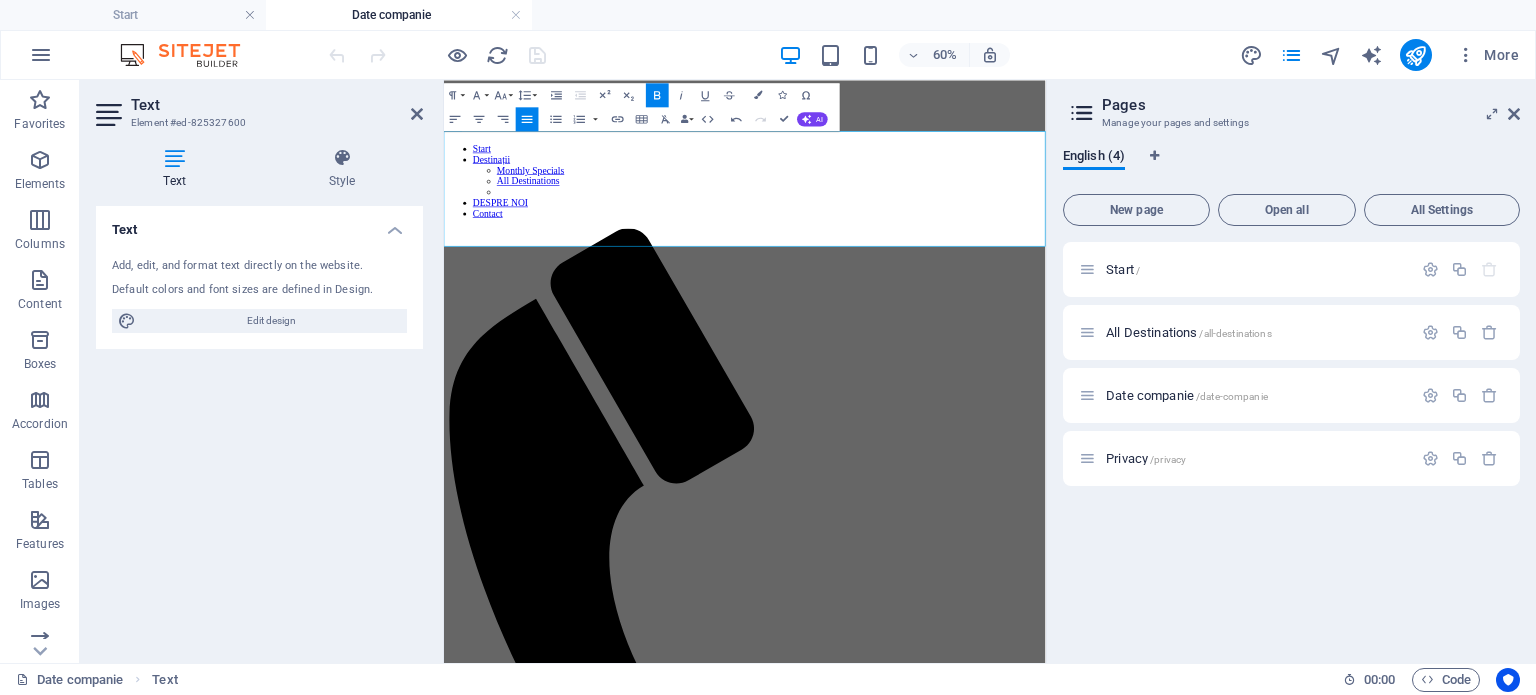 click 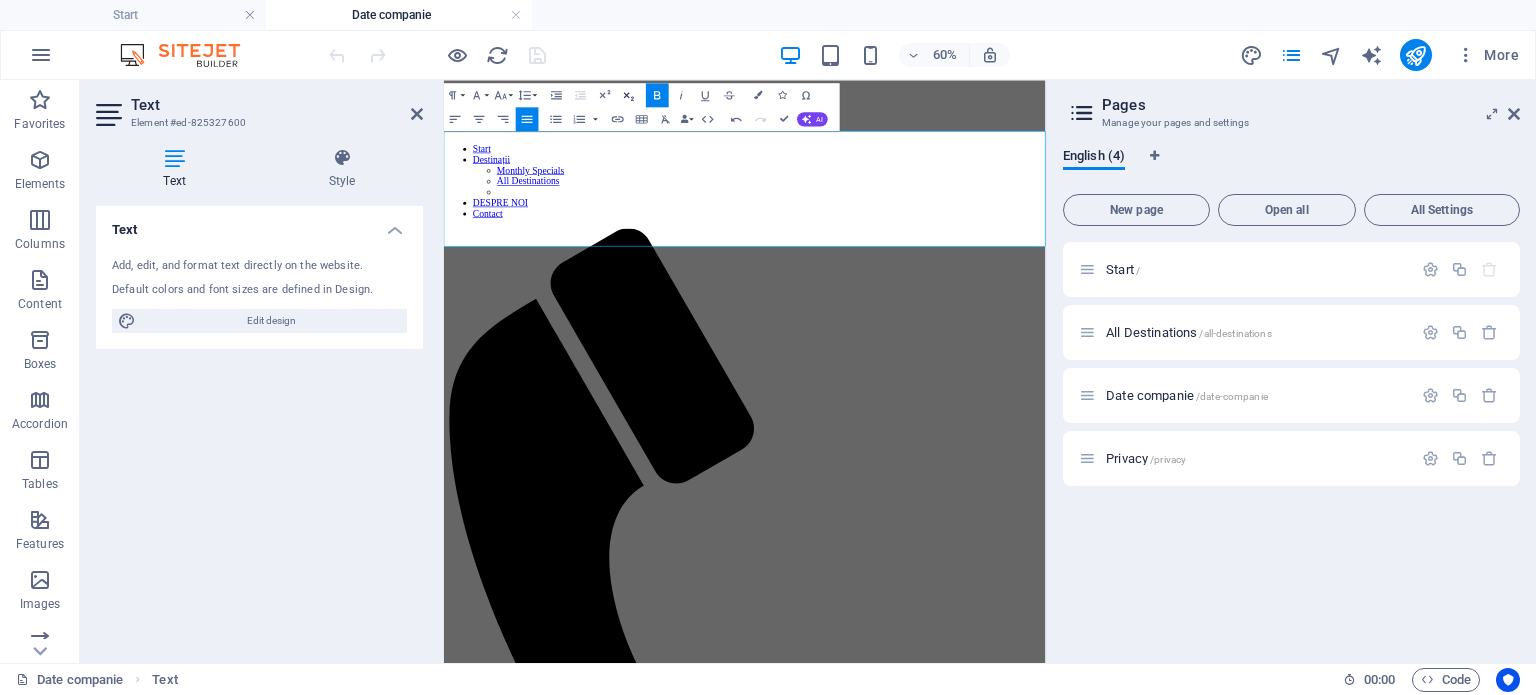 click 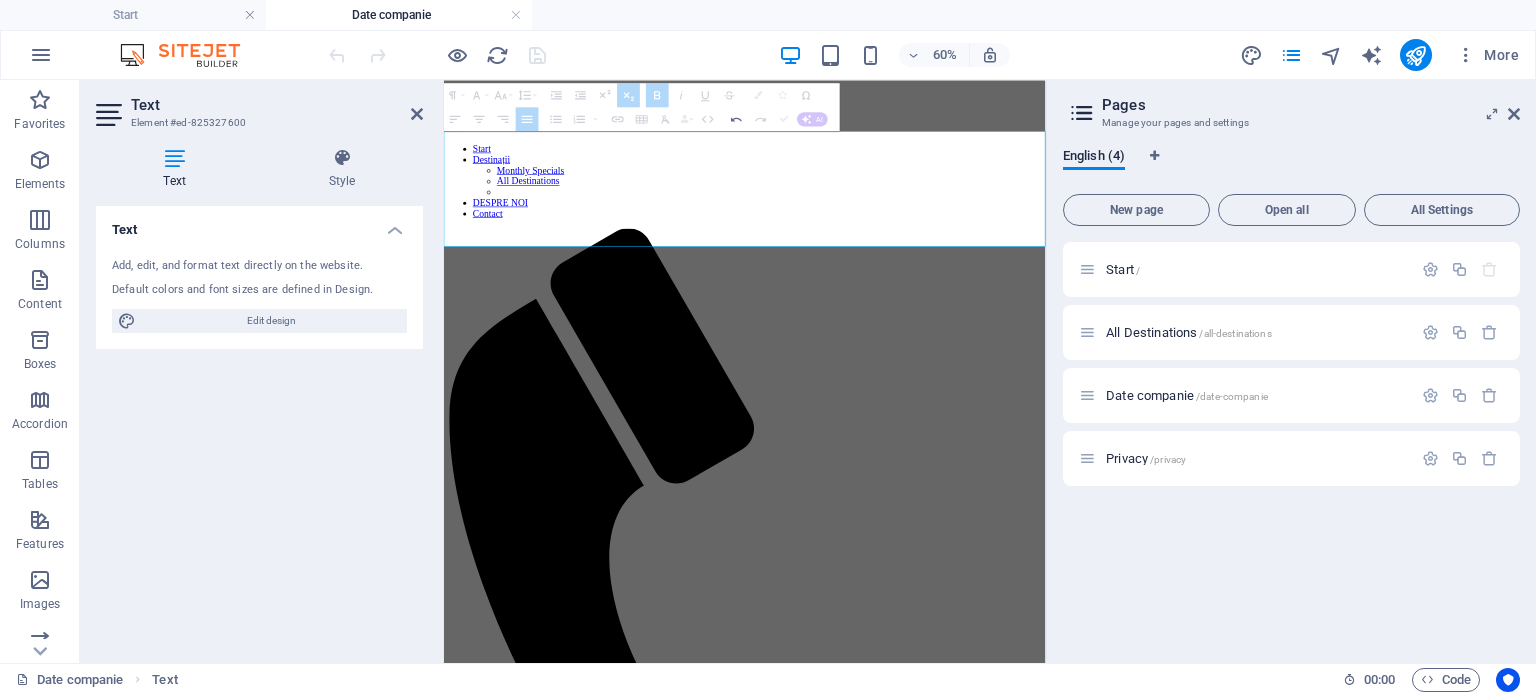 click 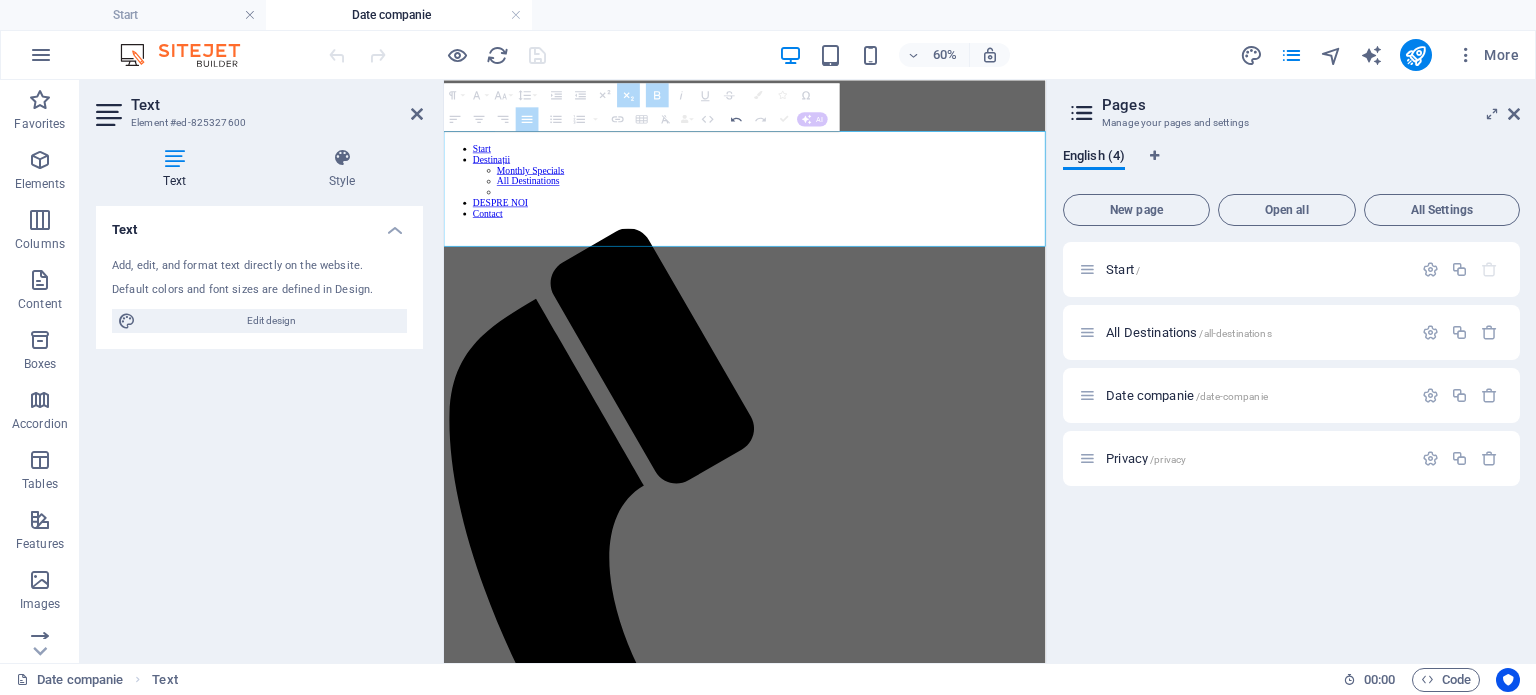click on "[FIRST] [LAST] [CITY]" at bounding box center (945, 1668) 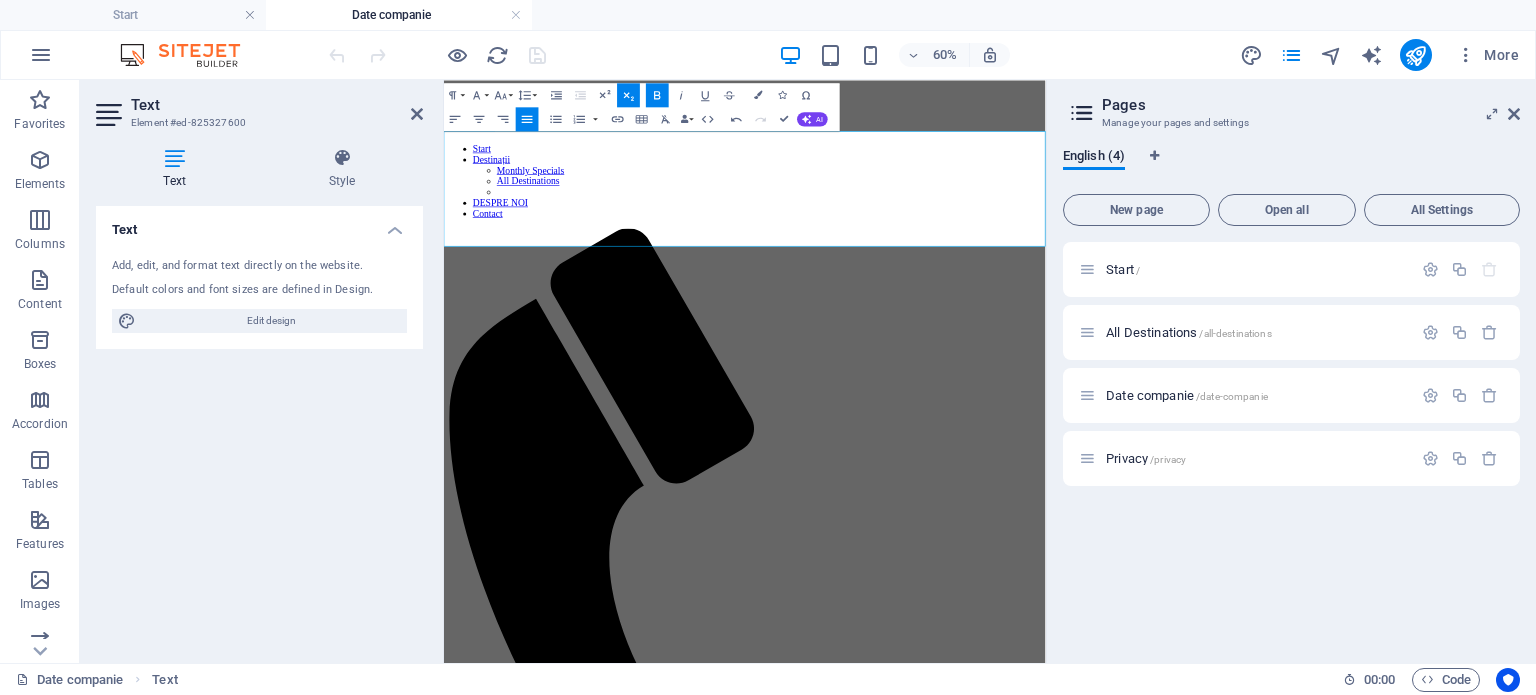 click on "J12/444/2023" at bounding box center [945, 1790] 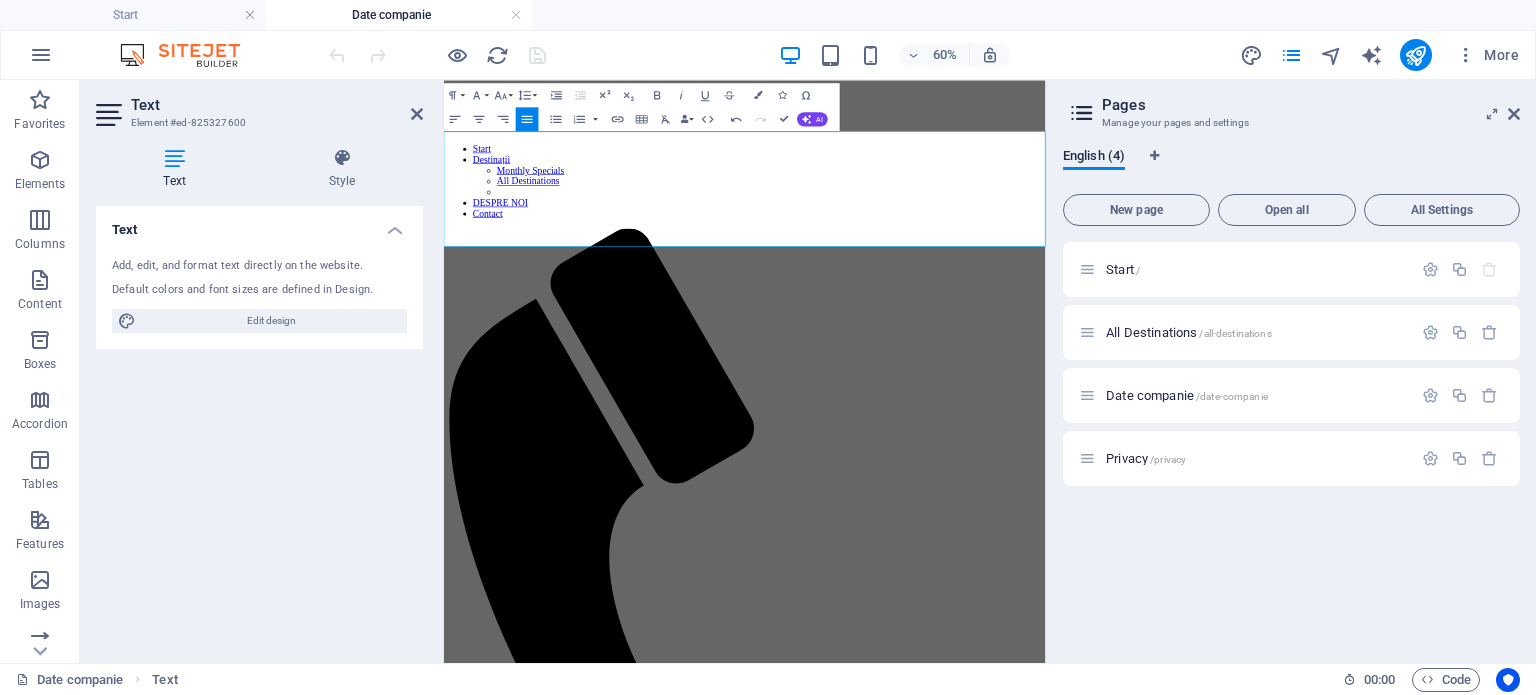 drag, startPoint x: 730, startPoint y: 343, endPoint x: 871, endPoint y: 207, distance: 195.90048 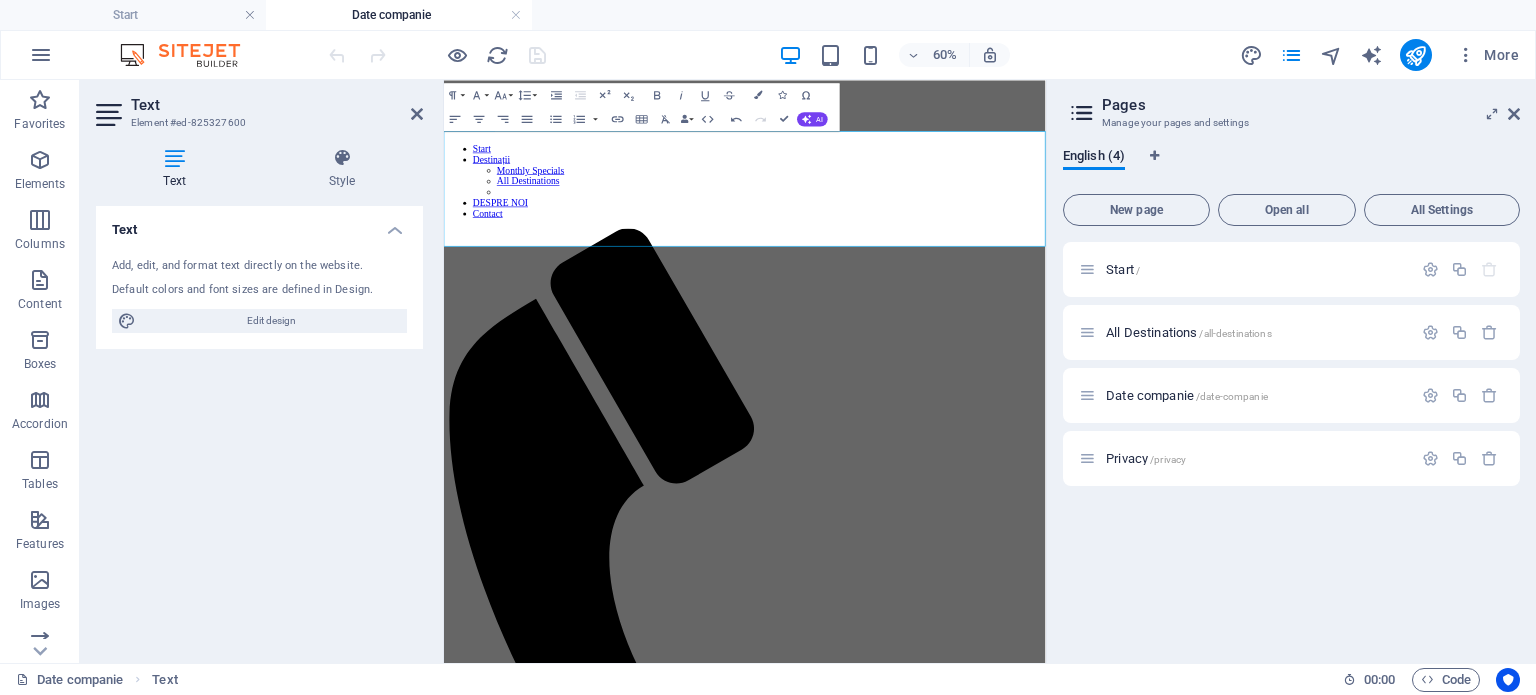 click on "J12/444/2023" at bounding box center (945, 1790) 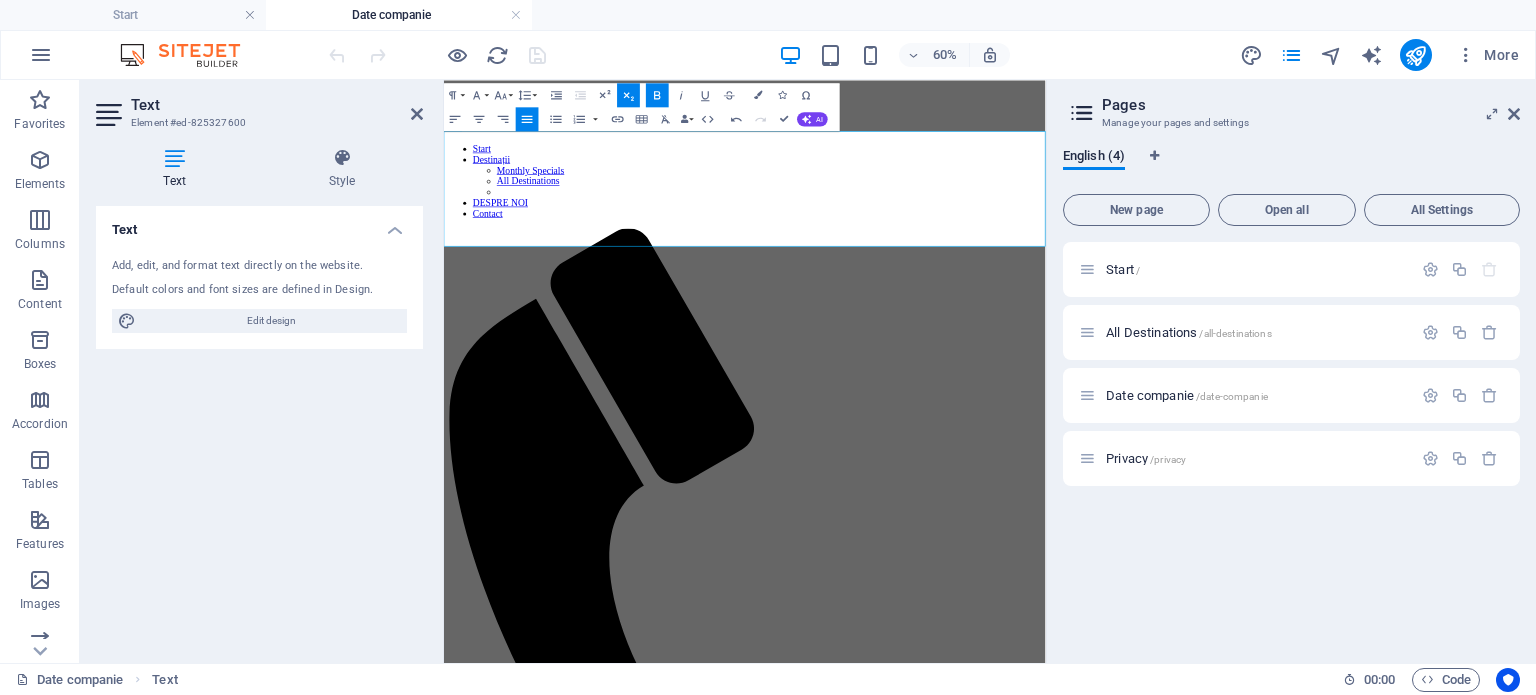click 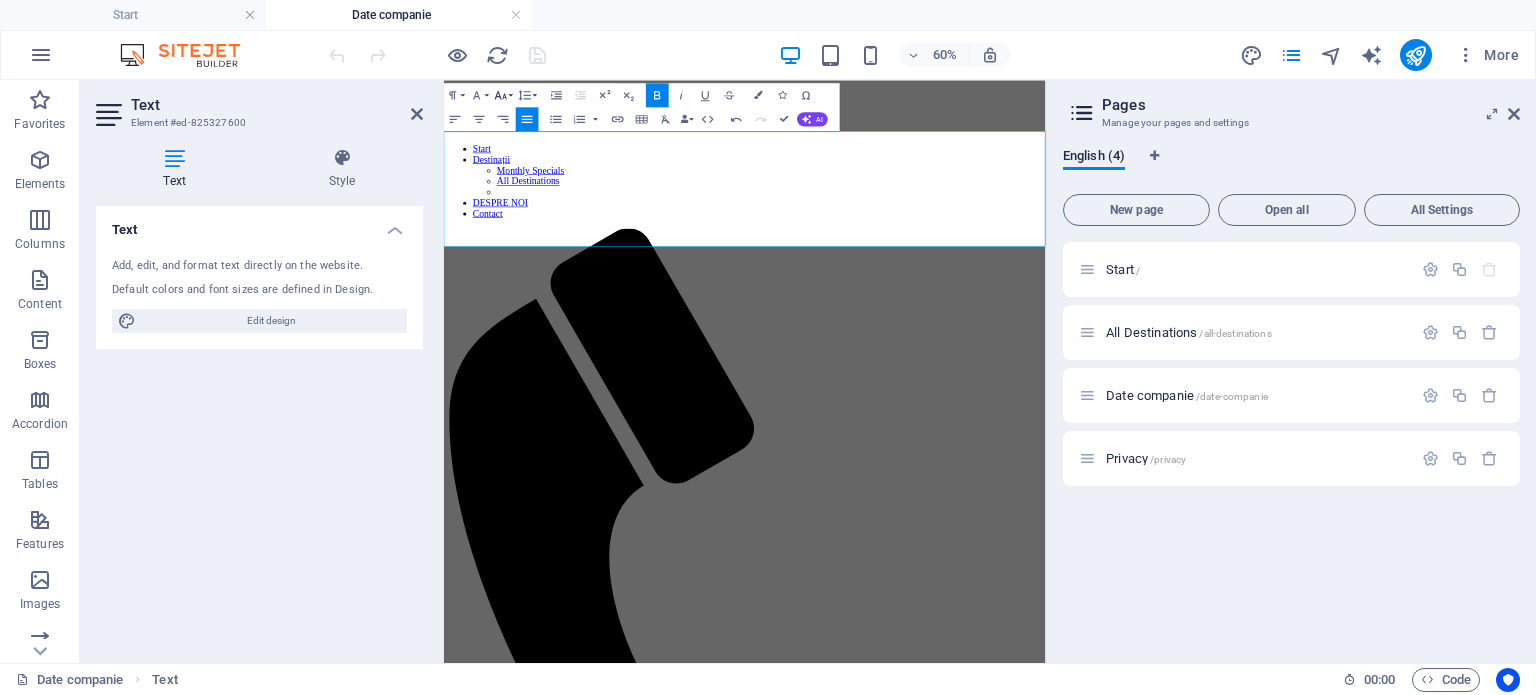 click 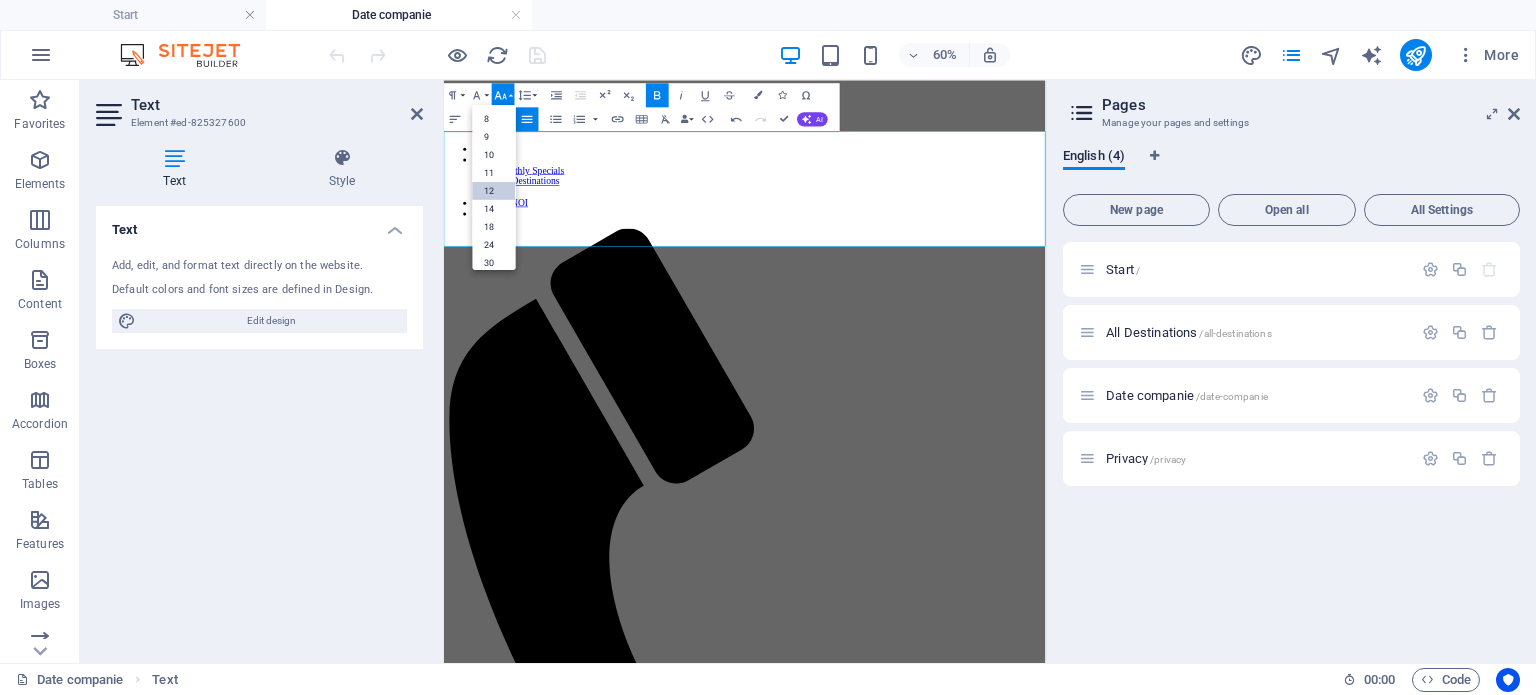 click on "12" at bounding box center (494, 190) 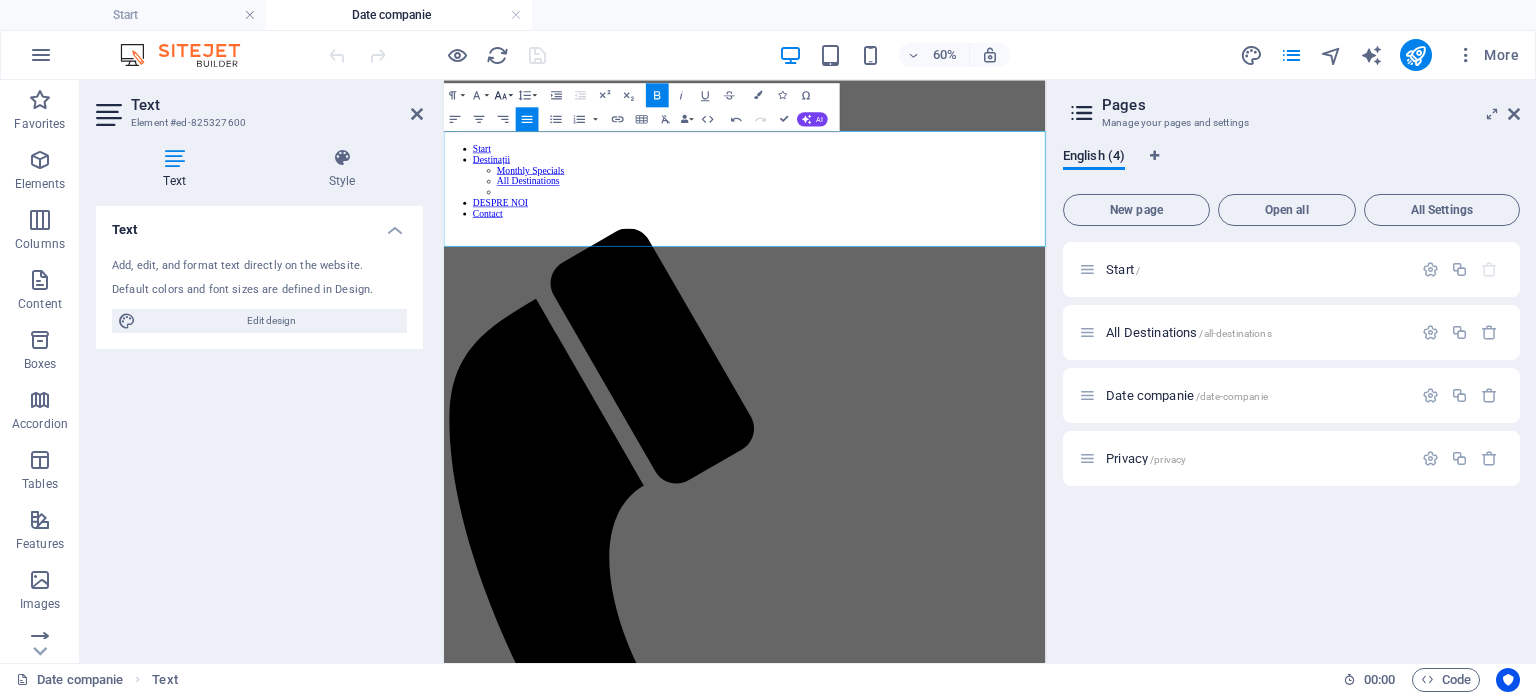 click 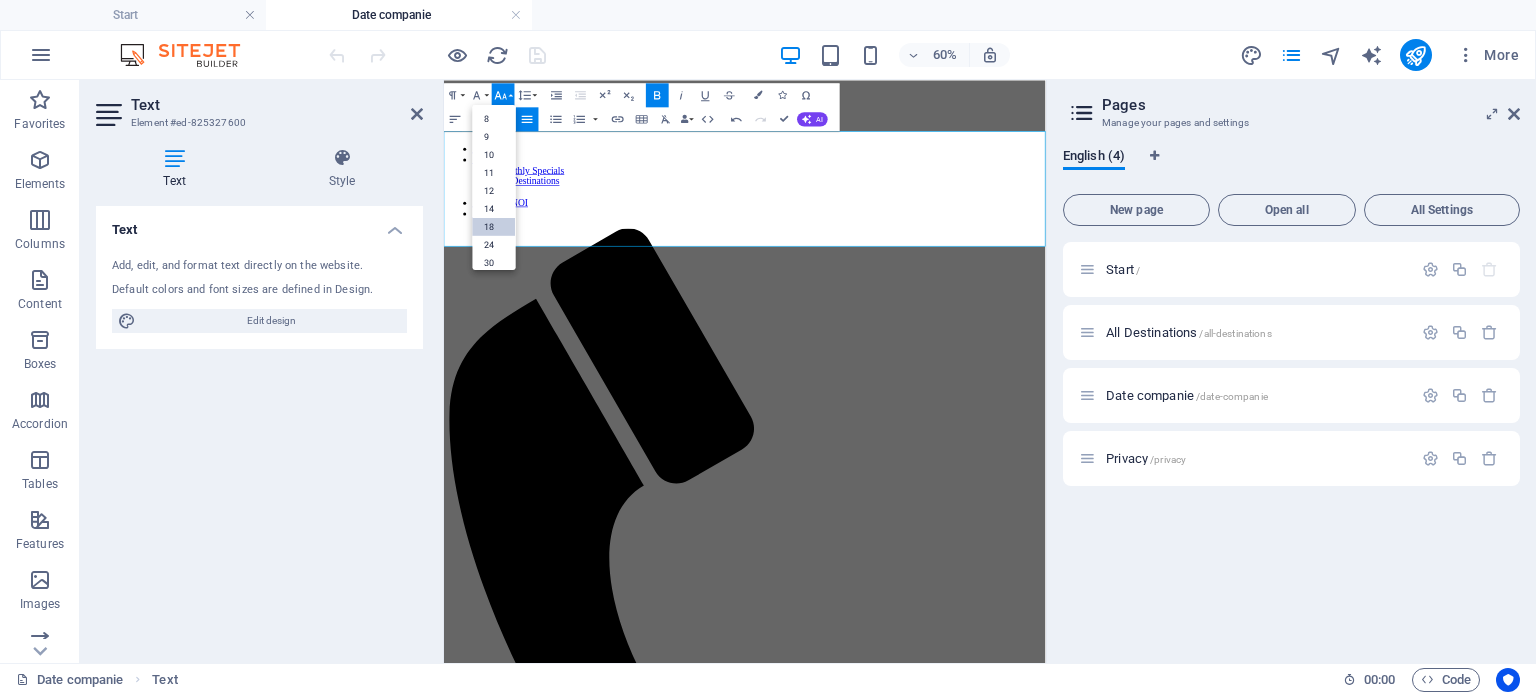 click on "18" at bounding box center (494, 226) 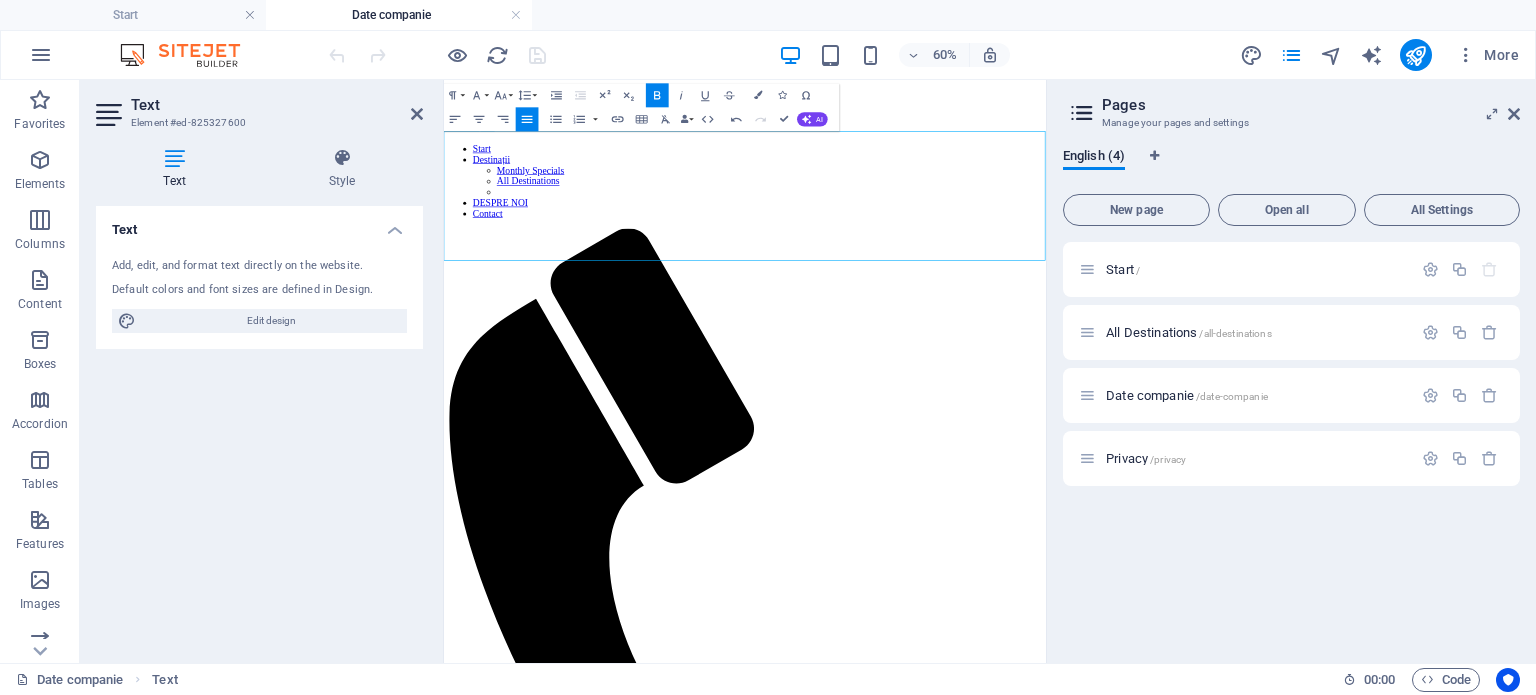 click on "tonictravel.ro Anamaria   Tudor Cluj-Napoca" at bounding box center (945, 1670) 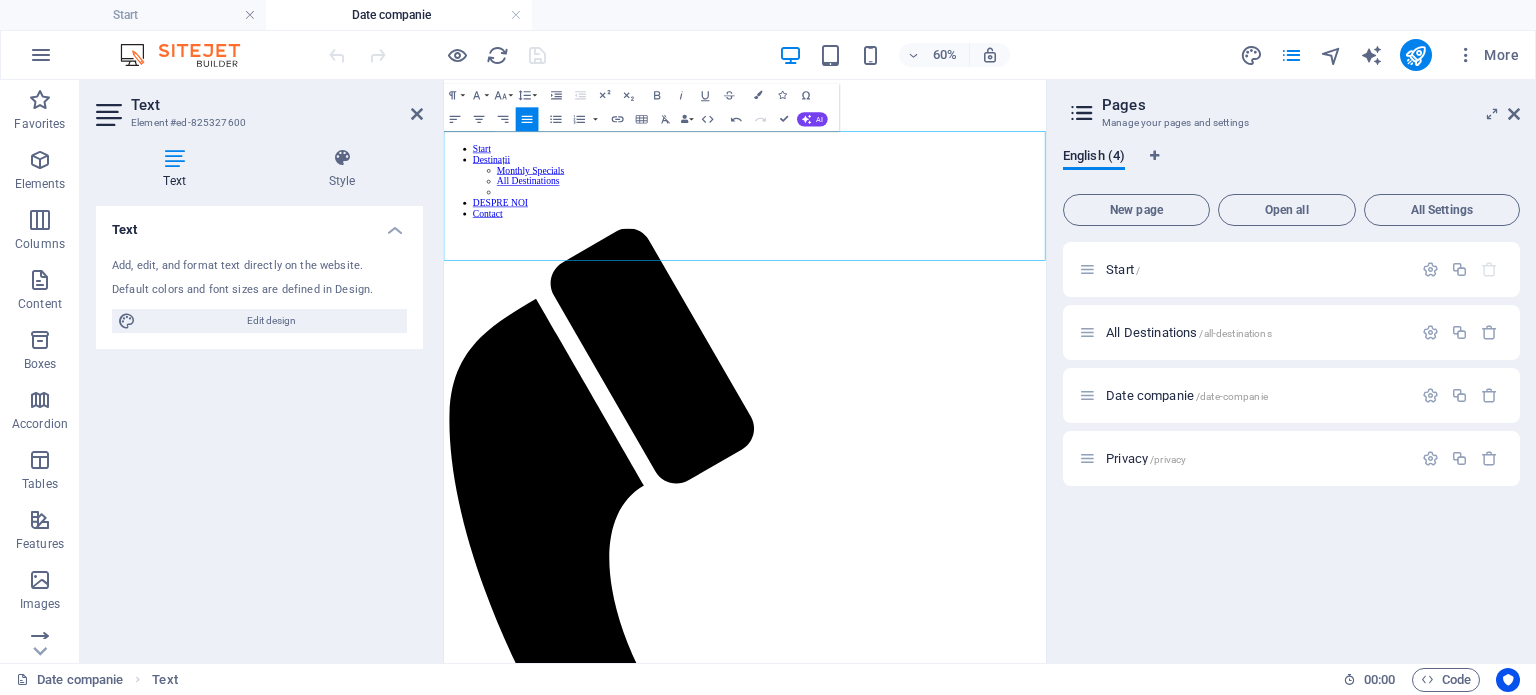 click on "Cluj-Napoca" at bounding box center (945, 1765) 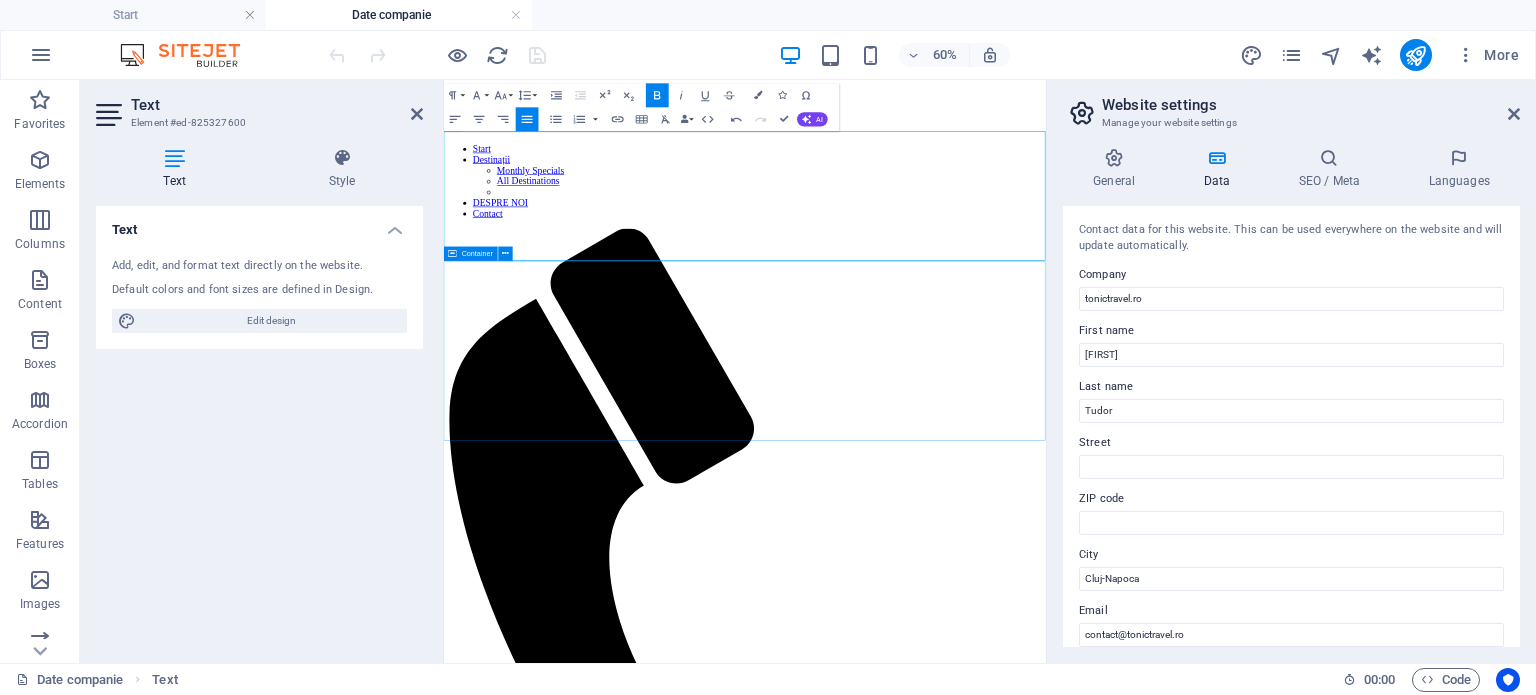 type 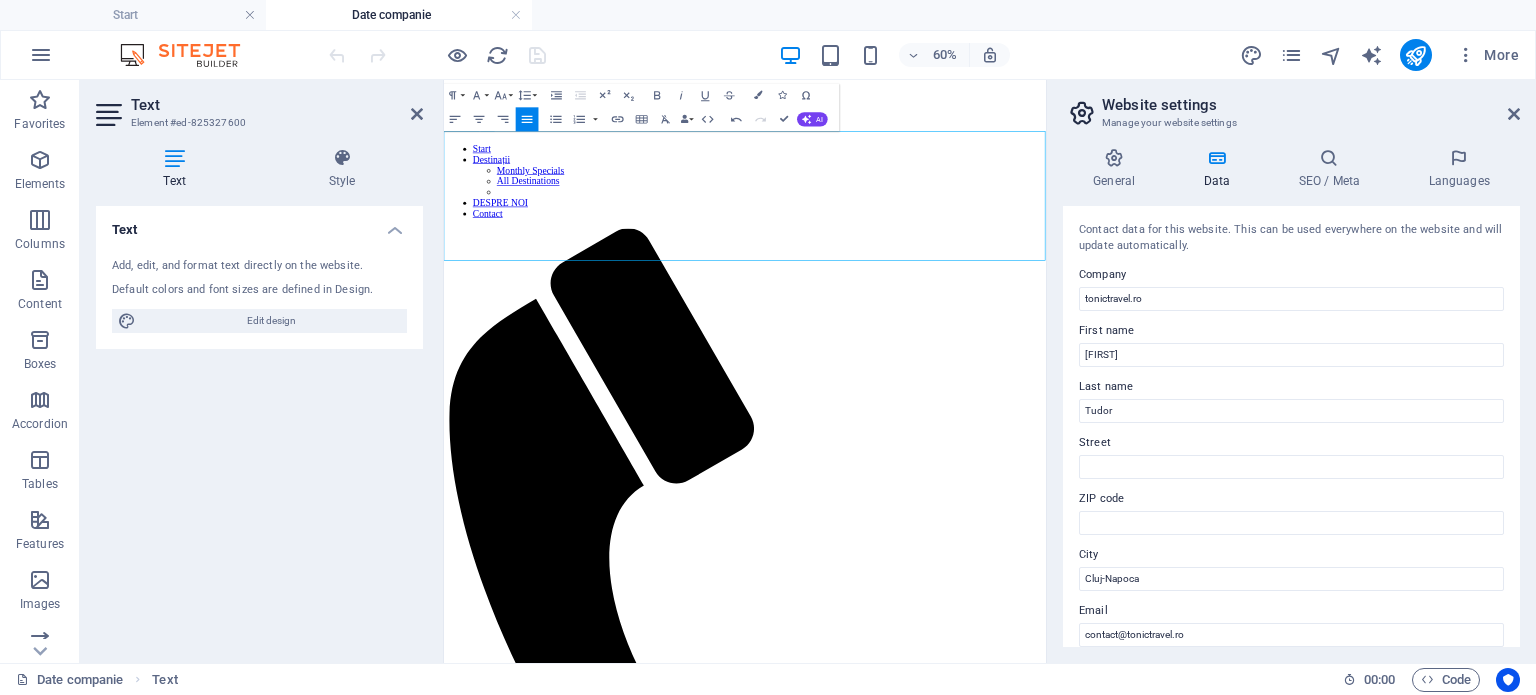 click on "tonictravel.ro" at bounding box center [506, 1649] 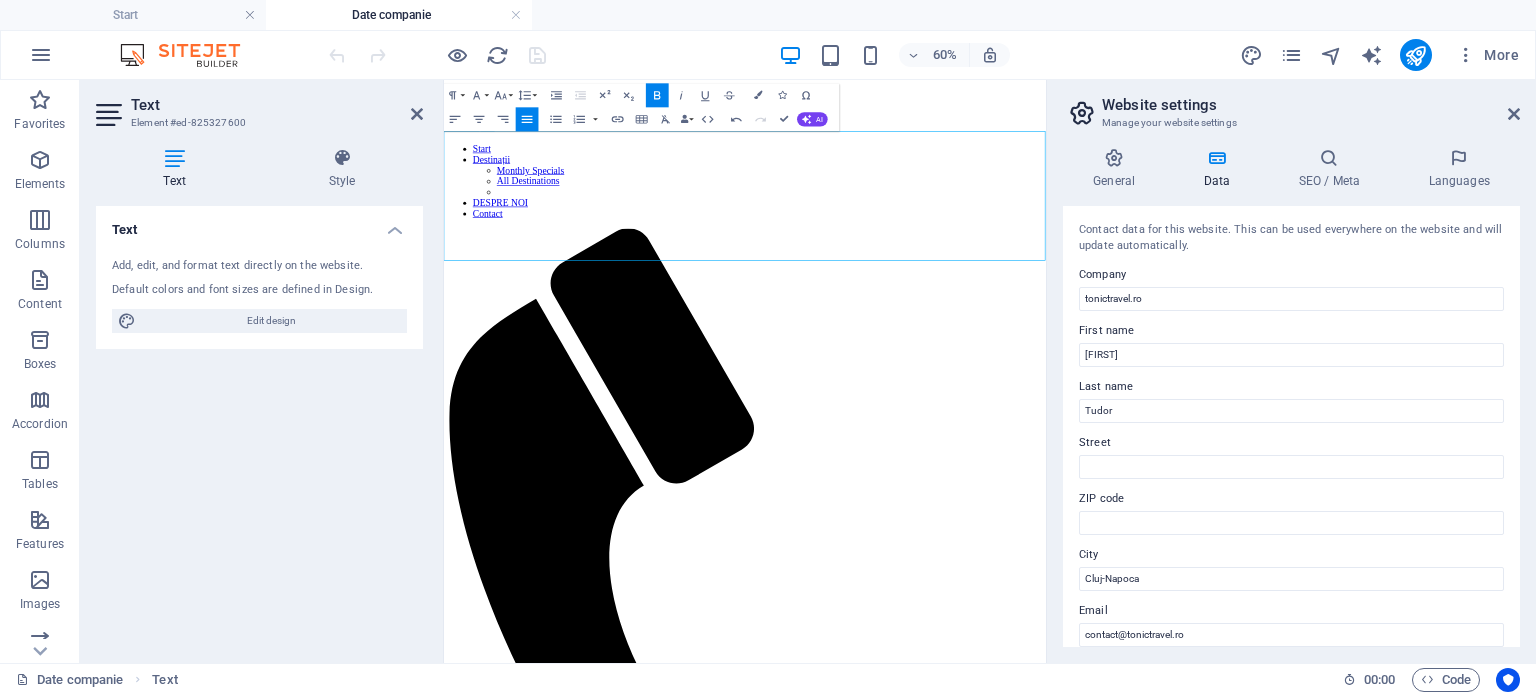 click on "J12/444/2023" at bounding box center (945, 1802) 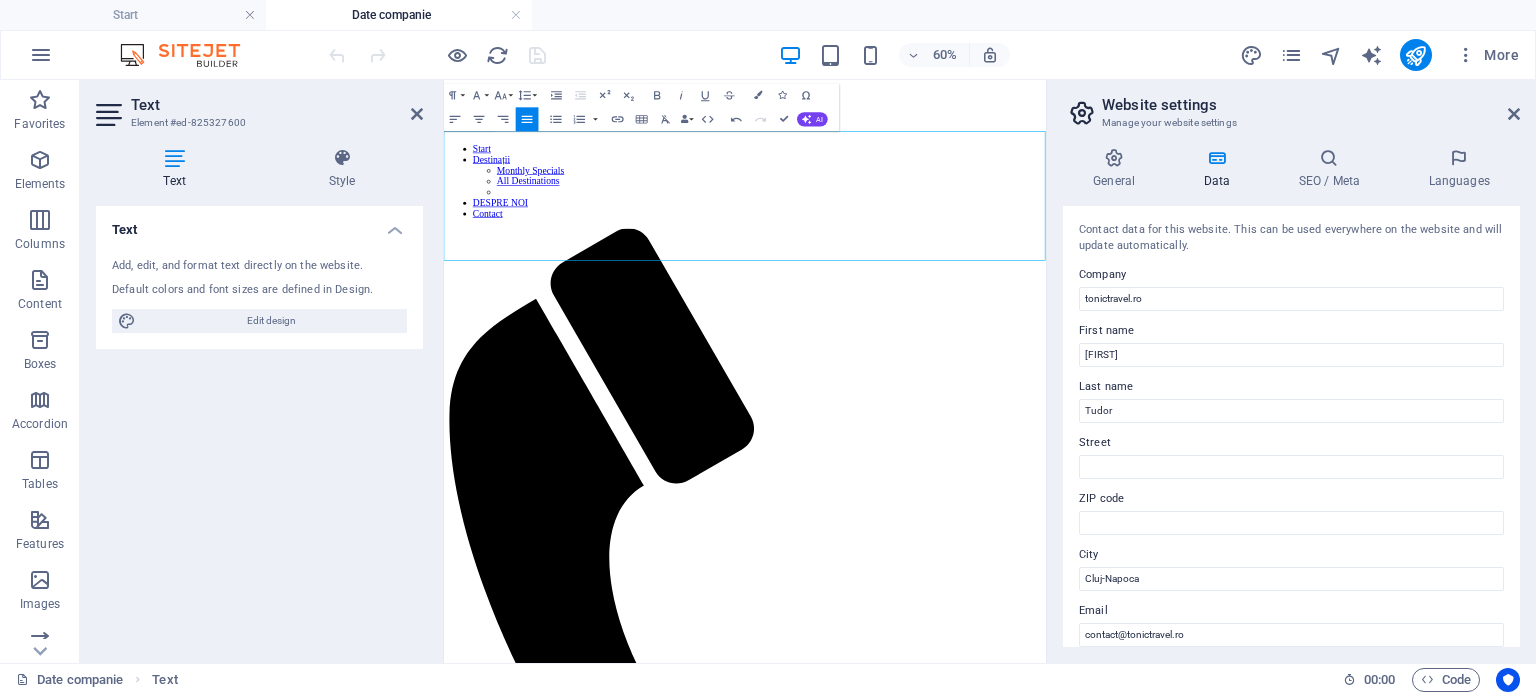 click on "J12/444/2023" at bounding box center (945, 1802) 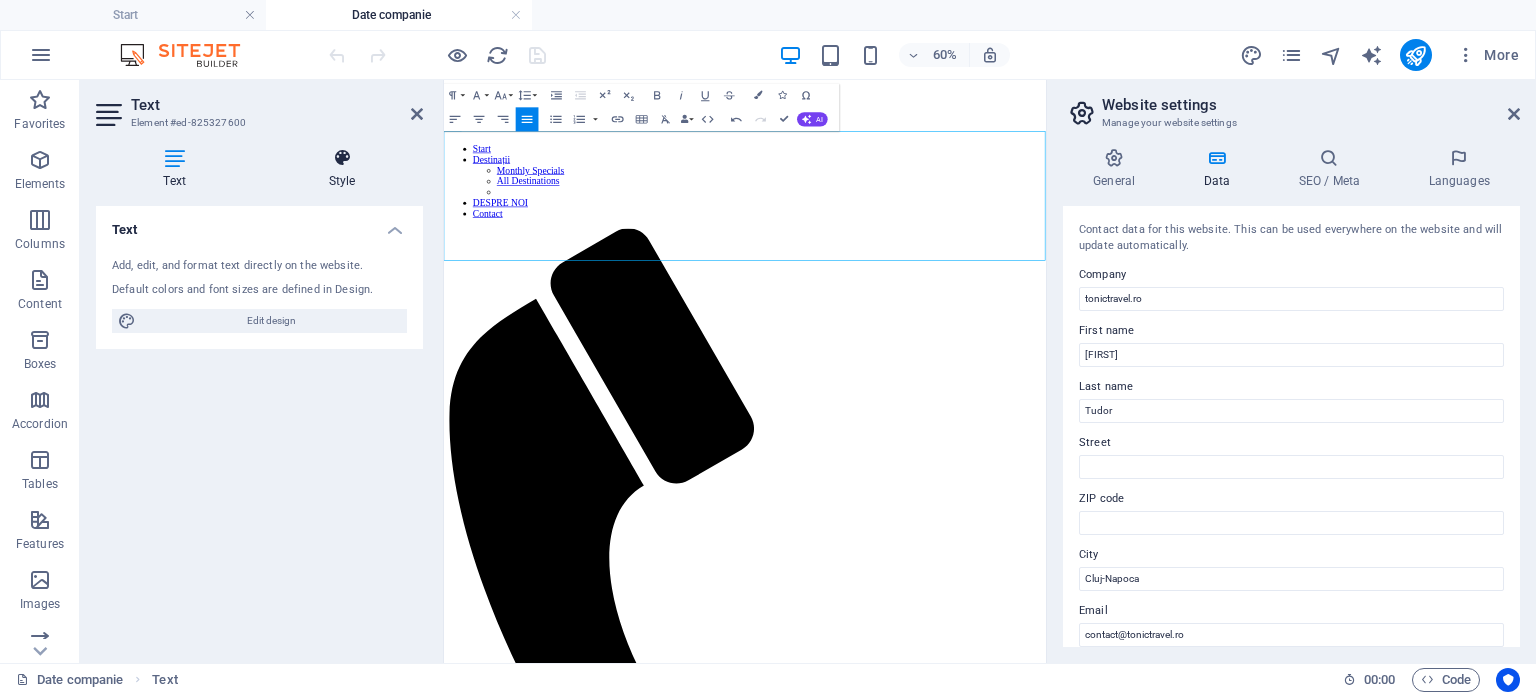 click on "Style" at bounding box center [342, 169] 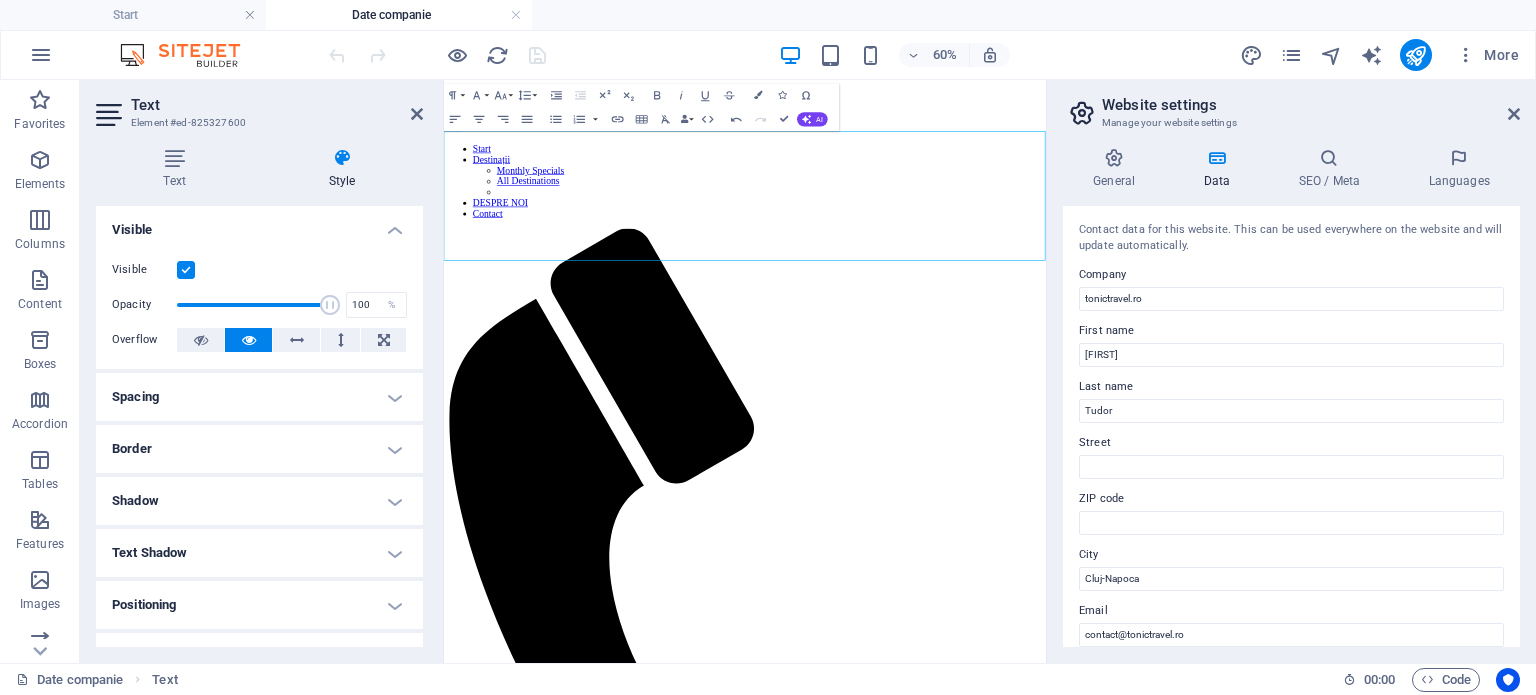 click on "Border" at bounding box center [259, 449] 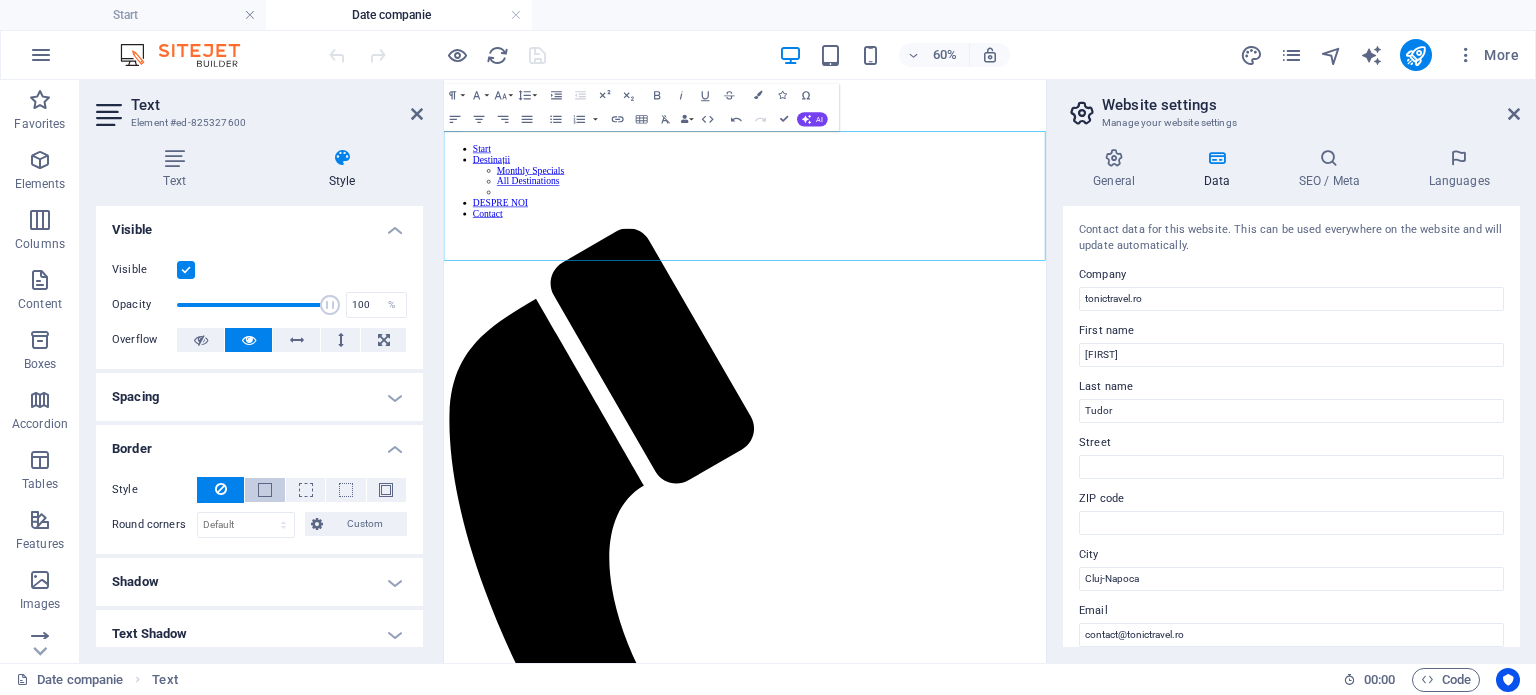 click at bounding box center [264, 490] 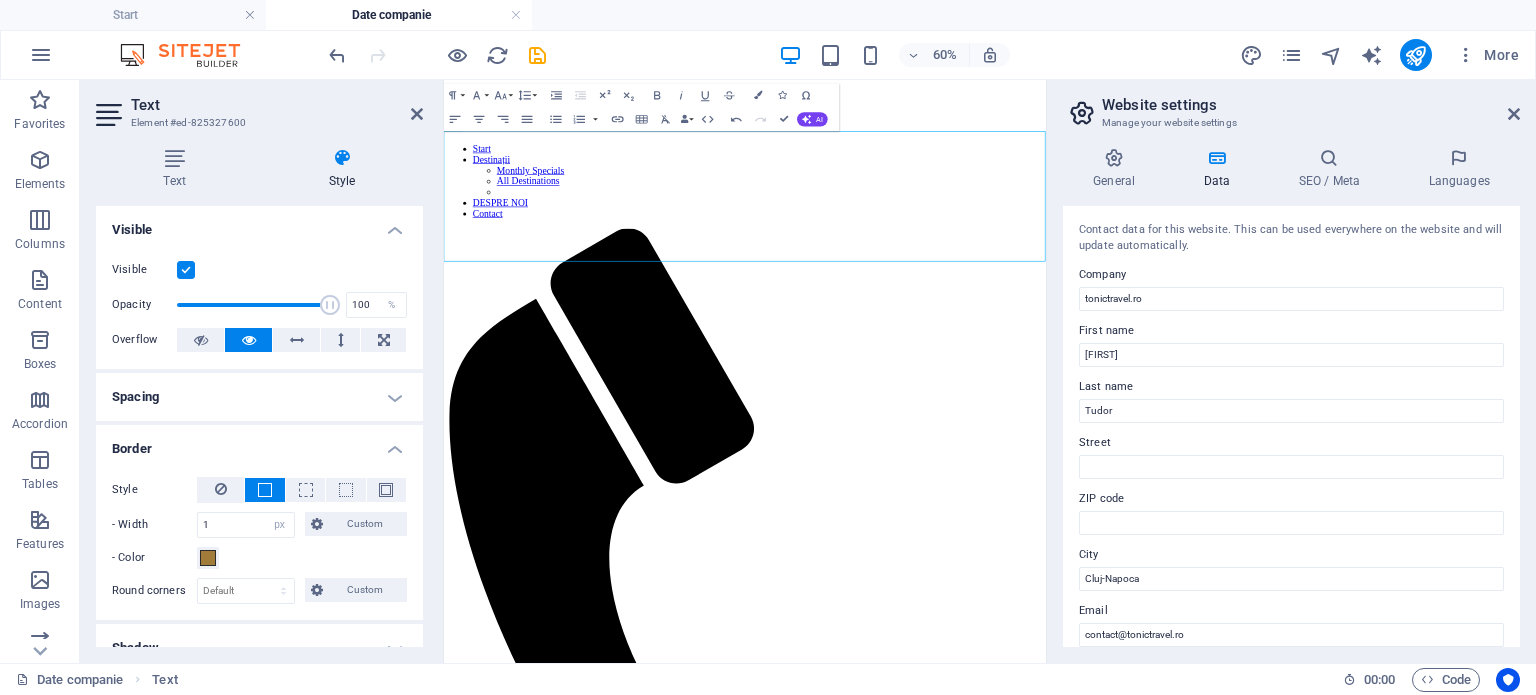 click at bounding box center (264, 490) 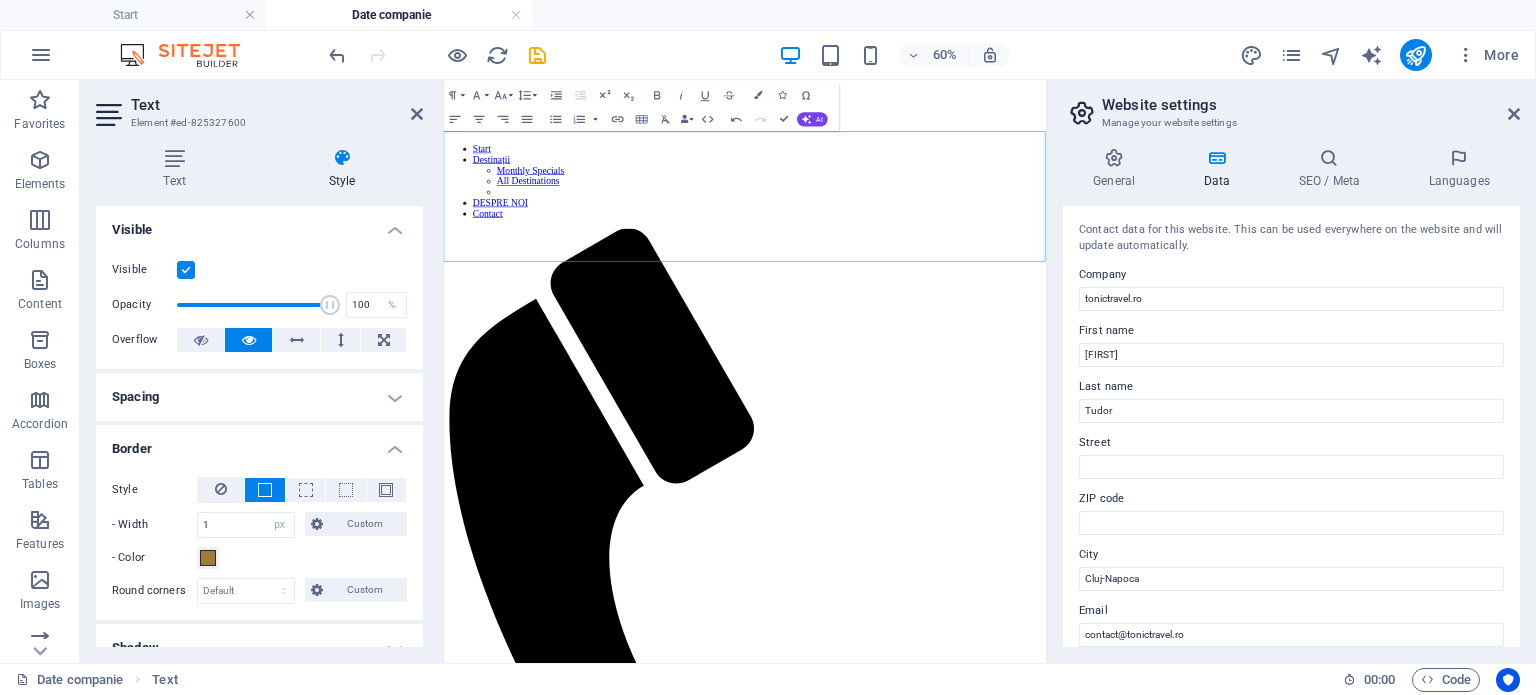 click at bounding box center (264, 490) 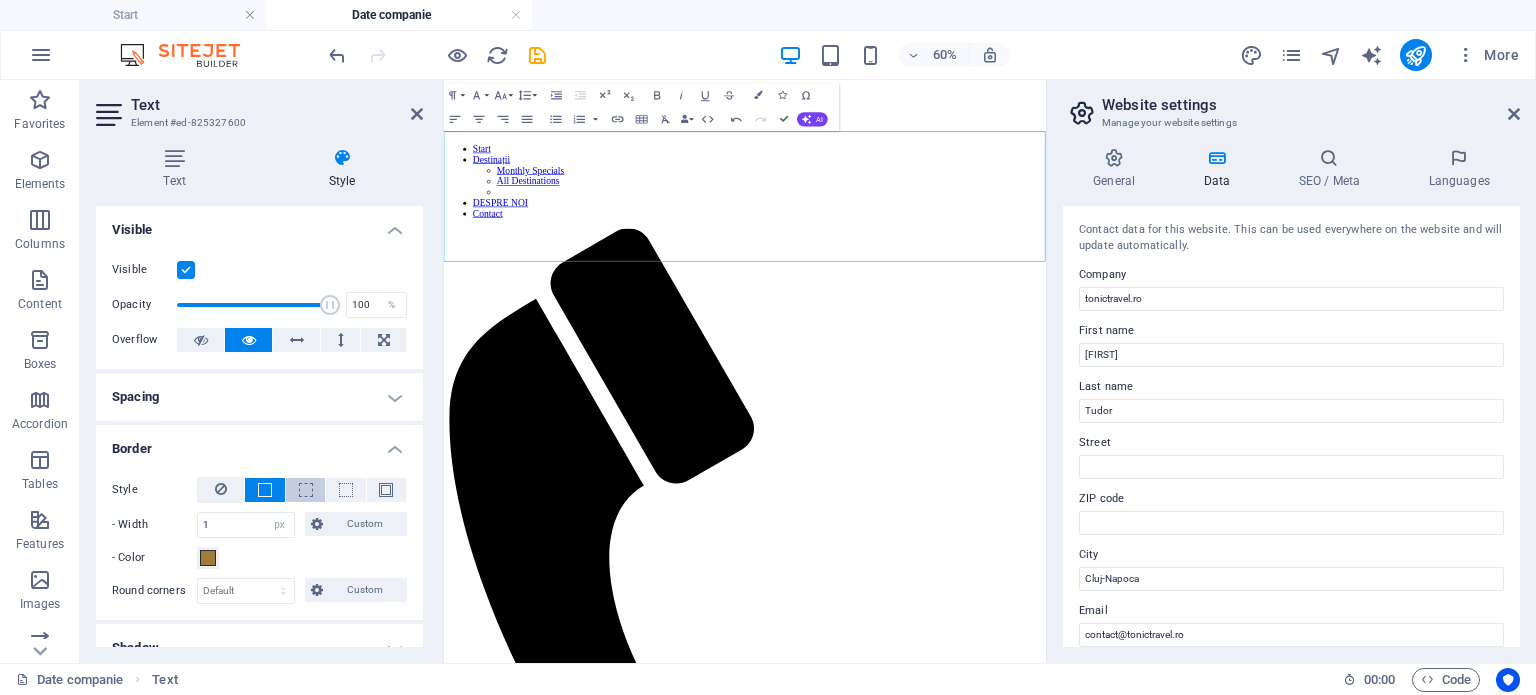 click at bounding box center [305, 490] 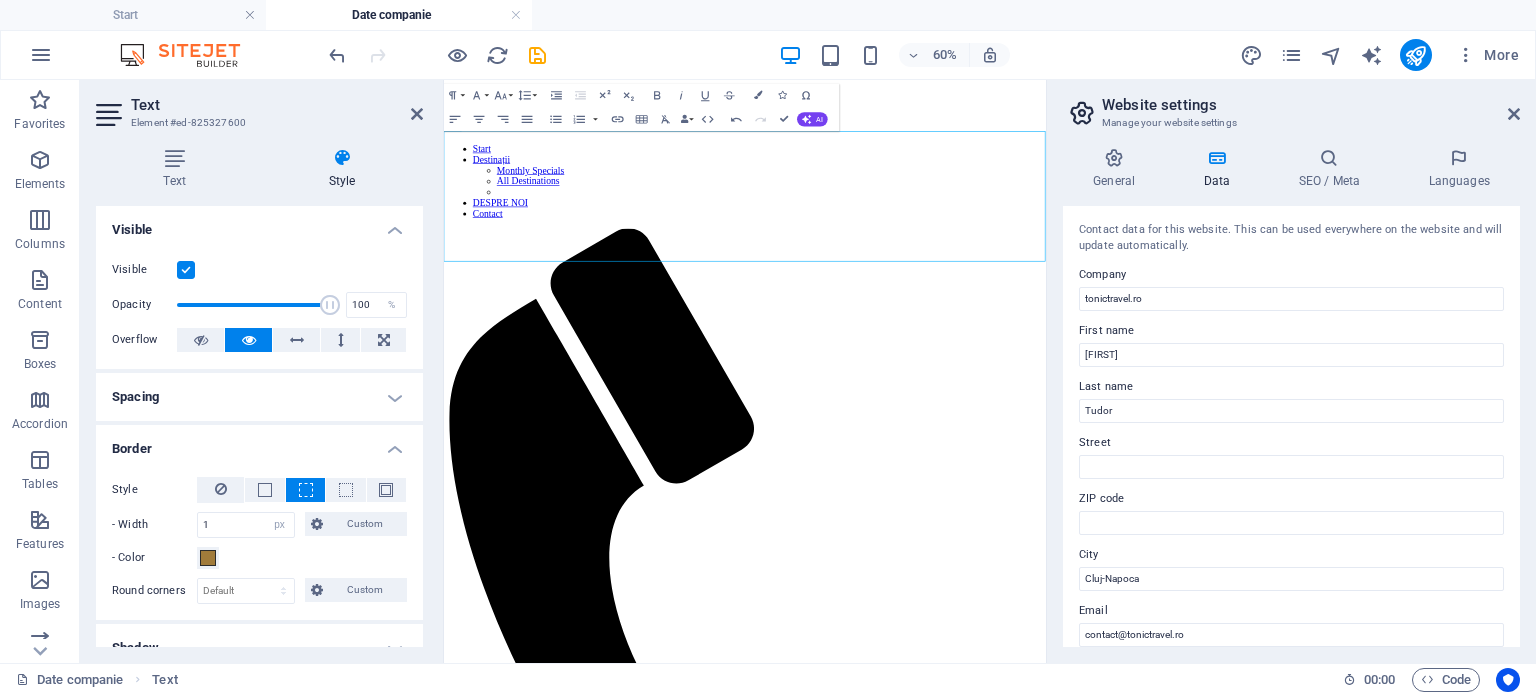 click at bounding box center (305, 490) 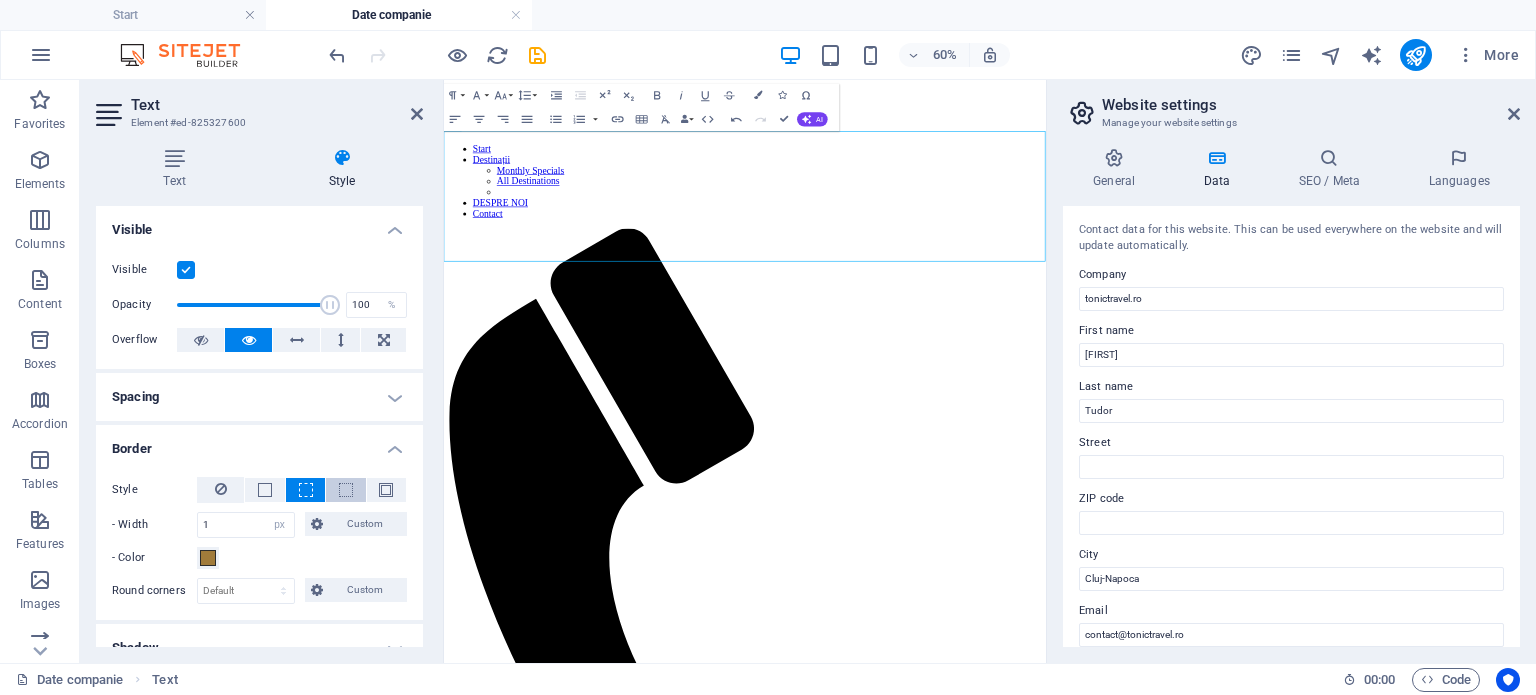 click at bounding box center [346, 490] 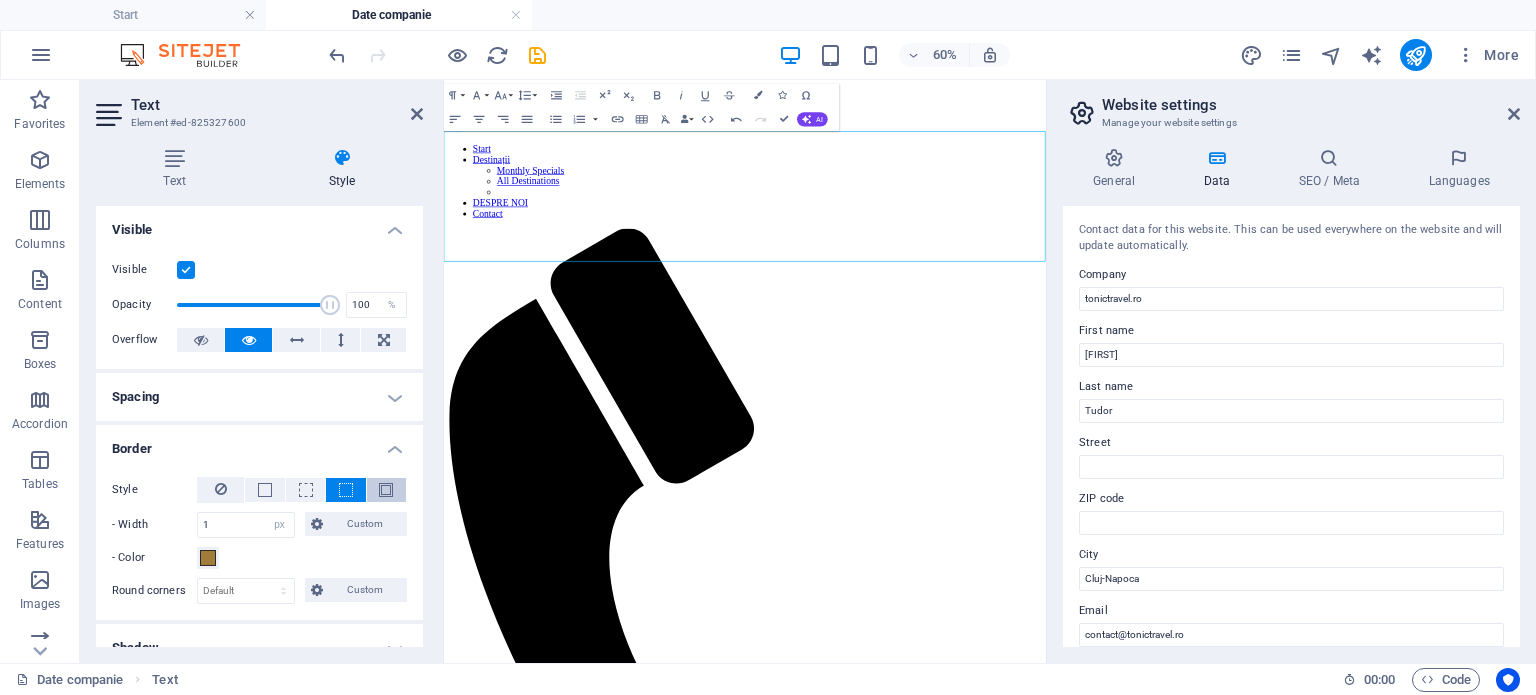 click at bounding box center (386, 490) 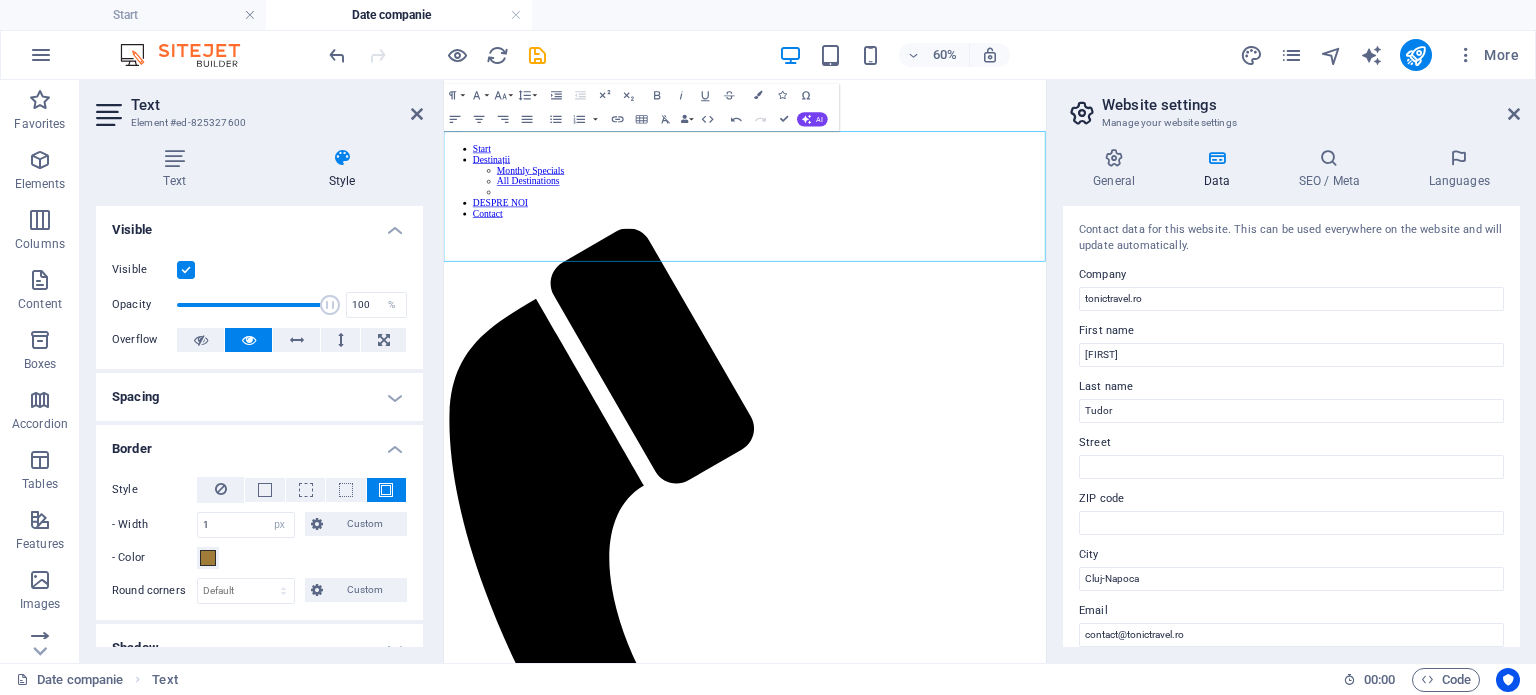 click at bounding box center [386, 490] 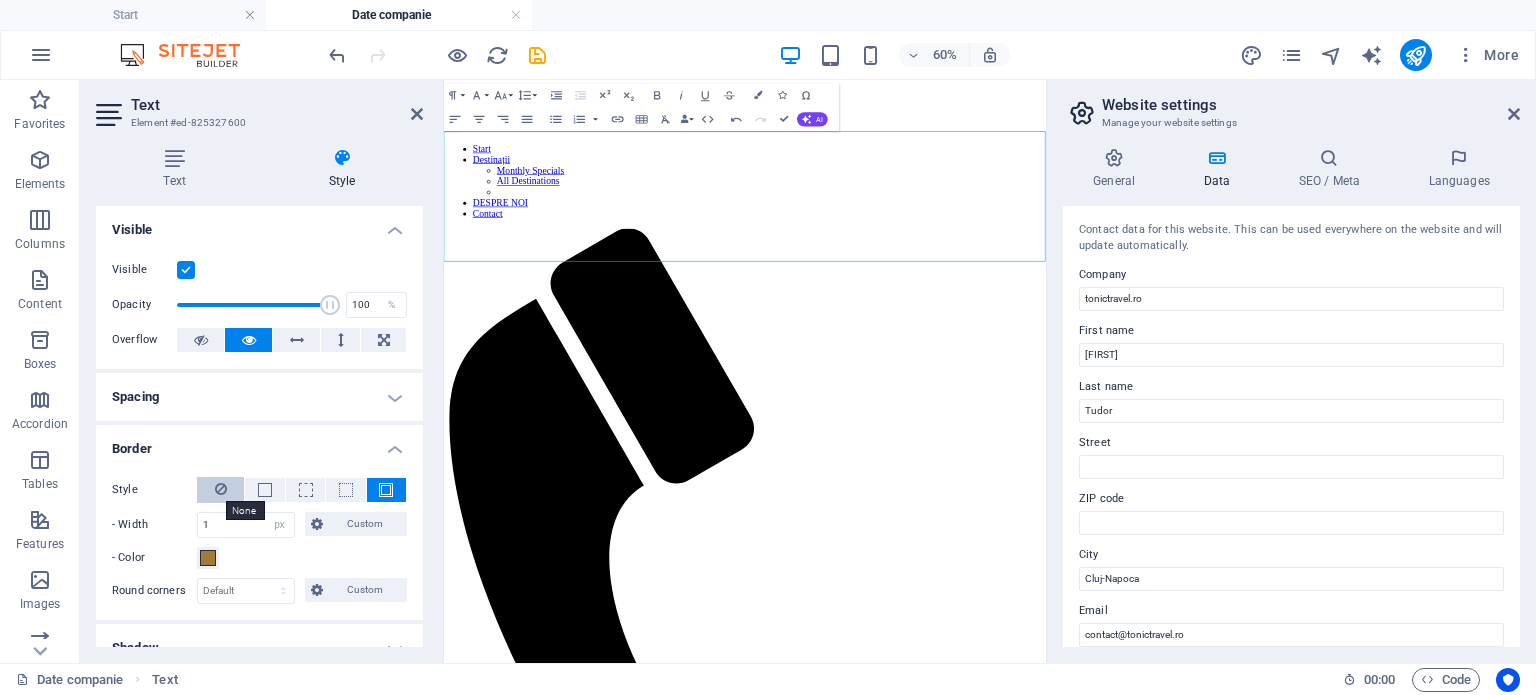 click at bounding box center [221, 489] 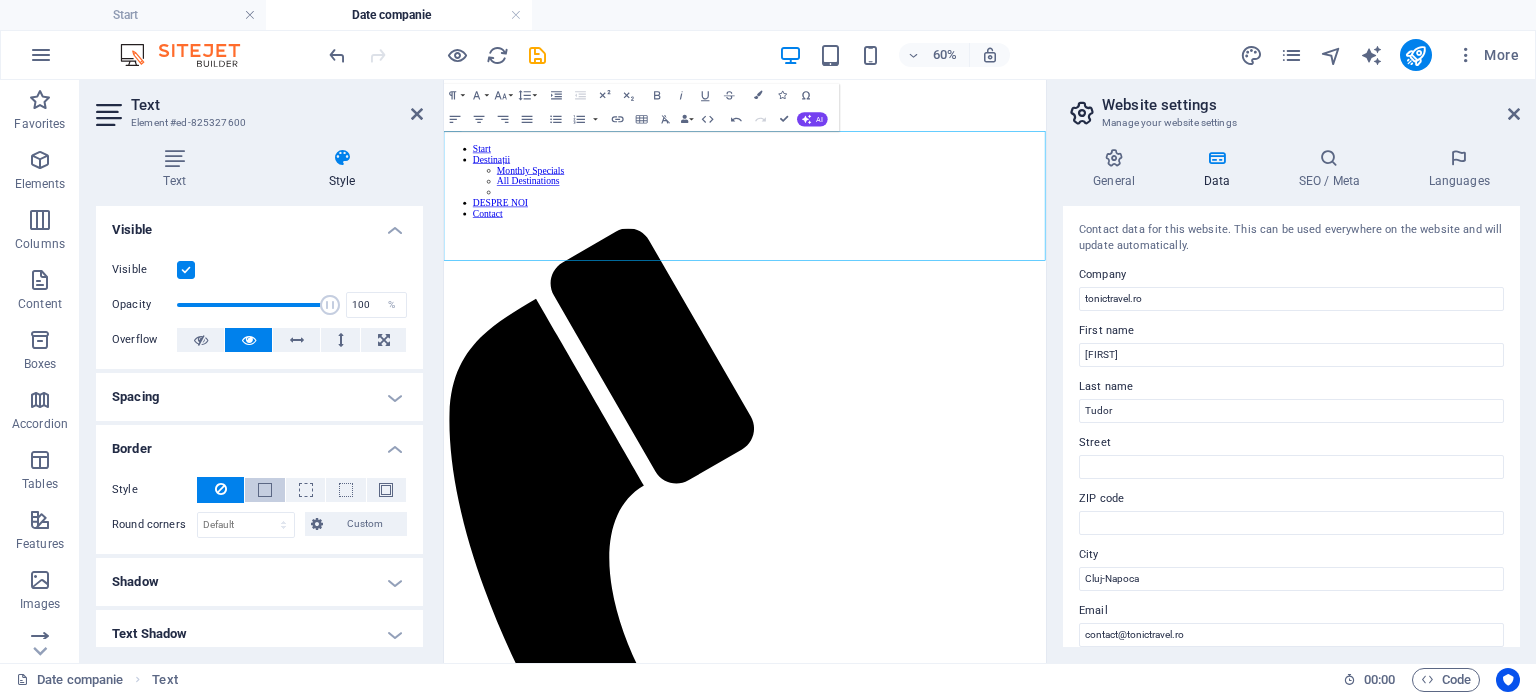 click at bounding box center (264, 490) 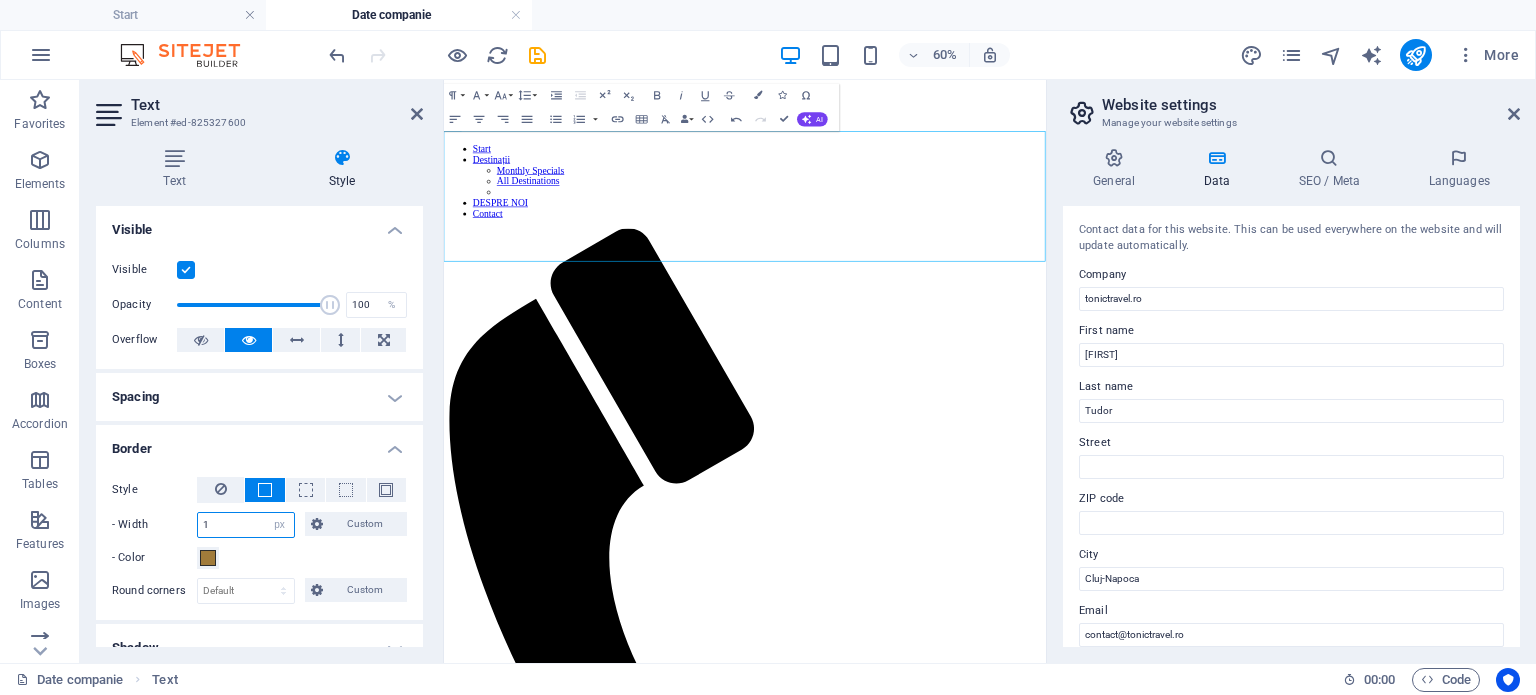 click on "1" at bounding box center (246, 525) 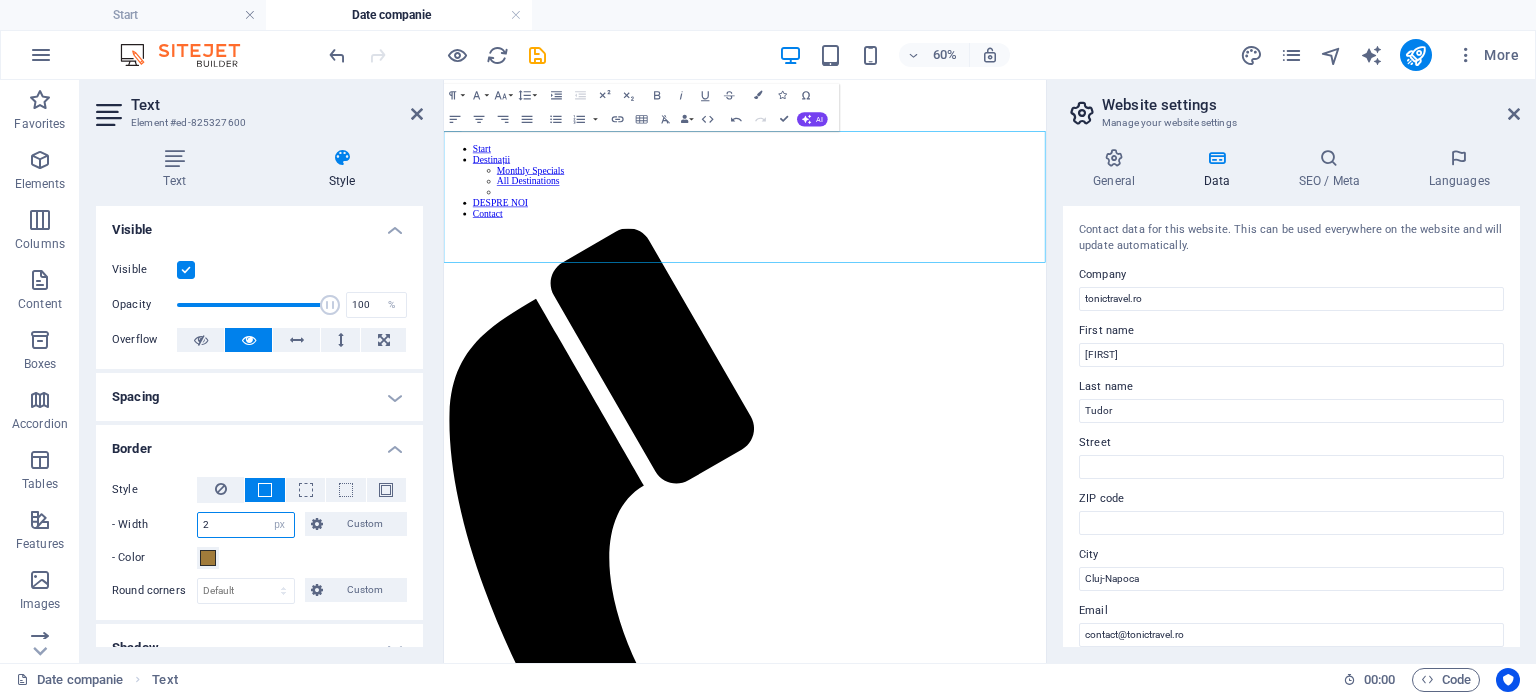 drag, startPoint x: 227, startPoint y: 527, endPoint x: 182, endPoint y: 528, distance: 45.01111 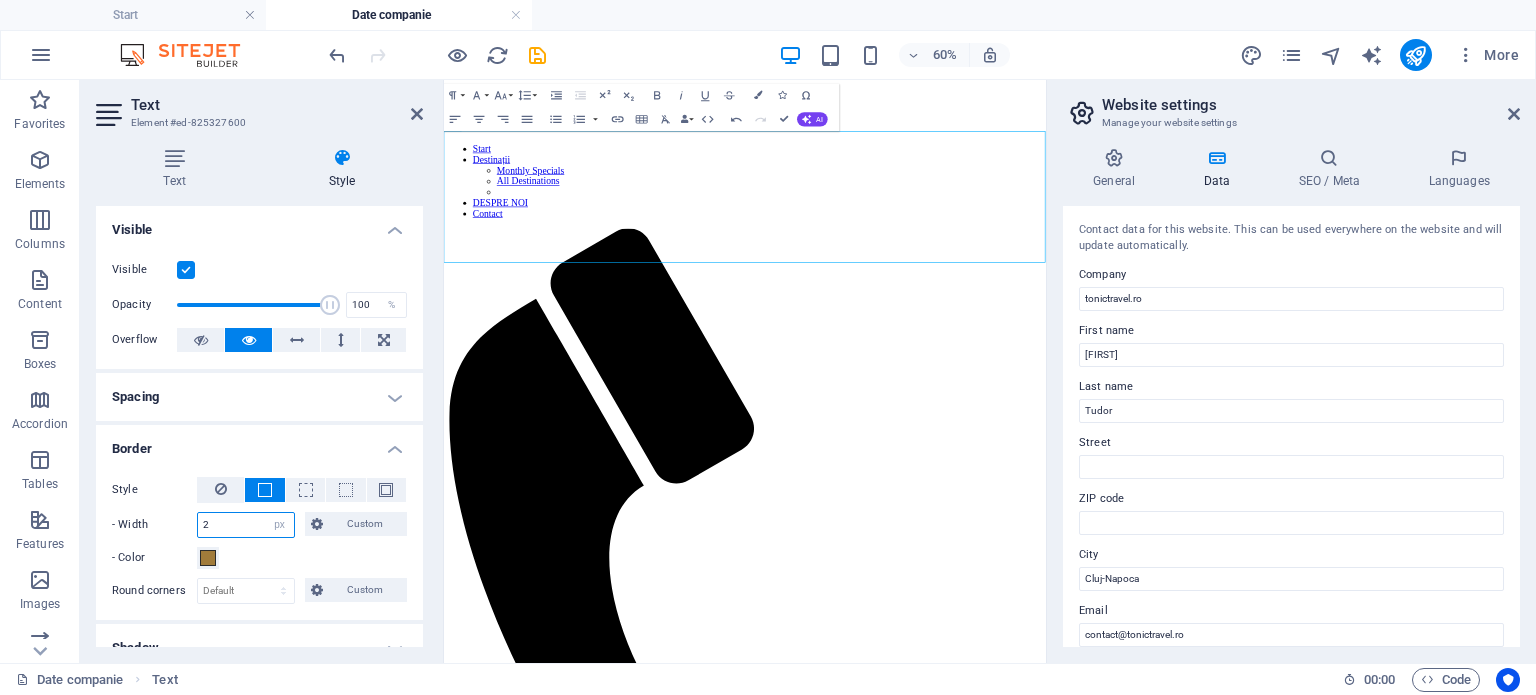 click on "- Width 2 auto px rem % vh vw Custom Custom" at bounding box center [259, 525] 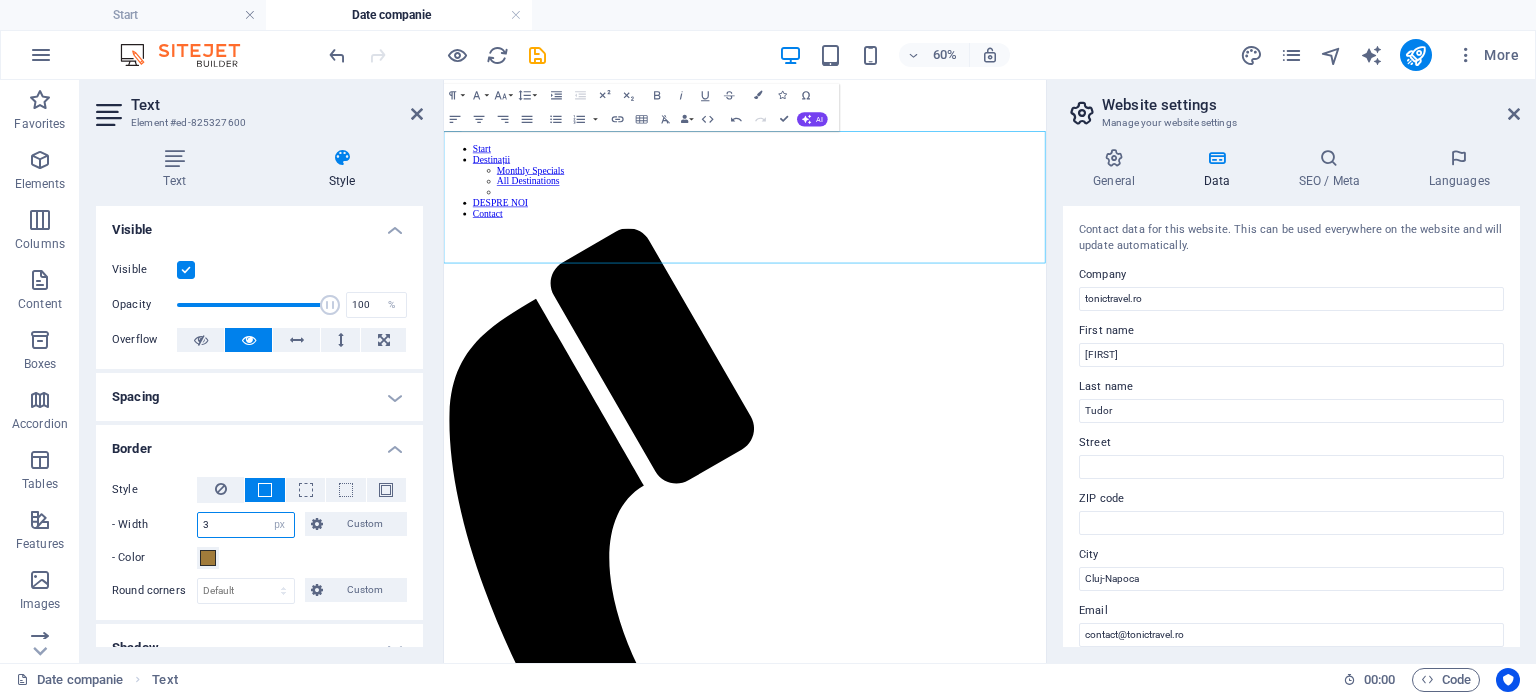drag, startPoint x: 231, startPoint y: 518, endPoint x: 83, endPoint y: 508, distance: 148.33745 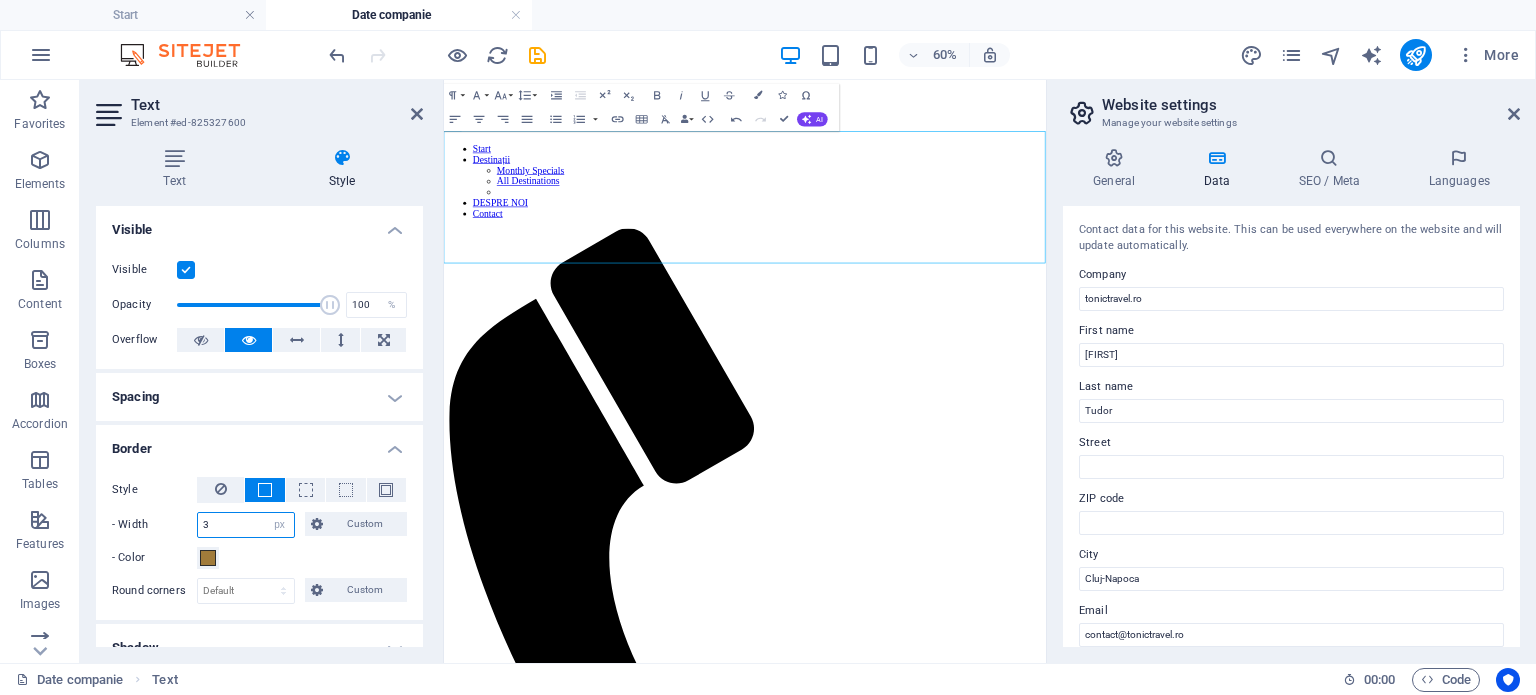 click on "Text Style Text Add, edit, and format text directly on the website. Default colors and font sizes are defined in Design. Edit design Alignment Left aligned Centered Right aligned Preset Element Layout How this element expands within the layout (Flexbox). Size Default auto px % 1/1 1/2 1/3 1/4 1/5 1/6 1/7 1/8 1/9 1/10 Grow Shrink Order Container layout Visible Visible Opacity 100 % Overflow Spacing Margin Default auto px % rem vw vh Custom Custom auto px % rem vw vh auto px % rem vw vh auto px % rem vw vh auto px % rem vw vh Padding Default px rem % vh vw Custom Custom px rem % vh vw px rem % vh vw px rem % vh vw px rem % vh vw Border Style              - Width 3 auto px rem % vh vw Custom Custom 3 auto px rem % vh vw 3 auto px rem % vh vw 3 auto px rem % vh vw 3 auto px rem % vh vw  - Color Round corners Default px rem % vh vw Custom Custom px rem % vh vw px rem % vh vw px rem % vh vw px rem % vh vw Shadow Default None Outside Inside Color X offset 0 px rem vh vw Y offset 0 px rem vh vw Blur 0 px %" at bounding box center [259, 397] 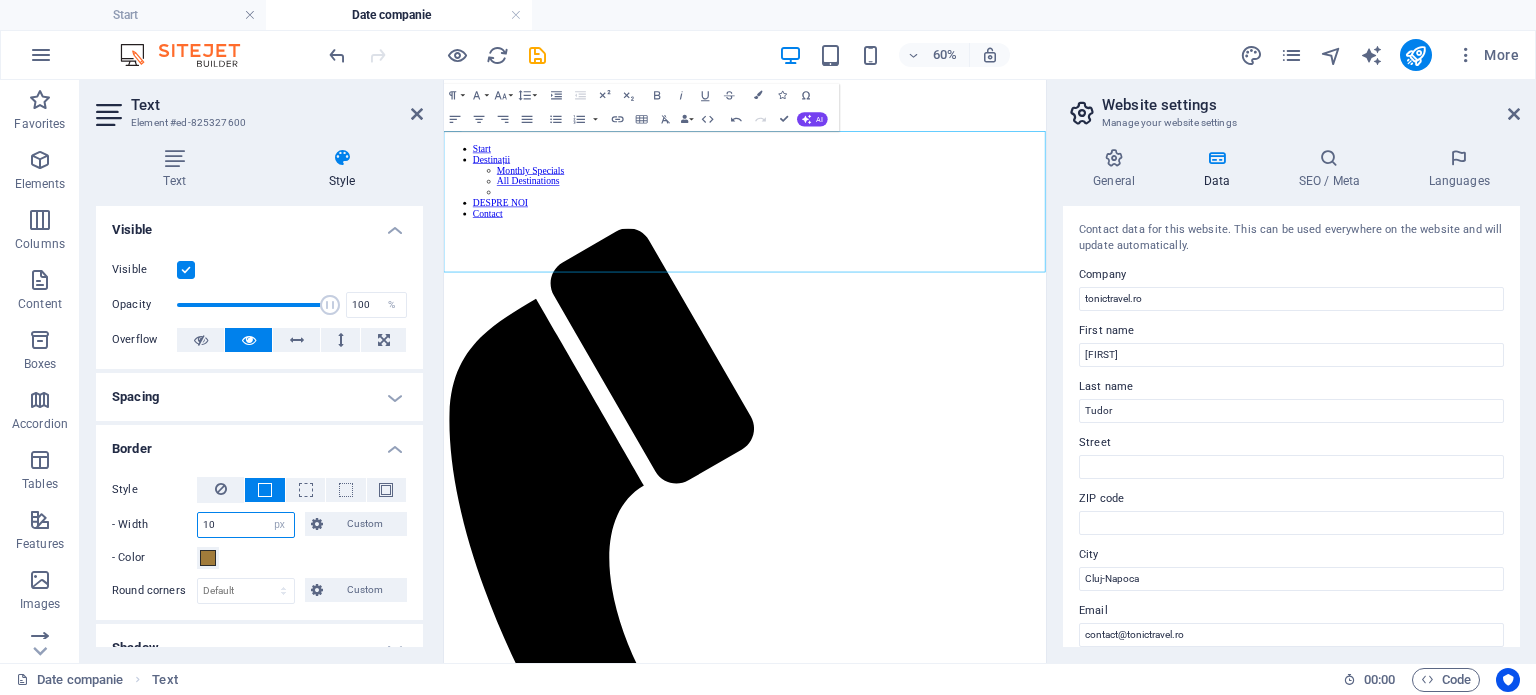 type on "1" 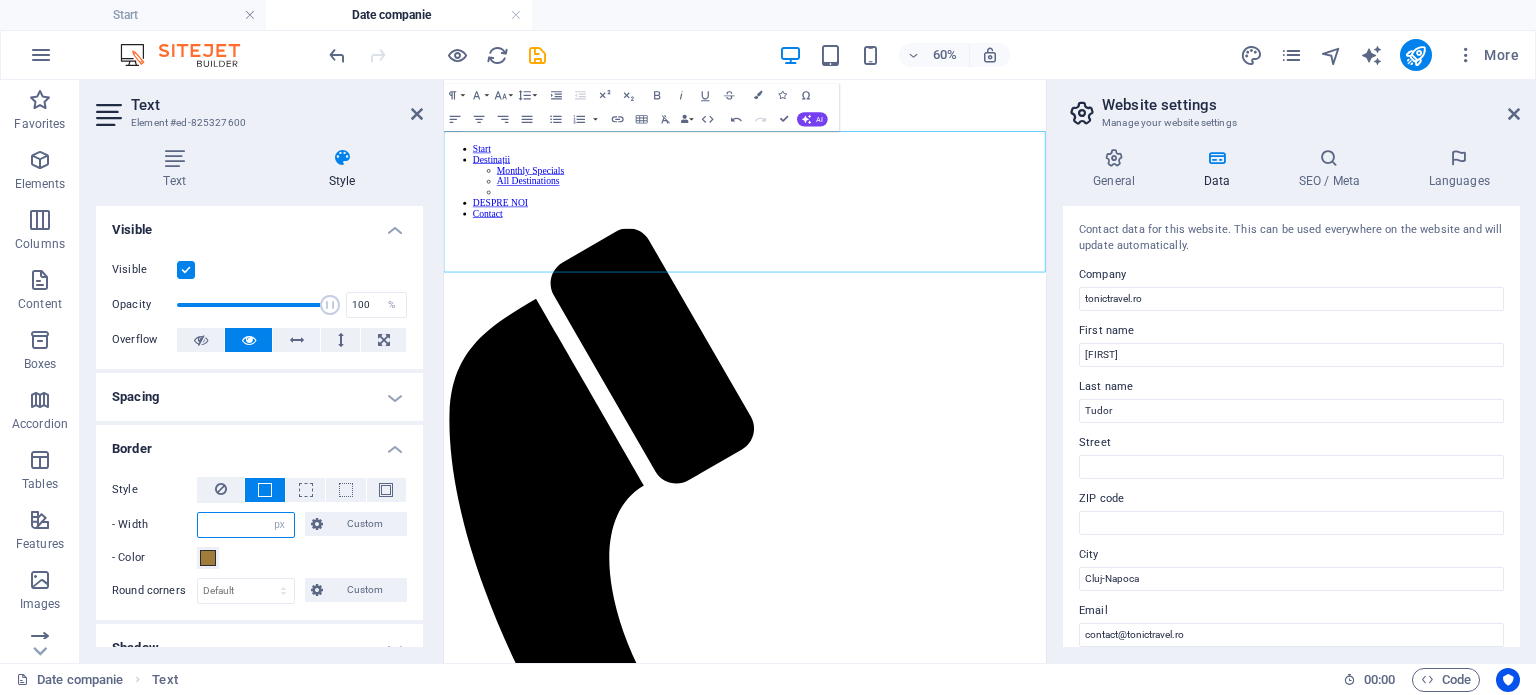 type 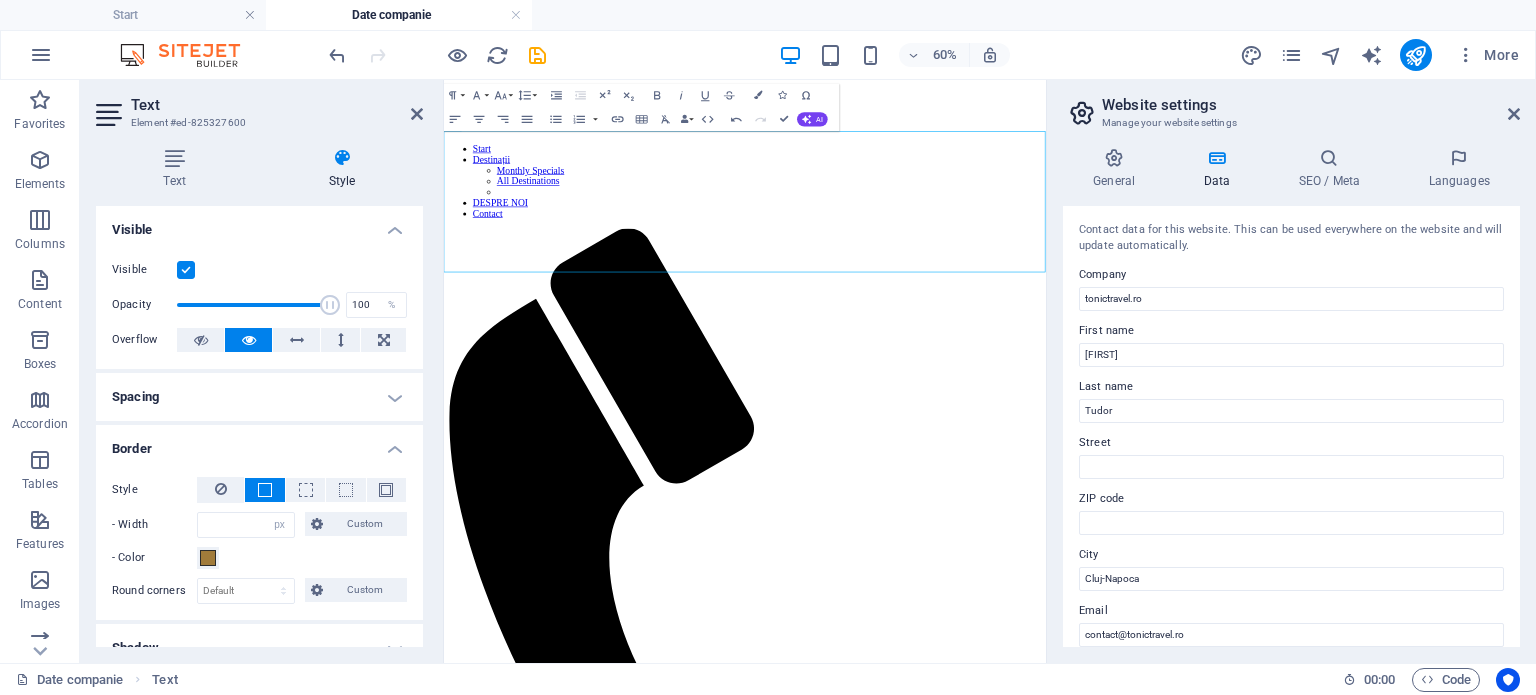 click on "Spacing" at bounding box center (259, 397) 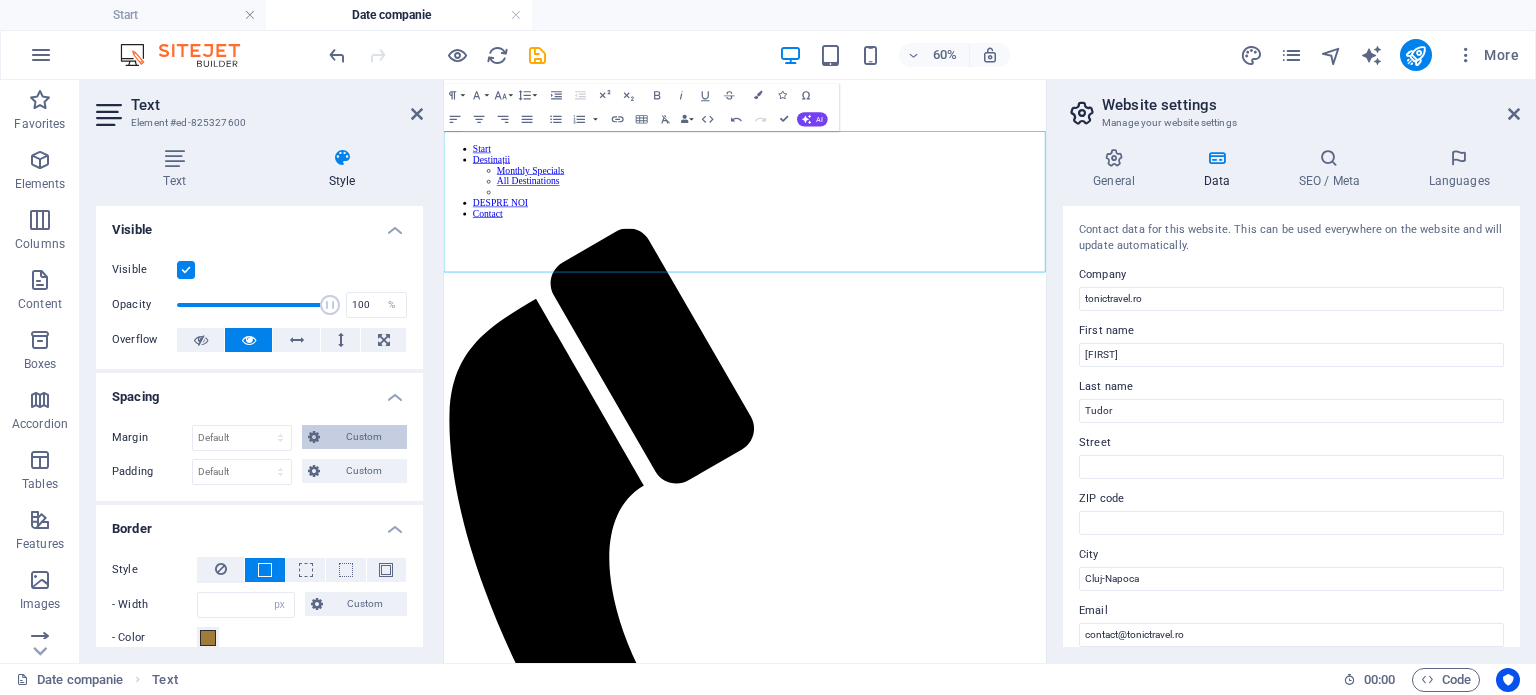 click on "Custom" at bounding box center [363, 437] 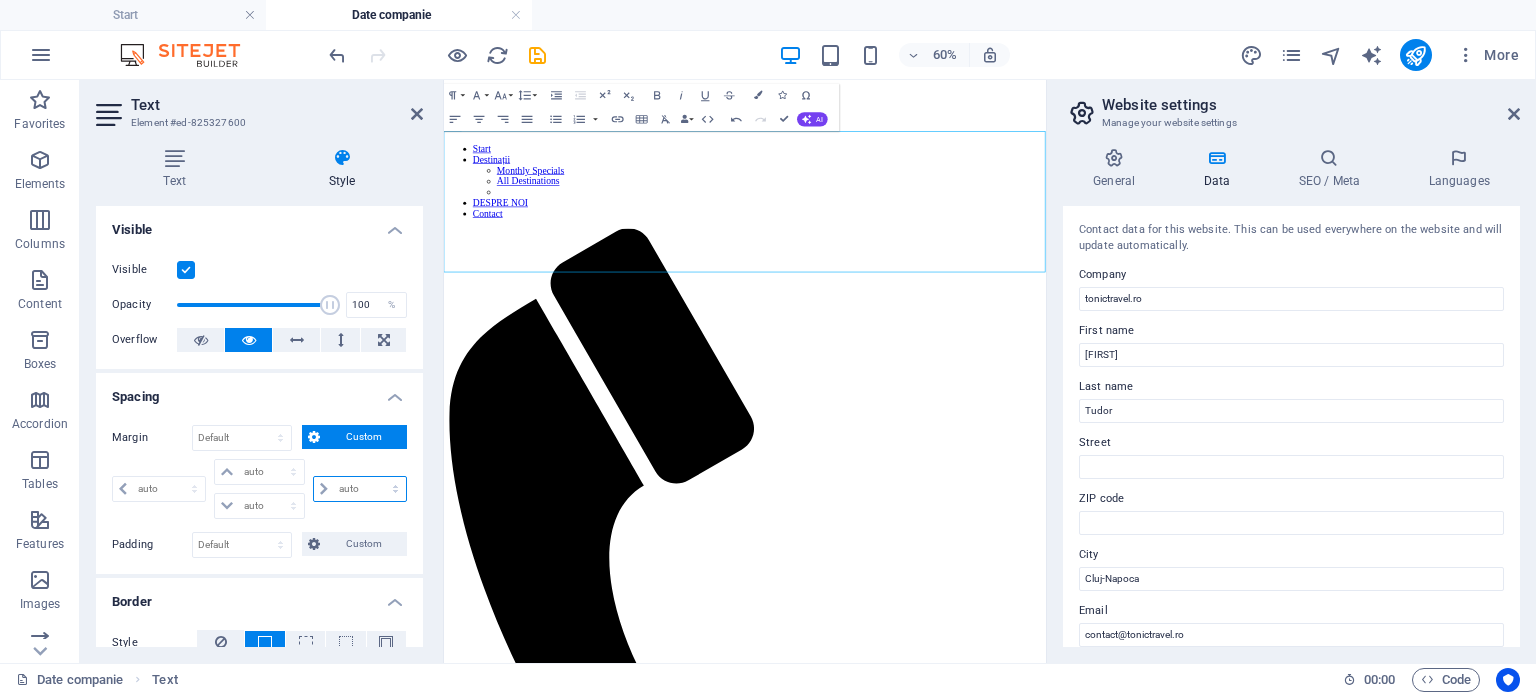 click on "auto px % rem vw vh" at bounding box center (360, 489) 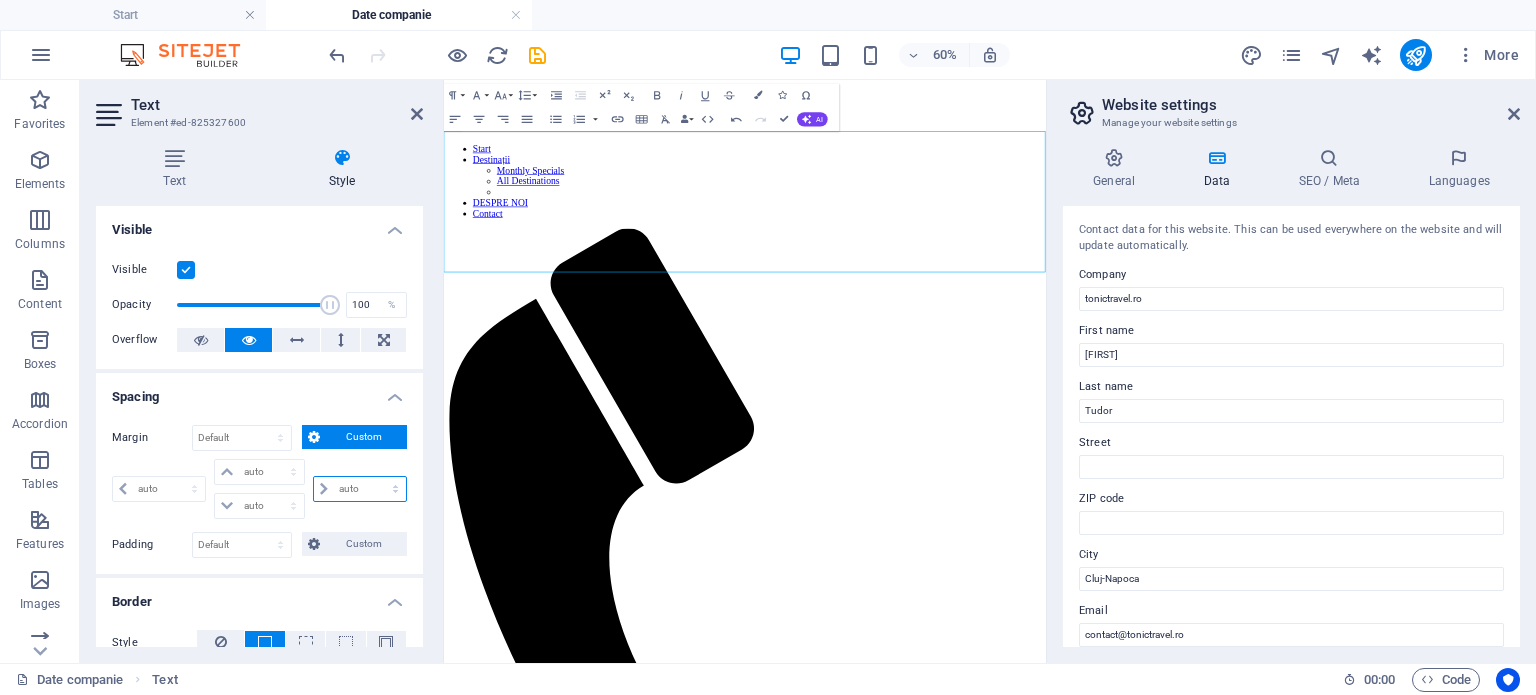 click on "auto px % rem vw vh" at bounding box center [360, 489] 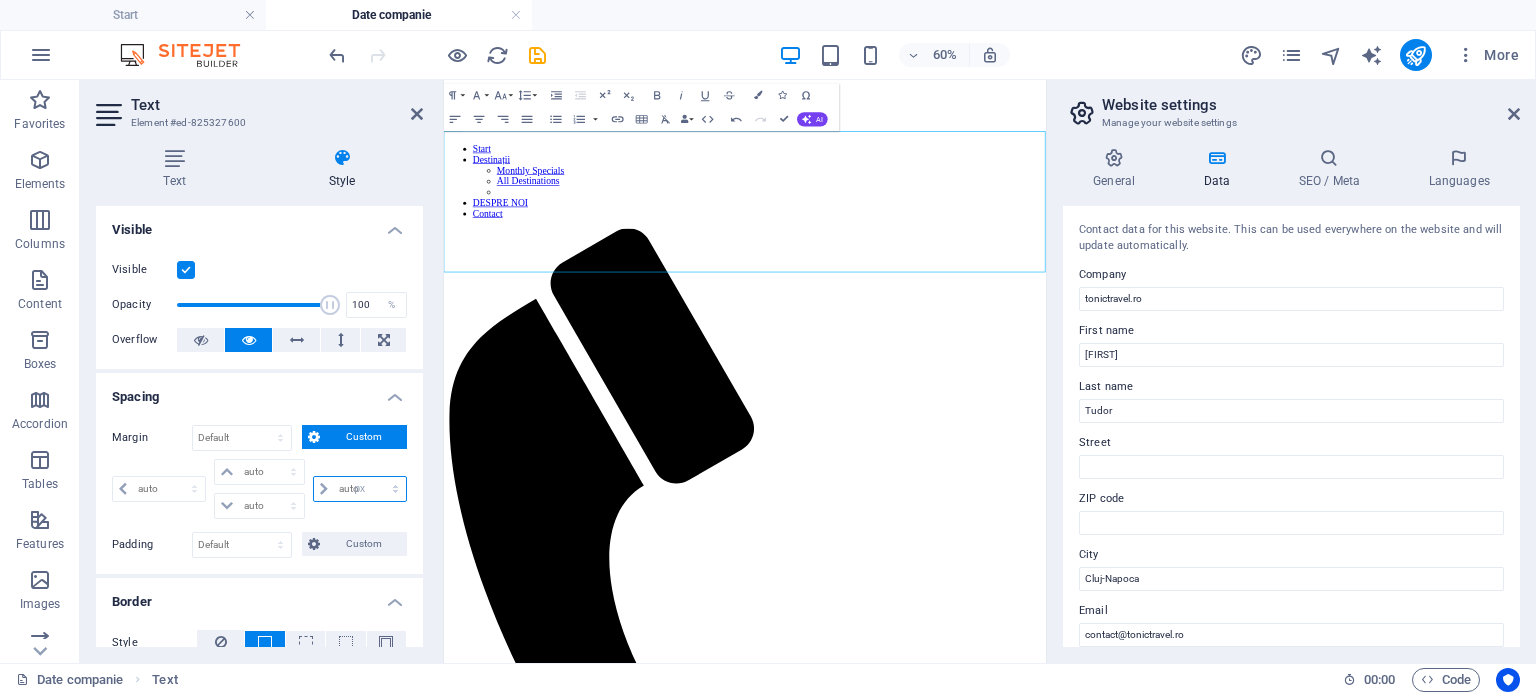 click on "auto px % rem vw vh" at bounding box center (360, 489) 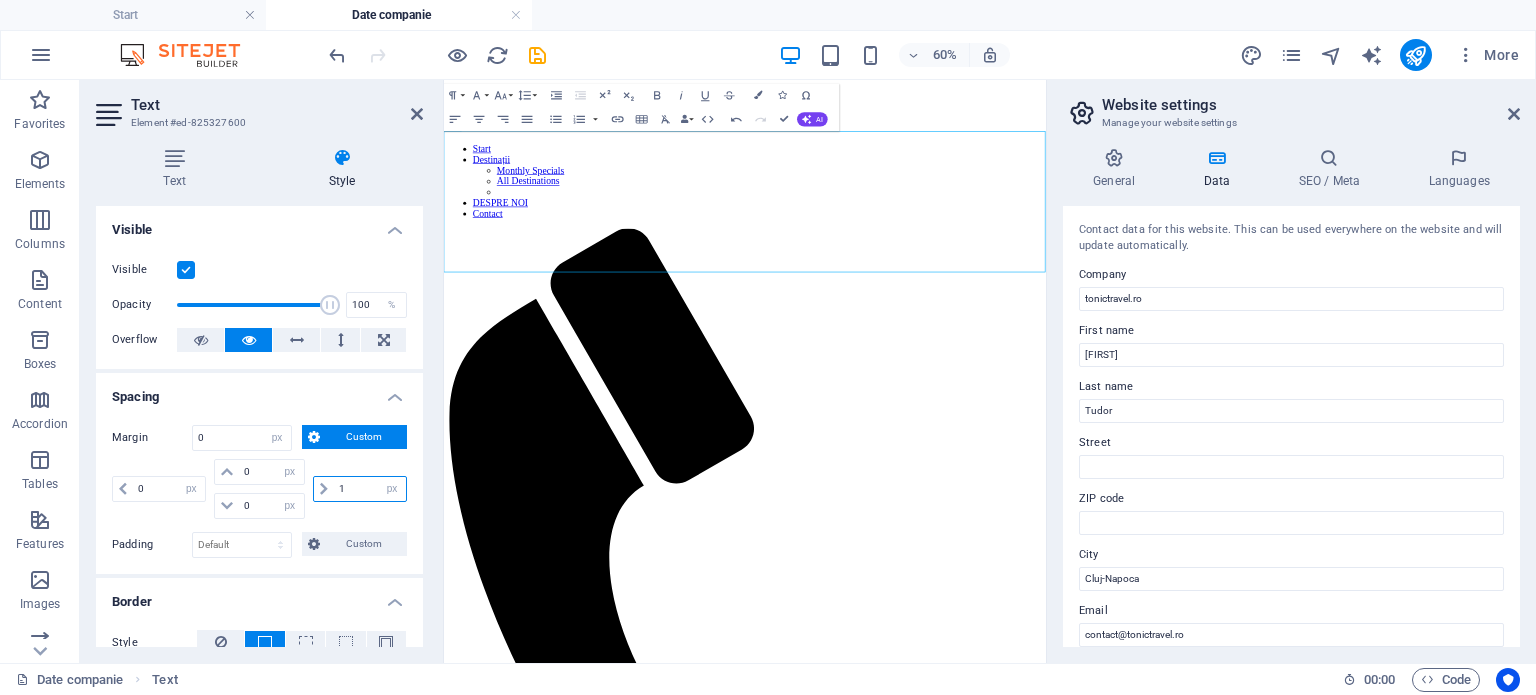 type on "15" 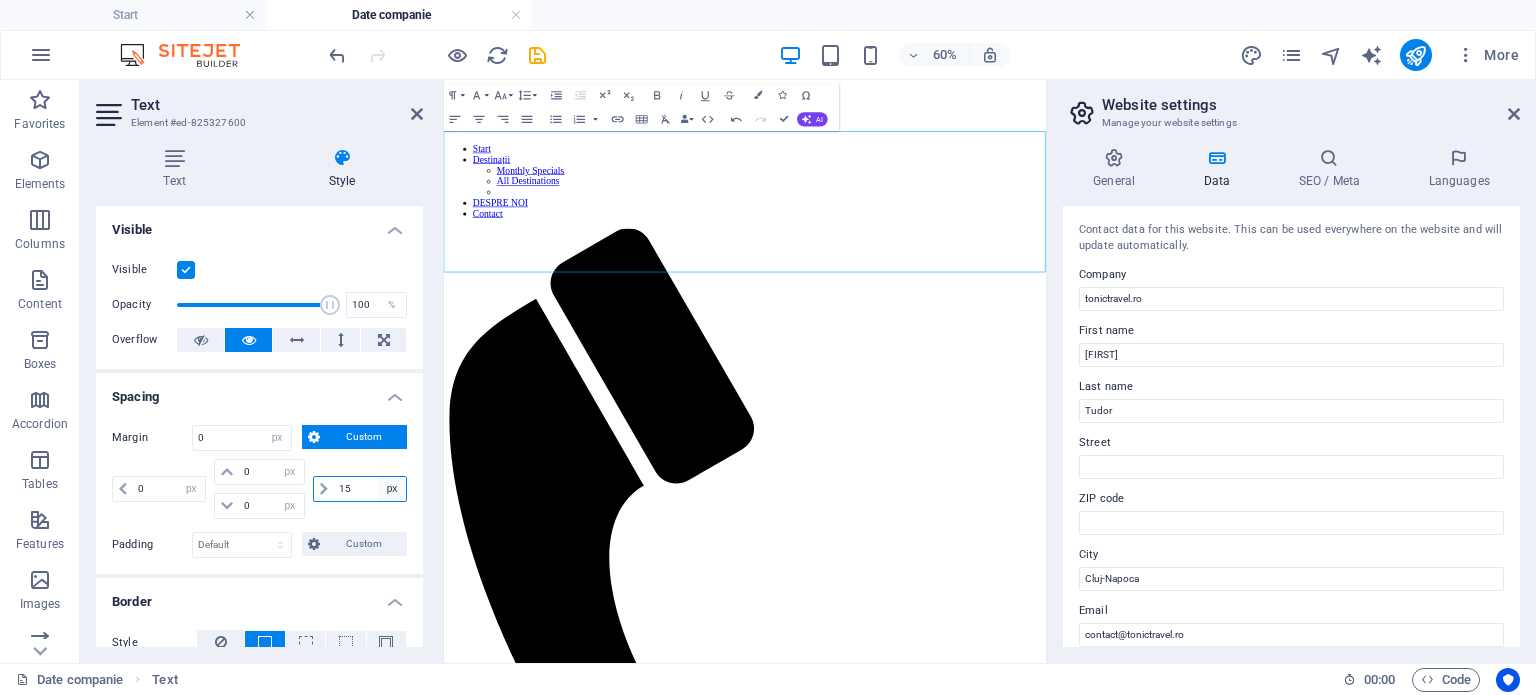 type 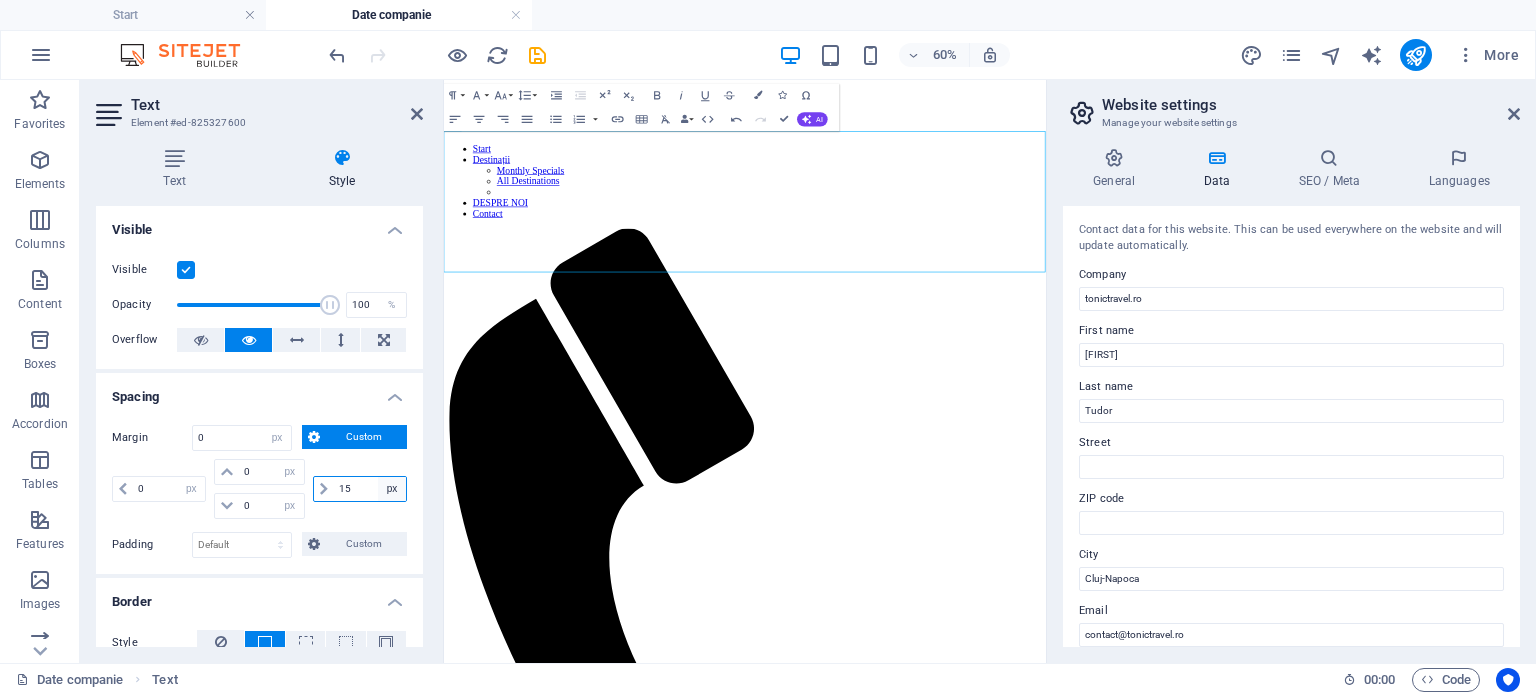 select on "DISABLED_OPTION_VALUE" 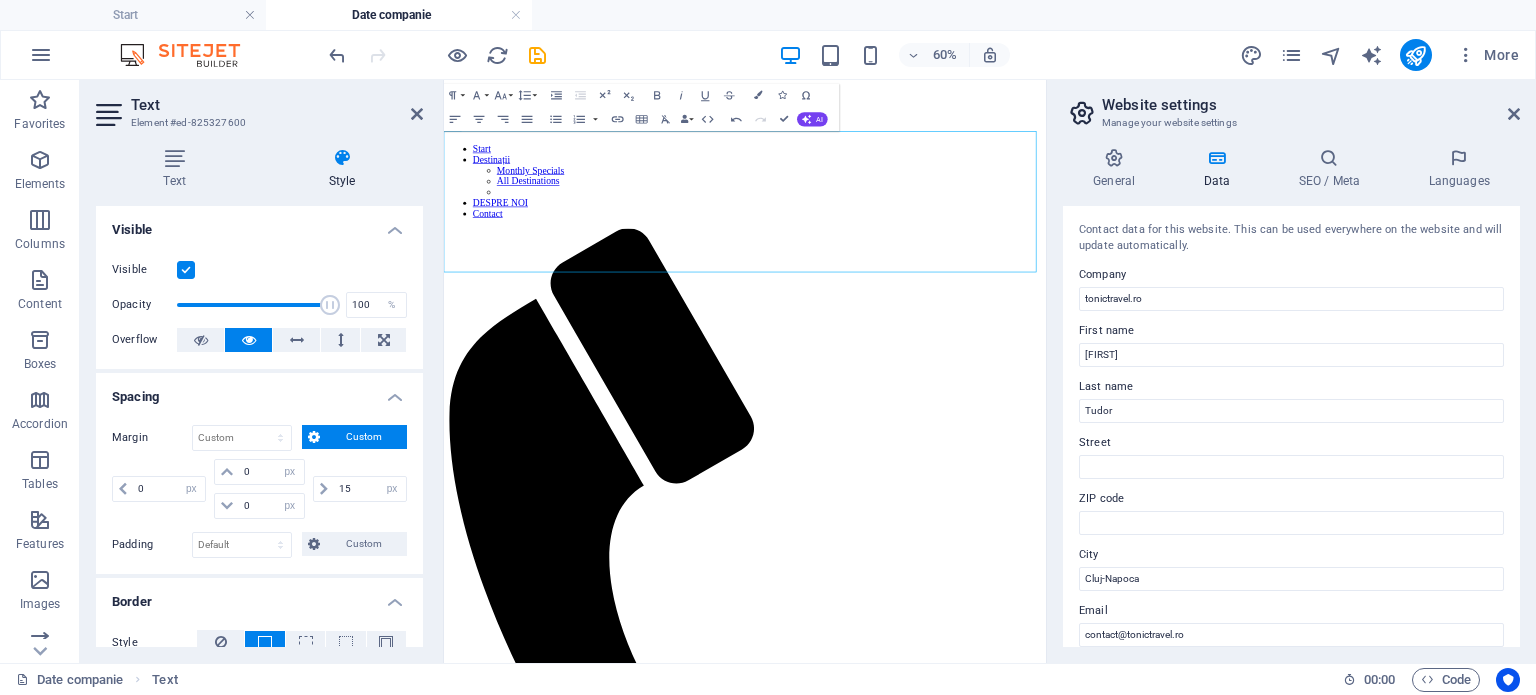 click on "15 auto px % rem vw vh" at bounding box center [358, 489] 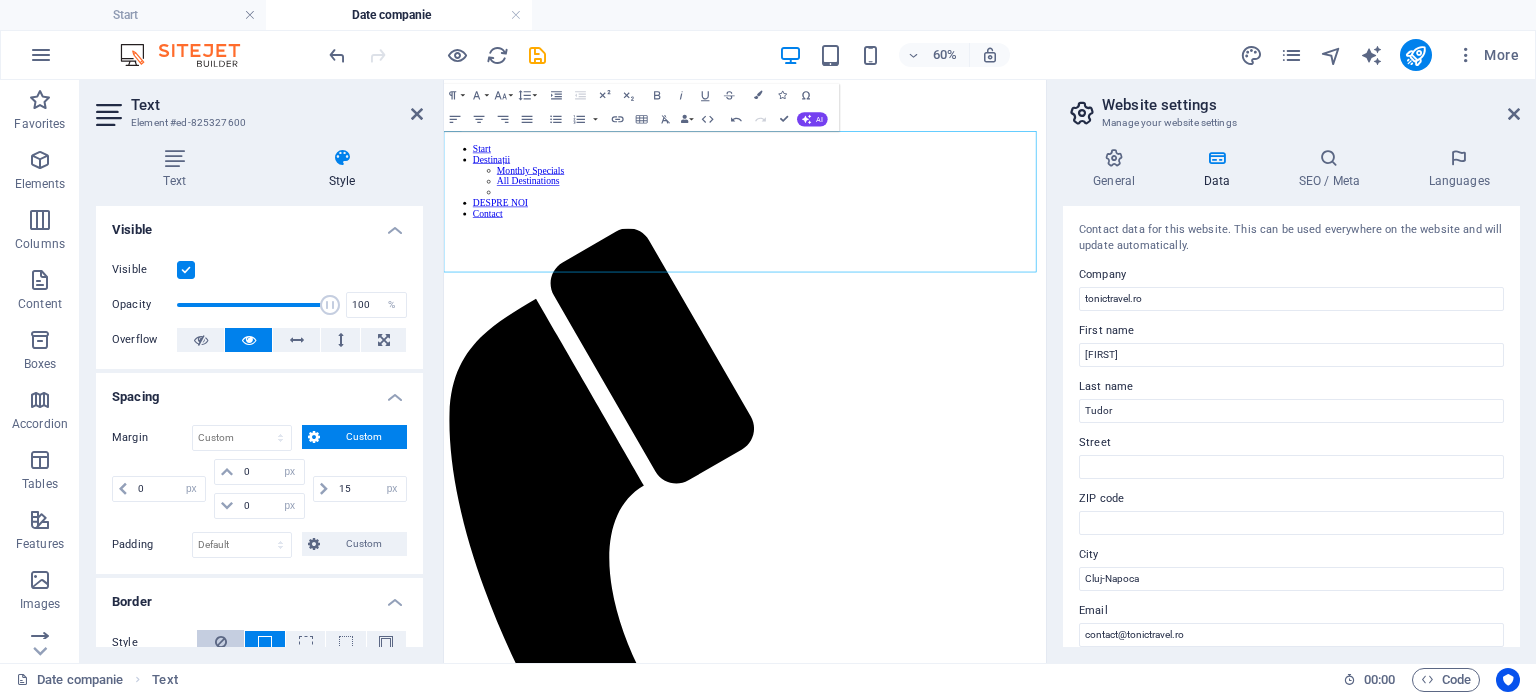 click at bounding box center [221, 642] 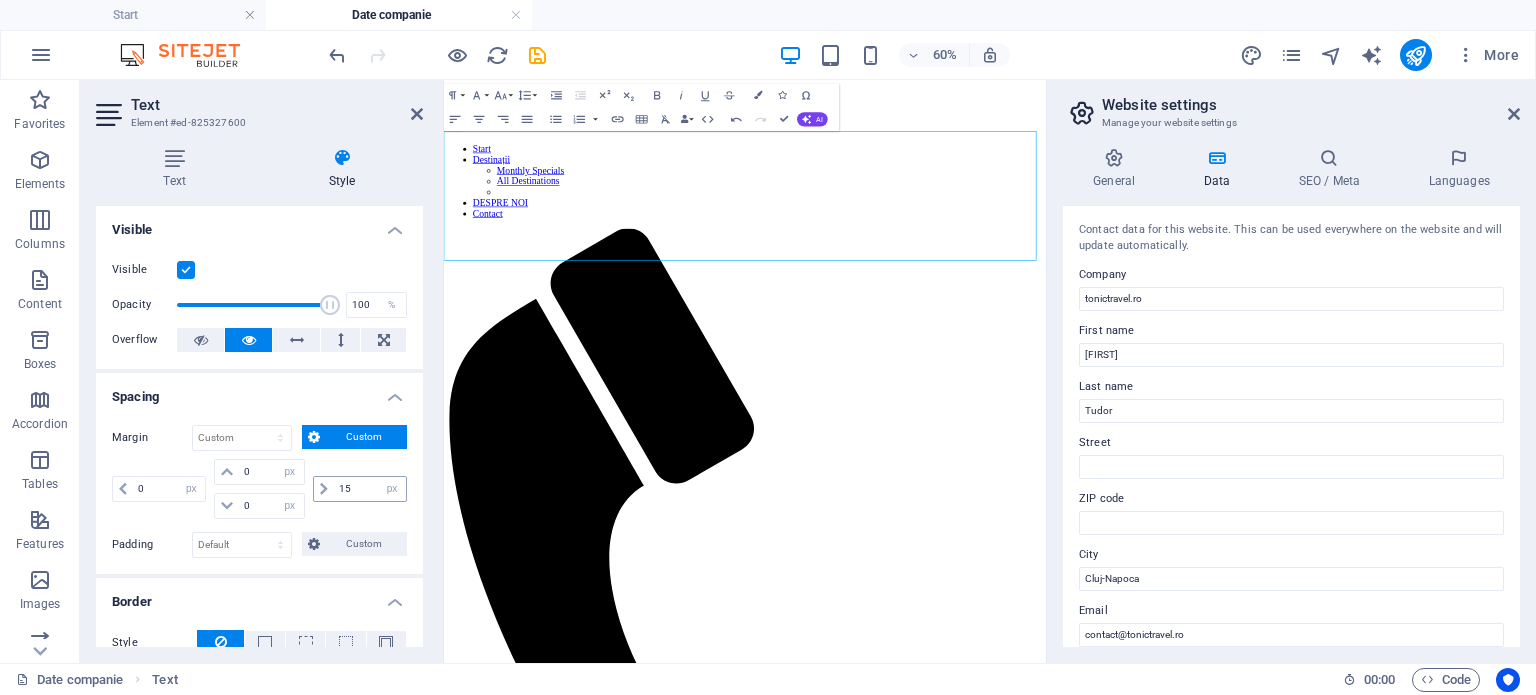 click at bounding box center (324, 489) 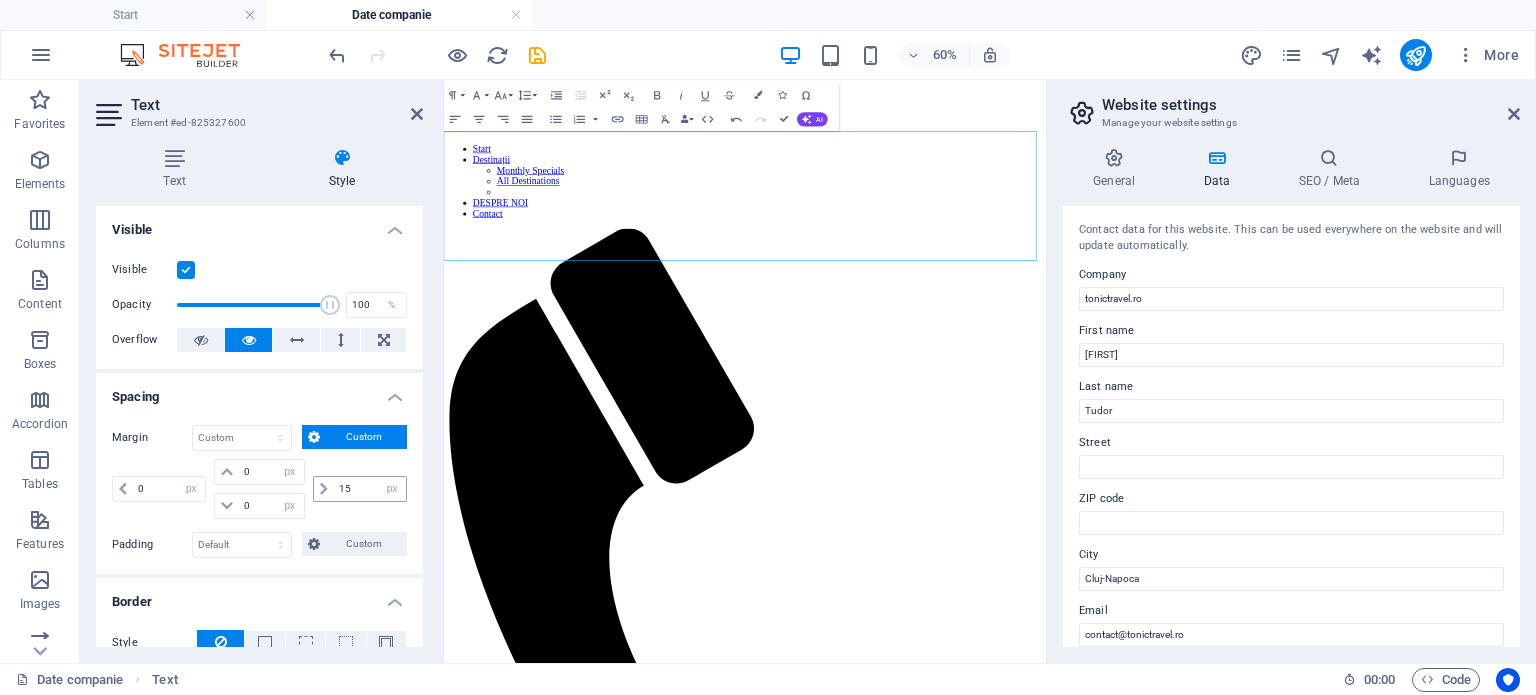 click at bounding box center (324, 489) 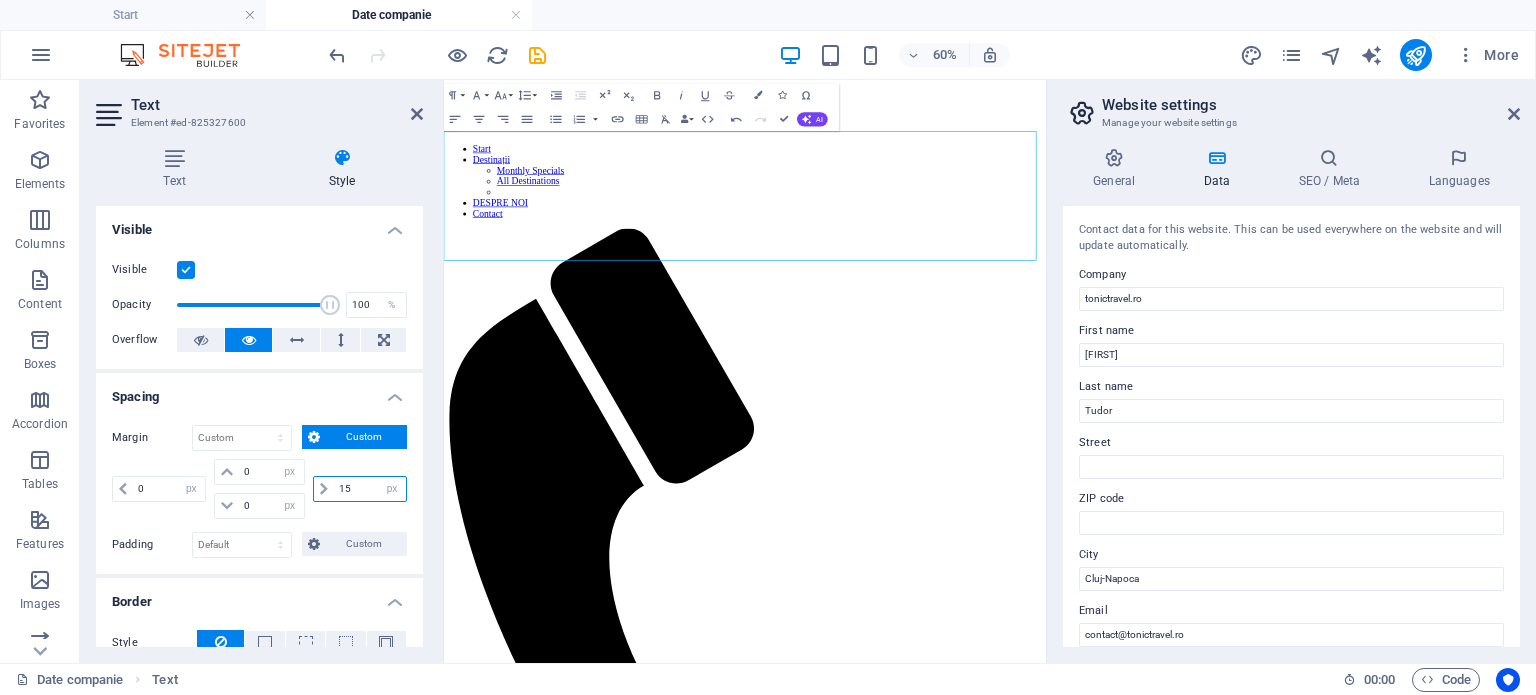 drag, startPoint x: 346, startPoint y: 493, endPoint x: 319, endPoint y: 495, distance: 27.073973 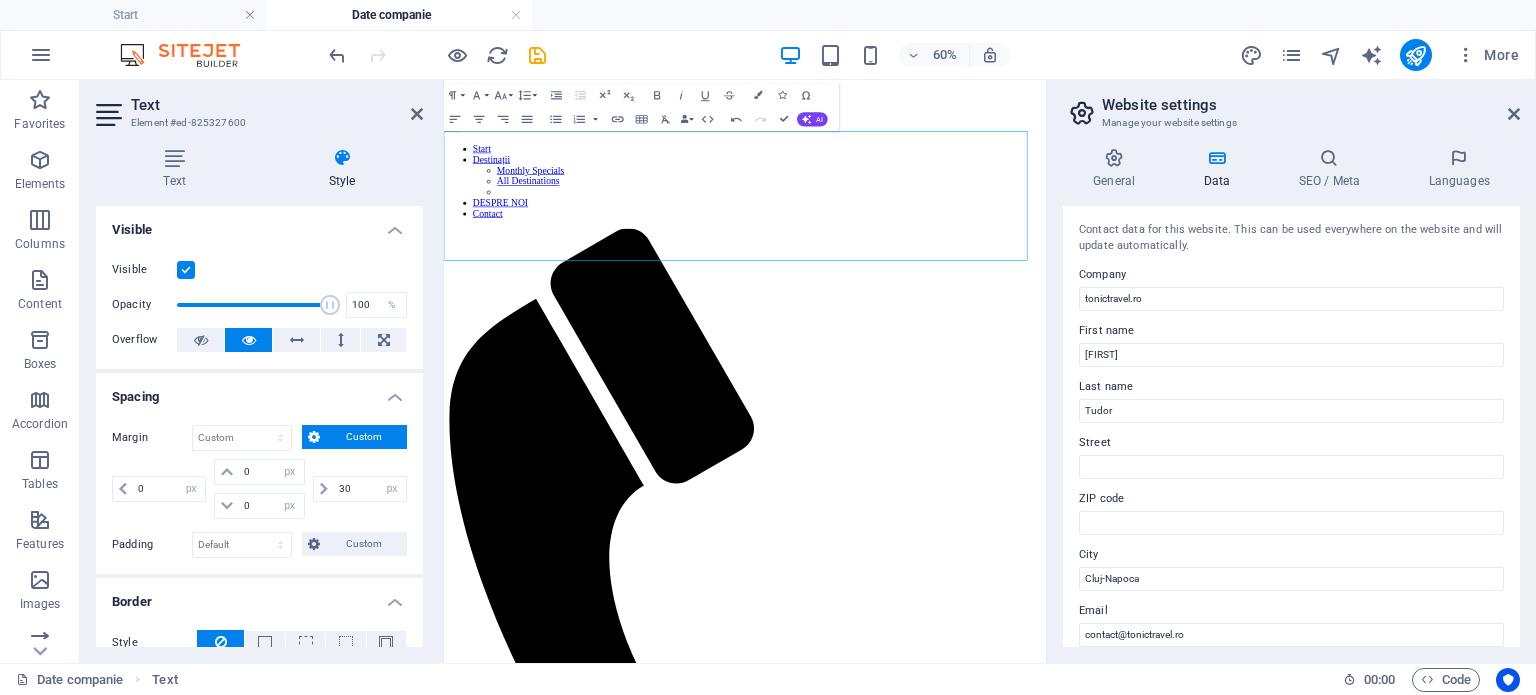 click on "Spacing" at bounding box center (259, 391) 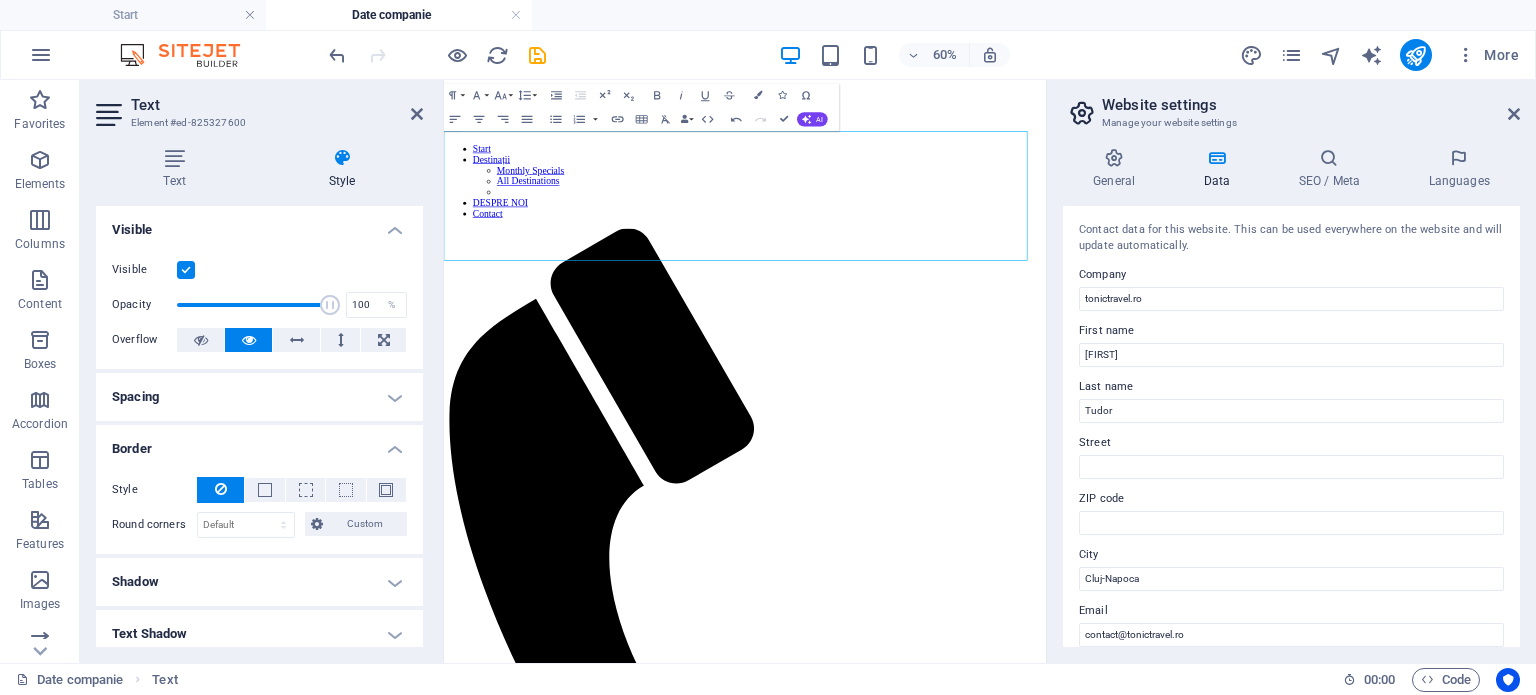 click on "Spacing" at bounding box center (259, 397) 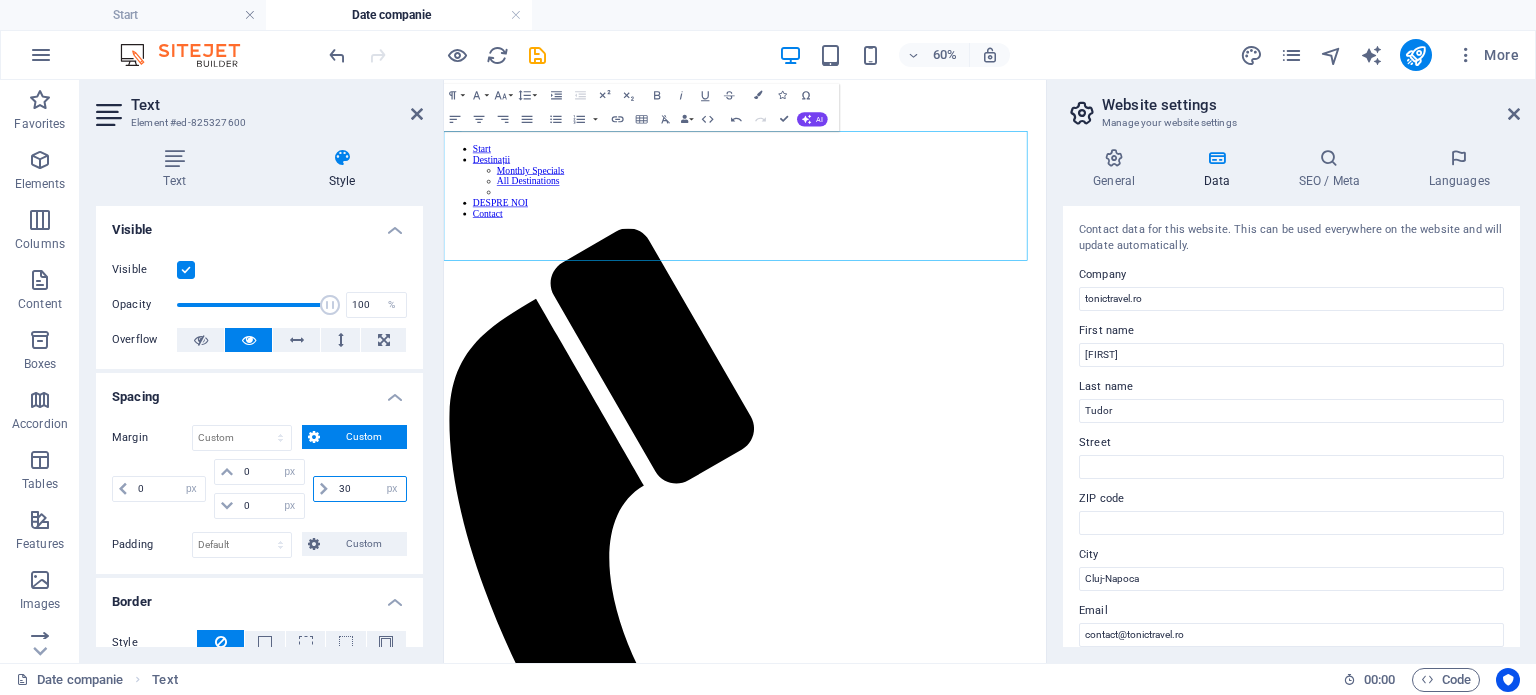 click on "30" at bounding box center [370, 489] 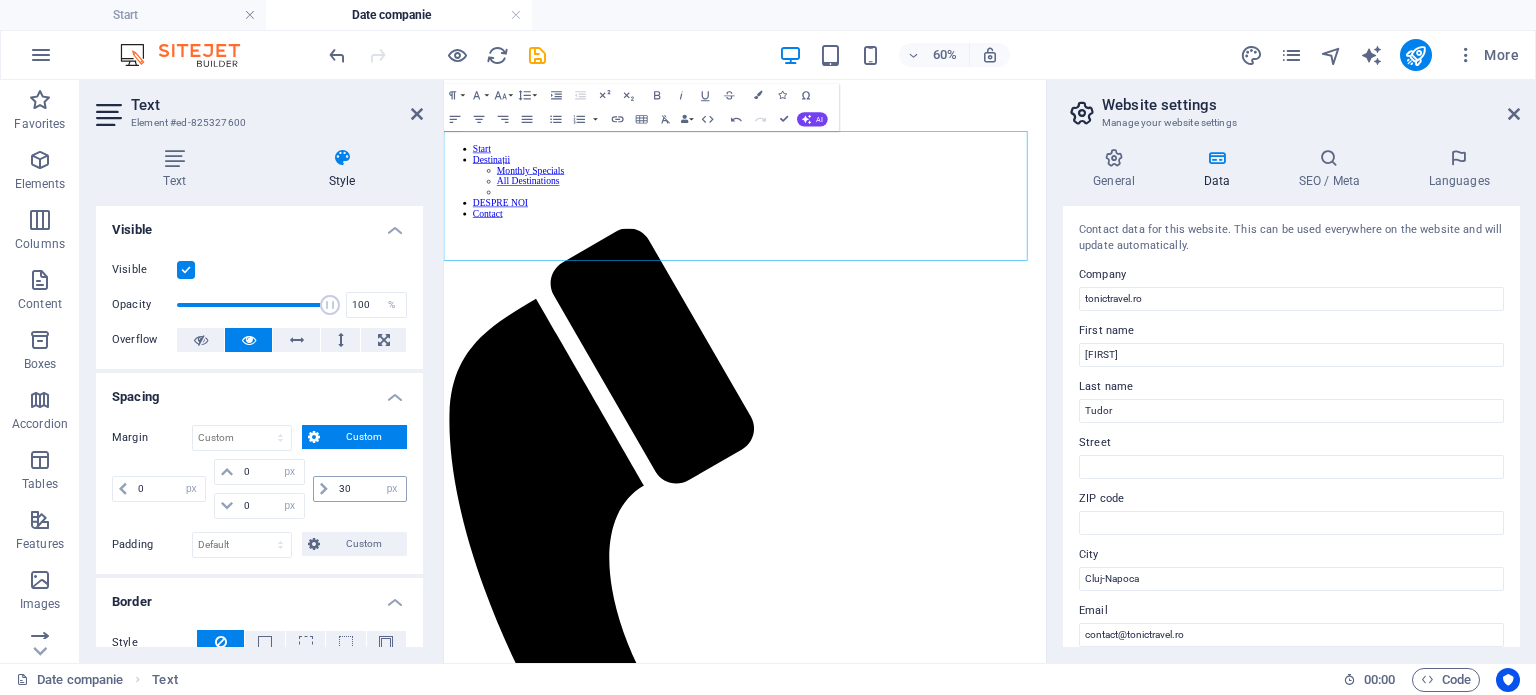 click at bounding box center (324, 489) 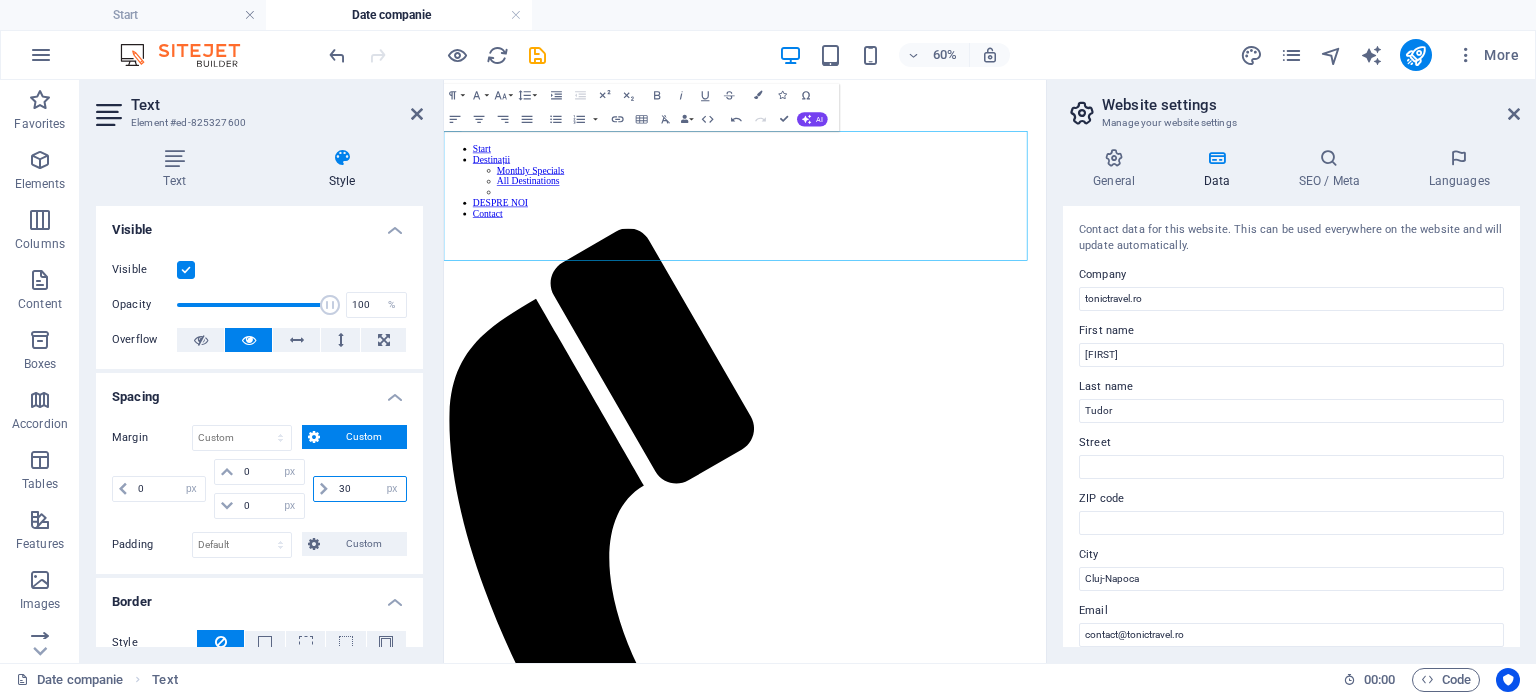 drag, startPoint x: 356, startPoint y: 487, endPoint x: 328, endPoint y: 495, distance: 29.12044 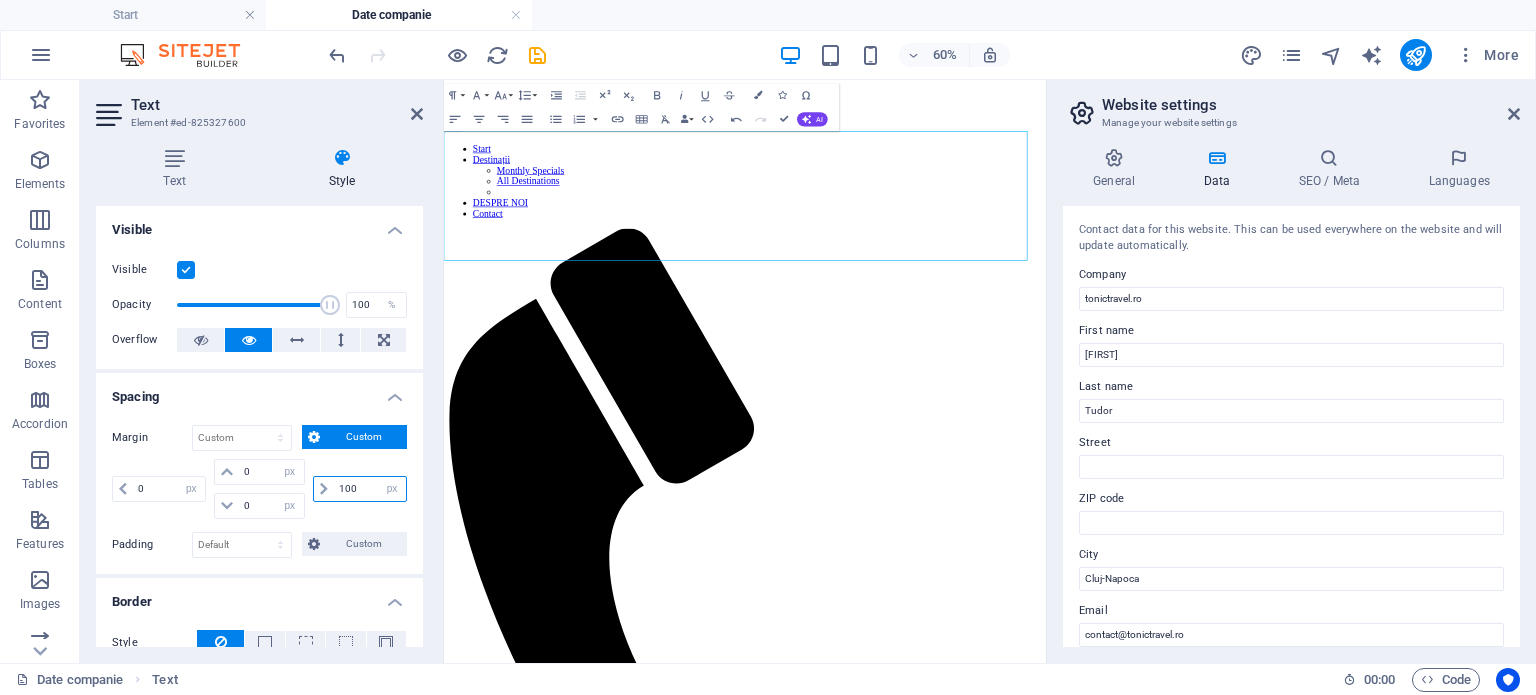 type on "100" 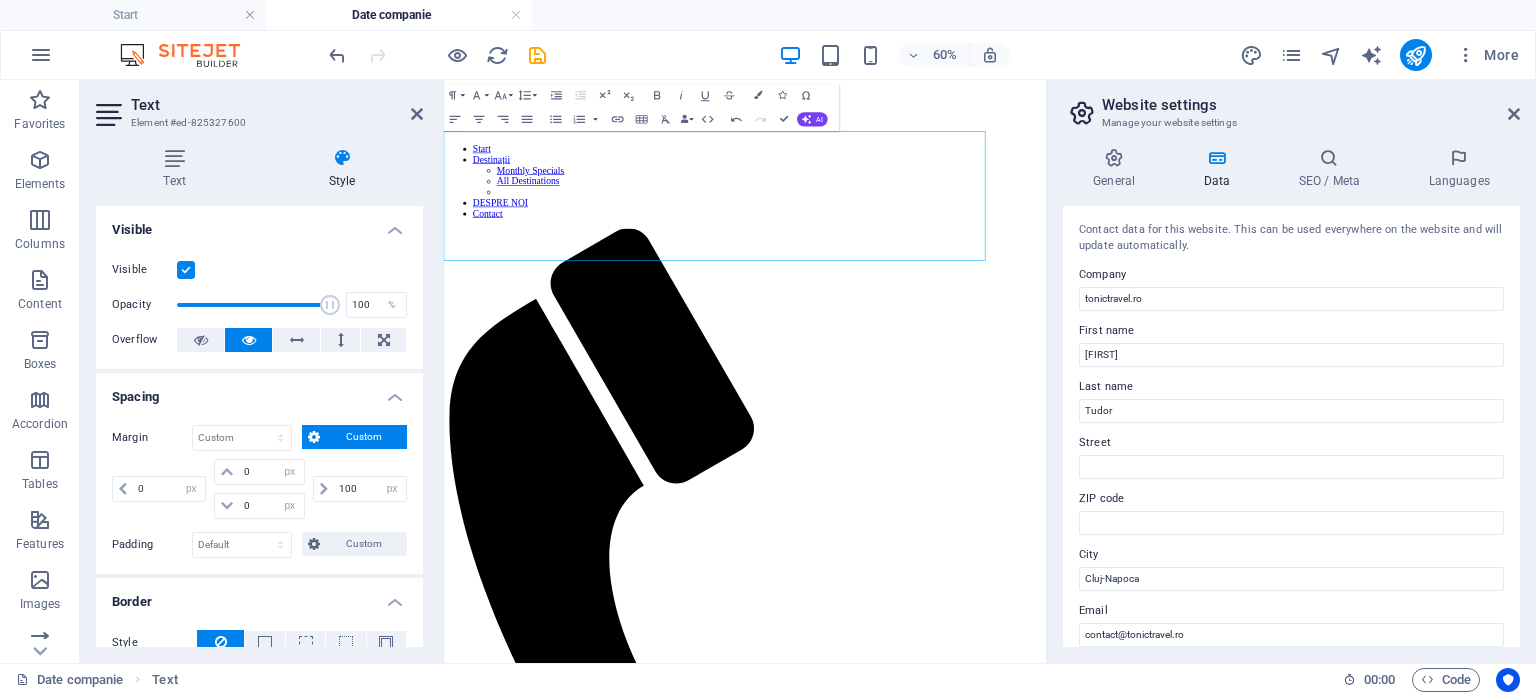 click on "100 auto px % rem vw vh" at bounding box center (358, 489) 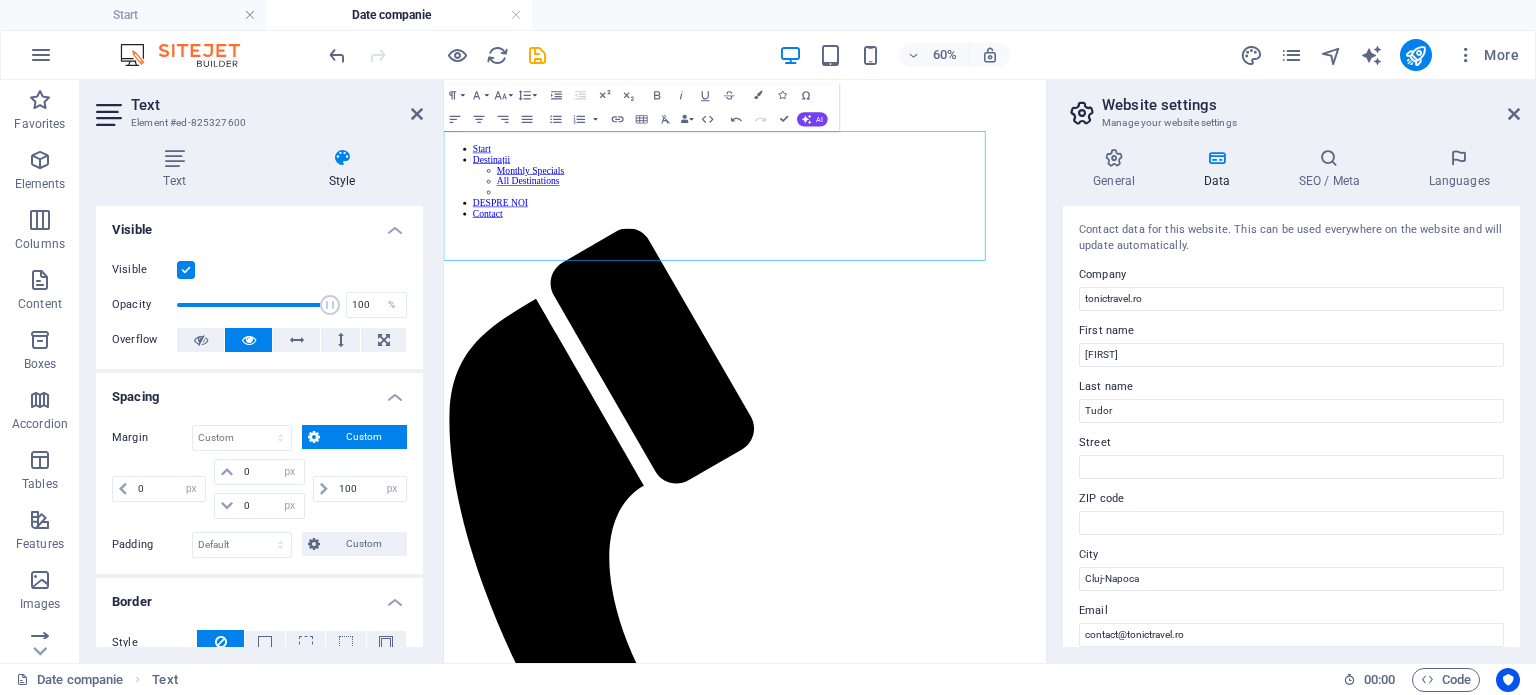 click on "0 auto px % rem vw vh 0 auto px % rem vw vh 0 auto px % rem vw vh 100 auto px % rem vw vh" at bounding box center (259, 489) 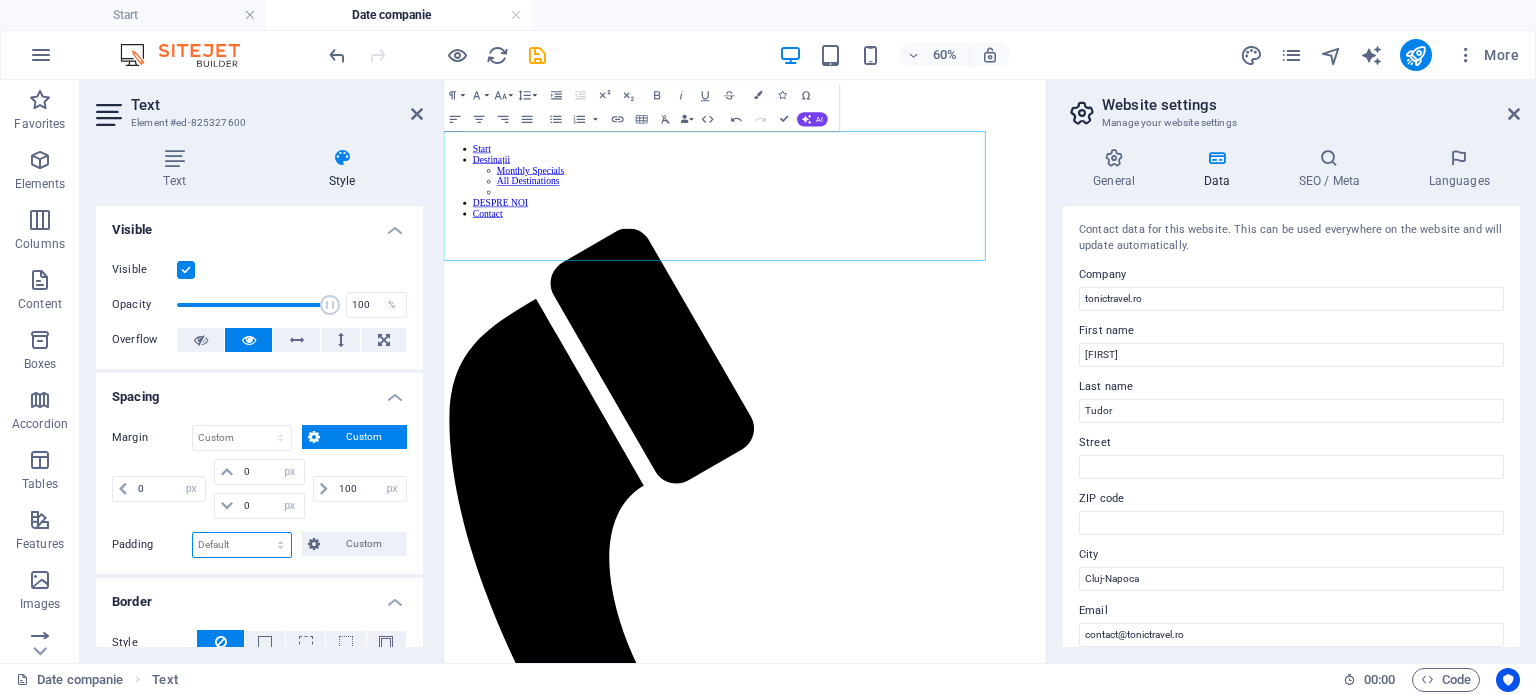 click on "Default px rem % vh vw Custom" at bounding box center (242, 545) 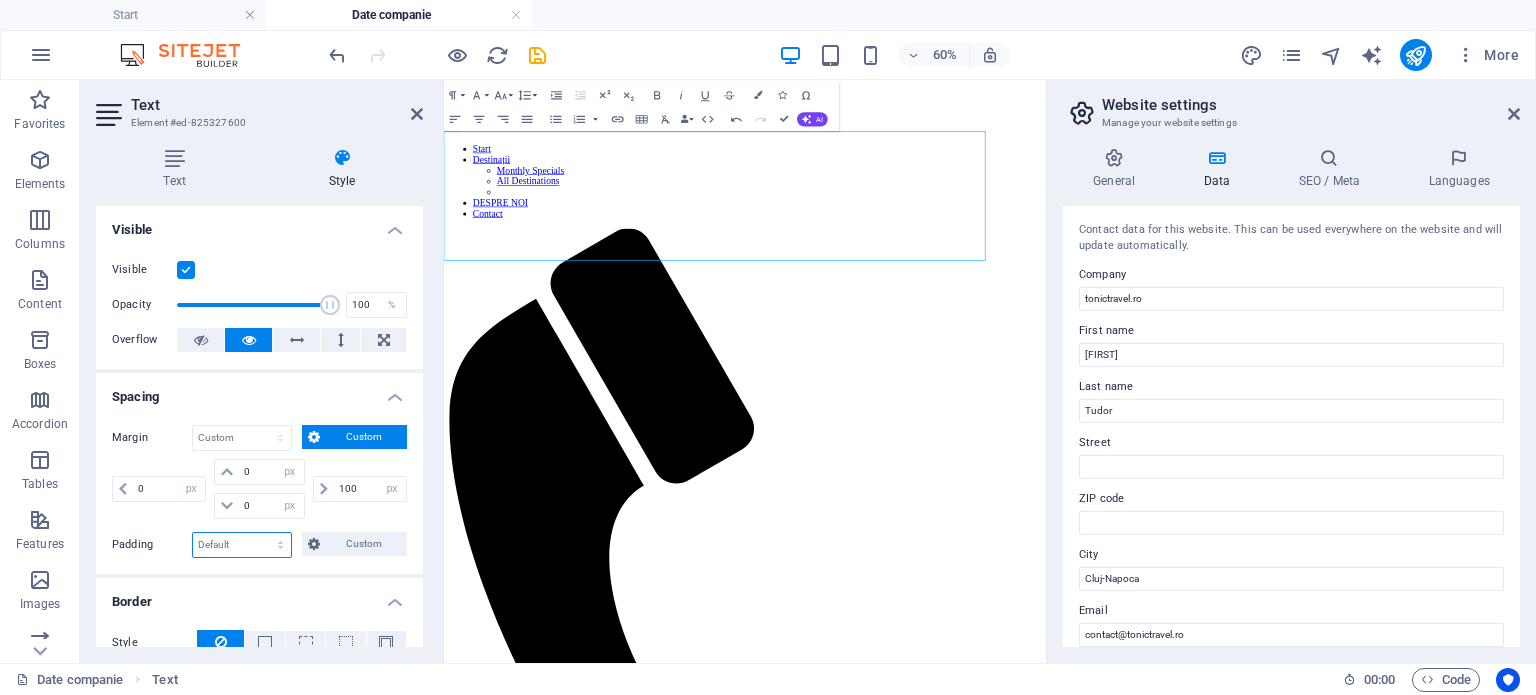 select on "%" 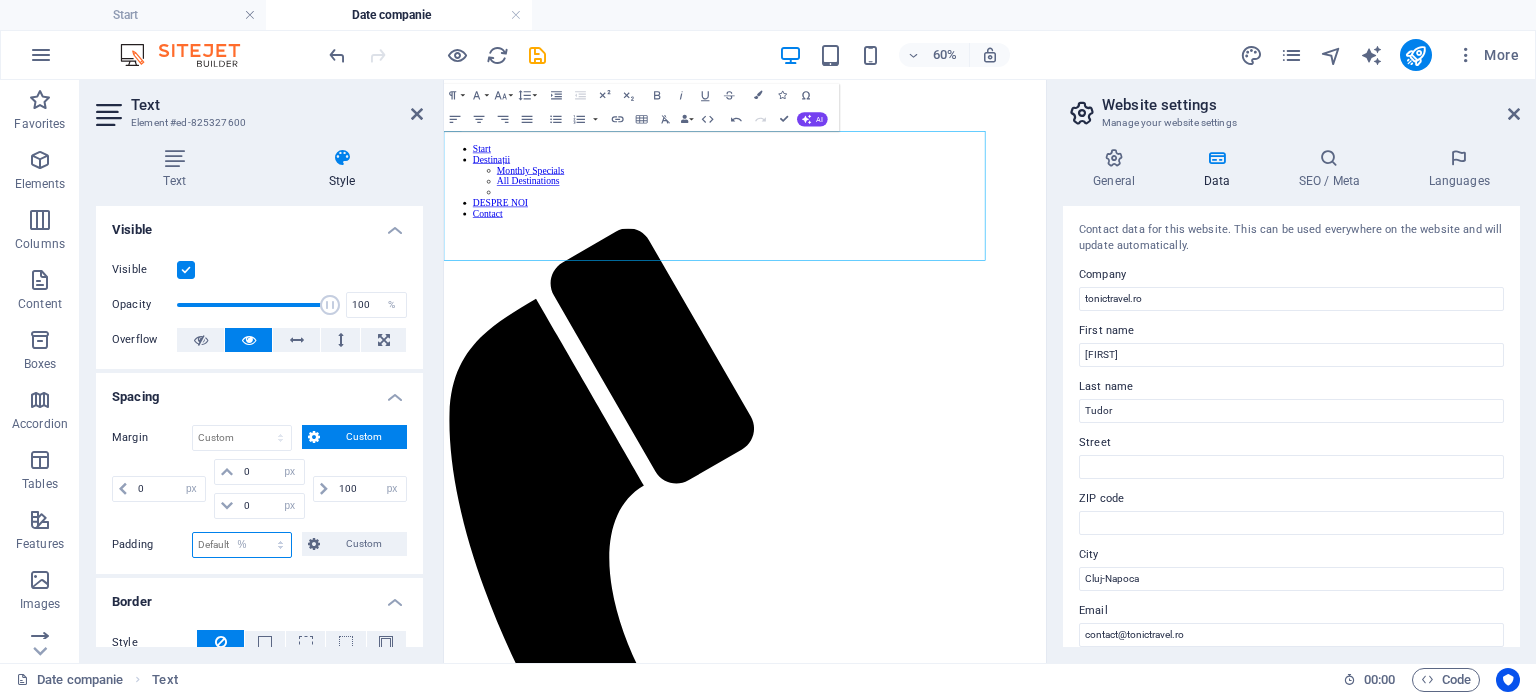 click on "Default px rem % vh vw Custom" at bounding box center (242, 545) 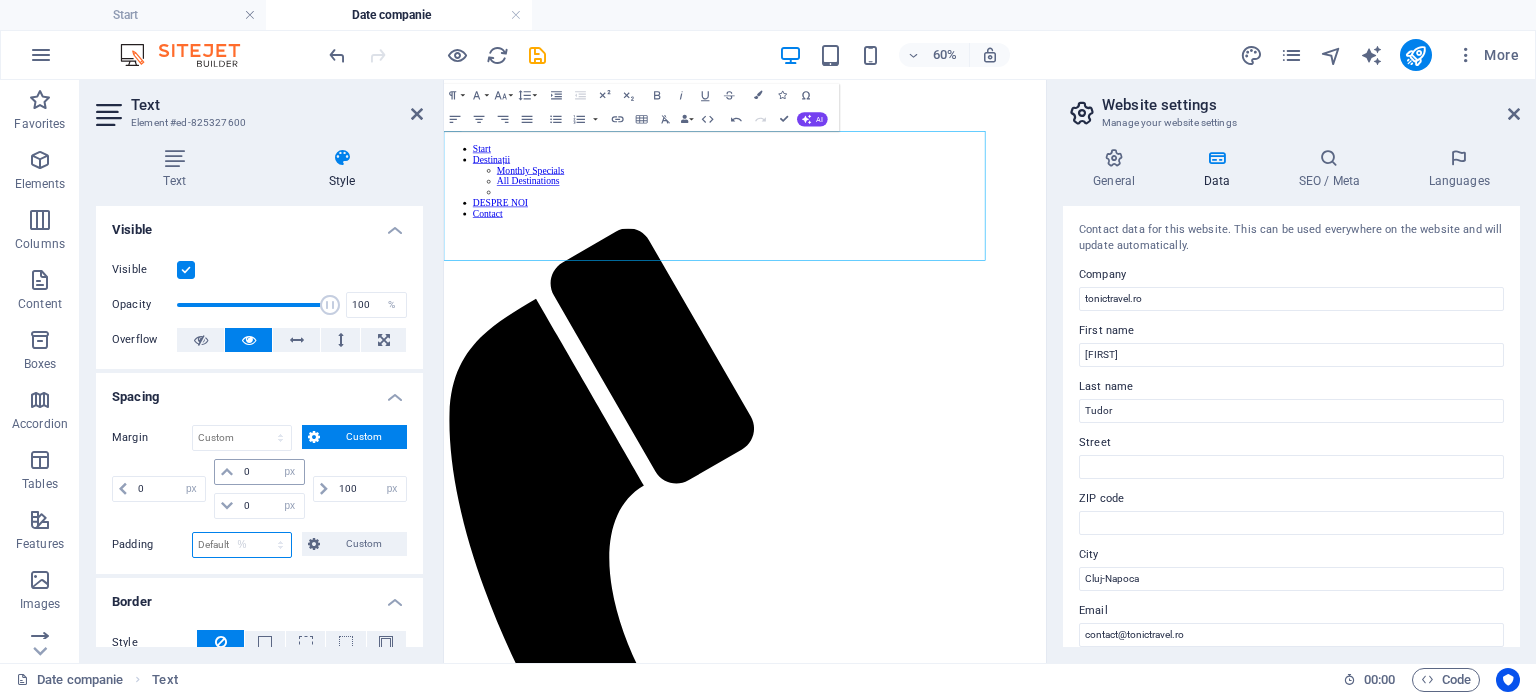 type on "100" 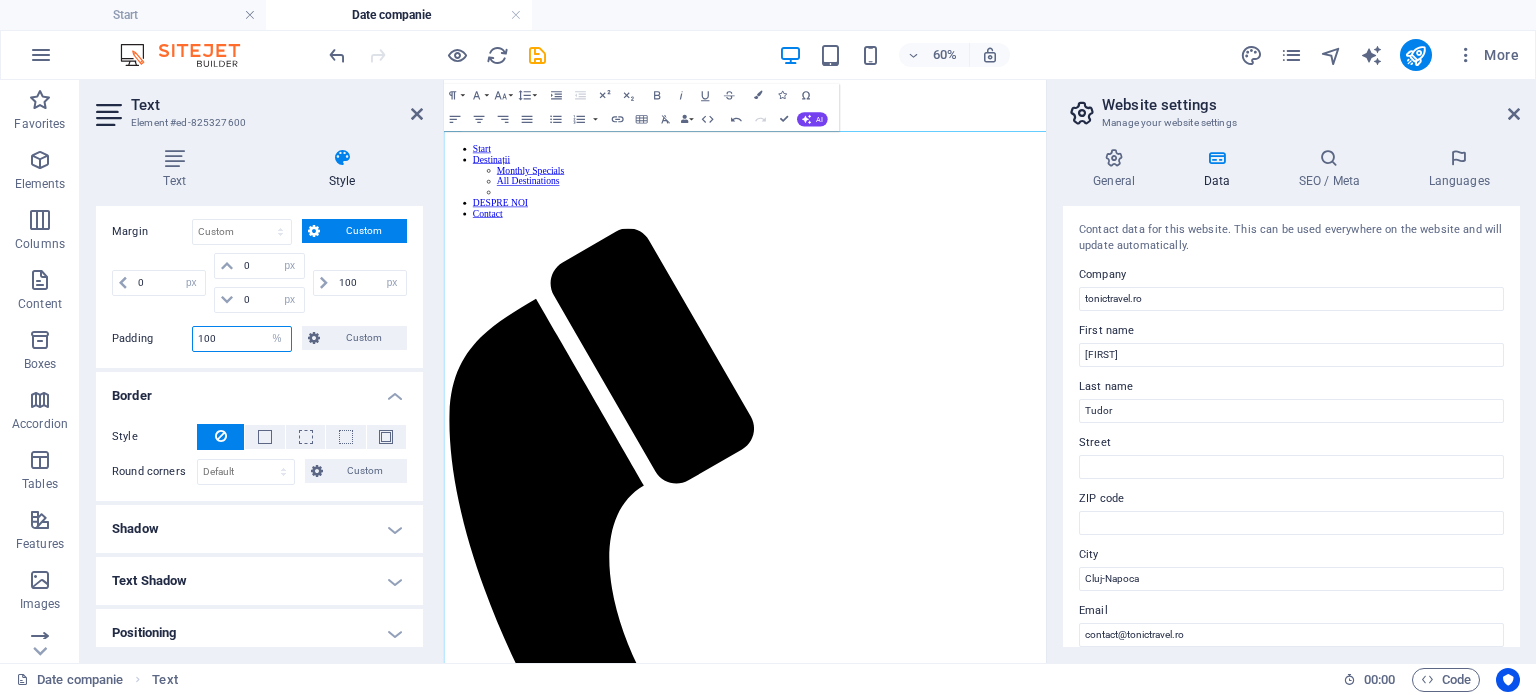 scroll, scrollTop: 0, scrollLeft: 0, axis: both 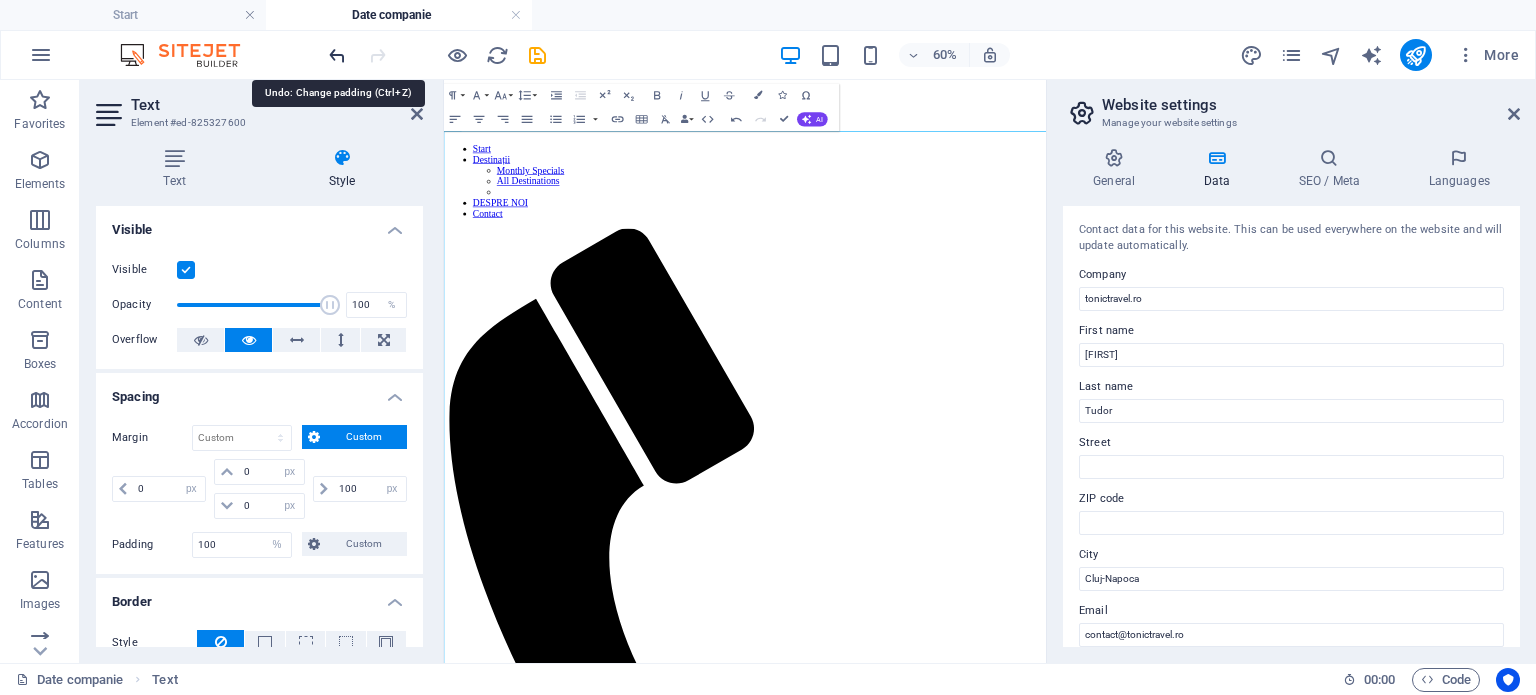 click at bounding box center (337, 55) 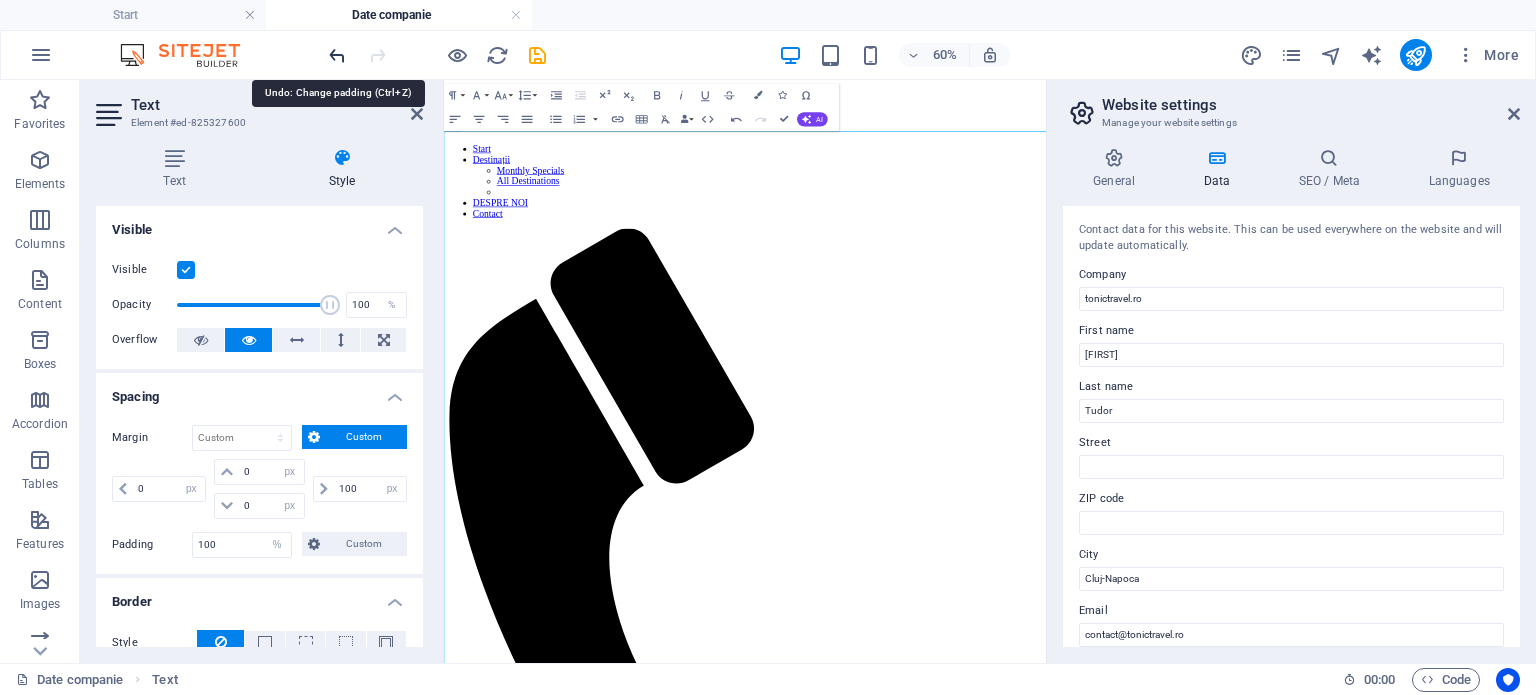 click at bounding box center (337, 55) 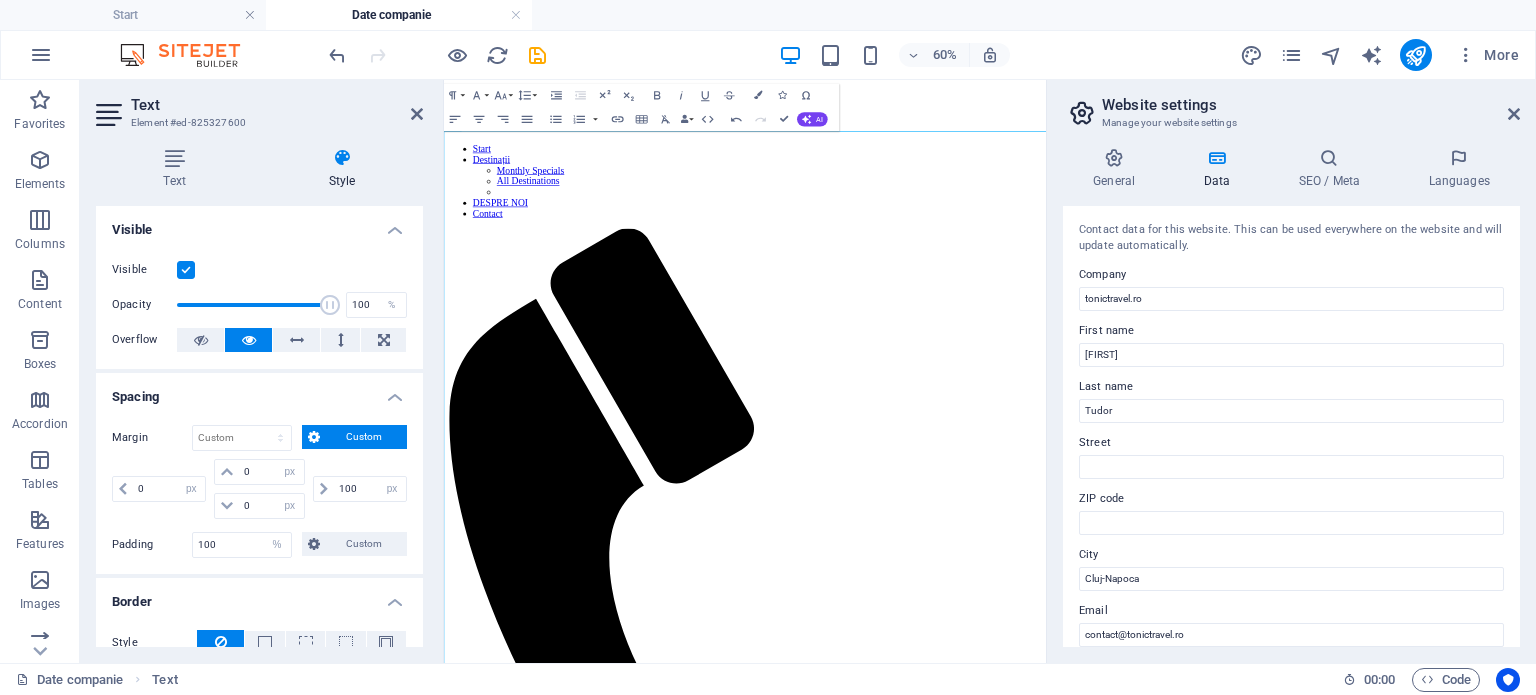 click on "Custom" at bounding box center [363, 437] 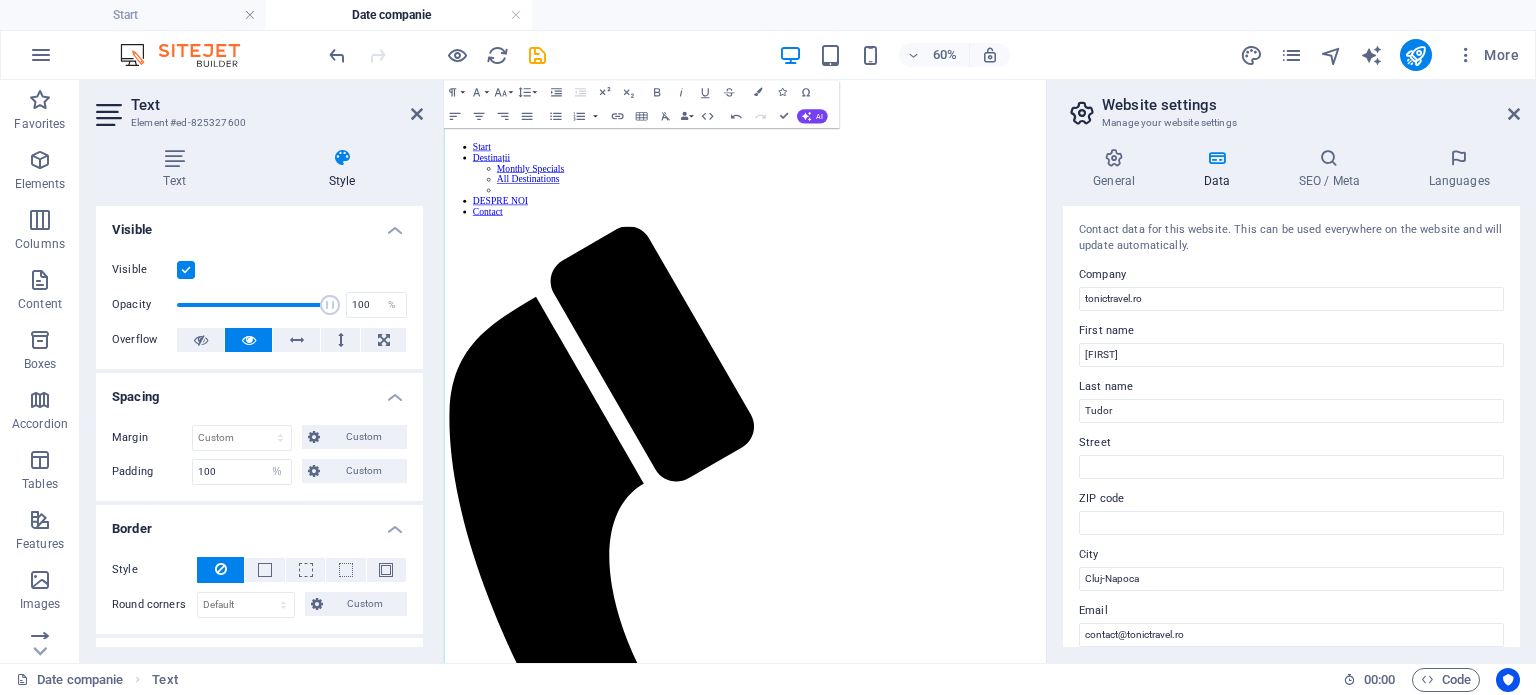 scroll, scrollTop: 0, scrollLeft: 0, axis: both 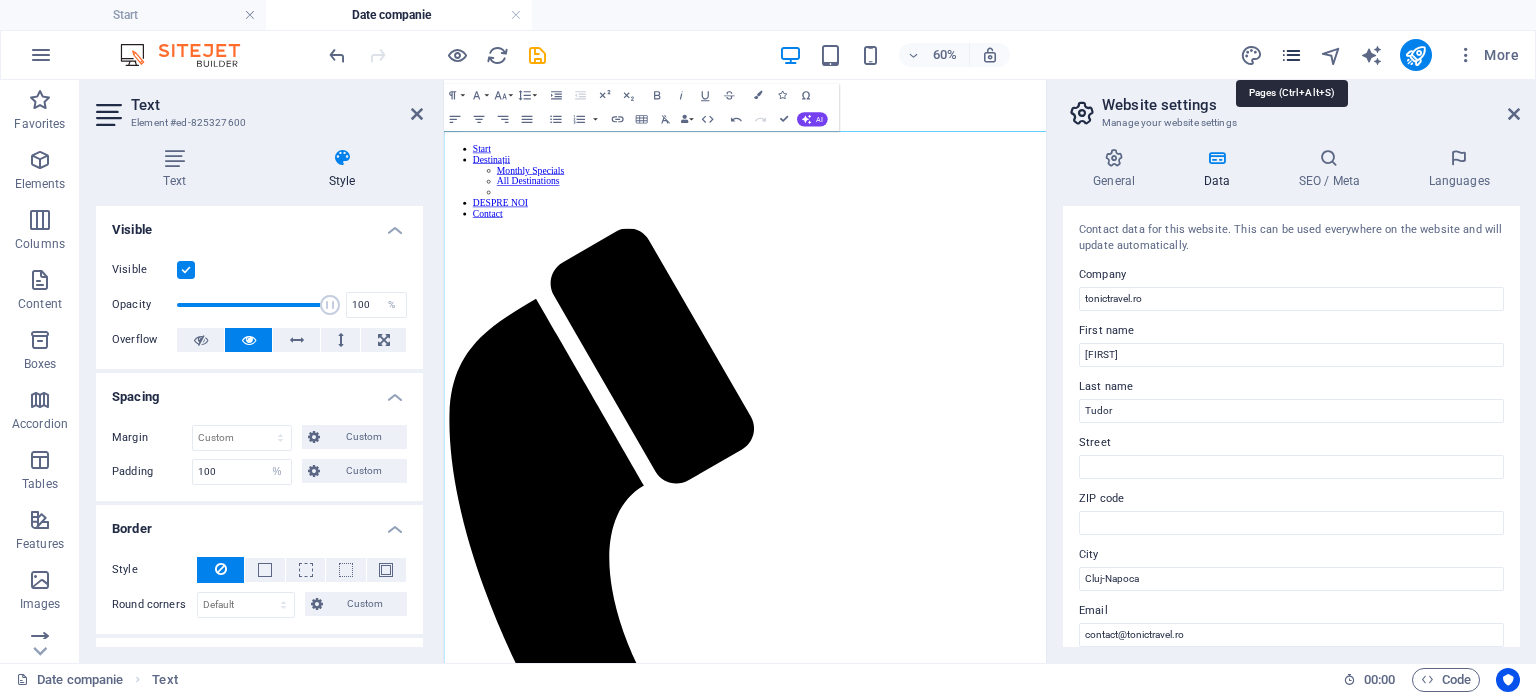 click at bounding box center (1291, 55) 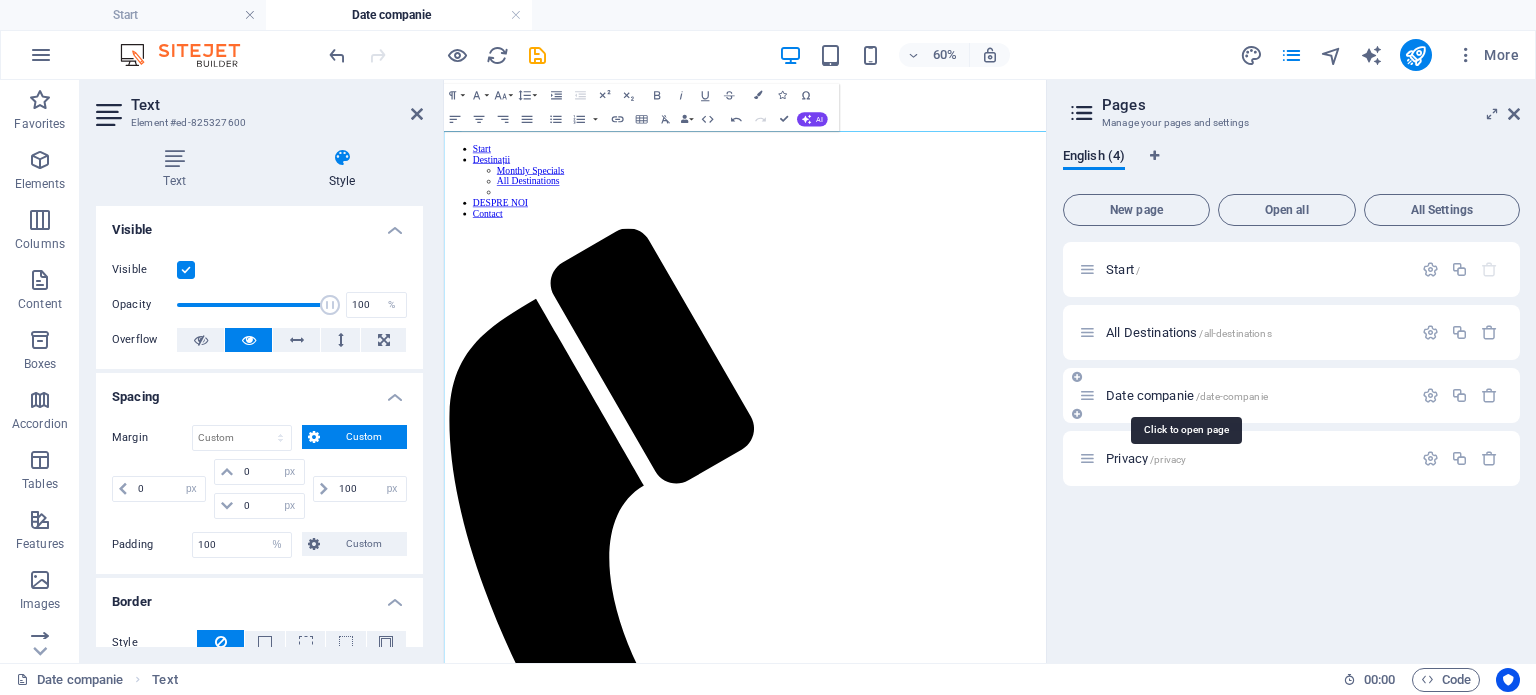click on "/date-companie" at bounding box center (1232, 396) 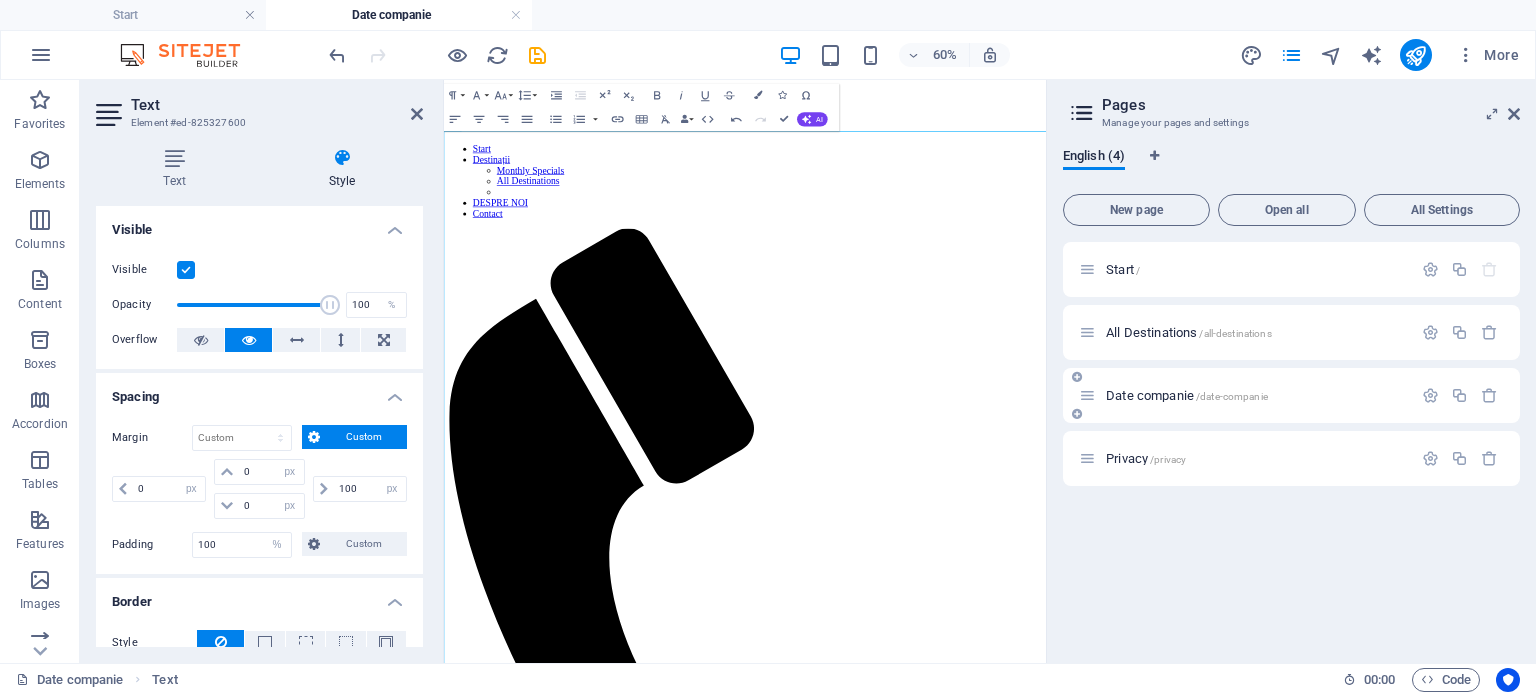 click on "Date companie /date-companie" at bounding box center [1256, 395] 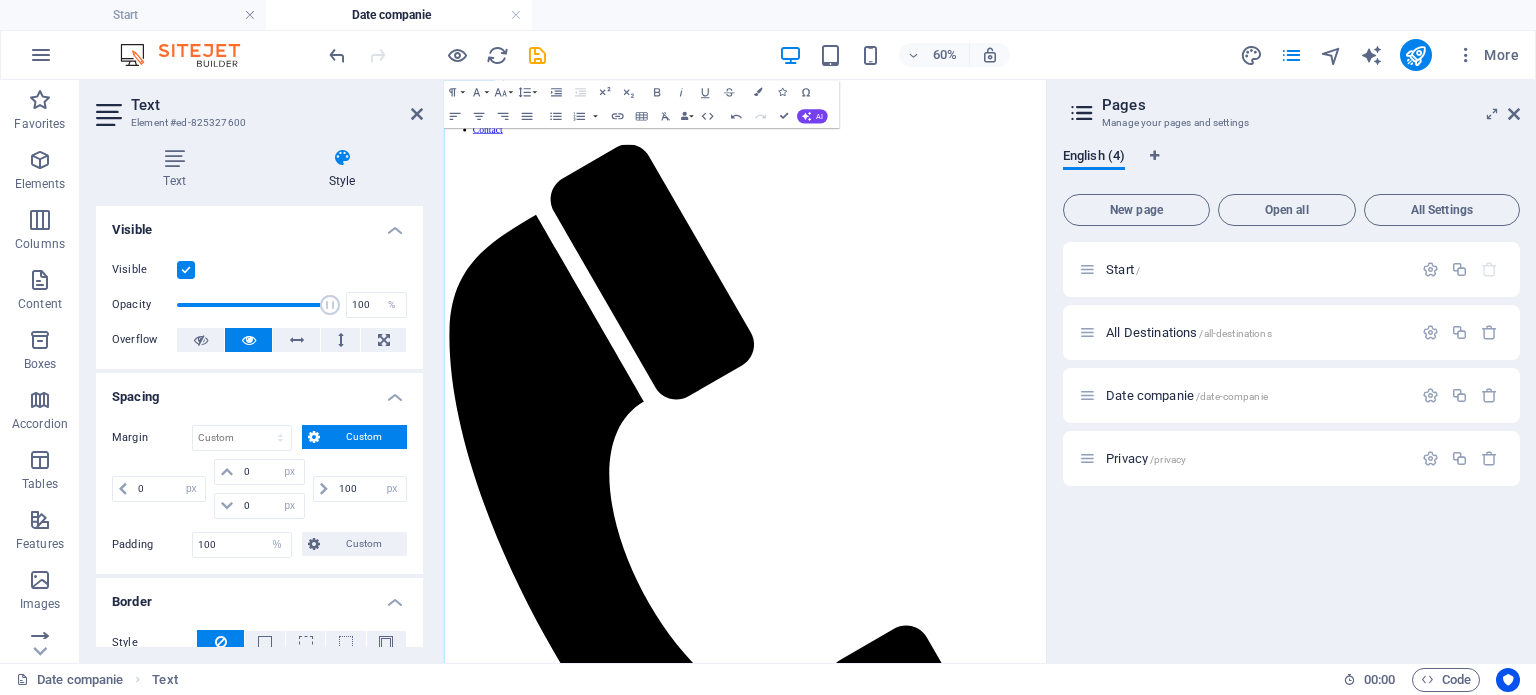 scroll, scrollTop: 0, scrollLeft: 0, axis: both 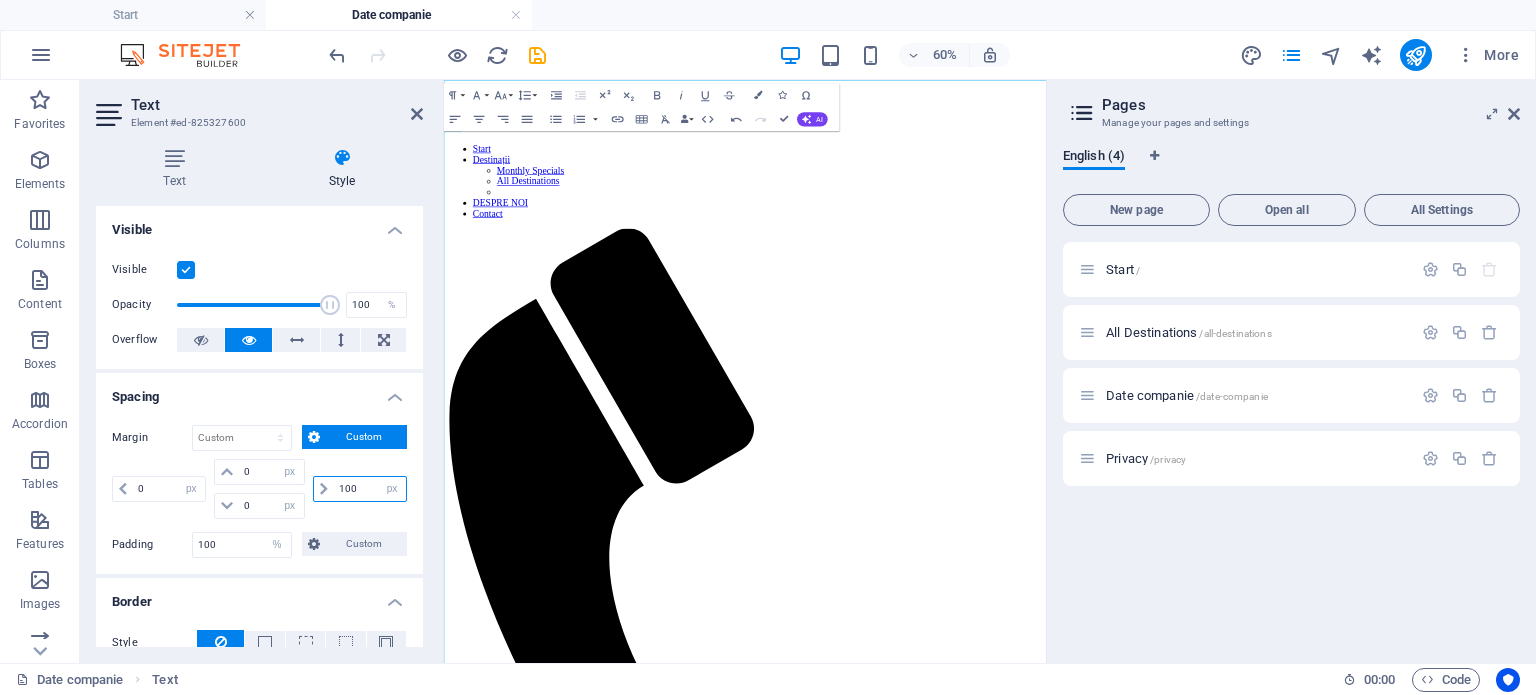 click on "100" at bounding box center (370, 489) 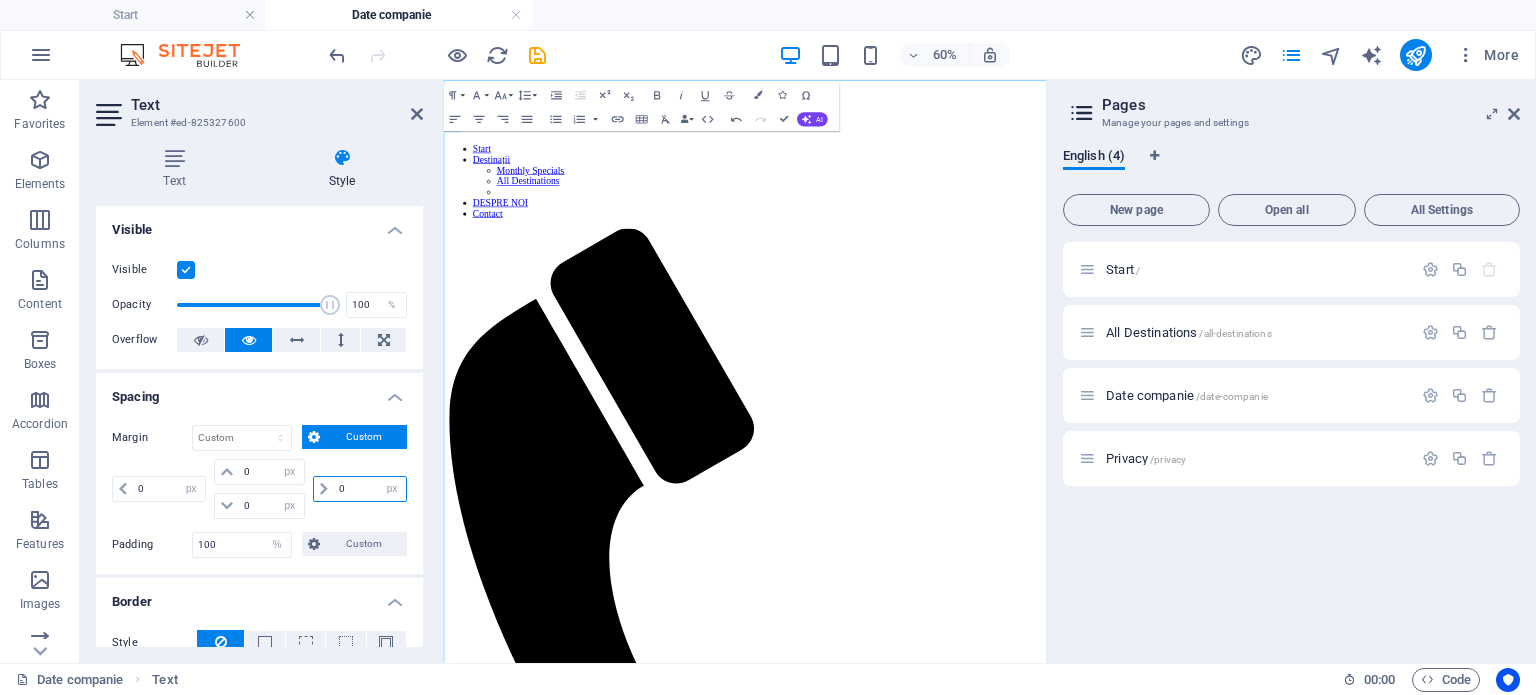 type on "0" 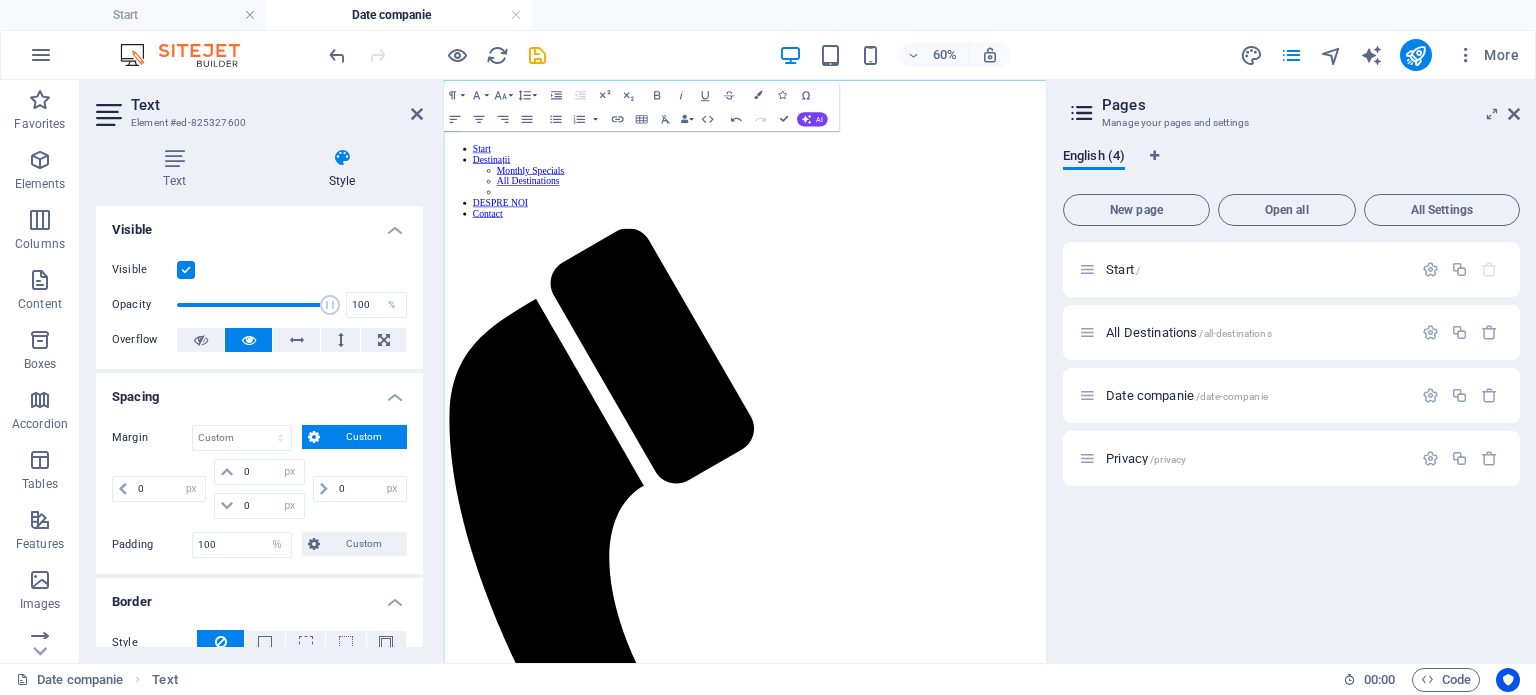 type on "0" 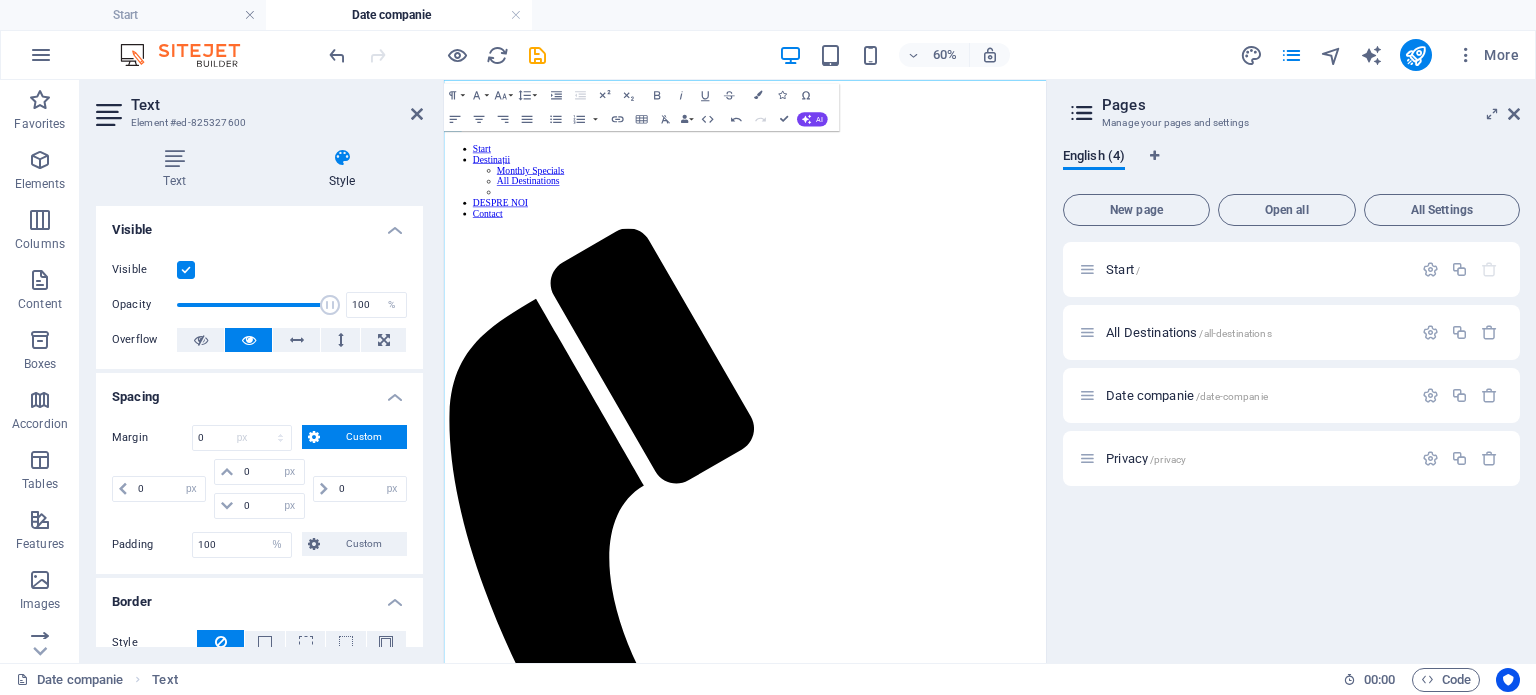 click on "0 auto px % rem vw vh" at bounding box center [358, 489] 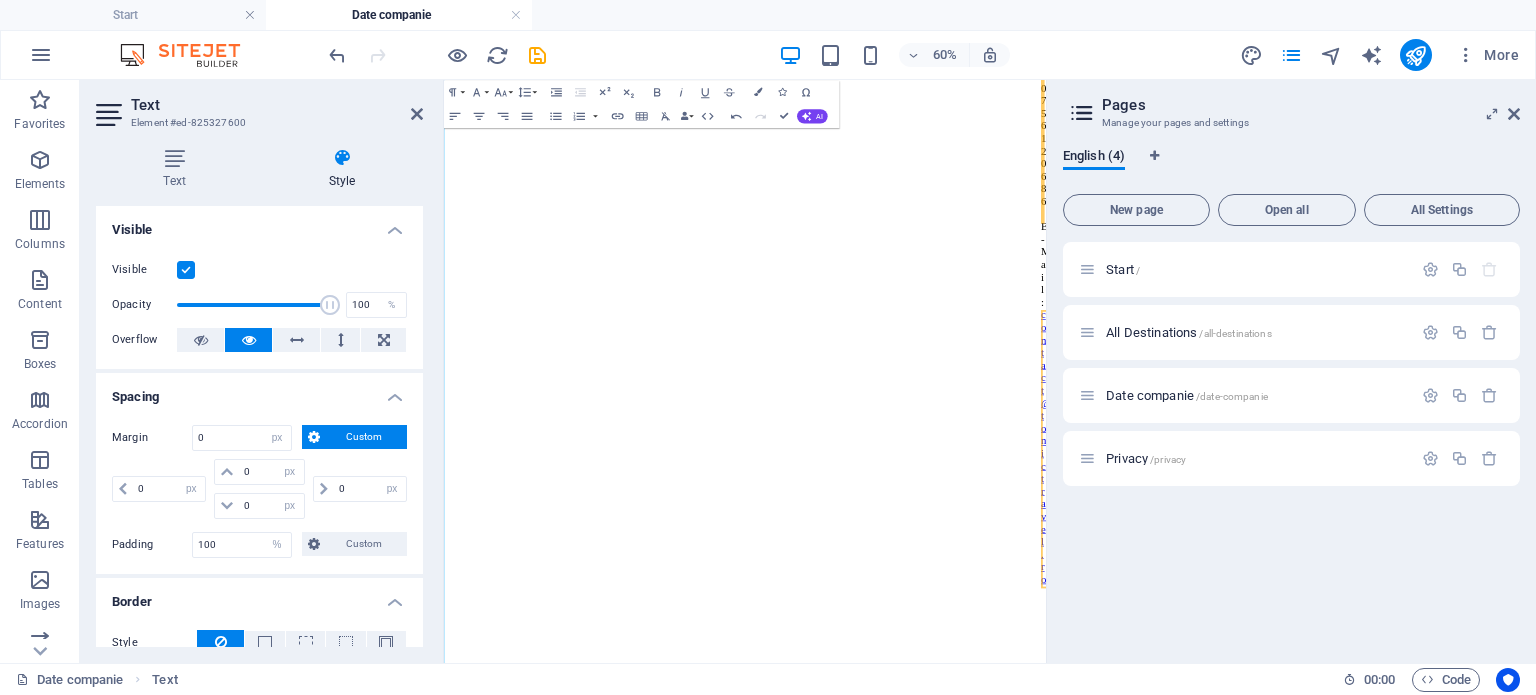 scroll, scrollTop: 0, scrollLeft: 0, axis: both 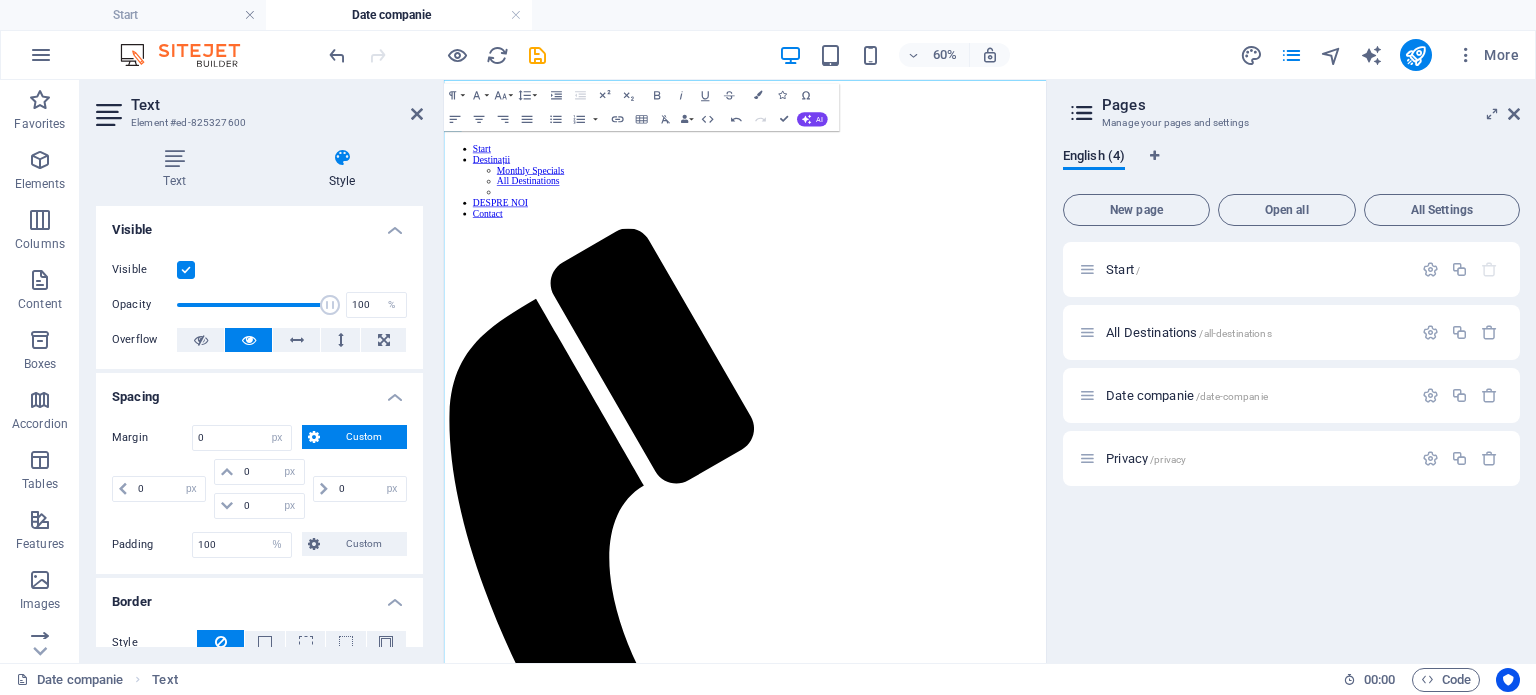 drag, startPoint x: 1441, startPoint y: 153, endPoint x: 1468, endPoint y: 120, distance: 42.638012 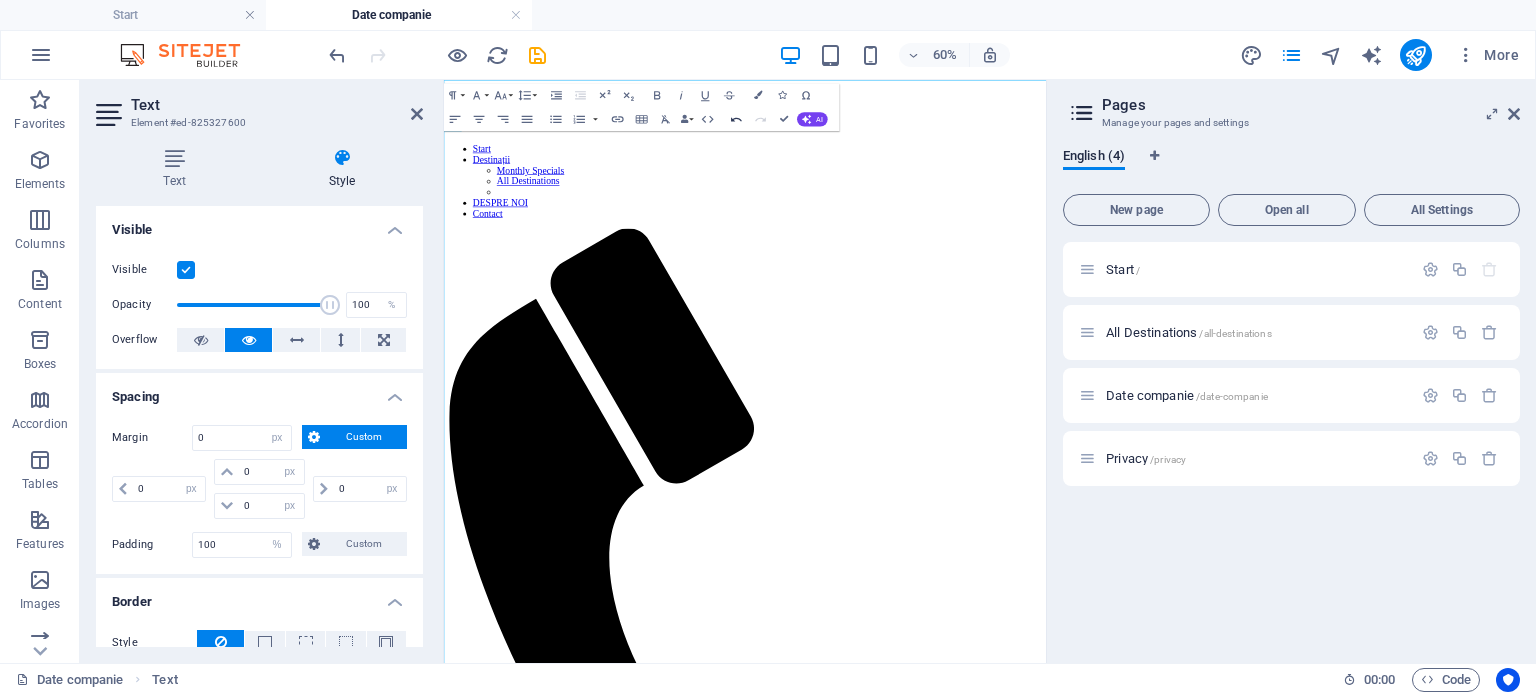 click 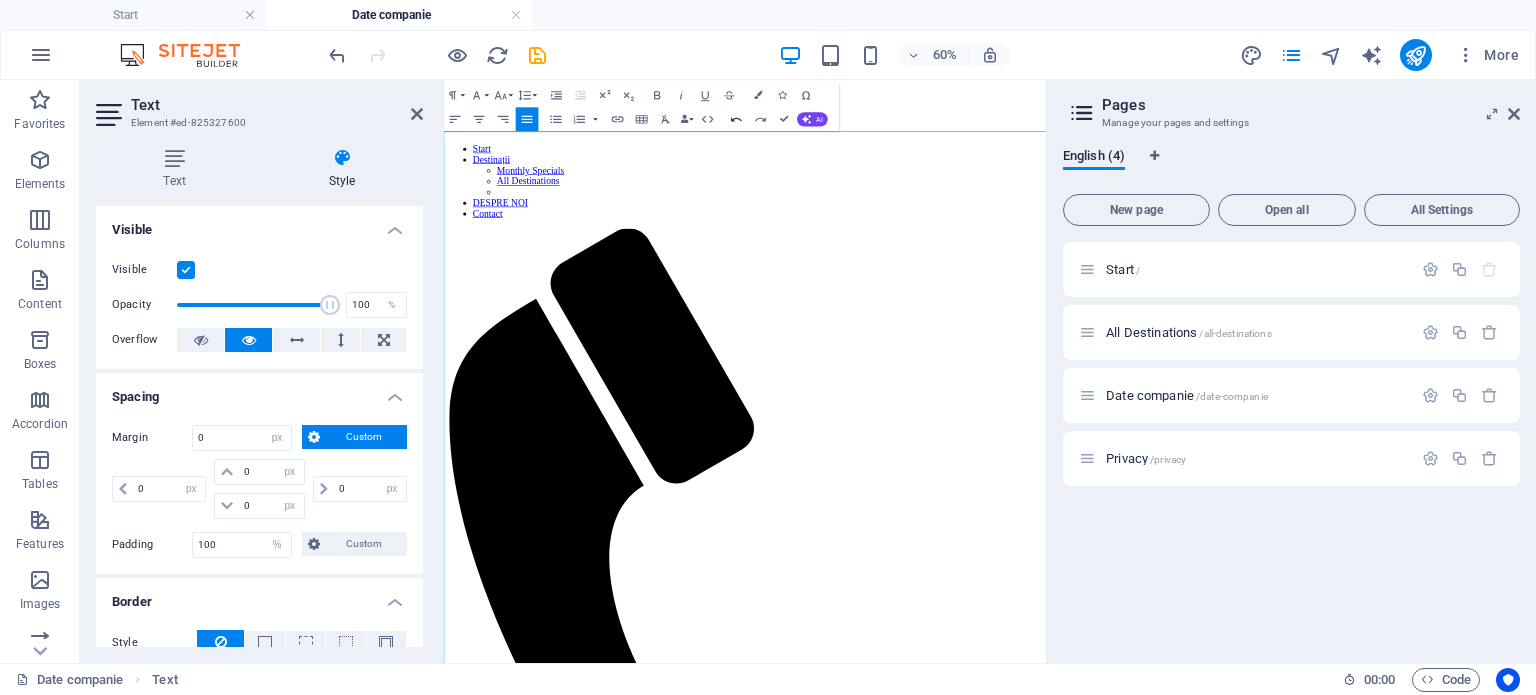 click 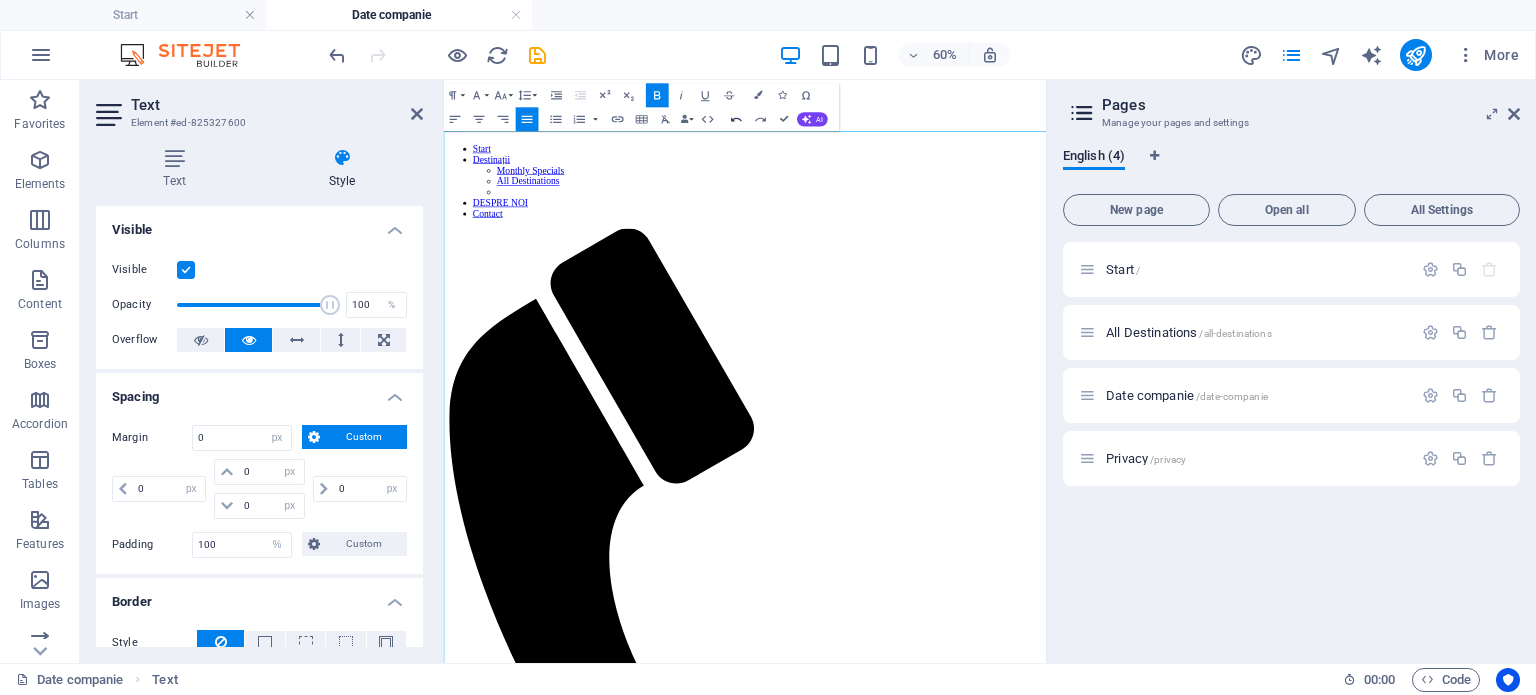 click 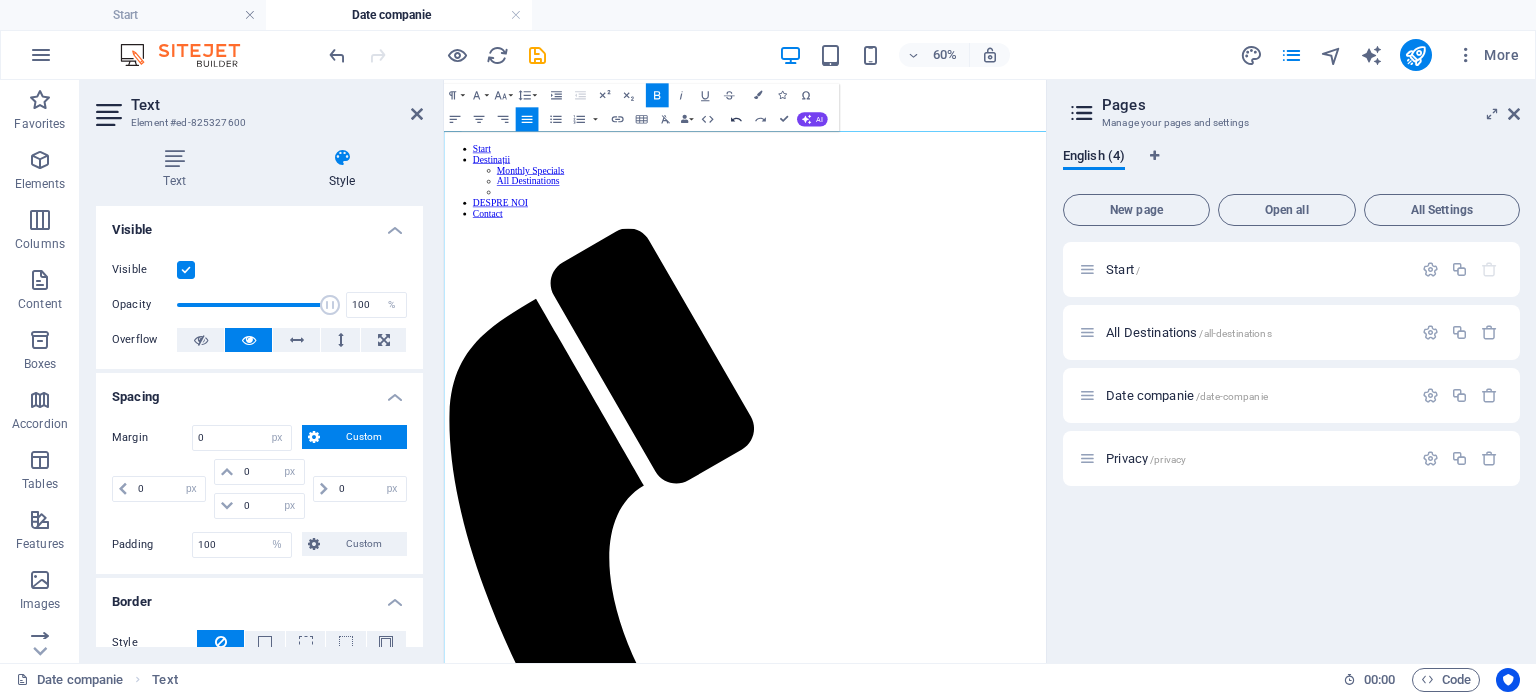 click 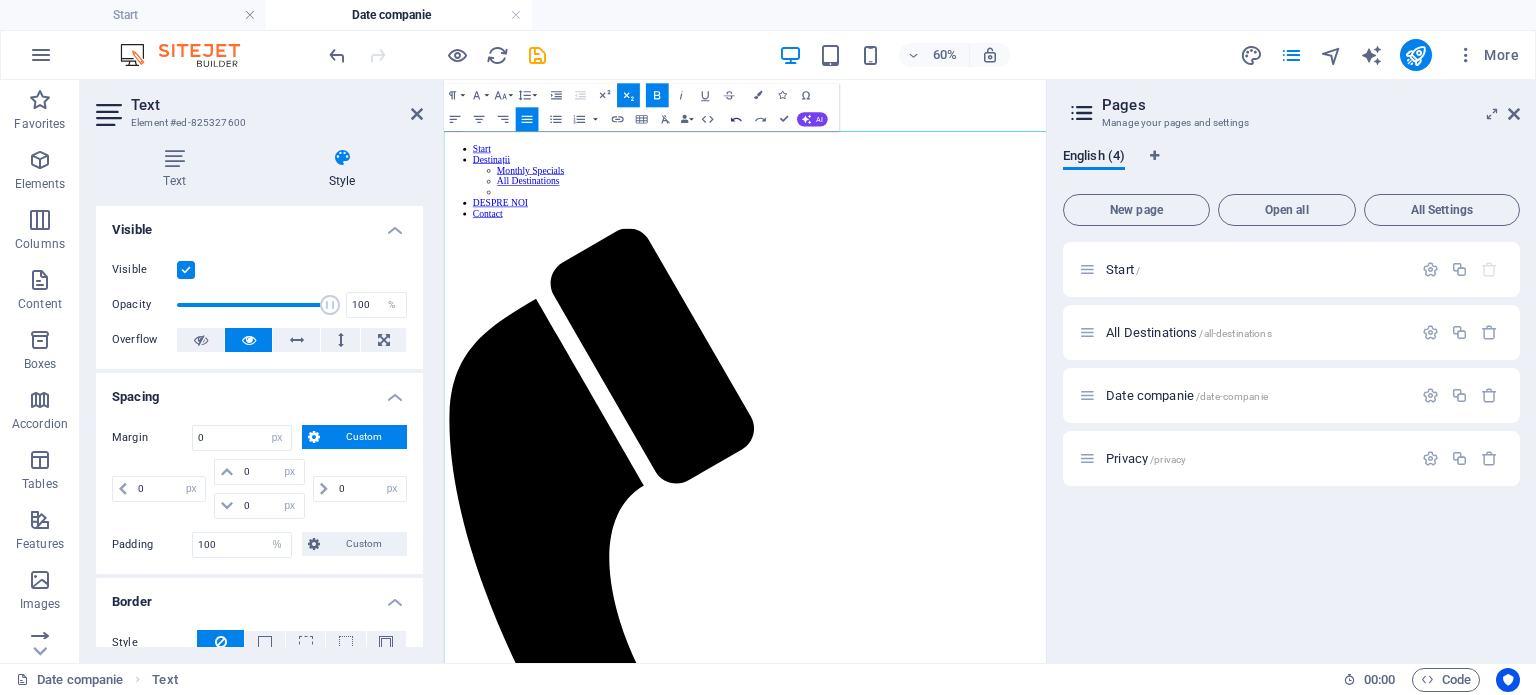 click 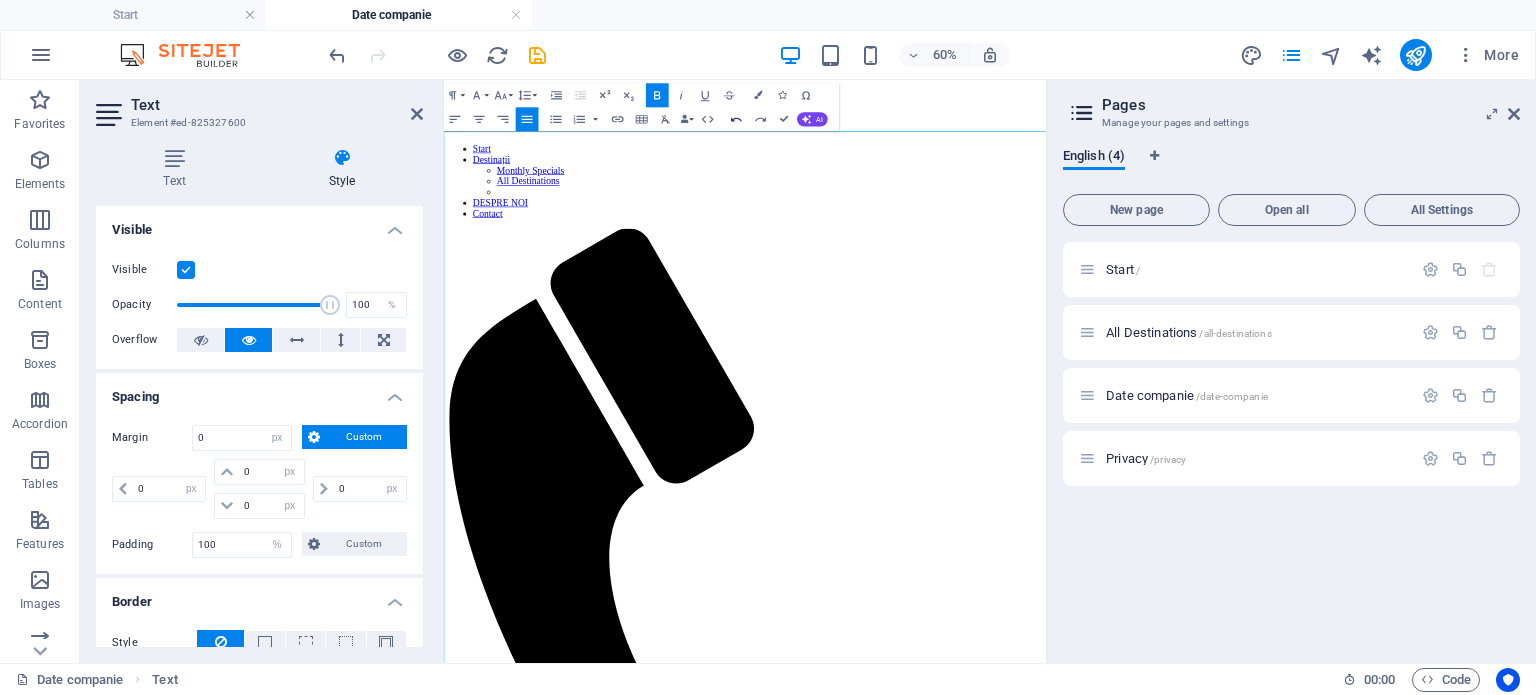 click 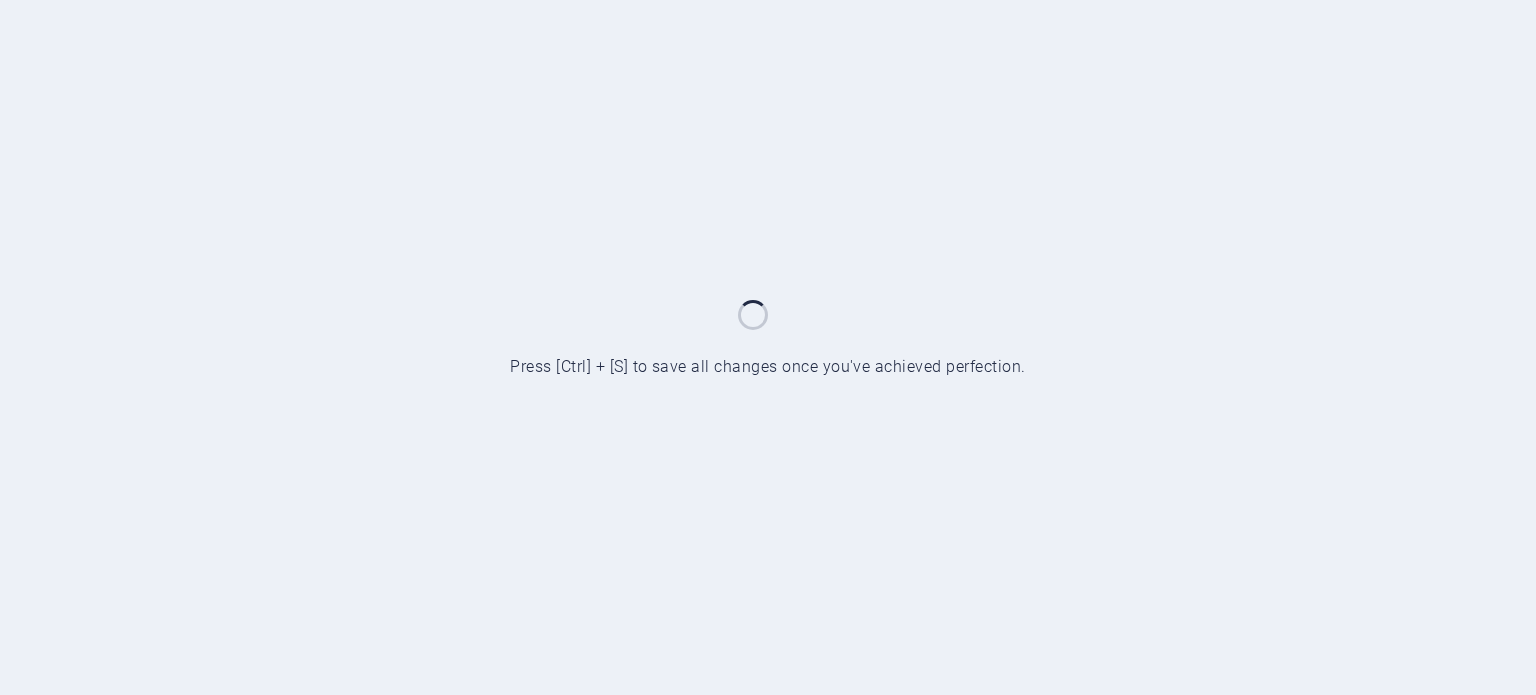 scroll, scrollTop: 0, scrollLeft: 0, axis: both 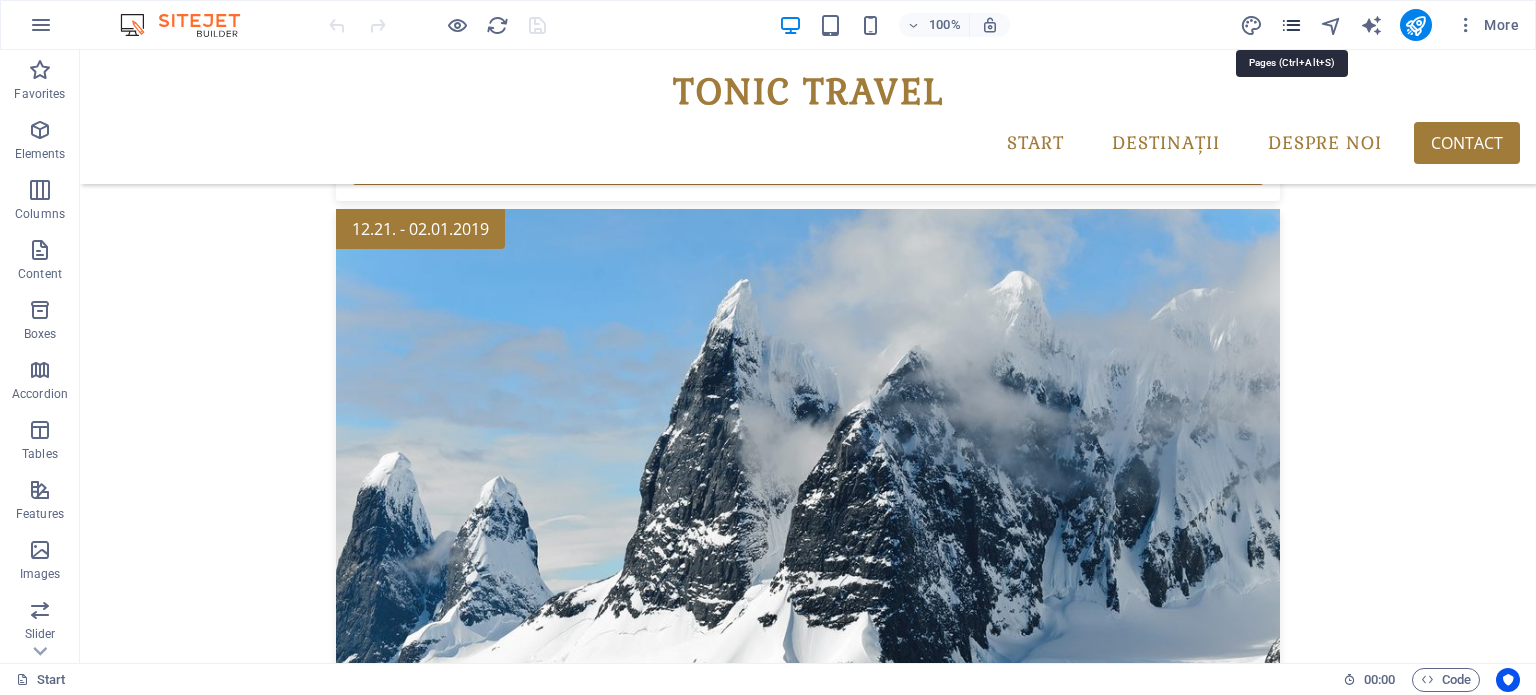 click at bounding box center [1291, 25] 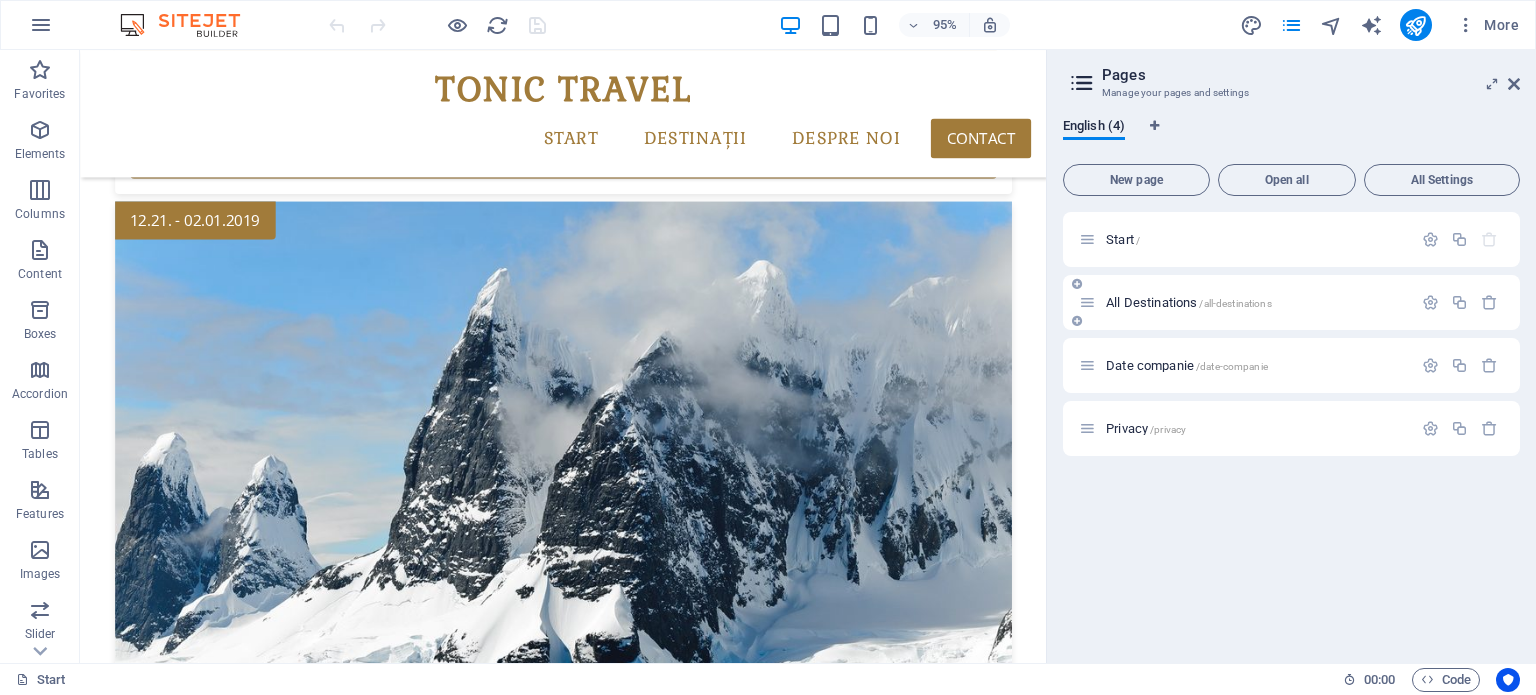 scroll, scrollTop: 3072, scrollLeft: 0, axis: vertical 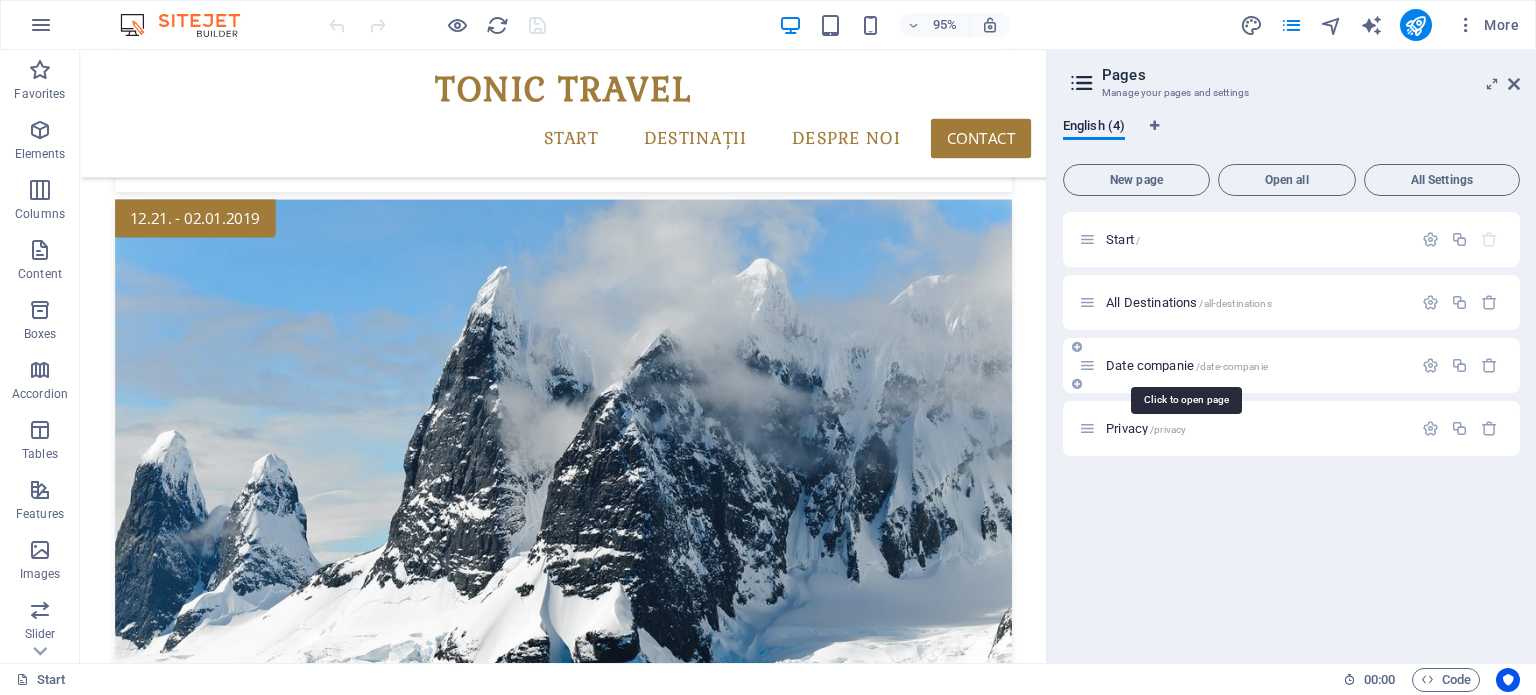 click on "Date companie /date-companie" at bounding box center (1245, 365) 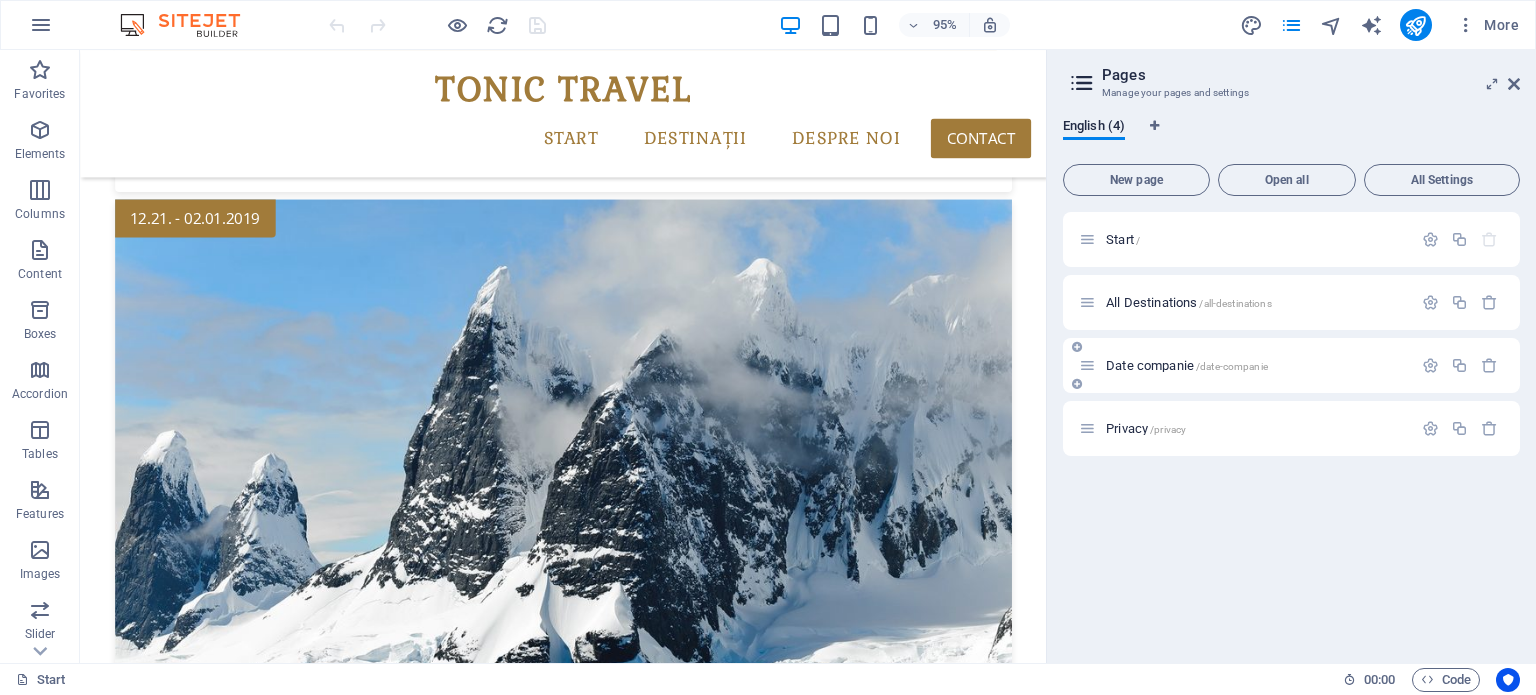 click on "Date companie /date-companie" at bounding box center (1256, 365) 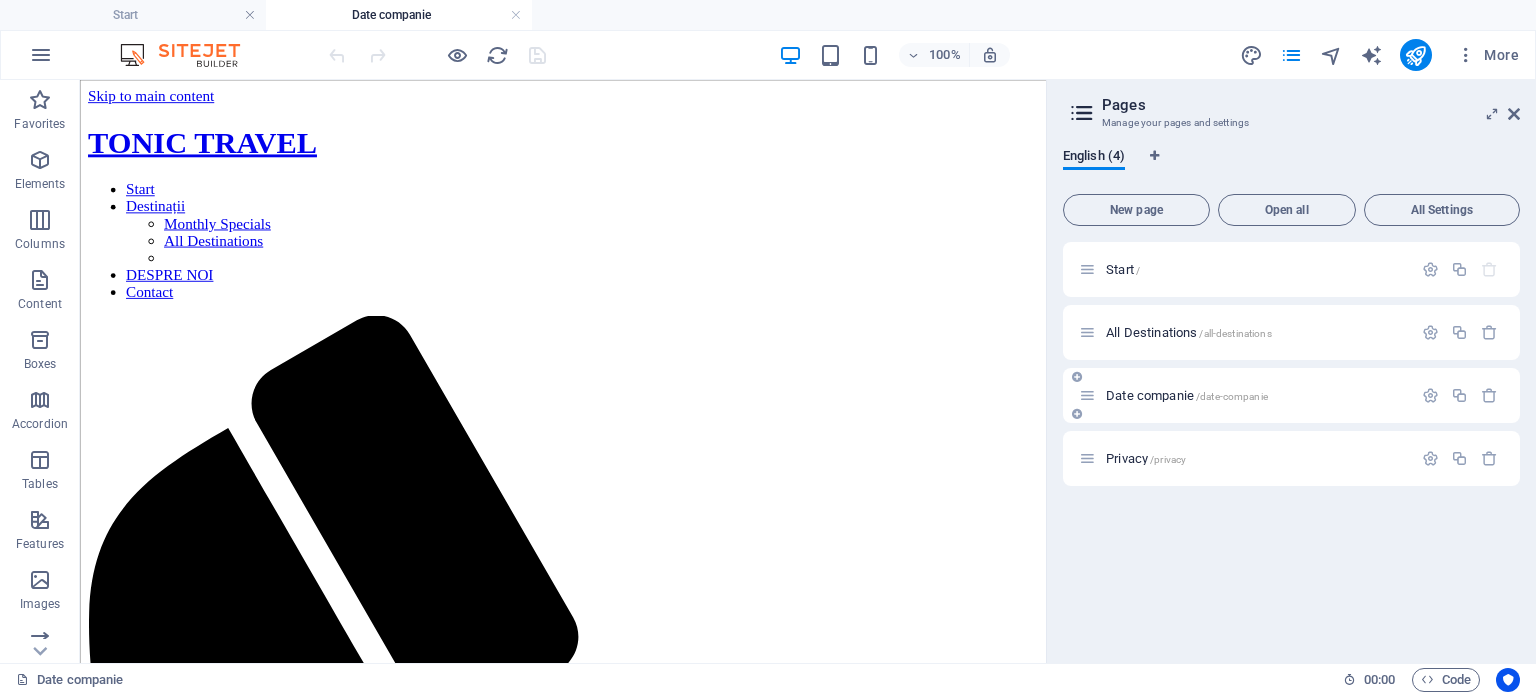 scroll, scrollTop: 0, scrollLeft: 0, axis: both 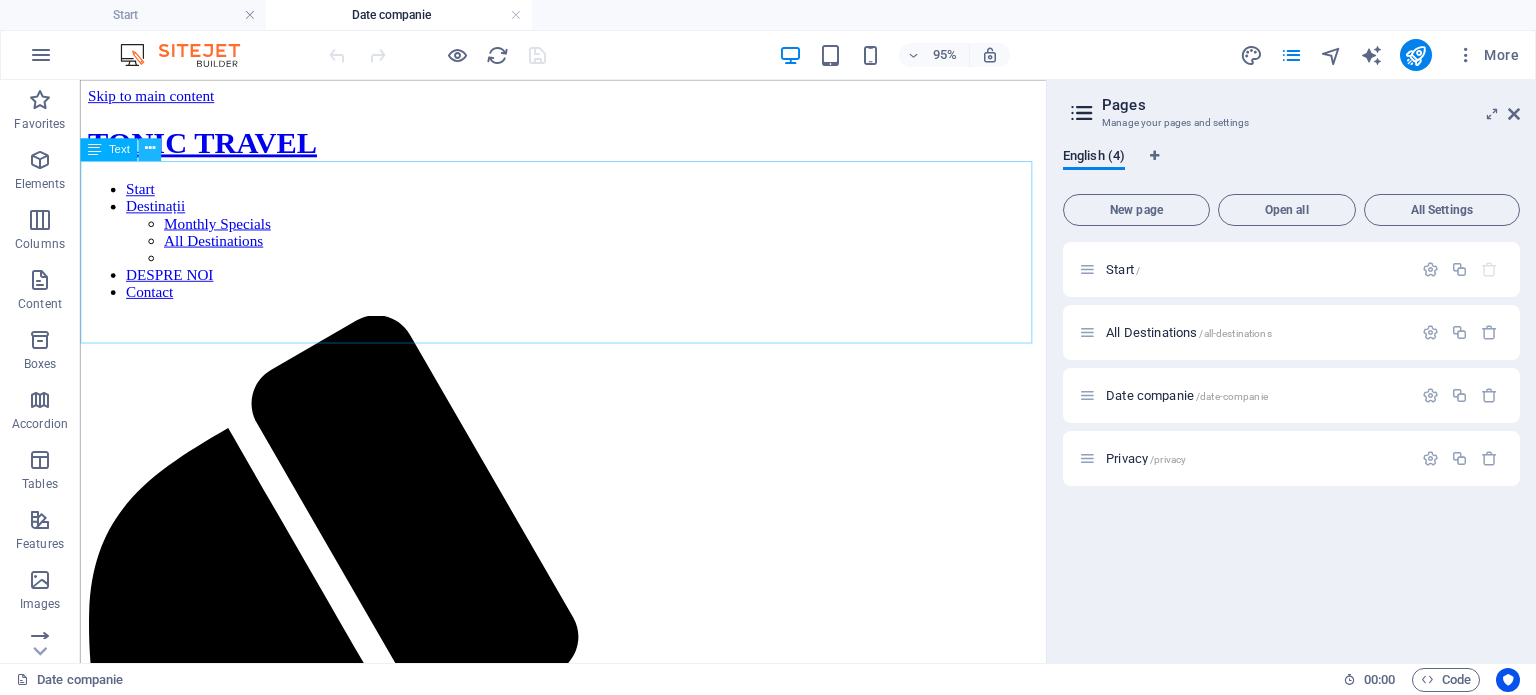 click at bounding box center [149, 149] 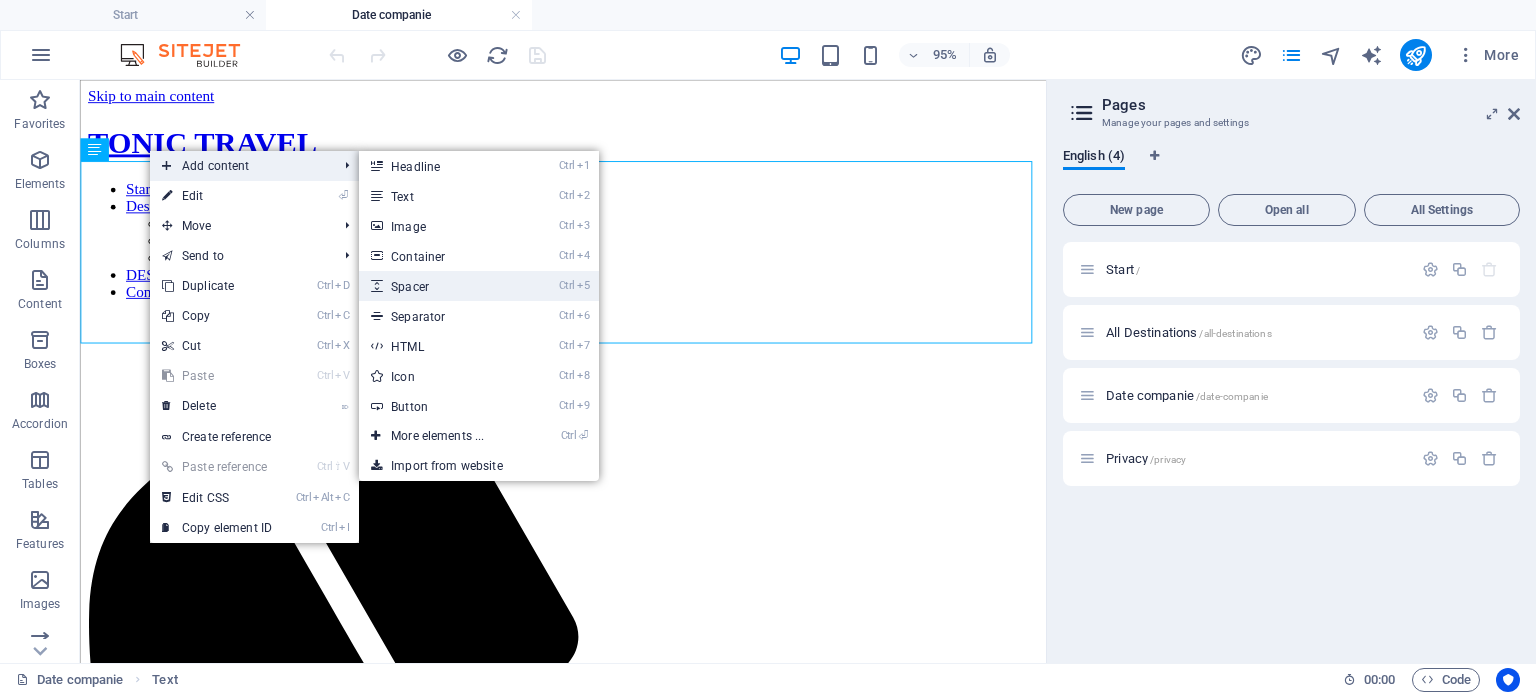 click on "Ctrl 5  Spacer" at bounding box center (441, 286) 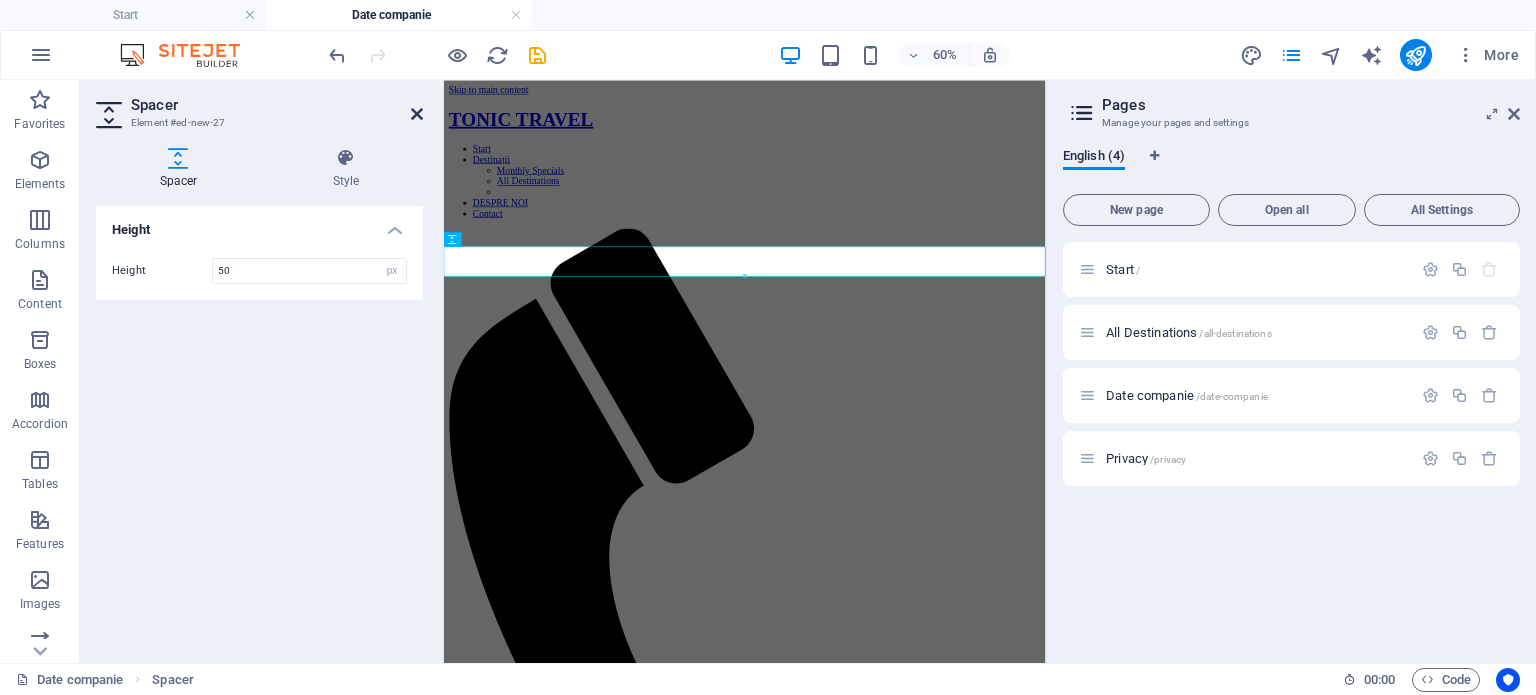 click at bounding box center [417, 114] 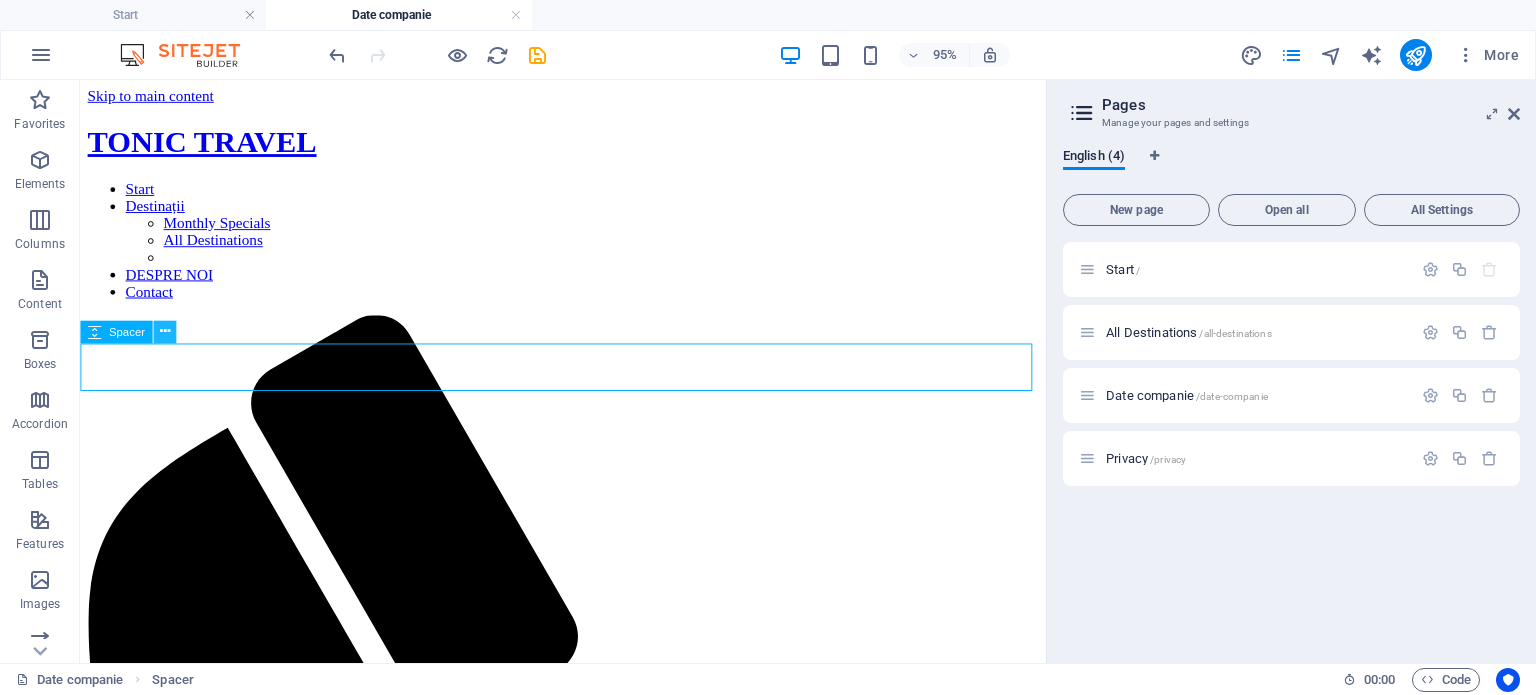 click at bounding box center (164, 331) 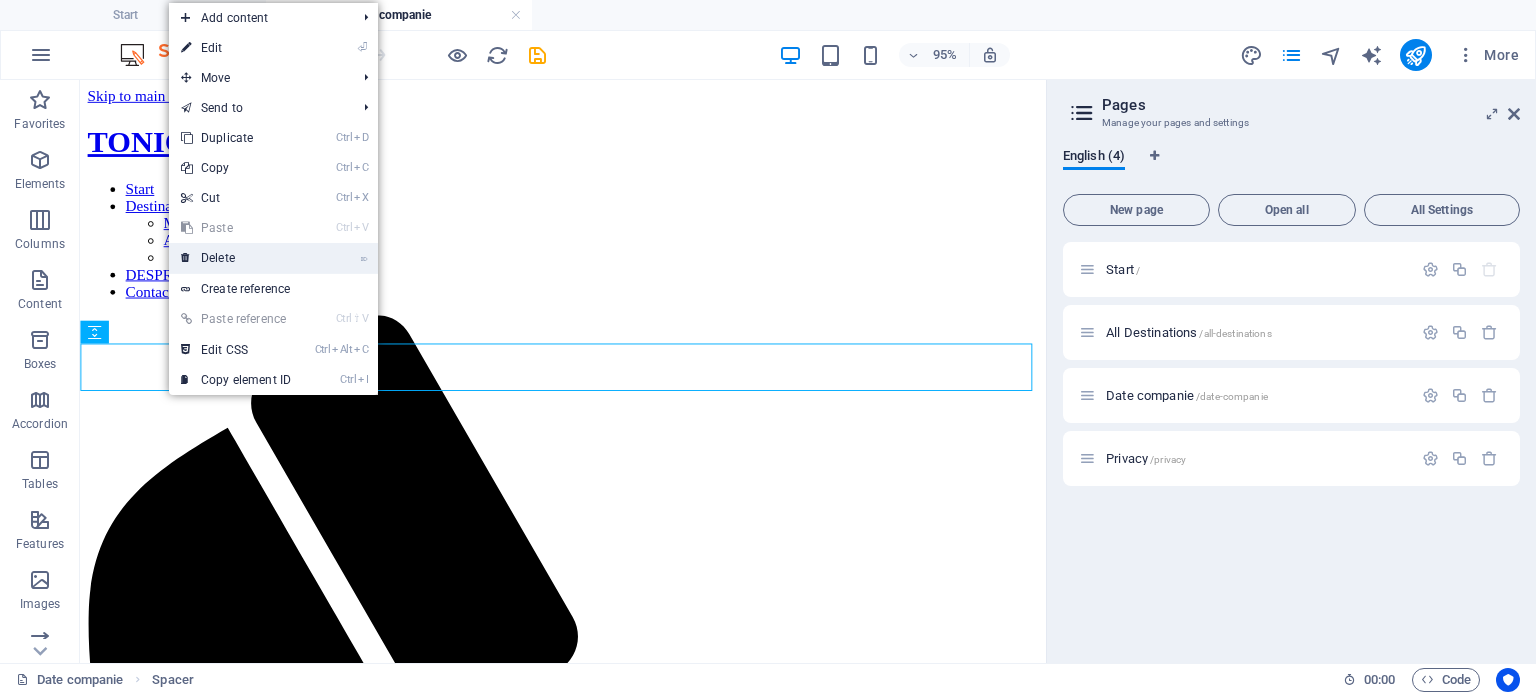 click on "⌦  Delete" at bounding box center [236, 258] 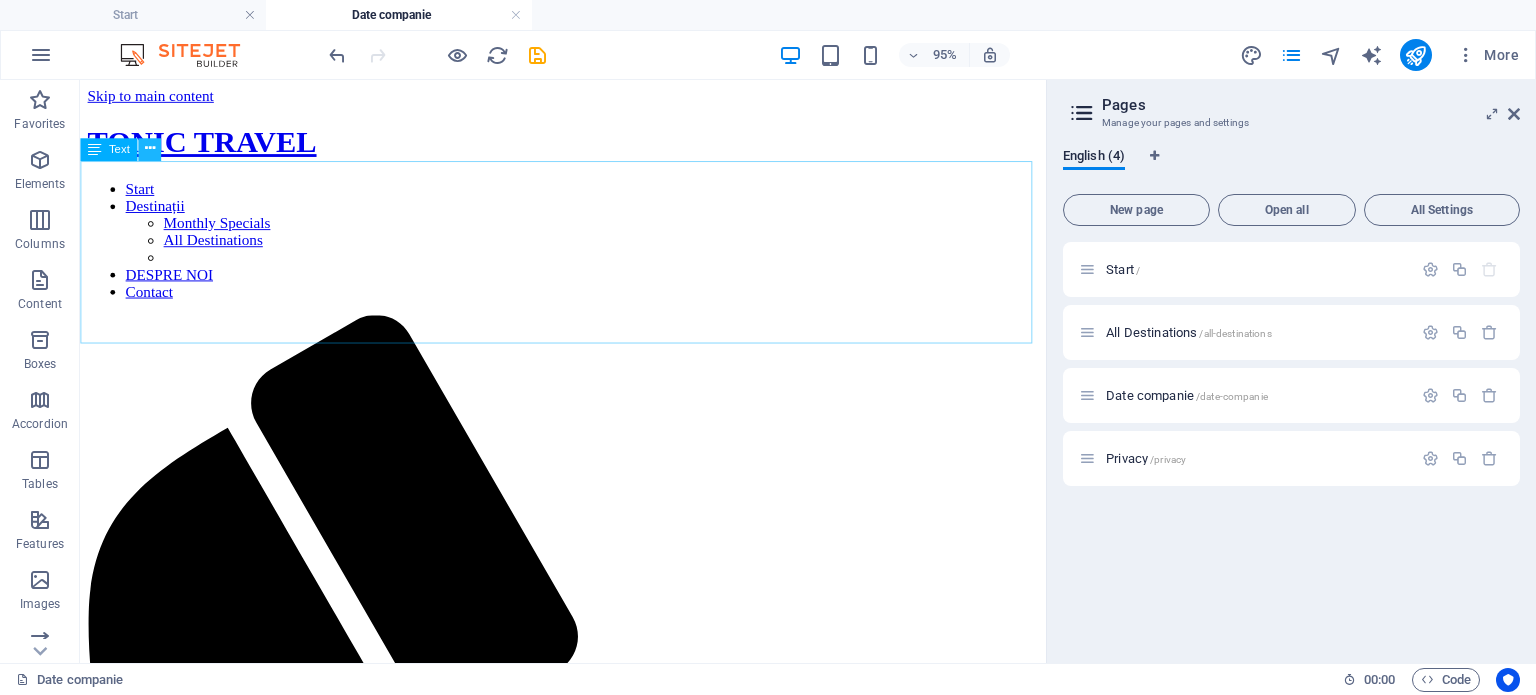 click at bounding box center (149, 149) 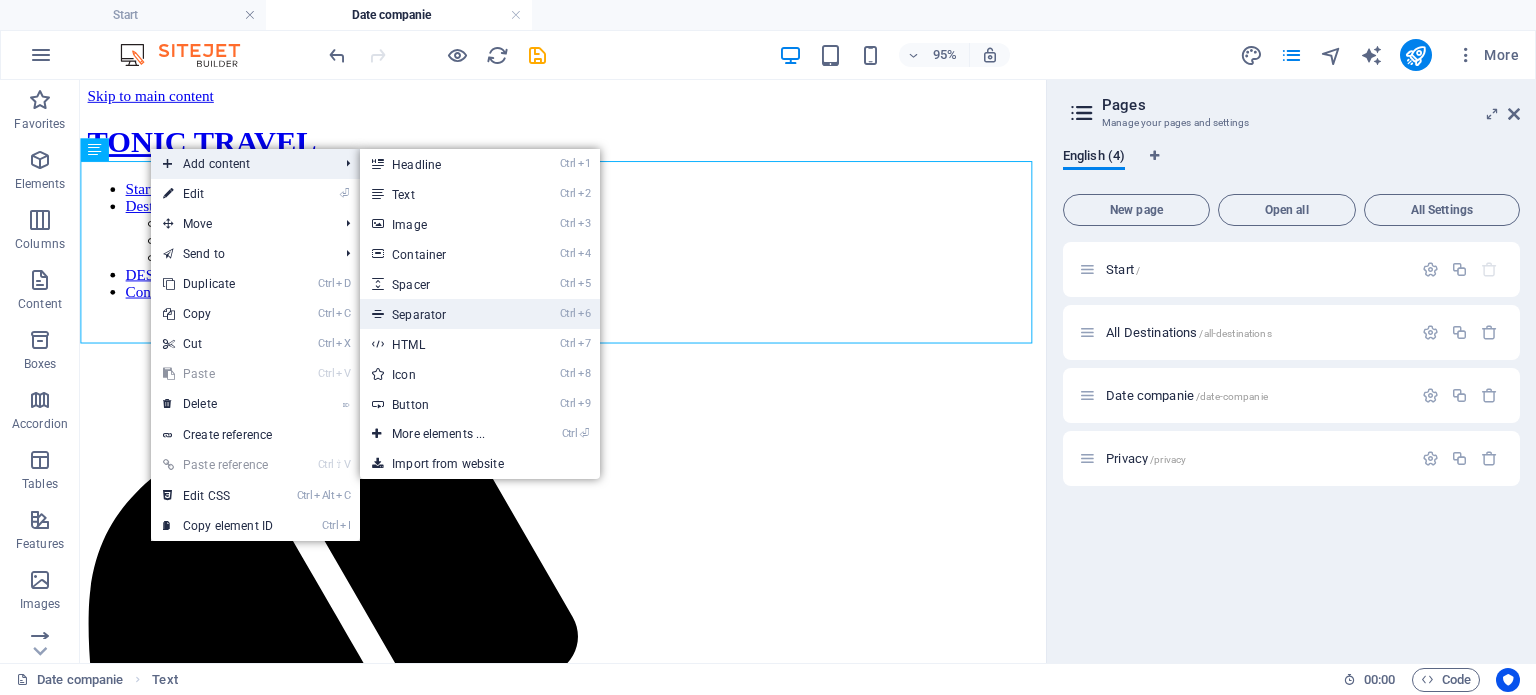 click on "Ctrl 6  Separator" at bounding box center (442, 314) 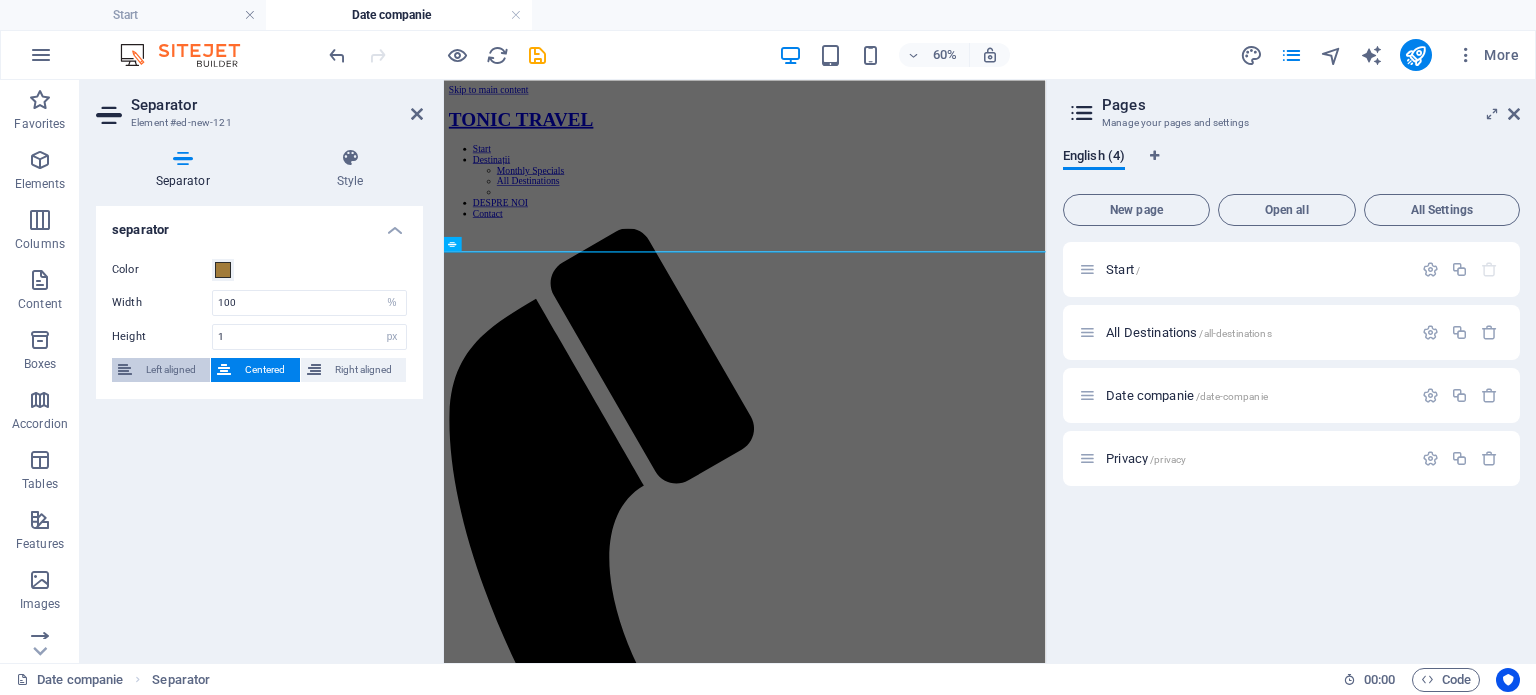 click on "Left aligned" at bounding box center (171, 370) 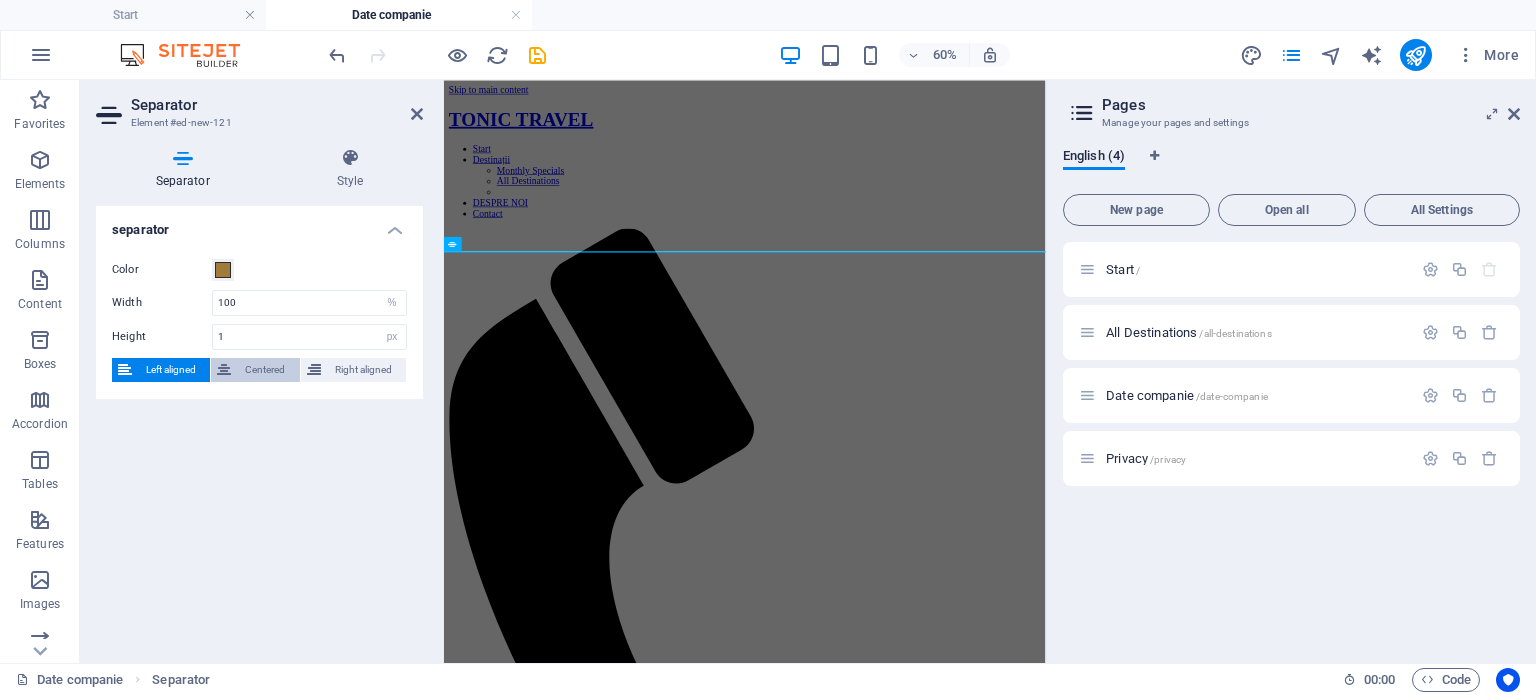 click at bounding box center [224, 370] 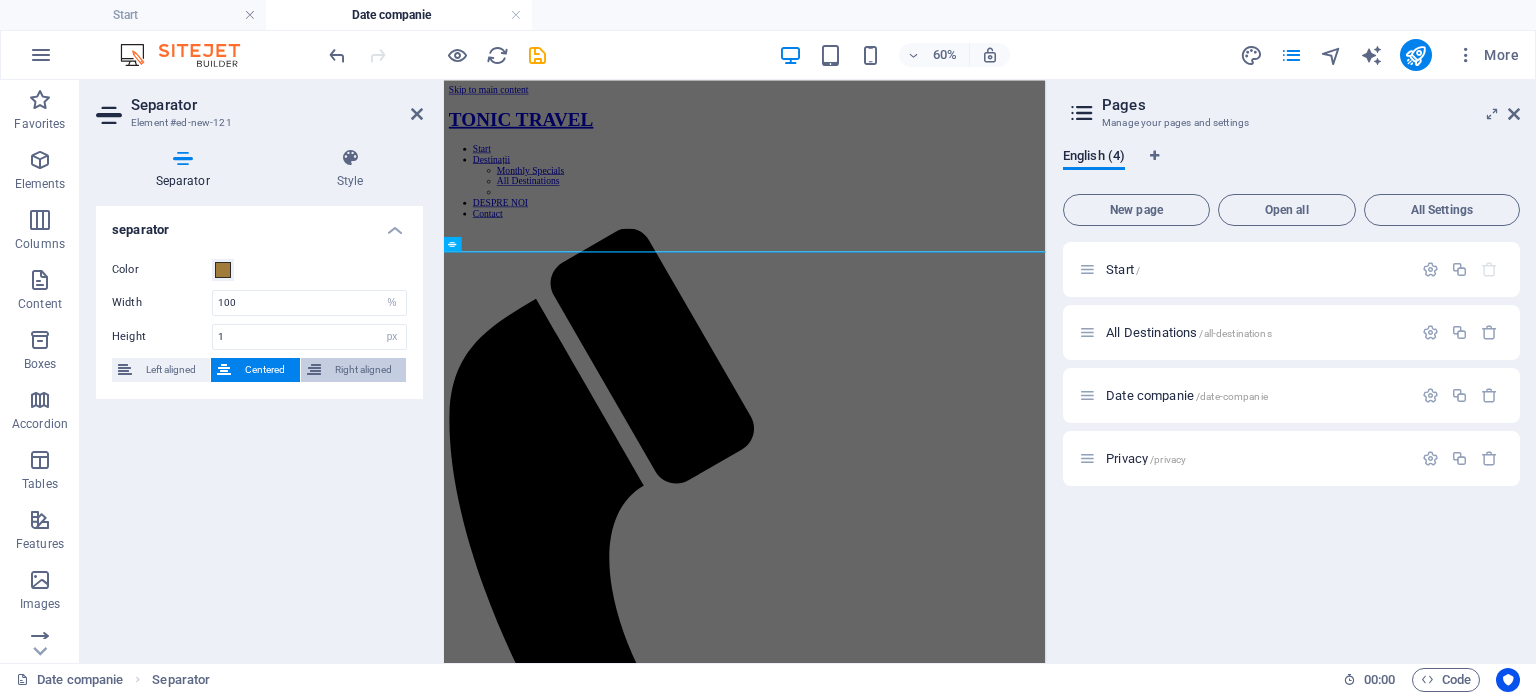 click on "Right aligned" at bounding box center (363, 370) 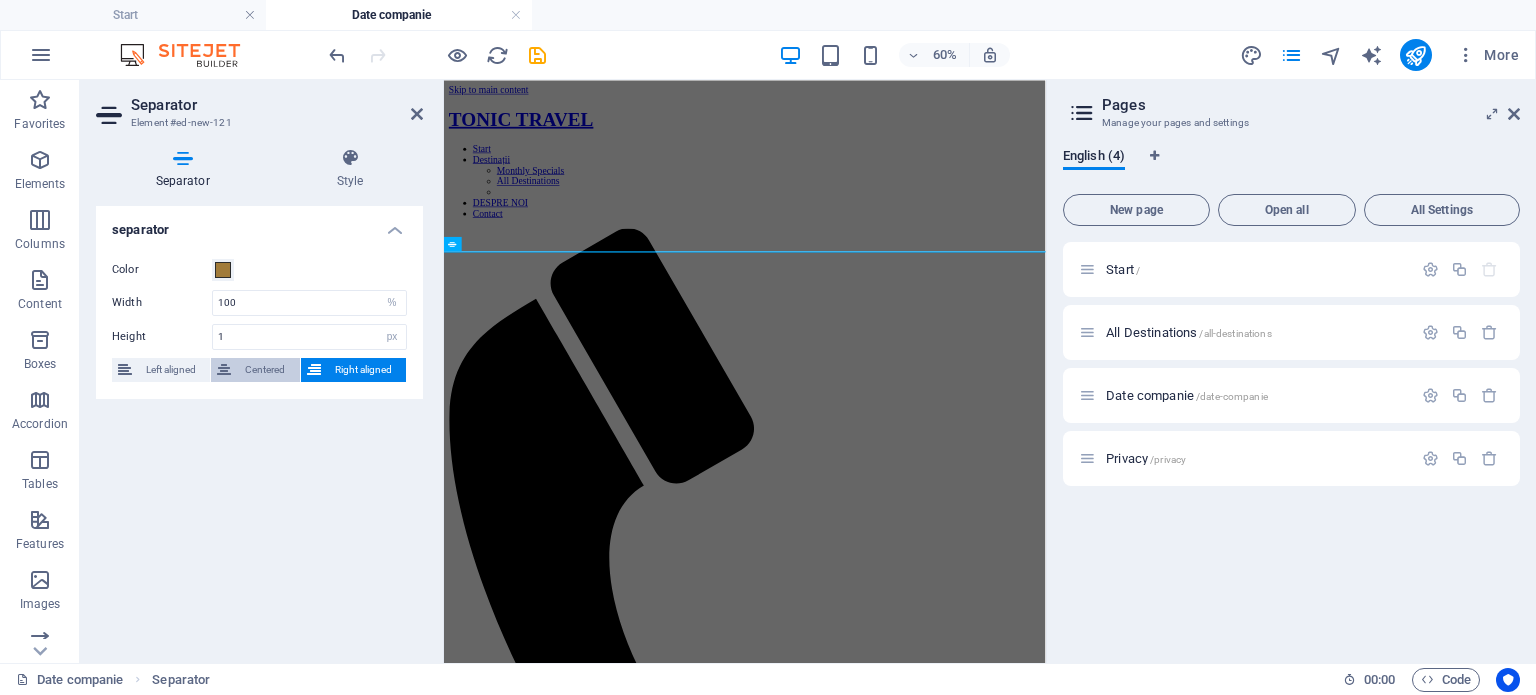 click on "Centered" at bounding box center (265, 370) 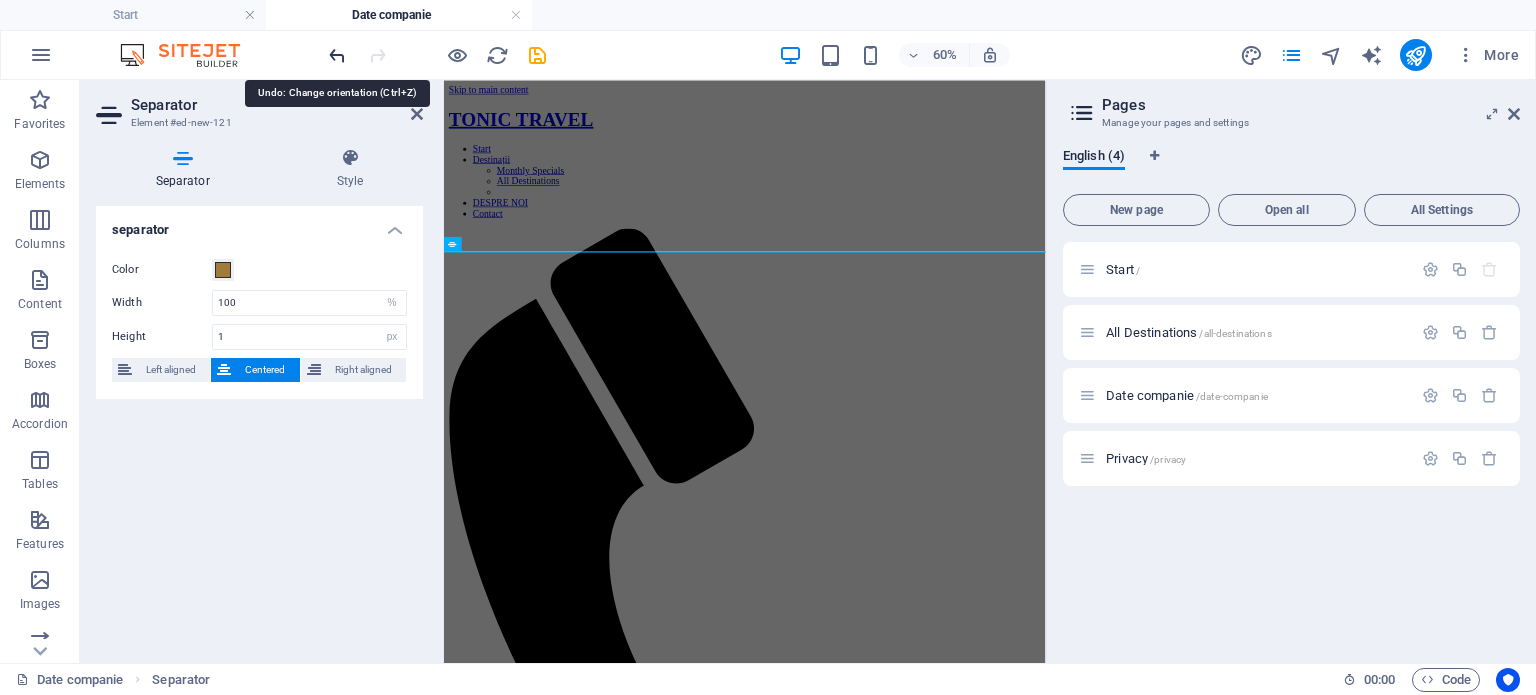 click at bounding box center [337, 55] 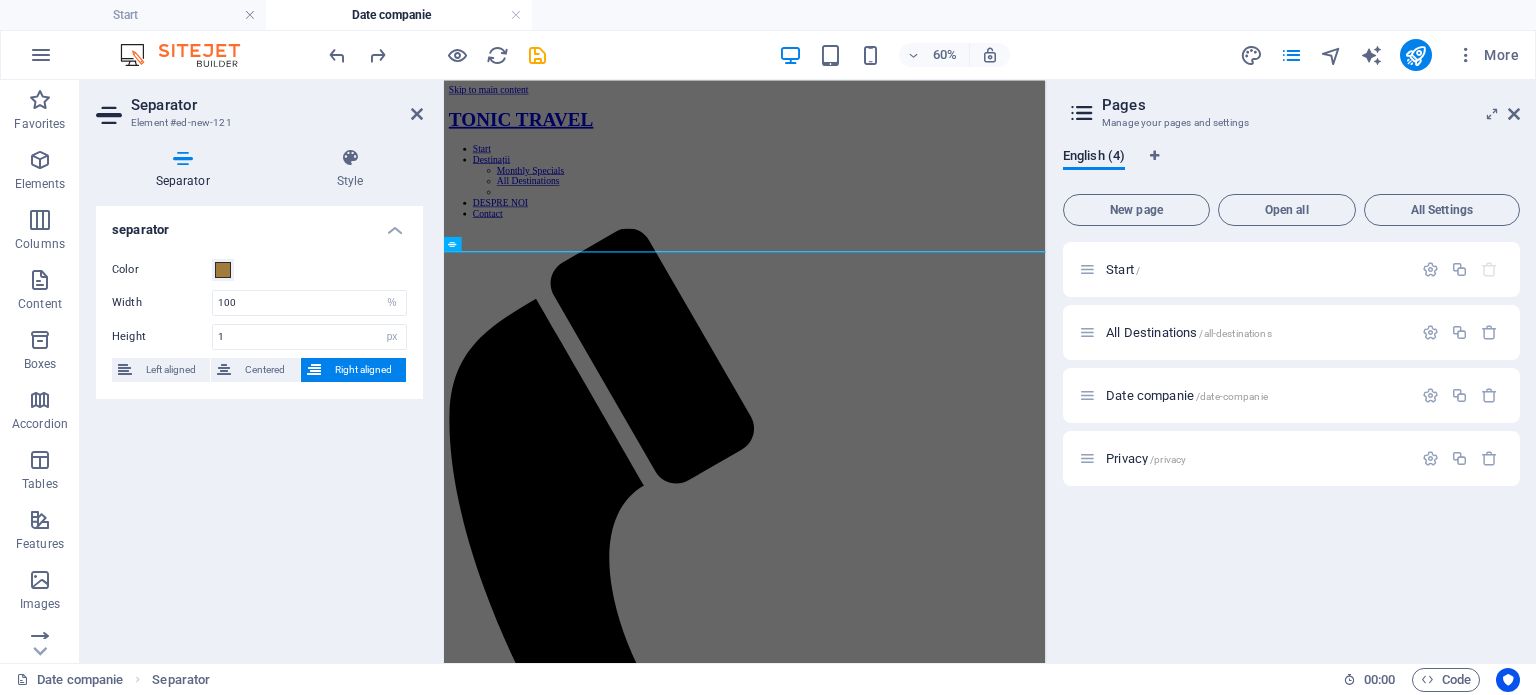 click on "Separator" at bounding box center (277, 105) 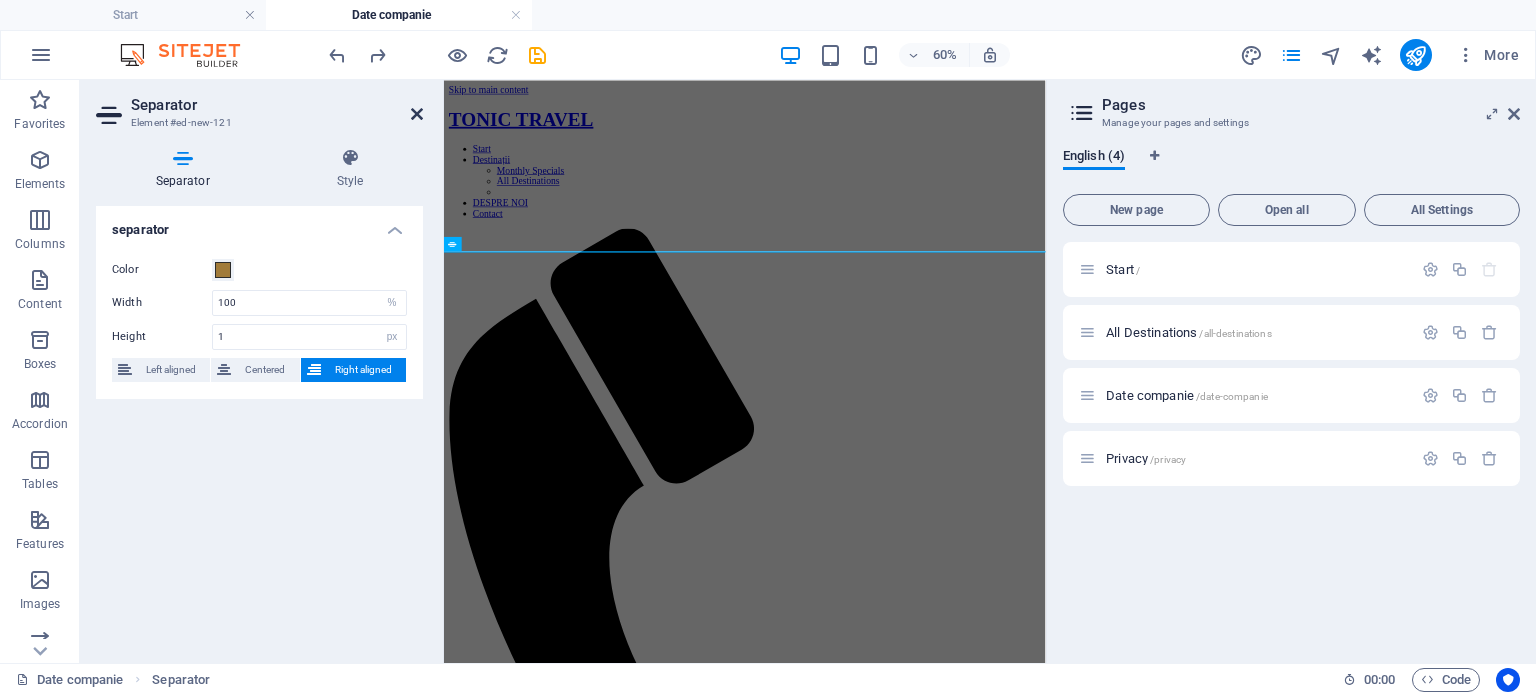 click at bounding box center (417, 114) 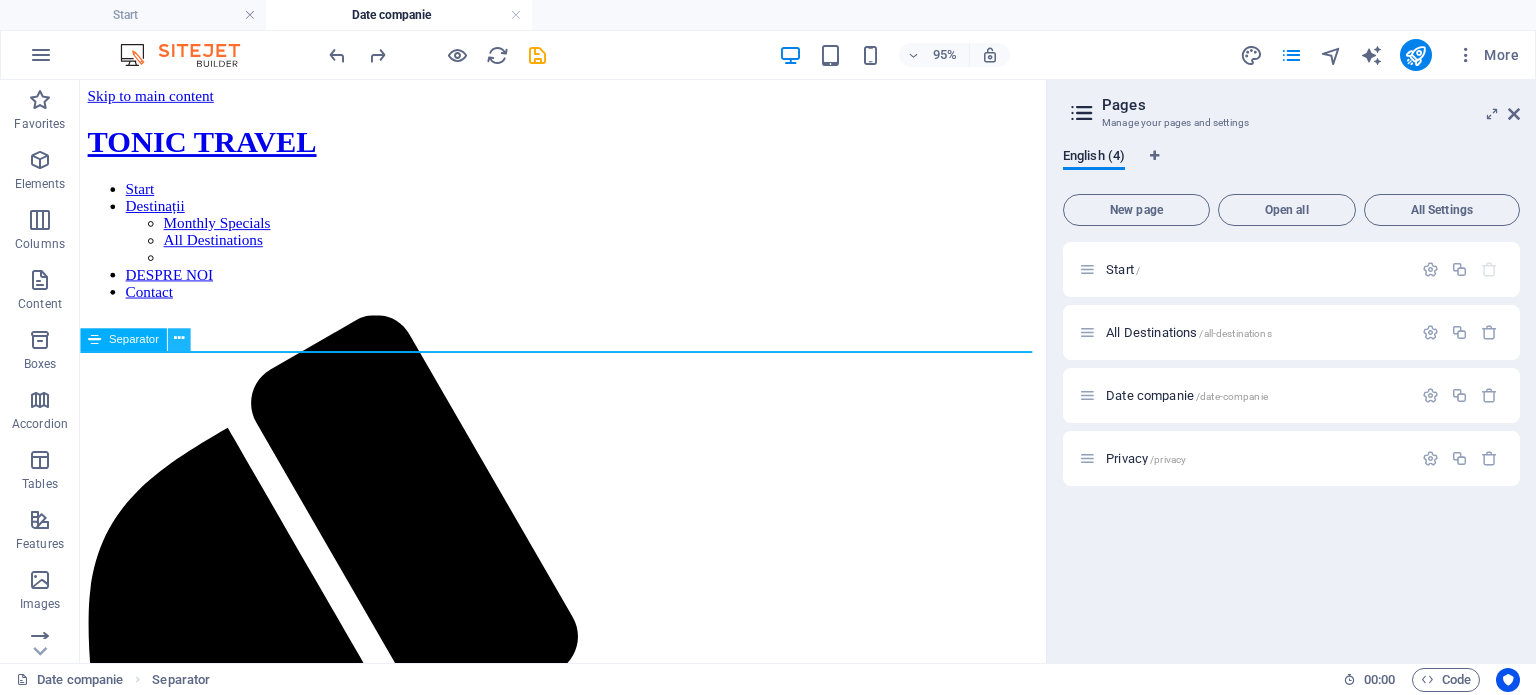 click at bounding box center (178, 339) 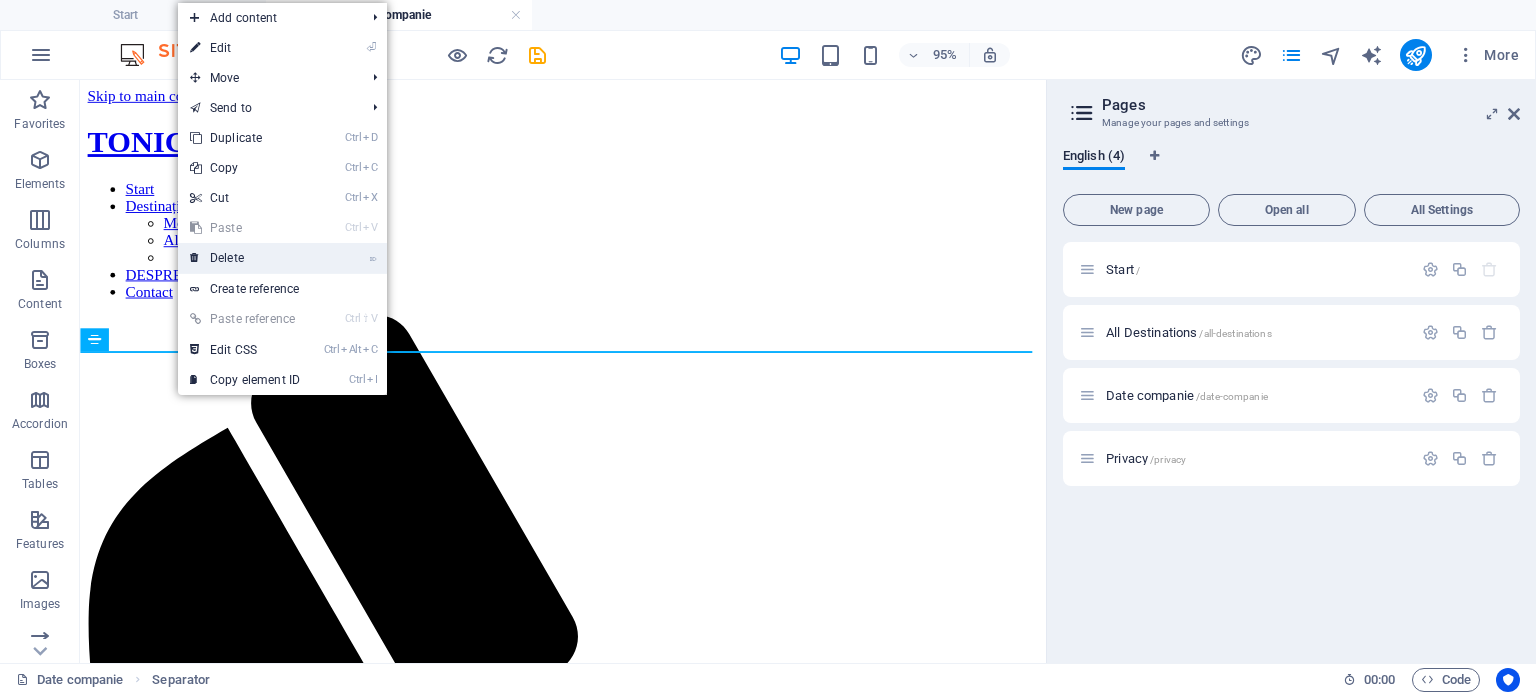 click on "⌦  Delete" at bounding box center (245, 258) 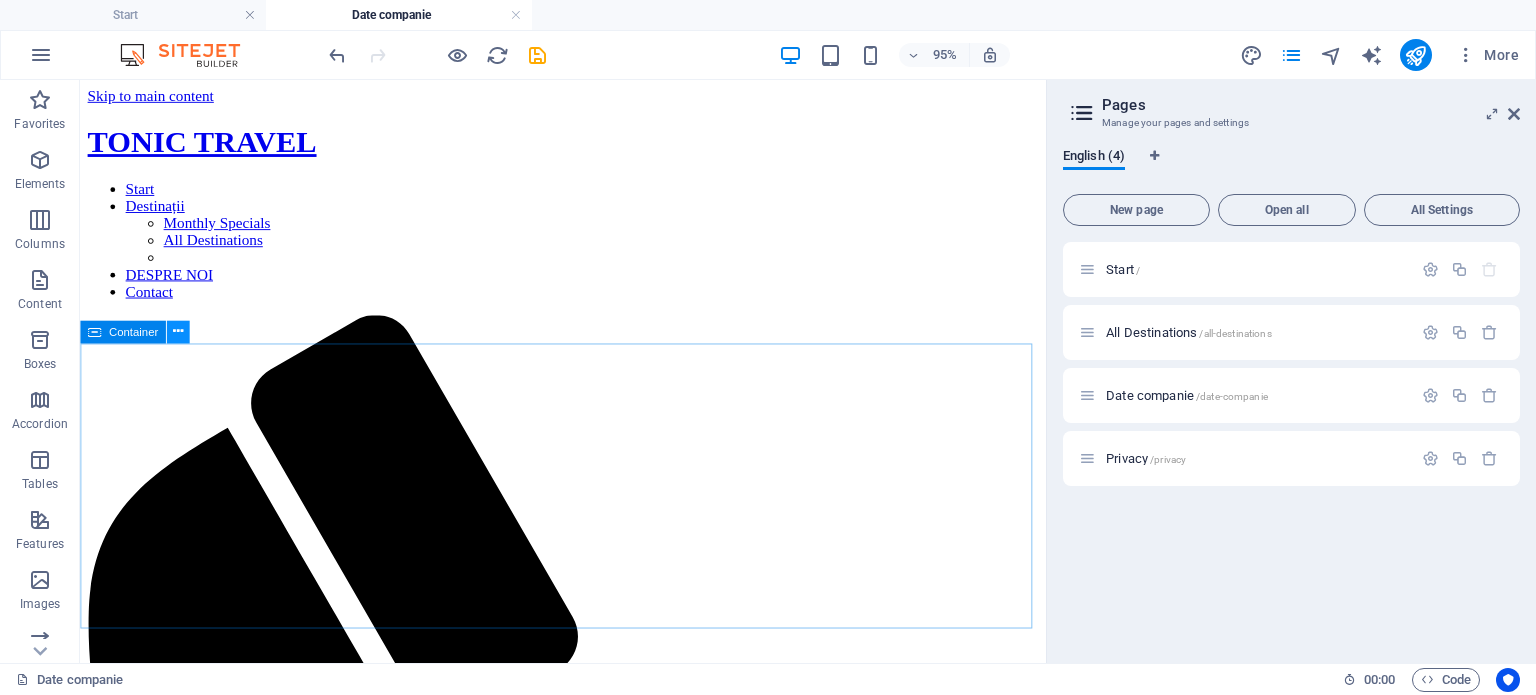 click at bounding box center (178, 331) 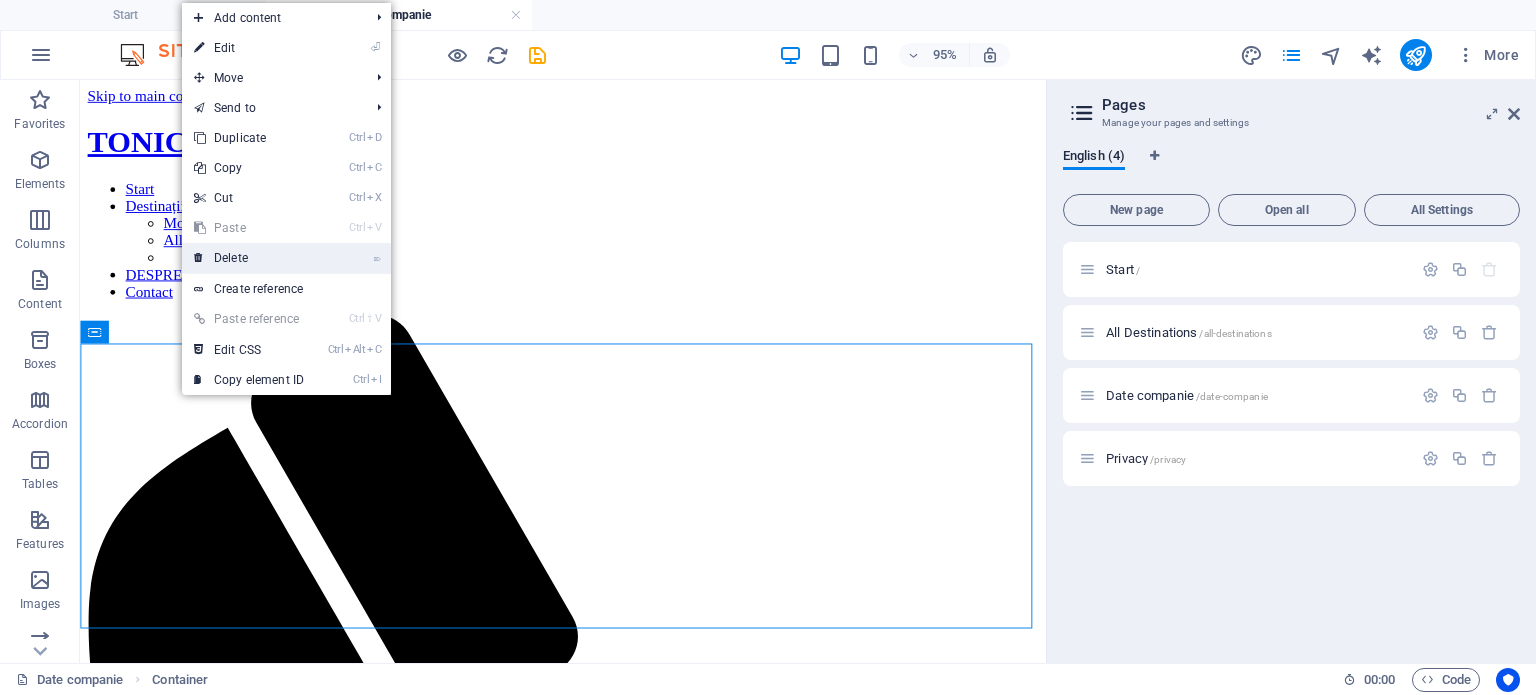 click on "⌦  Delete" at bounding box center [249, 258] 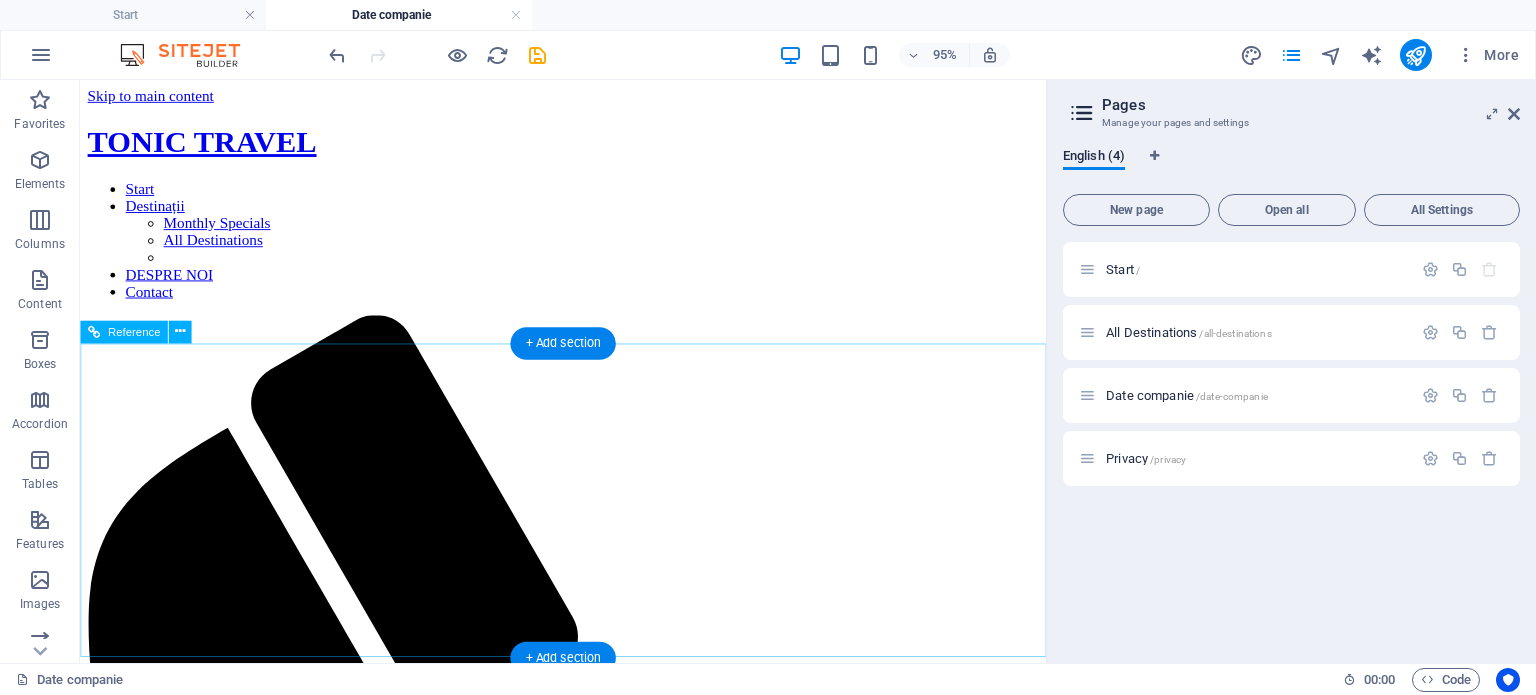 click on "Phone:  +40756120686 Fax:" at bounding box center [588, 2652] 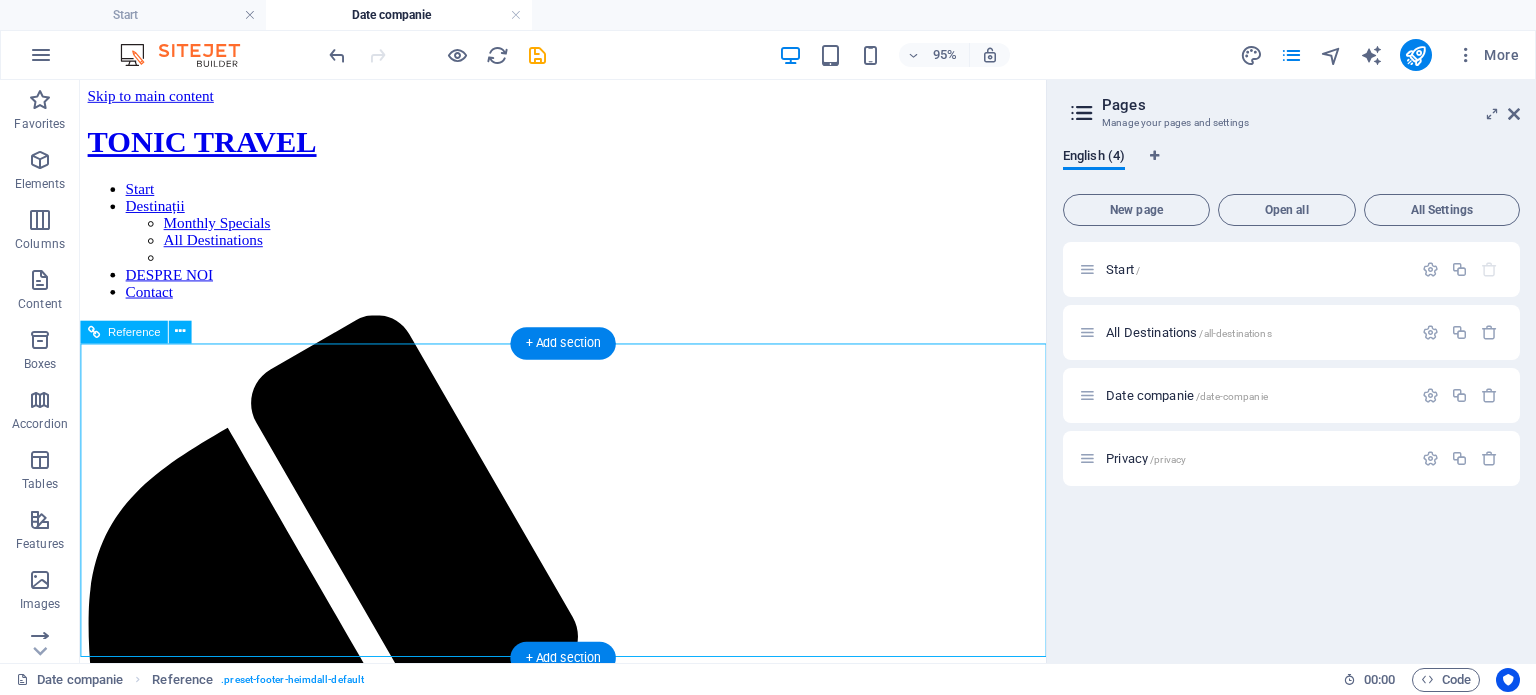 click on "Phone:  +40756120686 Fax:" at bounding box center [588, 2652] 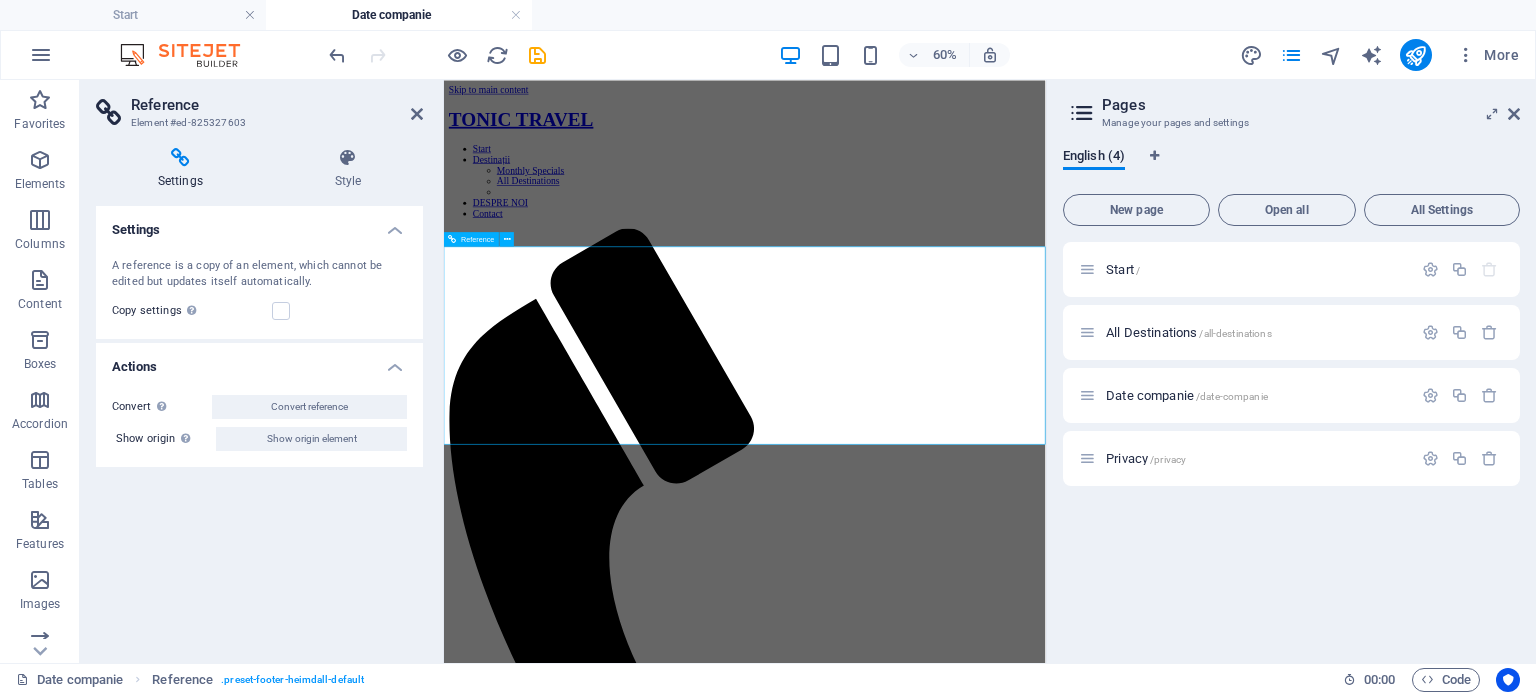 click on "Phone:  +40756120686 Fax:" at bounding box center [945, 2633] 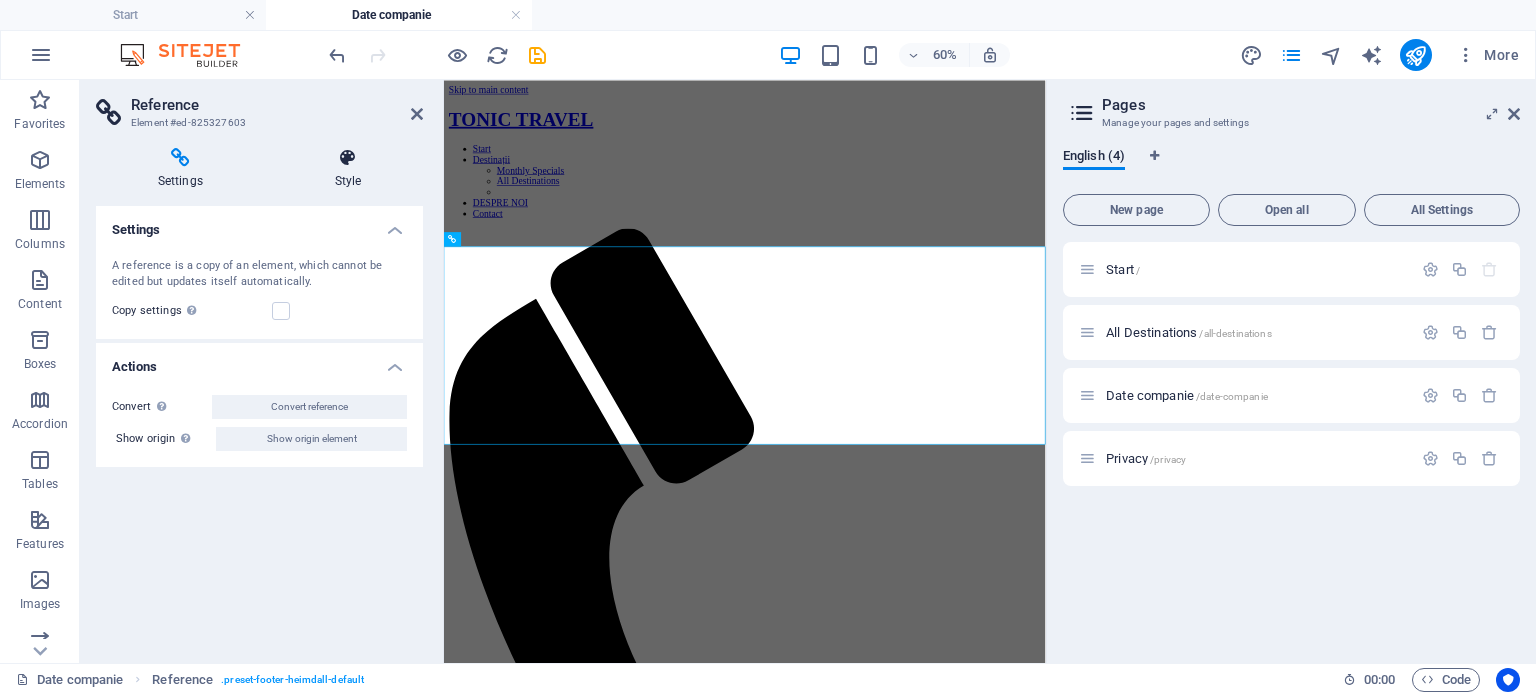 click at bounding box center (348, 158) 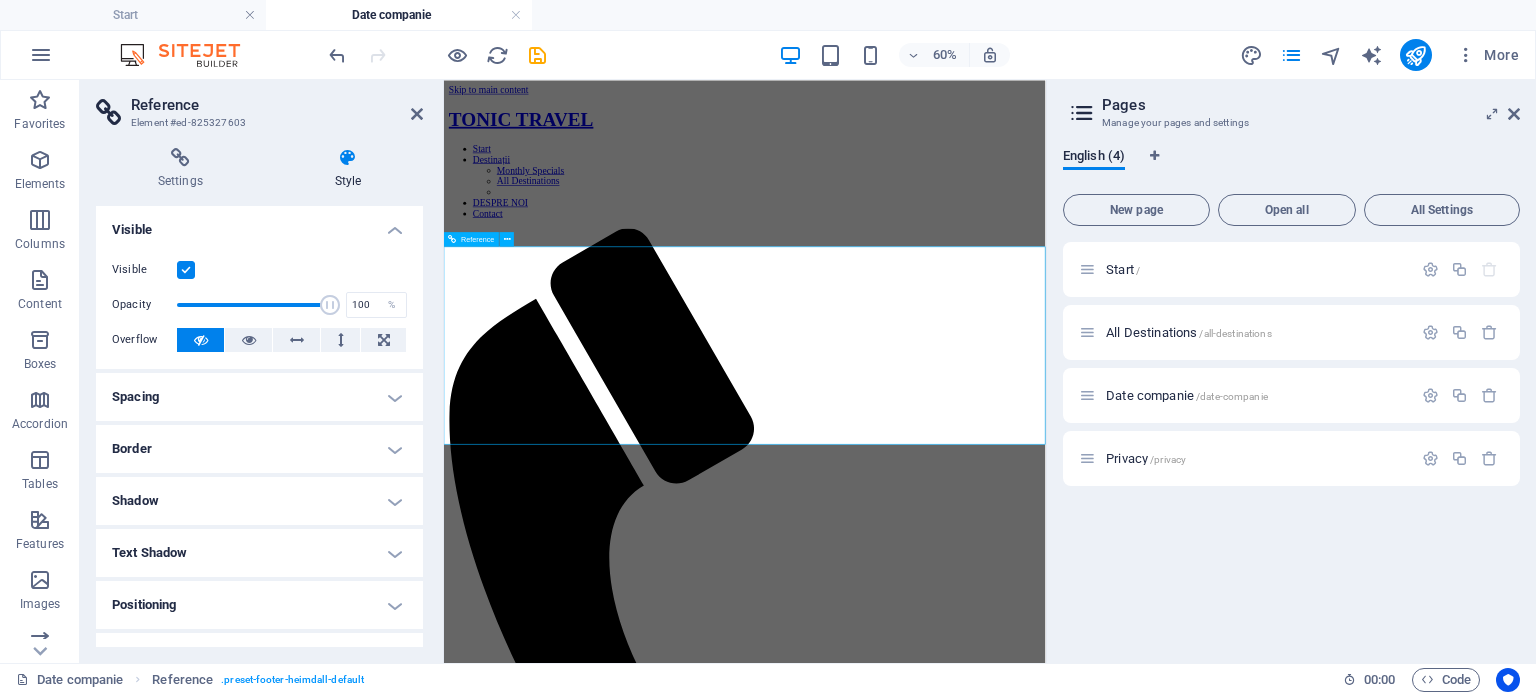 click on "Phone:  +40756120686 Fax:" at bounding box center (945, 2633) 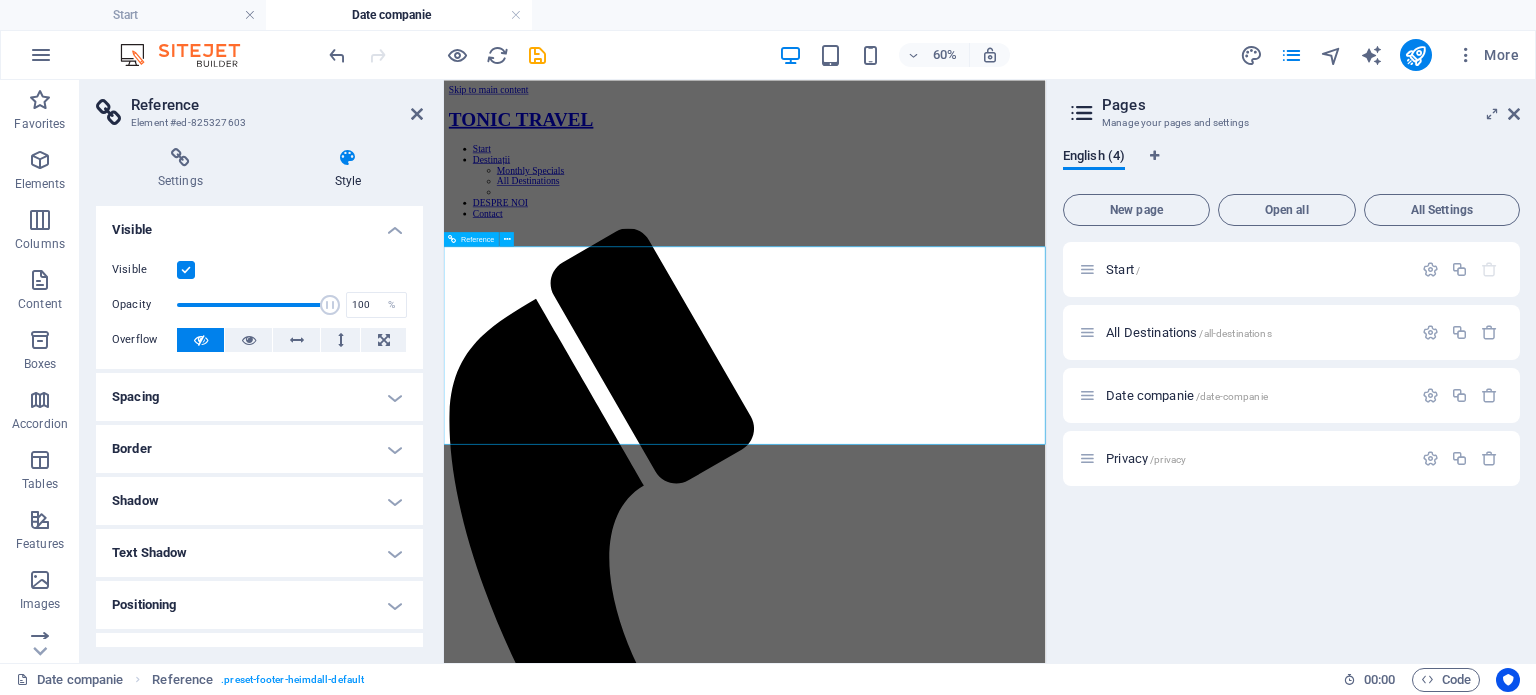 click on "Phone:  +40756120686 Fax:" at bounding box center (945, 2633) 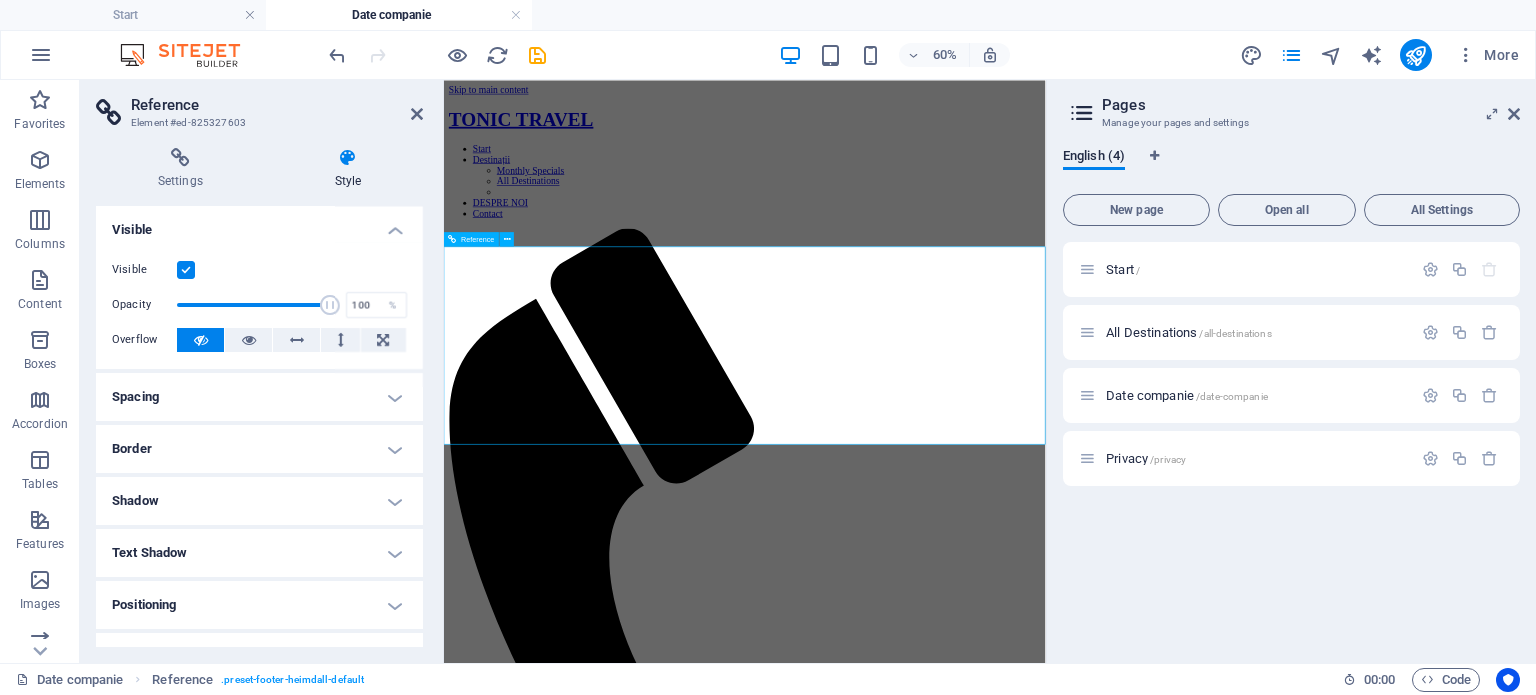 click on "Phone:  +40756120686 Fax:" at bounding box center (945, 2633) 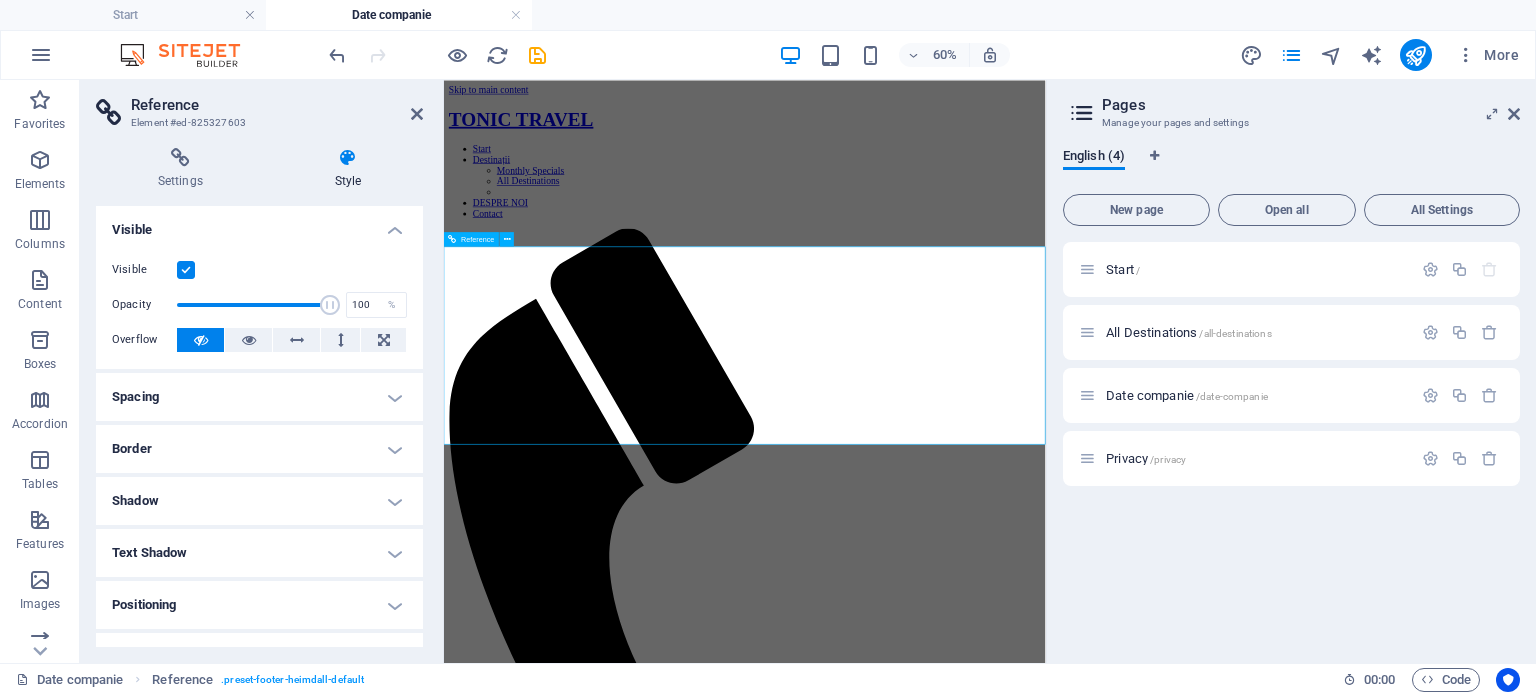 click on "Phone:  +40756120686 Fax:" at bounding box center (945, 2633) 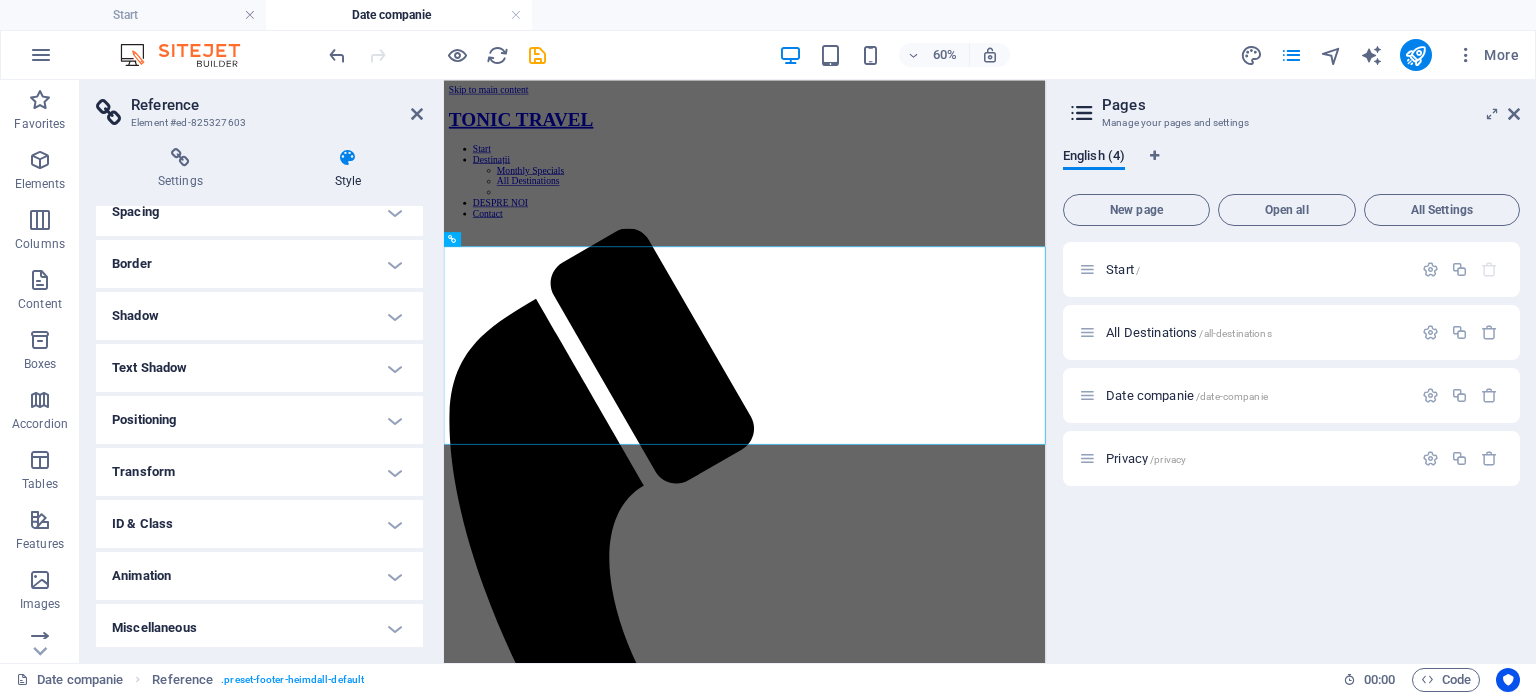 scroll, scrollTop: 189, scrollLeft: 0, axis: vertical 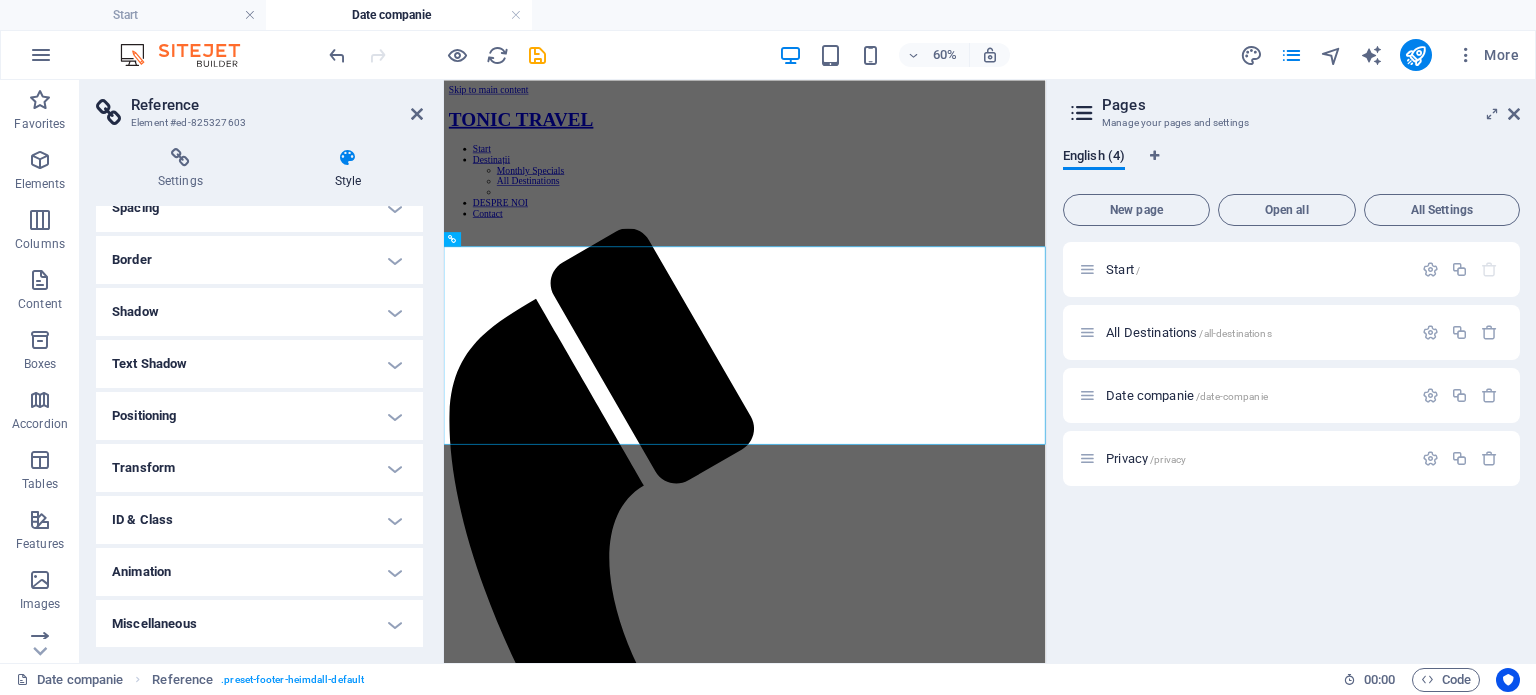 click on "Text Shadow" at bounding box center [259, 364] 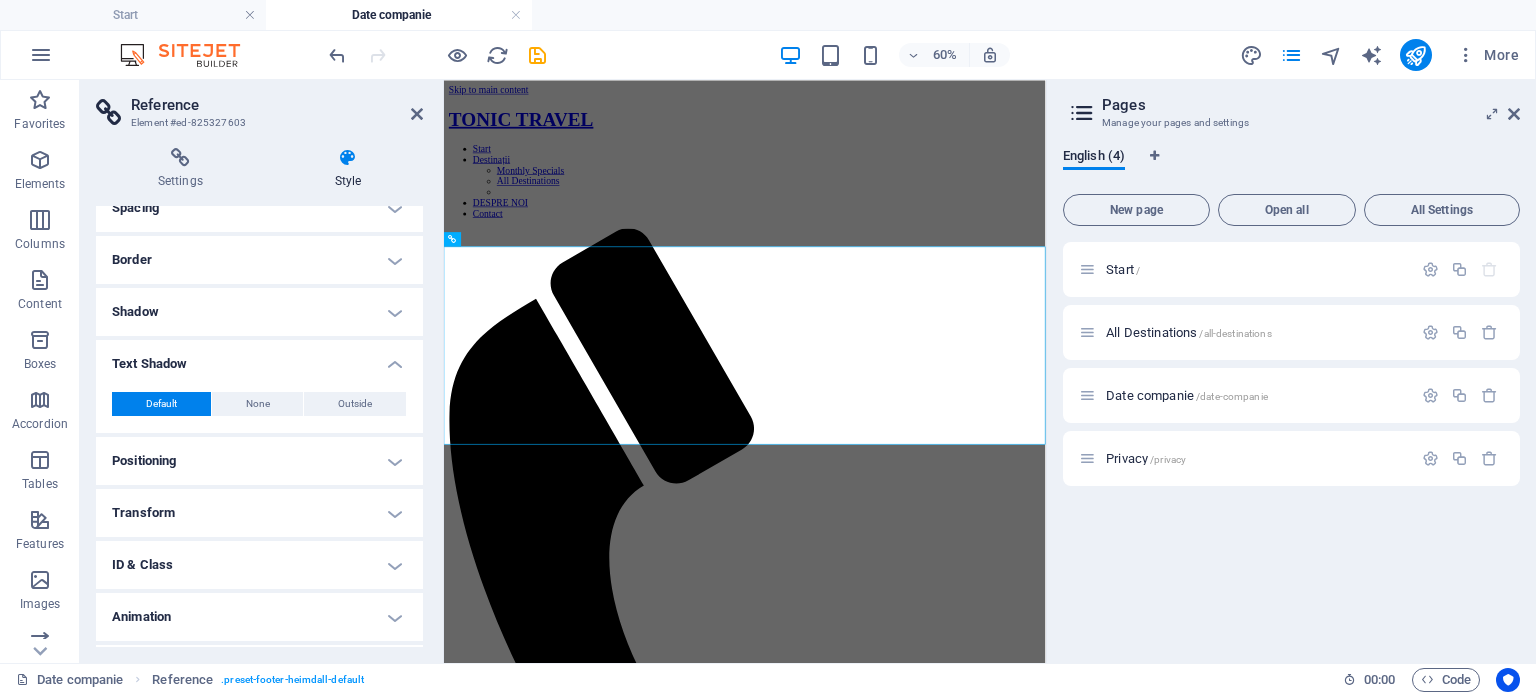 click on "Shadow" at bounding box center (259, 312) 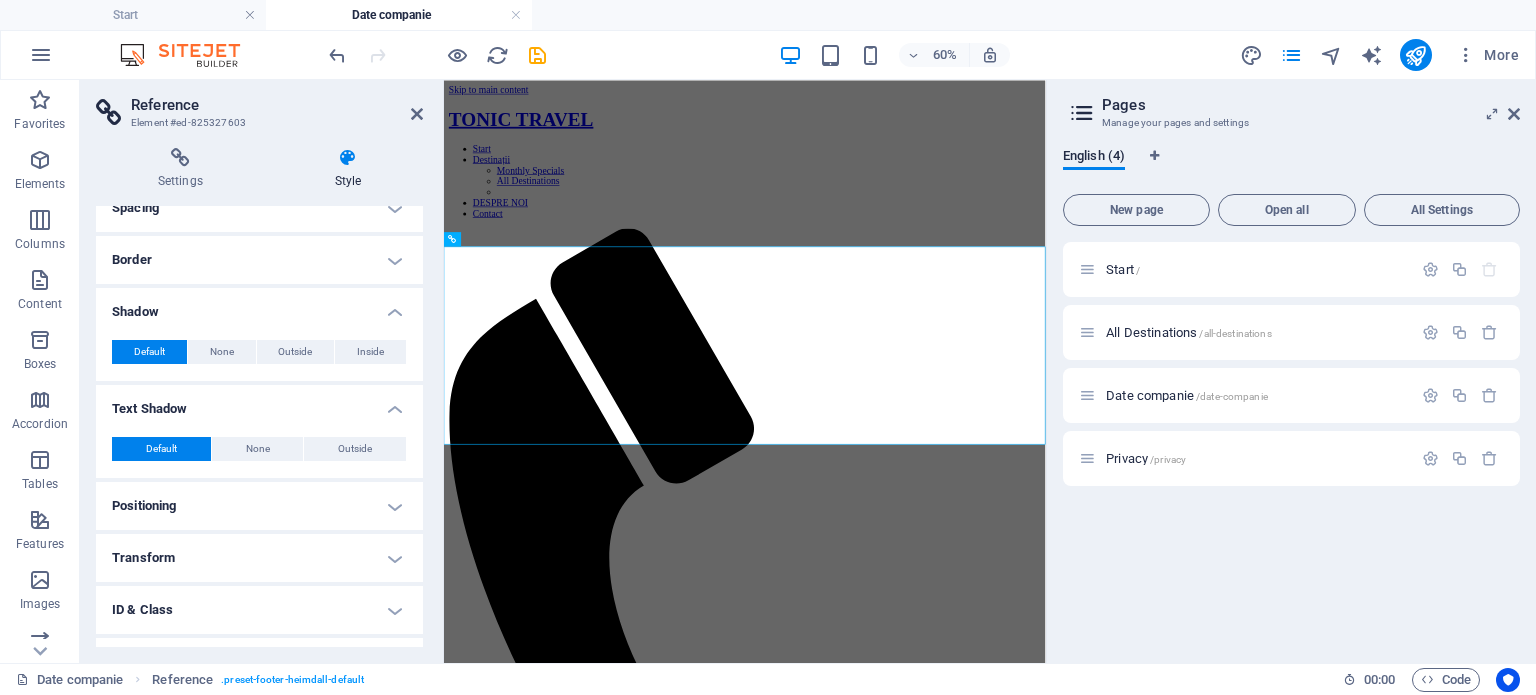 click on "Border" at bounding box center (259, 260) 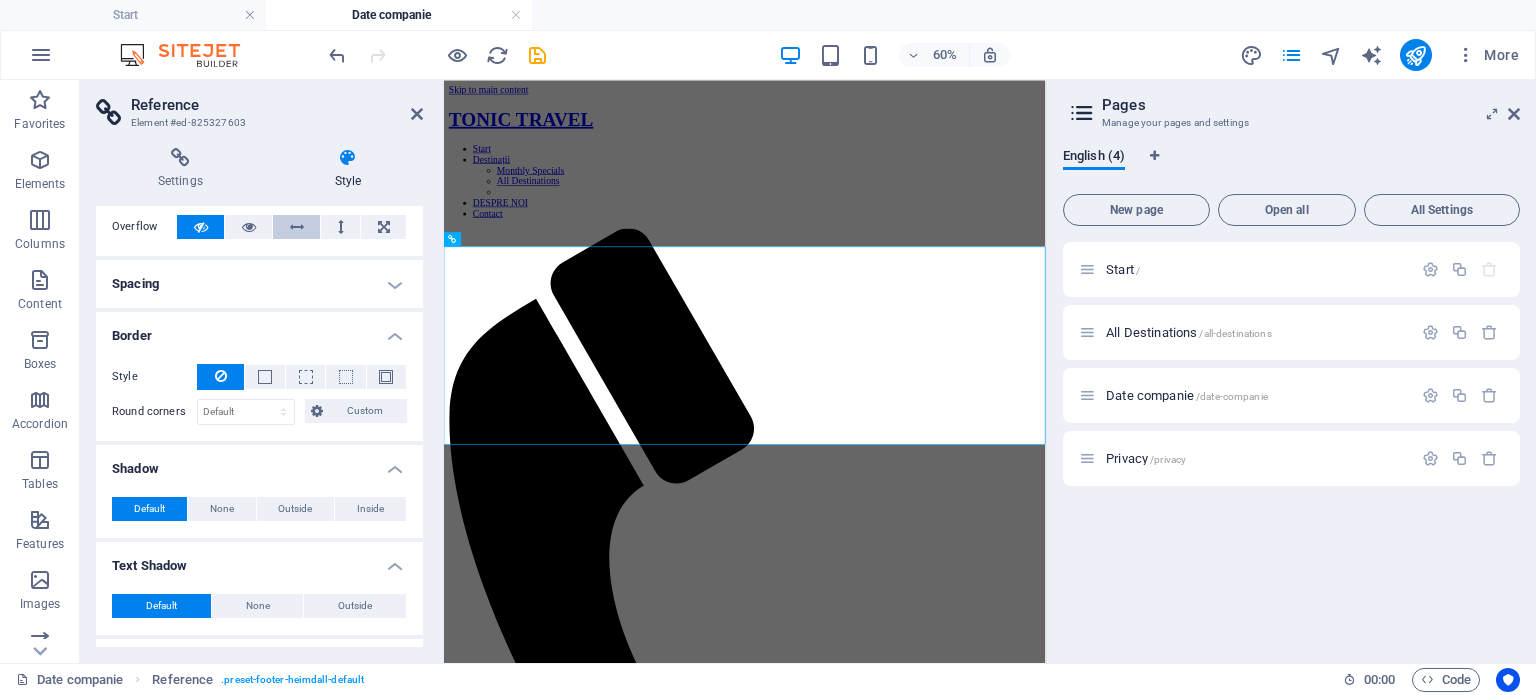 scroll, scrollTop: 0, scrollLeft: 0, axis: both 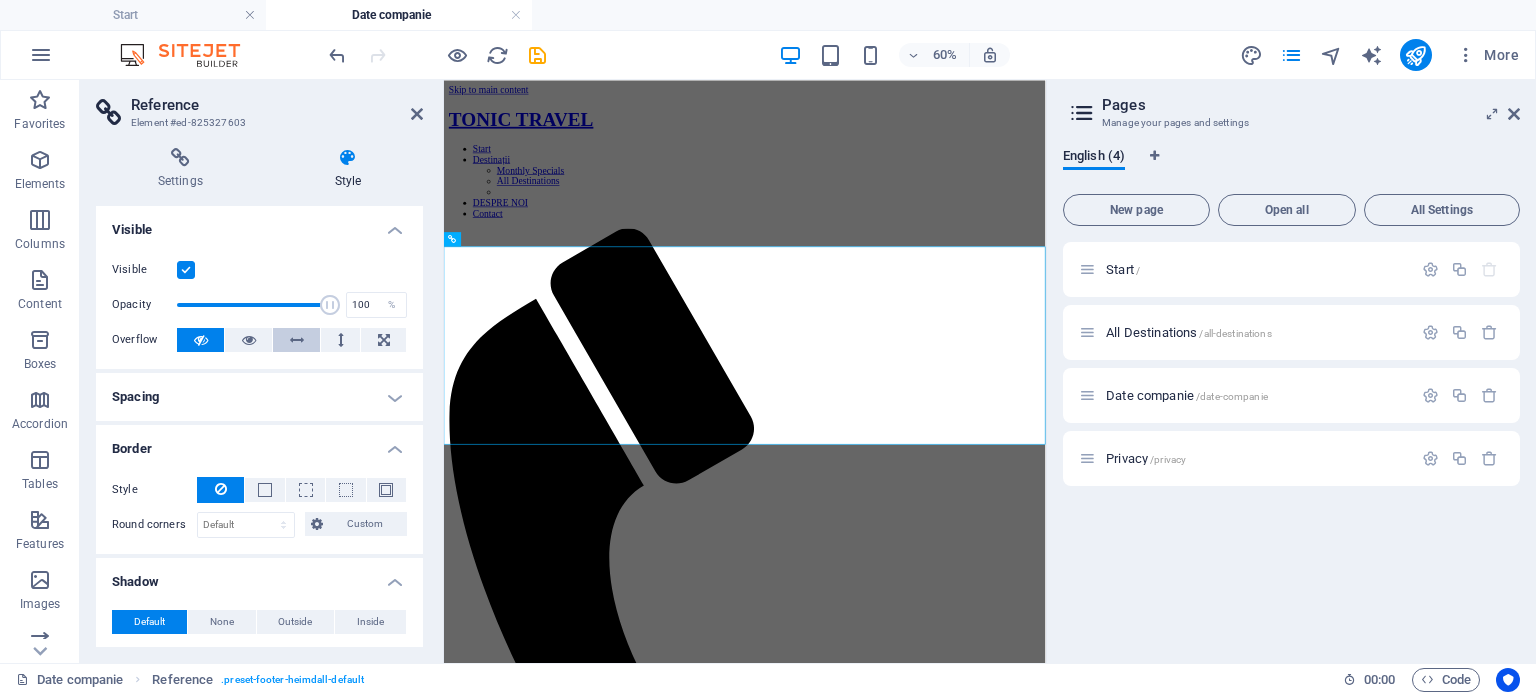 click at bounding box center [296, 340] 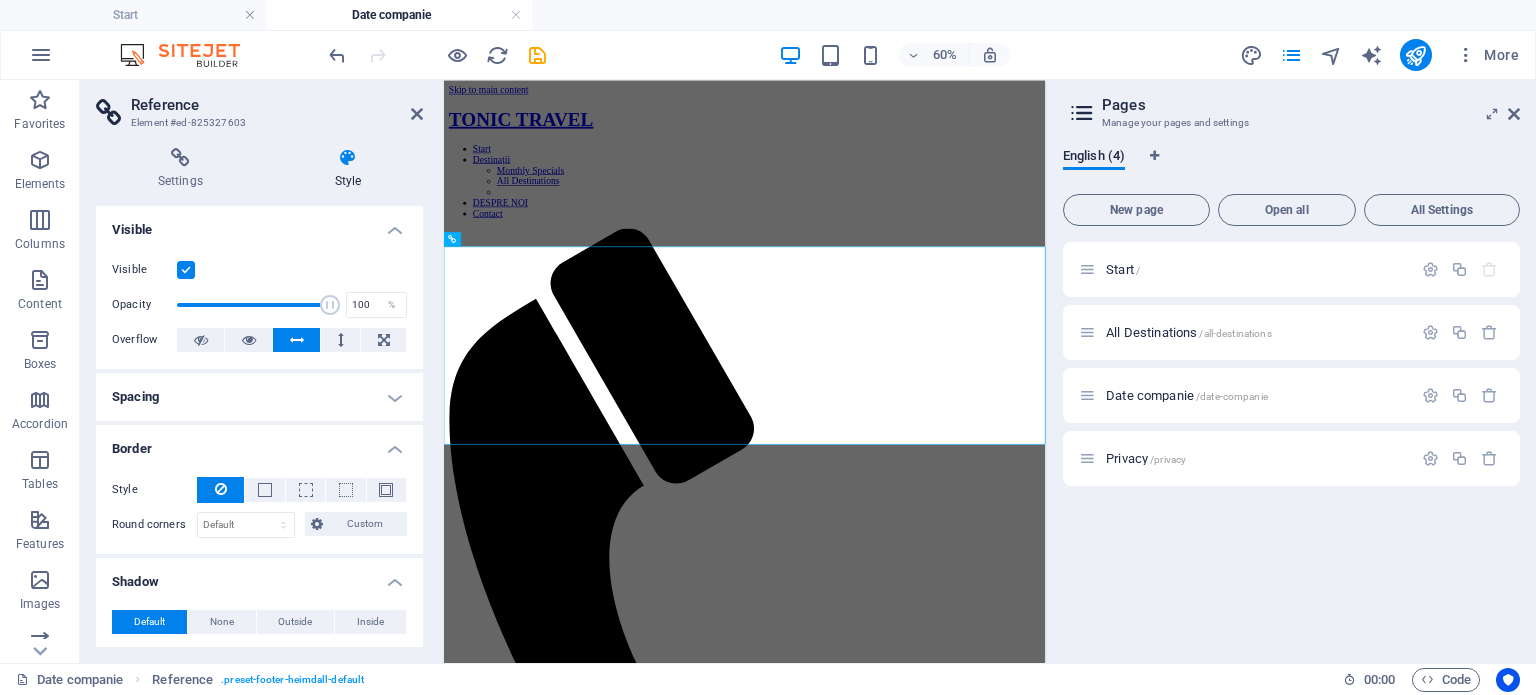 click on "Overflow" at bounding box center (144, 340) 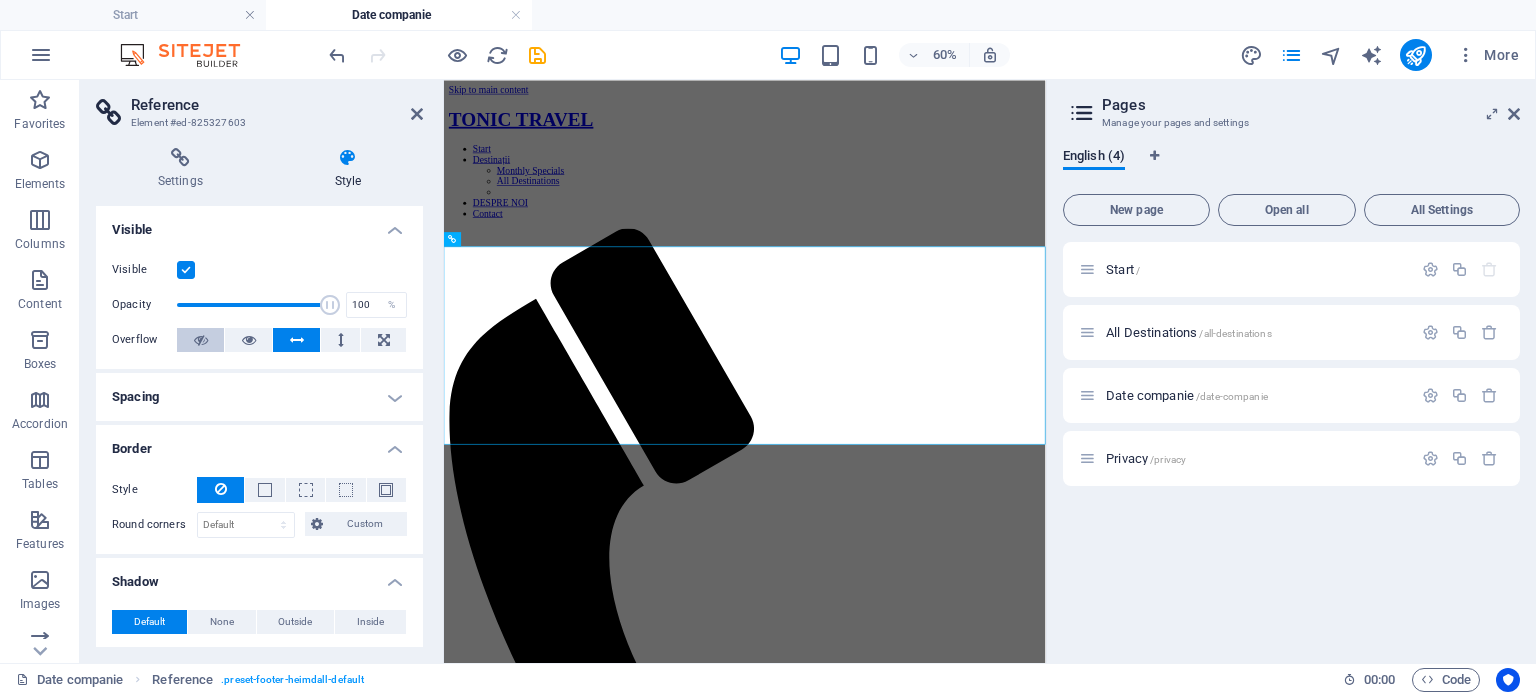click at bounding box center [201, 340] 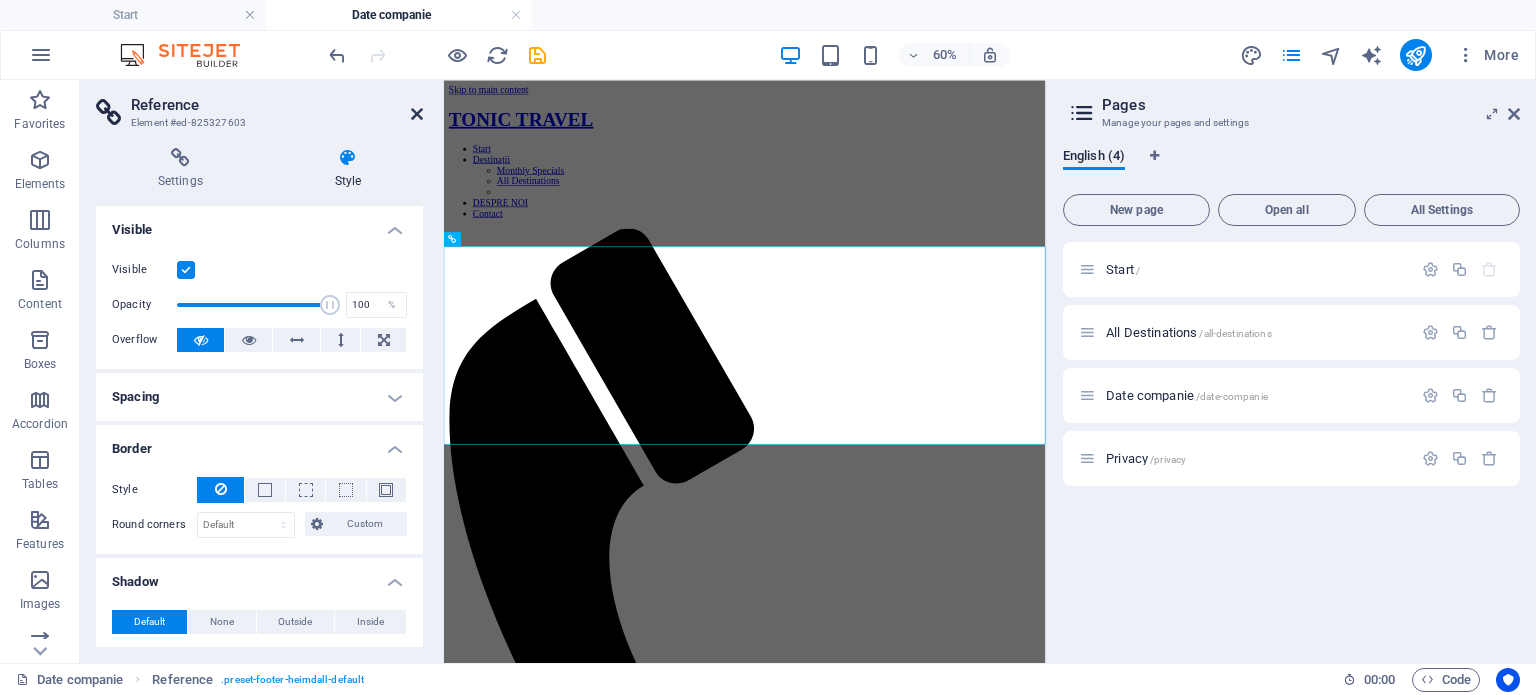 click at bounding box center (417, 114) 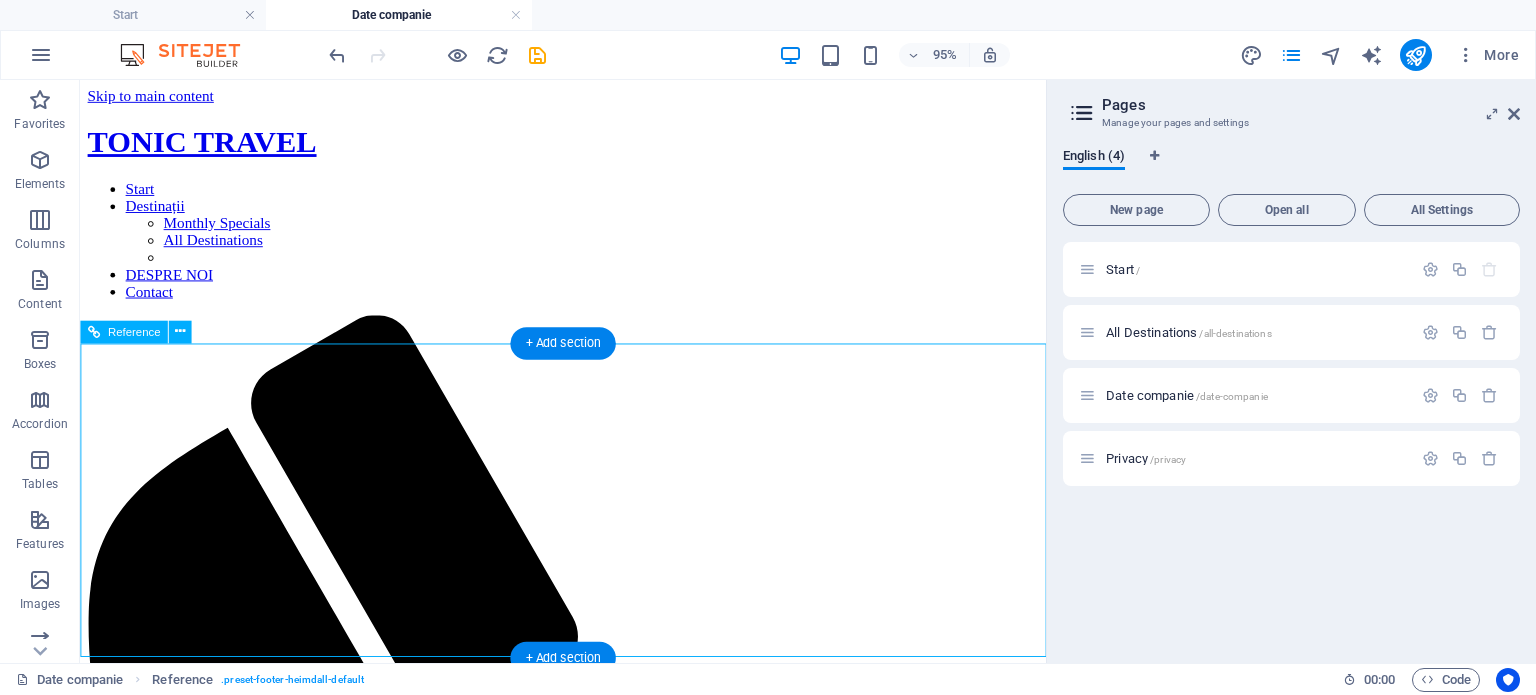 click on "Telefon Phone:  +40756120686 Fax:" at bounding box center [588, 2629] 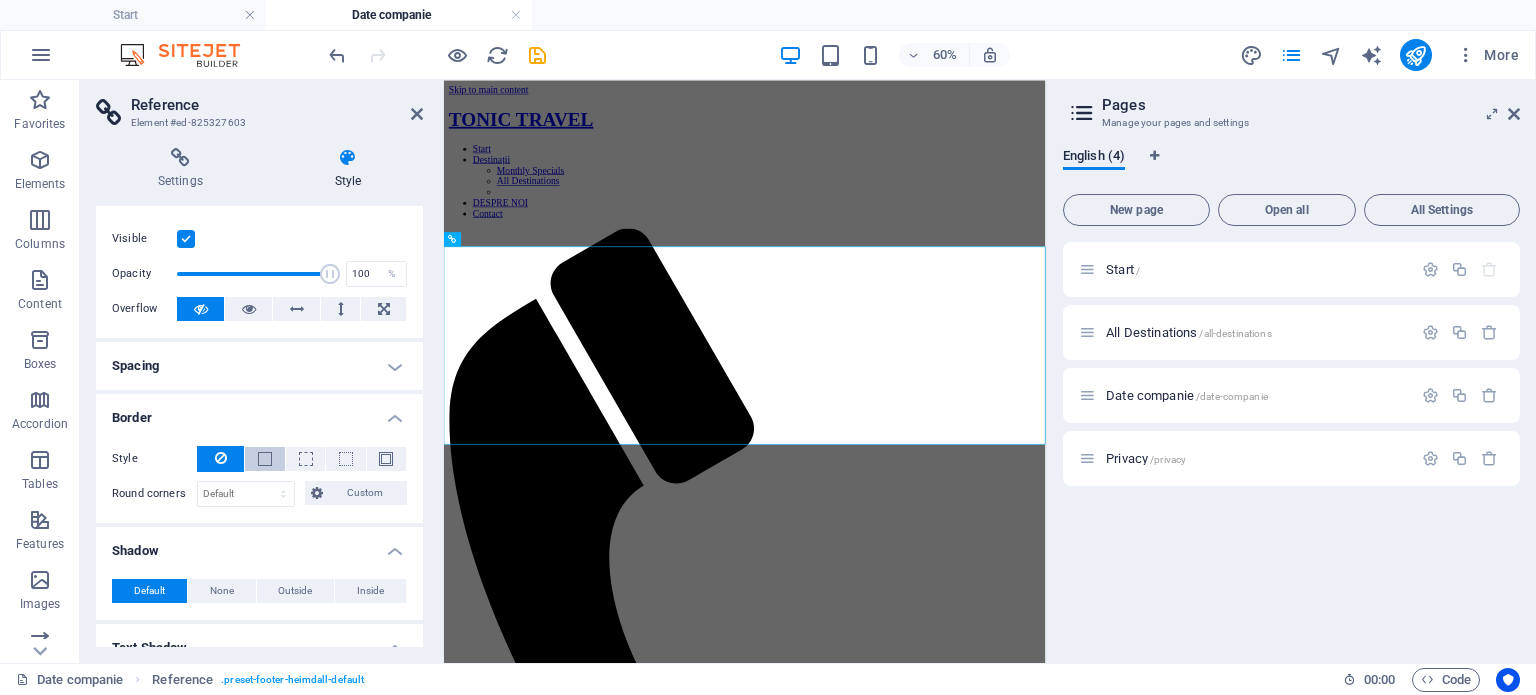scroll, scrollTop: 0, scrollLeft: 0, axis: both 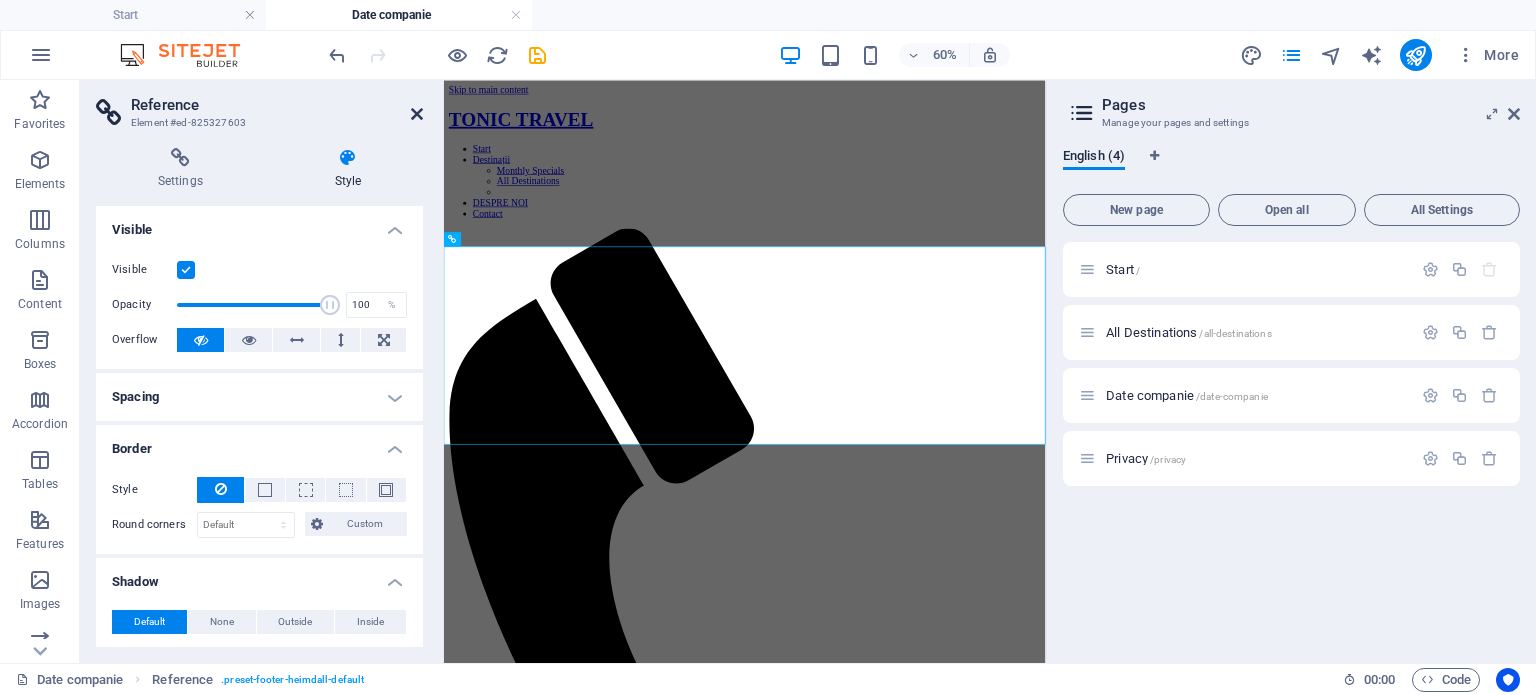 drag, startPoint x: 411, startPoint y: 112, endPoint x: 348, endPoint y: 35, distance: 99.48869 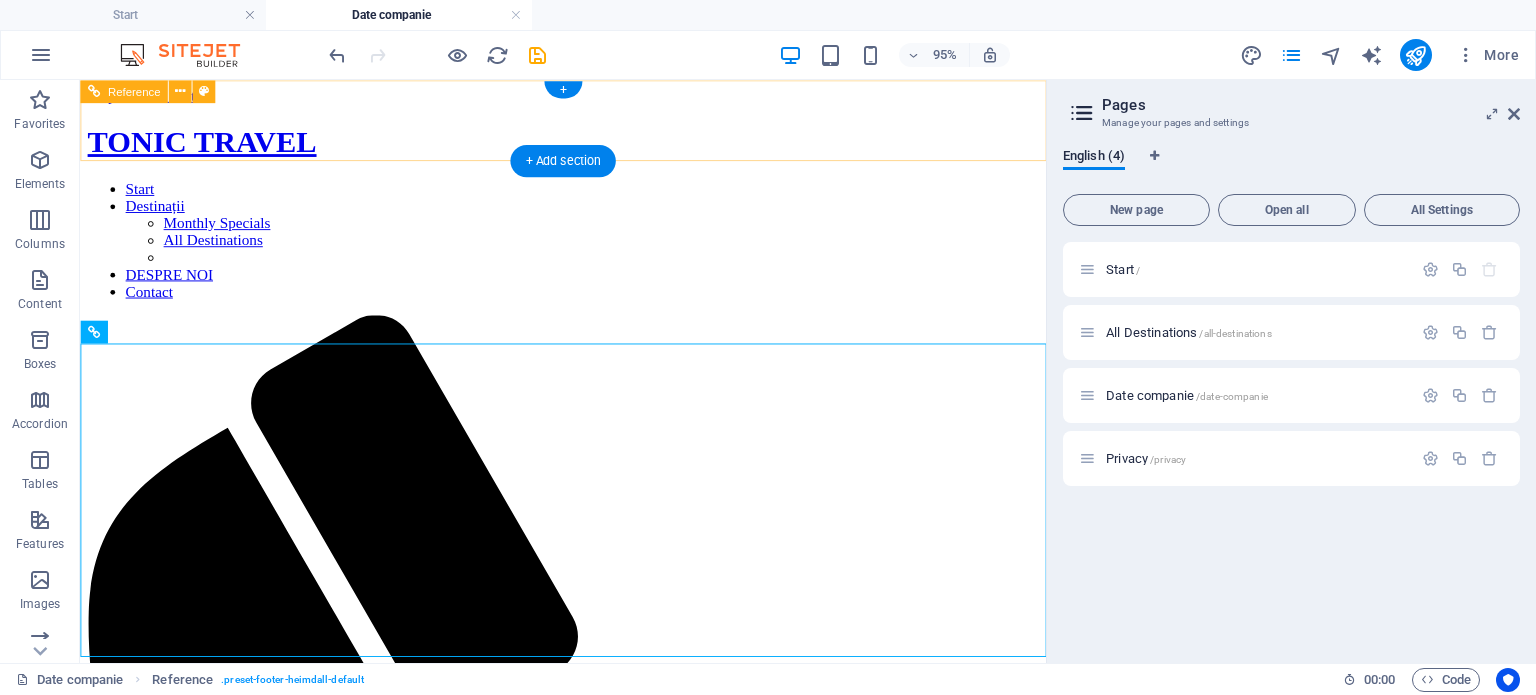 click on "Start Destinații Monthly Specials All Destinations DESPRE NOI Contact" at bounding box center (588, 249) 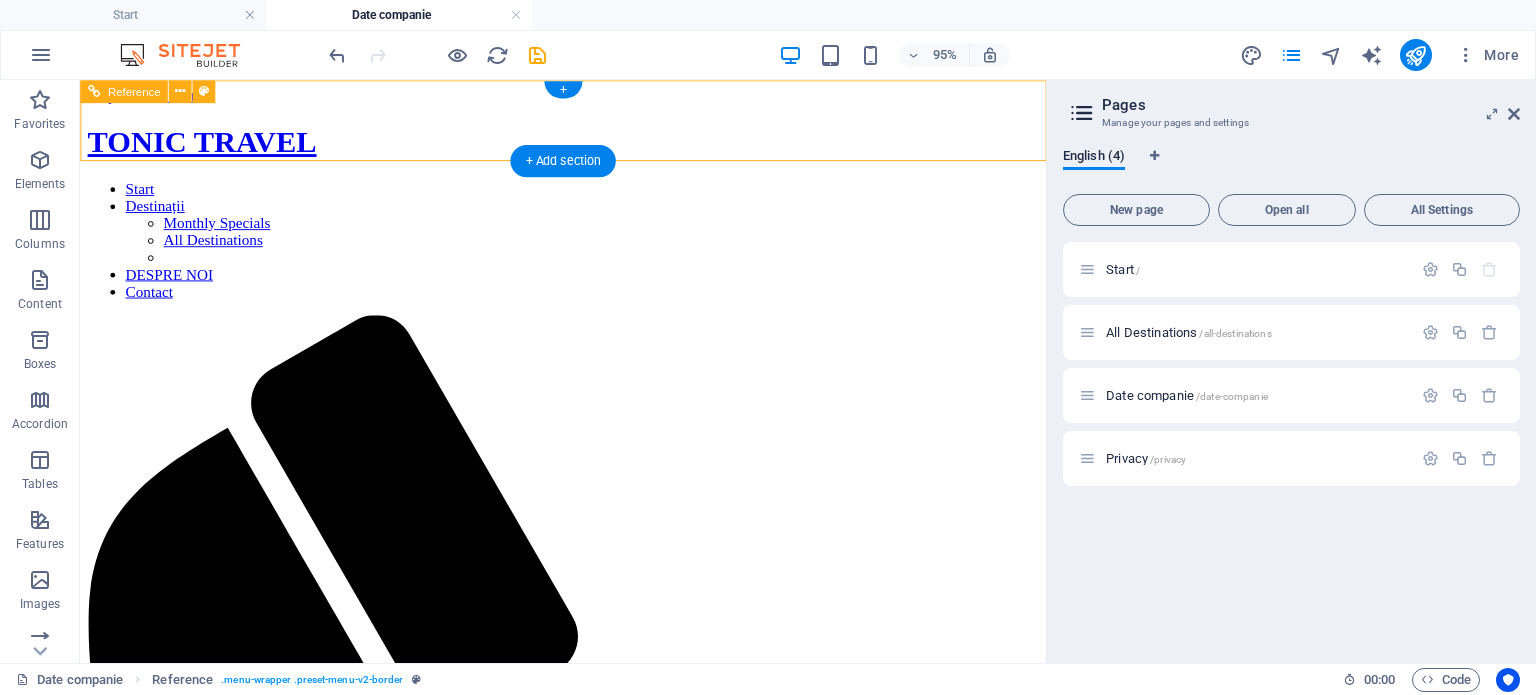 click on "Start Destinații Monthly Specials All Destinations DESPRE NOI Contact" at bounding box center [588, 249] 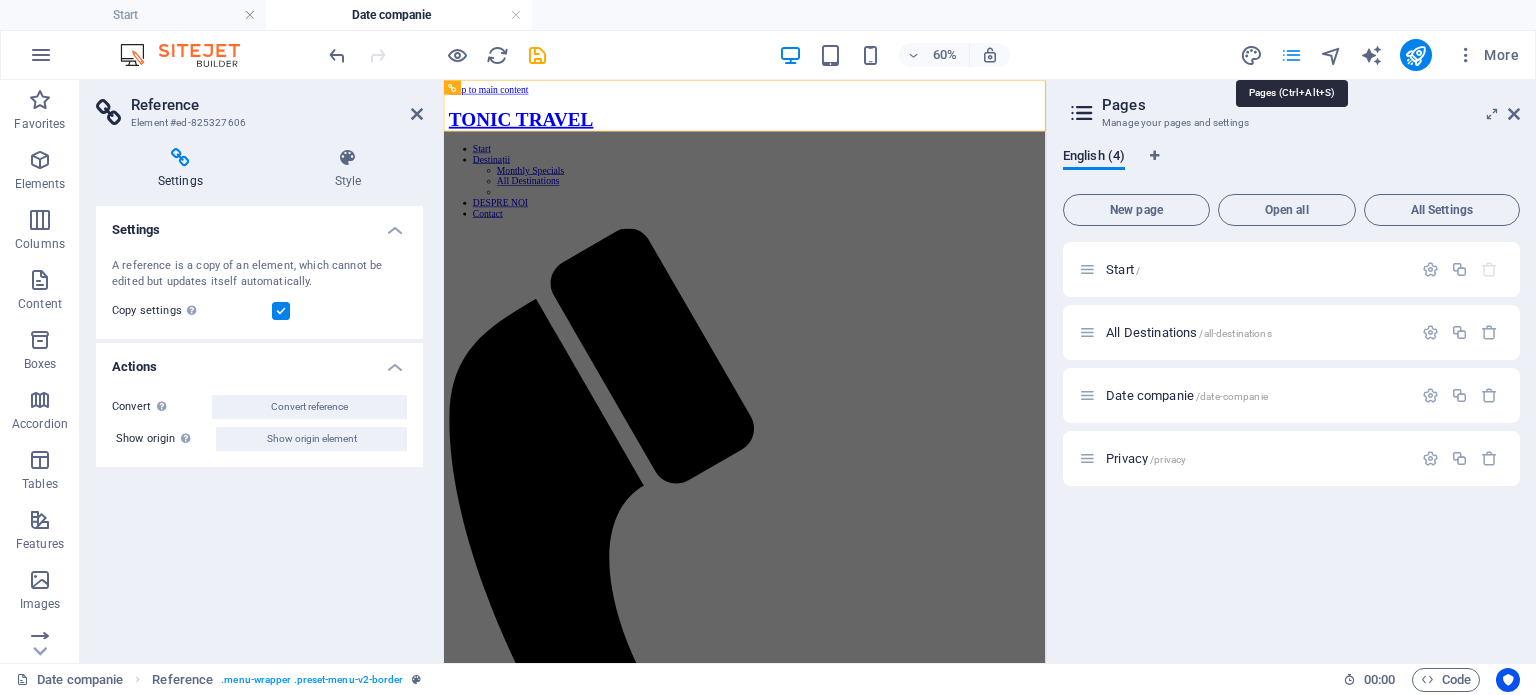 click at bounding box center (1291, 55) 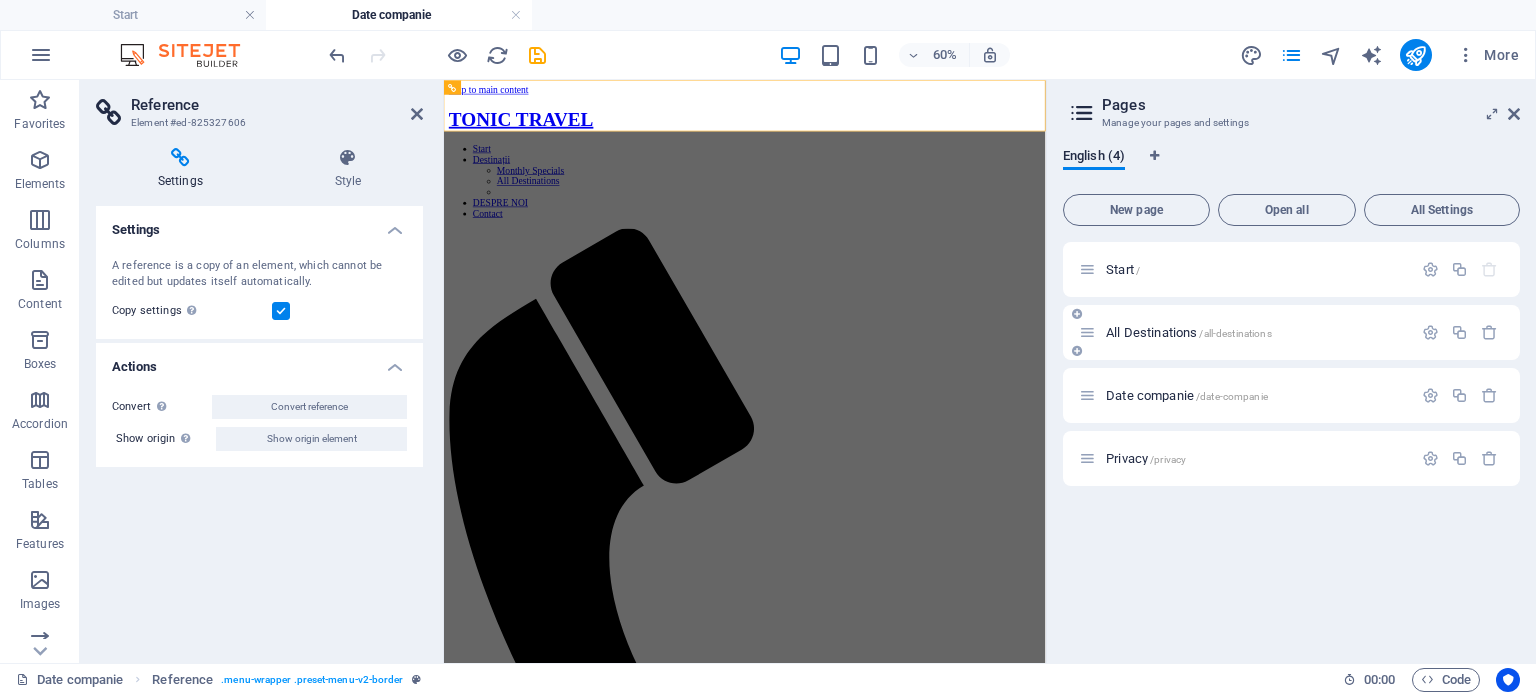 click on "All Destinations /all-destinations" at bounding box center (1245, 332) 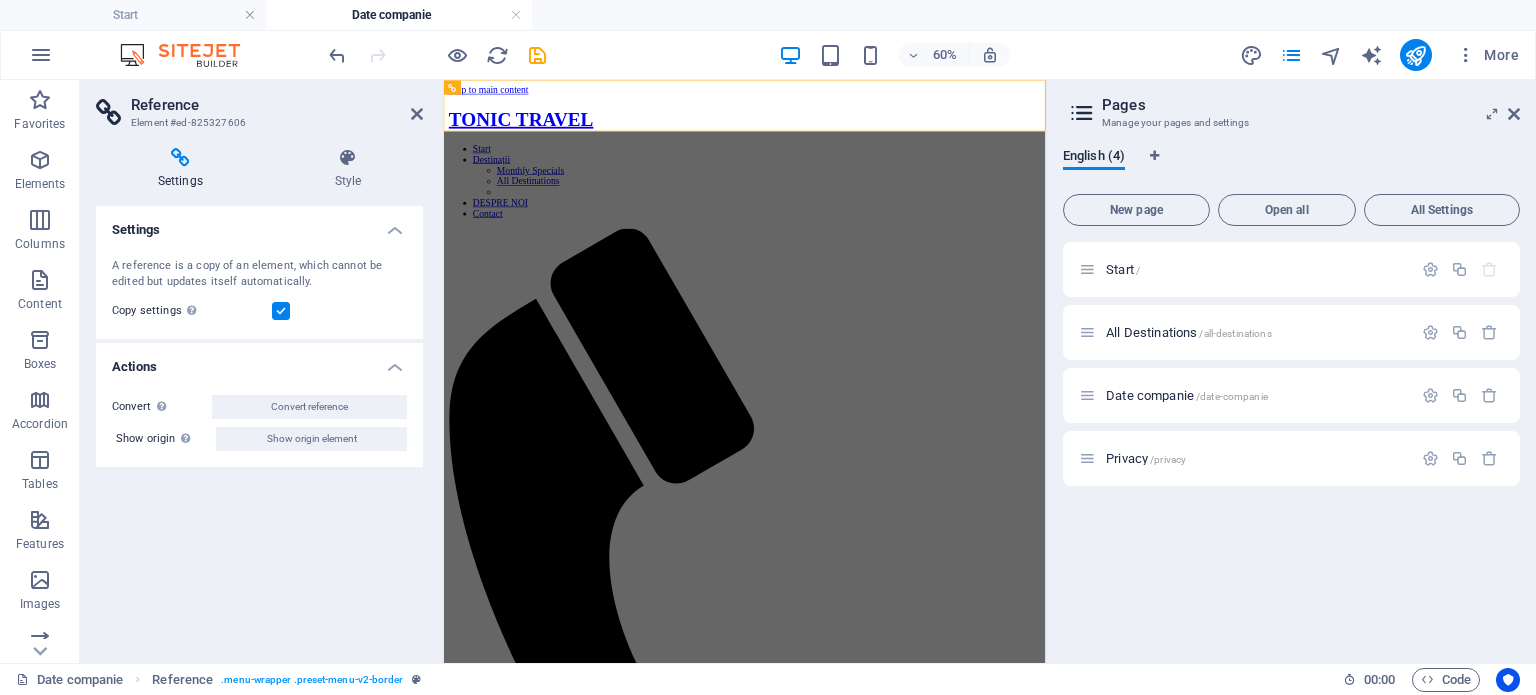 click on "Start / All Destinations /all-destinations Date companie /date-companie Privacy /privacy" at bounding box center (1291, 364) 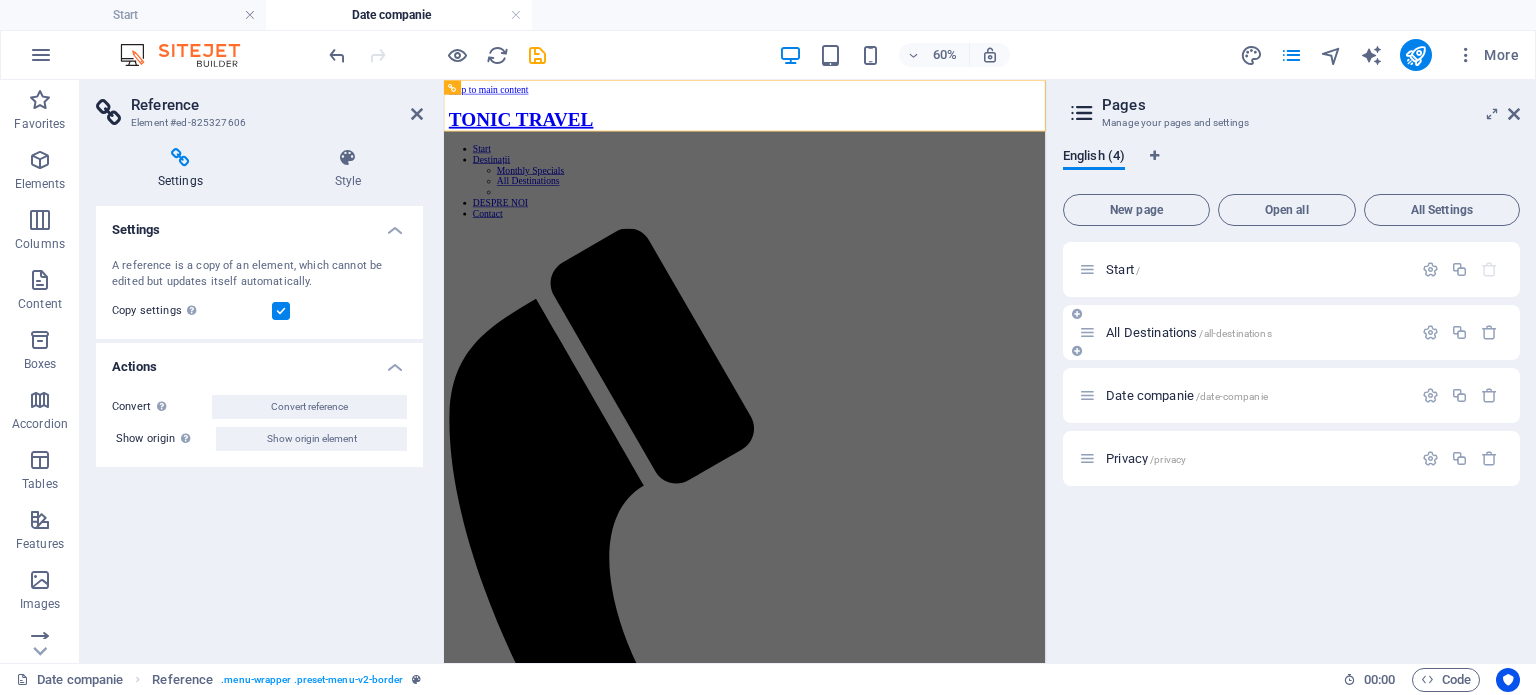 click on "All Destinations /all-destinations" at bounding box center [1291, 332] 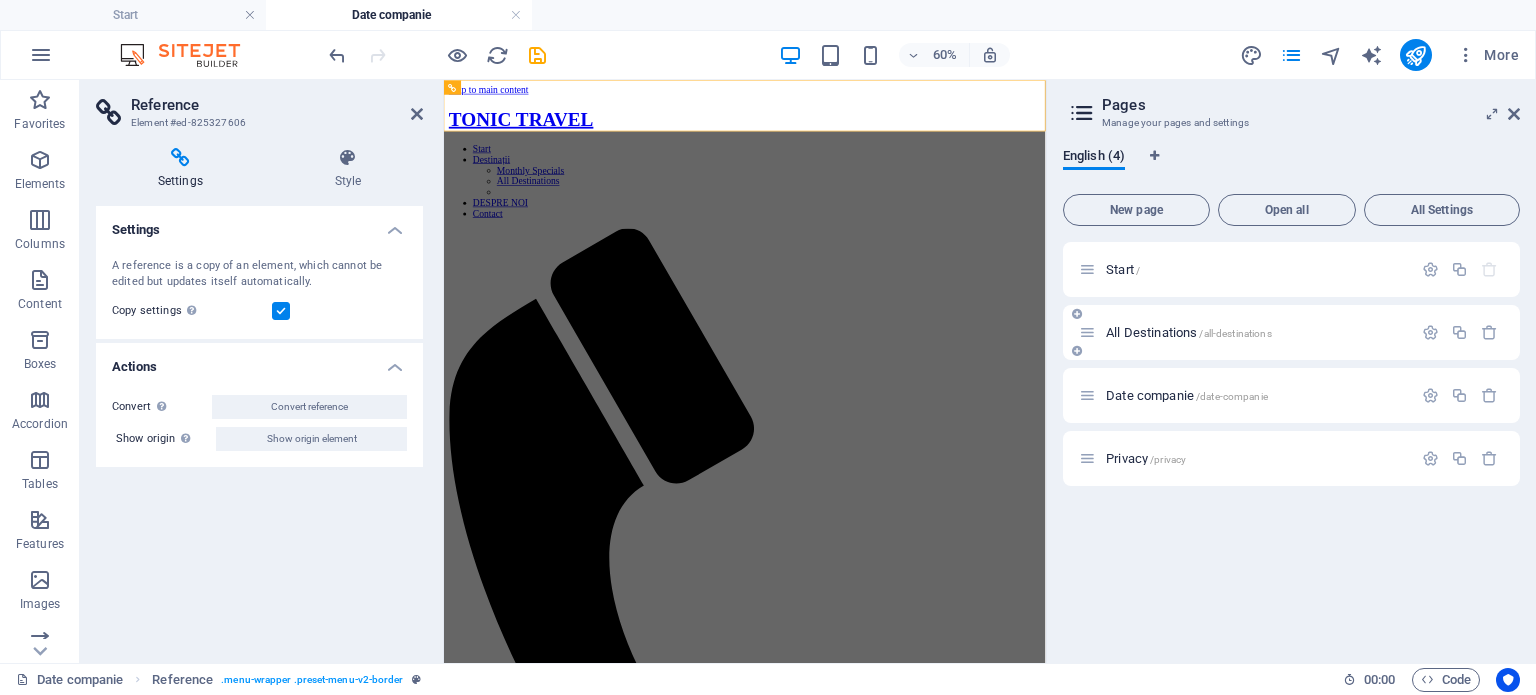 click on "All Destinations /all-destinations" at bounding box center [1189, 332] 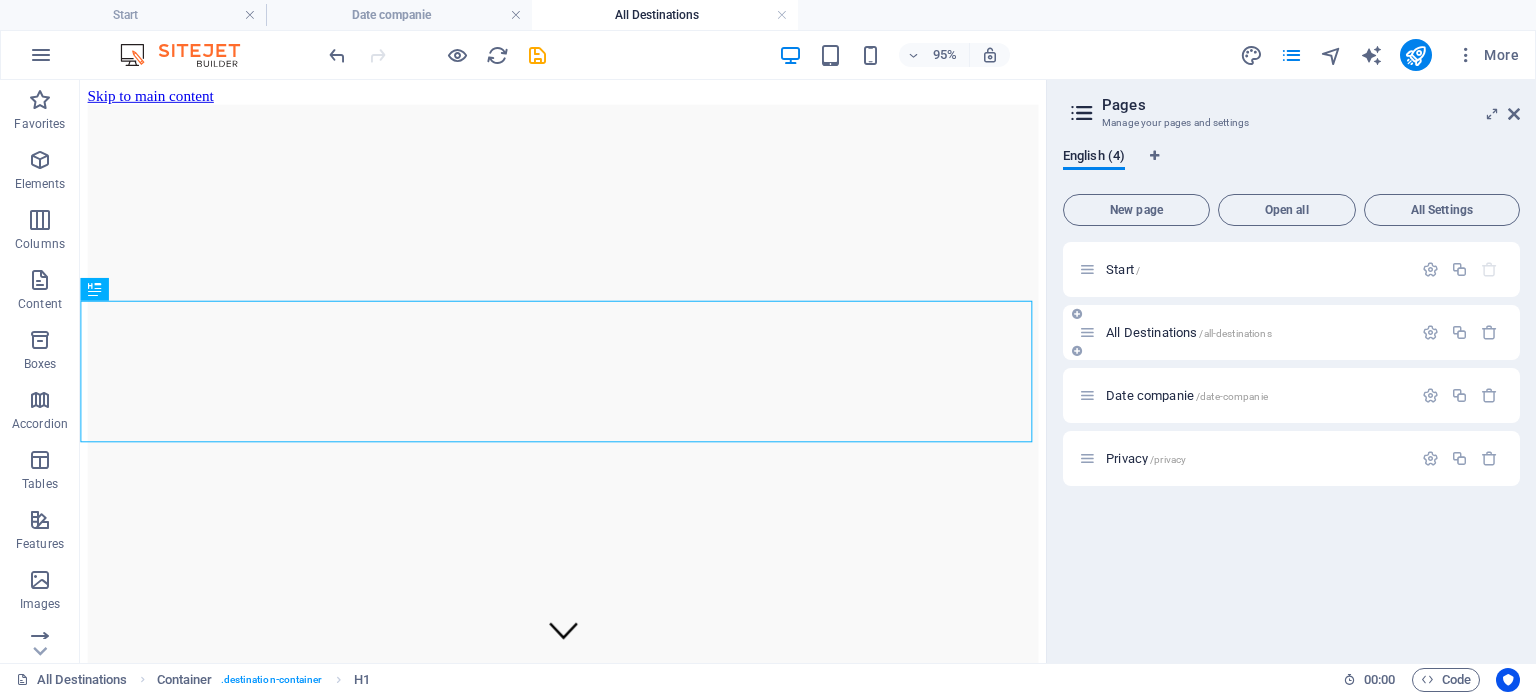 scroll, scrollTop: 410, scrollLeft: 0, axis: vertical 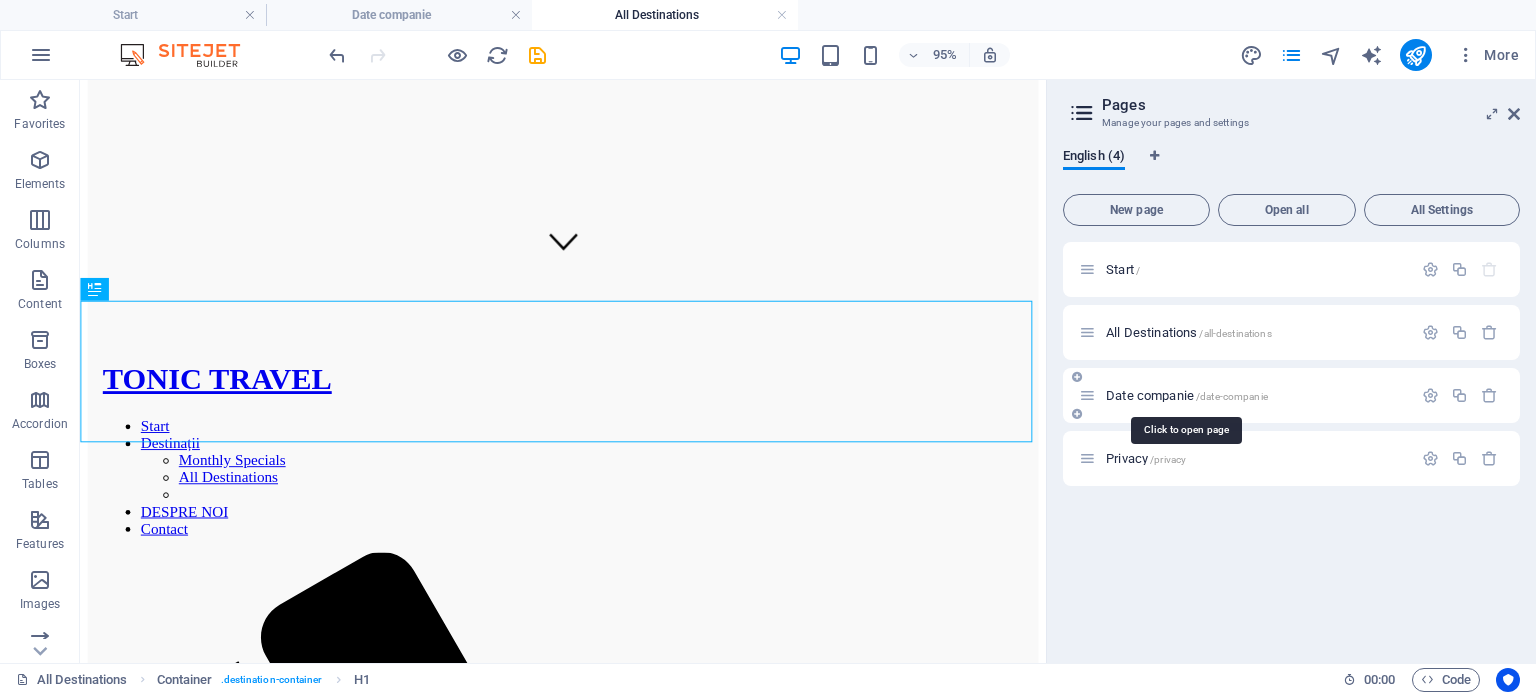 click on "Date companie /date-companie" at bounding box center (1187, 395) 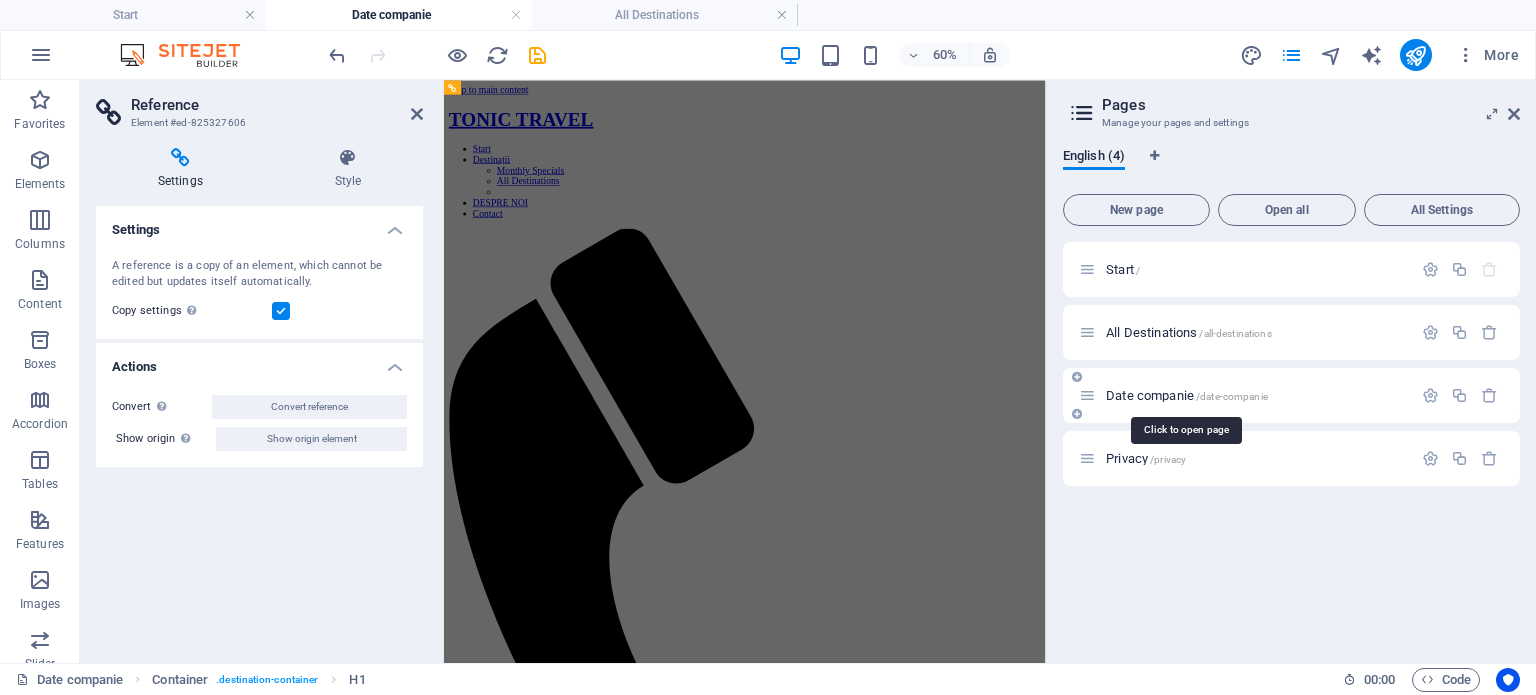 scroll, scrollTop: 0, scrollLeft: 0, axis: both 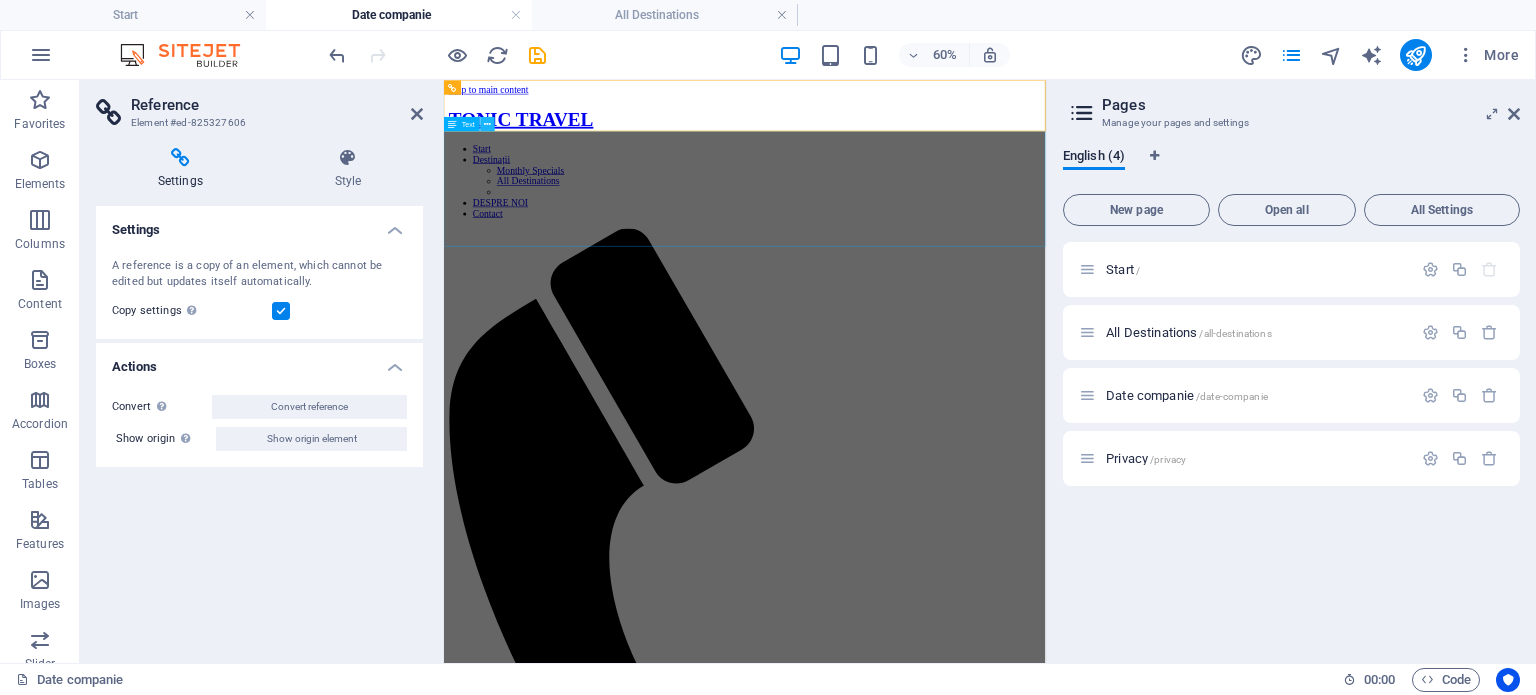 click at bounding box center [488, 123] 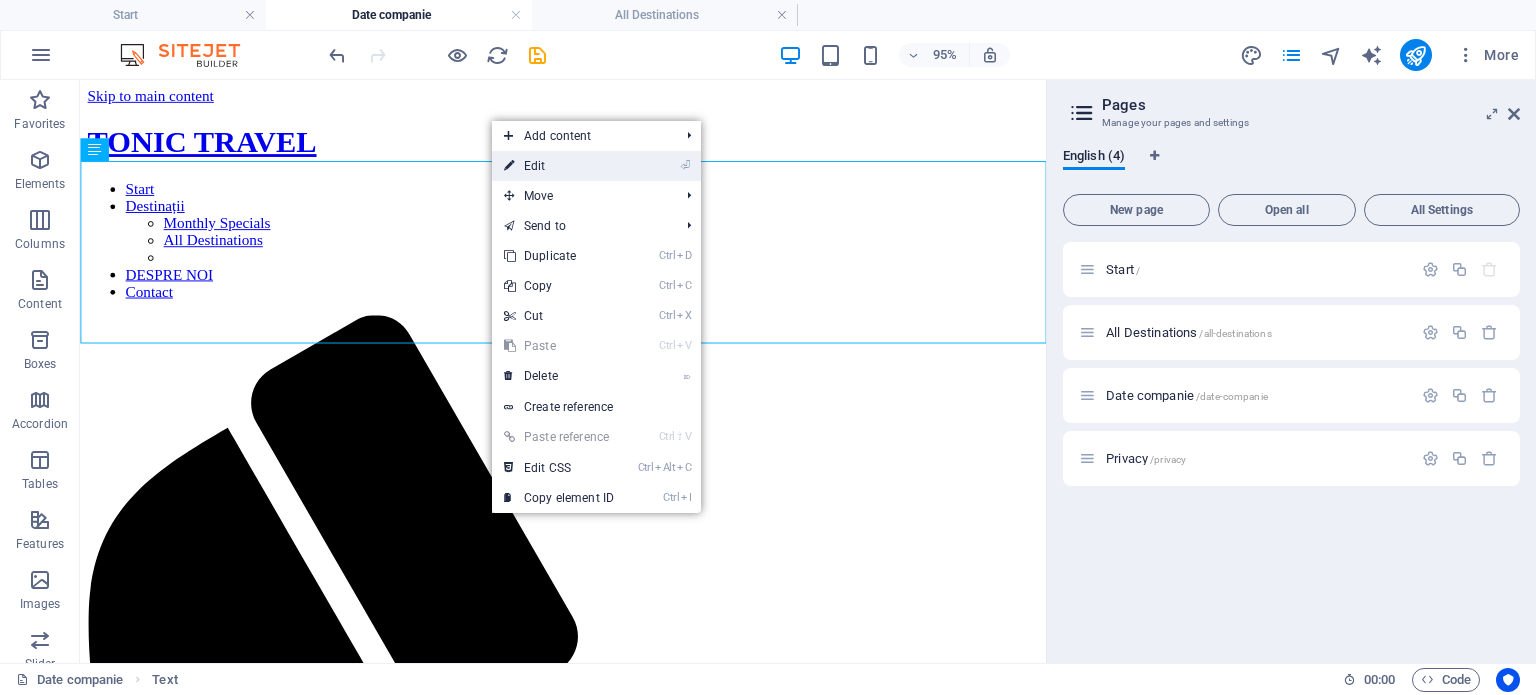 click on "⏎  Edit" at bounding box center [596, 166] 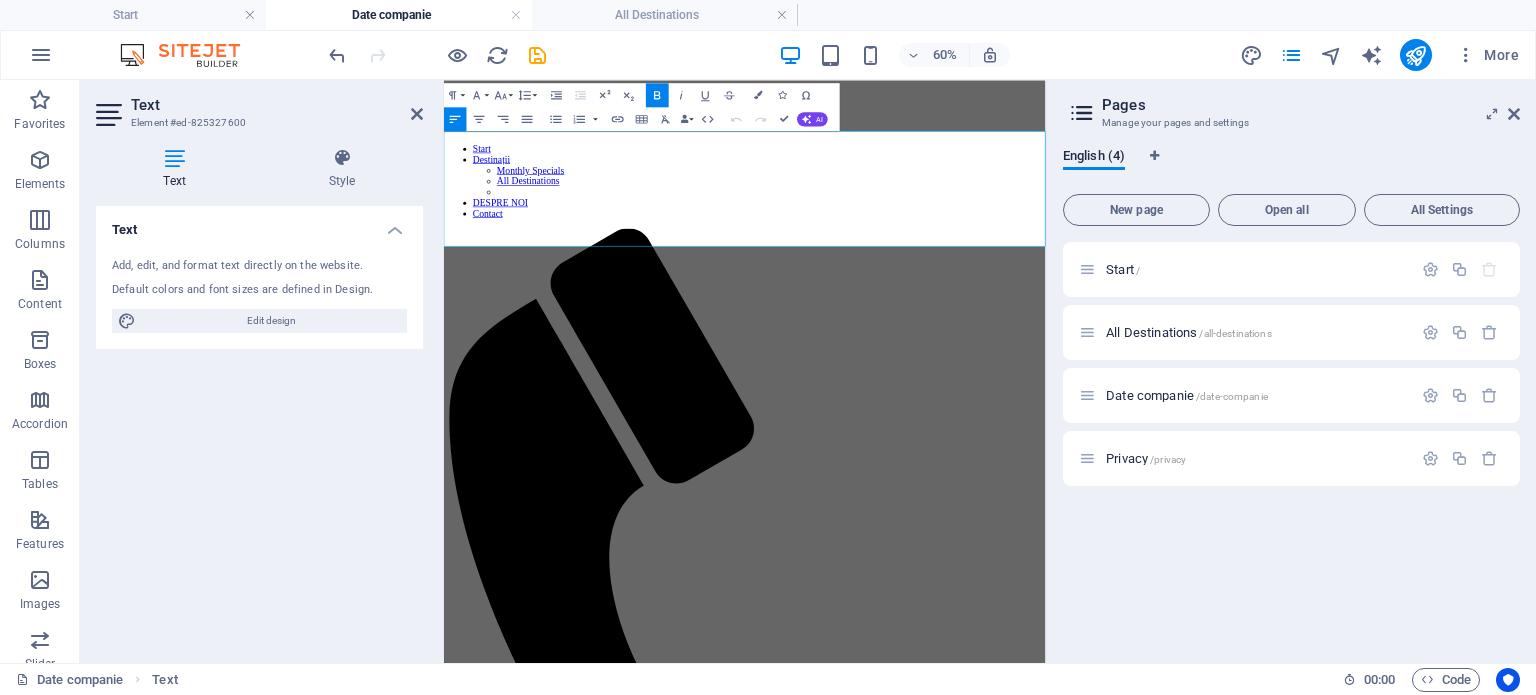 click on "Cluj-Napoca" at bounding box center [945, 1718] 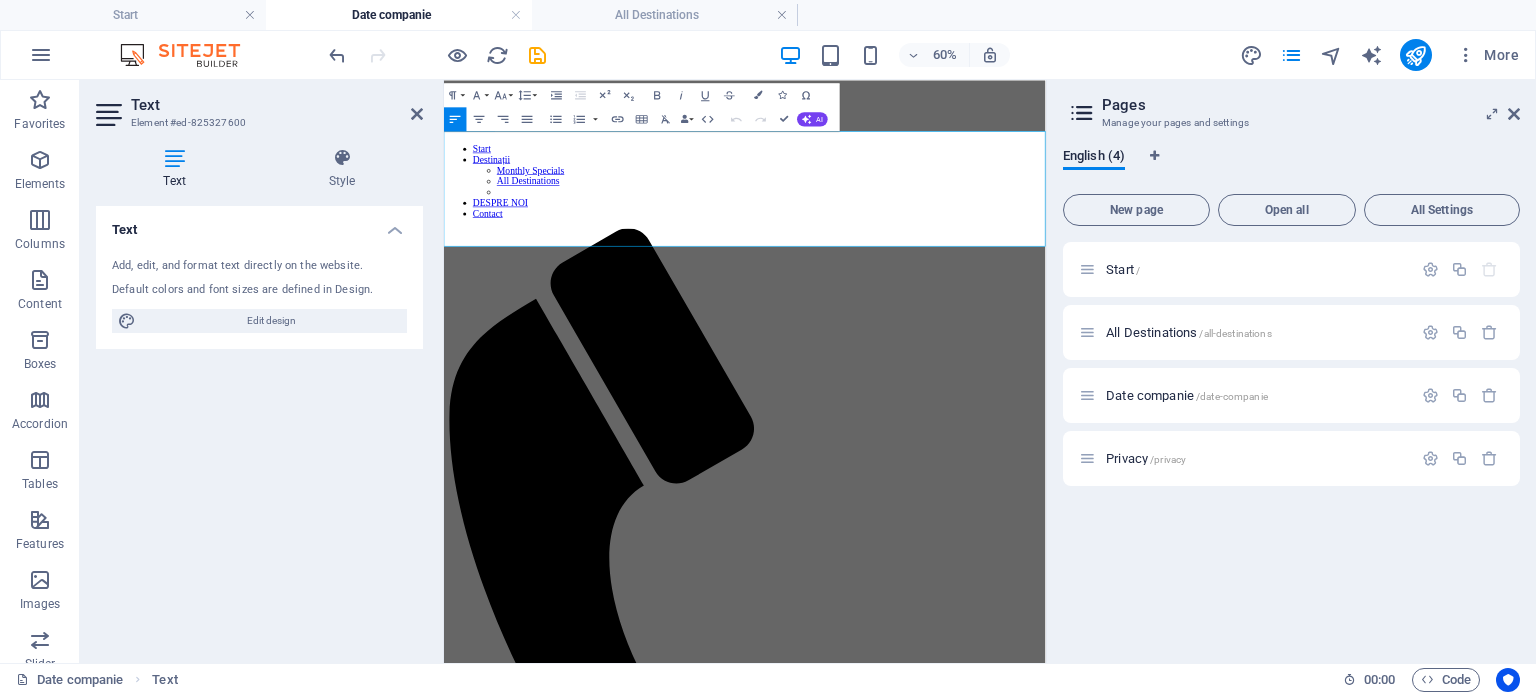 drag, startPoint x: 722, startPoint y: 351, endPoint x: 445, endPoint y: 171, distance: 330.3468 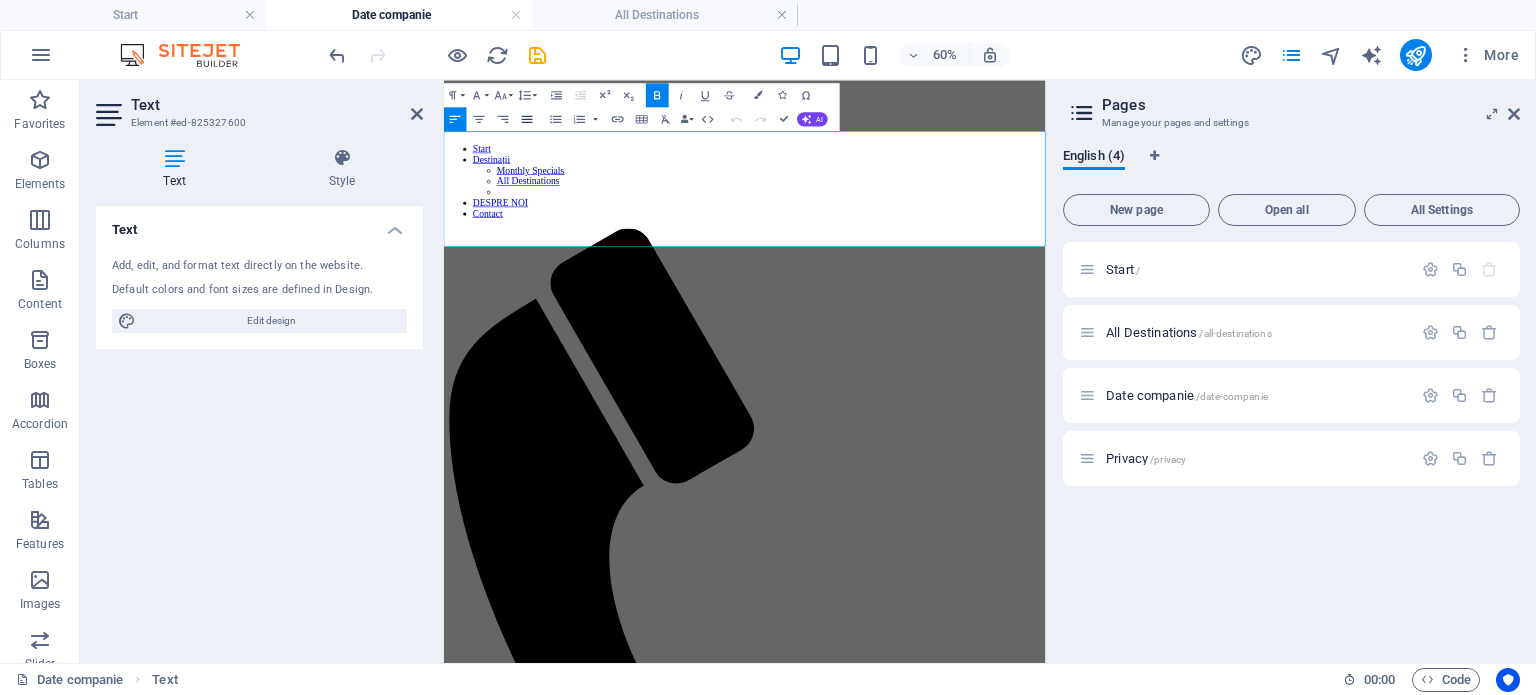 click 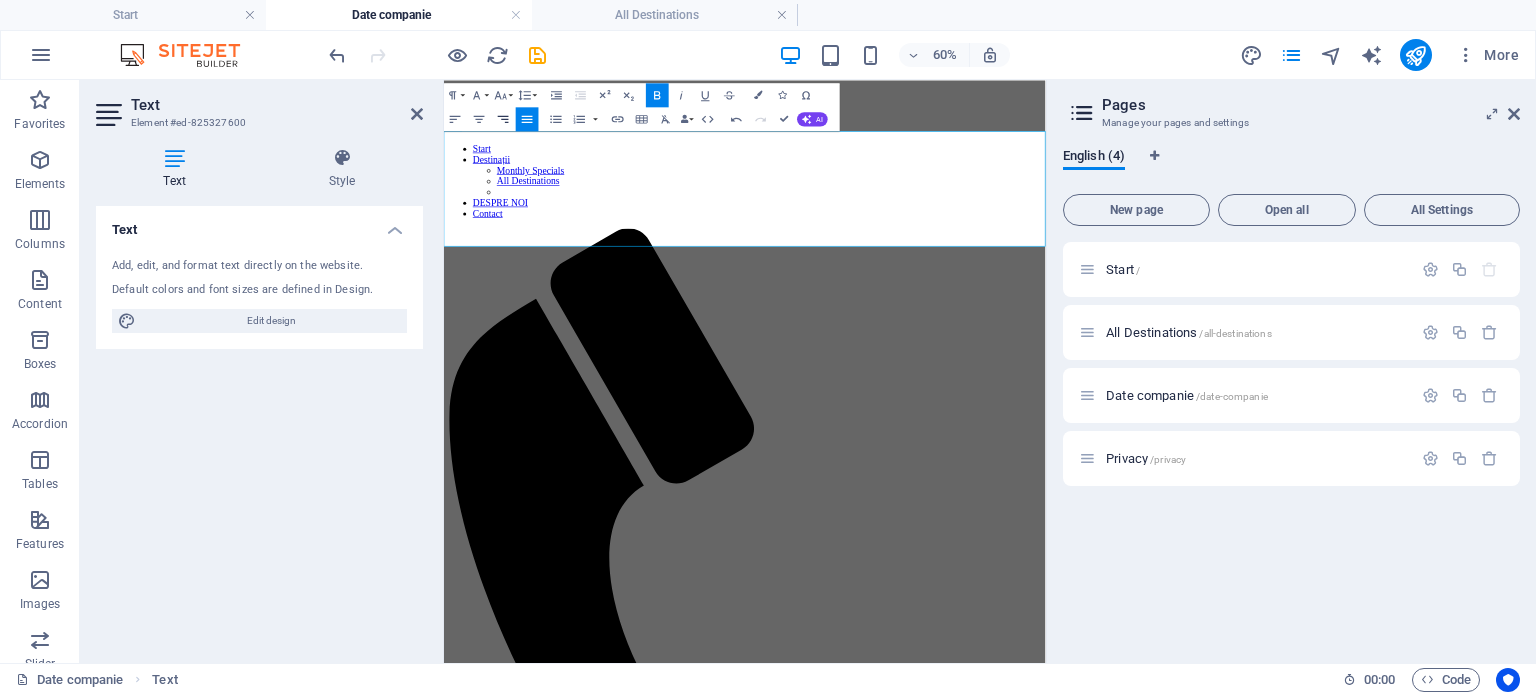click 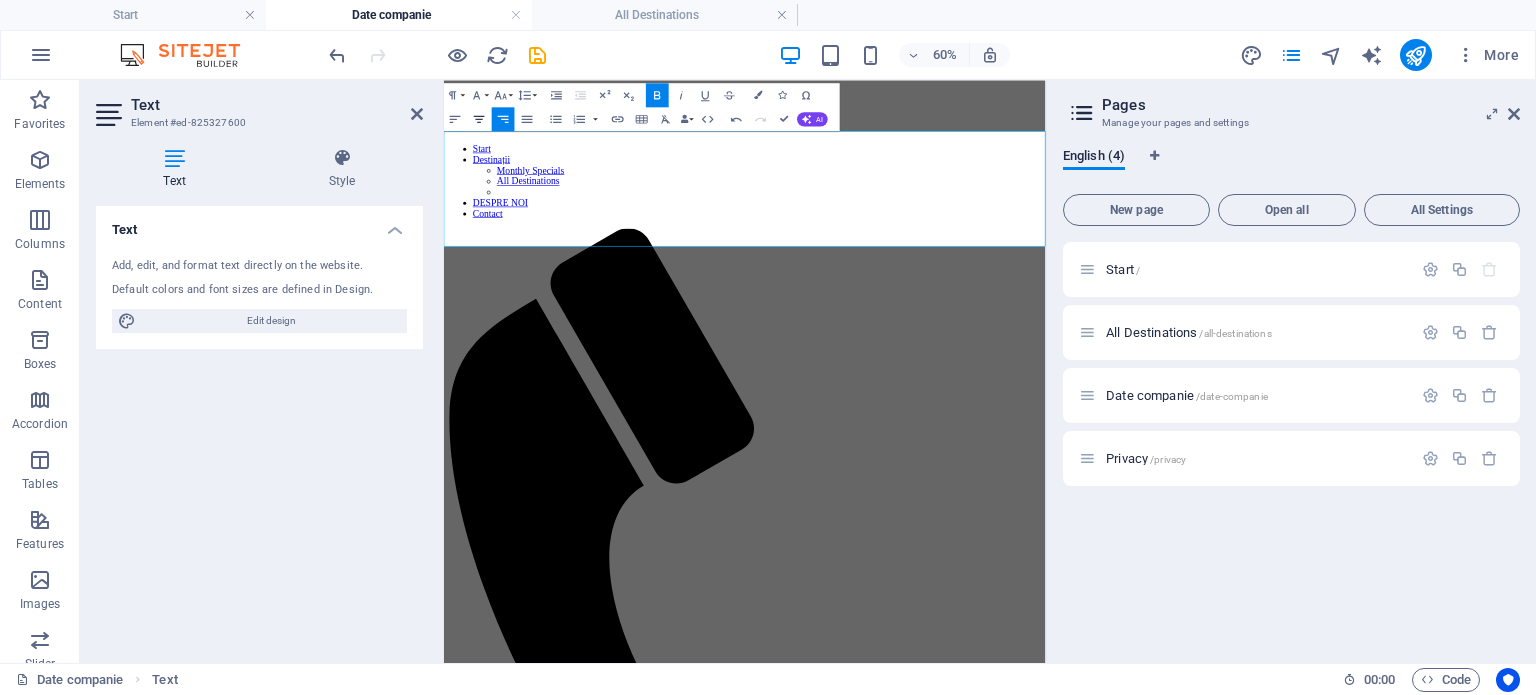click on "Align Center" at bounding box center (479, 119) 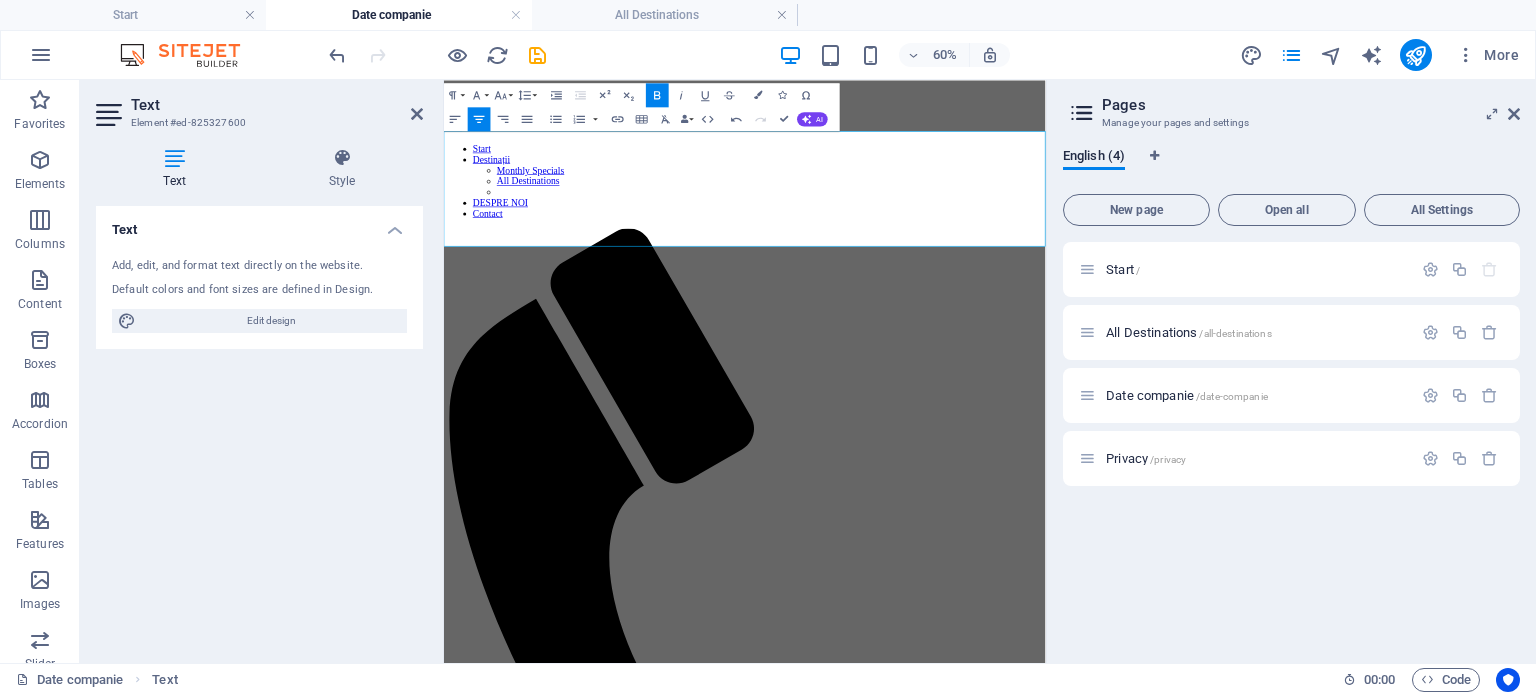 click on "Align Center" at bounding box center [479, 119] 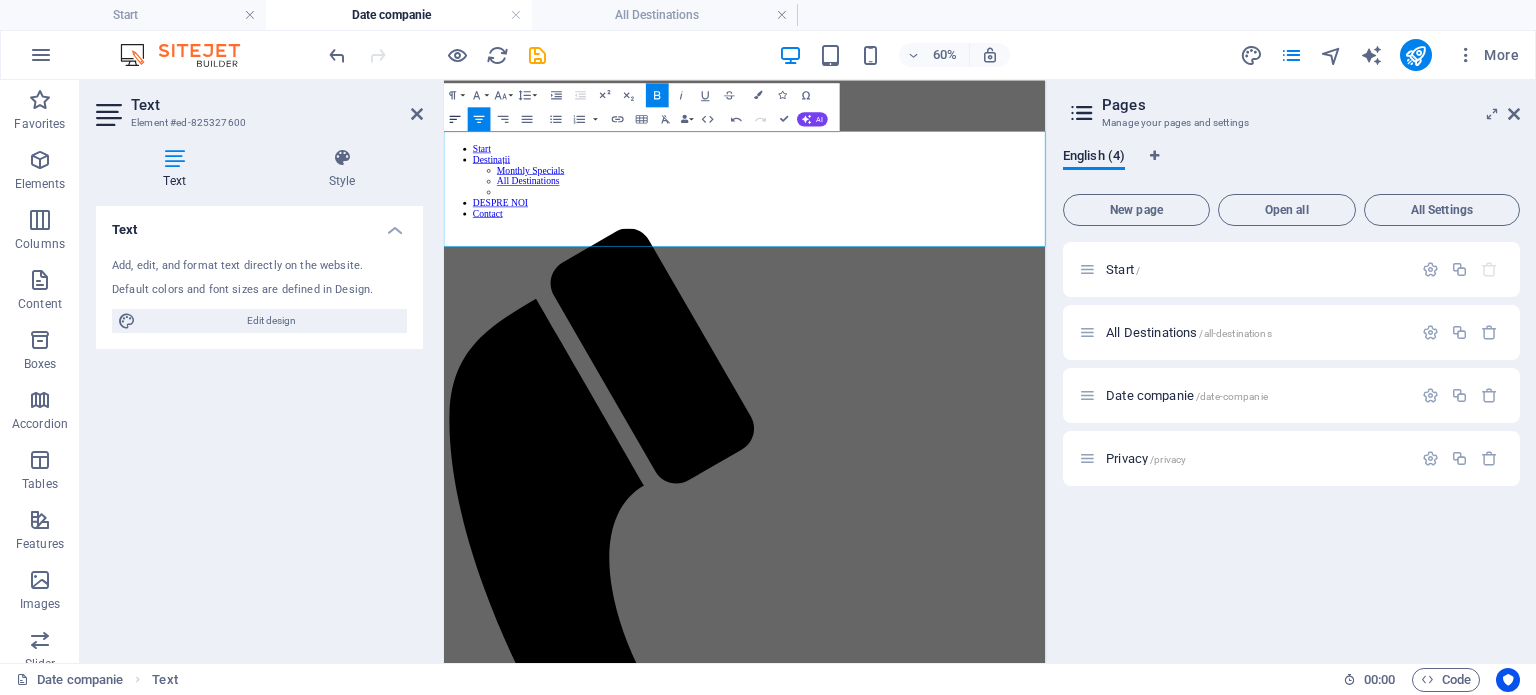 click 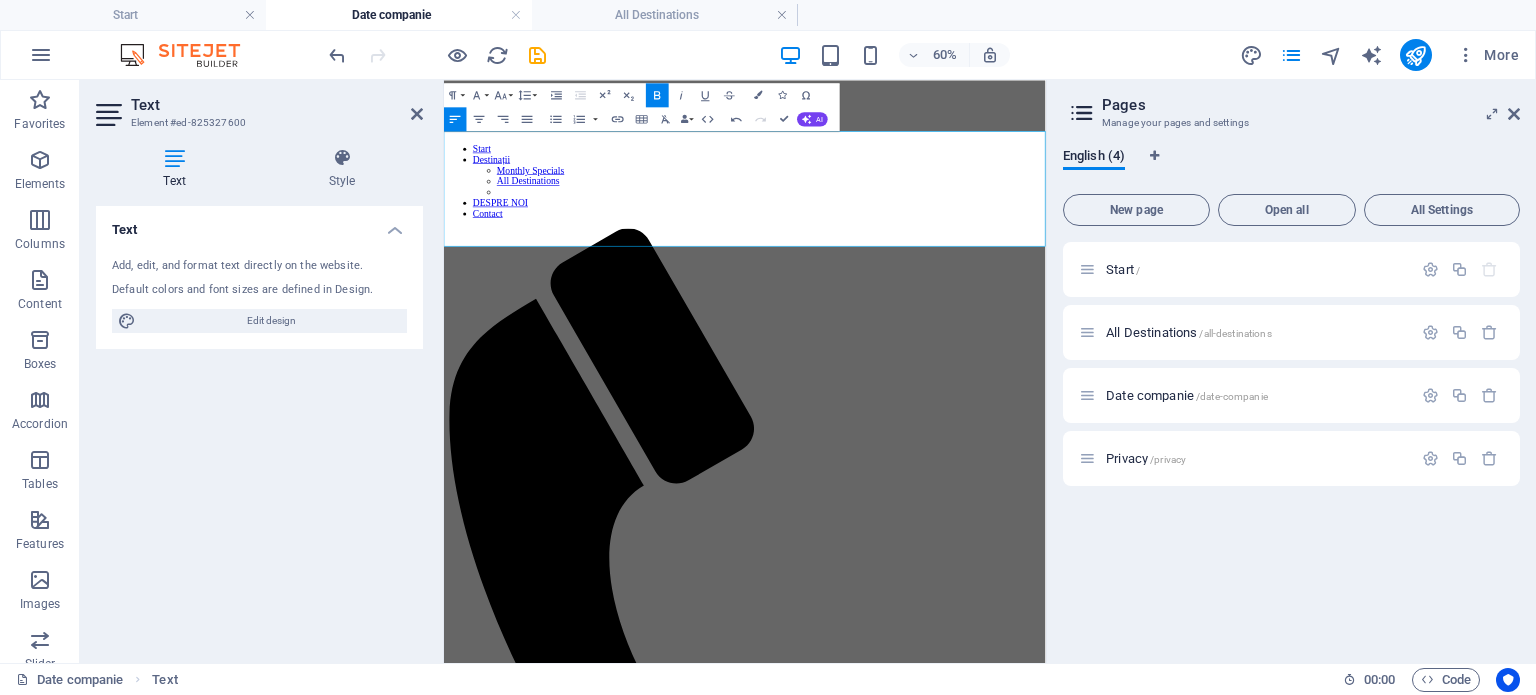 click on "Skip to main content
TONIC TRAVEL Start Destinații Monthly Specials All Destinations DESPRE NOI Contact tonictravel.ro Anamaria   Tudor Cluj-Napoca Cluj-Napoca Cluj-Napoca J12/444/2023 Tel.:  +40756120686 E-Mail:  contact@tonictravel.ro Tonic Travel Addresă Cluj-Napoca   Telefon Phone:  +40756120686 Fax:  MAIL contact@tonictravel.ro Legal Notice  |  Privacy" at bounding box center (945, 1441) 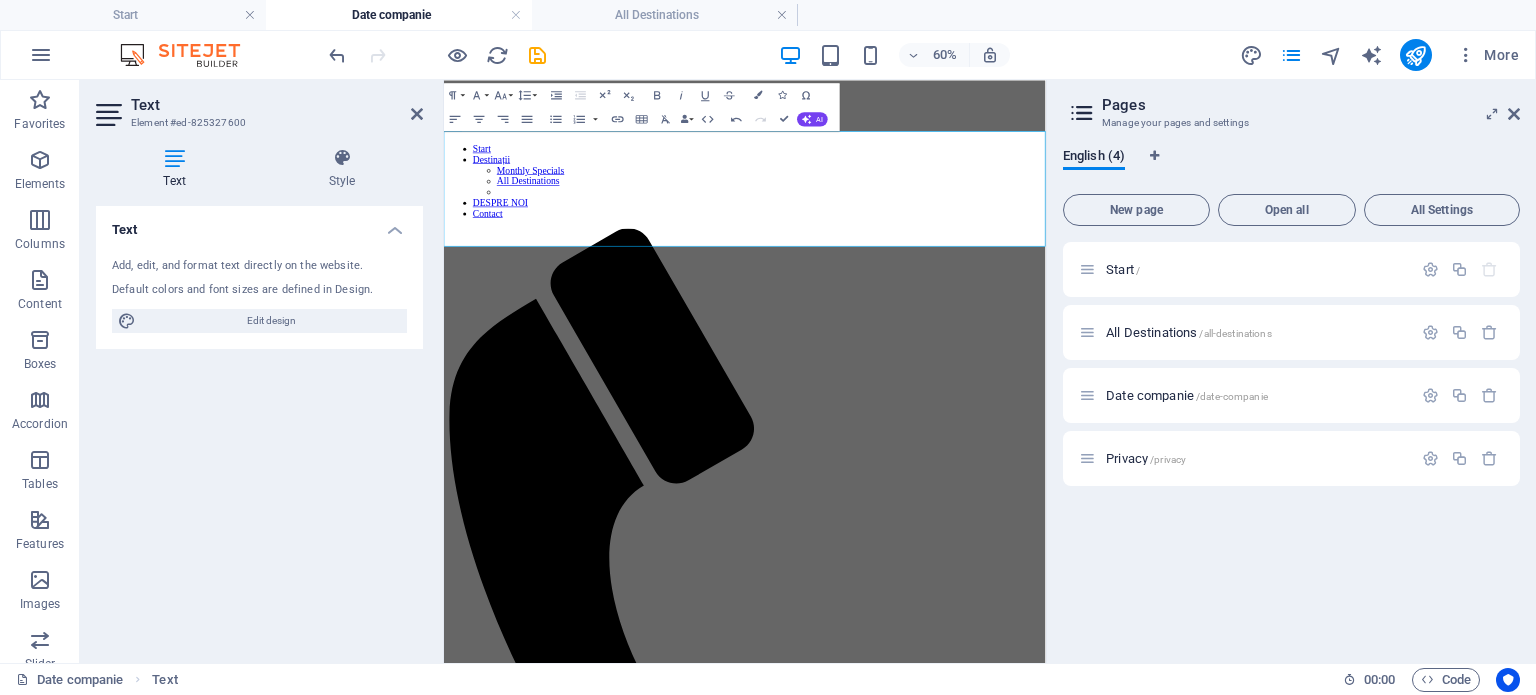 click on "Text Add, edit, and format text directly on the website. Default colors and font sizes are defined in Design. Edit design Alignment Left aligned Centered Right aligned" at bounding box center [259, 426] 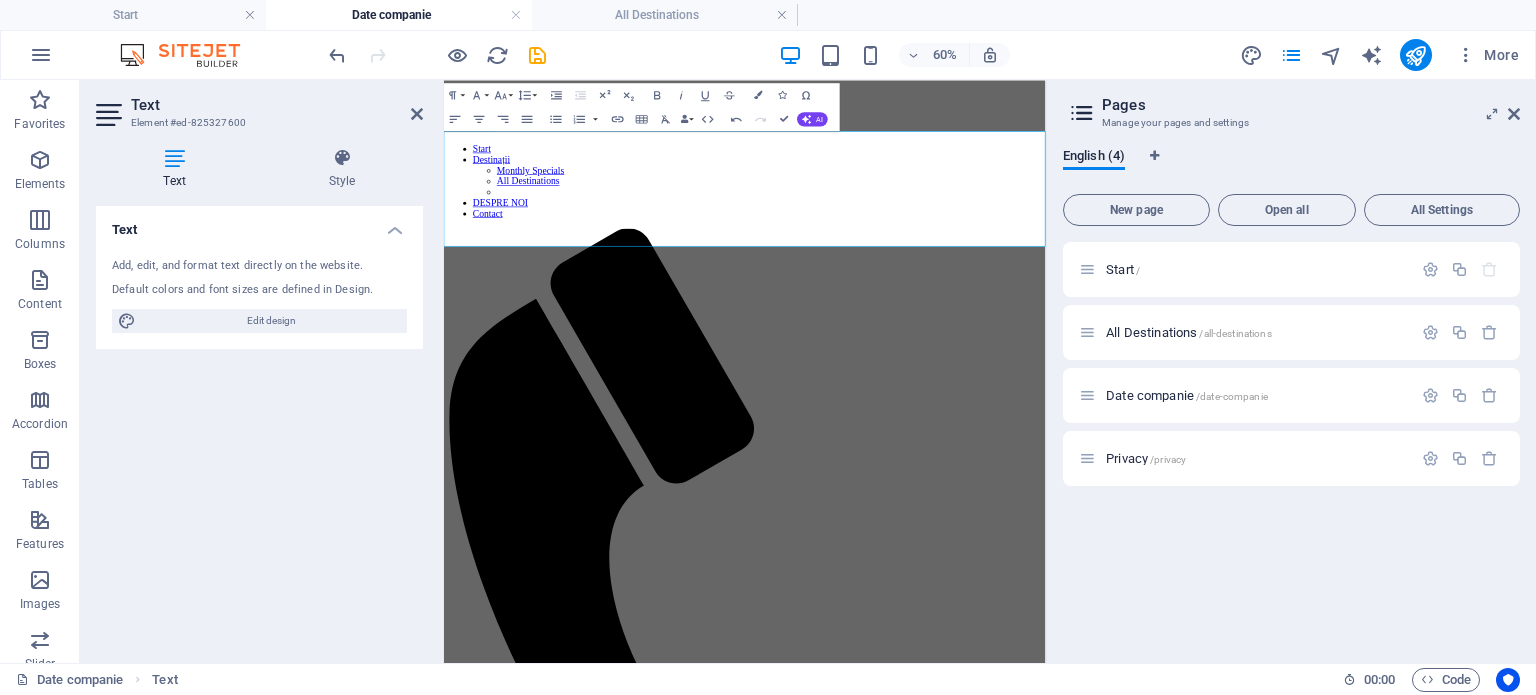 click on "tonictravel.ro Anamaria   Tudor Cluj-Napoca" at bounding box center [945, 1666] 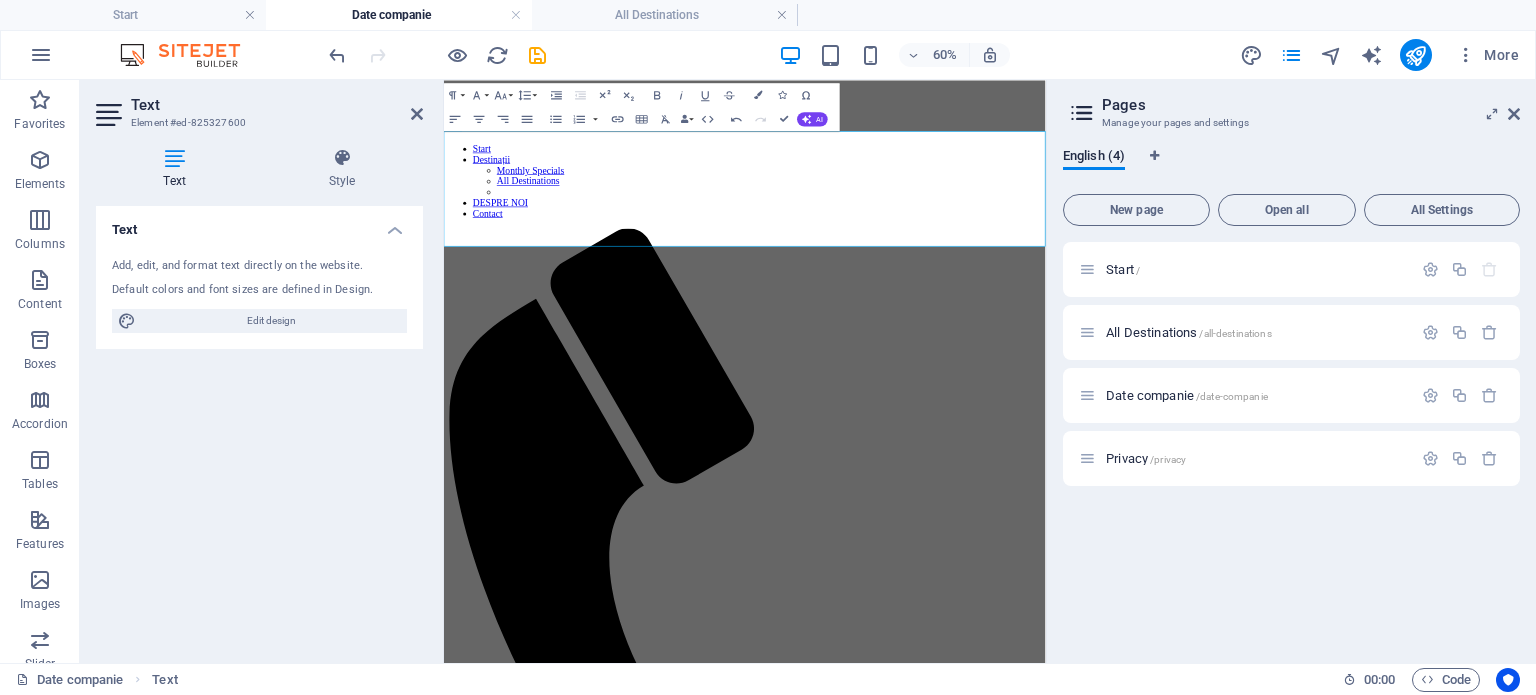 drag, startPoint x: 396, startPoint y: 435, endPoint x: 9, endPoint y: 719, distance: 480.02603 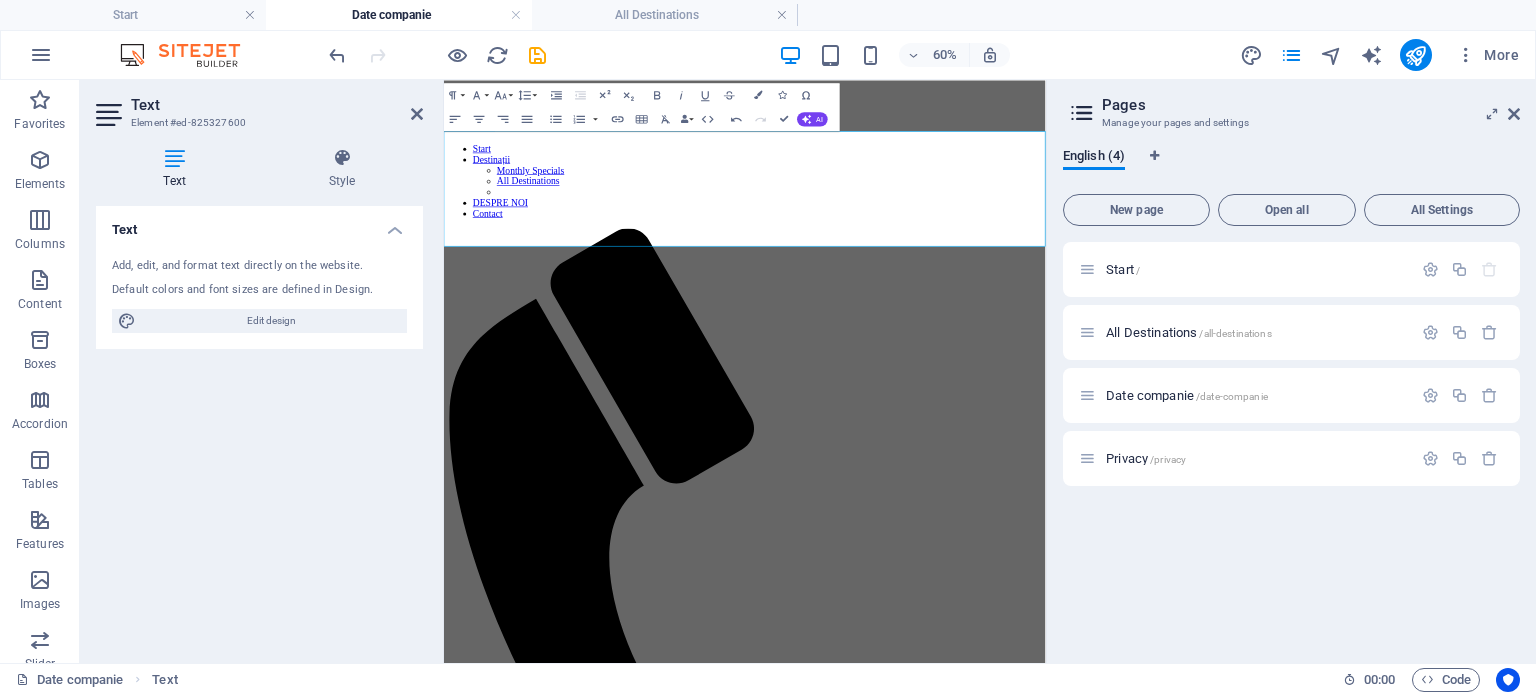 click on "tonictravel.ro Anamaria   Tudor Cluj-Napoca" at bounding box center [945, 1666] 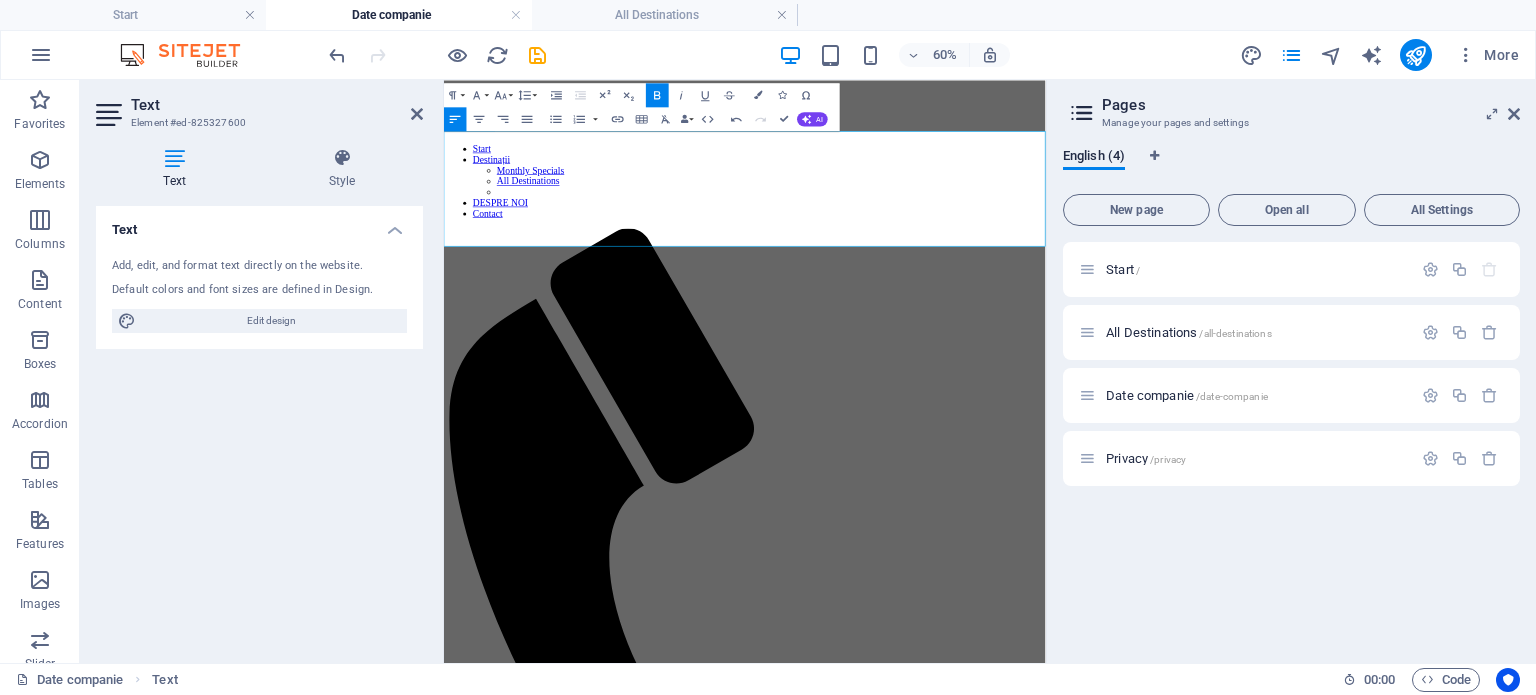 click on "tonictravel.ro Anamaria   Tudor Cluj-Napoca" at bounding box center [945, 1666] 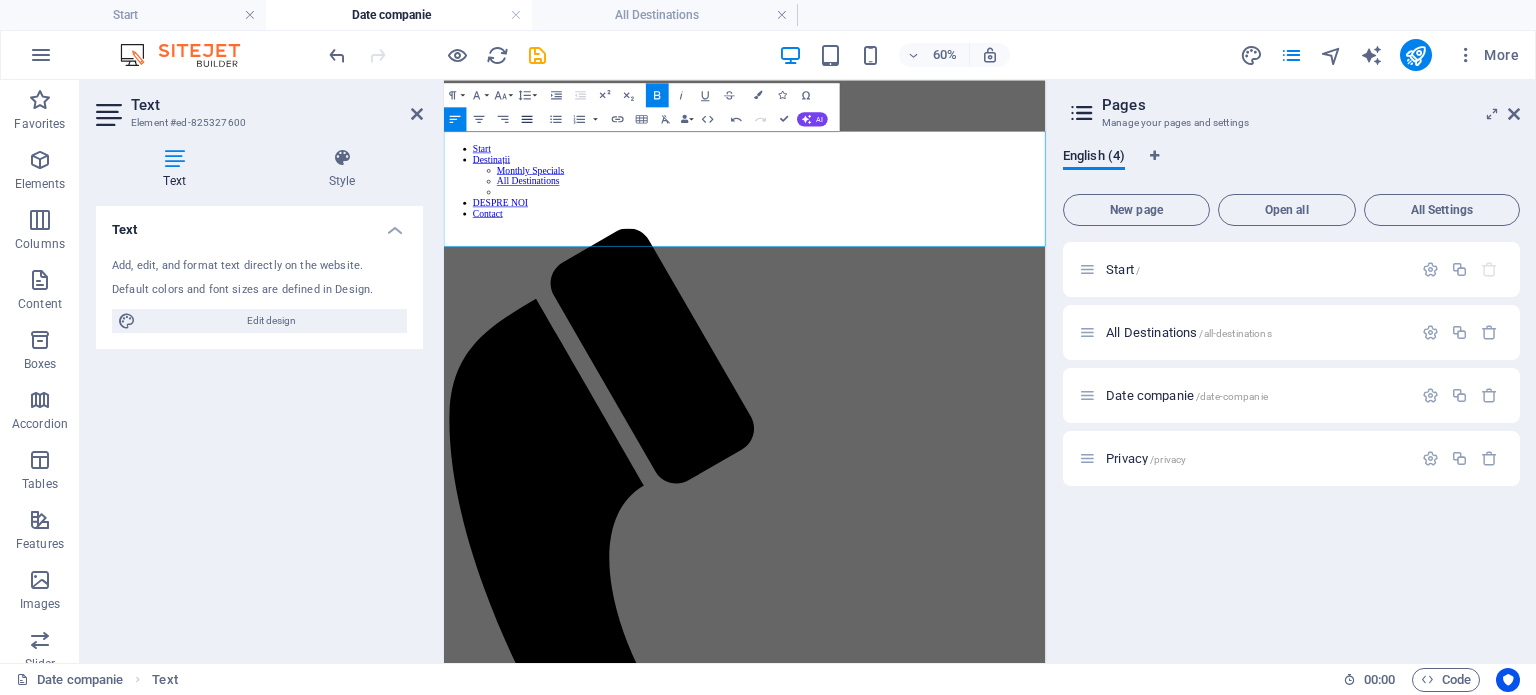 type 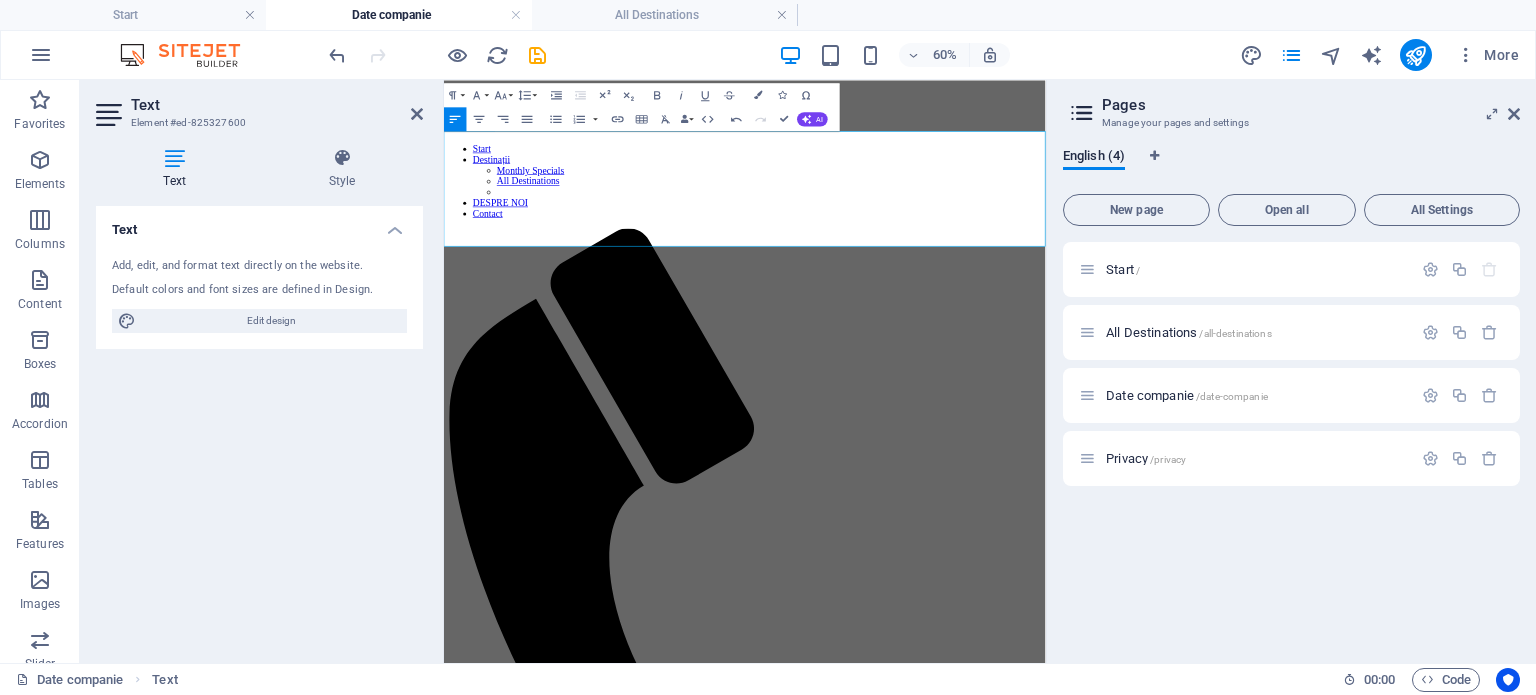 drag, startPoint x: 557, startPoint y: 239, endPoint x: 467, endPoint y: 251, distance: 90.79648 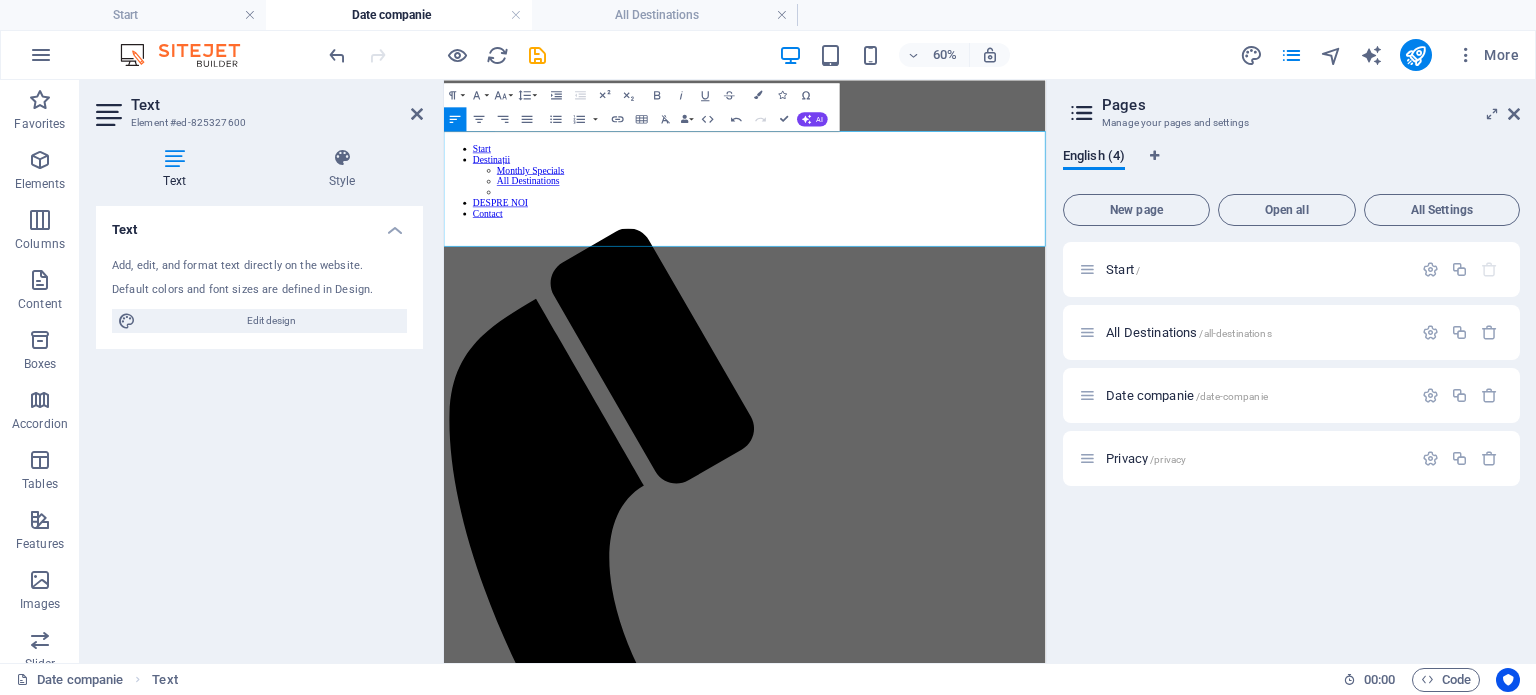 click on "J12/444/2023" at bounding box center [945, 1786] 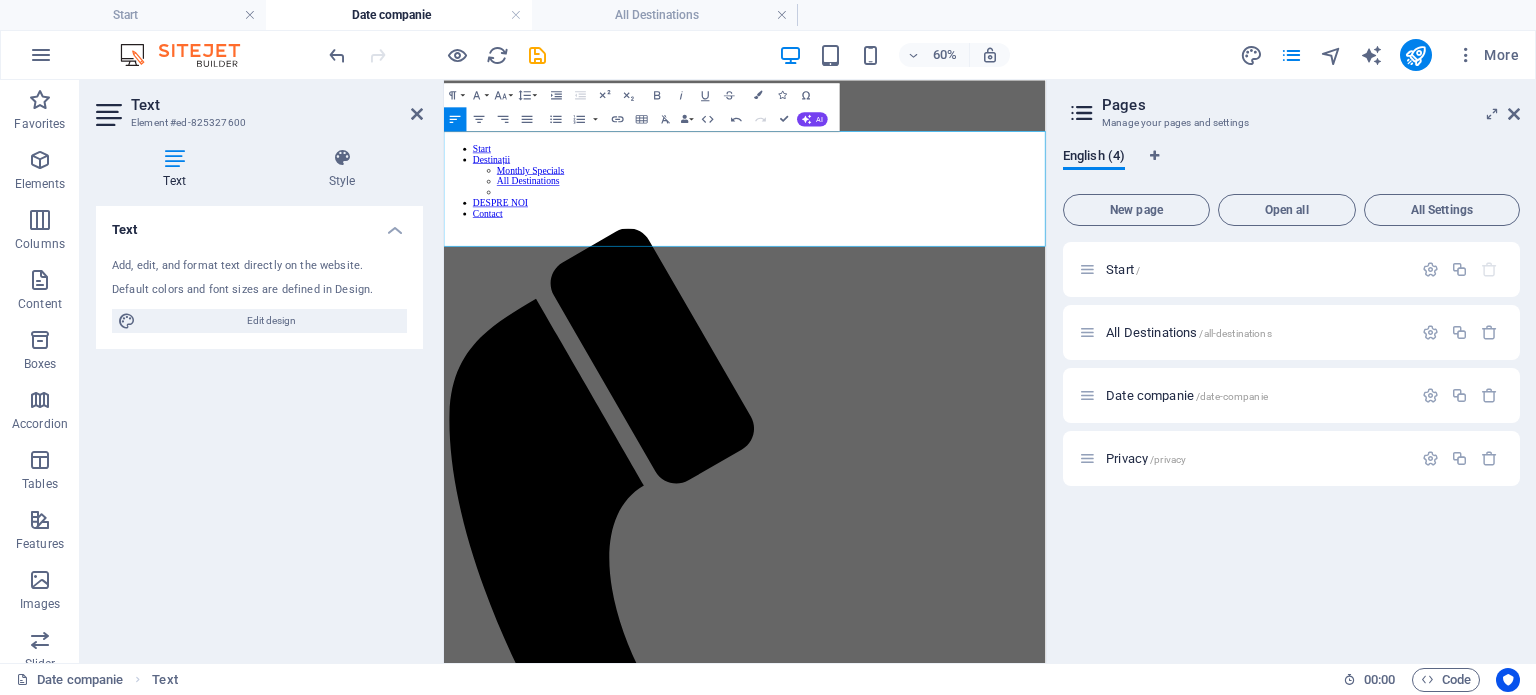 drag, startPoint x: 747, startPoint y: 341, endPoint x: 442, endPoint y: 169, distance: 350.15567 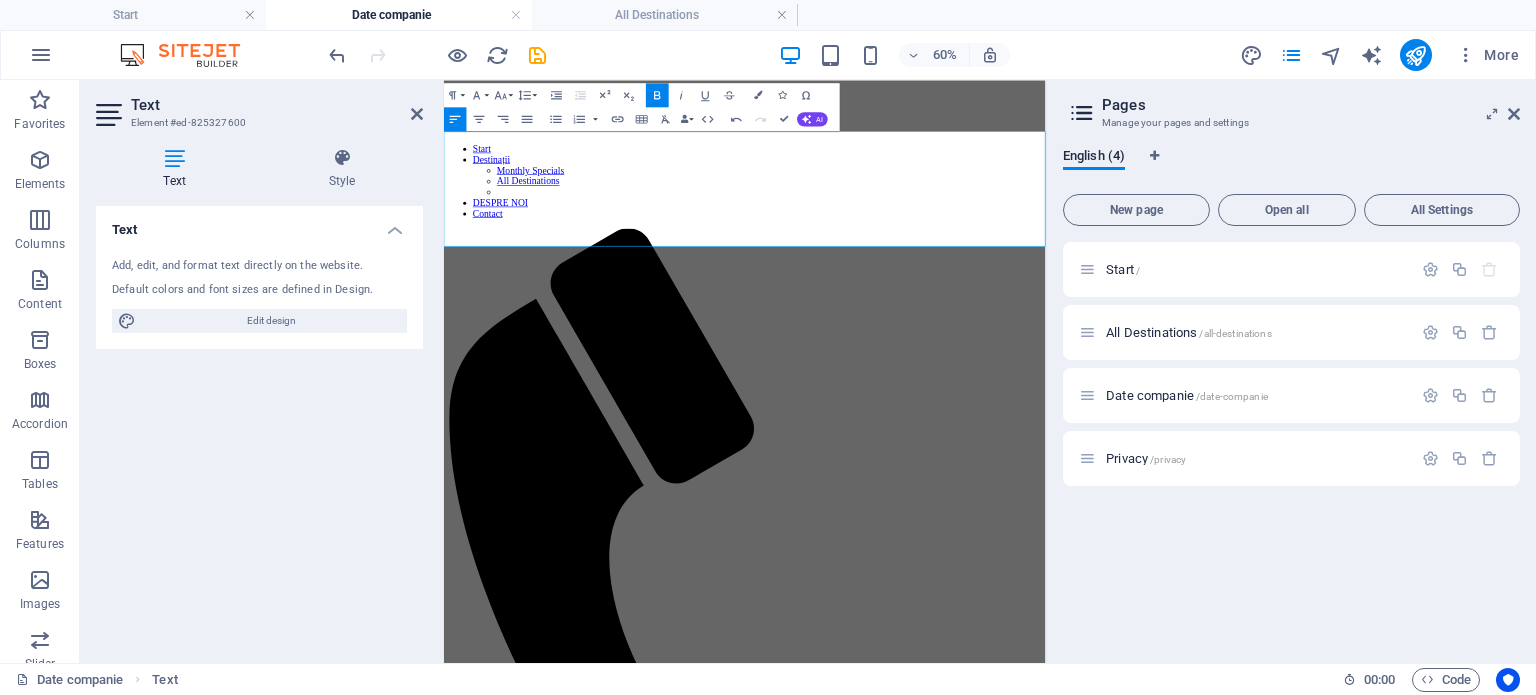 copy on "tonictravel.ro Anamaria   Tudor  - Manager de agenție Cluj-Napoca , România TUDOR DOWNTOWN INVEST SRL CIF: 40418631 J12/444/2023 Tel.:  +40756120686 E-Mail:  contact@tonictravel.ro" 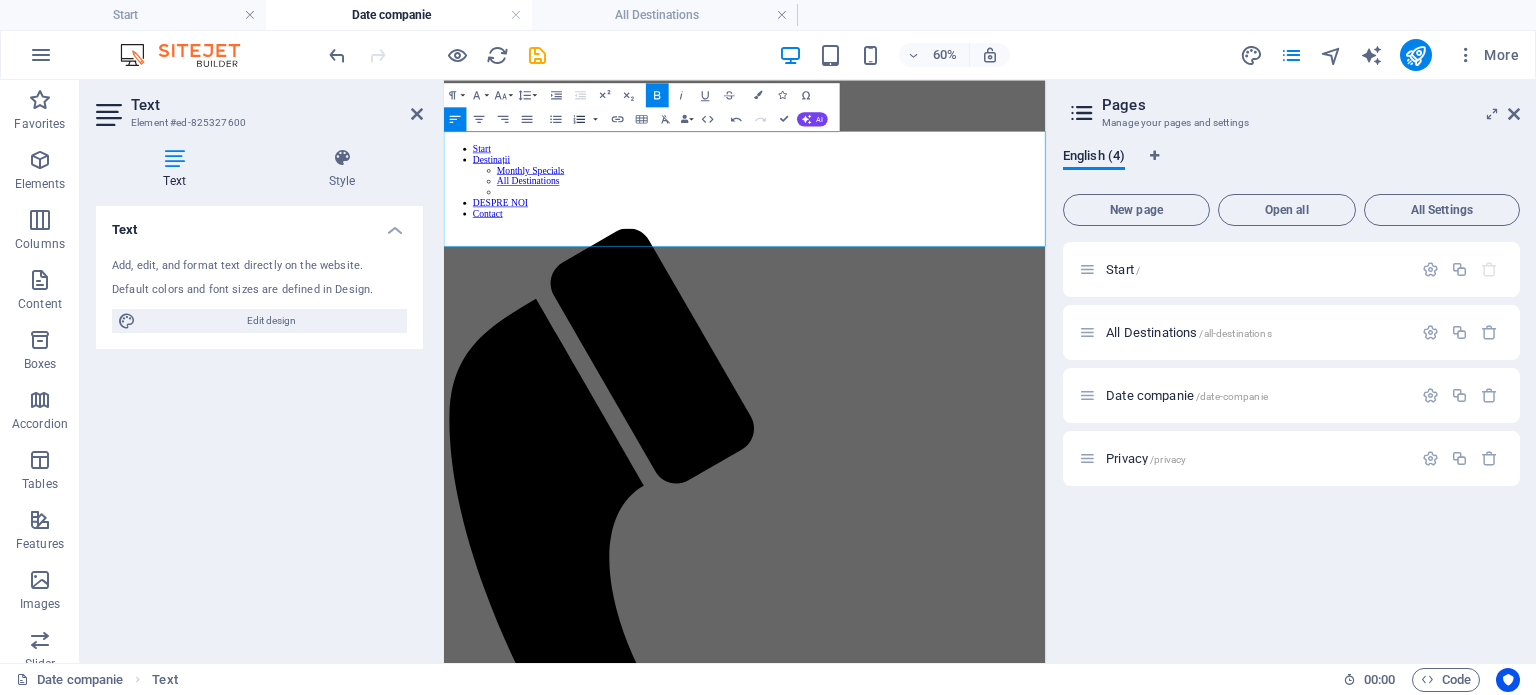 click 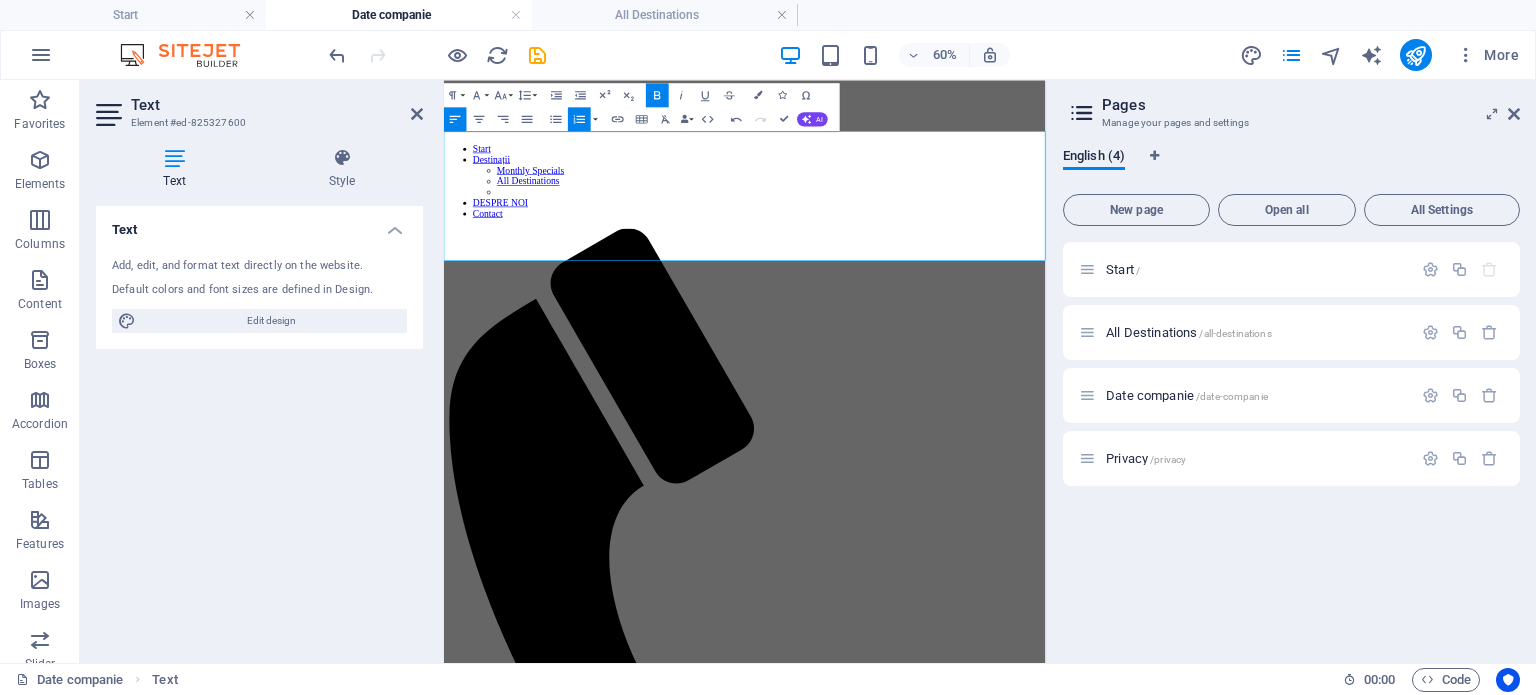 click at bounding box center (596, 119) 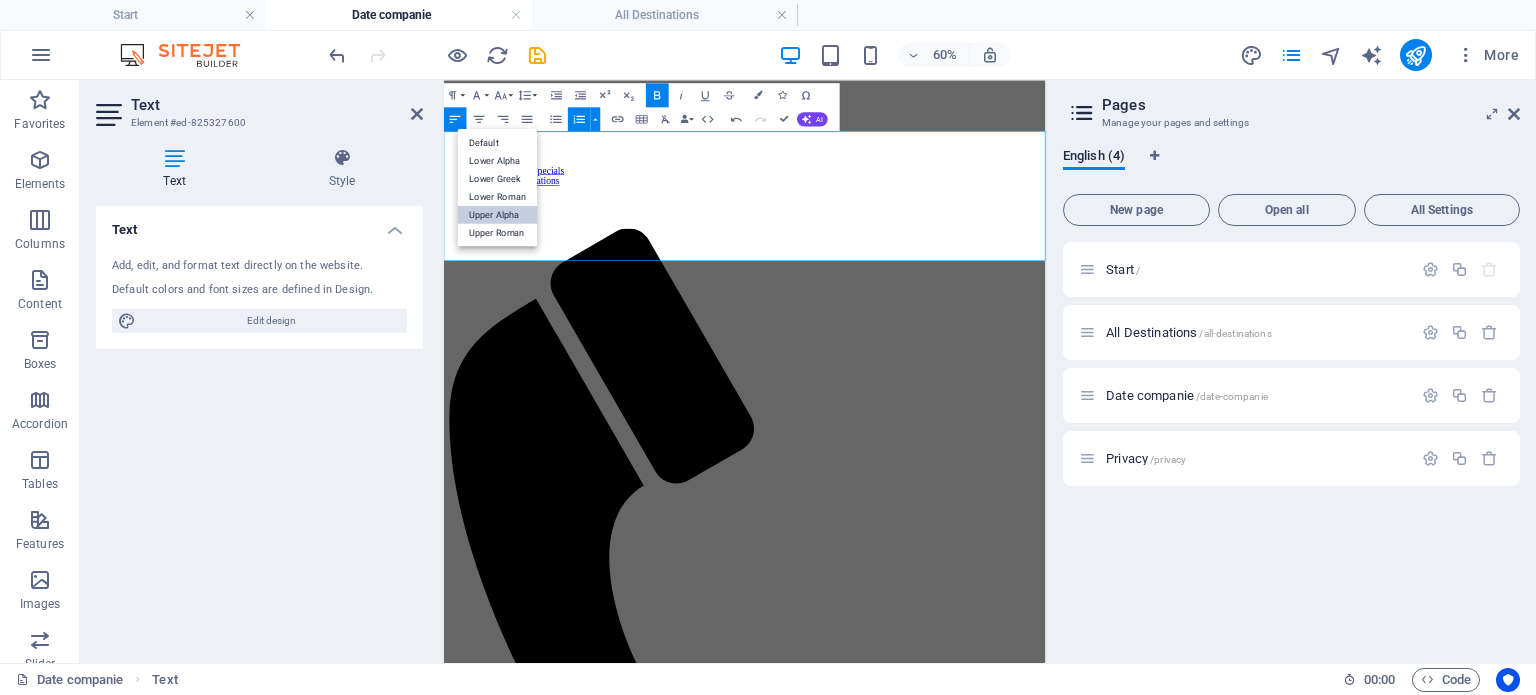 click on "Upper Alpha" at bounding box center (498, 214) 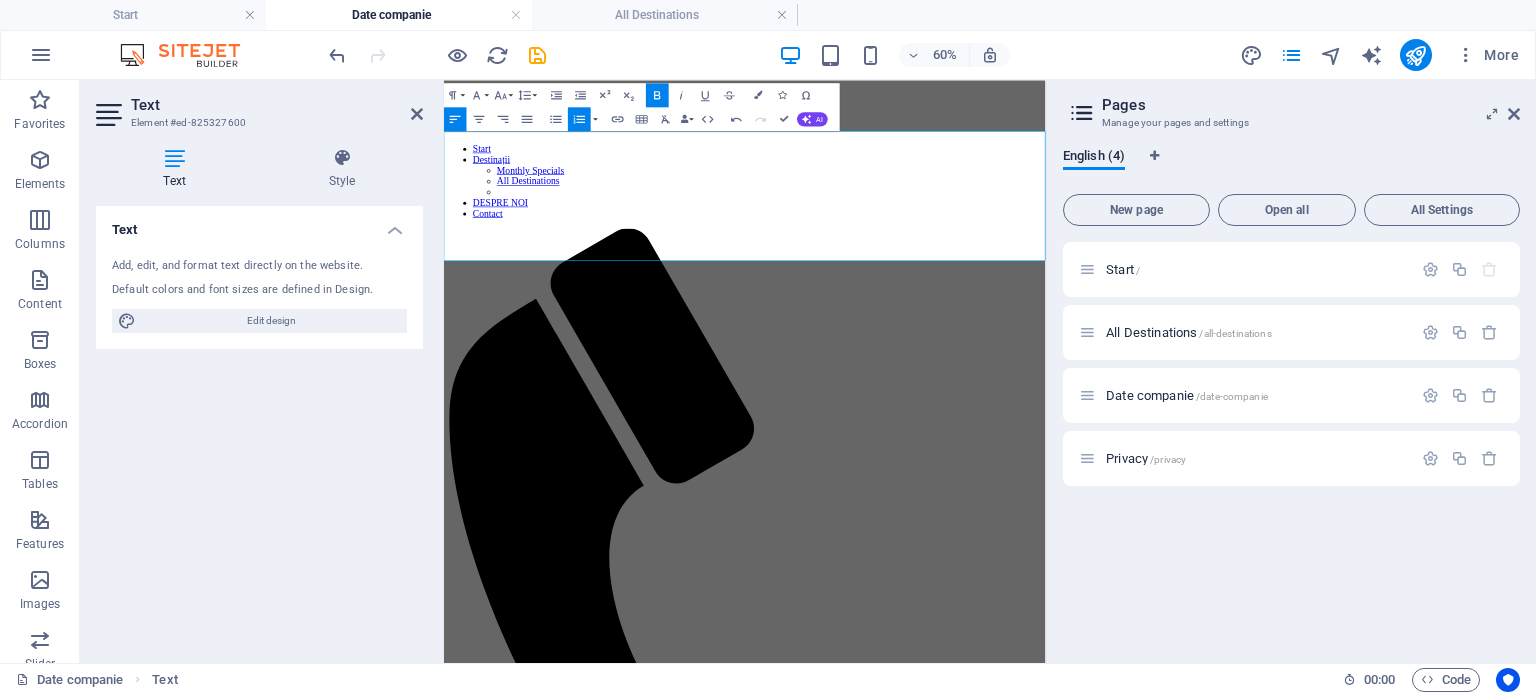 click 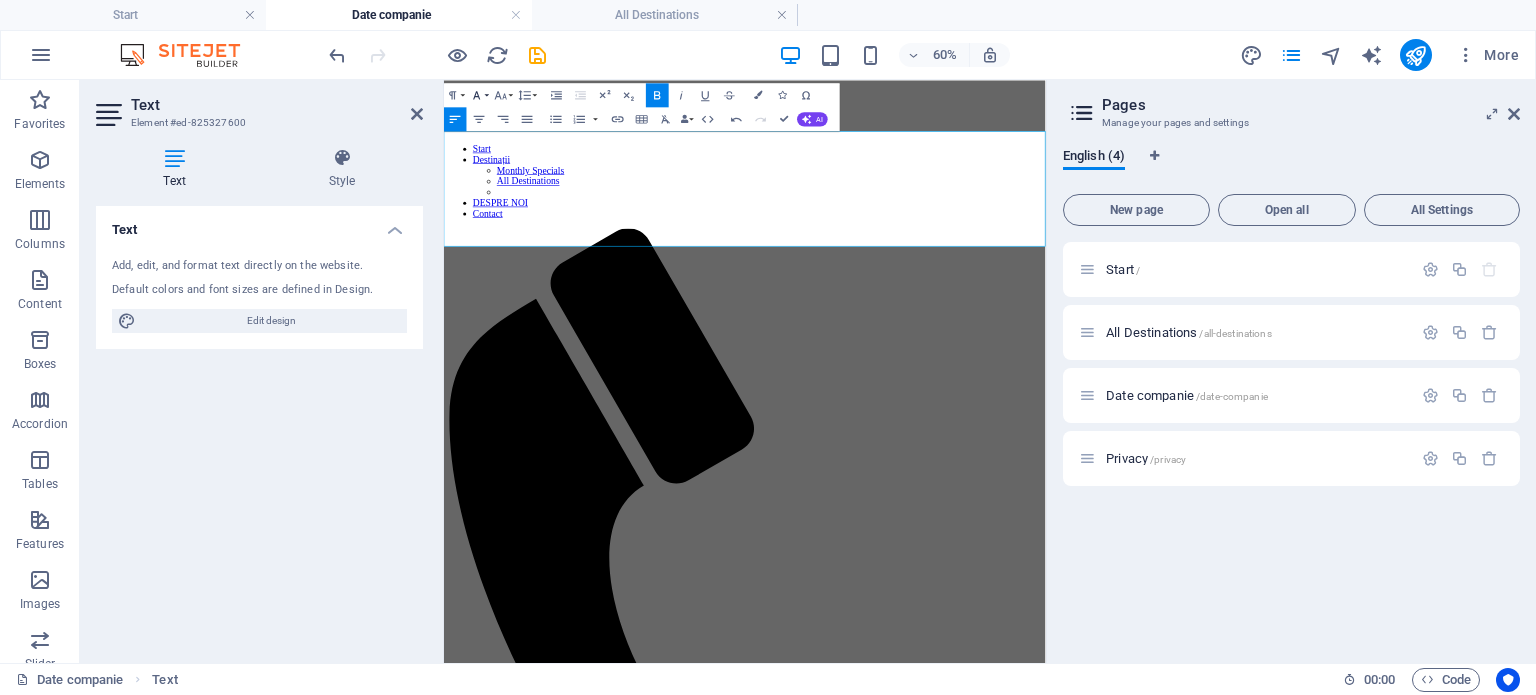 click 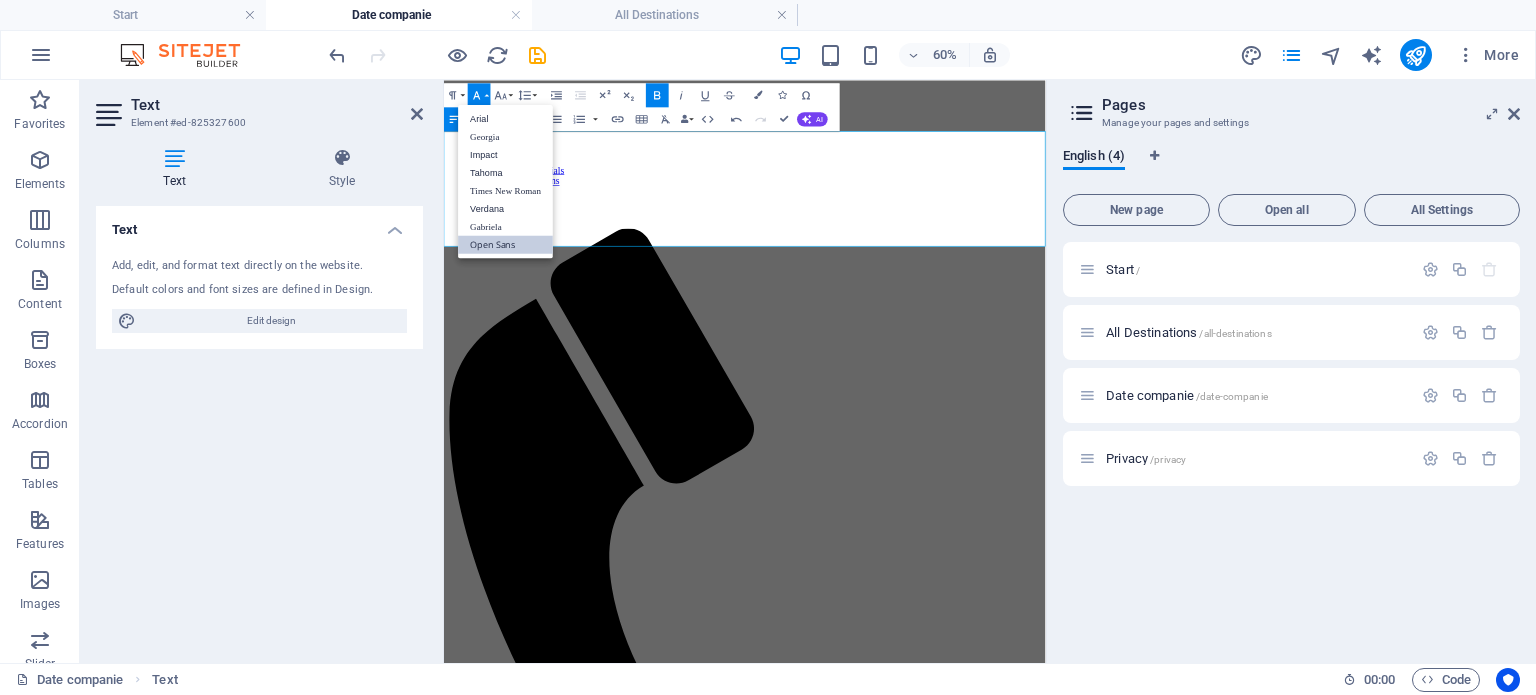 scroll, scrollTop: 12, scrollLeft: 0, axis: vertical 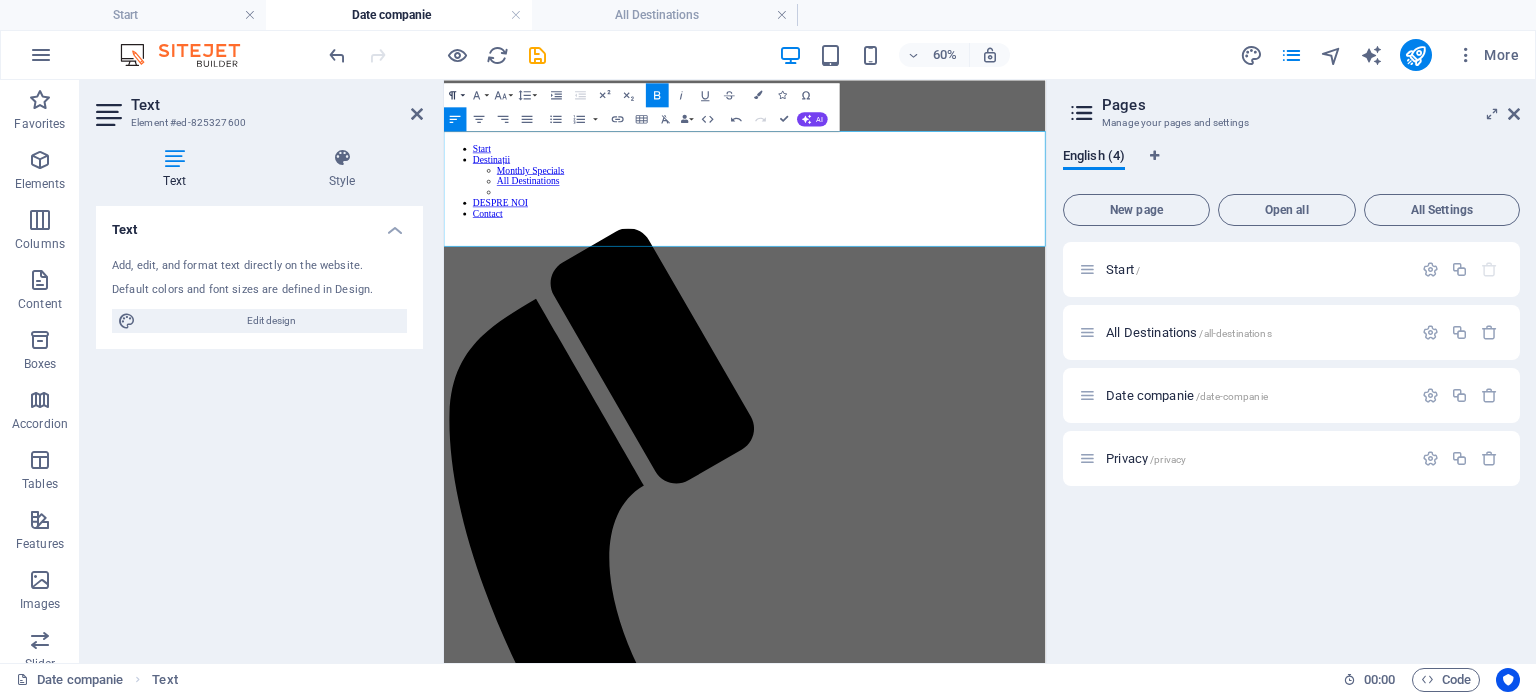 click 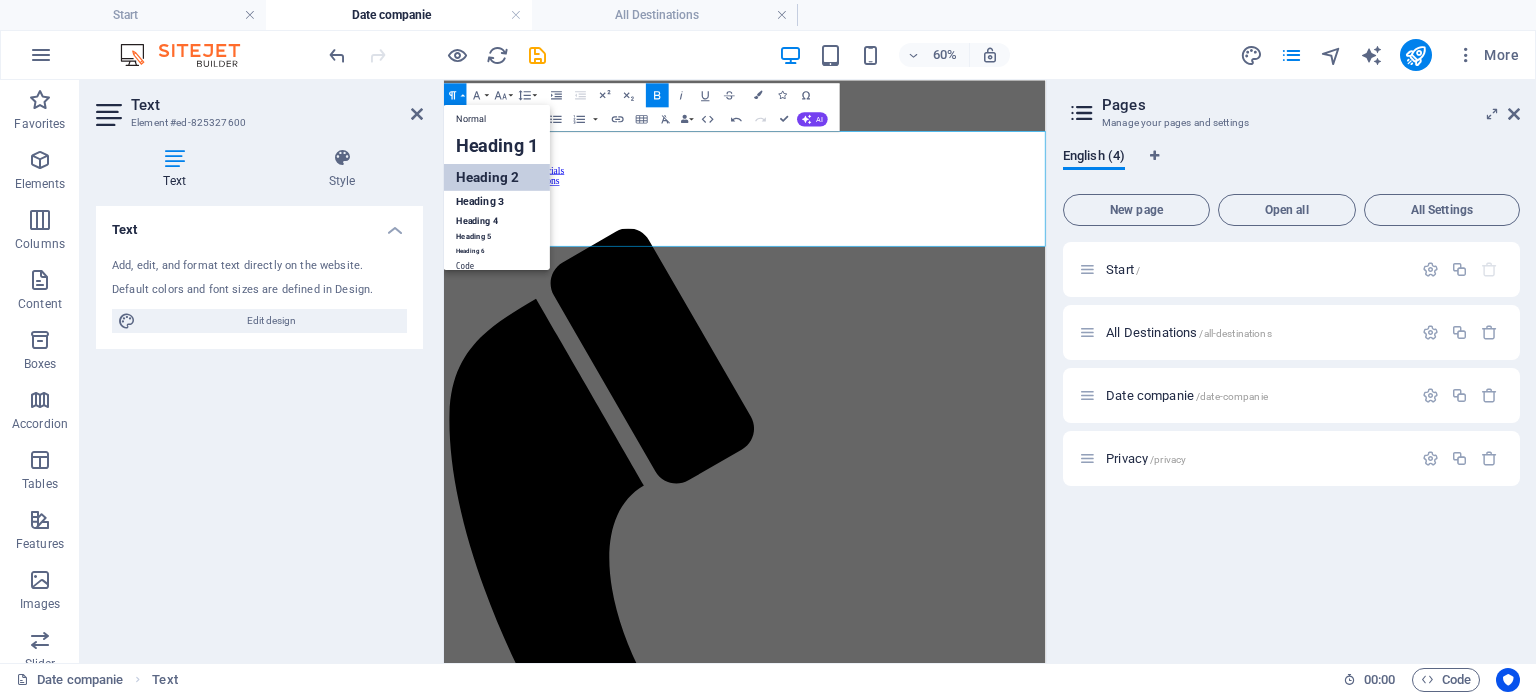 click on "Heading 2" at bounding box center [497, 176] 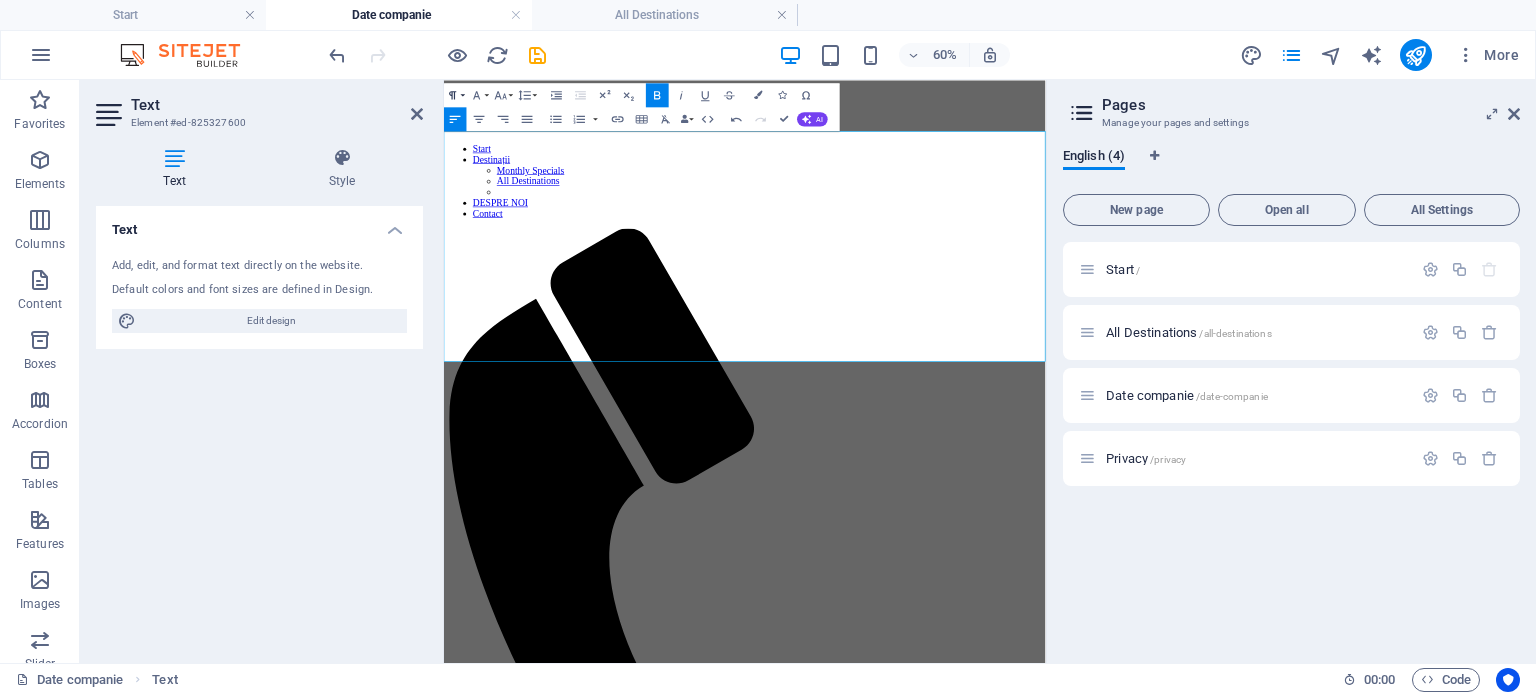 click 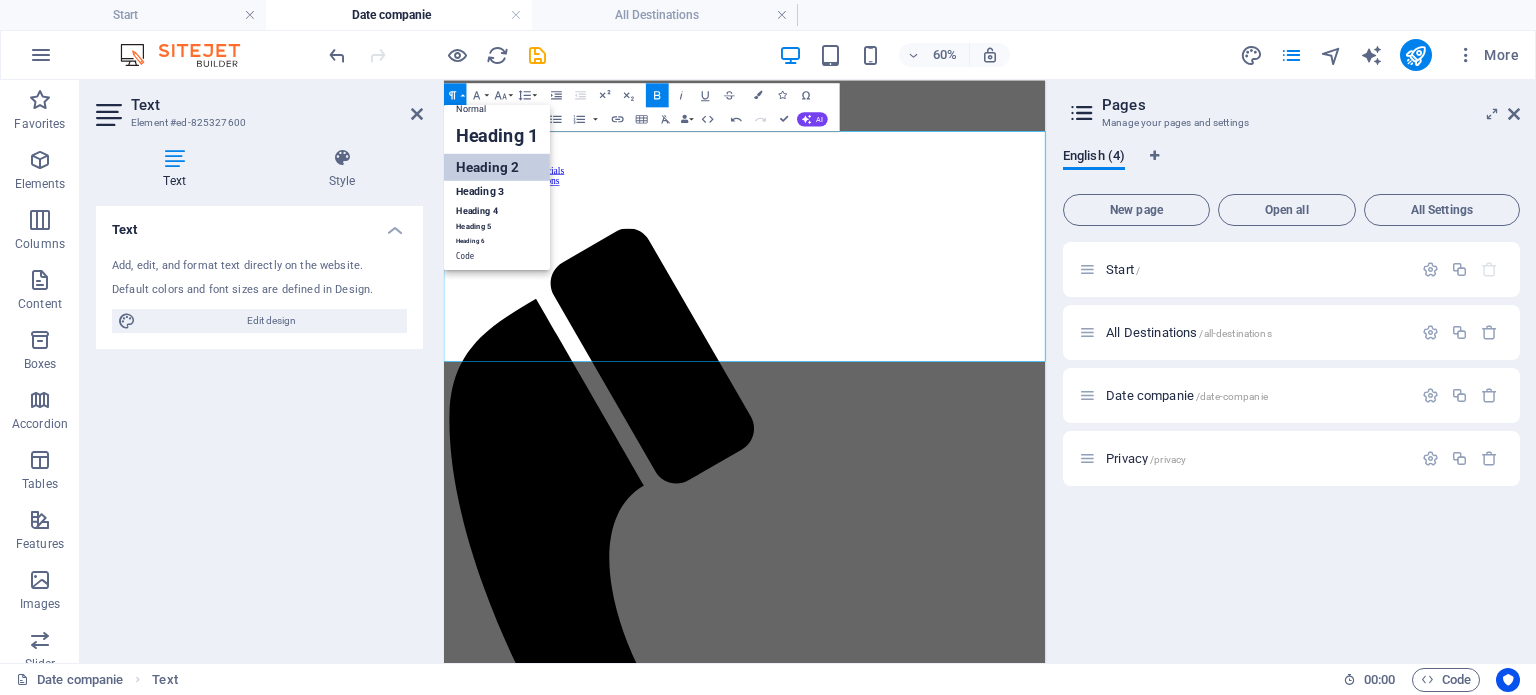 scroll, scrollTop: 16, scrollLeft: 0, axis: vertical 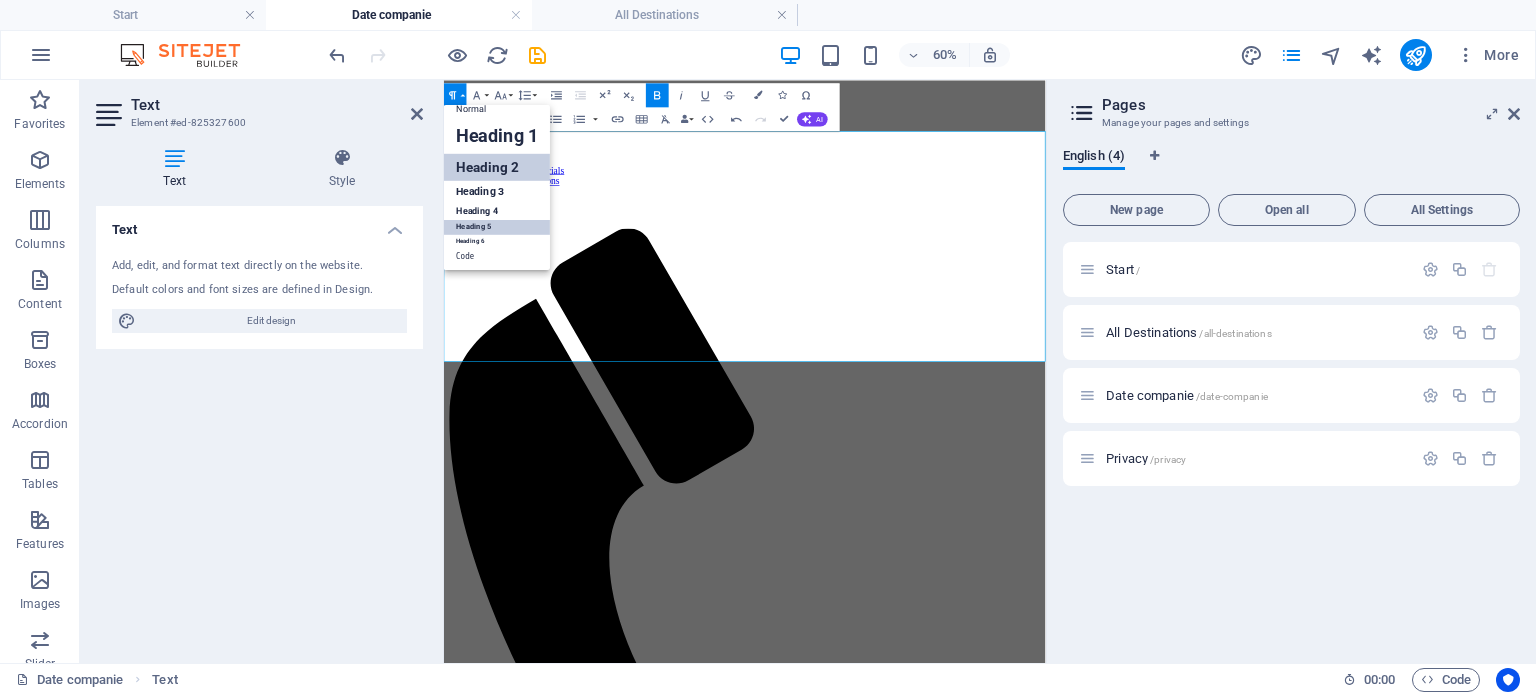click on "Heading 5" at bounding box center (497, 227) 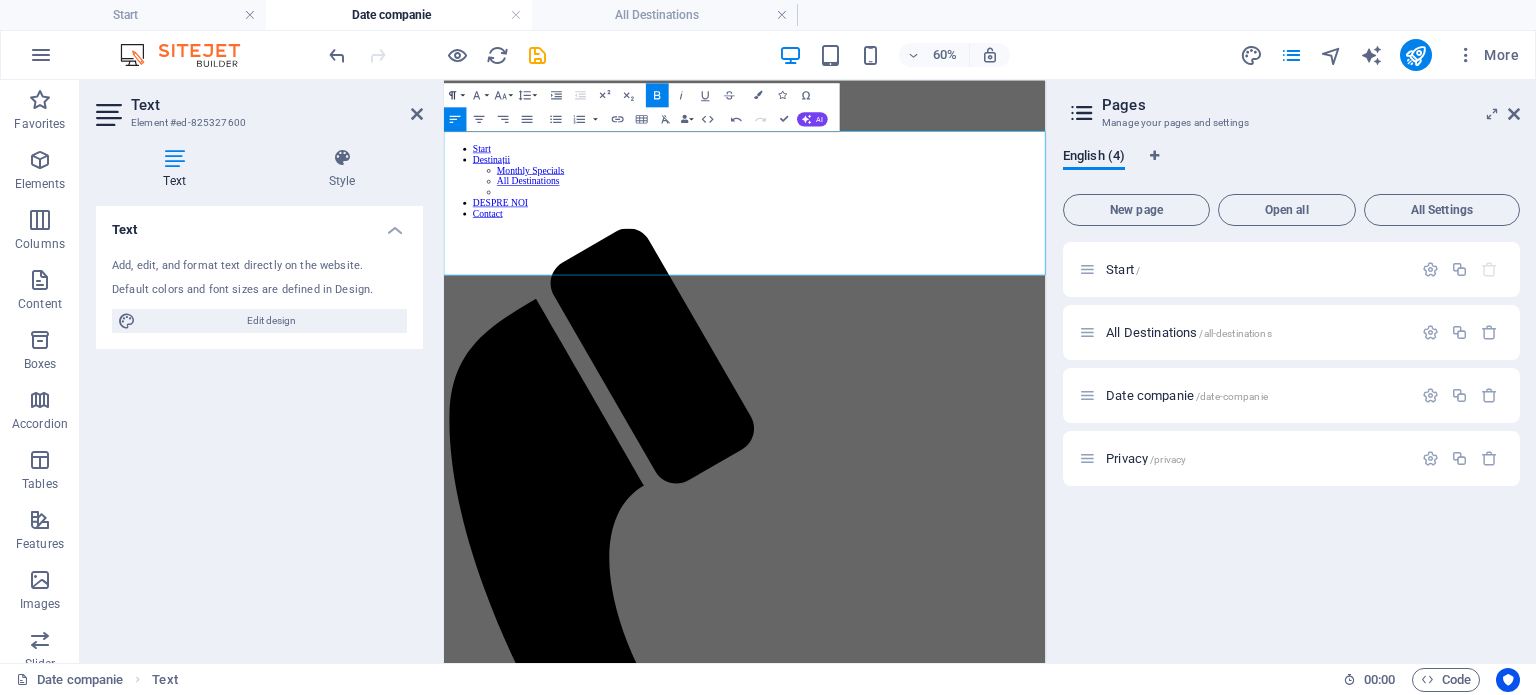 click 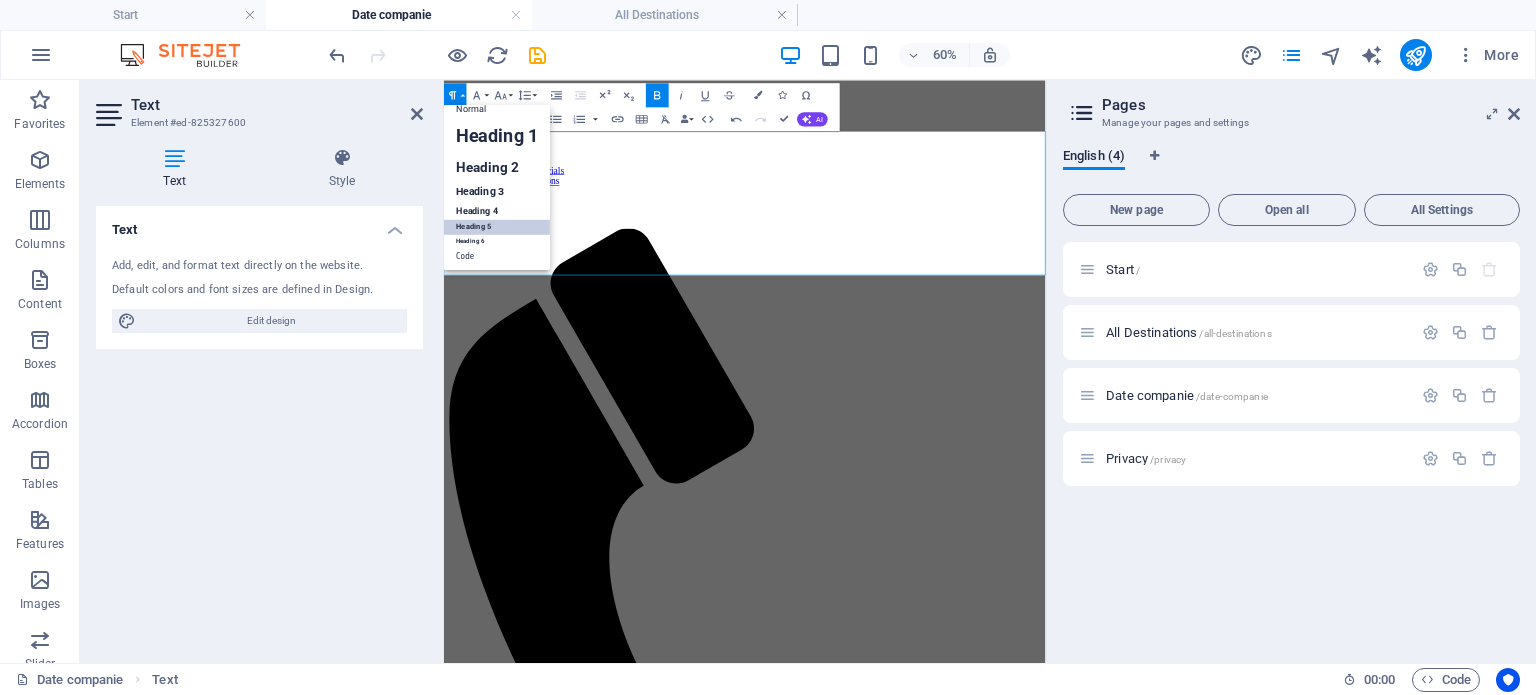 scroll, scrollTop: 16, scrollLeft: 0, axis: vertical 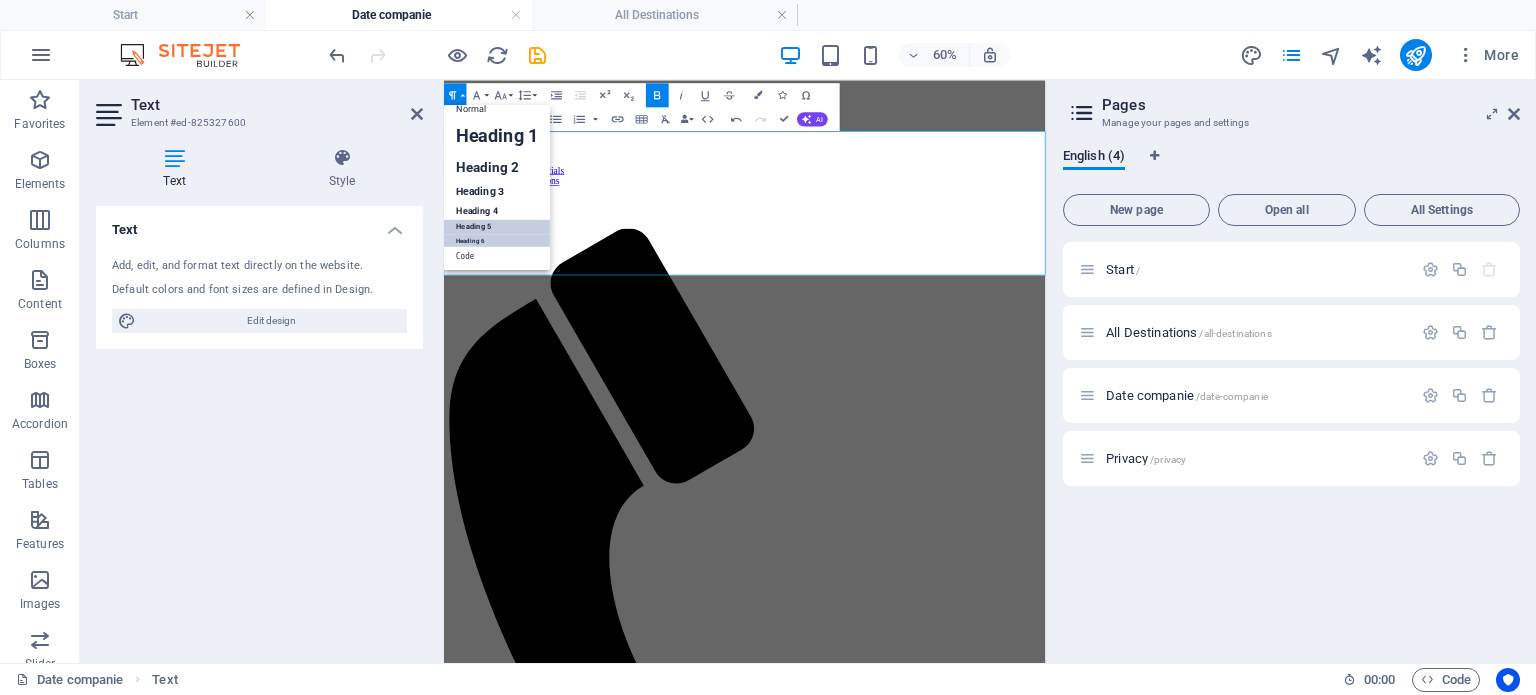 click on "Heading 6" at bounding box center [497, 241] 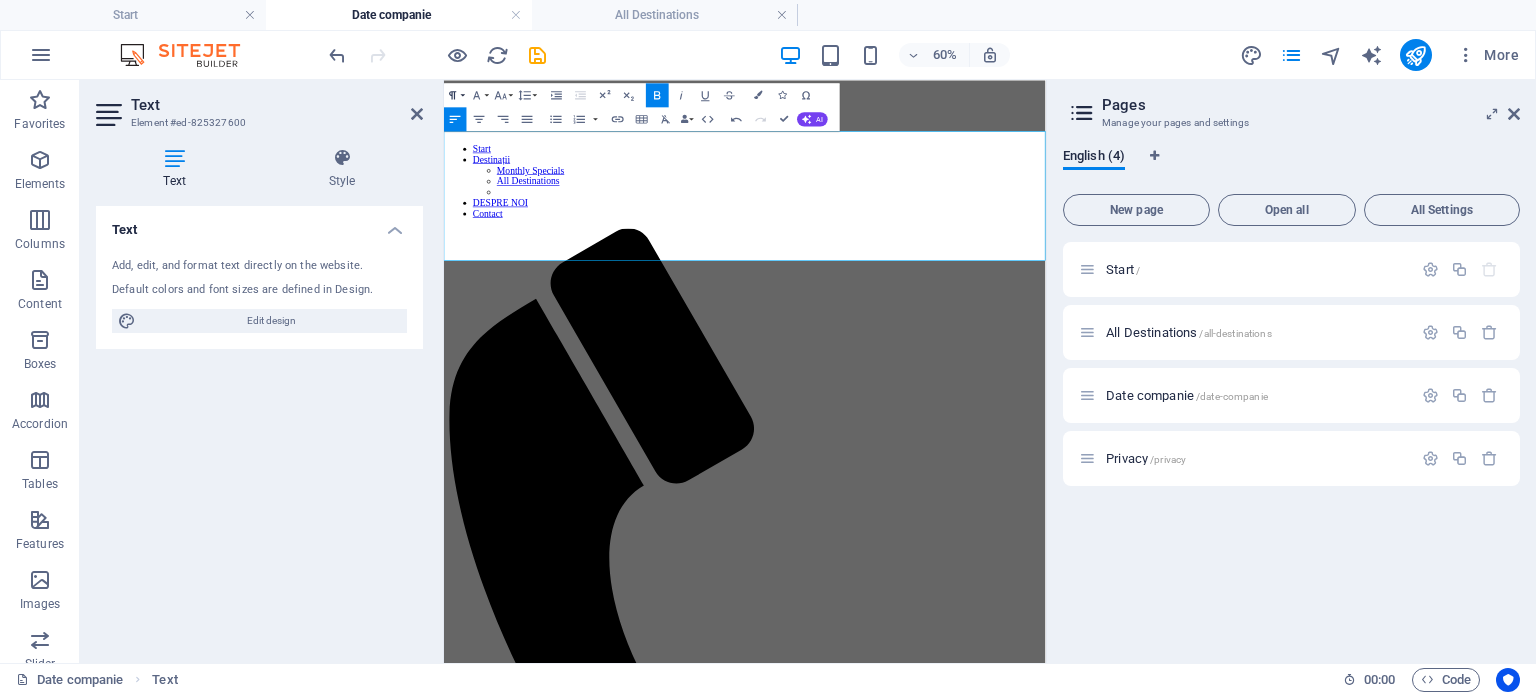 click 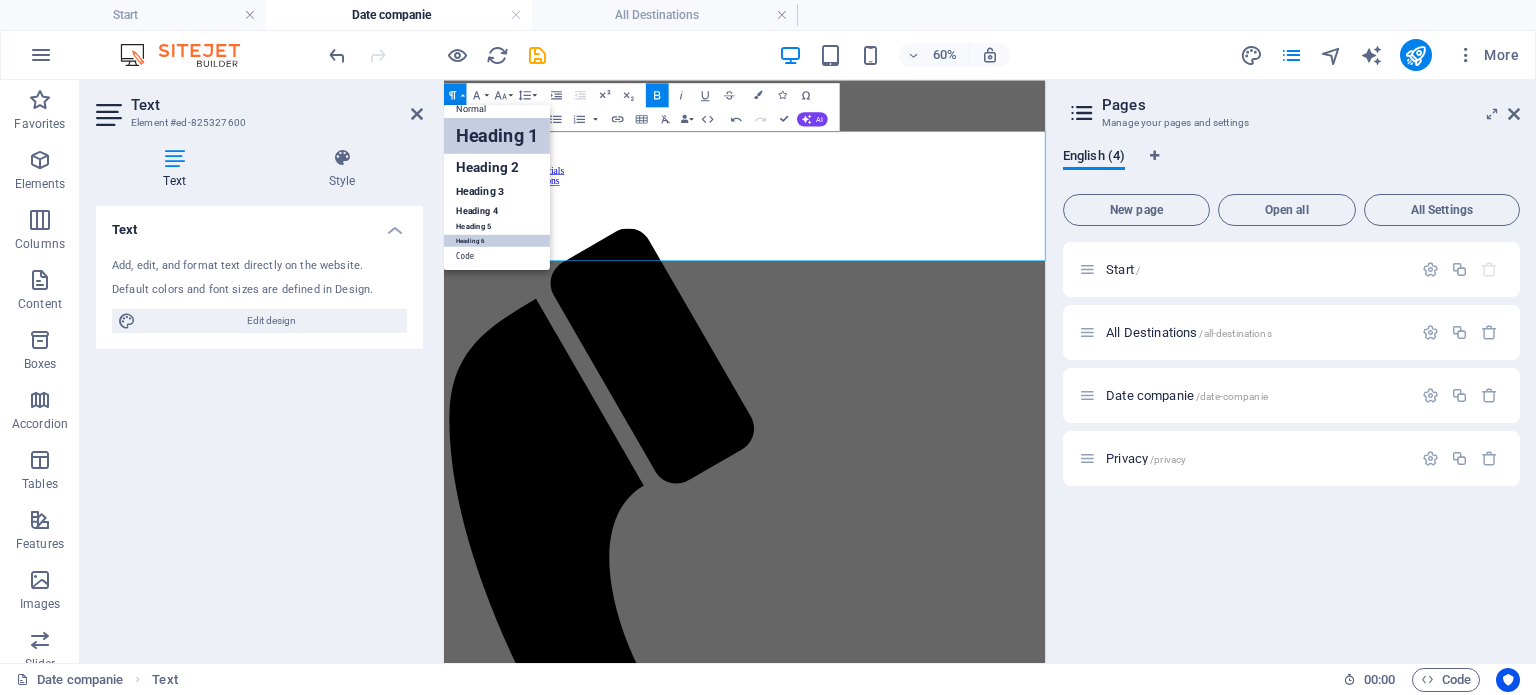 scroll, scrollTop: 16, scrollLeft: 0, axis: vertical 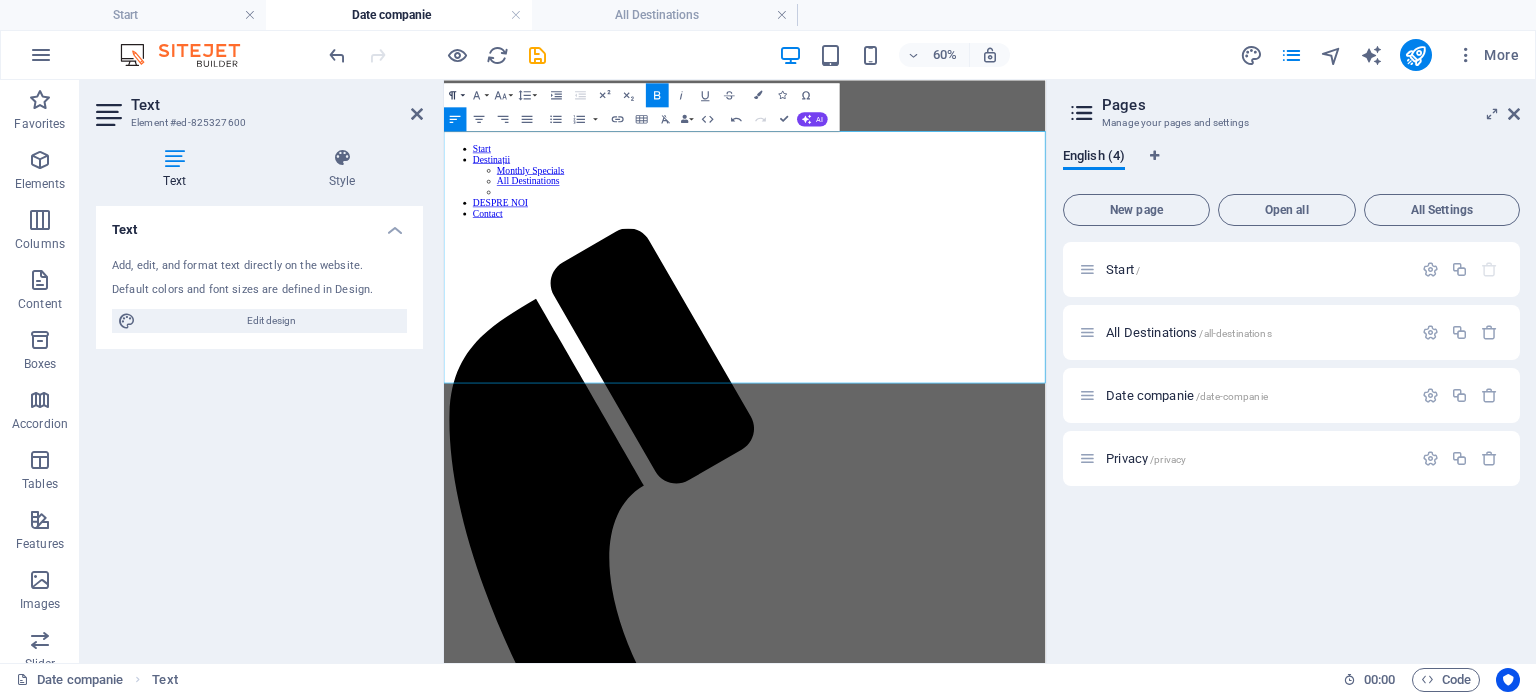 click 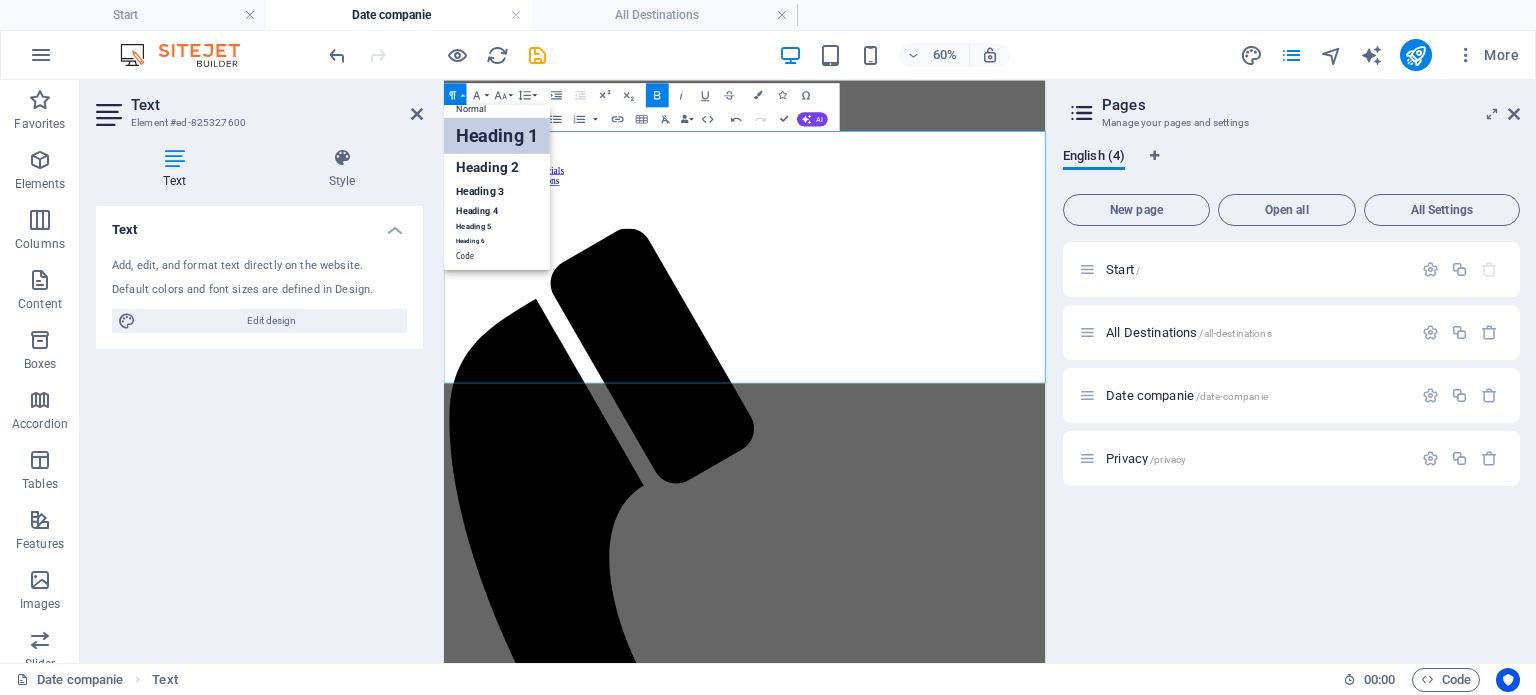 scroll, scrollTop: 16, scrollLeft: 0, axis: vertical 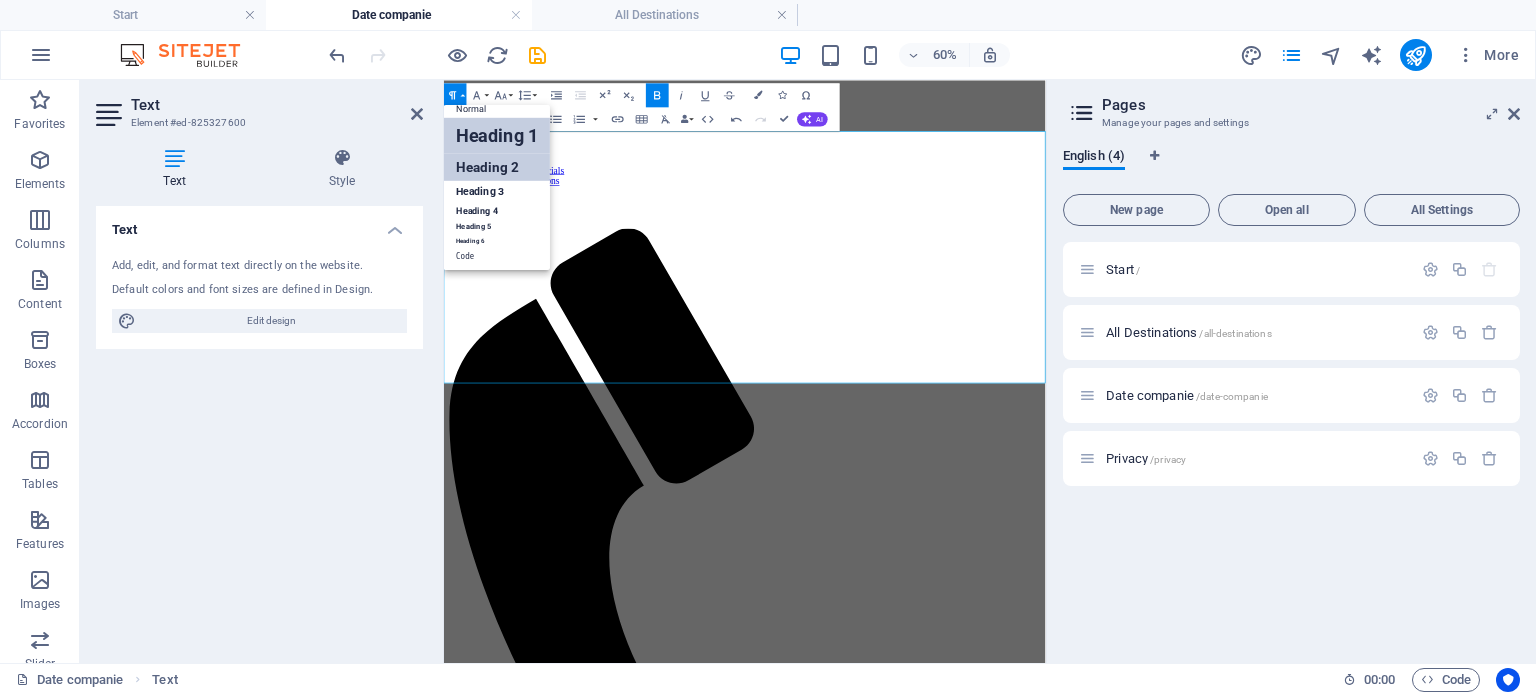 click on "Heading 2" at bounding box center (497, 167) 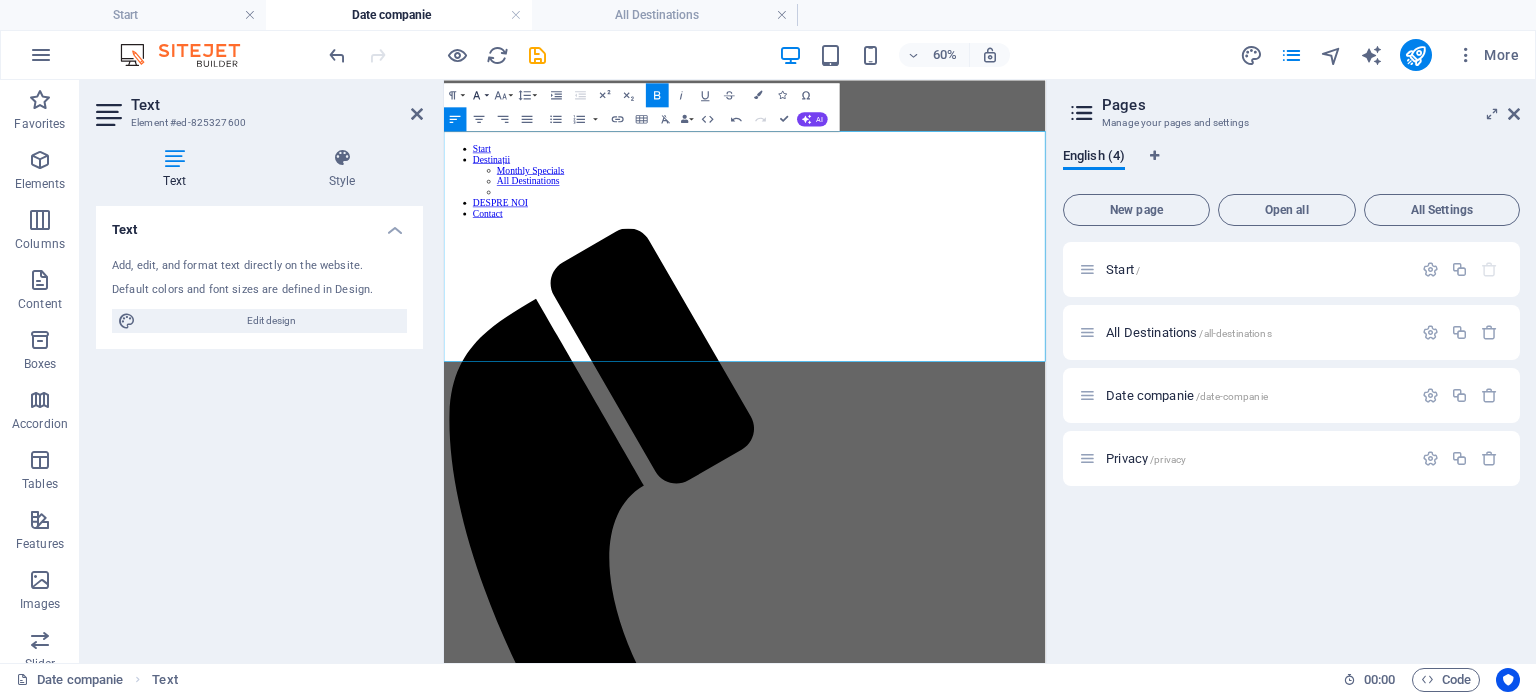 click 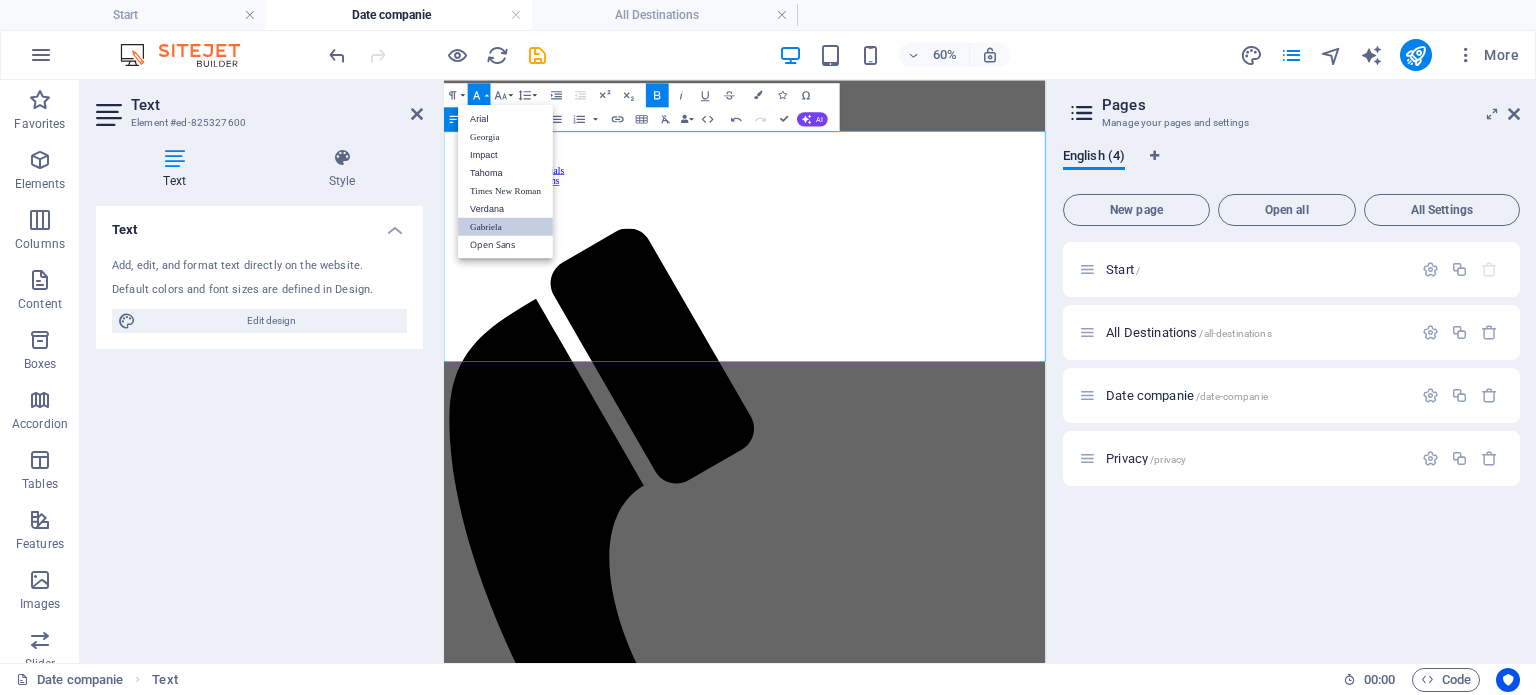 scroll, scrollTop: 0, scrollLeft: 0, axis: both 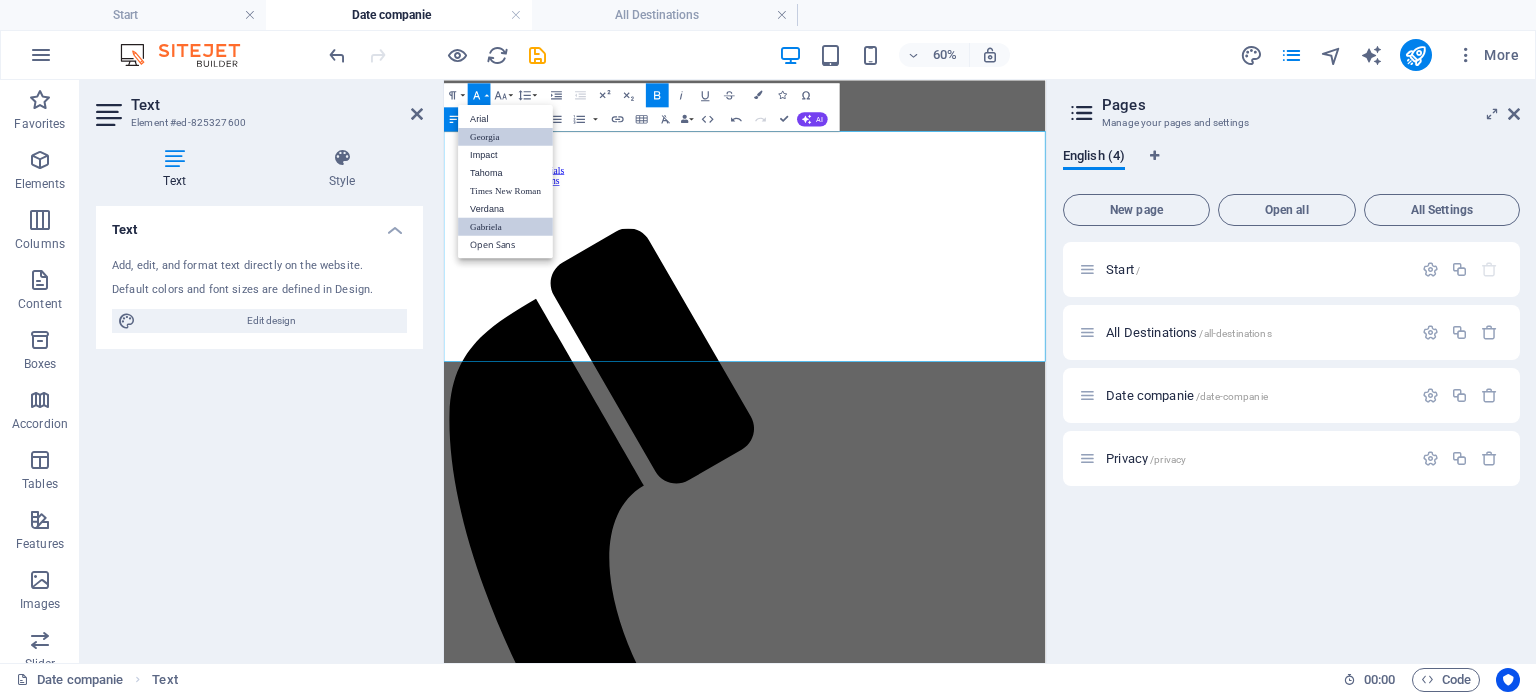 click on "Georgia" at bounding box center [505, 136] 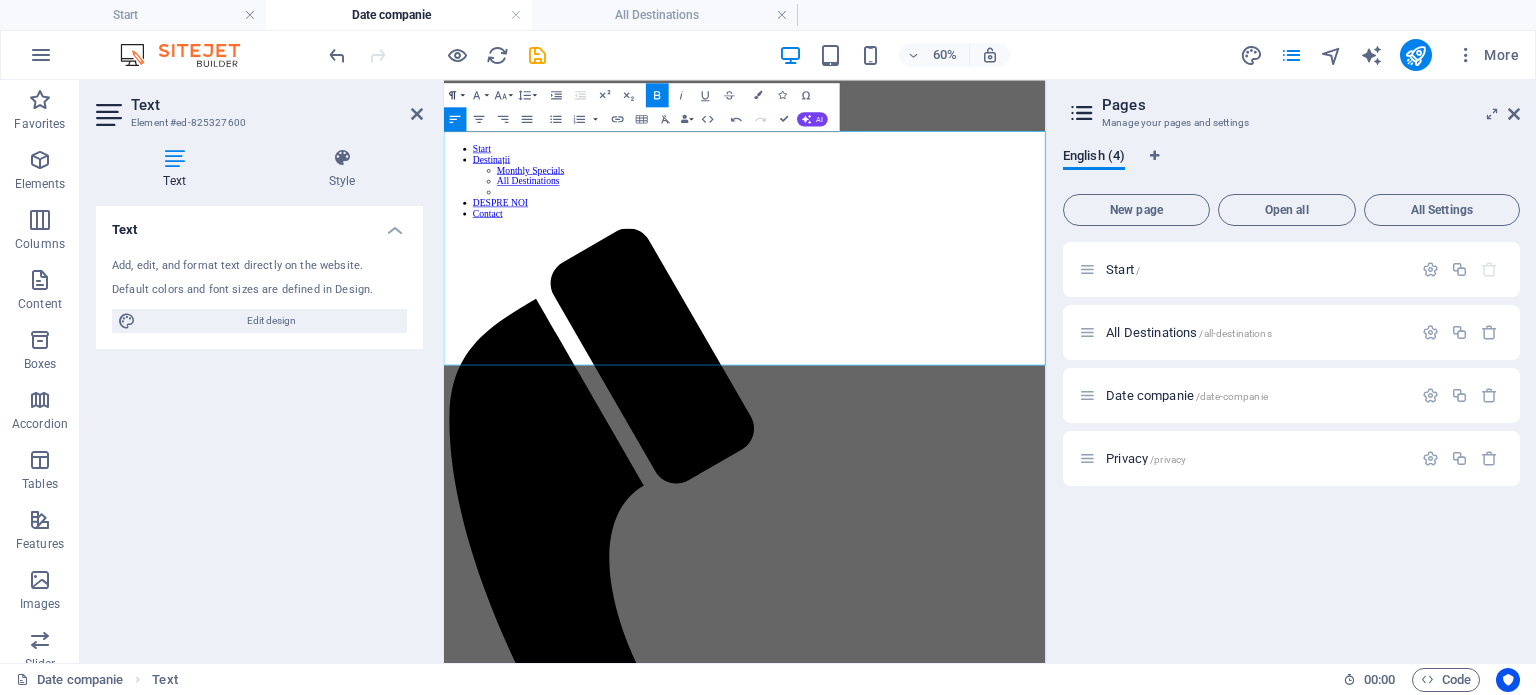click 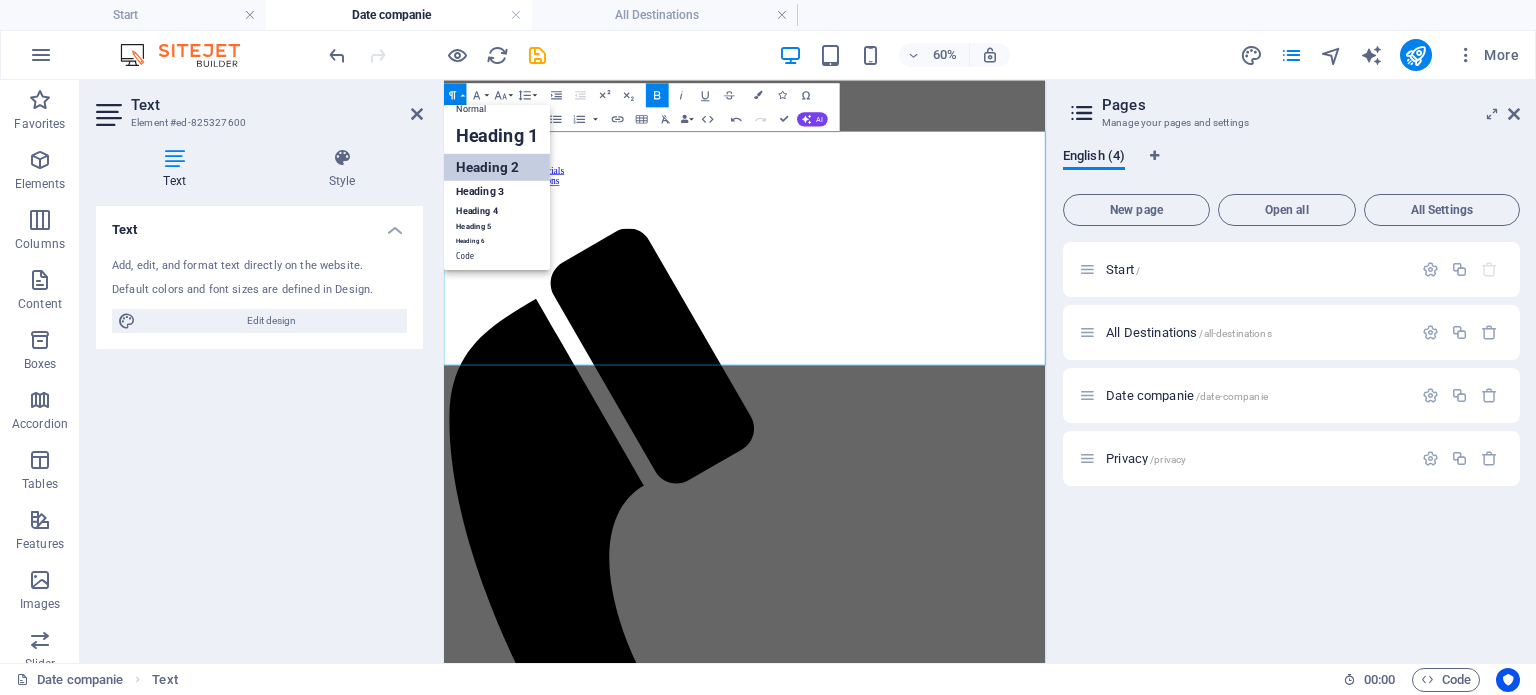 scroll, scrollTop: 16, scrollLeft: 0, axis: vertical 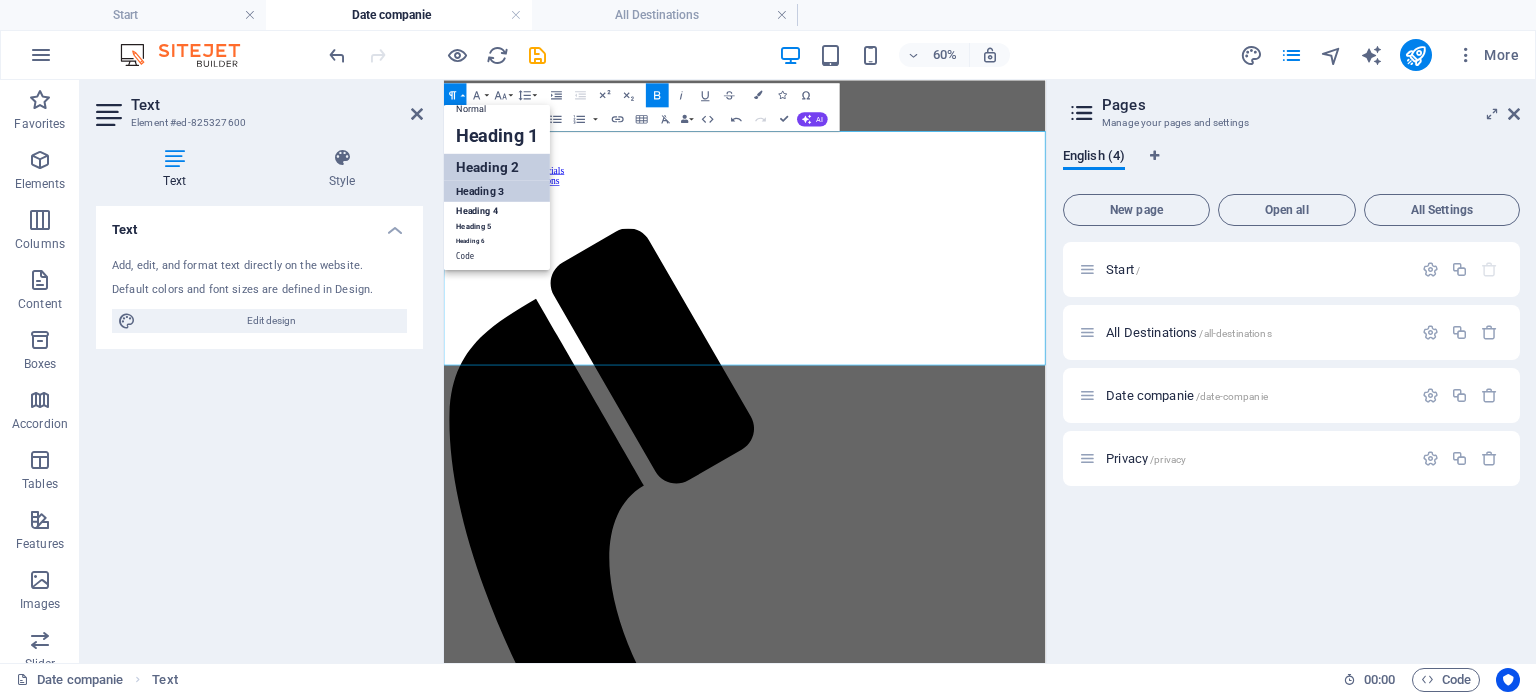 click on "Heading 3" at bounding box center (497, 191) 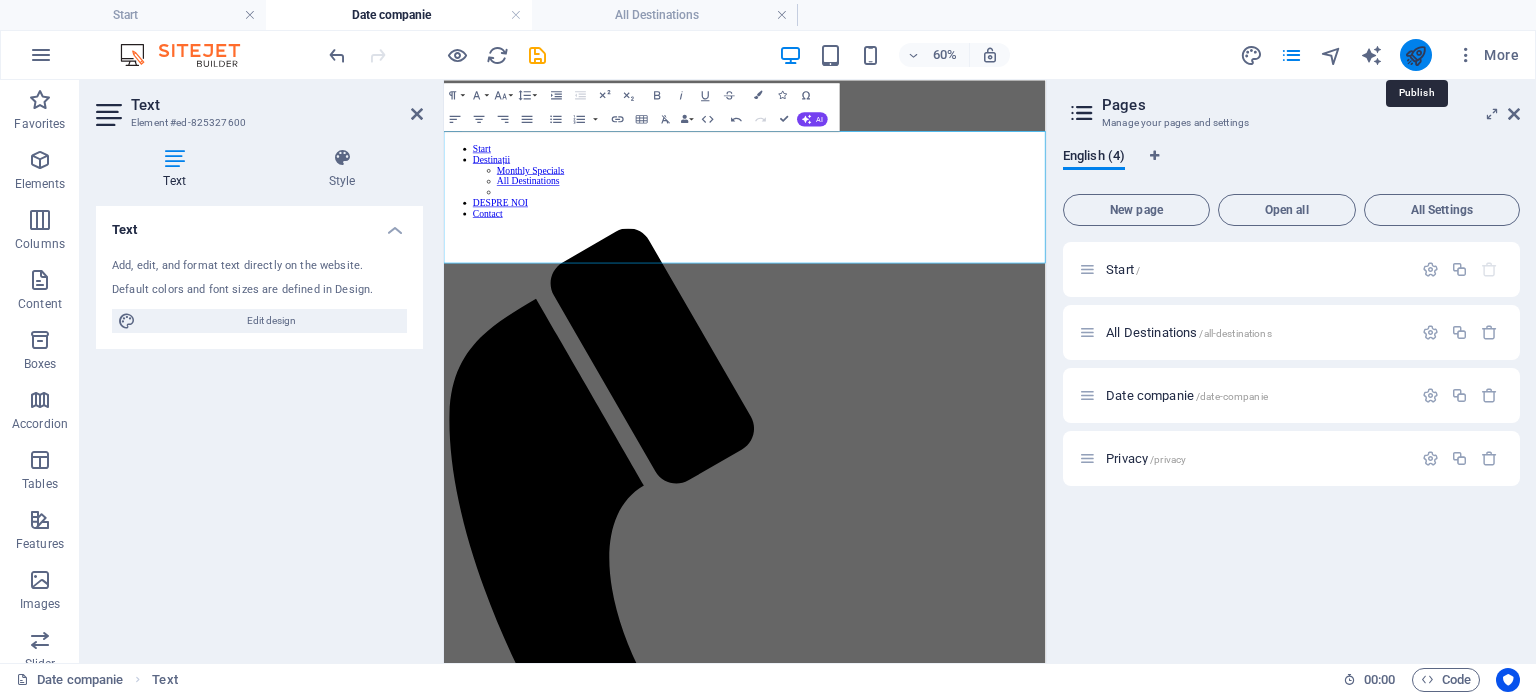 click at bounding box center [1415, 55] 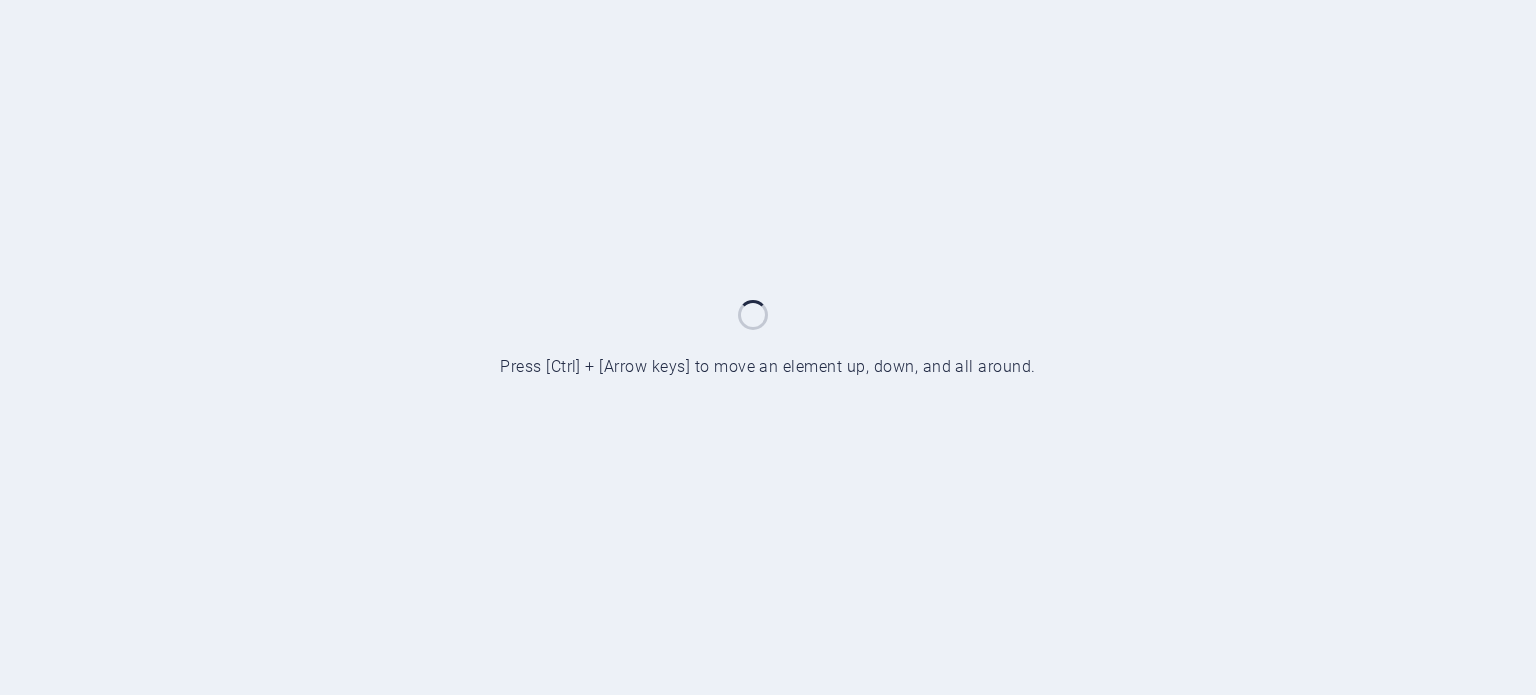 scroll, scrollTop: 0, scrollLeft: 0, axis: both 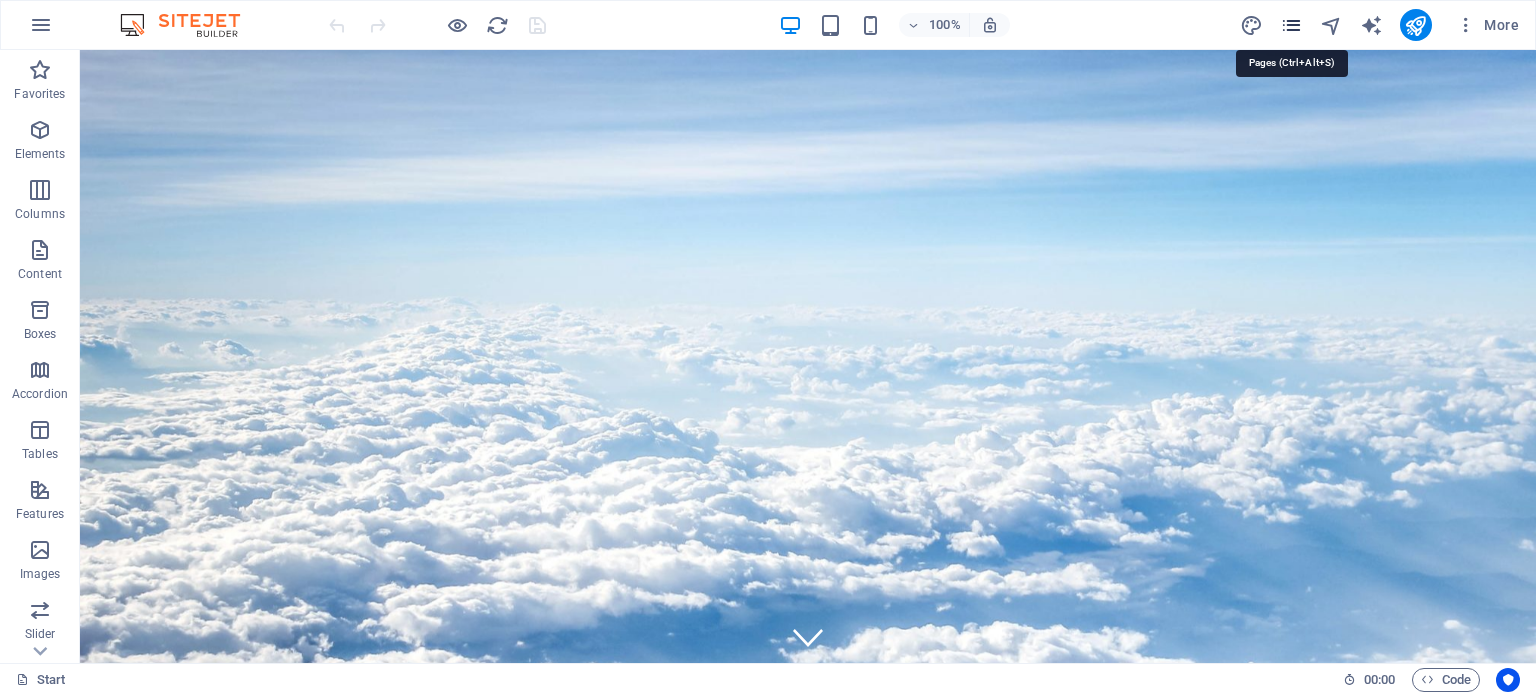 click at bounding box center [1291, 25] 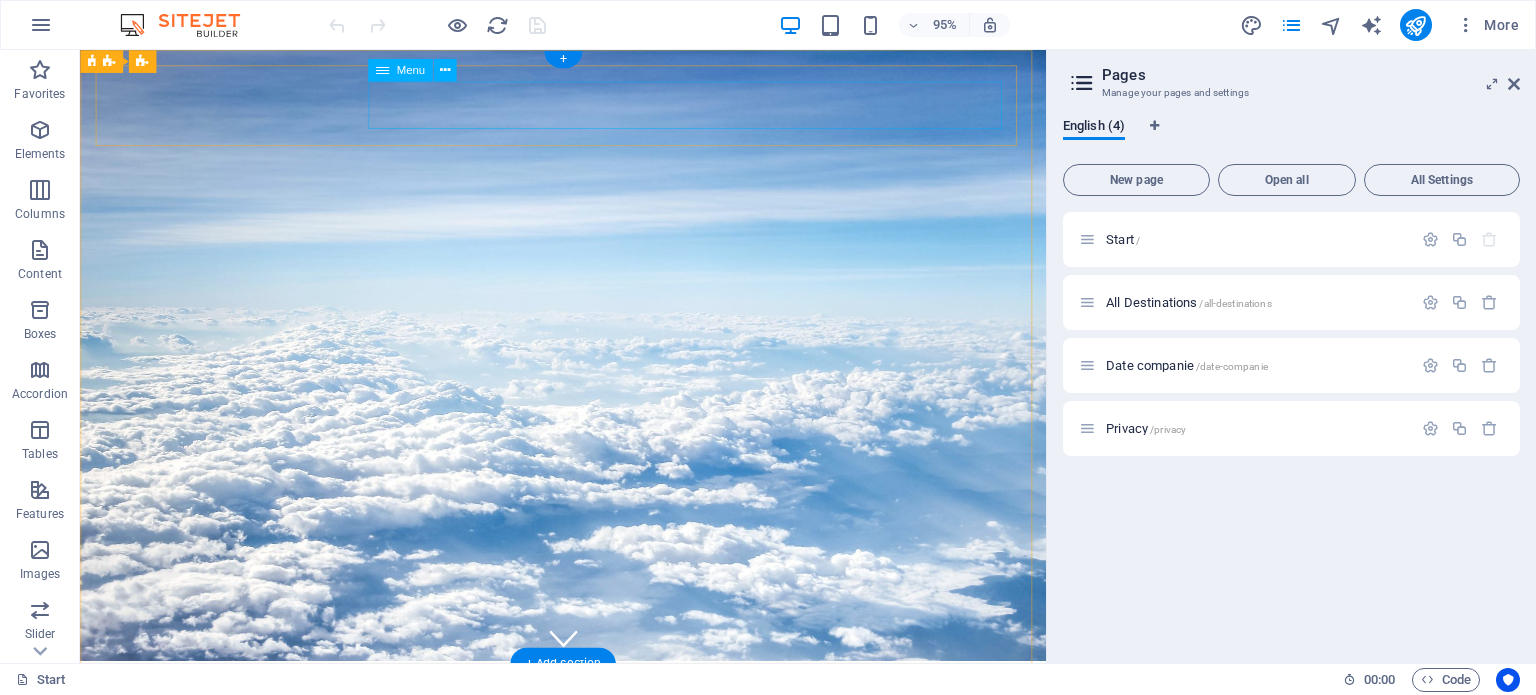 click on "Start Destinații Monthly Specials All Destinations DESPRE NOI Contact" at bounding box center (588, 803) 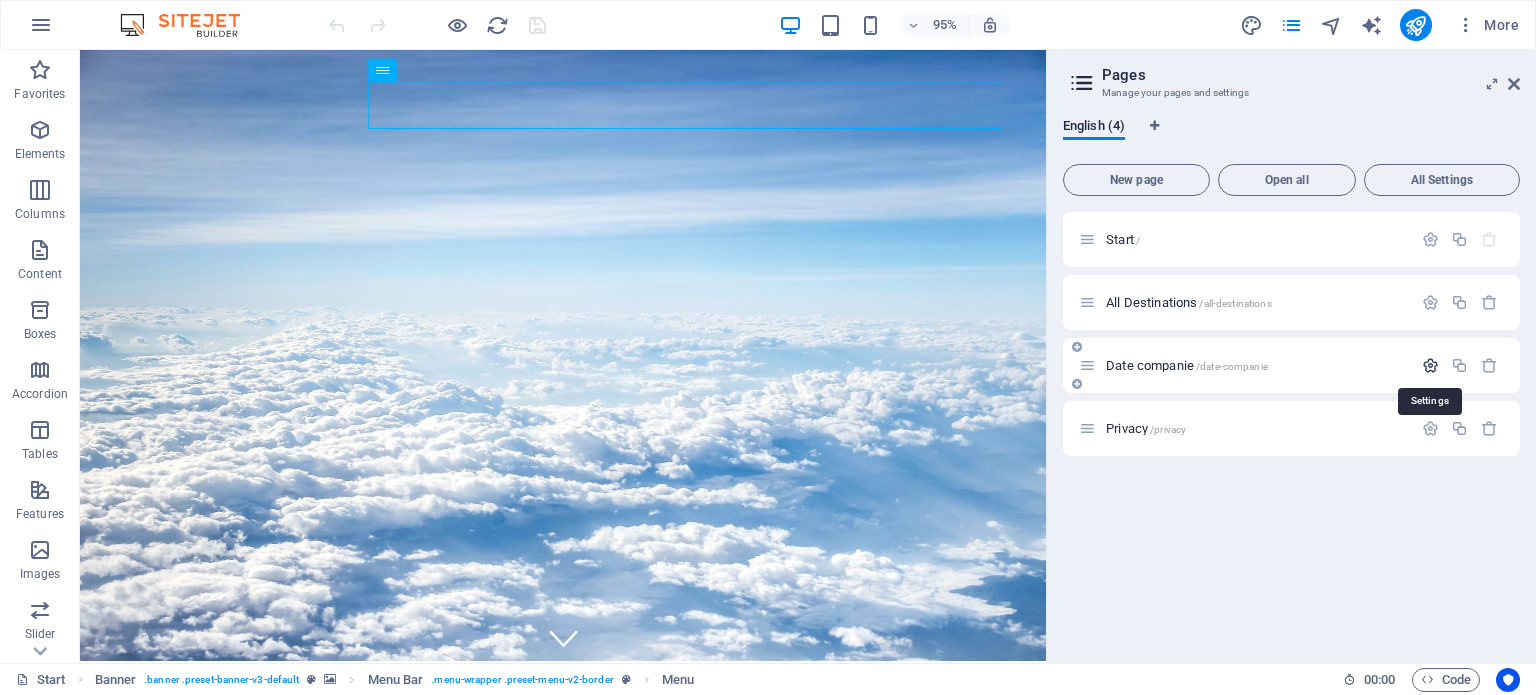 click at bounding box center [1430, 365] 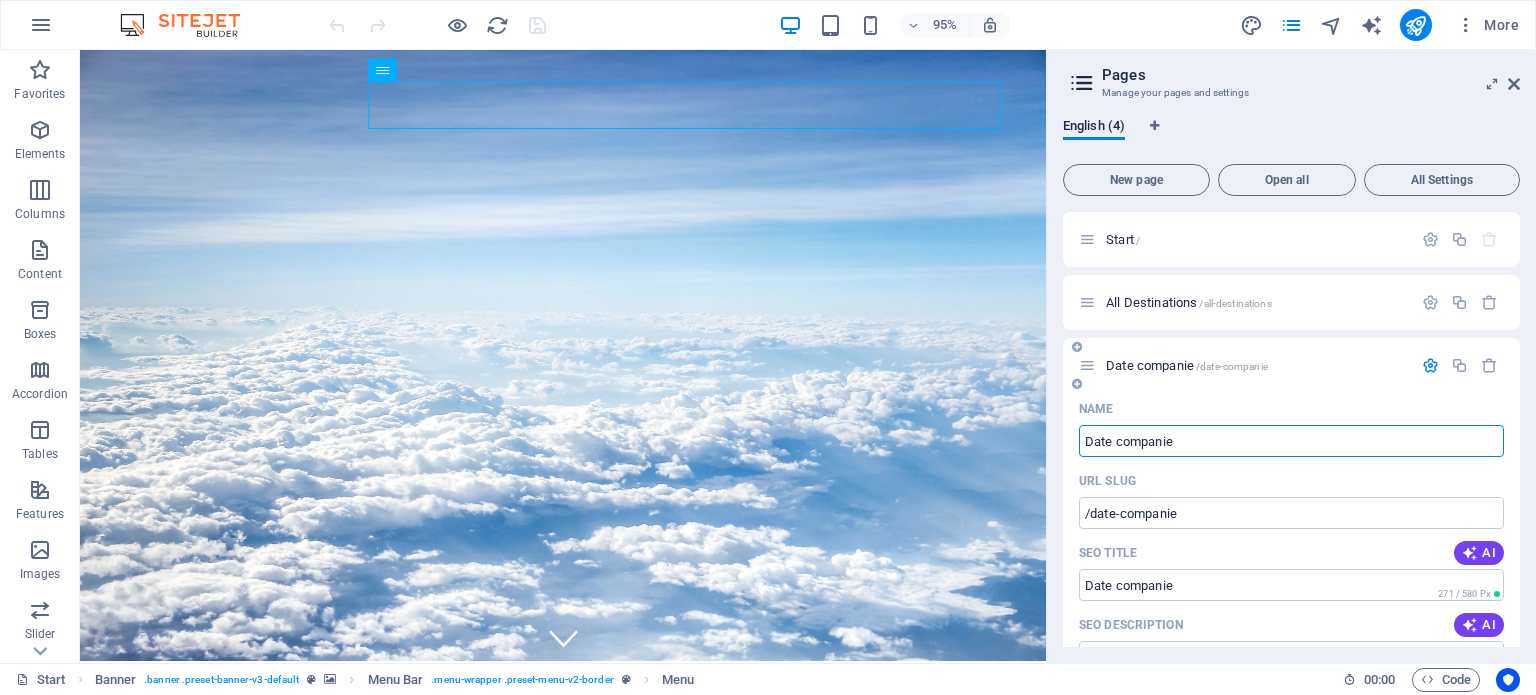 drag, startPoint x: 1236, startPoint y: 431, endPoint x: 1092, endPoint y: 455, distance: 145.9863 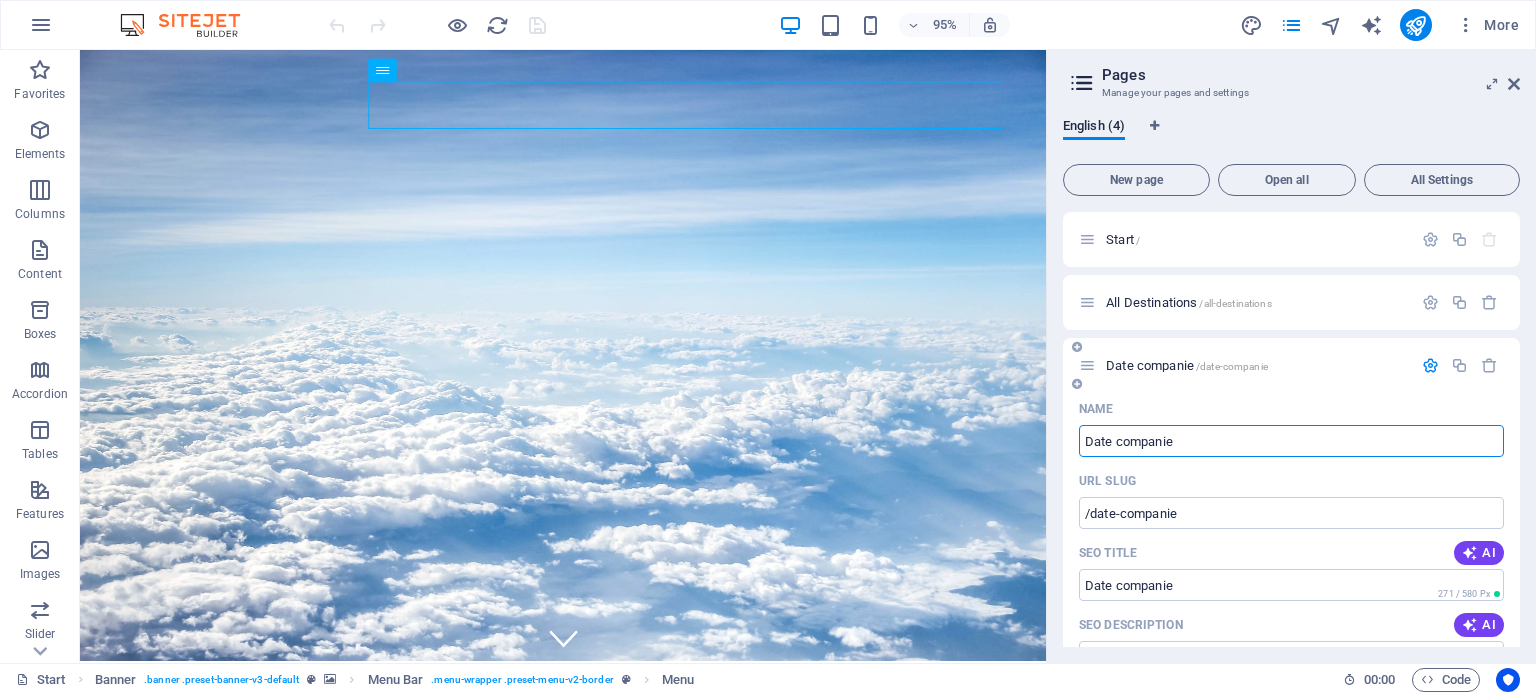 click on "Date companie" at bounding box center (1291, 441) 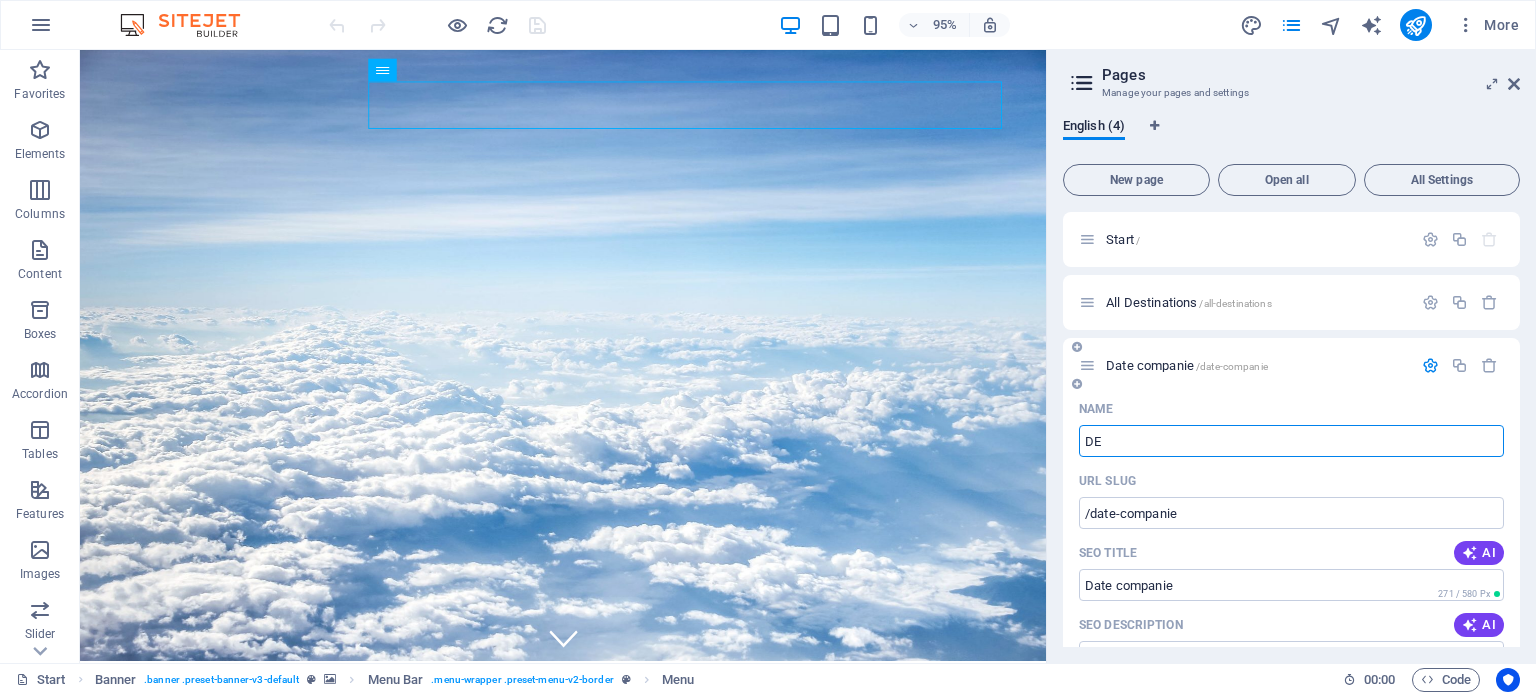 type on "DES" 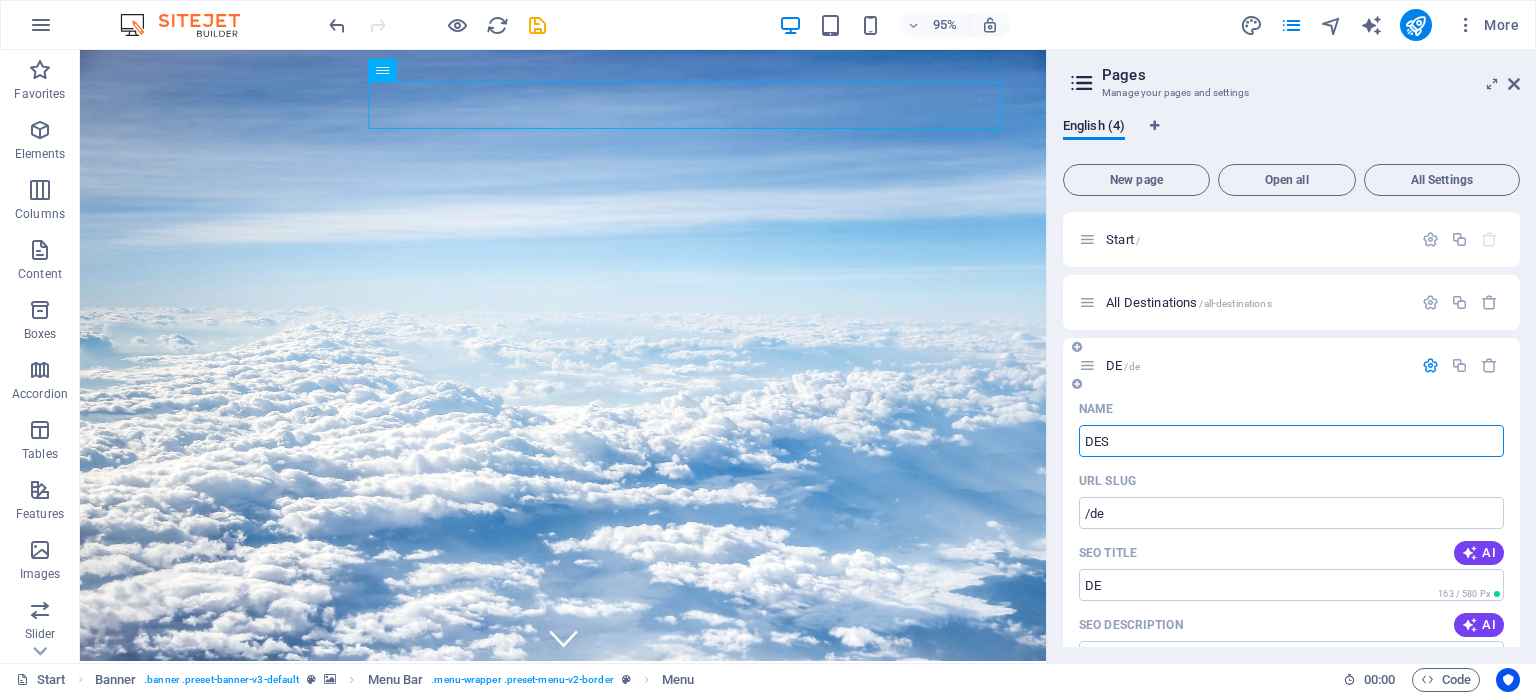 type on "/de" 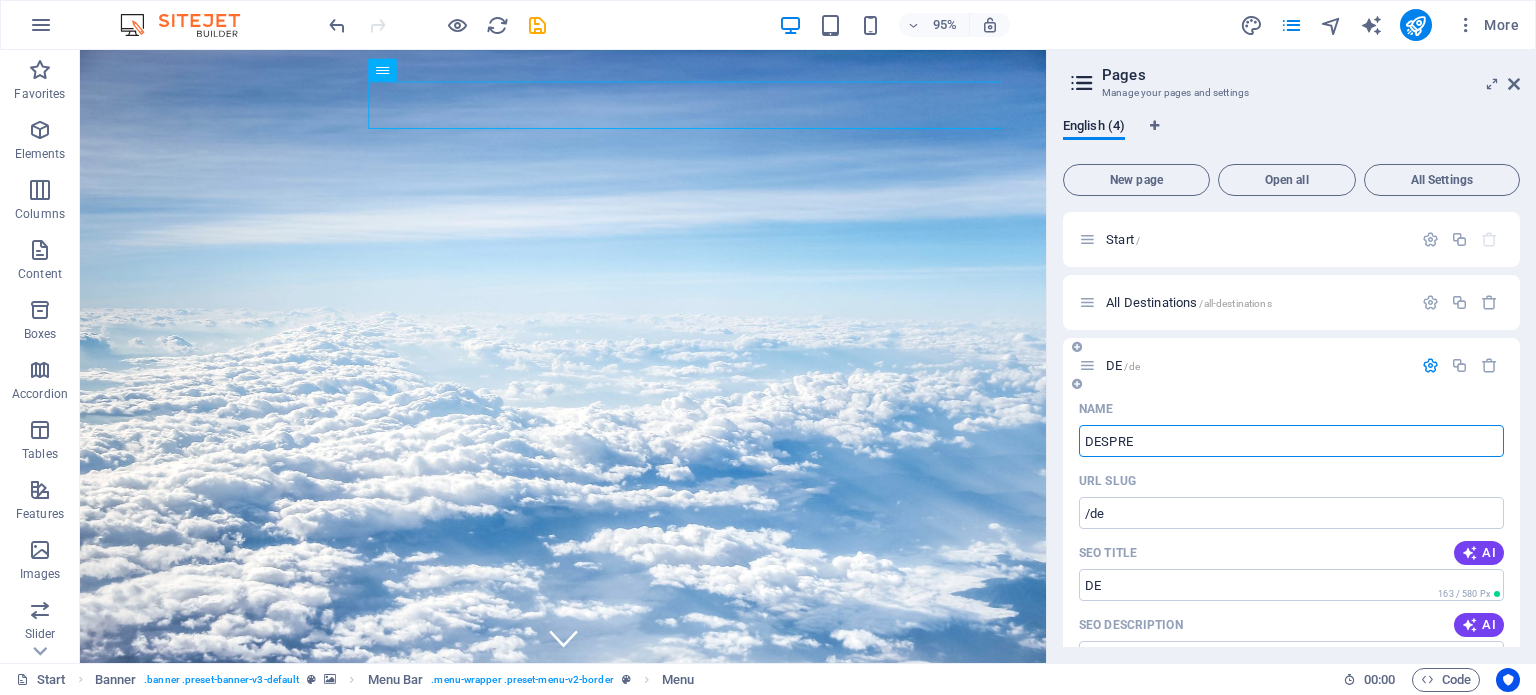 type on "DESPRE" 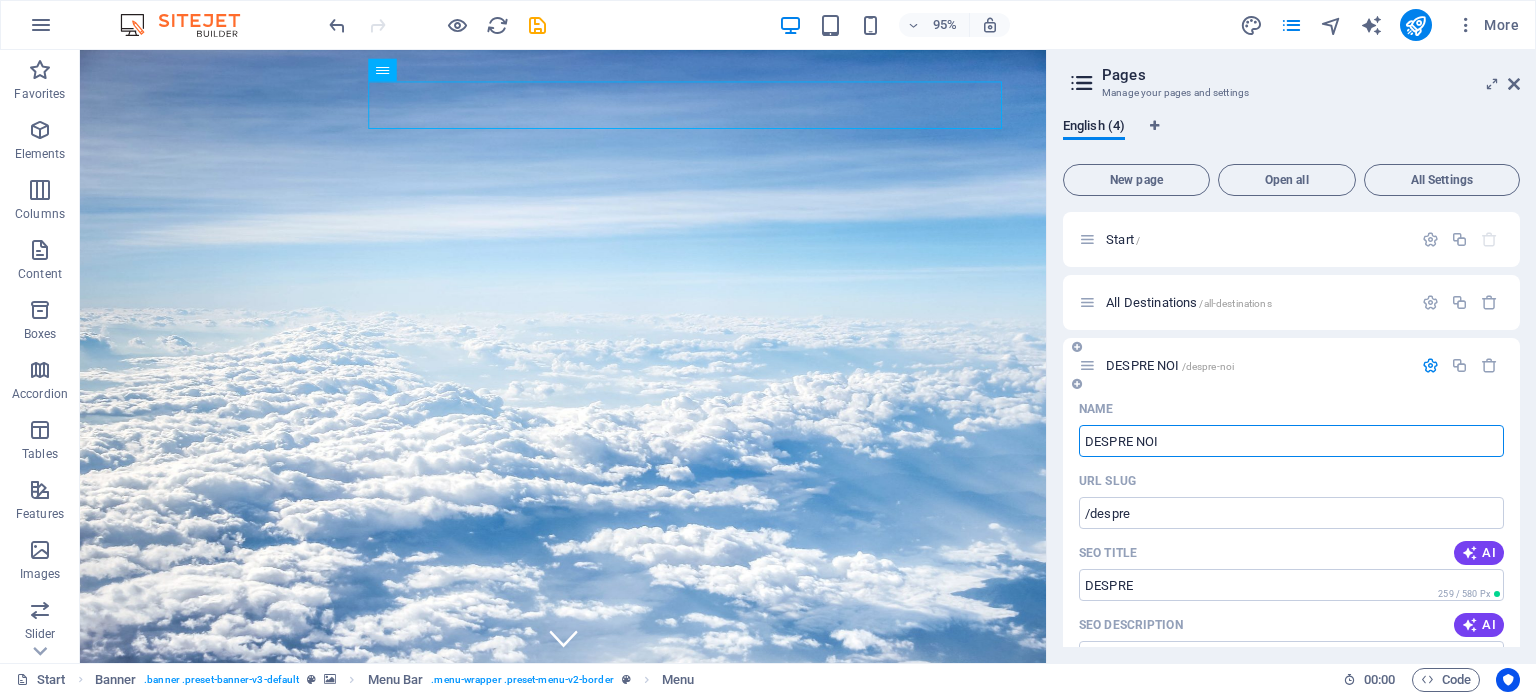 type on "DESPRE NOI" 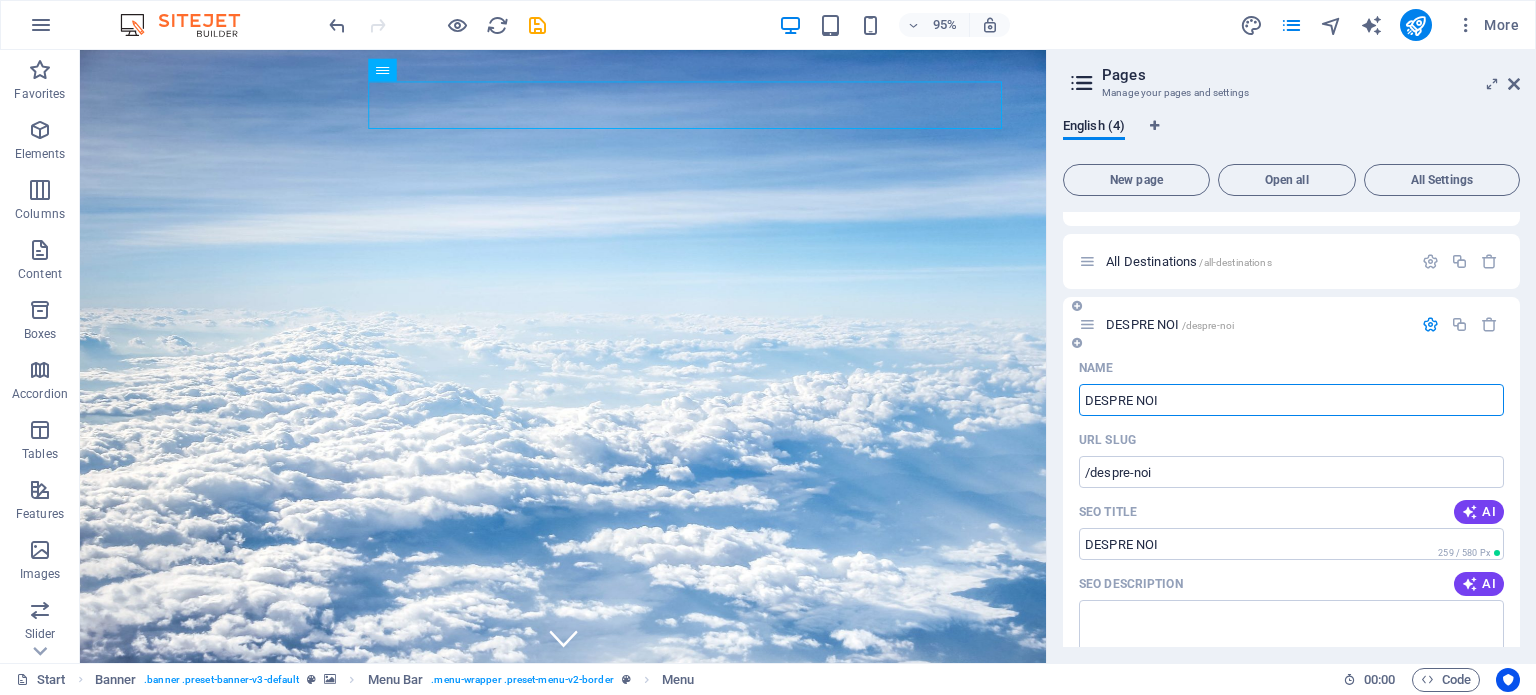scroll, scrollTop: 100, scrollLeft: 0, axis: vertical 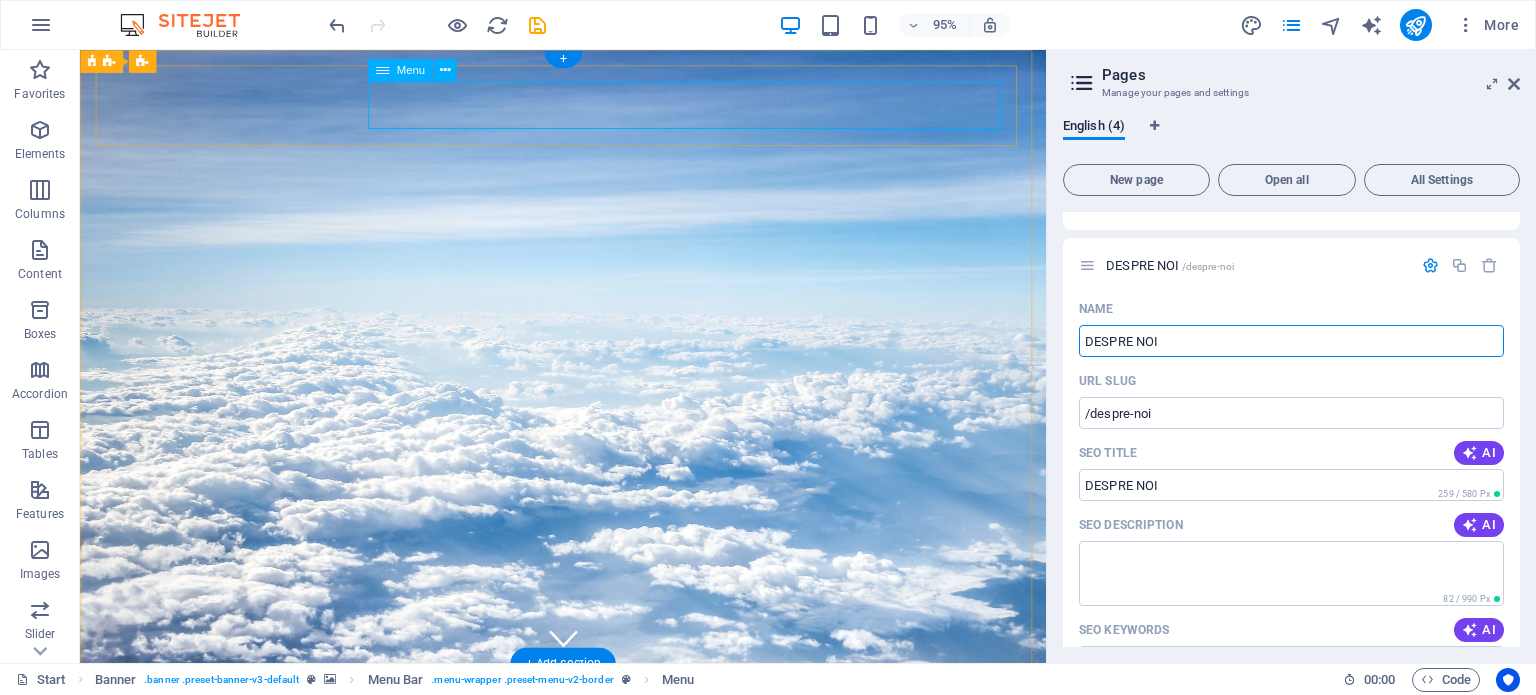 type on "DESPRE NOI" 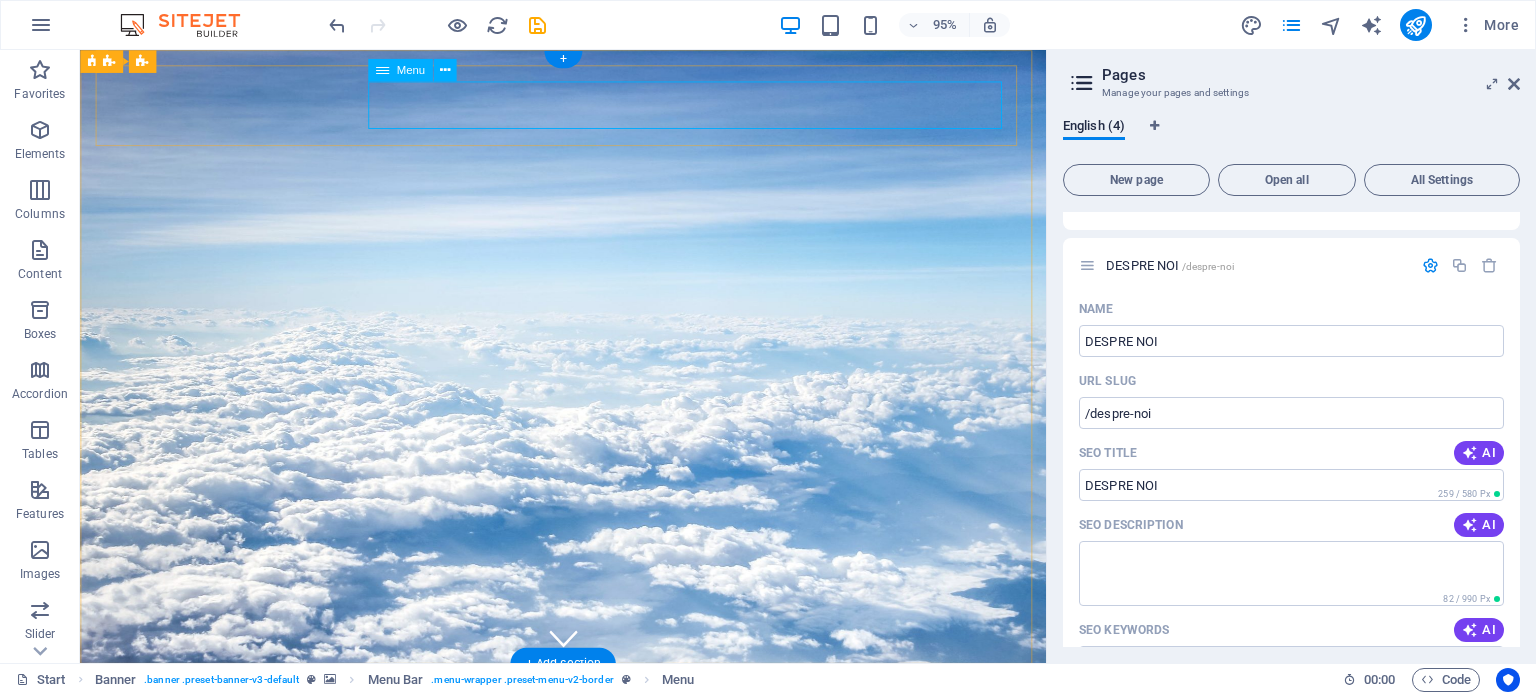 click on "Start Destinații Monthly Specials All Destinations DESPRE NOI Contact" at bounding box center (588, 806) 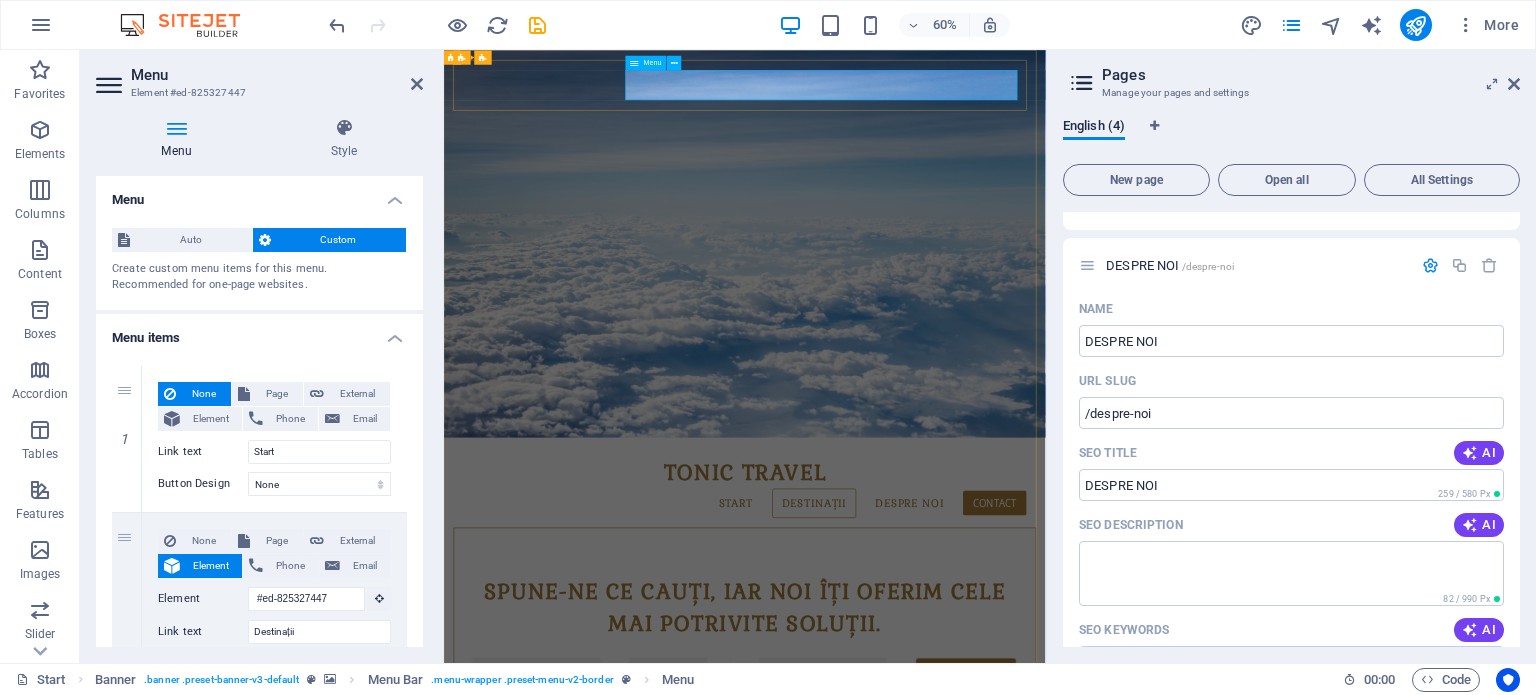 click on "Start Destinații Monthly Specials All Destinations DESPRE NOI Contact" at bounding box center (945, 806) 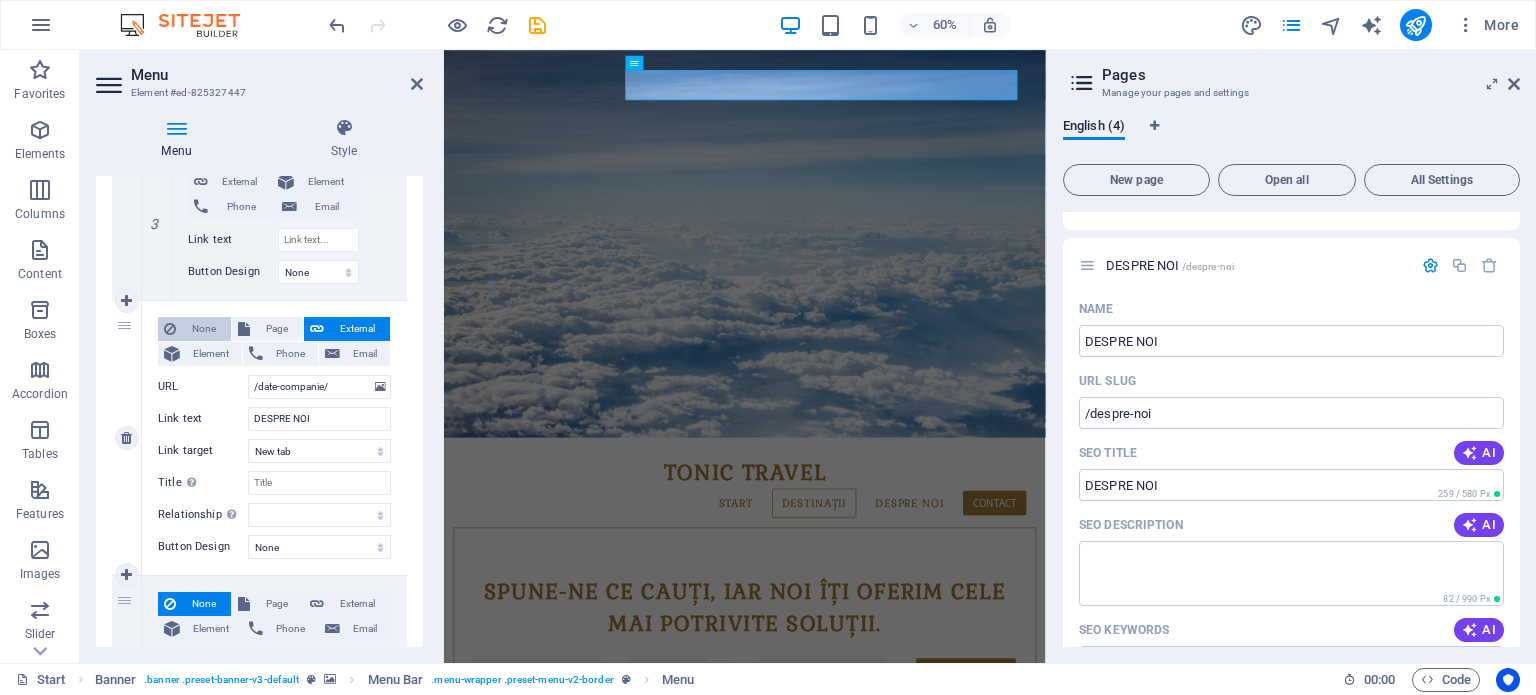 scroll, scrollTop: 1200, scrollLeft: 0, axis: vertical 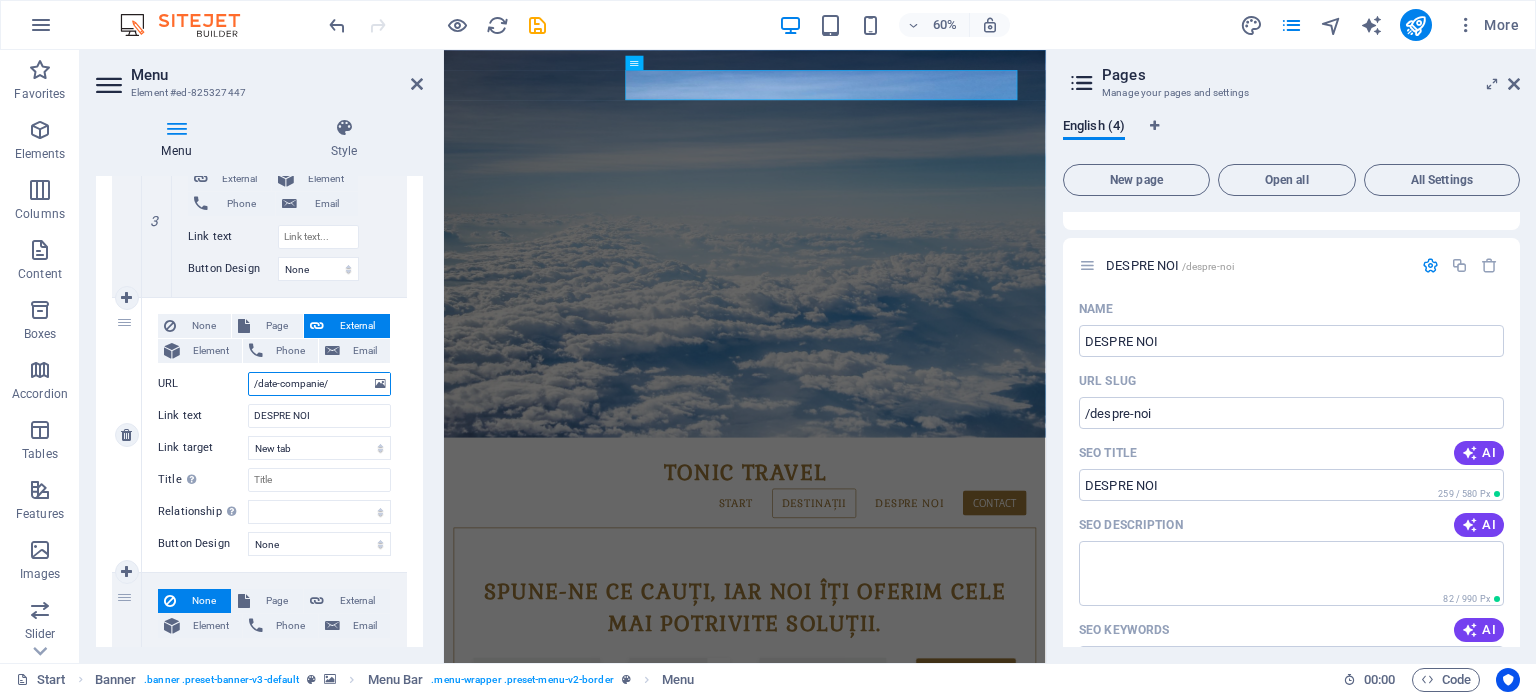 click on "/date-companie/" at bounding box center [319, 384] 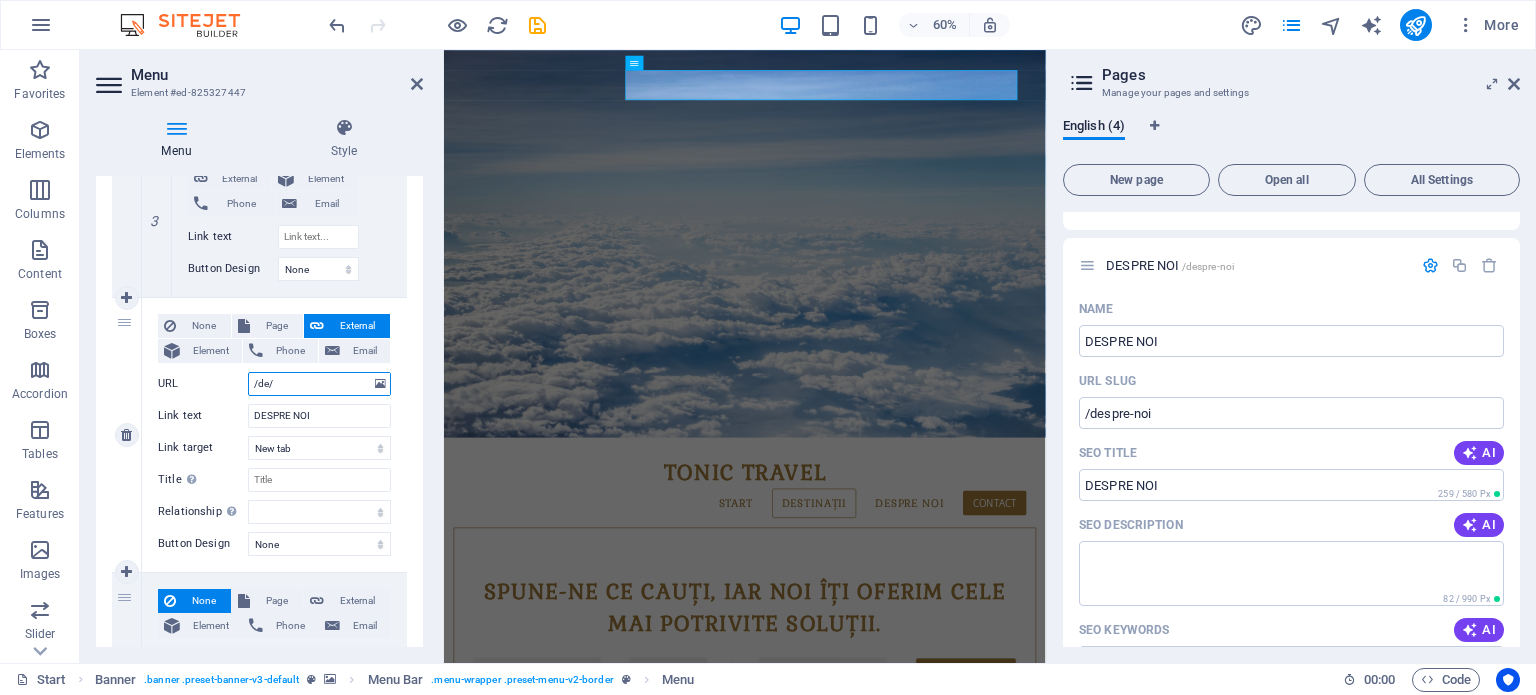 type on "/des/" 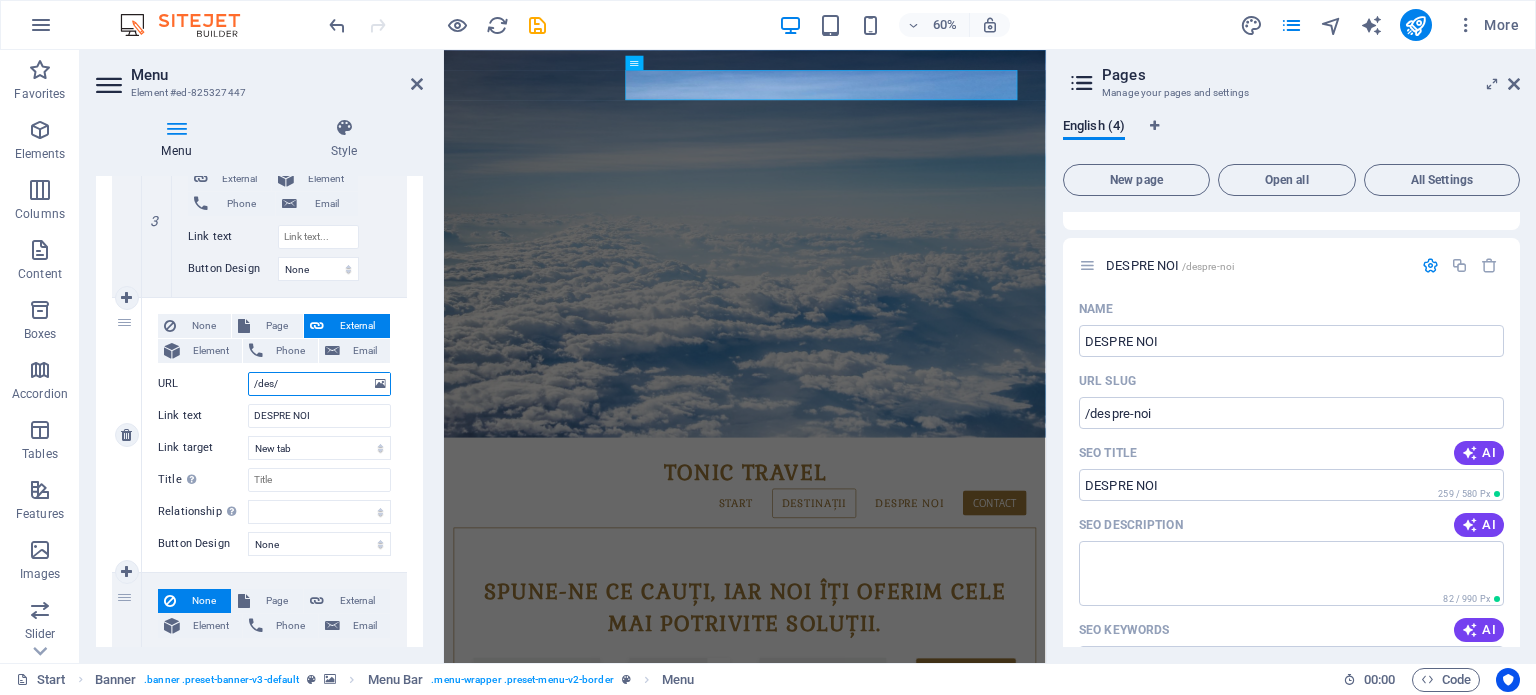 select 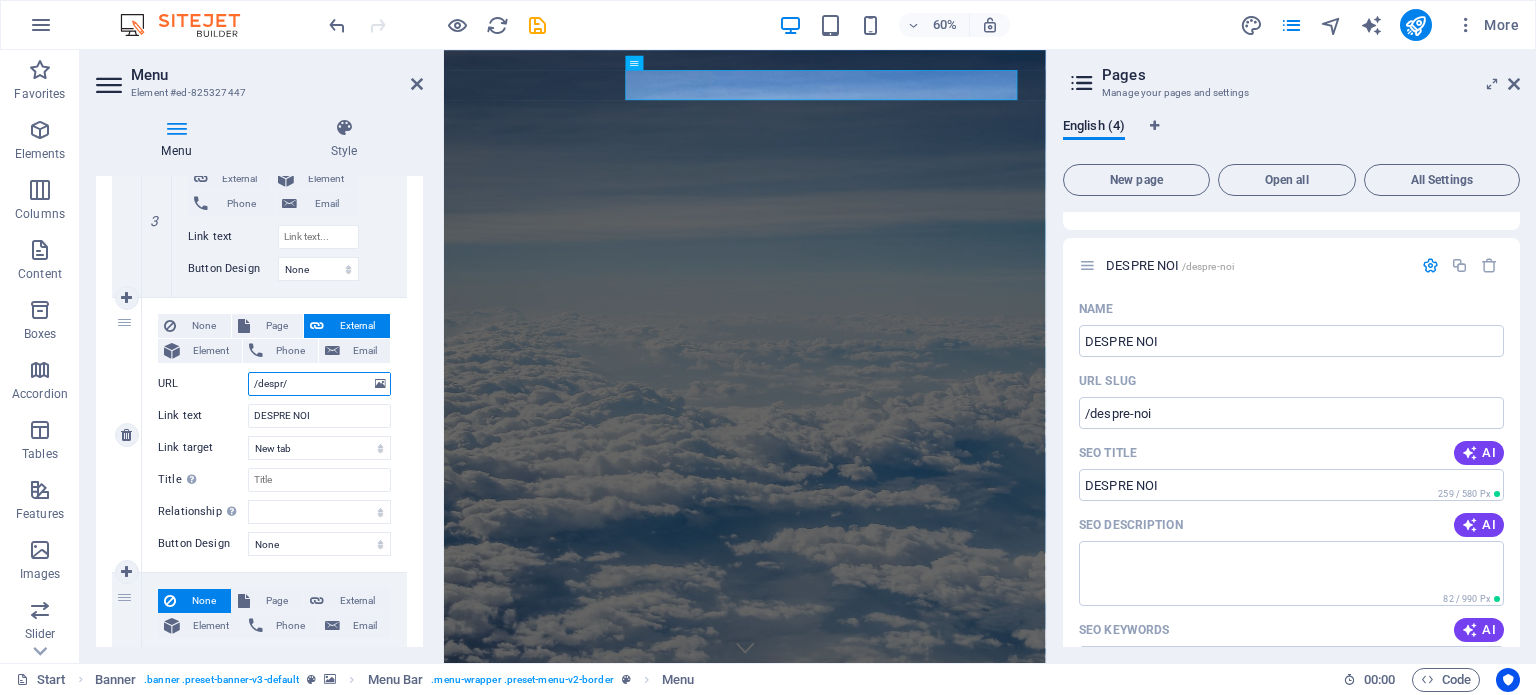 type on "/despre/" 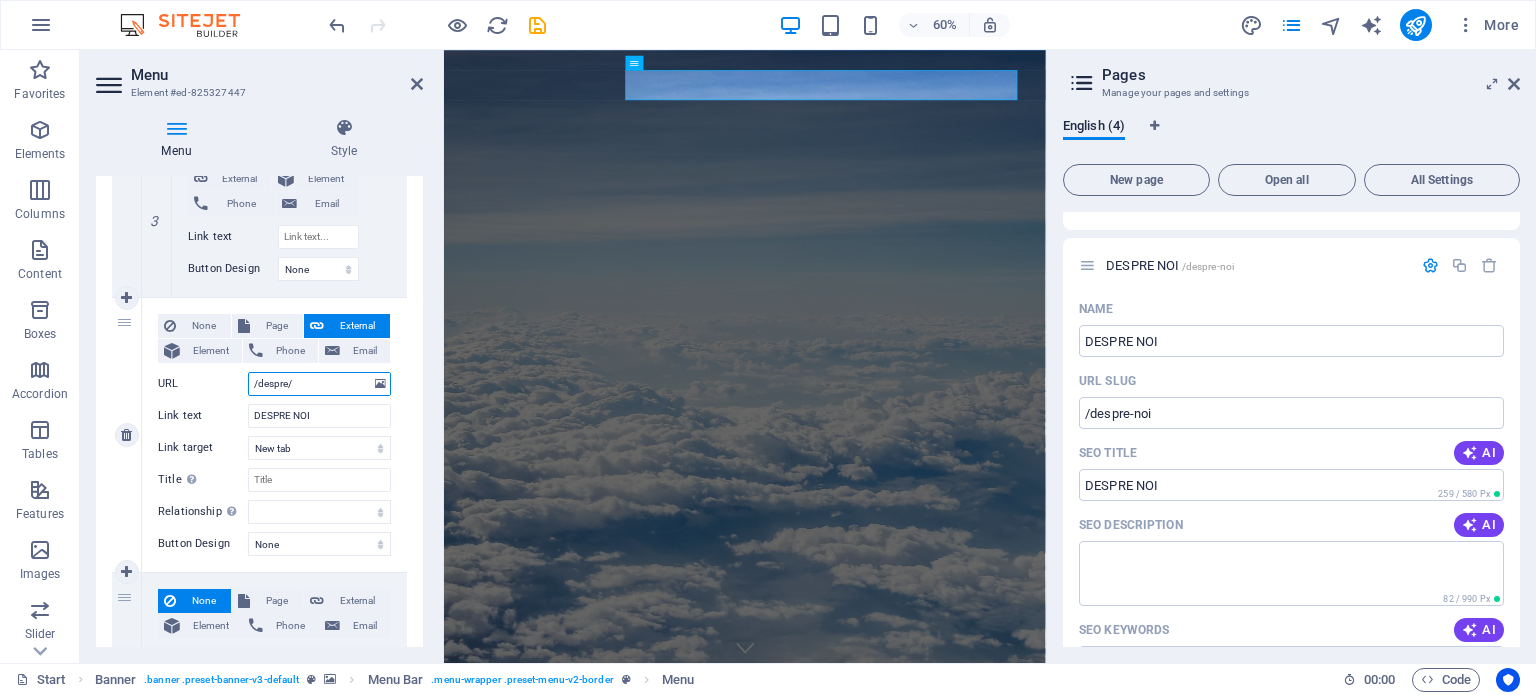 select 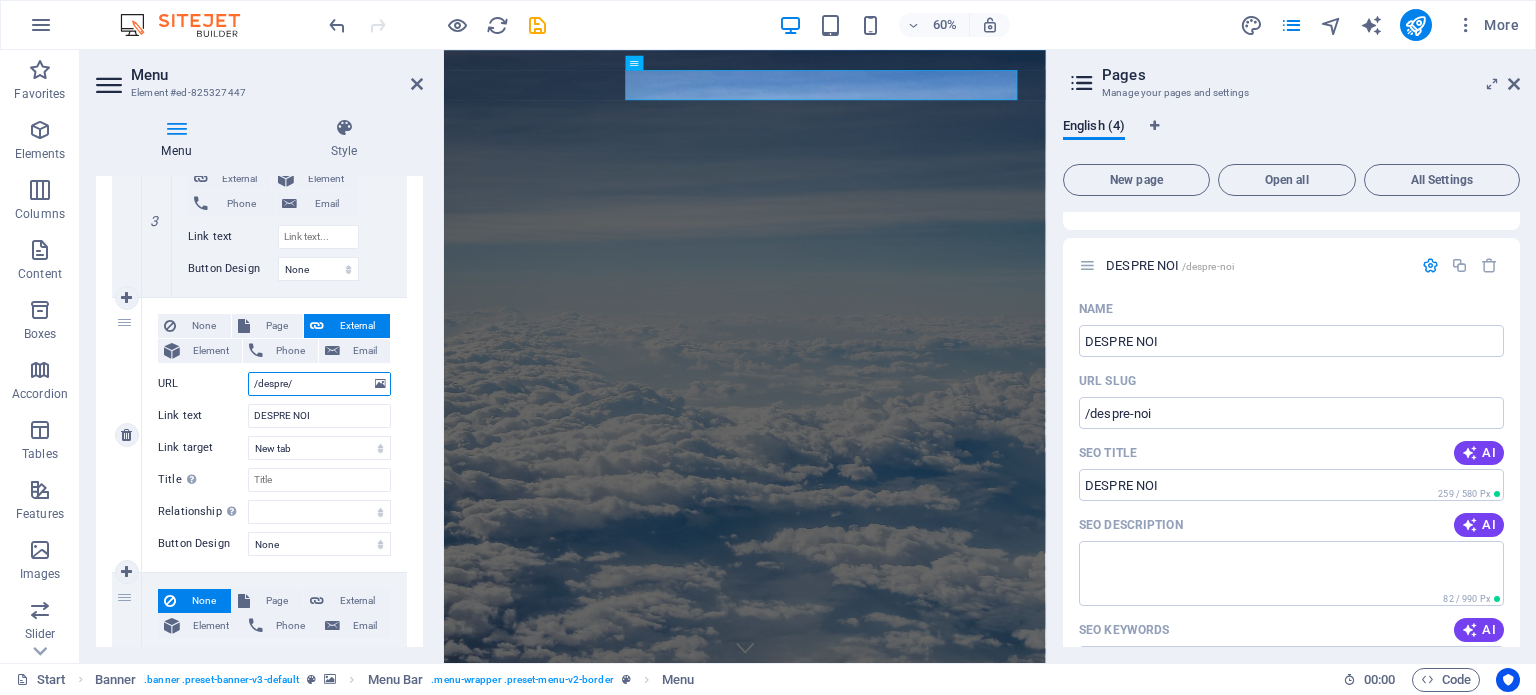 type on "/despre-/" 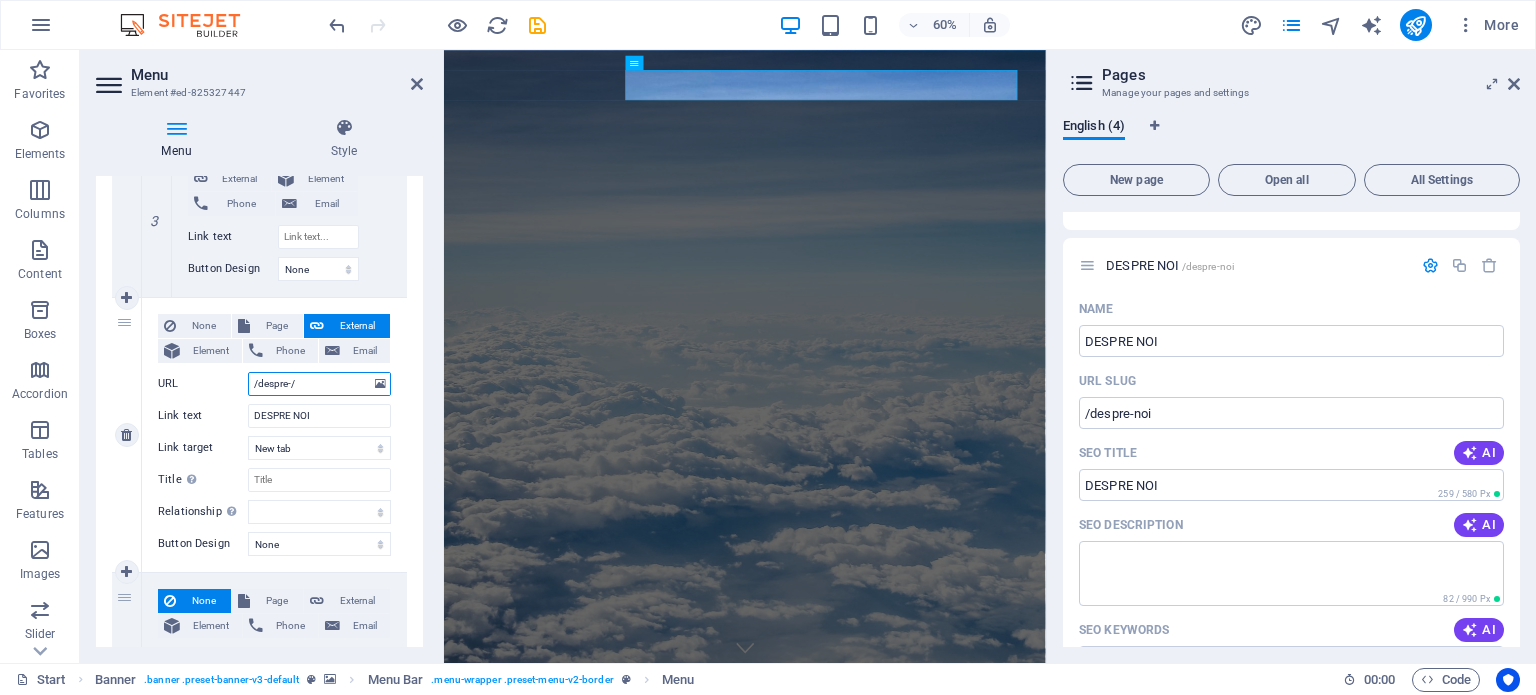 select 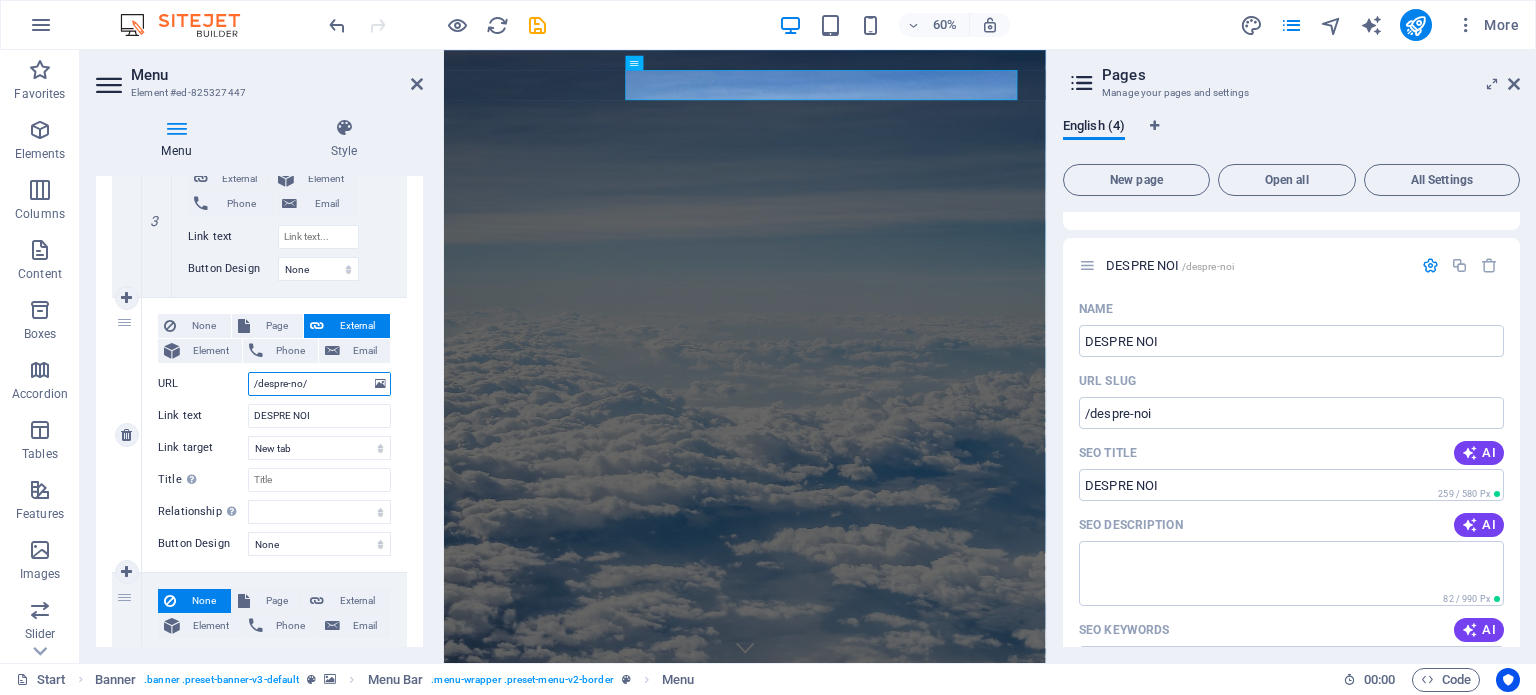 type on "/despre-noi/" 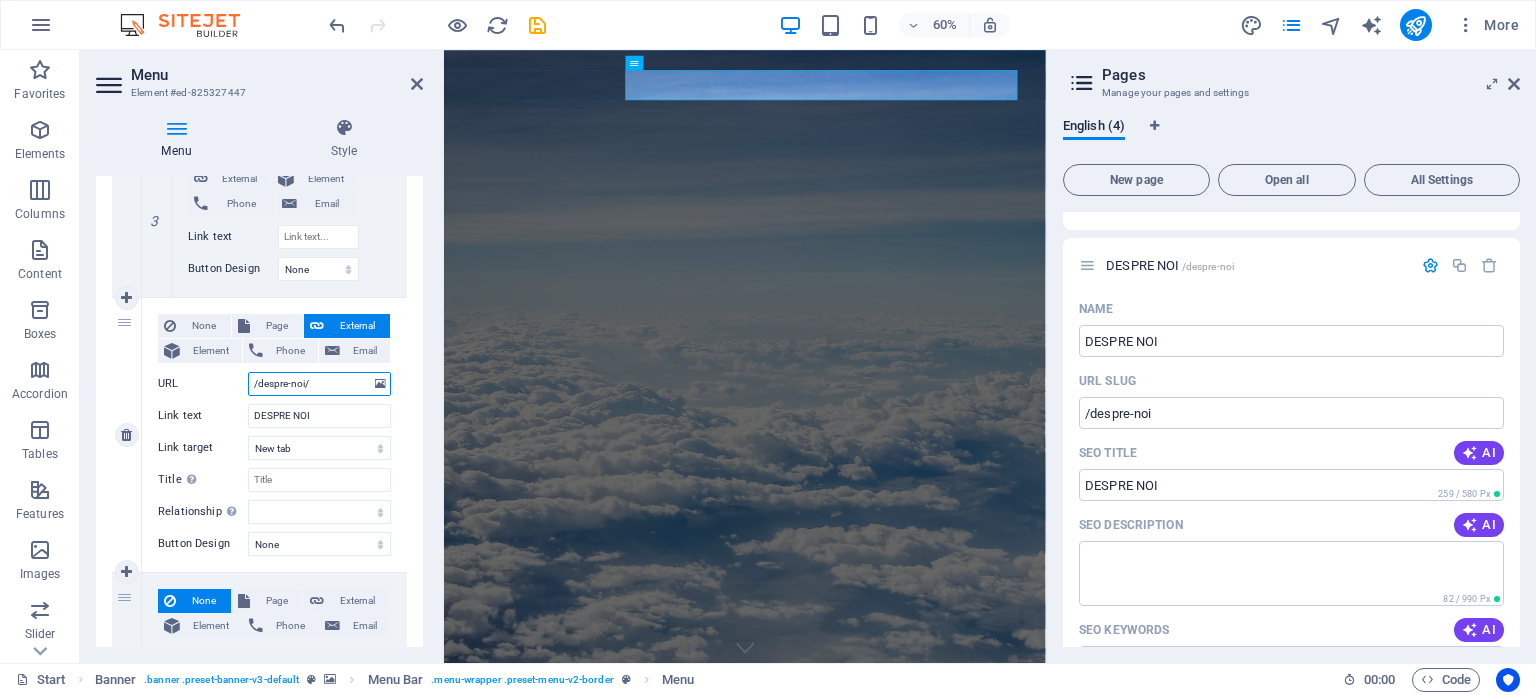 select 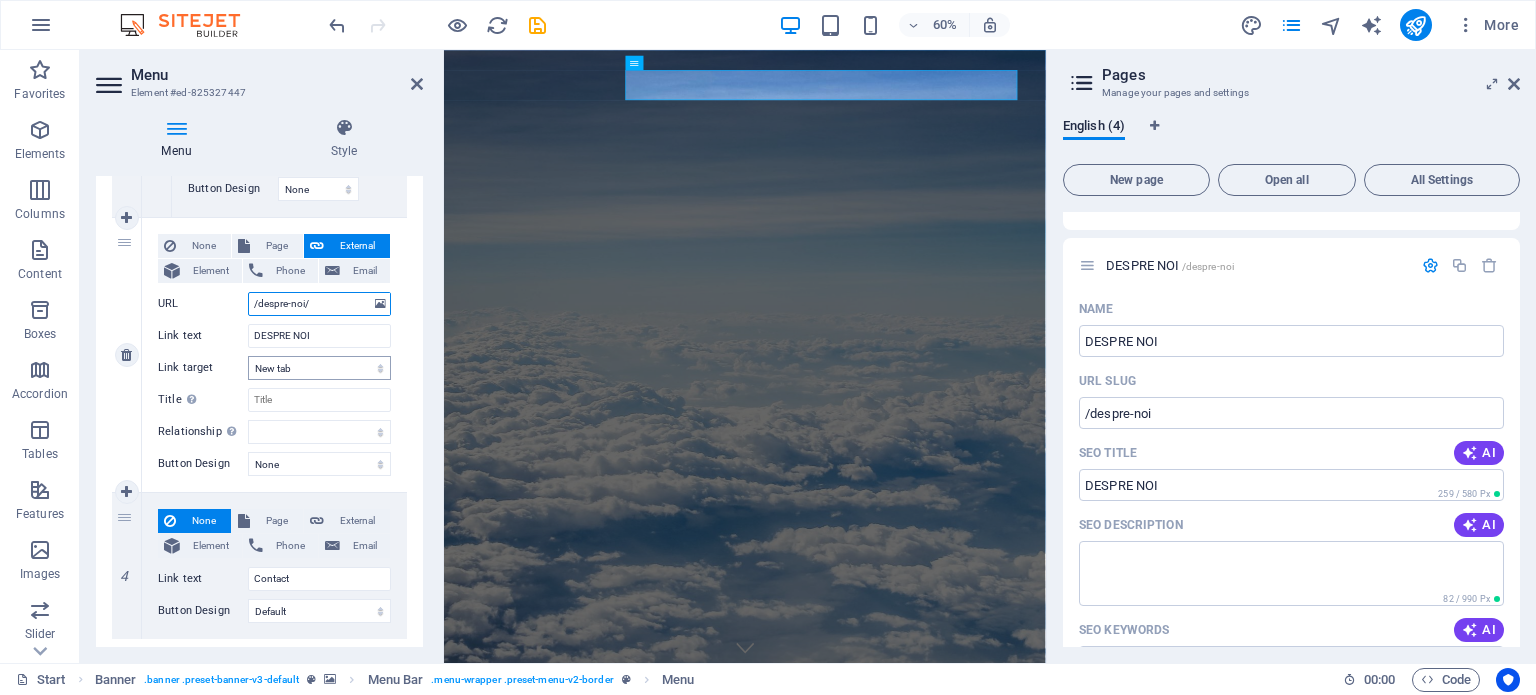 scroll, scrollTop: 1285, scrollLeft: 0, axis: vertical 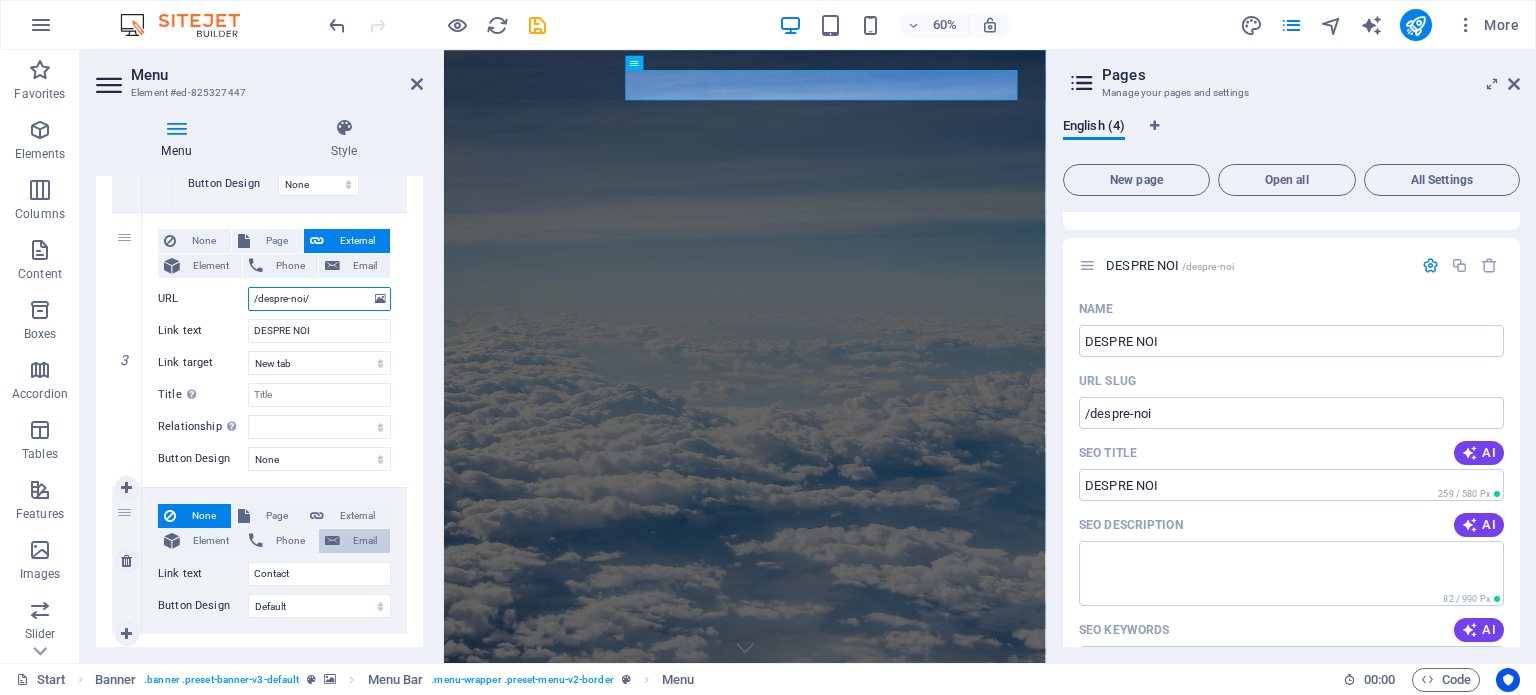 type on "/despre-noi/" 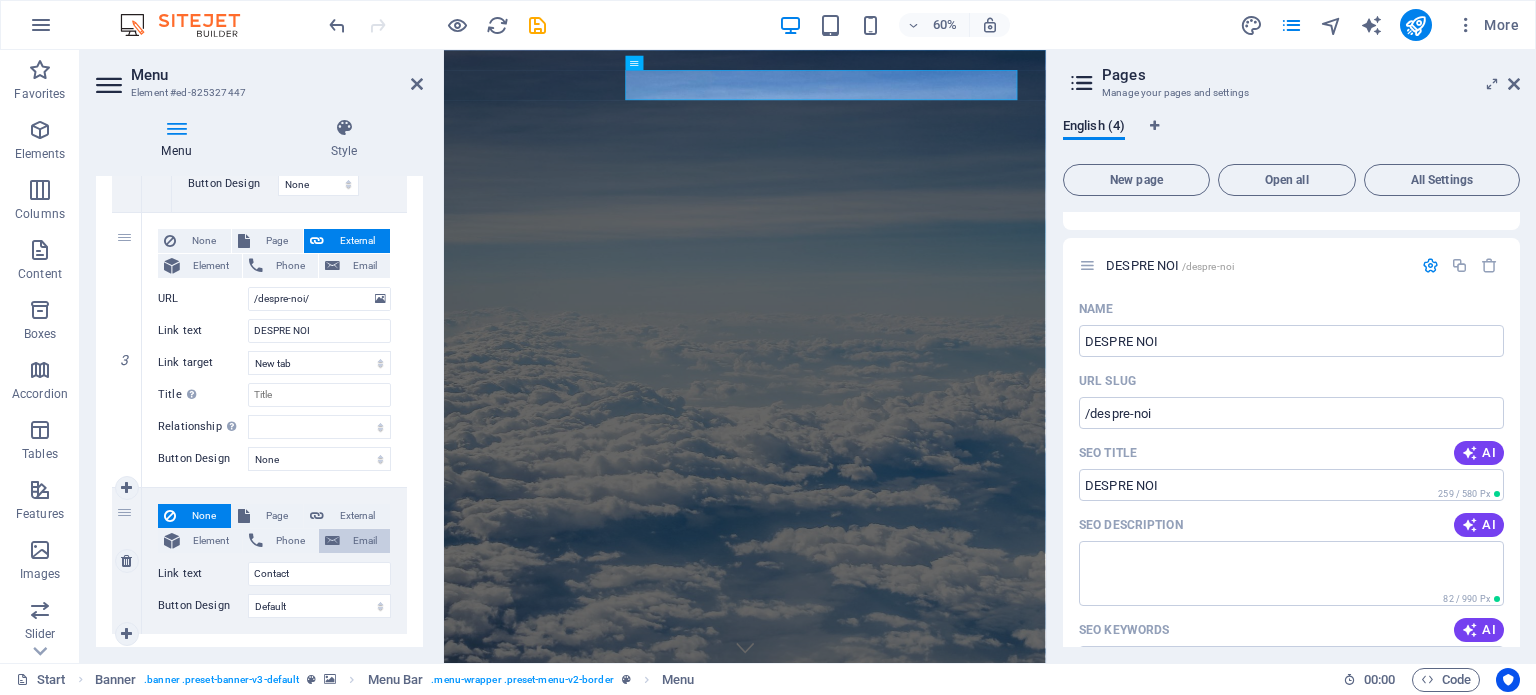 click on "Email" at bounding box center (365, 541) 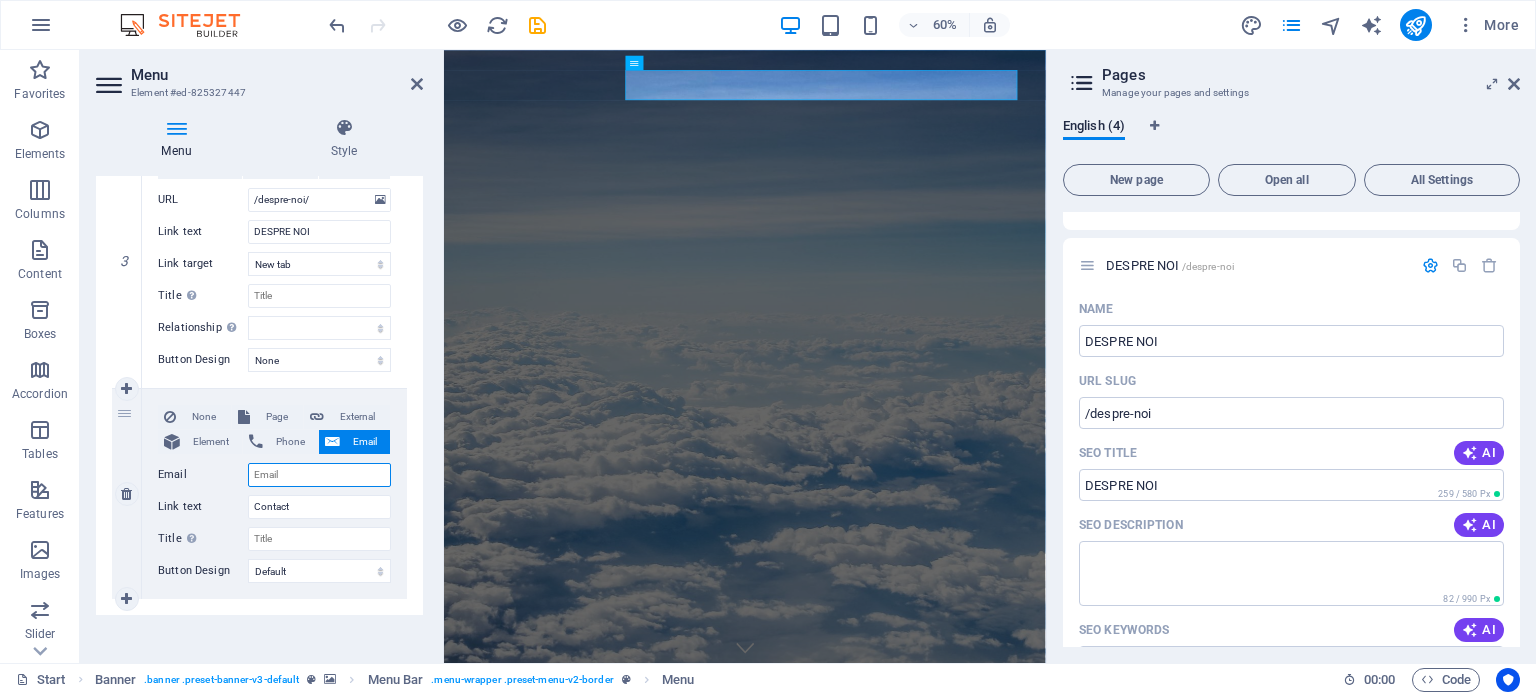 scroll, scrollTop: 1405, scrollLeft: 0, axis: vertical 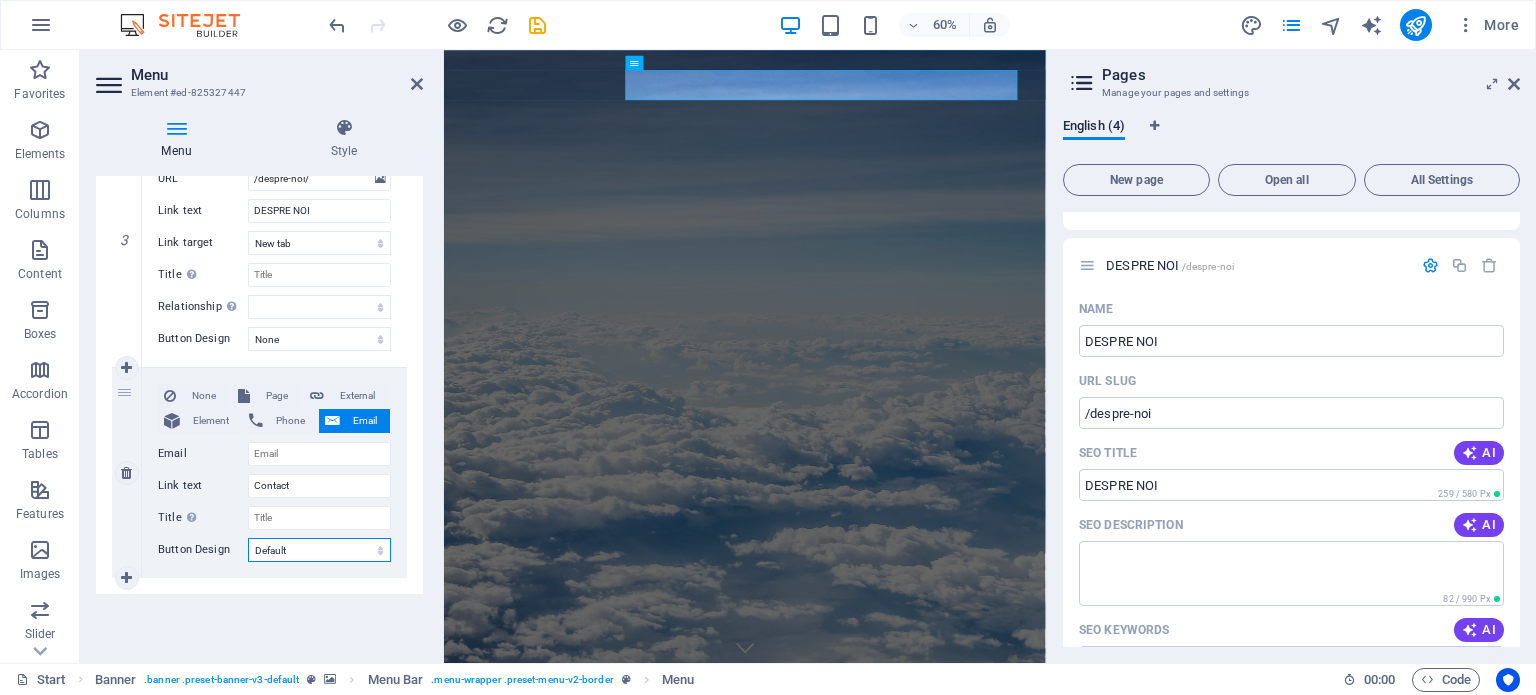 click on "None Default Primary Secondary" at bounding box center (319, 550) 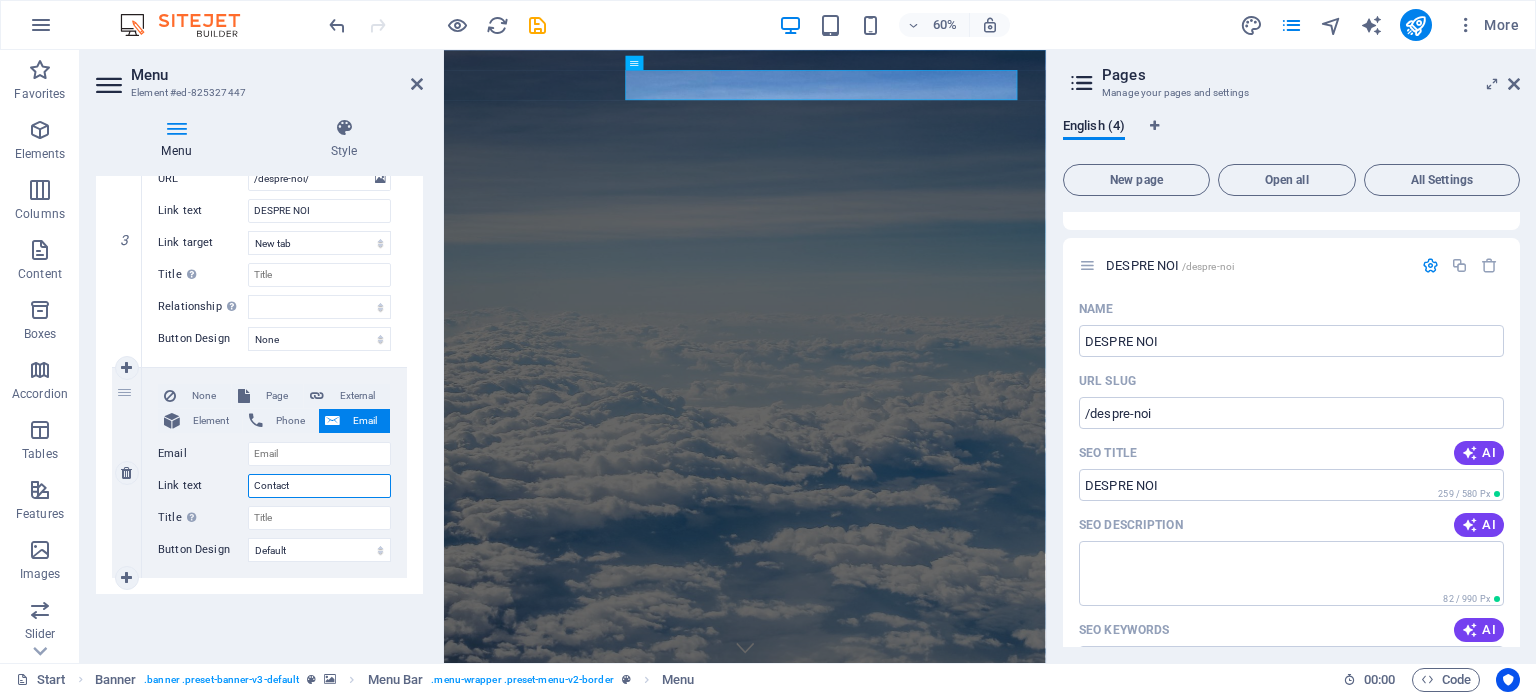 click on "Contact" at bounding box center [319, 486] 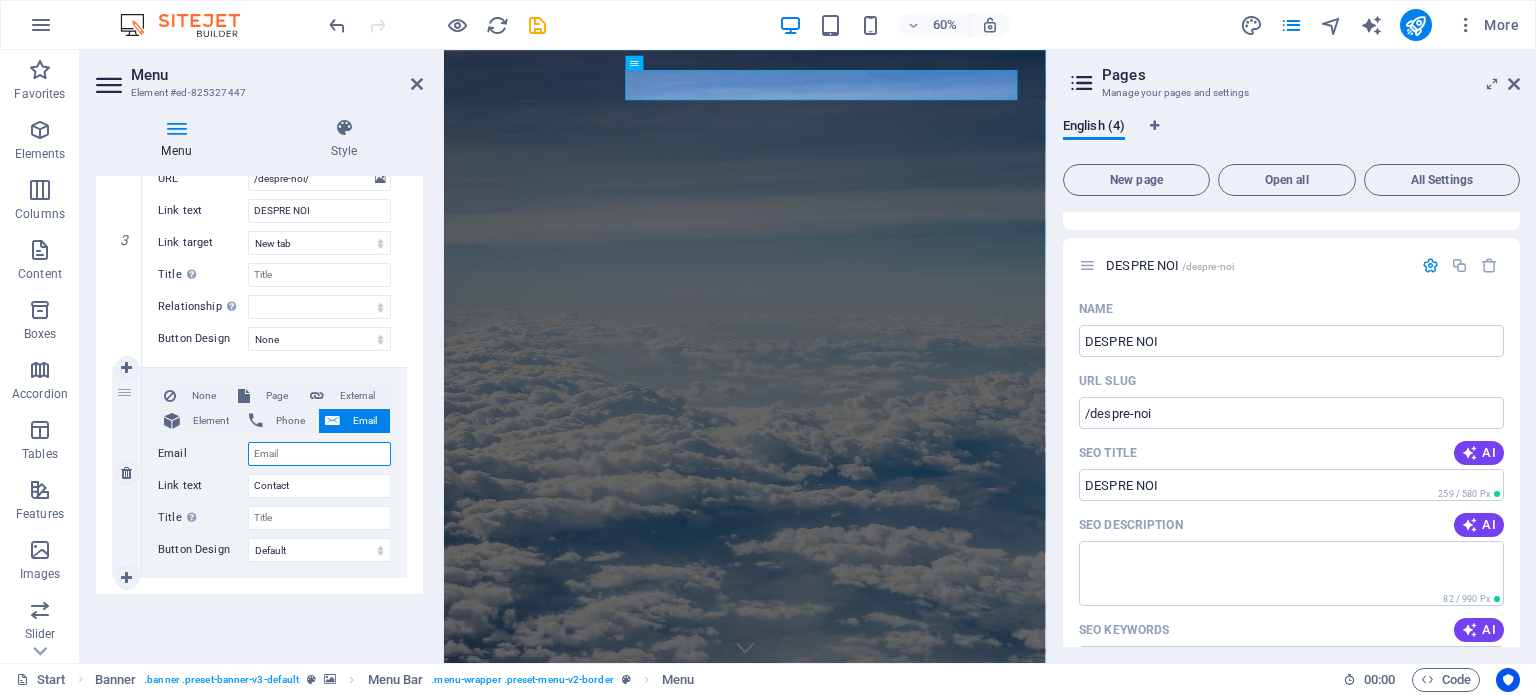 click on "Email" at bounding box center [319, 454] 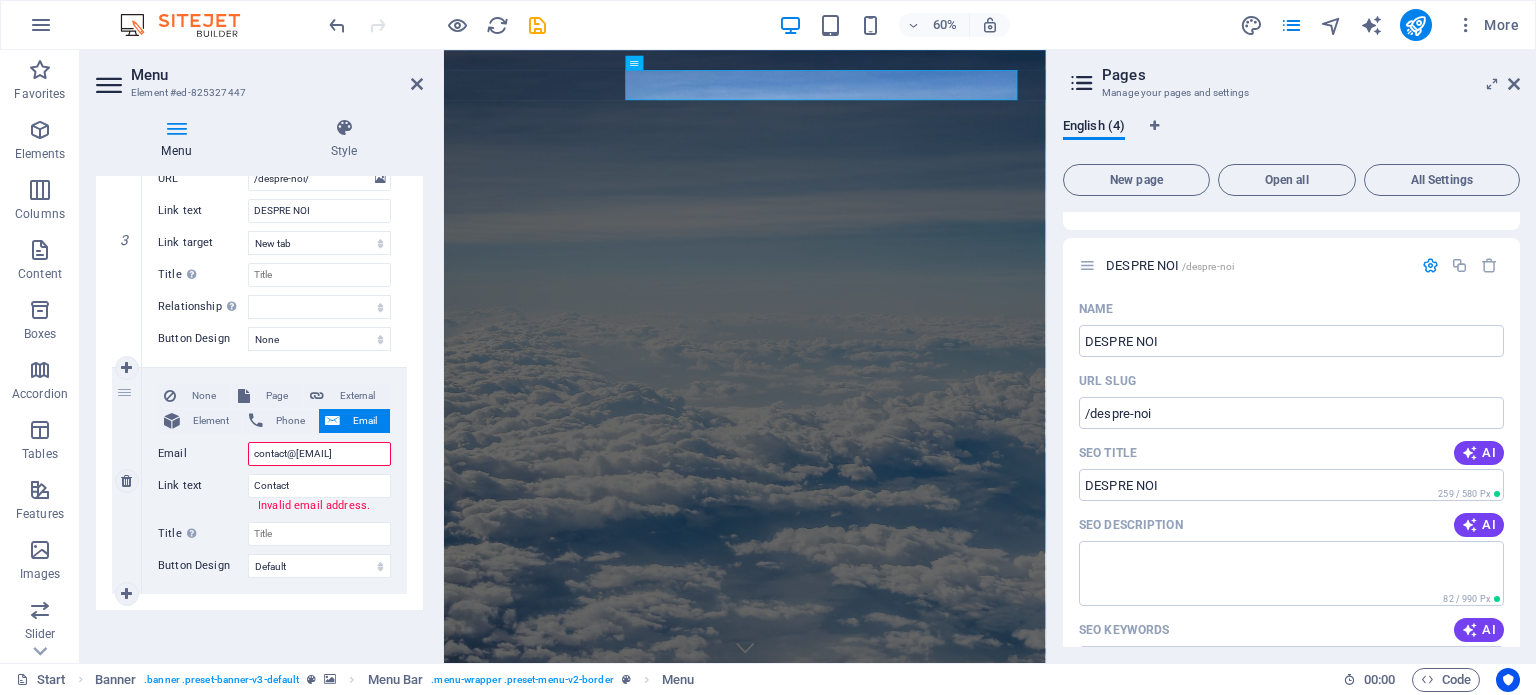 type on "contact@tonictravel.ro" 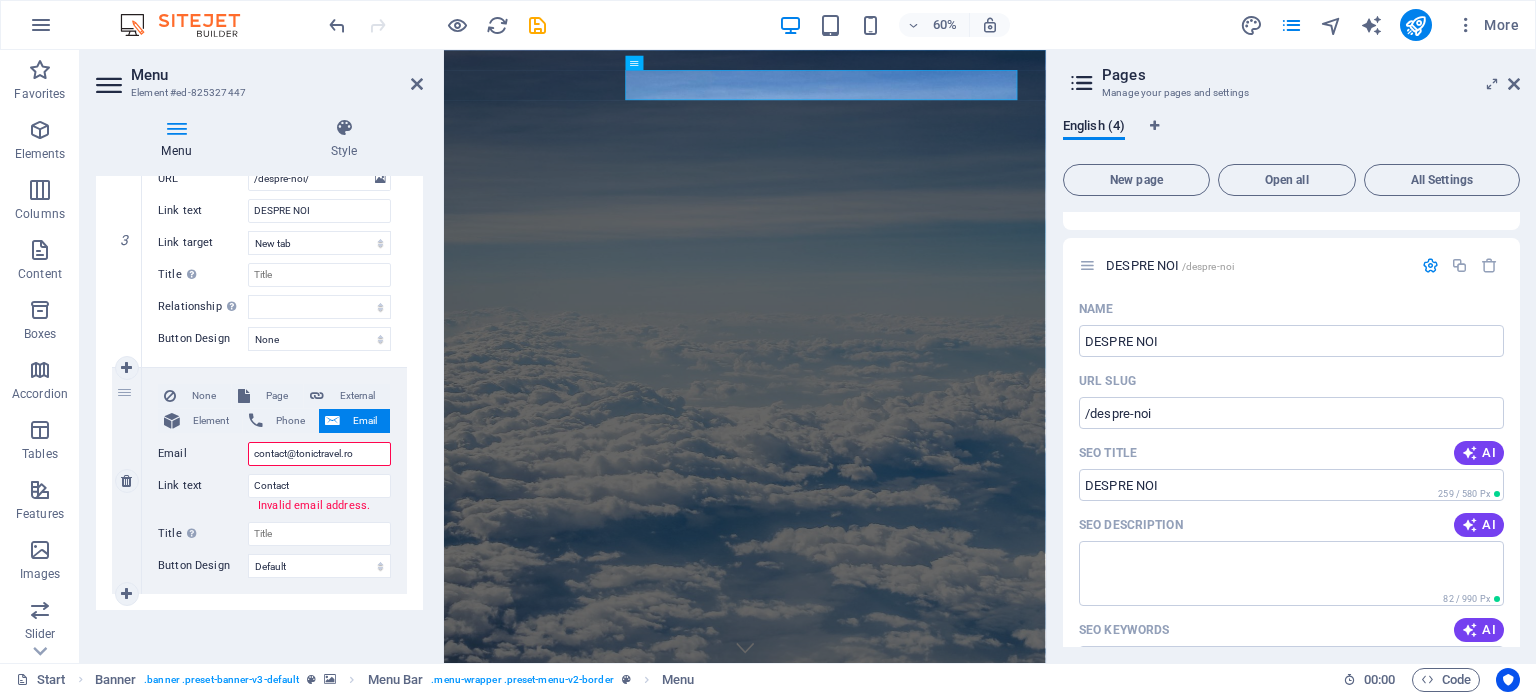 select 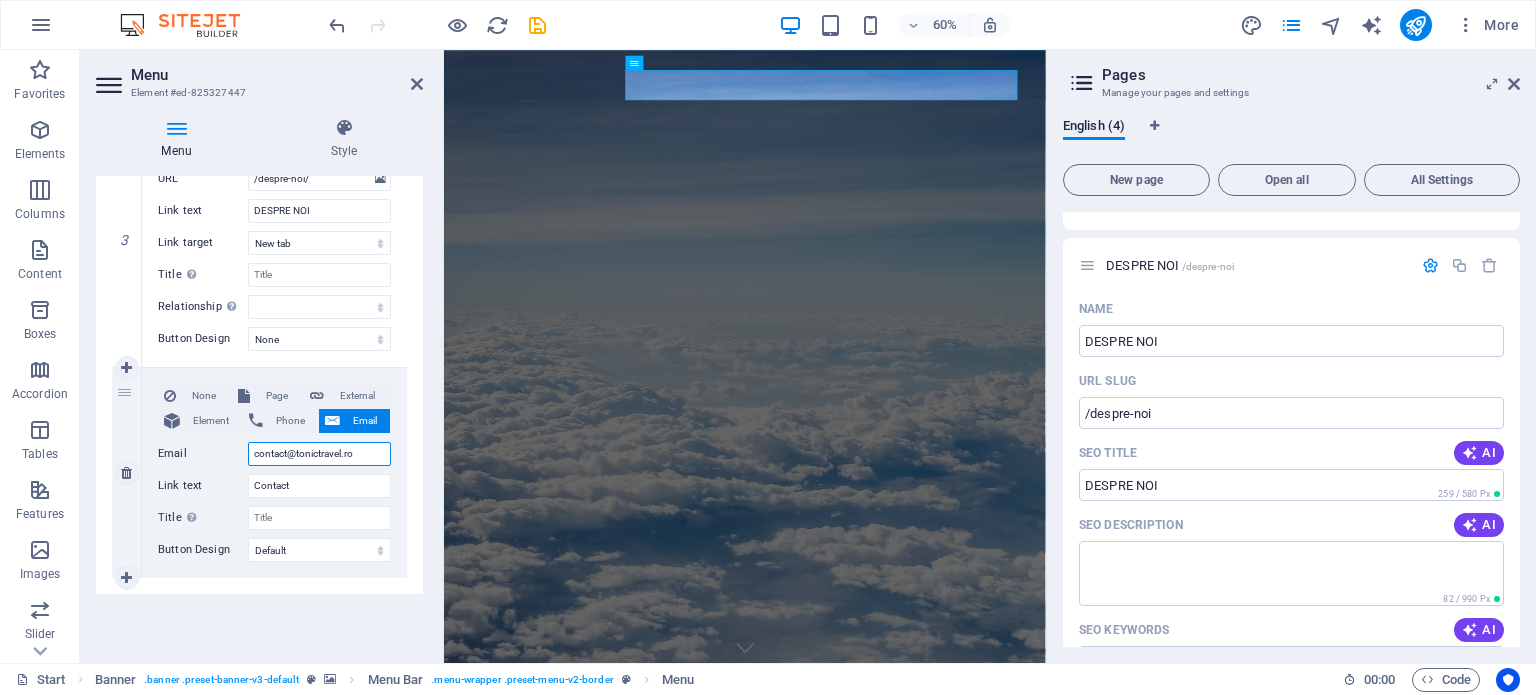 type on "contact@tonictravel.ro" 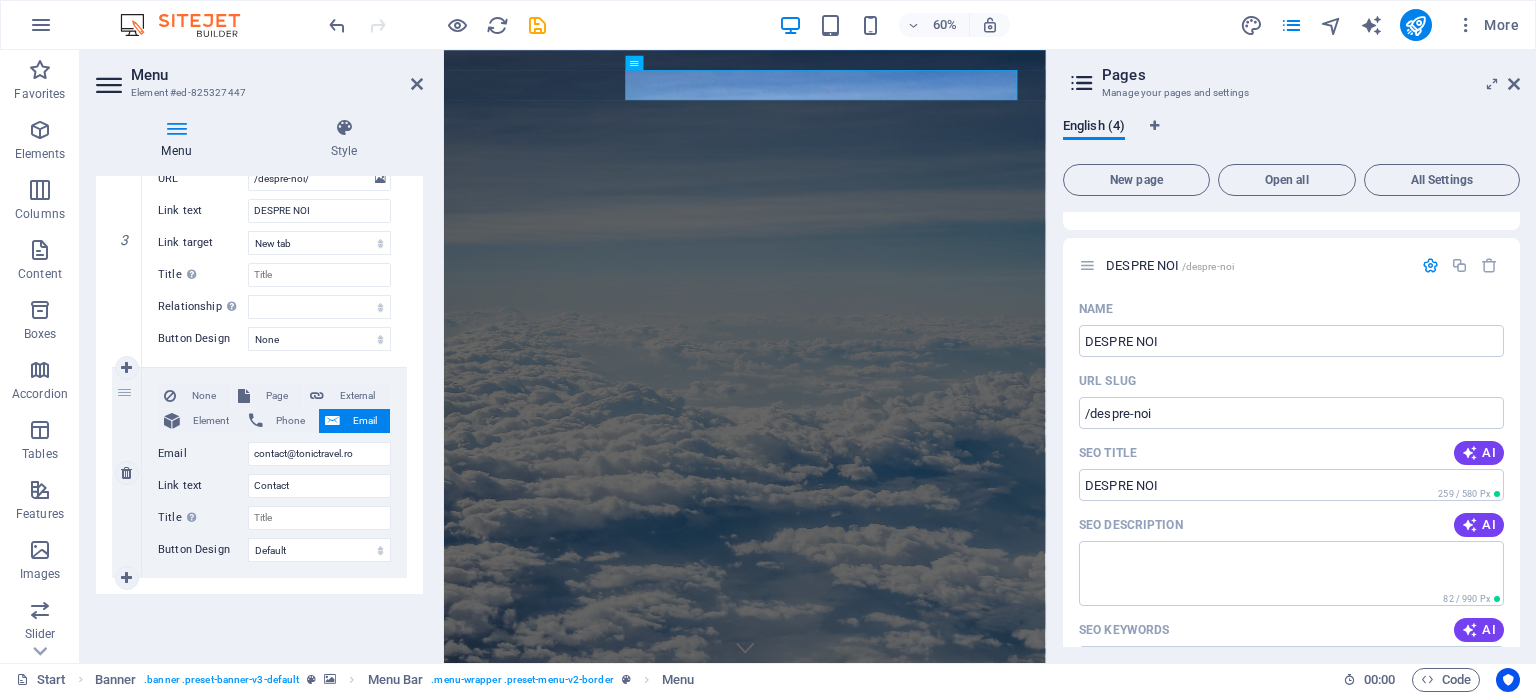 click on "Email" at bounding box center [365, 421] 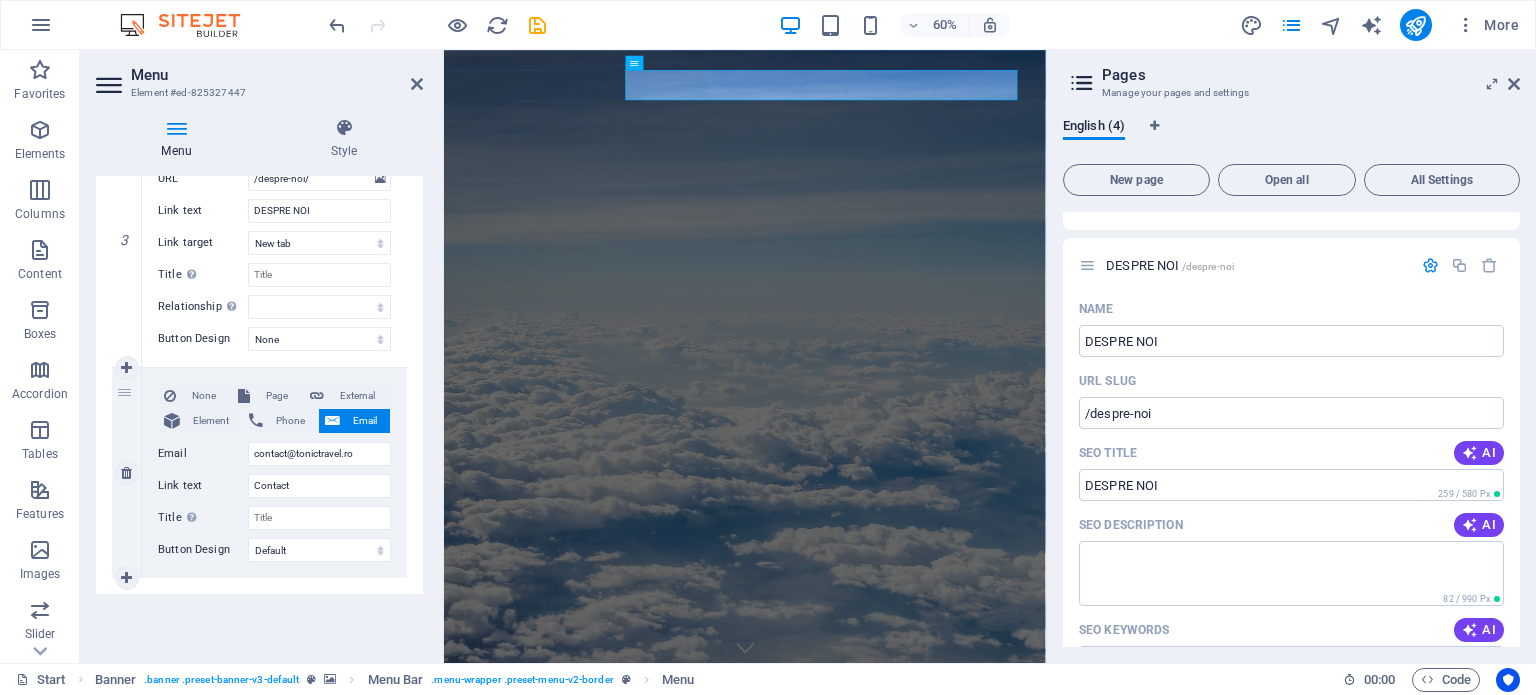 drag, startPoint x: 264, startPoint y: 415, endPoint x: 332, endPoint y: 423, distance: 68.46897 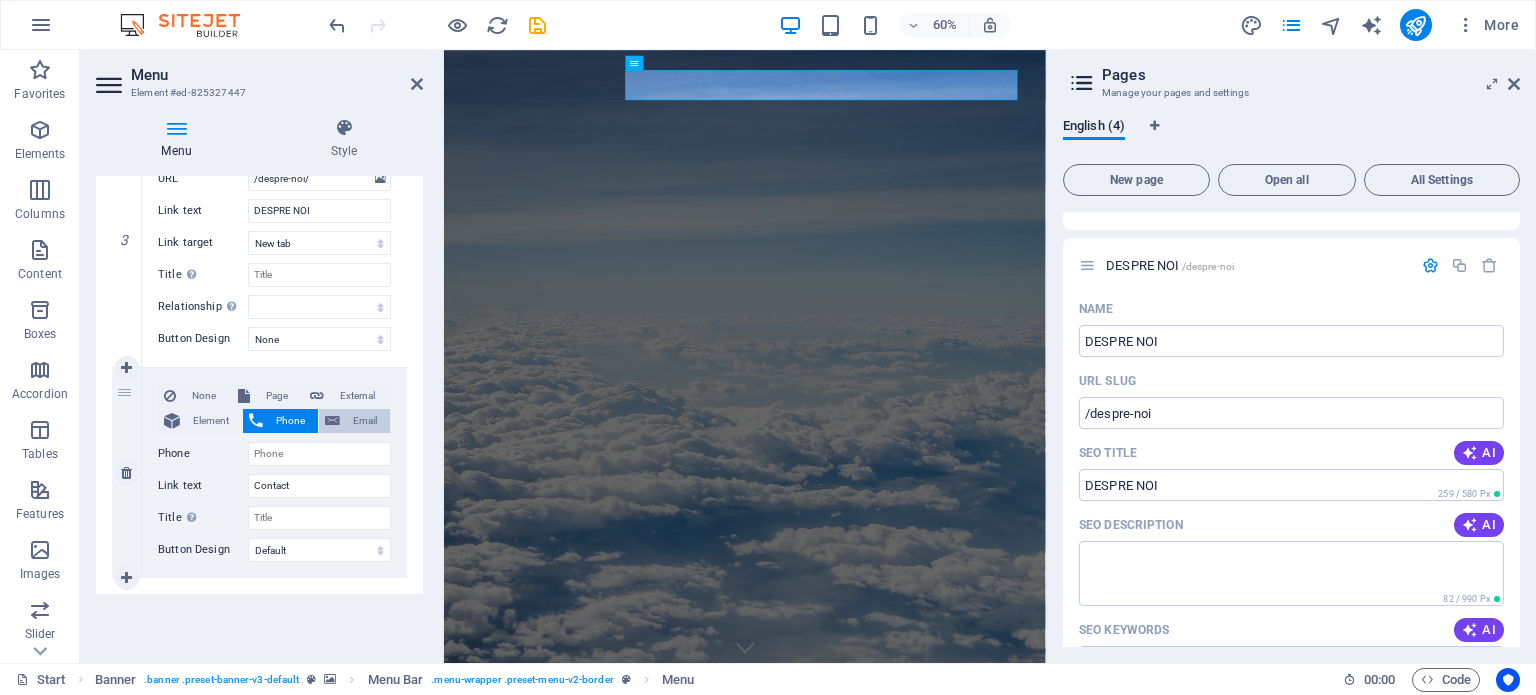click on "Email" at bounding box center (365, 421) 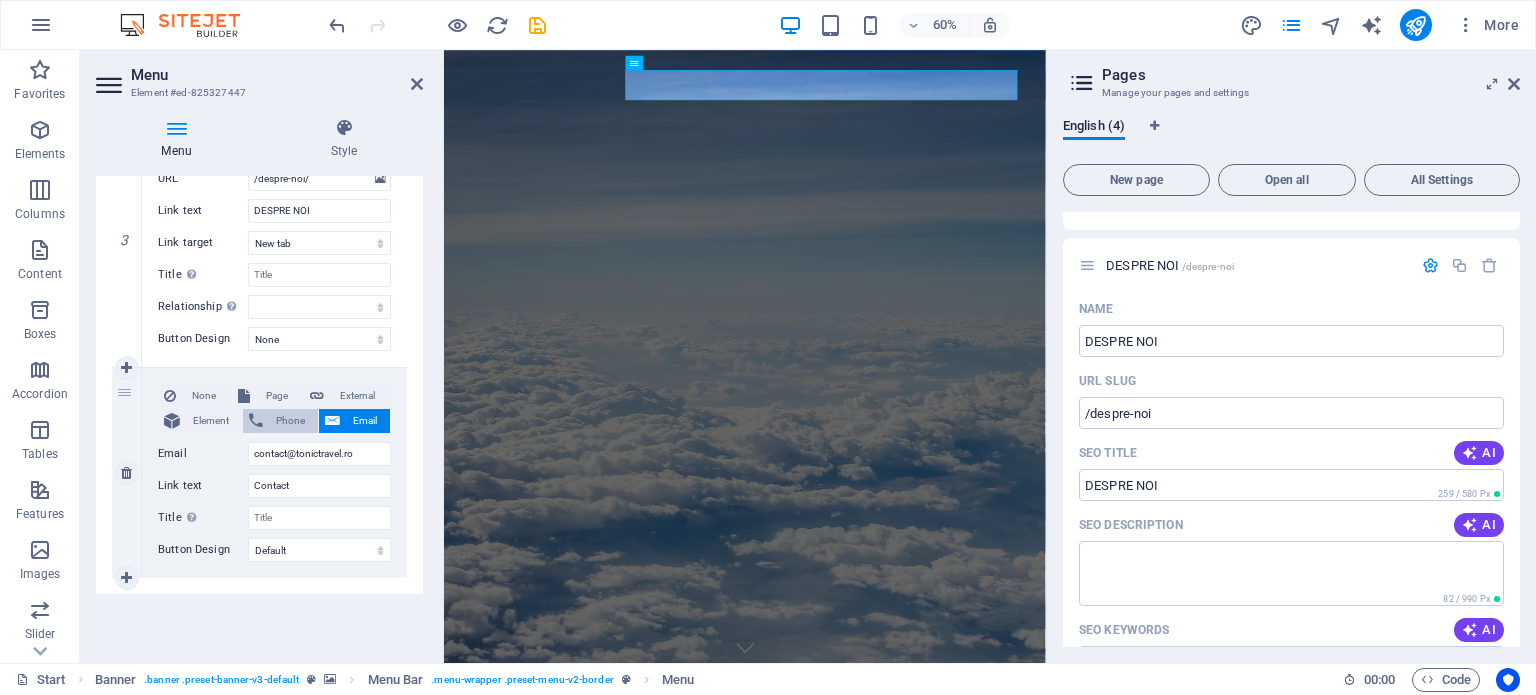 click on "Phone" at bounding box center [290, 421] 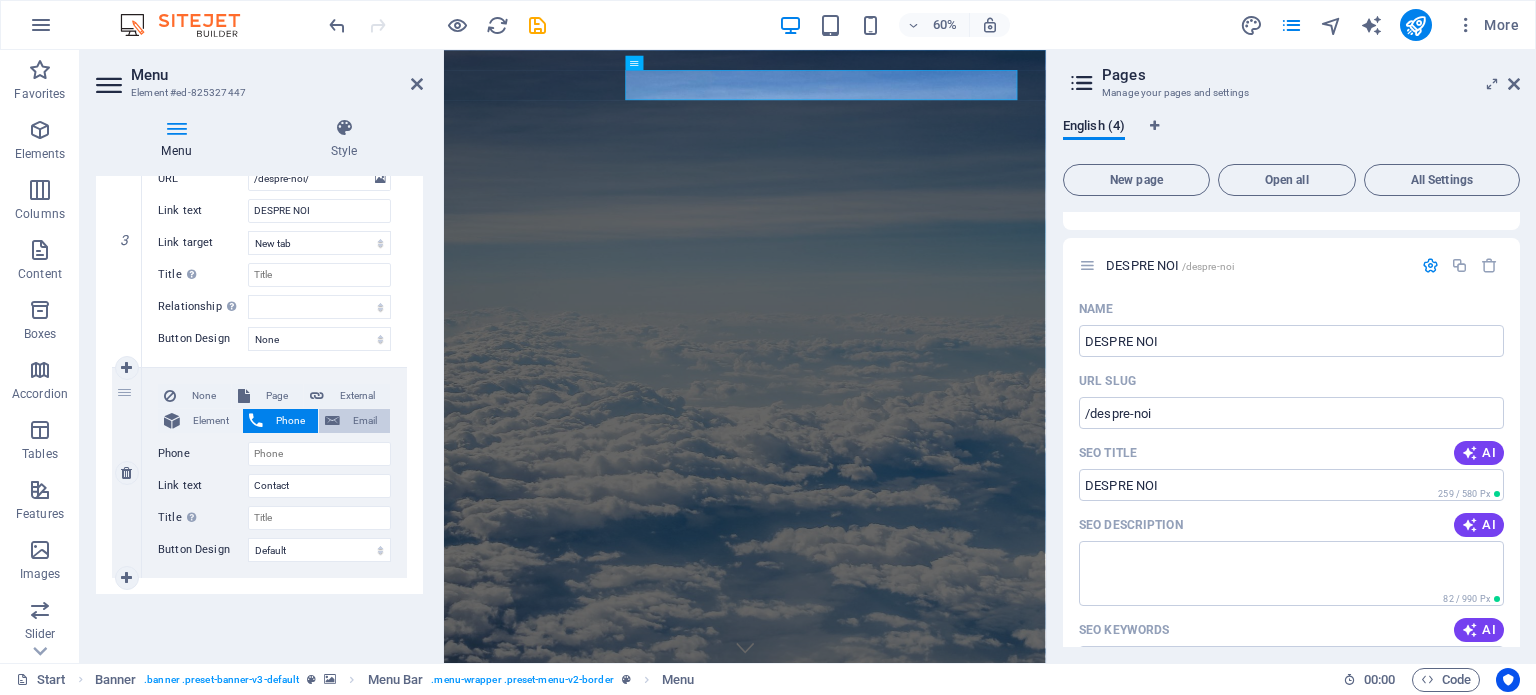 click on "Email" at bounding box center (365, 421) 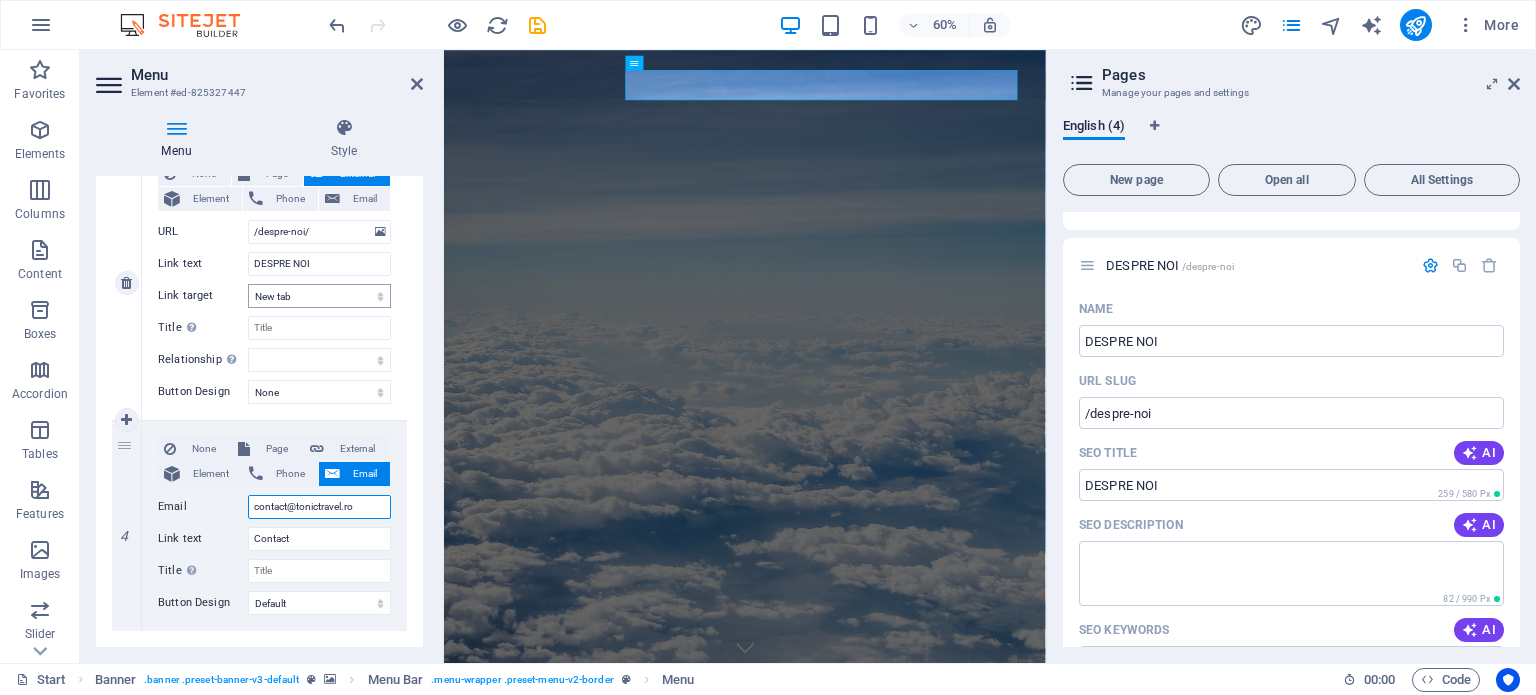scroll, scrollTop: 1205, scrollLeft: 0, axis: vertical 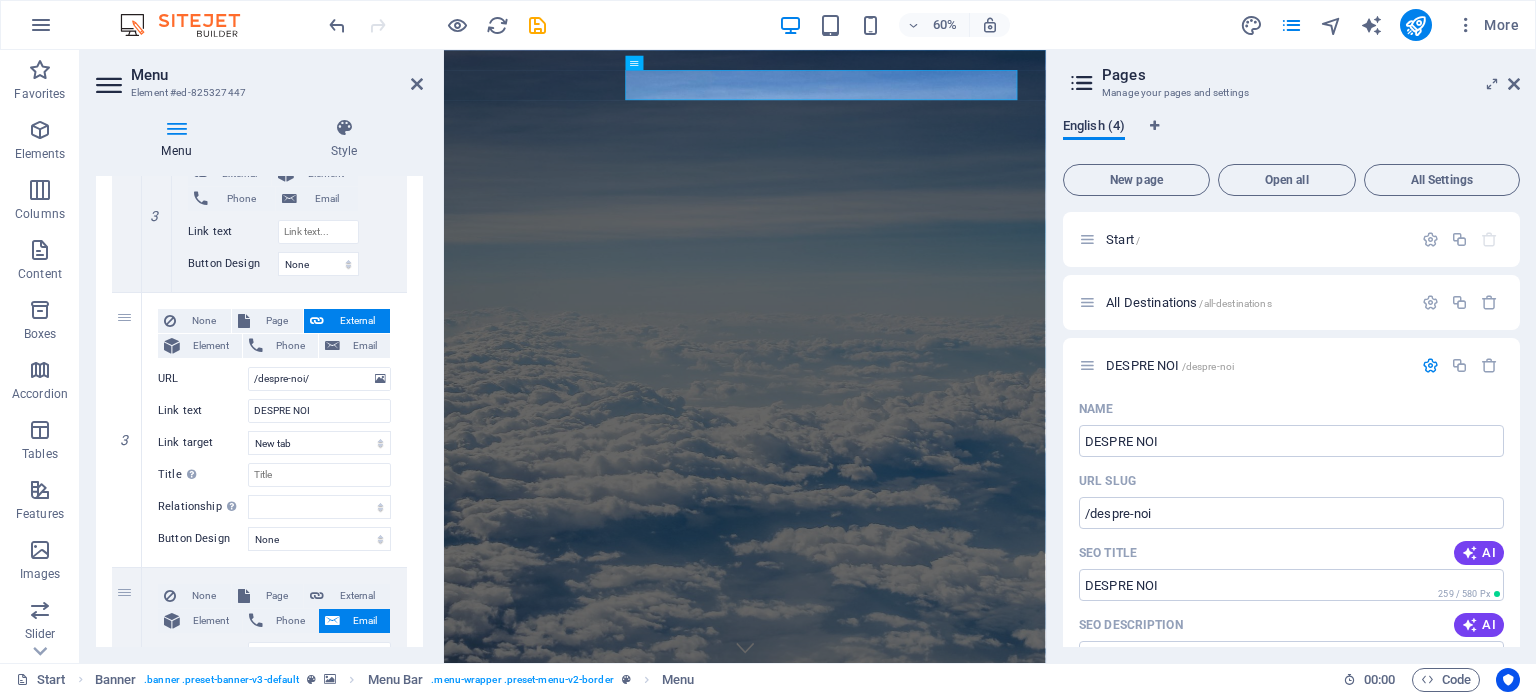 click on "English (4)" at bounding box center [1094, 128] 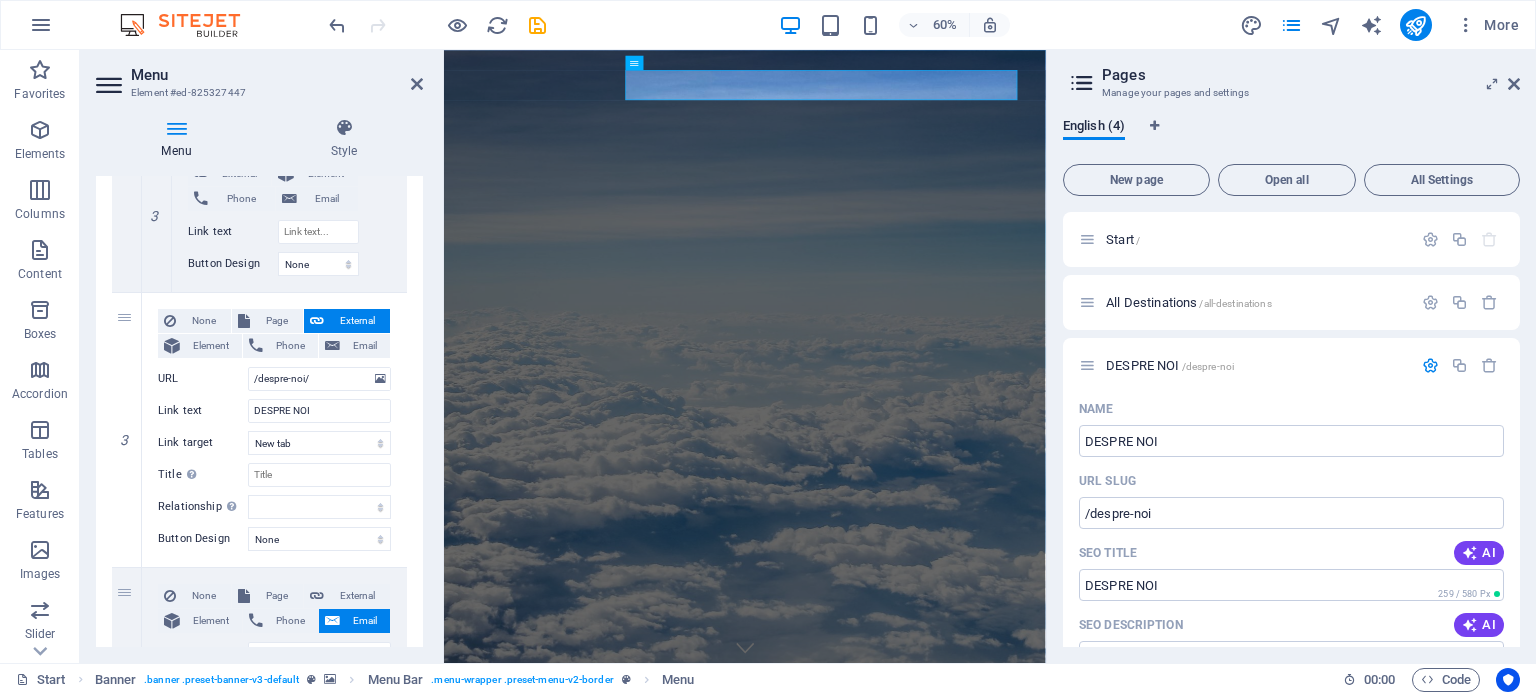 click at bounding box center (1082, 83) 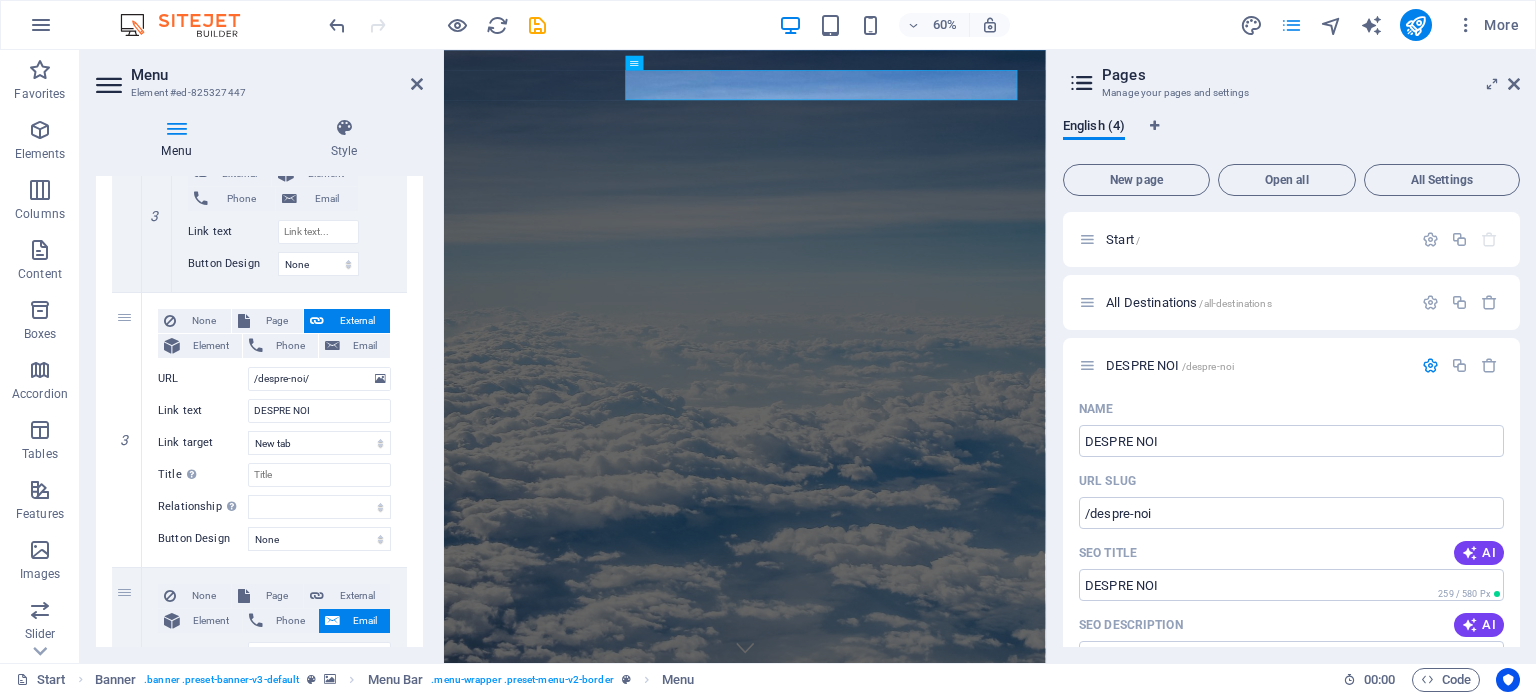 click at bounding box center (1291, 25) 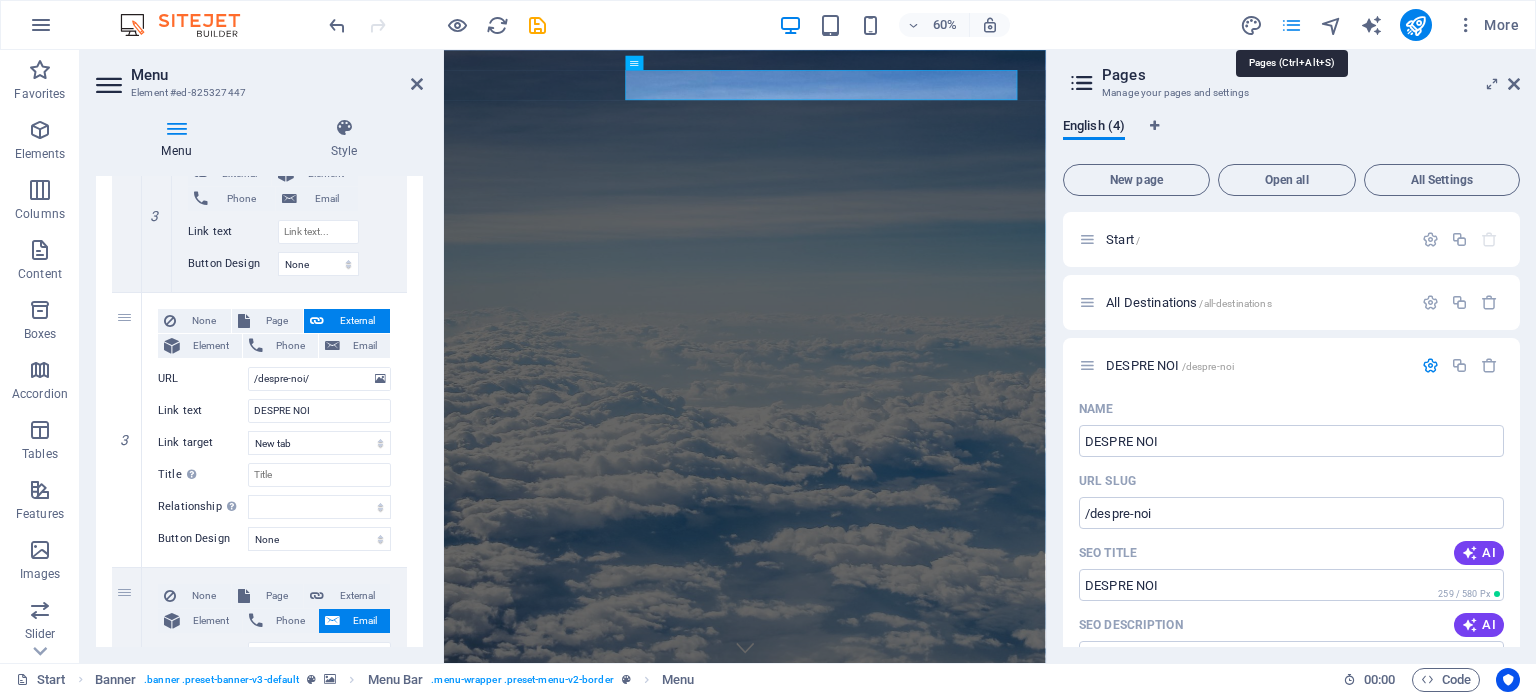 click at bounding box center [1291, 25] 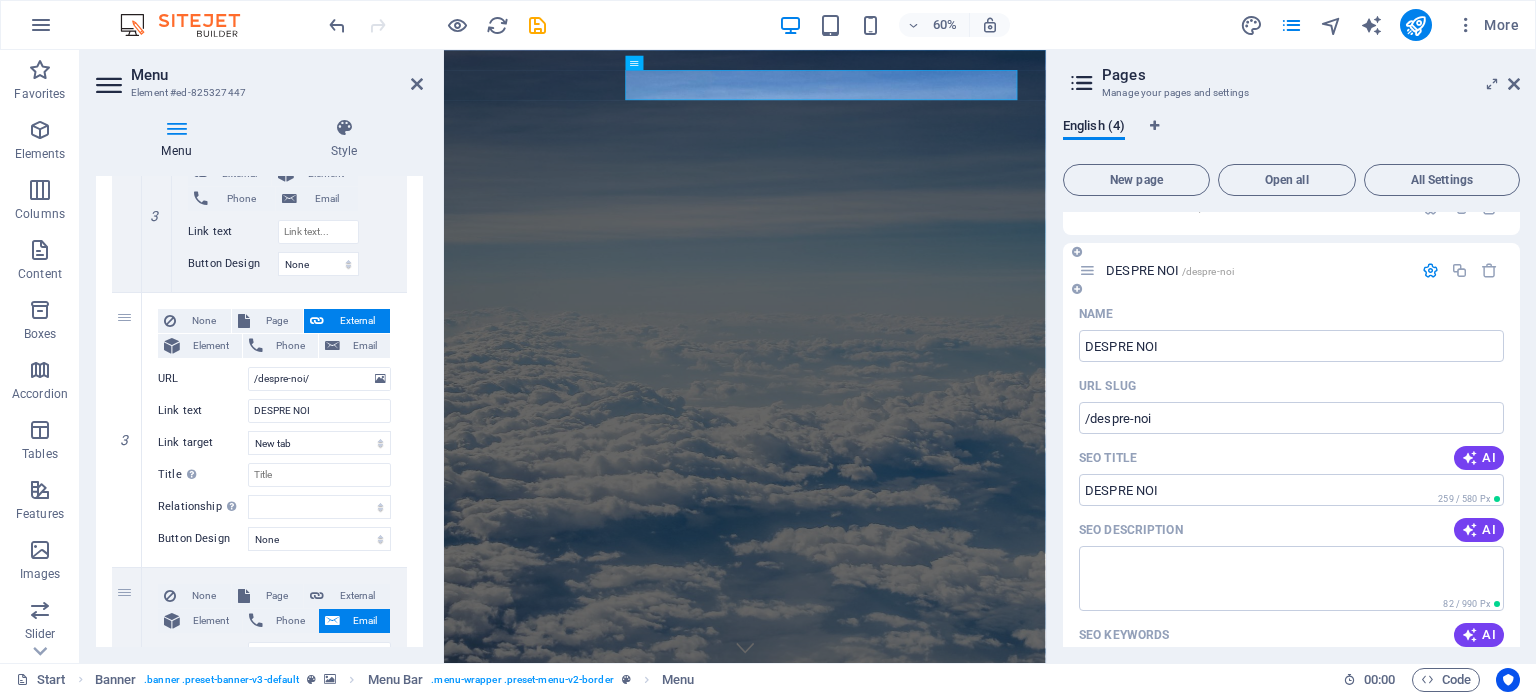 scroll, scrollTop: 100, scrollLeft: 0, axis: vertical 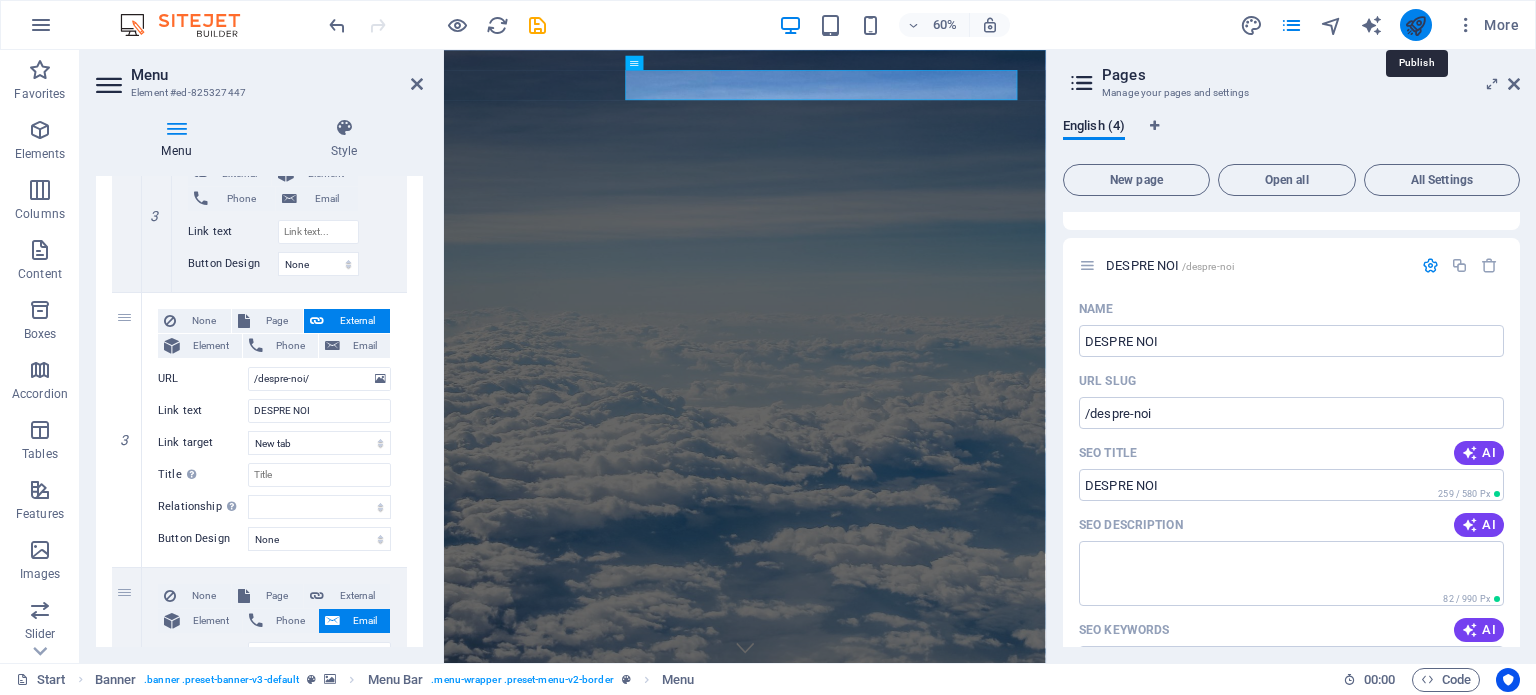 click at bounding box center (1415, 25) 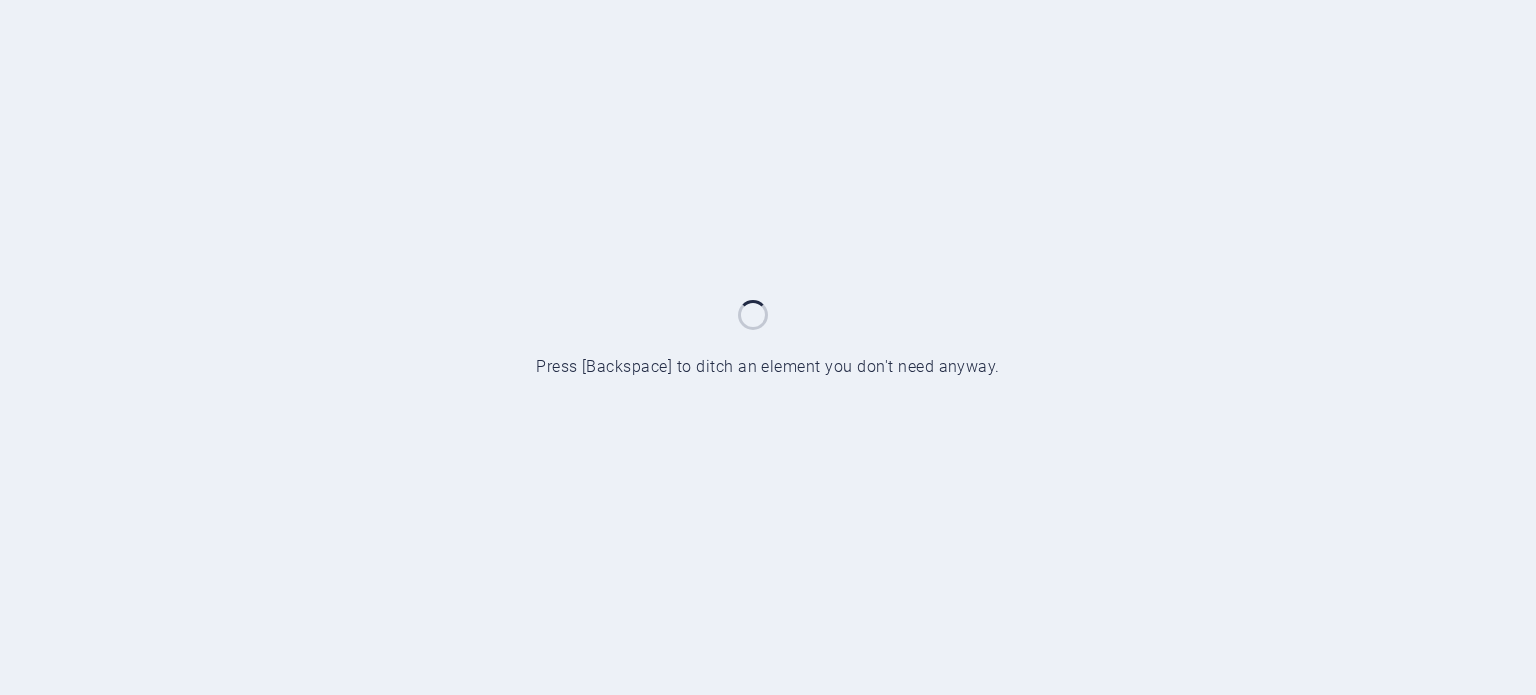 scroll, scrollTop: 0, scrollLeft: 0, axis: both 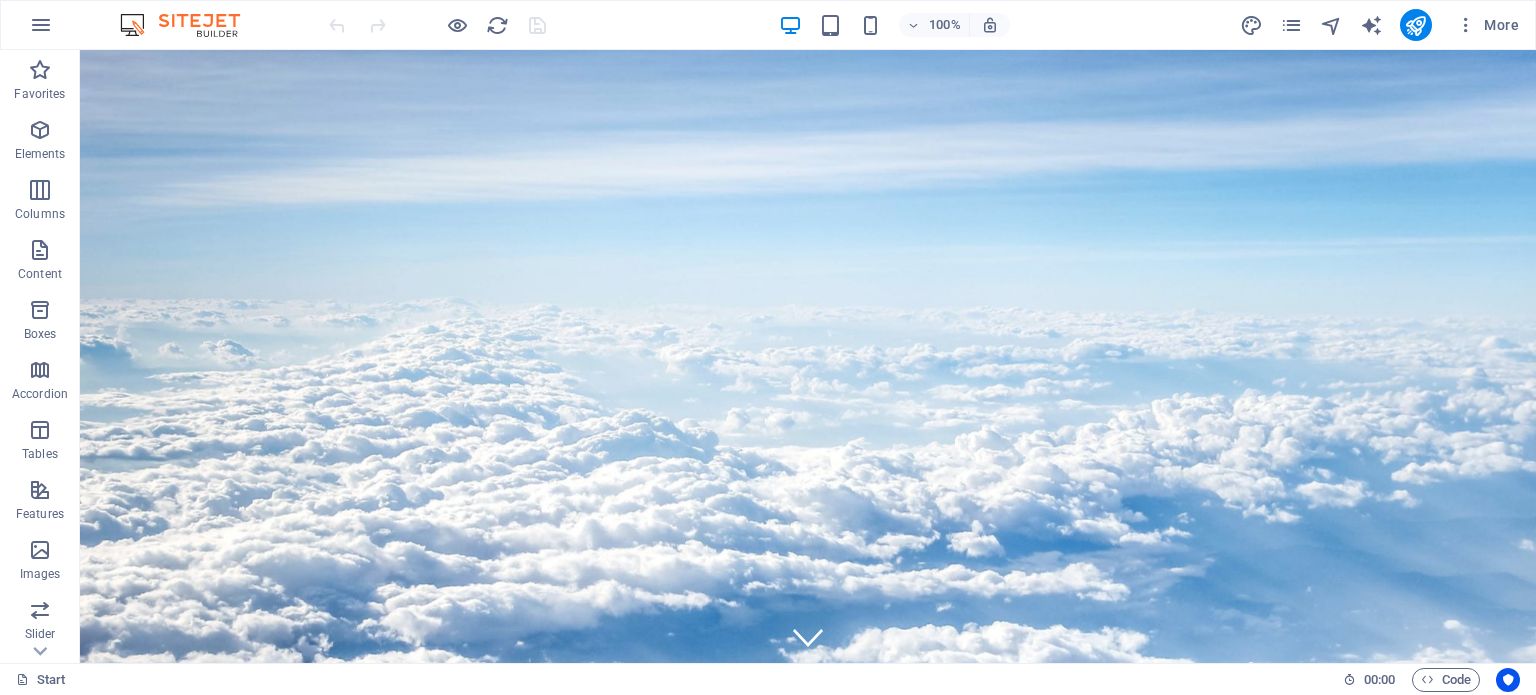 click on "More" at bounding box center [1383, 25] 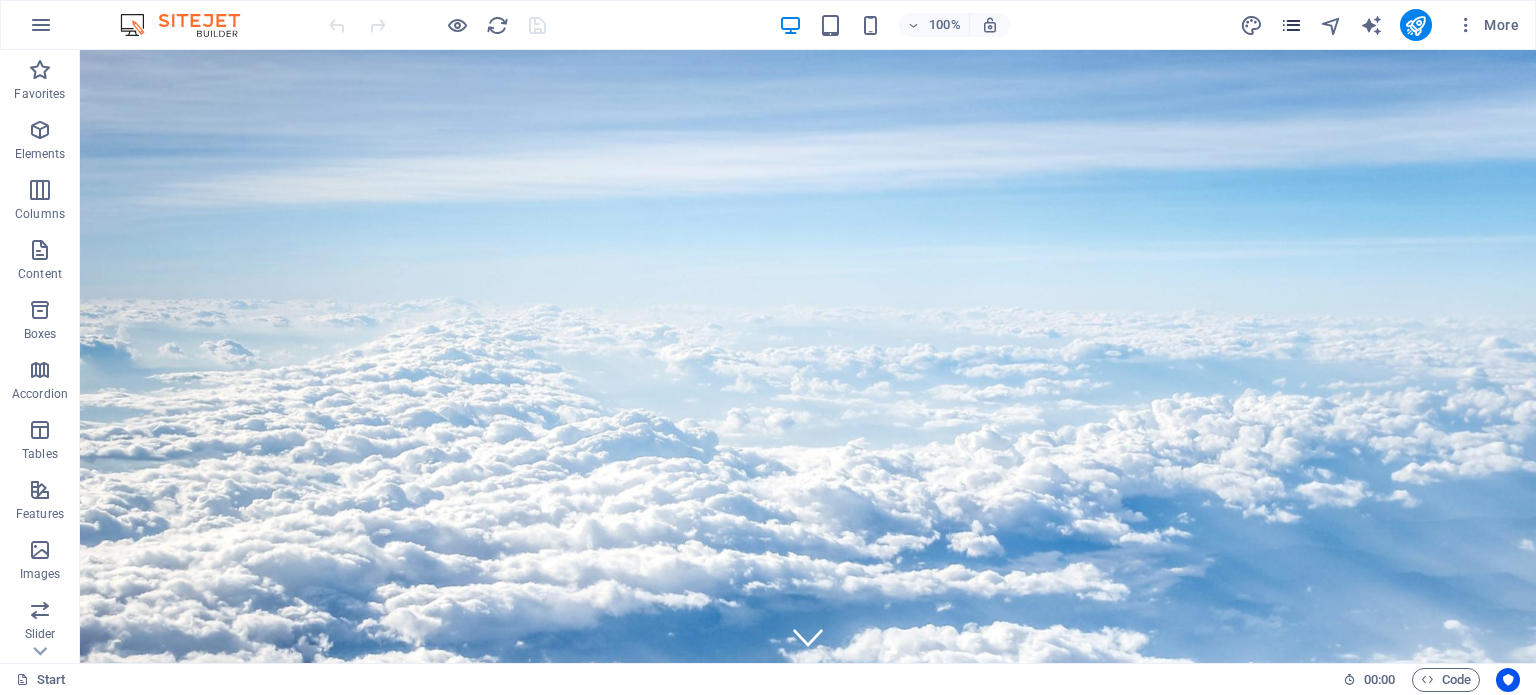 click at bounding box center (1291, 25) 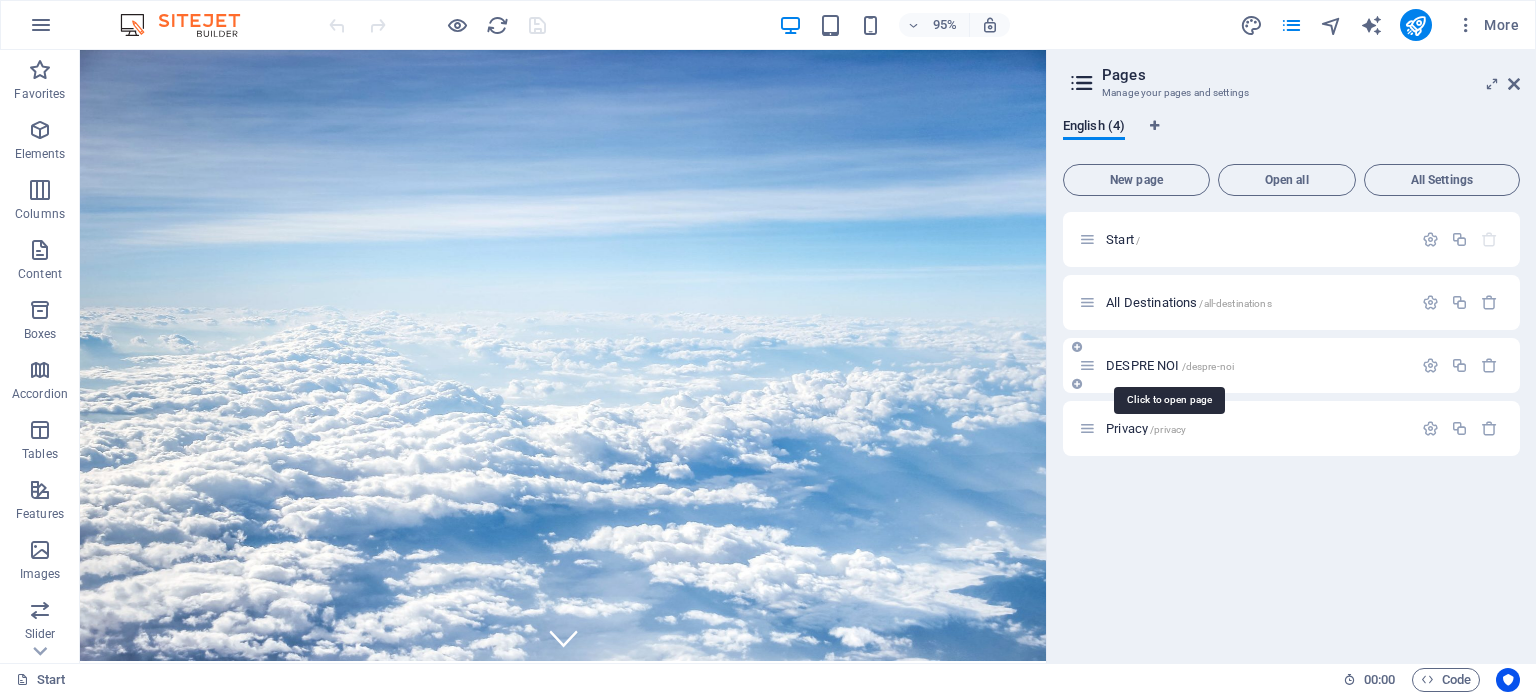 click on "DESPRE NOI /despre-noi" at bounding box center (1245, 365) 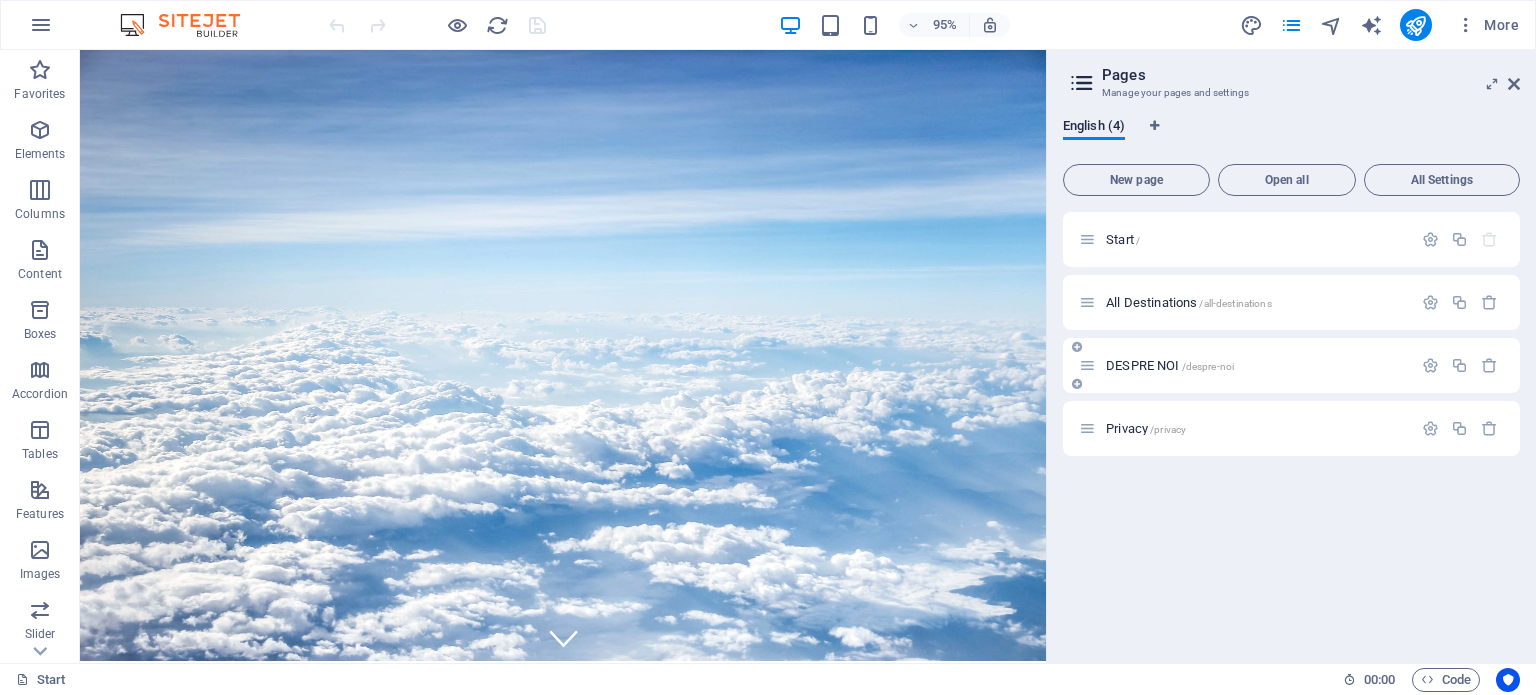 click on "DESPRE NOI /despre-noi" at bounding box center [1256, 365] 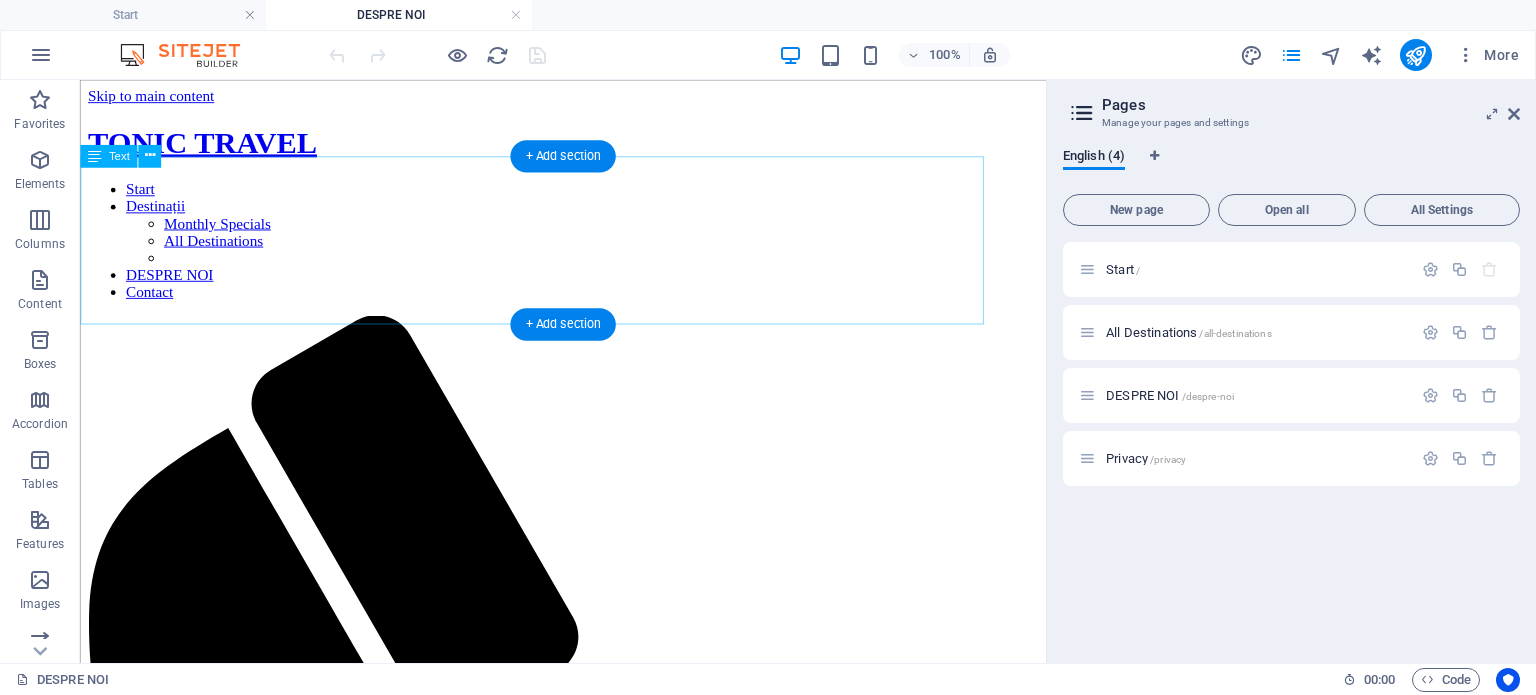 scroll, scrollTop: 0, scrollLeft: 0, axis: both 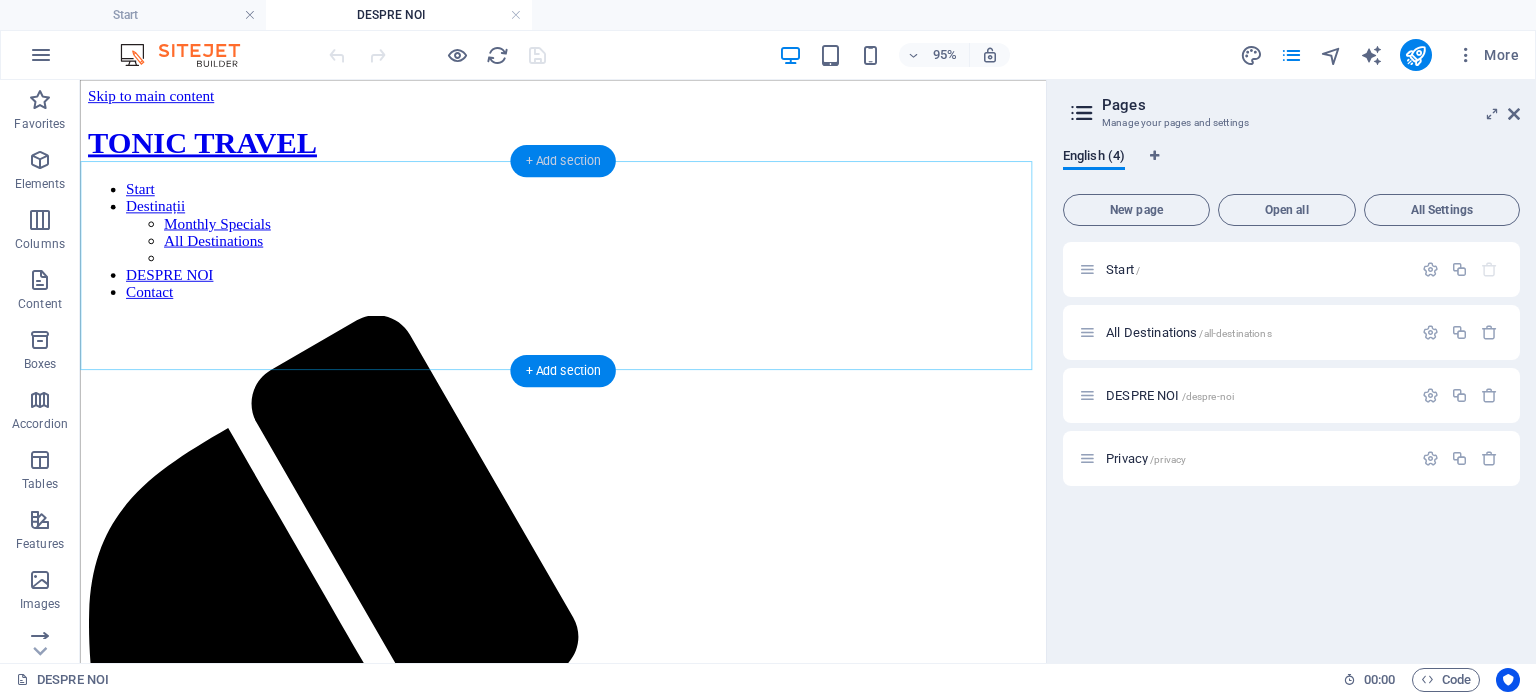 drag, startPoint x: 230, startPoint y: 258, endPoint x: 549, endPoint y: 153, distance: 335.83627 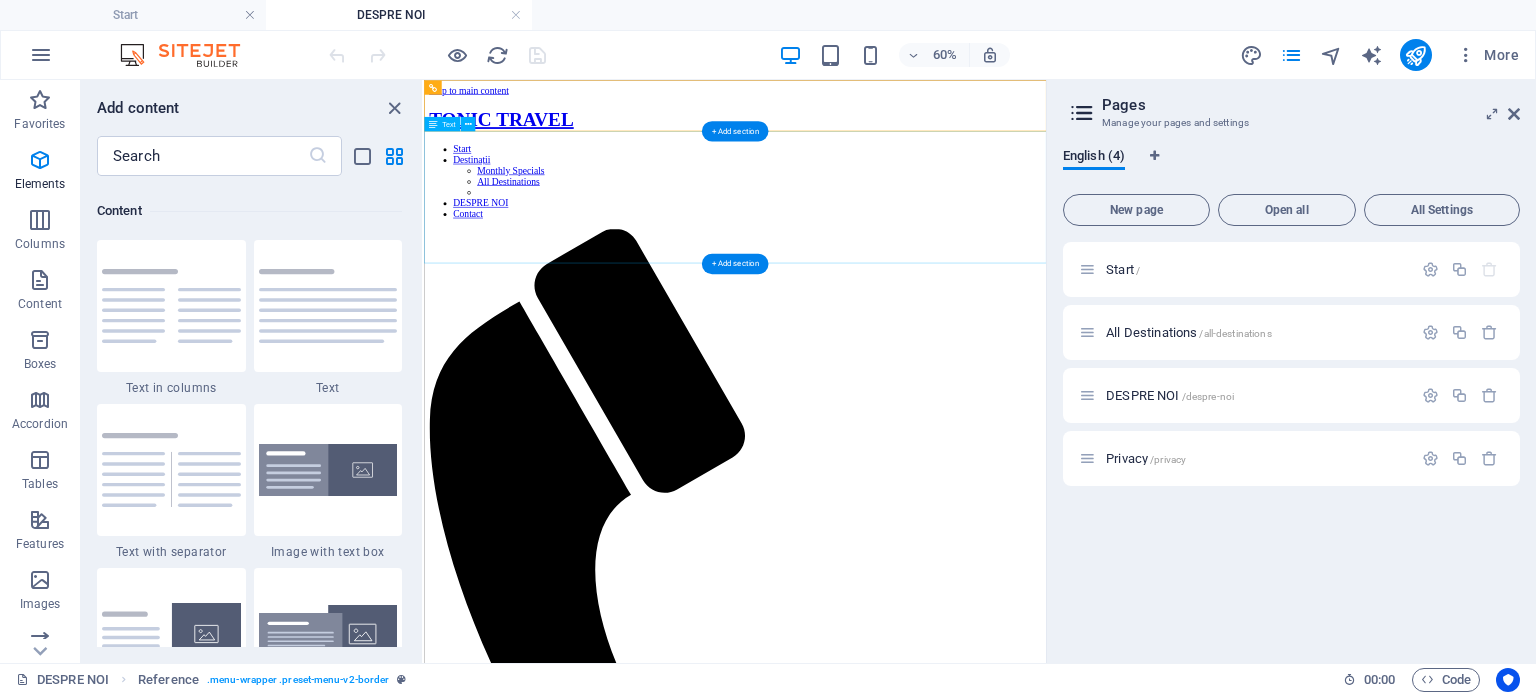 scroll, scrollTop: 3499, scrollLeft: 0, axis: vertical 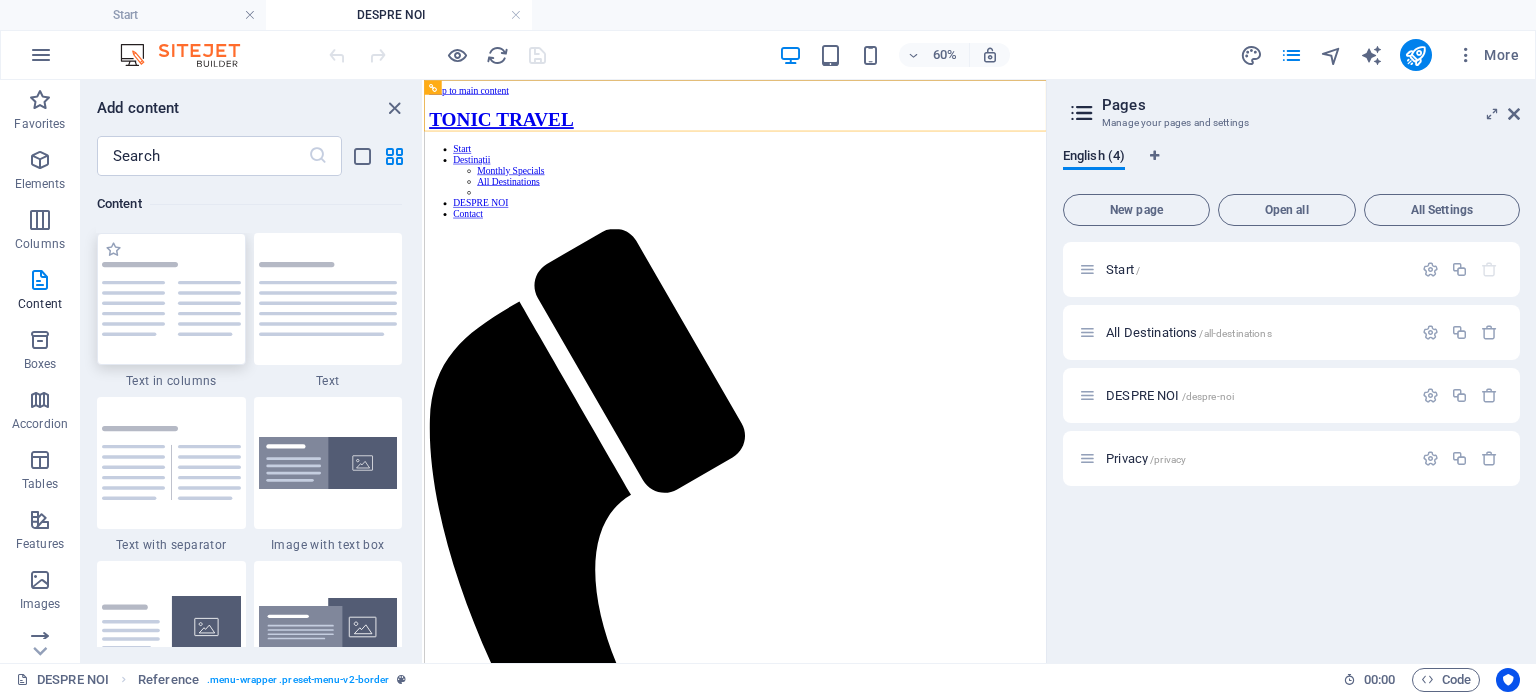 click at bounding box center [171, 299] 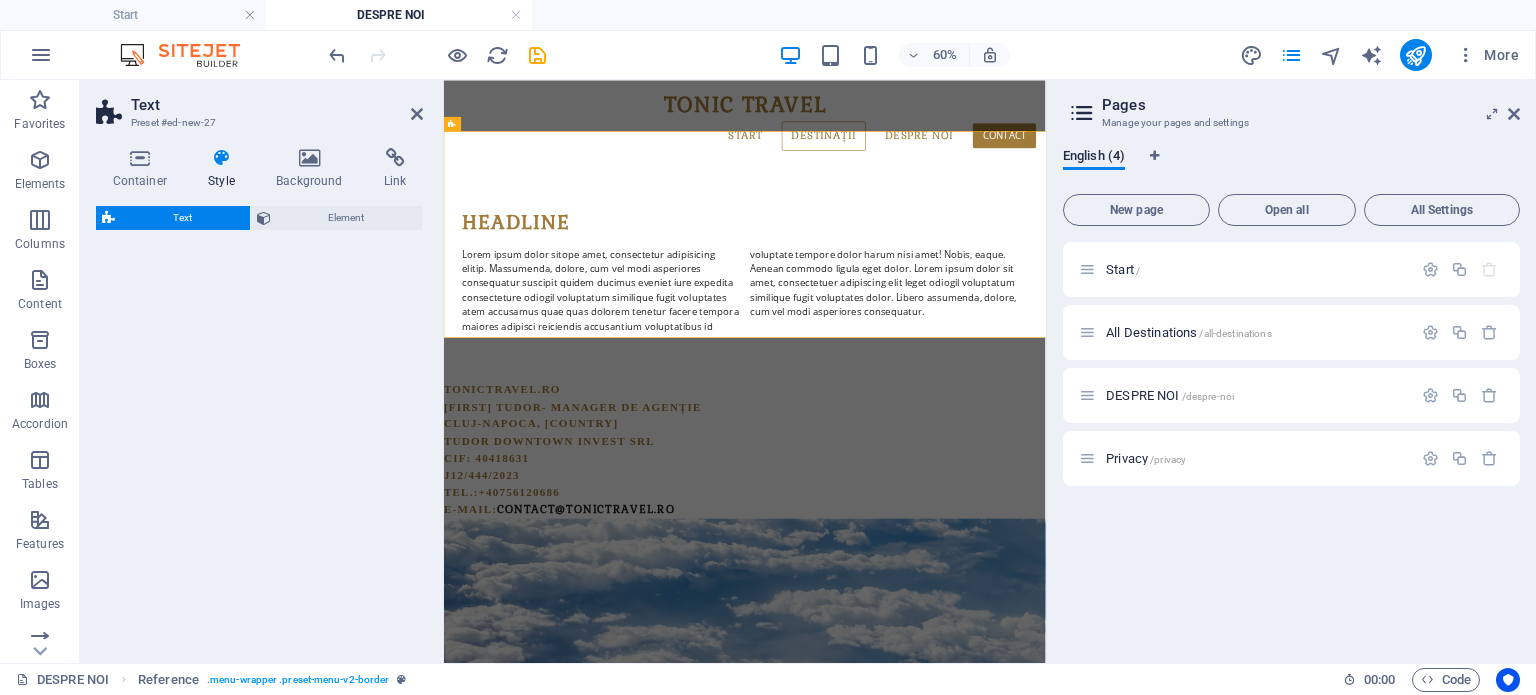 select on "rem" 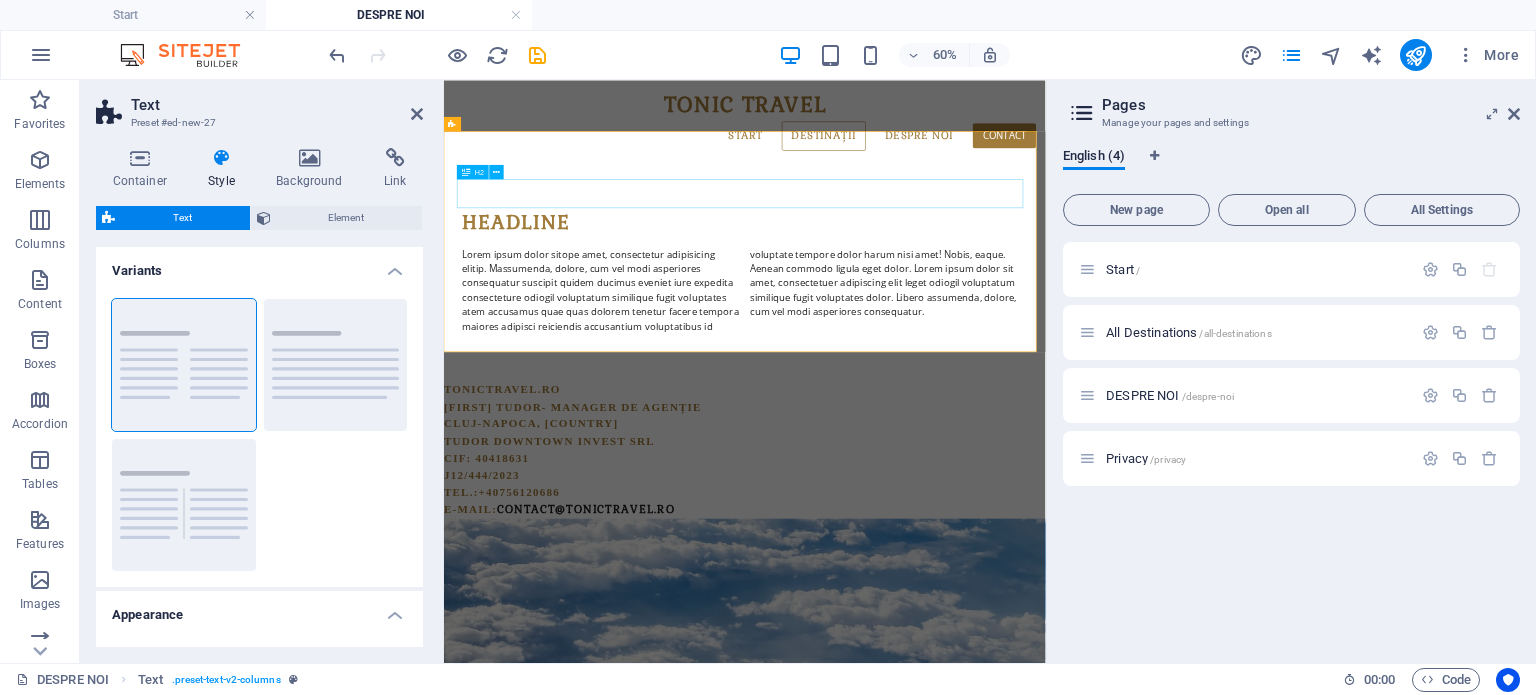click on "Headline" at bounding box center (946, 318) 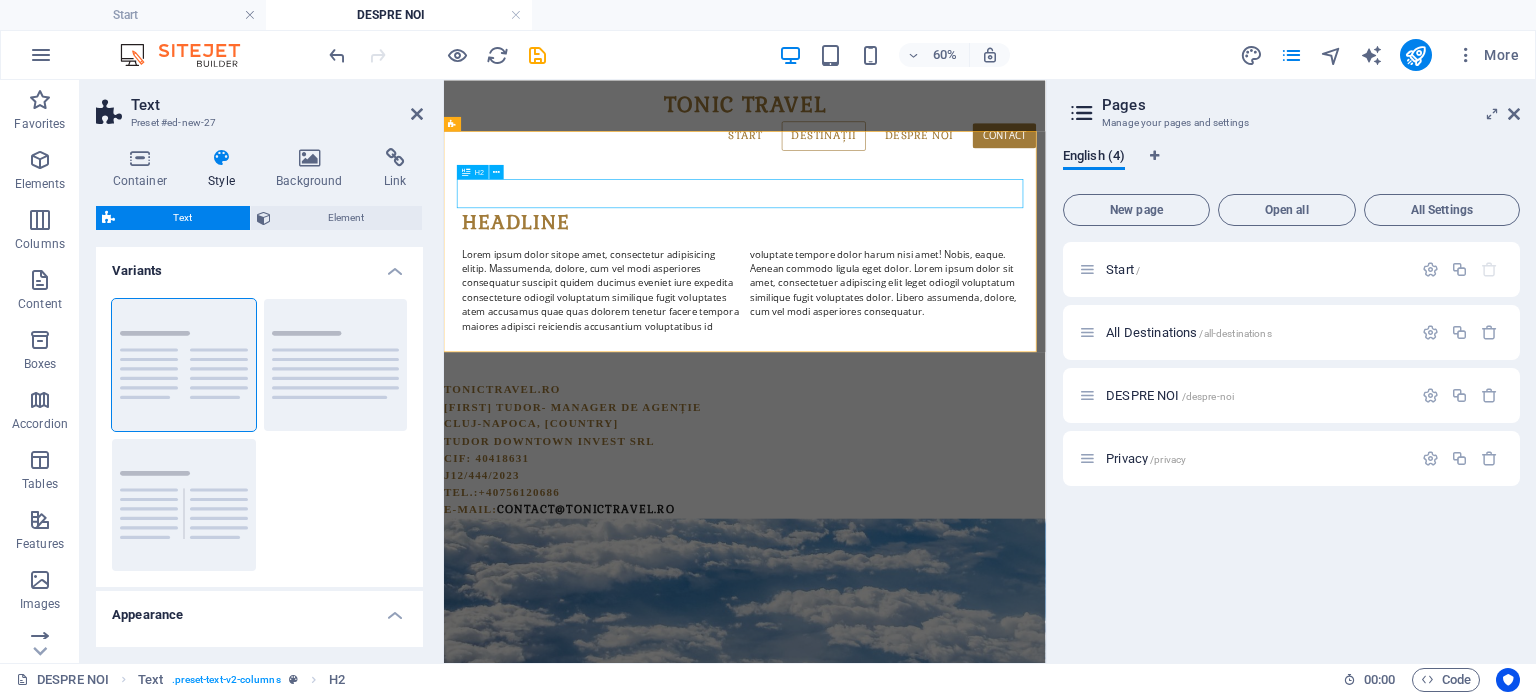 click on "Headline Lorem ipsum dolor sitope amet, consectetur adipisicing elitip. Massumenda, dolore, cum vel modi asperiores consequatur suscipit quidem ducimus eveniet iure expedita consecteture odiogil voluptatum similique fugit voluptates atem accusamus quae quas dolorem tenetur facere tempora maiores adipisci reiciendis accusantium voluptatibus id voluptate tempore dolor harum nisi amet! Nobis, eaque. Aenean commodo ligula eget dolor. Lorem ipsum dolor sit amet, consectetuer adipiscing elit leget odiogil voluptatum similique fugit voluptates dolor. Libero assumenda, dolore, cum vel modi asperiores consequatur." at bounding box center (945, 398) 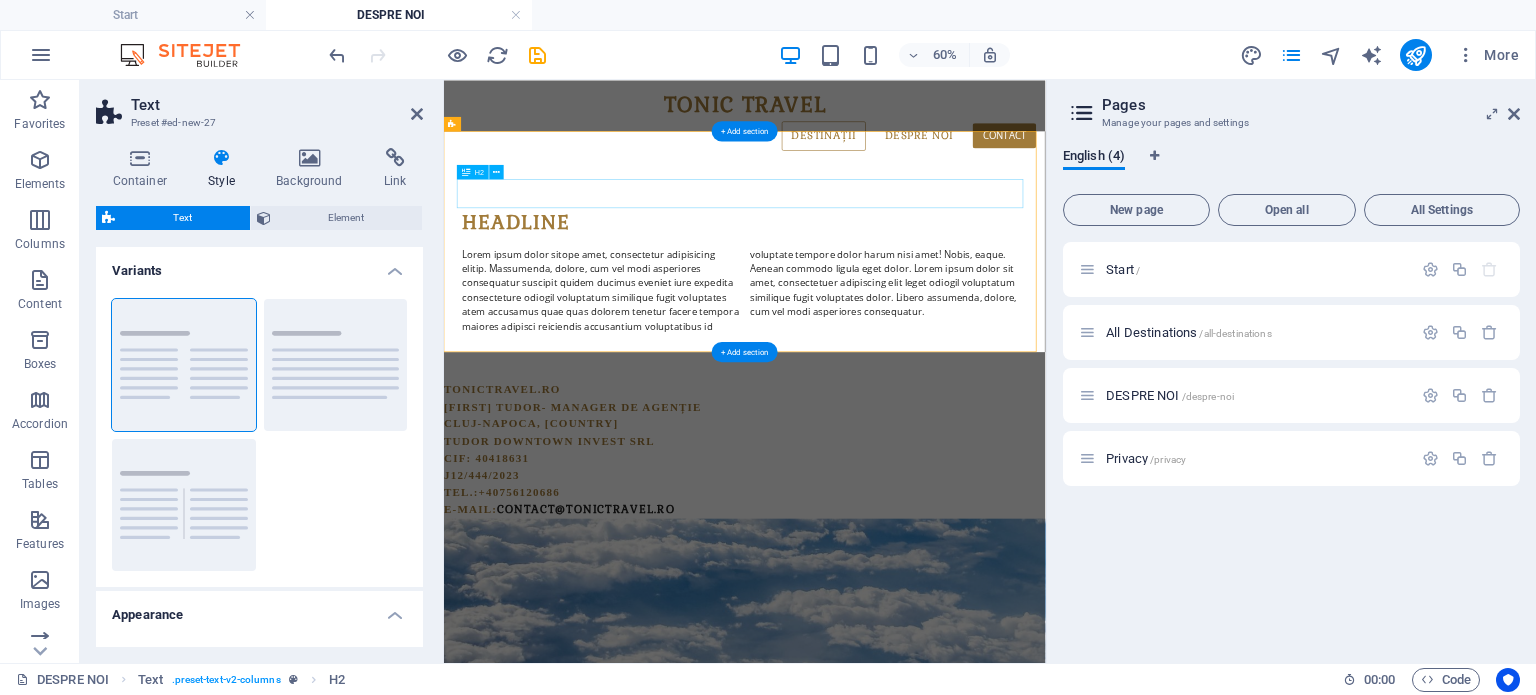 click on "Headline" at bounding box center [946, 318] 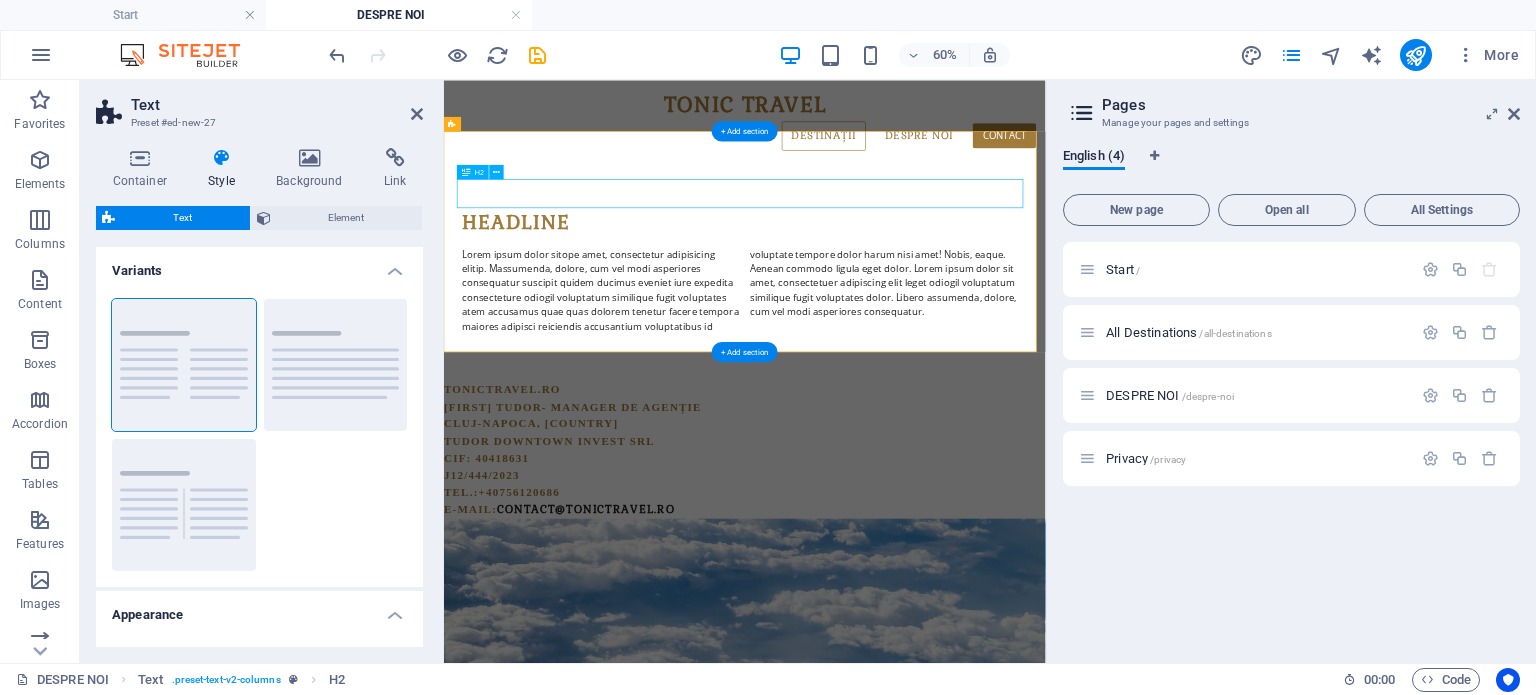 click on "Headline" at bounding box center (946, 318) 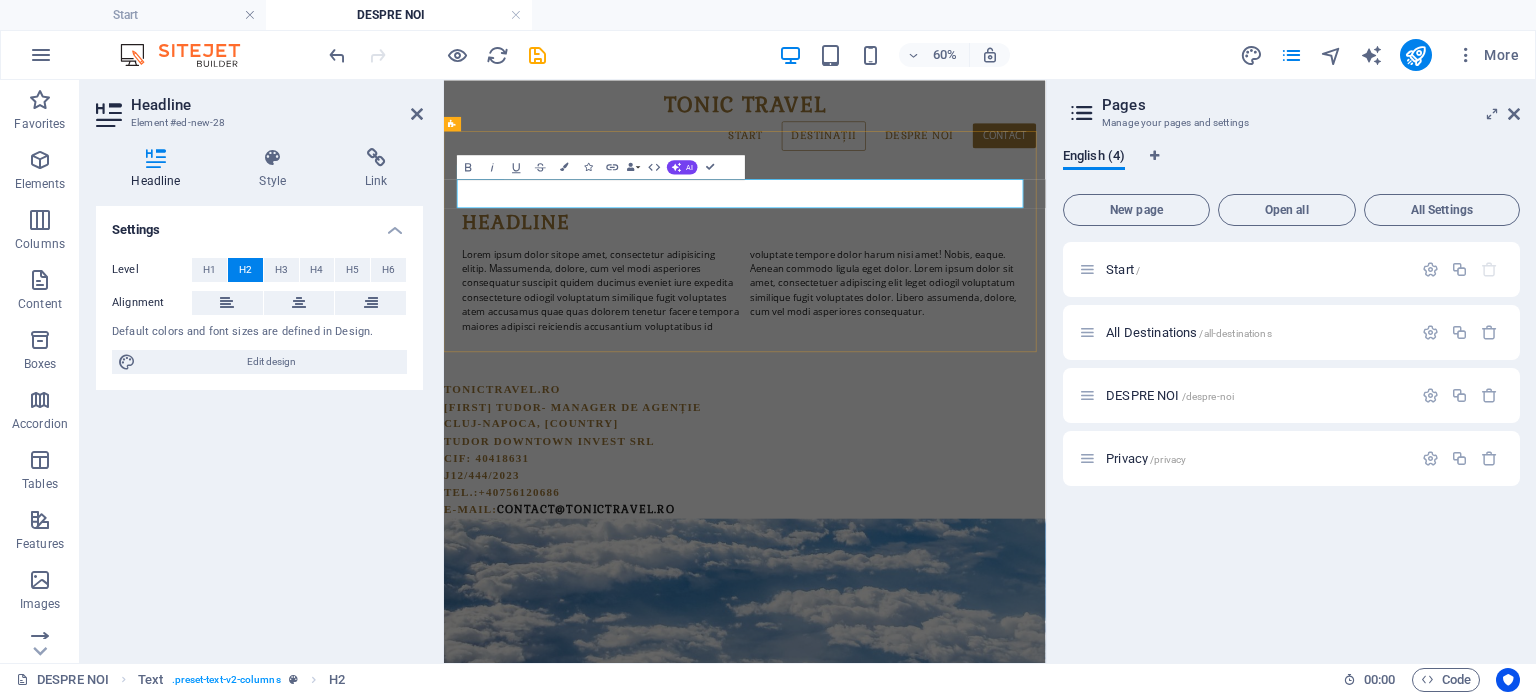 type 